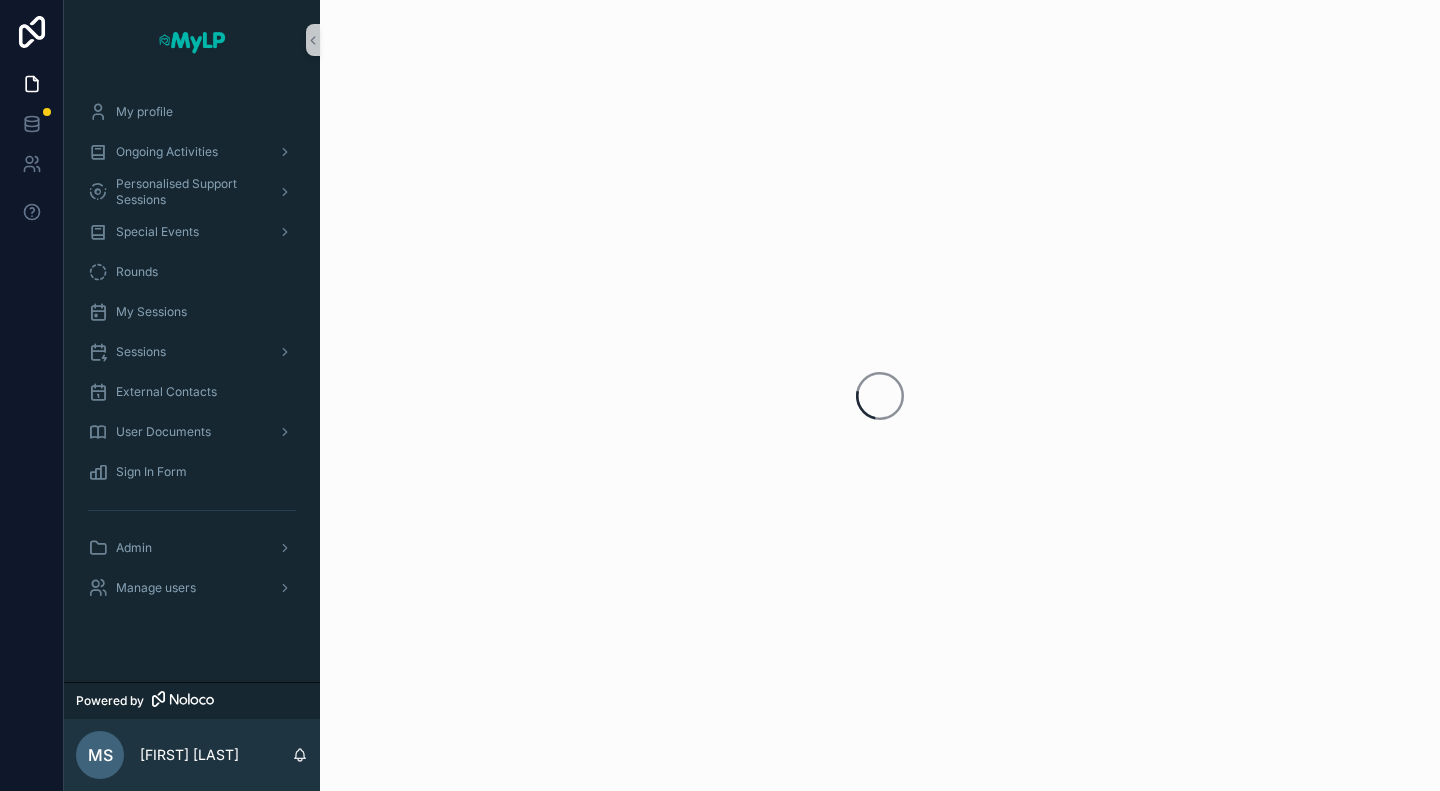 scroll, scrollTop: 0, scrollLeft: 0, axis: both 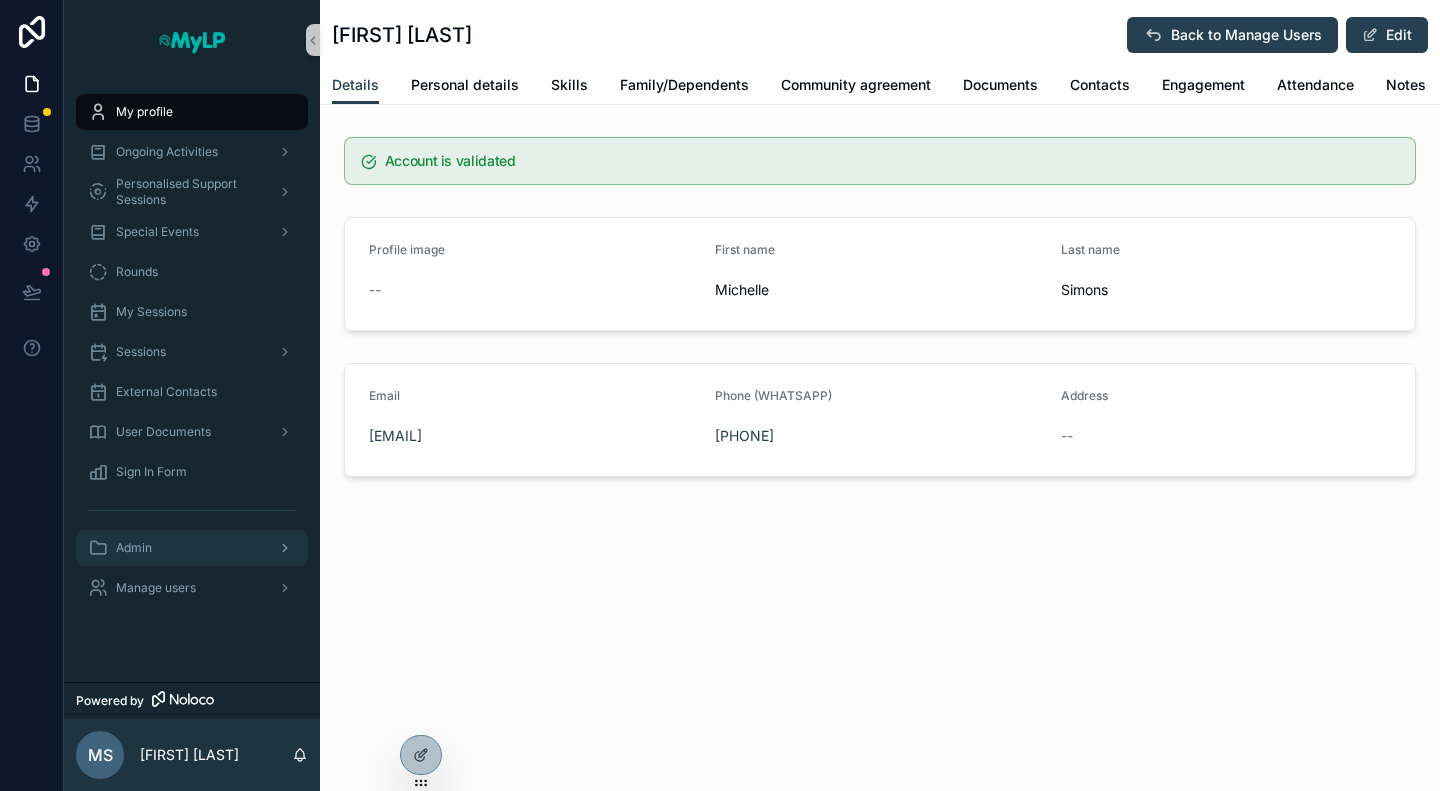 click on "Admin" at bounding box center (192, 548) 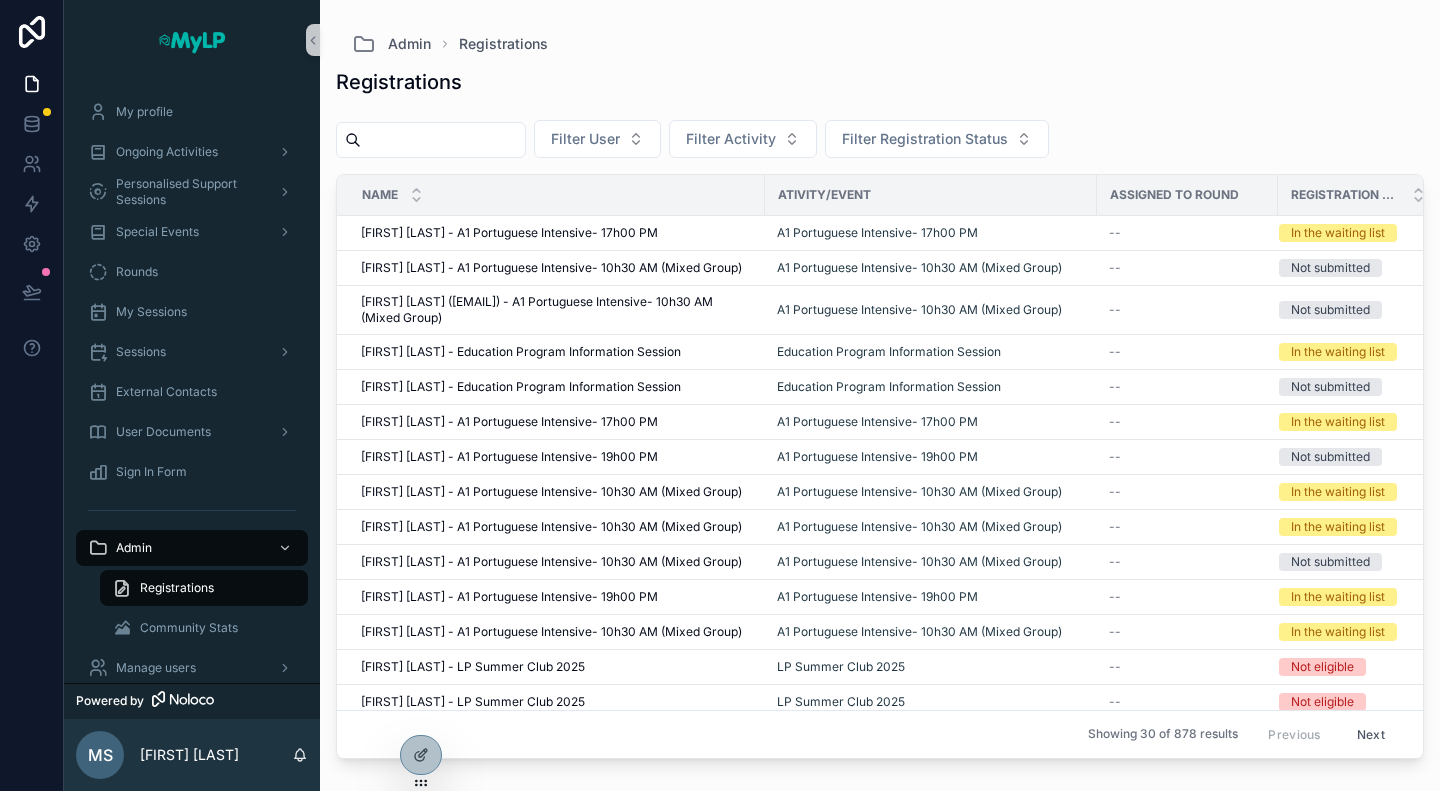 click on "Registrations" at bounding box center [177, 588] 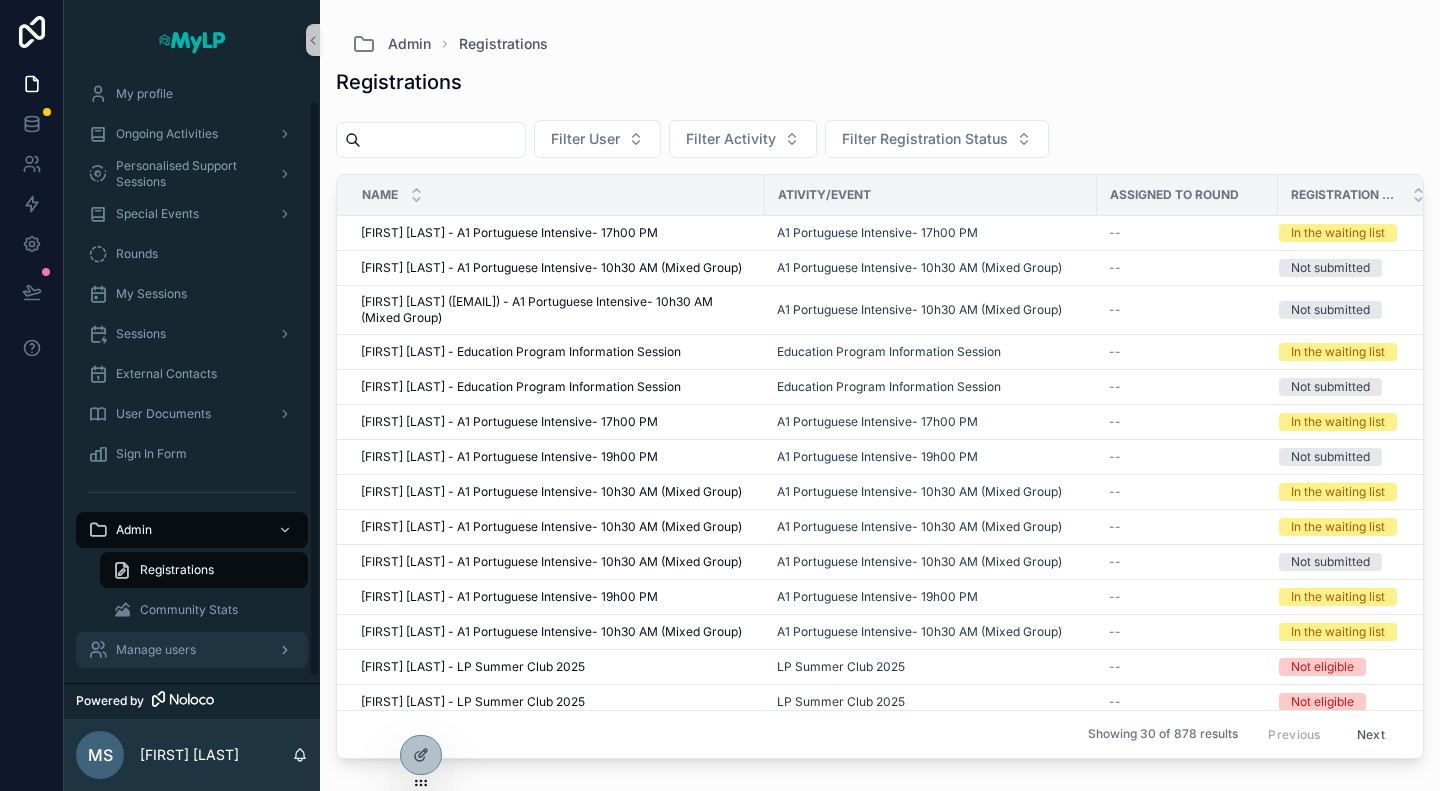 scroll, scrollTop: 28, scrollLeft: 0, axis: vertical 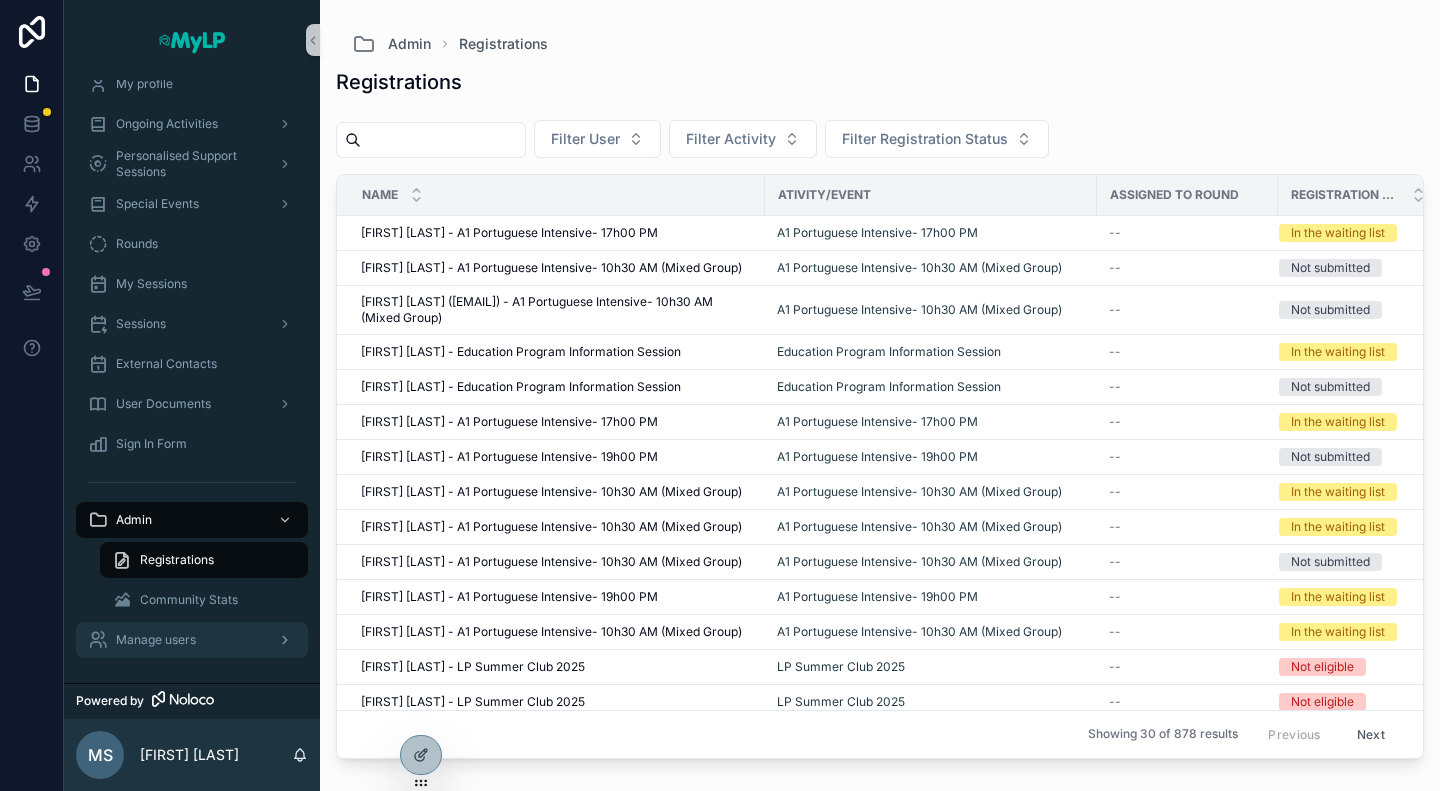 click on "Manage users" at bounding box center [192, 640] 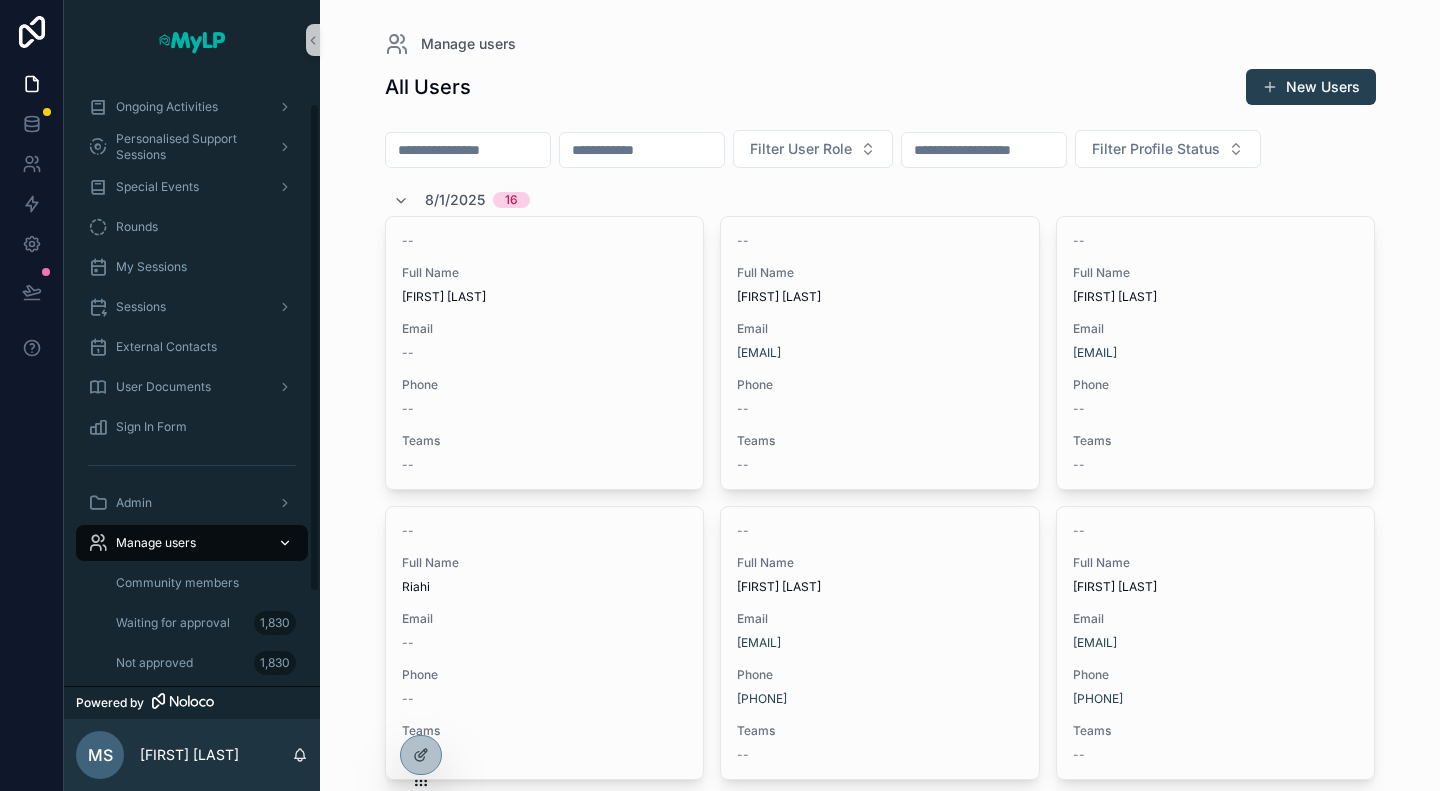 scroll, scrollTop: 0, scrollLeft: 0, axis: both 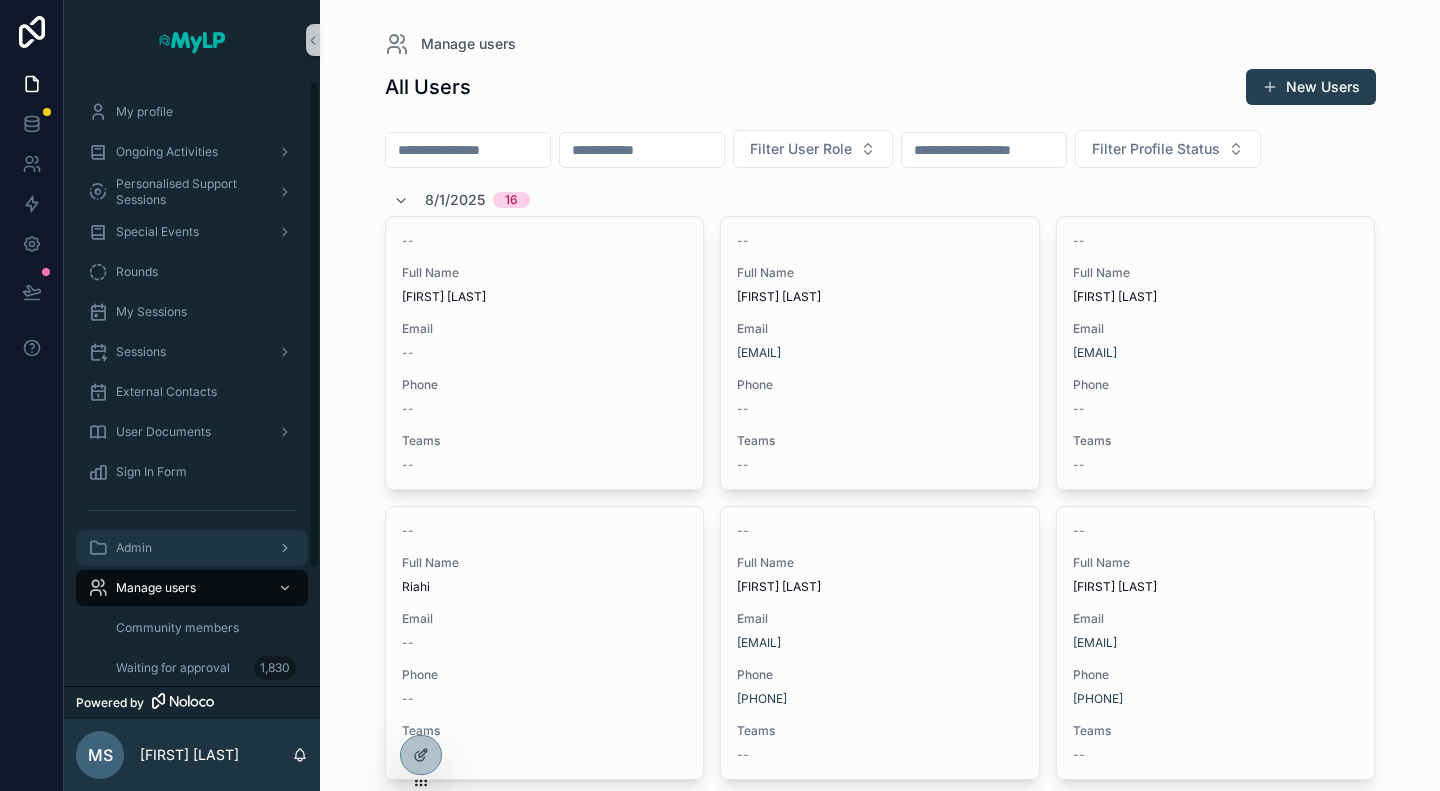 click on "Admin" at bounding box center (192, 548) 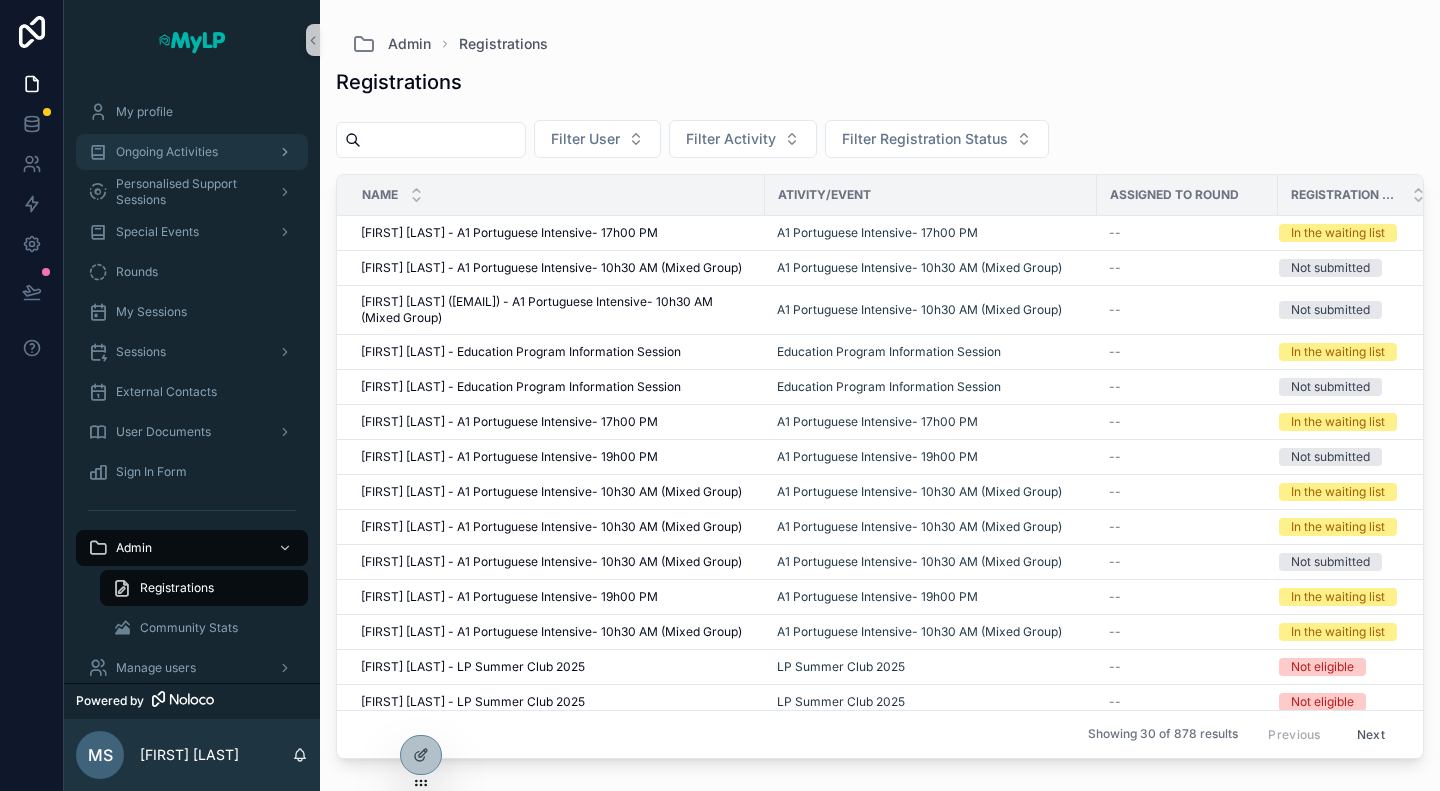 click on "Ongoing Activities" at bounding box center [167, 152] 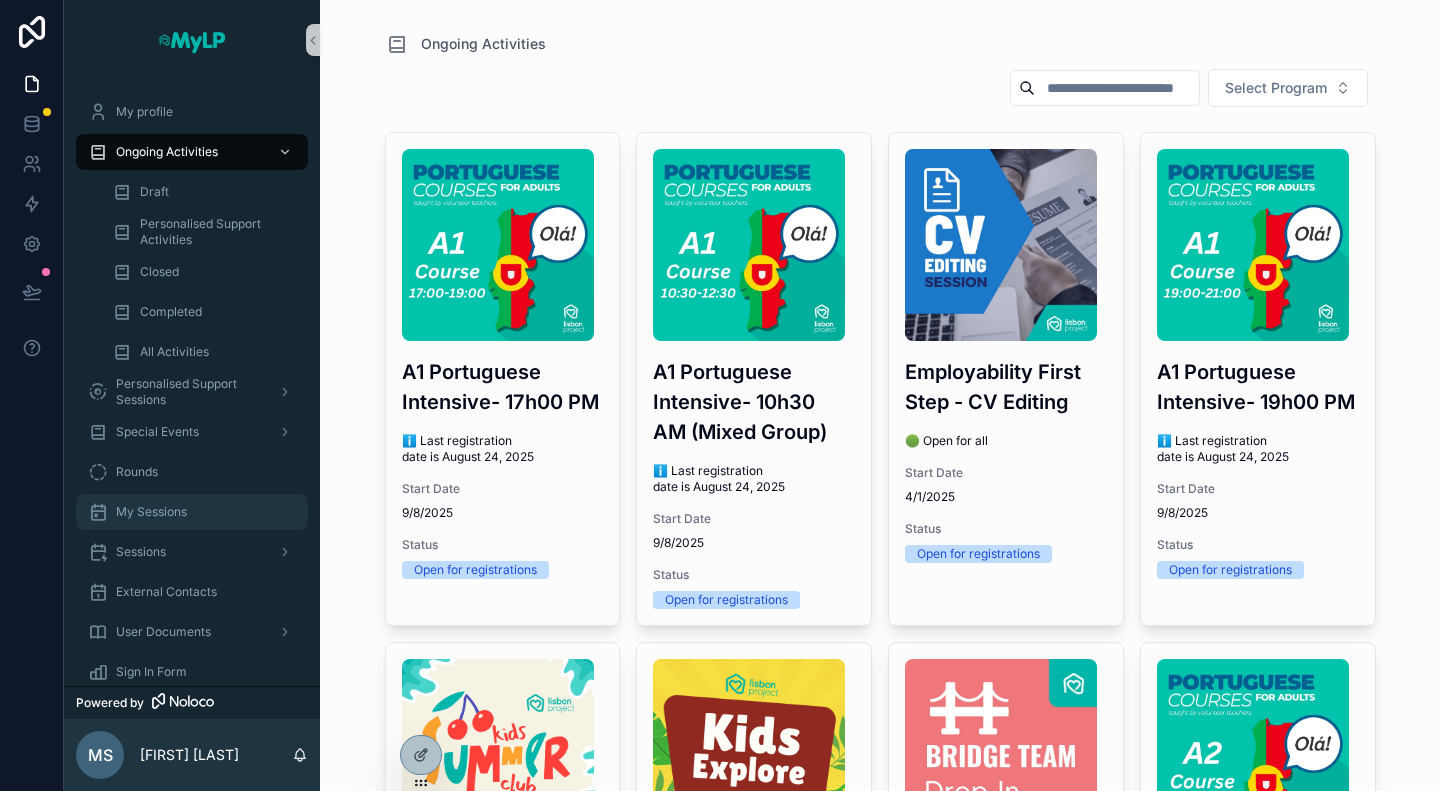 click on "My Sessions" at bounding box center [151, 512] 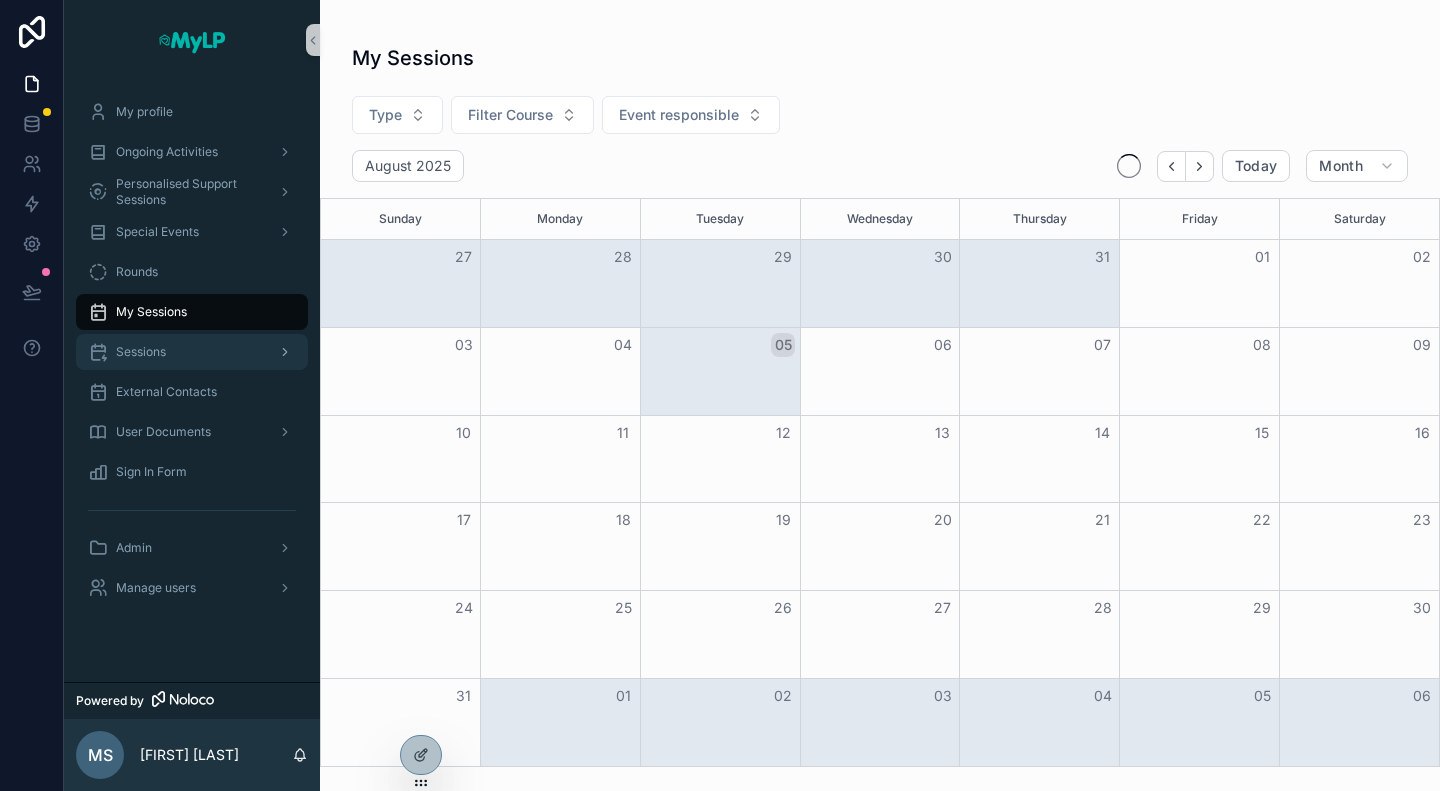 click on "Sessions" at bounding box center (141, 352) 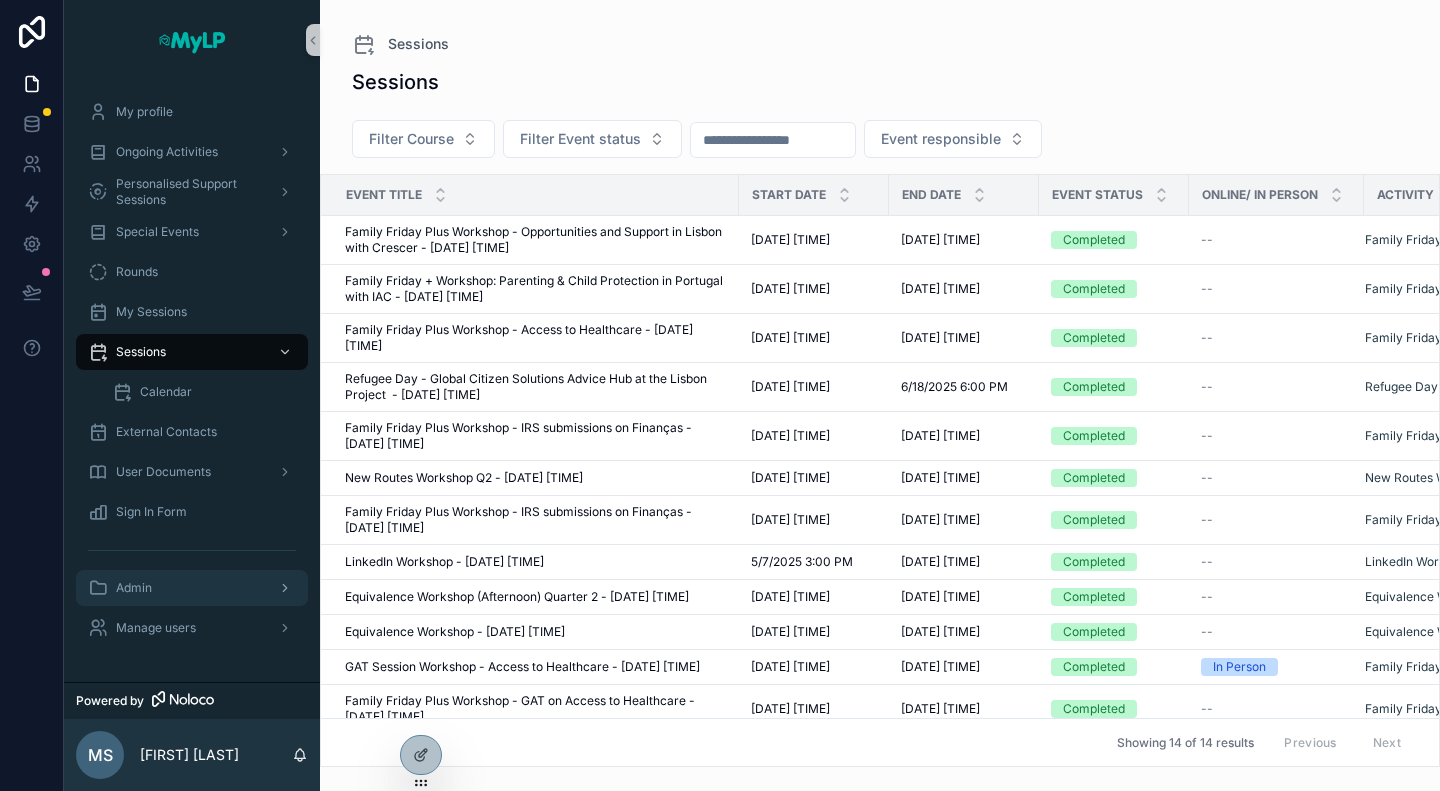 click on "Admin" at bounding box center (192, 588) 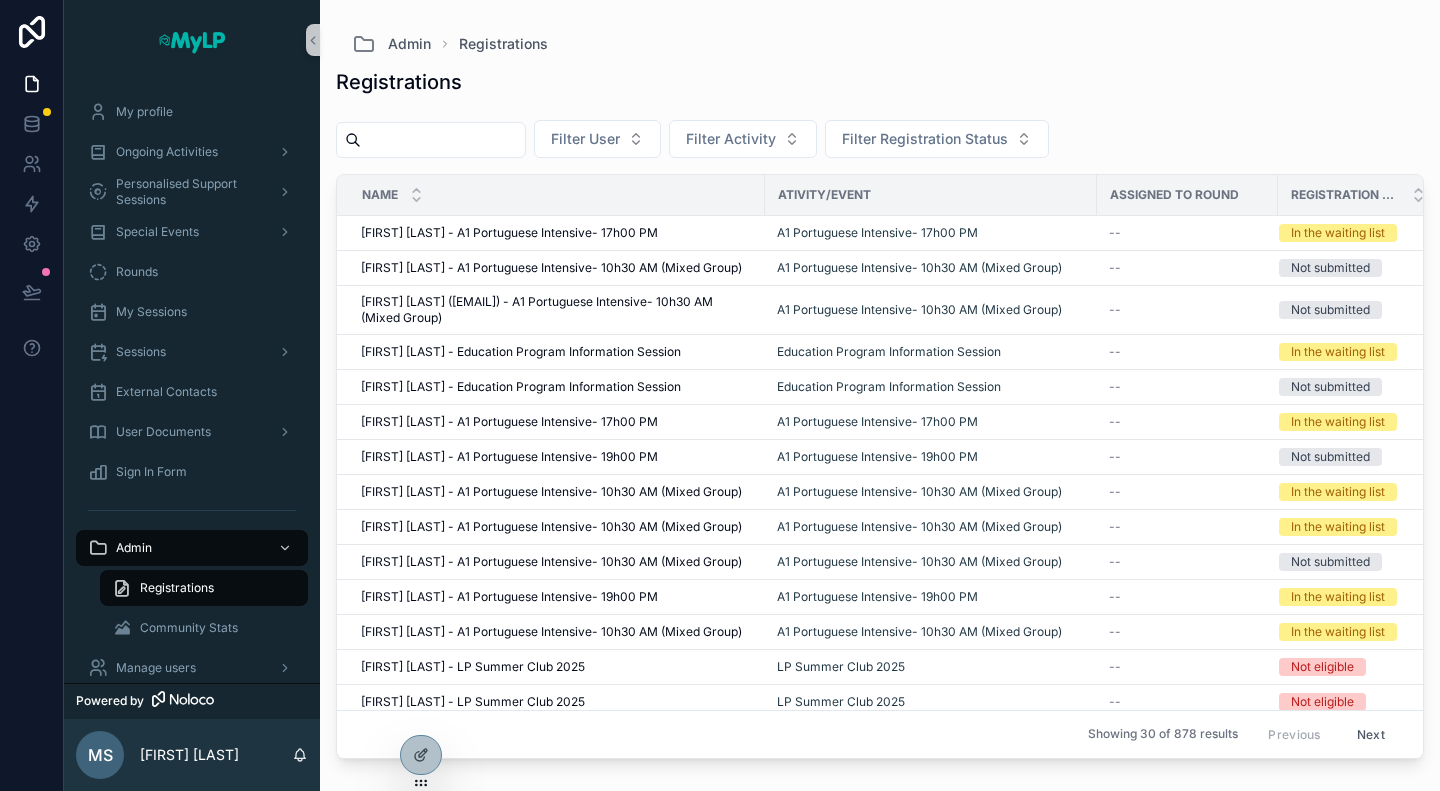 click on "Registrations" at bounding box center [177, 588] 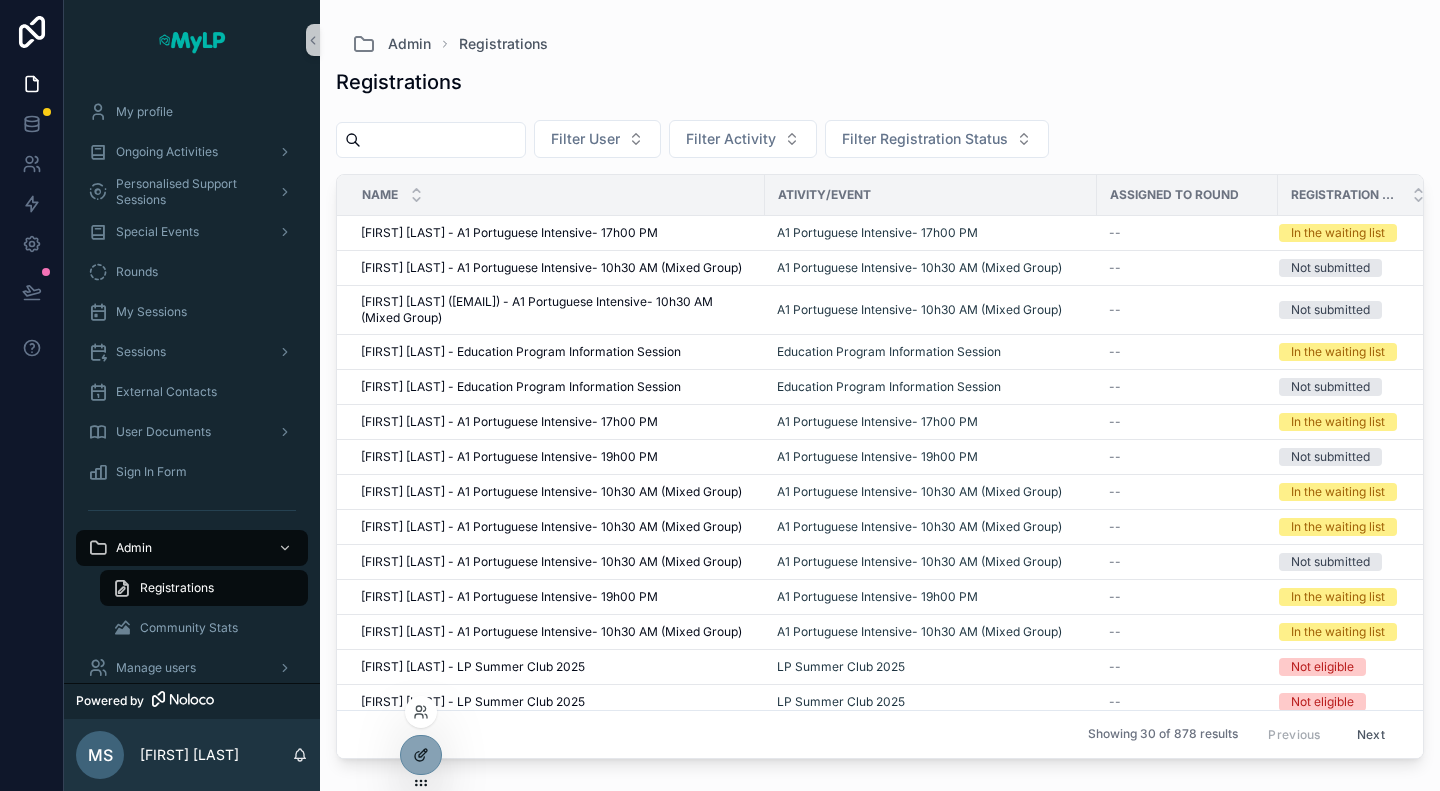 click 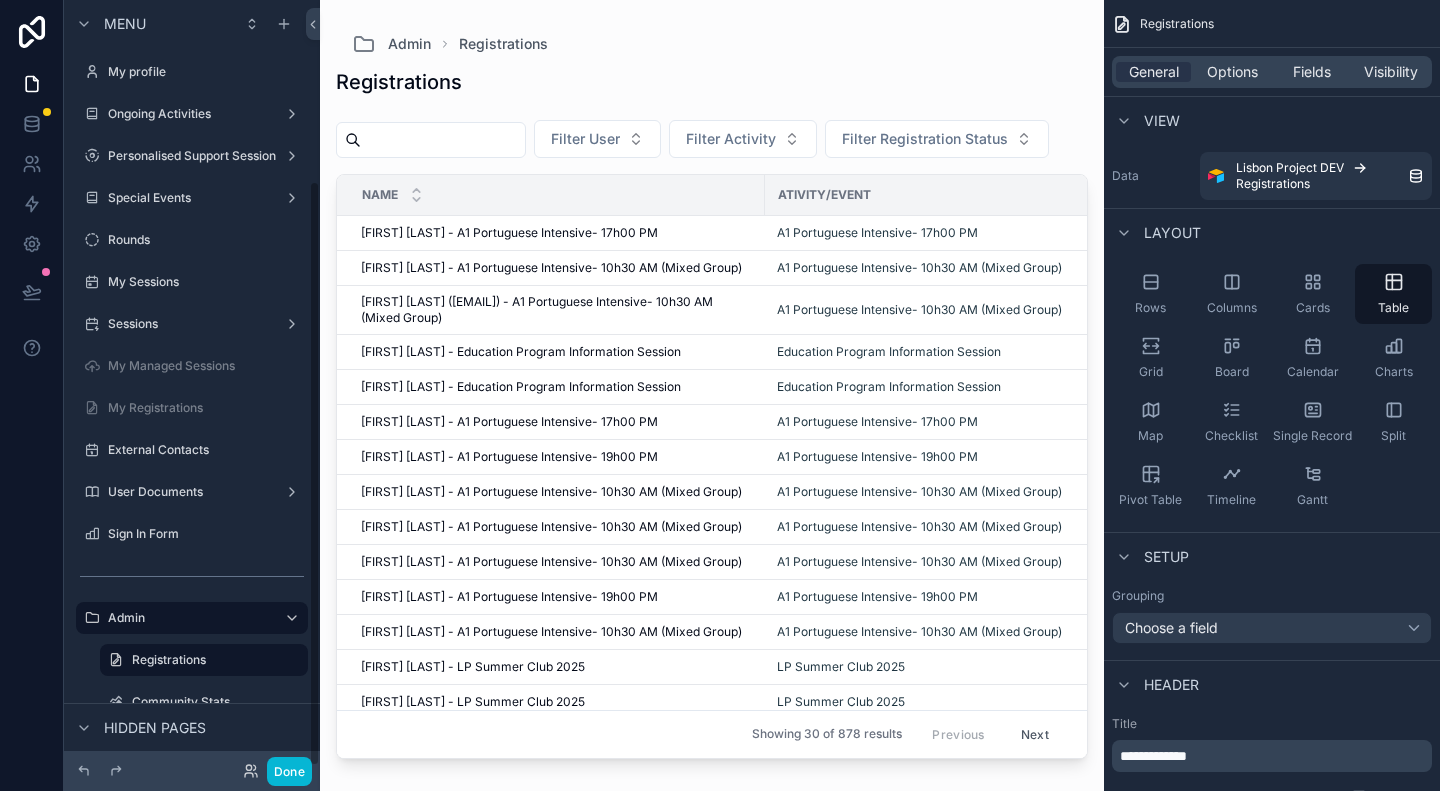 scroll, scrollTop: 236, scrollLeft: 0, axis: vertical 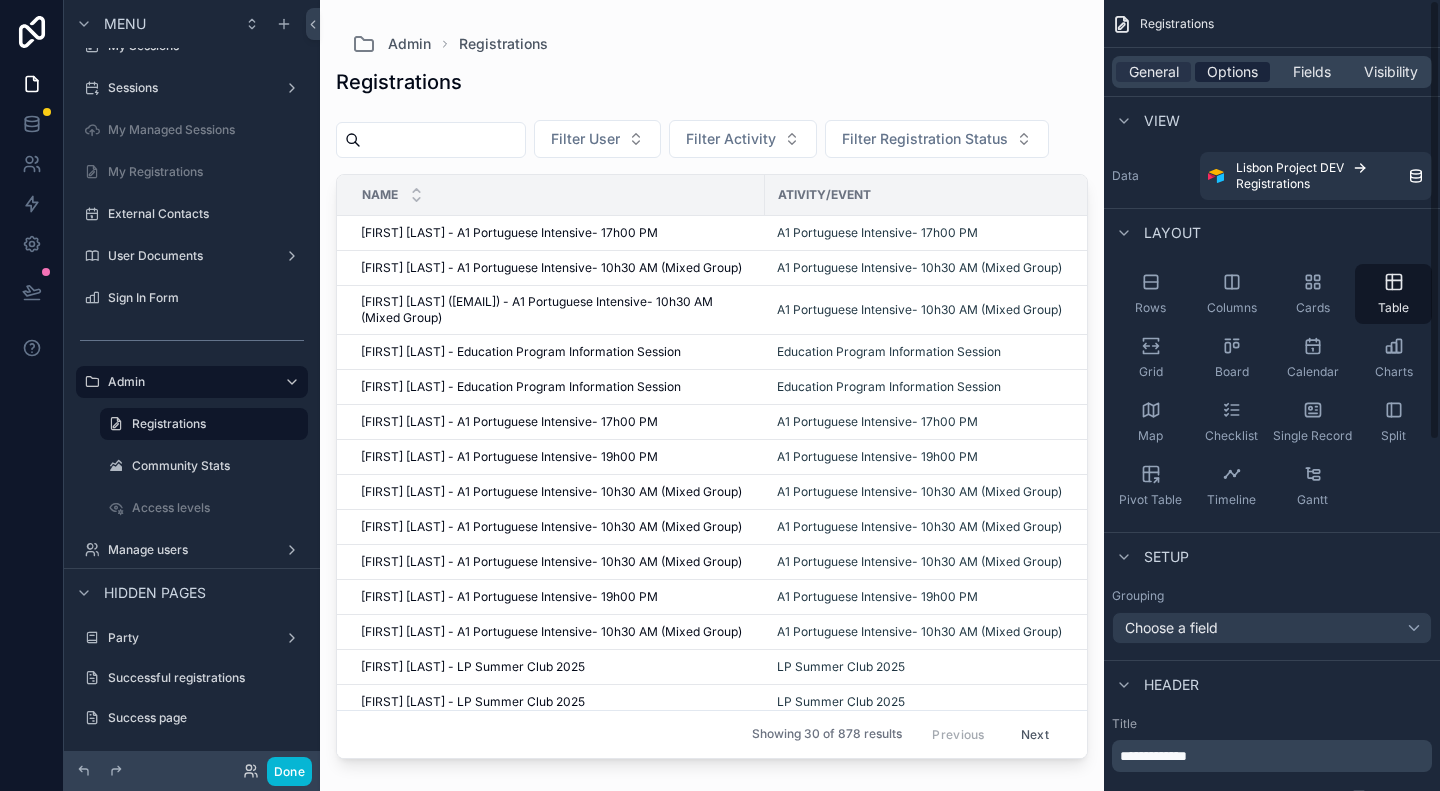 click on "Options" at bounding box center [1232, 72] 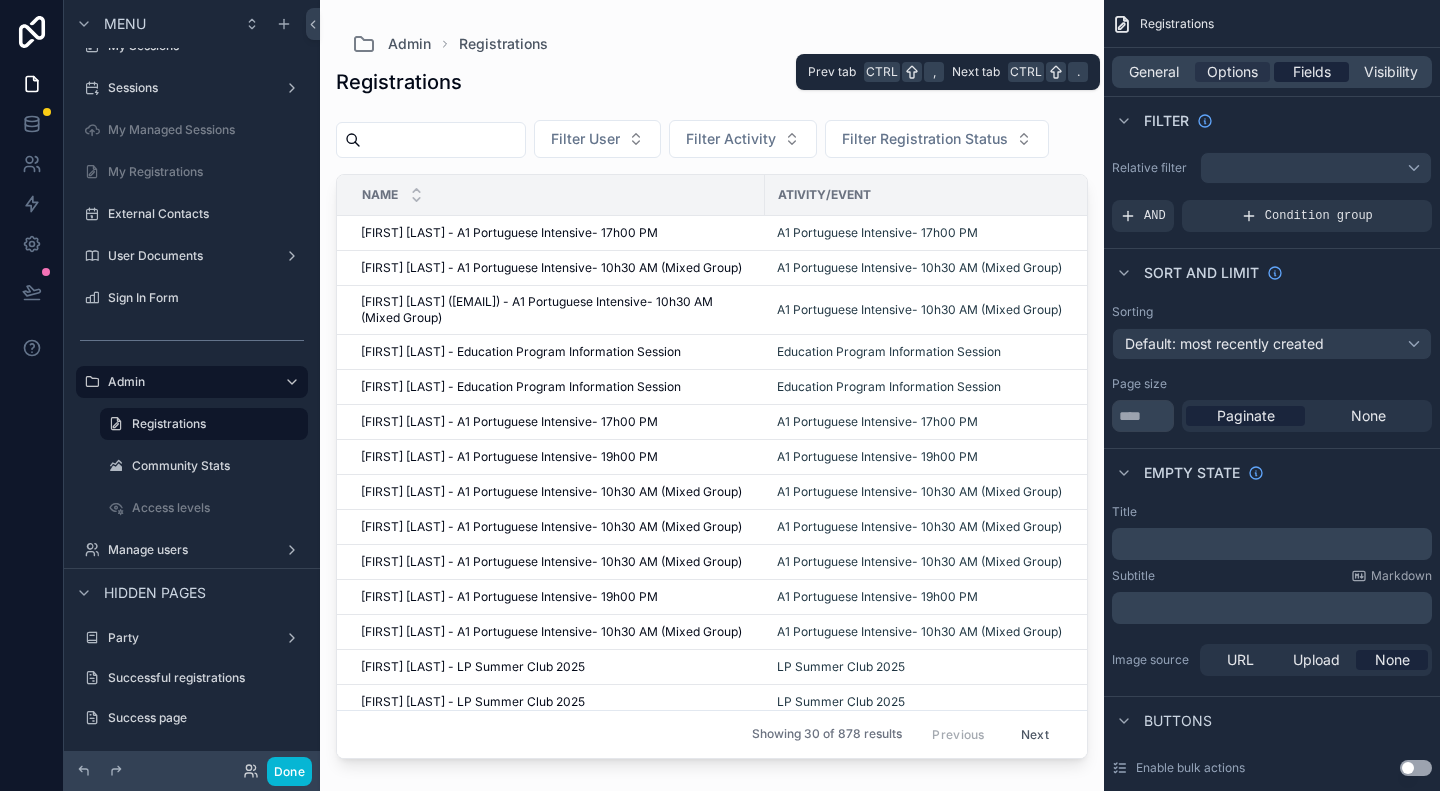 click on "Fields" at bounding box center [1312, 72] 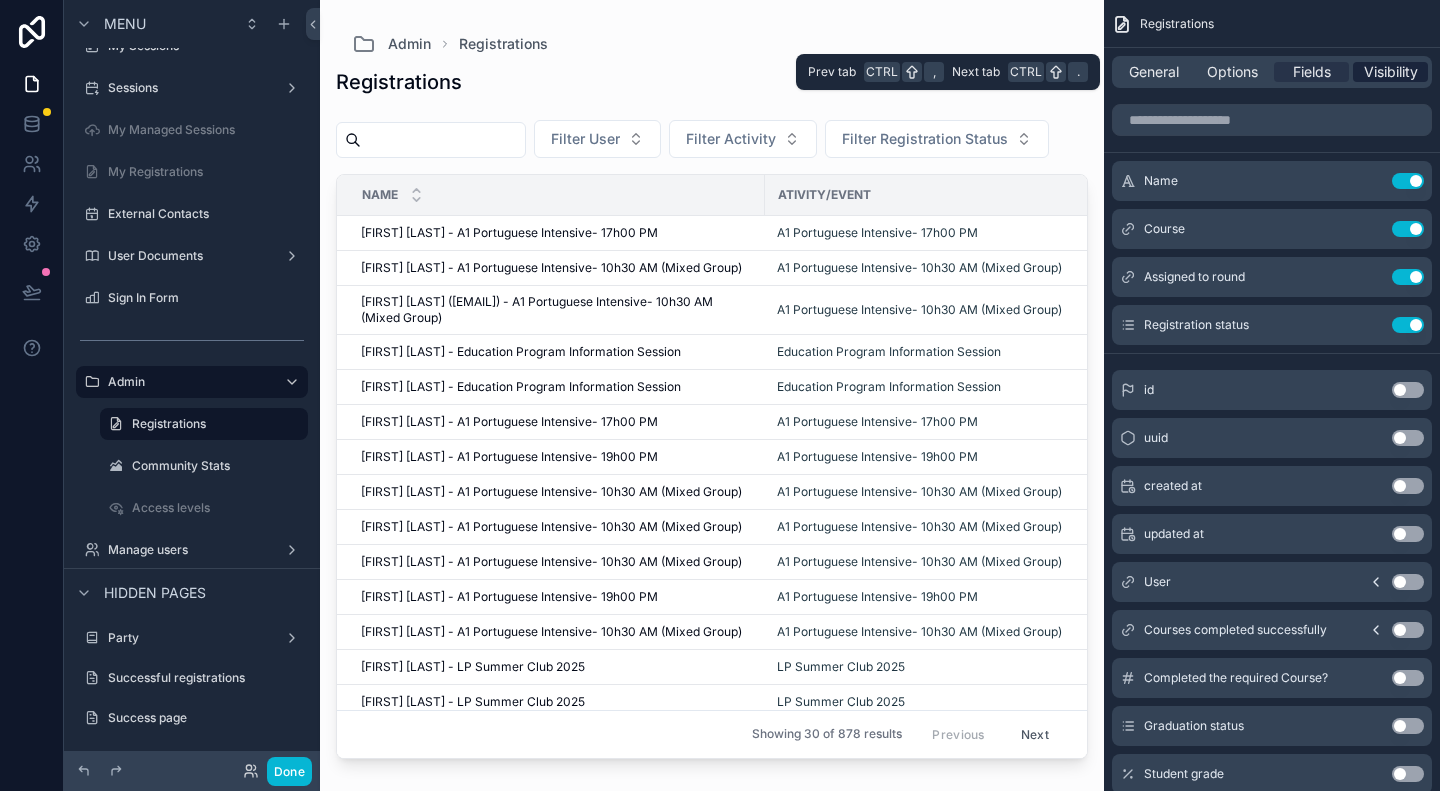 click on "Visibility" at bounding box center [1391, 72] 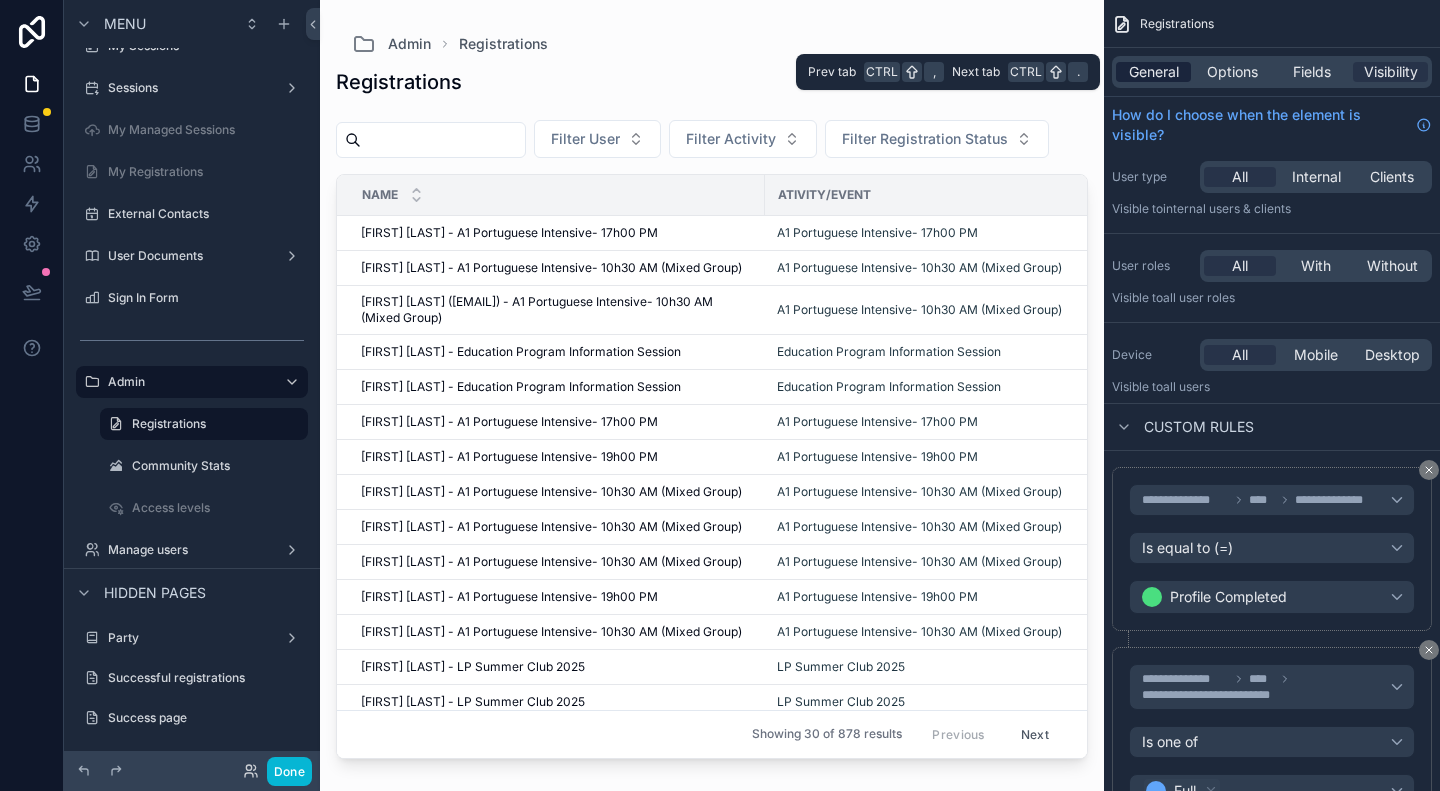 click on "General" at bounding box center (1154, 72) 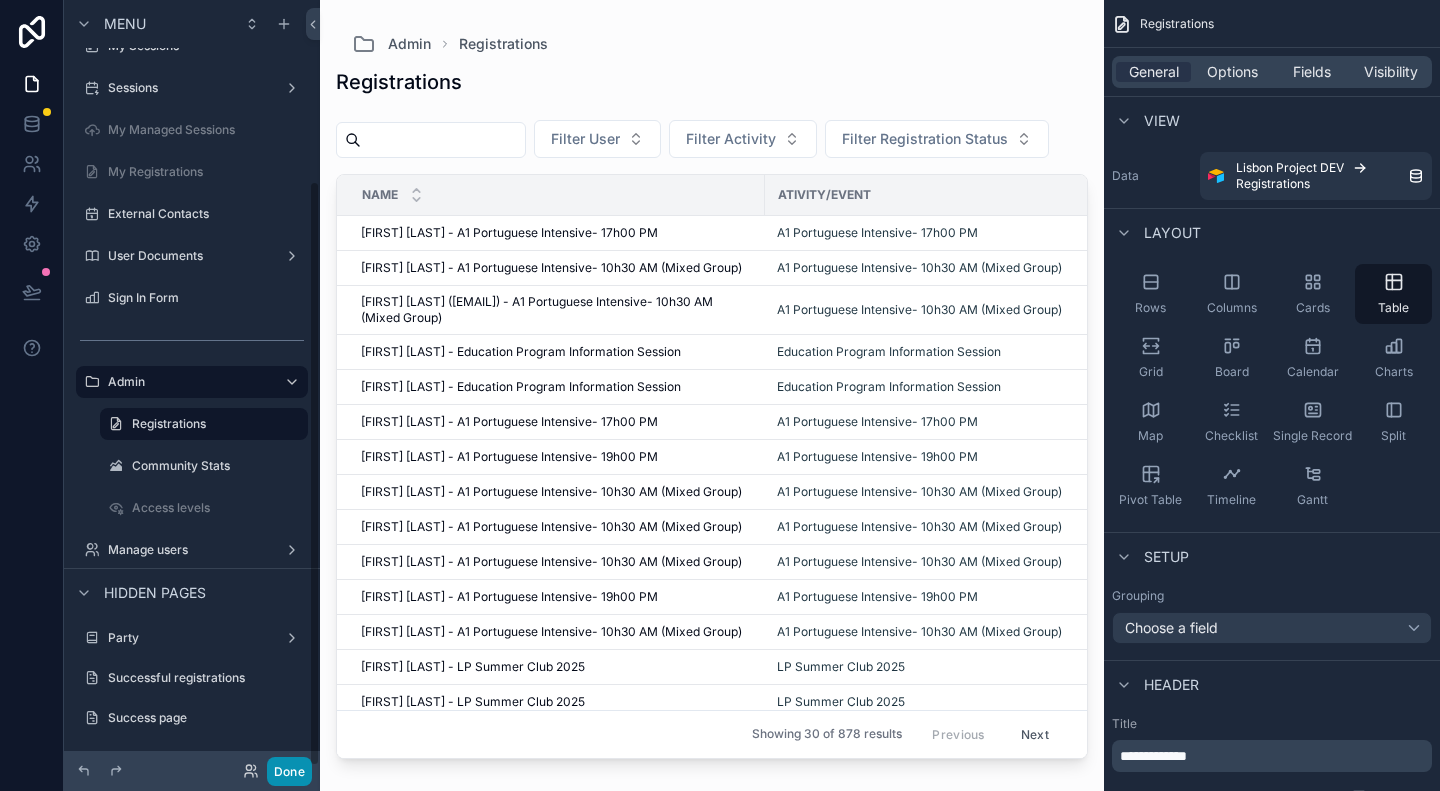 click on "Done" at bounding box center [289, 771] 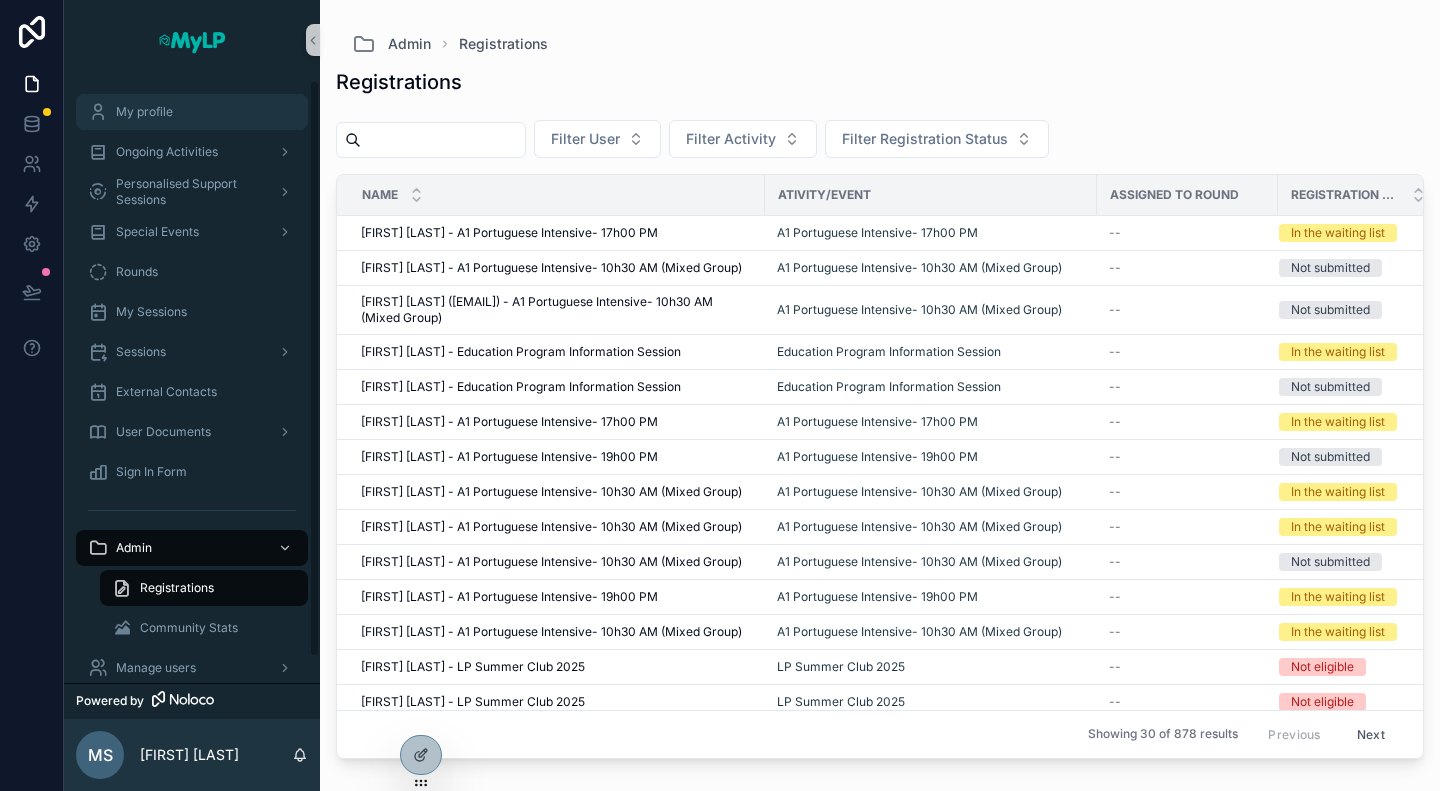 click on "My profile" at bounding box center [192, 112] 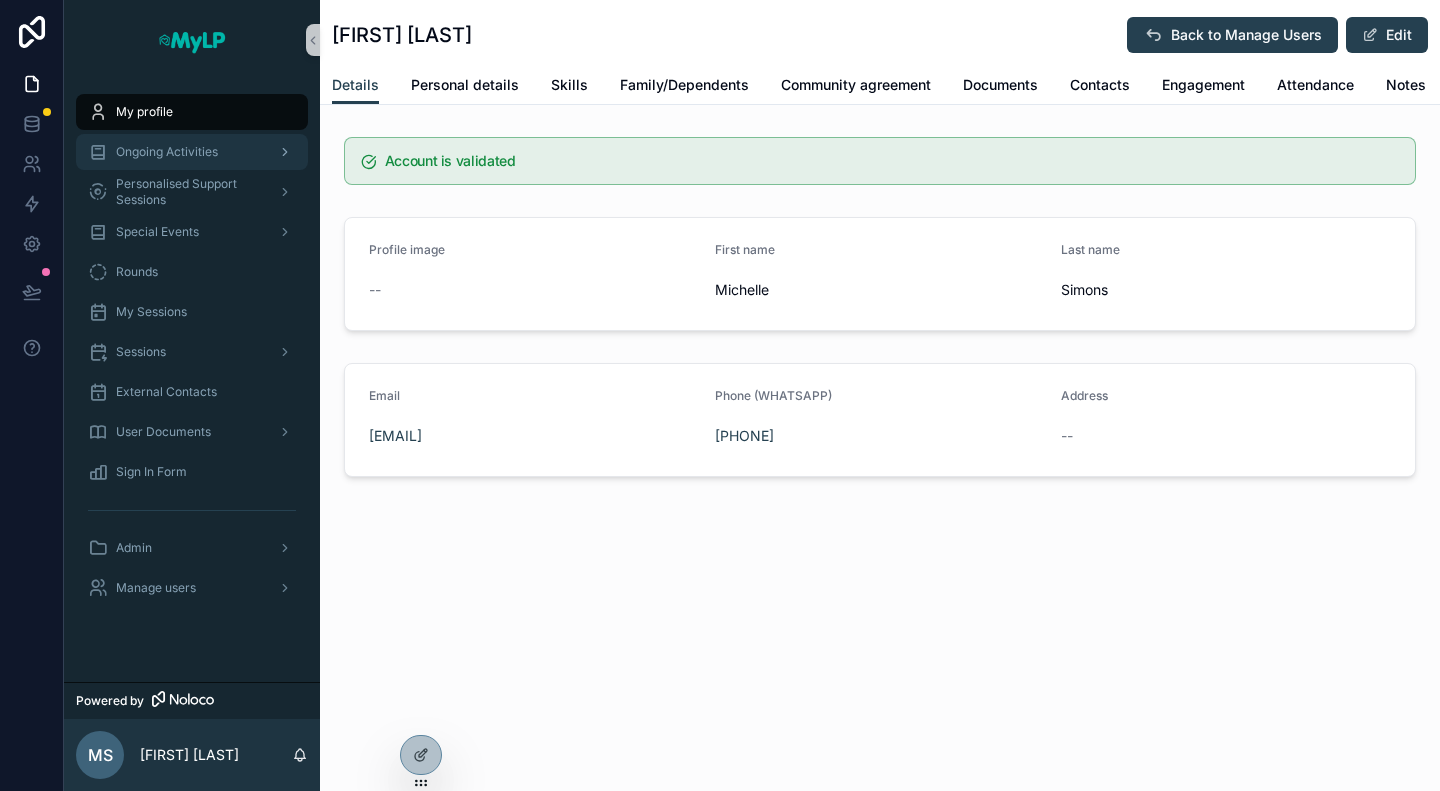 click on "Ongoing Activities" at bounding box center (167, 152) 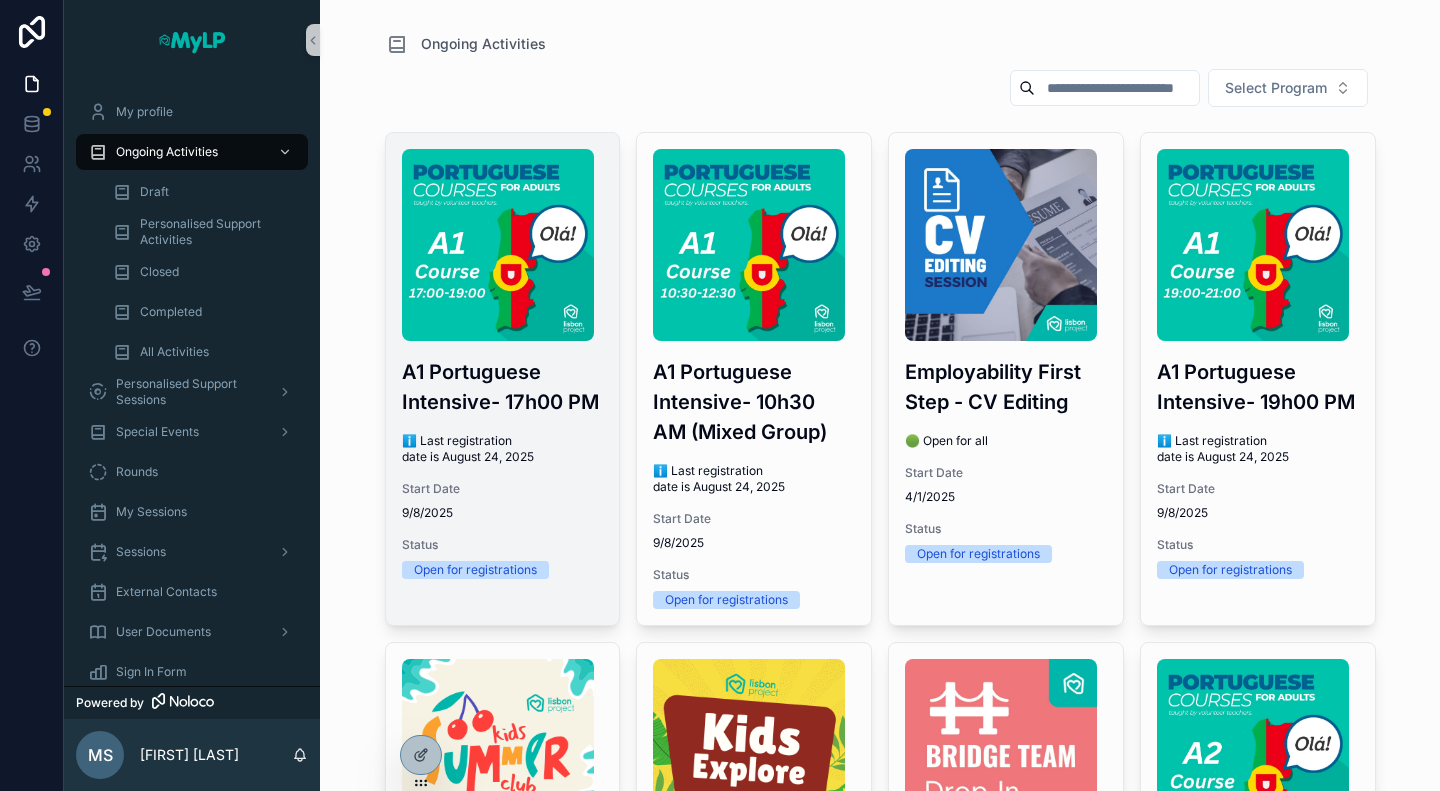 click on "A1 Portuguese Intensive- 17h00 PM" at bounding box center (503, 387) 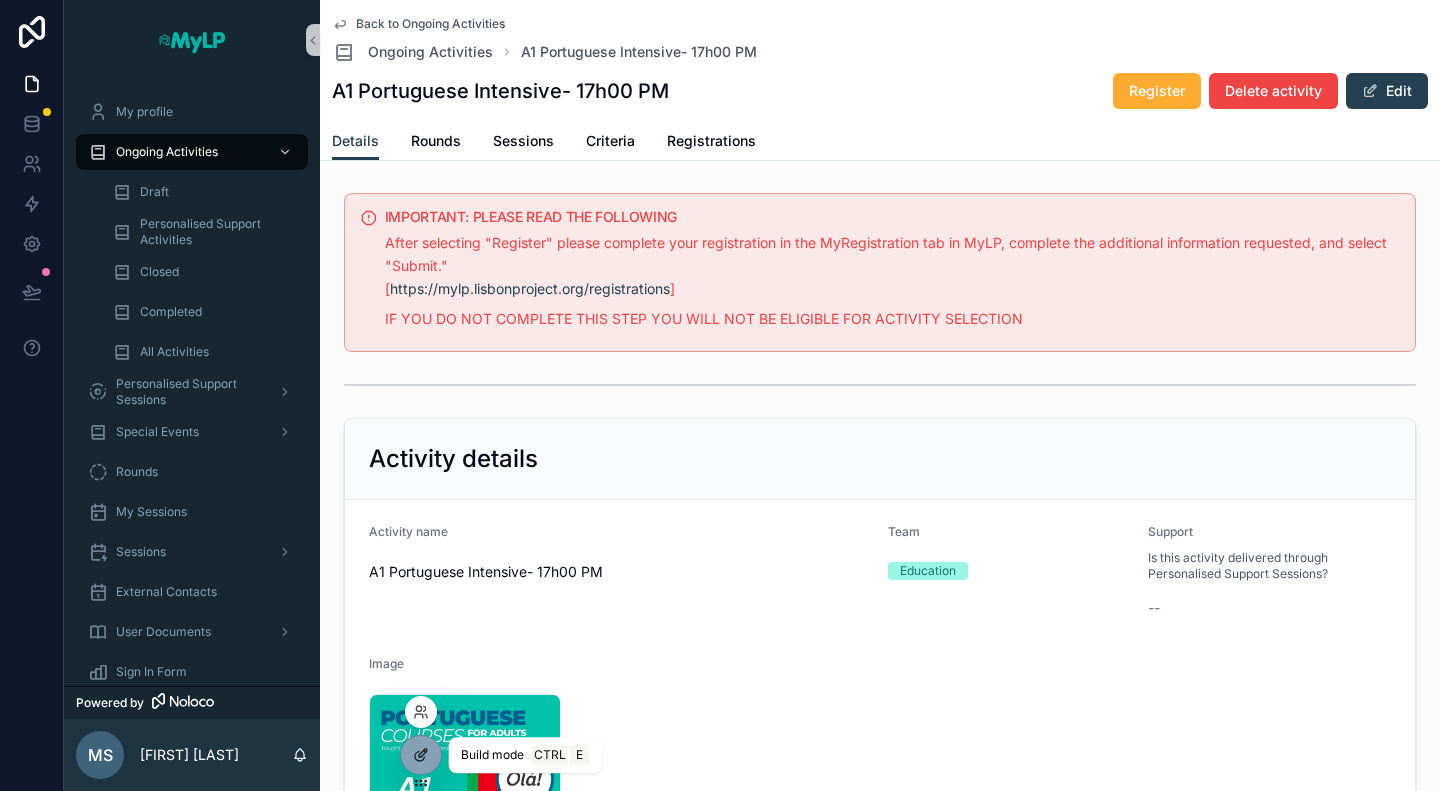 click 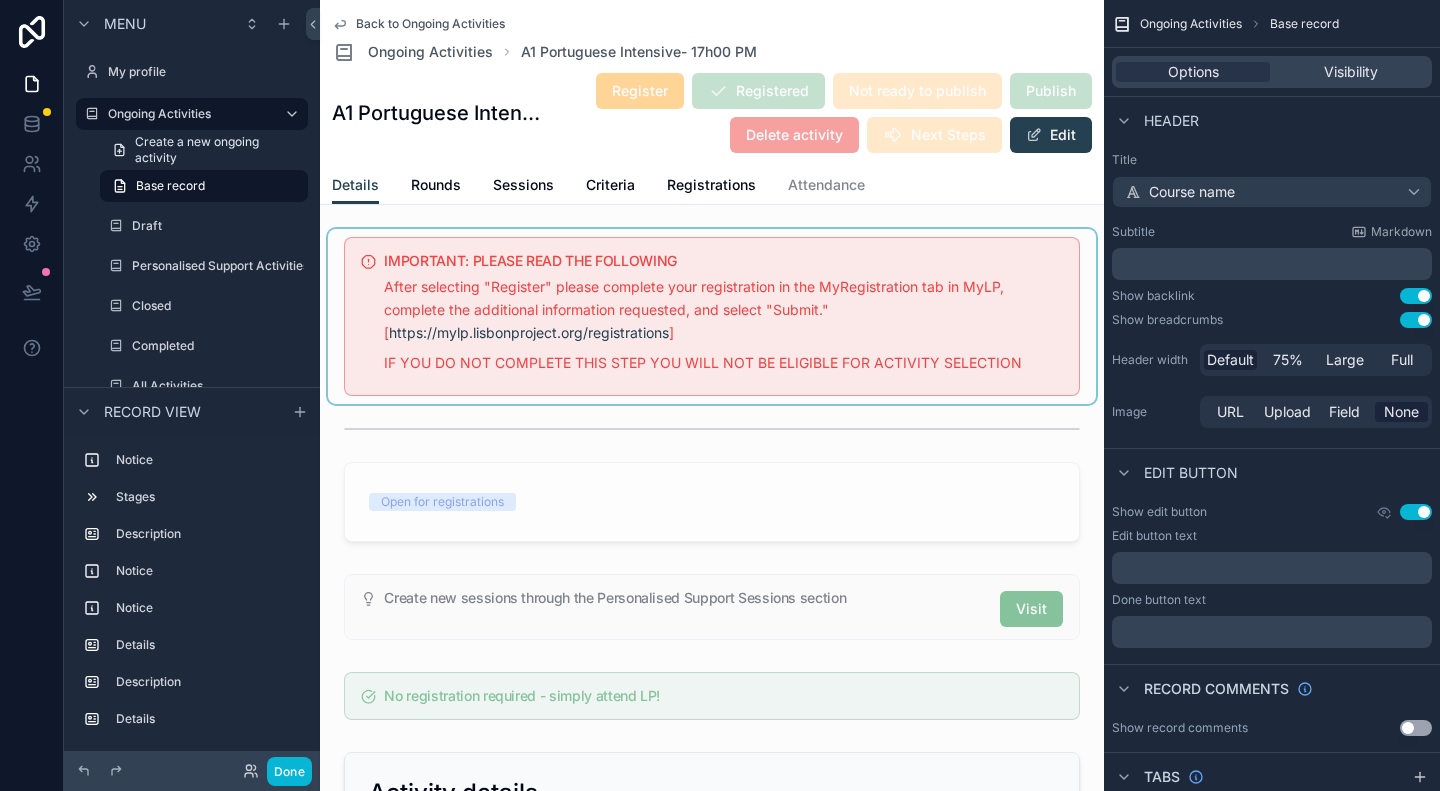 click at bounding box center (712, 316) 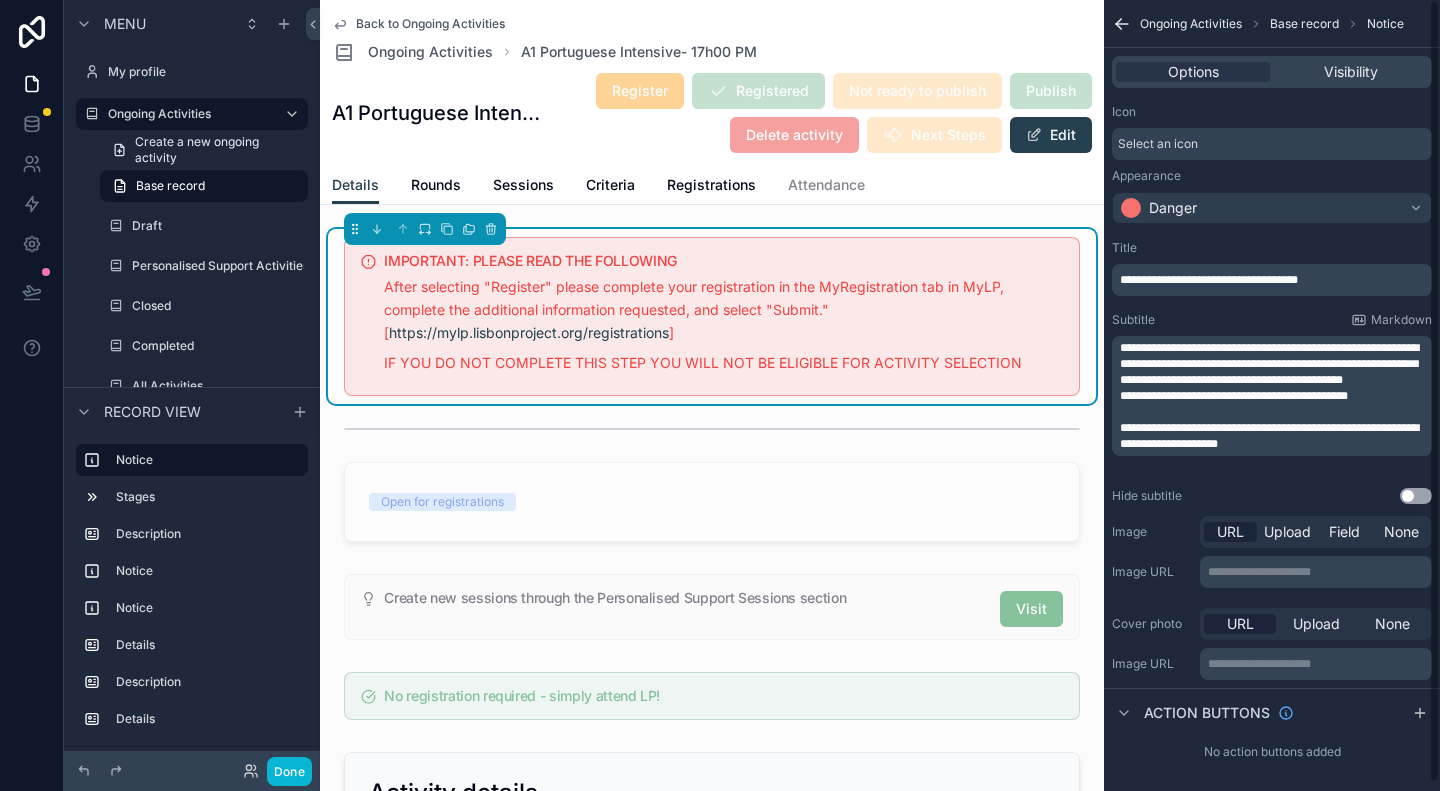 click on "**********" at bounding box center [1234, 396] 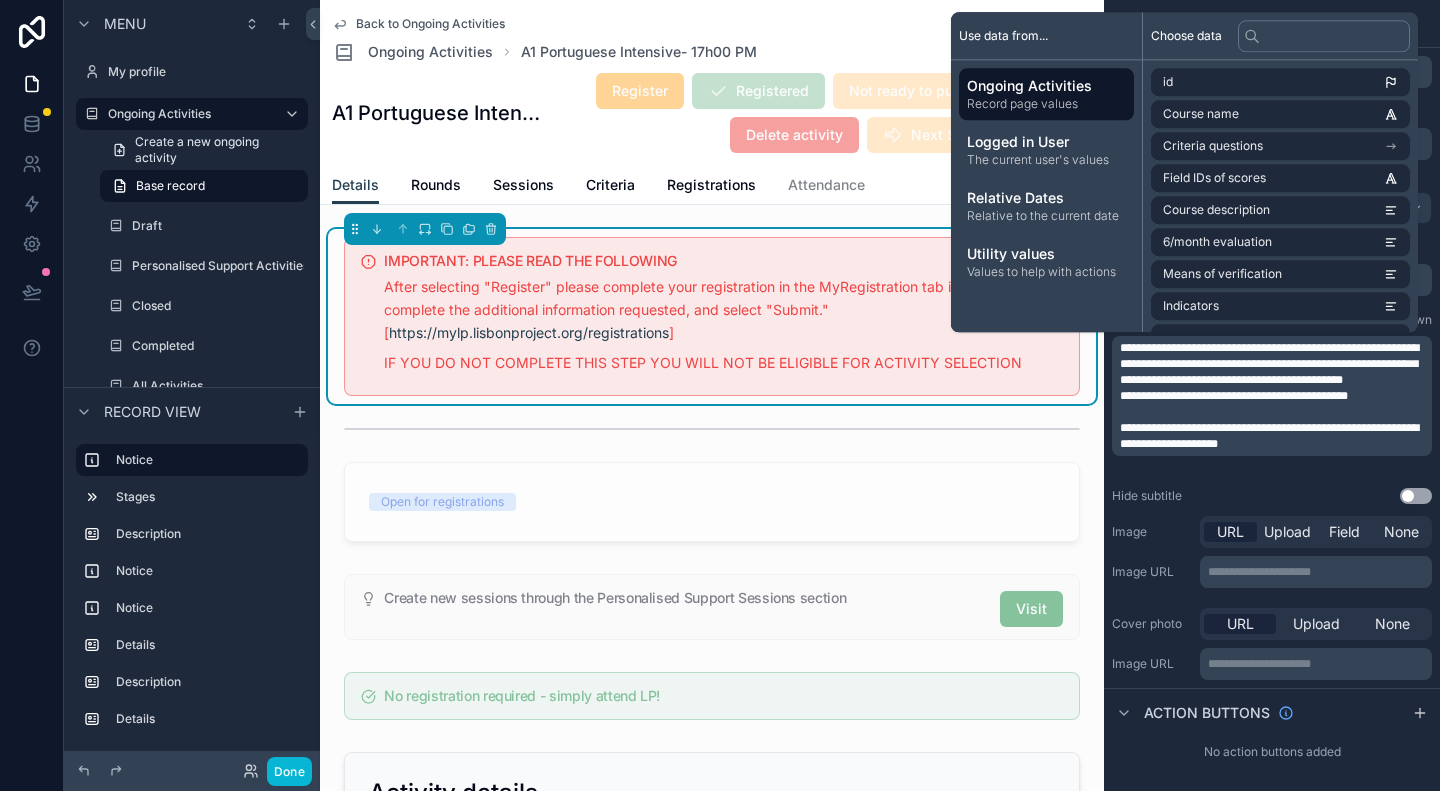 click on "**********" at bounding box center [1274, 364] 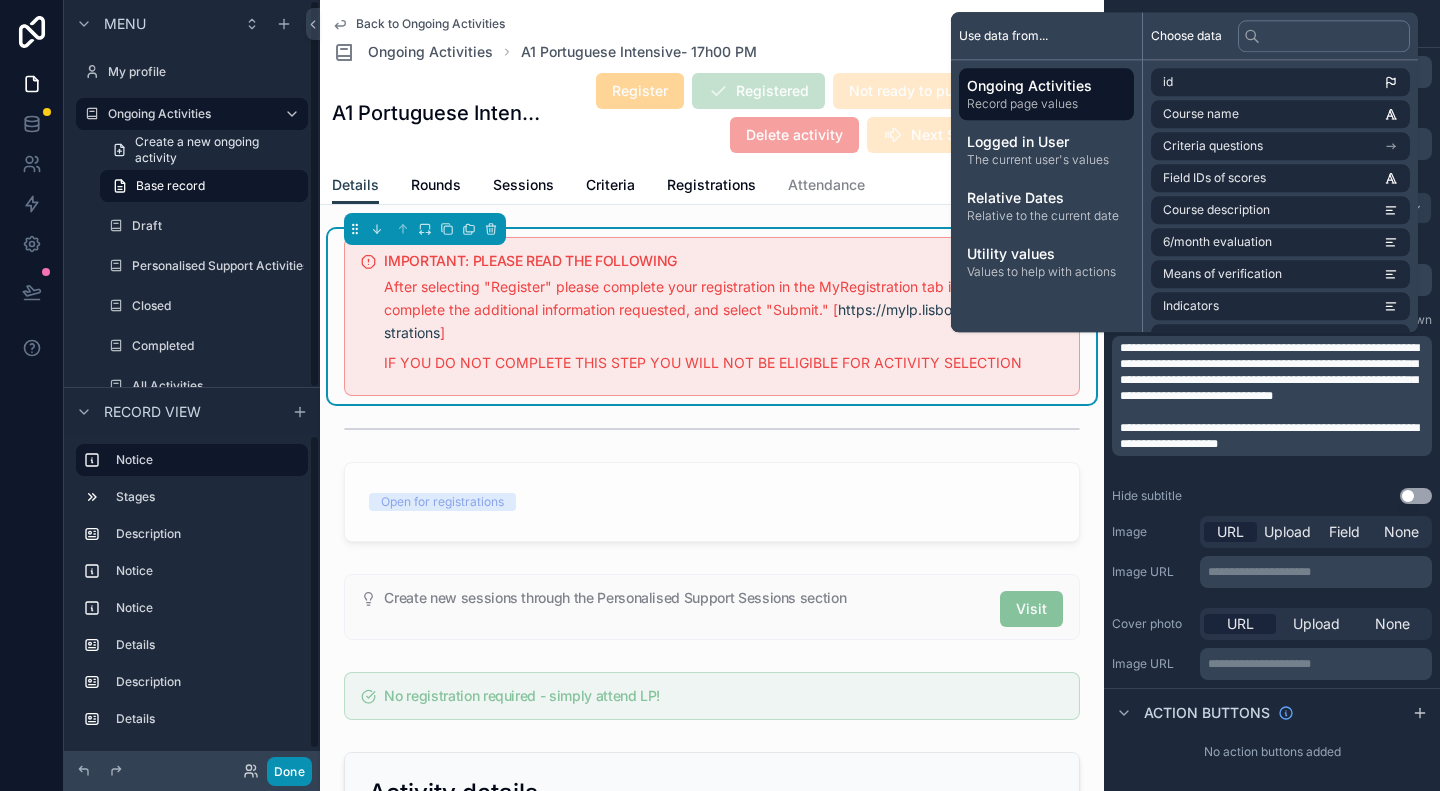 click on "Done" at bounding box center (289, 771) 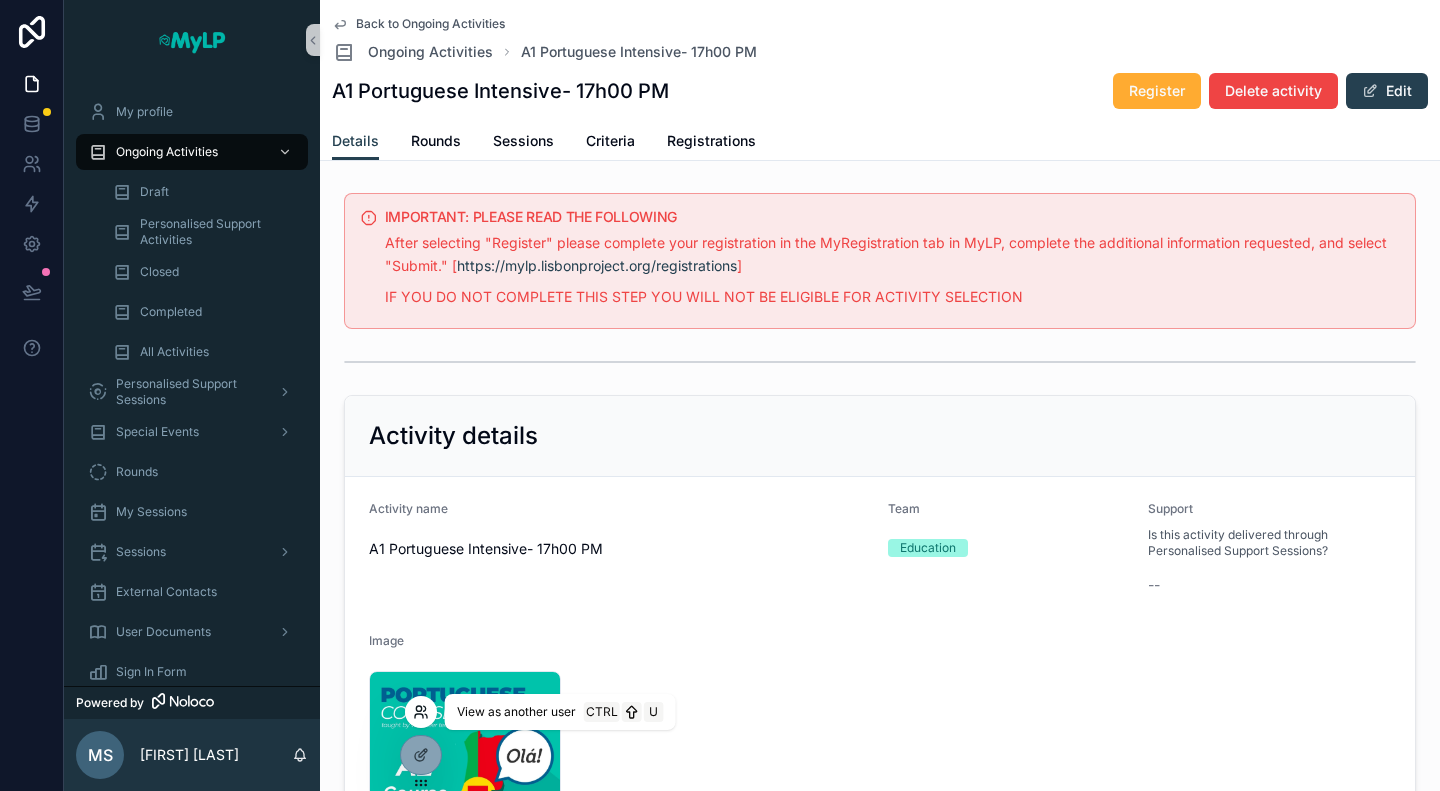 click 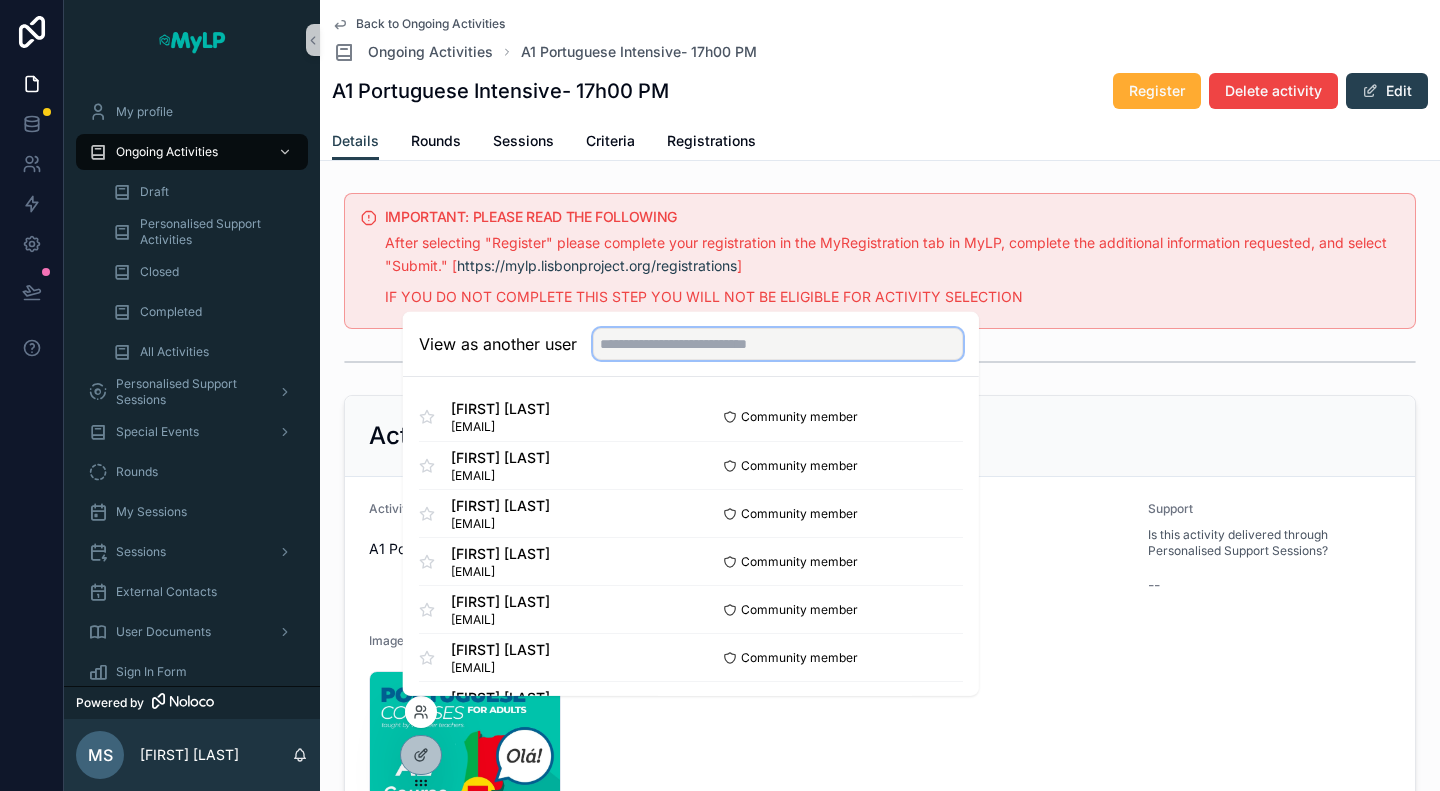 click at bounding box center [778, 344] 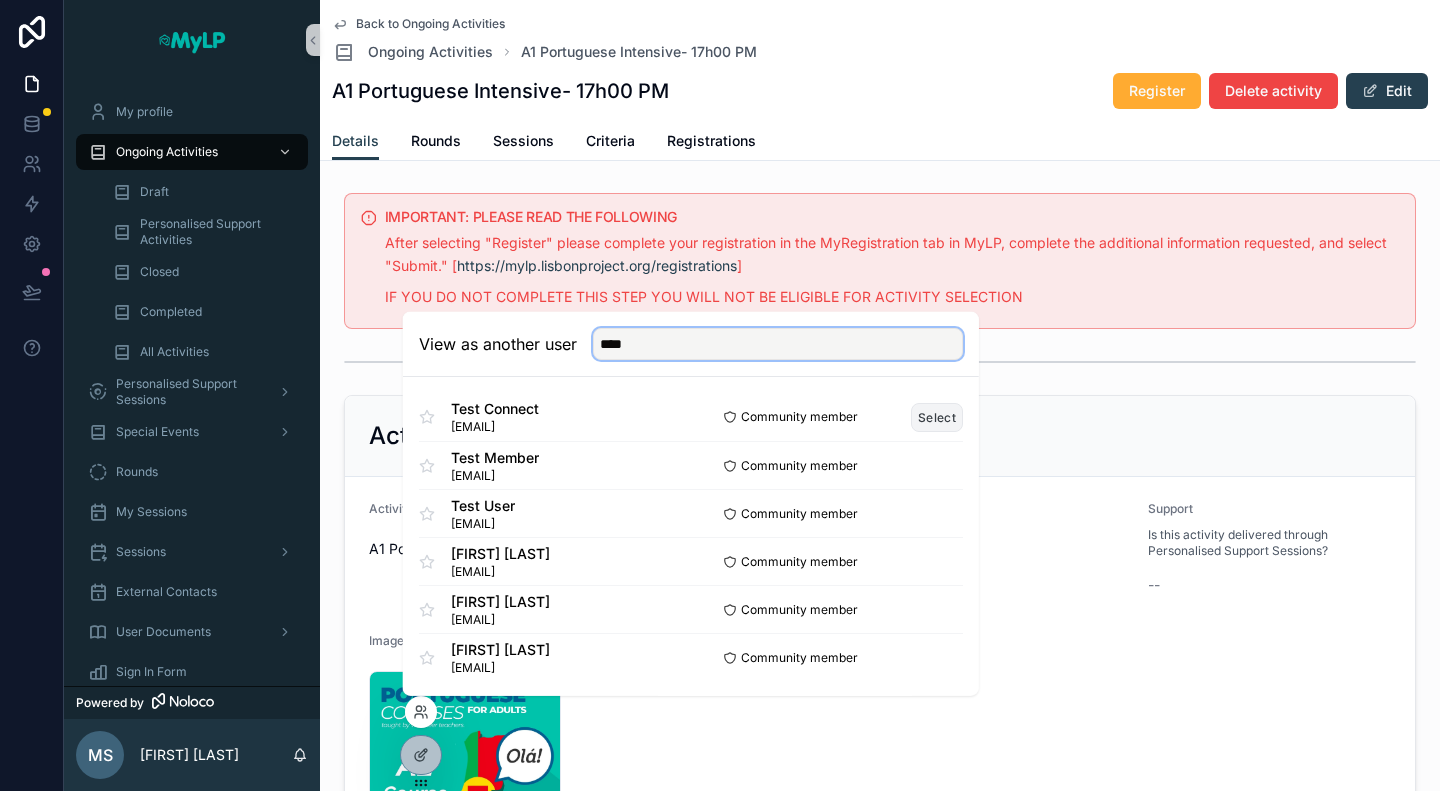 type on "****" 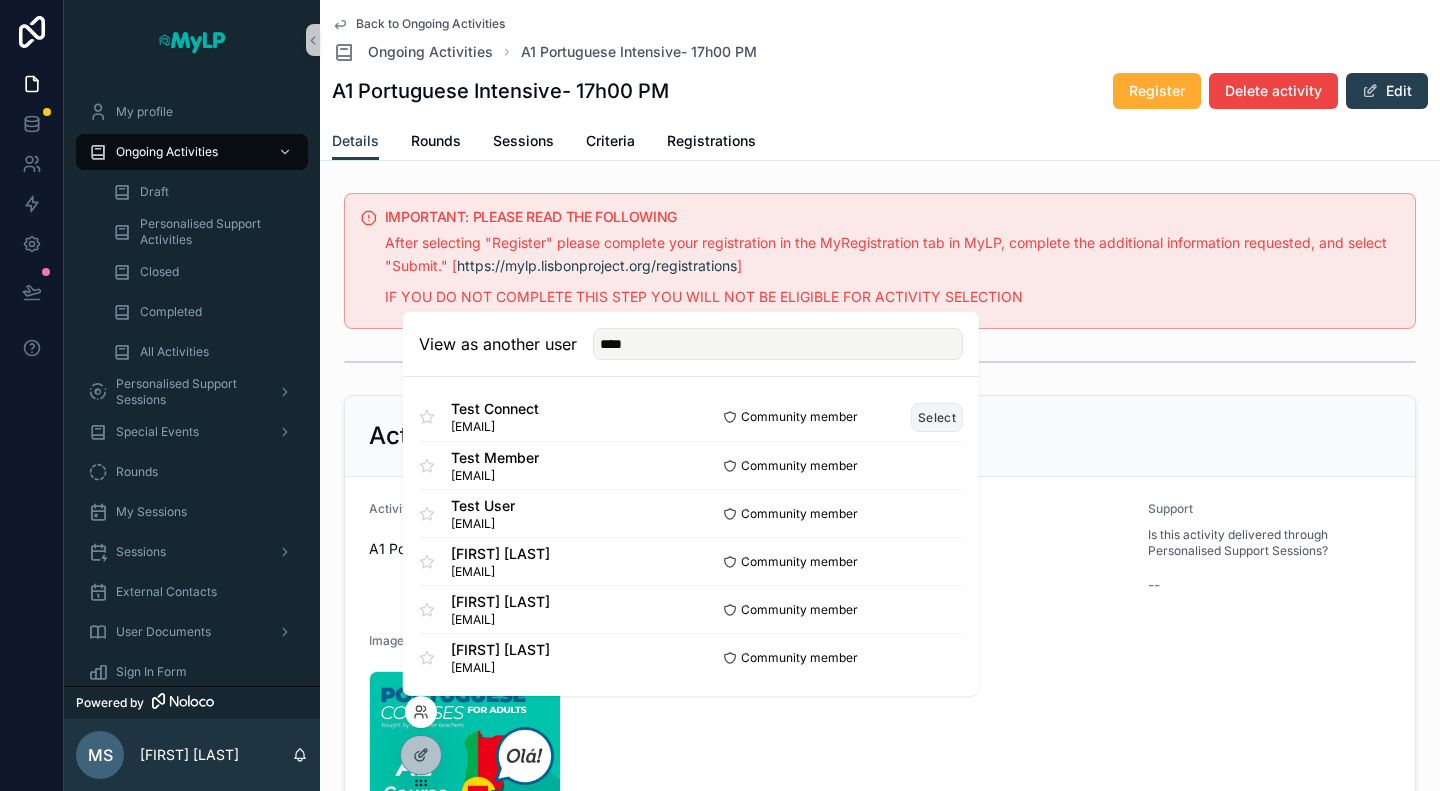 click on "Select" at bounding box center [937, 416] 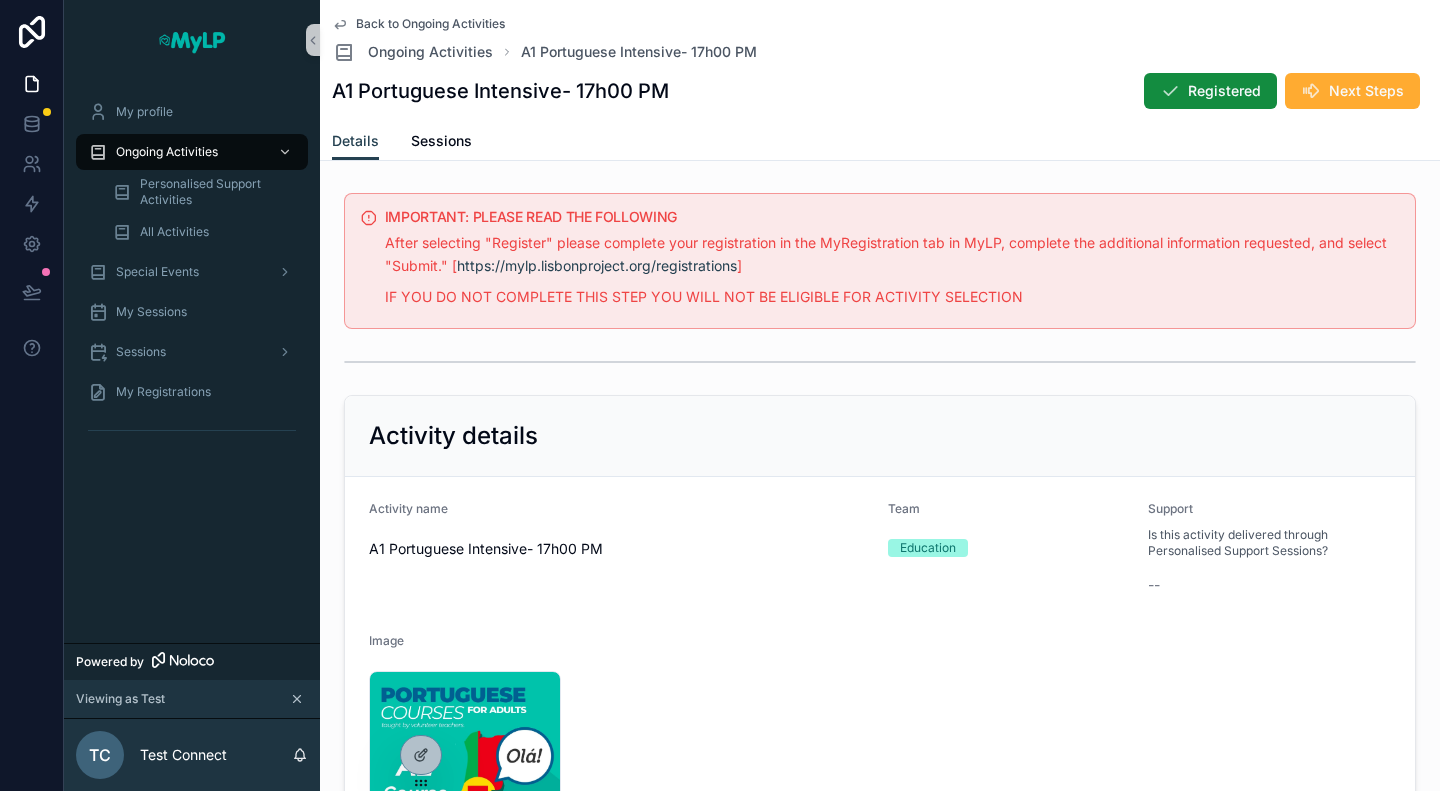 scroll, scrollTop: 0, scrollLeft: 0, axis: both 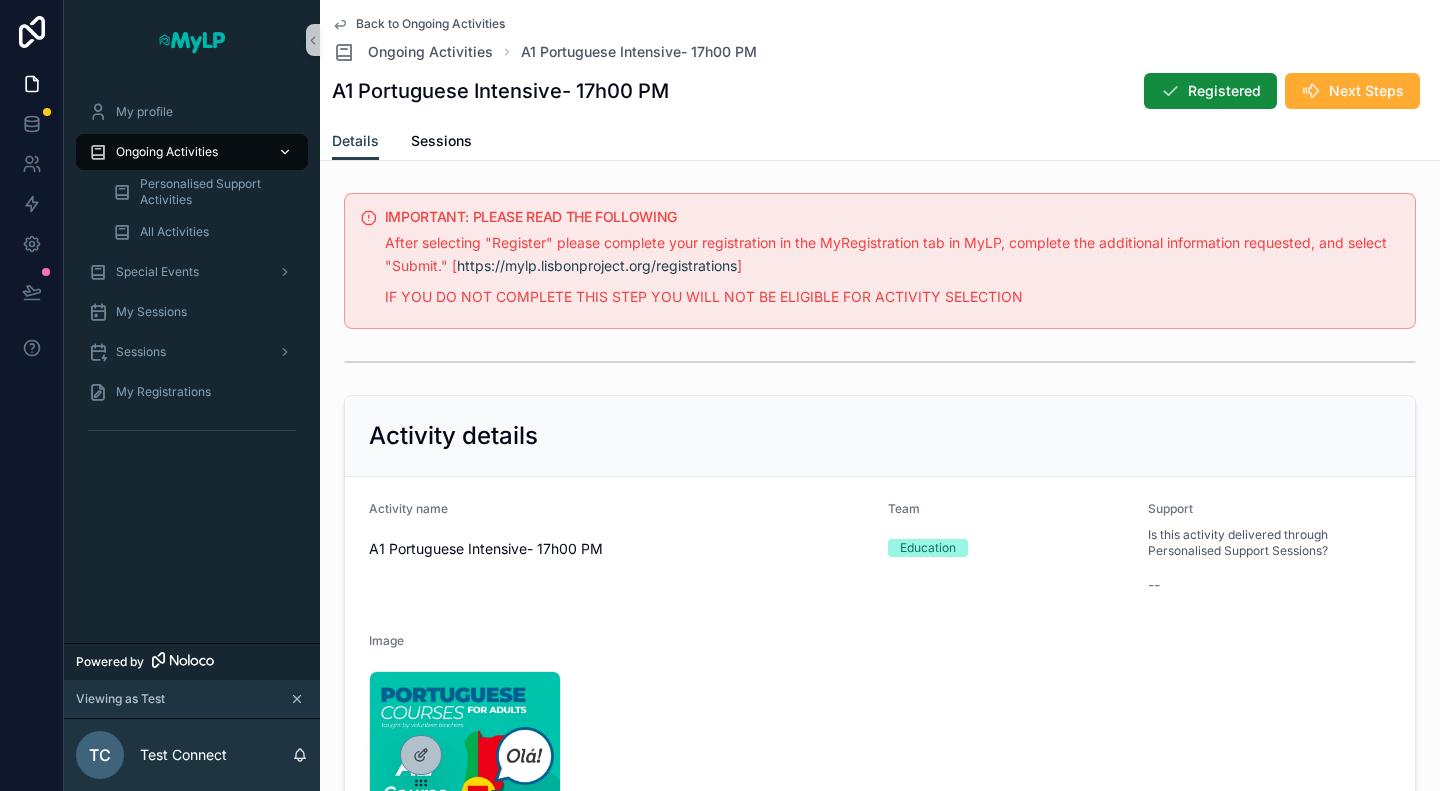 click on "Ongoing Activities" at bounding box center (167, 152) 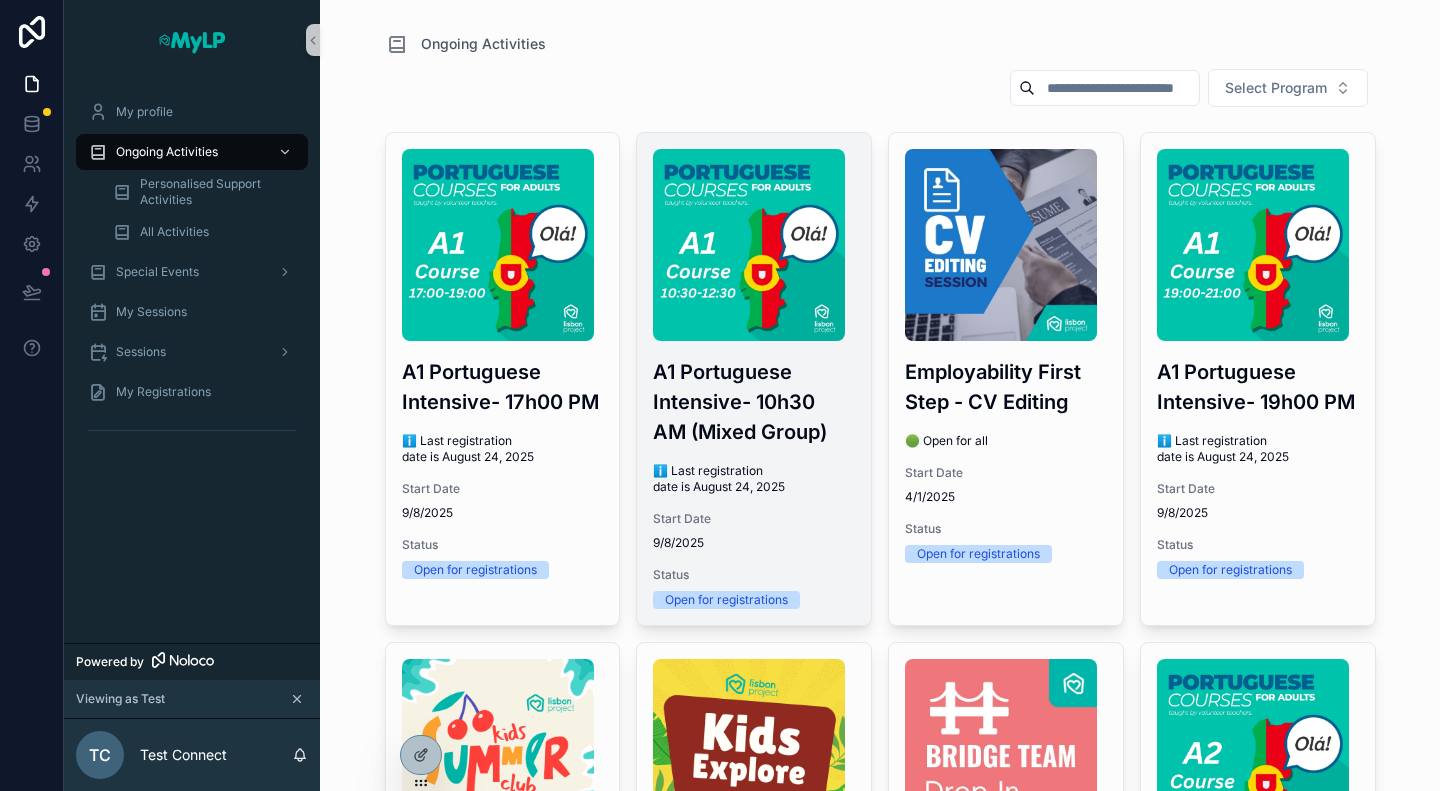 click on "A1 Portuguese Intensive- 10h30 AM (Mixed Group)" at bounding box center [754, 402] 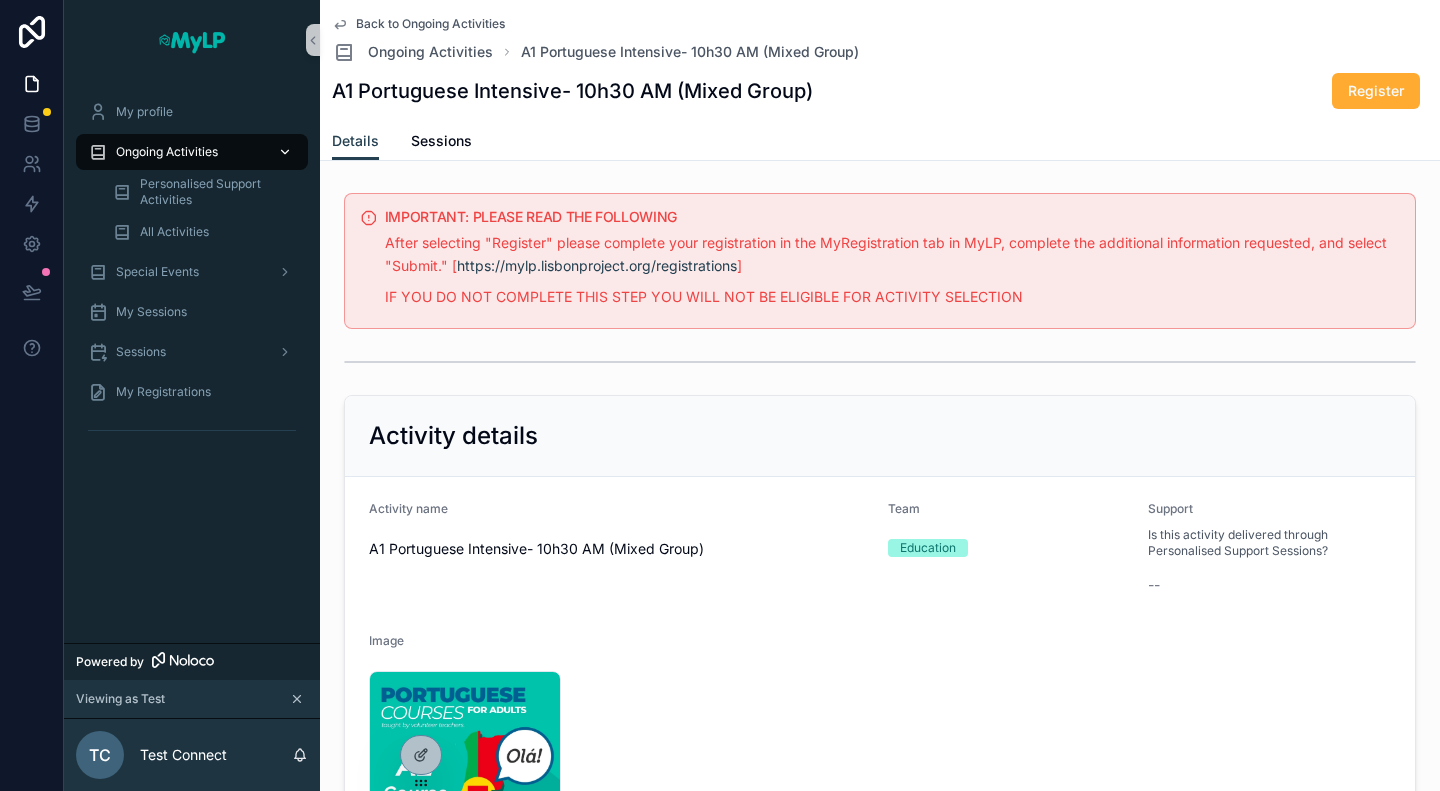 click on "Ongoing Activities" at bounding box center [167, 152] 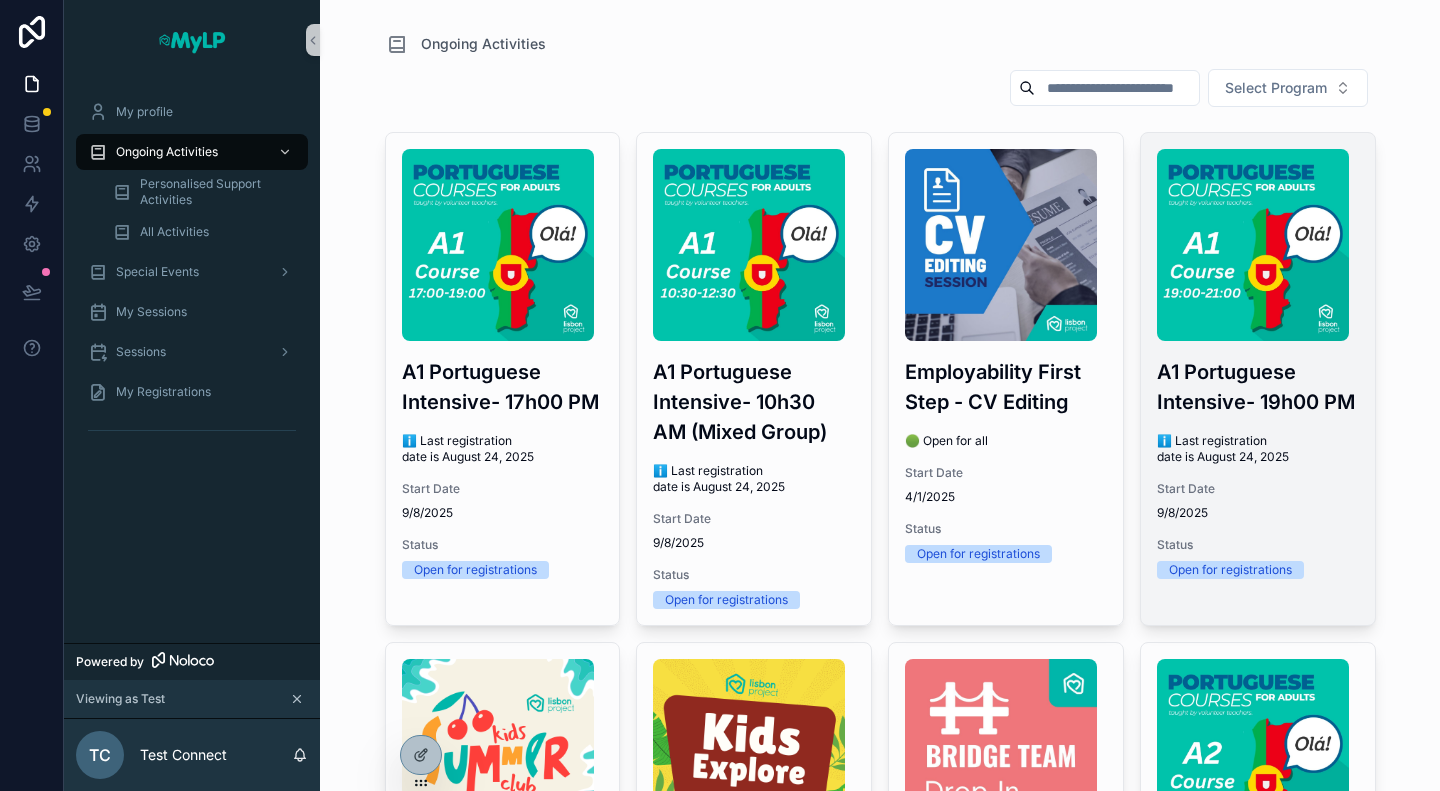click on "A1 Portuguese Intensive- 19h00 PM" at bounding box center (1258, 387) 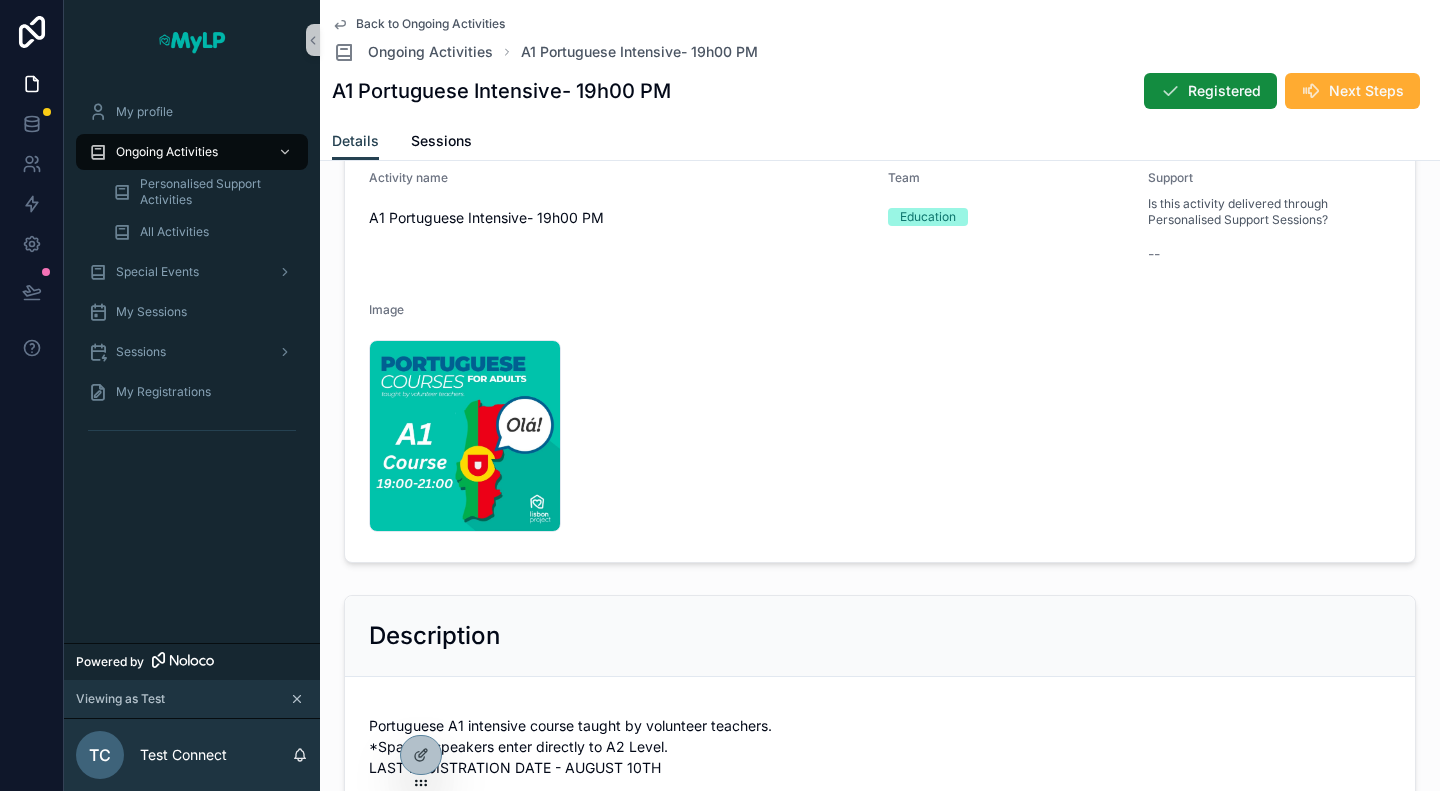 scroll, scrollTop: 0, scrollLeft: 0, axis: both 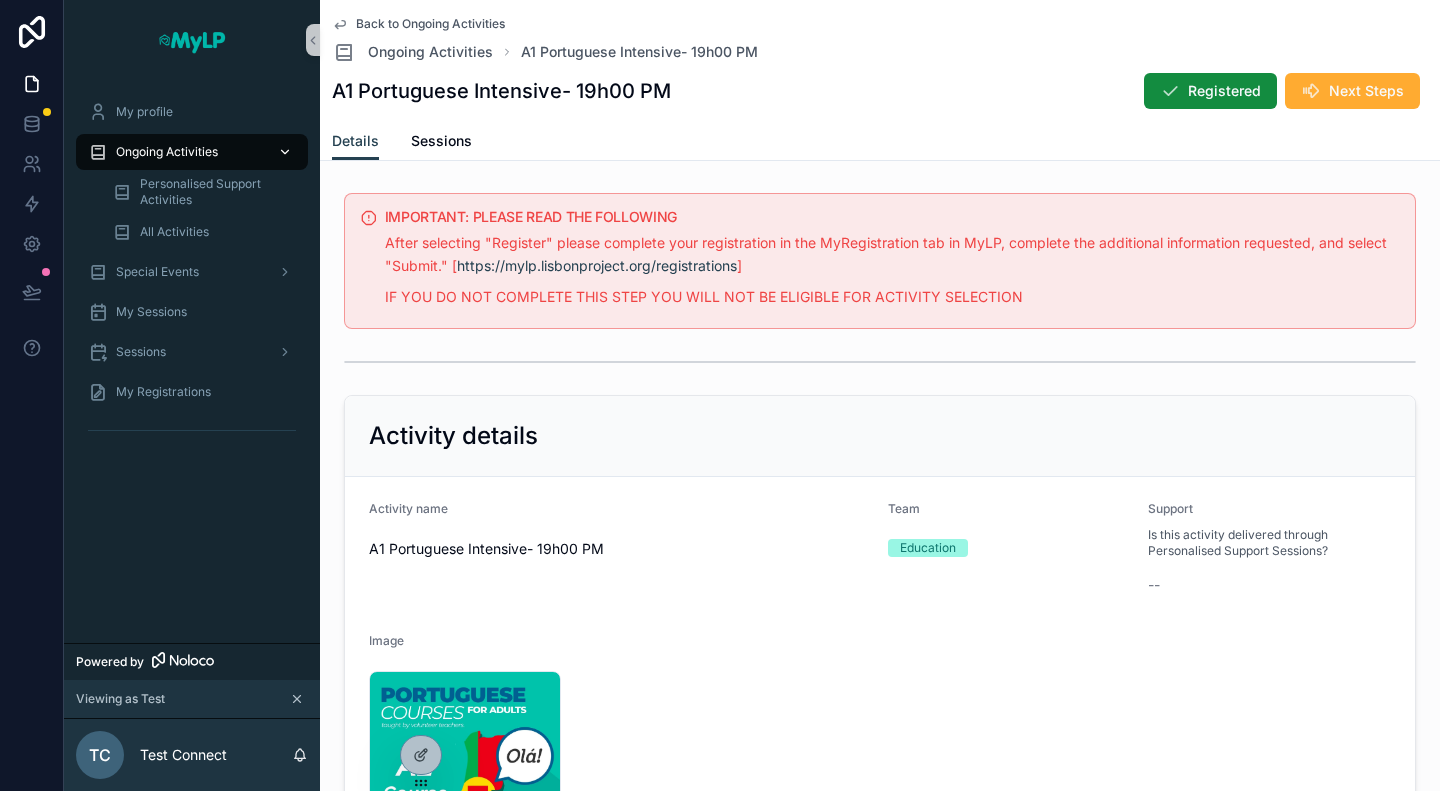 click on "Ongoing Activities" at bounding box center (167, 152) 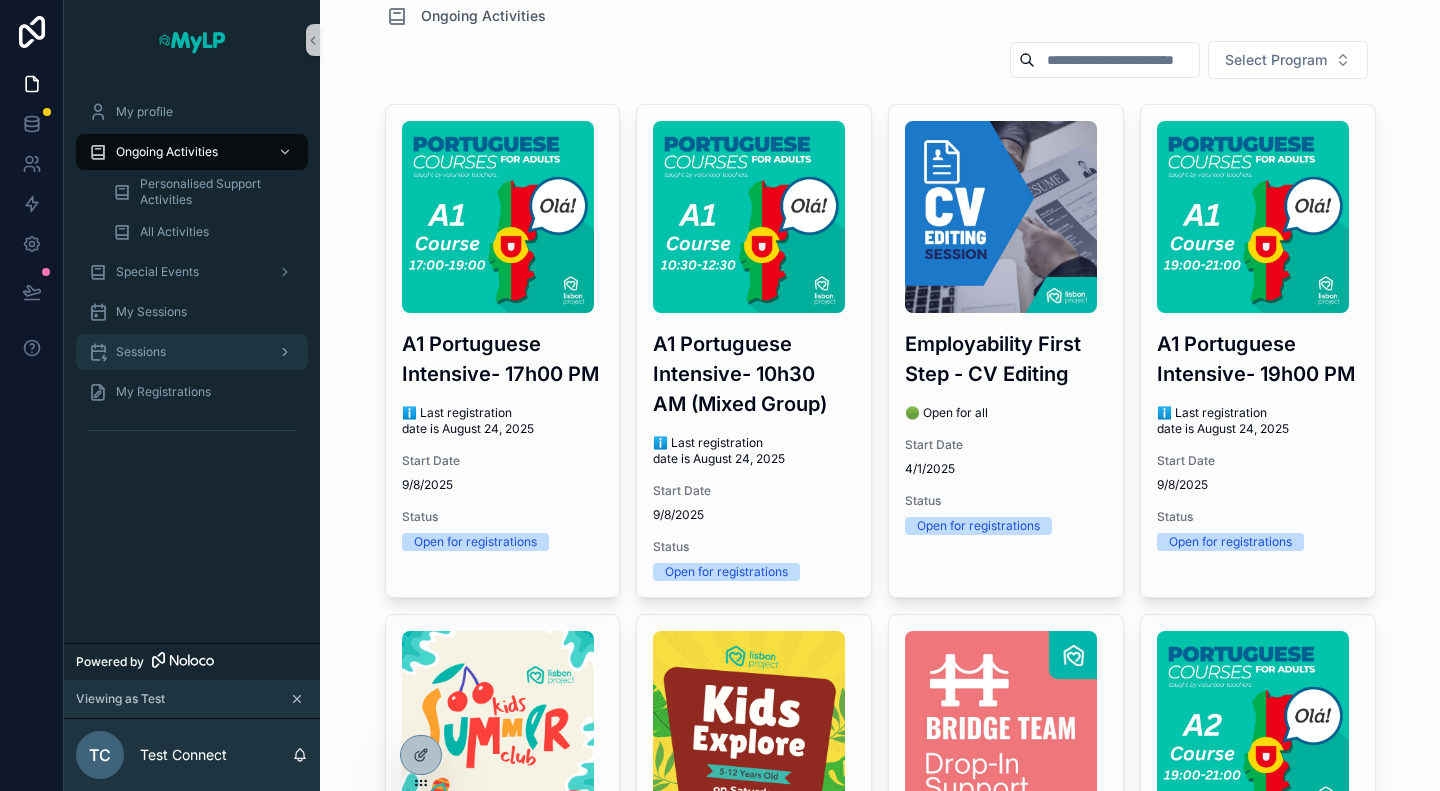 scroll, scrollTop: 0, scrollLeft: 0, axis: both 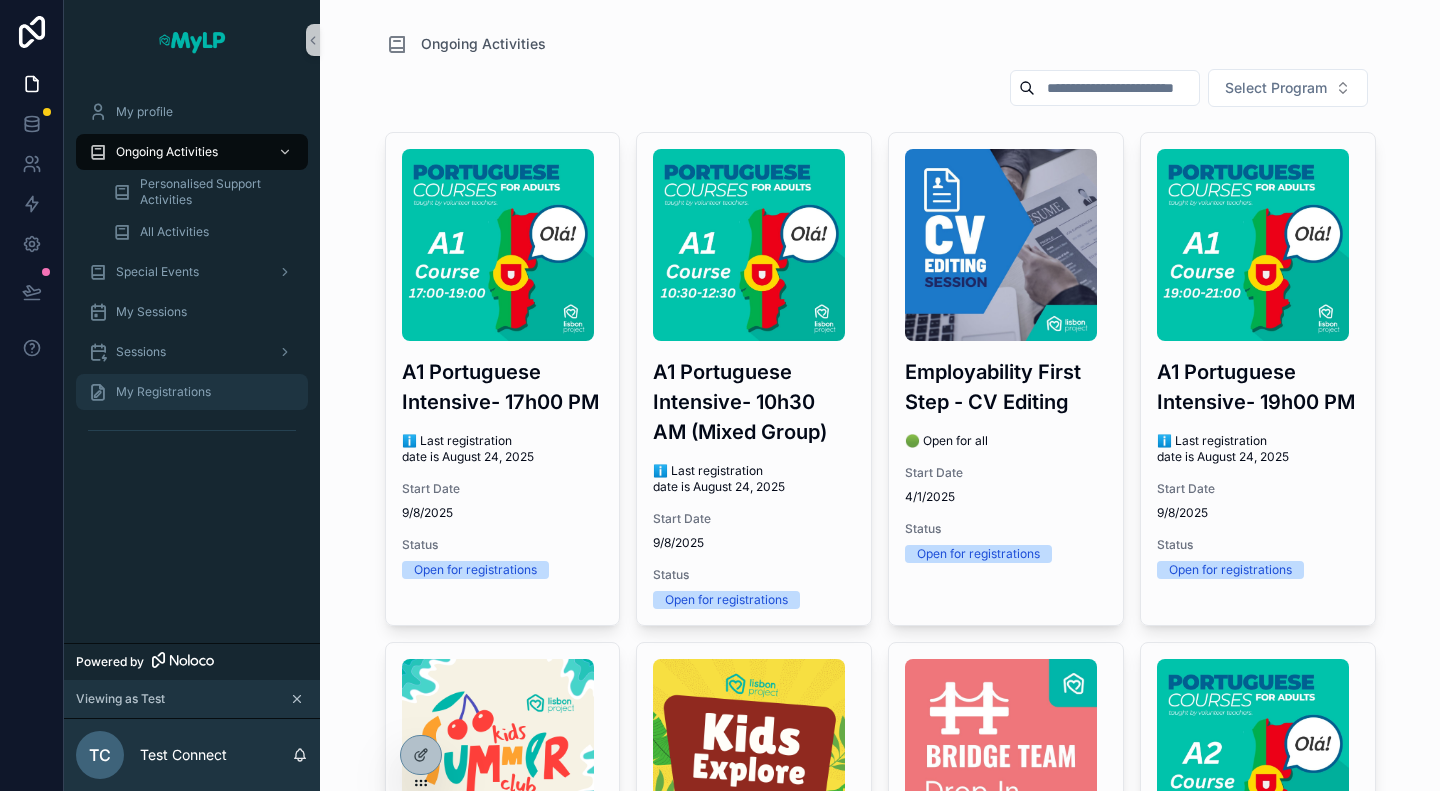 click on "My Registrations" at bounding box center [163, 392] 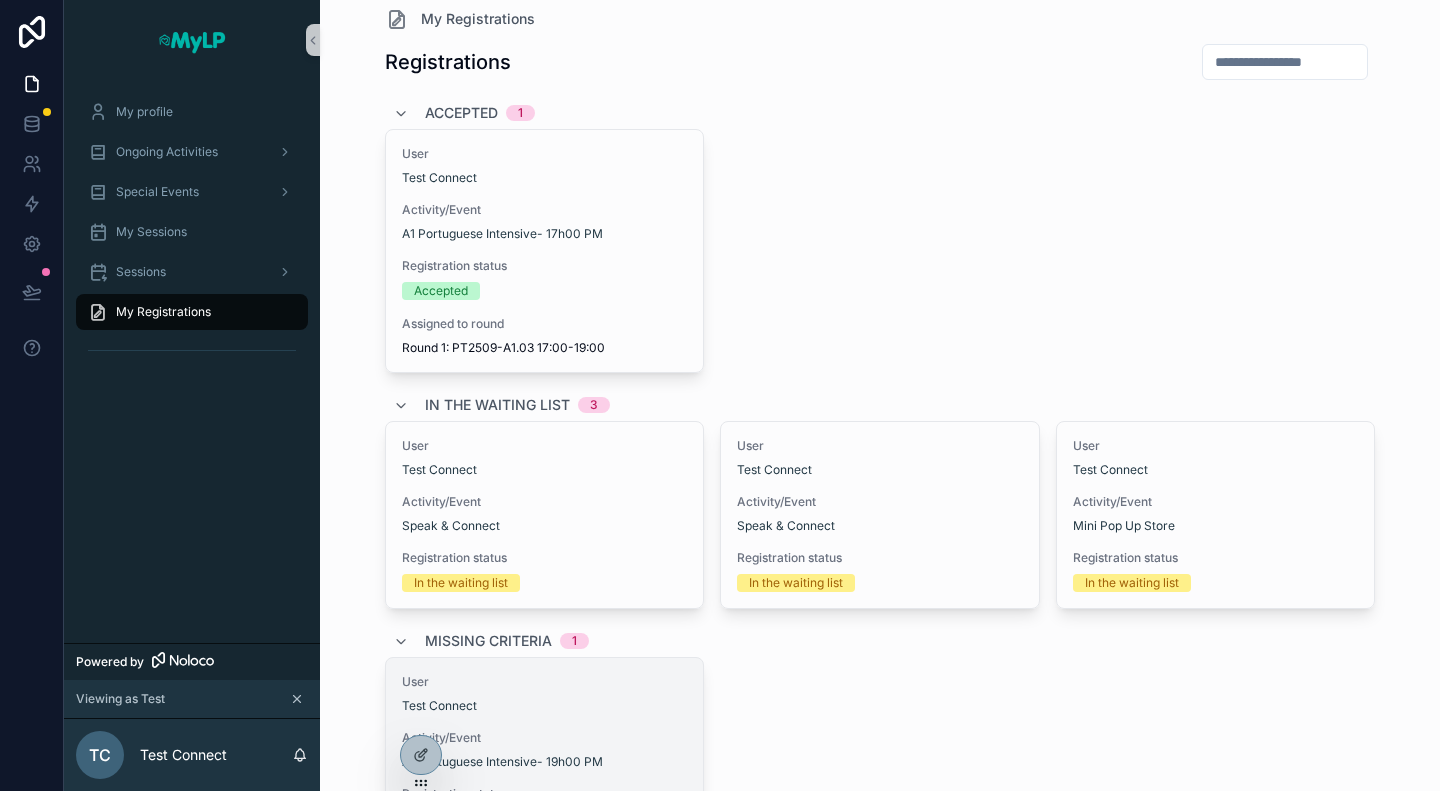 scroll, scrollTop: 0, scrollLeft: 0, axis: both 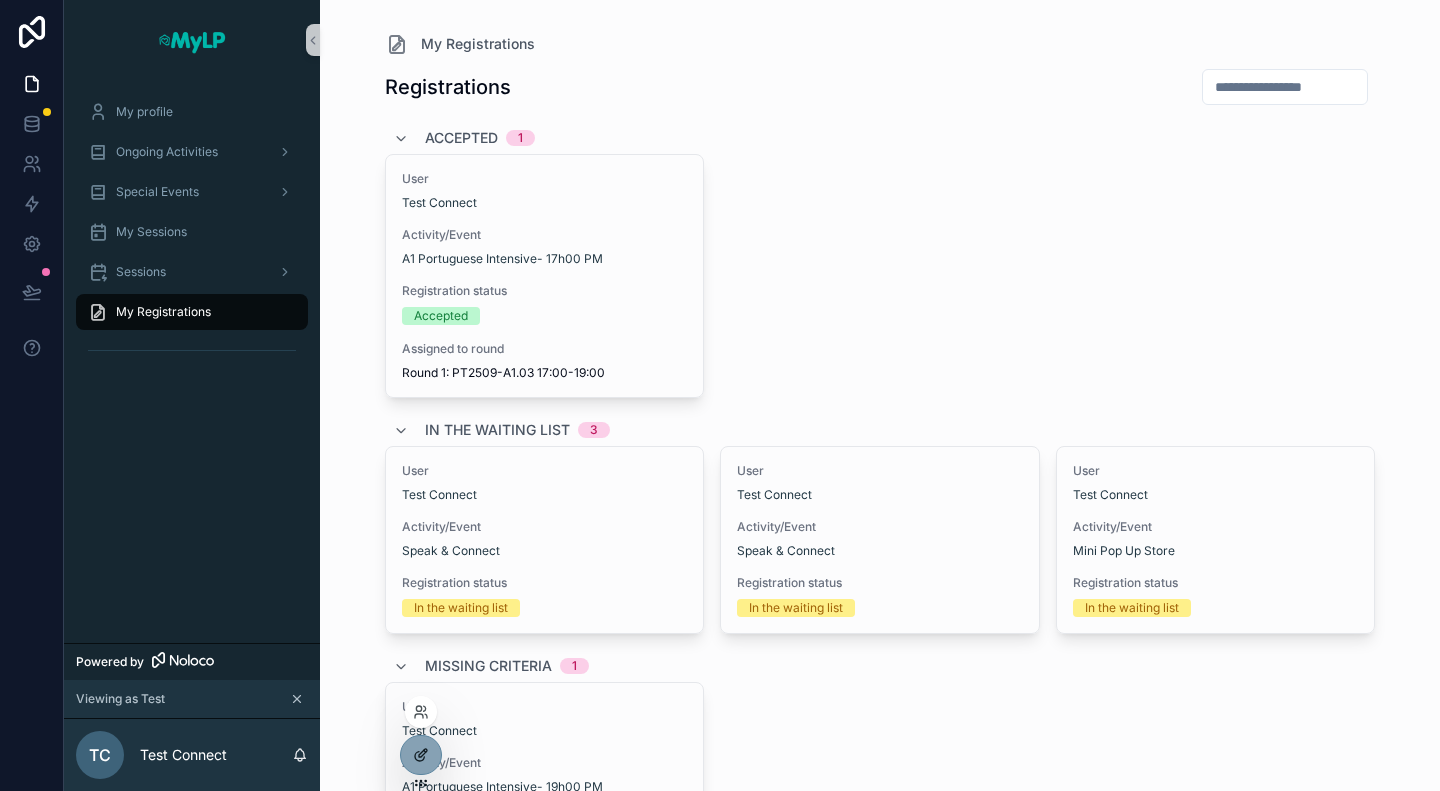 click at bounding box center [421, 755] 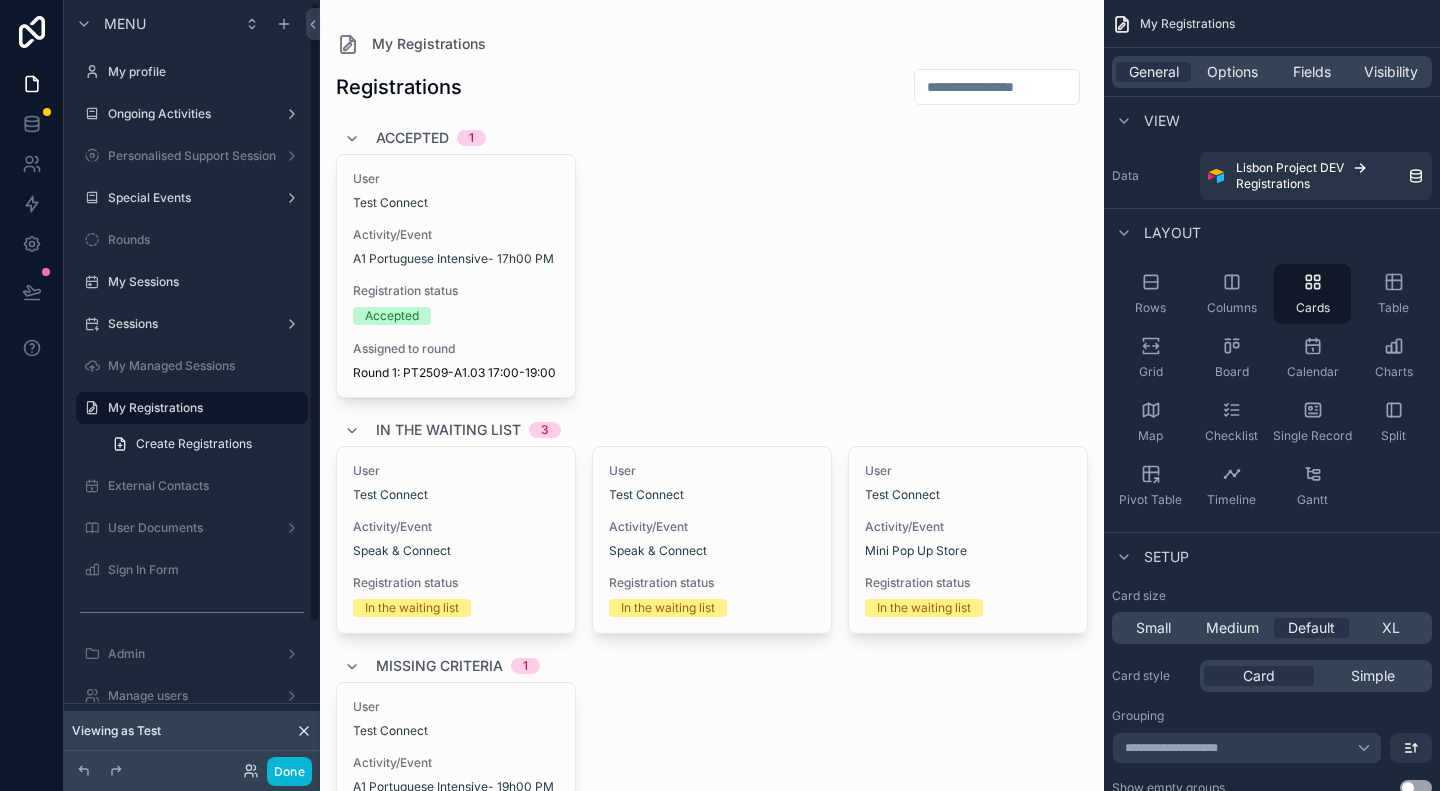 scroll, scrollTop: 2, scrollLeft: 0, axis: vertical 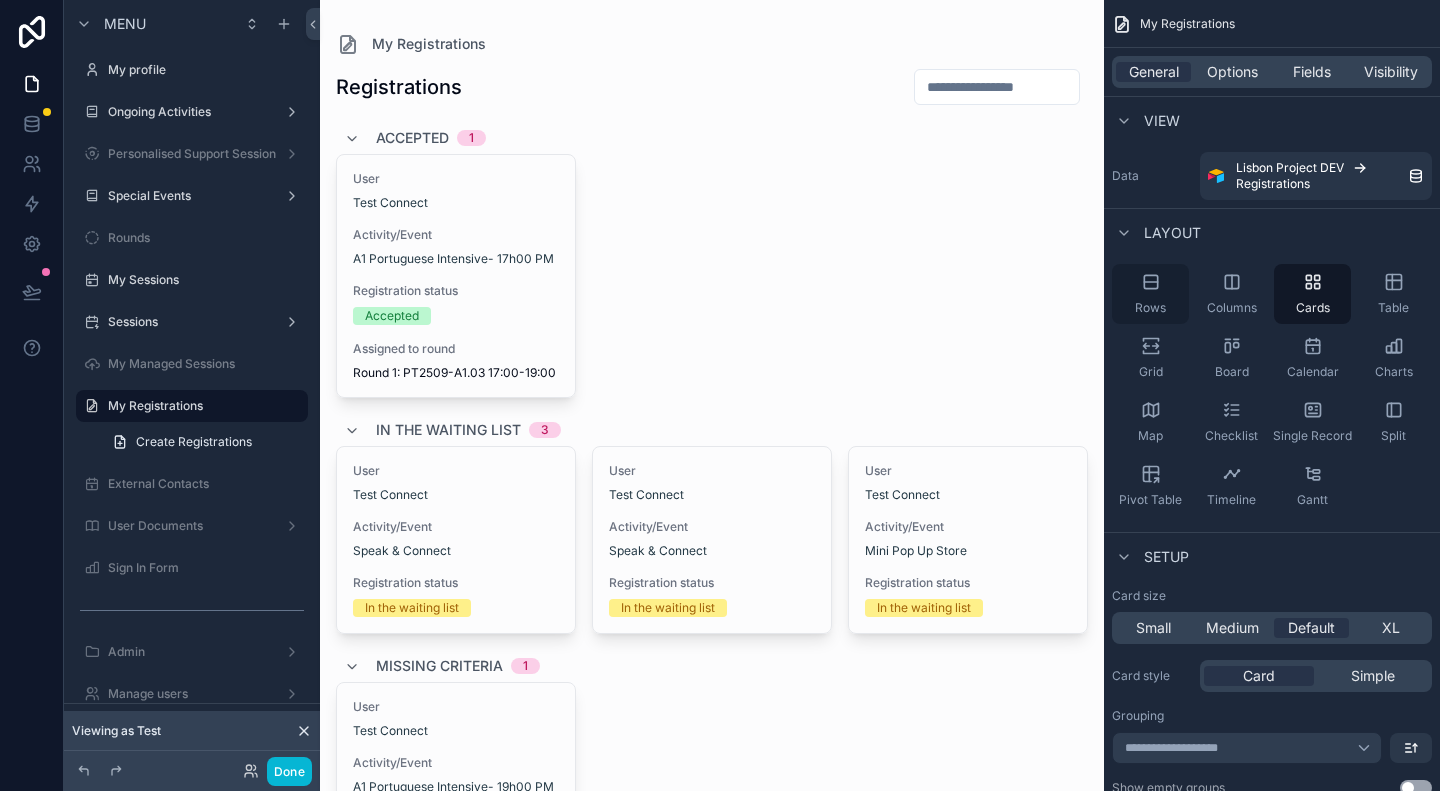 click 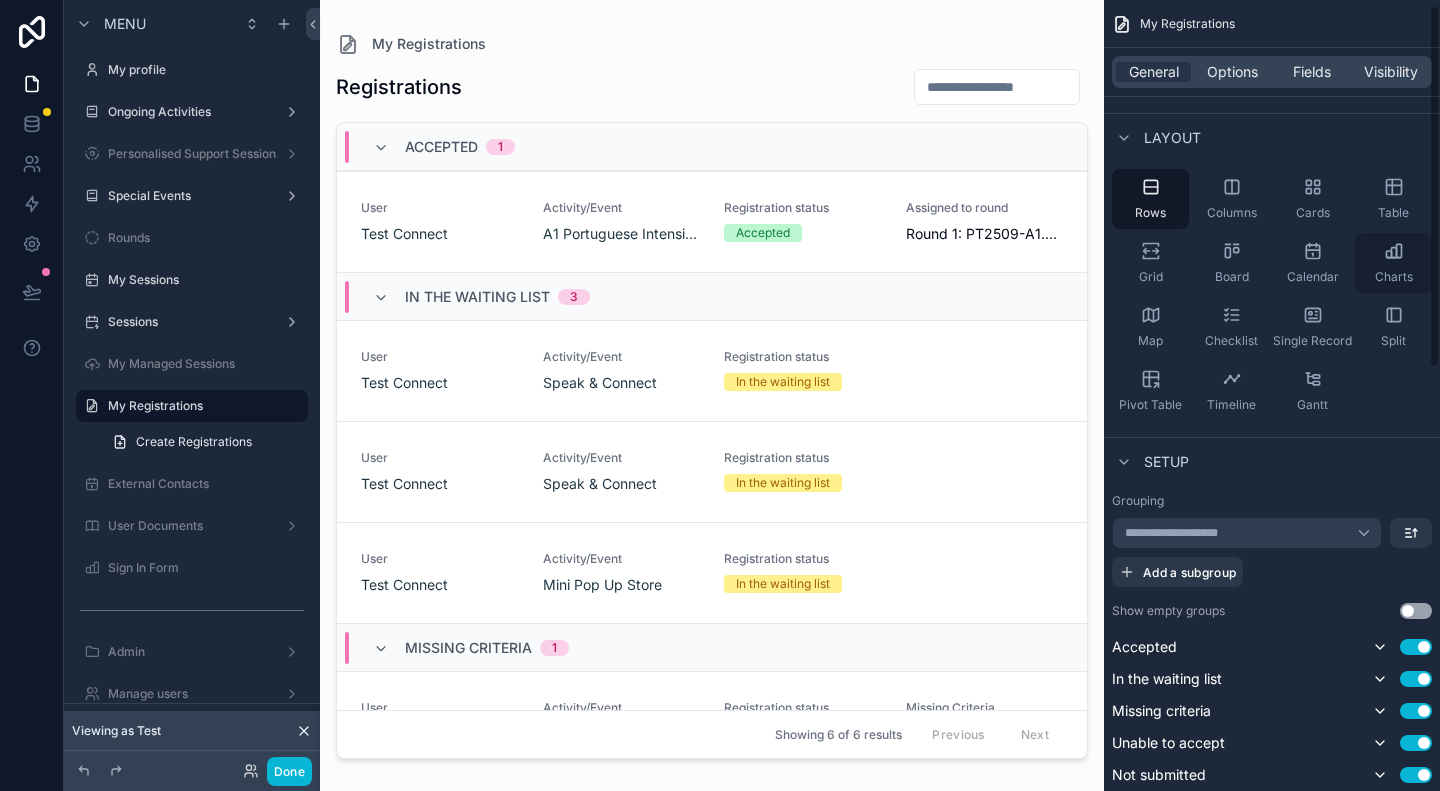 scroll, scrollTop: 0, scrollLeft: 0, axis: both 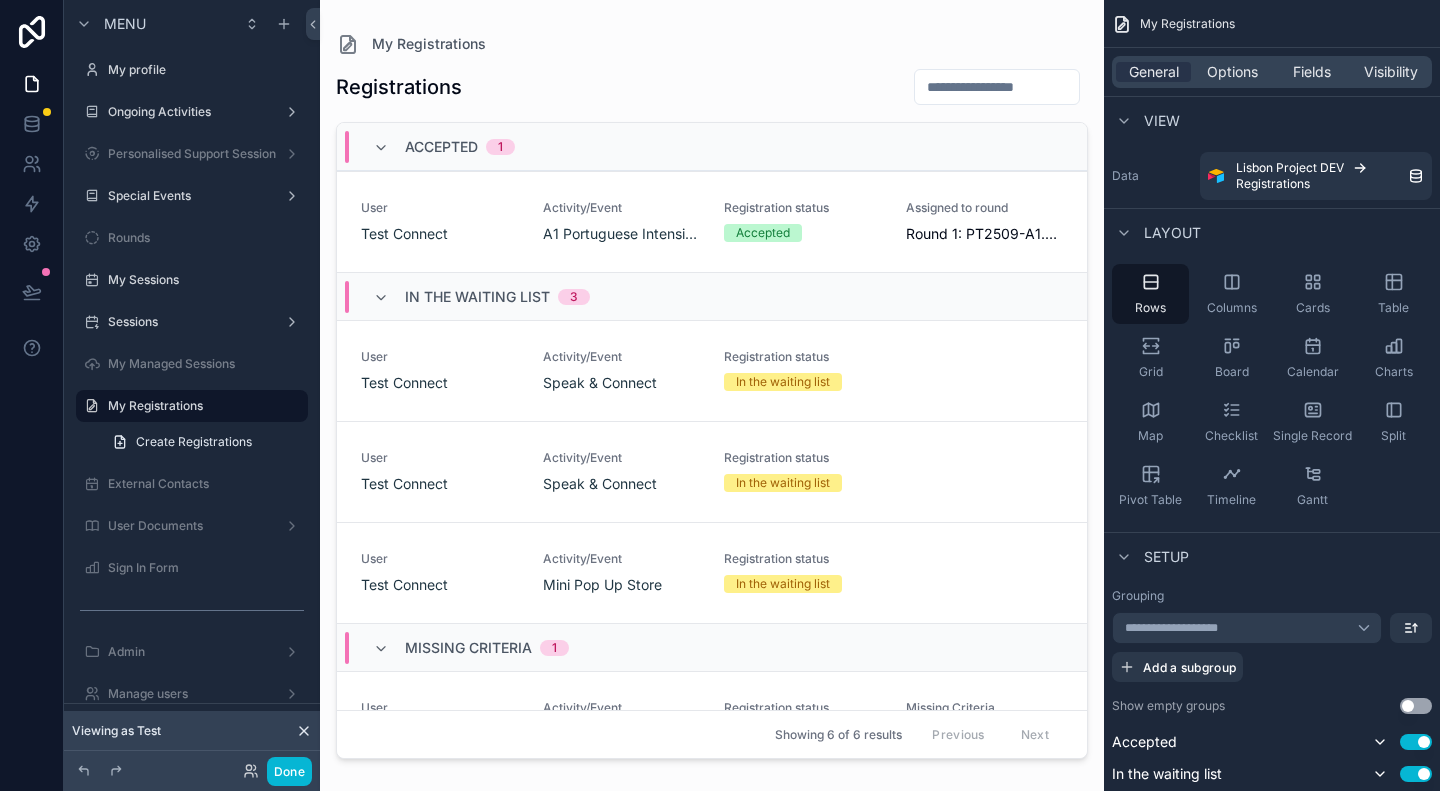 drag, startPoint x: 1076, startPoint y: 334, endPoint x: 1058, endPoint y: 433, distance: 100.62306 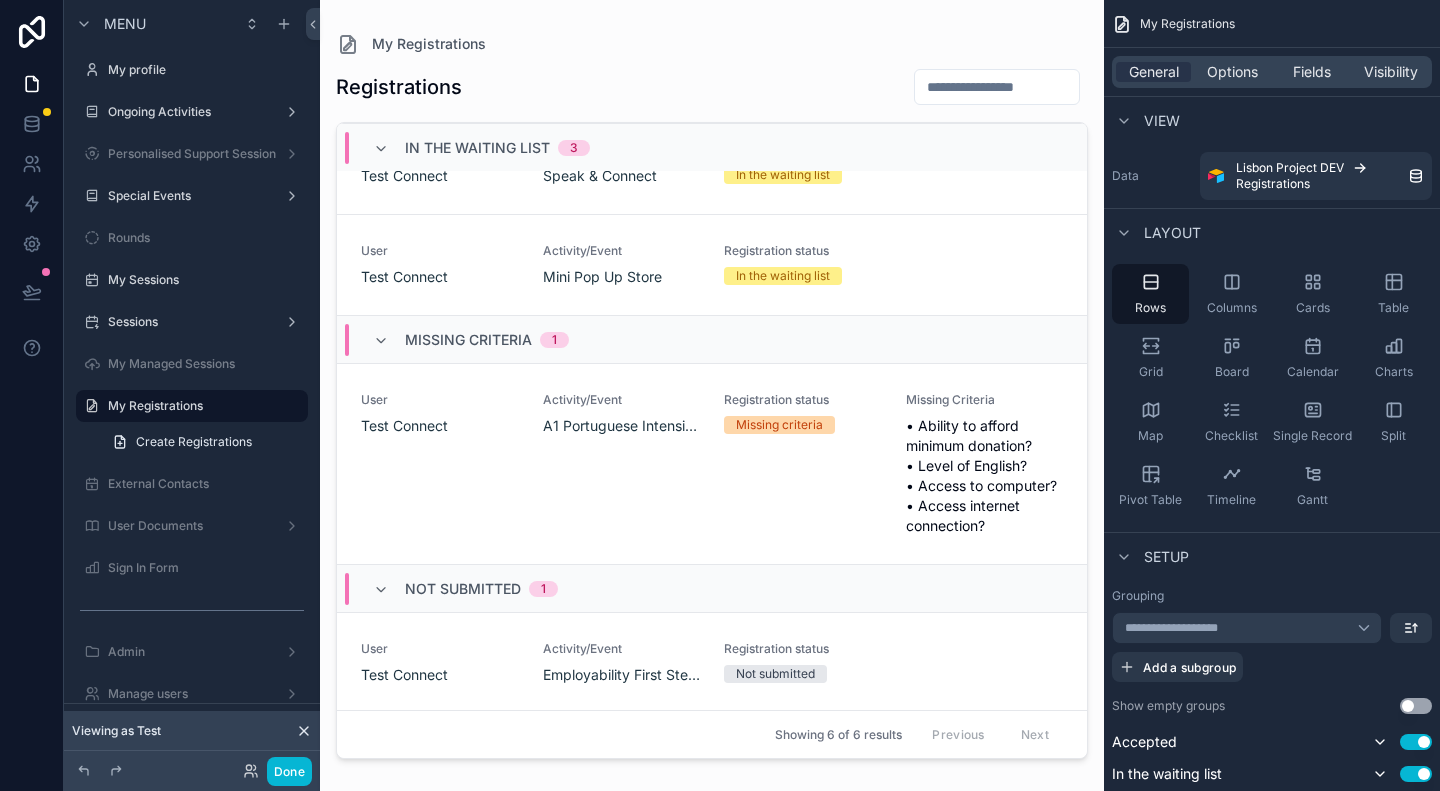 scroll, scrollTop: 0, scrollLeft: 0, axis: both 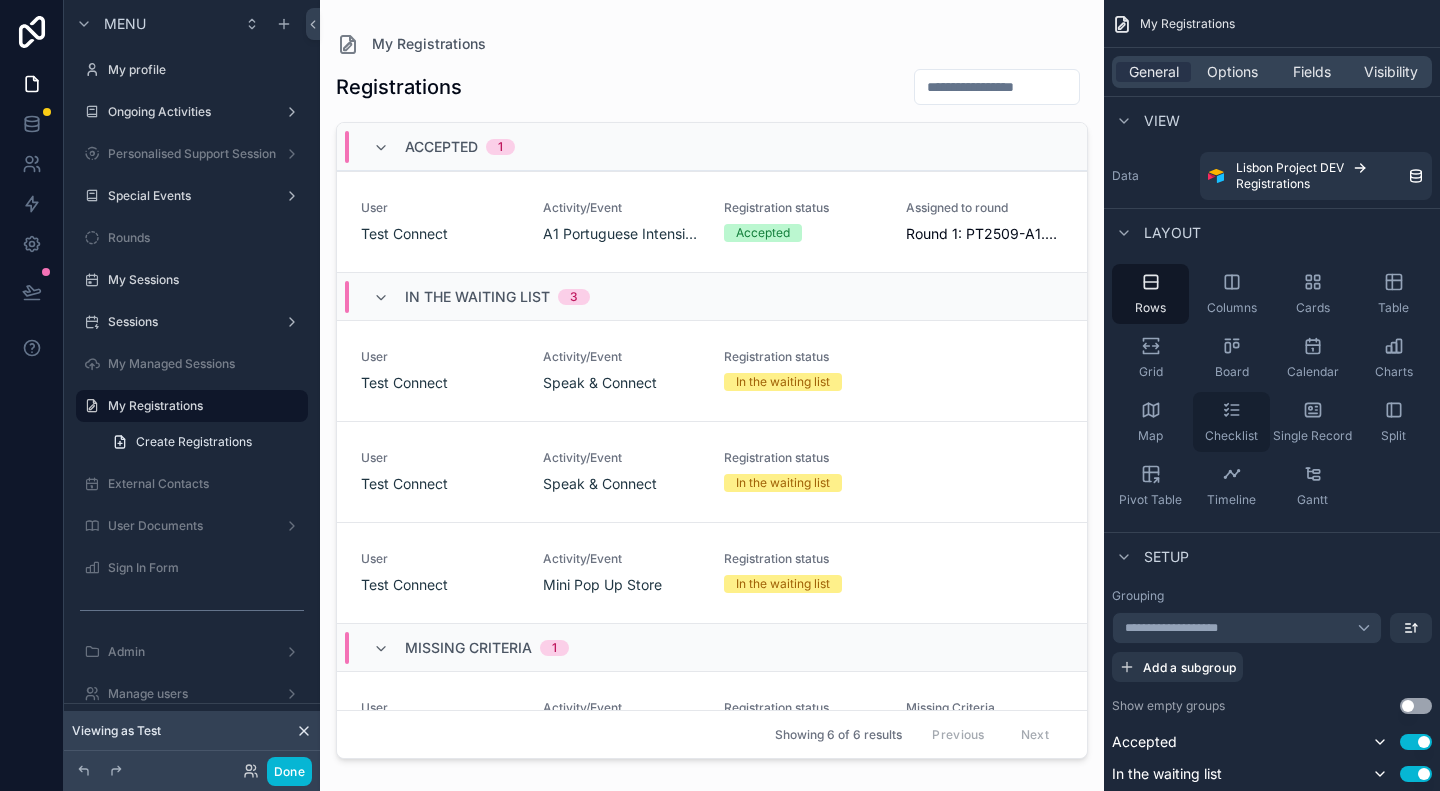 click on "Checklist" at bounding box center [1231, 436] 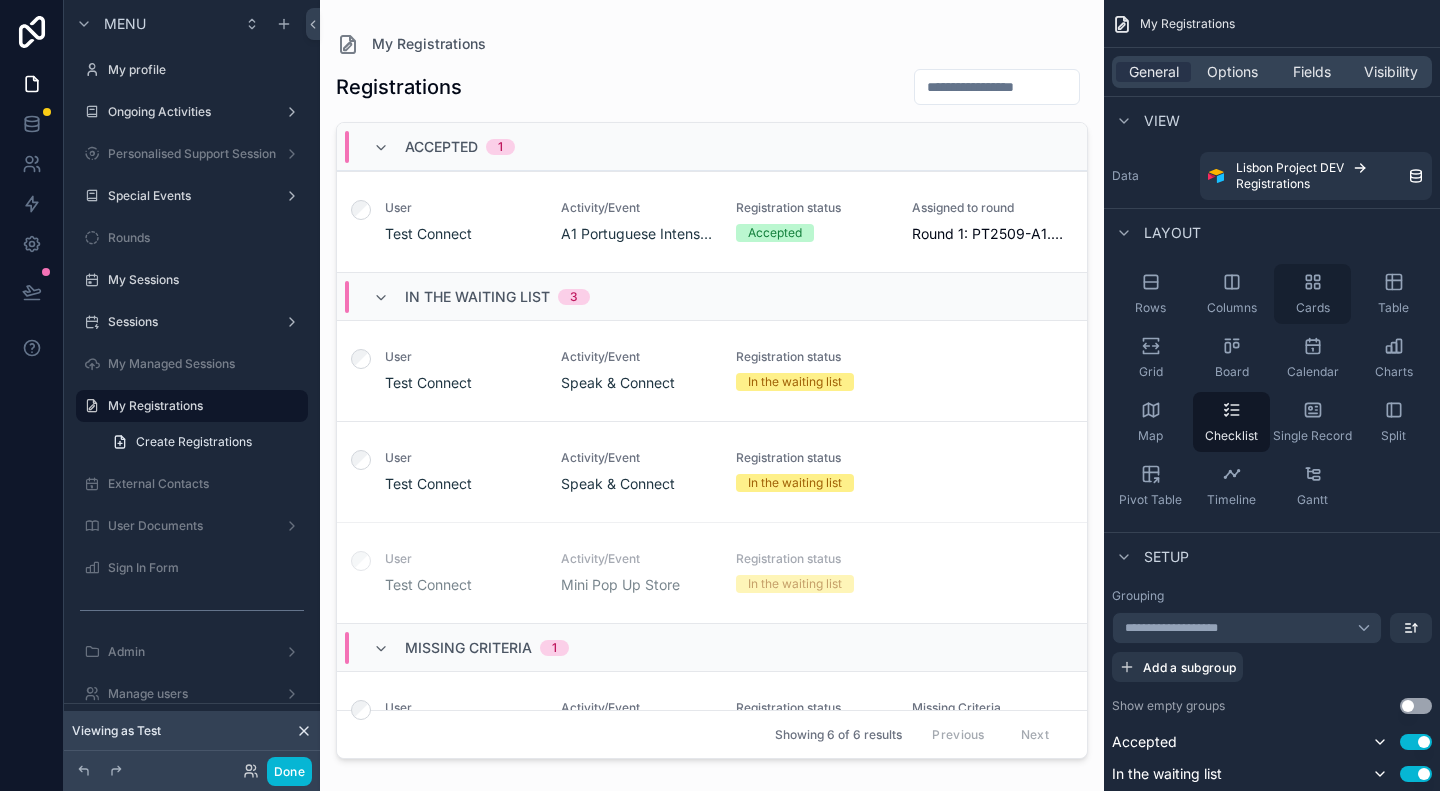 click 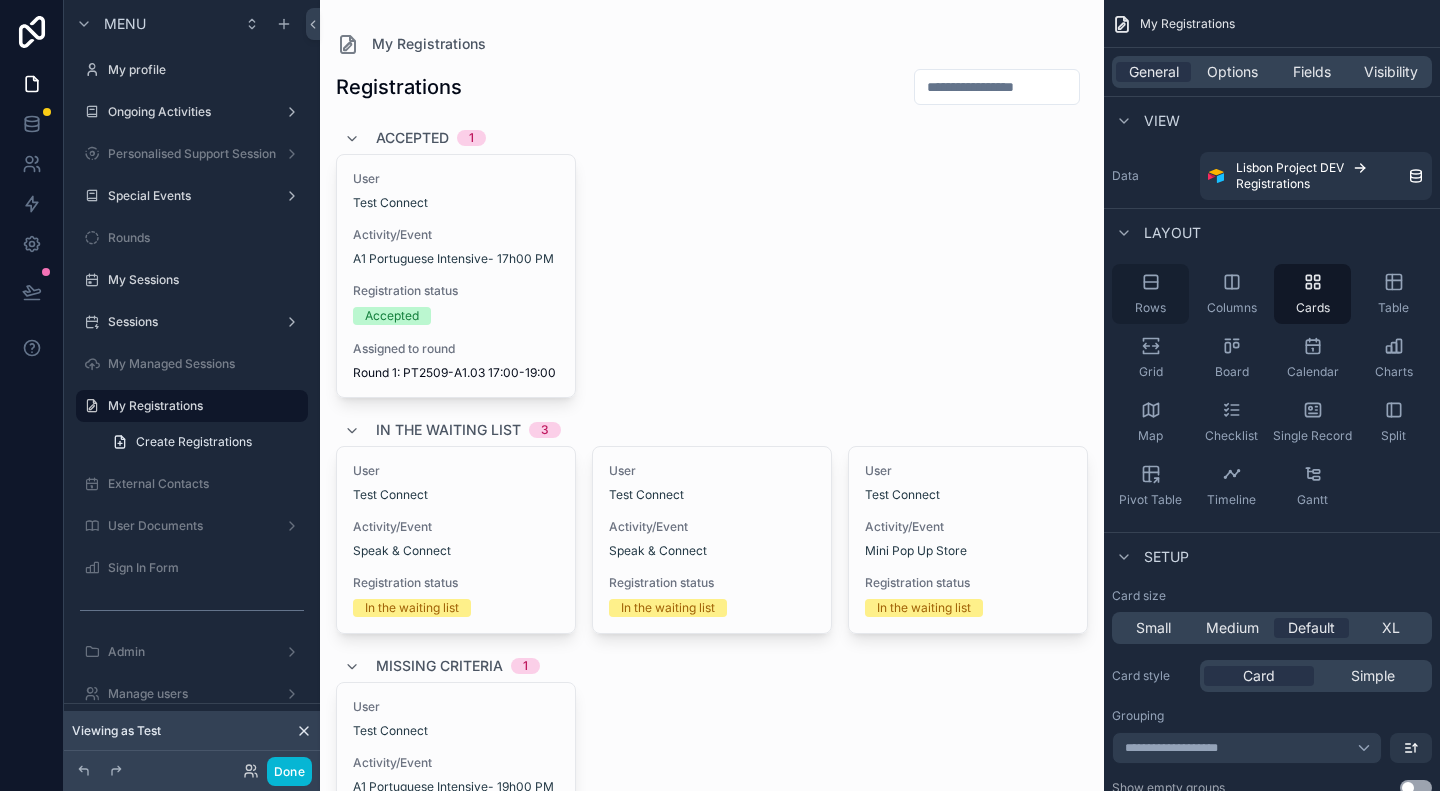 click on "Rows" at bounding box center [1150, 294] 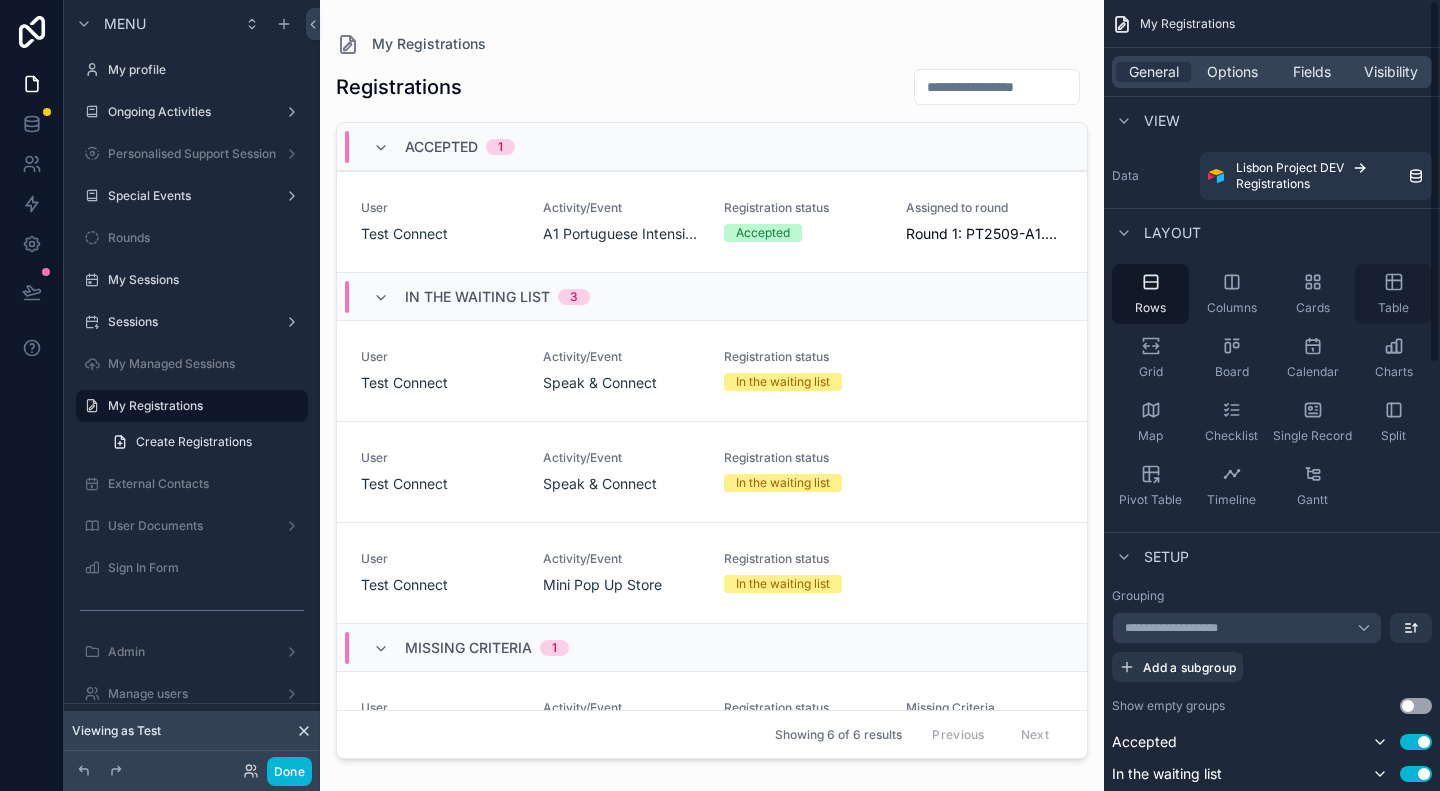 click on "Table" at bounding box center (1393, 294) 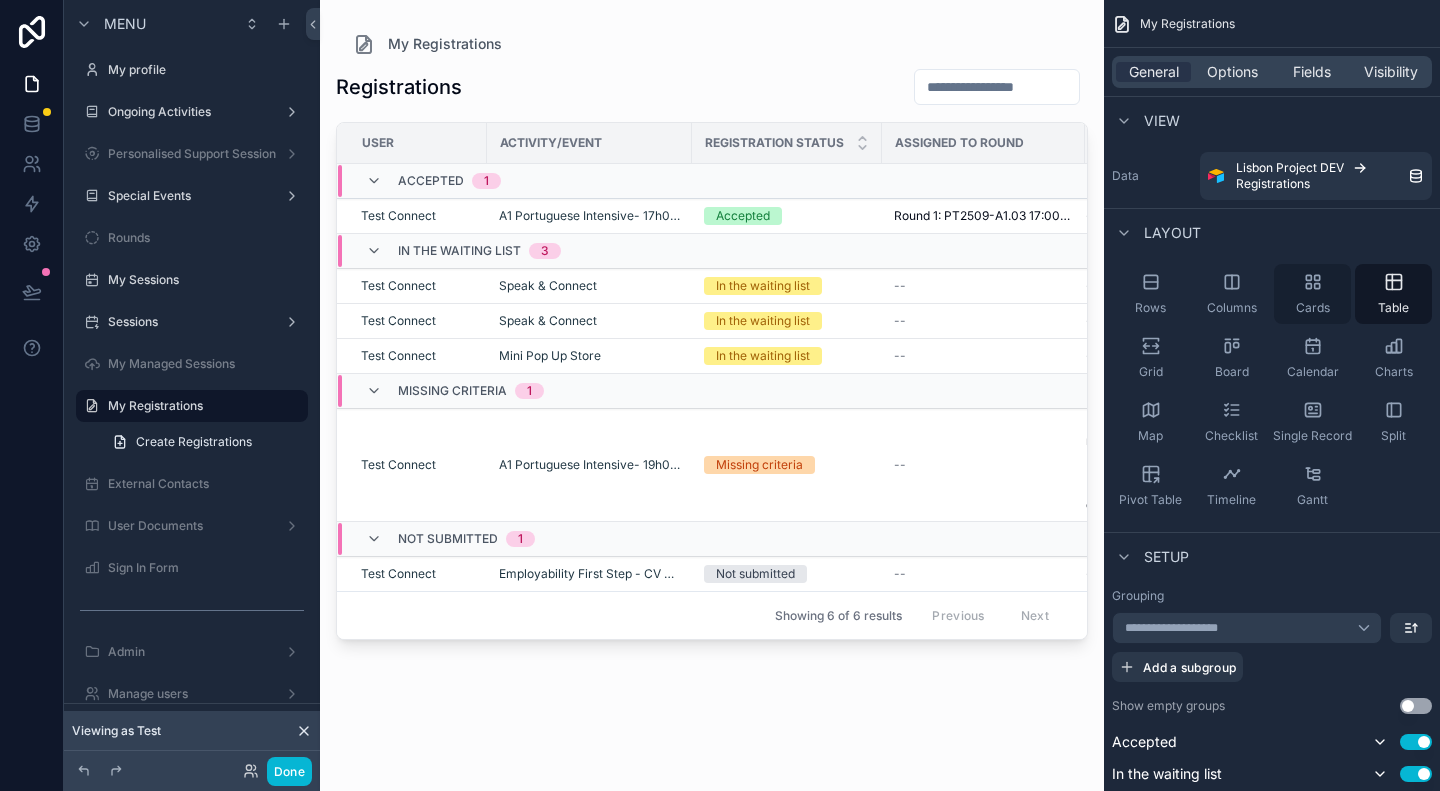 click on "Cards" at bounding box center (1312, 294) 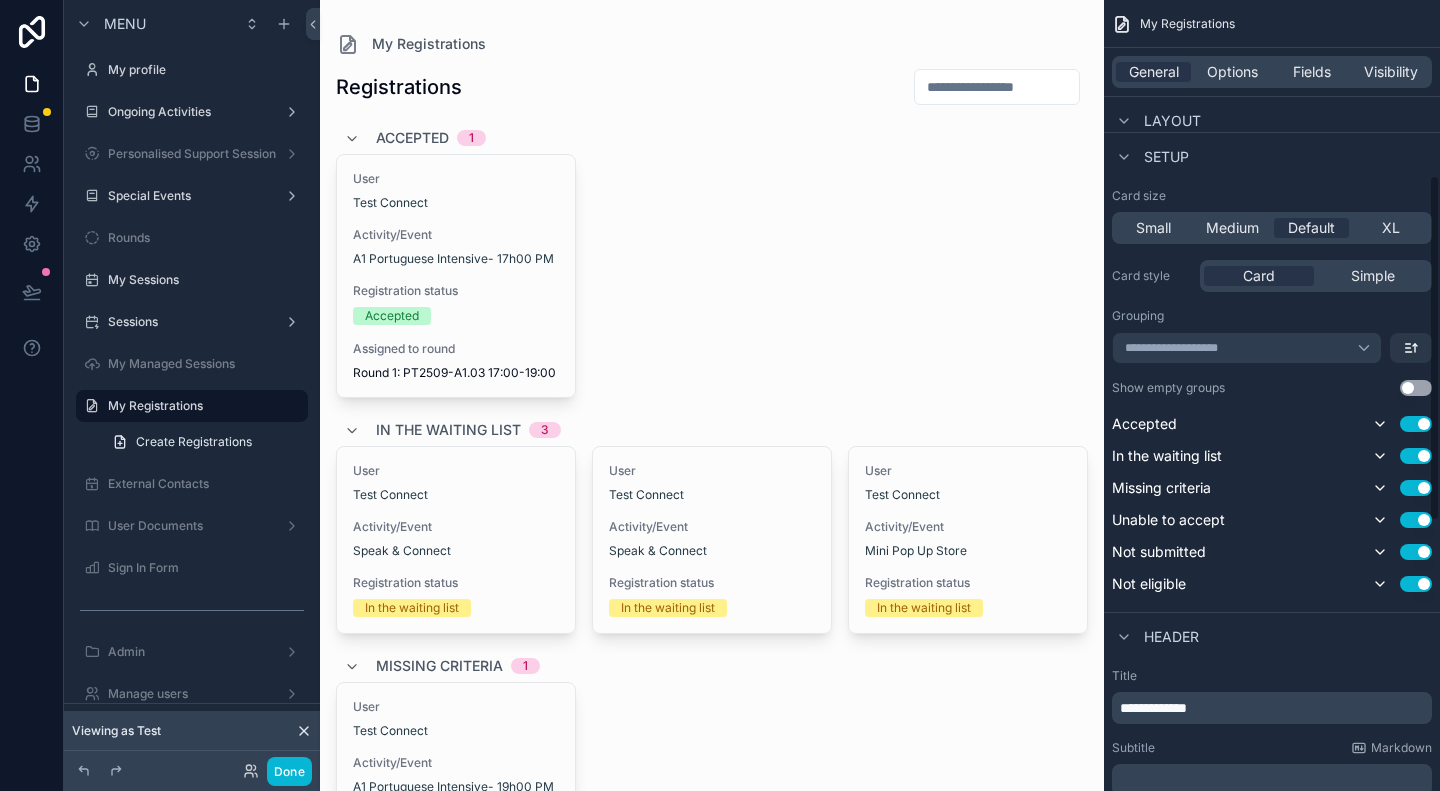 scroll, scrollTop: 500, scrollLeft: 0, axis: vertical 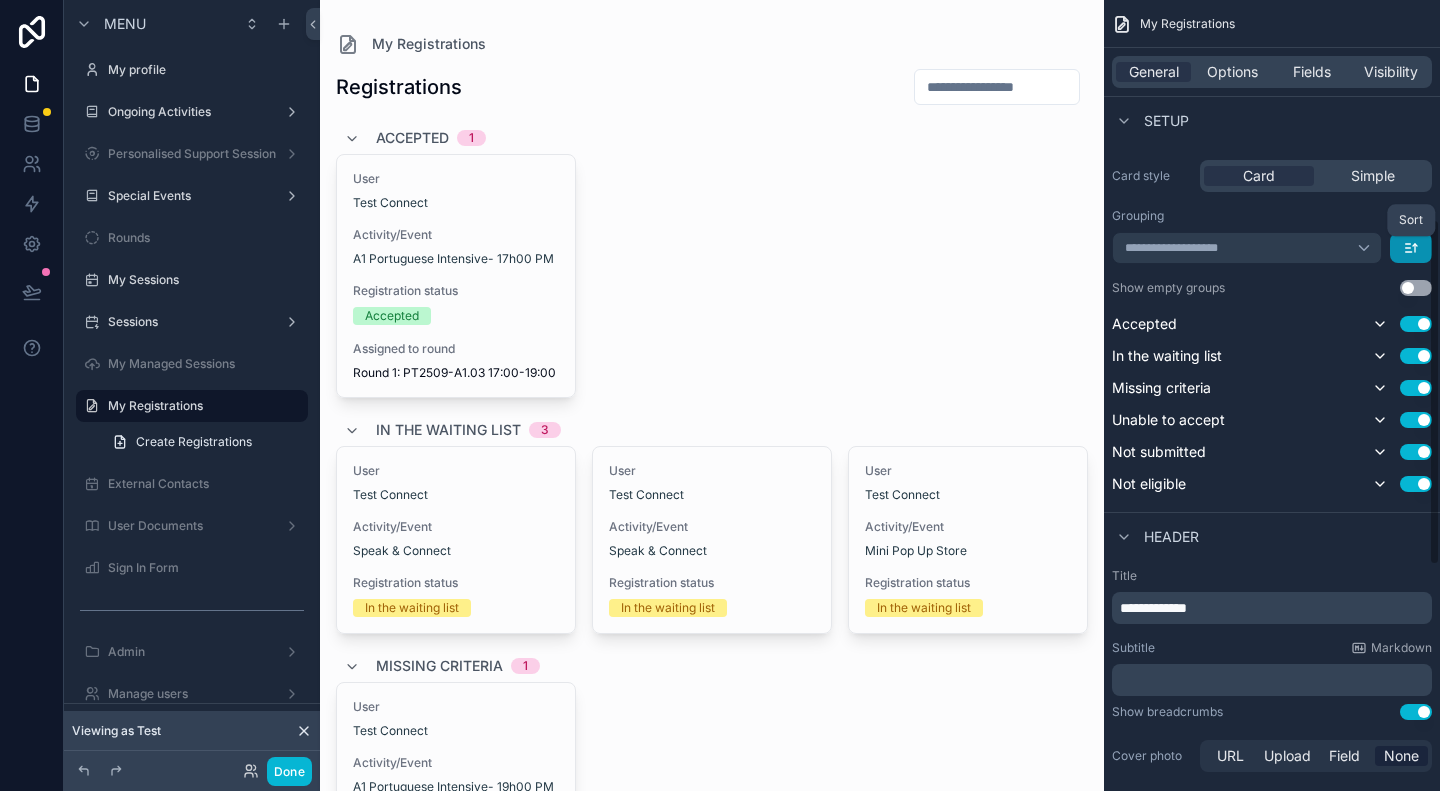 click 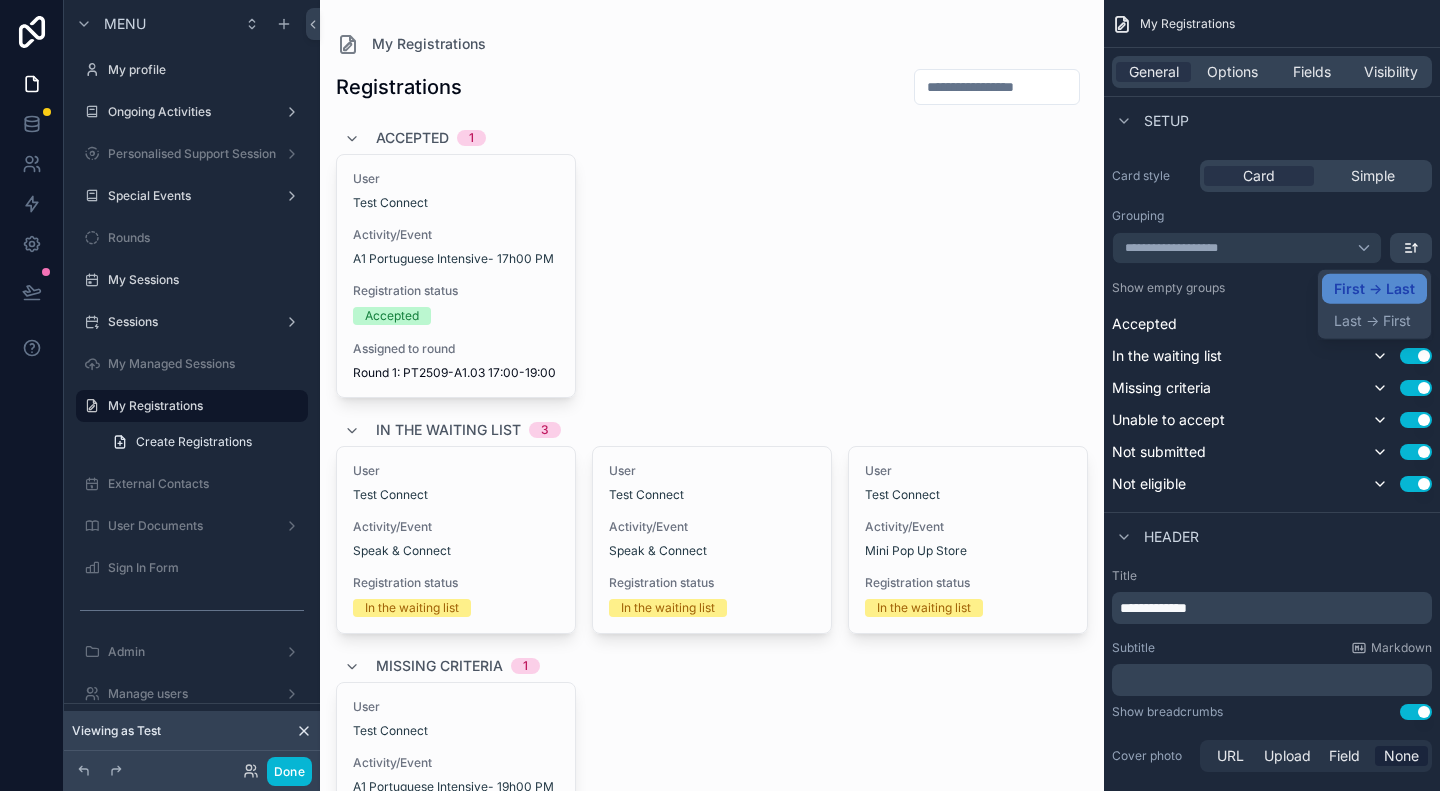click at bounding box center (720, 395) 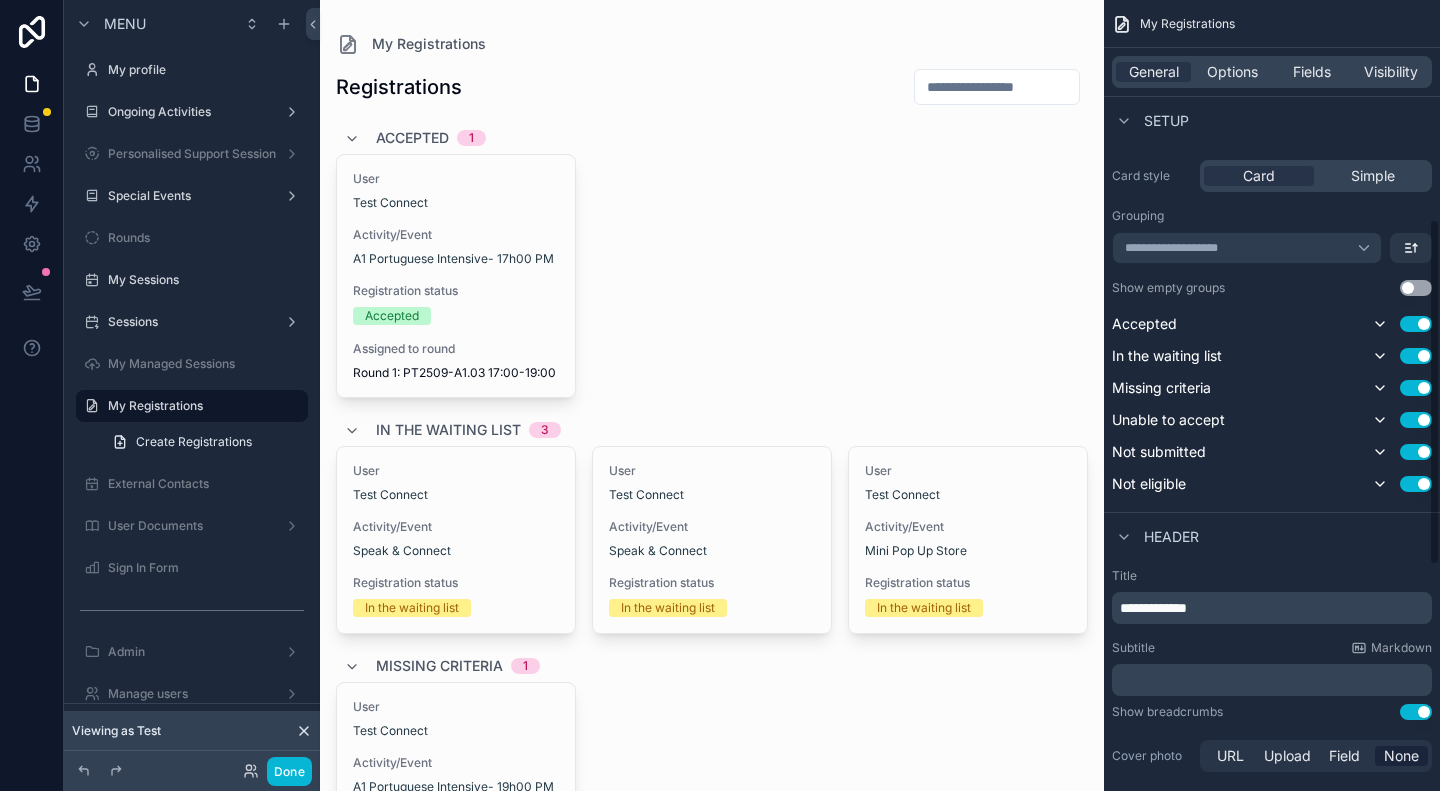 click on "Grouping" at bounding box center [1272, 216] 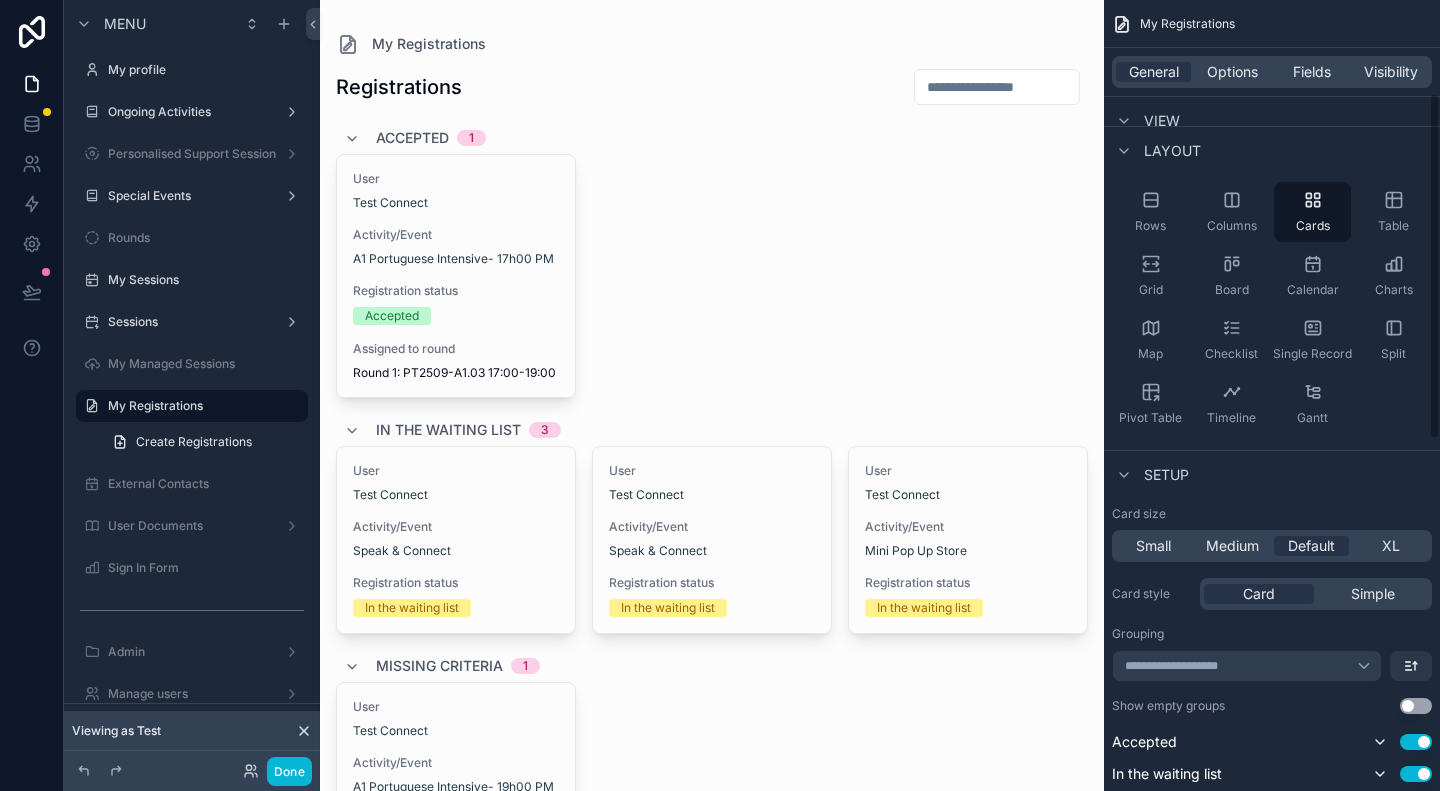 scroll, scrollTop: 0, scrollLeft: 0, axis: both 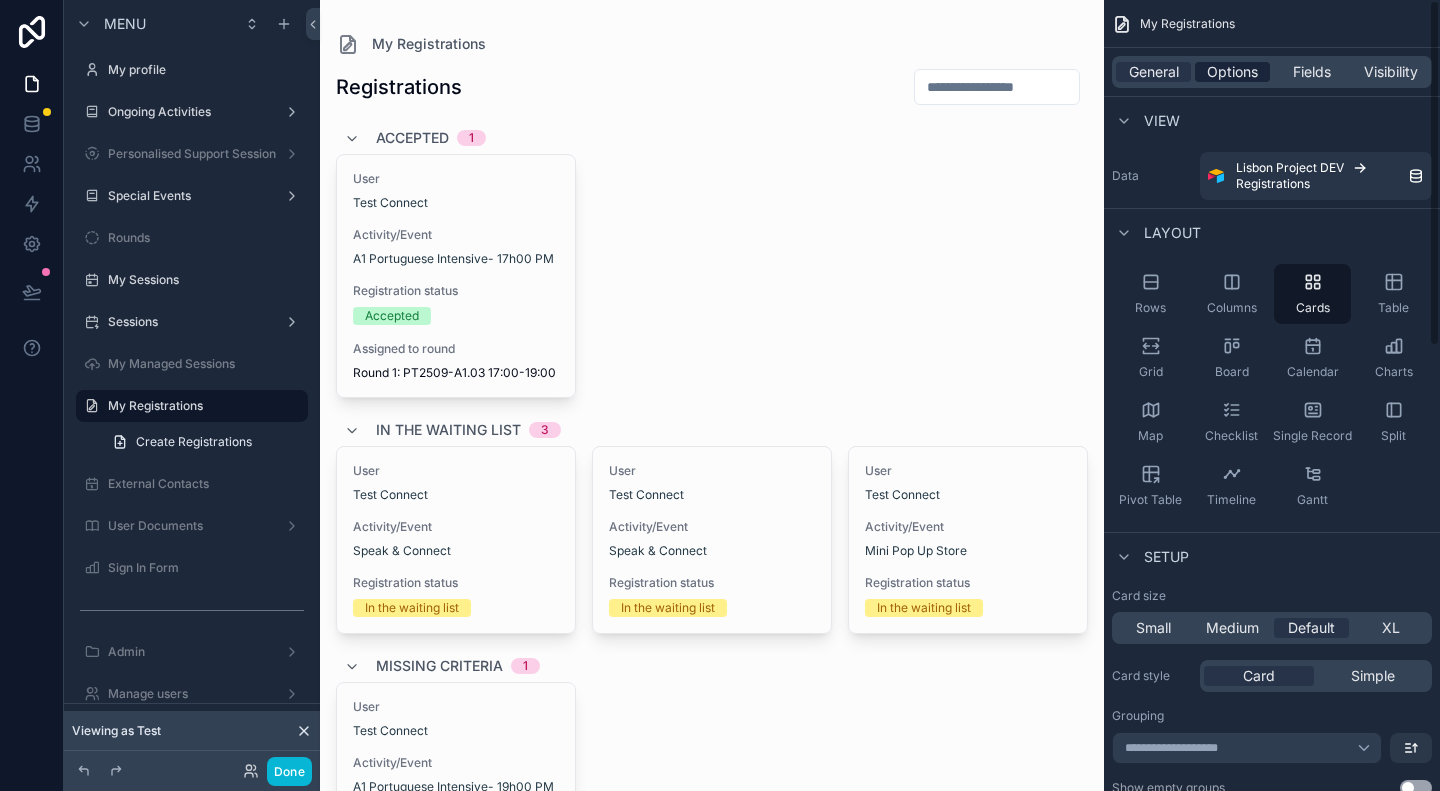 click on "Options" at bounding box center (1232, 72) 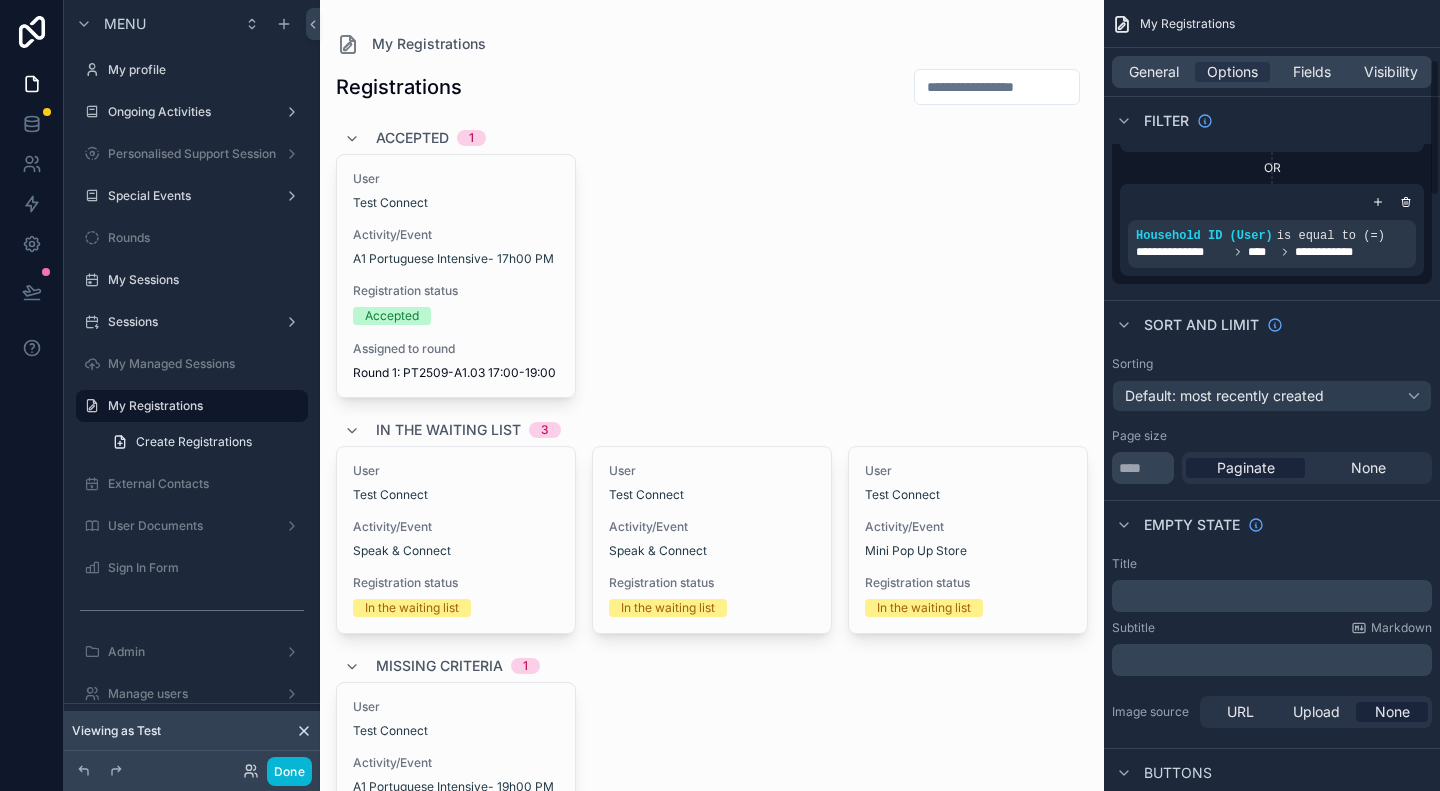 scroll, scrollTop: 400, scrollLeft: 0, axis: vertical 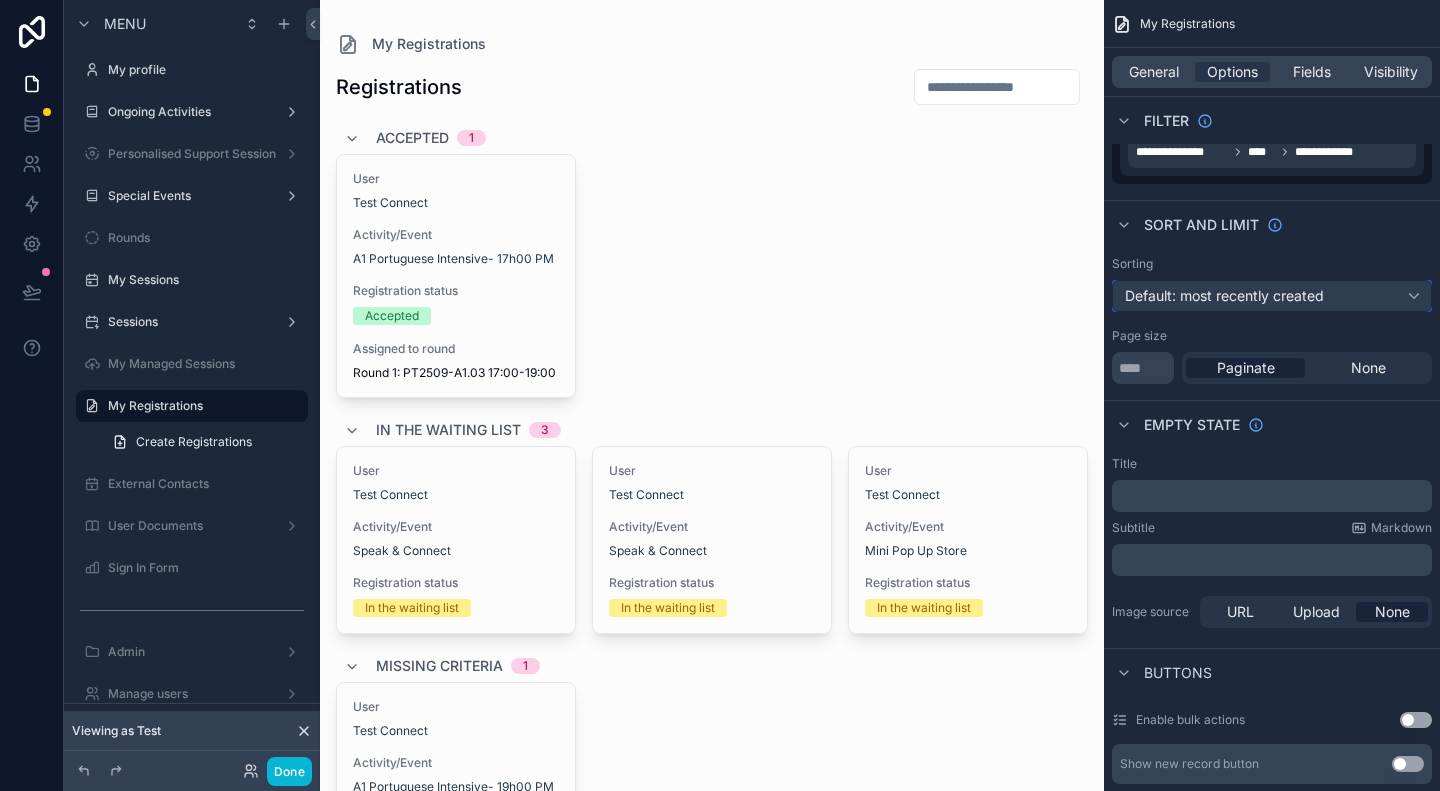 click on "Default: most recently created" at bounding box center (1224, 295) 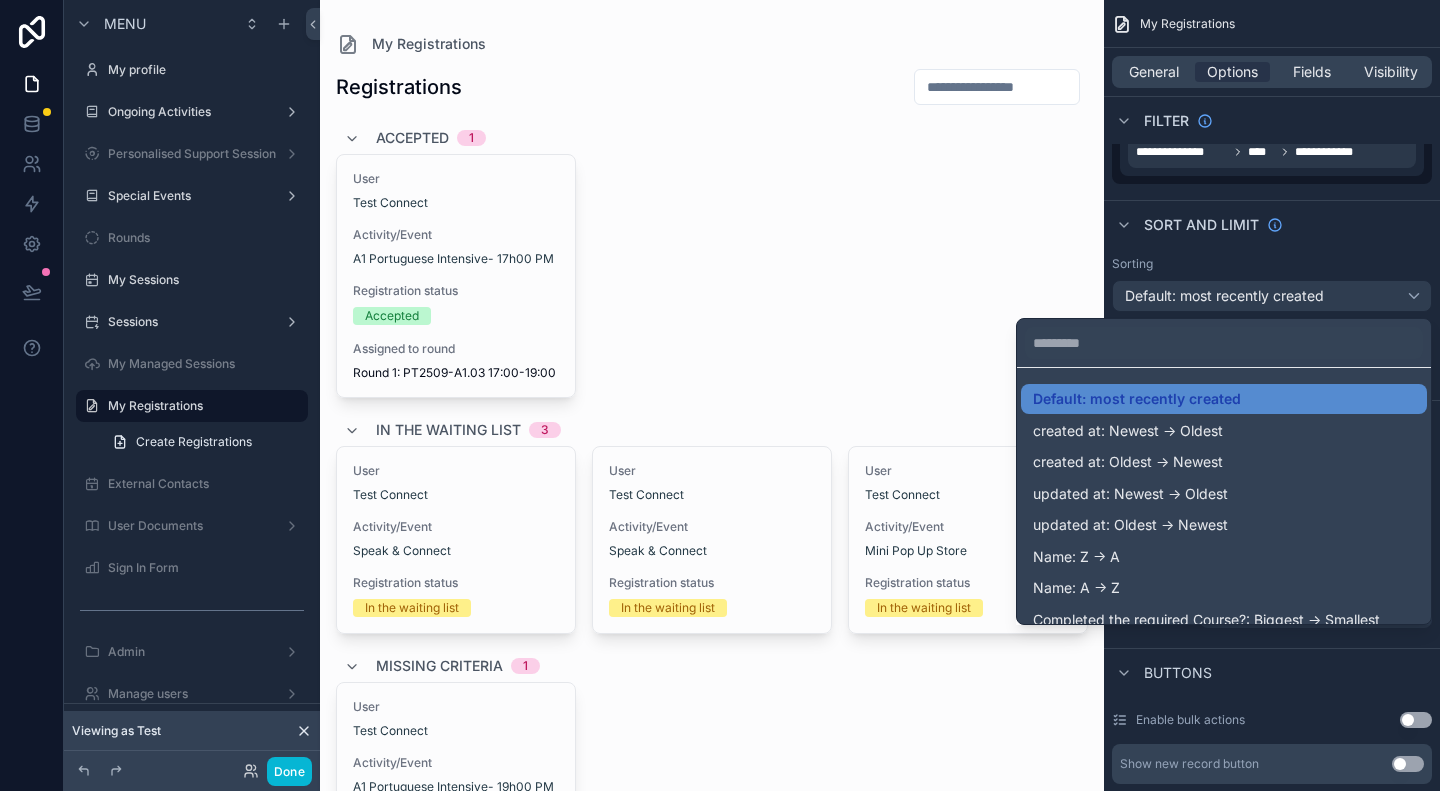 click at bounding box center [720, 395] 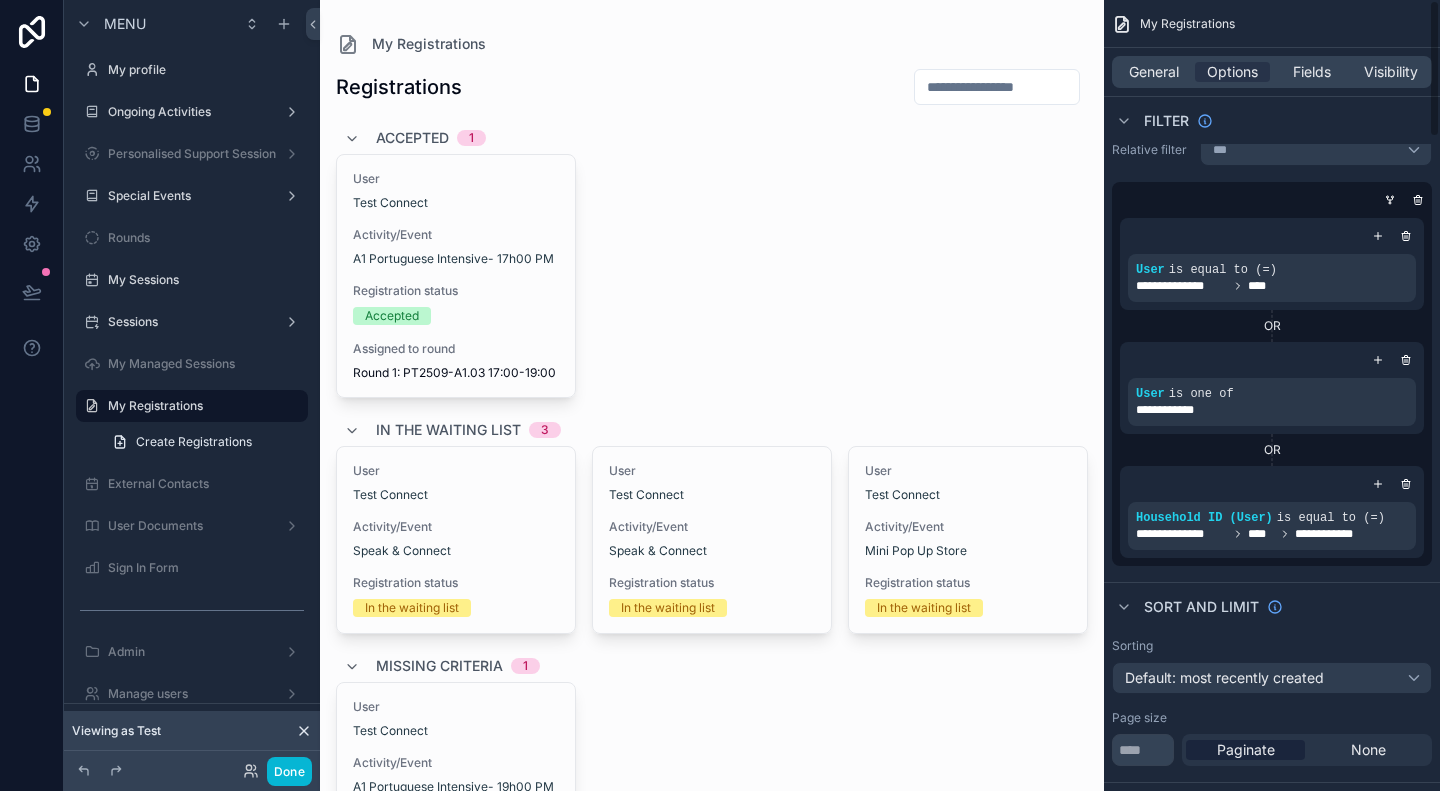 scroll, scrollTop: 0, scrollLeft: 0, axis: both 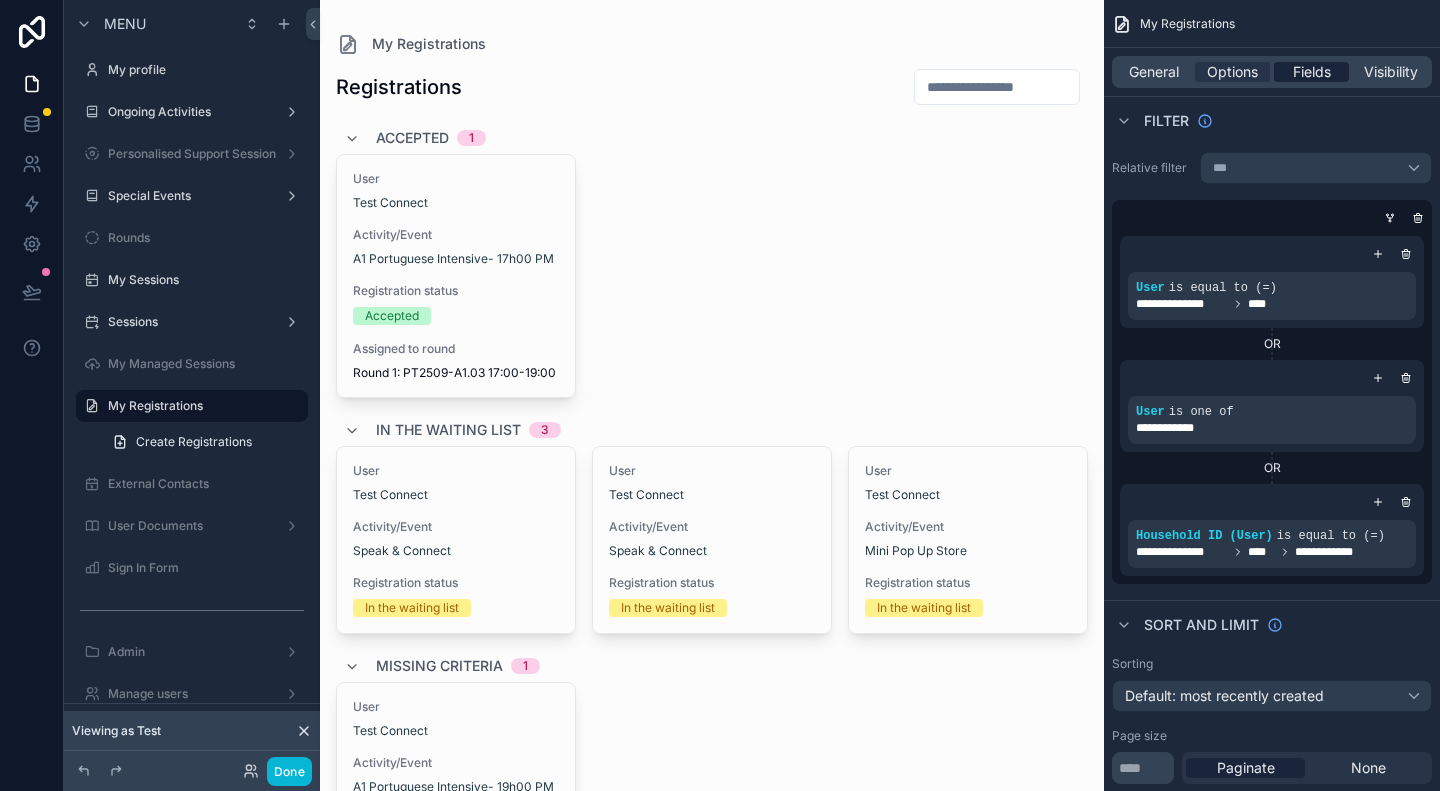 click on "Fields" at bounding box center (1312, 72) 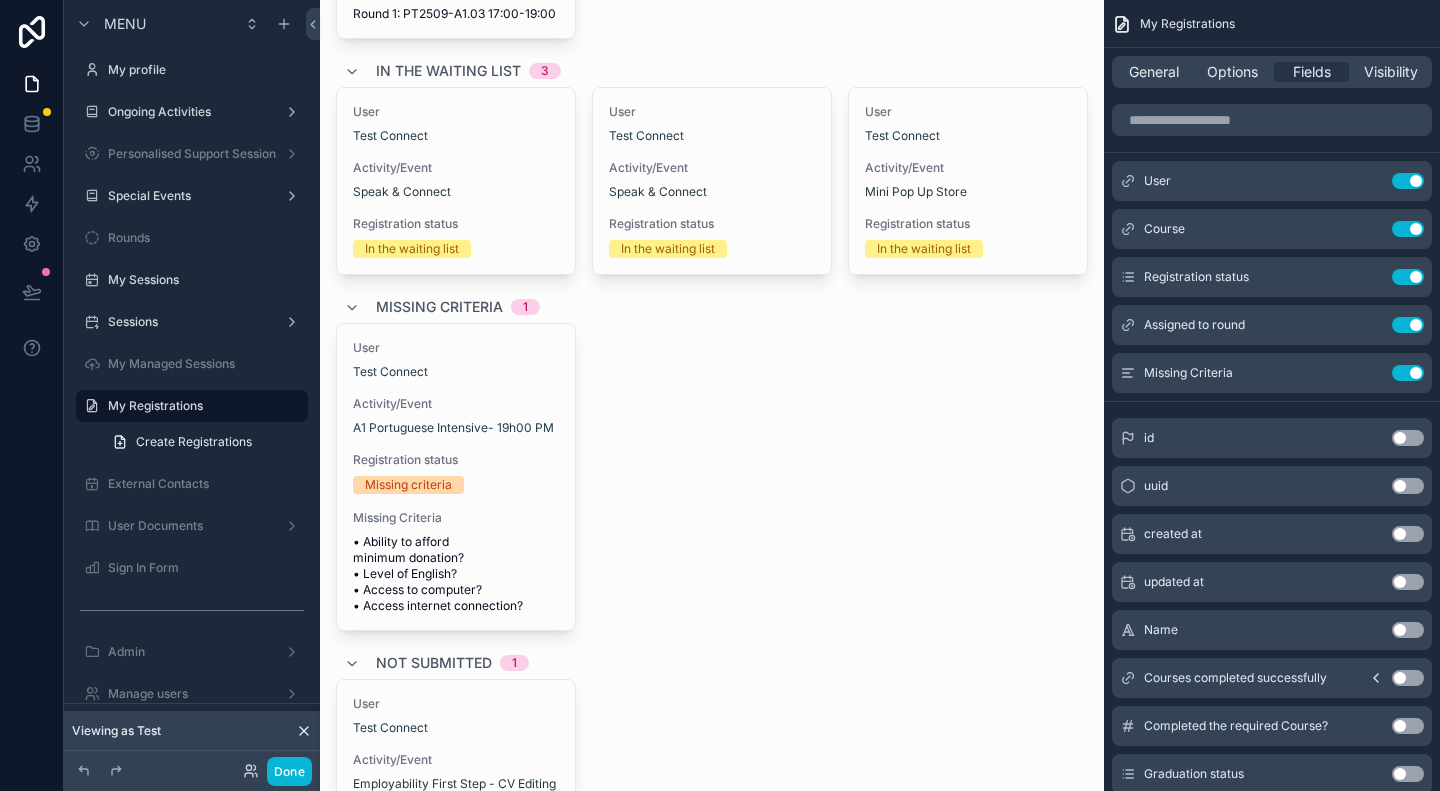 scroll, scrollTop: 259, scrollLeft: 0, axis: vertical 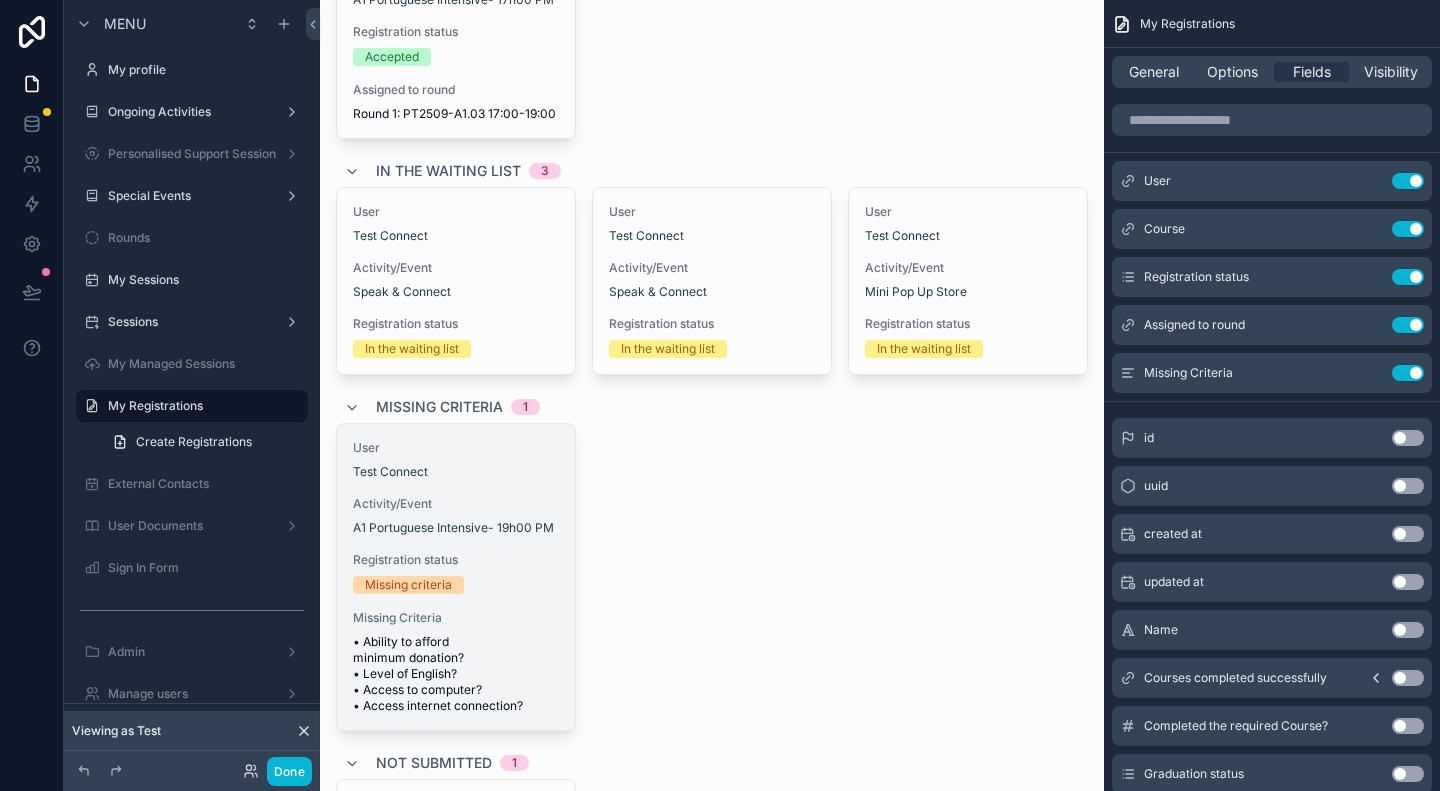 click on "Missing criteria" at bounding box center [456, 585] 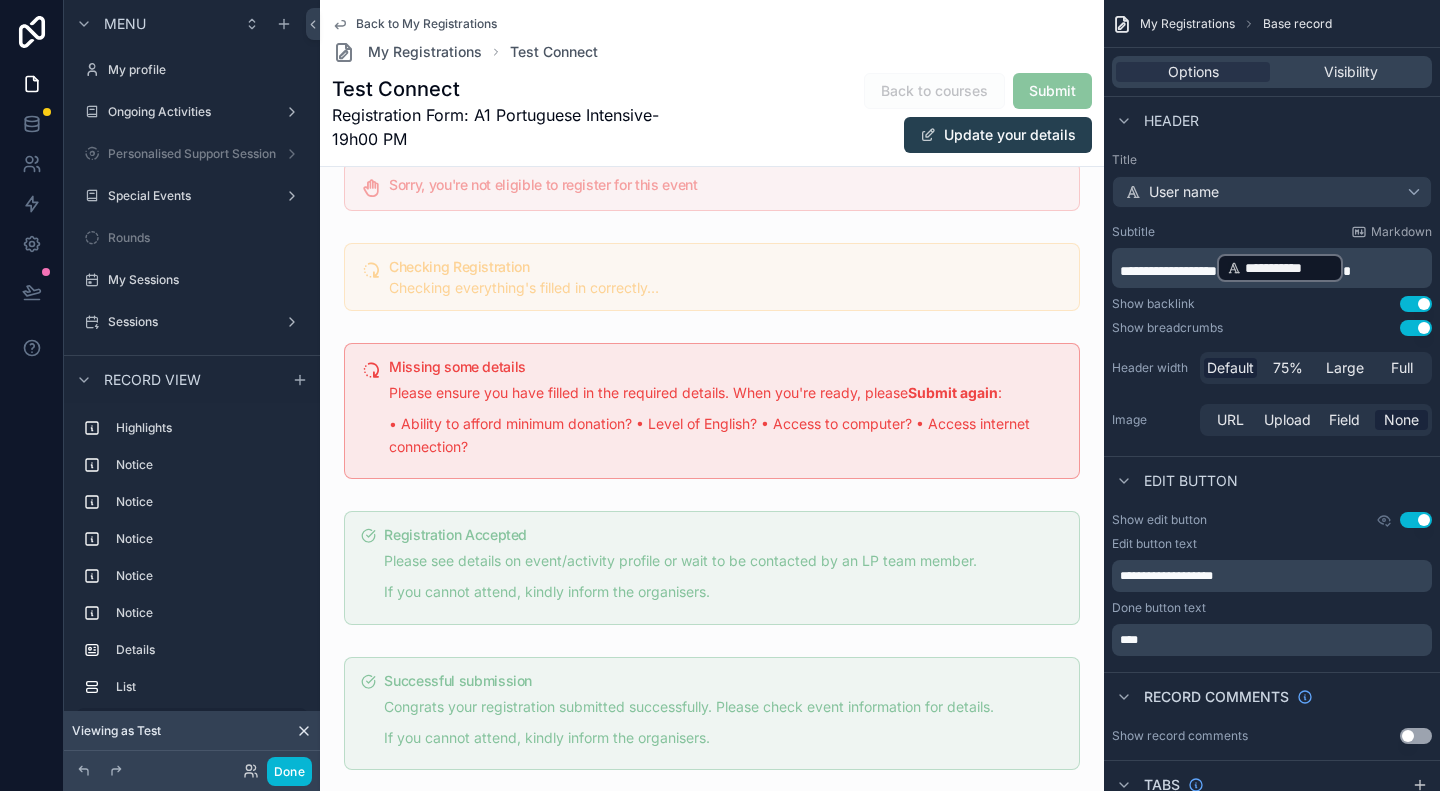 scroll, scrollTop: 0, scrollLeft: 0, axis: both 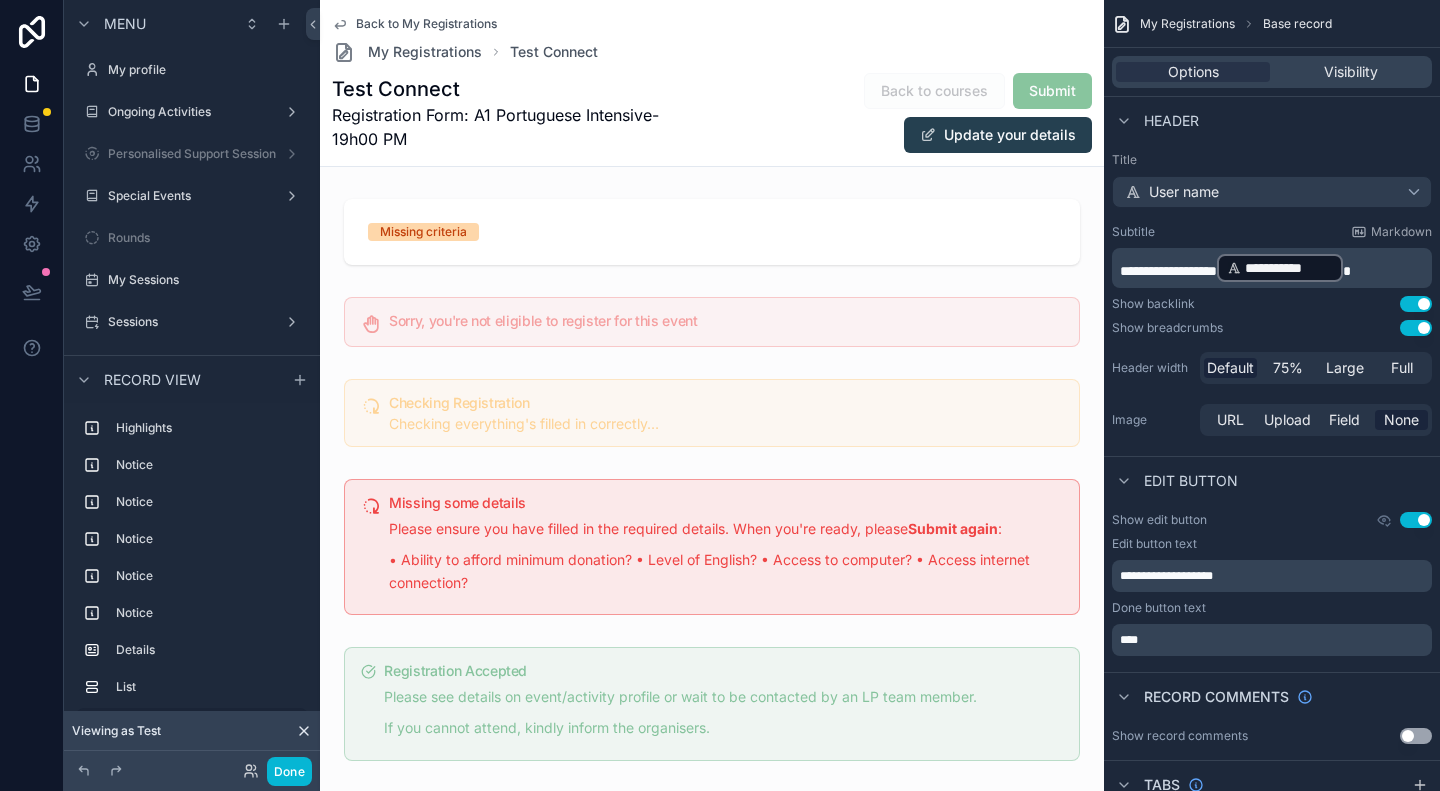 click on "Back to My Registrations" at bounding box center [426, 24] 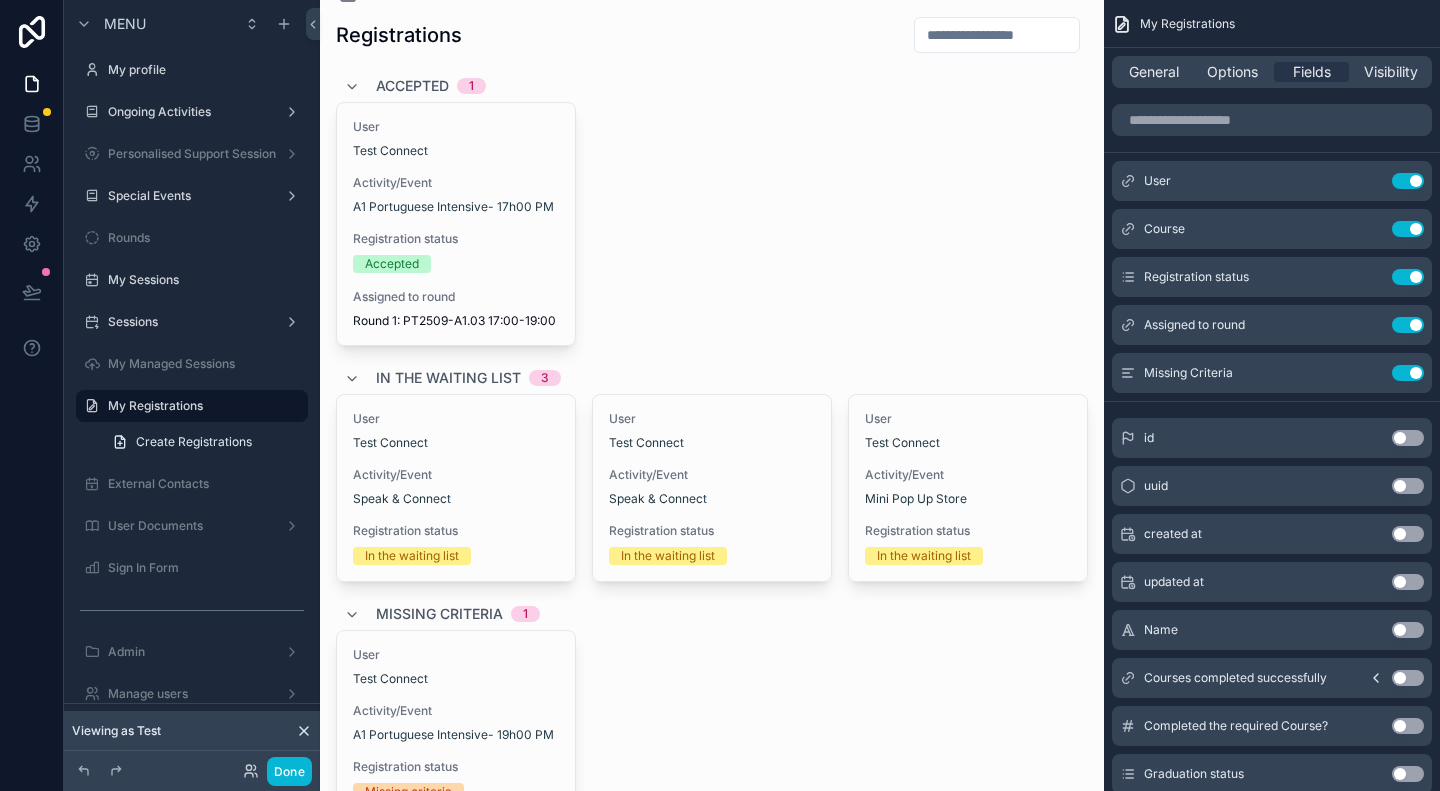 scroll, scrollTop: 0, scrollLeft: 0, axis: both 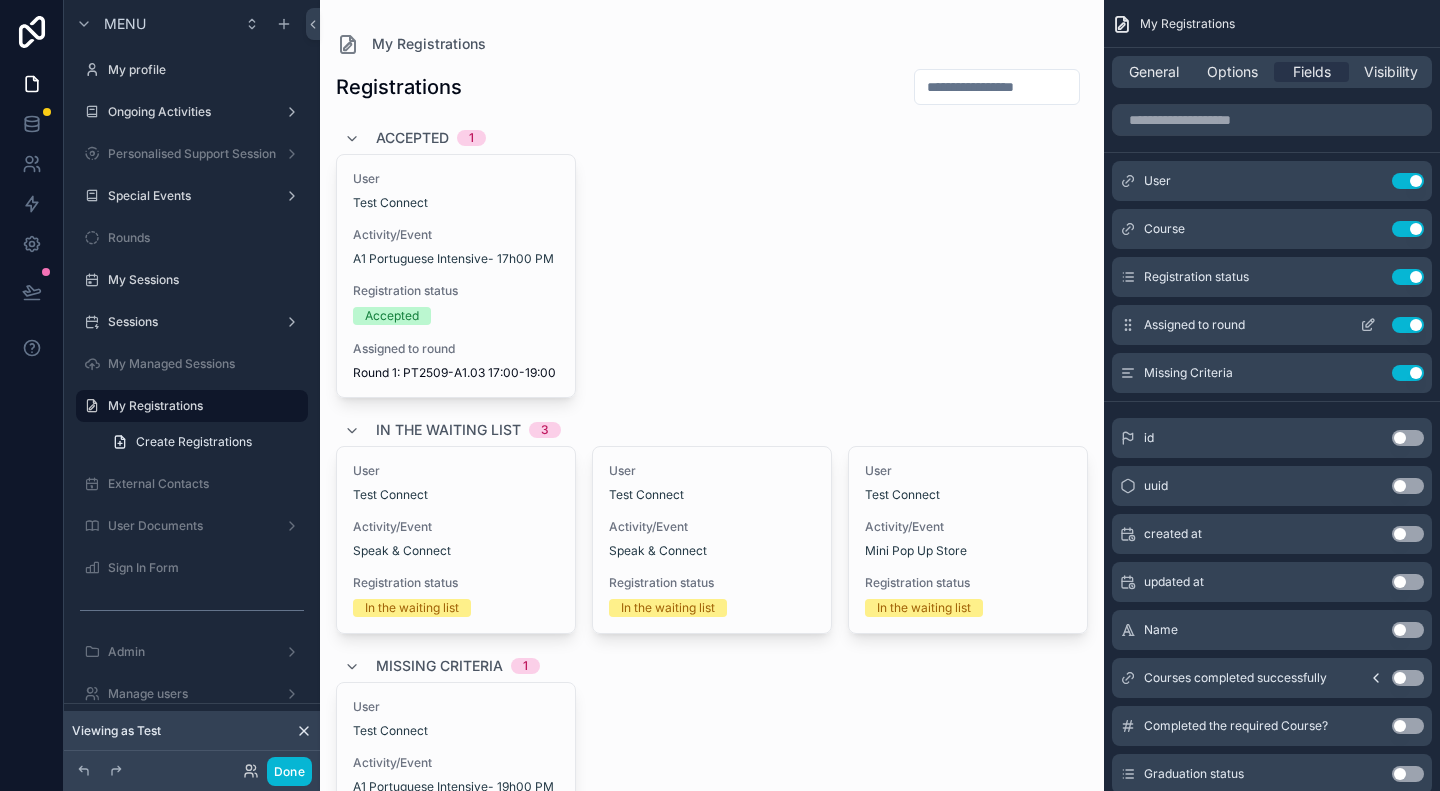 click on "Use setting" at bounding box center [1408, 325] 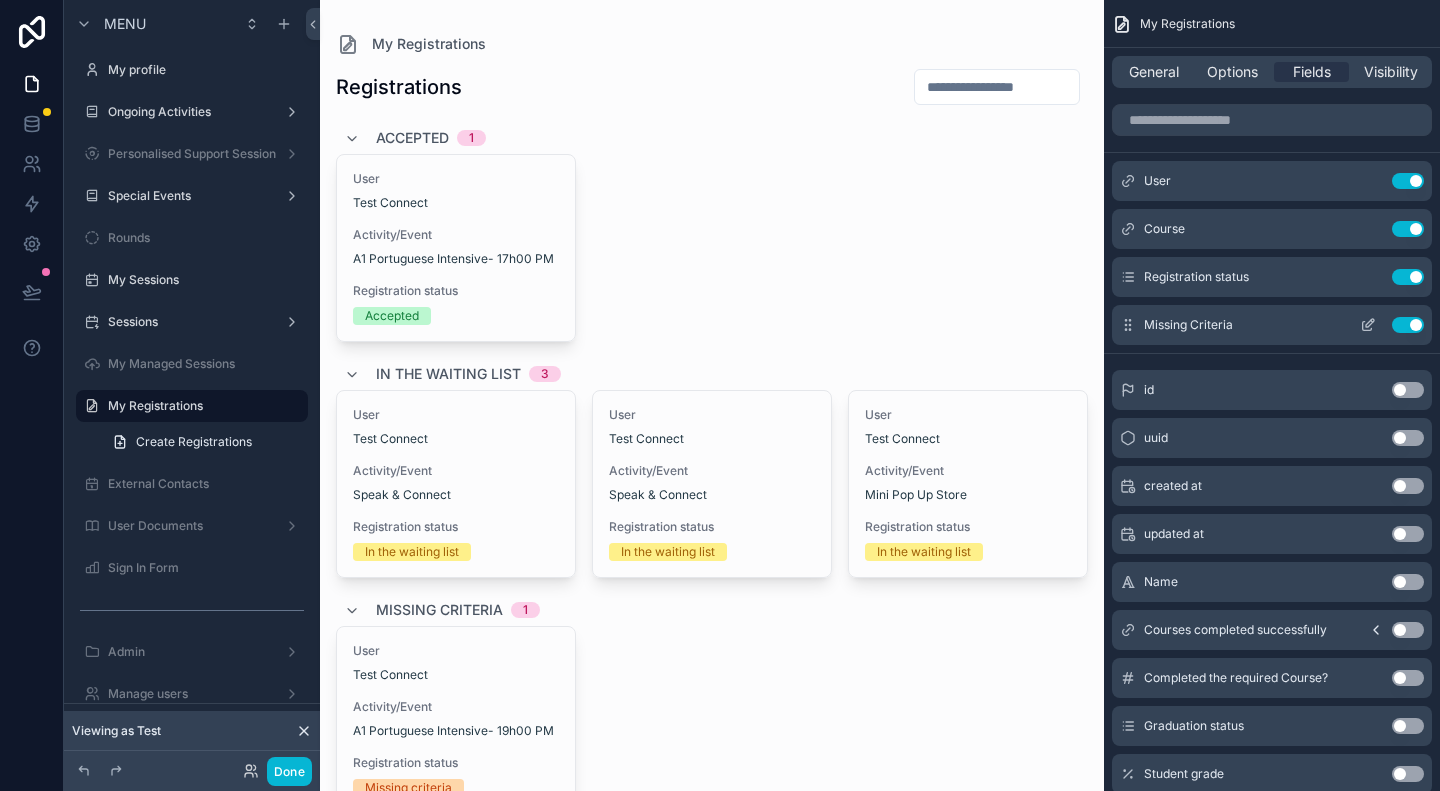 click on "Use setting" at bounding box center (1408, 325) 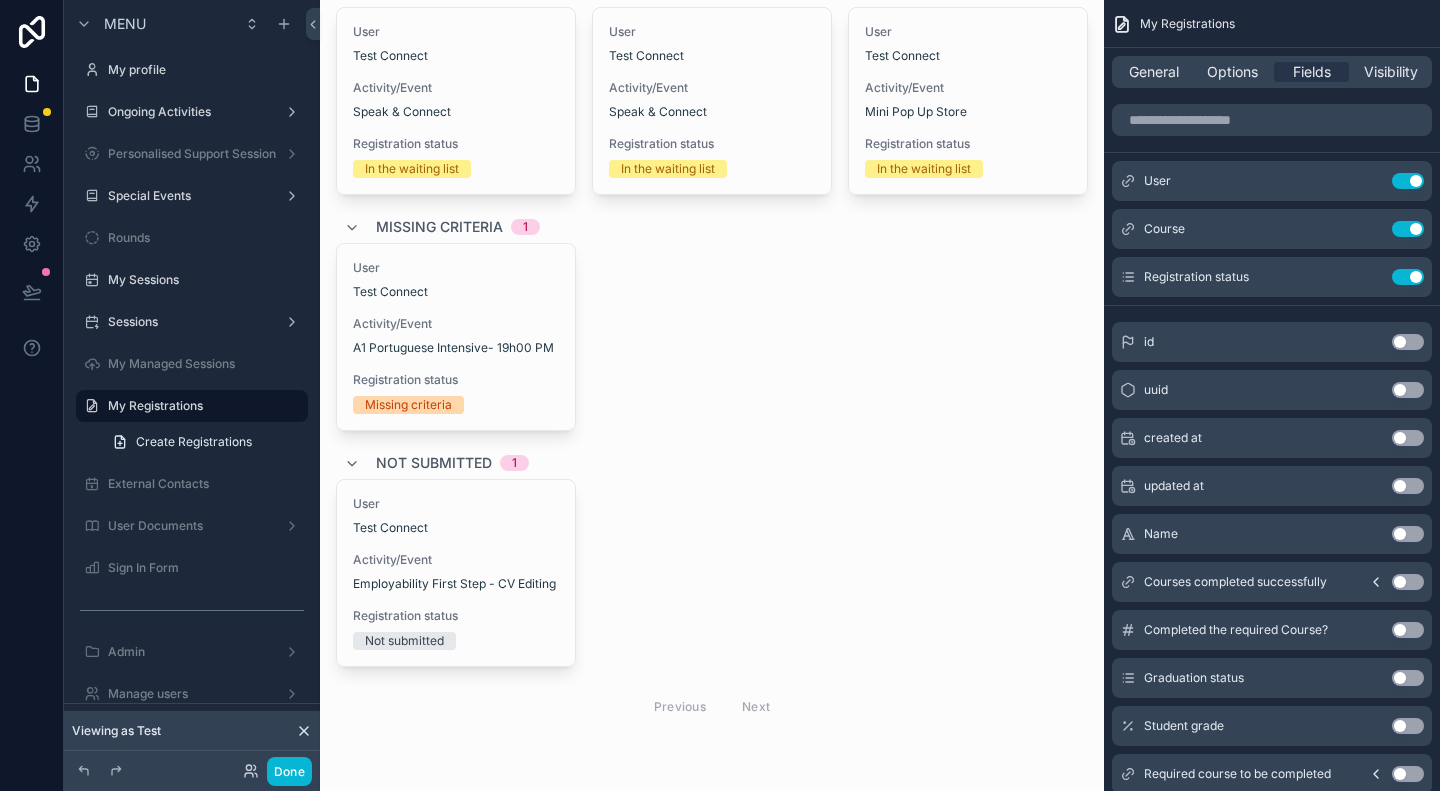 scroll, scrollTop: 0, scrollLeft: 0, axis: both 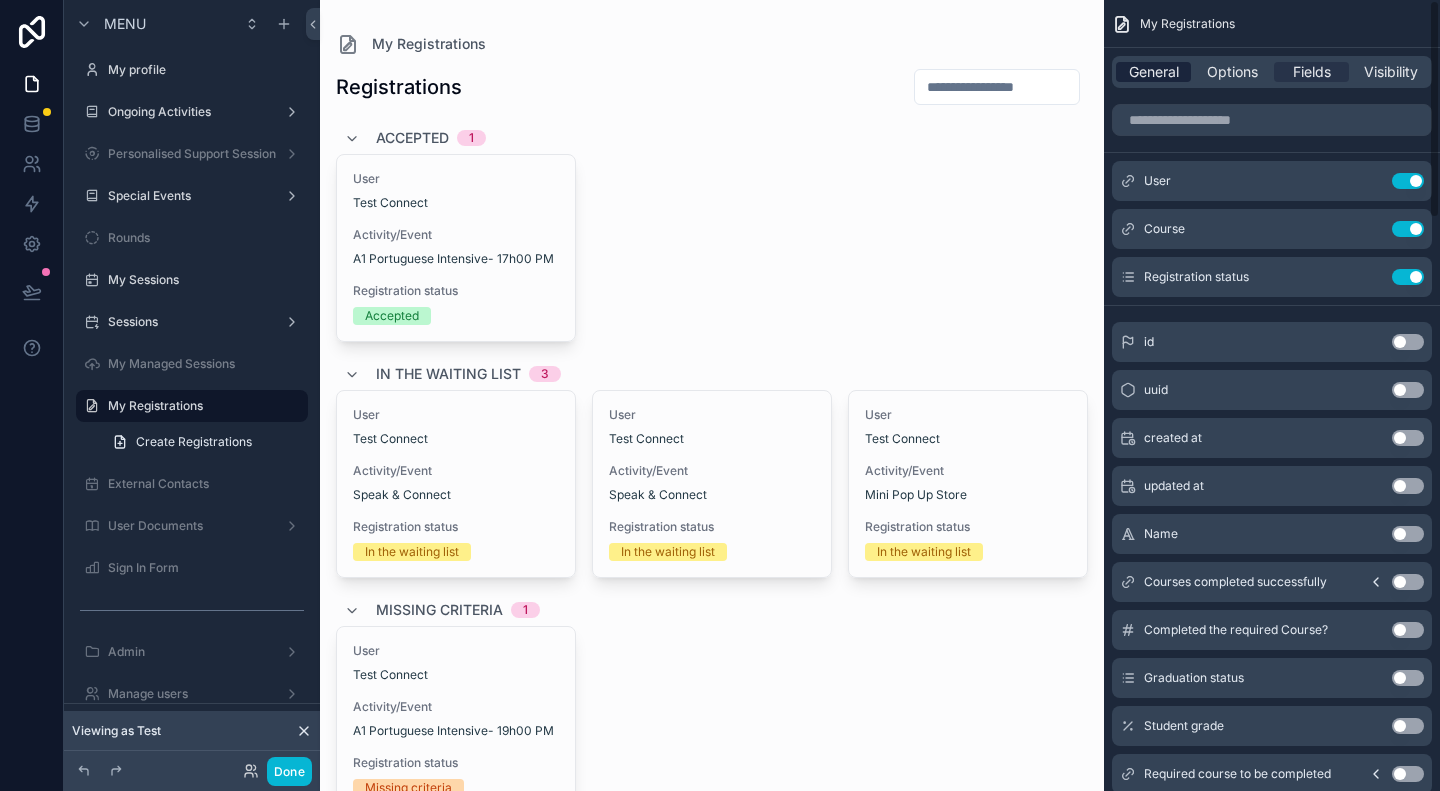 click on "General" at bounding box center [1154, 72] 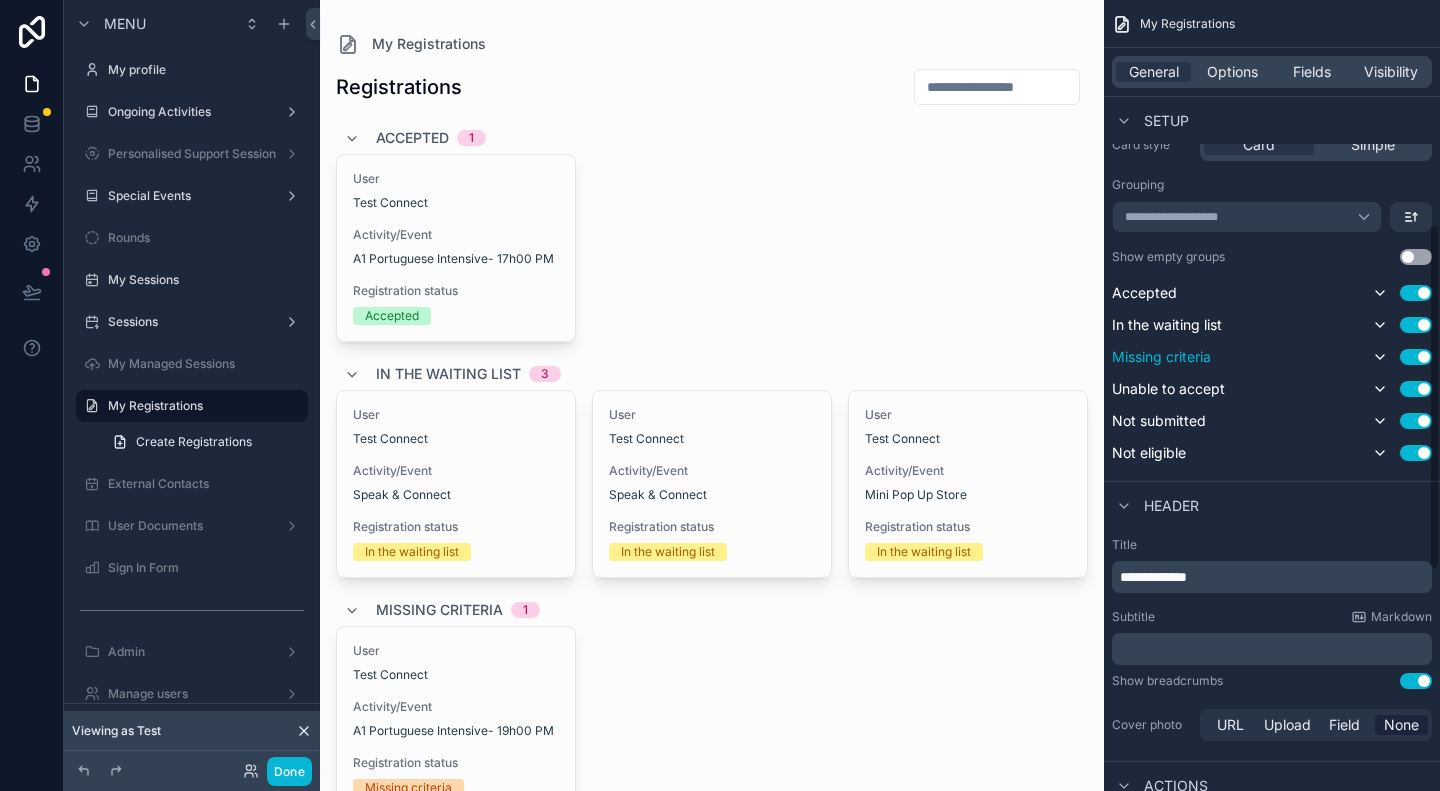 scroll, scrollTop: 500, scrollLeft: 0, axis: vertical 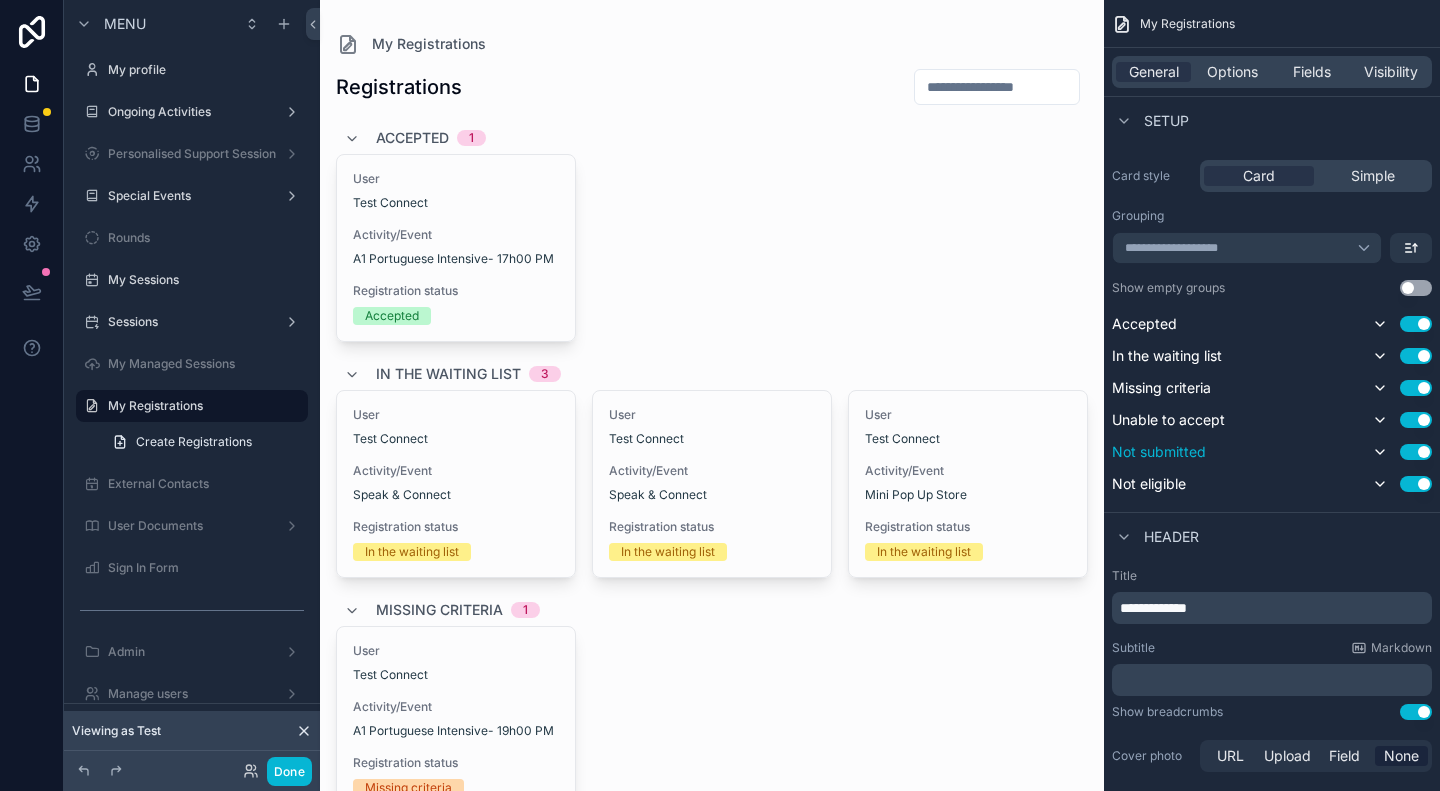 drag, startPoint x: 1144, startPoint y: 456, endPoint x: 1155, endPoint y: 449, distance: 13.038404 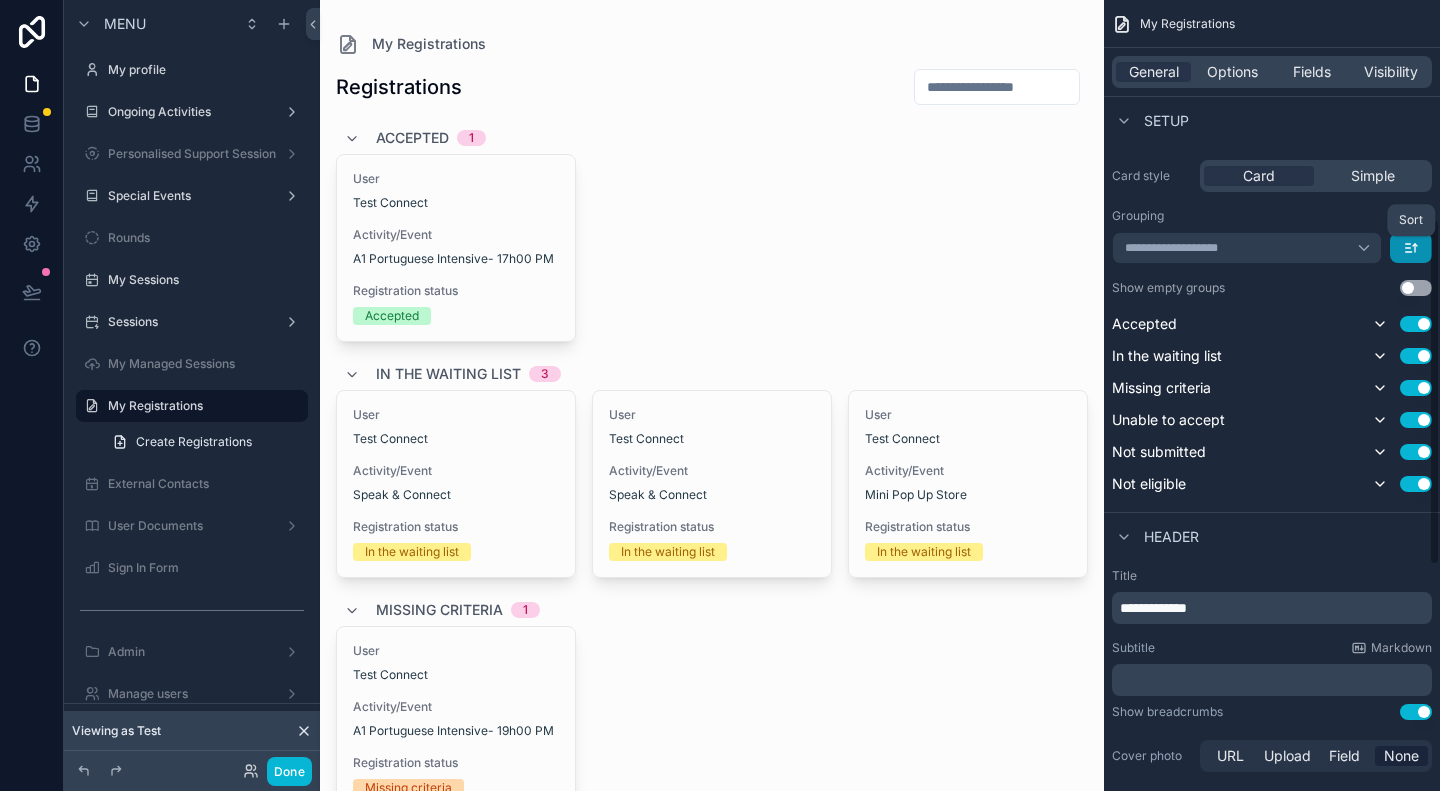 click 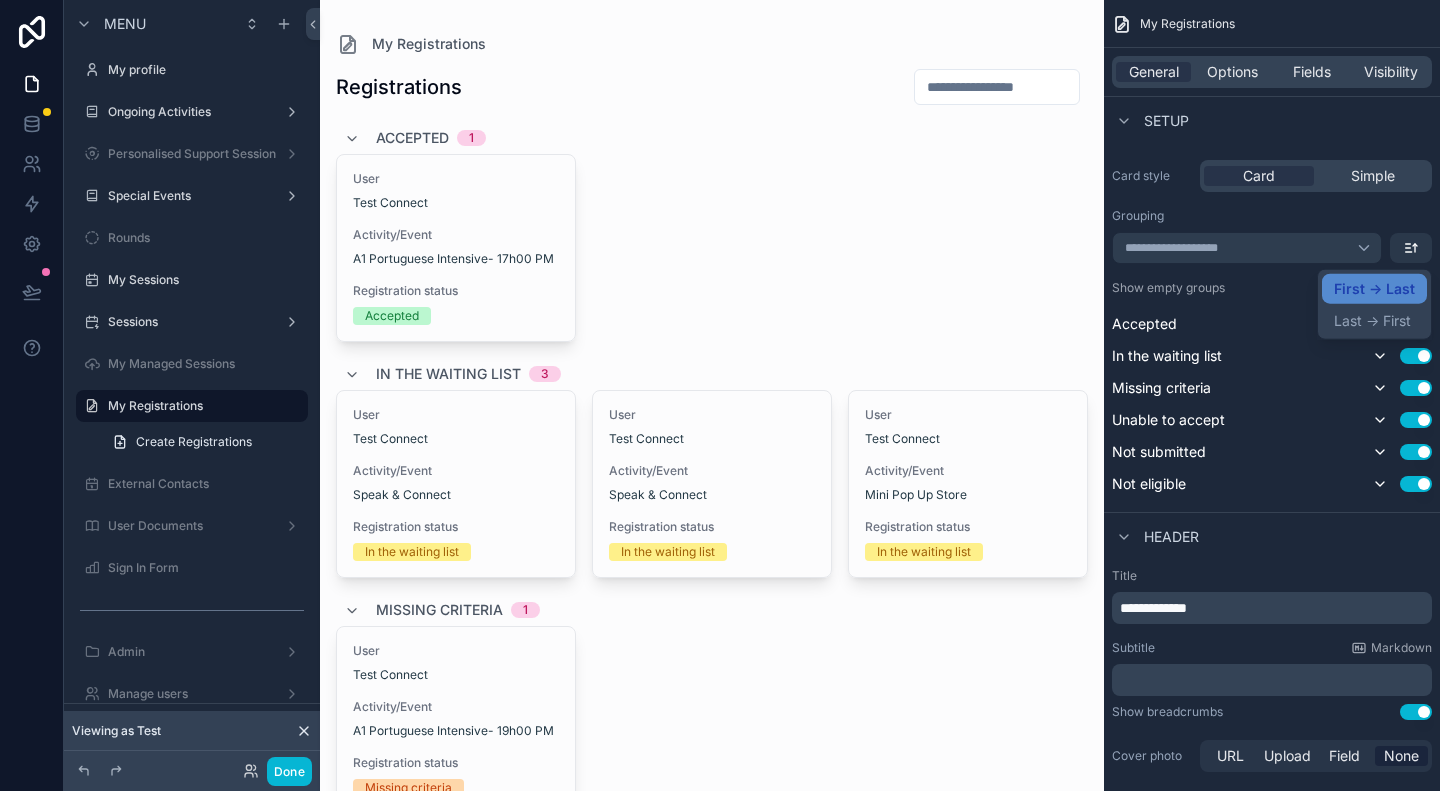 click at bounding box center (720, 395) 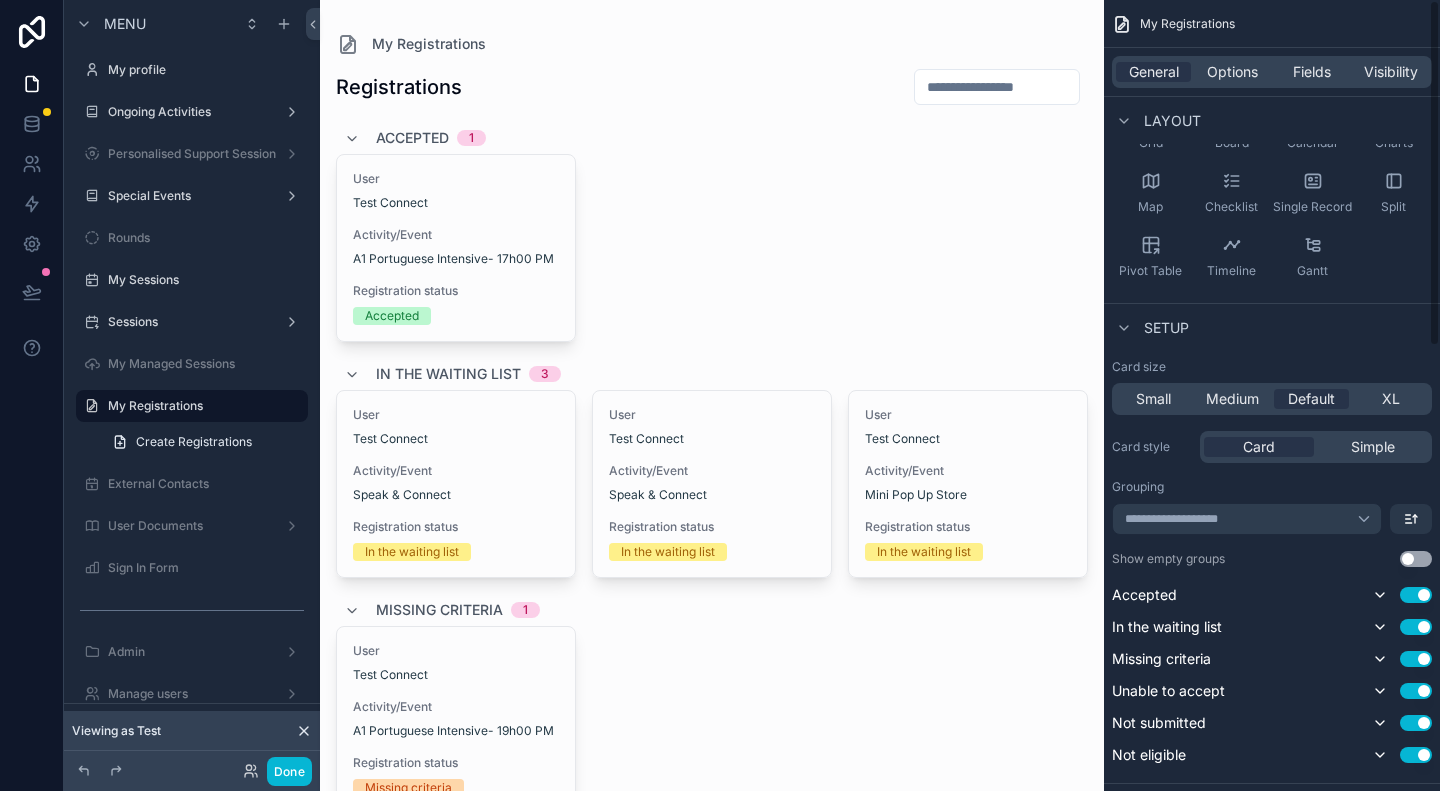 scroll, scrollTop: 0, scrollLeft: 0, axis: both 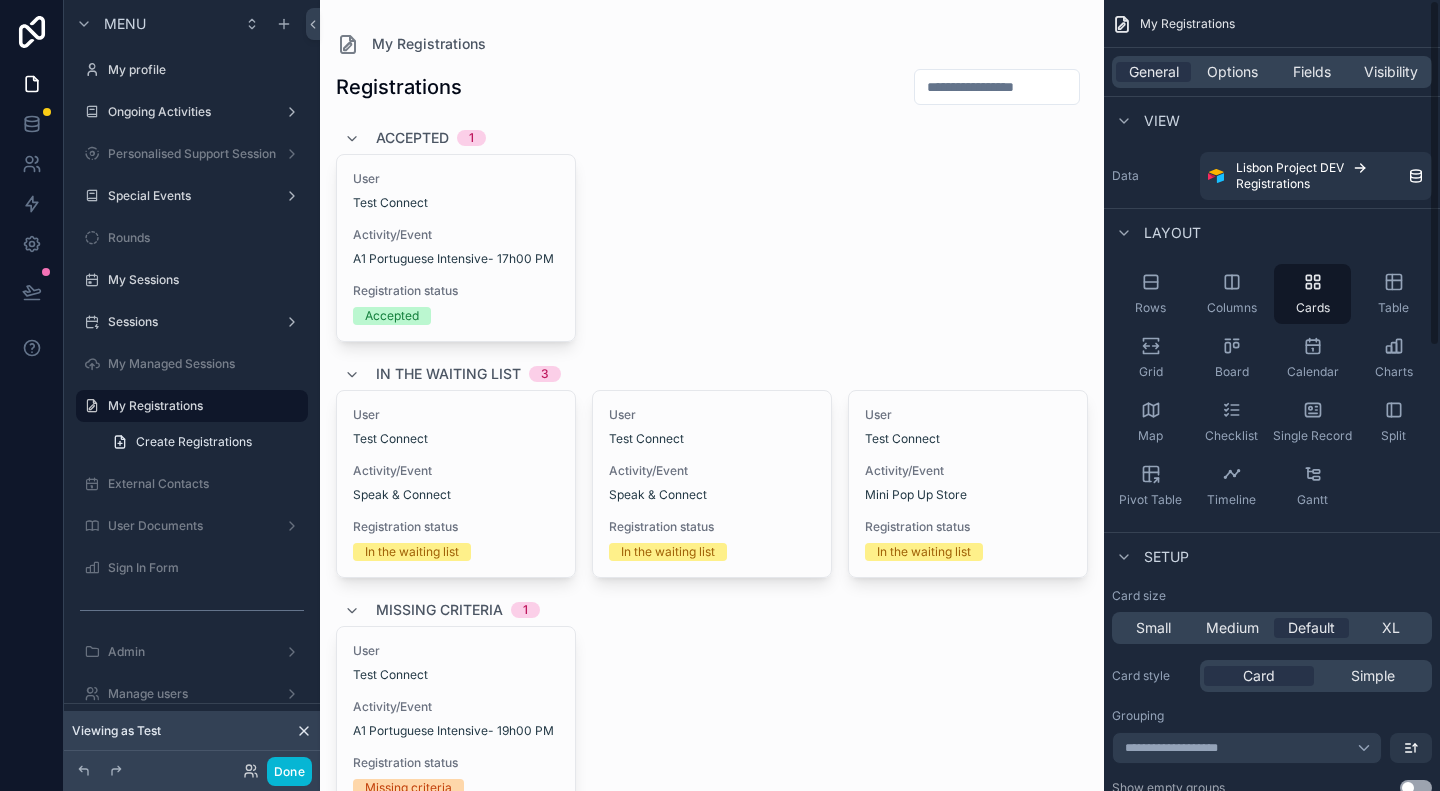 click on "General Options Fields Visibility" at bounding box center [1272, 72] 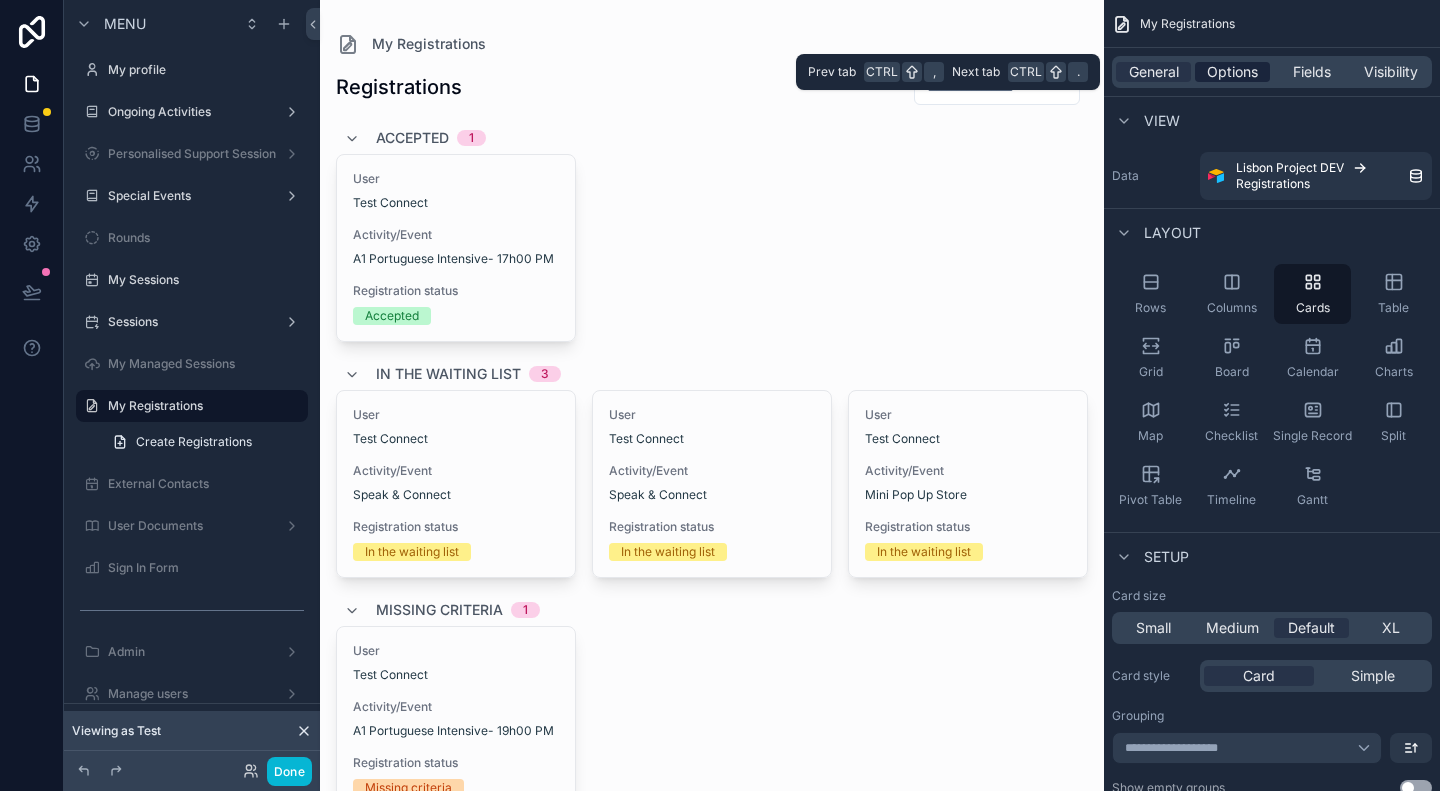 click on "Options" at bounding box center [1232, 72] 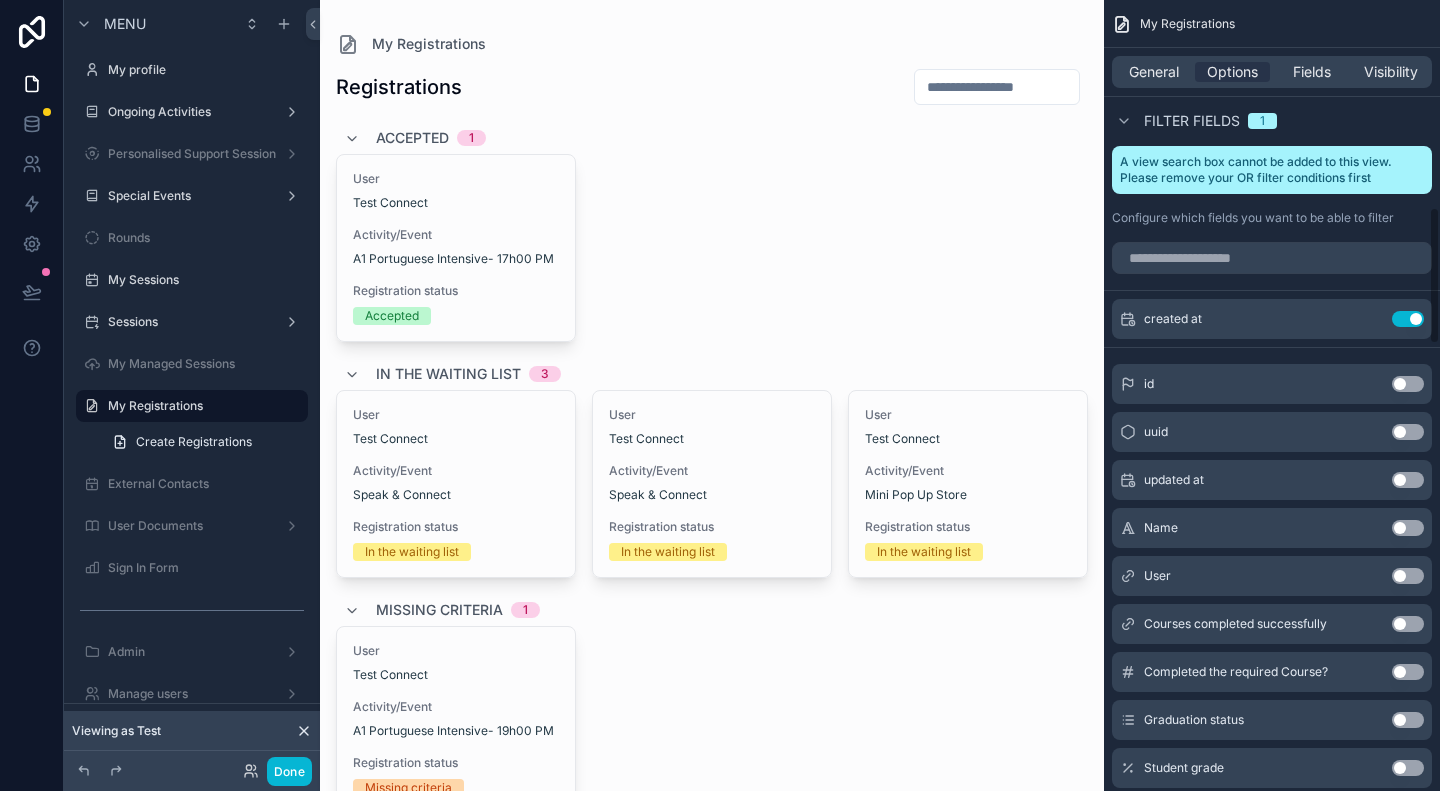 scroll, scrollTop: 1600, scrollLeft: 0, axis: vertical 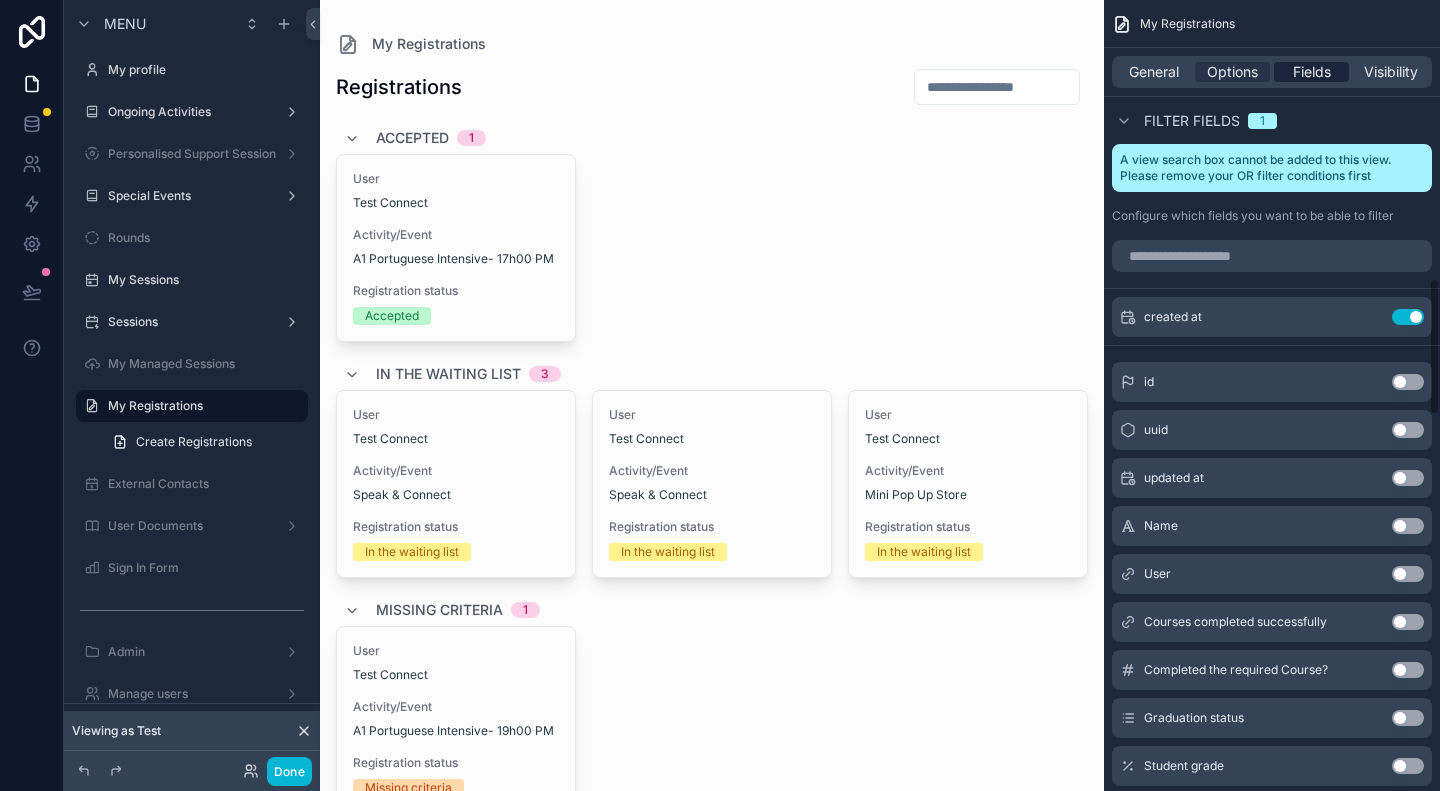 click on "Fields" at bounding box center (1312, 72) 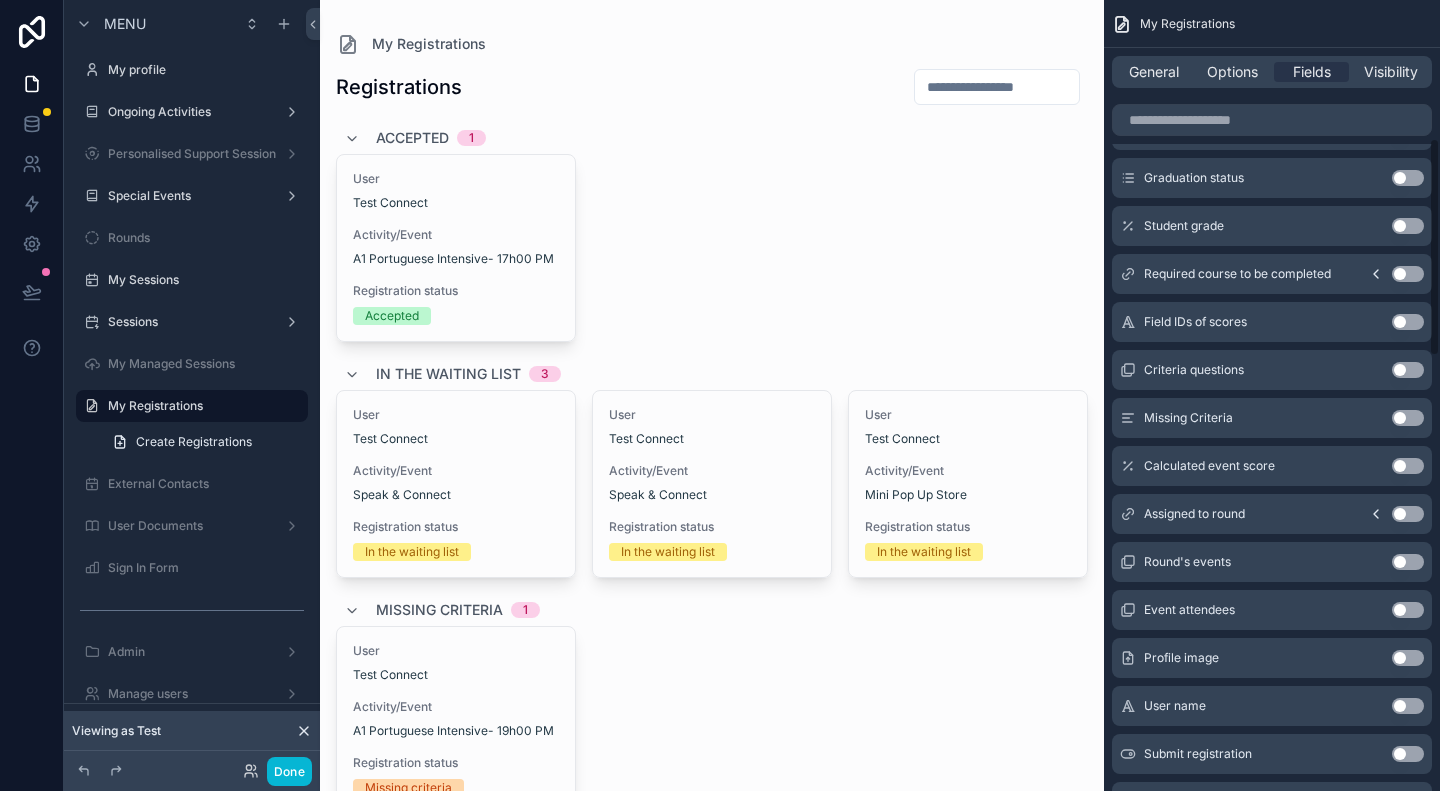 scroll, scrollTop: 0, scrollLeft: 0, axis: both 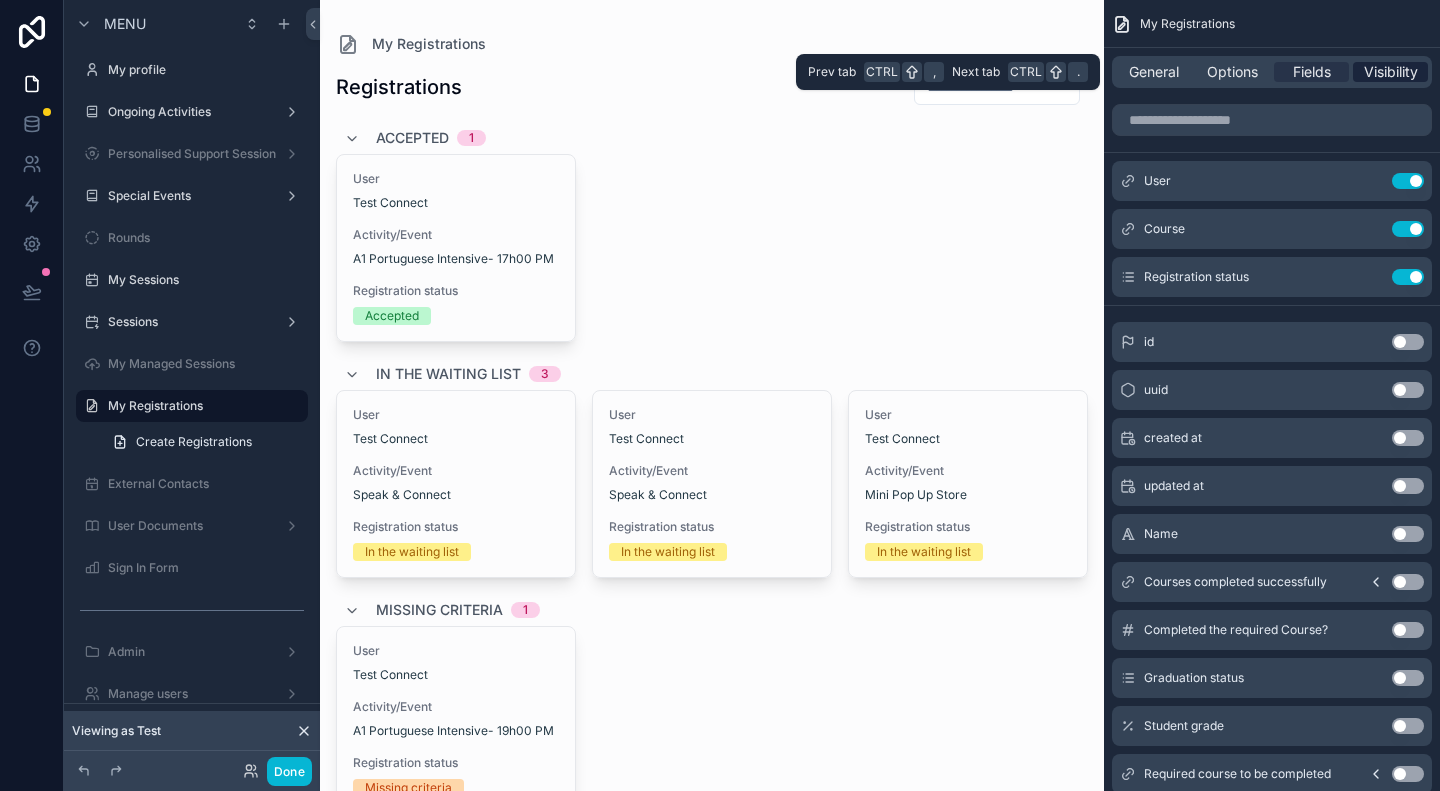 click on "Visibility" at bounding box center [1391, 72] 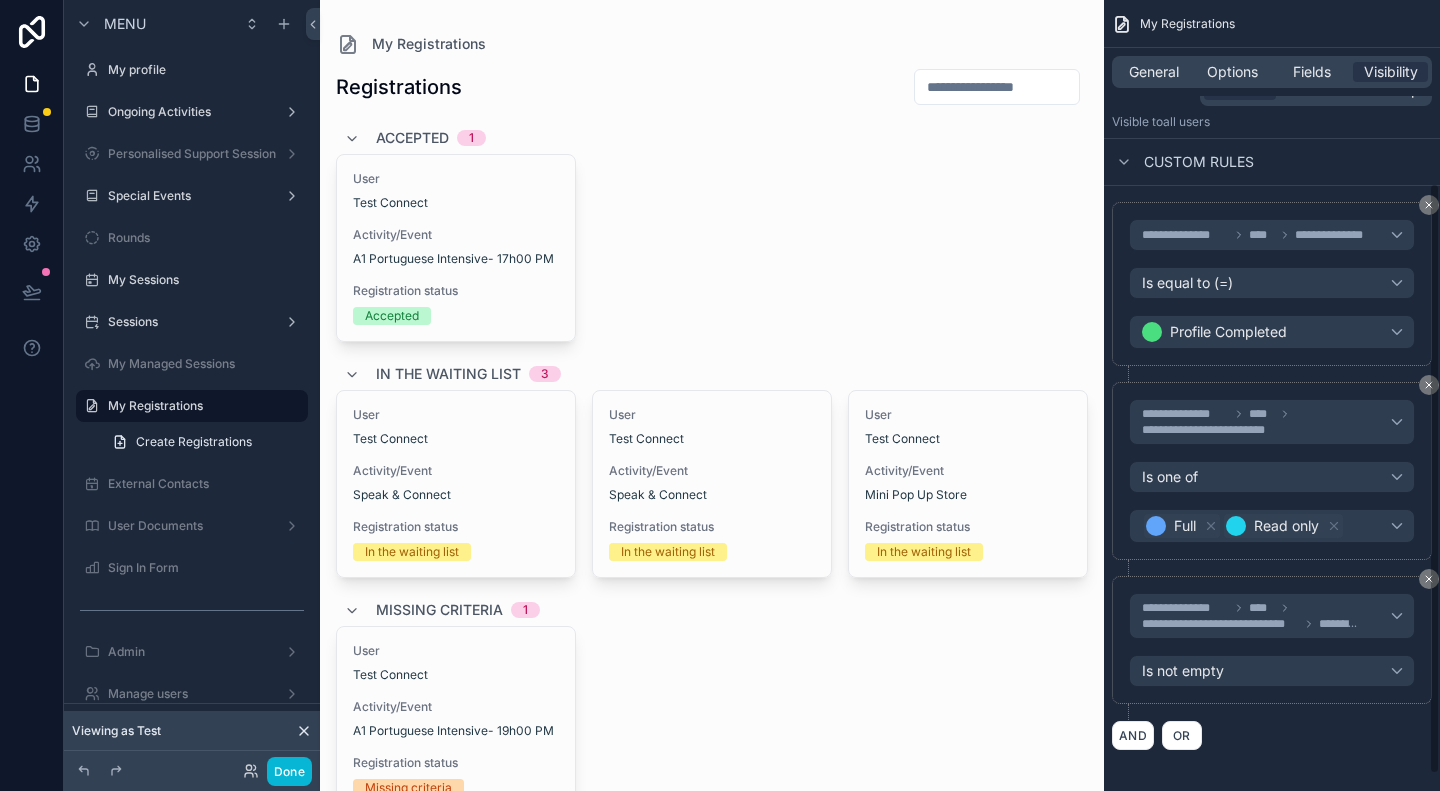 scroll, scrollTop: 0, scrollLeft: 0, axis: both 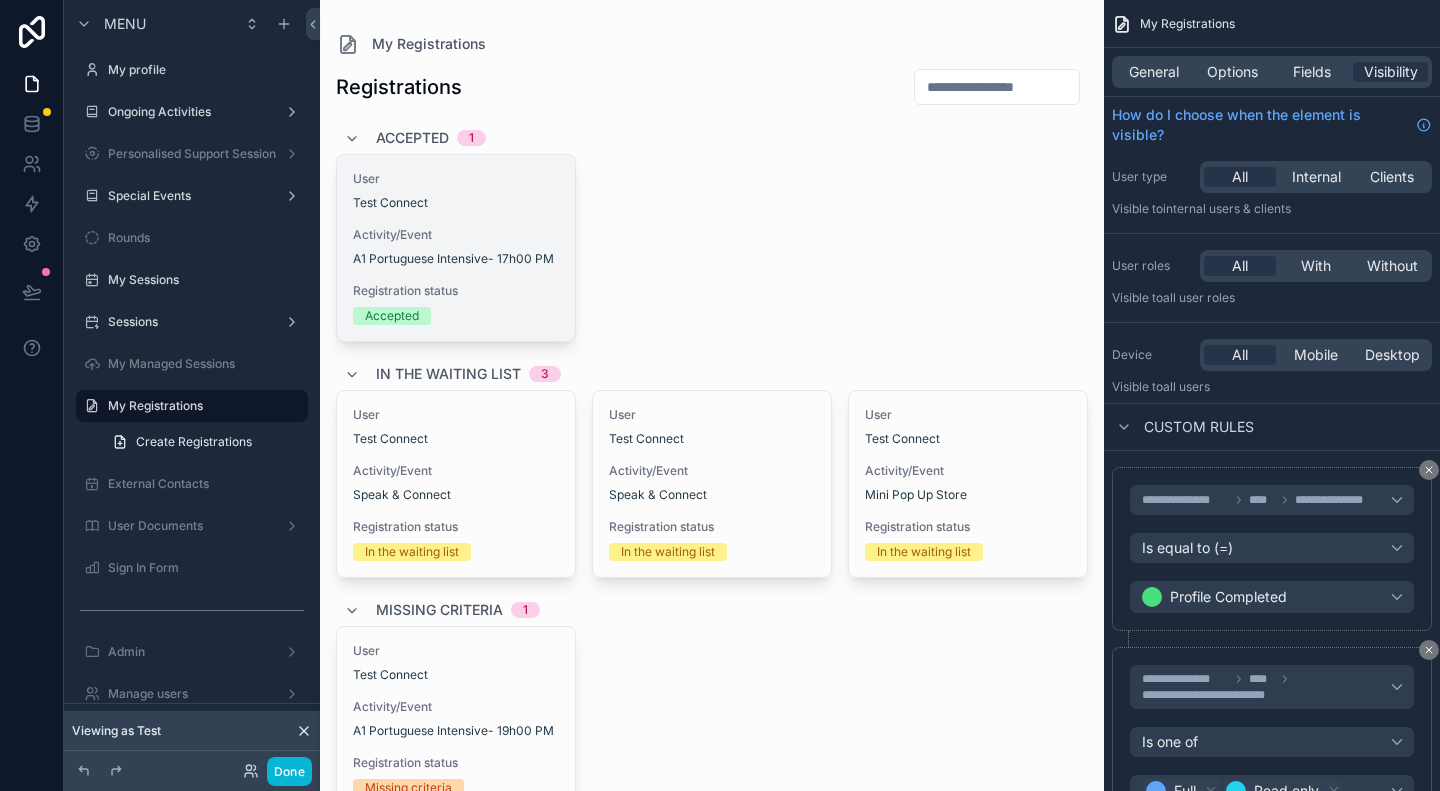 click on "User Test Connect Activity/Event A1 Portuguese Intensive- 17h00 PM Registration status Accepted" at bounding box center [456, 248] 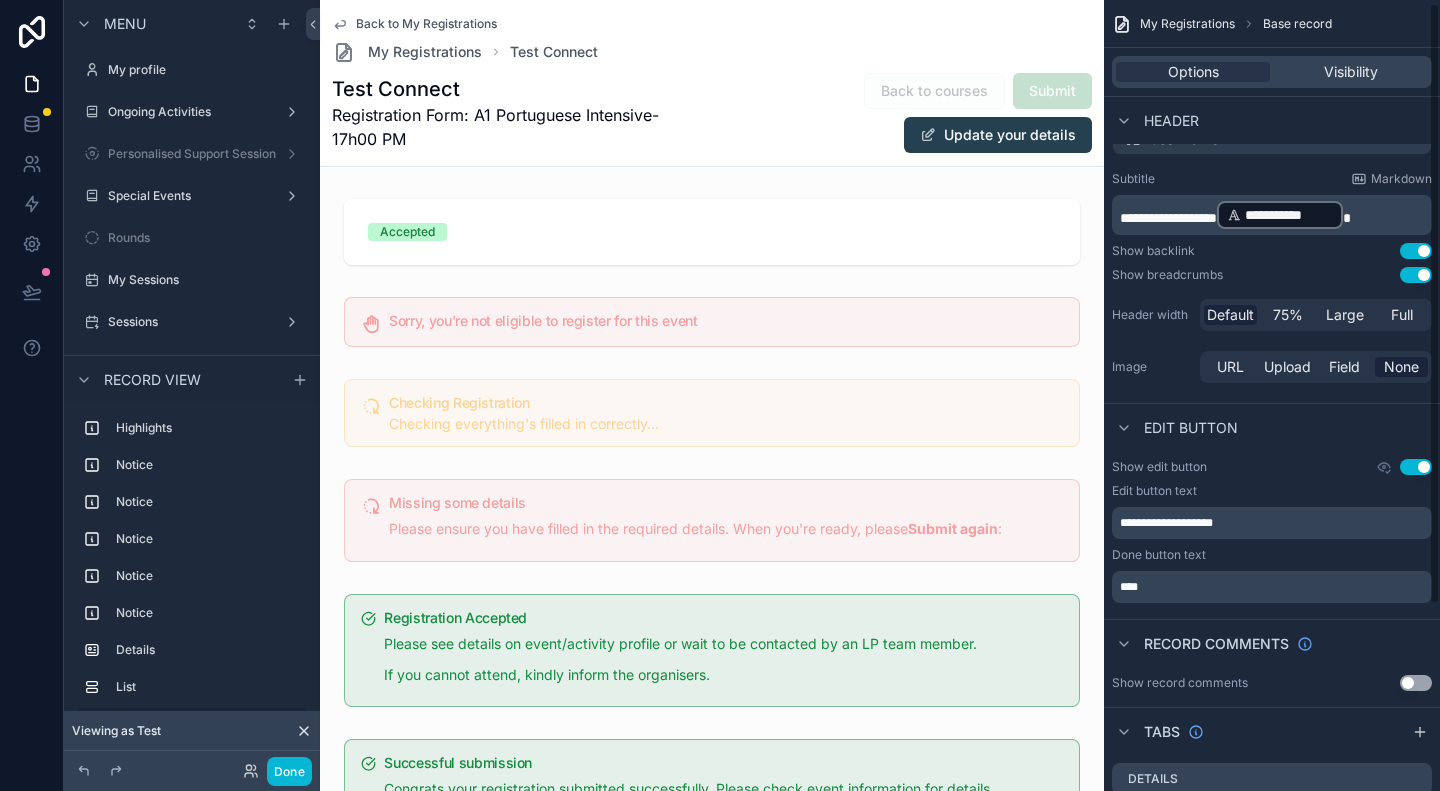 scroll, scrollTop: 0, scrollLeft: 0, axis: both 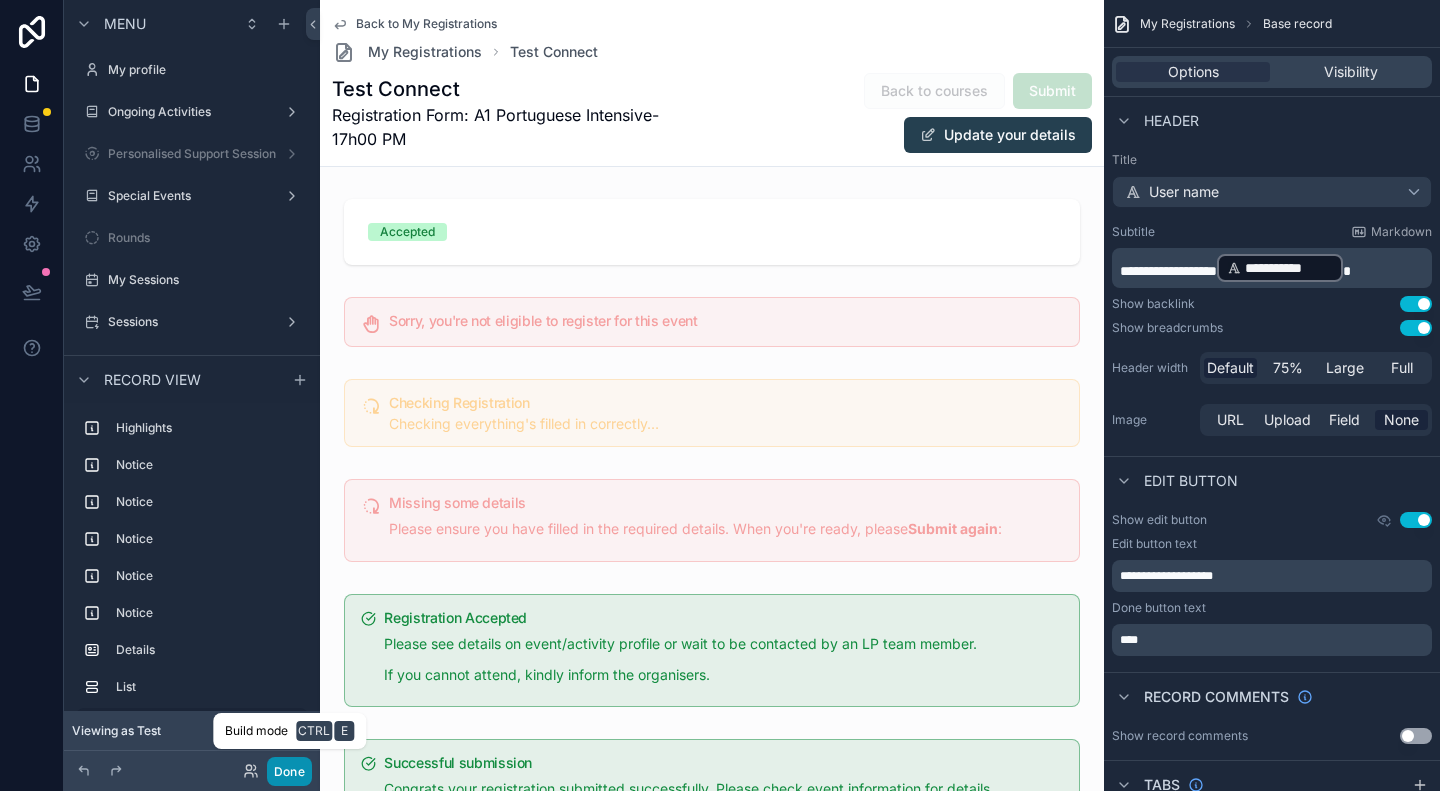 click on "Done" at bounding box center [289, 771] 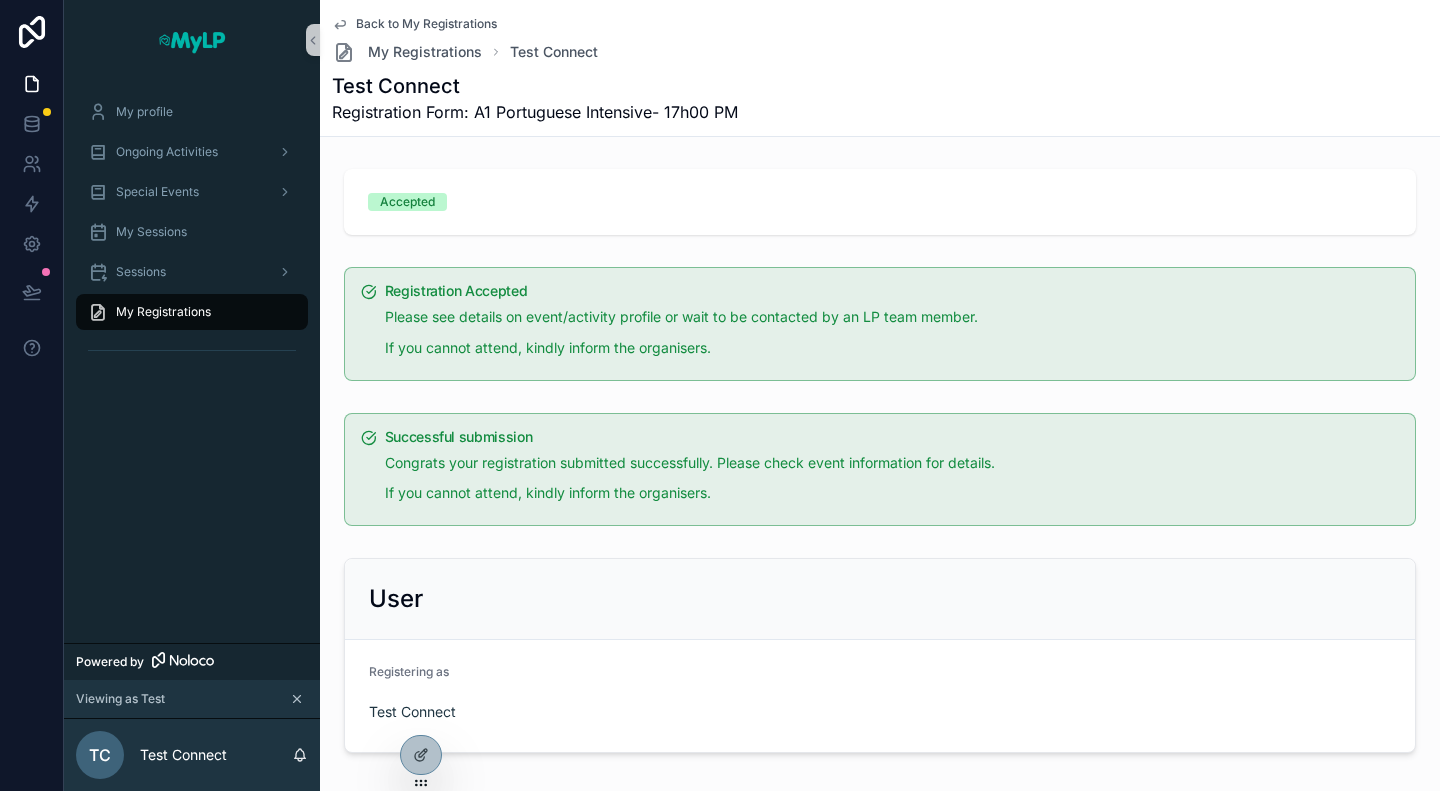 click on "Back to My Registrations" at bounding box center [426, 24] 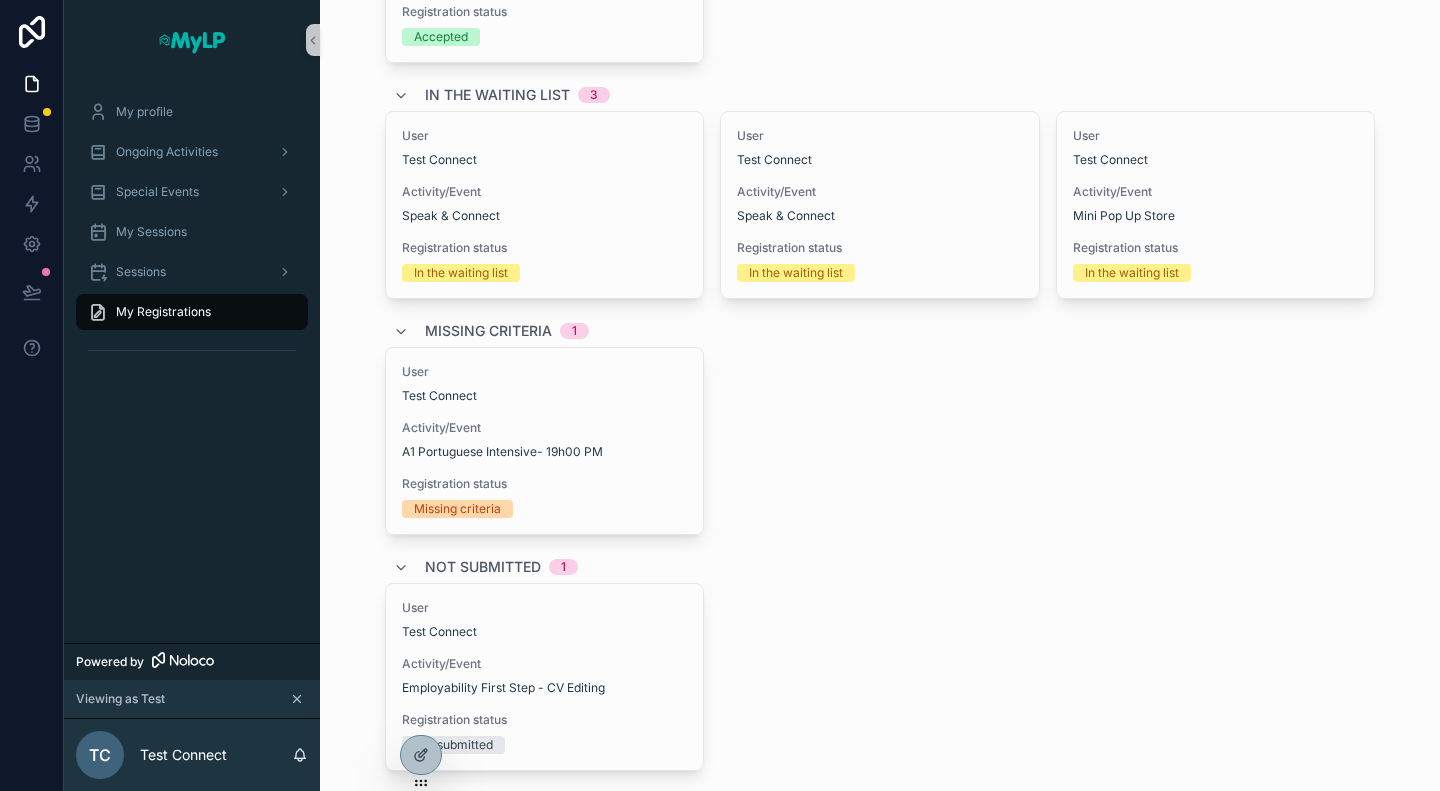 scroll, scrollTop: 383, scrollLeft: 0, axis: vertical 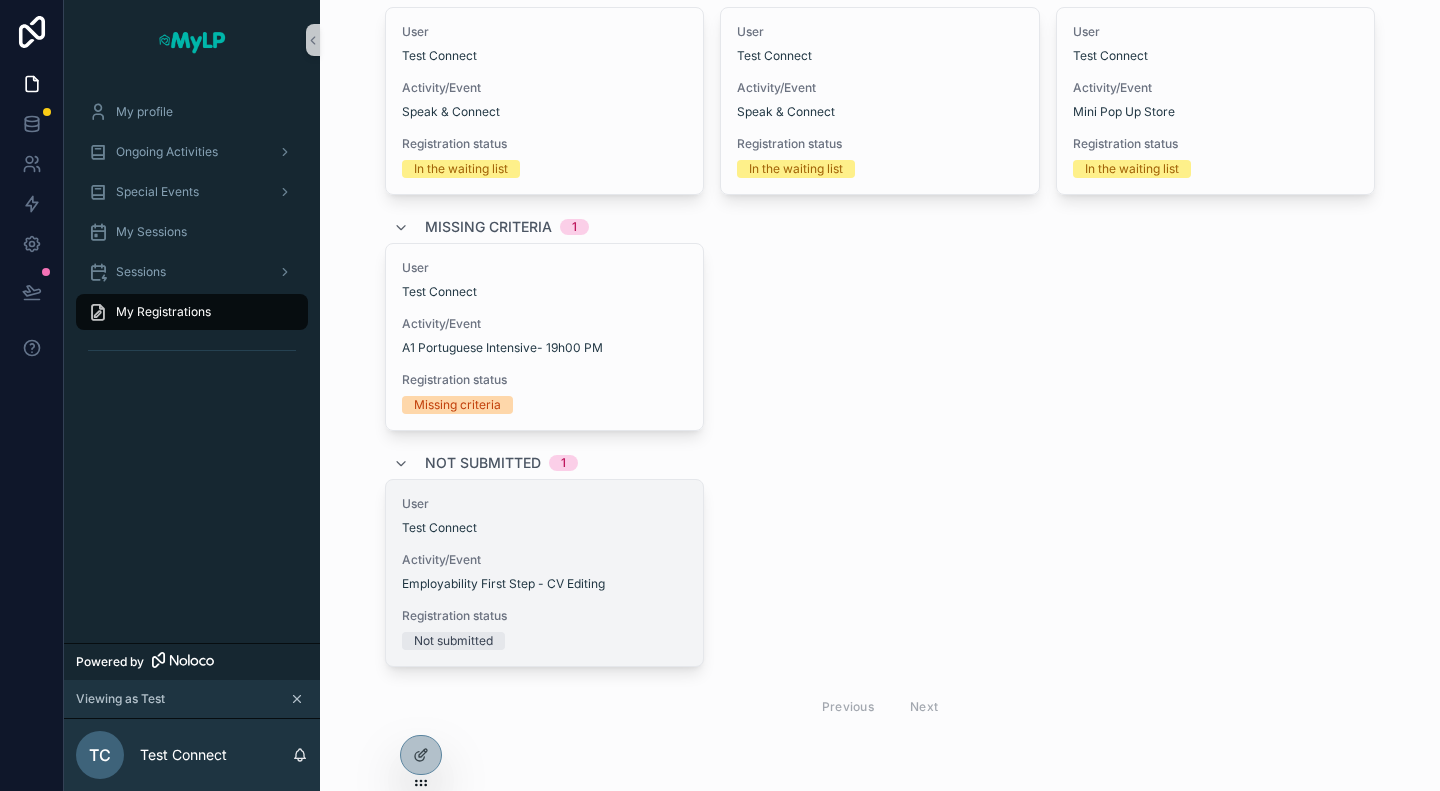 click on "Activity/Event" at bounding box center [545, 560] 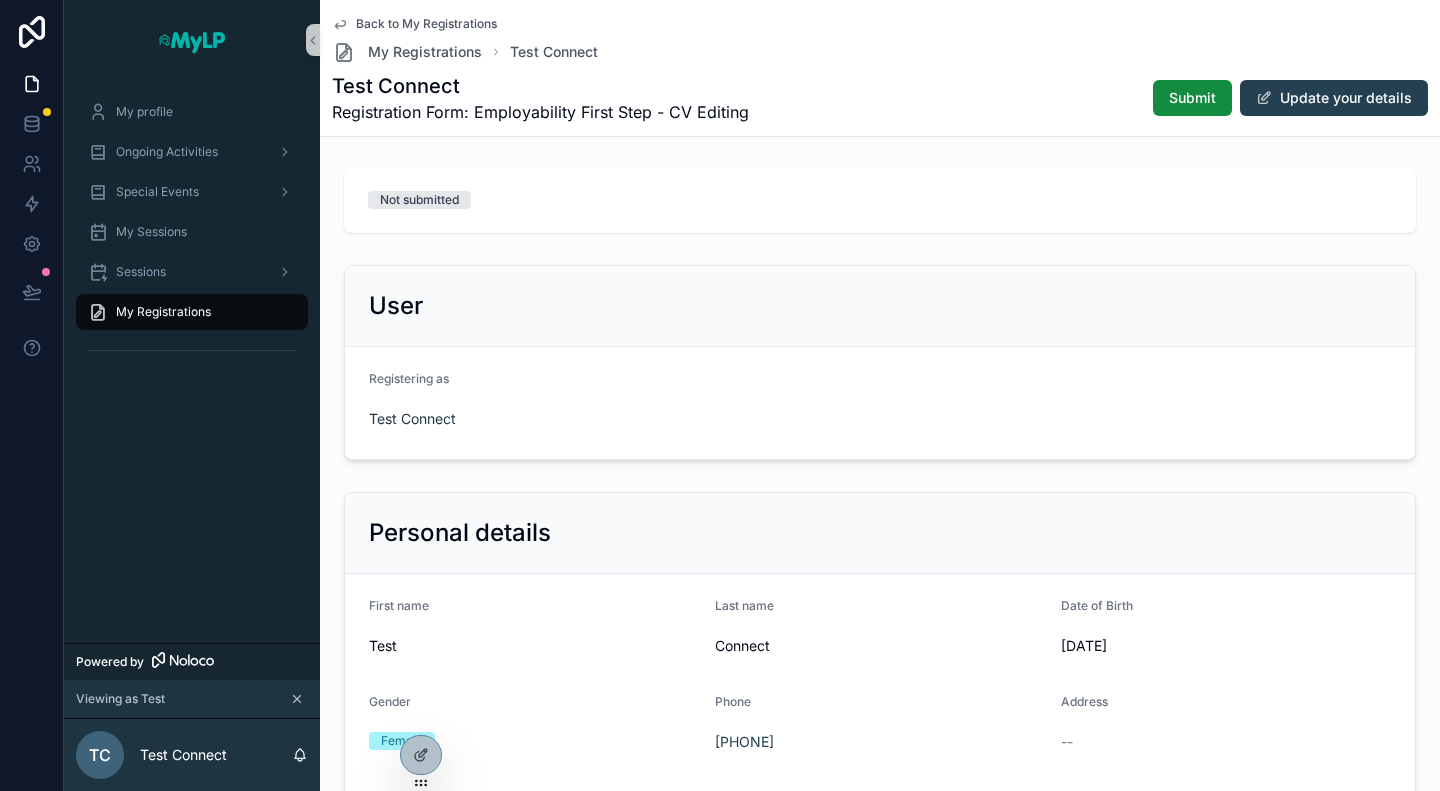 scroll, scrollTop: 0, scrollLeft: 0, axis: both 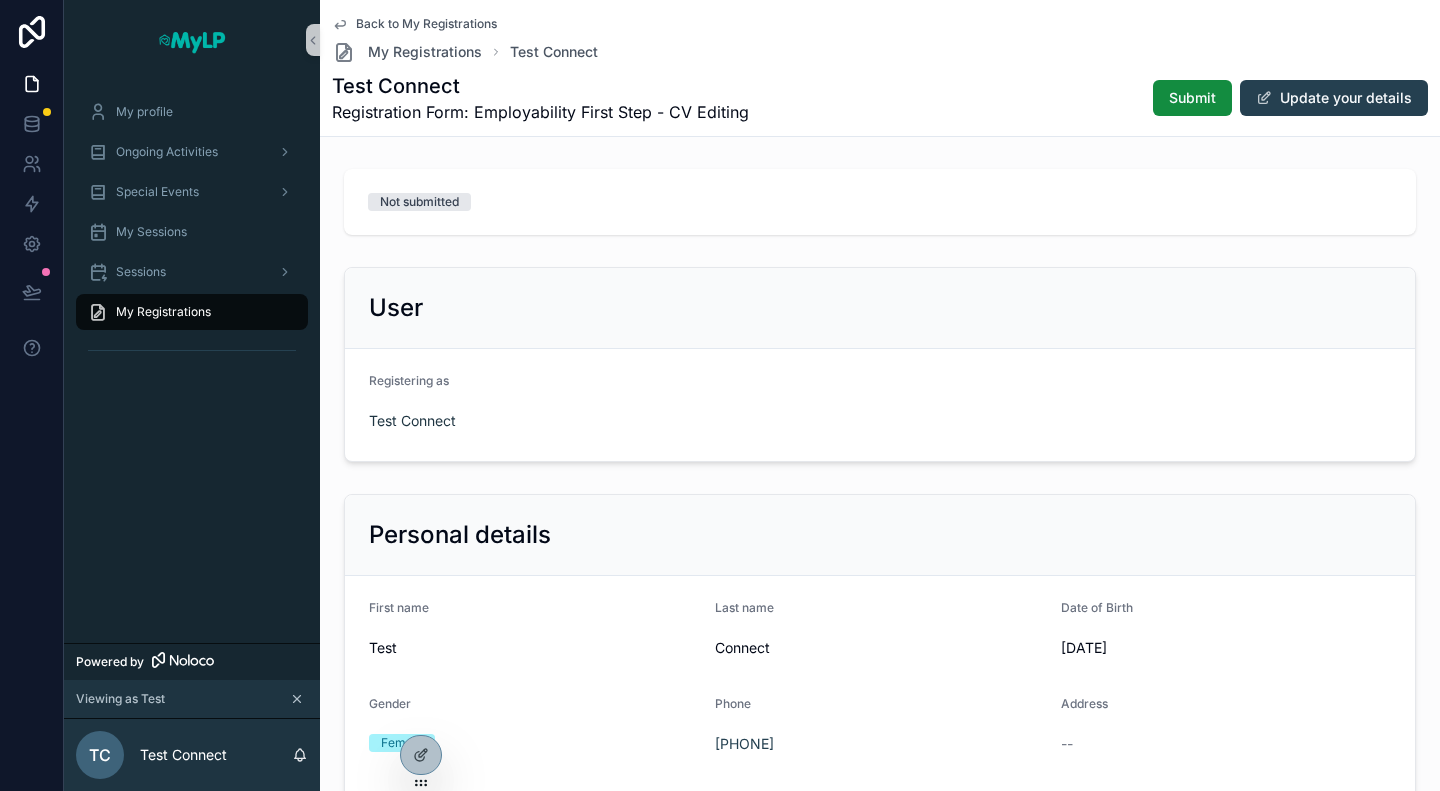 click on "Back to My Registrations" at bounding box center [426, 24] 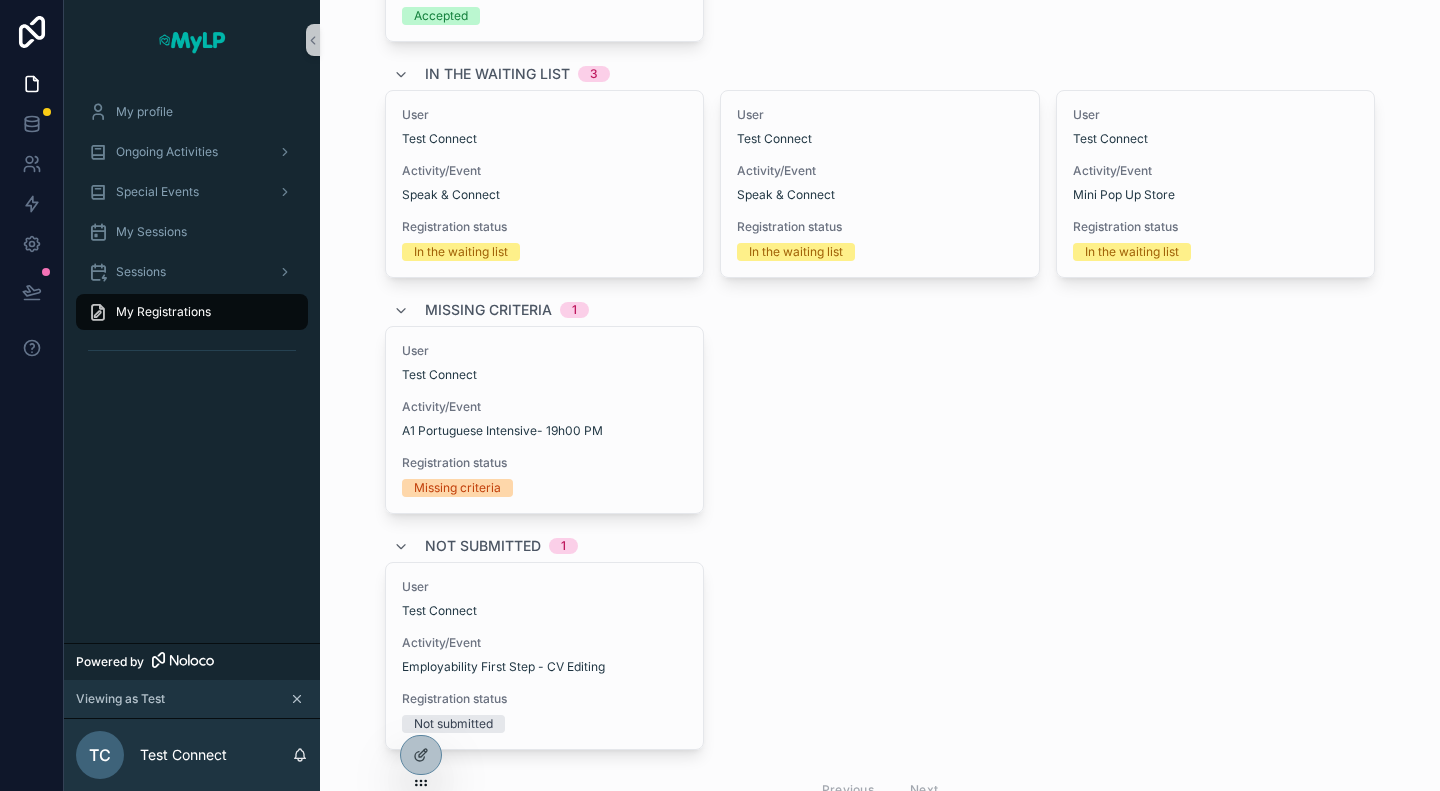 scroll, scrollTop: 383, scrollLeft: 0, axis: vertical 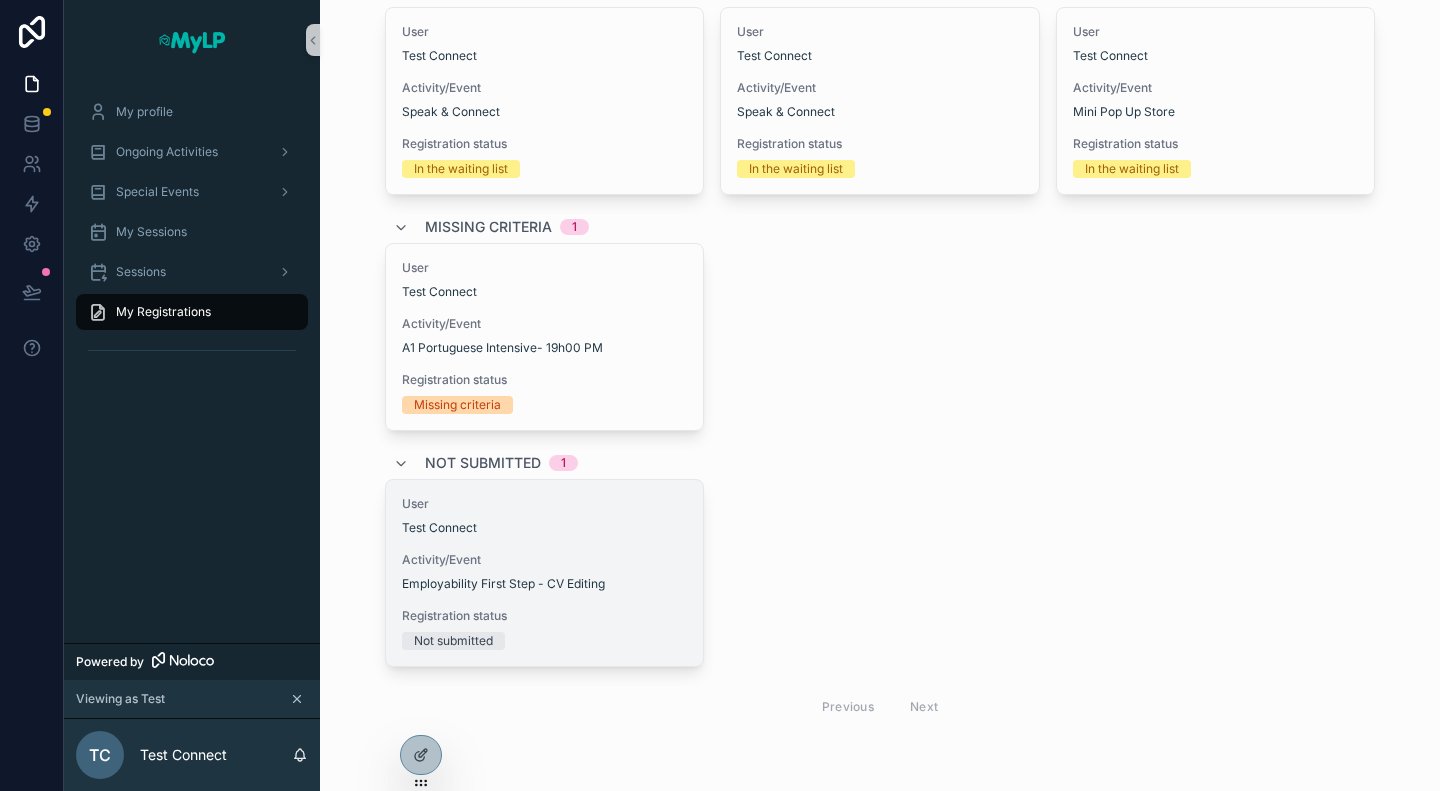 click on "User Test Connect Activity/Event Employability First Step - CV Editing Registration status Not submitted" at bounding box center [545, 573] 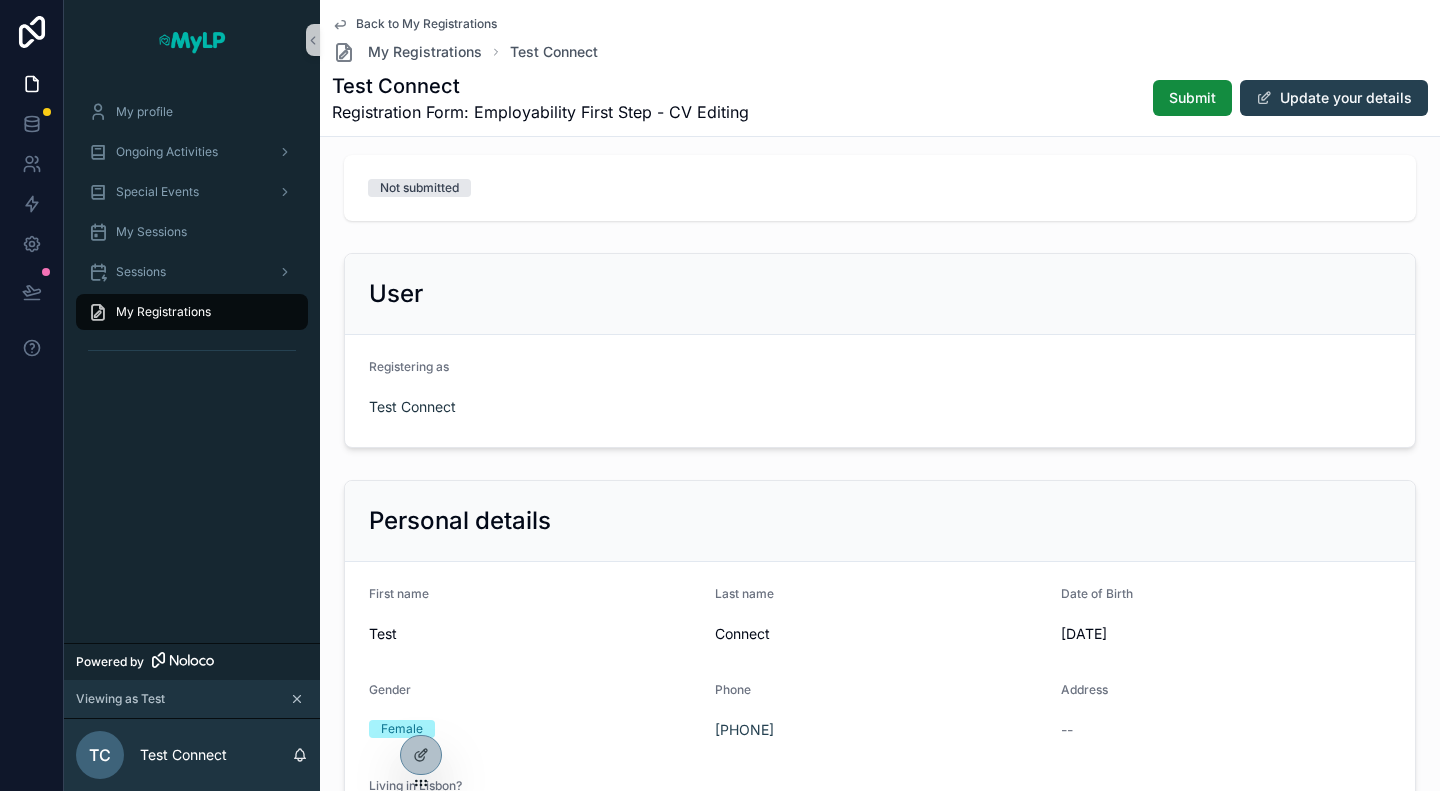 scroll, scrollTop: 0, scrollLeft: 0, axis: both 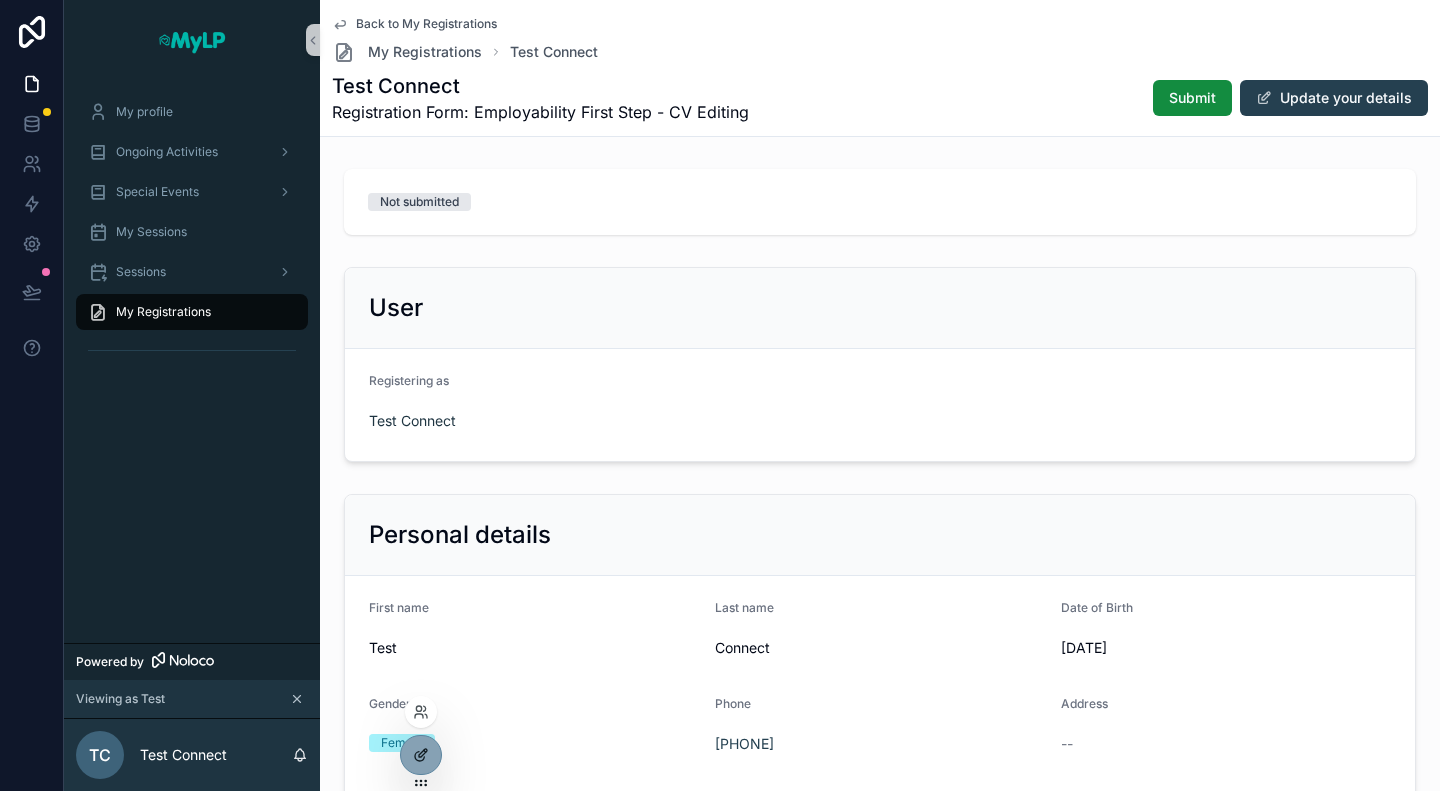 click 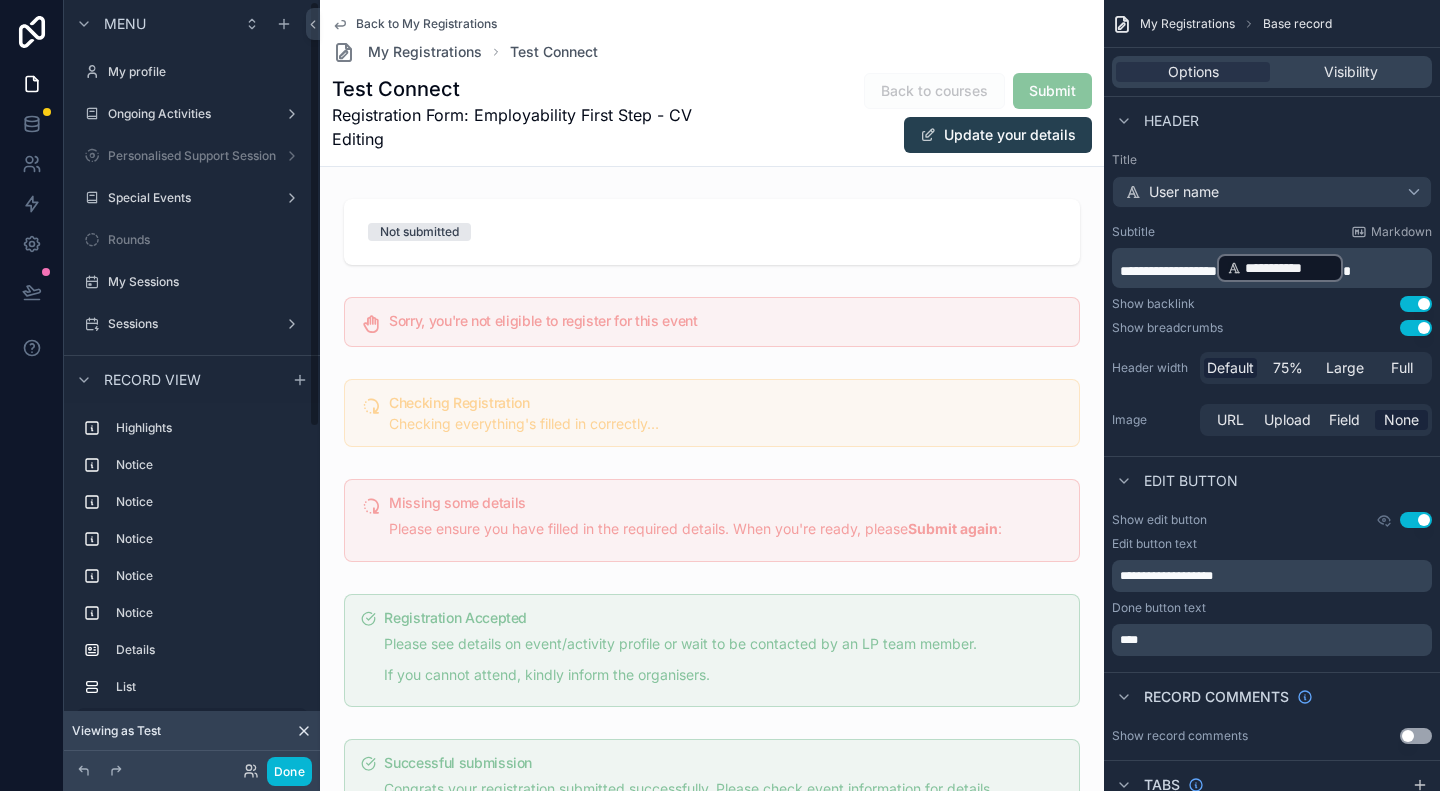 scroll, scrollTop: 2, scrollLeft: 0, axis: vertical 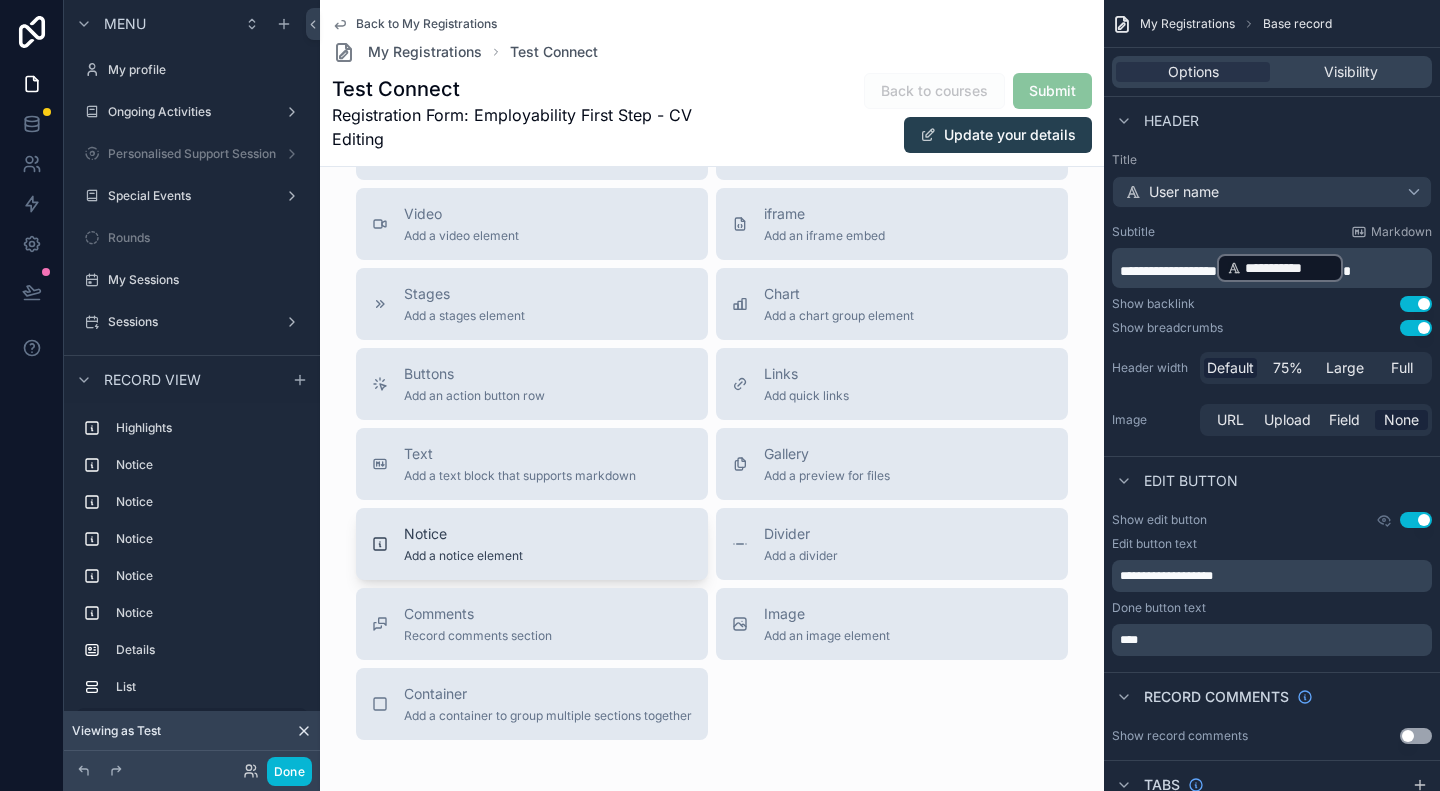 click on "Notice Add a notice element" at bounding box center (532, 544) 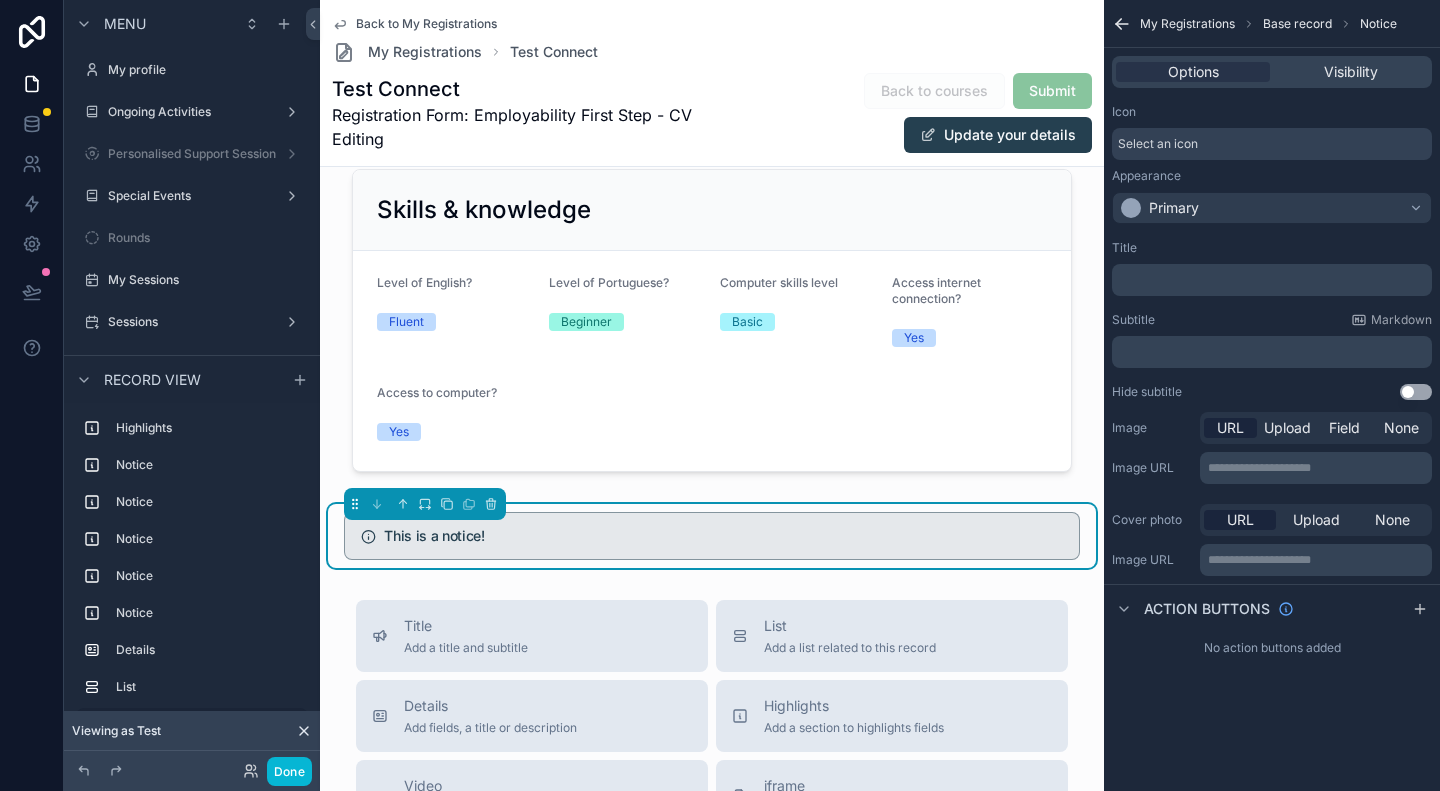 scroll, scrollTop: 1867, scrollLeft: 0, axis: vertical 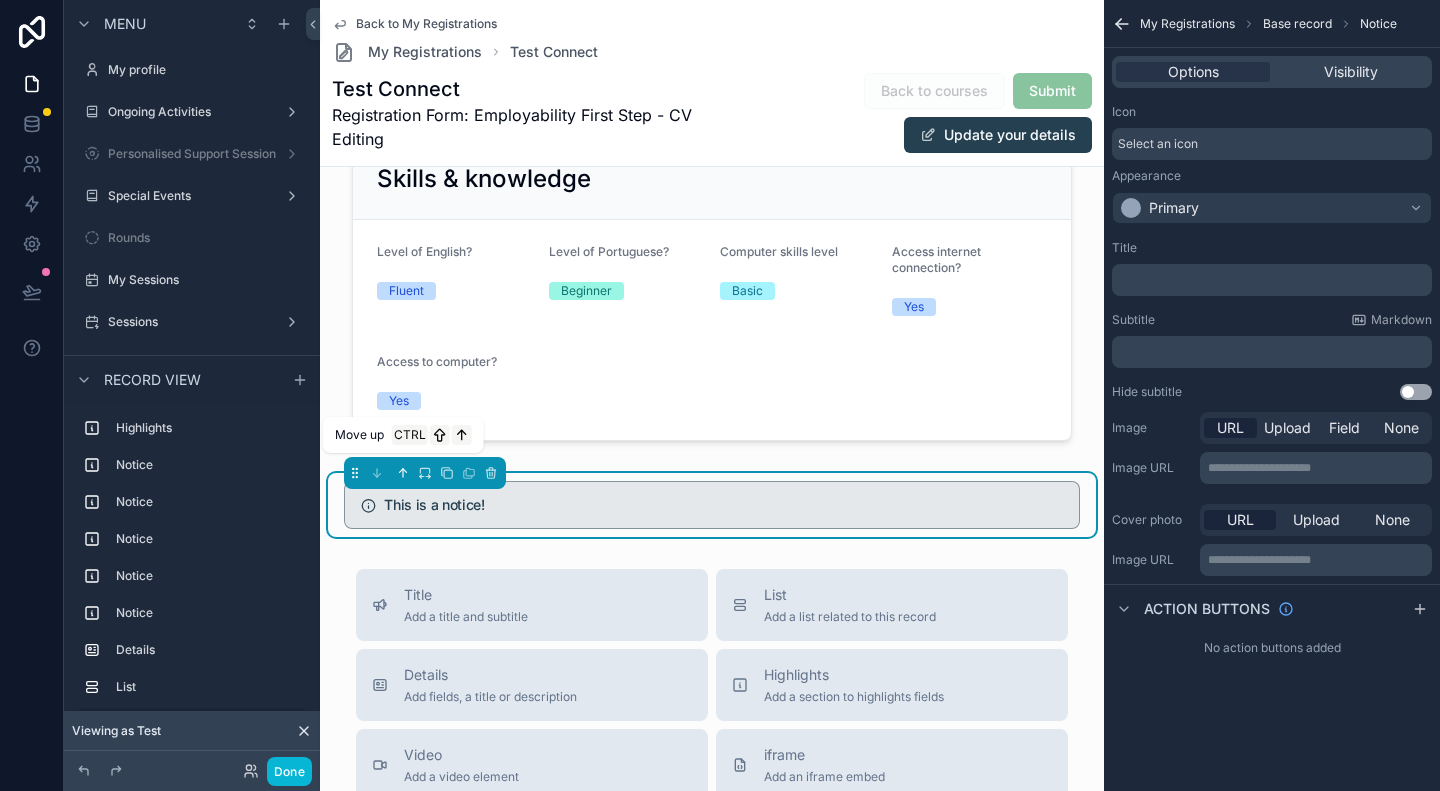 click 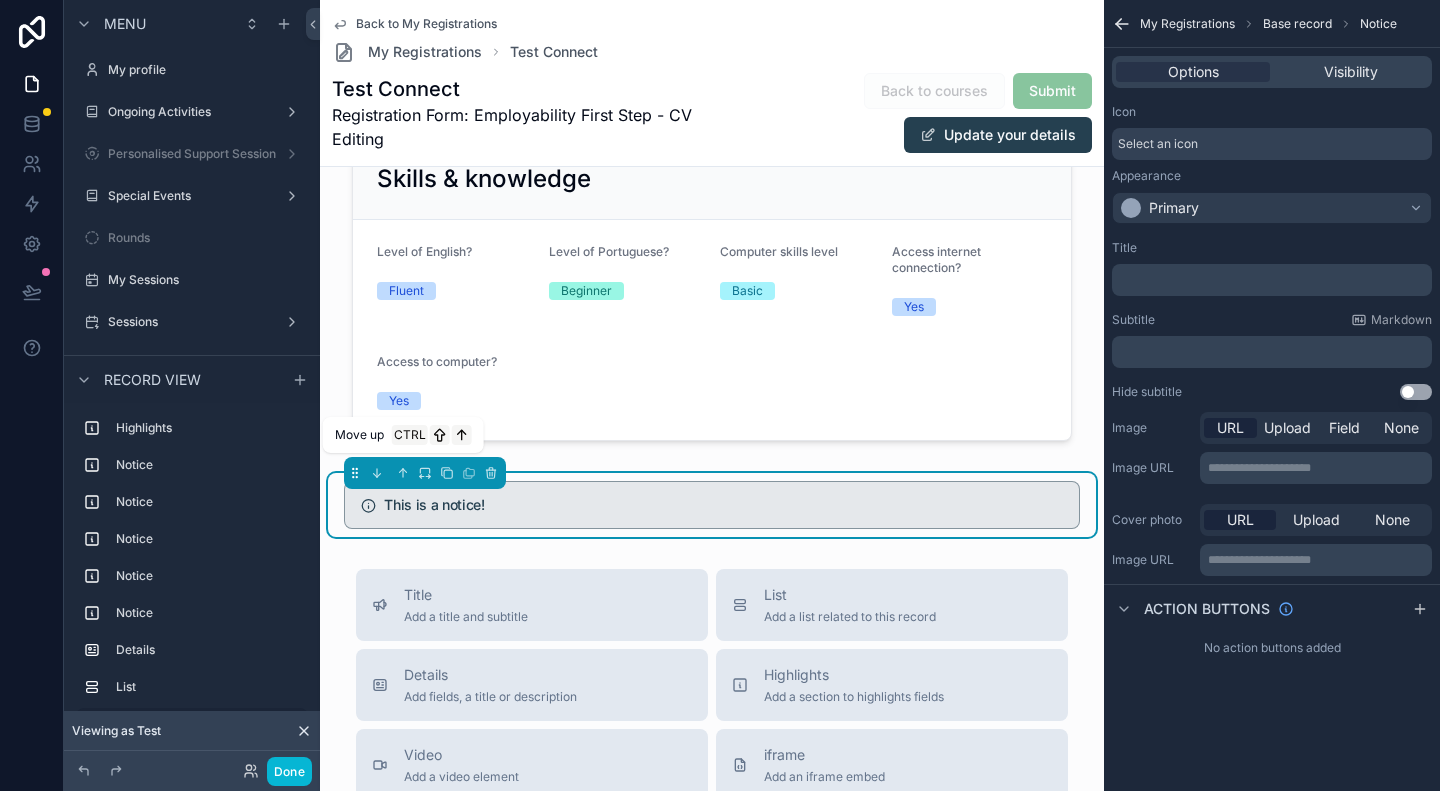 click 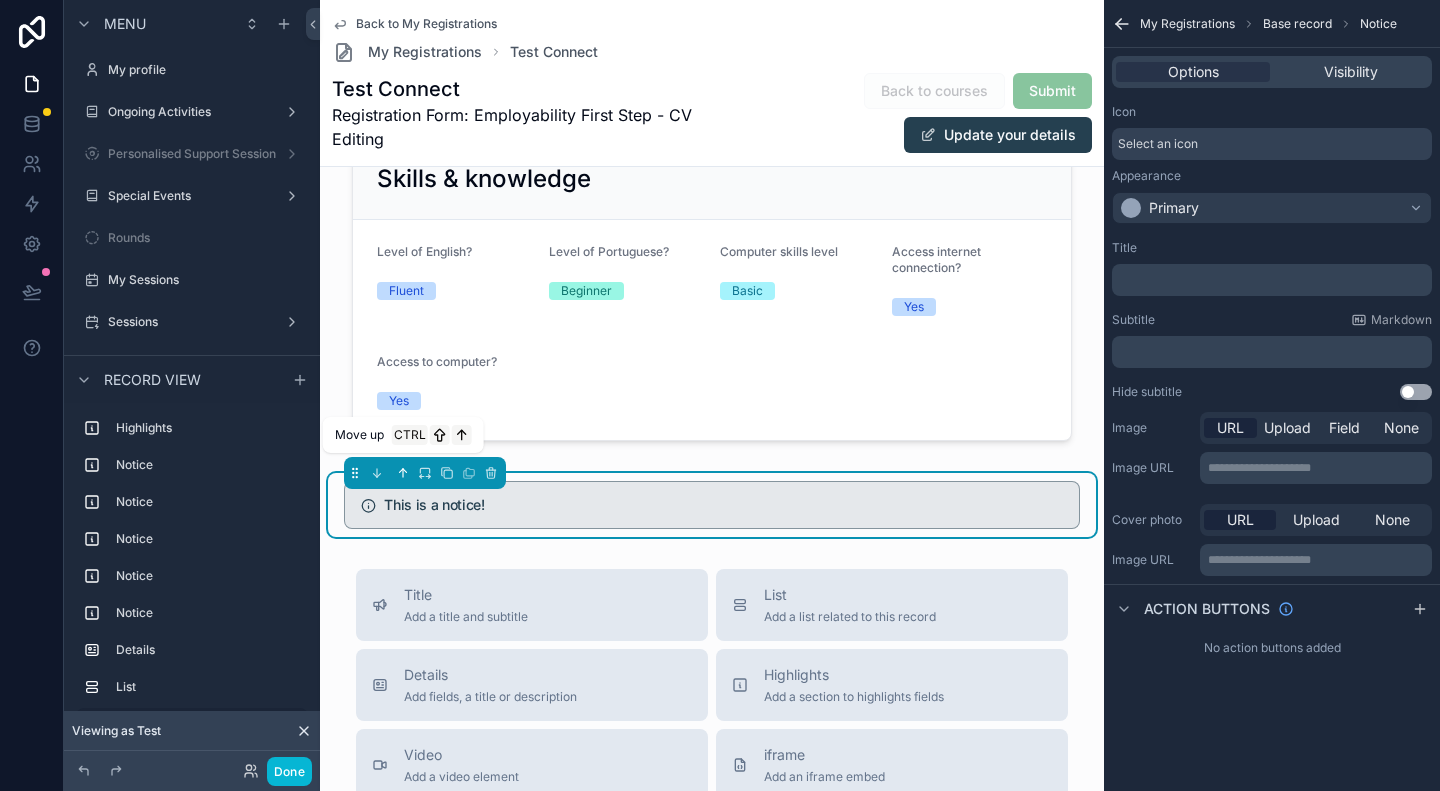 click 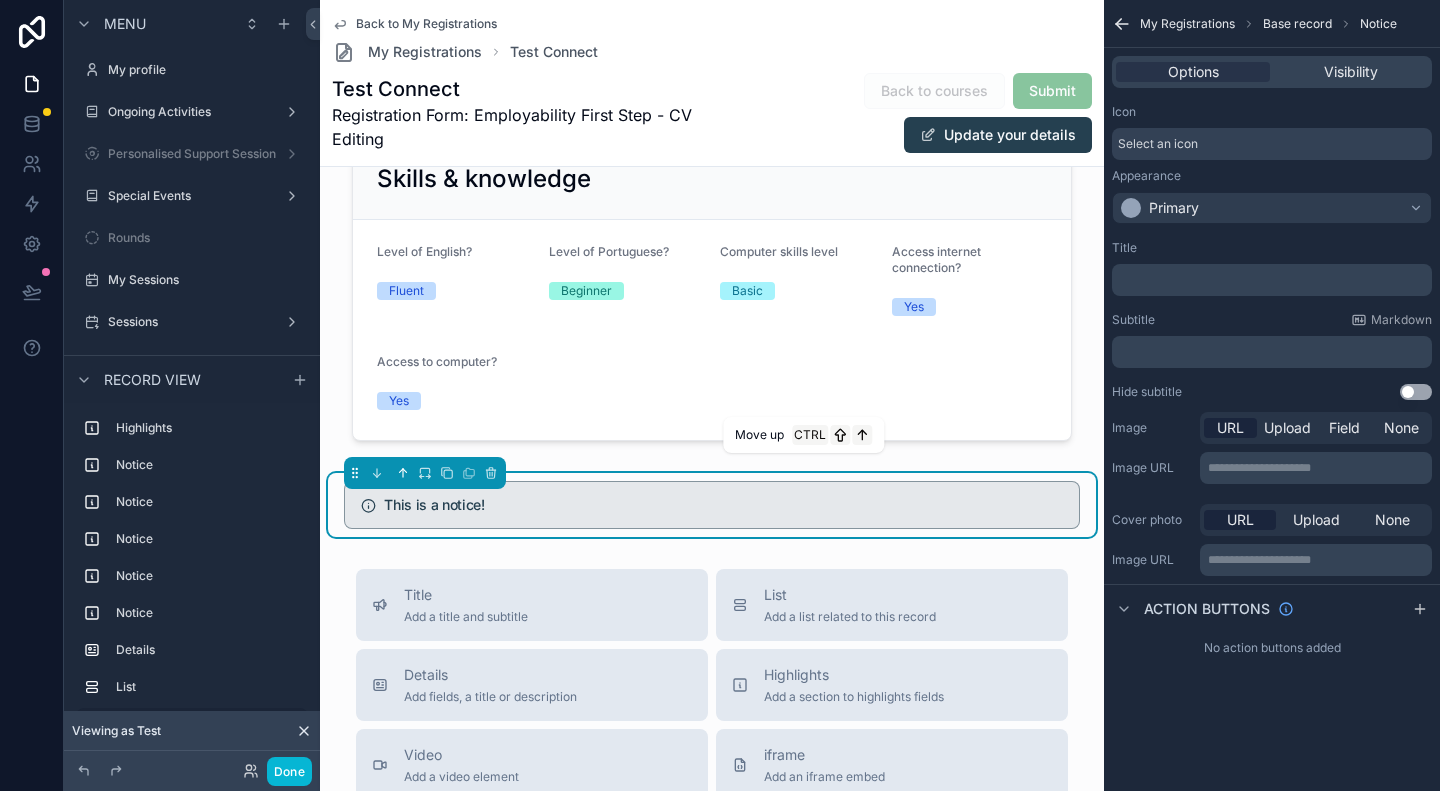 click 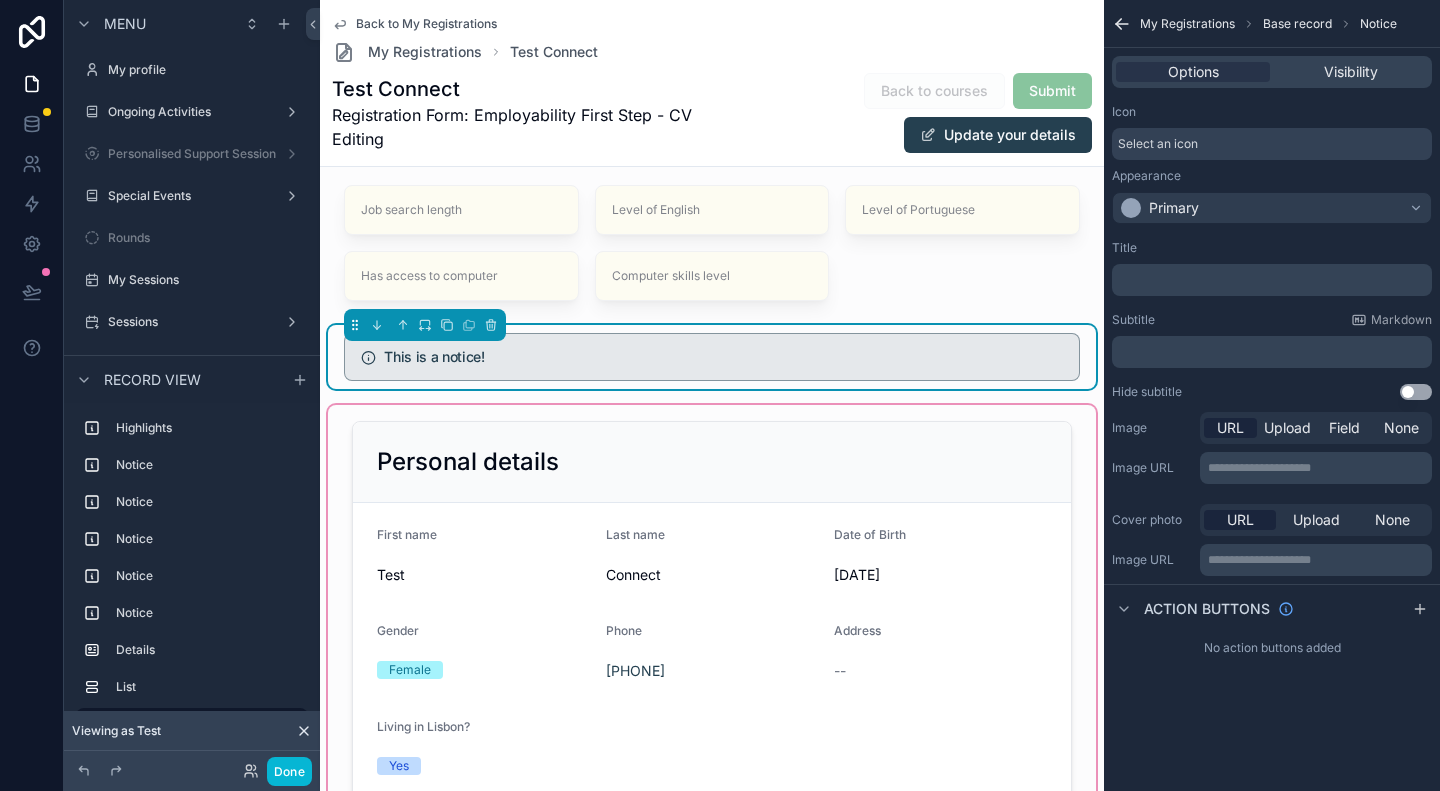 scroll, scrollTop: 667, scrollLeft: 0, axis: vertical 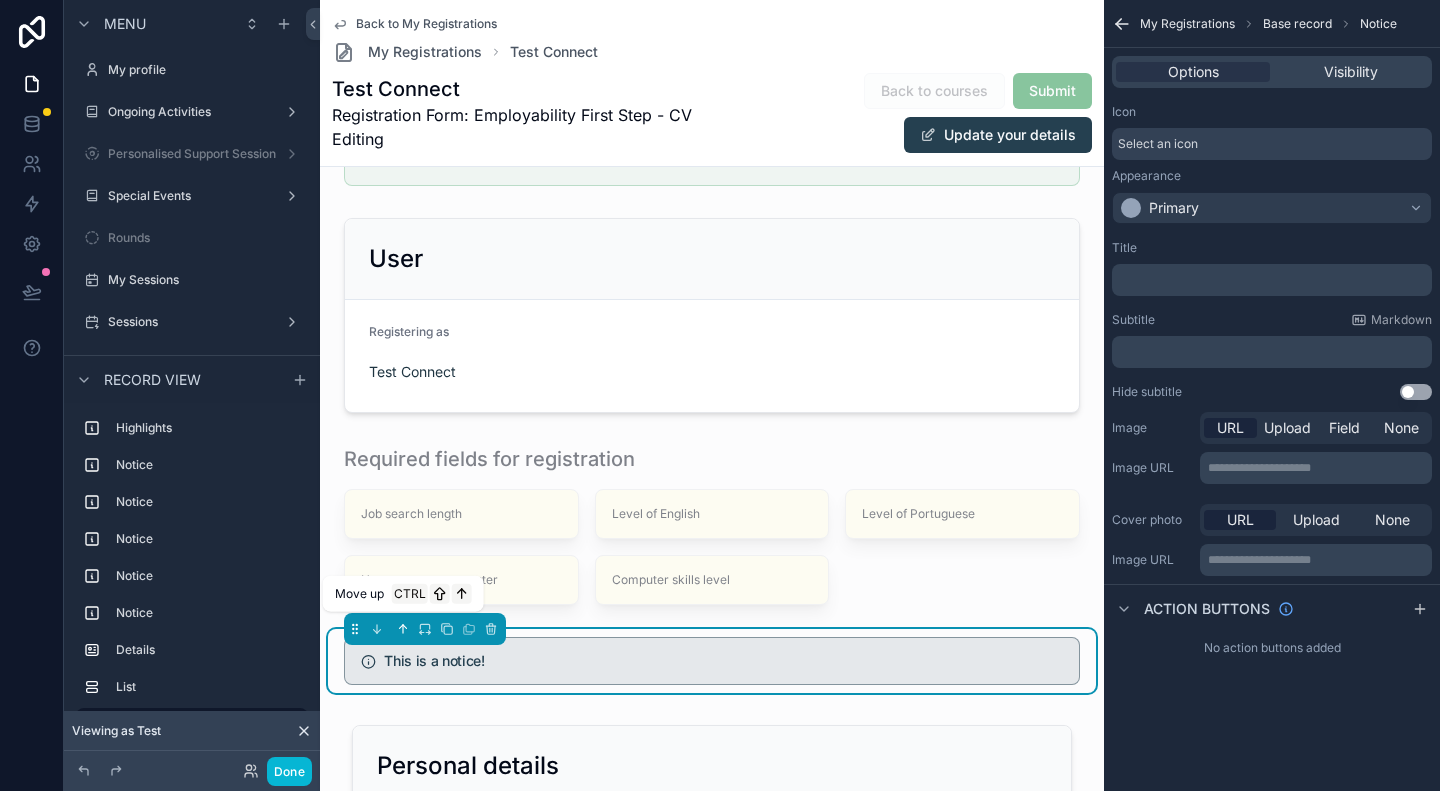 click 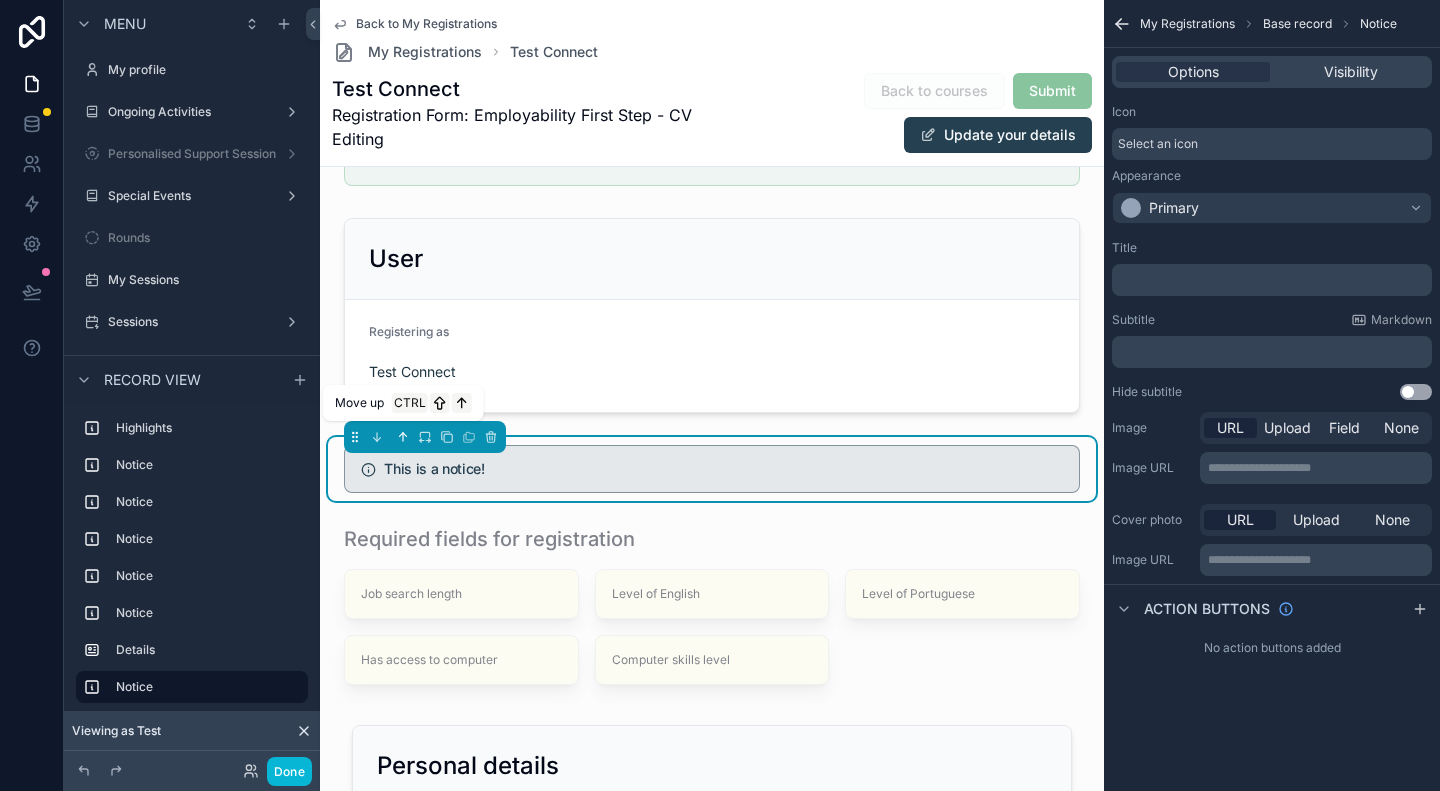click 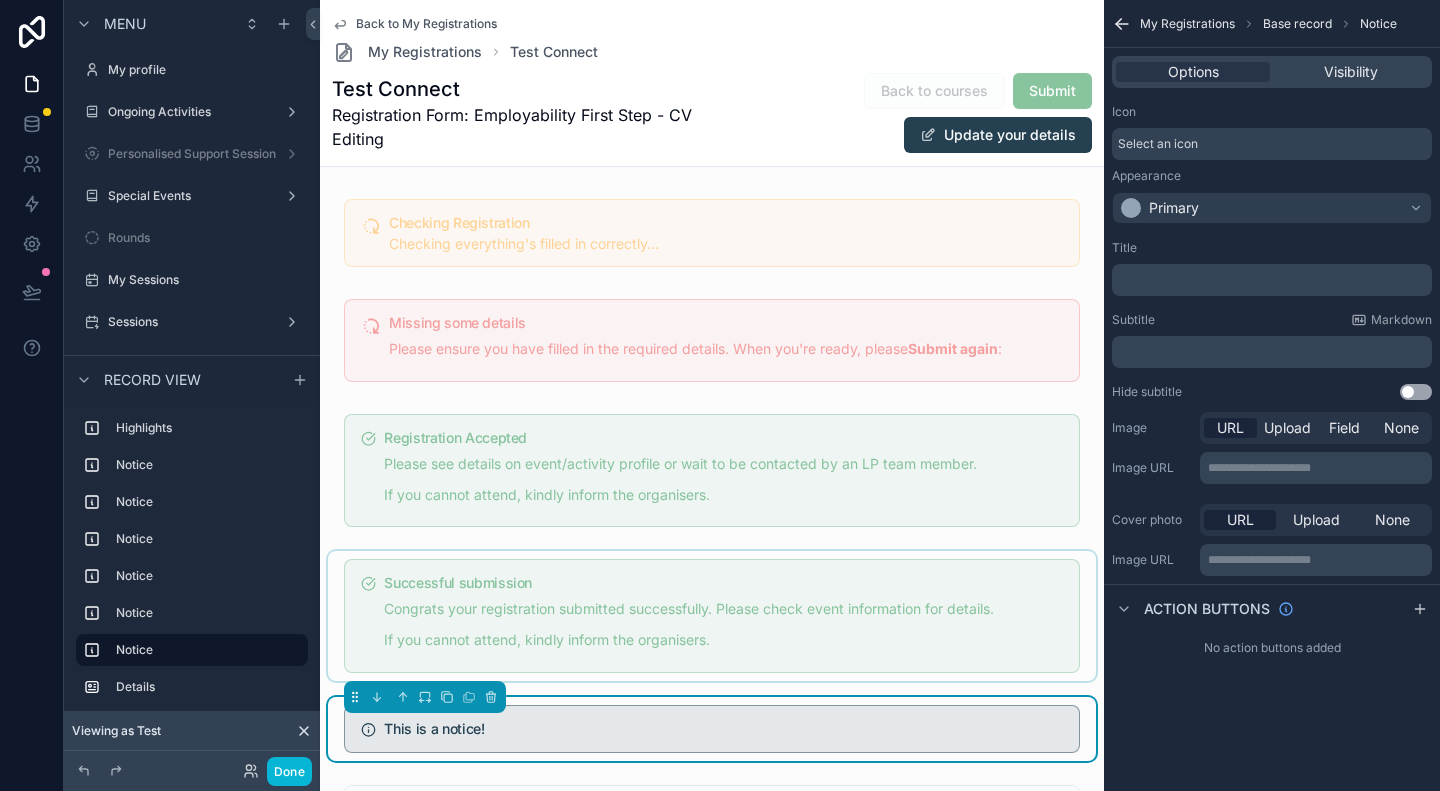 scroll, scrollTop: 200, scrollLeft: 0, axis: vertical 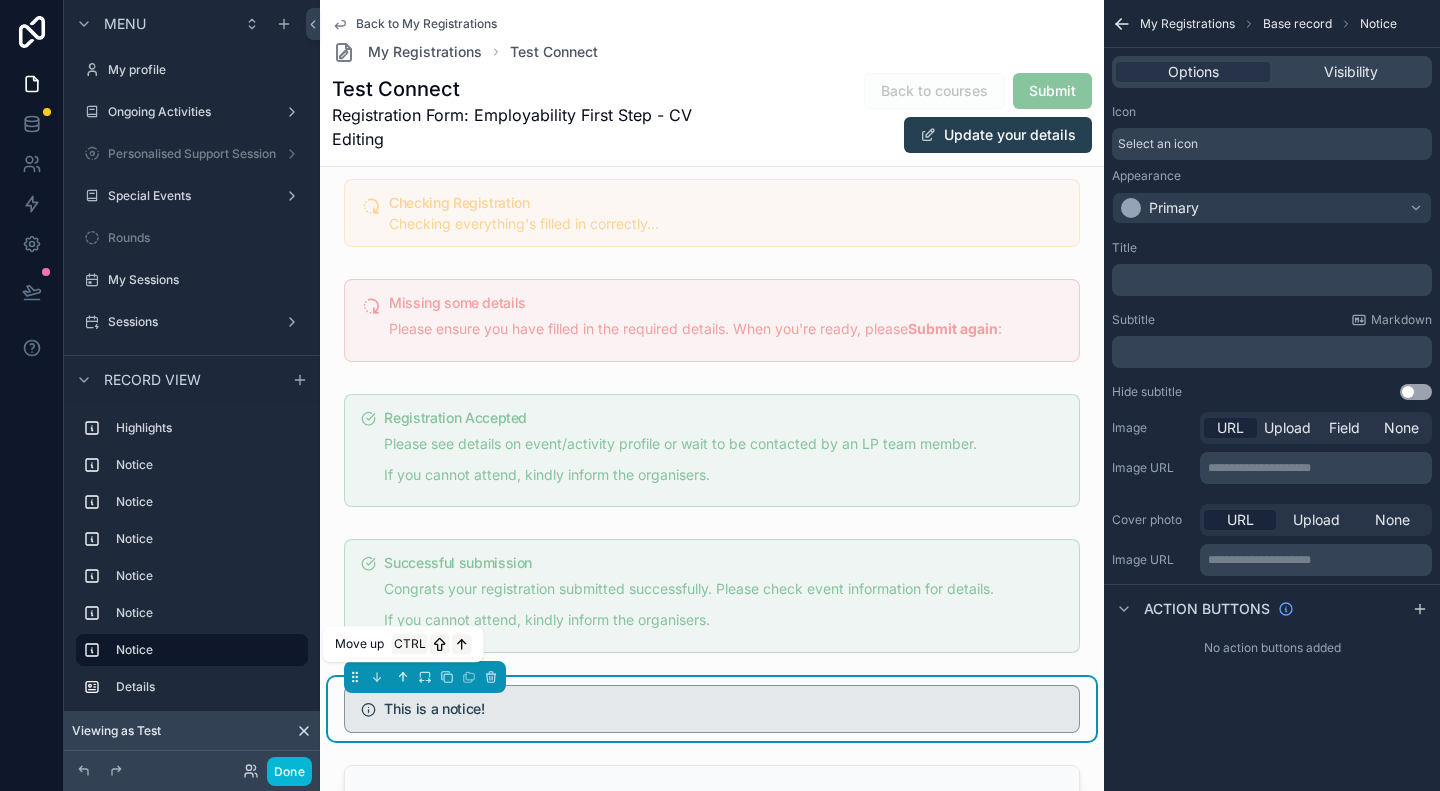 click 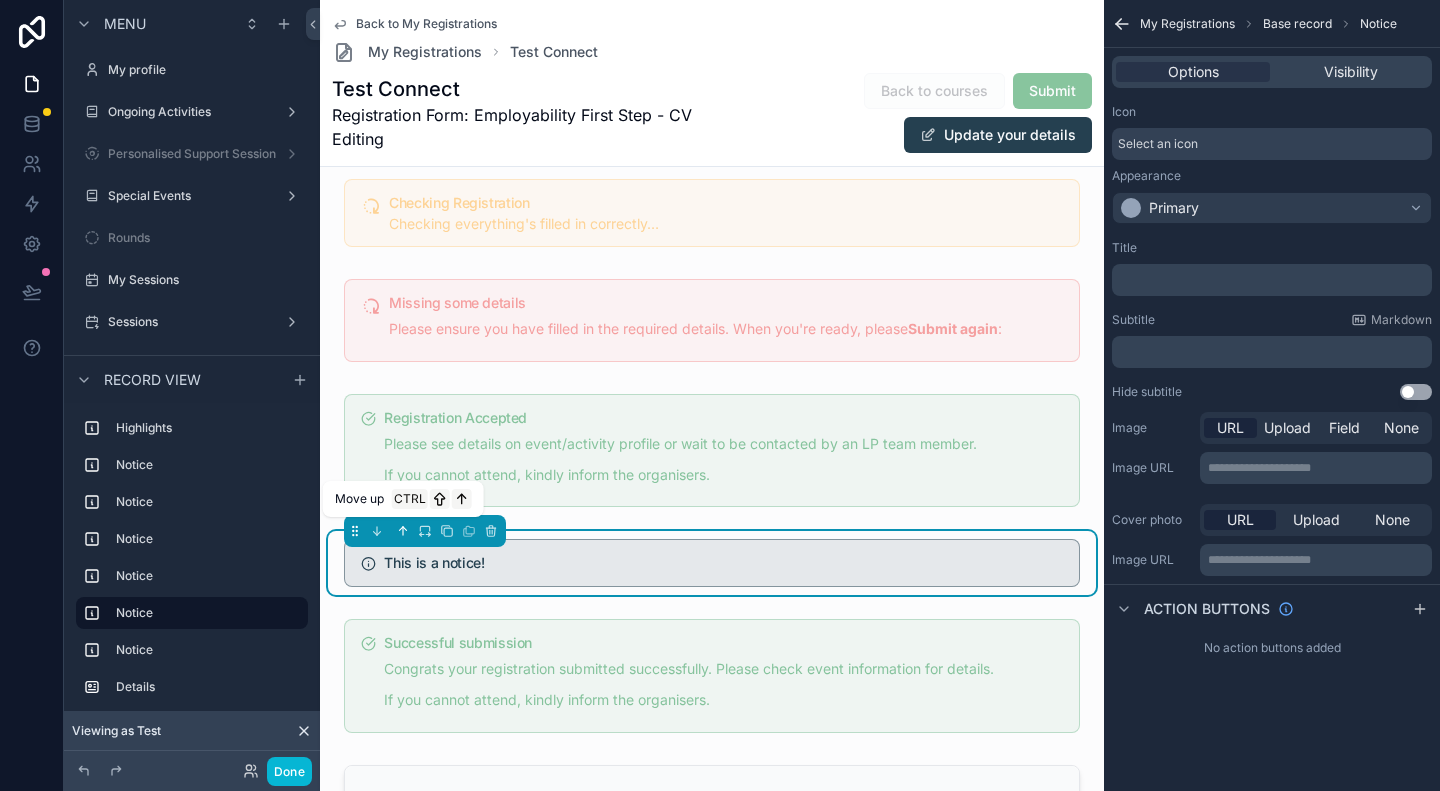 click 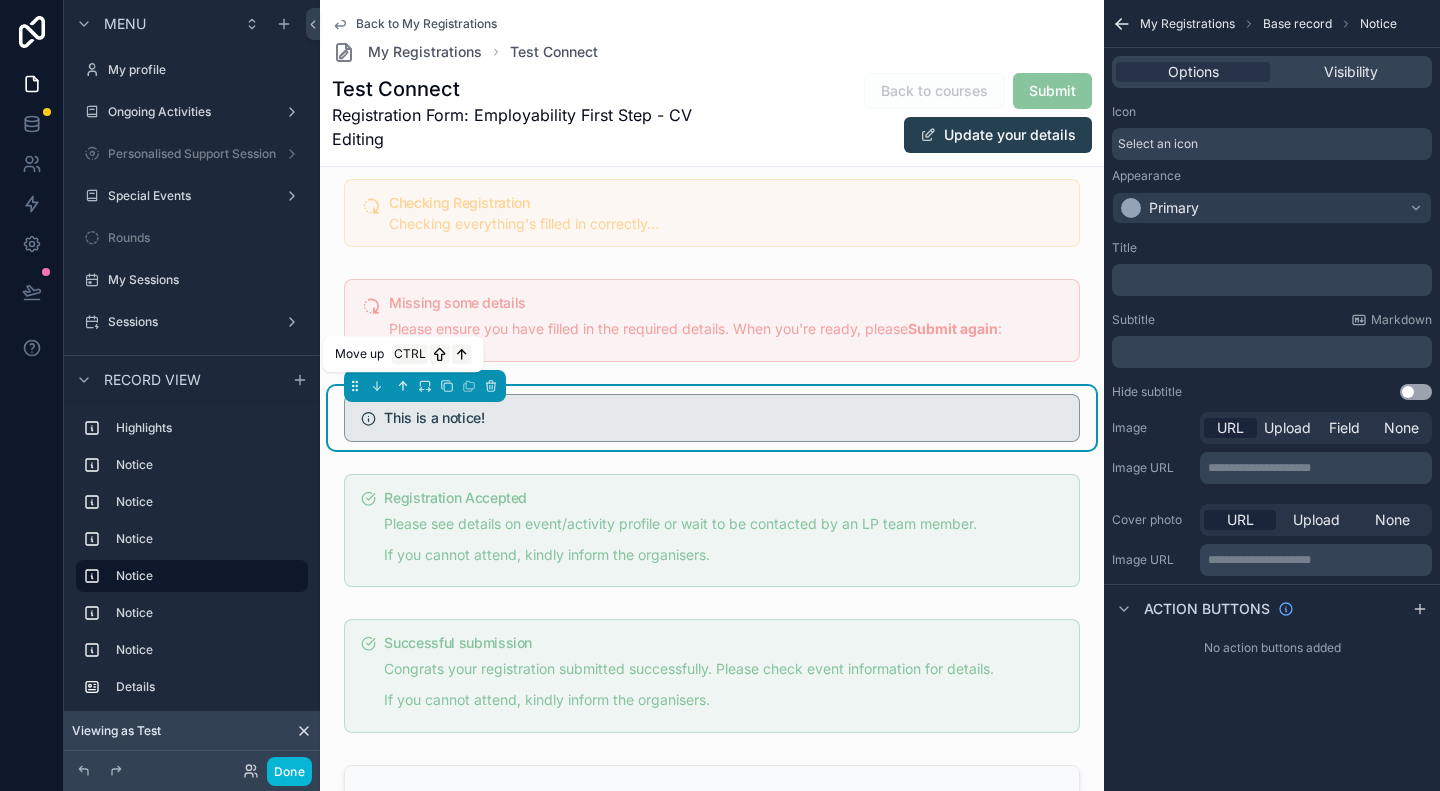 click 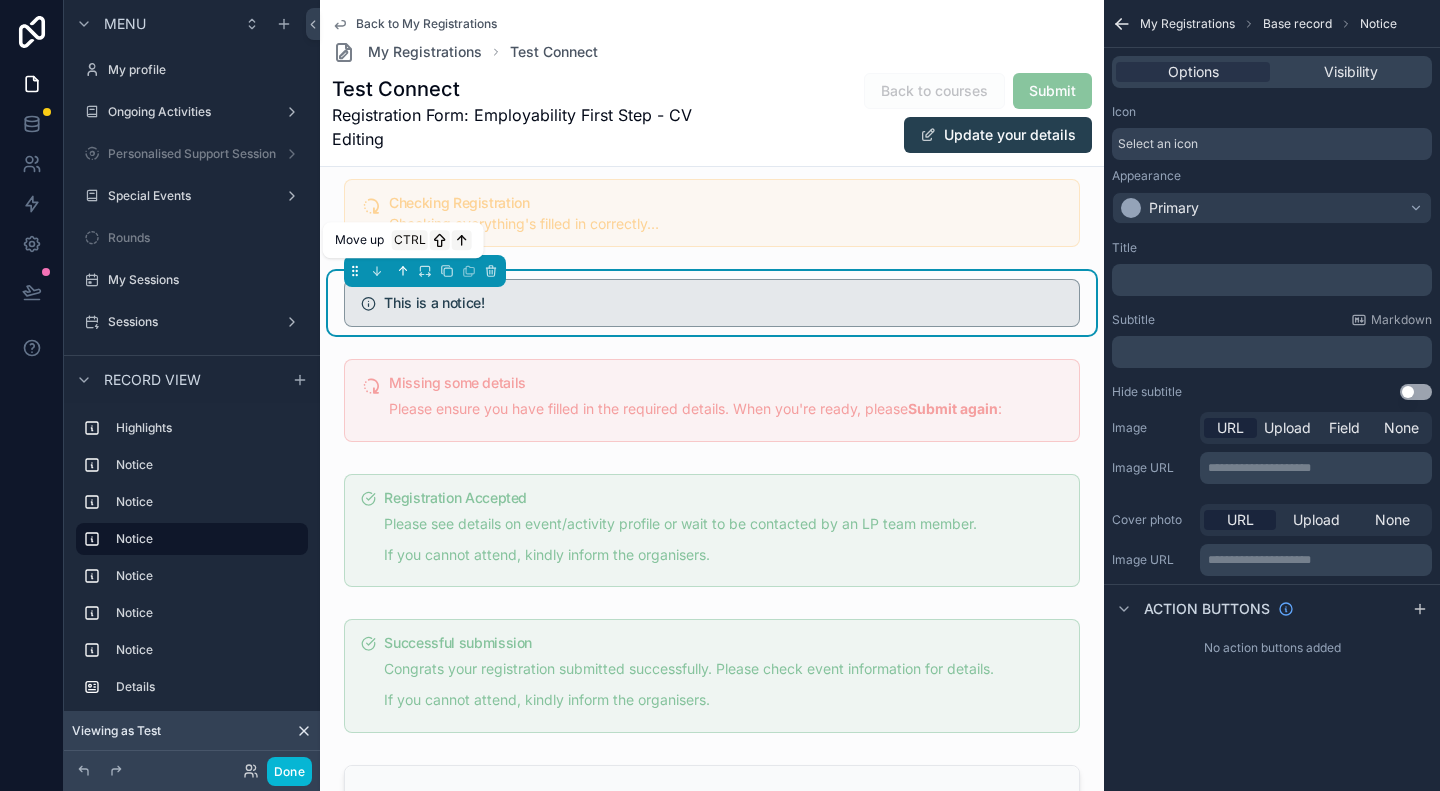 click 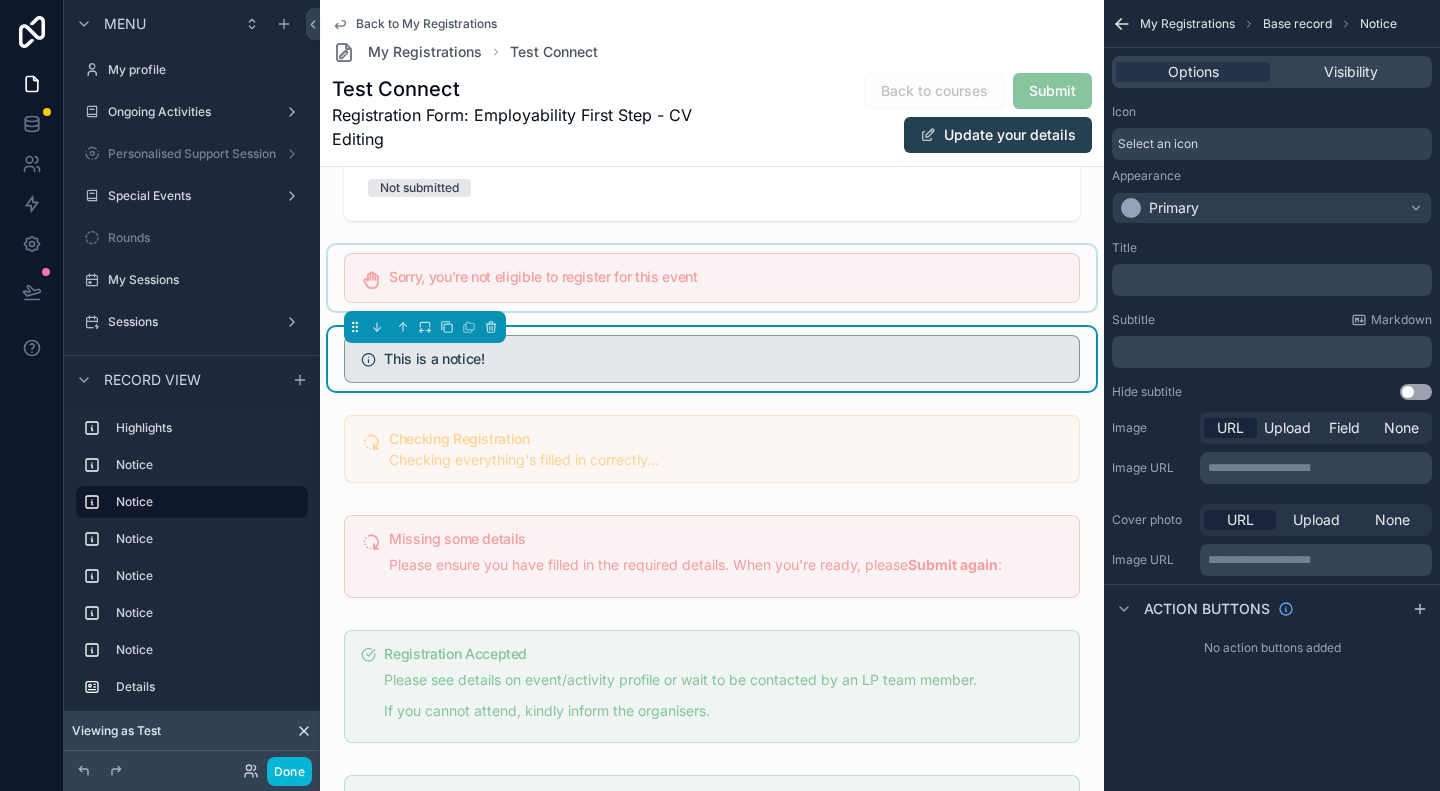scroll, scrollTop: 0, scrollLeft: 0, axis: both 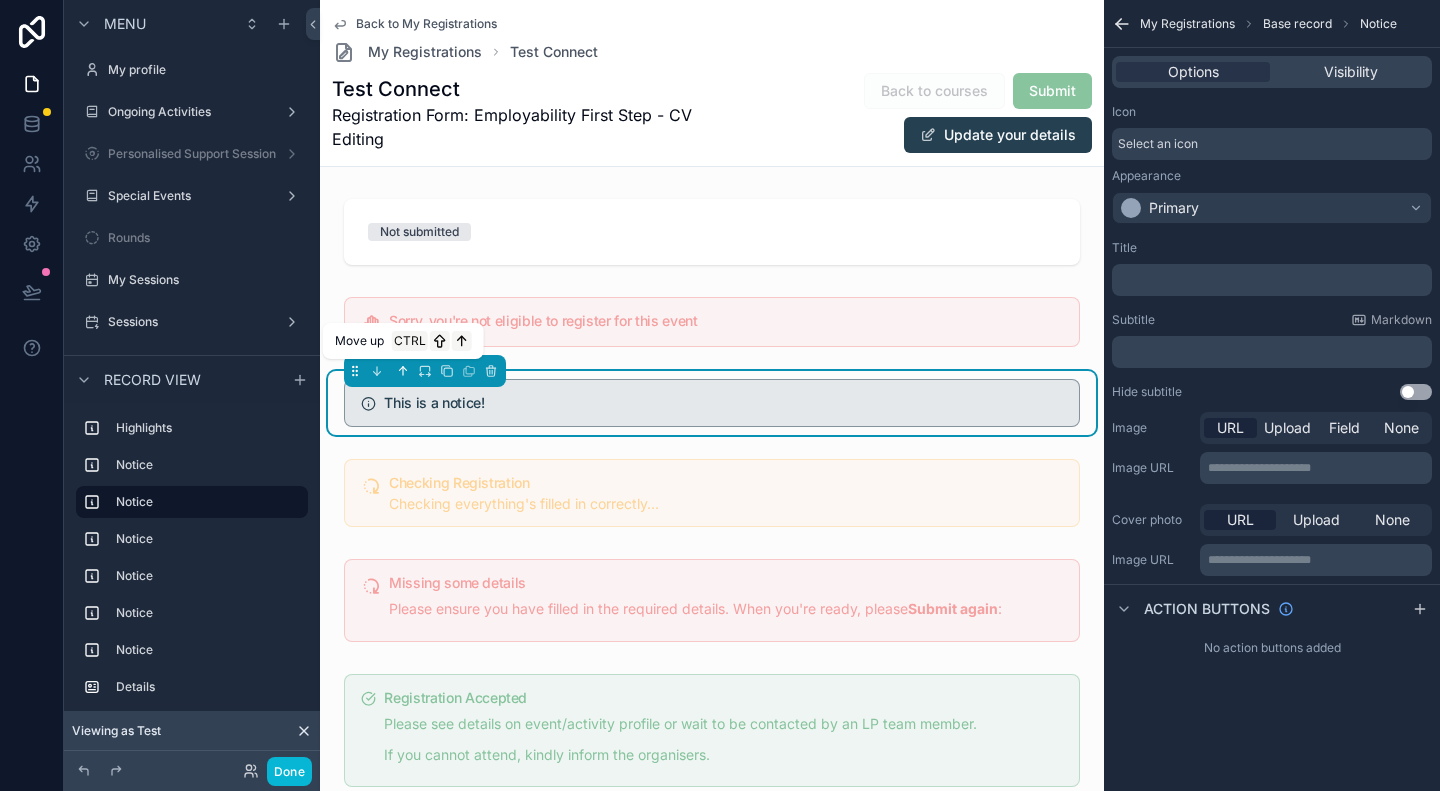 click 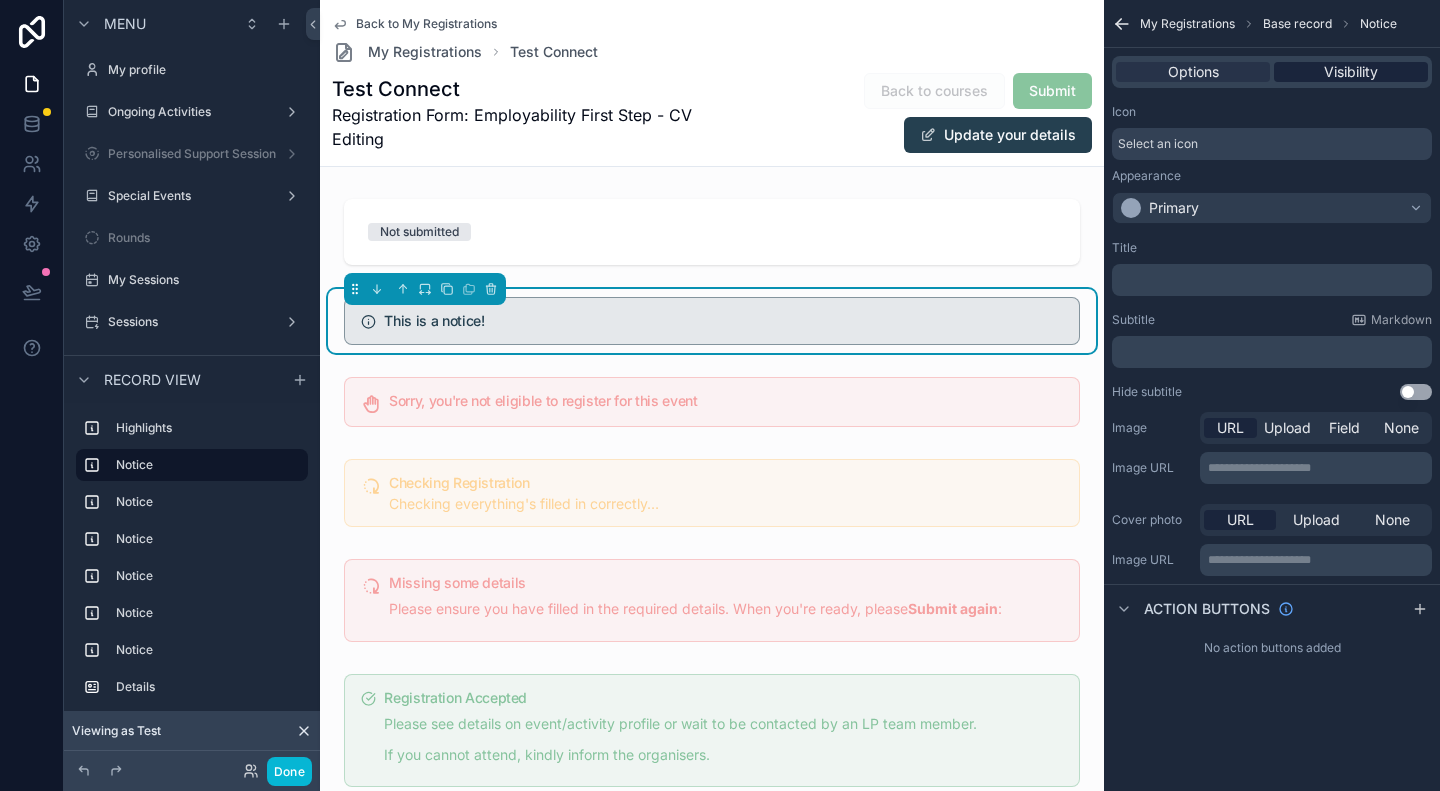 click on "Visibility" at bounding box center [1351, 72] 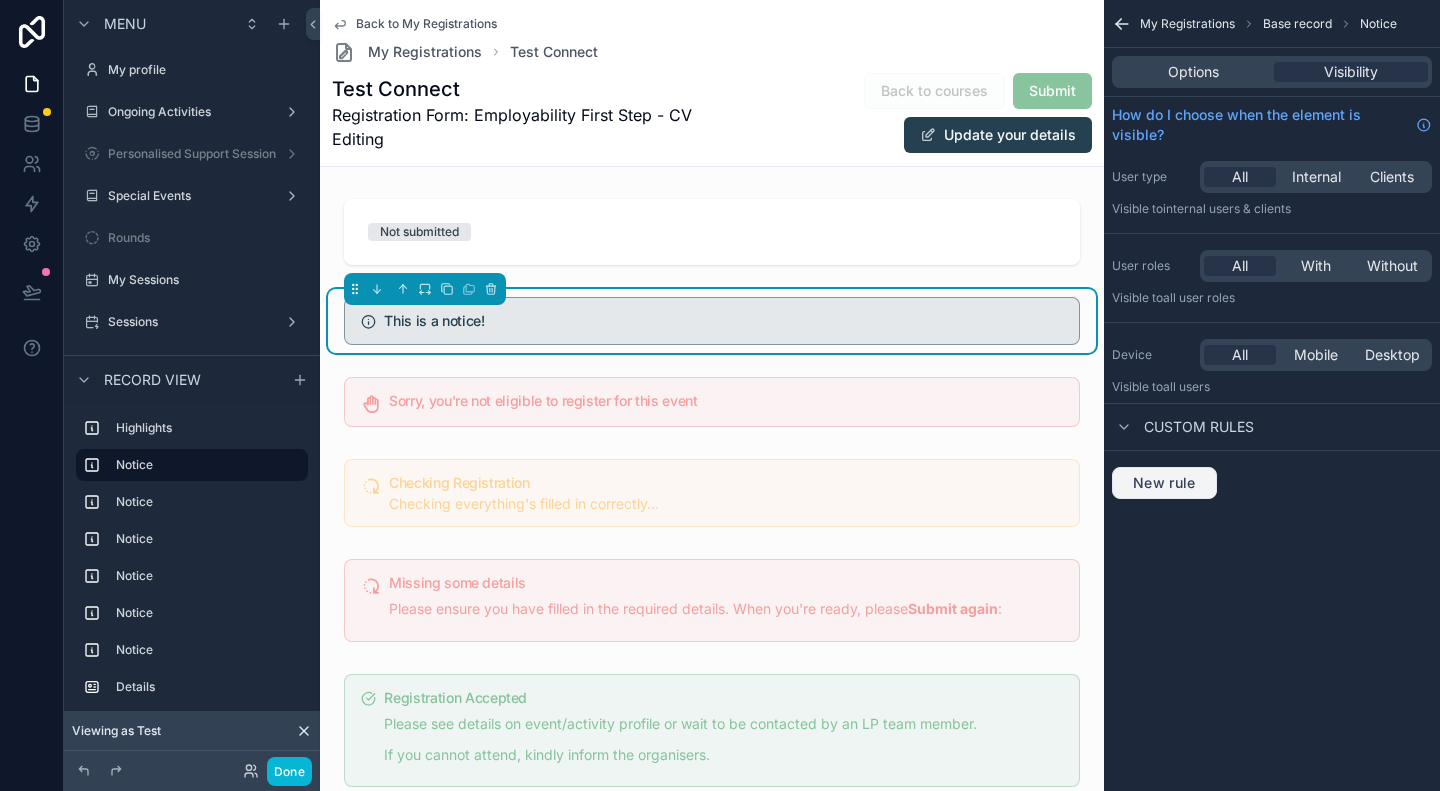 click on "New rule" at bounding box center [1164, 483] 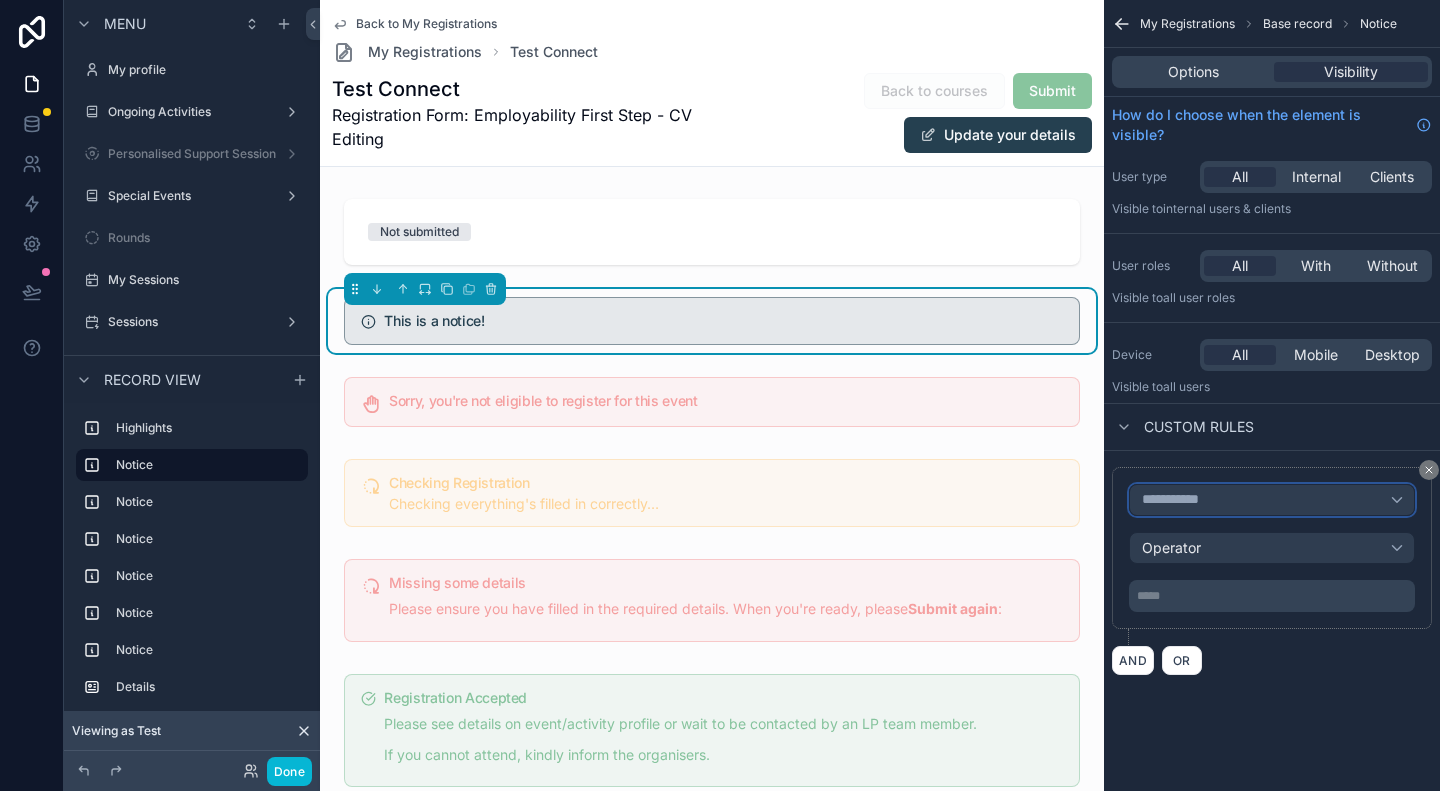 click on "**********" at bounding box center (1179, 500) 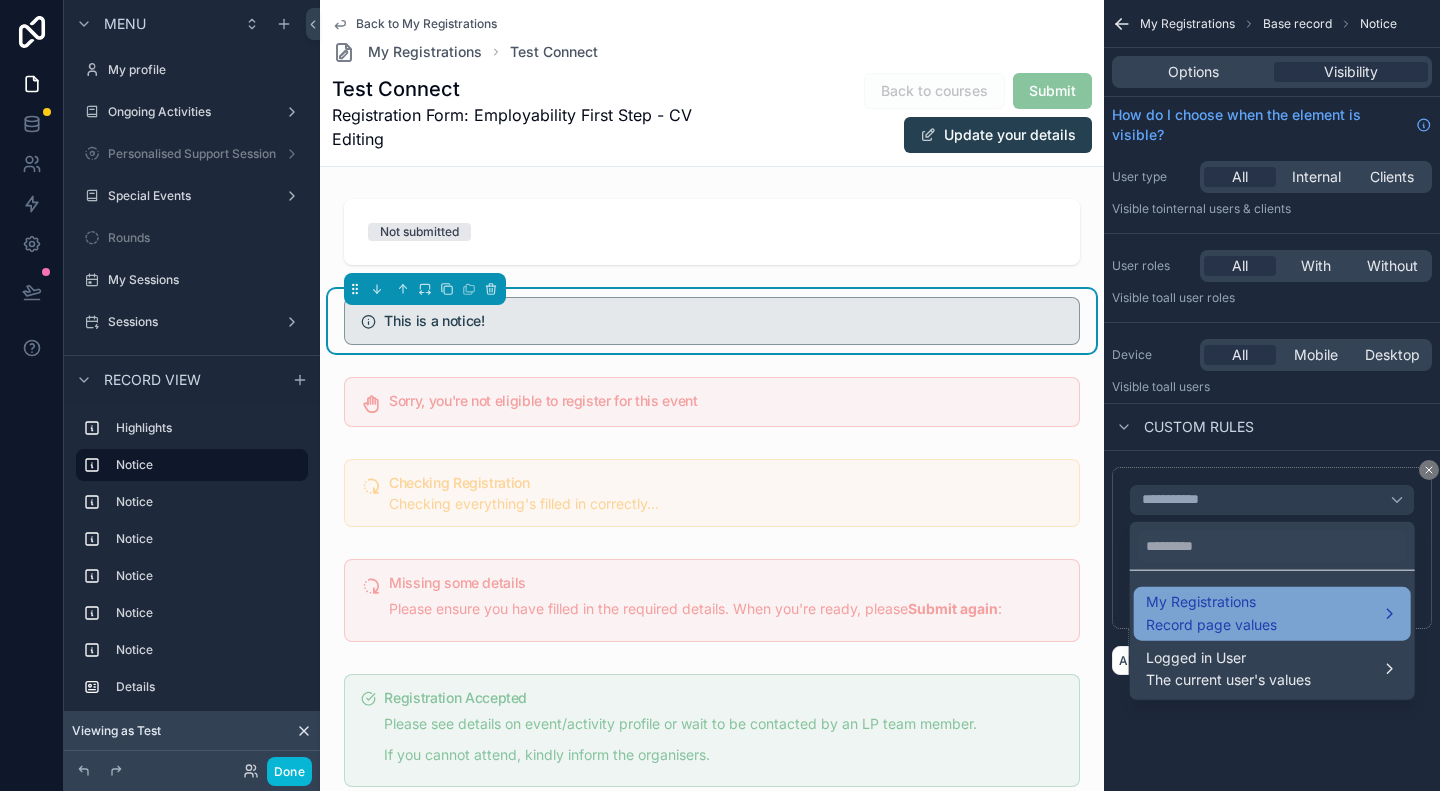 click on "My Registrations Record page values" at bounding box center [1272, 614] 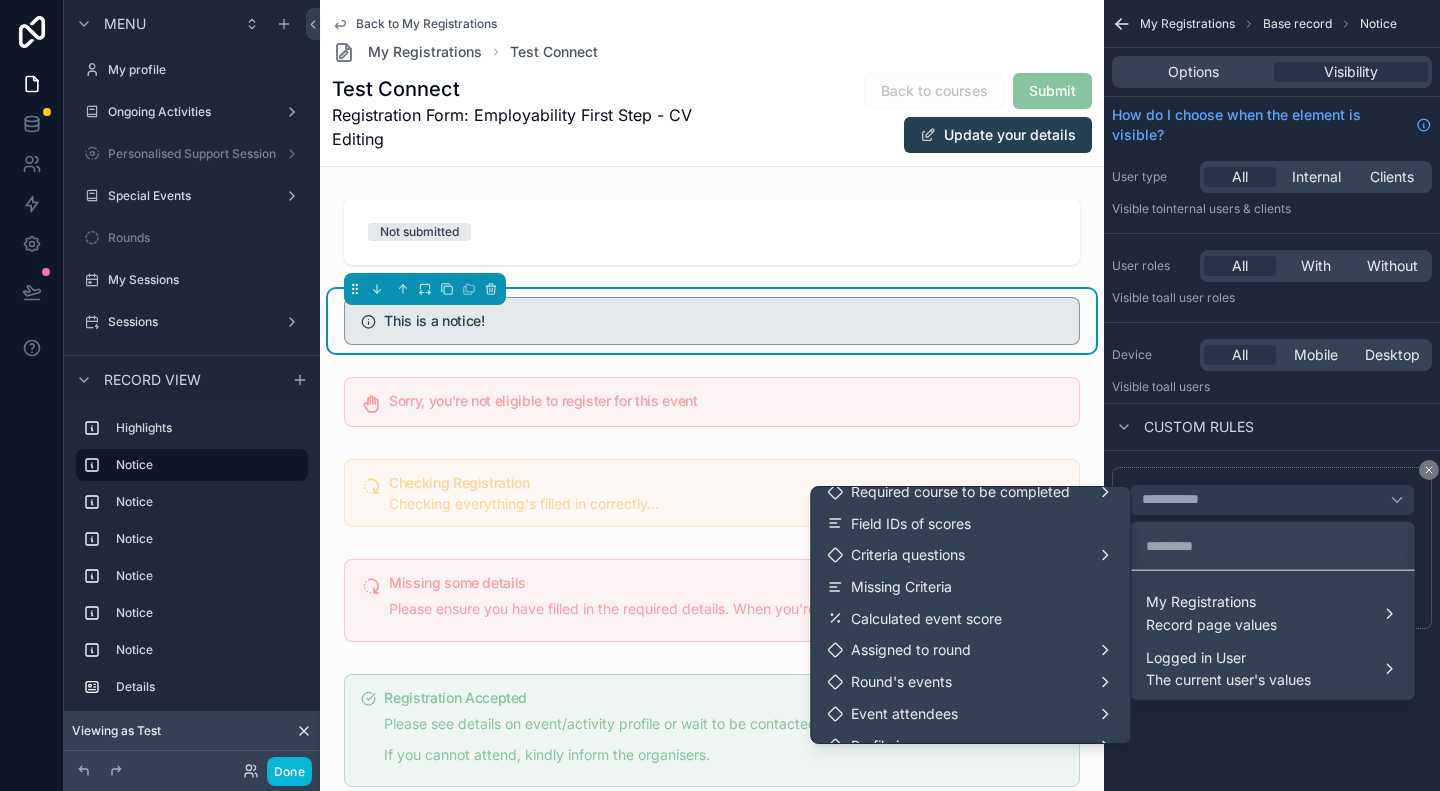 scroll, scrollTop: 300, scrollLeft: 0, axis: vertical 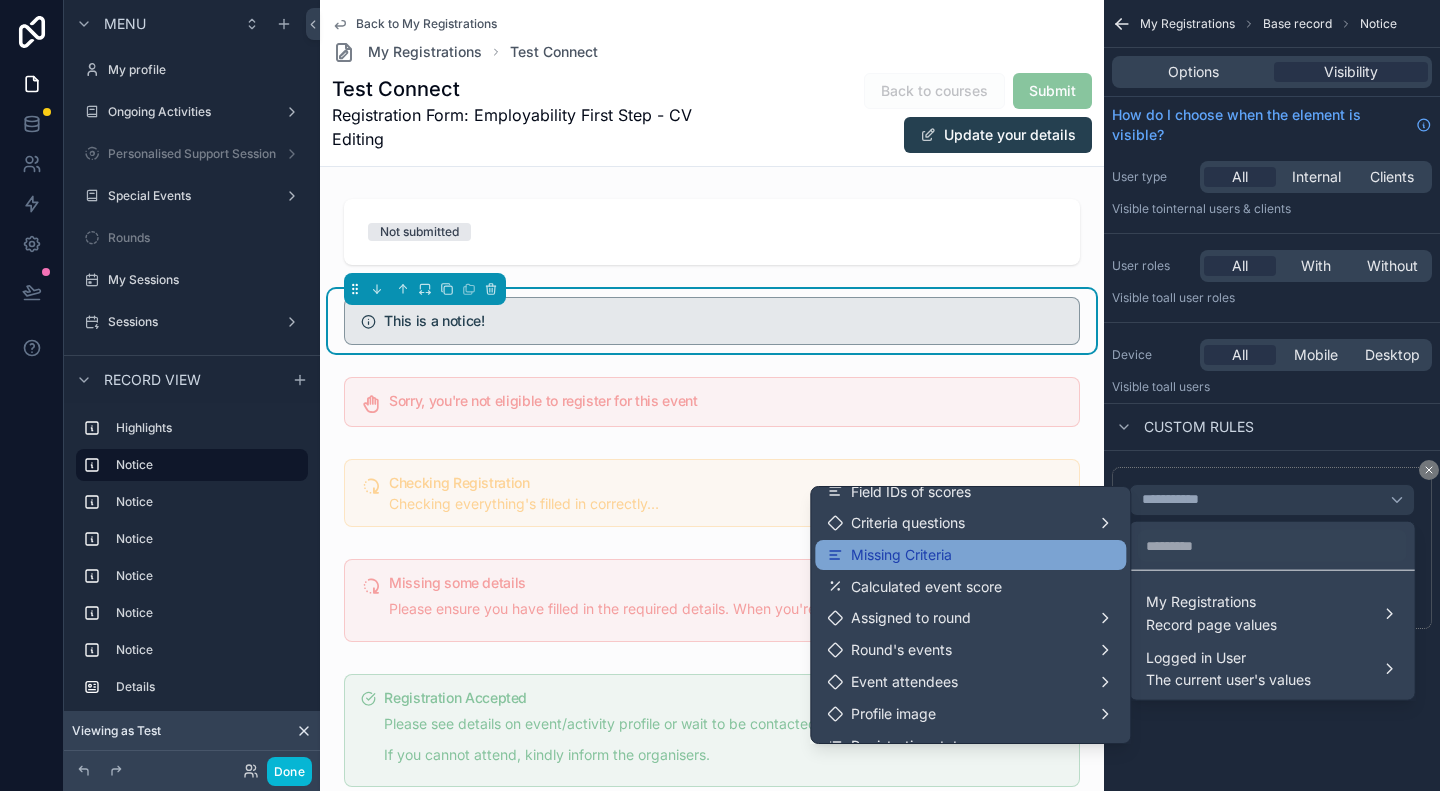 click on "Missing Criteria" at bounding box center (970, 555) 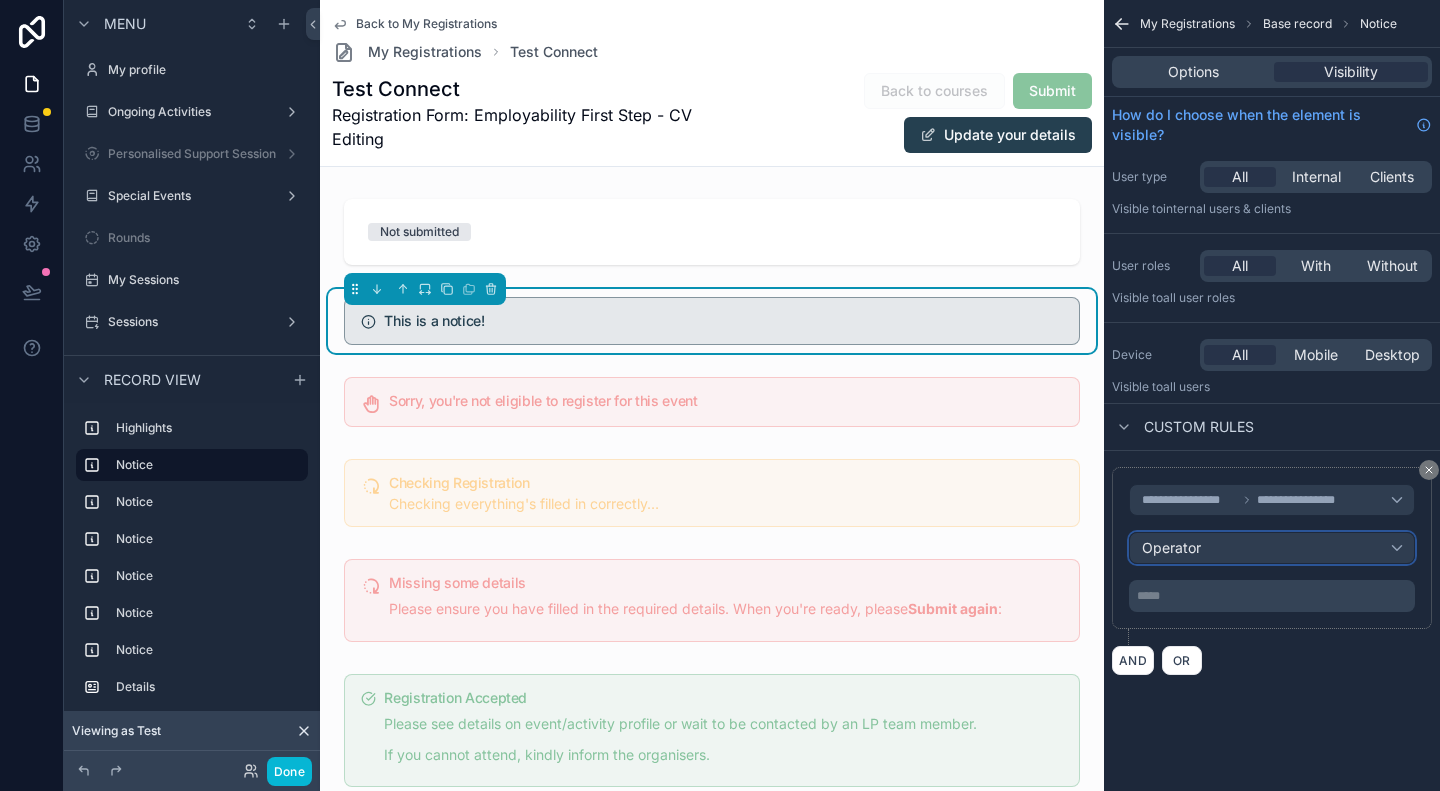 click on "Operator" at bounding box center (1272, 548) 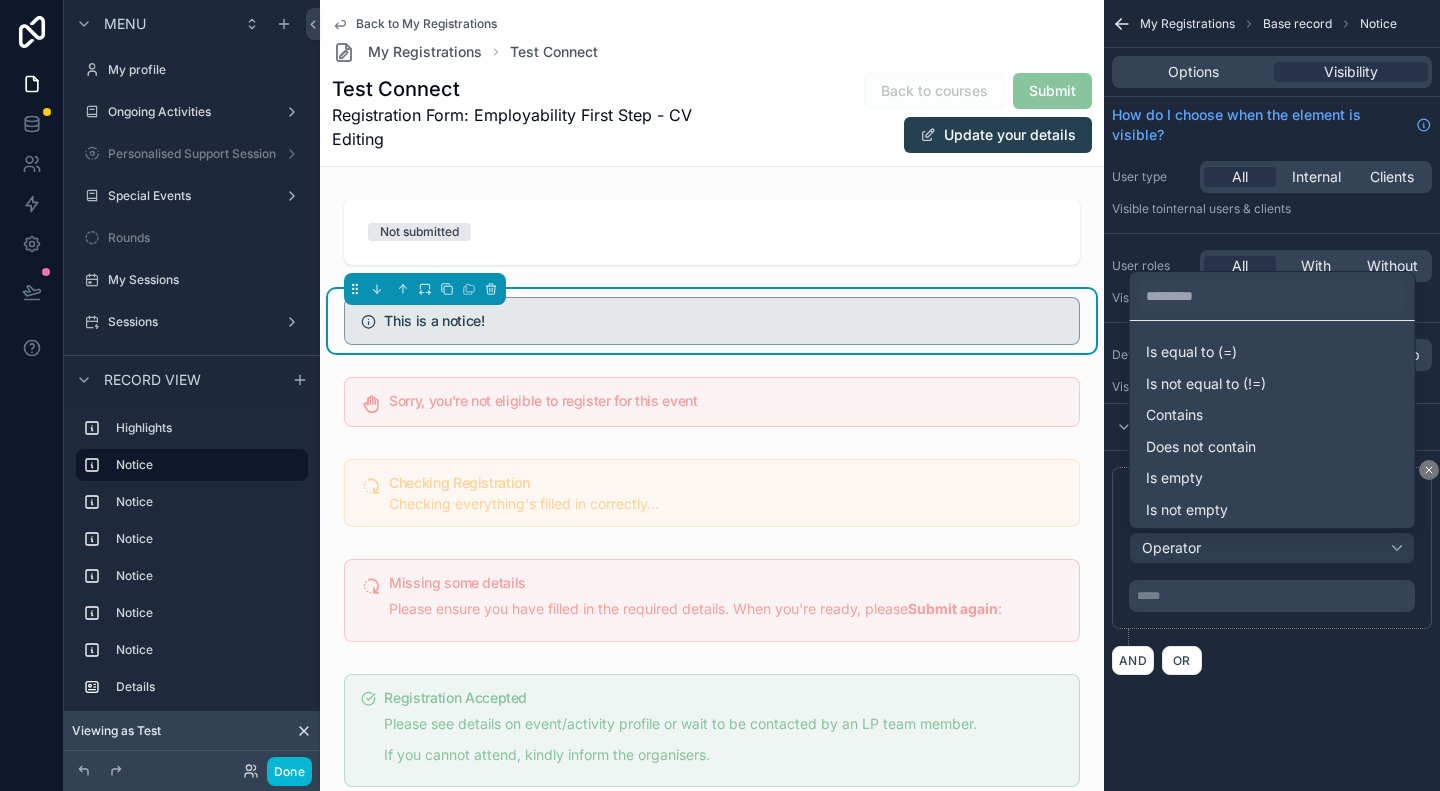 click at bounding box center (720, 395) 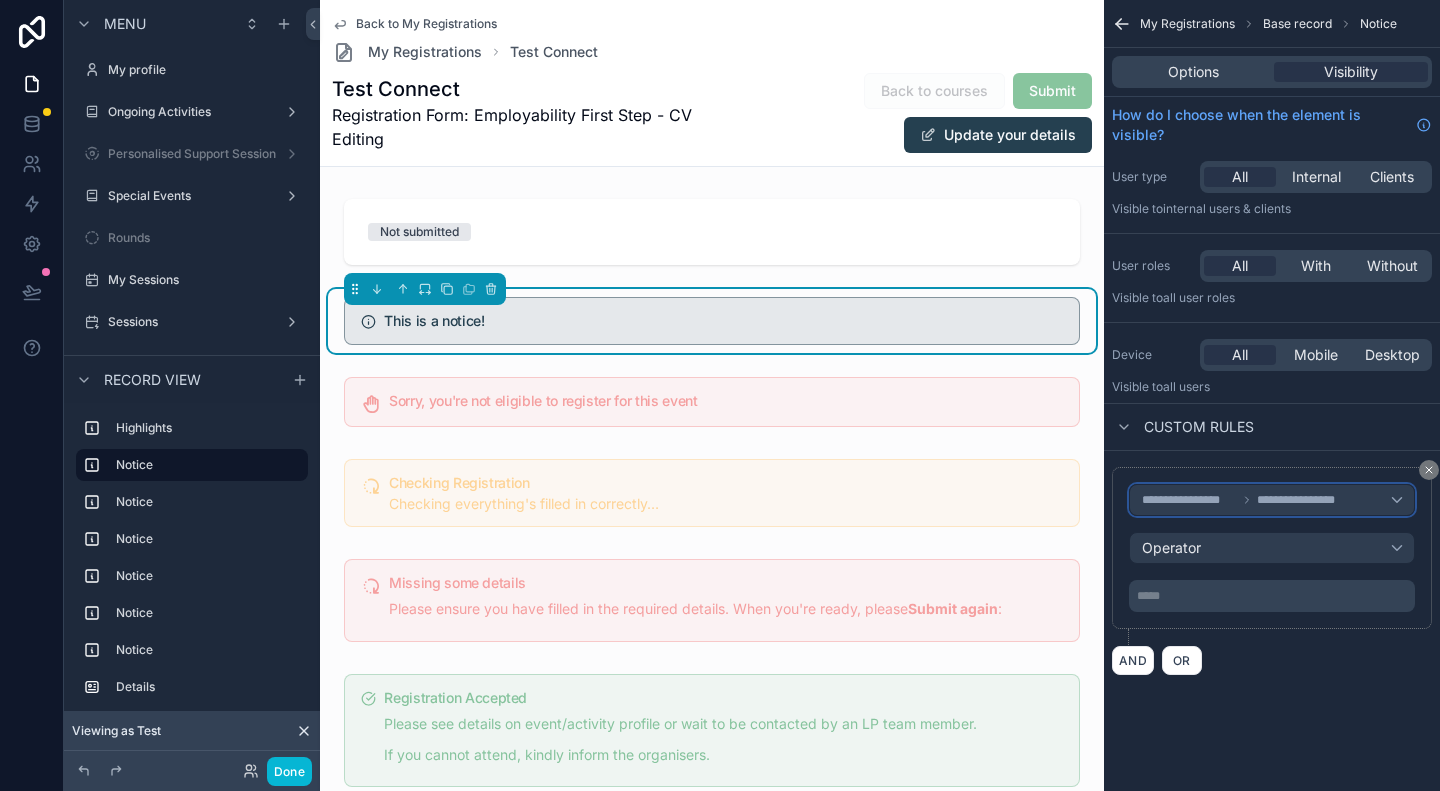 click on "**********" at bounding box center (1272, 500) 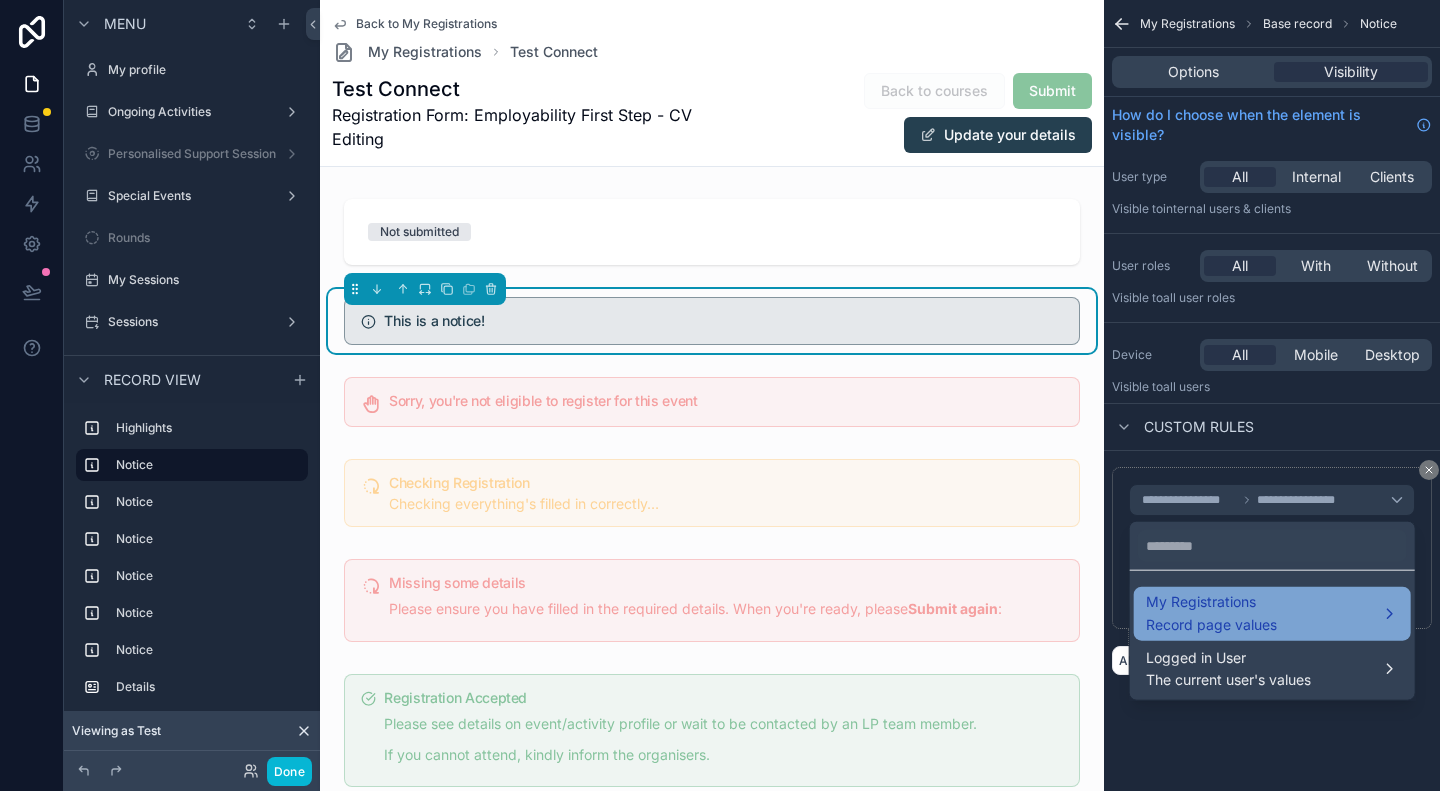 click on "Record page values" at bounding box center [1211, 624] 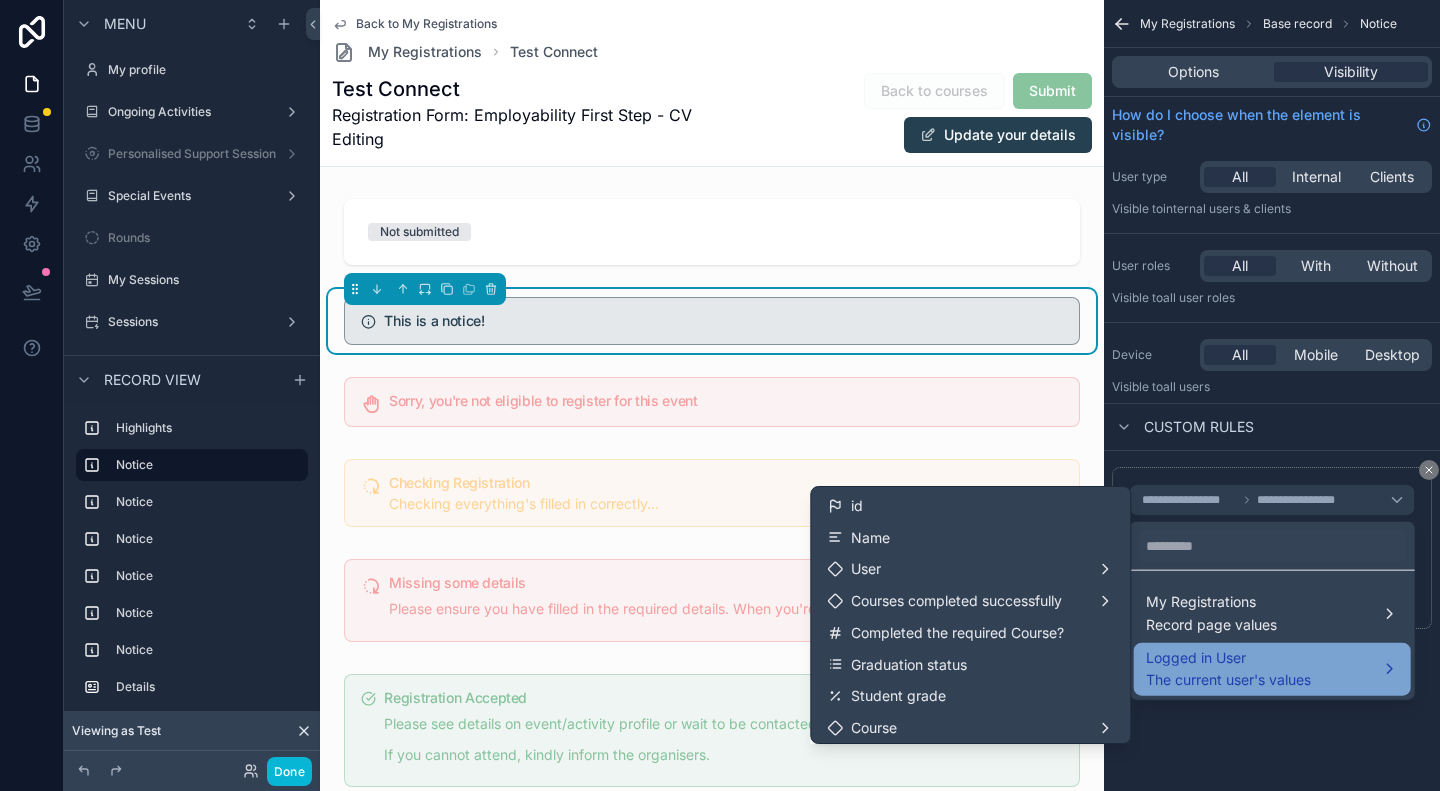 click on "Logged in User" at bounding box center (1228, 657) 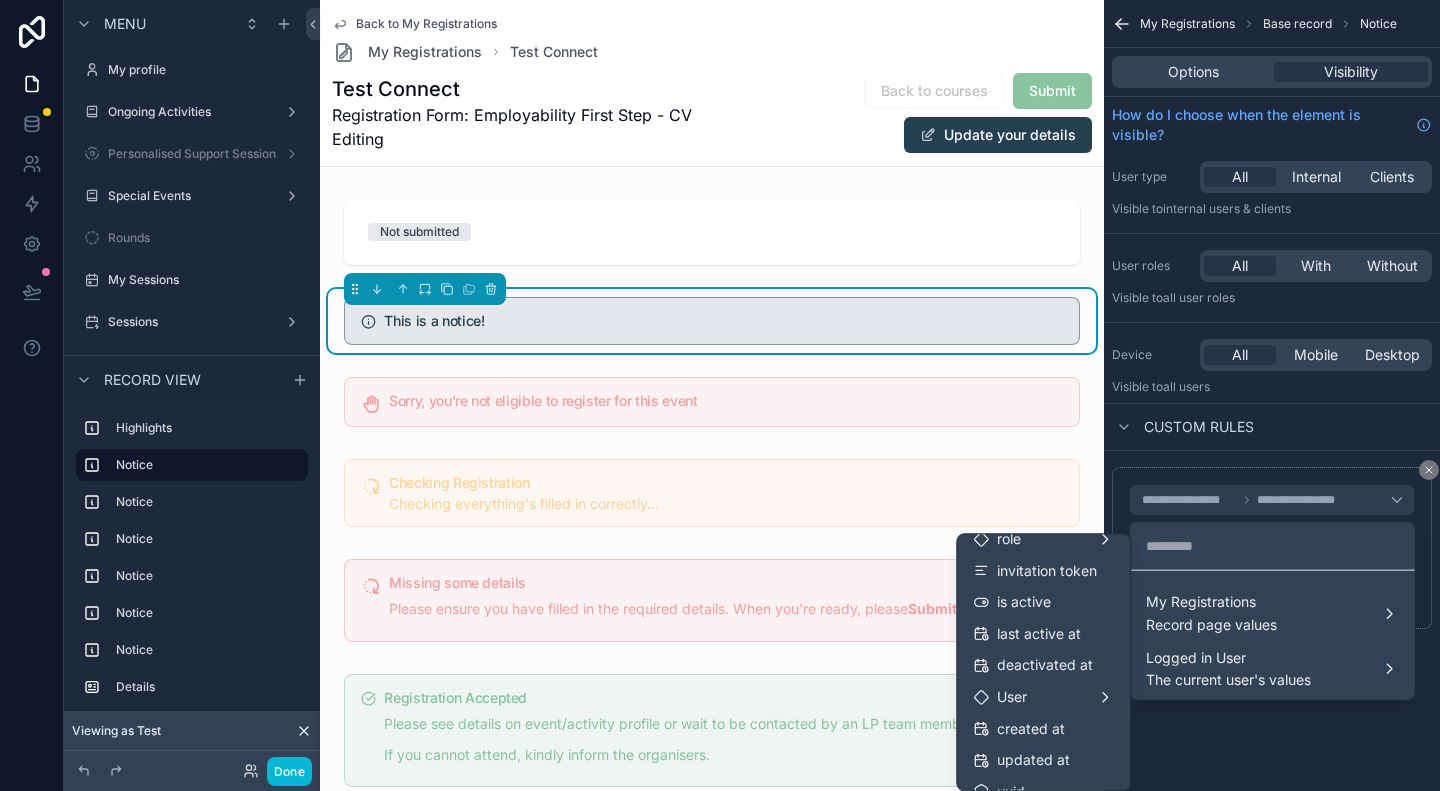 scroll, scrollTop: 256, scrollLeft: 0, axis: vertical 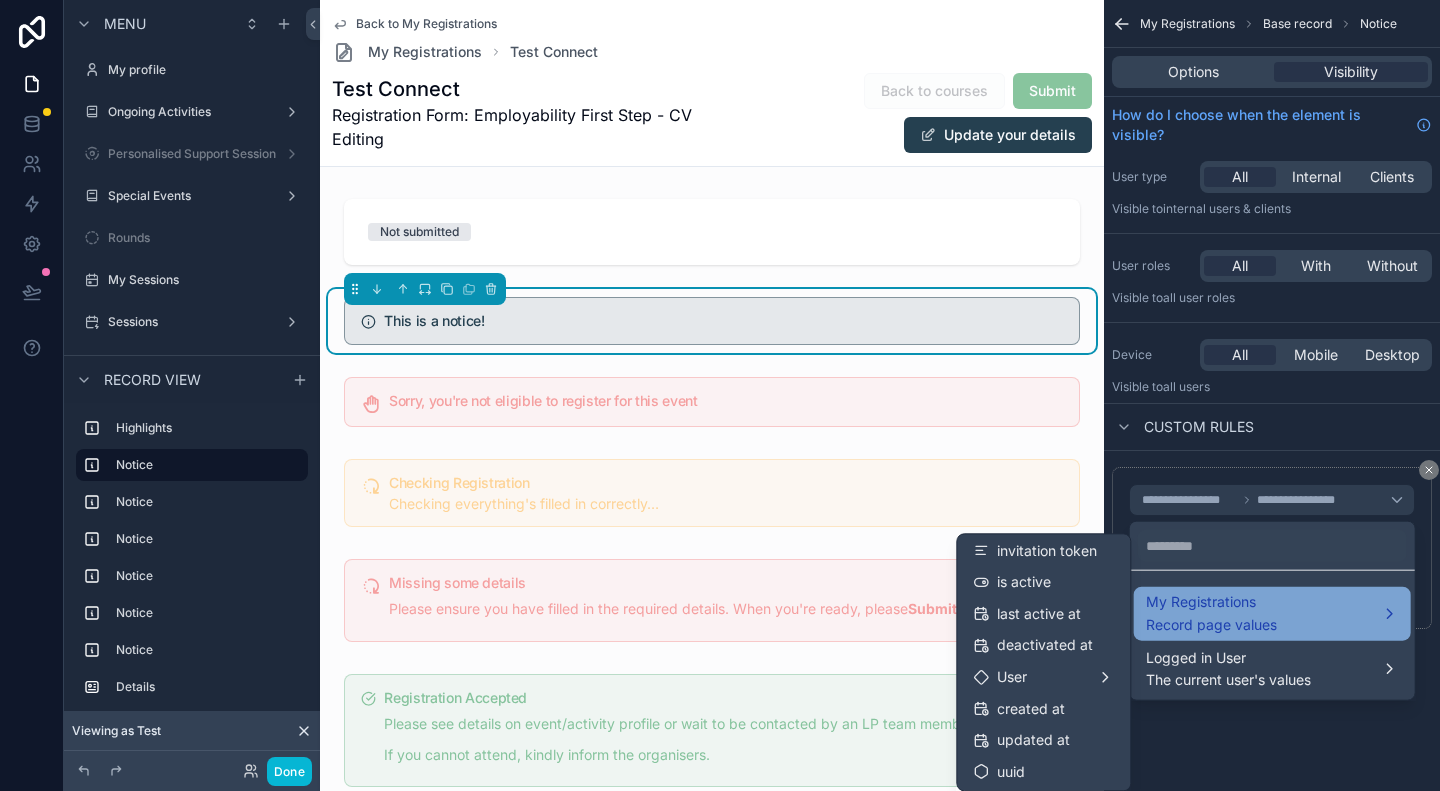 click on "Record page values" at bounding box center [1211, 624] 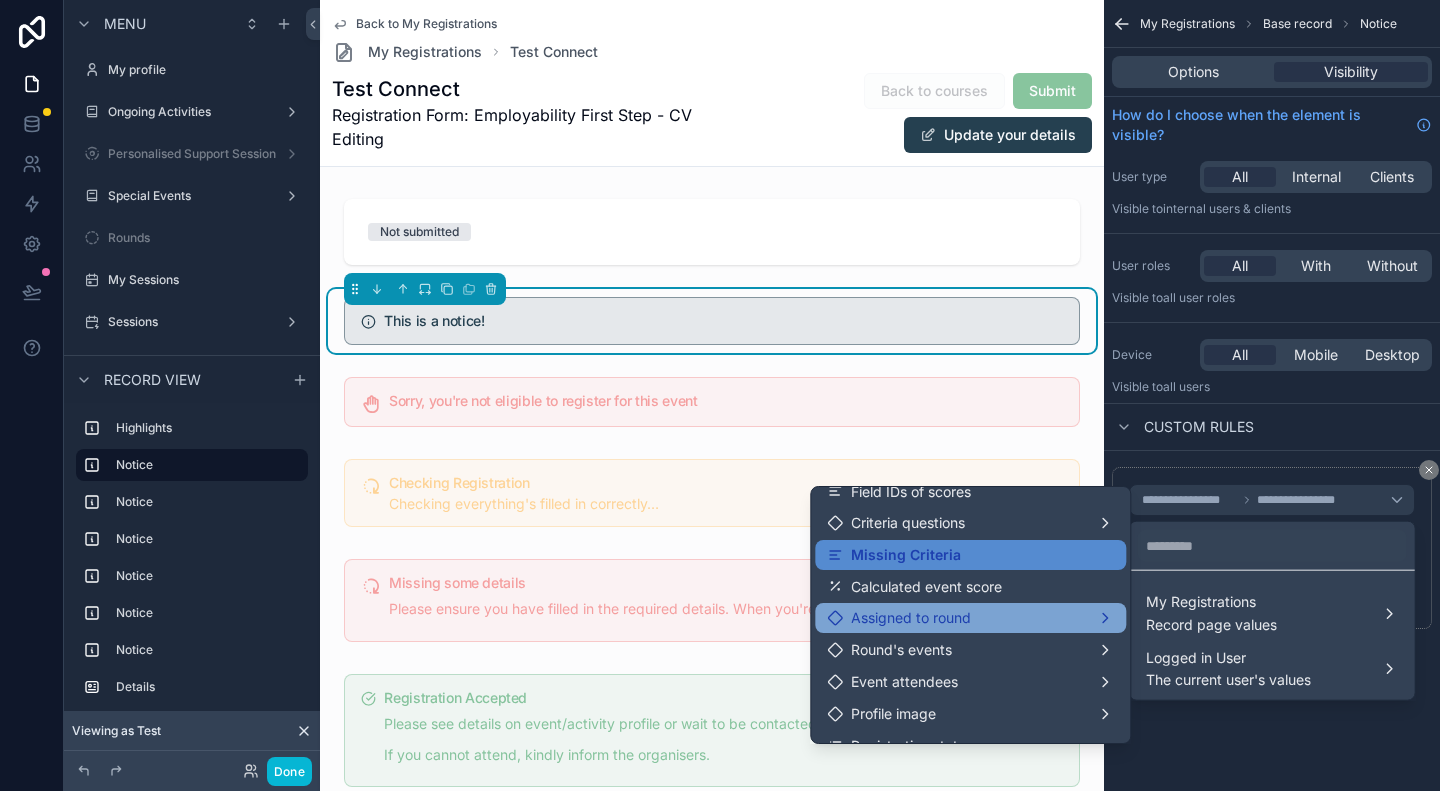 scroll, scrollTop: 400, scrollLeft: 0, axis: vertical 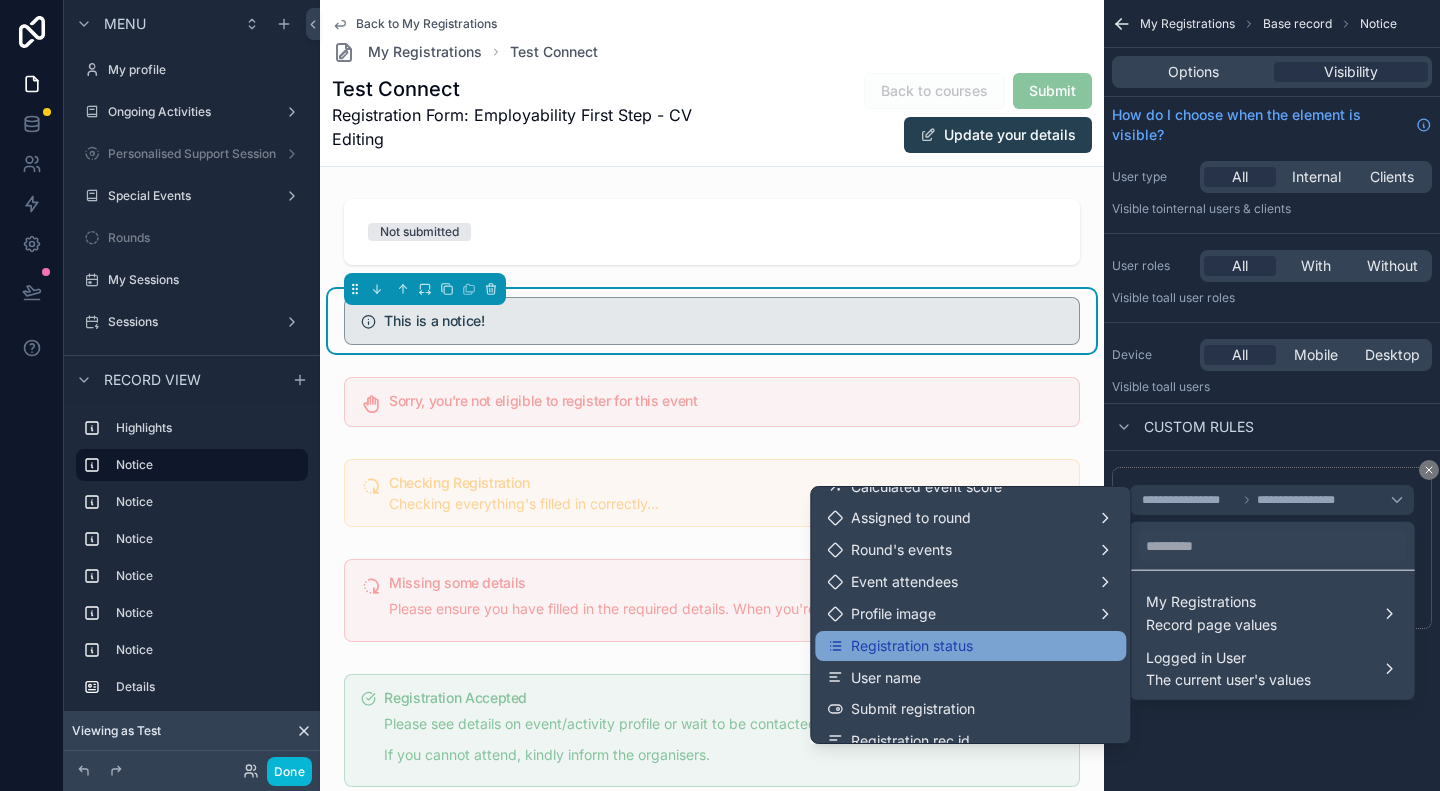 click on "Registration status" at bounding box center (970, 646) 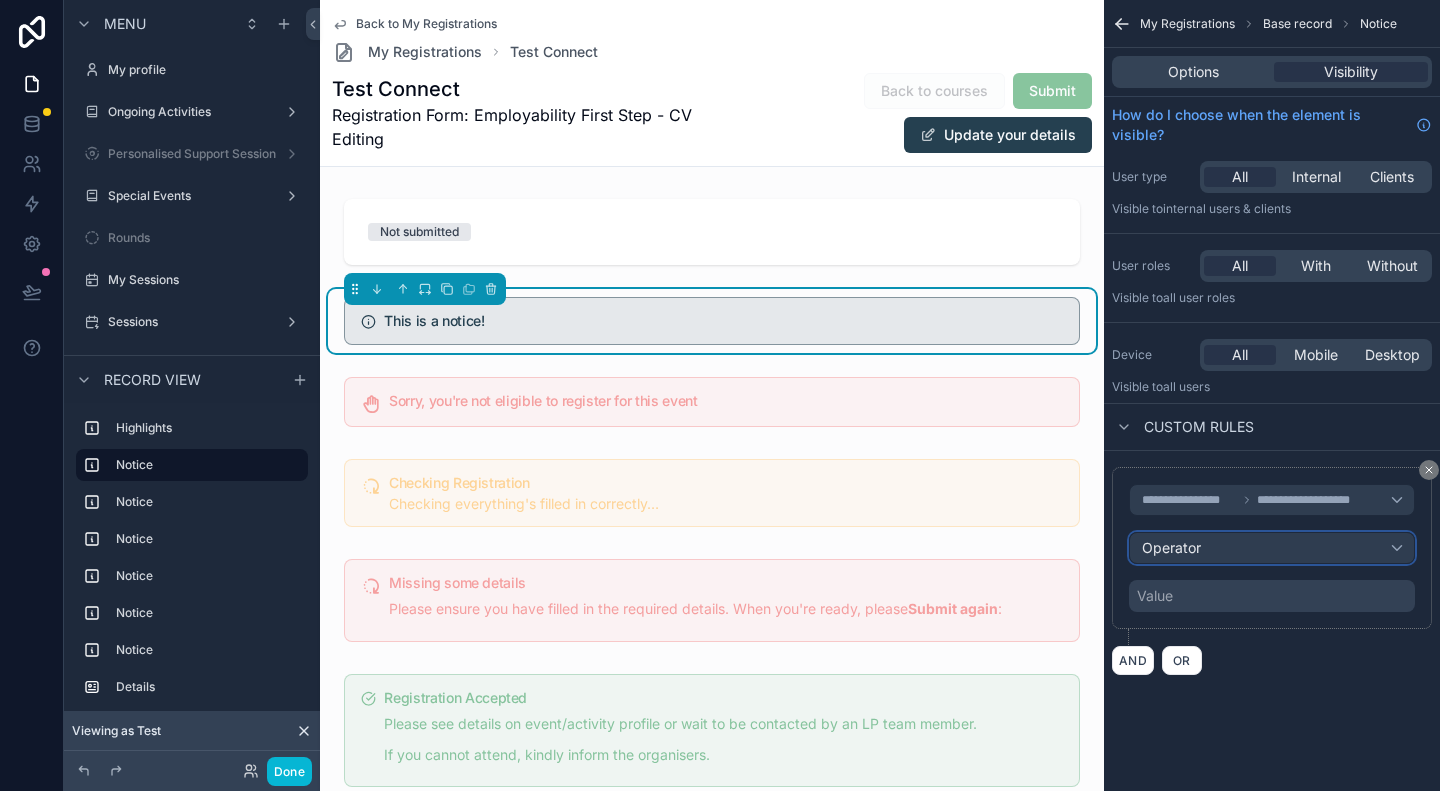 click on "Operator" at bounding box center (1272, 548) 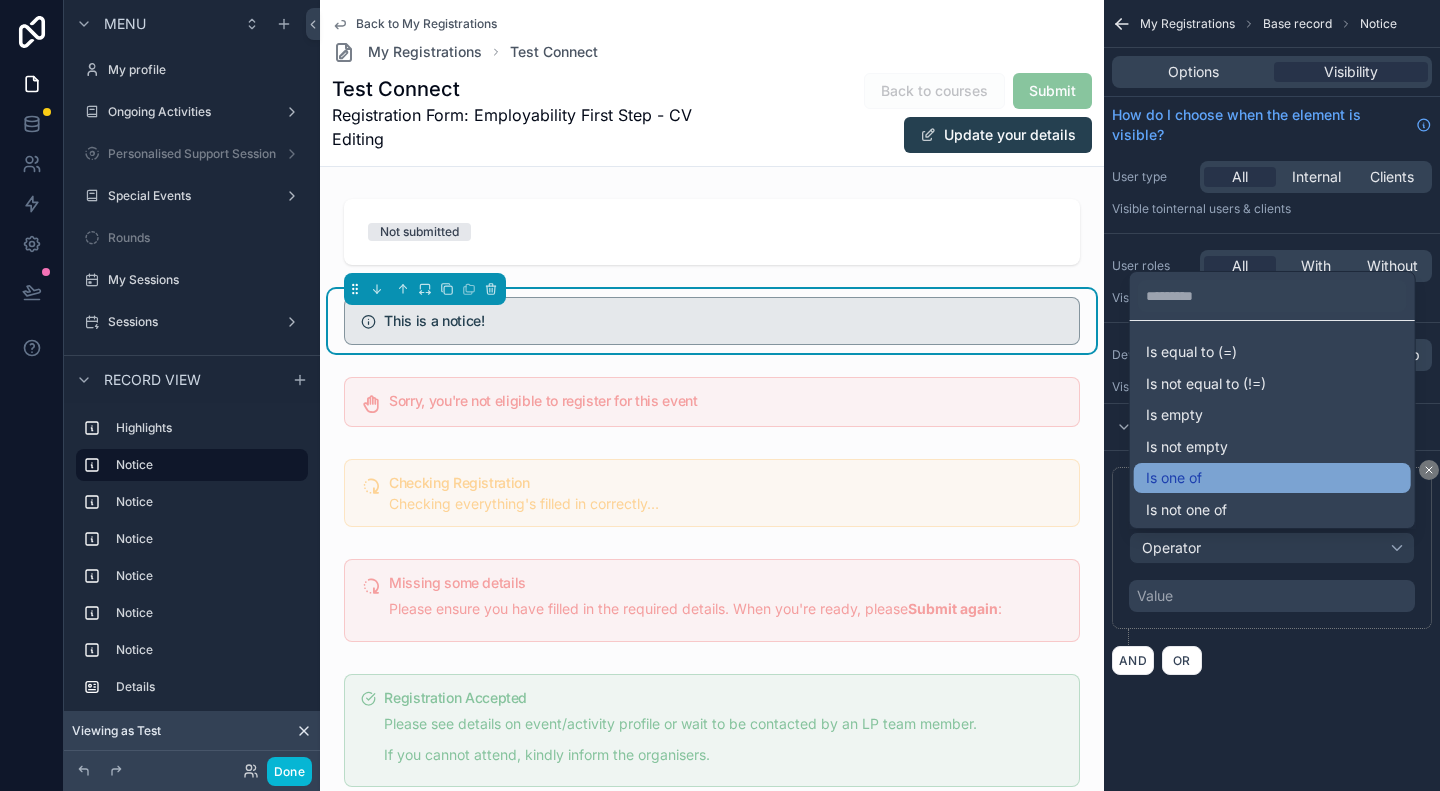 click on "Is one of" at bounding box center (1272, 478) 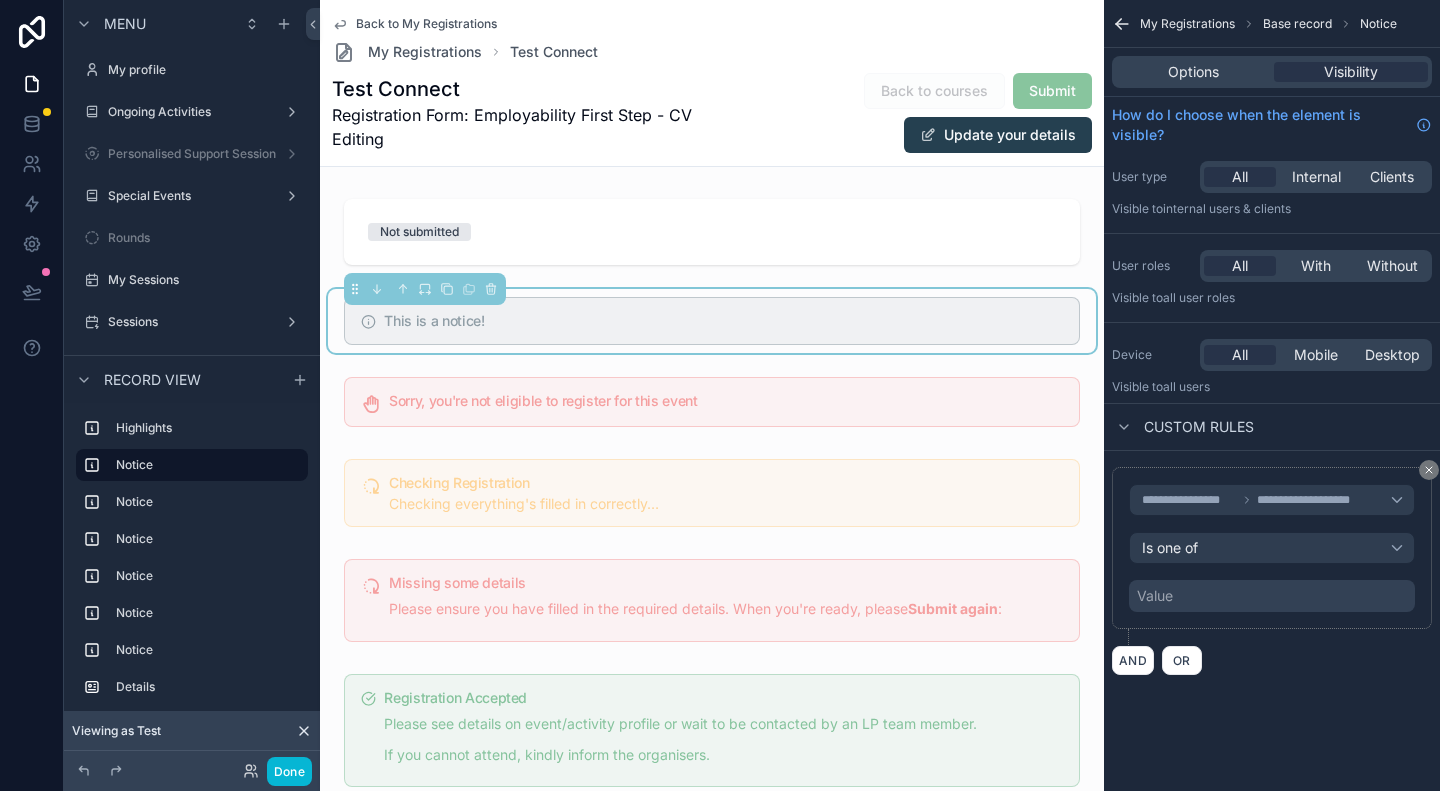 click on "Value" at bounding box center [1272, 596] 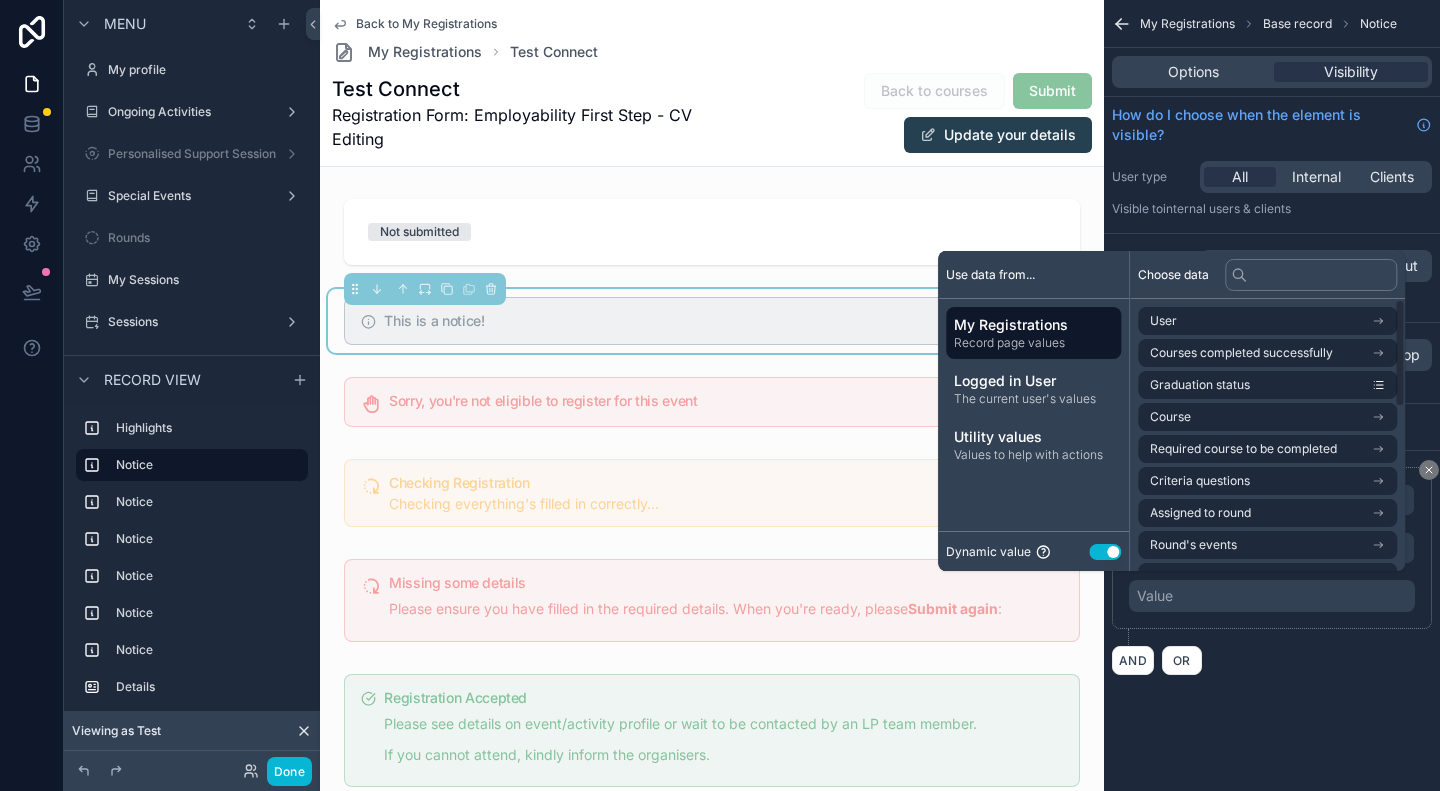 click on "Use setting" at bounding box center [1105, 552] 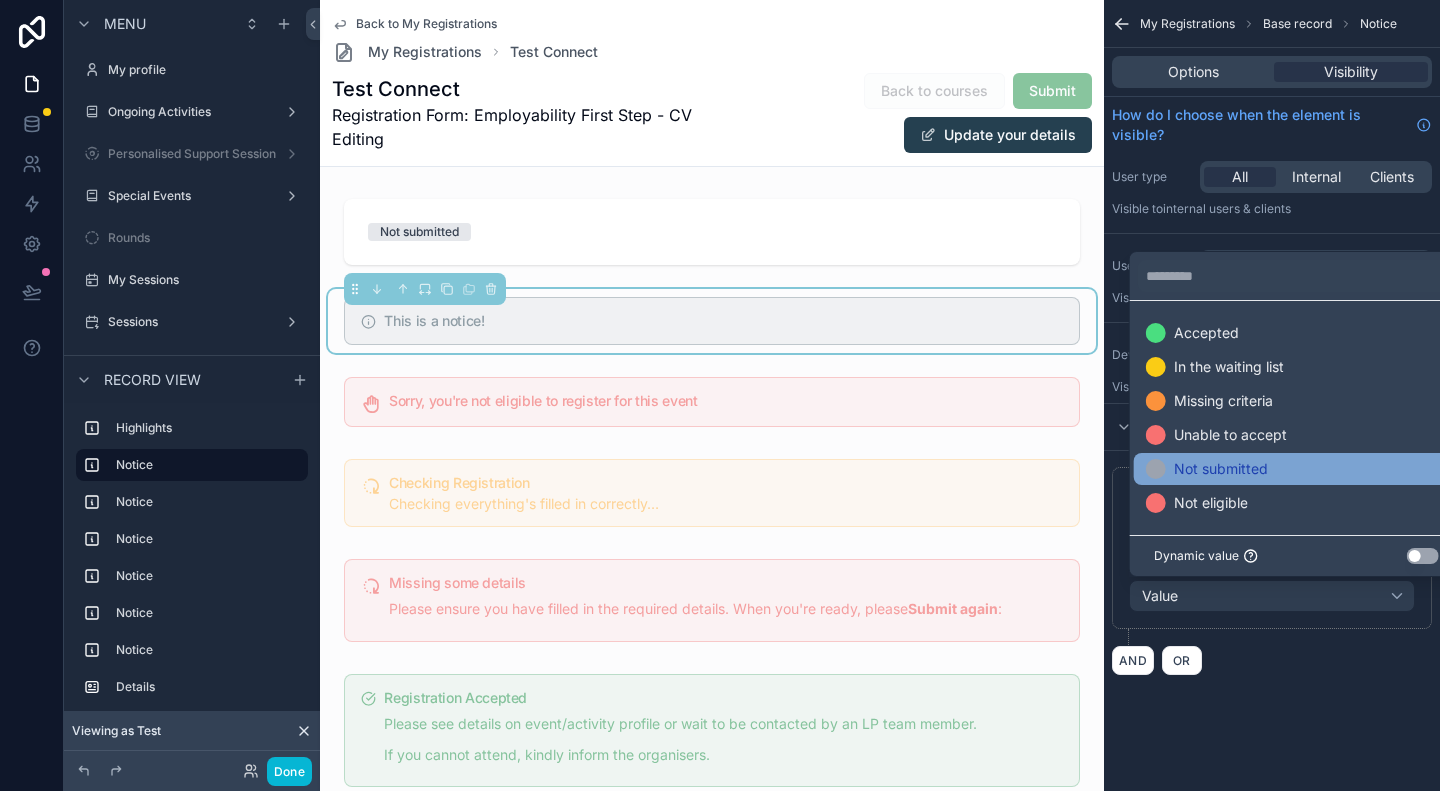 click on "Not submitted" at bounding box center (1221, 469) 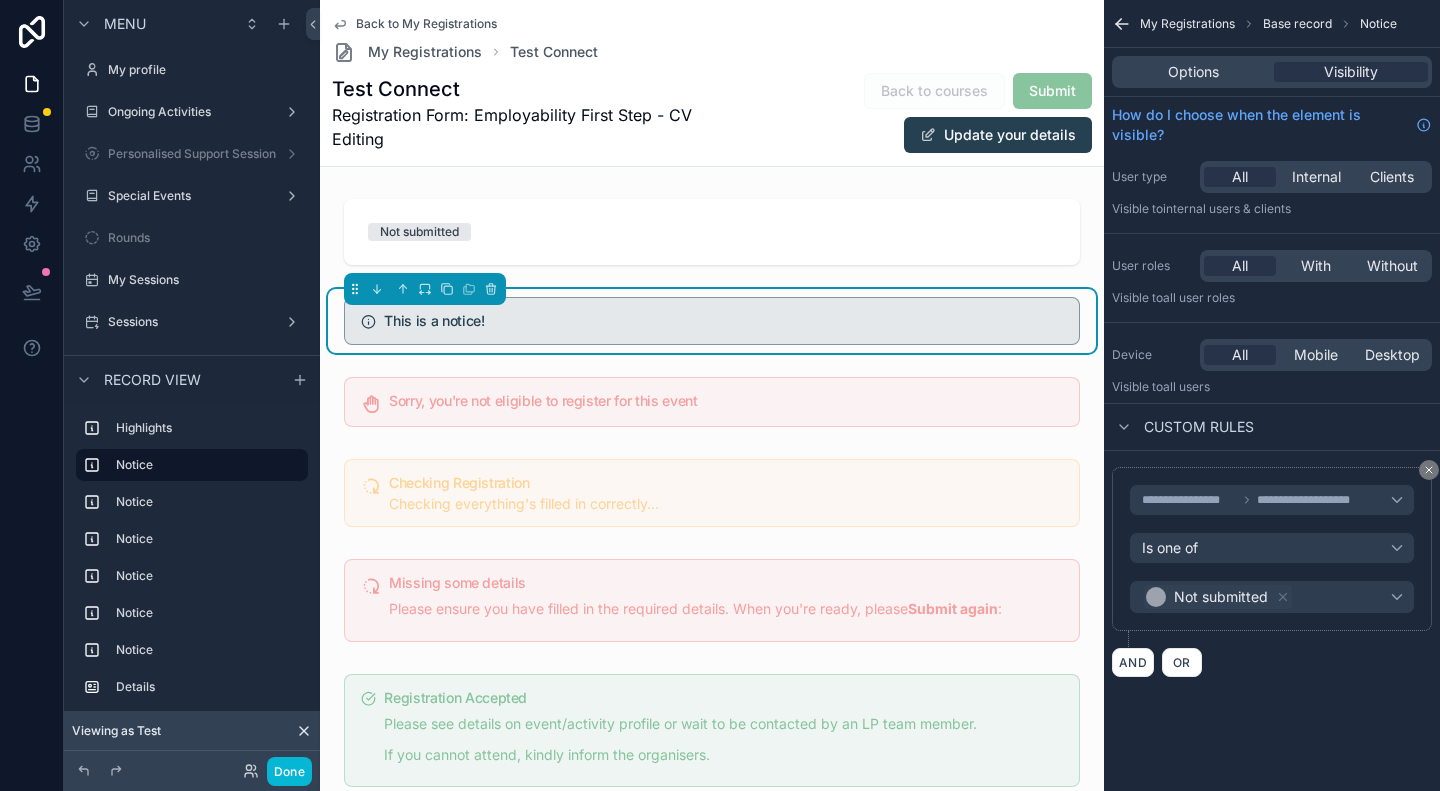 click on "AND OR" at bounding box center [1272, 662] 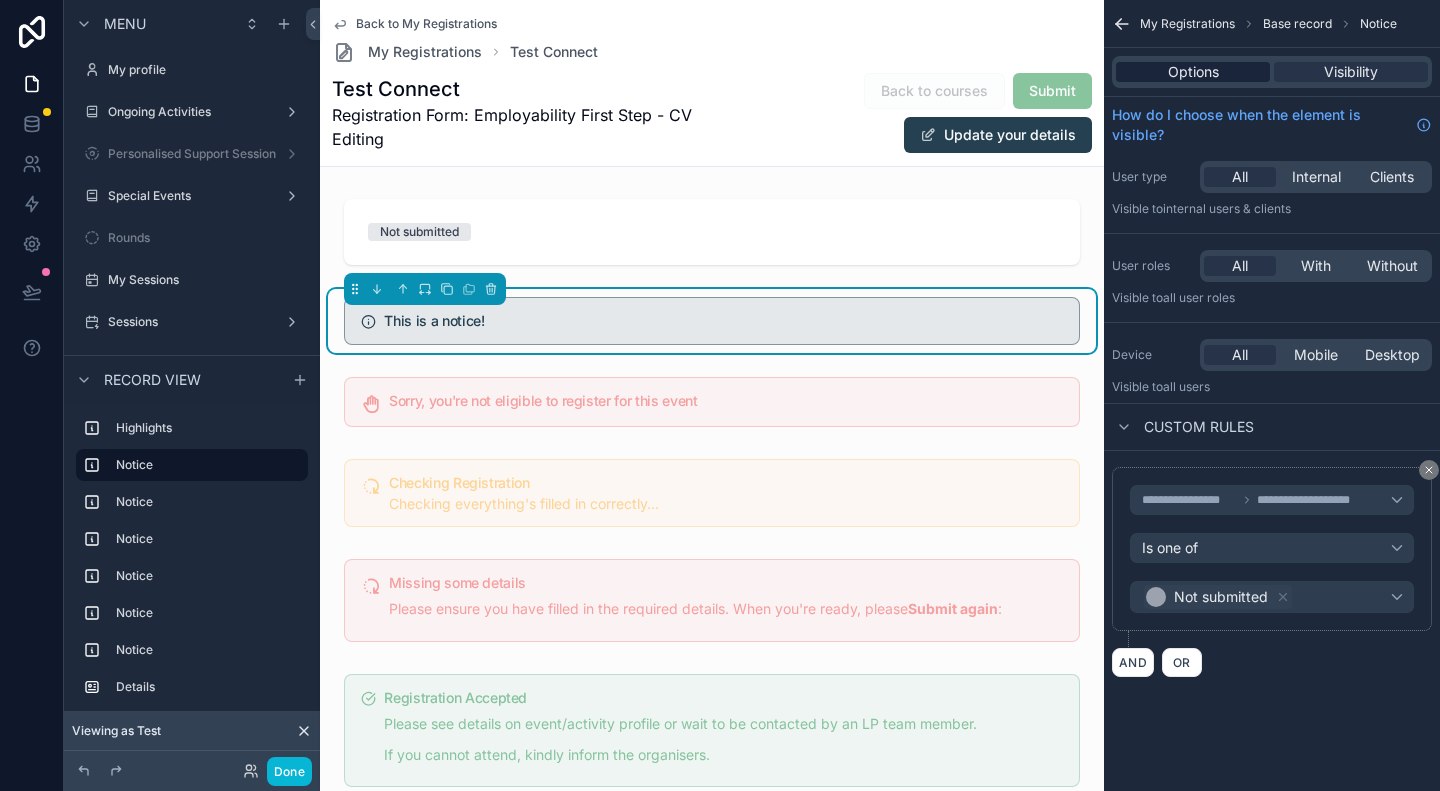 click on "Options" at bounding box center (1193, 72) 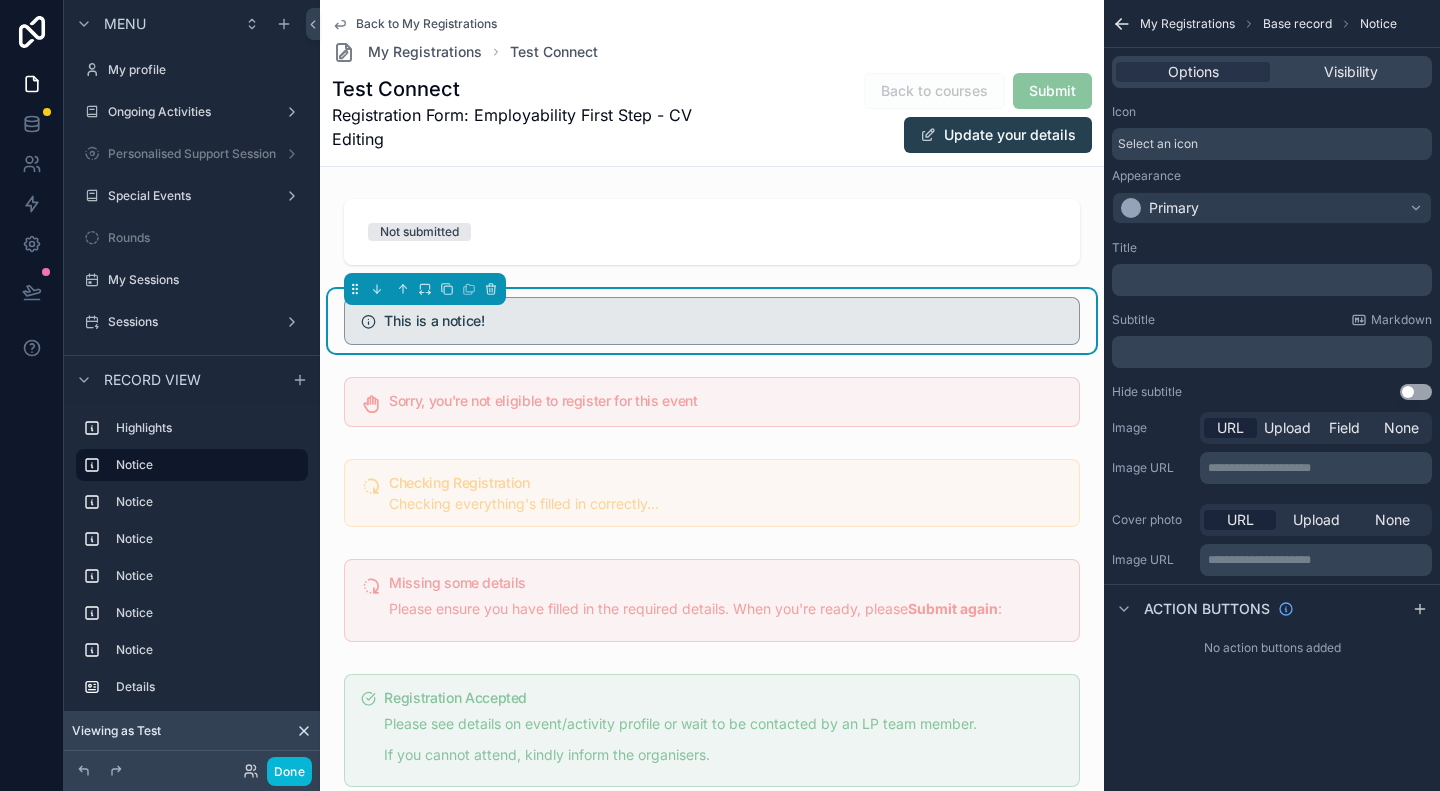 click on "Select an icon" at bounding box center (1158, 144) 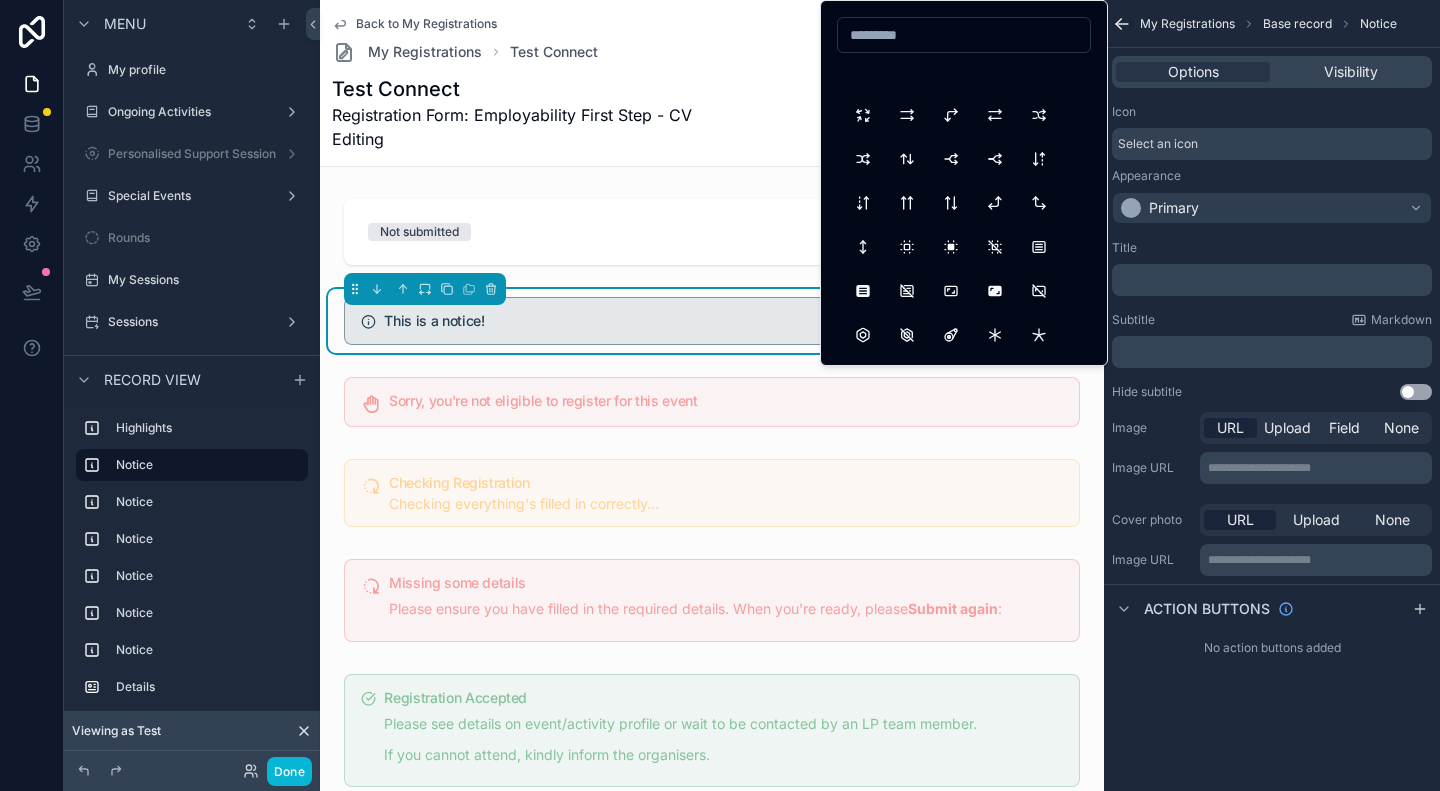 scroll, scrollTop: 3100, scrollLeft: 0, axis: vertical 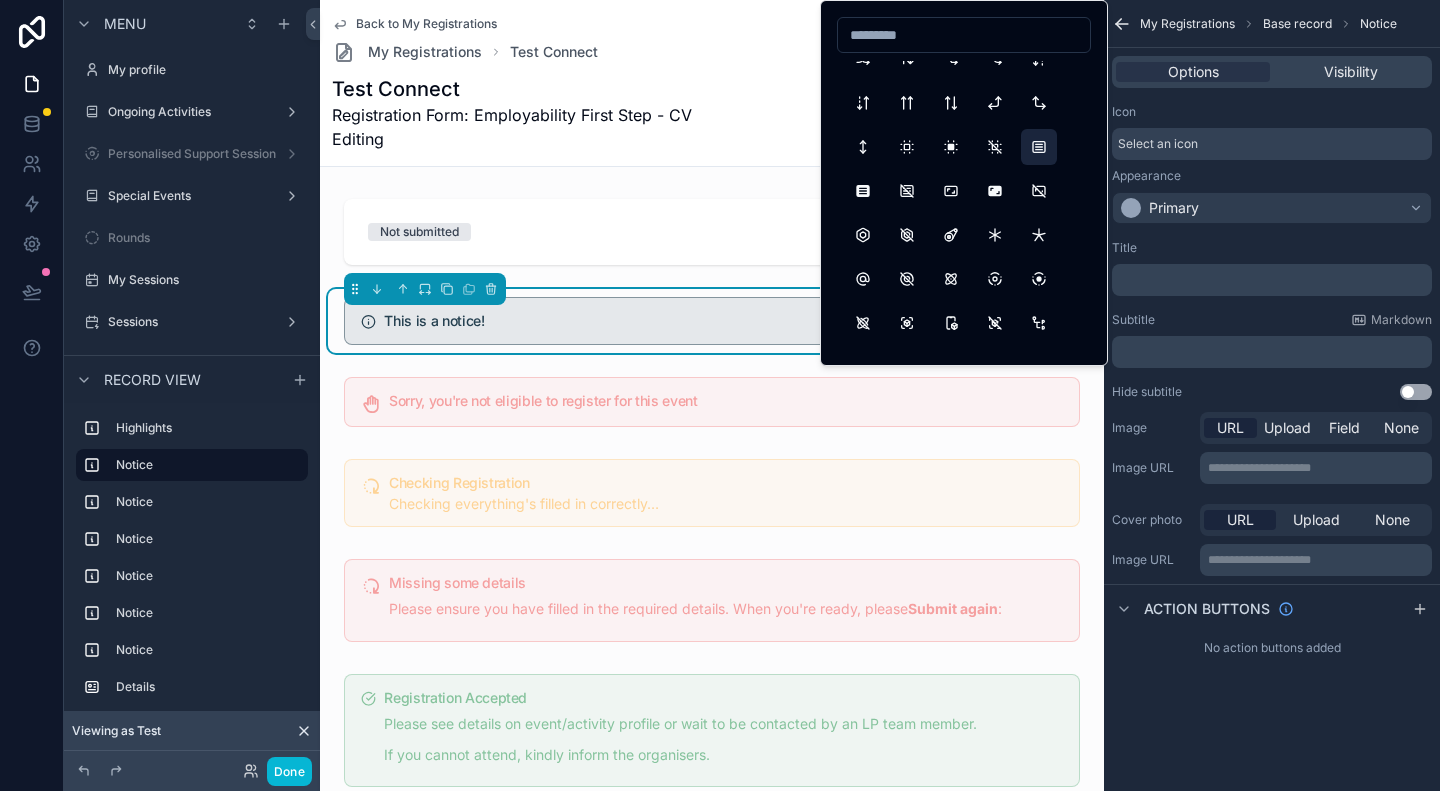 click at bounding box center [1039, 147] 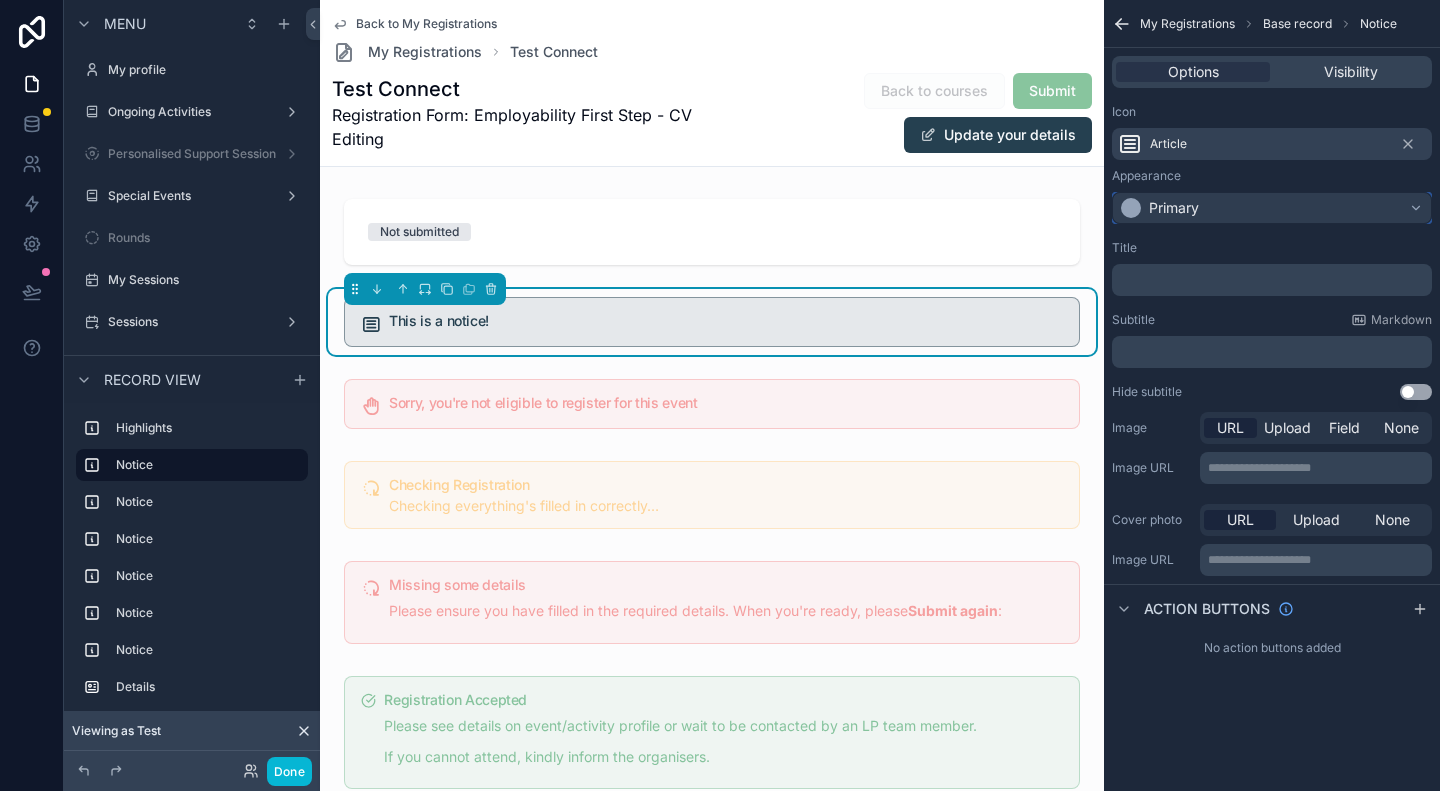 click on "Primary" at bounding box center (1174, 208) 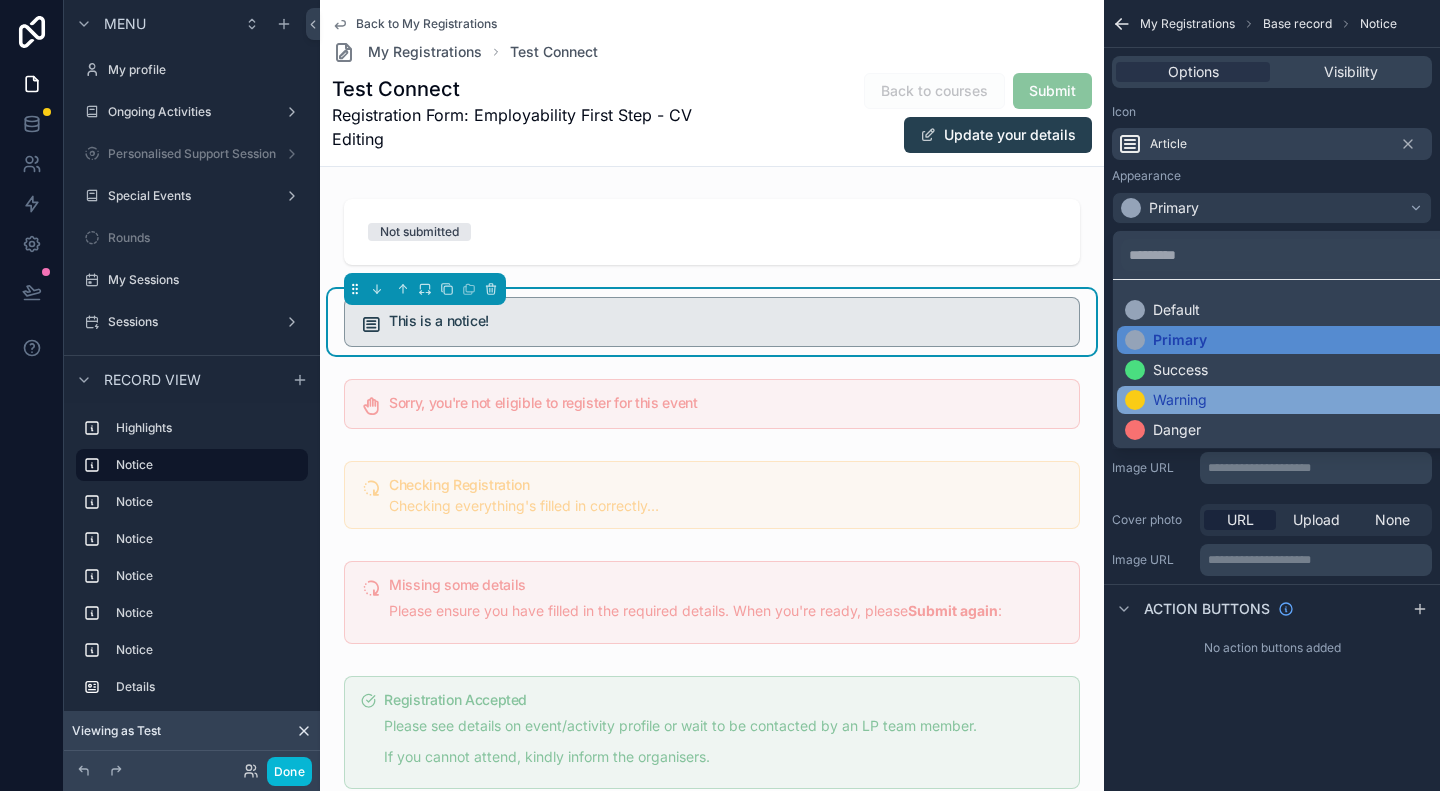 click on "Warning" at bounding box center [1180, 400] 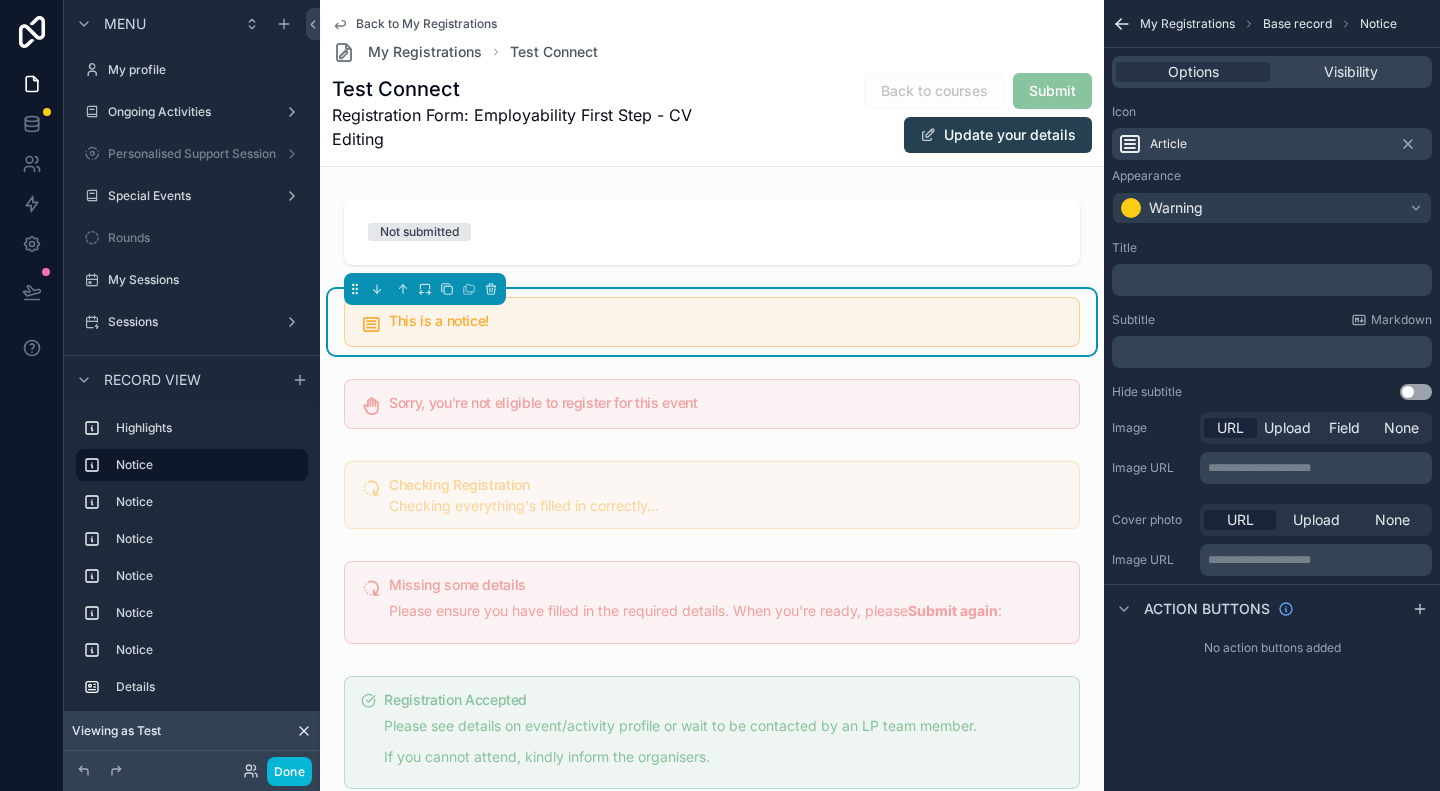 click on "﻿" at bounding box center [1274, 280] 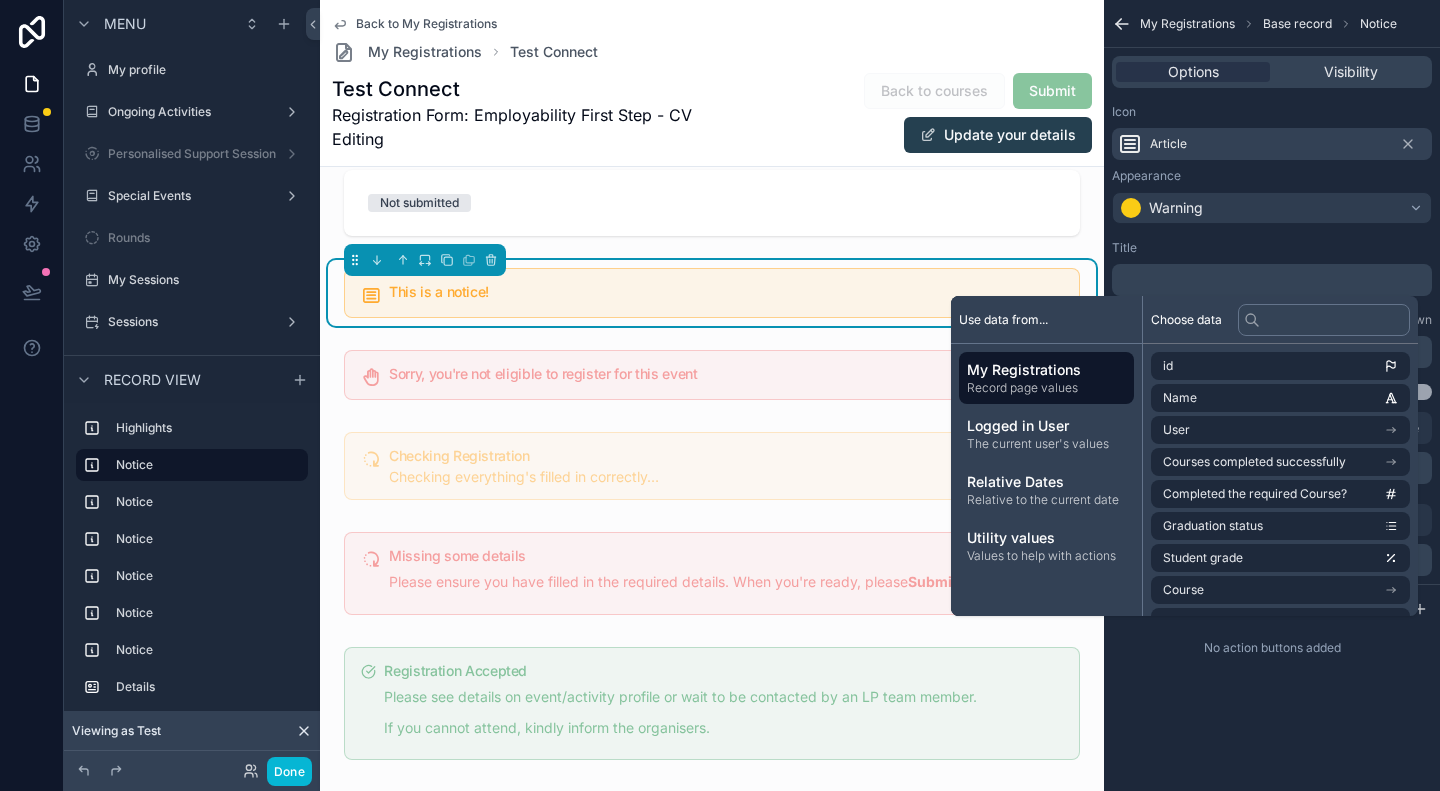 scroll, scrollTop: 0, scrollLeft: 0, axis: both 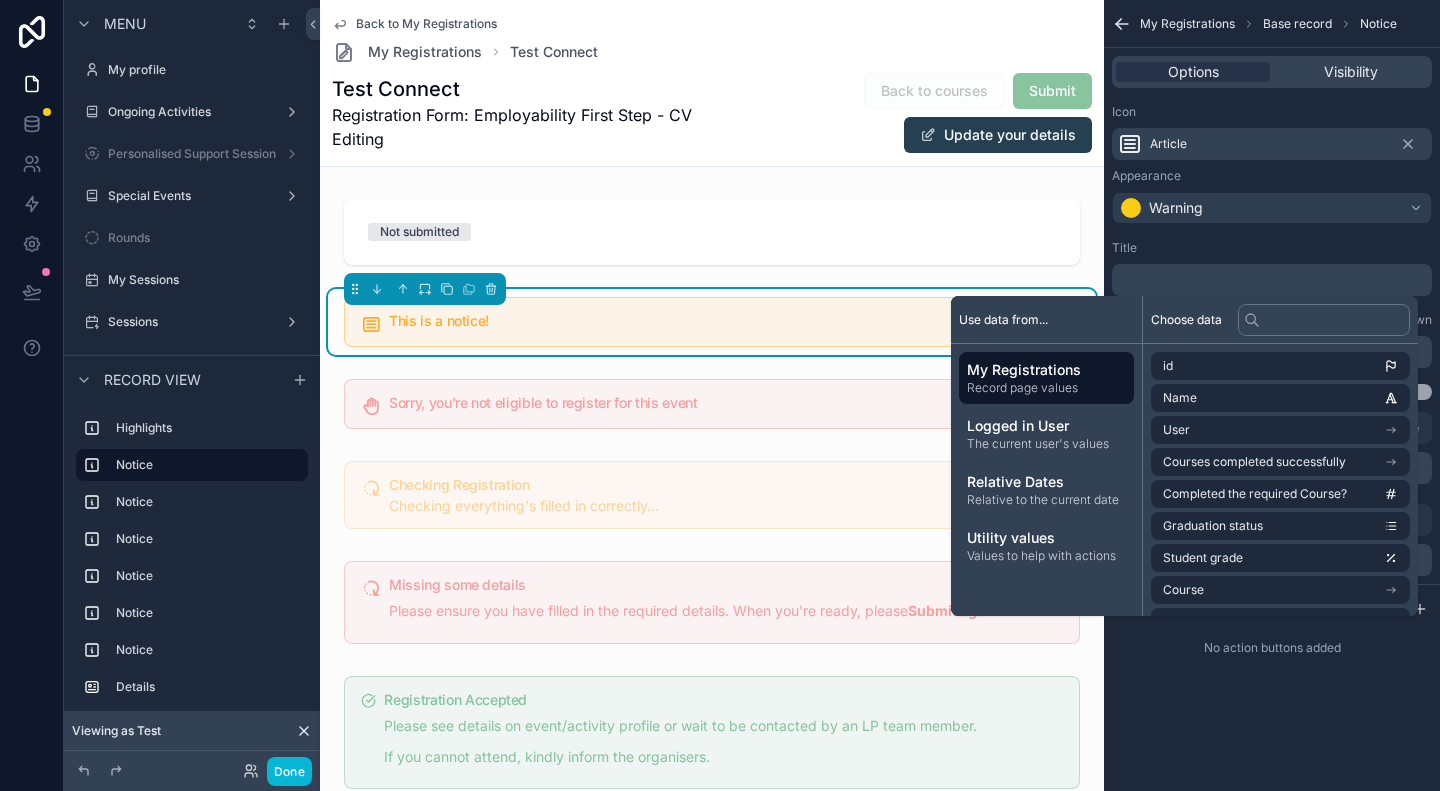click on "﻿" at bounding box center [1274, 280] 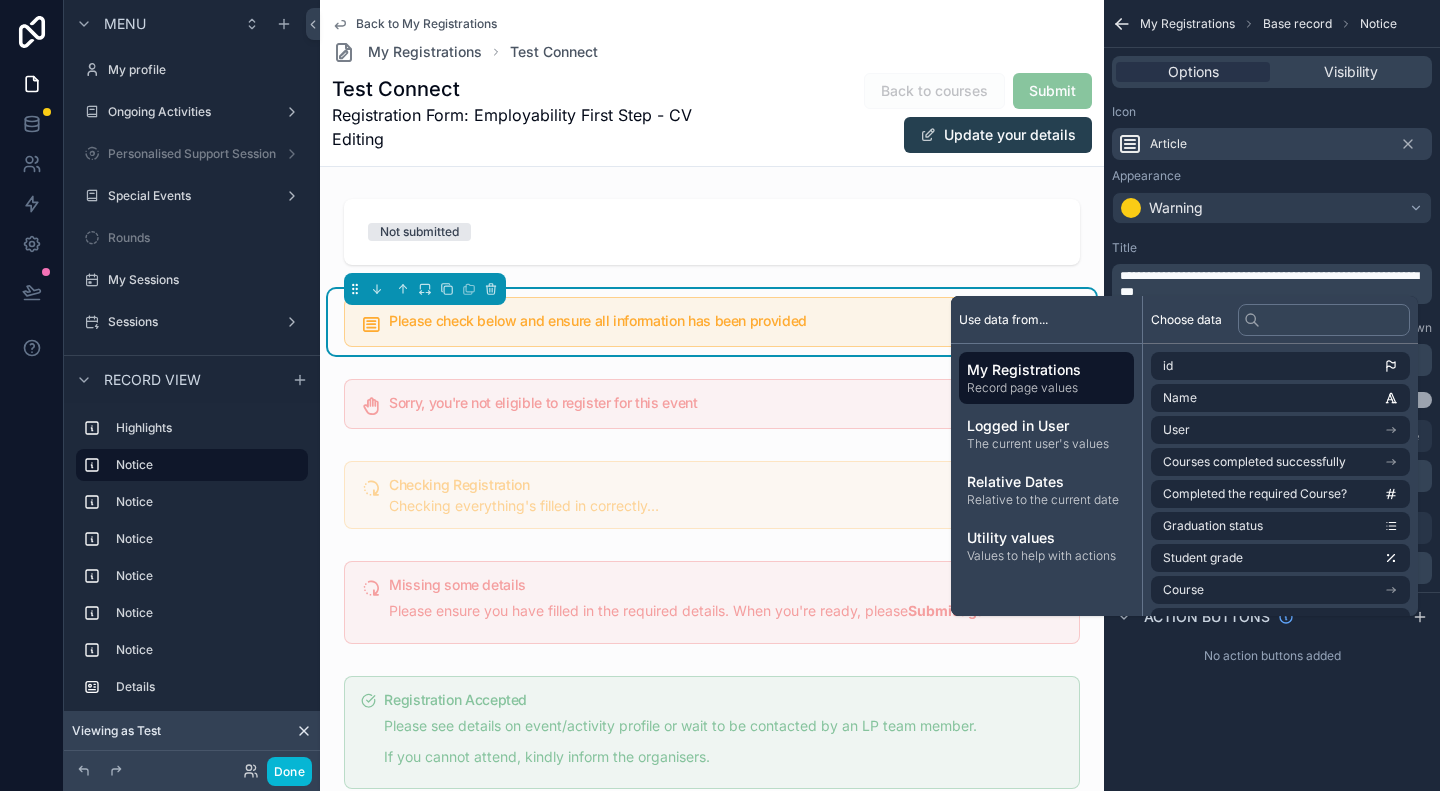 click on "**********" at bounding box center (1269, 284) 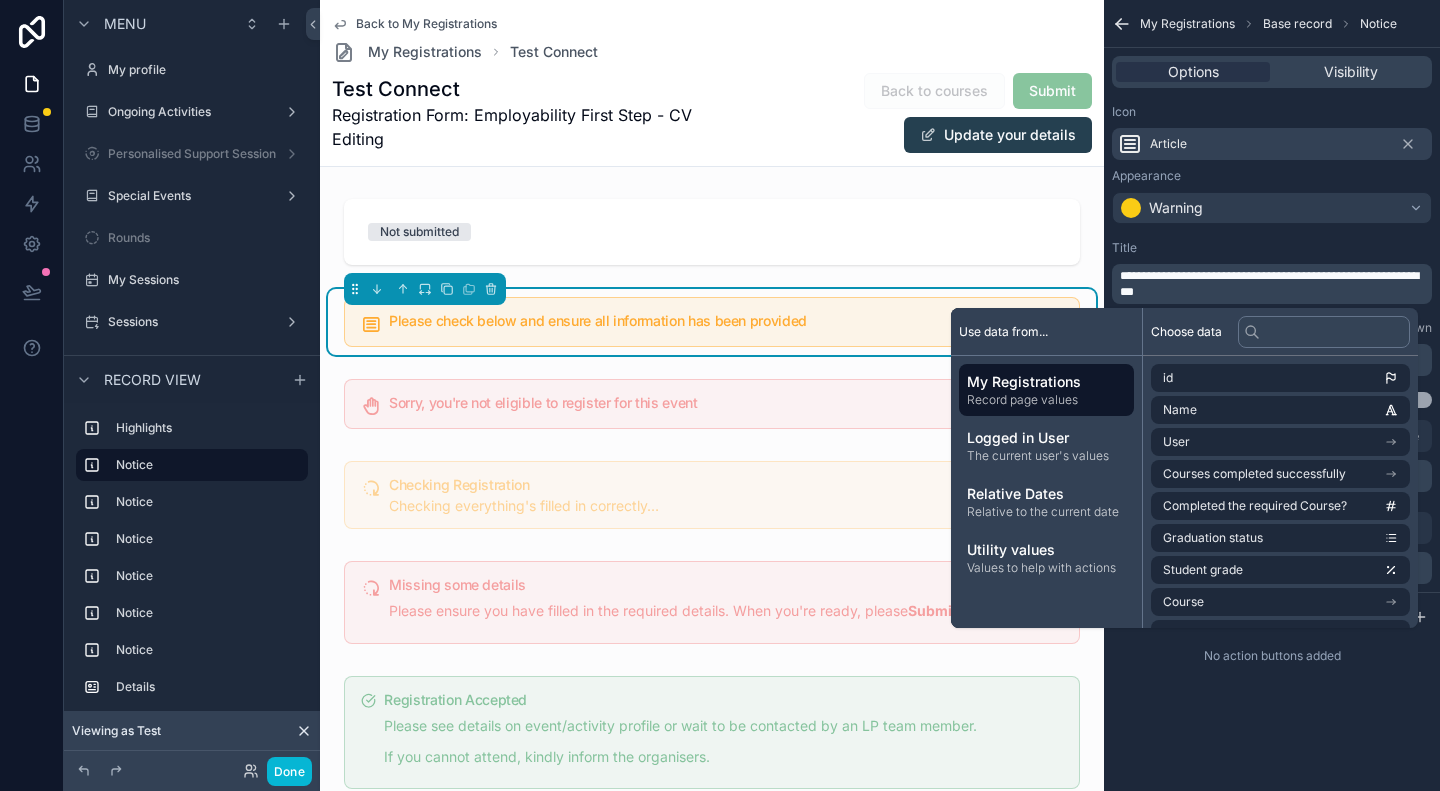 click on "**********" at bounding box center (1274, 284) 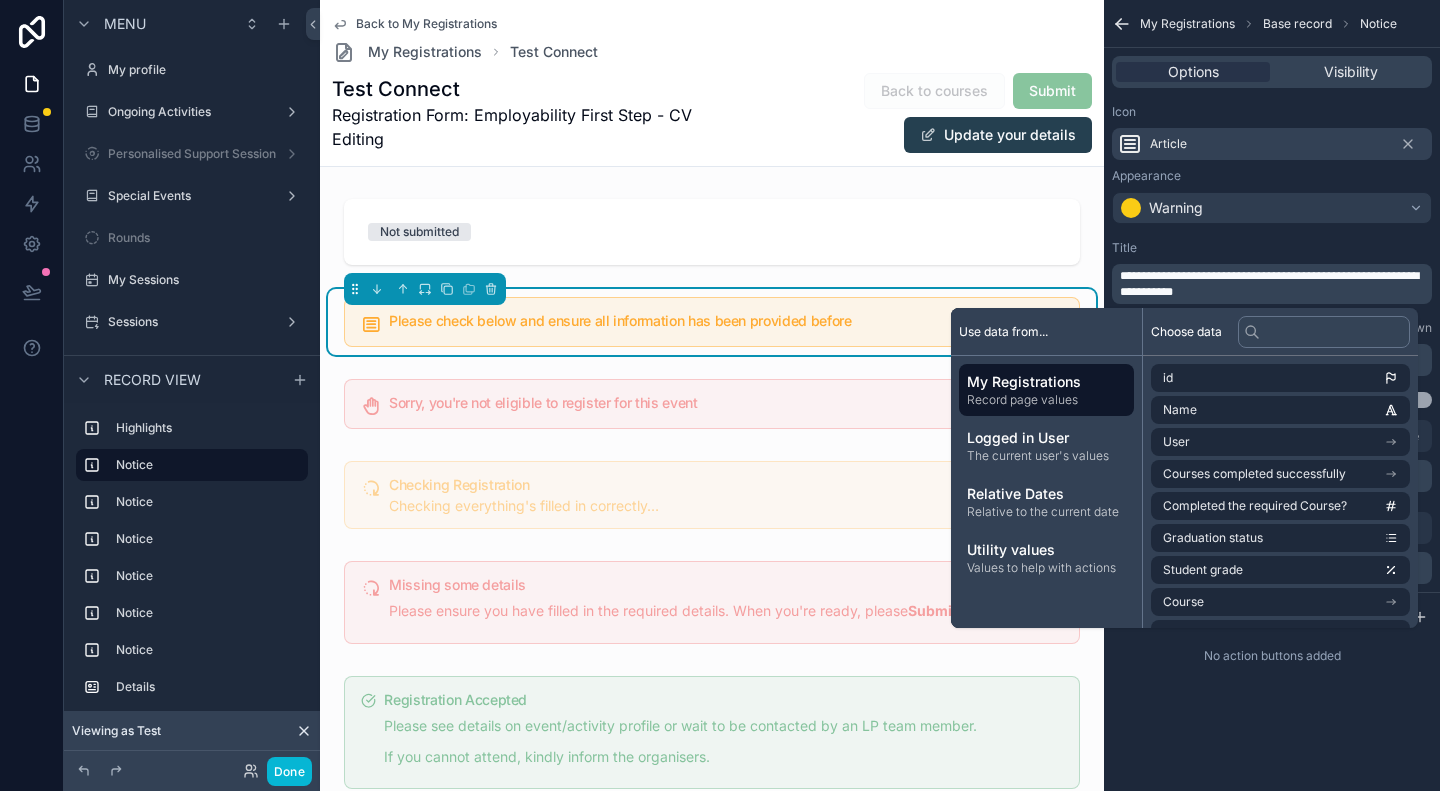 click on "**********" at bounding box center [1269, 284] 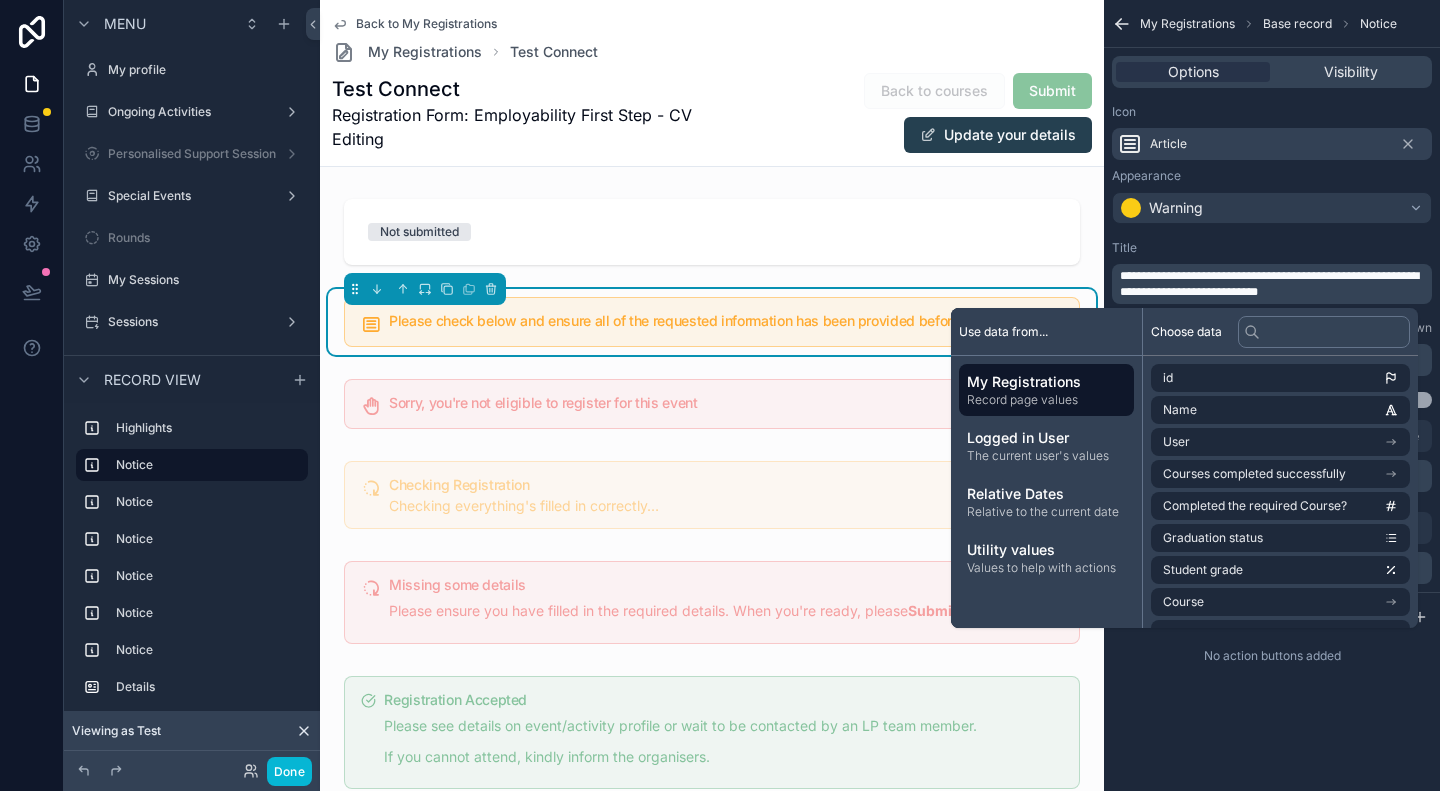 click on "**********" at bounding box center (1274, 284) 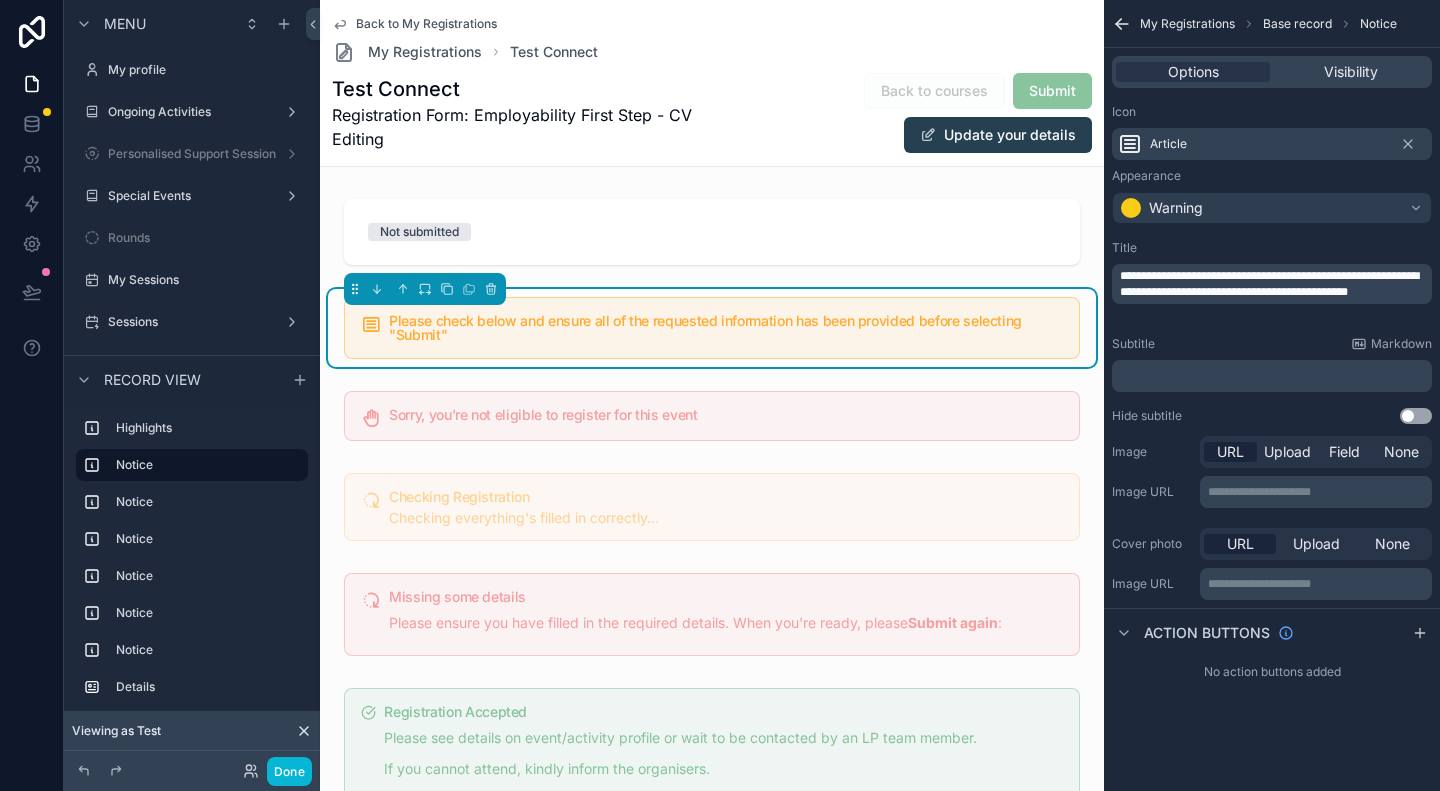 click on "**********" at bounding box center [1274, 284] 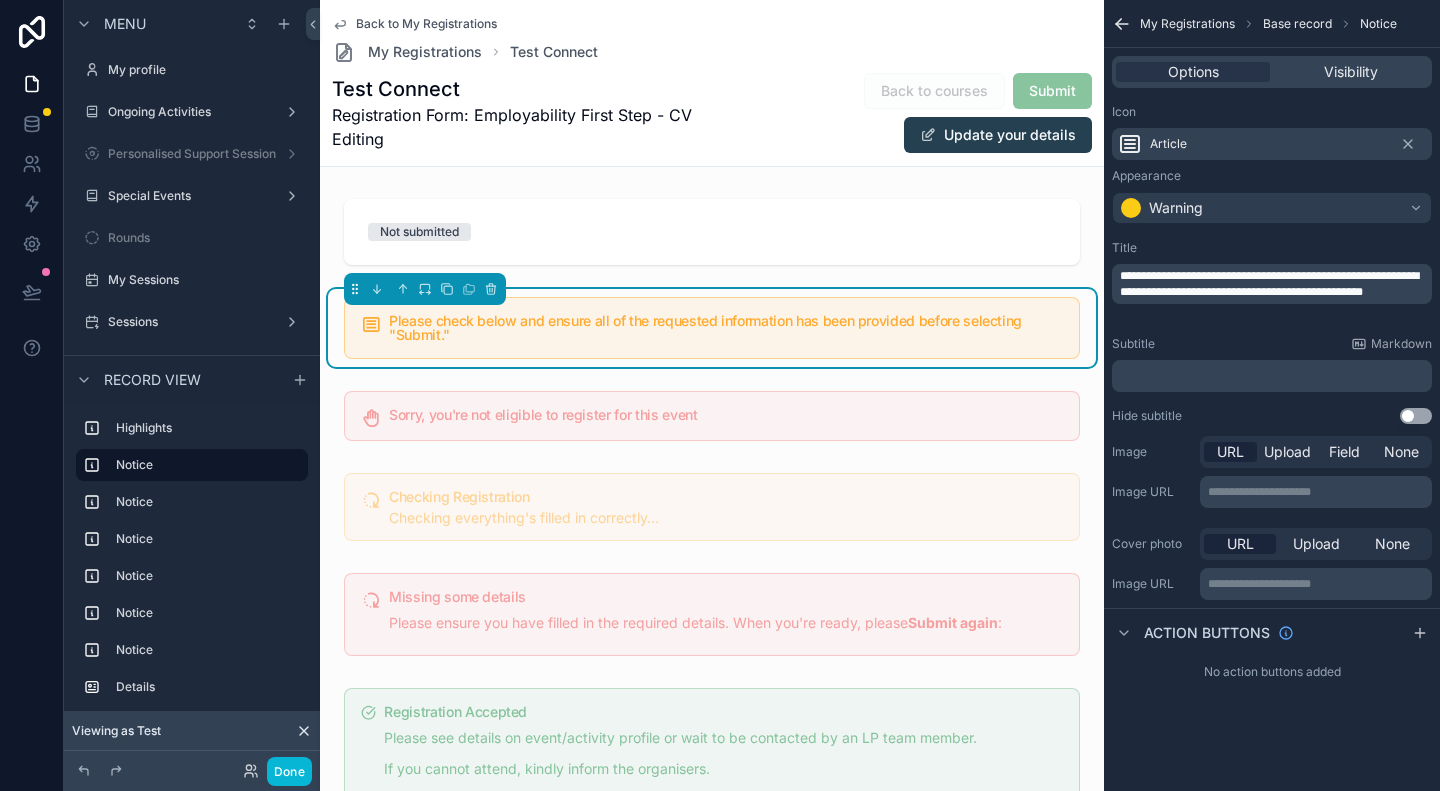 click on "**********" at bounding box center [1272, 332] 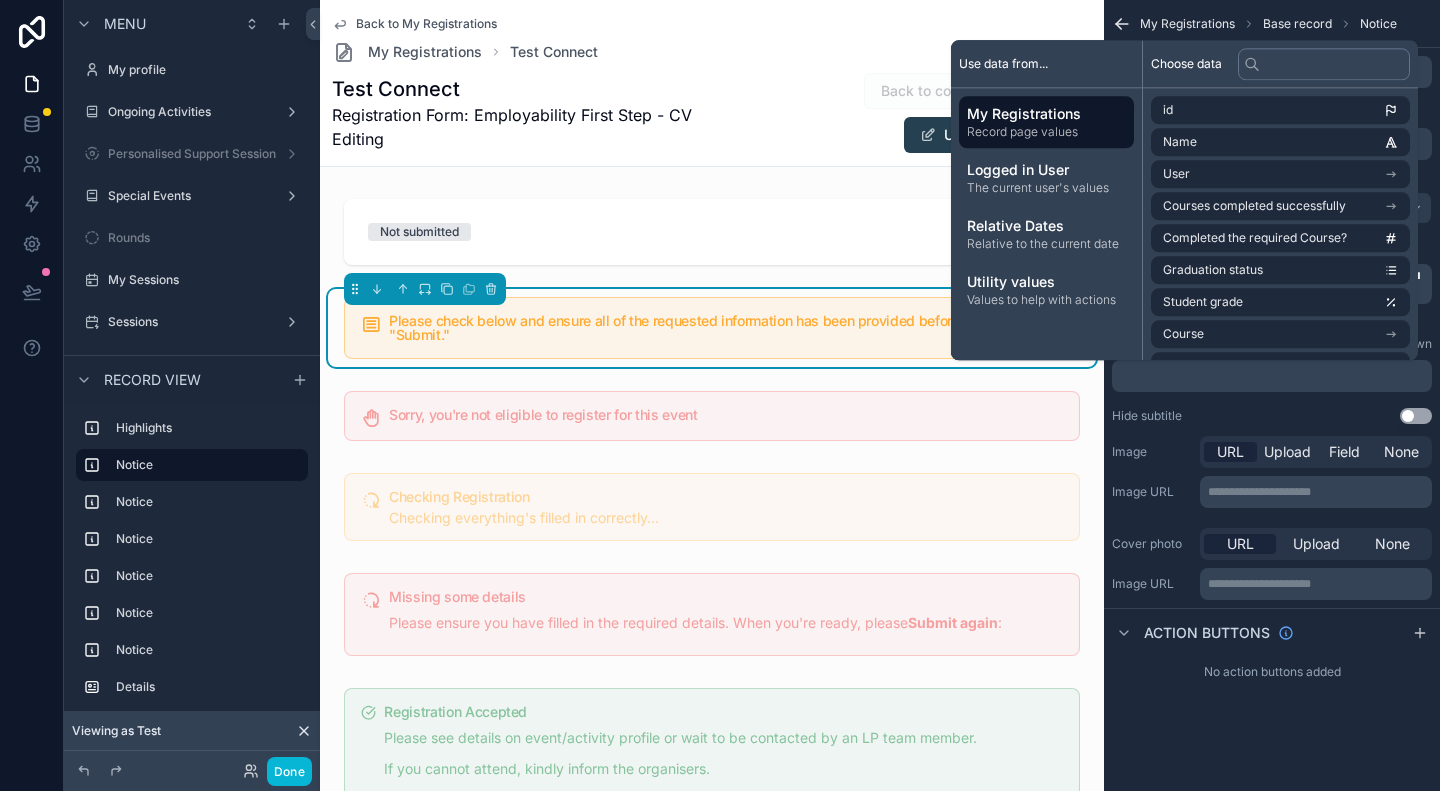 type 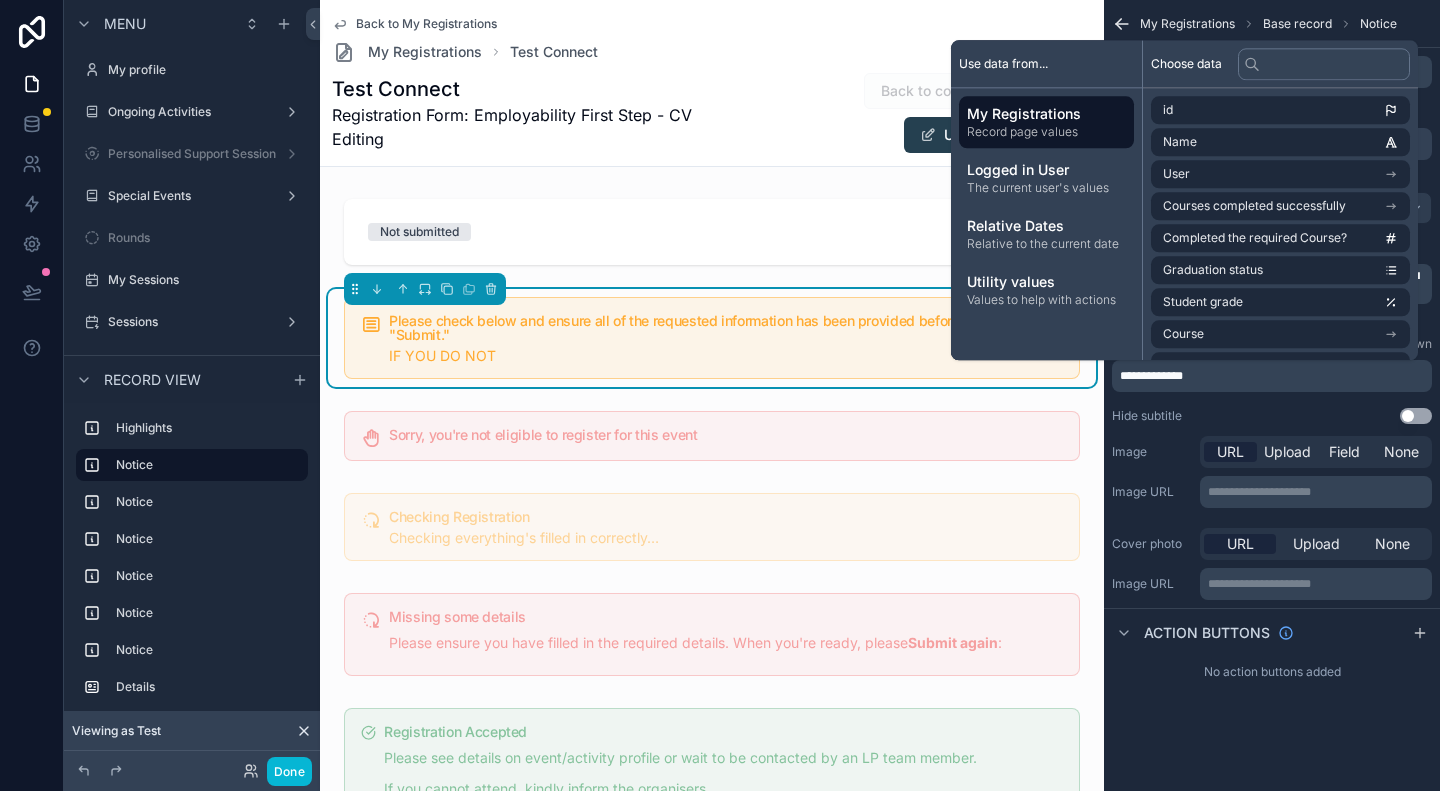 click on "**********" at bounding box center [1274, 376] 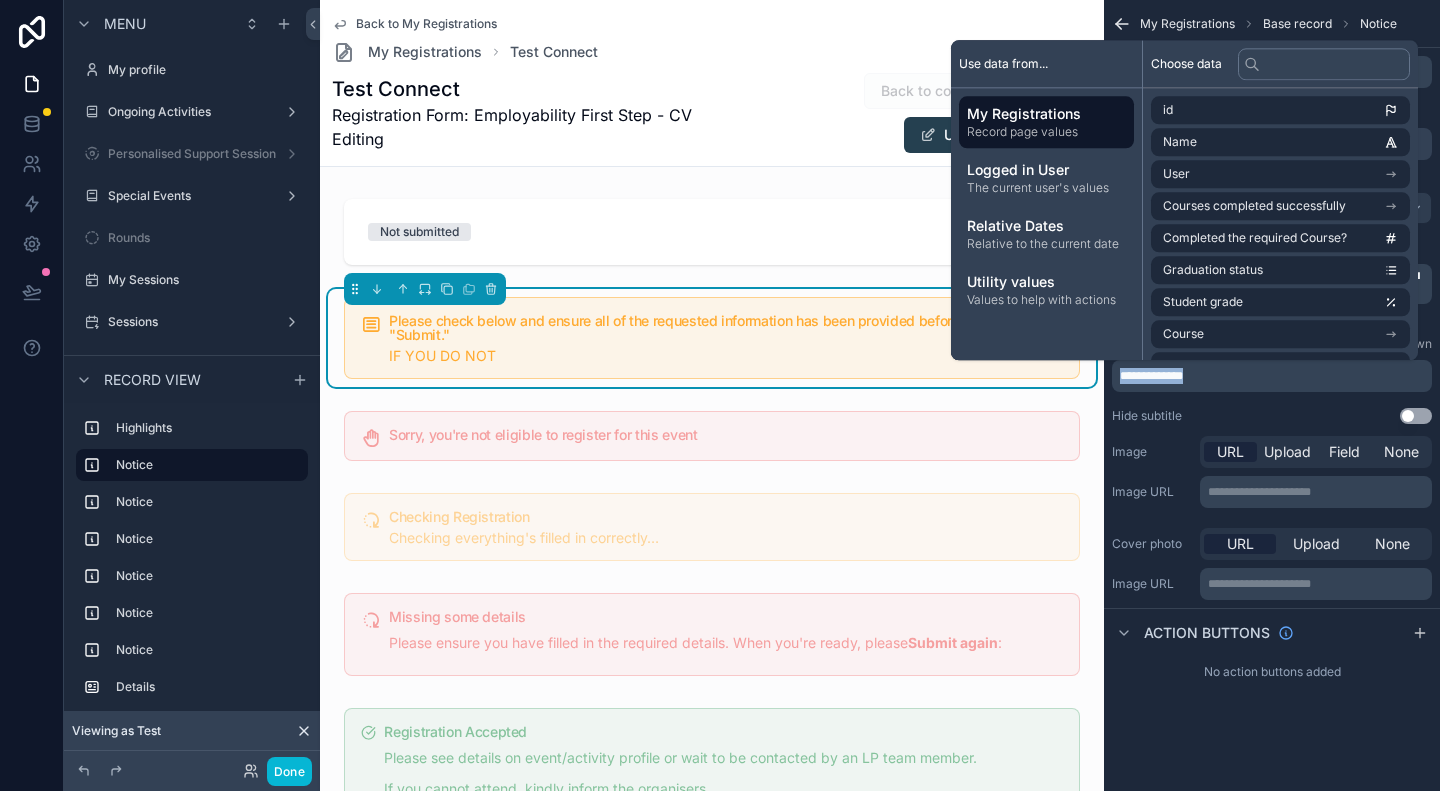 click on "**********" at bounding box center (1274, 376) 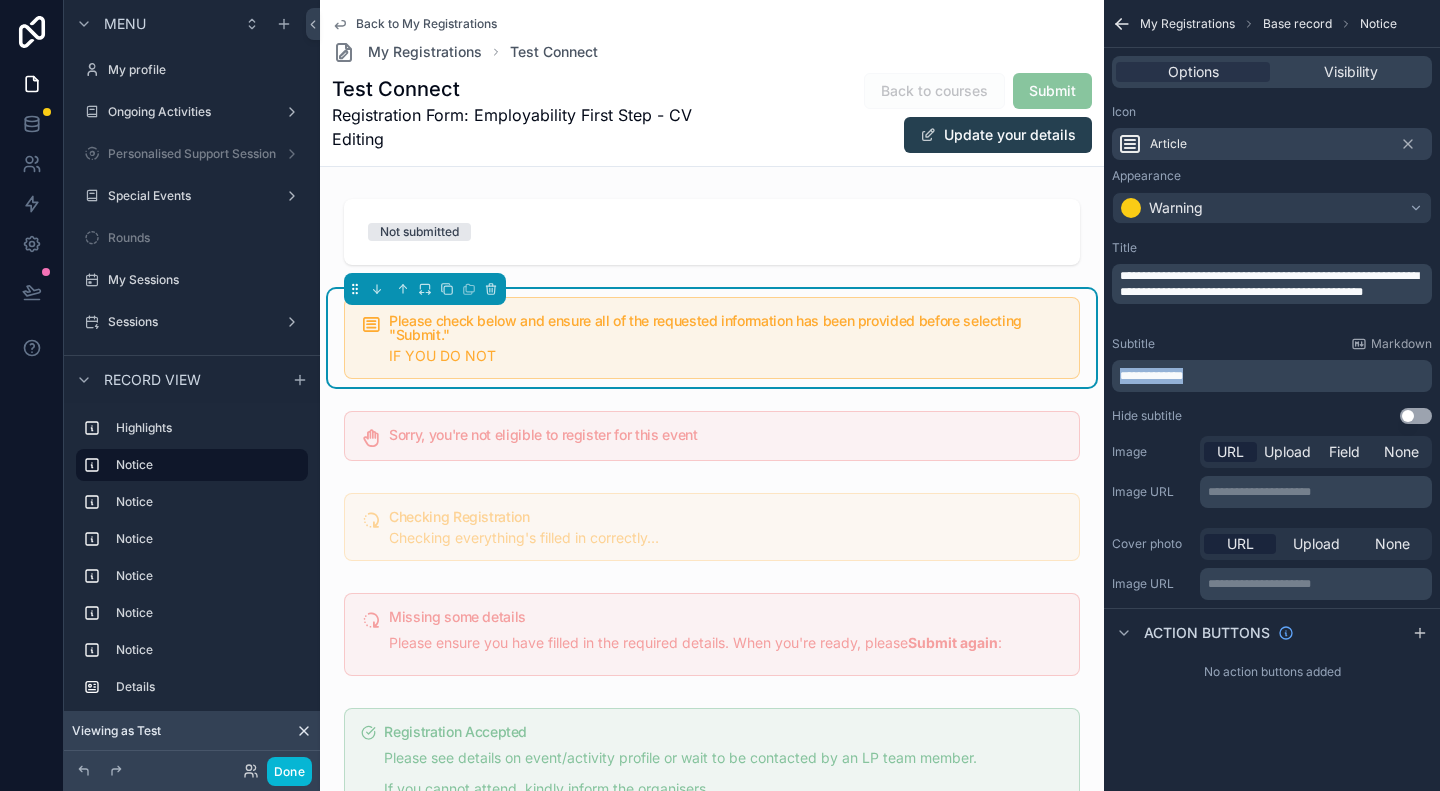 click on "Hide subtitle" at bounding box center (1147, 416) 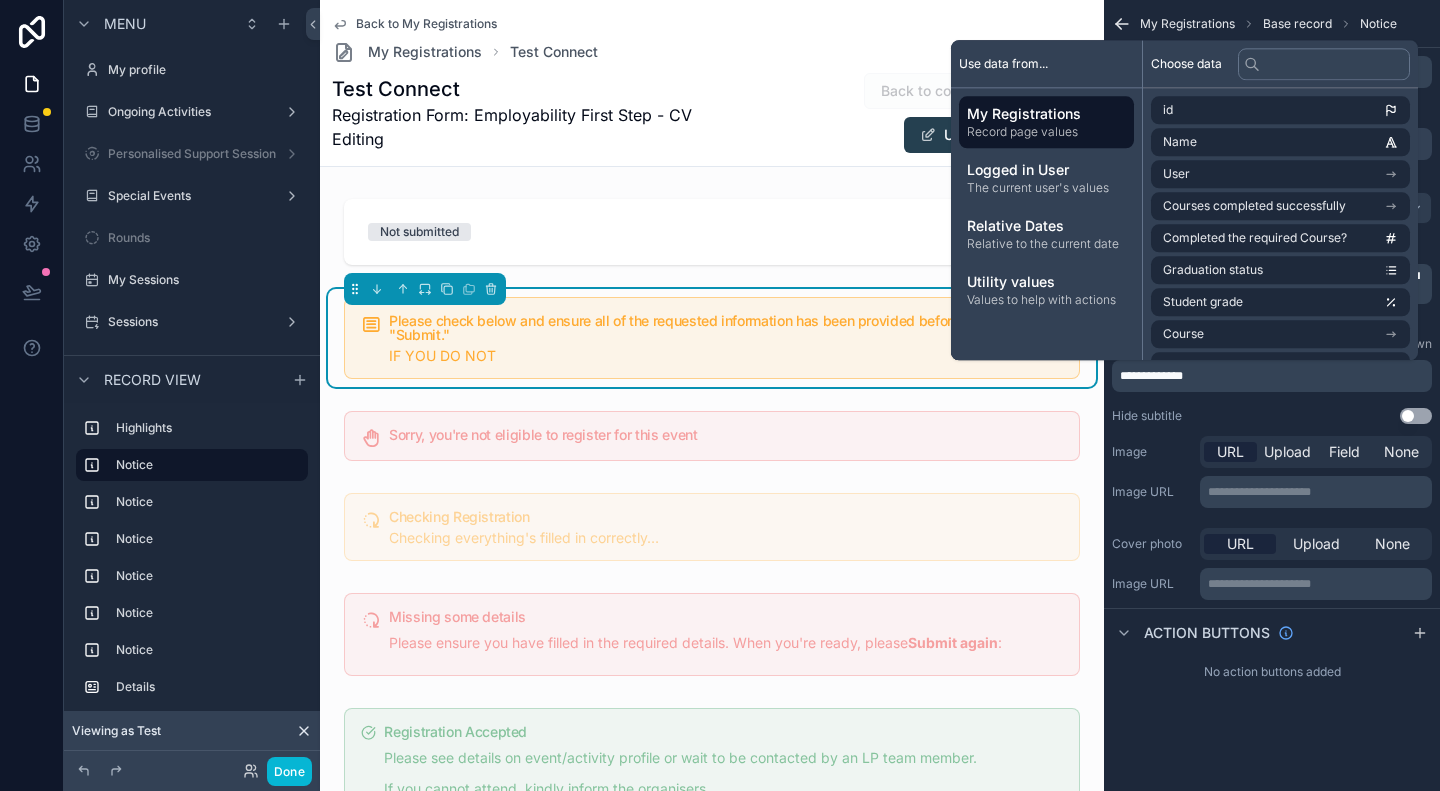click on "**********" at bounding box center (1272, 376) 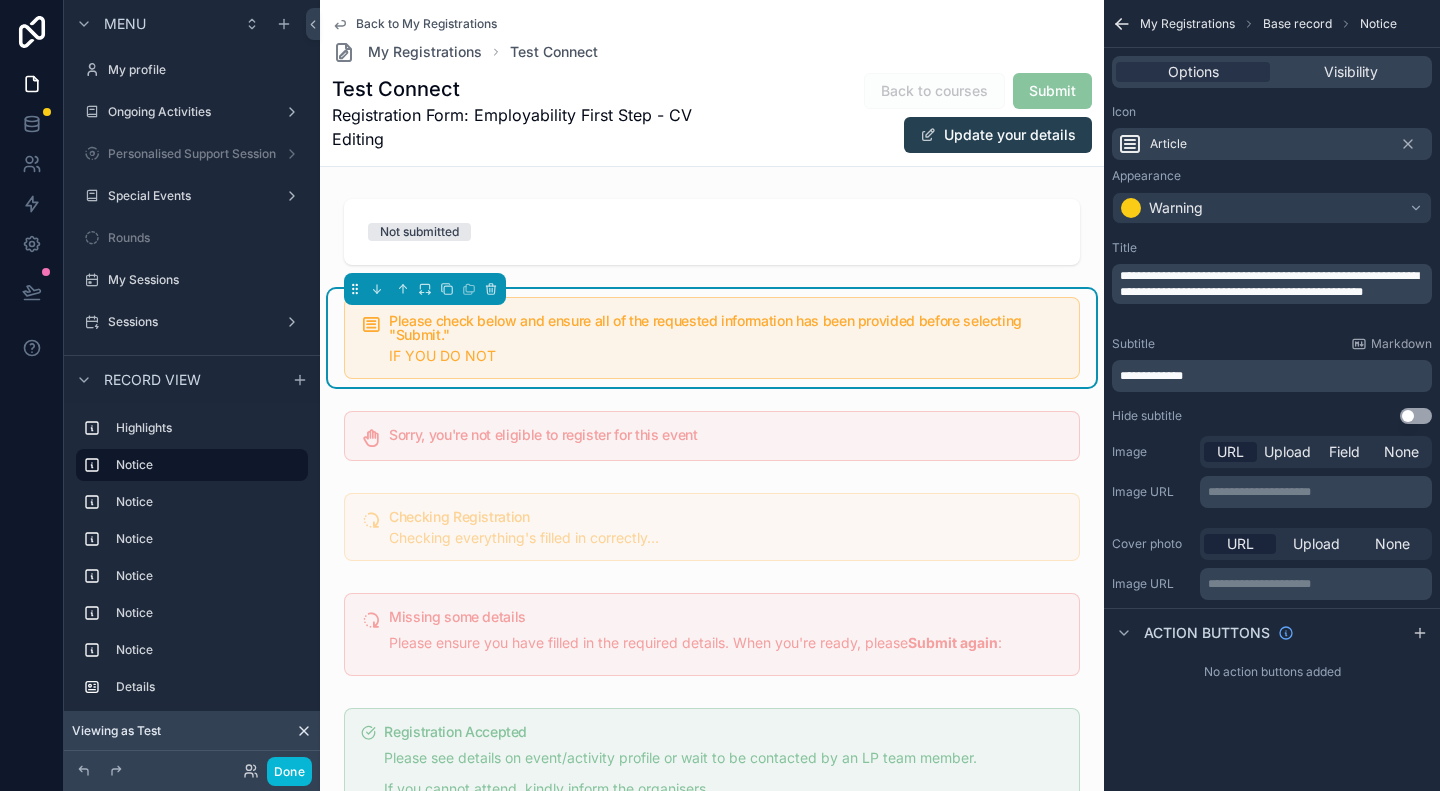 click on "**********" at bounding box center [1151, 376] 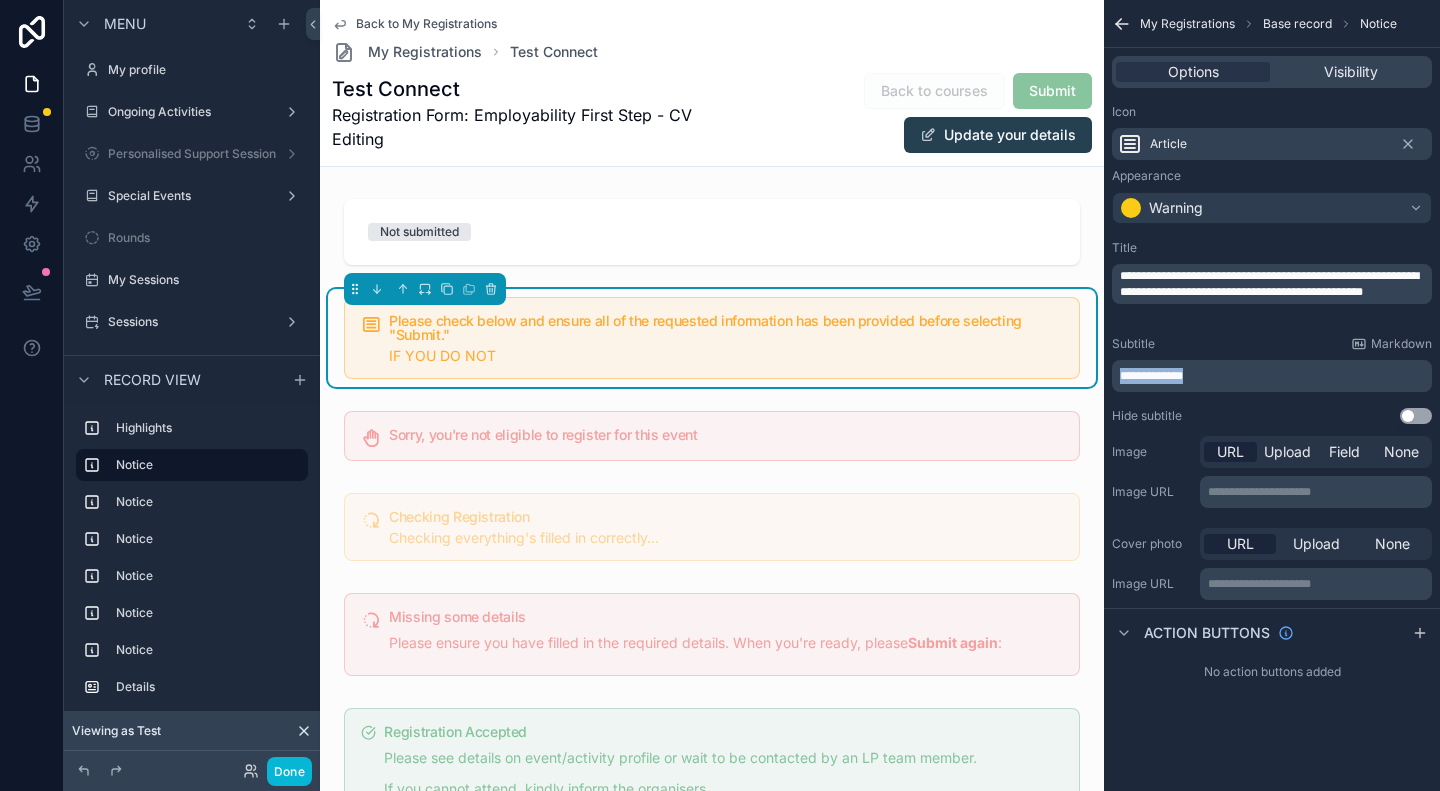 drag, startPoint x: 1122, startPoint y: 379, endPoint x: 1256, endPoint y: 375, distance: 134.0597 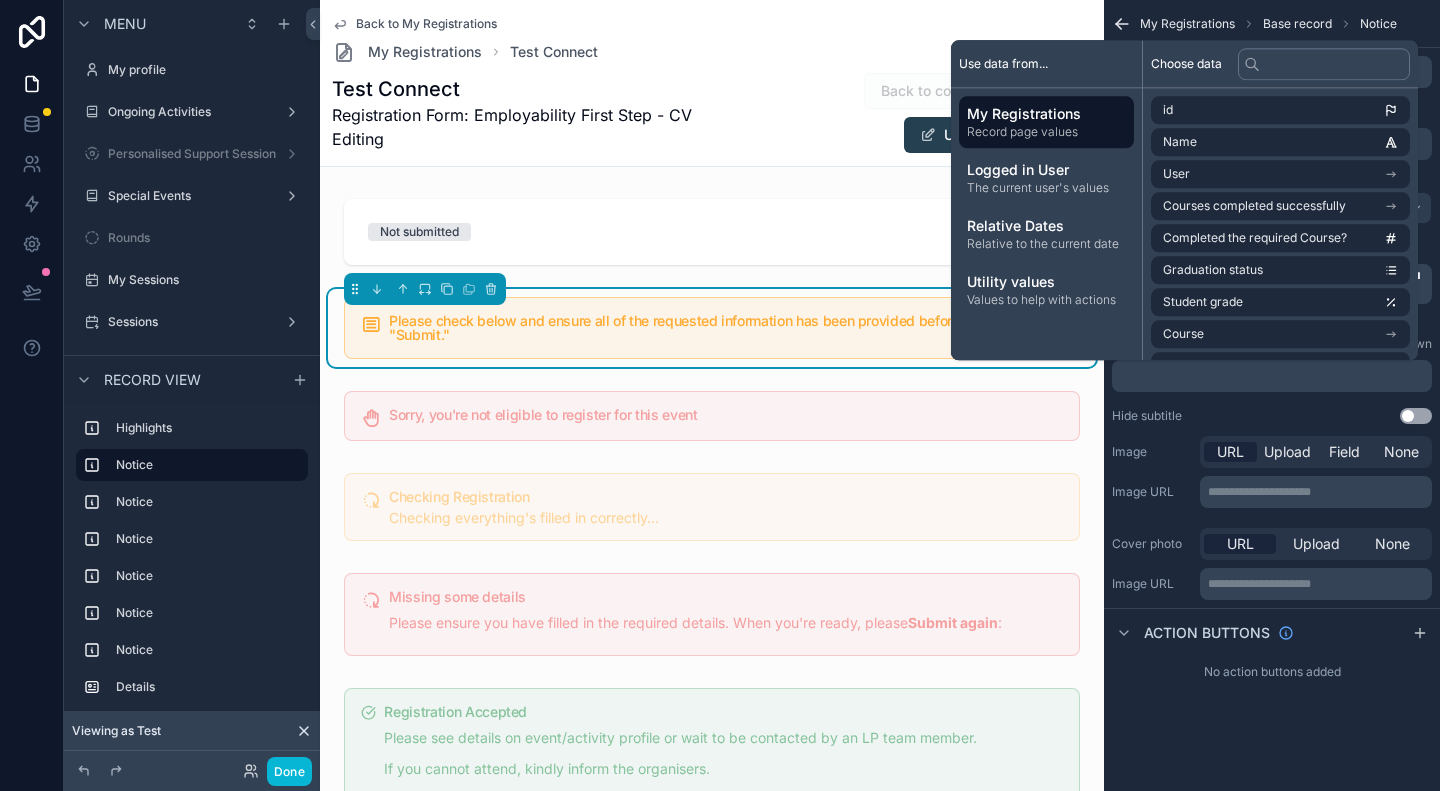 click on "Hide subtitle Use setting" at bounding box center [1272, 416] 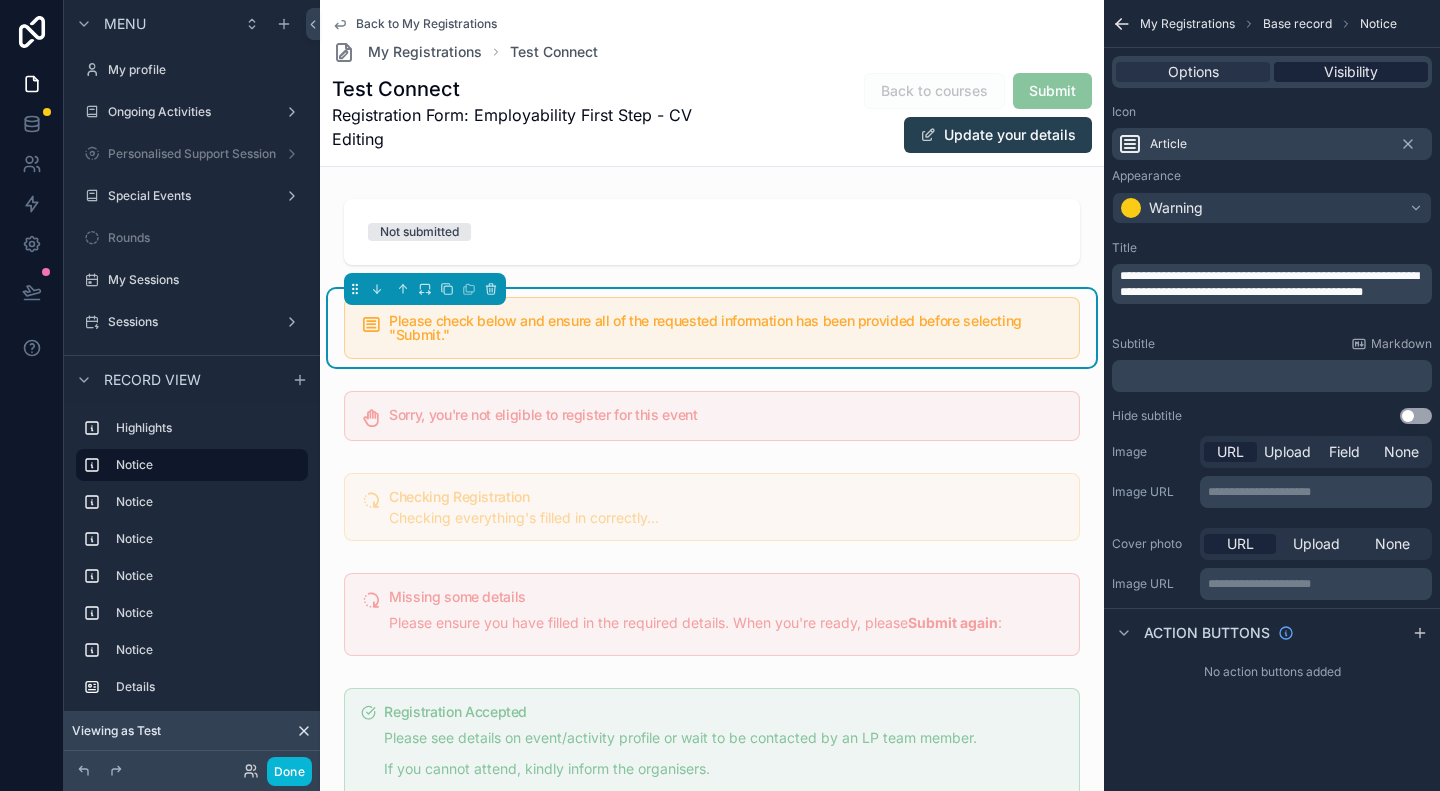 click on "Visibility" at bounding box center (1351, 72) 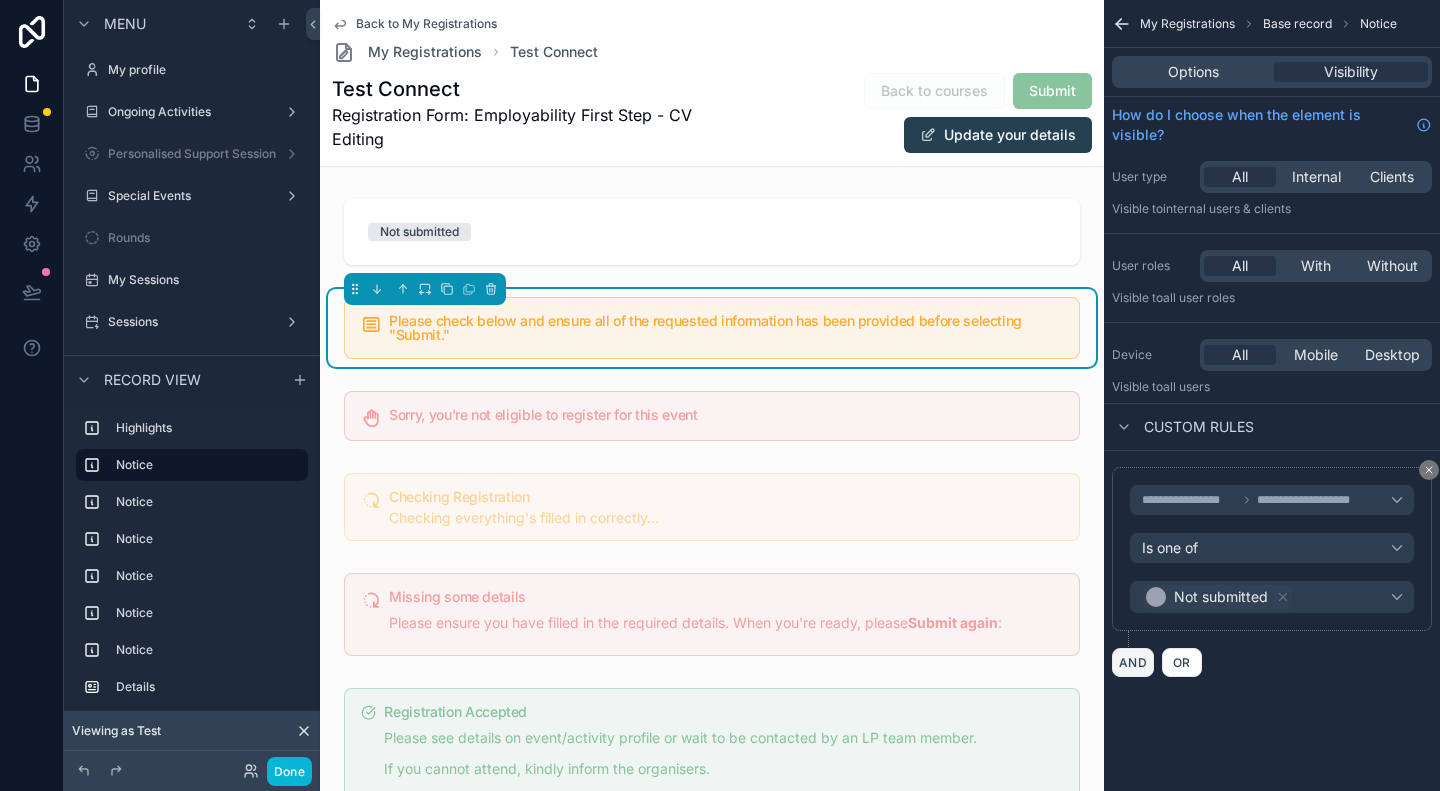 click on "AND" at bounding box center (1133, 662) 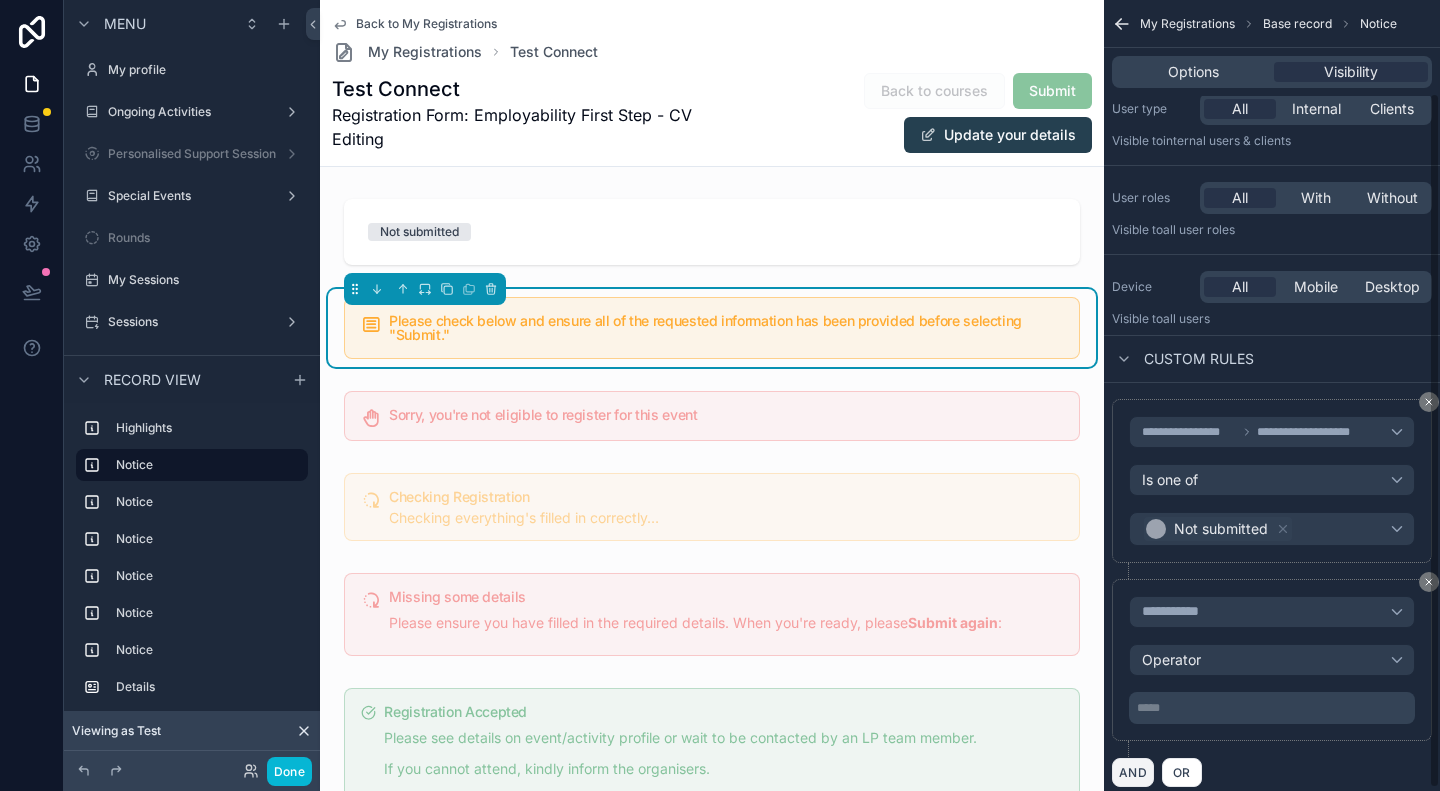 scroll, scrollTop: 108, scrollLeft: 0, axis: vertical 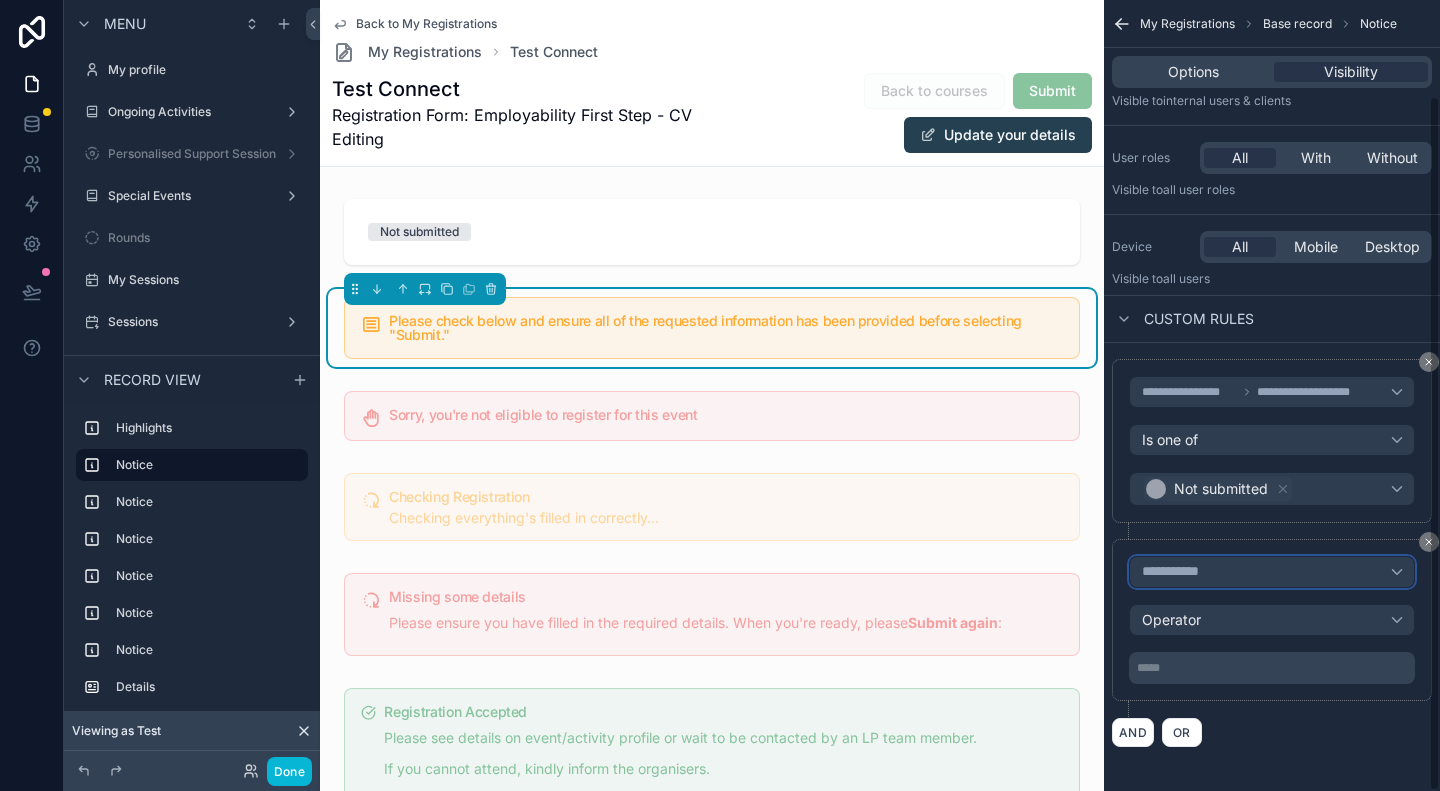click on "**********" at bounding box center (1272, 572) 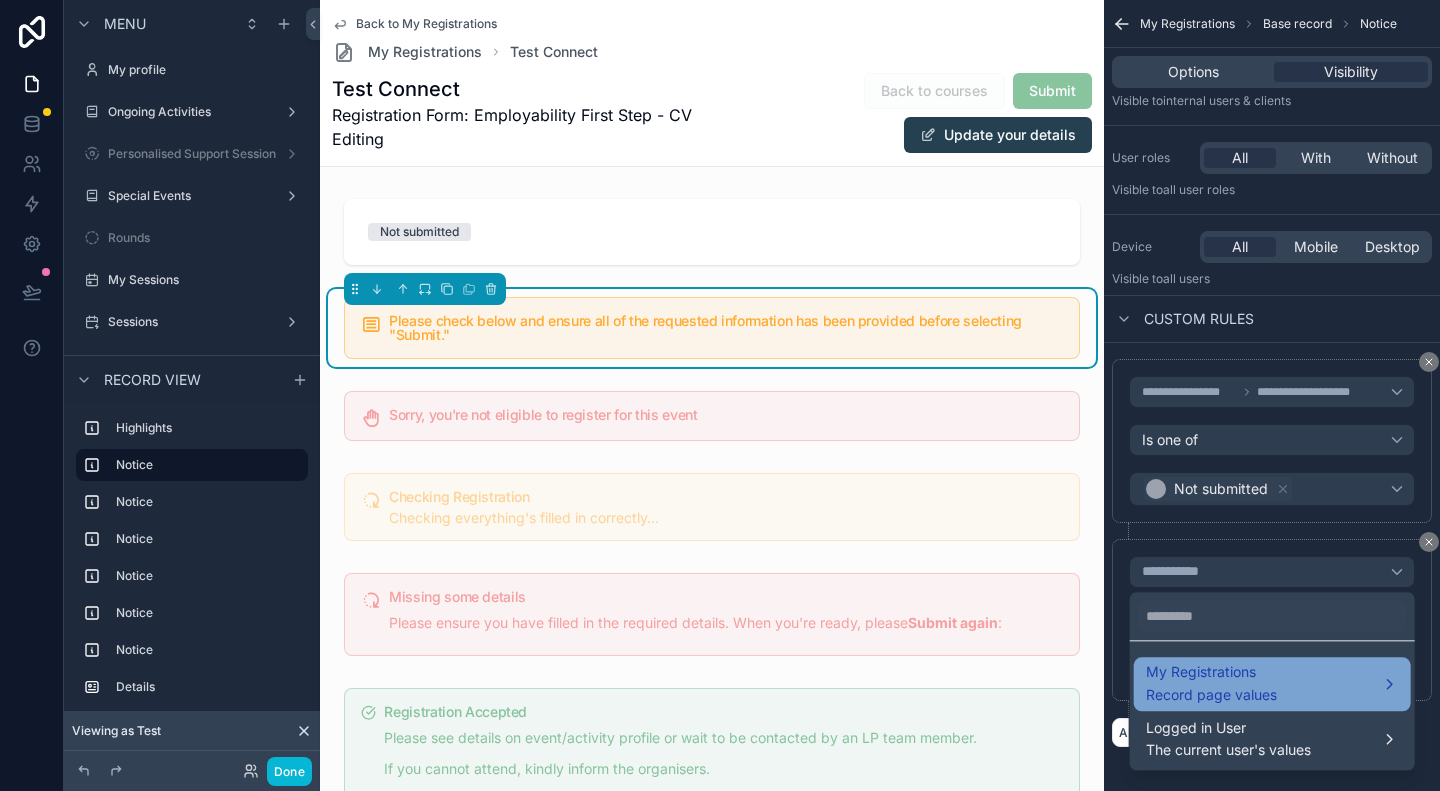 click on "Record page values" at bounding box center (1211, 695) 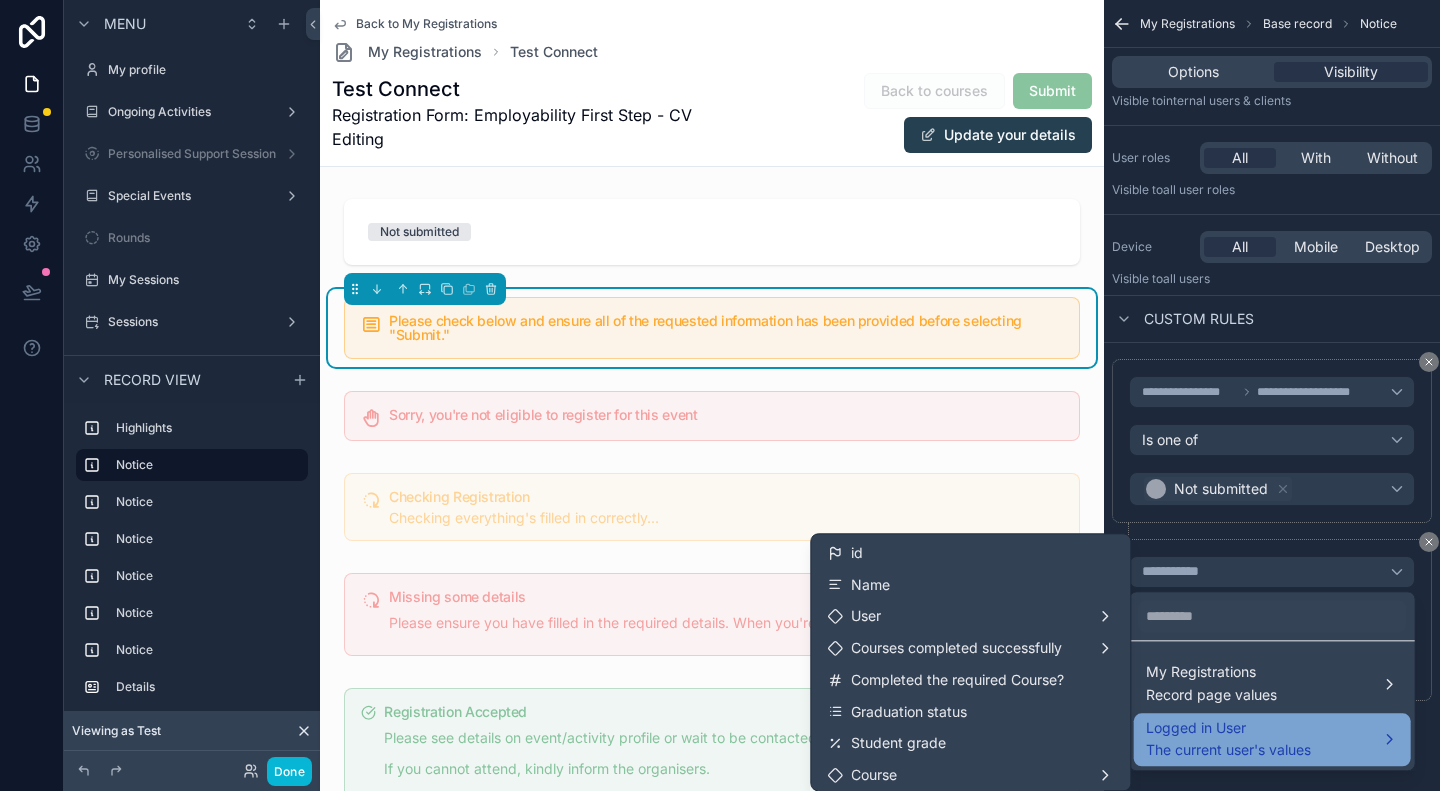 click on "Logged in User The current user's values" at bounding box center [1272, 740] 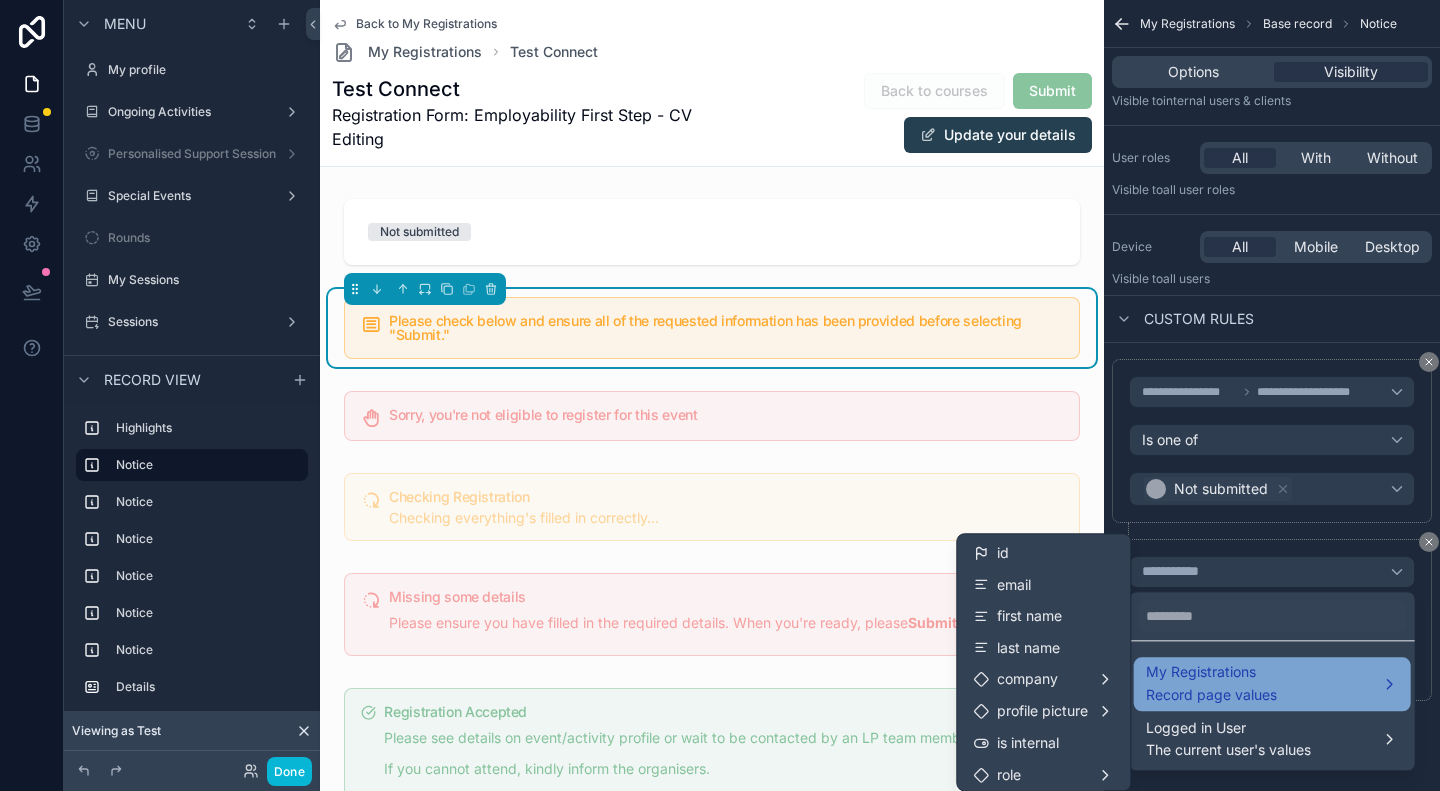 click on "My Registrations Record page values" at bounding box center (1272, 684) 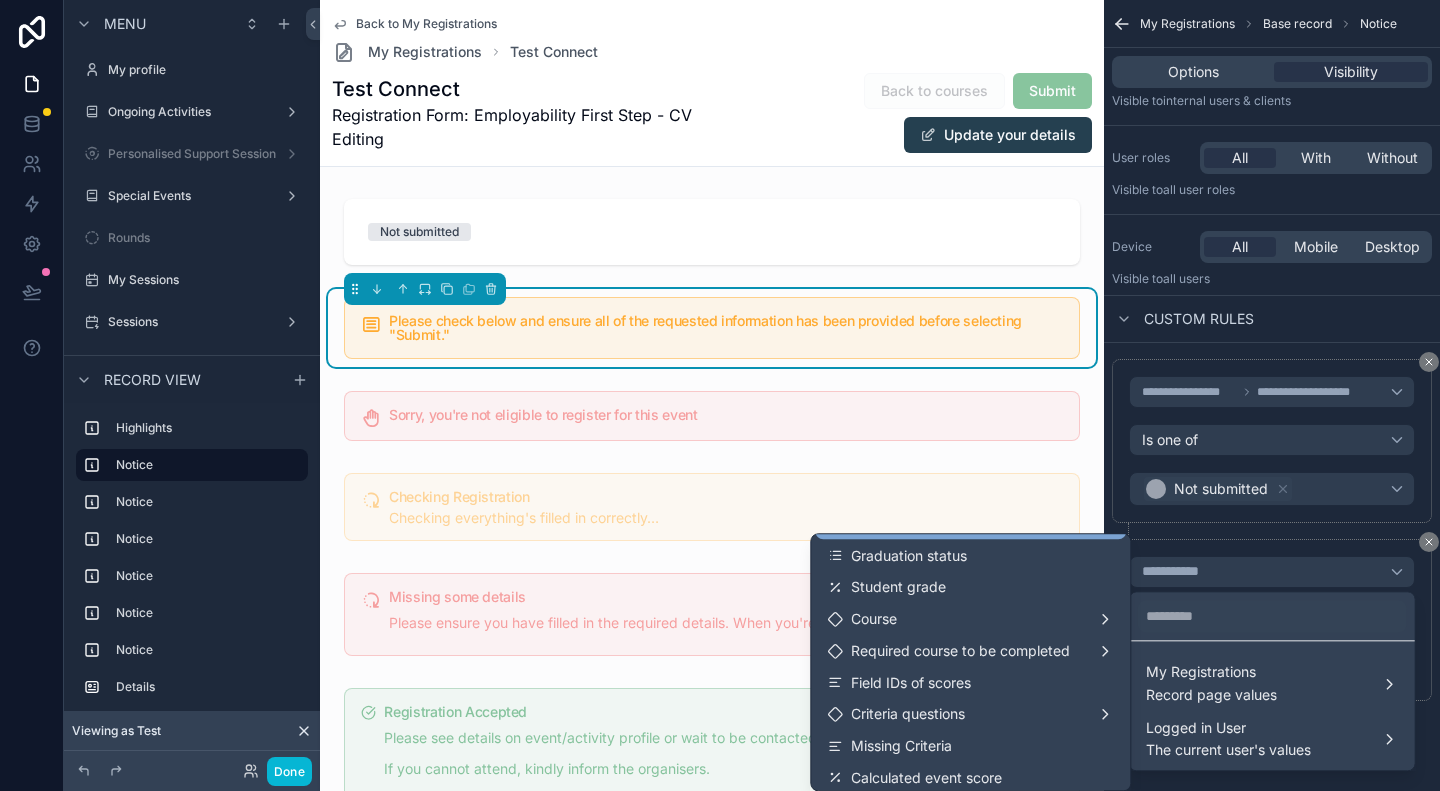 scroll, scrollTop: 200, scrollLeft: 0, axis: vertical 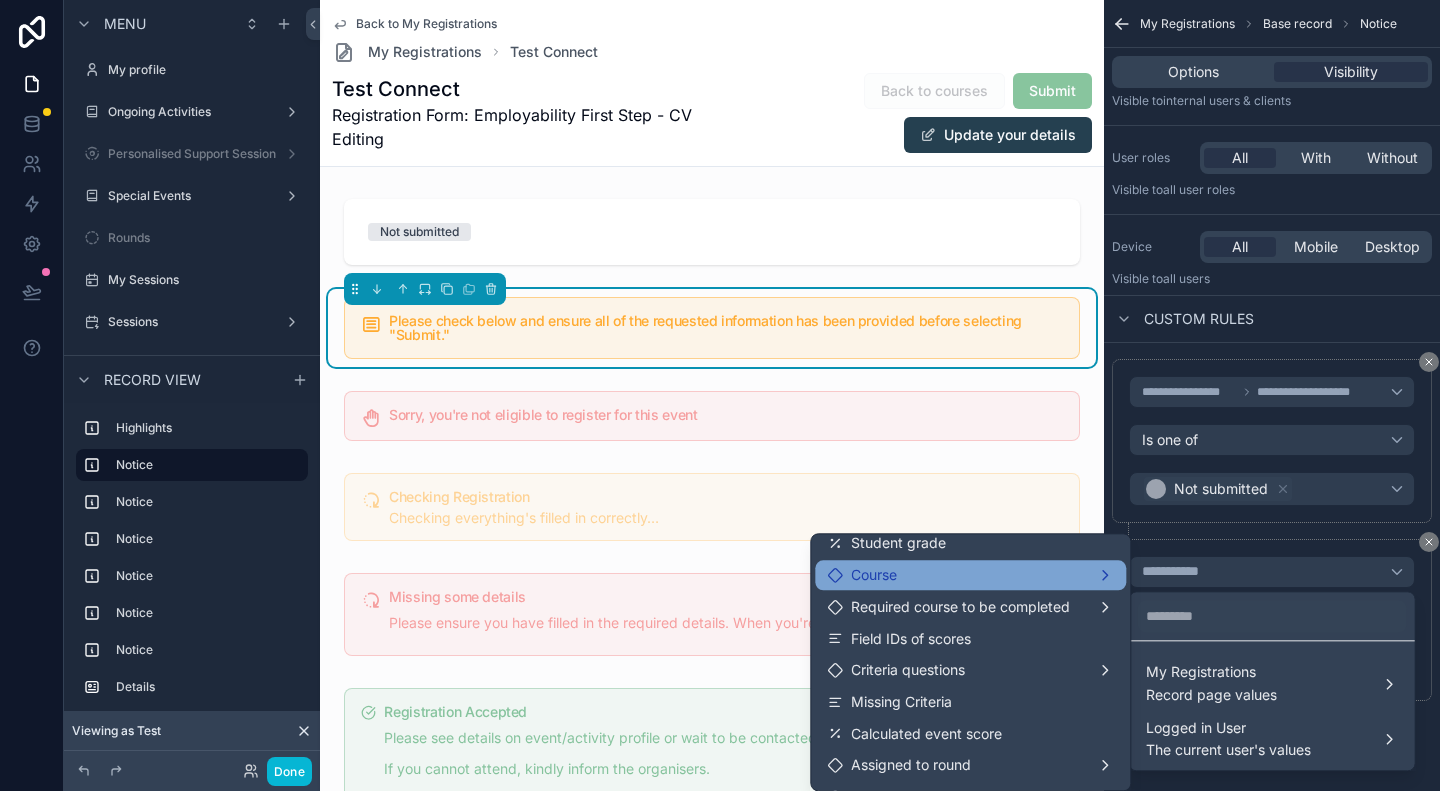 click on "Course" at bounding box center (970, 575) 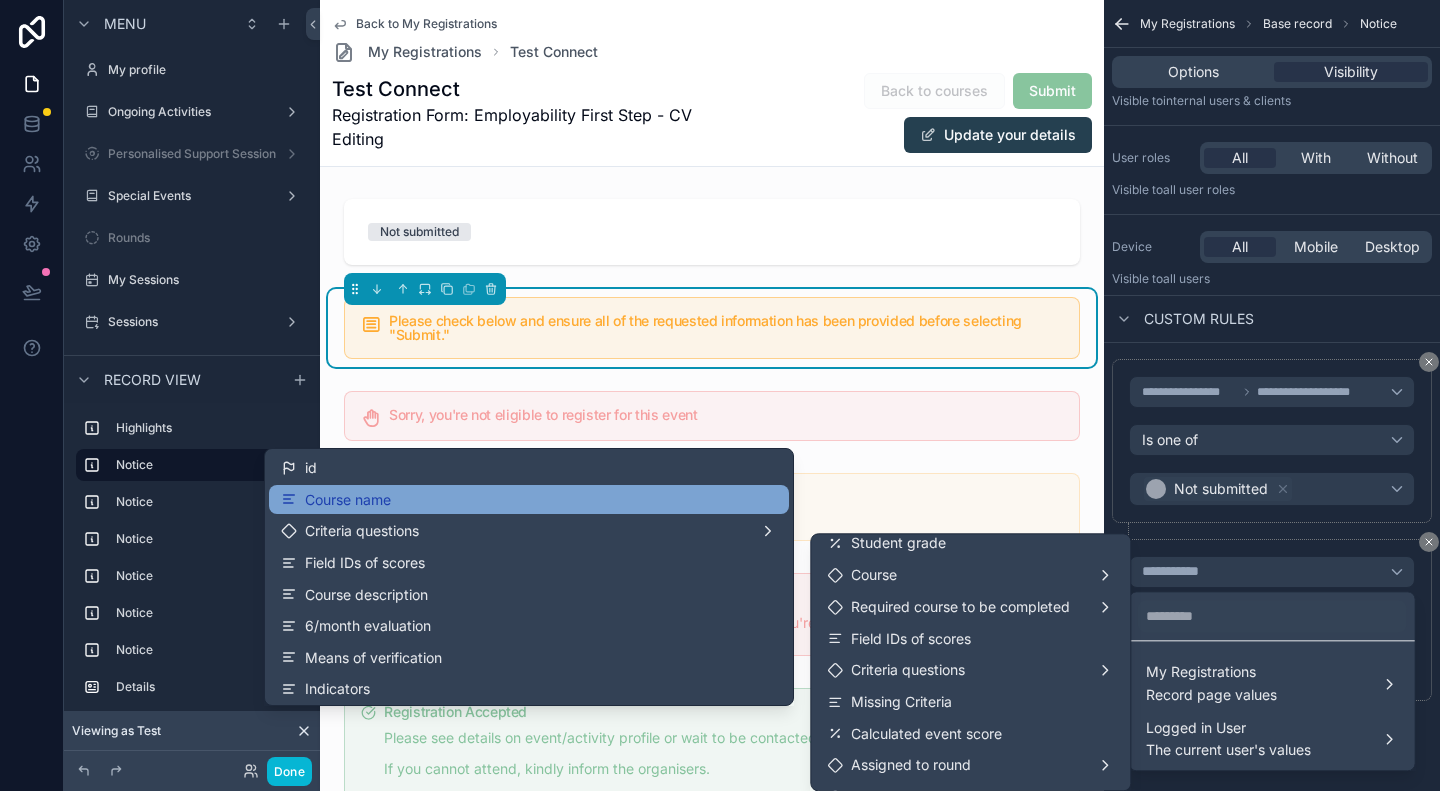 click on "Course name" at bounding box center (529, 500) 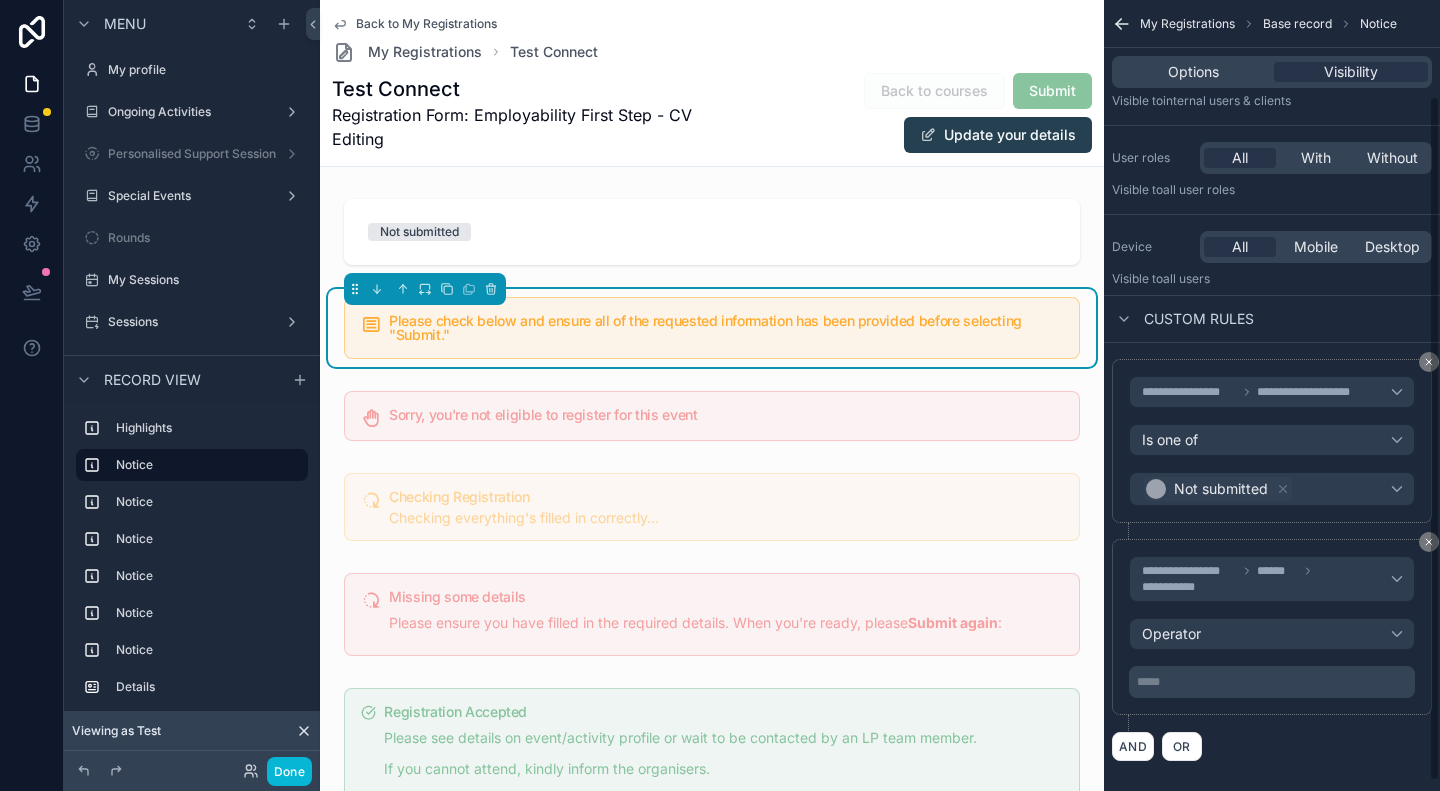 scroll, scrollTop: 121, scrollLeft: 0, axis: vertical 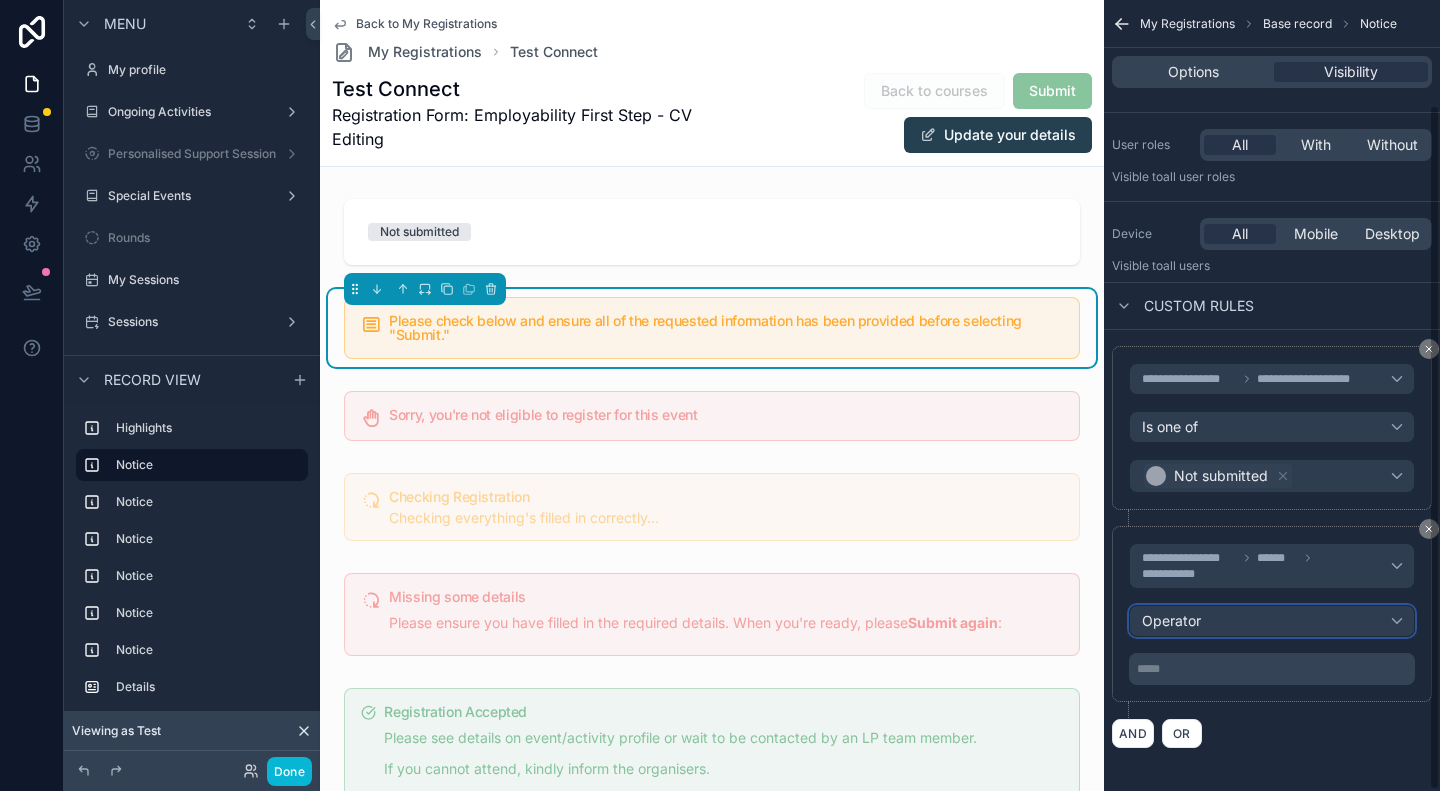 click on "Operator" at bounding box center [1272, 621] 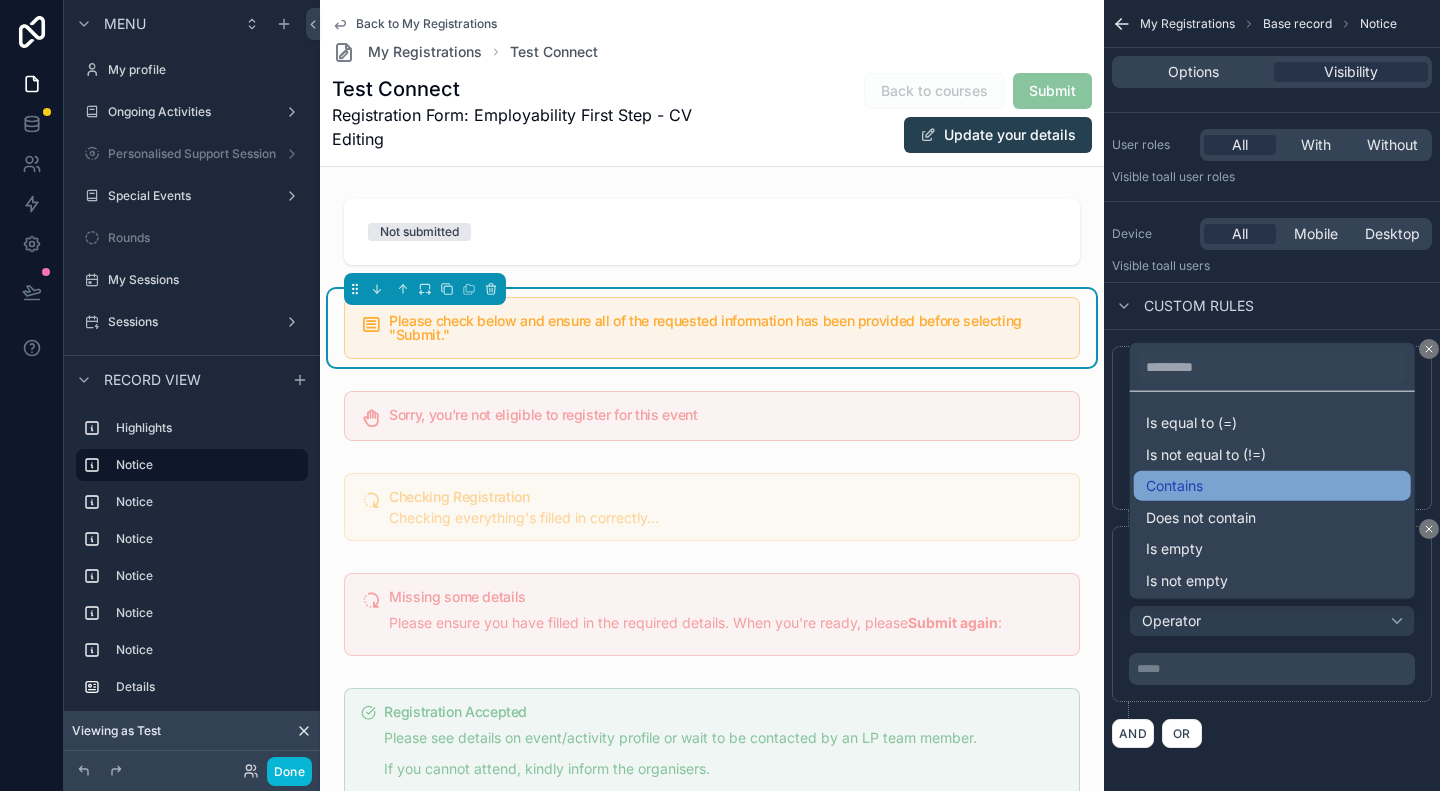 click on "Contains" at bounding box center [1272, 486] 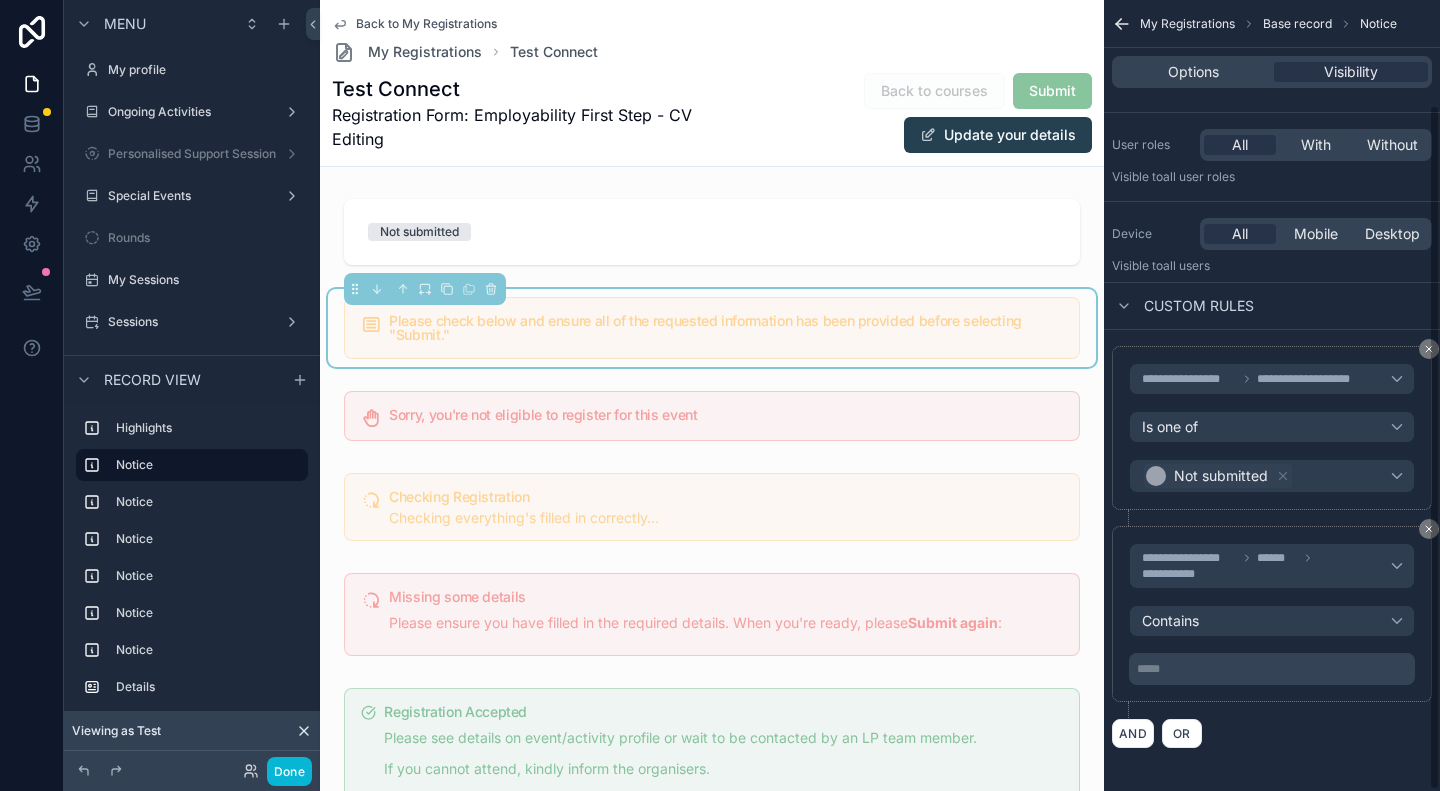click on "***** ﻿" at bounding box center [1274, 669] 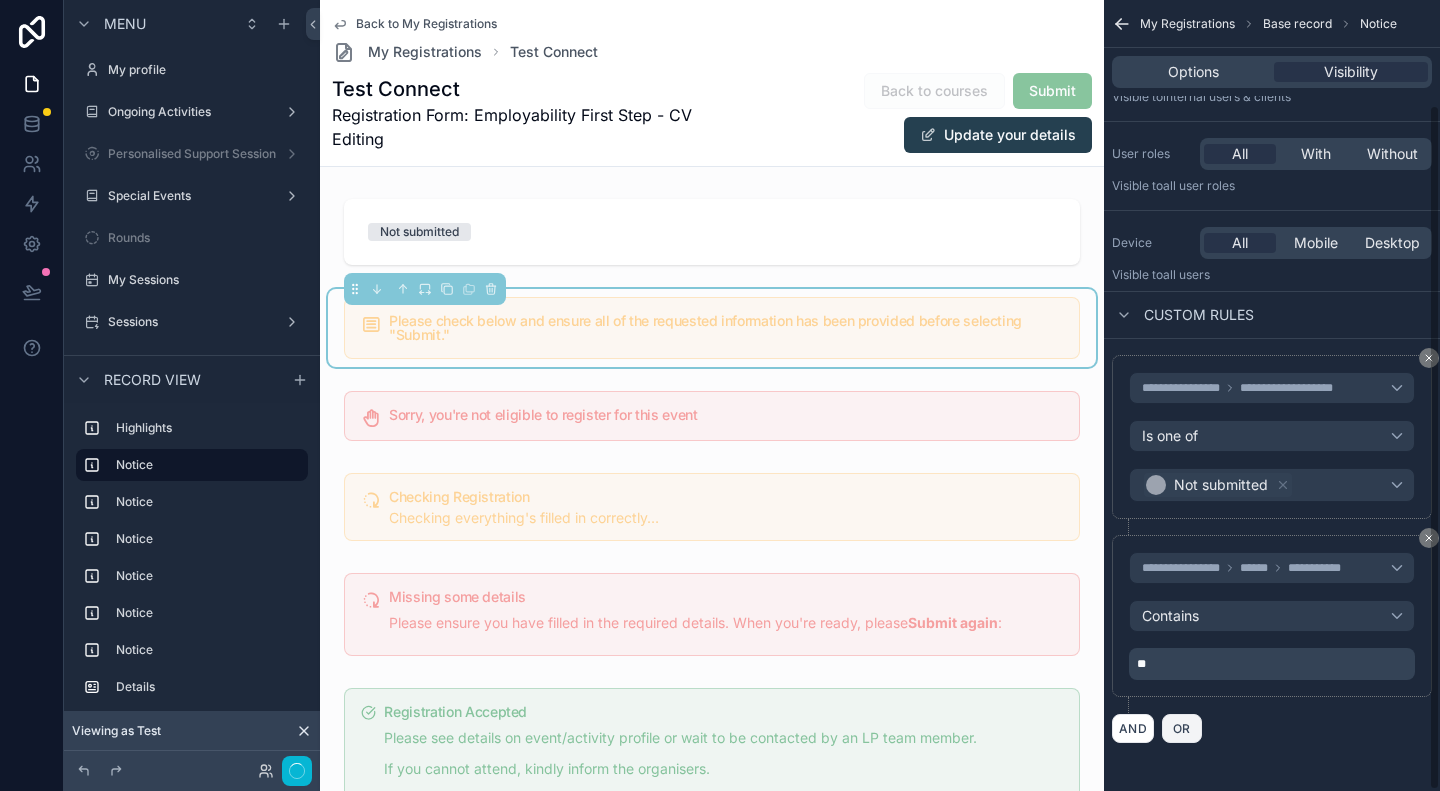 click on "OR" at bounding box center [1182, 728] 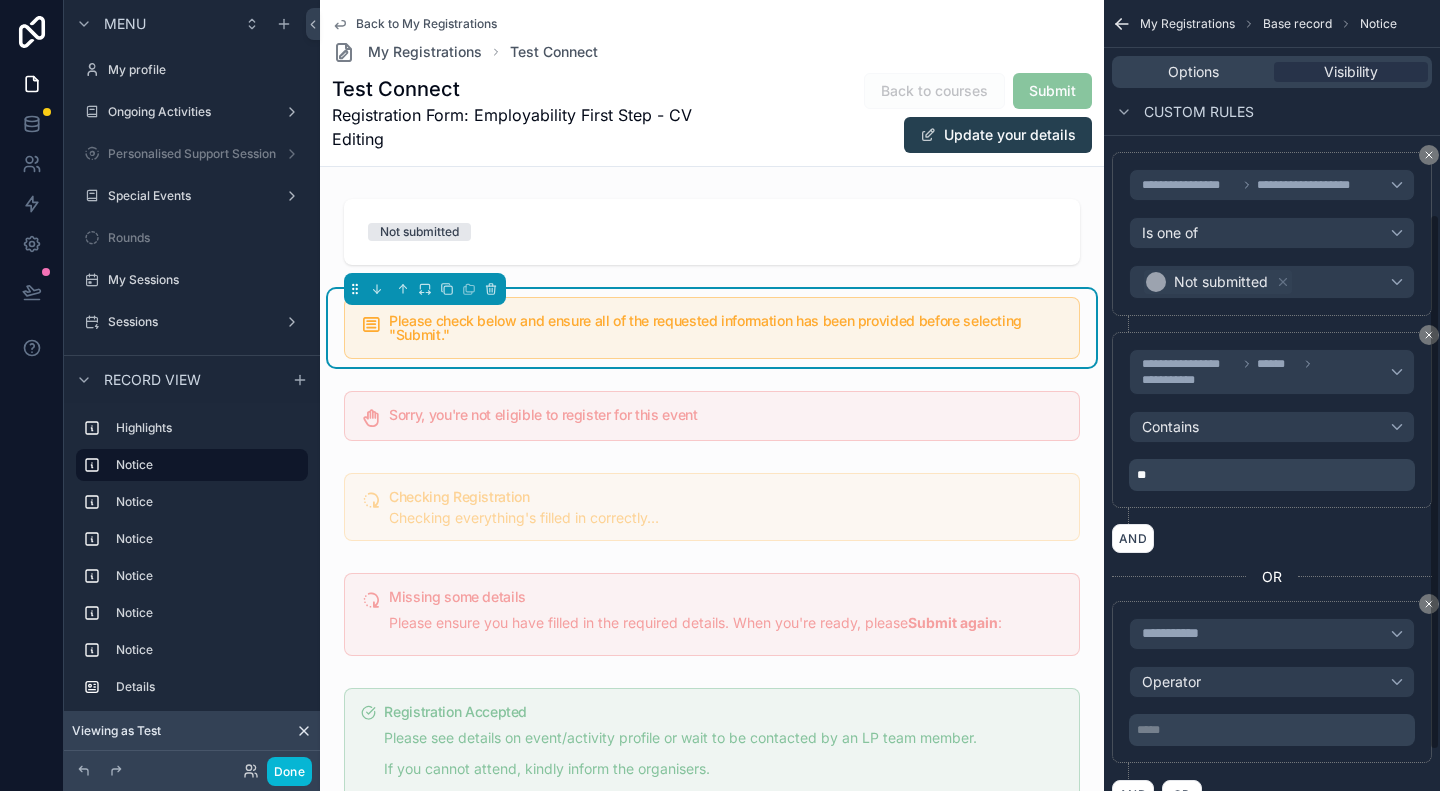 scroll, scrollTop: 321, scrollLeft: 0, axis: vertical 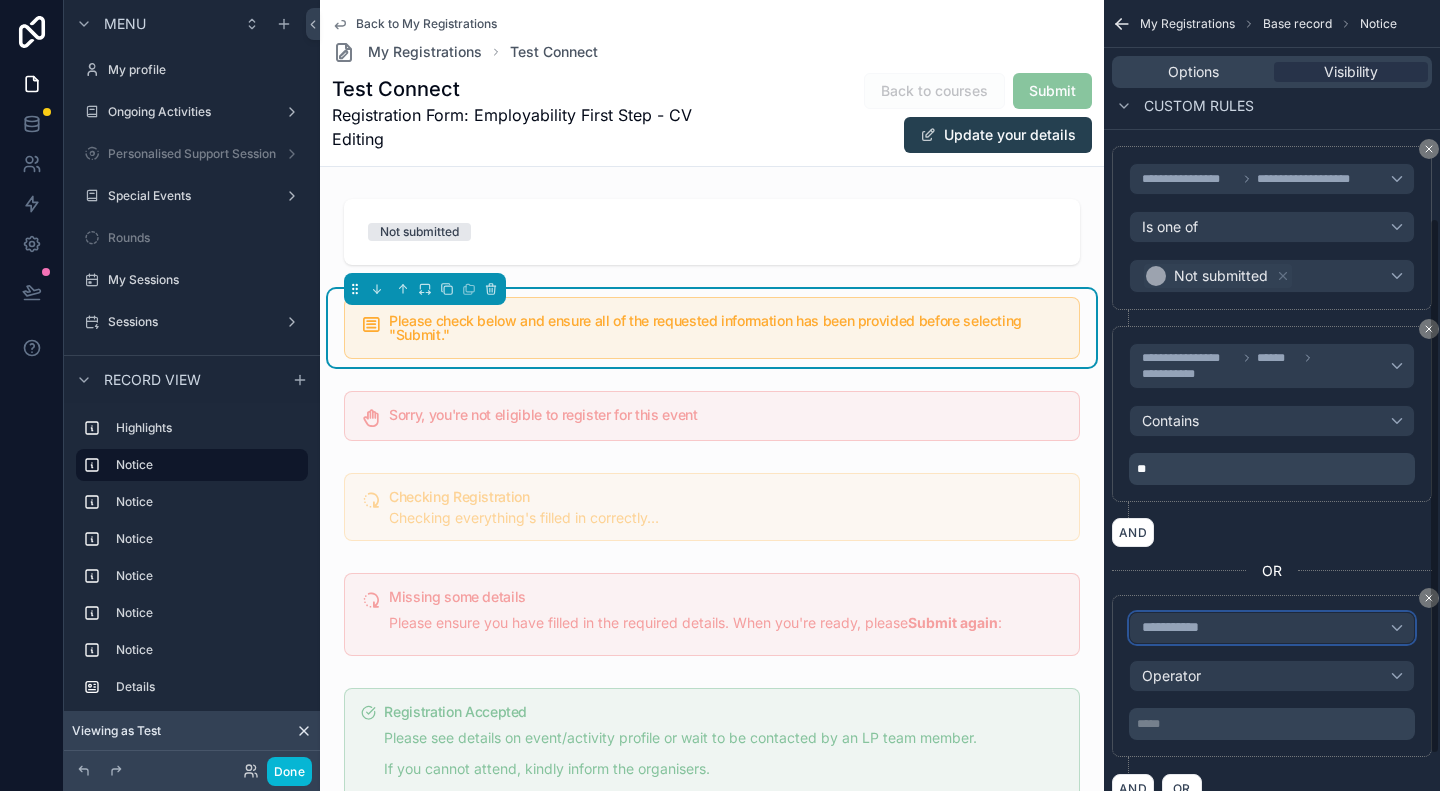 click on "**********" at bounding box center (1272, 628) 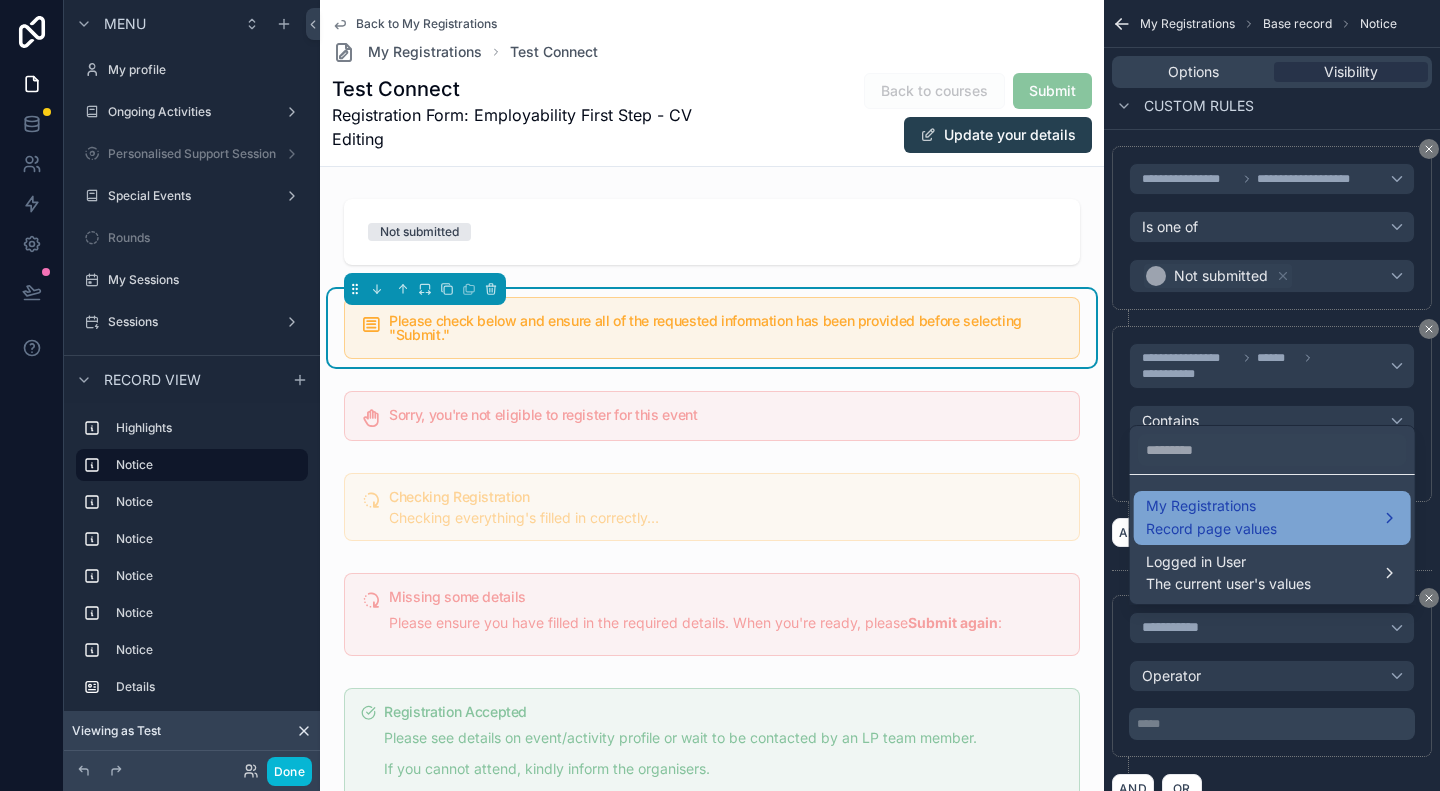 click on "My Registrations" at bounding box center [1211, 506] 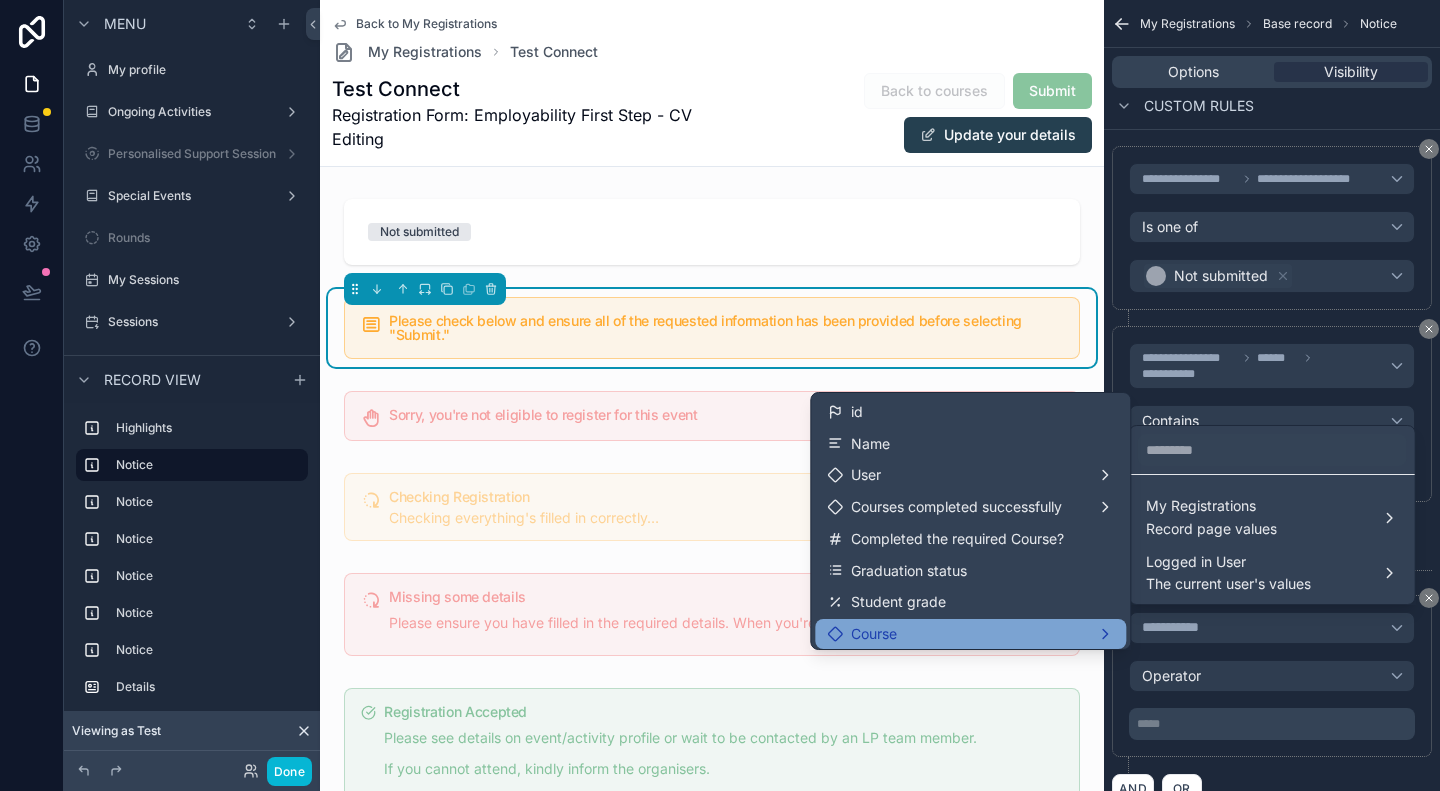 click on "Course" at bounding box center [970, 634] 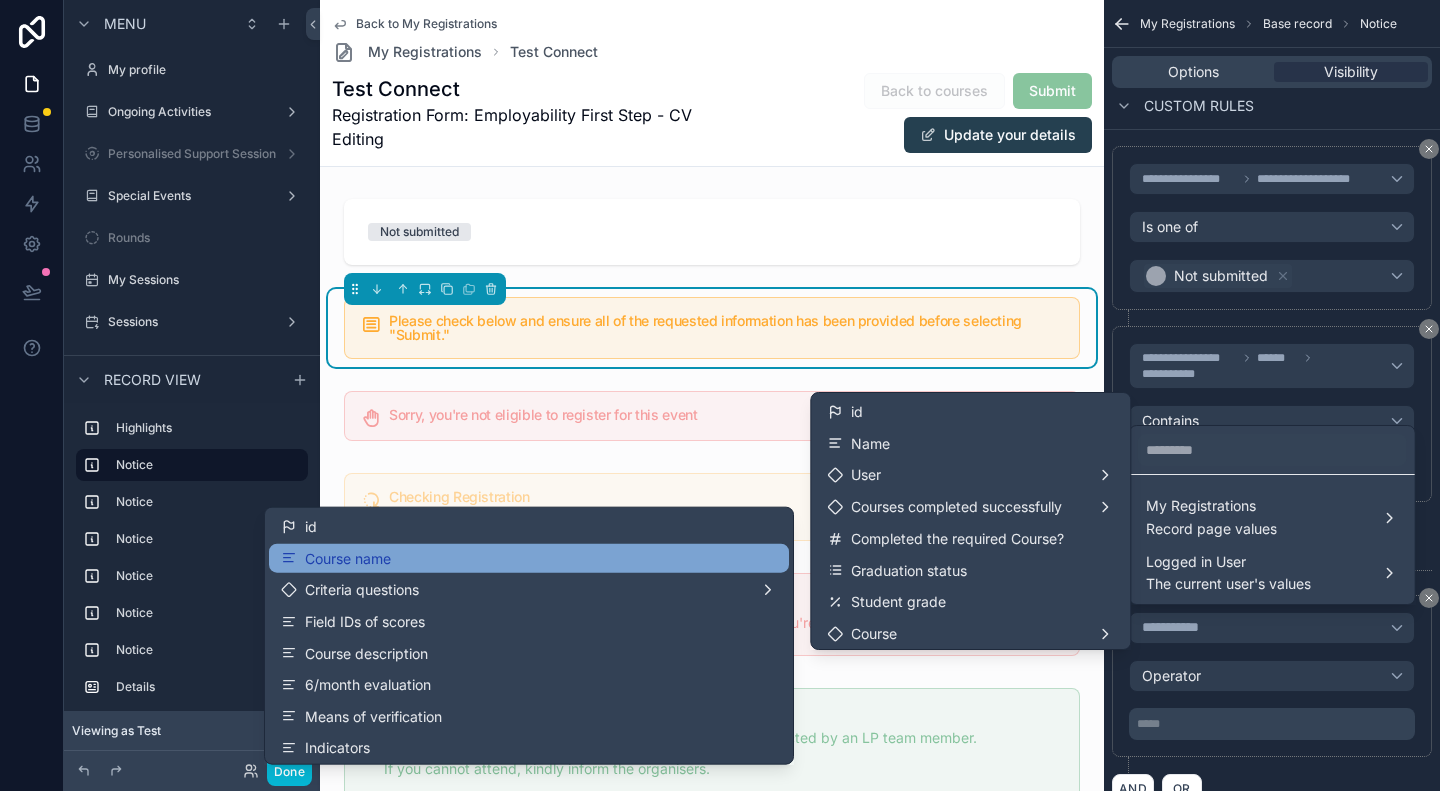 click on "Course name" at bounding box center [529, 558] 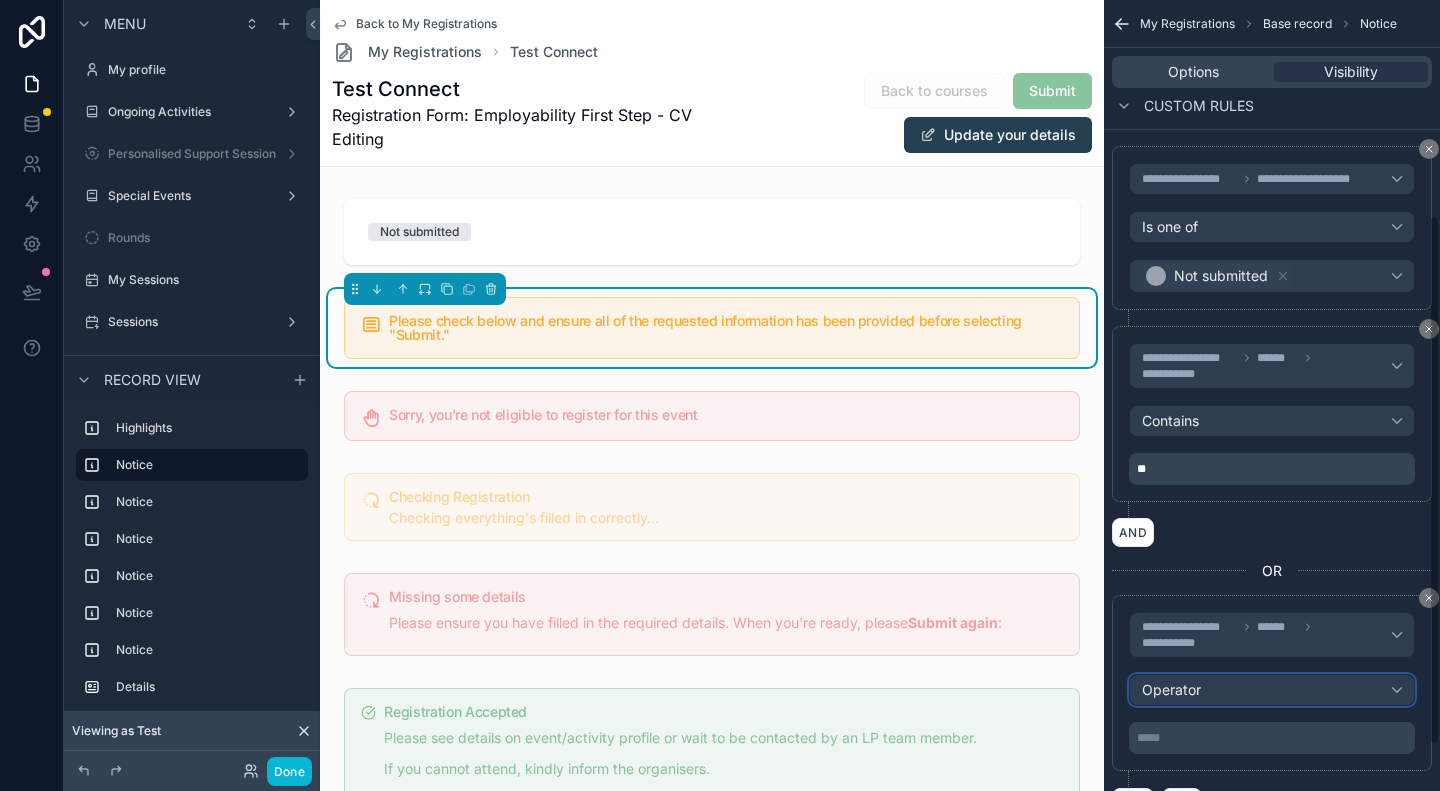 click on "Operator" at bounding box center [1272, 690] 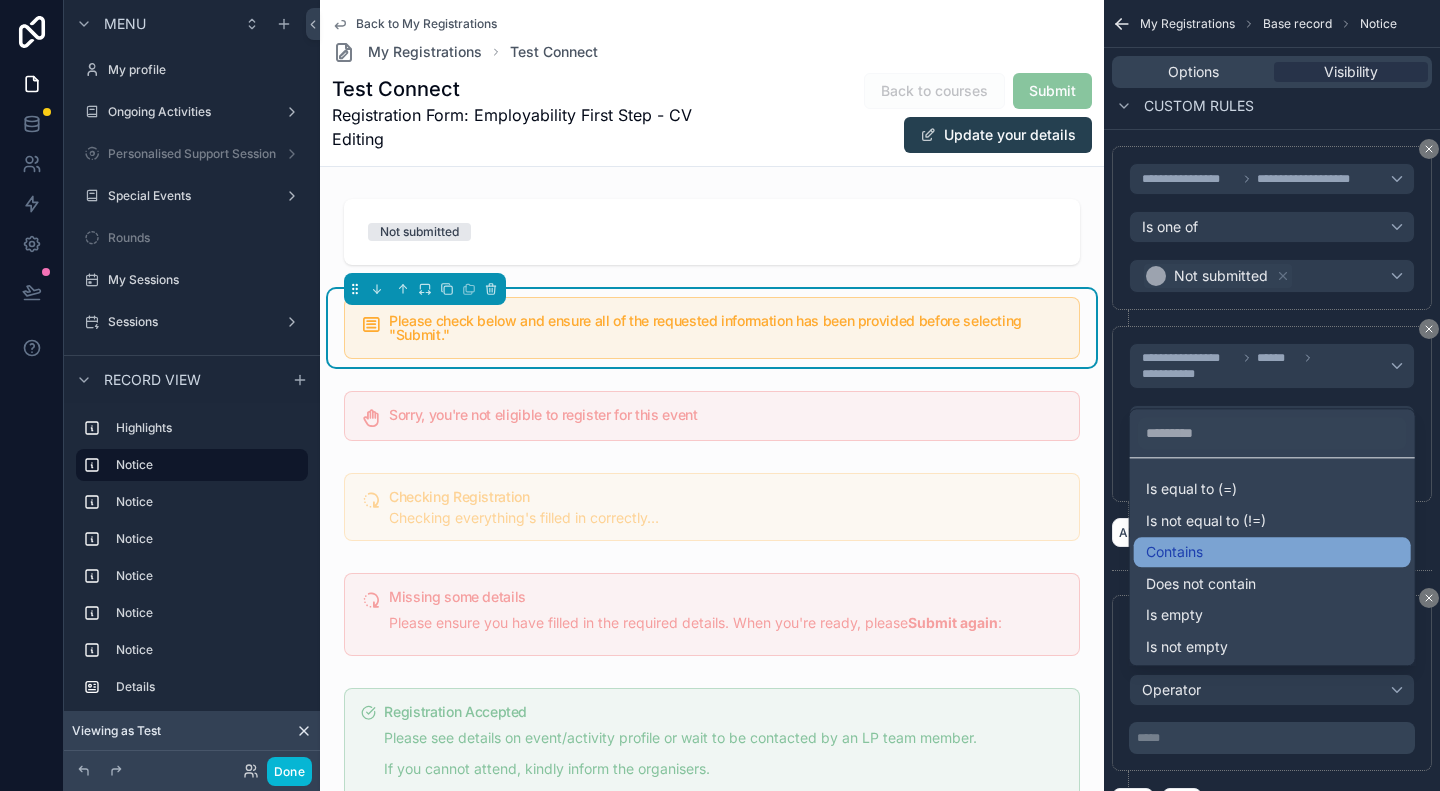 click on "Contains" at bounding box center [1272, 552] 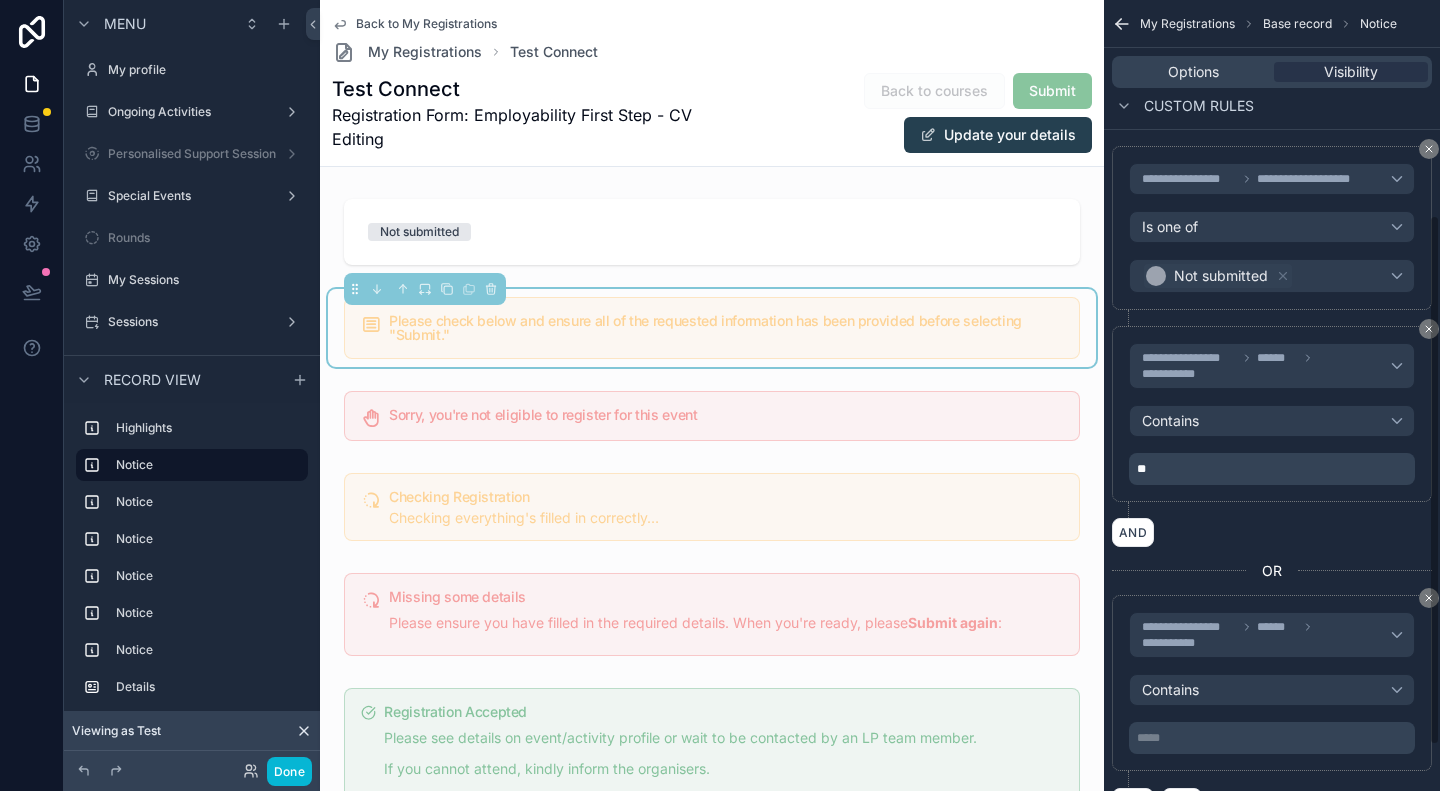 click on "***** ﻿" at bounding box center [1274, 738] 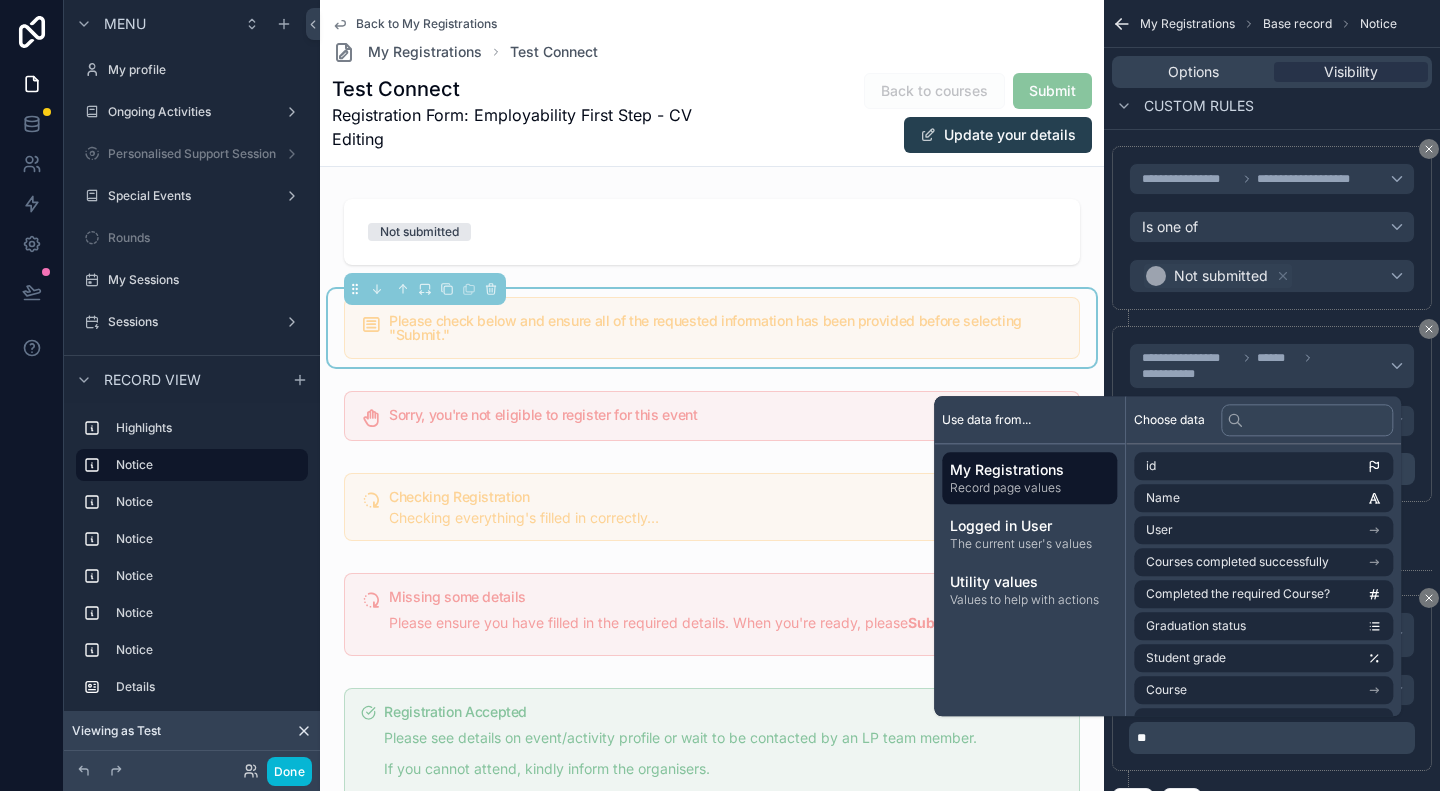 click on "**********" at bounding box center [1272, 691] 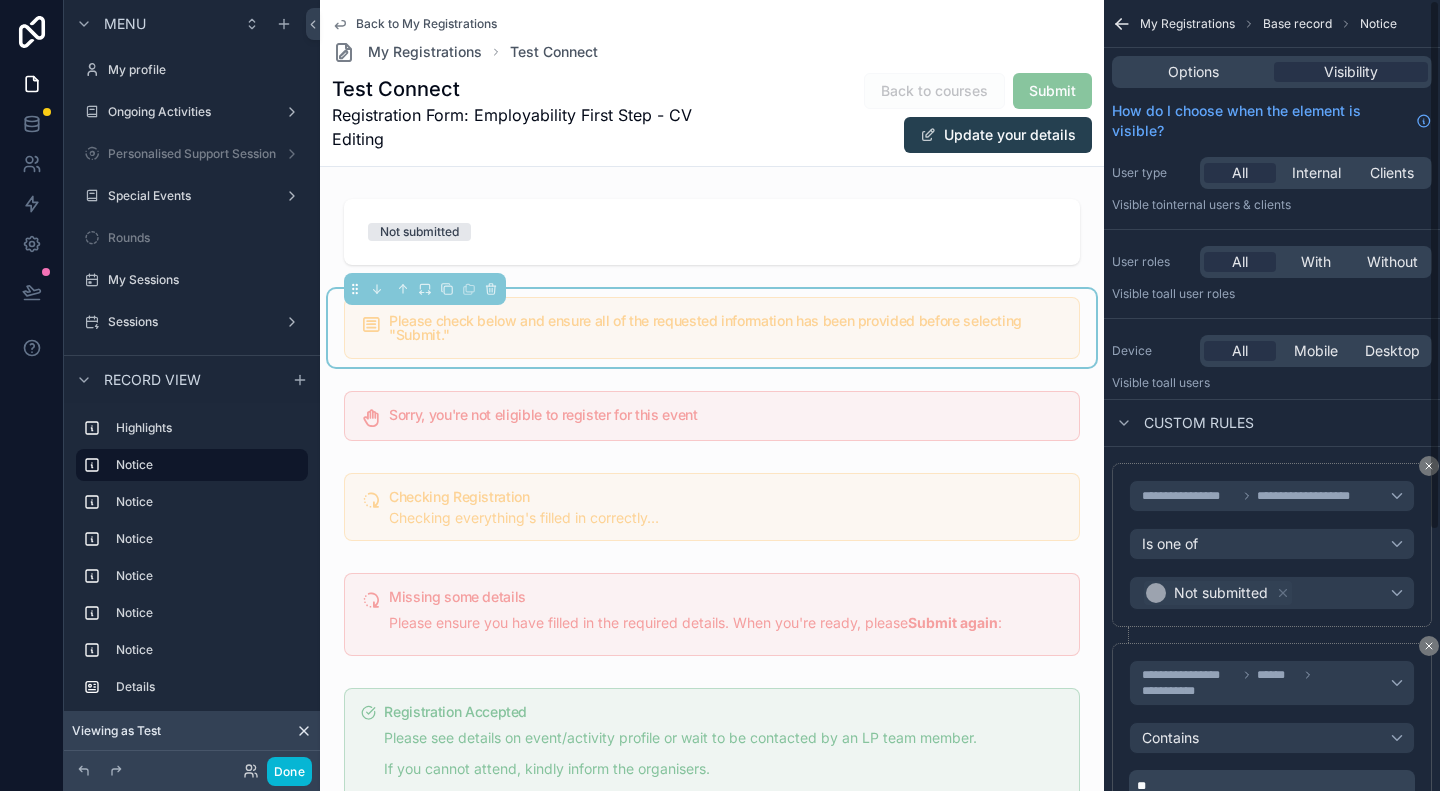 scroll, scrollTop: 0, scrollLeft: 0, axis: both 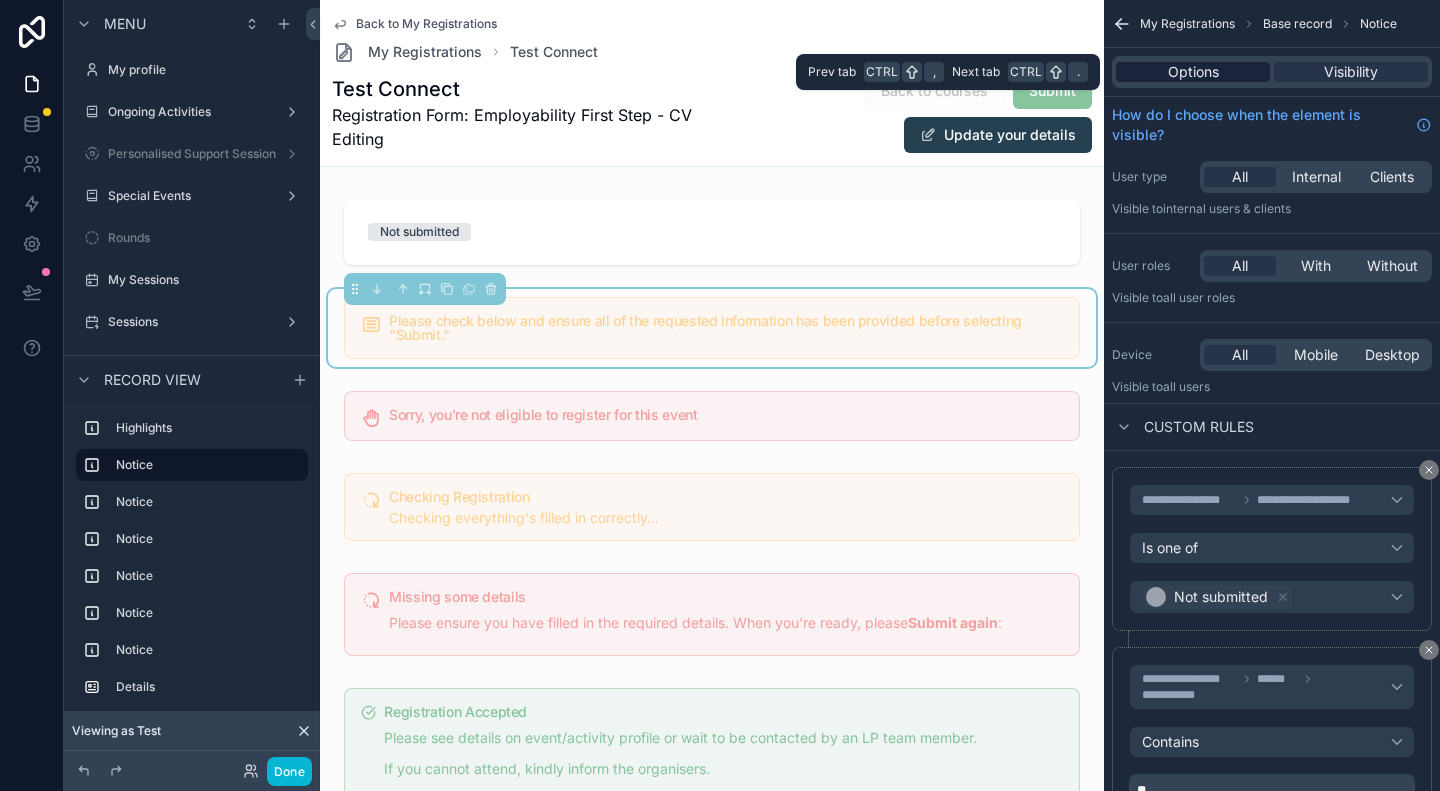 click on "Options" at bounding box center [1193, 72] 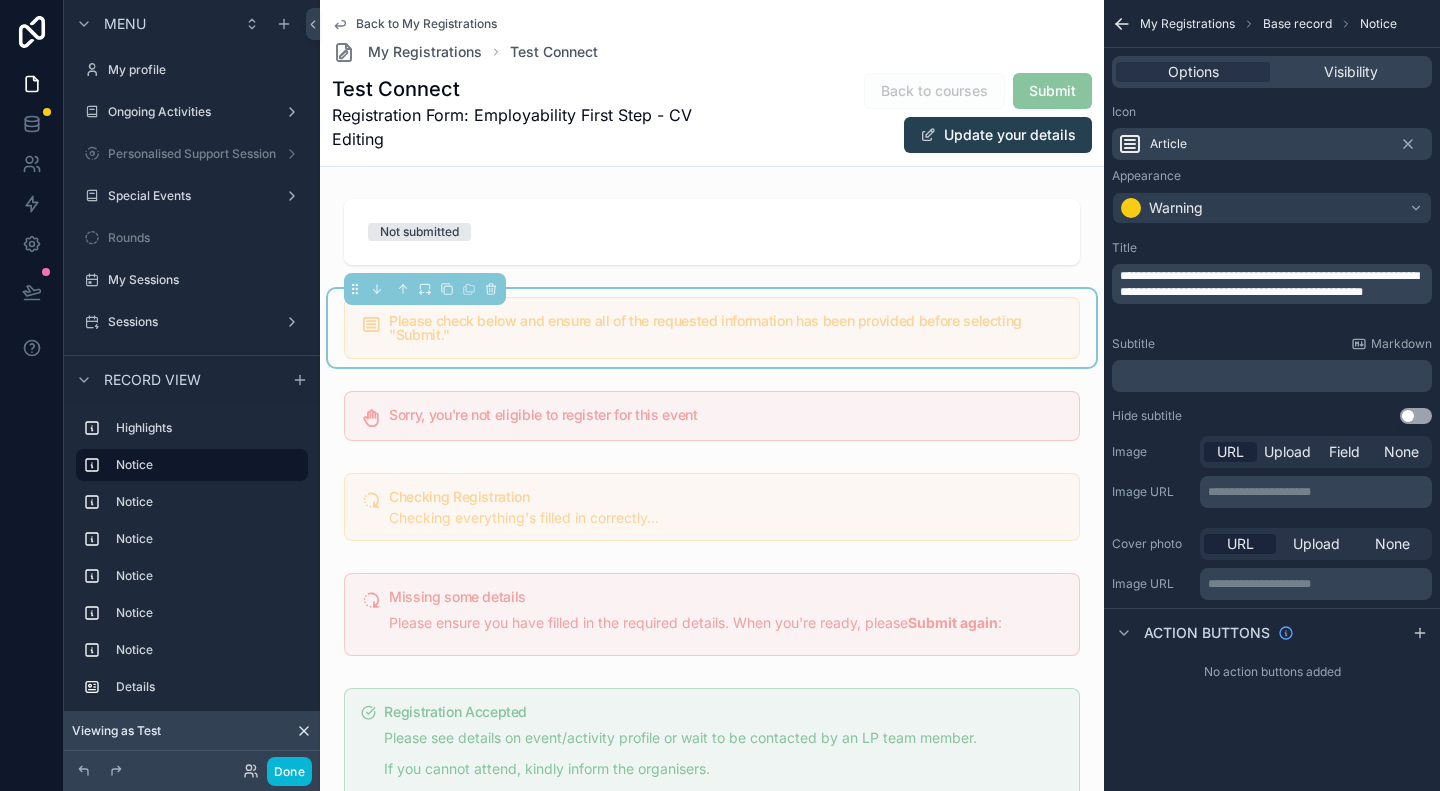 click on "**********" at bounding box center (1274, 284) 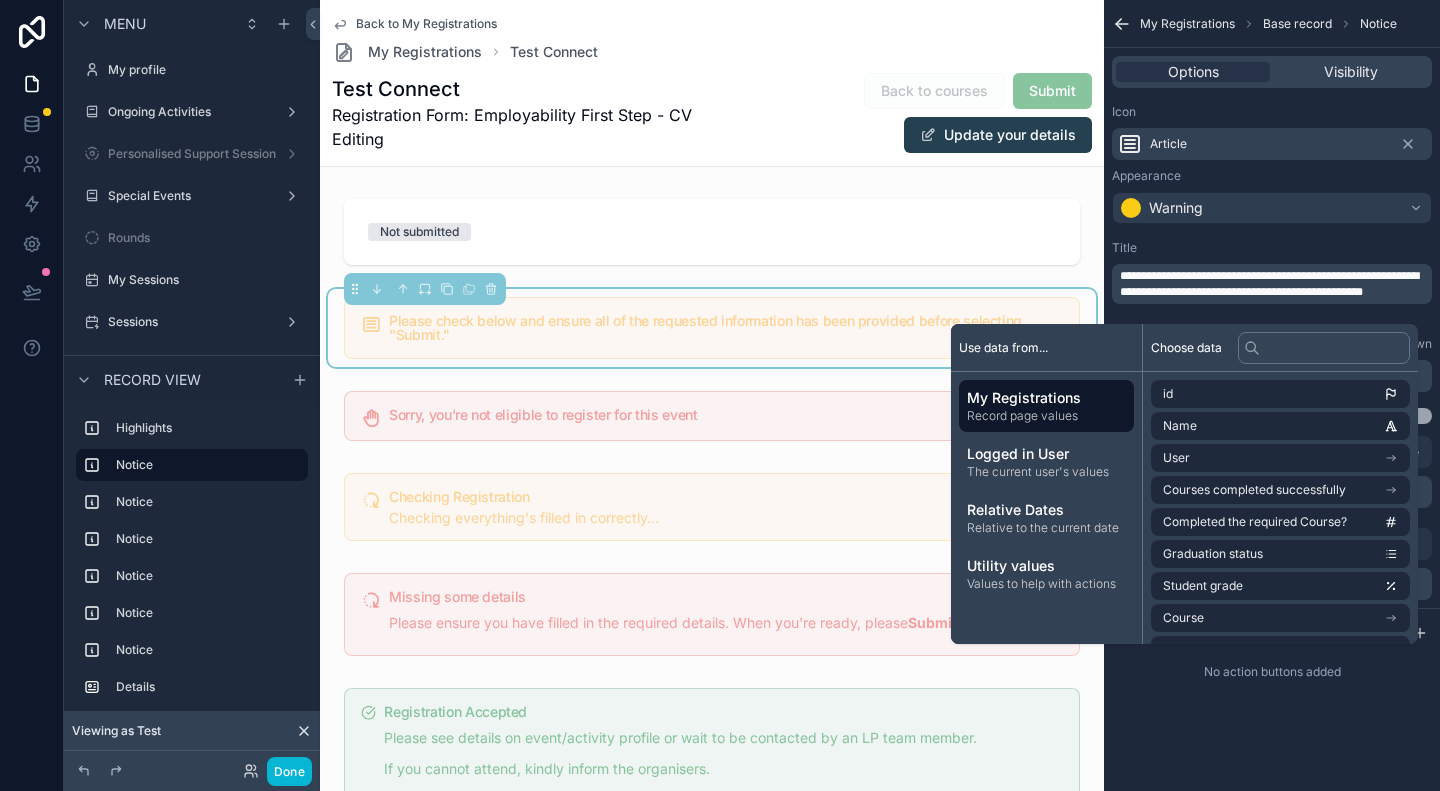 click on "Title" at bounding box center (1272, 248) 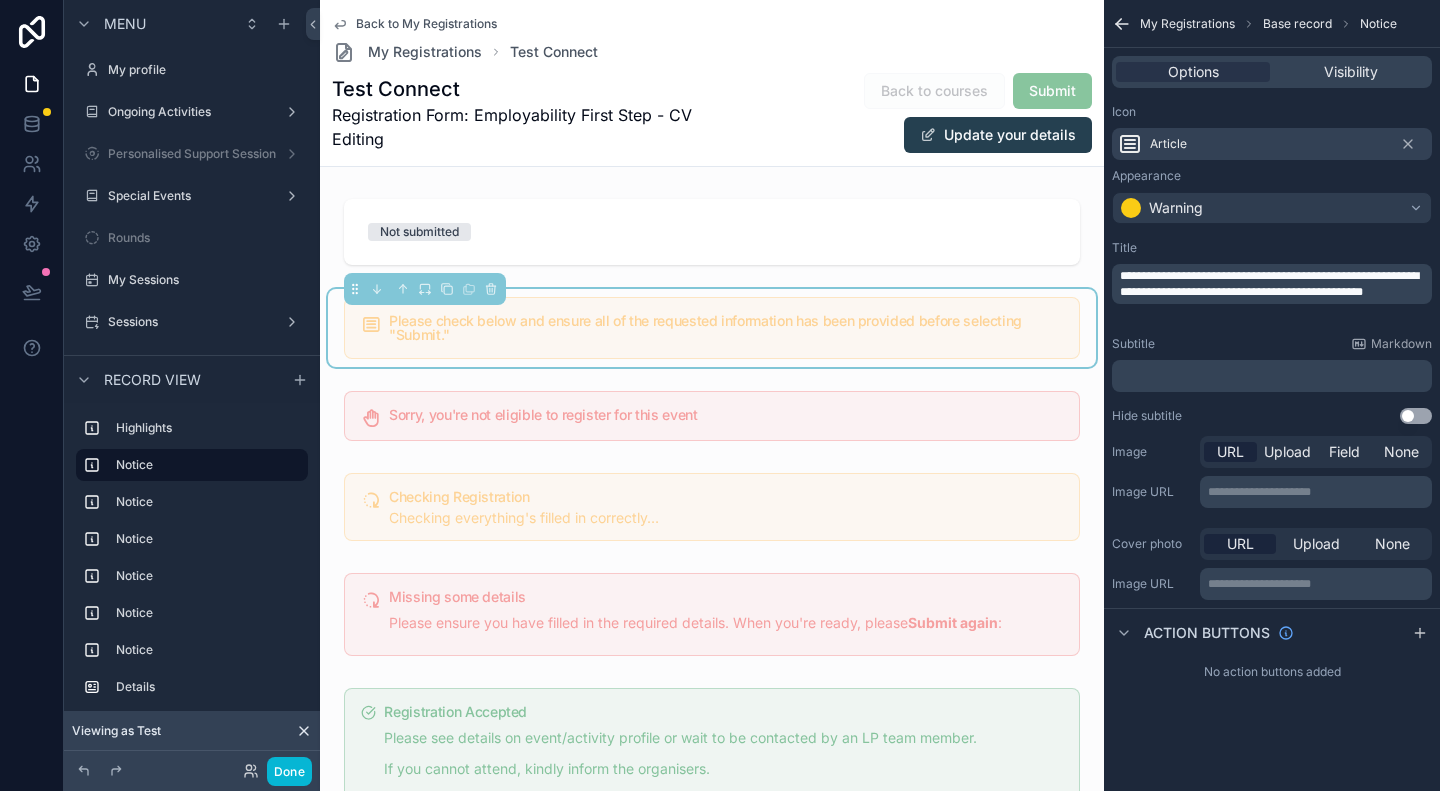 click on "﻿" at bounding box center (1274, 376) 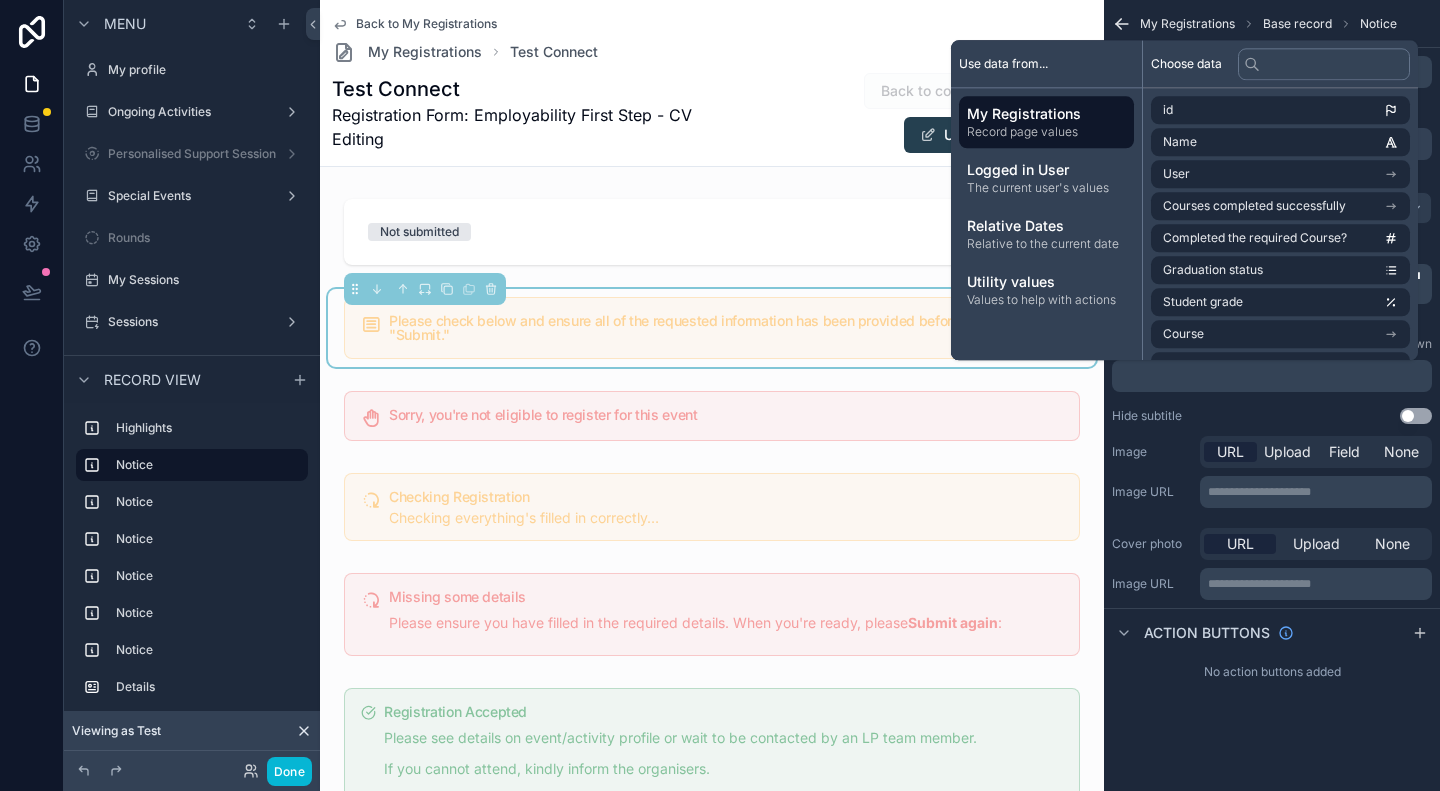 type 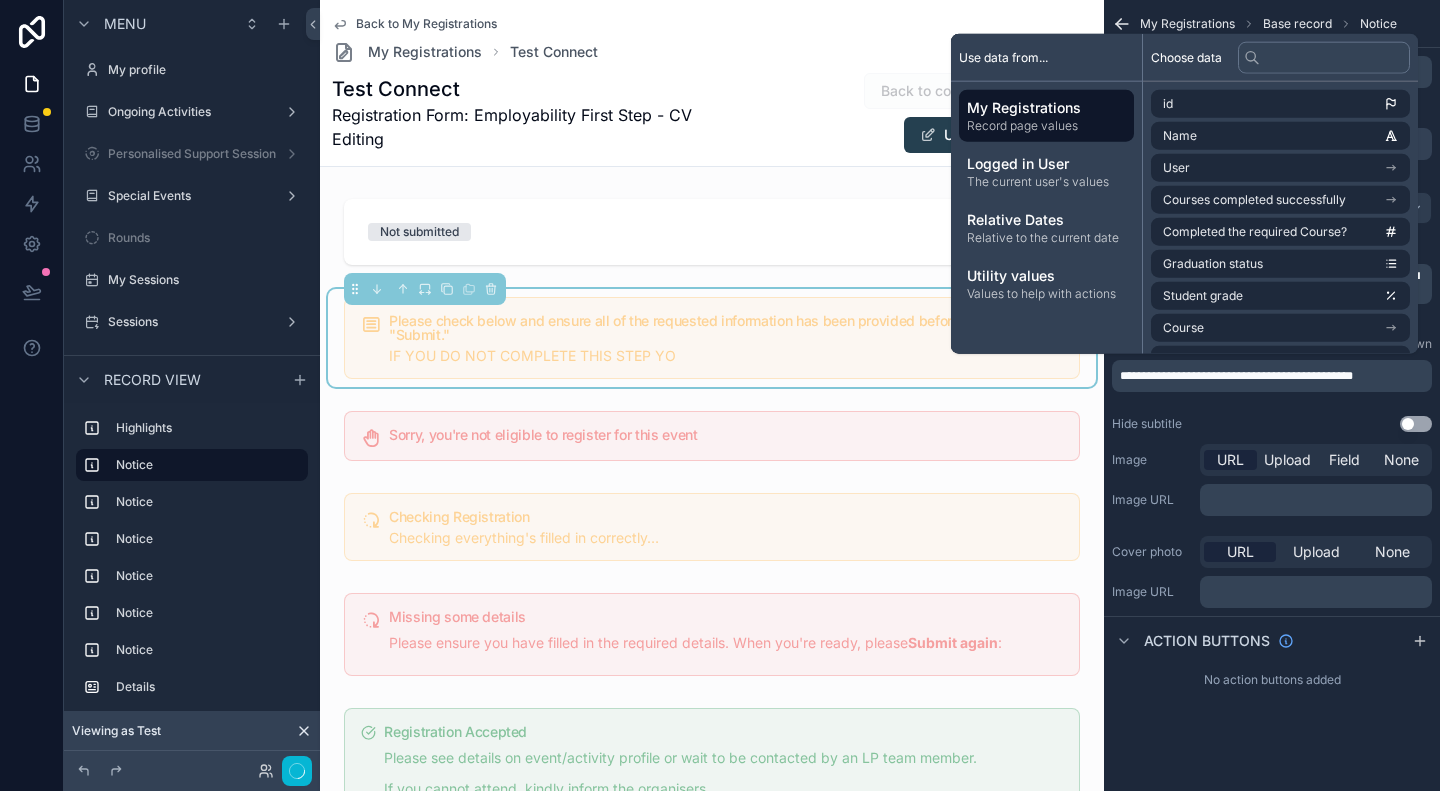 scroll, scrollTop: 0, scrollLeft: 0, axis: both 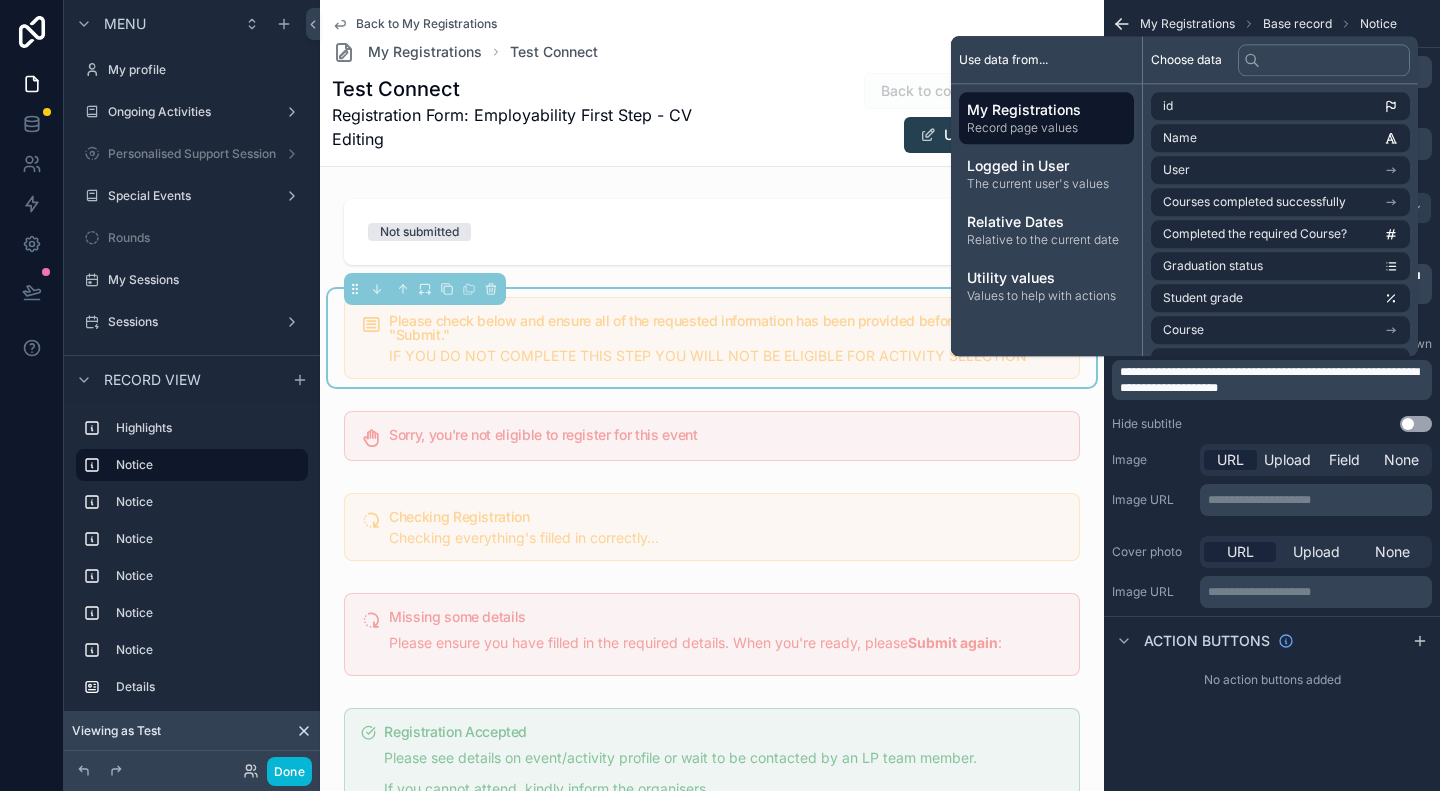 click on "**********" at bounding box center (1272, 336) 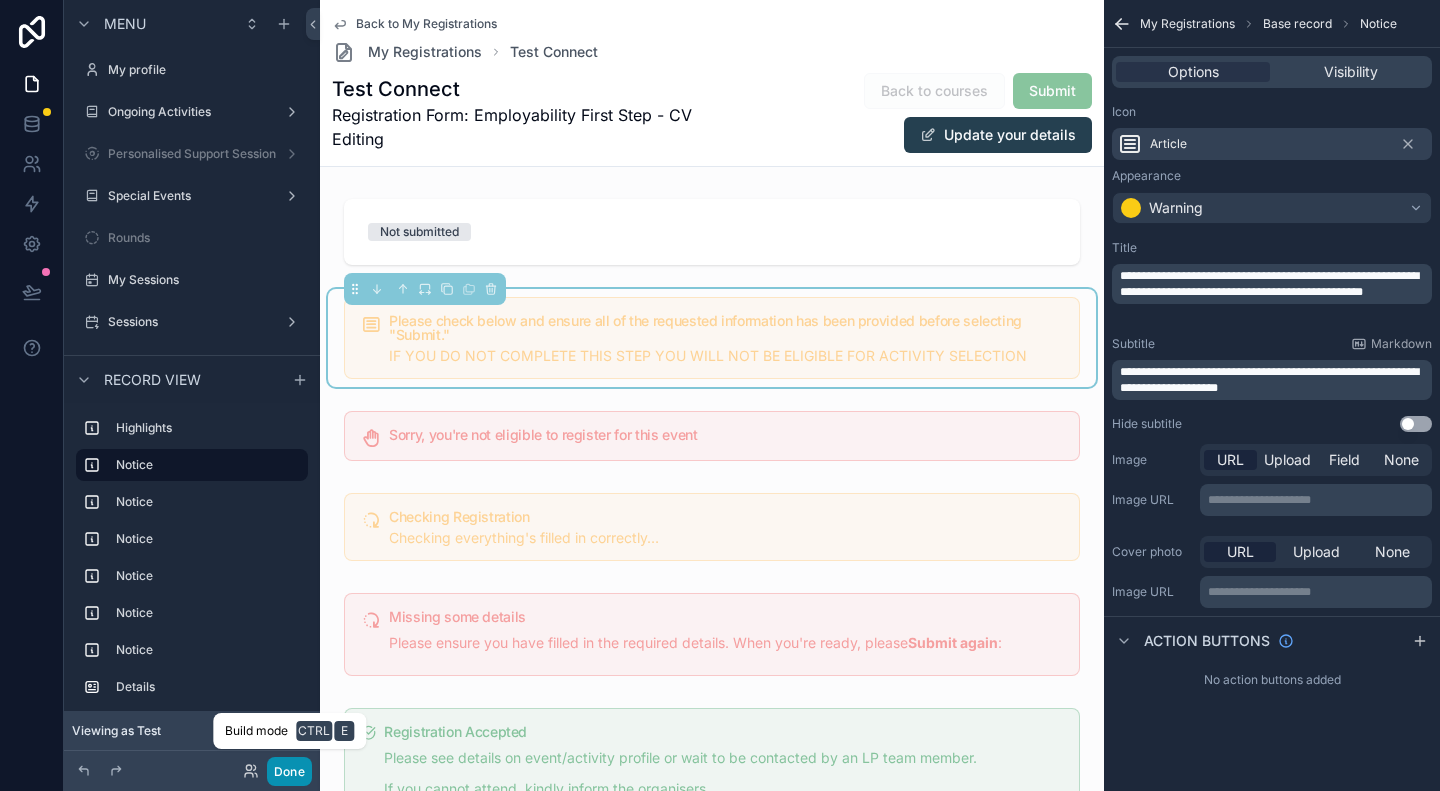 click on "Done" at bounding box center [289, 771] 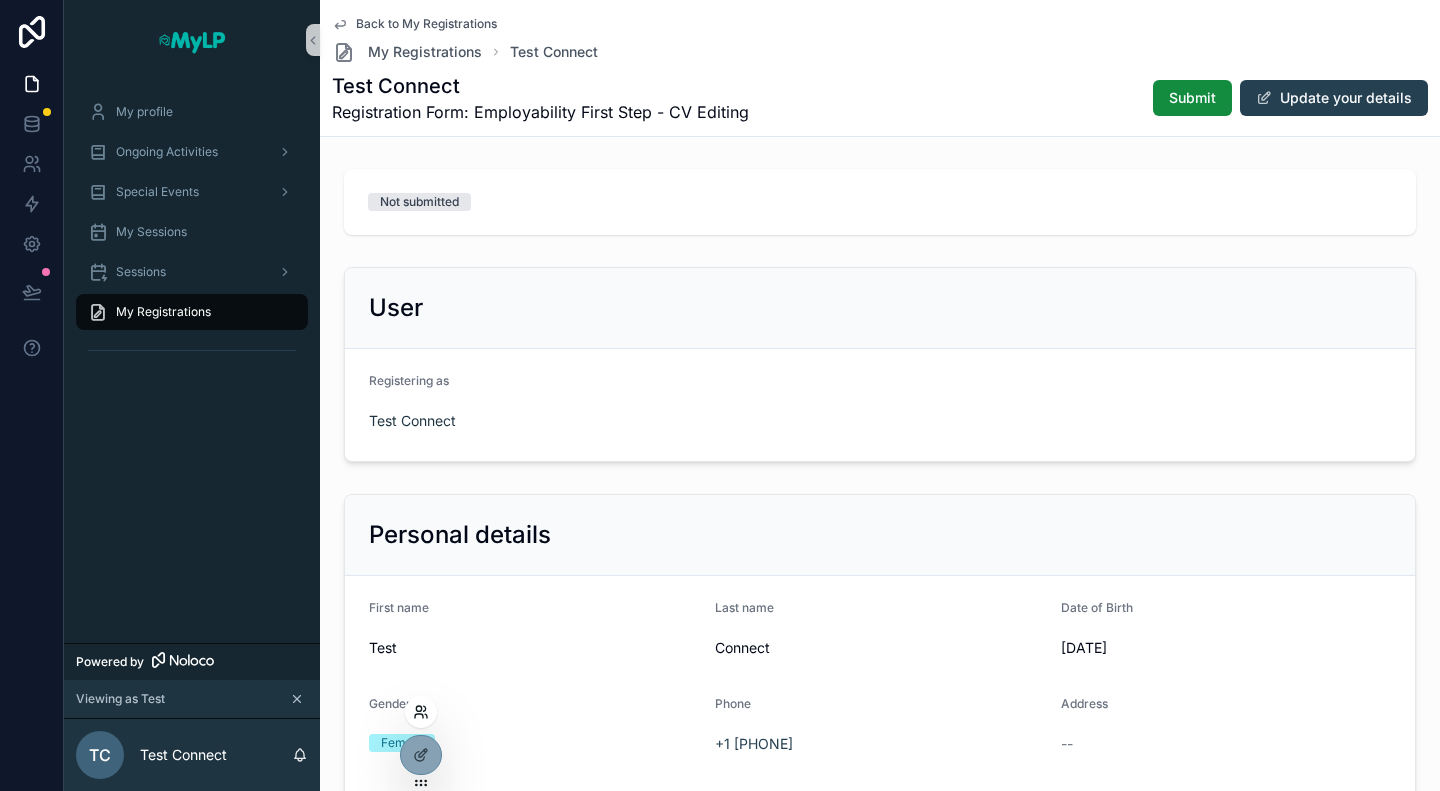 click 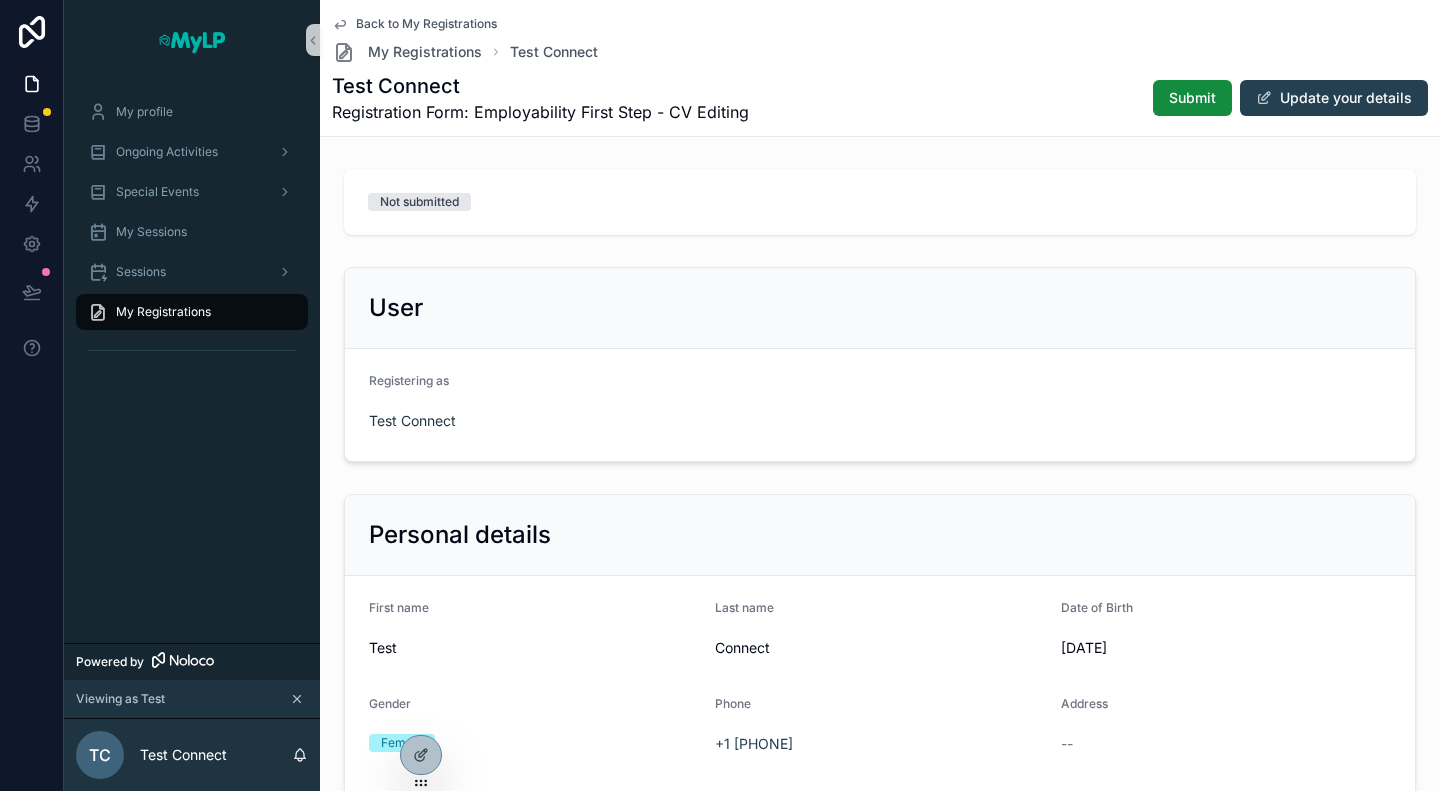 click on "Not submitted" at bounding box center (880, 202) 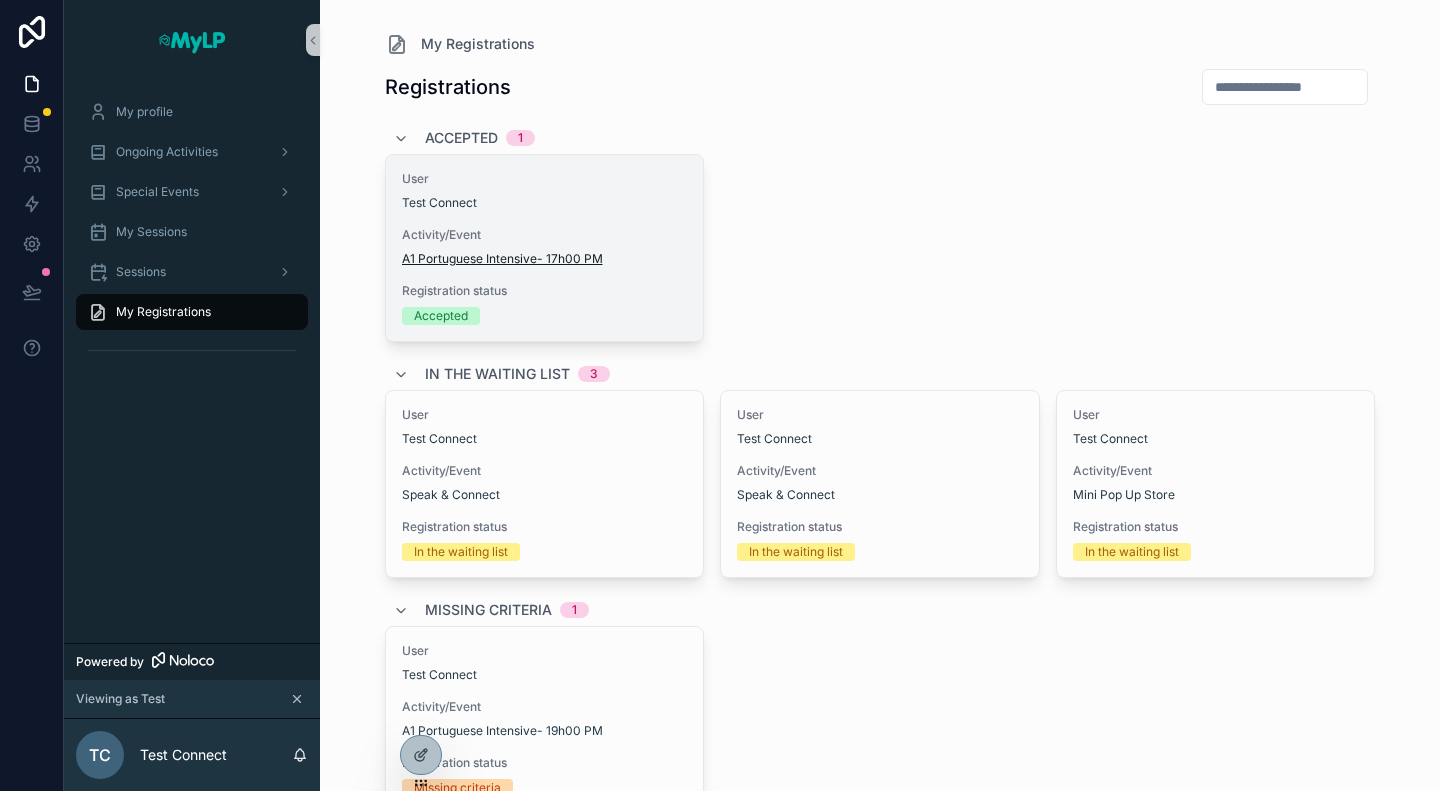 click on "A1 Portuguese Intensive- 17h00 PM" at bounding box center (502, 259) 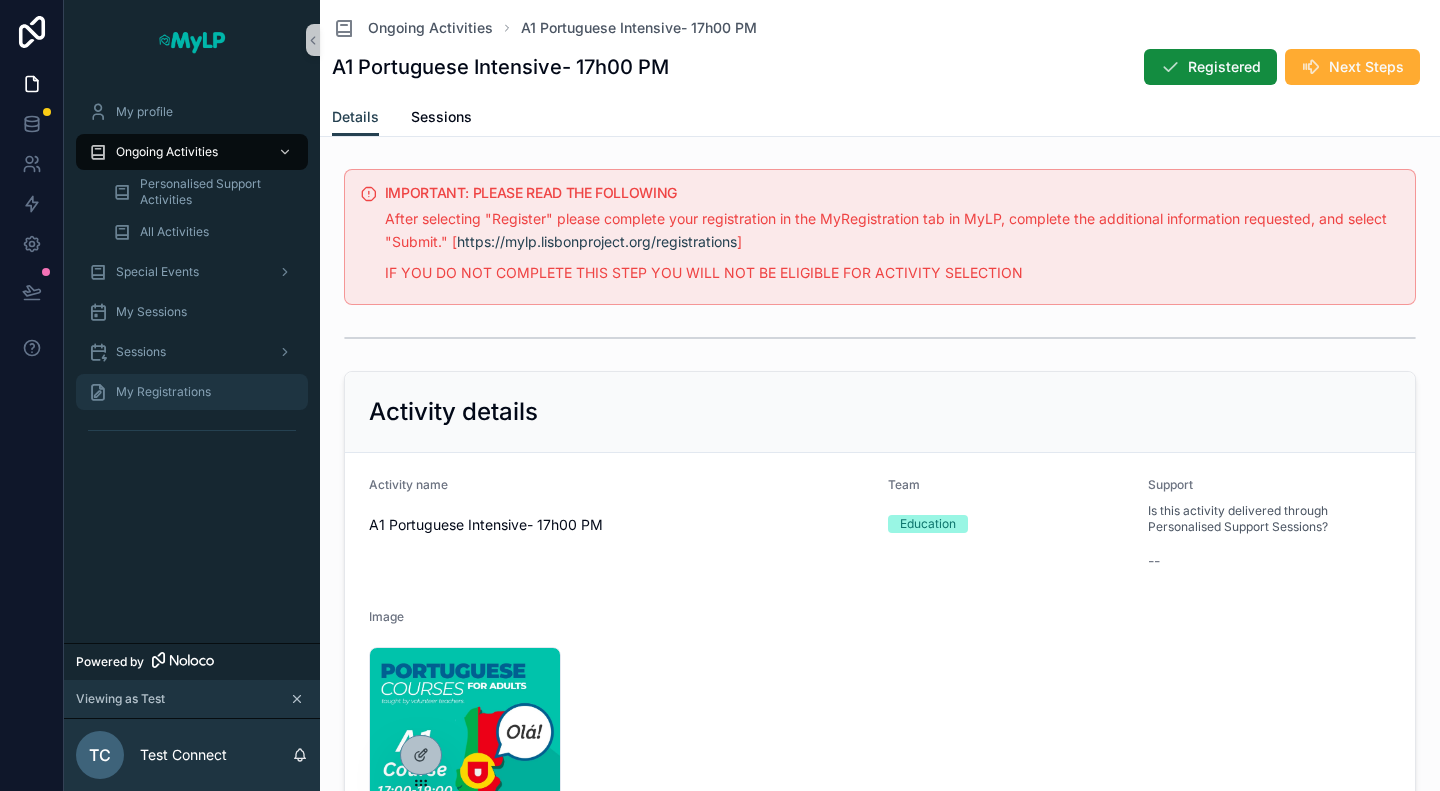 click on "My Registrations" at bounding box center [163, 392] 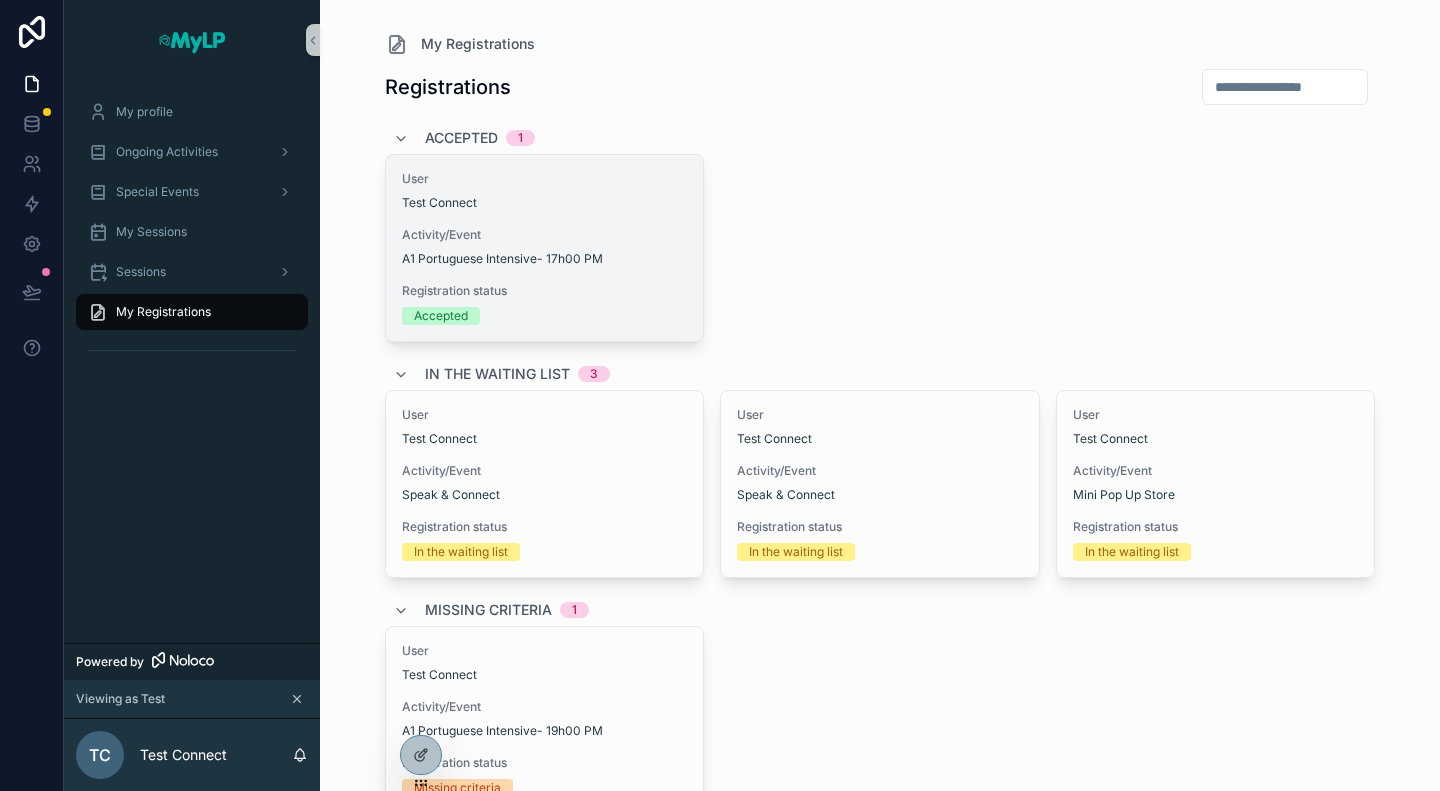 click on "Registration status Accepted" at bounding box center [545, 304] 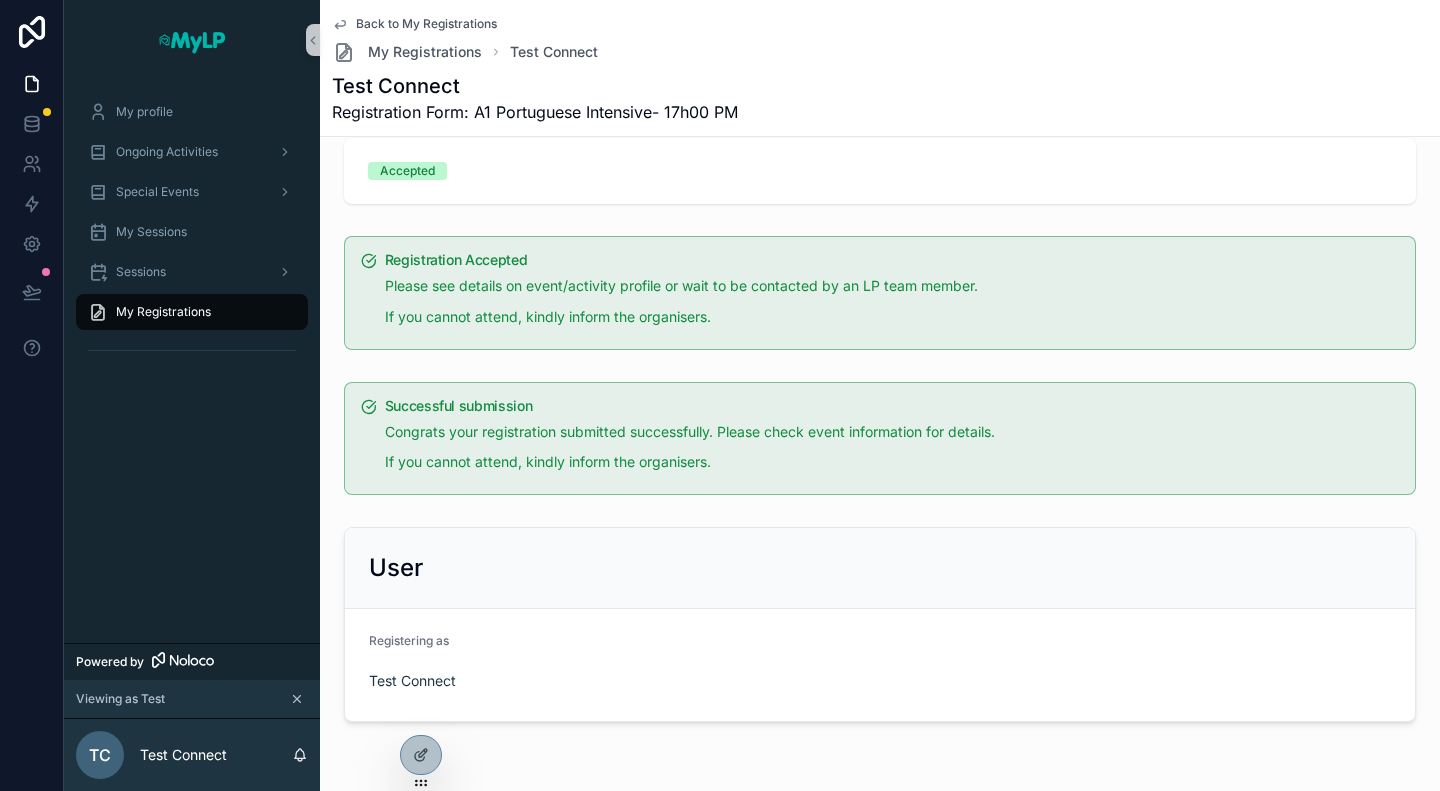 scroll, scrollTop: 0, scrollLeft: 0, axis: both 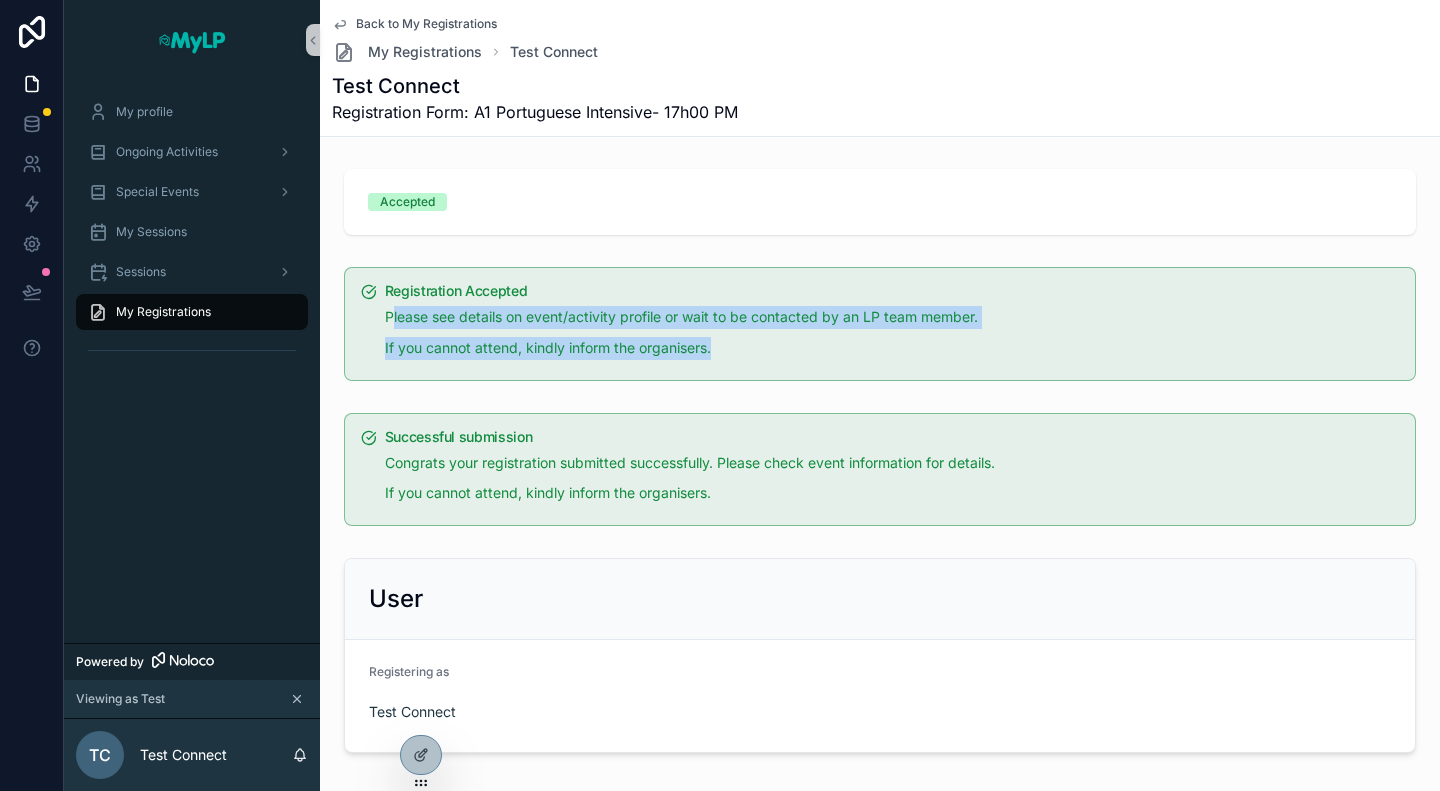 drag, startPoint x: 389, startPoint y: 320, endPoint x: 985, endPoint y: 342, distance: 596.4059 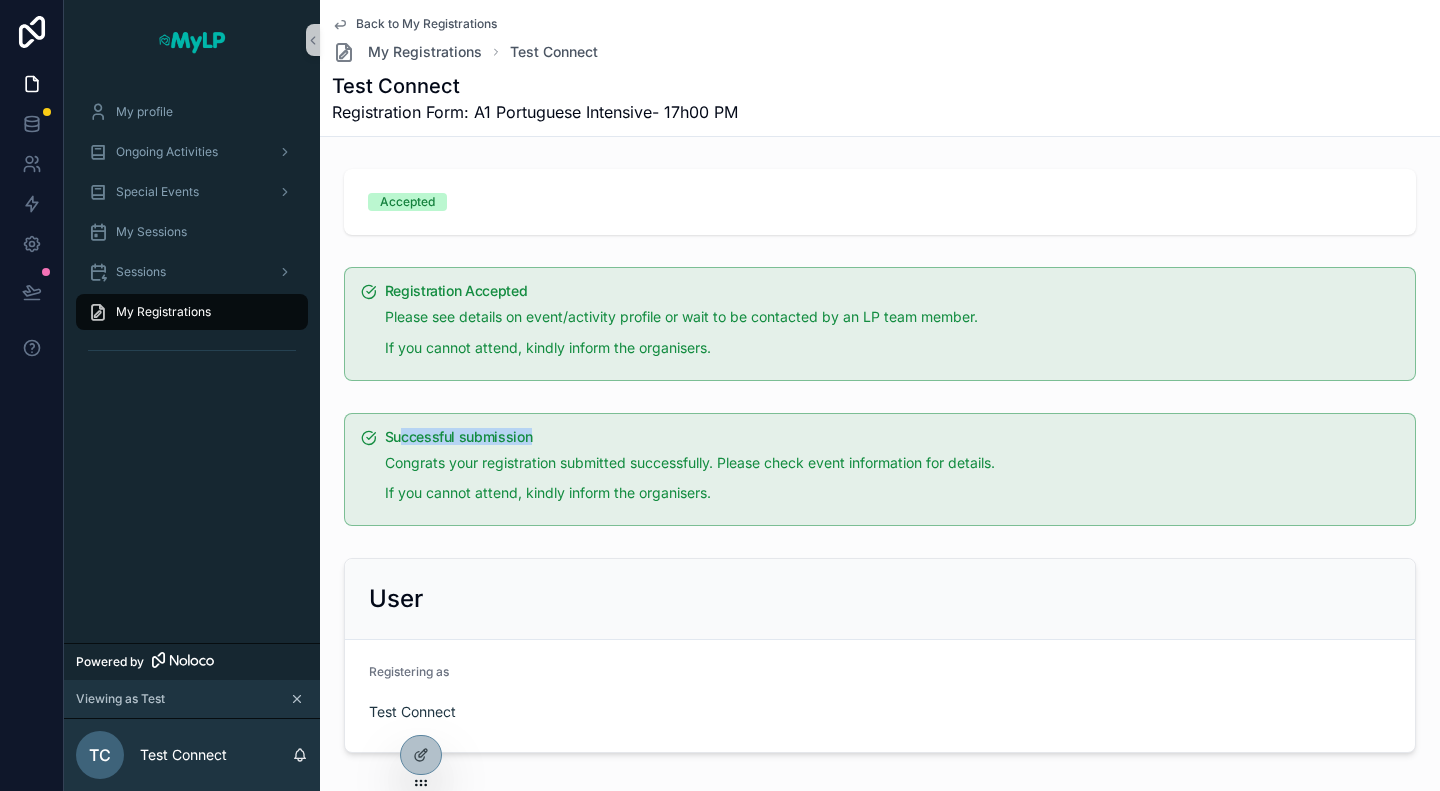 drag, startPoint x: 398, startPoint y: 437, endPoint x: 560, endPoint y: 442, distance: 162.07715 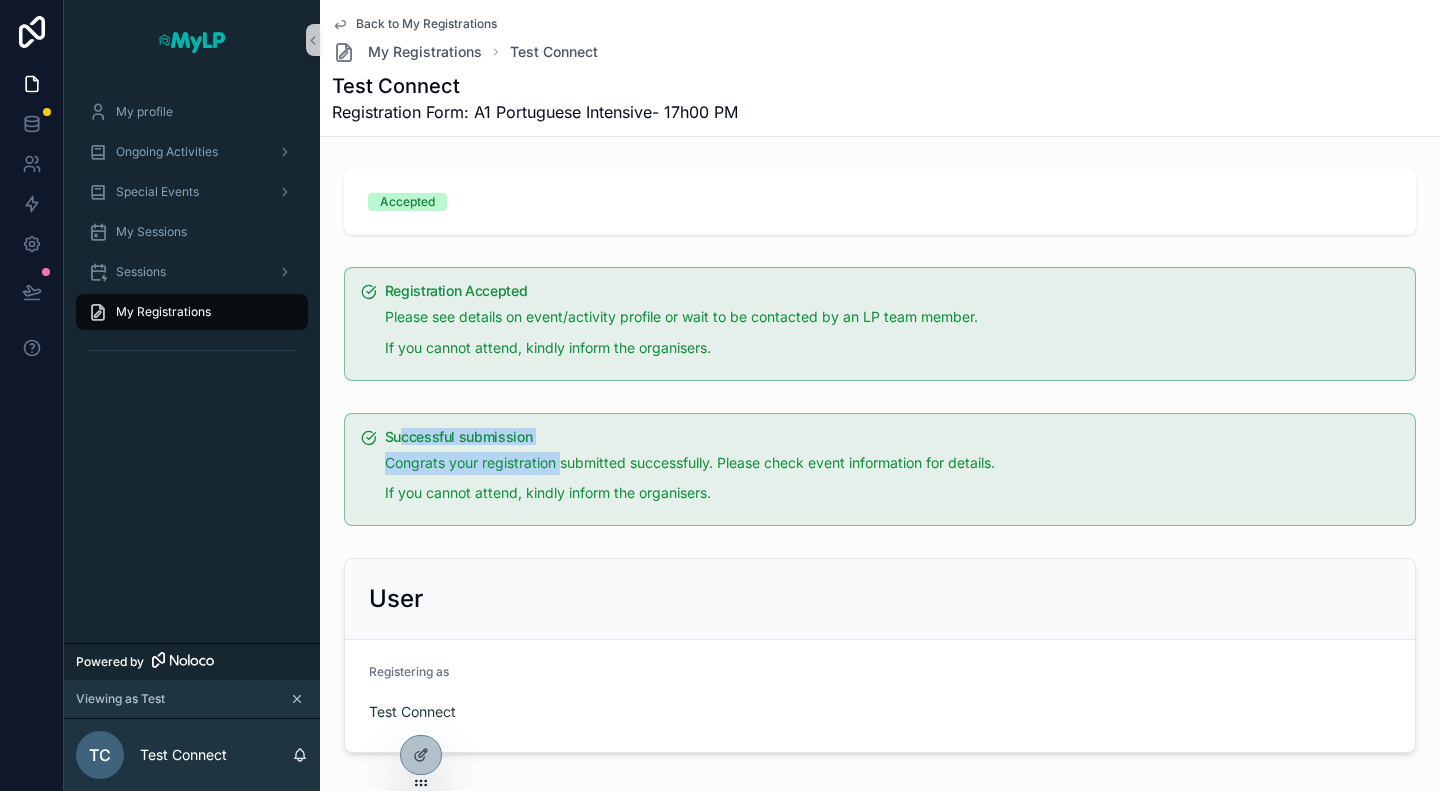 click on "Congrats your registration submitted successfully. Please check event information for details." at bounding box center [892, 463] 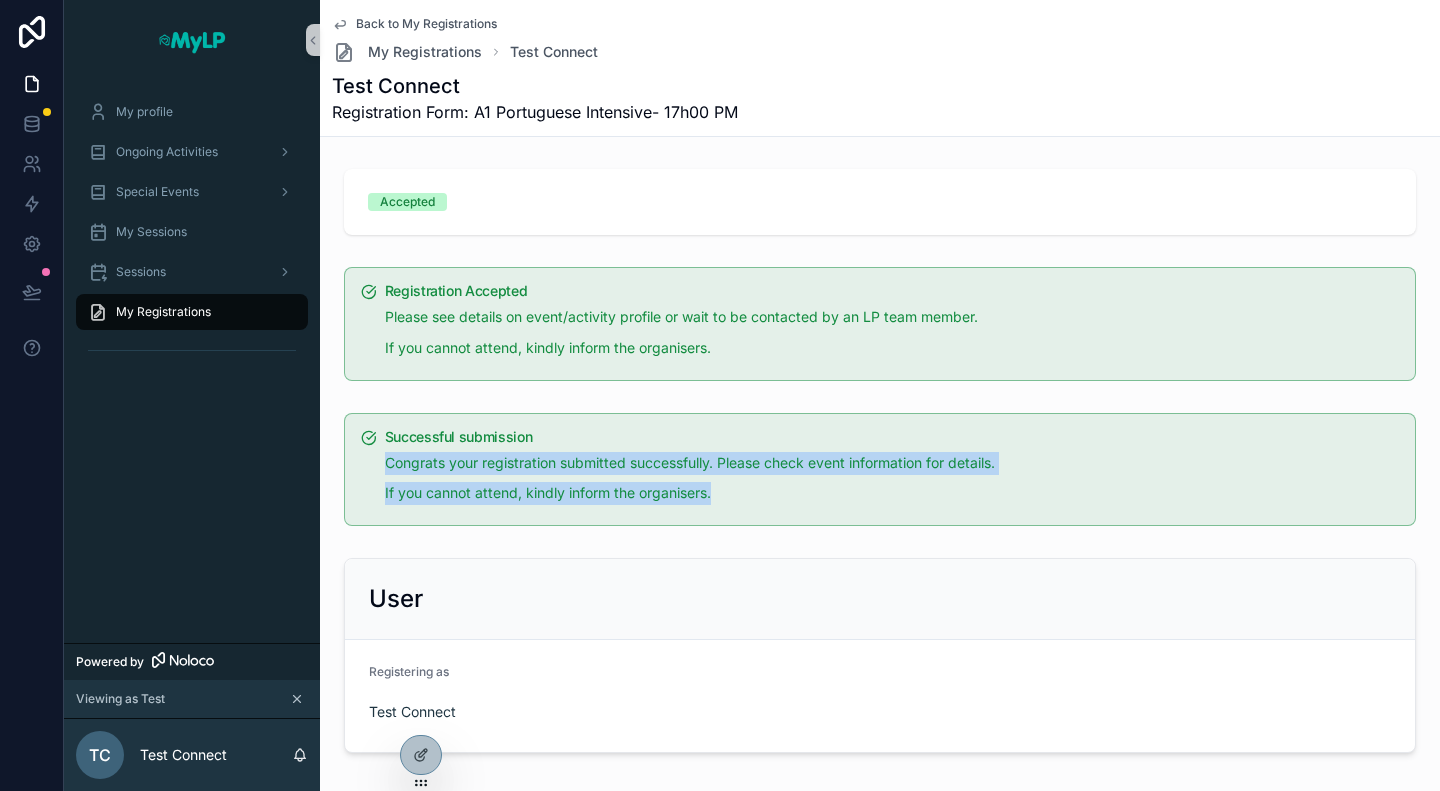 drag, startPoint x: 387, startPoint y: 467, endPoint x: 721, endPoint y: 489, distance: 334.72375 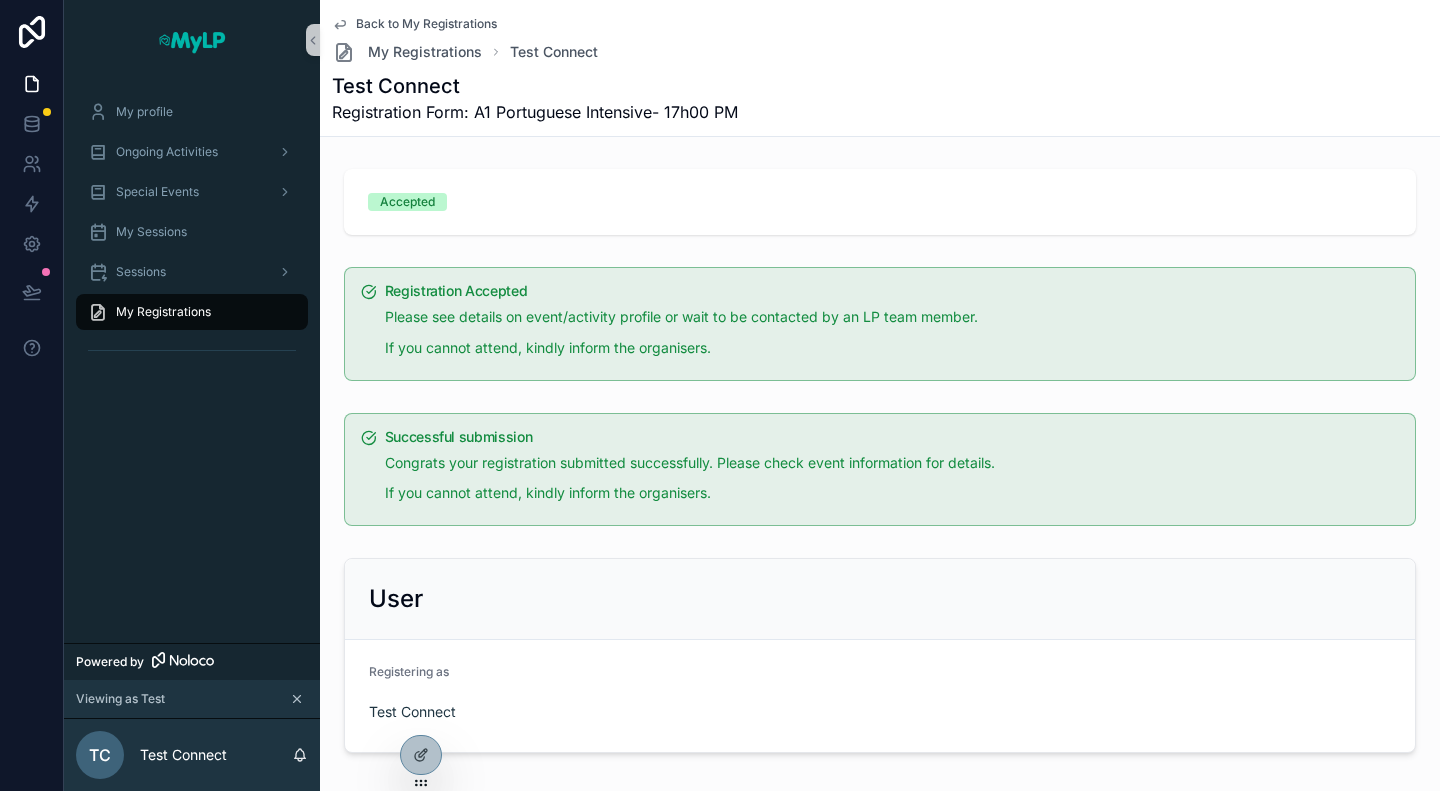 click on "My Registrations" at bounding box center [163, 312] 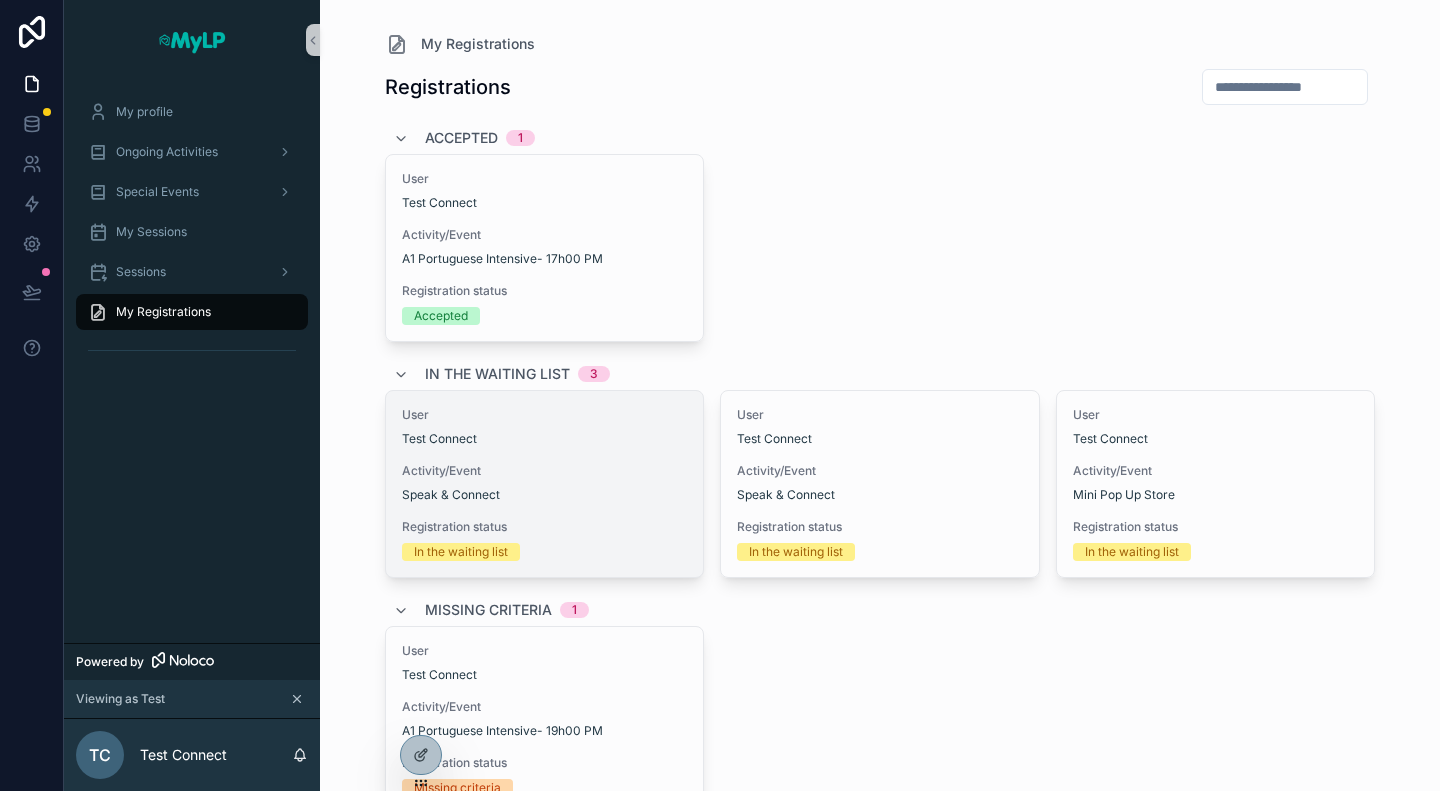 click on "Activity/Event" at bounding box center (545, 471) 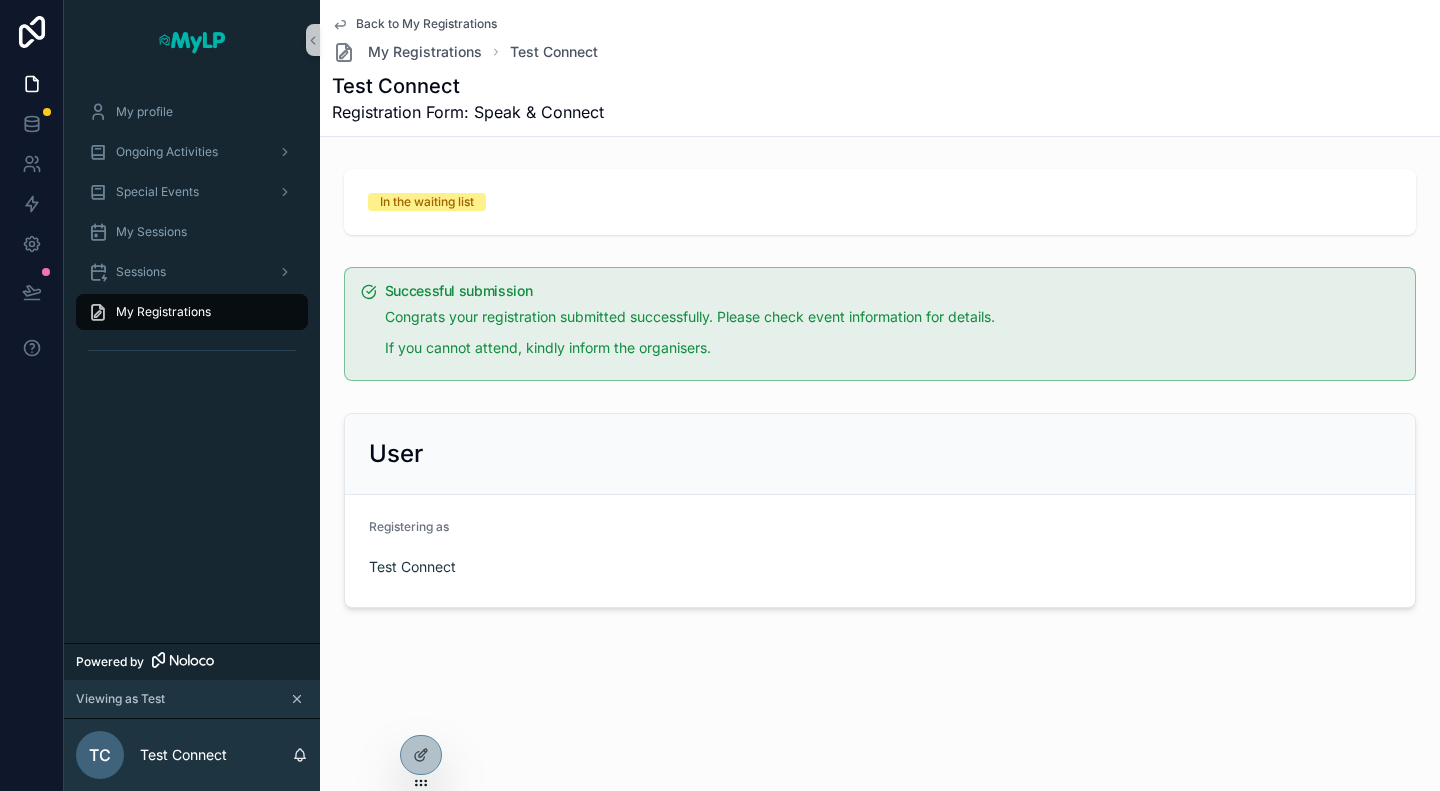click on "My Registrations" at bounding box center (163, 312) 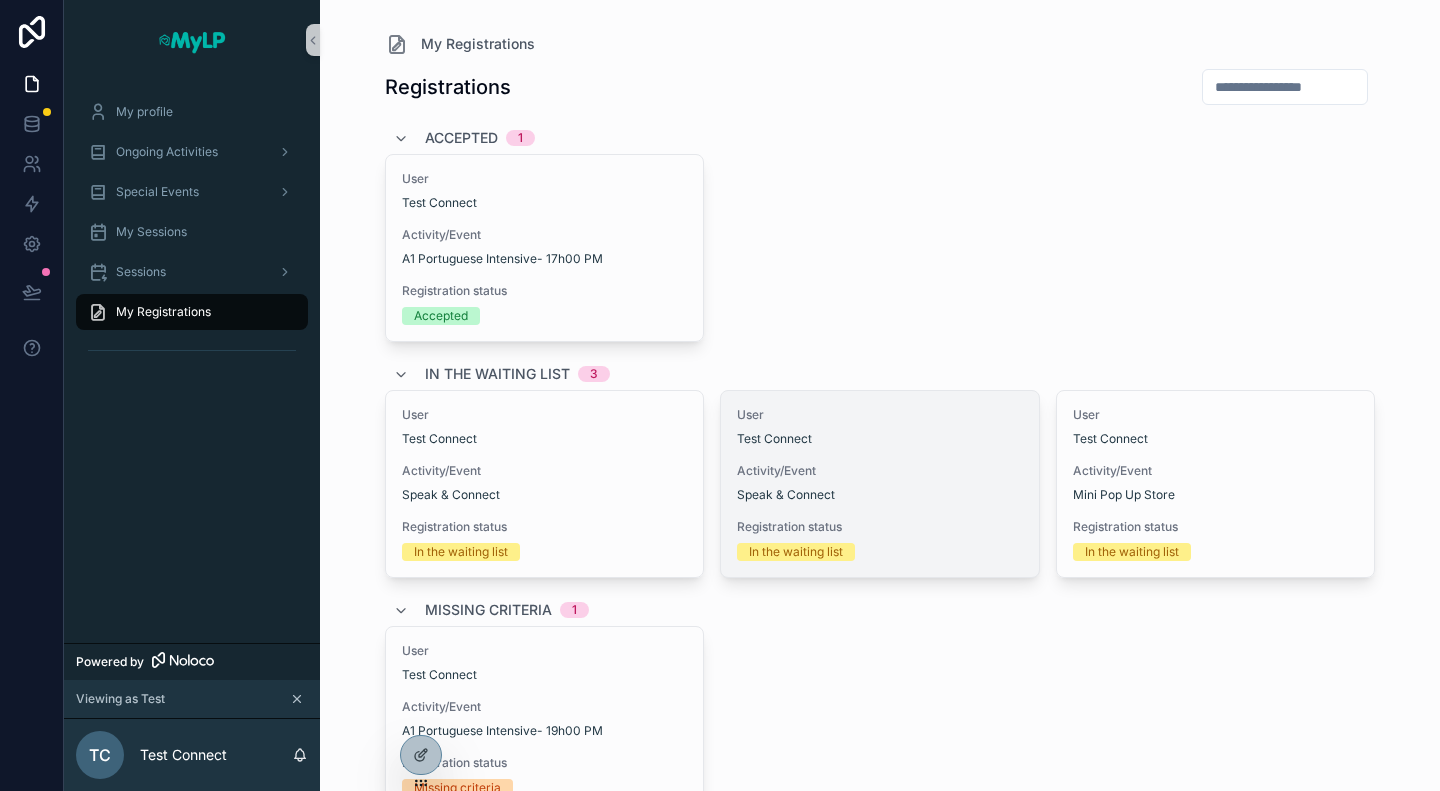 click on "User Test Connect Activity/Event Speak & Connect Registration status In the waiting list" at bounding box center (880, 484) 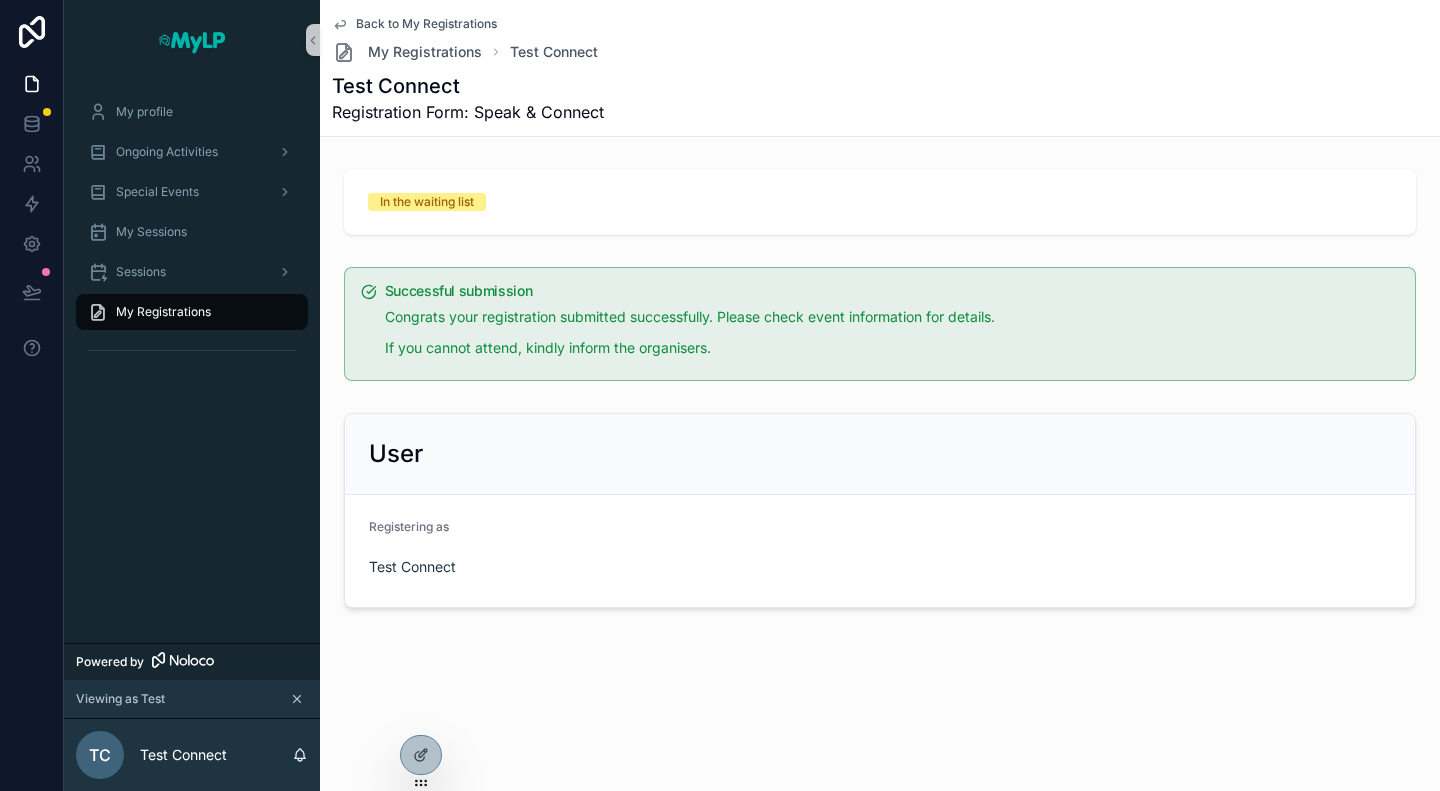 click on "My Registrations" at bounding box center [163, 312] 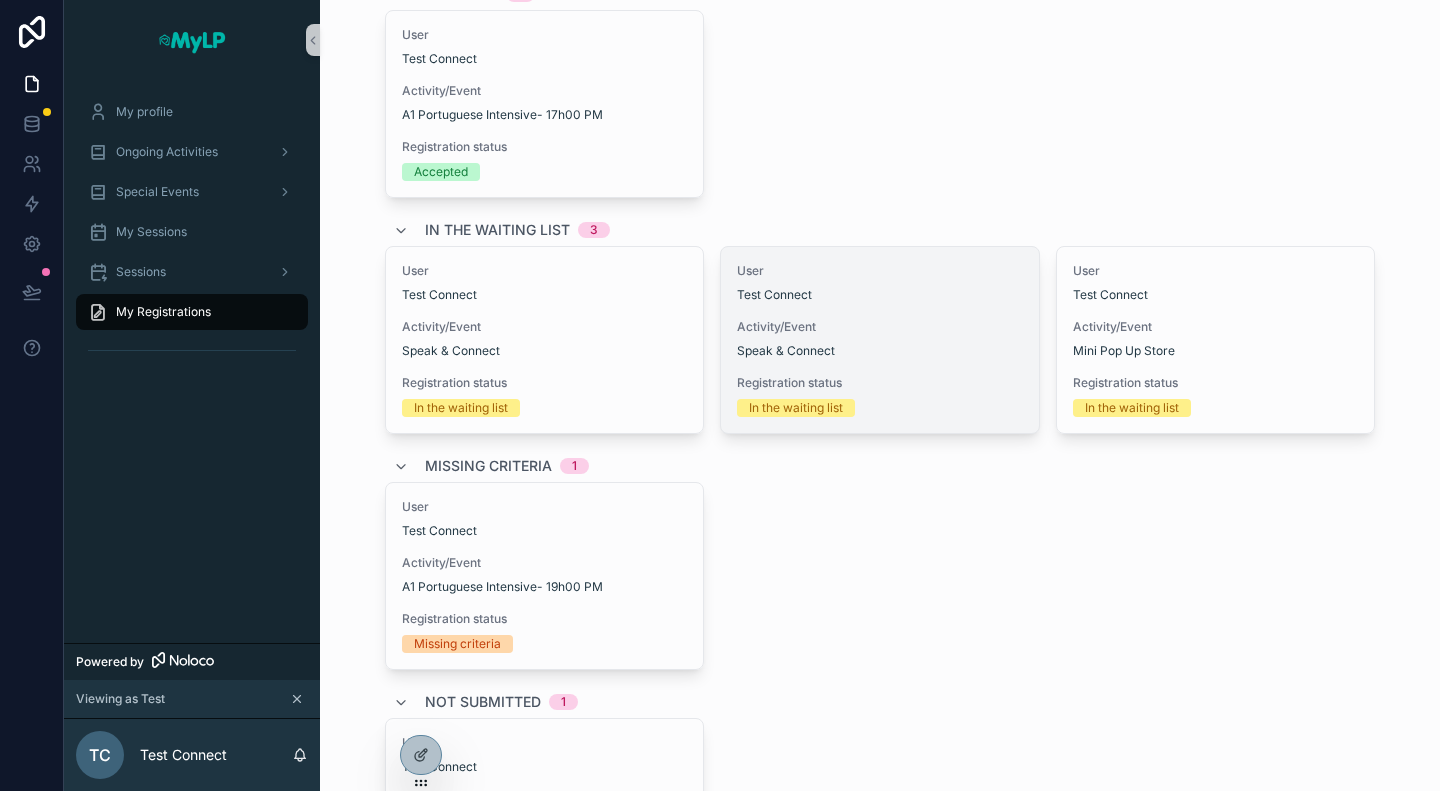 scroll, scrollTop: 383, scrollLeft: 0, axis: vertical 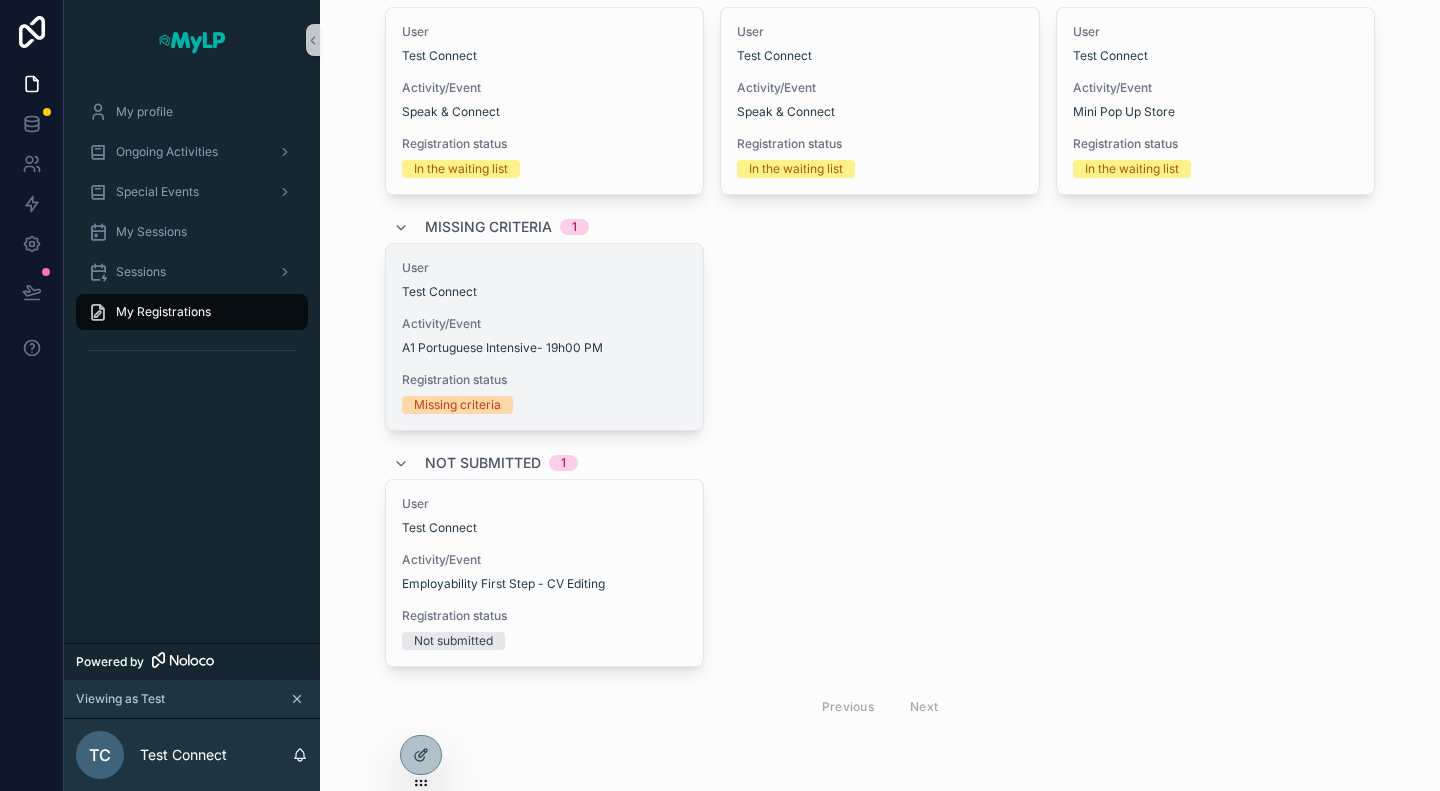 click on "Registration status" at bounding box center (545, 380) 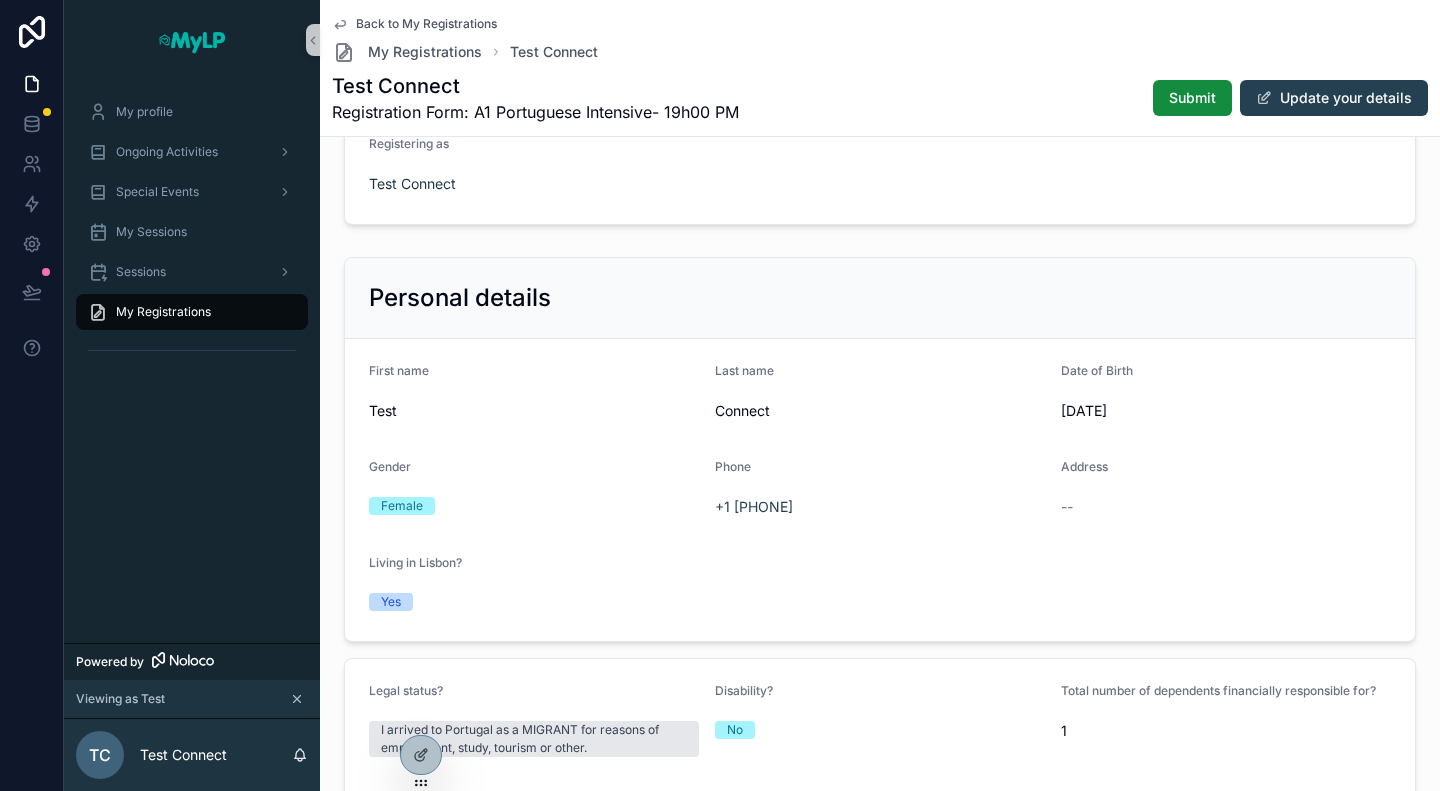 scroll, scrollTop: 0, scrollLeft: 0, axis: both 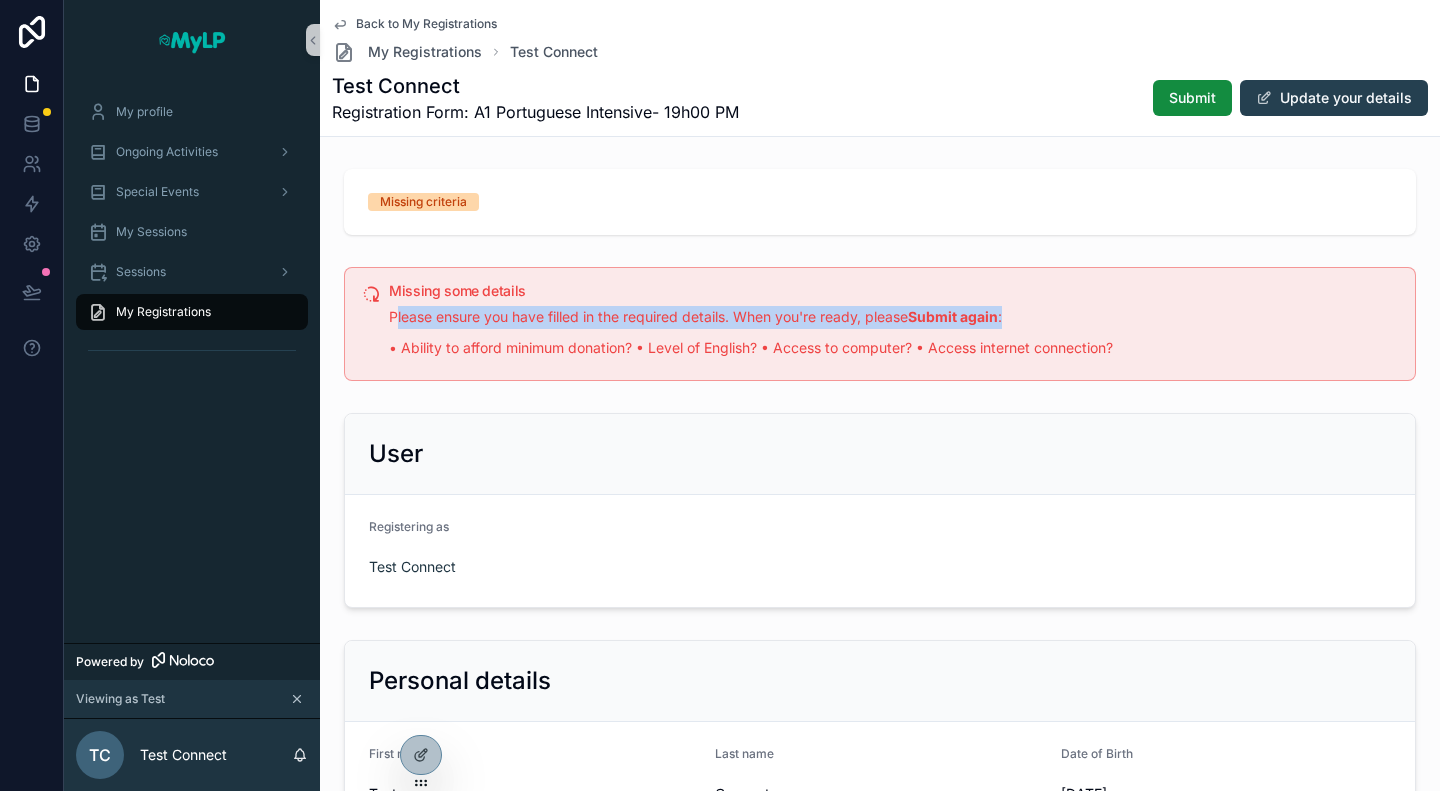 drag, startPoint x: 394, startPoint y: 322, endPoint x: 1042, endPoint y: 317, distance: 648.0193 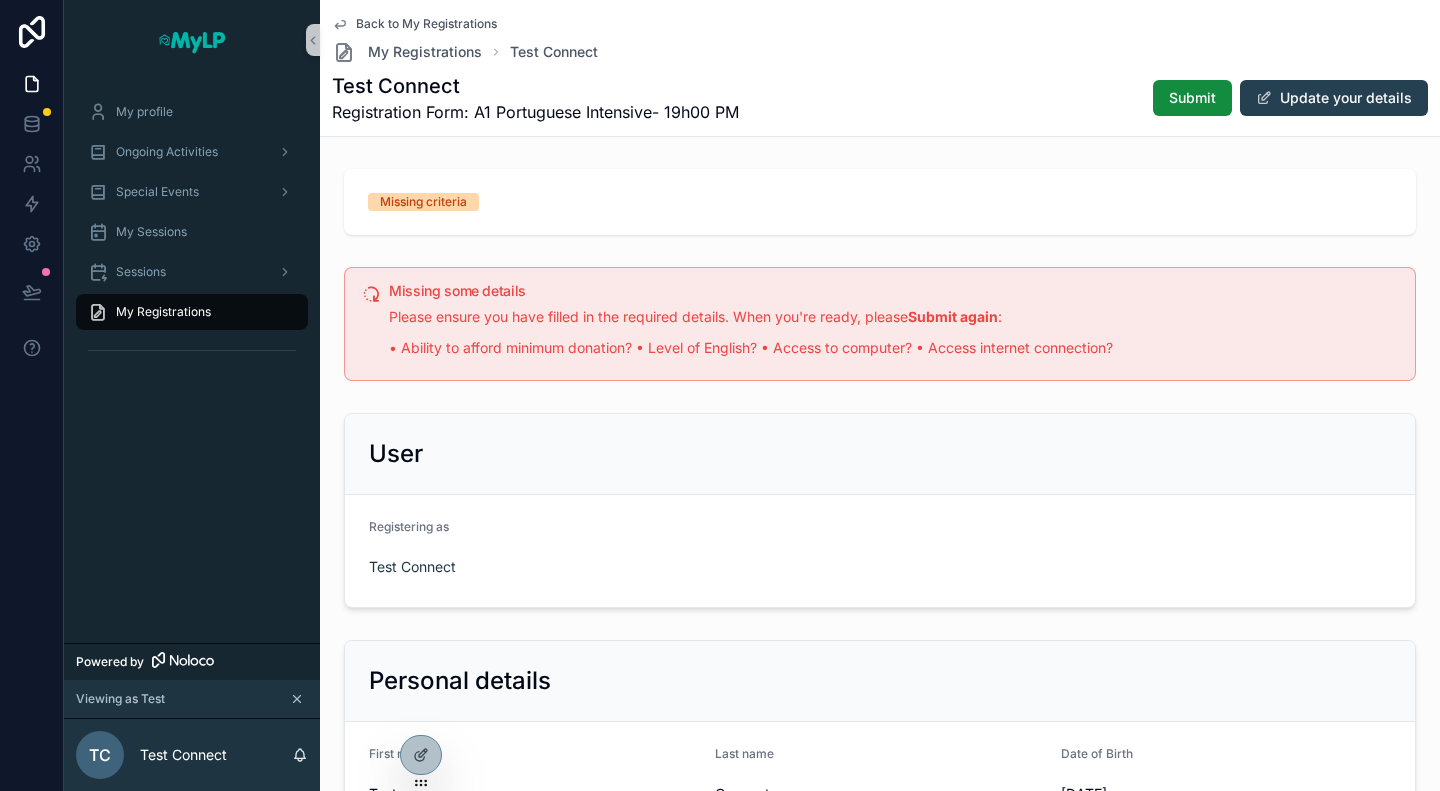 click on "User" at bounding box center (880, 454) 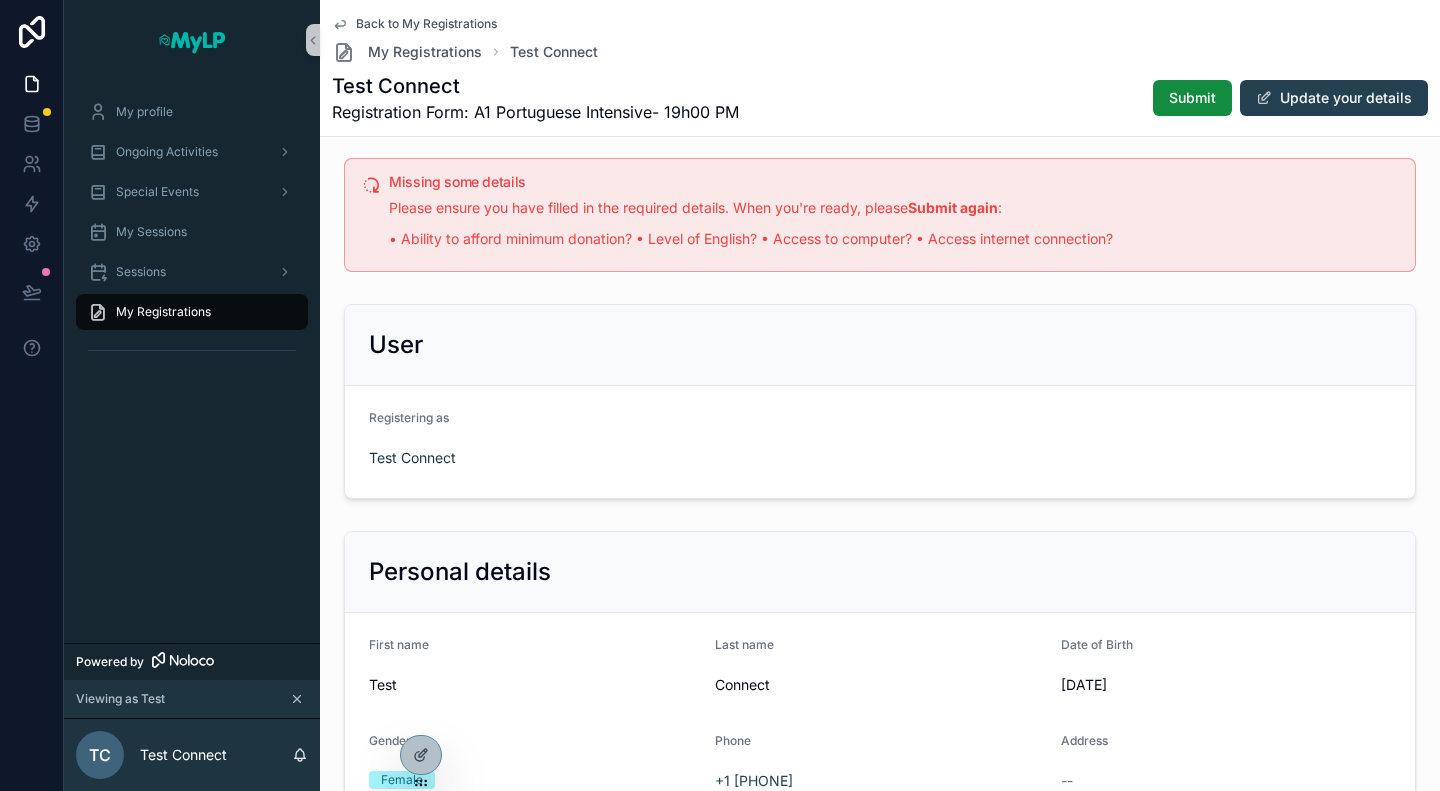 scroll, scrollTop: 0, scrollLeft: 0, axis: both 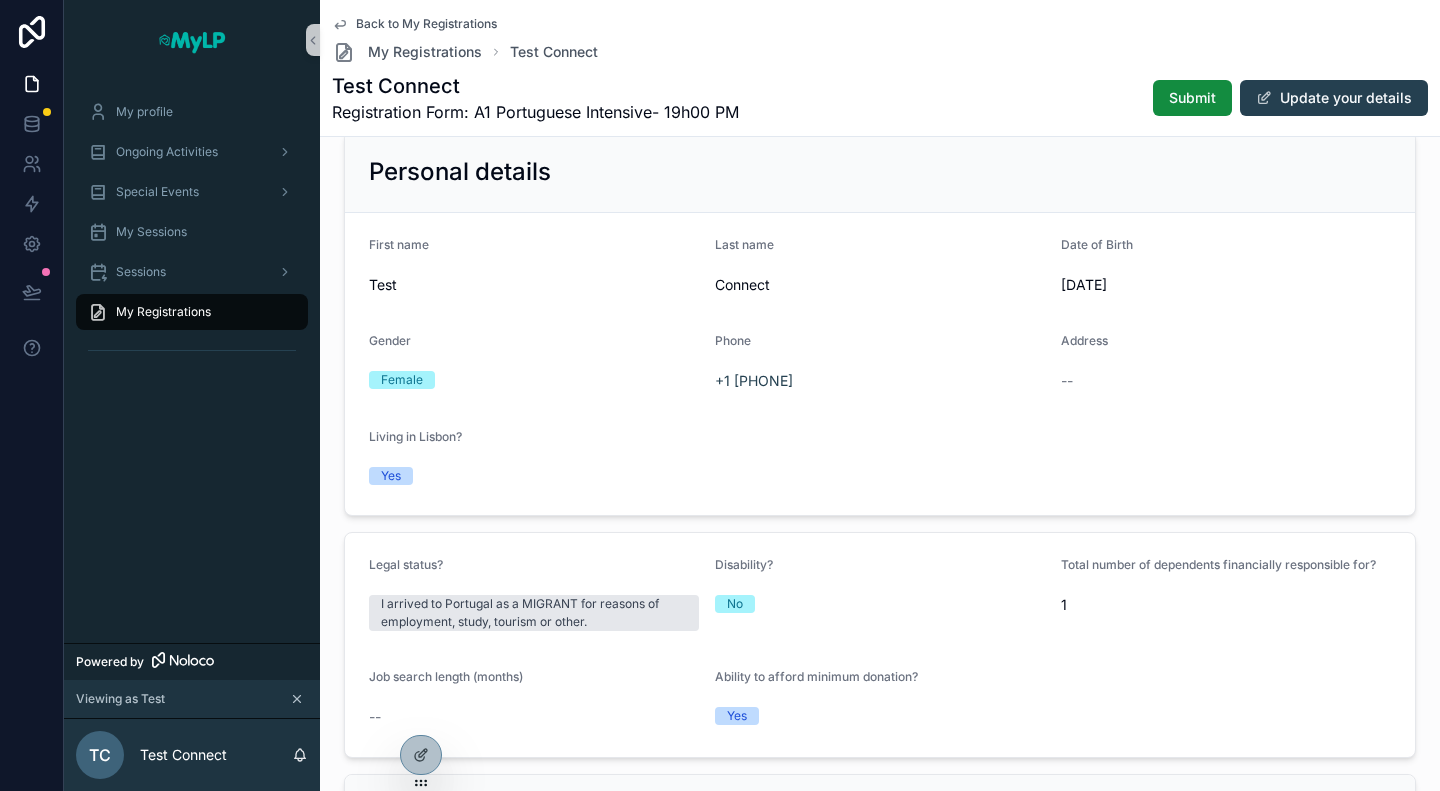 click on "My Registrations" at bounding box center [192, 312] 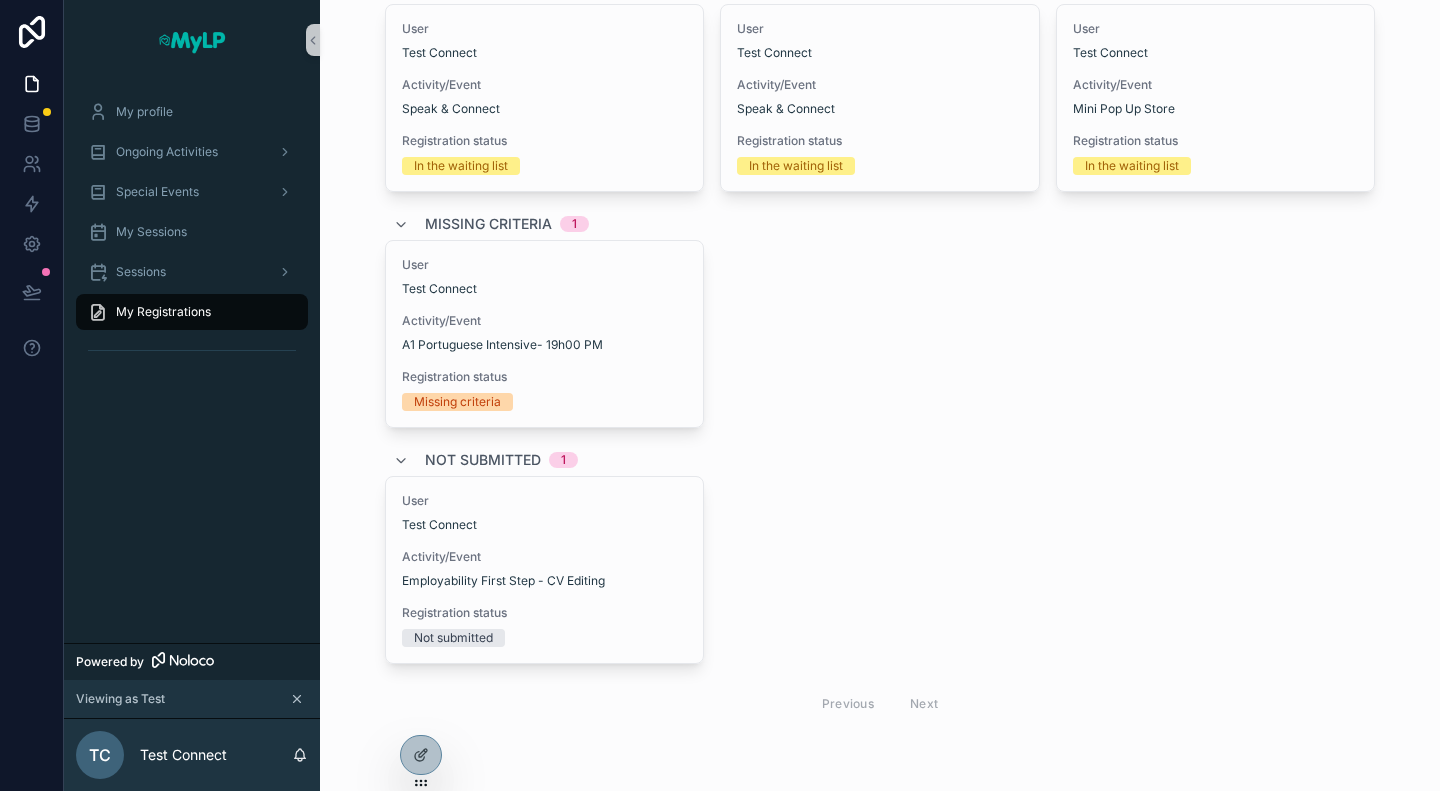 scroll, scrollTop: 383, scrollLeft: 0, axis: vertical 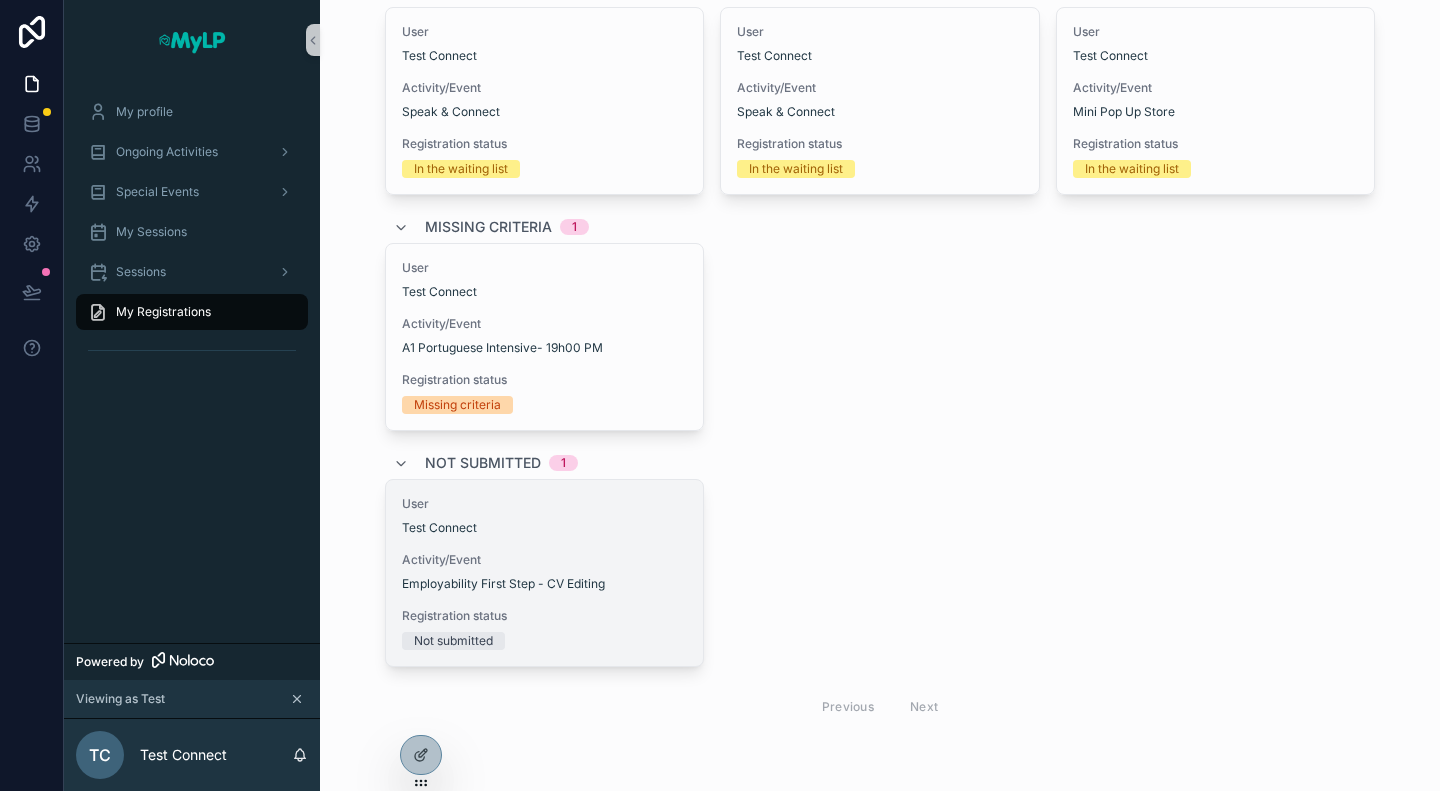 click on "Test Connect" at bounding box center (545, 528) 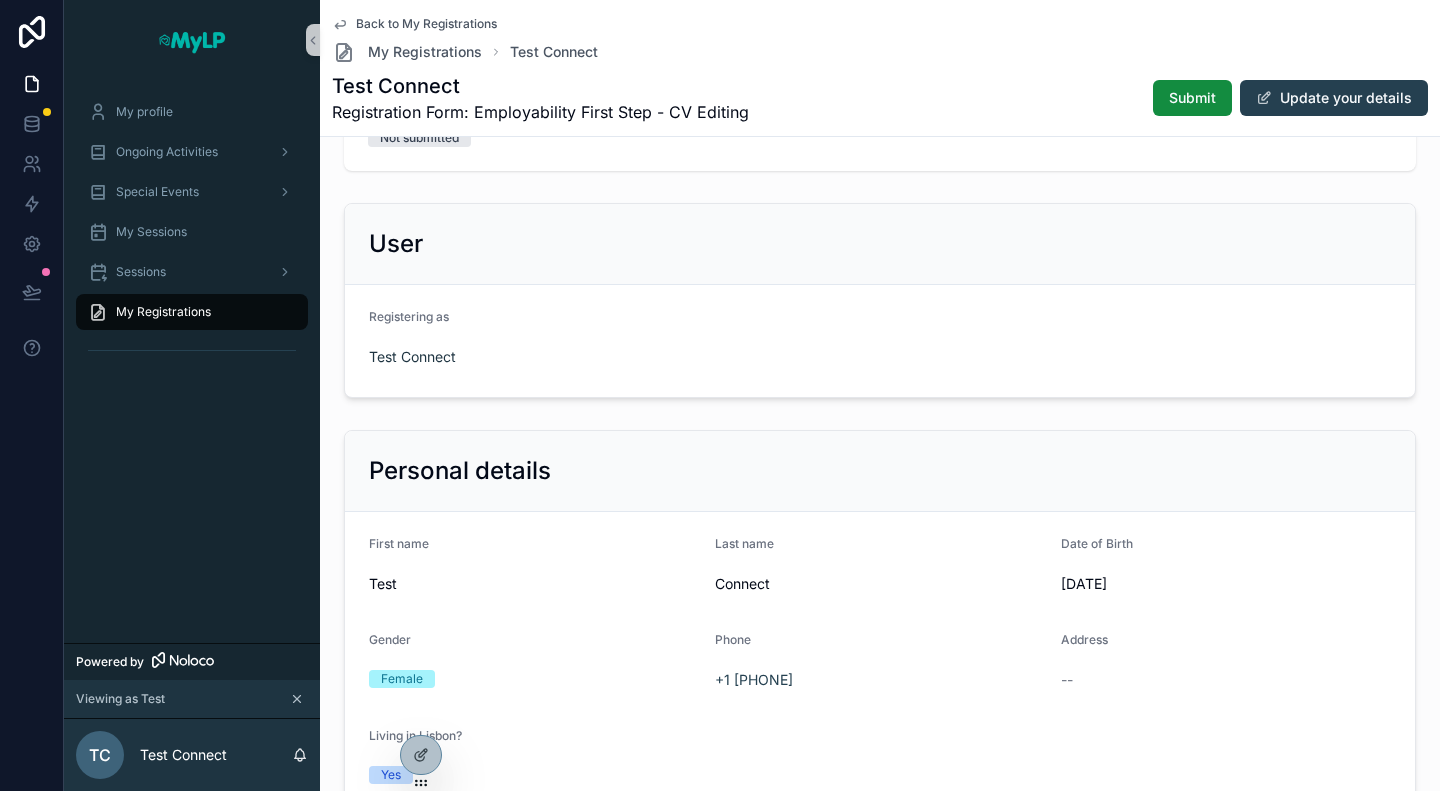 scroll, scrollTop: 0, scrollLeft: 0, axis: both 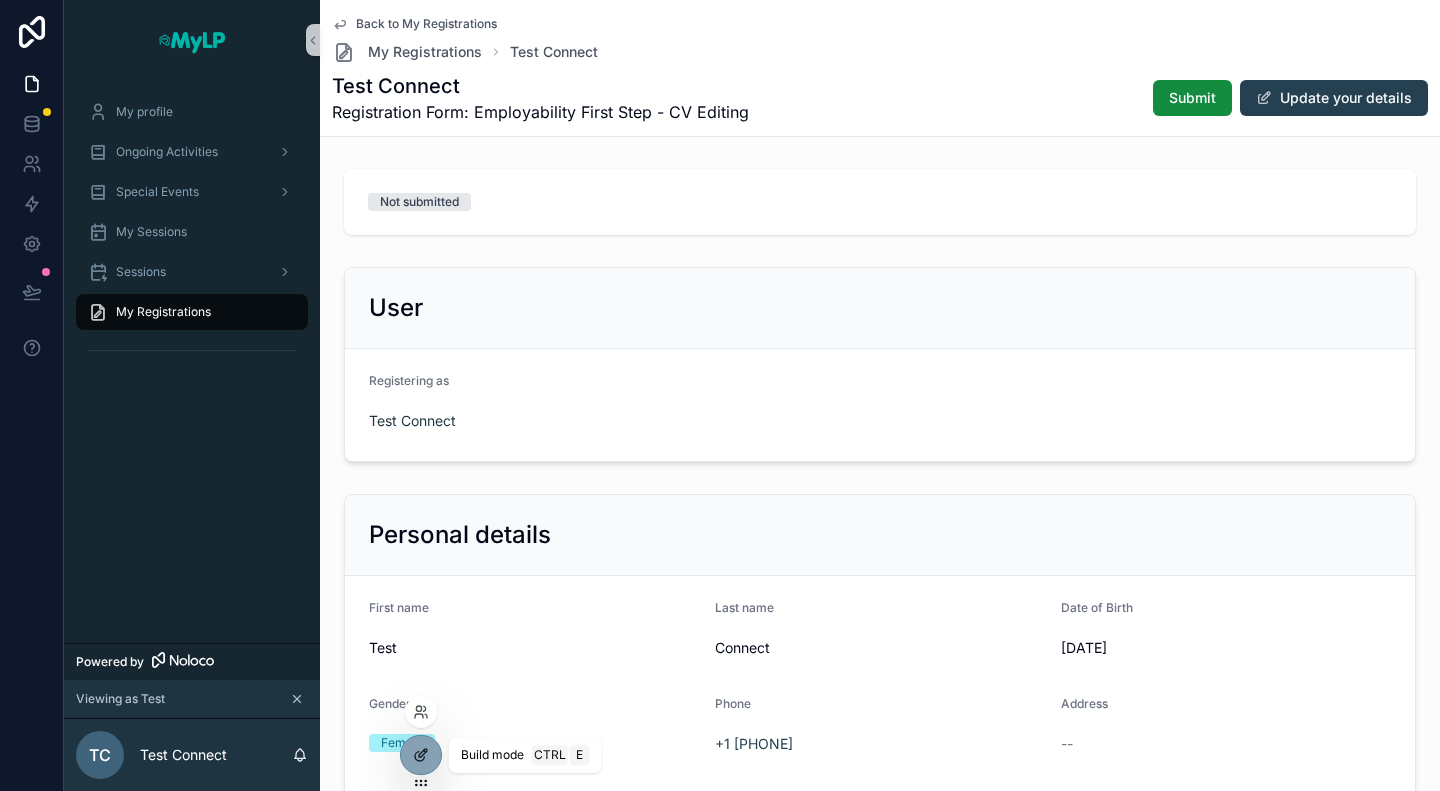 click at bounding box center [421, 755] 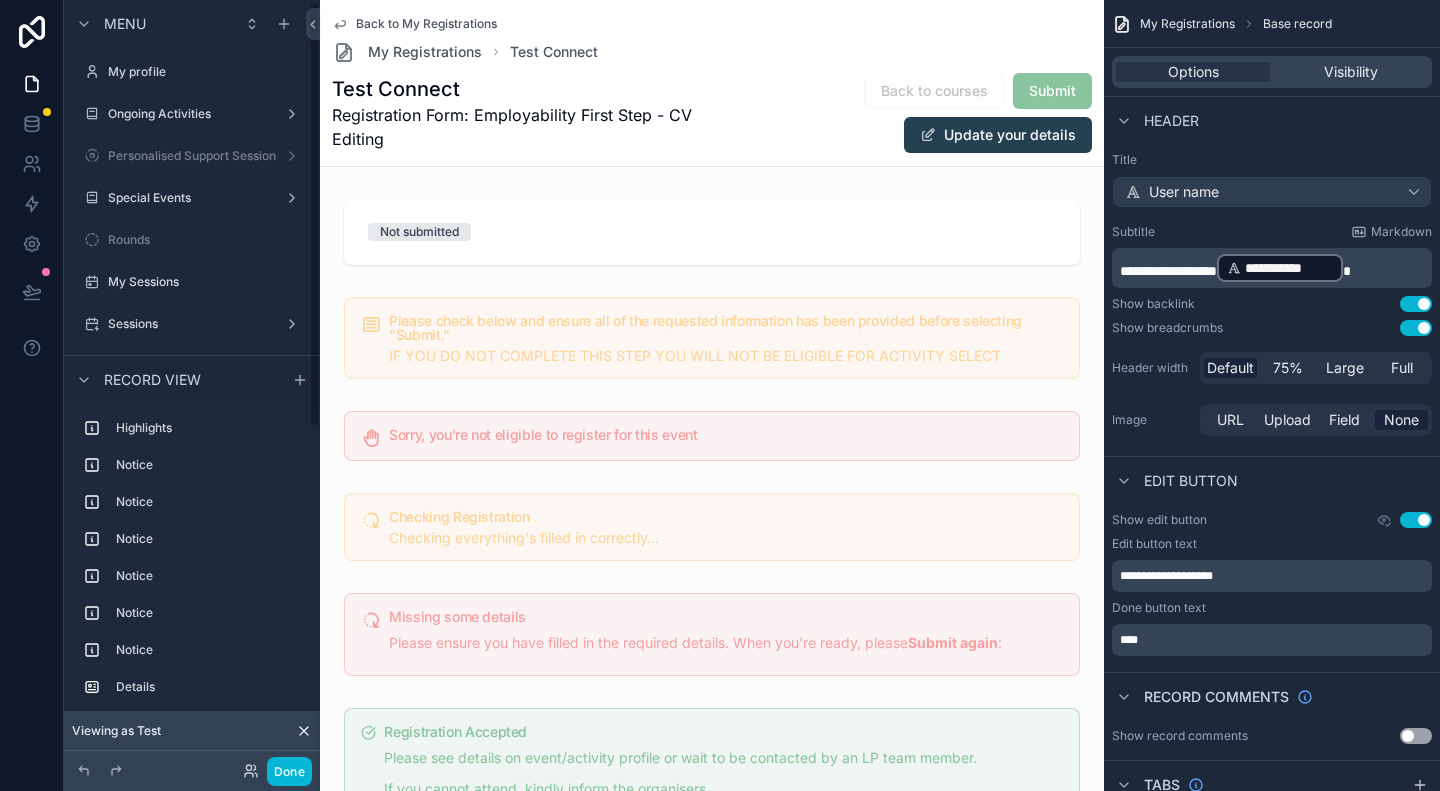 scroll, scrollTop: 2, scrollLeft: 0, axis: vertical 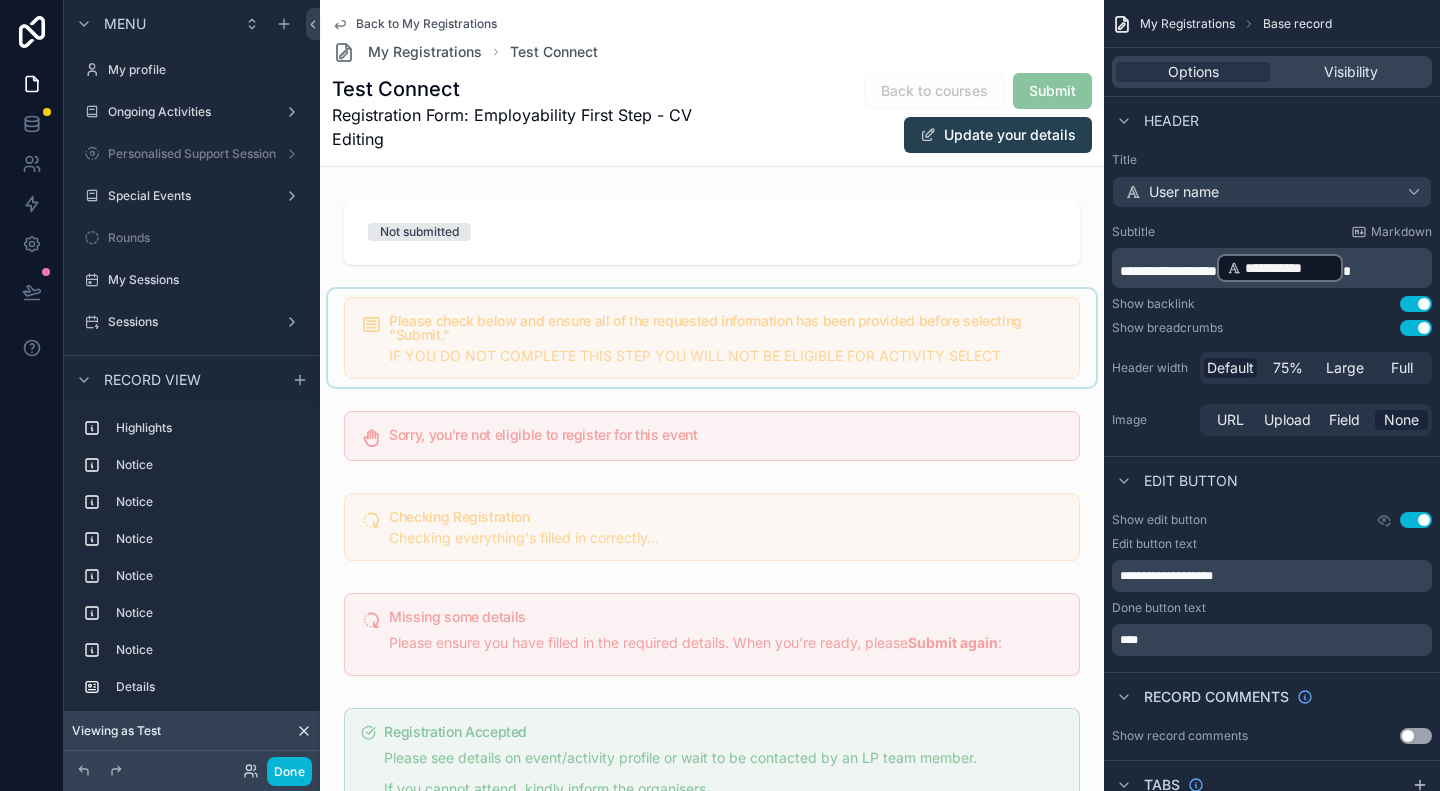 click at bounding box center (712, 338) 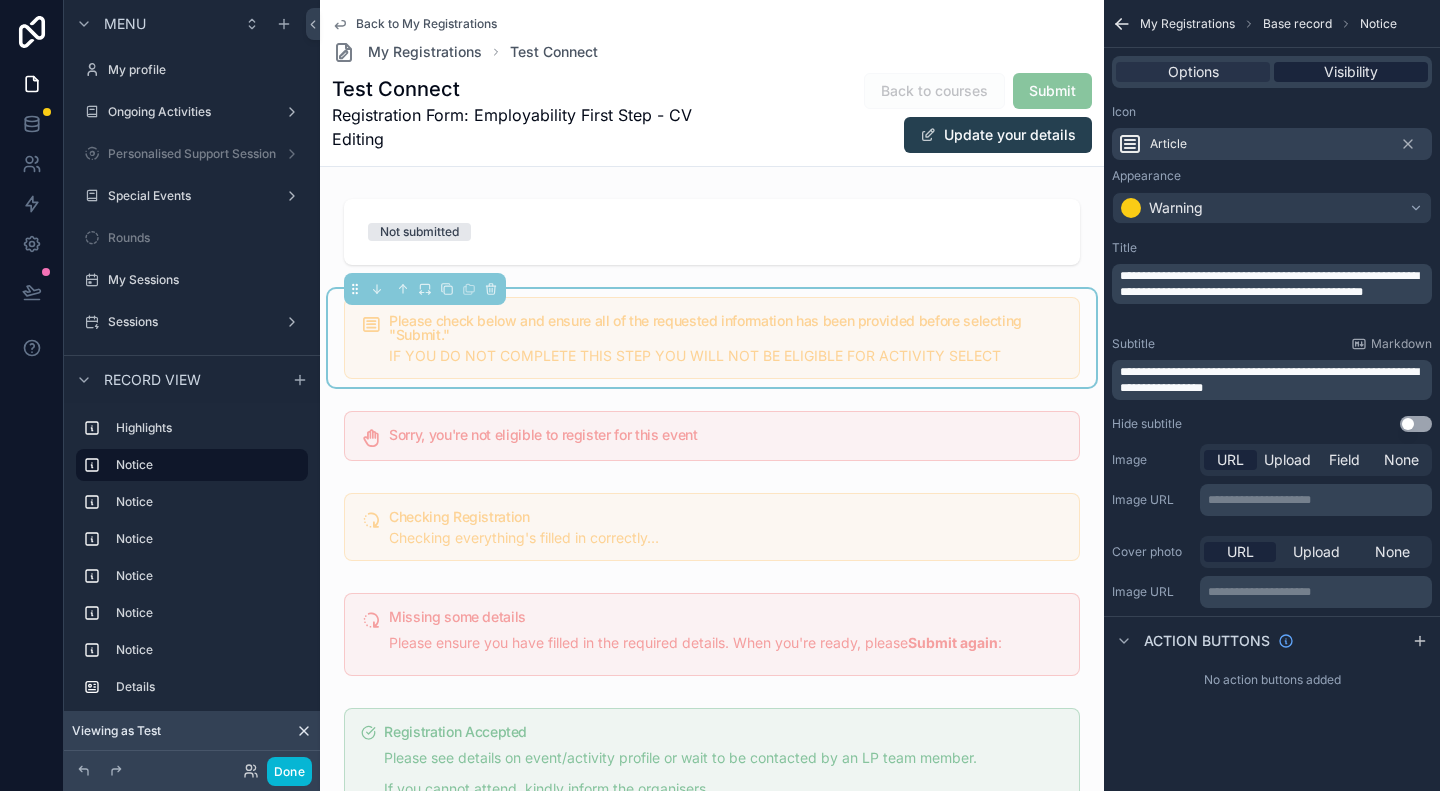 click on "Visibility" at bounding box center [1351, 72] 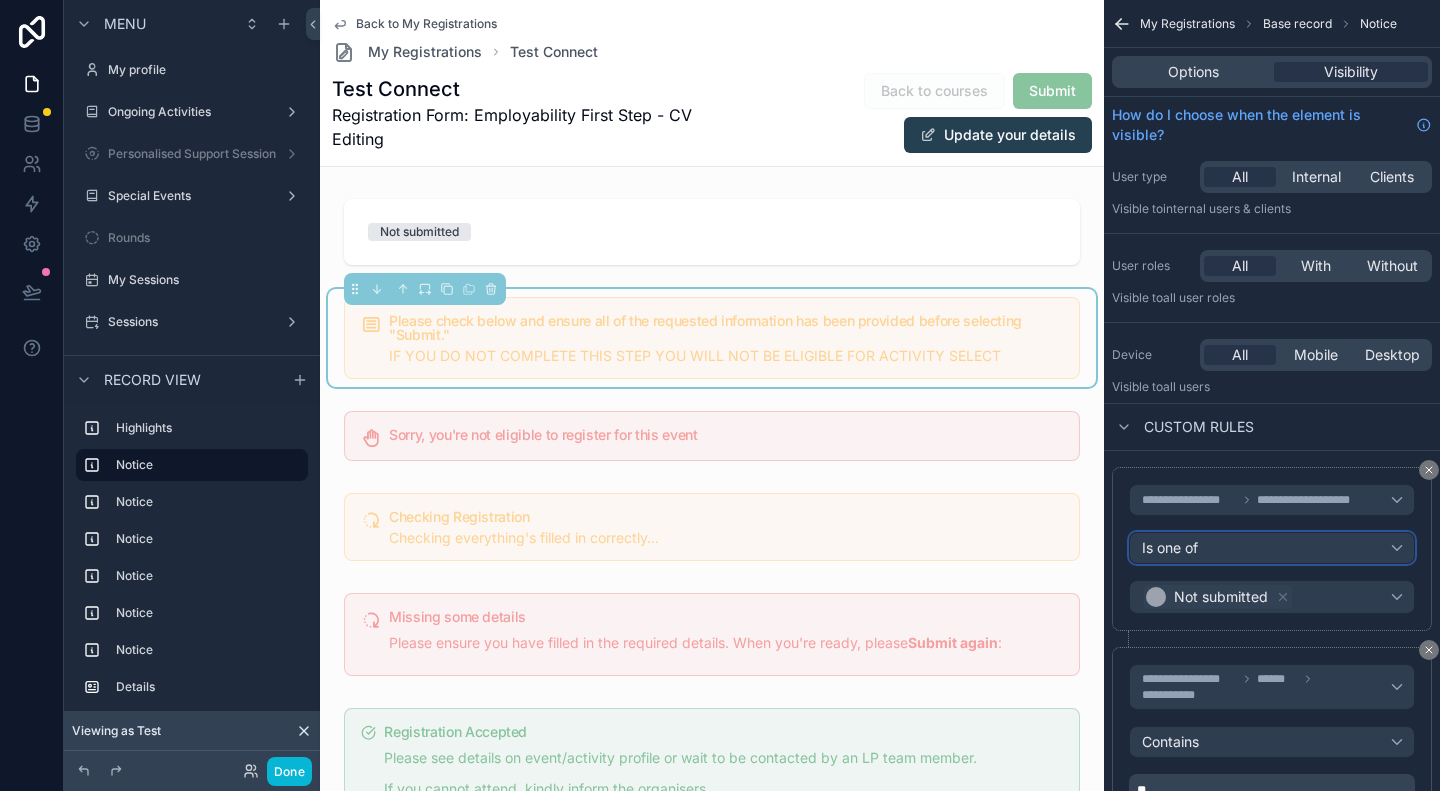 click on "Is one of" at bounding box center (1272, 548) 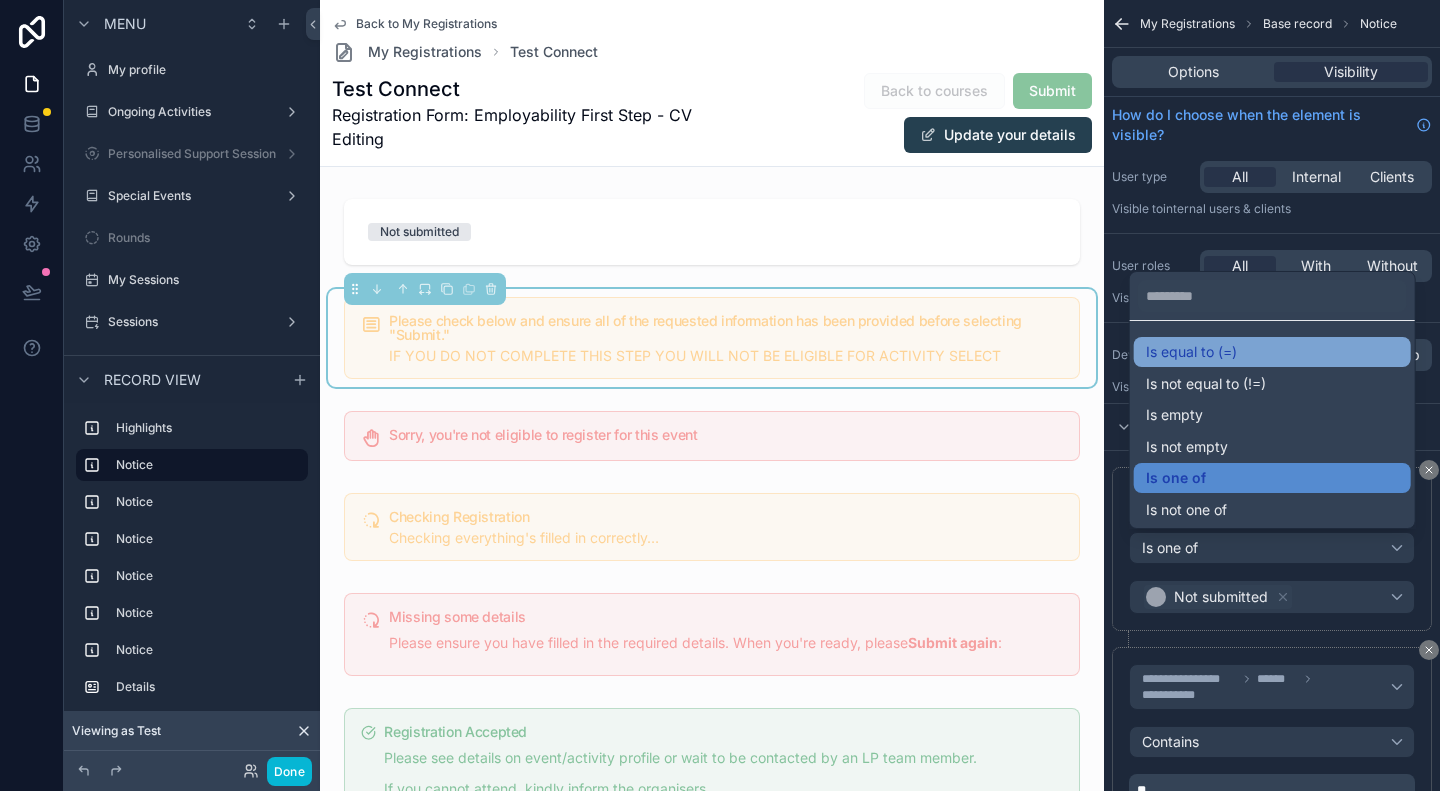 click on "Is equal to (=)" at bounding box center (1191, 352) 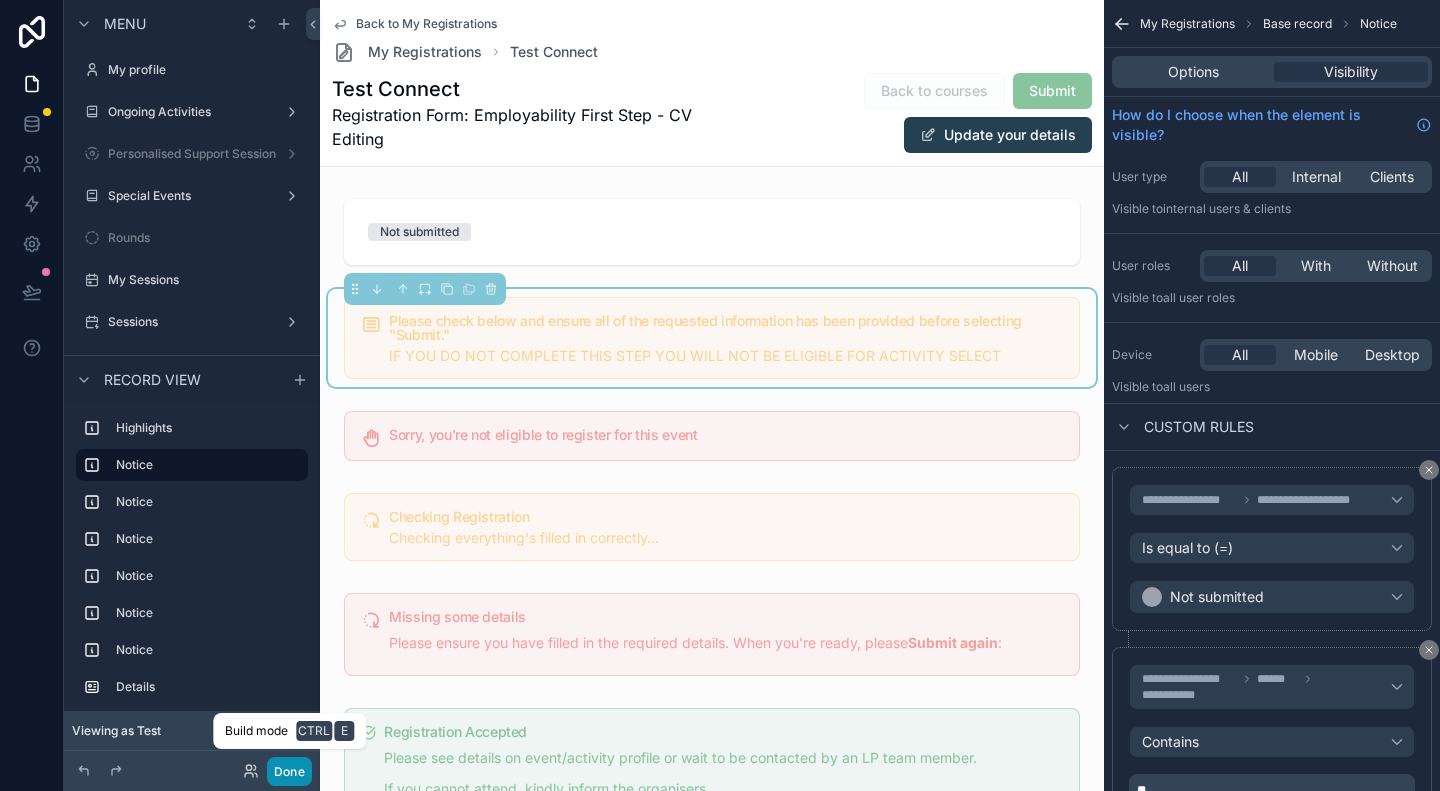click on "Done" at bounding box center [289, 771] 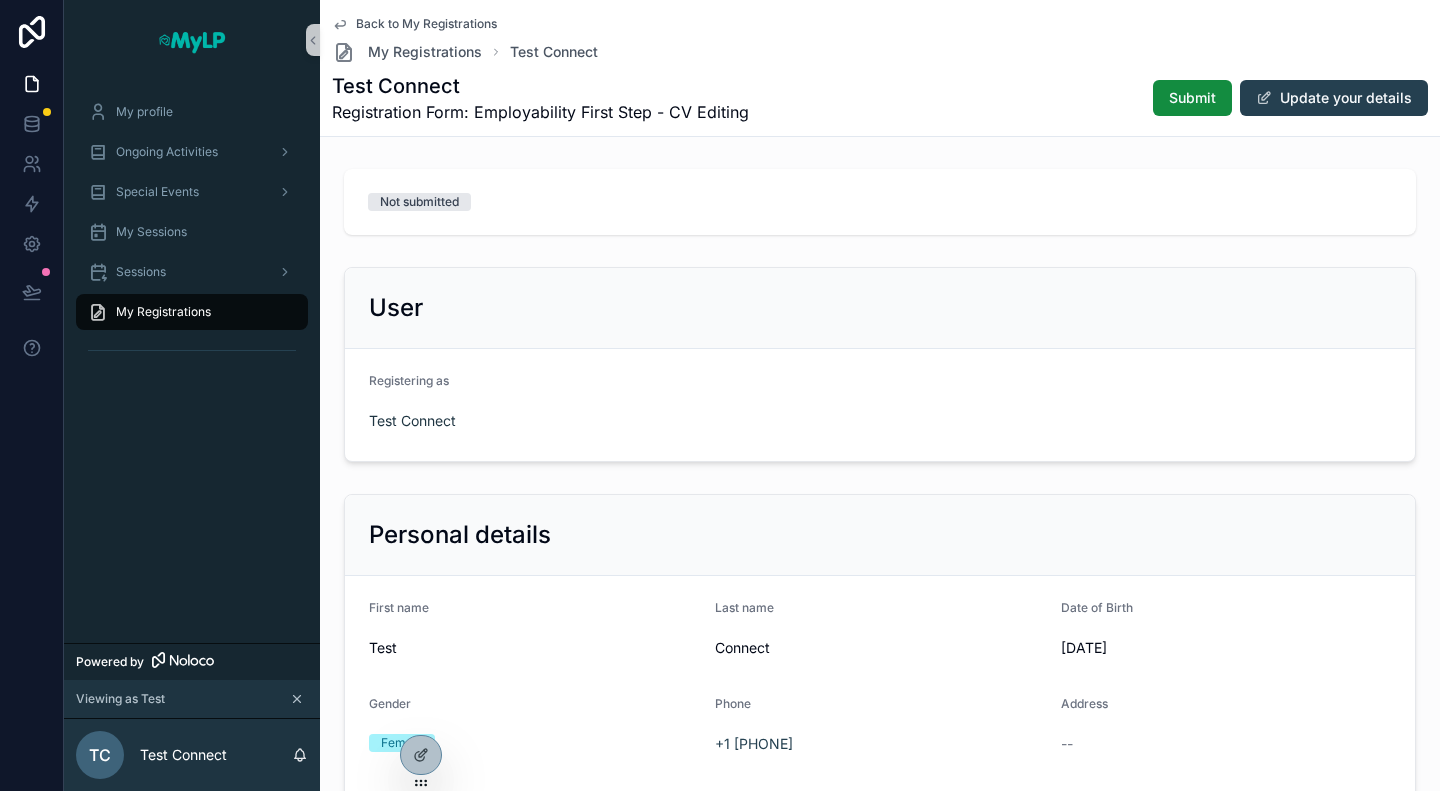 click on "My Registrations" at bounding box center (163, 312) 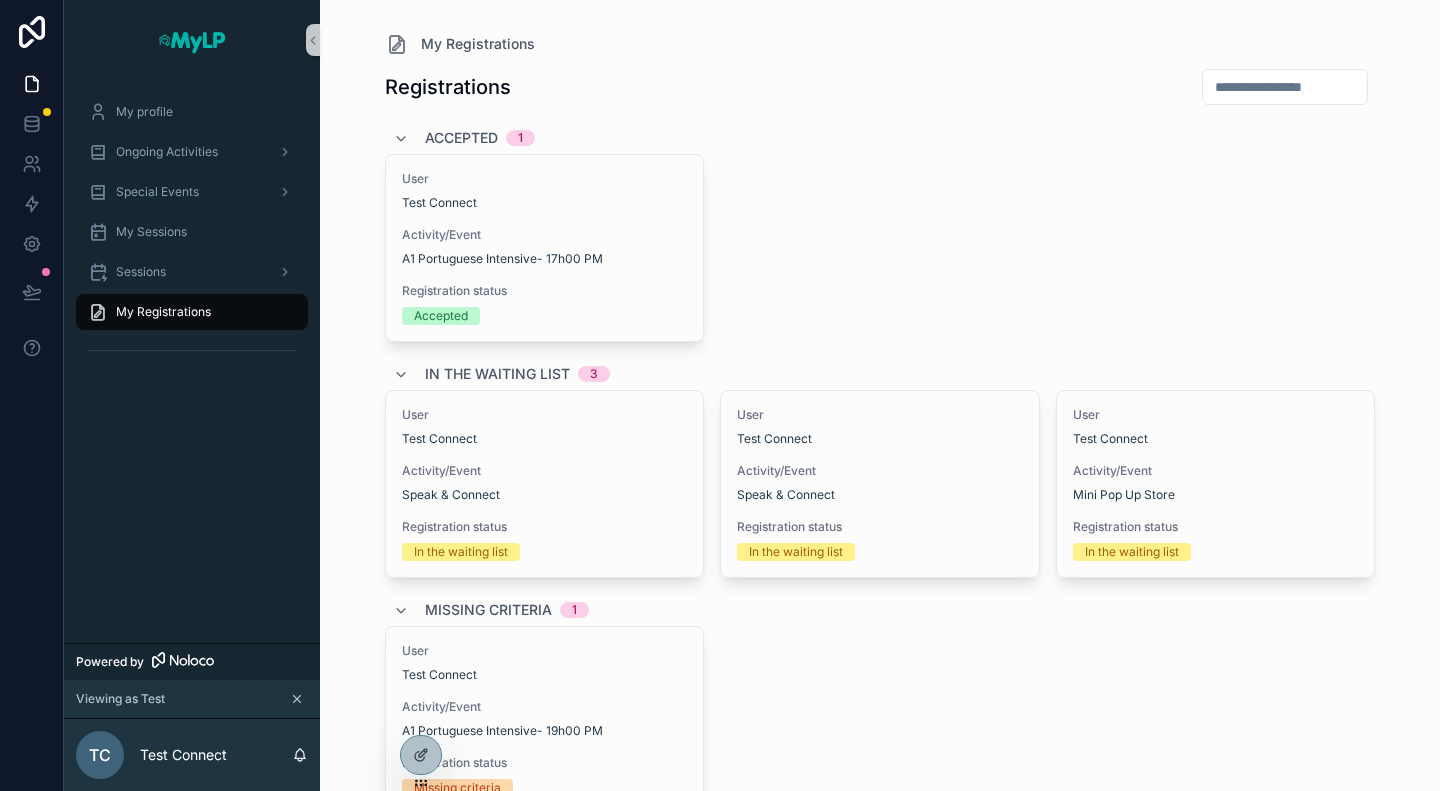 scroll, scrollTop: 383, scrollLeft: 0, axis: vertical 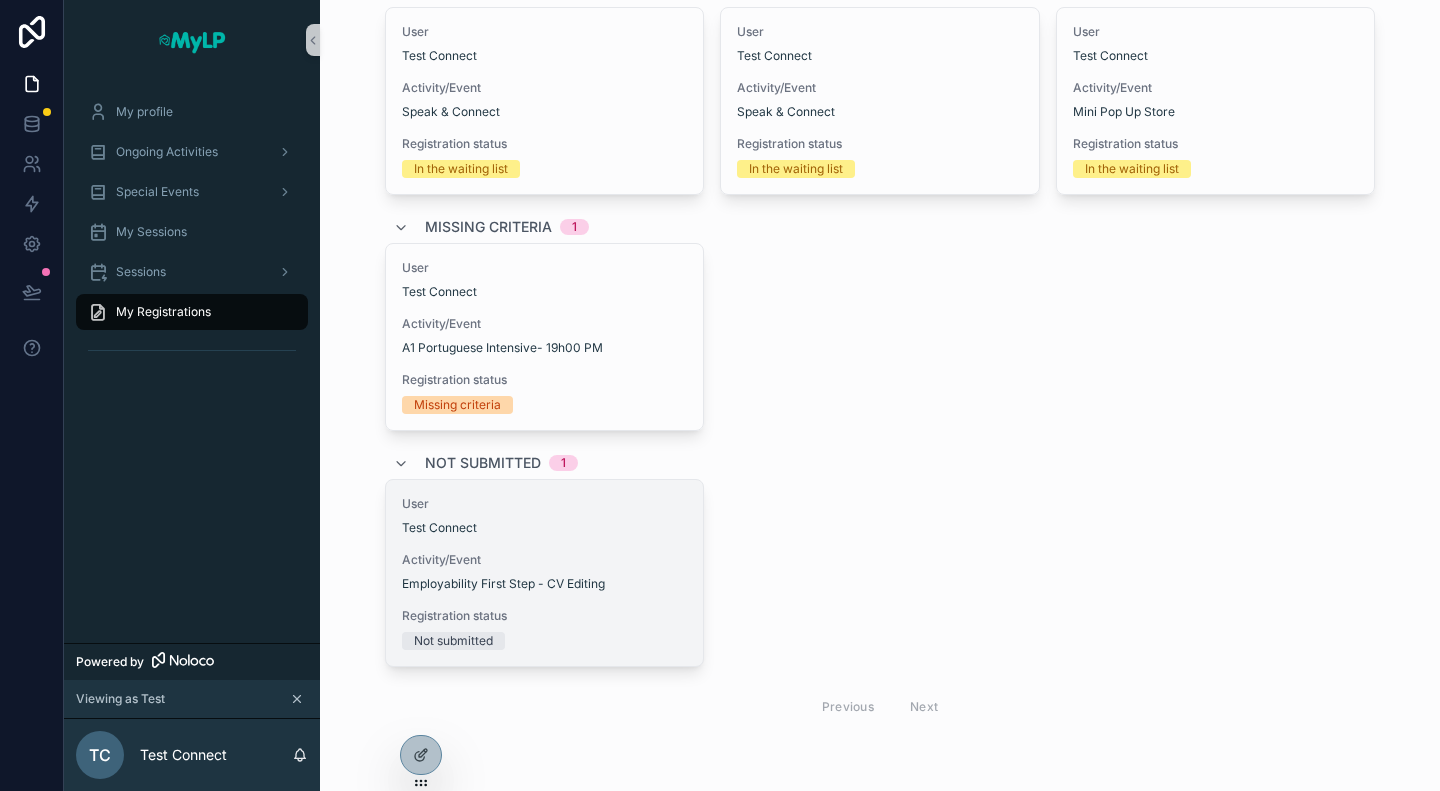 click on "Activity/Event Employability First Step - CV Editing" at bounding box center [545, 572] 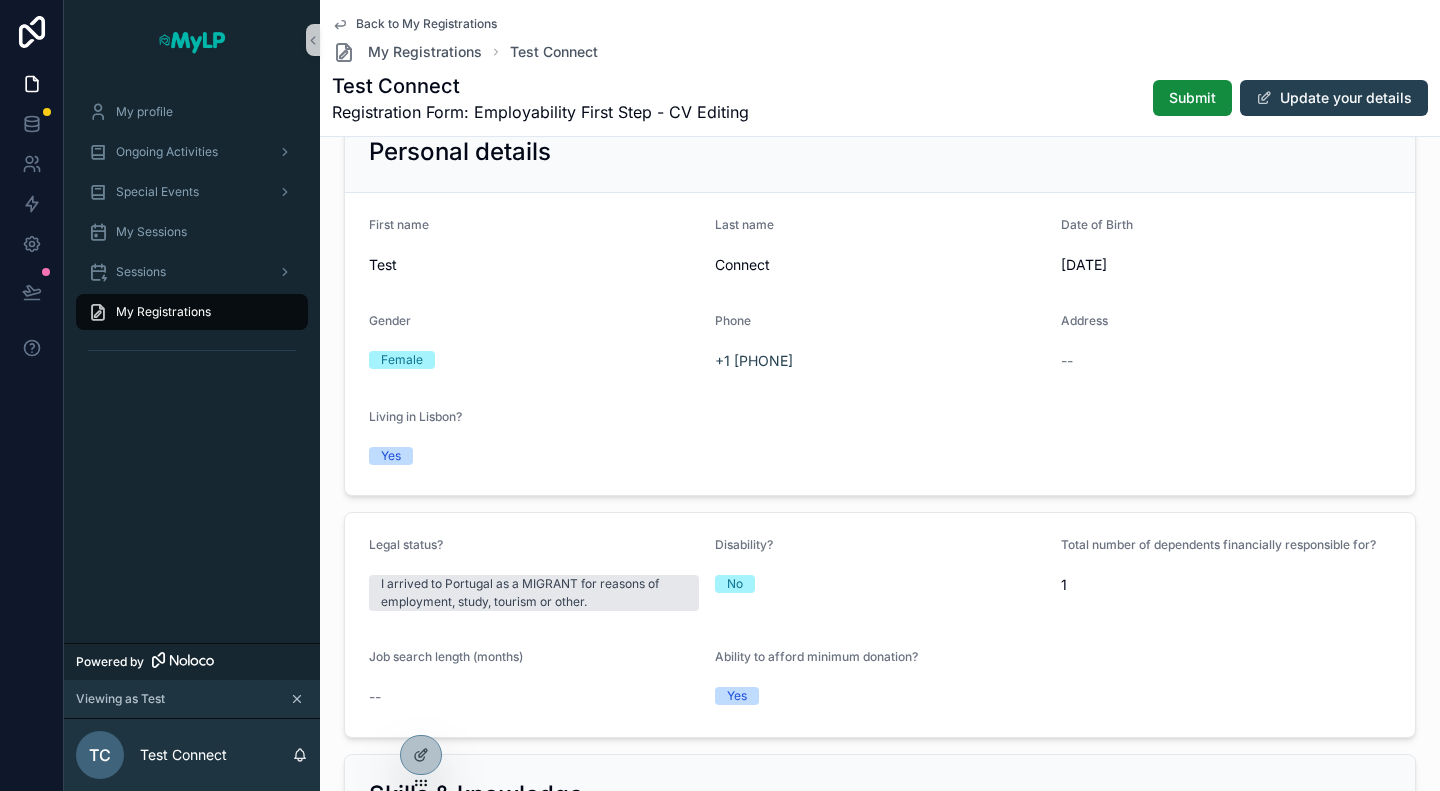 scroll, scrollTop: 0, scrollLeft: 0, axis: both 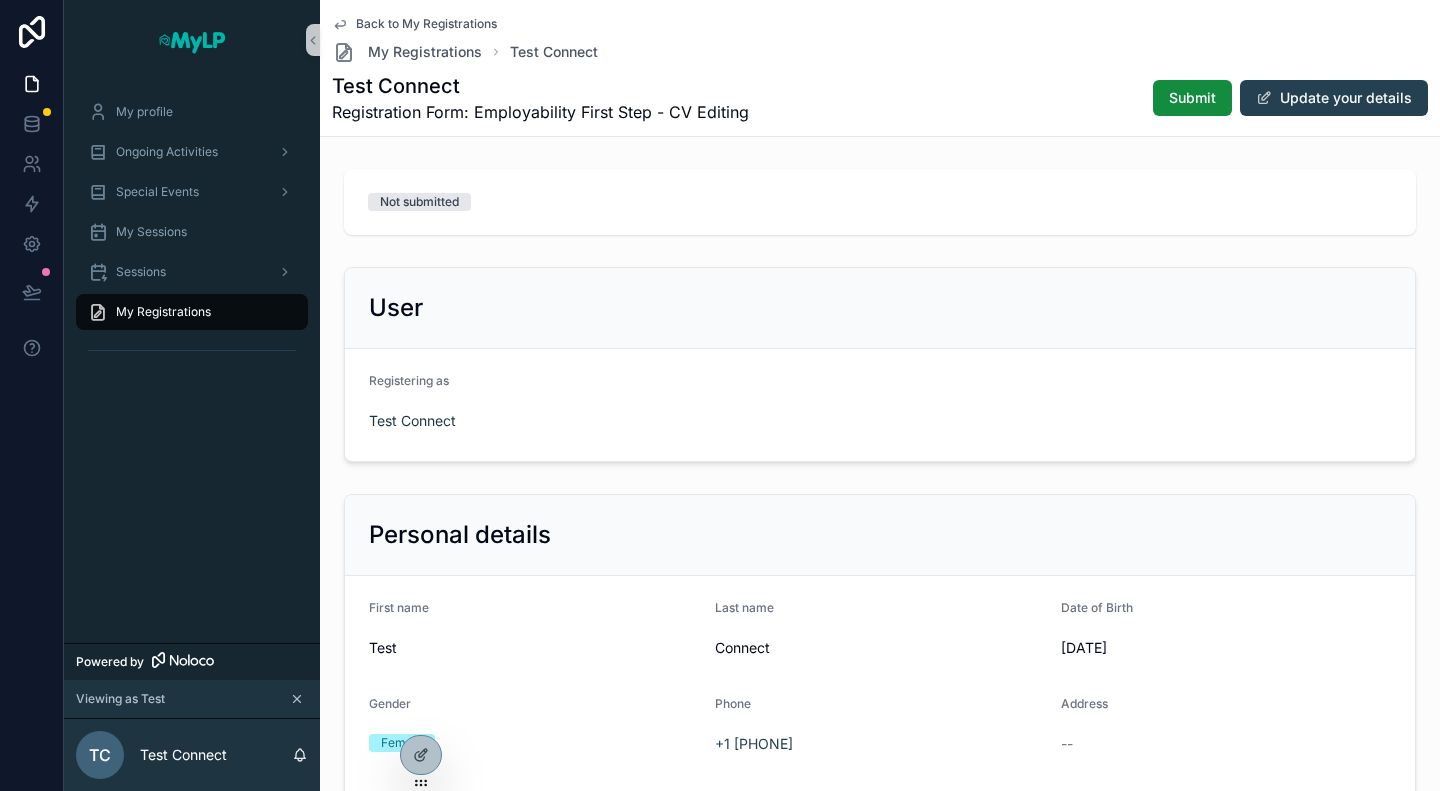 click on "My Registrations" at bounding box center [192, 312] 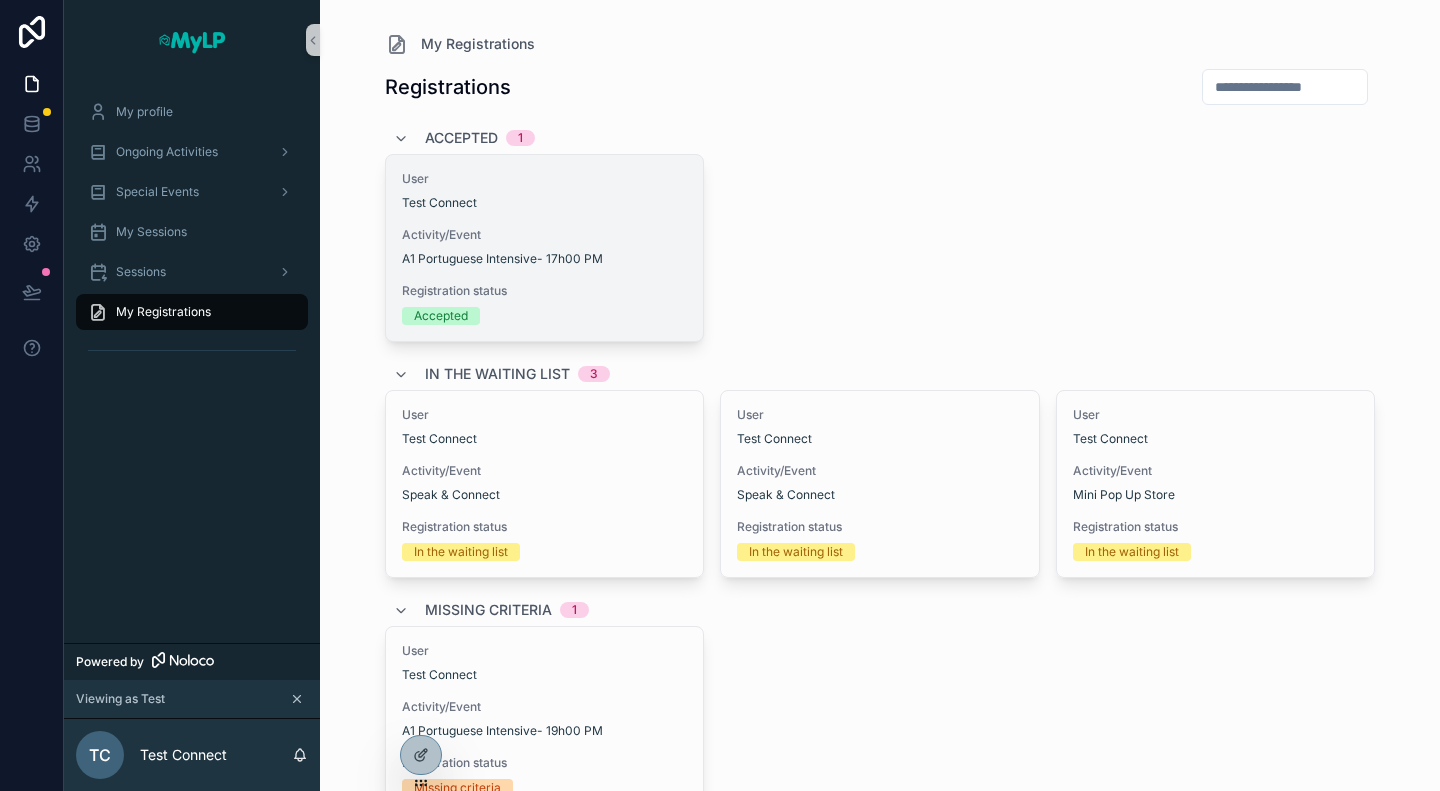 click on "User Test Connect Activity/Event A1 Portuguese Intensive- 17h00 PM Registration status Accepted" at bounding box center [545, 248] 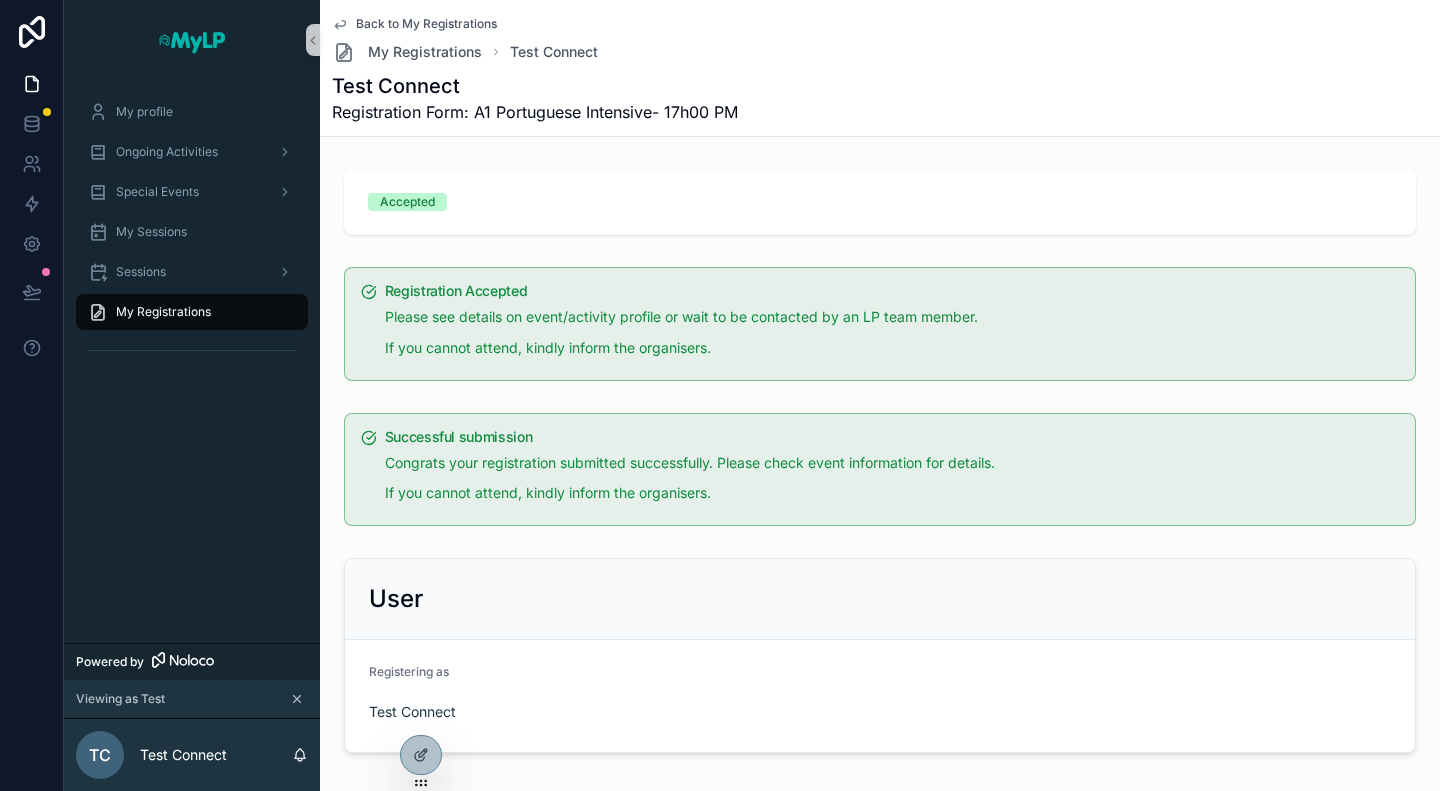click on "My Registrations" at bounding box center (163, 312) 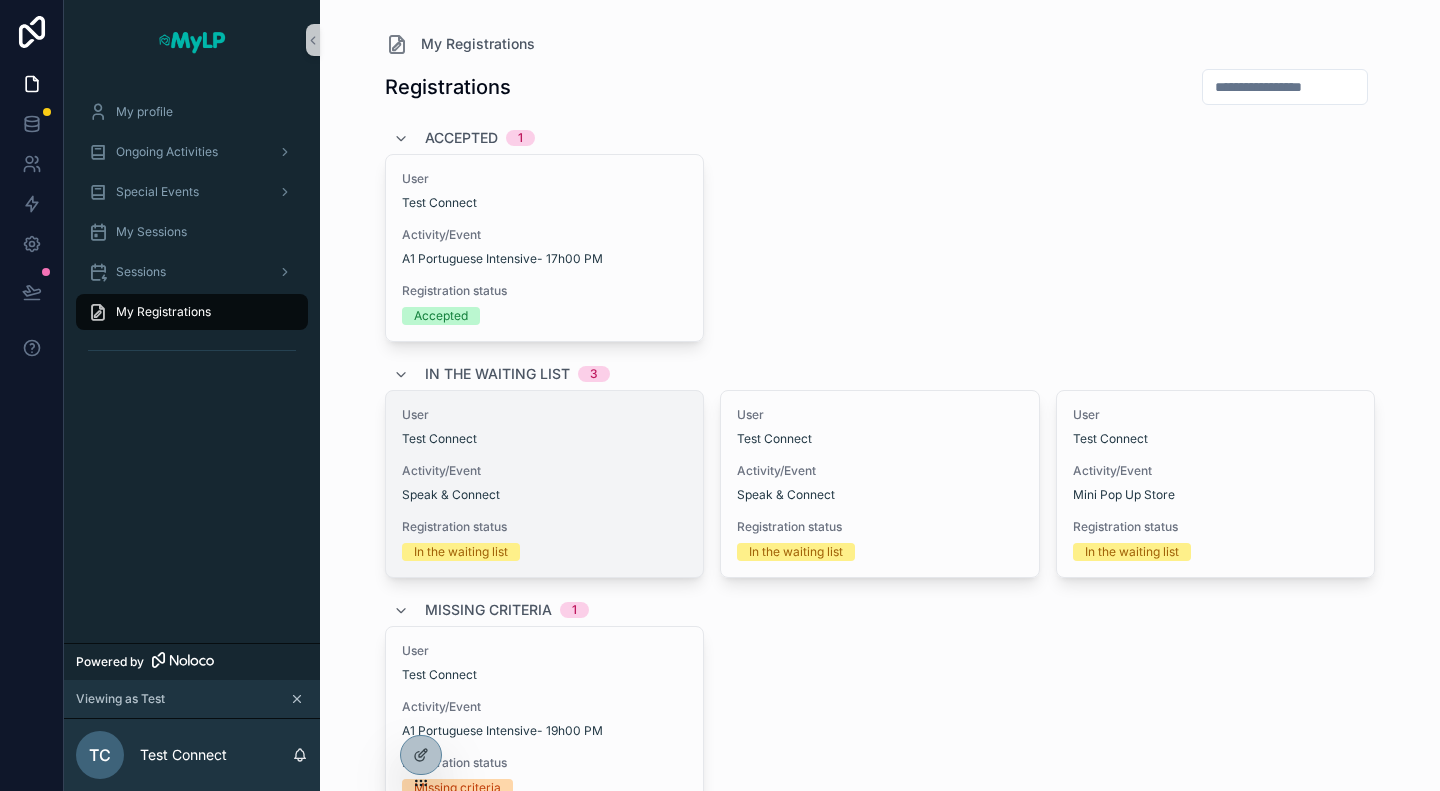 click on "User" at bounding box center (545, 415) 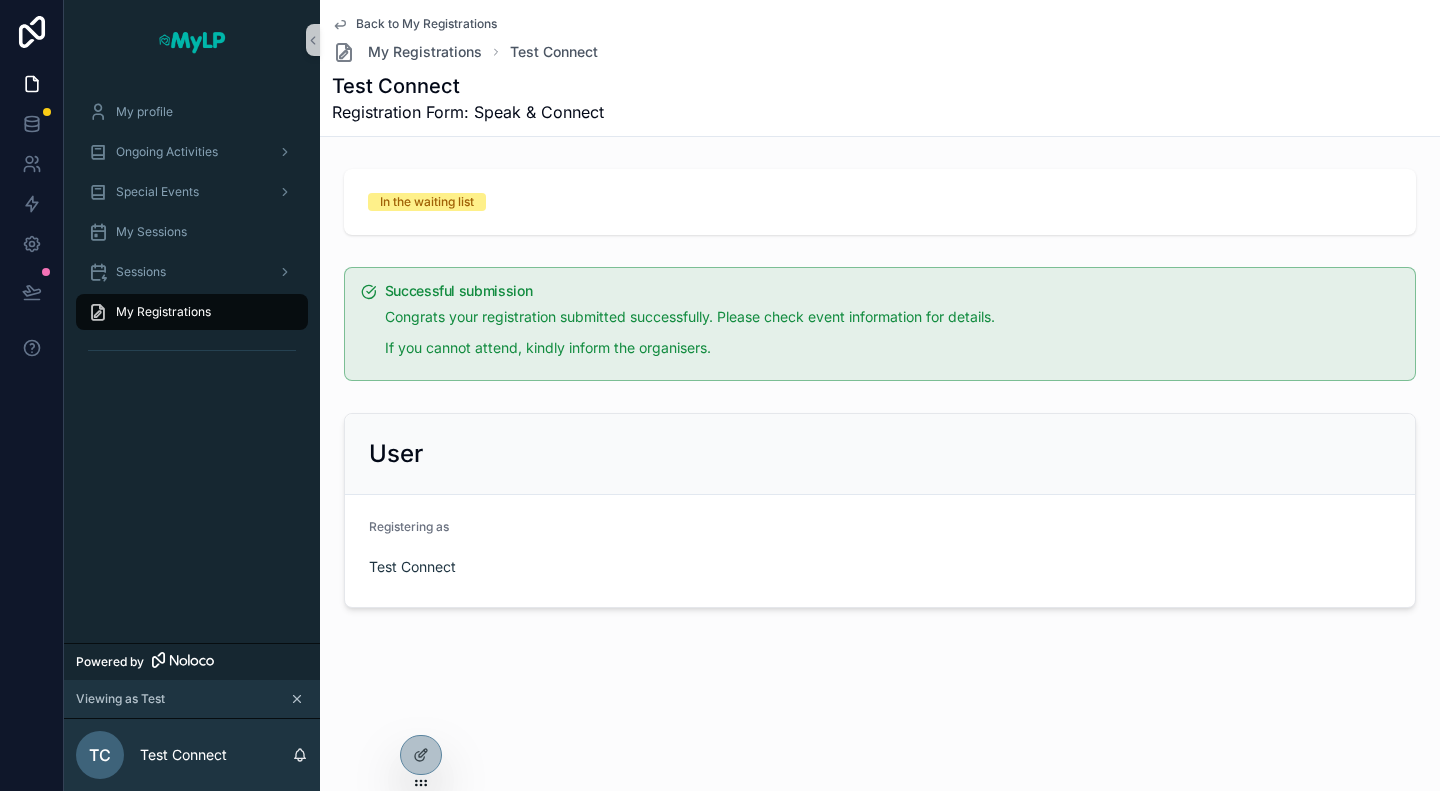 click on "My Registrations" at bounding box center [192, 312] 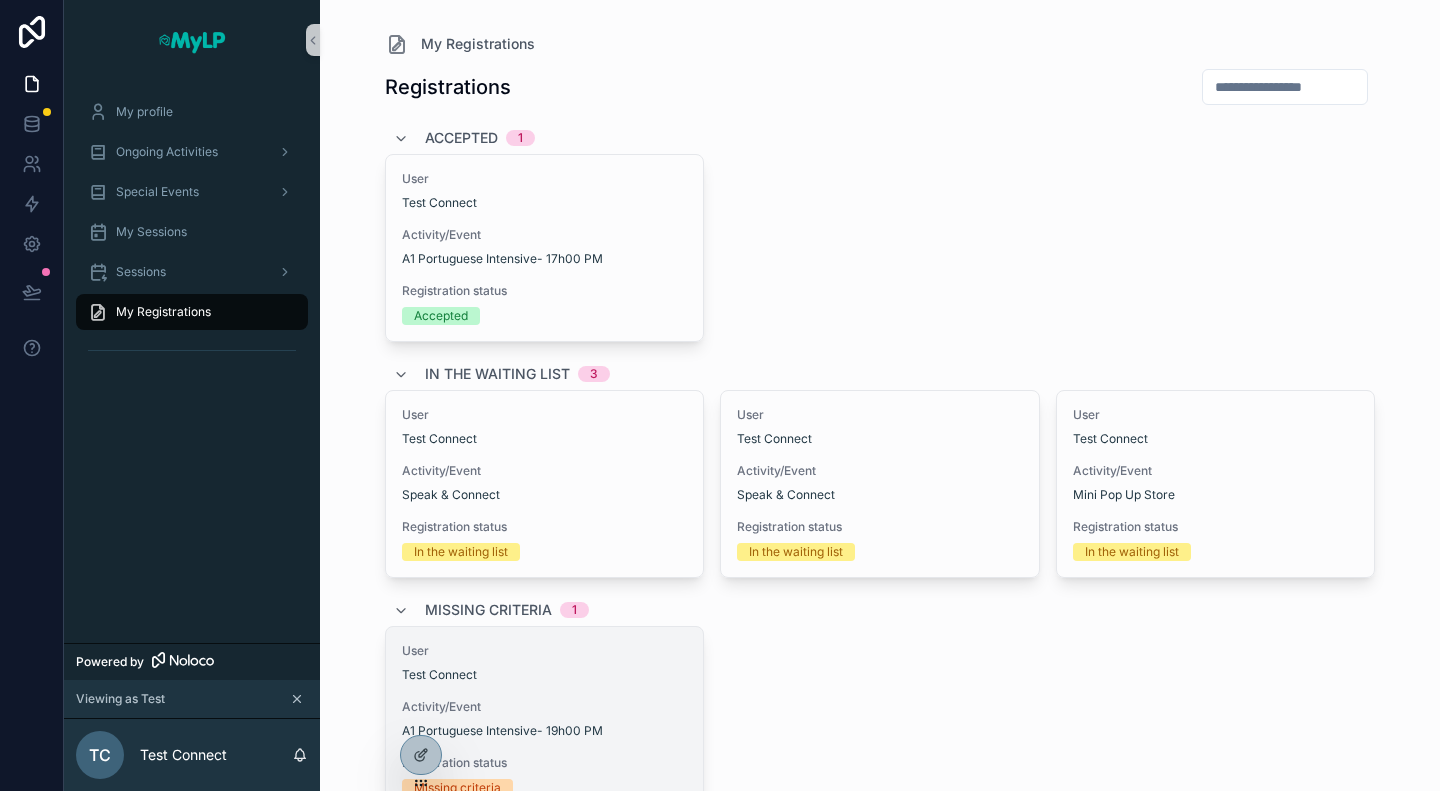 scroll, scrollTop: 383, scrollLeft: 0, axis: vertical 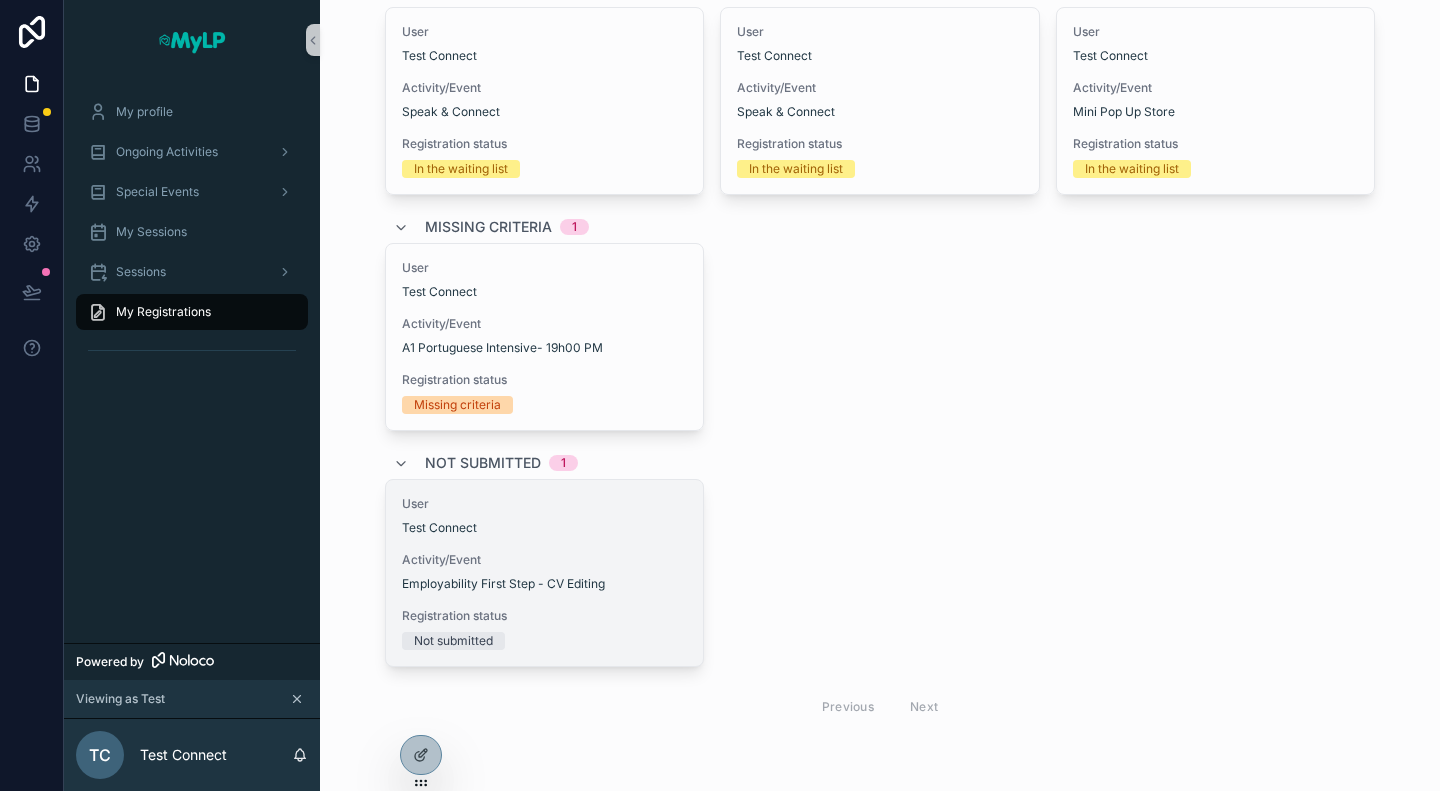 click on "Test Connect" at bounding box center (545, 528) 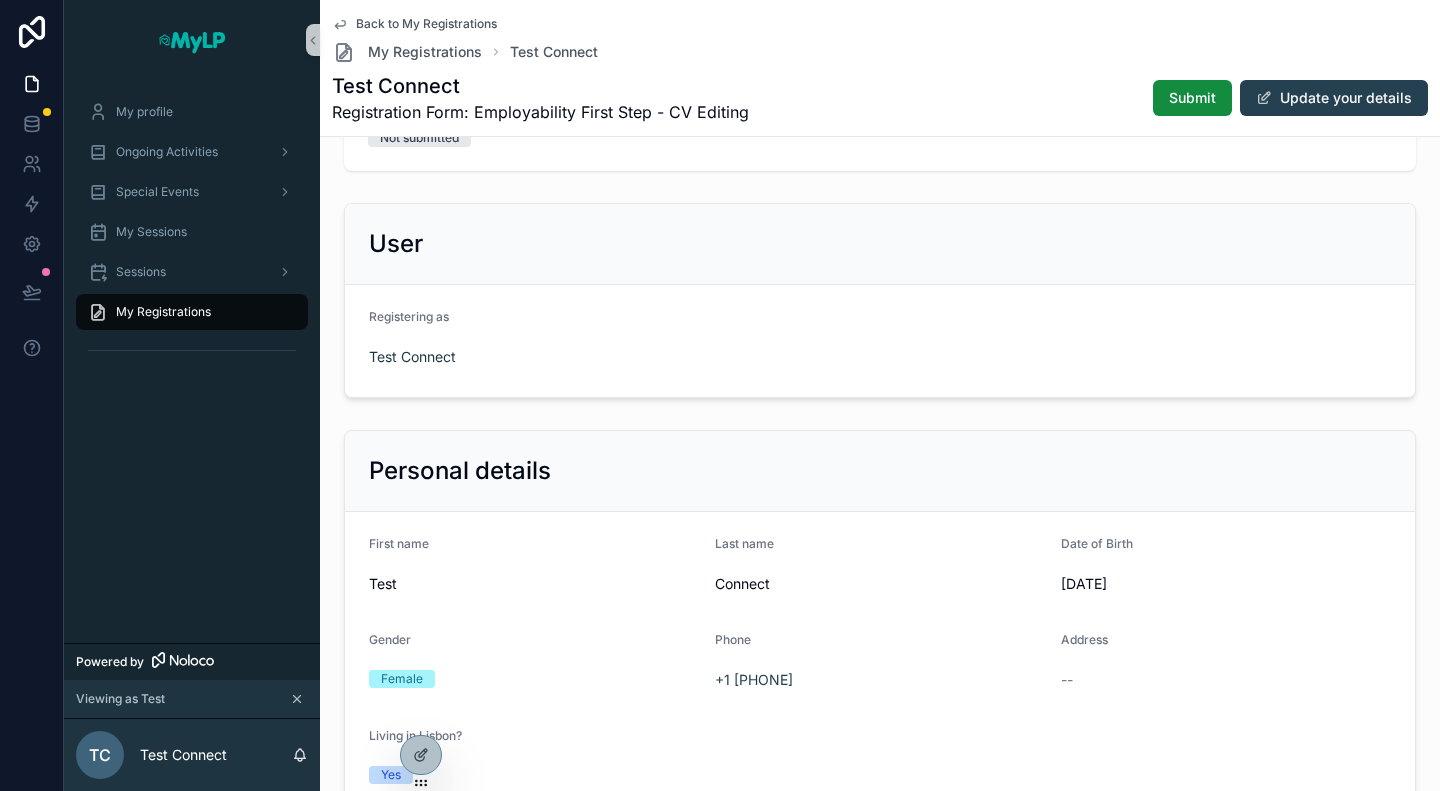 scroll, scrollTop: 0, scrollLeft: 0, axis: both 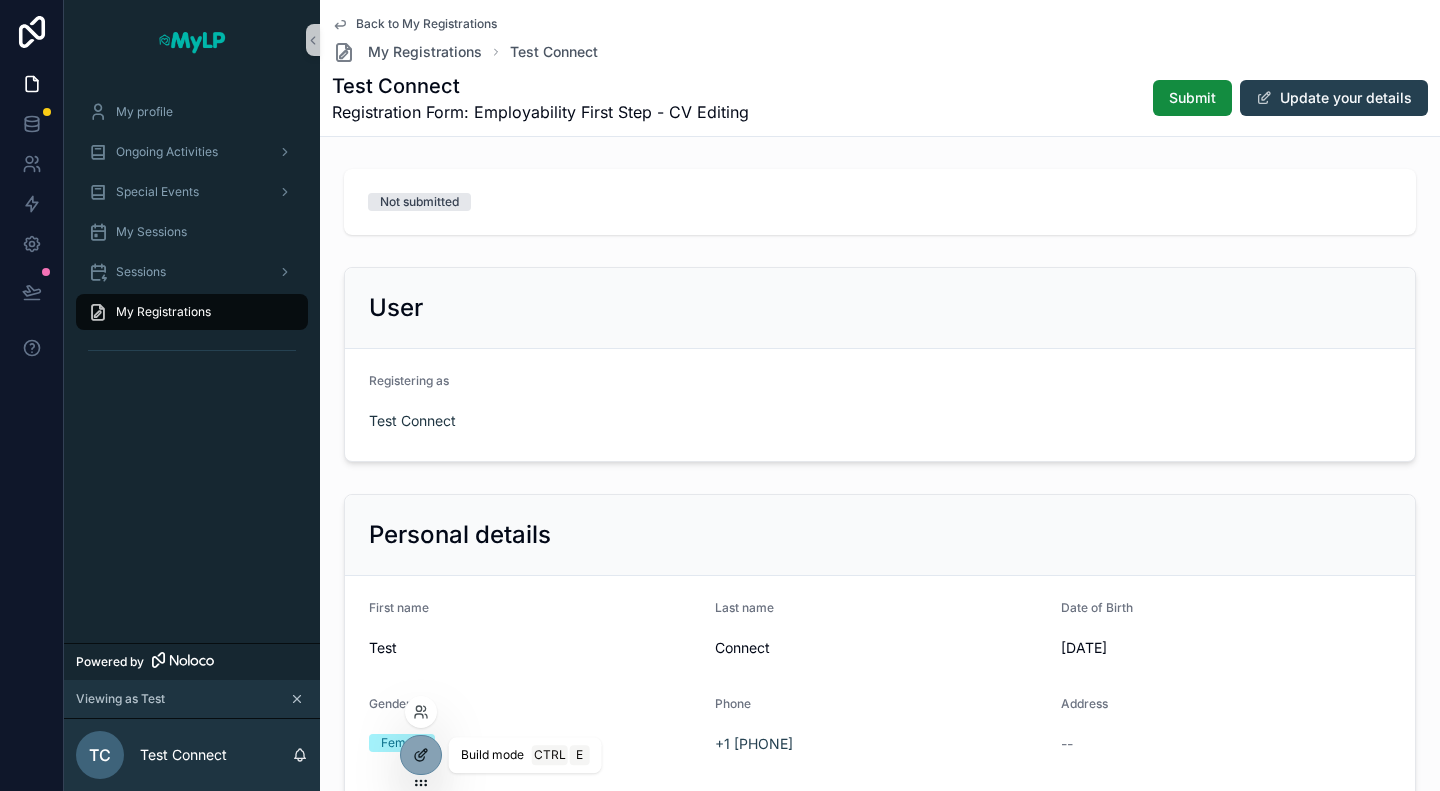click 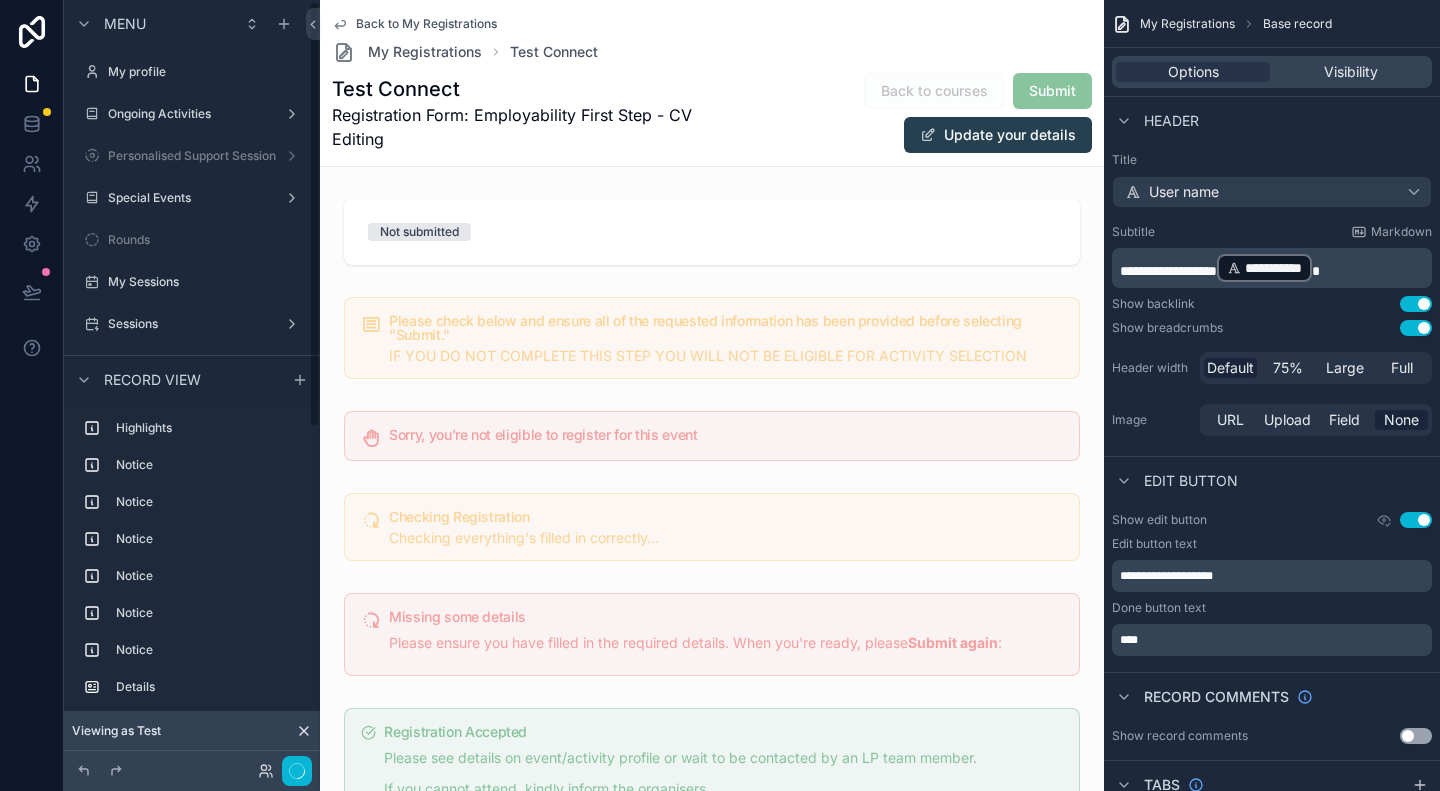 scroll, scrollTop: 2, scrollLeft: 0, axis: vertical 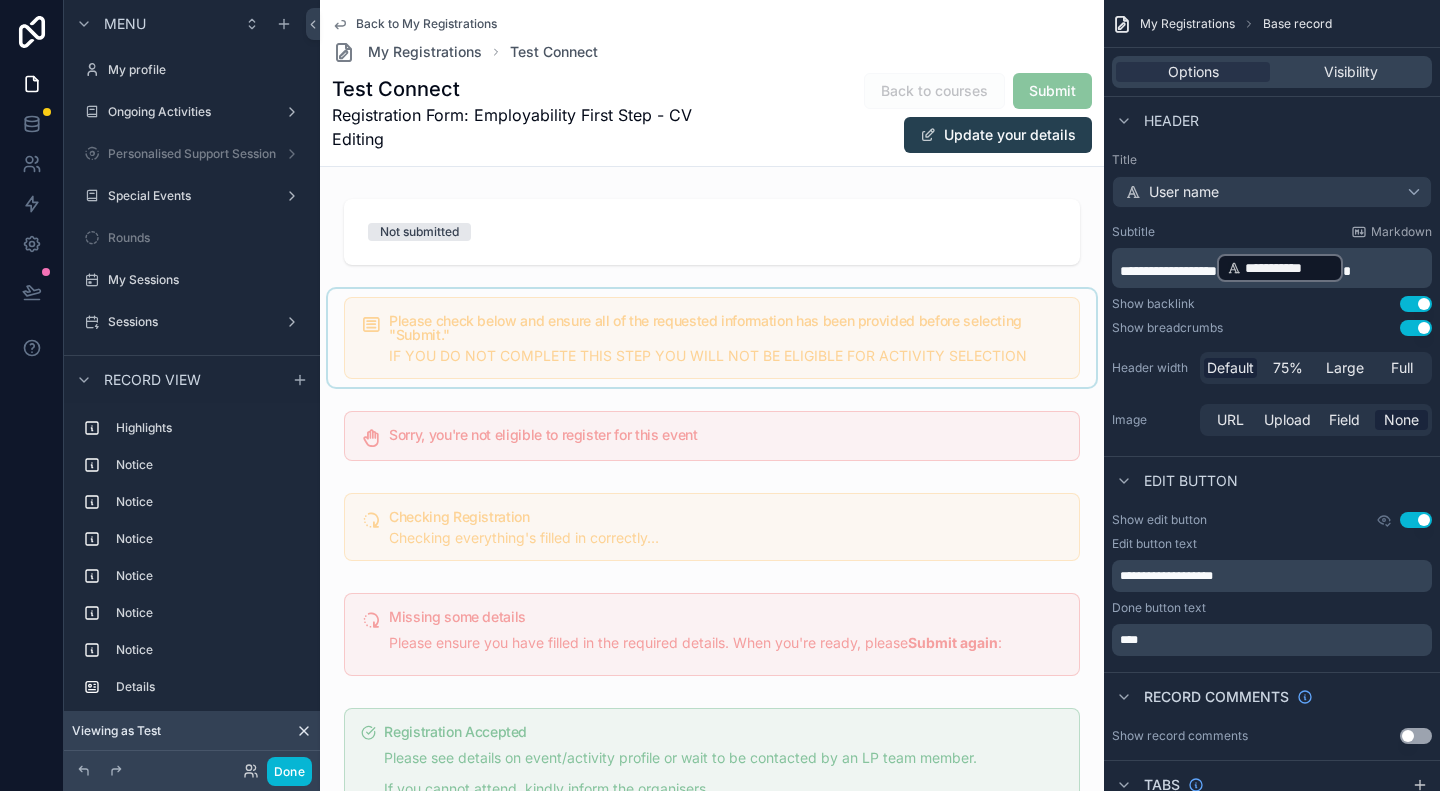 click at bounding box center [712, 338] 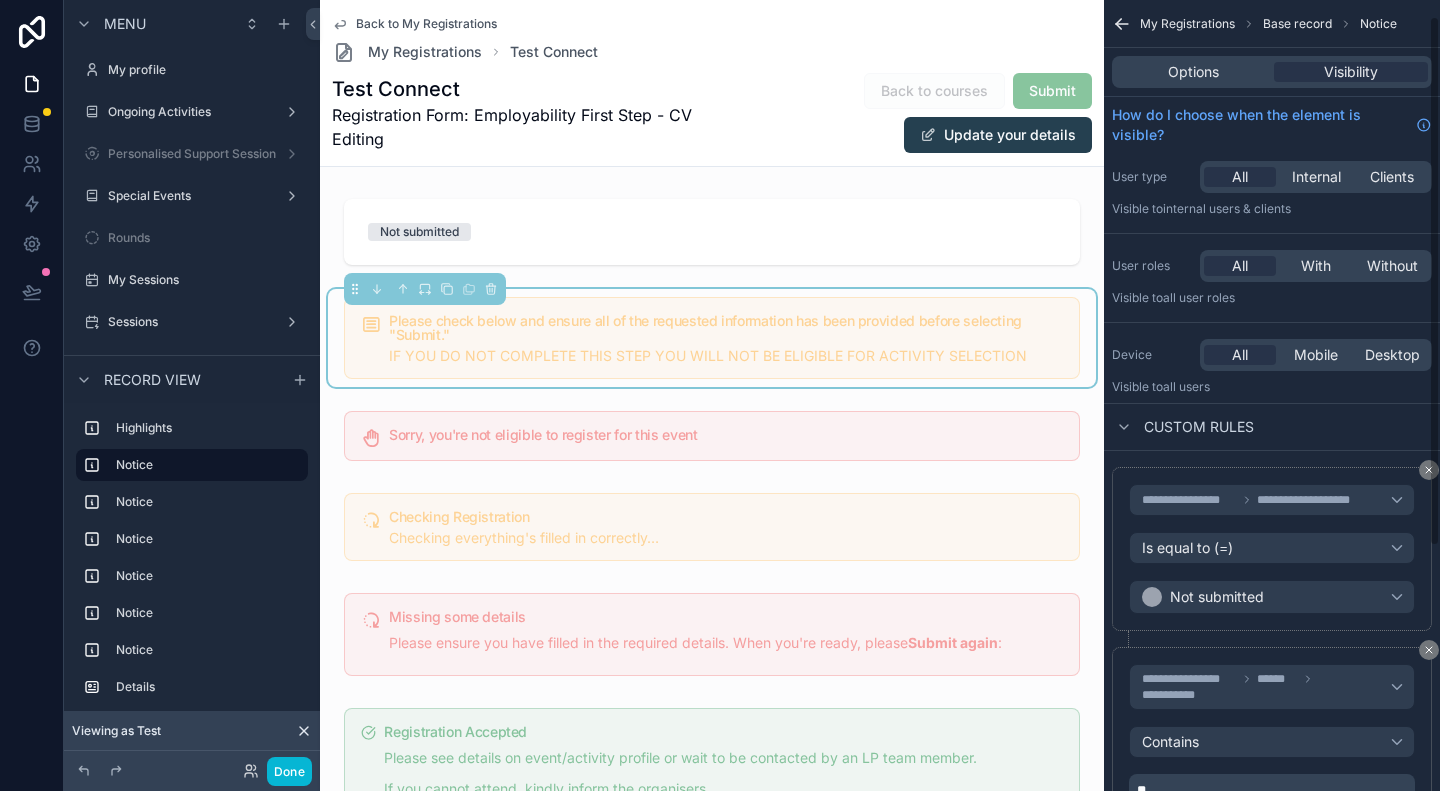 scroll, scrollTop: 100, scrollLeft: 0, axis: vertical 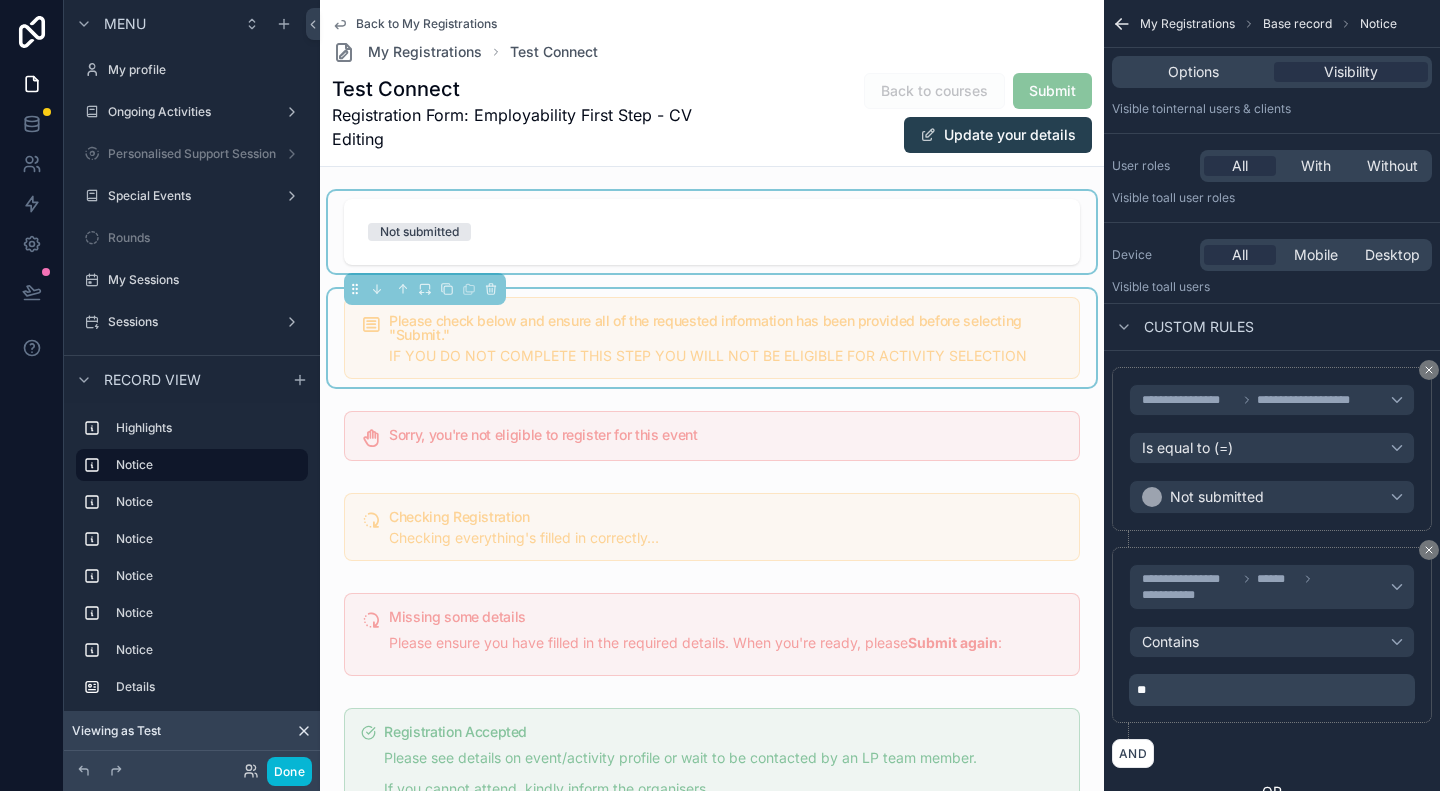 click at bounding box center (712, 232) 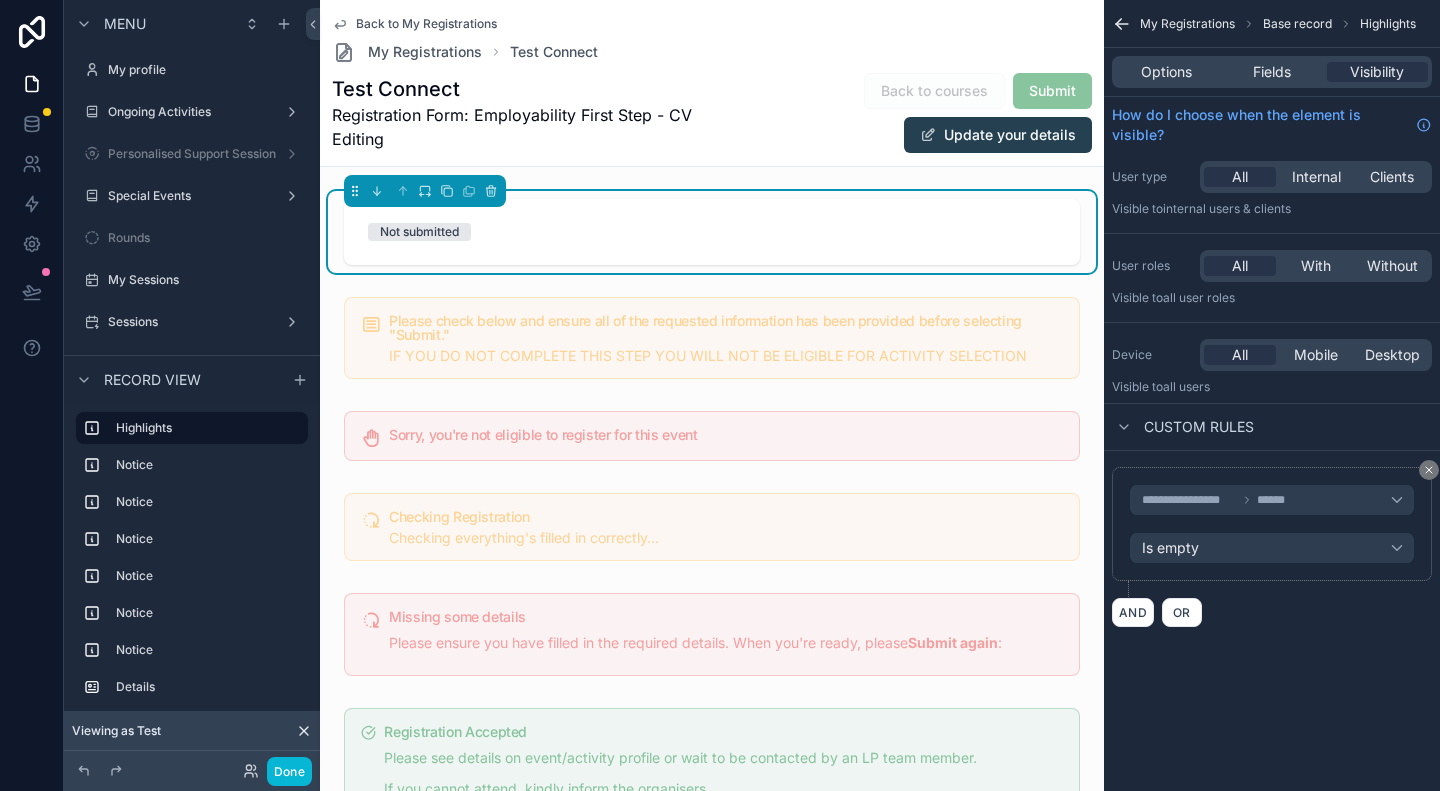 scroll, scrollTop: 0, scrollLeft: 0, axis: both 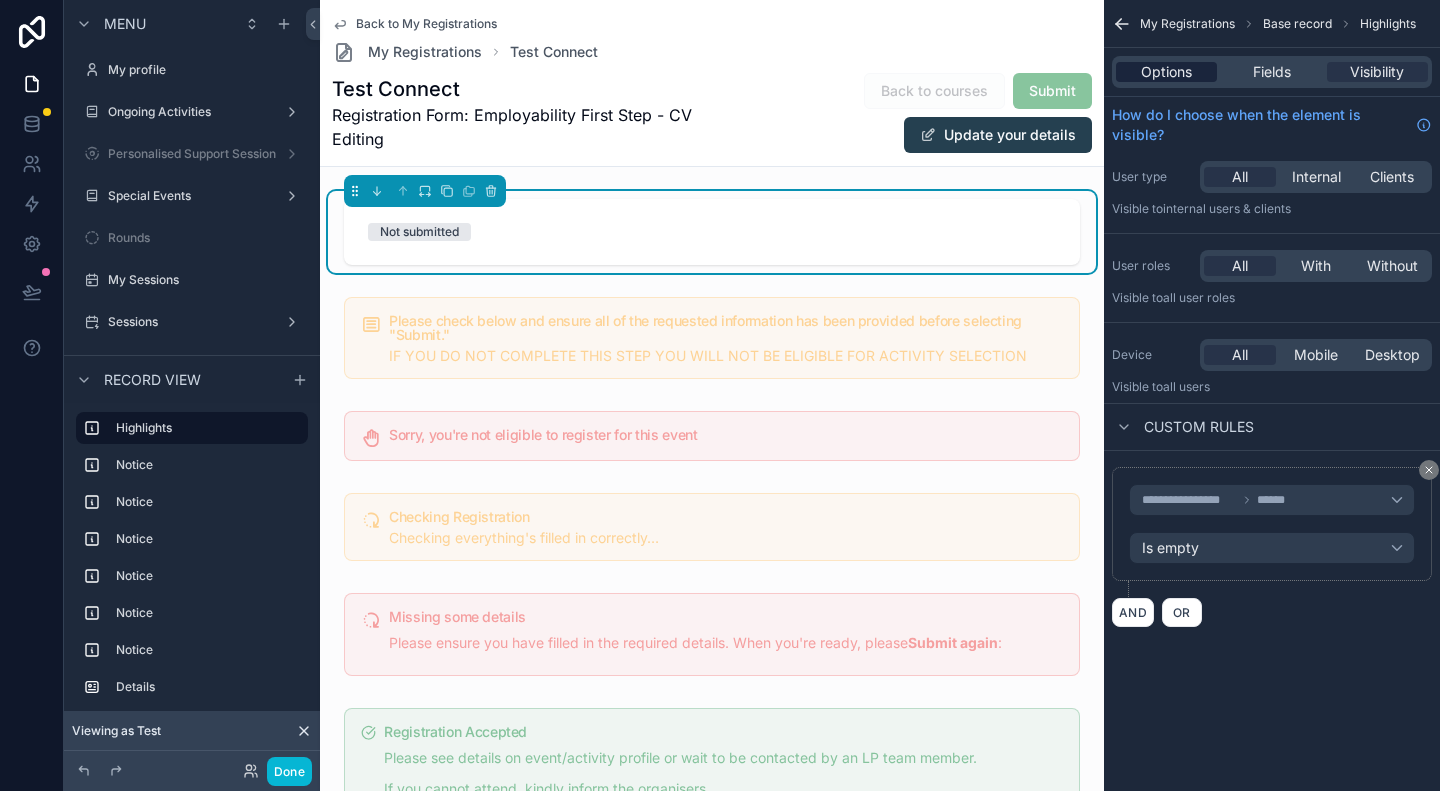 click on "Options" at bounding box center (1166, 72) 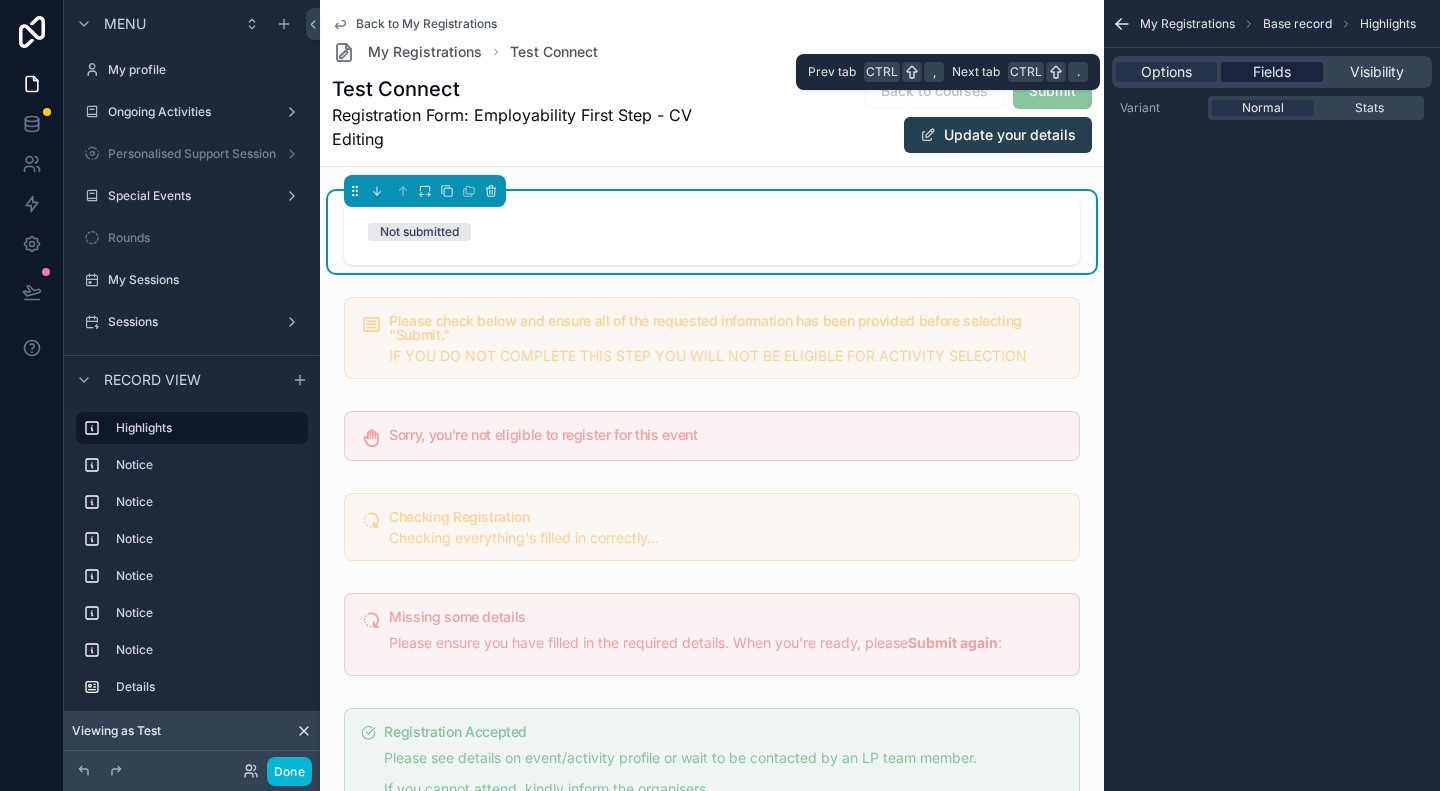 click on "Fields" at bounding box center [1272, 72] 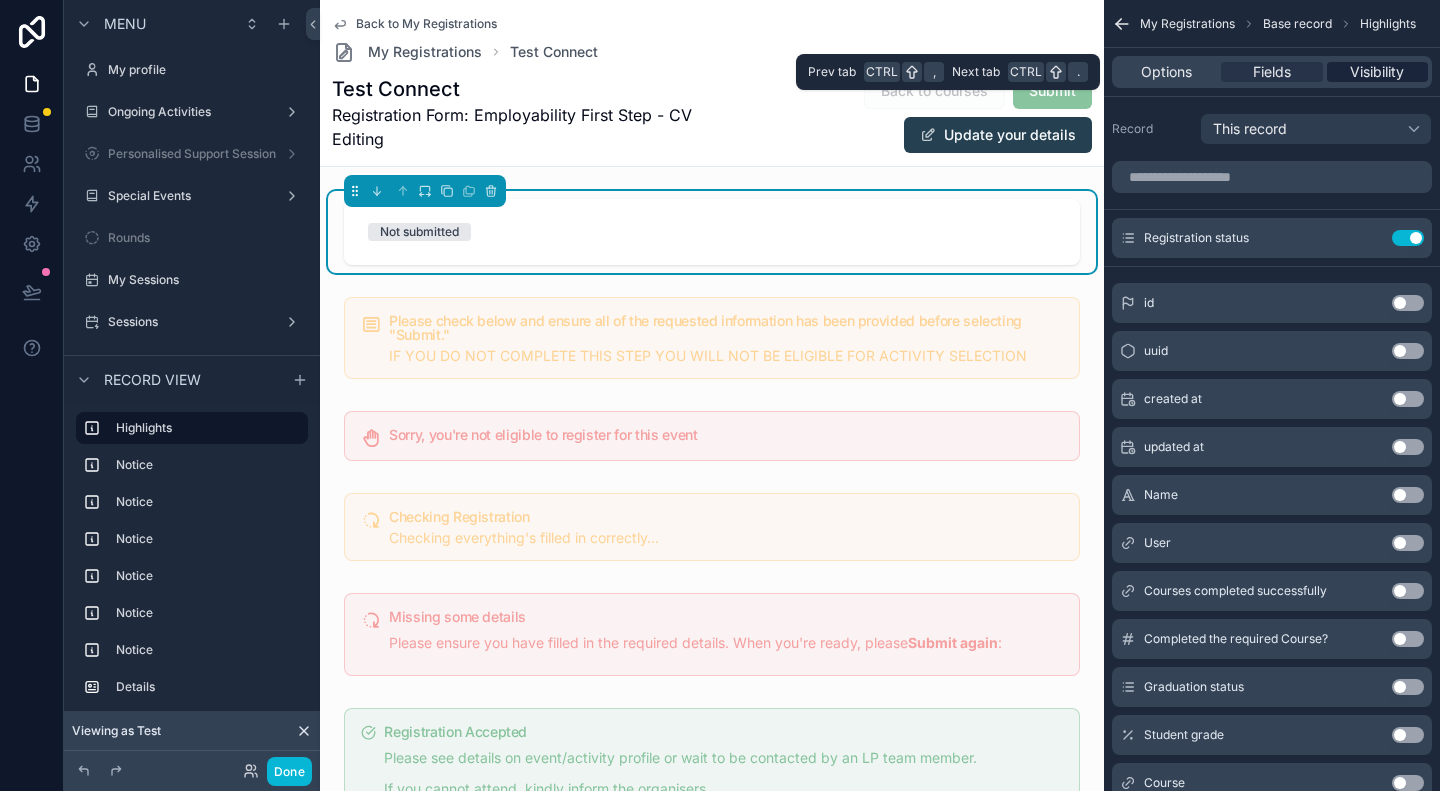 click on "Visibility" at bounding box center [1377, 72] 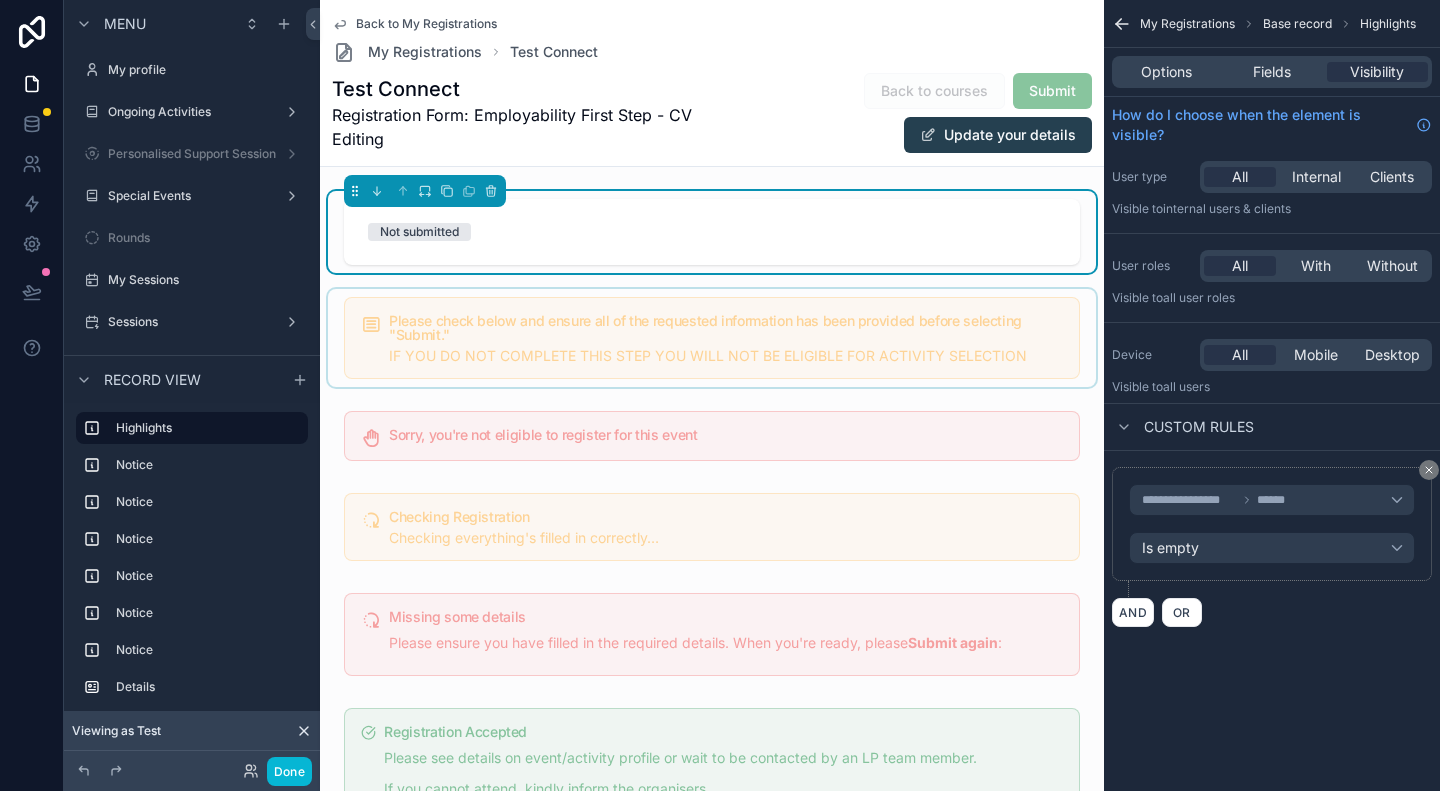 click at bounding box center (712, 338) 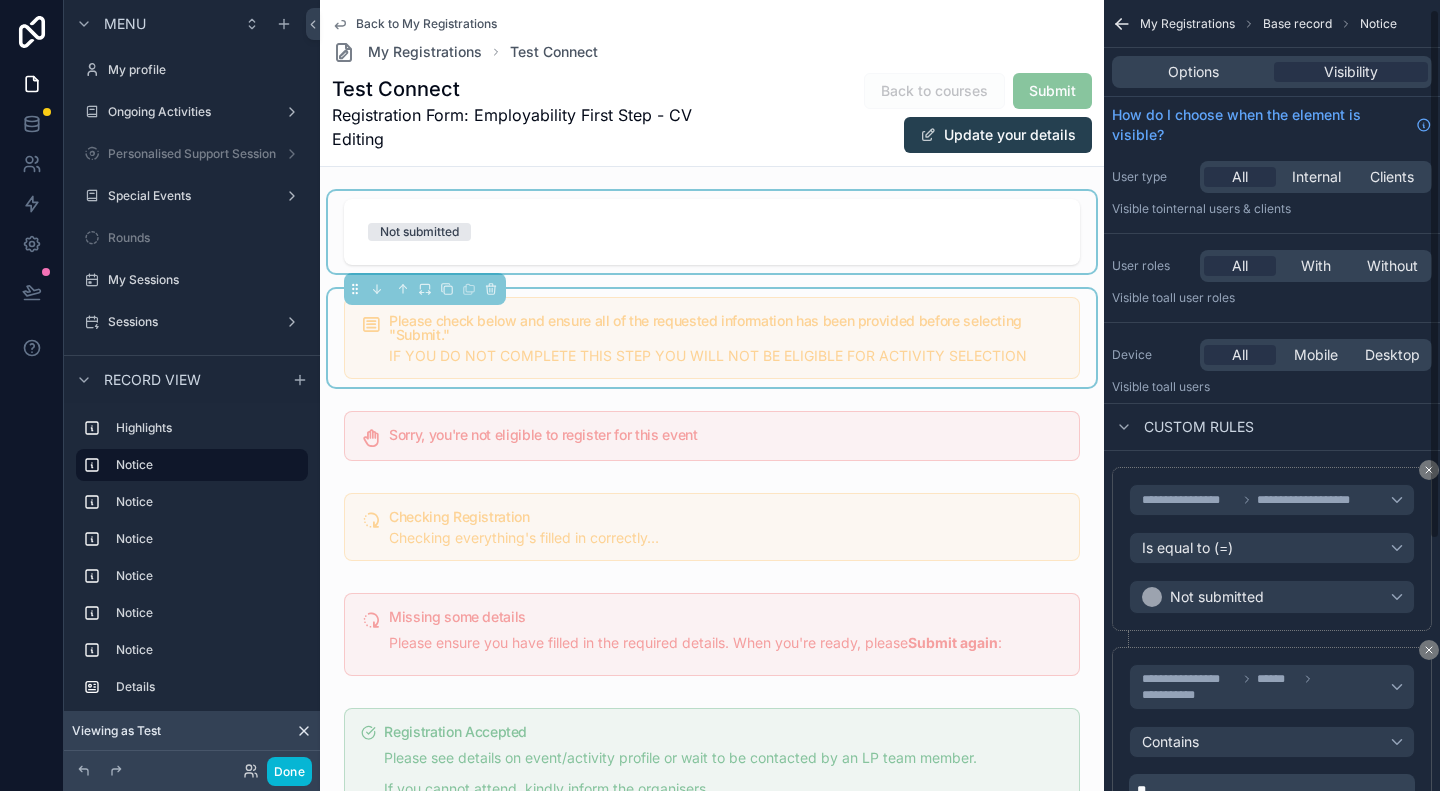 scroll, scrollTop: 100, scrollLeft: 0, axis: vertical 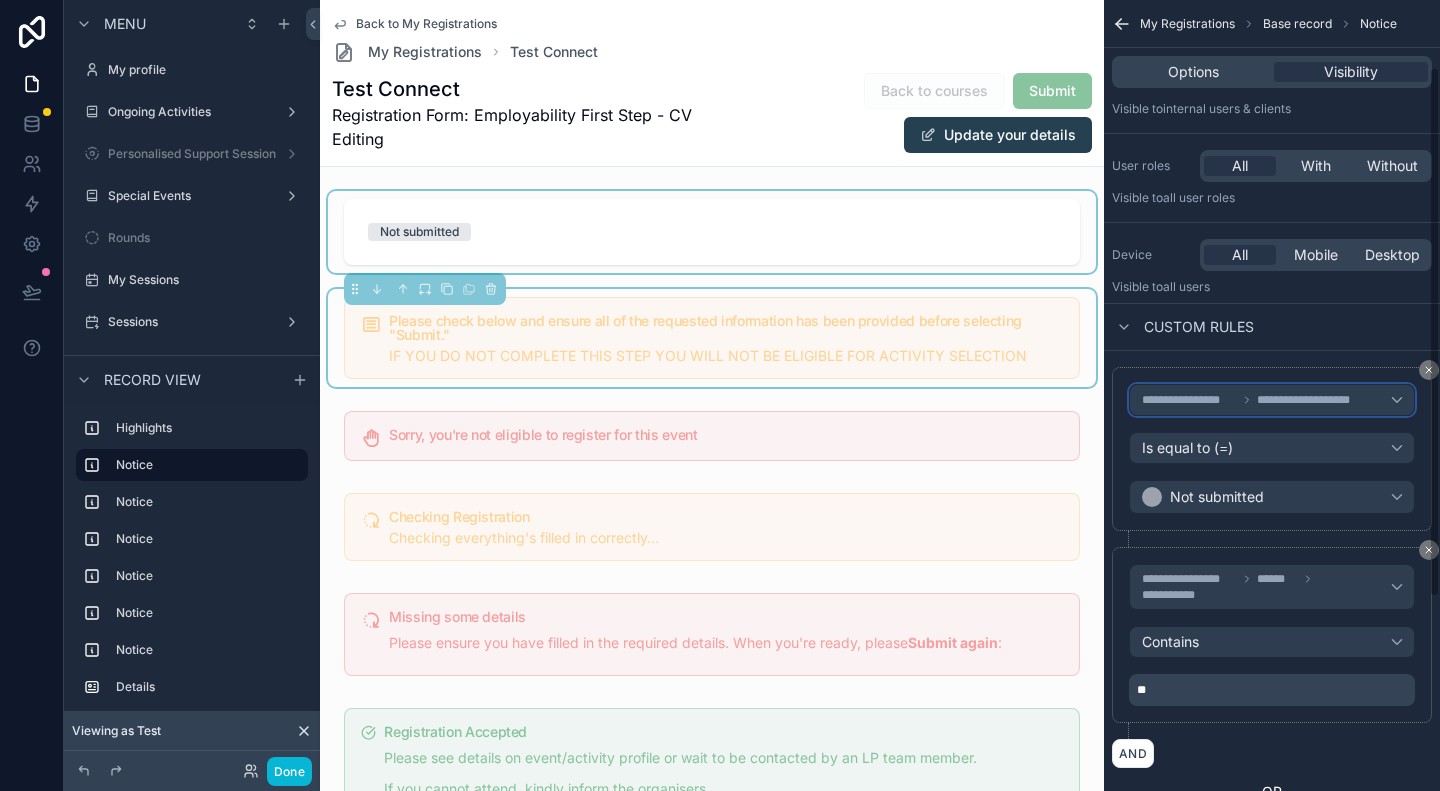 click on "**********" at bounding box center (1309, 400) 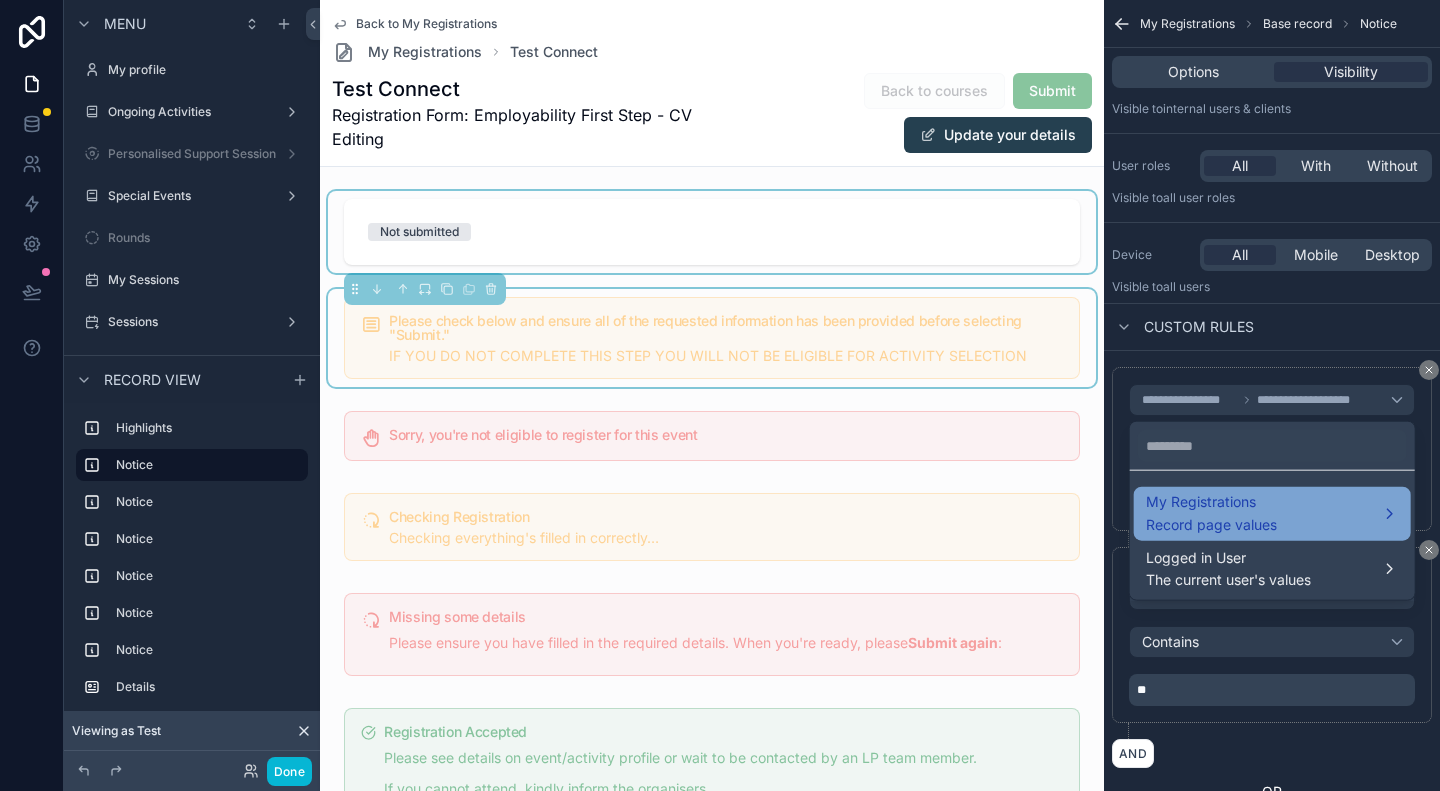 click on "My Registrations Record page values" at bounding box center (1272, 514) 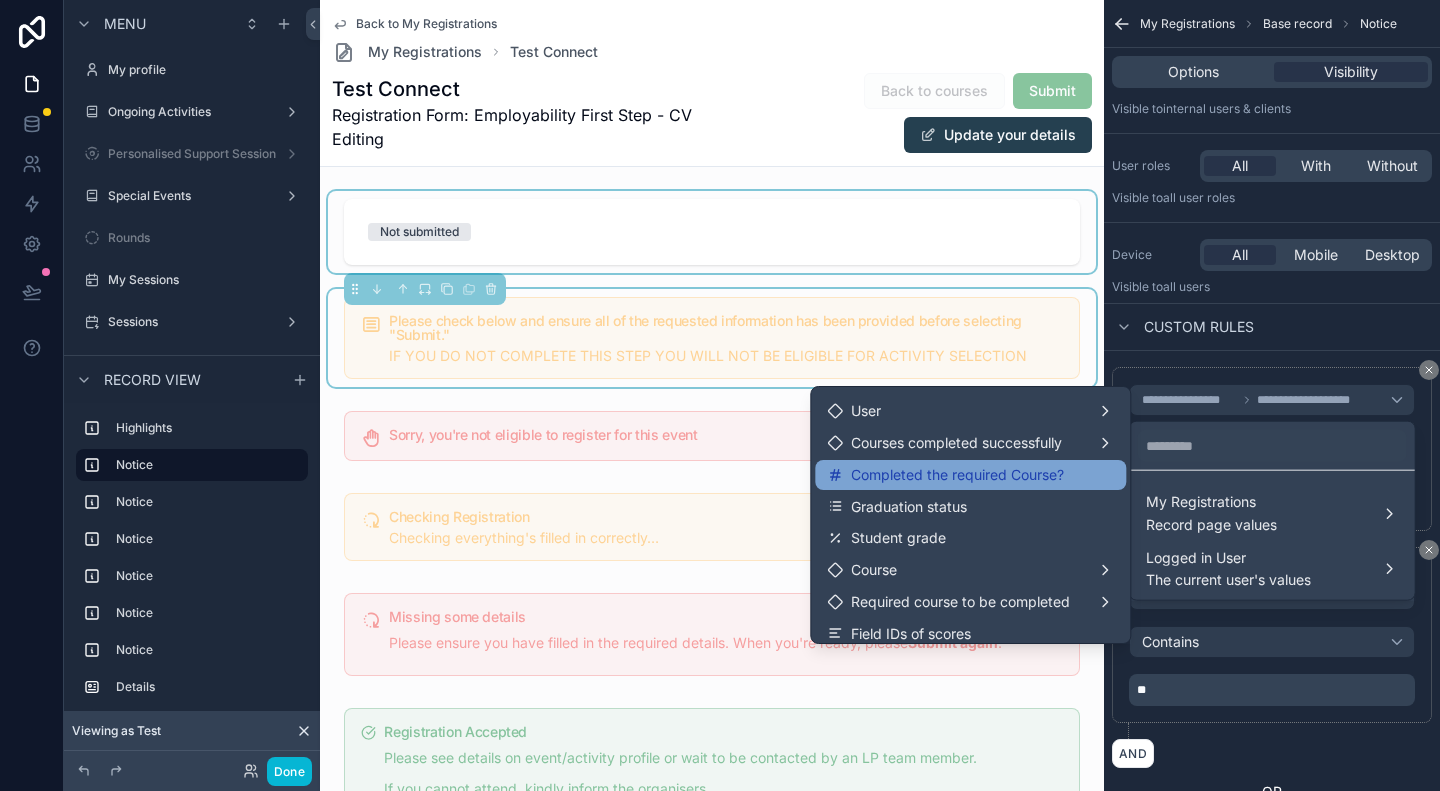 scroll, scrollTop: 100, scrollLeft: 0, axis: vertical 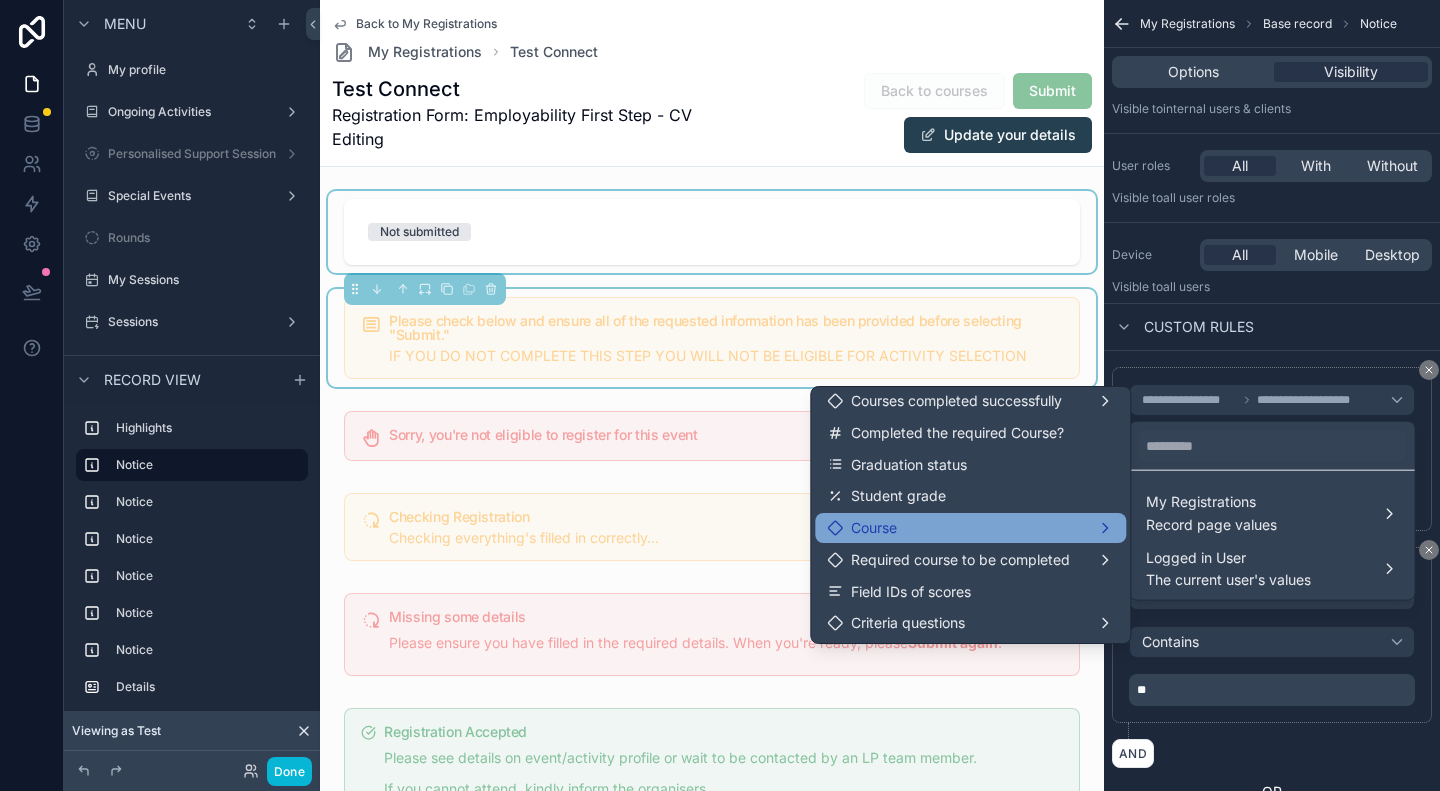 click on "Course" at bounding box center [970, 528] 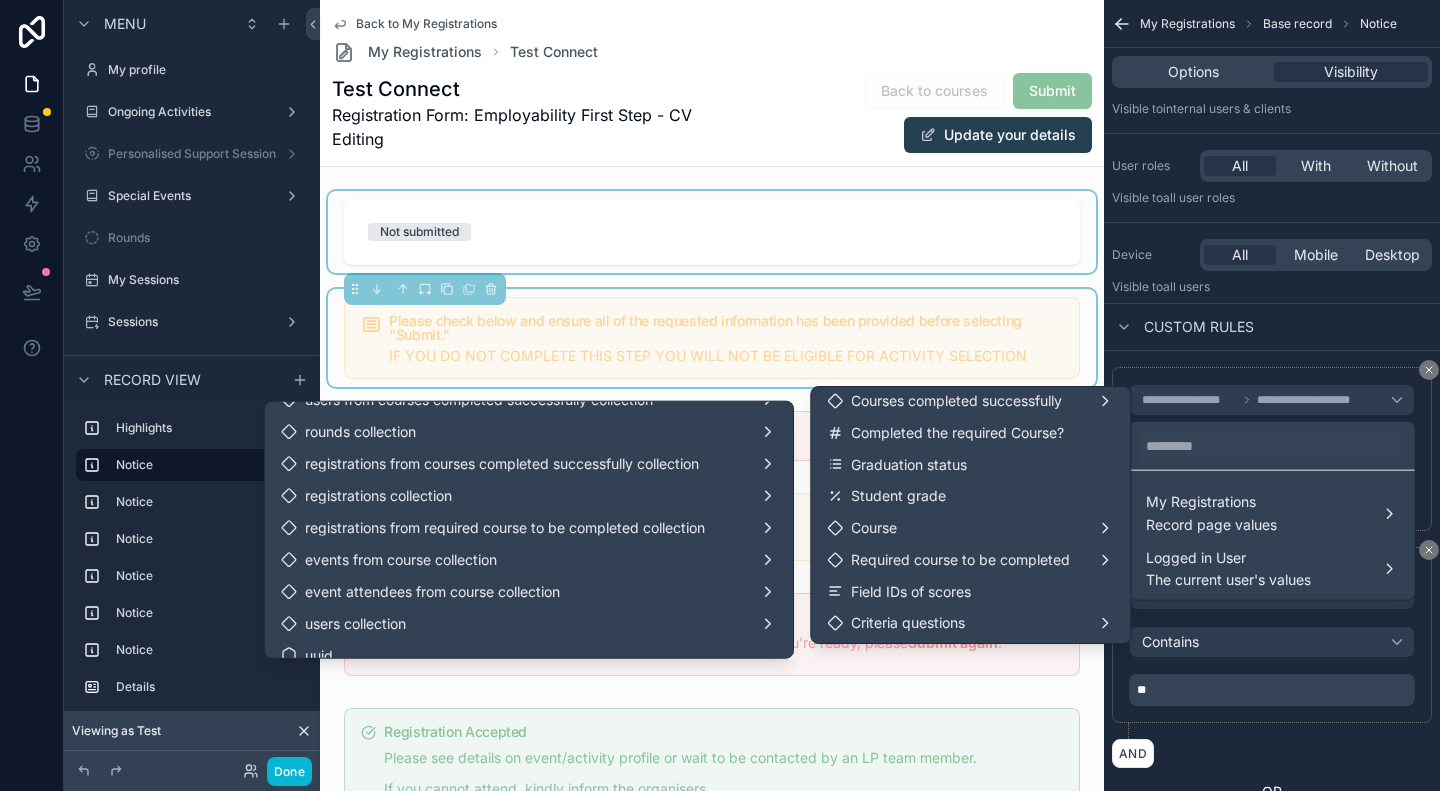 scroll, scrollTop: 1616, scrollLeft: 0, axis: vertical 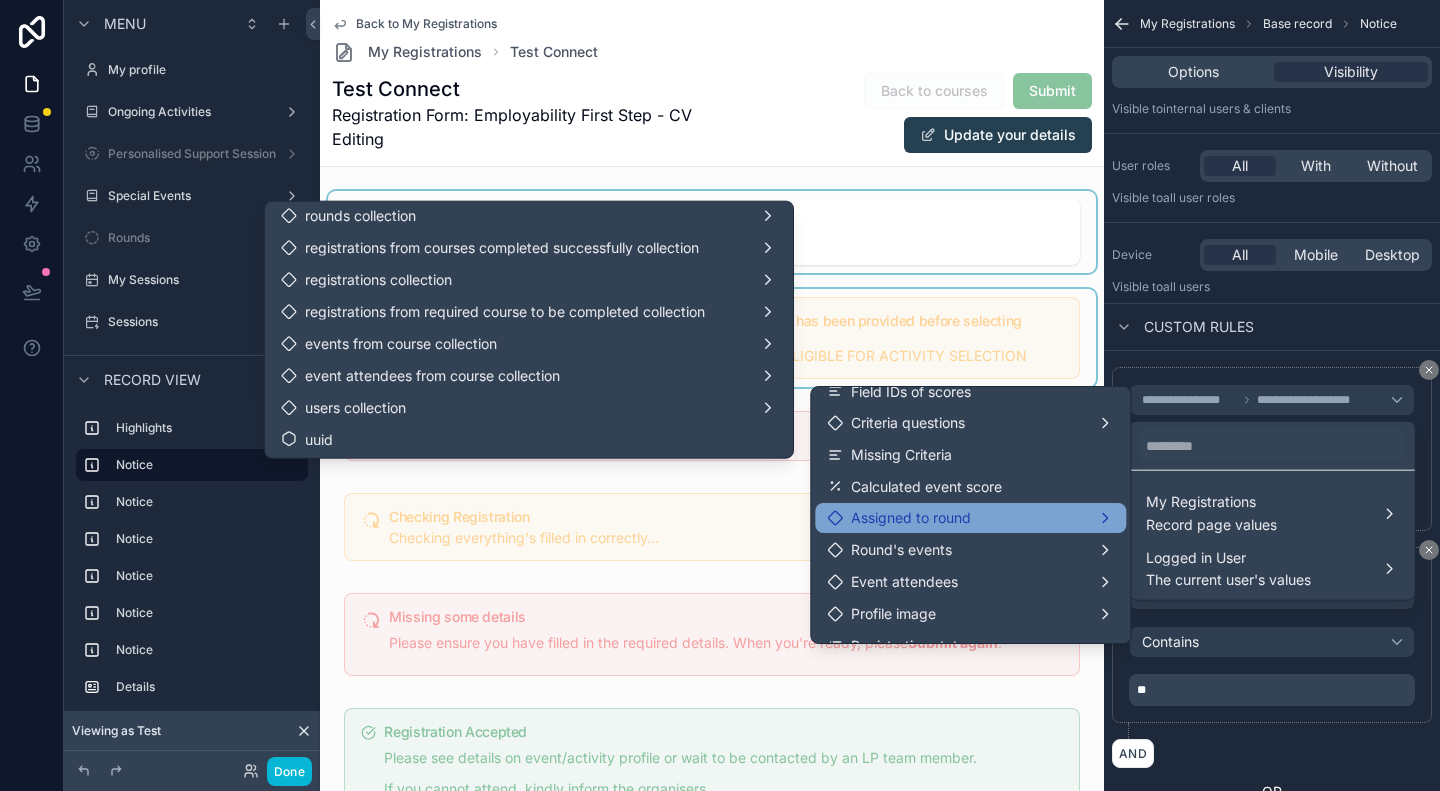 click on "Assigned to round" at bounding box center [970, 518] 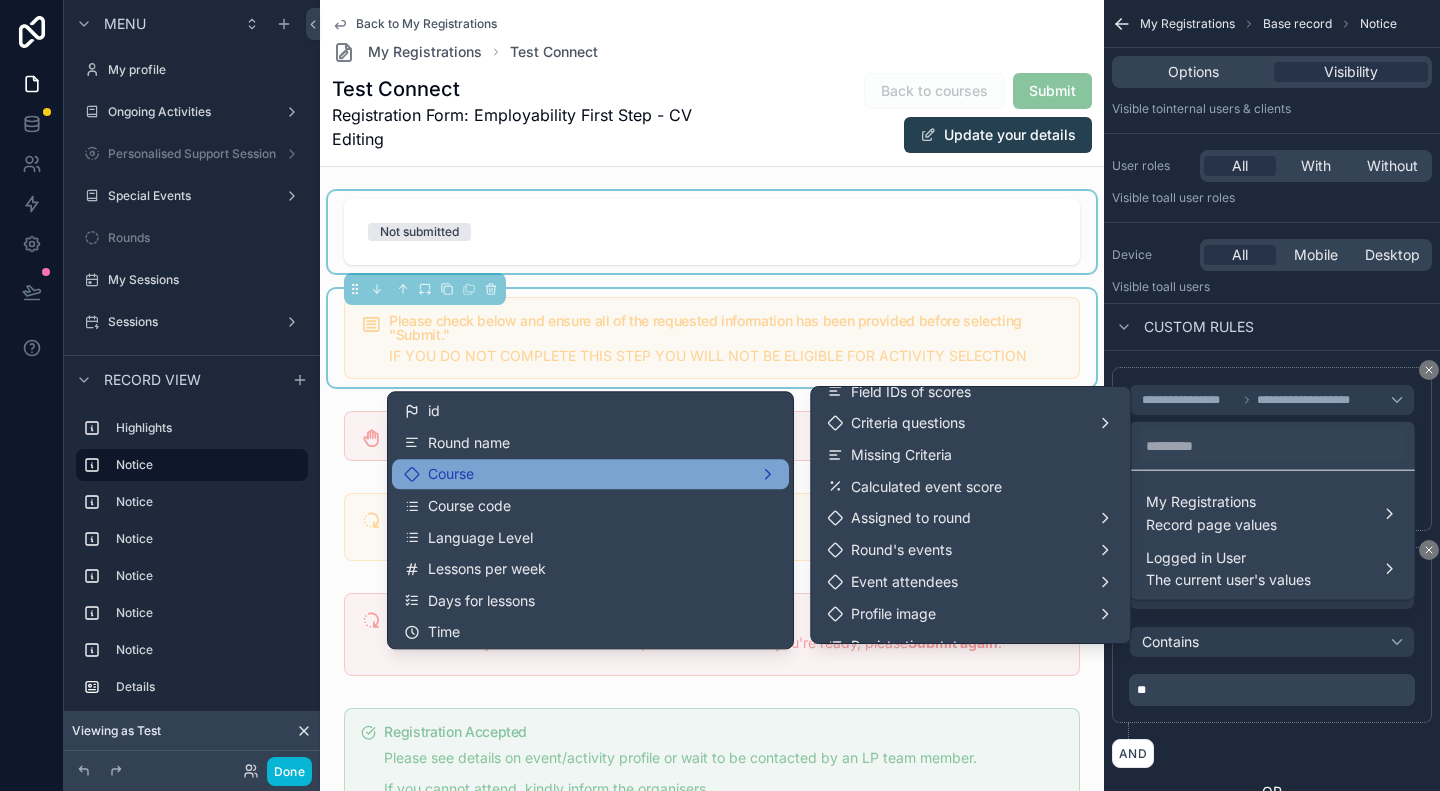click on "Course" at bounding box center [590, 474] 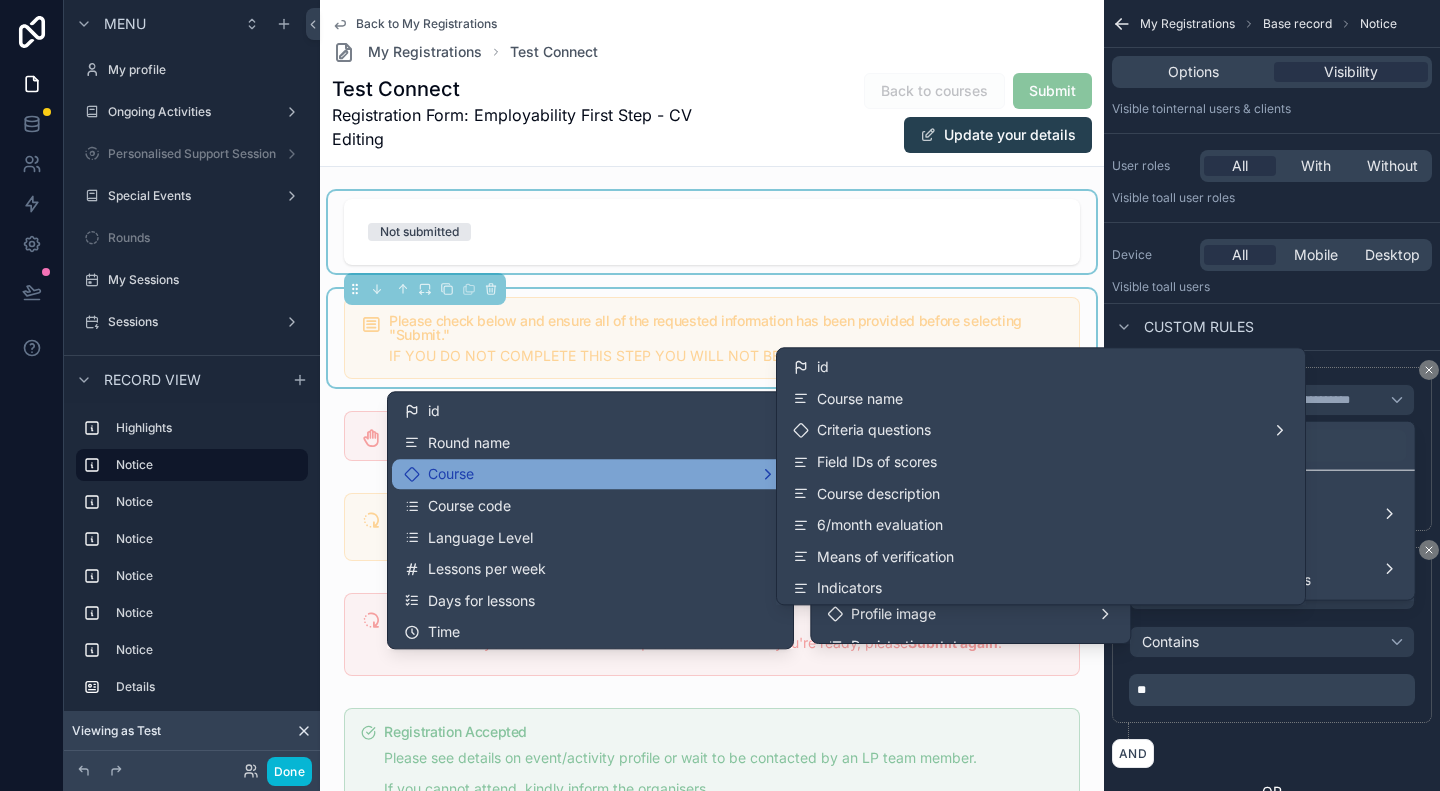 click on "Course" at bounding box center (590, 474) 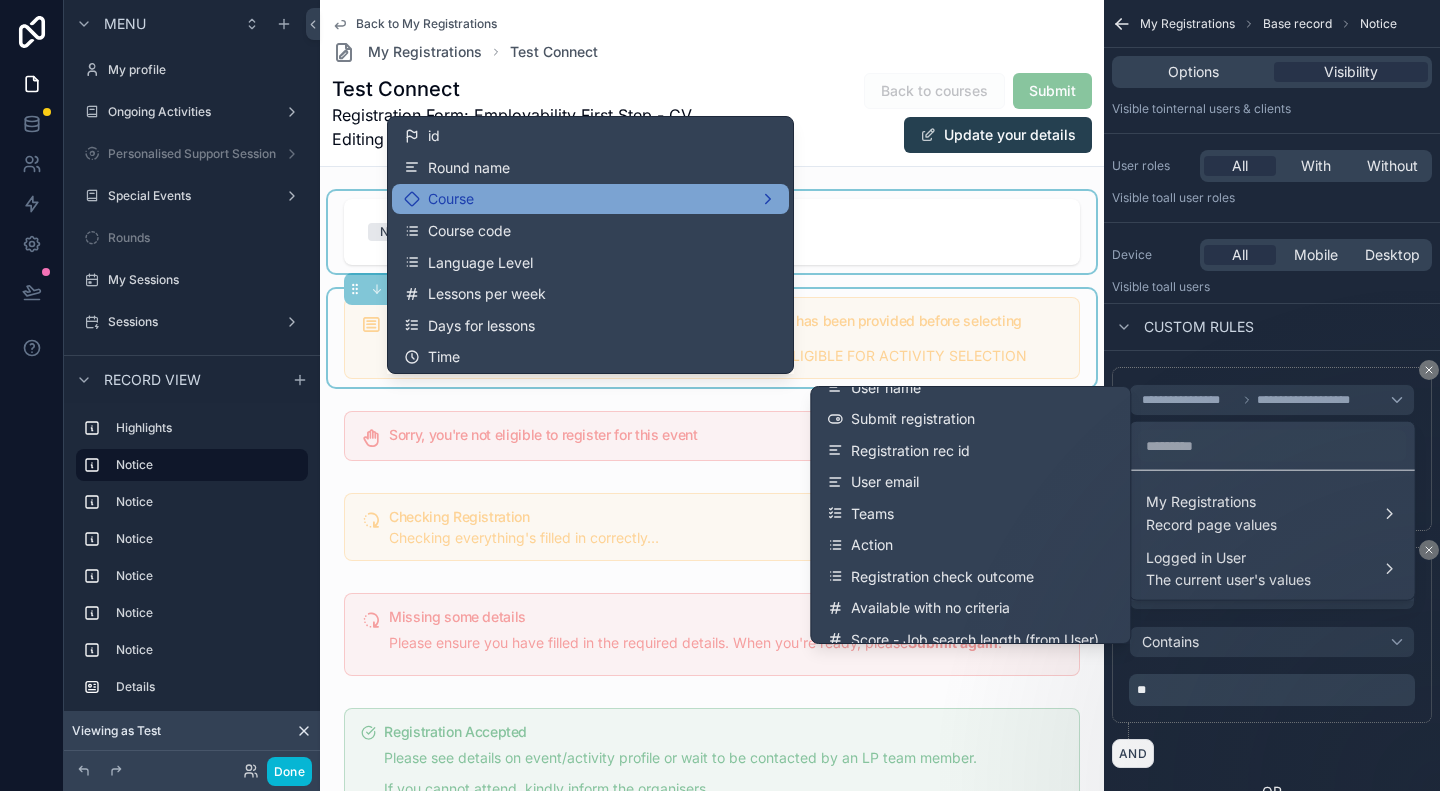 scroll, scrollTop: 490, scrollLeft: 0, axis: vertical 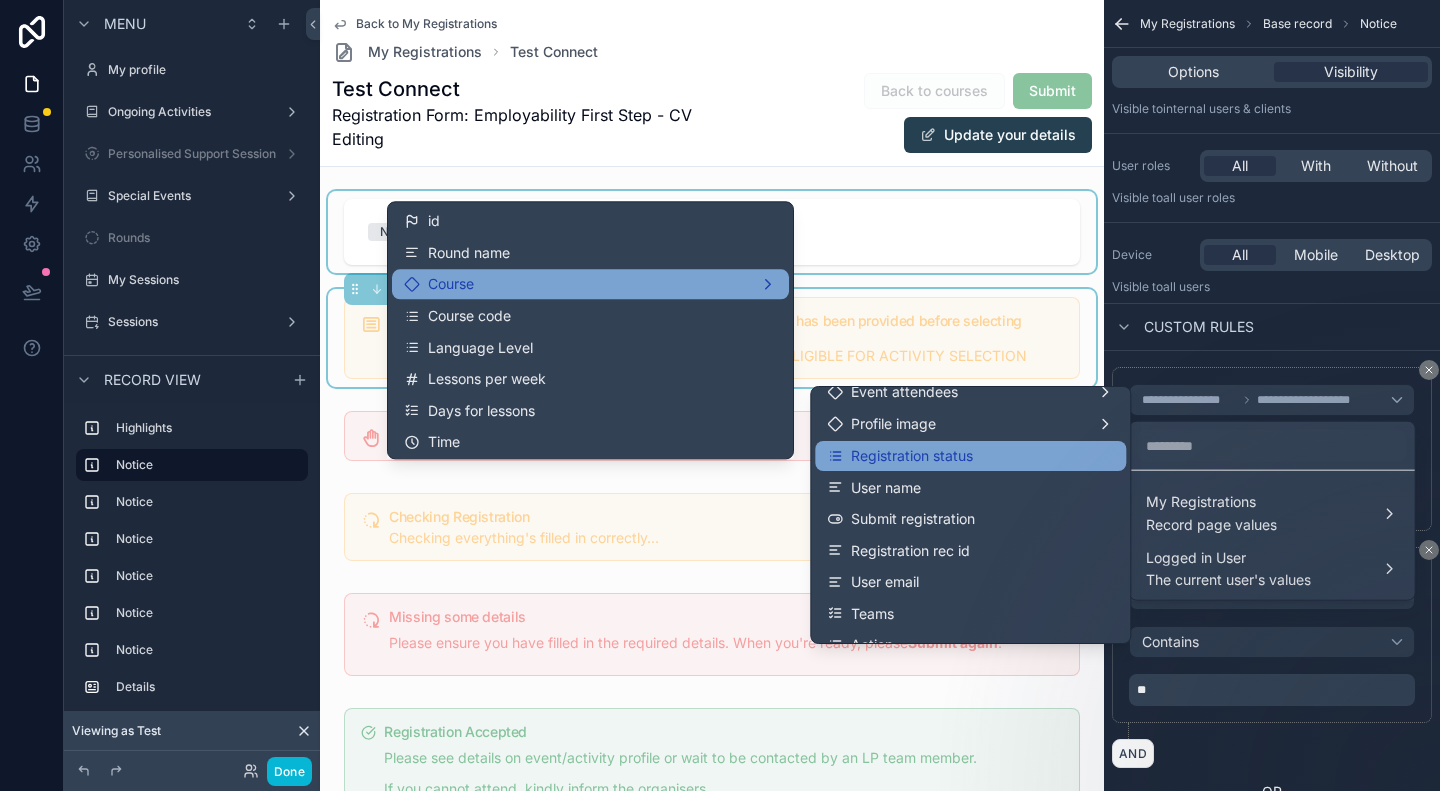 click on "Registration status" at bounding box center [970, 456] 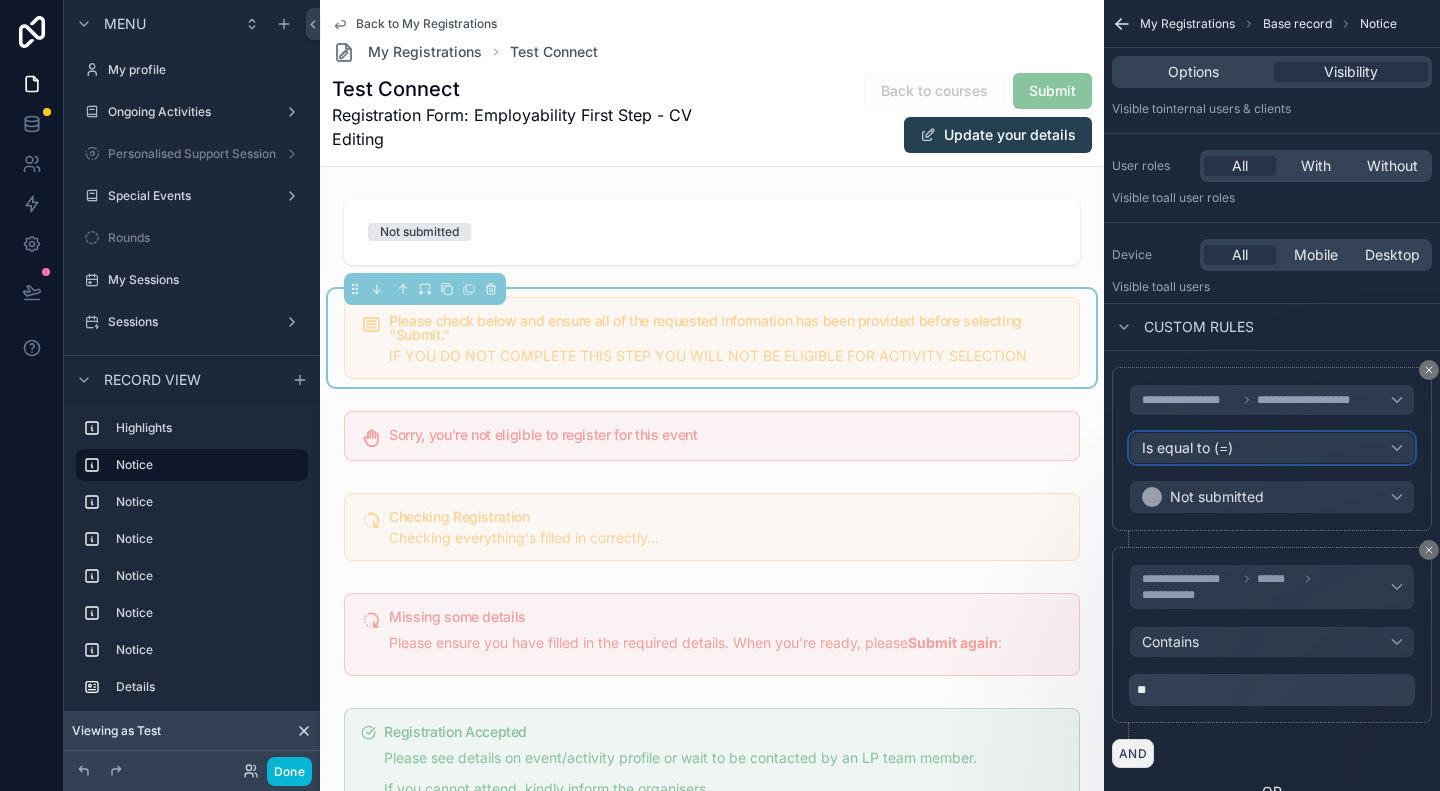 click on "Is equal to (=)" at bounding box center (1272, 448) 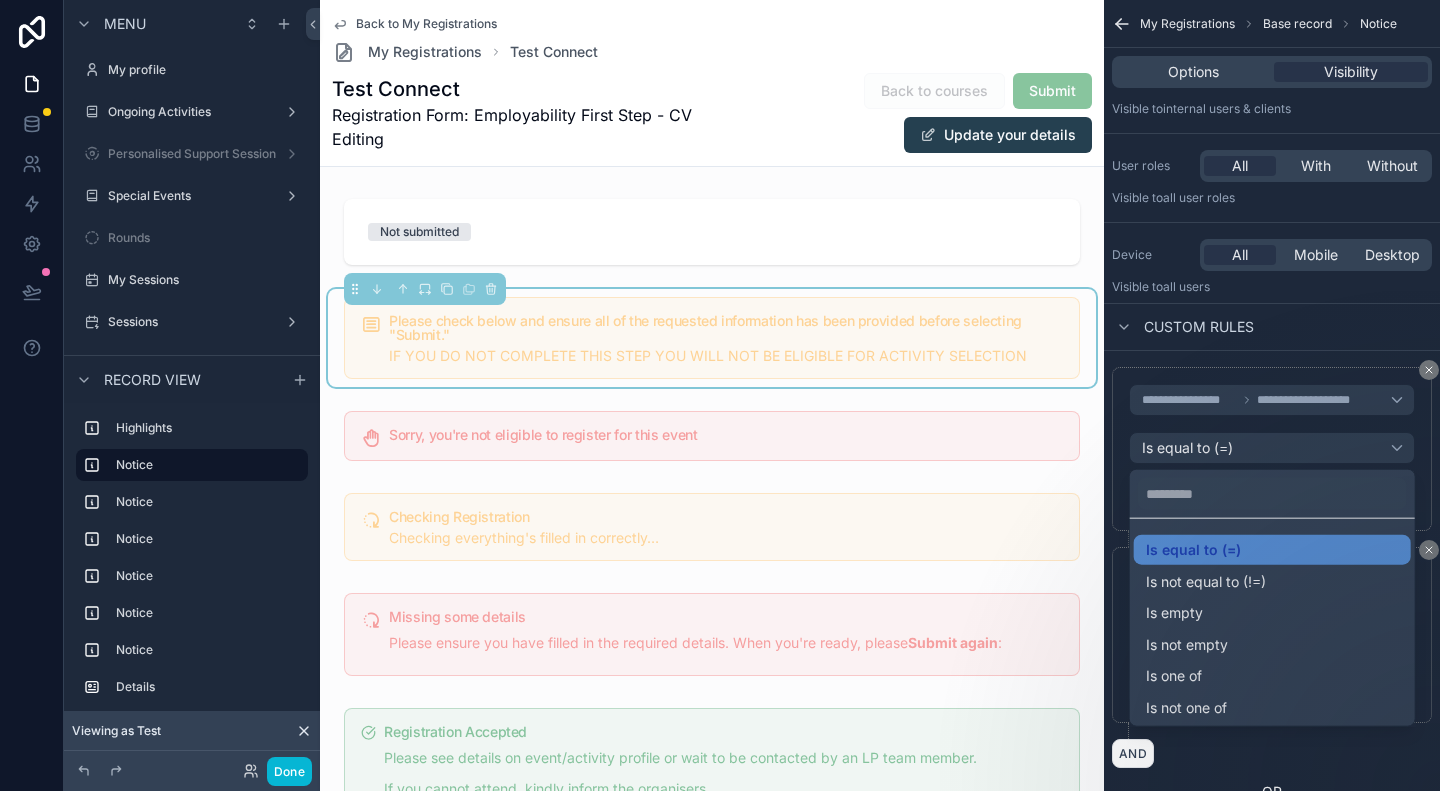 click at bounding box center [720, 395] 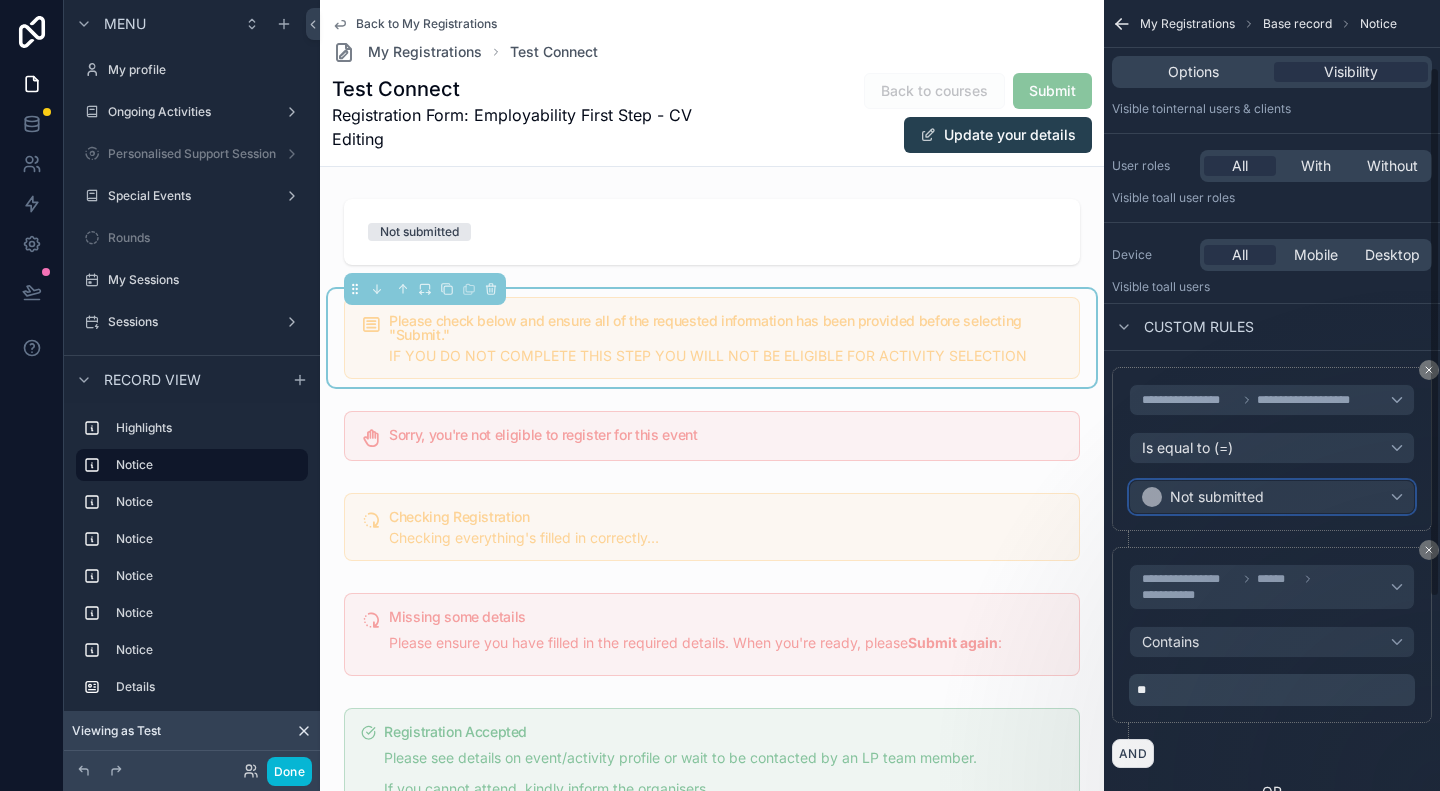 click on "Not submitted" at bounding box center [1217, 497] 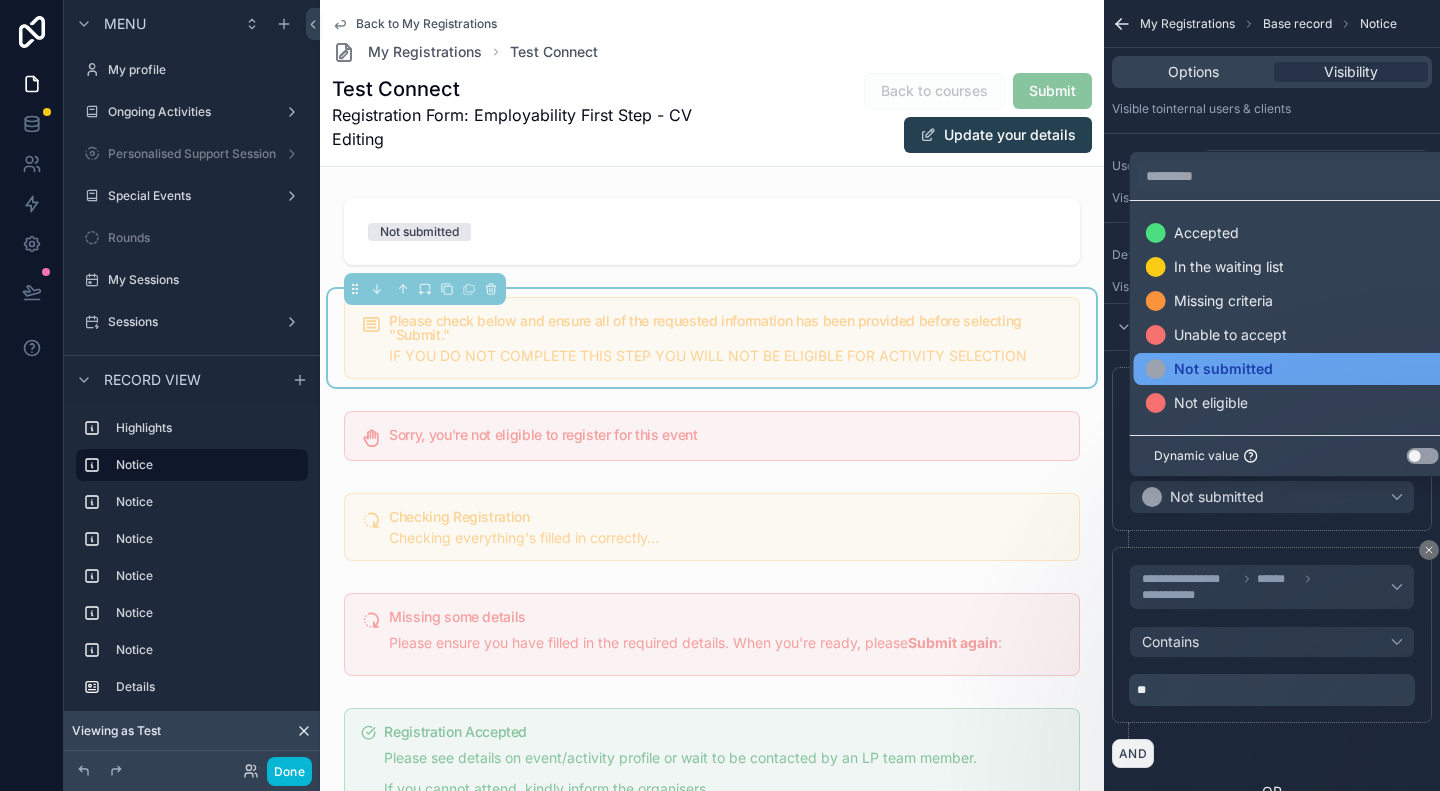 click on "Not submitted" at bounding box center [1223, 369] 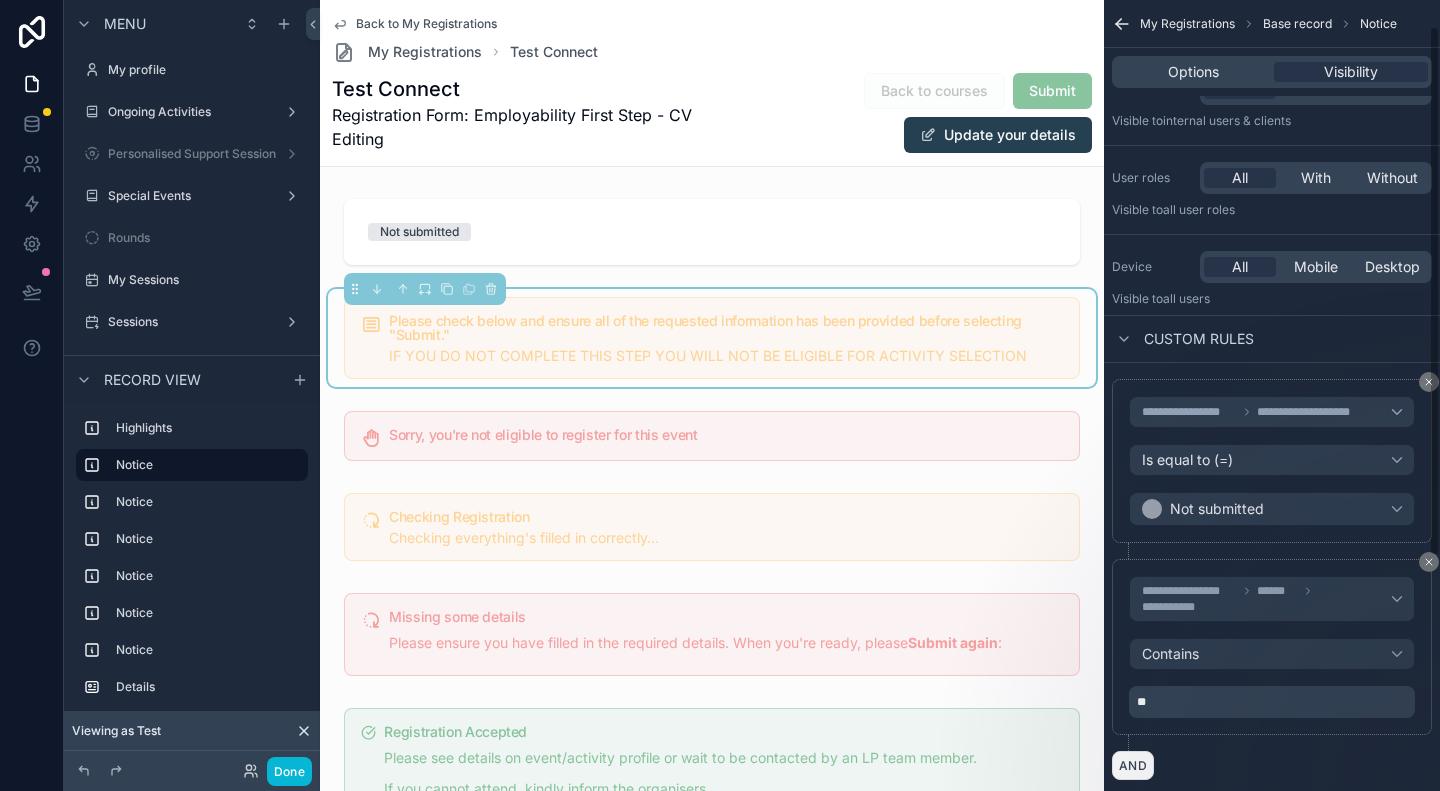 scroll, scrollTop: 0, scrollLeft: 0, axis: both 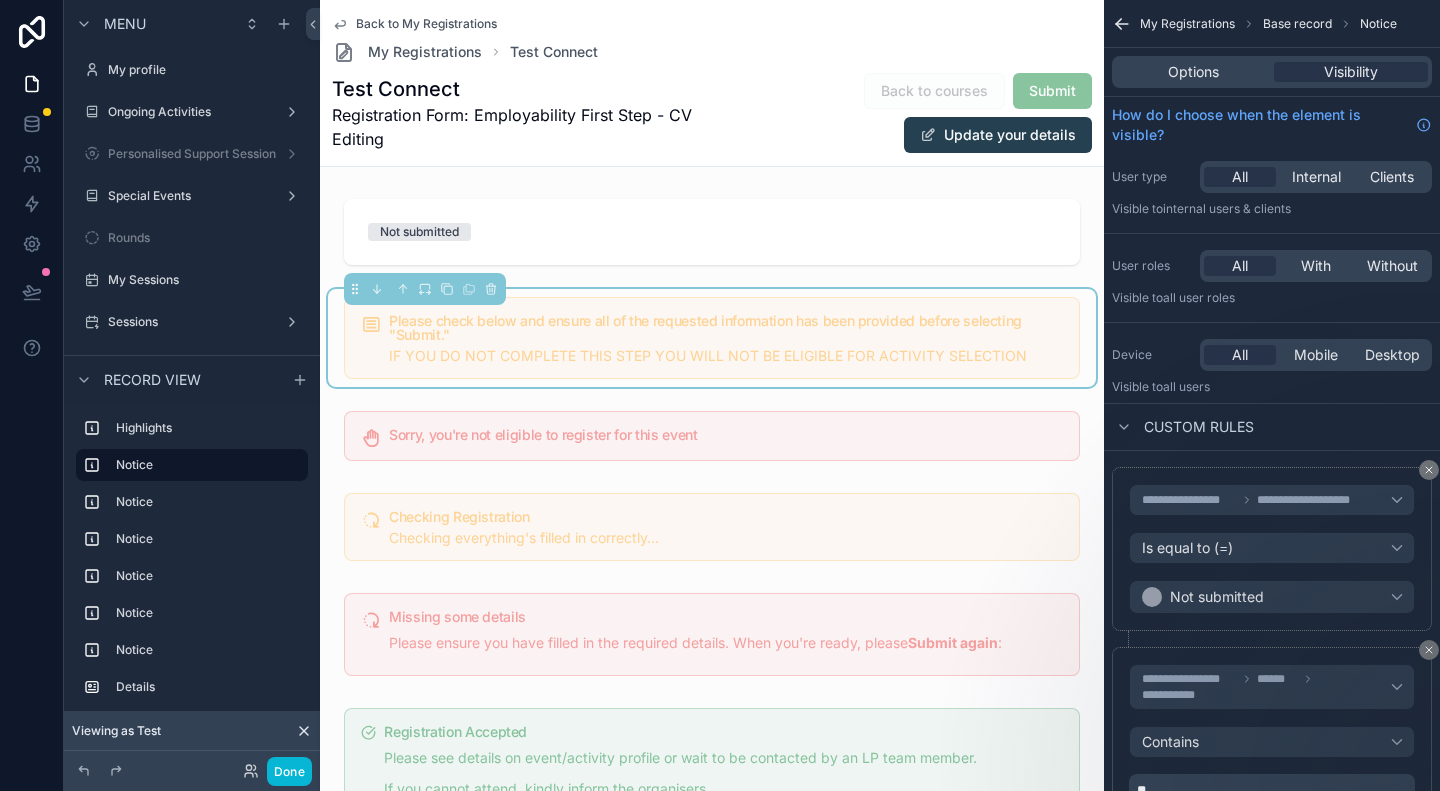 click on "Custom rules" at bounding box center [1272, 427] 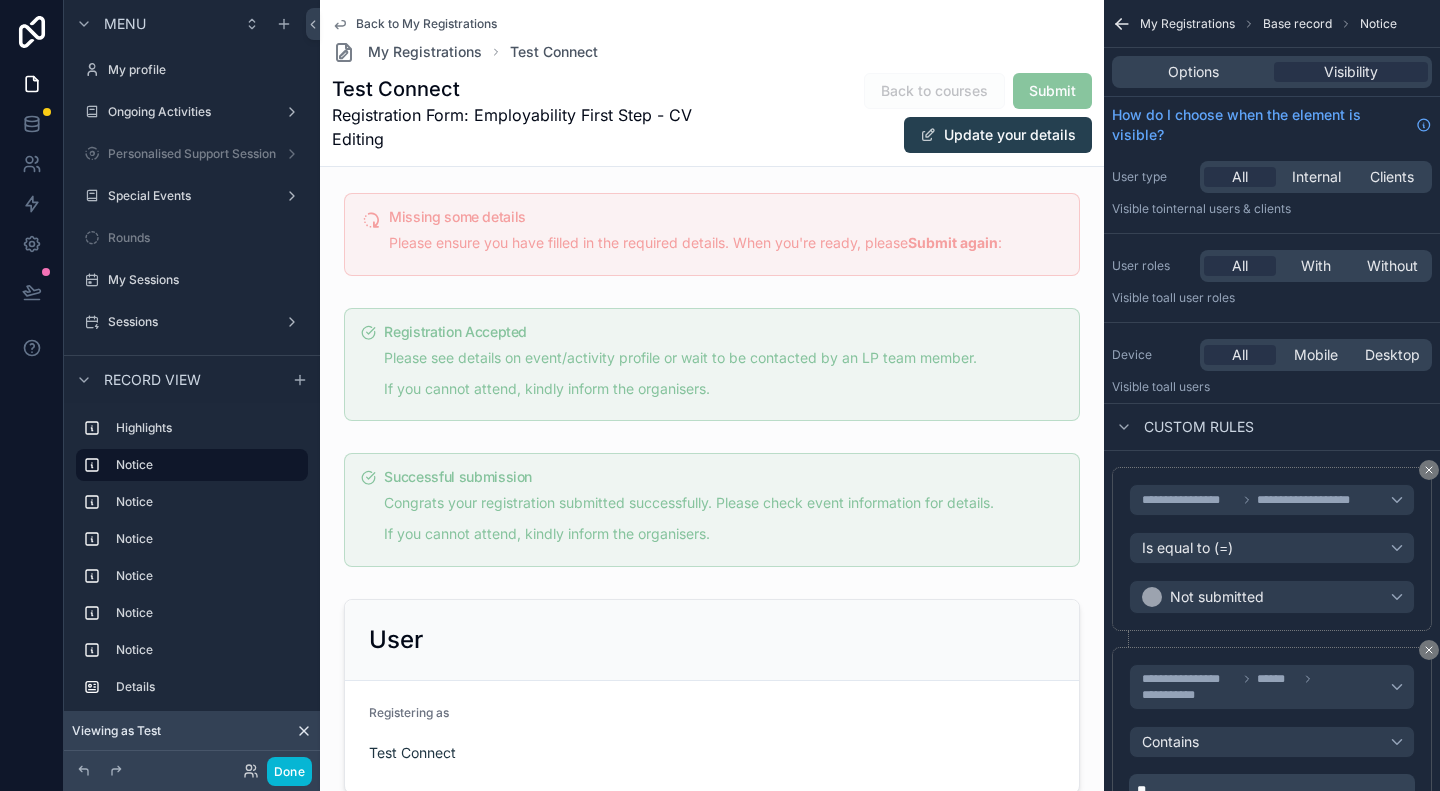 scroll, scrollTop: 0, scrollLeft: 0, axis: both 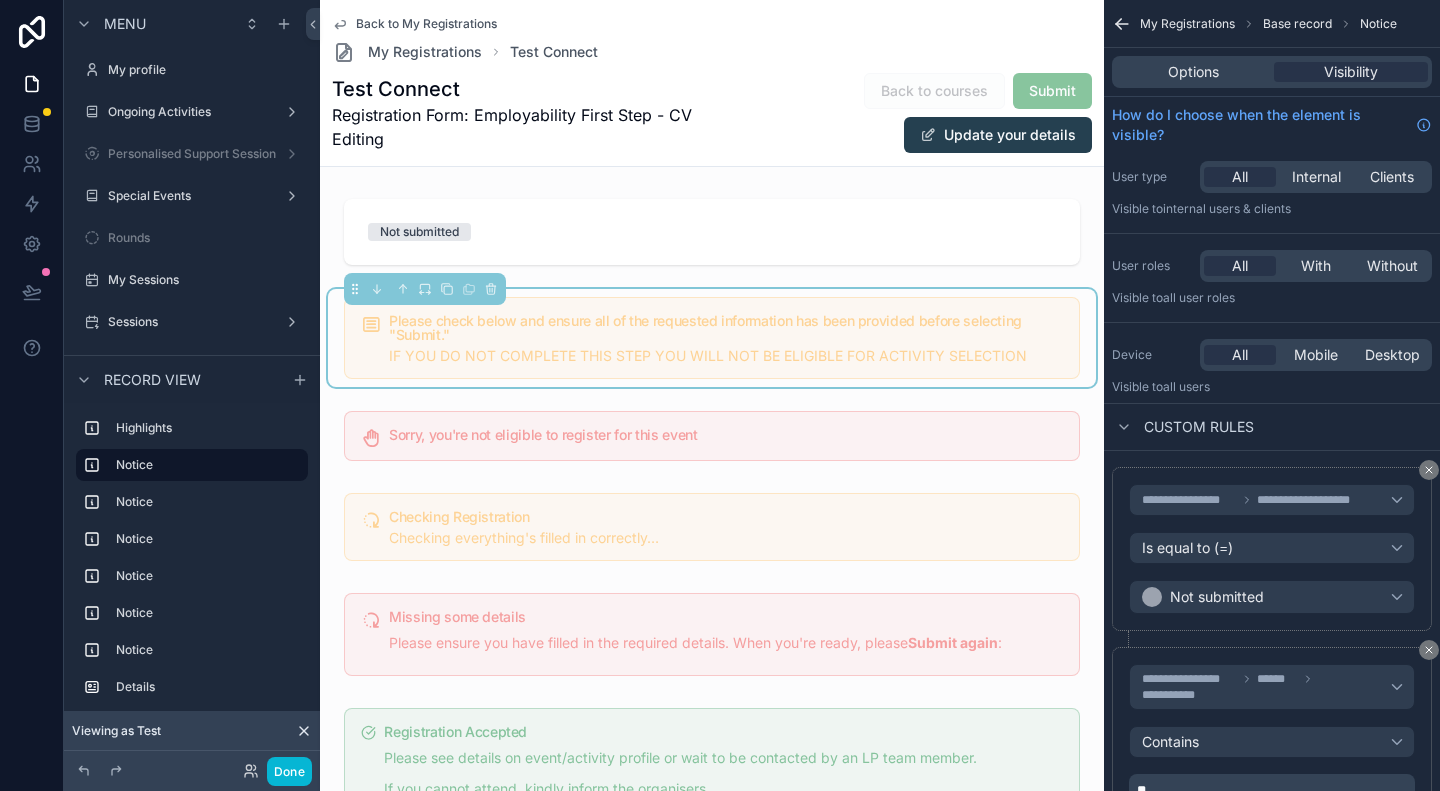 click on "Back to My Registrations" at bounding box center [426, 24] 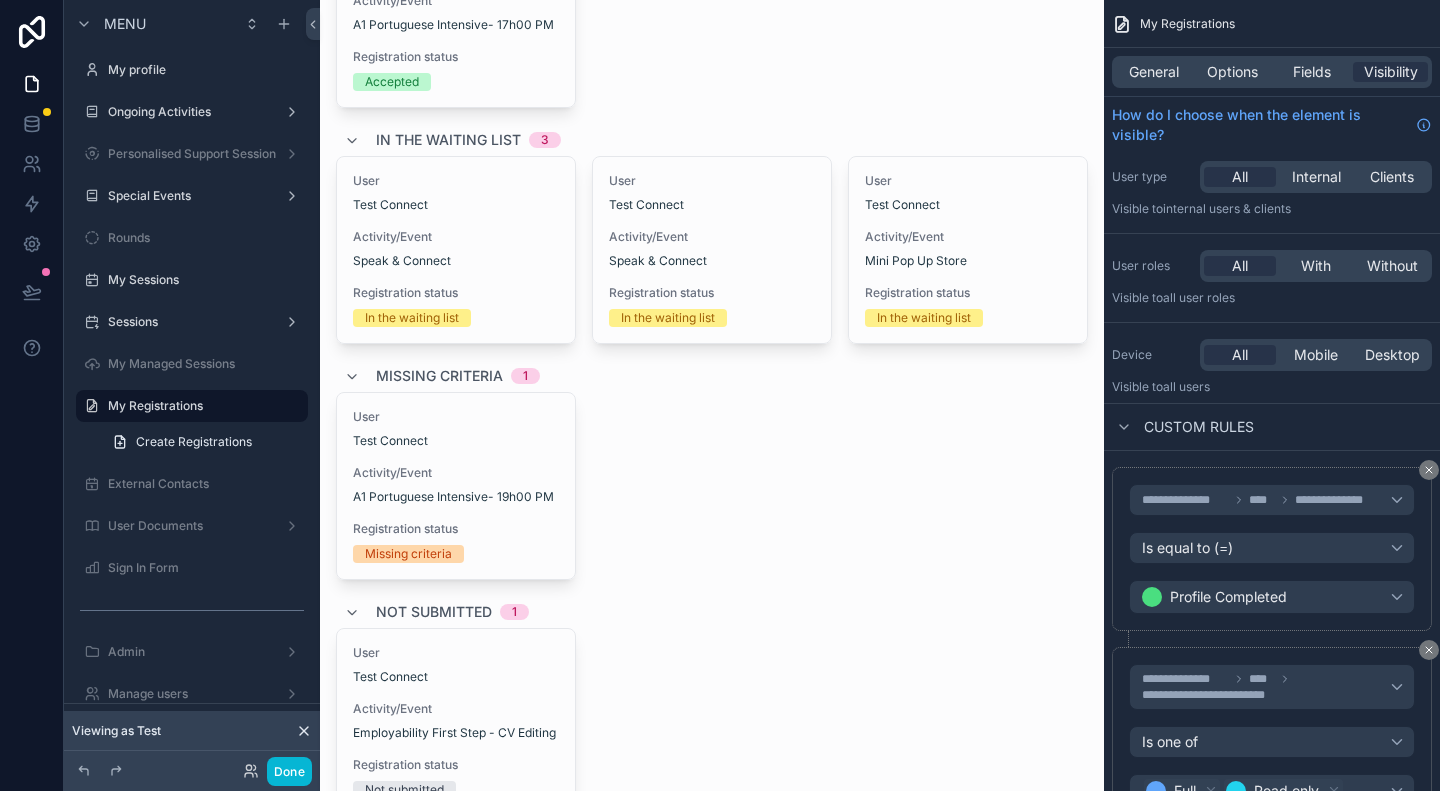 scroll, scrollTop: 0, scrollLeft: 0, axis: both 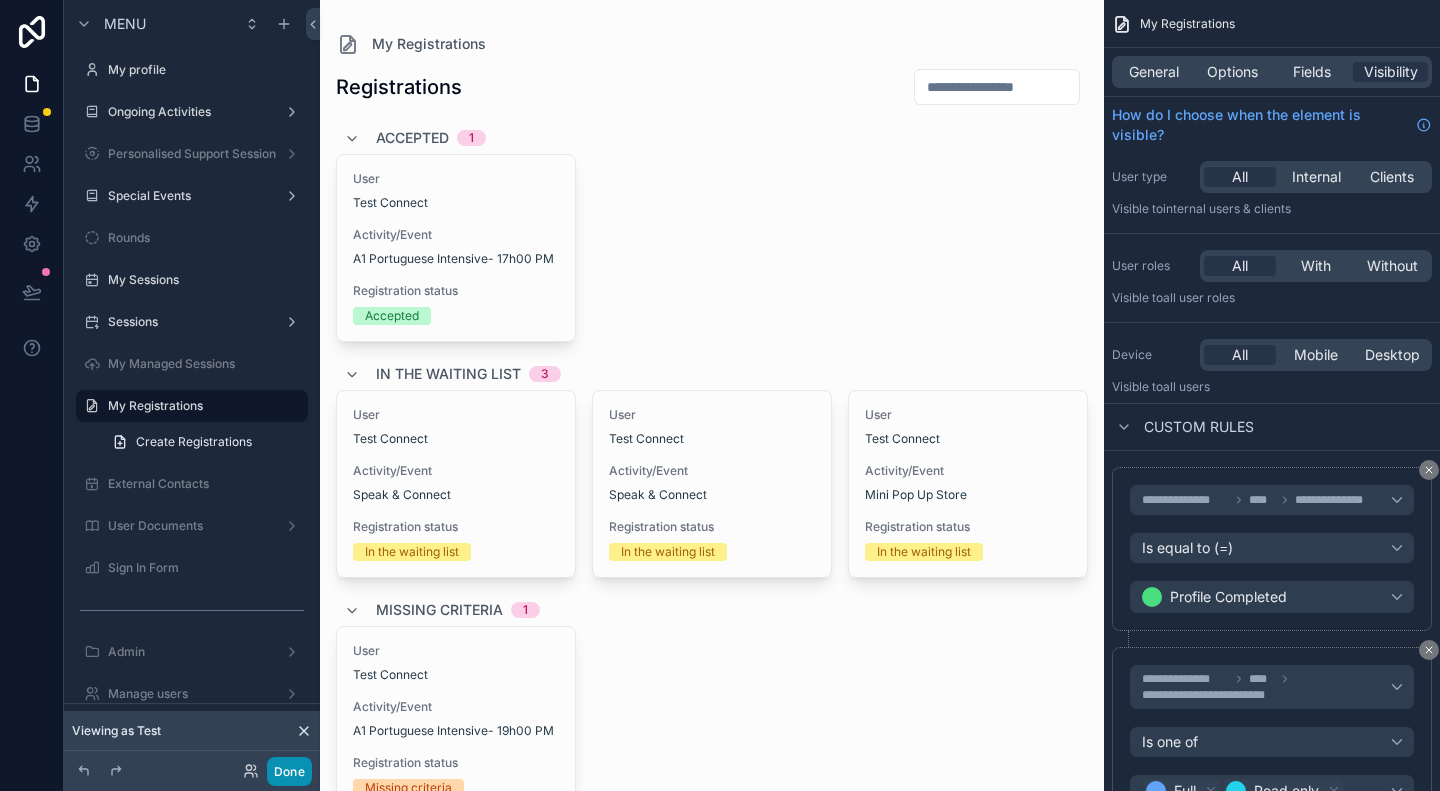 click on "Done" at bounding box center (289, 771) 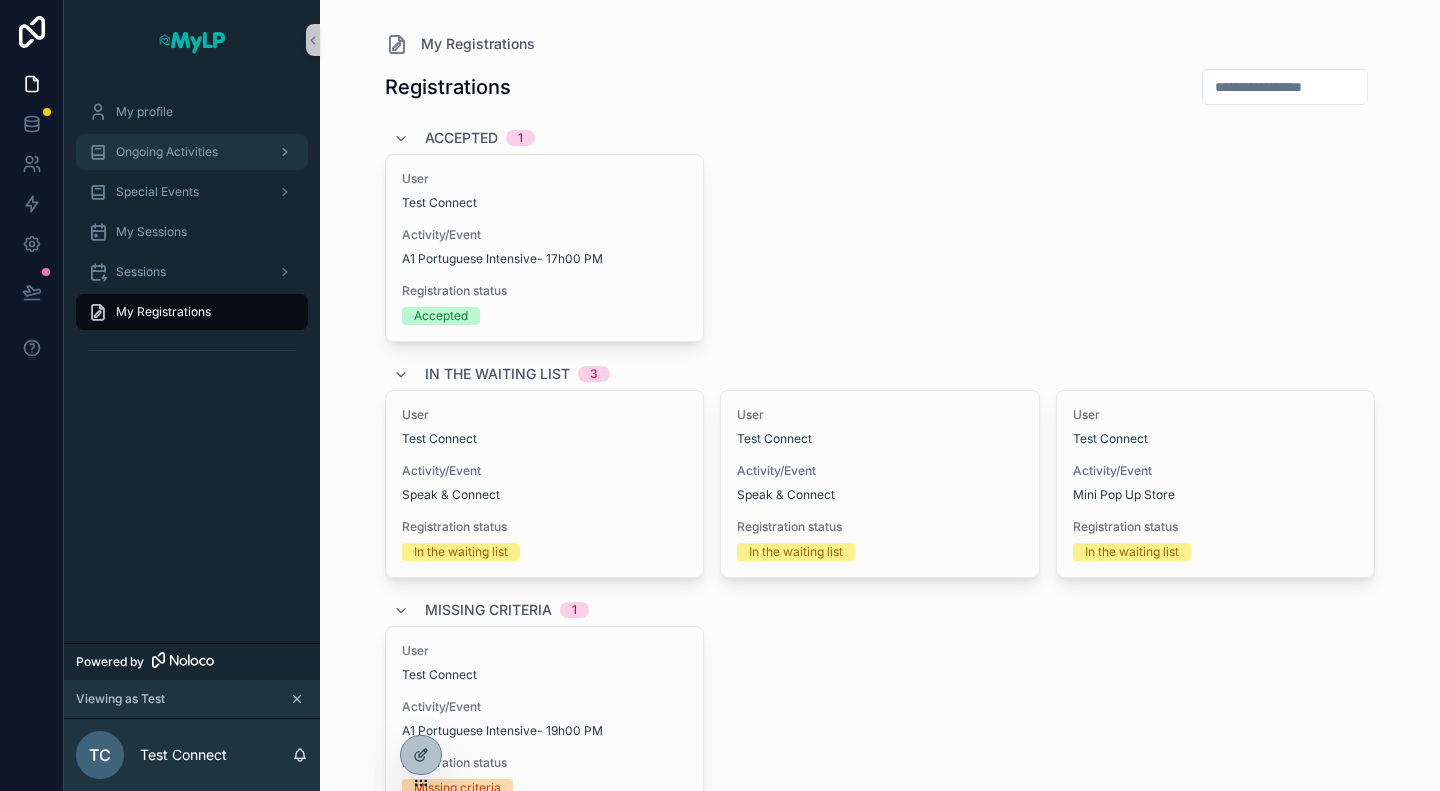 click on "Ongoing Activities" at bounding box center [192, 152] 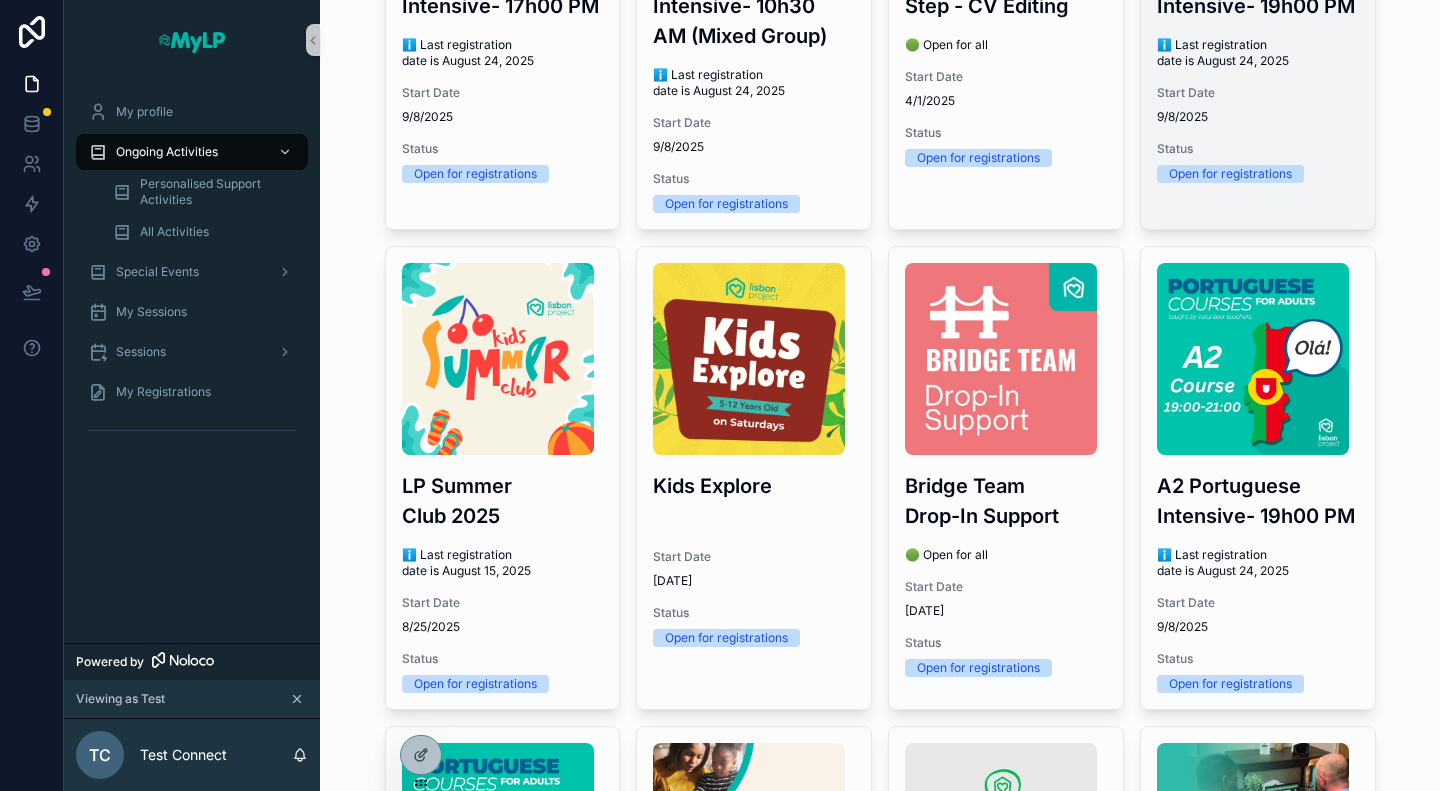 scroll, scrollTop: 600, scrollLeft: 0, axis: vertical 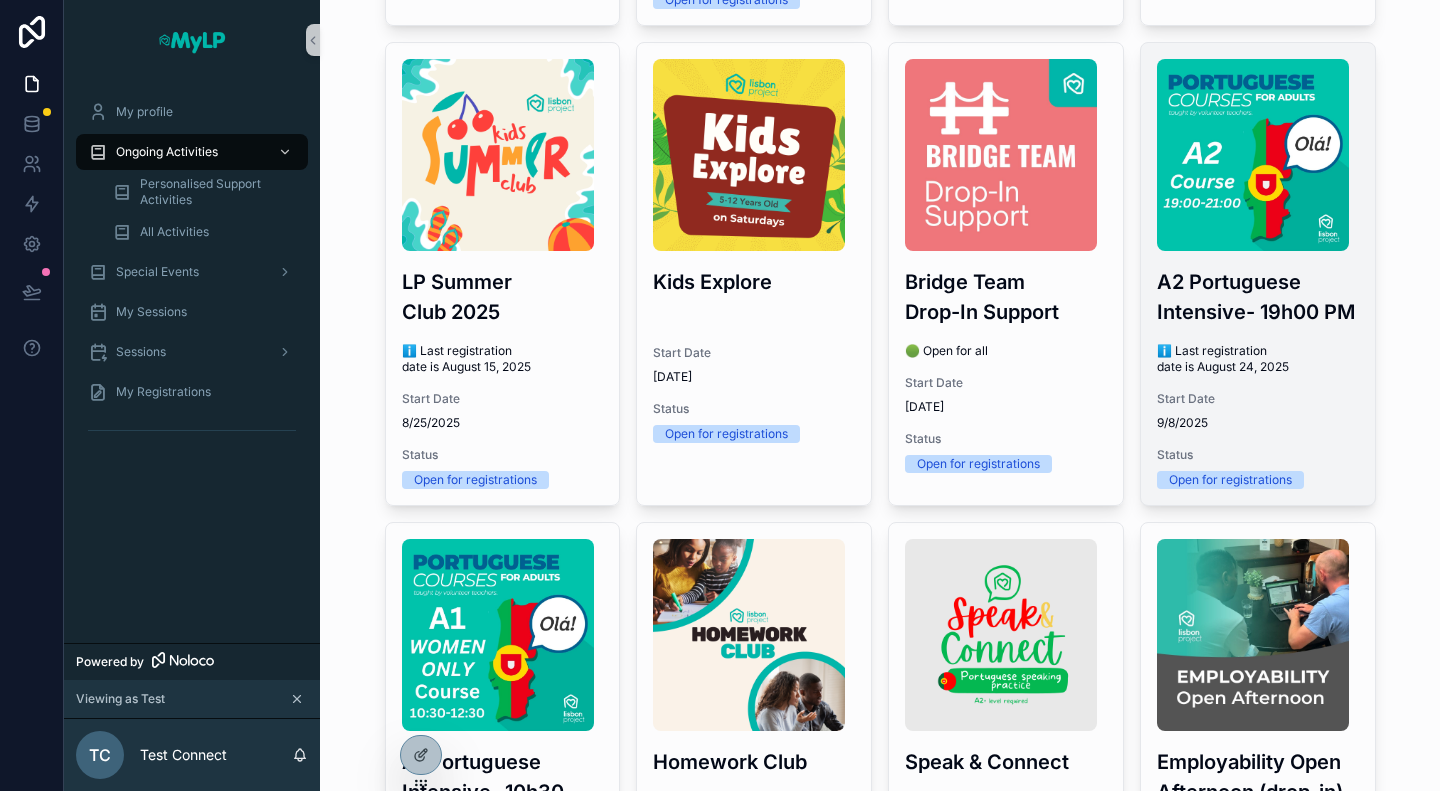 click on "Start Date" at bounding box center (1258, 399) 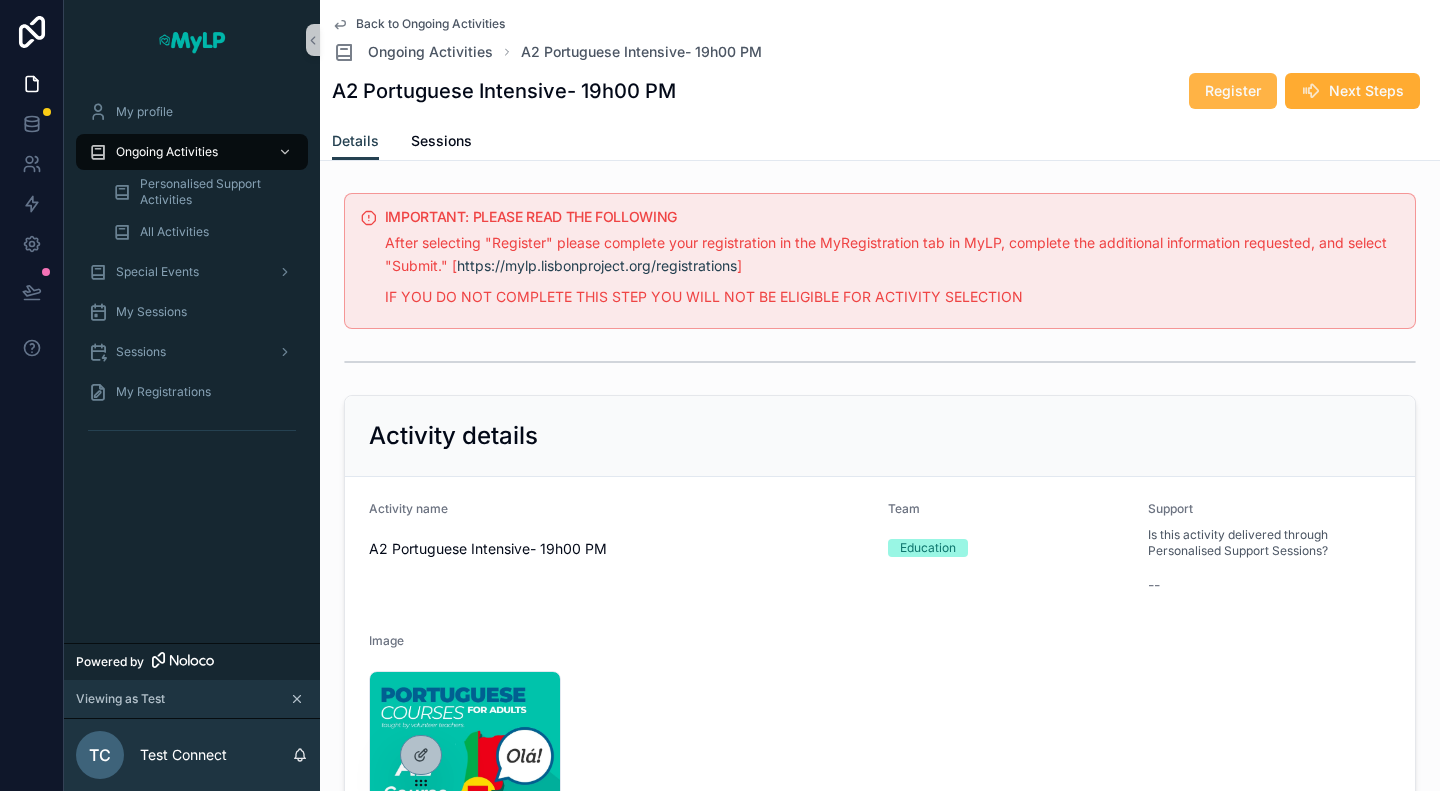 click on "Register" at bounding box center (1233, 91) 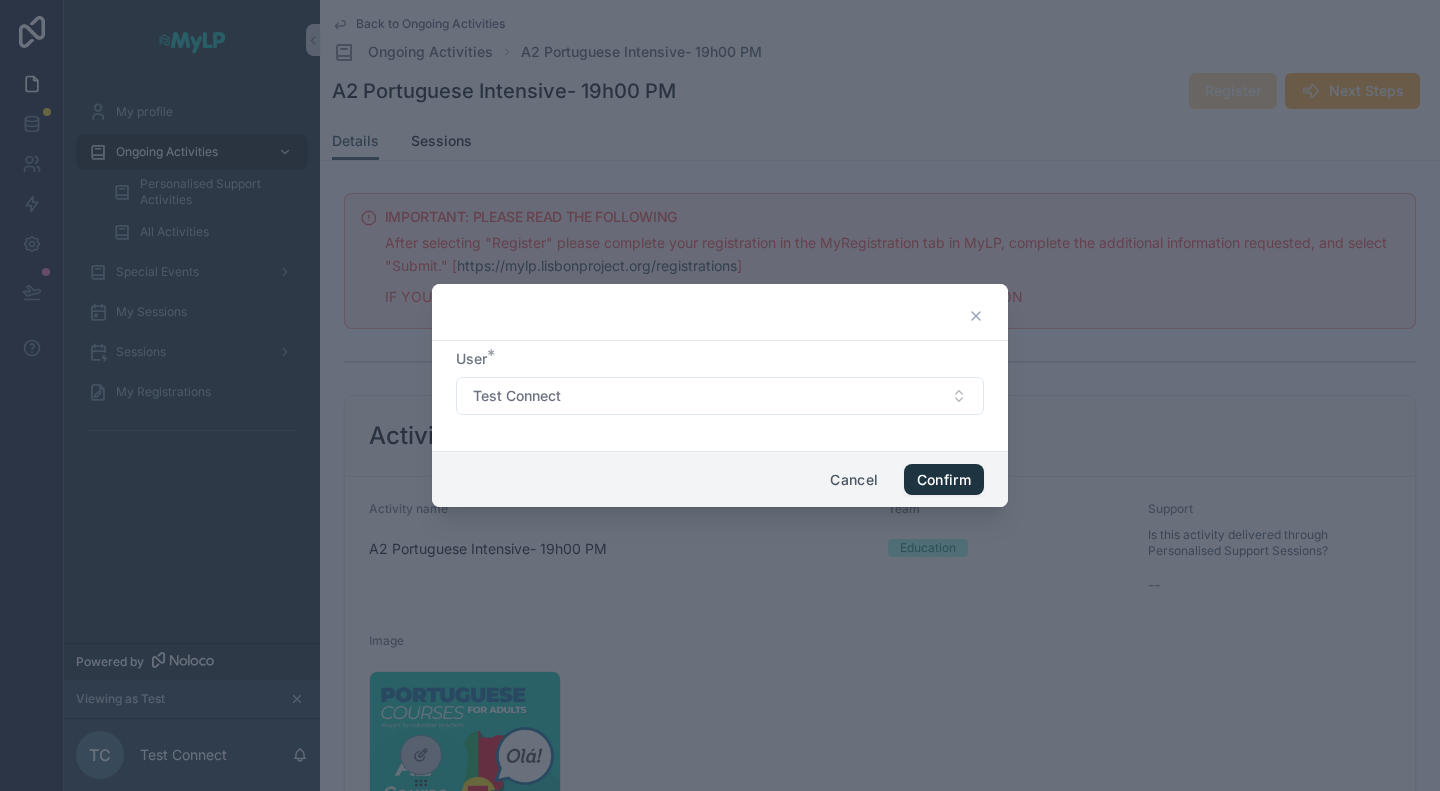click on "Confirm" at bounding box center [944, 480] 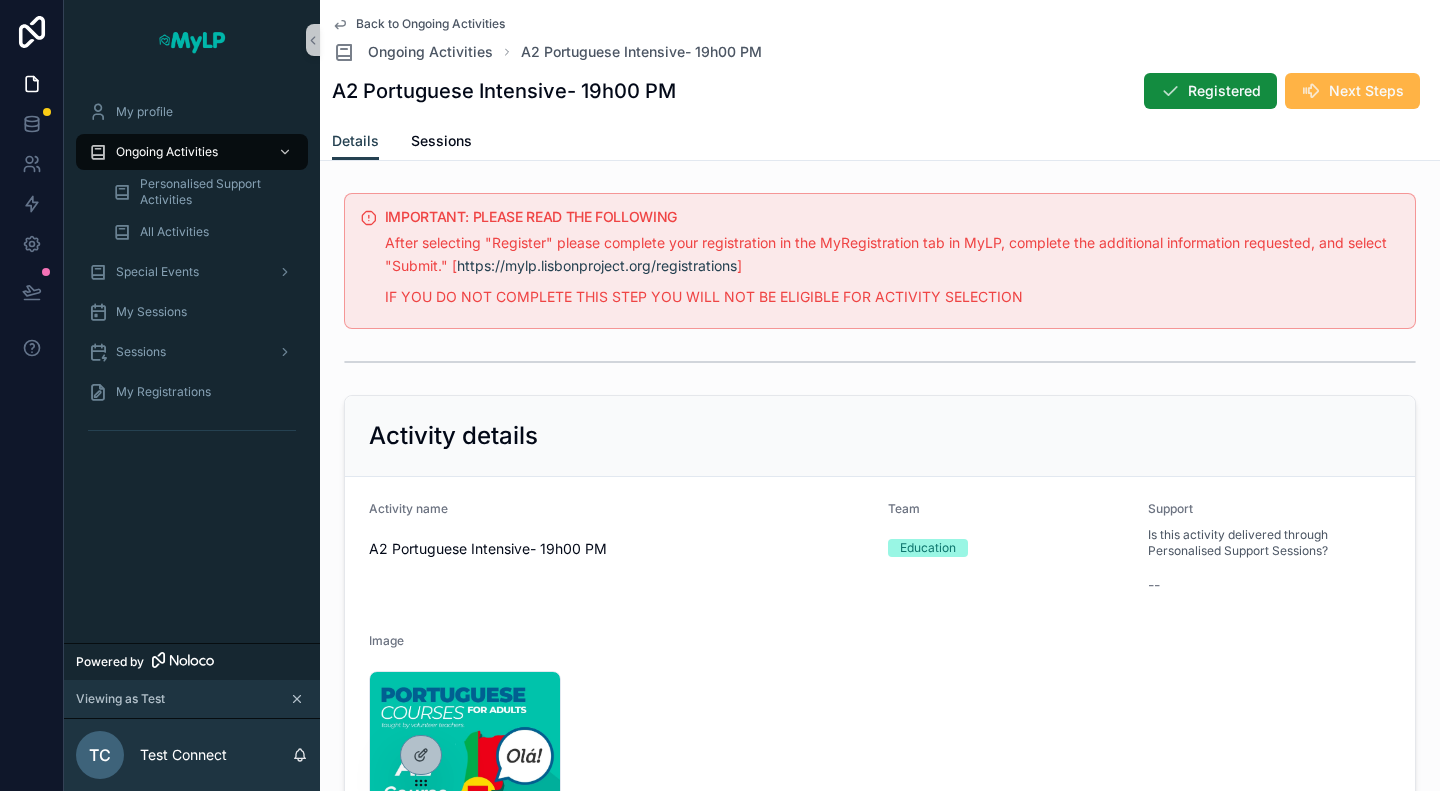 click on "Next Steps" at bounding box center (1366, 91) 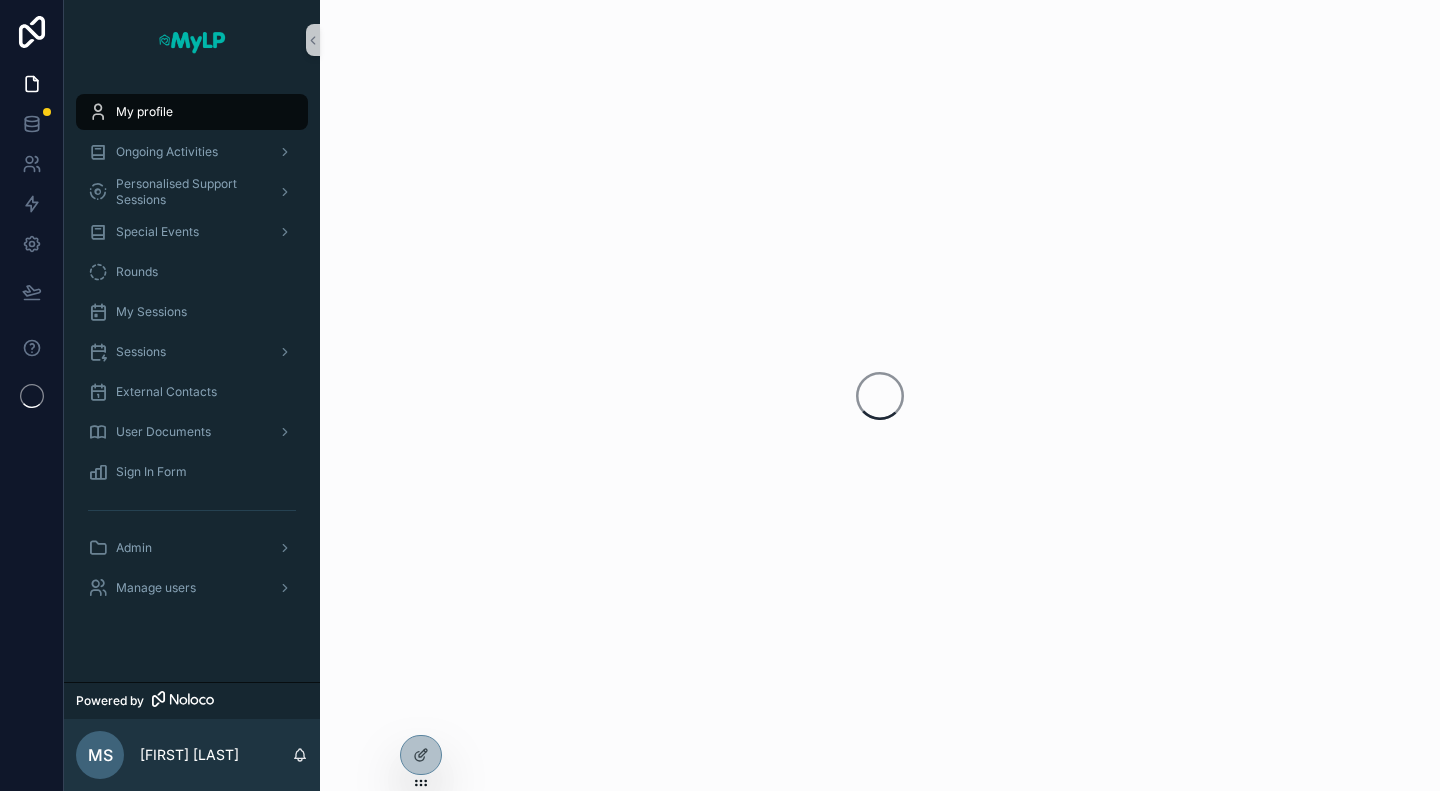 scroll, scrollTop: 0, scrollLeft: 0, axis: both 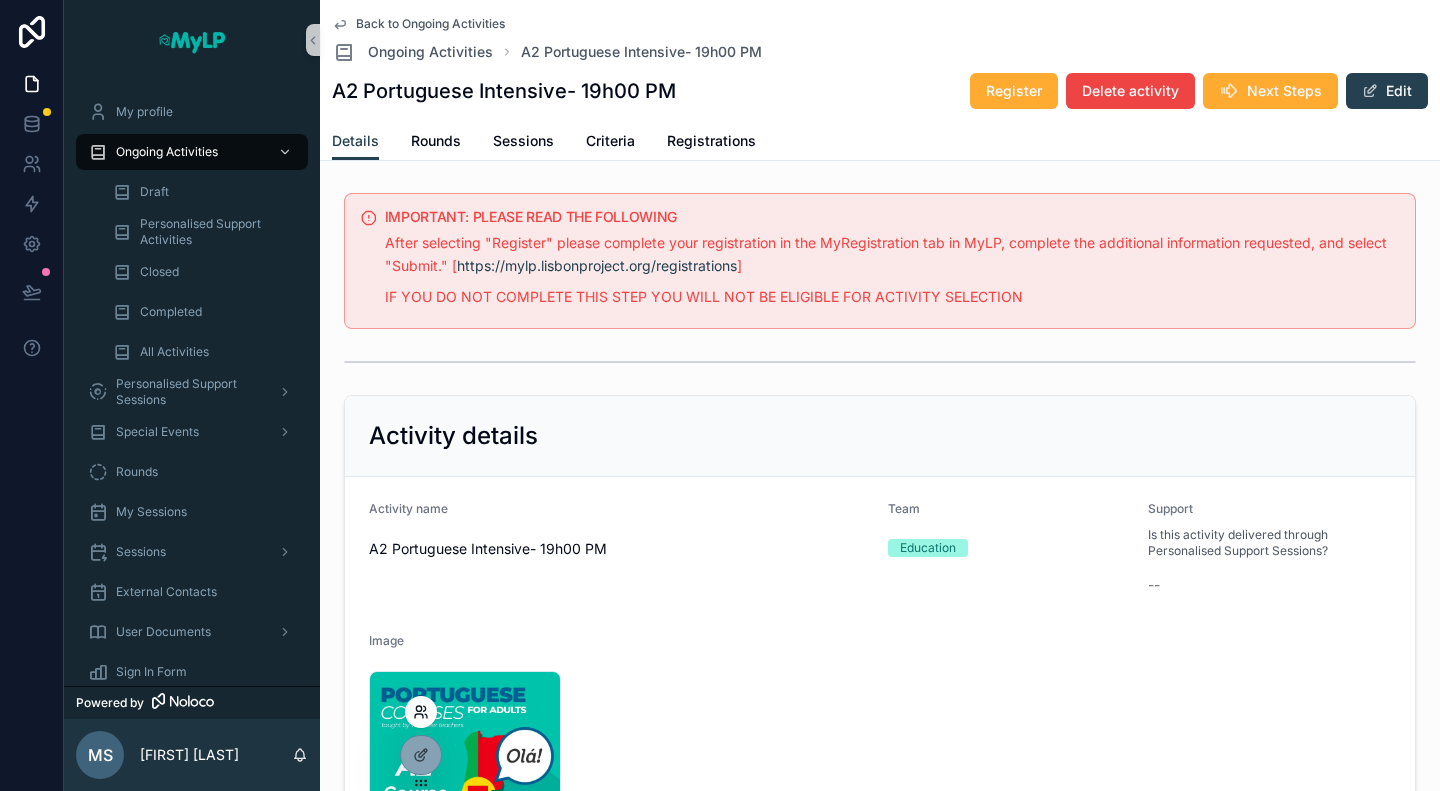 click 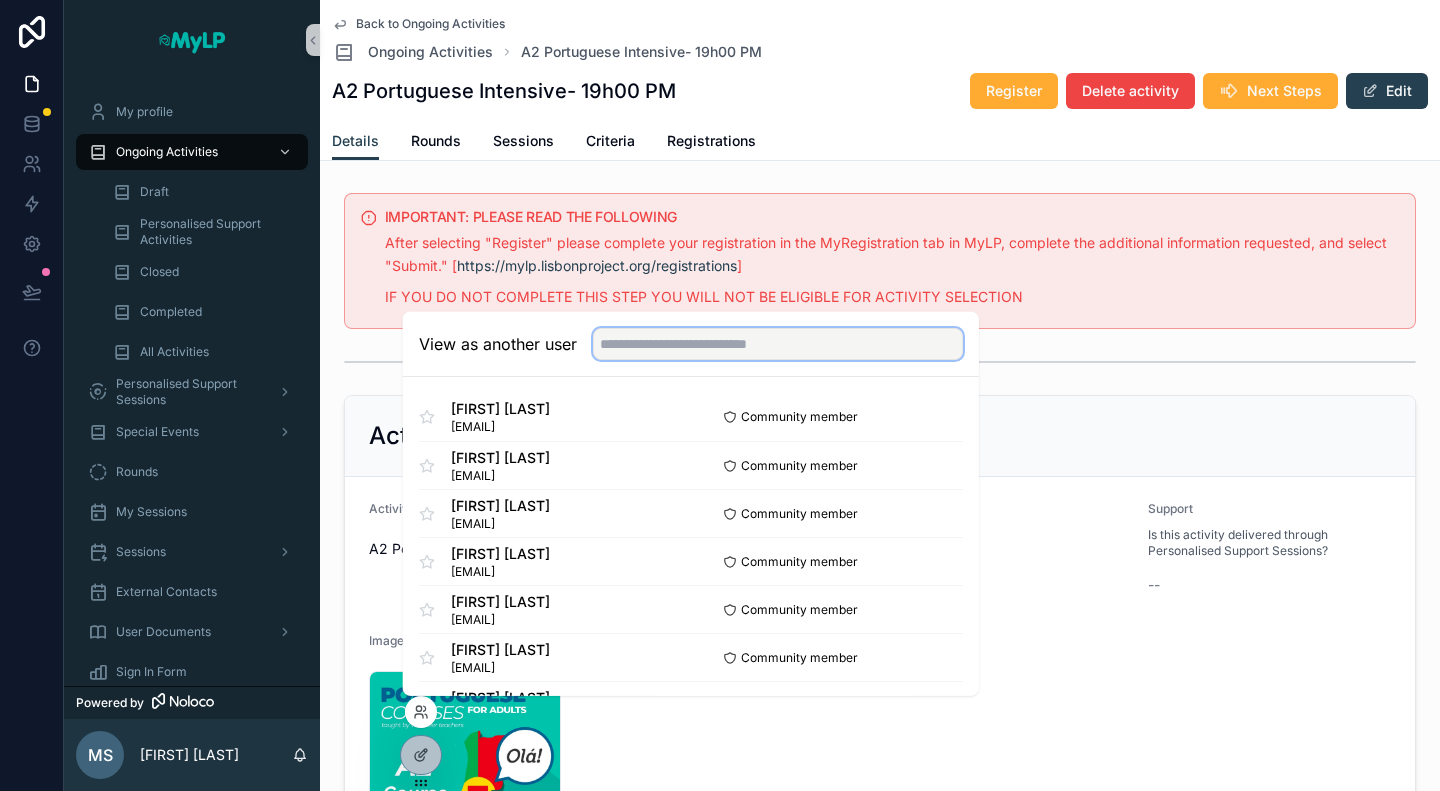 click at bounding box center (778, 344) 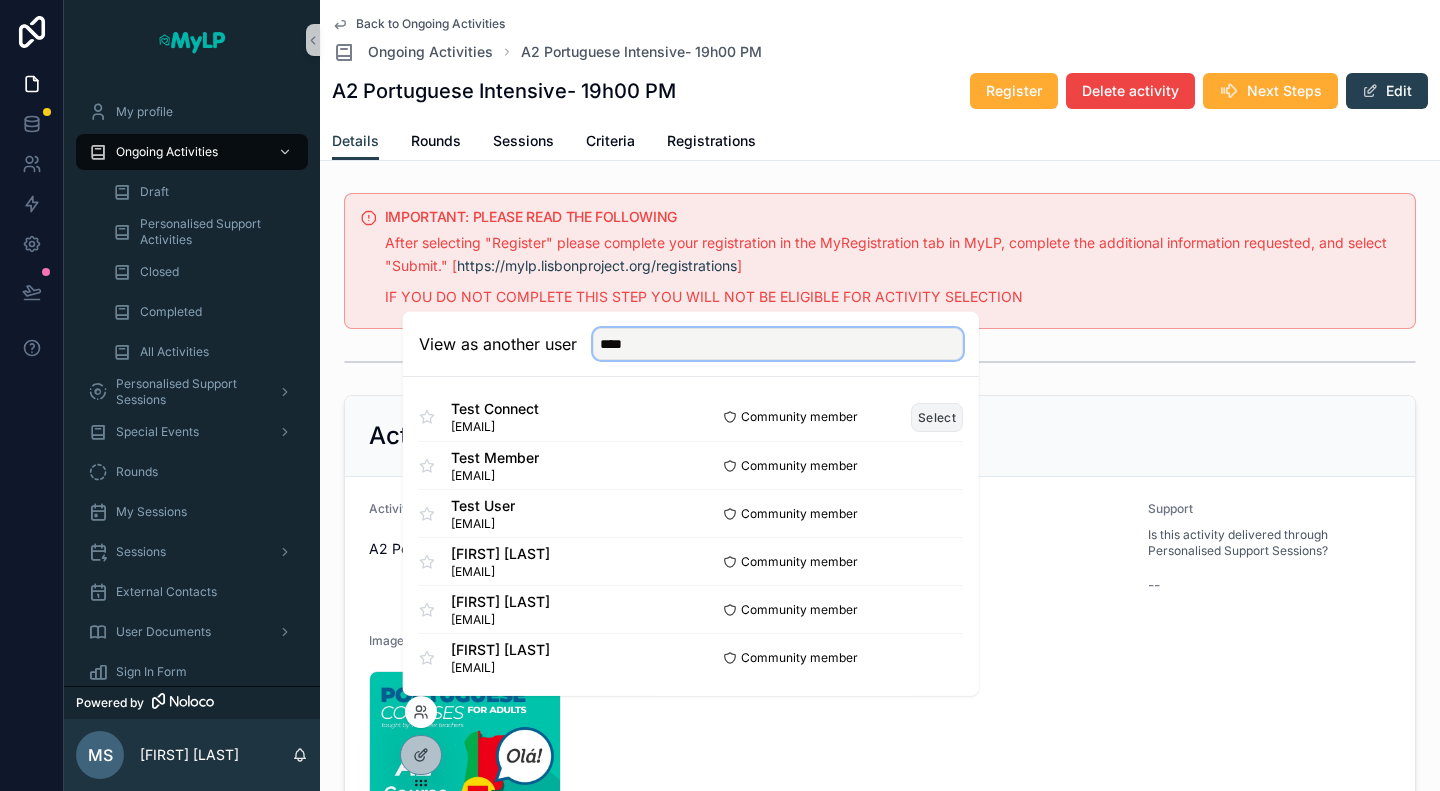 type on "****" 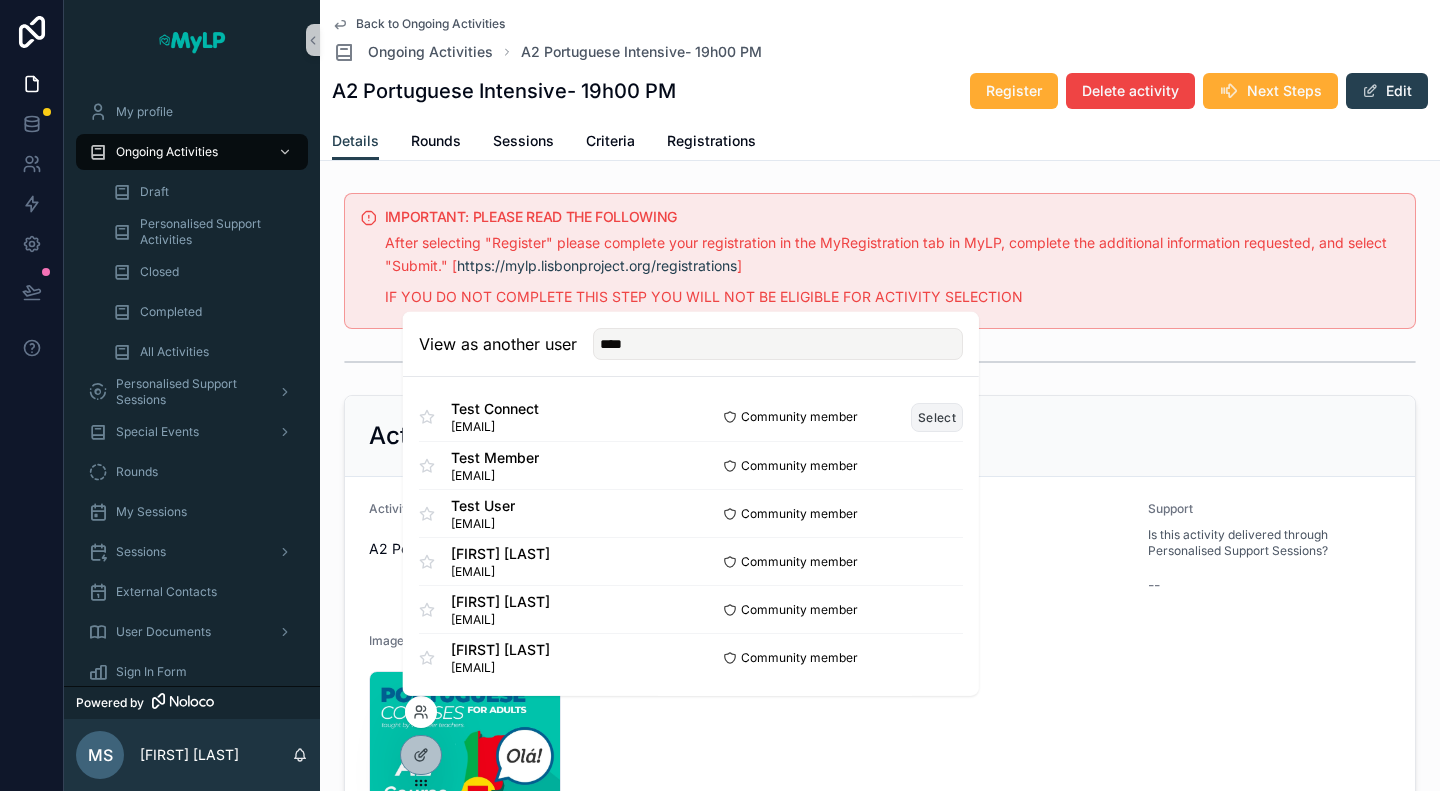 click on "Select" at bounding box center [937, 416] 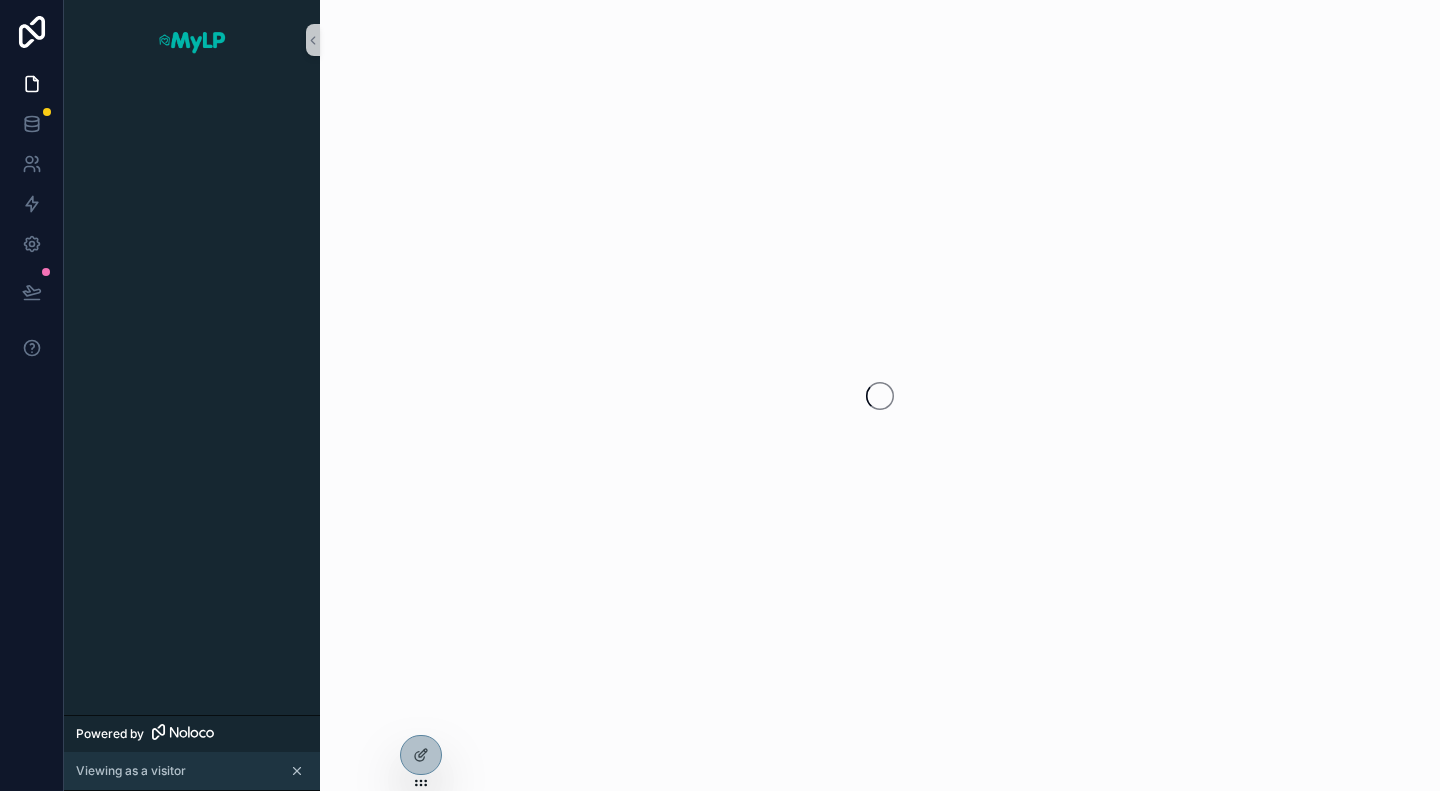 scroll, scrollTop: 0, scrollLeft: 0, axis: both 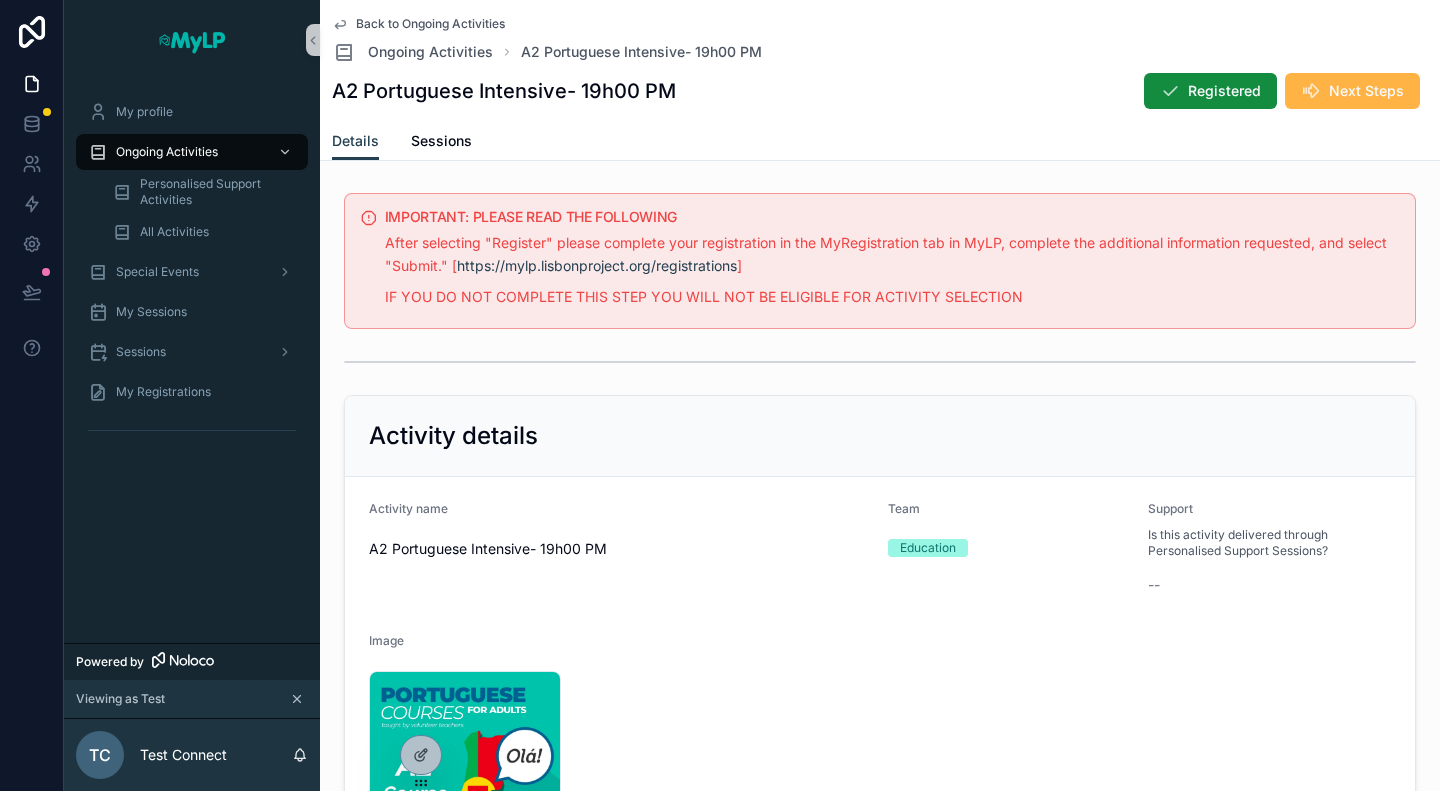 click on "Next Steps" at bounding box center (1366, 91) 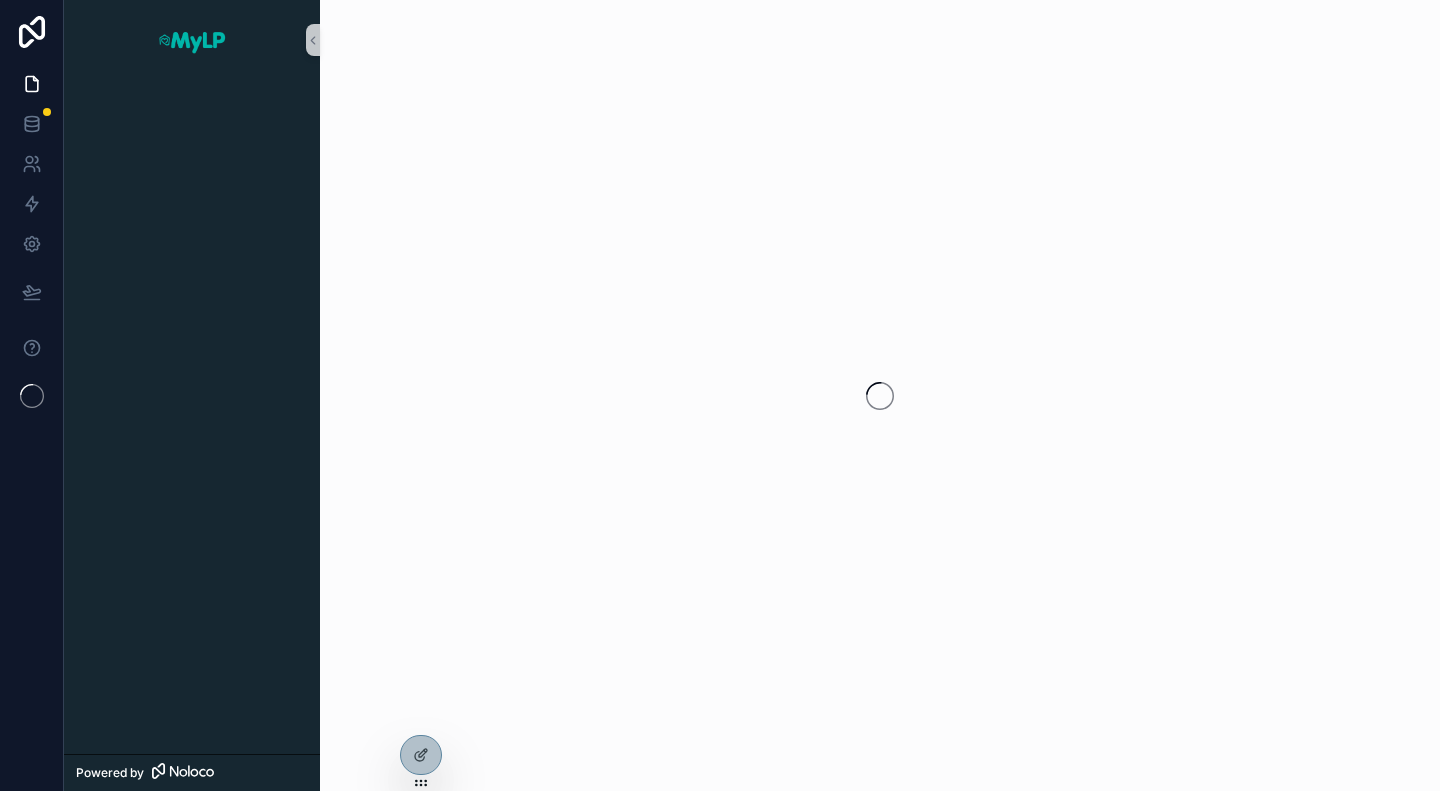 scroll, scrollTop: 0, scrollLeft: 0, axis: both 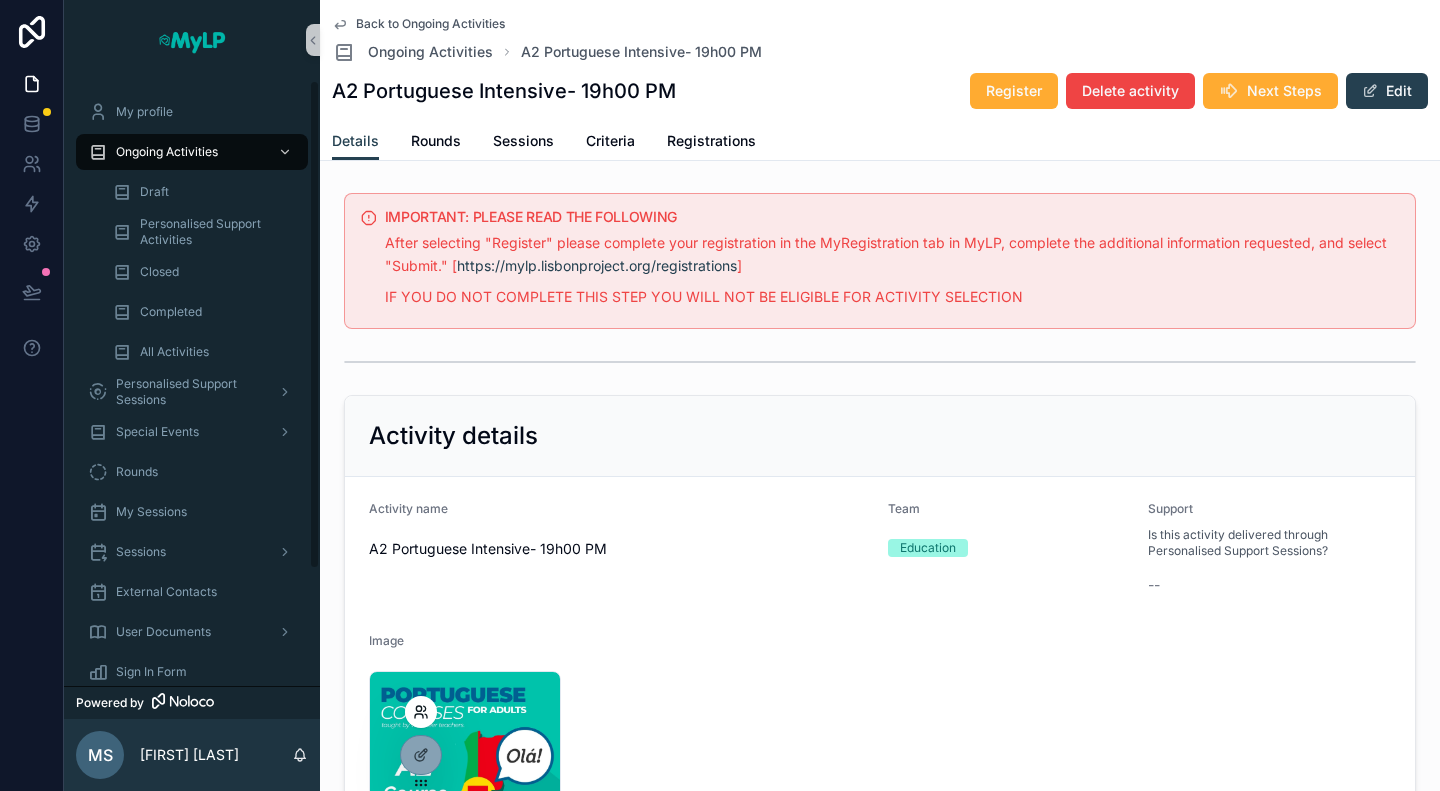 click 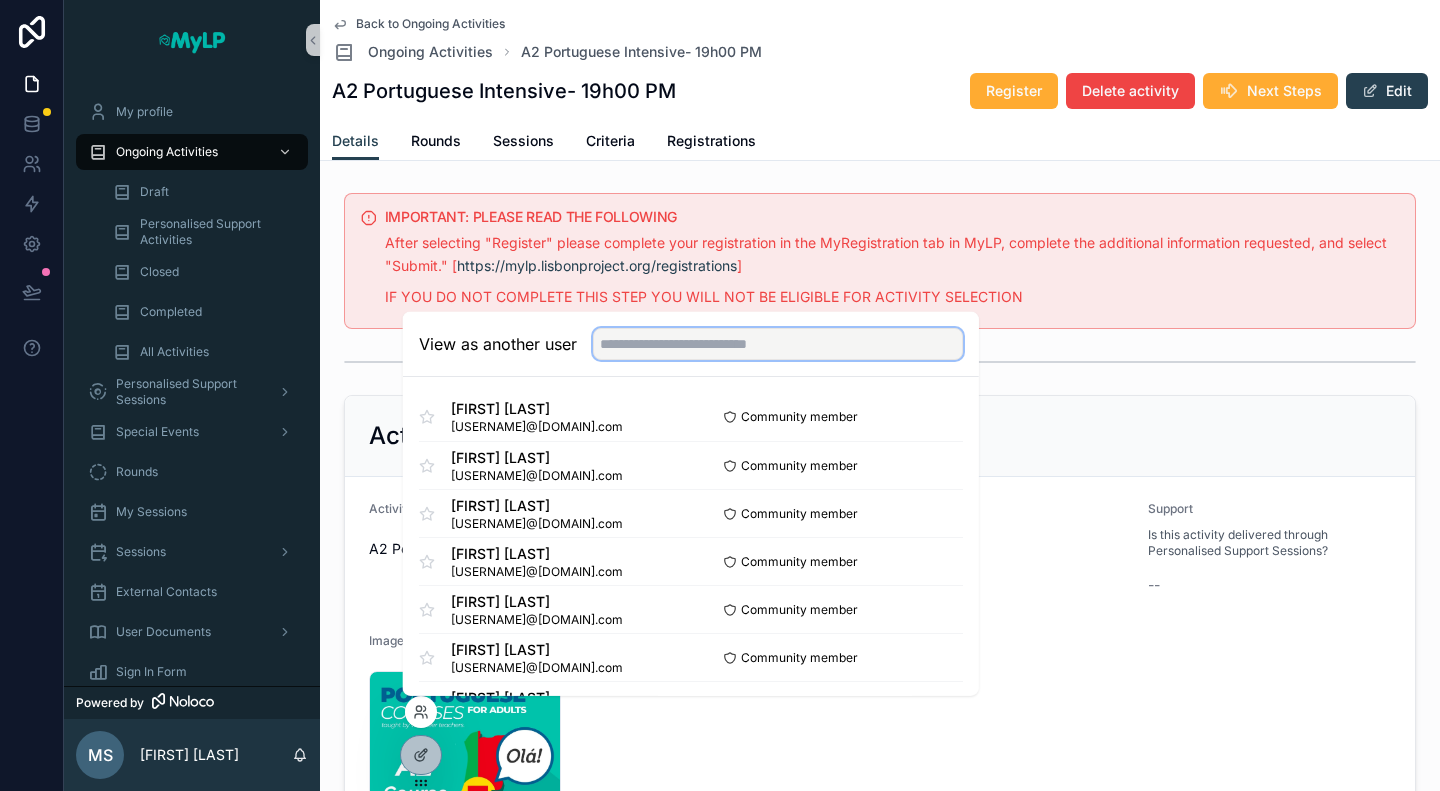 click at bounding box center [778, 344] 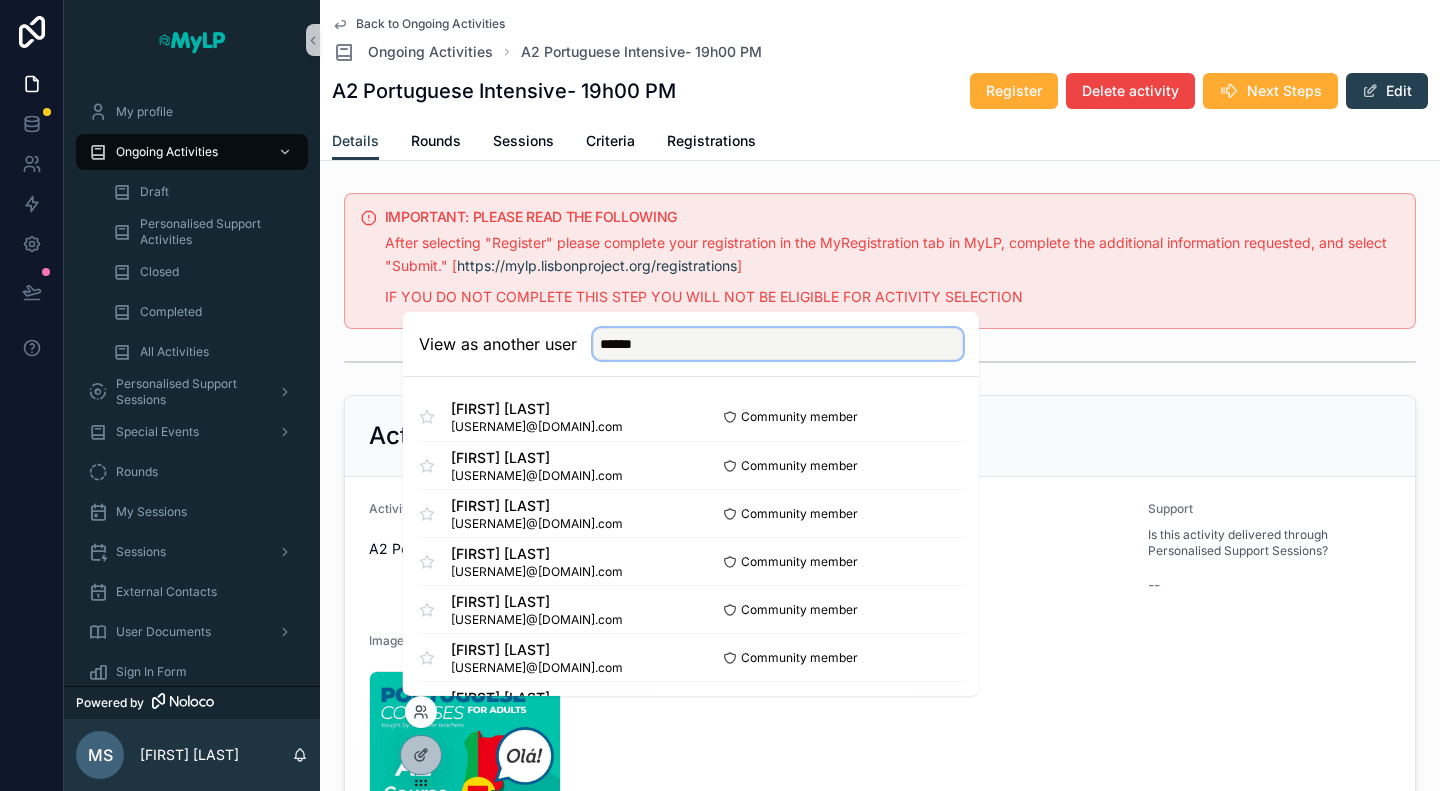 click on "******" at bounding box center [778, 344] 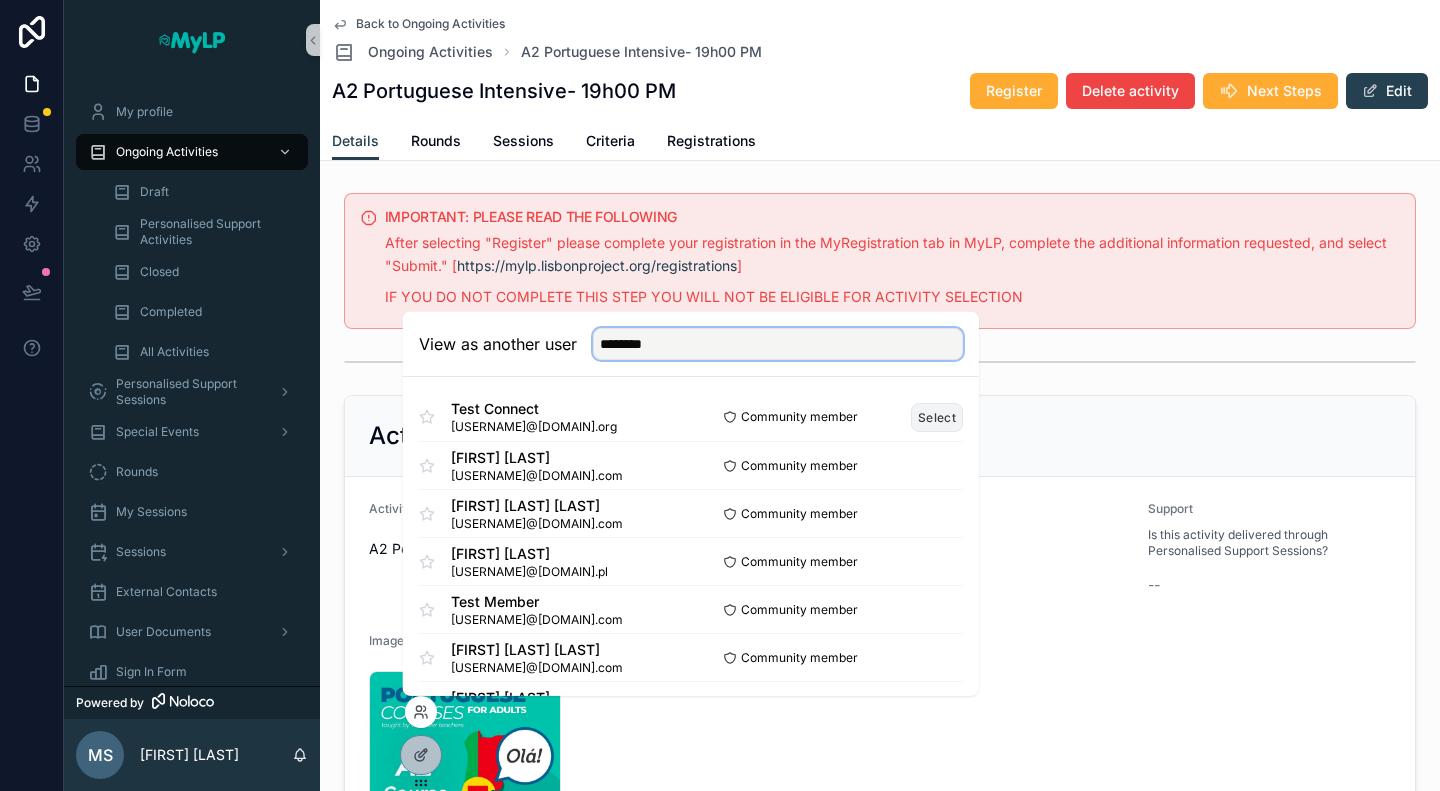 type on "********" 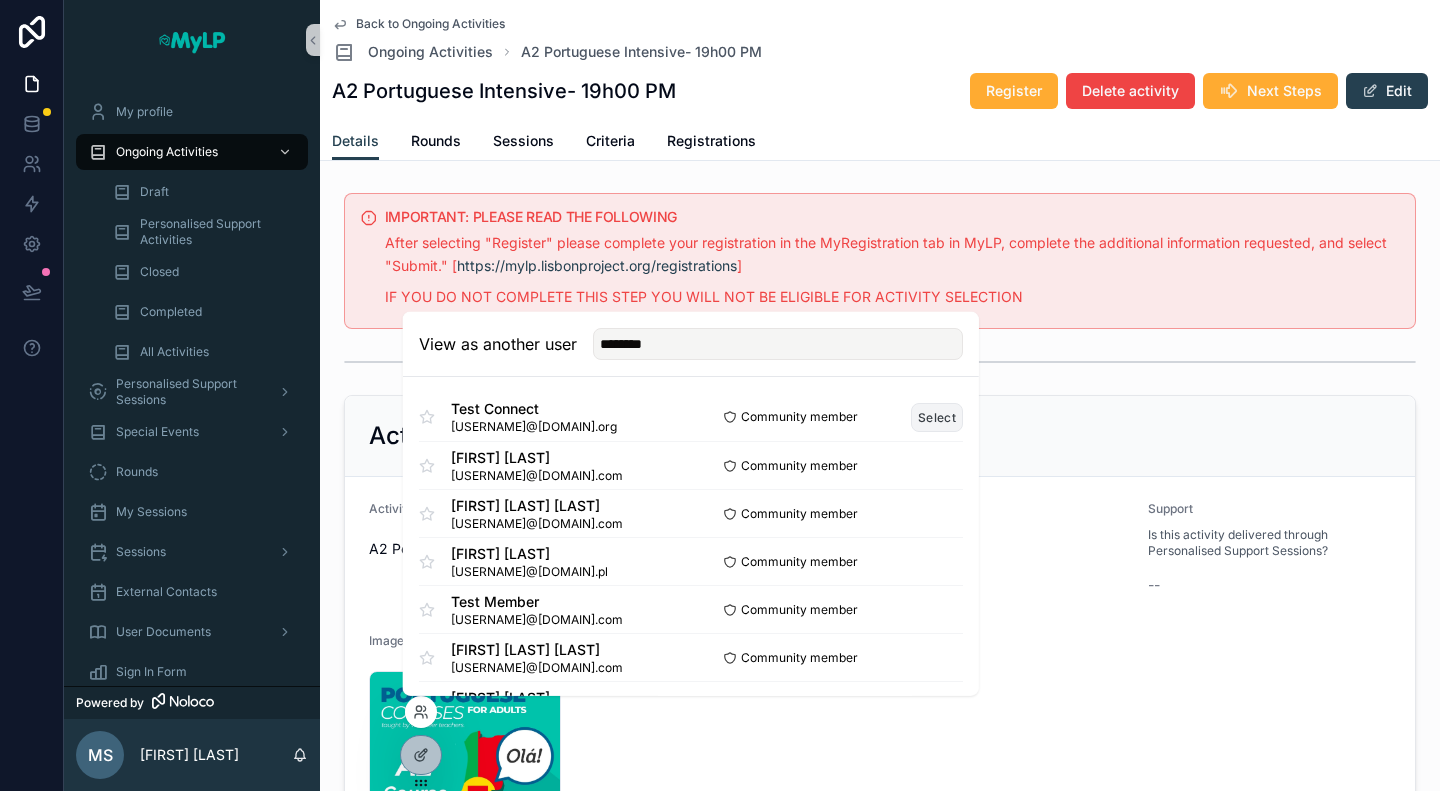 click on "Select" at bounding box center [937, 416] 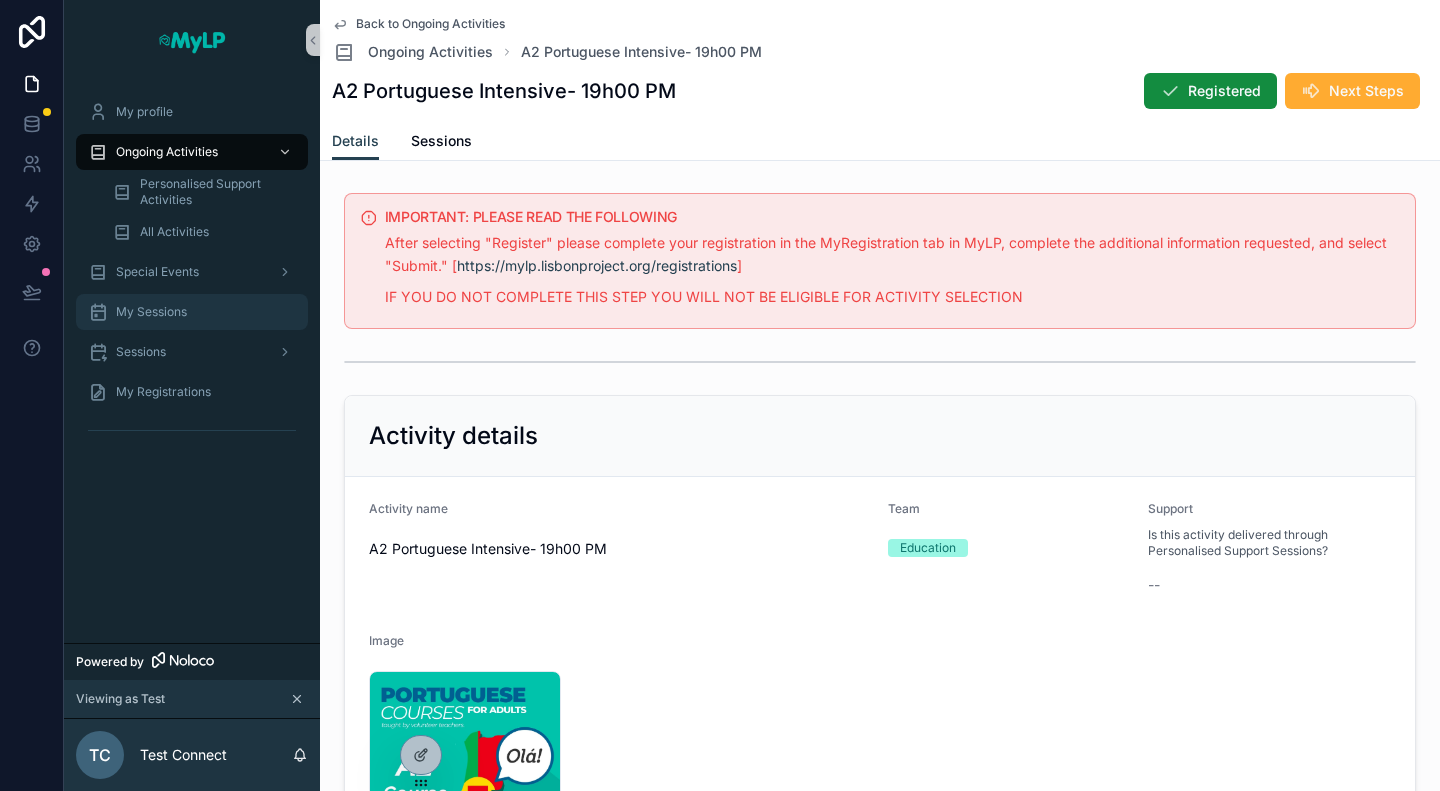 scroll, scrollTop: 0, scrollLeft: 0, axis: both 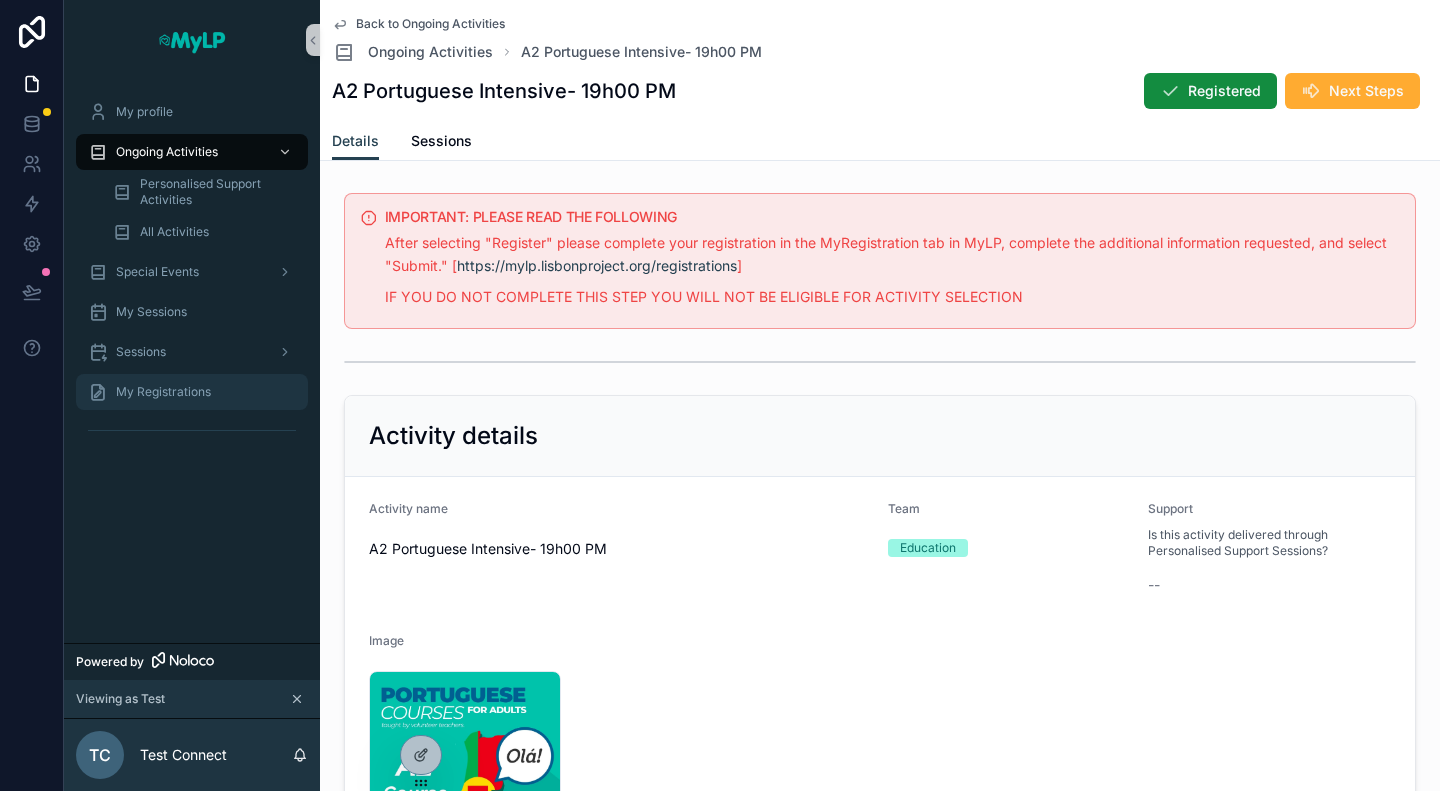 click on "My Registrations" at bounding box center [163, 392] 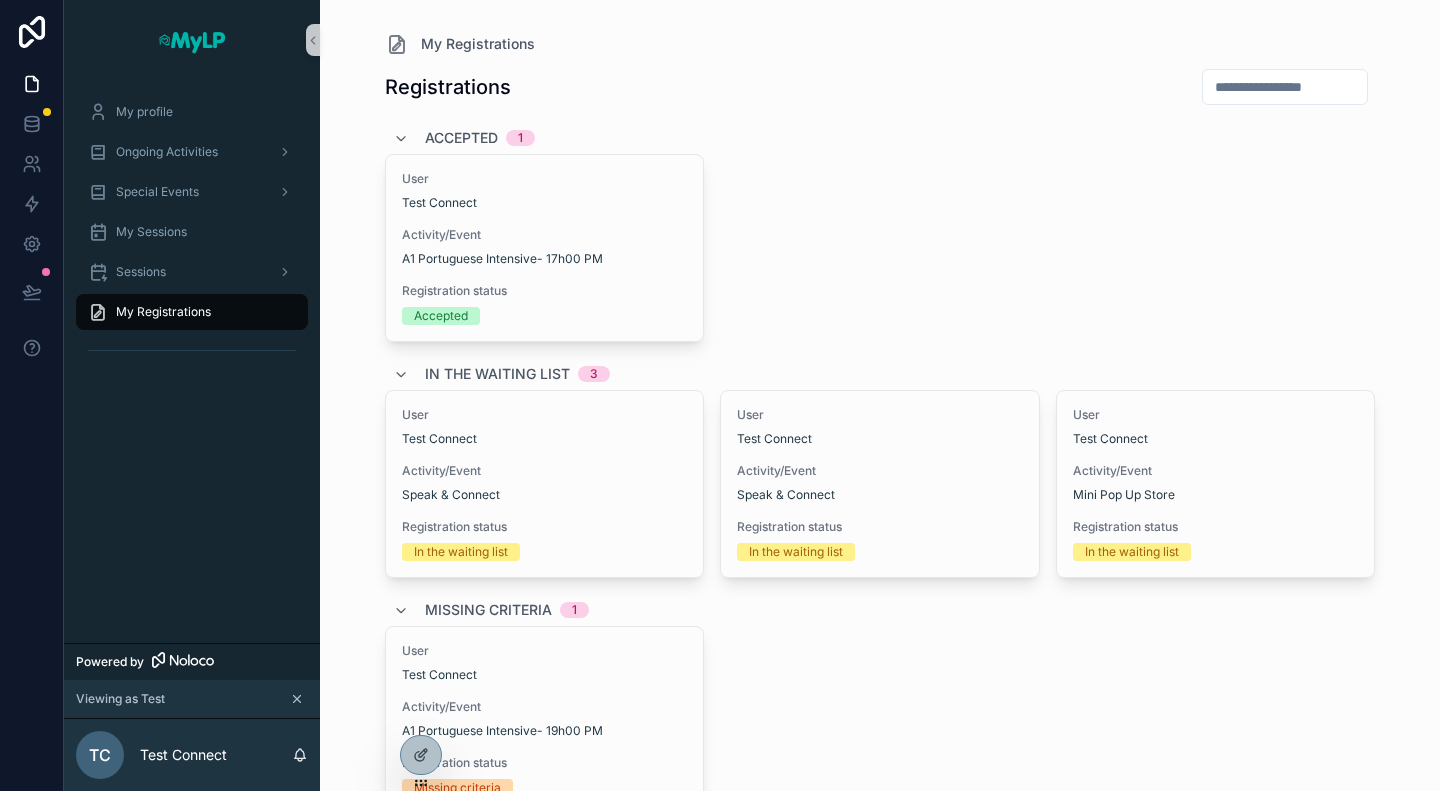 scroll, scrollTop: 383, scrollLeft: 0, axis: vertical 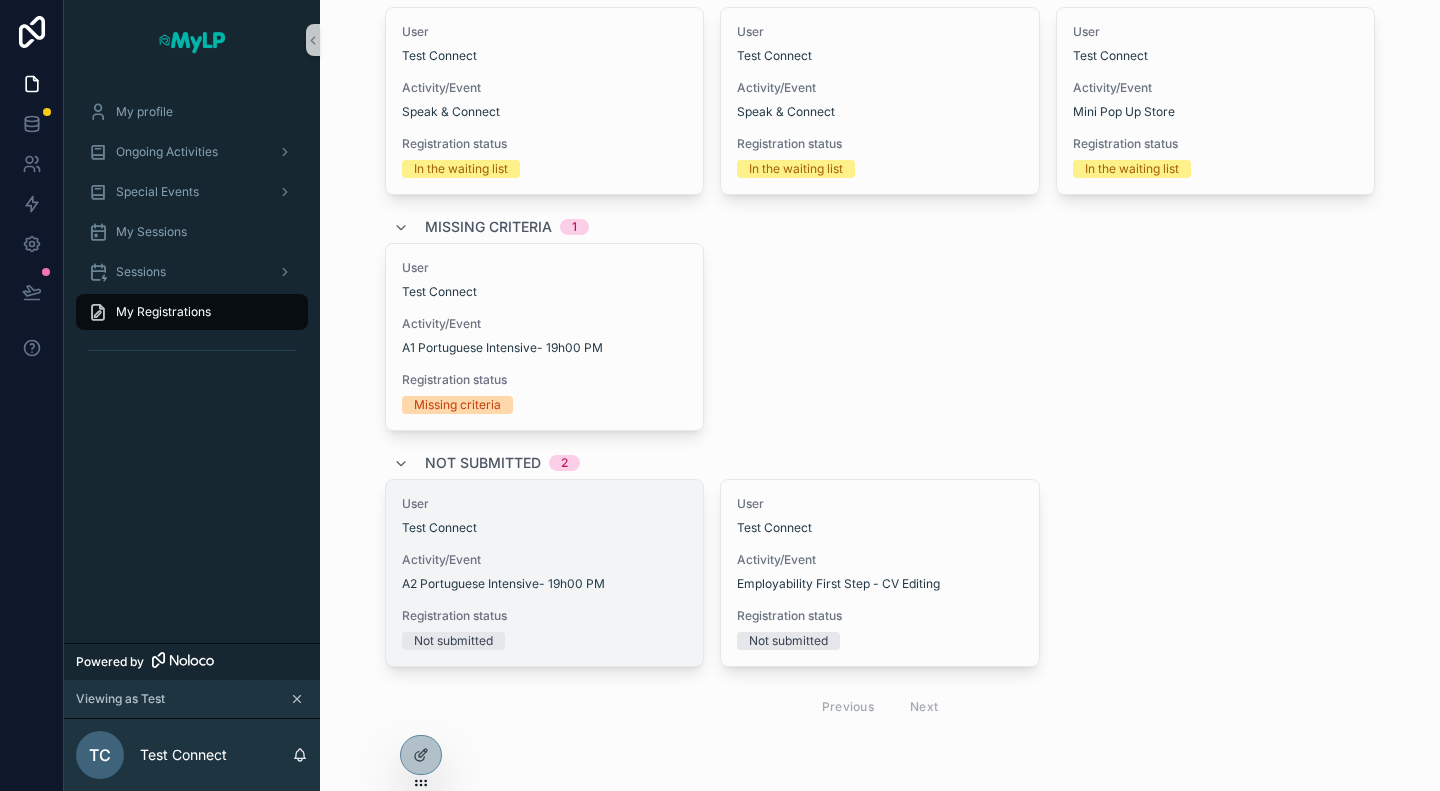 click on "User Test Connect Activity/Event A2 Portuguese Intensive- 19h00 PM Registration status Not submitted" at bounding box center [545, 573] 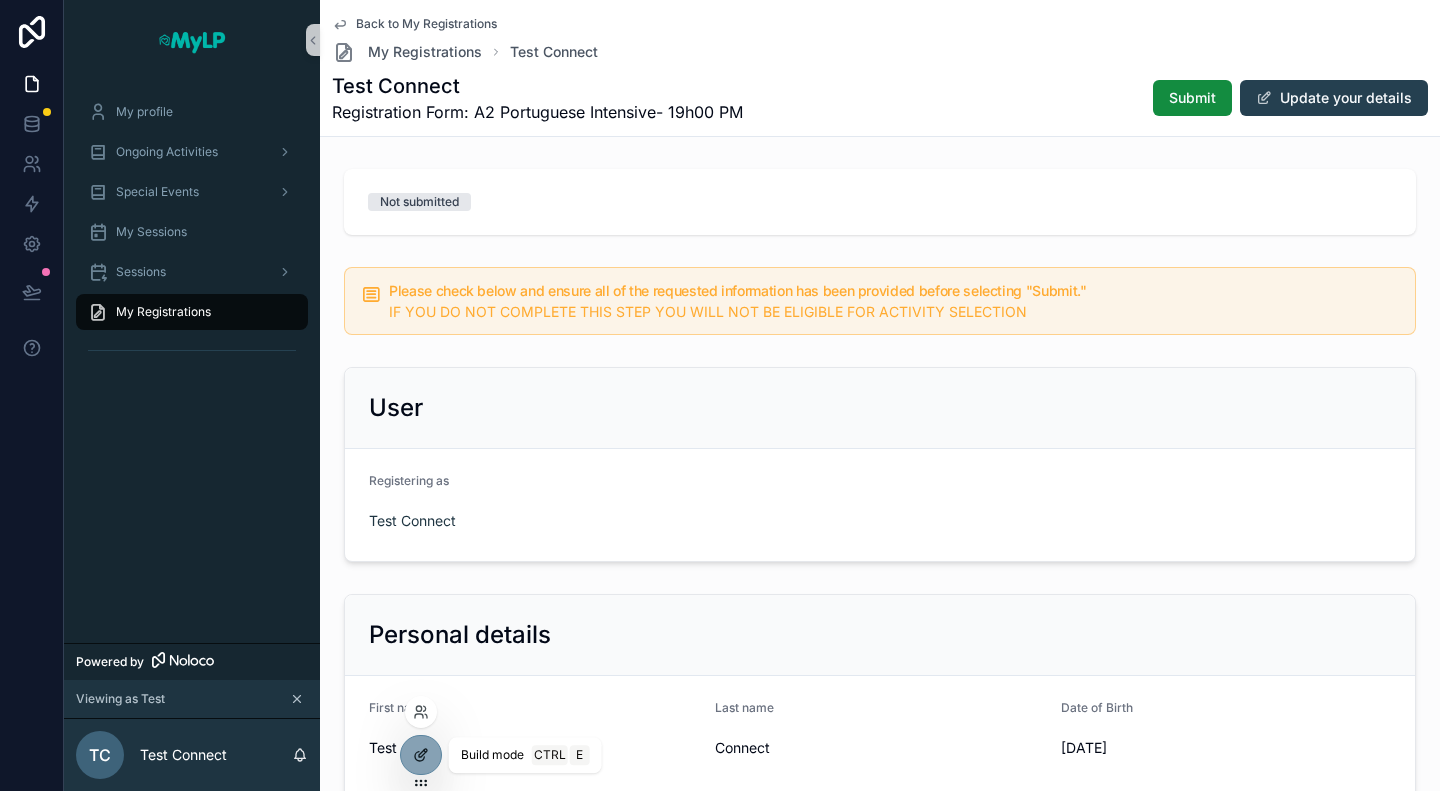 click 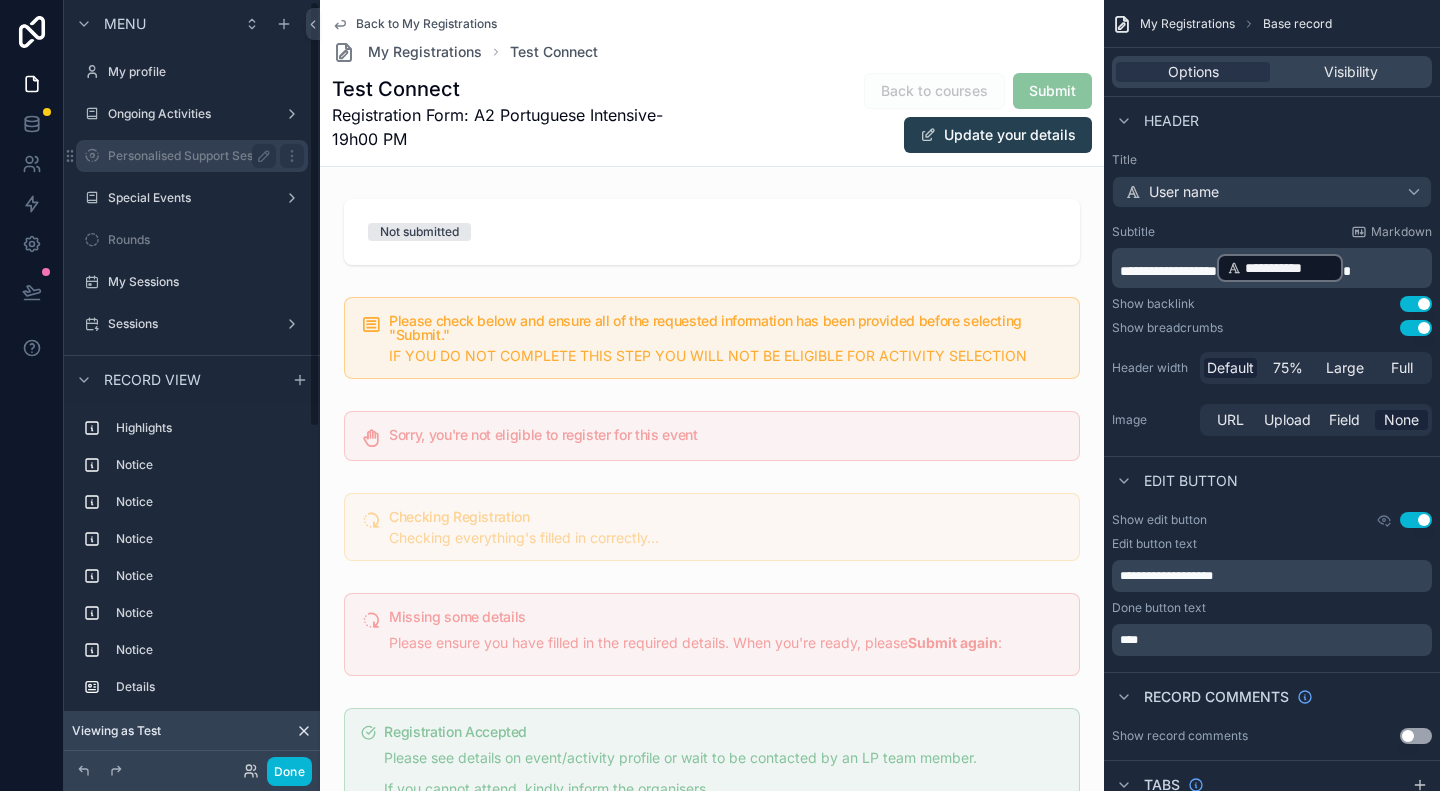 scroll, scrollTop: 2, scrollLeft: 0, axis: vertical 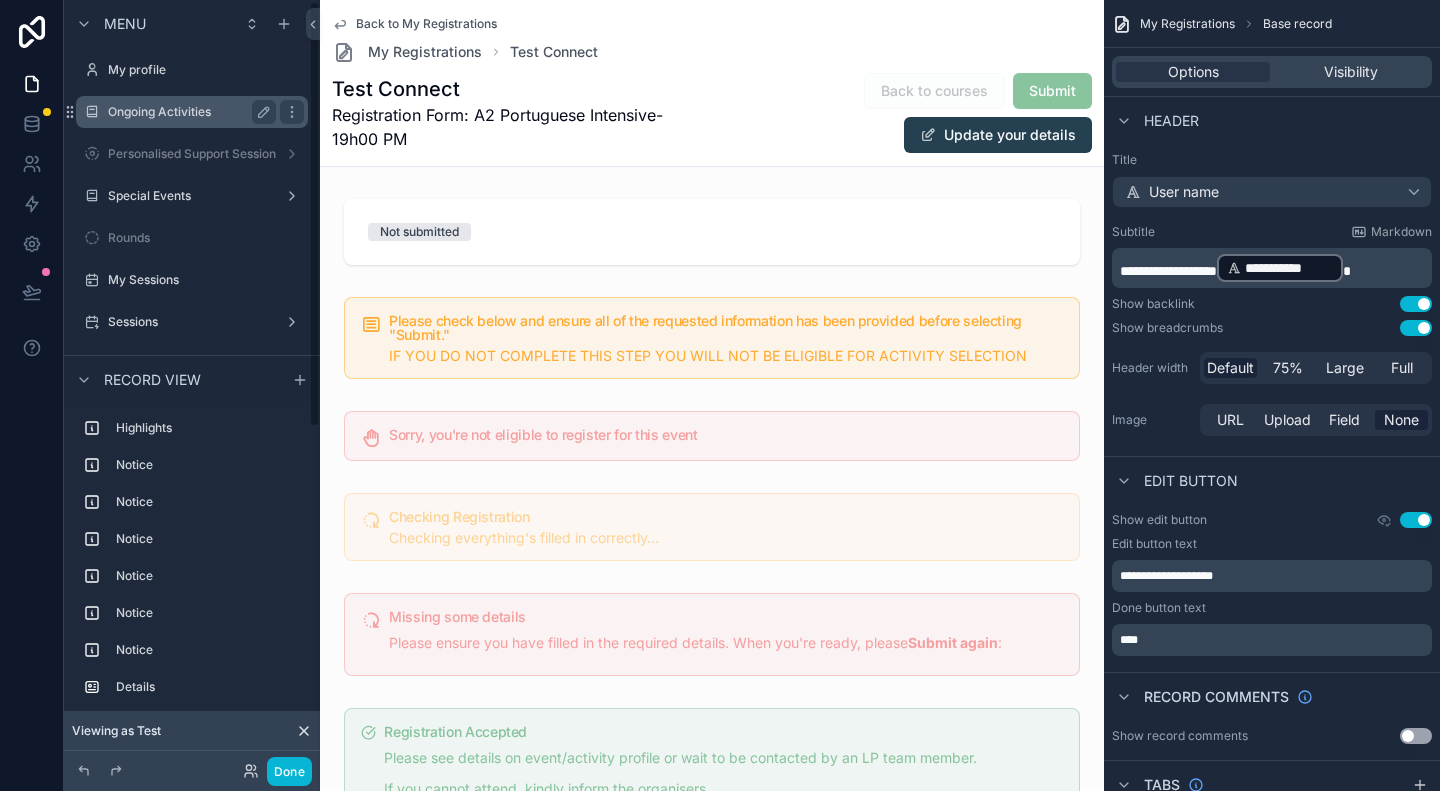 click on "Ongoing Activities" at bounding box center (188, 112) 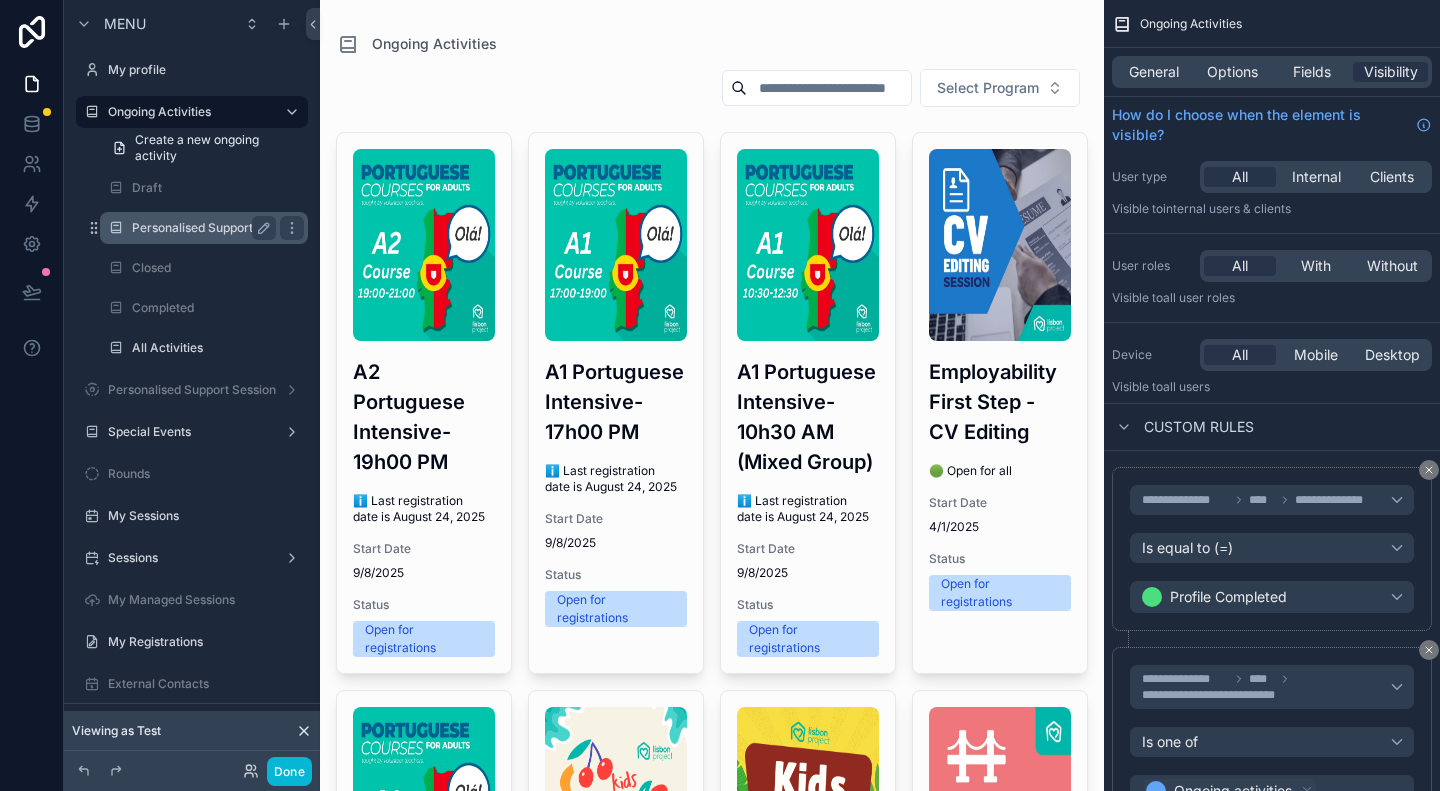 scroll, scrollTop: 0, scrollLeft: 0, axis: both 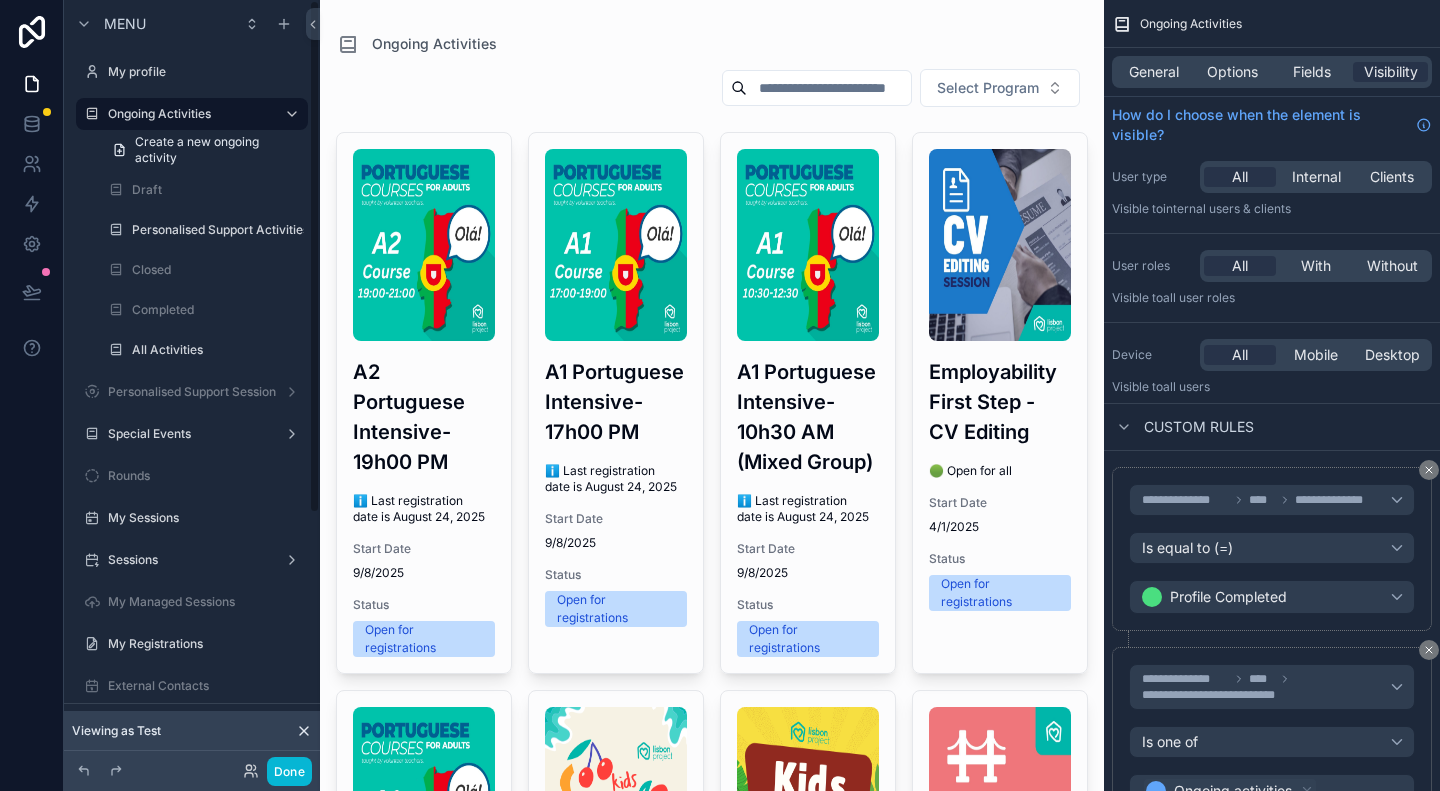 click at bounding box center [712, 1491] 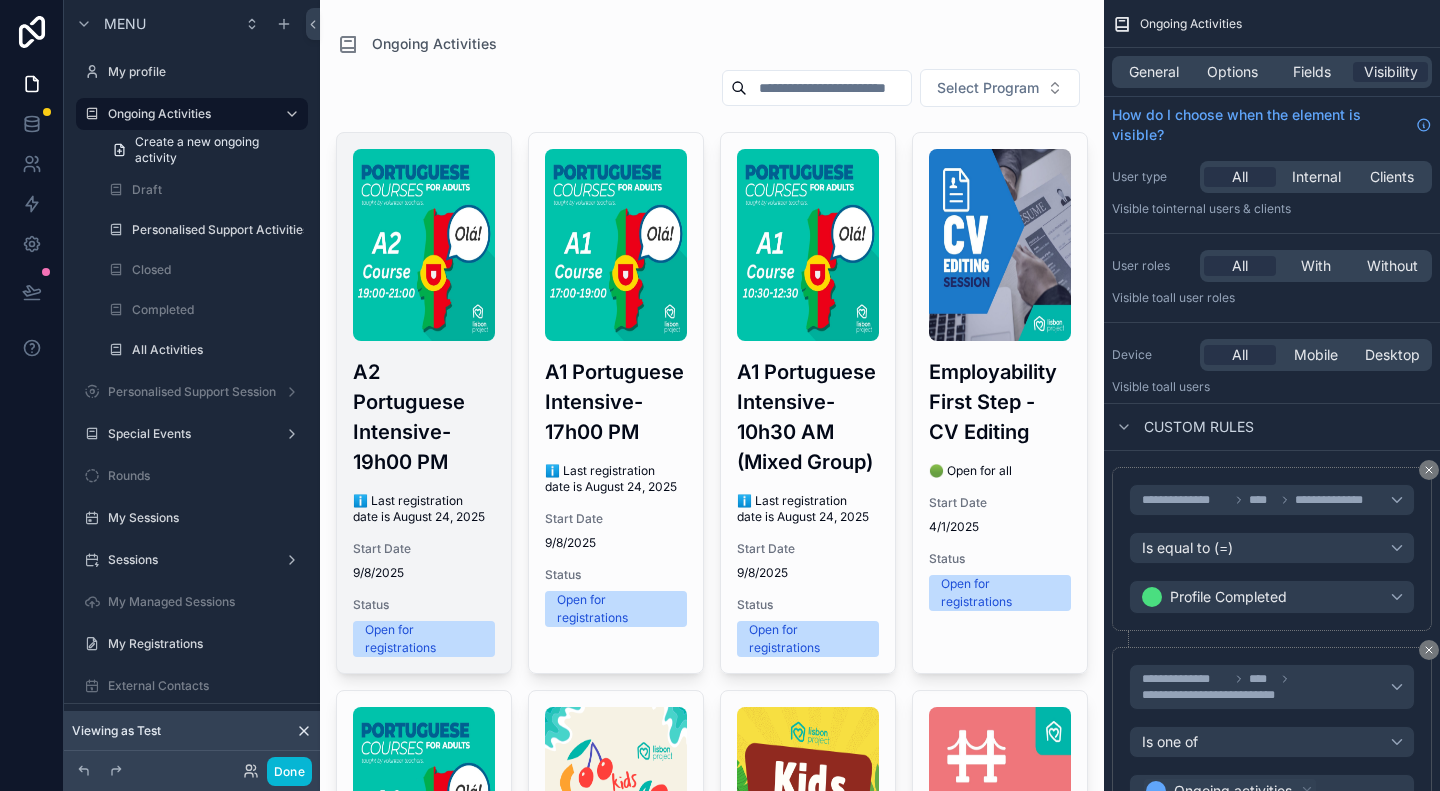 click on "A2 Portuguese Intensive- 19h00 PM" at bounding box center (424, 417) 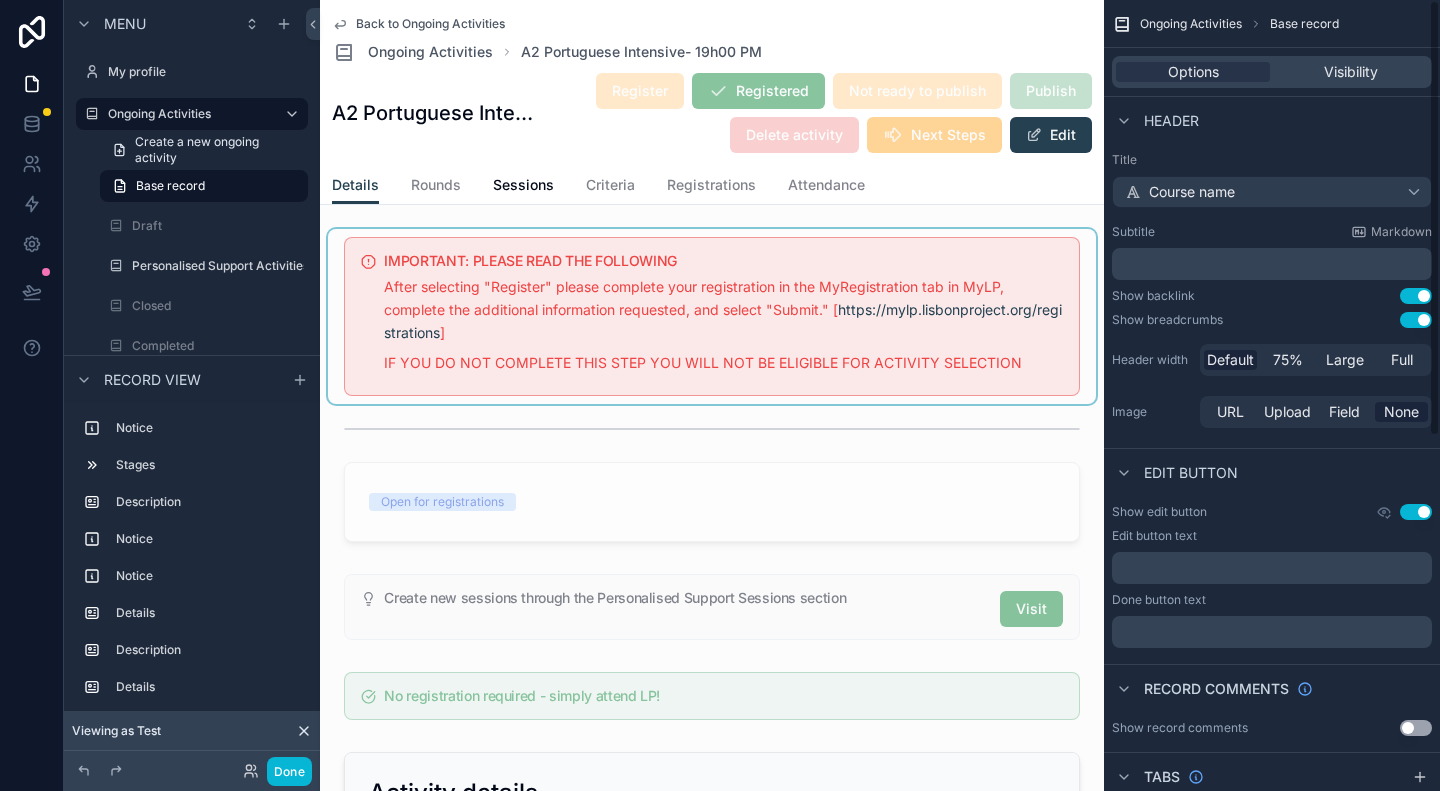 click at bounding box center [712, 316] 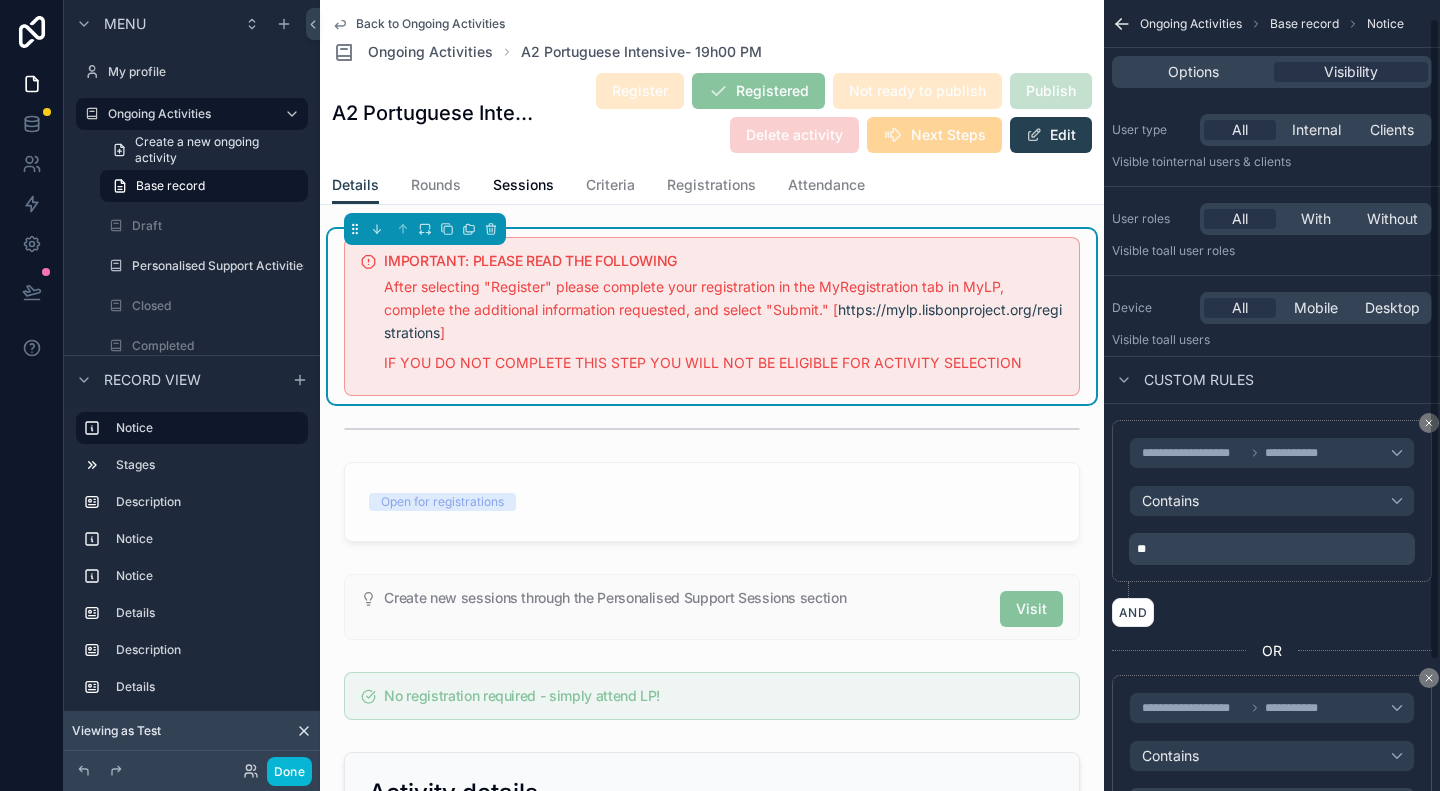 scroll, scrollTop: 0, scrollLeft: 0, axis: both 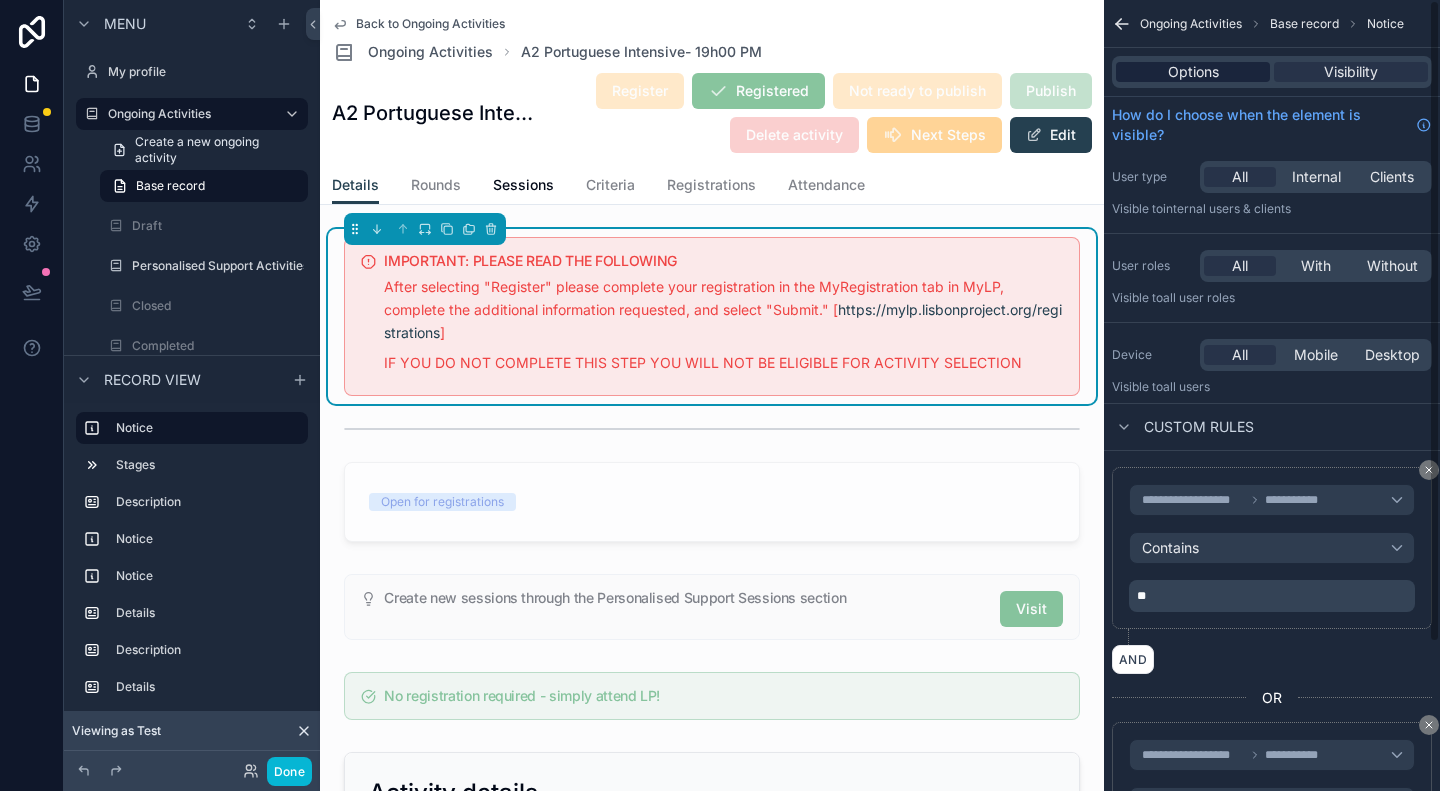 click on "Options" at bounding box center (1193, 72) 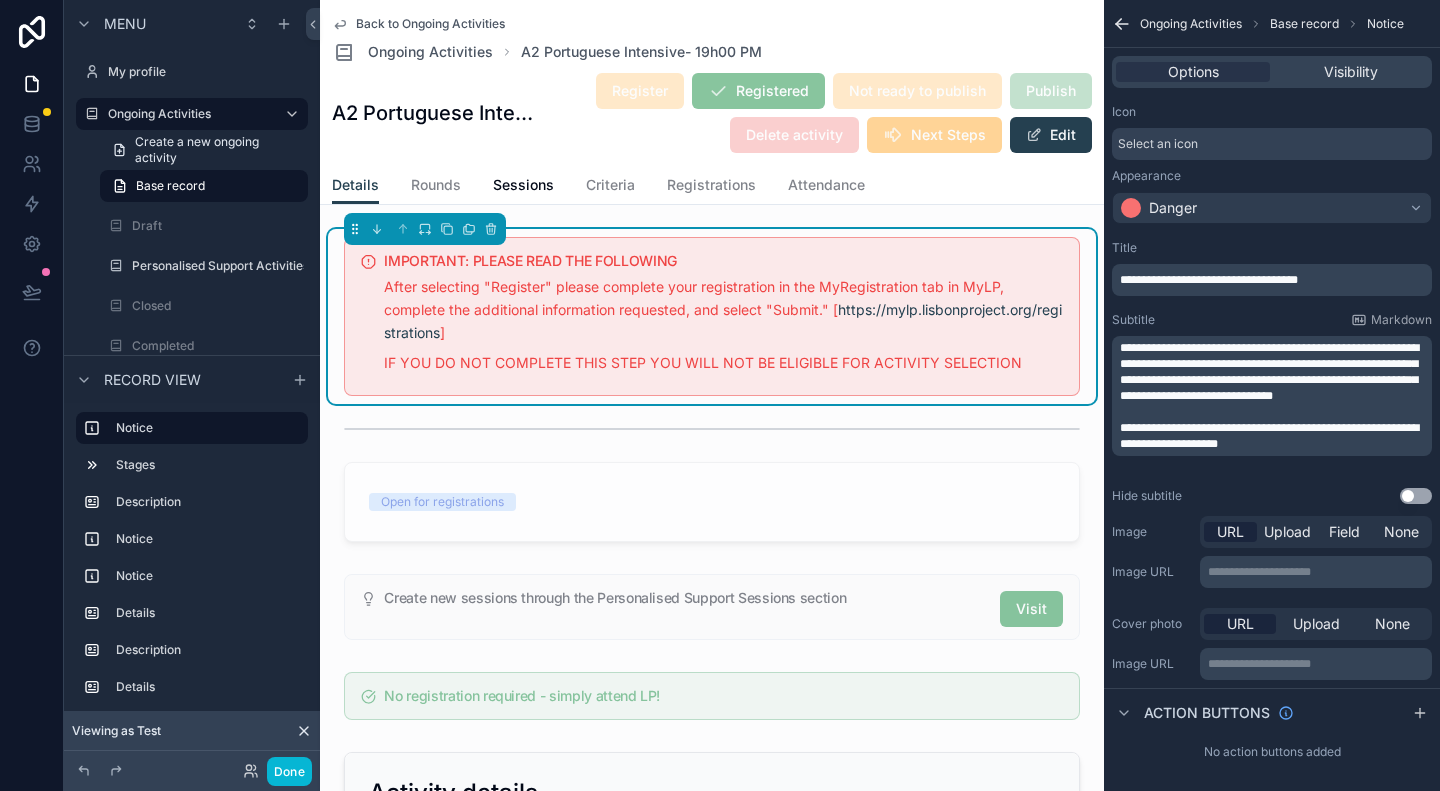 click on "**********" at bounding box center (1269, 436) 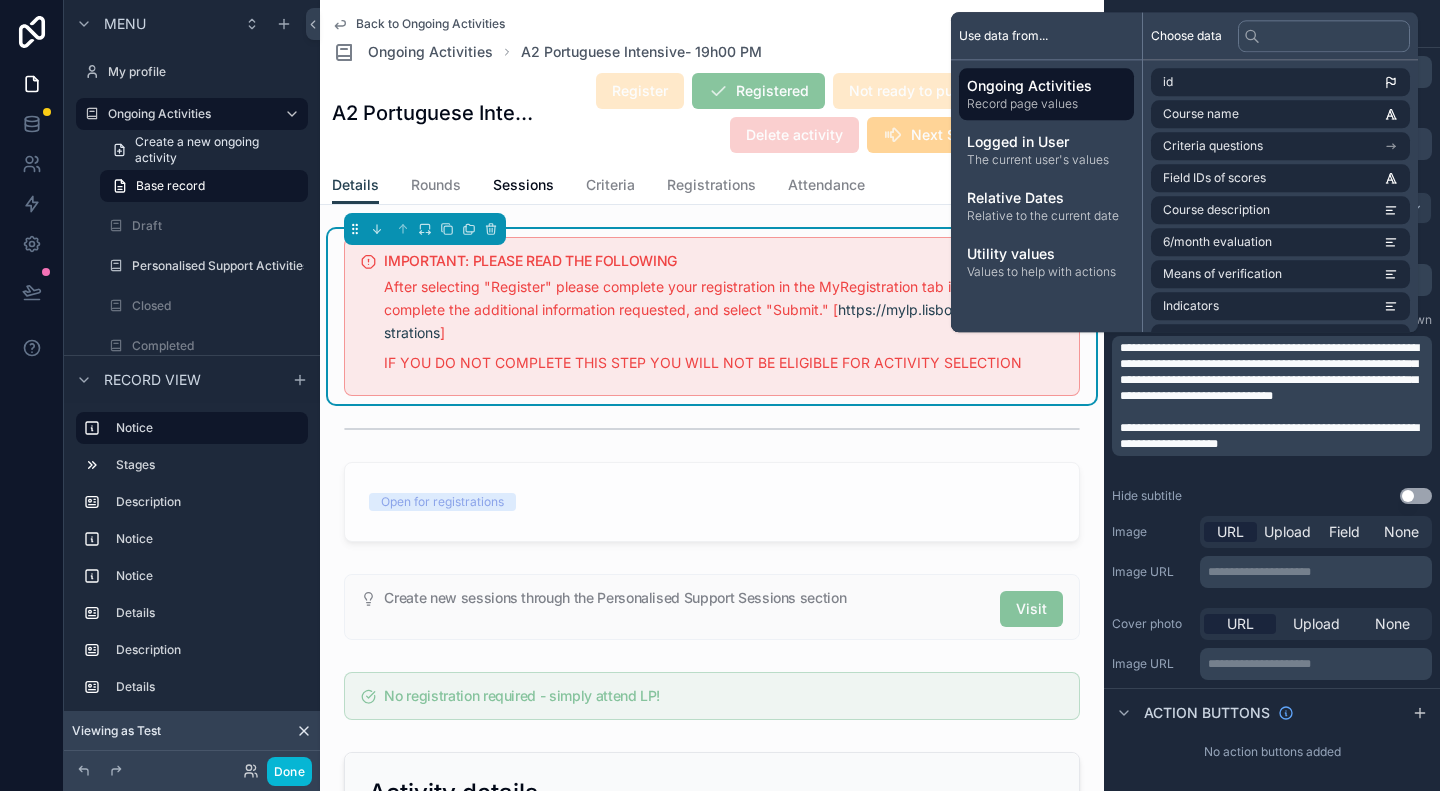 type 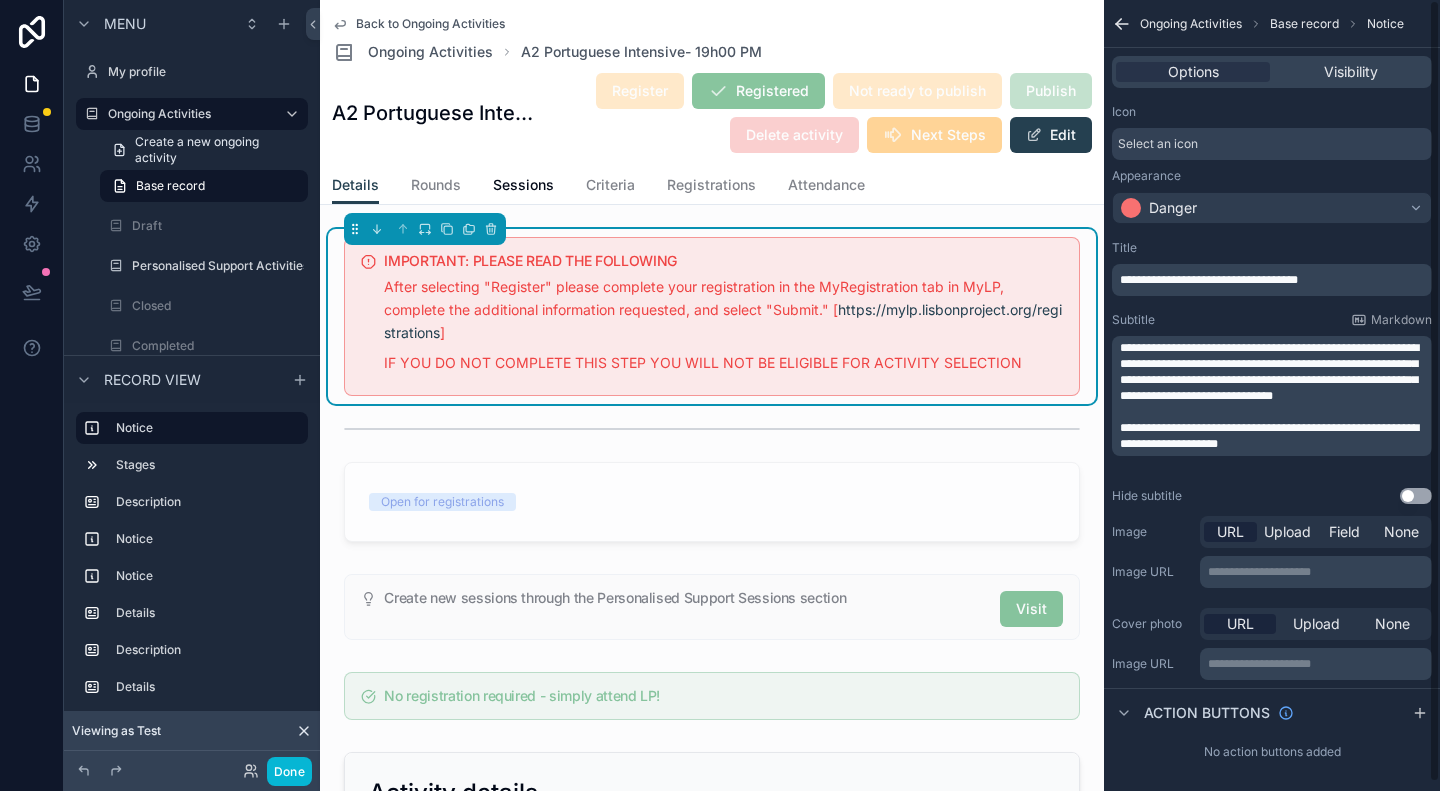 click on "**********" at bounding box center [1274, 436] 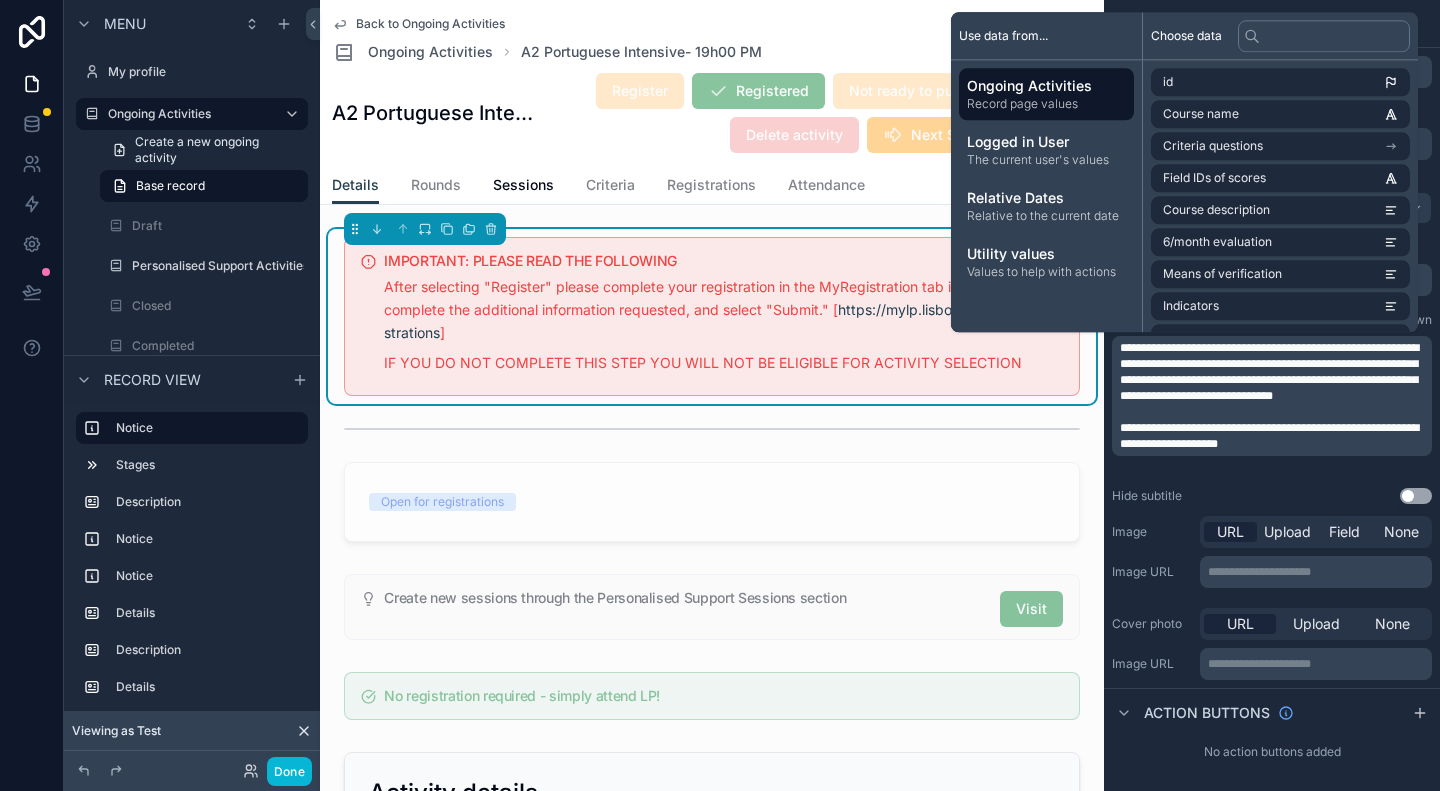 click on "IMPORTANT: PLEASE READ THE FOLLOWING After selecting "Register" please complete your registration in the MyRegistration tab in MyLP, complete the additional information requested, and select "Submit." [ https://mylp.lisbonproject.org/registrations ] IF YOU DO NOT COMPLETE THIS STEP YOU WILL NOT BE ELIGIBLE FOR ACTIVITY SELECTION Open for registrations Create new sessions through the Personalised Support Sessions section Visit No registration required - simply attend LP! Activity details Activity name A2 Portuguese Intensive- 19h00 PM Team Education Support Is this activity delivered through Personalised Support Sessions? -- Image 5 .jpg Description Portuguese A2 intensive course taught by volunteer teachers. *Spanish speakers enter directly to A2 Level. LAST REGISTRATION DATE - AUGUST 10TH Course code: PT2509-A2.01 Level: A2 Type of course: Hybrid (Online on Mondays, in person on Tuesdays and Thursdays) Hours/week: 6 hours a week Course duration: 14 weeks -- Team member(s) --" at bounding box center [712, 1313] 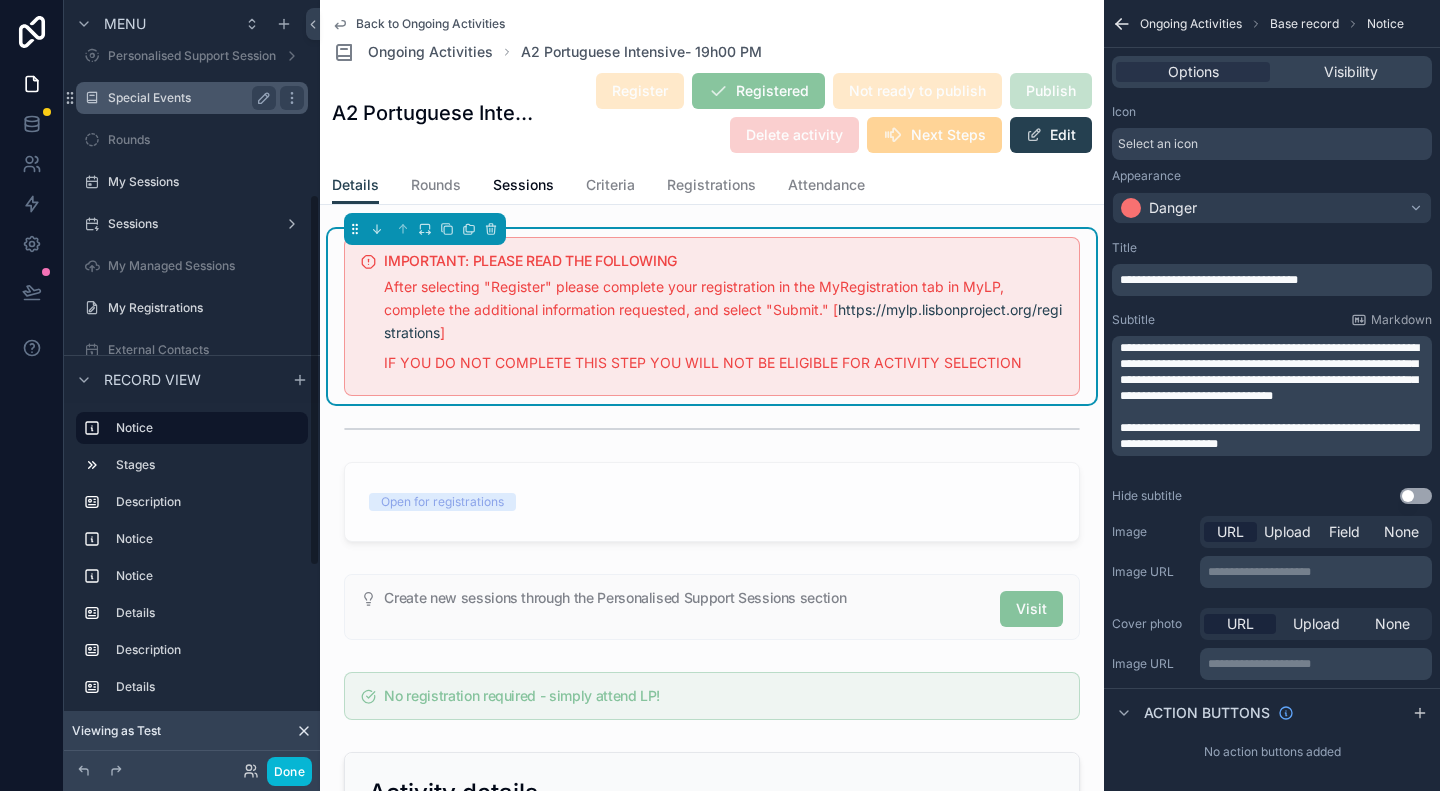 scroll, scrollTop: 400, scrollLeft: 0, axis: vertical 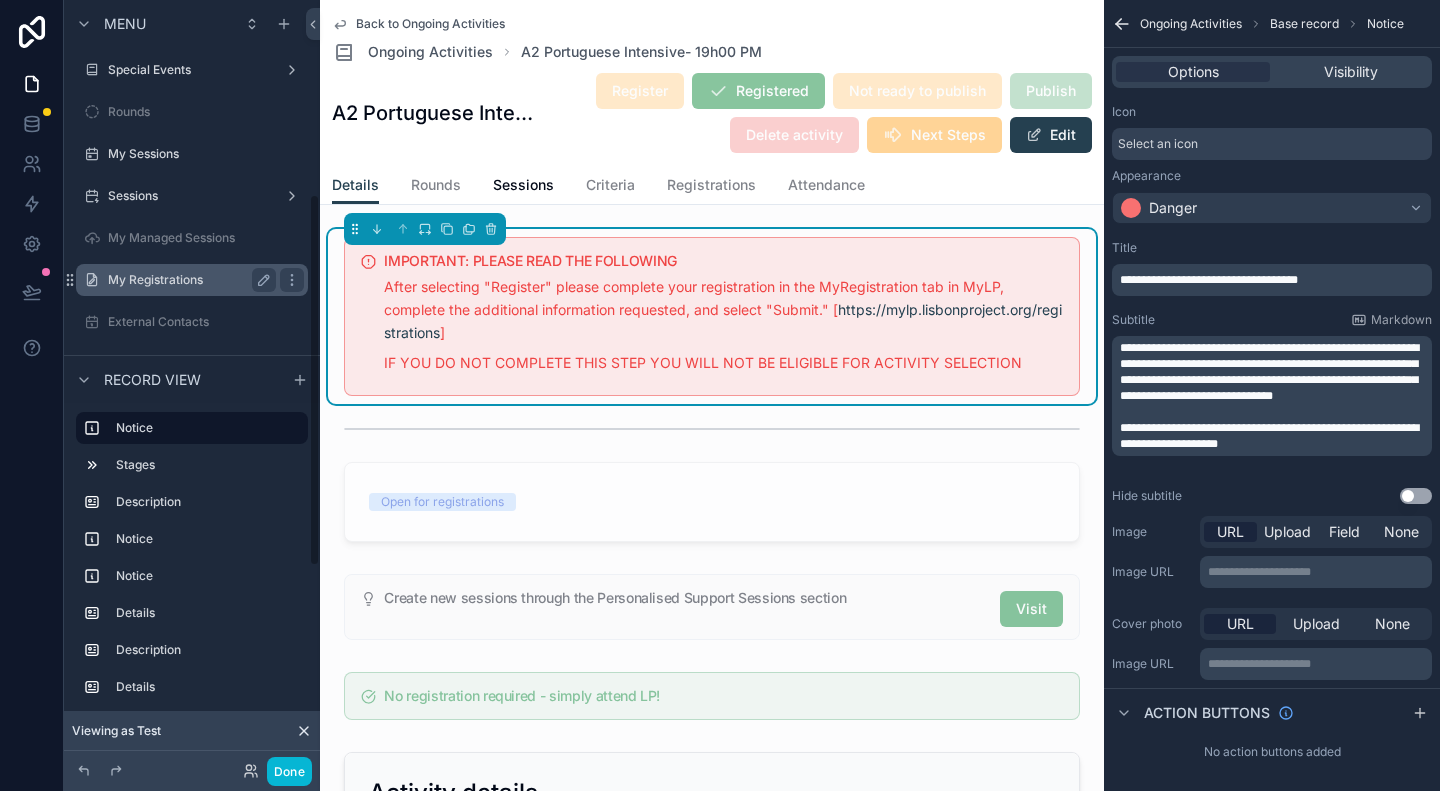 click on "My Registrations" at bounding box center [192, 280] 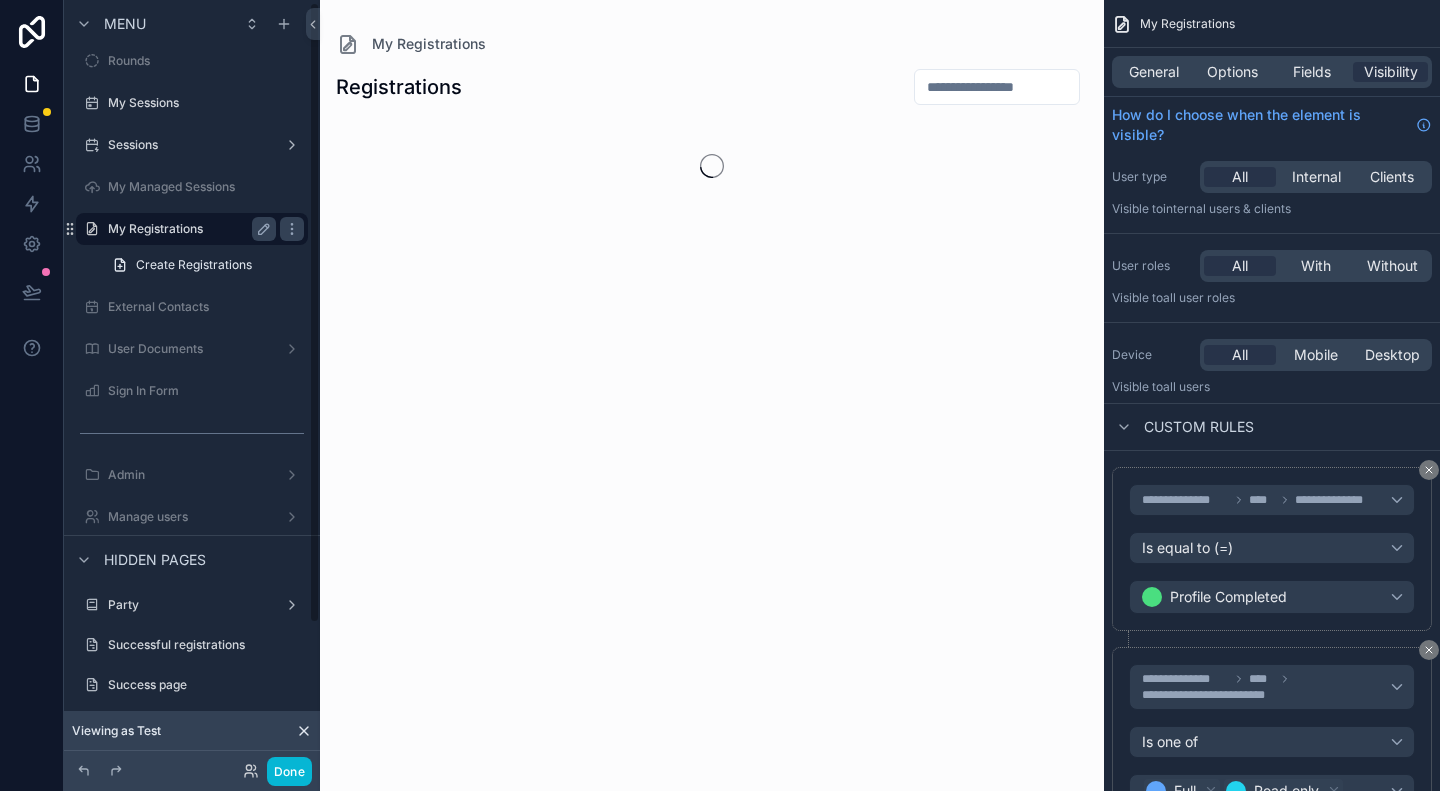 scroll, scrollTop: 2, scrollLeft: 0, axis: vertical 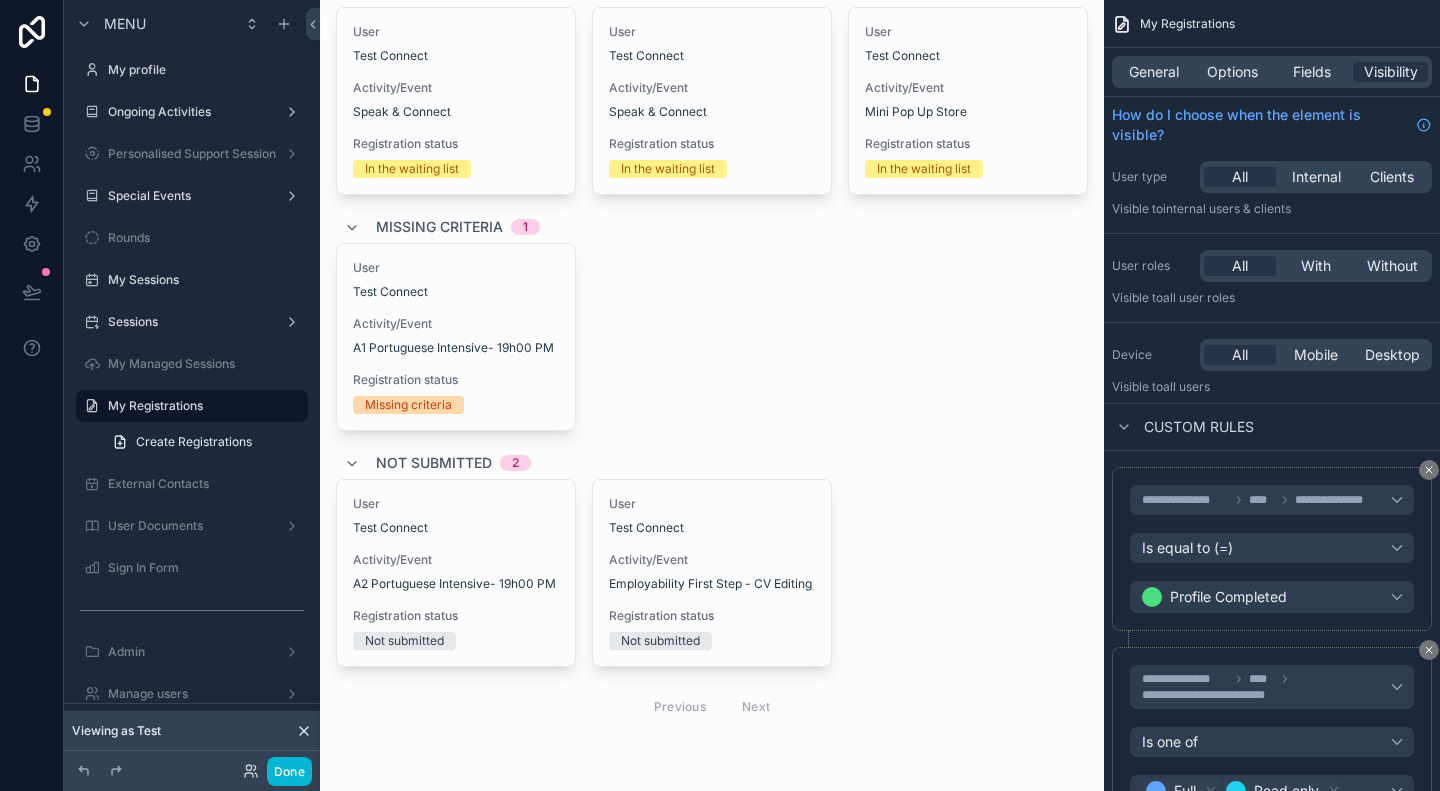 click at bounding box center (712, 205) 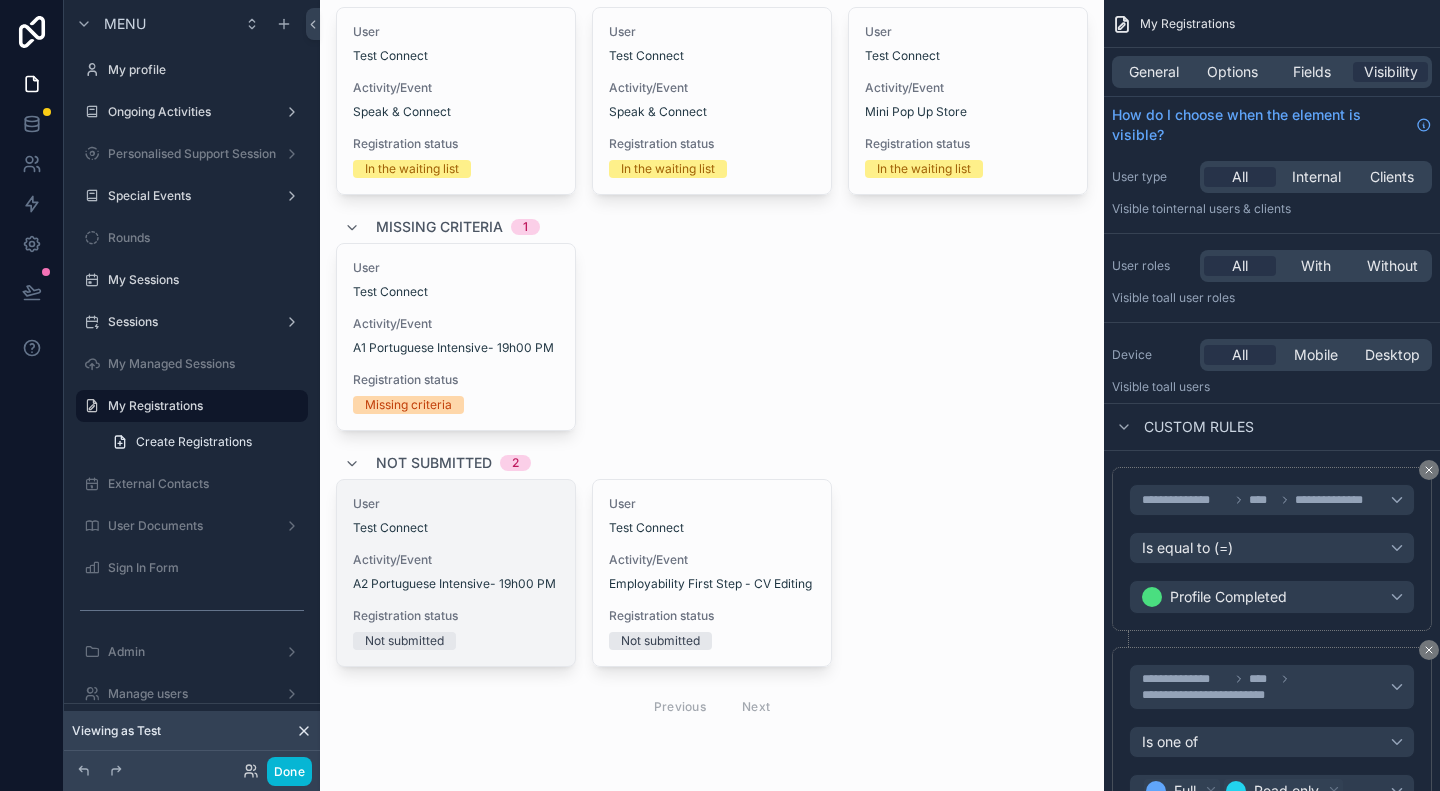 click on "User Test Connect Activity/Event A2 Portuguese Intensive- 19h00 PM Registration status Not submitted" at bounding box center [456, 573] 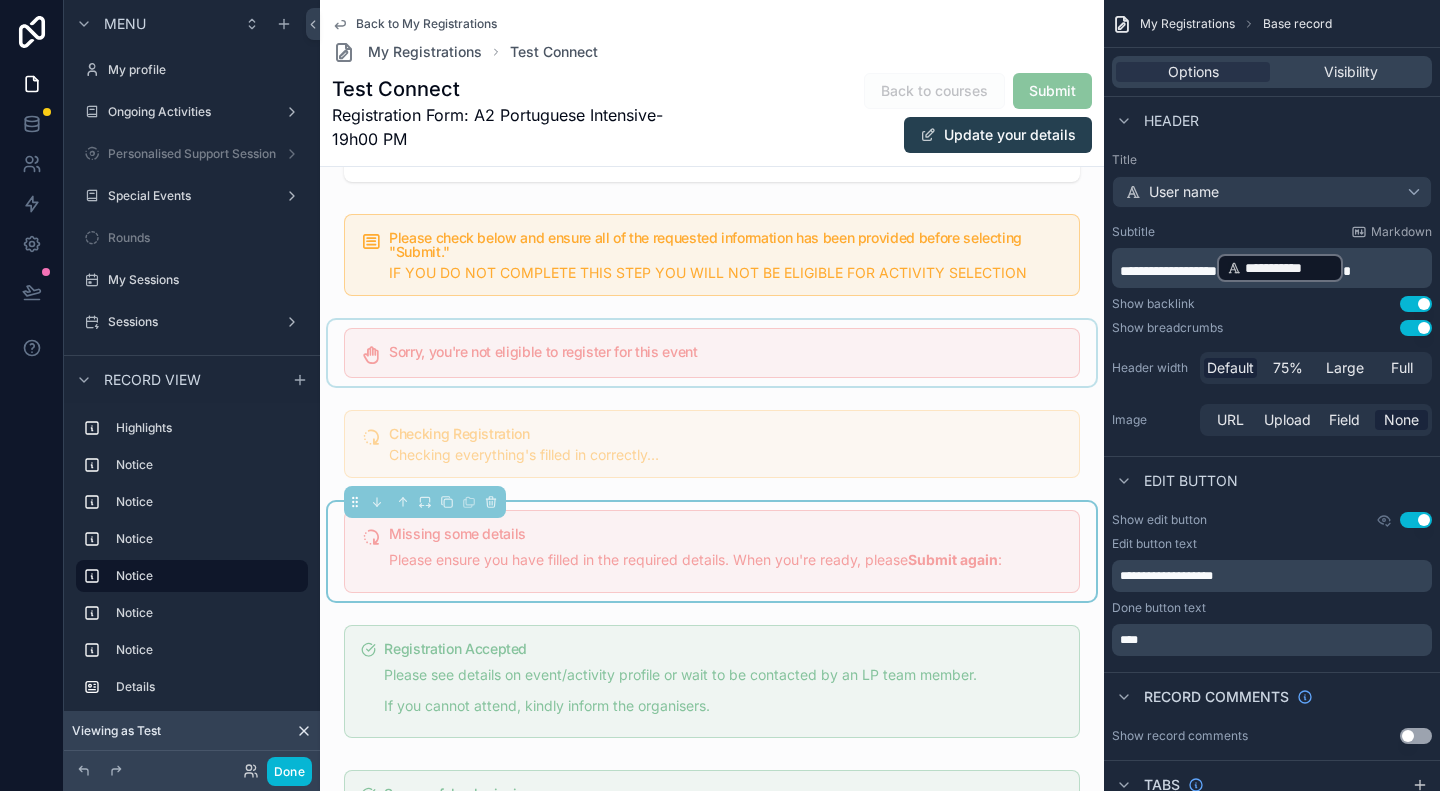 scroll, scrollTop: 0, scrollLeft: 0, axis: both 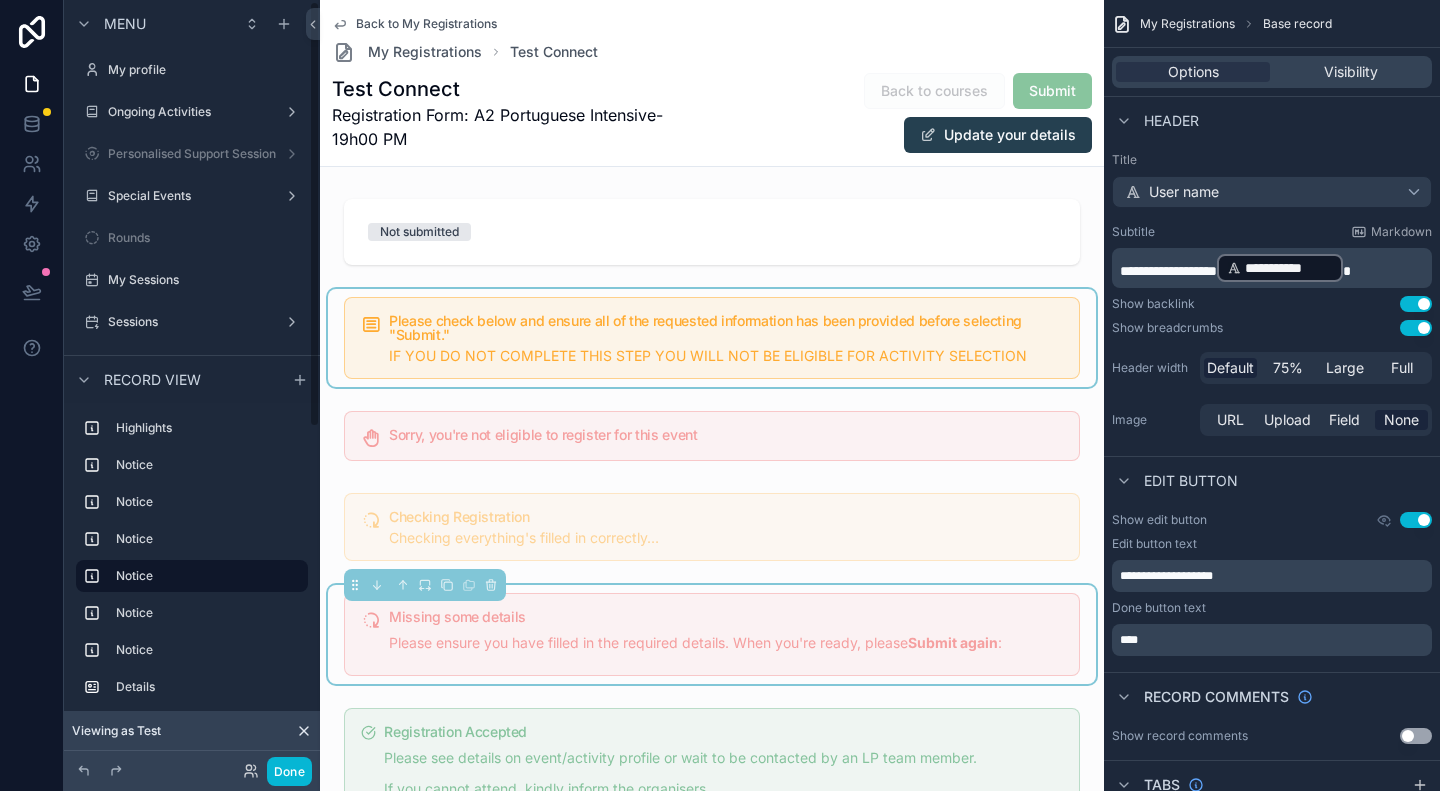click at bounding box center [712, 338] 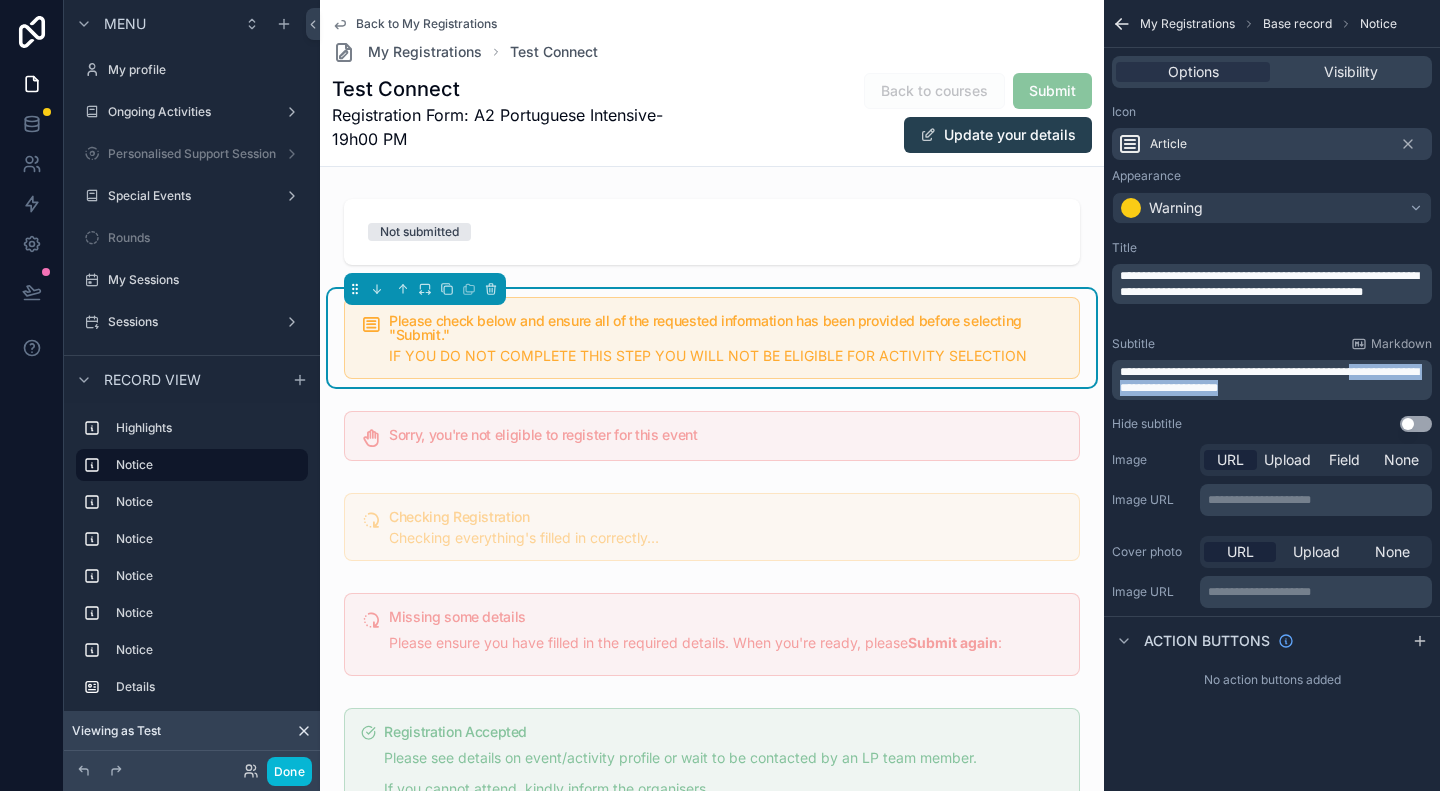 drag, startPoint x: 1150, startPoint y: 389, endPoint x: 1376, endPoint y: 391, distance: 226.00885 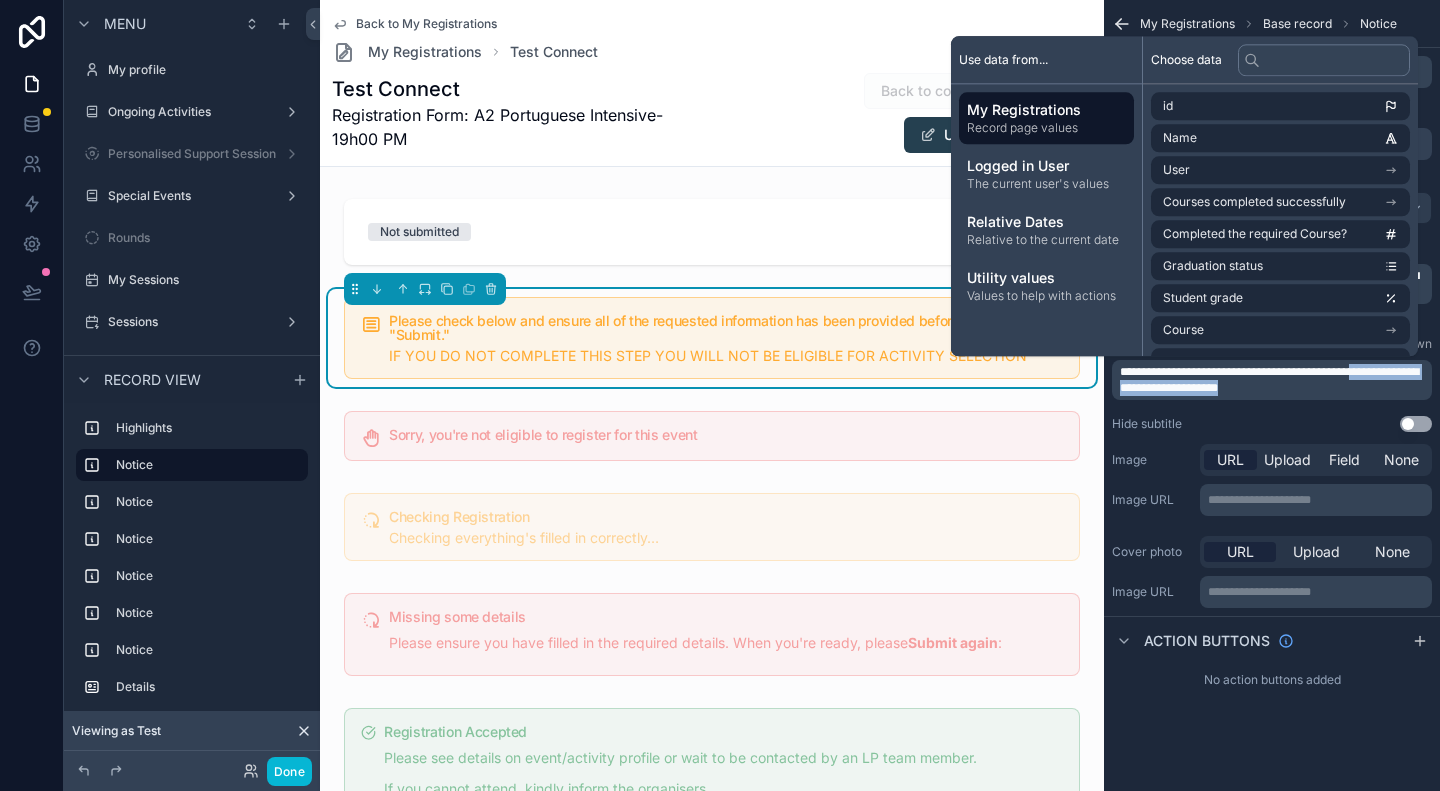 type 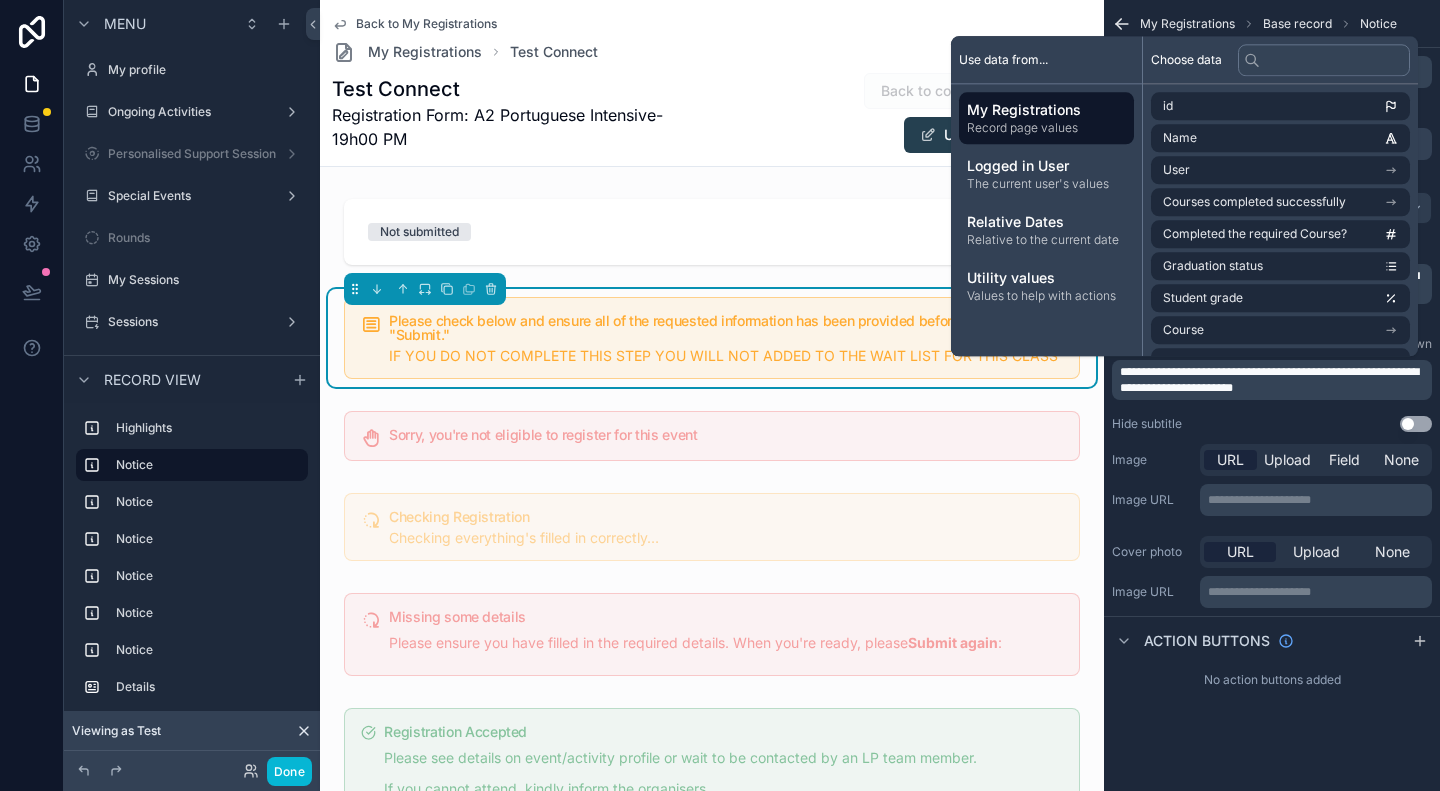 click on "Hide subtitle Use setting" at bounding box center (1272, 424) 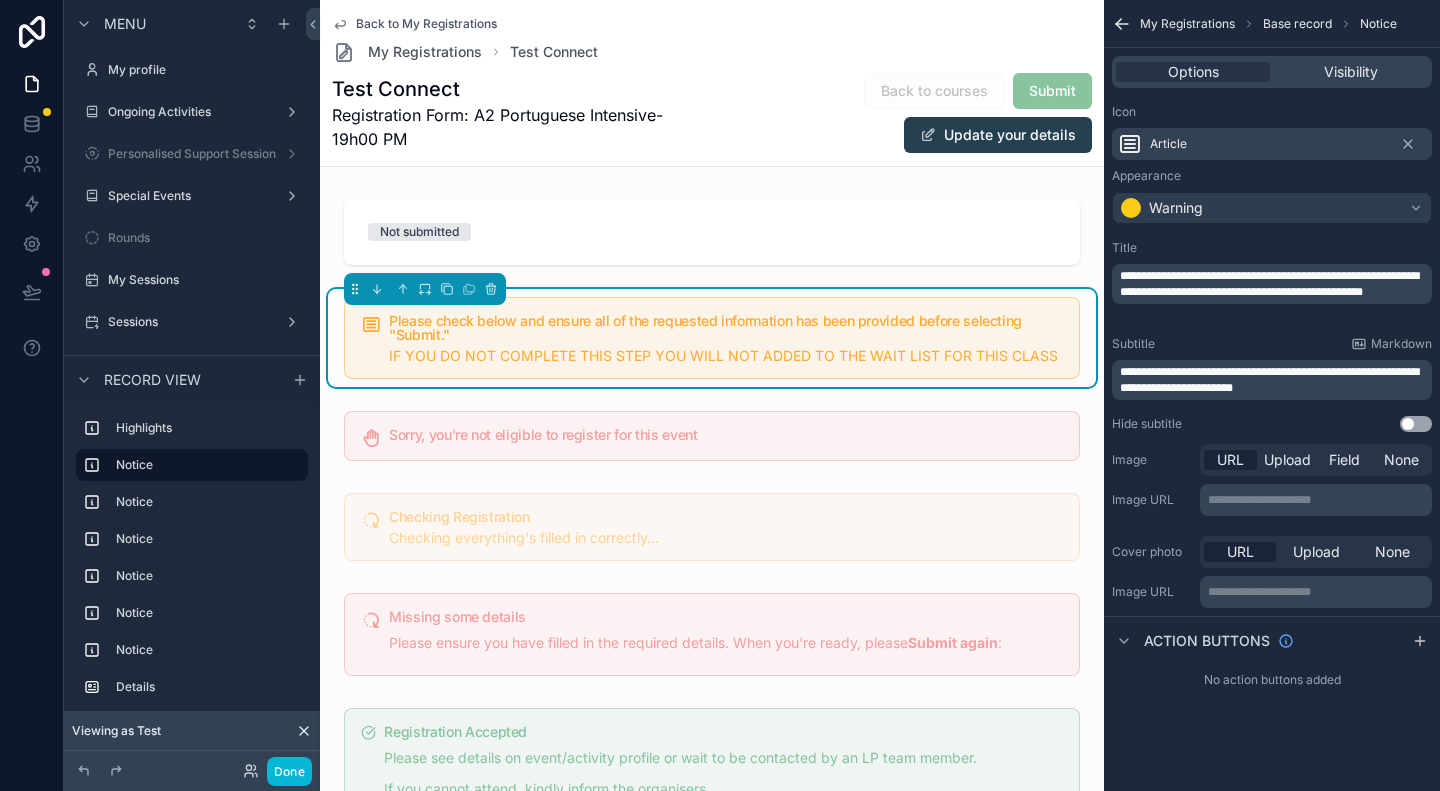 click on "Back to My Registrations" at bounding box center (426, 24) 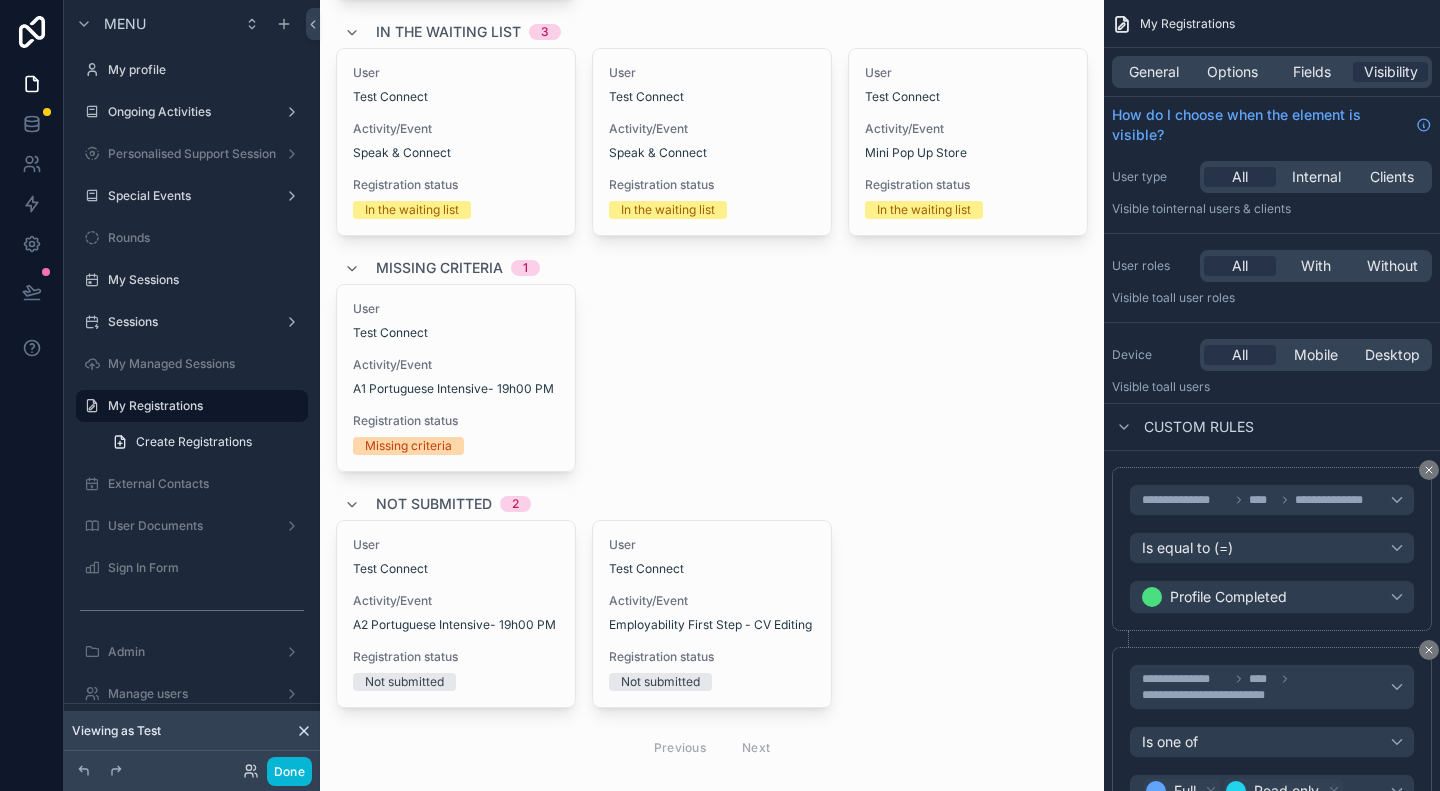 scroll, scrollTop: 383, scrollLeft: 0, axis: vertical 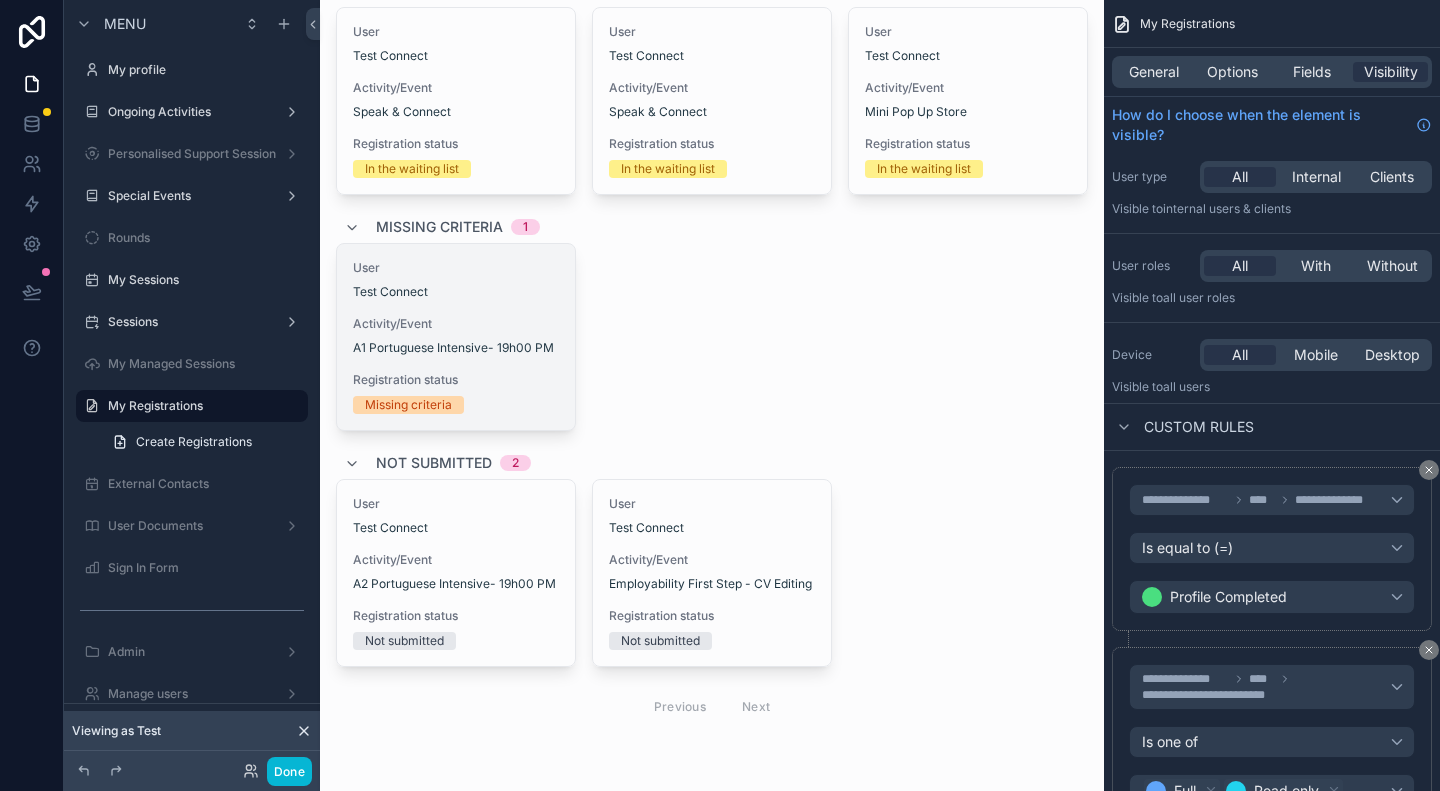 click on "Test Connect" at bounding box center [456, 292] 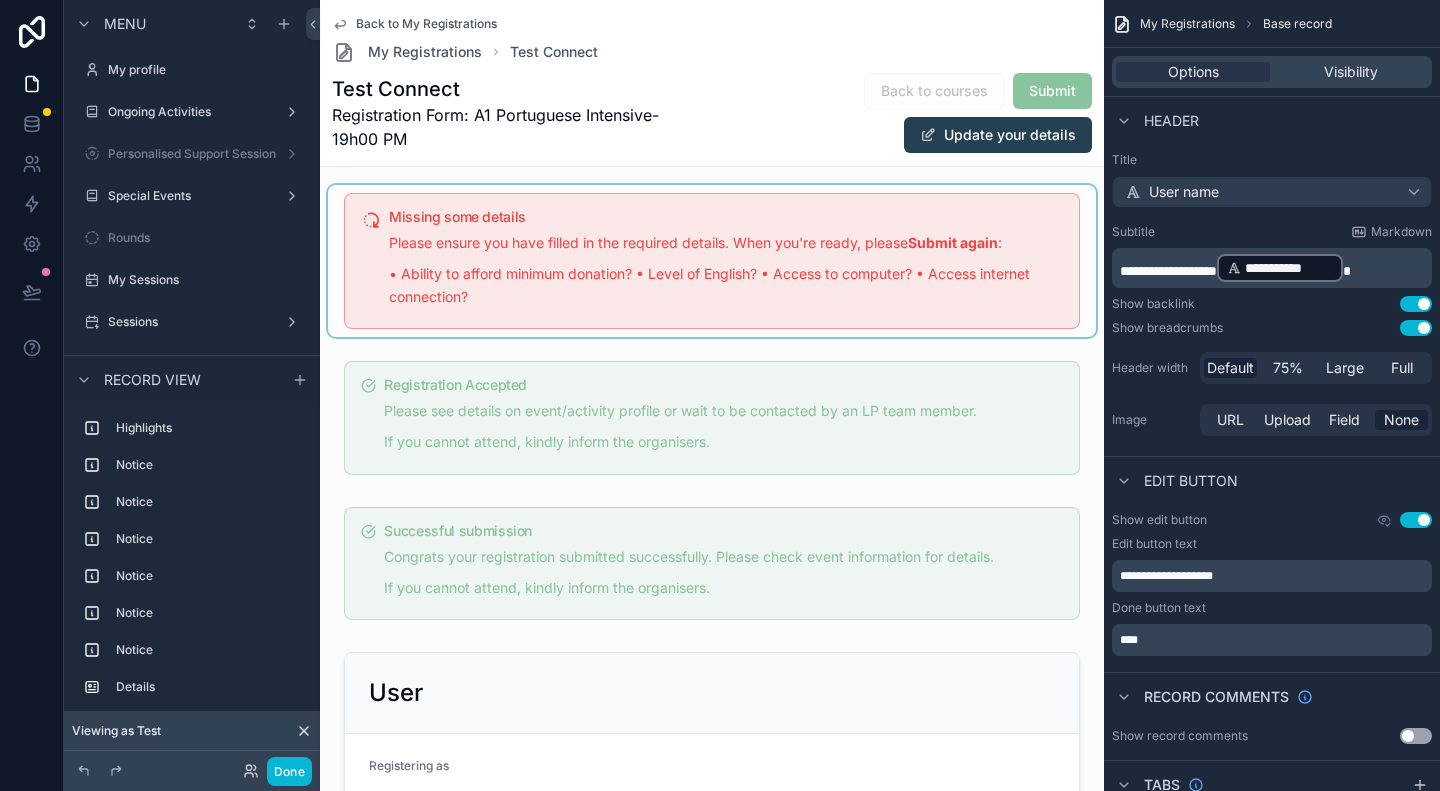 scroll, scrollTop: 500, scrollLeft: 0, axis: vertical 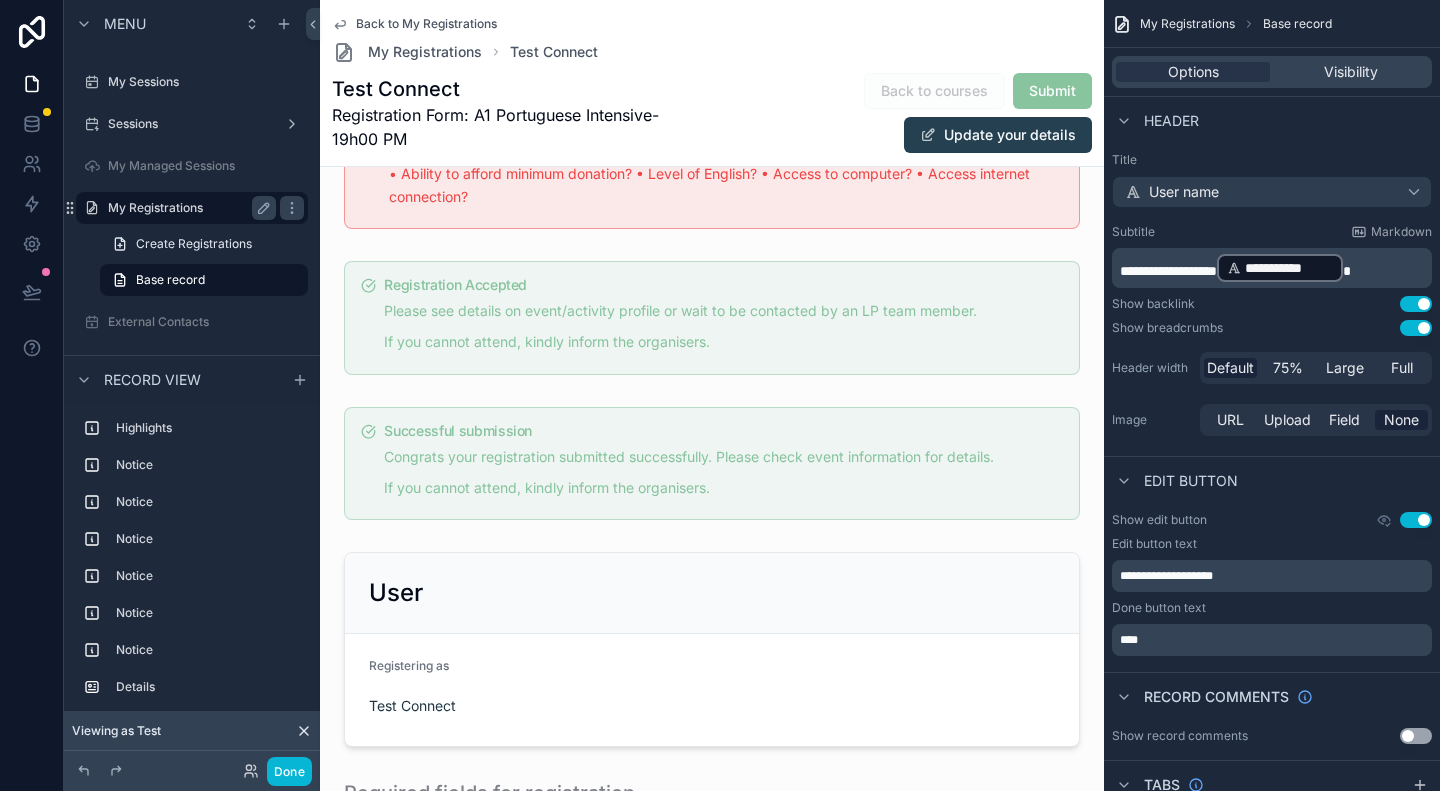 click on "My Registrations" at bounding box center (188, 208) 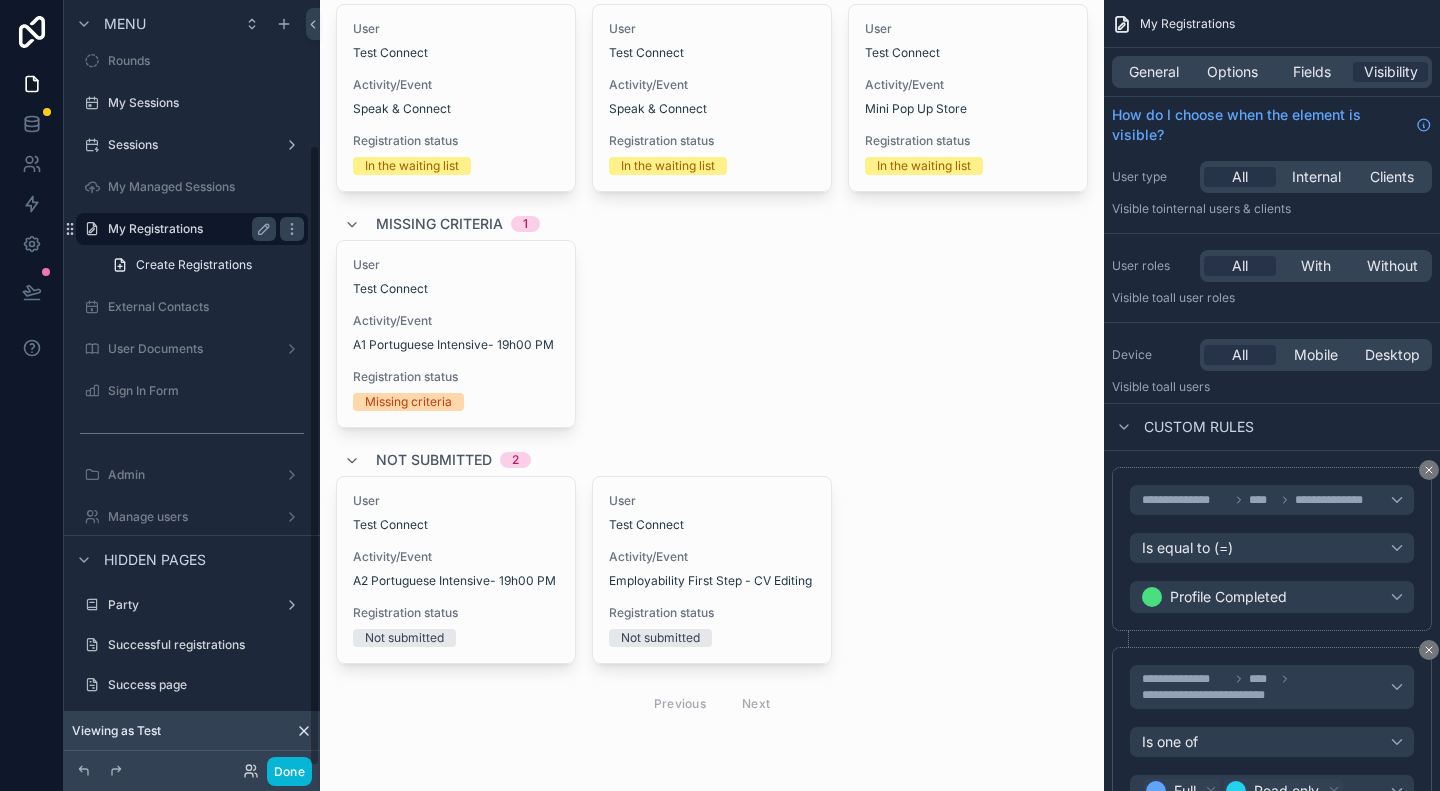 scroll, scrollTop: 178, scrollLeft: 0, axis: vertical 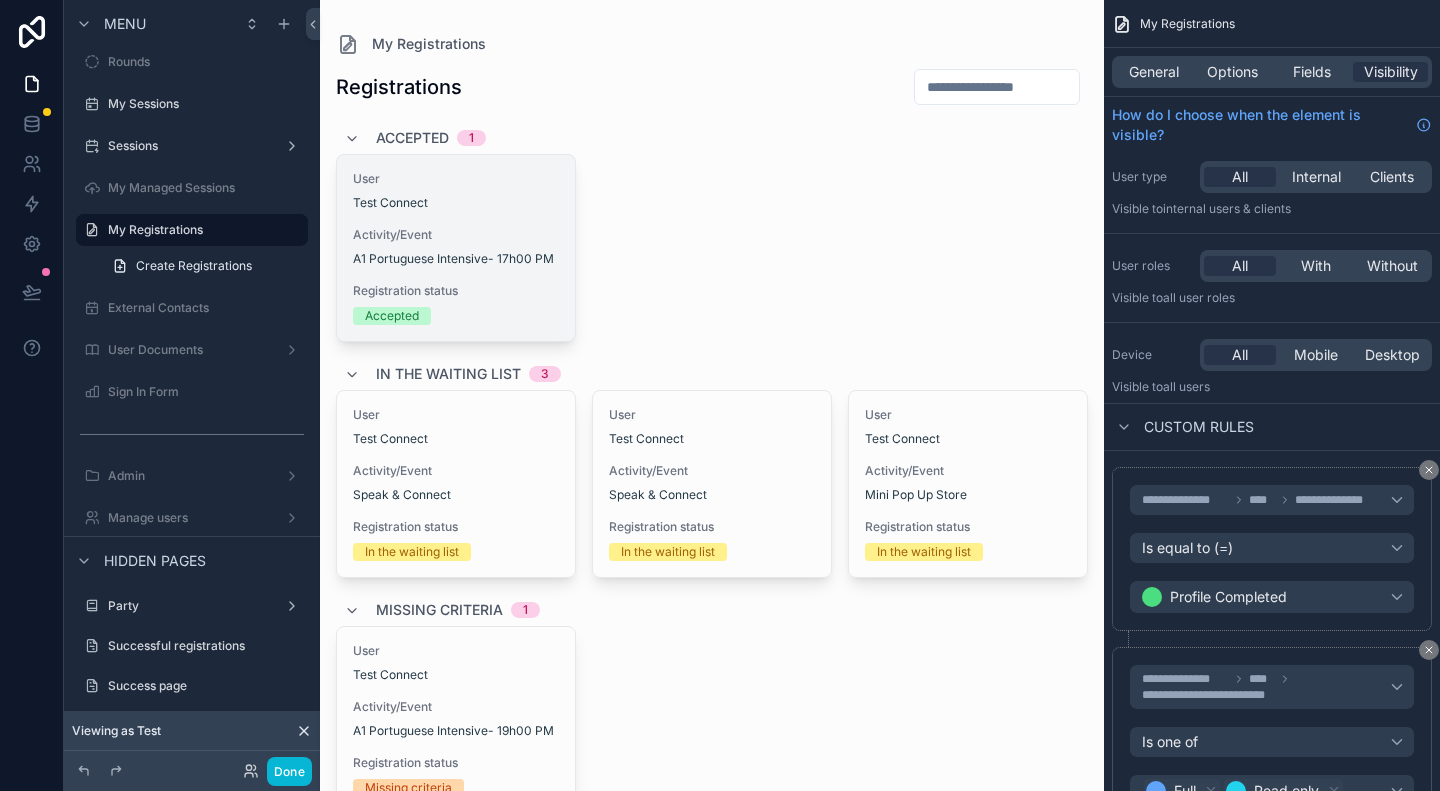 click on "User" at bounding box center (456, 179) 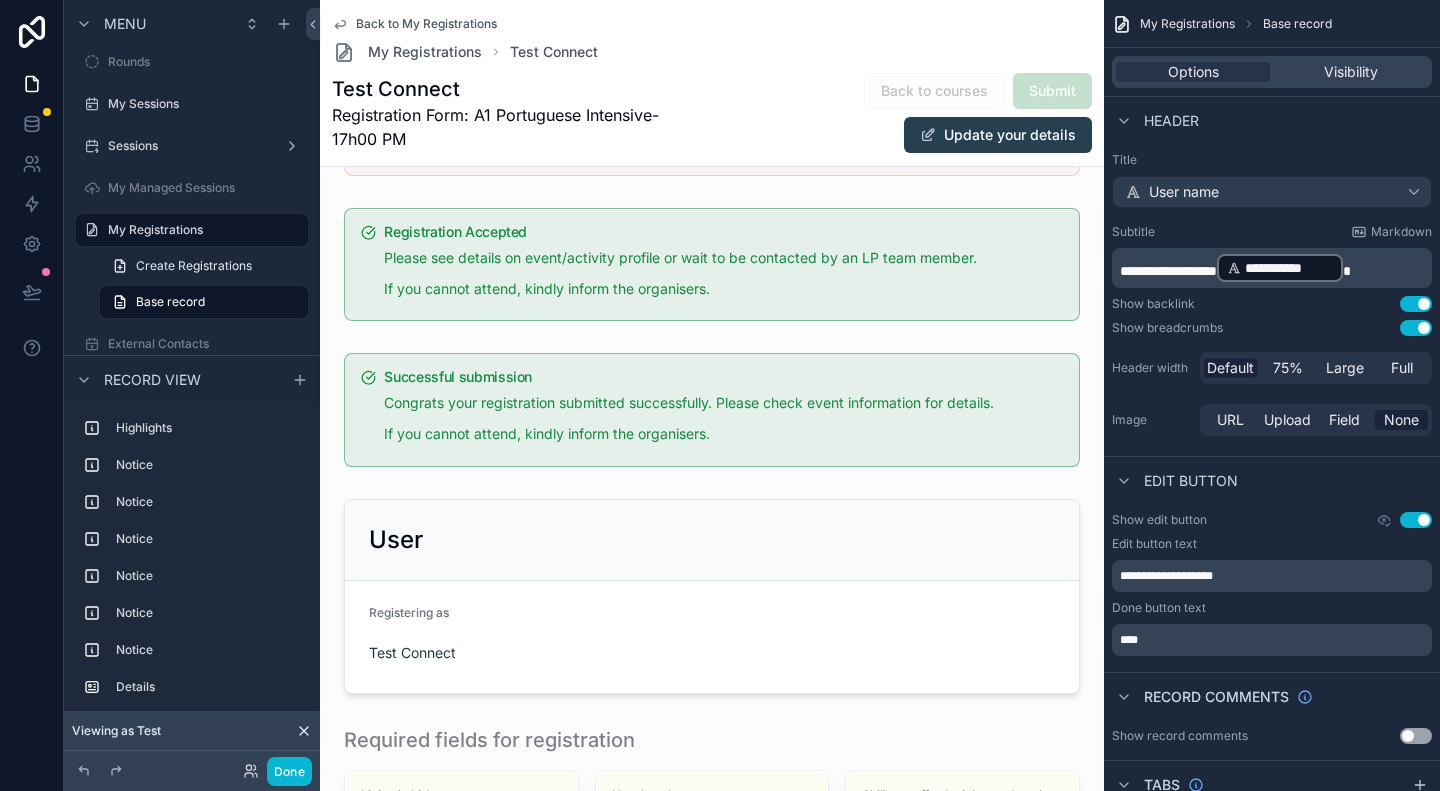 scroll, scrollTop: 300, scrollLeft: 0, axis: vertical 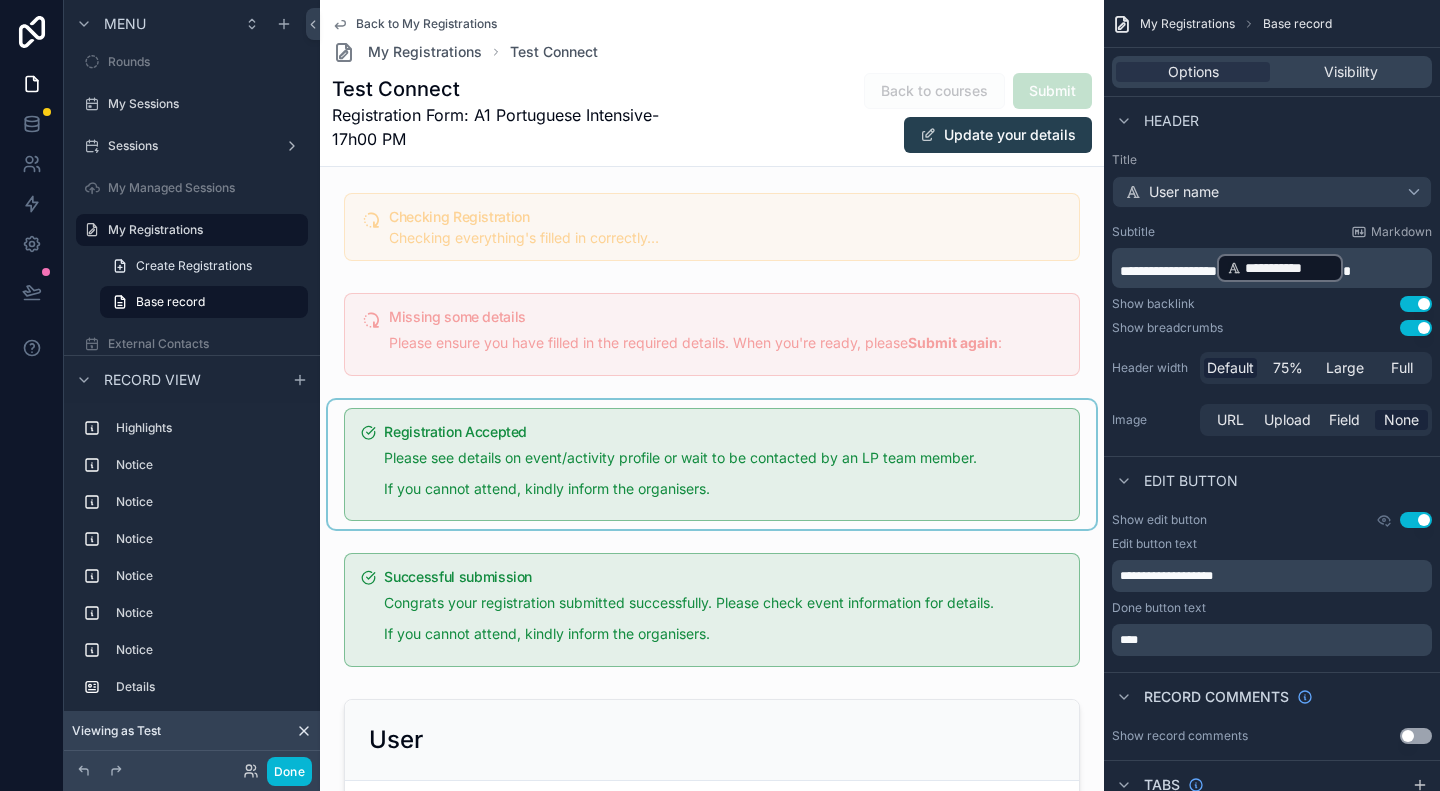 click at bounding box center (712, 465) 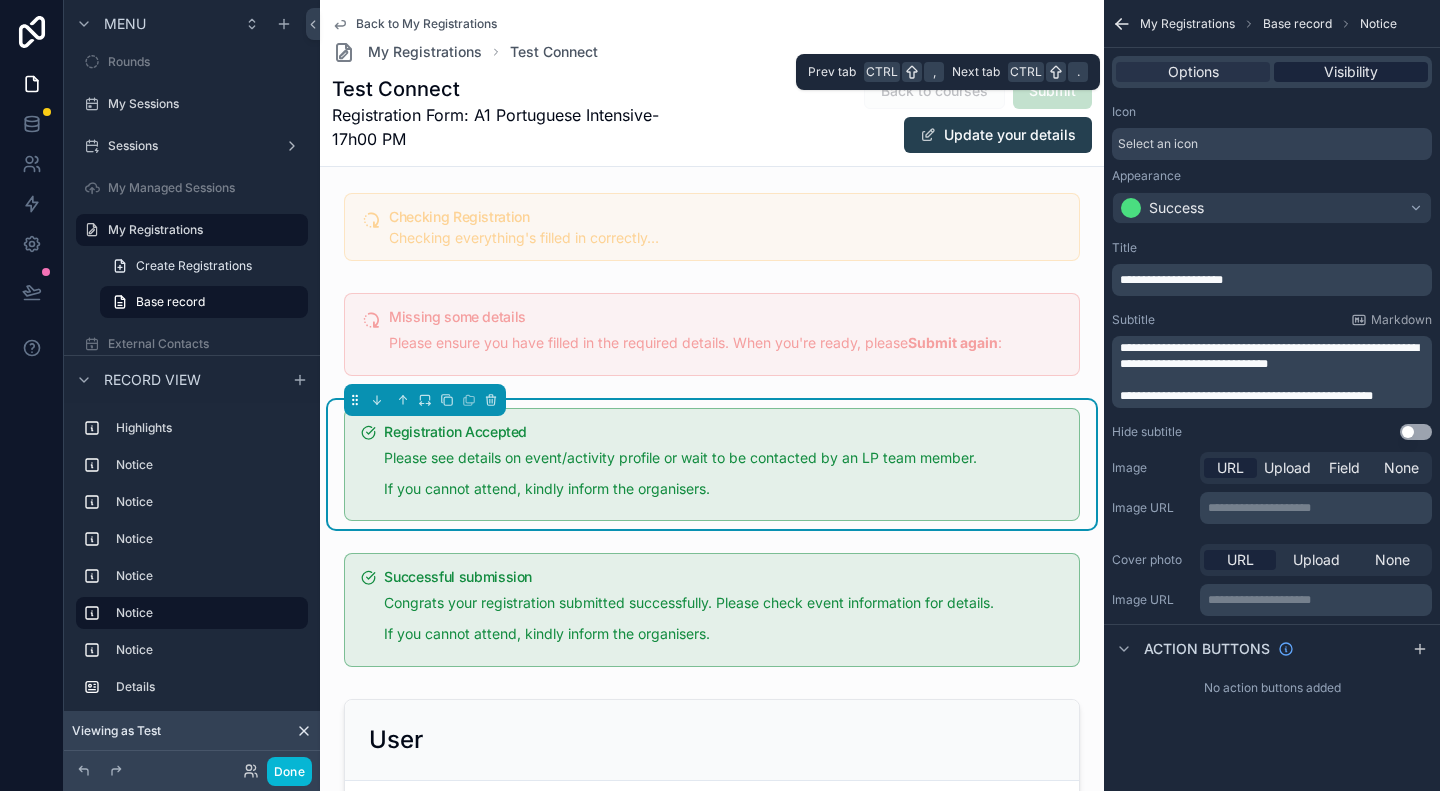 click on "Visibility" at bounding box center [1351, 72] 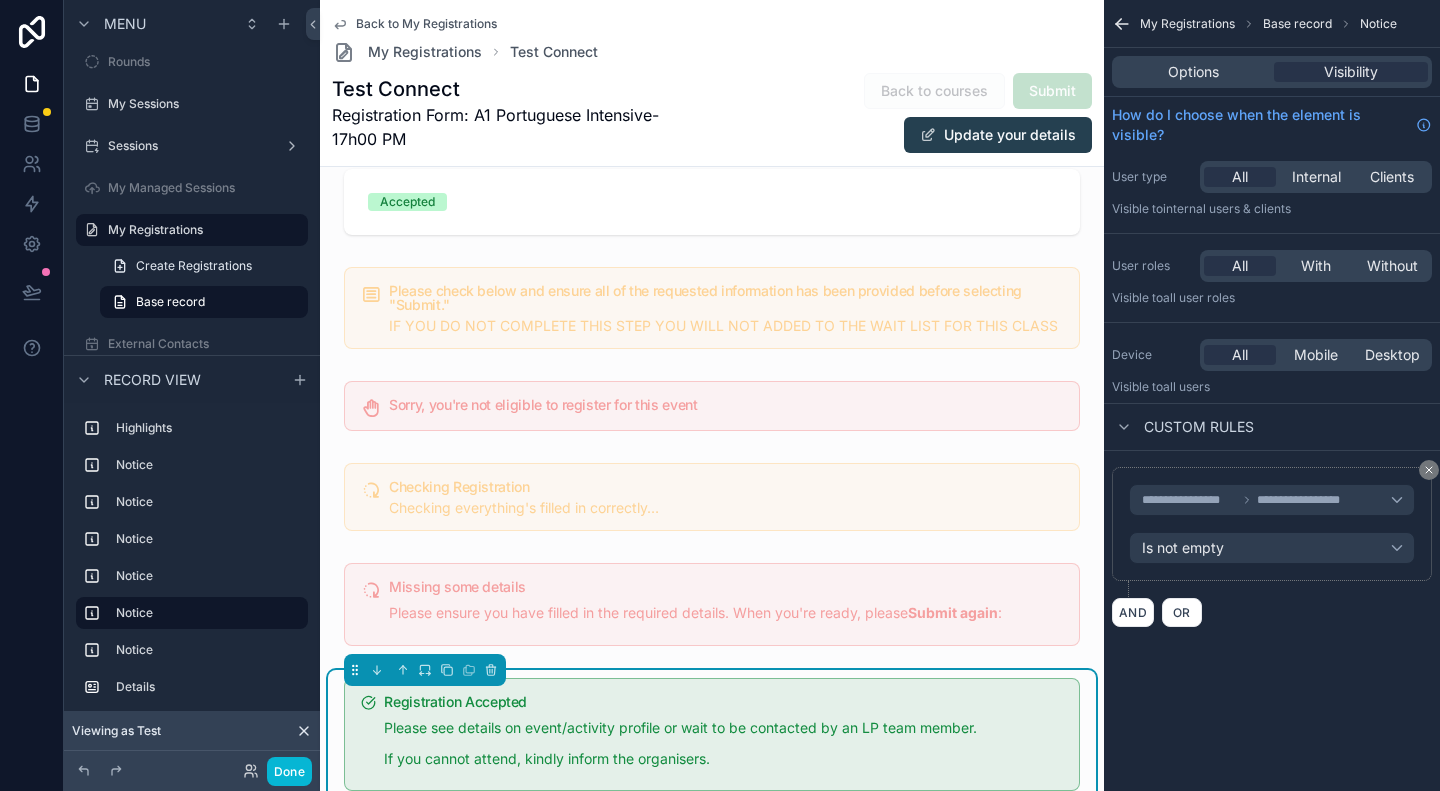 scroll, scrollTop: 0, scrollLeft: 0, axis: both 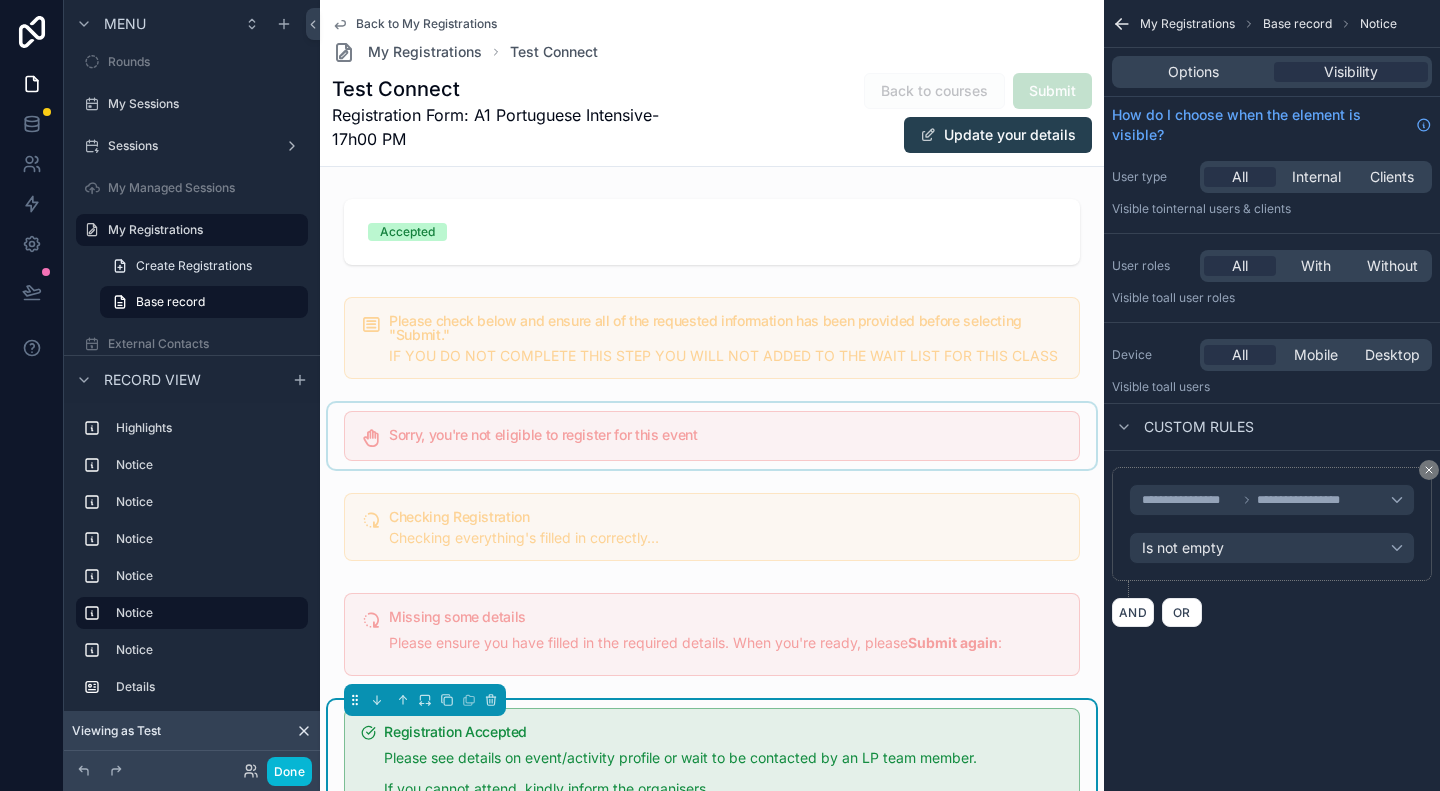 click at bounding box center (712, 436) 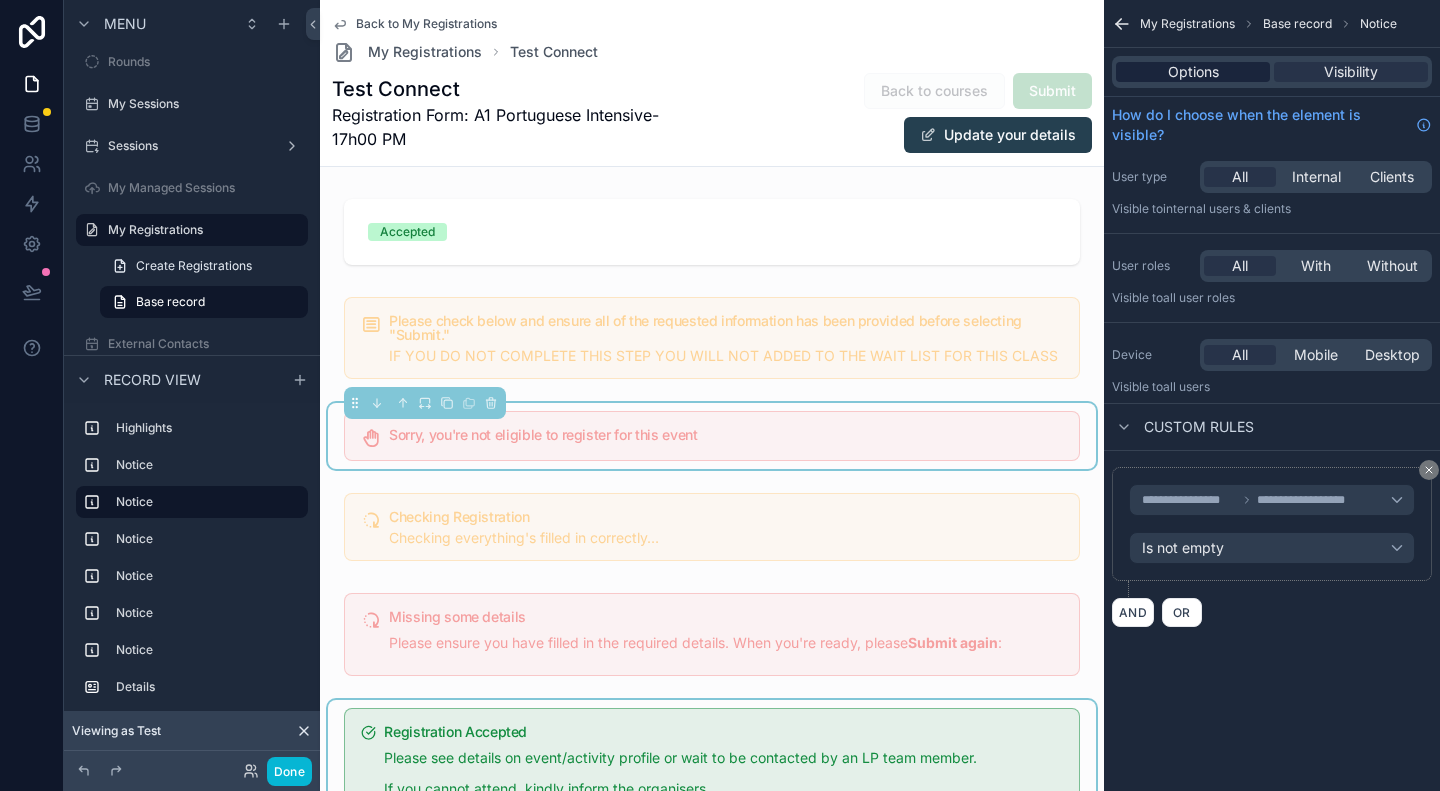 click on "Options" at bounding box center (1193, 72) 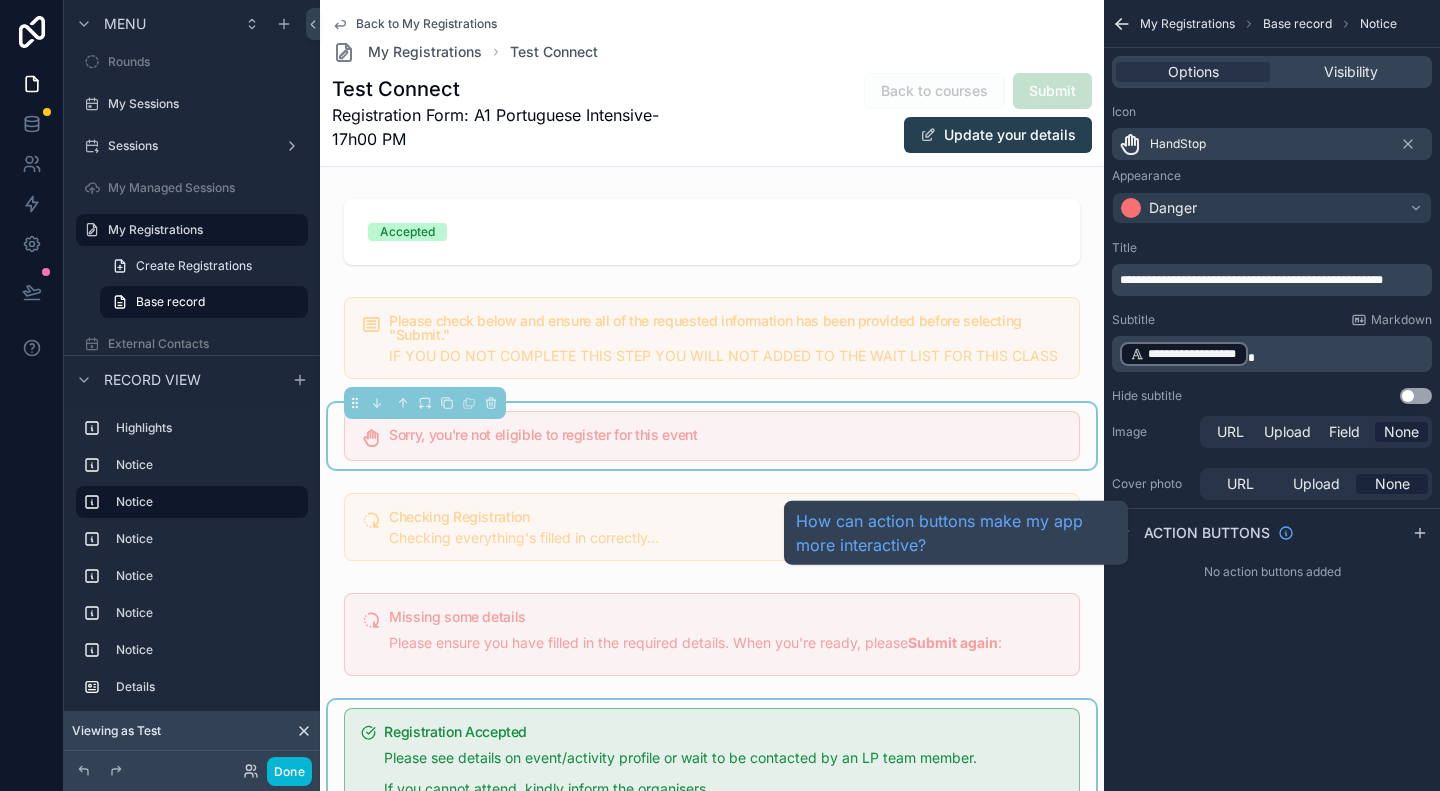 click on "Action buttons" at bounding box center (1207, 533) 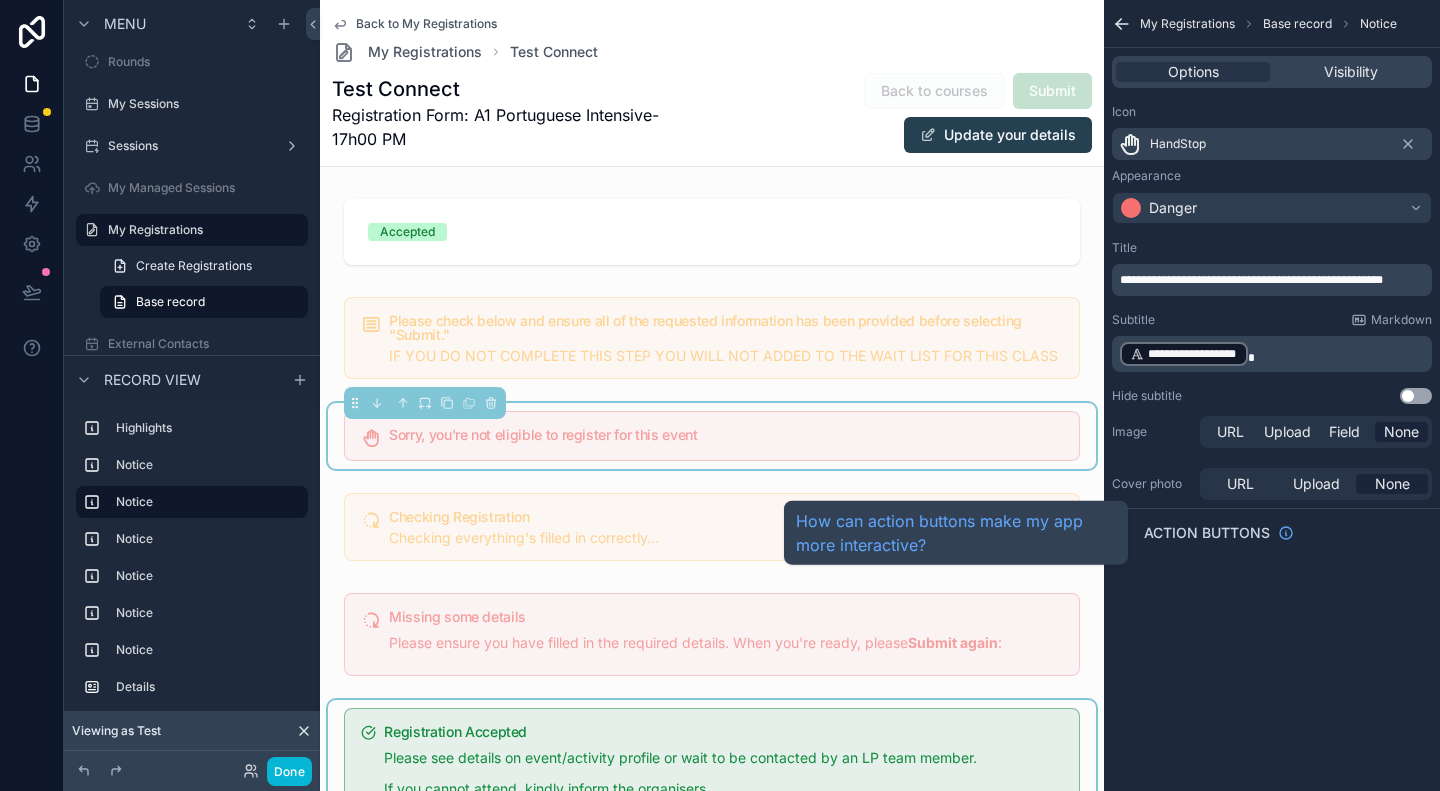 click on "Action buttons" at bounding box center (1207, 533) 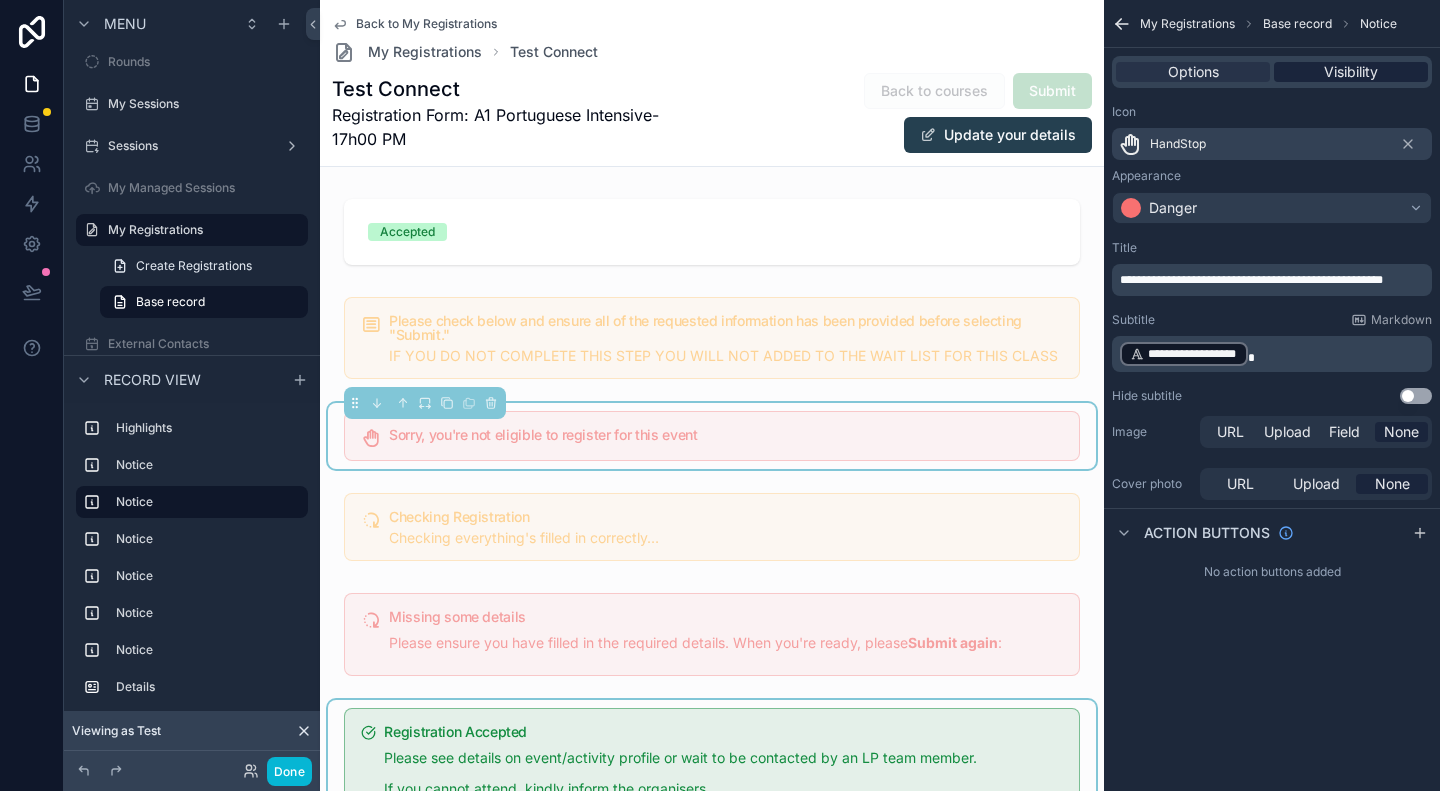 click on "Visibility" at bounding box center (1351, 72) 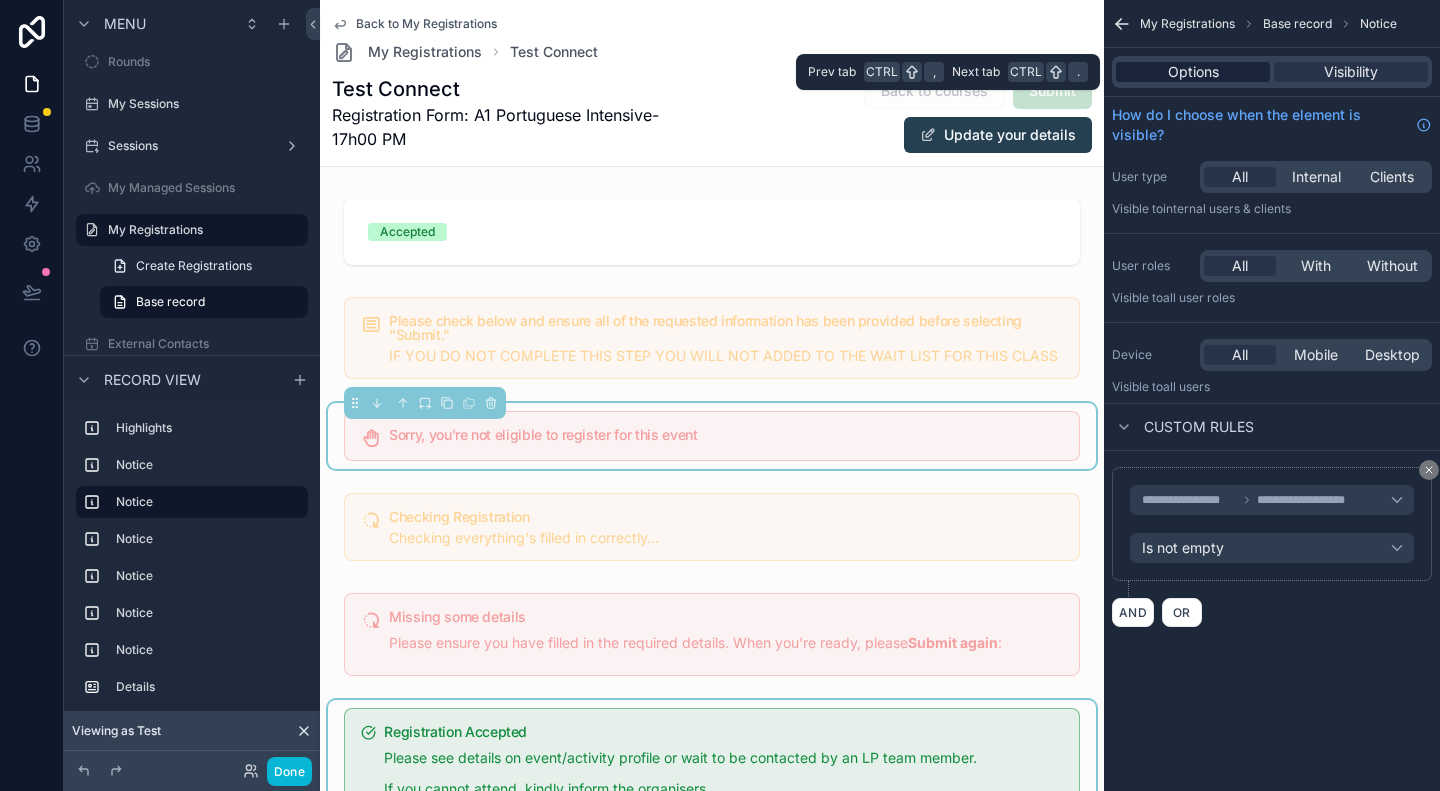 click on "Options" at bounding box center [1193, 72] 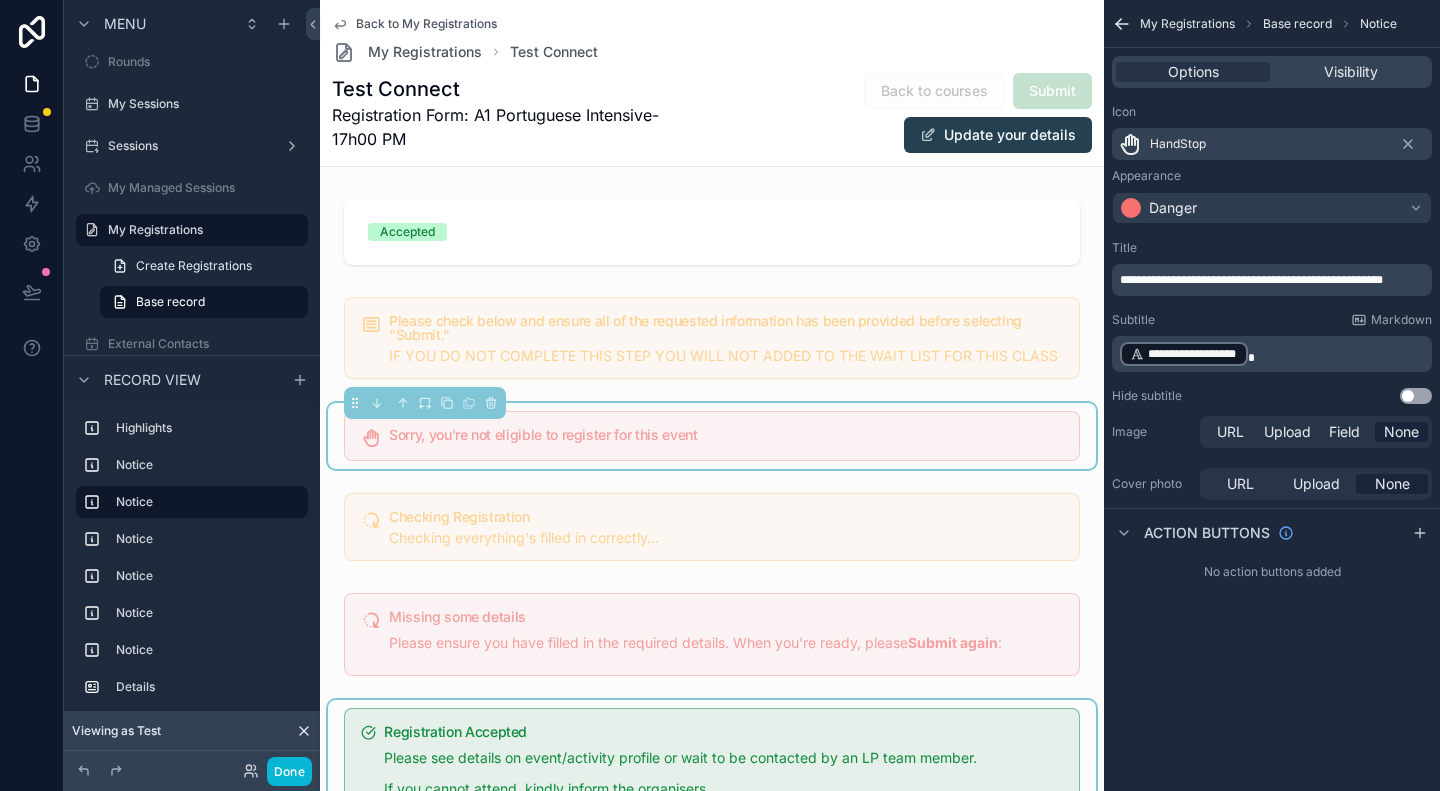 click on "Use setting" at bounding box center (1416, 396) 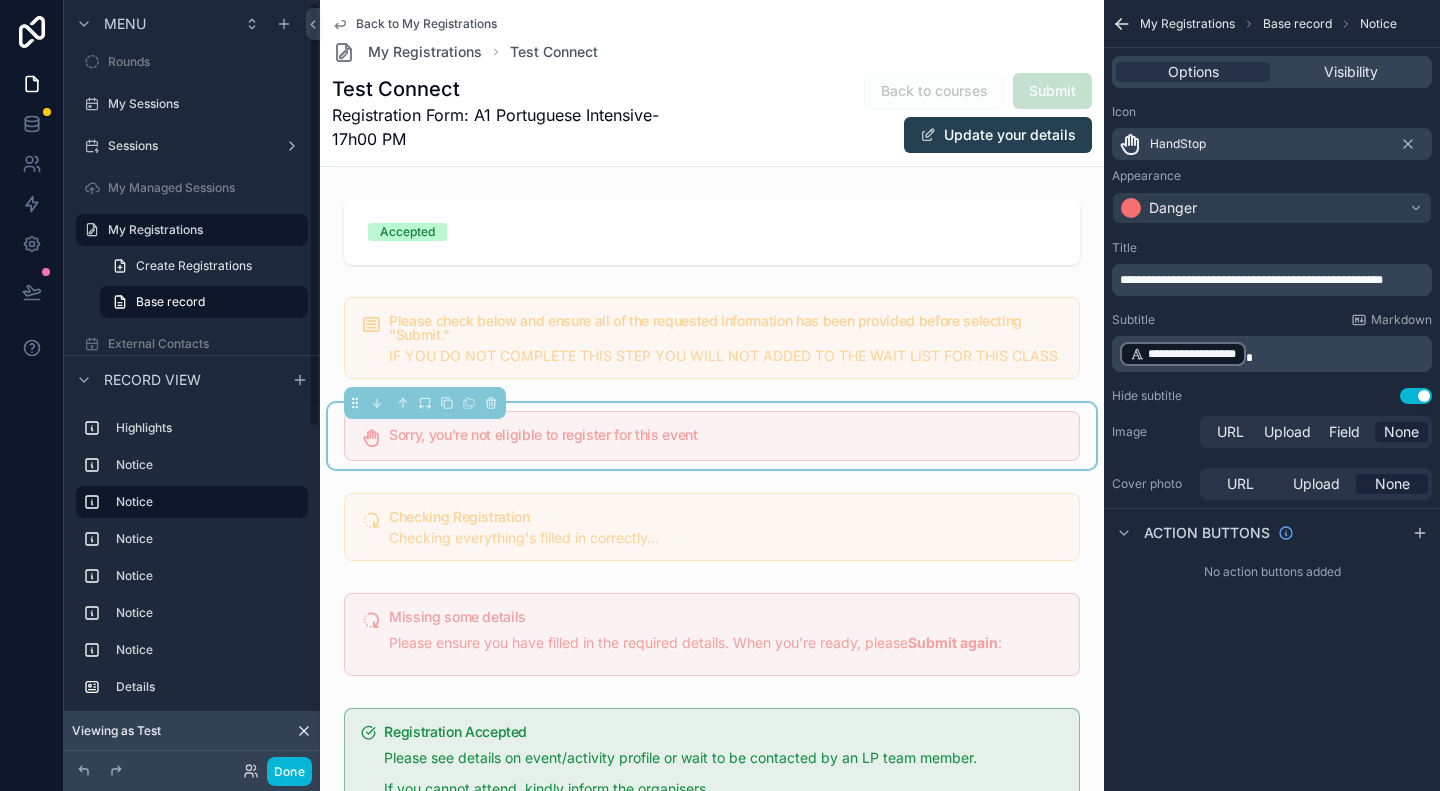 scroll, scrollTop: 2, scrollLeft: 0, axis: vertical 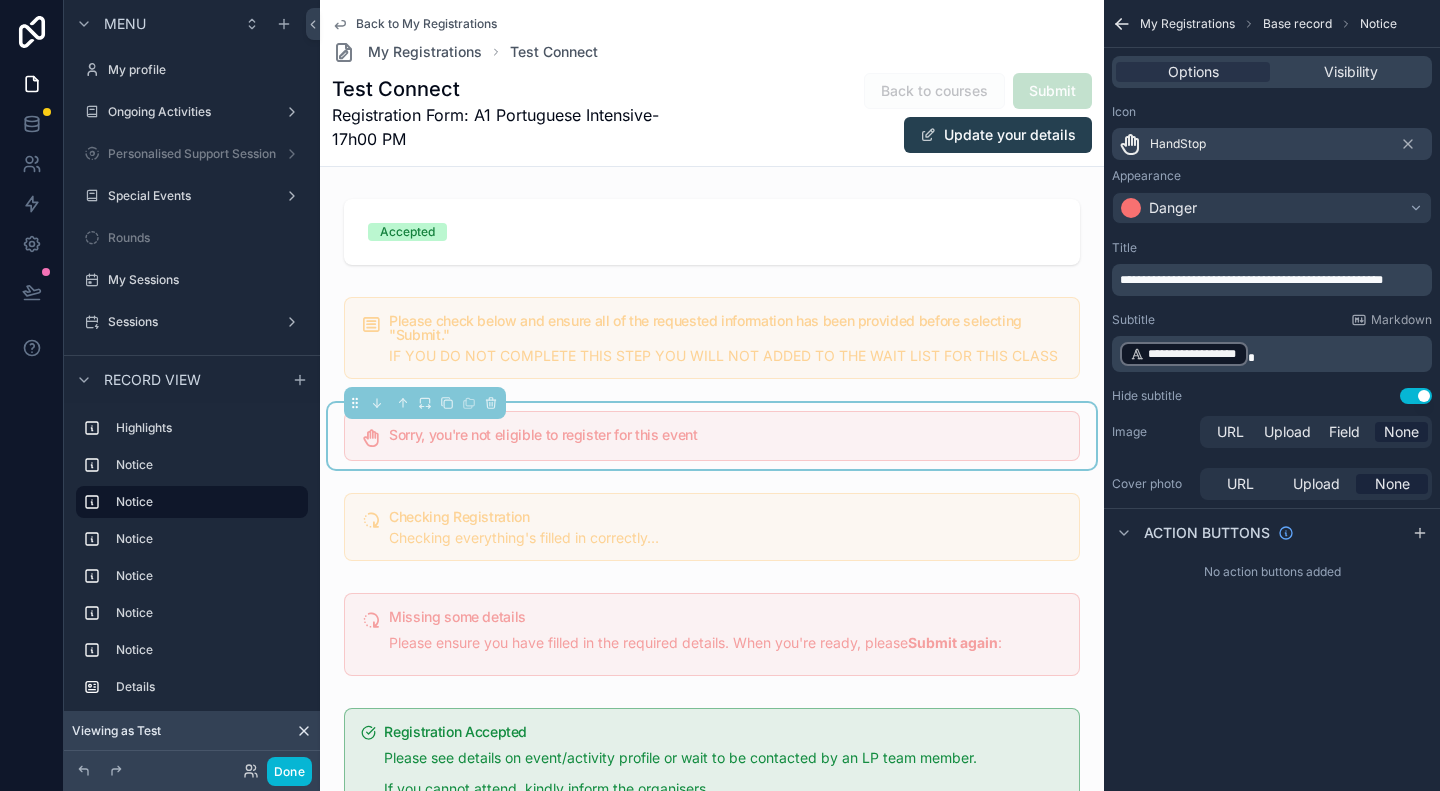 click on "Use setting" at bounding box center (1416, 396) 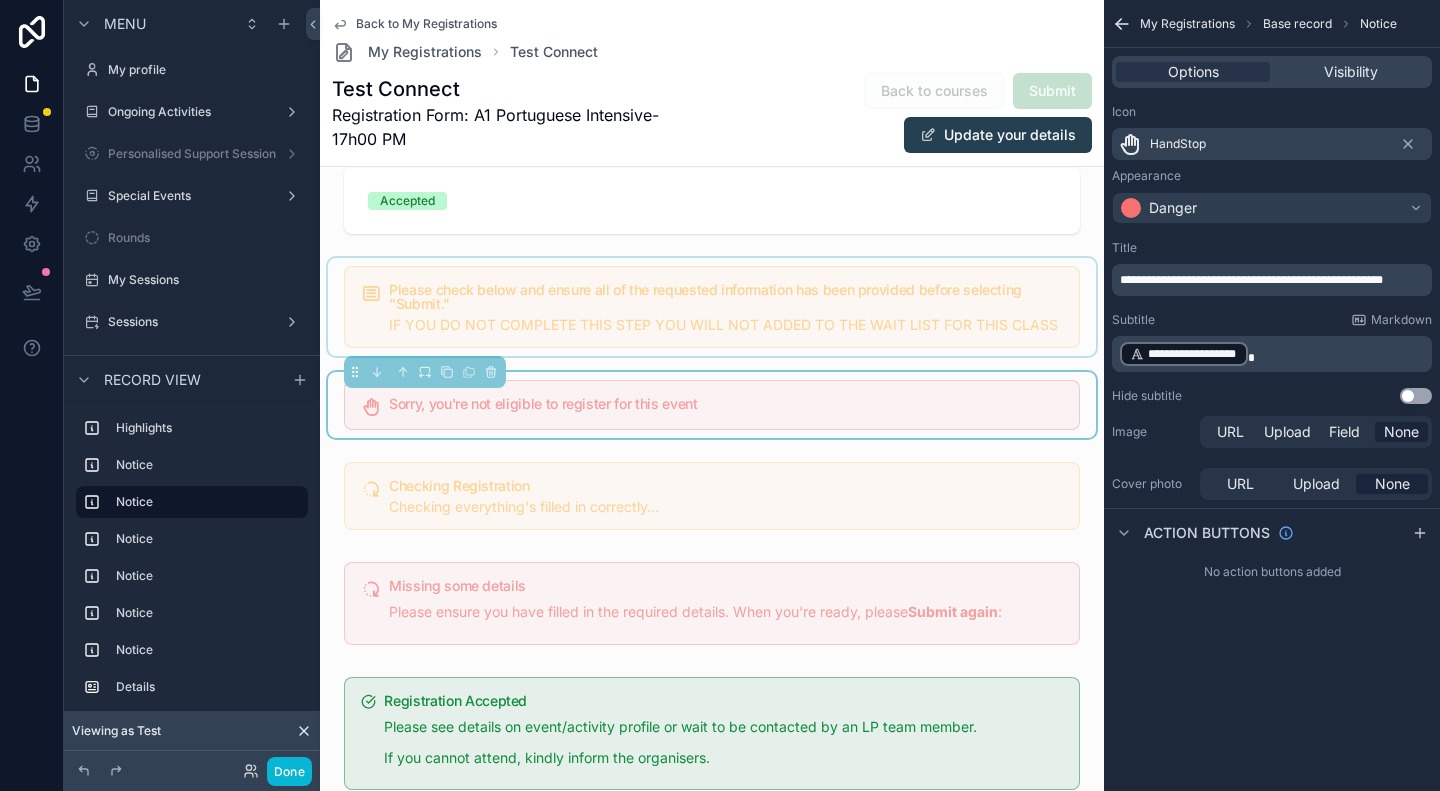 scroll, scrollTop: 0, scrollLeft: 0, axis: both 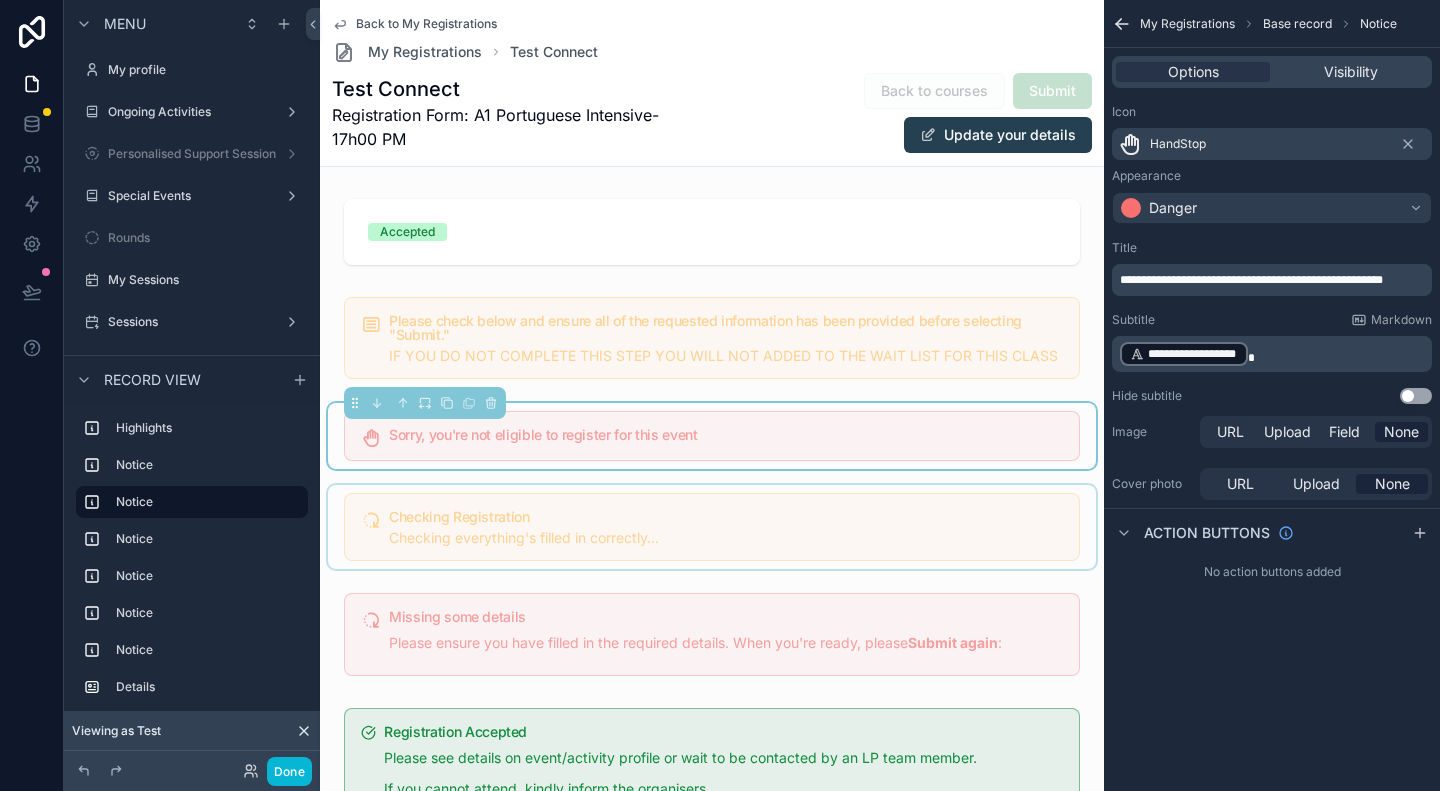 click at bounding box center (712, 527) 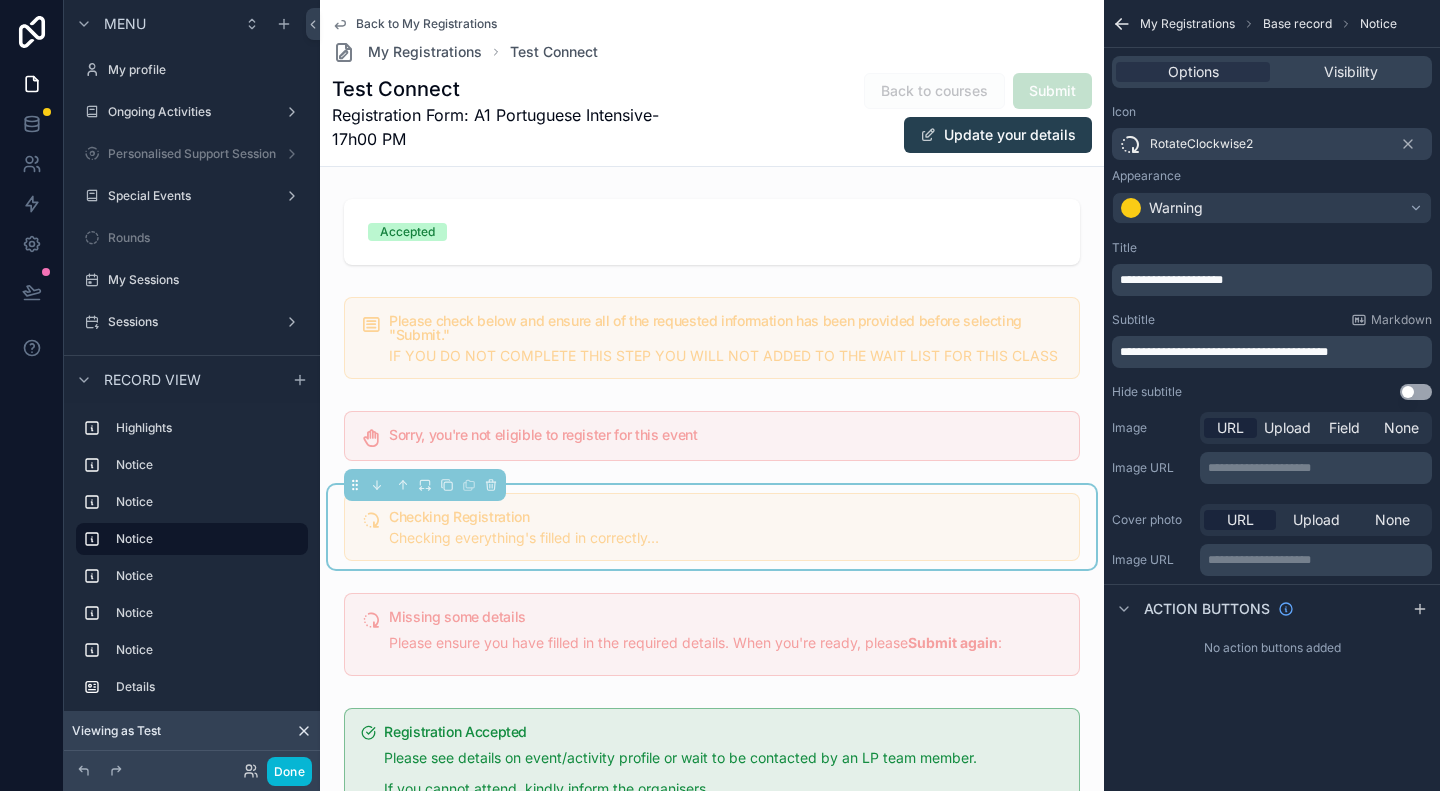click on "**********" at bounding box center [1224, 352] 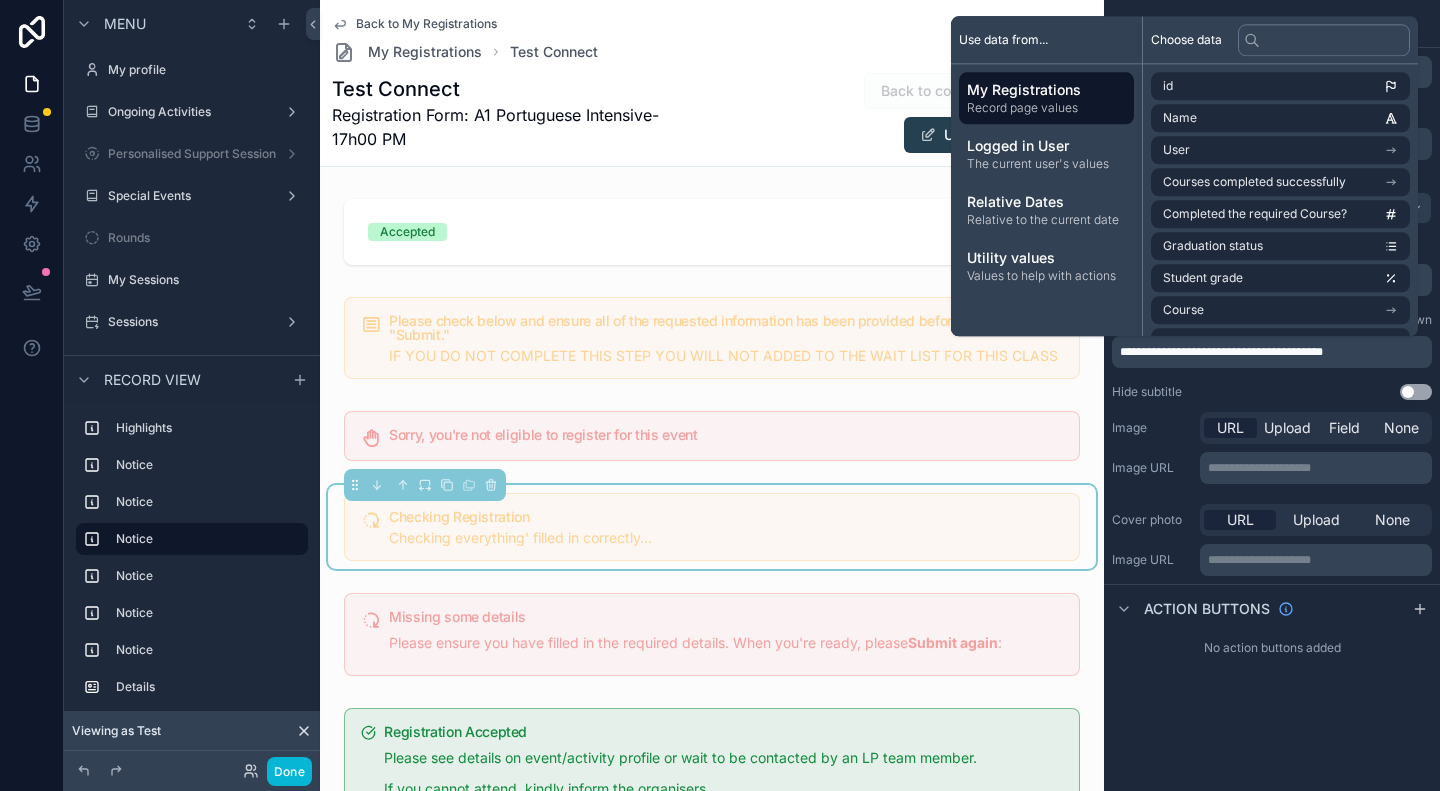 type 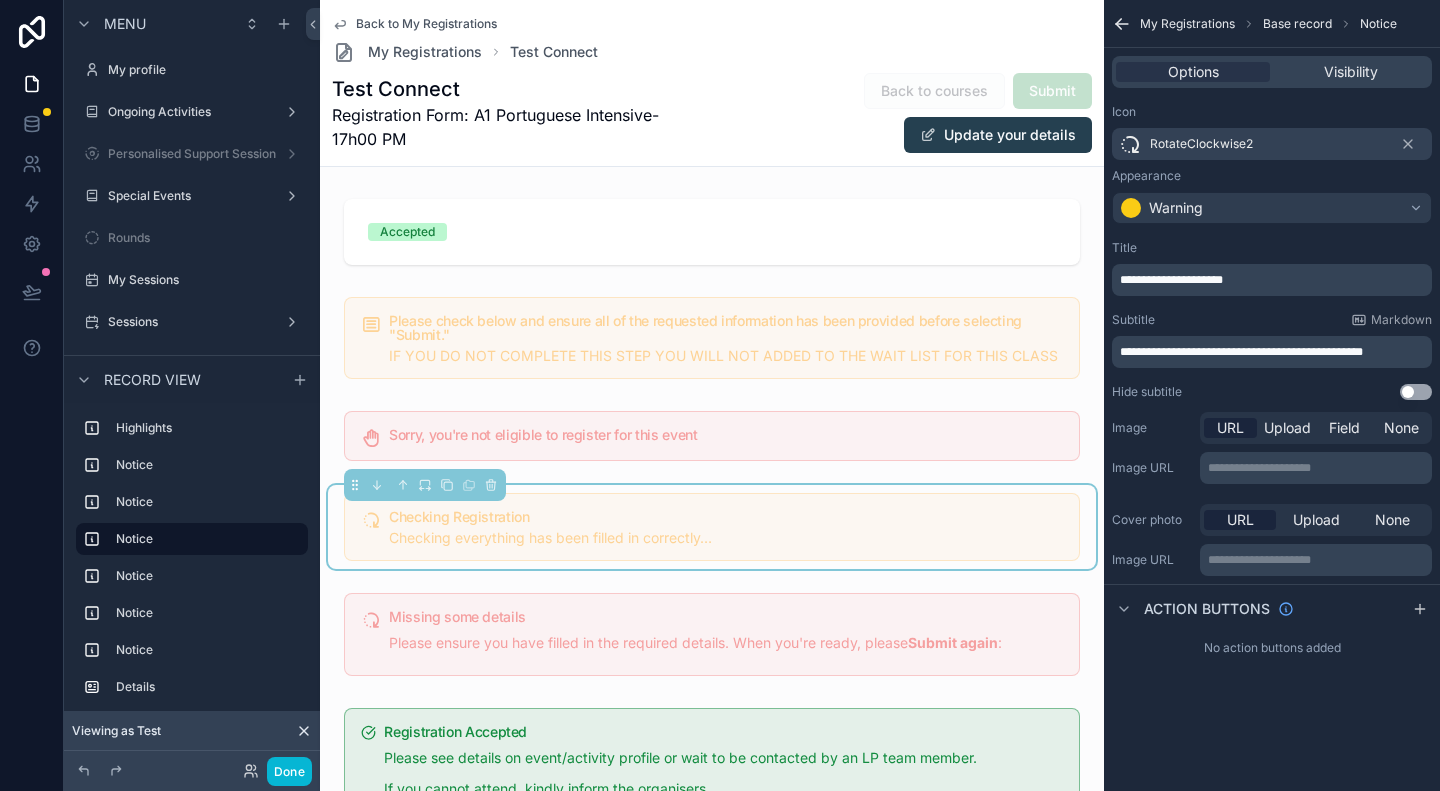 click on "**********" at bounding box center [1272, 395] 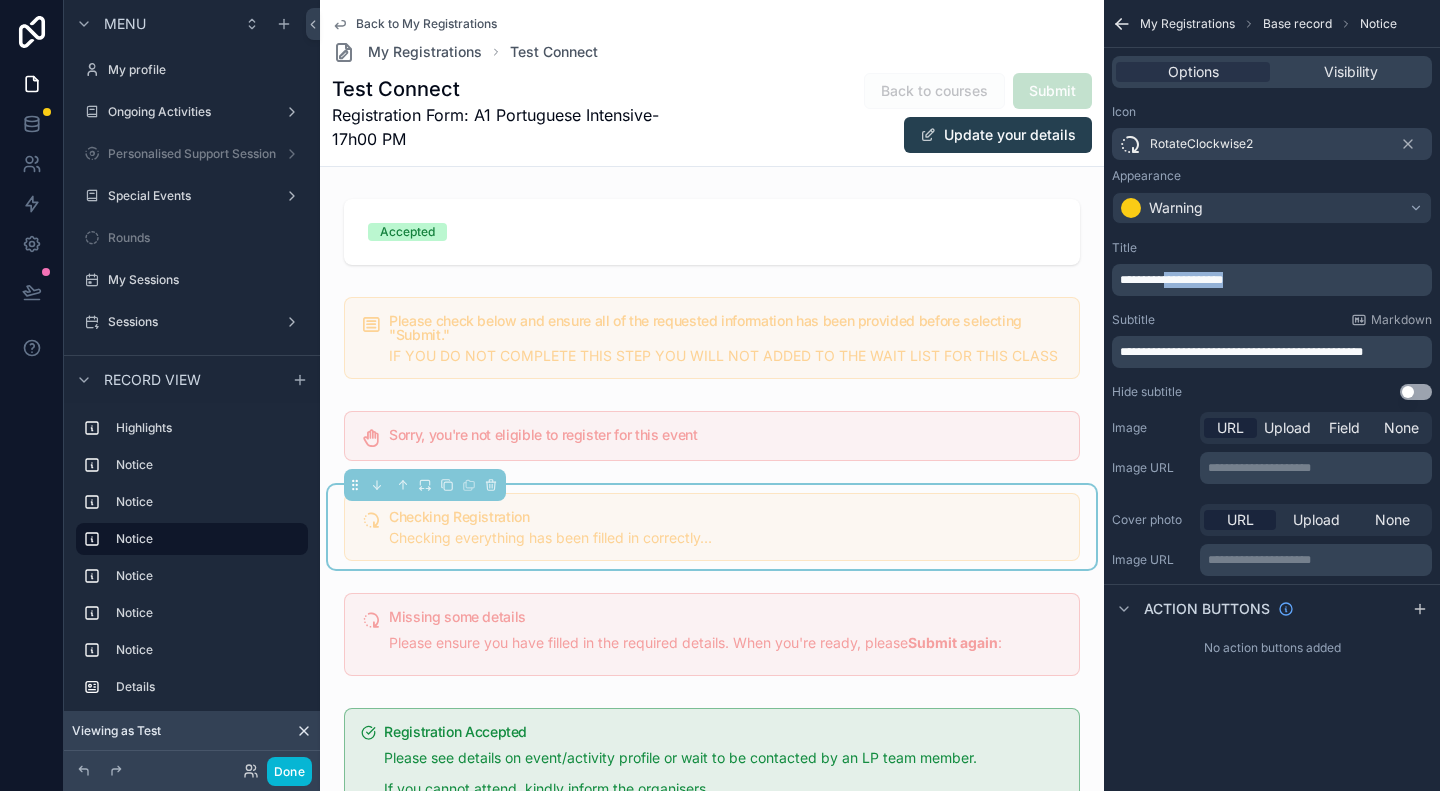 drag, startPoint x: 1178, startPoint y: 279, endPoint x: 1254, endPoint y: 287, distance: 76.41989 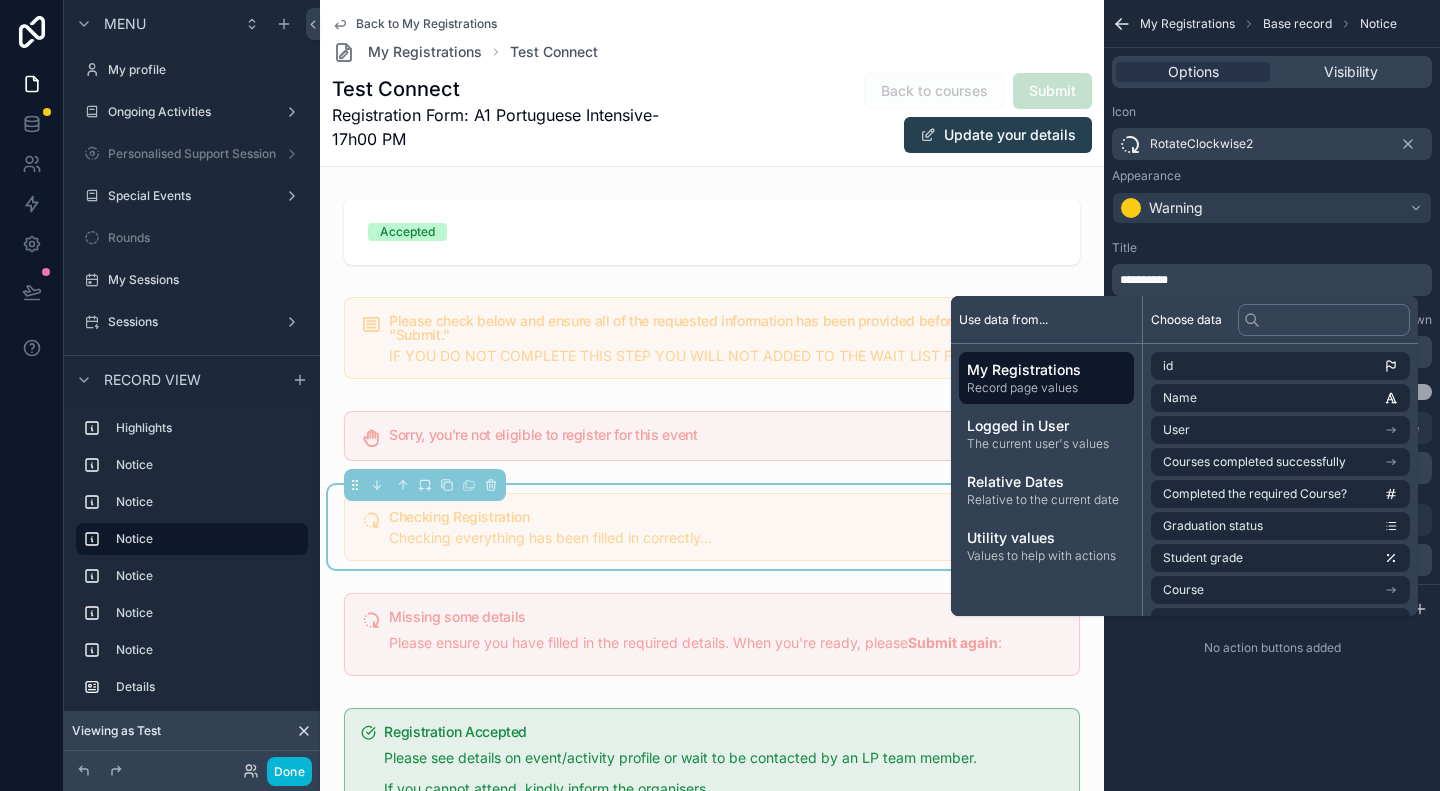 type 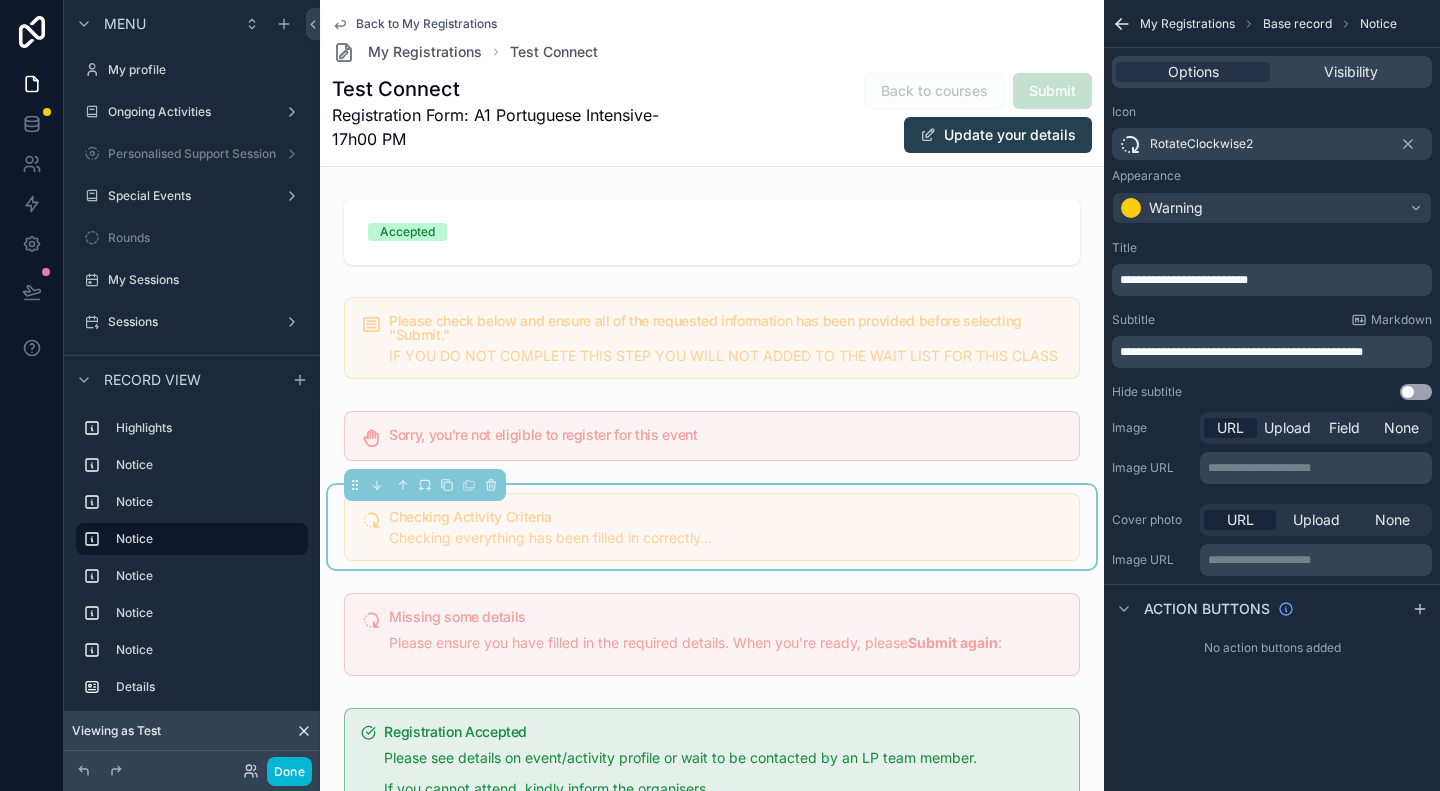 click on "**********" at bounding box center (1272, 395) 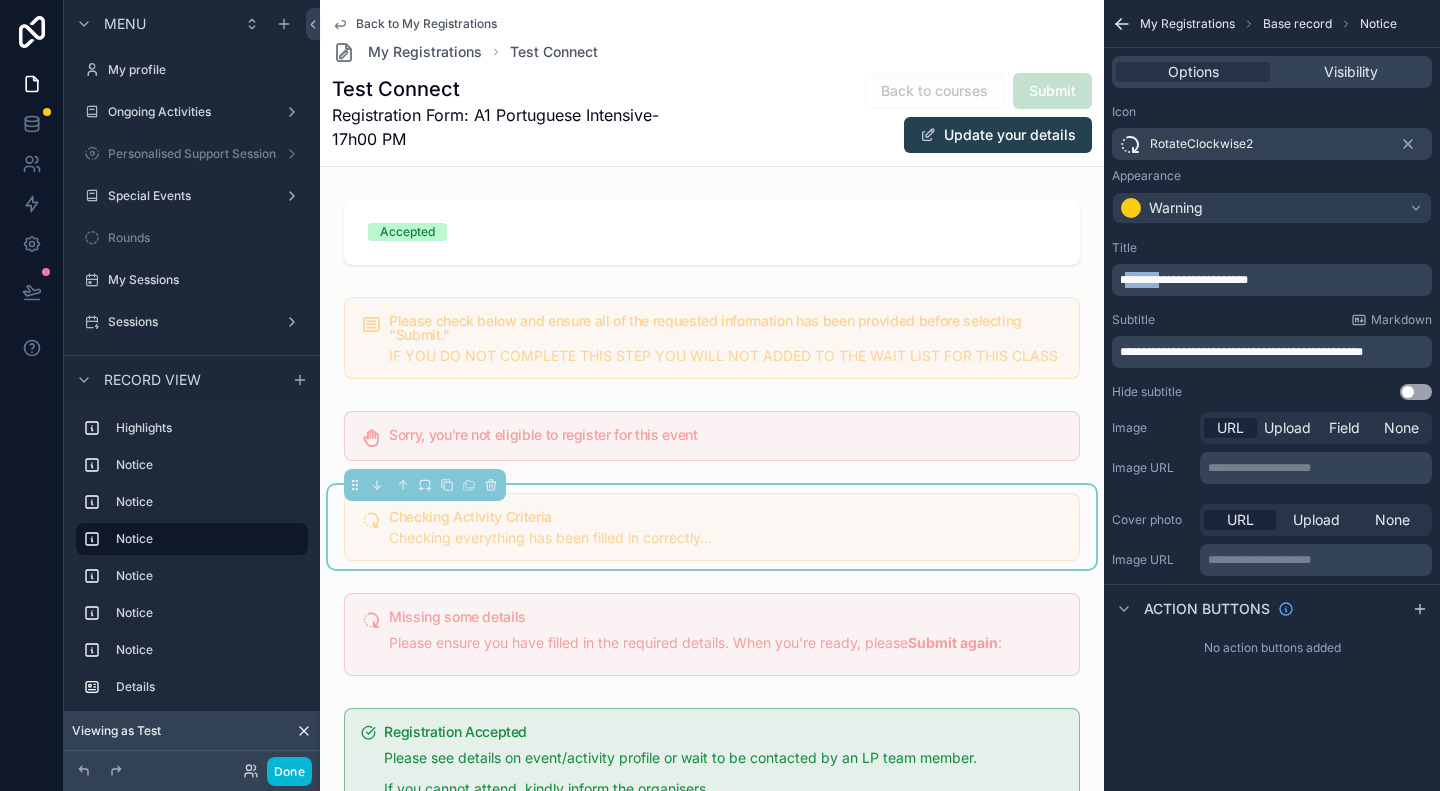drag, startPoint x: 1175, startPoint y: 278, endPoint x: 1124, endPoint y: 279, distance: 51.009804 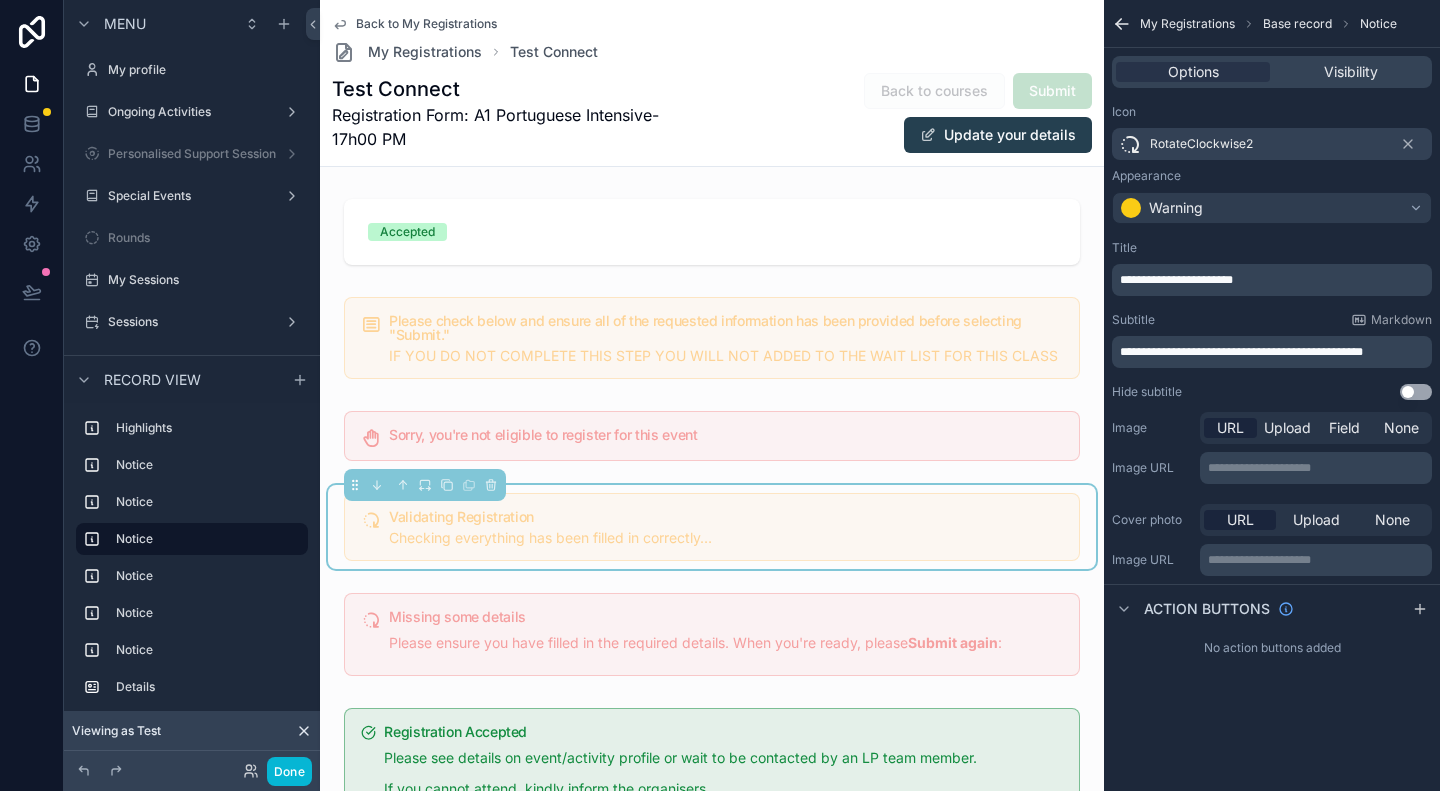 click on "**********" at bounding box center [1272, 348] 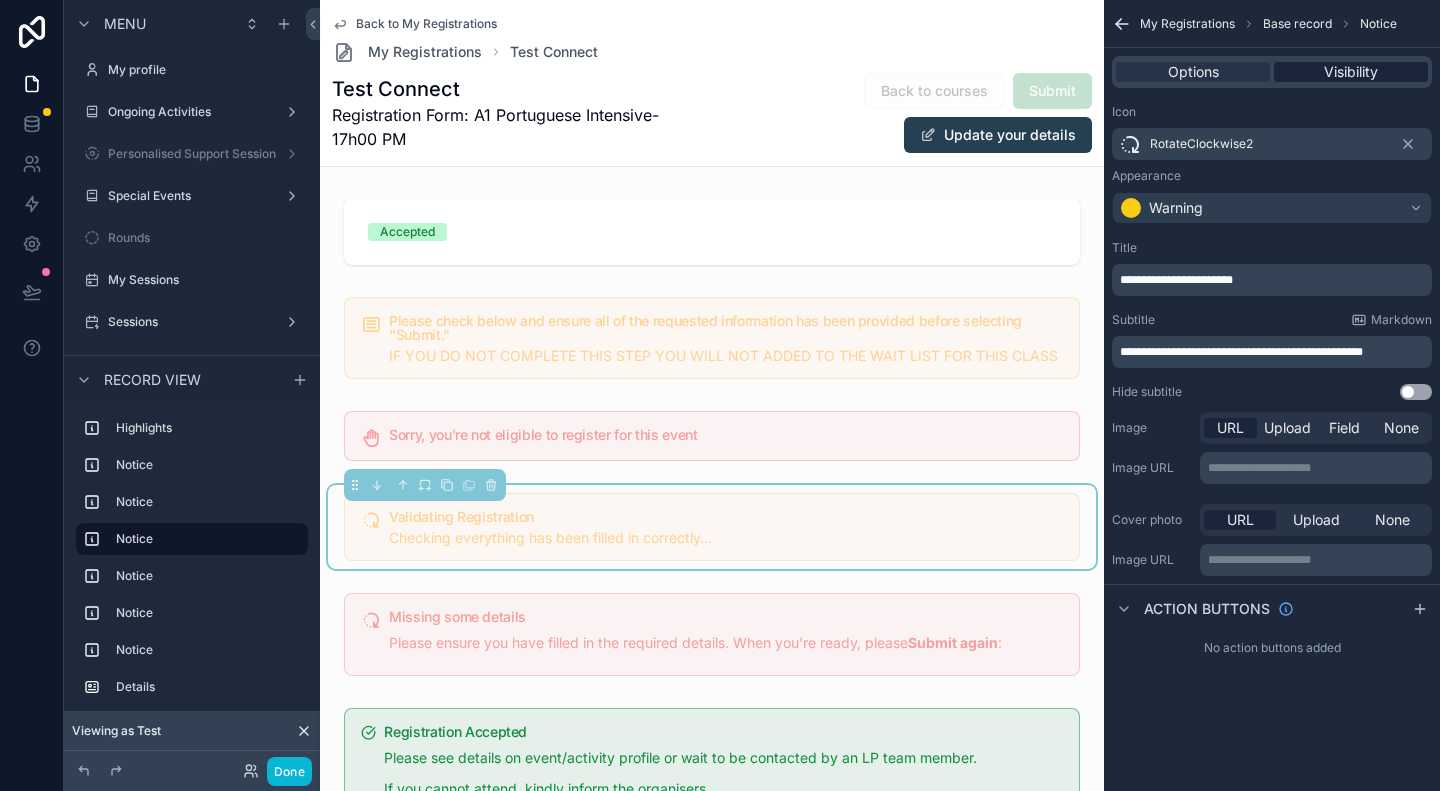 click on "Visibility" at bounding box center (1351, 72) 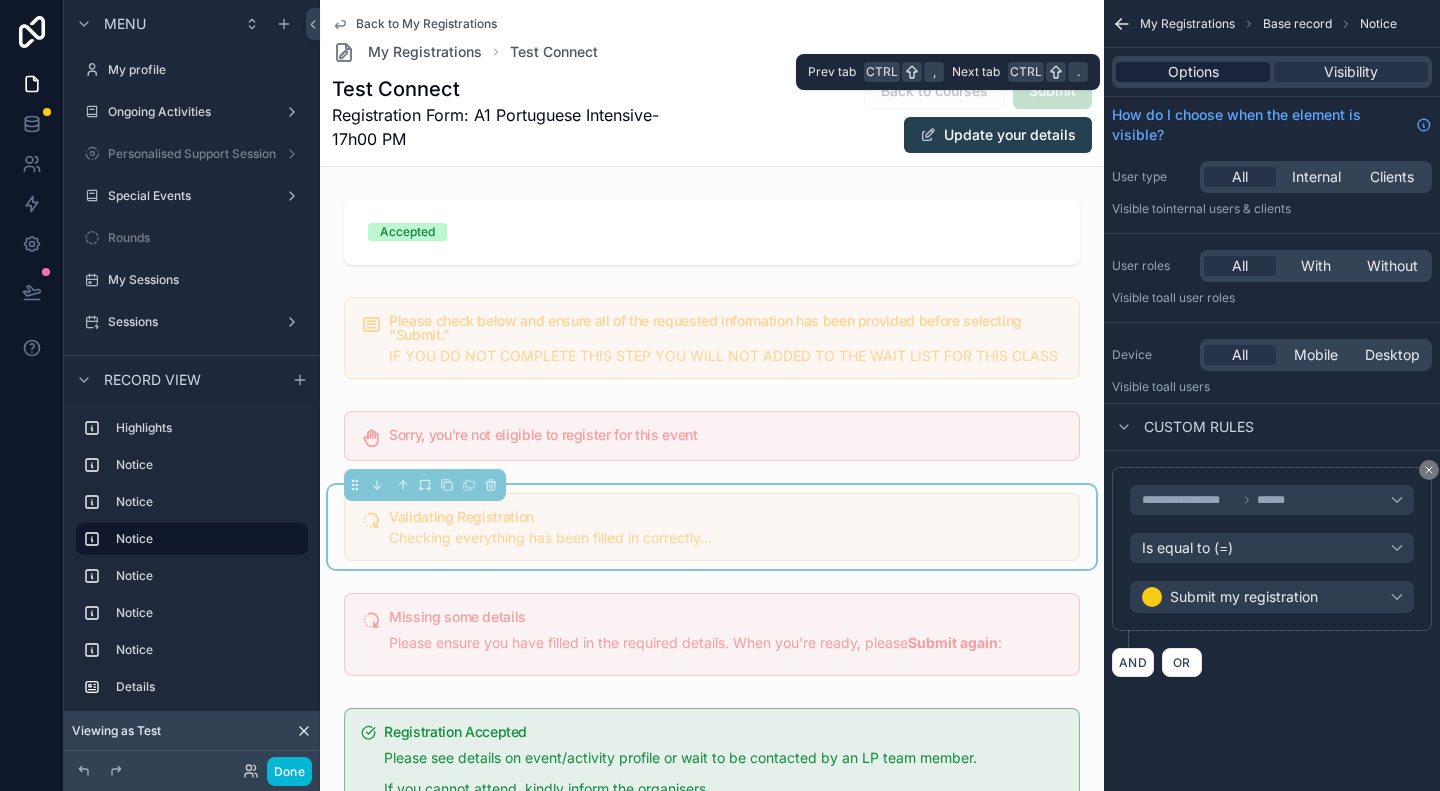click on "Options" at bounding box center (1193, 72) 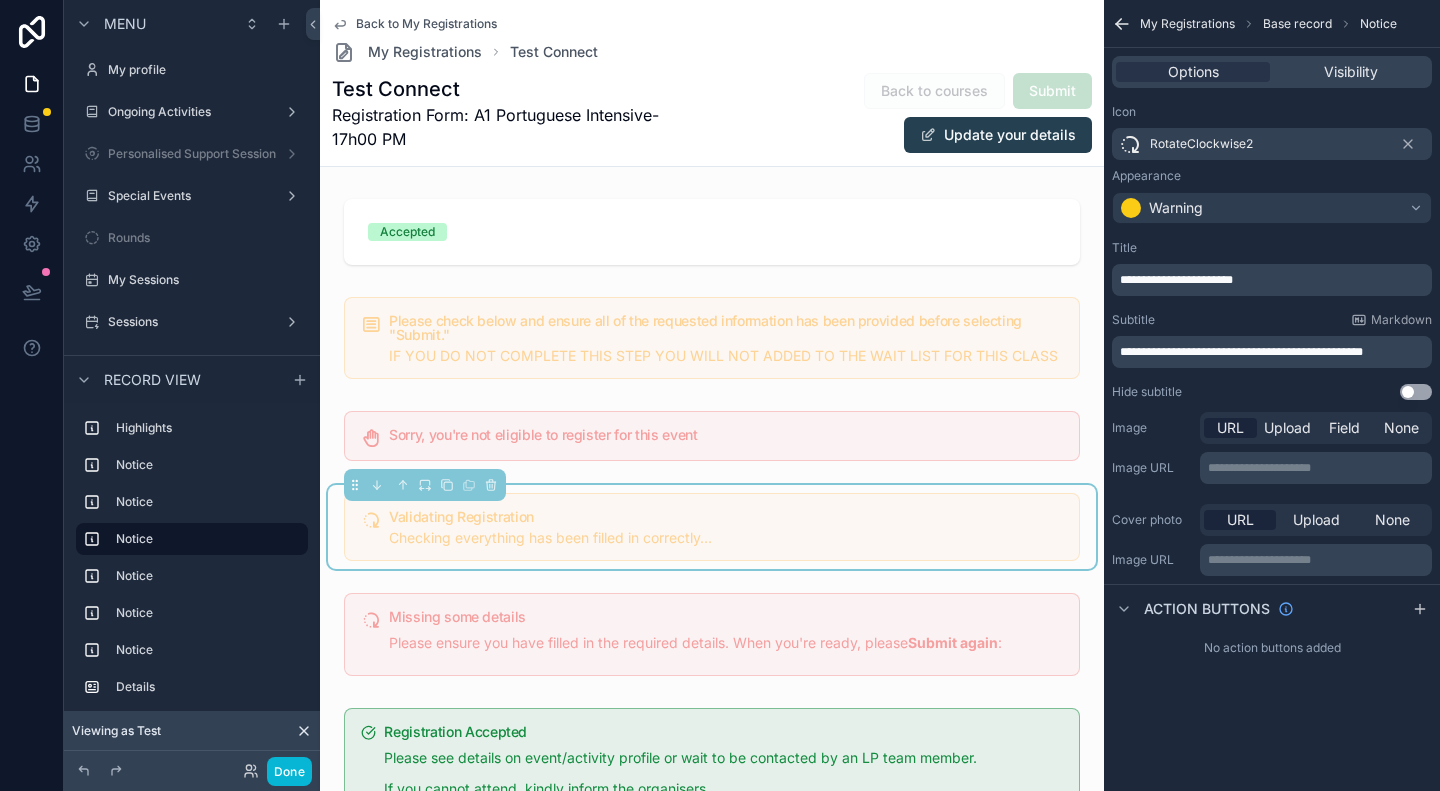 click 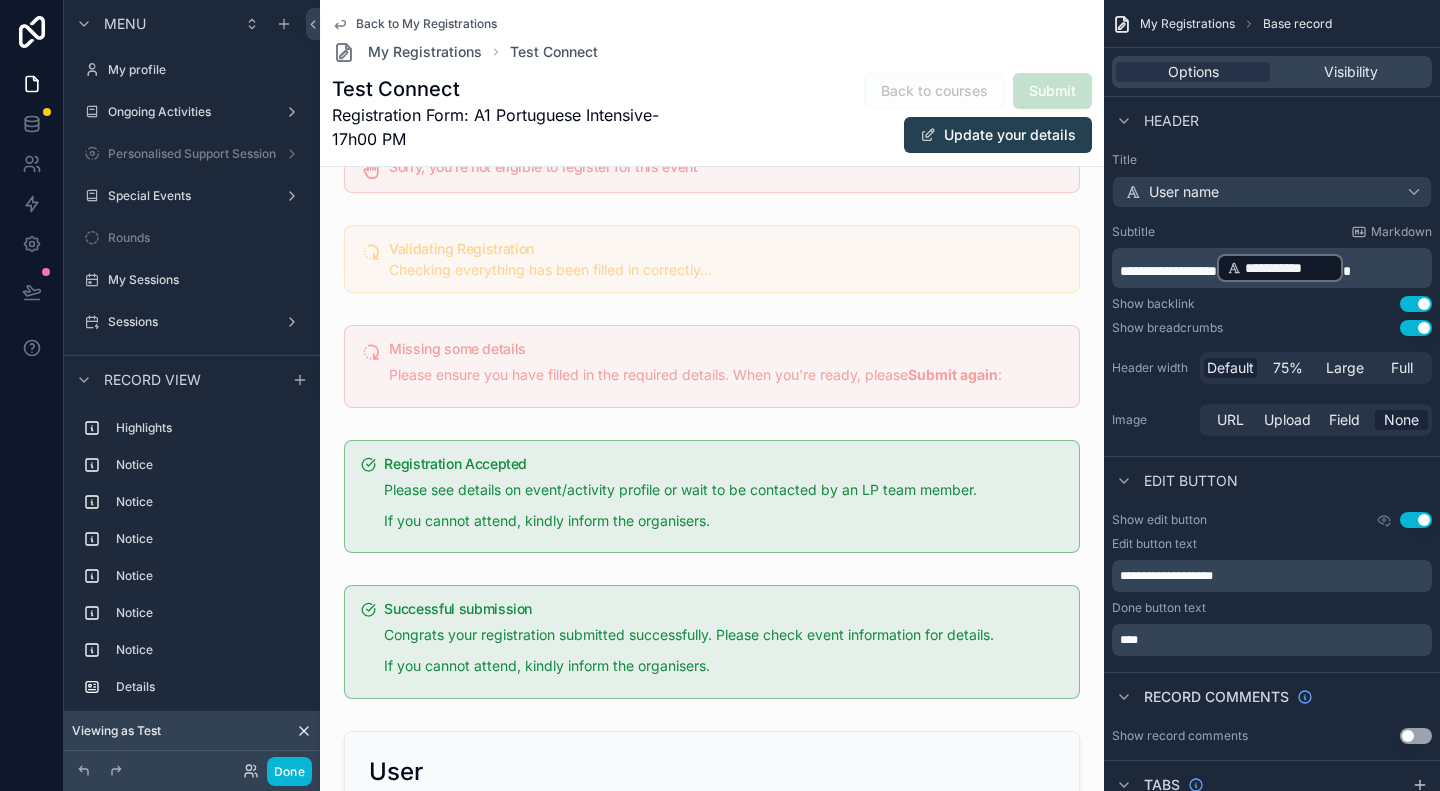 scroll, scrollTop: 300, scrollLeft: 0, axis: vertical 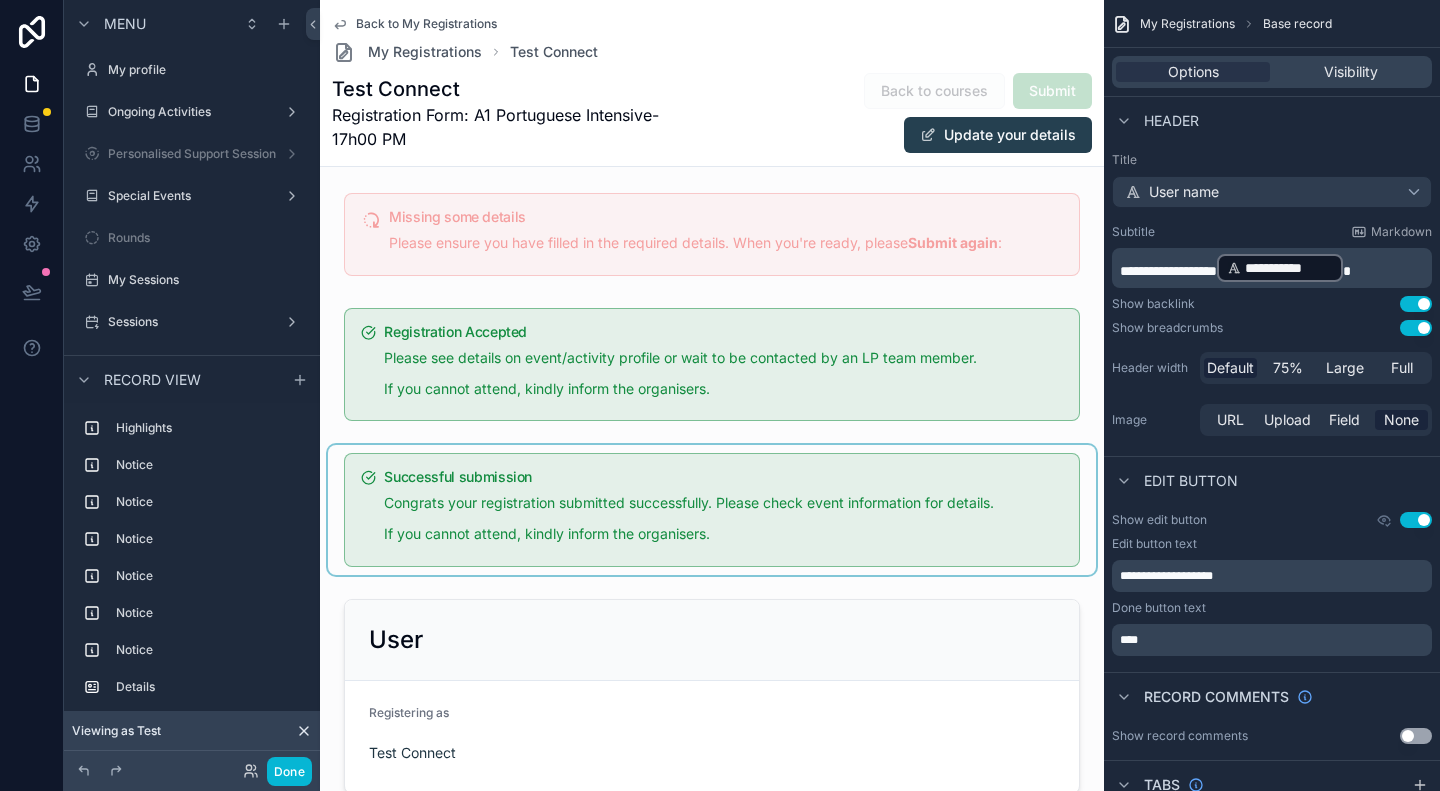 click at bounding box center (712, 510) 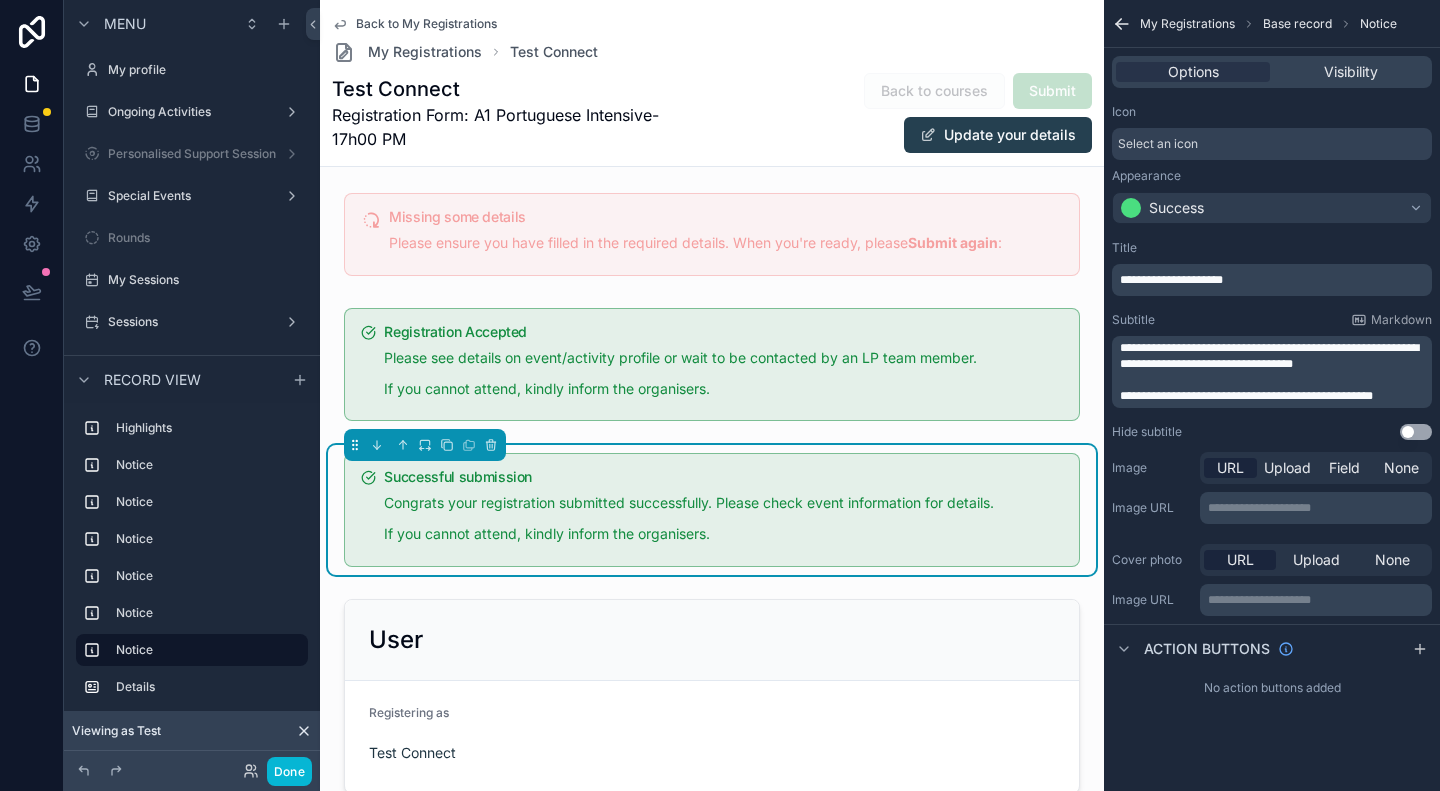 click on "Options Visibility" at bounding box center (1272, 72) 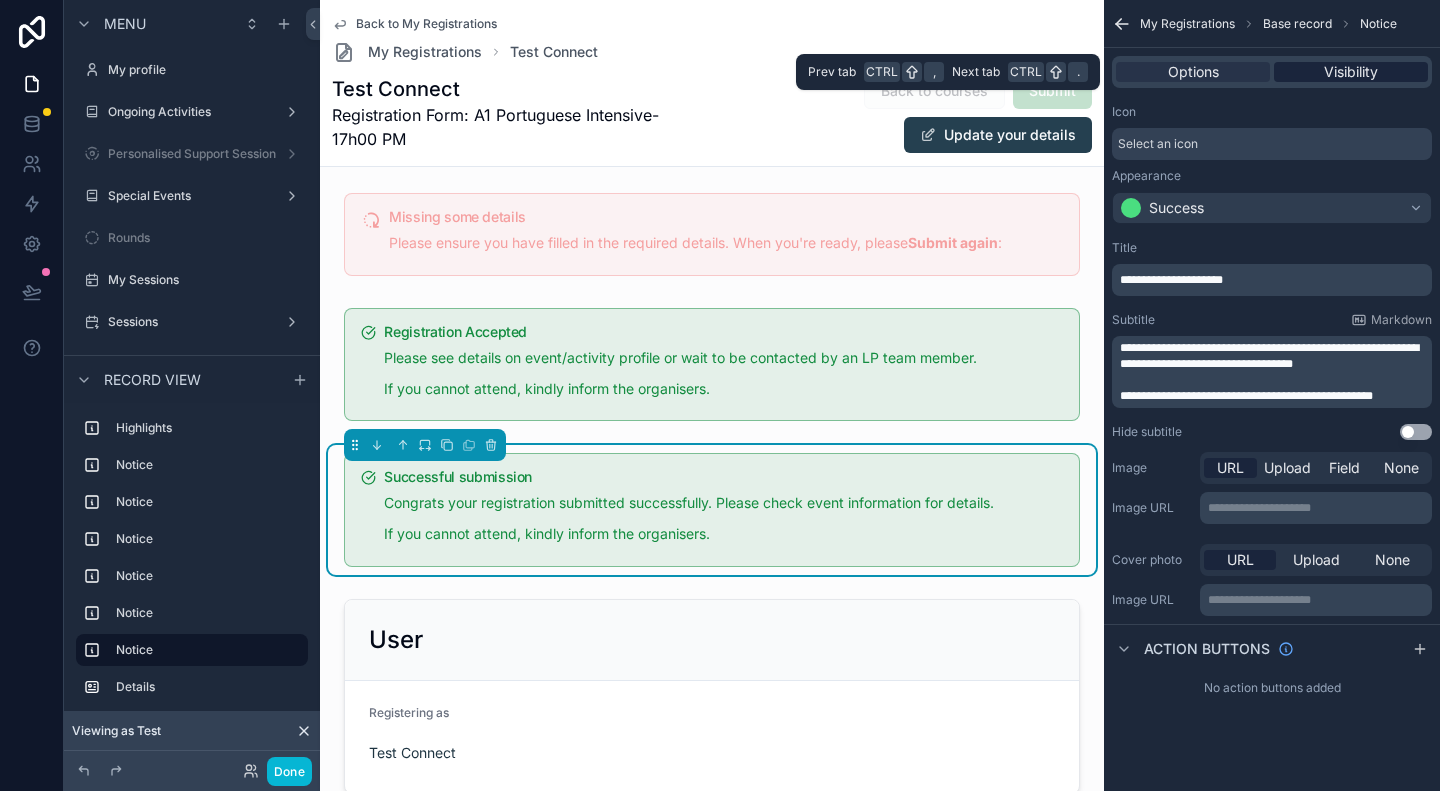 click on "Visibility" at bounding box center (1351, 72) 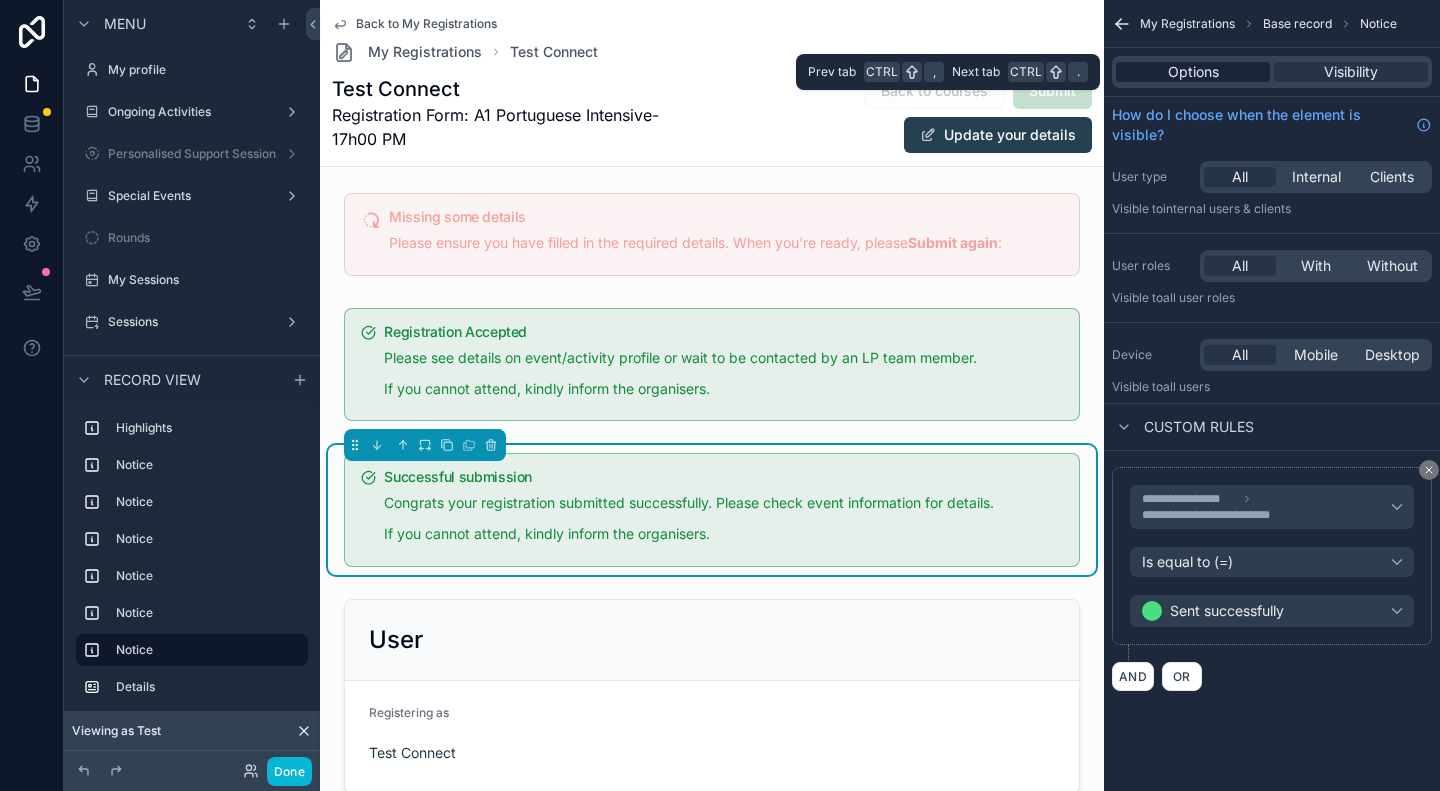 click on "Options" at bounding box center [1193, 72] 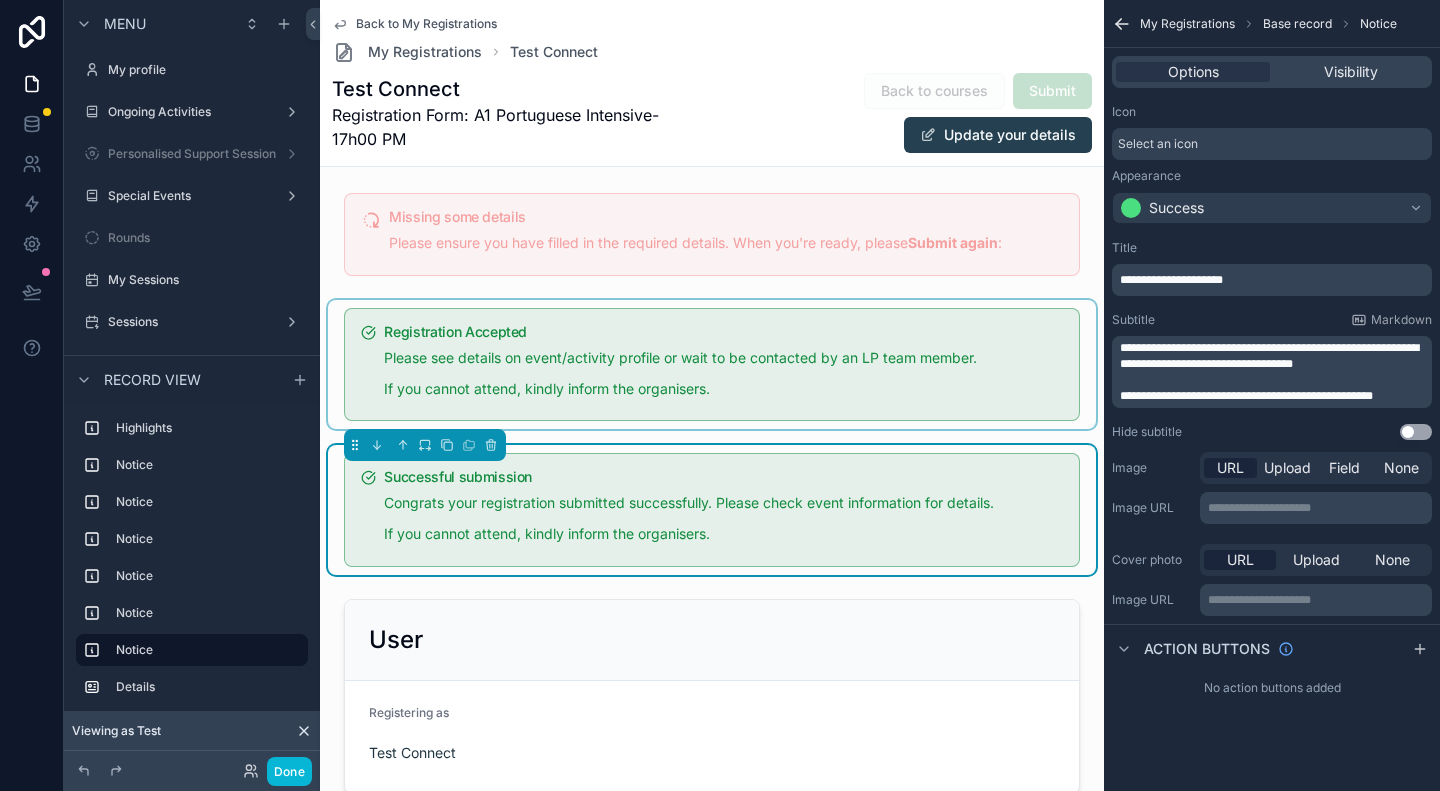 click at bounding box center [712, 365] 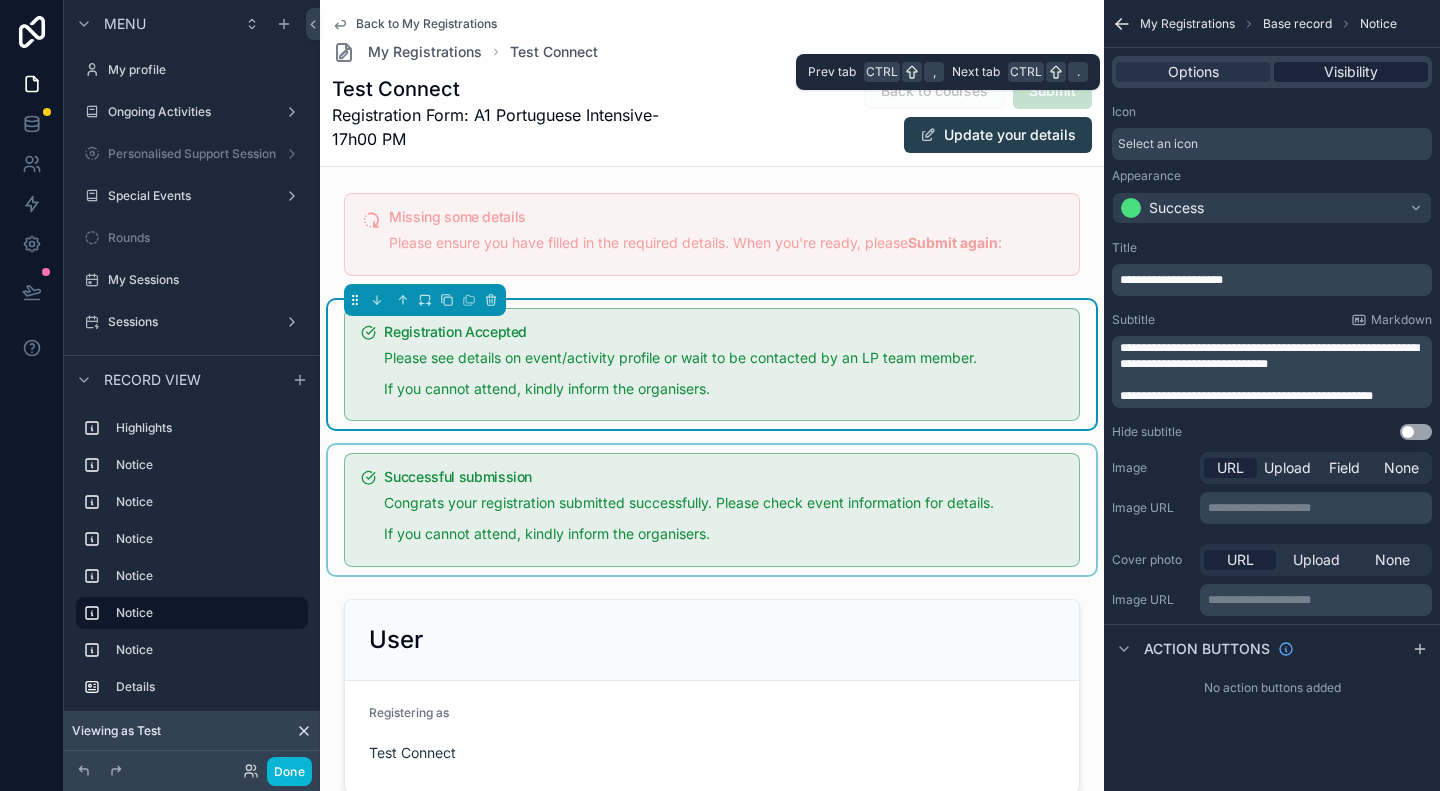 click on "Visibility" at bounding box center (1351, 72) 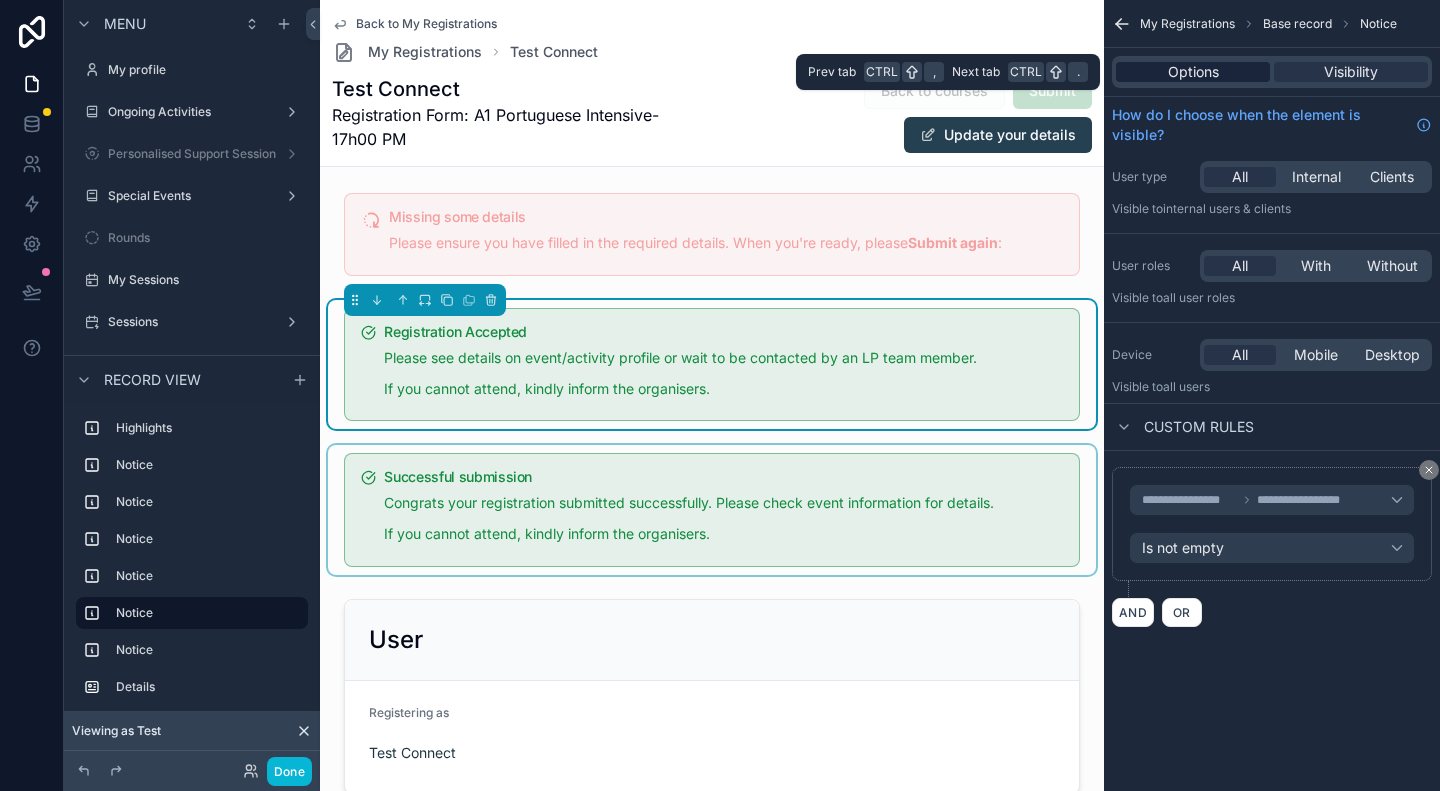 click on "Options" at bounding box center [1193, 72] 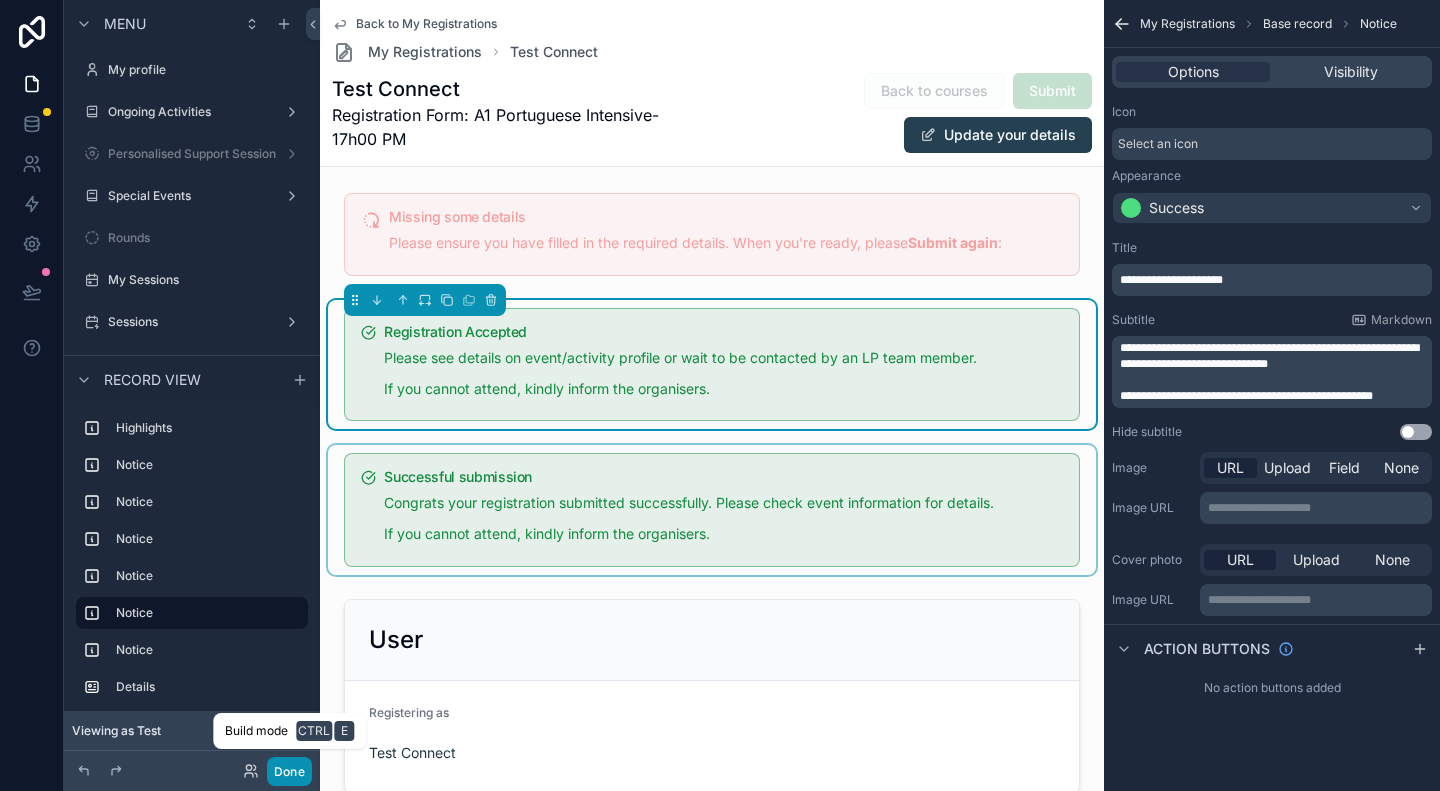 click on "Done" at bounding box center [289, 771] 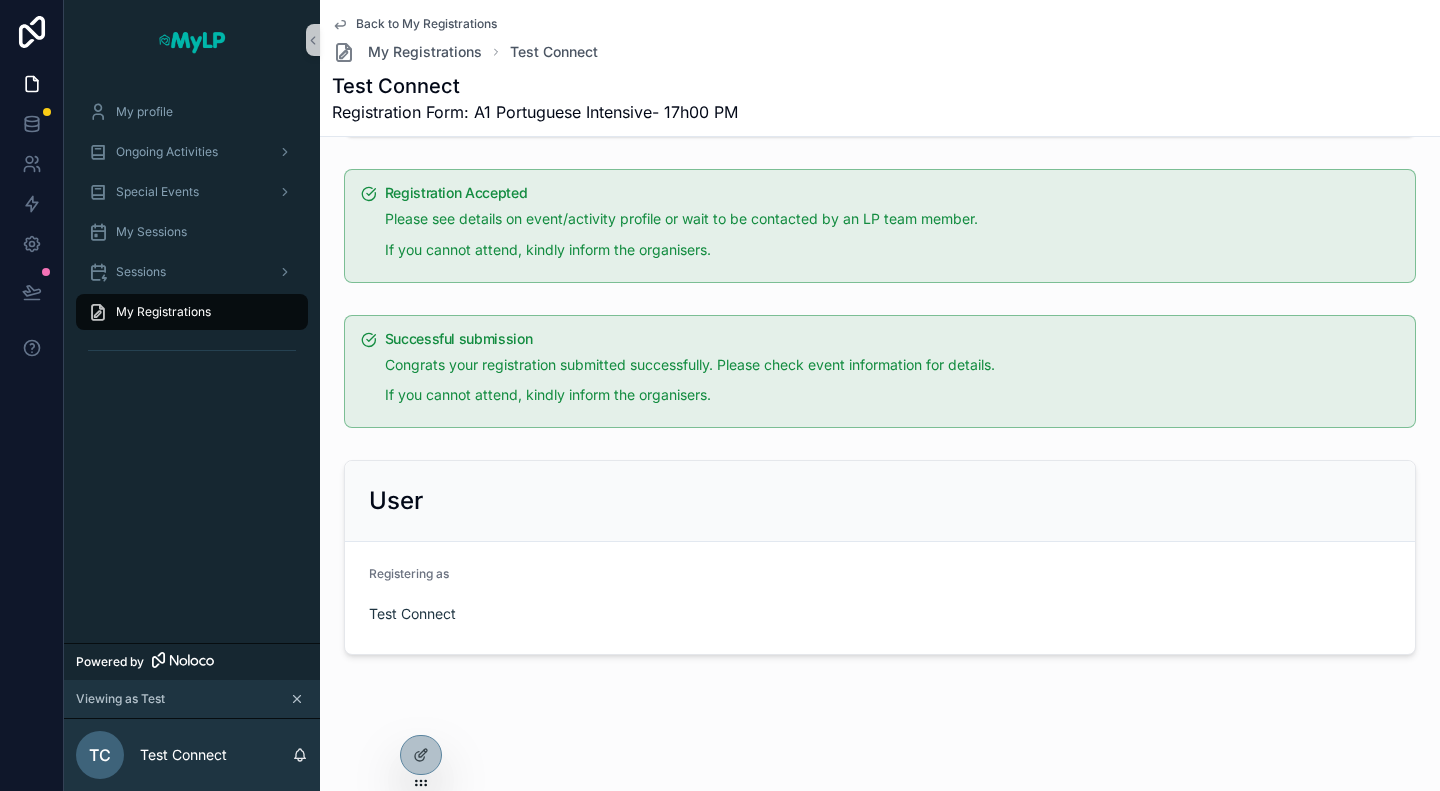 scroll, scrollTop: 95, scrollLeft: 0, axis: vertical 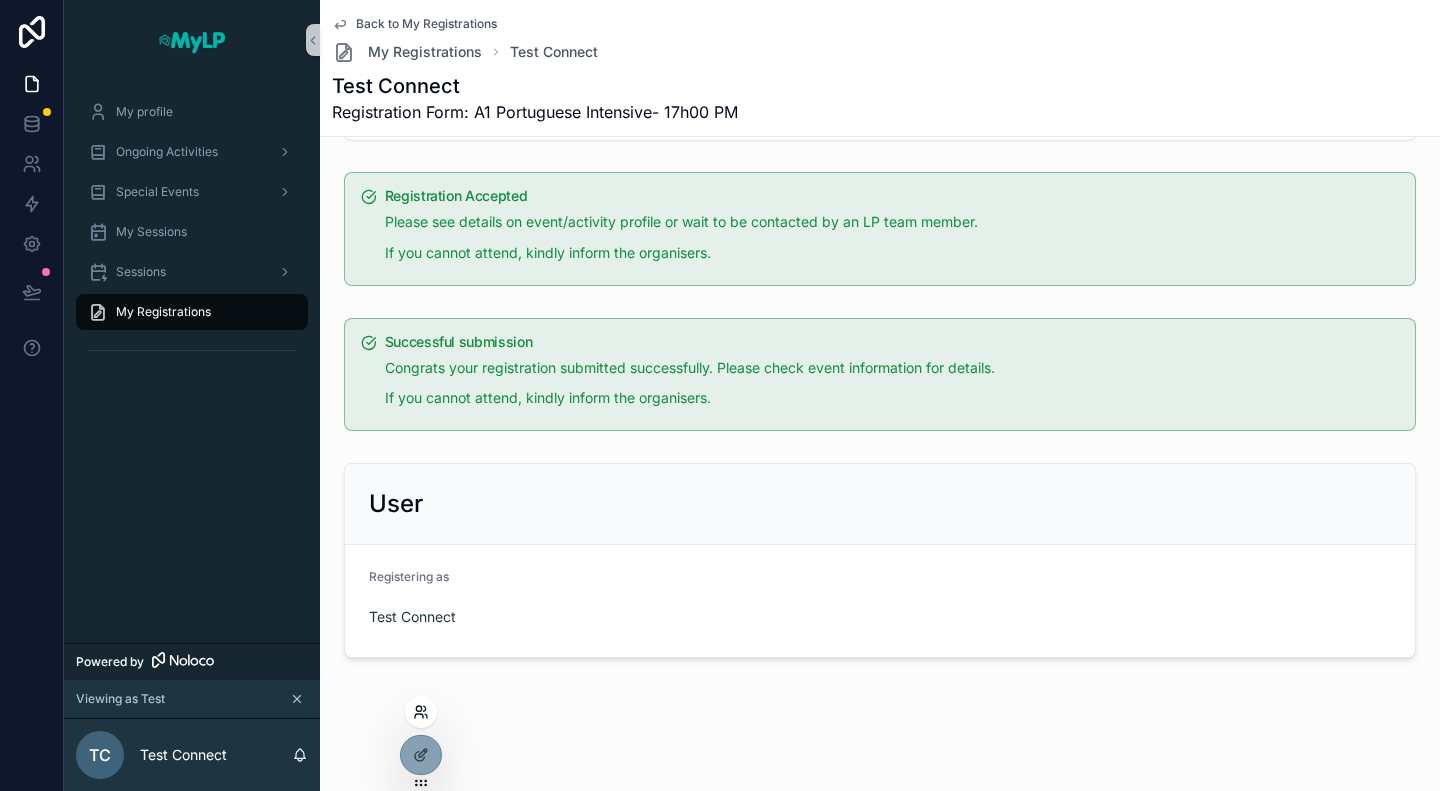 click 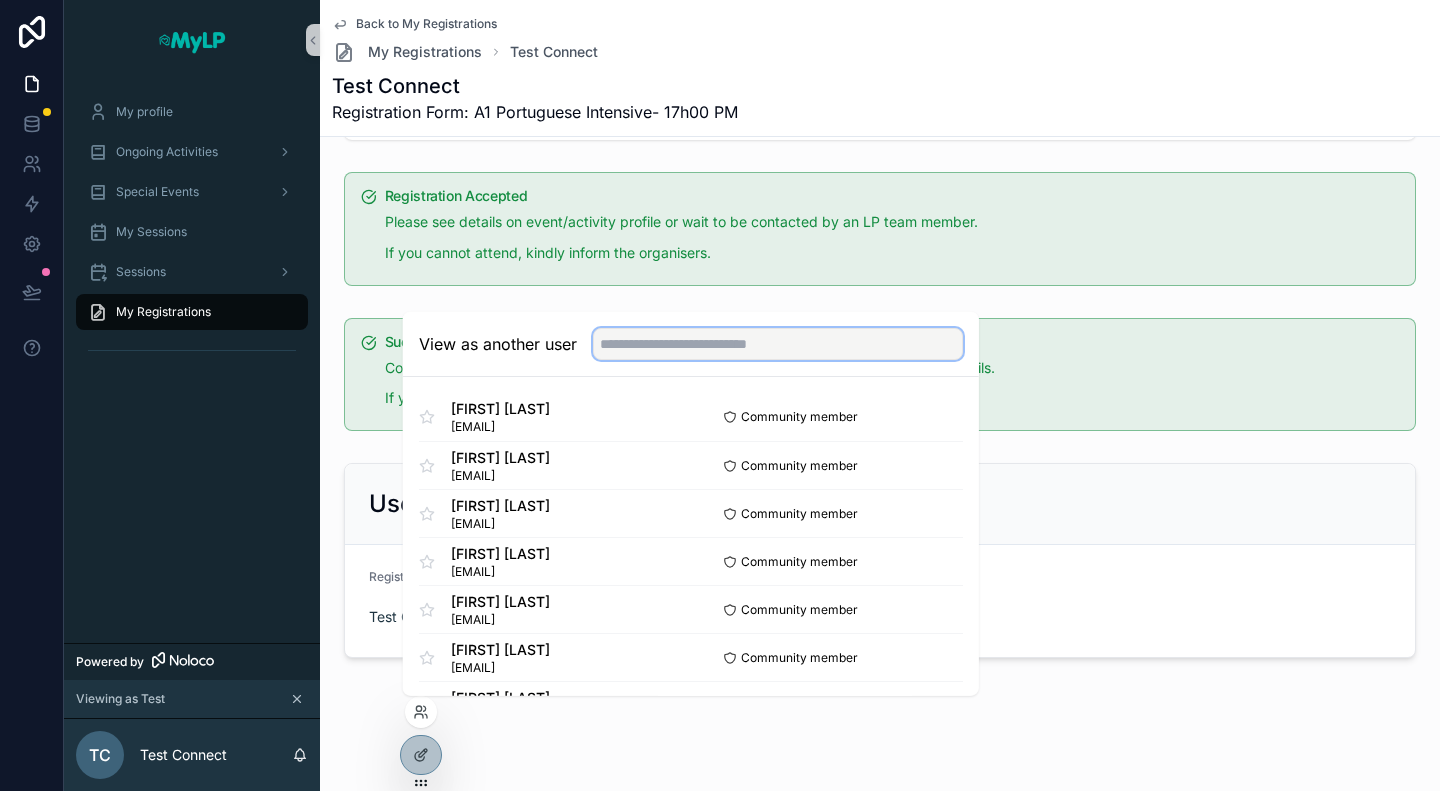 click at bounding box center (778, 344) 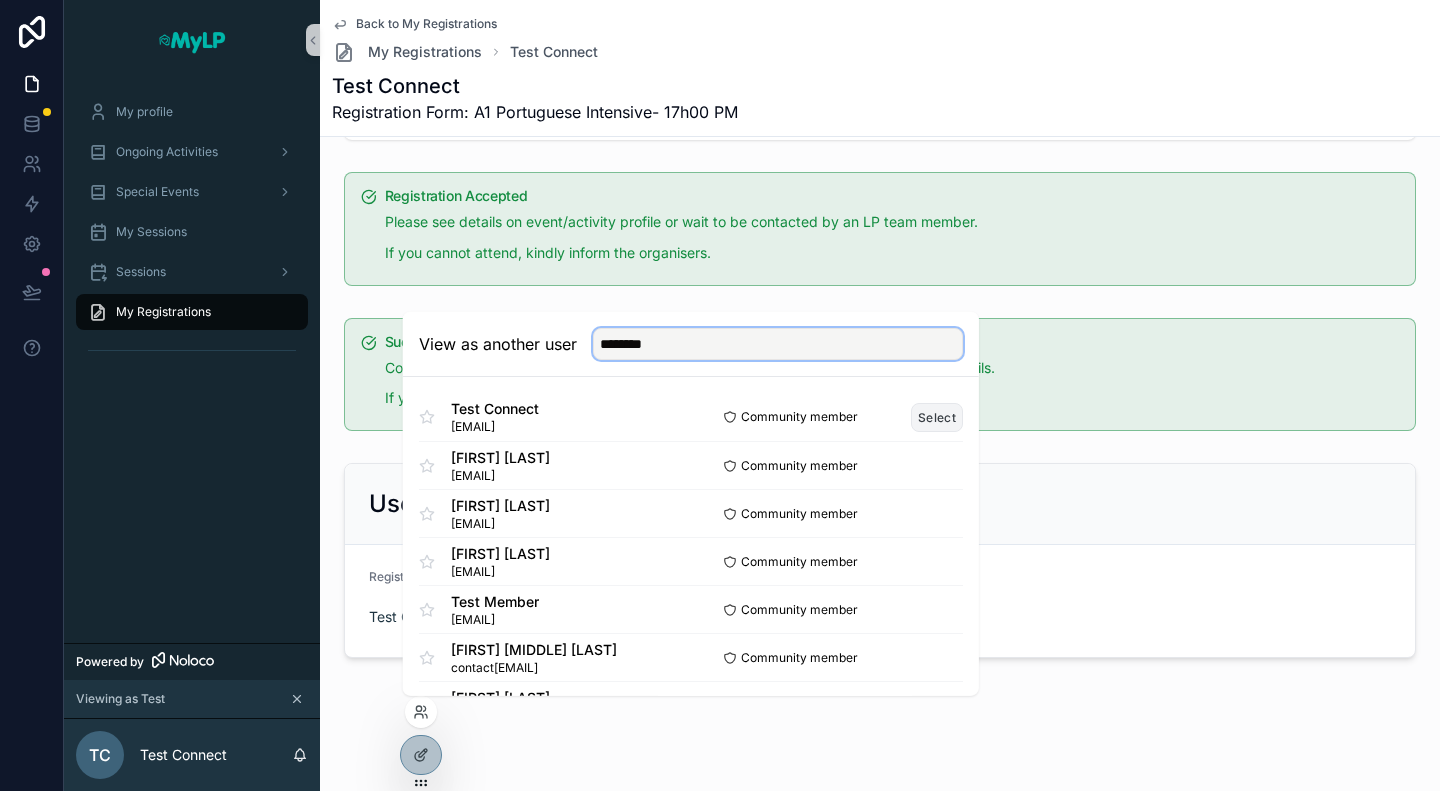 type on "********" 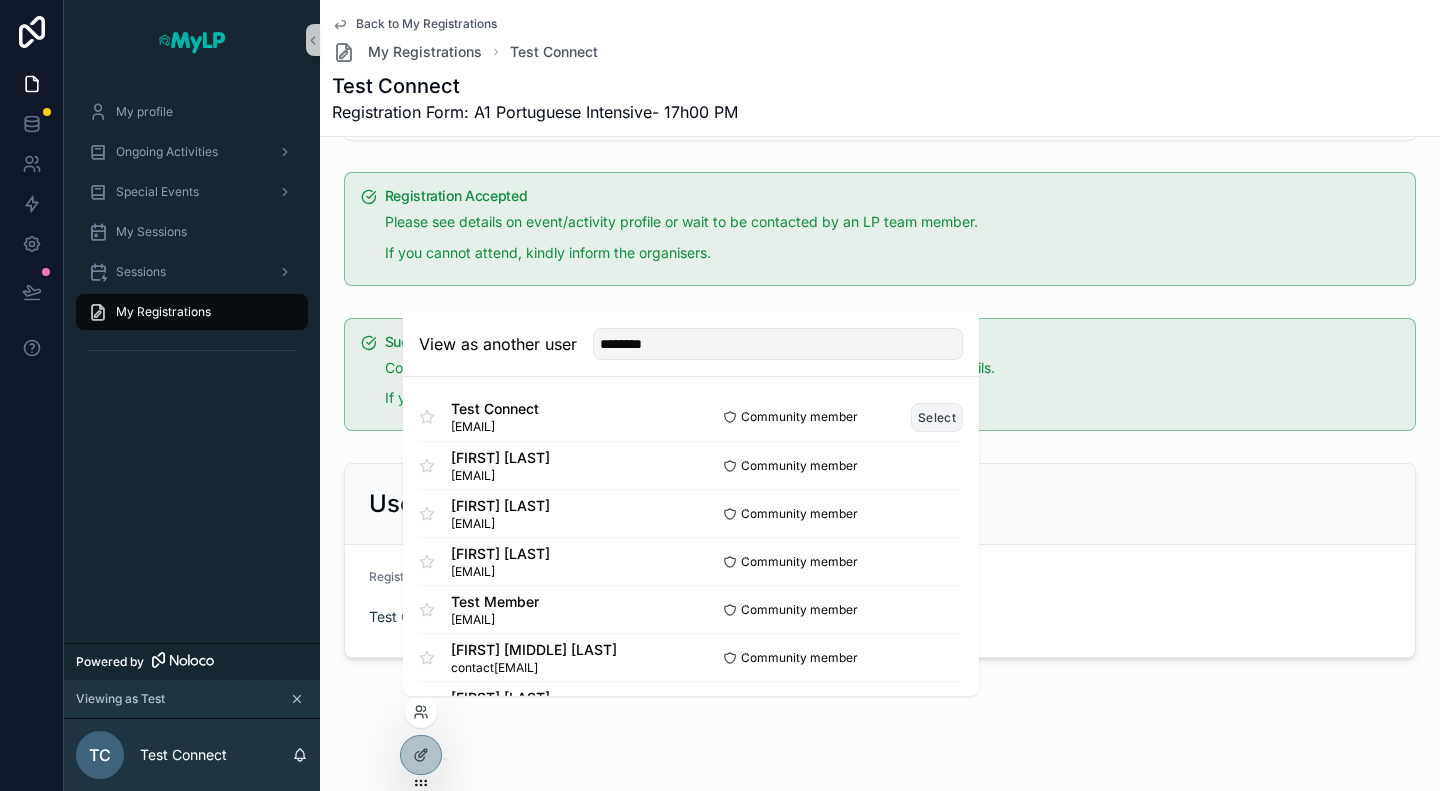 click on "Select" at bounding box center (937, 416) 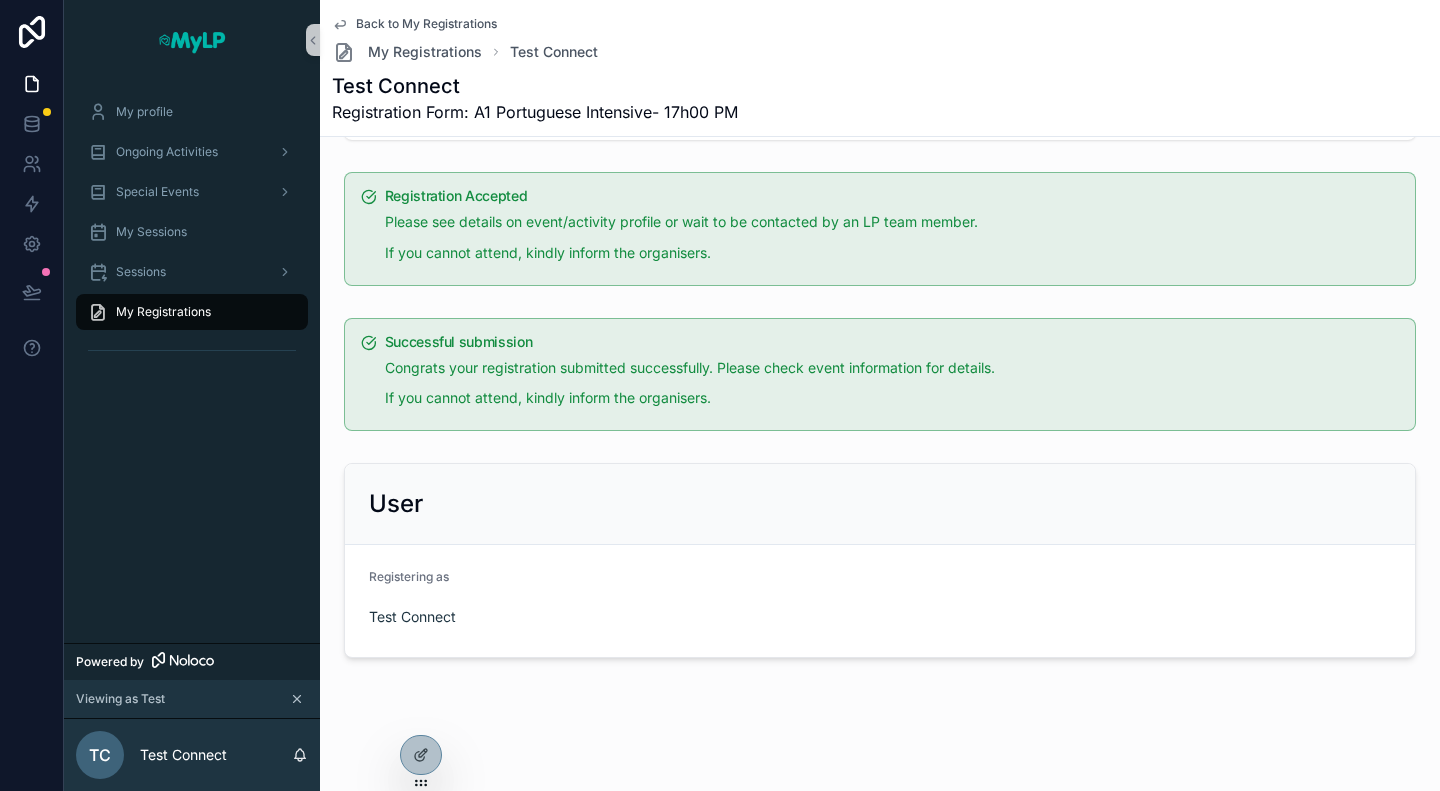 click on "Test Connect Registration Form: A1 Portuguese Intensive- 17h00 PM" at bounding box center [880, 98] 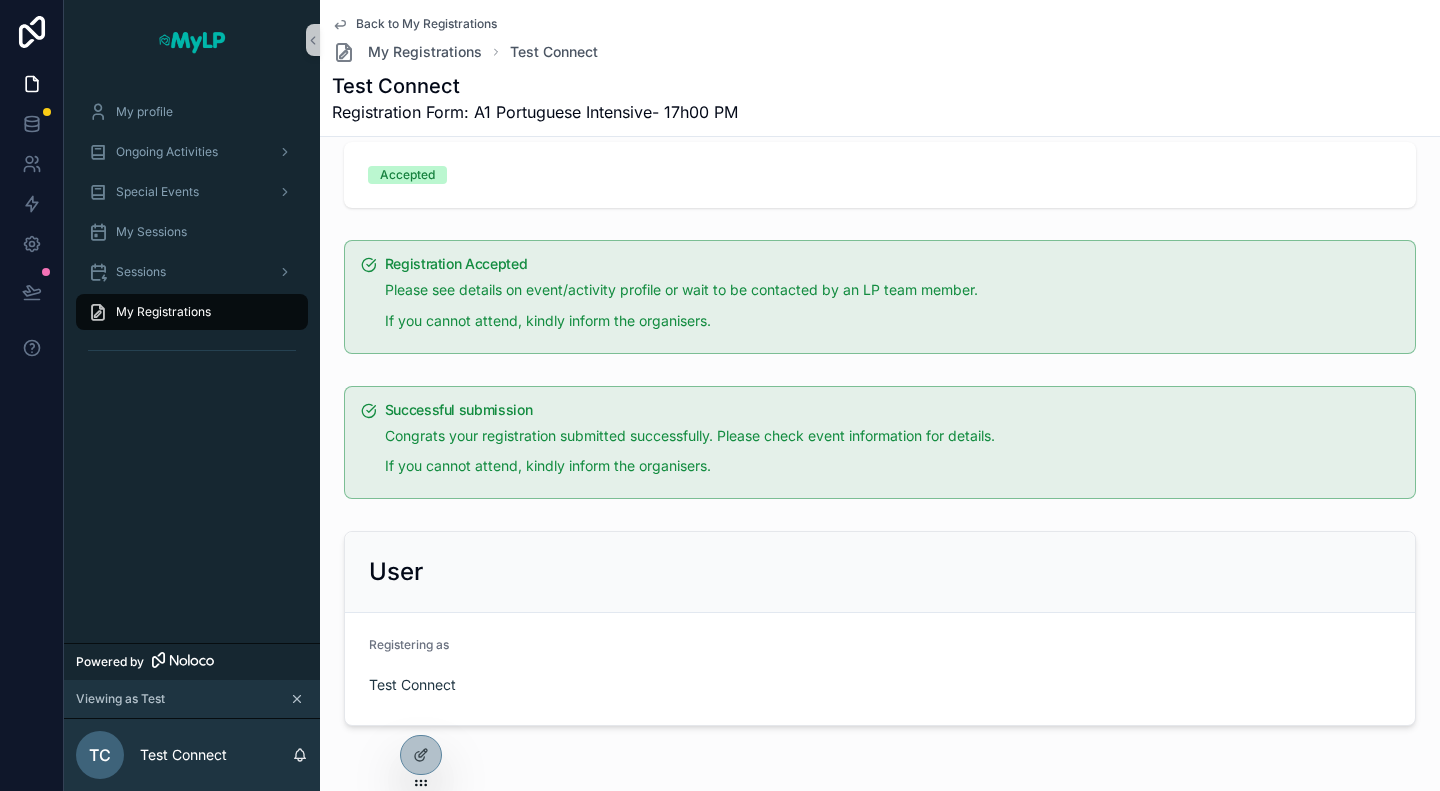 scroll, scrollTop: 0, scrollLeft: 0, axis: both 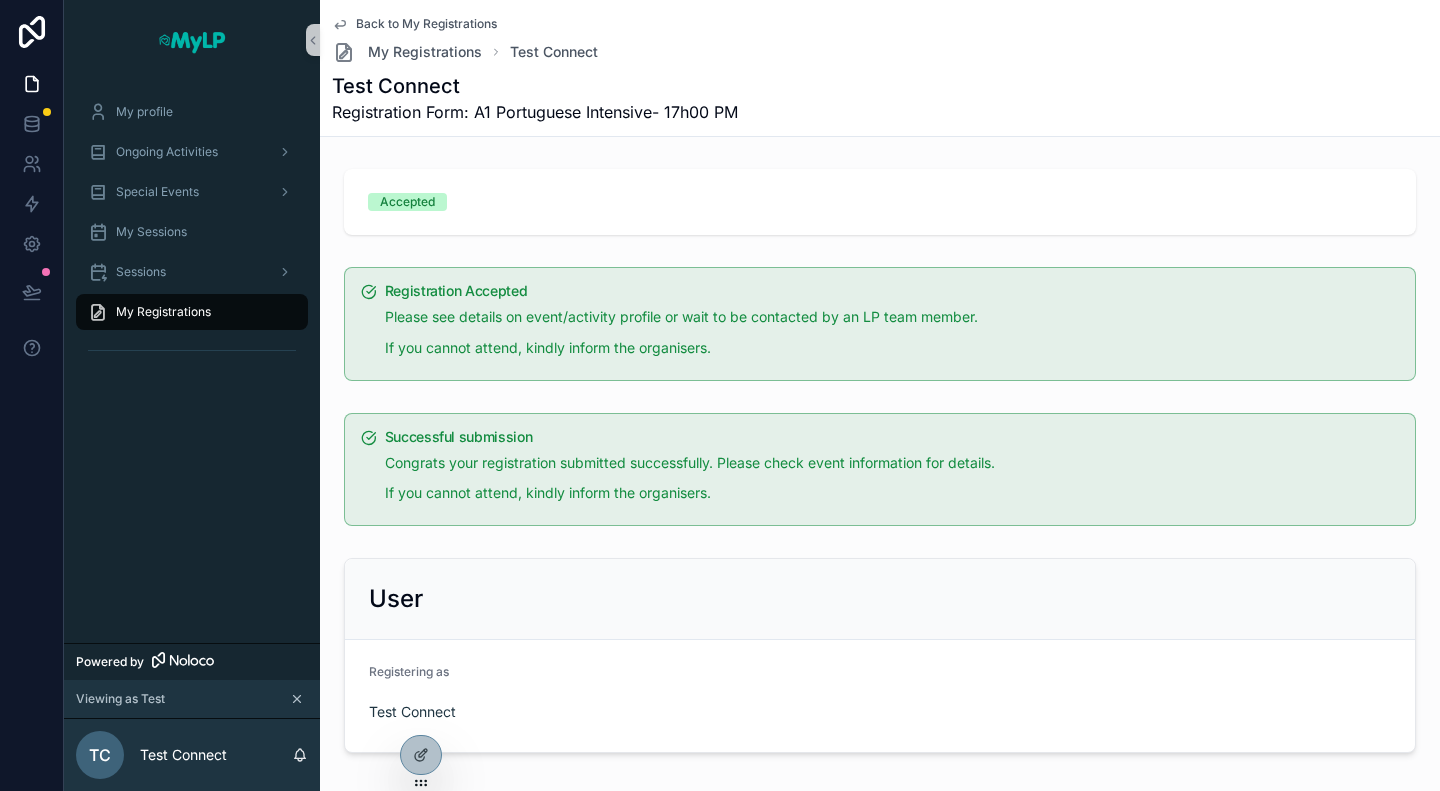 click on "My Registrations" at bounding box center (192, 312) 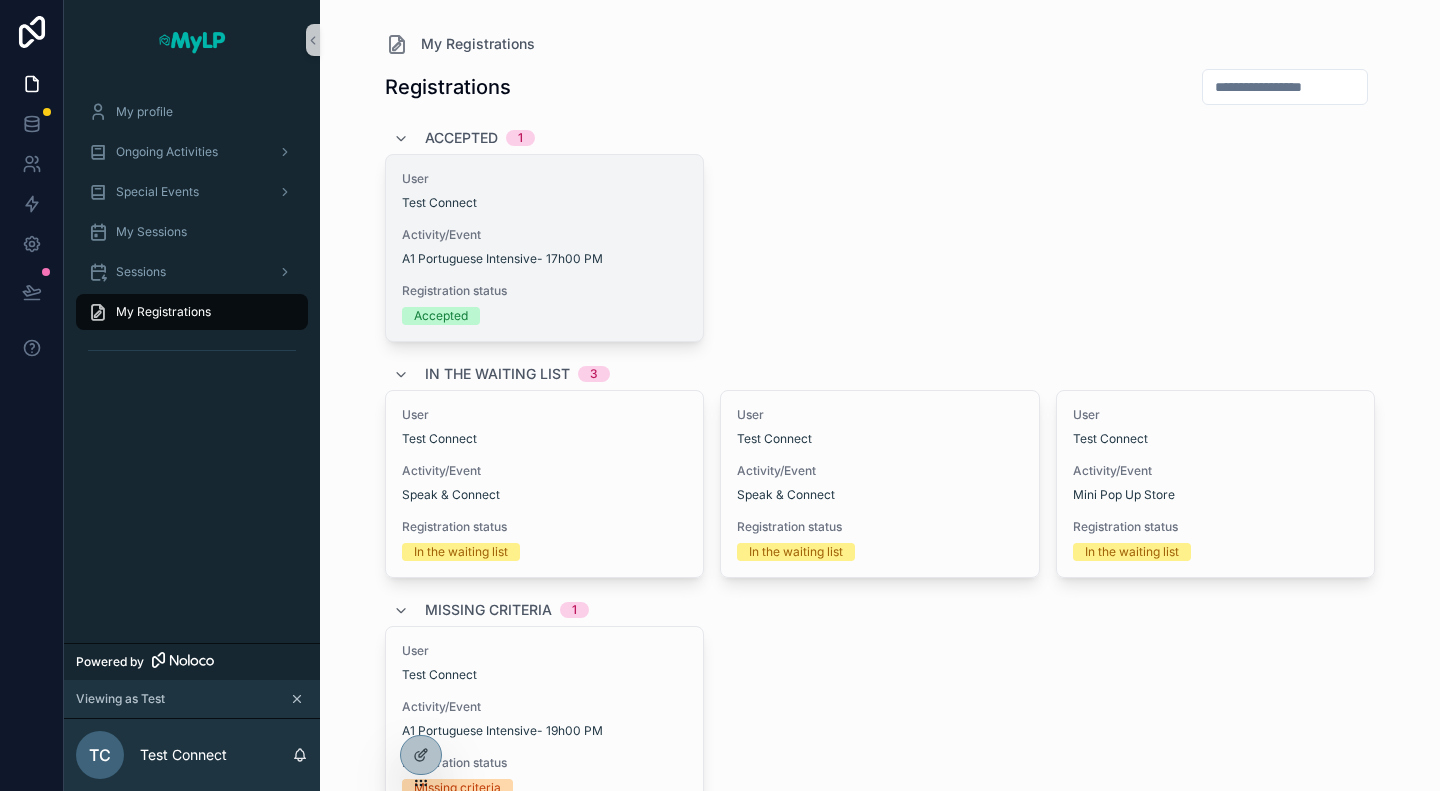 click on "Activity/Event" at bounding box center [545, 235] 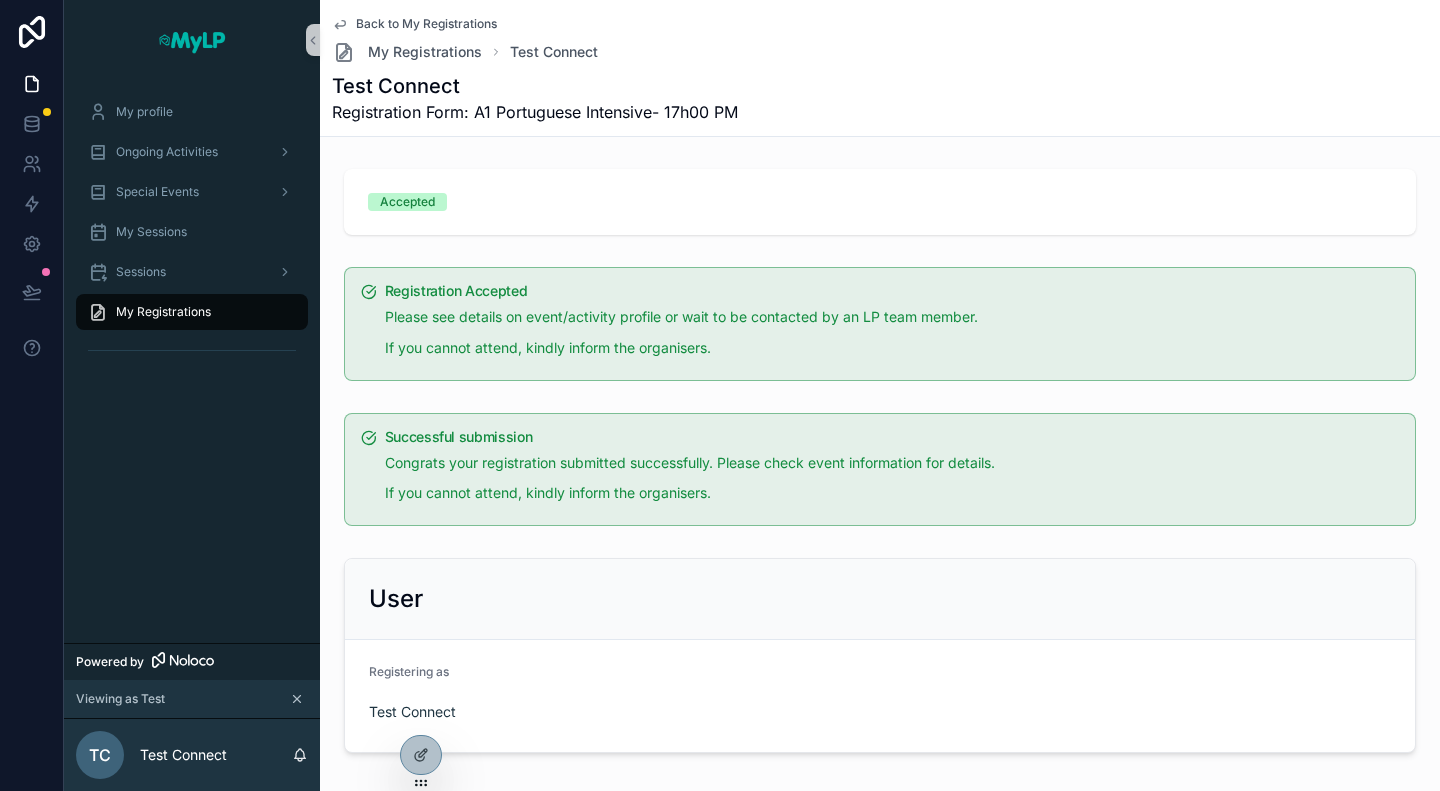 click on "My Registrations" at bounding box center [163, 312] 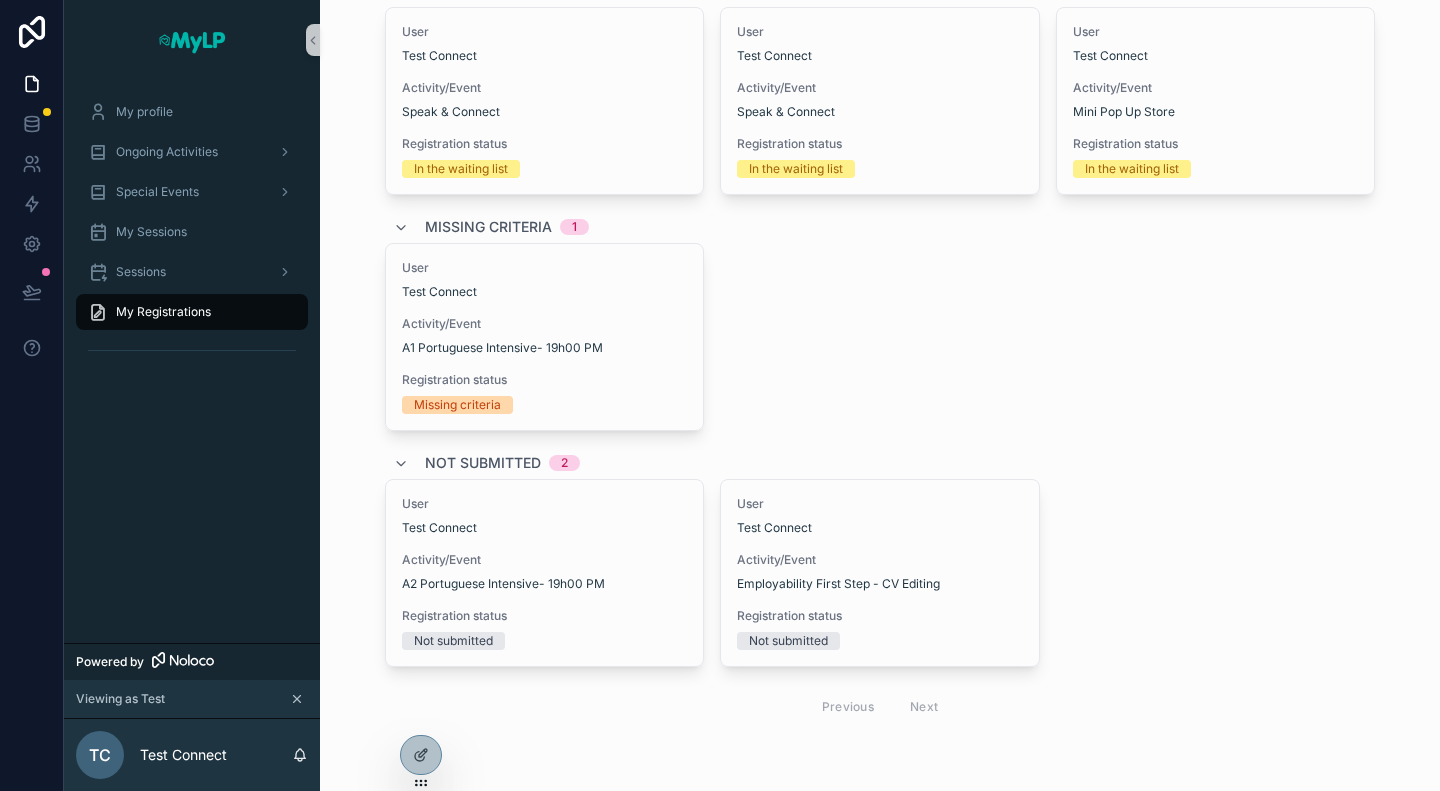 scroll, scrollTop: 283, scrollLeft: 0, axis: vertical 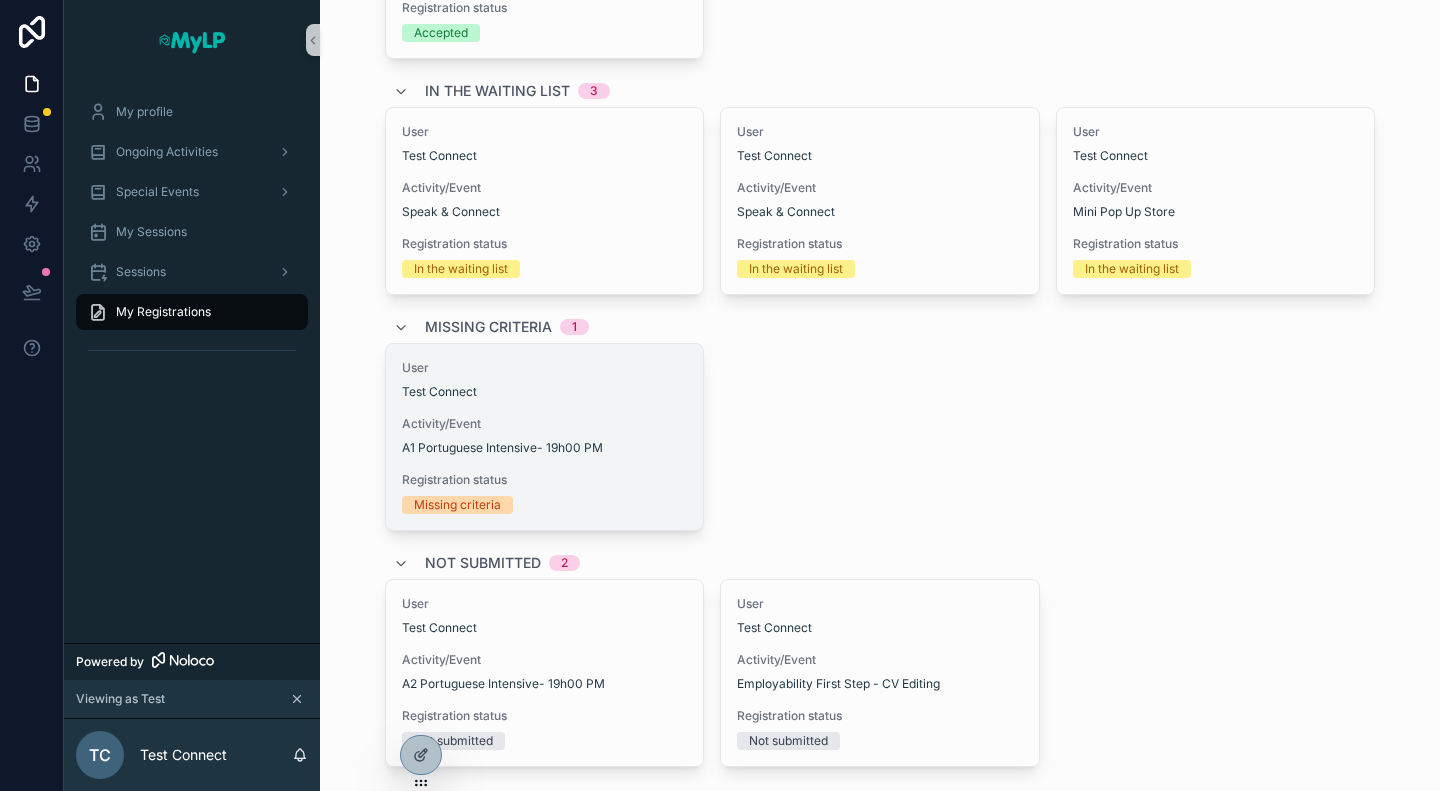 click on "A1 Portuguese Intensive- 19h00 PM" at bounding box center (545, 448) 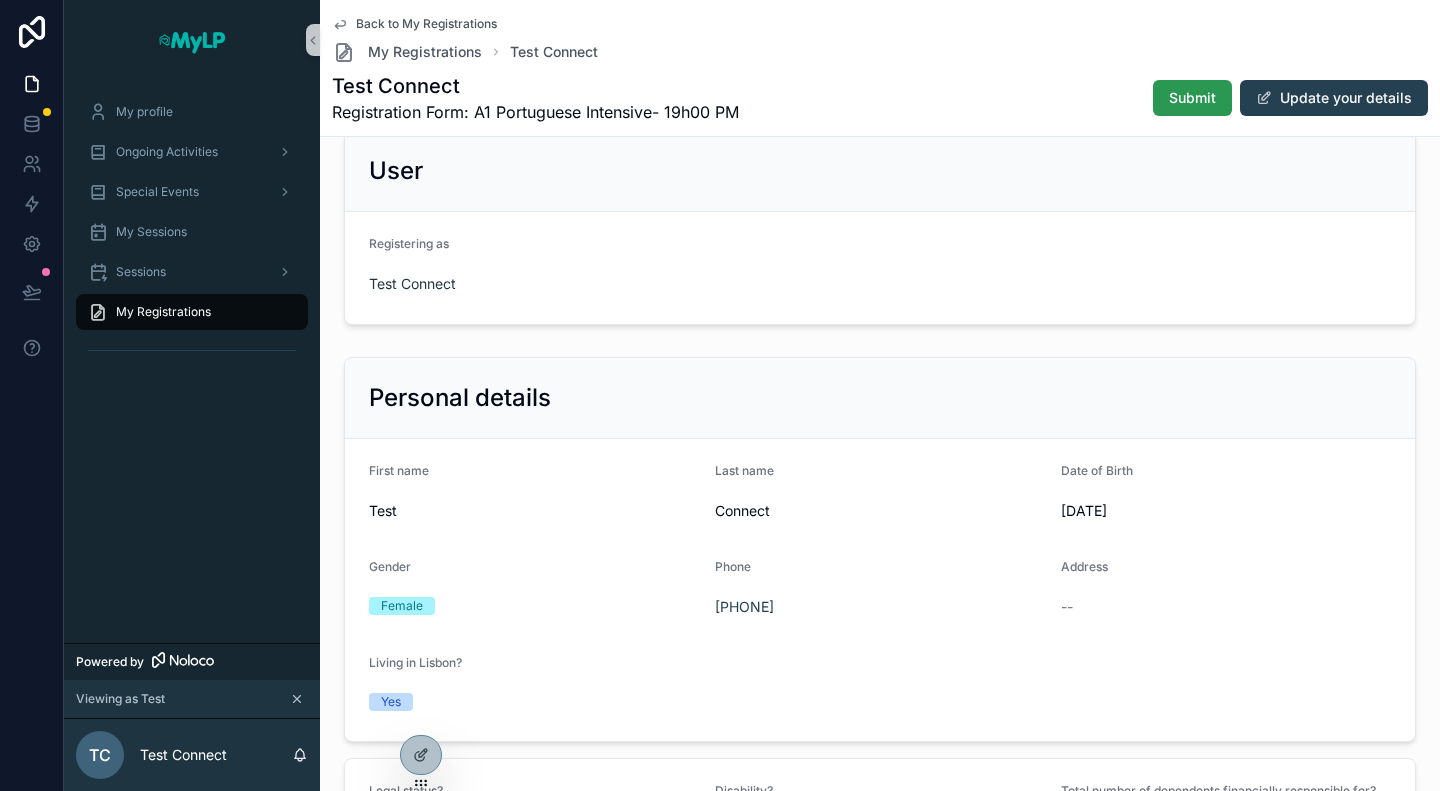 click on "Submit" at bounding box center [1192, 98] 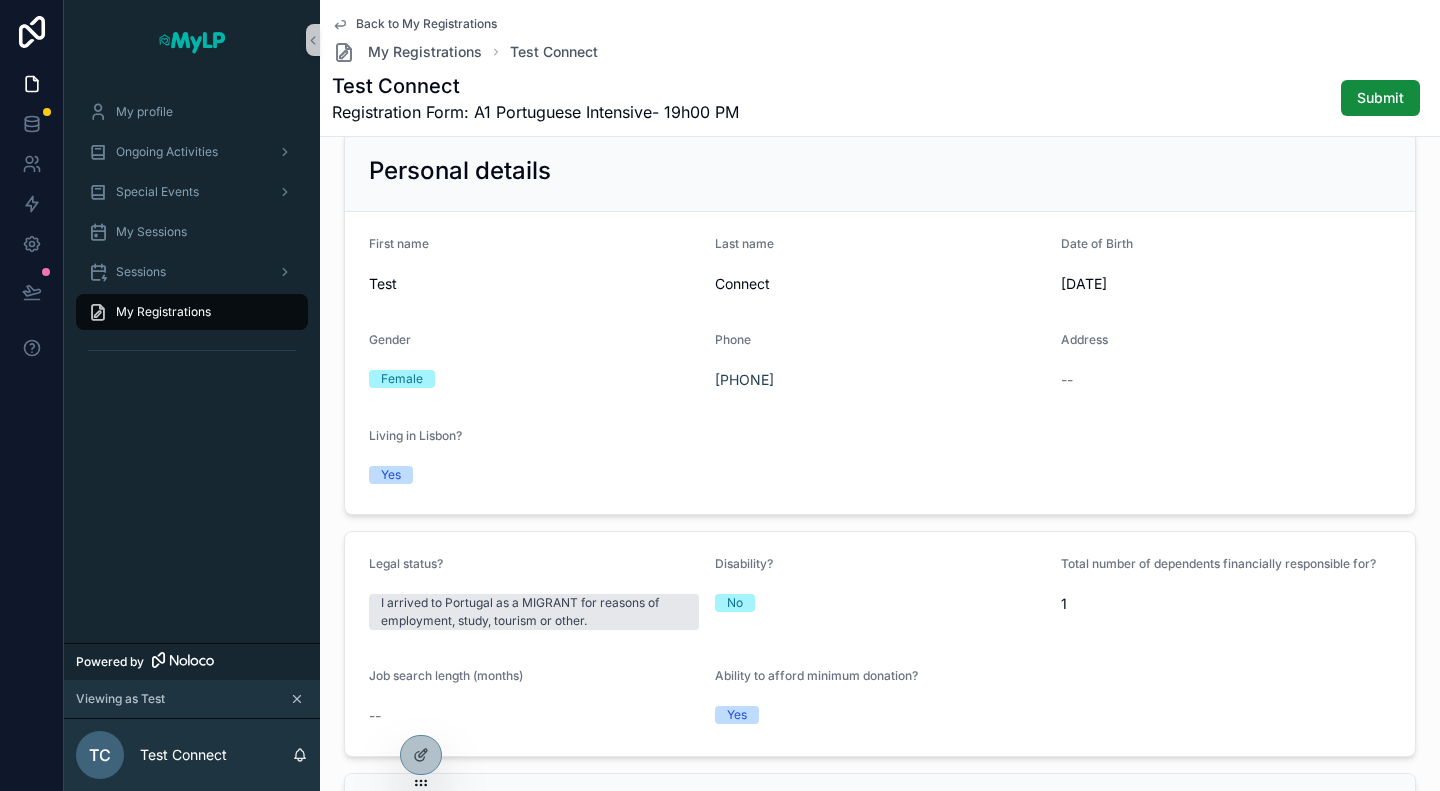scroll, scrollTop: 0, scrollLeft: 0, axis: both 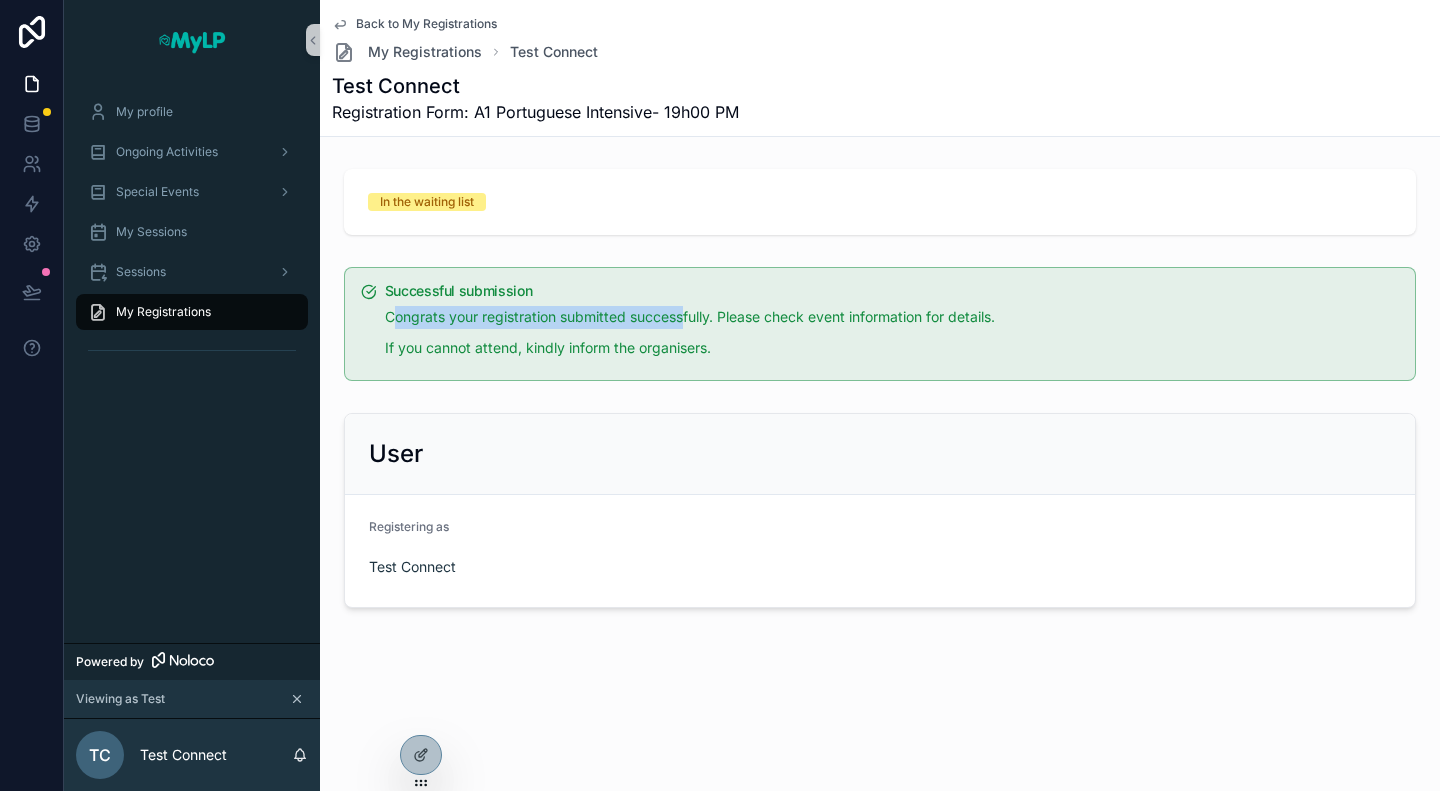 drag, startPoint x: 395, startPoint y: 315, endPoint x: 686, endPoint y: 317, distance: 291.00687 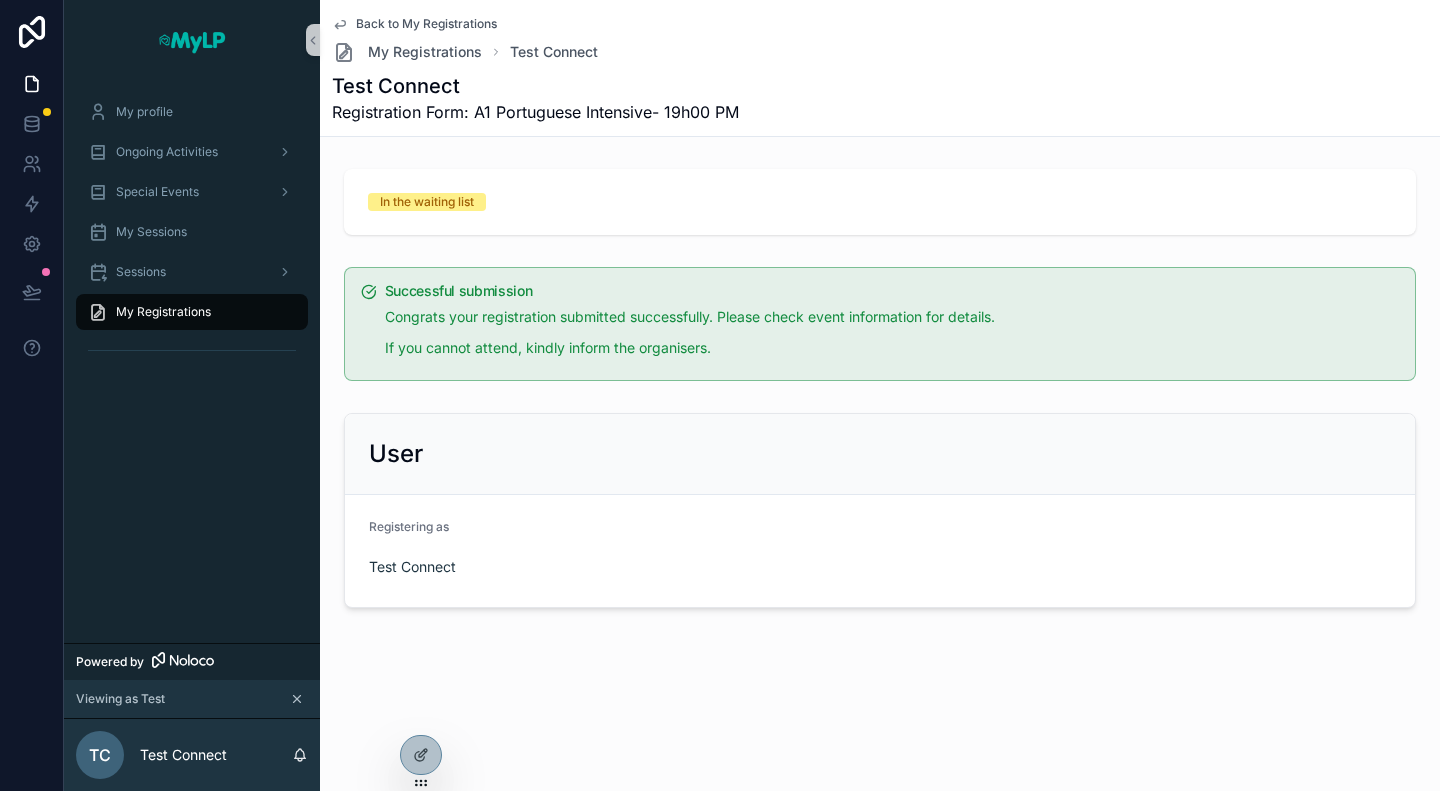 click on "Congrats your registration submitted successfully. Please check event information for details." at bounding box center (892, 317) 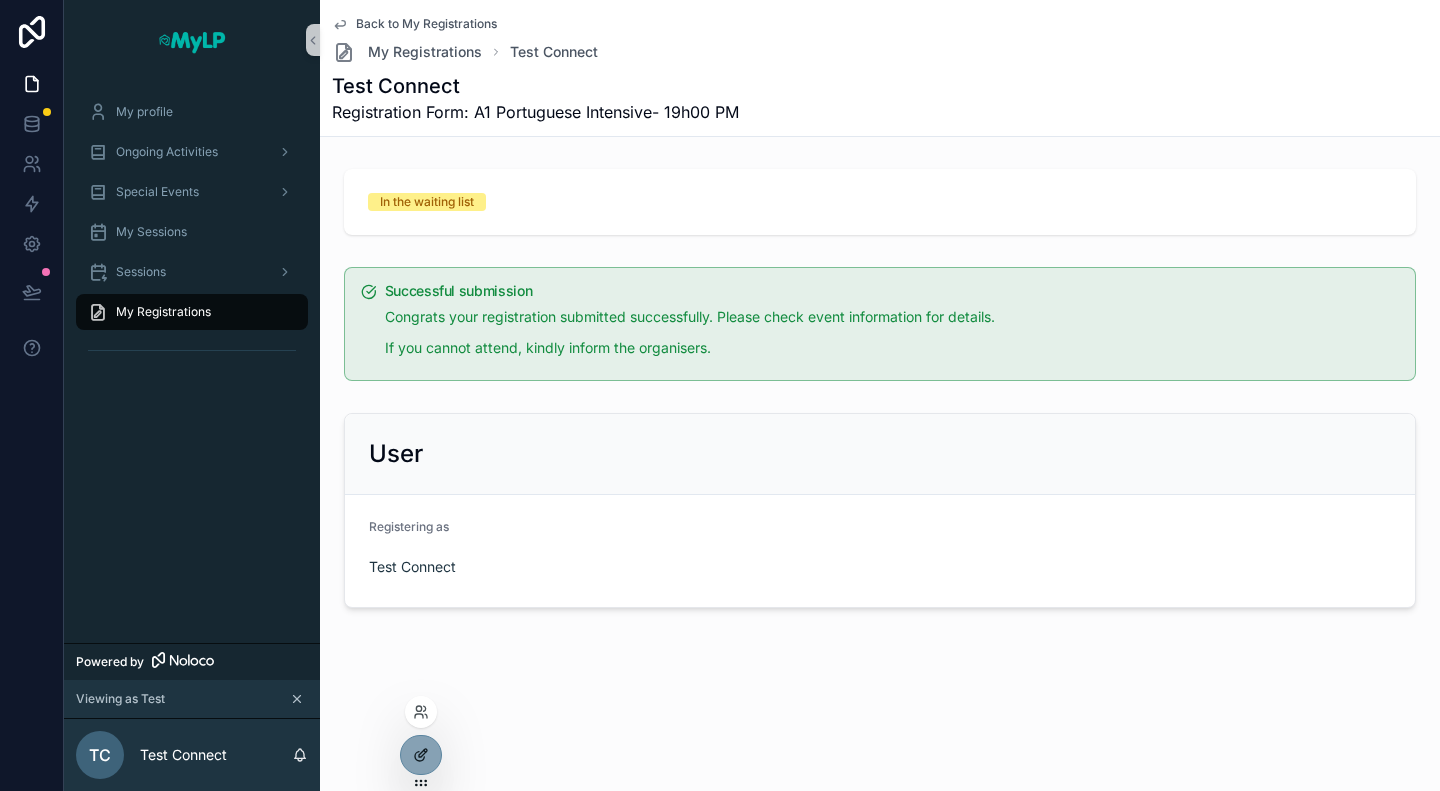 click 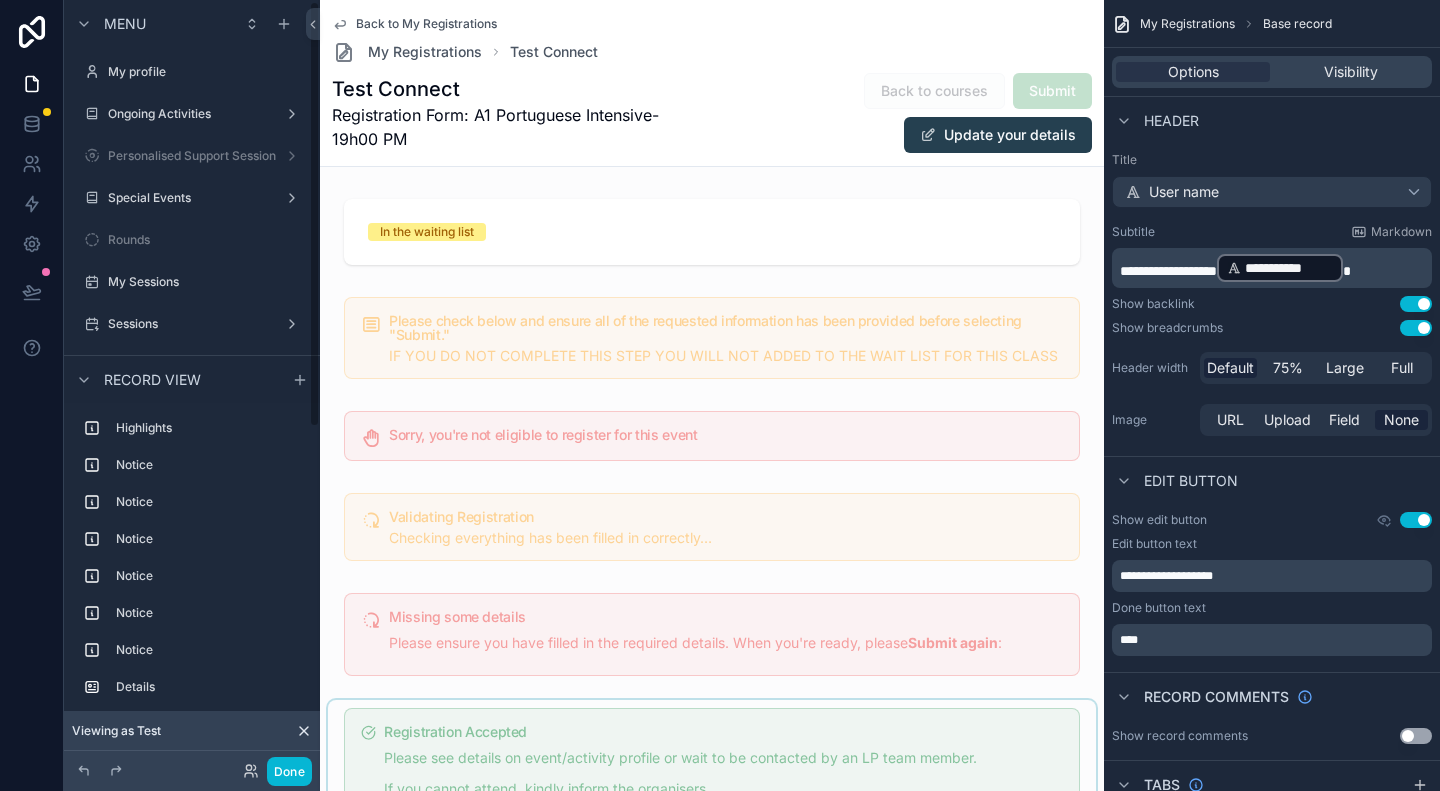 scroll, scrollTop: 2, scrollLeft: 0, axis: vertical 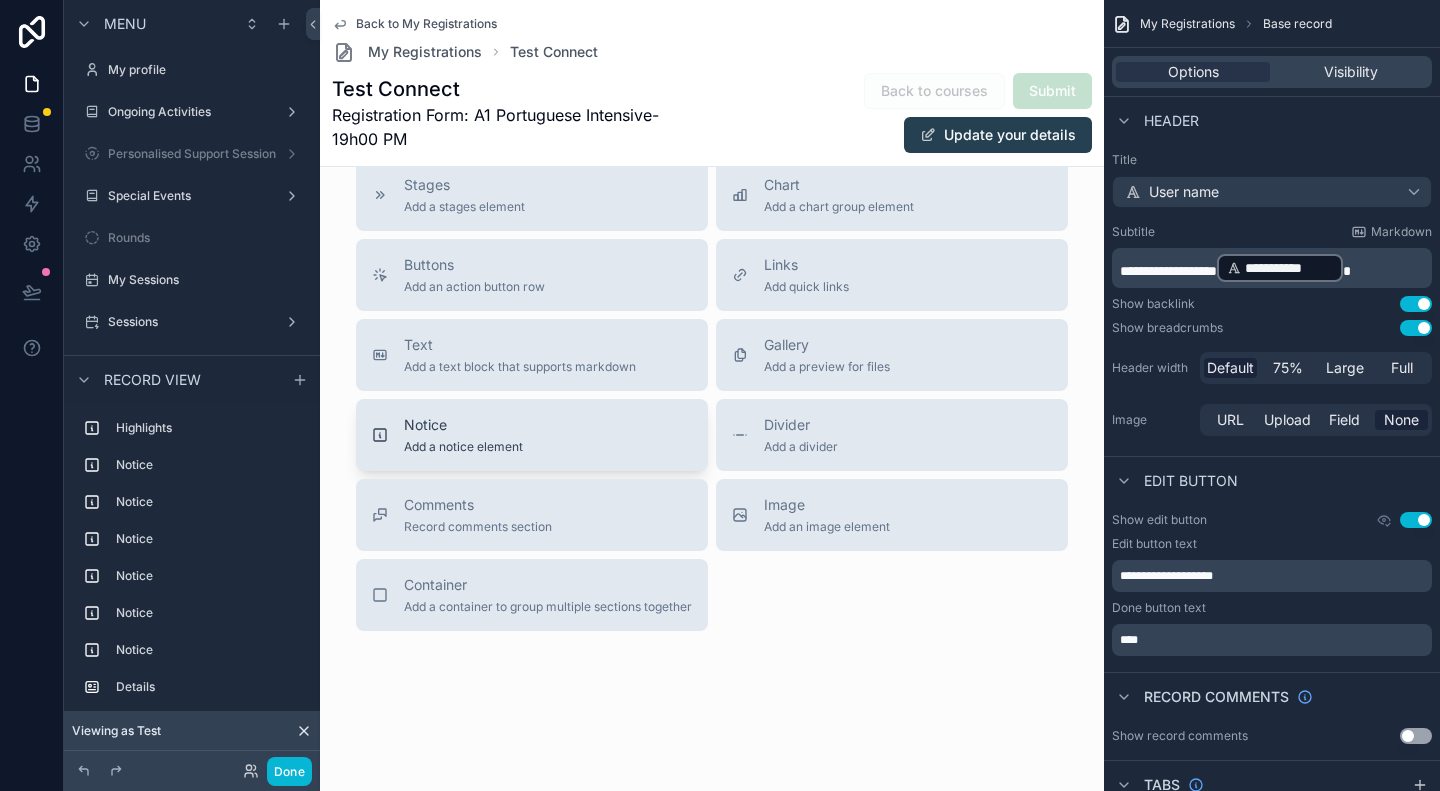 click on "Notice Add a notice element" at bounding box center [532, 435] 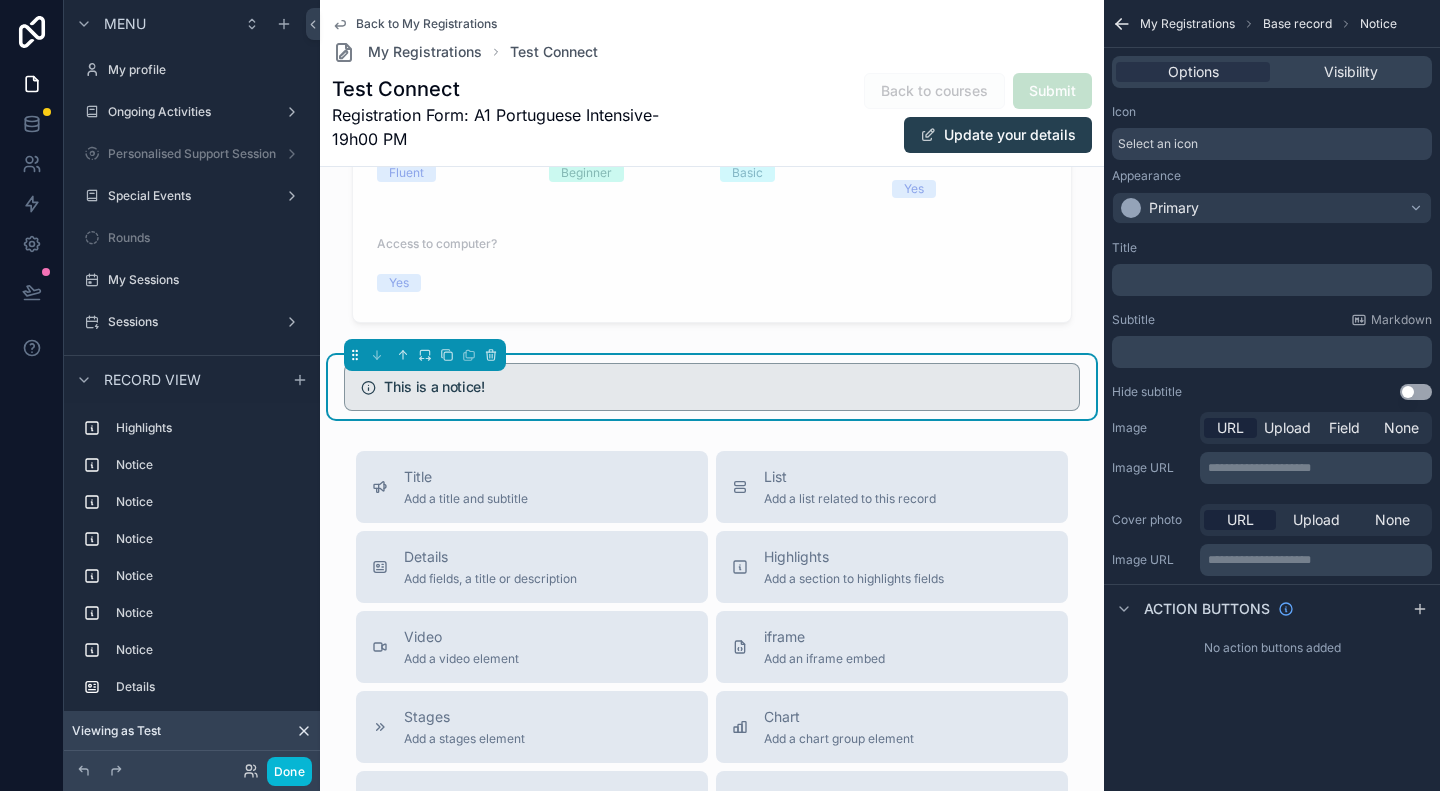 scroll, scrollTop: 2063, scrollLeft: 0, axis: vertical 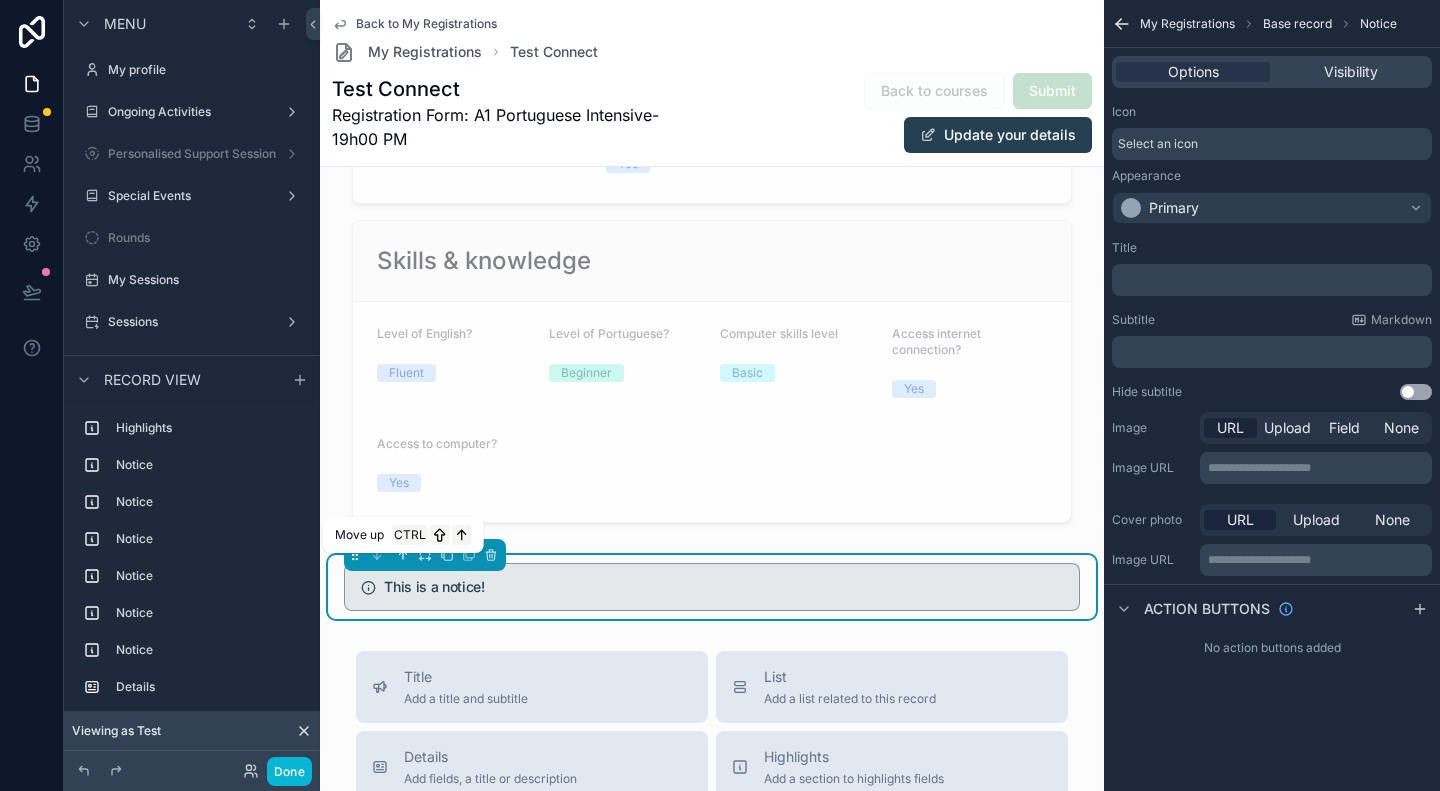 click 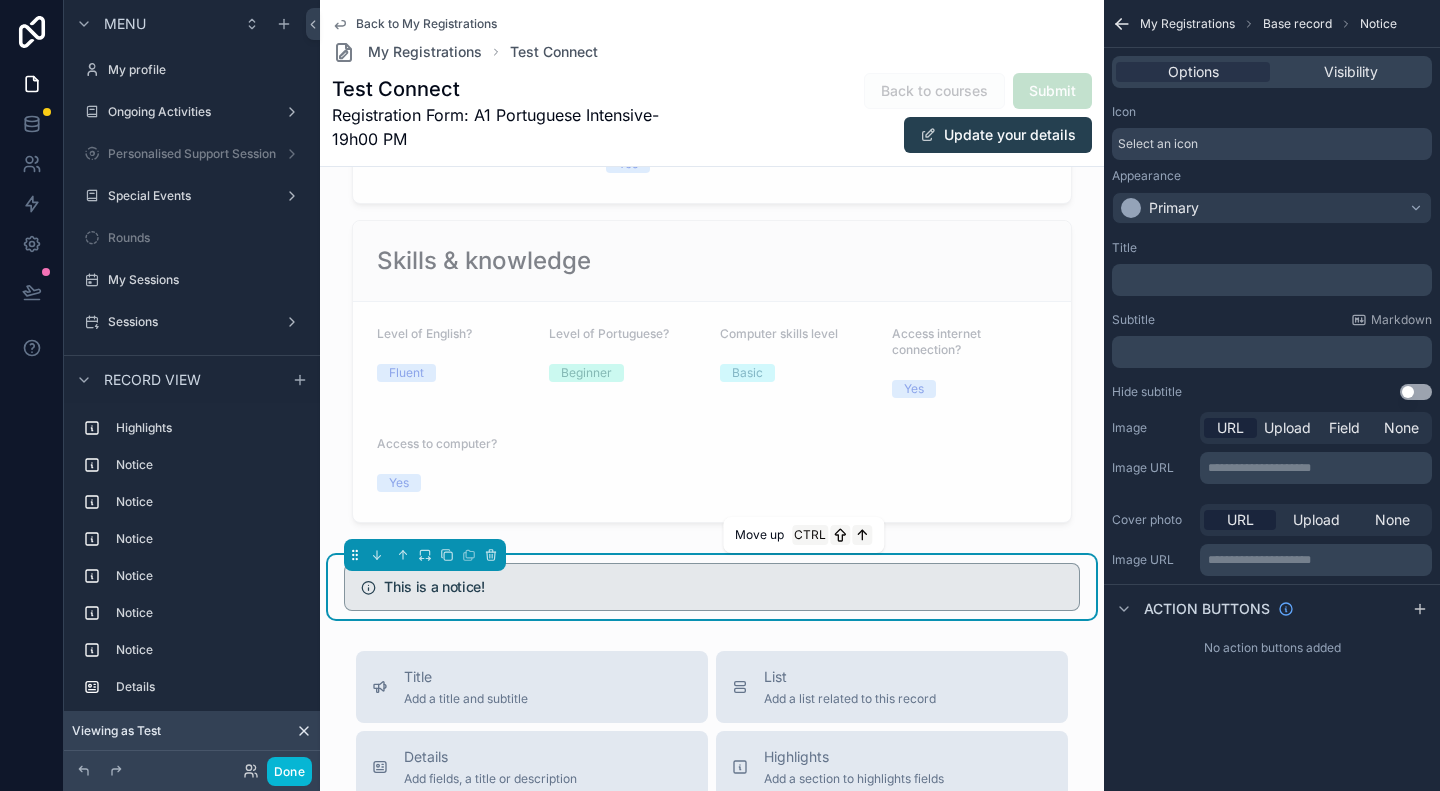 click 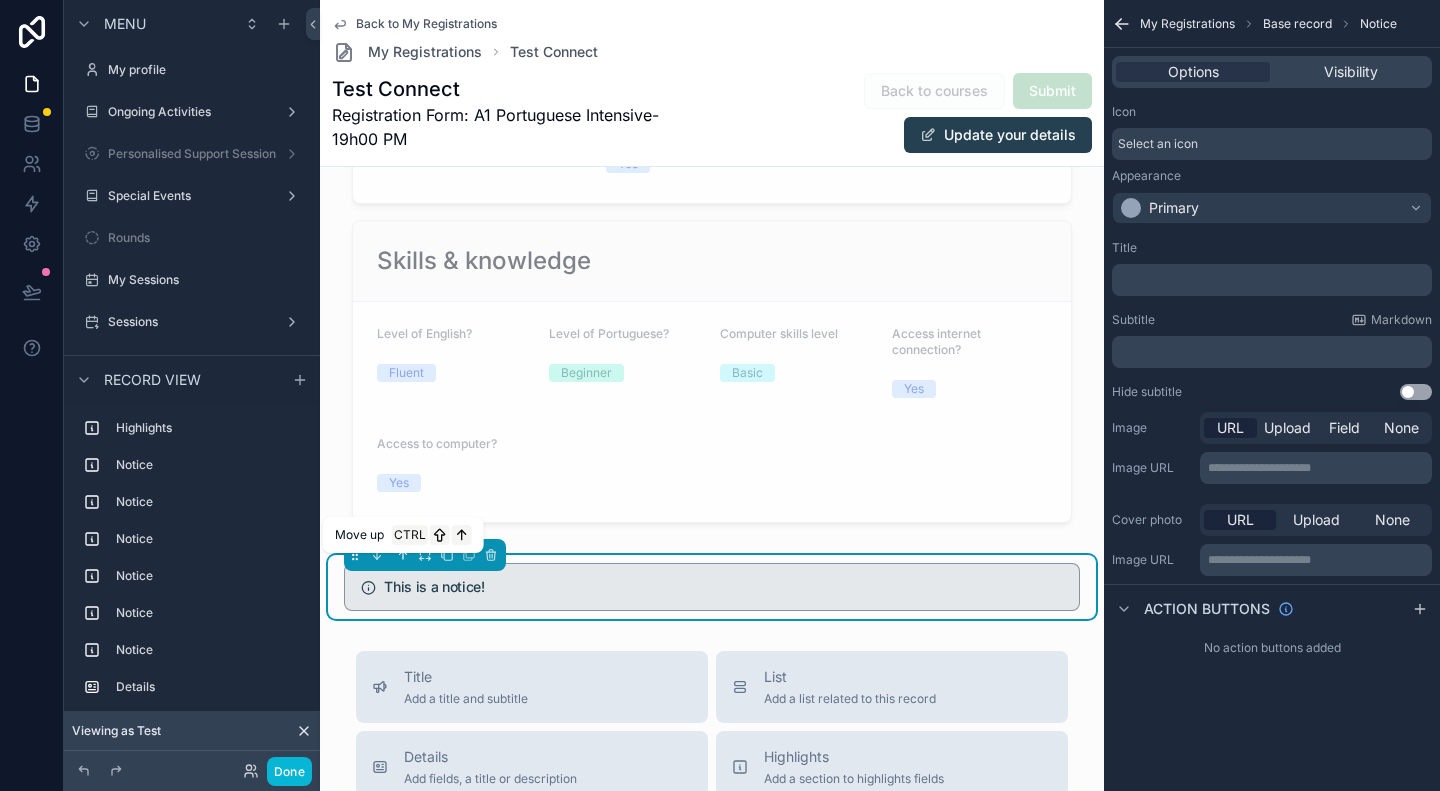 click 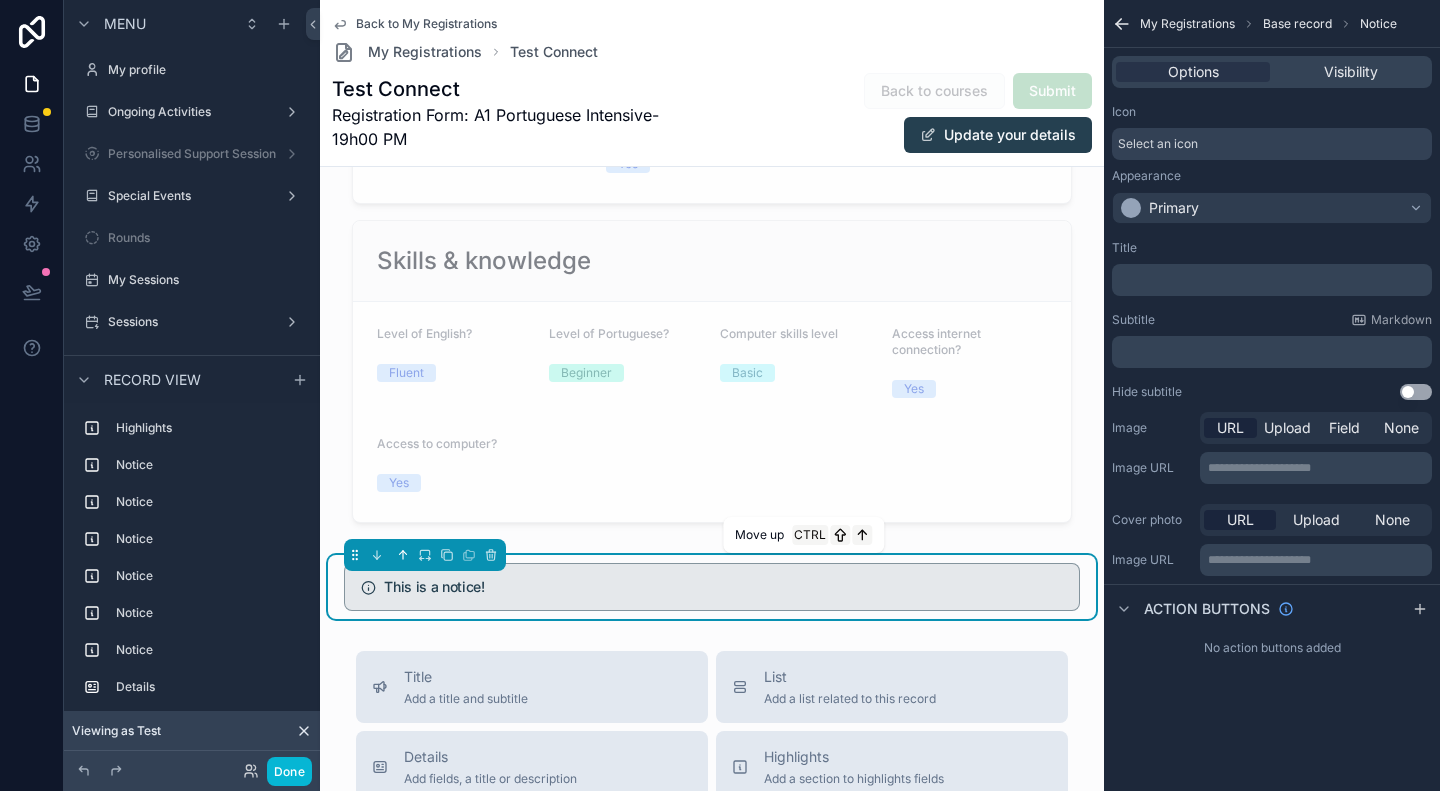 click 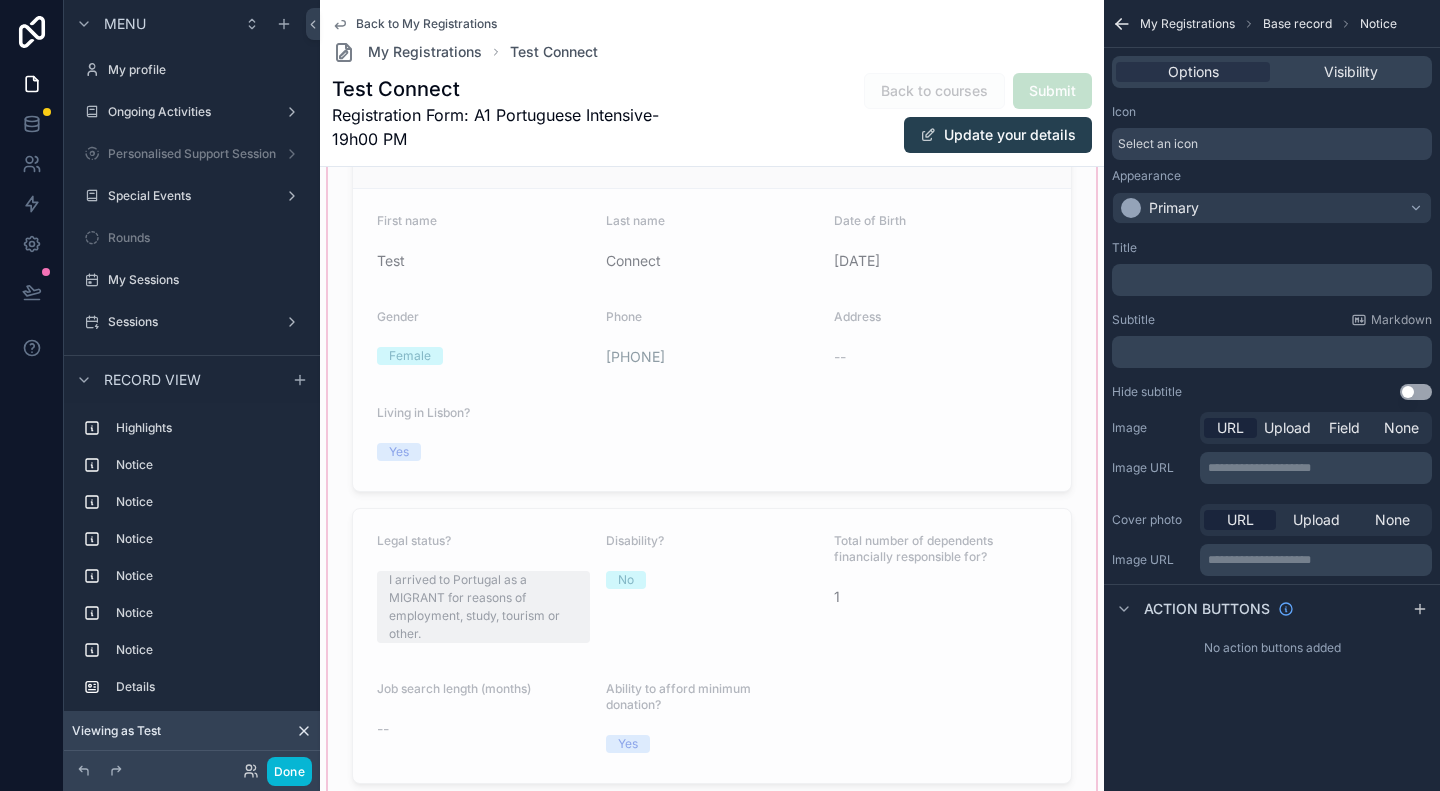 scroll, scrollTop: 1163, scrollLeft: 0, axis: vertical 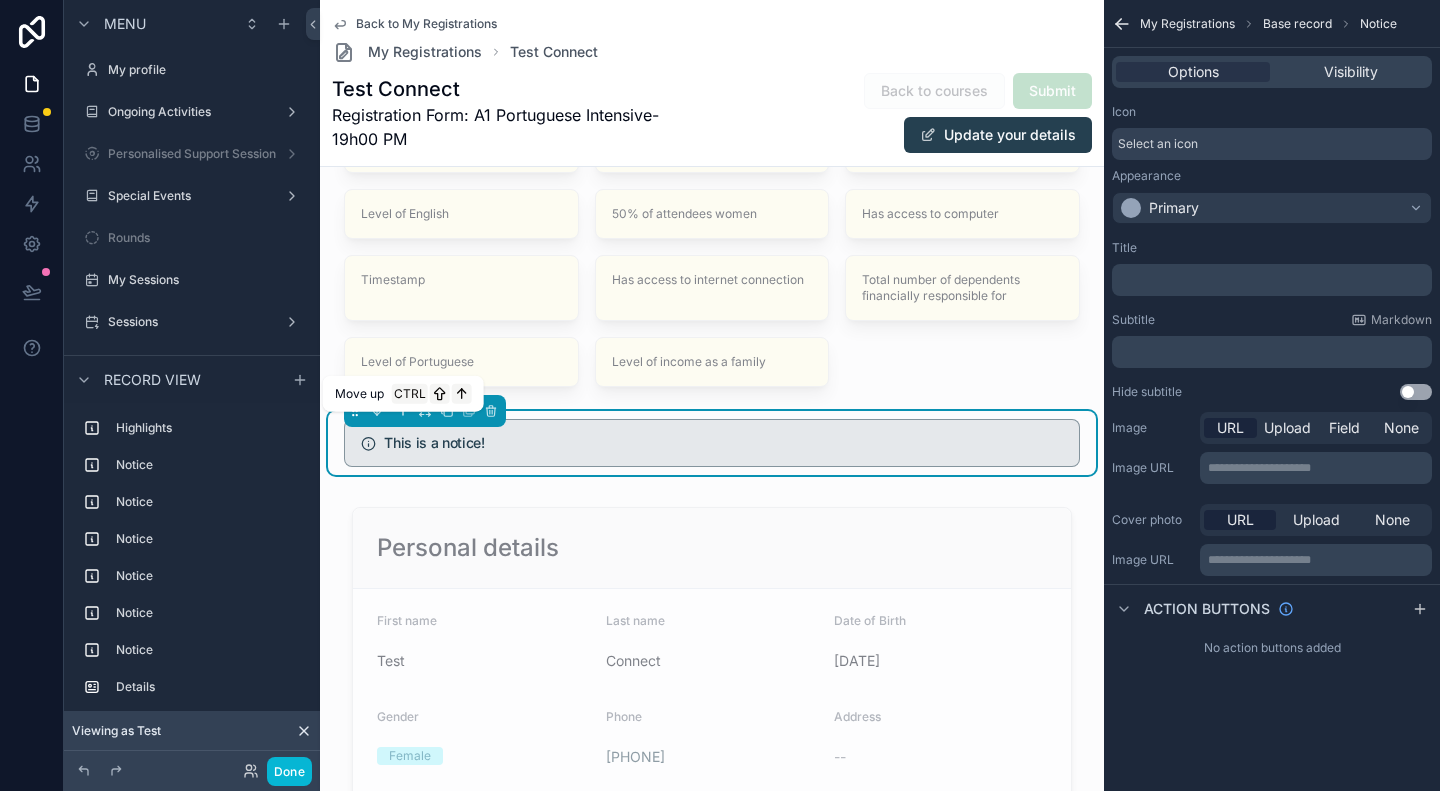 click 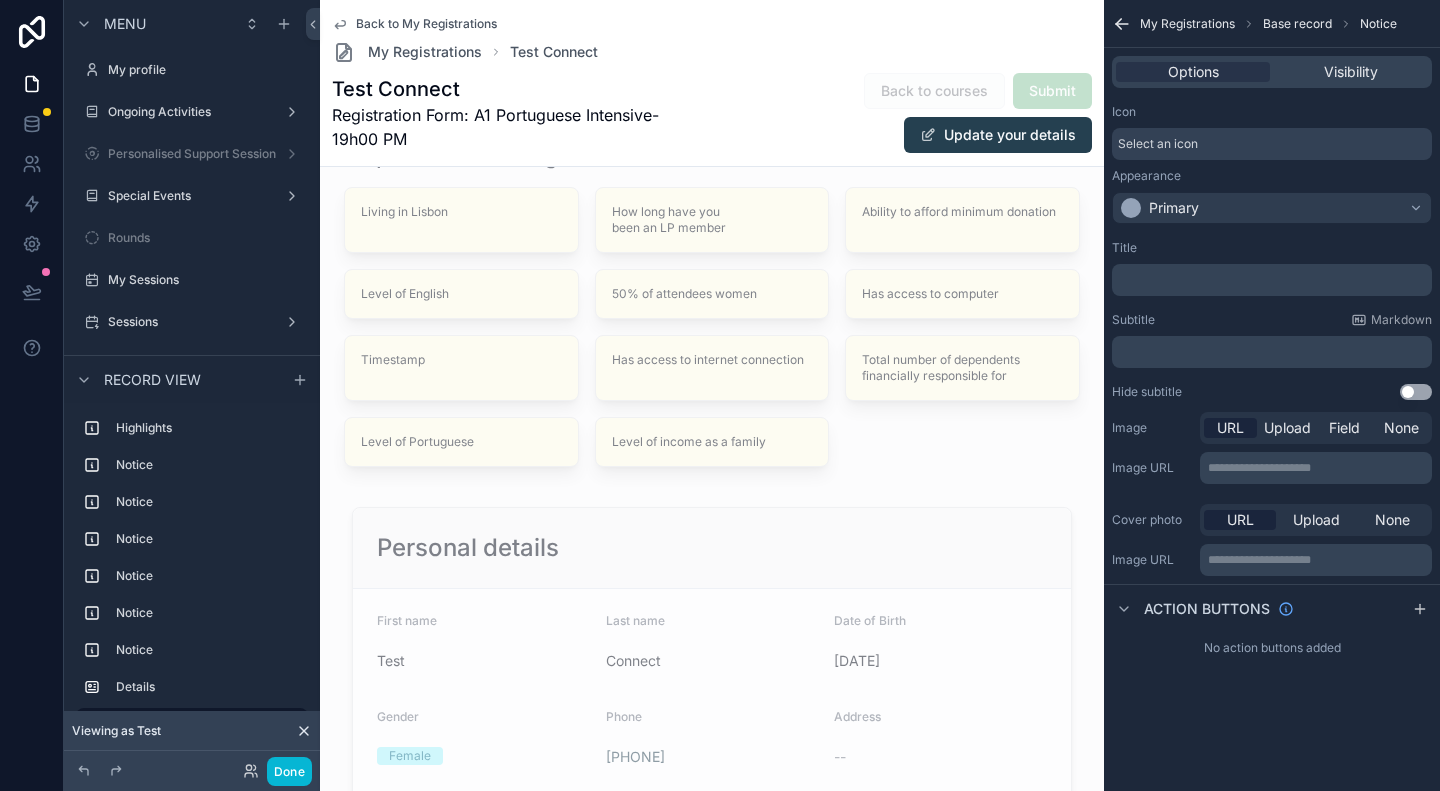 scroll, scrollTop: 663, scrollLeft: 0, axis: vertical 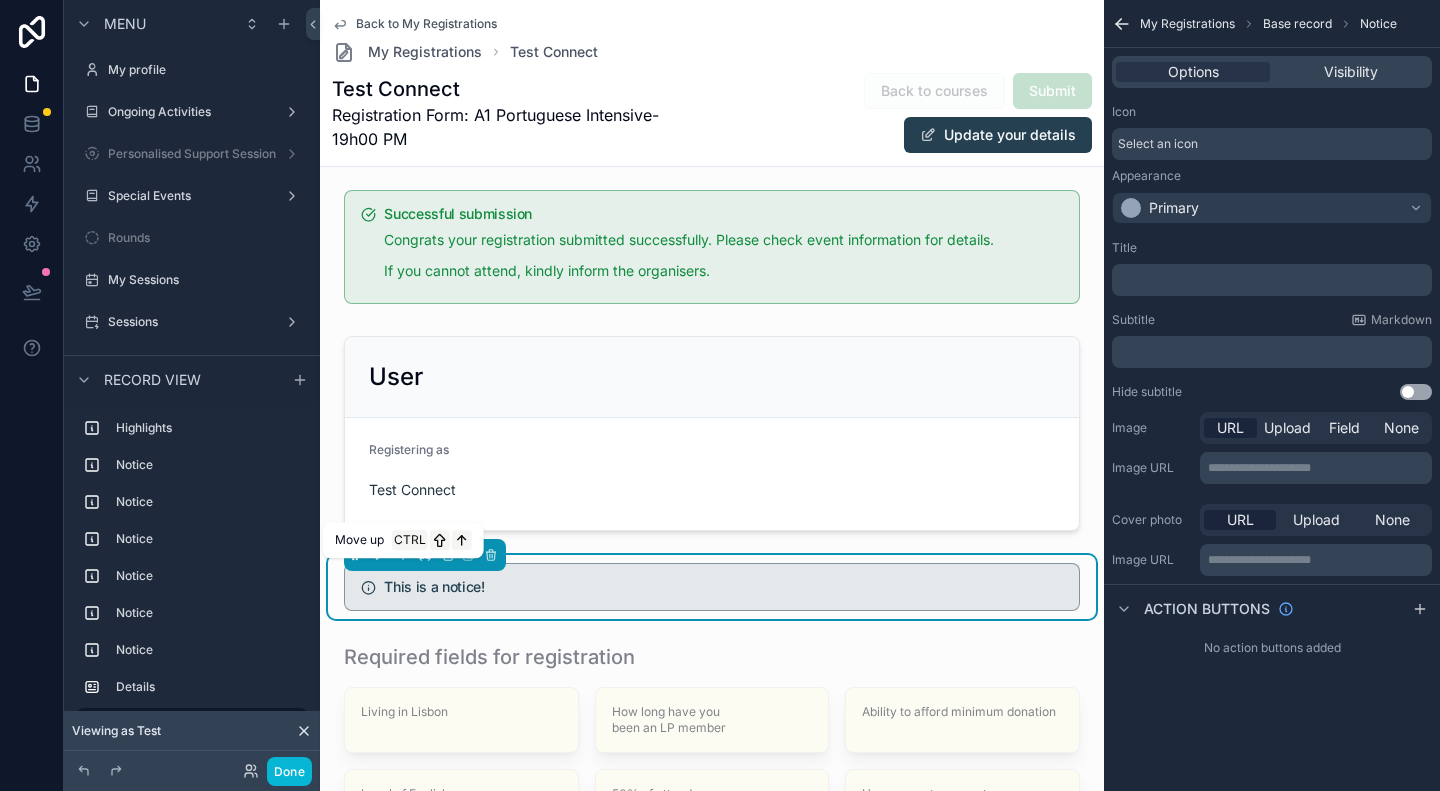 click 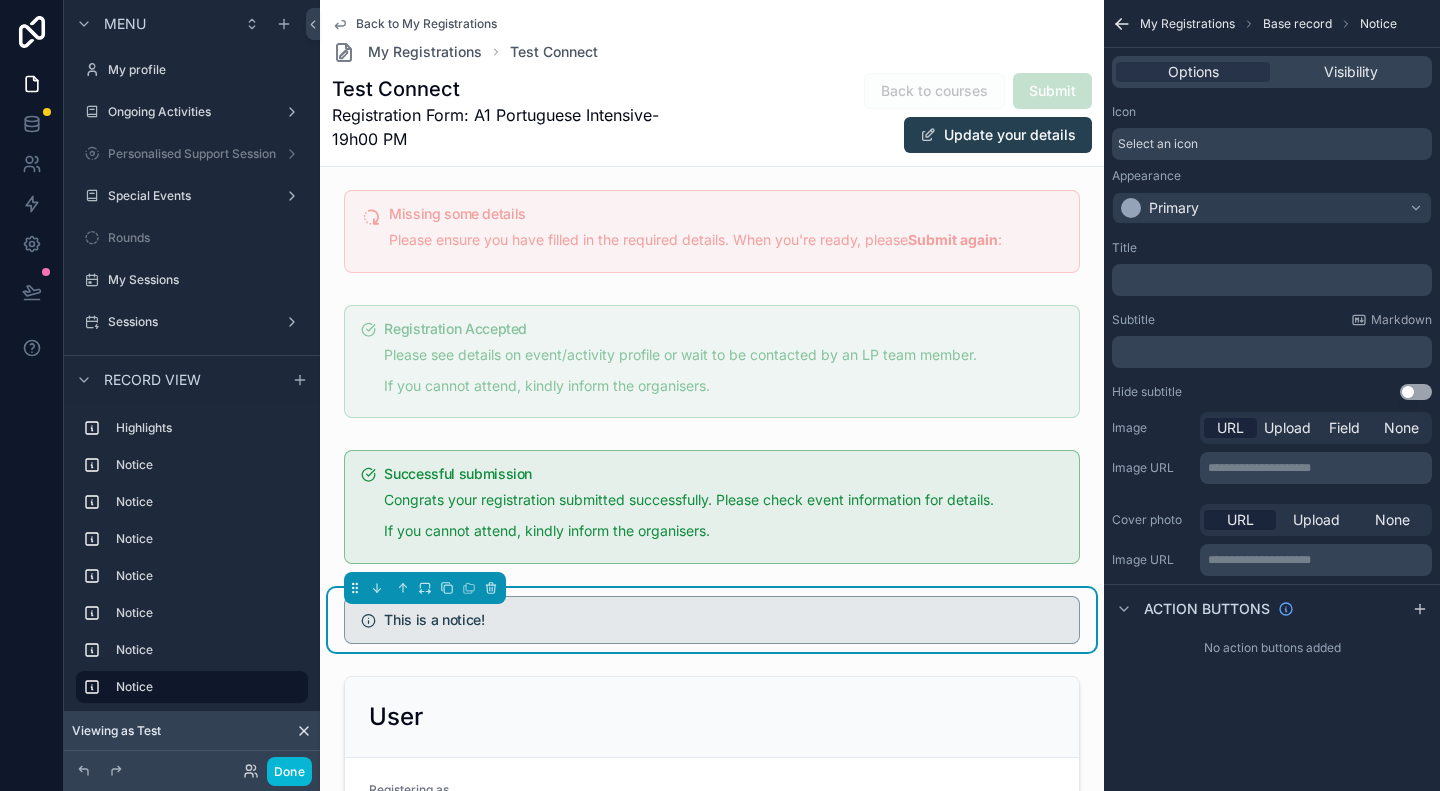 scroll, scrollTop: 463, scrollLeft: 0, axis: vertical 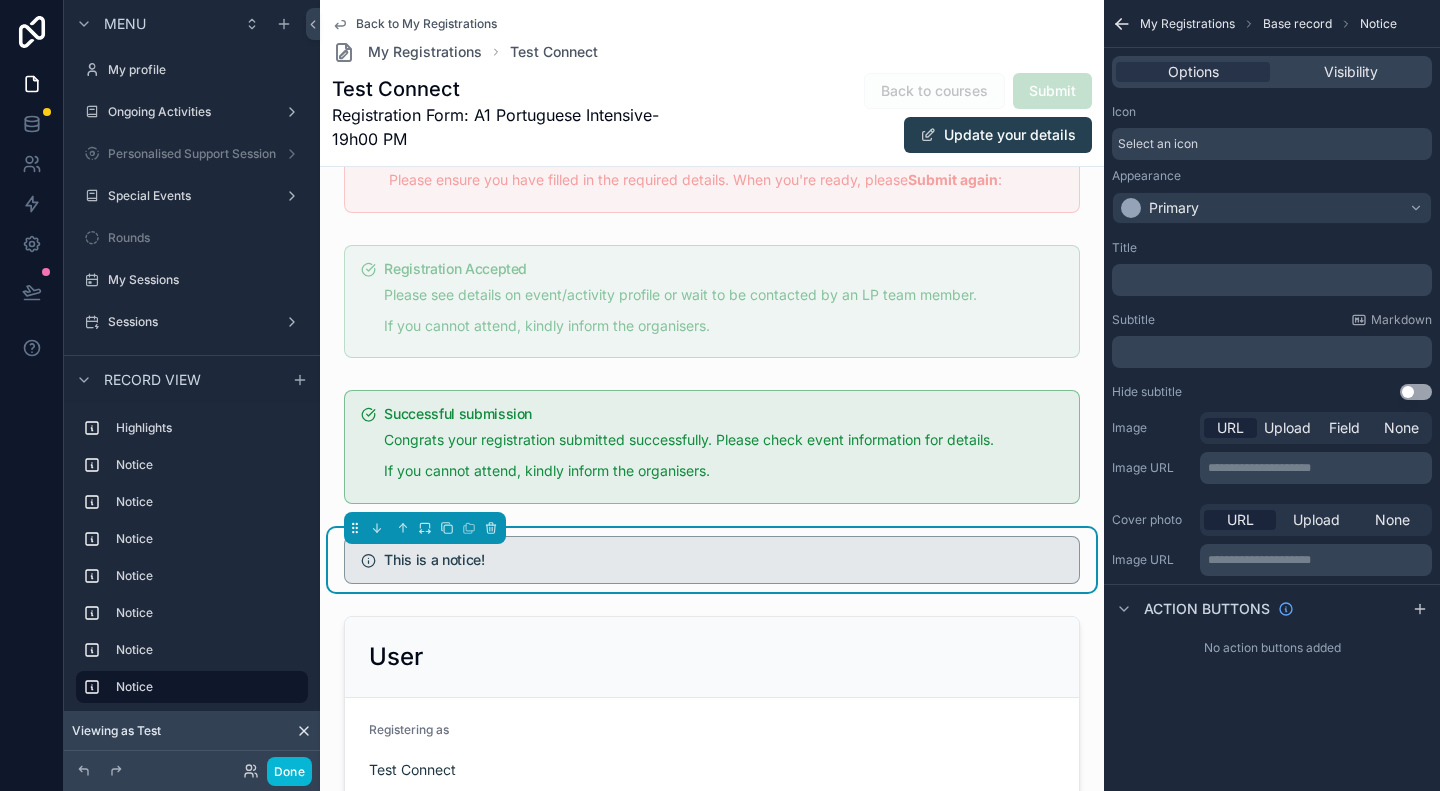 click on "Appearance Primary" at bounding box center [1272, 196] 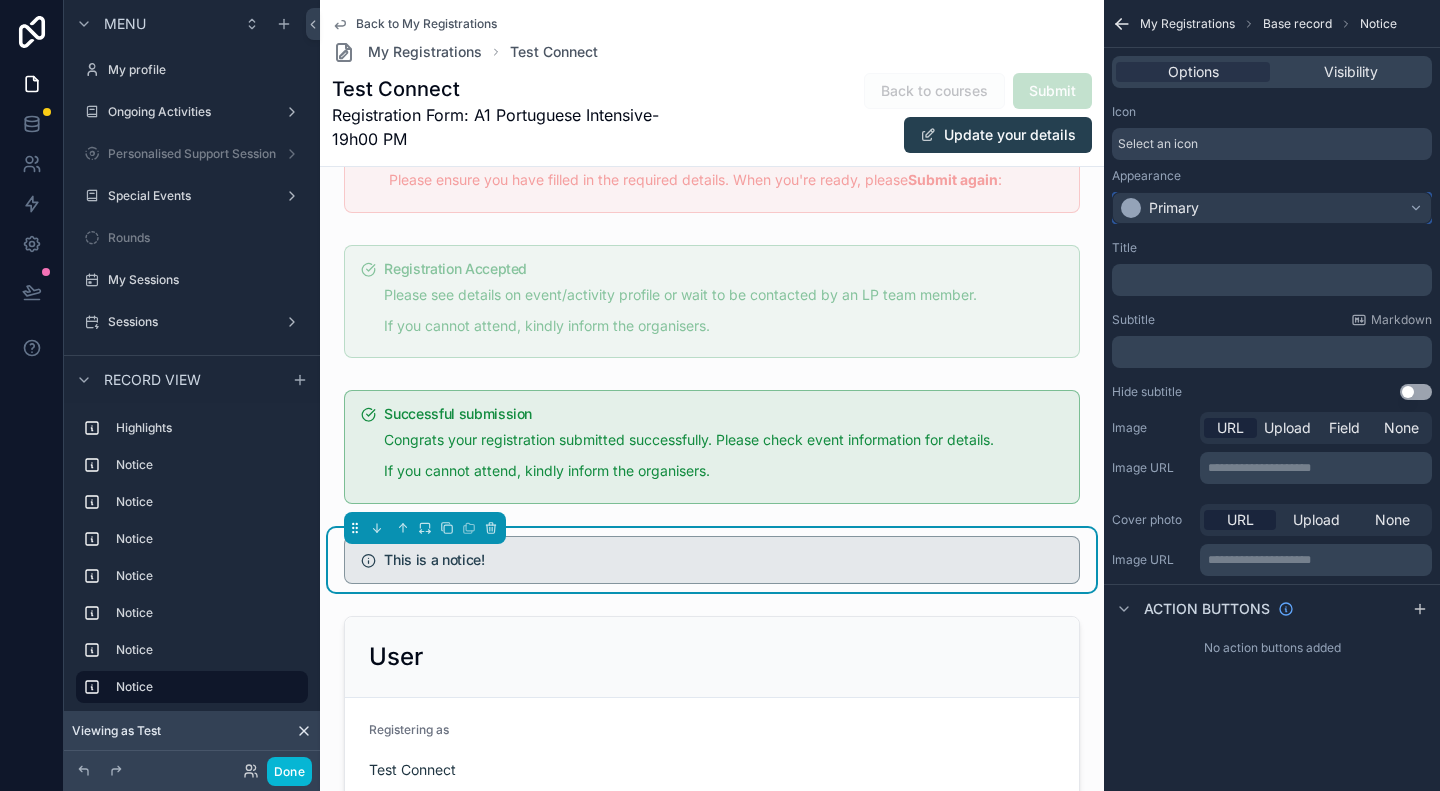 click on "Primary" at bounding box center (1272, 208) 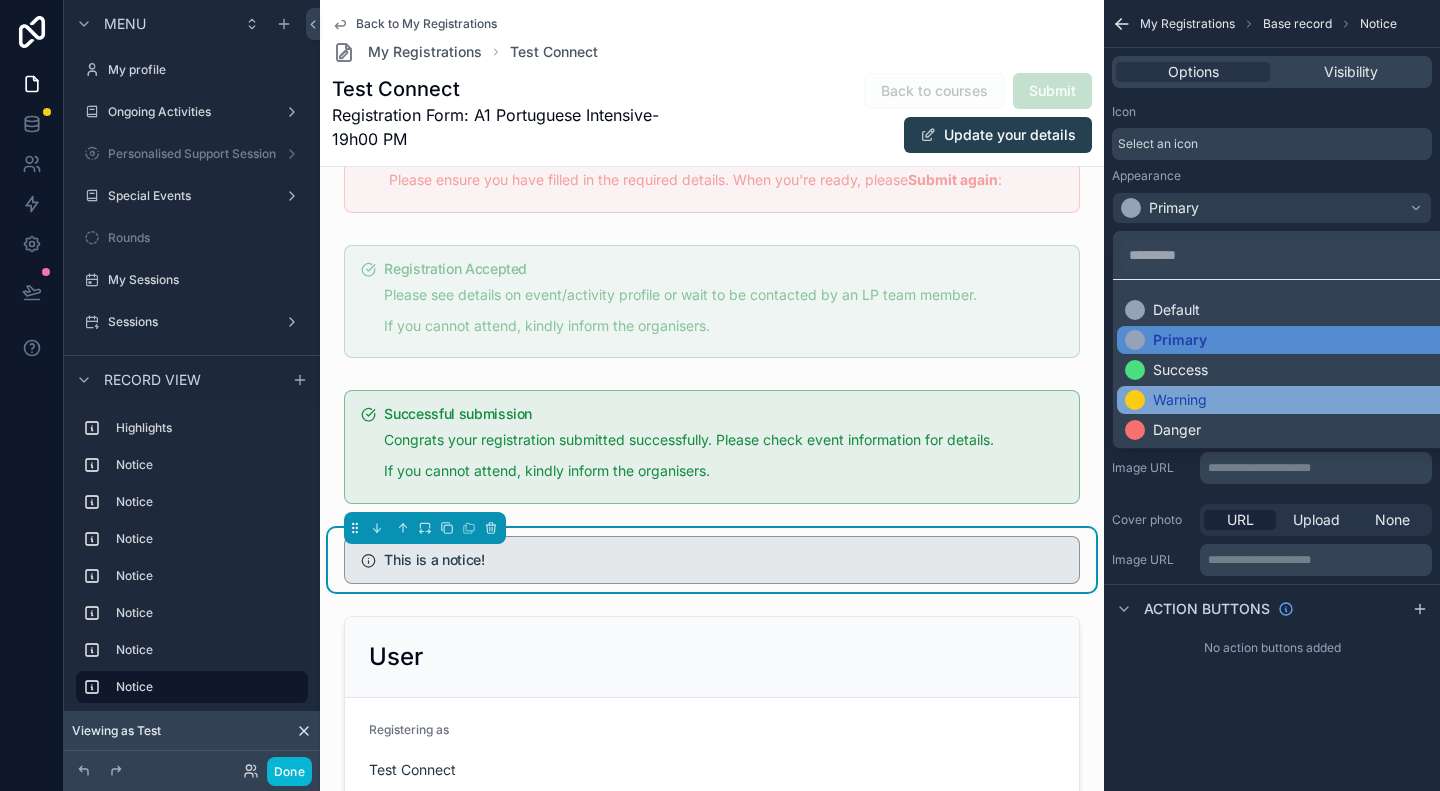 click on "Warning" at bounding box center [1180, 400] 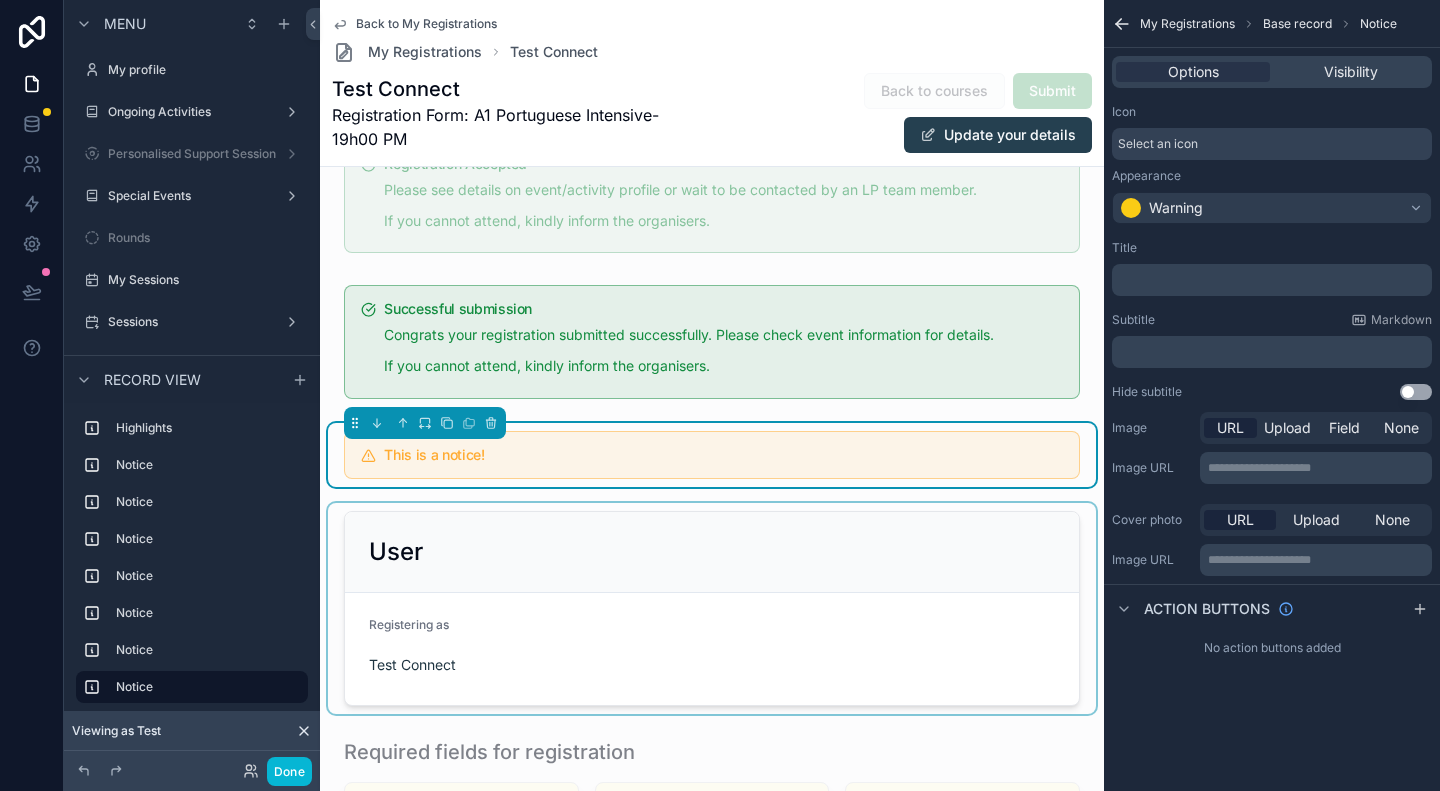 scroll, scrollTop: 600, scrollLeft: 0, axis: vertical 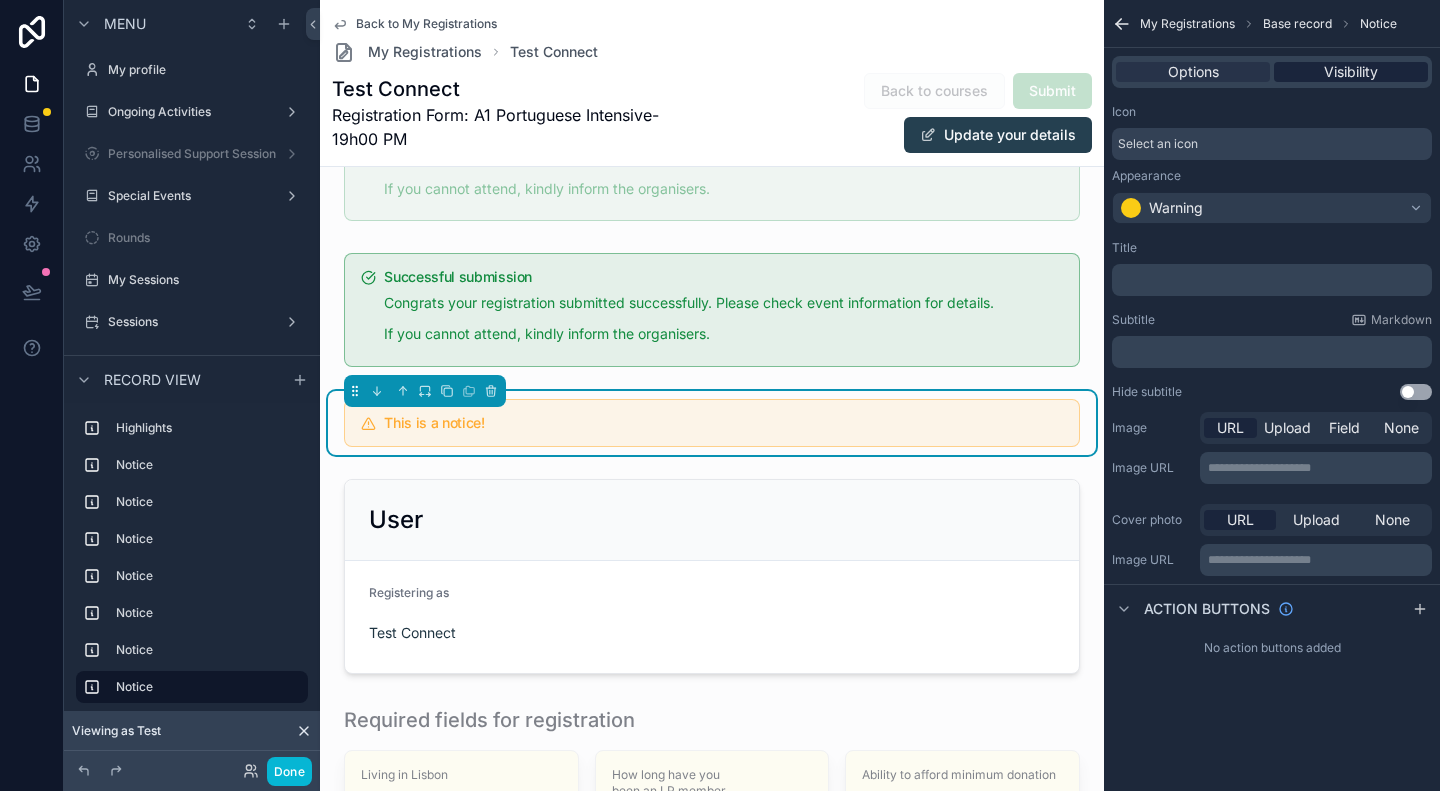click on "Visibility" at bounding box center (1351, 72) 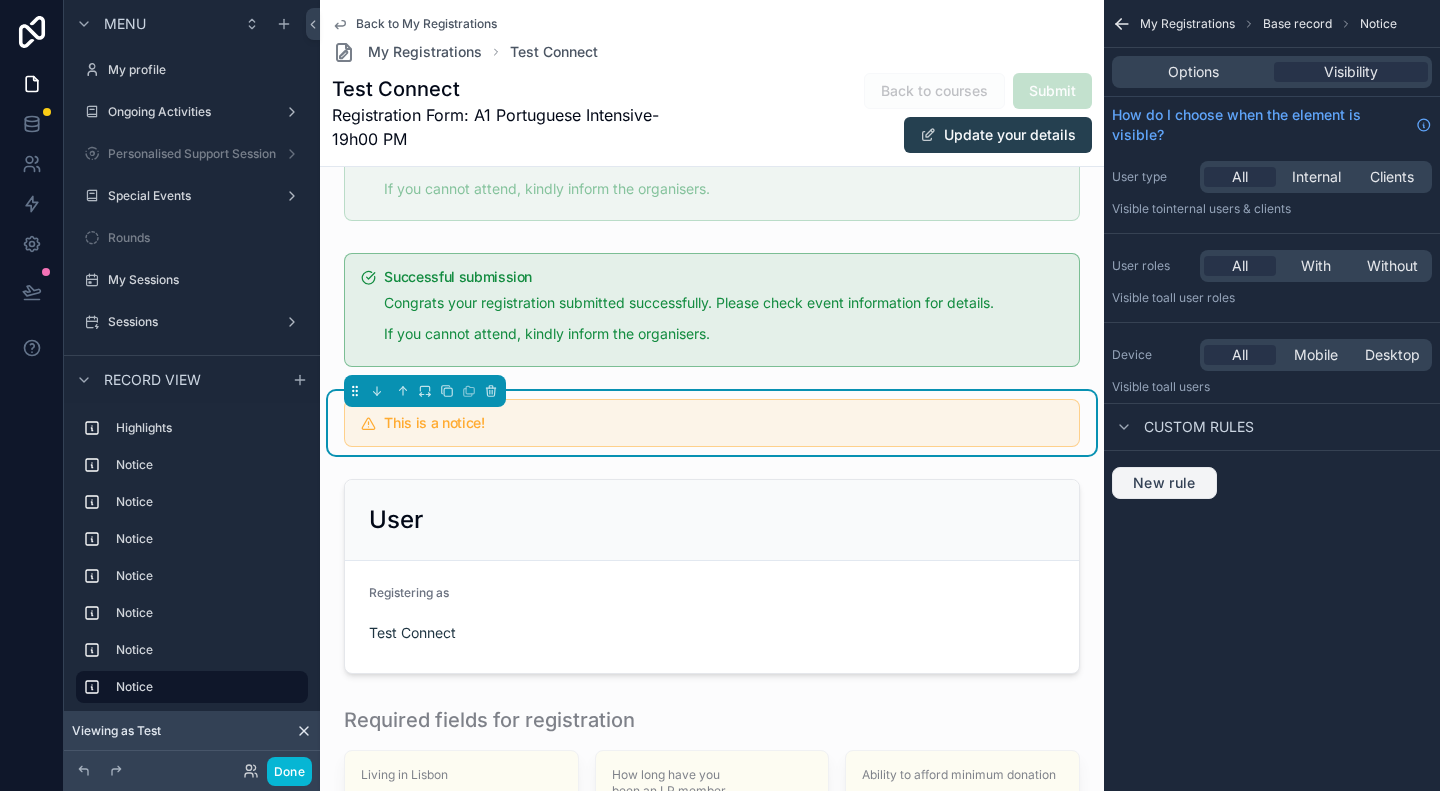 click on "New rule" at bounding box center [1164, 483] 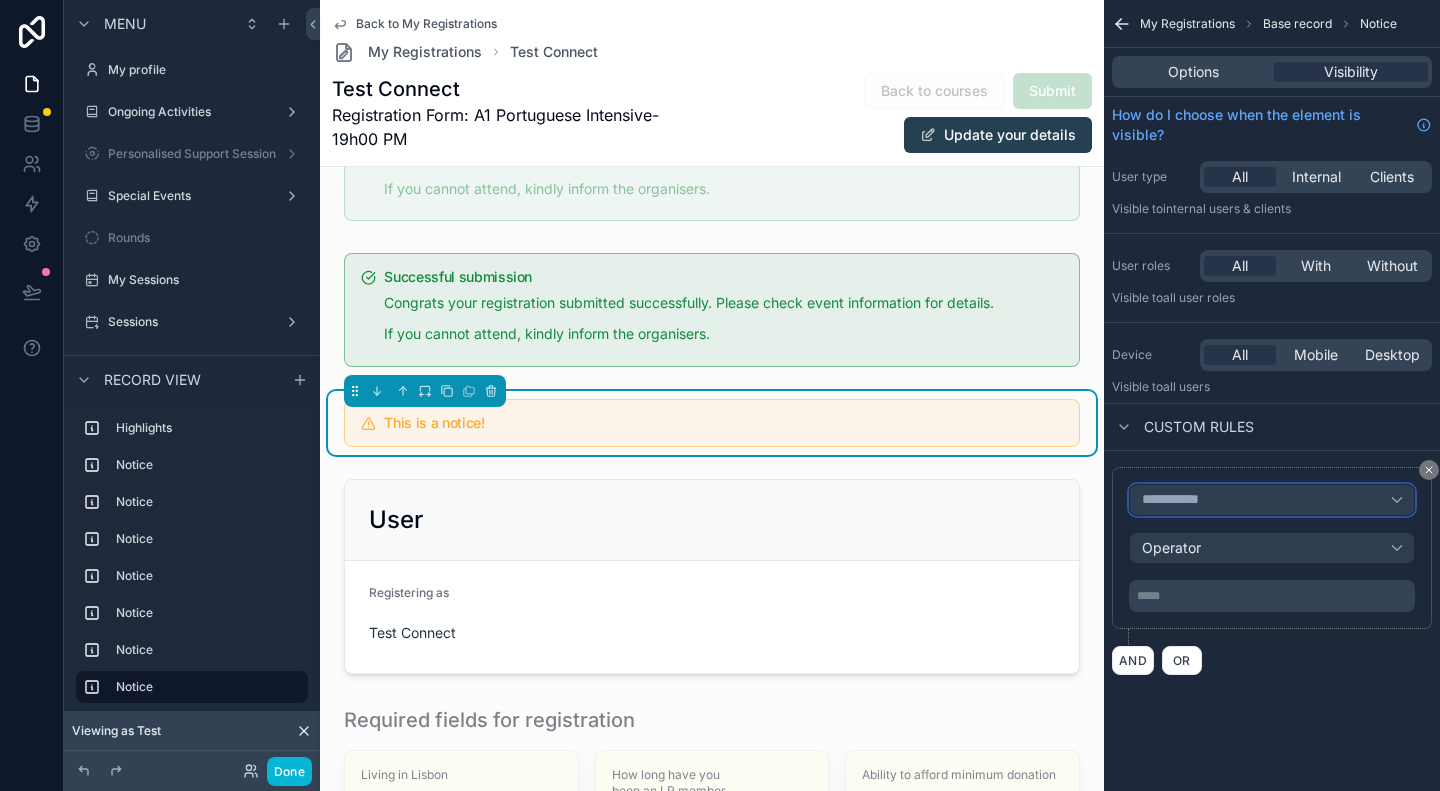click on "**********" at bounding box center (1272, 500) 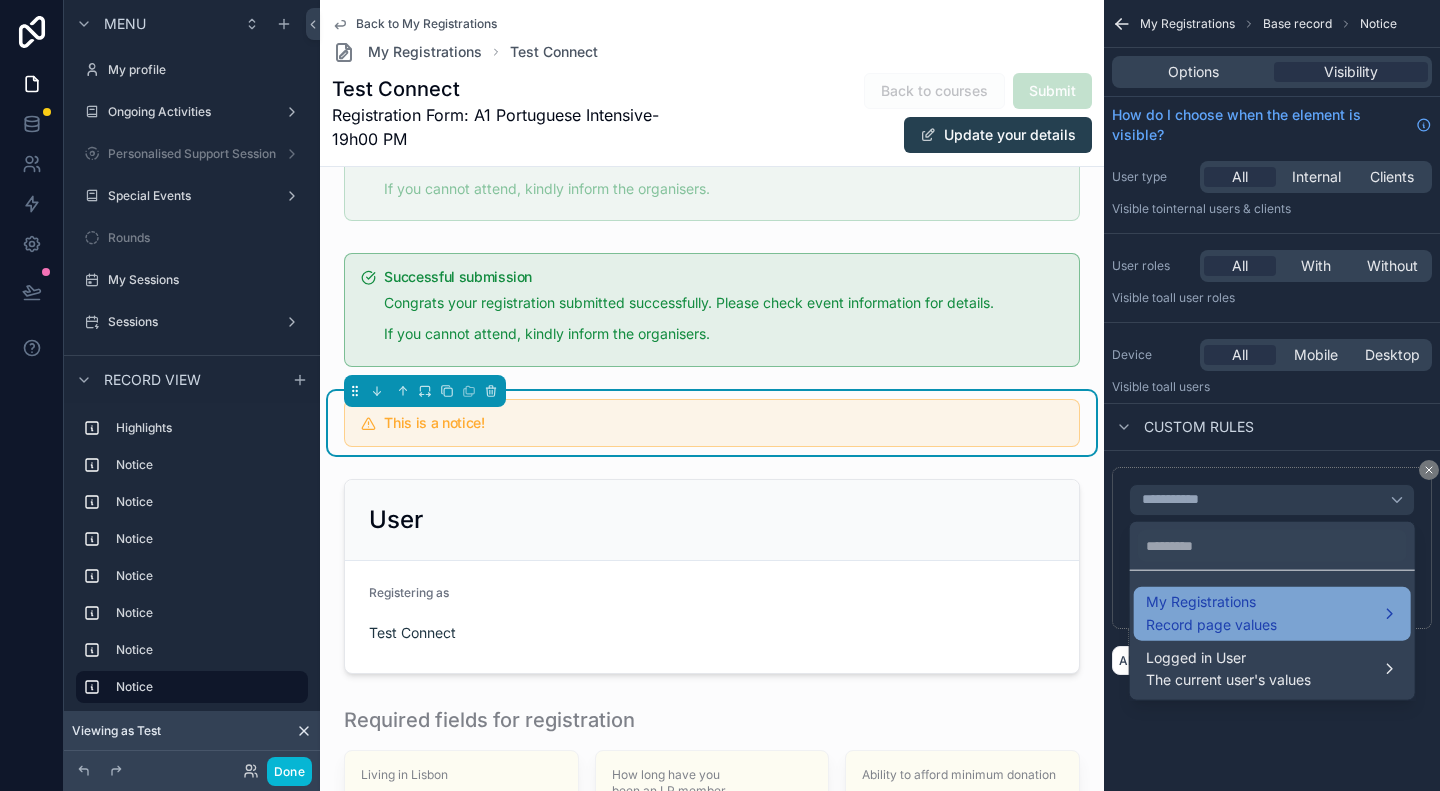 click on "My Registrations Record page values" at bounding box center [1272, 614] 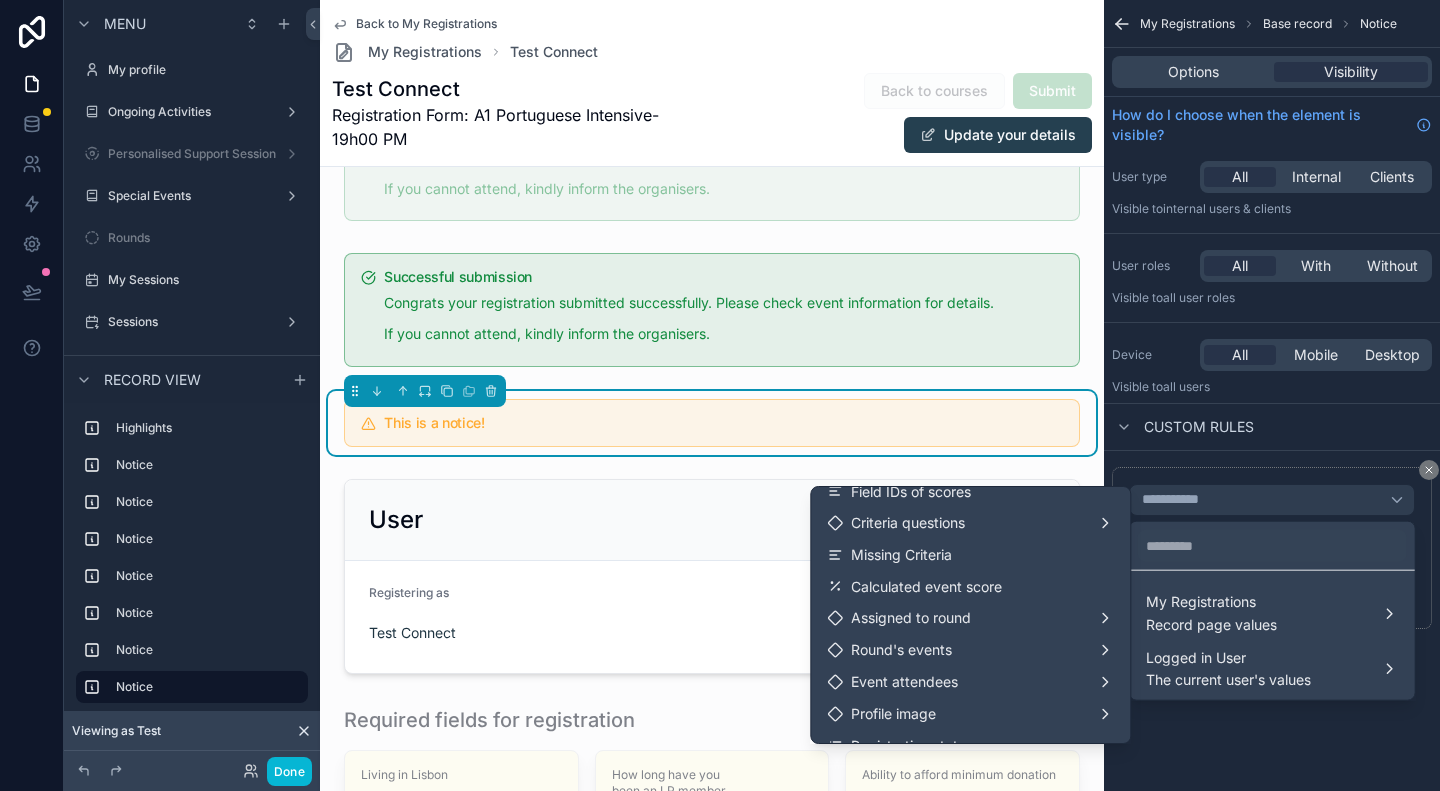 scroll, scrollTop: 200, scrollLeft: 0, axis: vertical 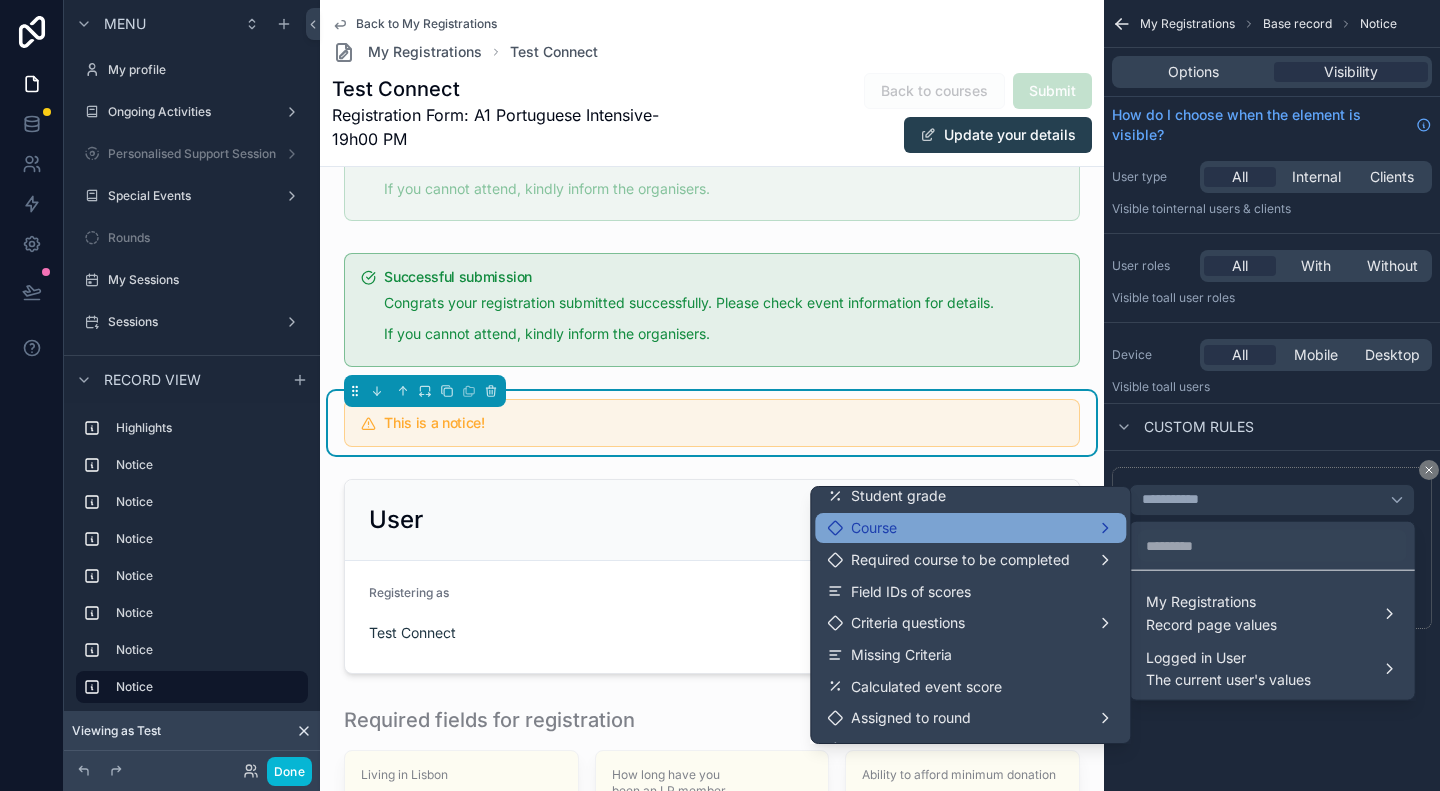 click on "Course" at bounding box center [970, 528] 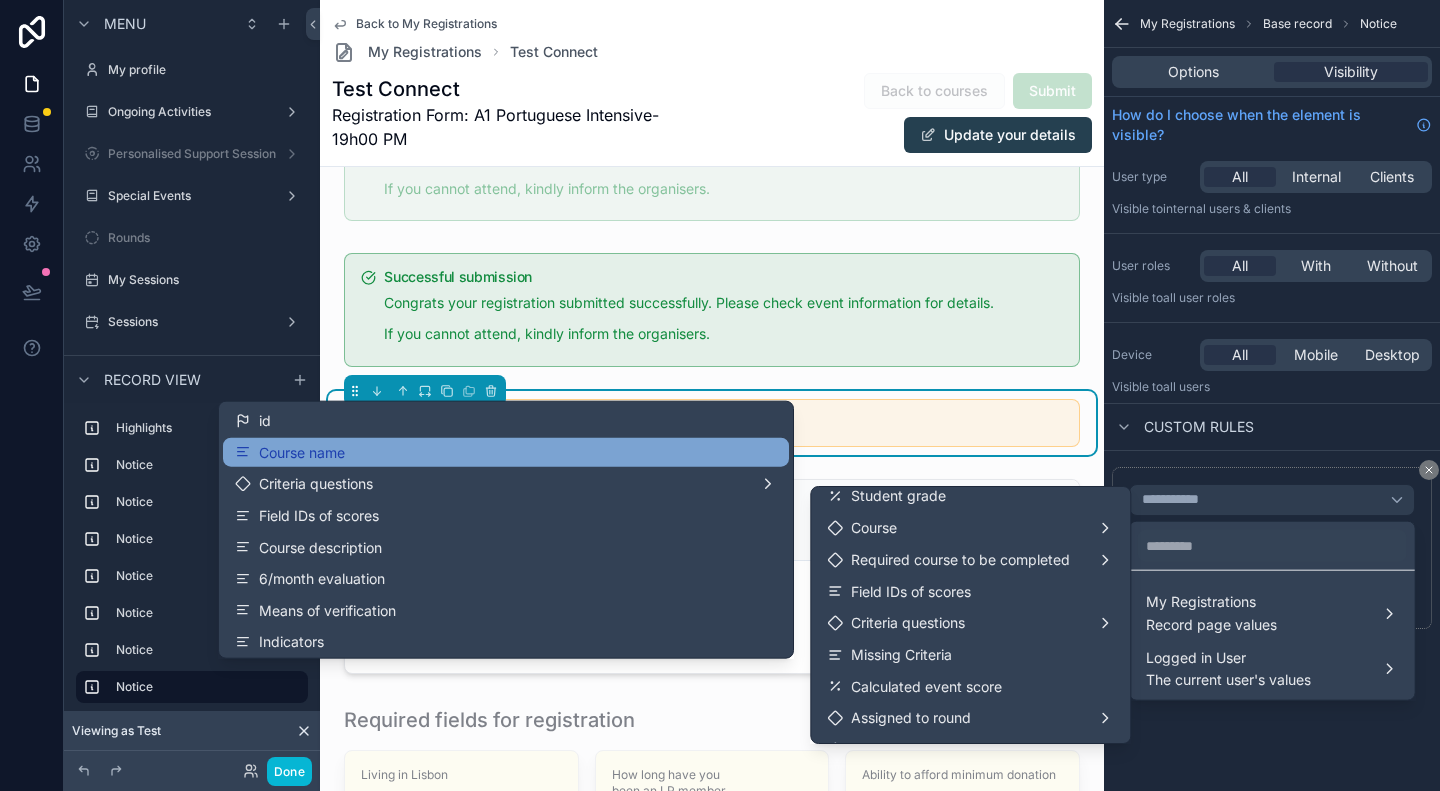 click on "Course name" at bounding box center (506, 452) 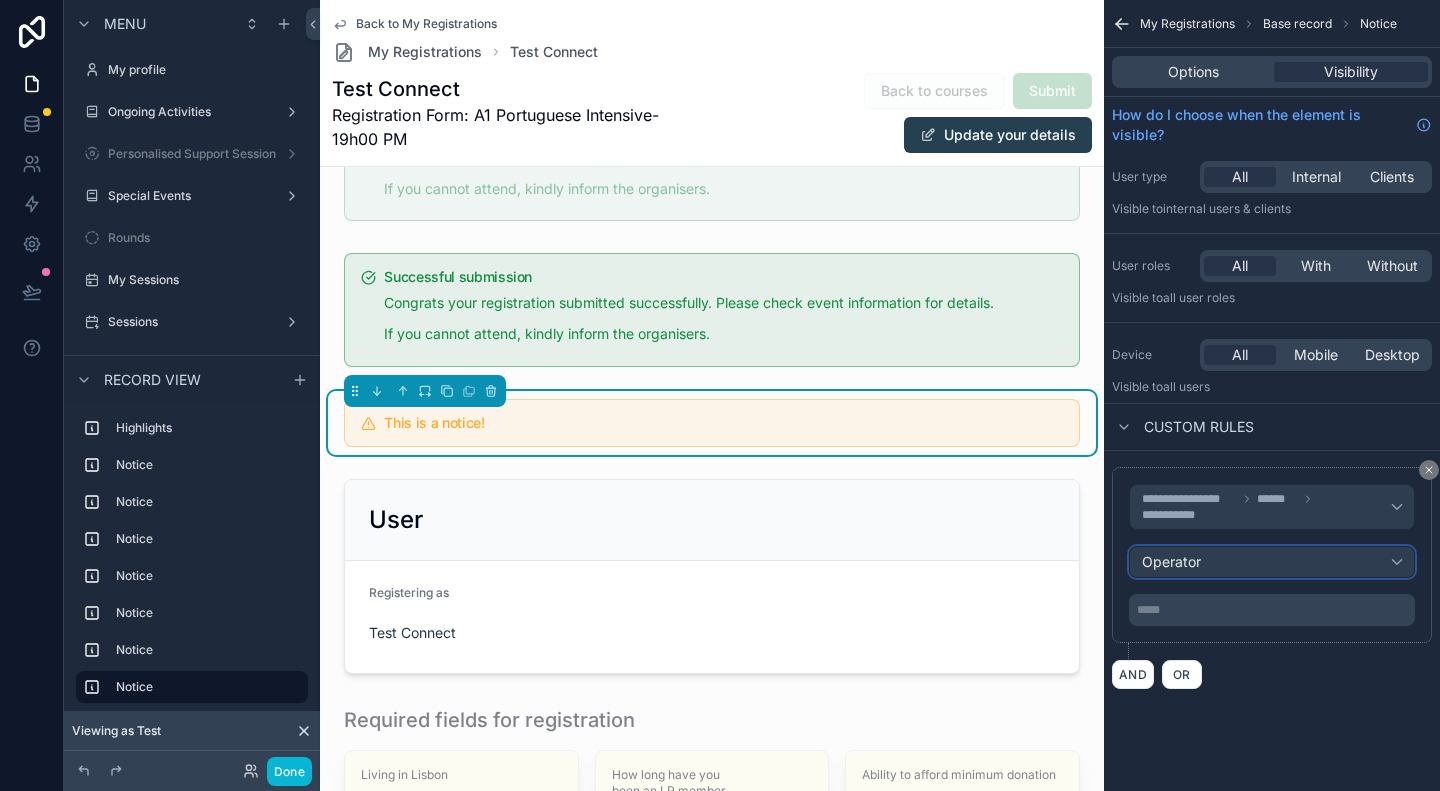 click on "Operator" at bounding box center (1272, 562) 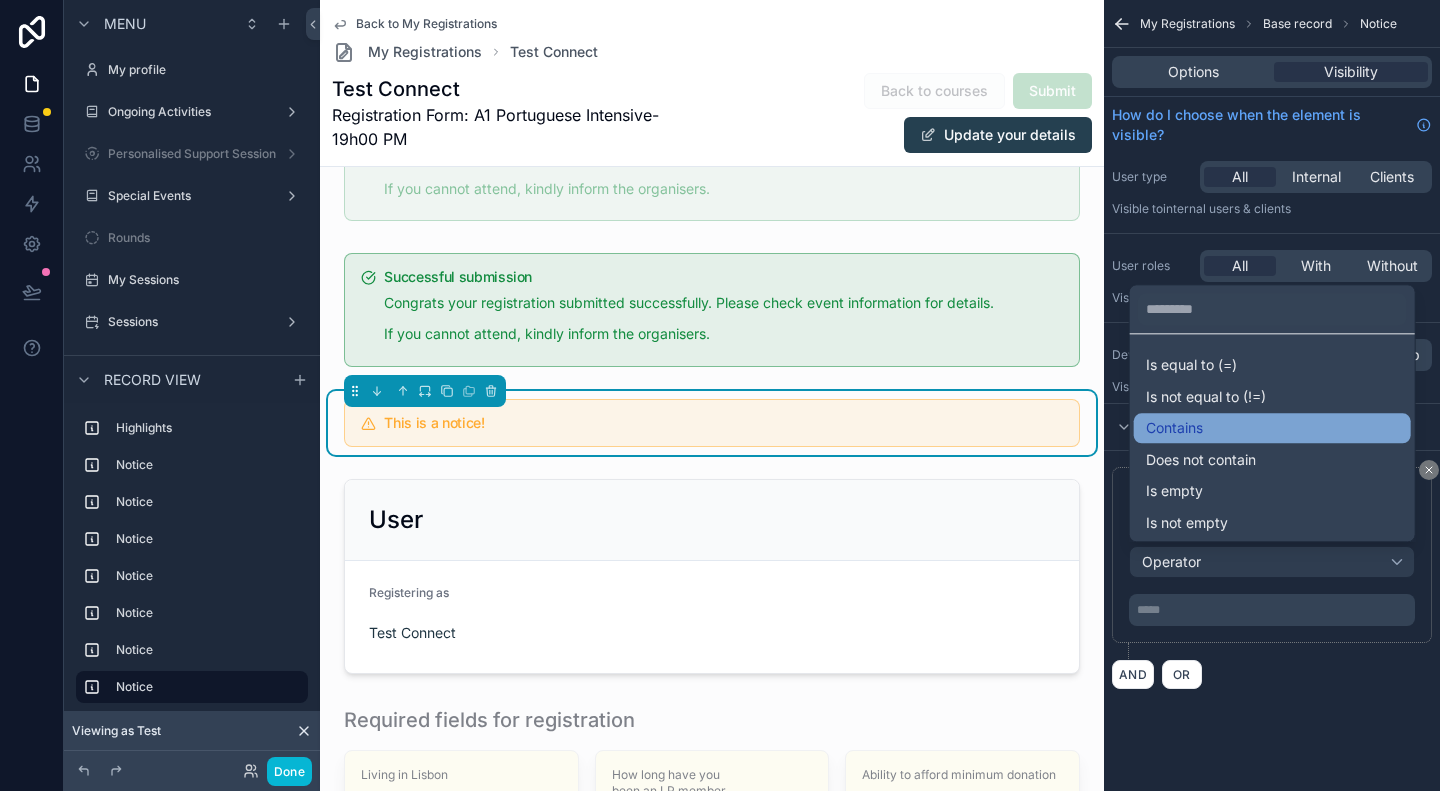 click on "Contains" at bounding box center [1272, 428] 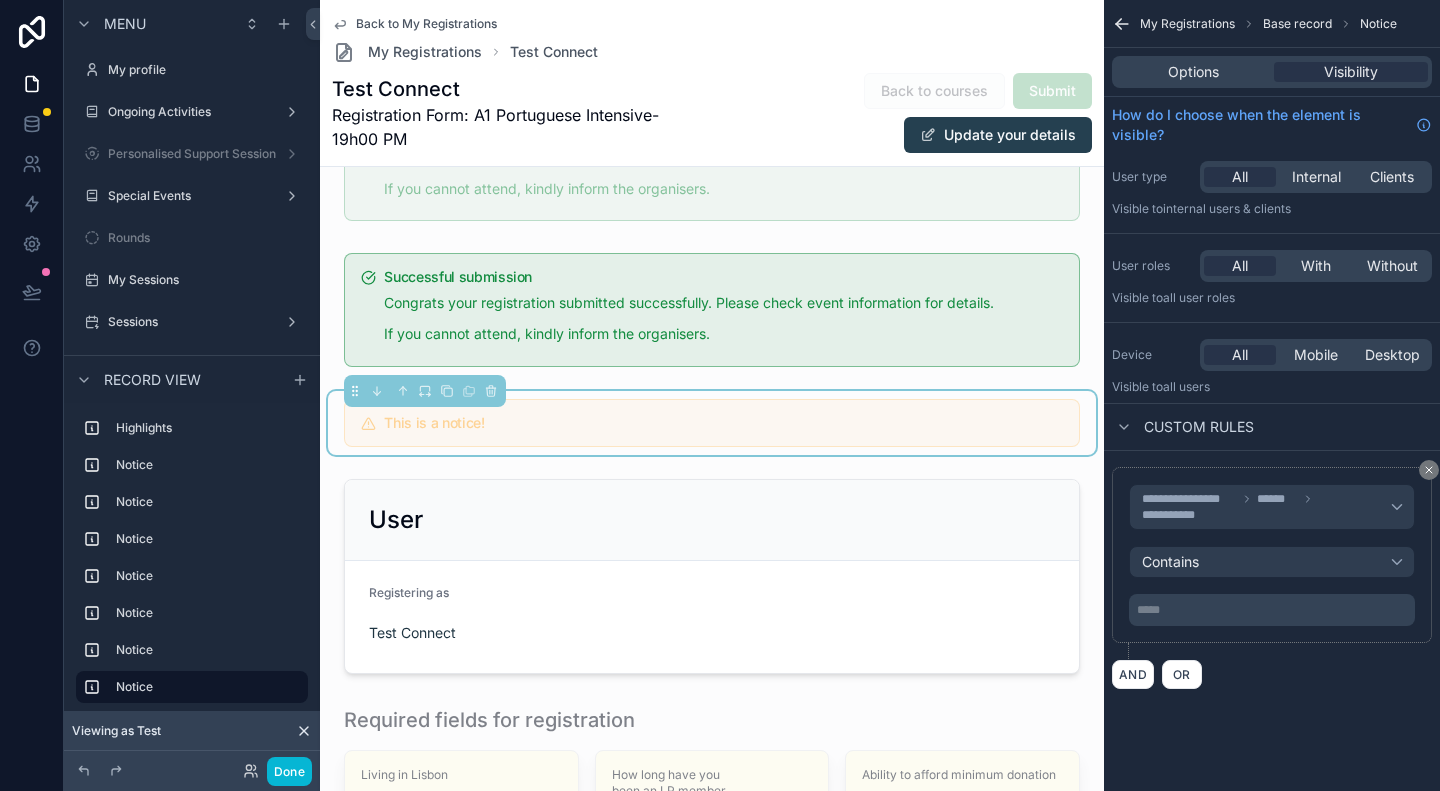 click on "***** ﻿" at bounding box center [1274, 610] 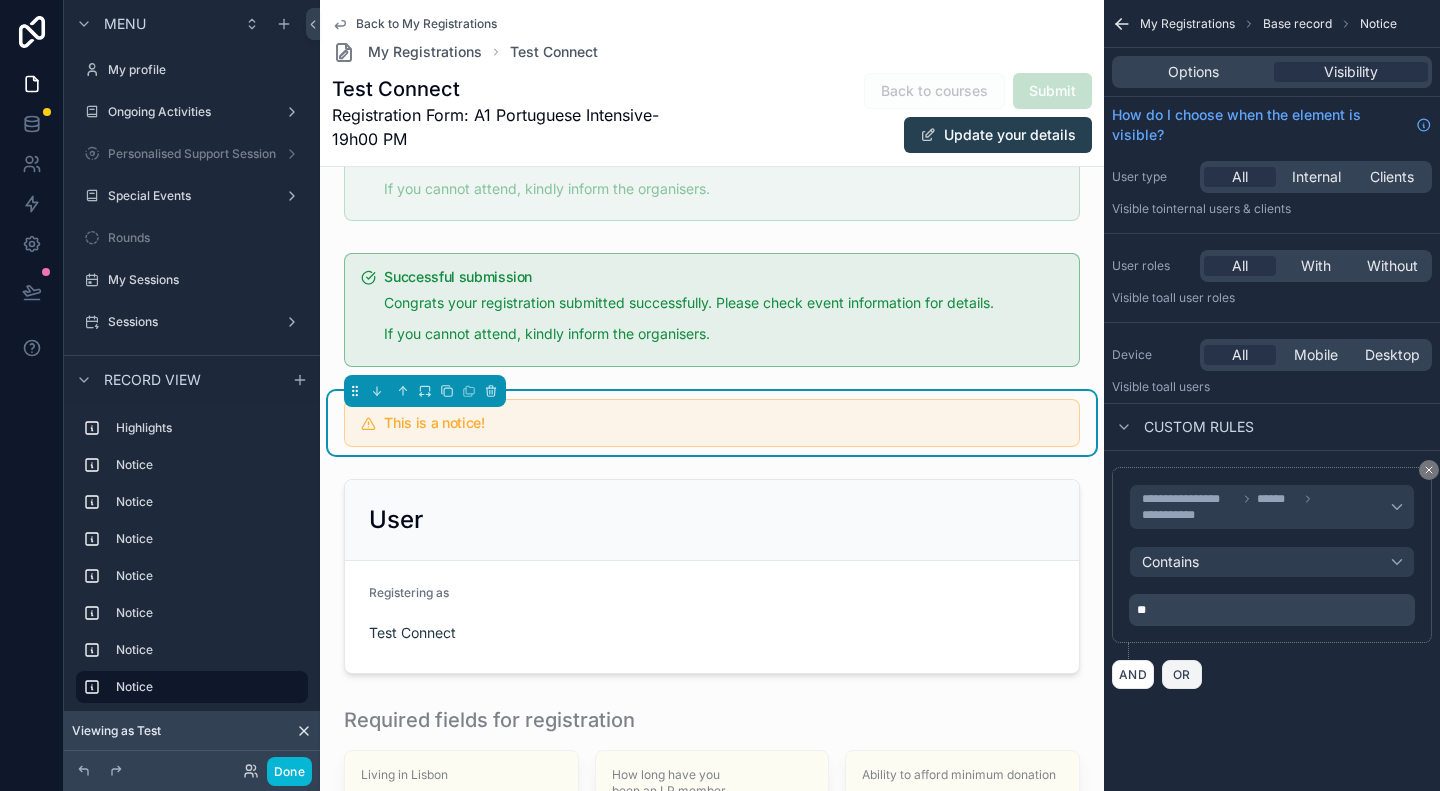 click on "OR" at bounding box center (1182, 674) 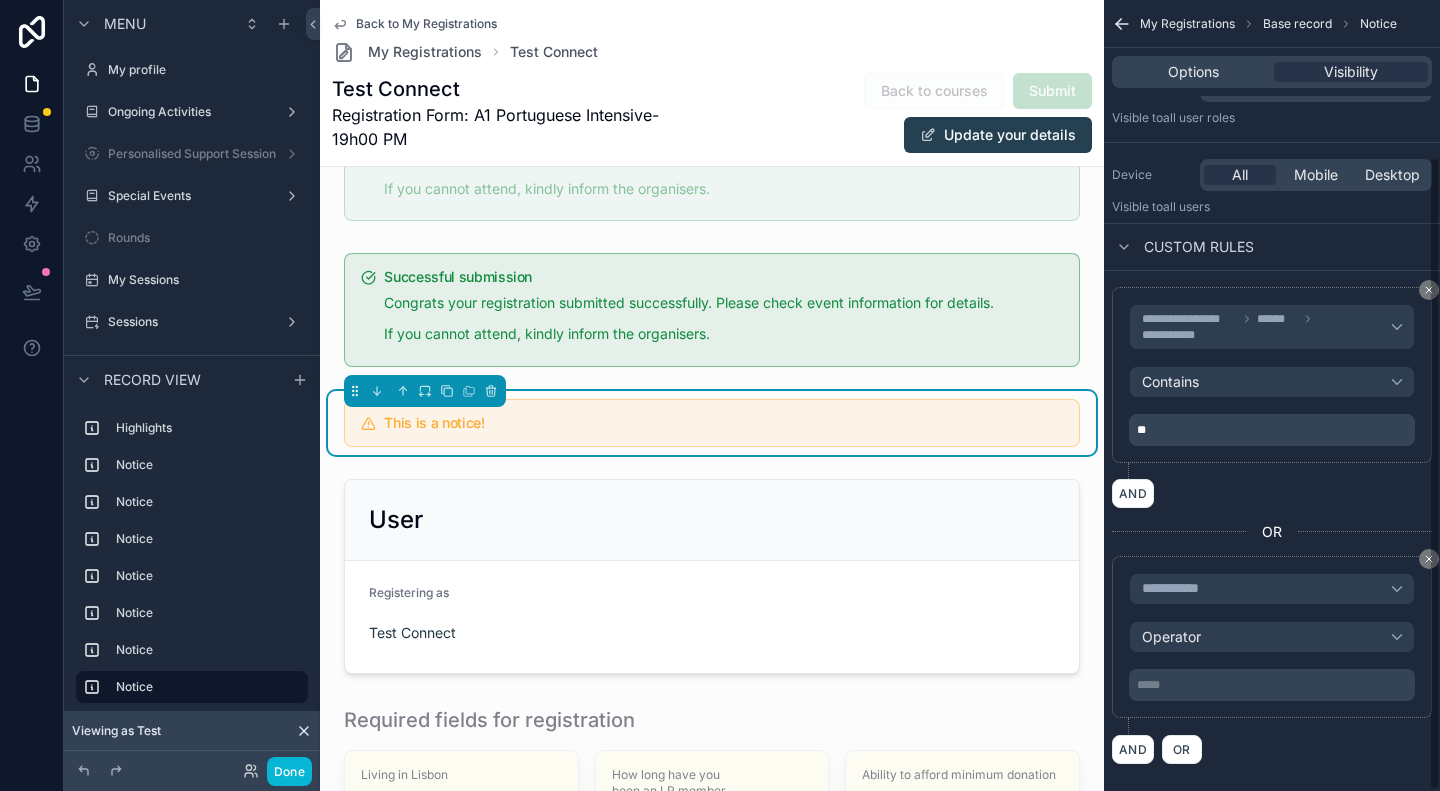 scroll, scrollTop: 196, scrollLeft: 0, axis: vertical 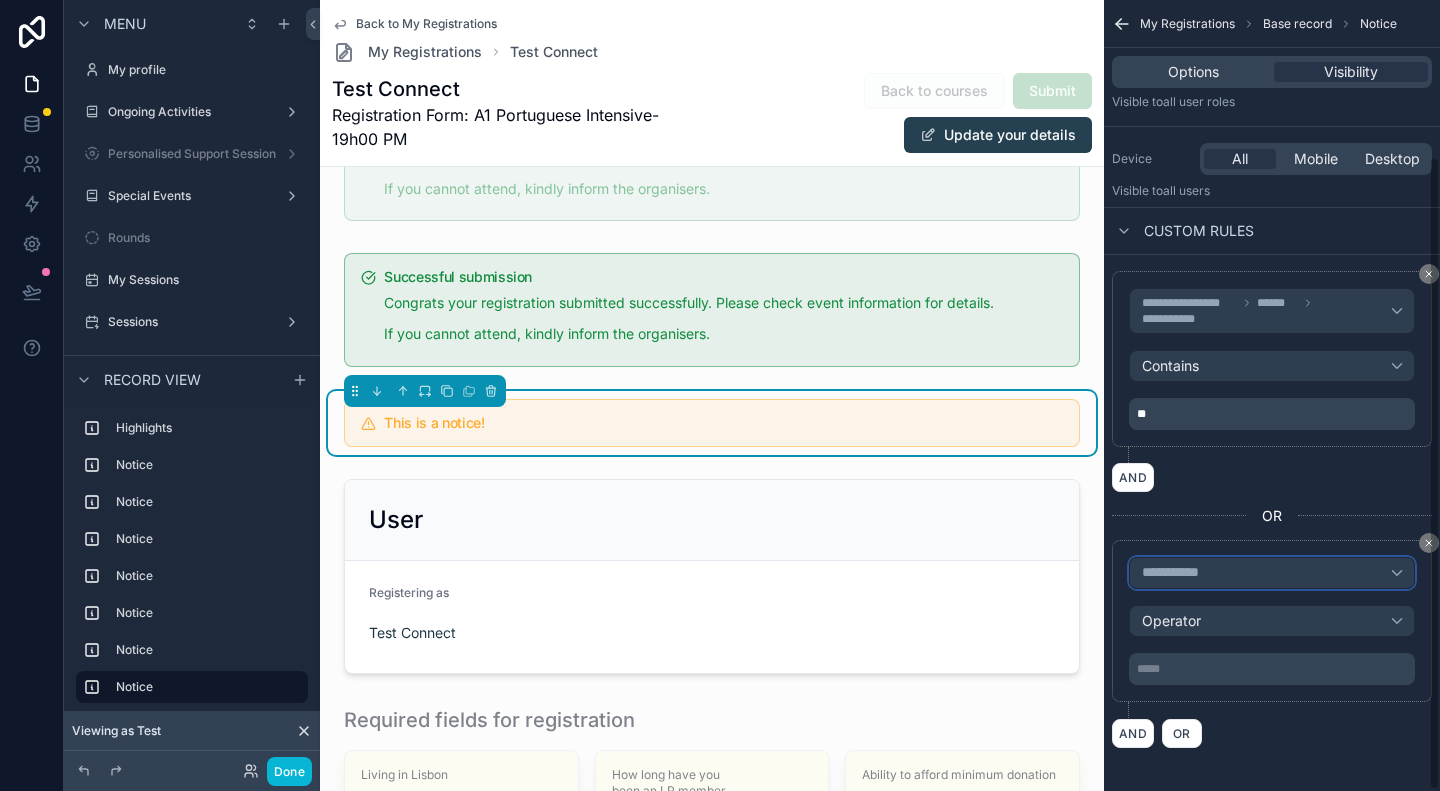 click on "**********" at bounding box center [1272, 573] 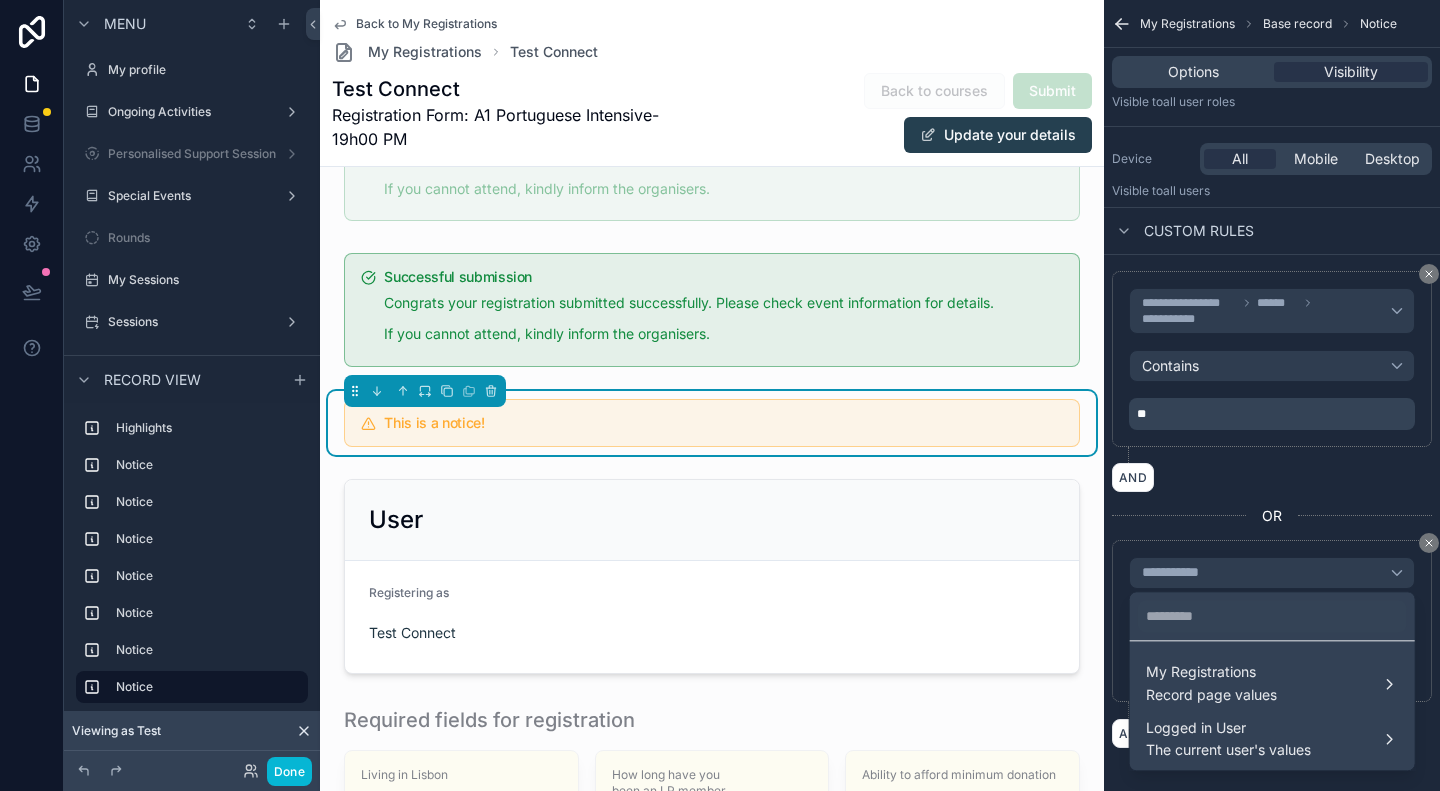 click at bounding box center [720, 395] 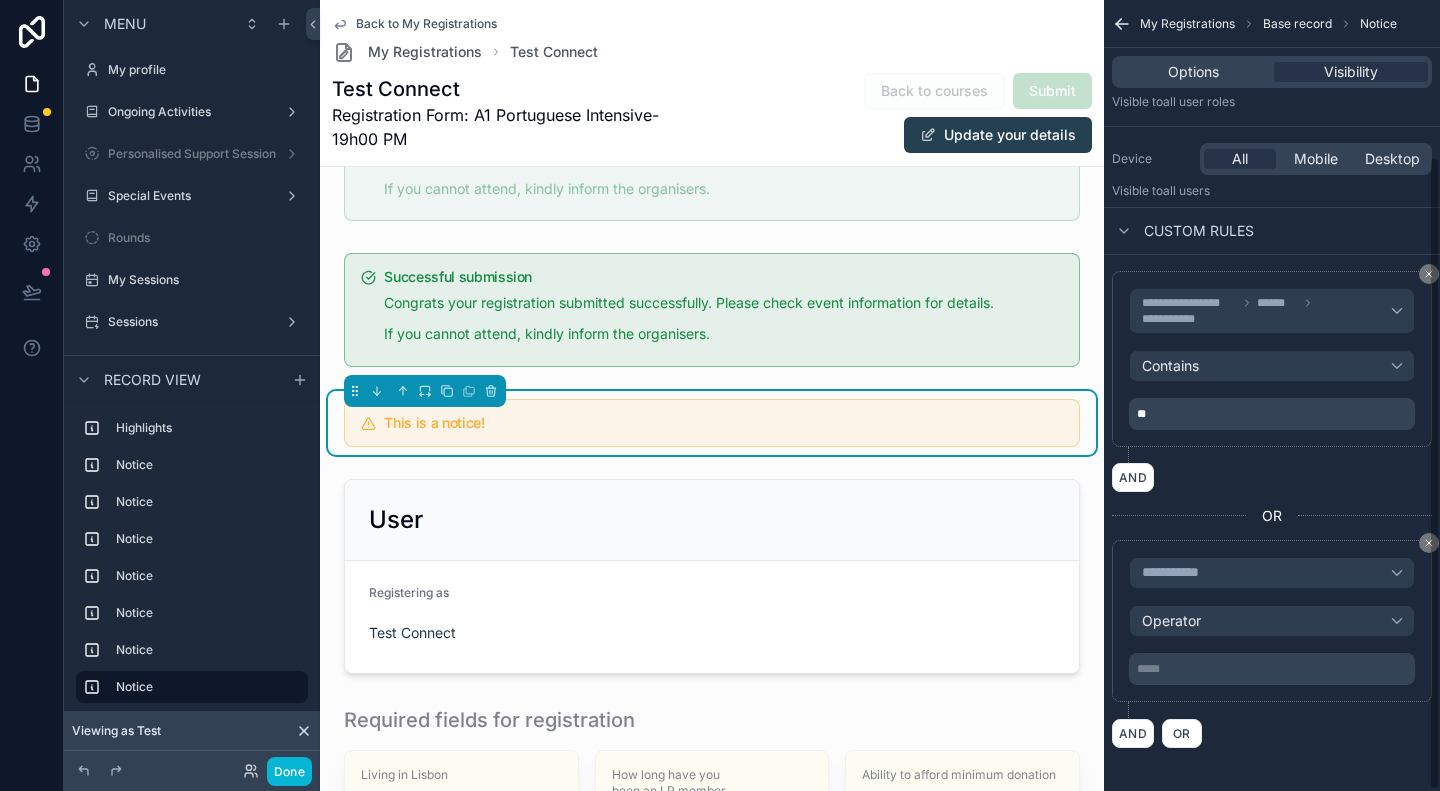 click on "**********" at bounding box center [1272, 359] 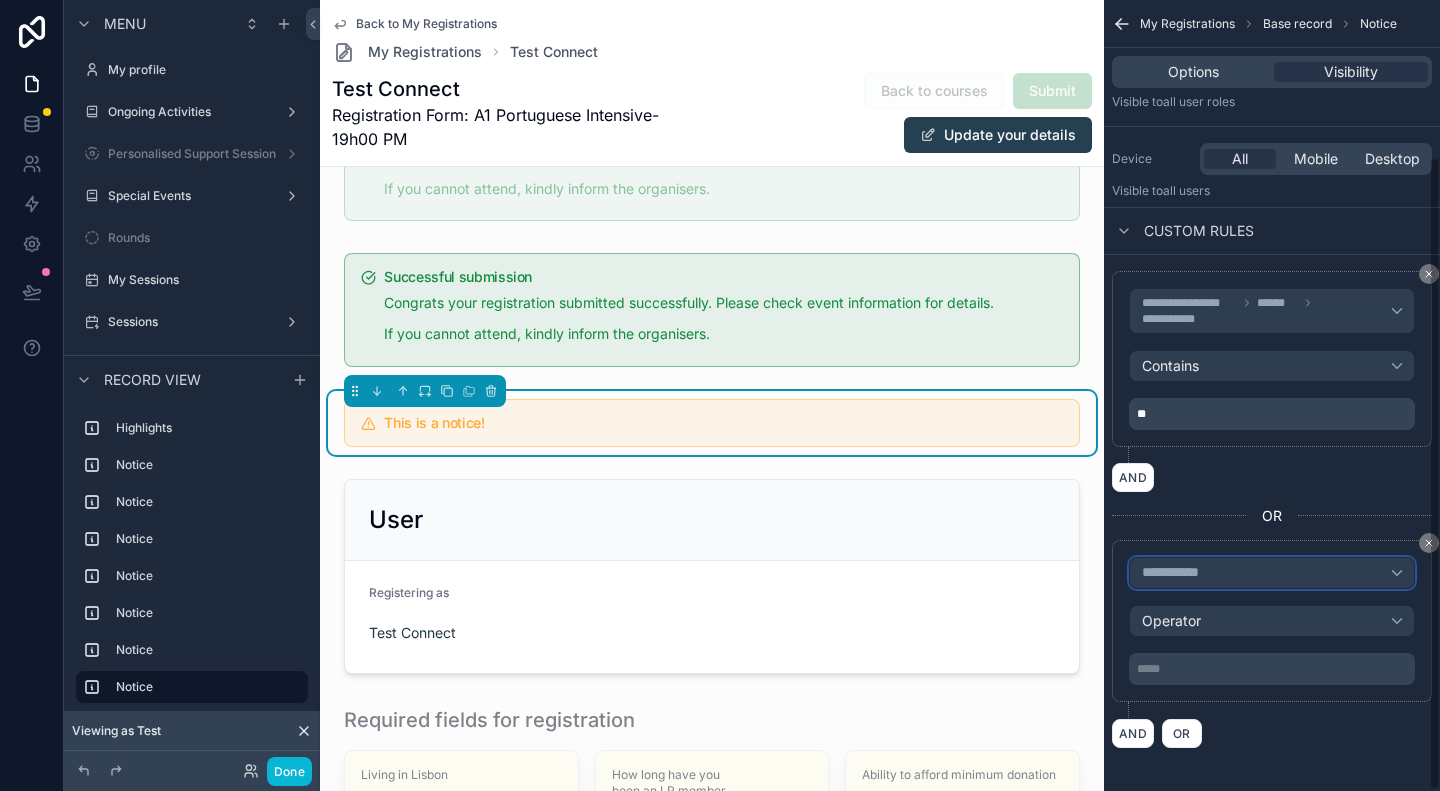 click on "**********" at bounding box center (1272, 573) 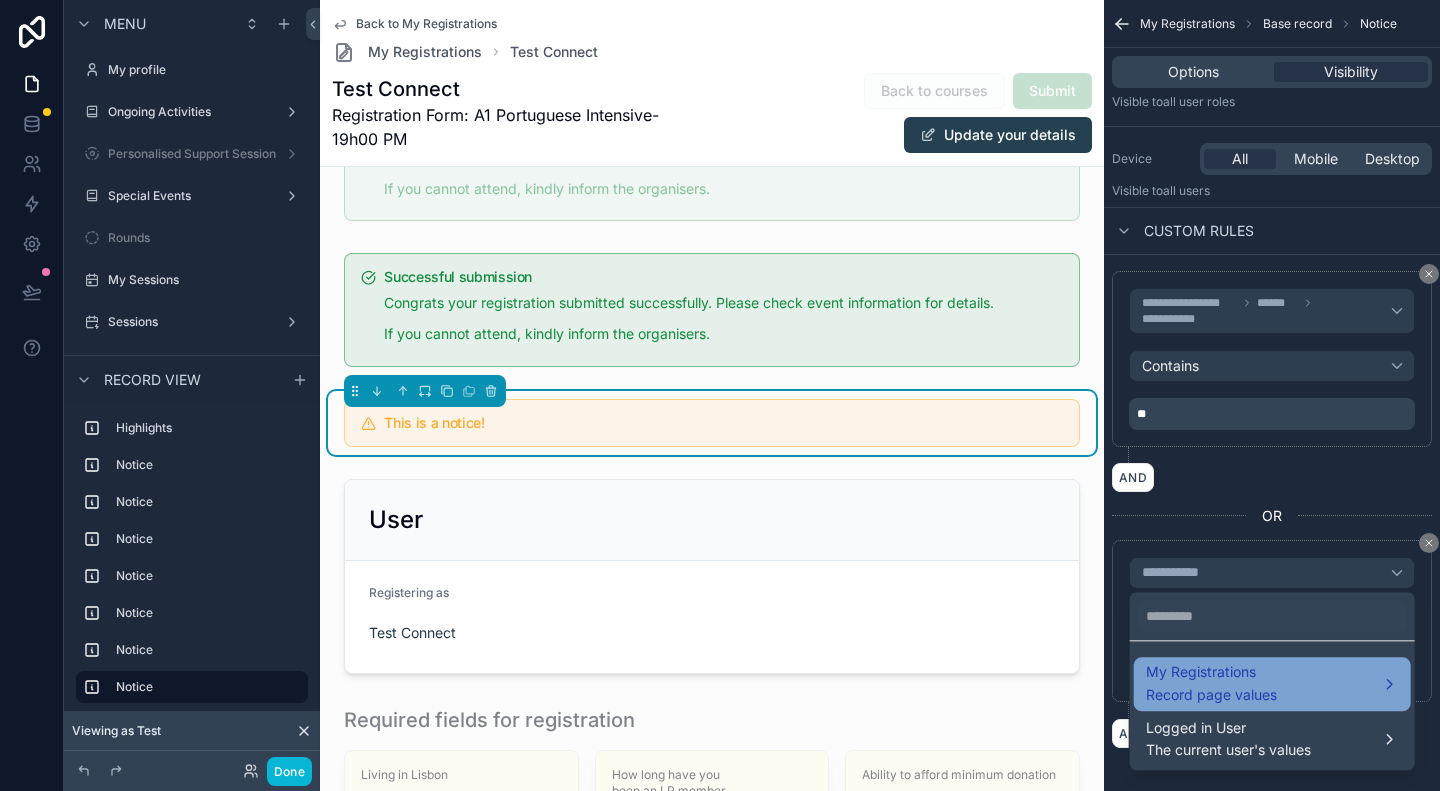 click on "My Registrations" at bounding box center (1211, 672) 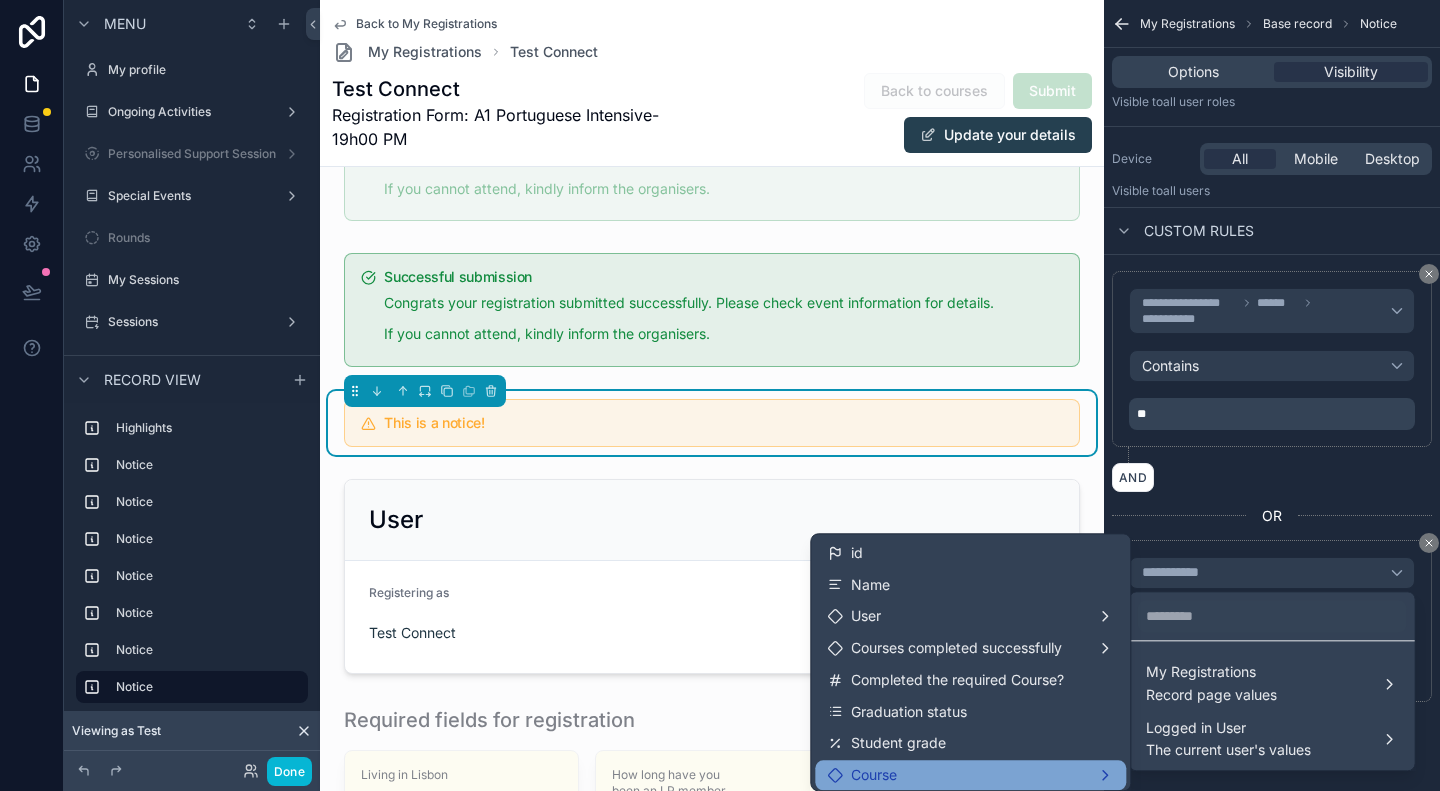 click on "Course" at bounding box center (970, 775) 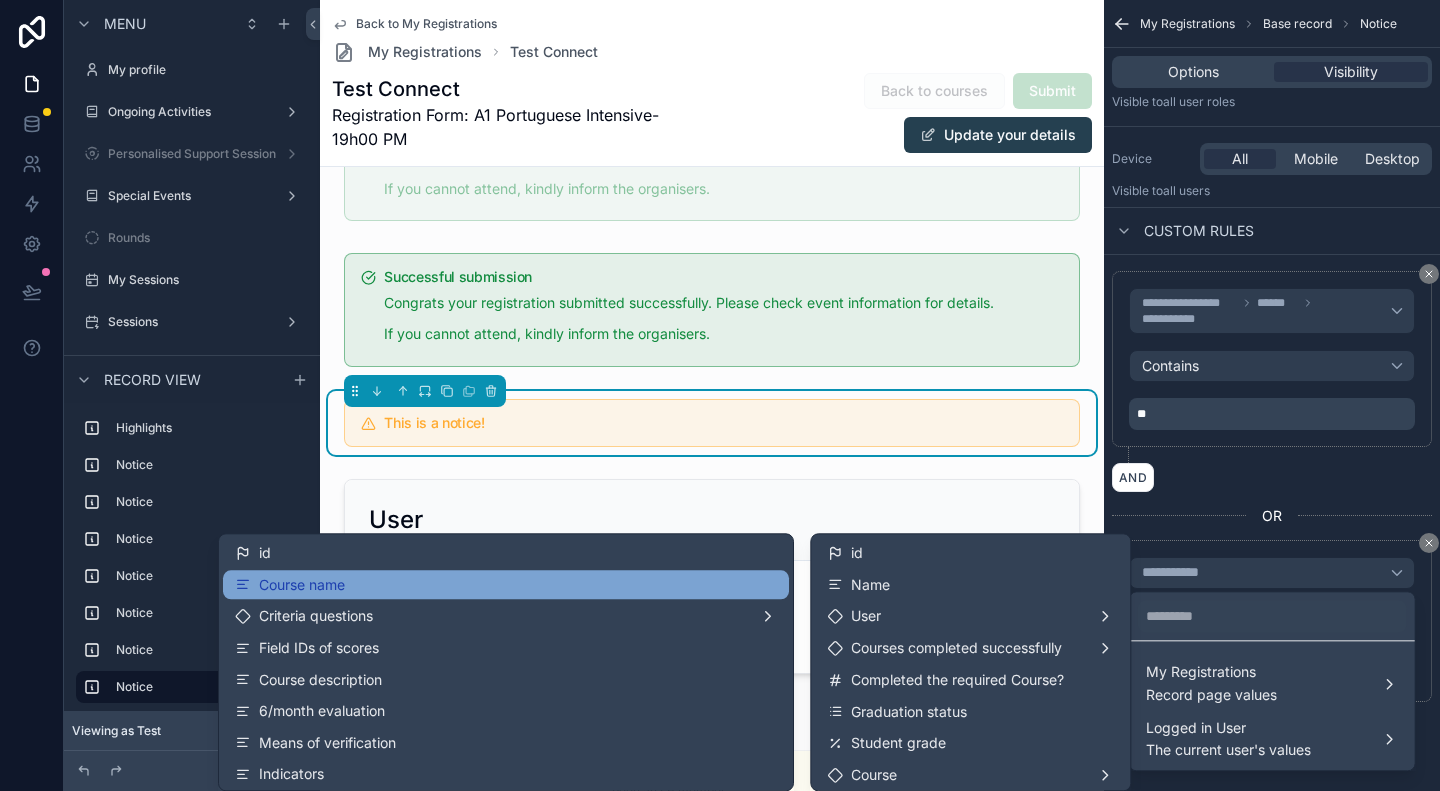 click on "Course name" at bounding box center [506, 585] 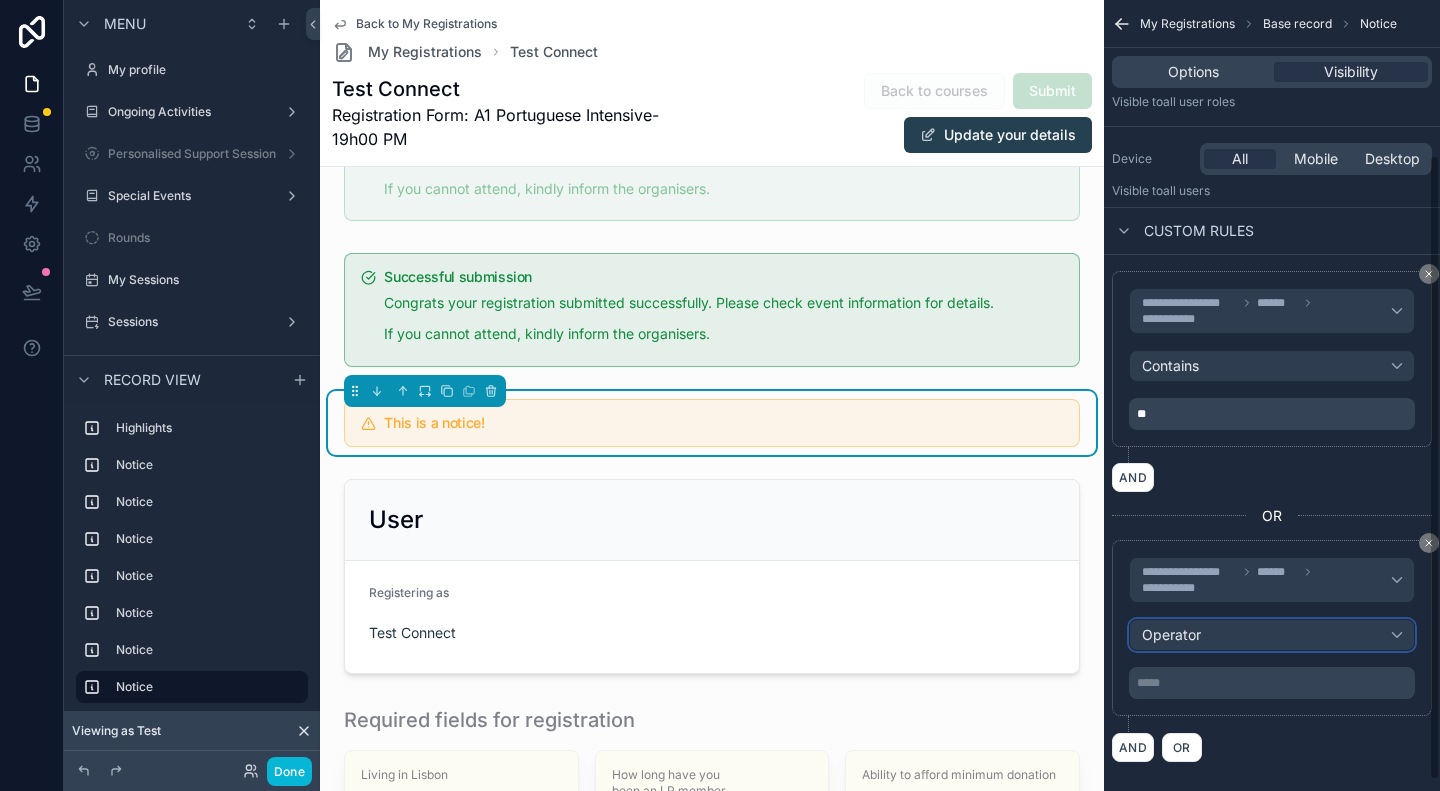 click on "Operator" at bounding box center (1272, 635) 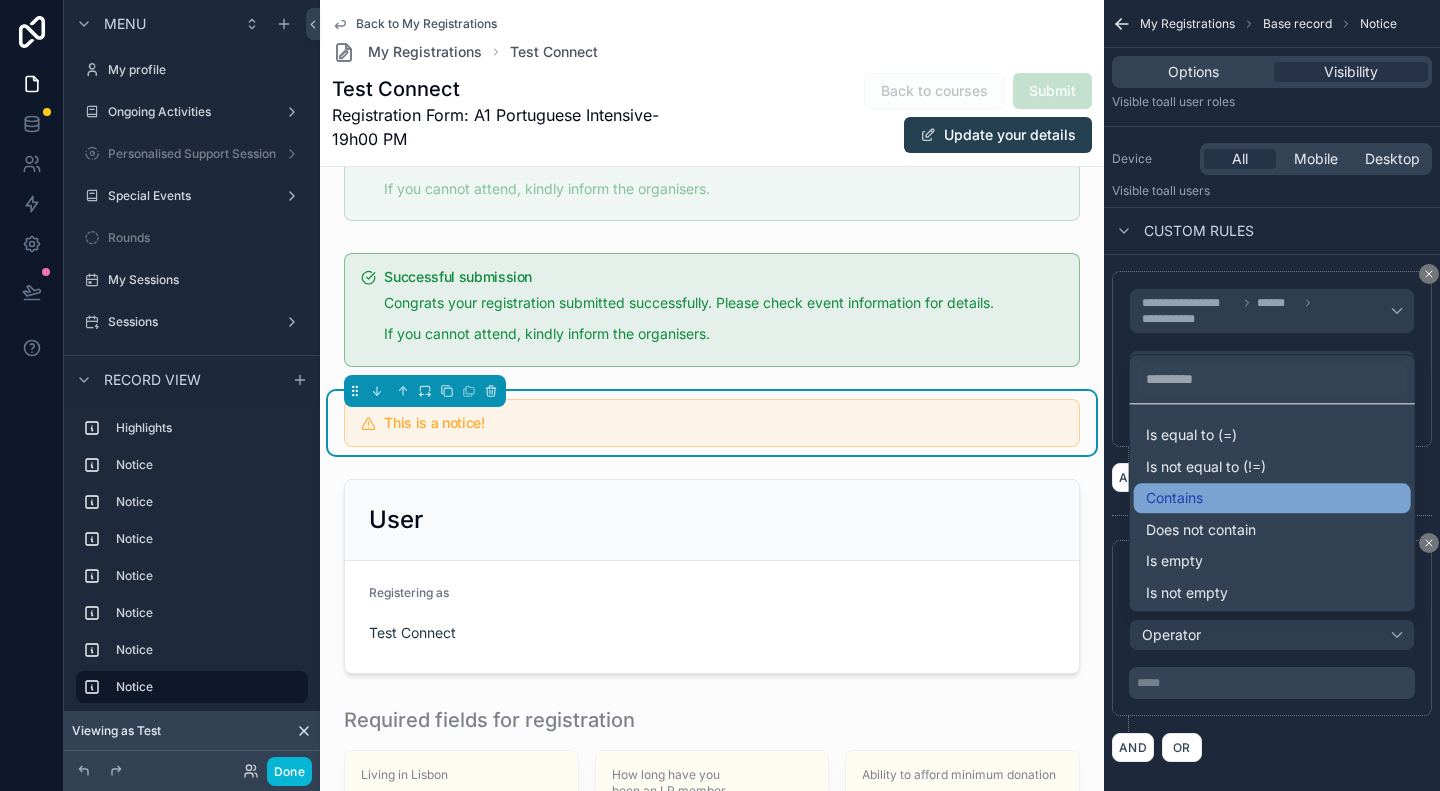 click on "Contains" at bounding box center (1272, 498) 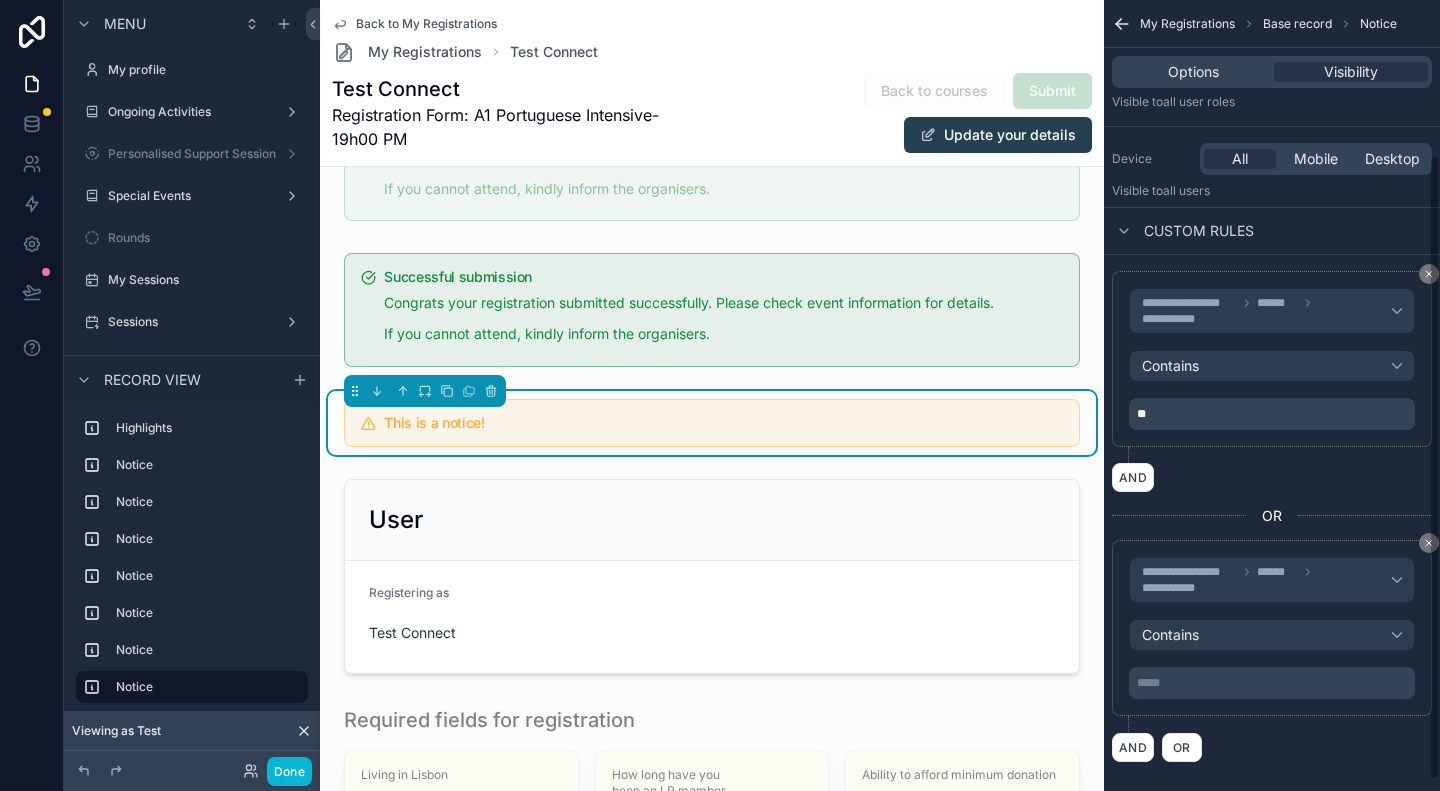 click on "***** ﻿" at bounding box center [1274, 683] 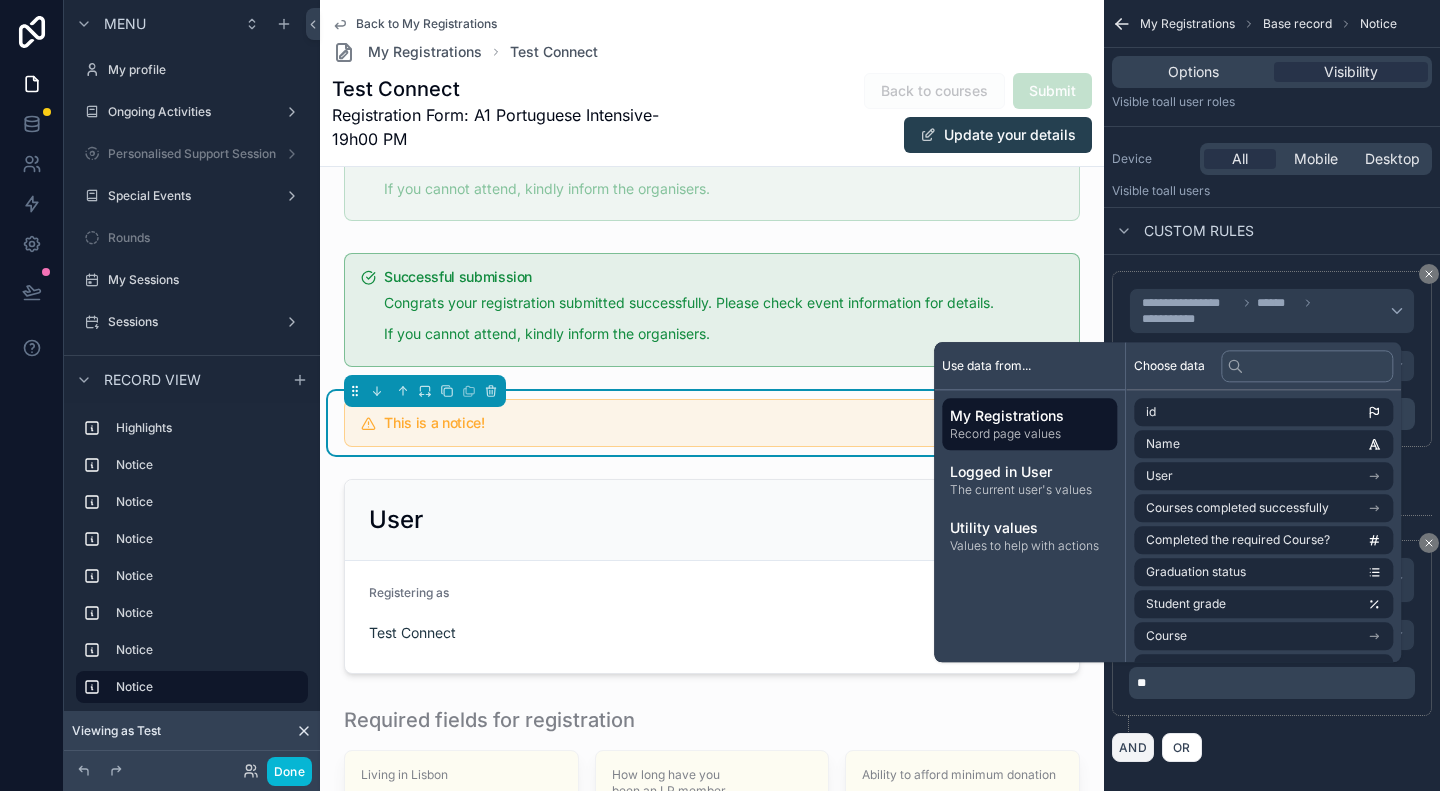 click on "AND OR" at bounding box center (1272, 747) 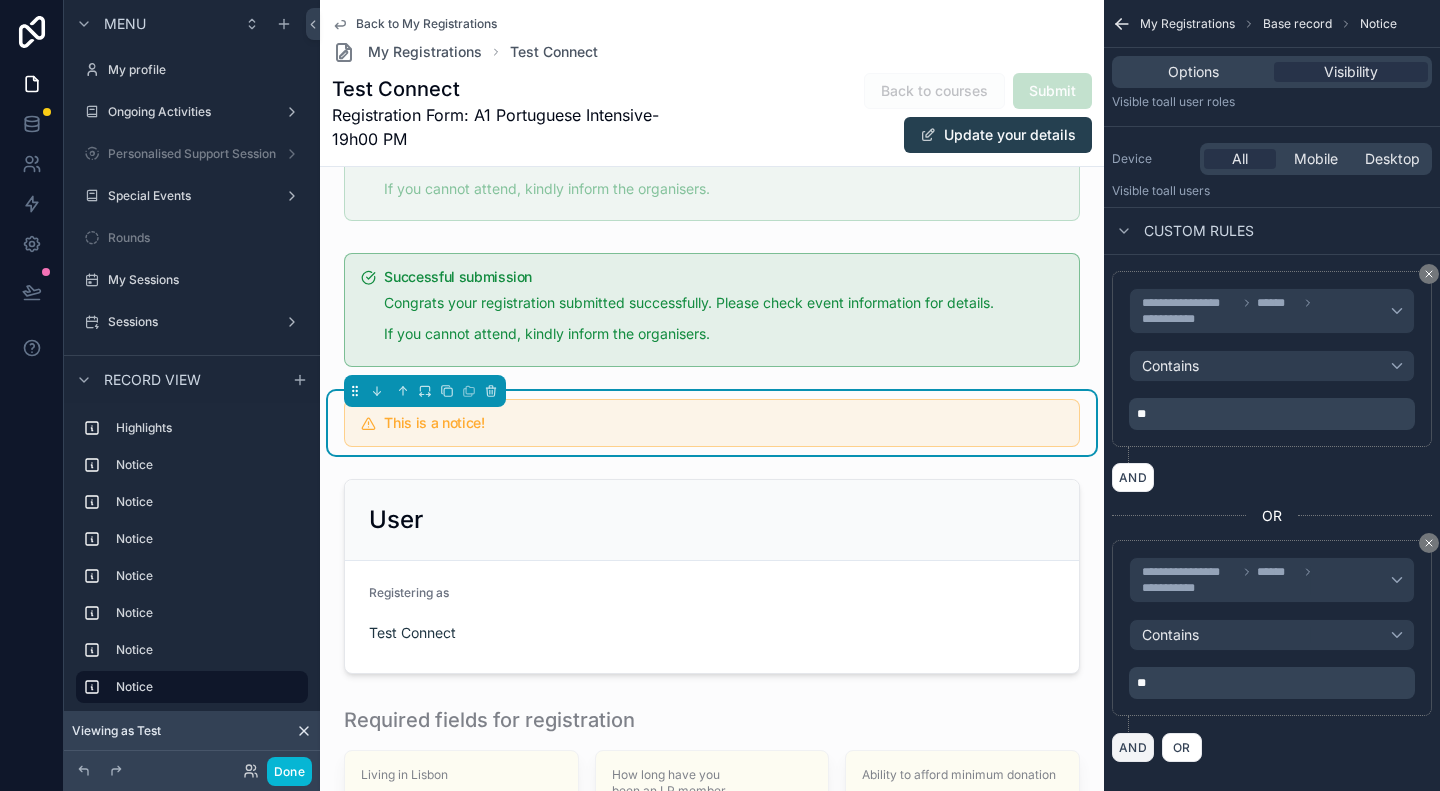 click on "AND" at bounding box center [1133, 747] 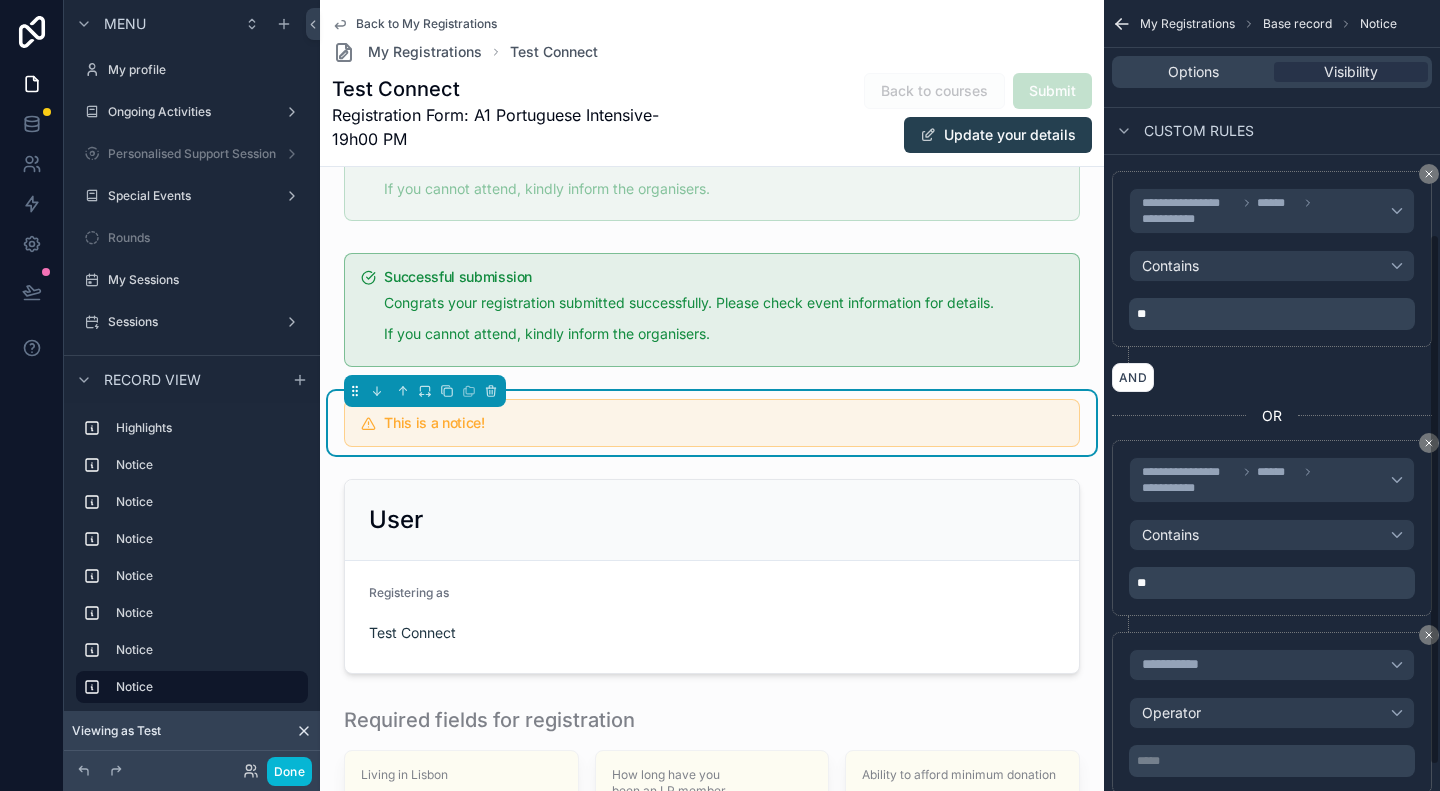 scroll, scrollTop: 387, scrollLeft: 0, axis: vertical 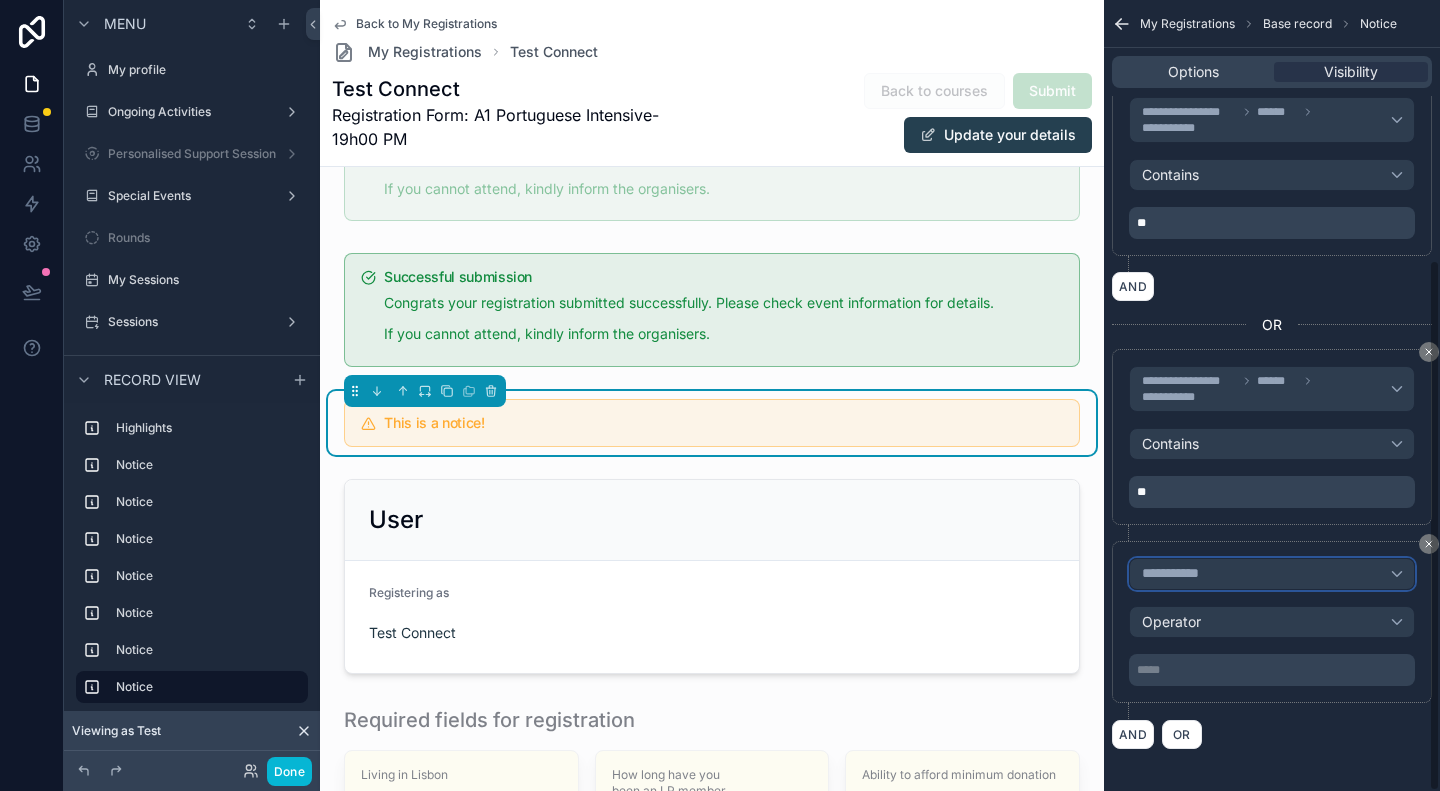 click on "**********" at bounding box center [1272, 574] 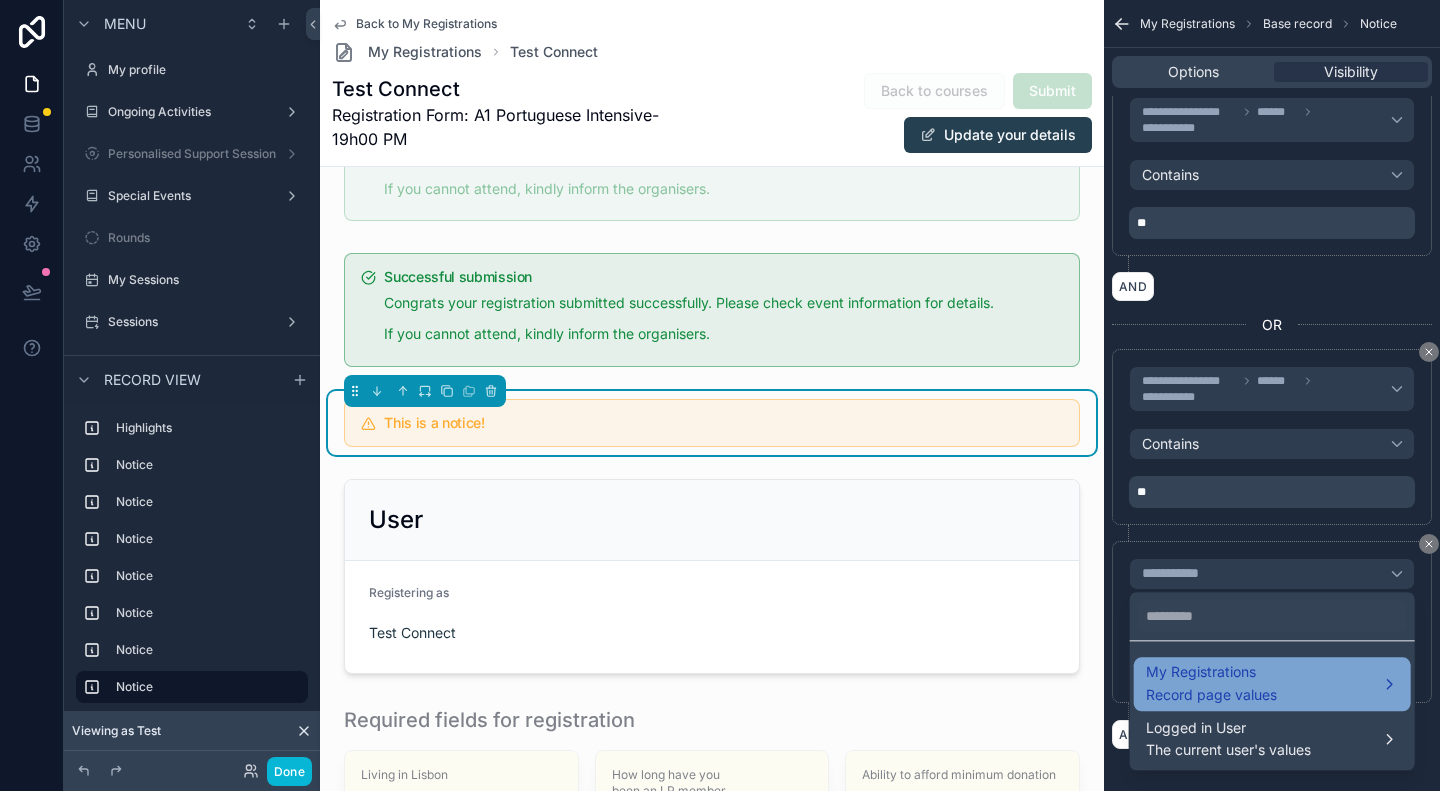 click on "My Registrations Record page values" at bounding box center (1272, 684) 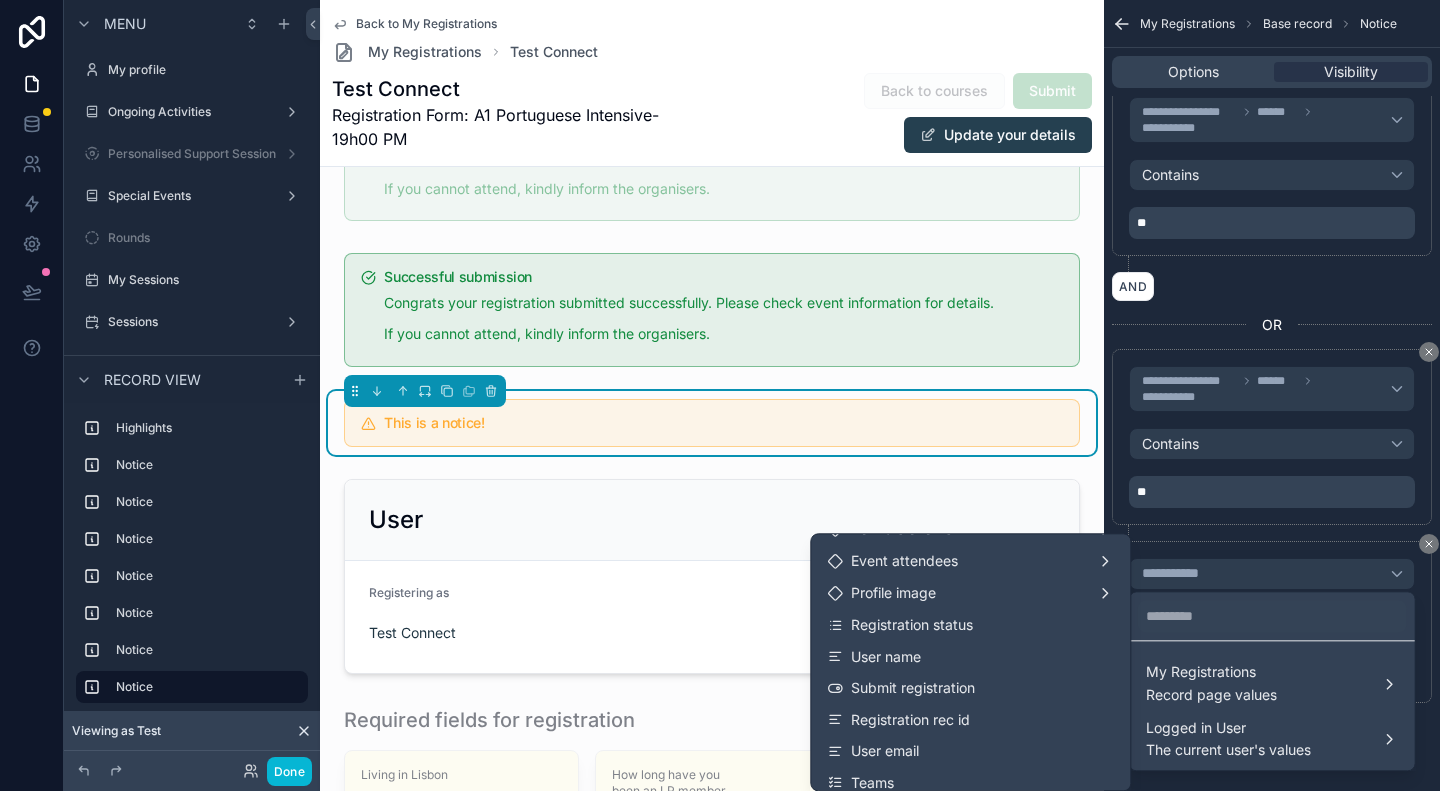 scroll, scrollTop: 500, scrollLeft: 0, axis: vertical 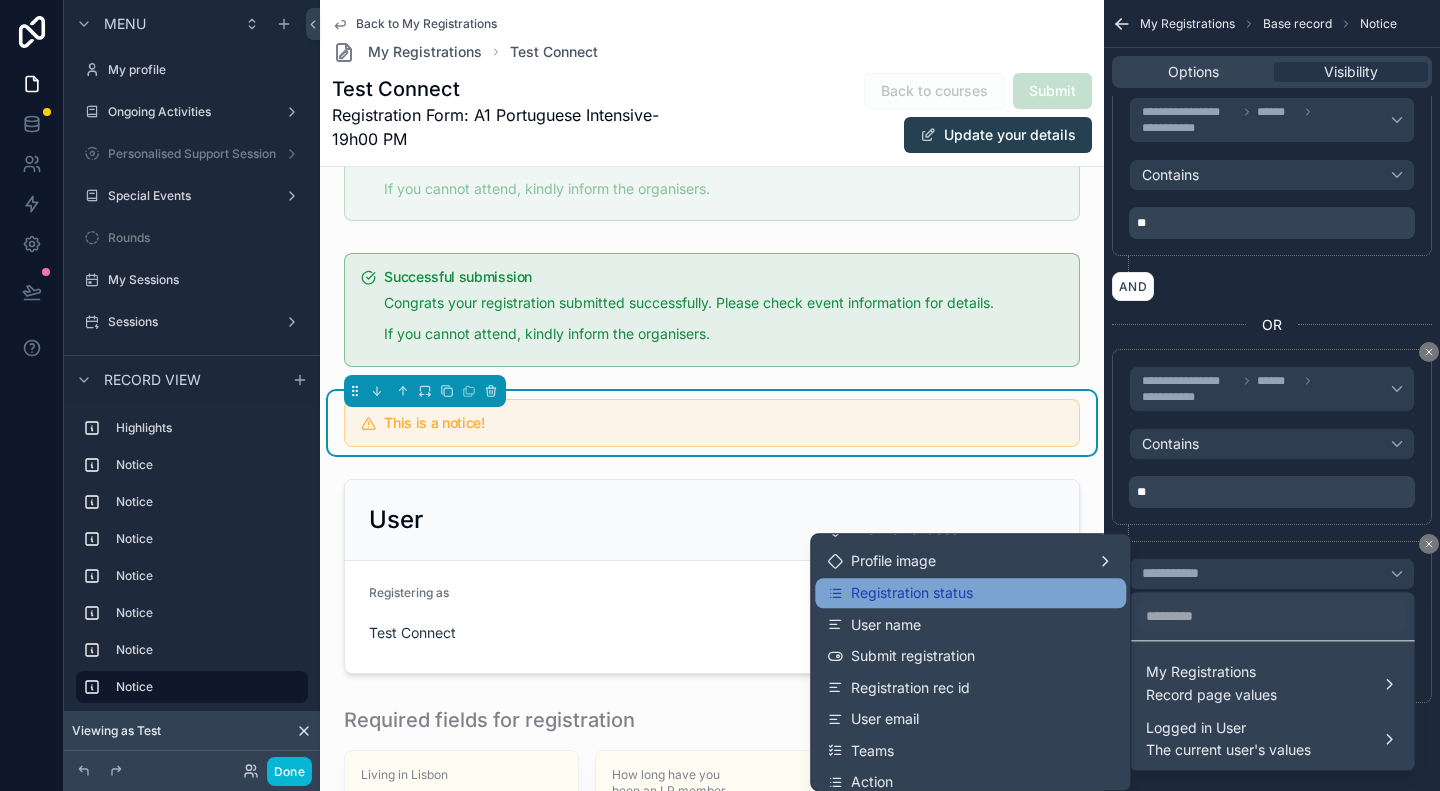 click on "Registration status" at bounding box center [970, 593] 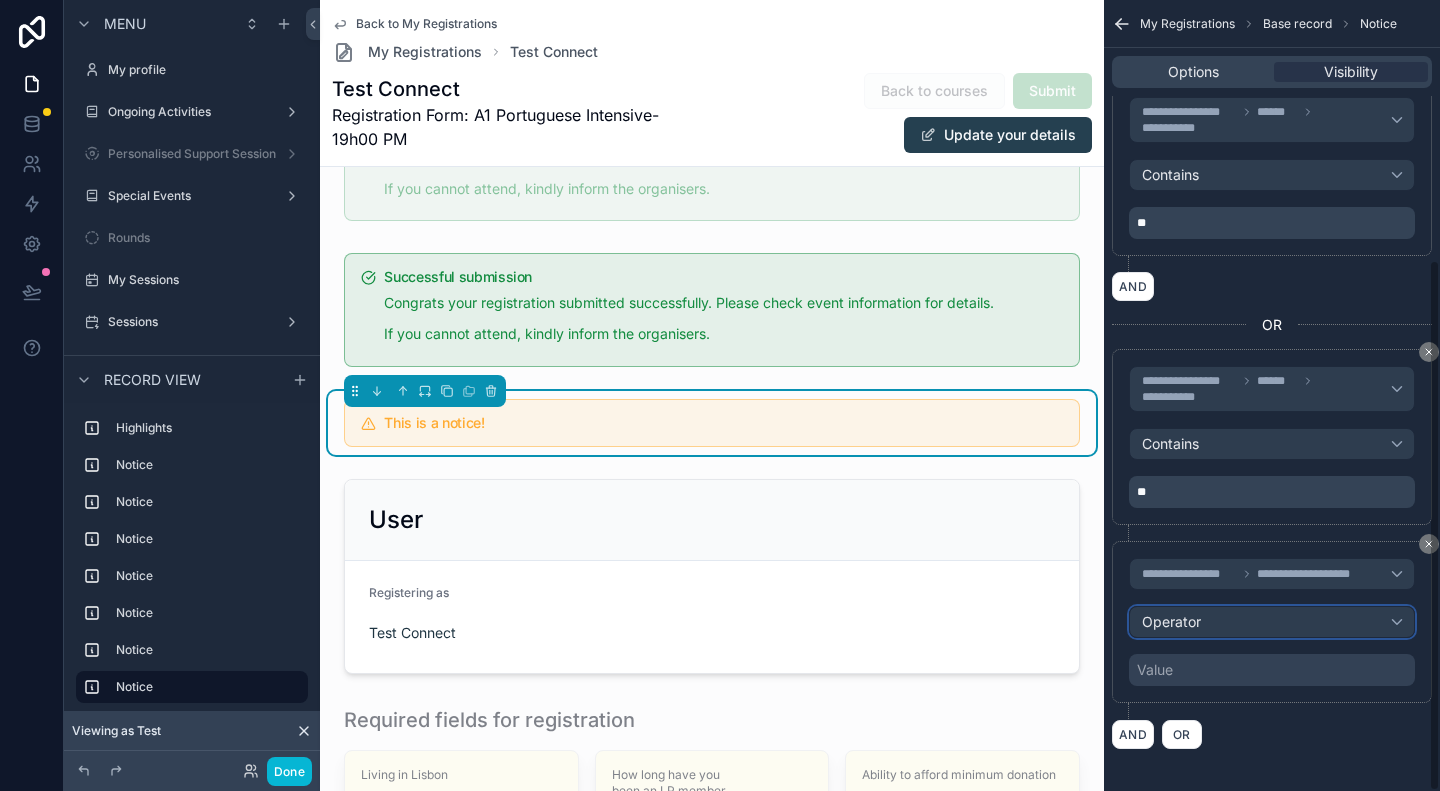 click on "Operator" at bounding box center [1272, 622] 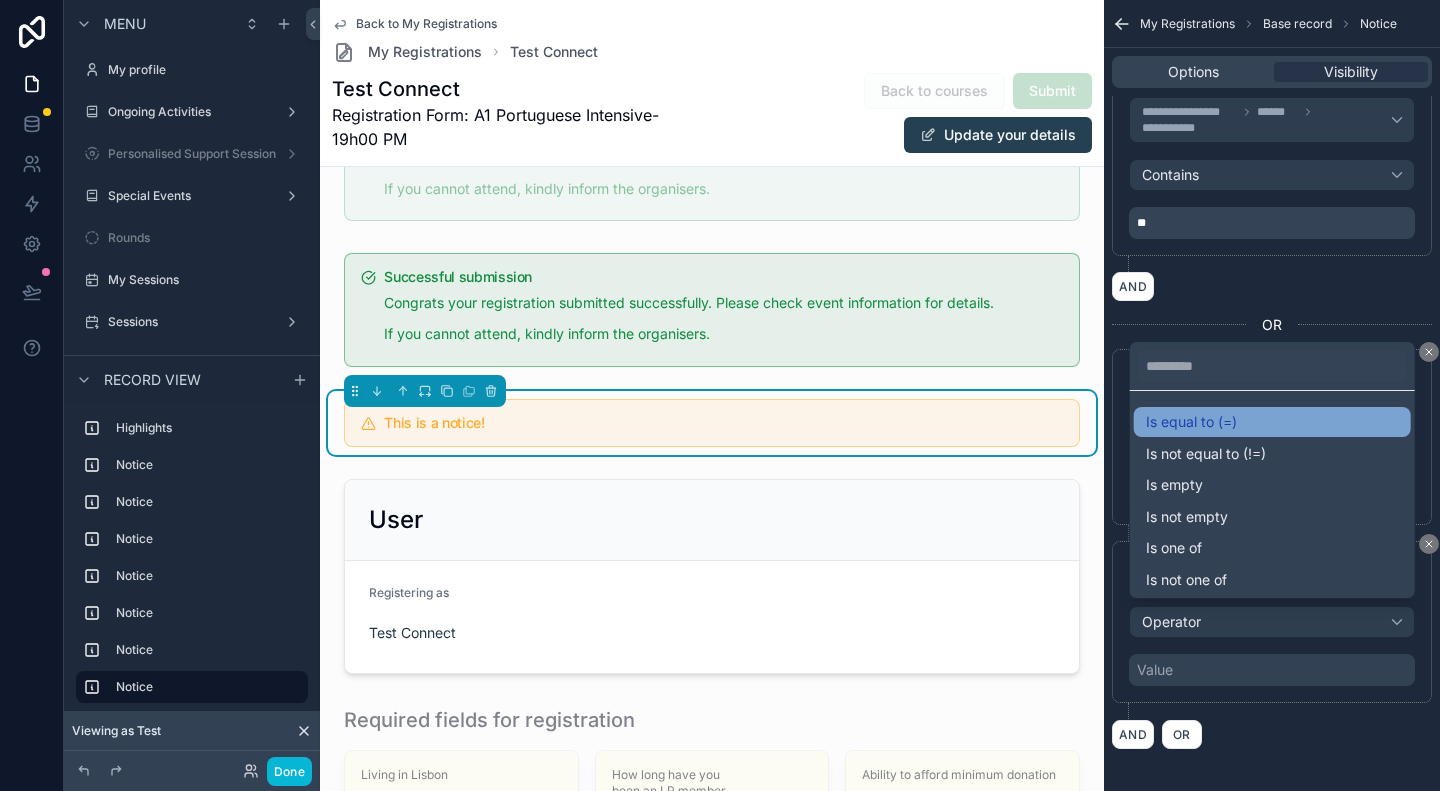 click on "Is equal to (=)" at bounding box center [1272, 422] 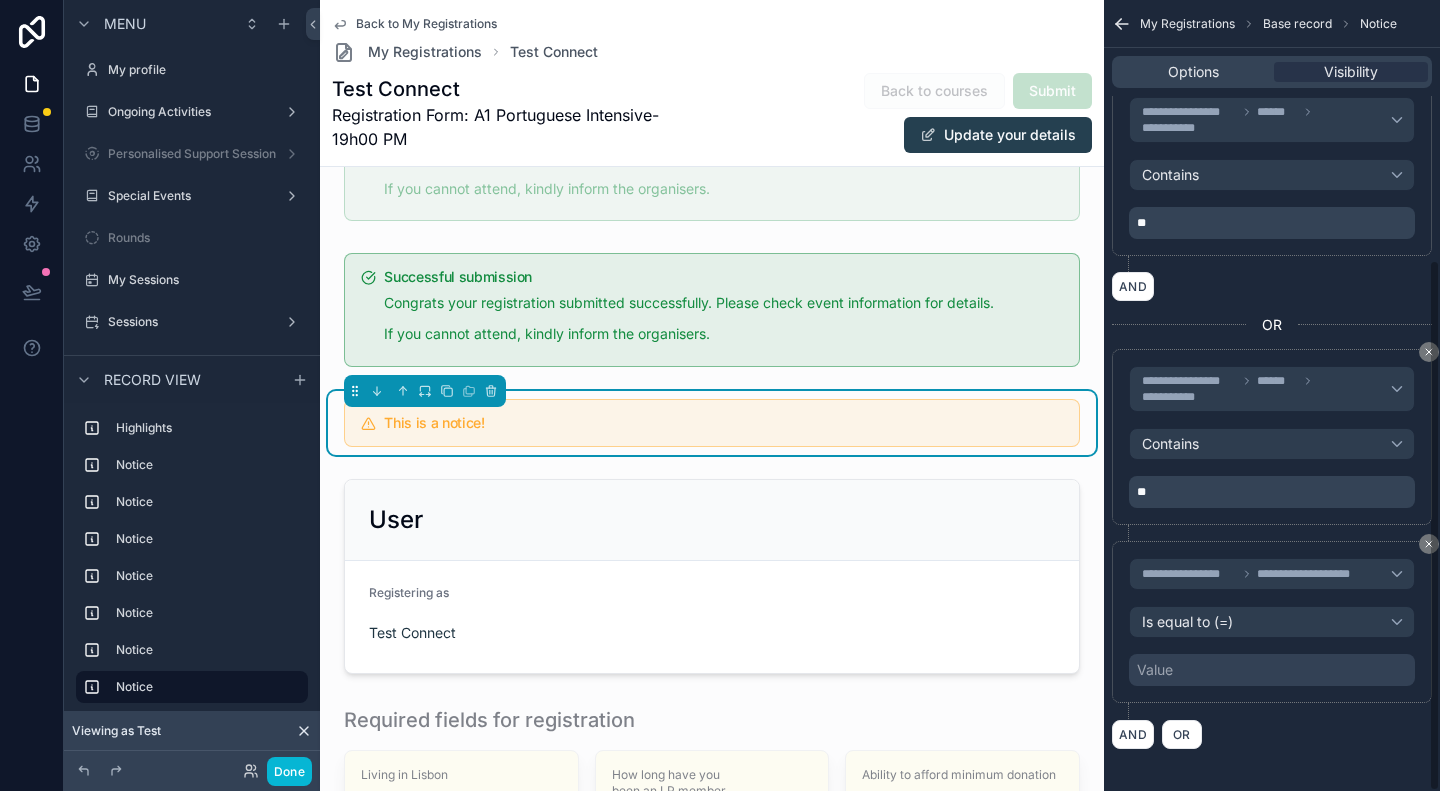 click on "Value" at bounding box center (1272, 670) 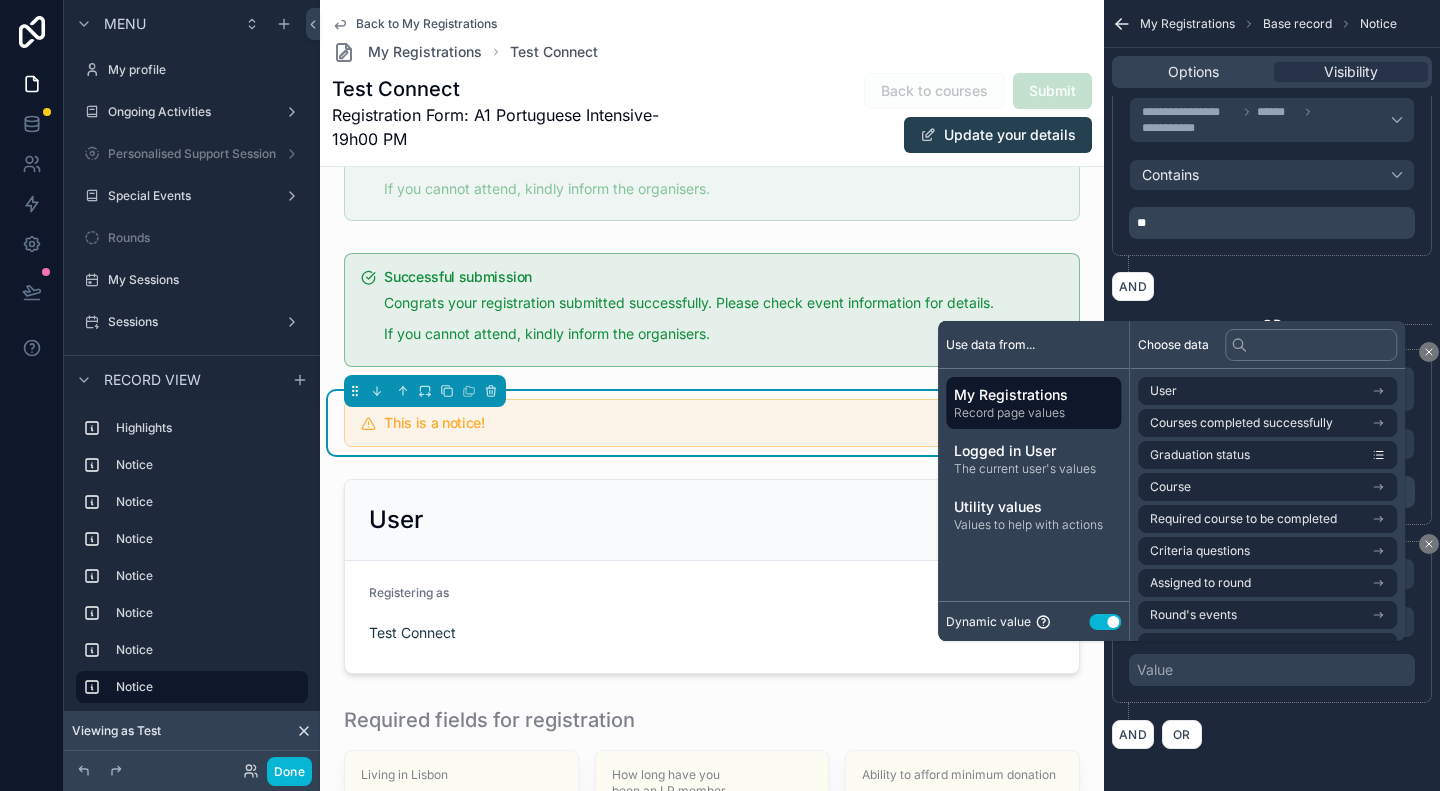 click on "Use setting" at bounding box center [1105, 622] 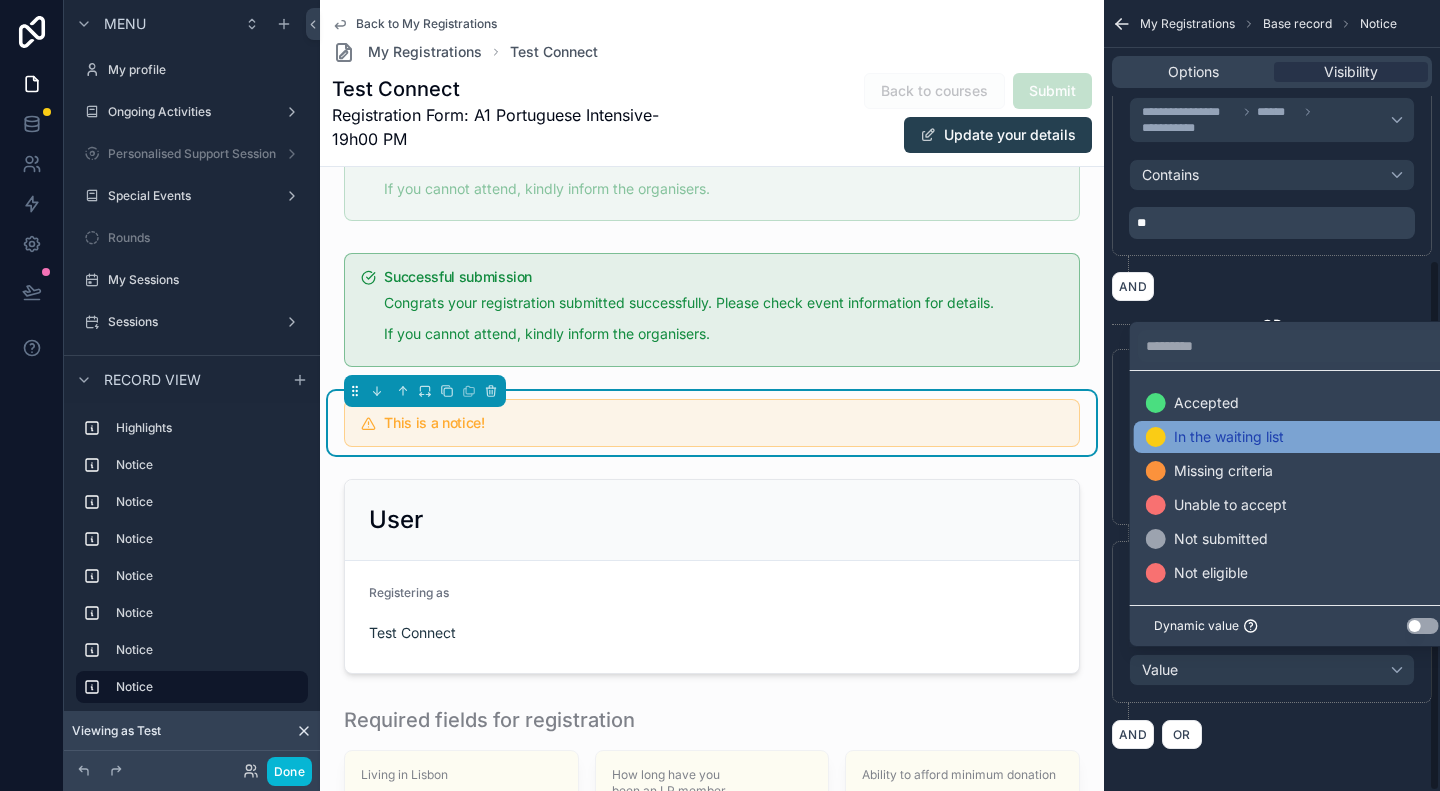click on "In the waiting list" at bounding box center [1229, 437] 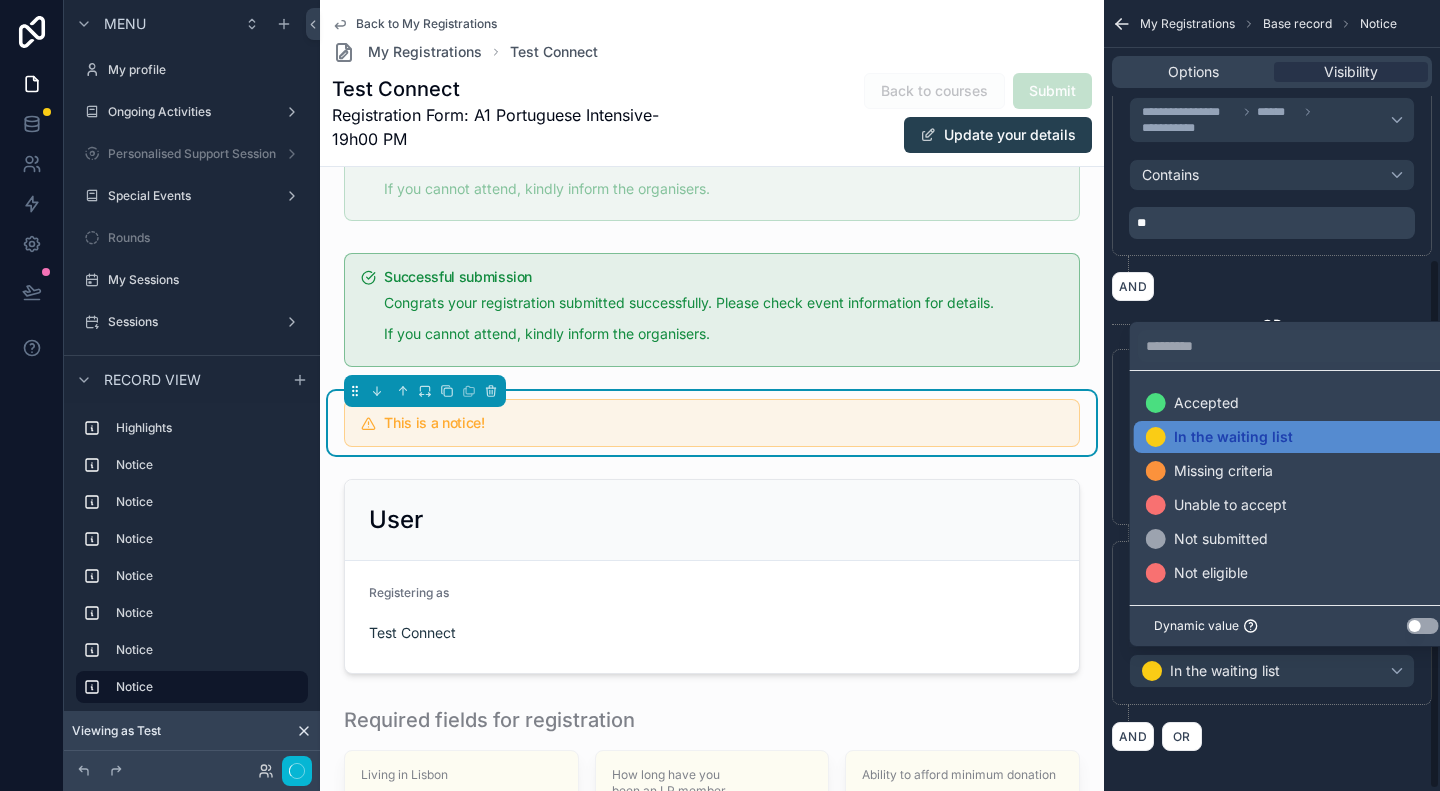 click on "AND OR" at bounding box center (1272, 736) 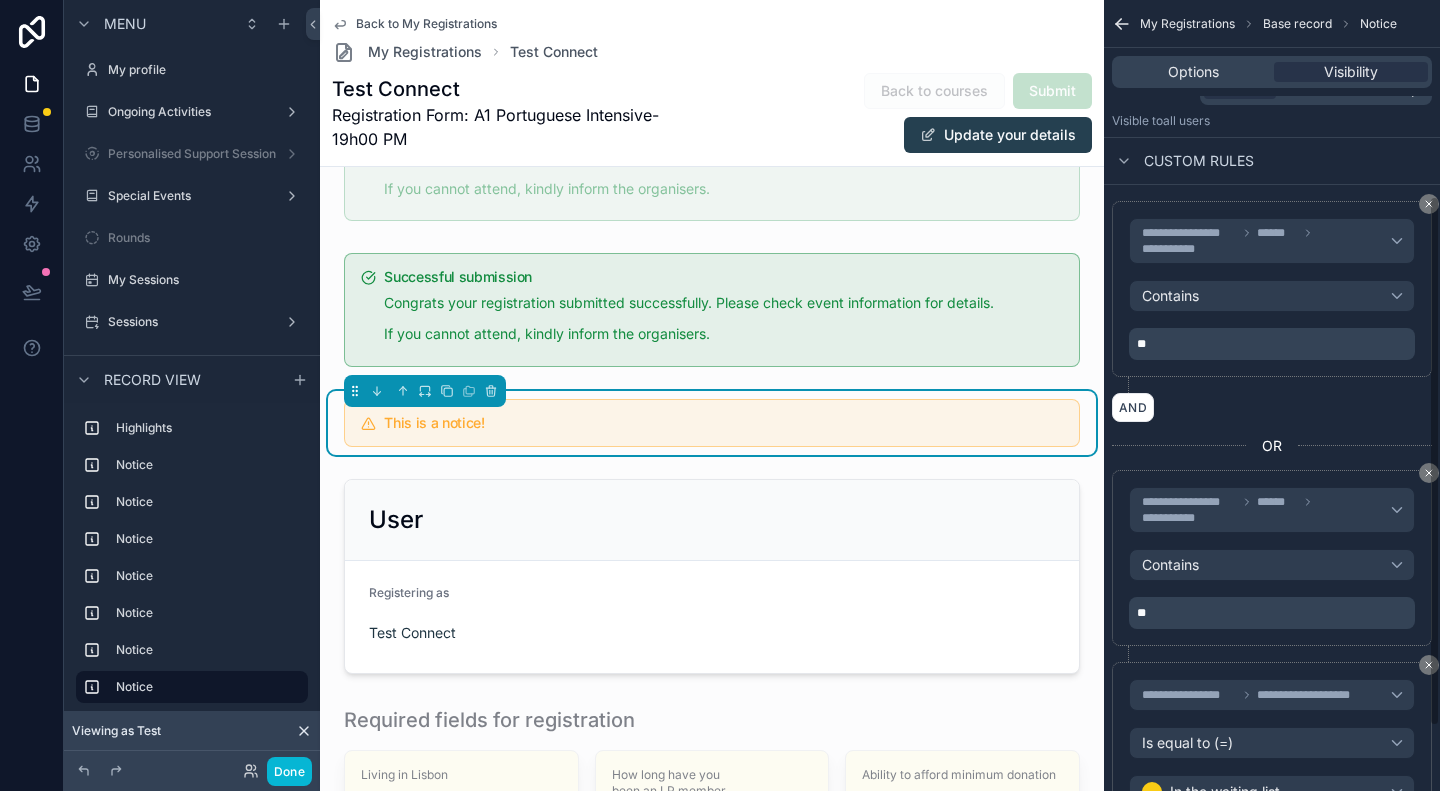 scroll, scrollTop: 0, scrollLeft: 0, axis: both 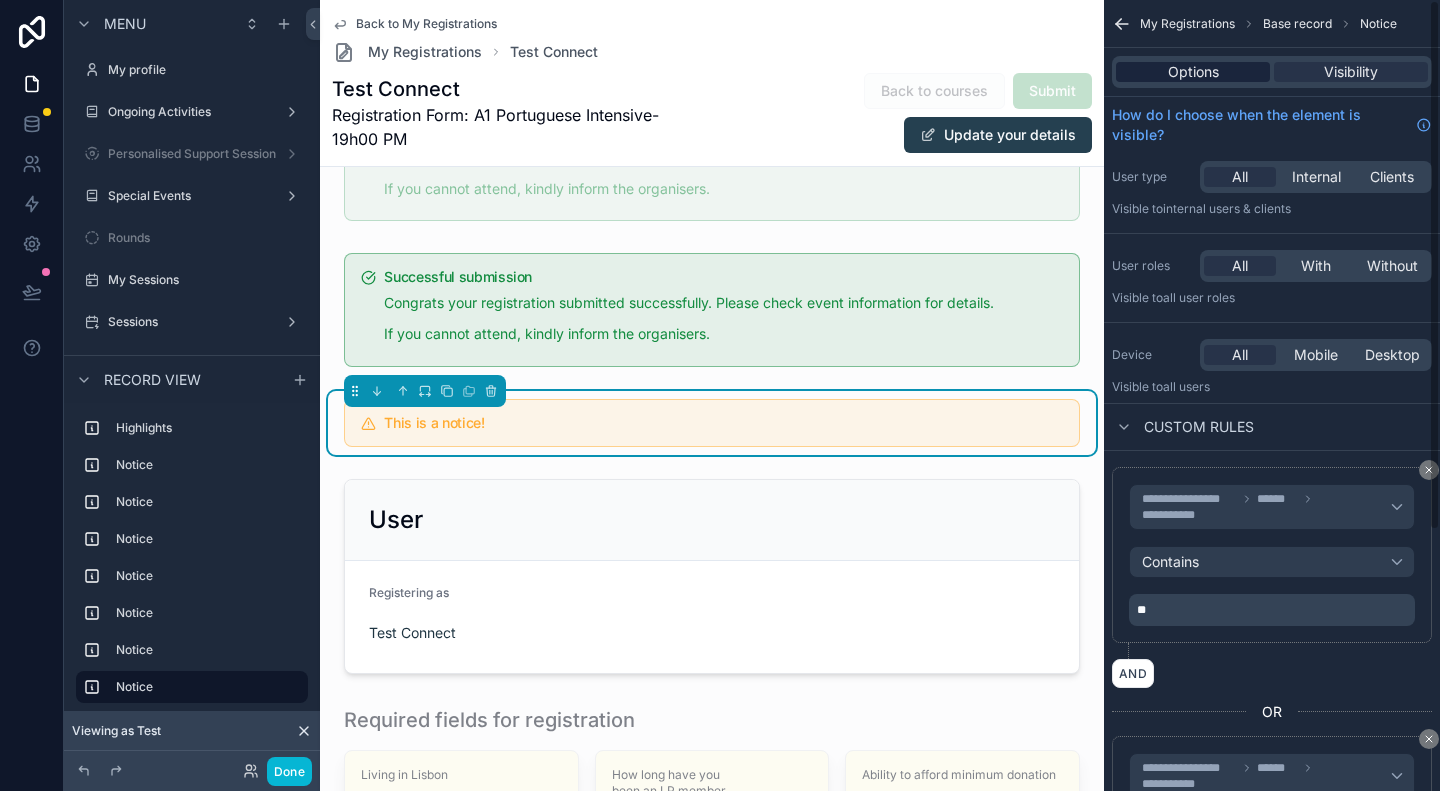 click on "Options" at bounding box center (1193, 72) 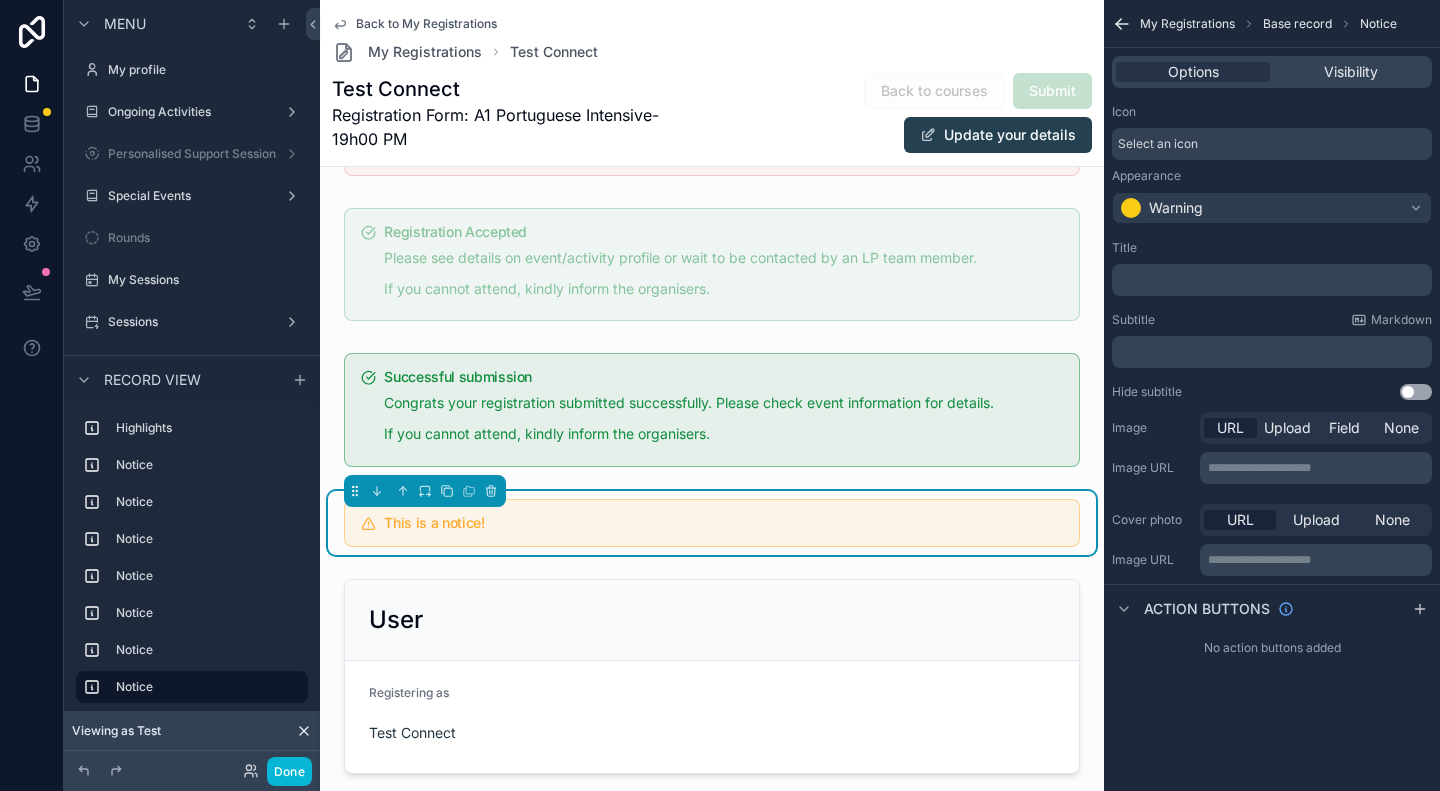 scroll, scrollTop: 600, scrollLeft: 0, axis: vertical 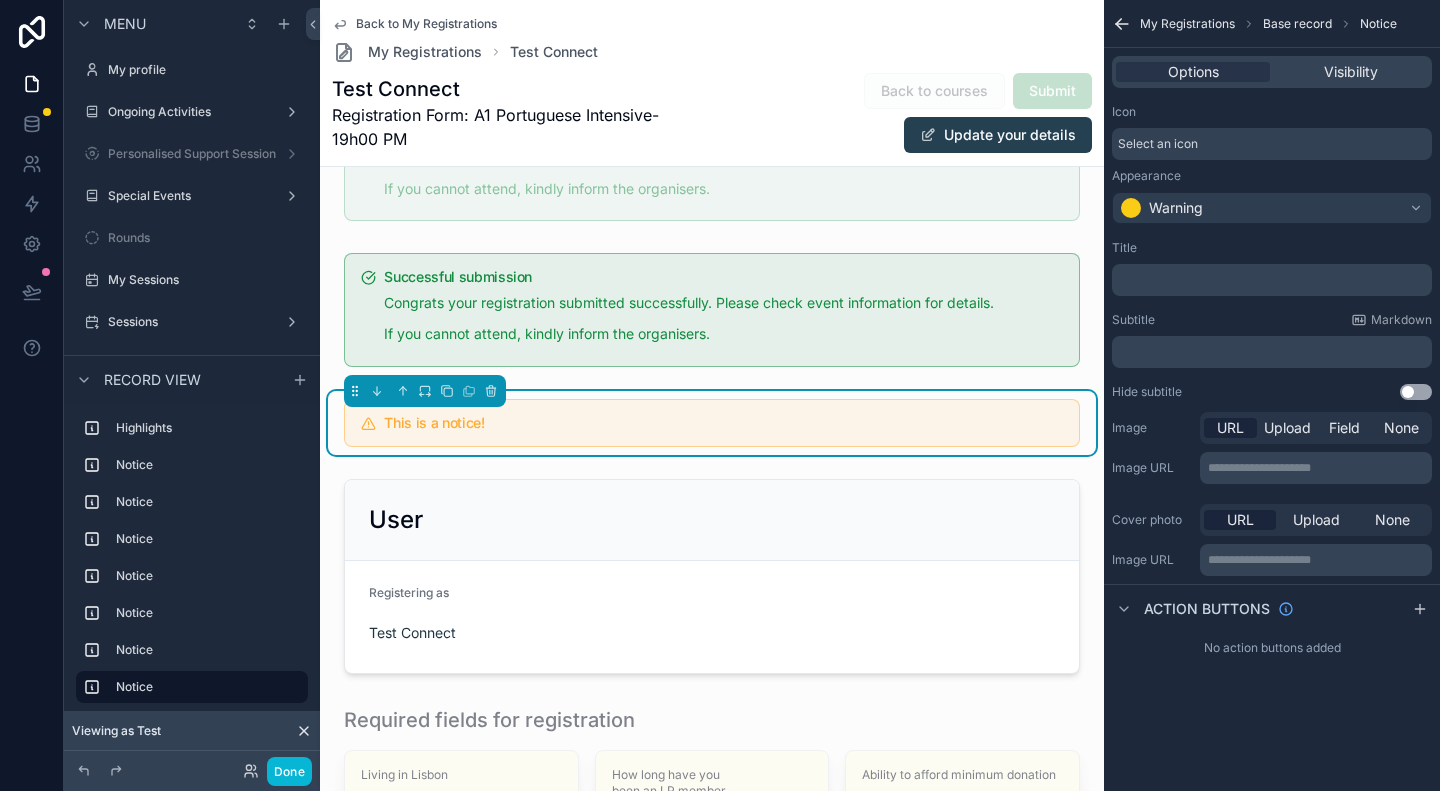 click on "﻿" at bounding box center (1274, 280) 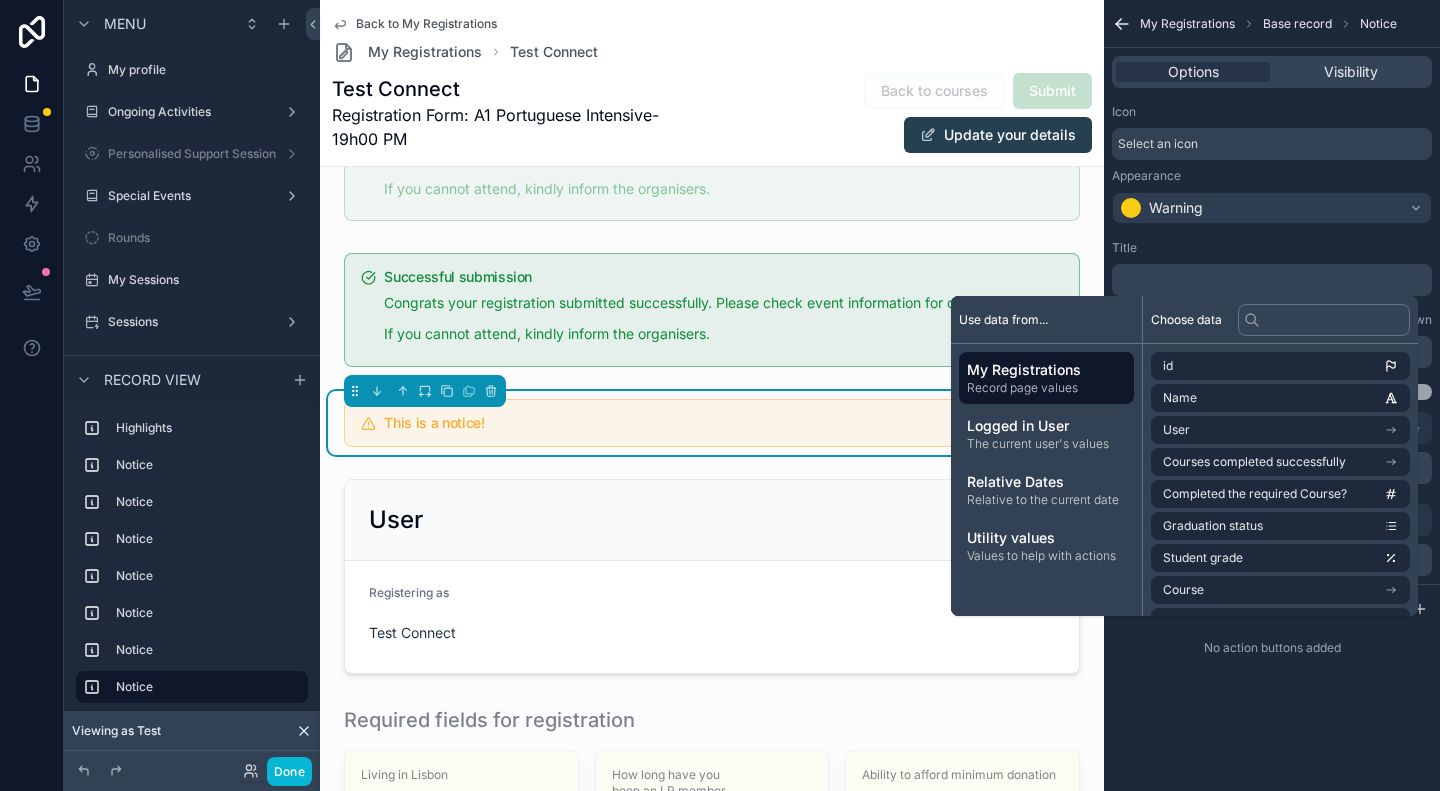 click on "﻿" at bounding box center [1272, 280] 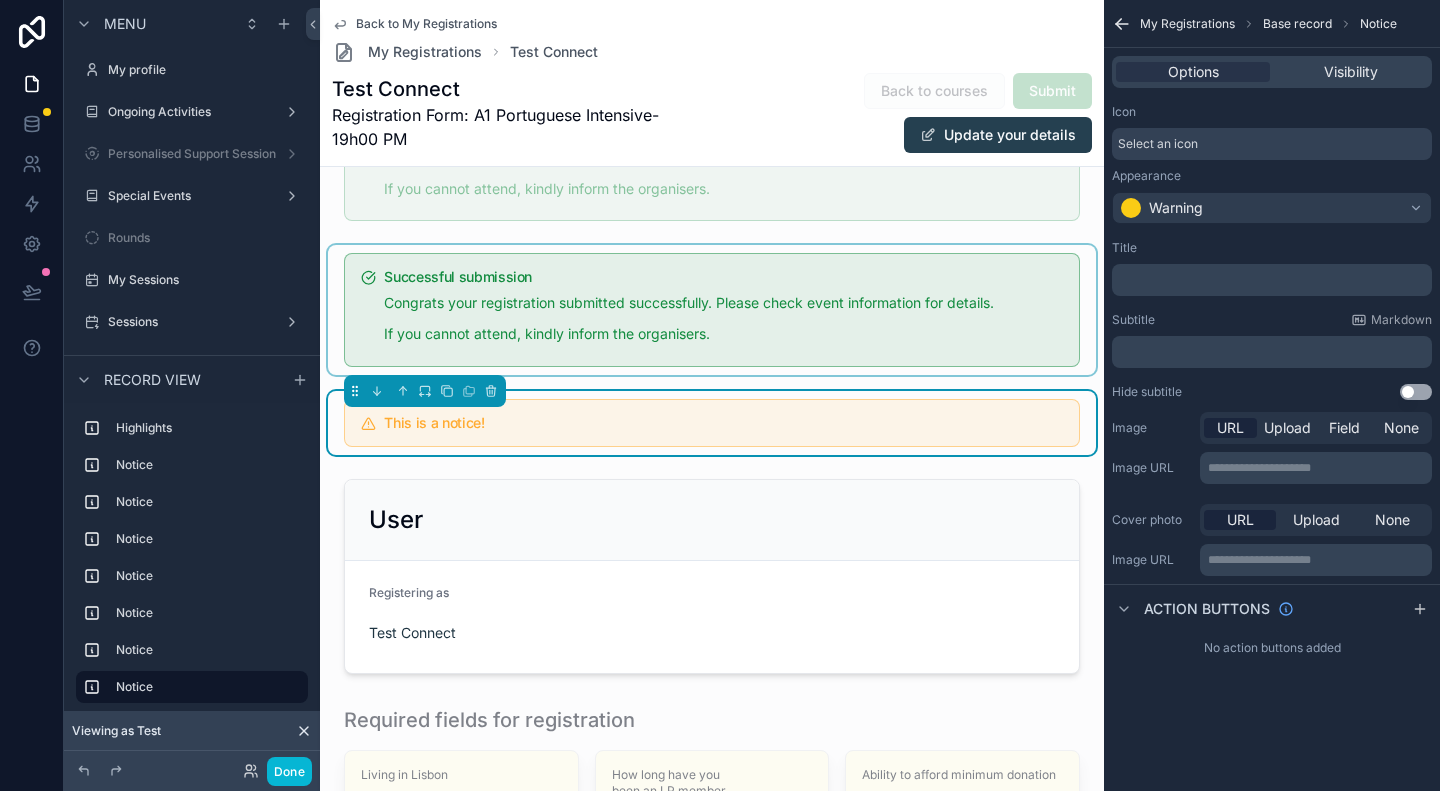 scroll, scrollTop: 500, scrollLeft: 0, axis: vertical 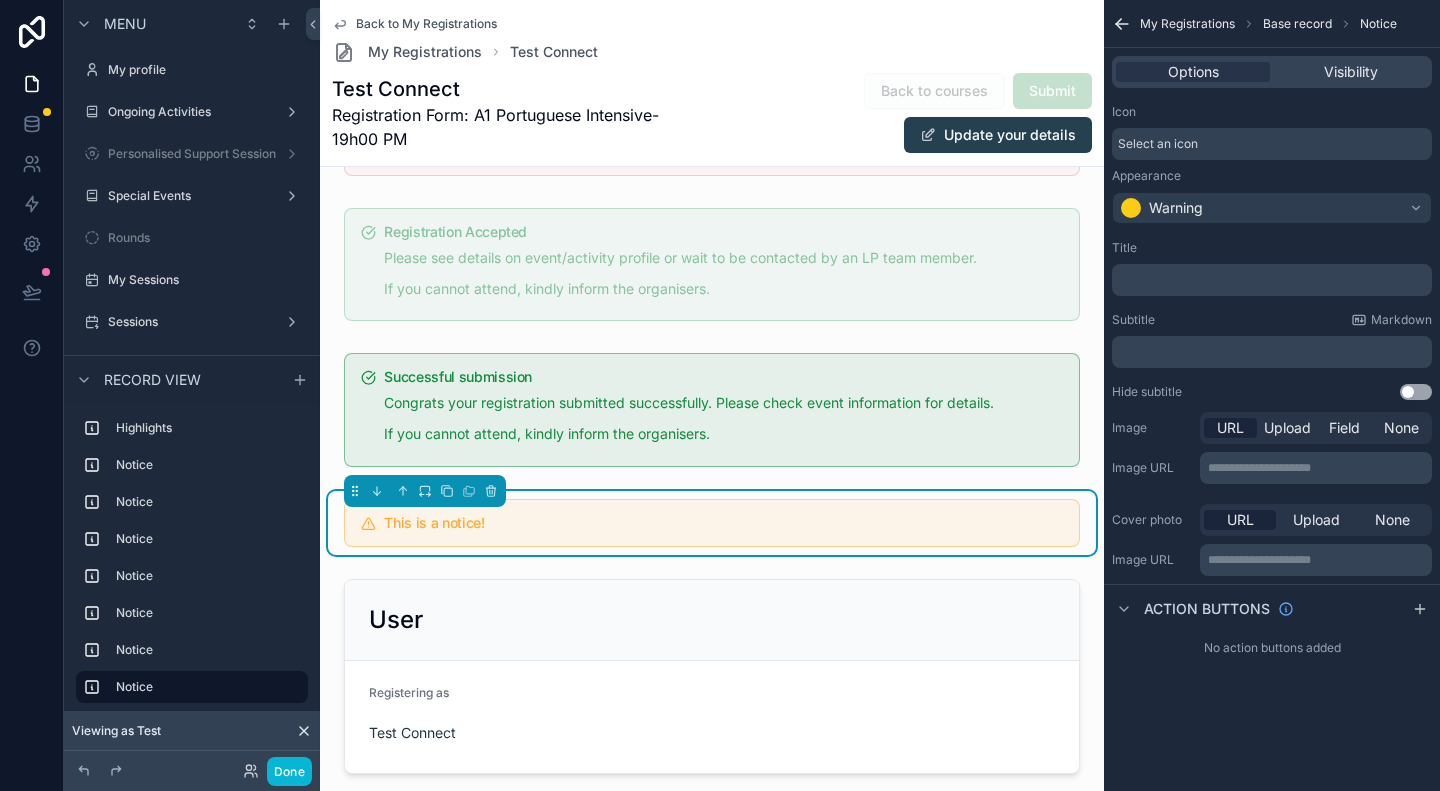 click on "﻿" at bounding box center [1272, 280] 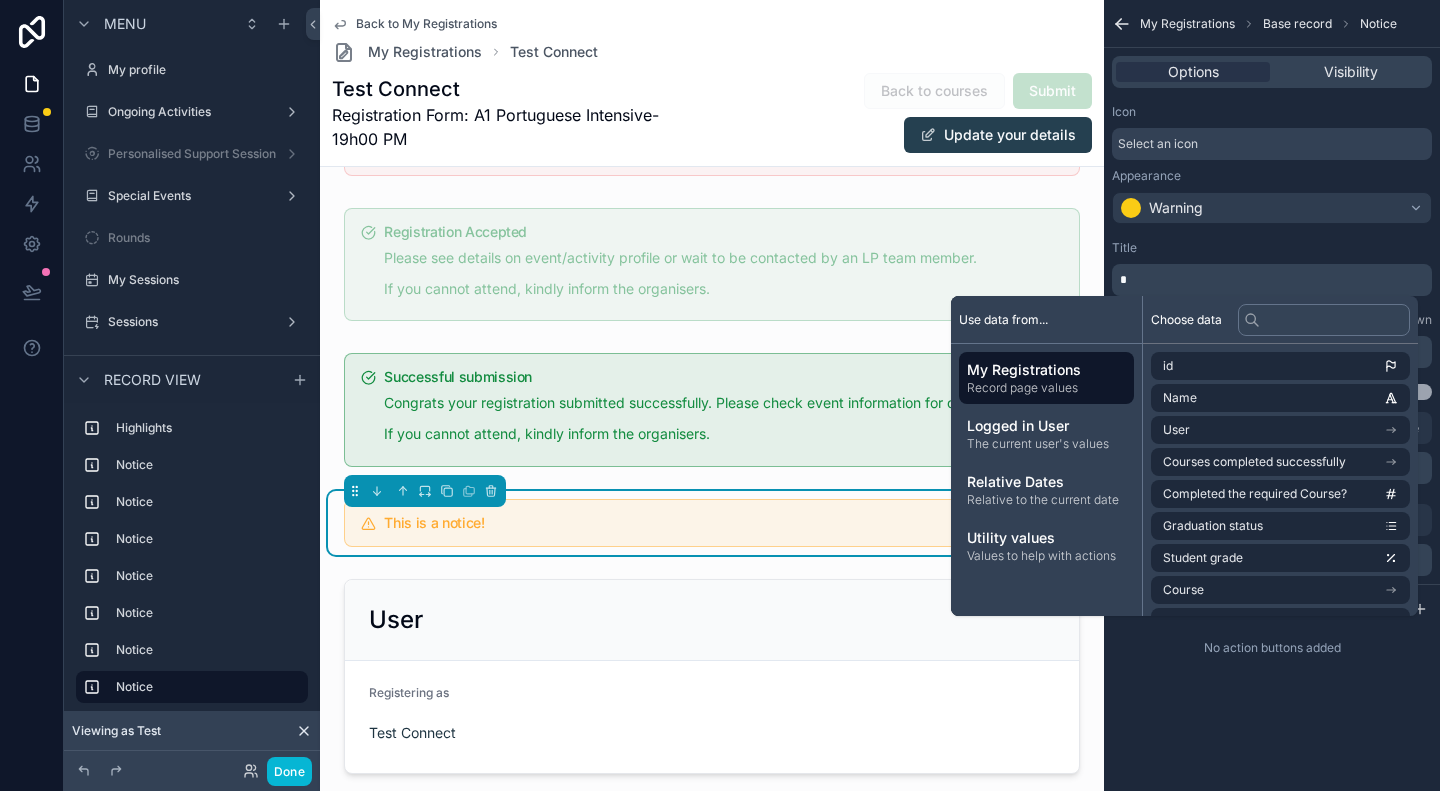 type 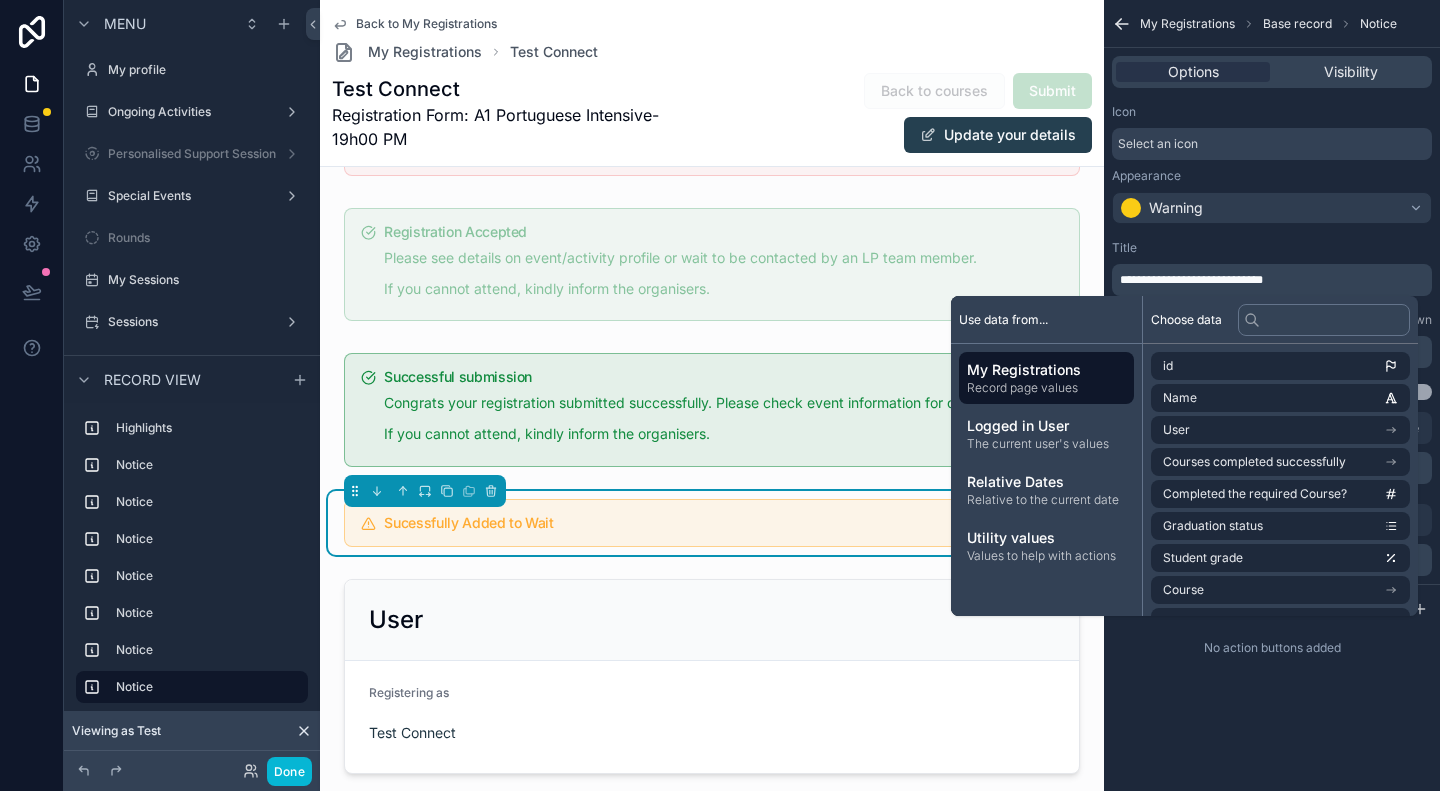 click on "Title" at bounding box center [1272, 248] 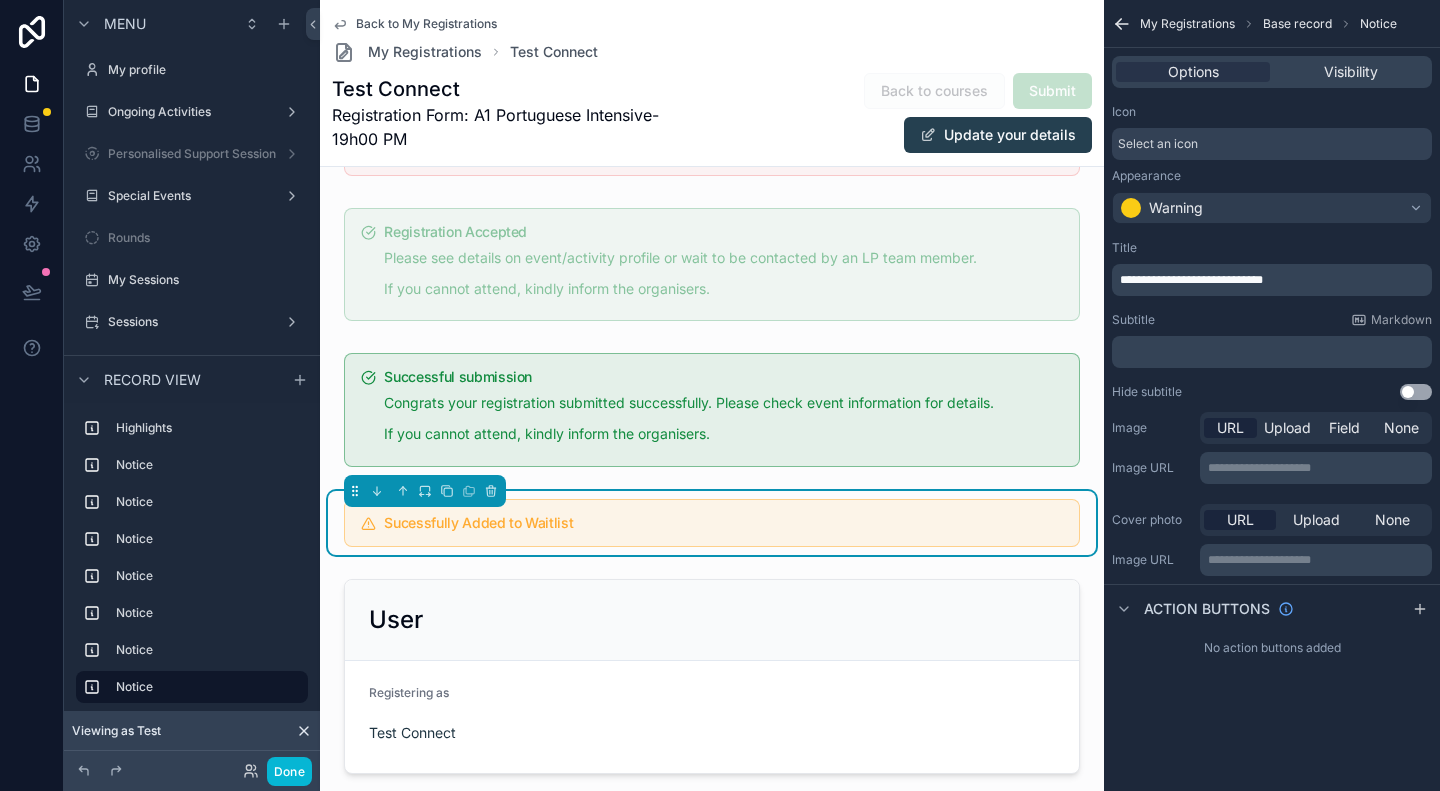 click on "﻿" at bounding box center [1272, 352] 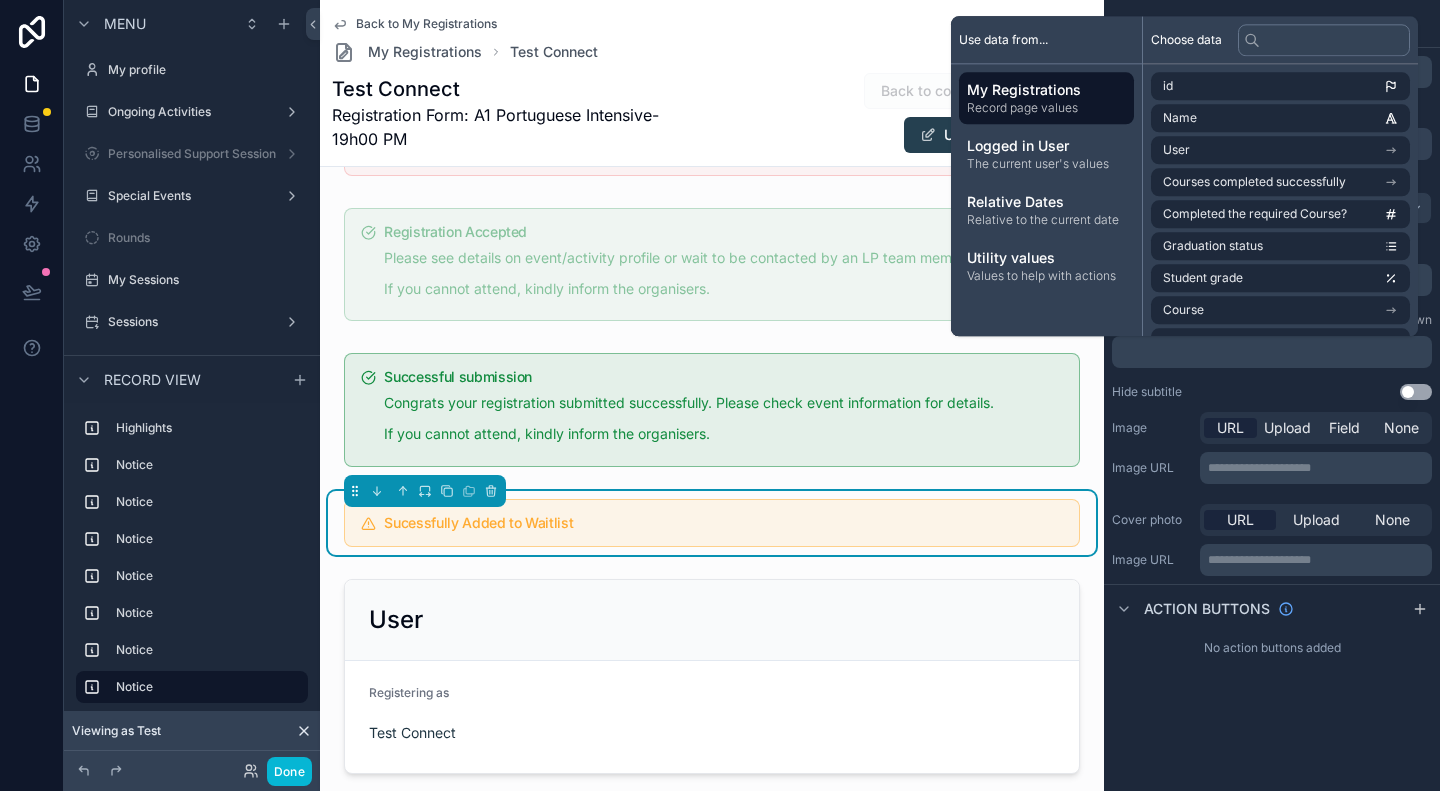 click on "﻿" at bounding box center [1274, 352] 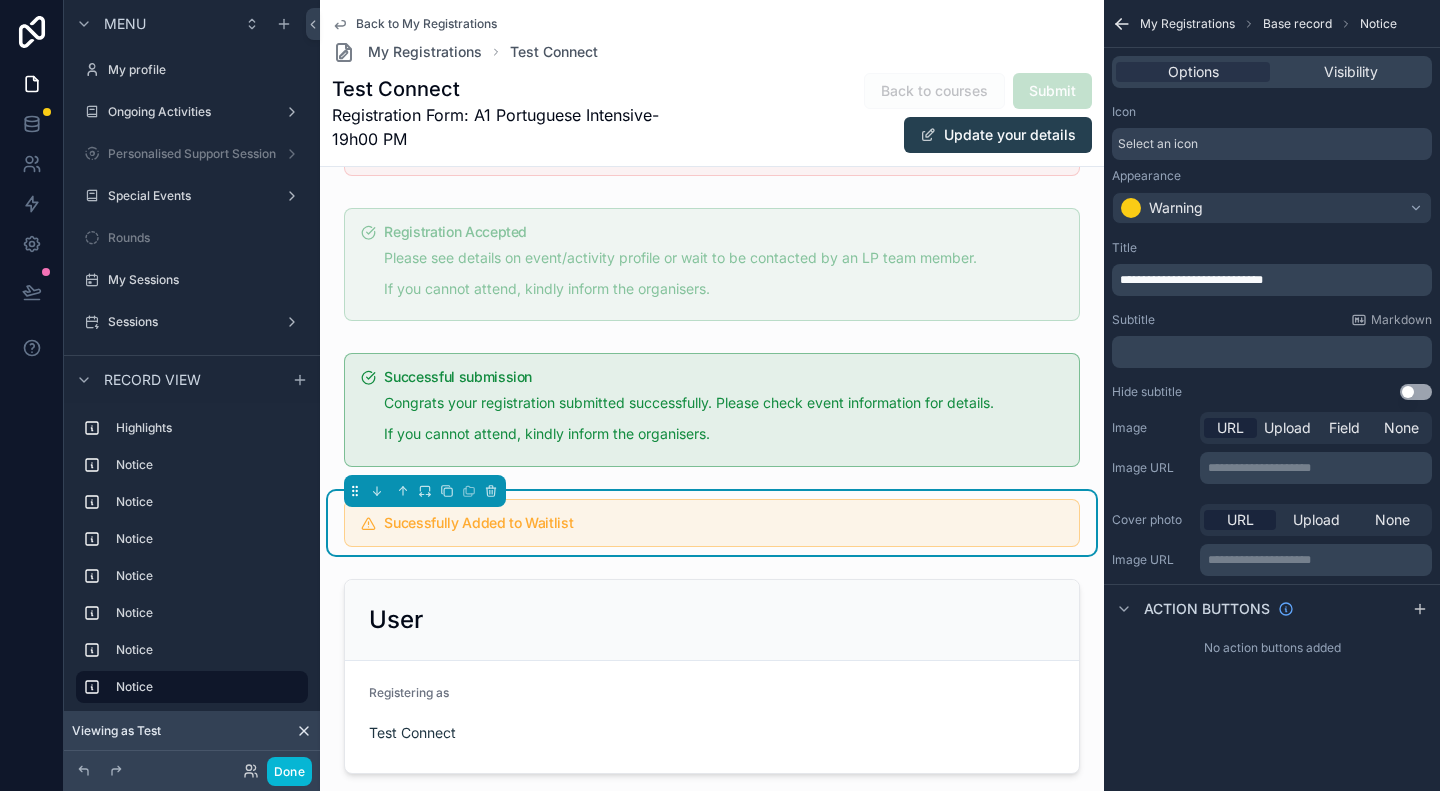 click on "﻿" at bounding box center (1274, 352) 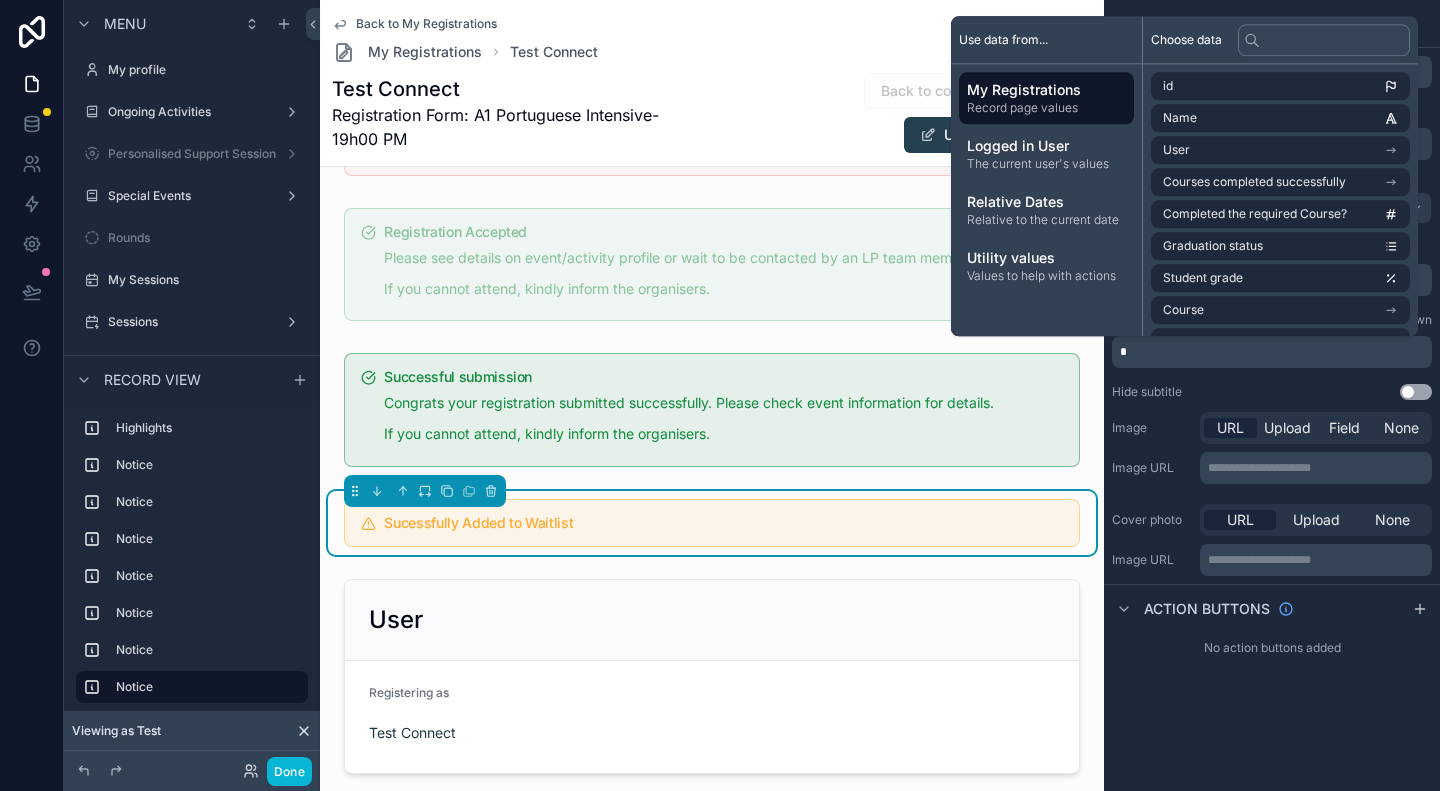 type 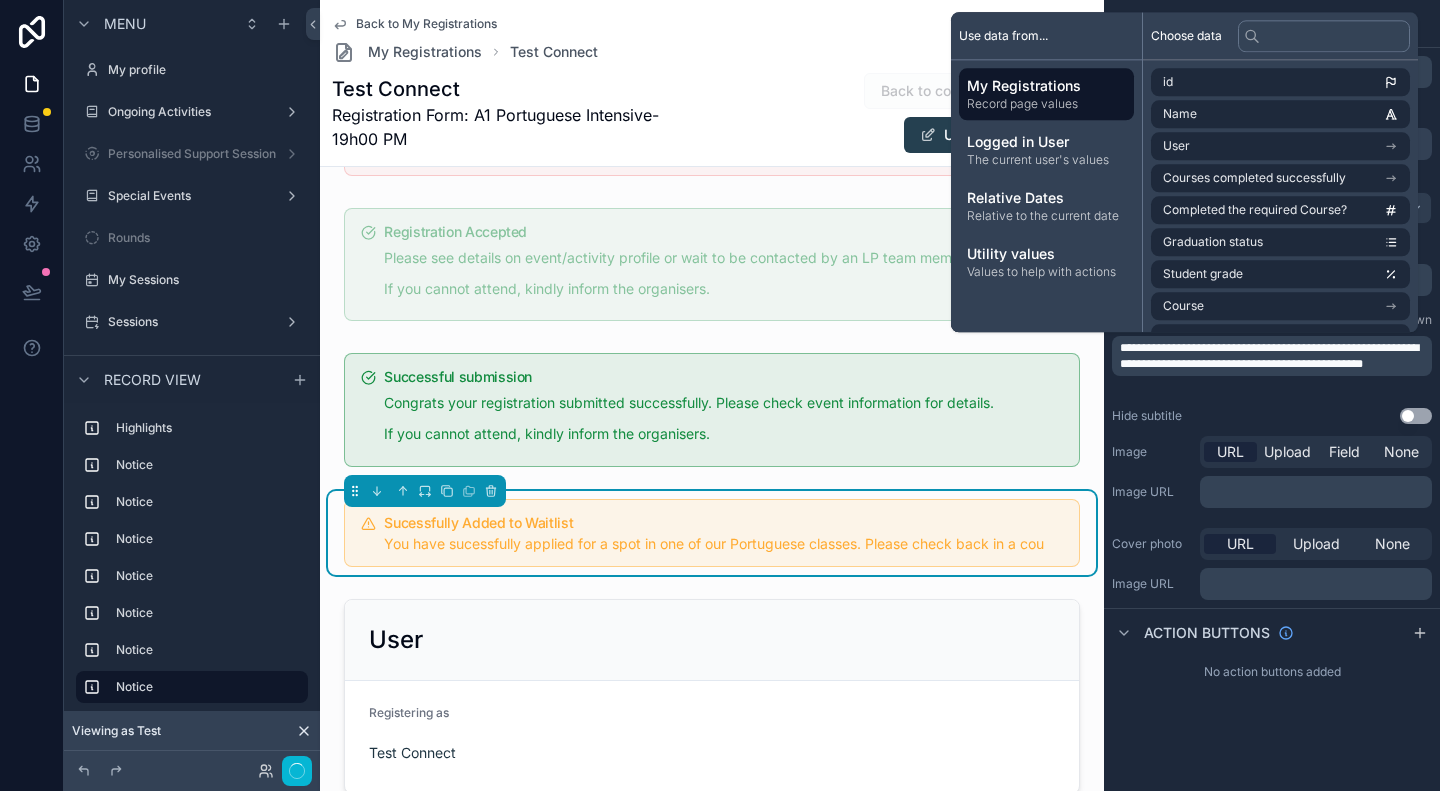scroll, scrollTop: 0, scrollLeft: 0, axis: both 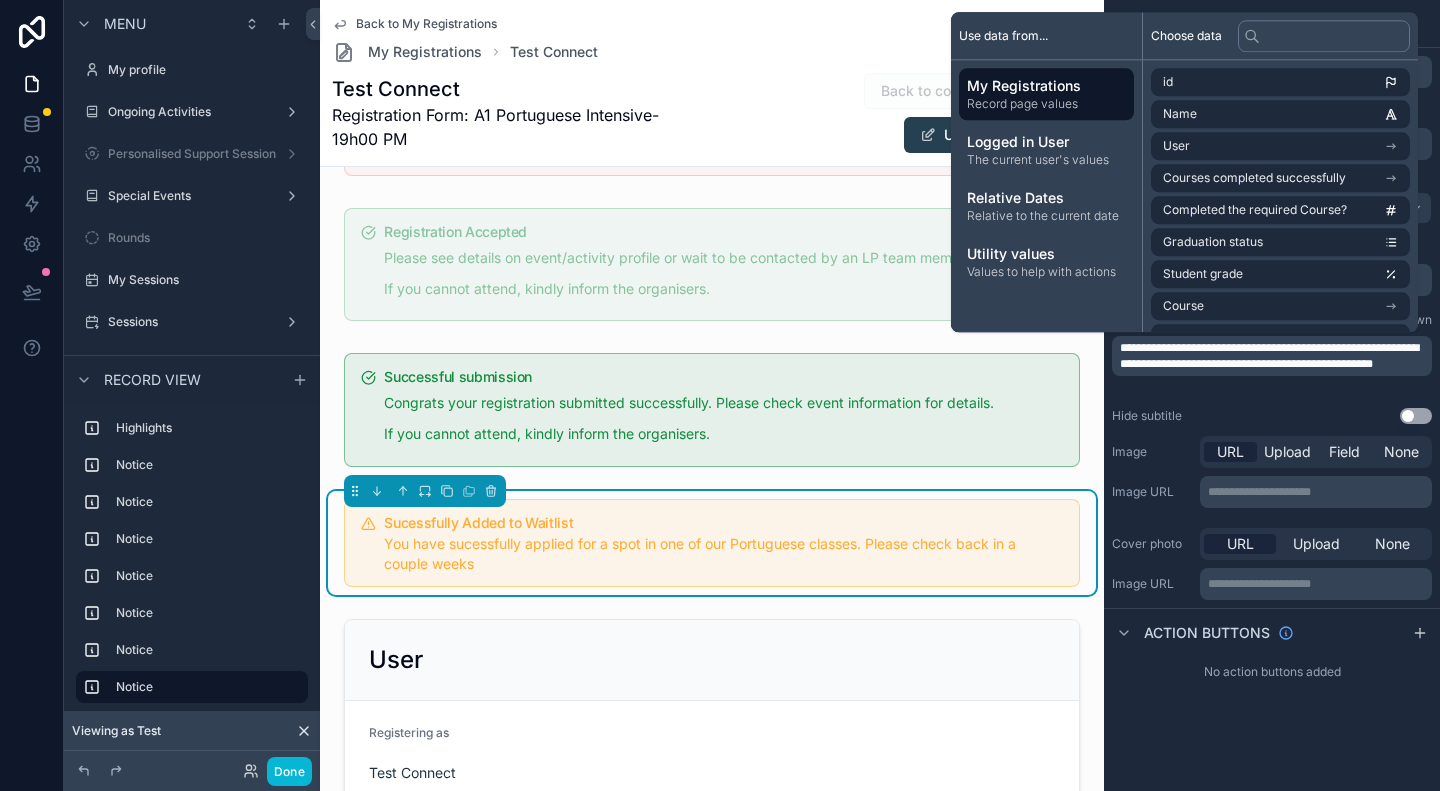 click on "**********" at bounding box center (1269, 356) 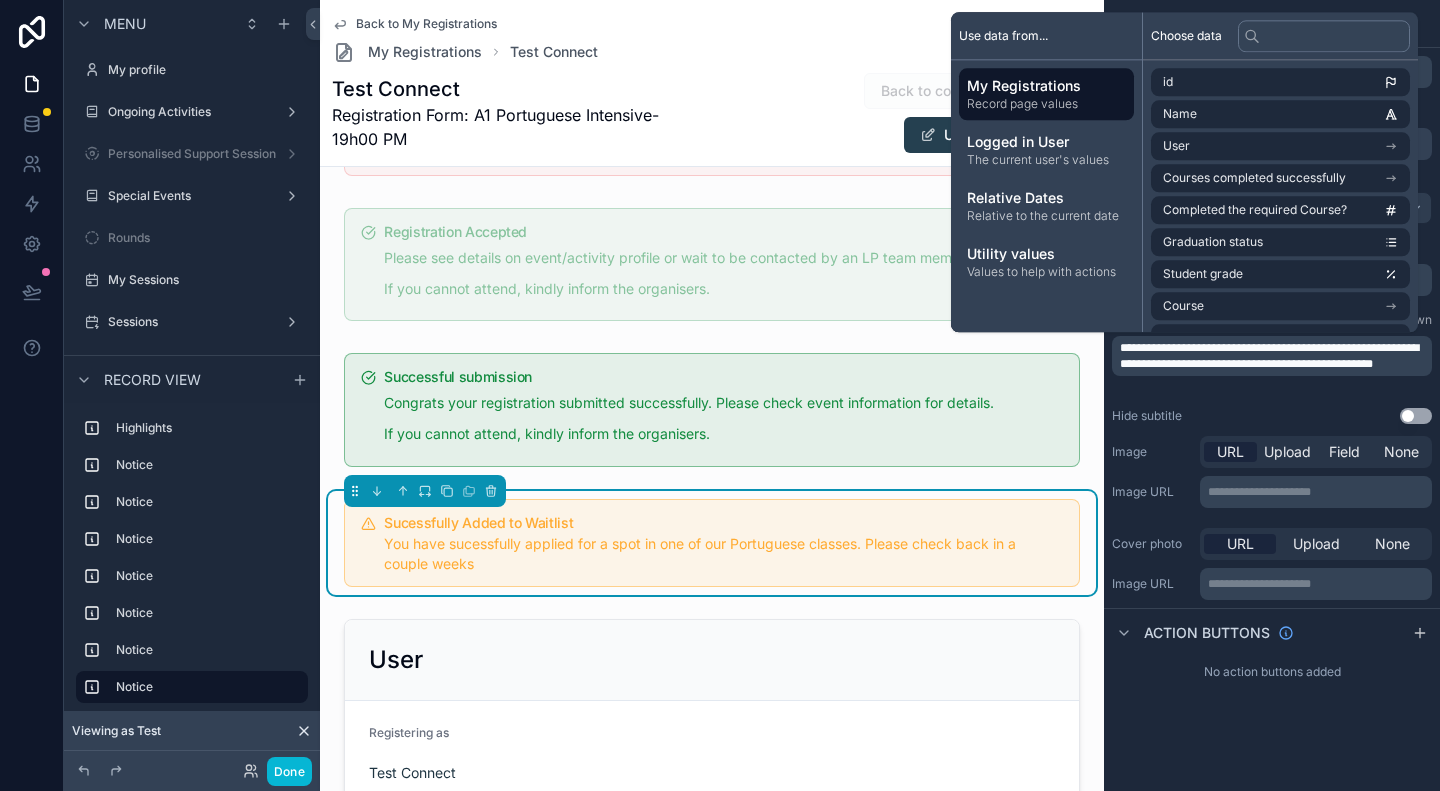click on "**********" at bounding box center [1269, 356] 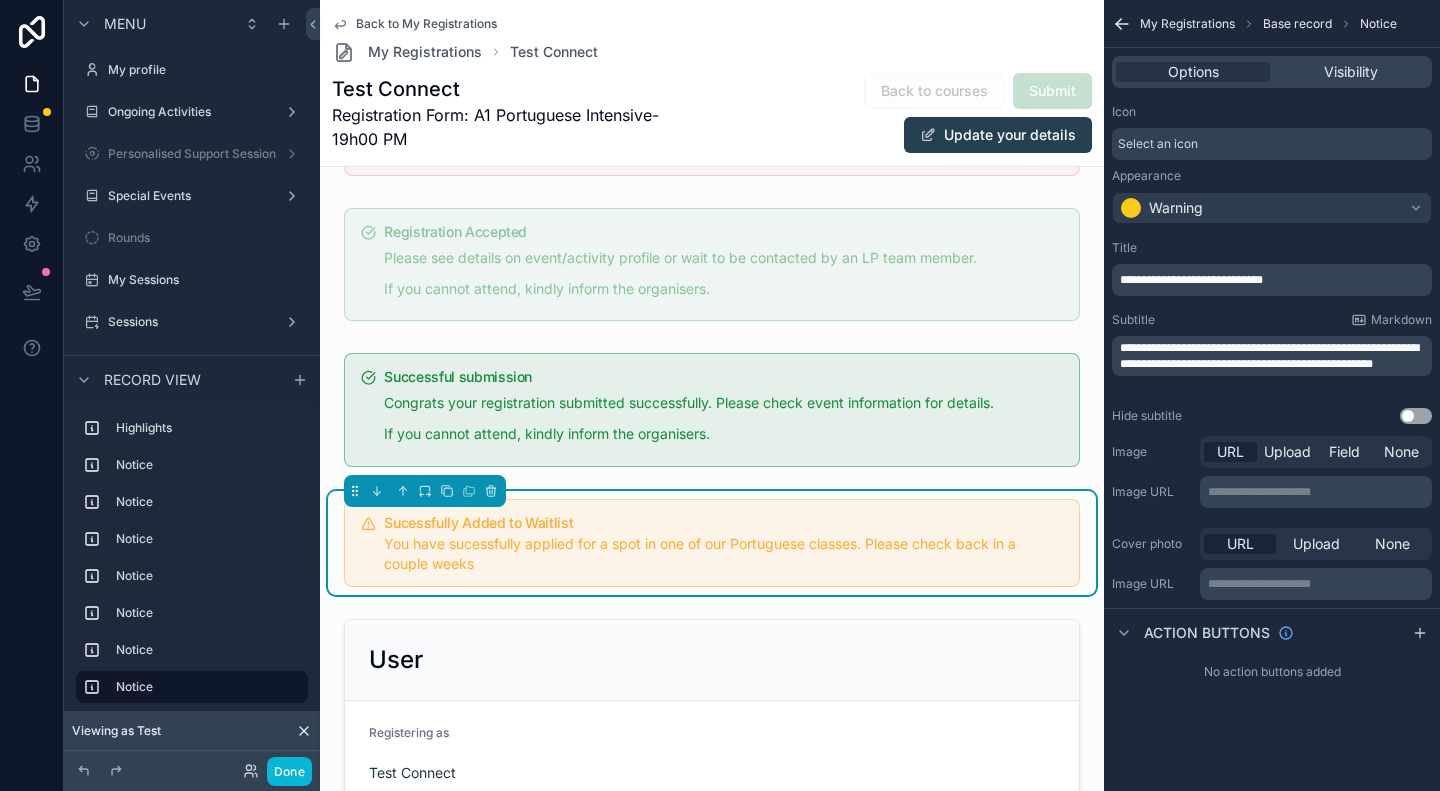 click on "**********" at bounding box center (1269, 356) 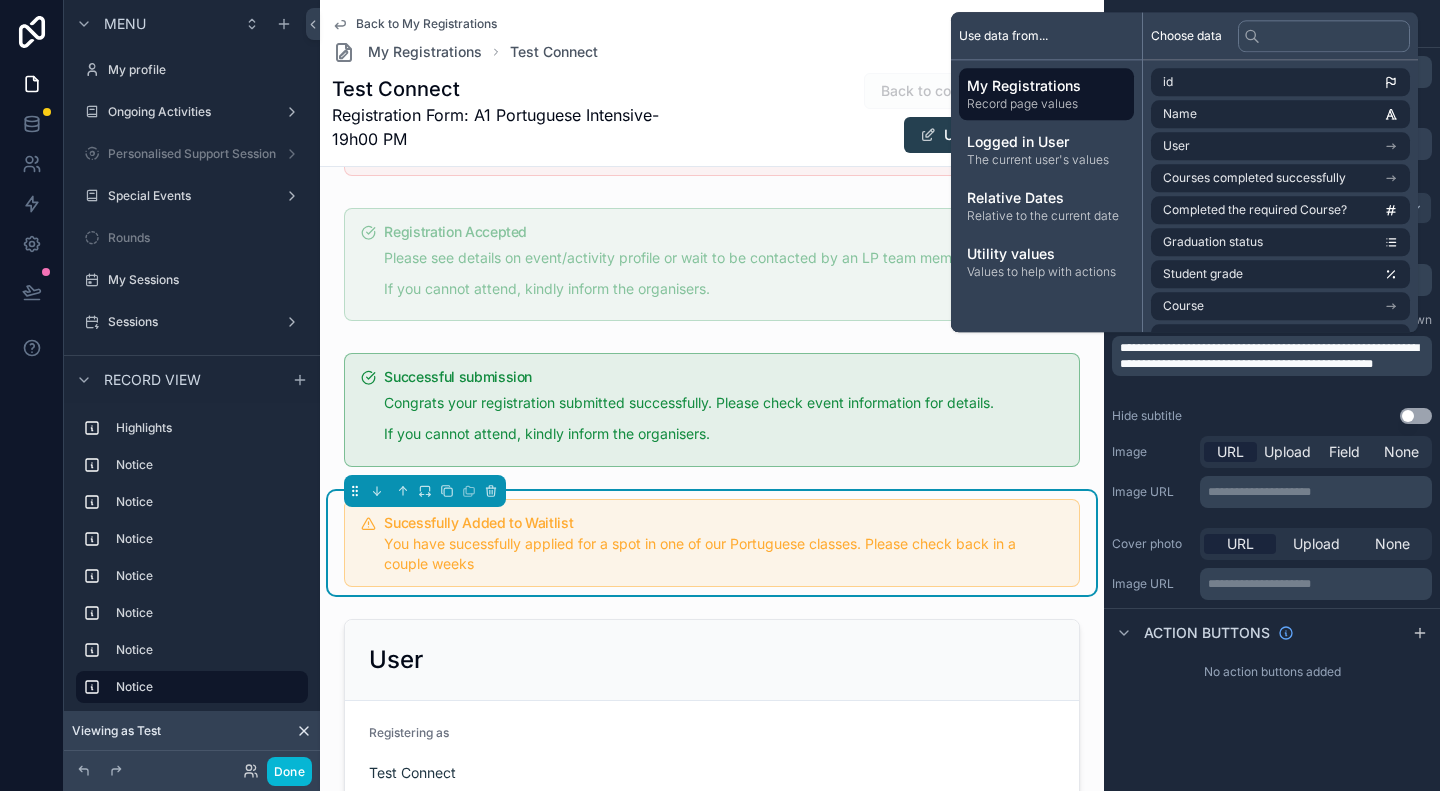 click on "**********" at bounding box center (1269, 356) 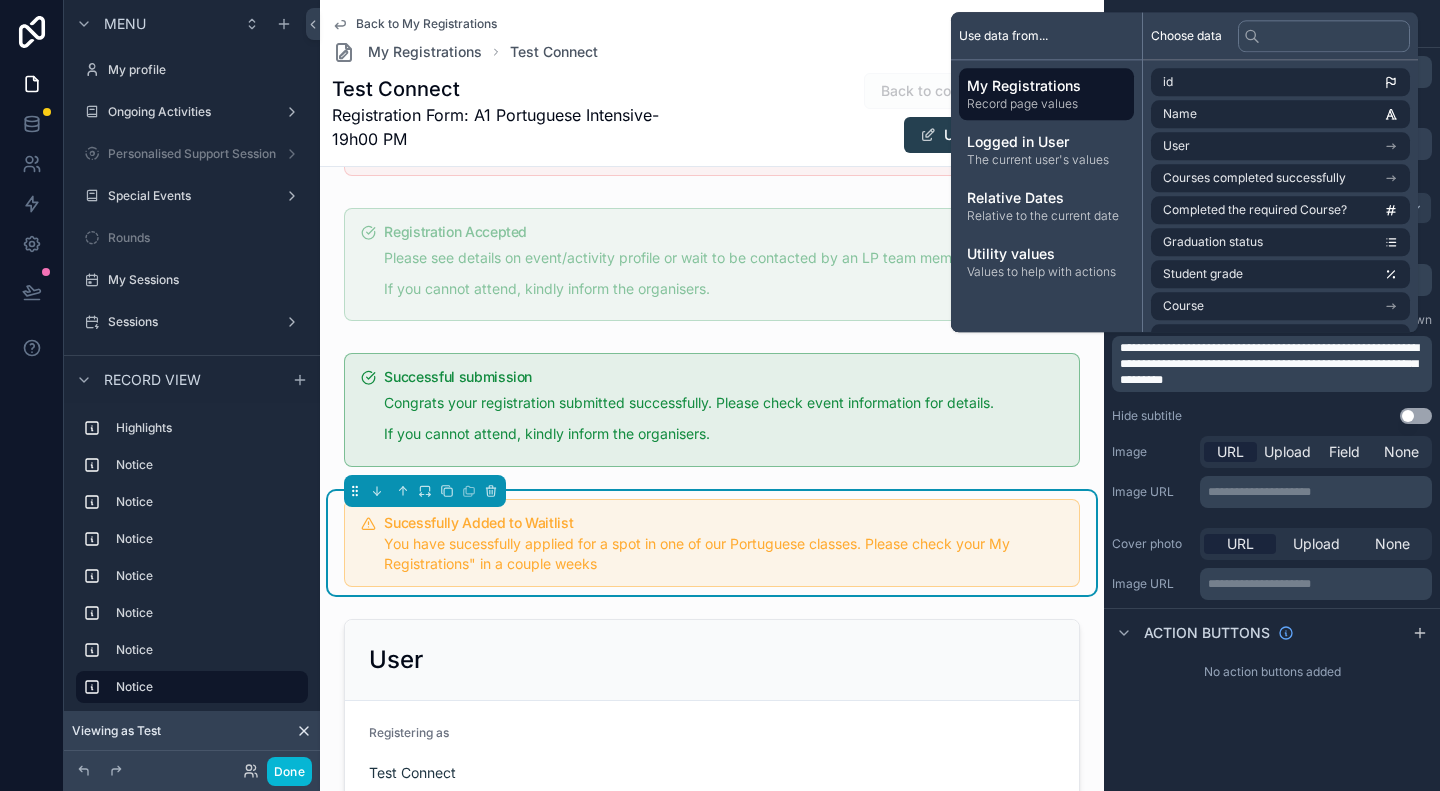 click on "**********" at bounding box center [1269, 364] 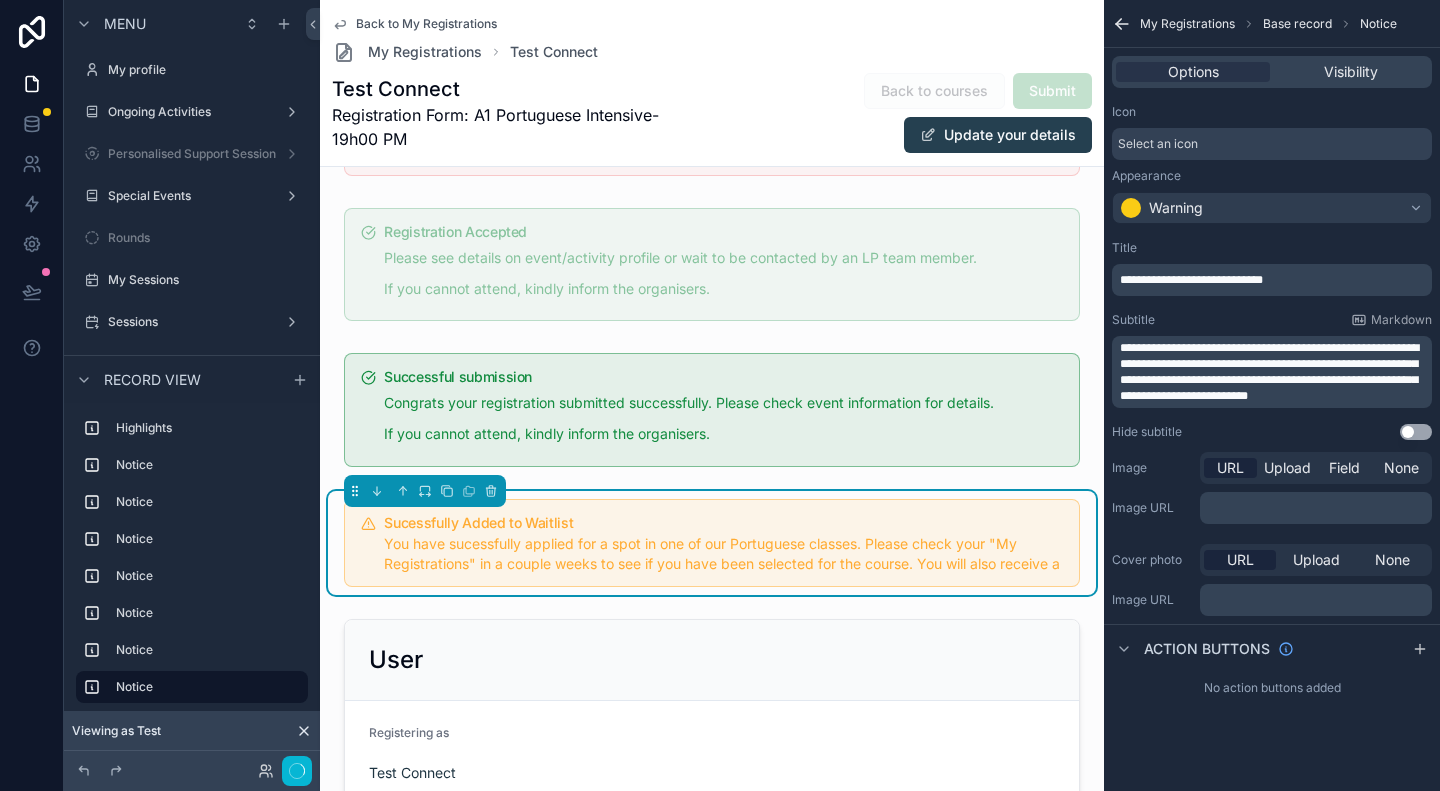 scroll, scrollTop: 0, scrollLeft: 0, axis: both 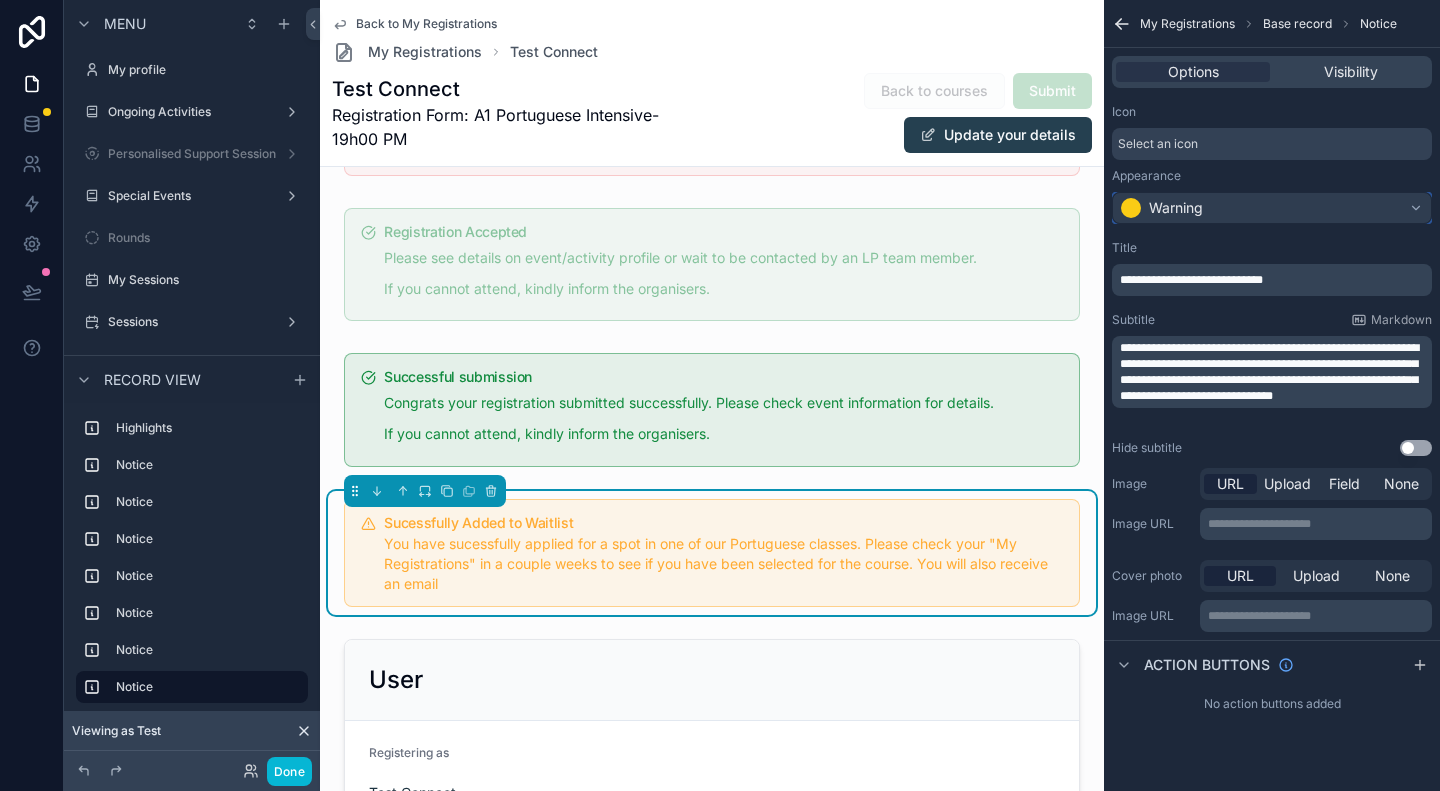 click on "Warning" at bounding box center (1272, 208) 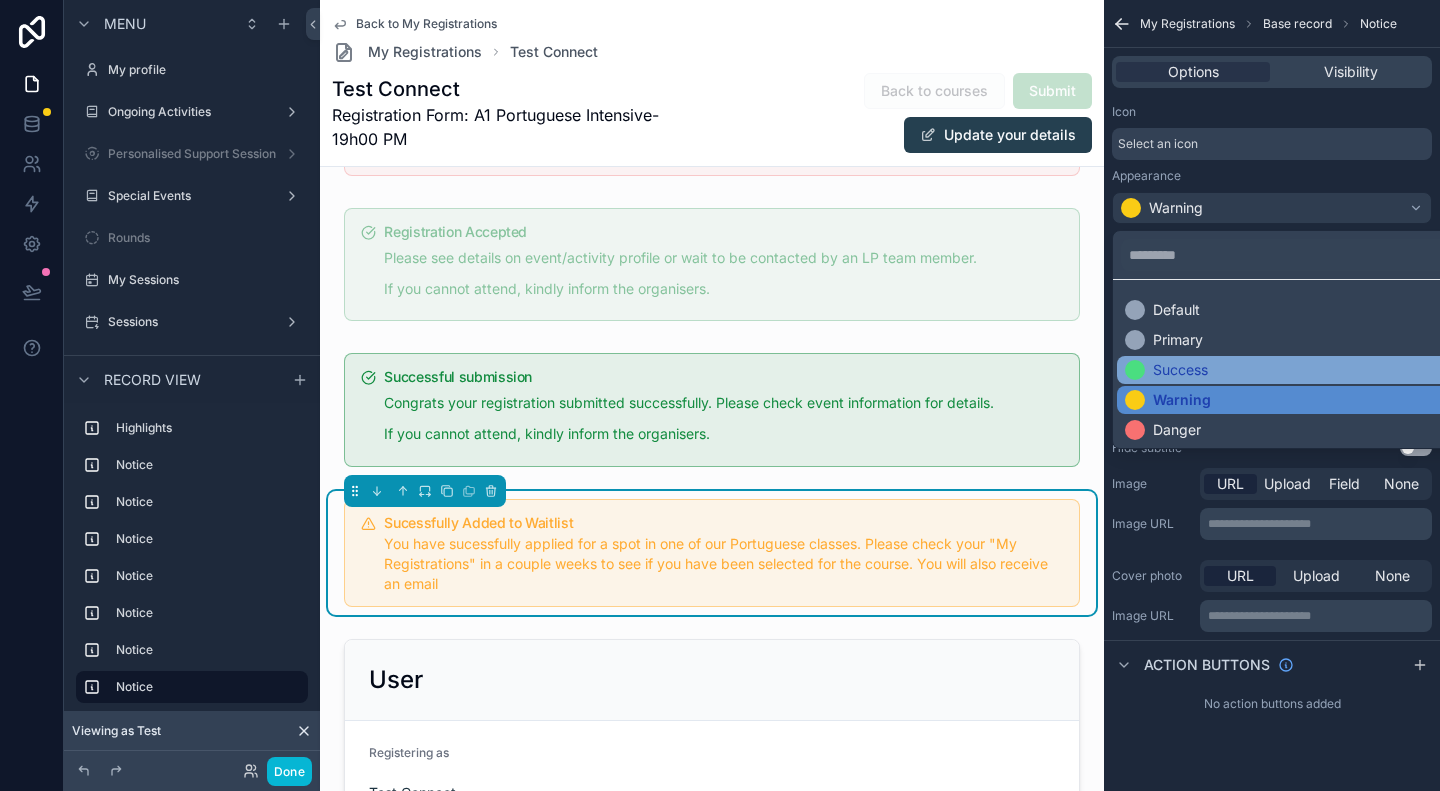click on "Success" at bounding box center (1180, 370) 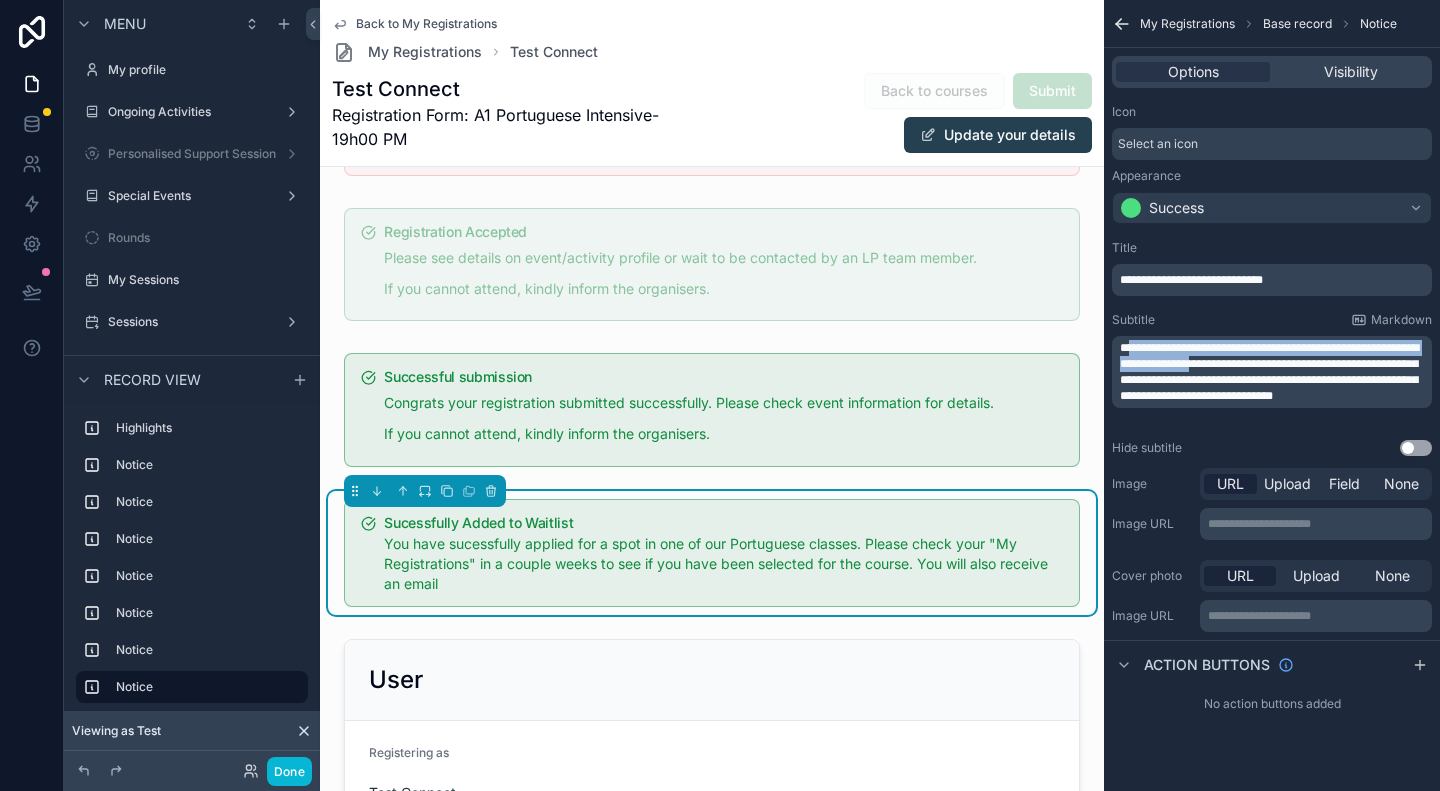 drag, startPoint x: 1132, startPoint y: 347, endPoint x: 1239, endPoint y: 369, distance: 109.23827 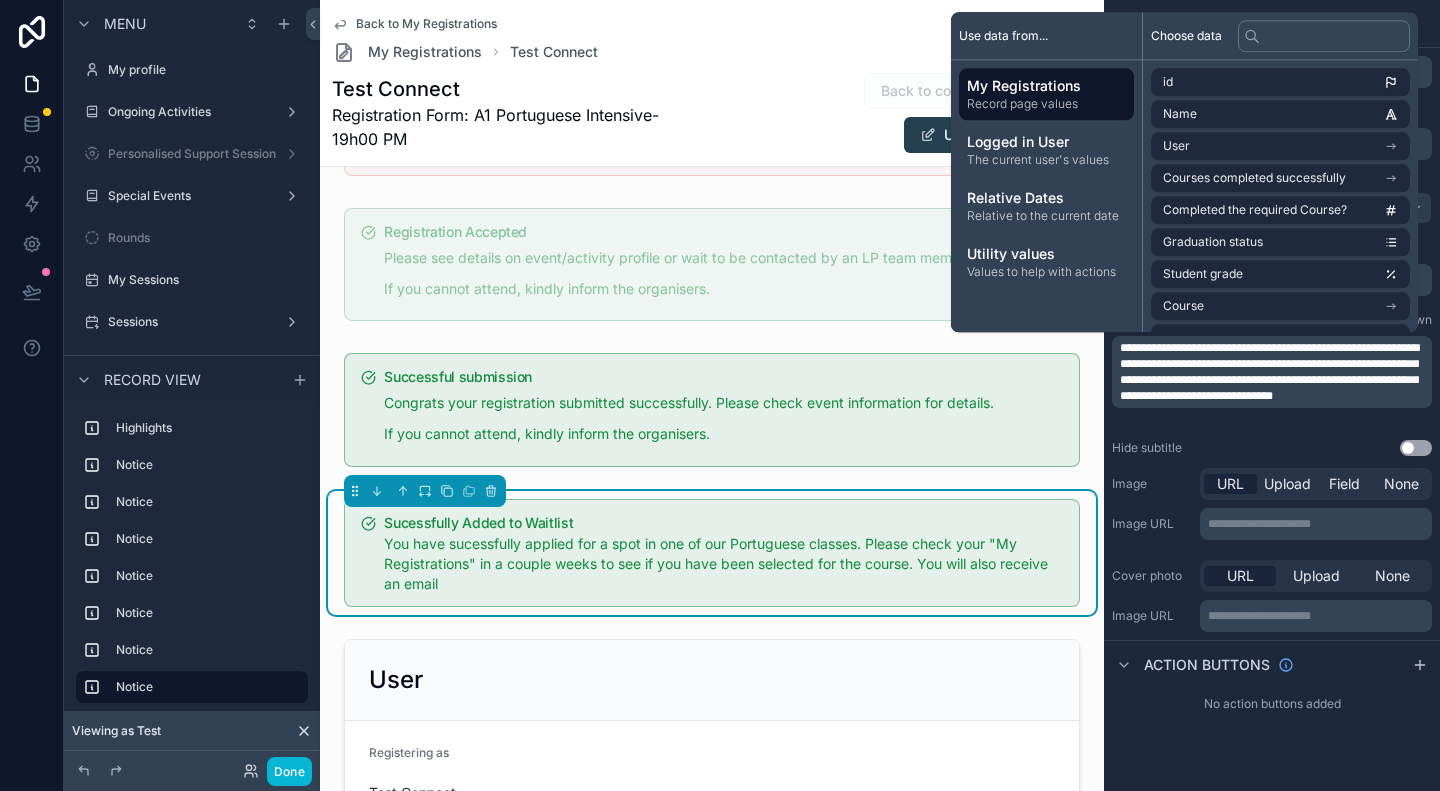 click on "**********" at bounding box center (1269, 372) 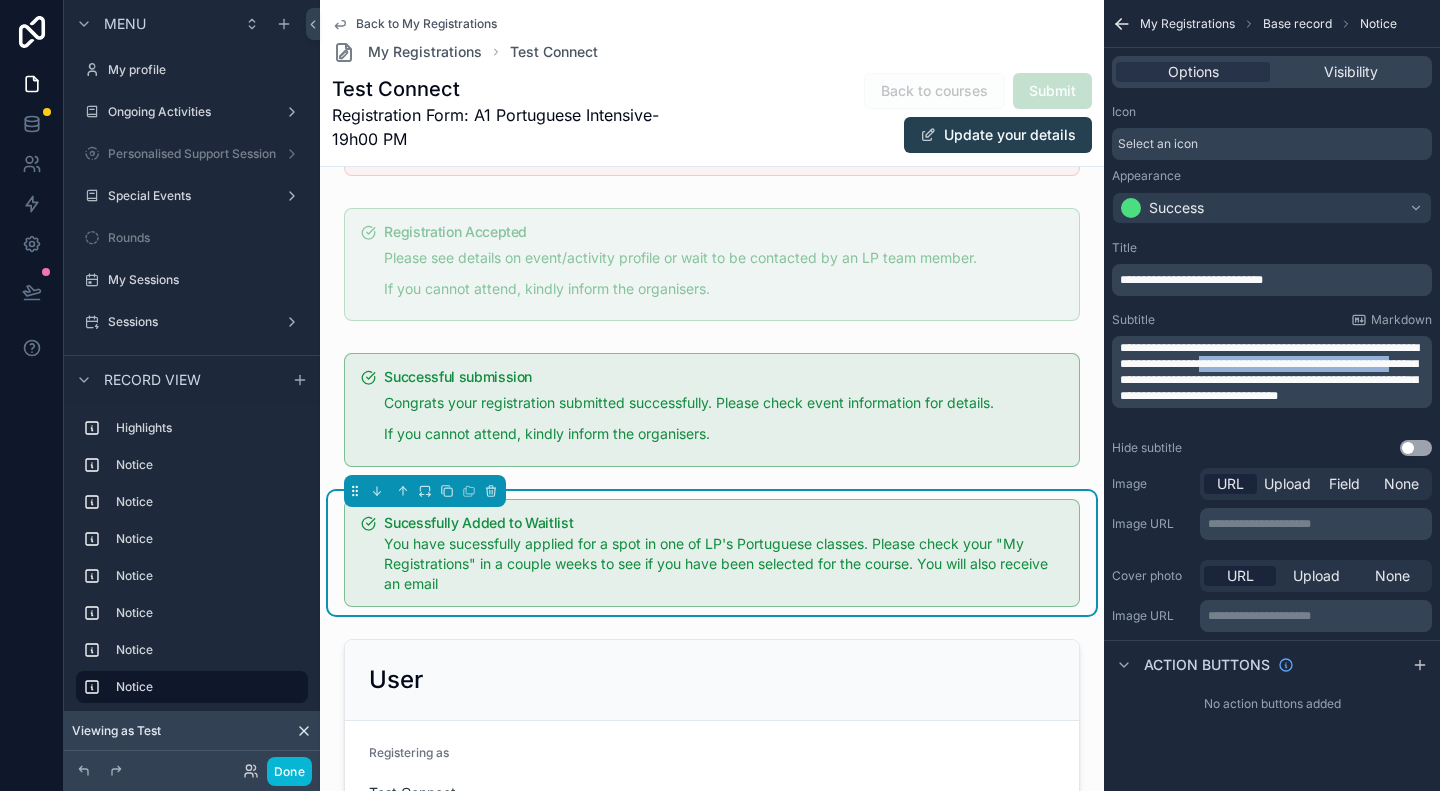 drag, startPoint x: 1243, startPoint y: 367, endPoint x: 1206, endPoint y: 384, distance: 40.718548 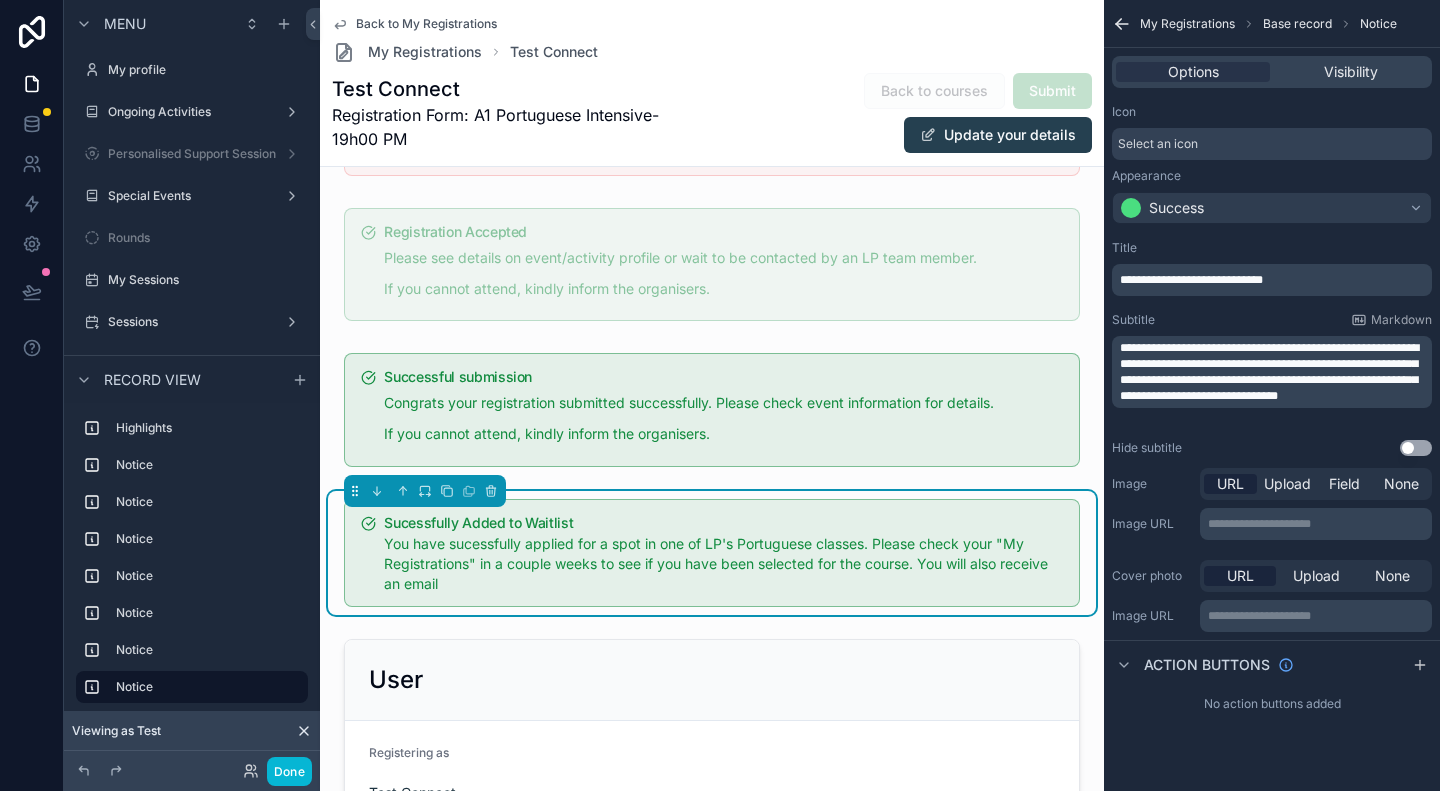 click on "**********" at bounding box center [1269, 372] 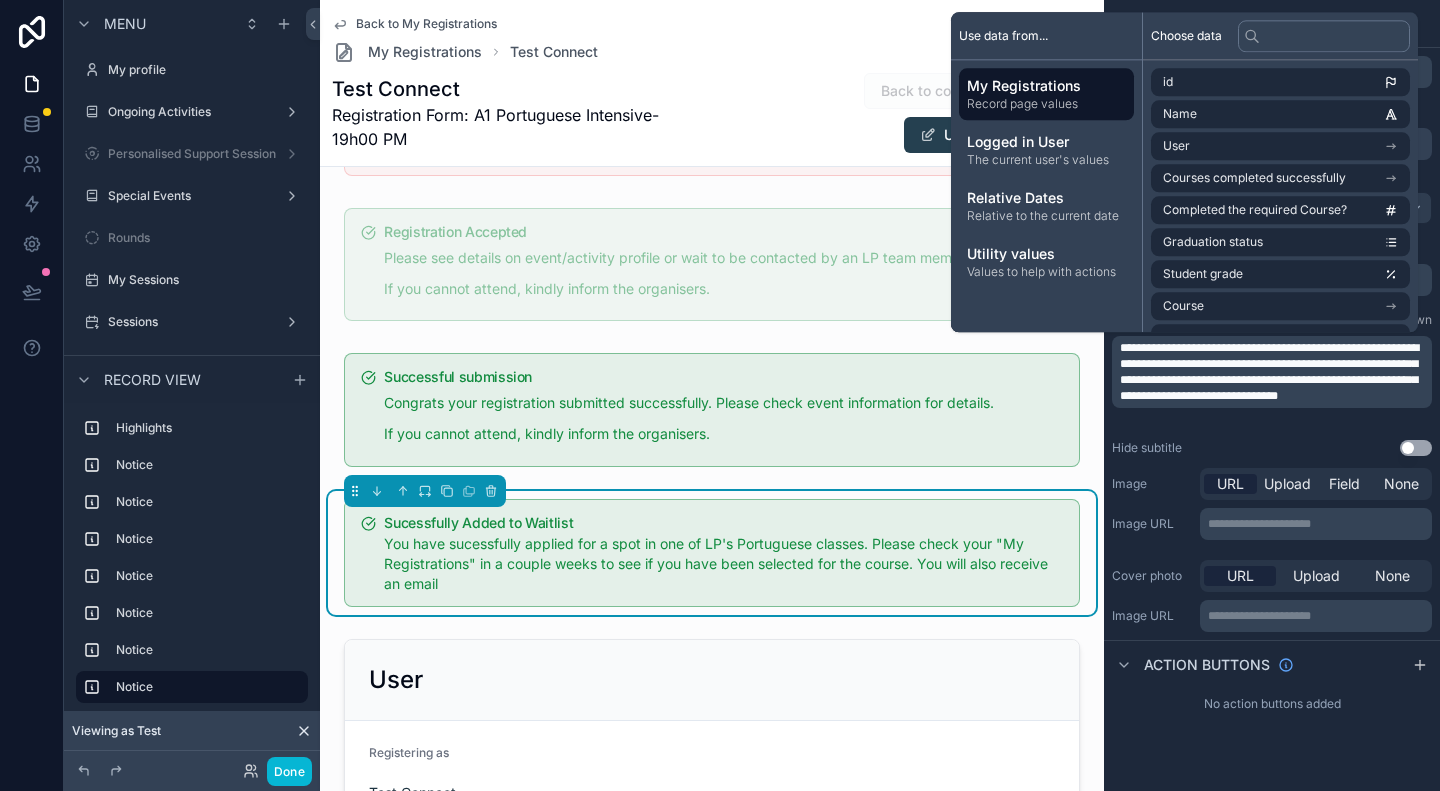 click on "**********" at bounding box center [1269, 372] 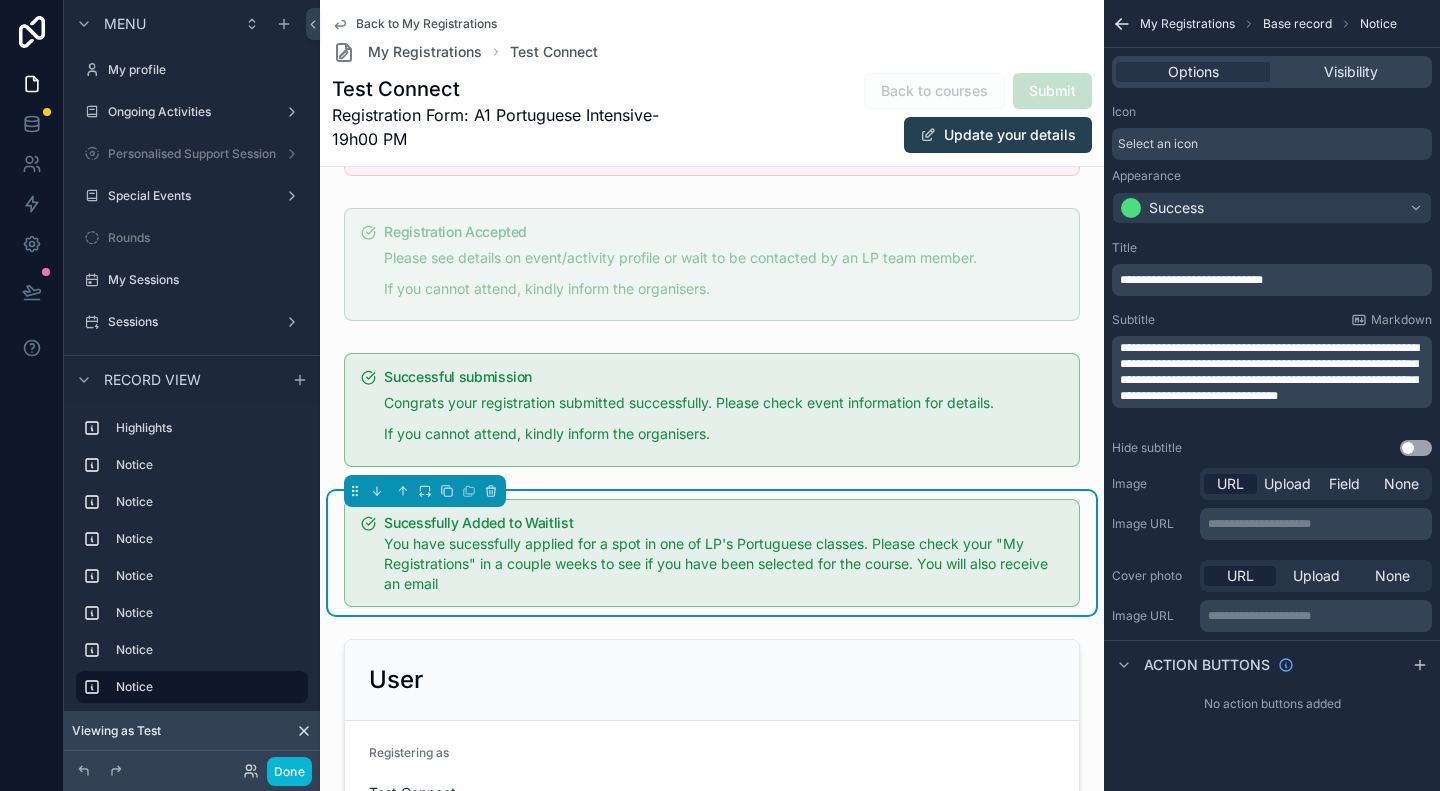 click on "**********" at bounding box center [1269, 372] 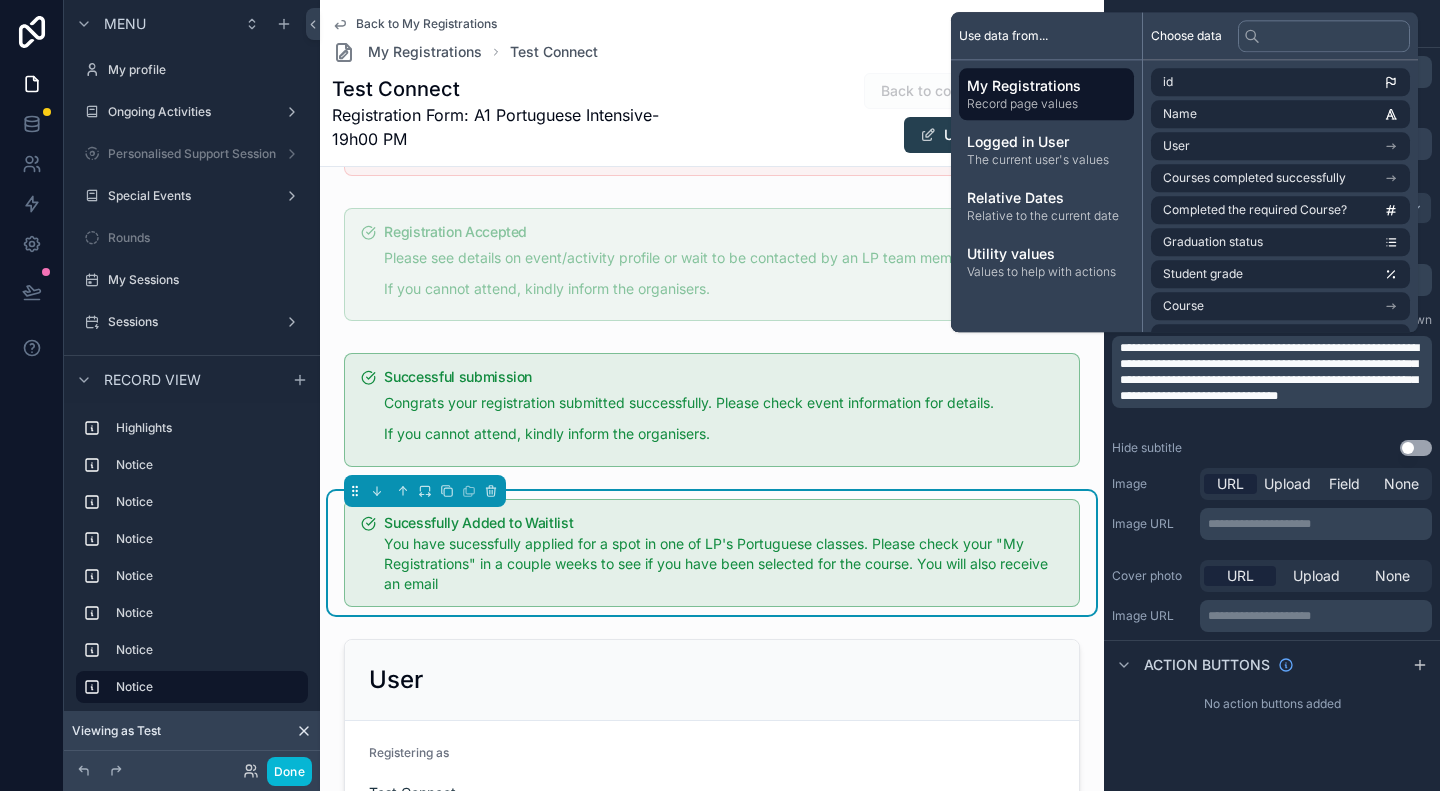 click on "**********" at bounding box center (1269, 372) 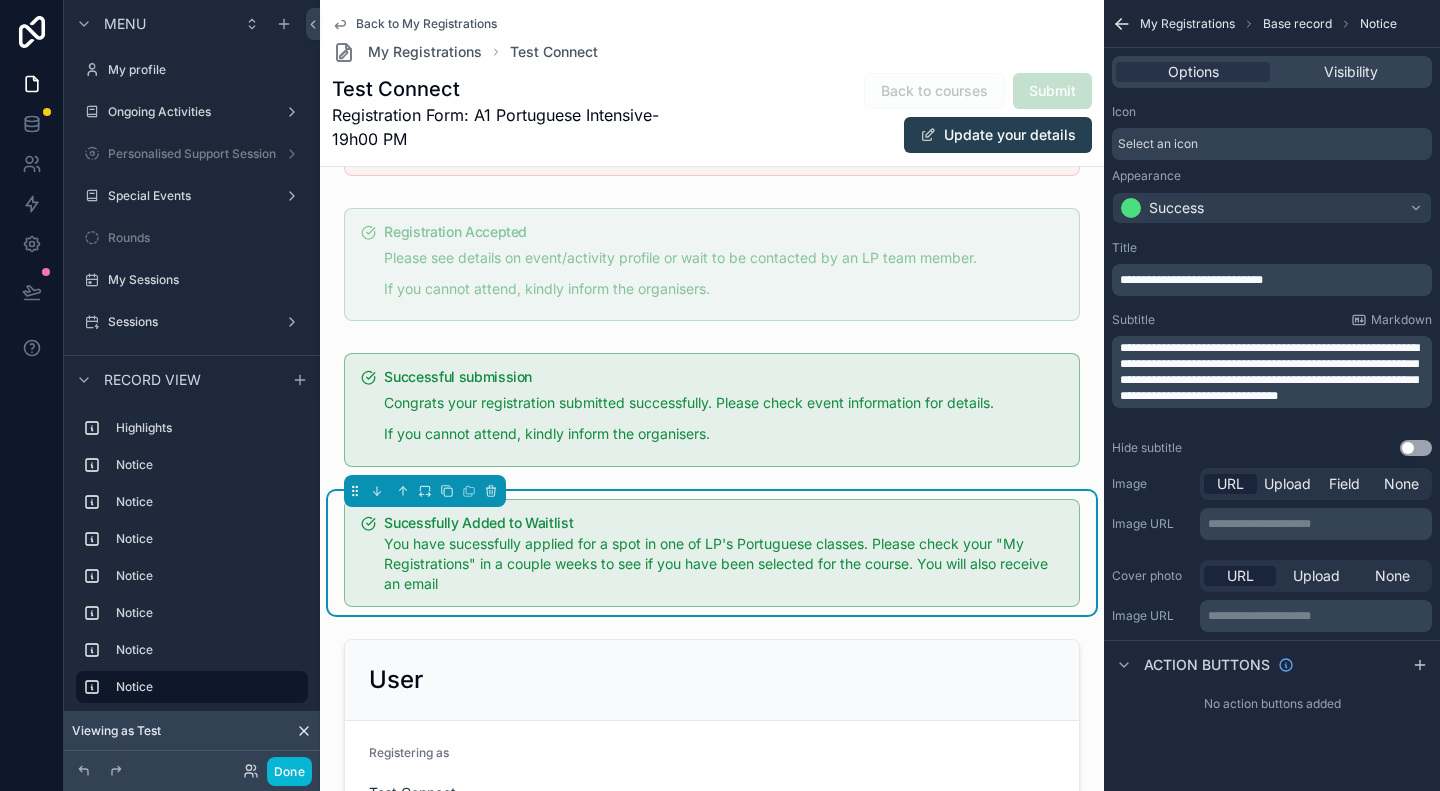 click on "**********" at bounding box center [1274, 372] 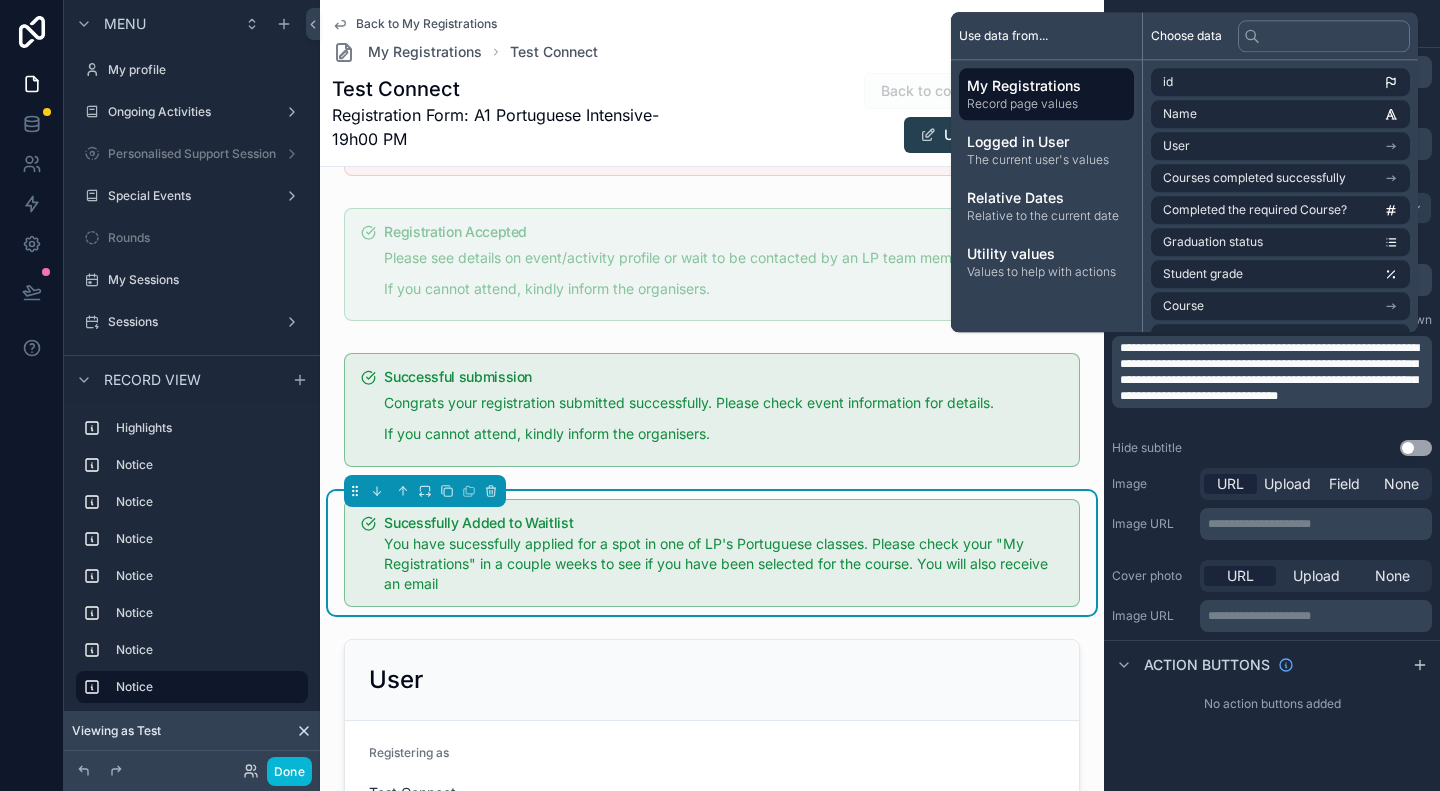 click on "**********" at bounding box center (1269, 372) 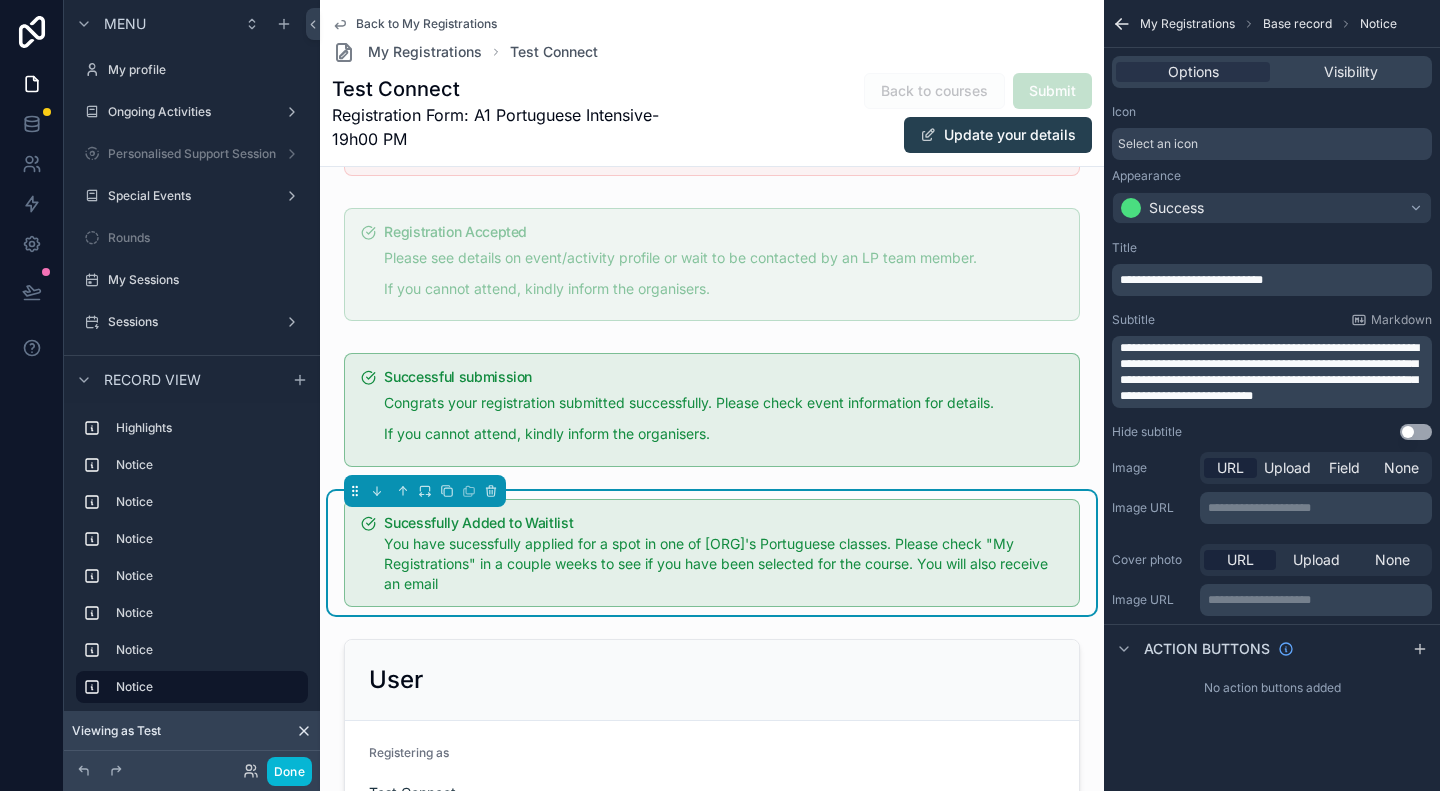 click on "**********" at bounding box center (1274, 372) 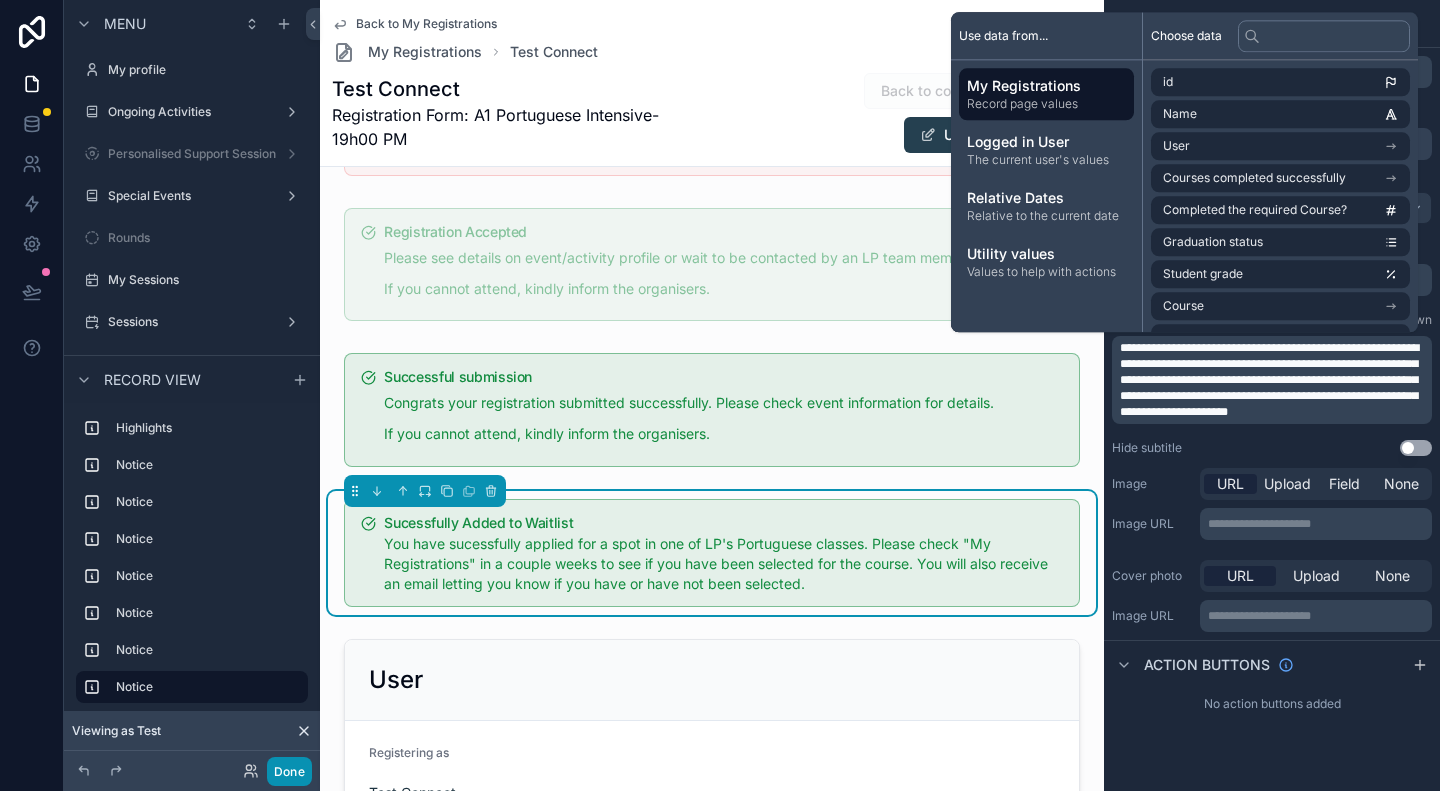 click on "Done" at bounding box center [289, 771] 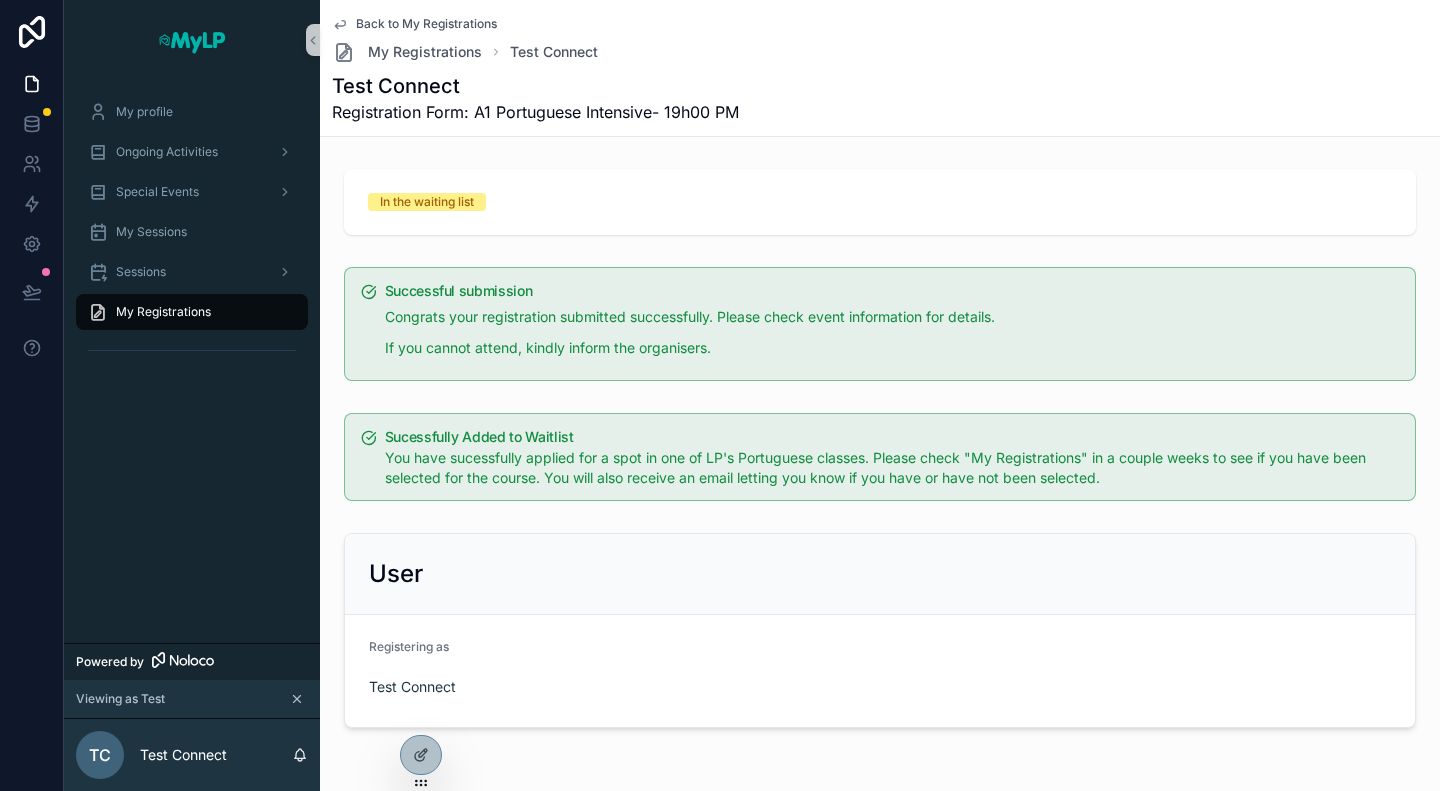 scroll, scrollTop: 0, scrollLeft: 0, axis: both 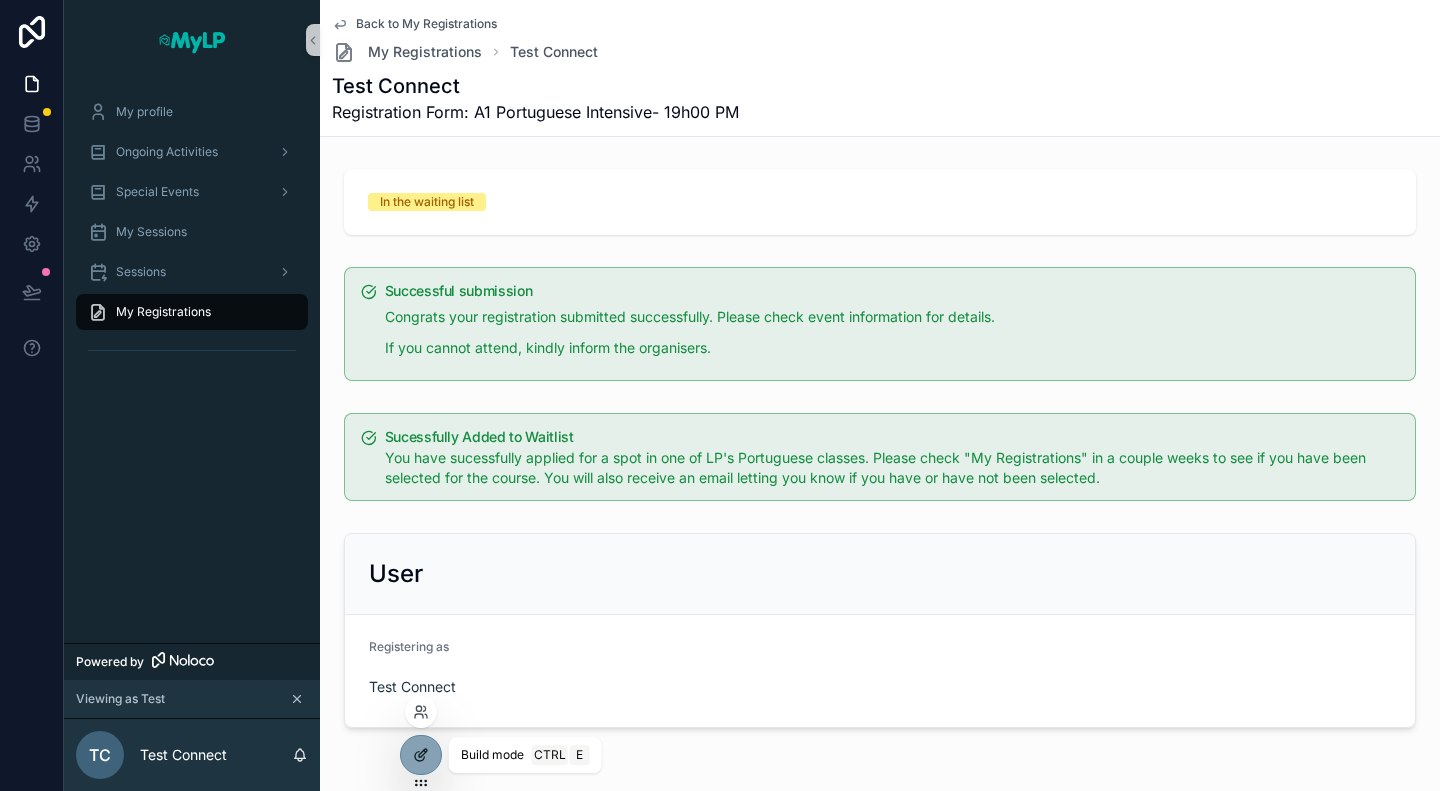 click 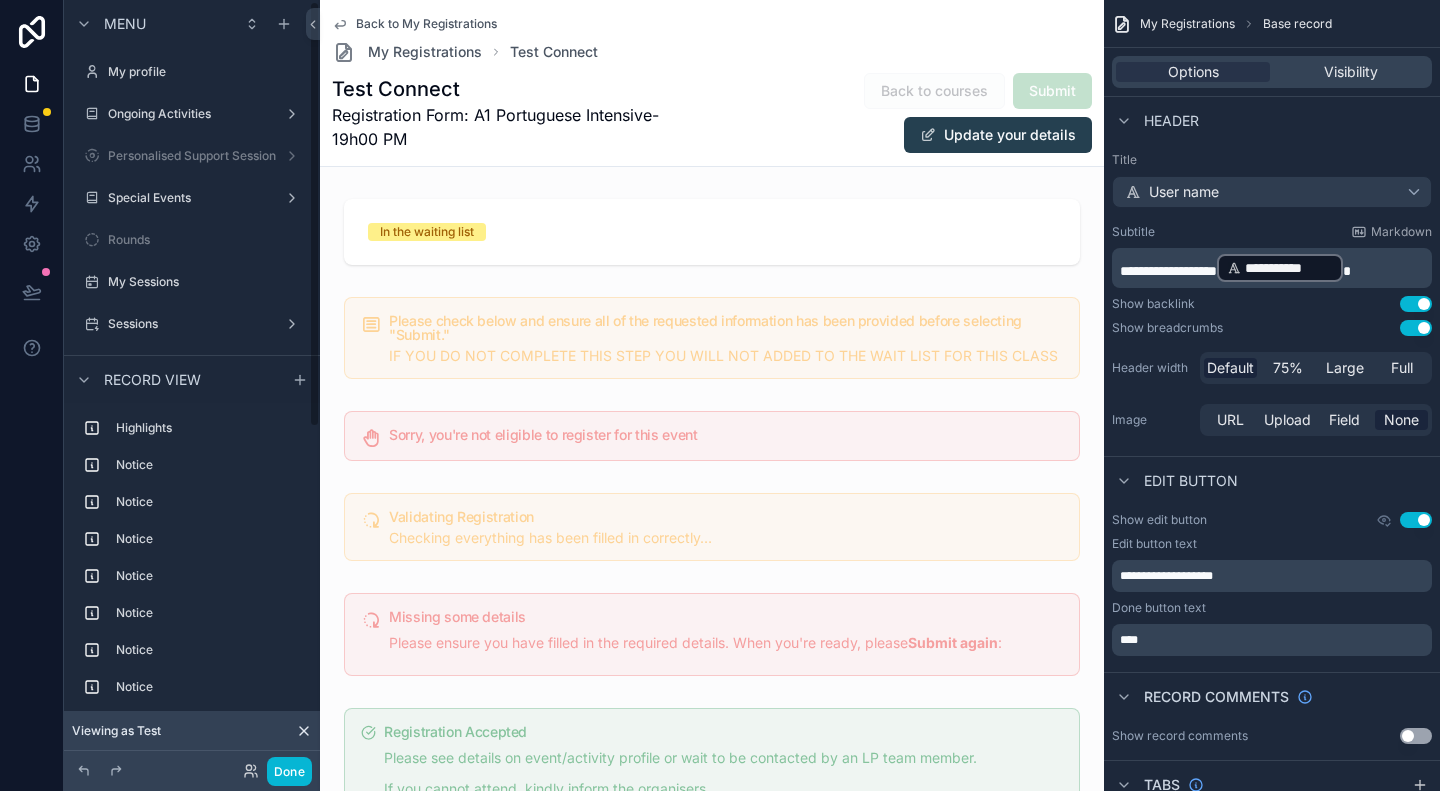 scroll, scrollTop: 2, scrollLeft: 0, axis: vertical 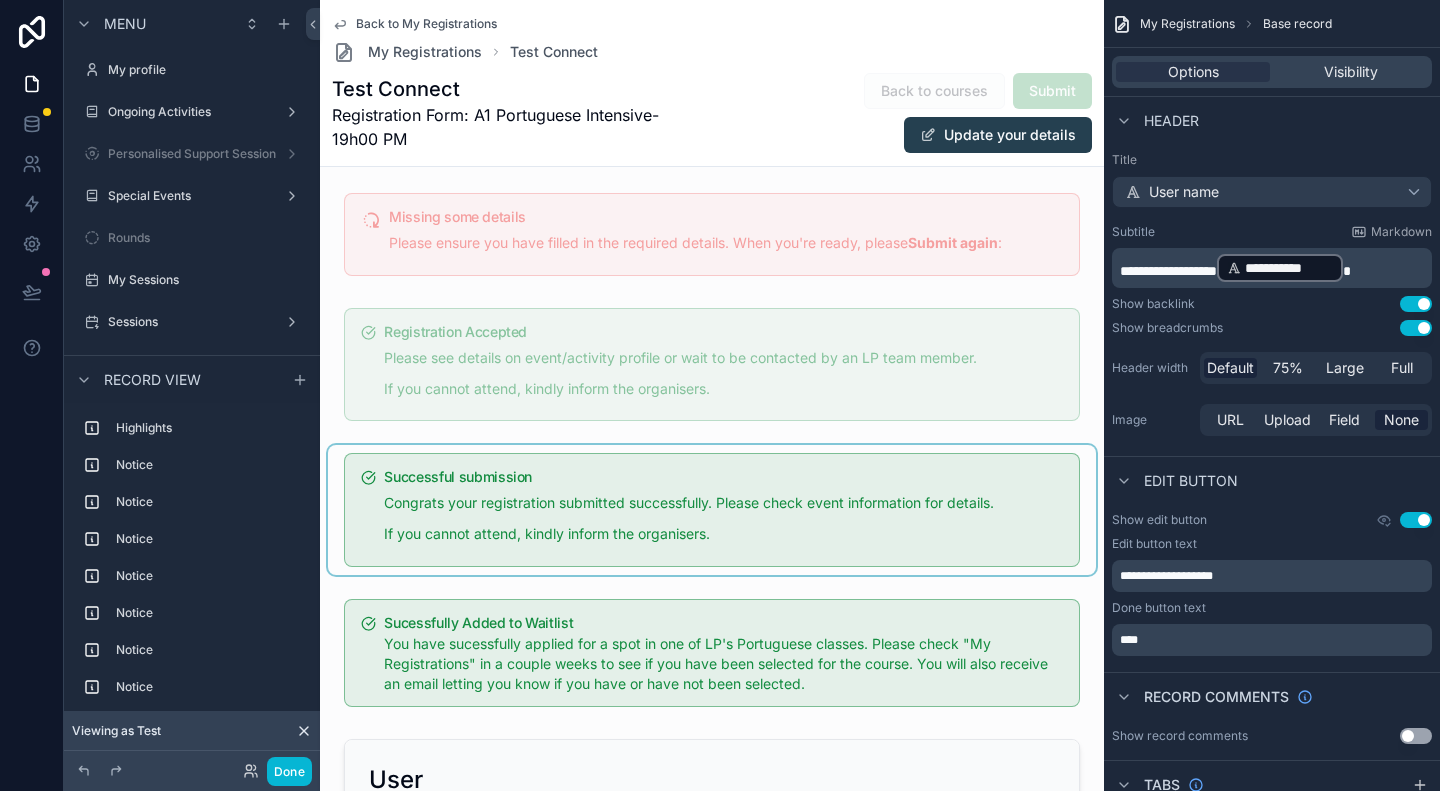 click at bounding box center (712, 510) 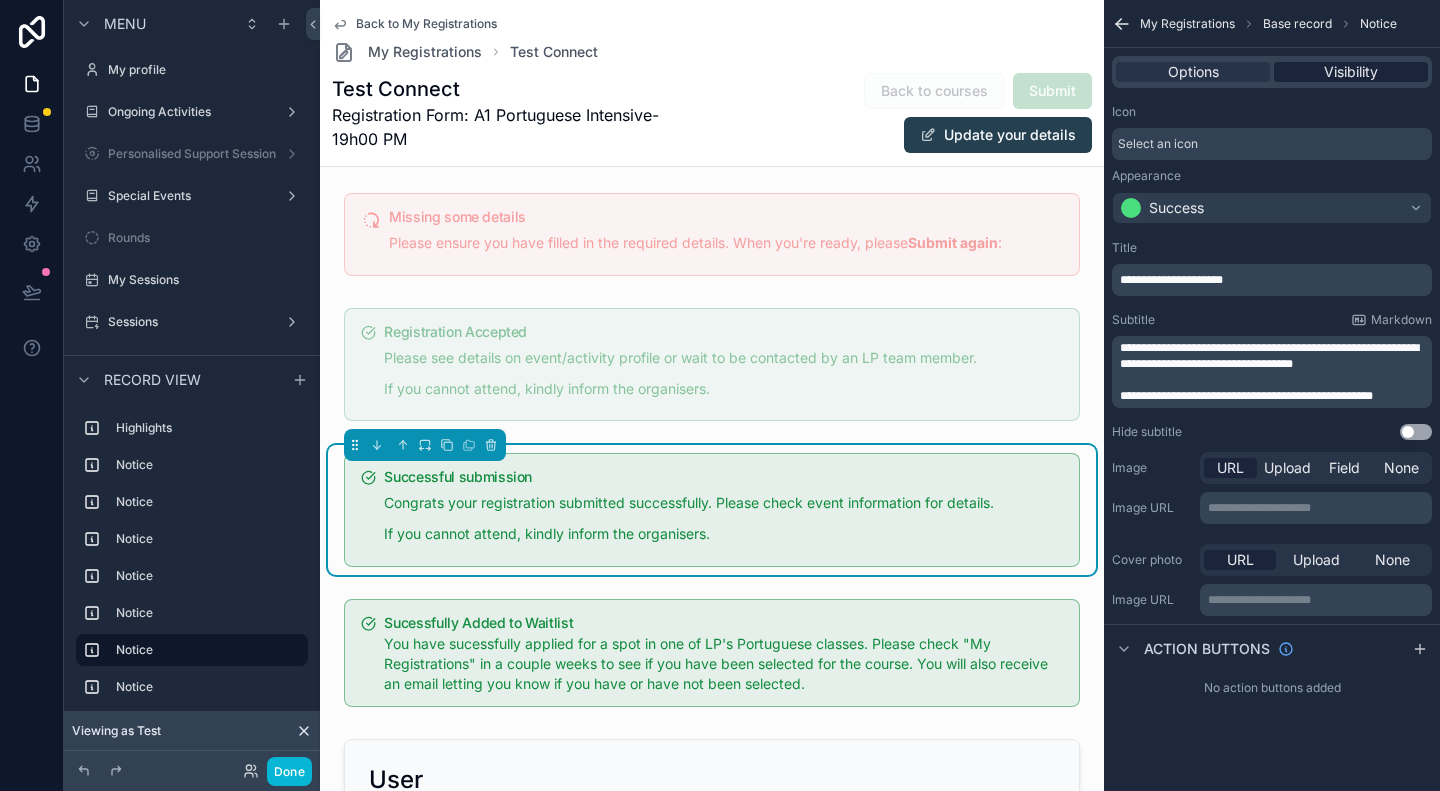 click on "Visibility" at bounding box center (1351, 72) 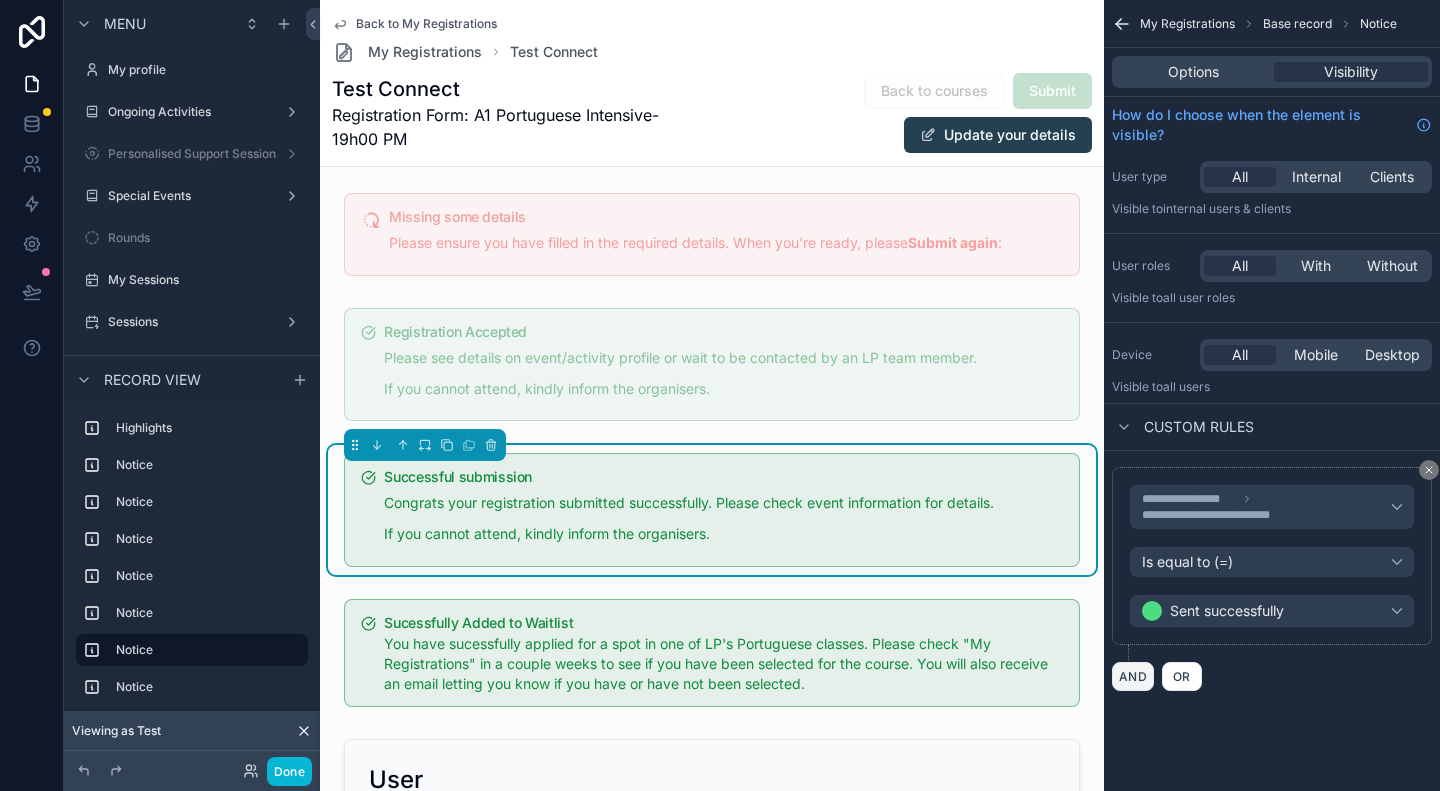click on "AND" at bounding box center [1133, 676] 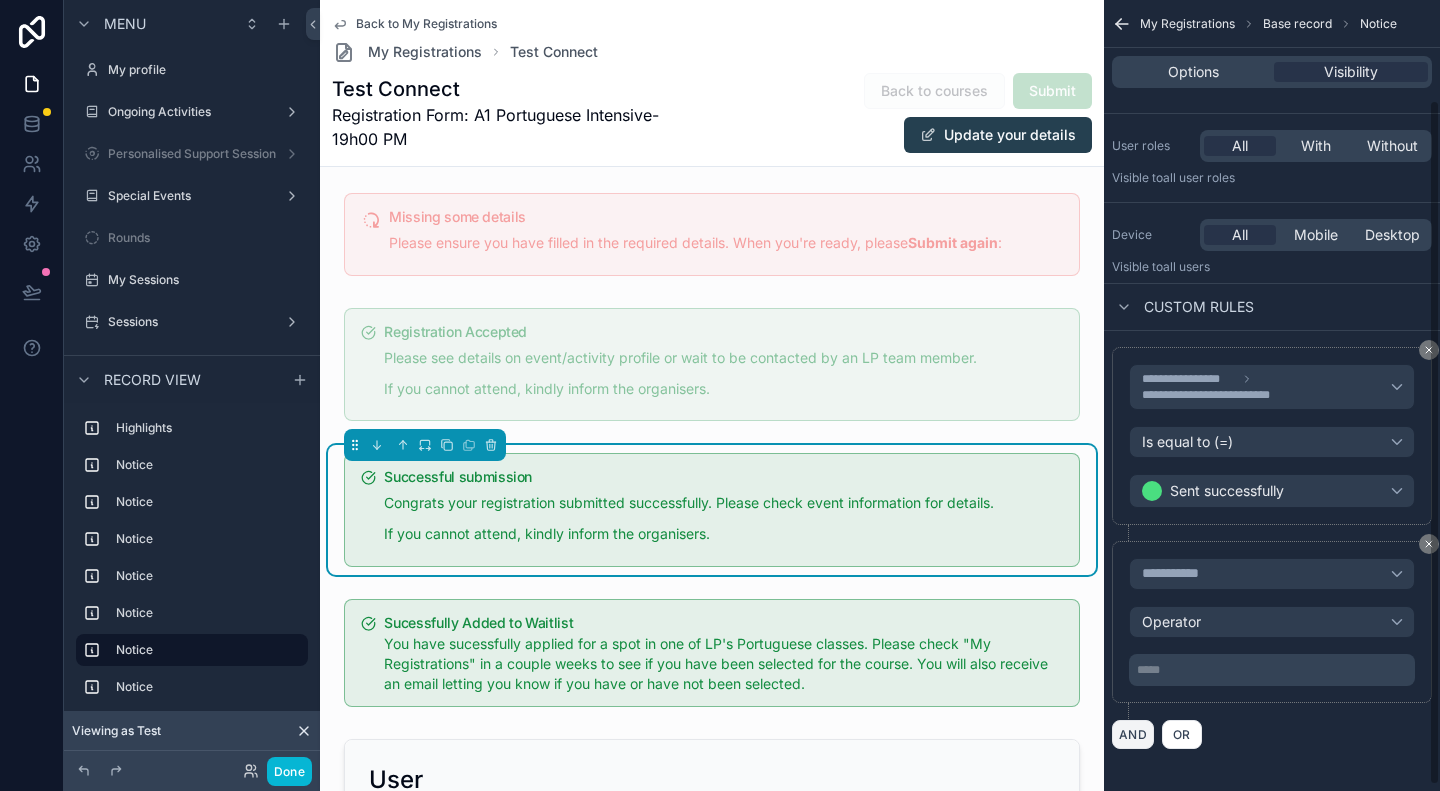 scroll, scrollTop: 121, scrollLeft: 0, axis: vertical 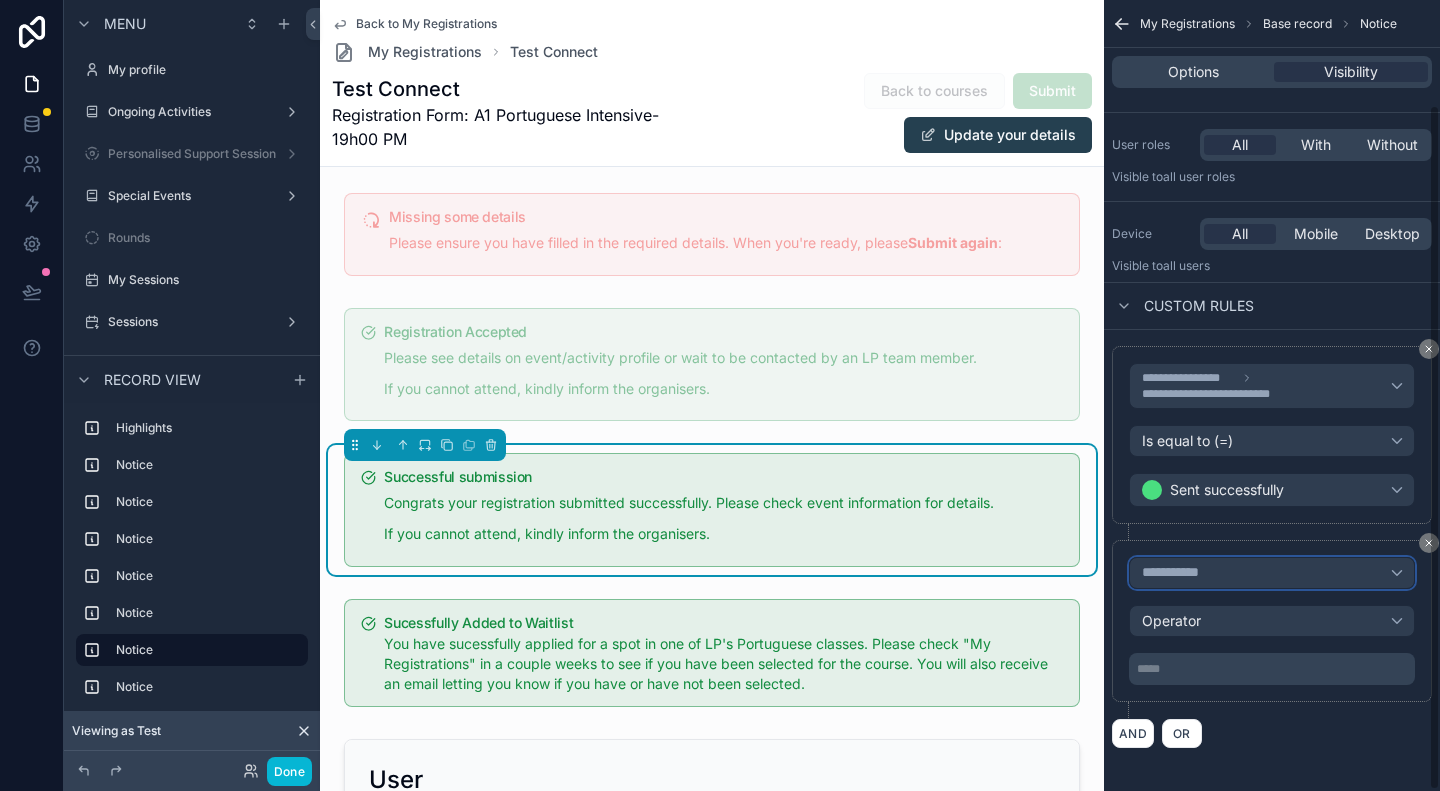 click on "**********" at bounding box center [1272, 573] 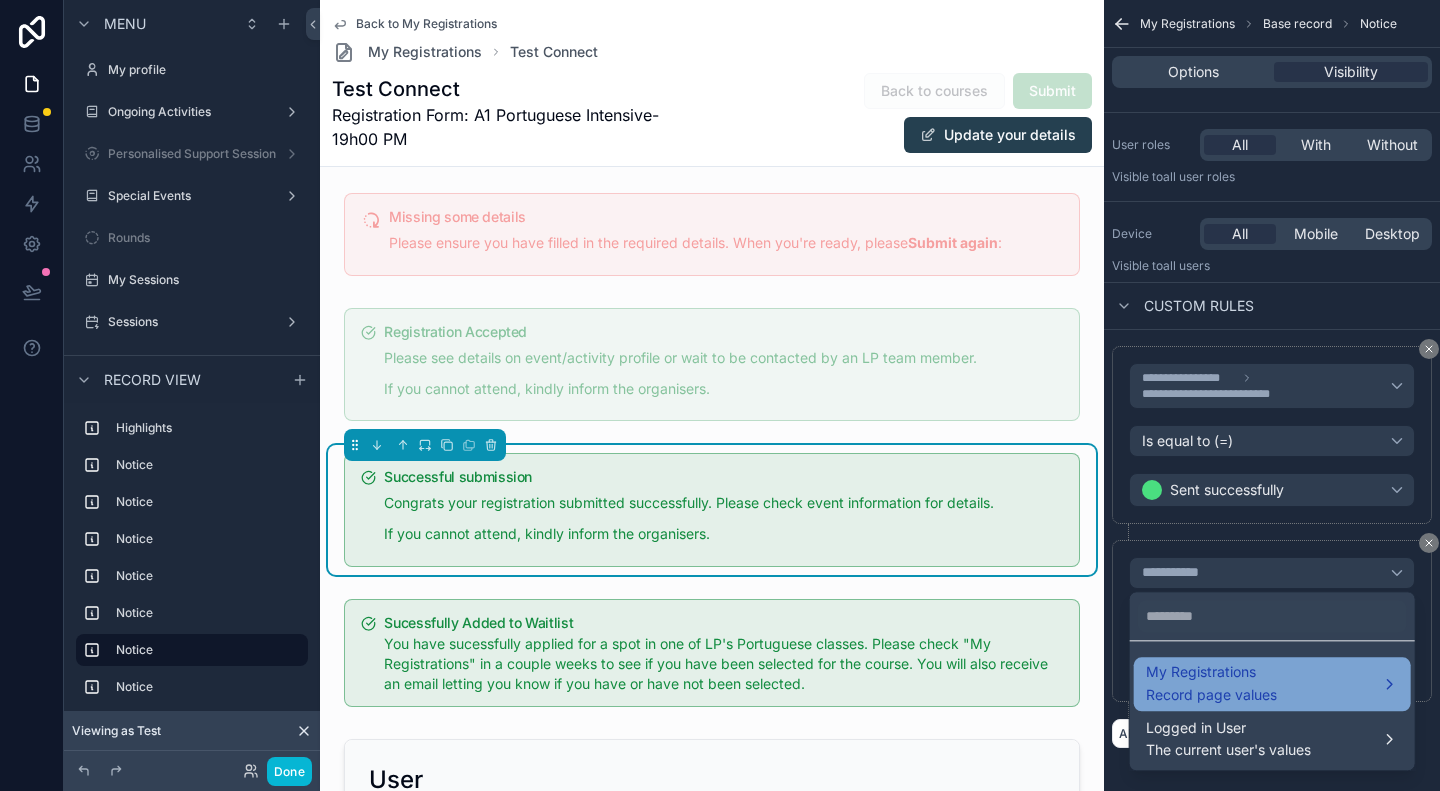click on "My Registrations" at bounding box center (1211, 672) 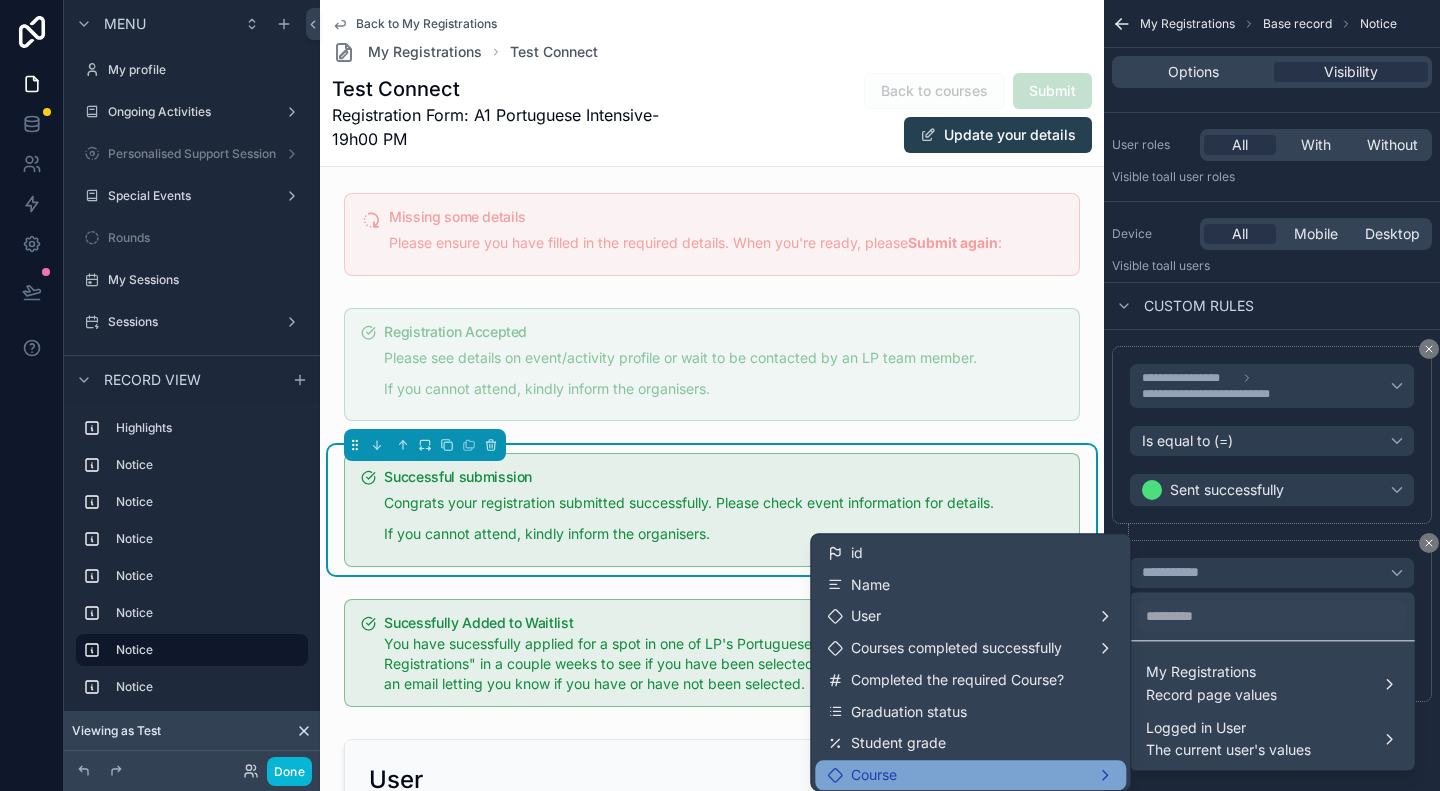 click on "Course" at bounding box center (970, 775) 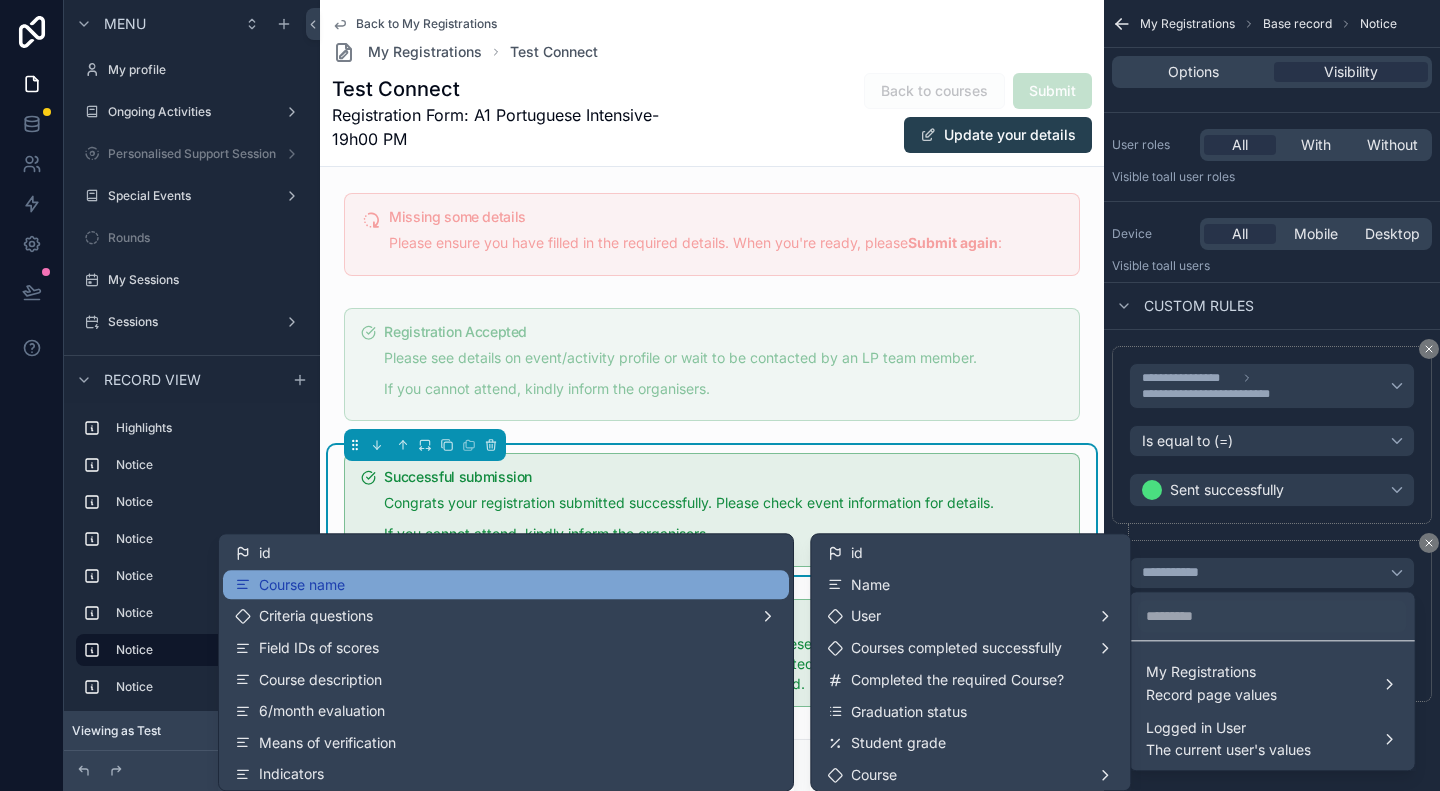 click on "Course name" at bounding box center (506, 585) 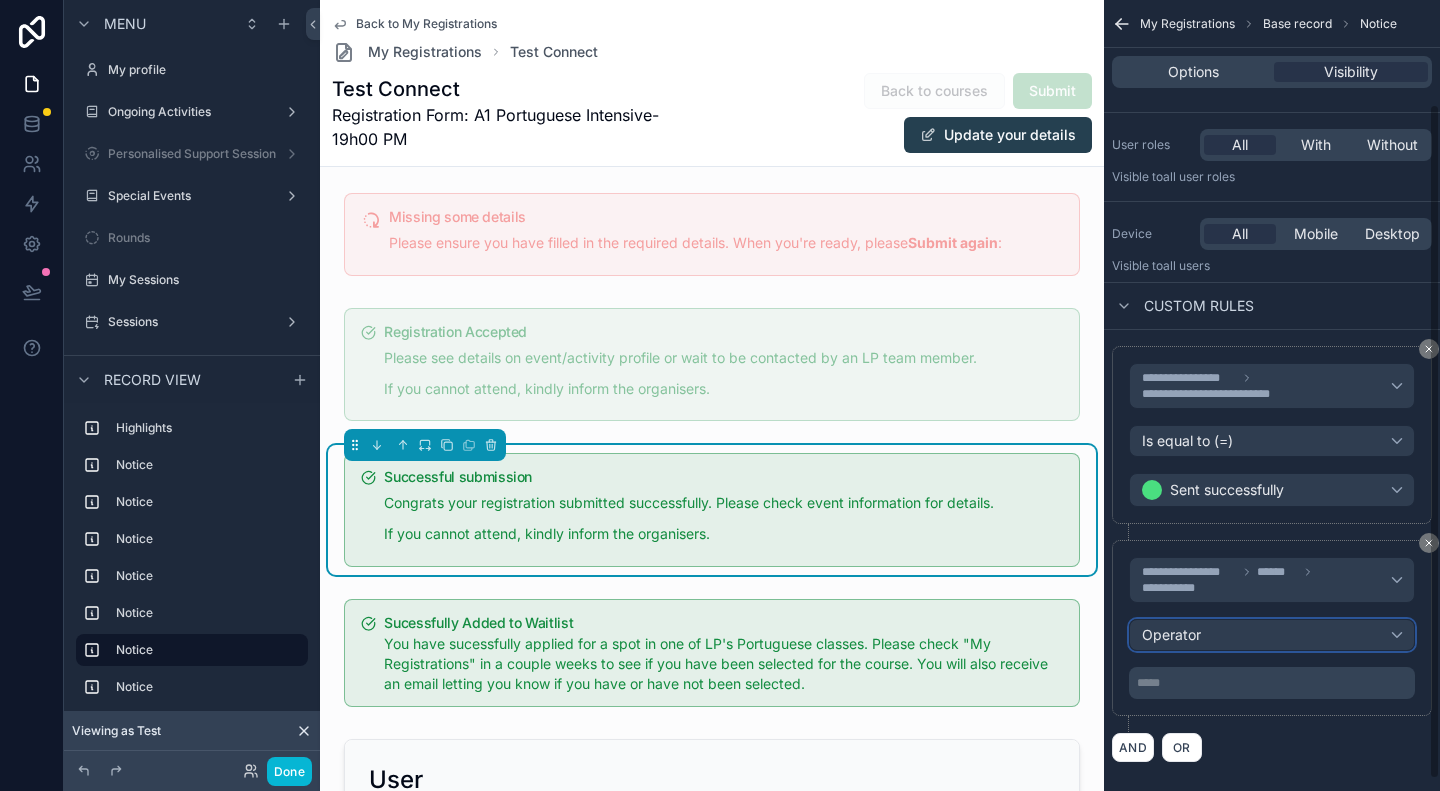 click on "Operator" at bounding box center [1272, 635] 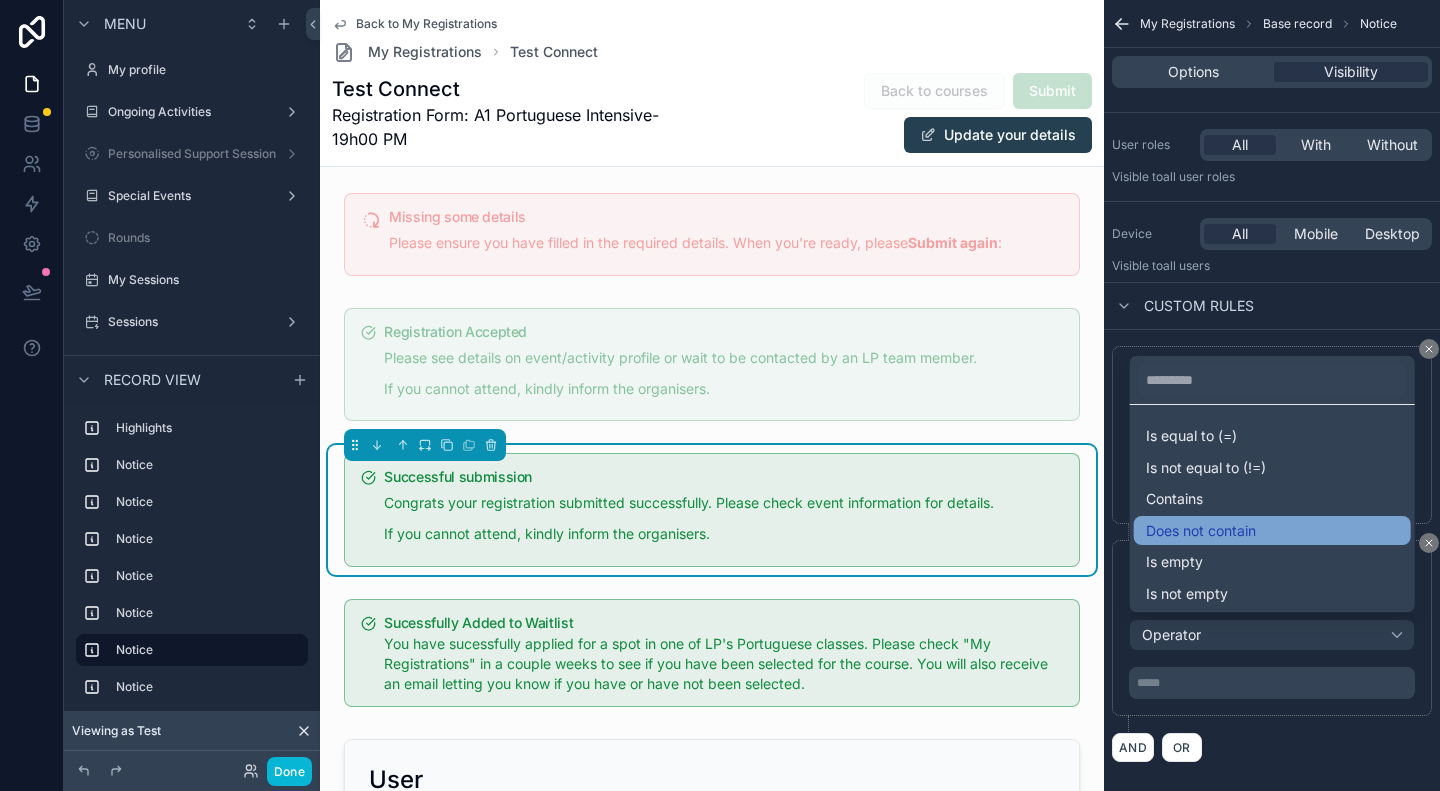 click on "Does not contain" at bounding box center (1201, 531) 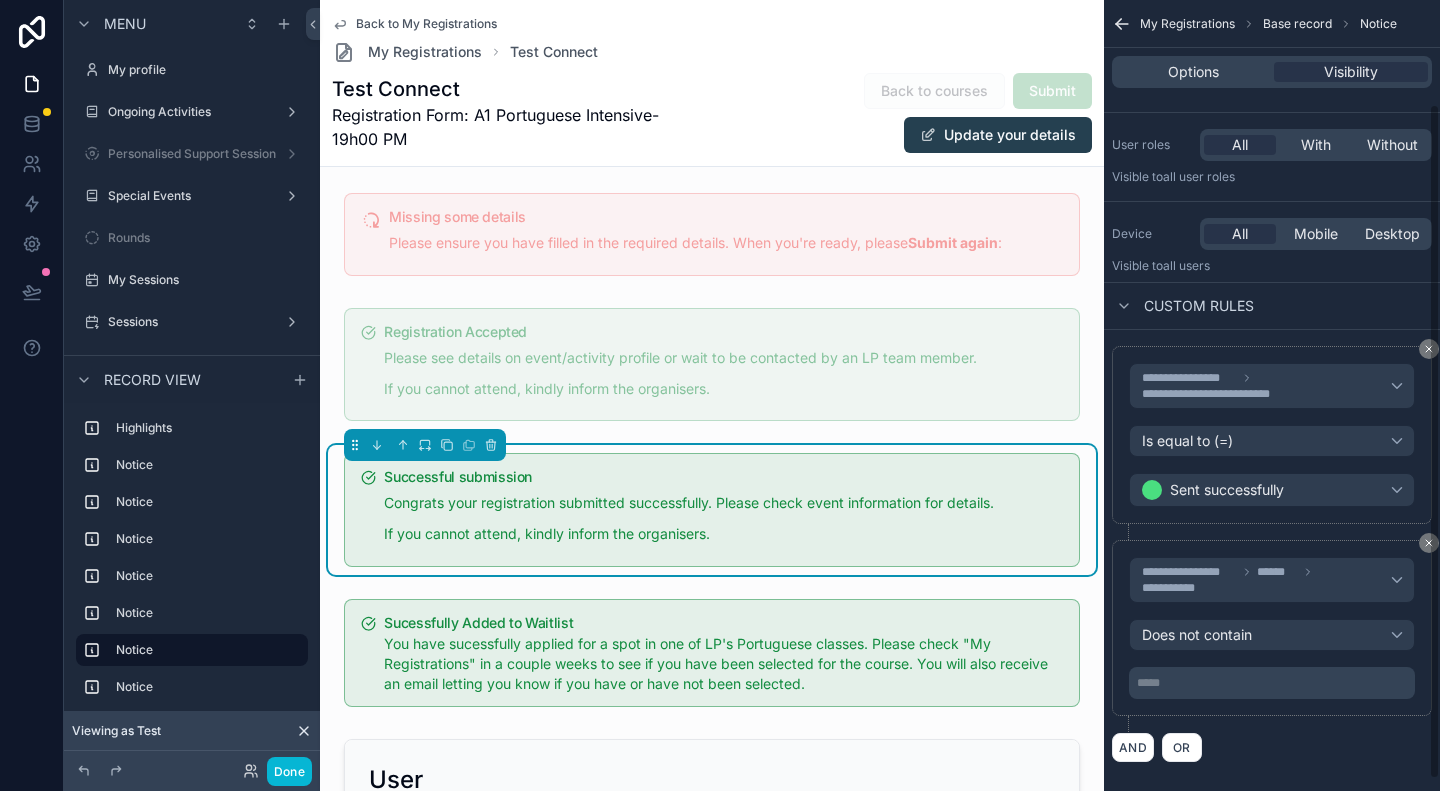 click on "***** ﻿" at bounding box center [1272, 683] 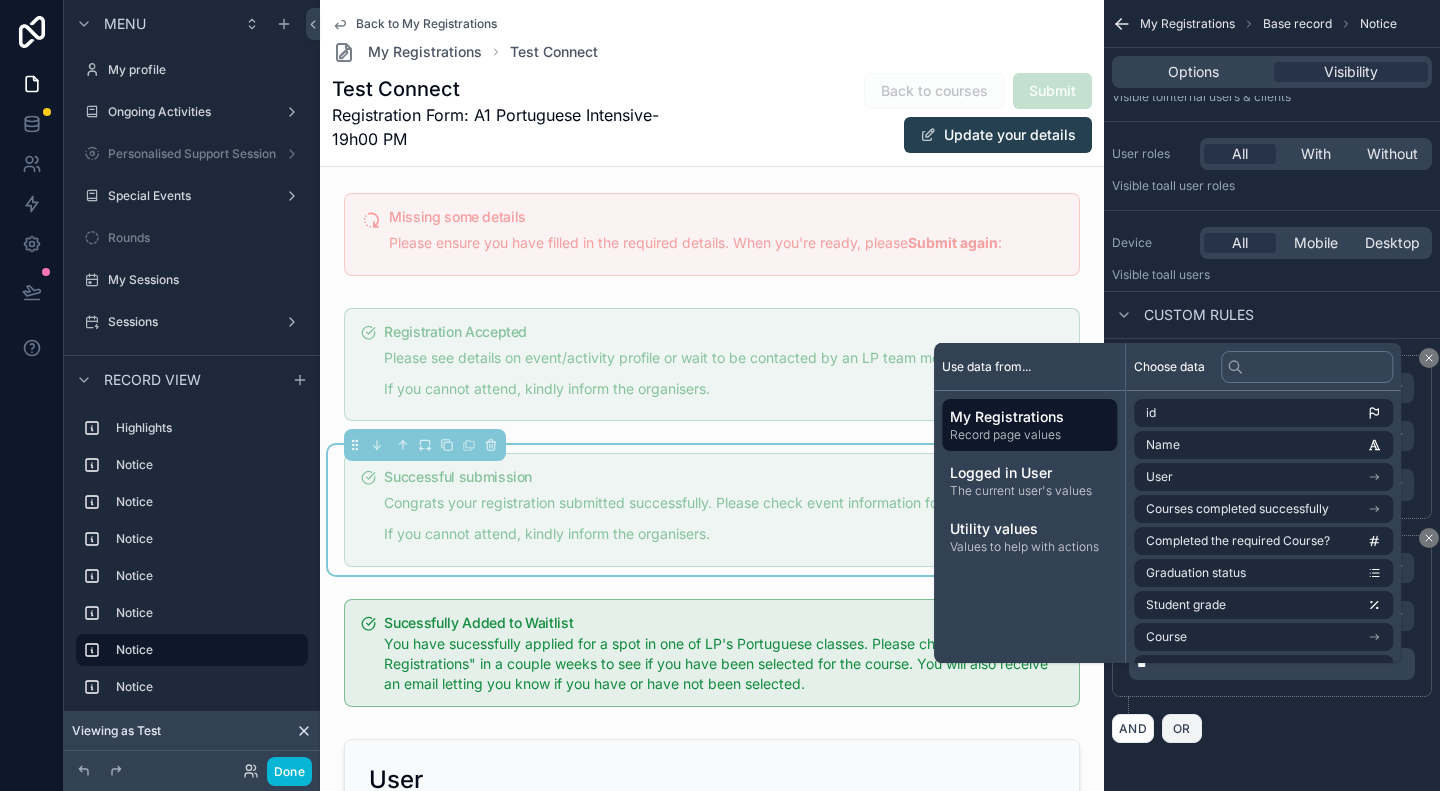 click on "OR" at bounding box center (1182, 728) 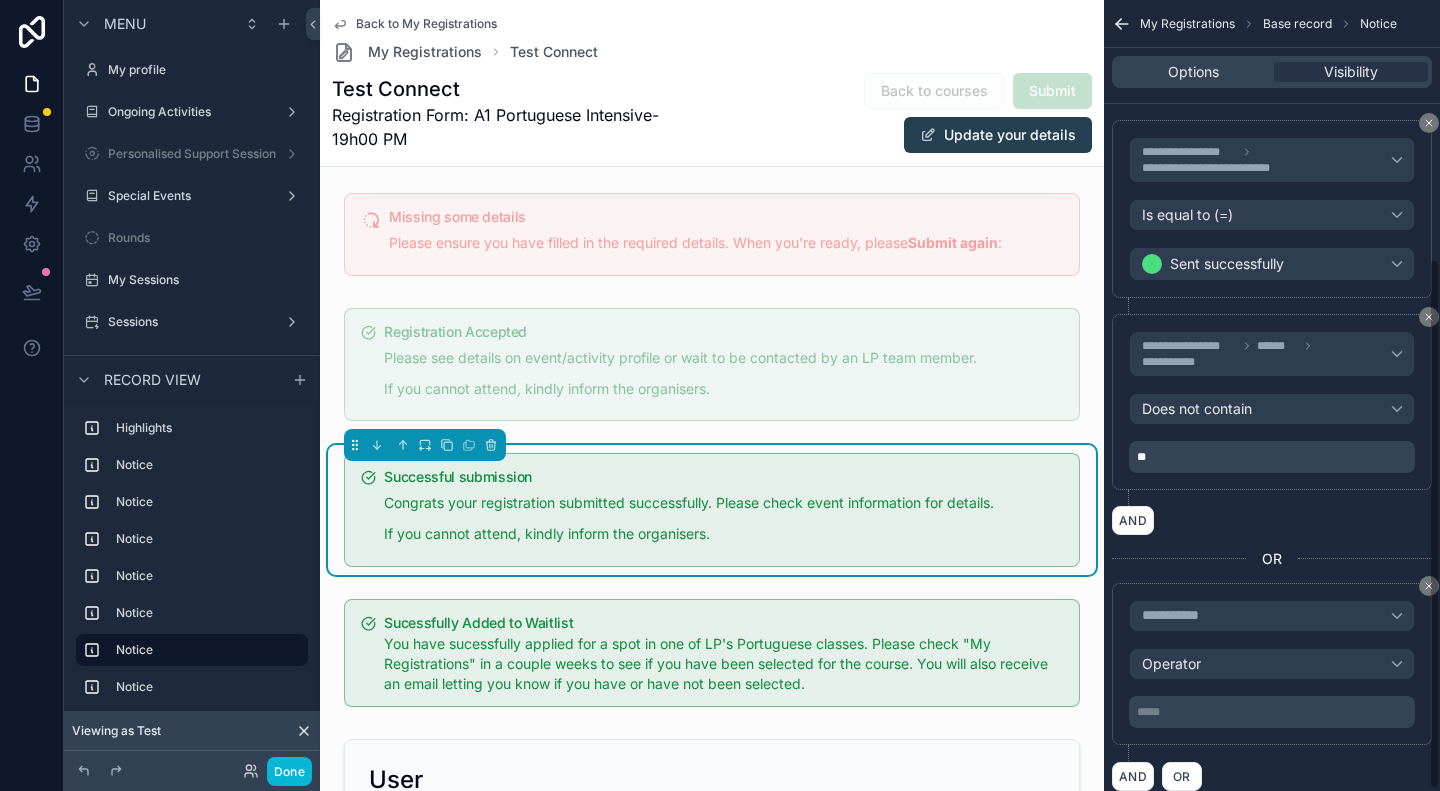 scroll, scrollTop: 388, scrollLeft: 0, axis: vertical 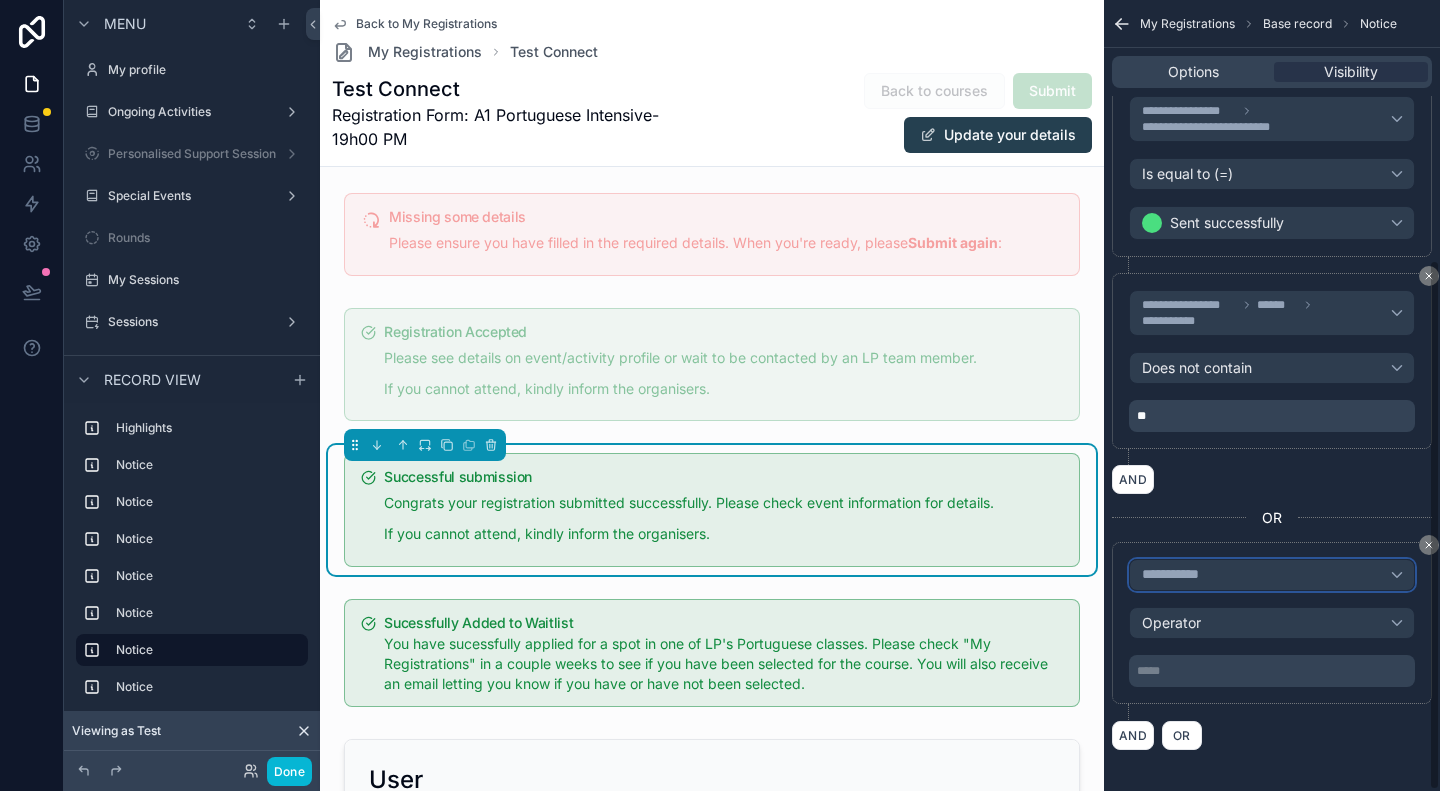 click on "**********" at bounding box center (1272, 575) 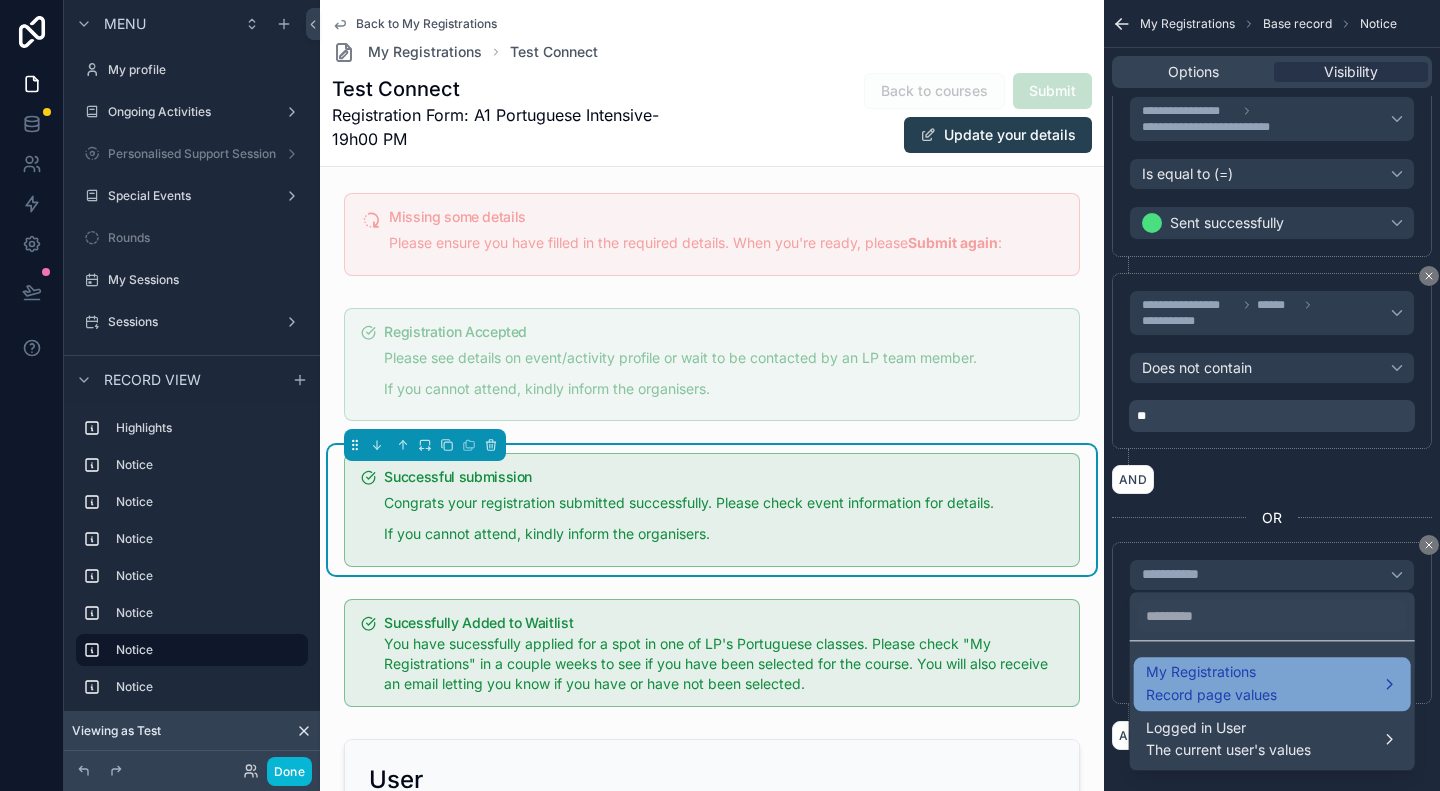 click on "Record page values" at bounding box center (1211, 695) 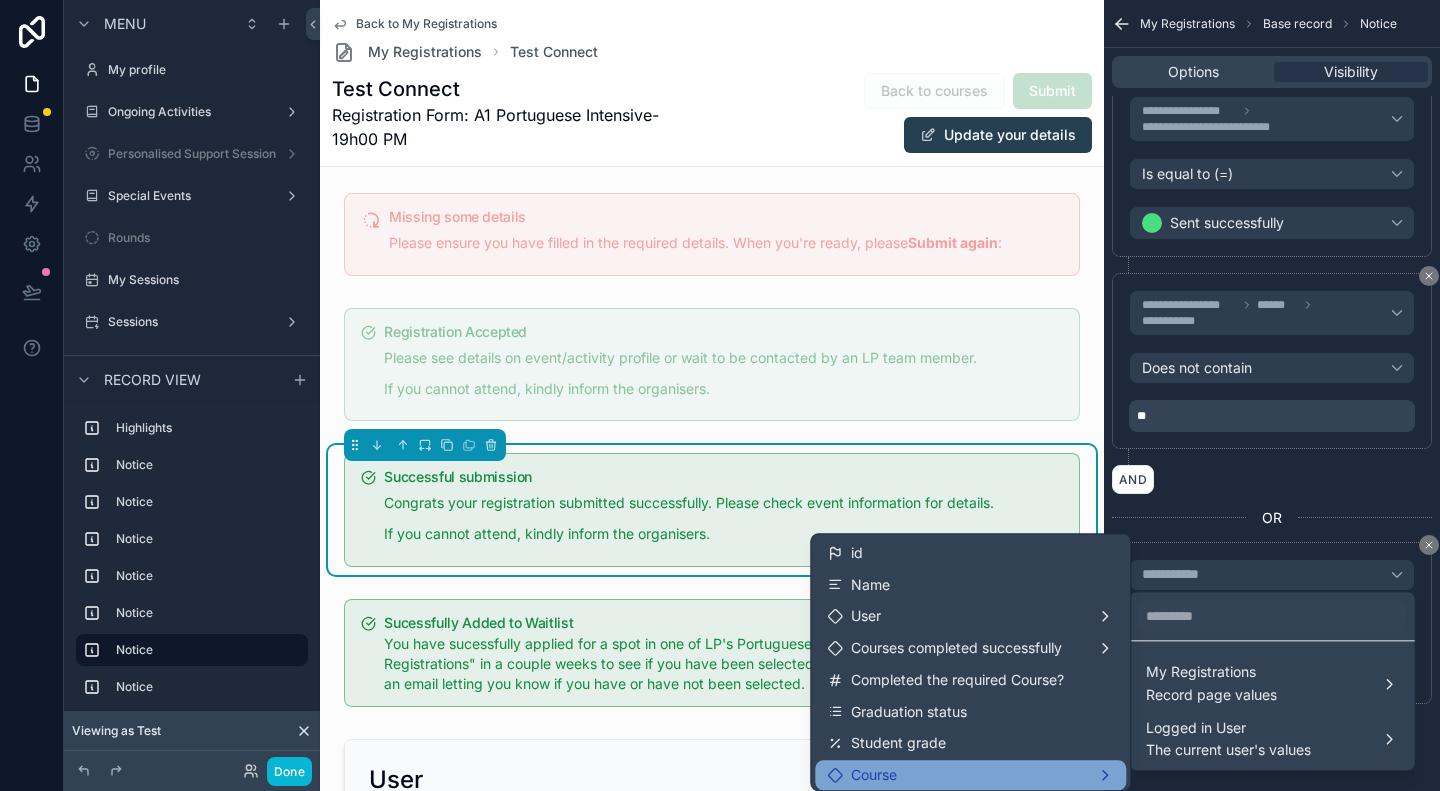 click on "Course" at bounding box center (970, 775) 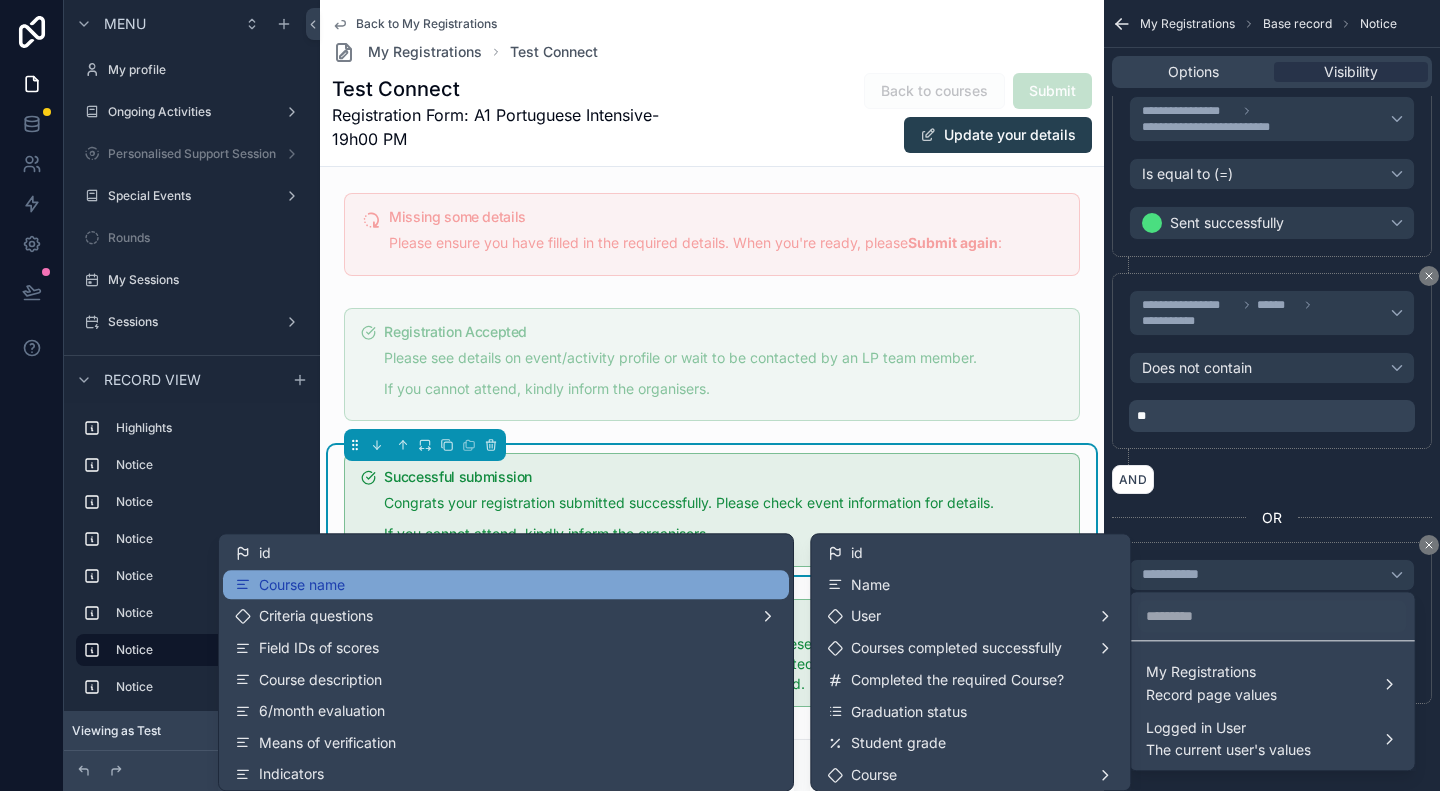 click on "Course name" at bounding box center (302, 585) 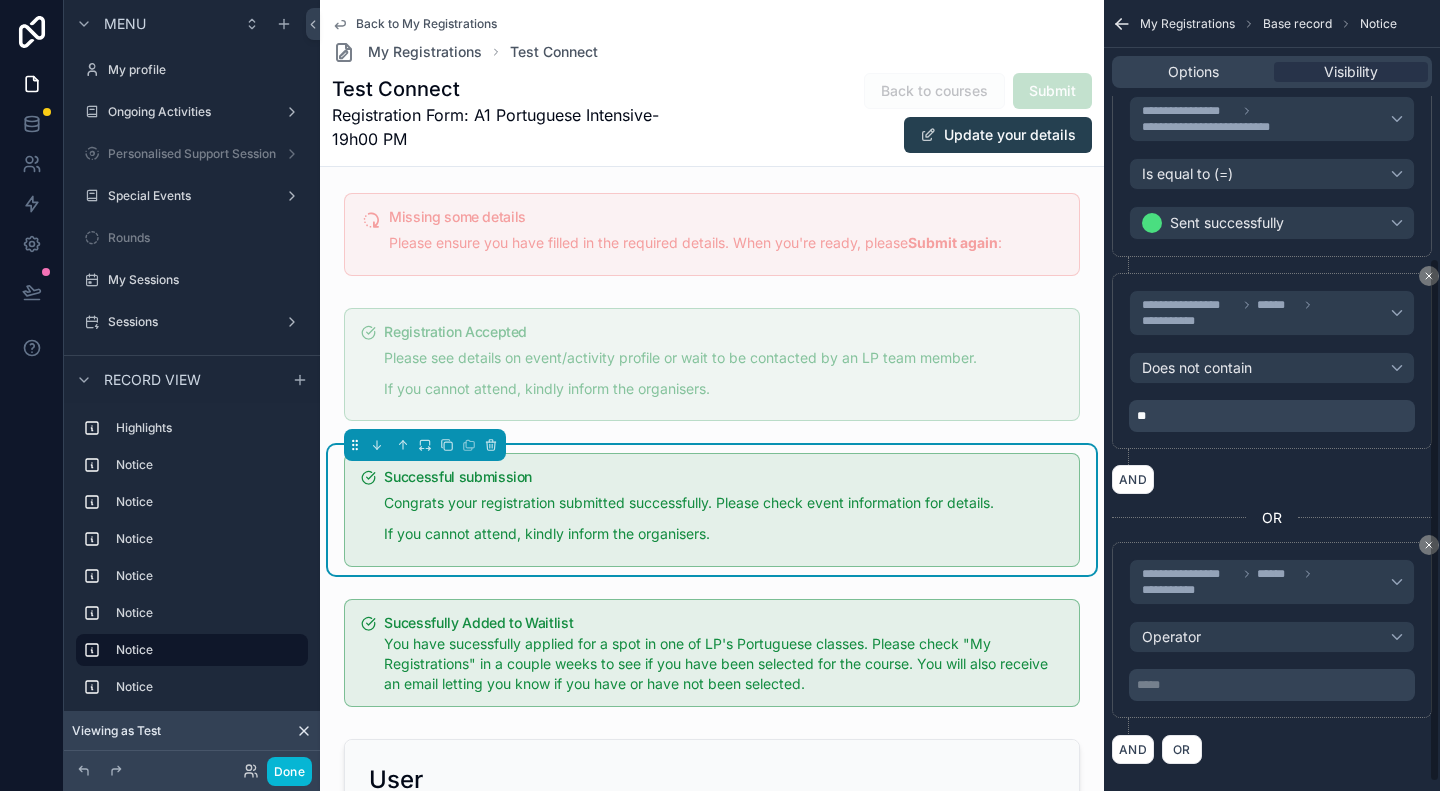 click on "***** ﻿" at bounding box center [1274, 685] 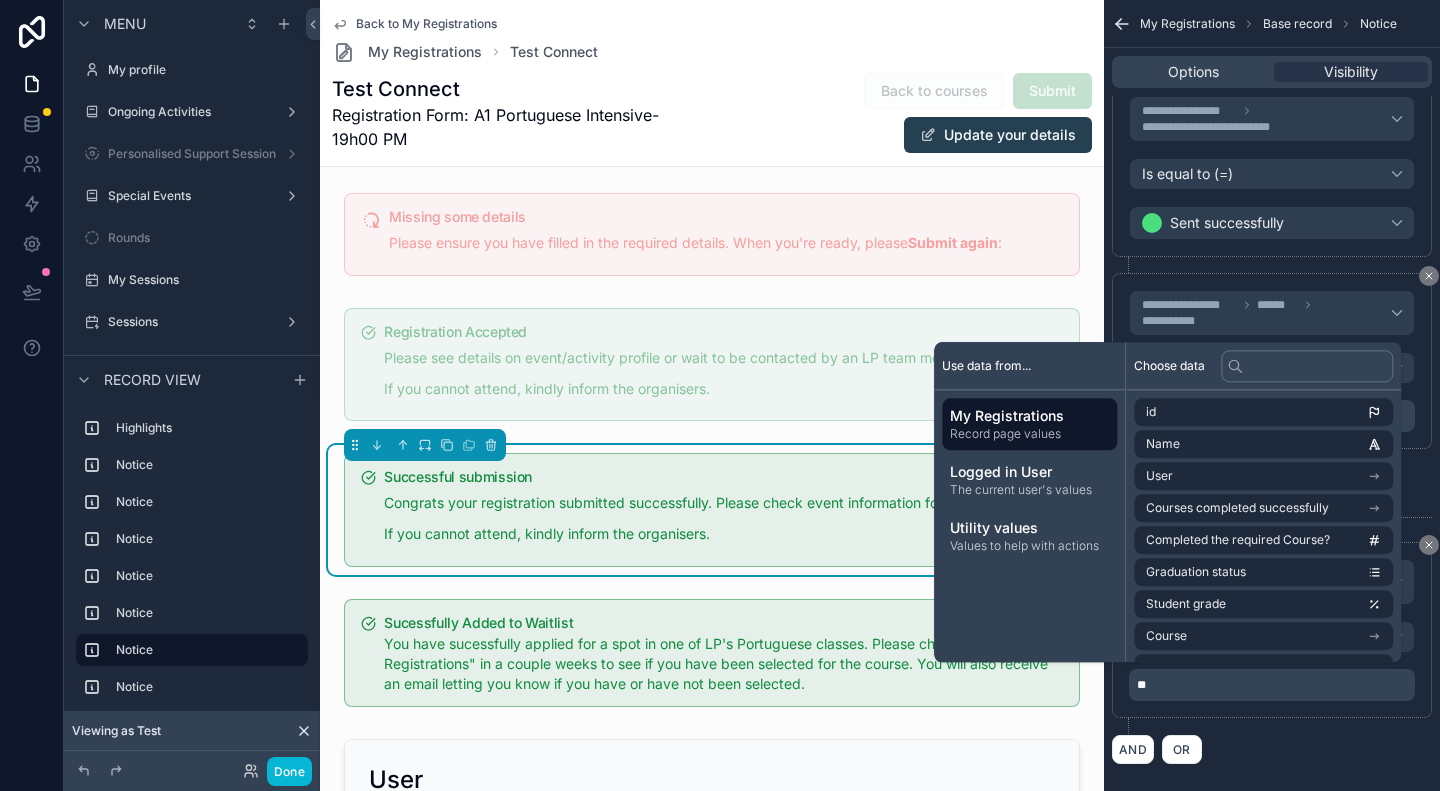click on "AND OR" at bounding box center (1272, 749) 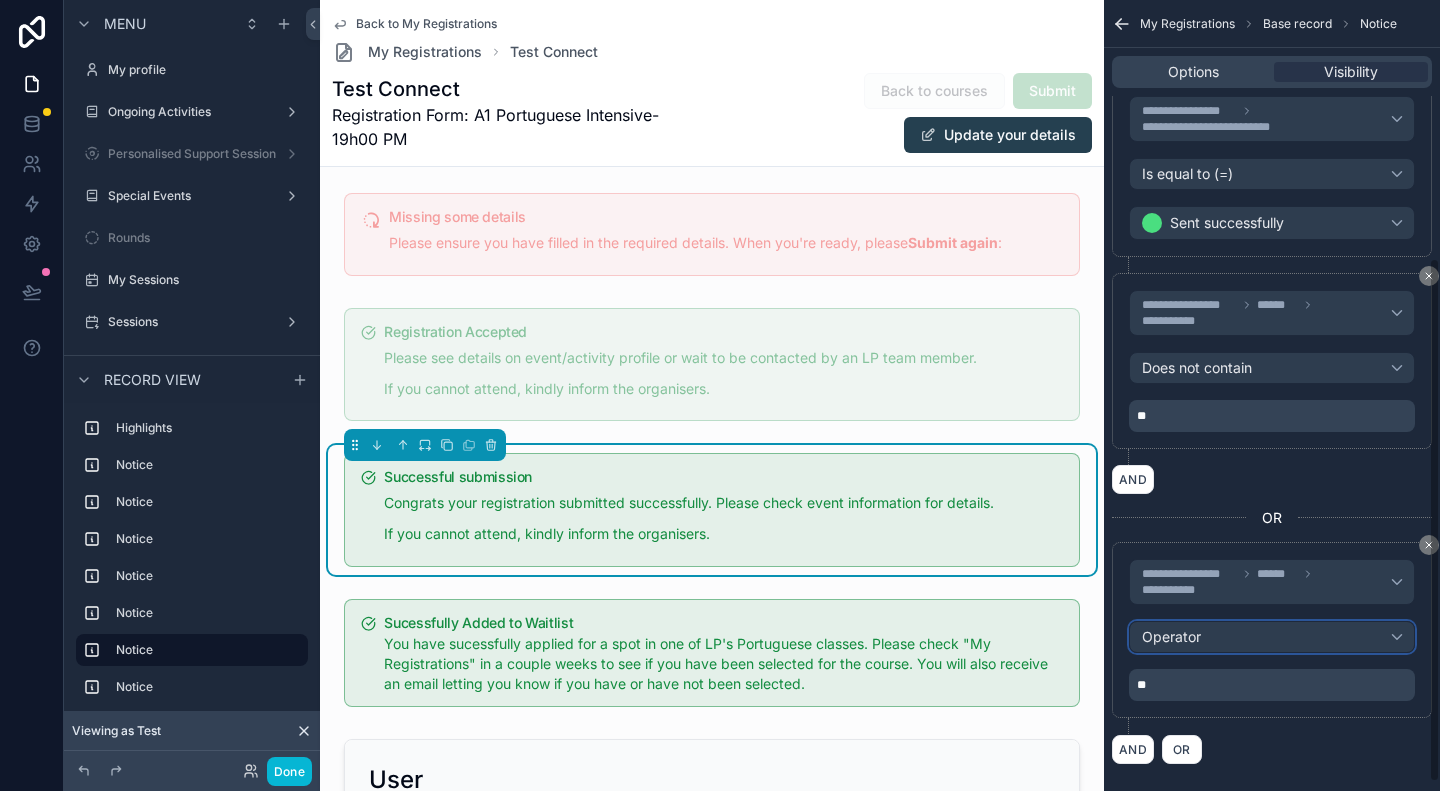 click on "Operator" at bounding box center [1272, 637] 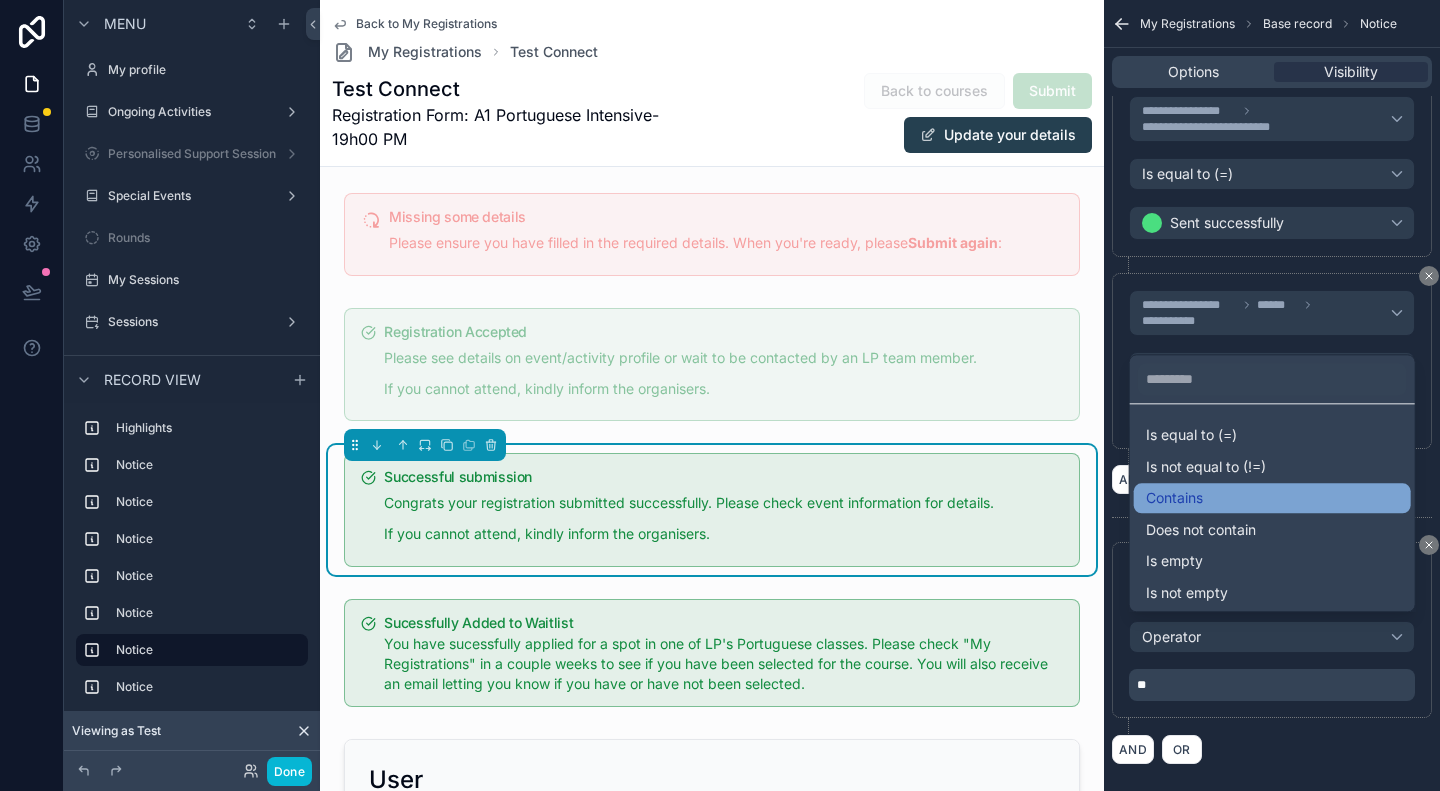 click on "Contains" at bounding box center [1272, 498] 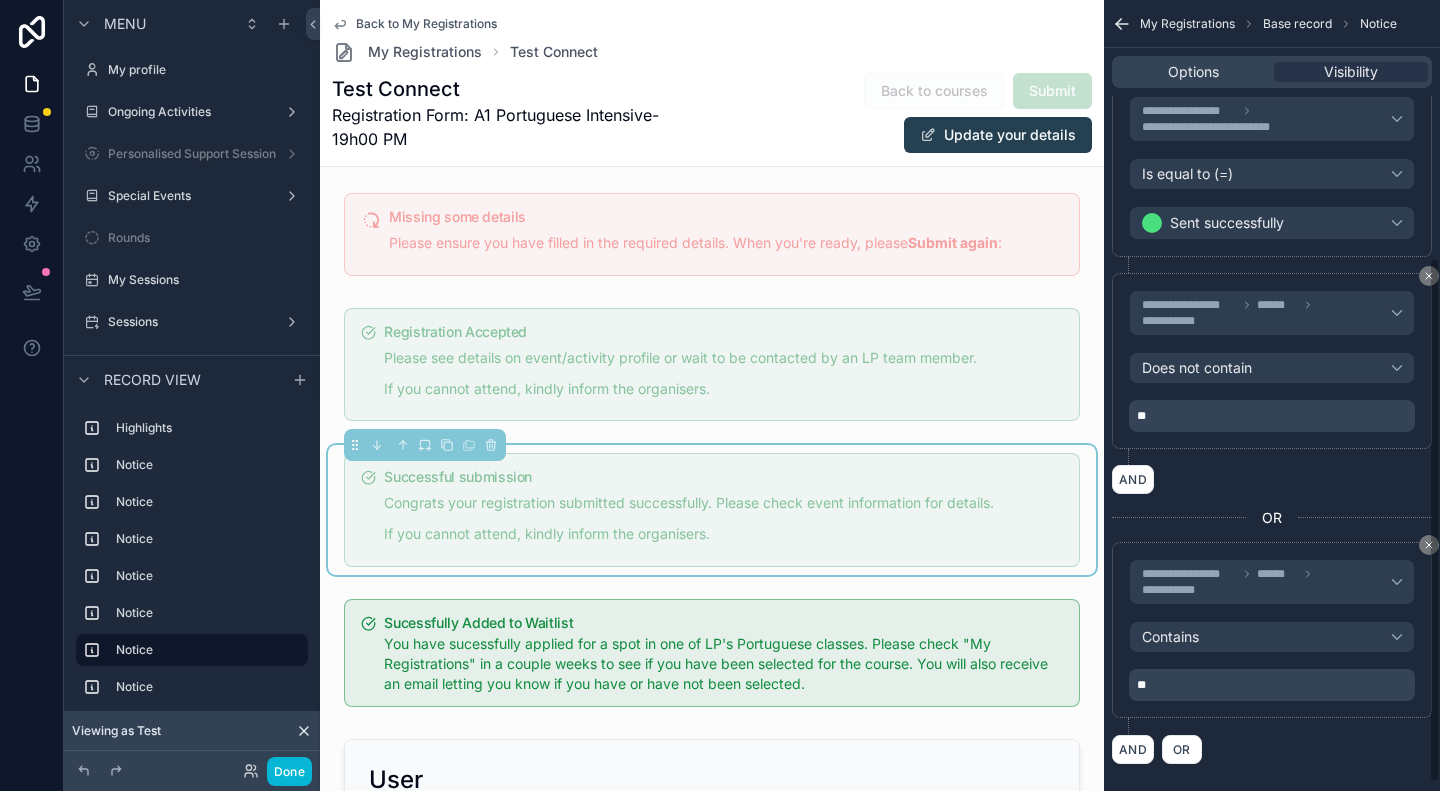 click on "AND OR" at bounding box center [1272, 749] 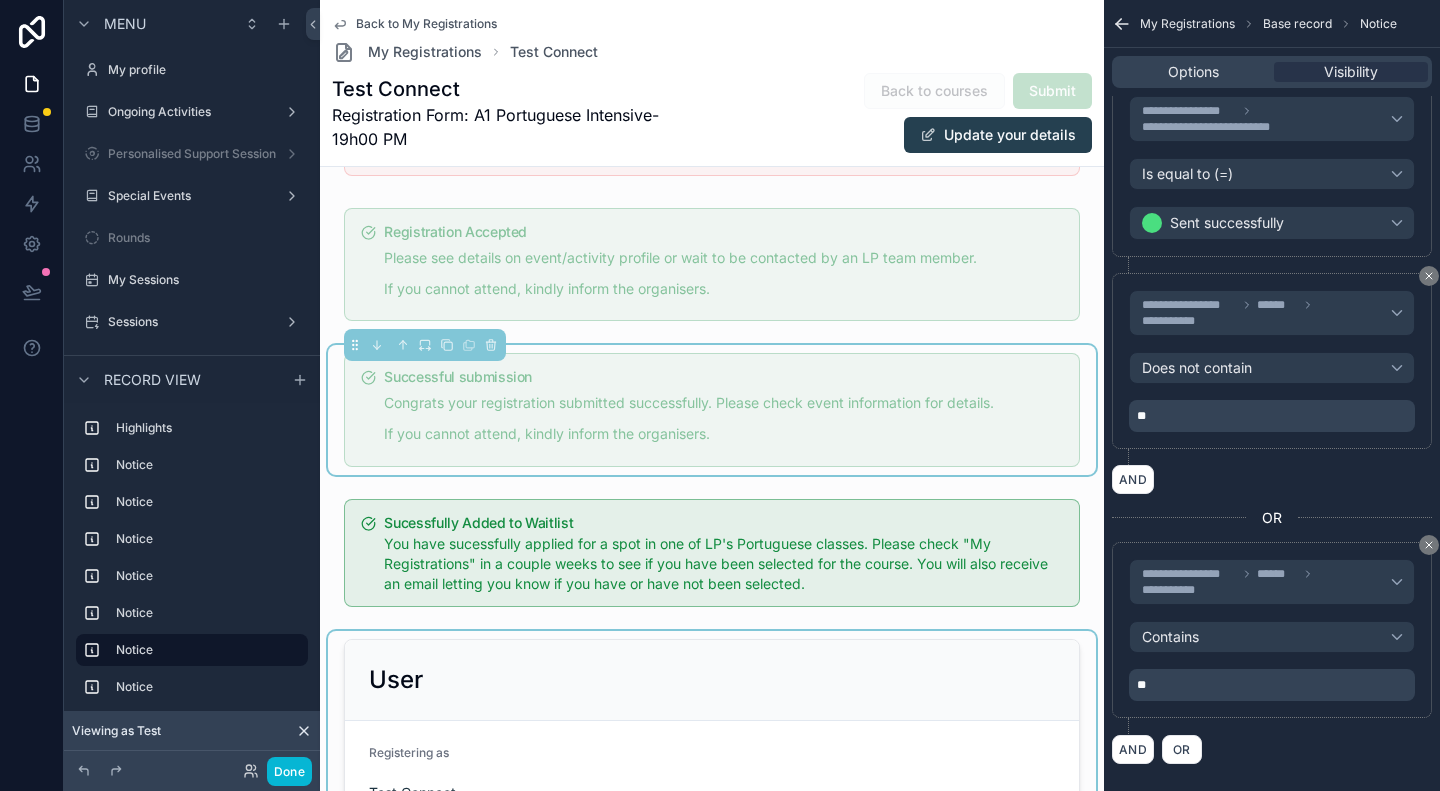 scroll, scrollTop: 400, scrollLeft: 0, axis: vertical 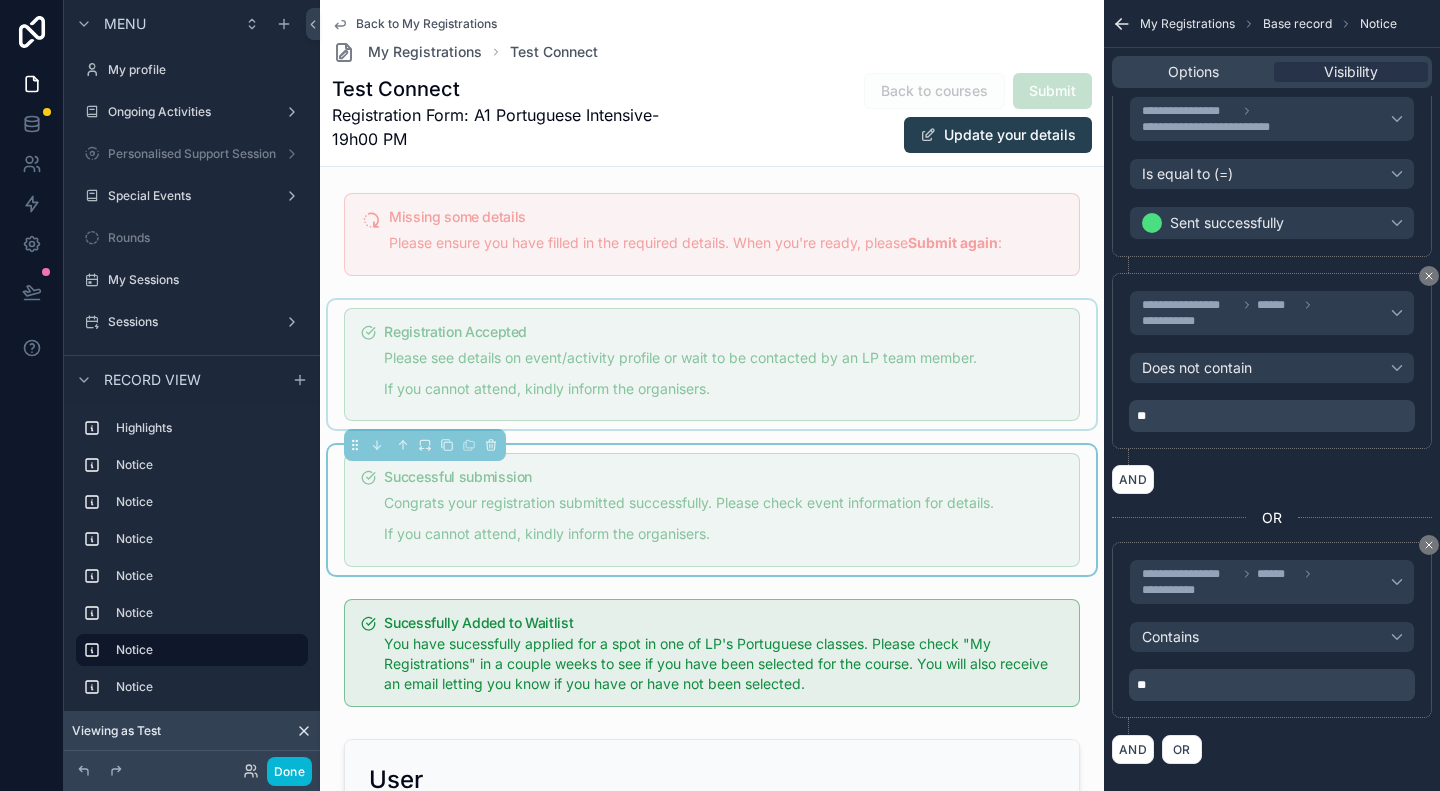 click at bounding box center [712, 365] 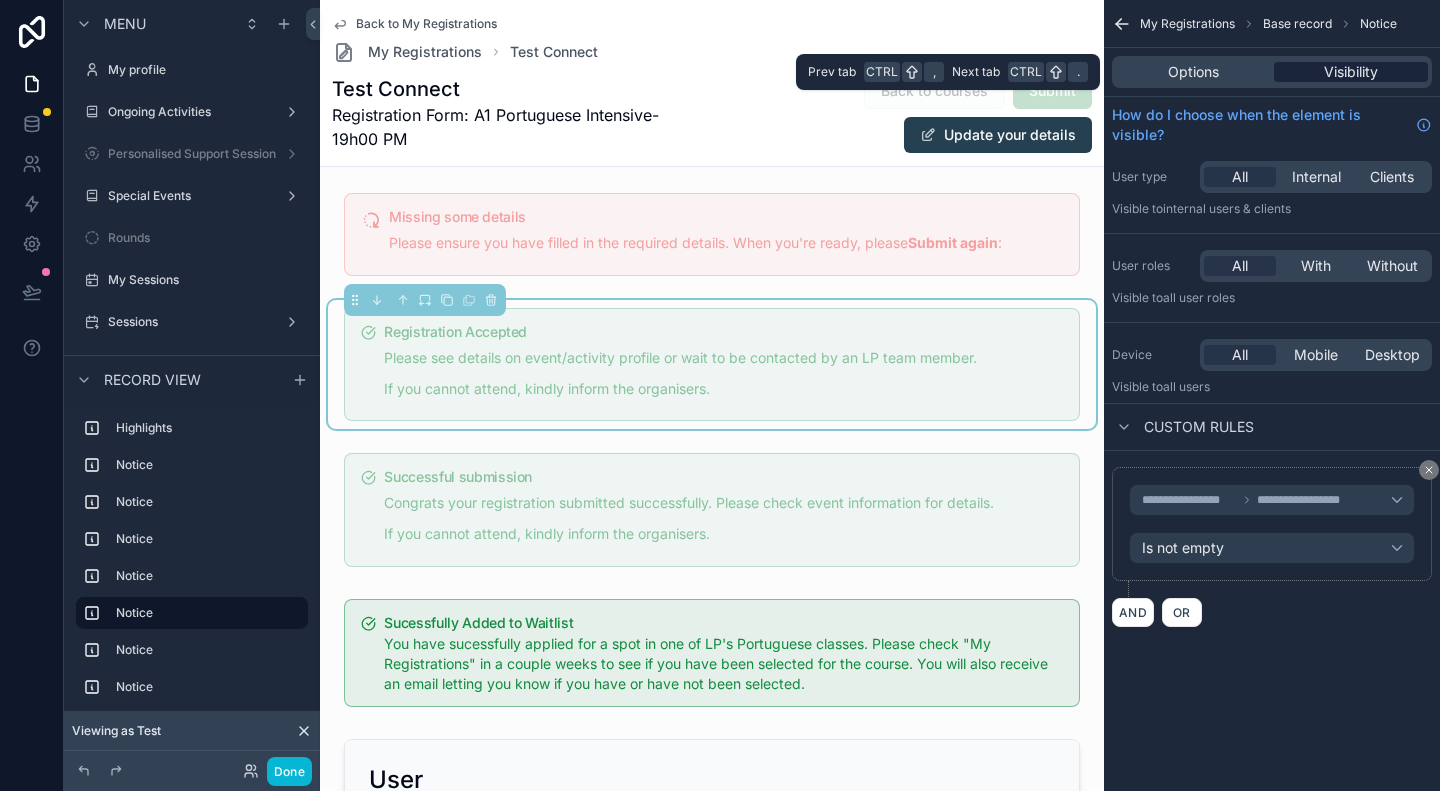click on "Visibility" at bounding box center [1351, 72] 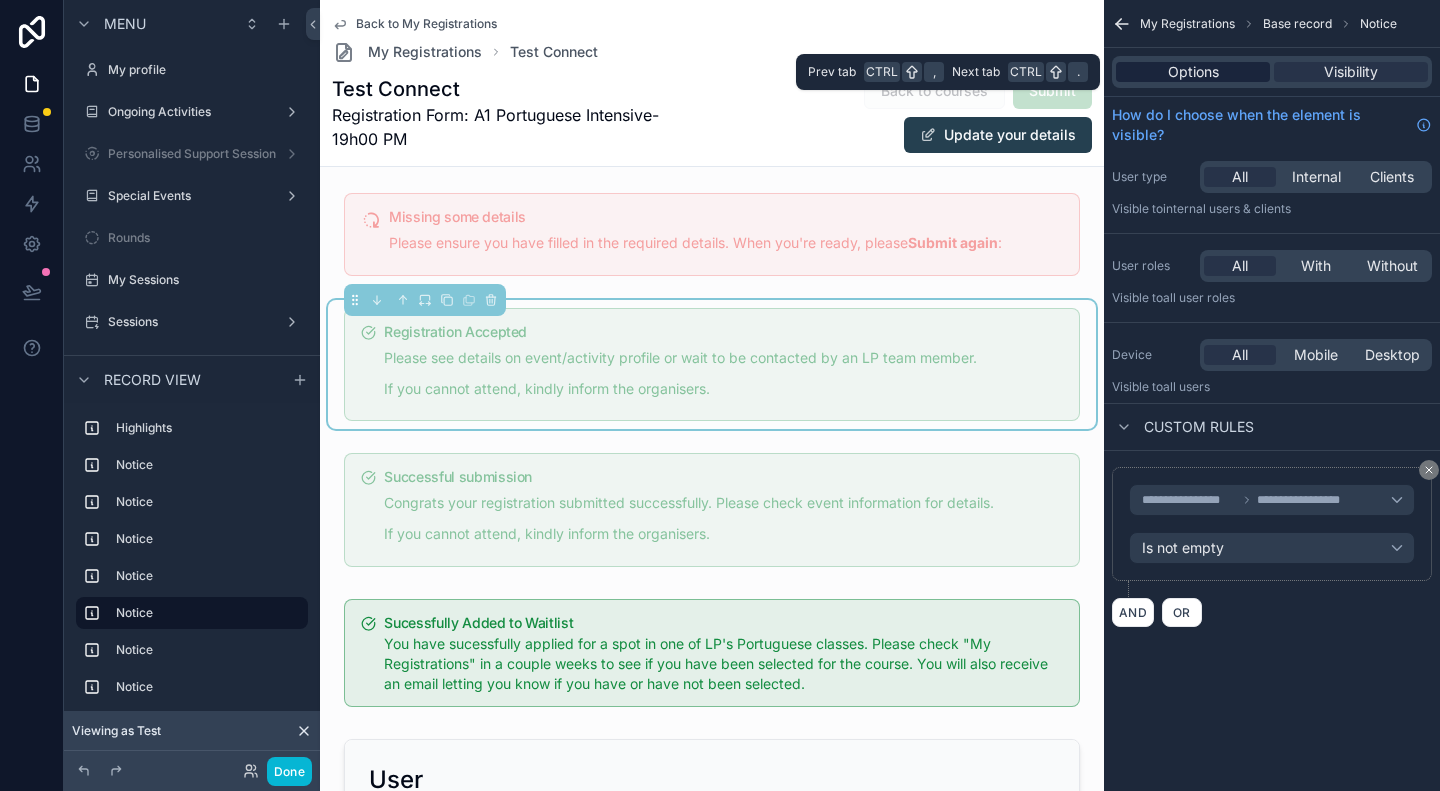 click on "Options" at bounding box center [1193, 72] 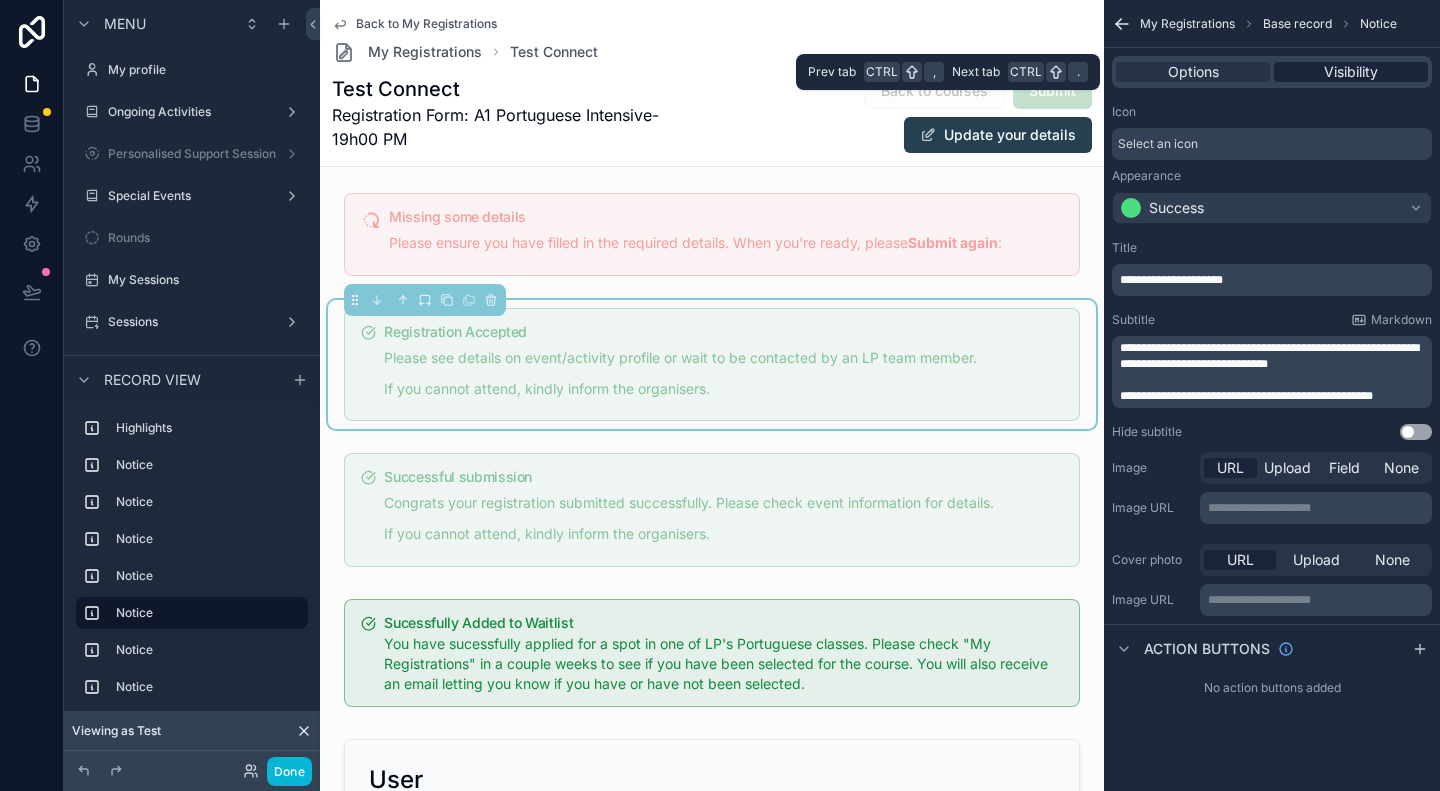 click on "Visibility" at bounding box center (1351, 72) 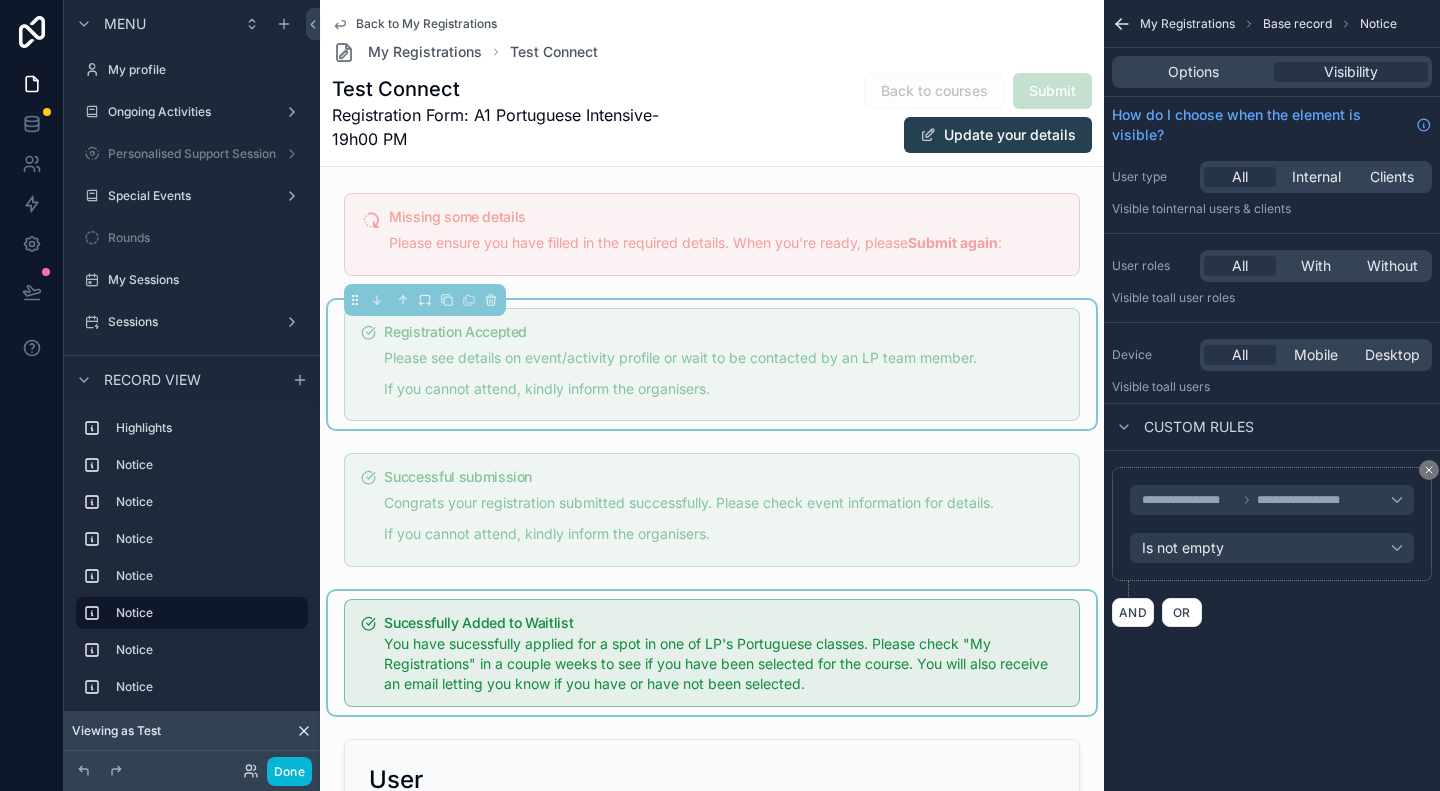 click at bounding box center [712, 653] 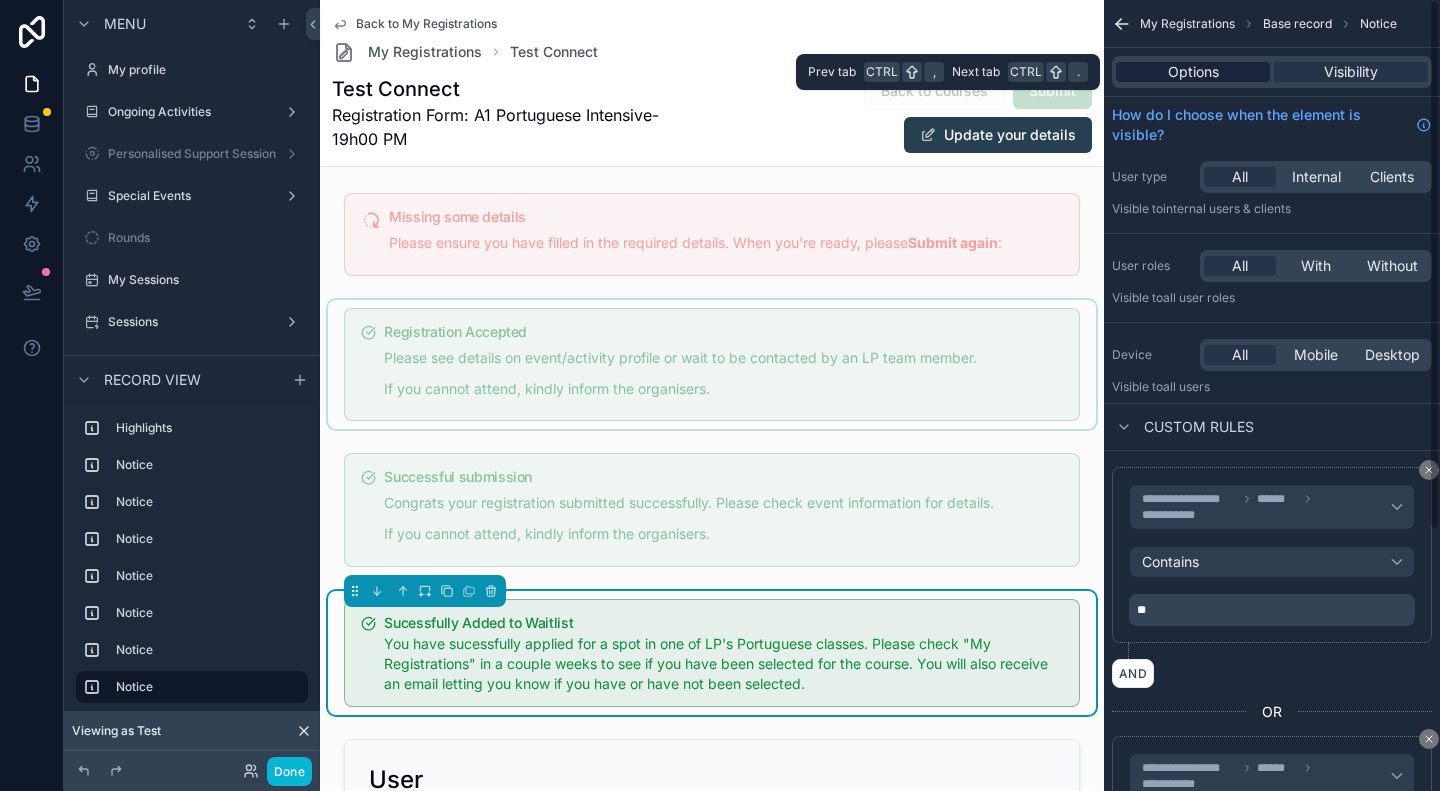 click on "Options" at bounding box center (1193, 72) 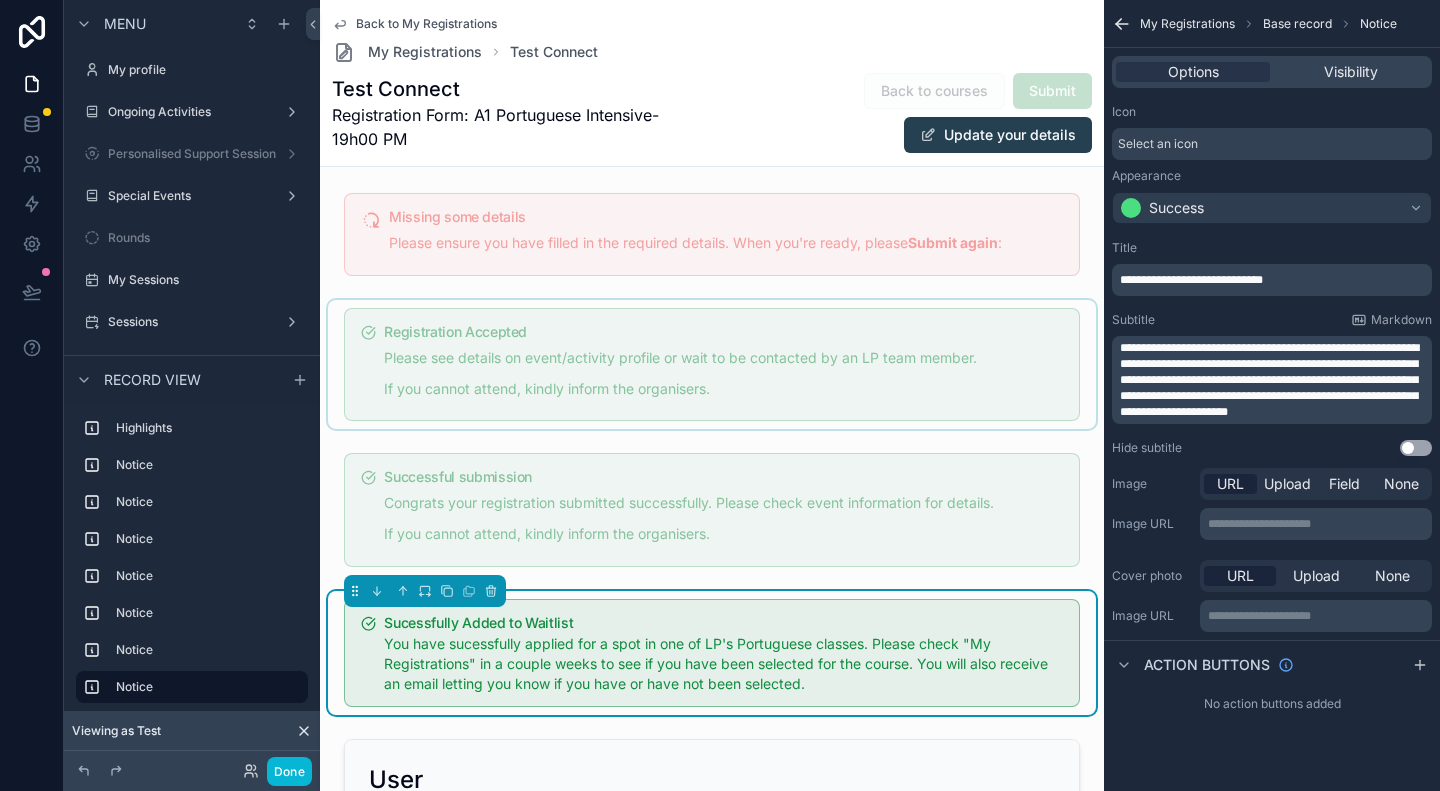 click on "**********" at bounding box center [1191, 280] 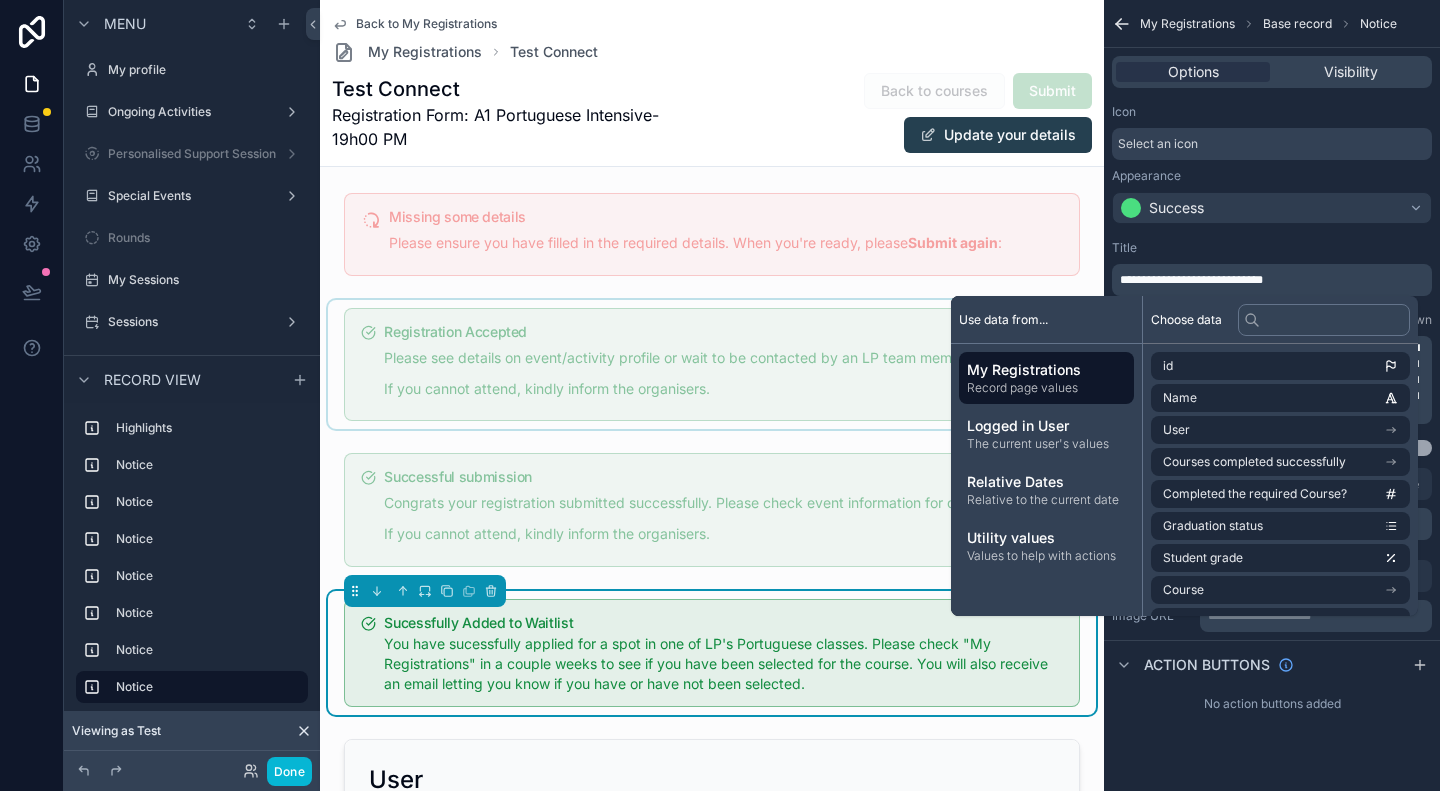 type 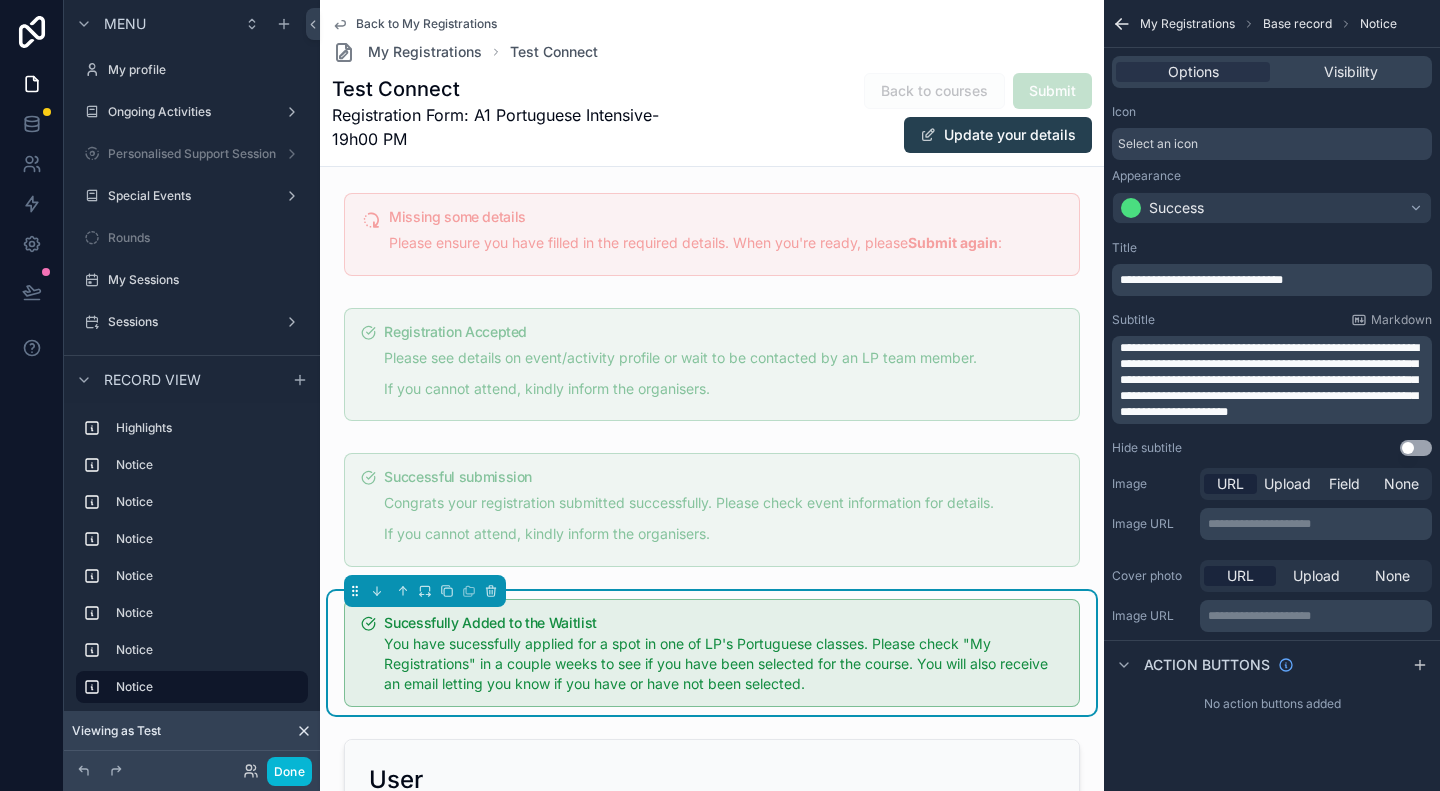 click on "**********" at bounding box center (1272, 348) 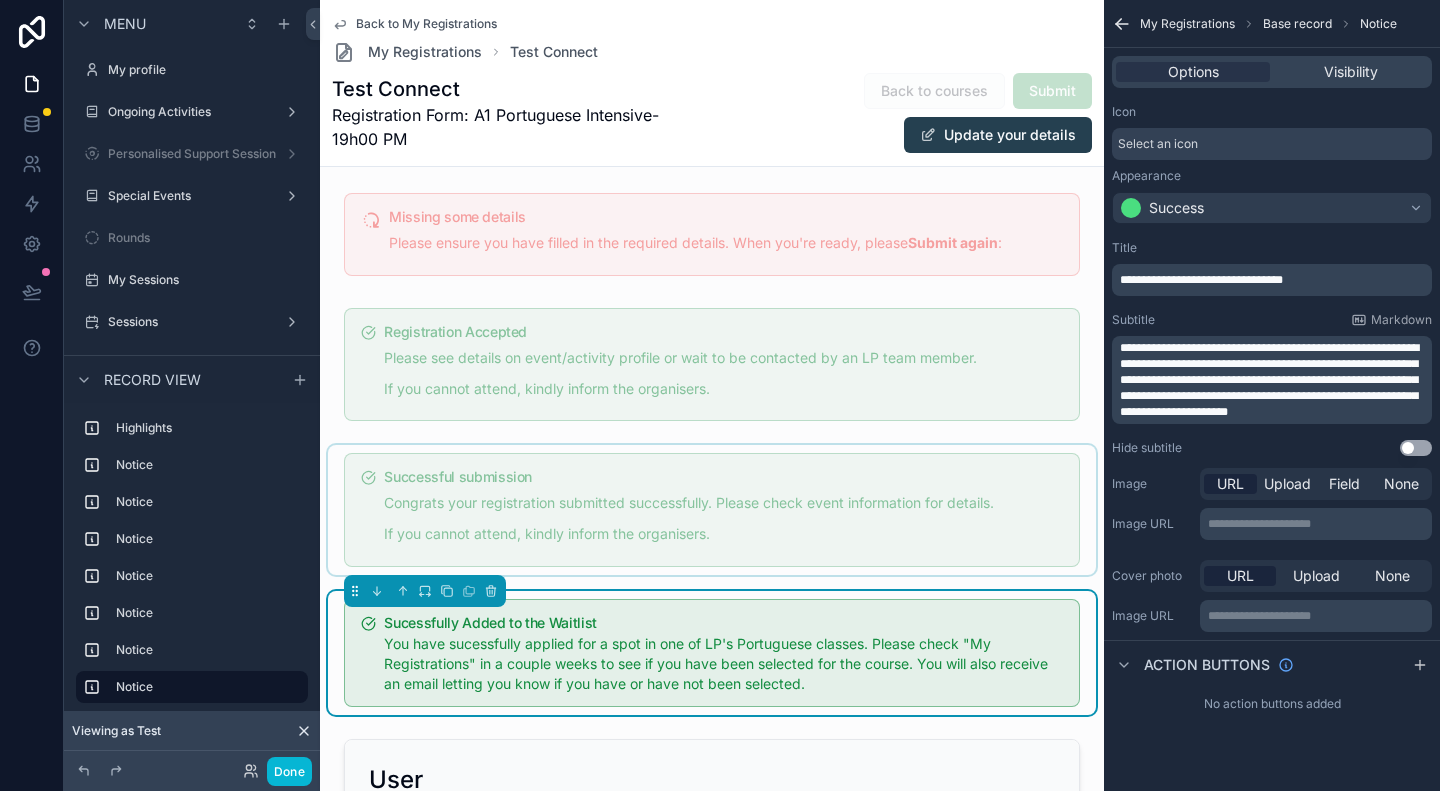 click at bounding box center [712, 510] 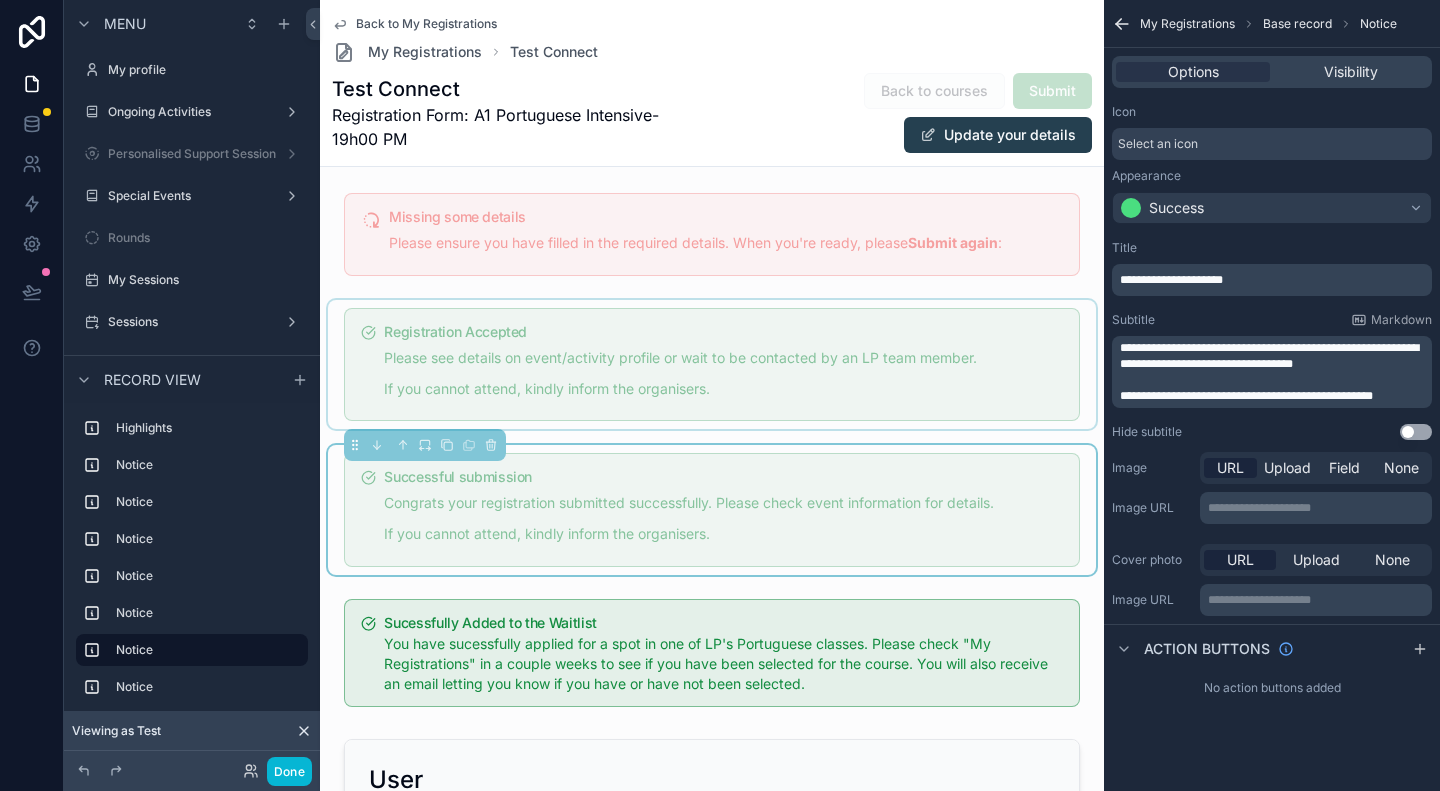 click at bounding box center (712, 365) 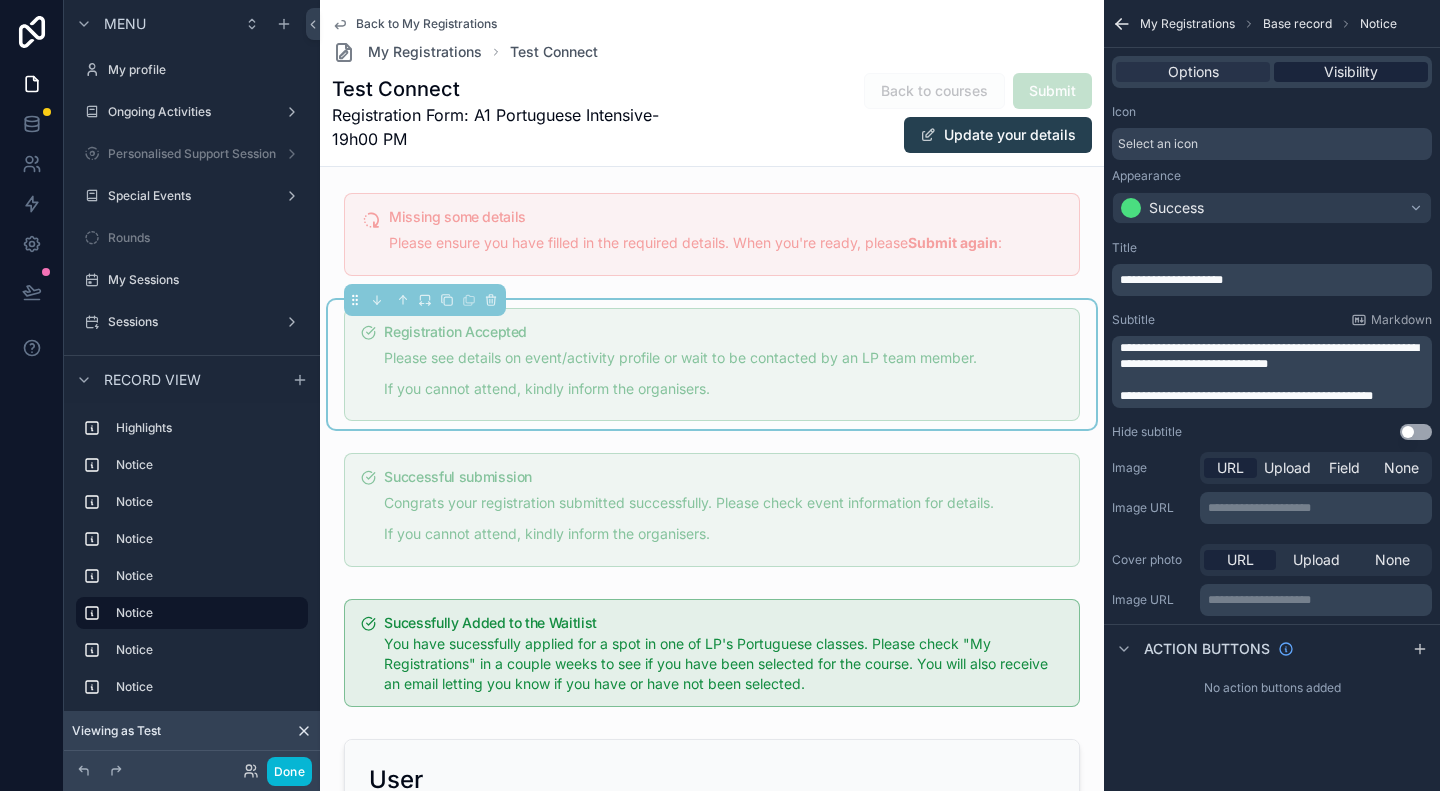 click on "Visibility" at bounding box center [1351, 72] 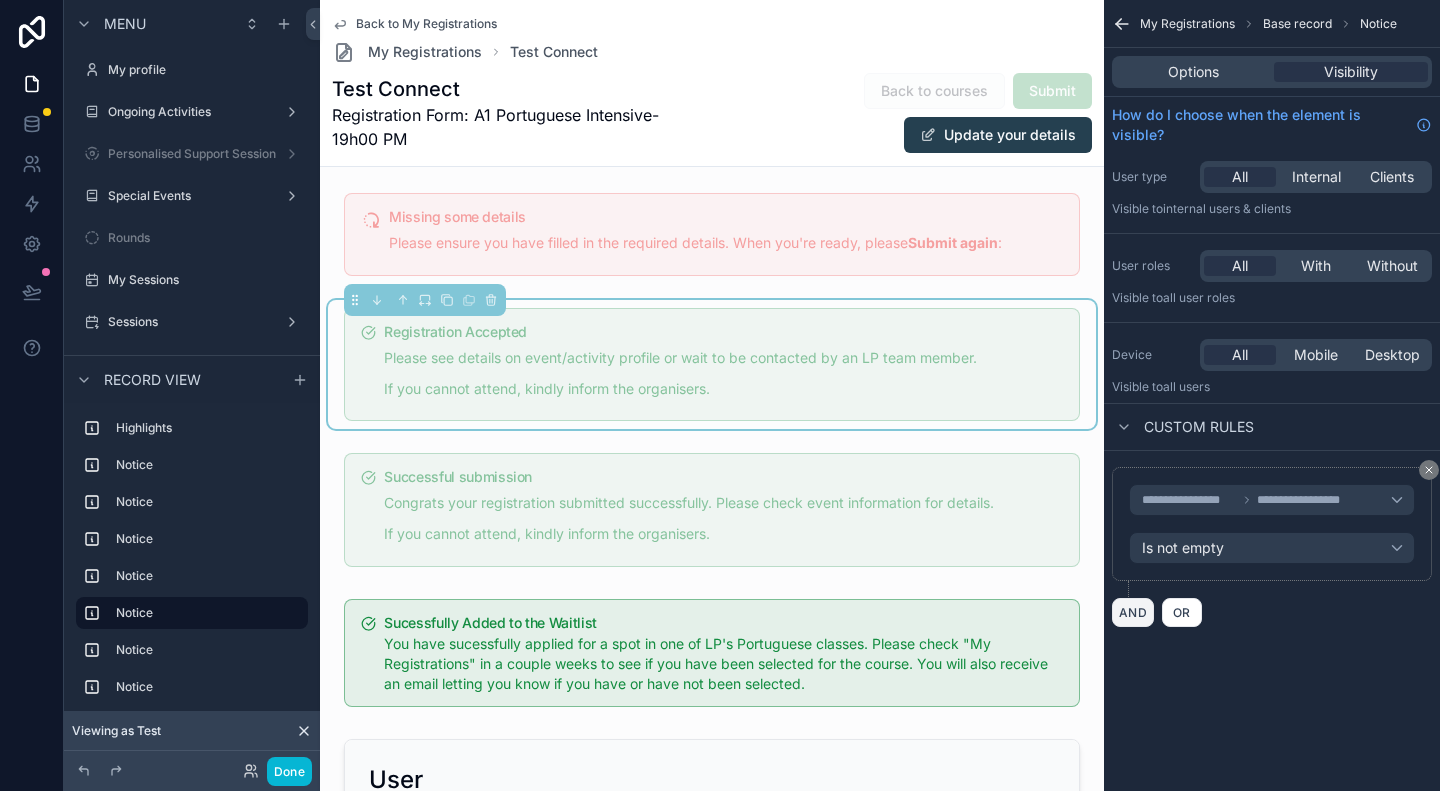 click on "AND" at bounding box center [1133, 612] 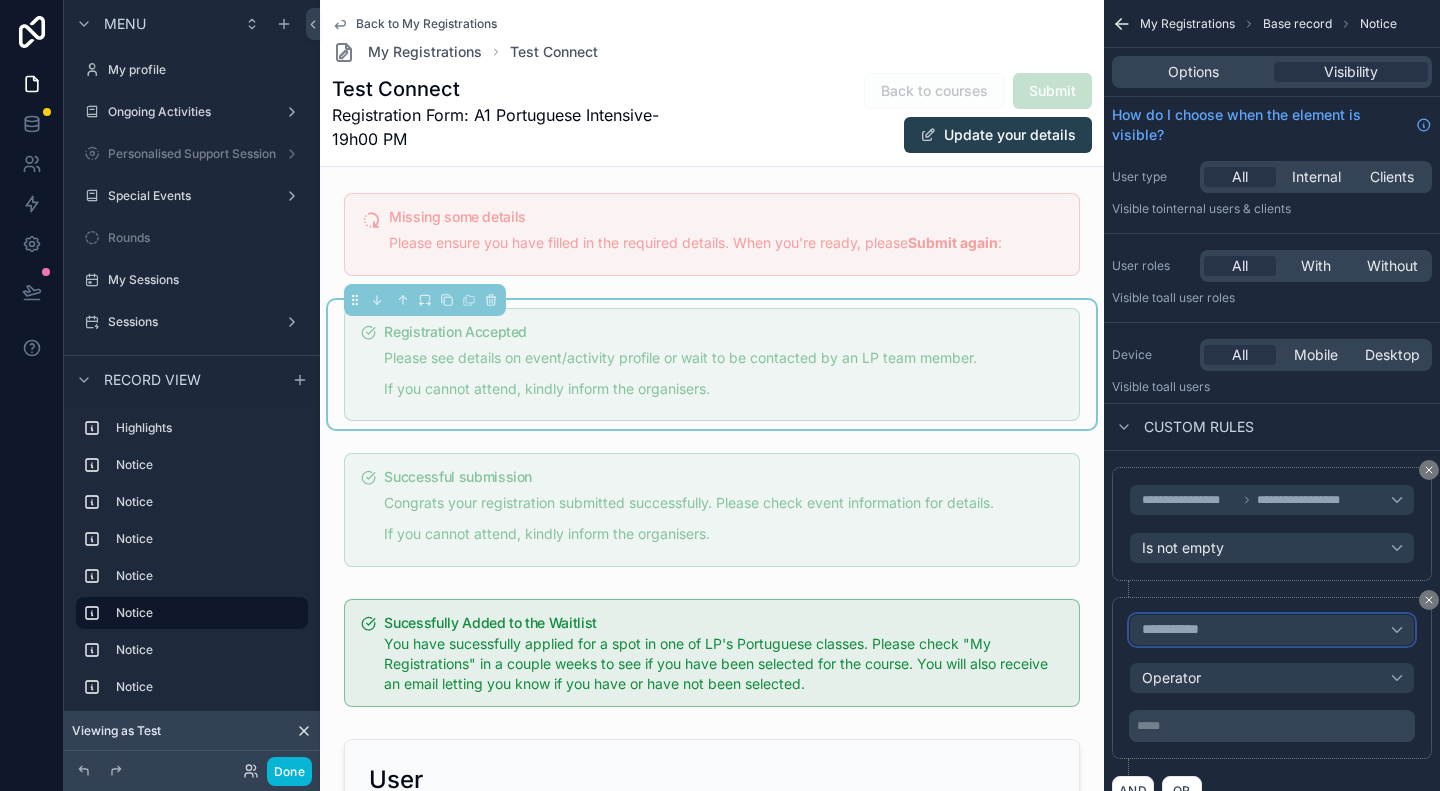 click on "**********" at bounding box center (1272, 630) 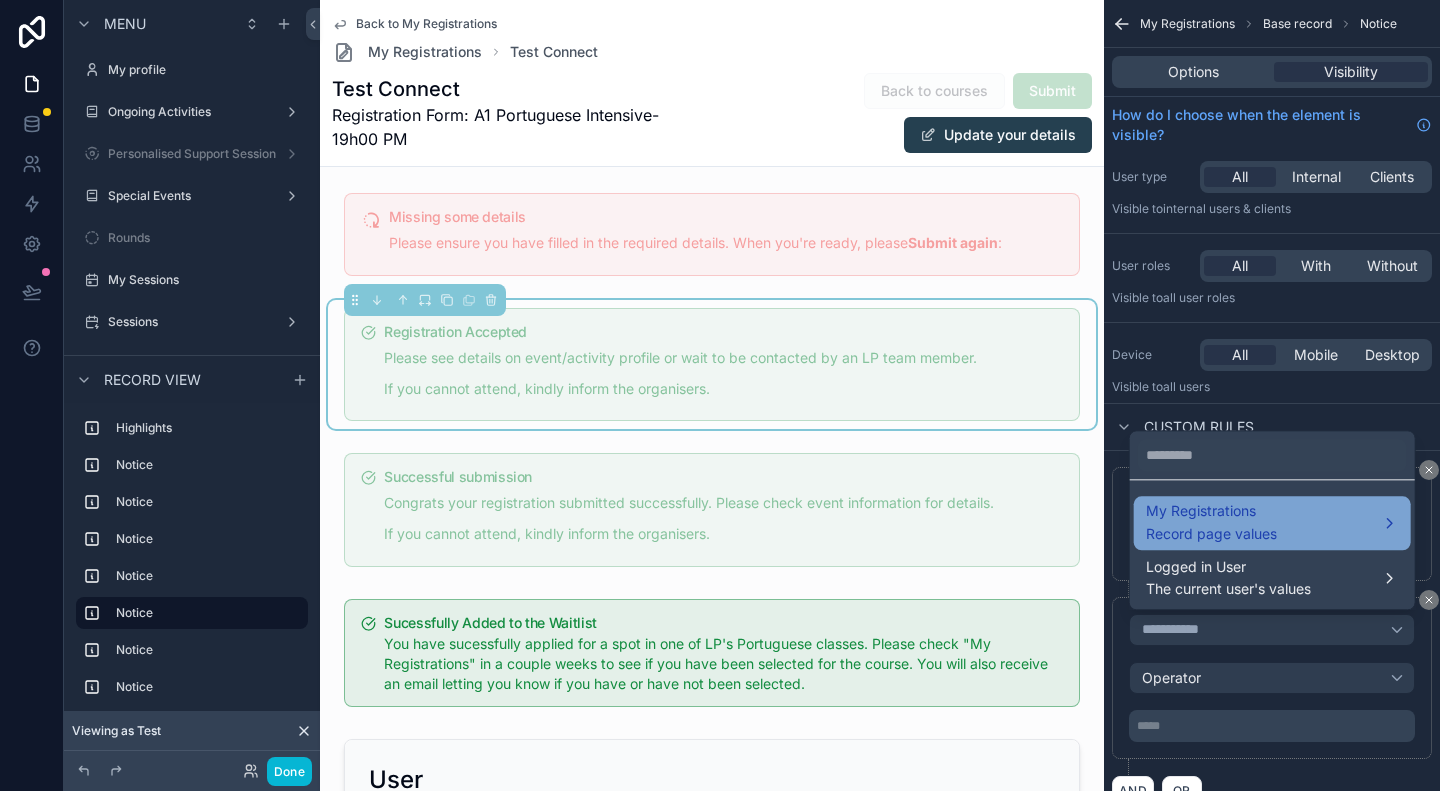 click on "Record page values" at bounding box center (1211, 534) 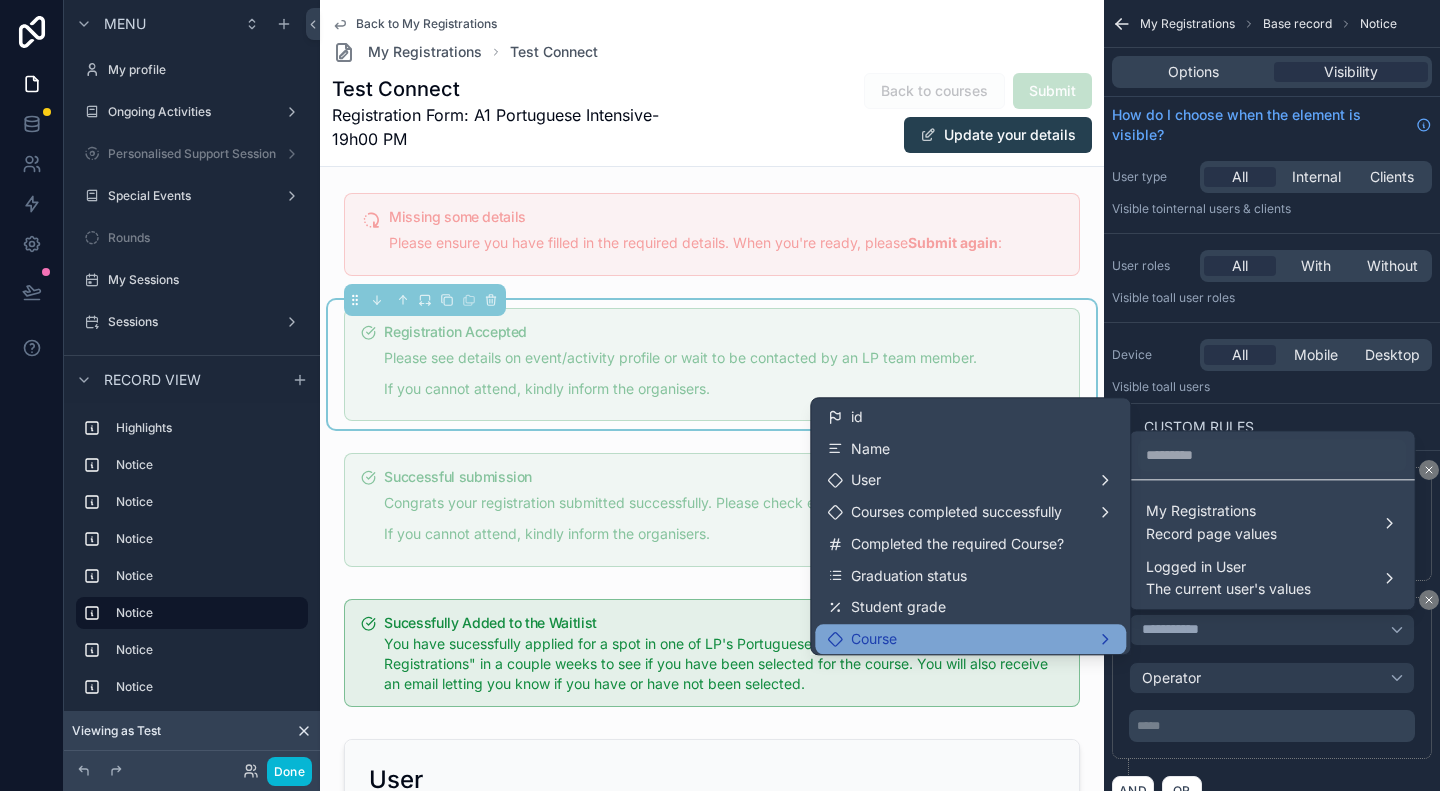 click on "Course" at bounding box center (970, 639) 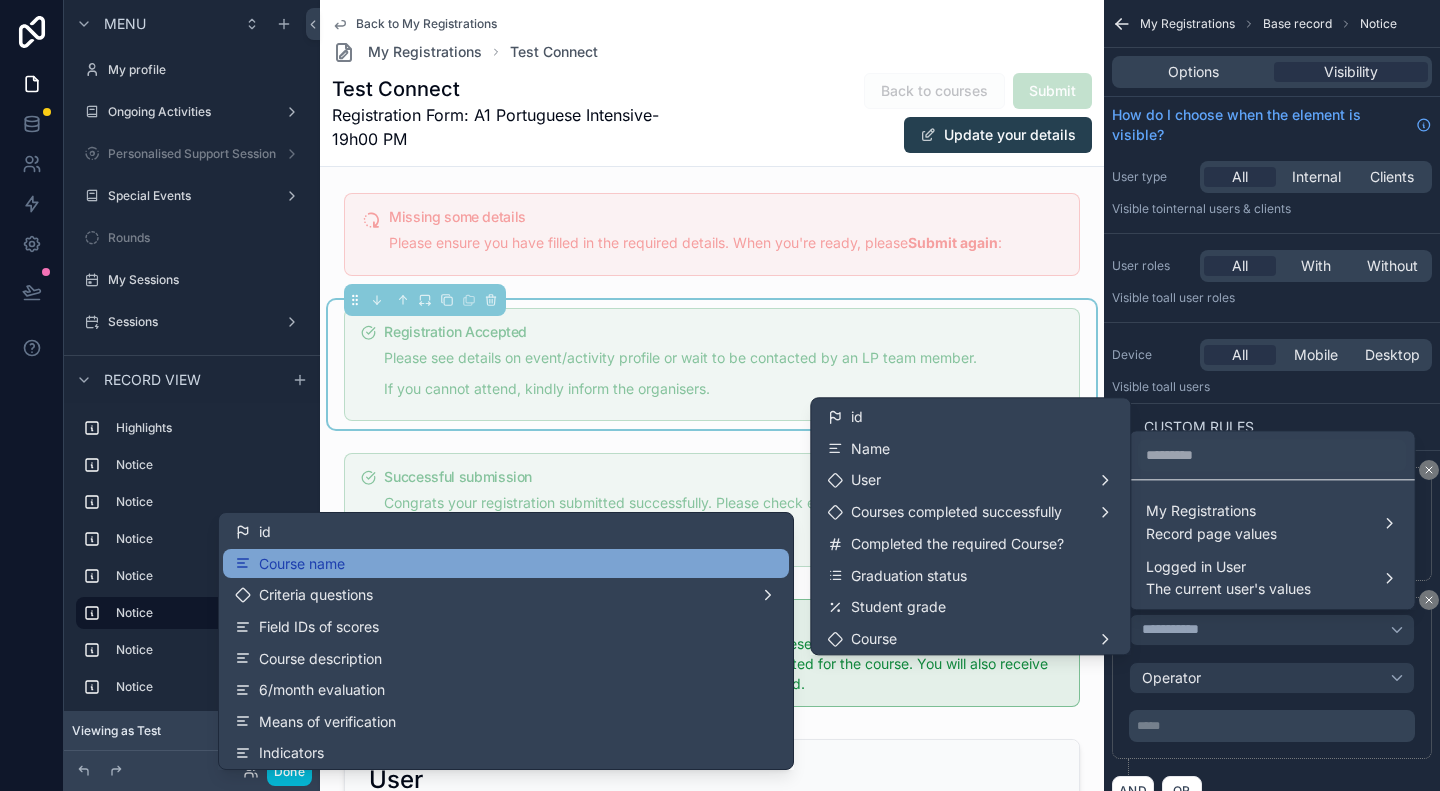 click on "Course name" at bounding box center [506, 564] 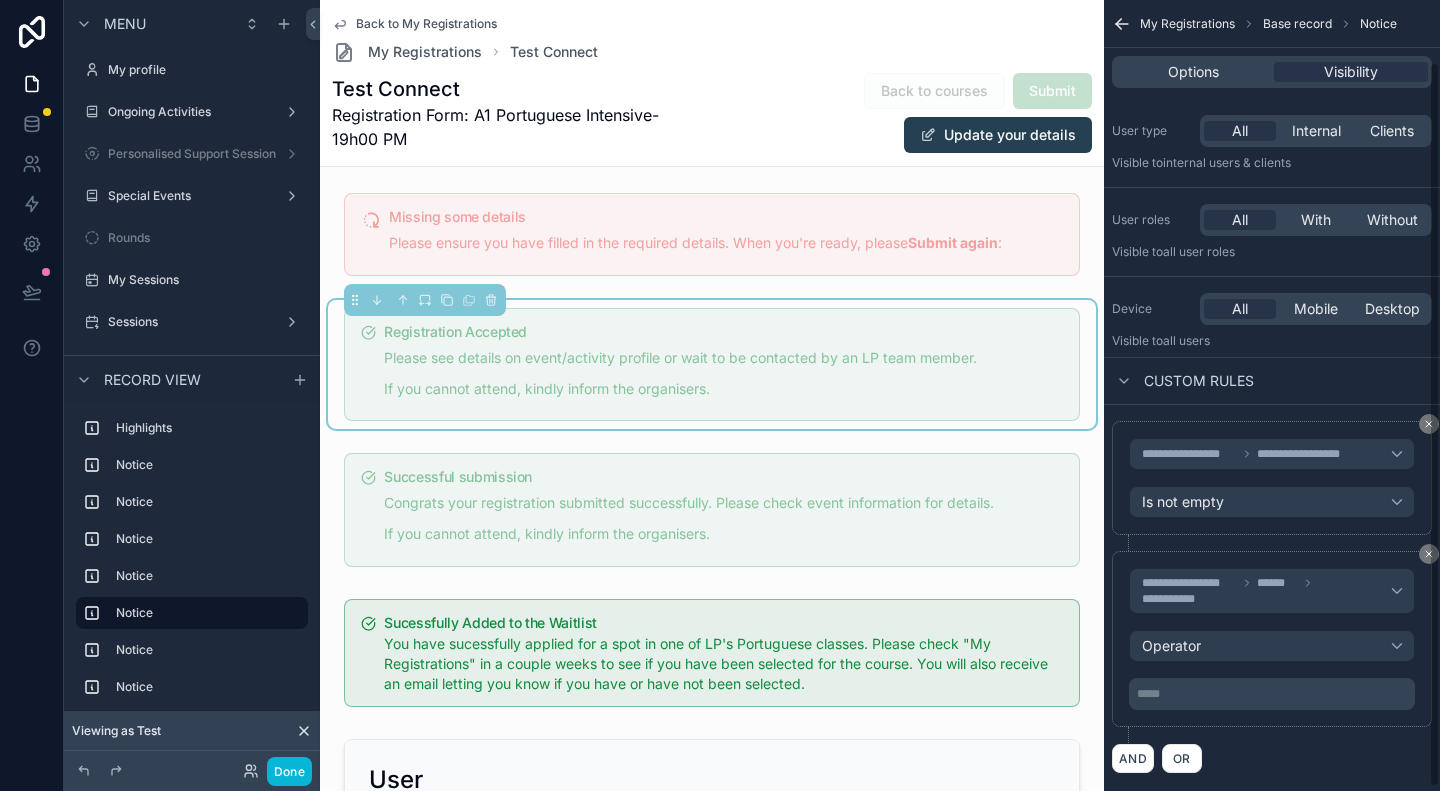 scroll, scrollTop: 72, scrollLeft: 0, axis: vertical 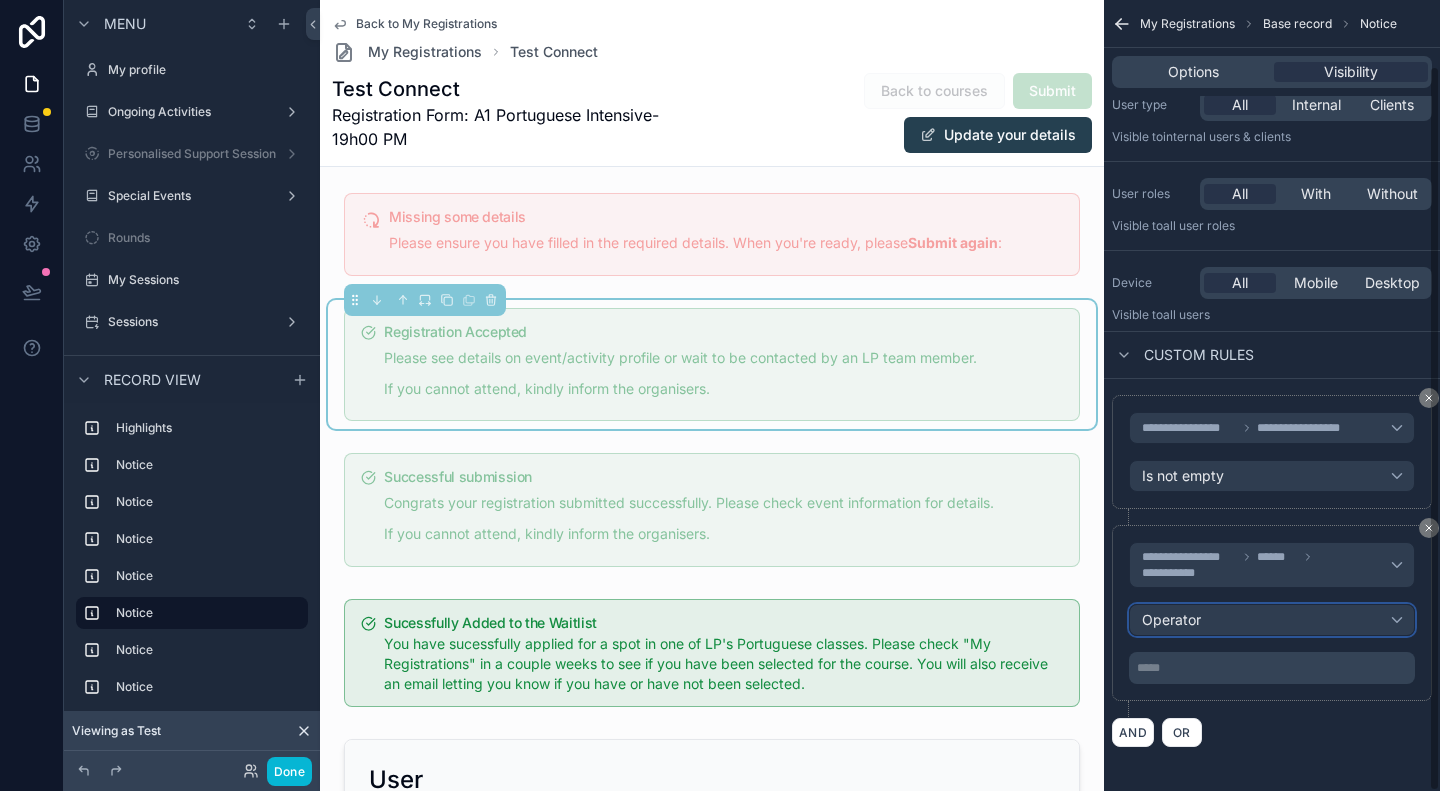 click on "Operator" at bounding box center [1171, 619] 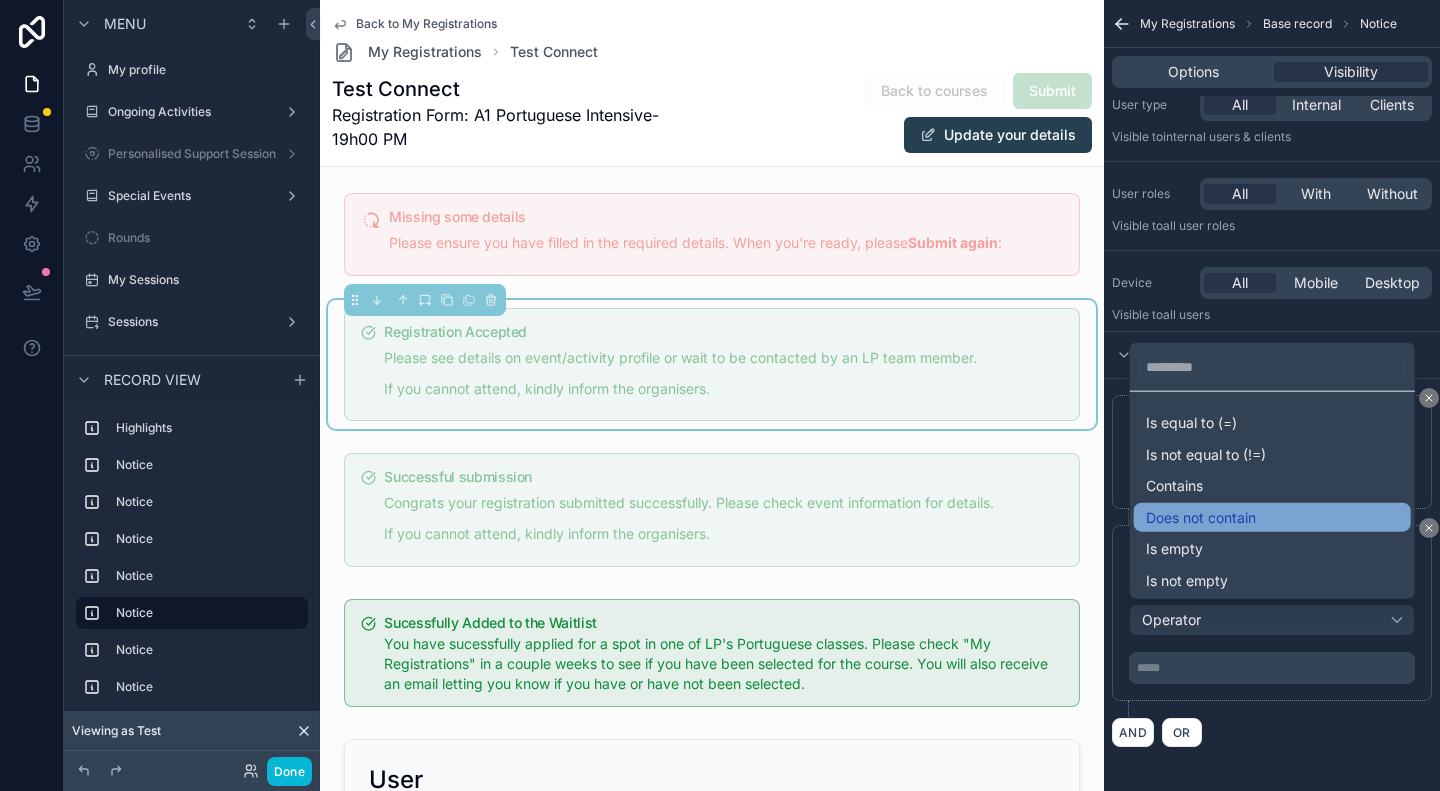 click on "Does not contain" at bounding box center [1201, 517] 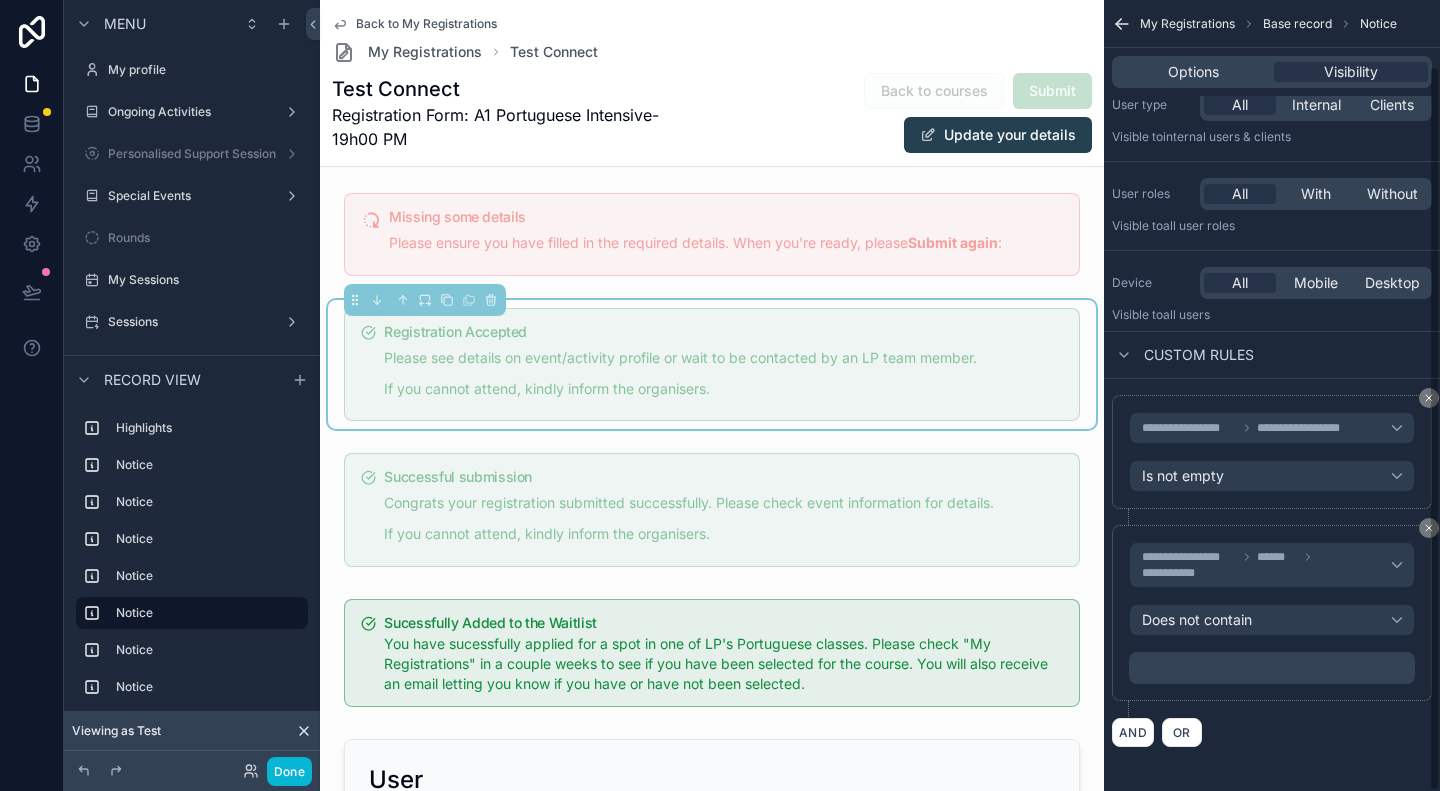 click on "﻿" at bounding box center [1274, 668] 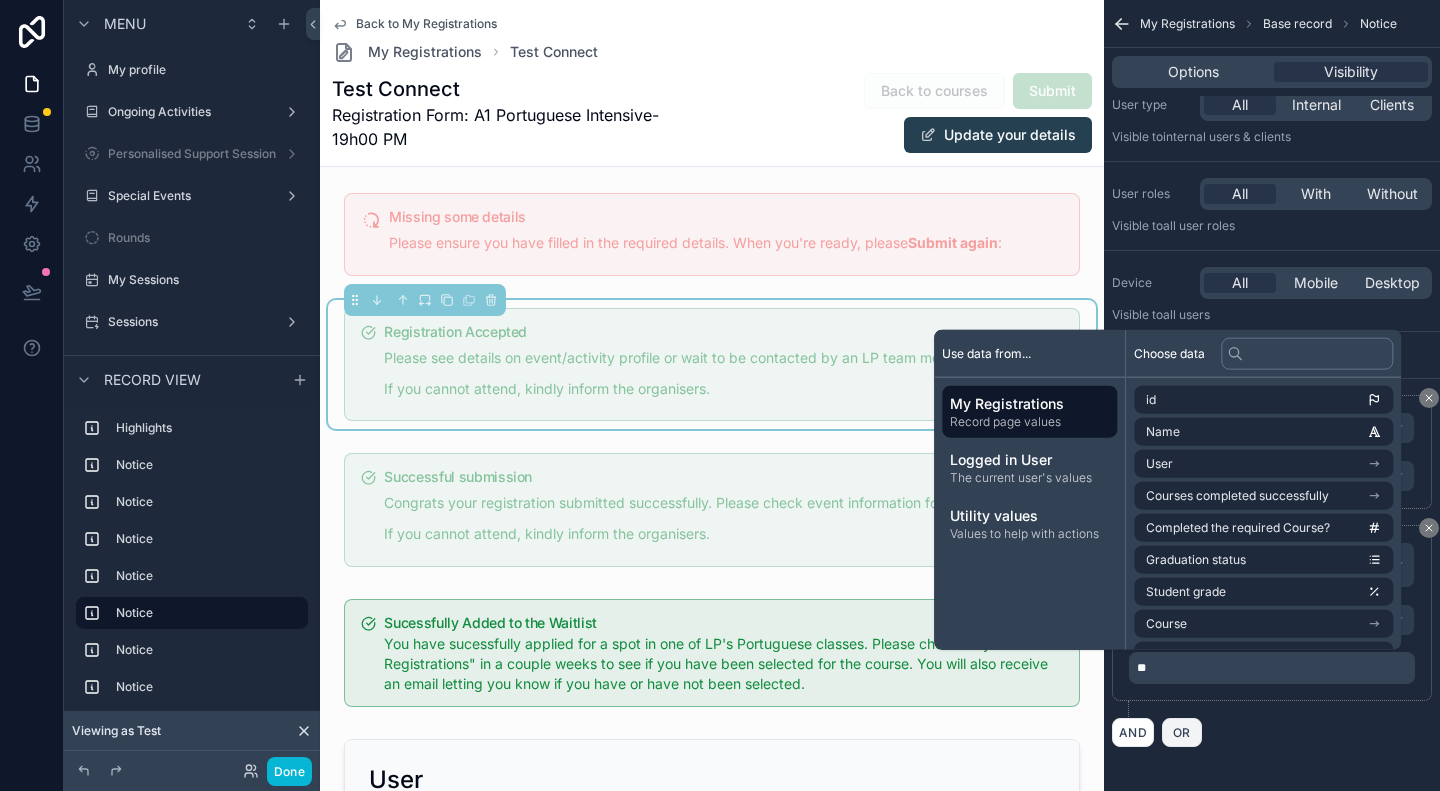 click on "**********" at bounding box center (1272, 621) 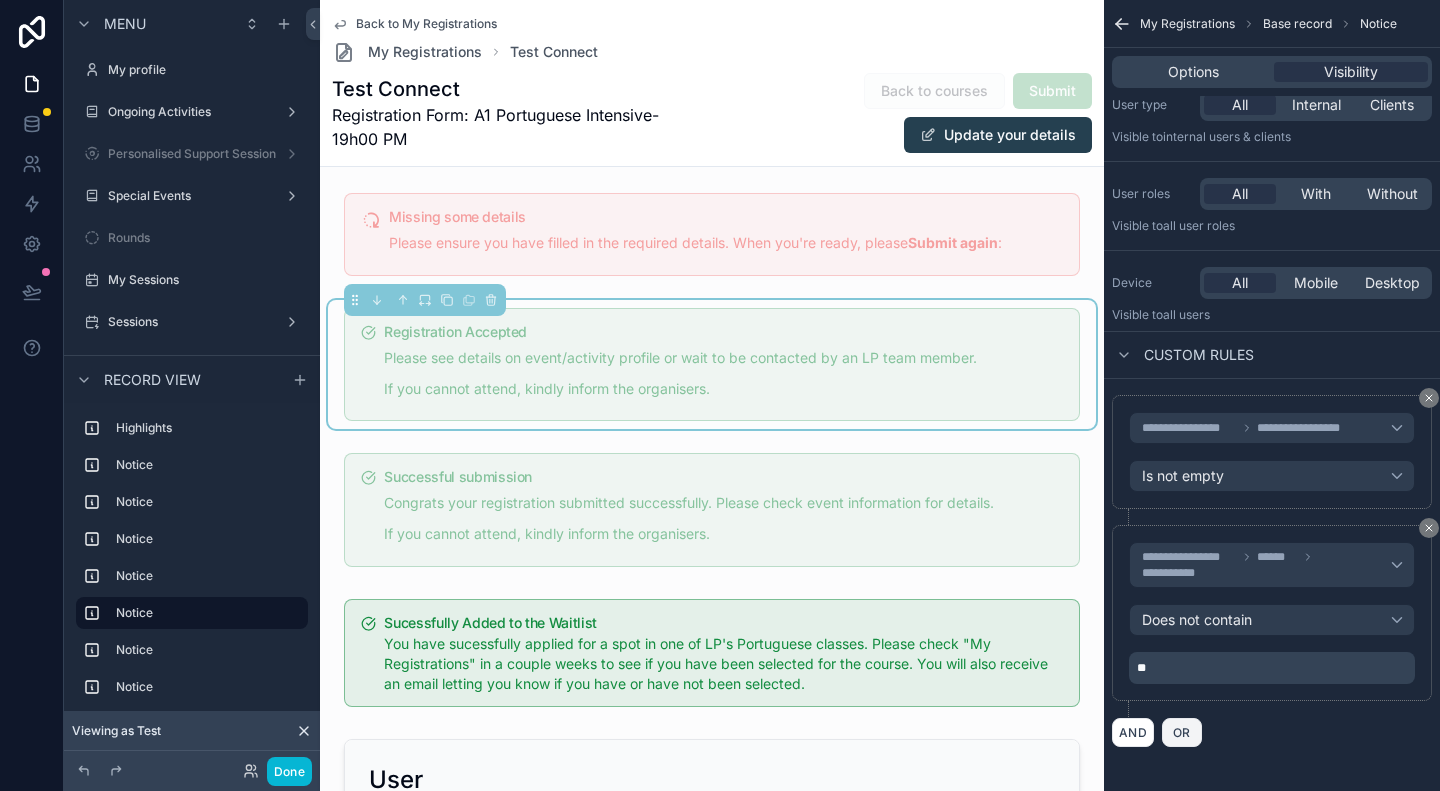 click on "OR" at bounding box center [1182, 732] 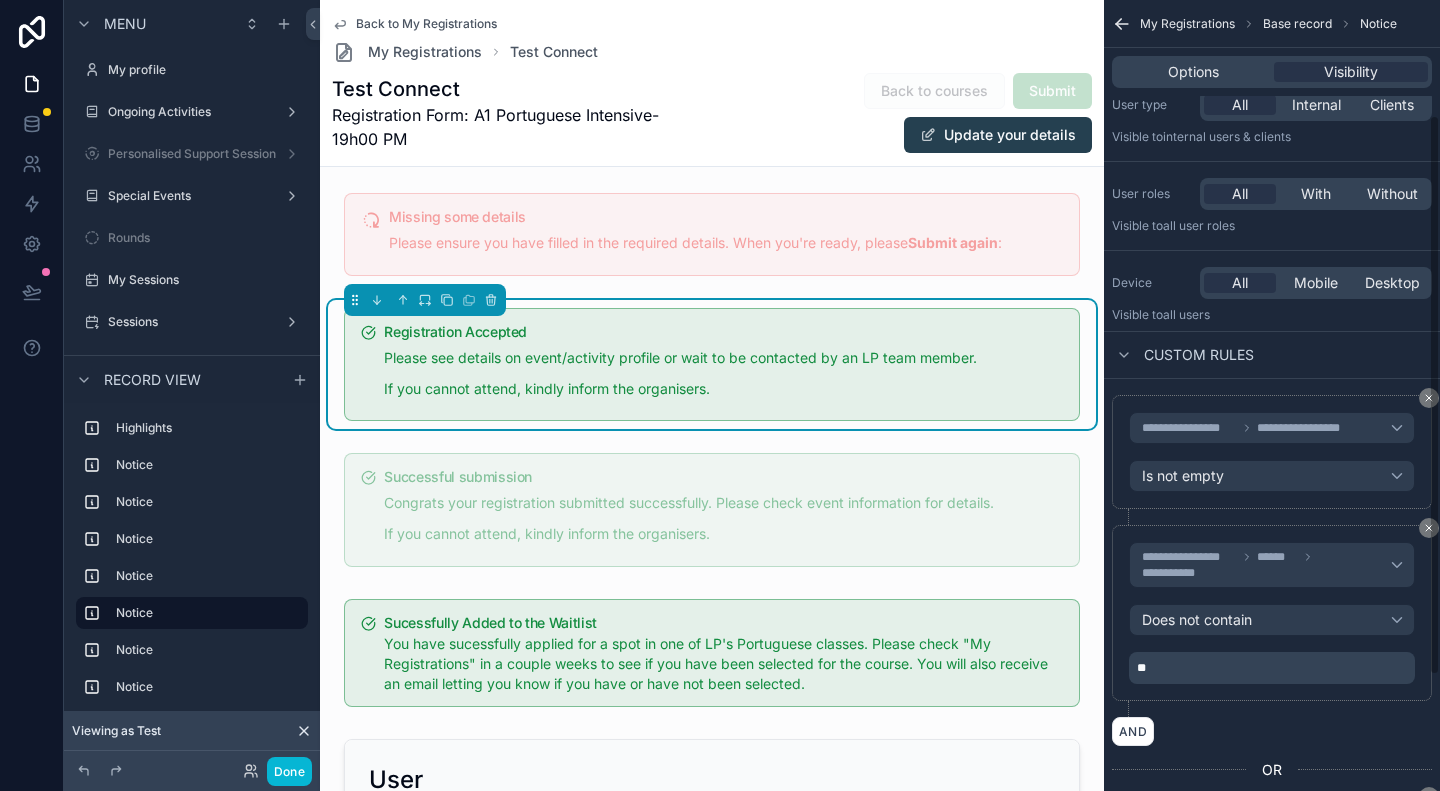 scroll, scrollTop: 326, scrollLeft: 0, axis: vertical 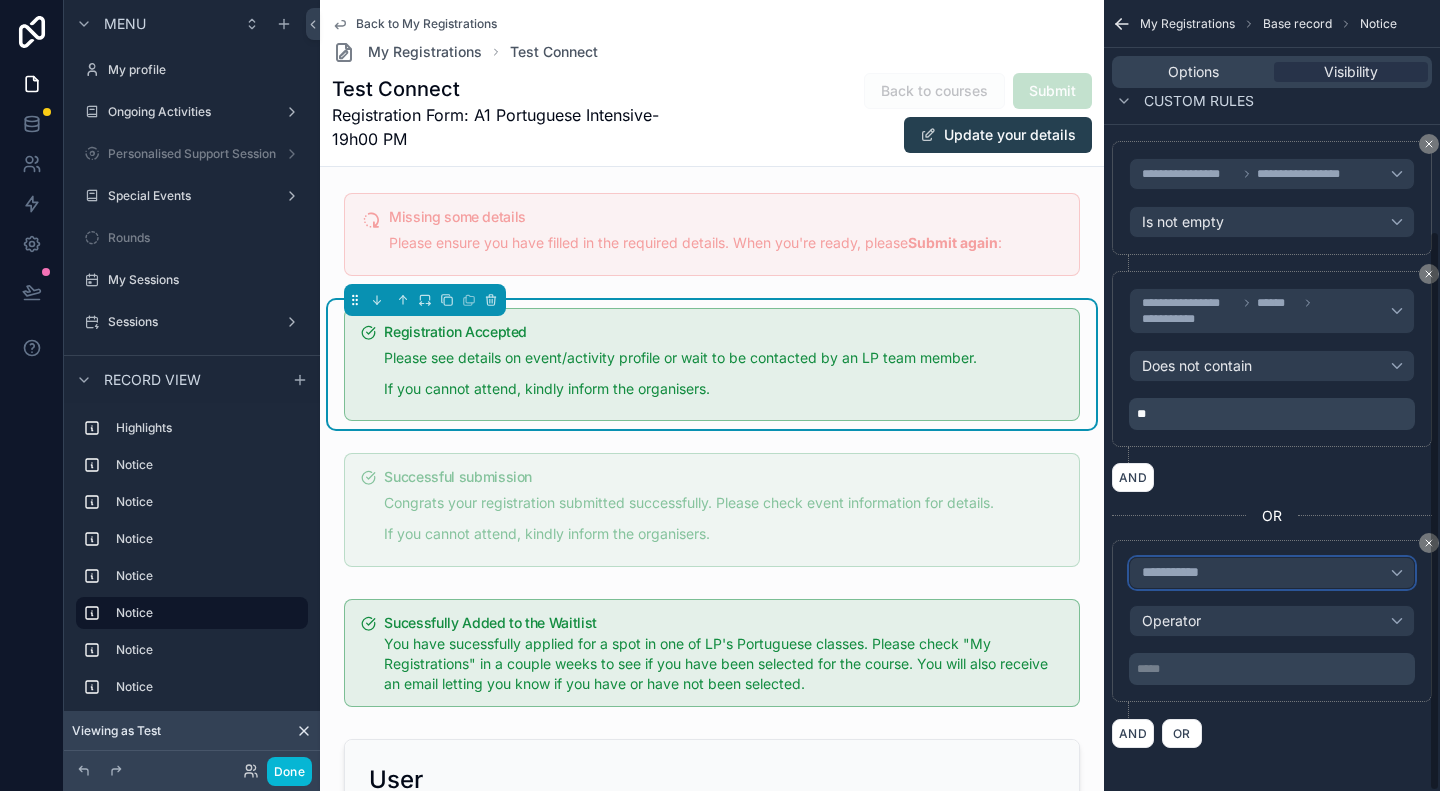 click on "**********" at bounding box center [1272, 573] 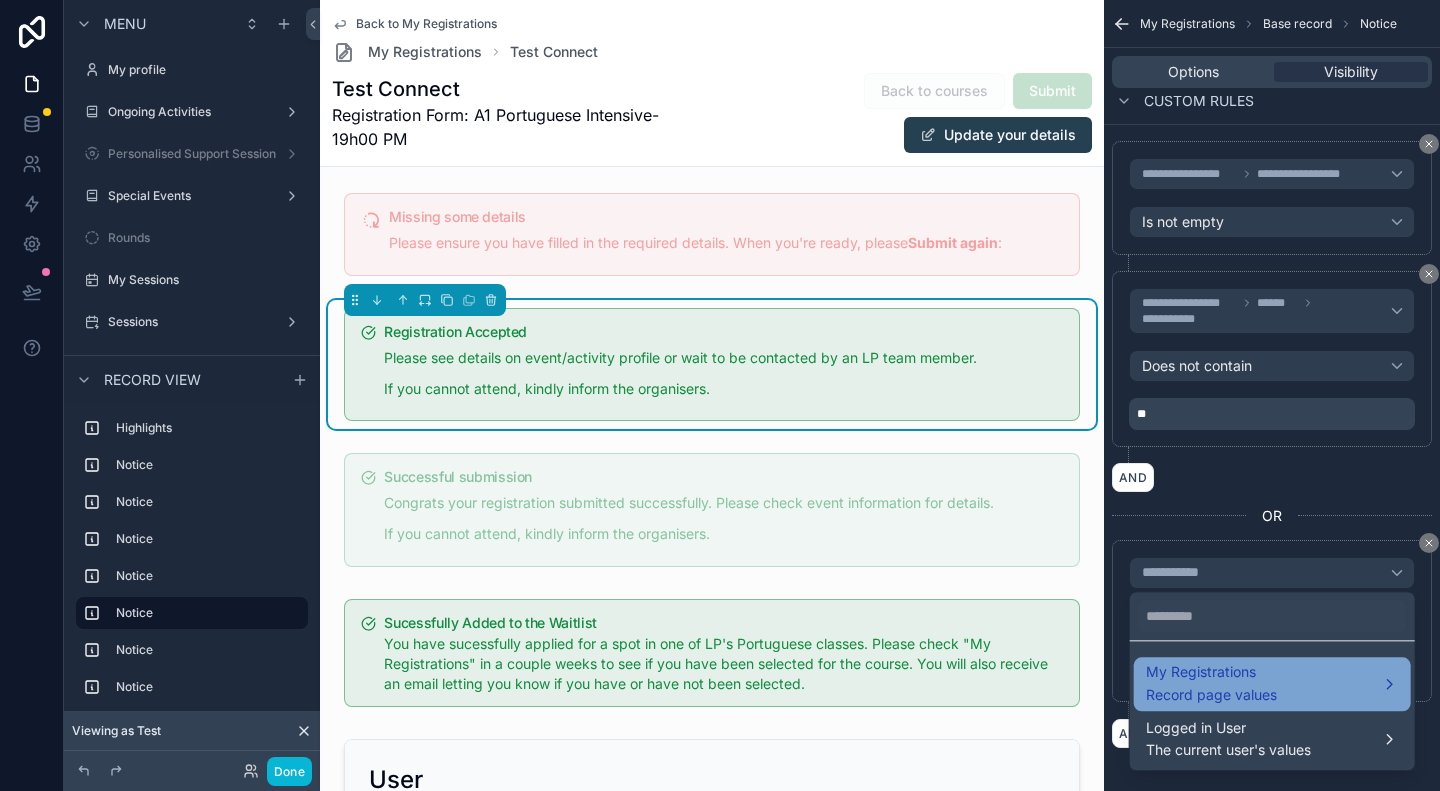 click on "Record page values" at bounding box center [1211, 695] 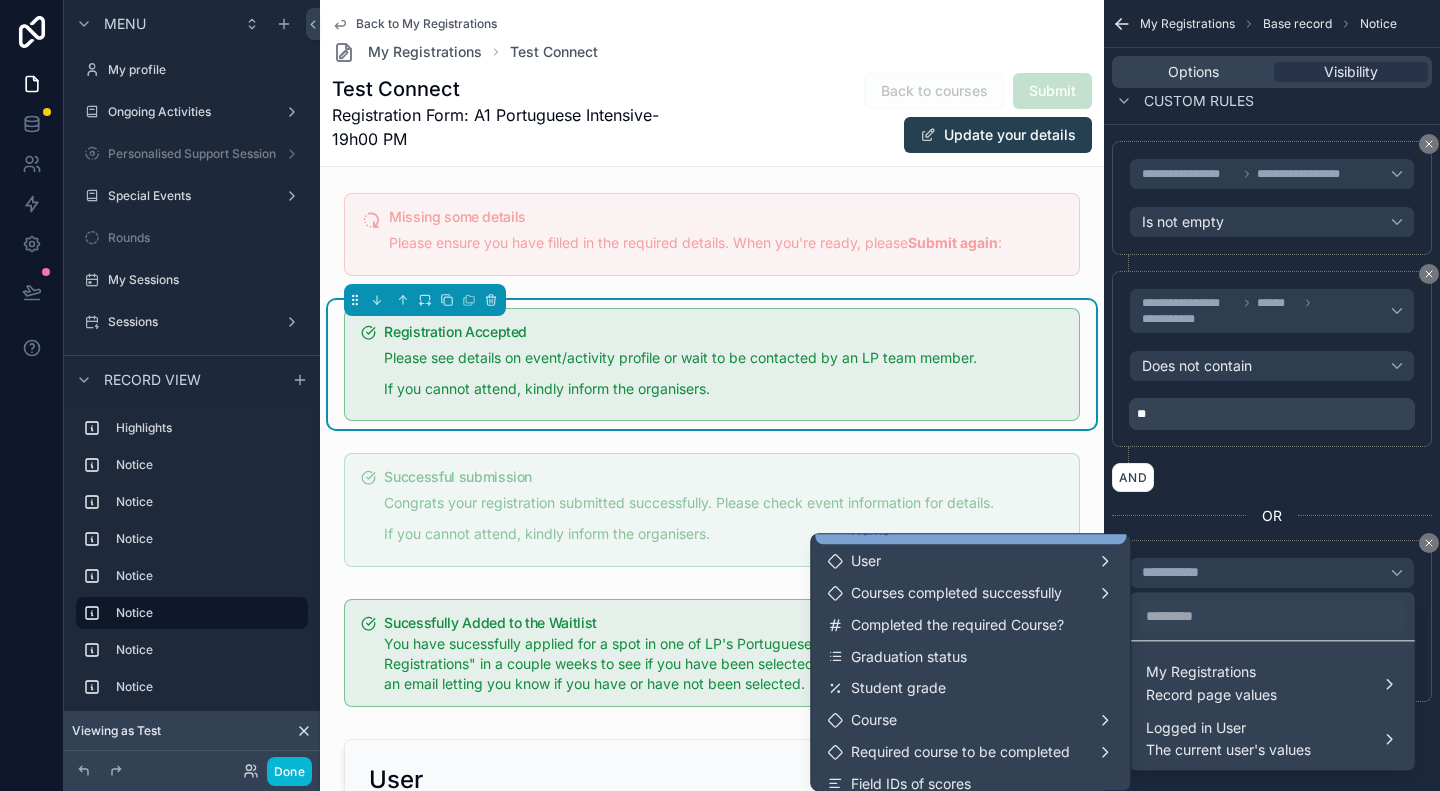 scroll, scrollTop: 100, scrollLeft: 0, axis: vertical 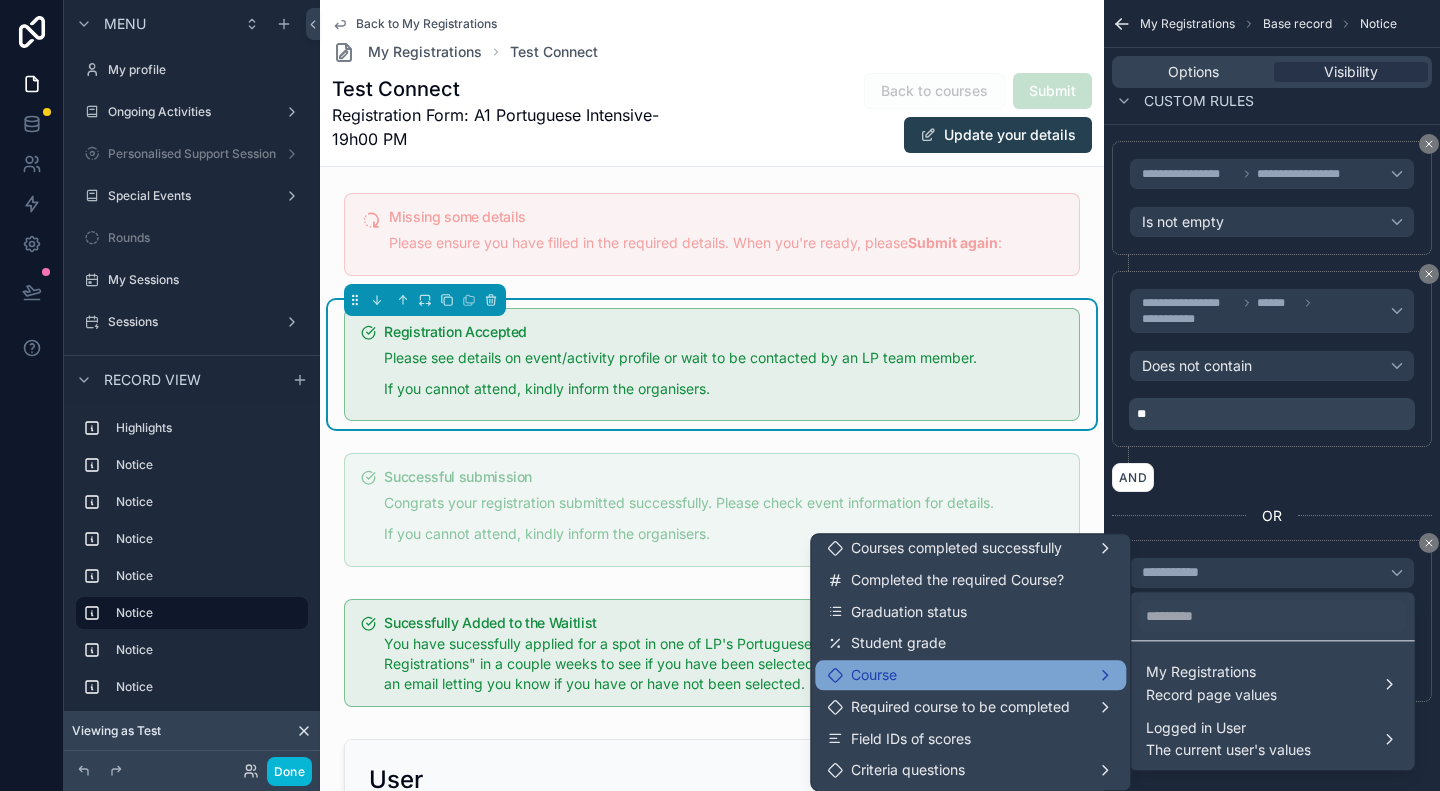 click on "Course" at bounding box center [970, 675] 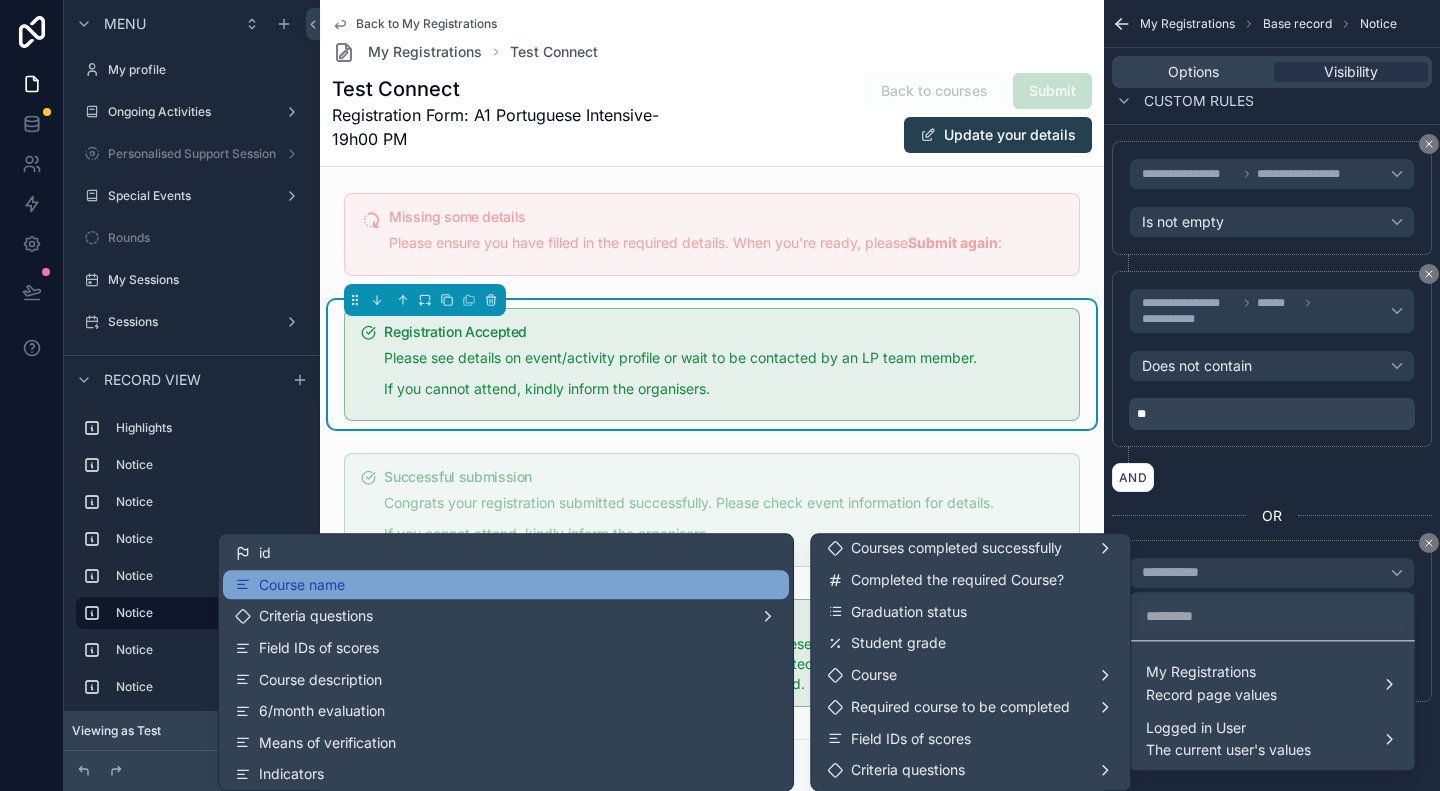 click on "Course name" at bounding box center [506, 585] 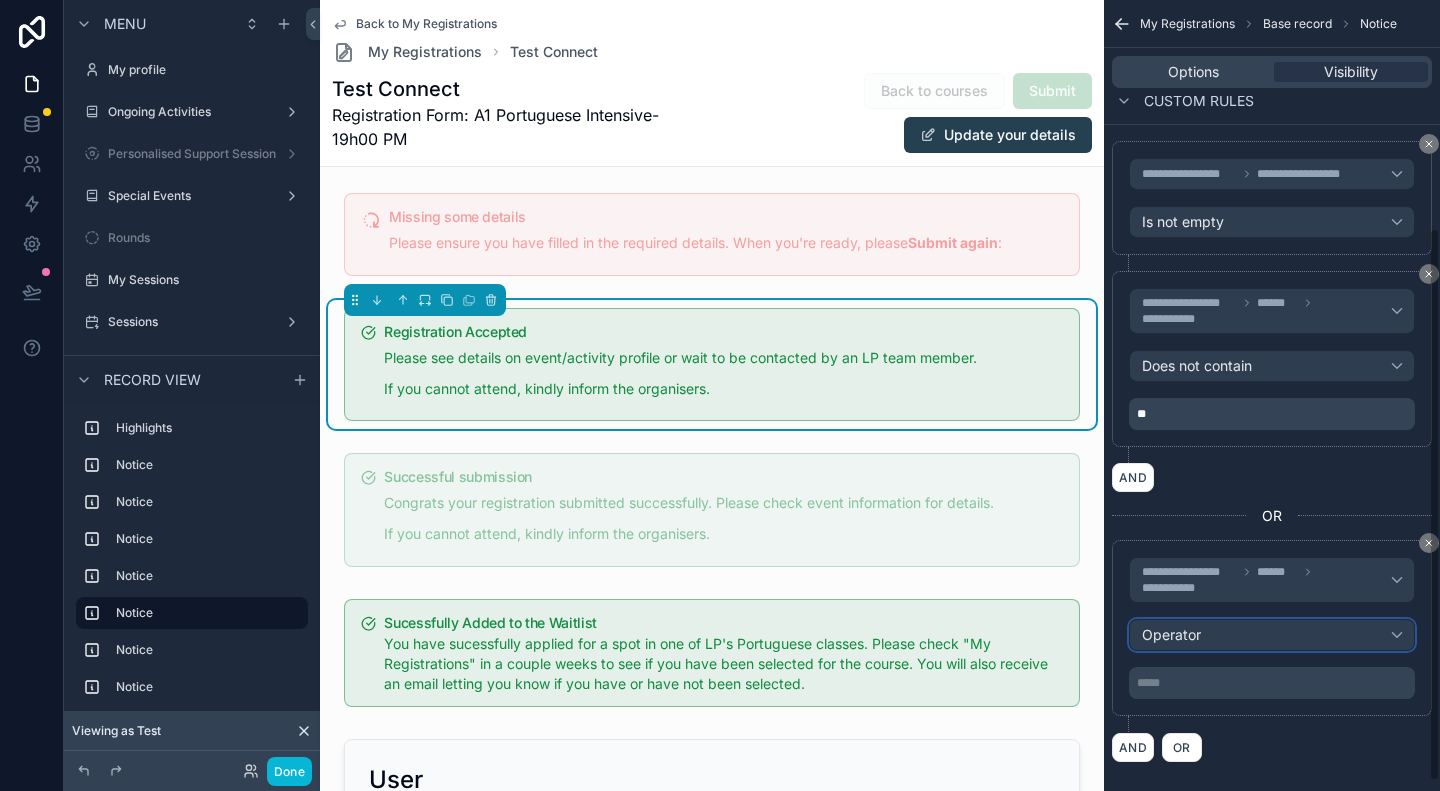 click on "Operator" at bounding box center [1272, 635] 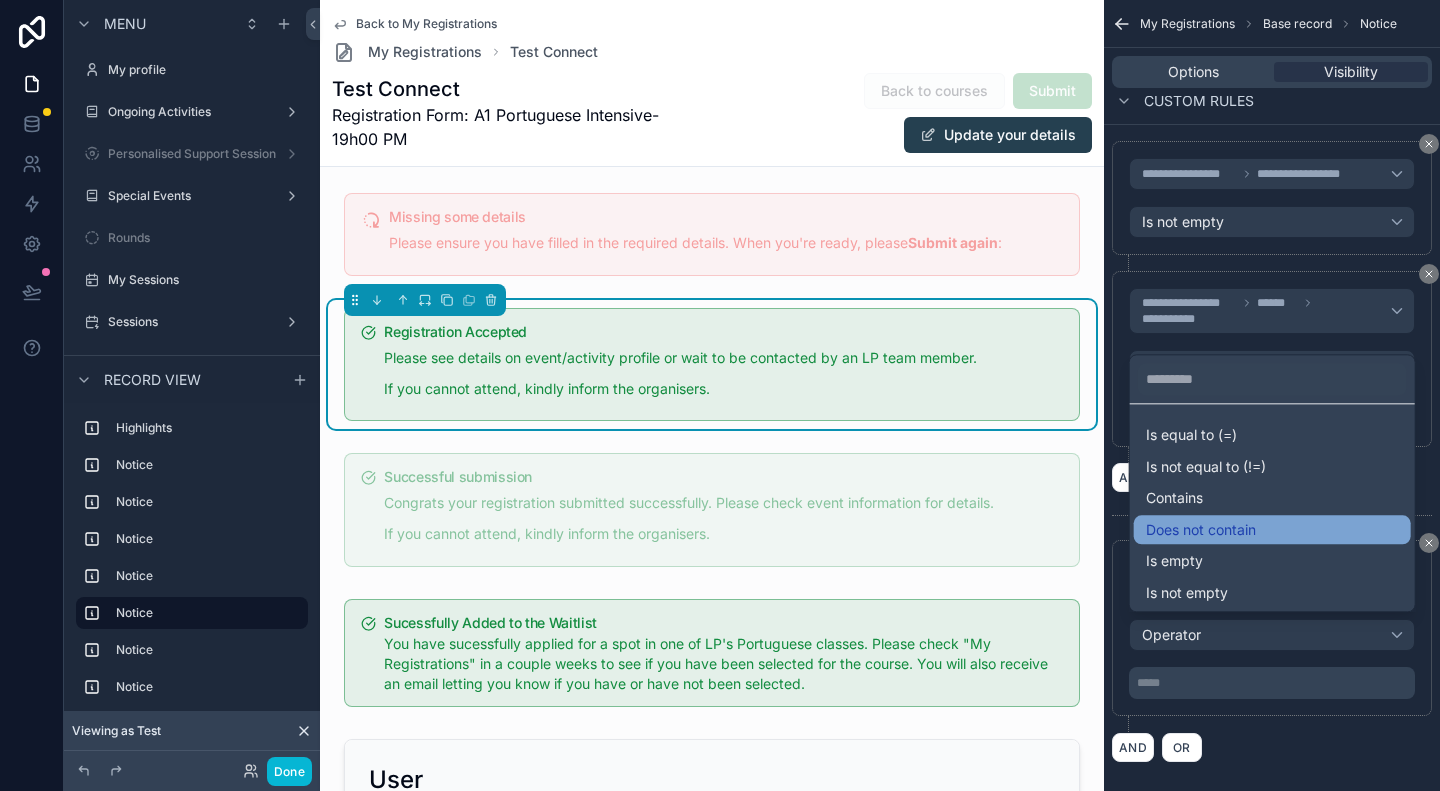 click on "Does not contain" at bounding box center [1201, 530] 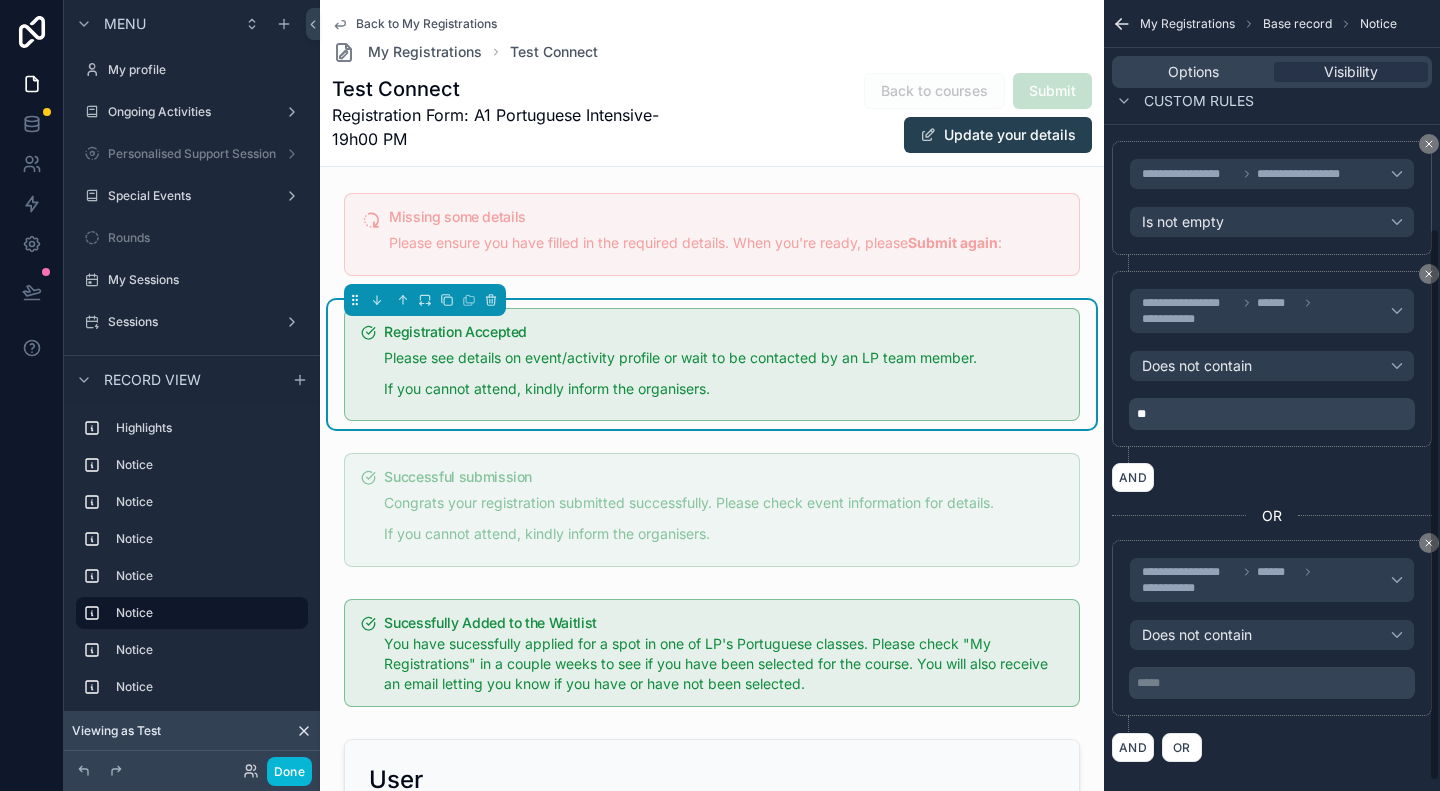 click on "***** ﻿" at bounding box center [1274, 683] 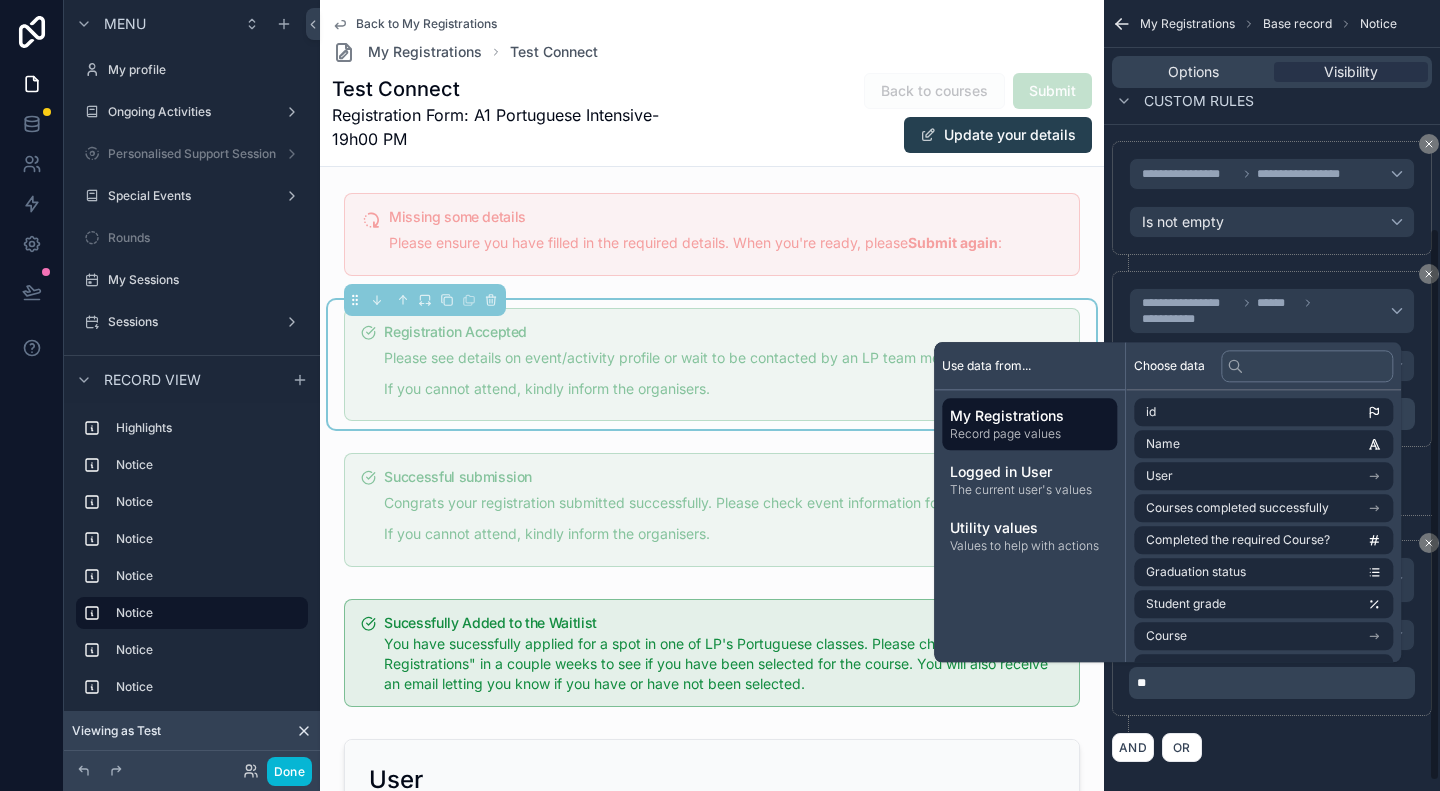 click on "**********" at bounding box center [1272, 636] 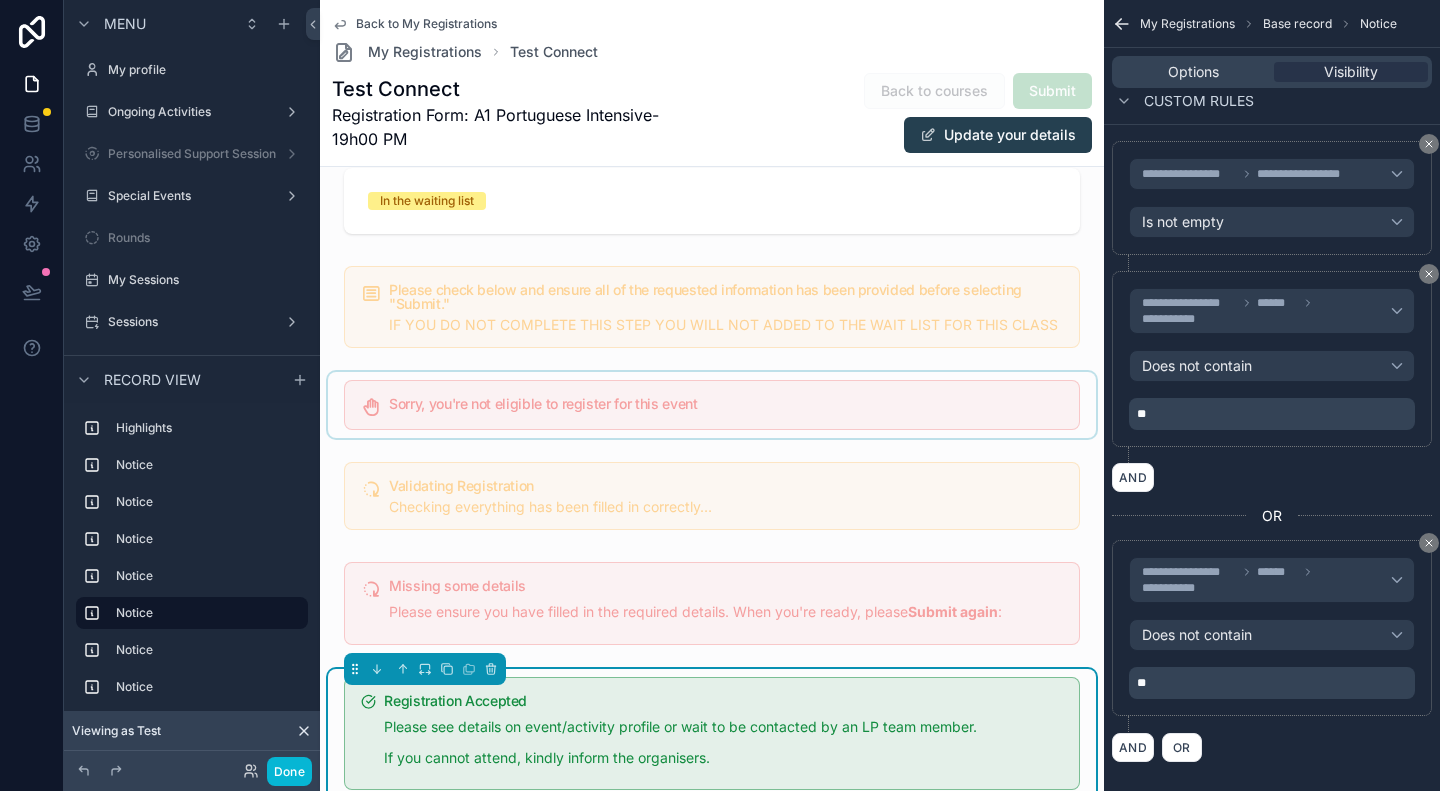 scroll, scrollTop: 0, scrollLeft: 0, axis: both 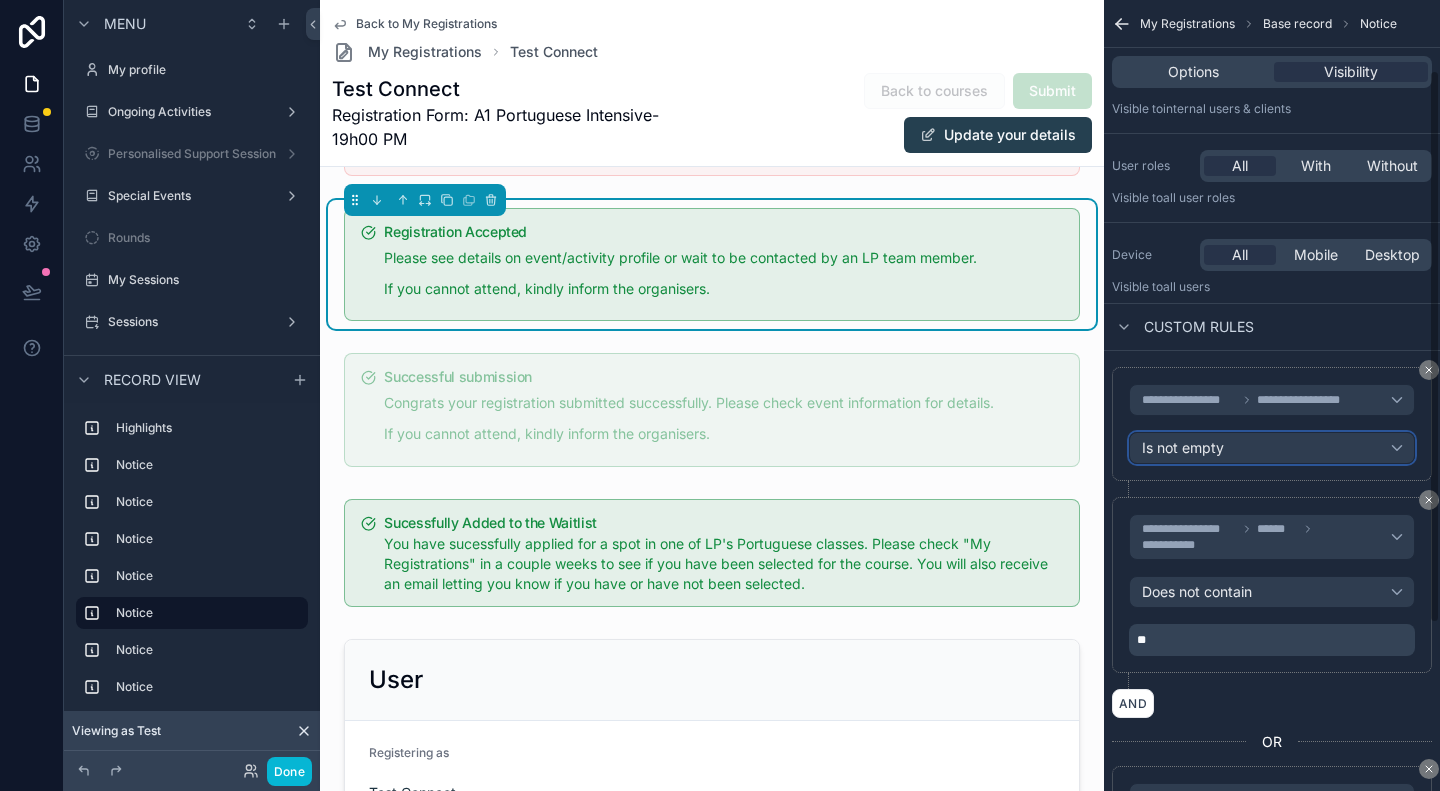 click on "Is not empty" at bounding box center [1272, 448] 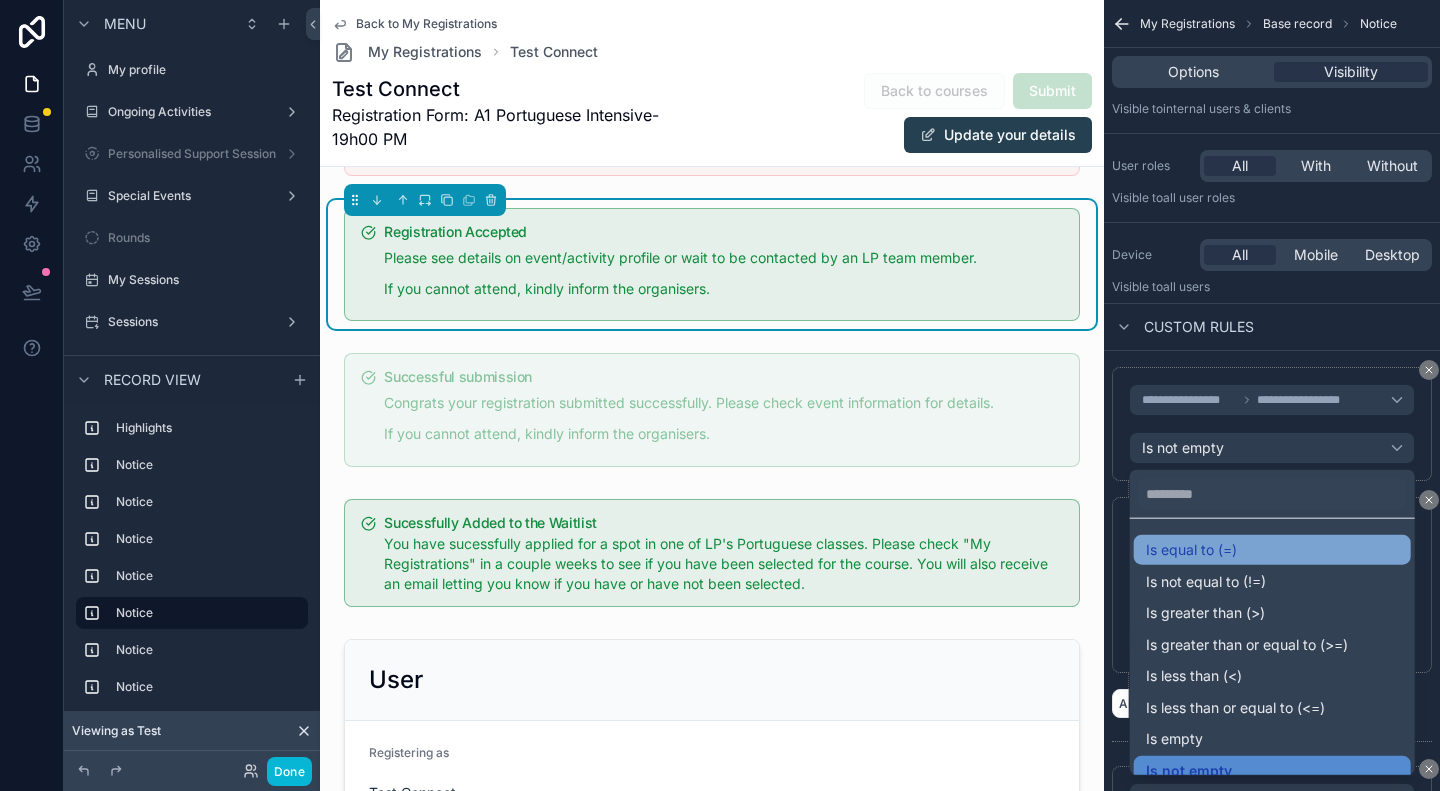 click on "Is equal to (=)" at bounding box center (1272, 550) 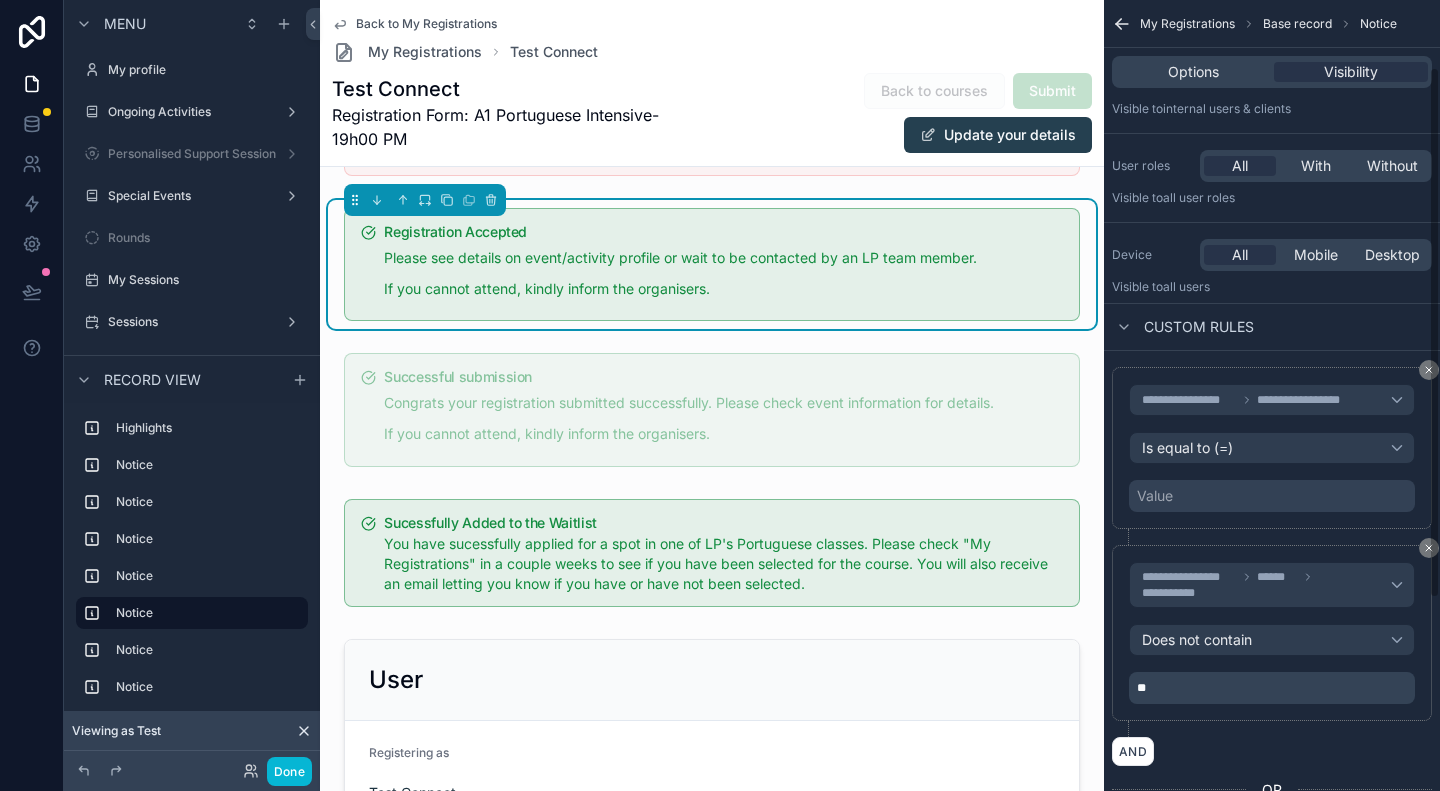 click on "Value" at bounding box center [1272, 496] 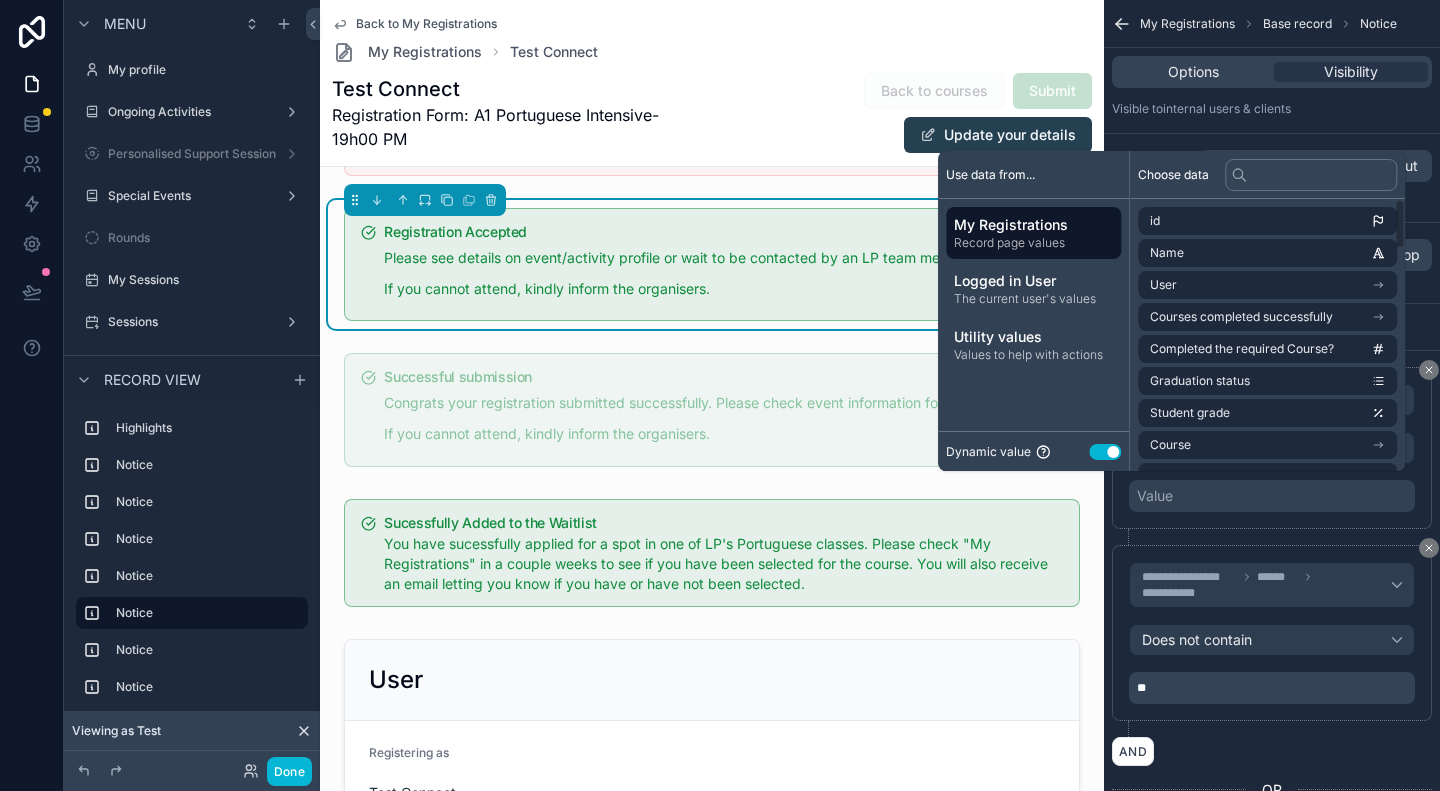 click on "Use setting" at bounding box center [1105, 452] 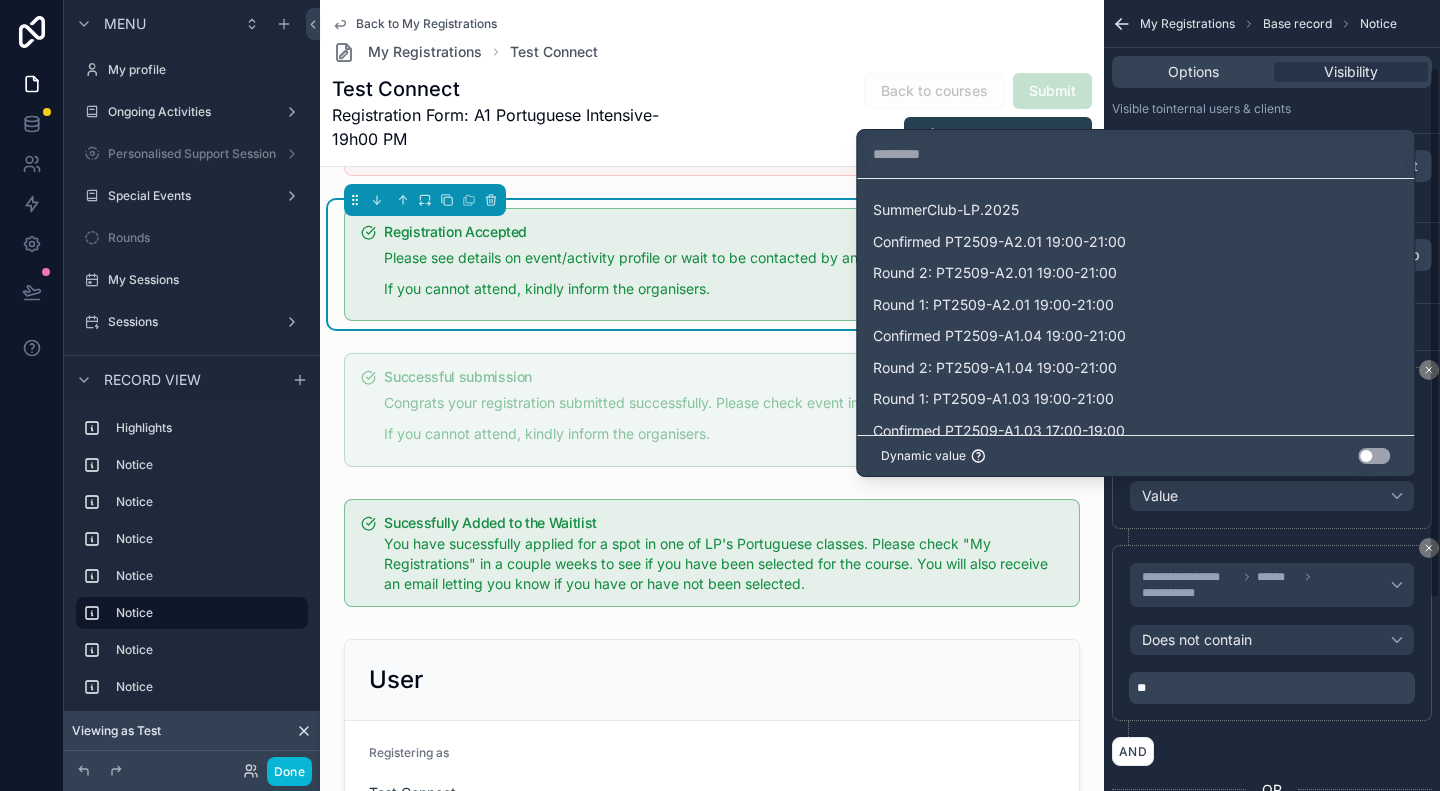 click at bounding box center [720, 395] 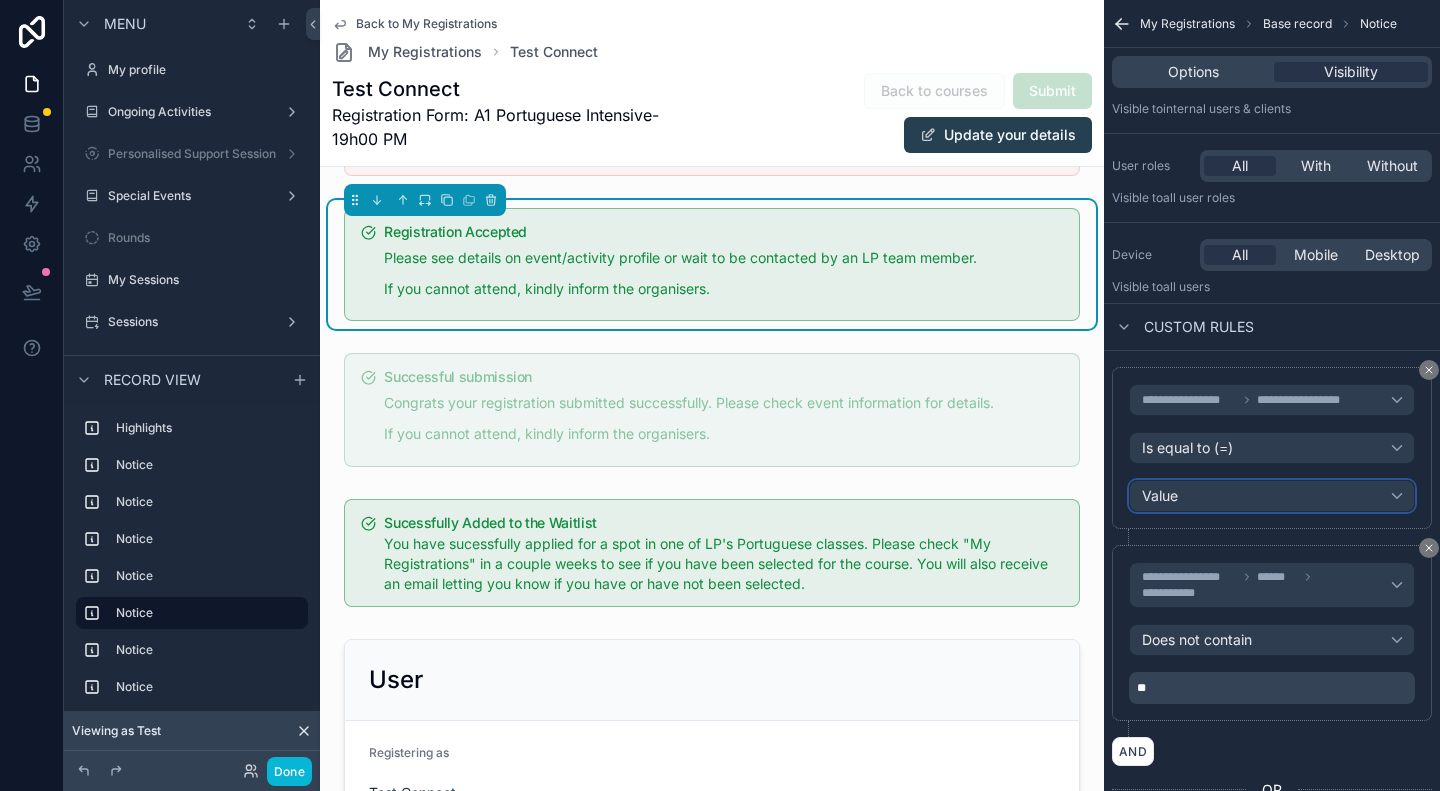 click on "Value" at bounding box center [1272, 496] 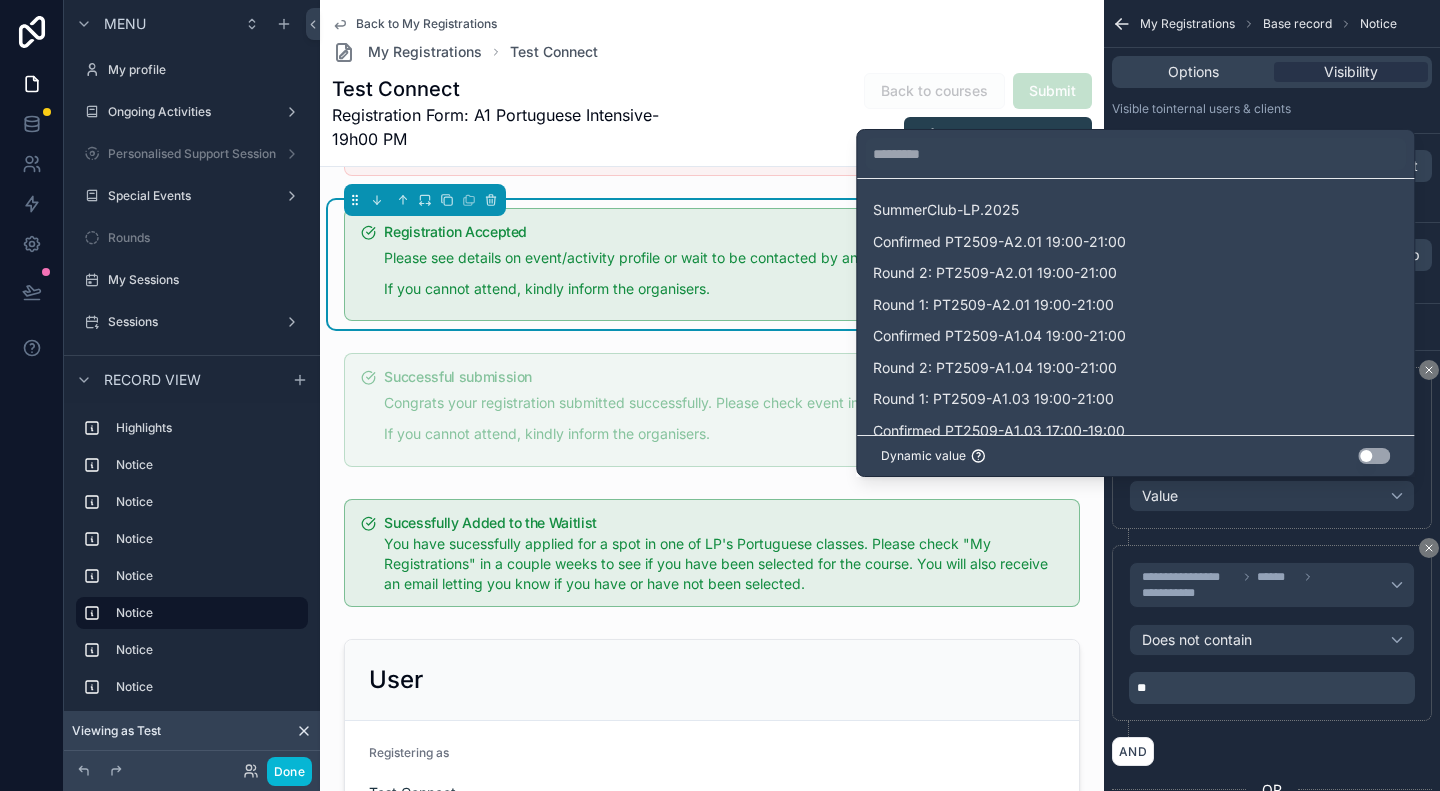 click at bounding box center [720, 395] 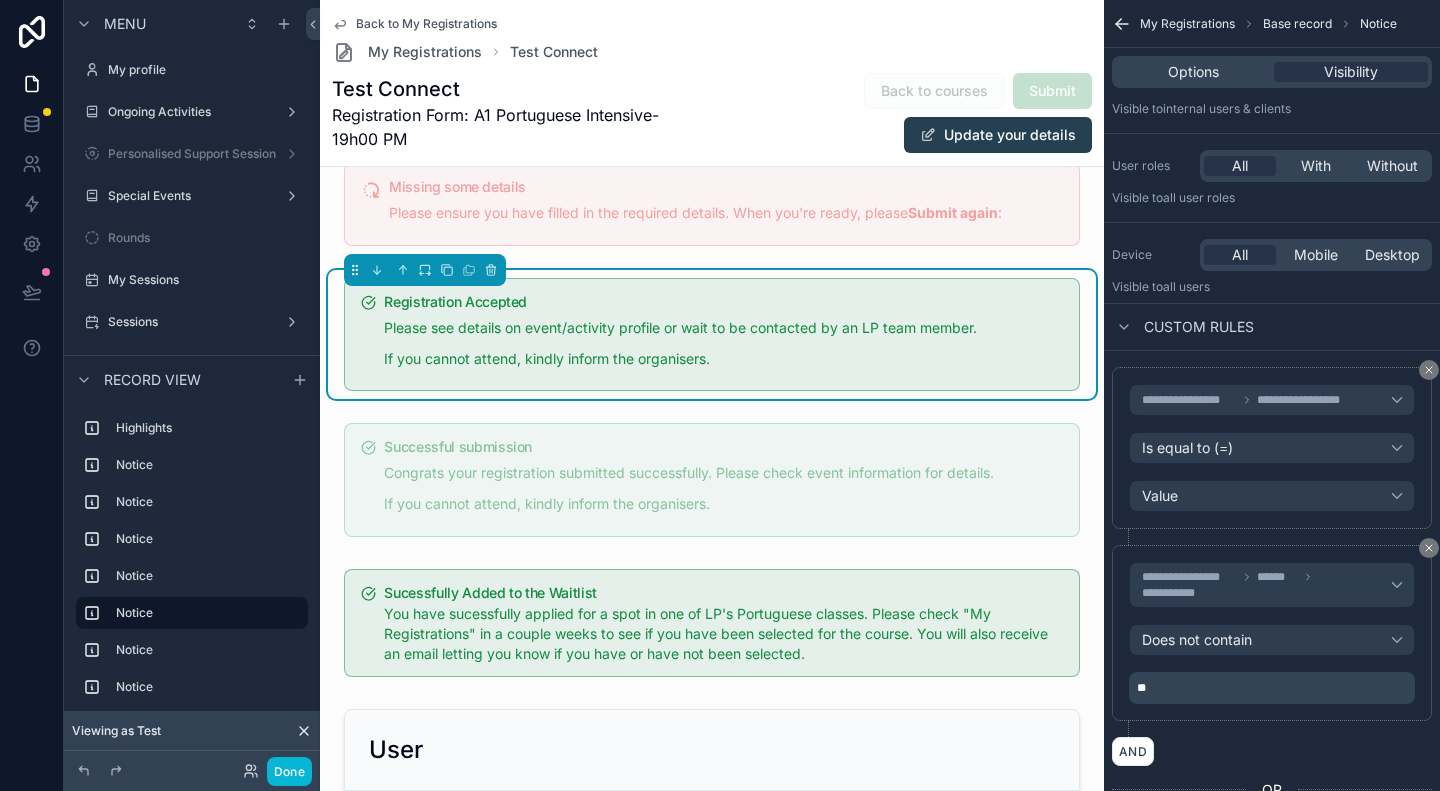 scroll, scrollTop: 500, scrollLeft: 0, axis: vertical 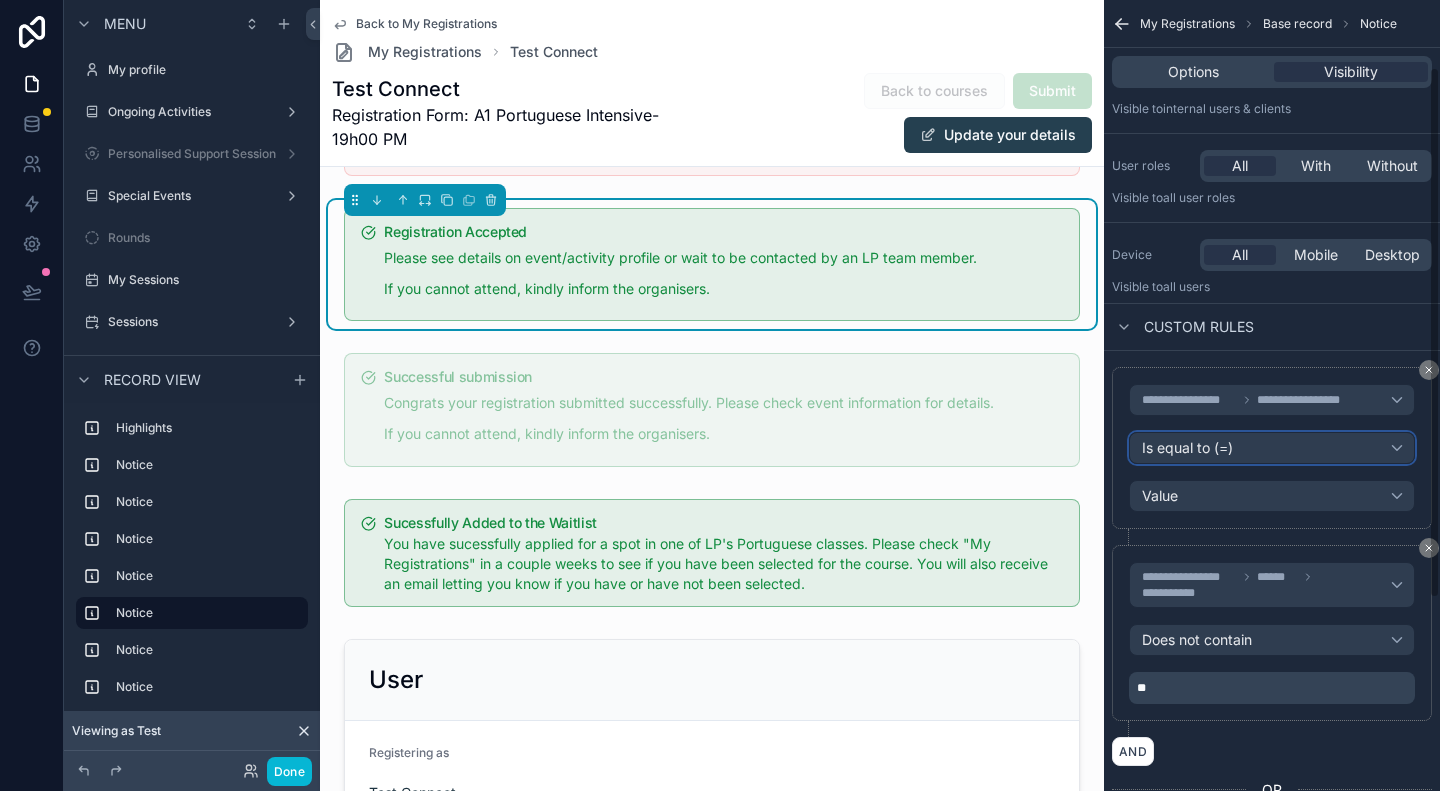 click on "Is equal to (=)" at bounding box center (1272, 448) 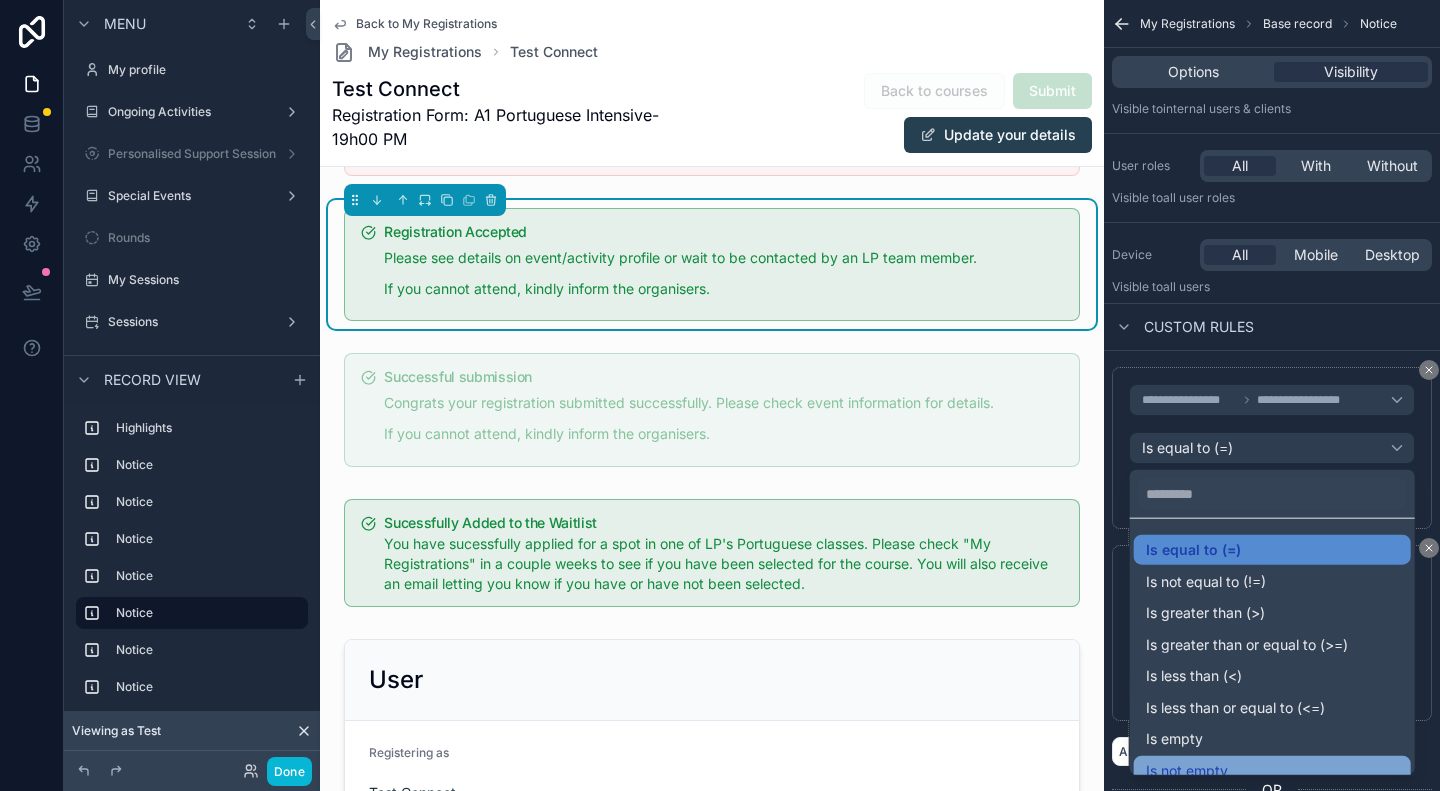 click on "Is not empty" at bounding box center [1272, 770] 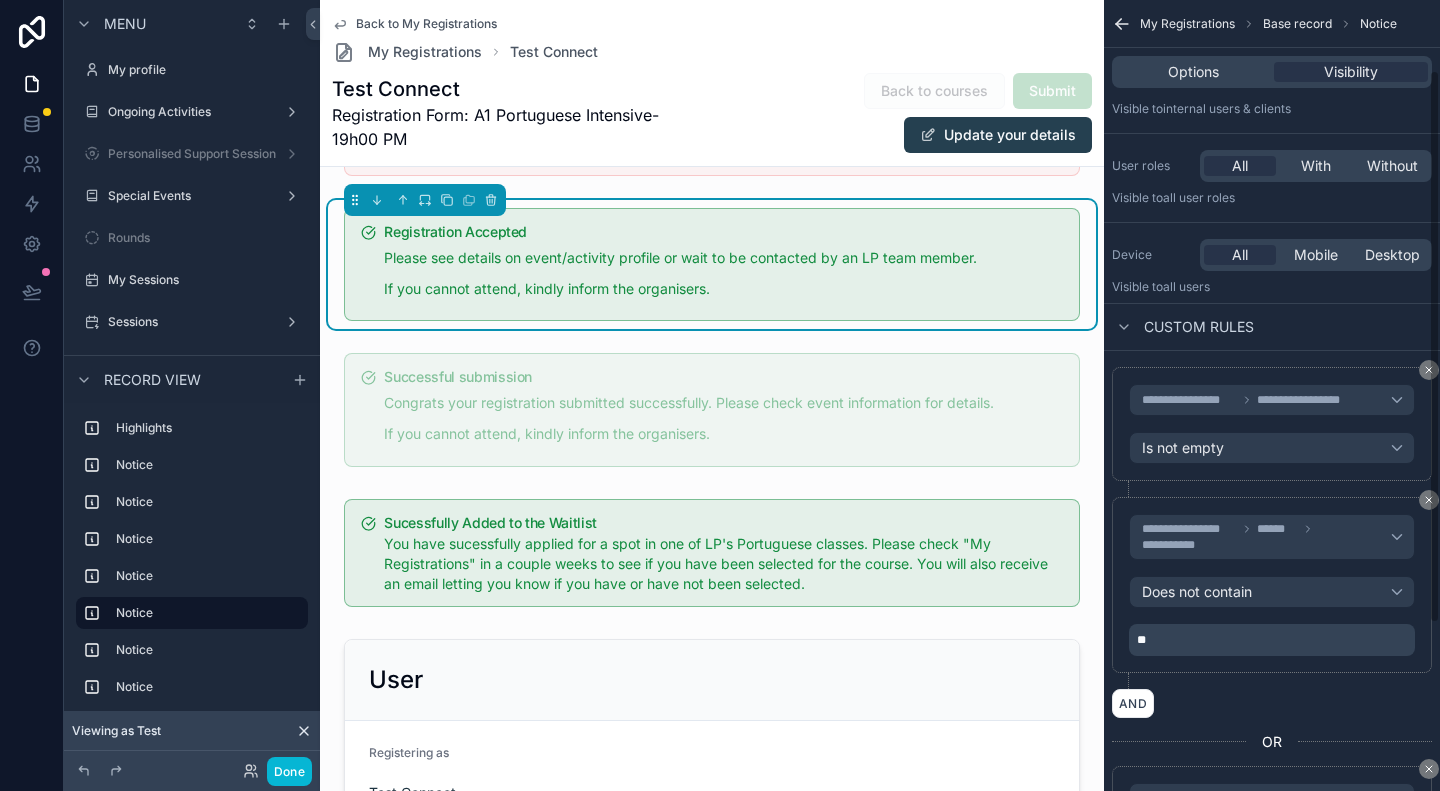 click on "**********" at bounding box center (1272, 424) 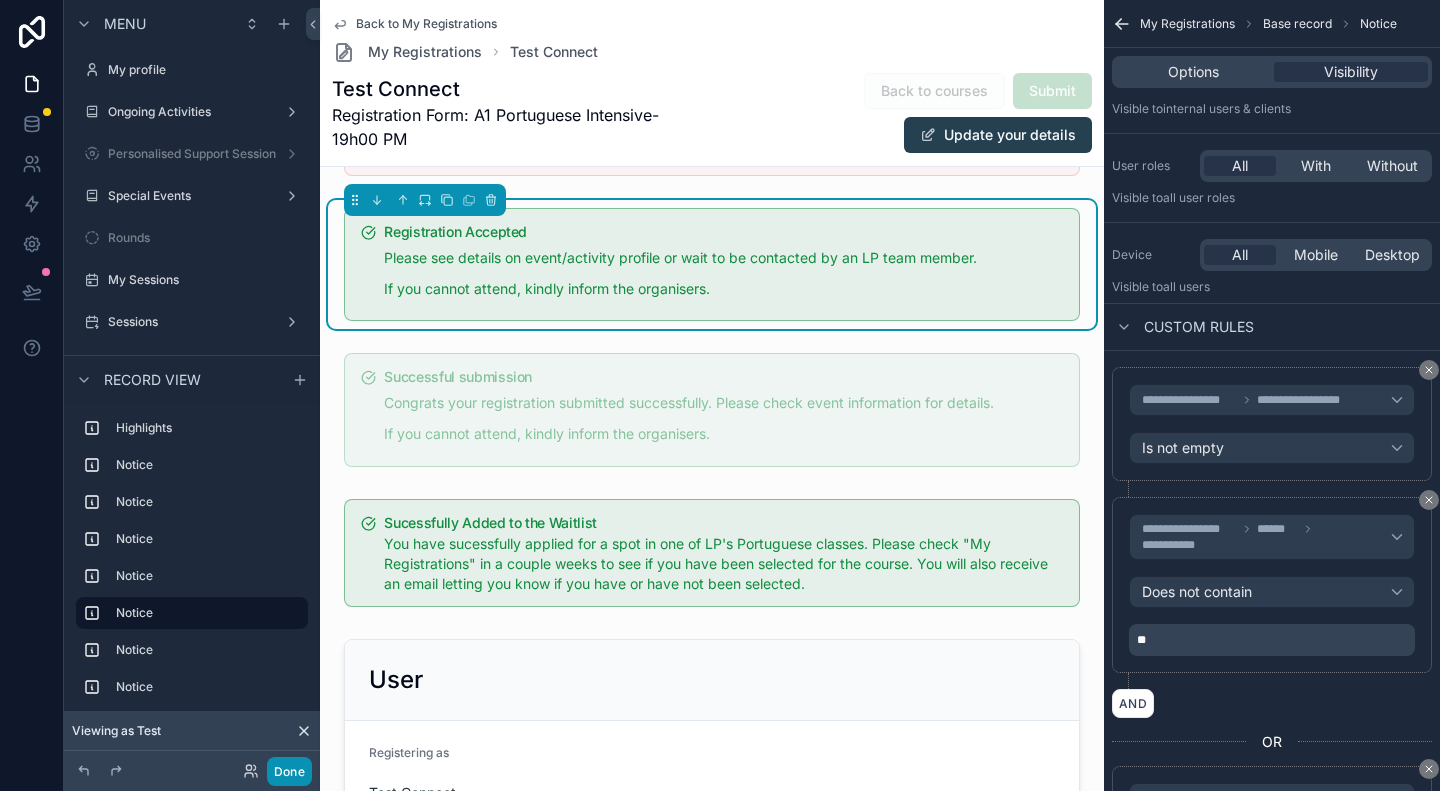 click on "Done" at bounding box center [289, 771] 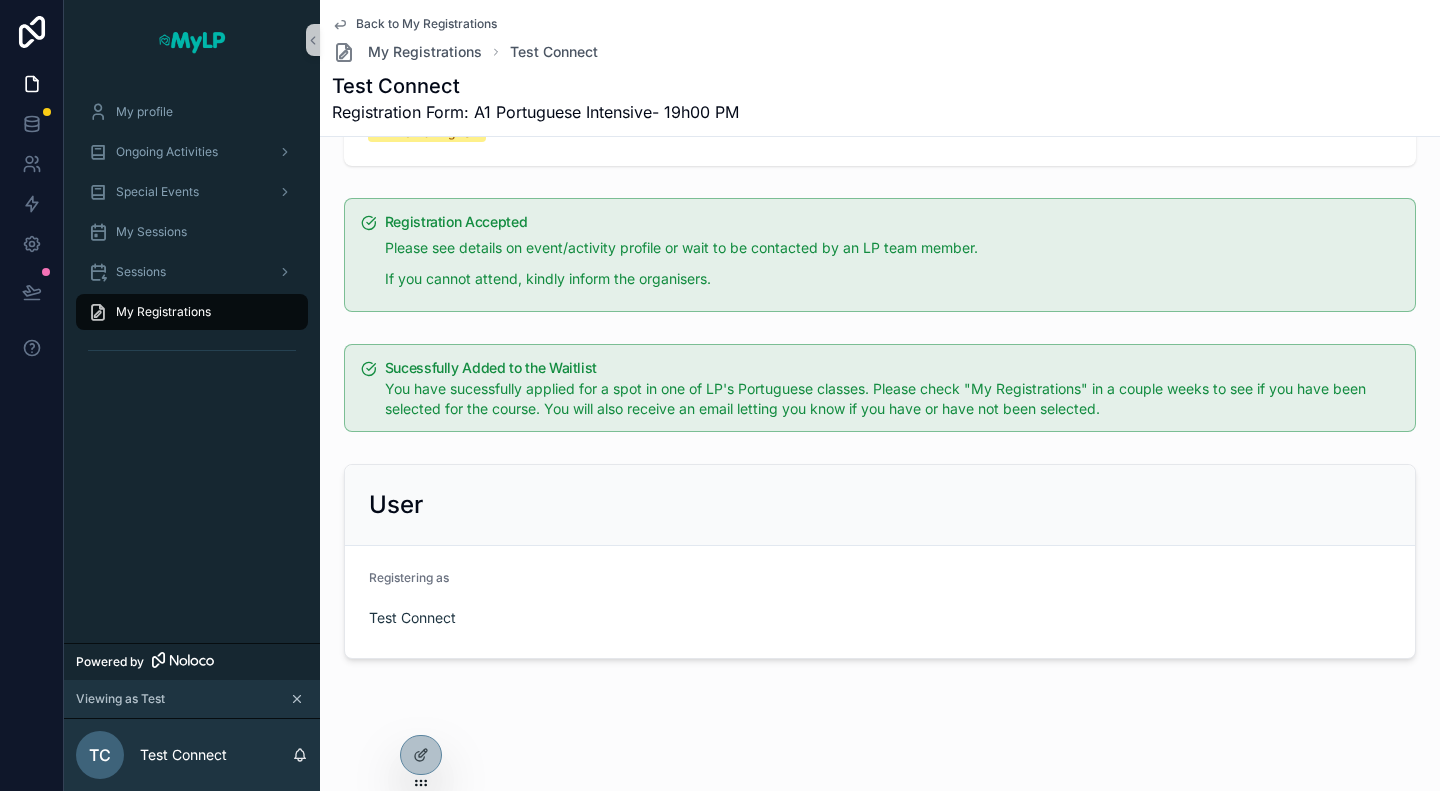 scroll, scrollTop: 0, scrollLeft: 0, axis: both 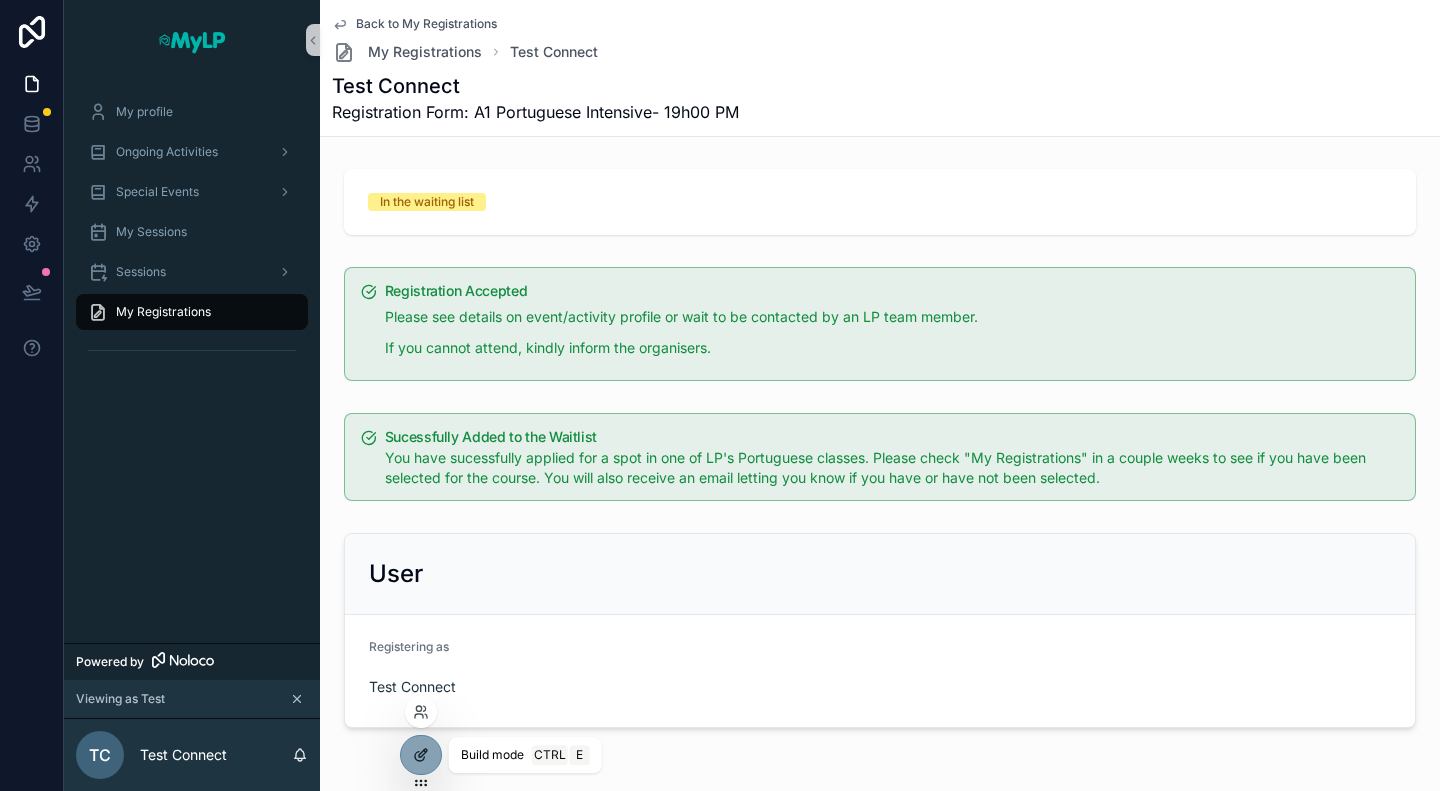 click 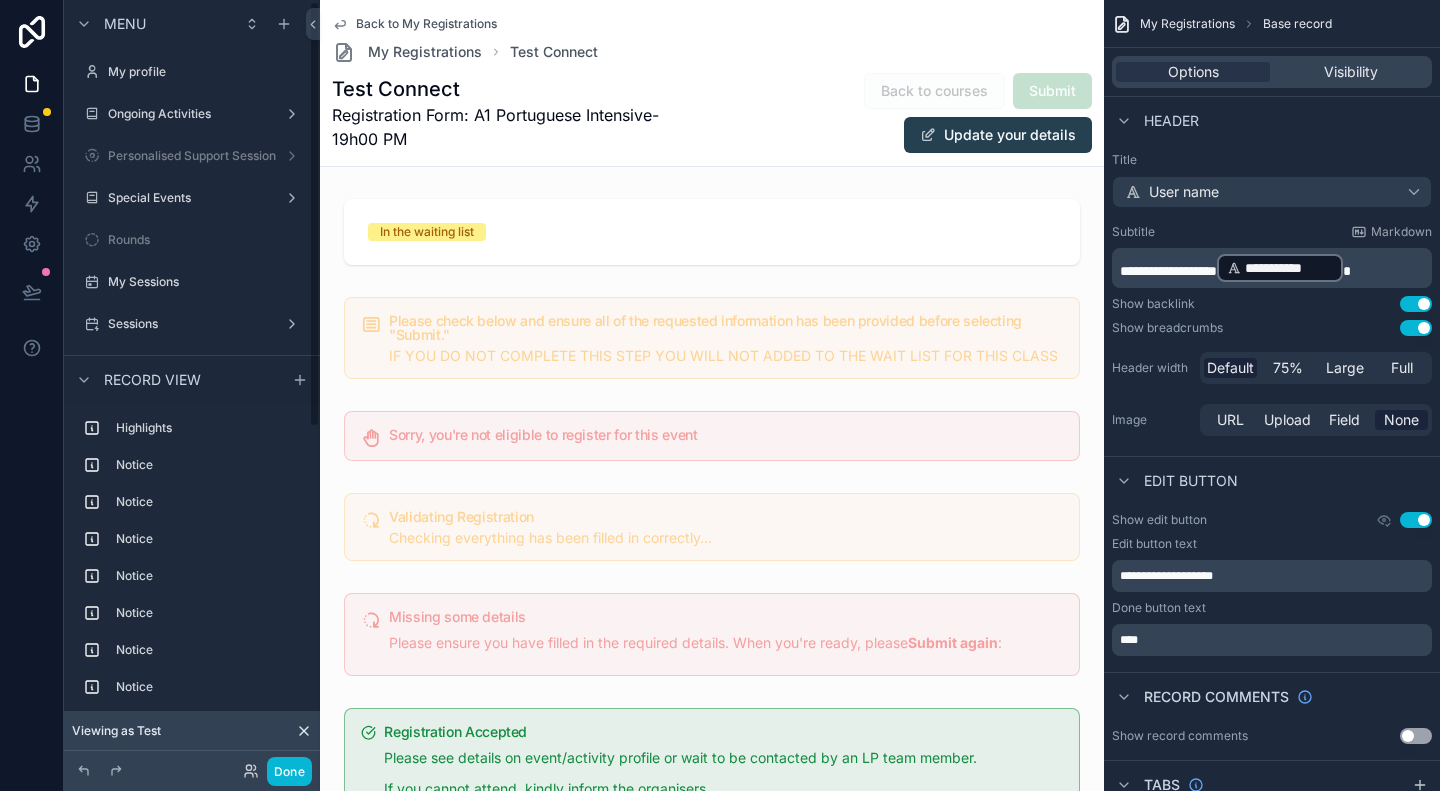 scroll, scrollTop: 2, scrollLeft: 0, axis: vertical 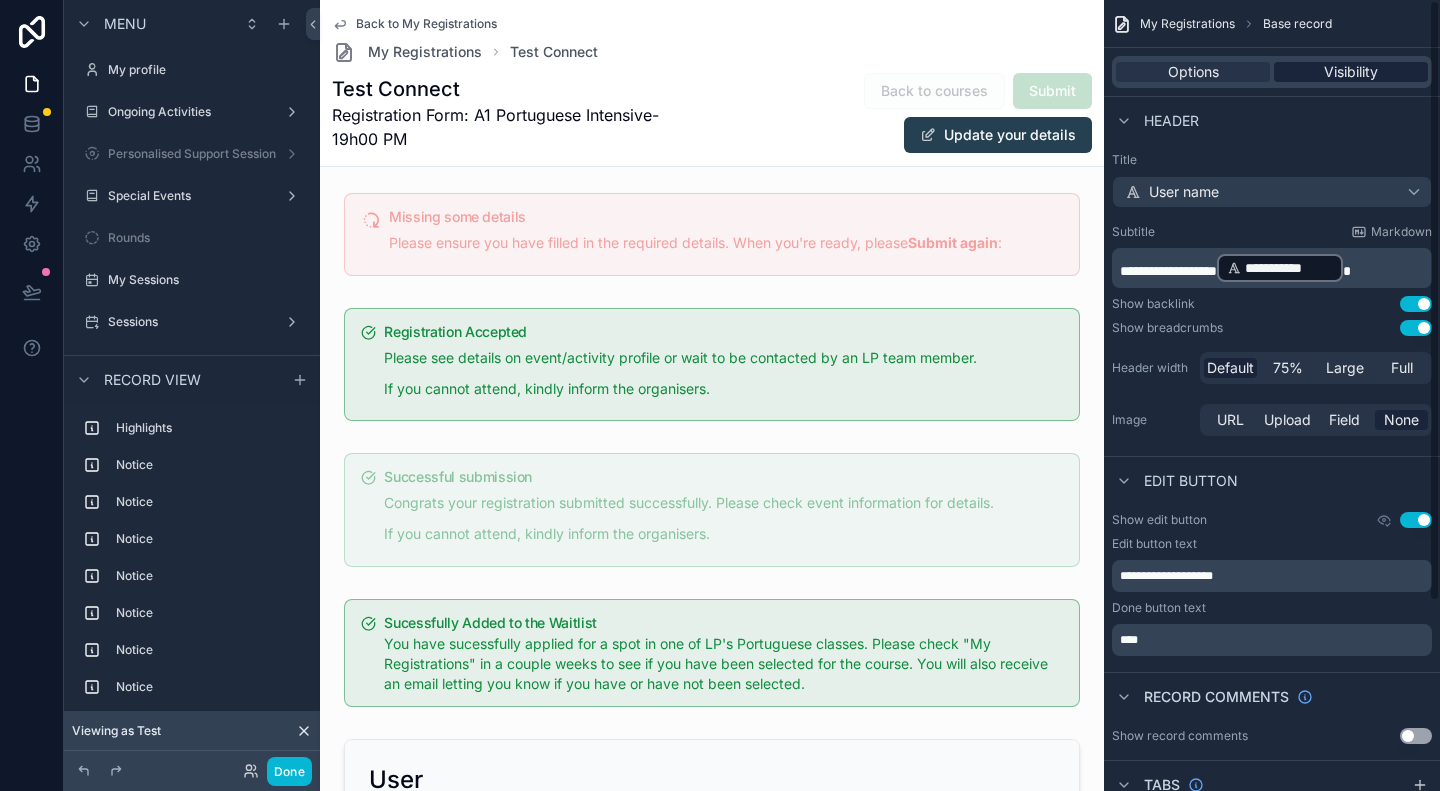 click on "Visibility" at bounding box center [1351, 72] 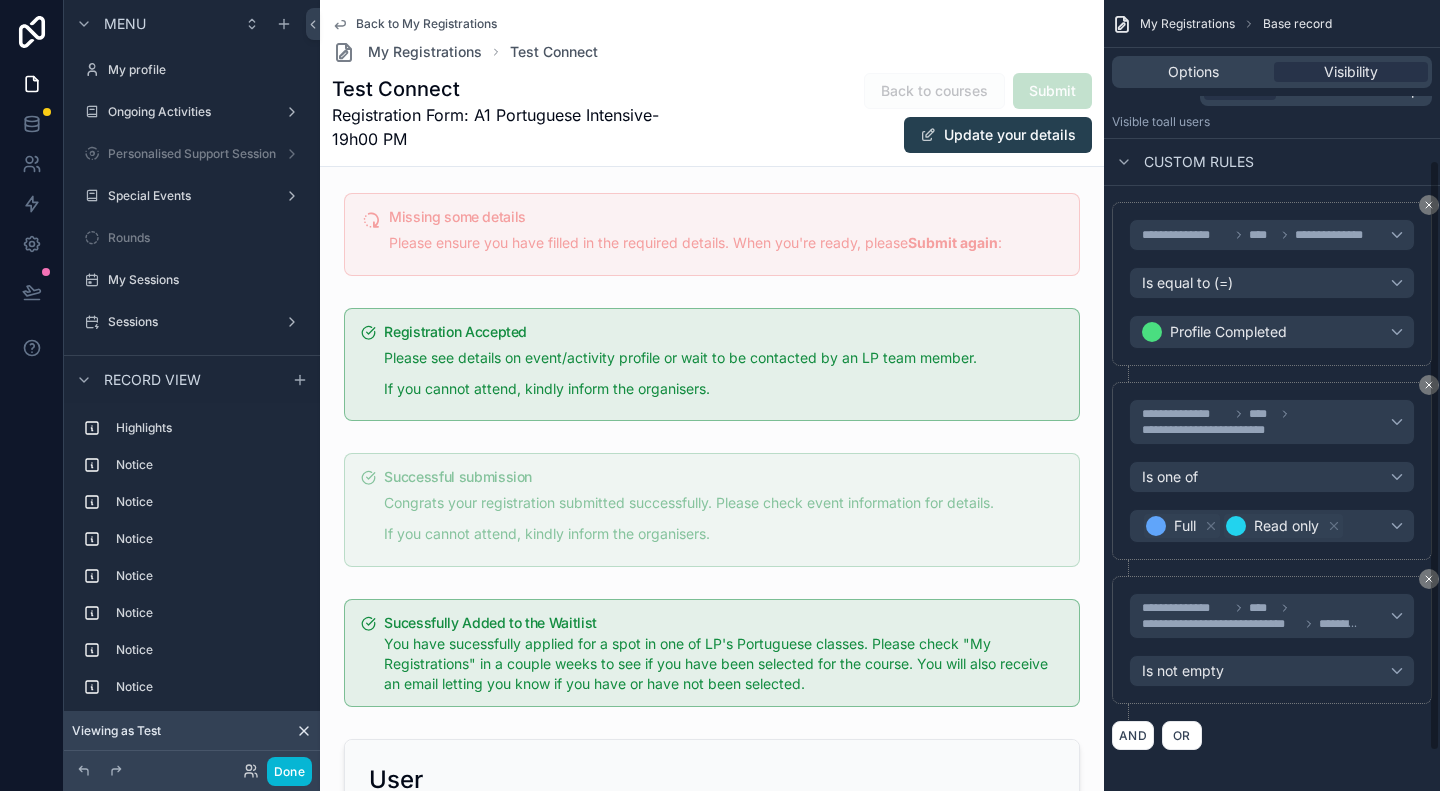 scroll, scrollTop: 0, scrollLeft: 0, axis: both 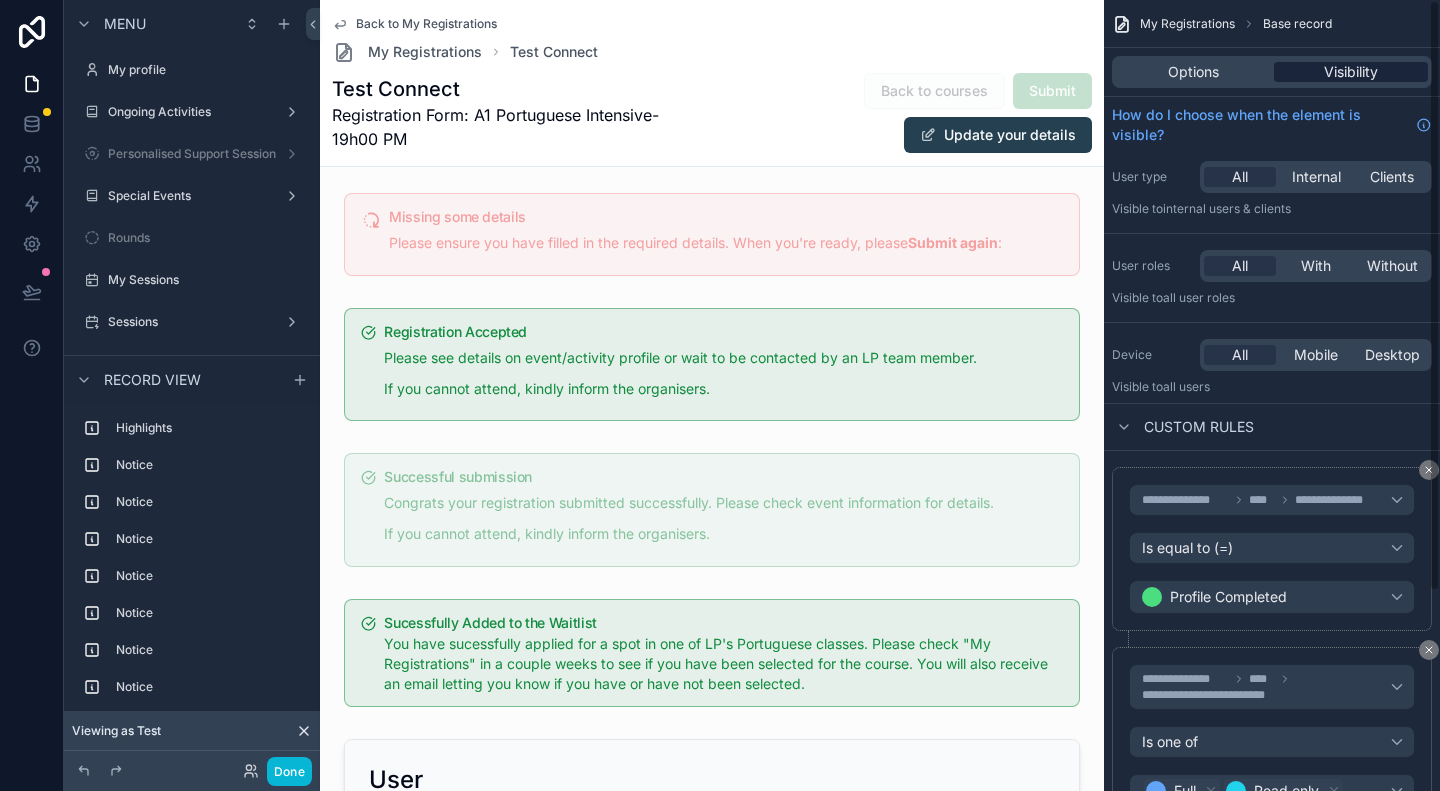 click on "Visibility" at bounding box center [1351, 72] 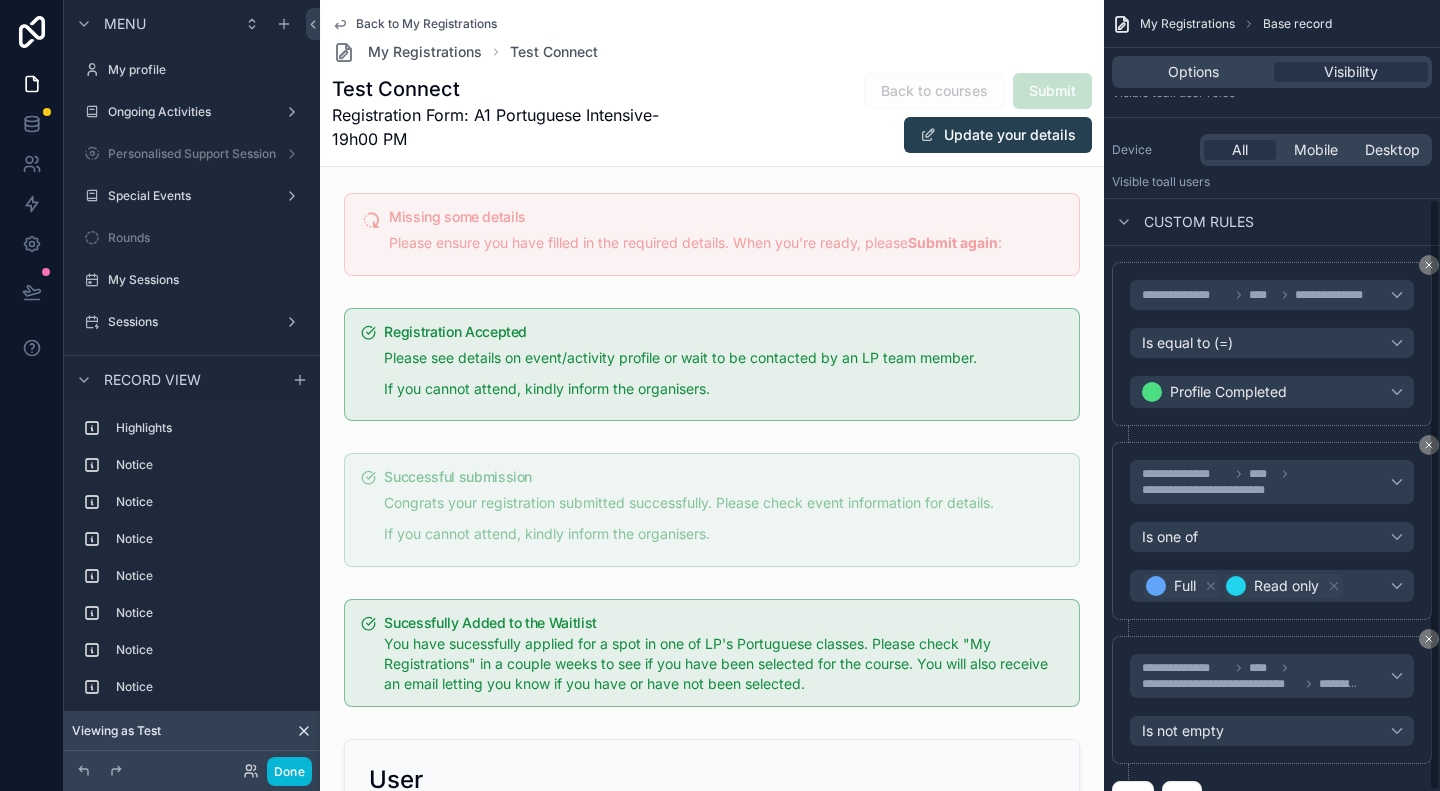 scroll, scrollTop: 265, scrollLeft: 0, axis: vertical 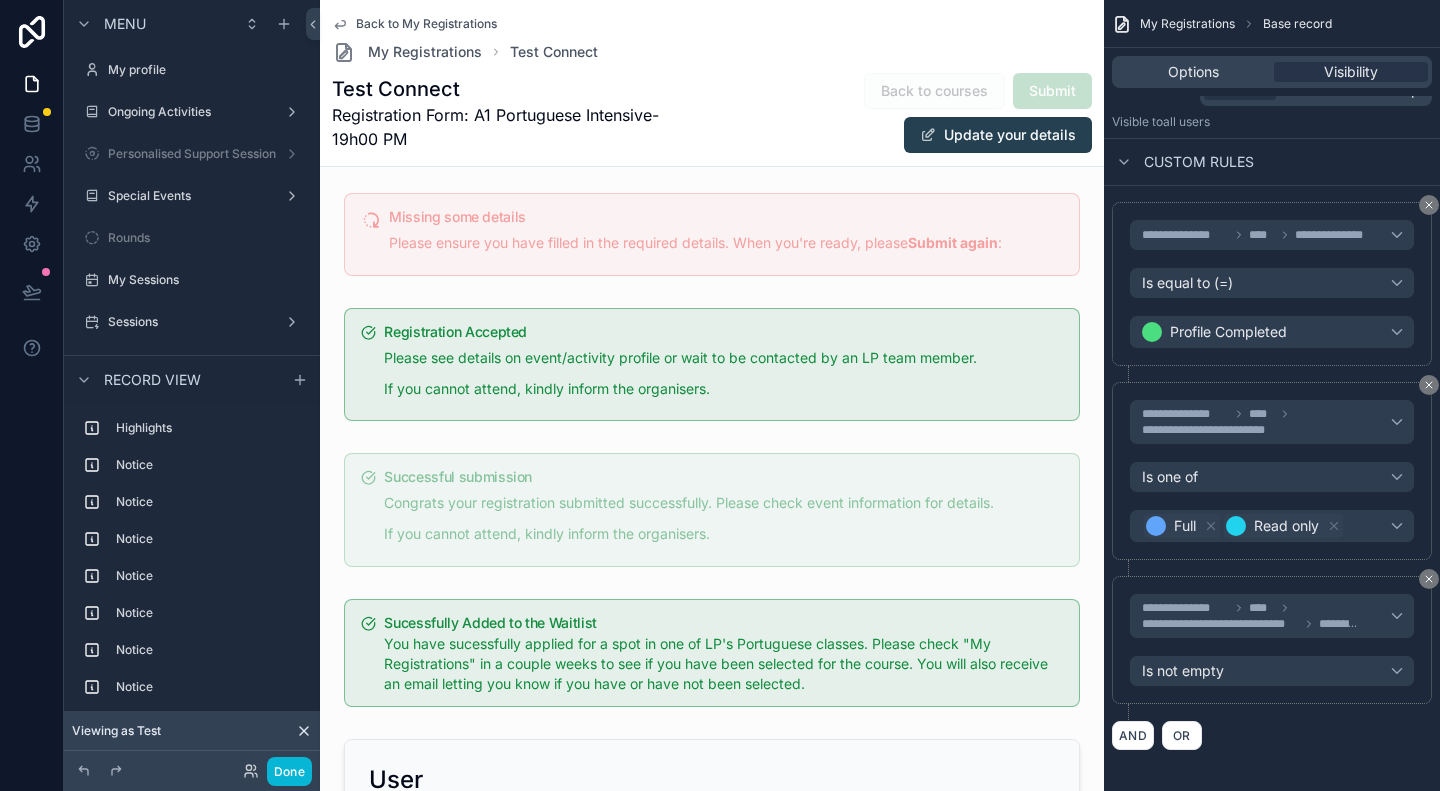 click on "**********" at bounding box center (1272, 479) 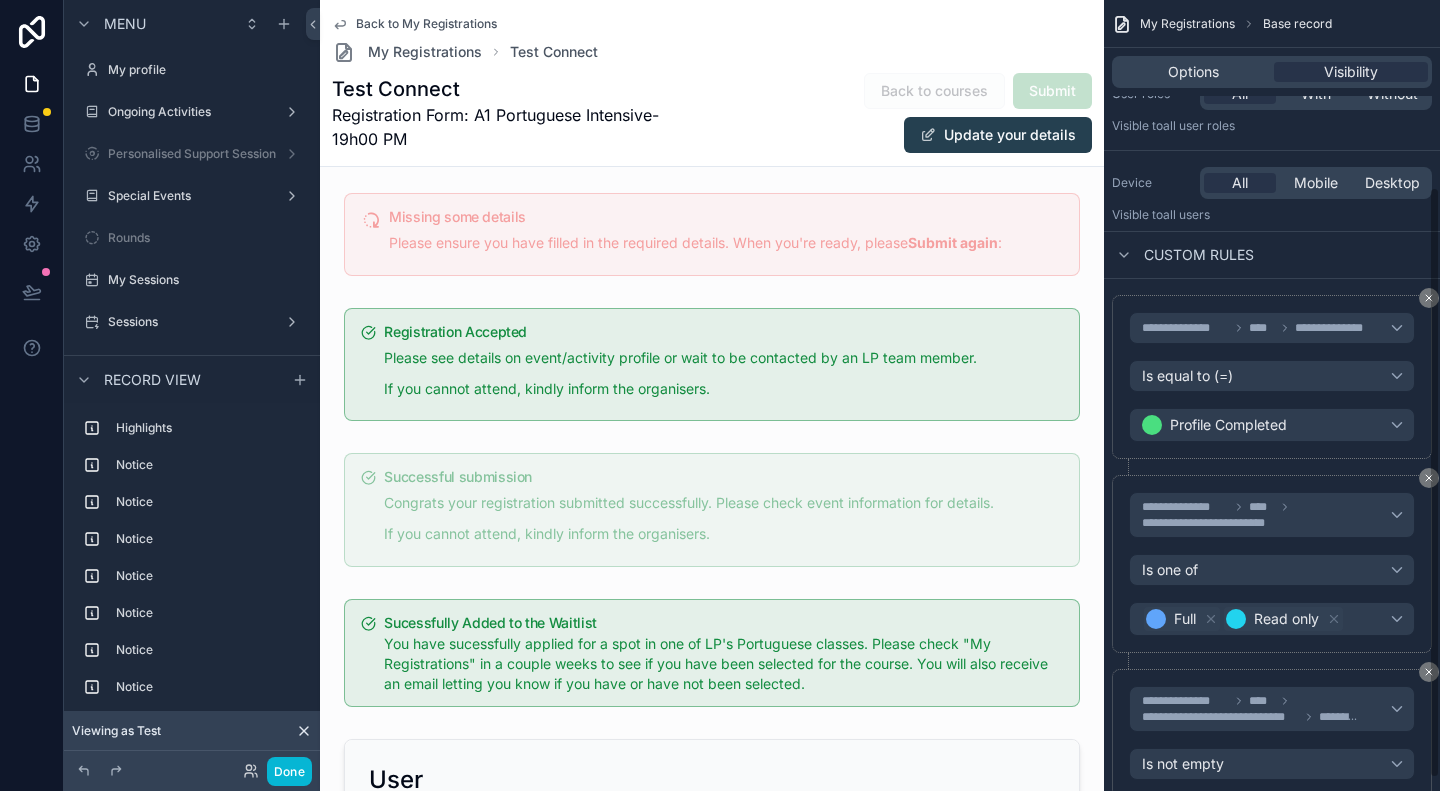 scroll, scrollTop: 265, scrollLeft: 0, axis: vertical 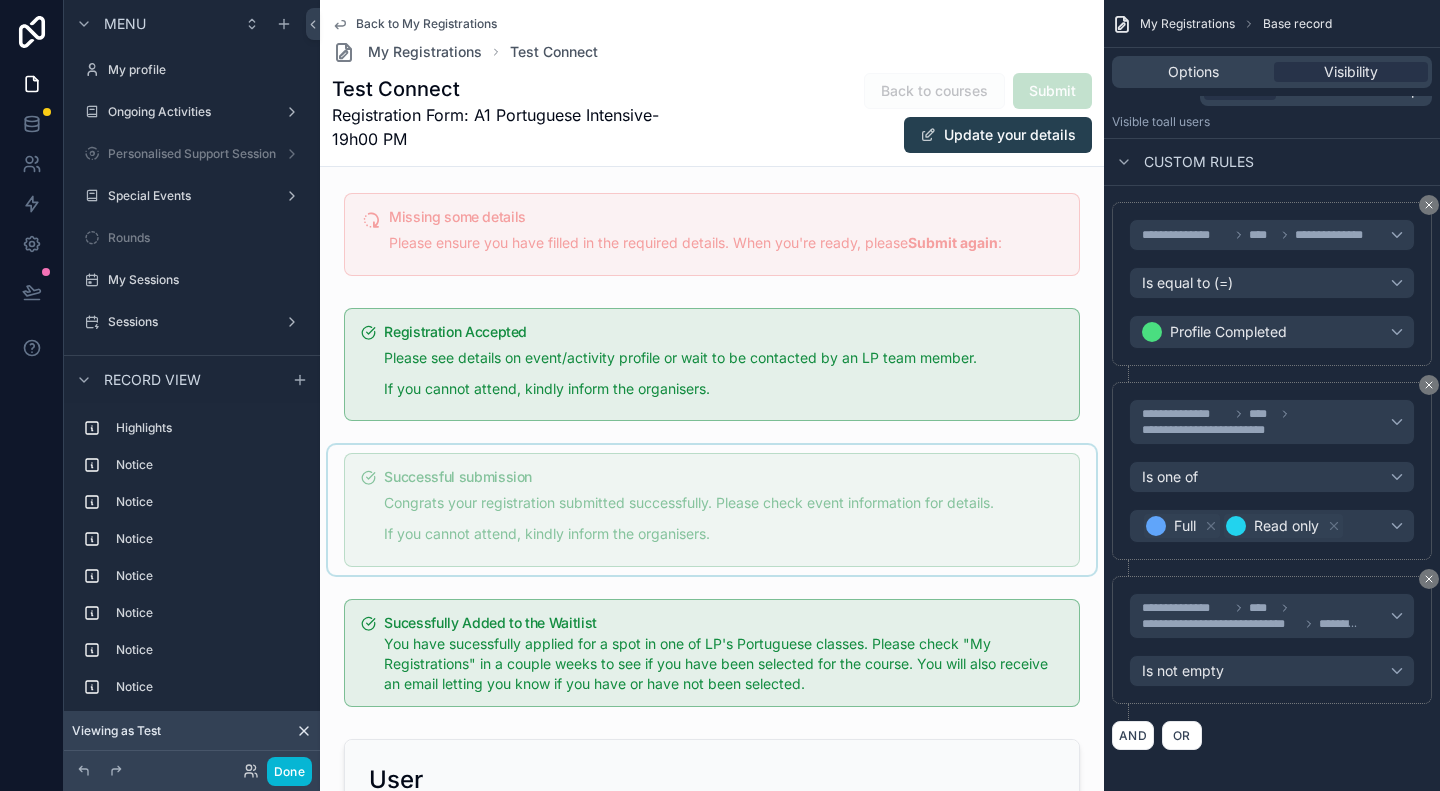 click at bounding box center [712, 510] 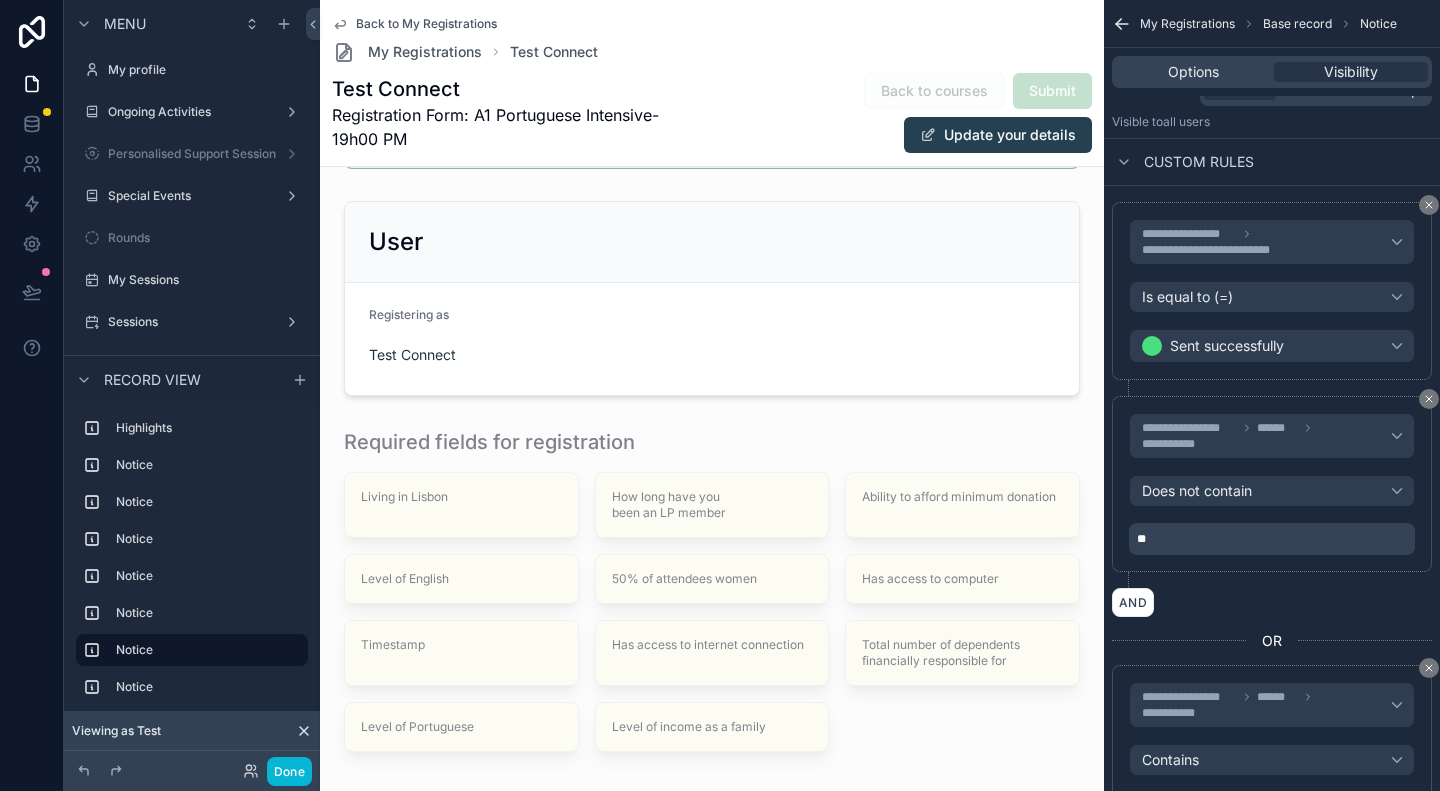 scroll, scrollTop: 1000, scrollLeft: 0, axis: vertical 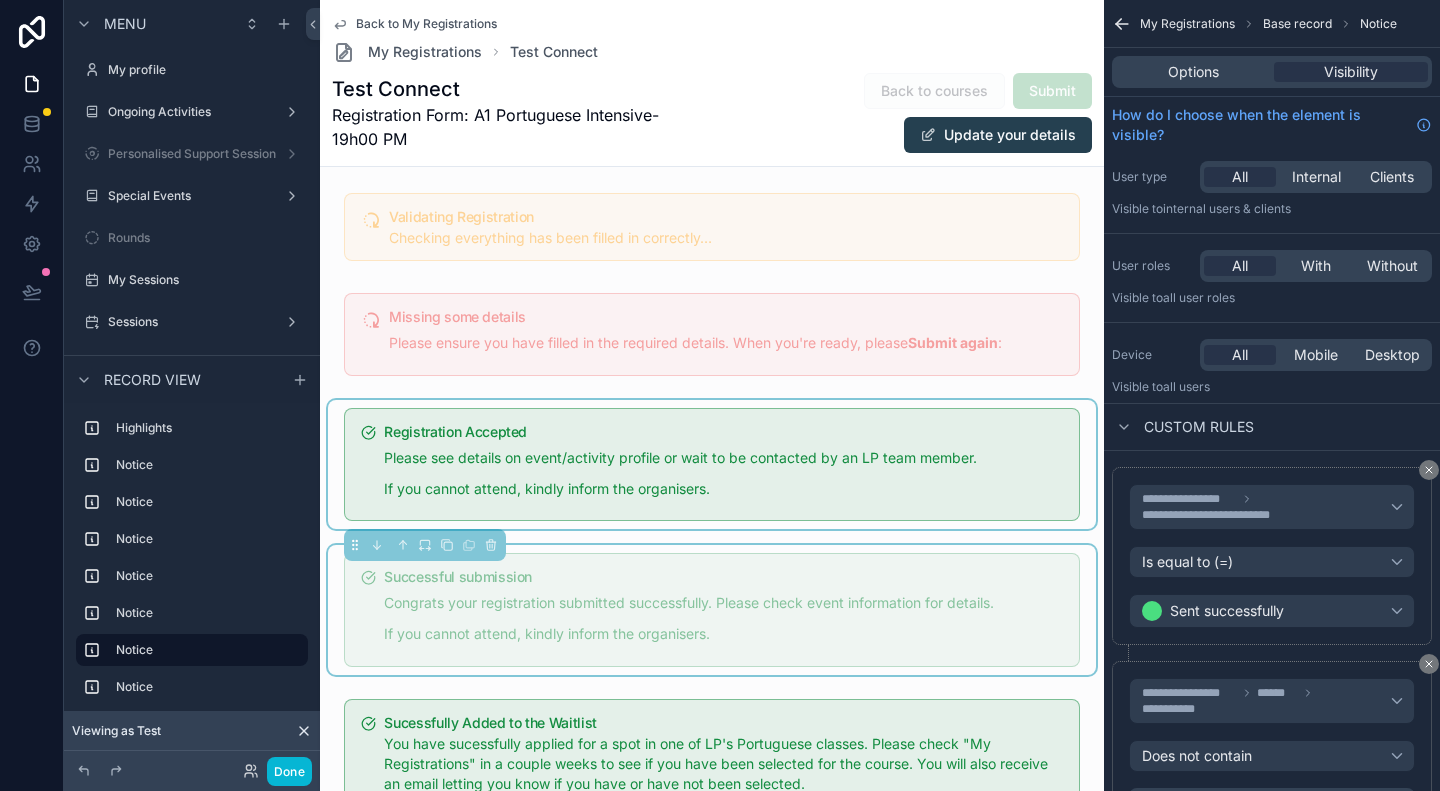 click at bounding box center [712, 465] 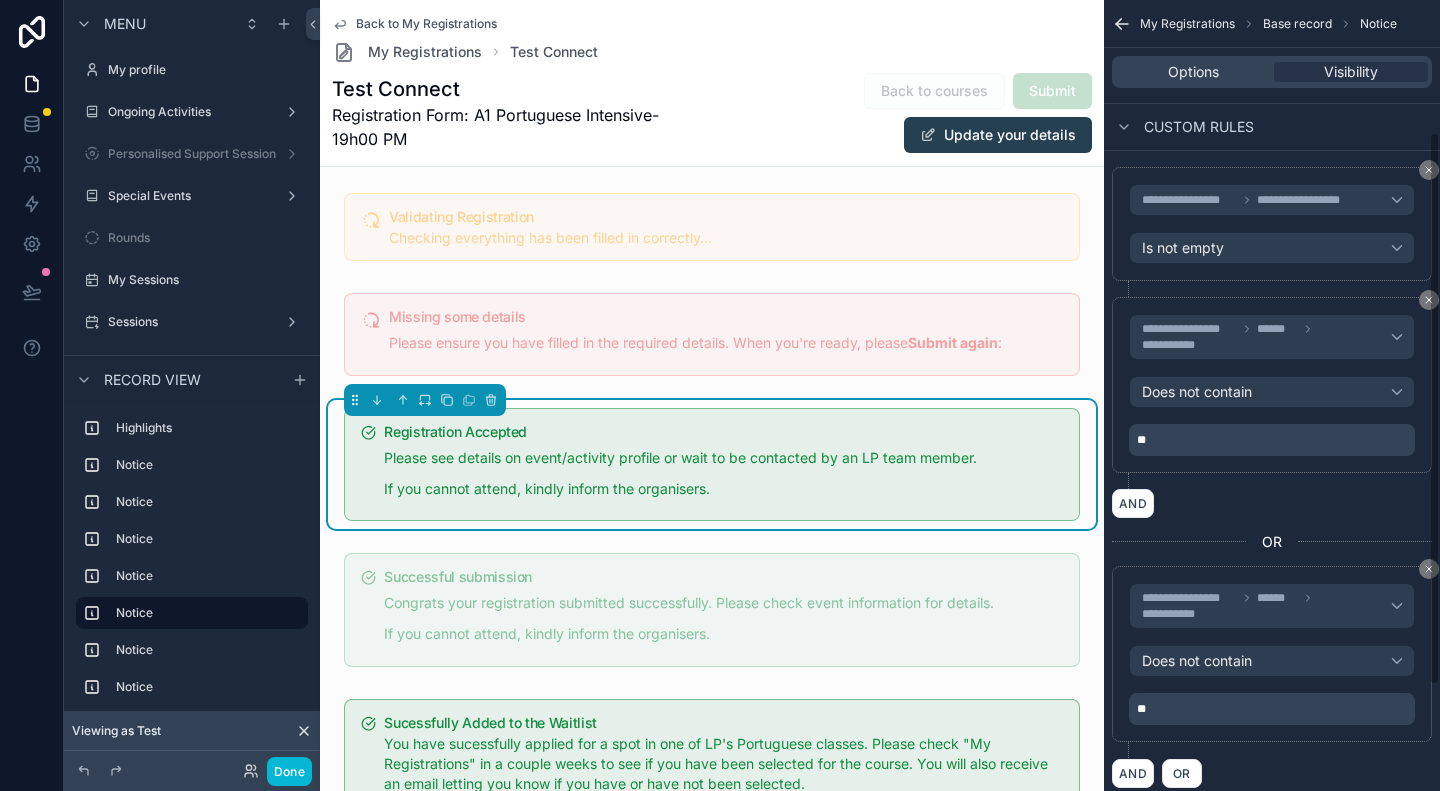 scroll, scrollTop: 0, scrollLeft: 0, axis: both 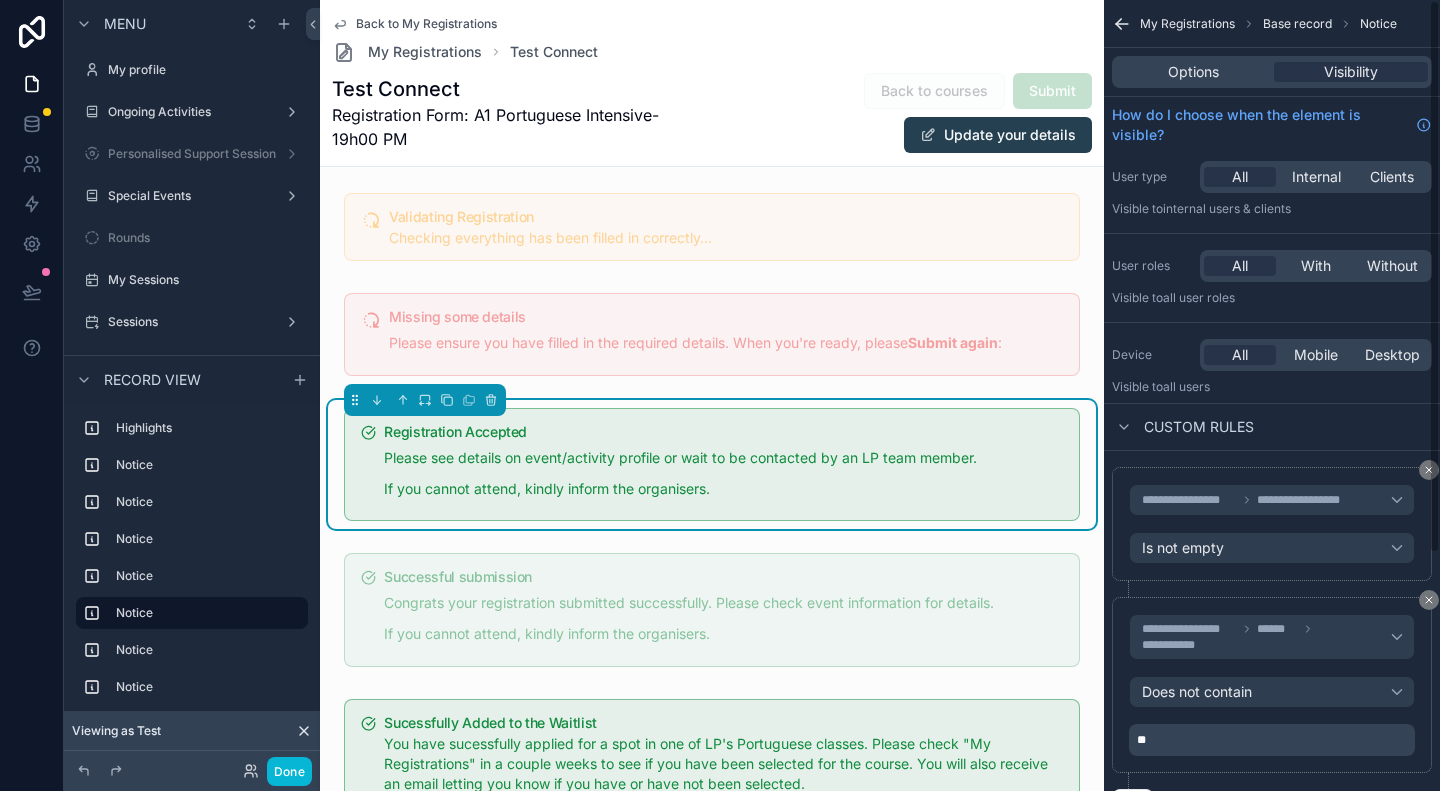click on "Please see details on event/activity profile or wait to be contacted by an LP team member." at bounding box center (723, 458) 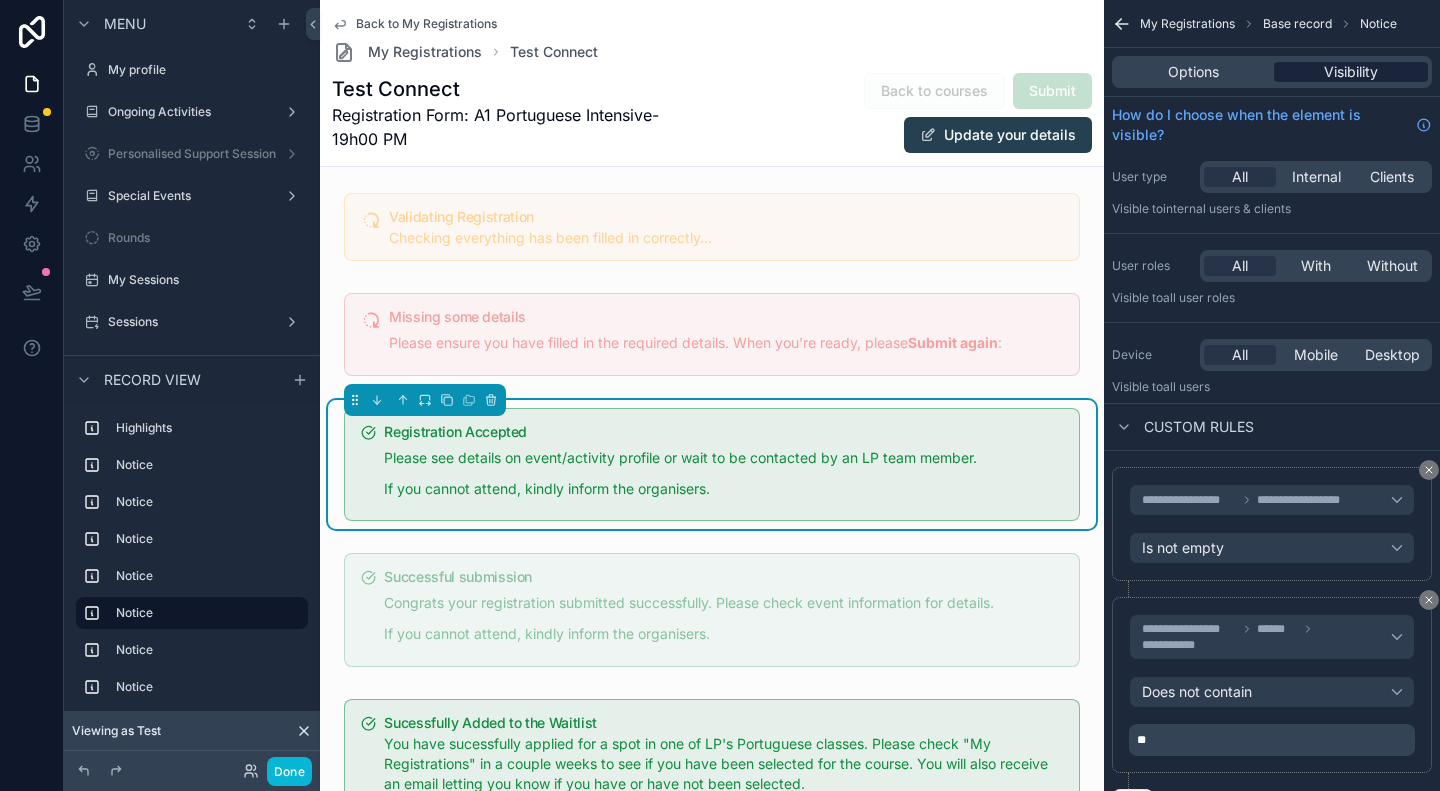 click on "Visibility" at bounding box center [1351, 72] 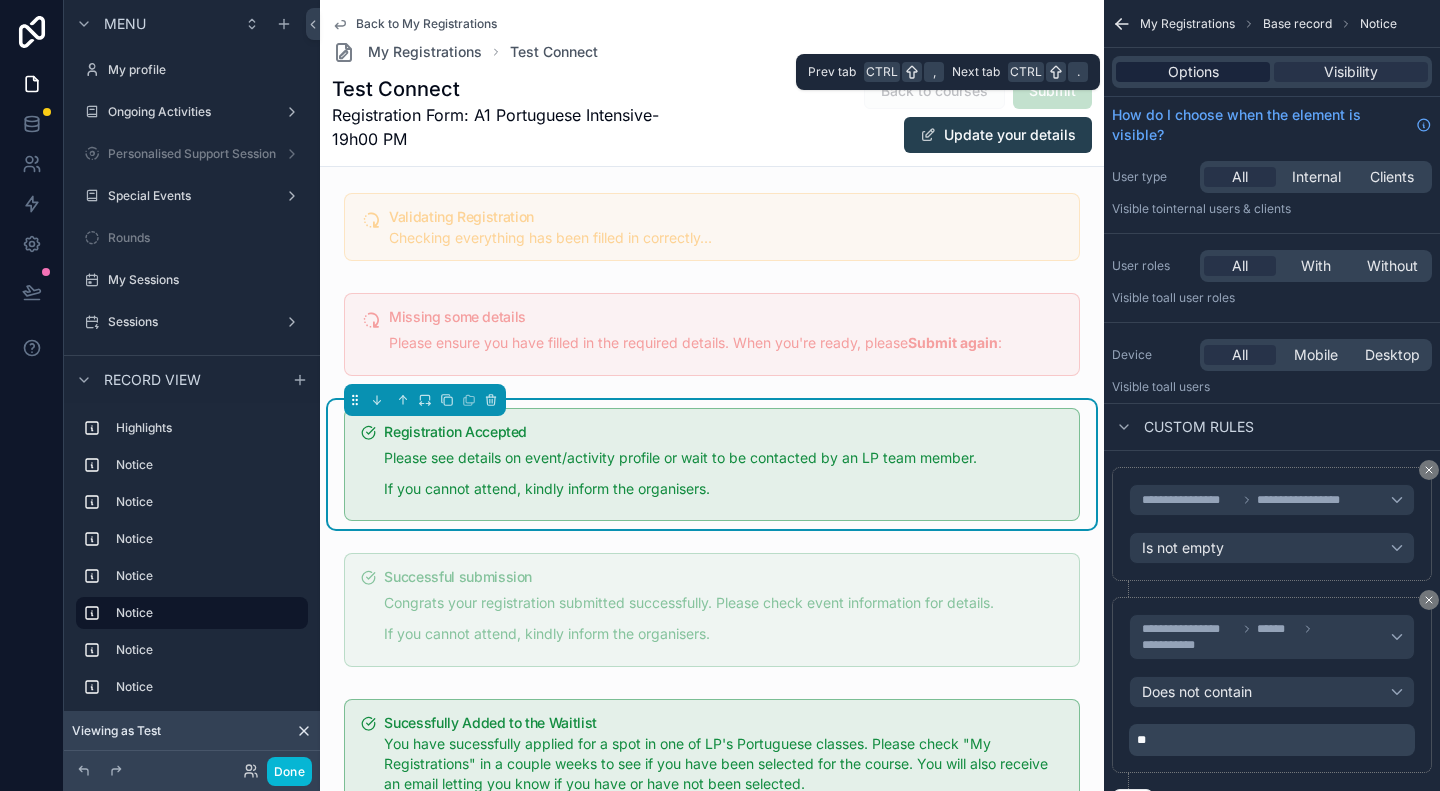 click on "Options" at bounding box center [1193, 72] 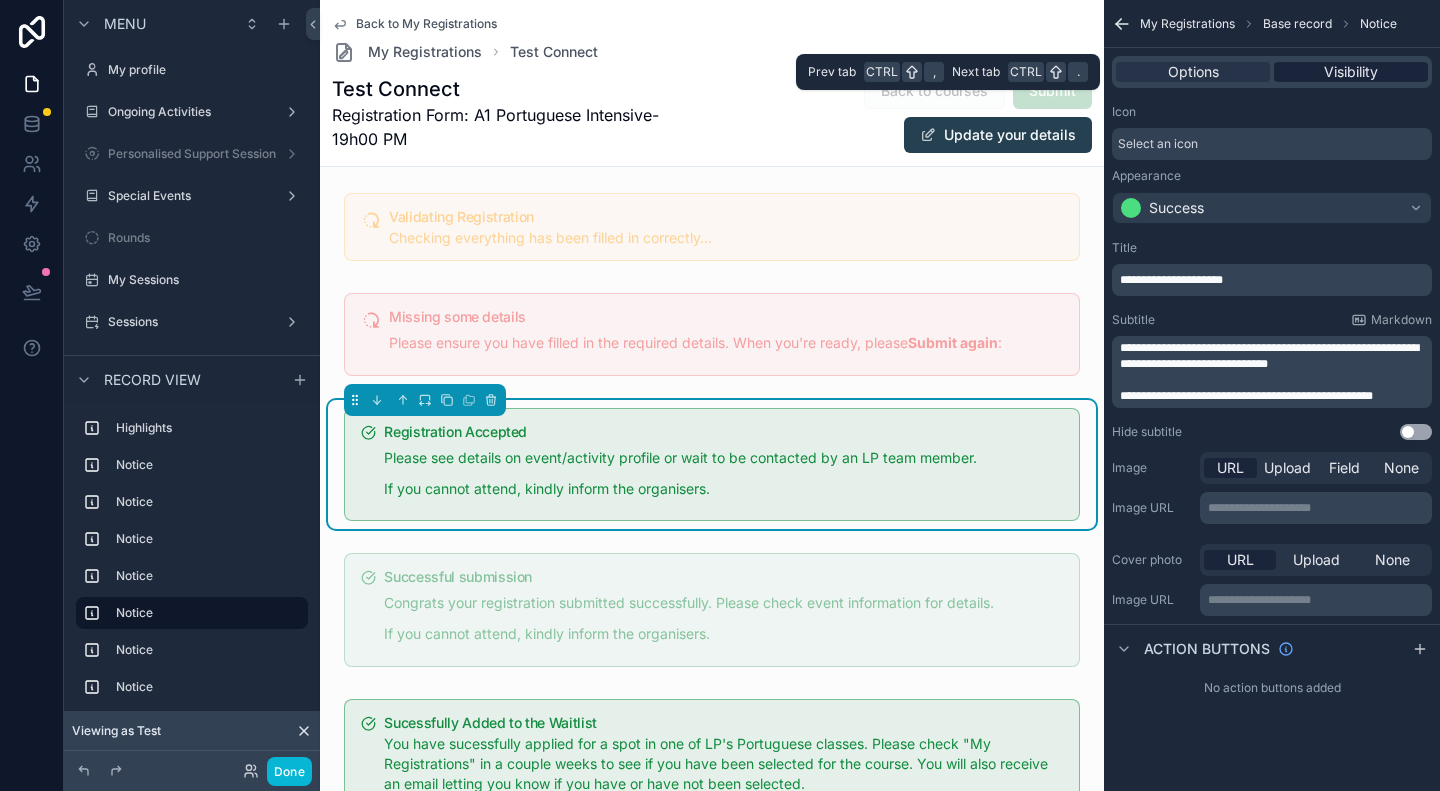 click on "Visibility" at bounding box center (1351, 72) 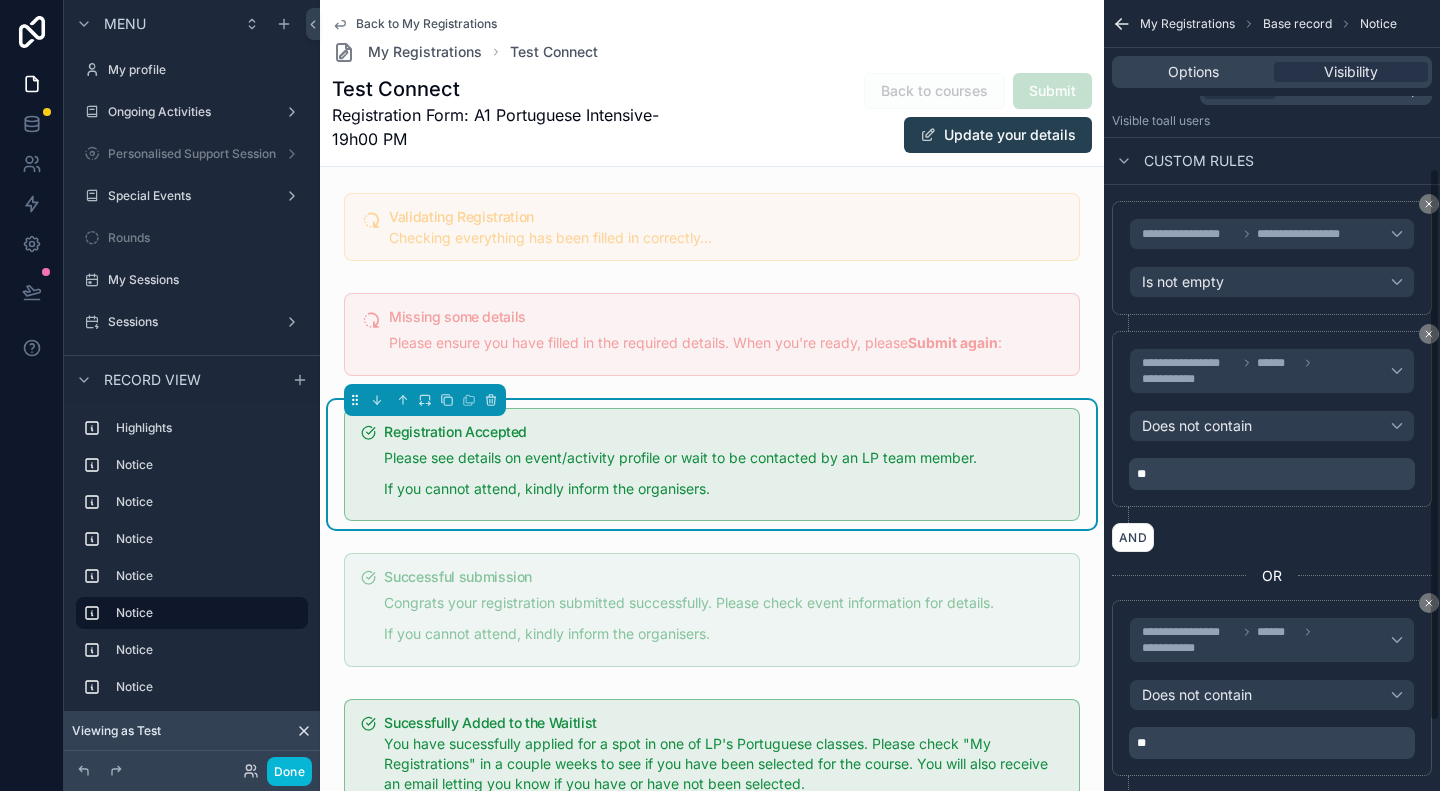 scroll, scrollTop: 239, scrollLeft: 0, axis: vertical 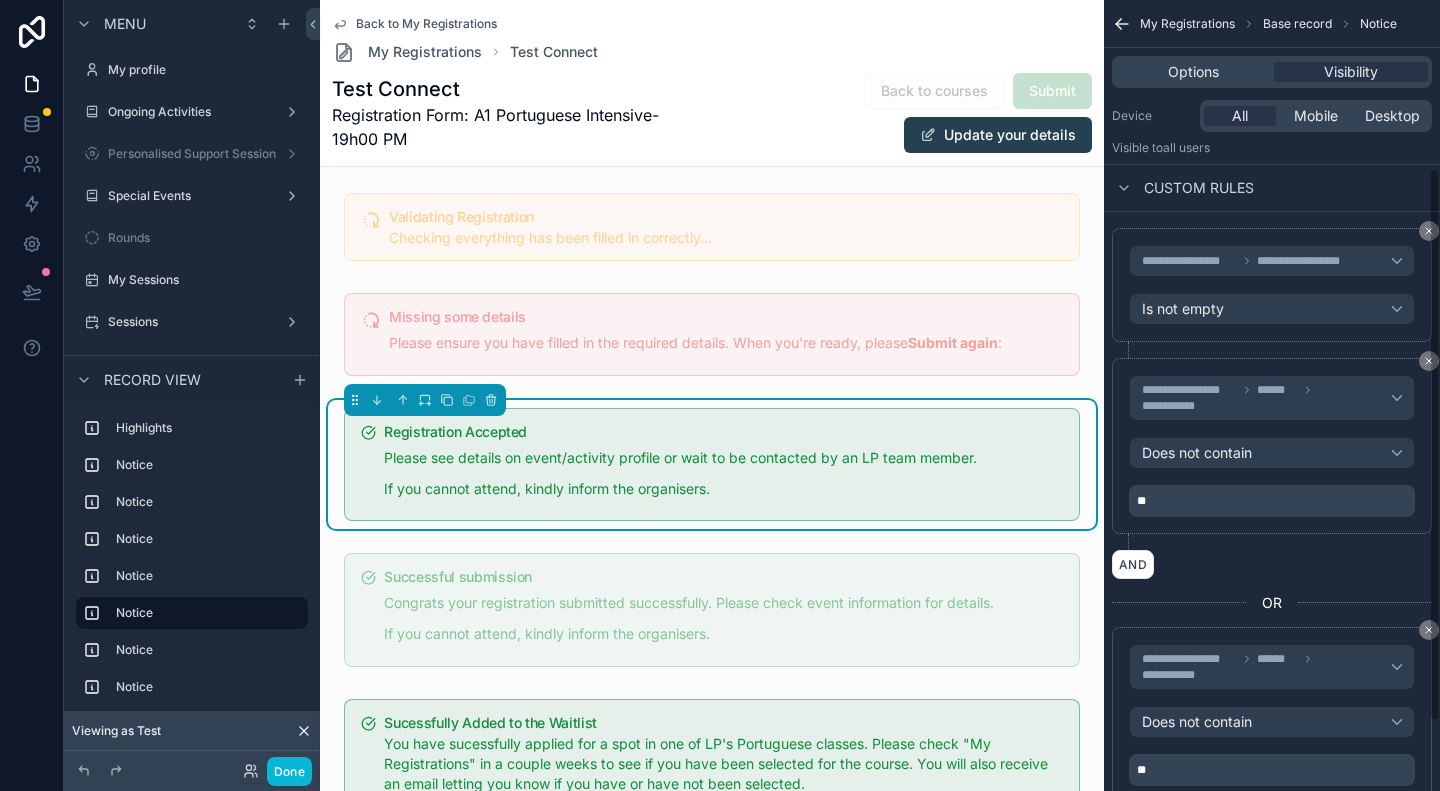 click on "AND" at bounding box center [1272, 564] 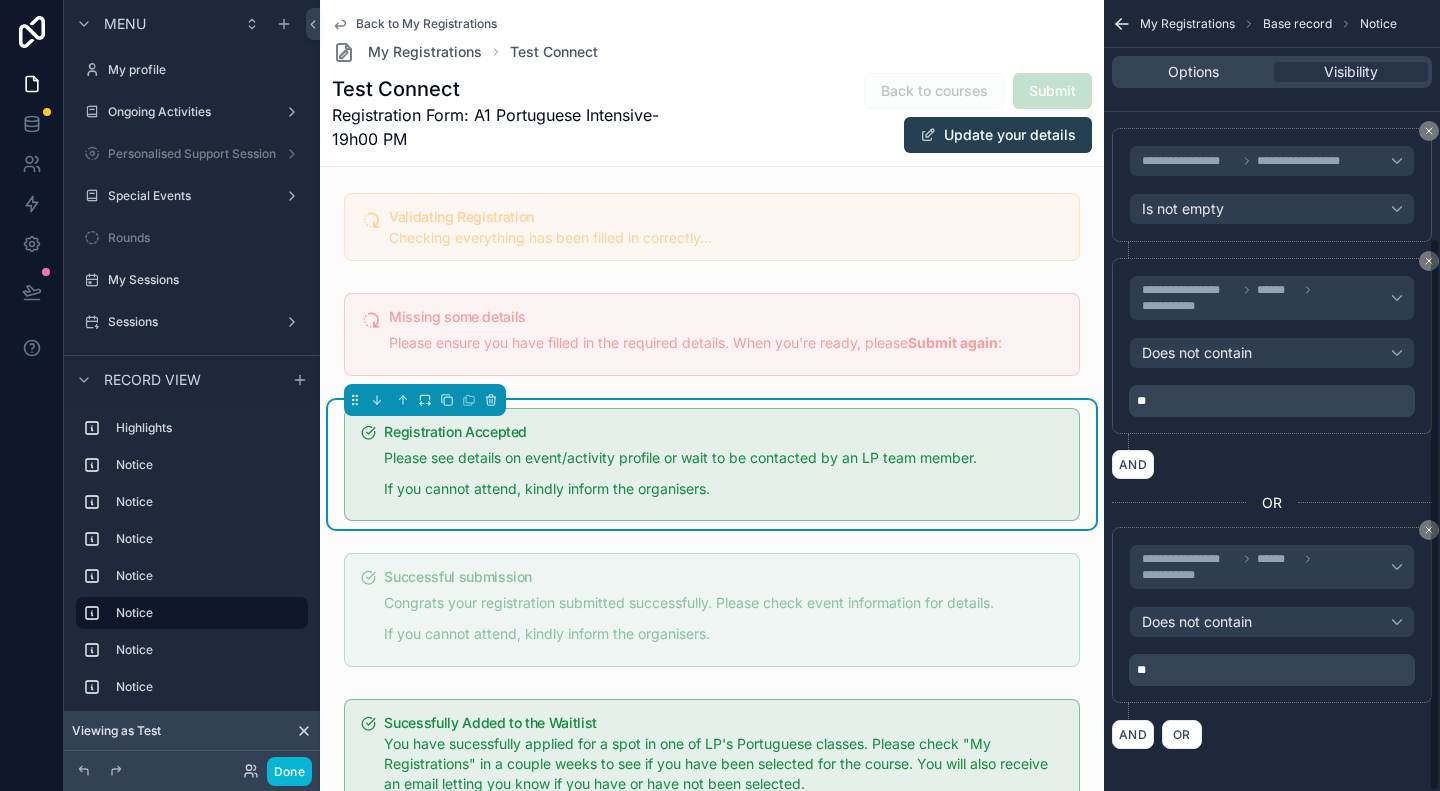 scroll, scrollTop: 239, scrollLeft: 0, axis: vertical 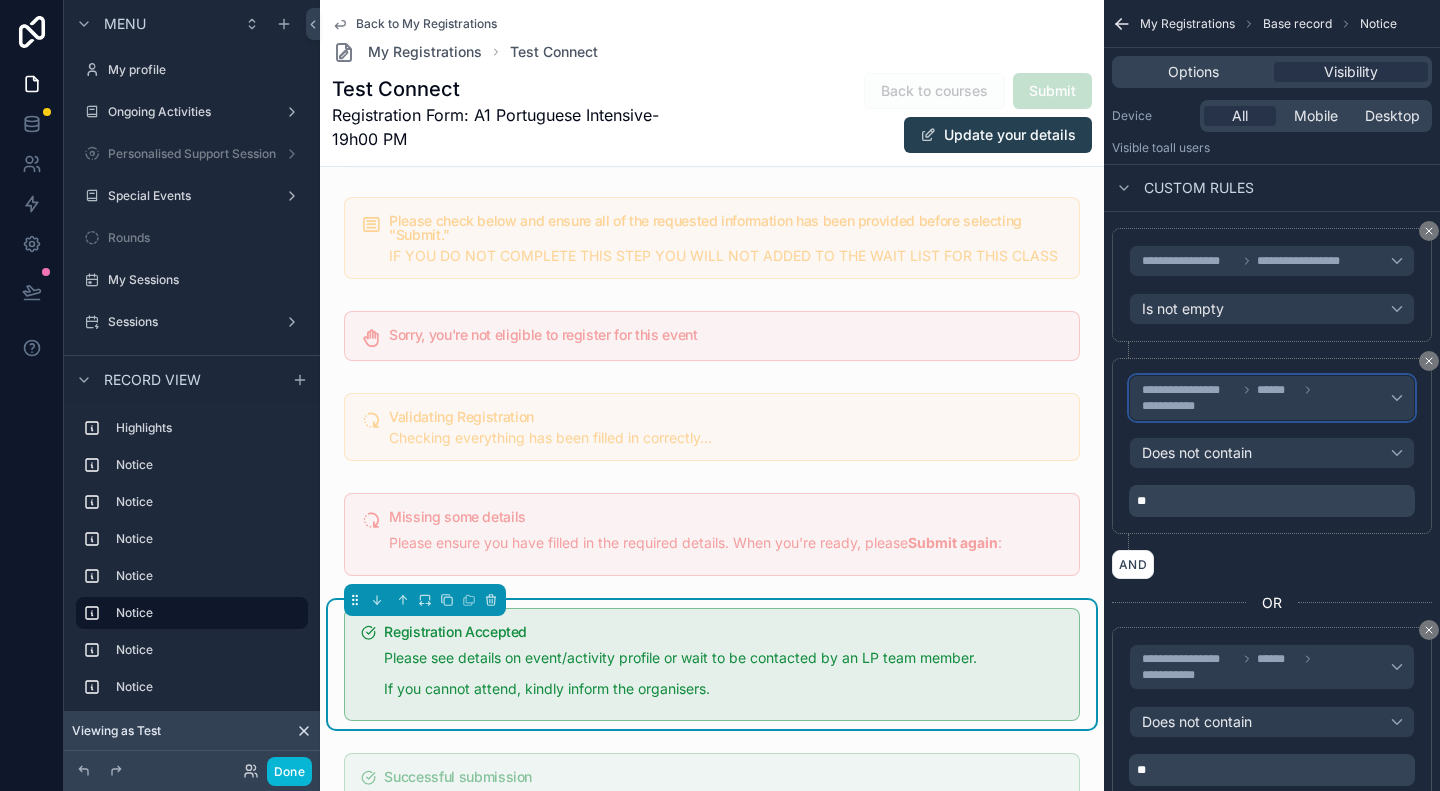 click on "**********" at bounding box center [1266, 398] 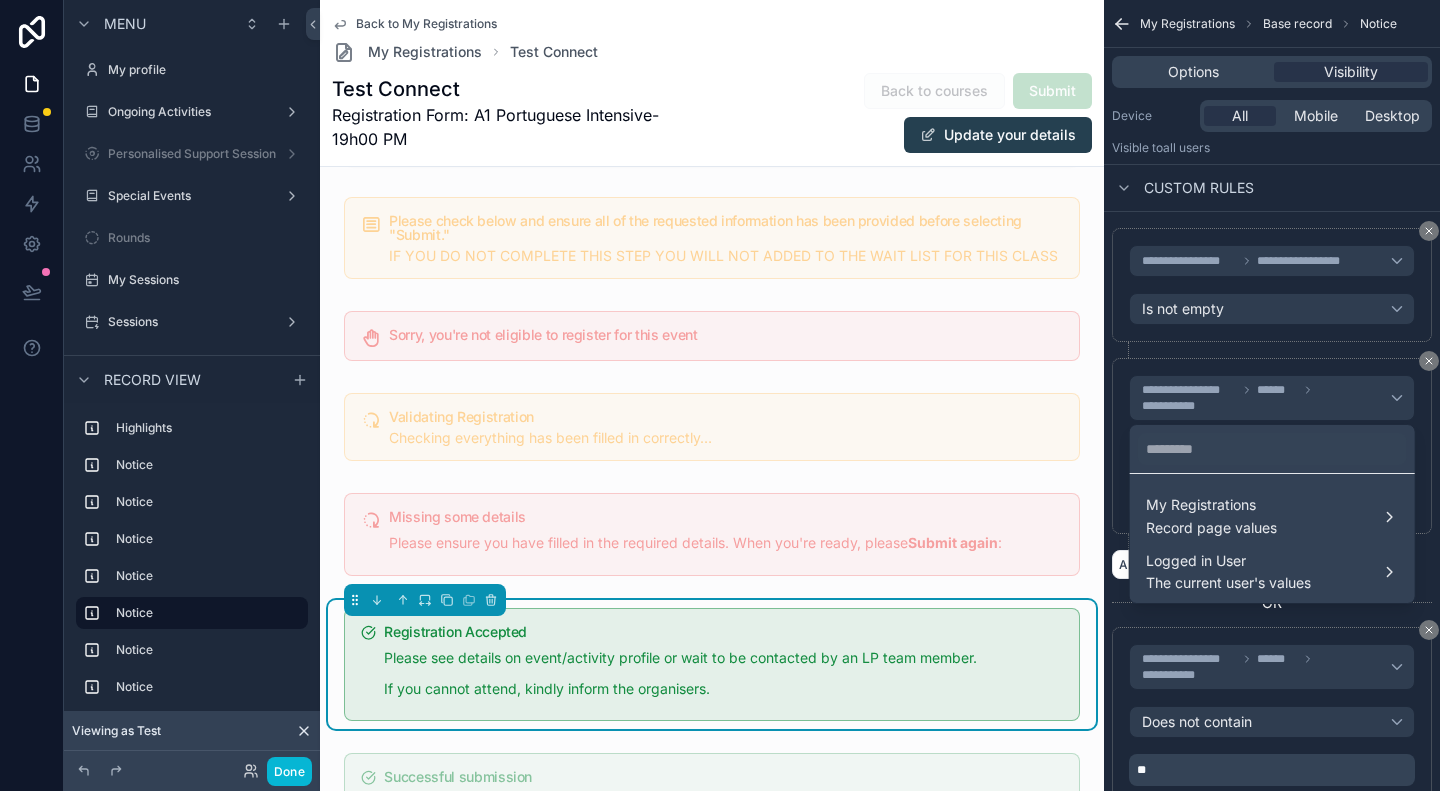 click at bounding box center (720, 395) 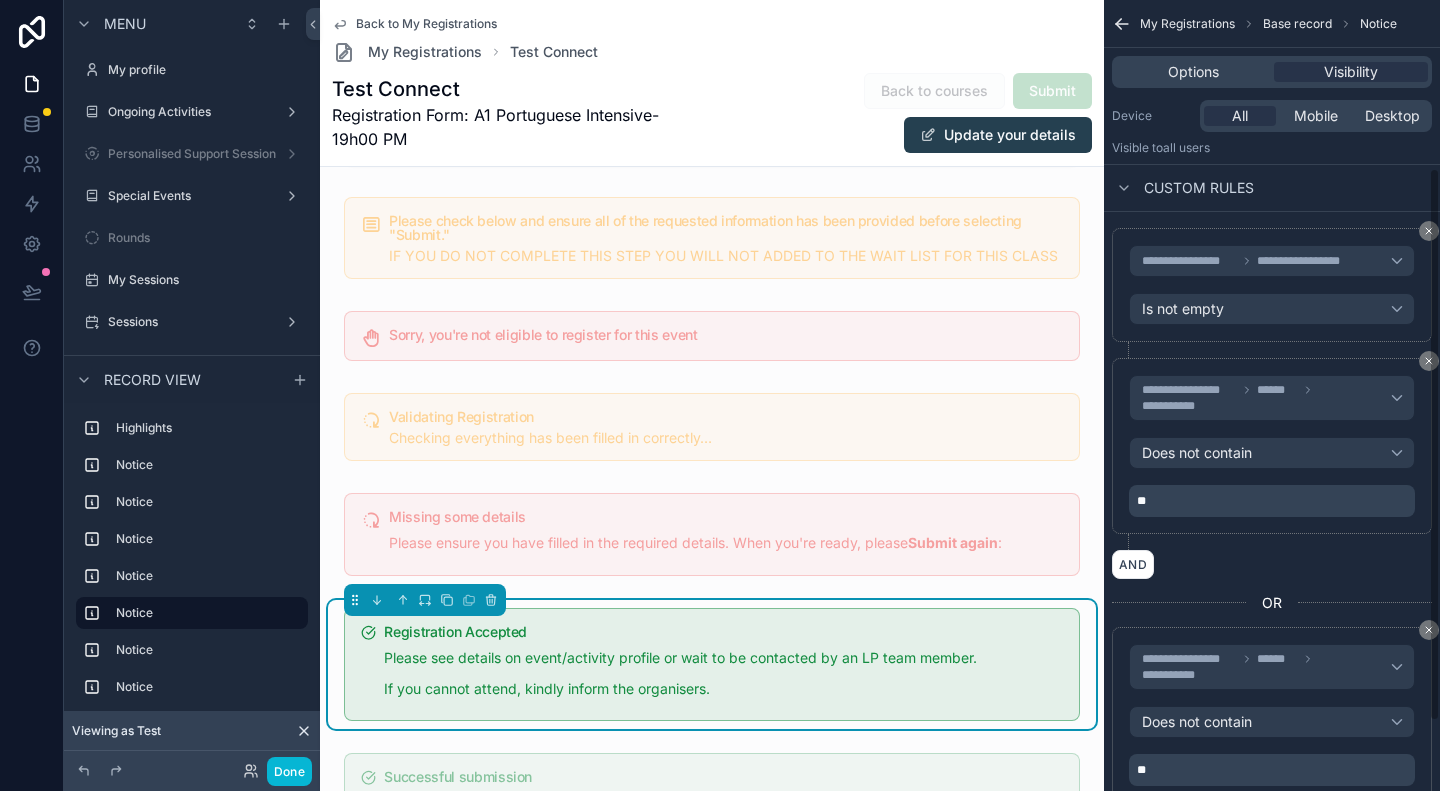click on "AND" at bounding box center (1272, 564) 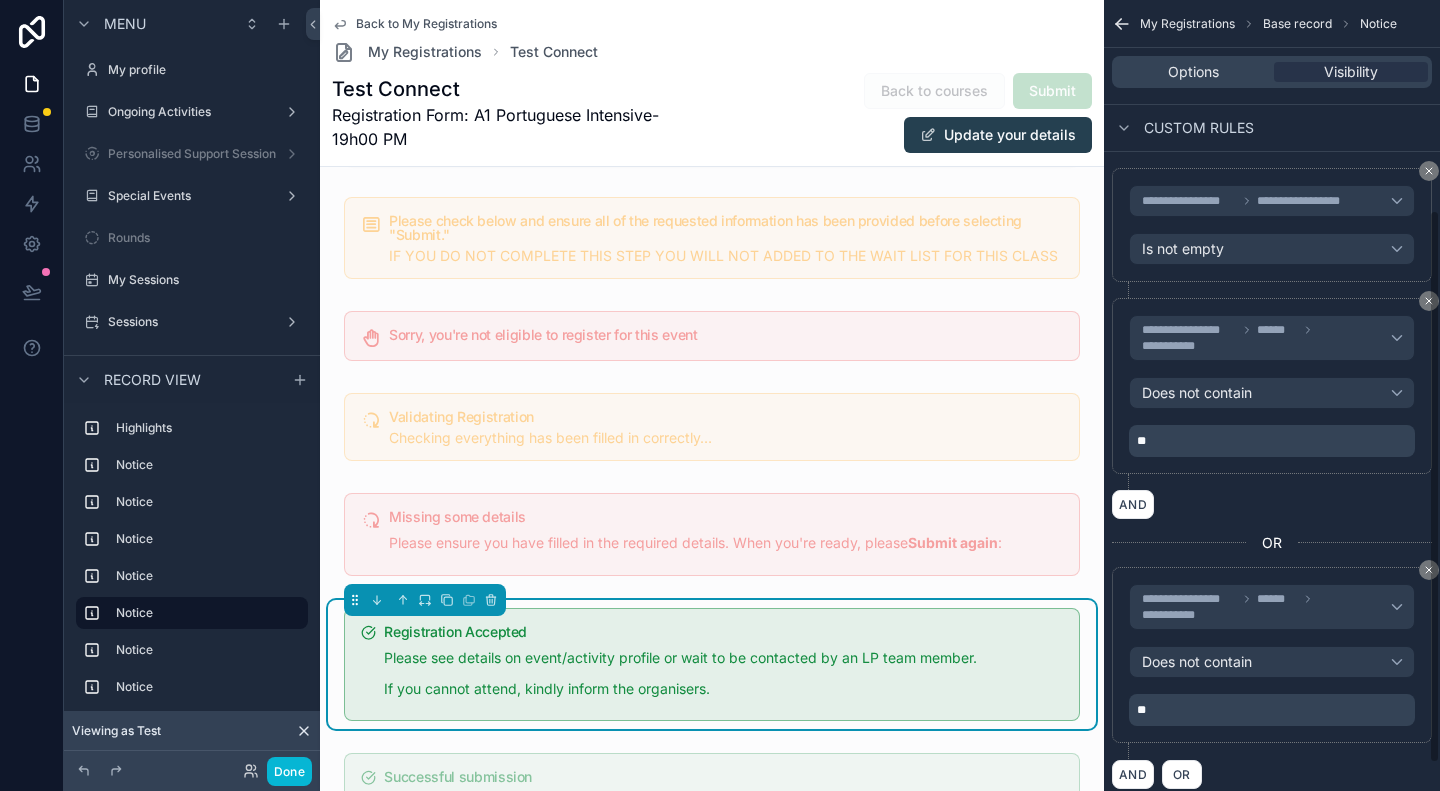 scroll, scrollTop: 339, scrollLeft: 0, axis: vertical 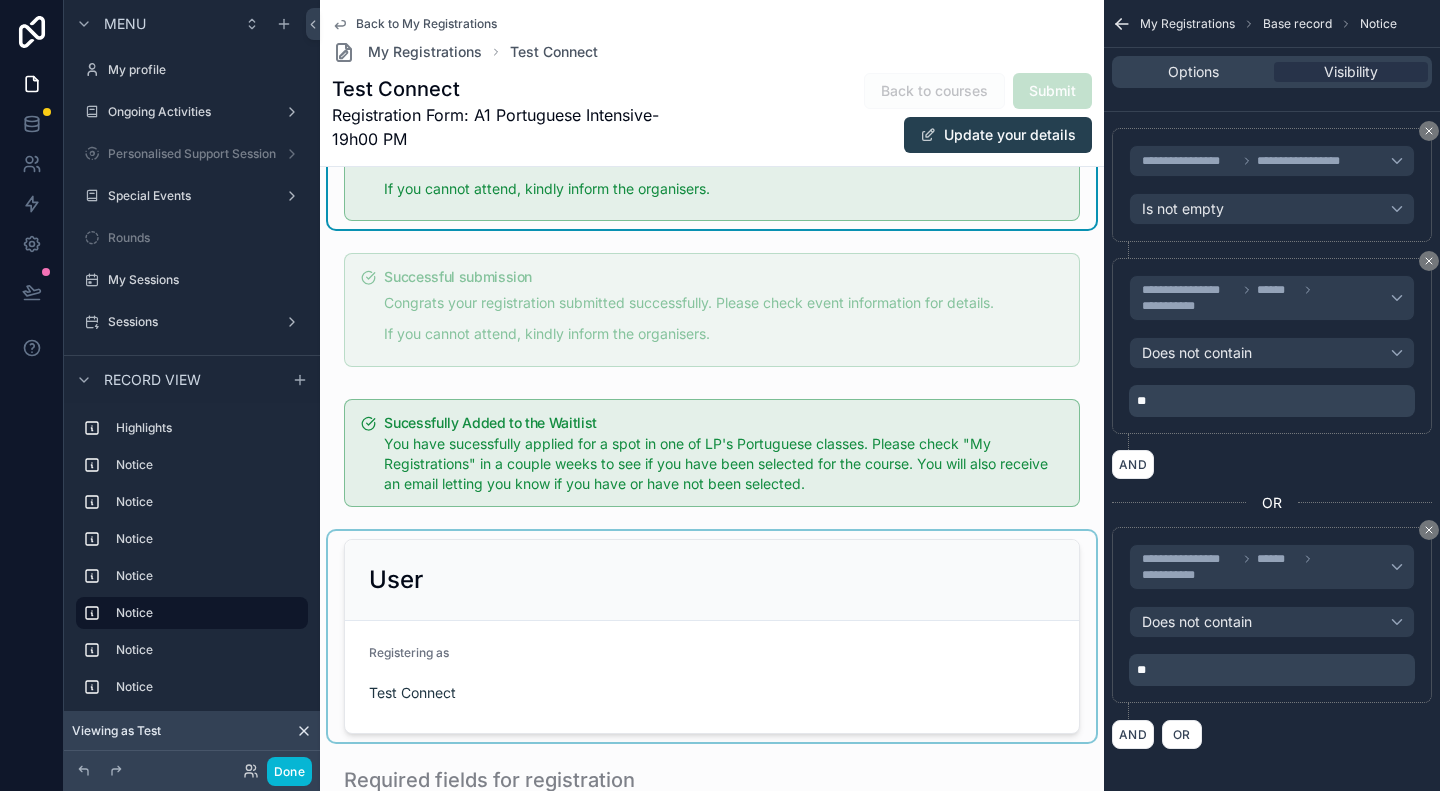 click at bounding box center (712, 636) 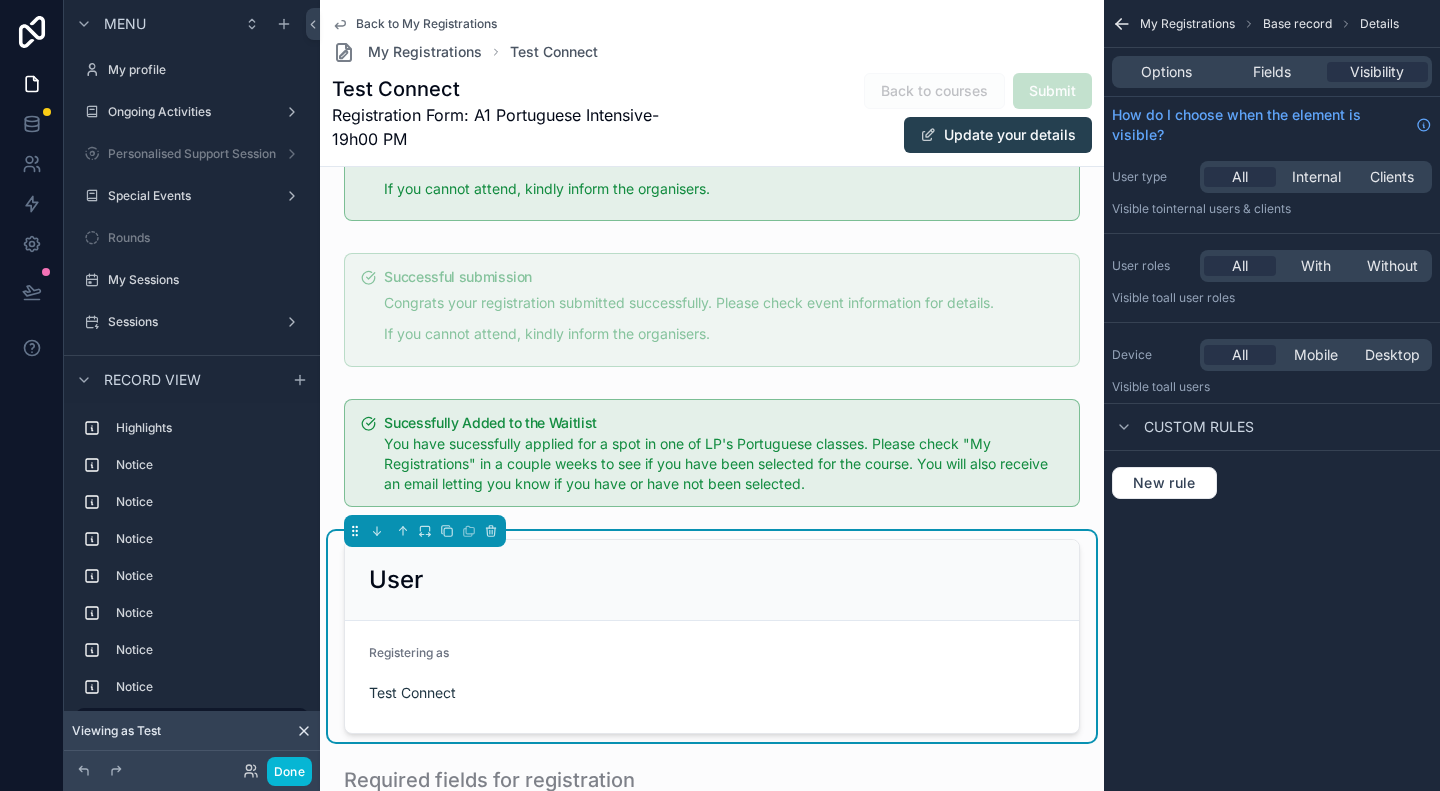 scroll, scrollTop: 0, scrollLeft: 0, axis: both 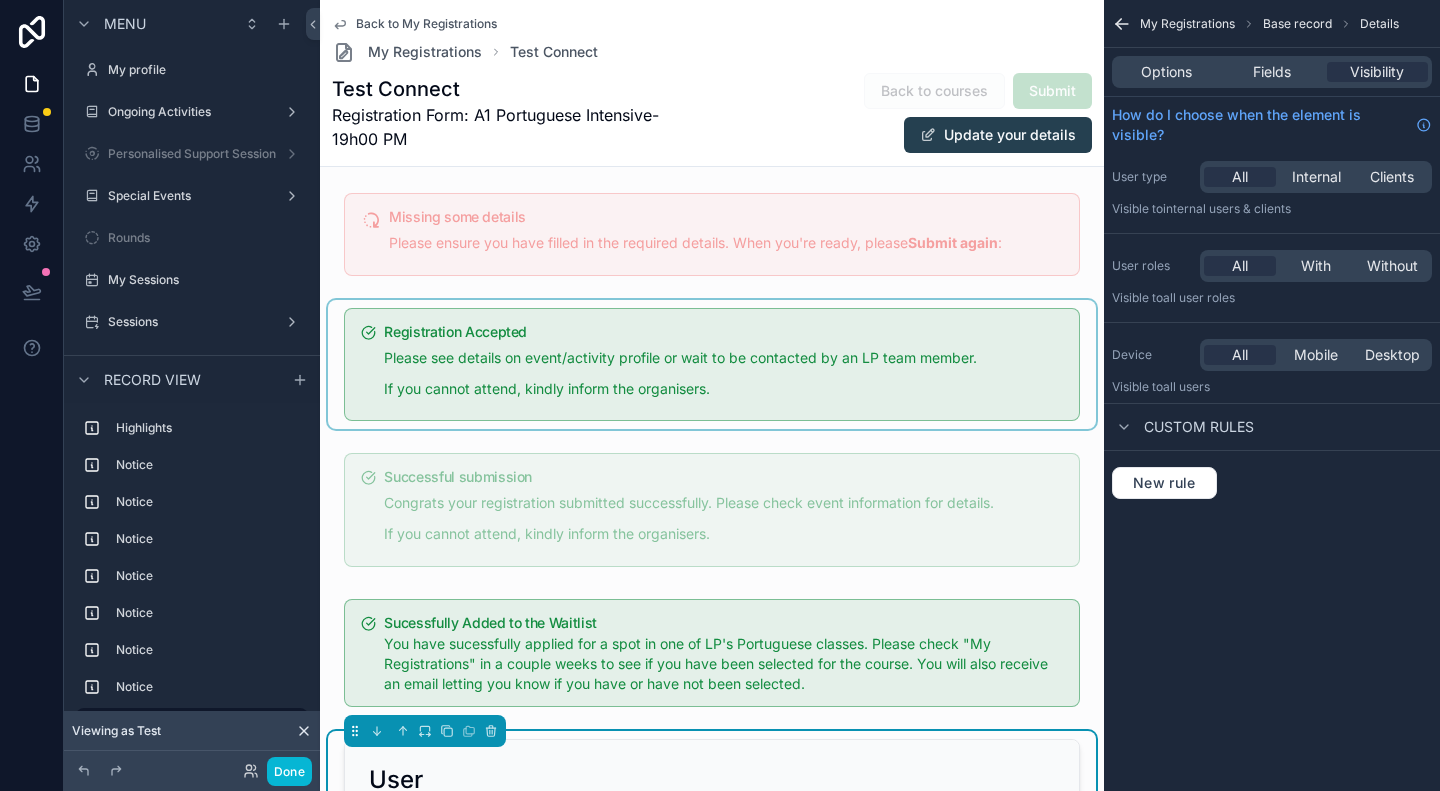 click at bounding box center [712, 365] 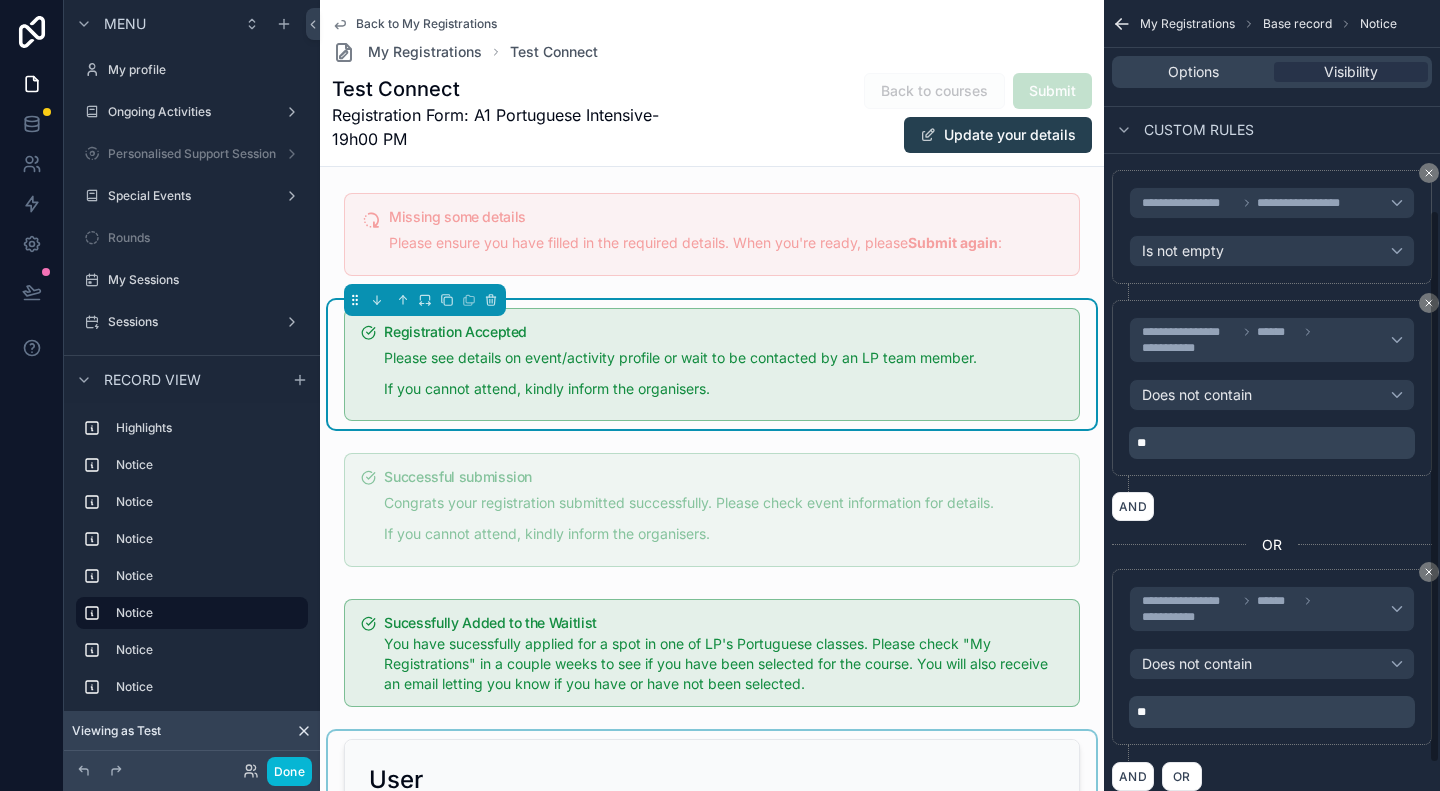 scroll, scrollTop: 300, scrollLeft: 0, axis: vertical 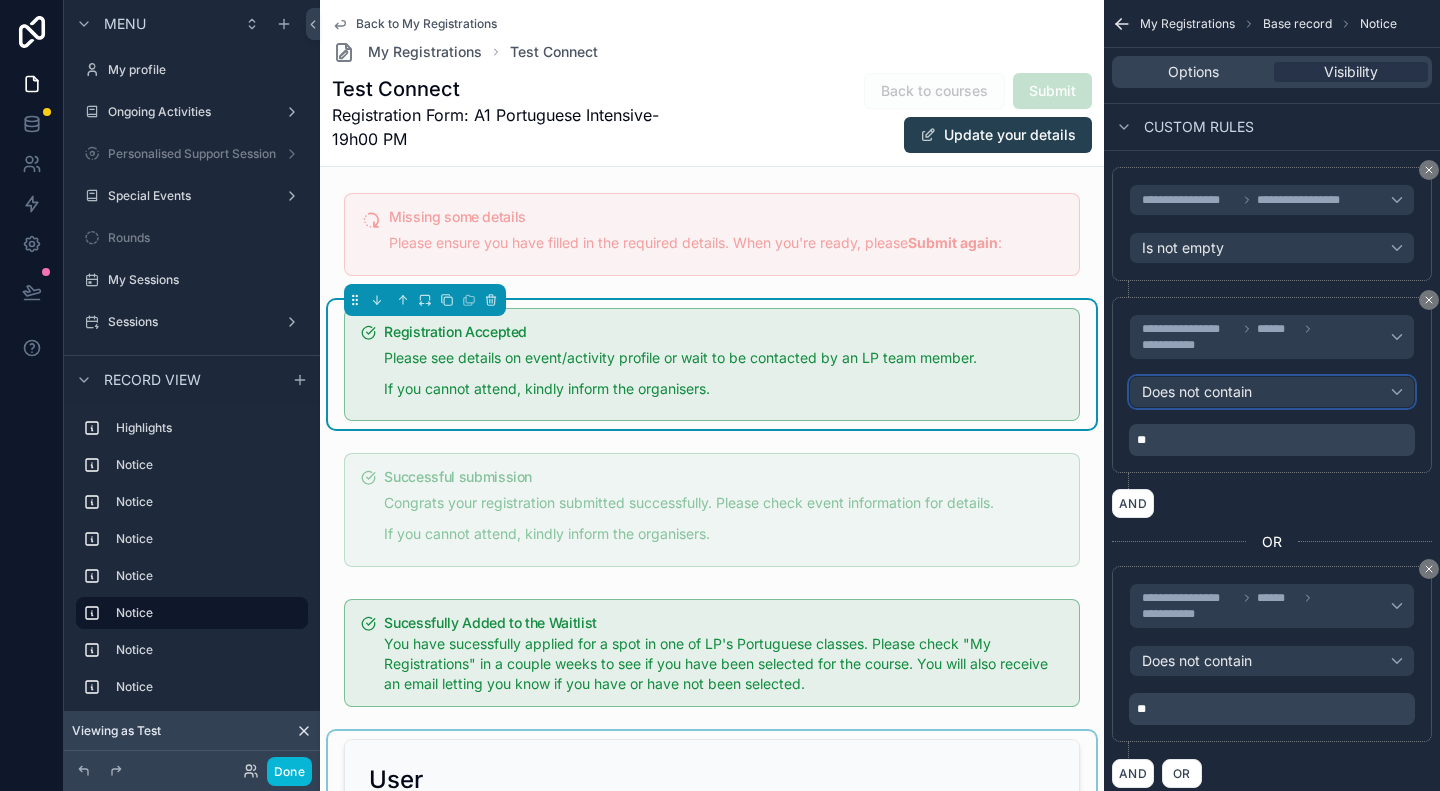 click on "Does not contain" at bounding box center [1272, 392] 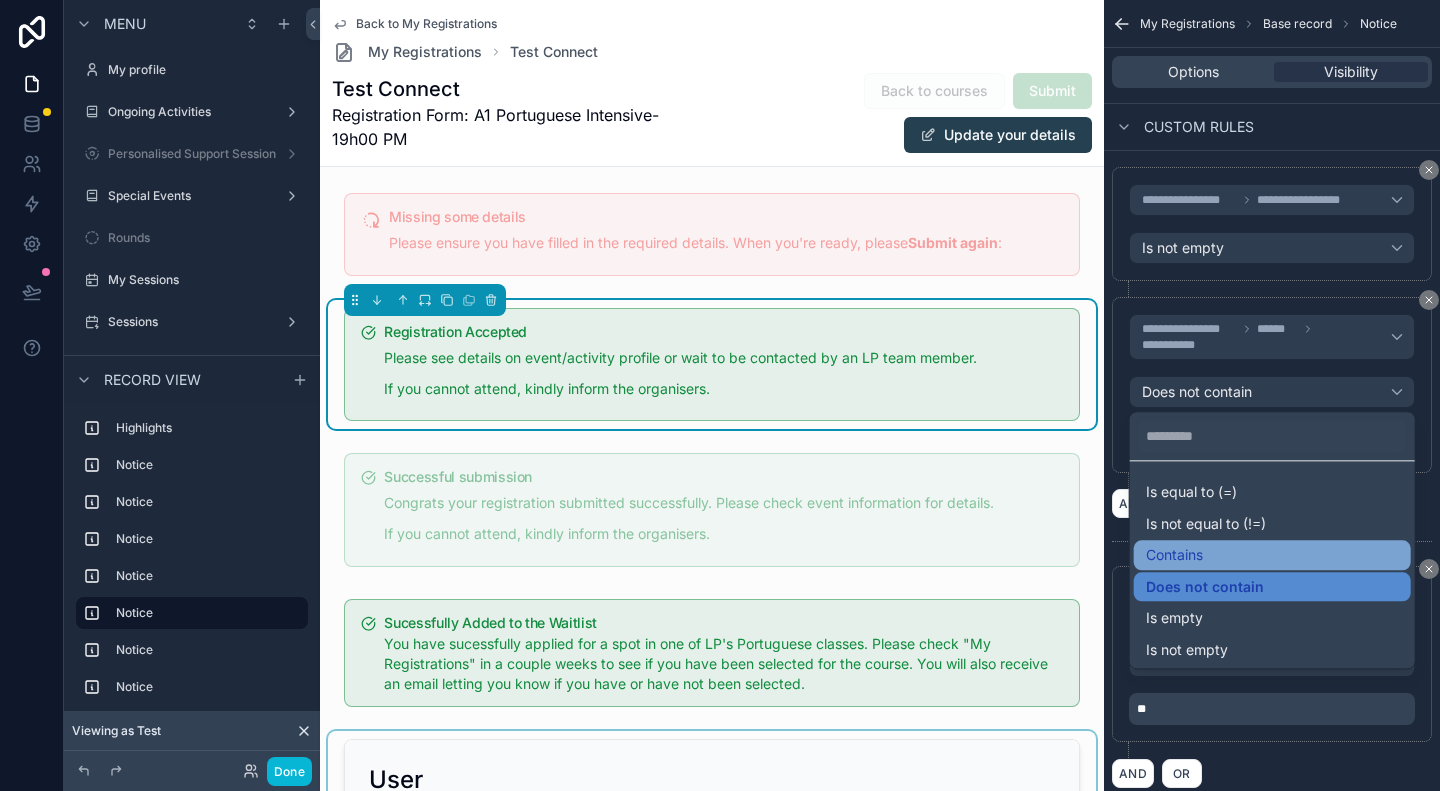 click on "Contains" at bounding box center [1272, 555] 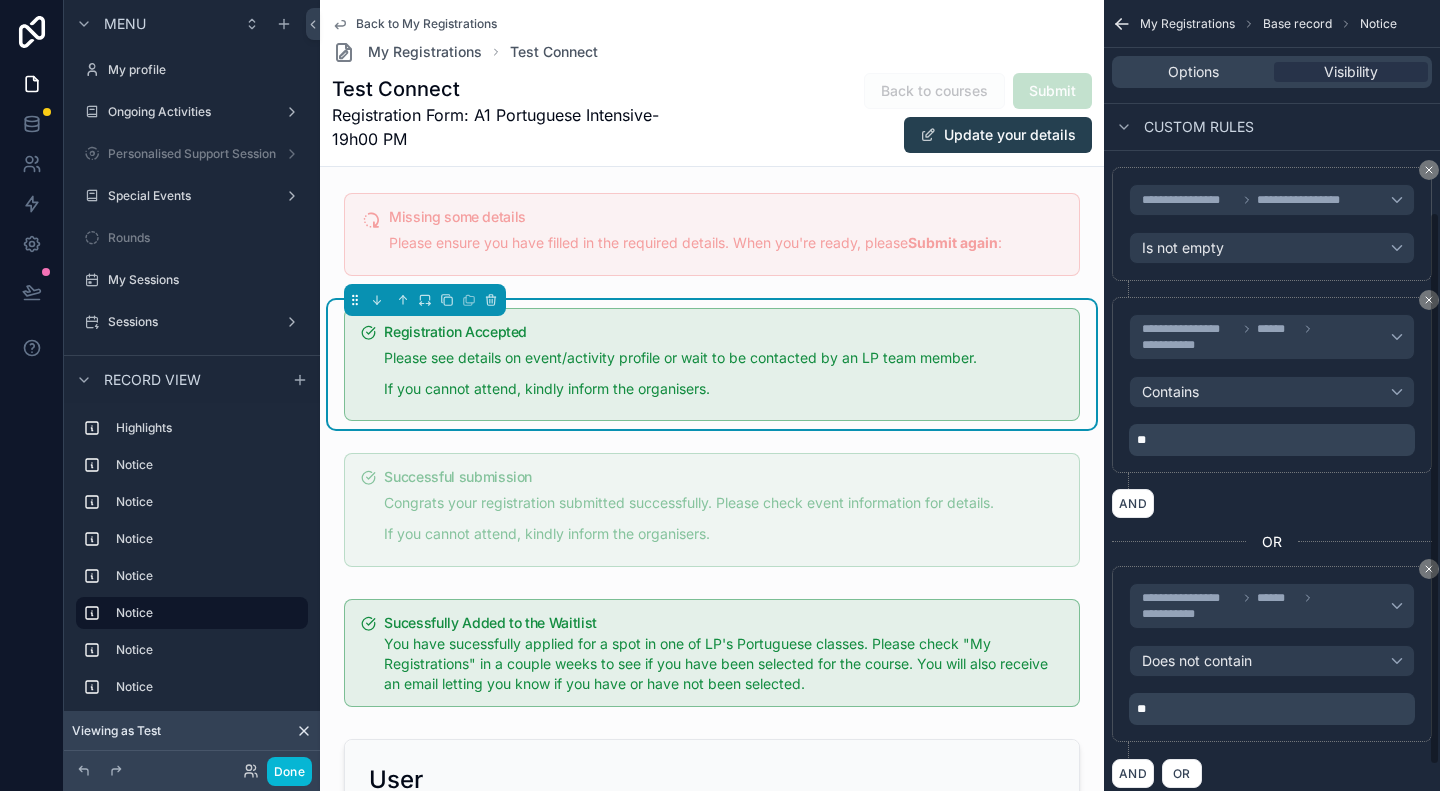 scroll, scrollTop: 339, scrollLeft: 0, axis: vertical 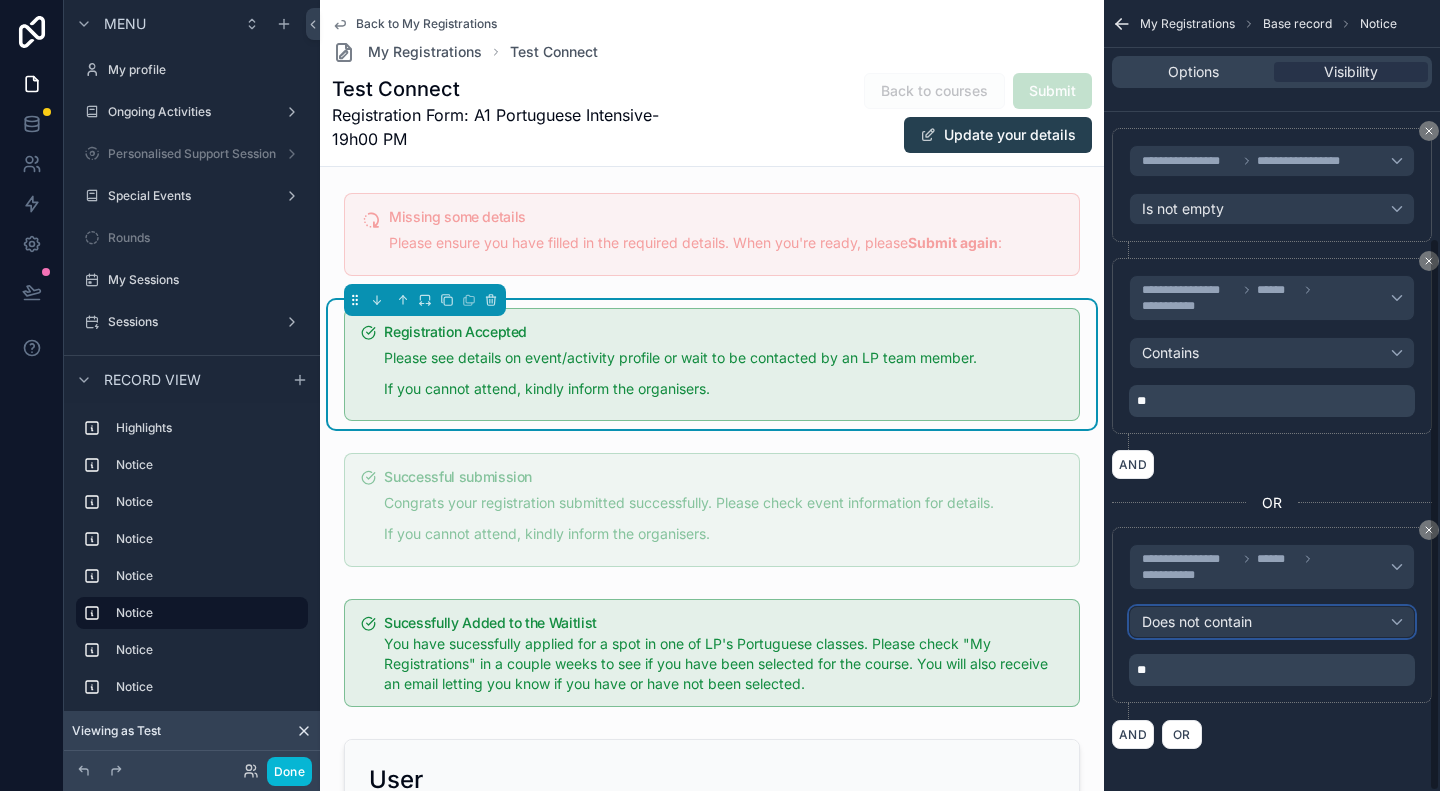 click on "Does not contain" at bounding box center (1272, 622) 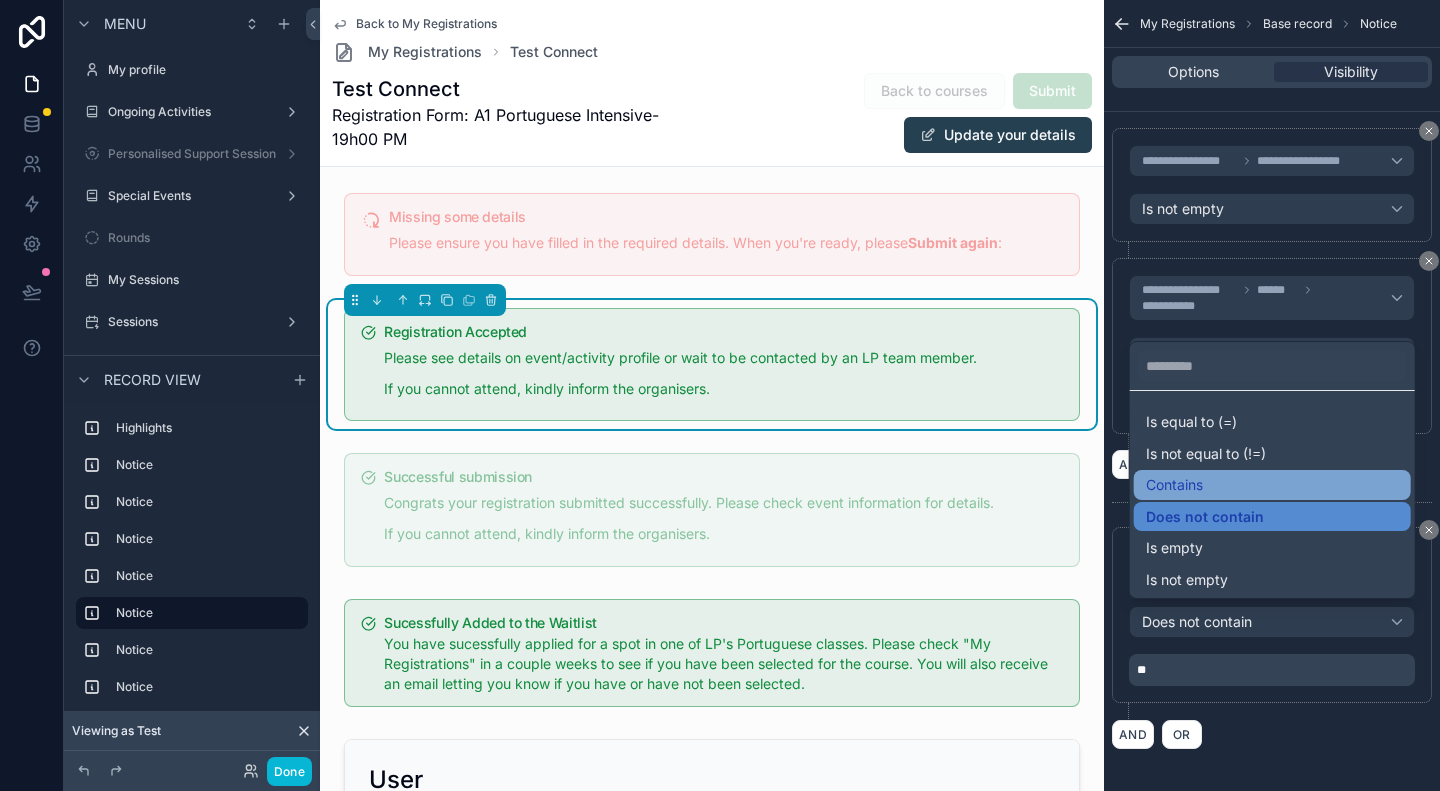 click on "Contains" at bounding box center [1272, 485] 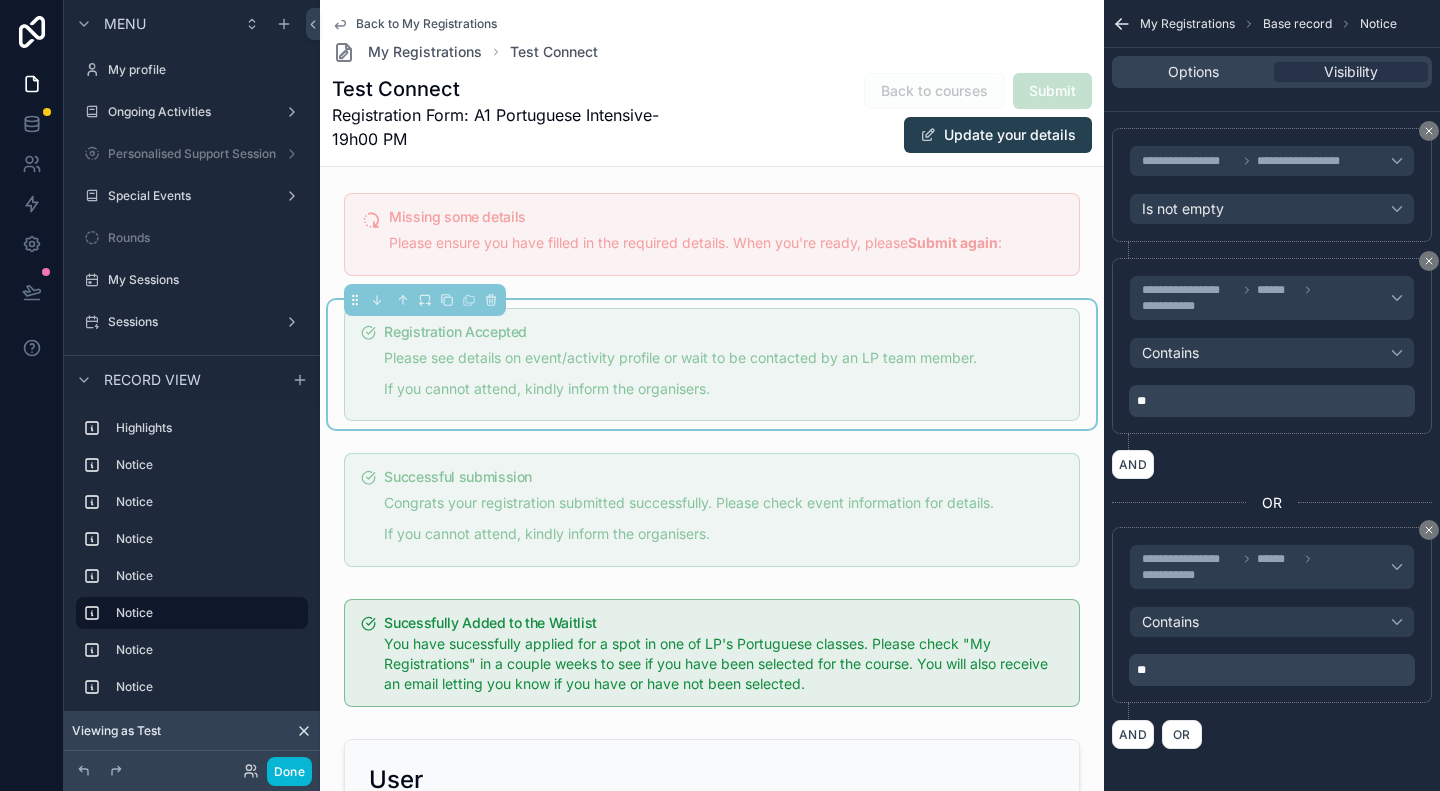 click on "AND" at bounding box center [1272, 464] 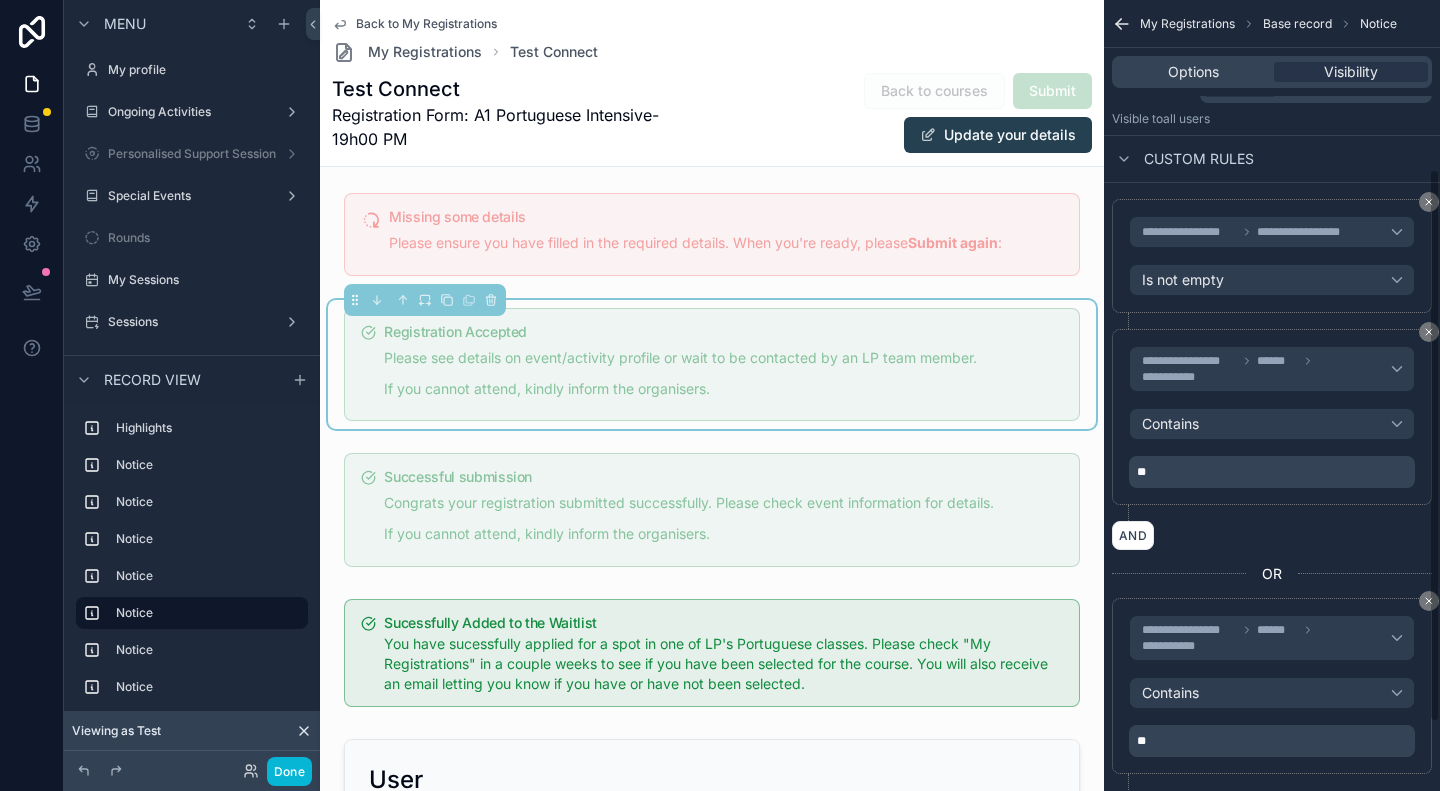 scroll, scrollTop: 239, scrollLeft: 0, axis: vertical 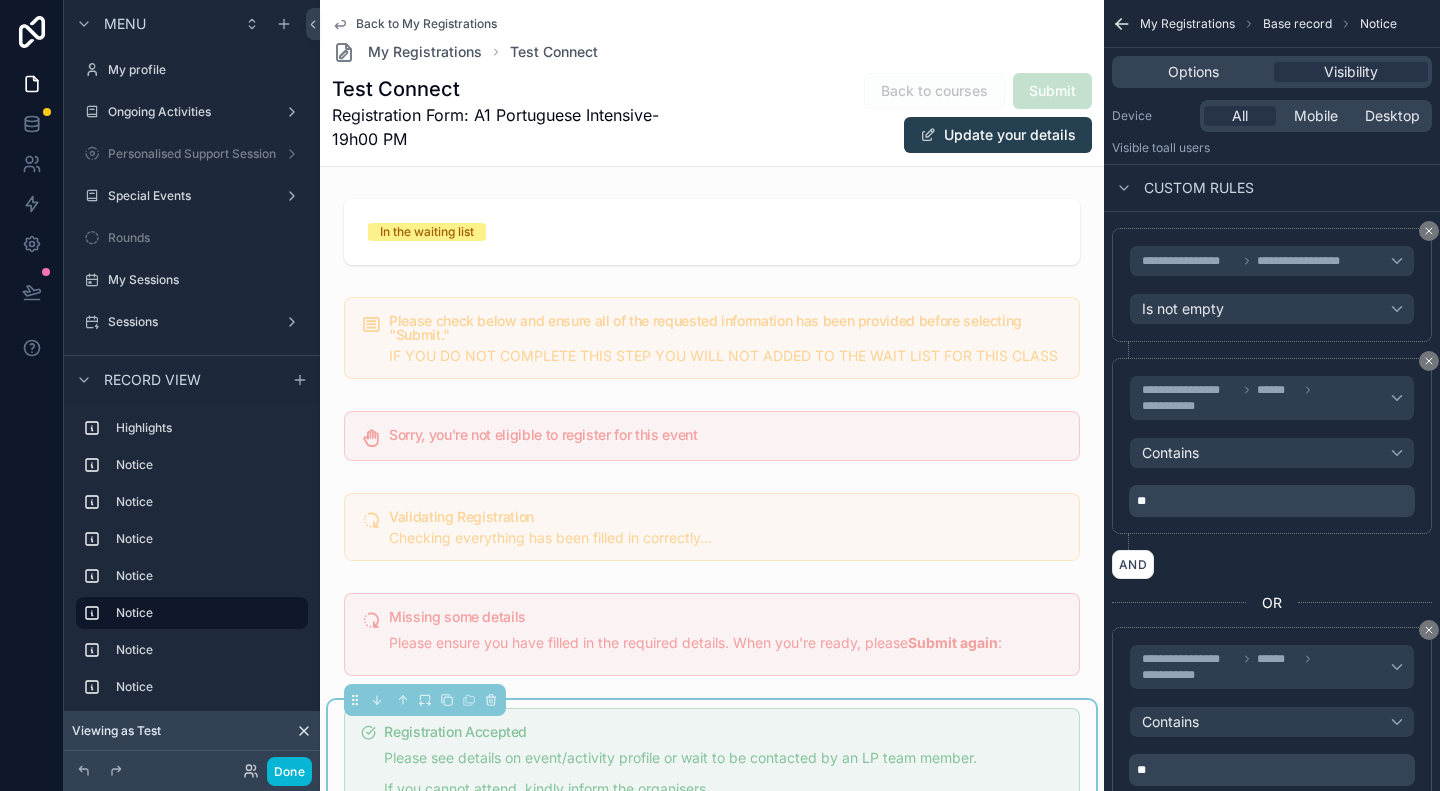click on "Back to My Registrations" at bounding box center (426, 24) 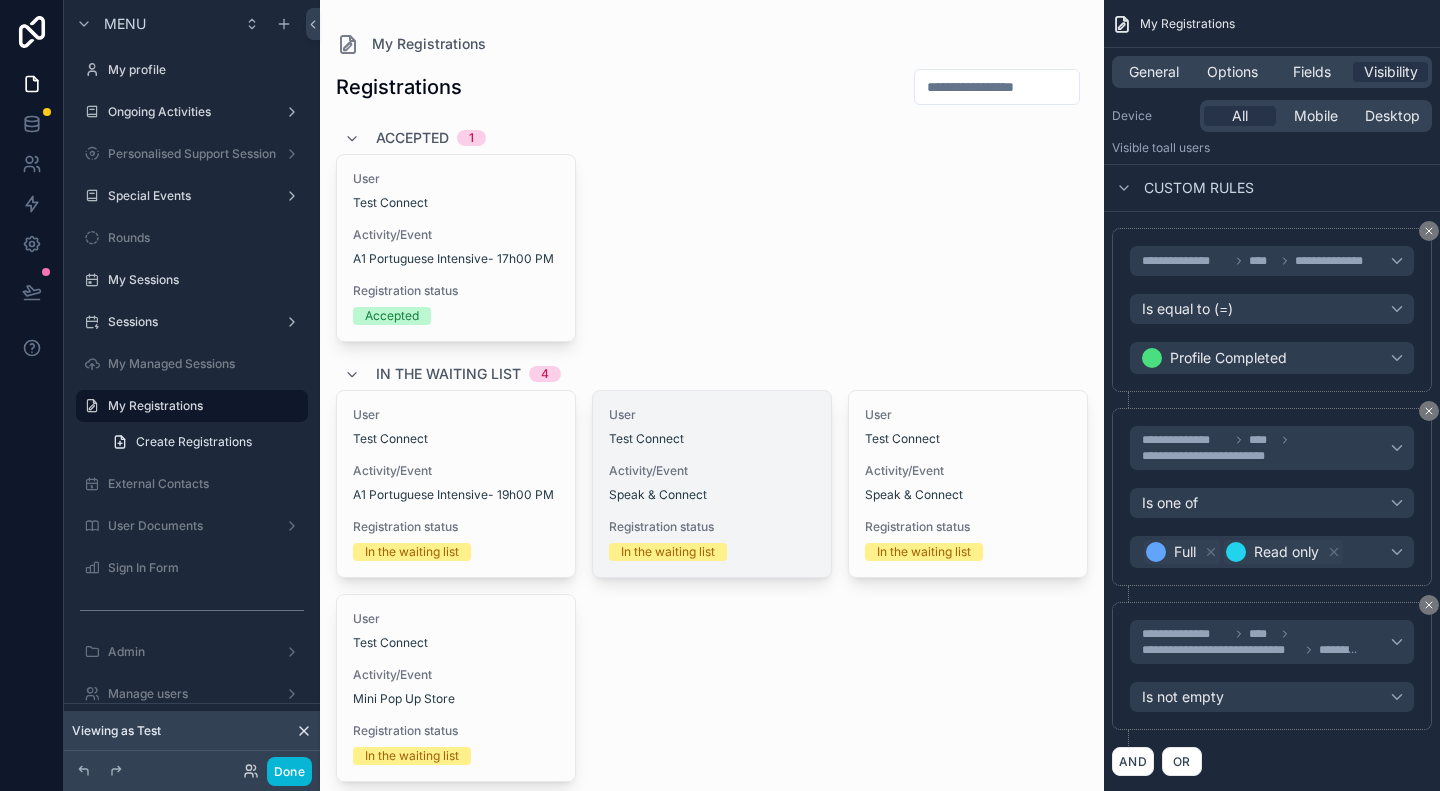 click on "Activity/Event Speak & Connect" at bounding box center (712, 483) 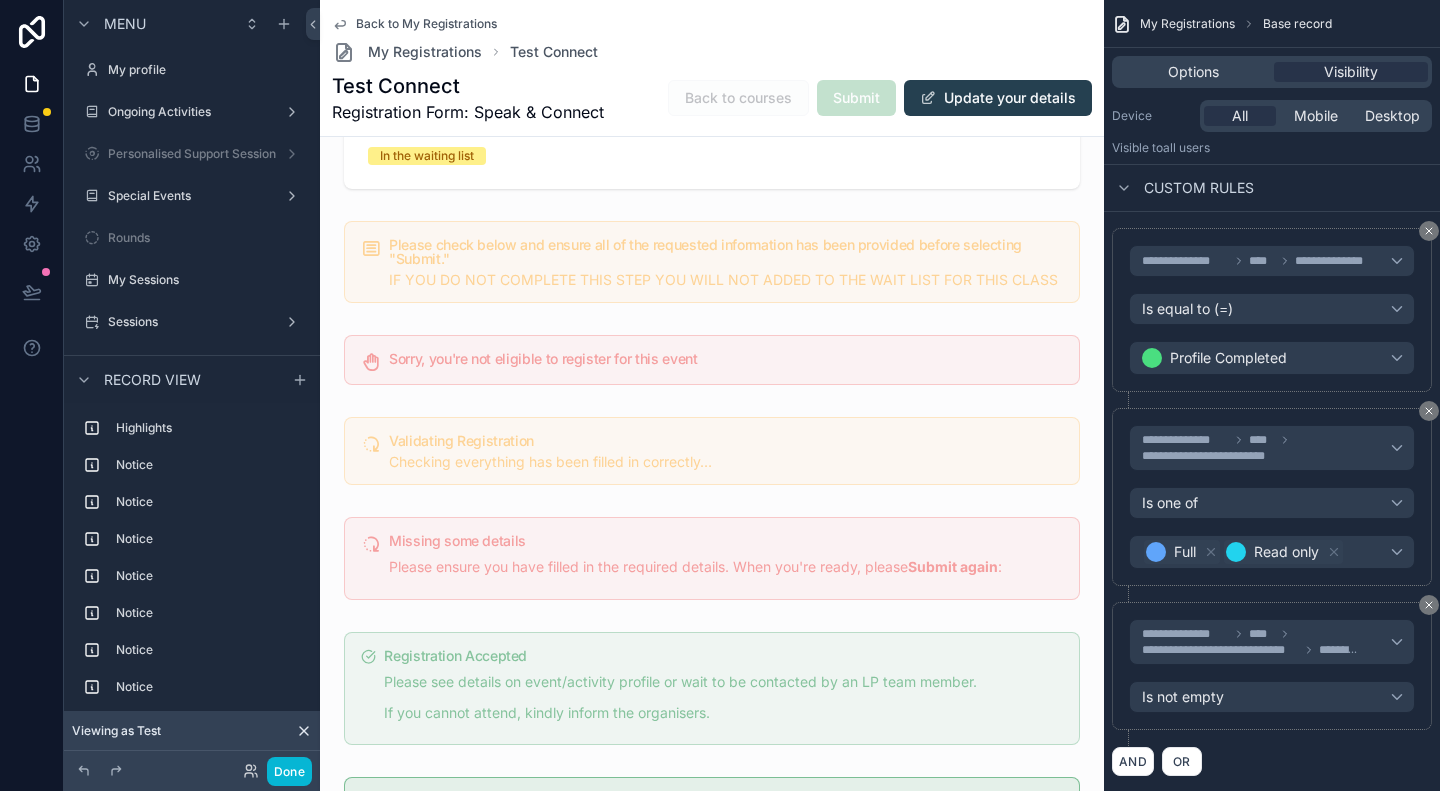 scroll, scrollTop: 0, scrollLeft: 0, axis: both 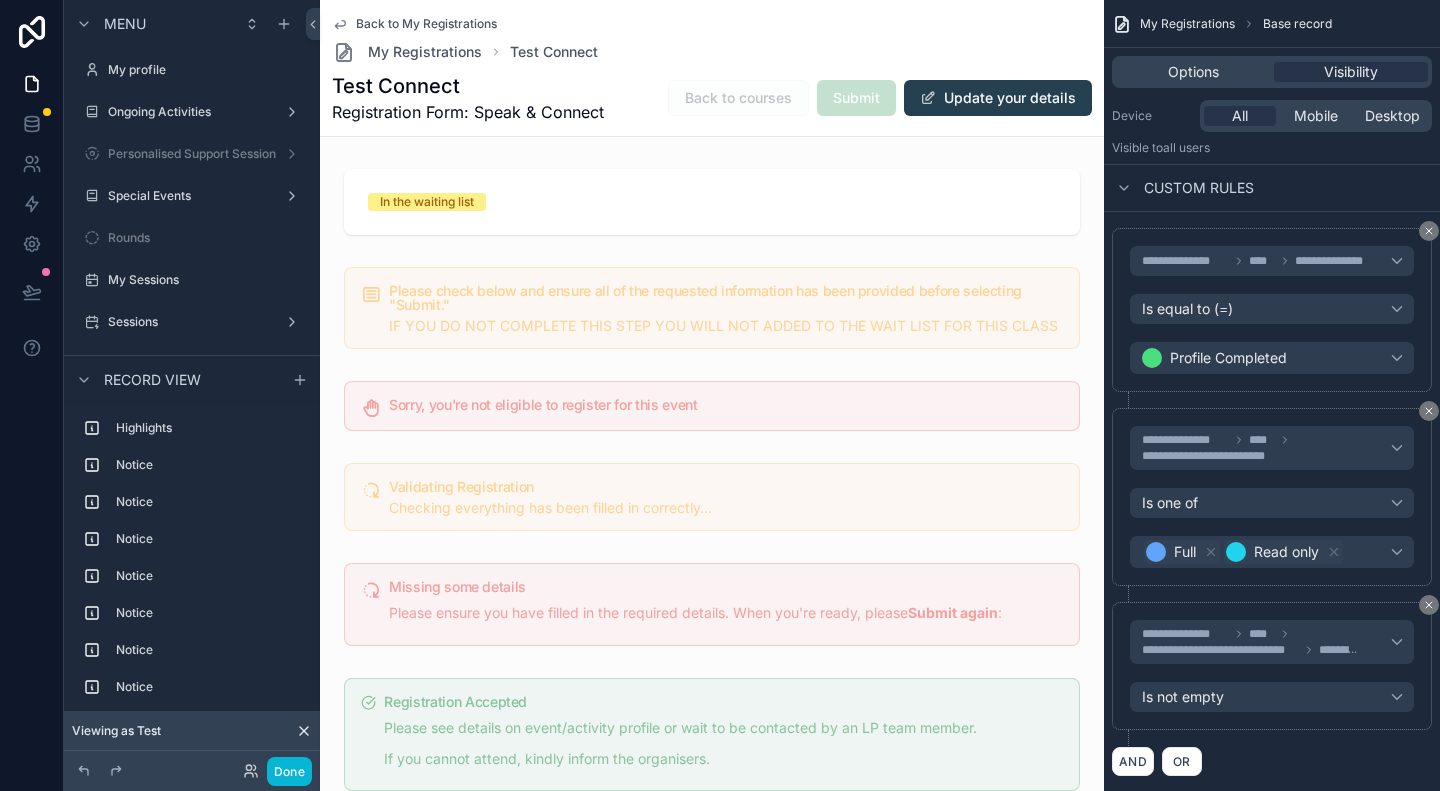 click on "Back to My Registrations" at bounding box center [426, 24] 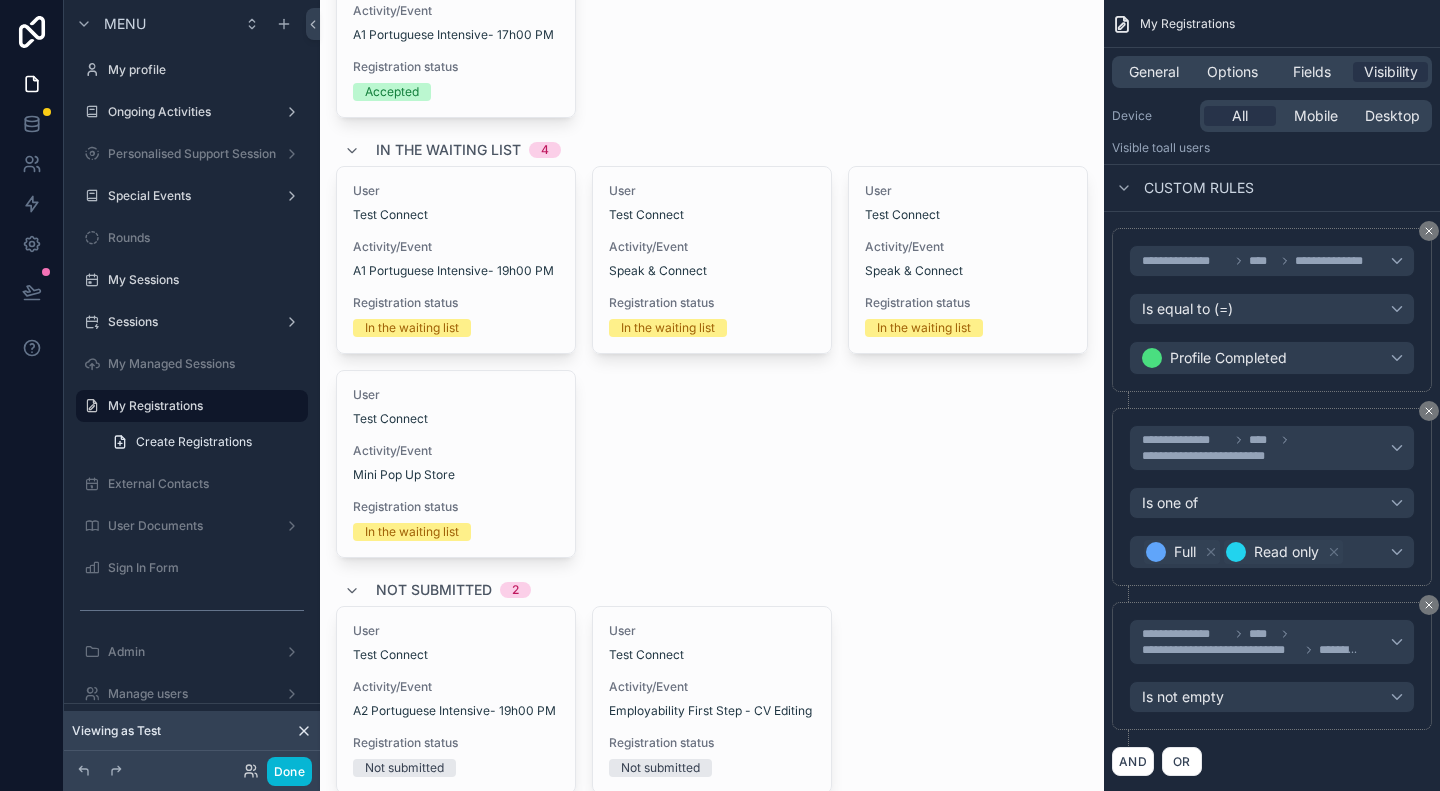 scroll, scrollTop: 251, scrollLeft: 0, axis: vertical 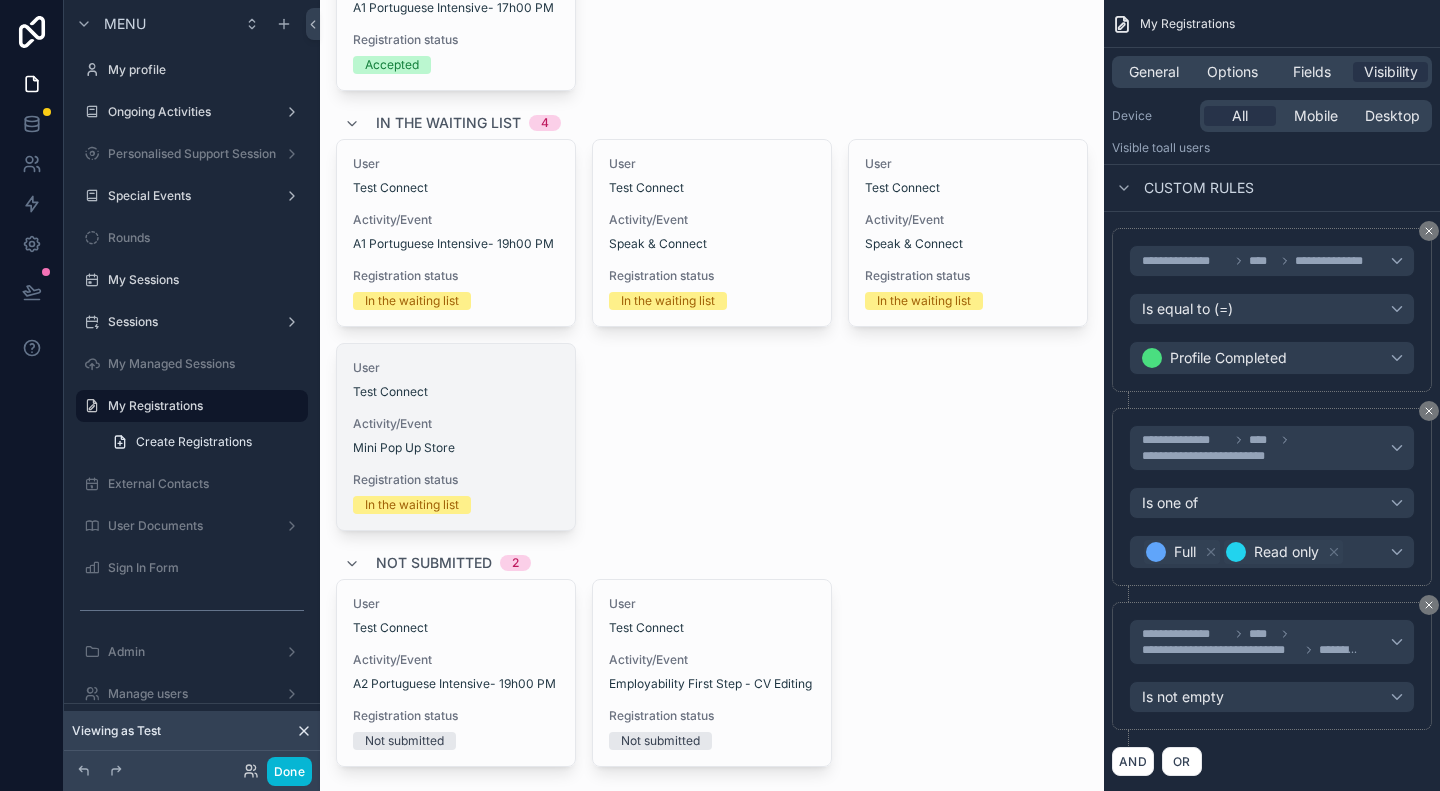 click on "Registration status" at bounding box center [456, 480] 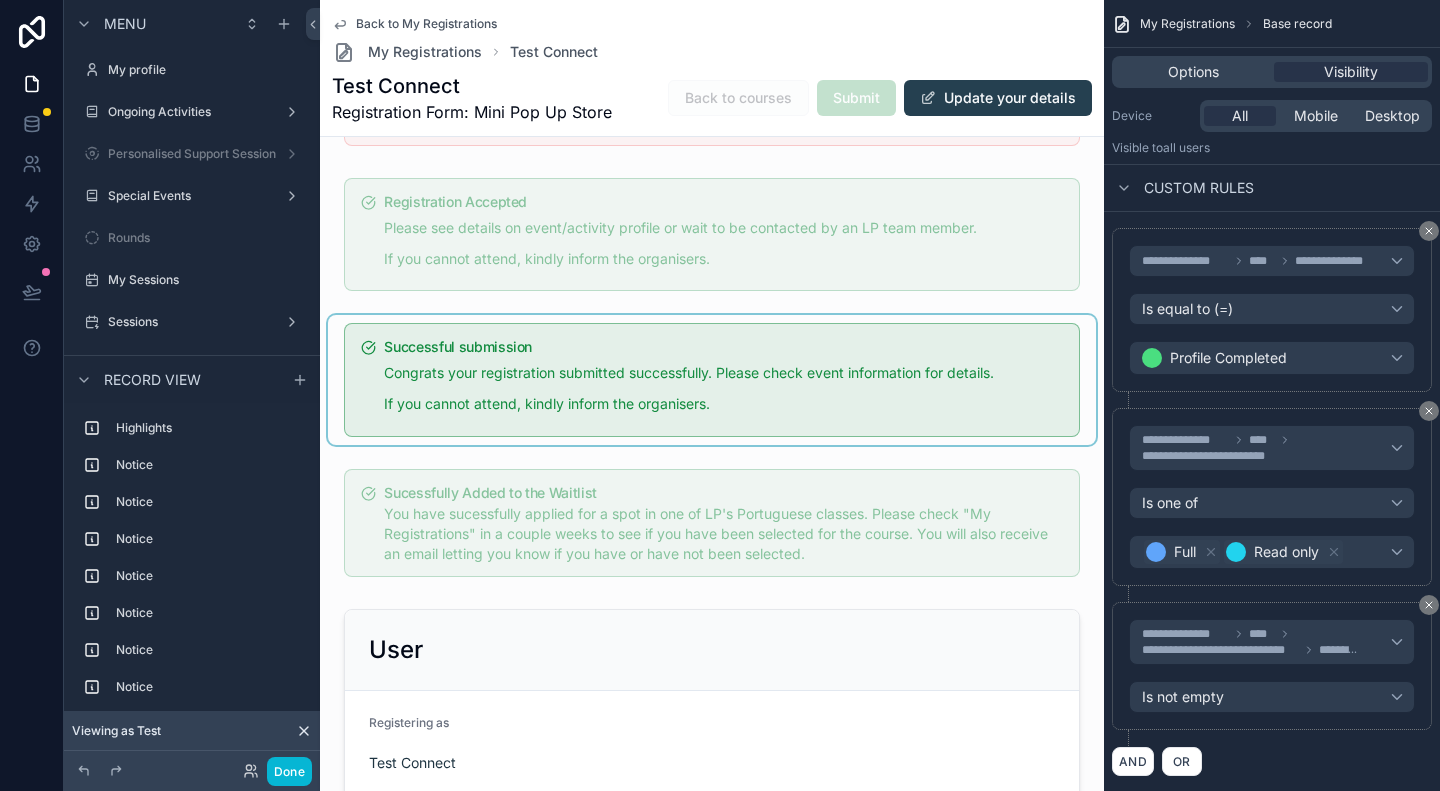 scroll, scrollTop: 400, scrollLeft: 0, axis: vertical 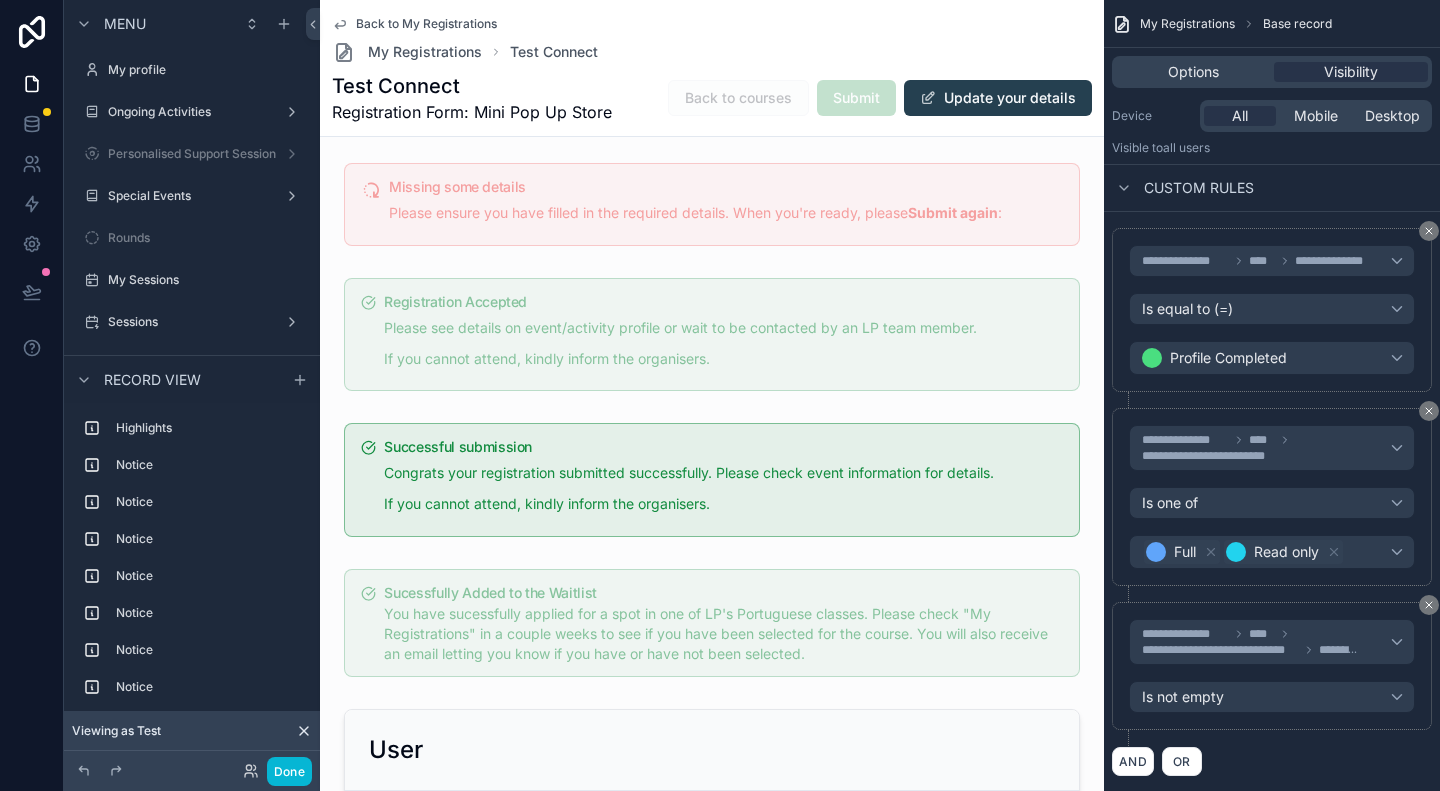 click on "Back to My Registrations" at bounding box center (426, 24) 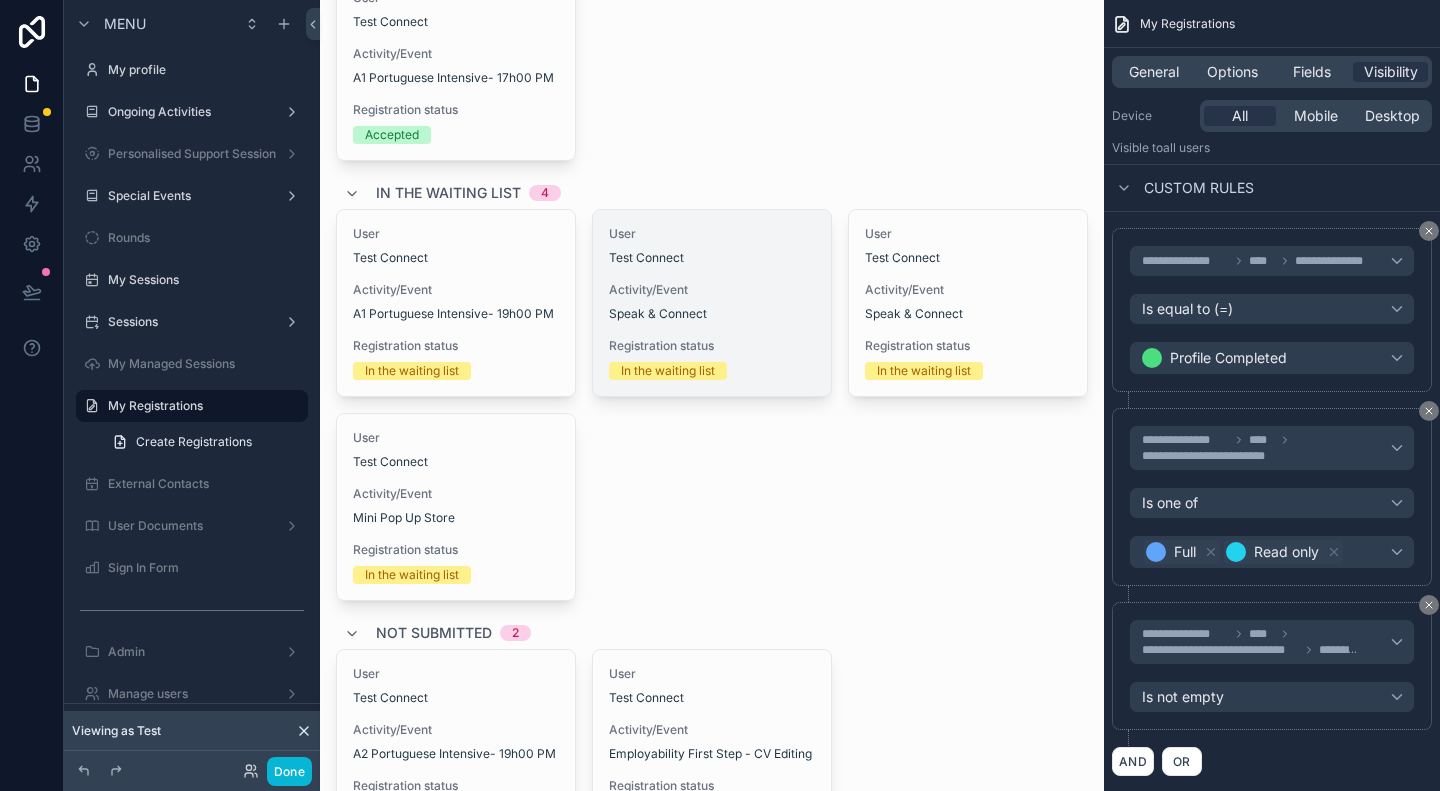 scroll, scrollTop: 151, scrollLeft: 0, axis: vertical 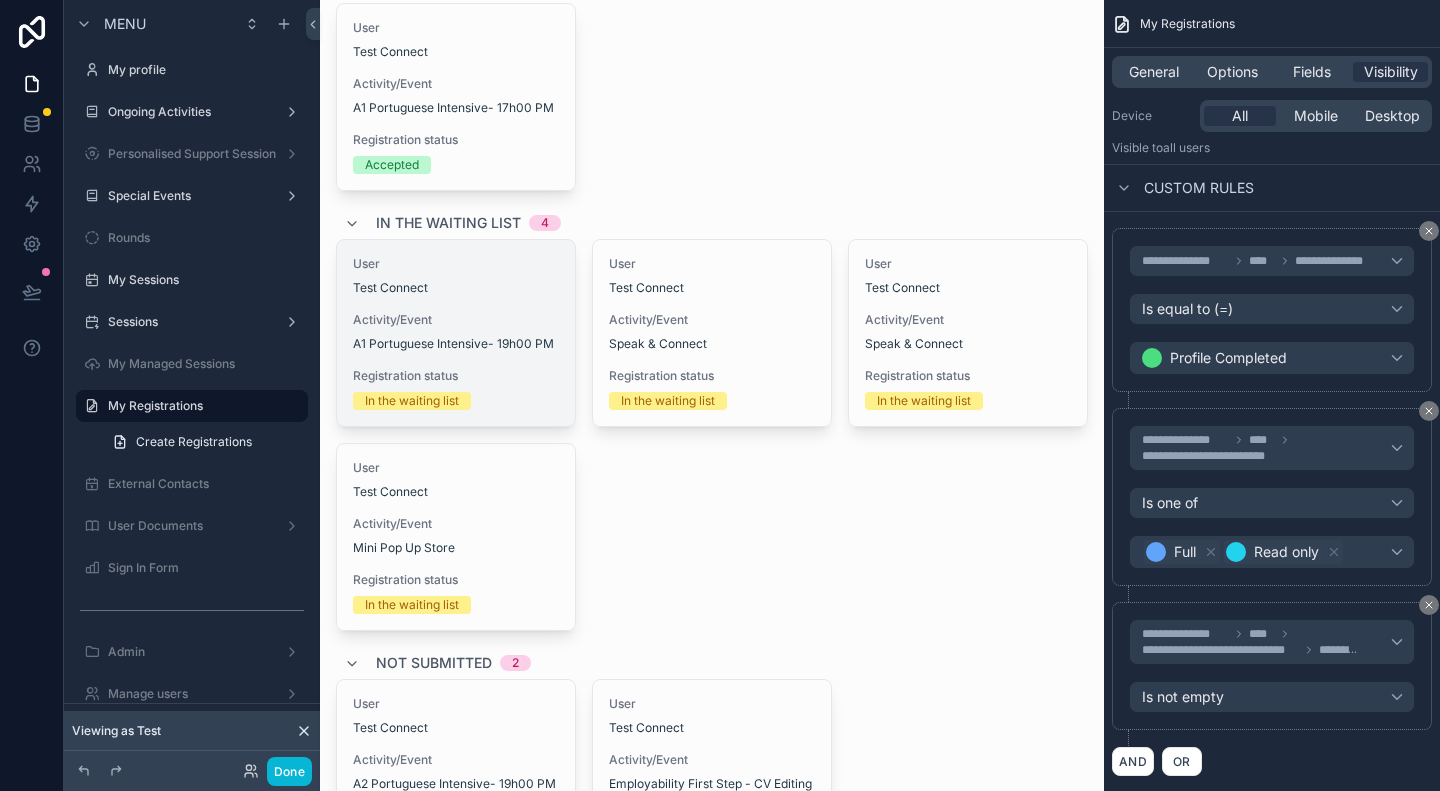 click on "Activity/Event" at bounding box center (456, 320) 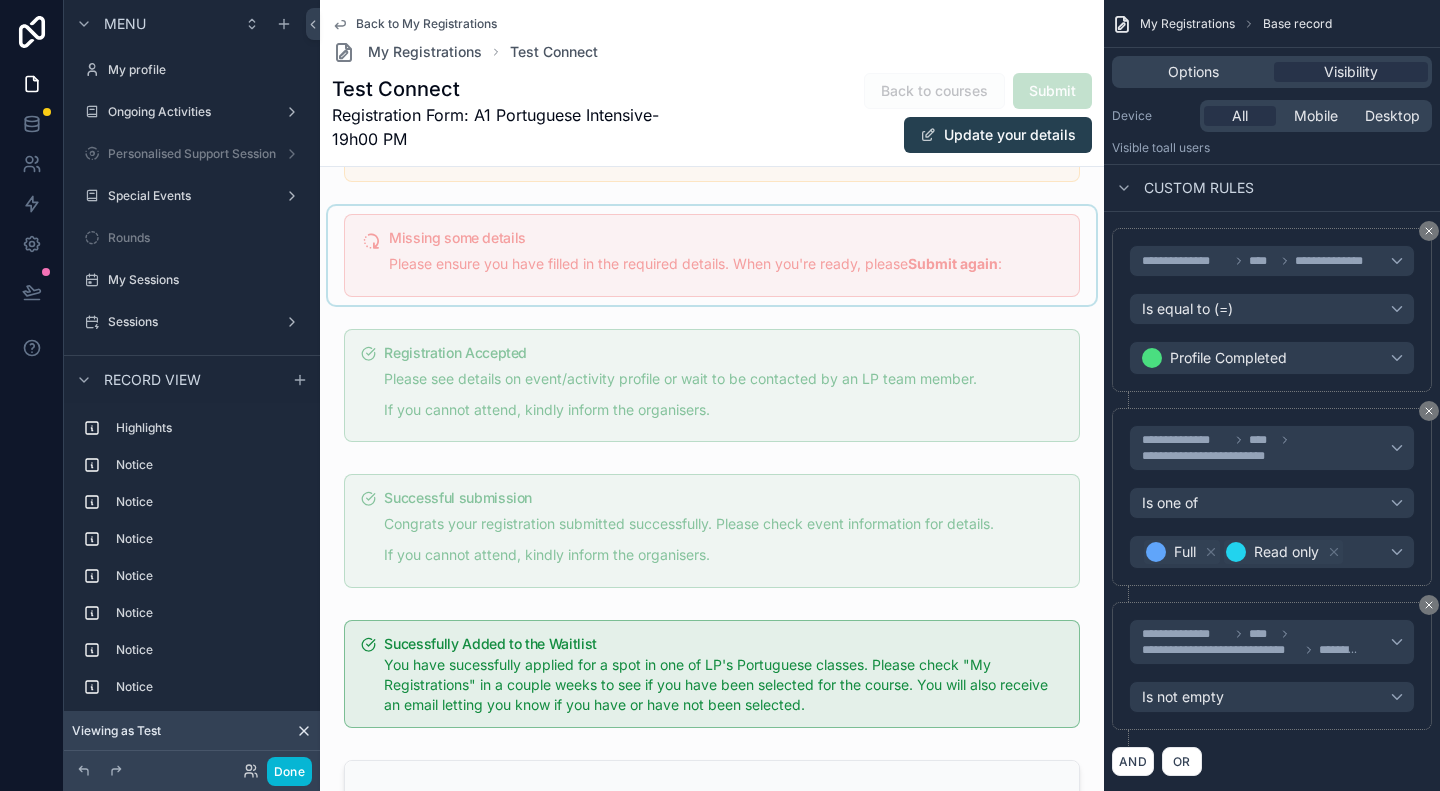 scroll, scrollTop: 351, scrollLeft: 0, axis: vertical 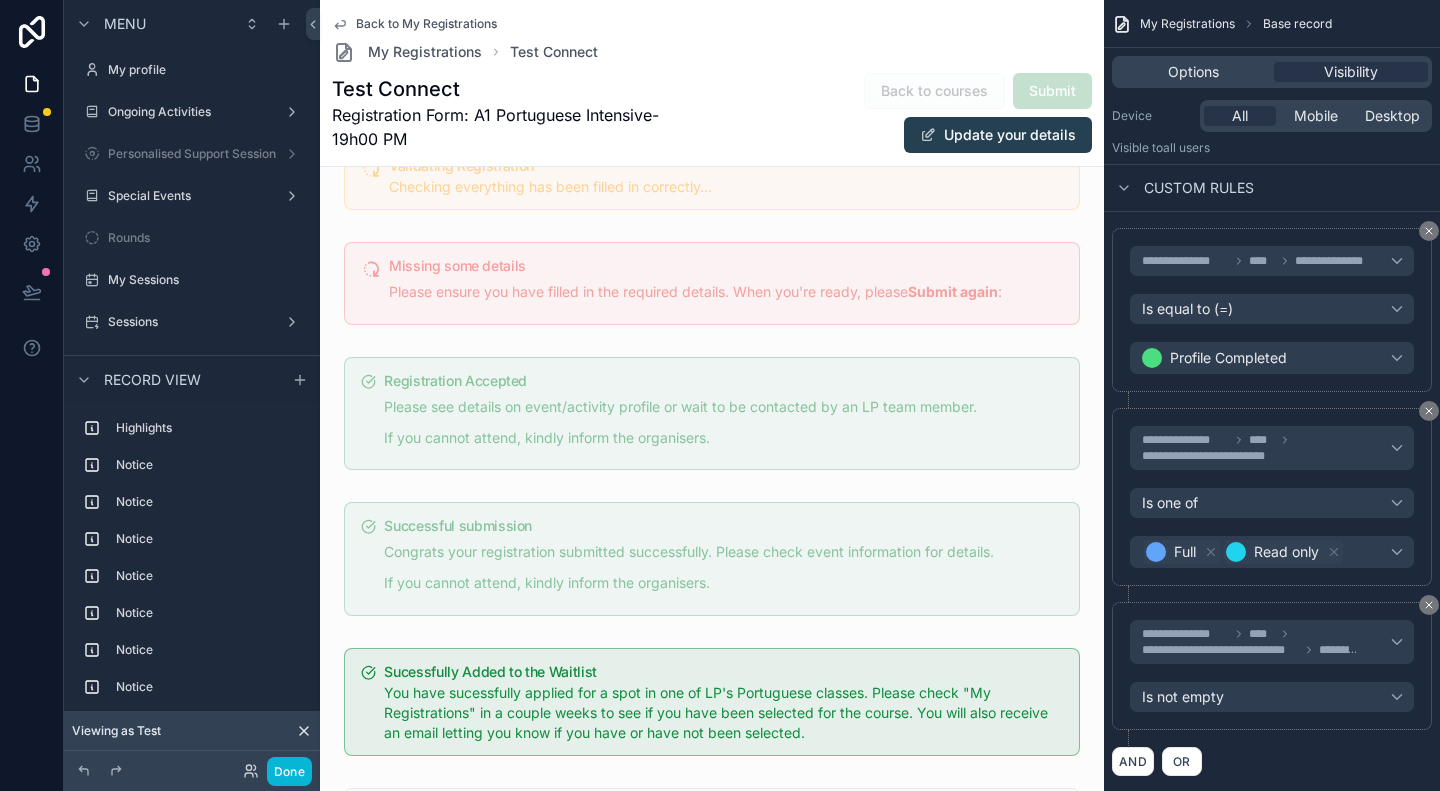 click on "Back to My Registrations" at bounding box center [426, 24] 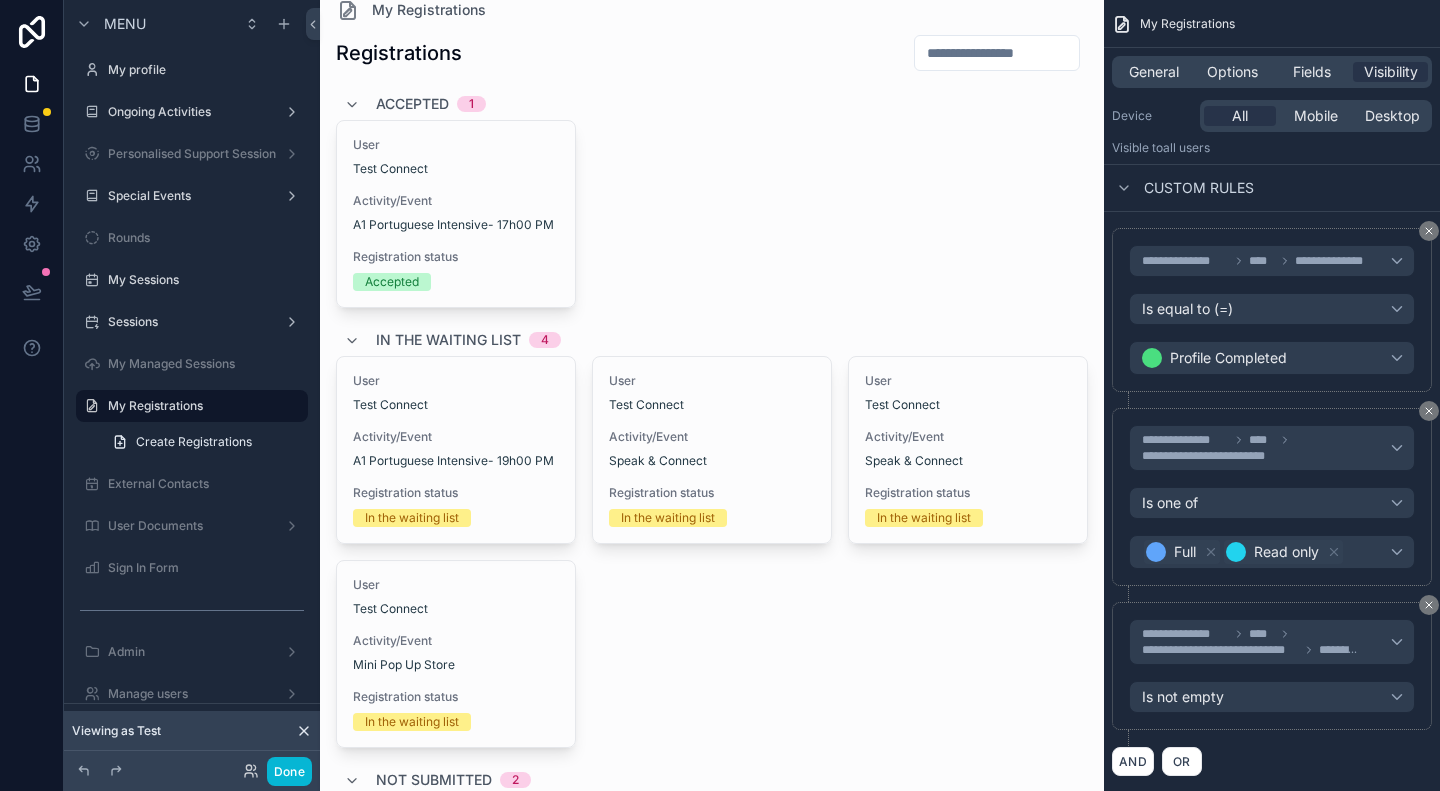 scroll, scrollTop: 0, scrollLeft: 0, axis: both 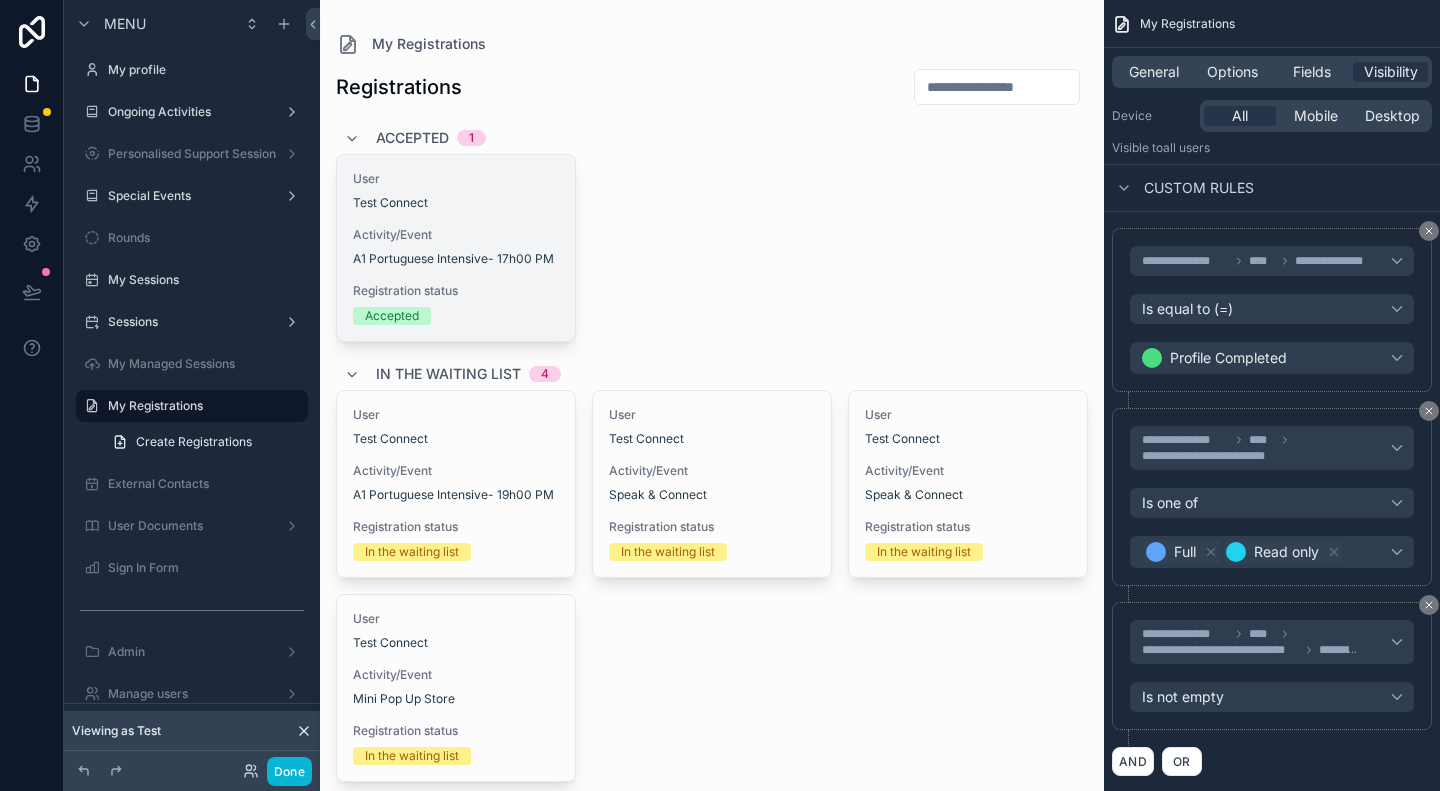 click on "User Test Connect Activity/Event A1 Portuguese Intensive- 17h00 PM Registration status Accepted" at bounding box center [456, 248] 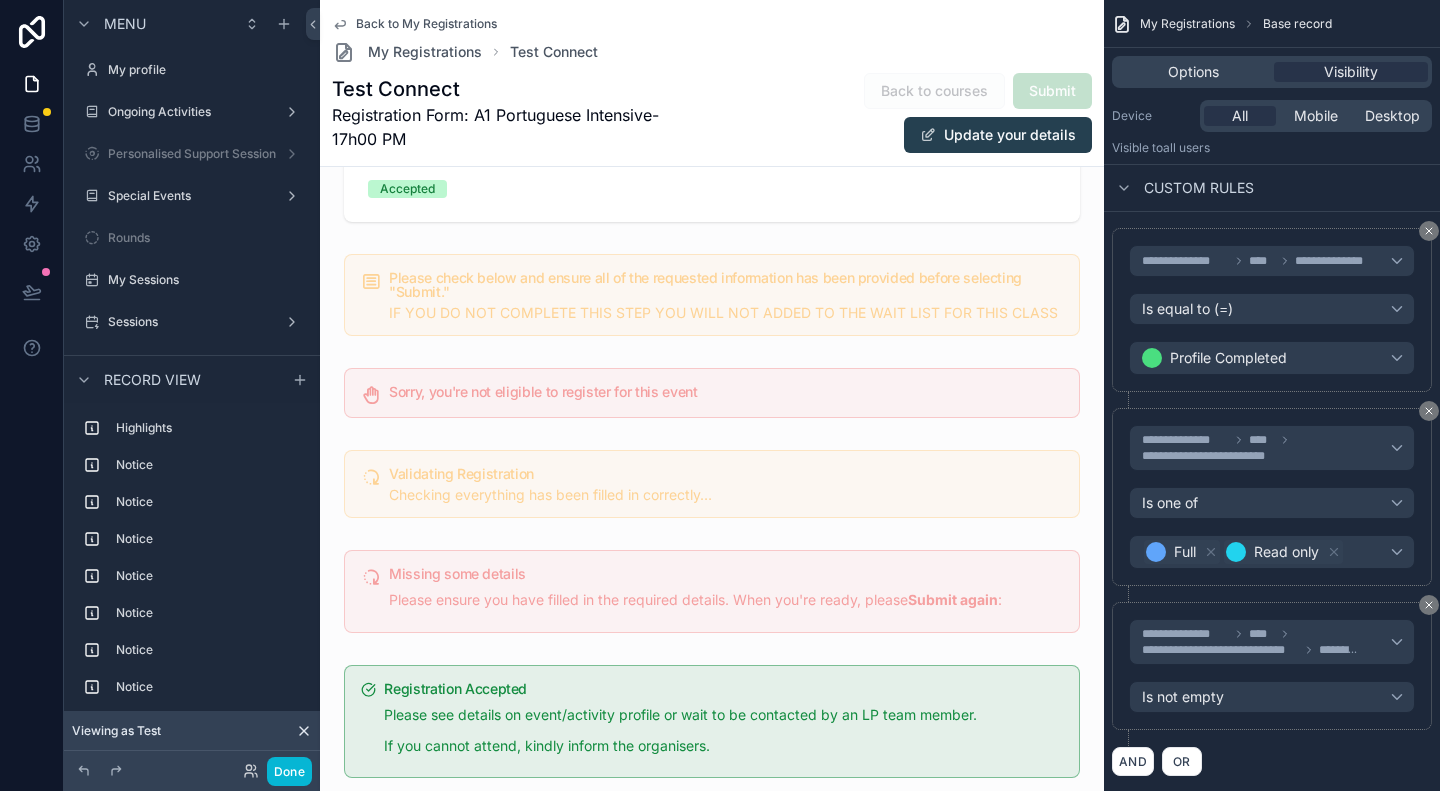 scroll, scrollTop: 0, scrollLeft: 0, axis: both 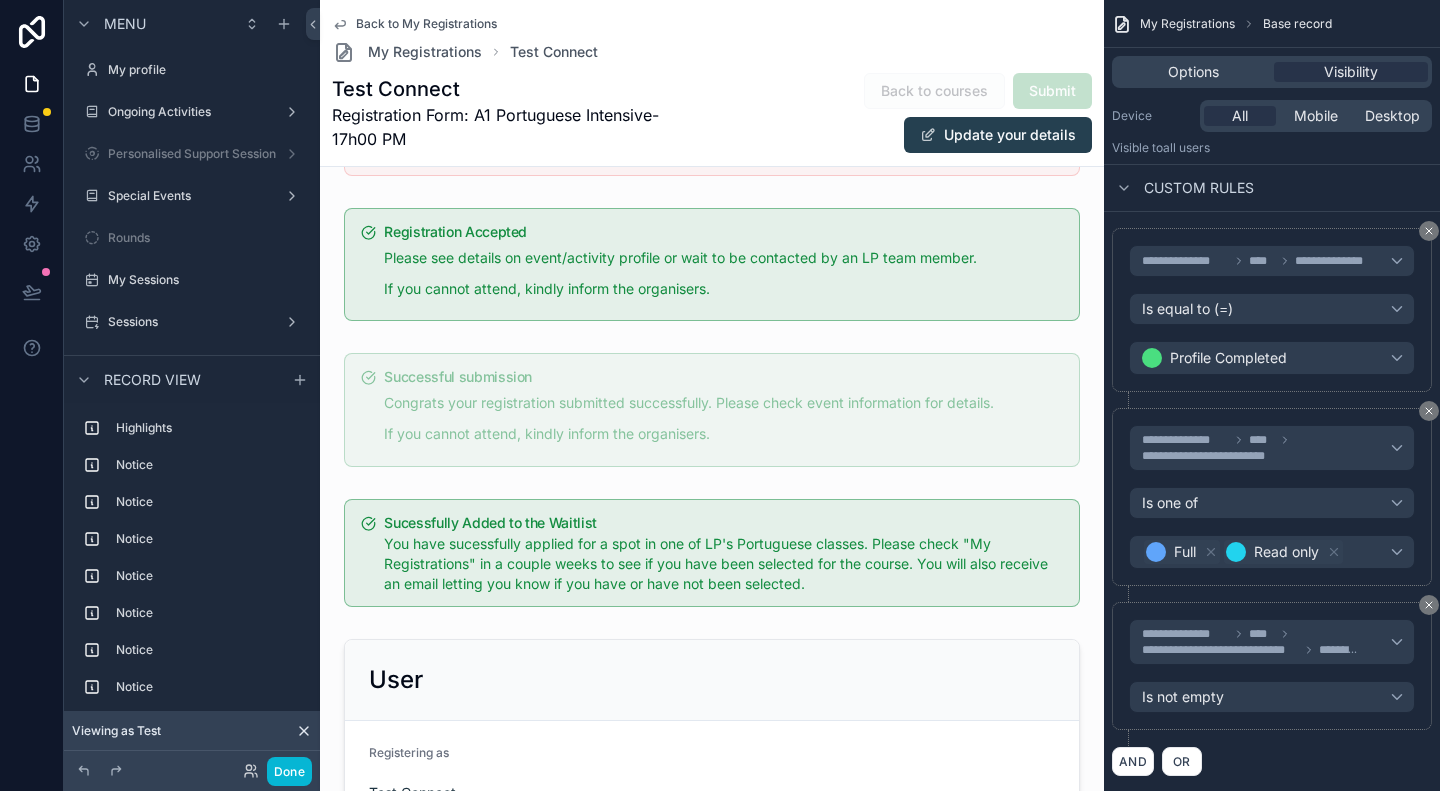 click on "Back to My Registrations" at bounding box center [426, 24] 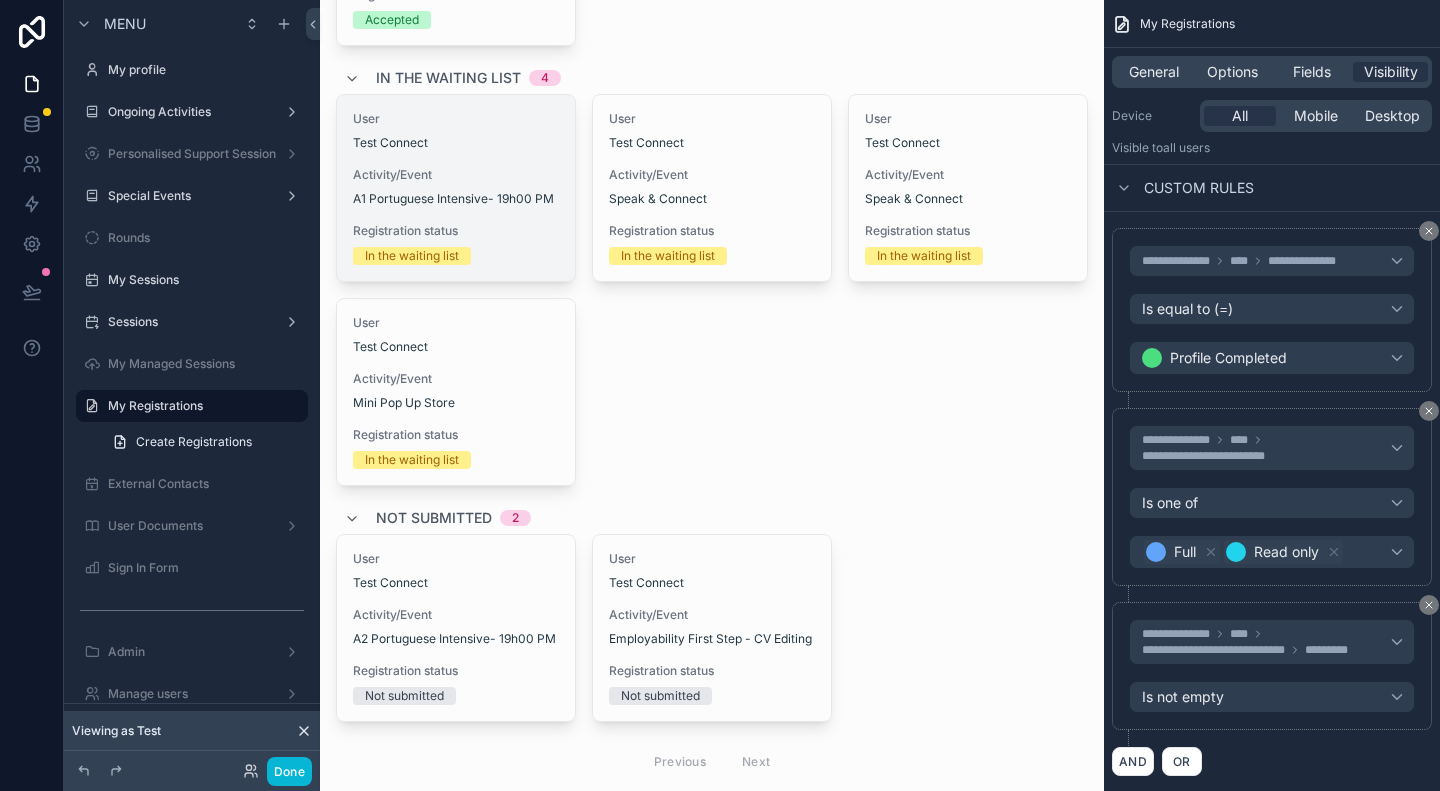 scroll, scrollTop: 251, scrollLeft: 0, axis: vertical 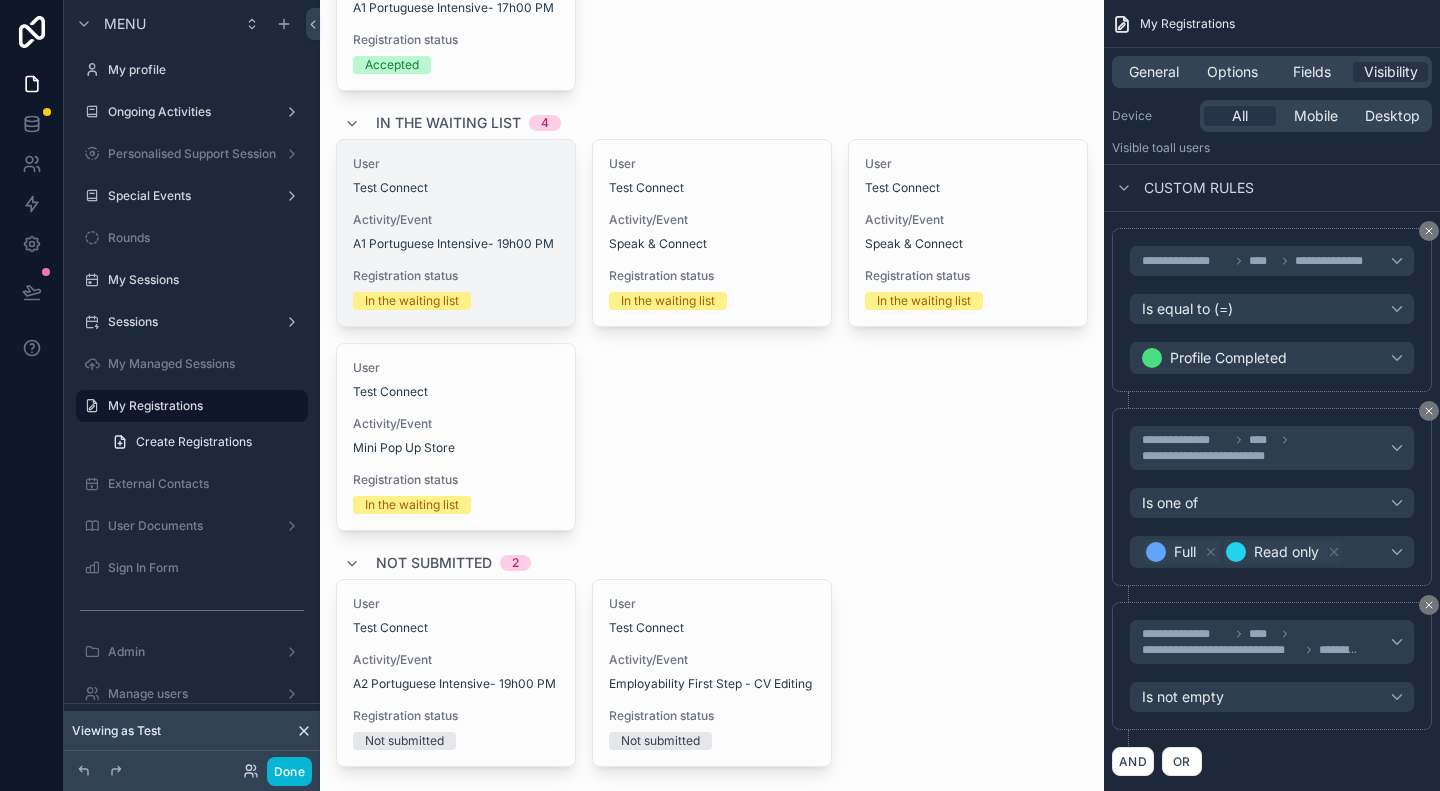 click on "User Test Connect Activity/Event A1 Portuguese Intensive- 19h00 PM Registration status In the waiting list" at bounding box center [456, 233] 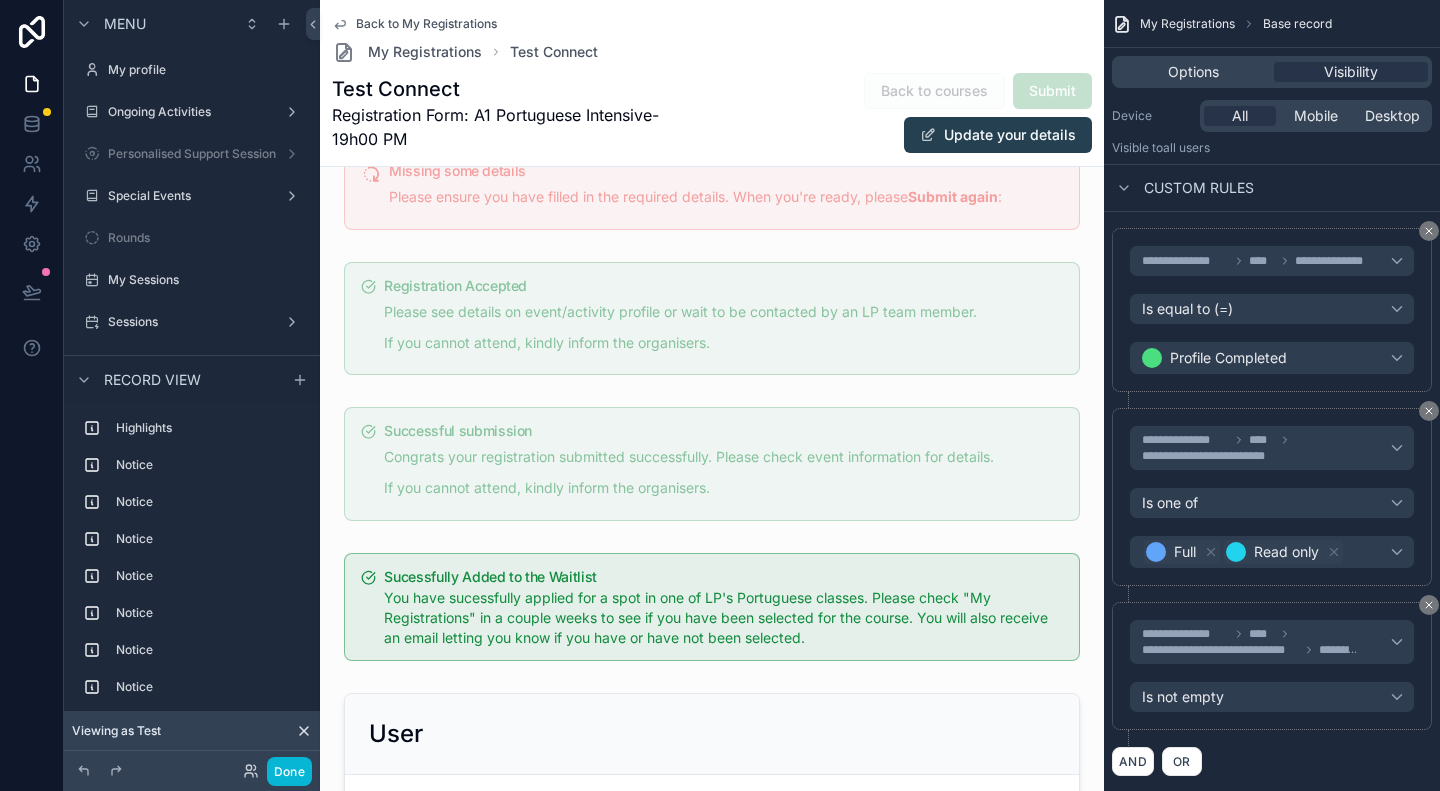 scroll, scrollTop: 451, scrollLeft: 0, axis: vertical 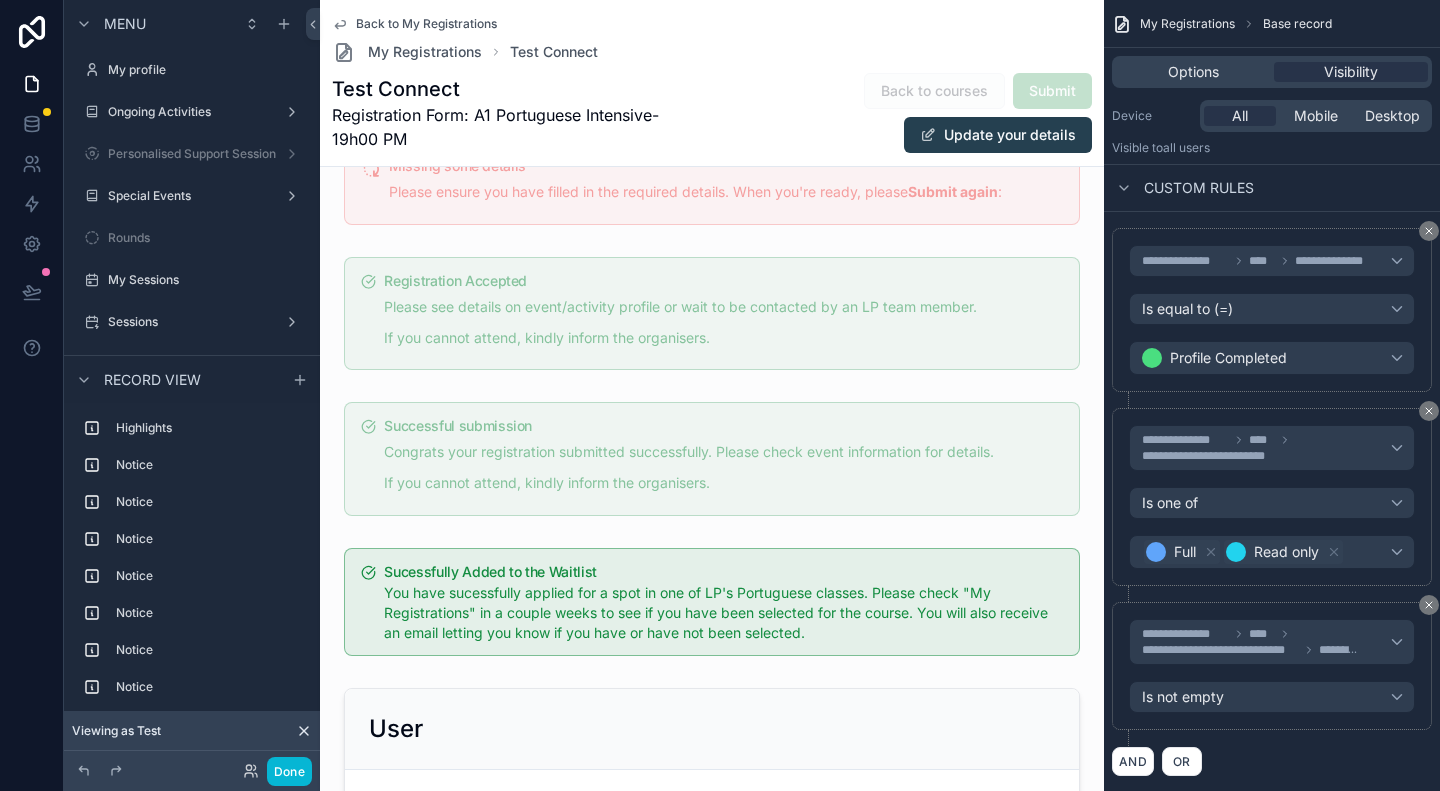 click on "Back to My Registrations" at bounding box center [426, 24] 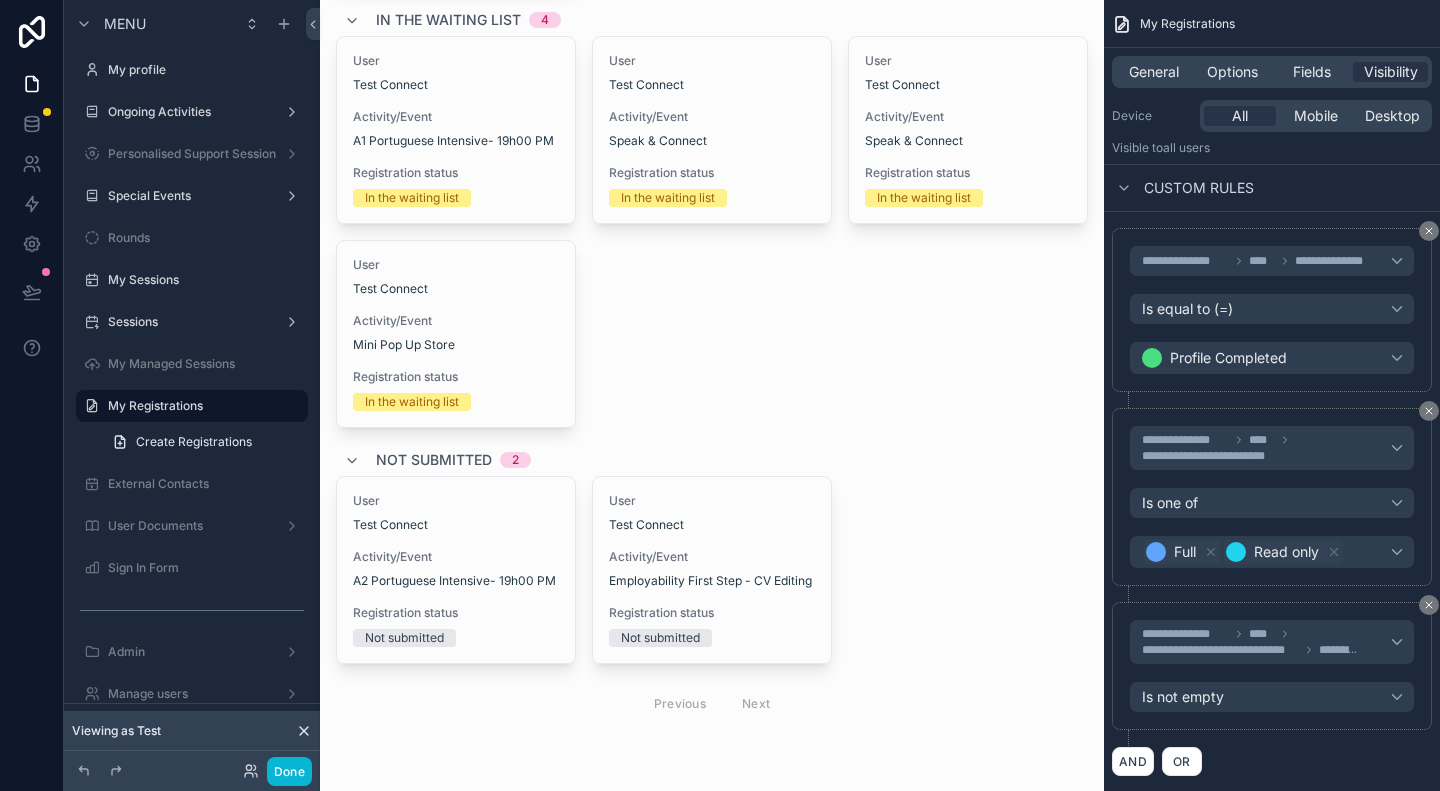 scroll, scrollTop: 351, scrollLeft: 0, axis: vertical 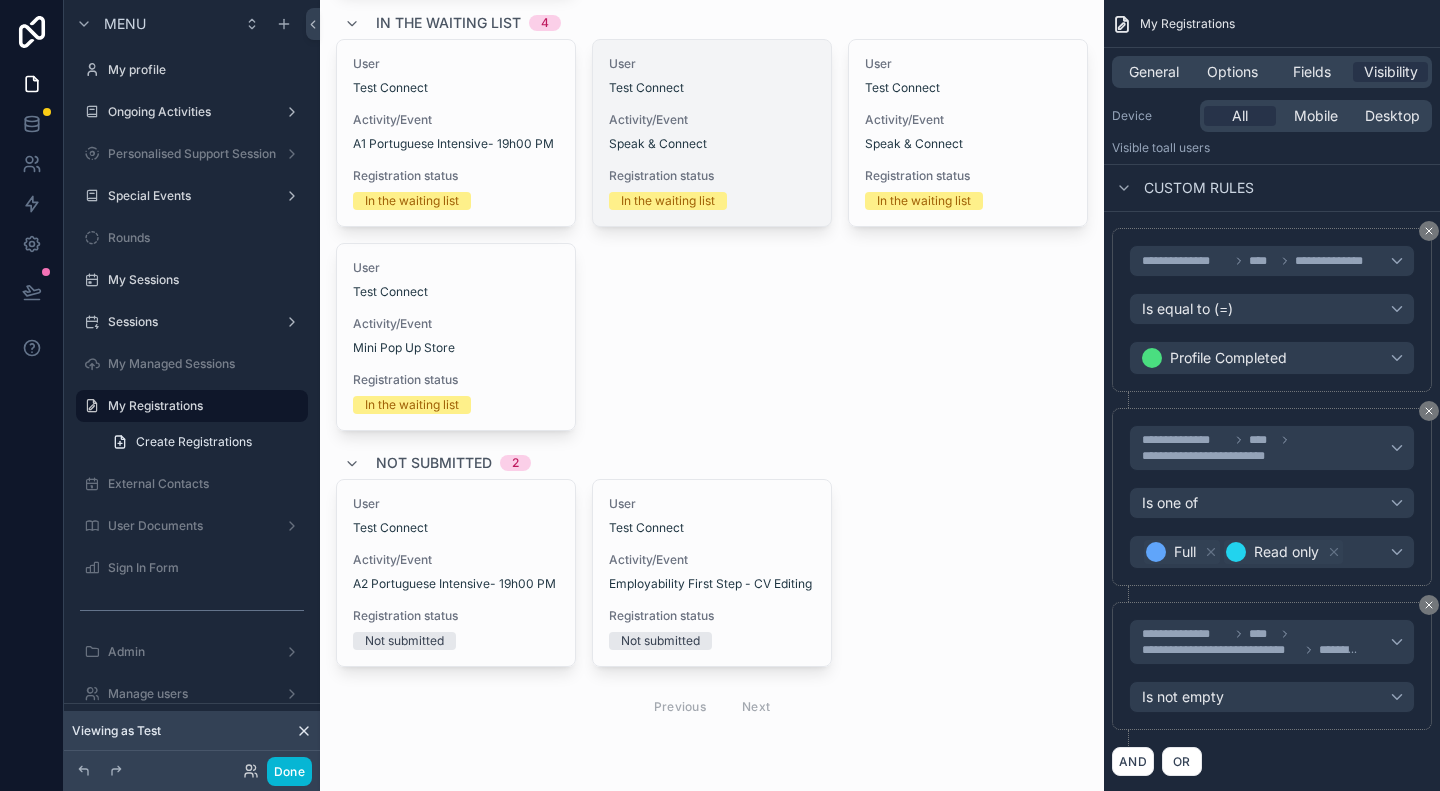 click on "Speak & Connect" at bounding box center (712, 144) 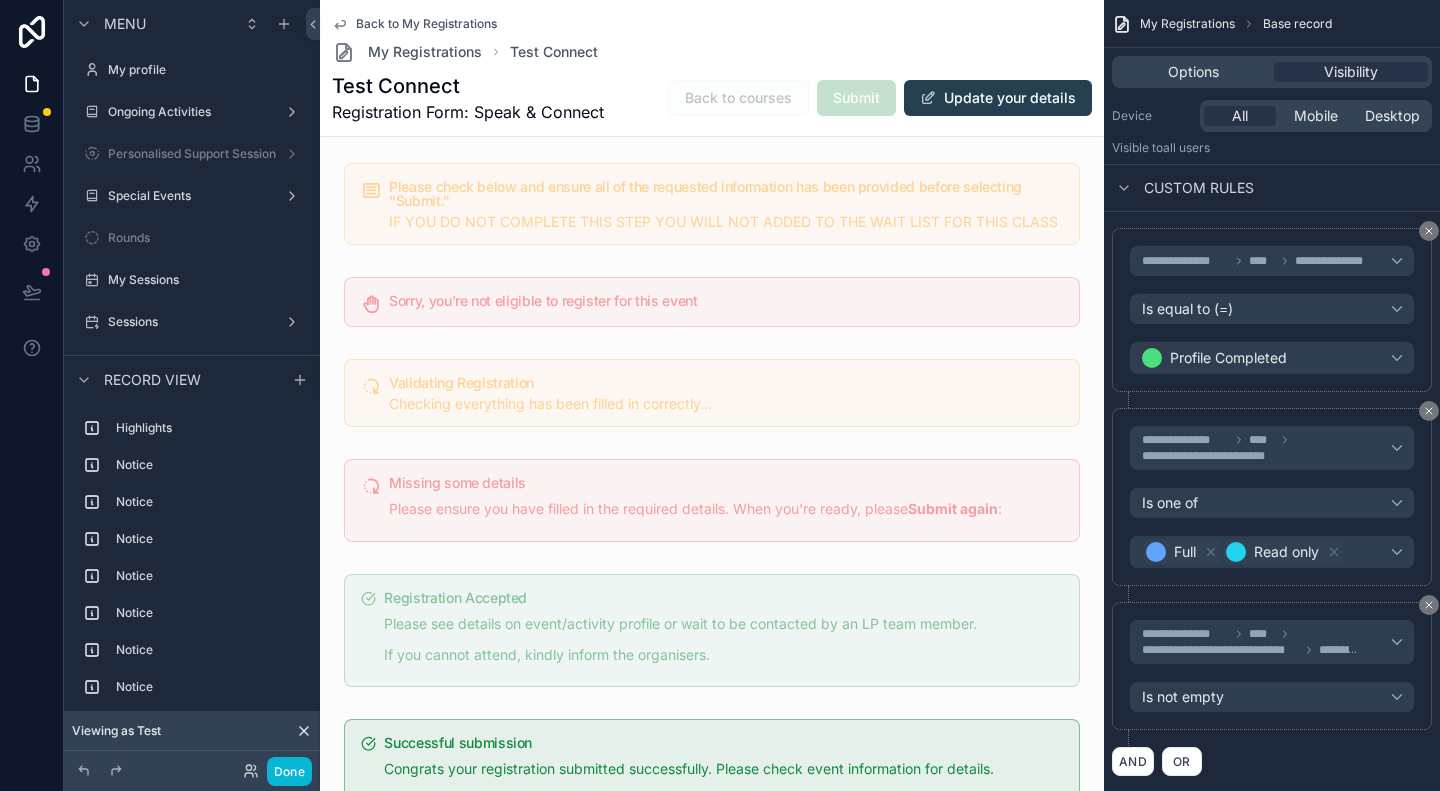 scroll, scrollTop: 0, scrollLeft: 0, axis: both 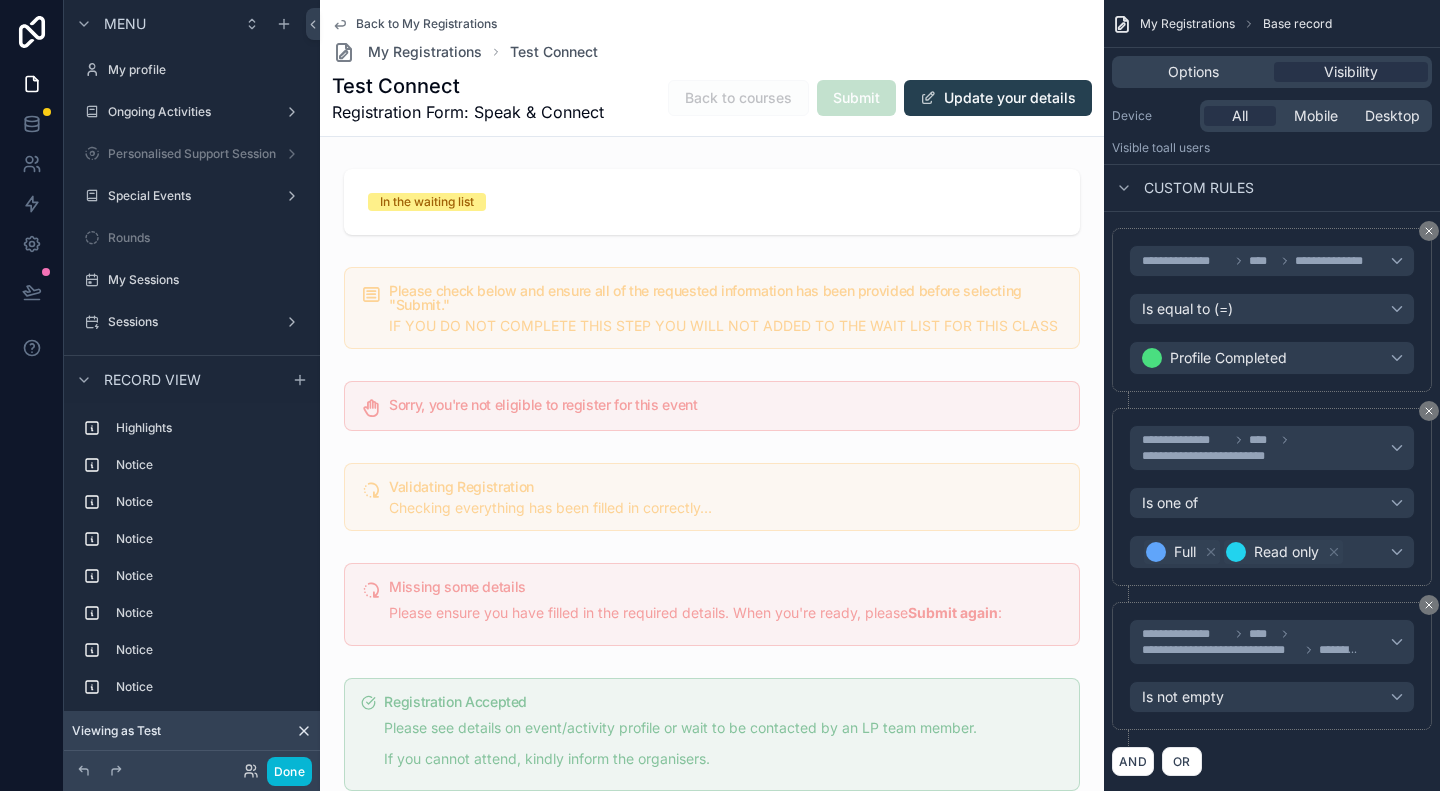 click on "Back to My Registrations" at bounding box center [426, 24] 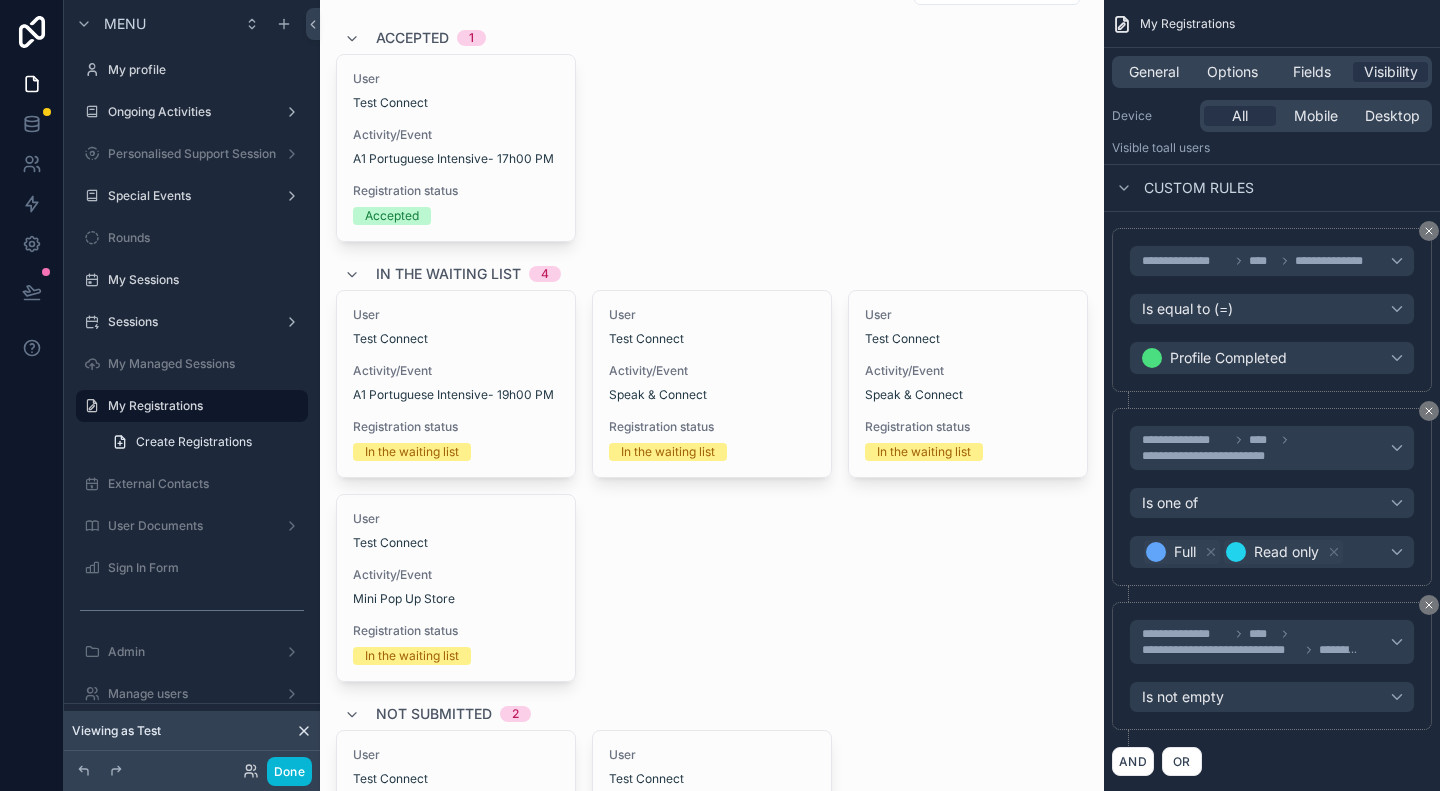 scroll, scrollTop: 0, scrollLeft: 0, axis: both 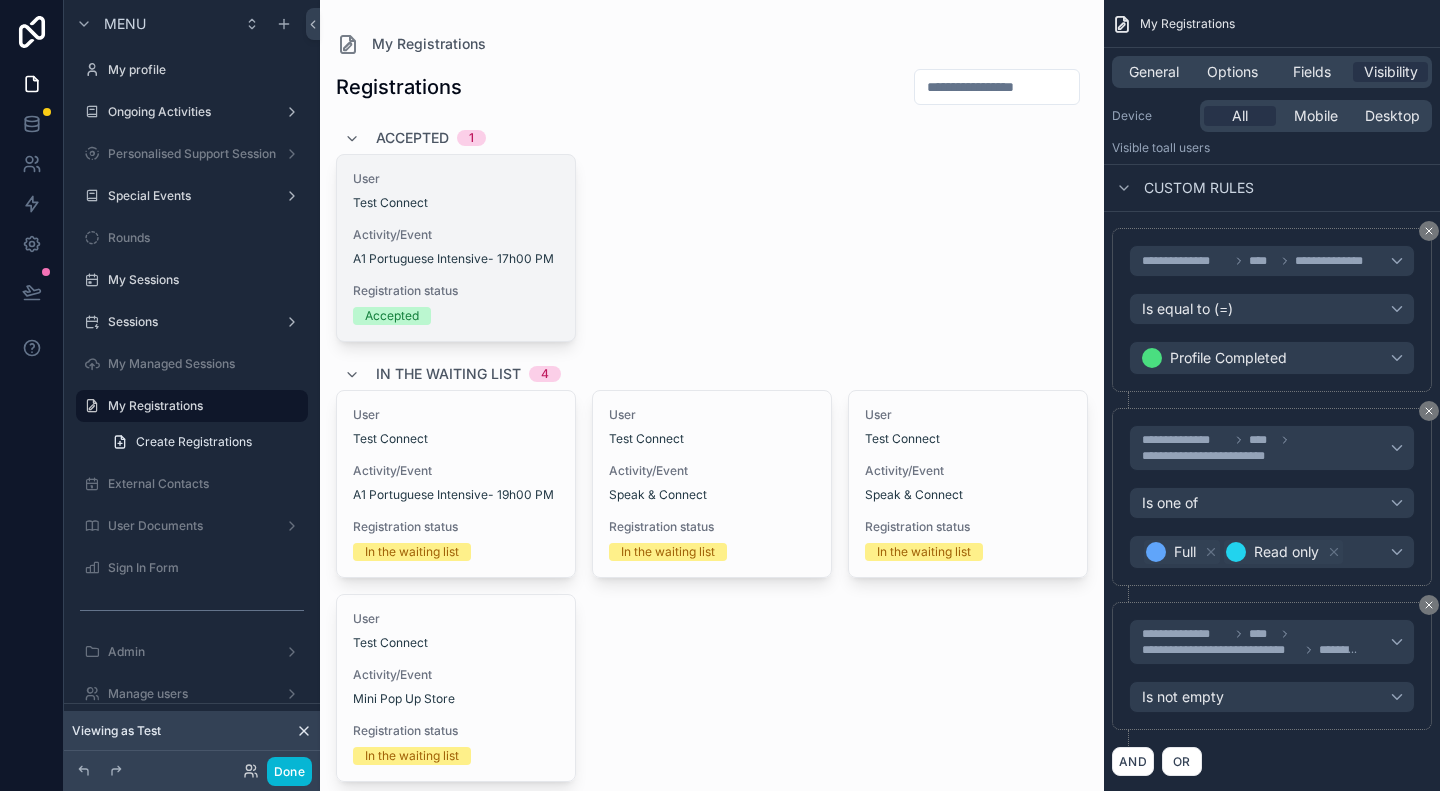 click on "Activity/Event A1 Portuguese Intensive- 17h00 PM" at bounding box center (456, 247) 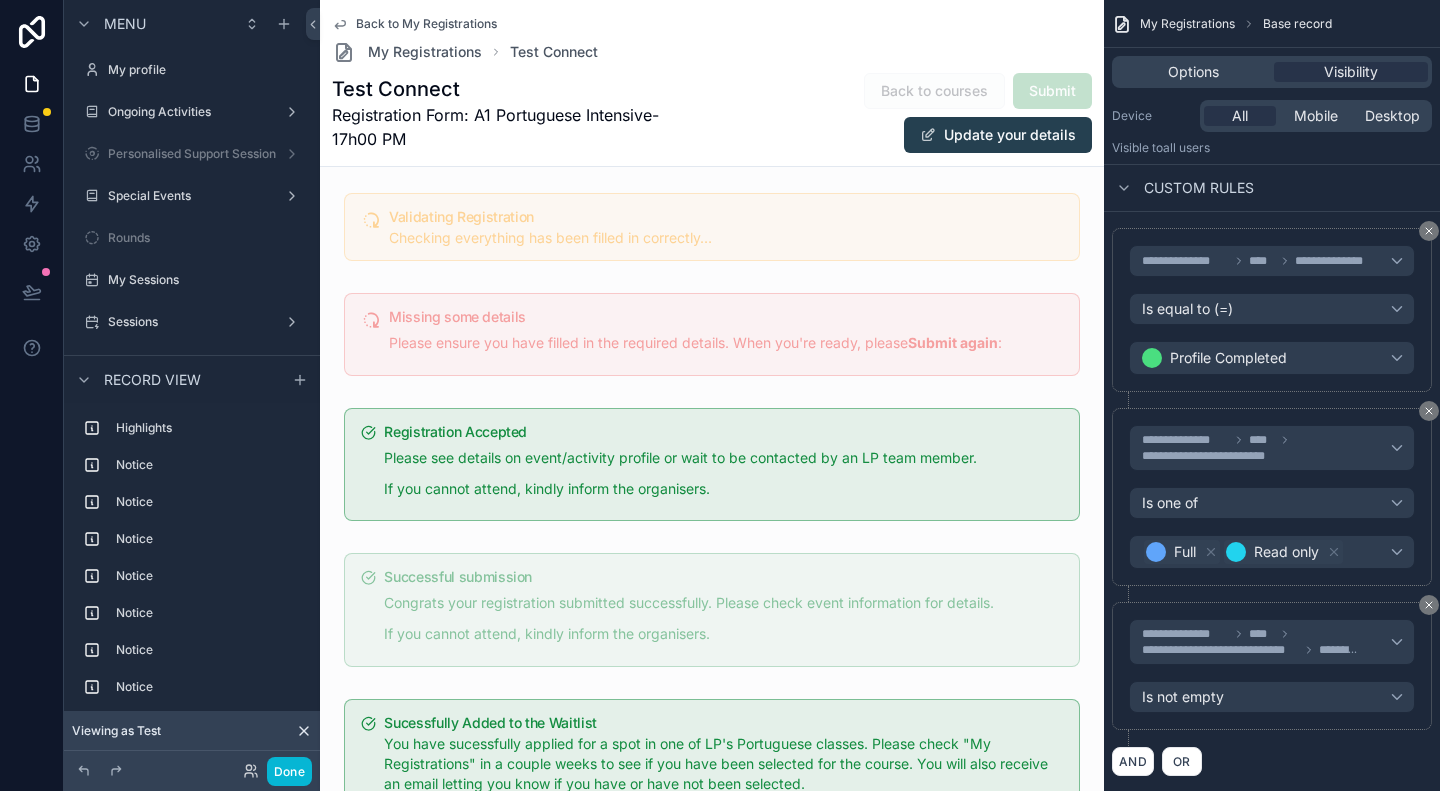 scroll, scrollTop: 400, scrollLeft: 0, axis: vertical 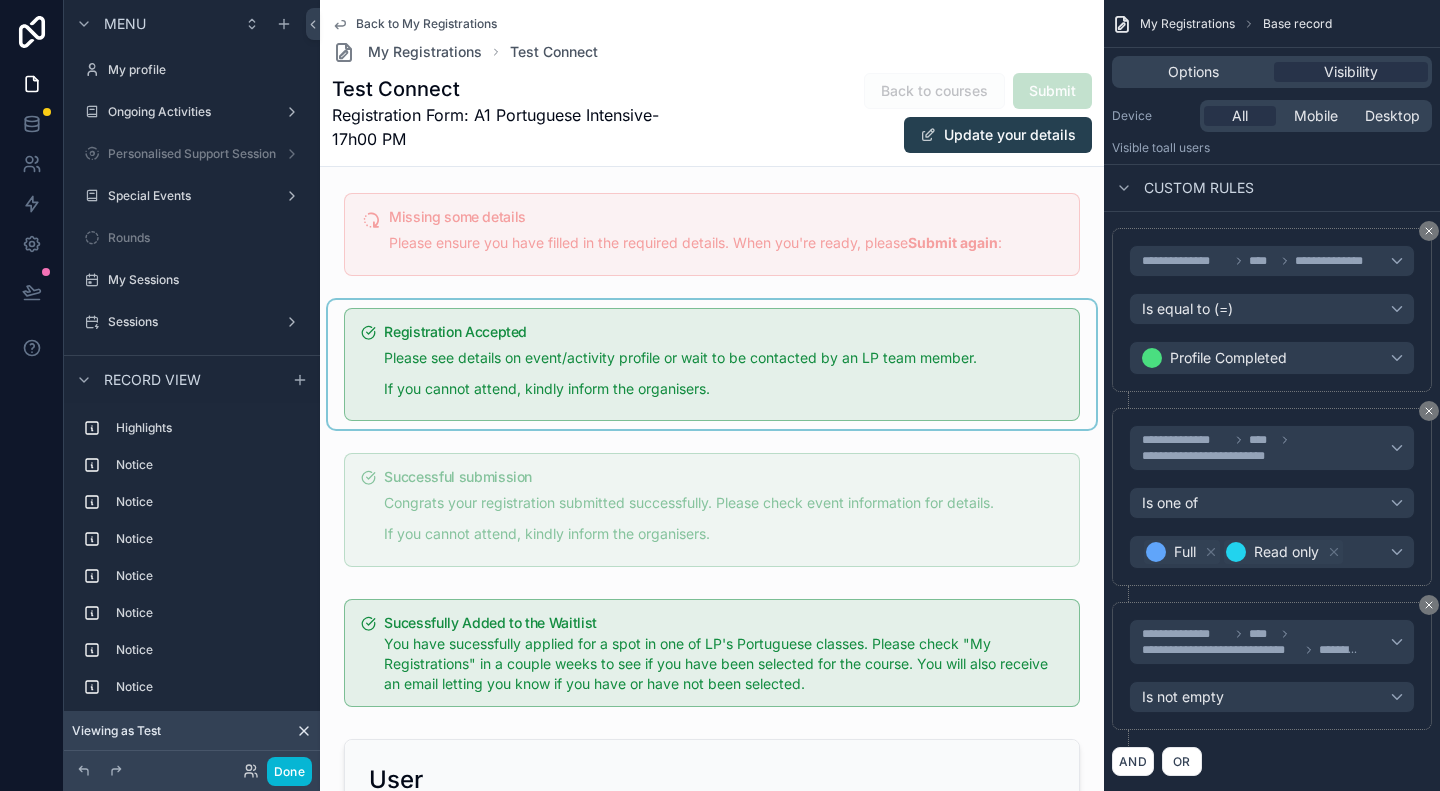 click at bounding box center [712, 365] 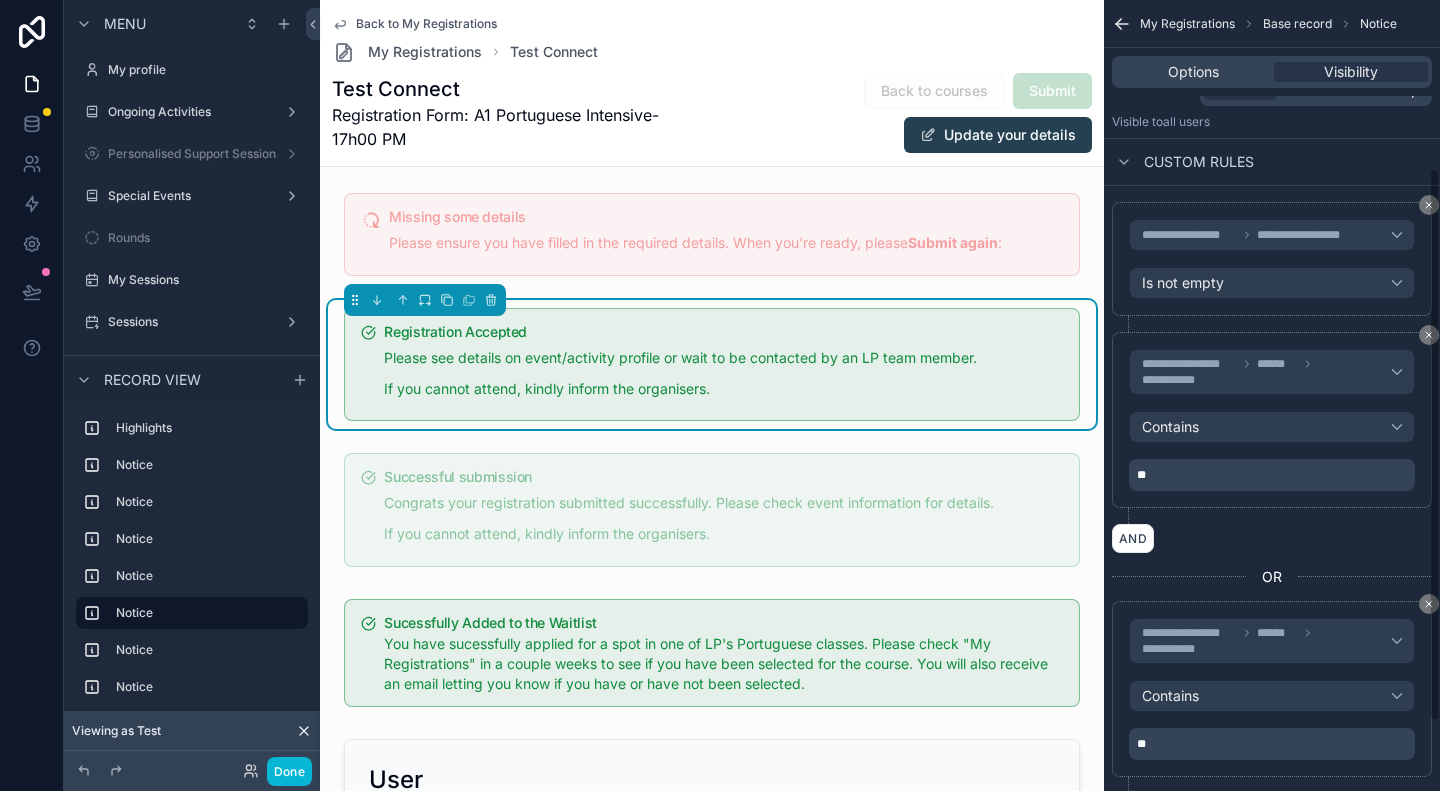 scroll, scrollTop: 239, scrollLeft: 0, axis: vertical 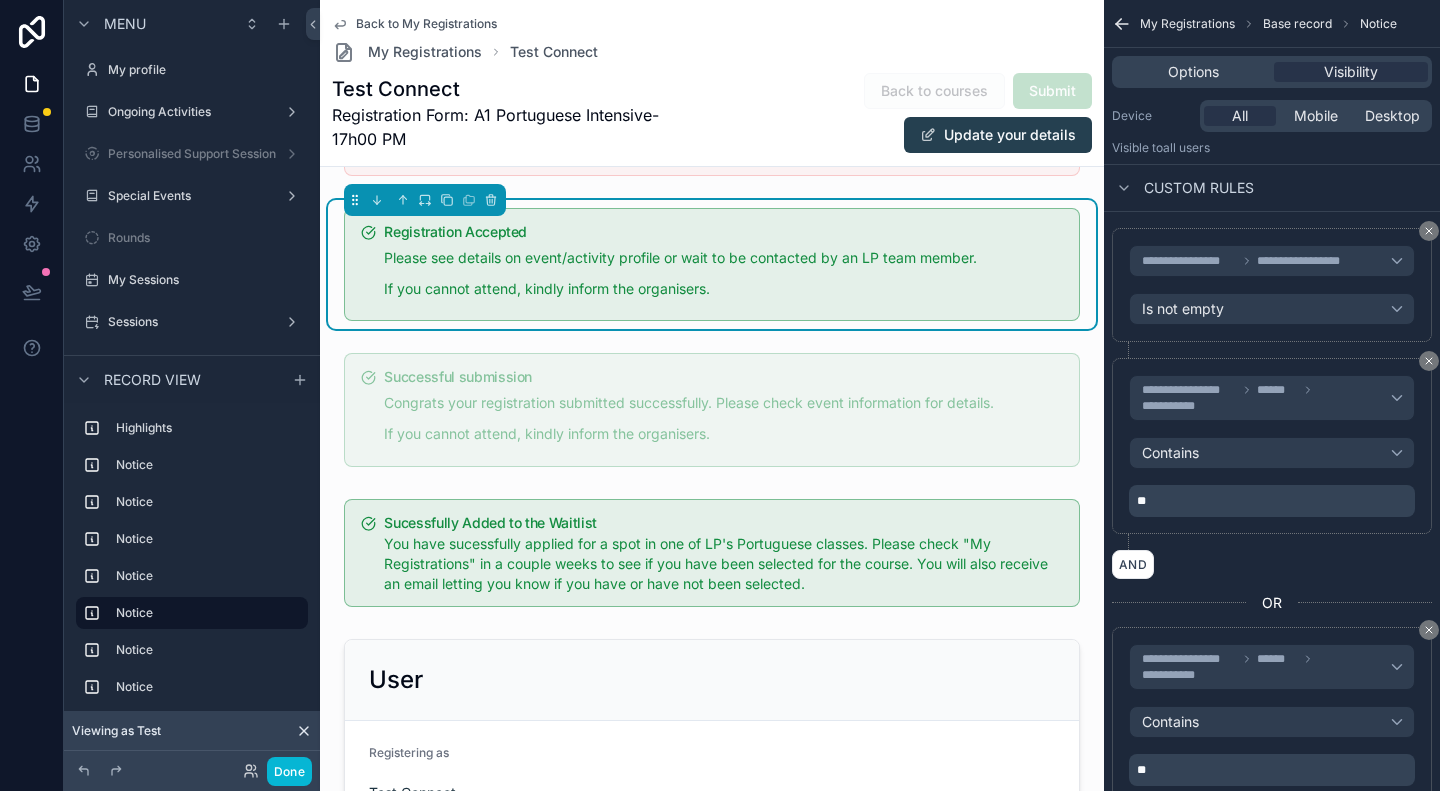 click on "Back to My Registrations" at bounding box center [426, 24] 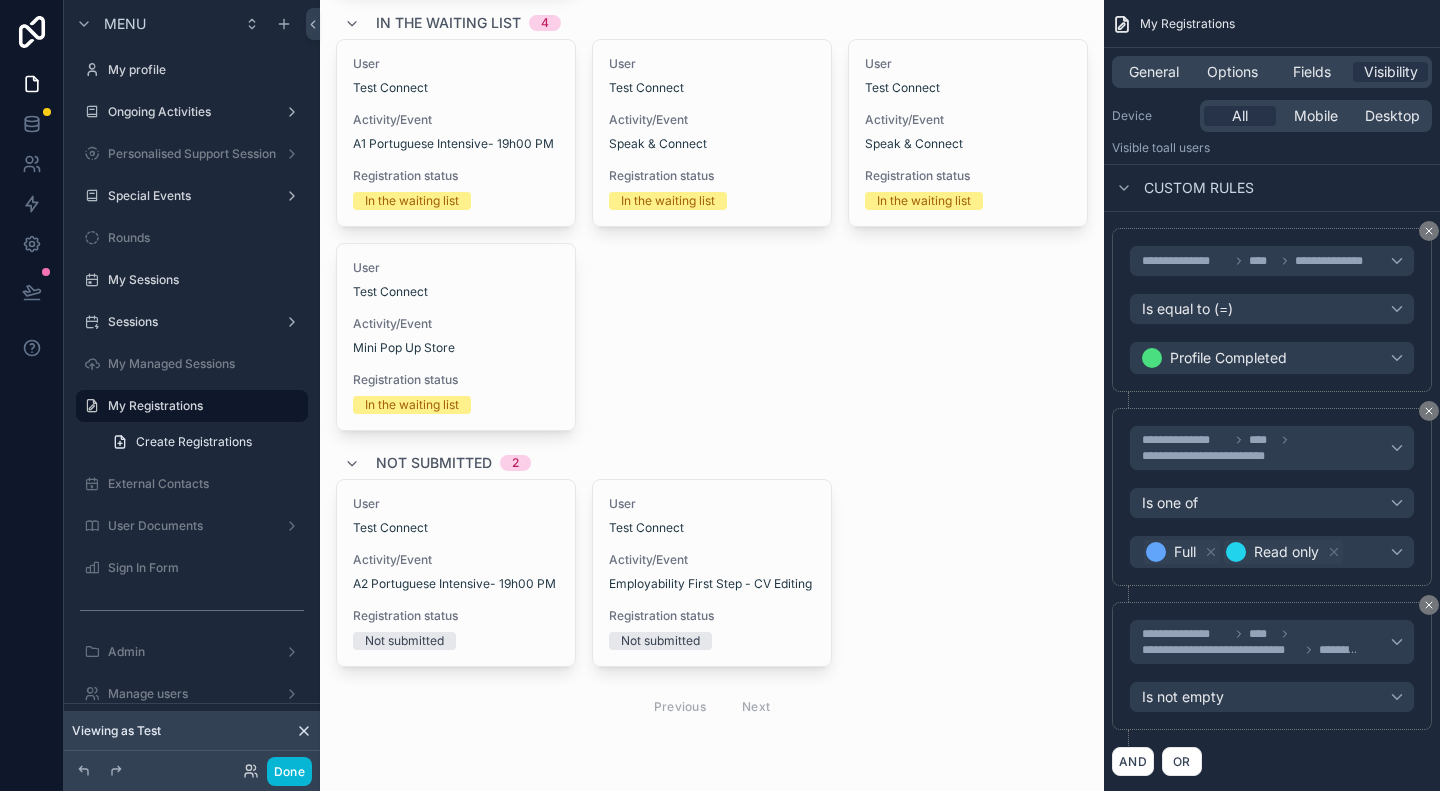 scroll, scrollTop: 251, scrollLeft: 0, axis: vertical 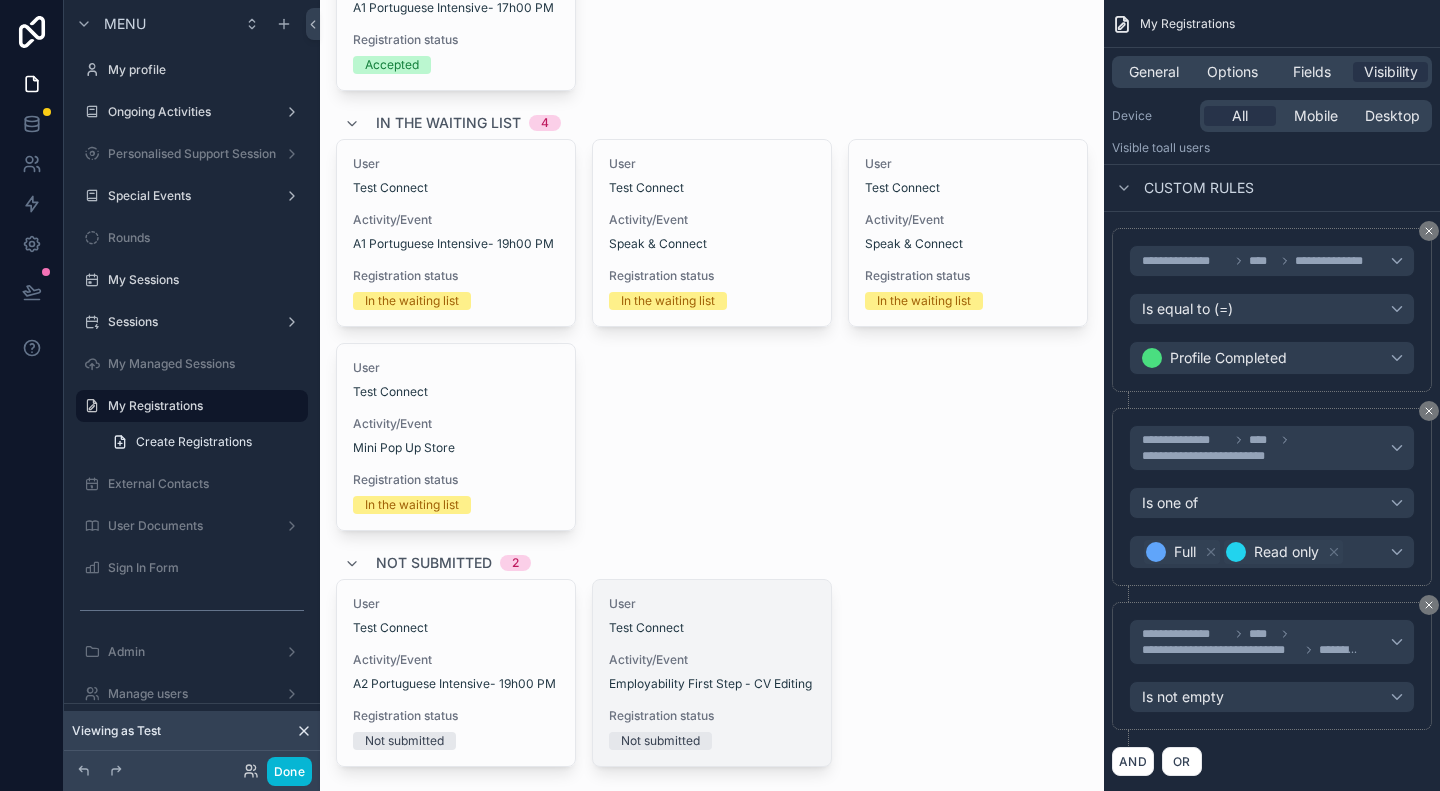 click on "User Test Connect Activity/Event Employability First Step - CV Editing Registration status Not submitted" at bounding box center (712, 673) 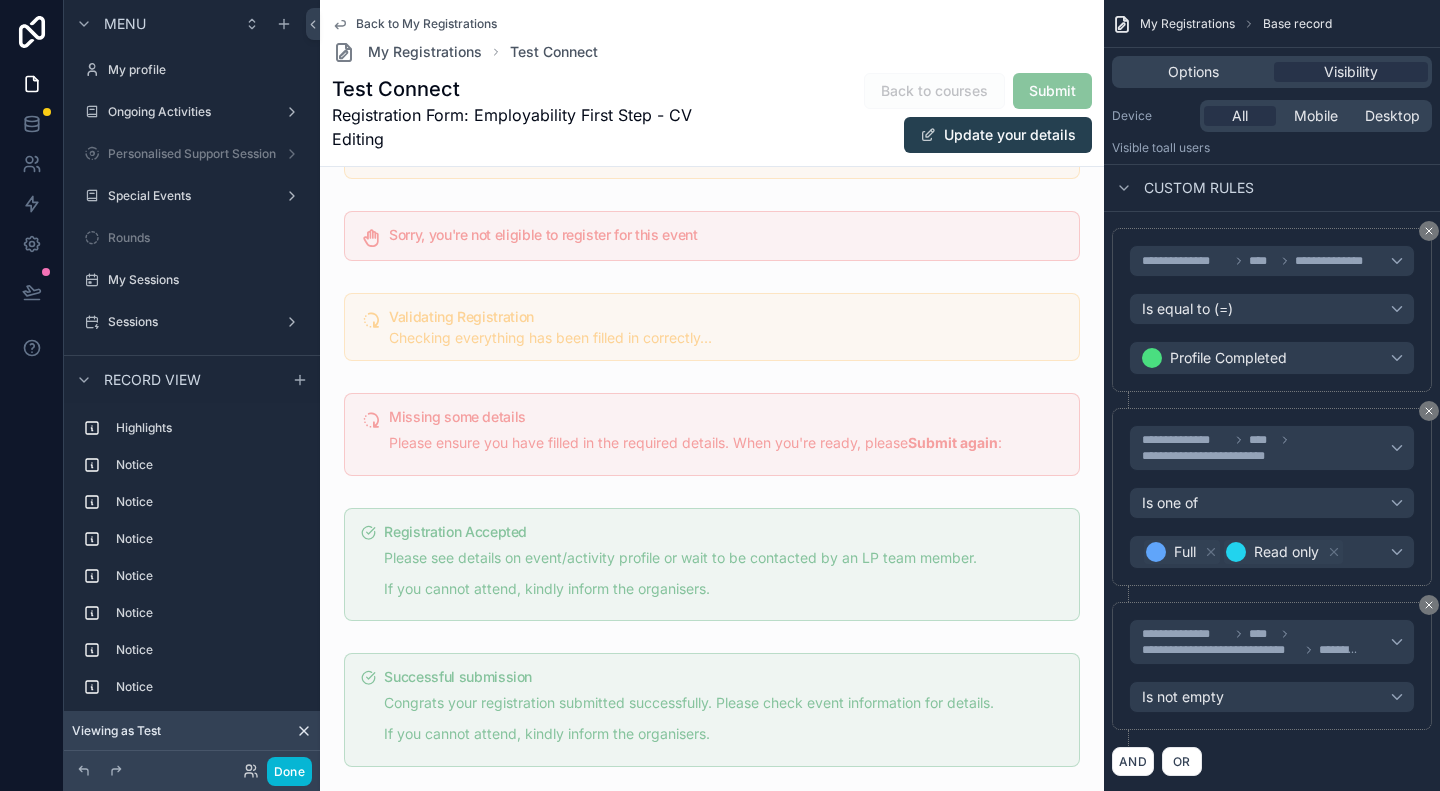 scroll, scrollTop: 0, scrollLeft: 0, axis: both 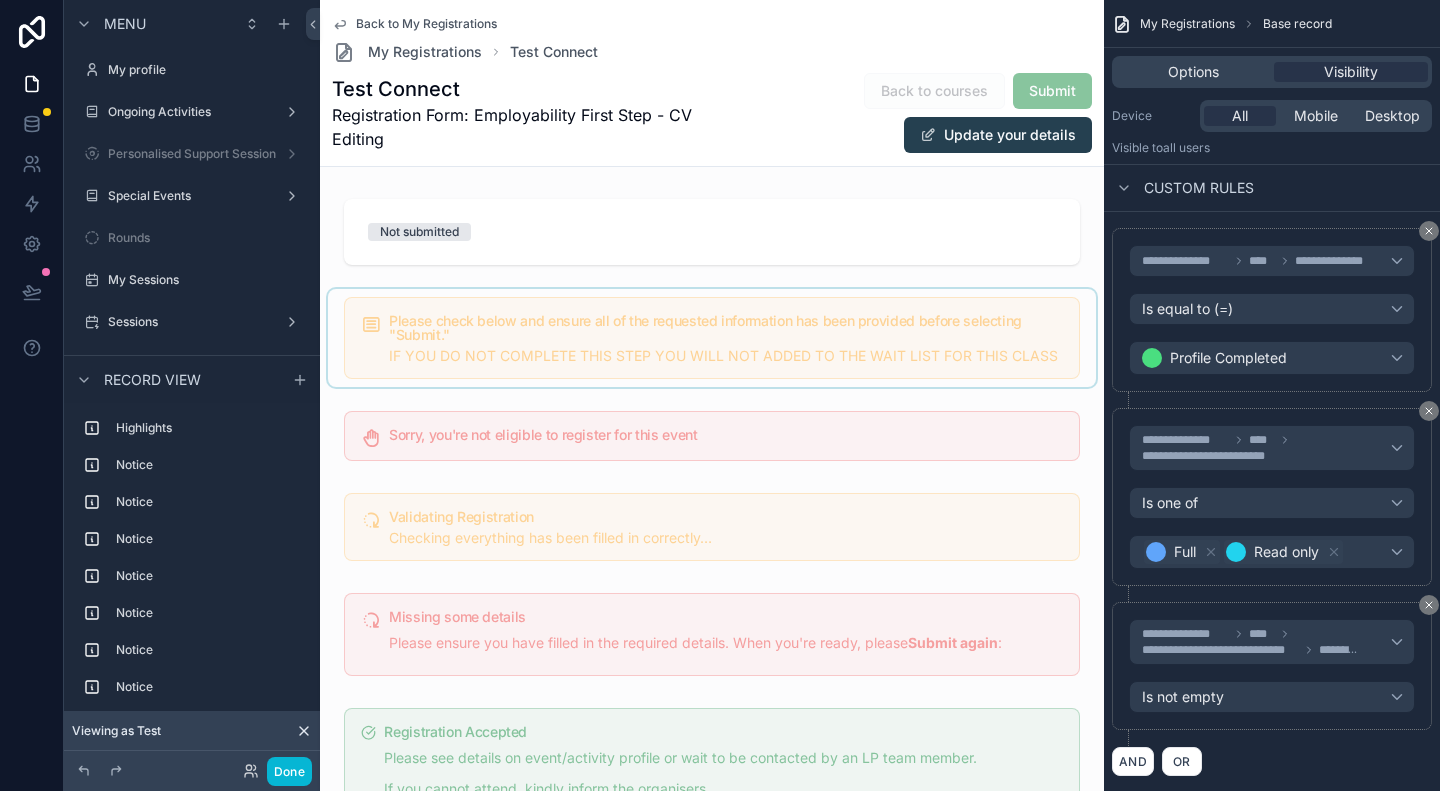 click at bounding box center (712, 338) 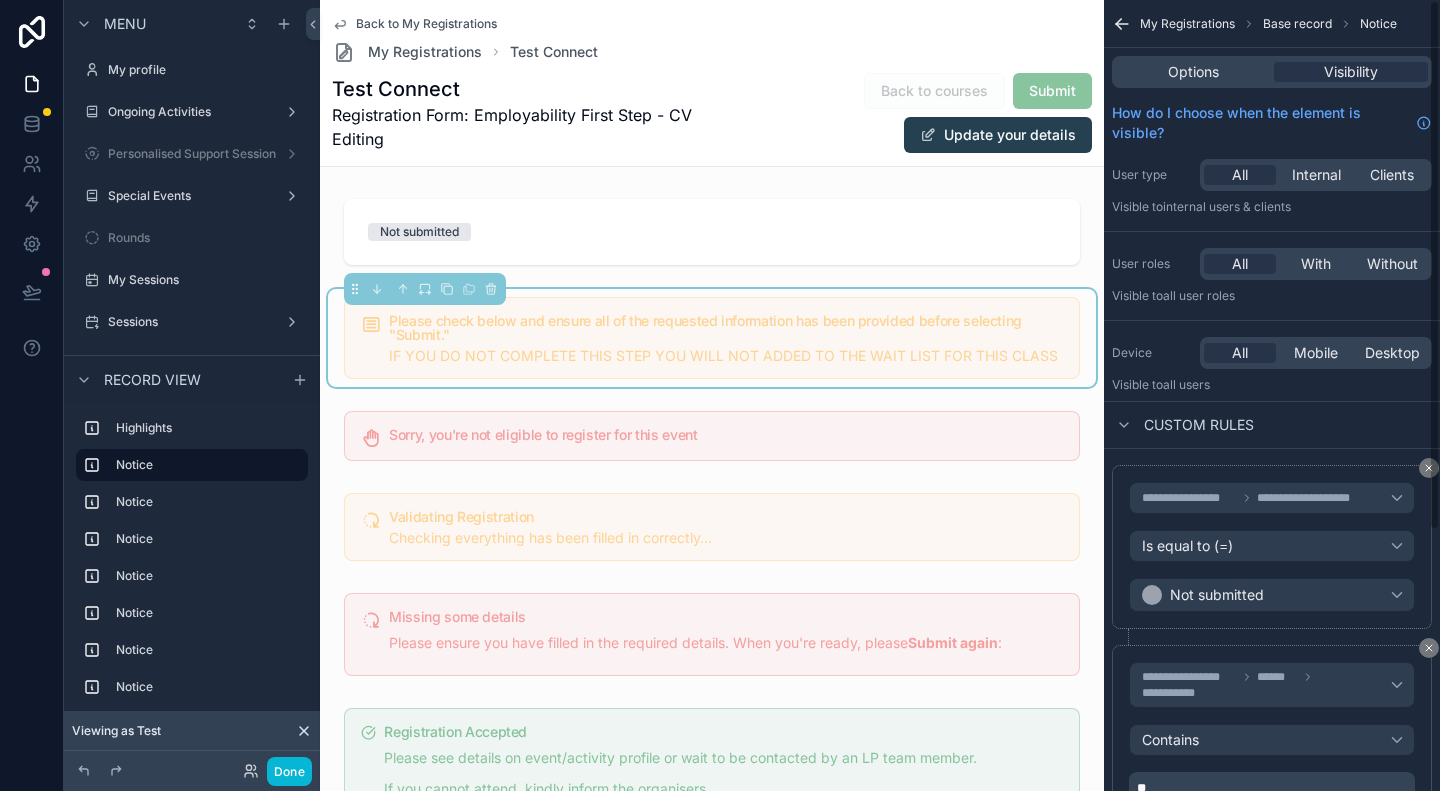 scroll, scrollTop: 0, scrollLeft: 0, axis: both 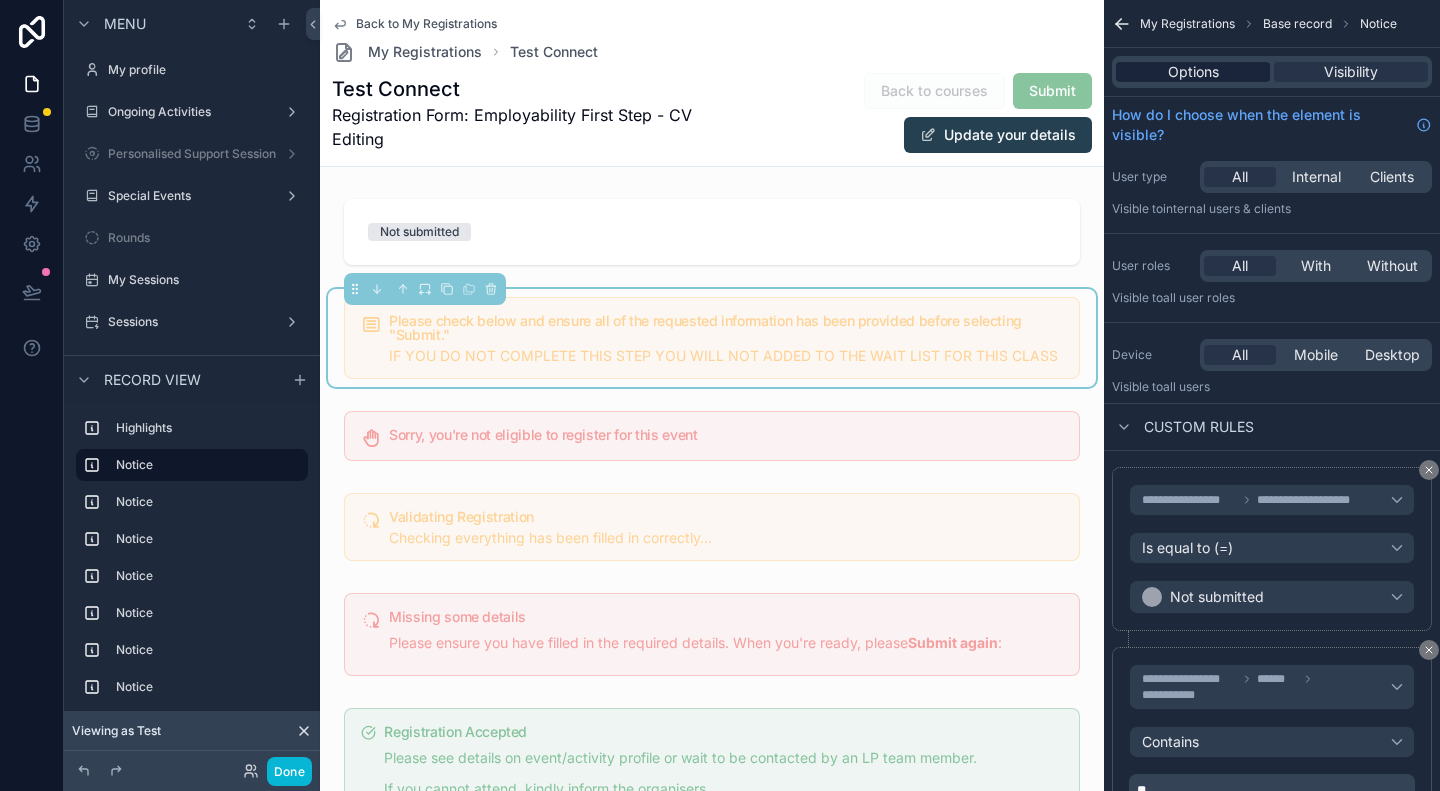 click on "Options" at bounding box center [1193, 72] 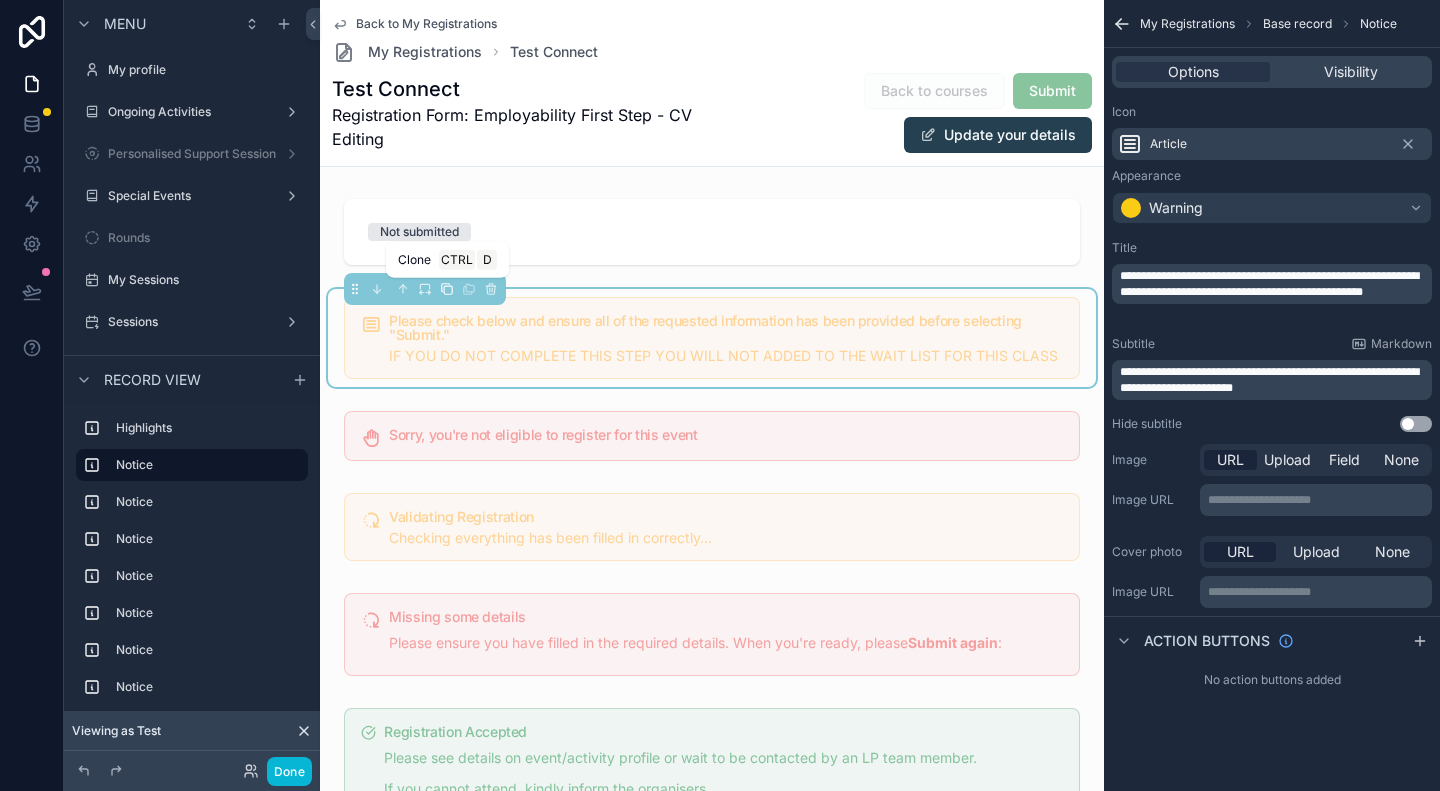 click 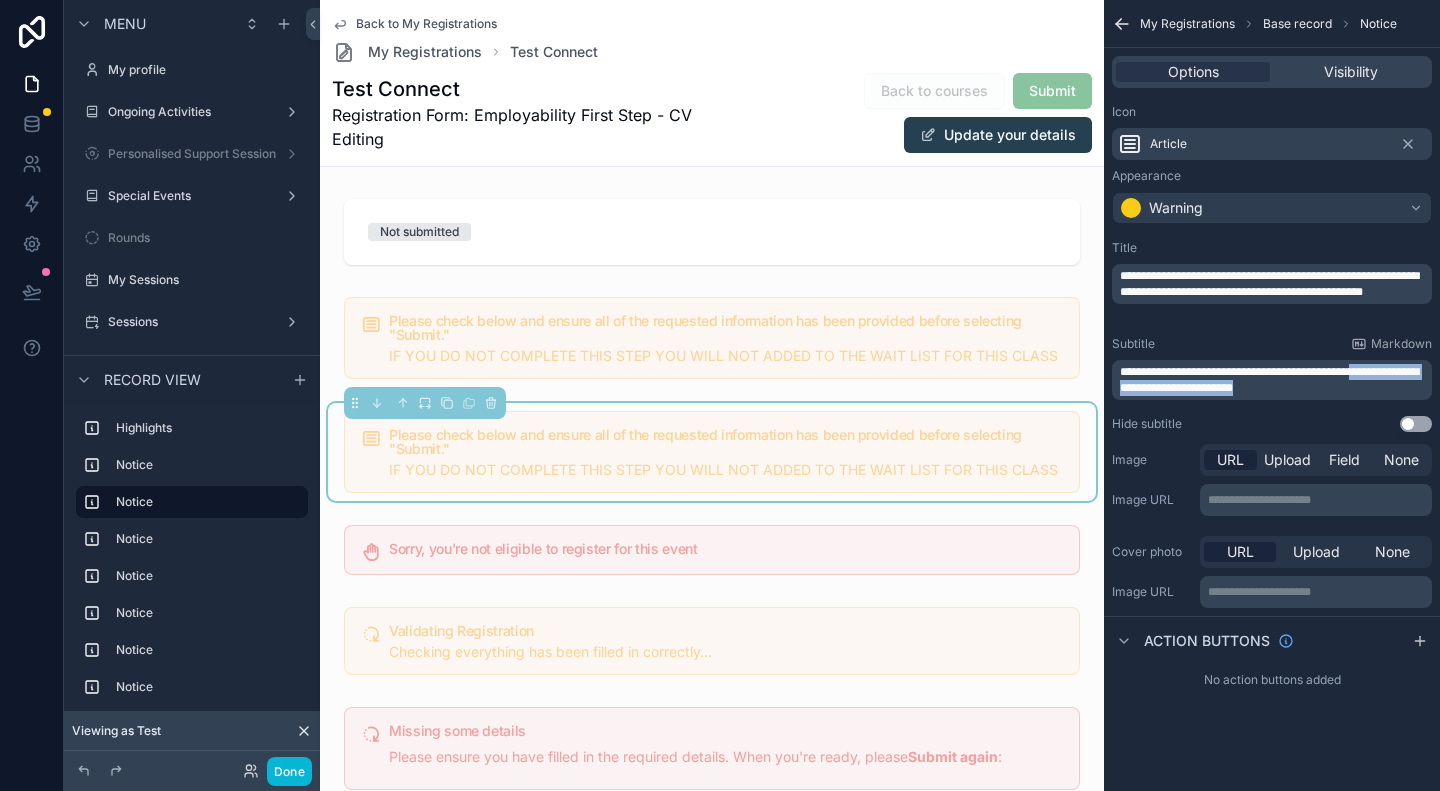 drag, startPoint x: 1406, startPoint y: 386, endPoint x: 1152, endPoint y: 387, distance: 254.00197 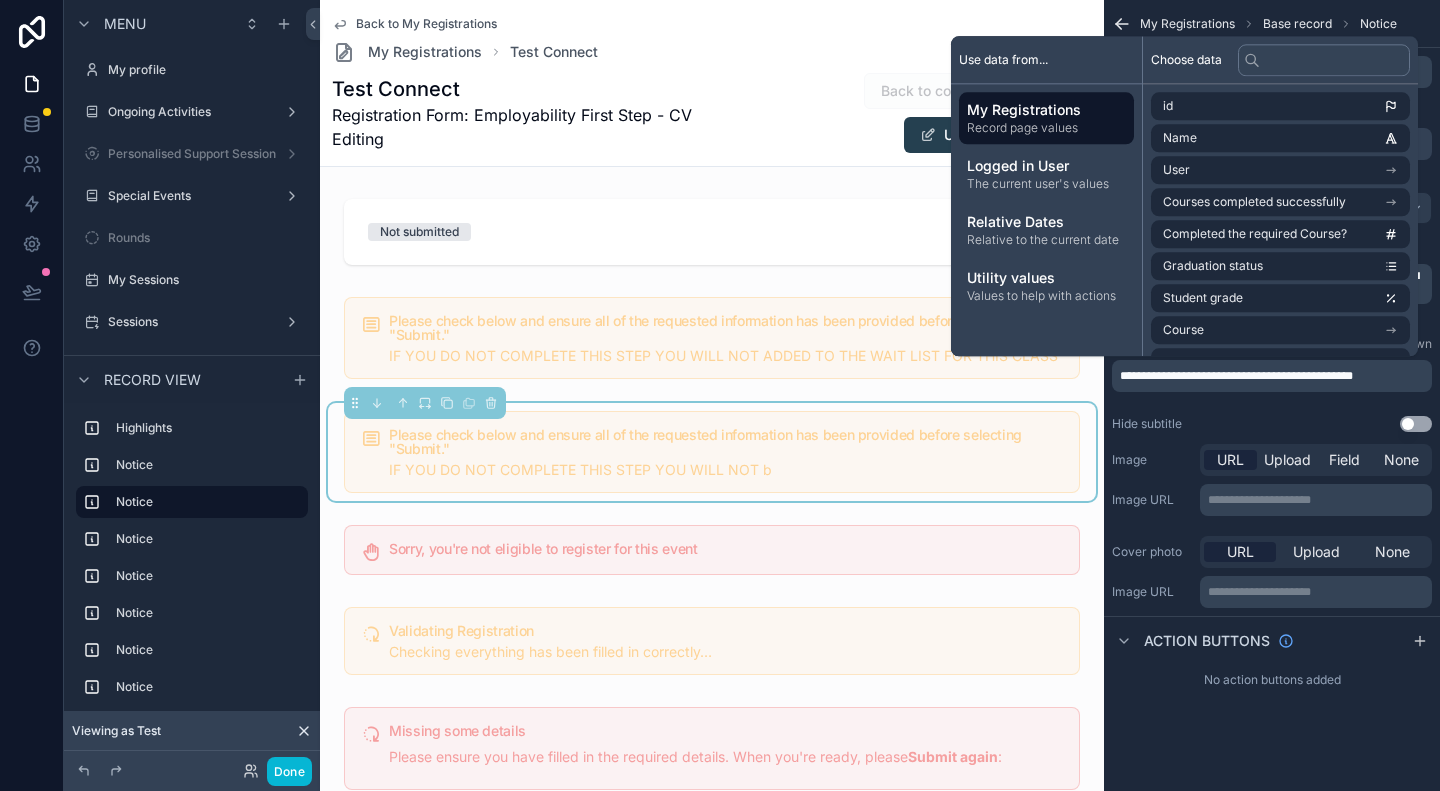 type 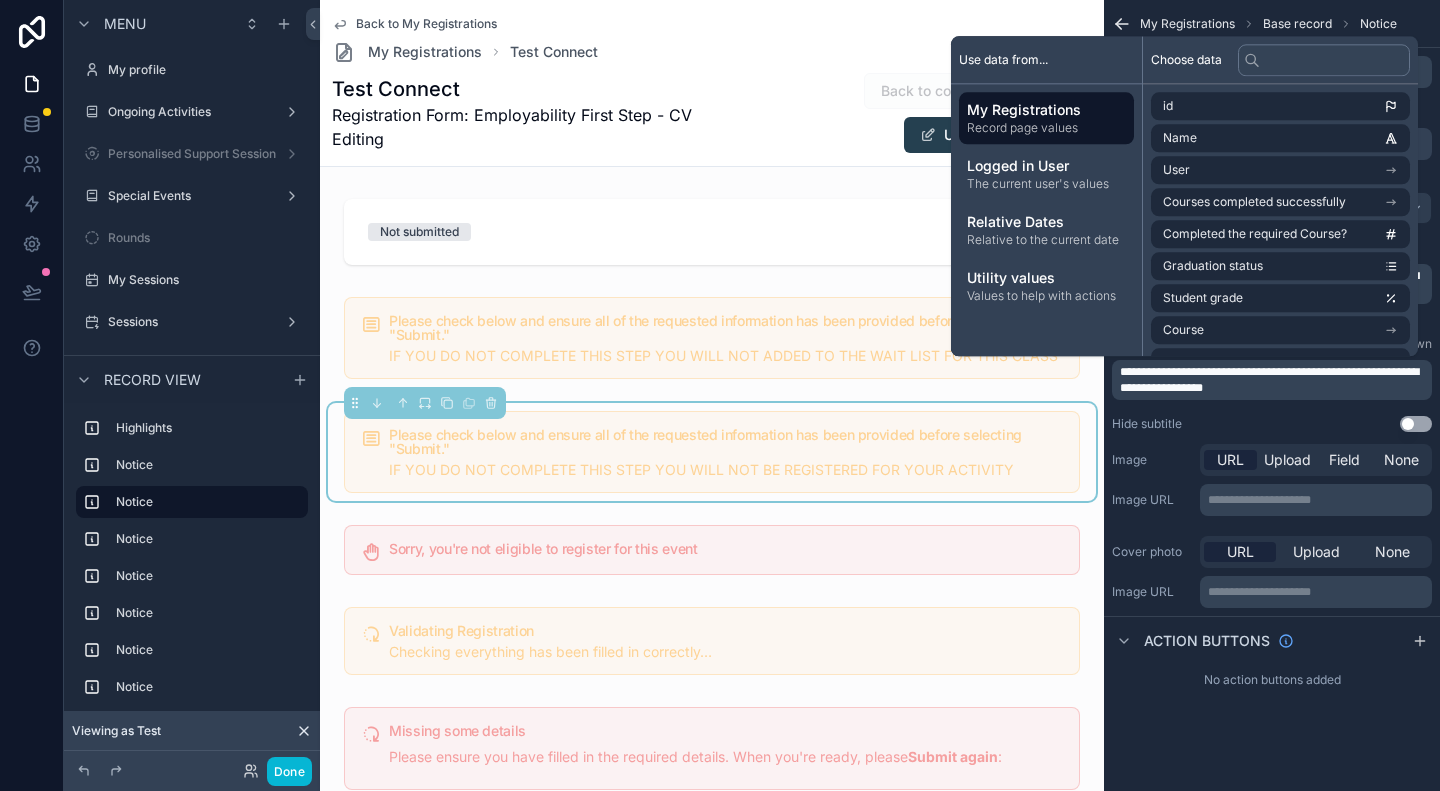 click on "**********" at bounding box center [1269, 380] 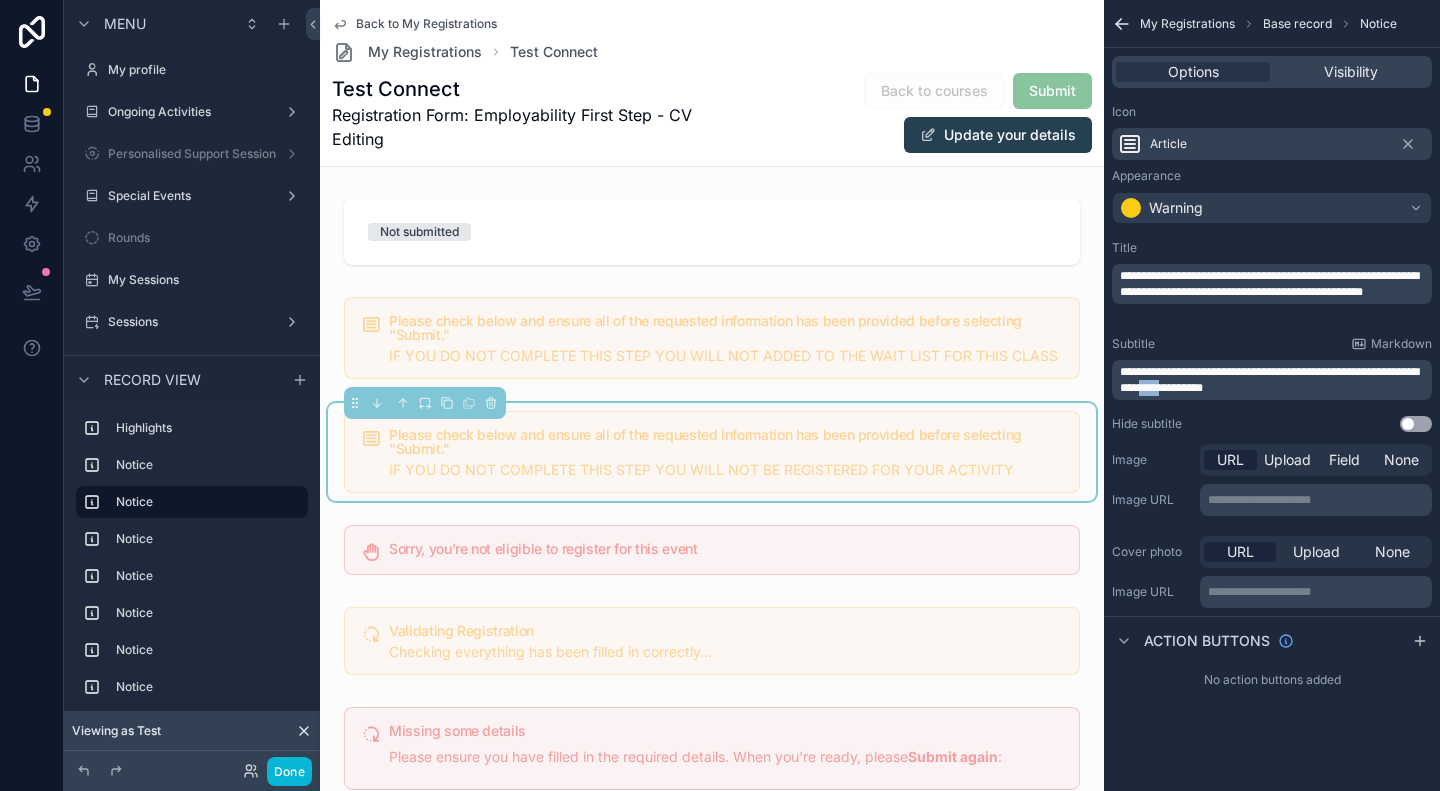 drag, startPoint x: 1303, startPoint y: 387, endPoint x: 1271, endPoint y: 391, distance: 32.24903 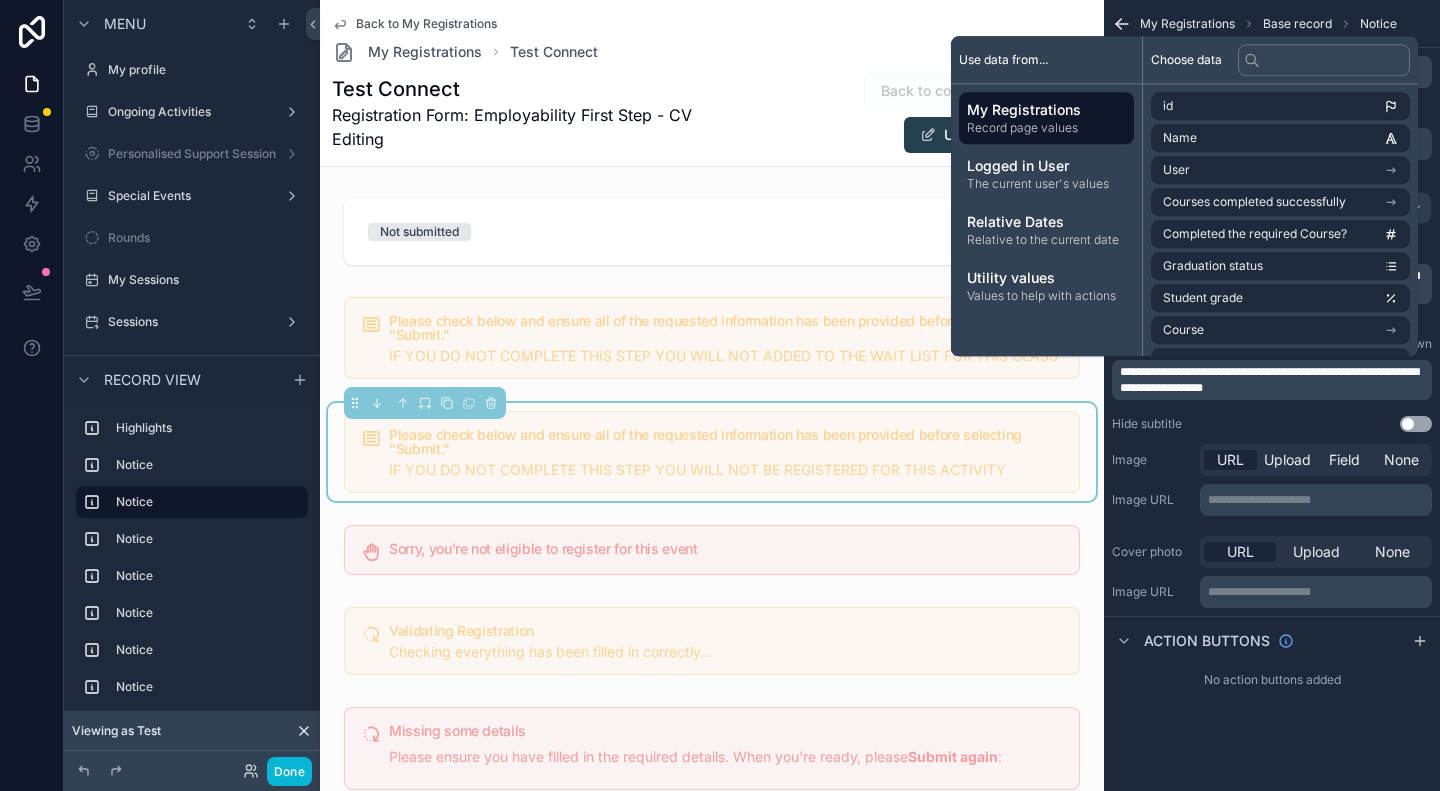 click on "**********" at bounding box center (1274, 380) 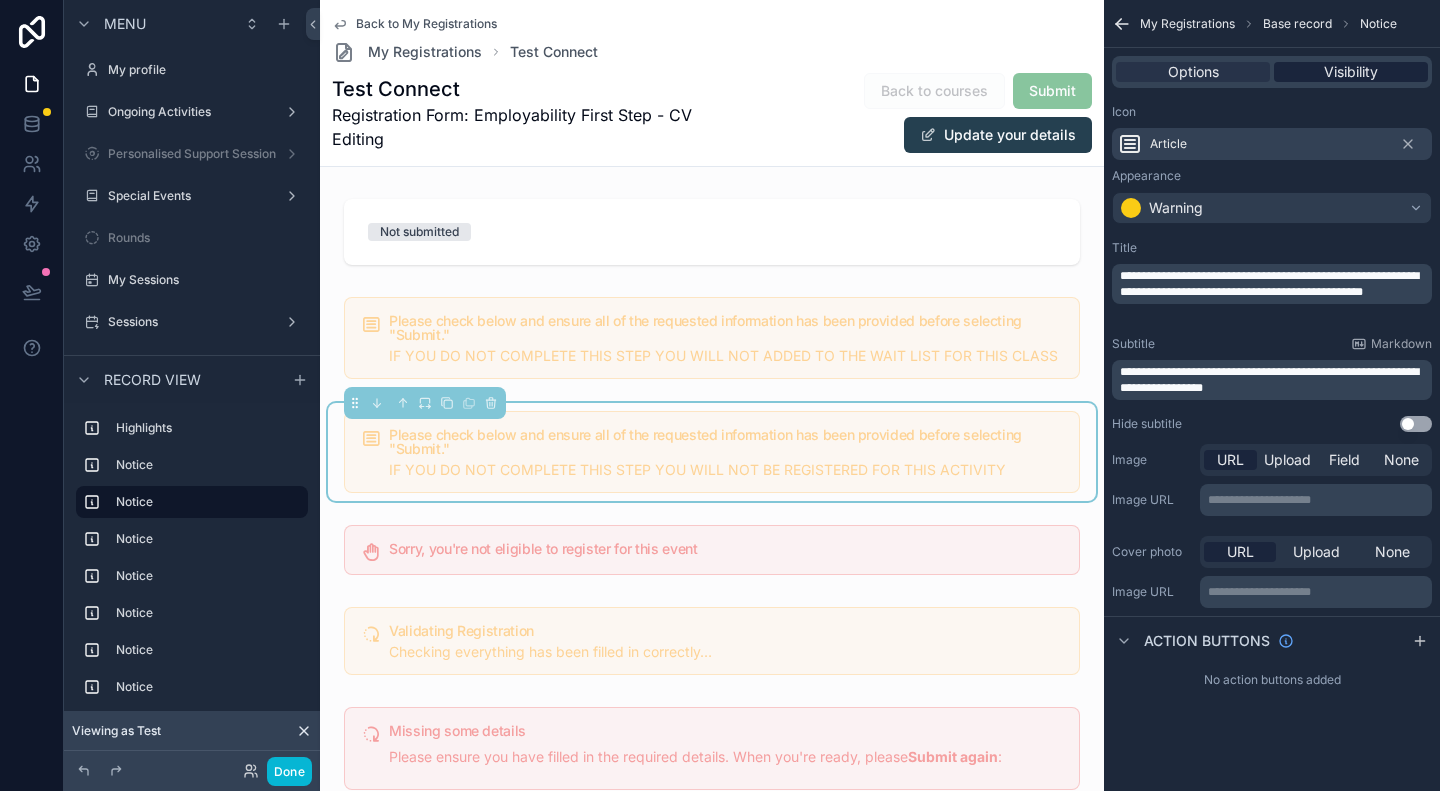 click on "Visibility" at bounding box center (1351, 72) 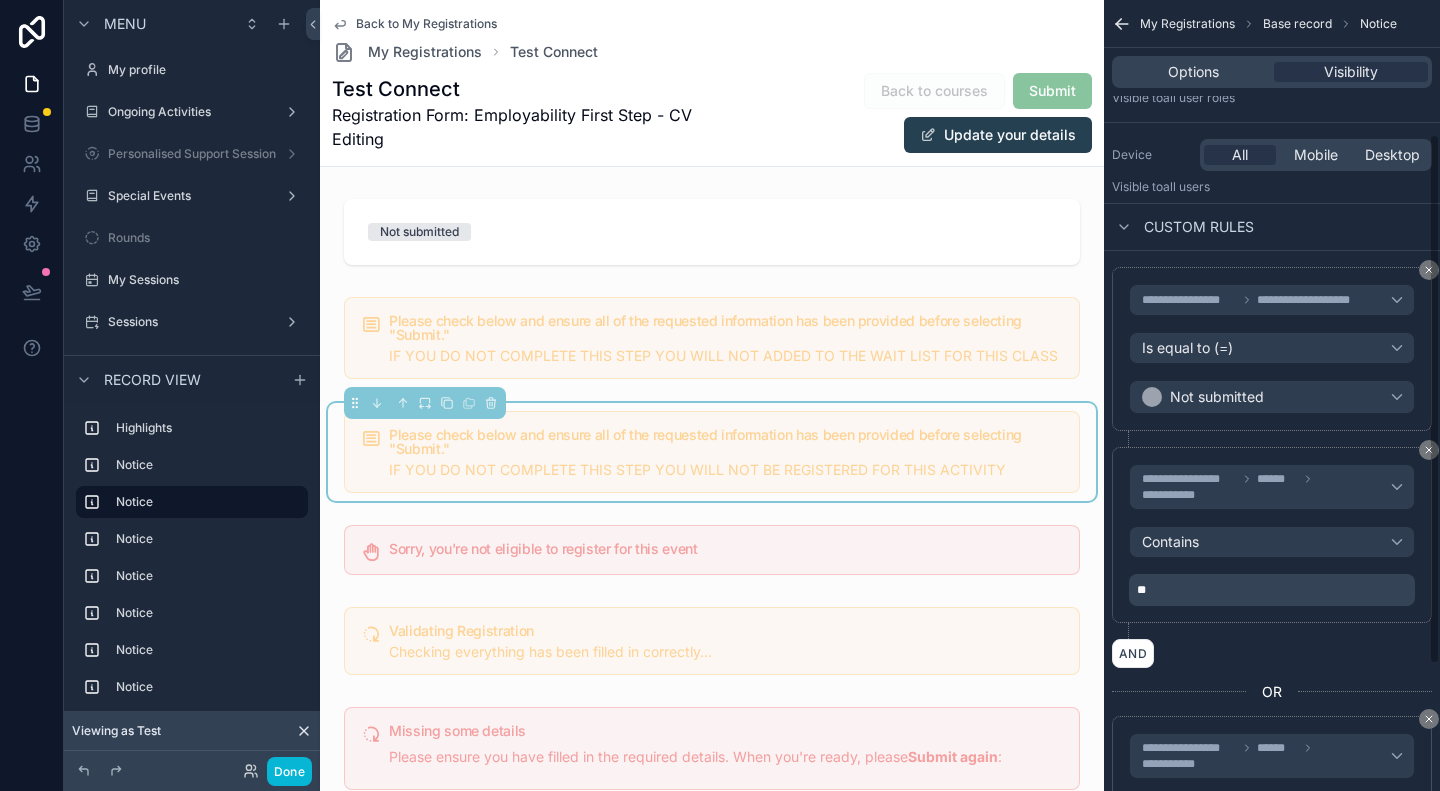 scroll, scrollTop: 300, scrollLeft: 0, axis: vertical 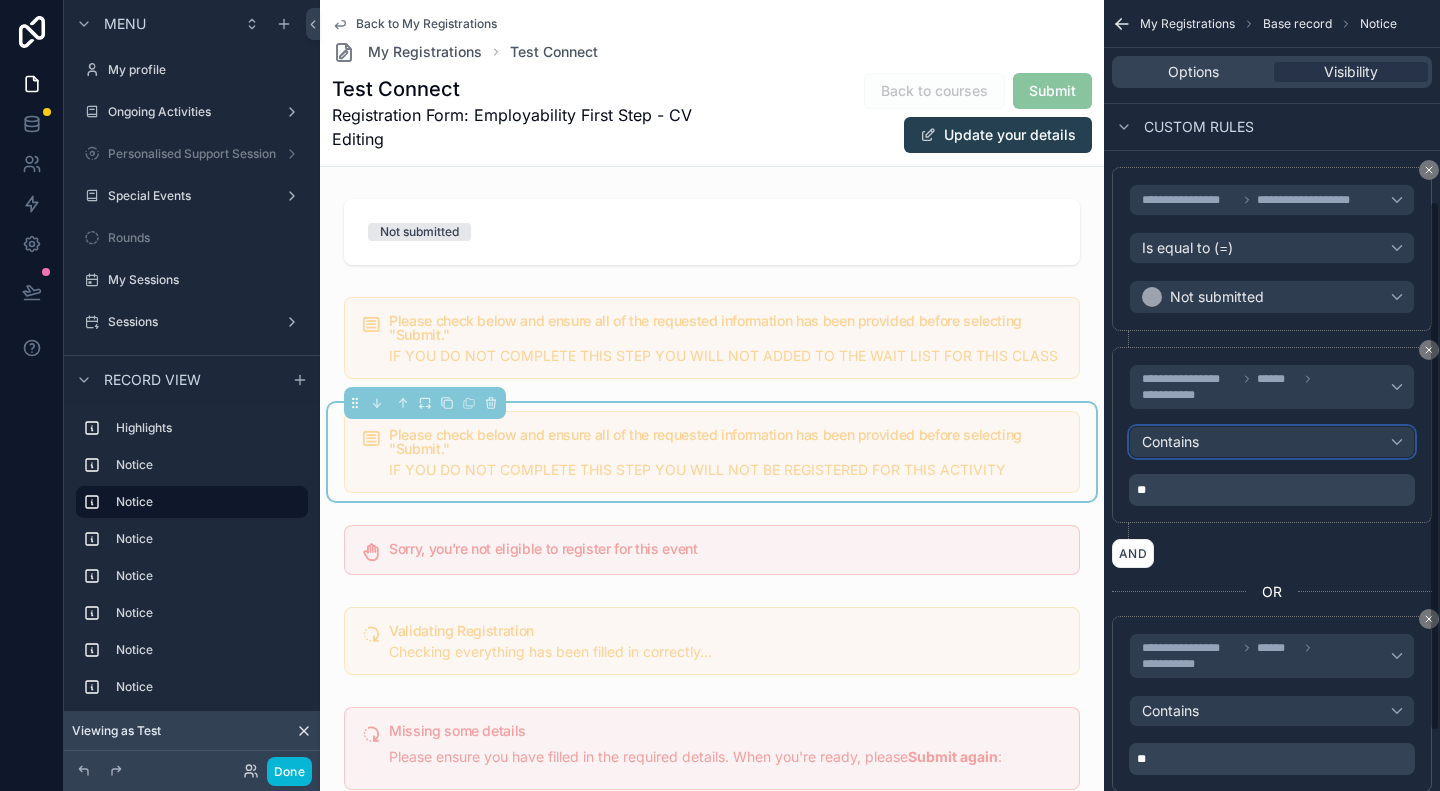 click on "Contains" at bounding box center [1272, 442] 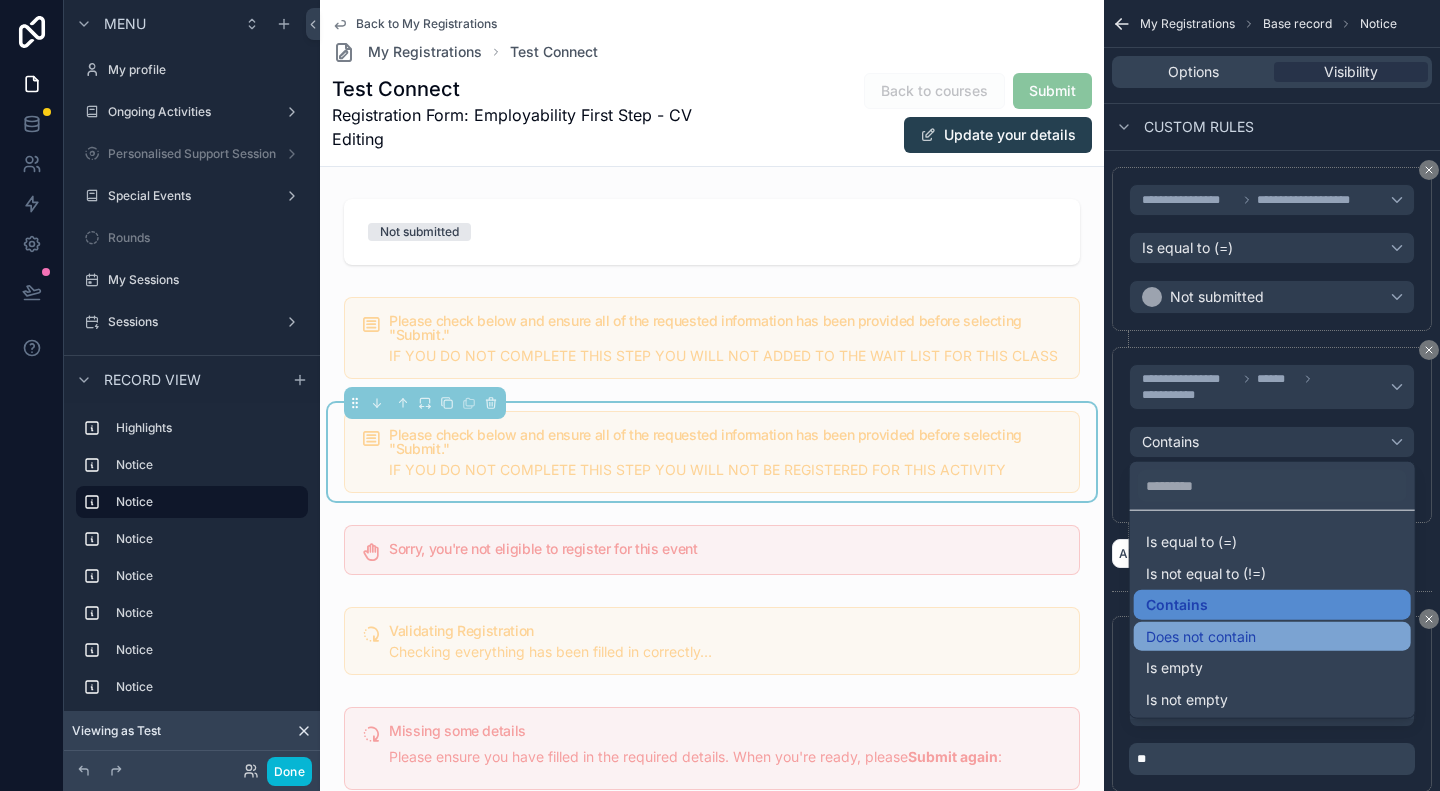 click on "Does not contain" at bounding box center [1201, 636] 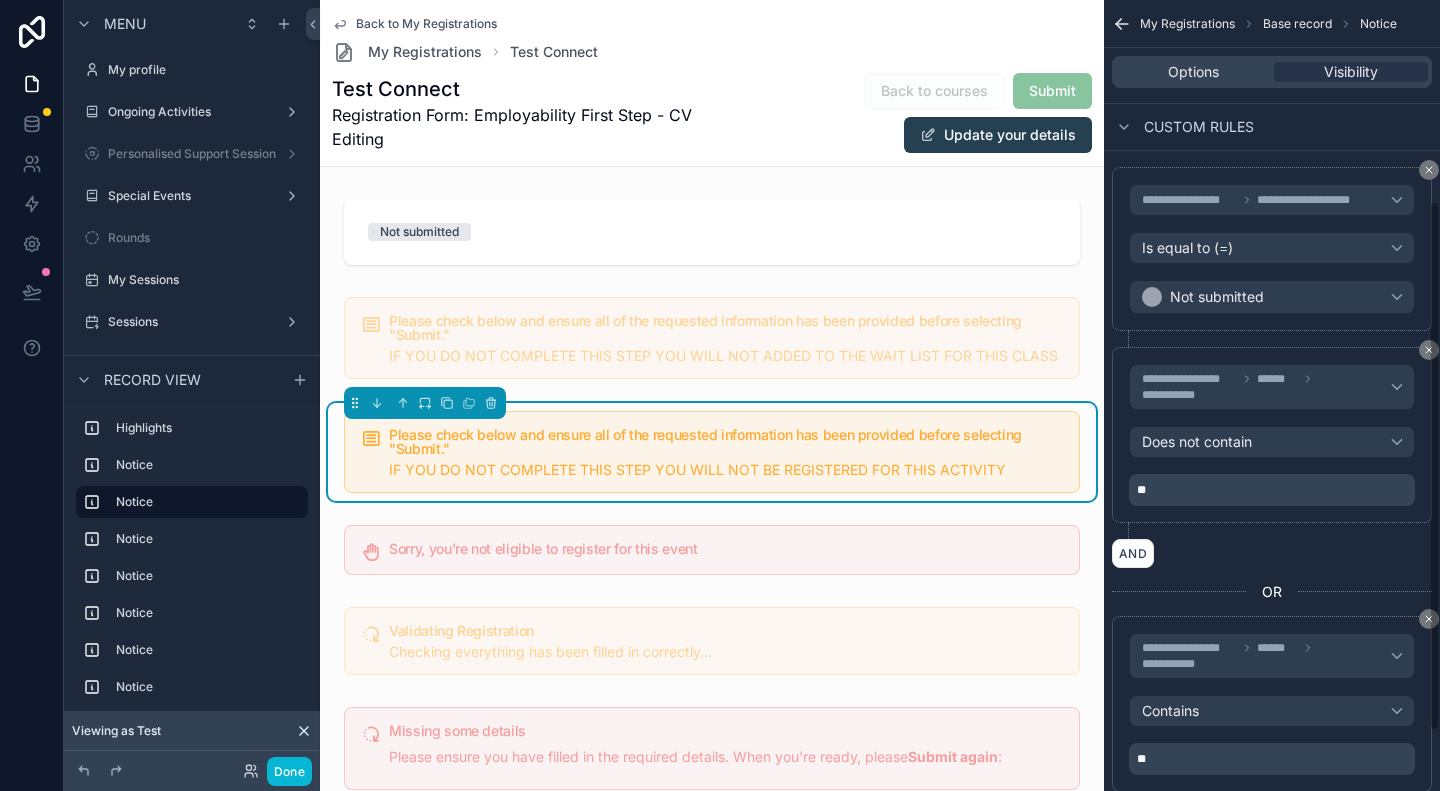 scroll, scrollTop: 388, scrollLeft: 0, axis: vertical 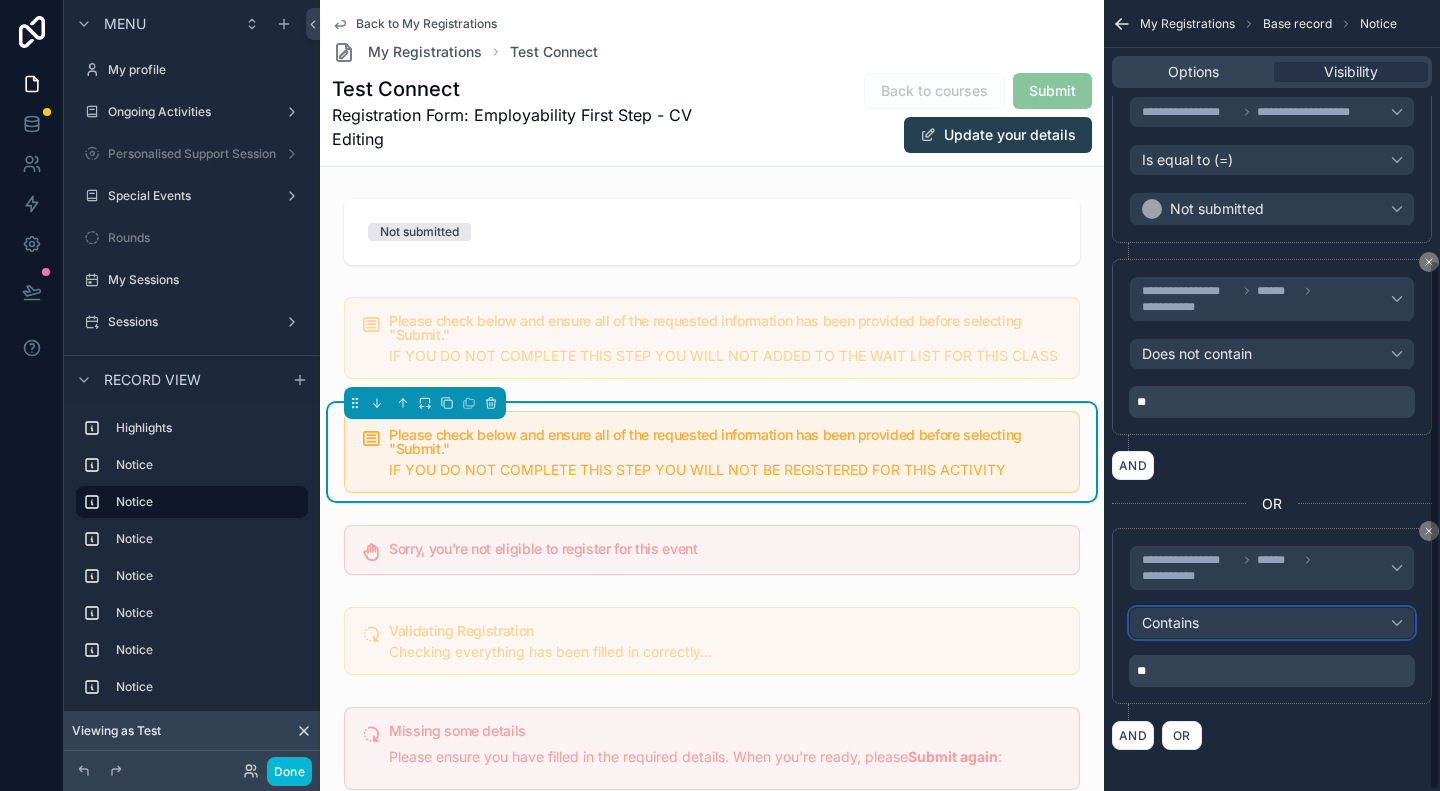 click on "Contains" at bounding box center [1272, 623] 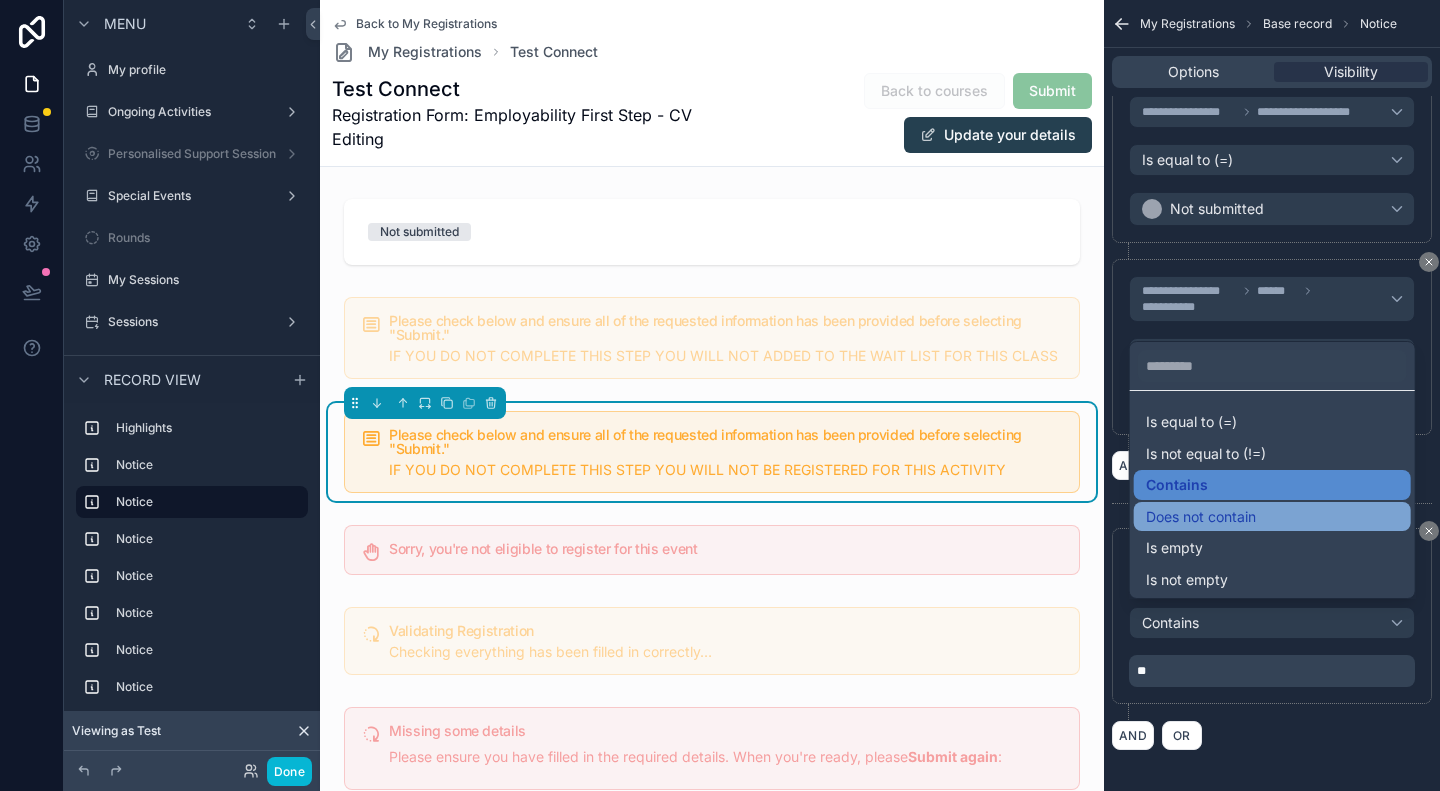 click on "Does not contain" at bounding box center [1201, 517] 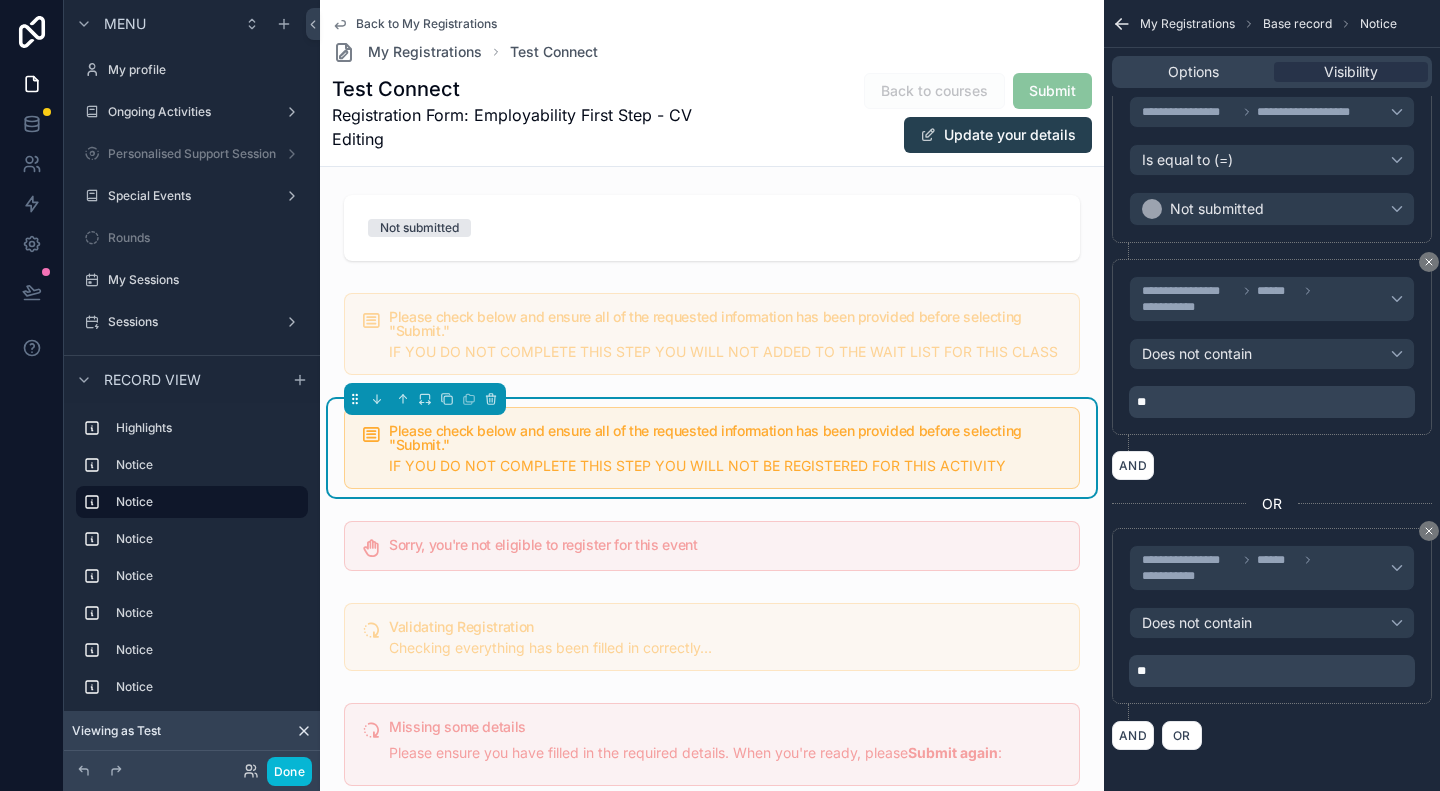 scroll, scrollTop: 0, scrollLeft: 0, axis: both 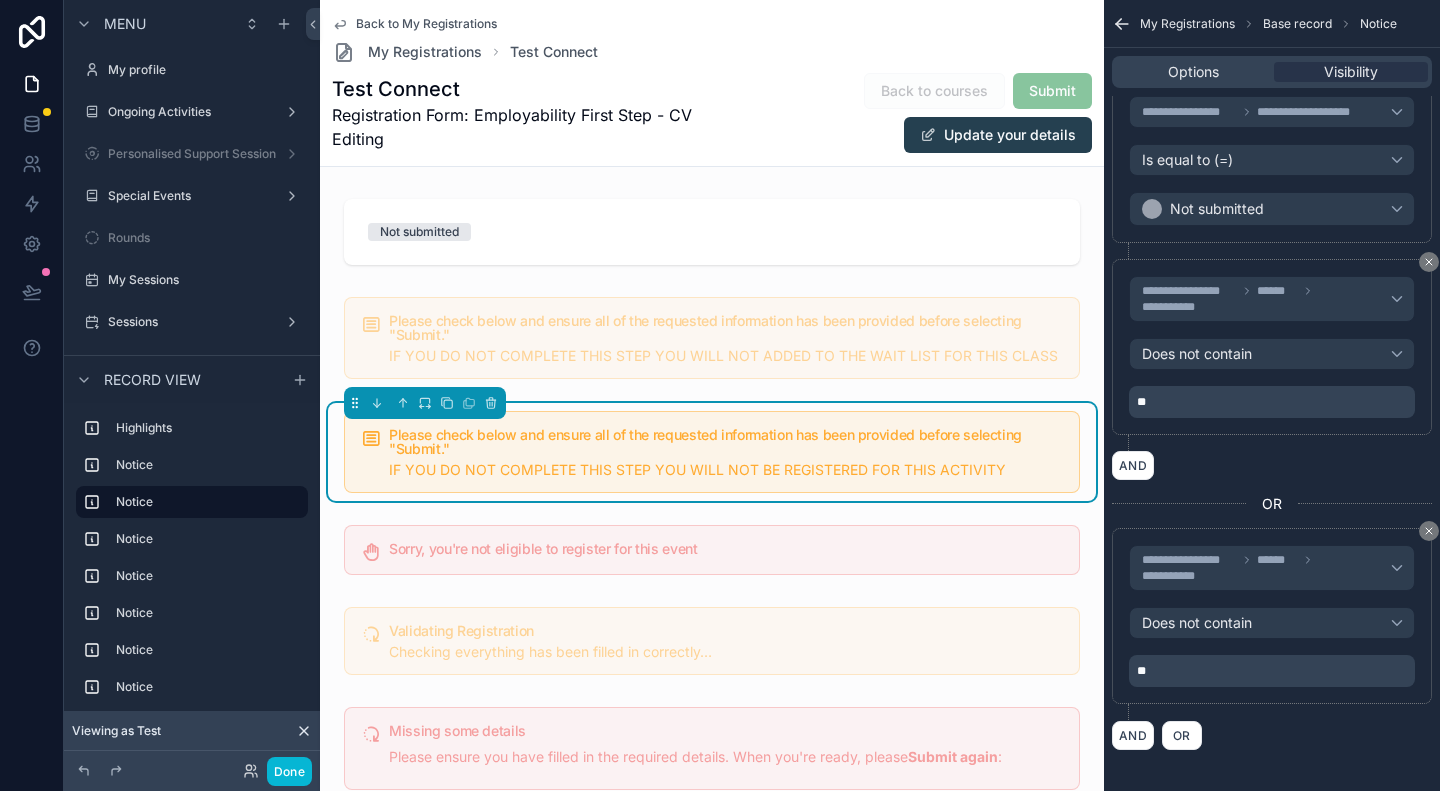 click on "Back to My Registrations" at bounding box center [426, 24] 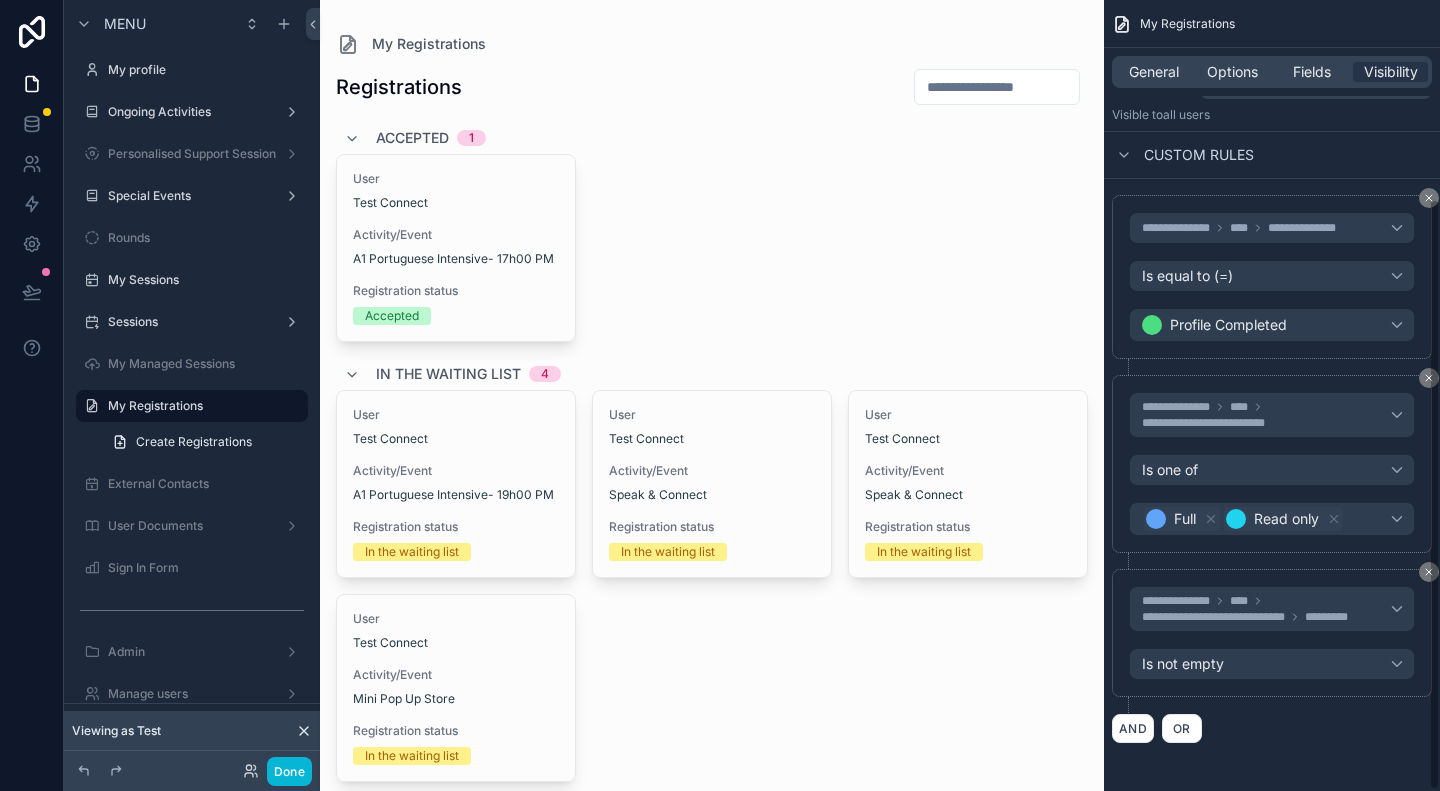 scroll, scrollTop: 265, scrollLeft: 0, axis: vertical 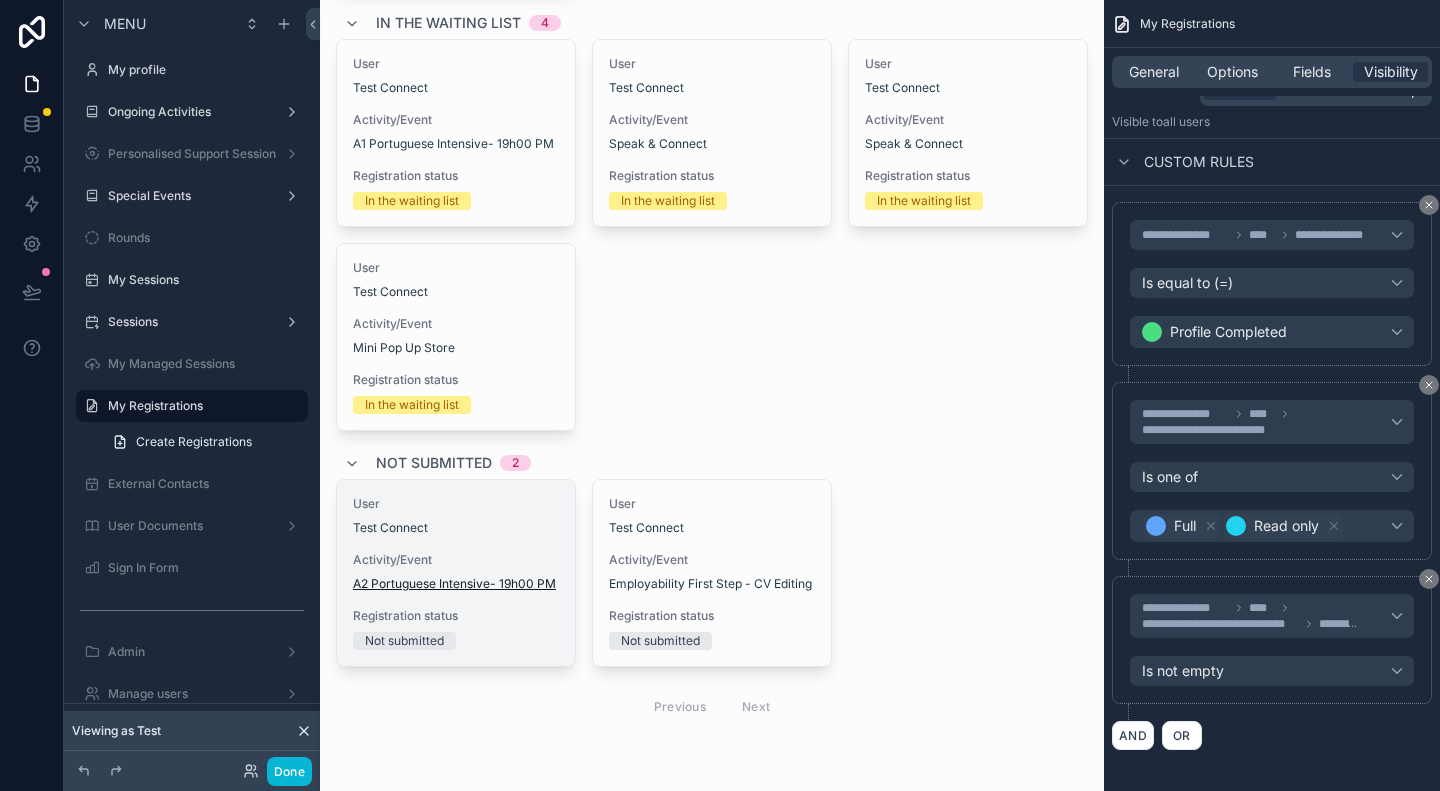 click on "A2 Portuguese Intensive- 19h00 PM" at bounding box center [454, 584] 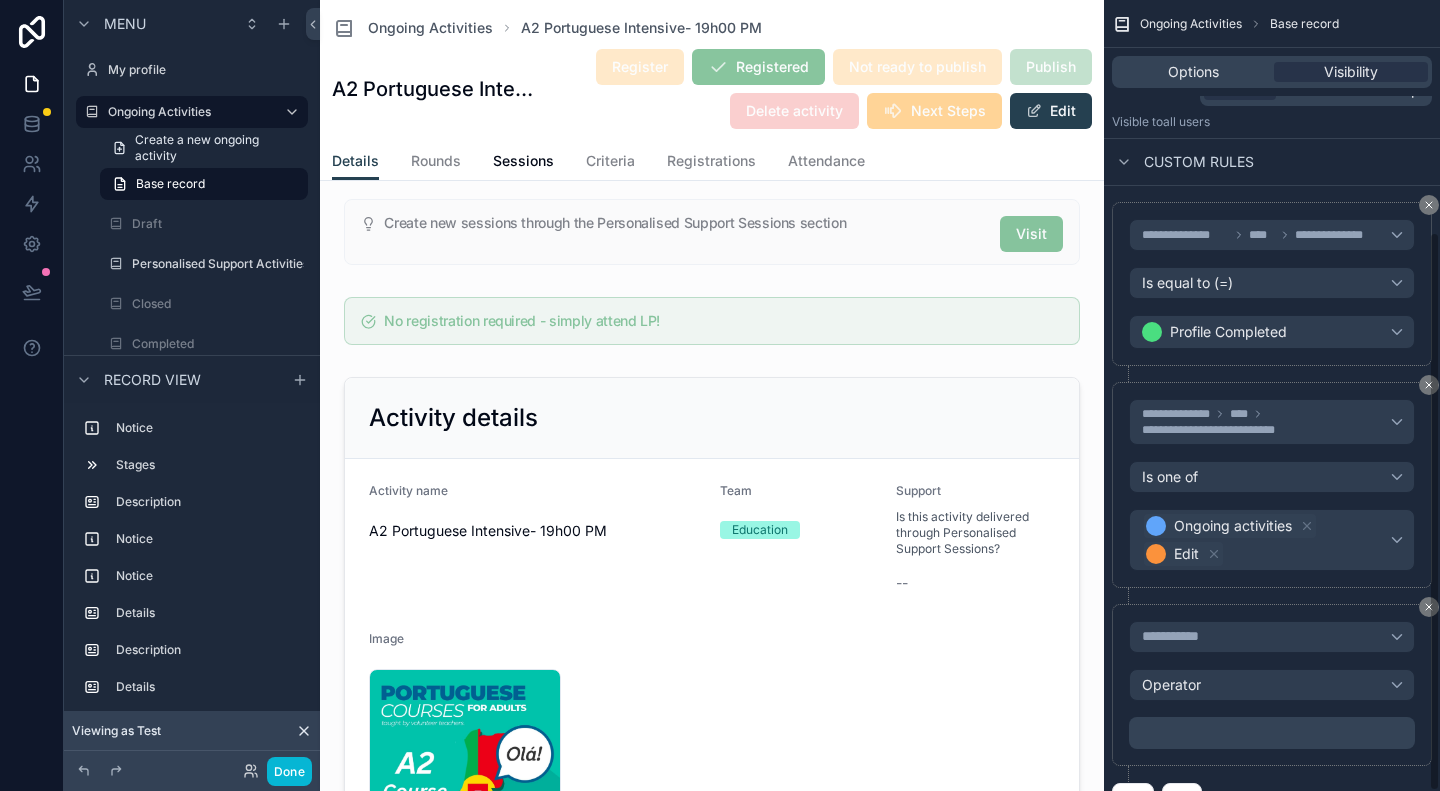 scroll, scrollTop: 0, scrollLeft: 0, axis: both 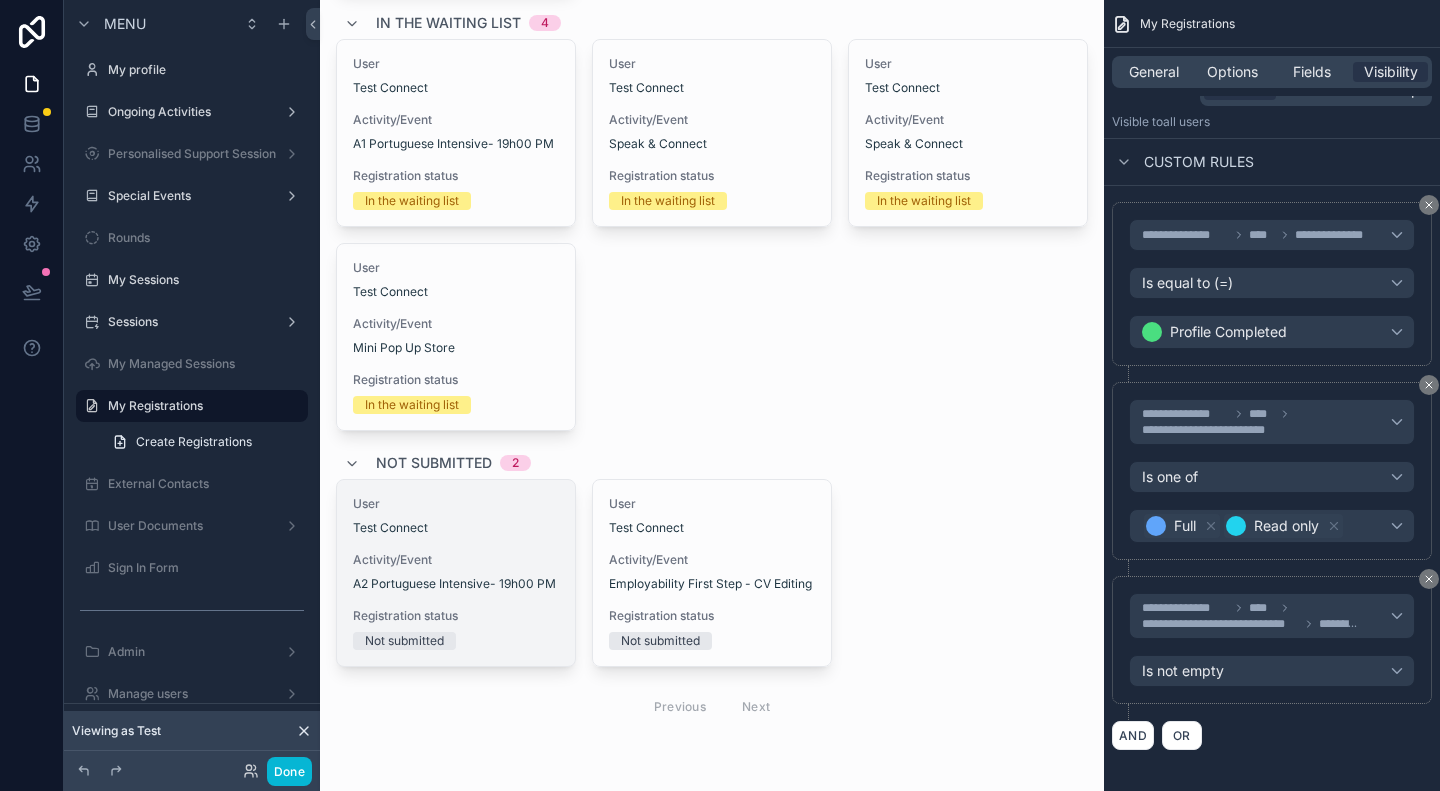 click on "User Test Connect" at bounding box center [456, 516] 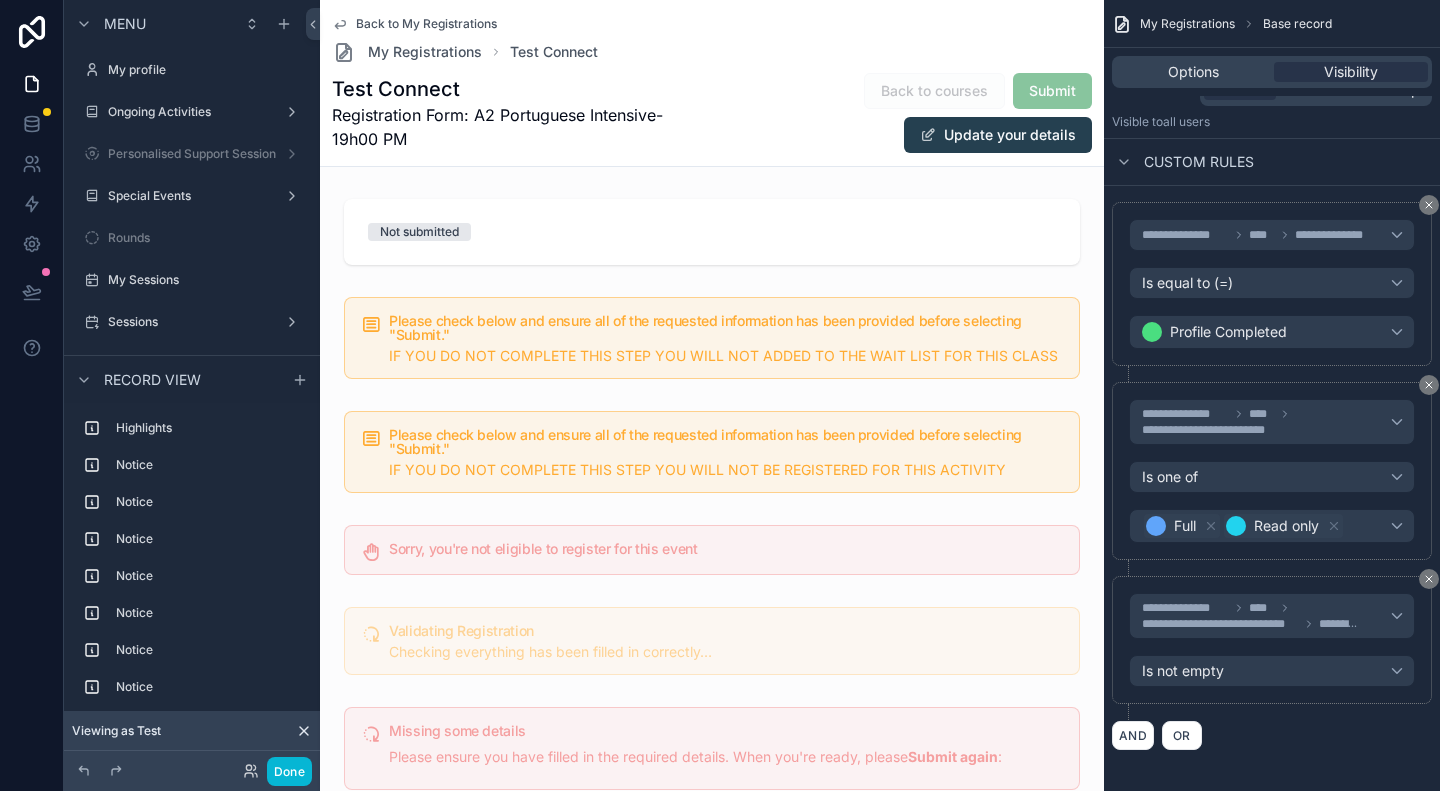 scroll, scrollTop: 0, scrollLeft: 0, axis: both 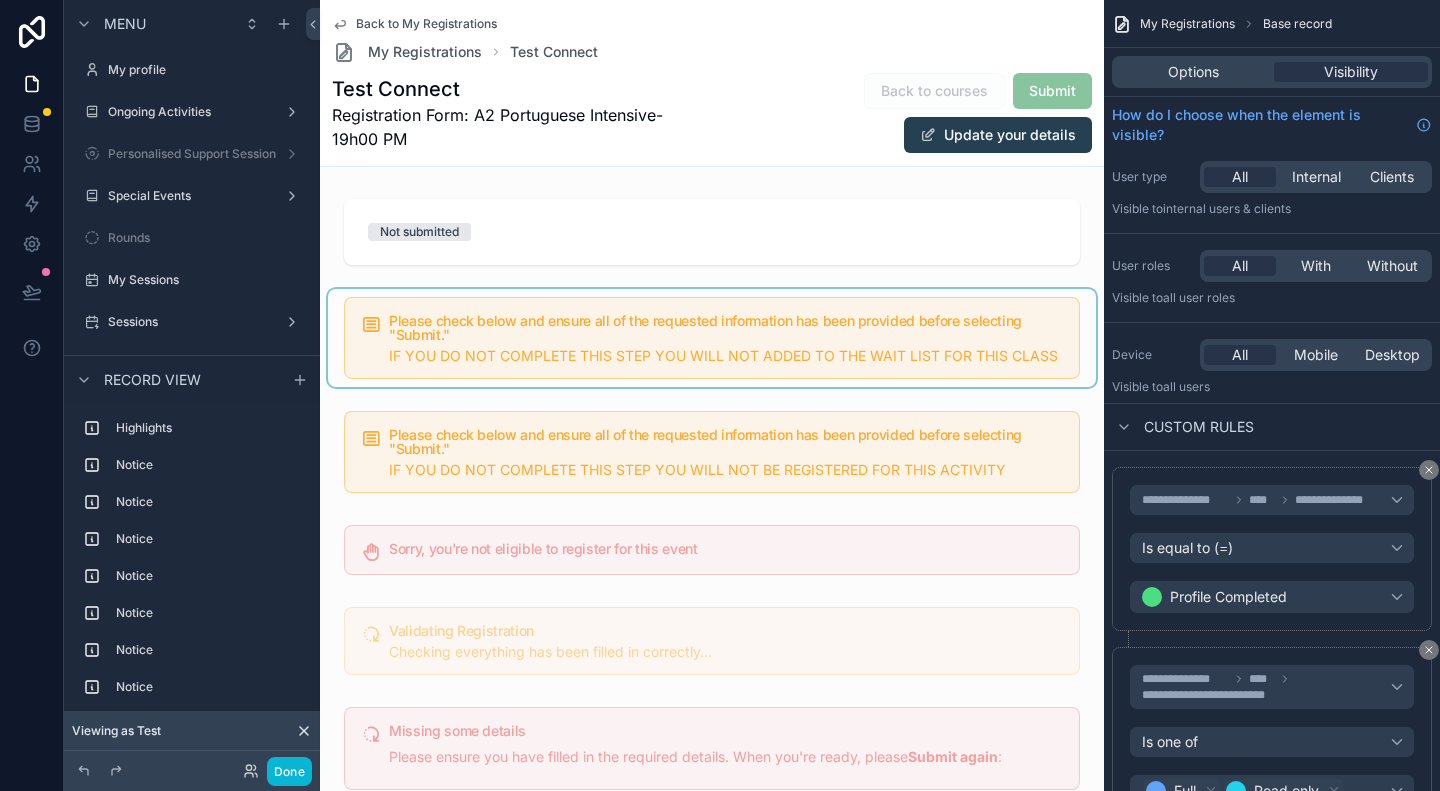click at bounding box center [712, 338] 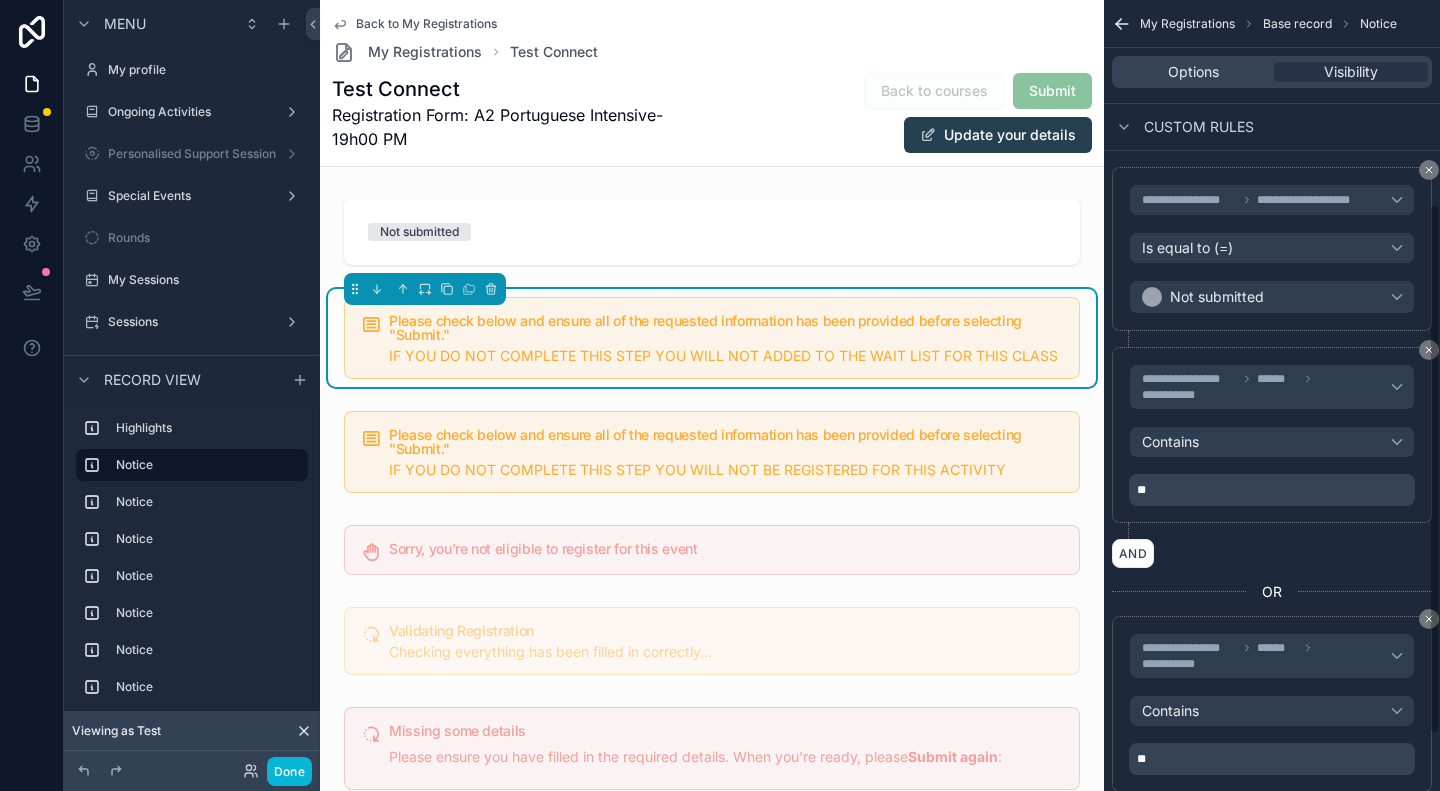 scroll, scrollTop: 388, scrollLeft: 0, axis: vertical 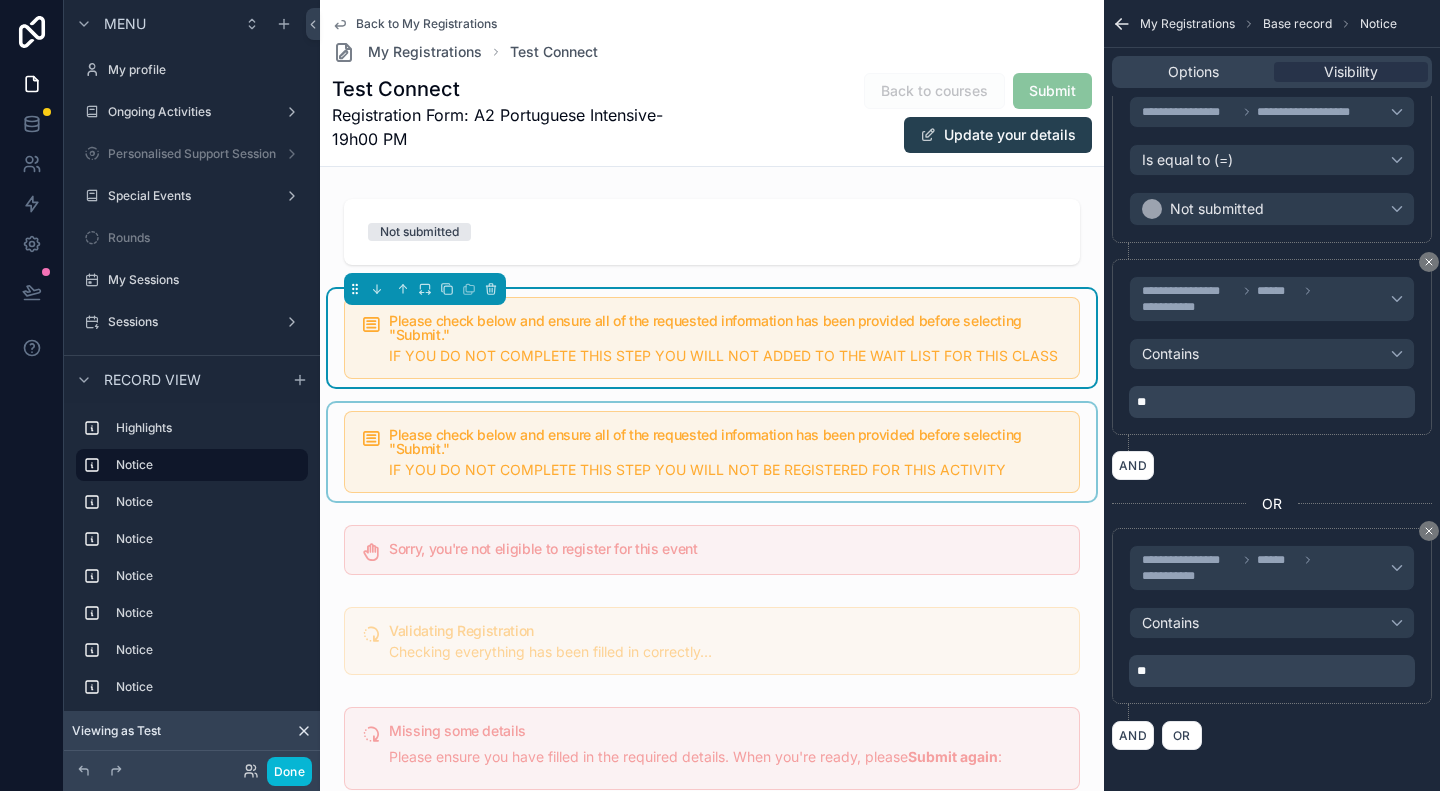 click at bounding box center [712, 452] 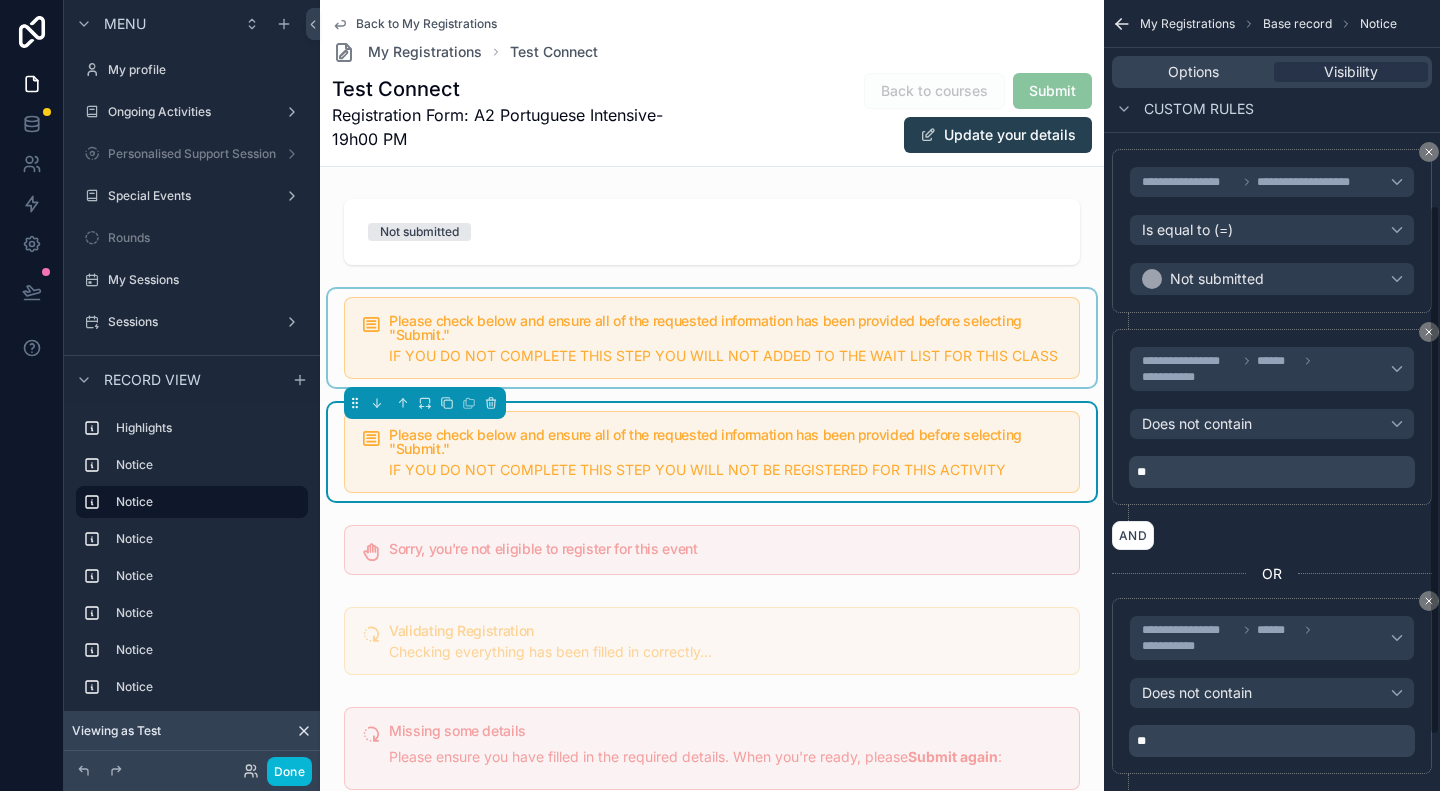 scroll, scrollTop: 288, scrollLeft: 0, axis: vertical 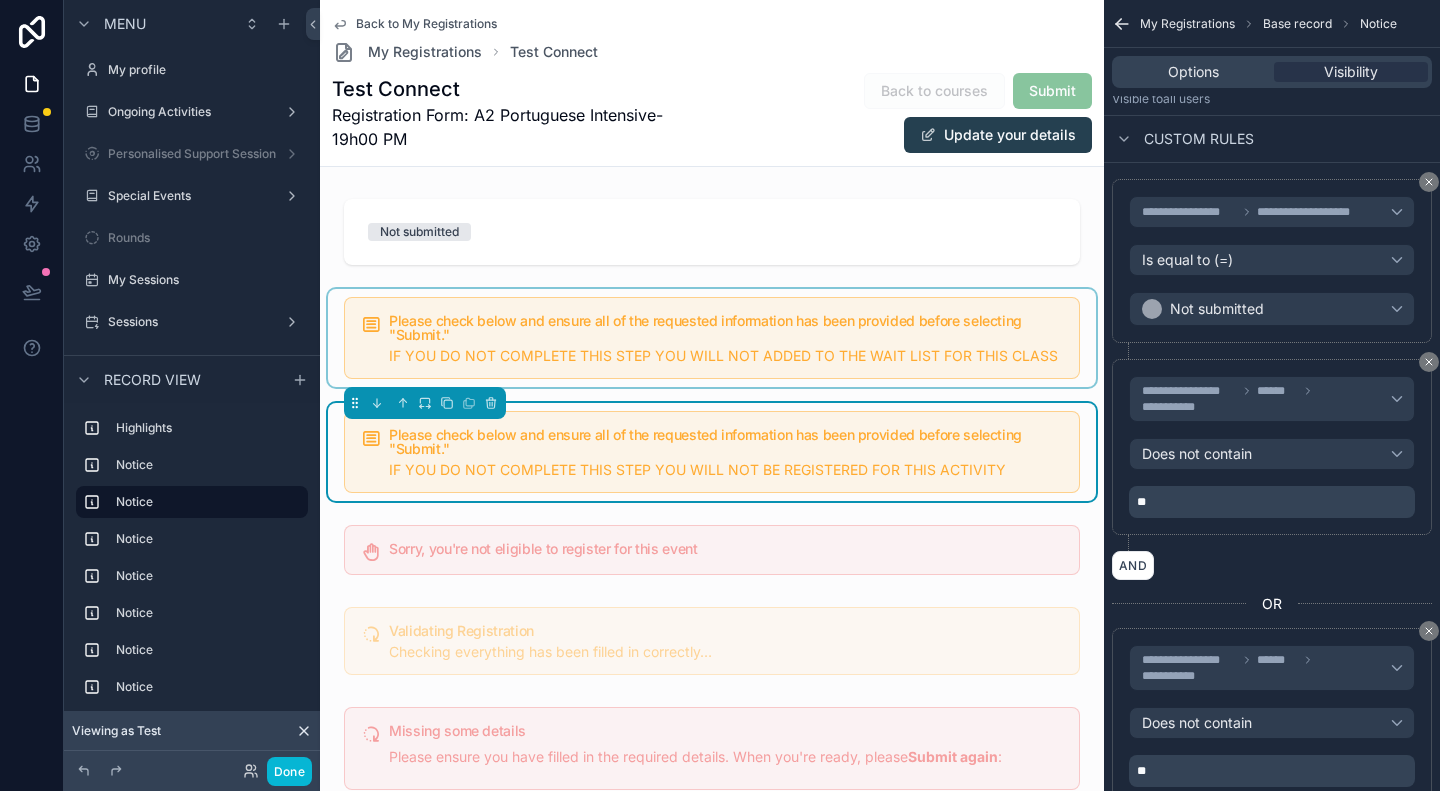 click on "**" at bounding box center [1274, 502] 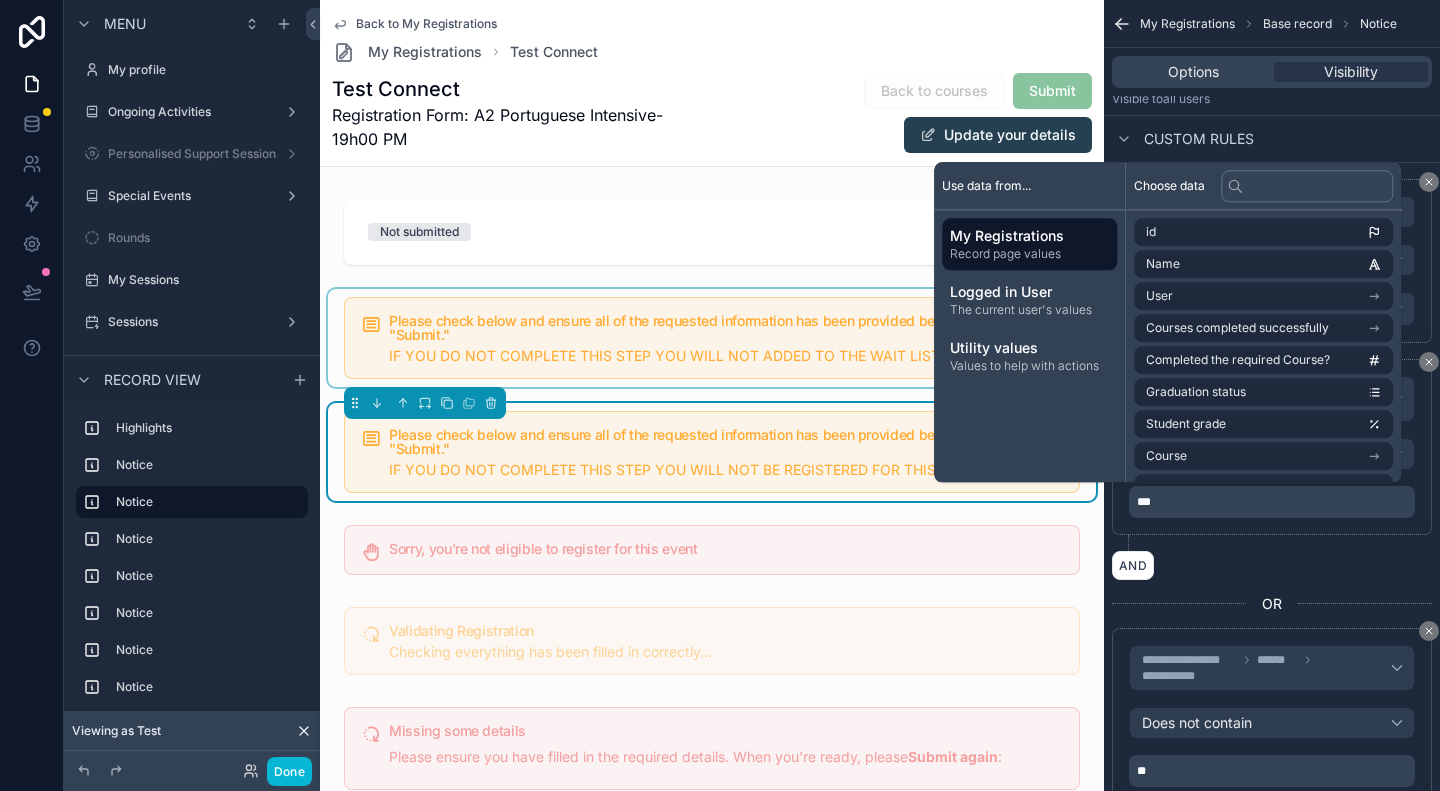 type 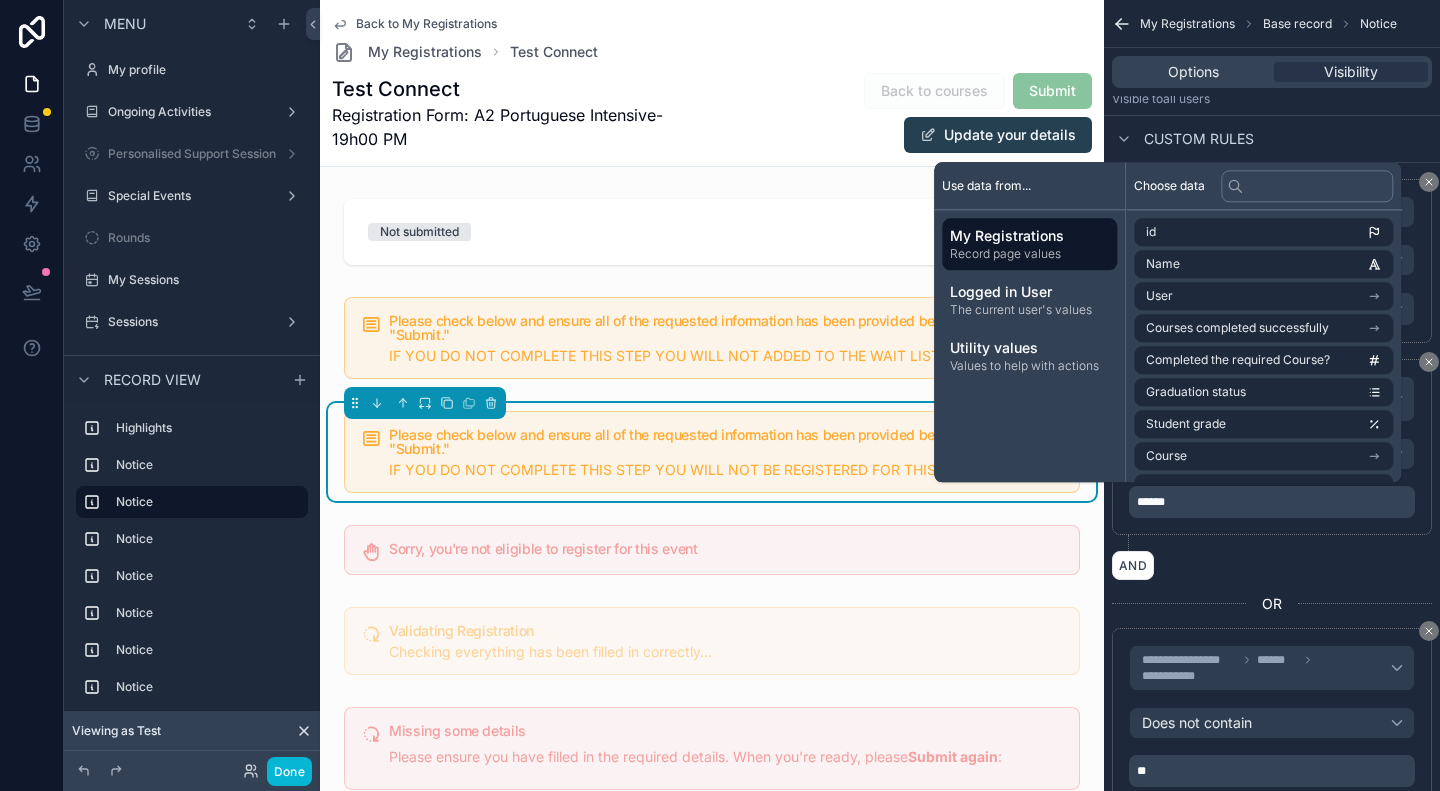 click on "**********" at bounding box center (1272, 447) 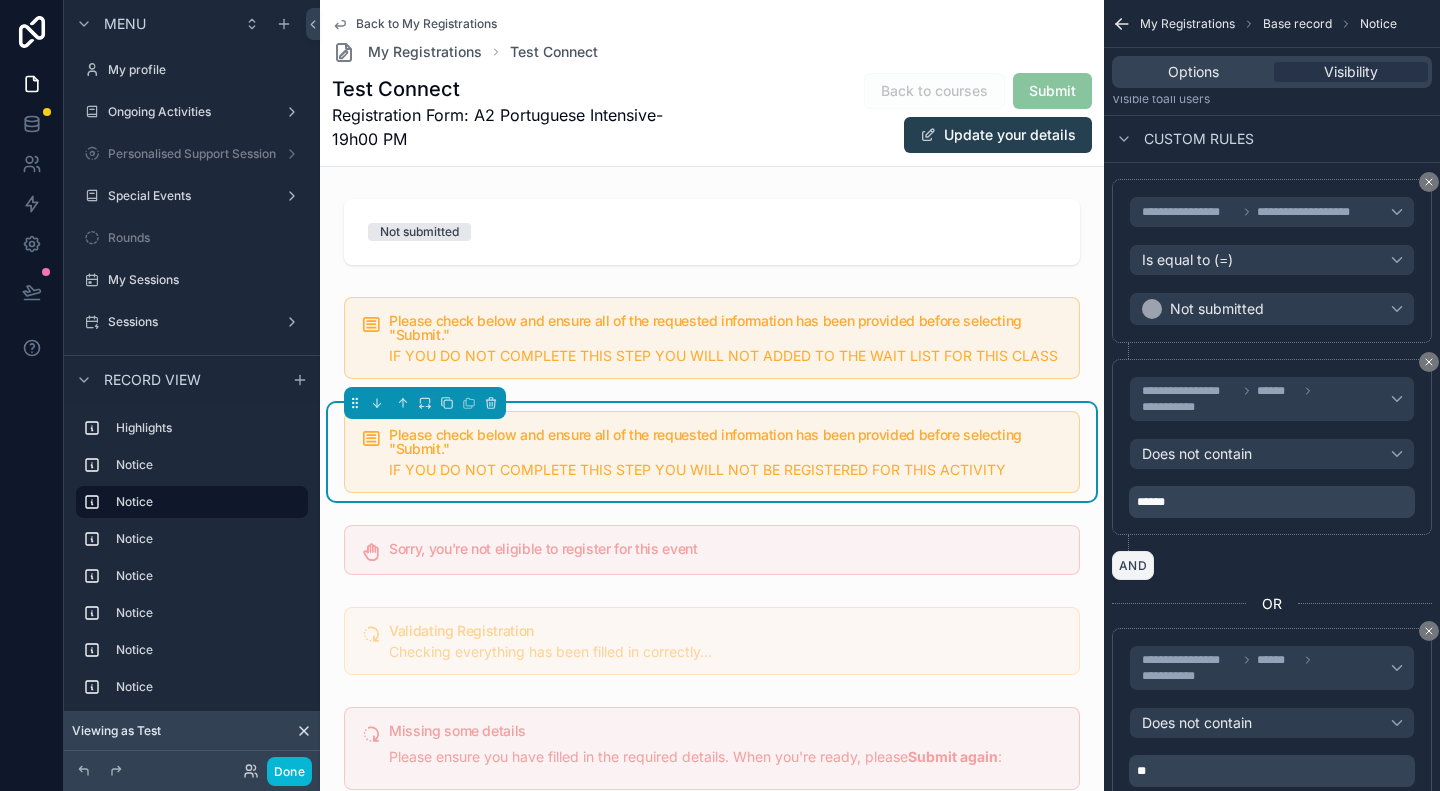 click on "AND" at bounding box center (1133, 565) 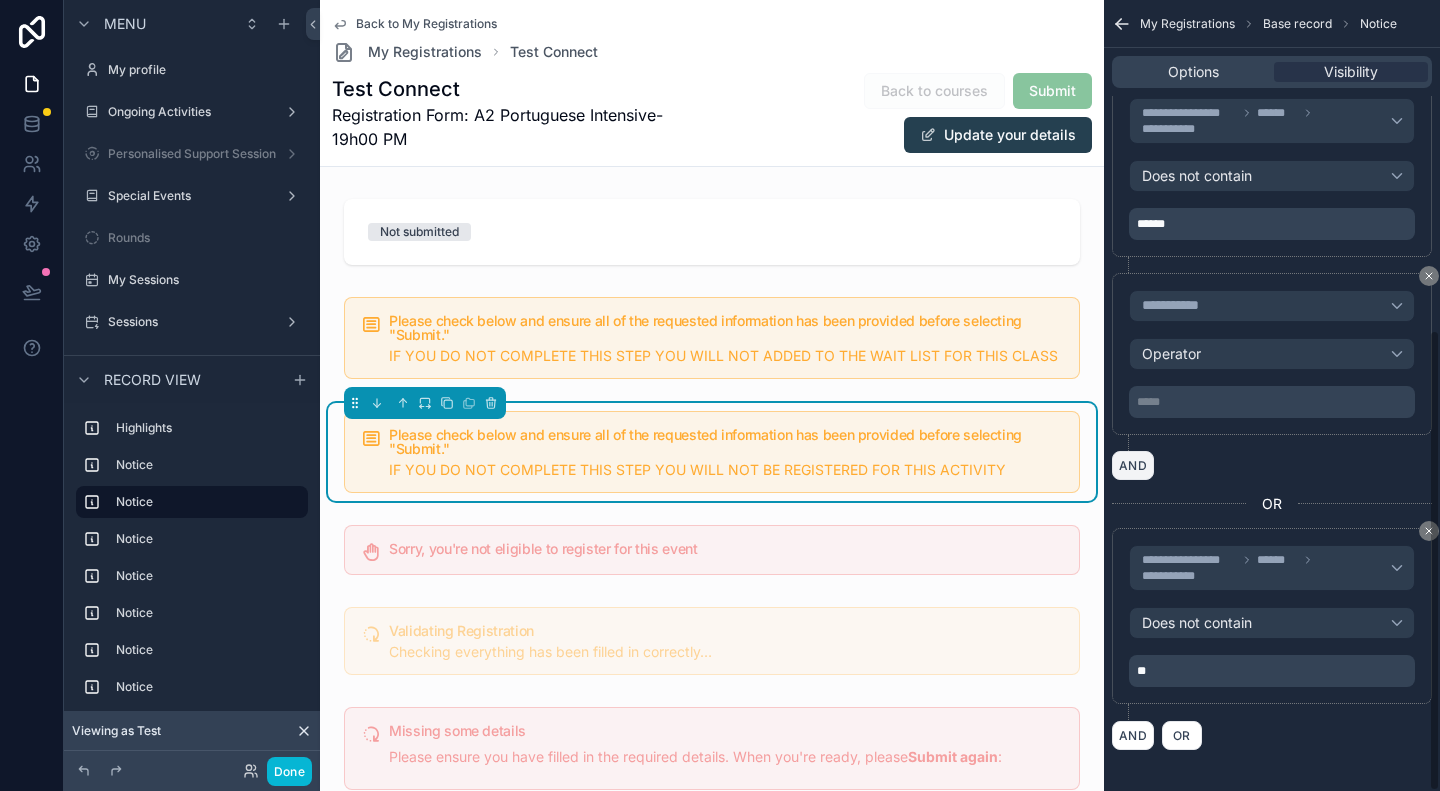 scroll, scrollTop: 366, scrollLeft: 0, axis: vertical 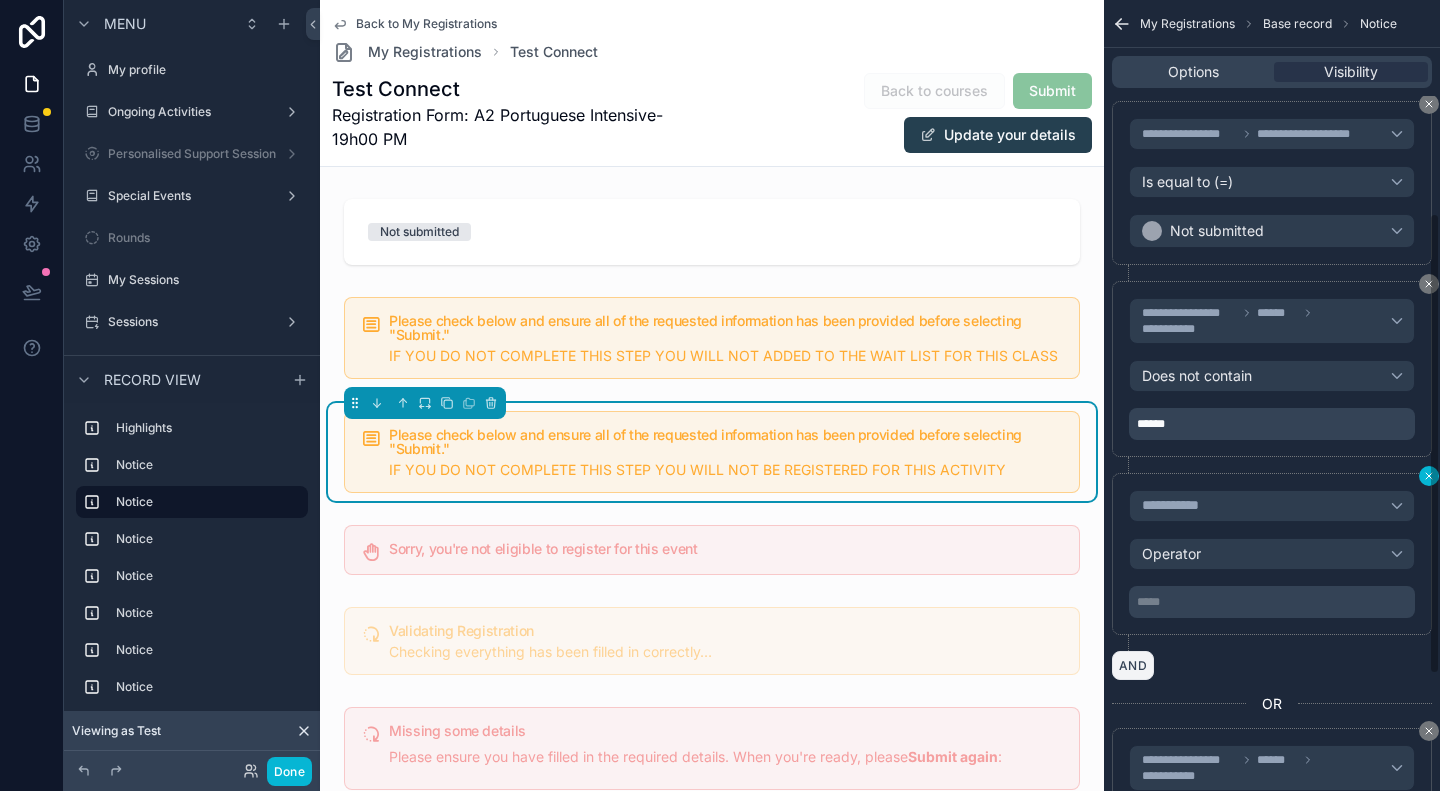click on "**********" at bounding box center (1272, 395) 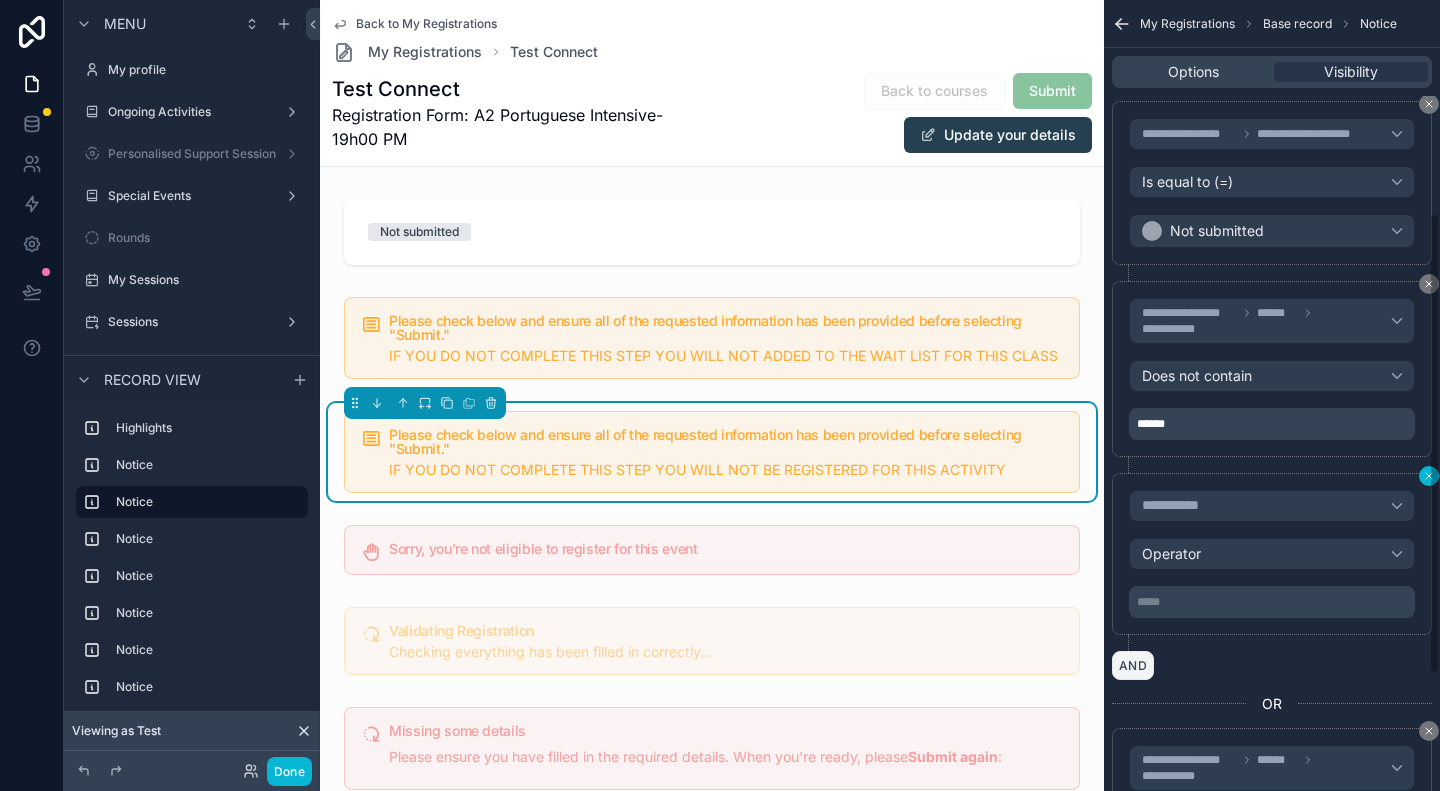 click on "**********" at bounding box center [1272, 395] 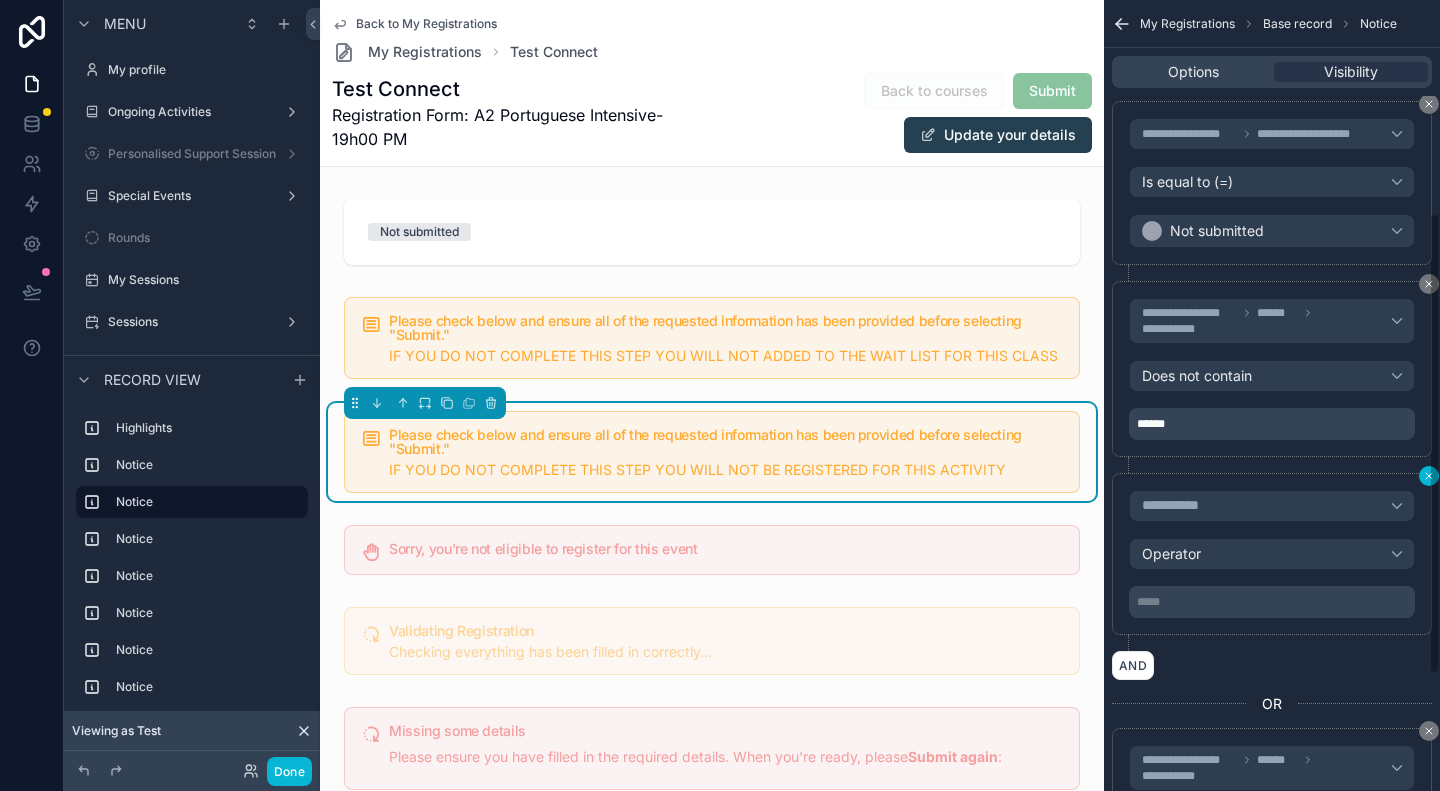 click 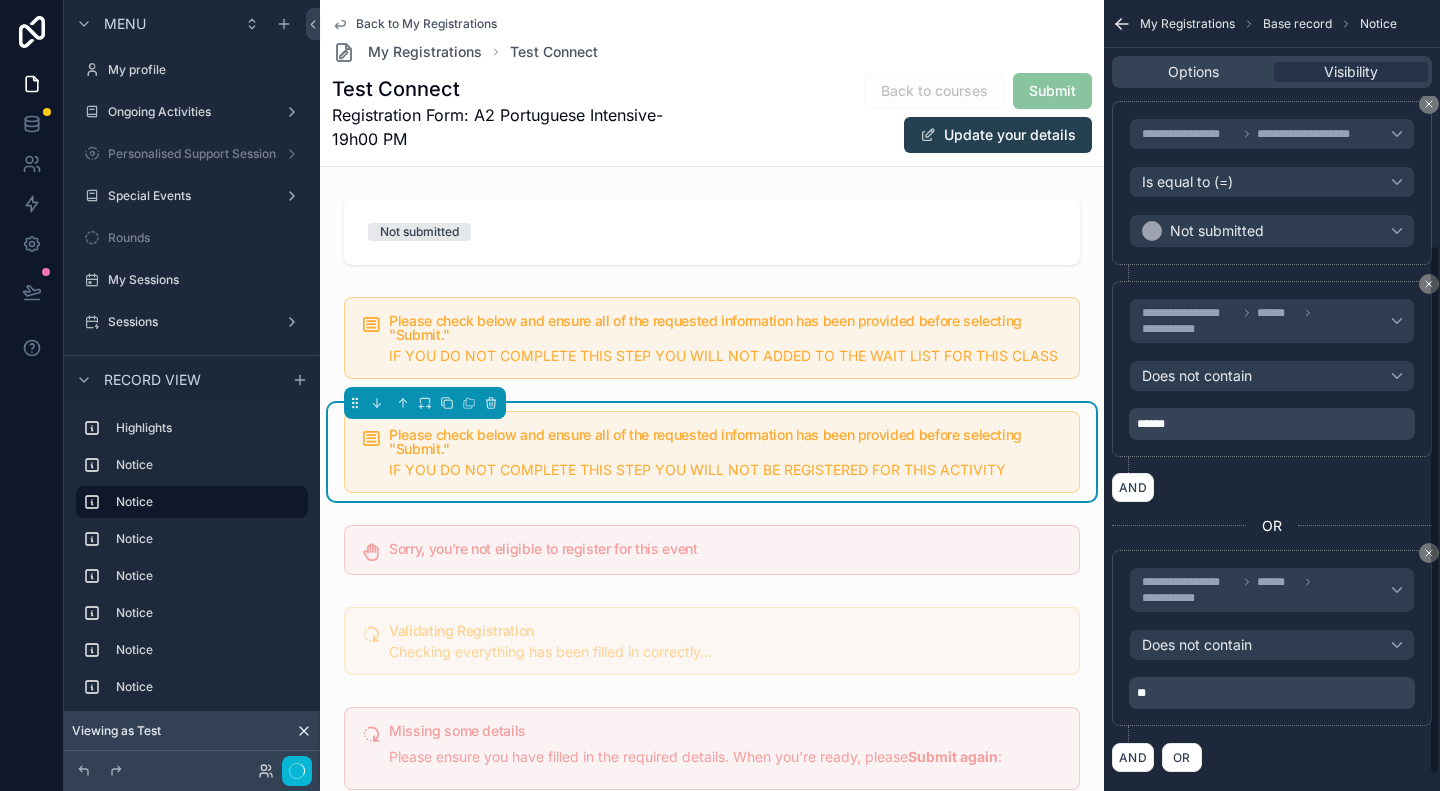scroll, scrollTop: 388, scrollLeft: 0, axis: vertical 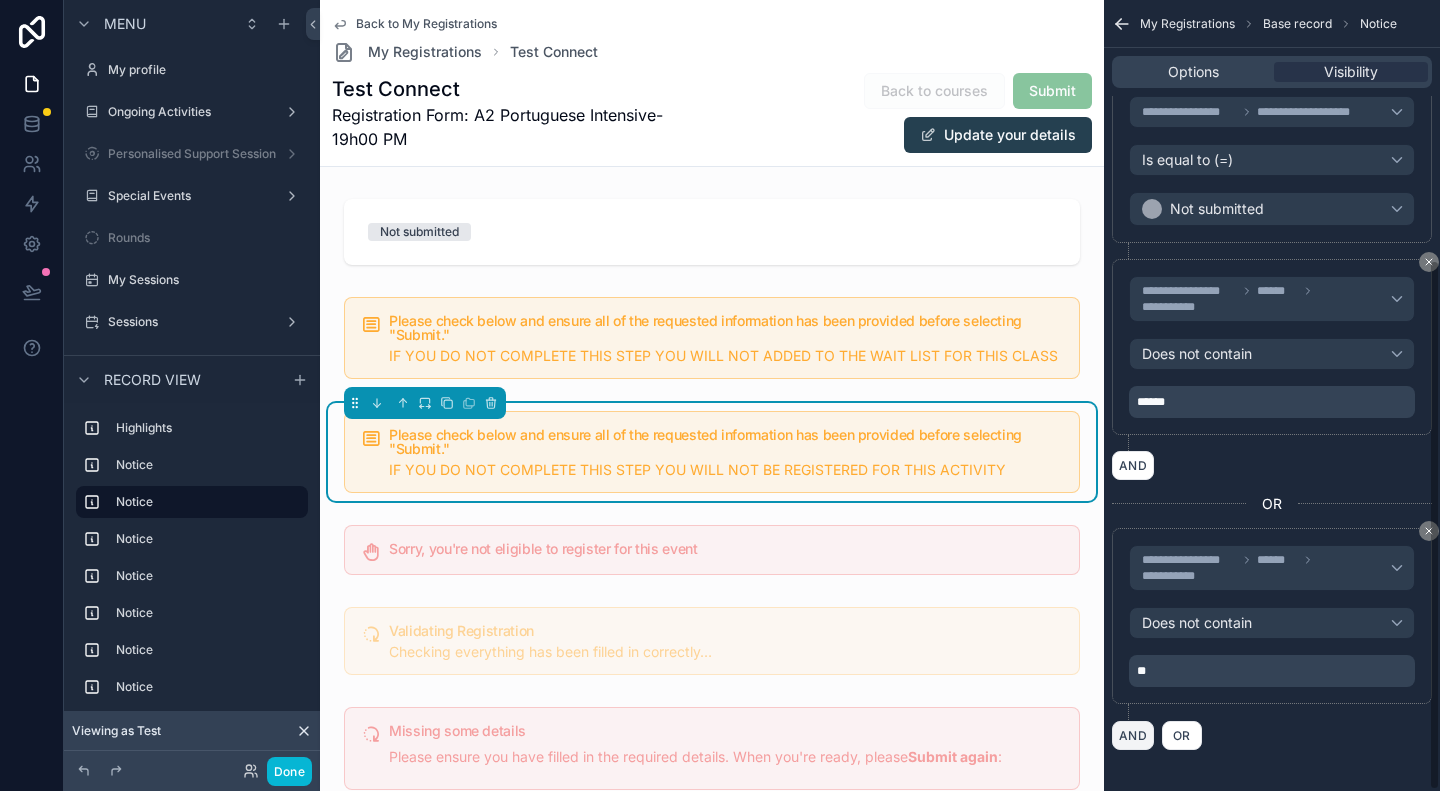 click on "AND" at bounding box center [1133, 735] 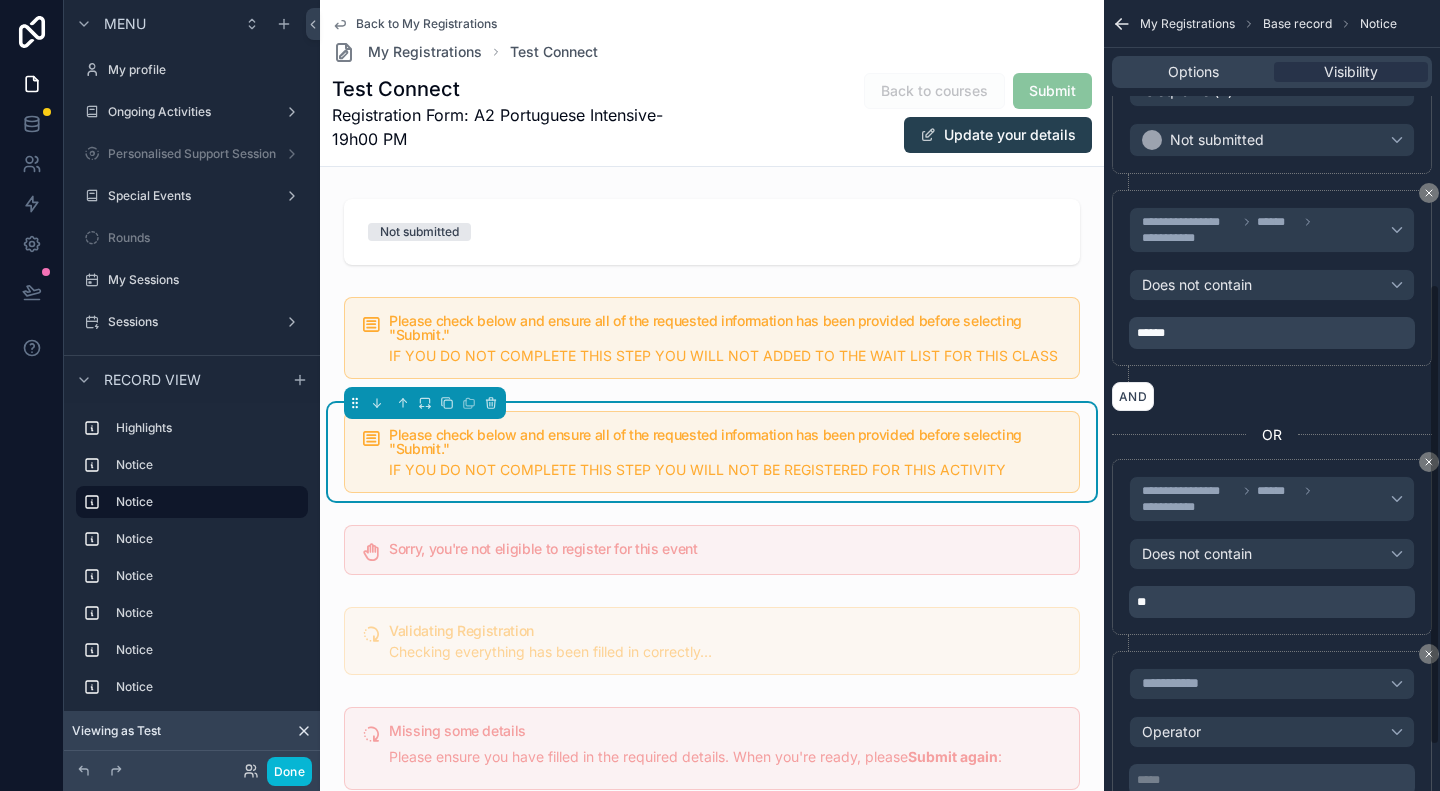 scroll, scrollTop: 488, scrollLeft: 0, axis: vertical 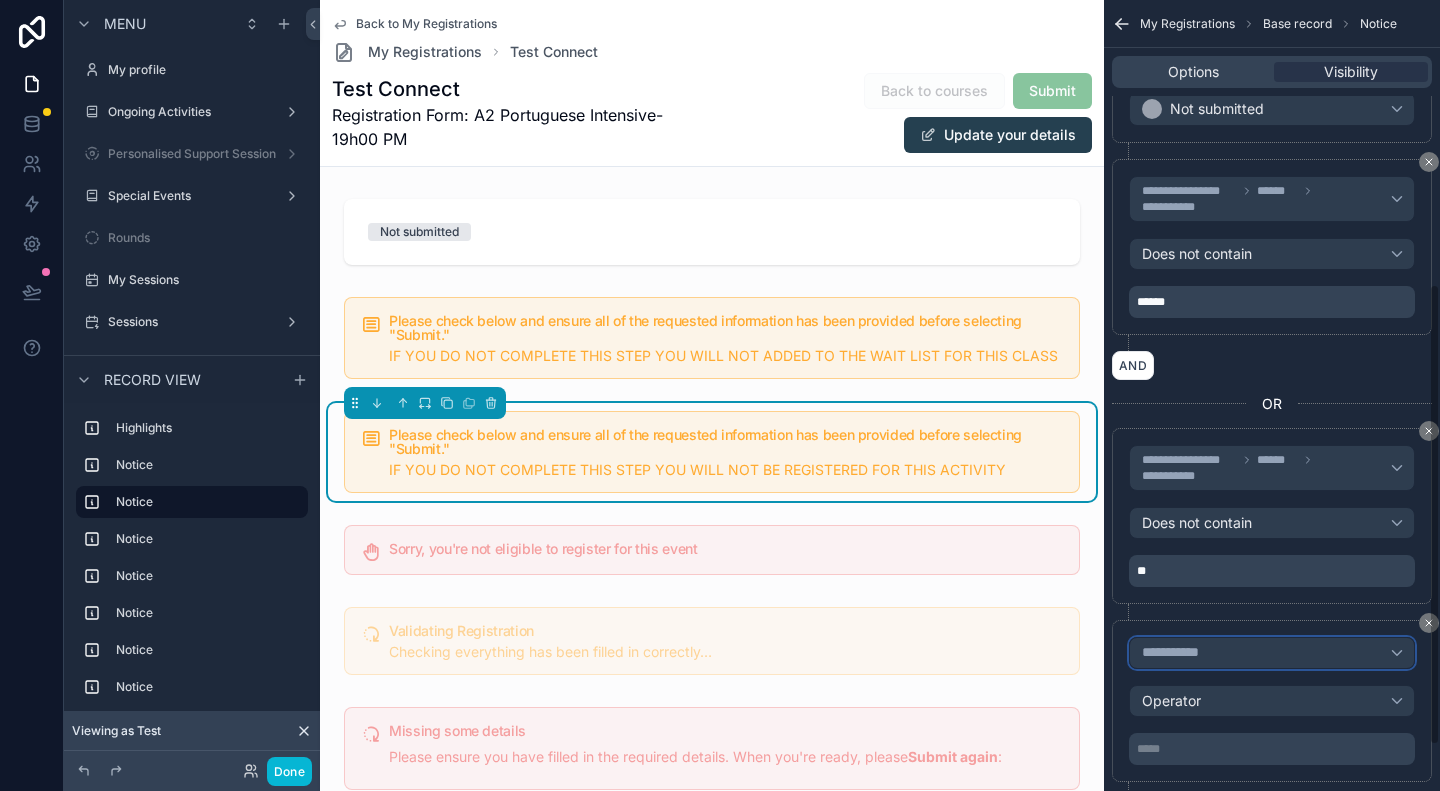 click on "**********" at bounding box center [1179, 653] 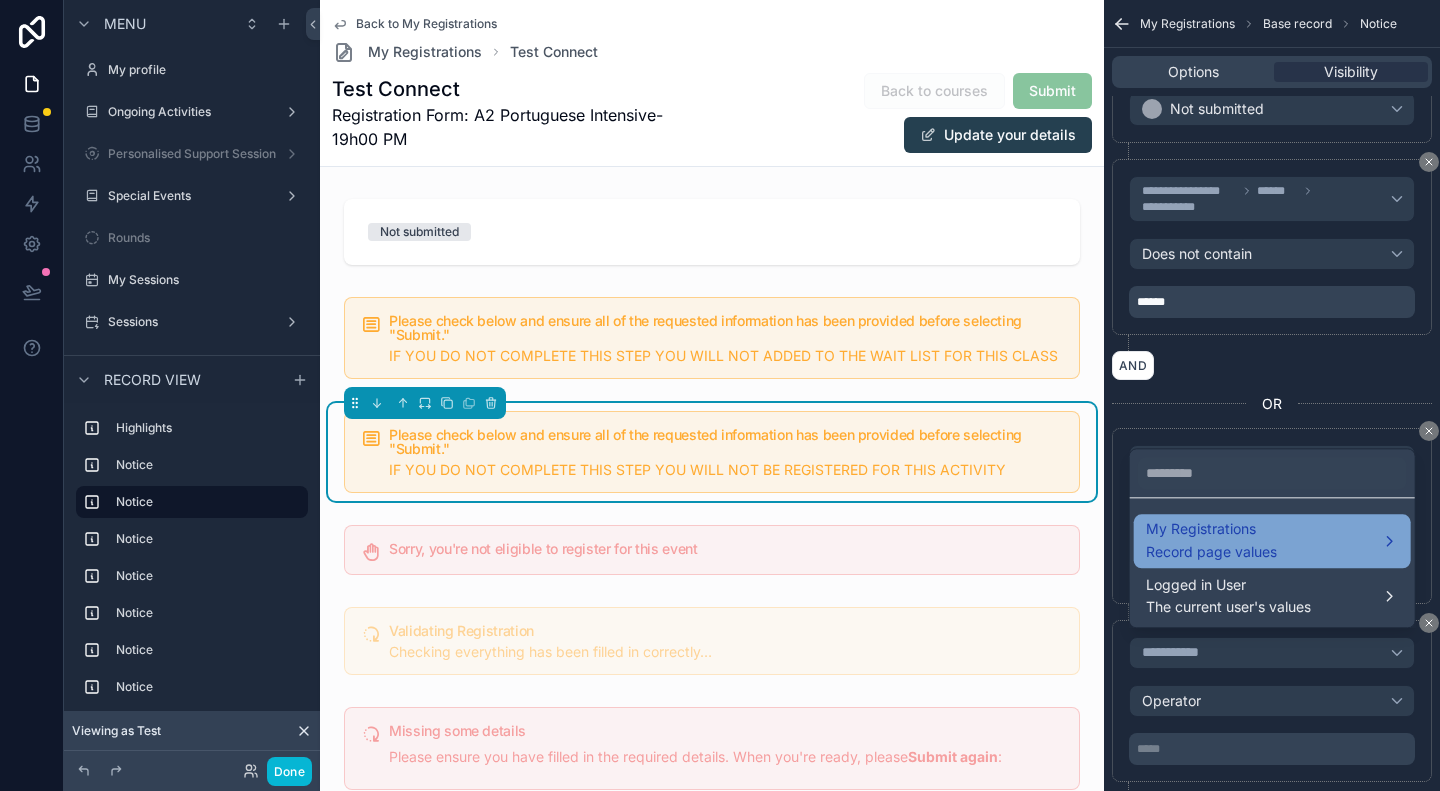 click on "My Registrations" at bounding box center [1211, 529] 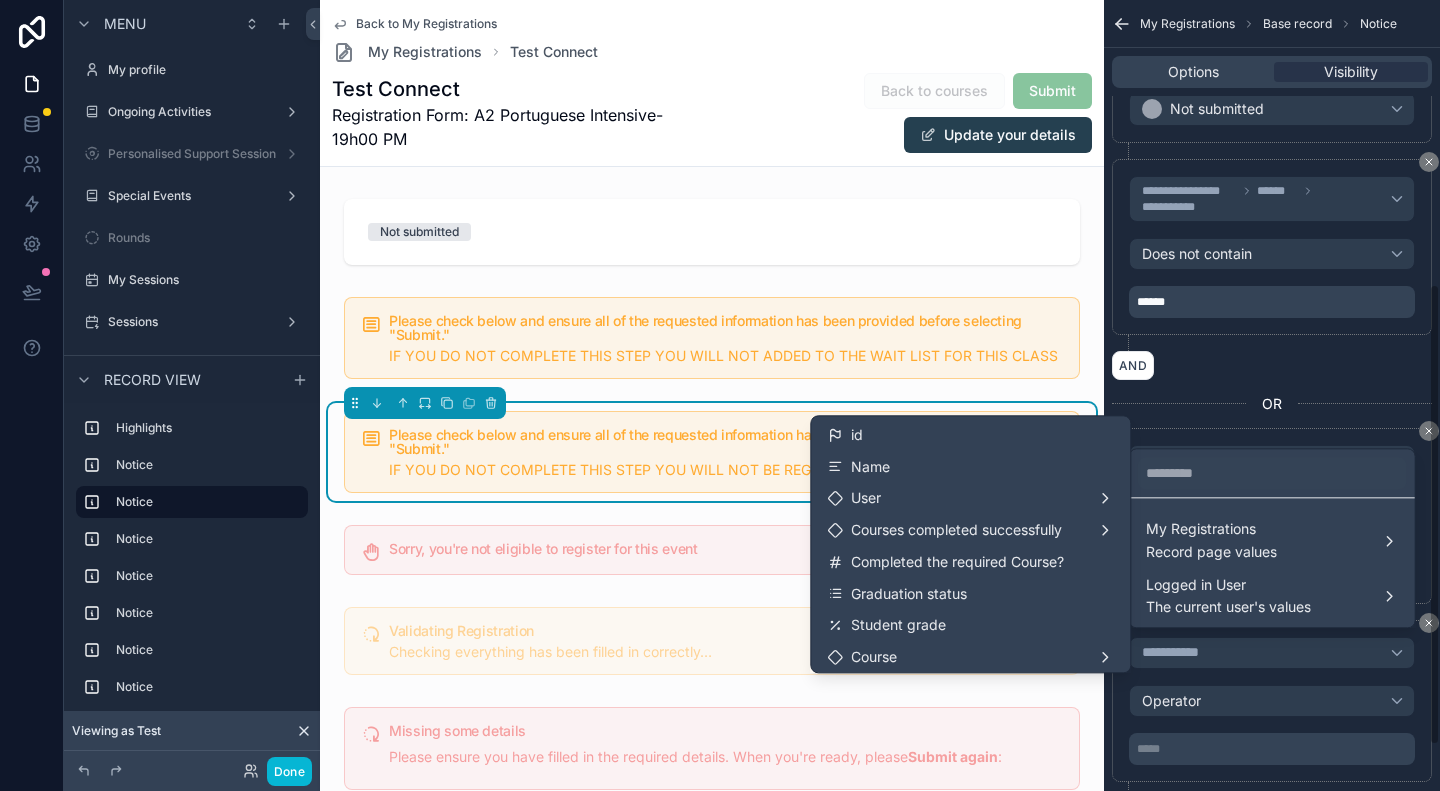 click at bounding box center (720, 395) 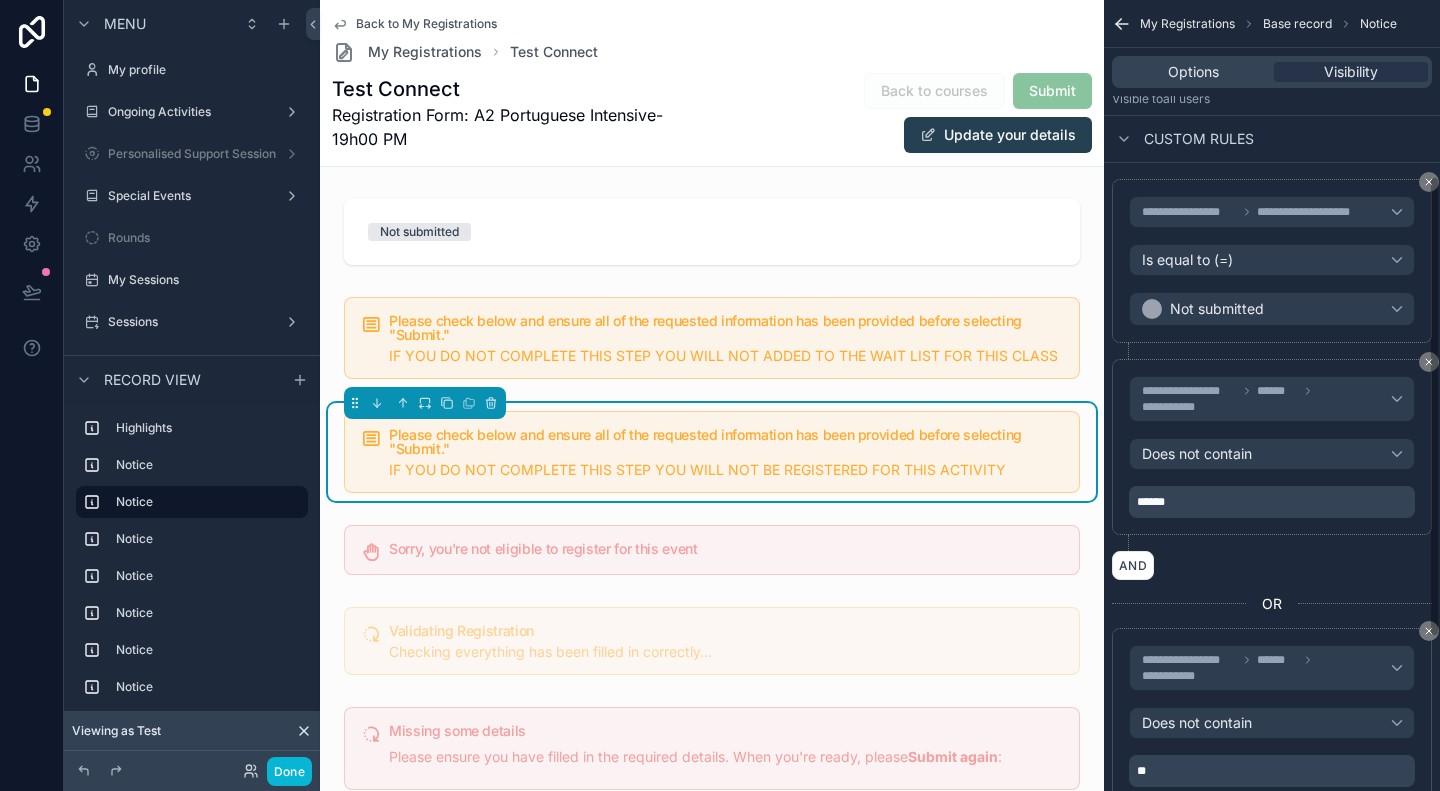scroll, scrollTop: 388, scrollLeft: 0, axis: vertical 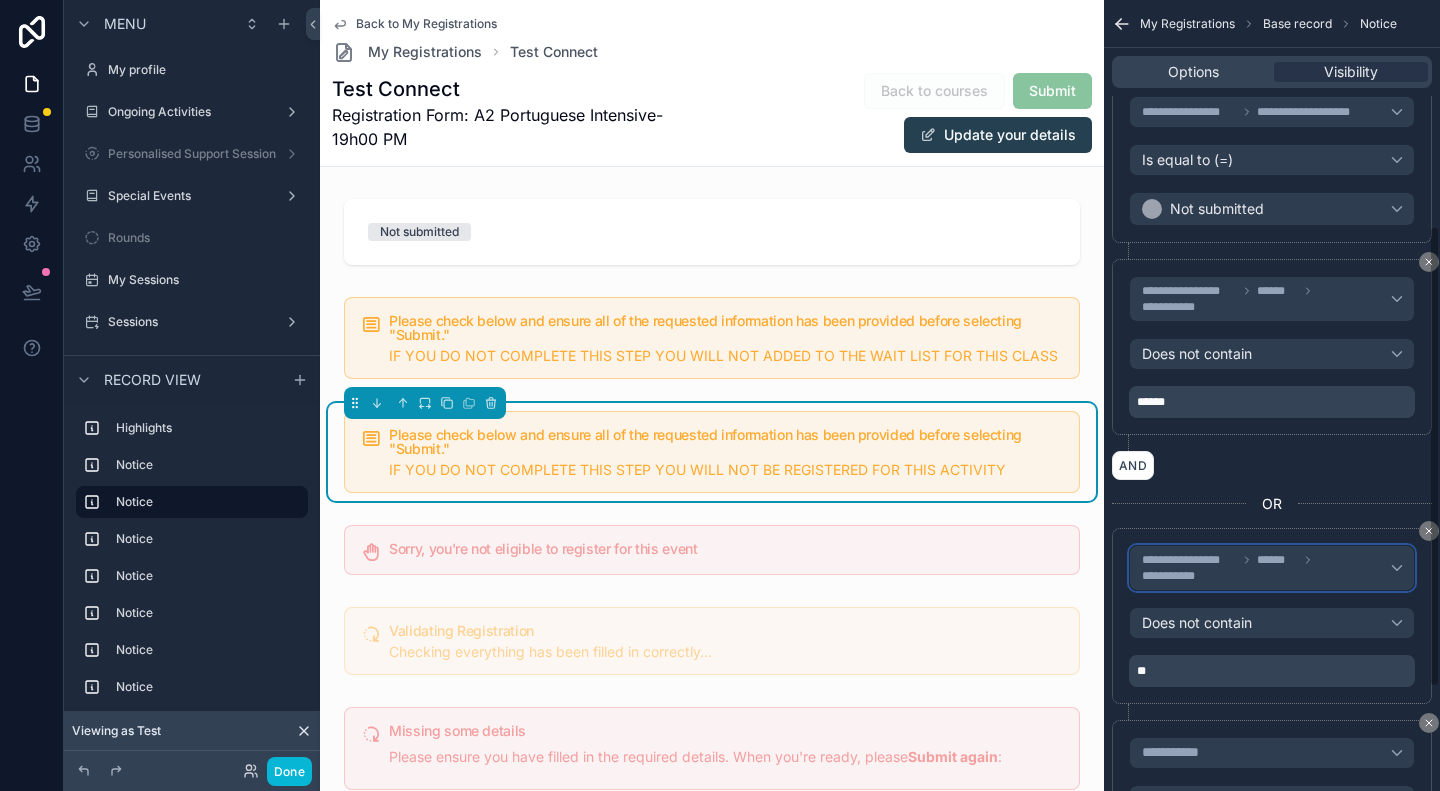 click on "**********" at bounding box center [1266, 568] 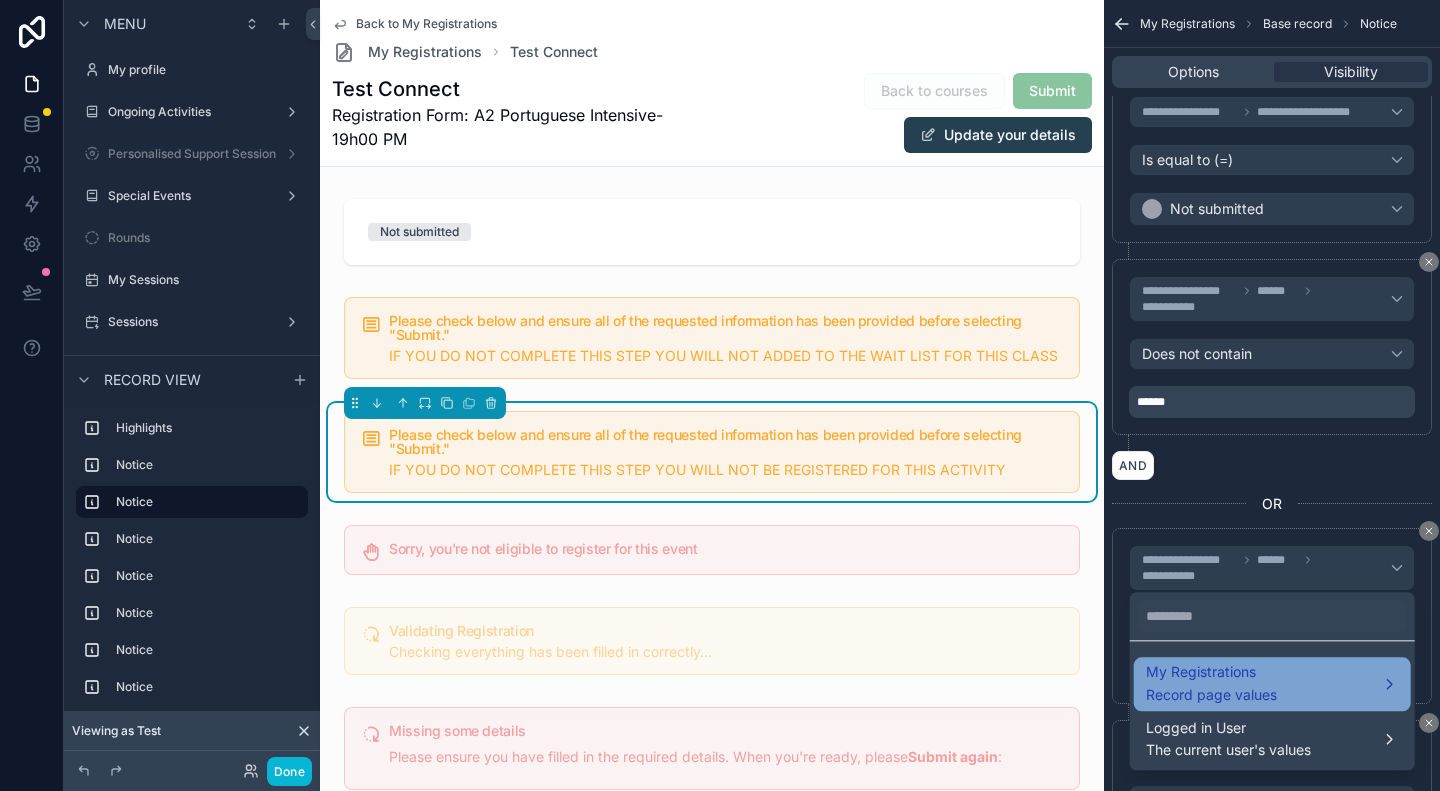 click on "My Registrations Record page values" at bounding box center [1272, 684] 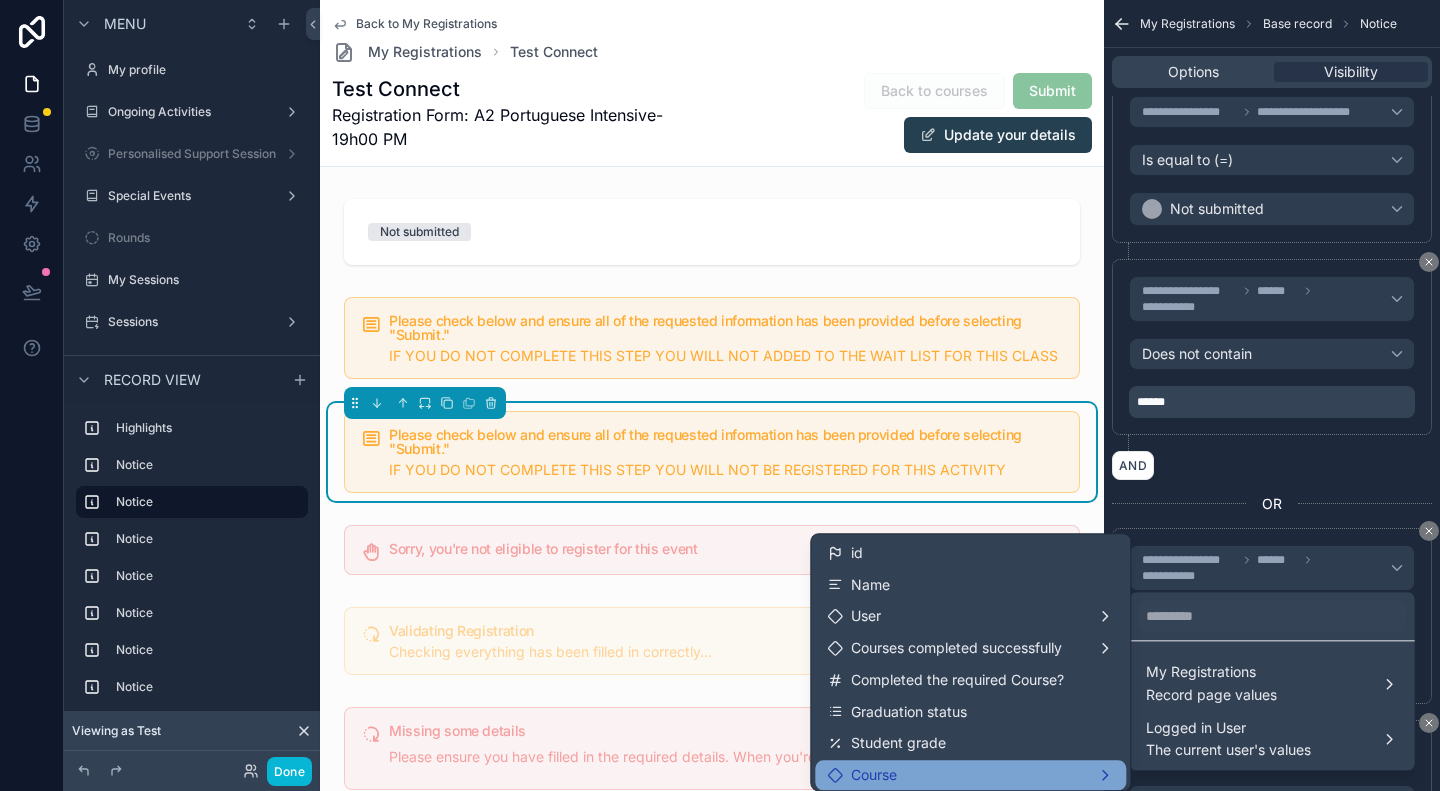 click on "Course" at bounding box center (970, 775) 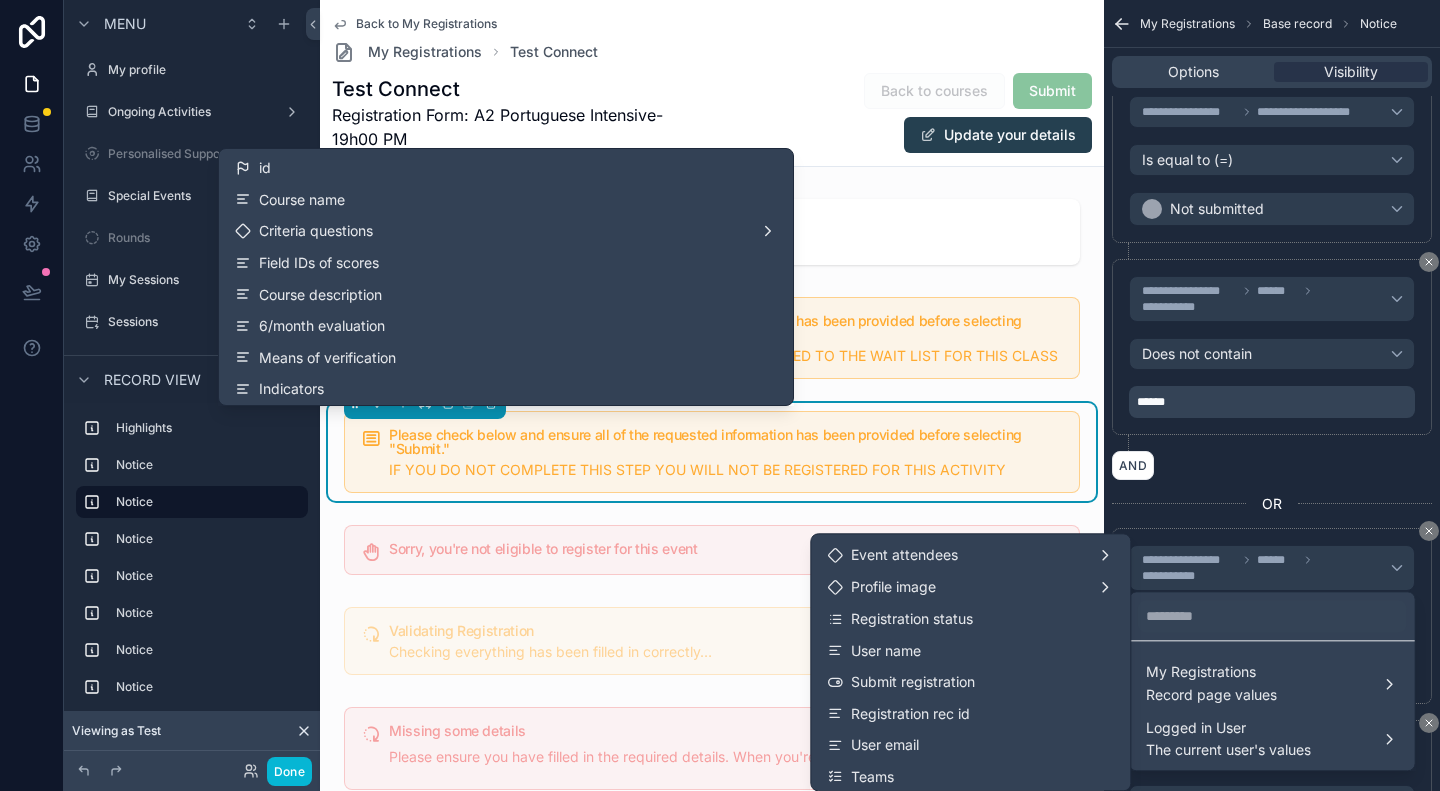 scroll, scrollTop: 500, scrollLeft: 0, axis: vertical 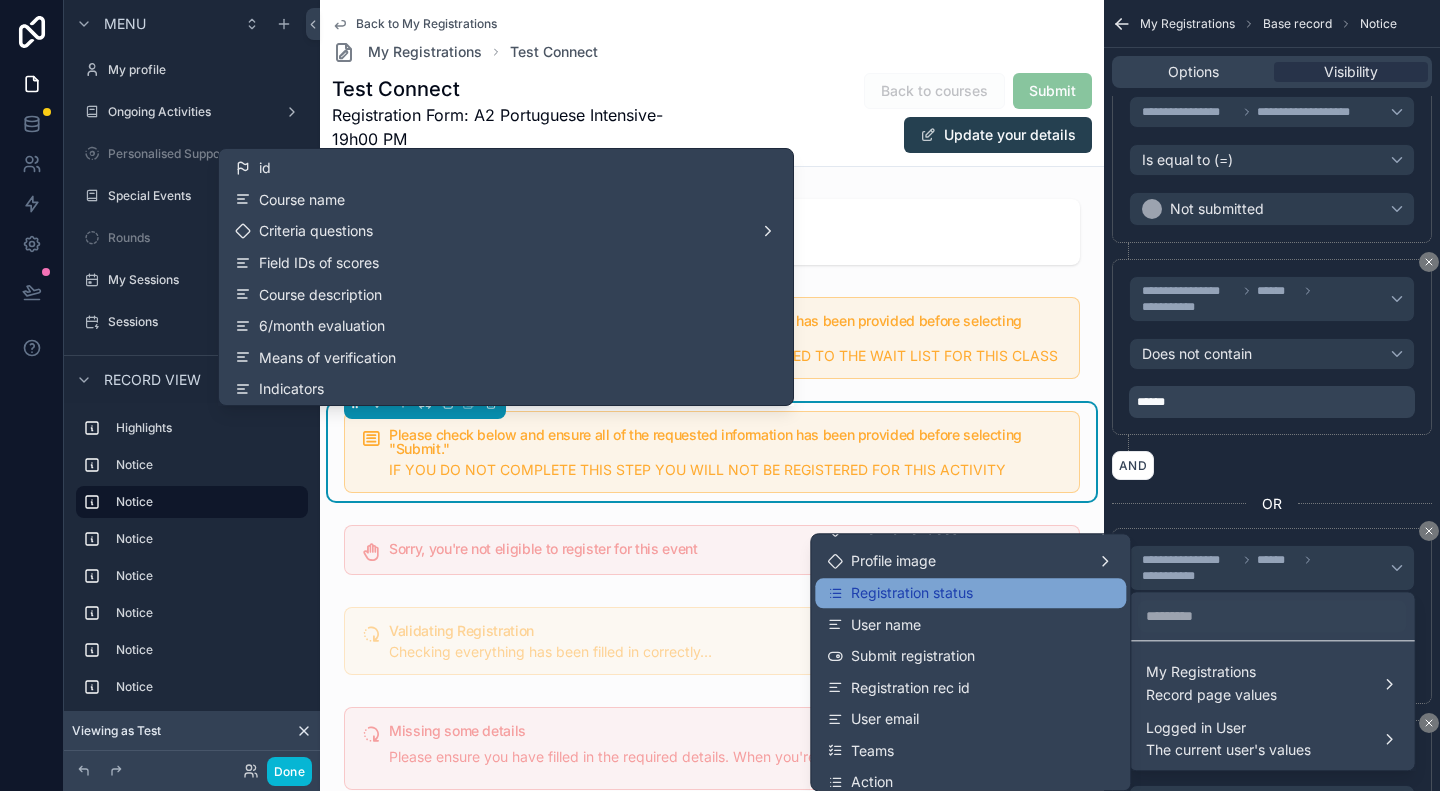 click on "Registration status" at bounding box center (970, 593) 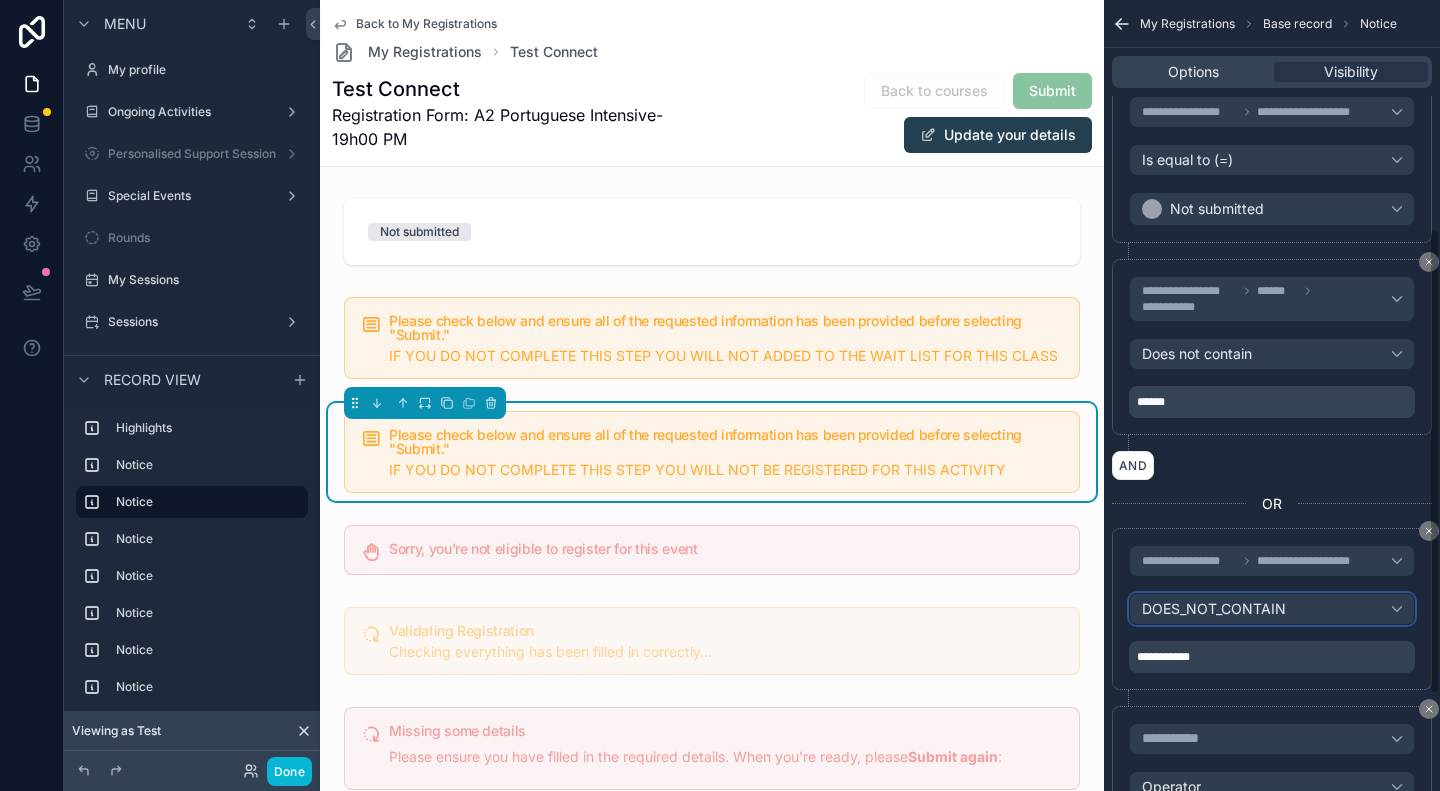 click on "DOES_NOT_CONTAIN" at bounding box center (1272, 609) 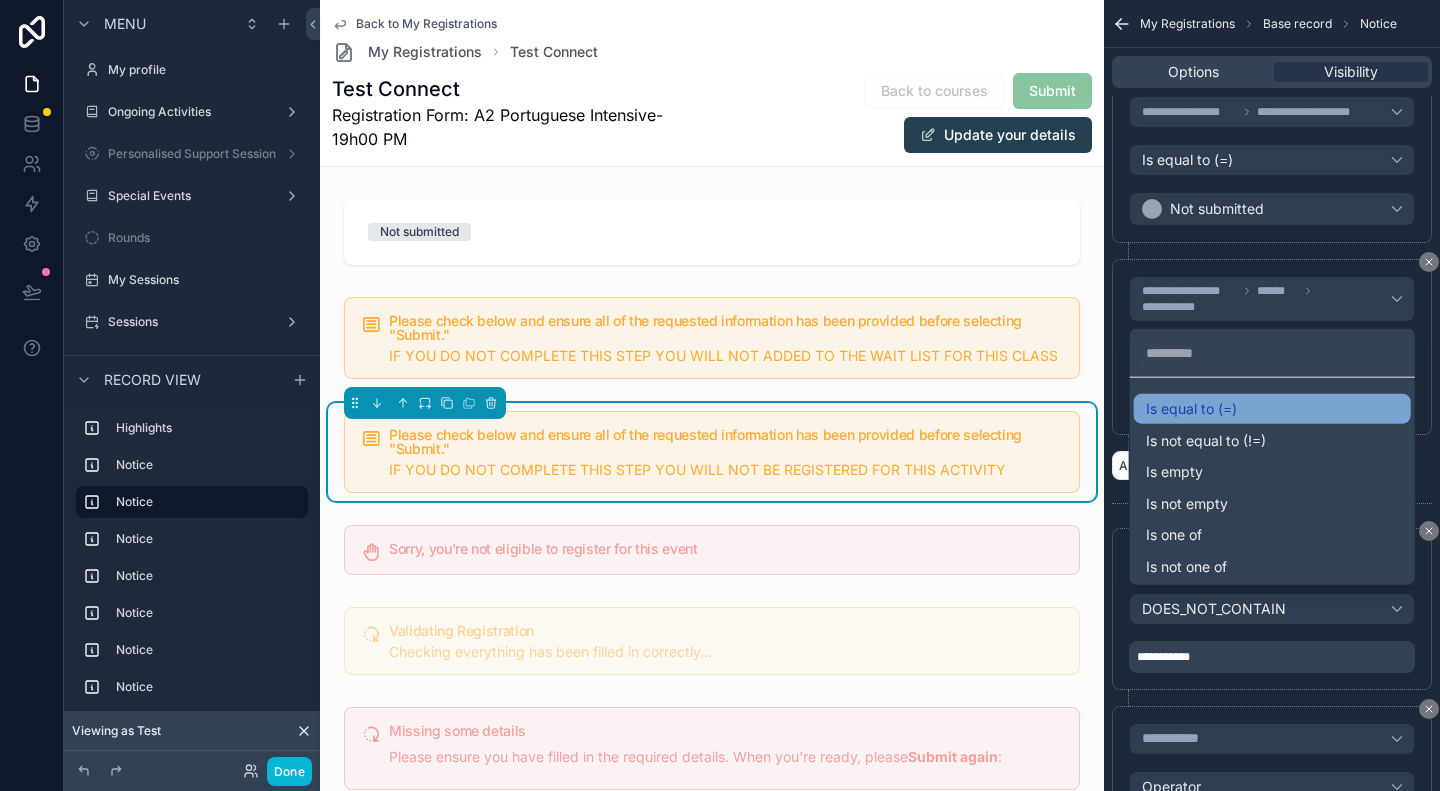 click on "Is equal to (=)" at bounding box center (1272, 409) 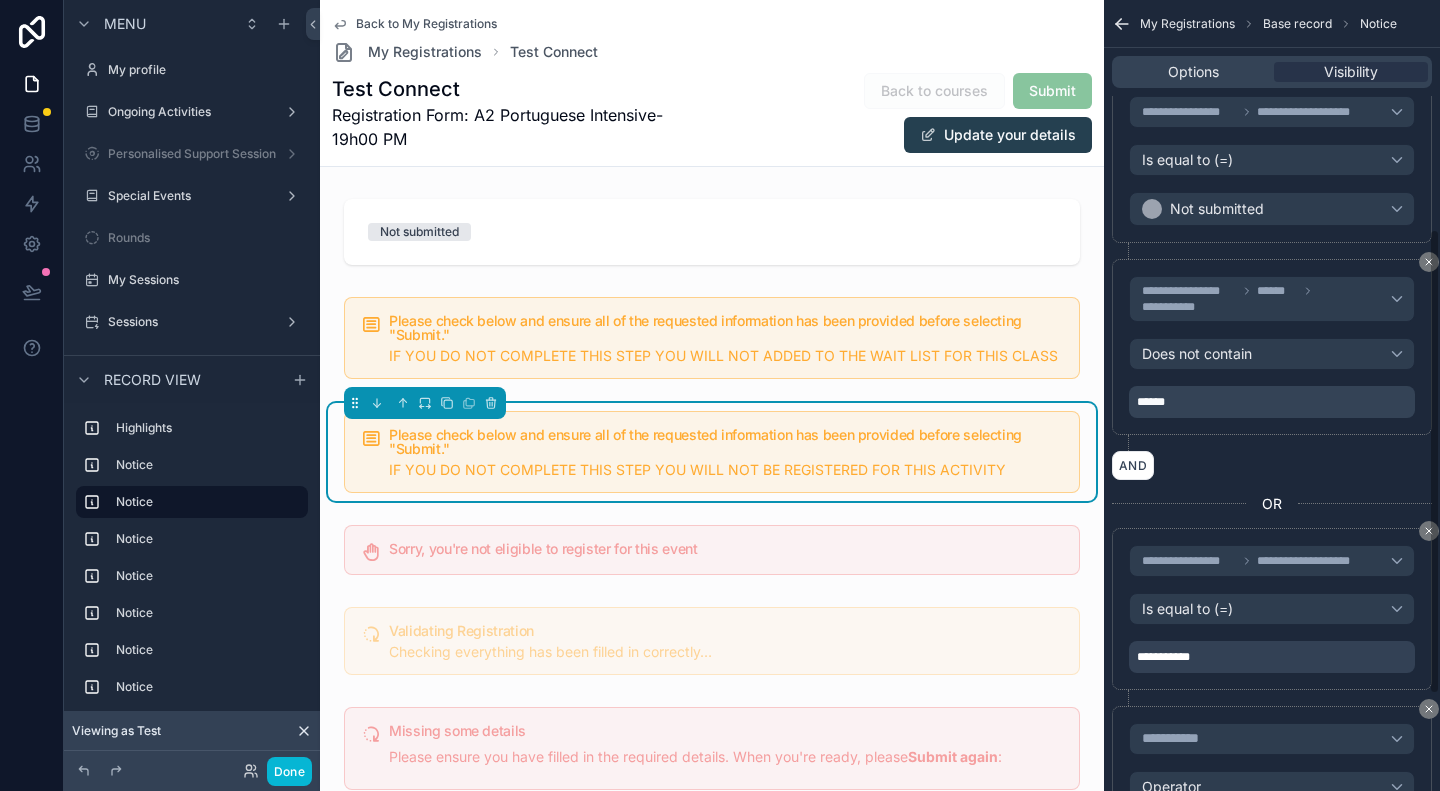 click on "**********" at bounding box center (1272, 657) 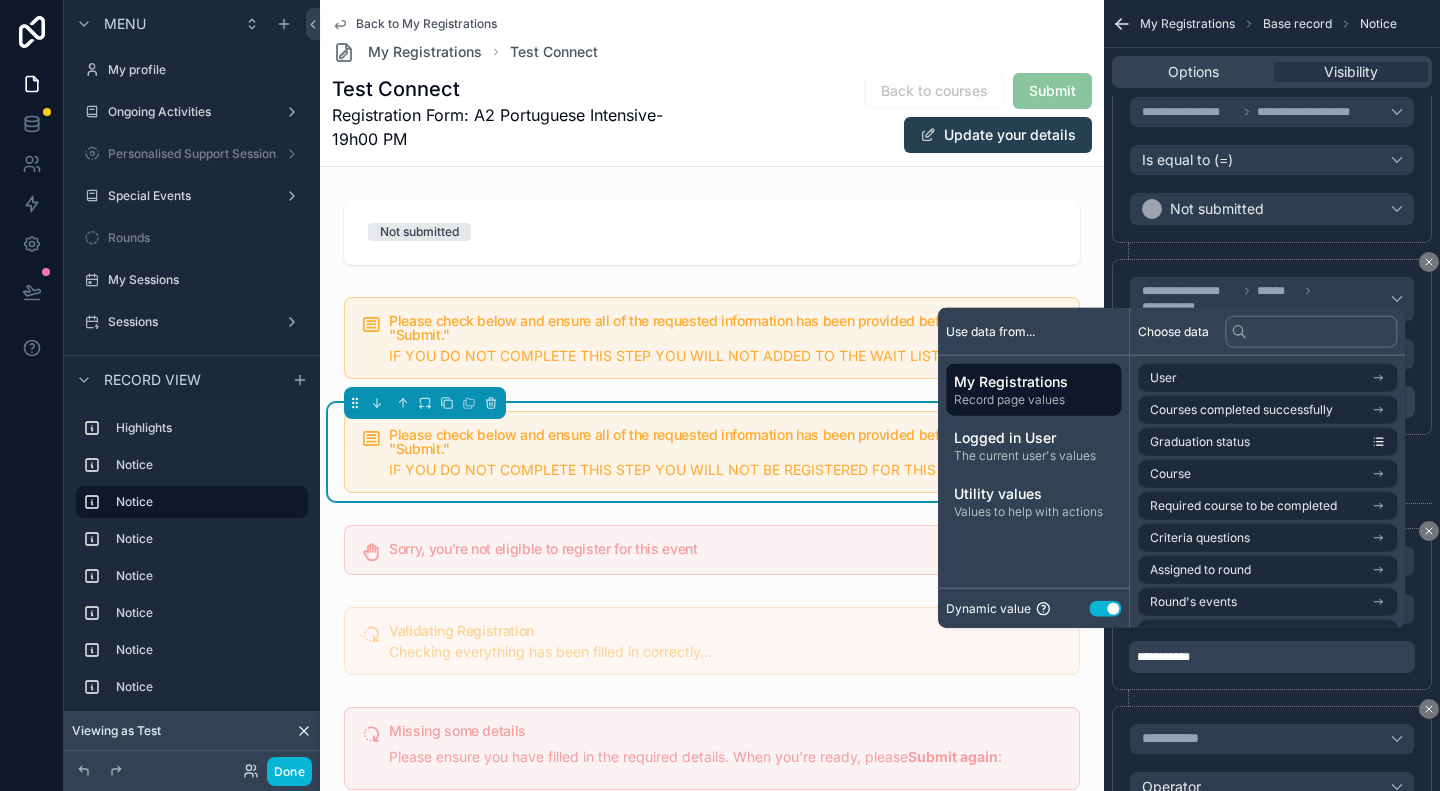 click on "Use setting" at bounding box center (1105, 608) 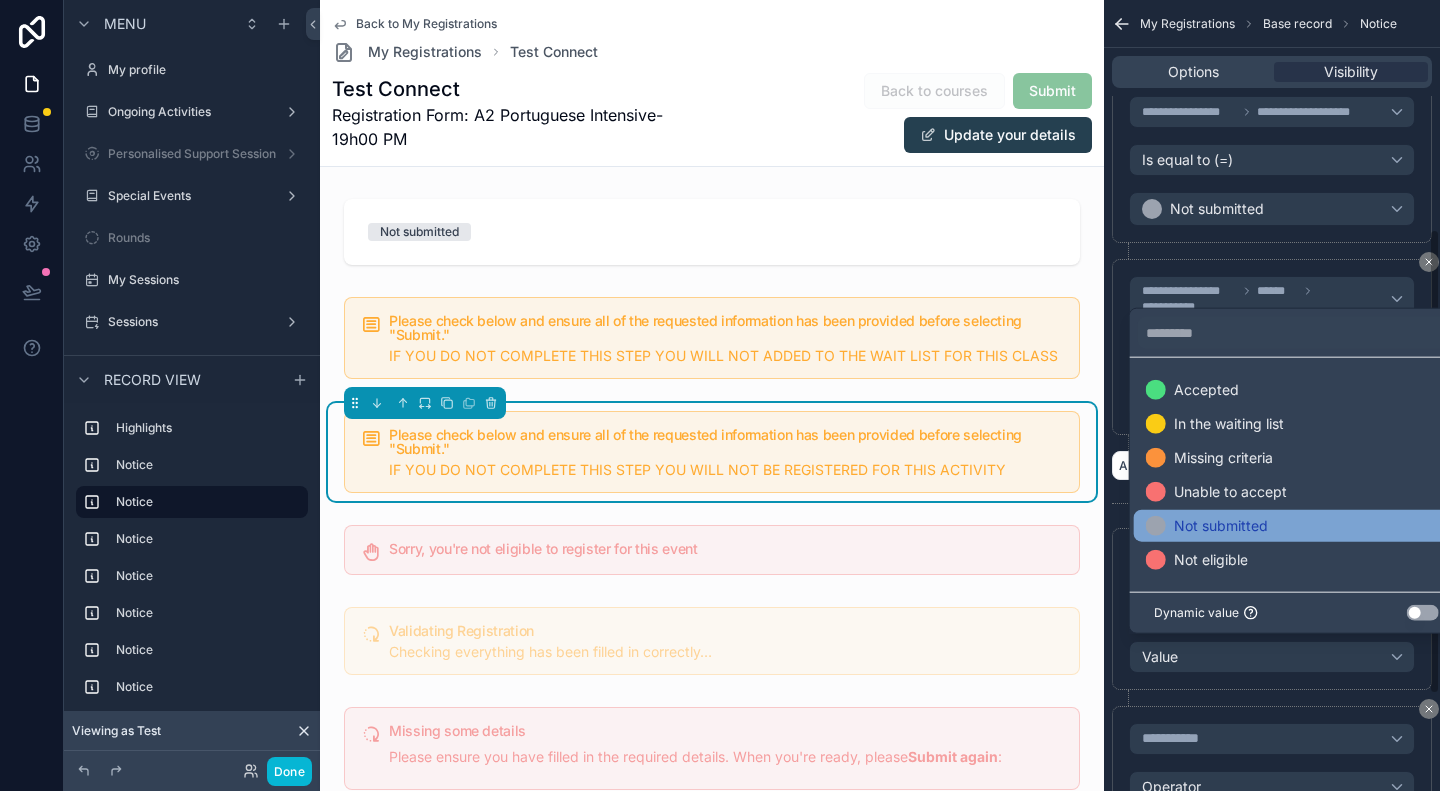 click on "Not submitted" at bounding box center [1221, 526] 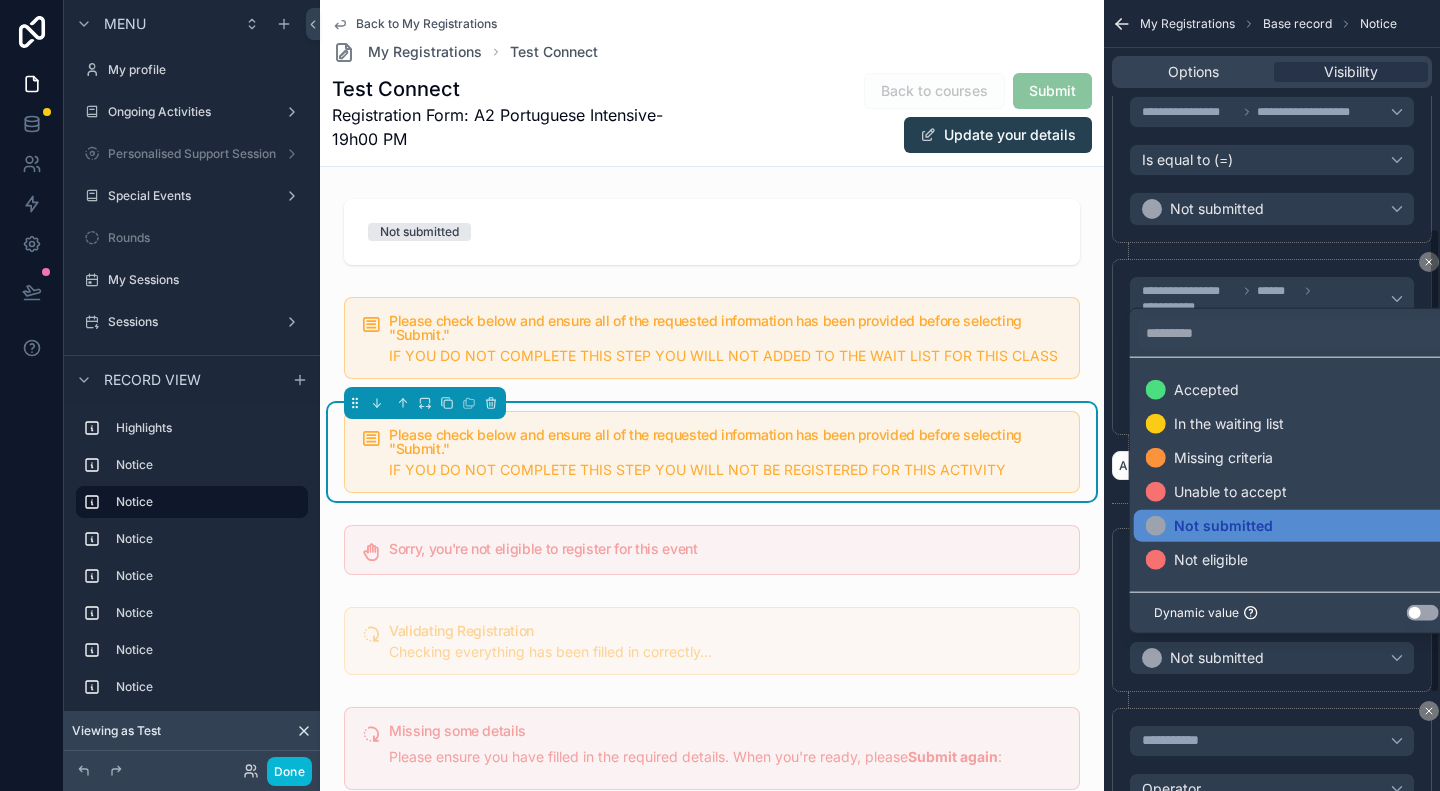 click on "**********" at bounding box center (1272, 610) 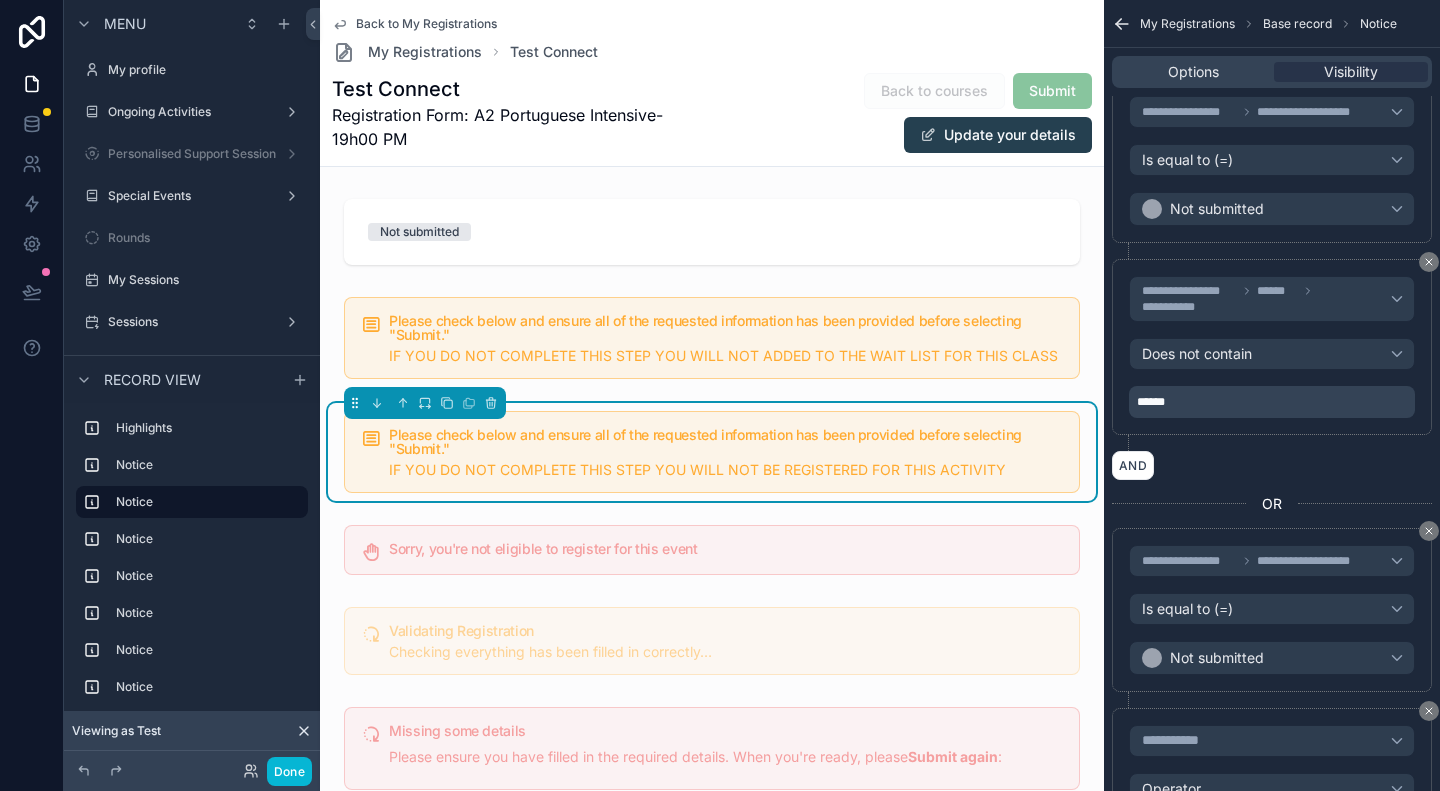 click on "AND" at bounding box center (1272, 465) 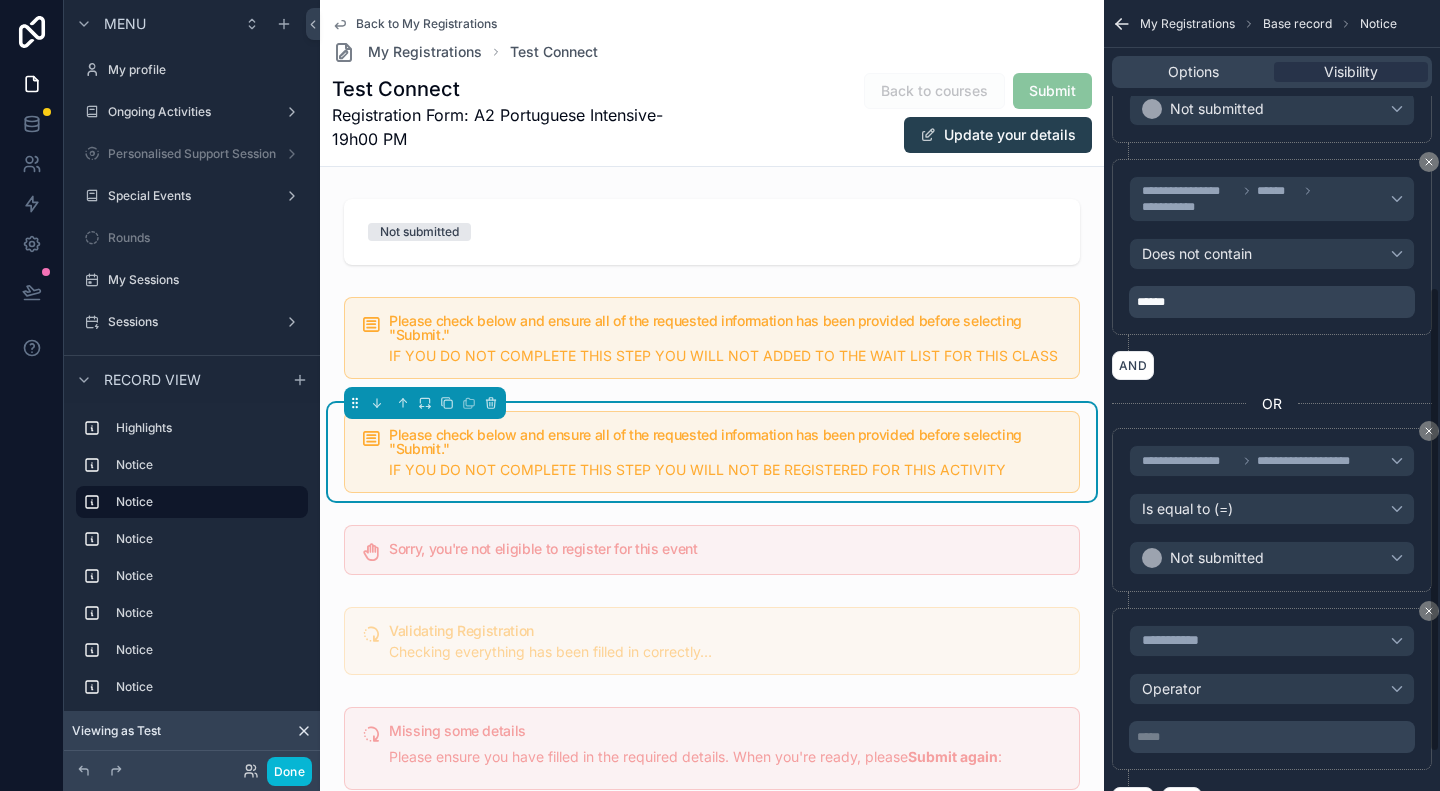 scroll, scrollTop: 554, scrollLeft: 0, axis: vertical 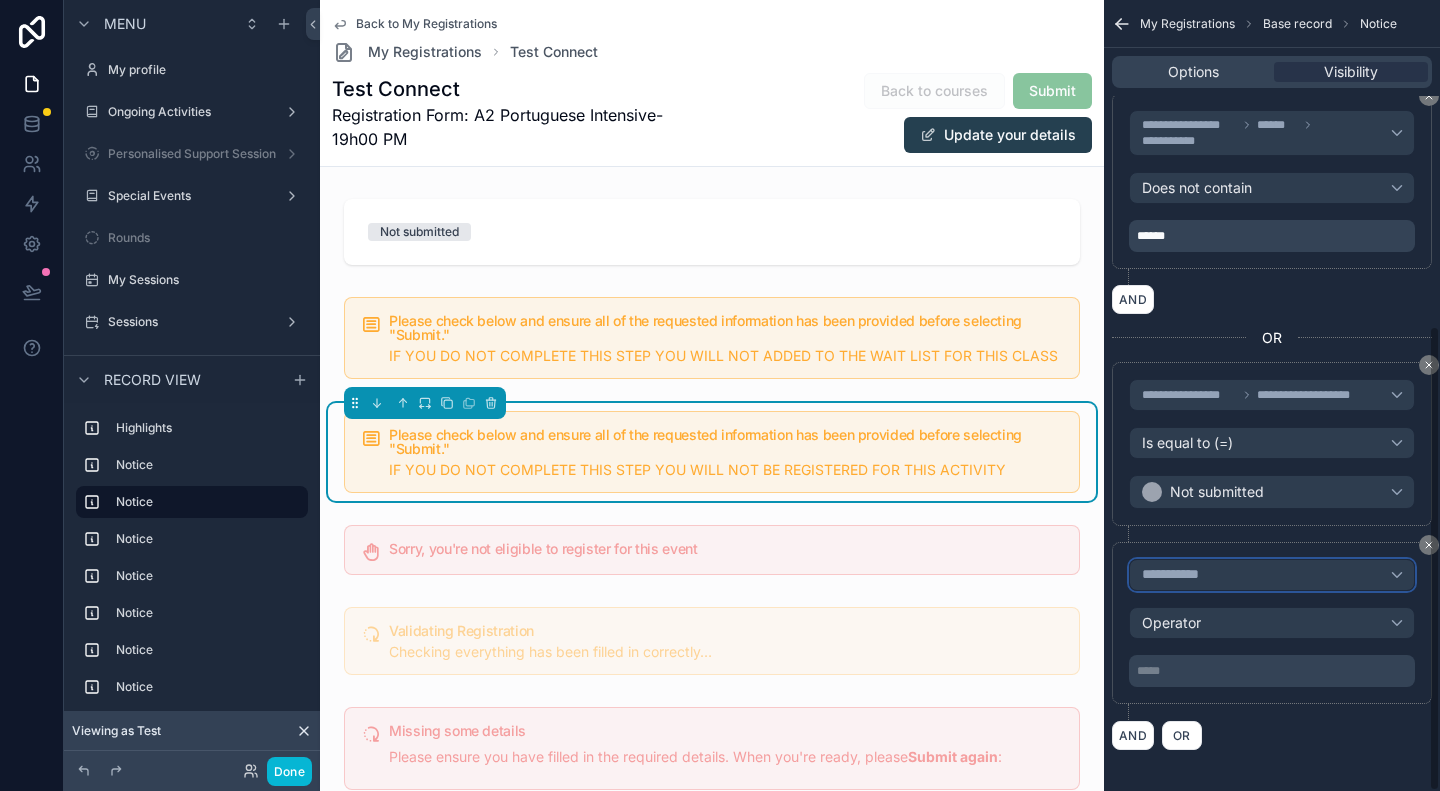 click on "**********" at bounding box center (1272, 575) 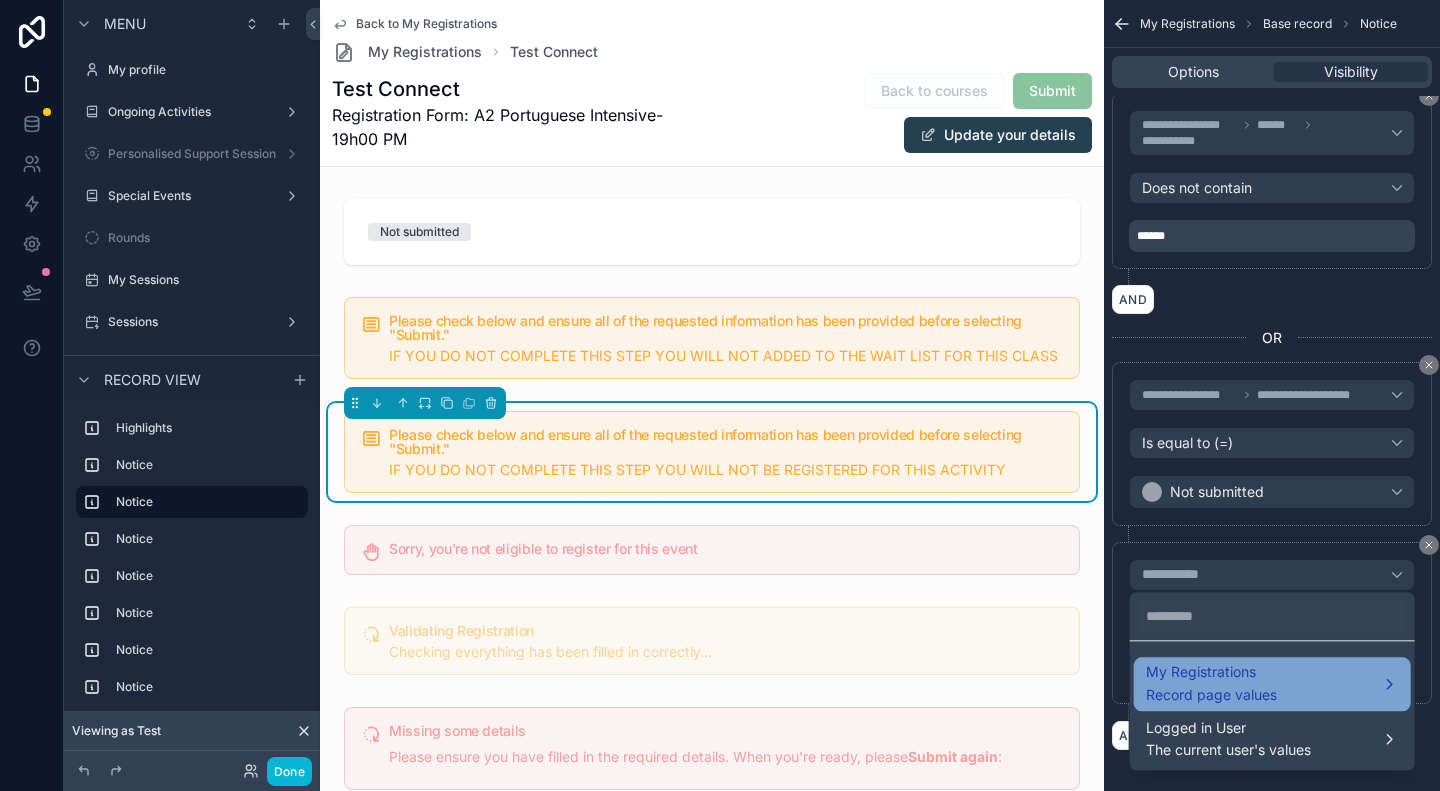 click on "My Registrations Record page values" at bounding box center [1211, 684] 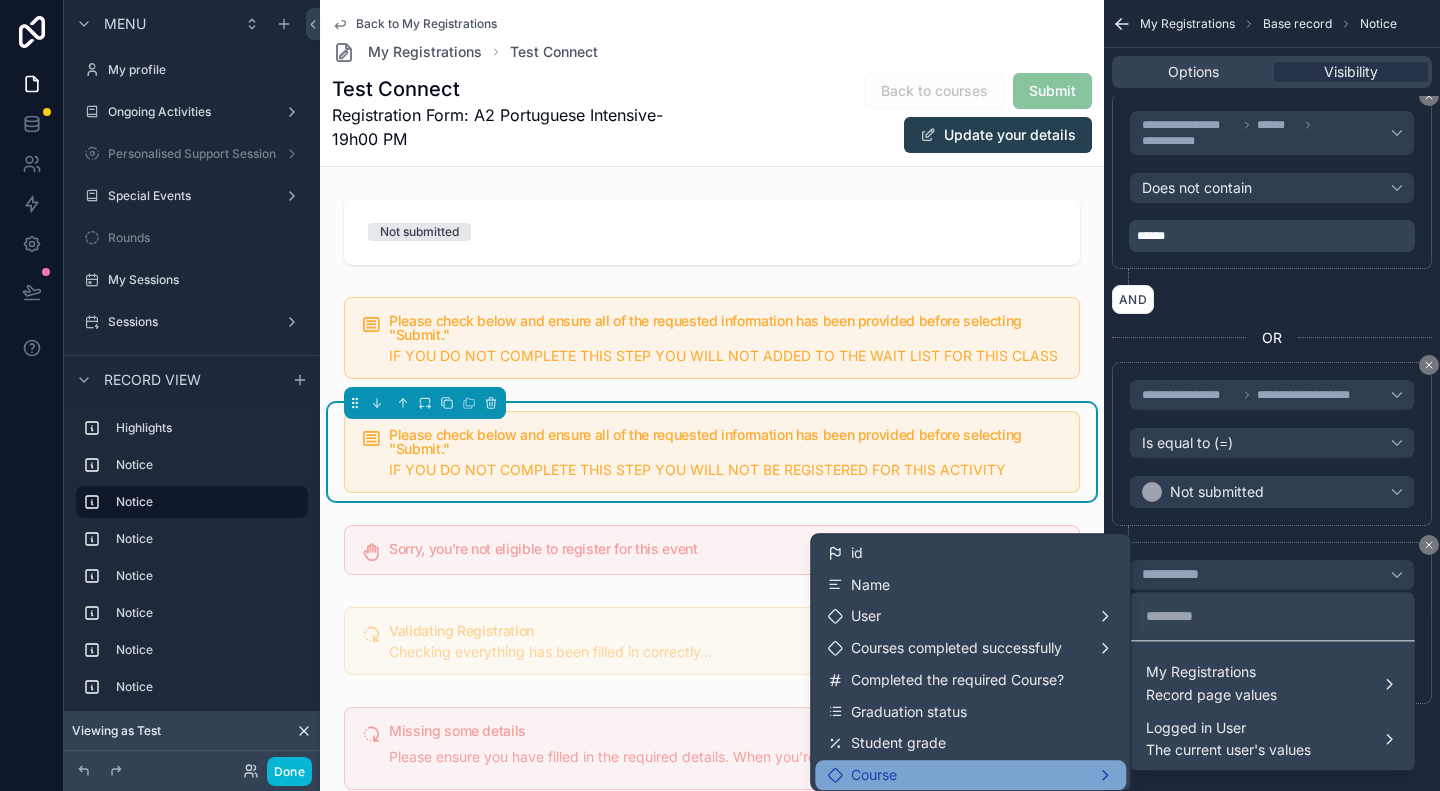 click on "Course" at bounding box center [970, 775] 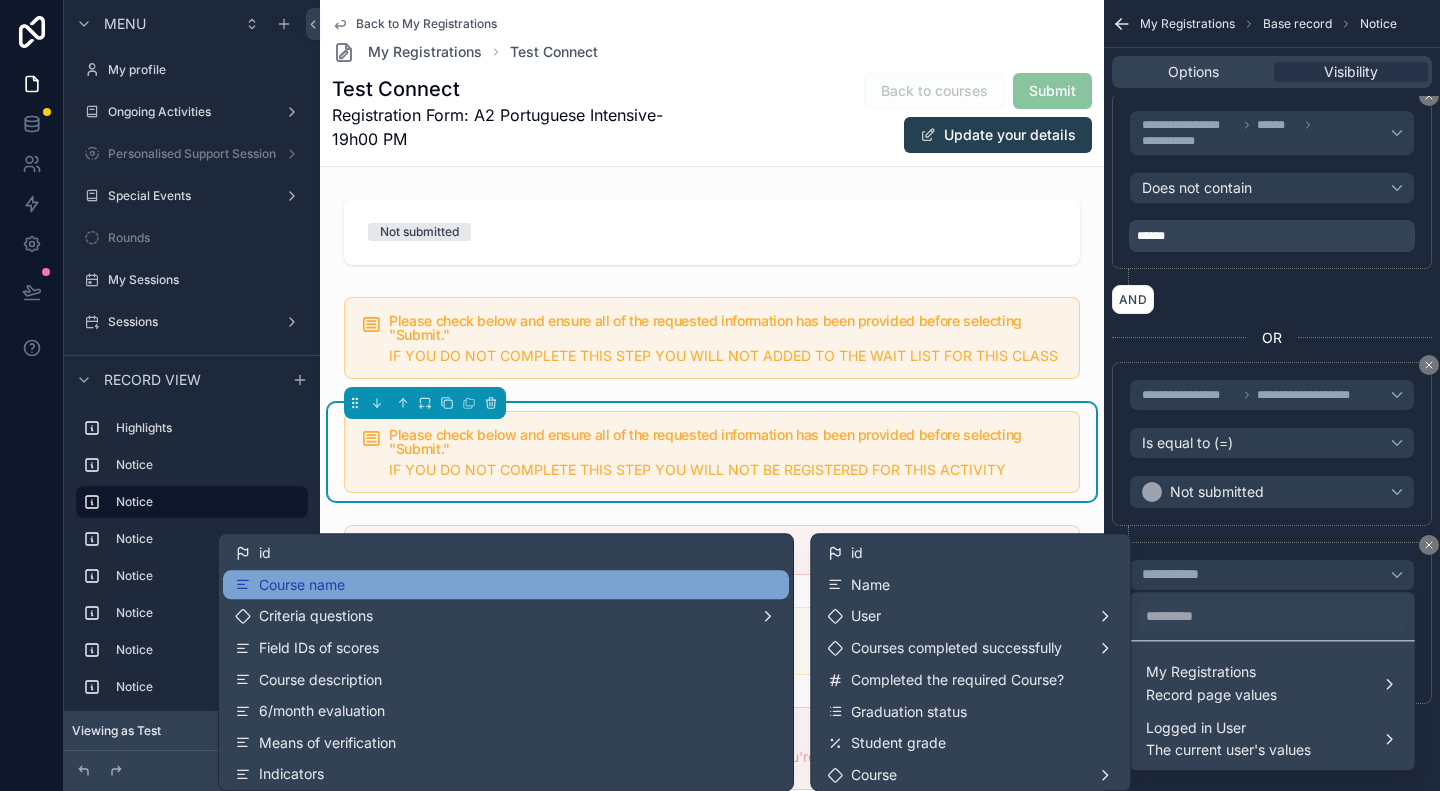 click on "Course name" at bounding box center (506, 585) 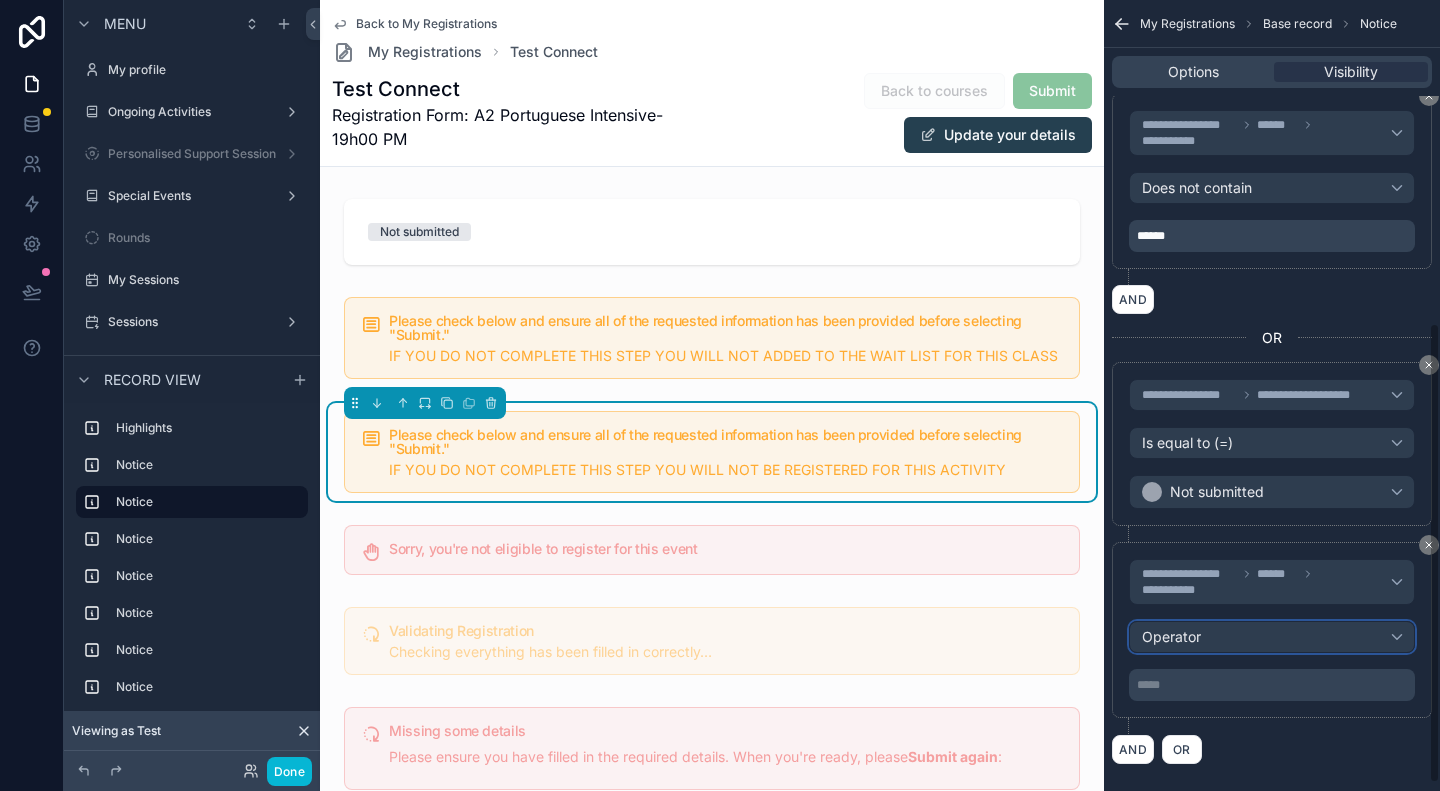 click on "Operator" at bounding box center (1272, 637) 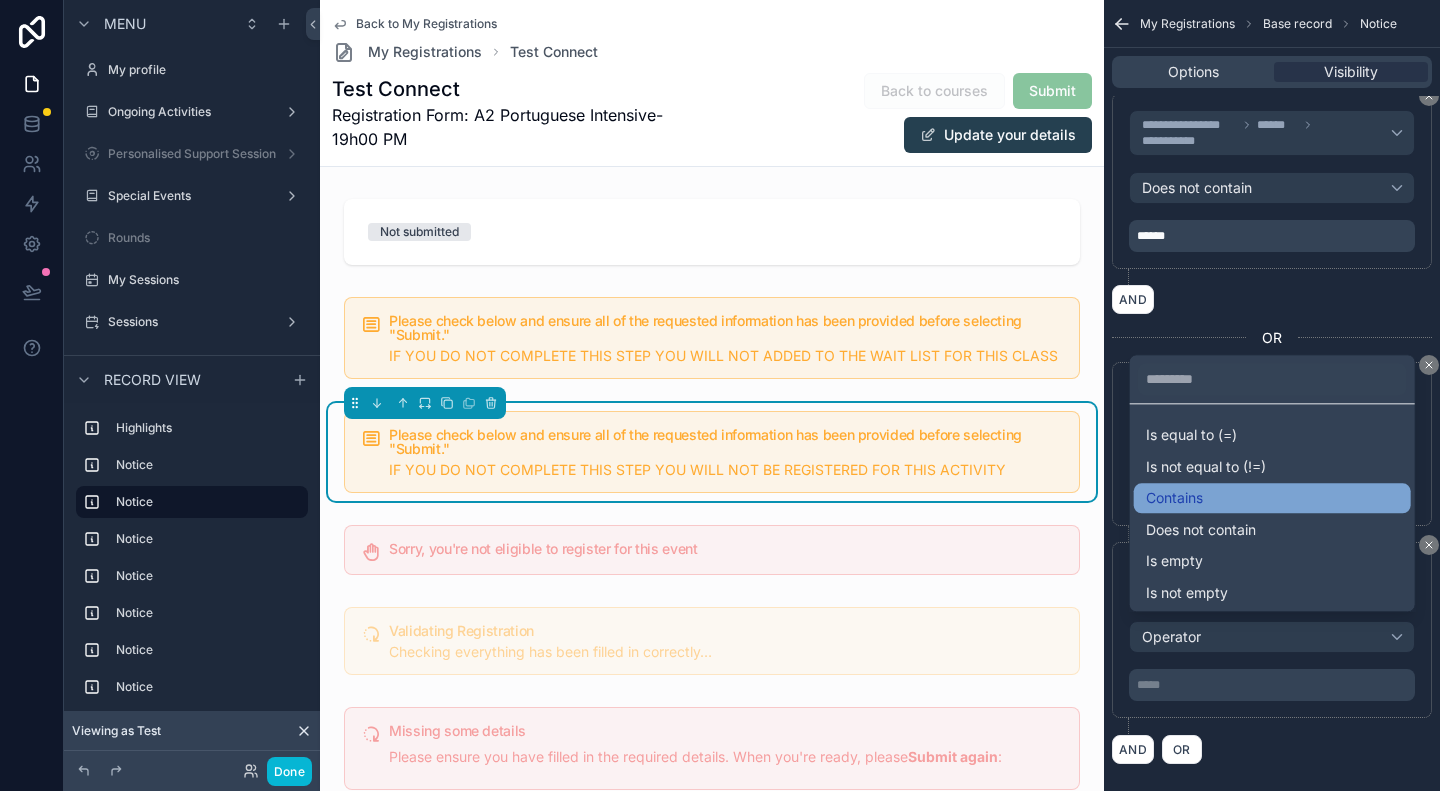 click on "Contains" at bounding box center [1272, 498] 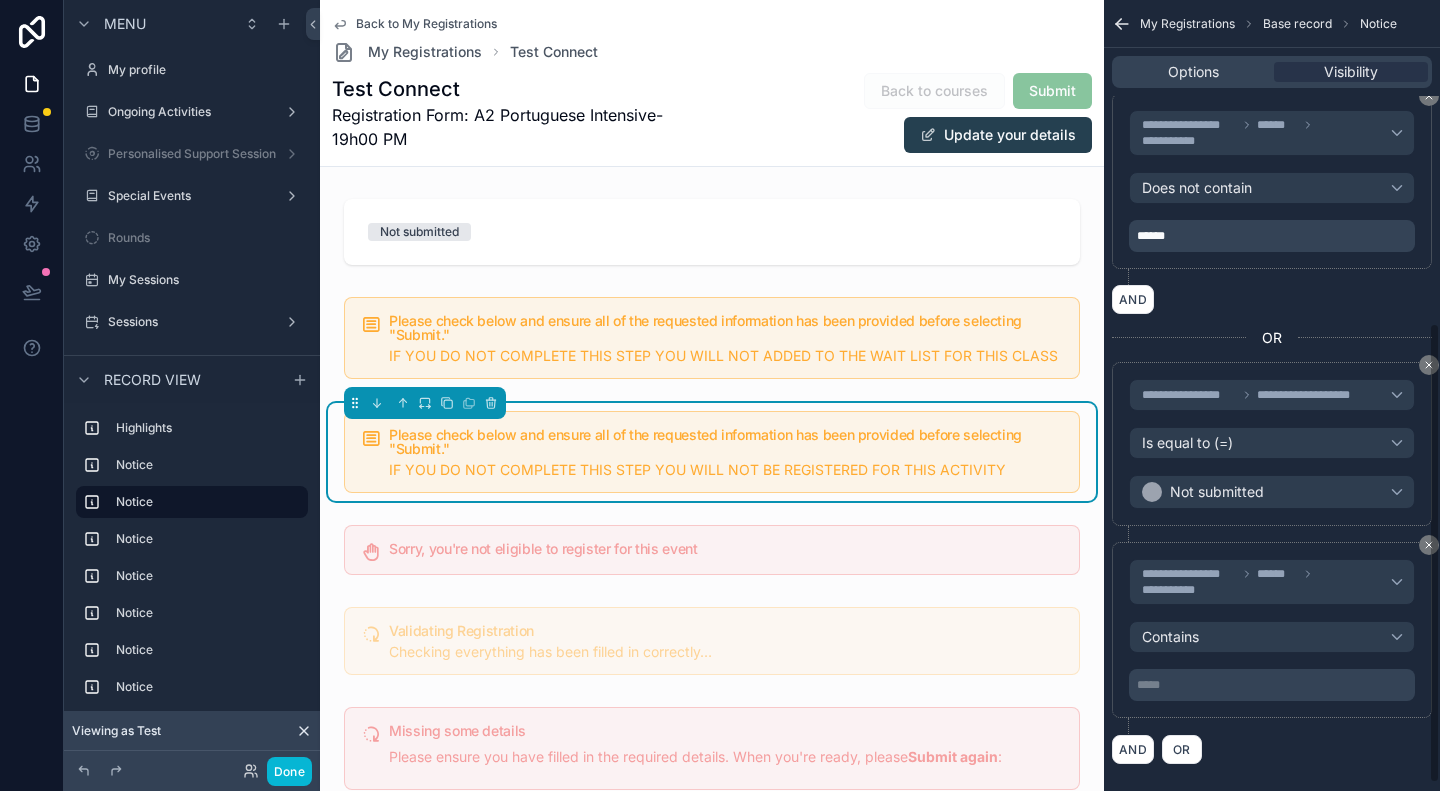 click on "**********" at bounding box center (1272, 630) 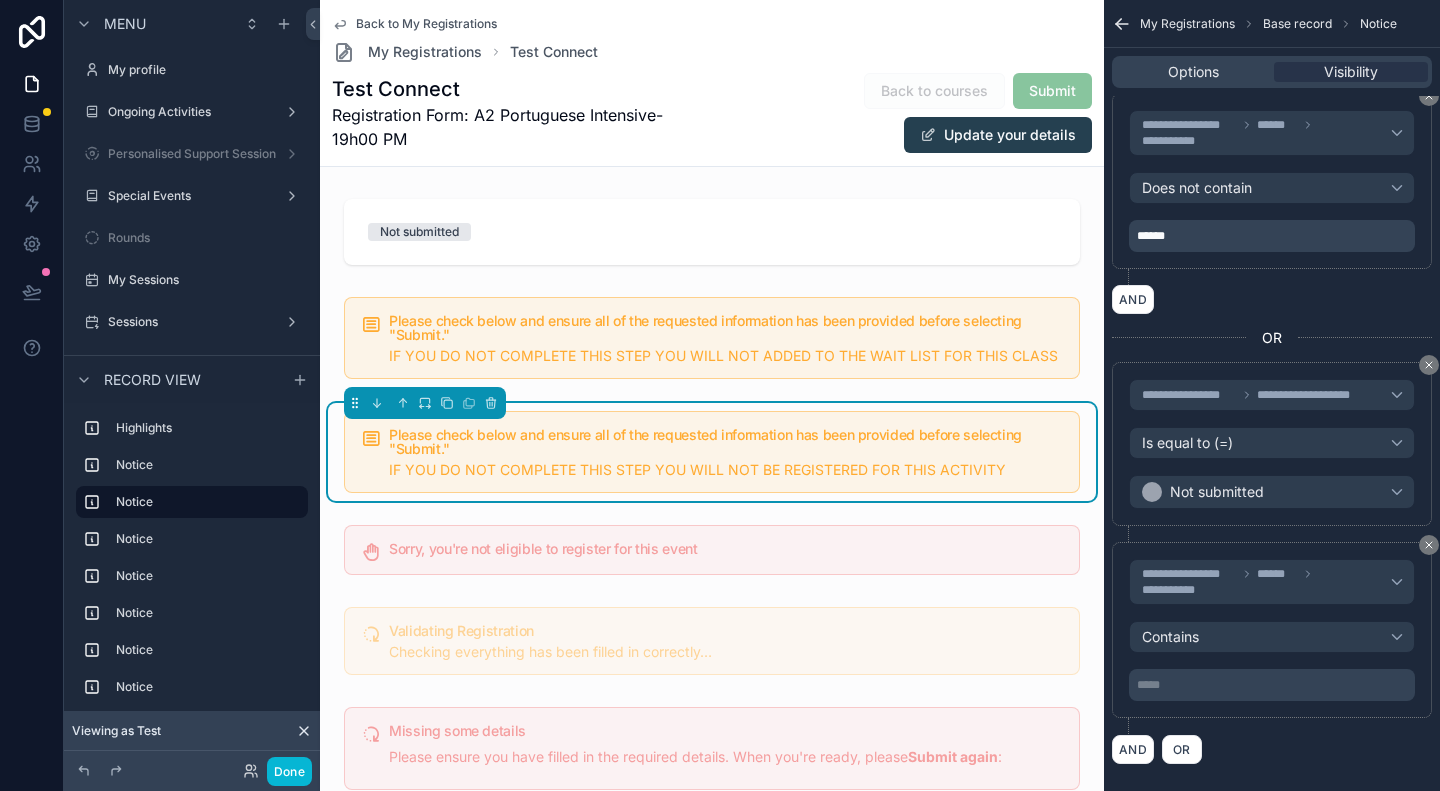 click on "***** ﻿" at bounding box center [1274, 685] 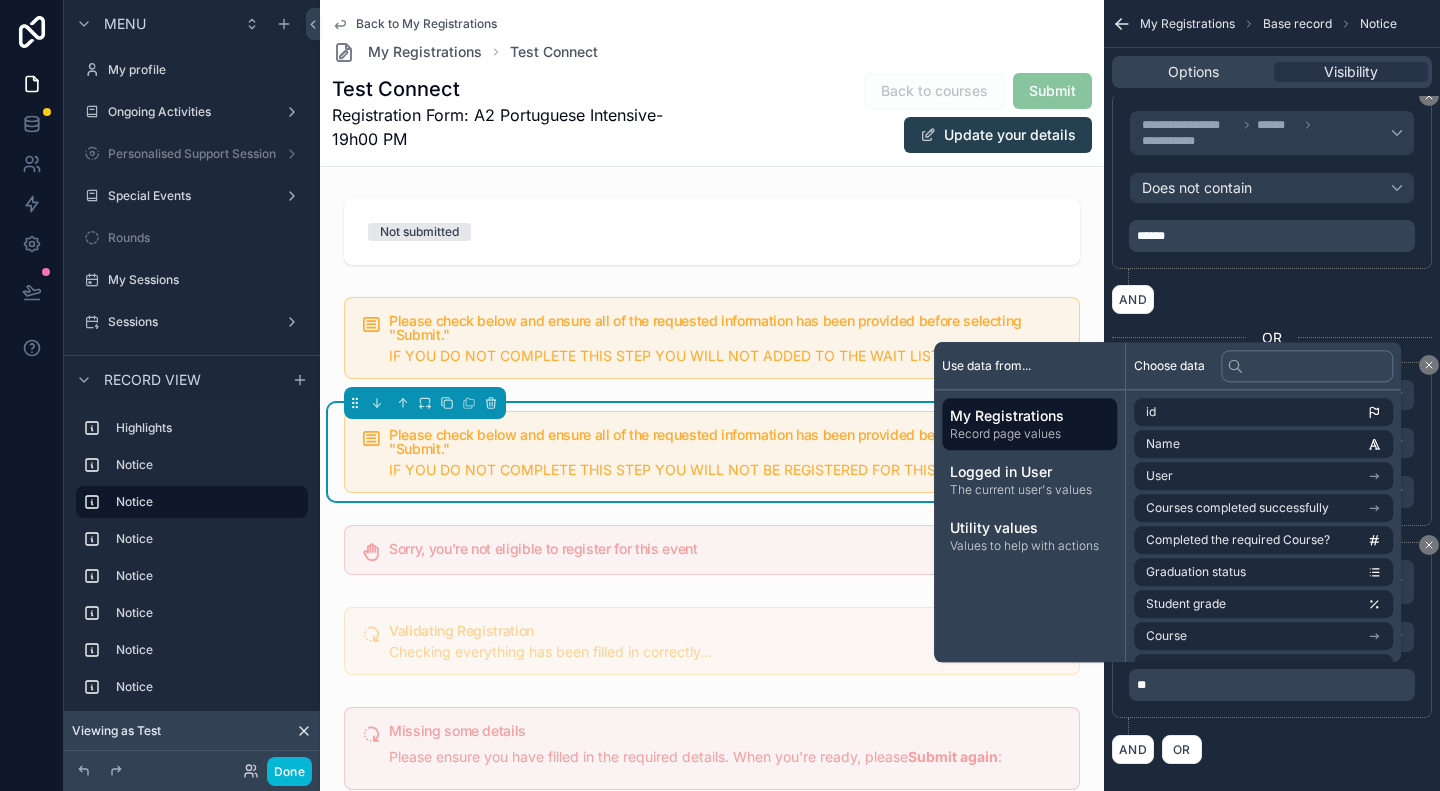 click on "AND OR" at bounding box center (1272, 749) 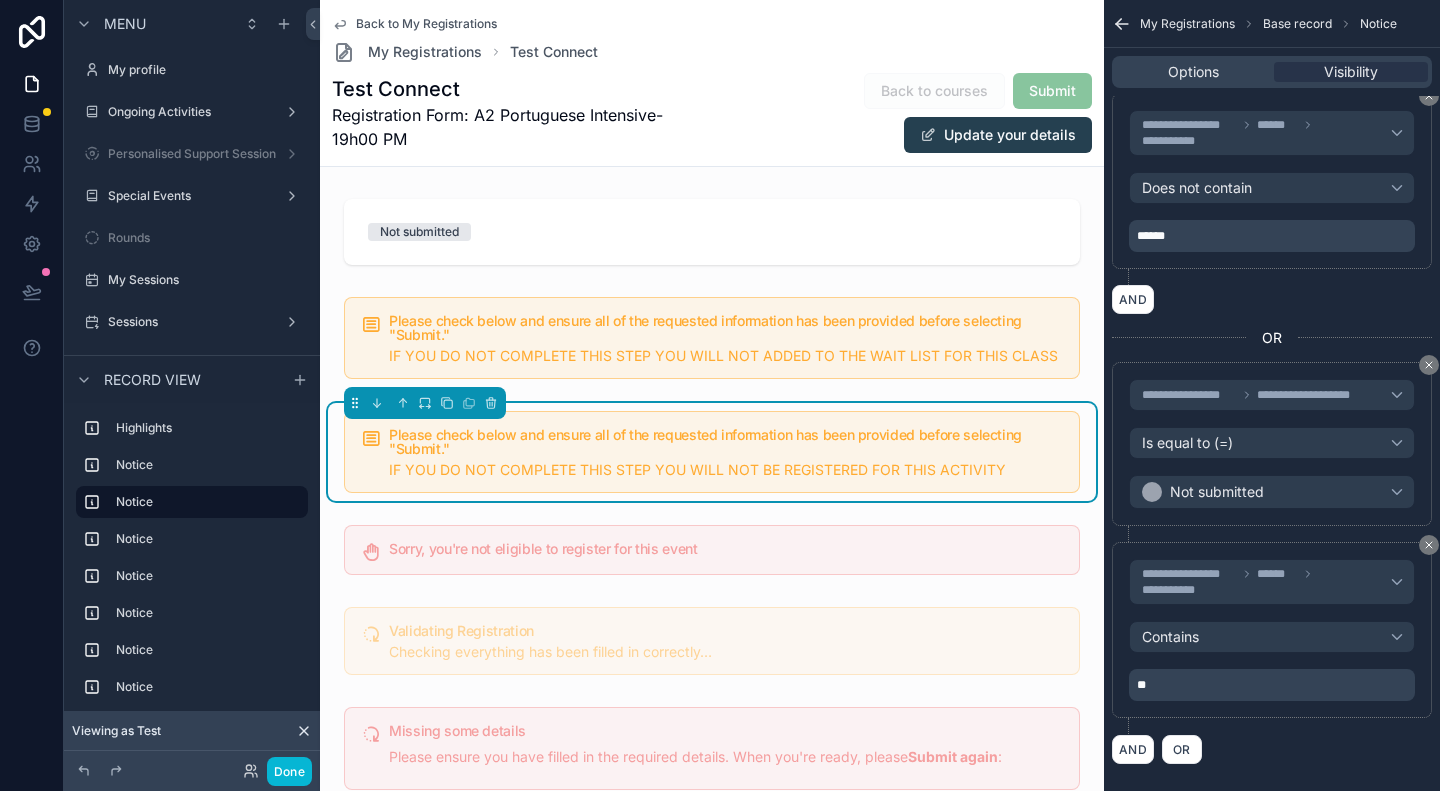 click on "**********" at bounding box center (1272, 189) 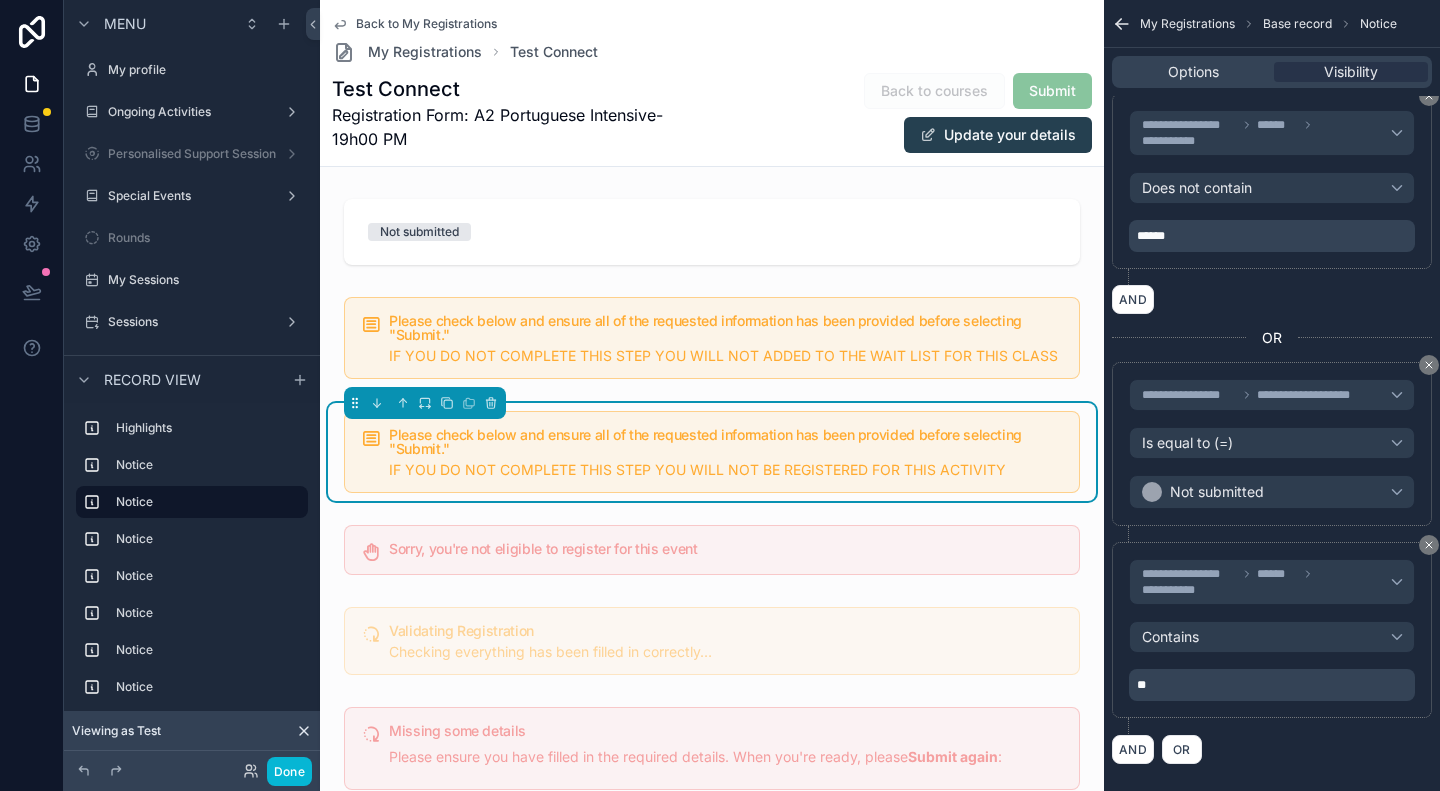 click on "******" at bounding box center (1274, 236) 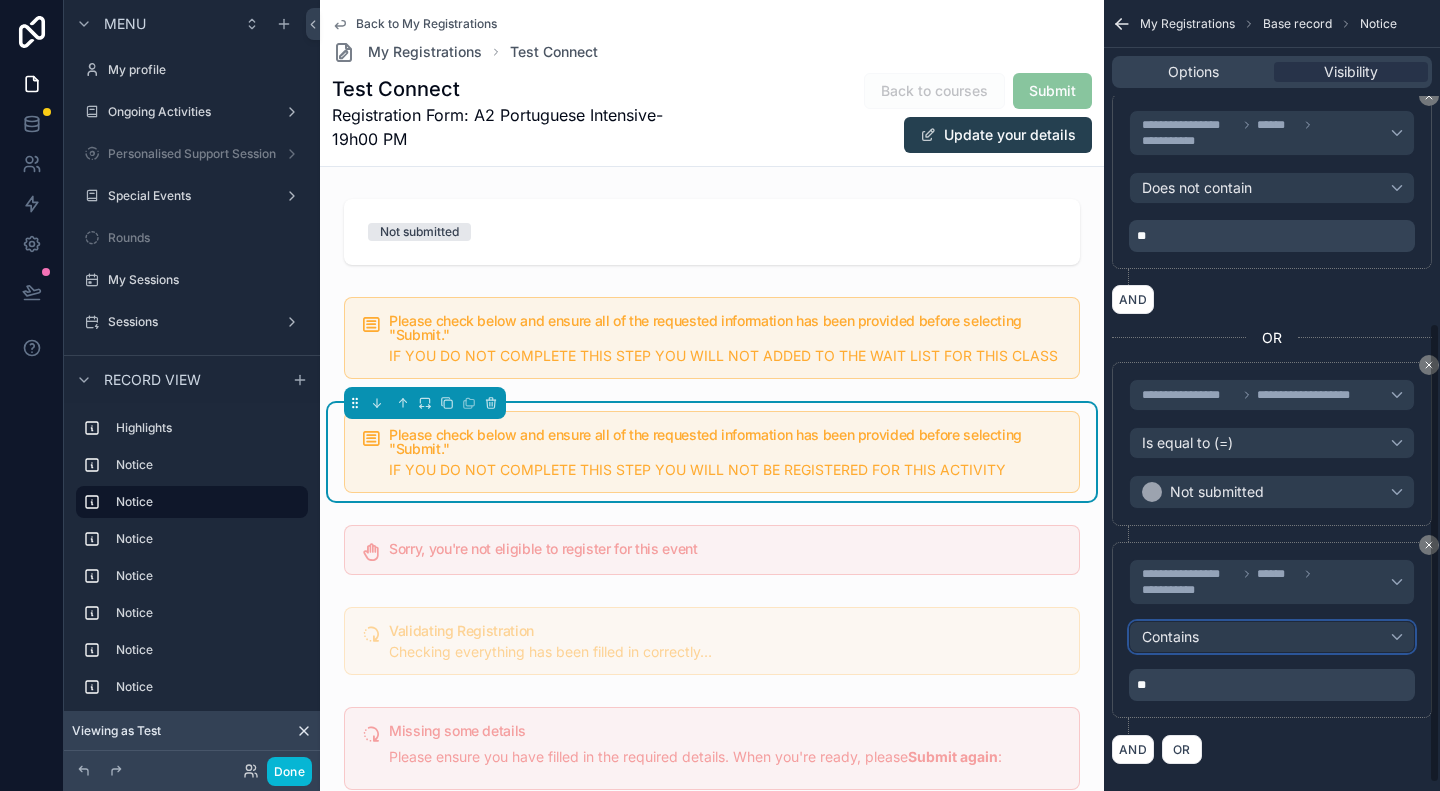 click on "Contains" at bounding box center [1170, 637] 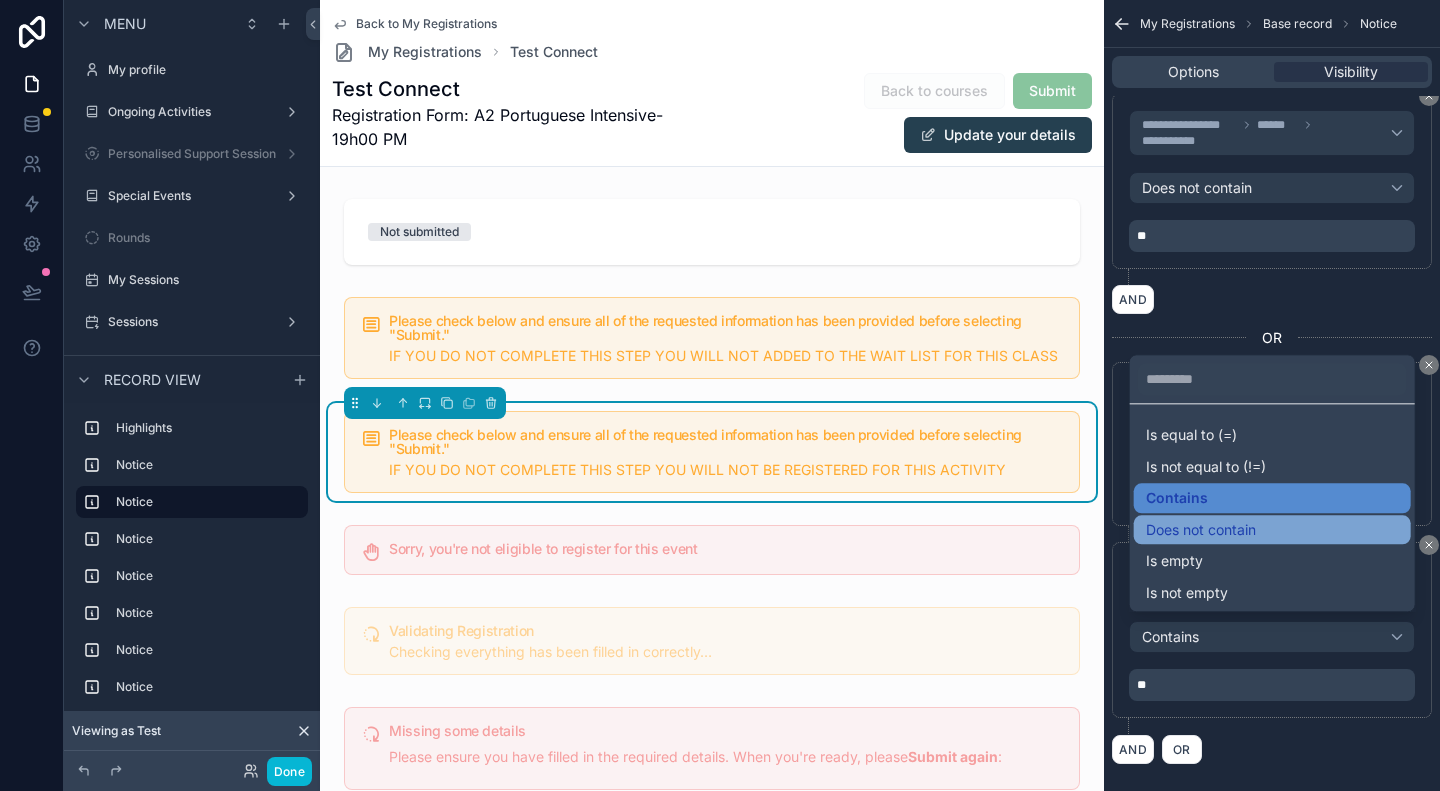 click on "Does not contain" at bounding box center [1272, 530] 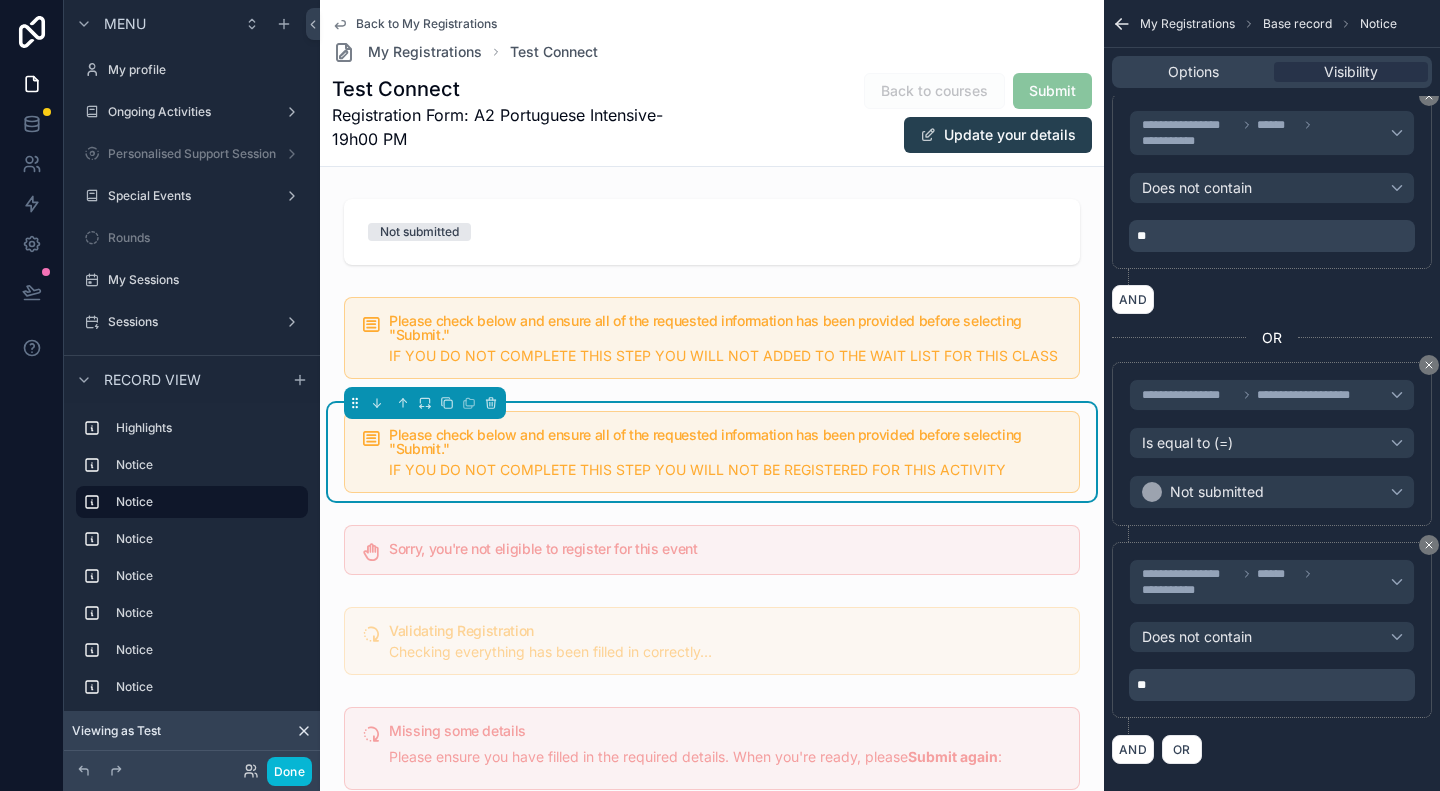 click on "**********" at bounding box center [1272, 189] 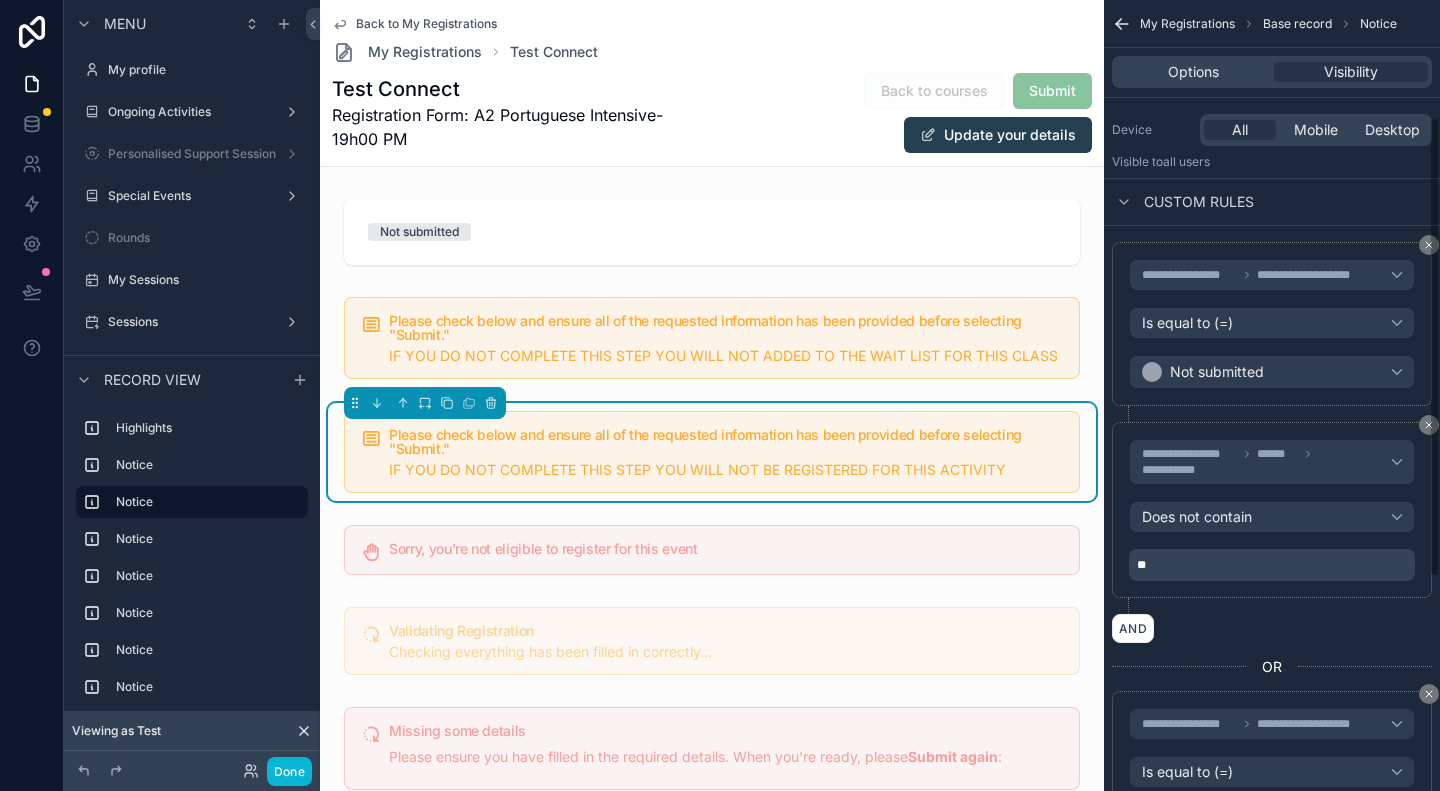 scroll, scrollTop: 200, scrollLeft: 0, axis: vertical 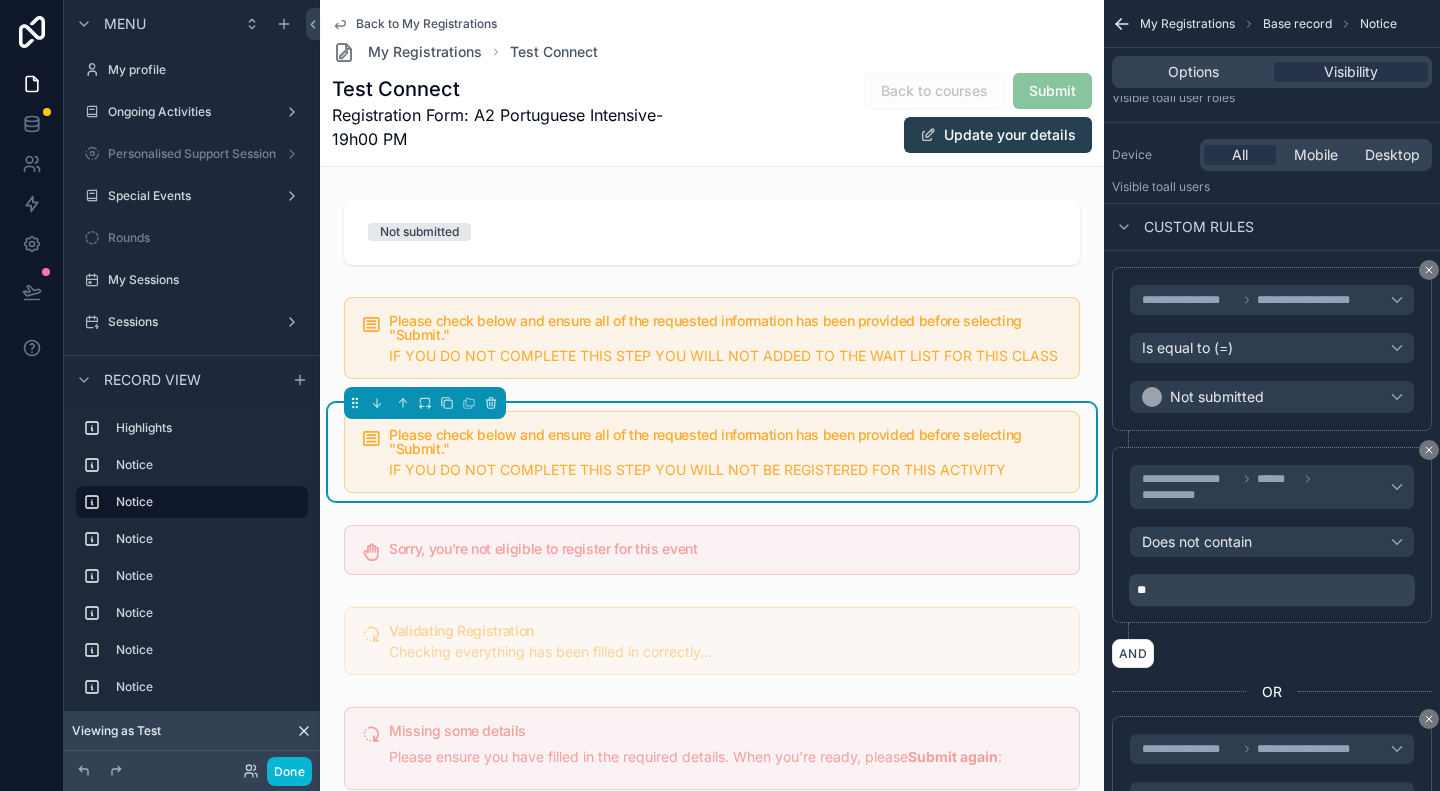 click at bounding box center [1365, 684] 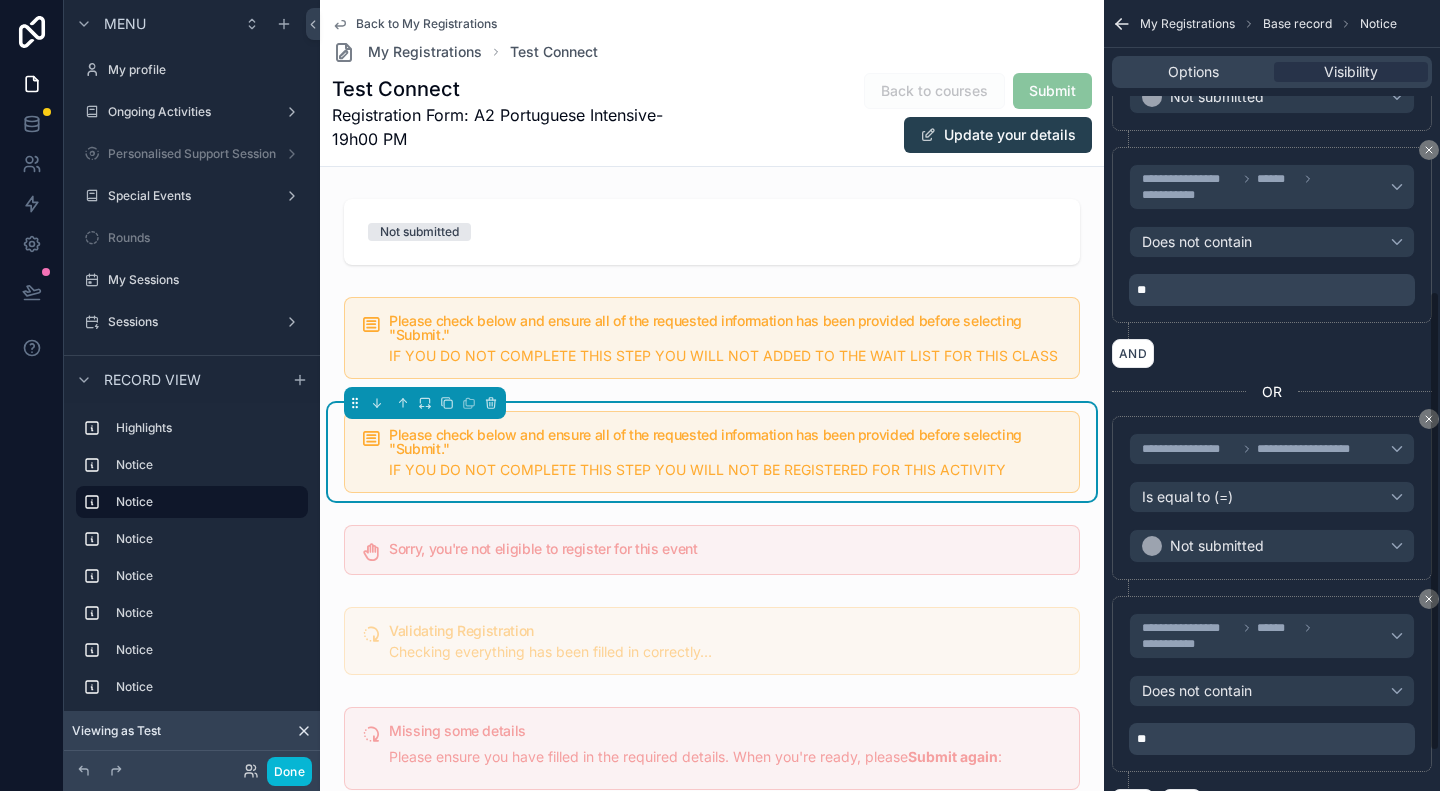 click on "**********" at bounding box center [1272, 684] 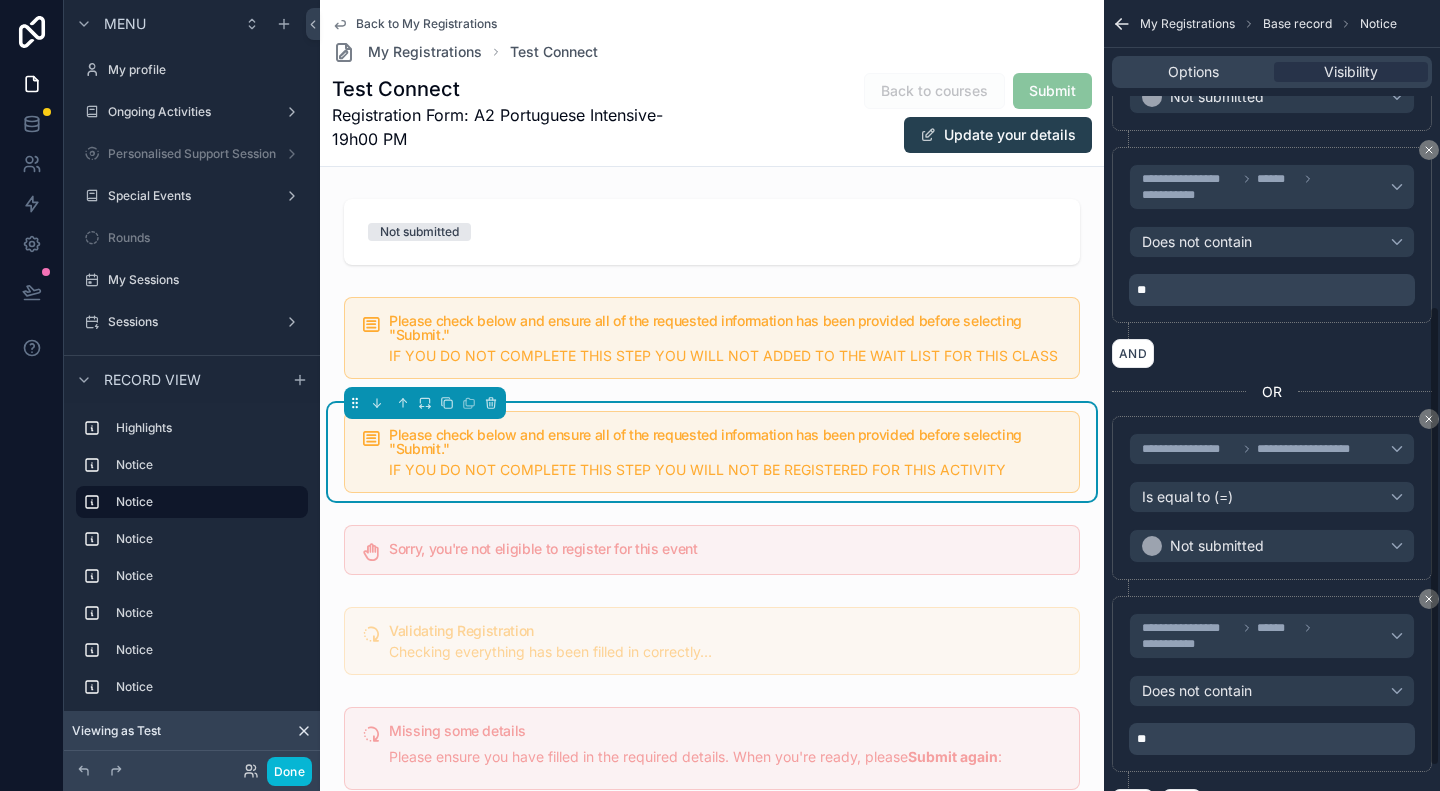 scroll, scrollTop: 567, scrollLeft: 0, axis: vertical 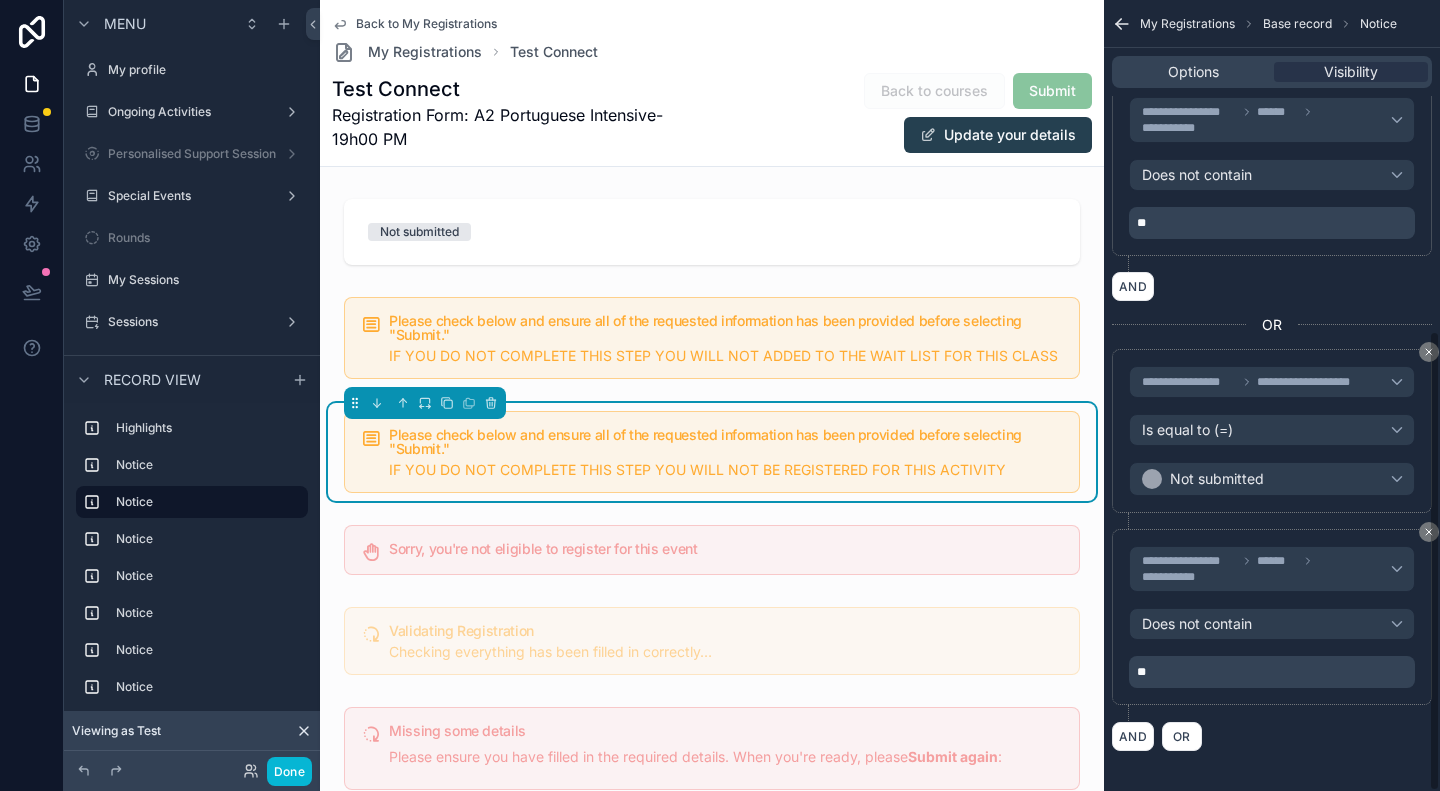click on "AND OR" at bounding box center [1272, 736] 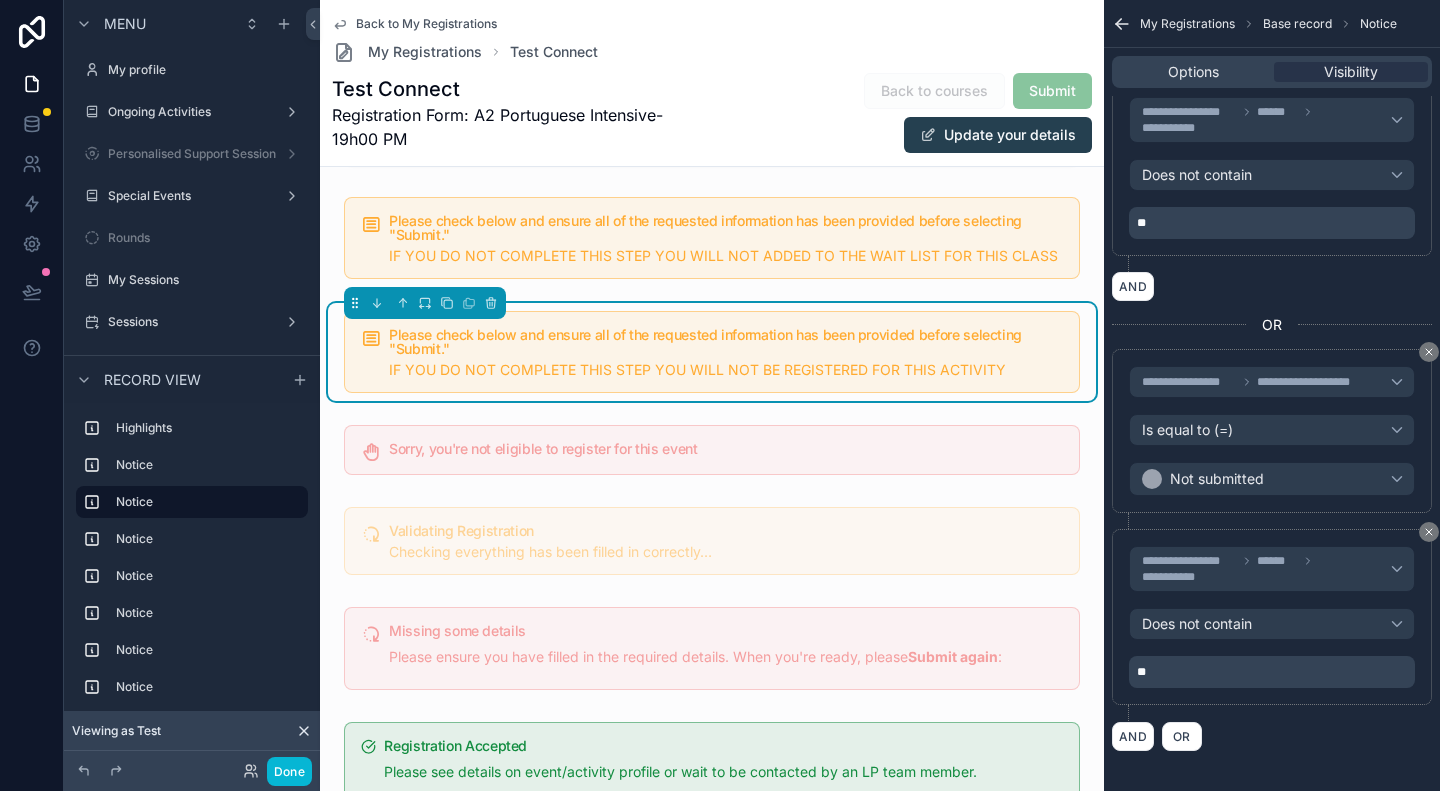 scroll, scrollTop: 0, scrollLeft: 0, axis: both 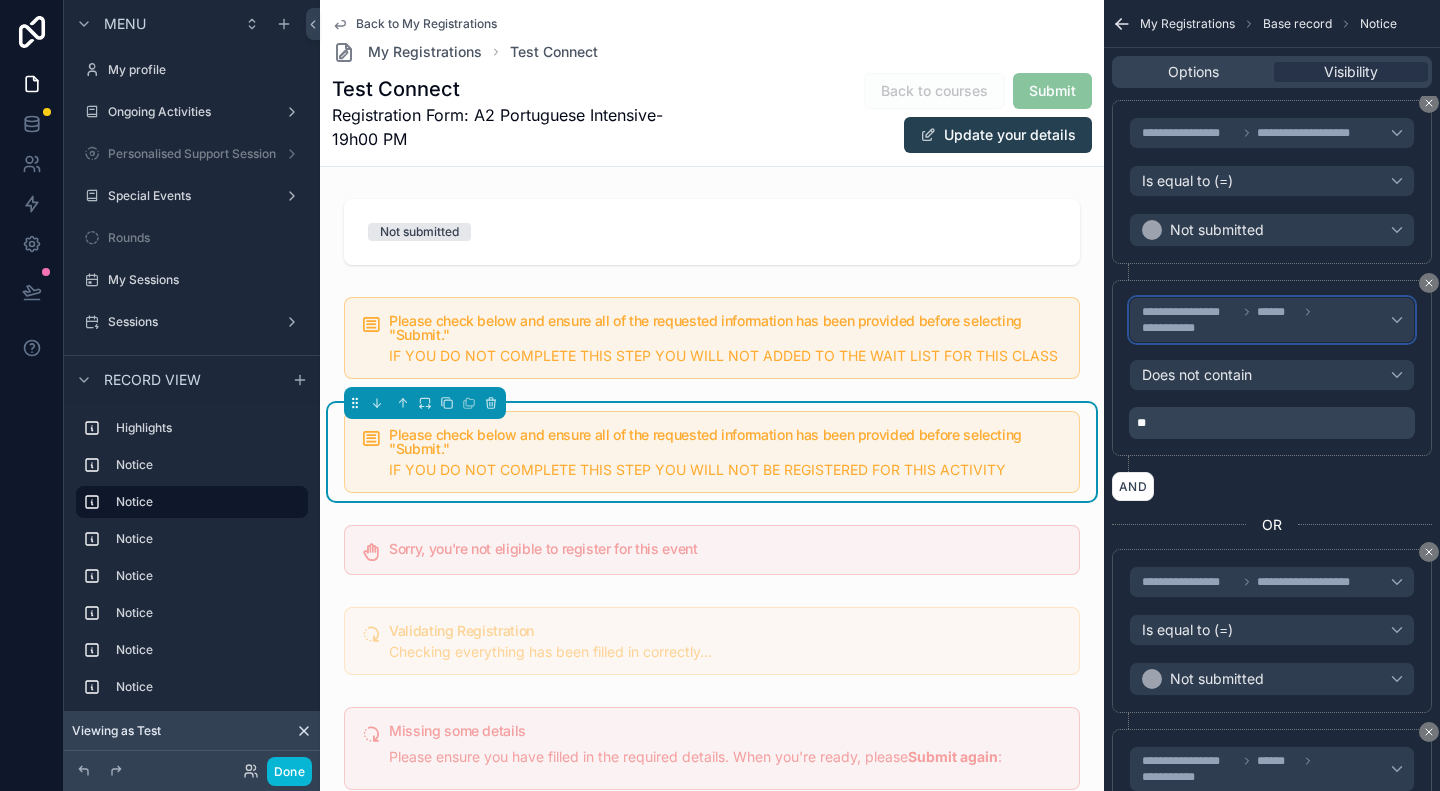 click on "**********" at bounding box center [1266, 320] 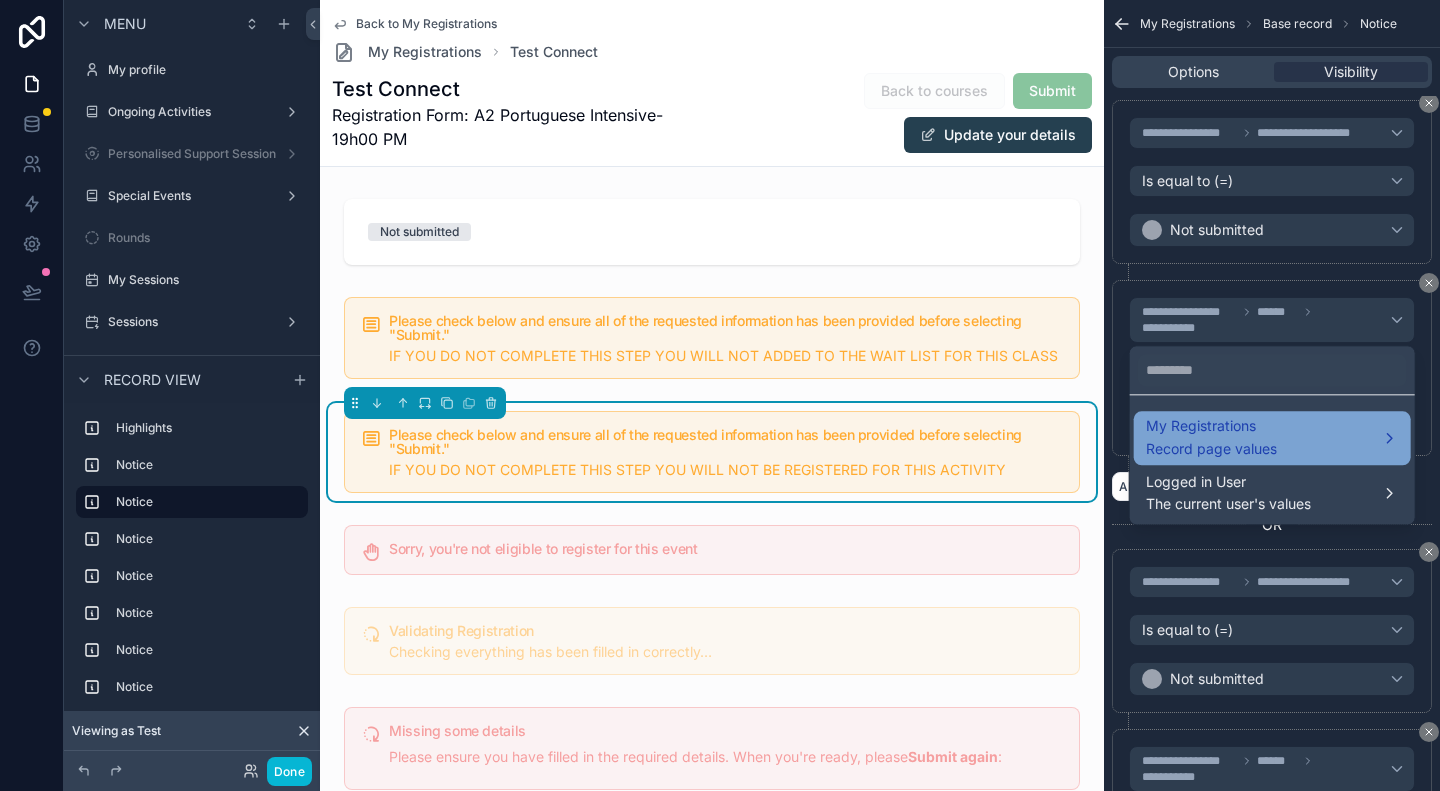 click on "My Registrations Record page values" at bounding box center (1272, 438) 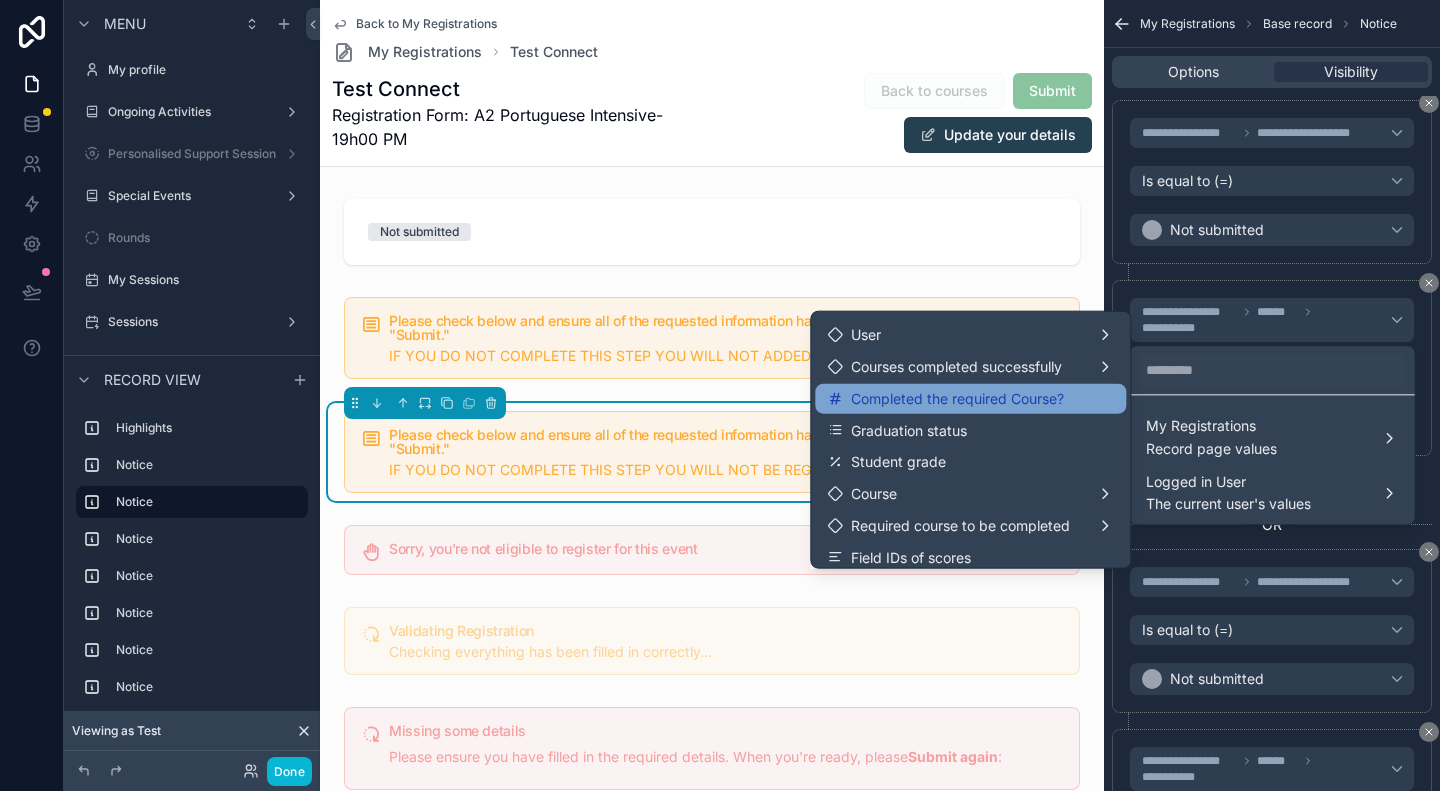 scroll, scrollTop: 100, scrollLeft: 0, axis: vertical 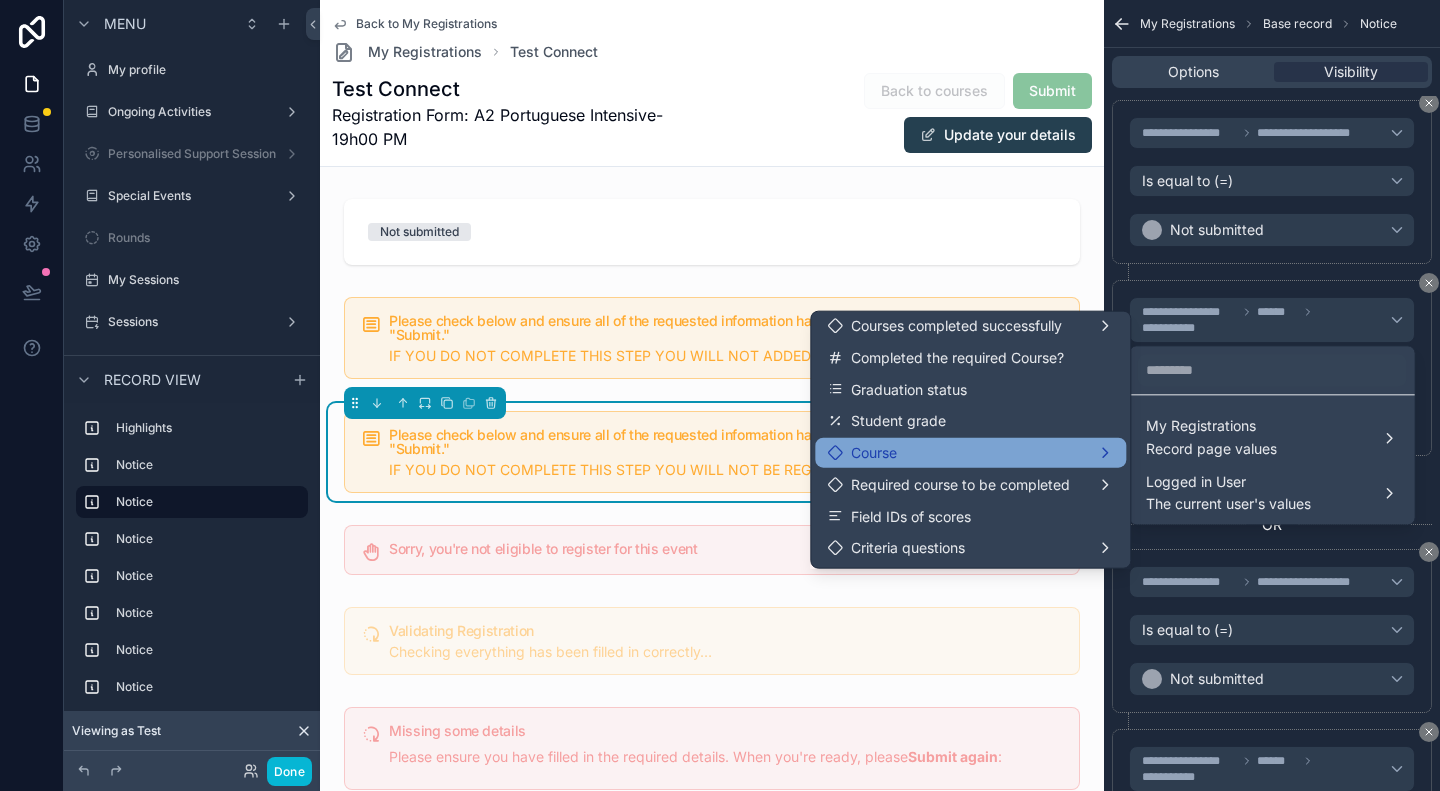 click on "Course" at bounding box center [970, 452] 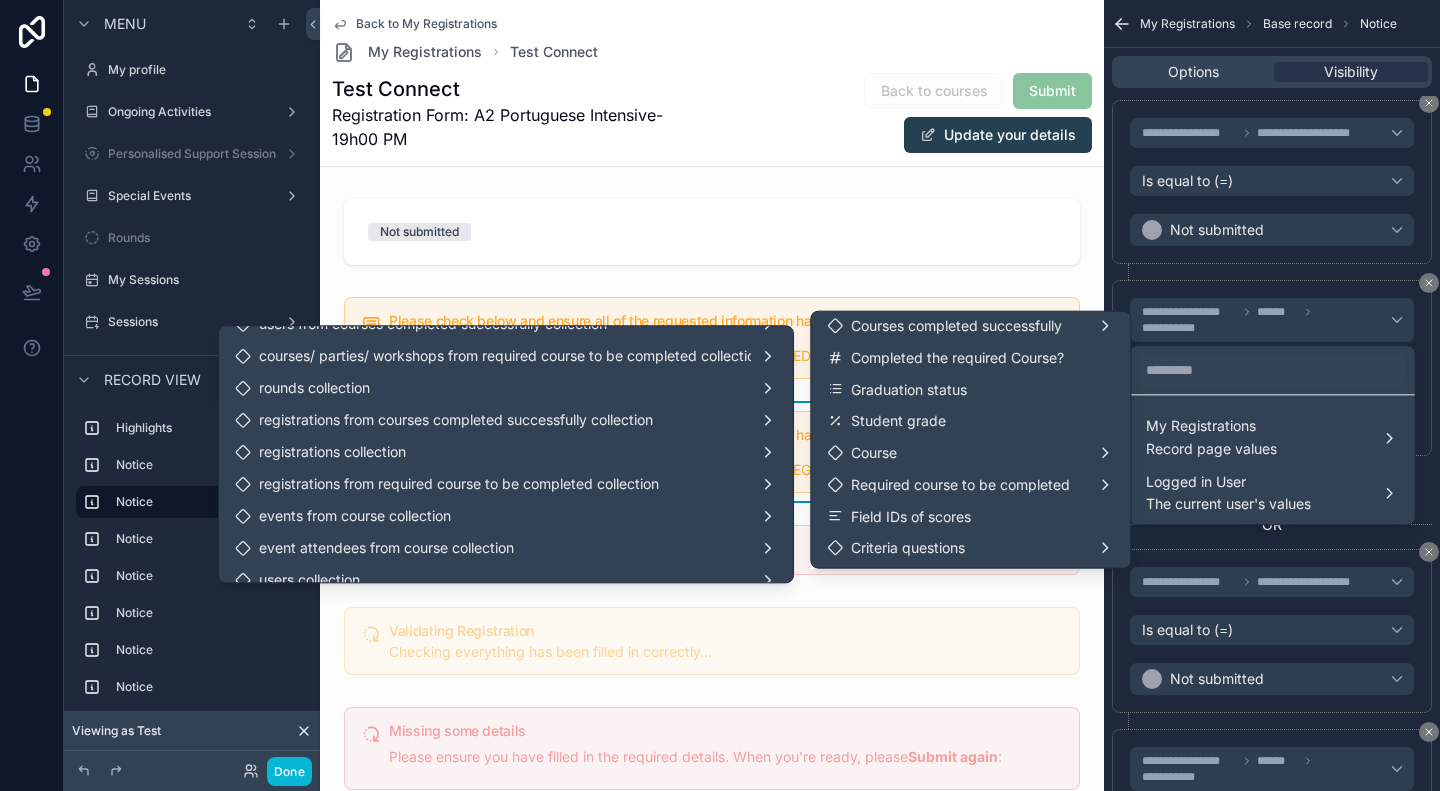 scroll, scrollTop: 1648, scrollLeft: 0, axis: vertical 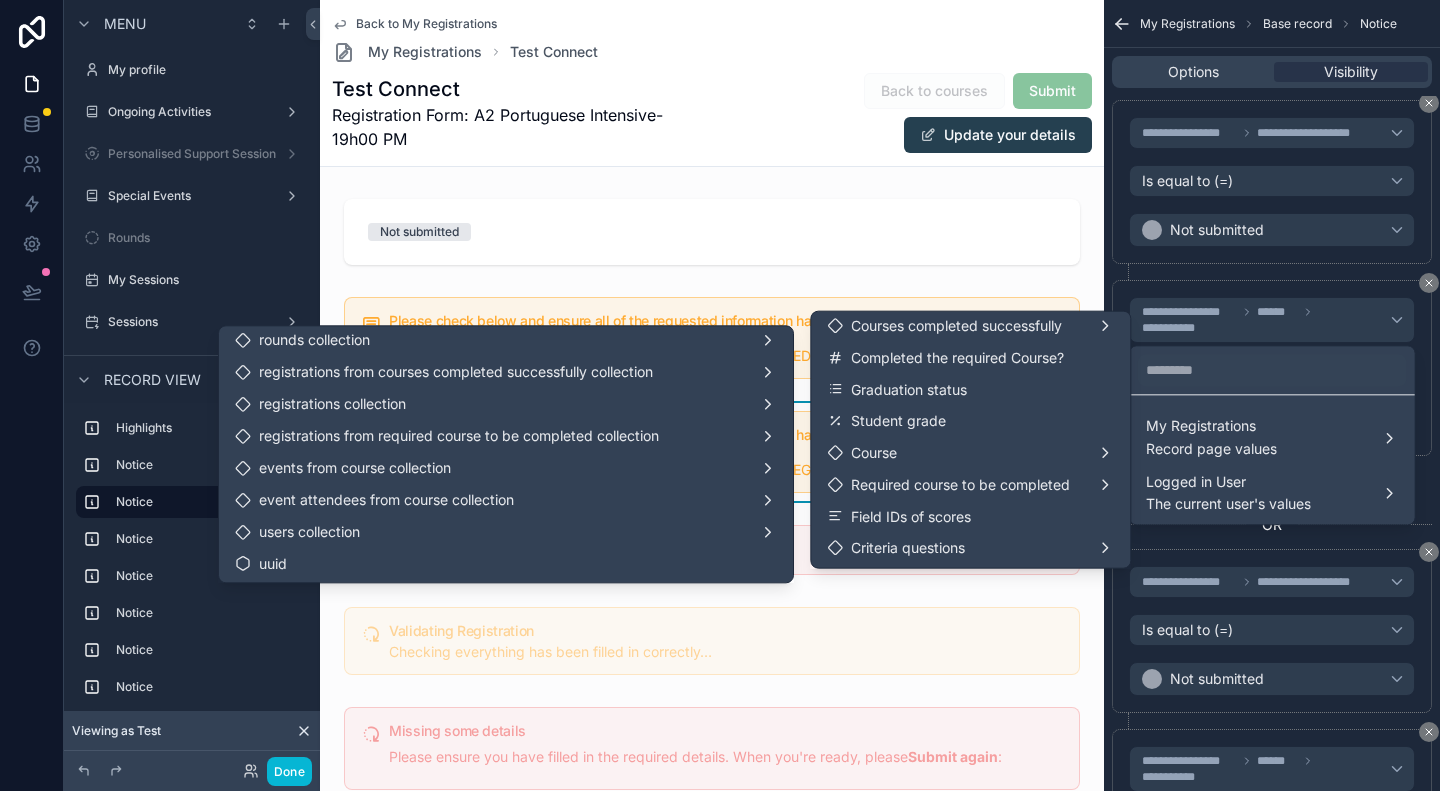 click on "Back to courses Submit Update your details" at bounding box center [895, 113] 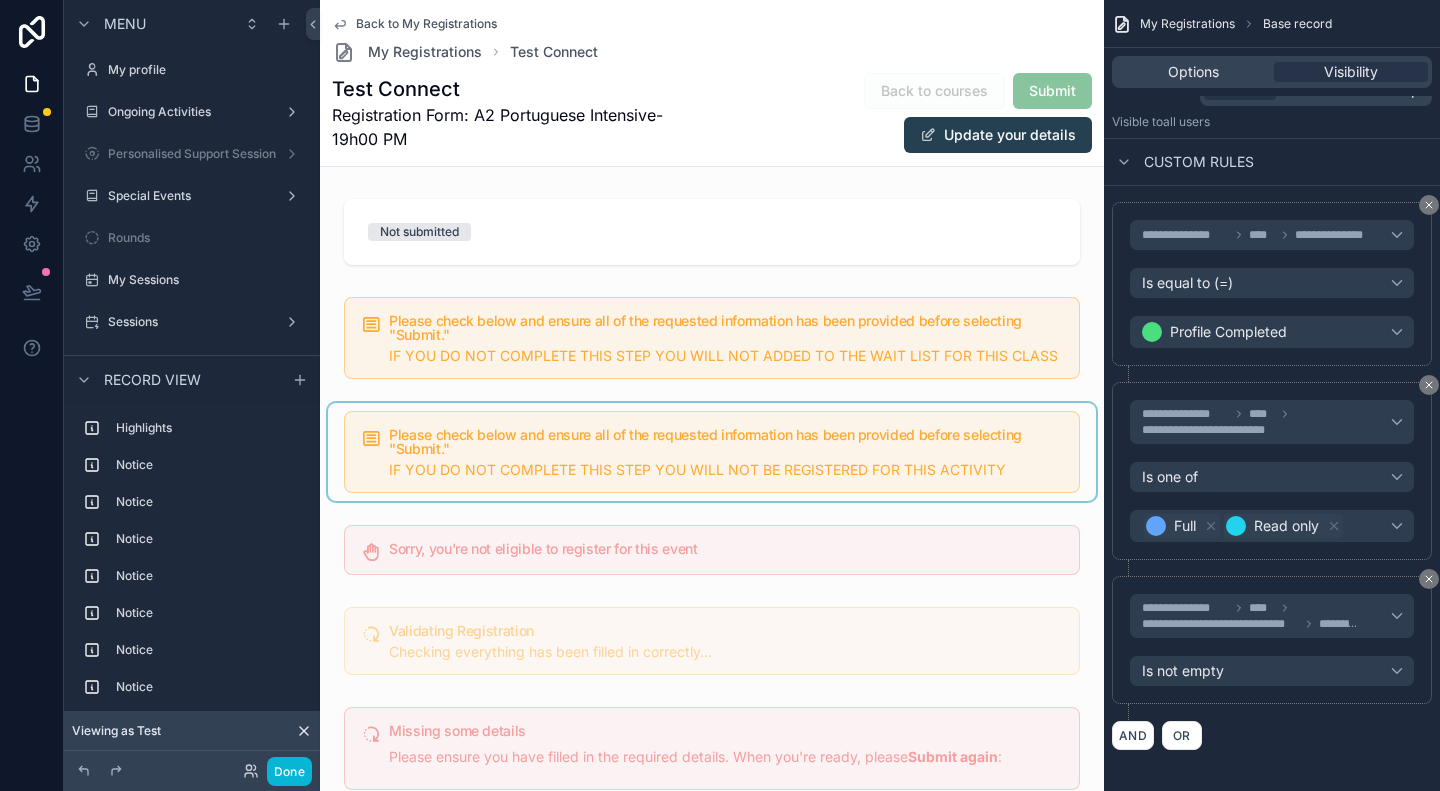 click at bounding box center (712, 452) 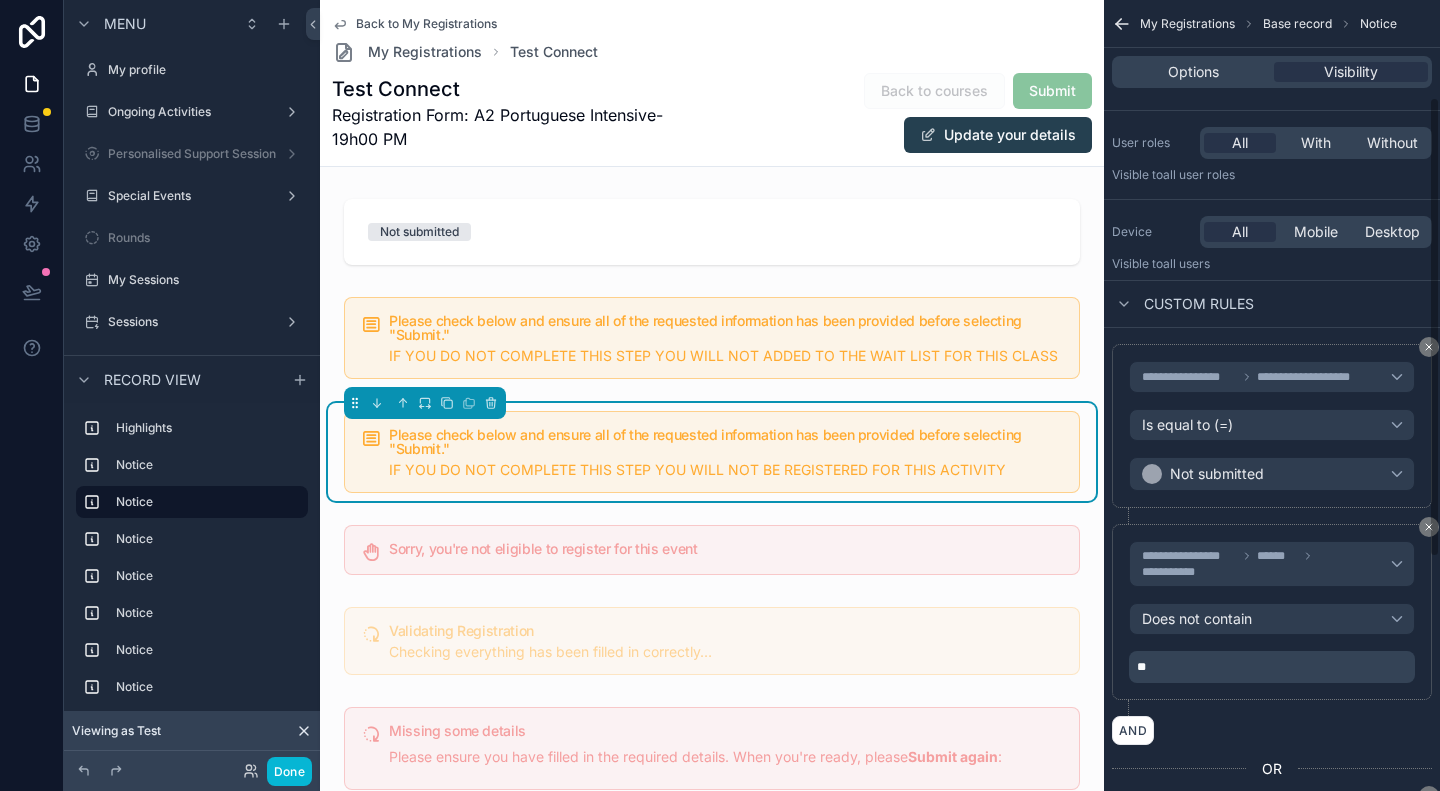 scroll, scrollTop: 167, scrollLeft: 0, axis: vertical 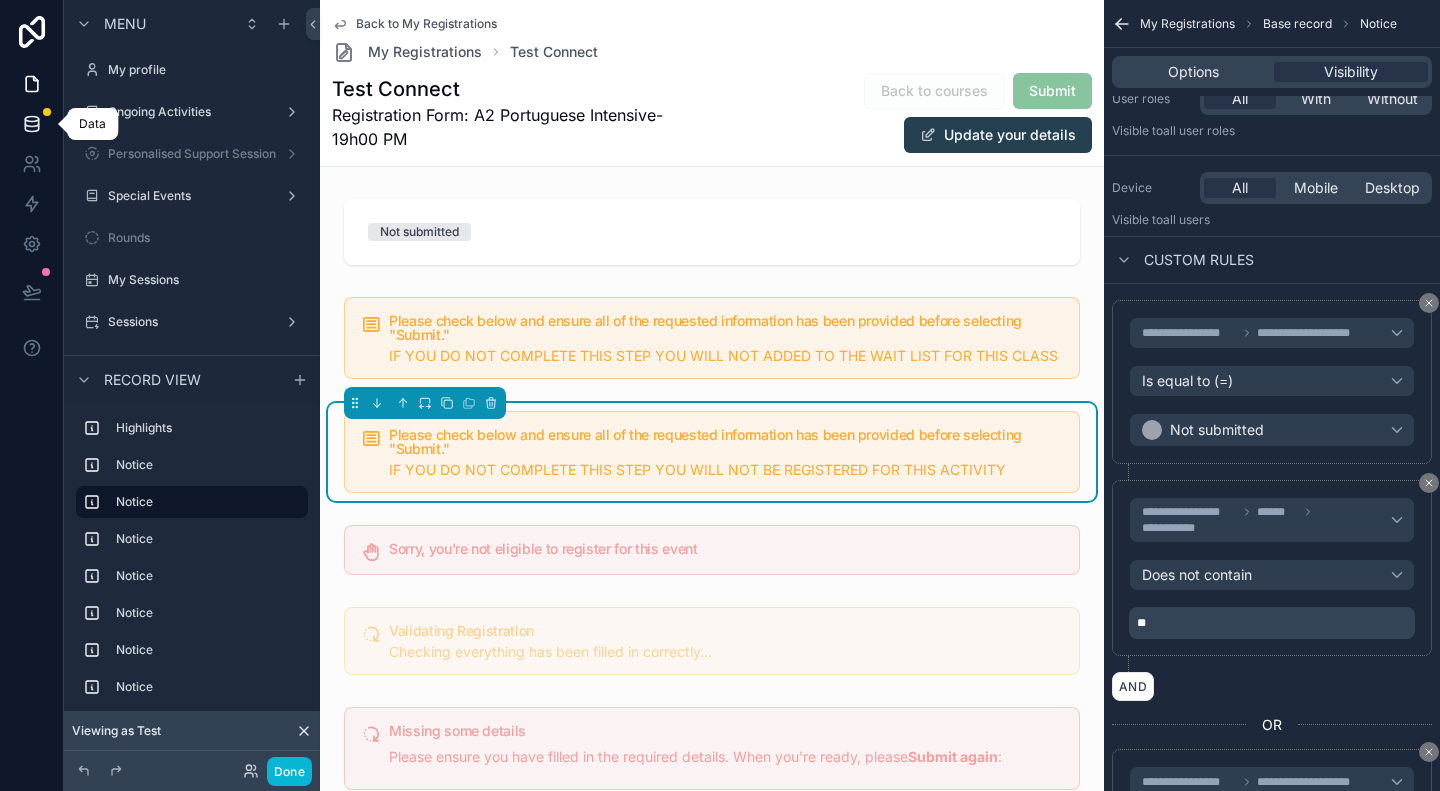 click 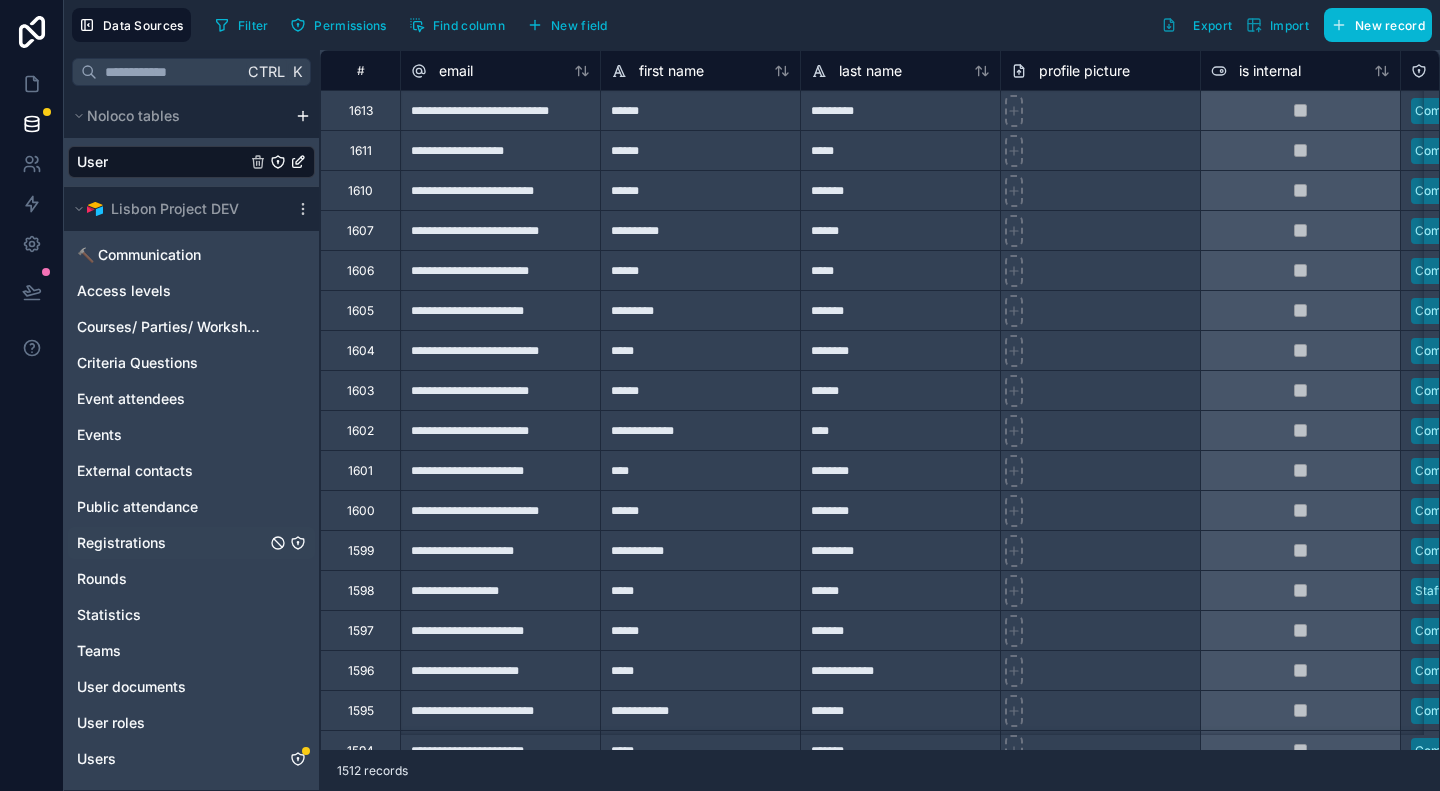 click on "Registrations" at bounding box center [121, 543] 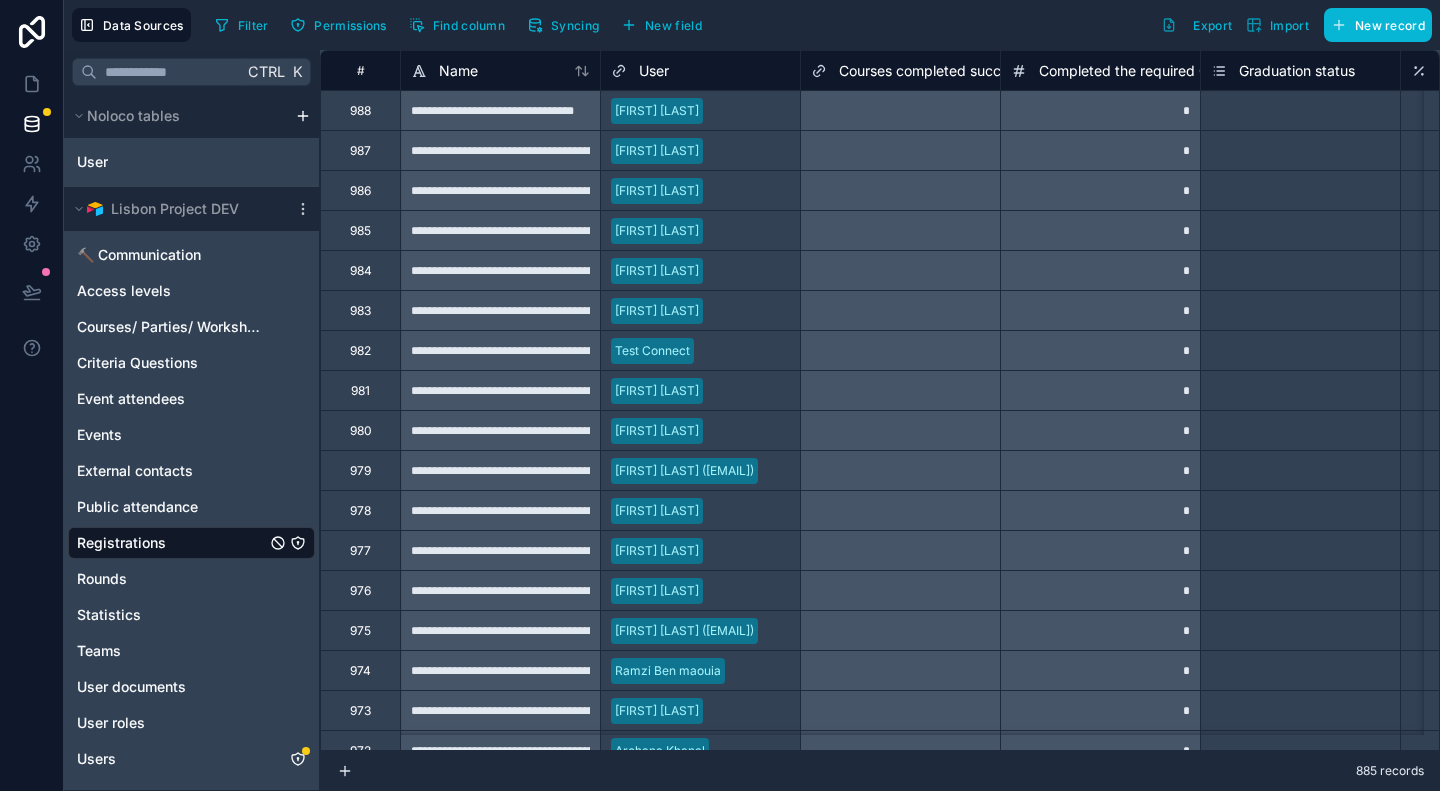click on "982" at bounding box center (360, 351) 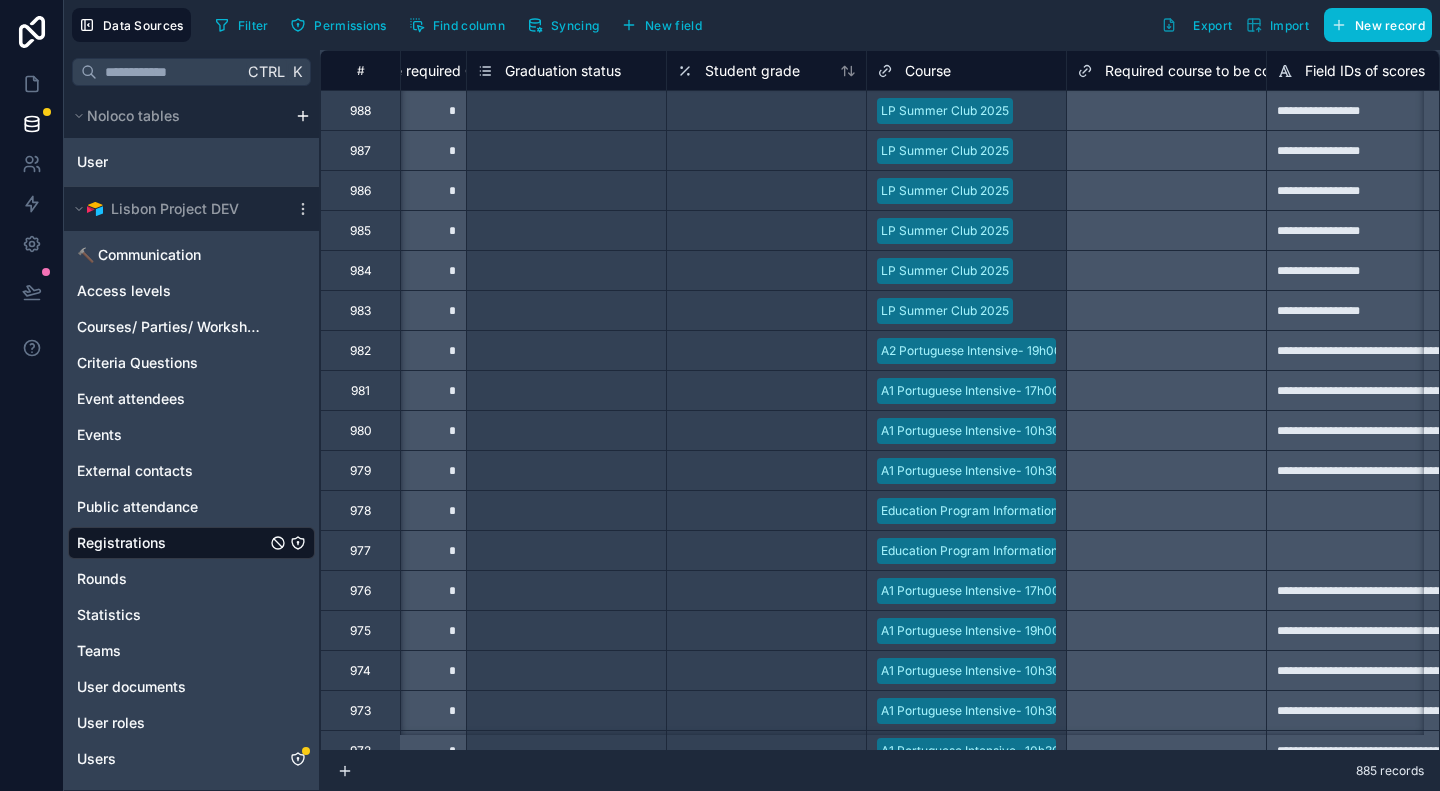 scroll, scrollTop: 0, scrollLeft: 0, axis: both 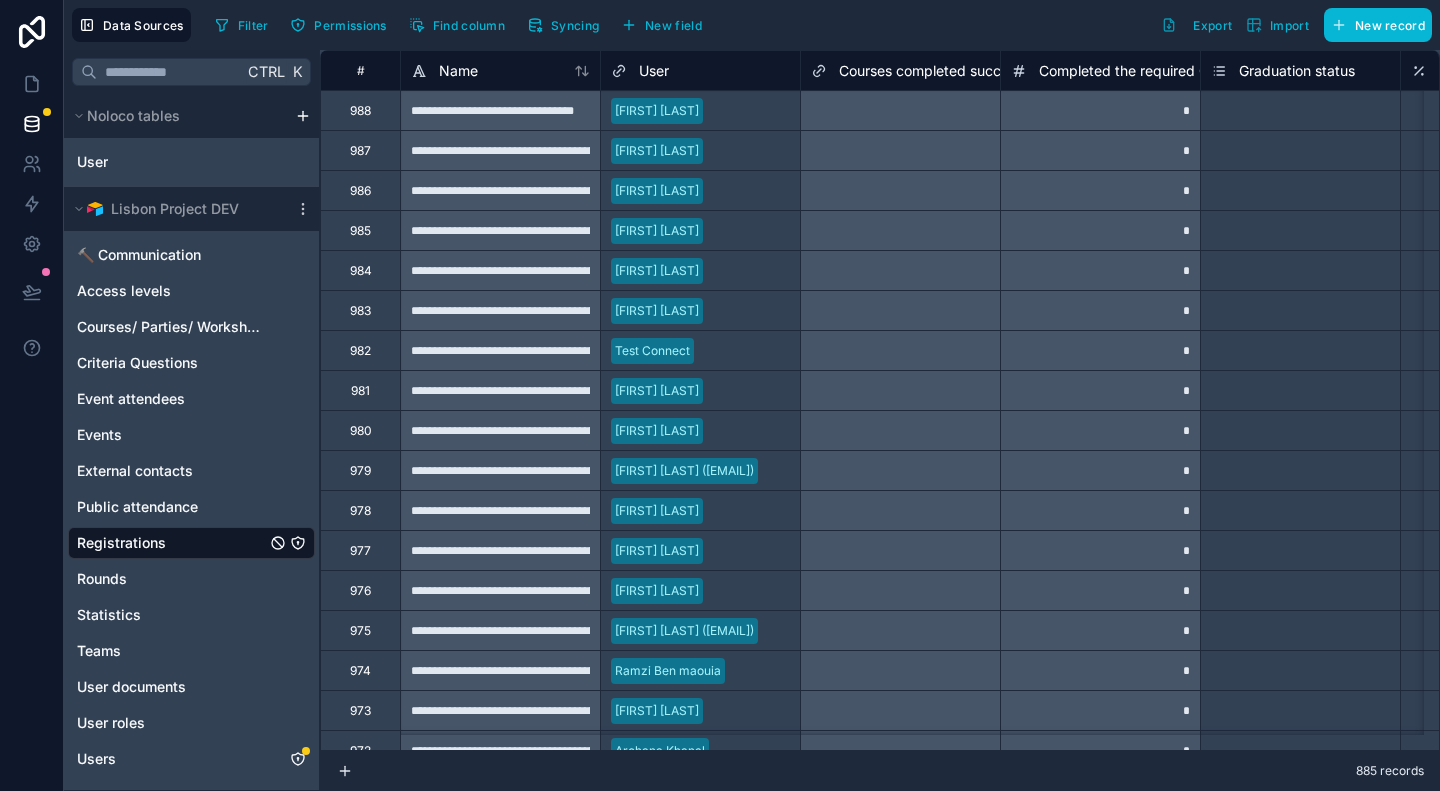 click on "**********" at bounding box center (500, 350) 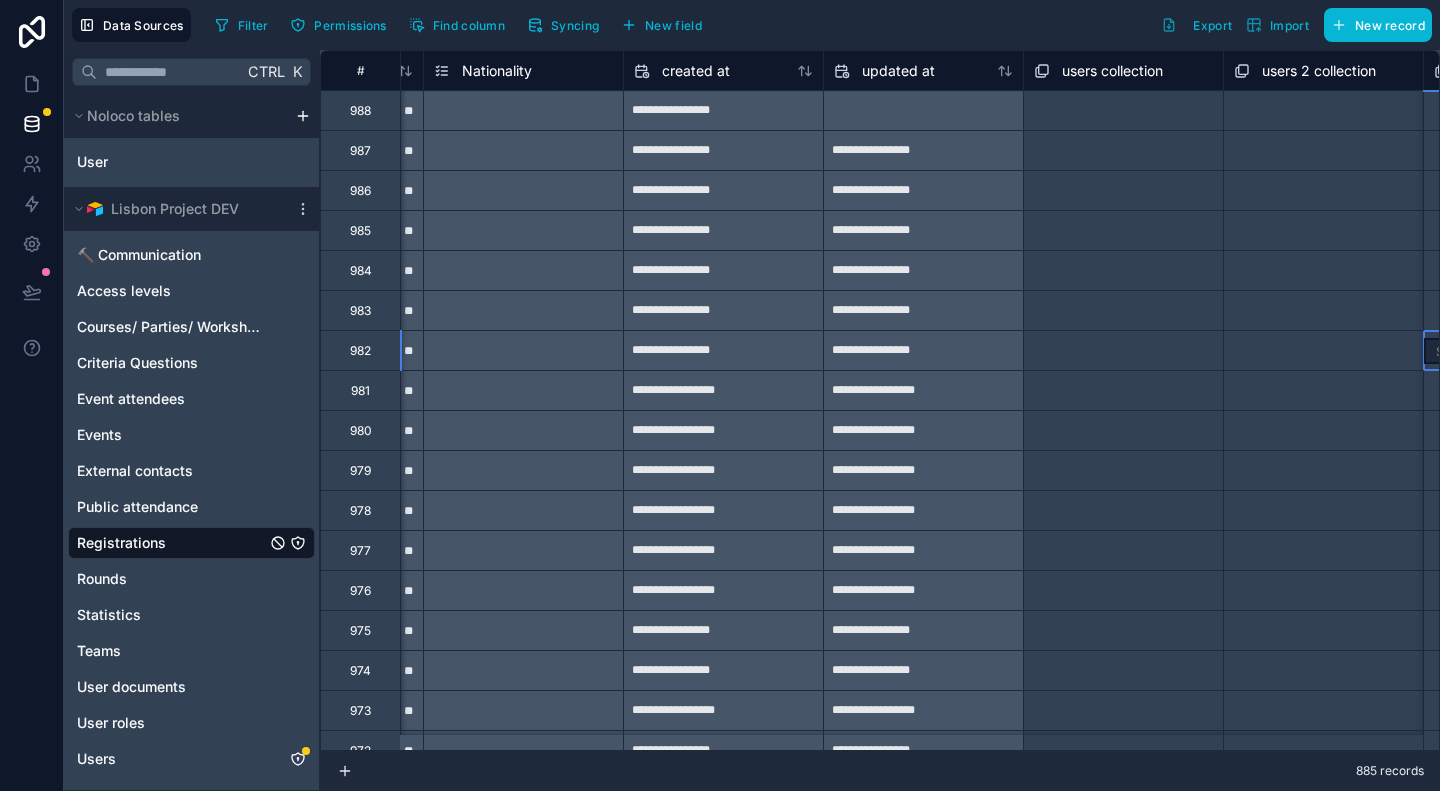 scroll, scrollTop: 0, scrollLeft: 9776, axis: horizontal 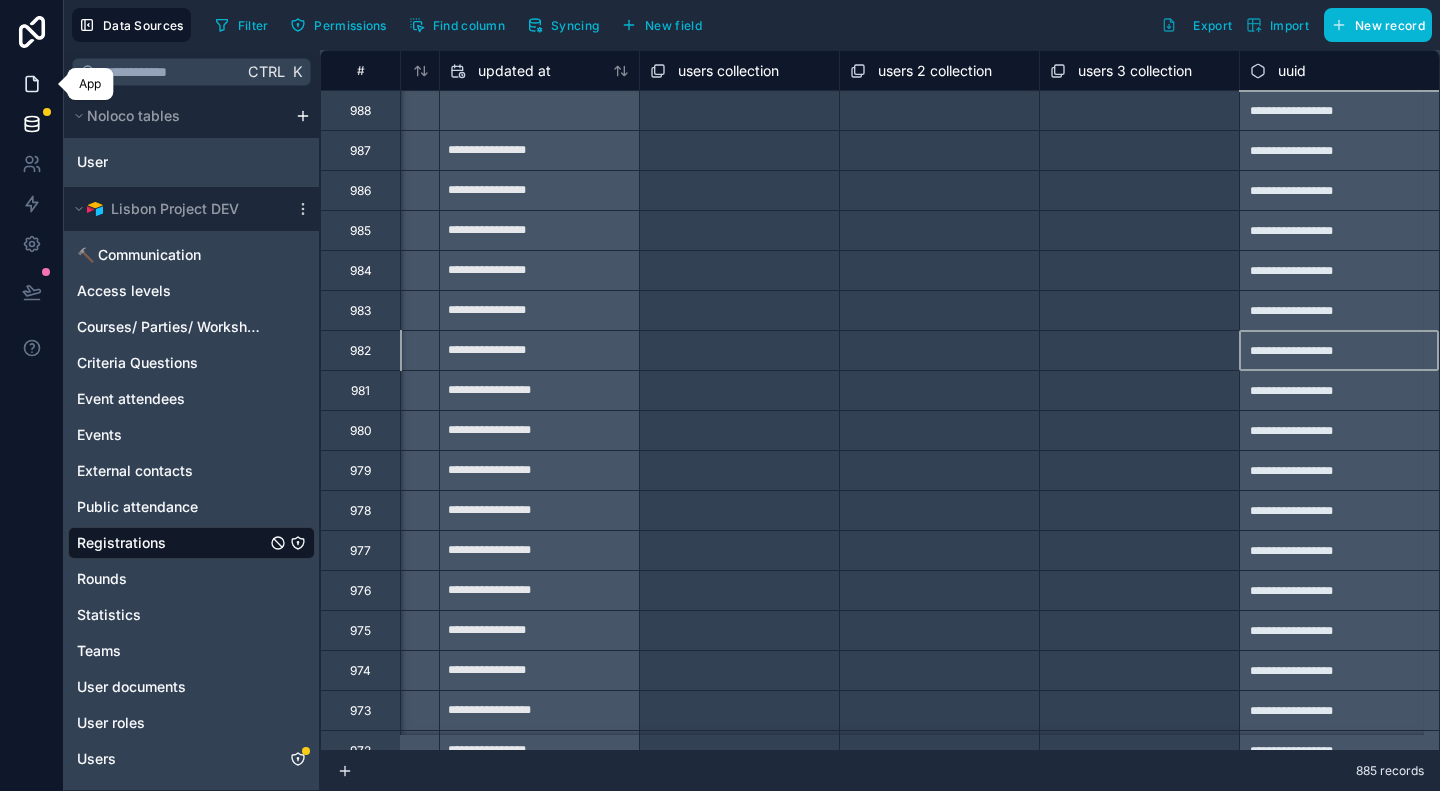 click 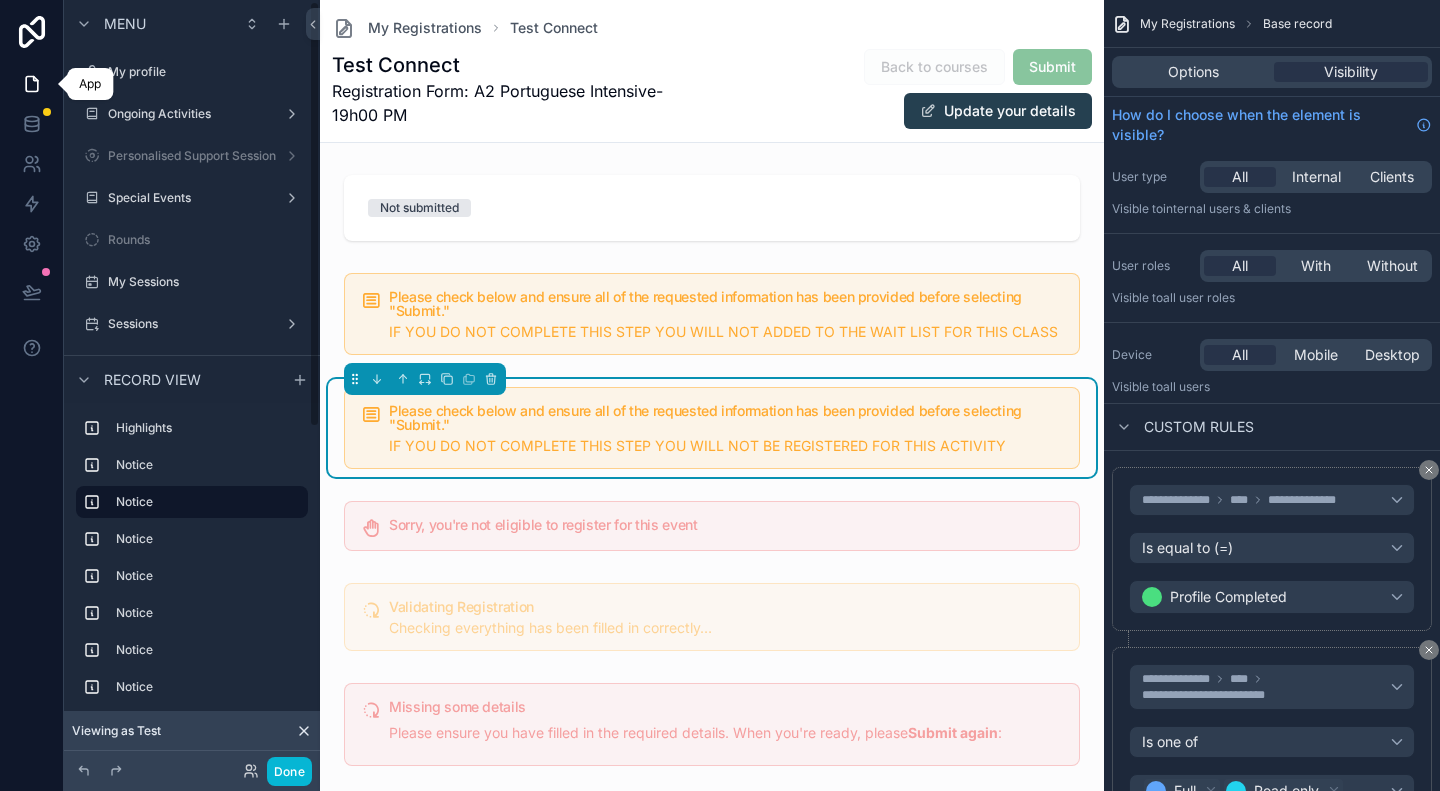 scroll, scrollTop: 2, scrollLeft: 0, axis: vertical 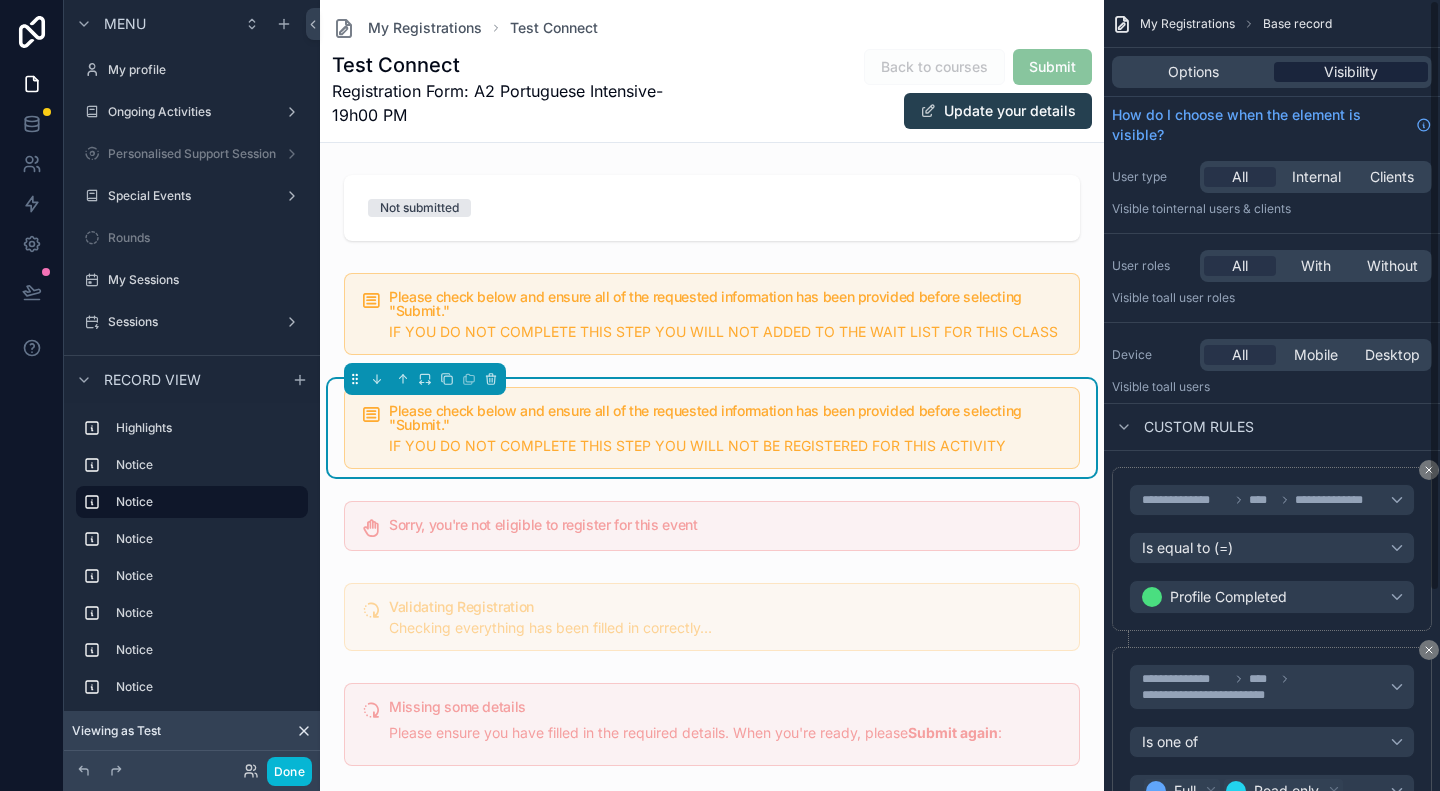click on "Visibility" at bounding box center (1351, 72) 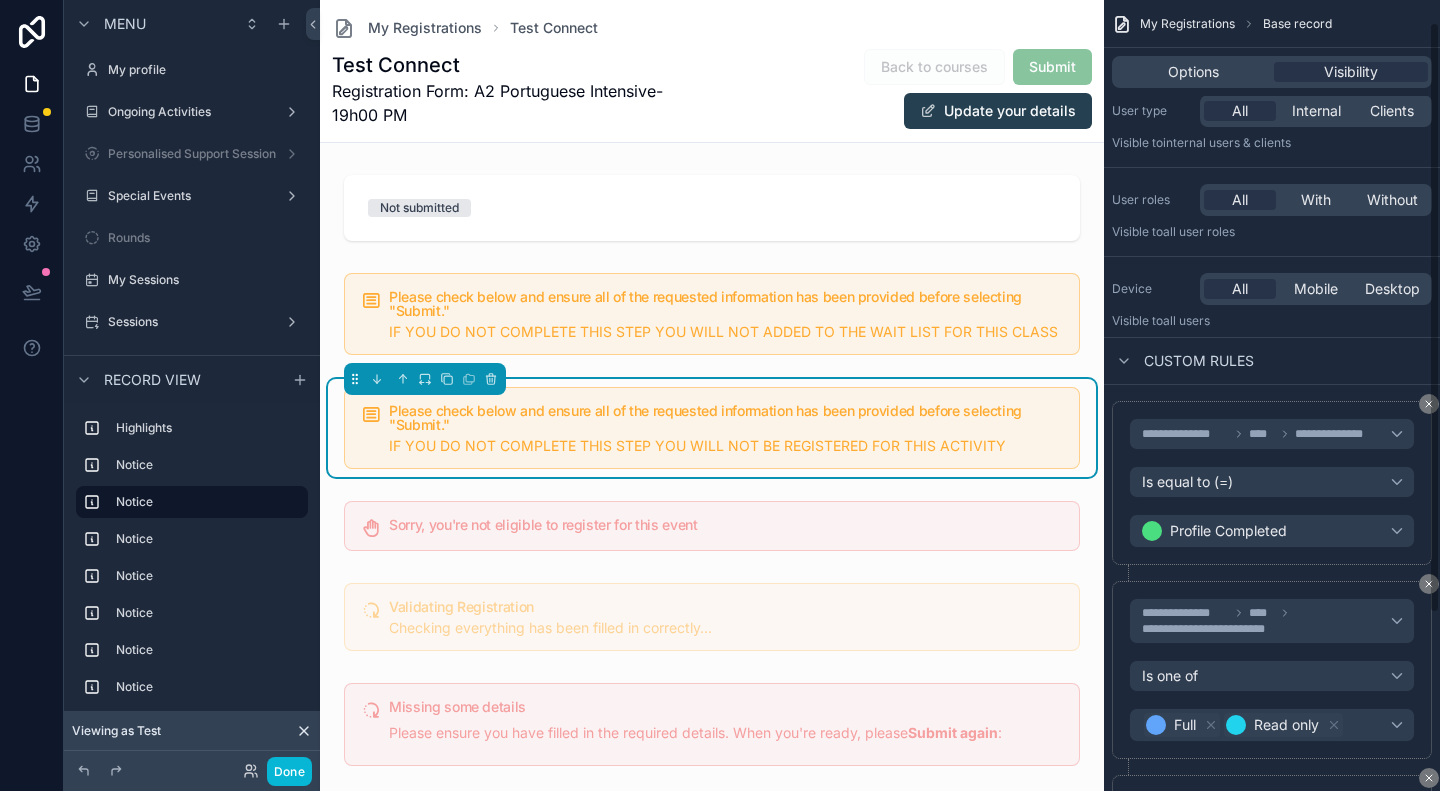 scroll, scrollTop: 0, scrollLeft: 0, axis: both 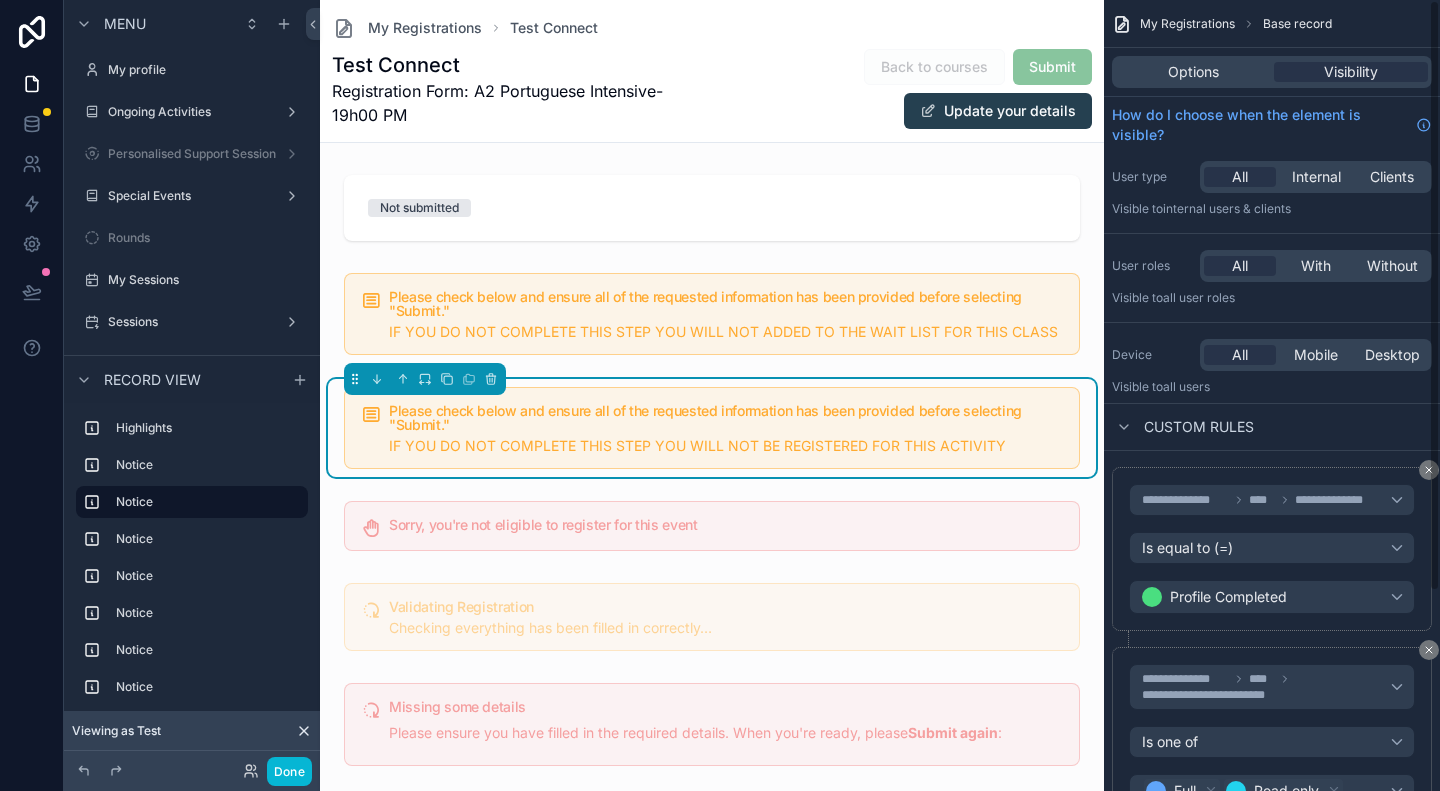 click on "Please check below and ensure all of the requested information has been provided before selecting "Submit."" at bounding box center [726, 418] 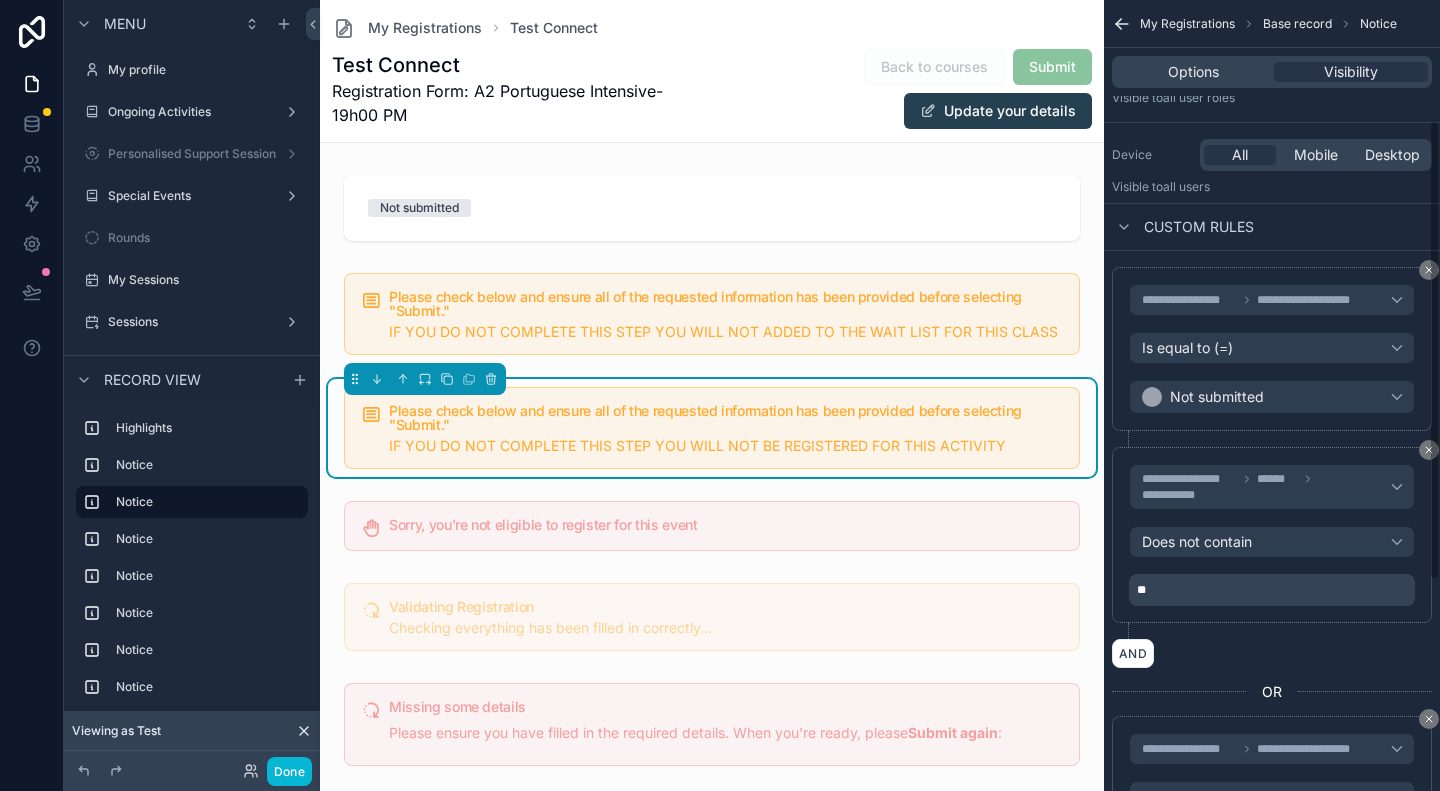 scroll, scrollTop: 300, scrollLeft: 0, axis: vertical 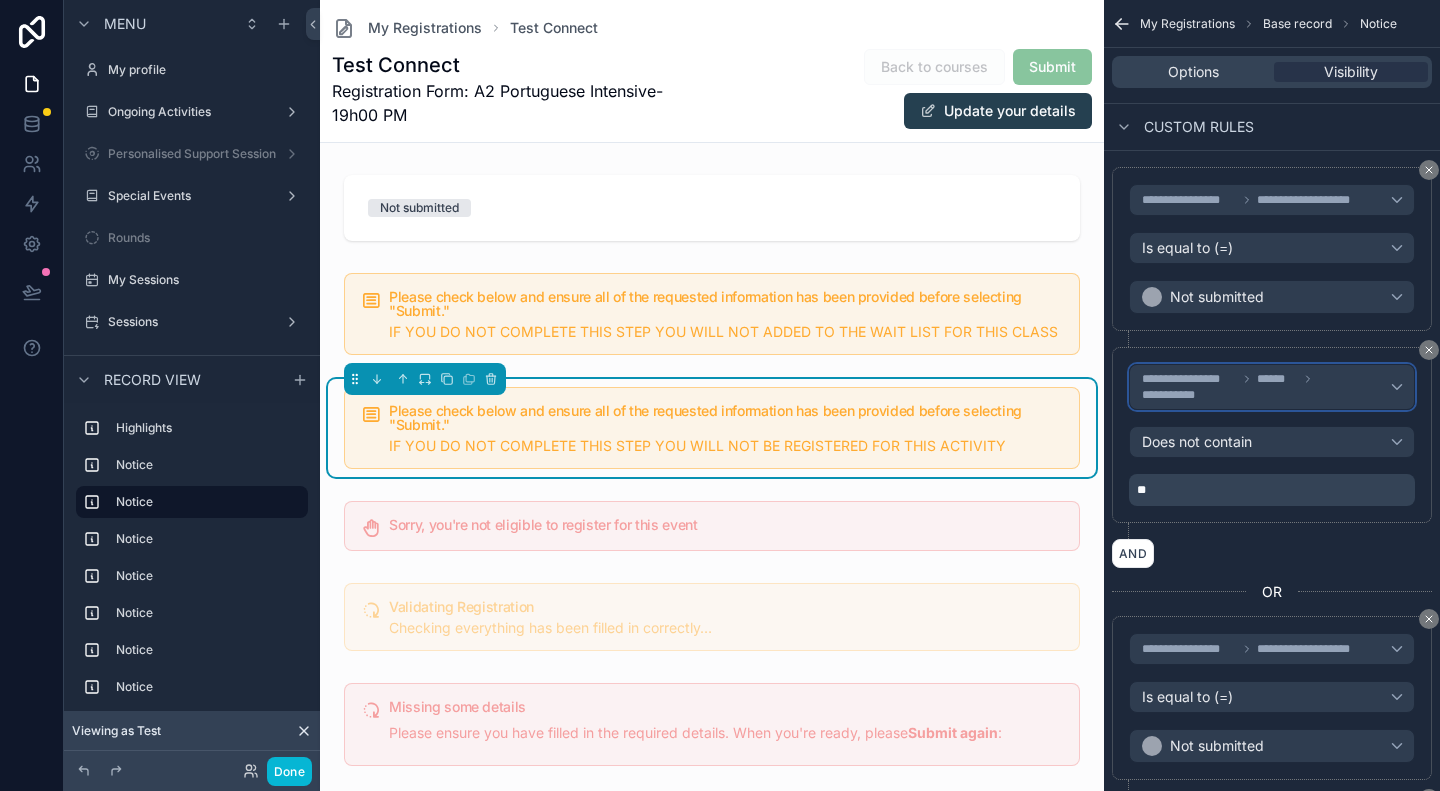 click 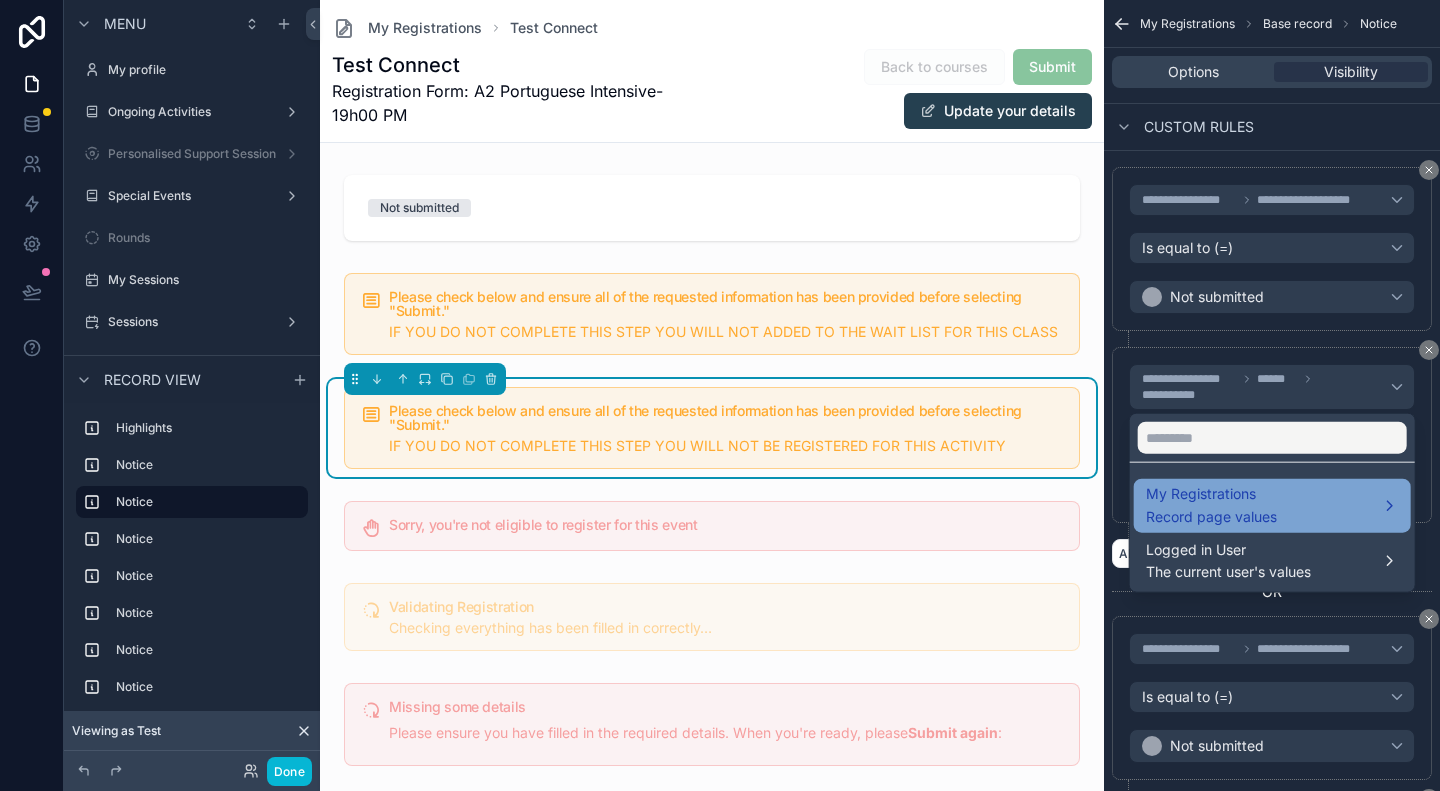 click on "My Registrations Record page values" at bounding box center (1272, 506) 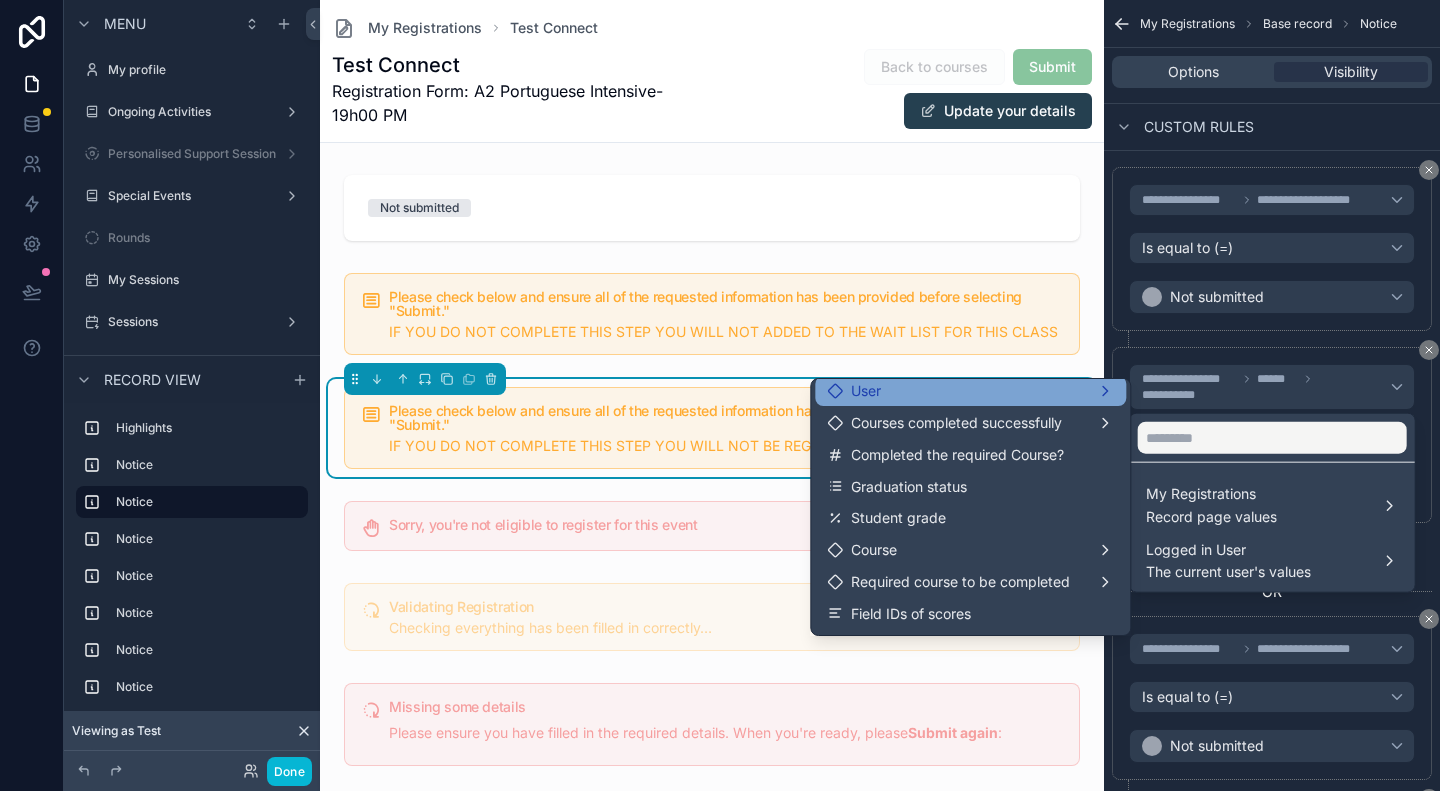 scroll, scrollTop: 100, scrollLeft: 0, axis: vertical 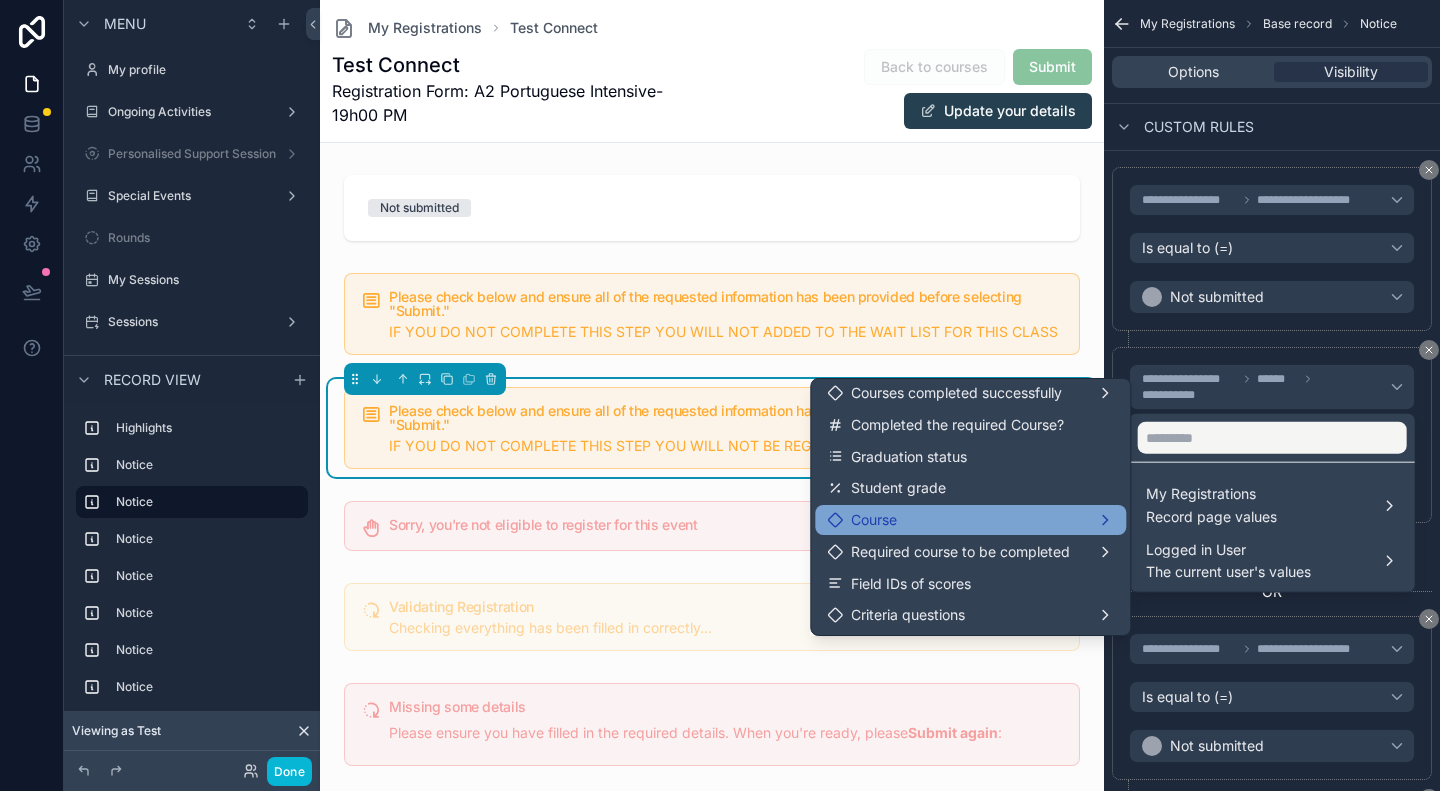 click on "Course" at bounding box center (970, 520) 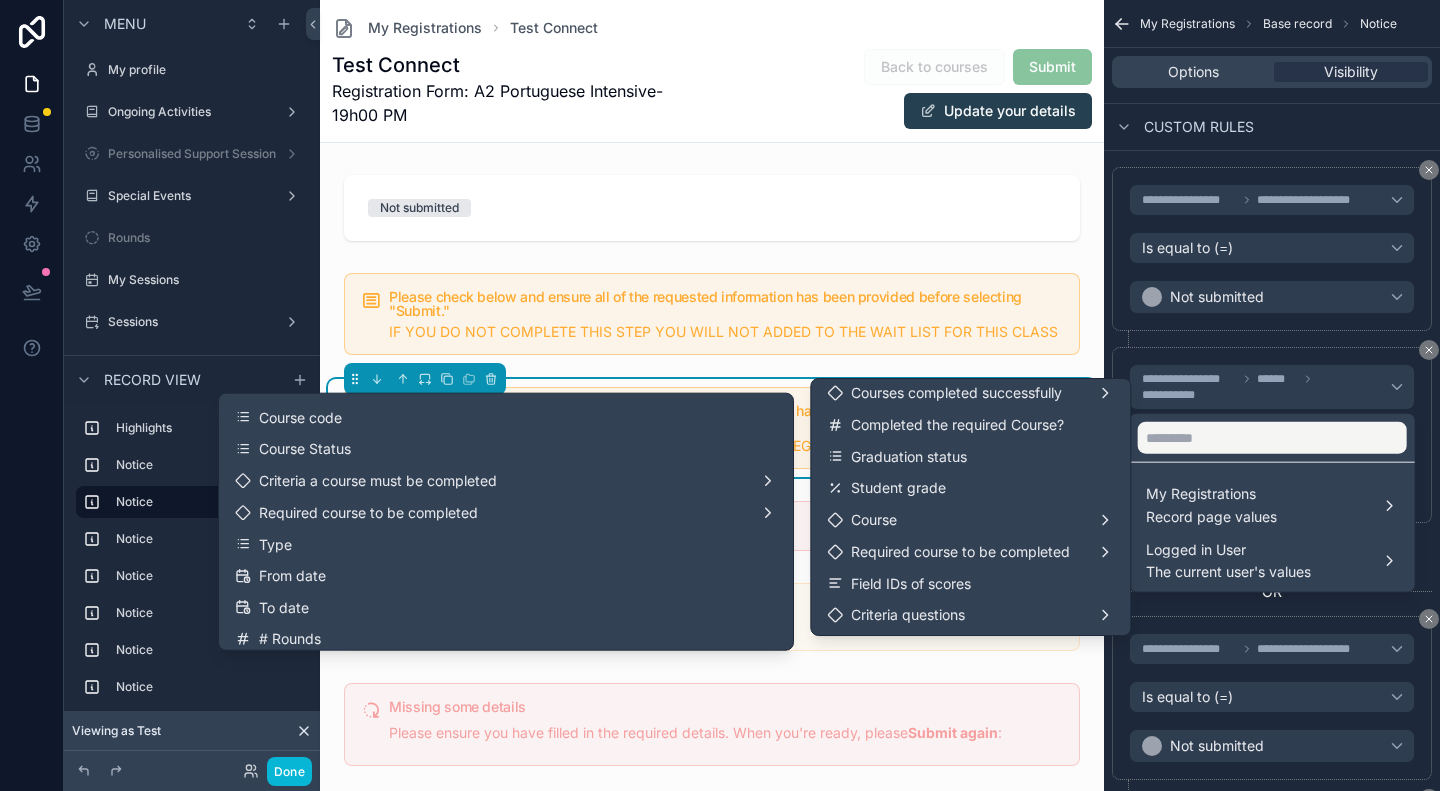 scroll, scrollTop: 0, scrollLeft: 0, axis: both 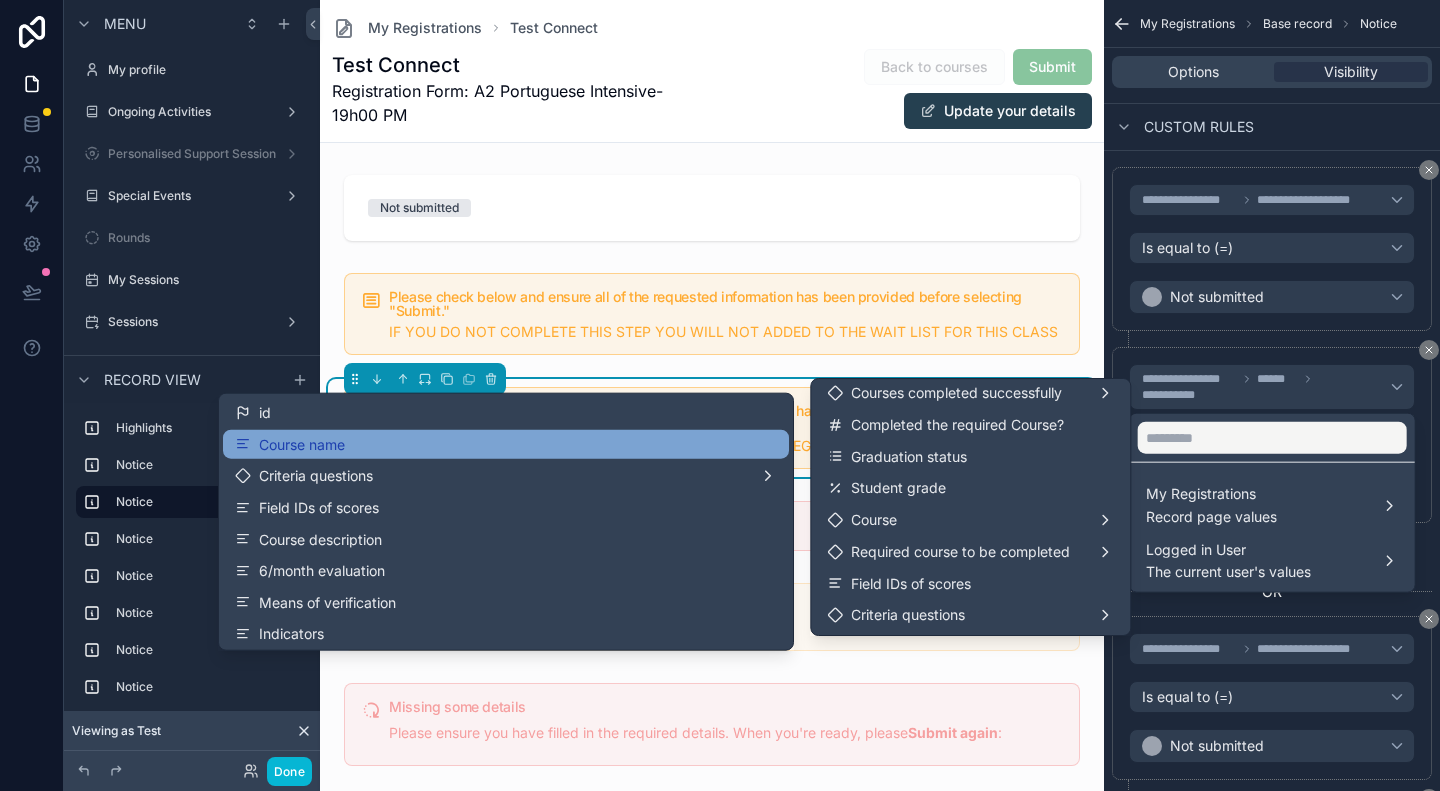 click on "Course name" at bounding box center [506, 444] 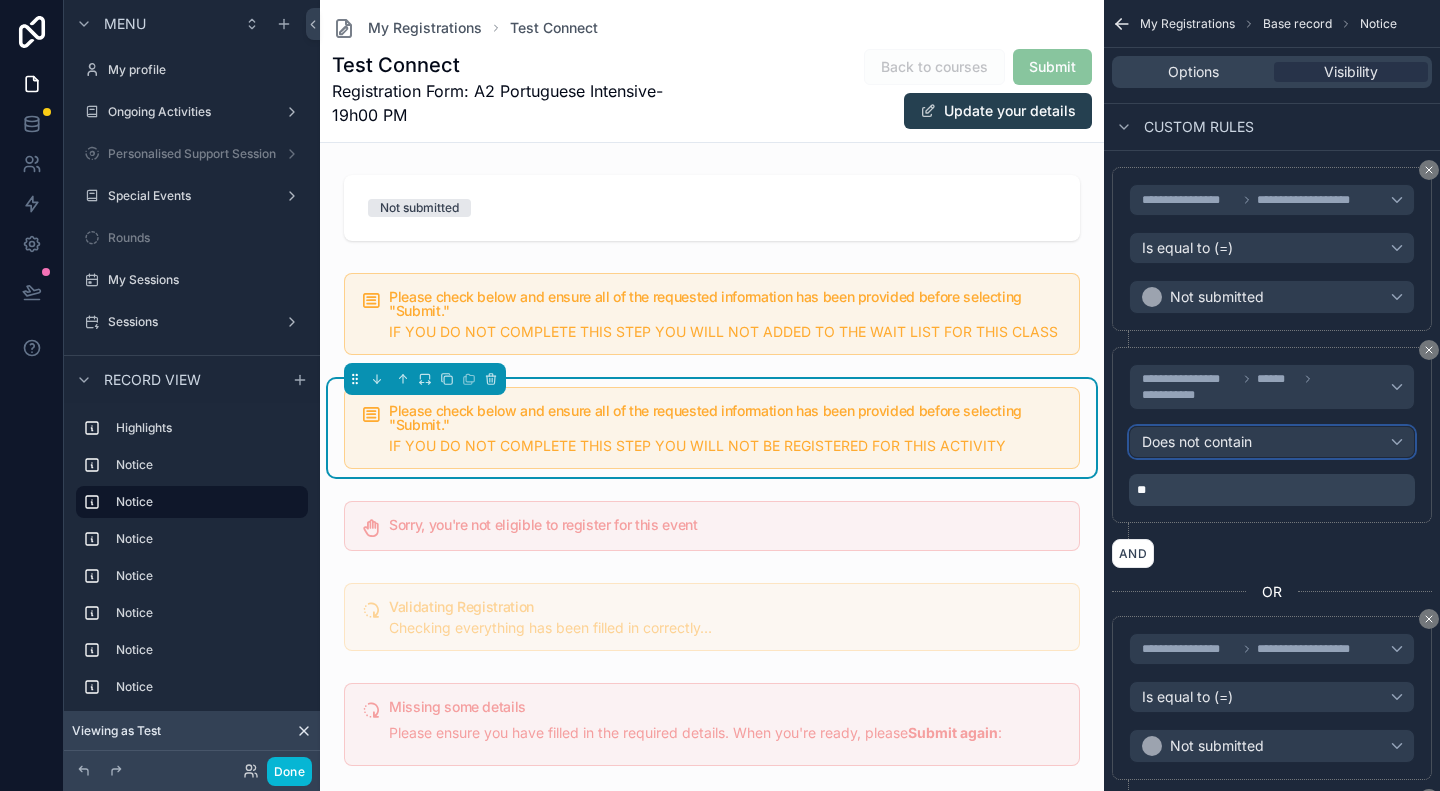 click on "Does not contain" at bounding box center [1272, 442] 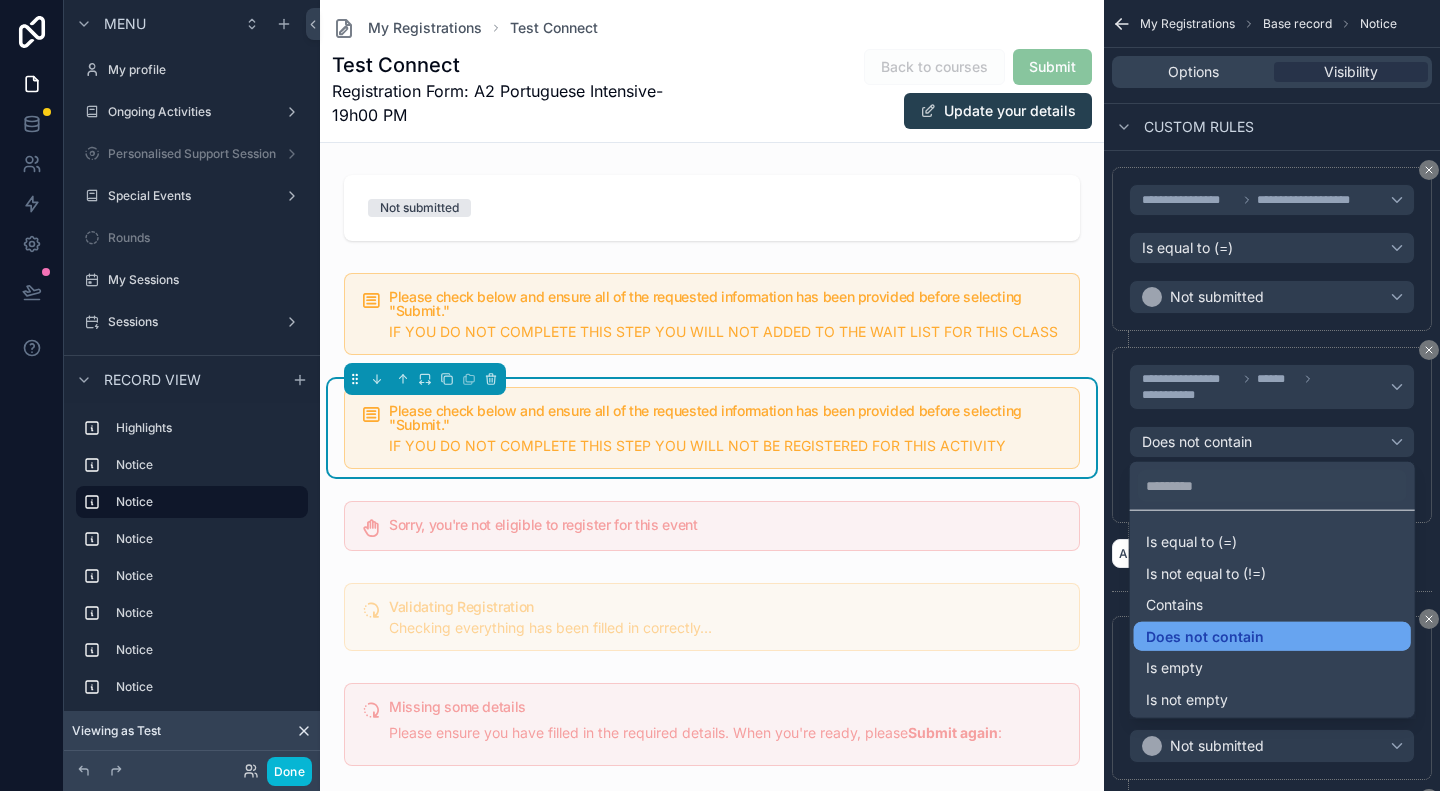 click on "Does not contain" at bounding box center (1205, 636) 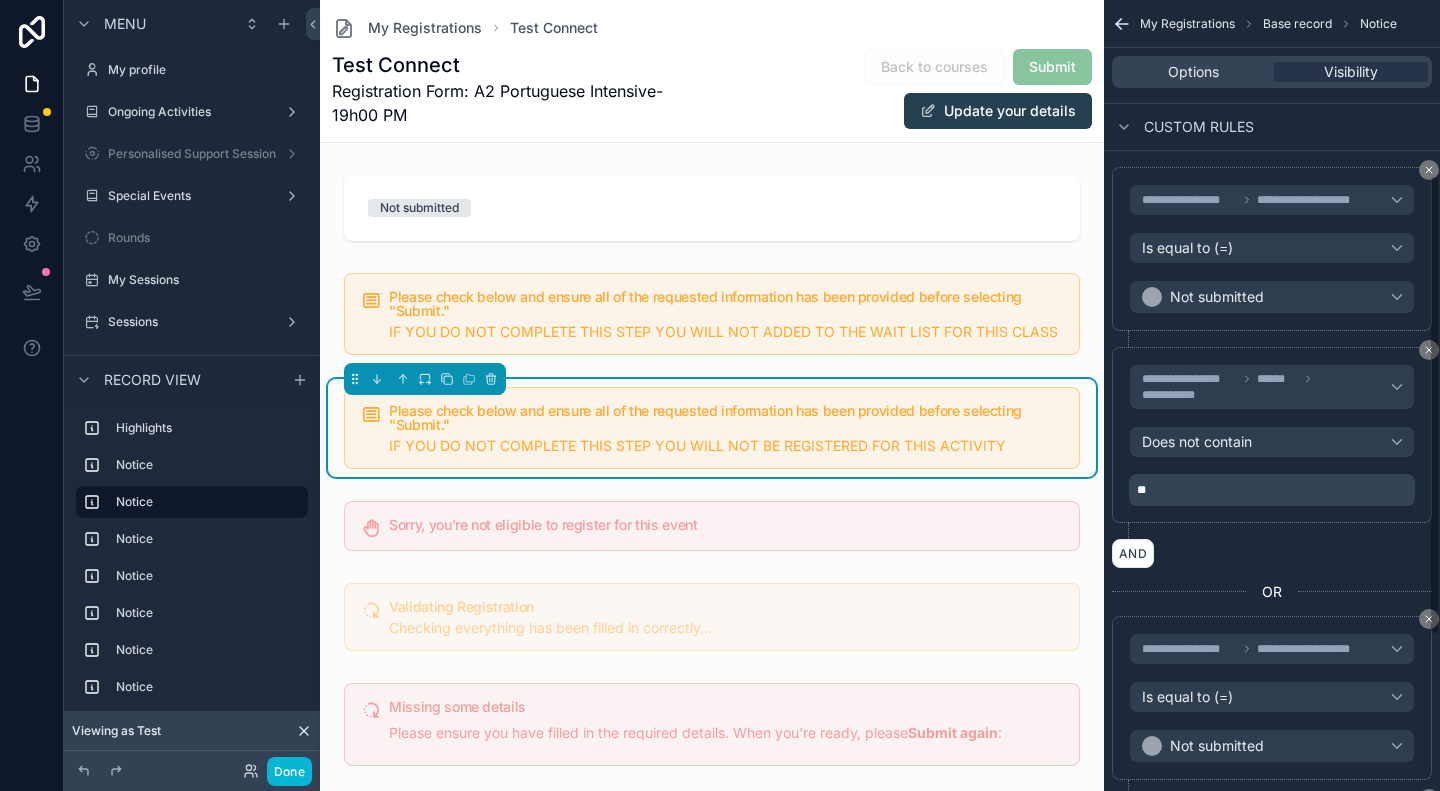 click on "**" at bounding box center [1274, 490] 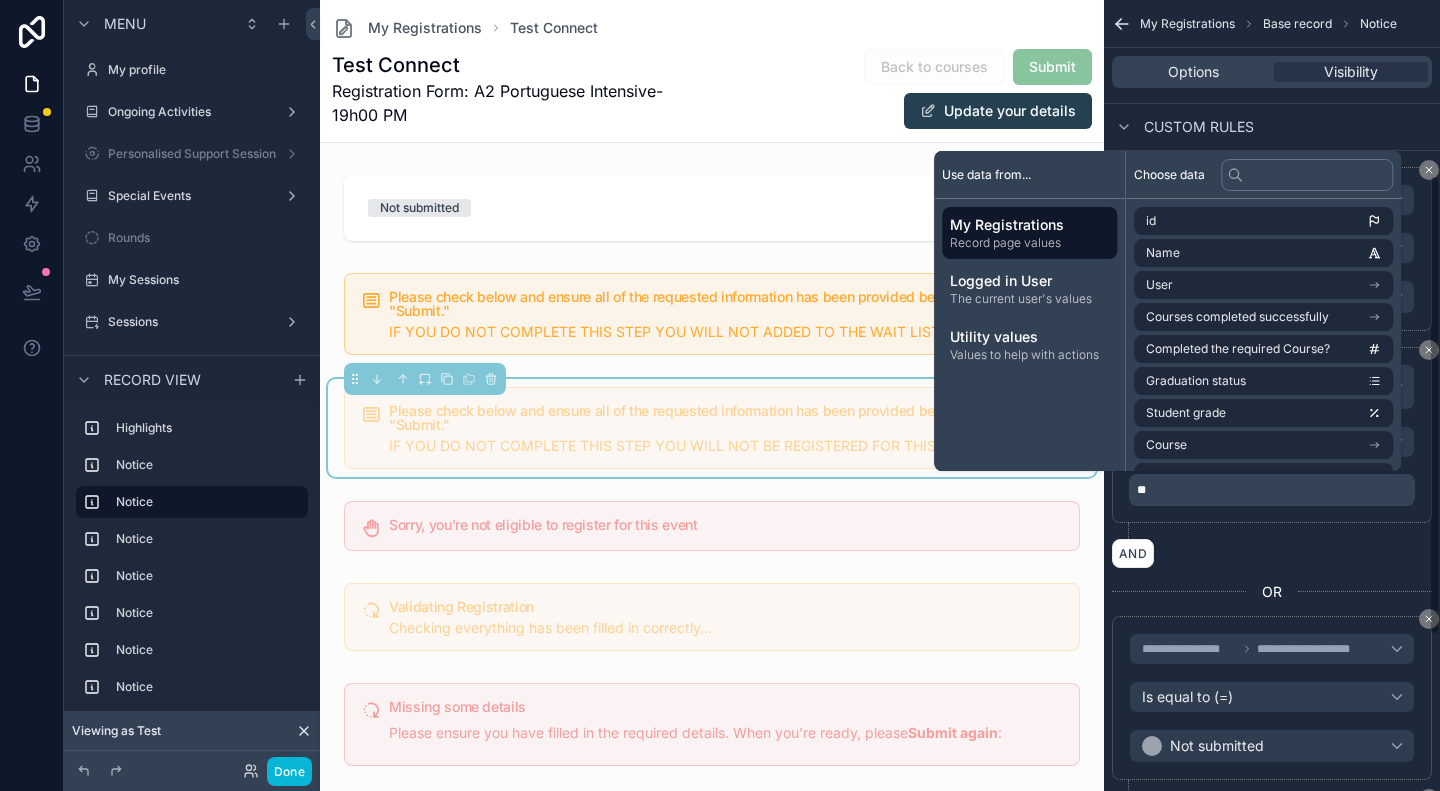 click on "**********" at bounding box center [1272, 443] 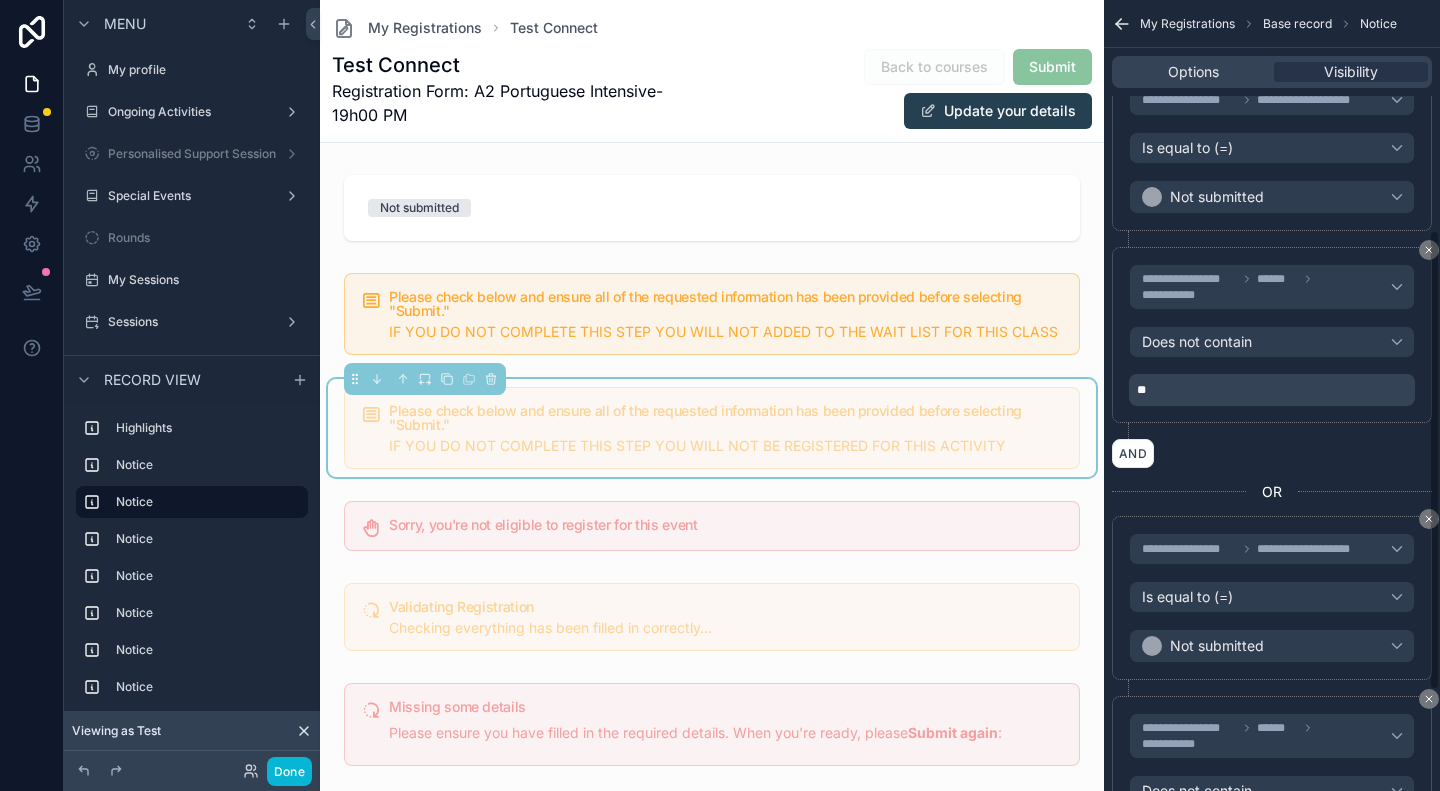 scroll, scrollTop: 300, scrollLeft: 0, axis: vertical 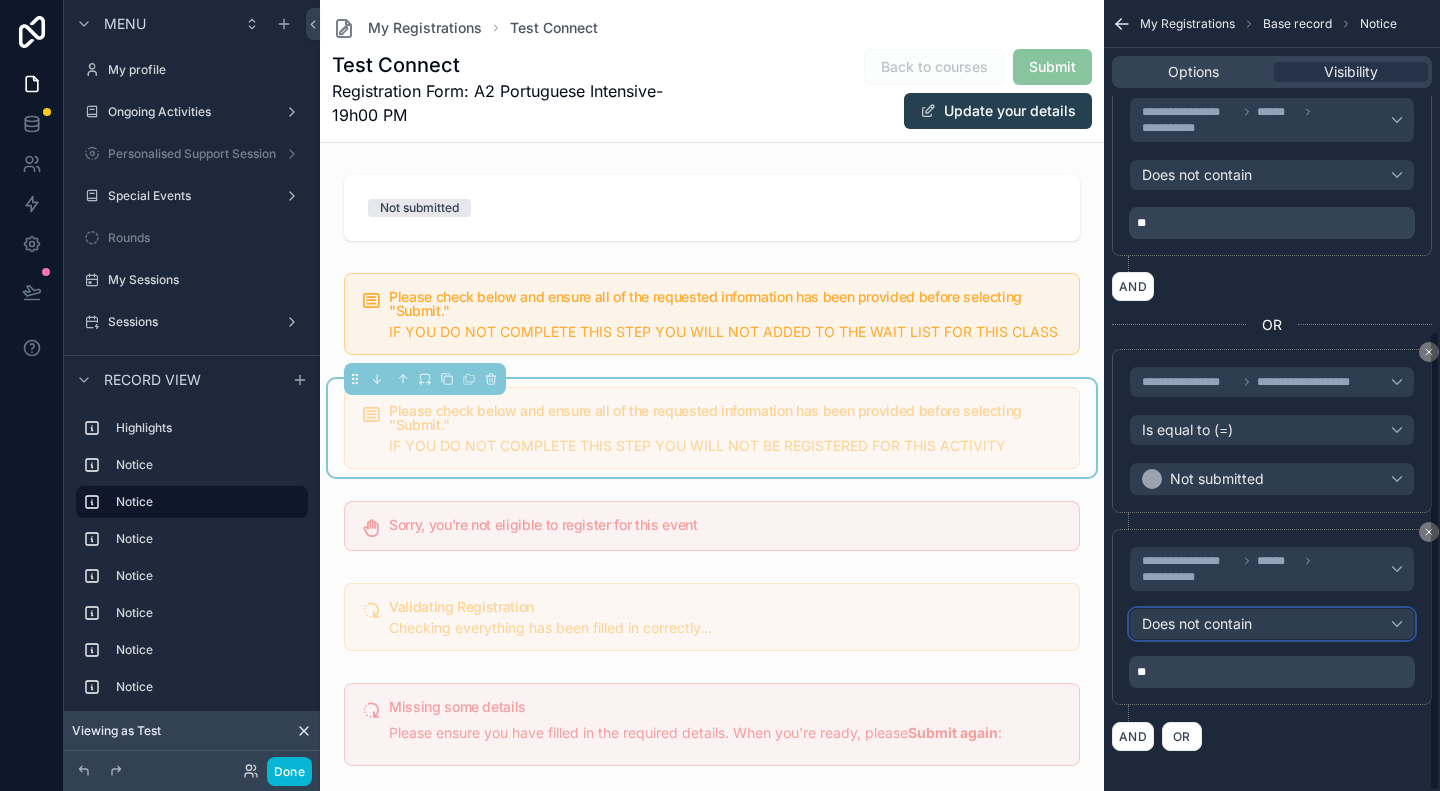 click on "Does not contain" at bounding box center (1272, 624) 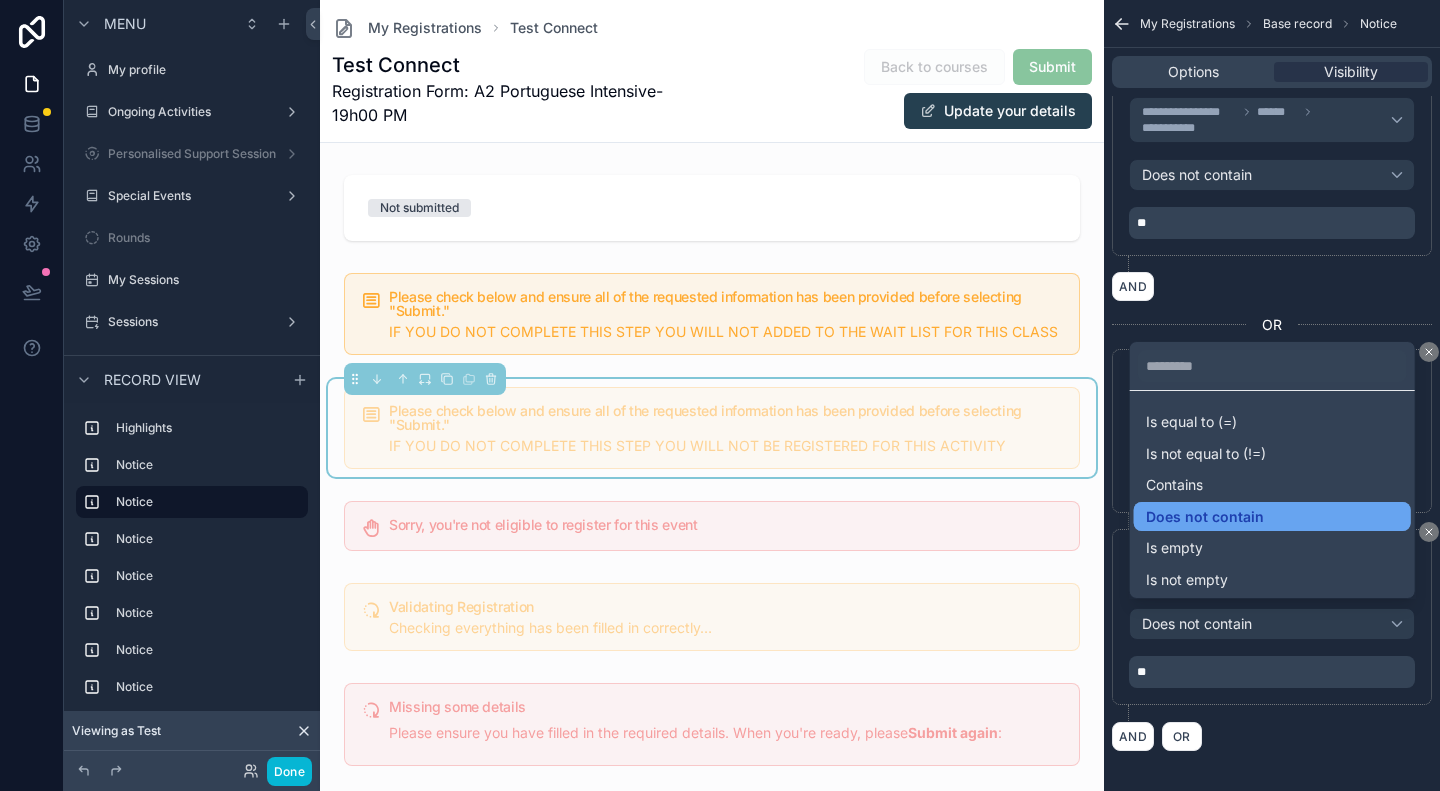 click on "Does not contain" at bounding box center [1272, 517] 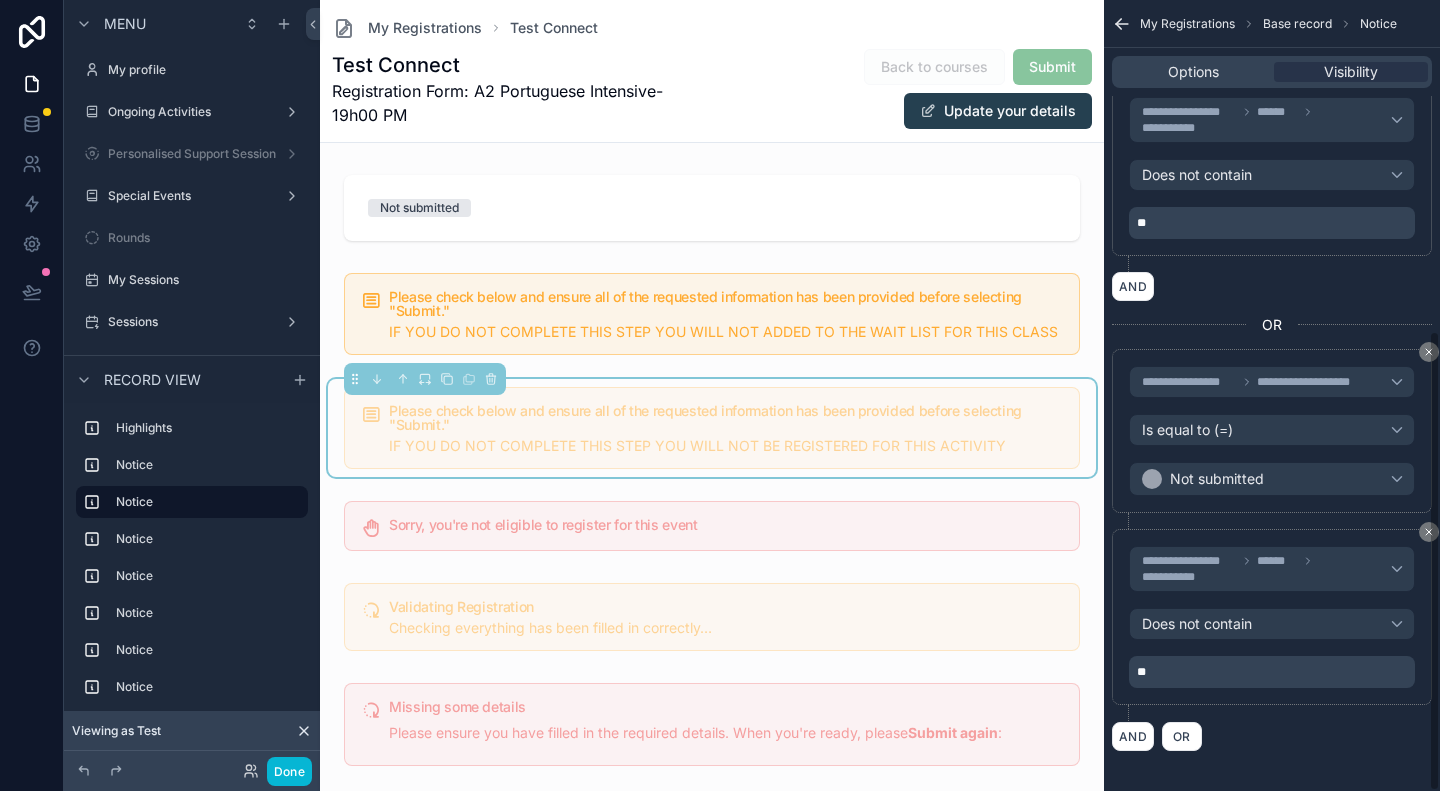 click on "**" at bounding box center [1274, 672] 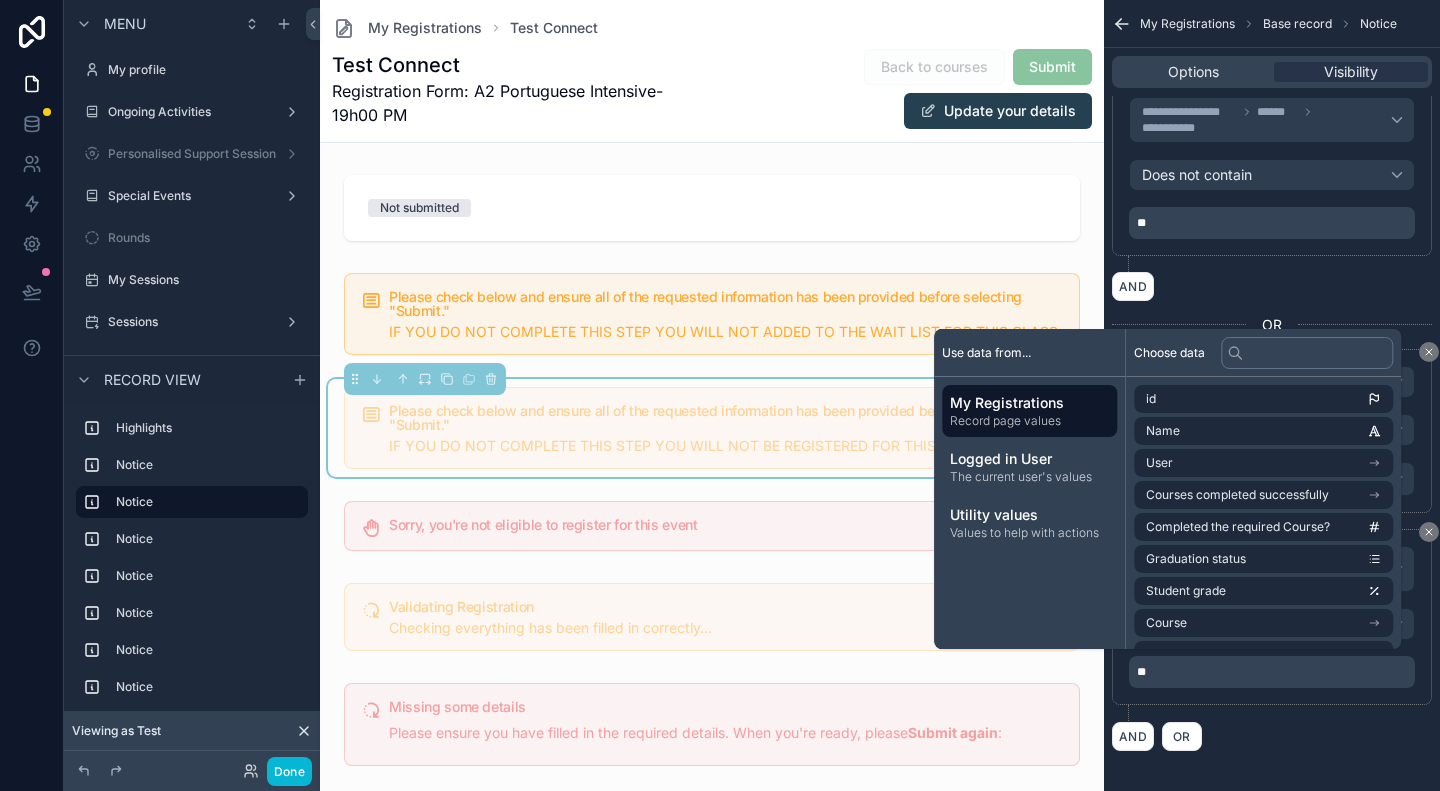 click on "AND OR" at bounding box center [1272, 736] 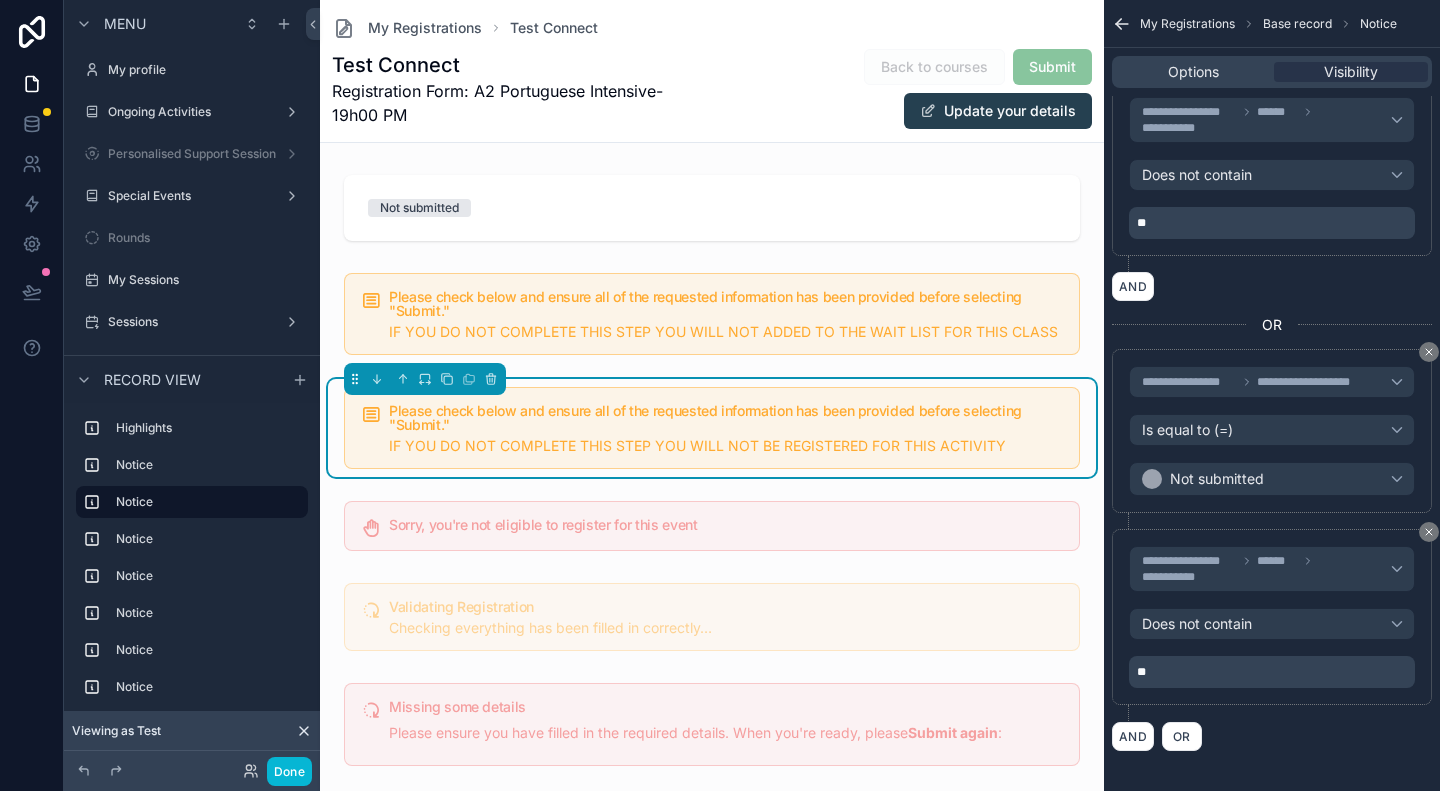 click on "**" at bounding box center [1274, 672] 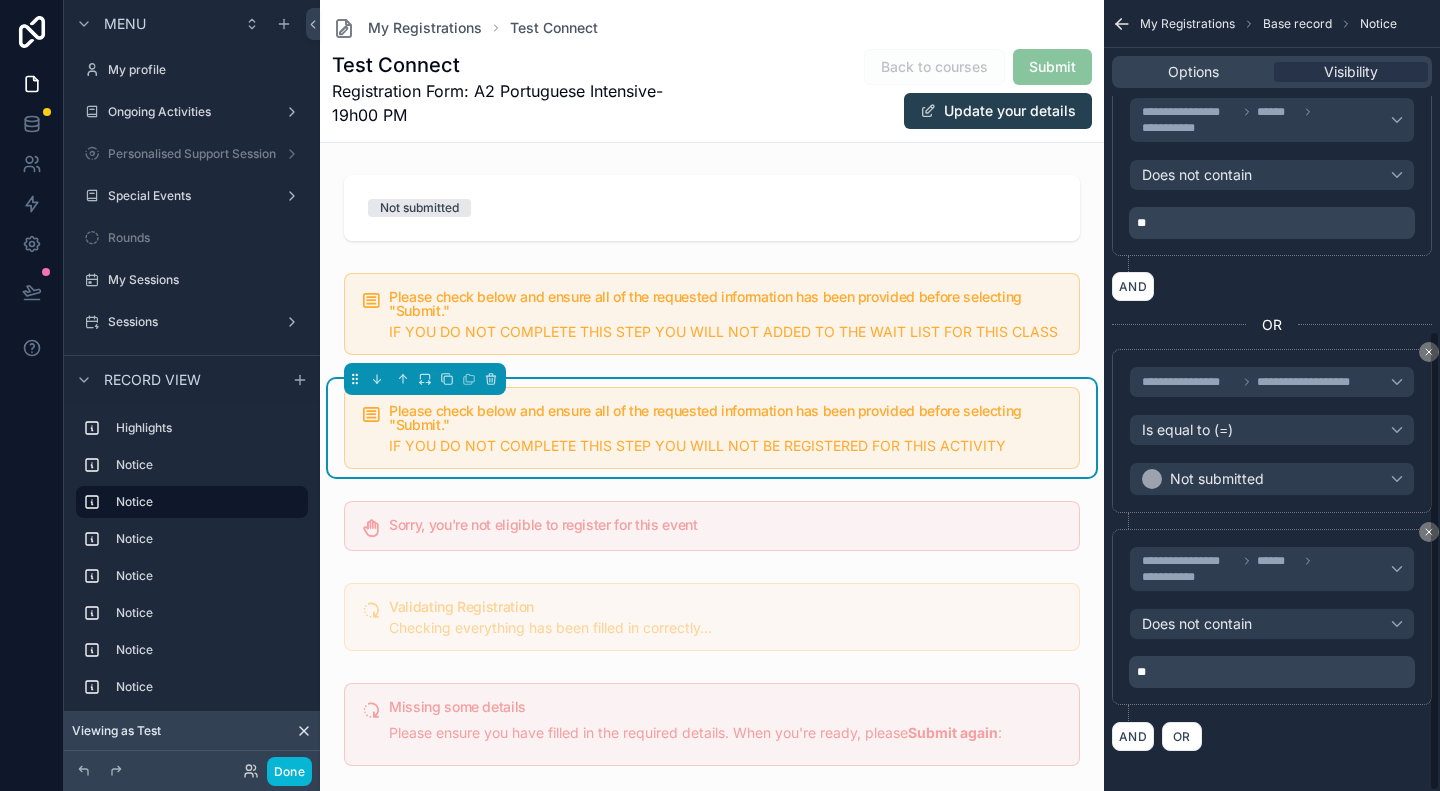 click on "AND" at bounding box center (1272, 286) 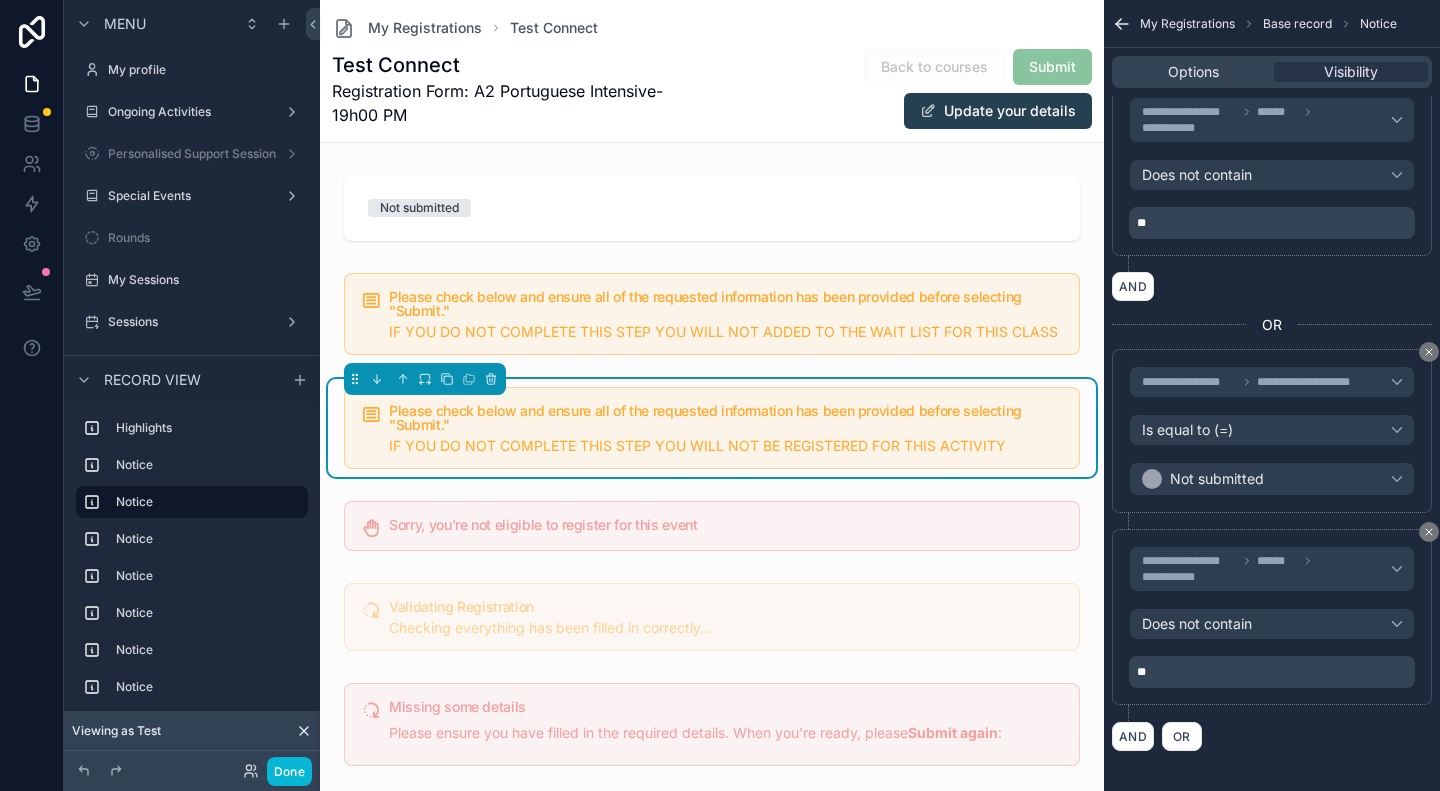 click on "AND" at bounding box center (1272, 286) 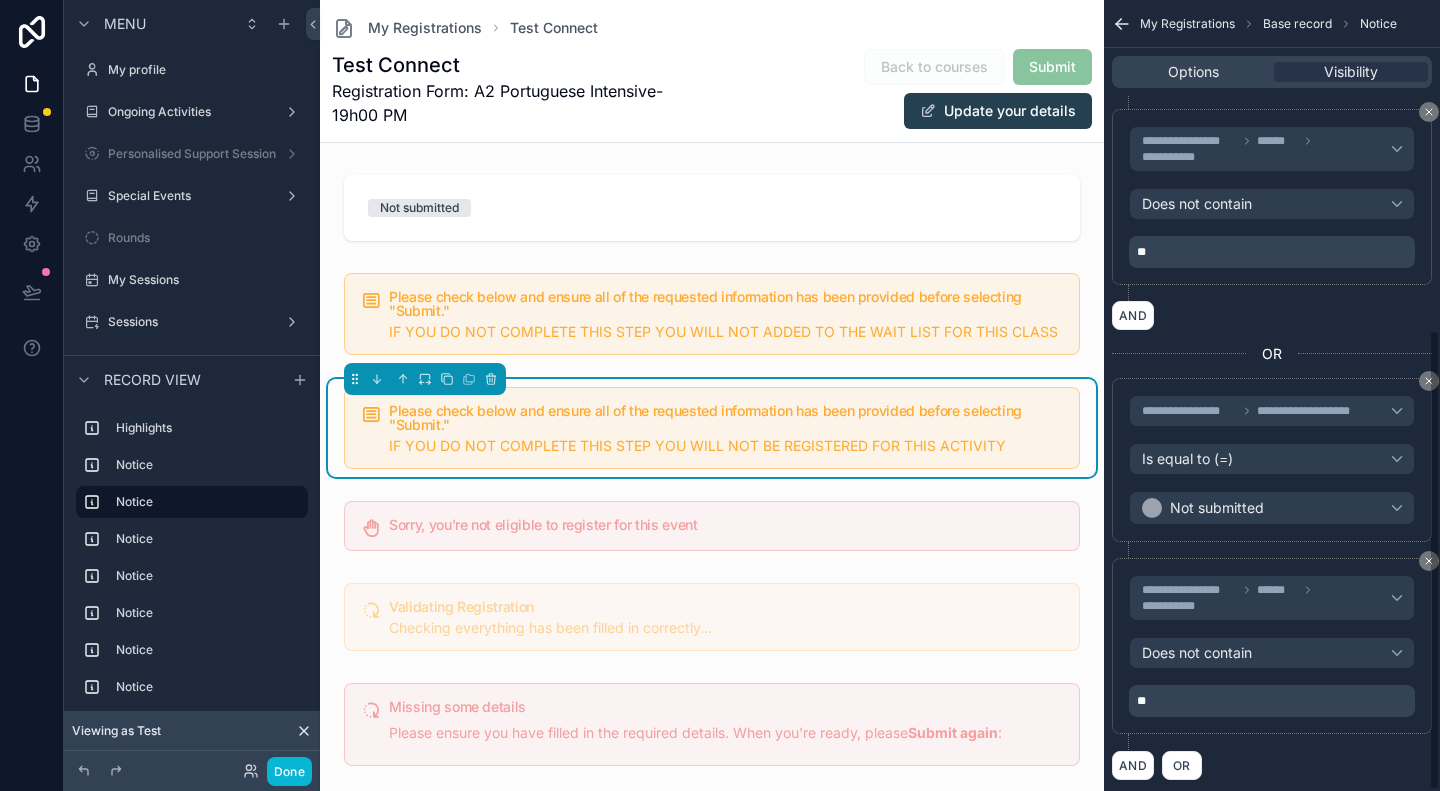 scroll, scrollTop: 567, scrollLeft: 0, axis: vertical 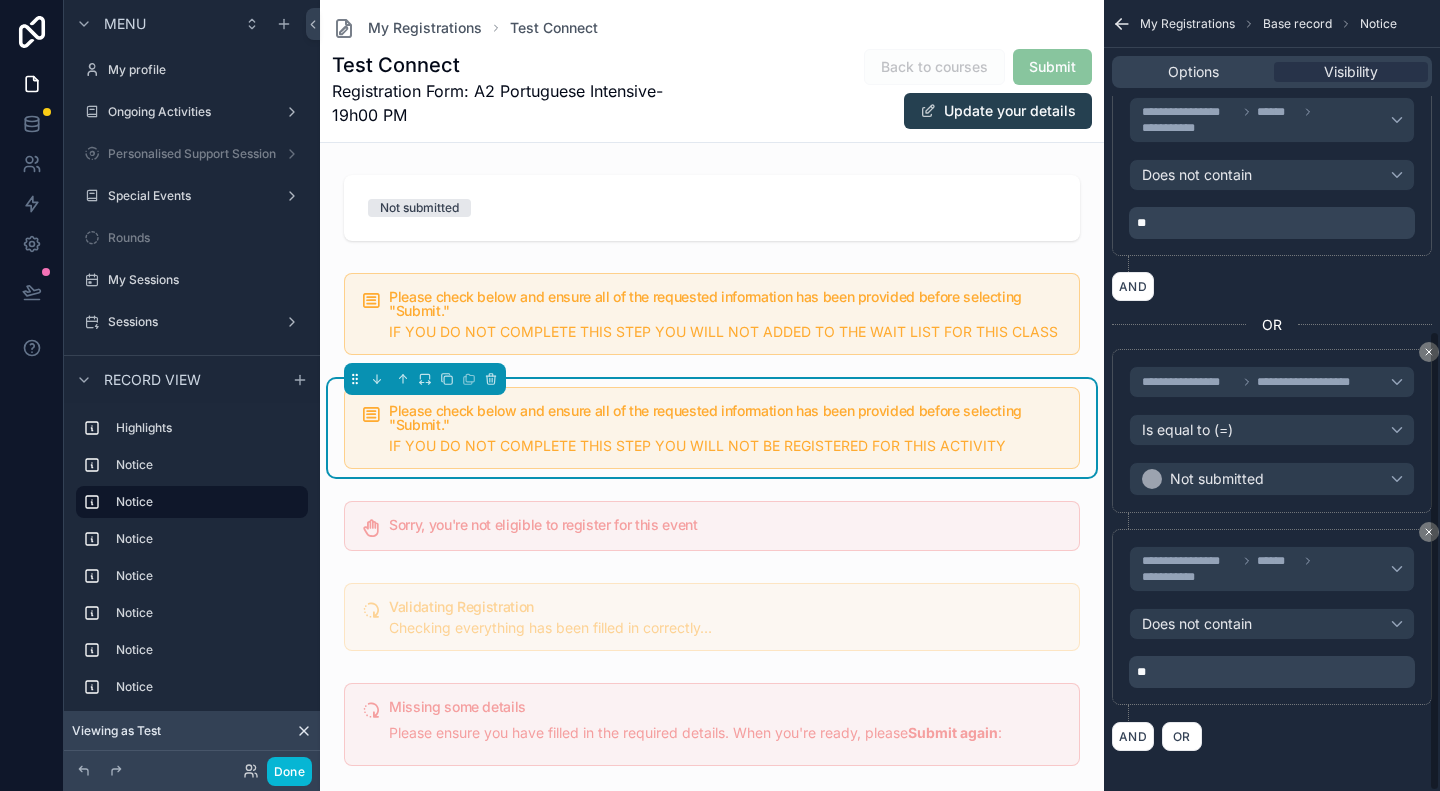 click on "**" at bounding box center [1274, 672] 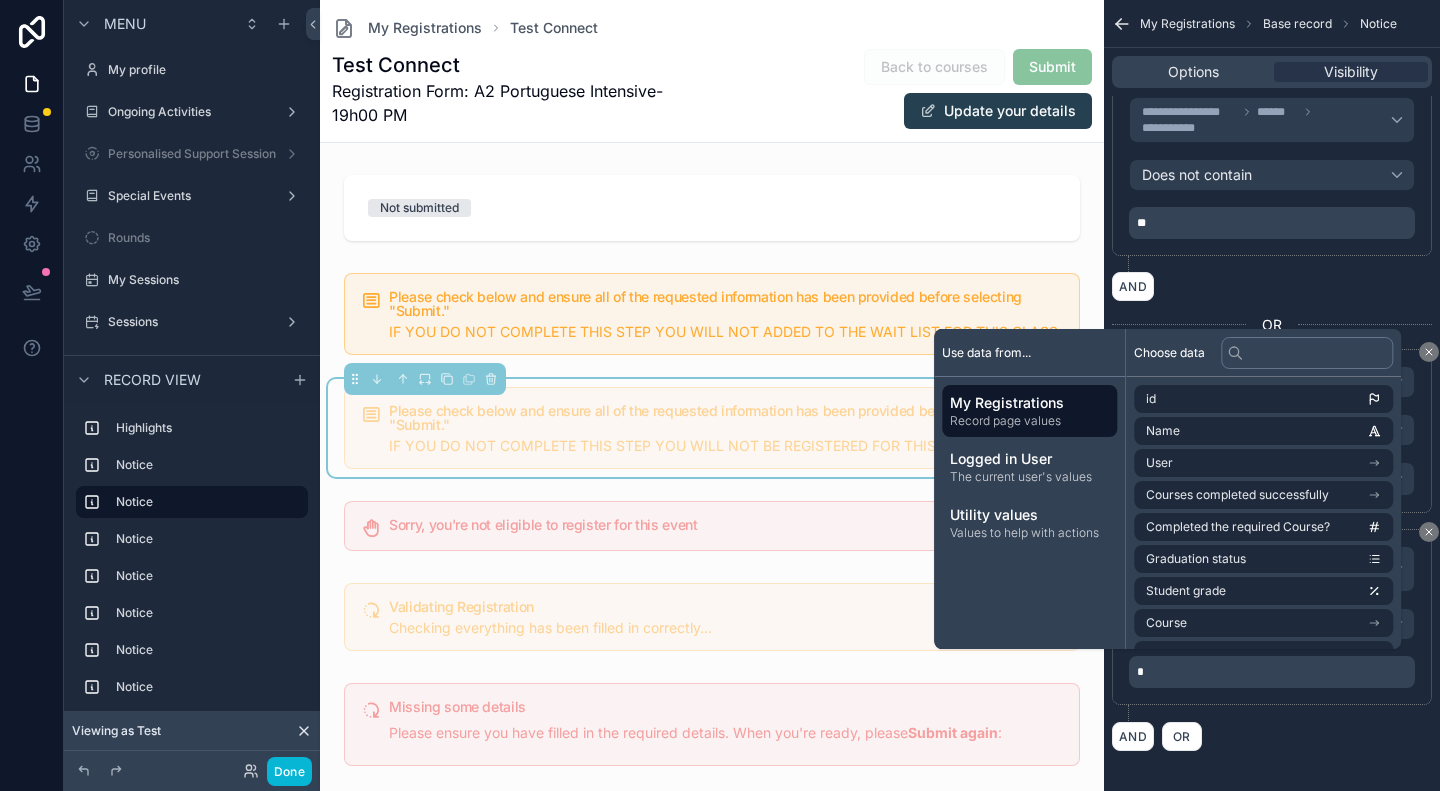 click on "AND OR" at bounding box center (1272, 736) 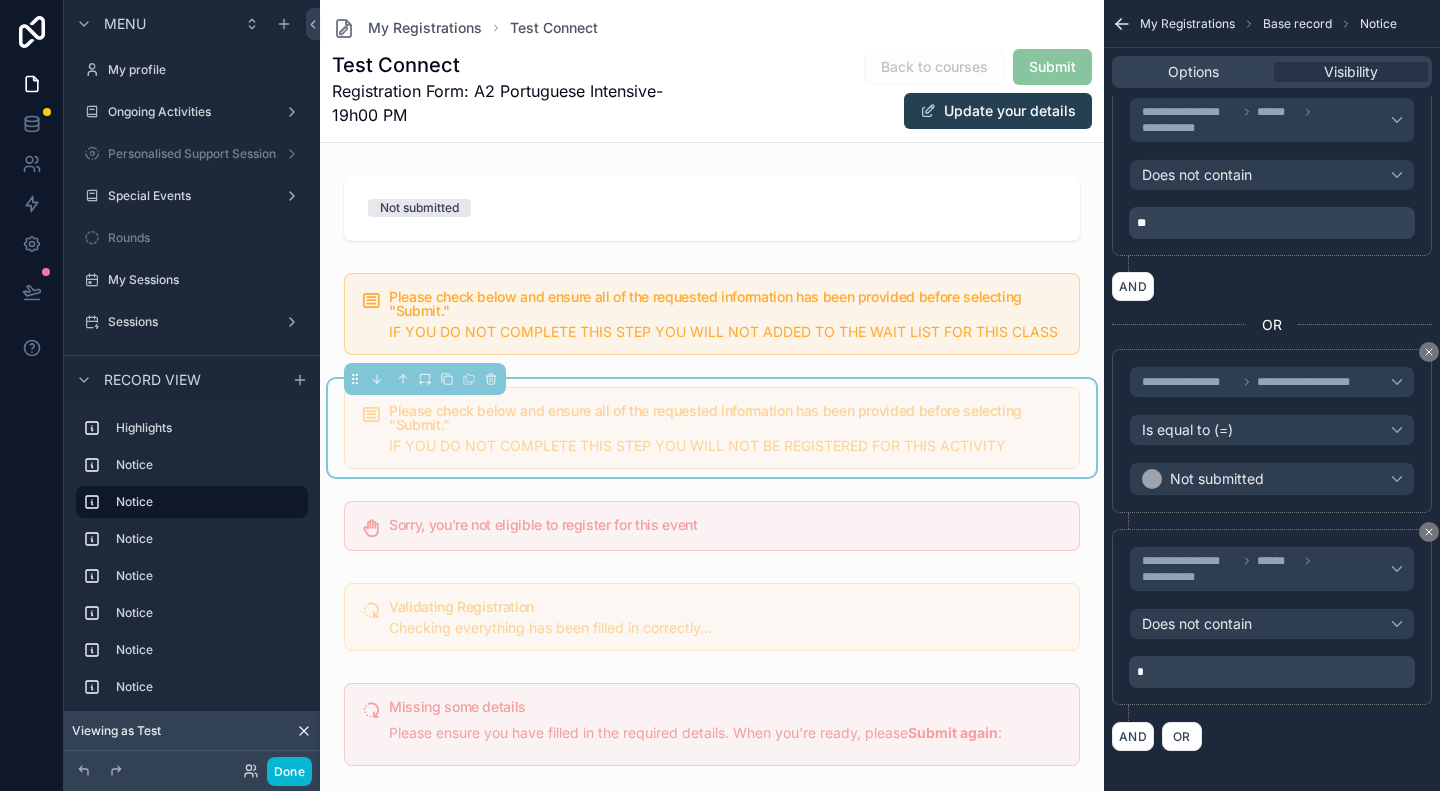 click on "*" at bounding box center (1274, 672) 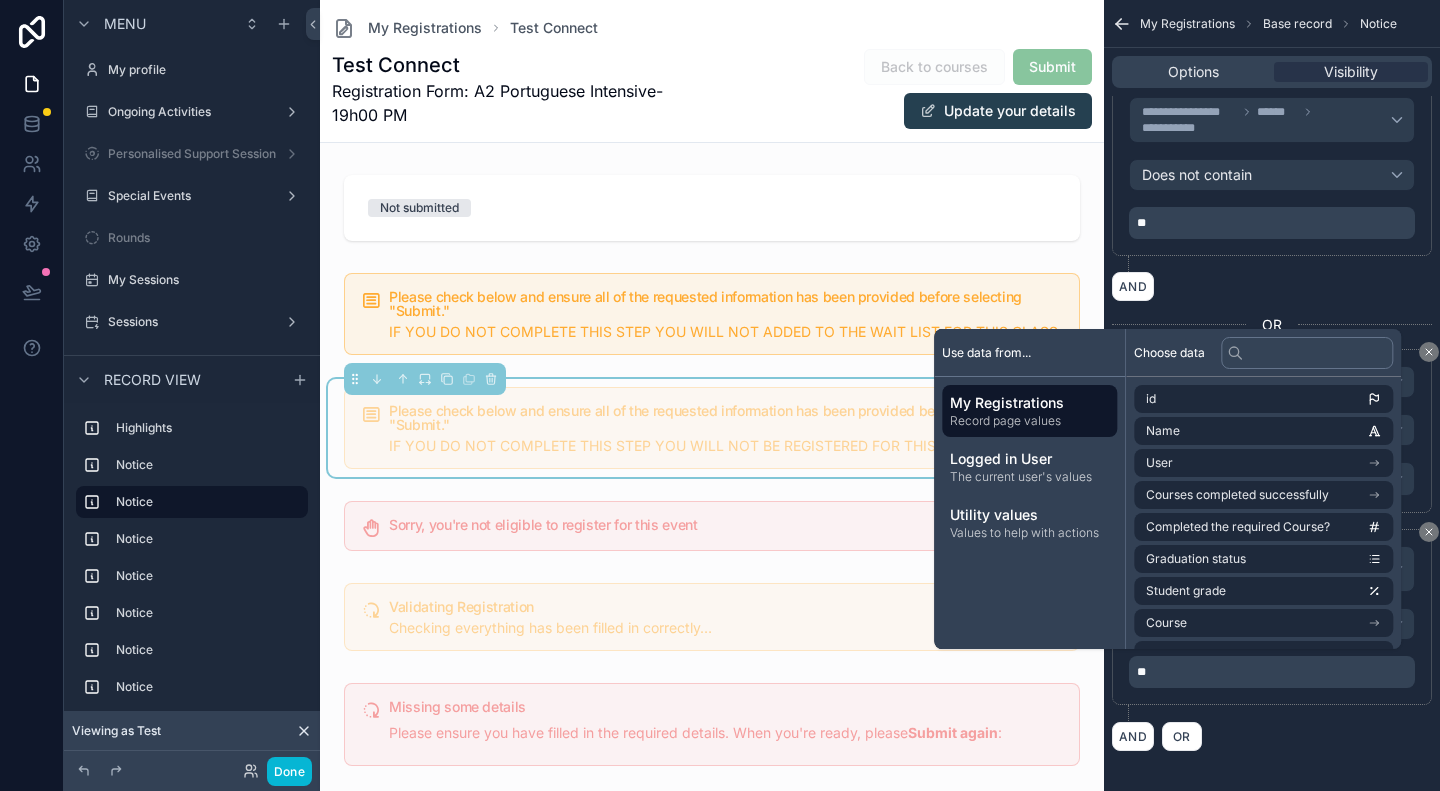 click on "**********" at bounding box center [1272, 625] 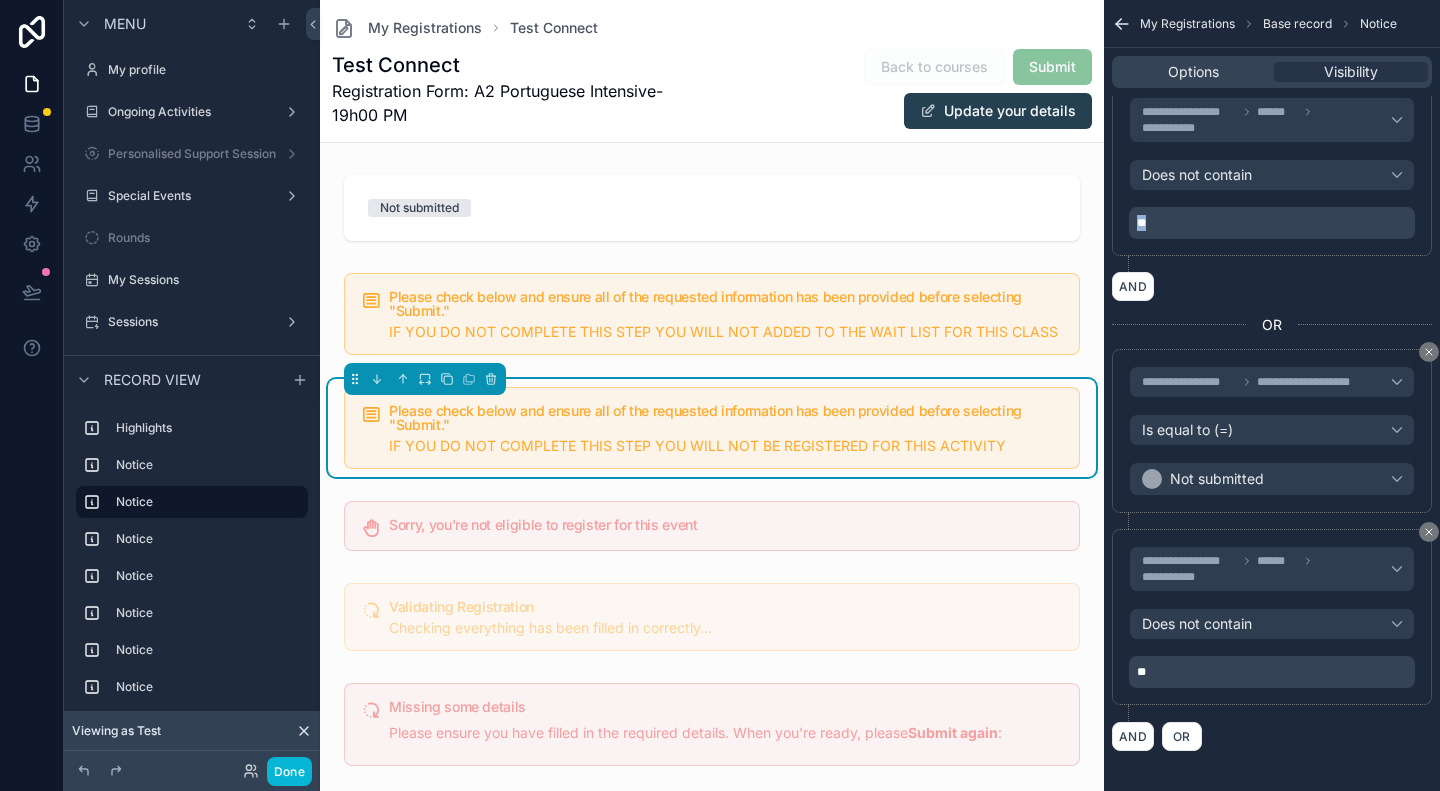 drag, startPoint x: 1191, startPoint y: 221, endPoint x: 1121, endPoint y: 226, distance: 70.178345 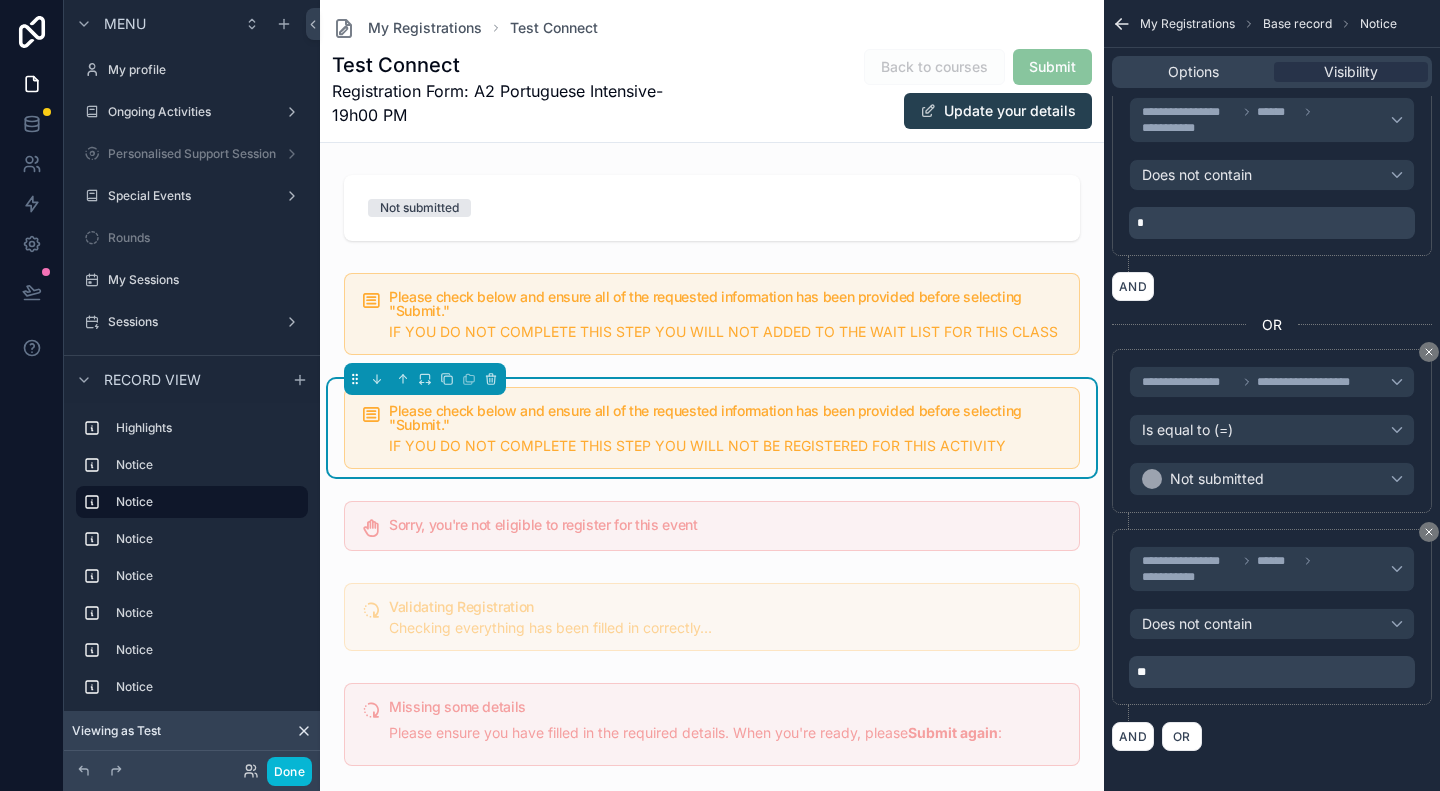 type 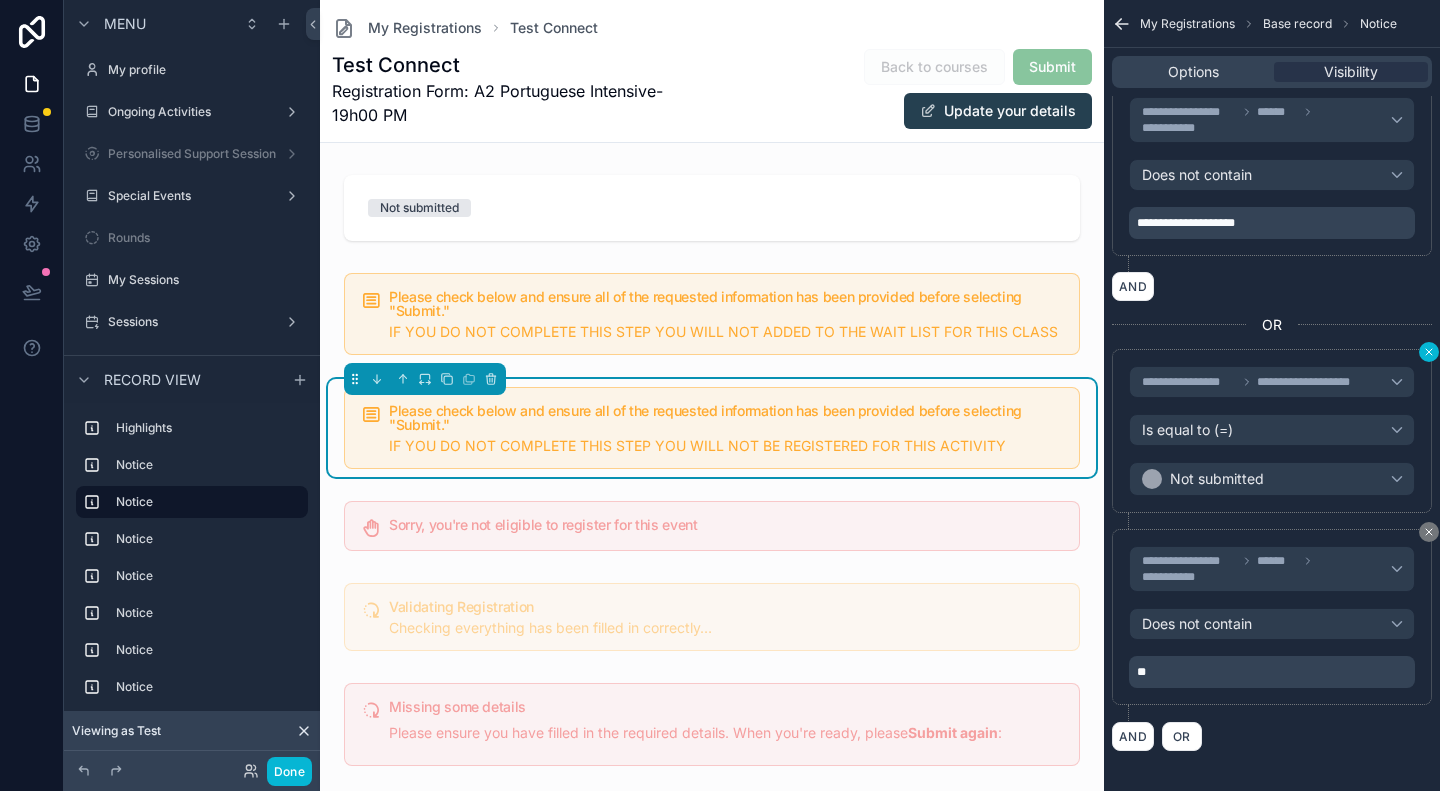 click 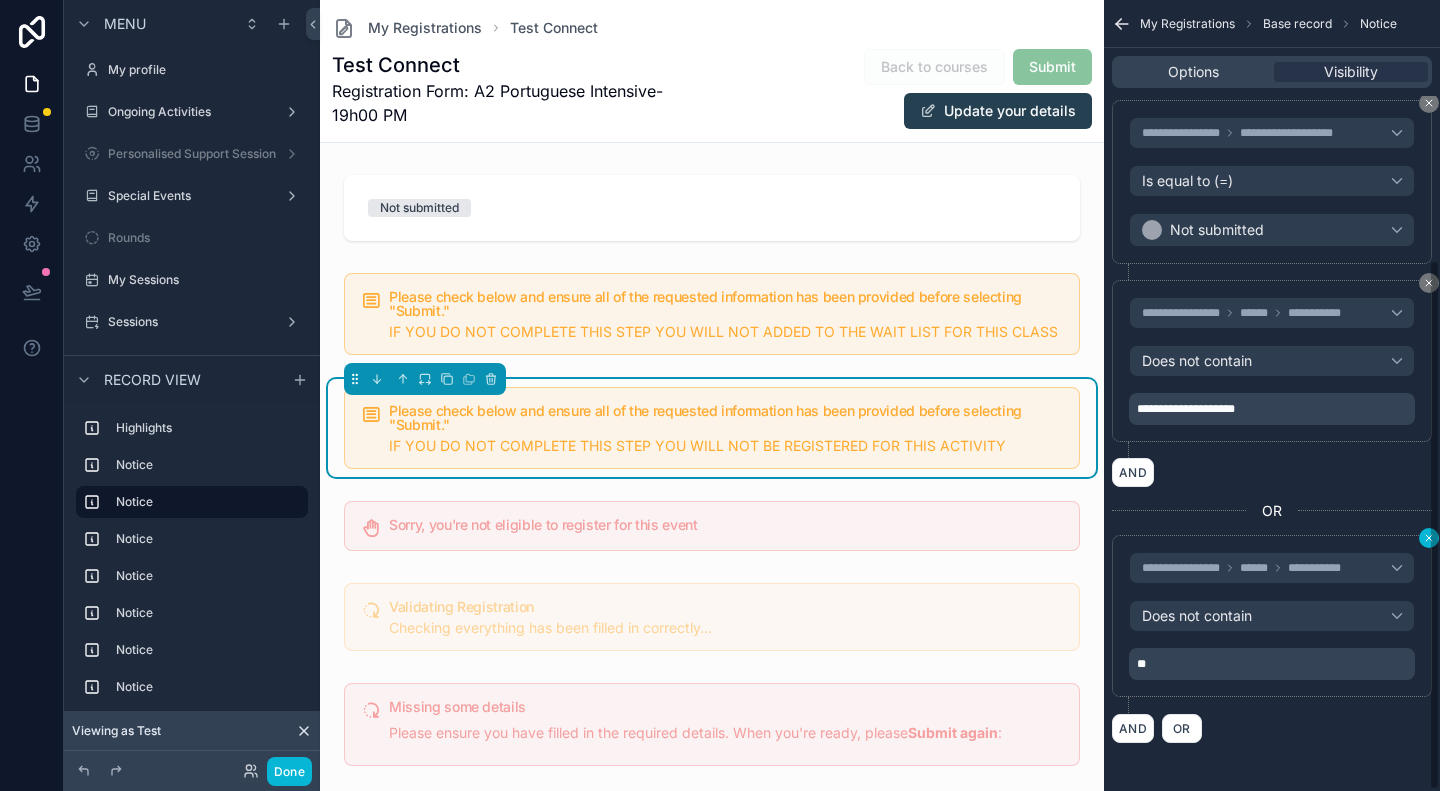 scroll, scrollTop: 388, scrollLeft: 0, axis: vertical 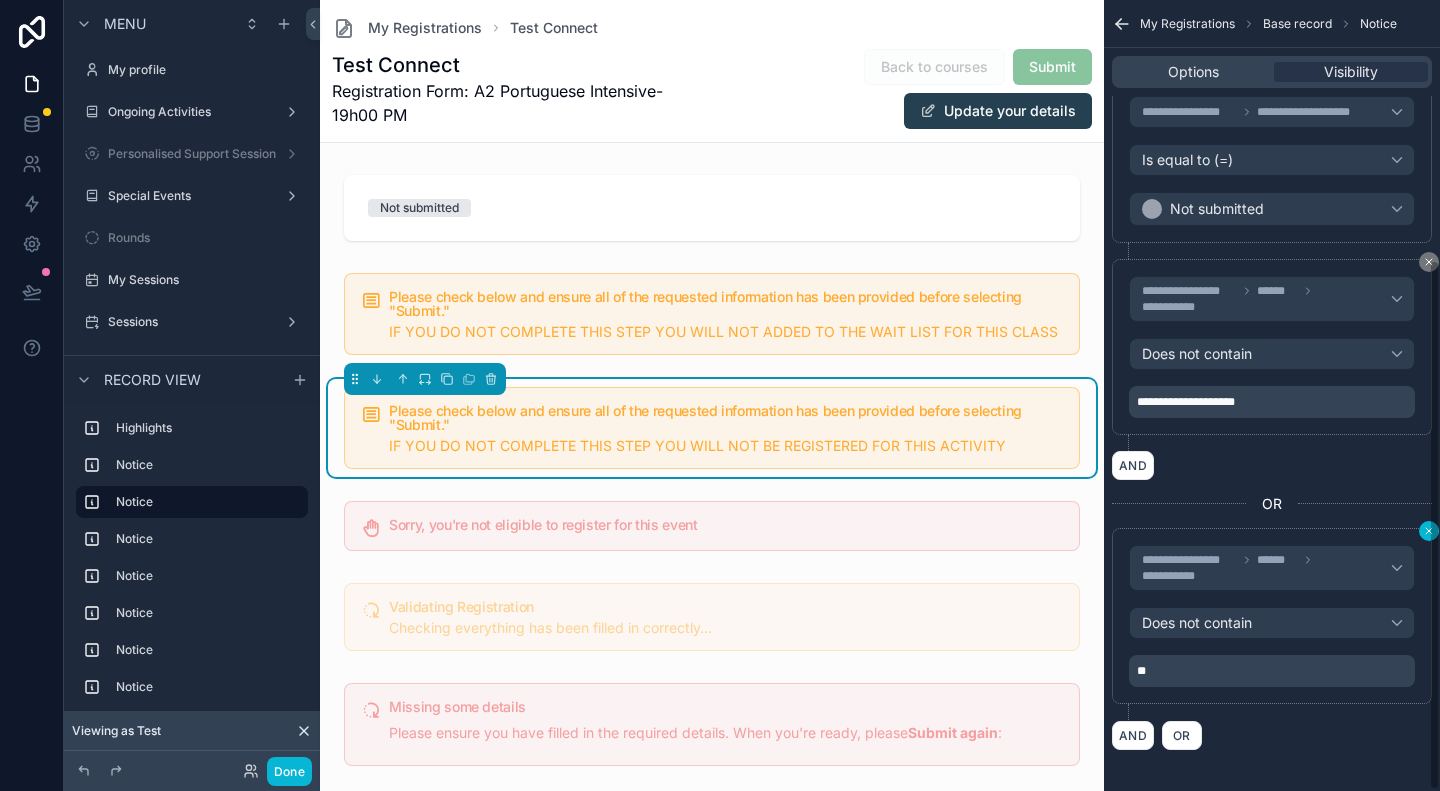 click 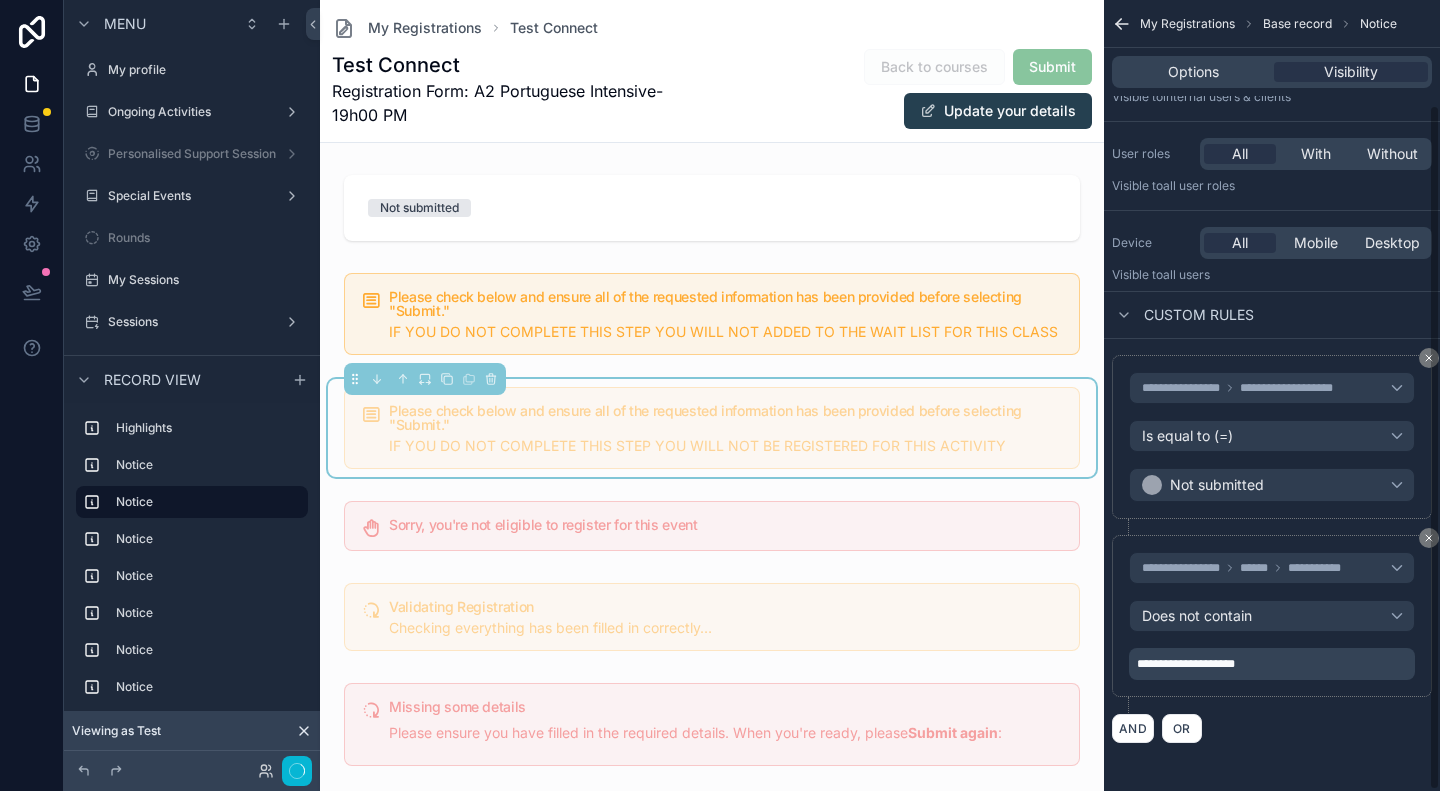 scroll, scrollTop: 121, scrollLeft: 0, axis: vertical 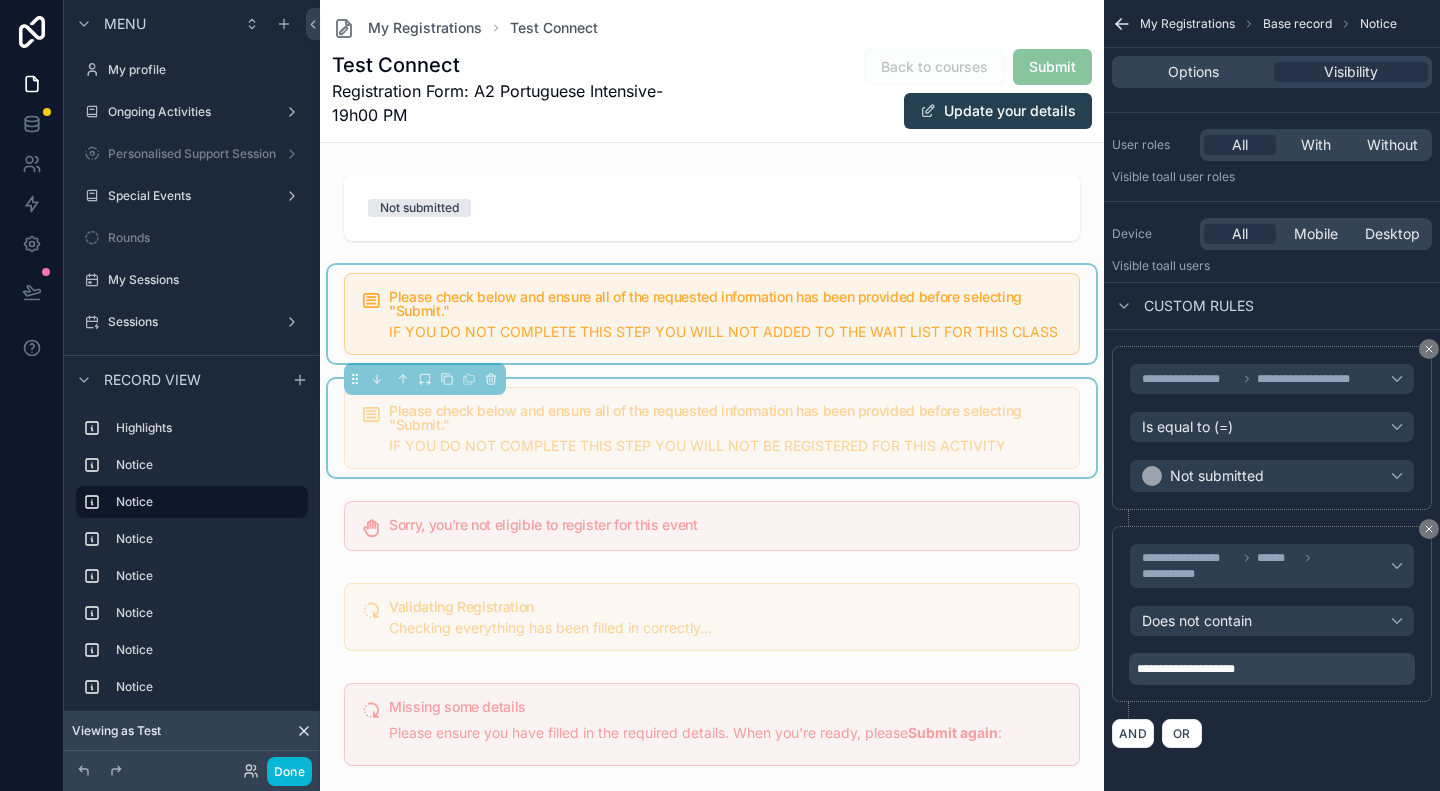 click at bounding box center (712, 314) 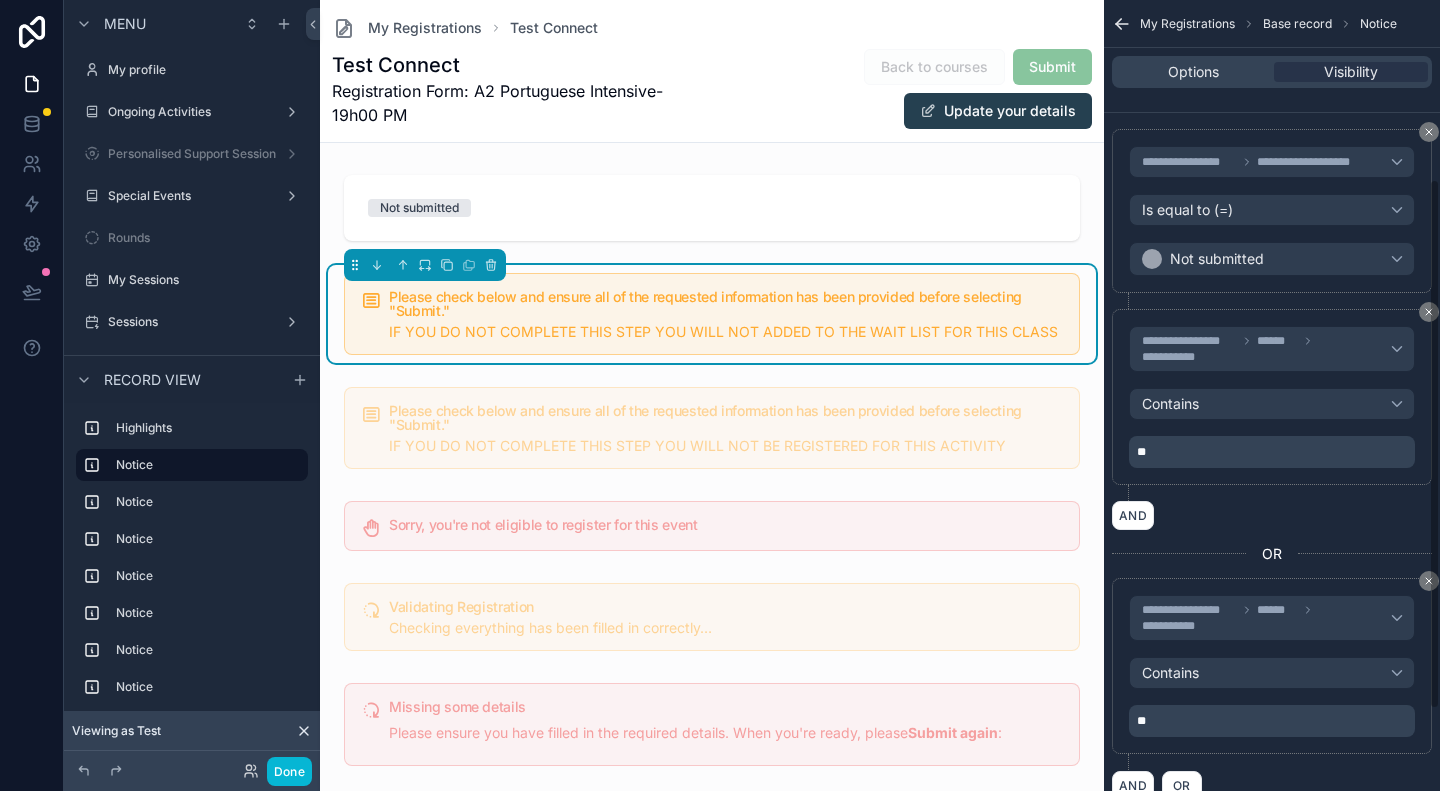 scroll, scrollTop: 388, scrollLeft: 0, axis: vertical 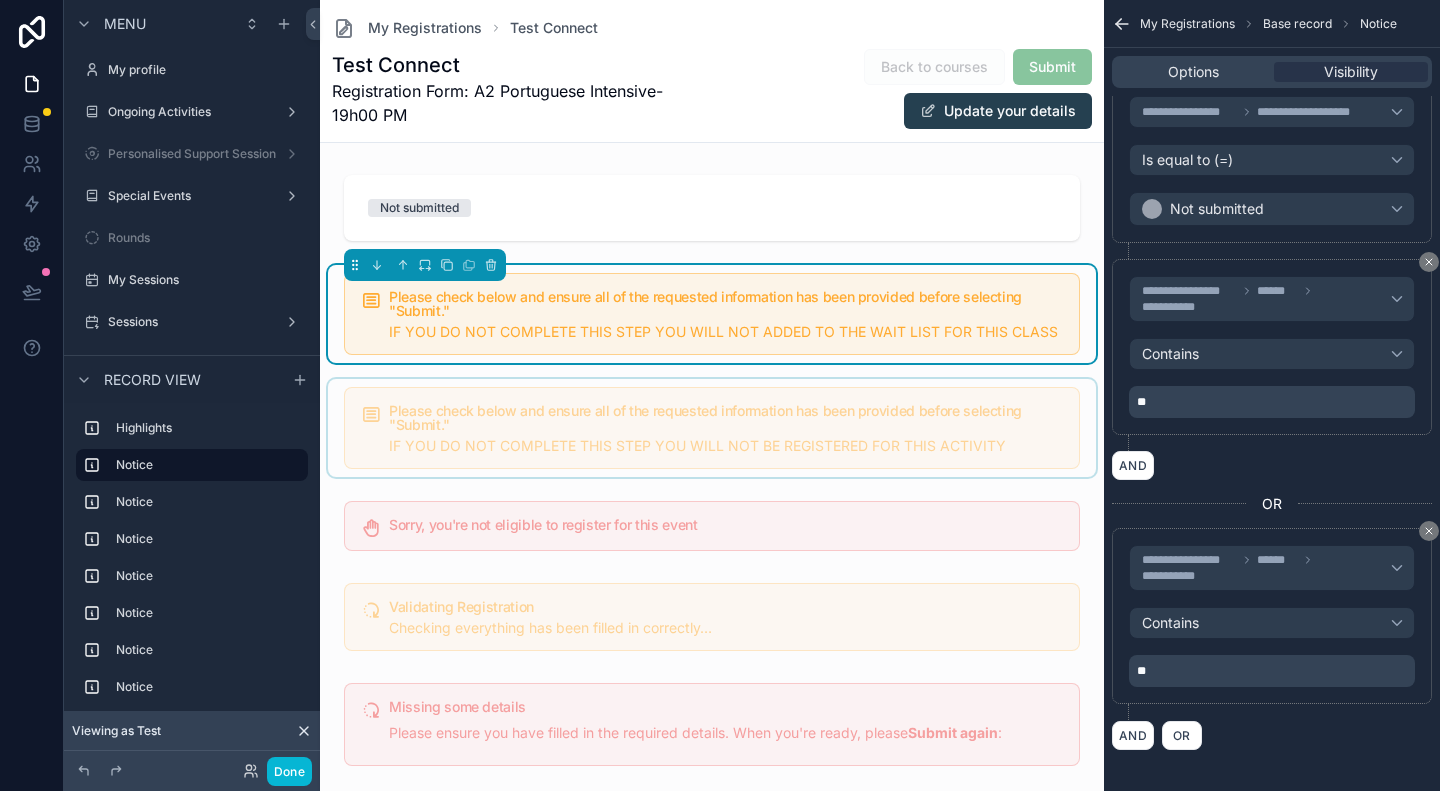 click at bounding box center [712, 428] 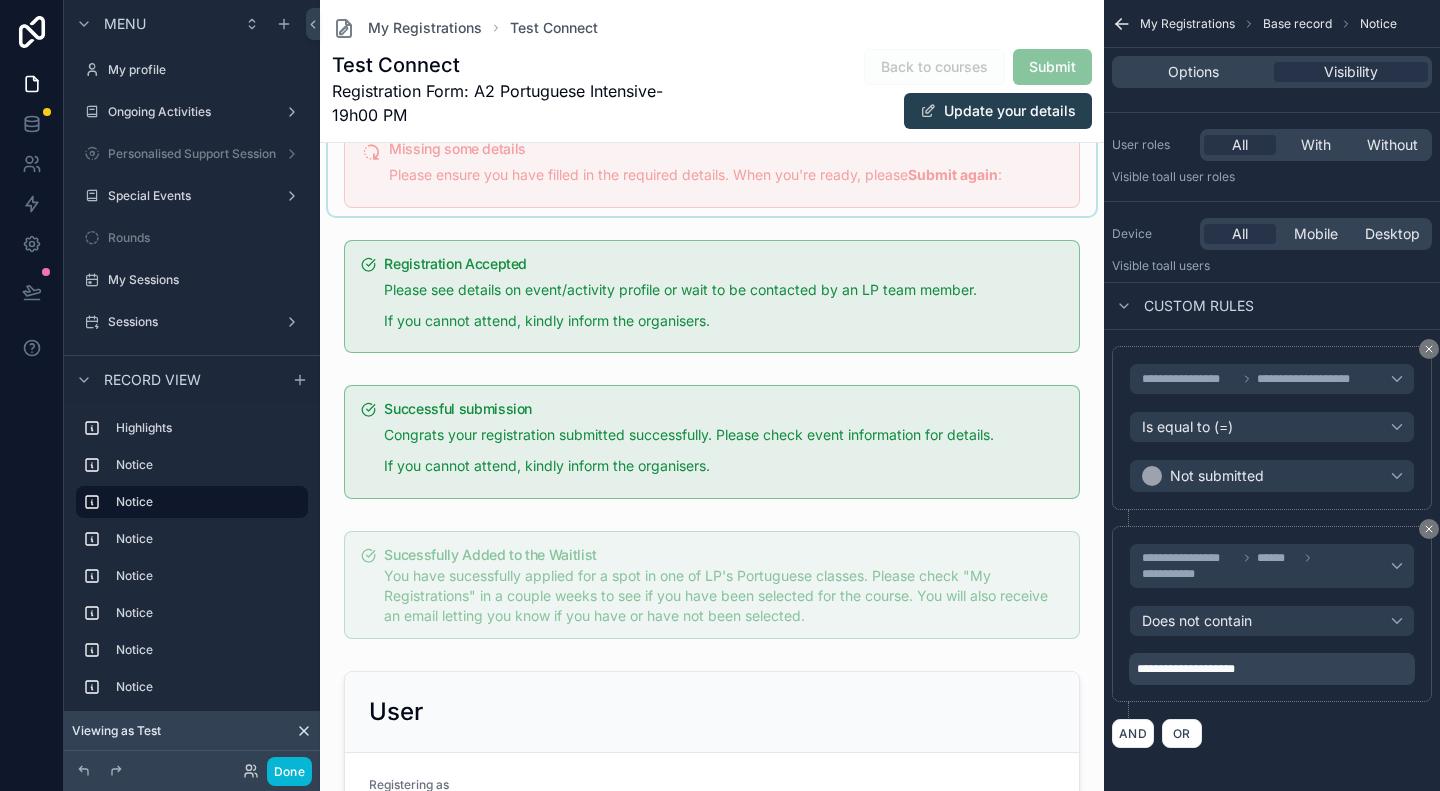 scroll, scrollTop: 600, scrollLeft: 0, axis: vertical 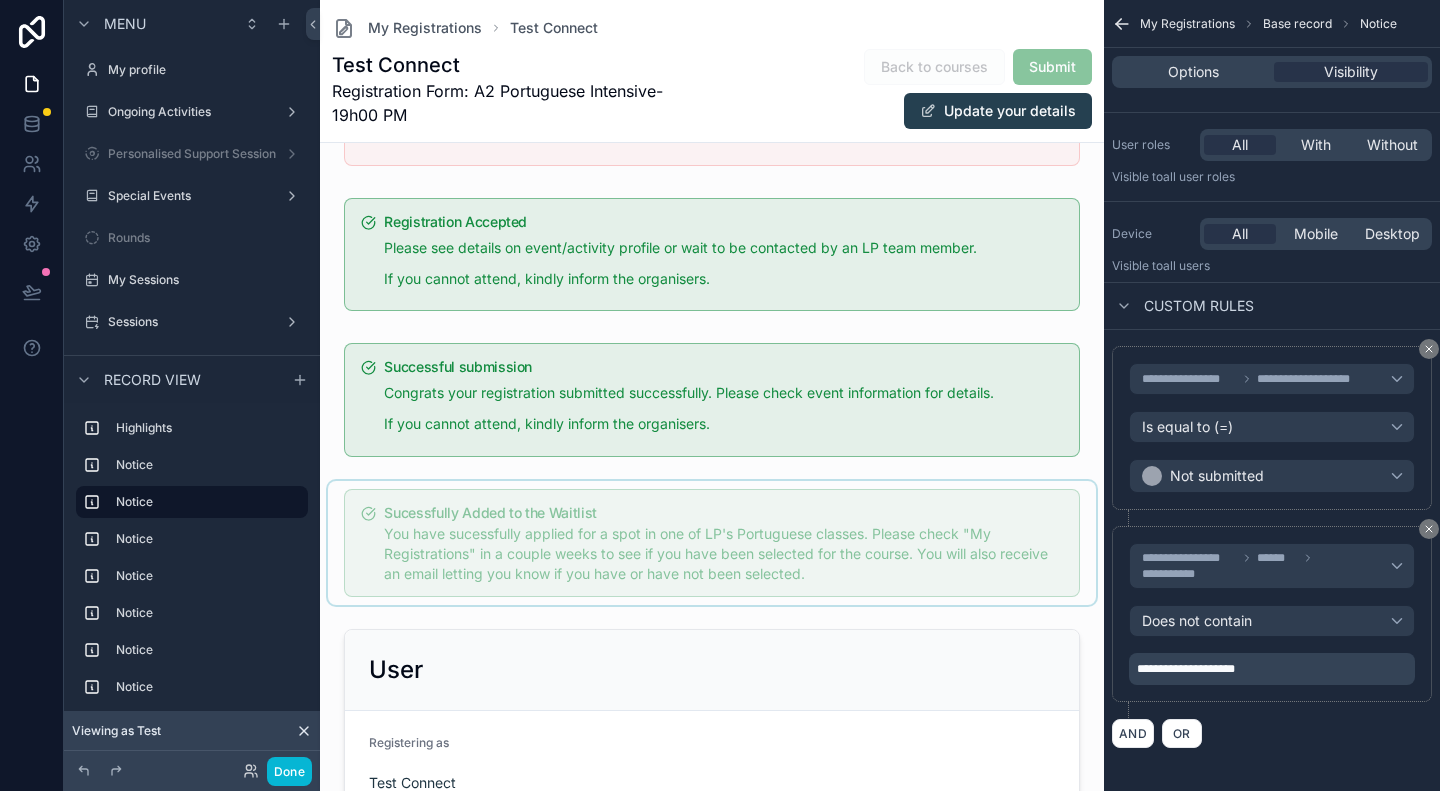click at bounding box center [712, 543] 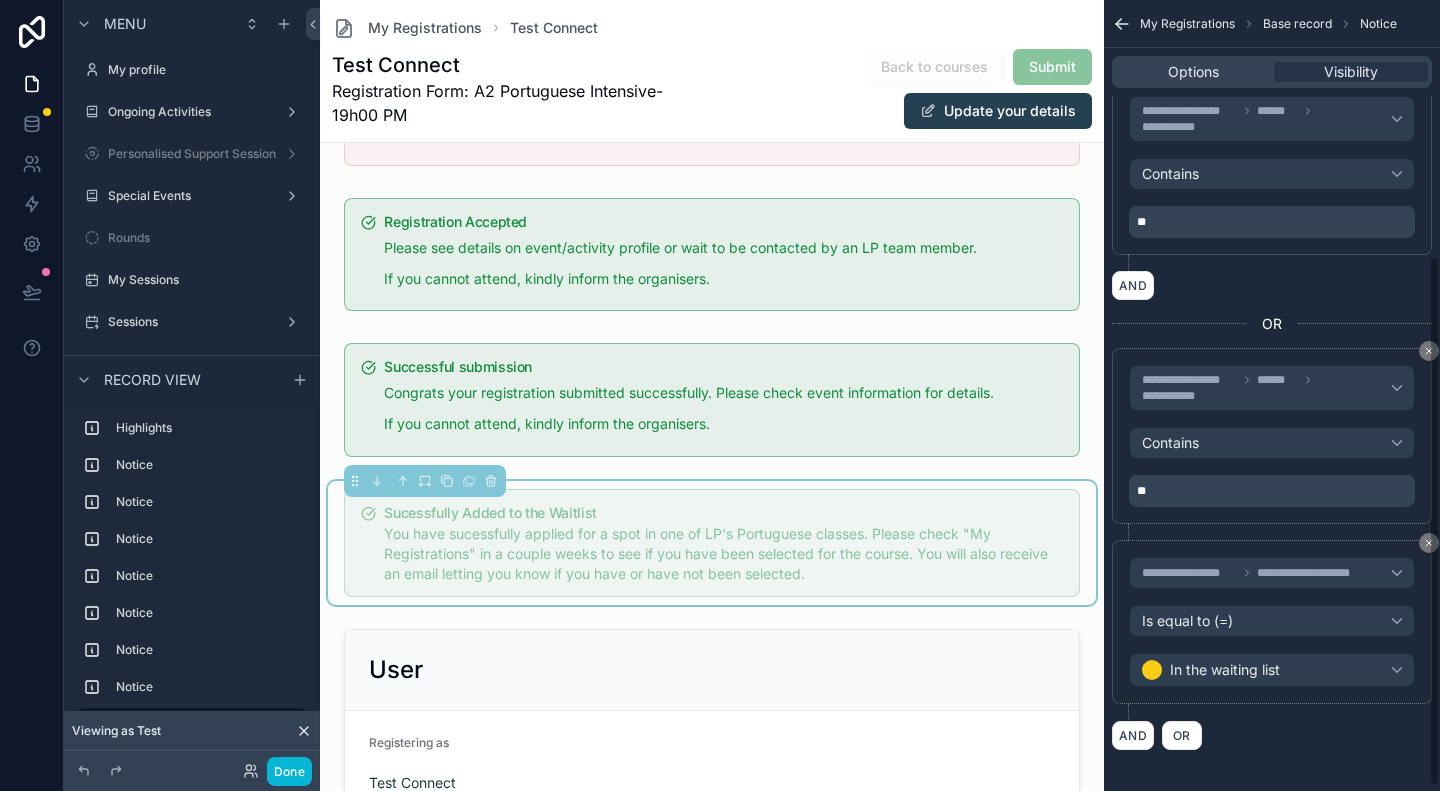 scroll, scrollTop: 288, scrollLeft: 0, axis: vertical 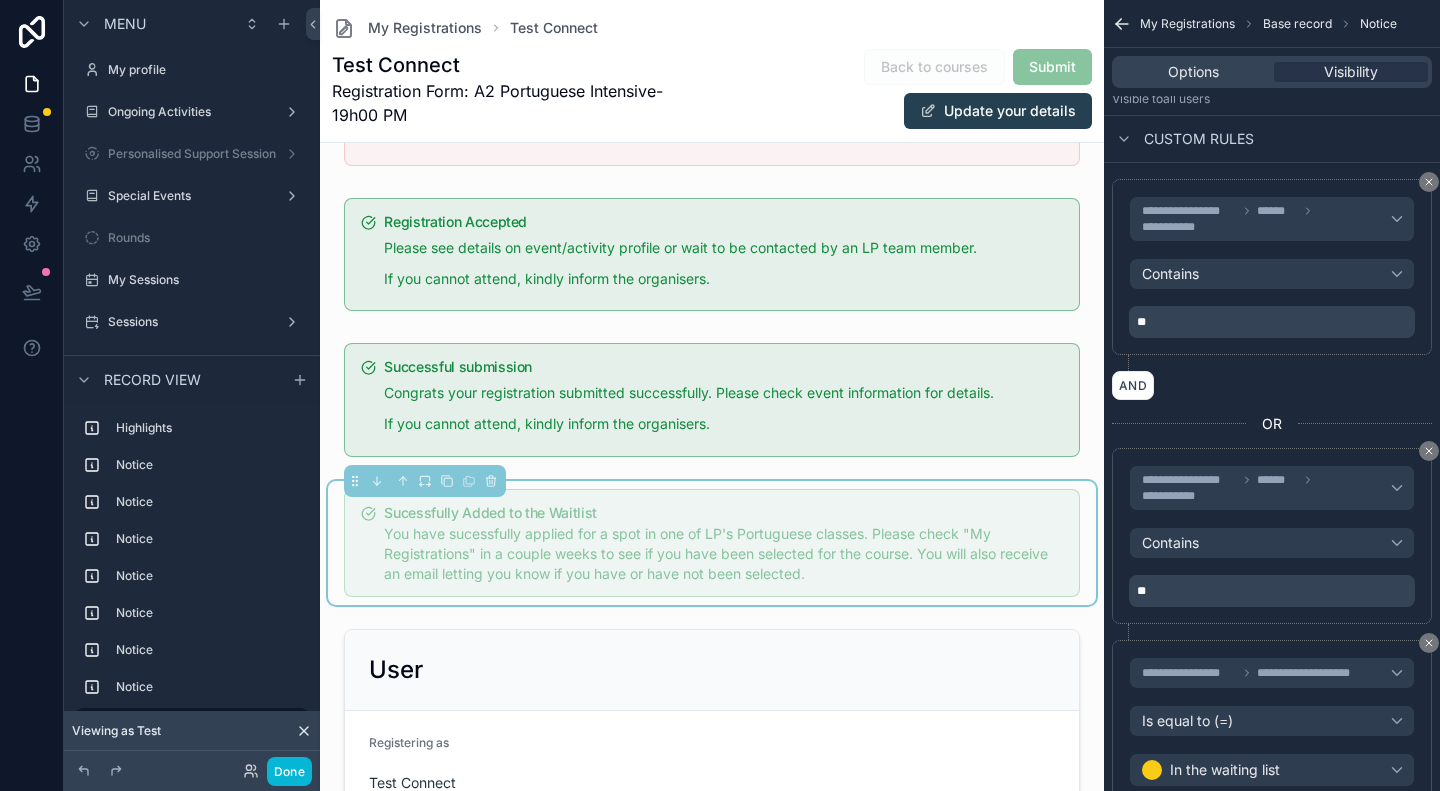 click on "**" at bounding box center [1274, 322] 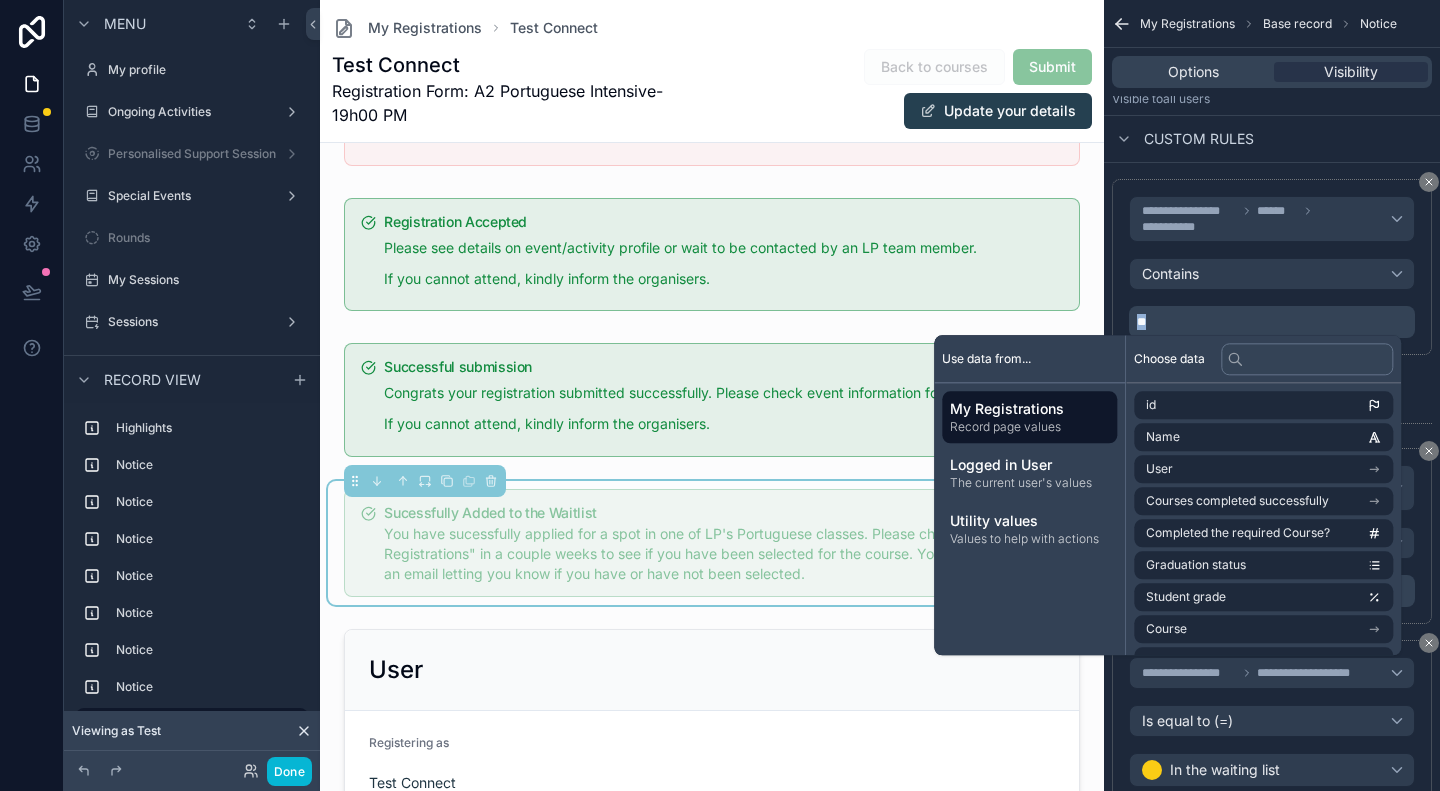 click on "**" at bounding box center [1274, 322] 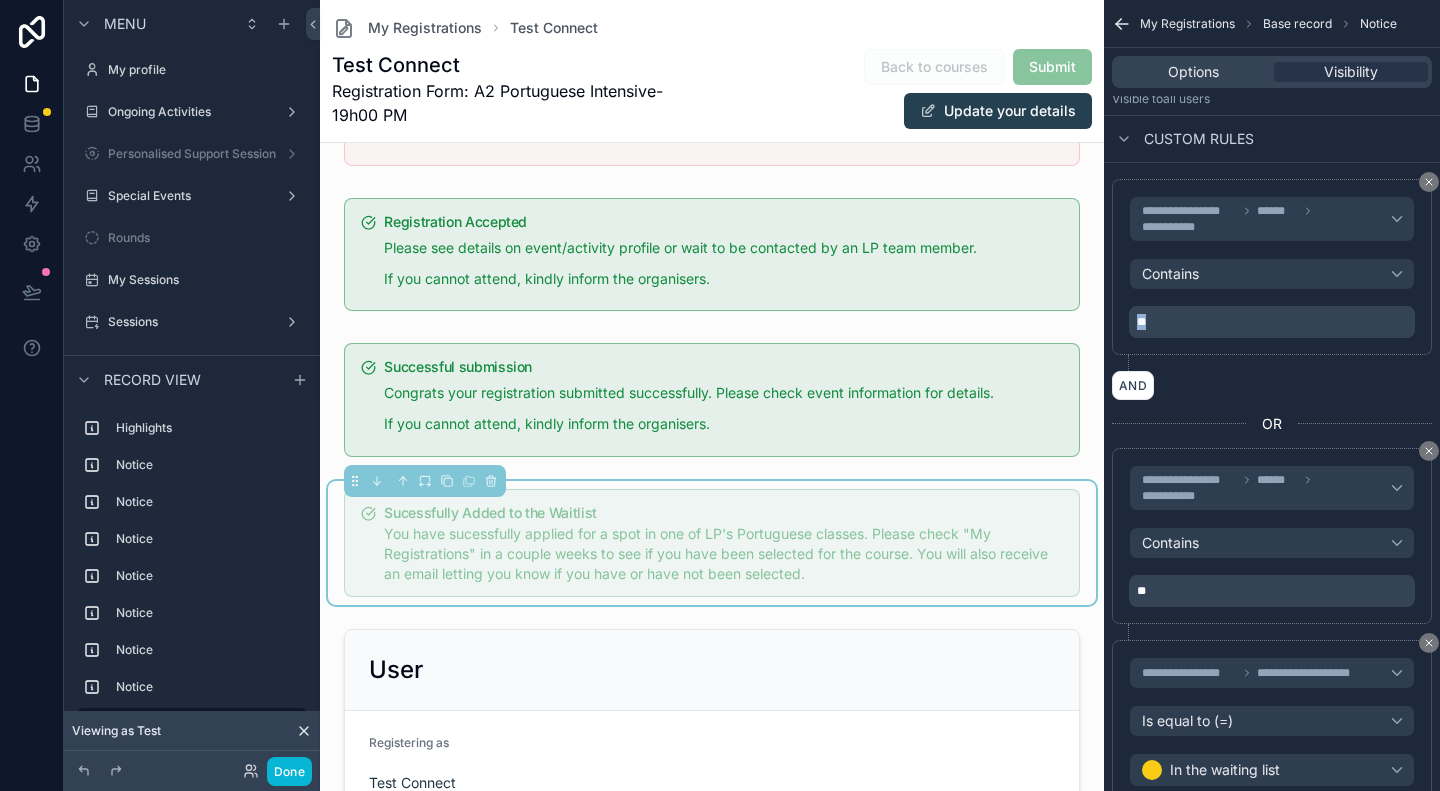 click on "**" at bounding box center (1274, 322) 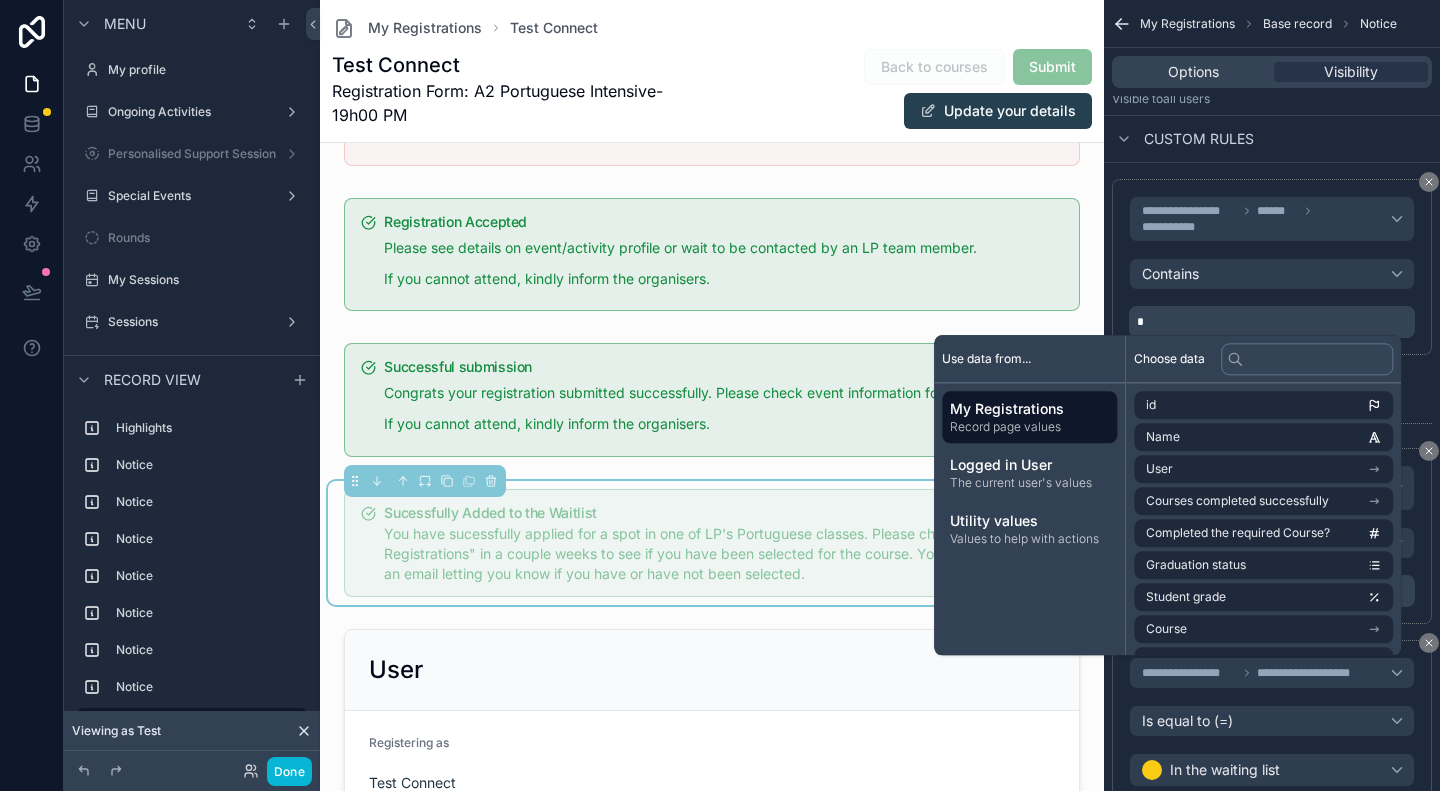 type 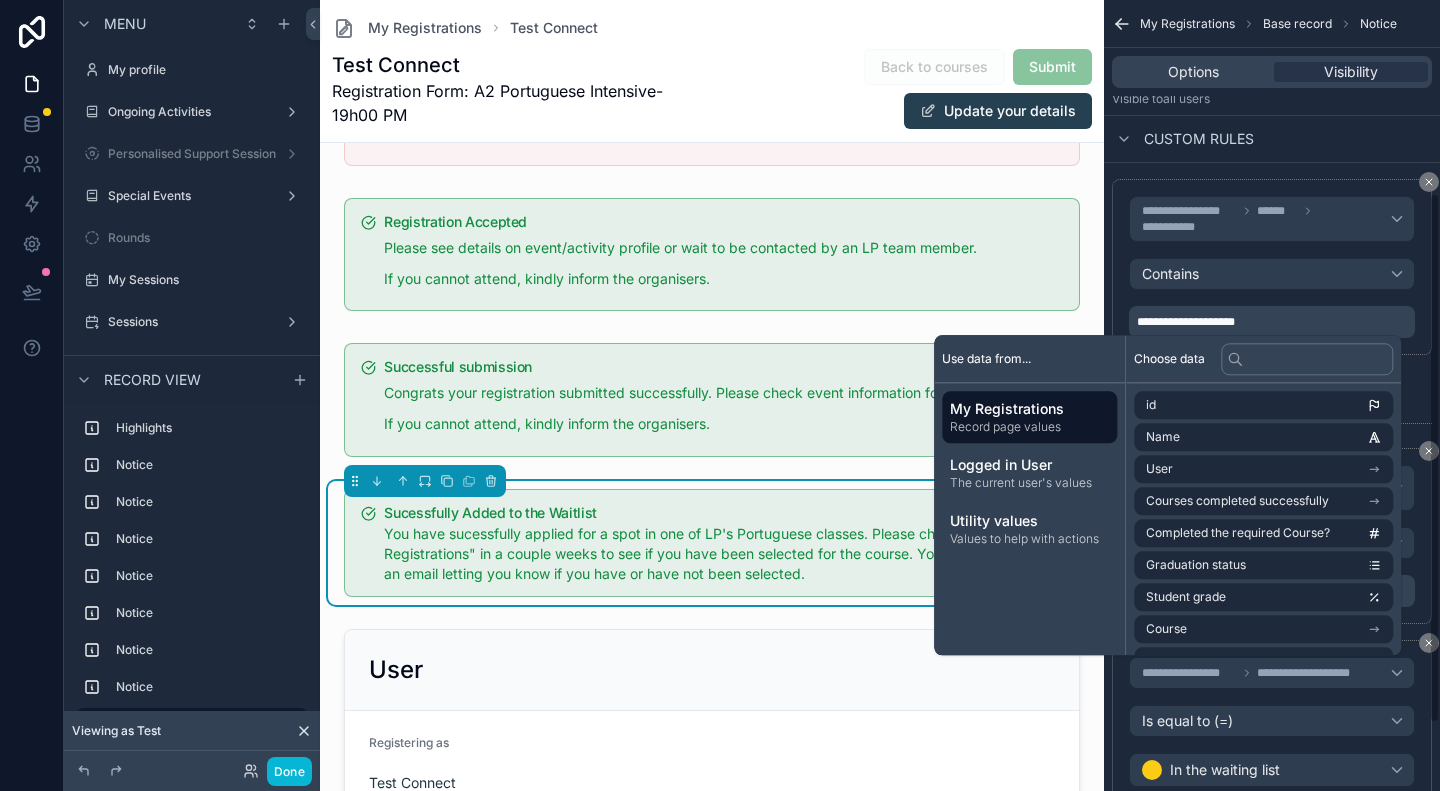 click on "**********" at bounding box center (1272, 267) 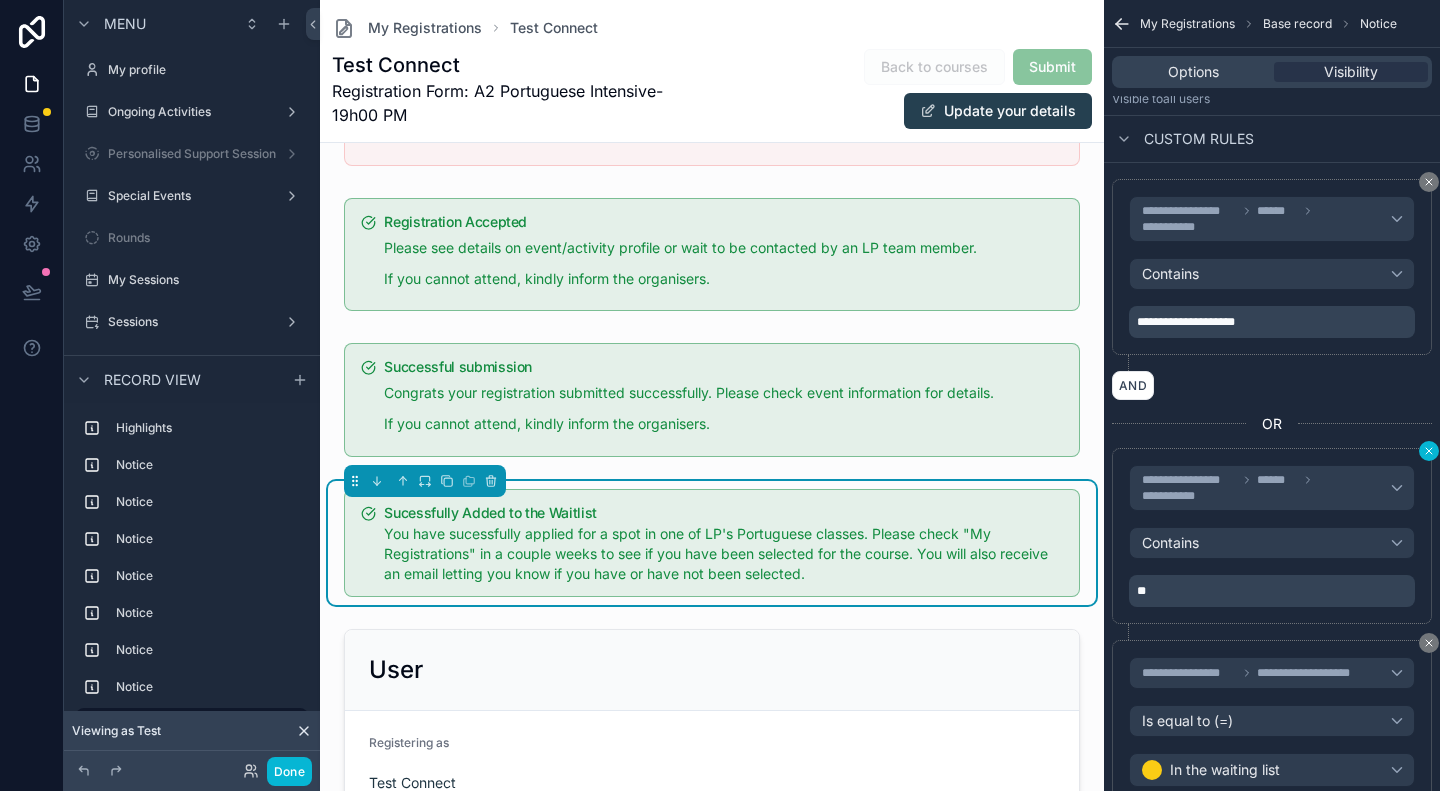 click 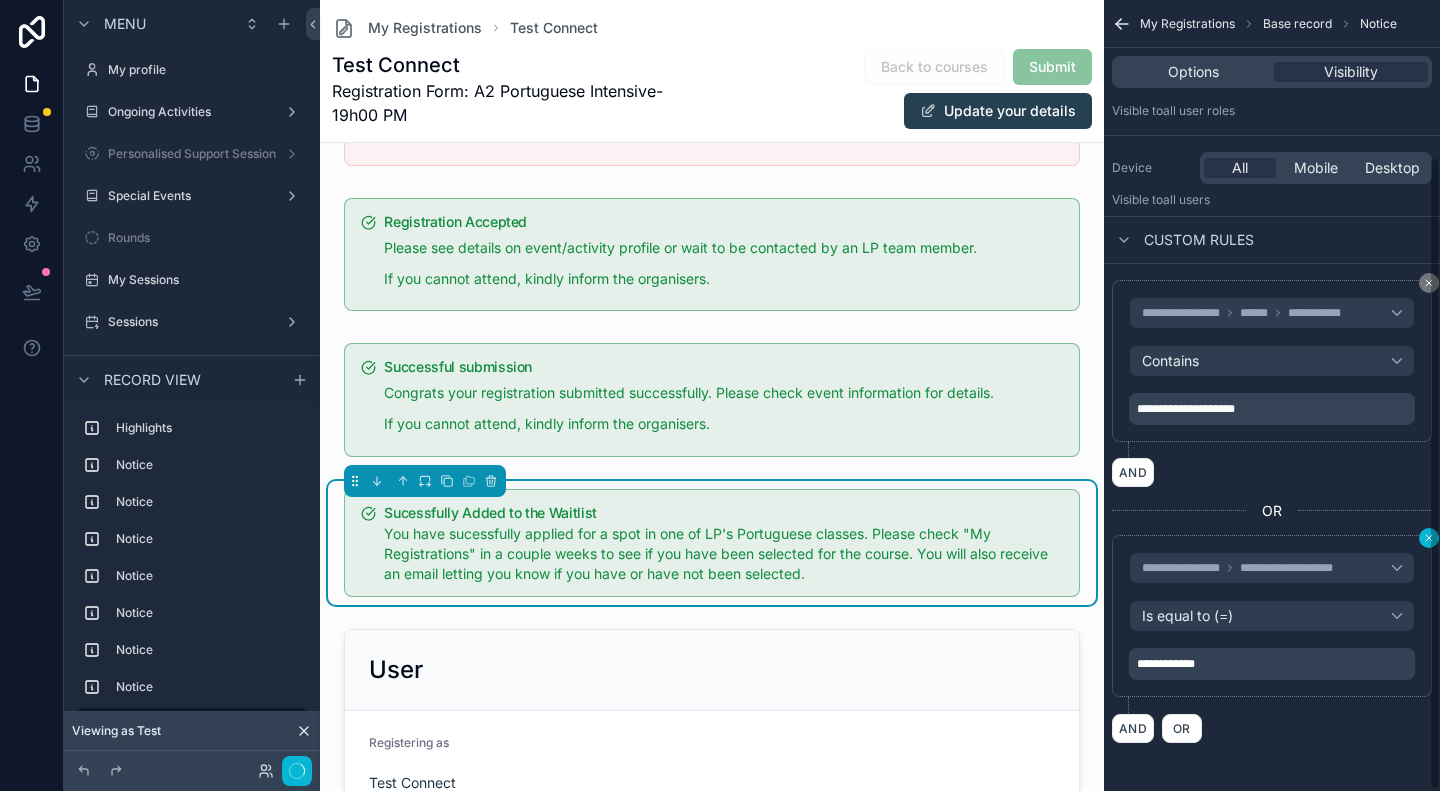scroll, scrollTop: 196, scrollLeft: 0, axis: vertical 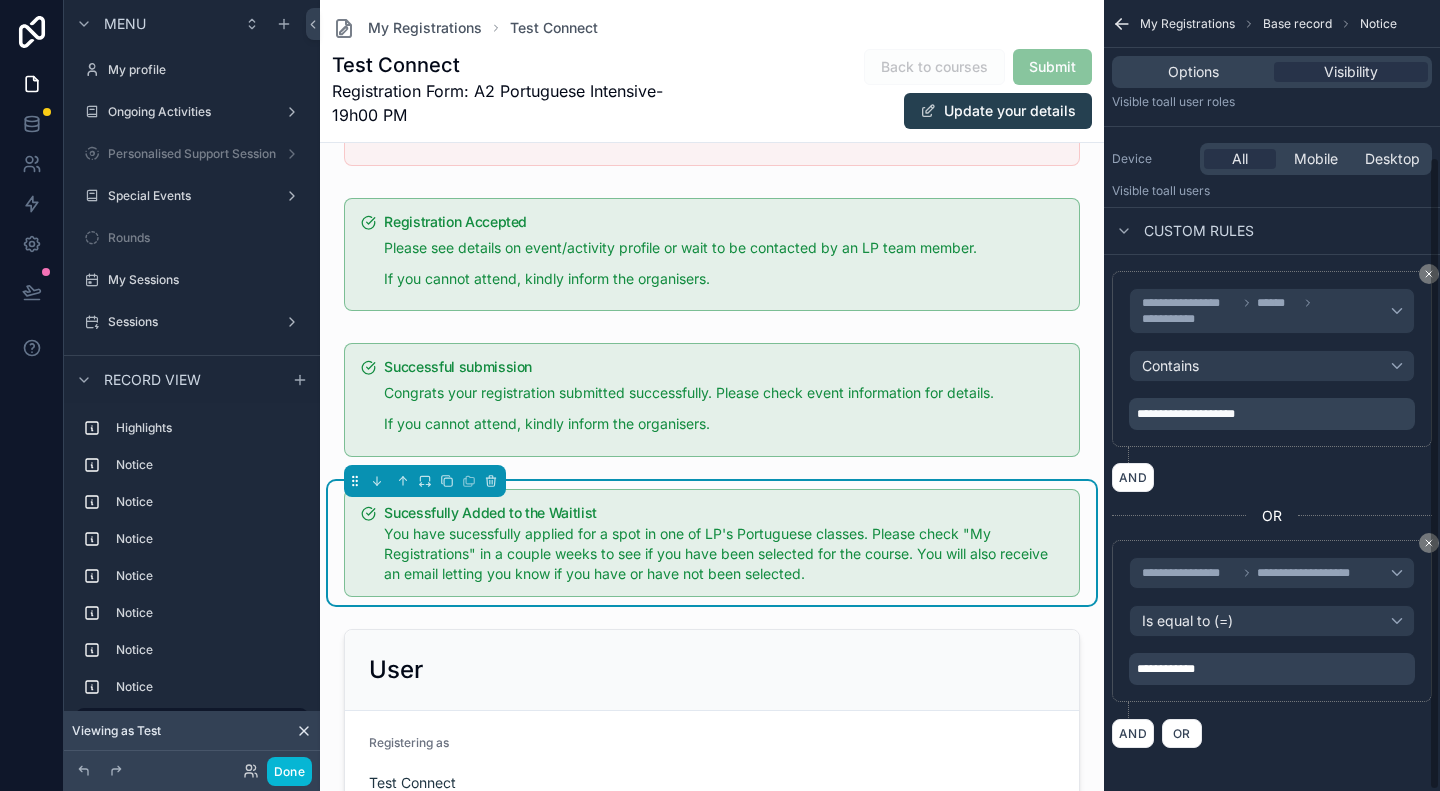 click on "Options Visibility" at bounding box center [1272, 72] 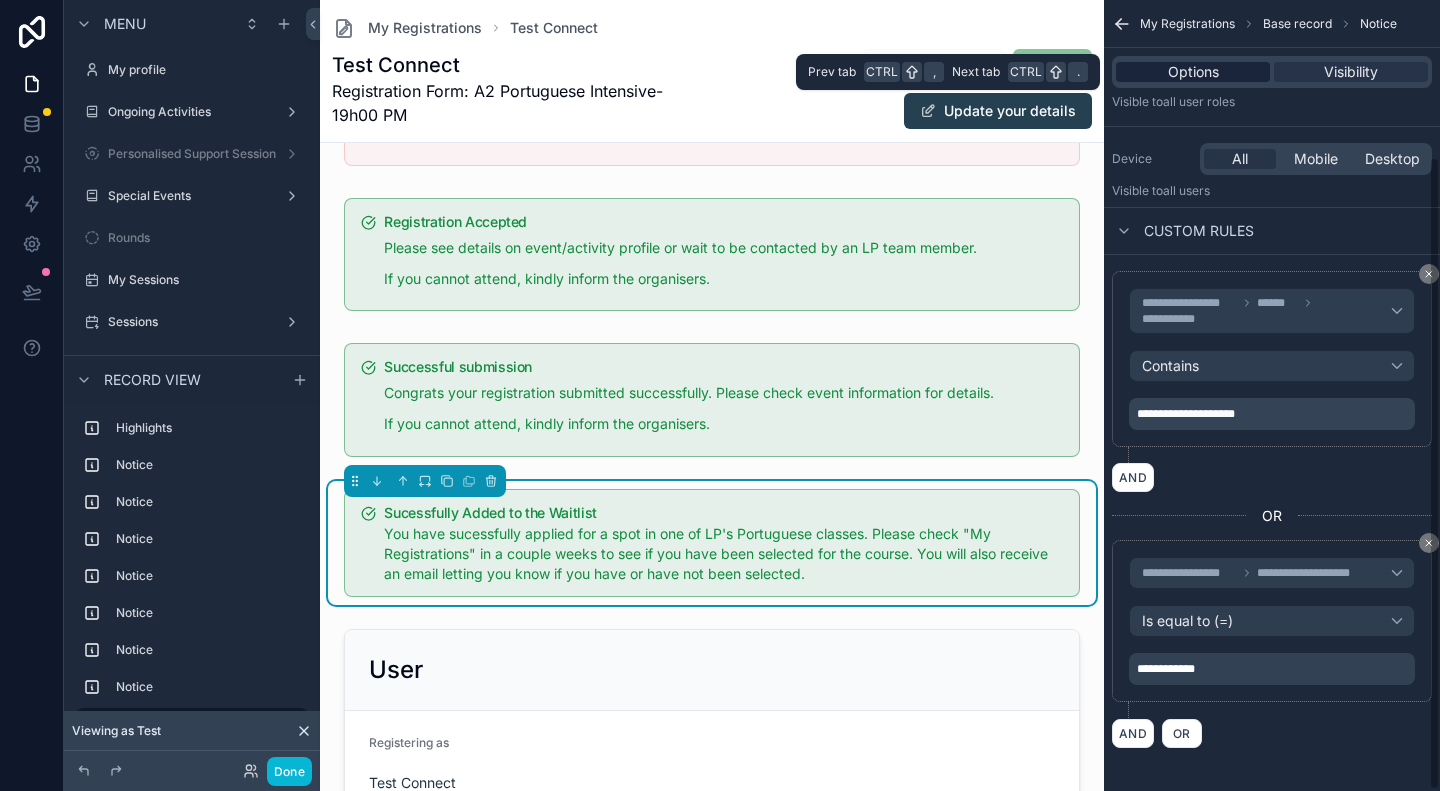 click on "Options" at bounding box center (1193, 72) 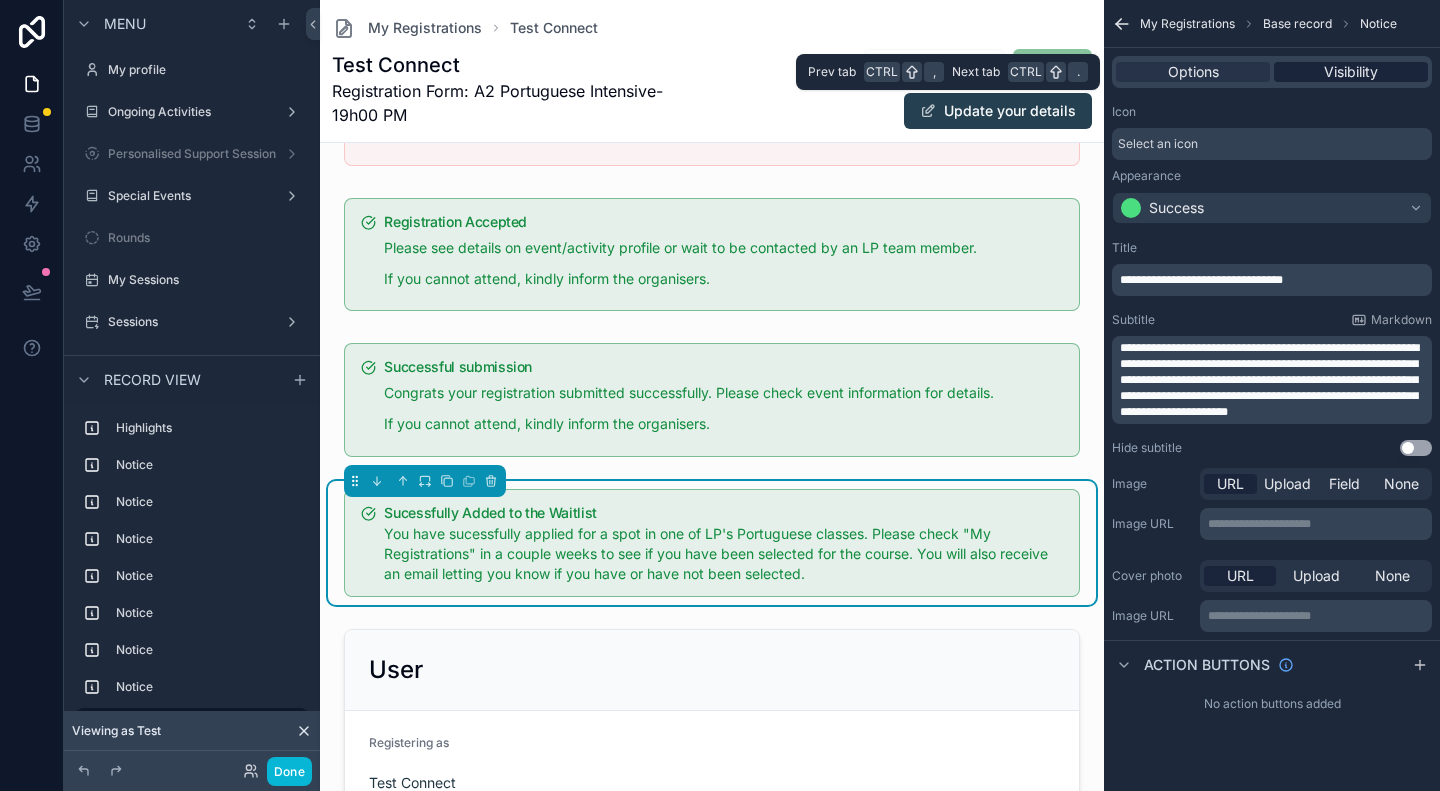click on "Visibility" at bounding box center (1351, 72) 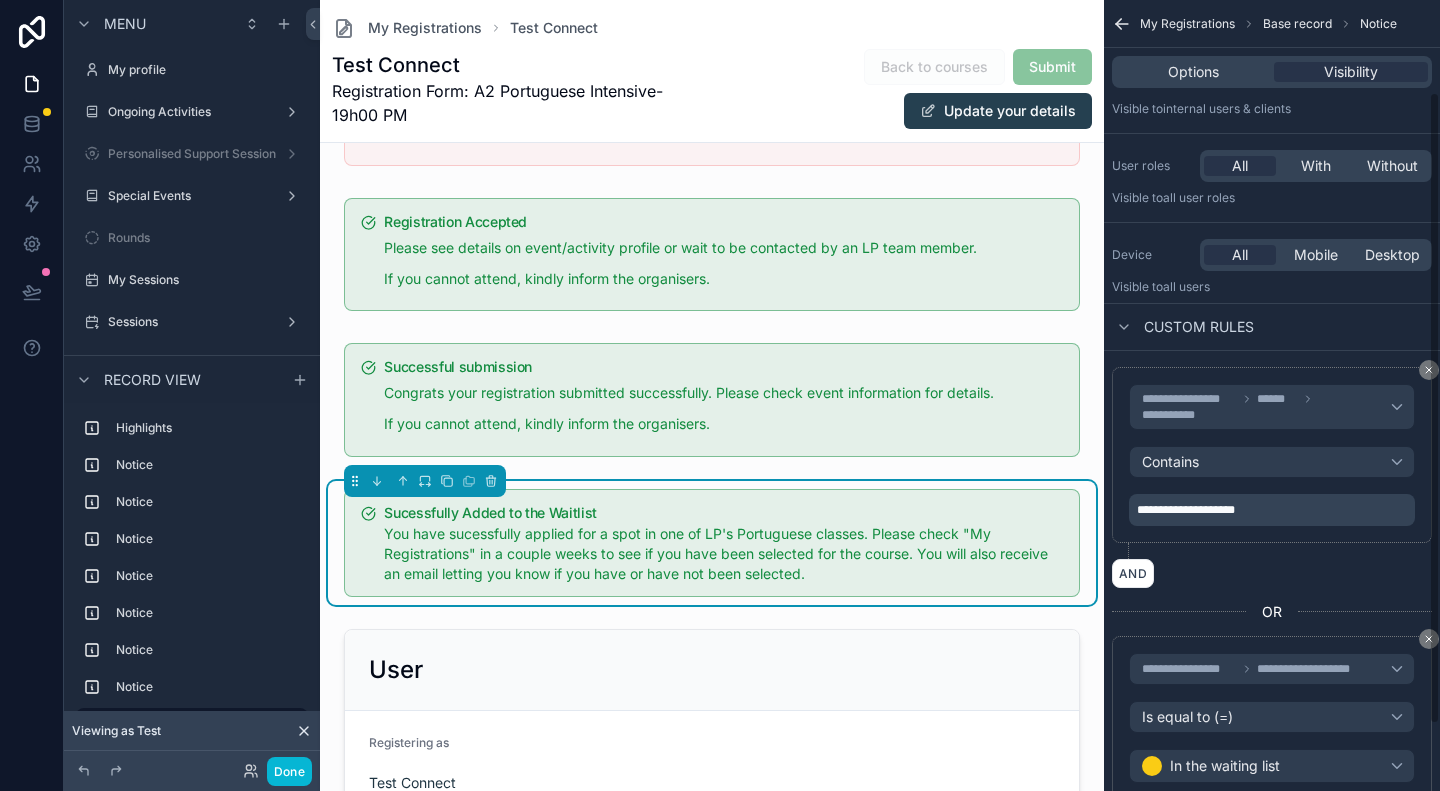 scroll, scrollTop: 198, scrollLeft: 0, axis: vertical 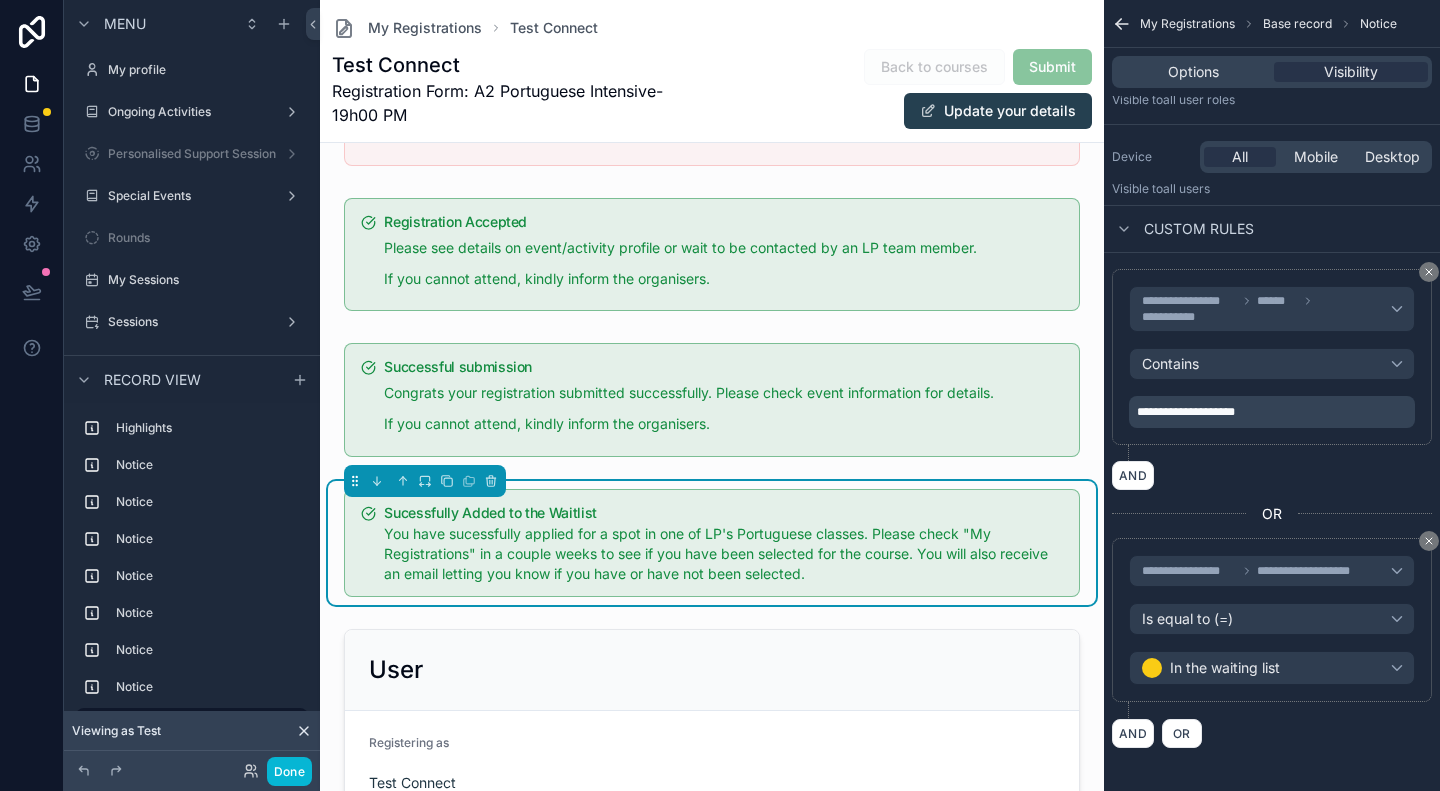 click on "OR" at bounding box center [1272, 514] 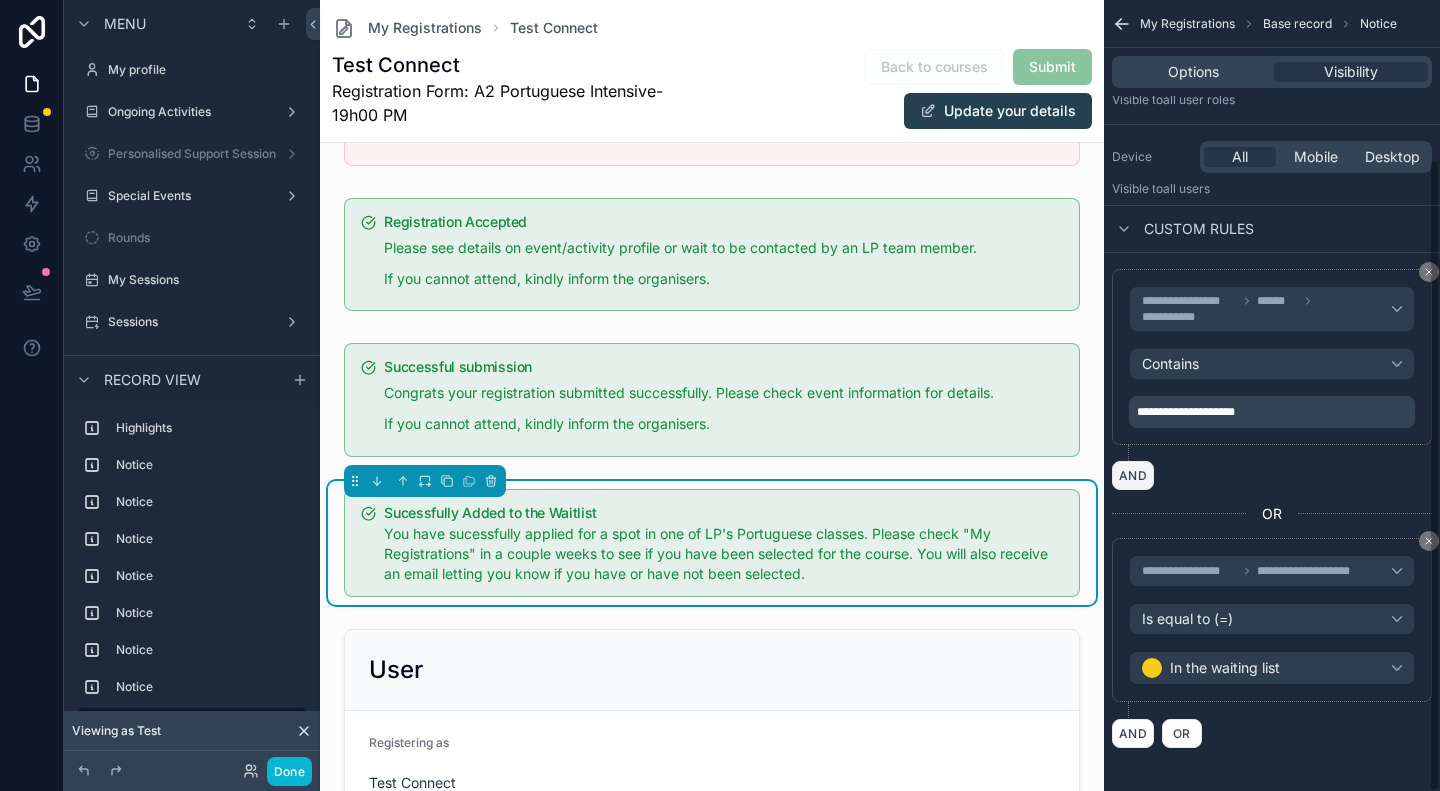 click on "AND" at bounding box center (1133, 475) 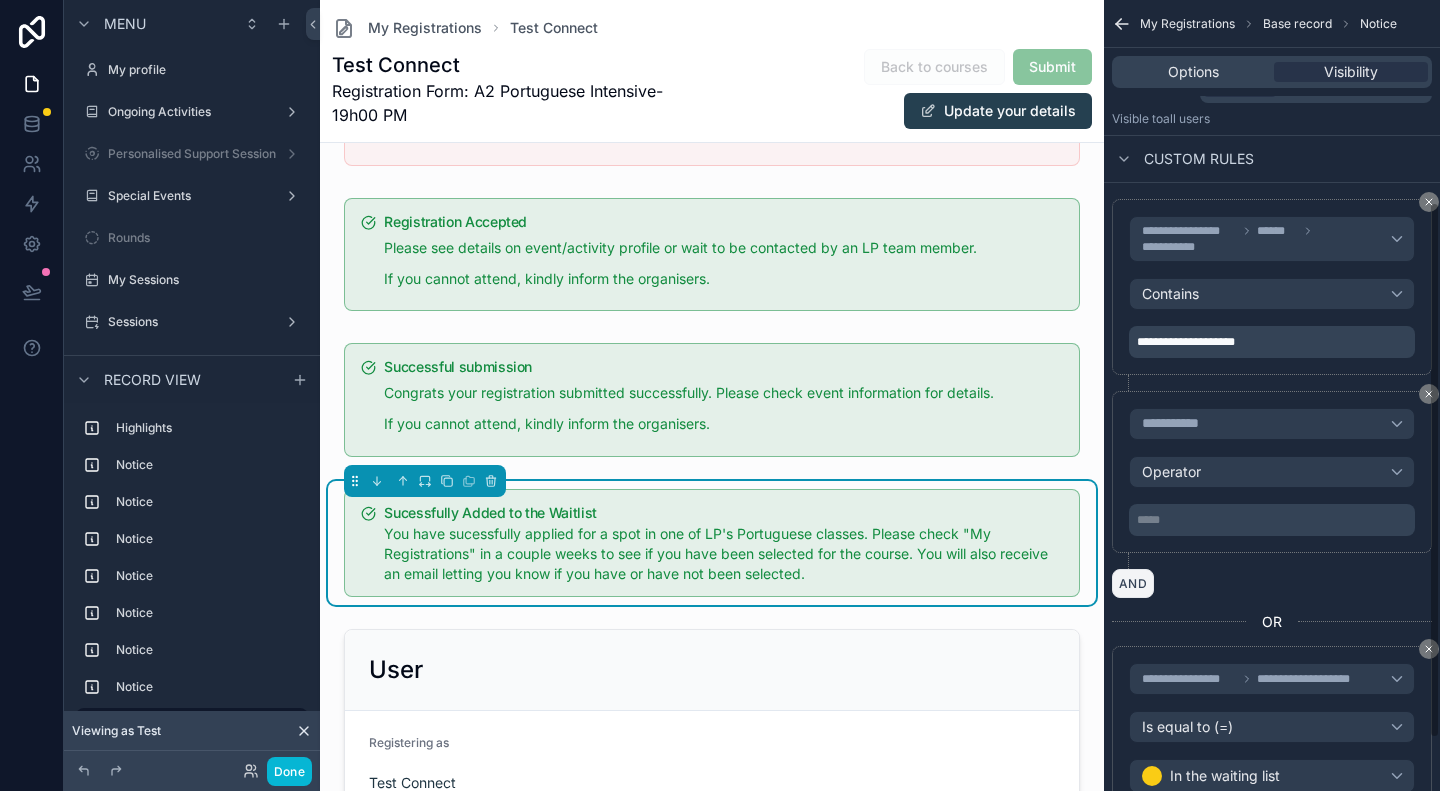 scroll, scrollTop: 298, scrollLeft: 0, axis: vertical 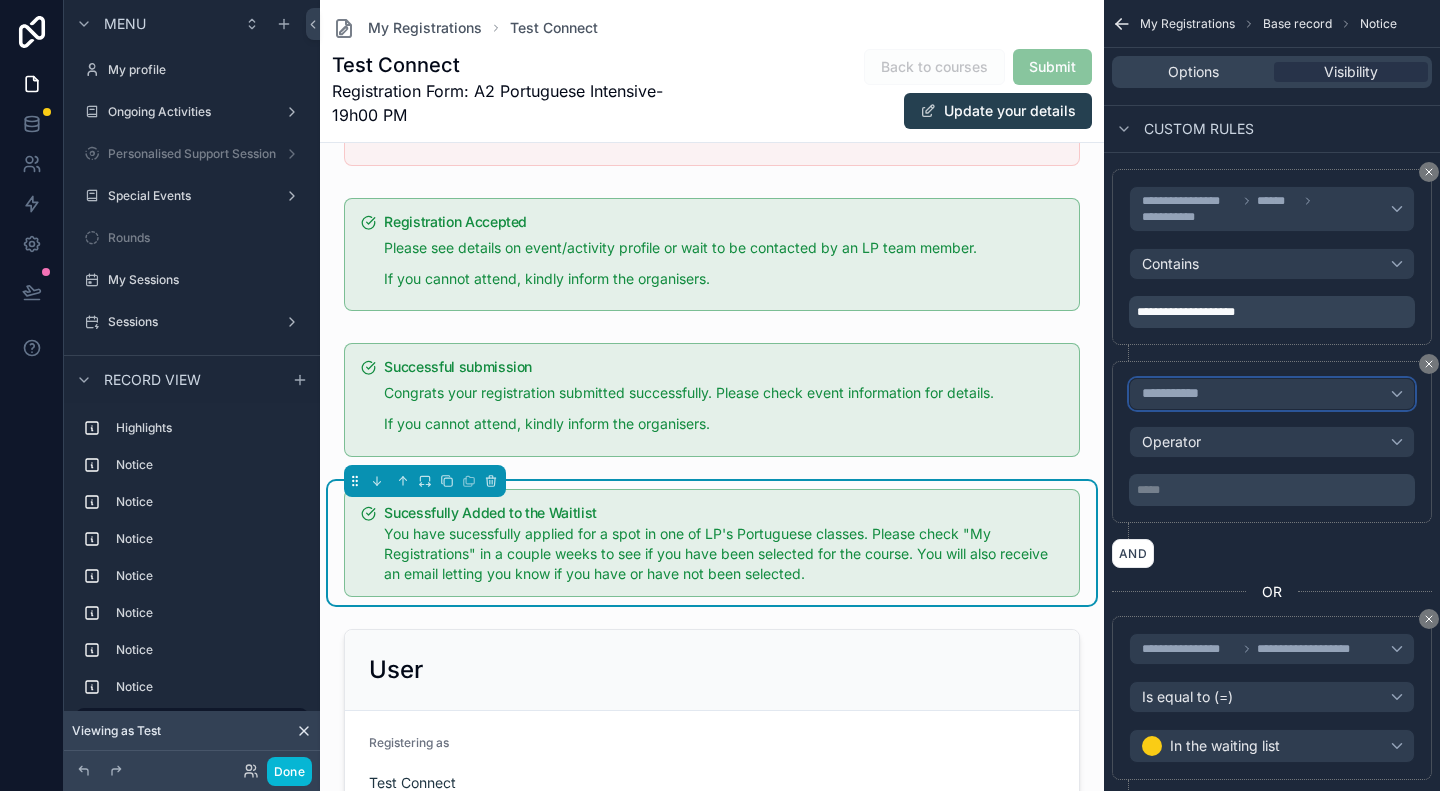 click on "**********" at bounding box center (1272, 394) 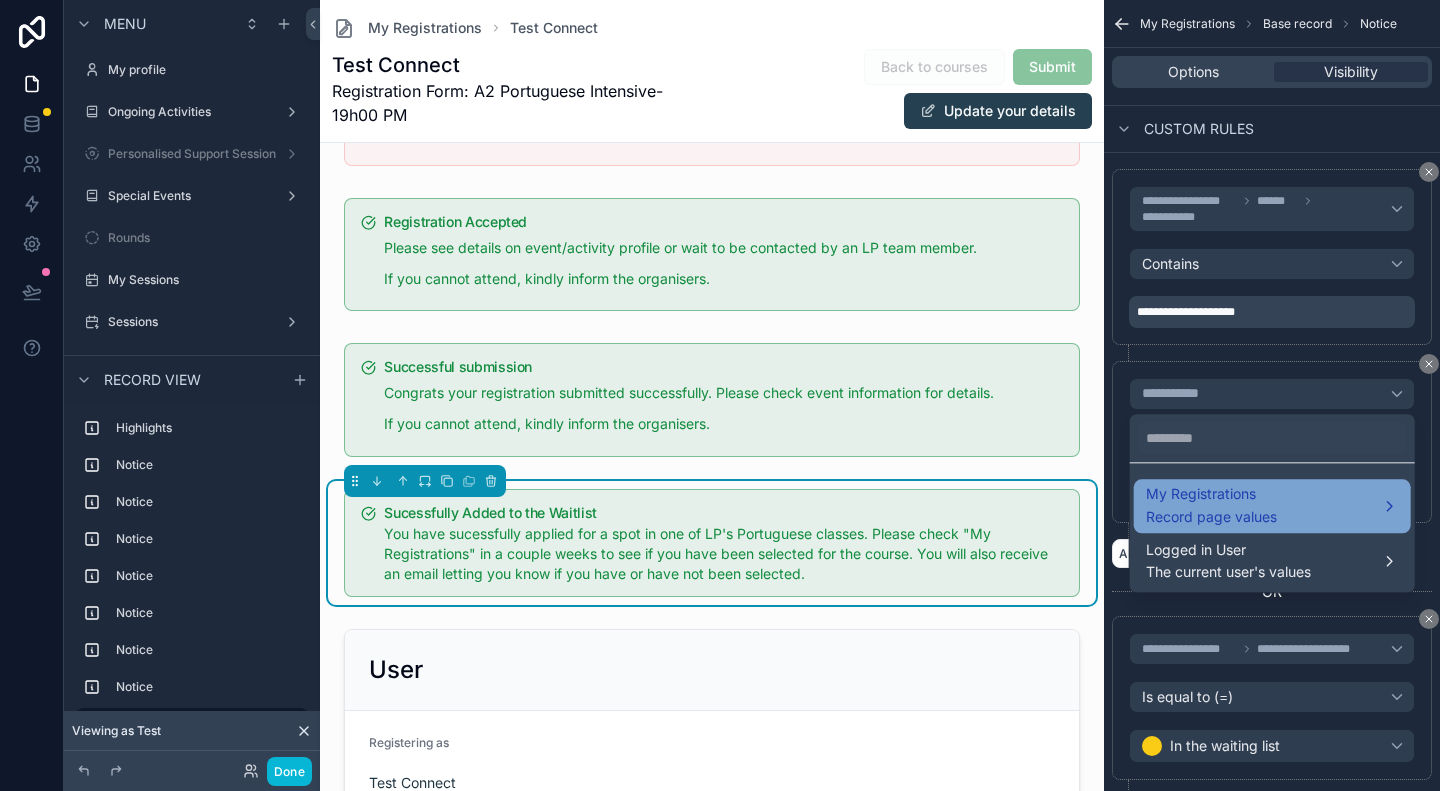 click on "Record page values" at bounding box center (1211, 517) 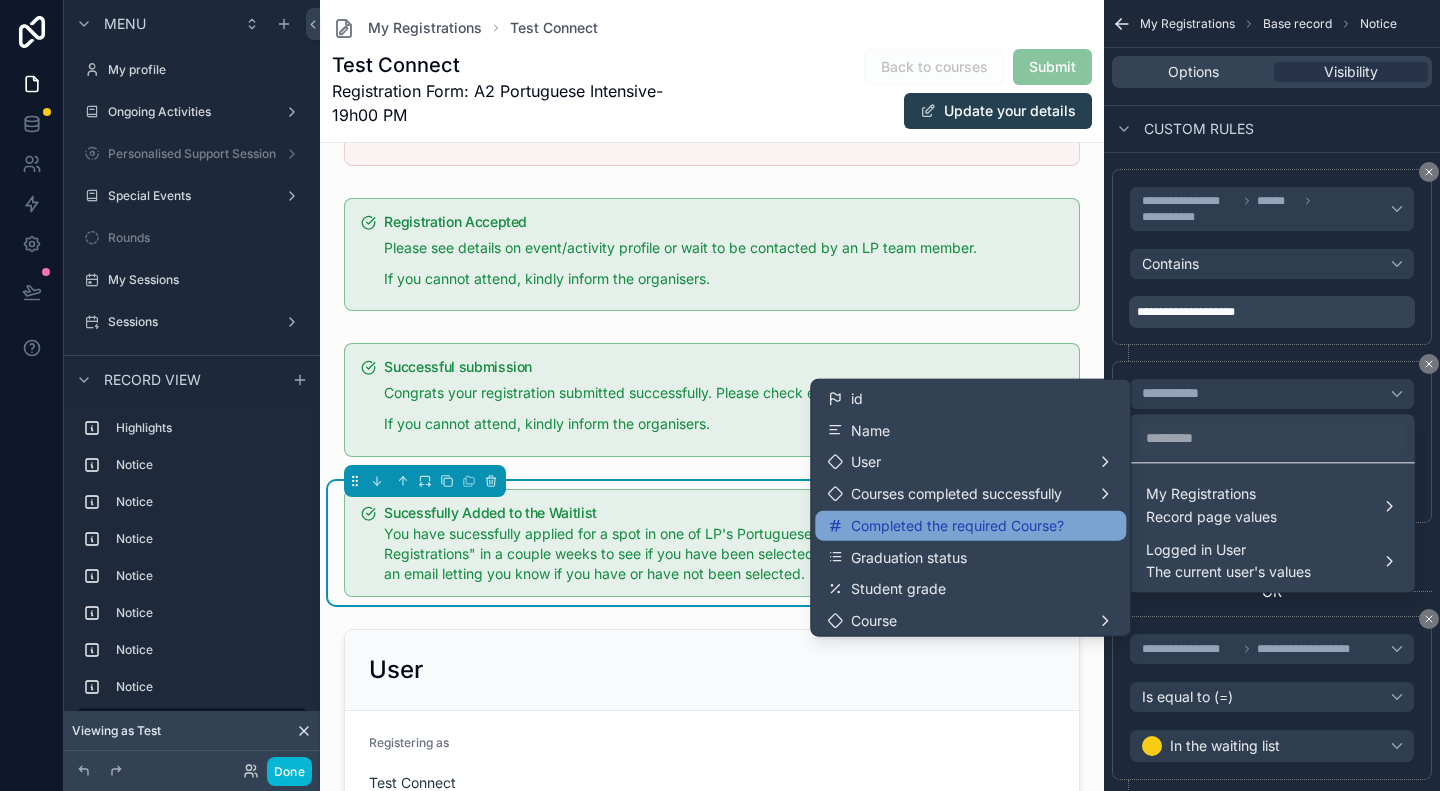 scroll, scrollTop: 200, scrollLeft: 0, axis: vertical 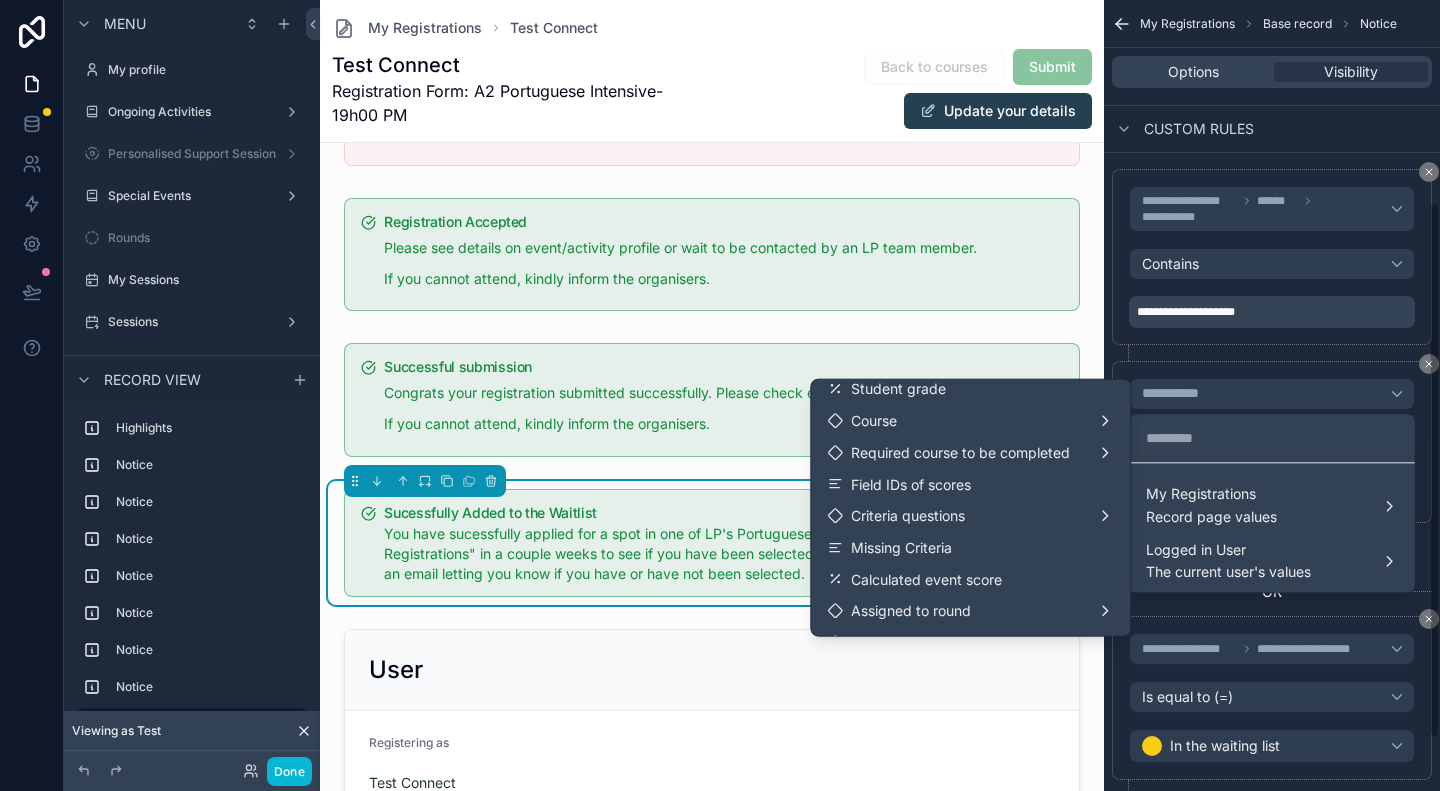 click at bounding box center (720, 395) 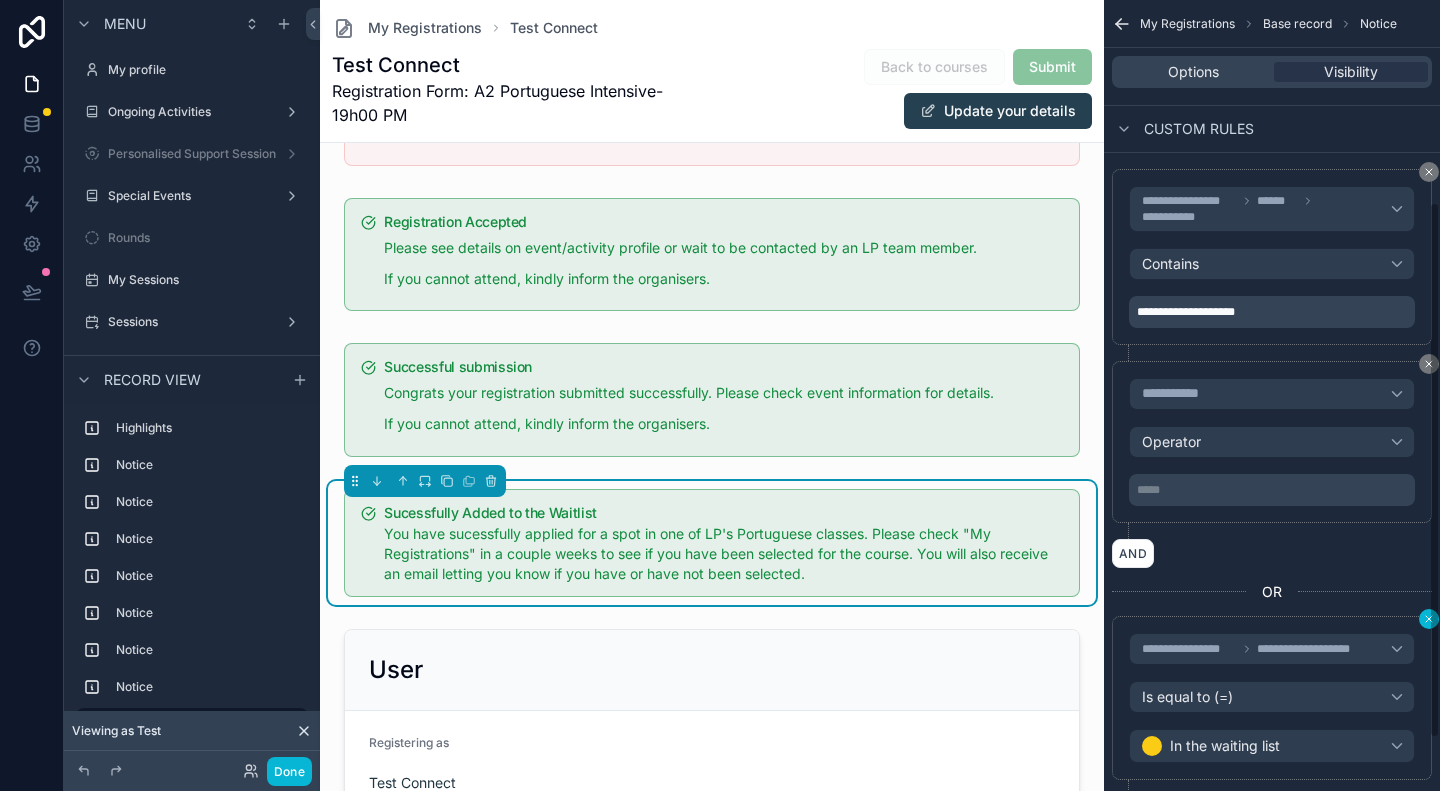 click at bounding box center [1429, 619] 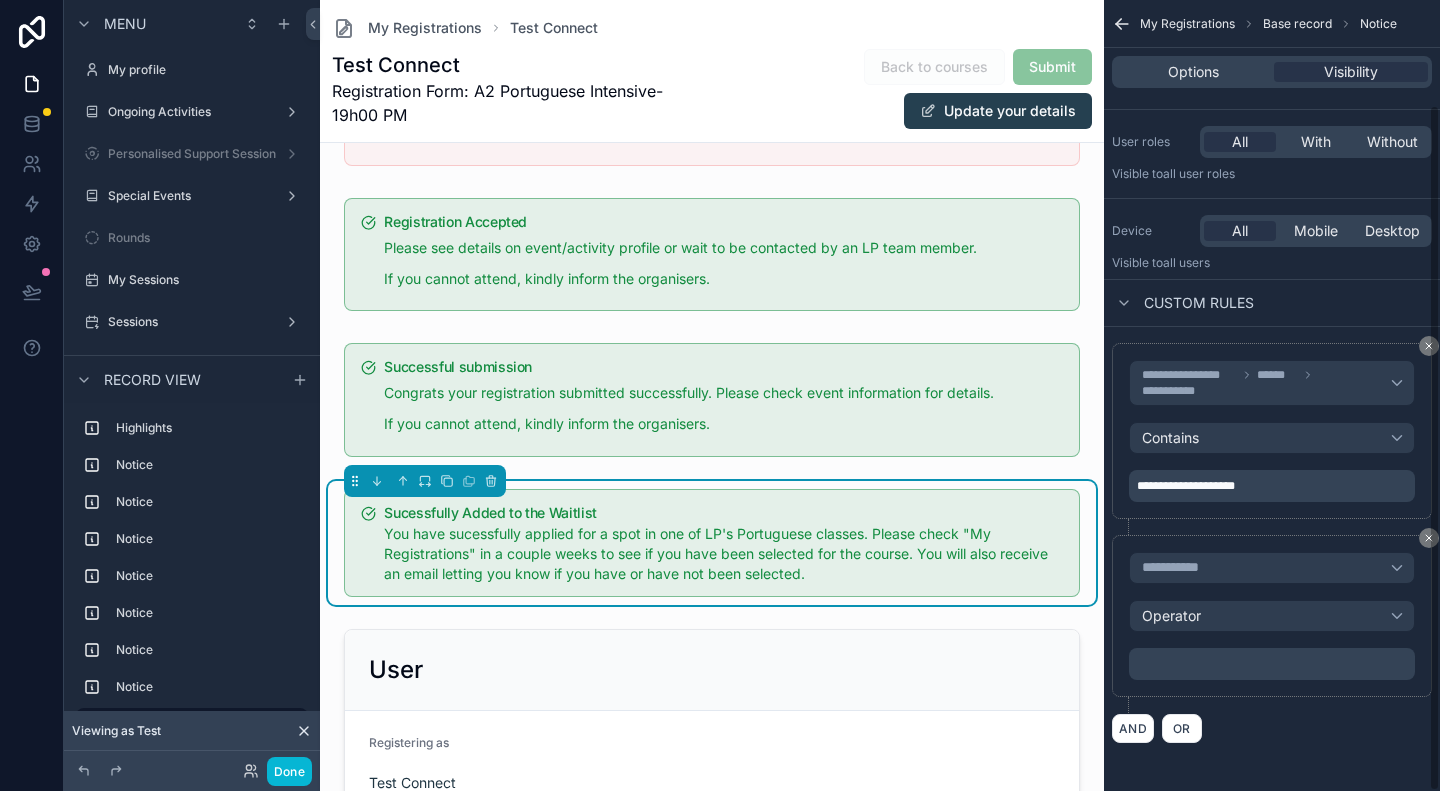 scroll, scrollTop: 120, scrollLeft: 0, axis: vertical 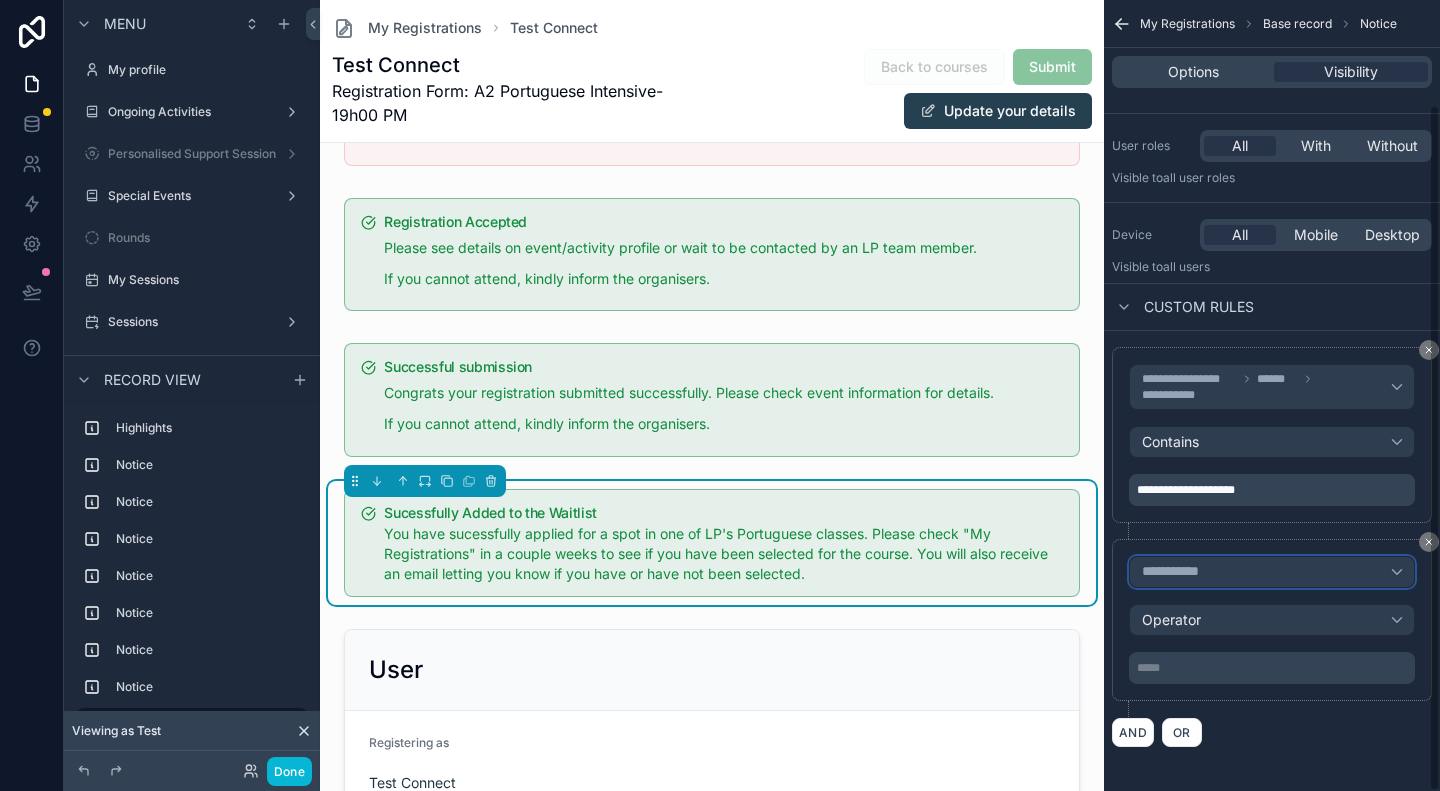click on "**********" at bounding box center (1272, 572) 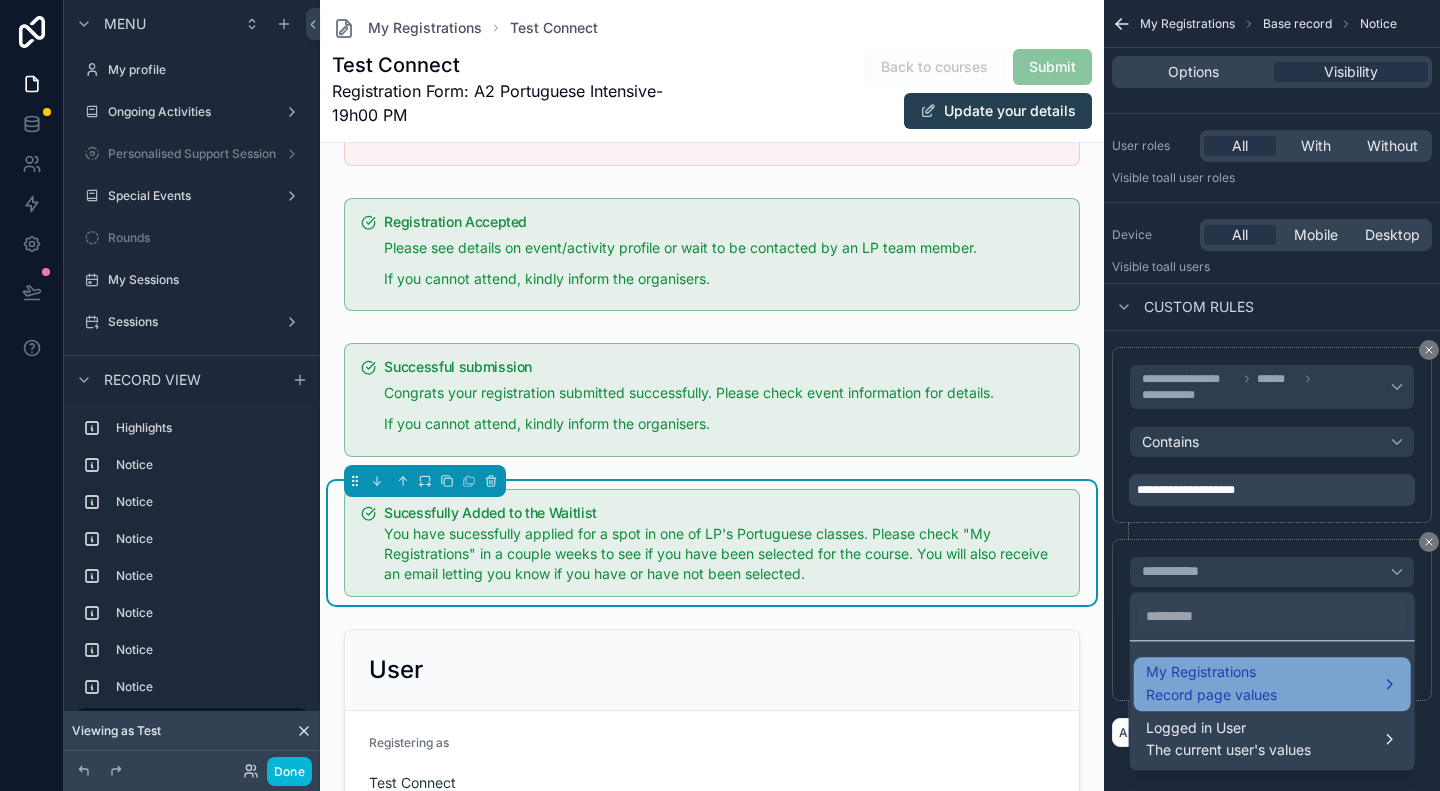 click on "My Registrations Record page values" at bounding box center (1272, 684) 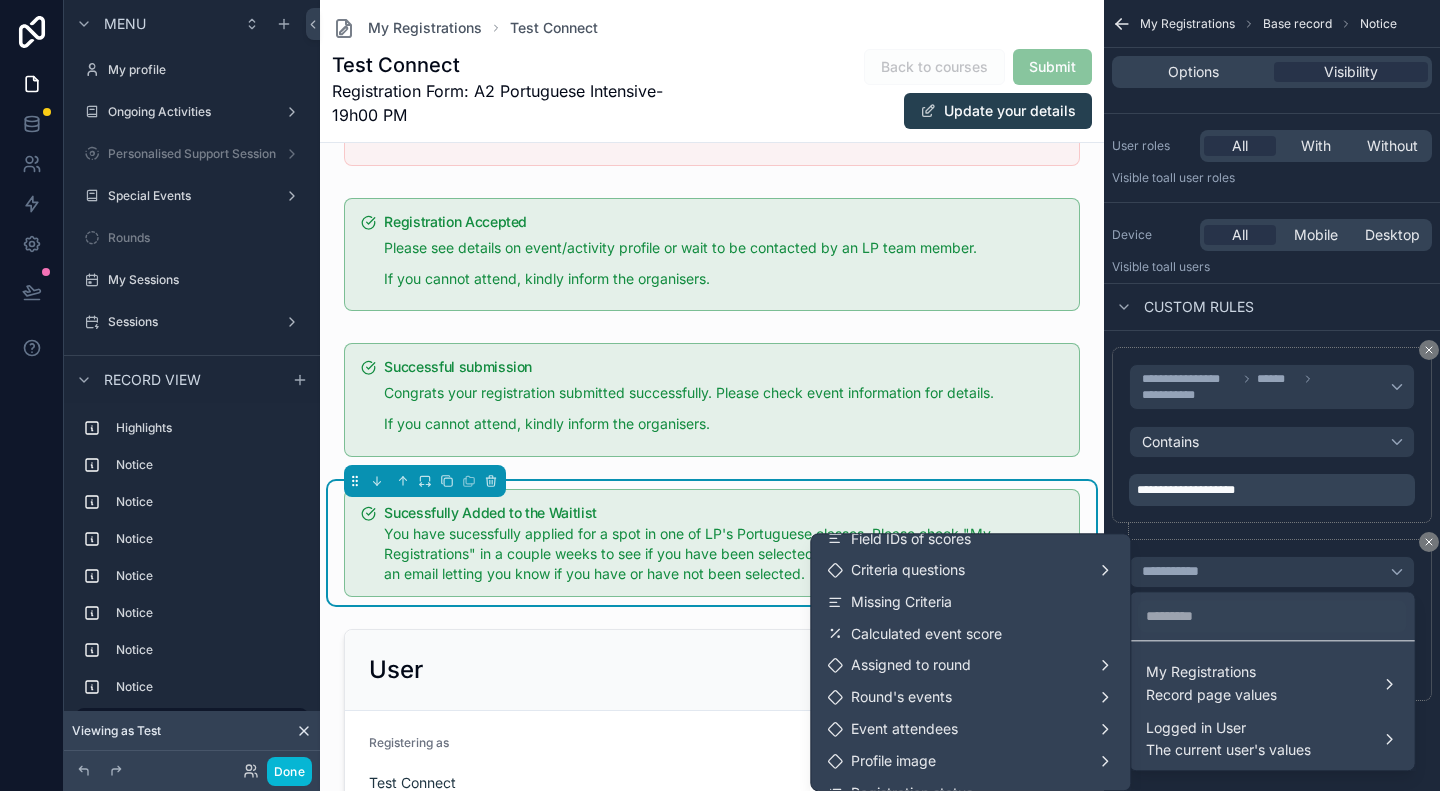 scroll, scrollTop: 400, scrollLeft: 0, axis: vertical 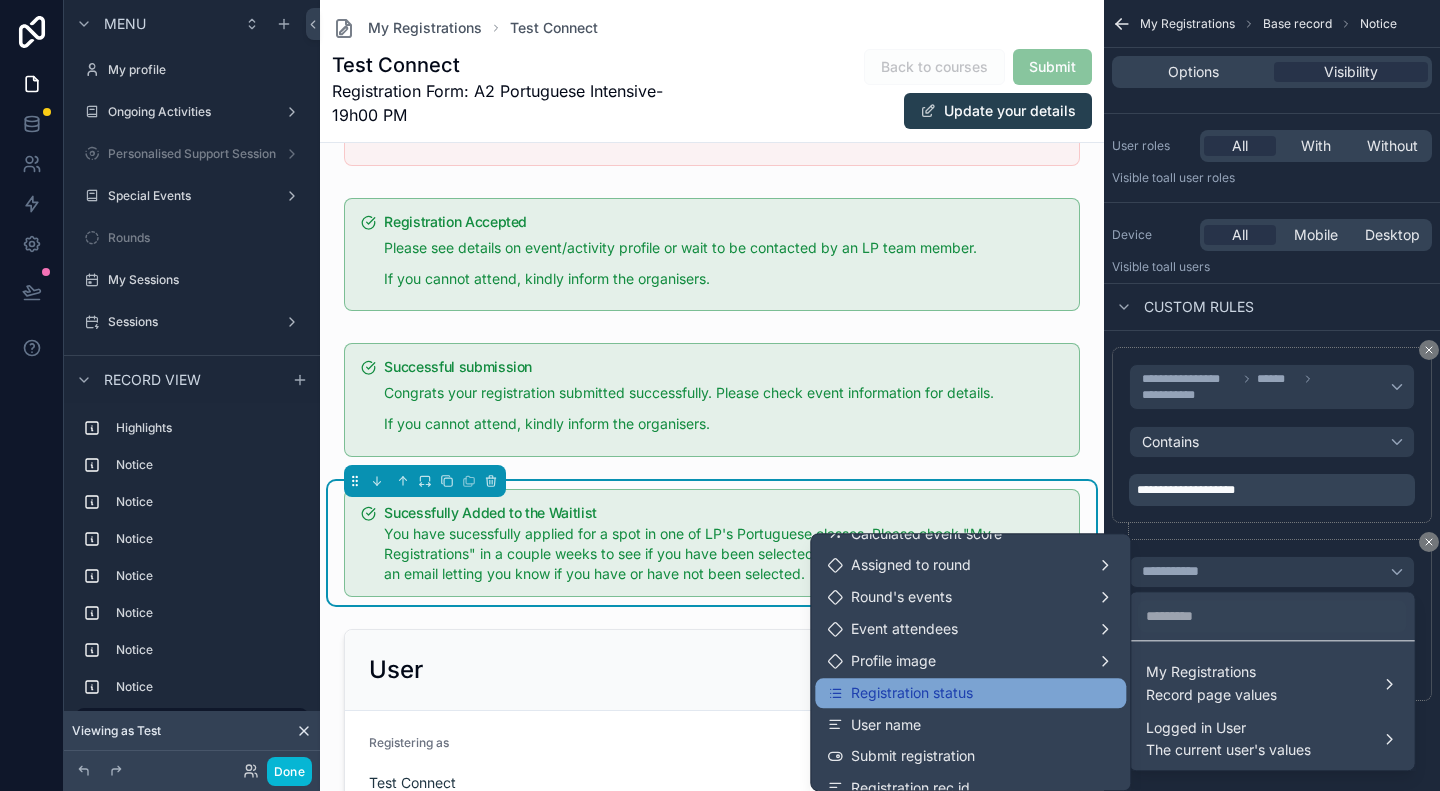 click on "Registration status" at bounding box center (970, 693) 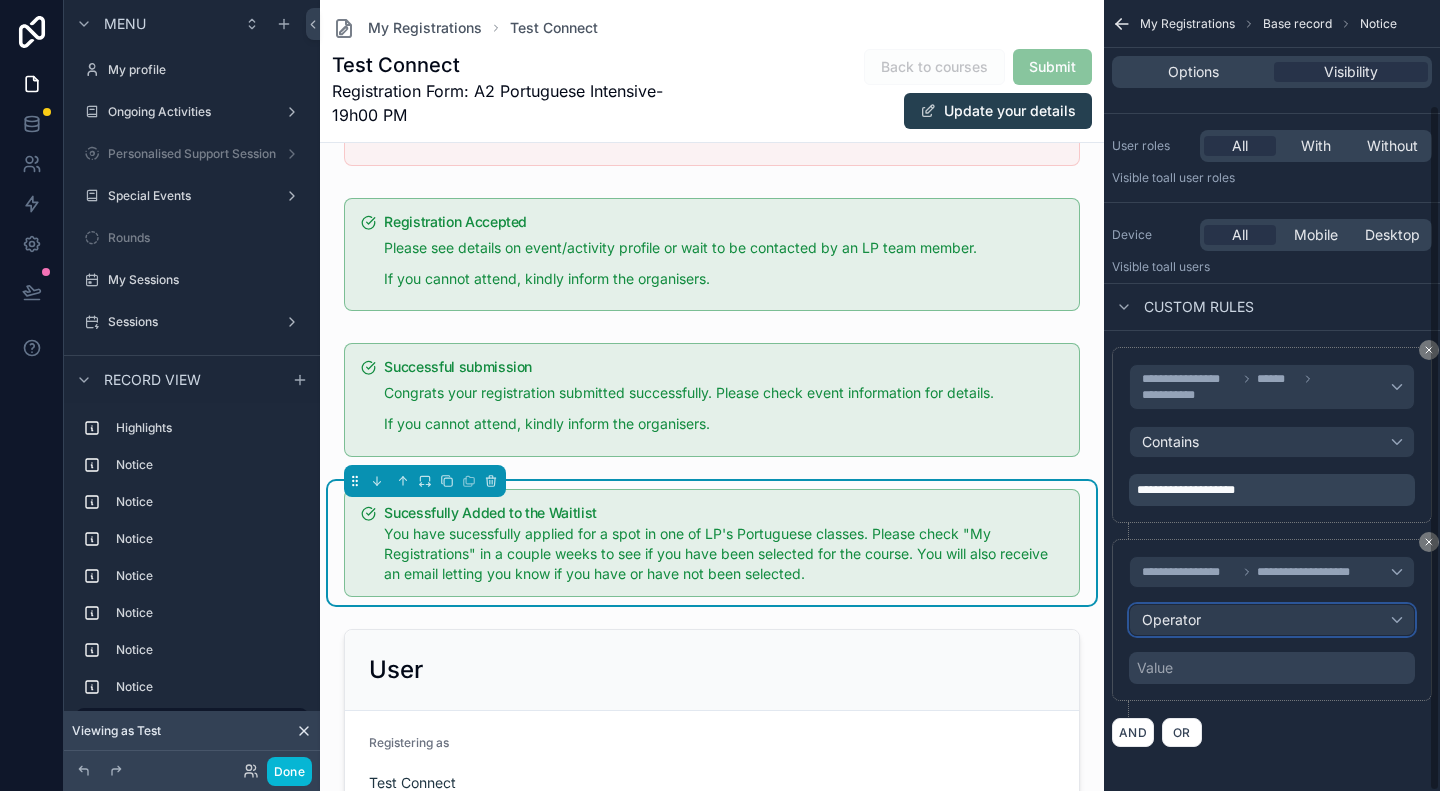 click on "Operator" at bounding box center [1272, 620] 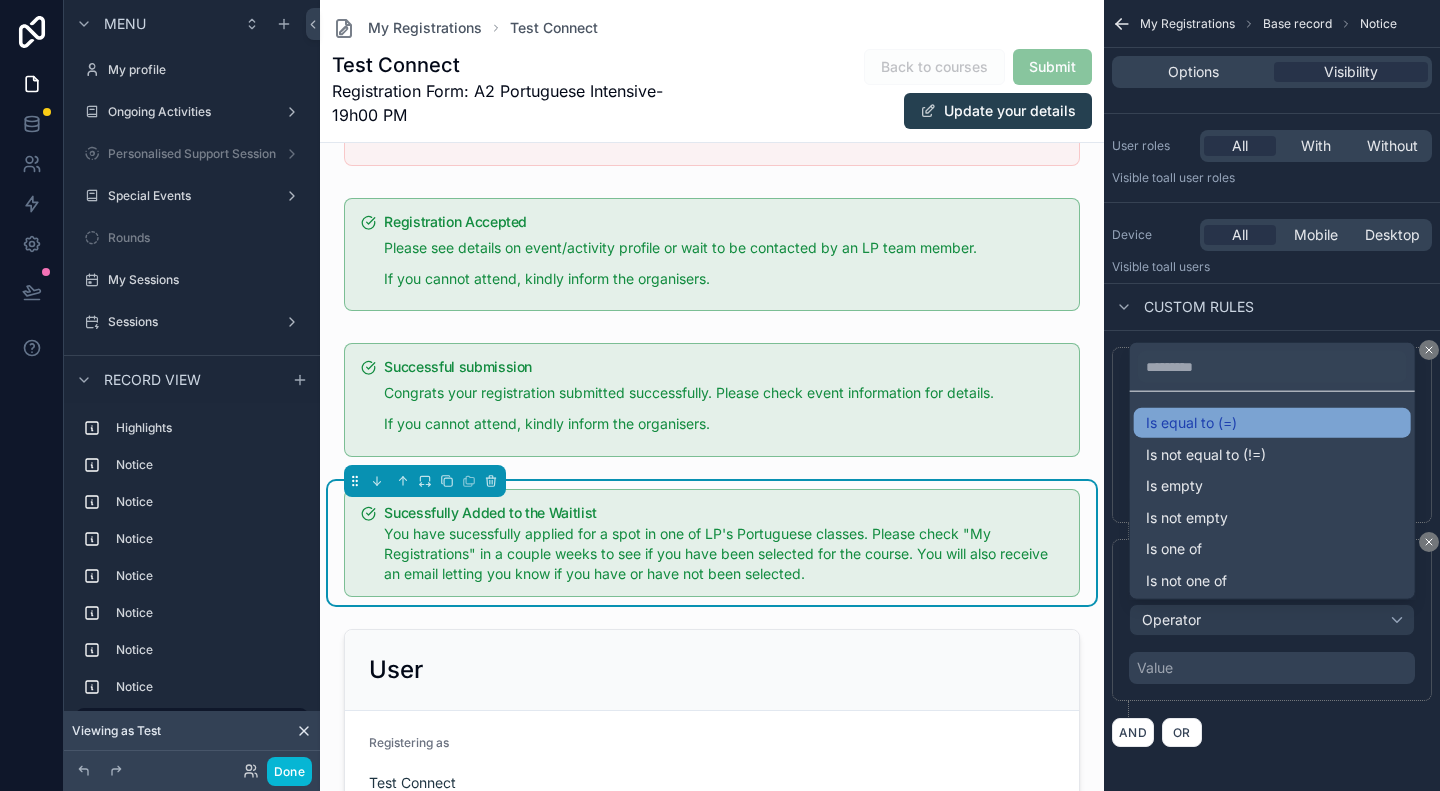 click on "Is equal to (=)" at bounding box center [1272, 423] 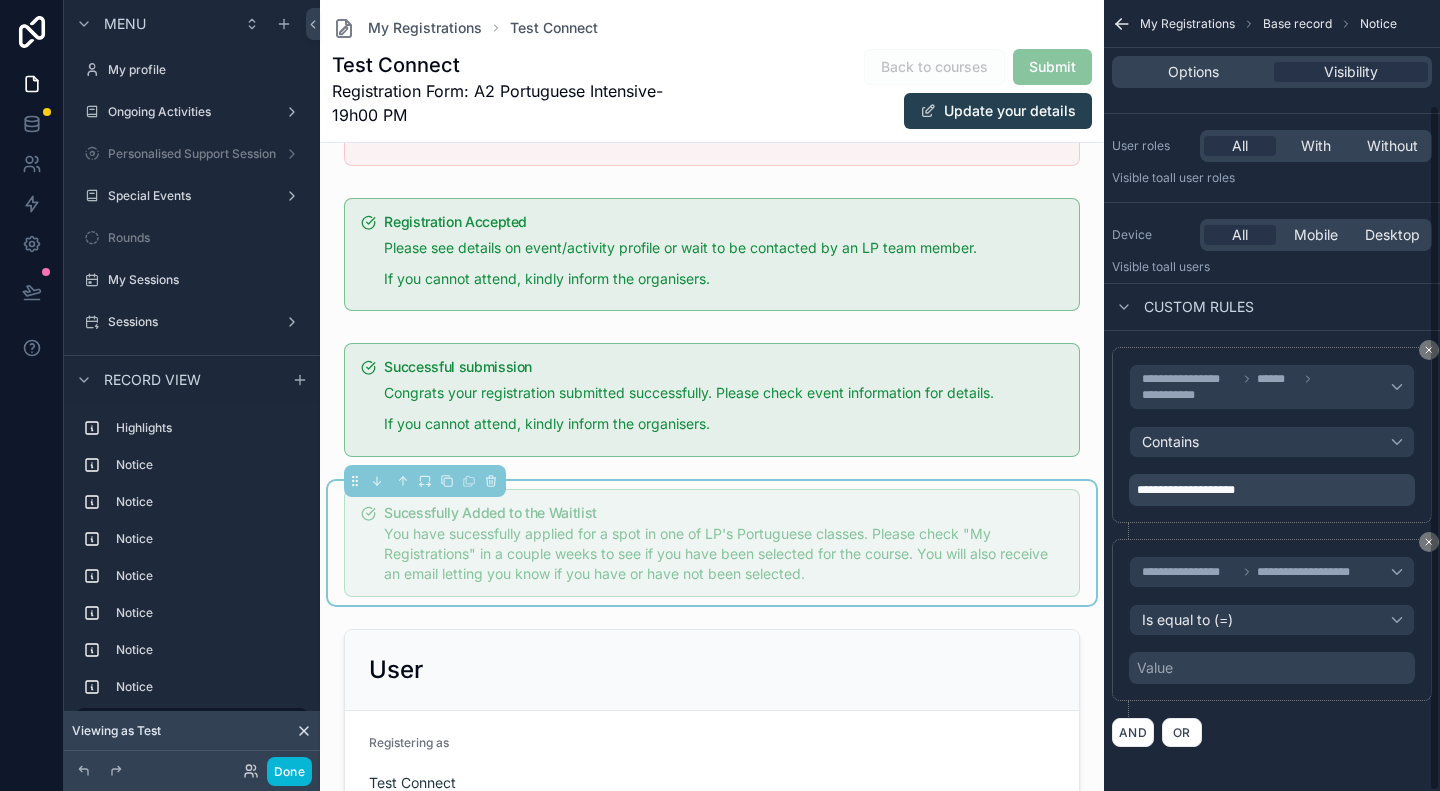 click on "Value" at bounding box center [1272, 668] 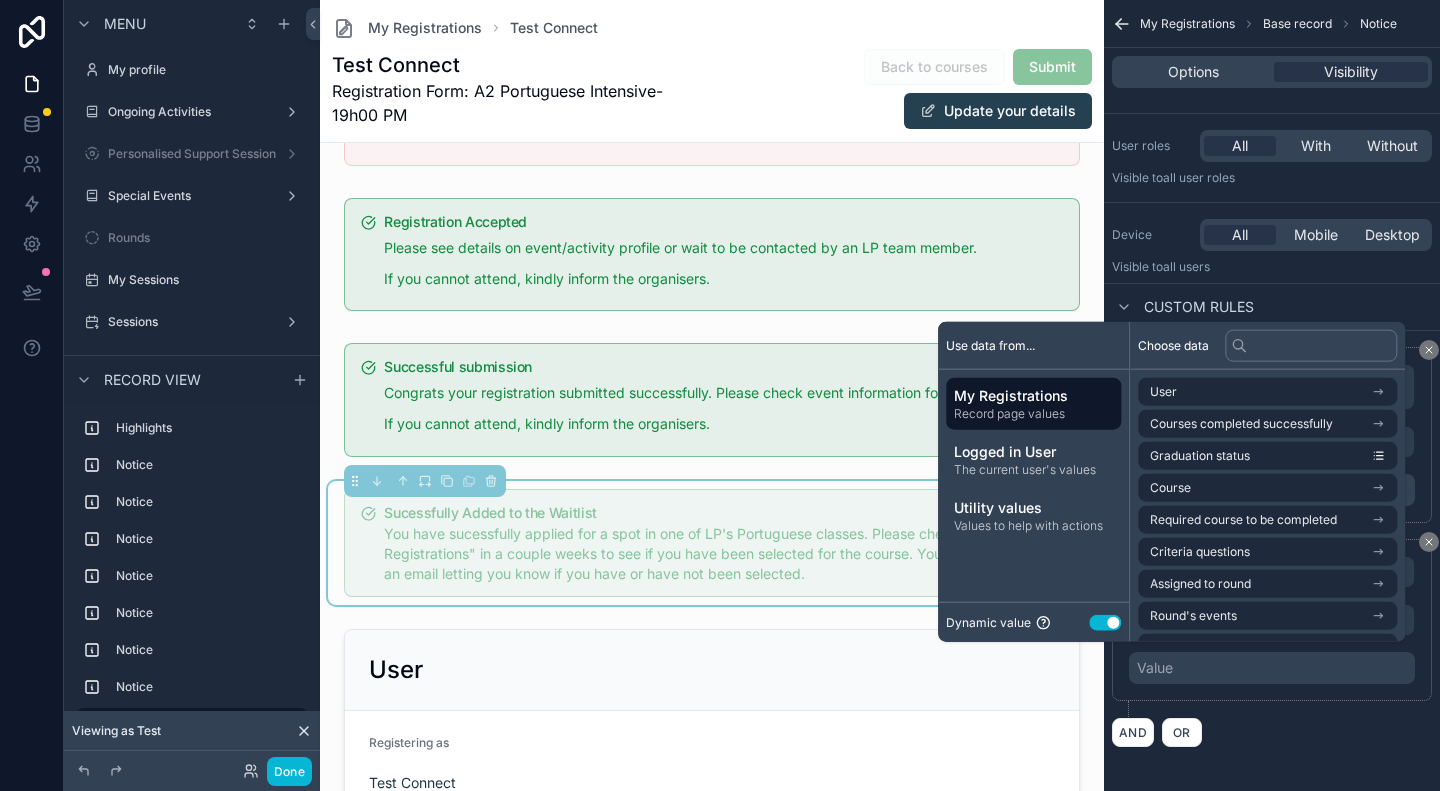 click on "Dynamic value Use setting" at bounding box center [1033, 622] 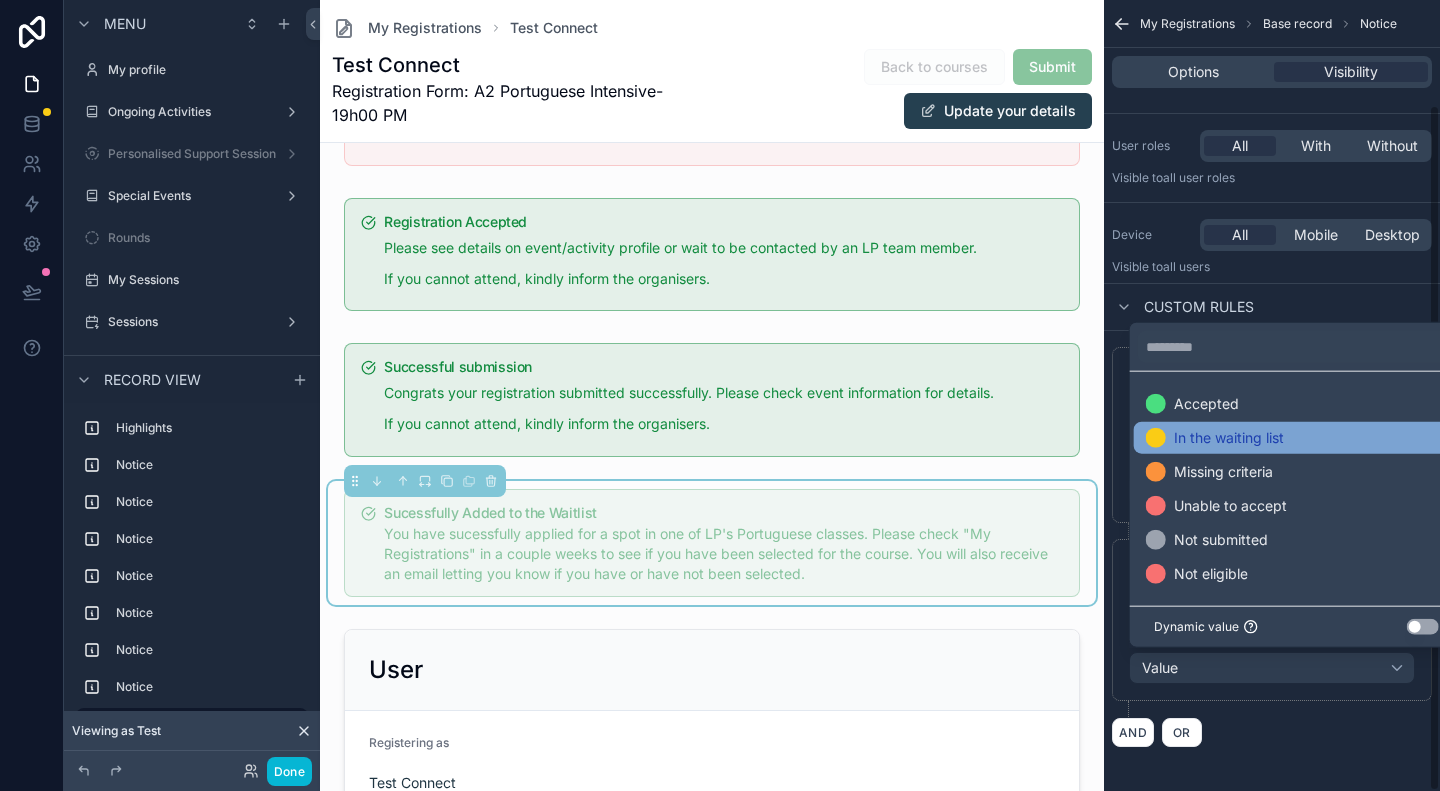 click on "In the waiting list" at bounding box center [1229, 438] 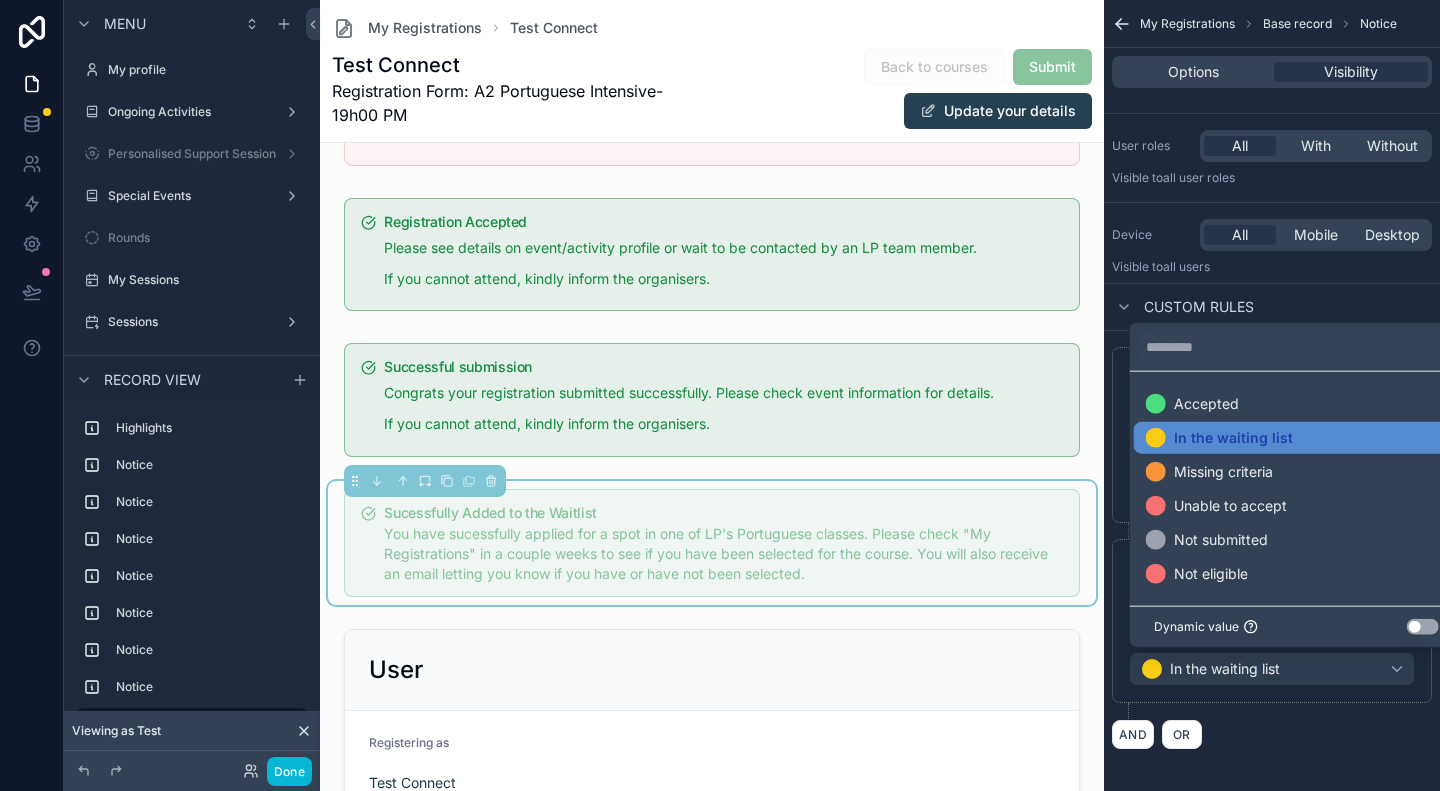 click on "AND OR" at bounding box center [1272, 734] 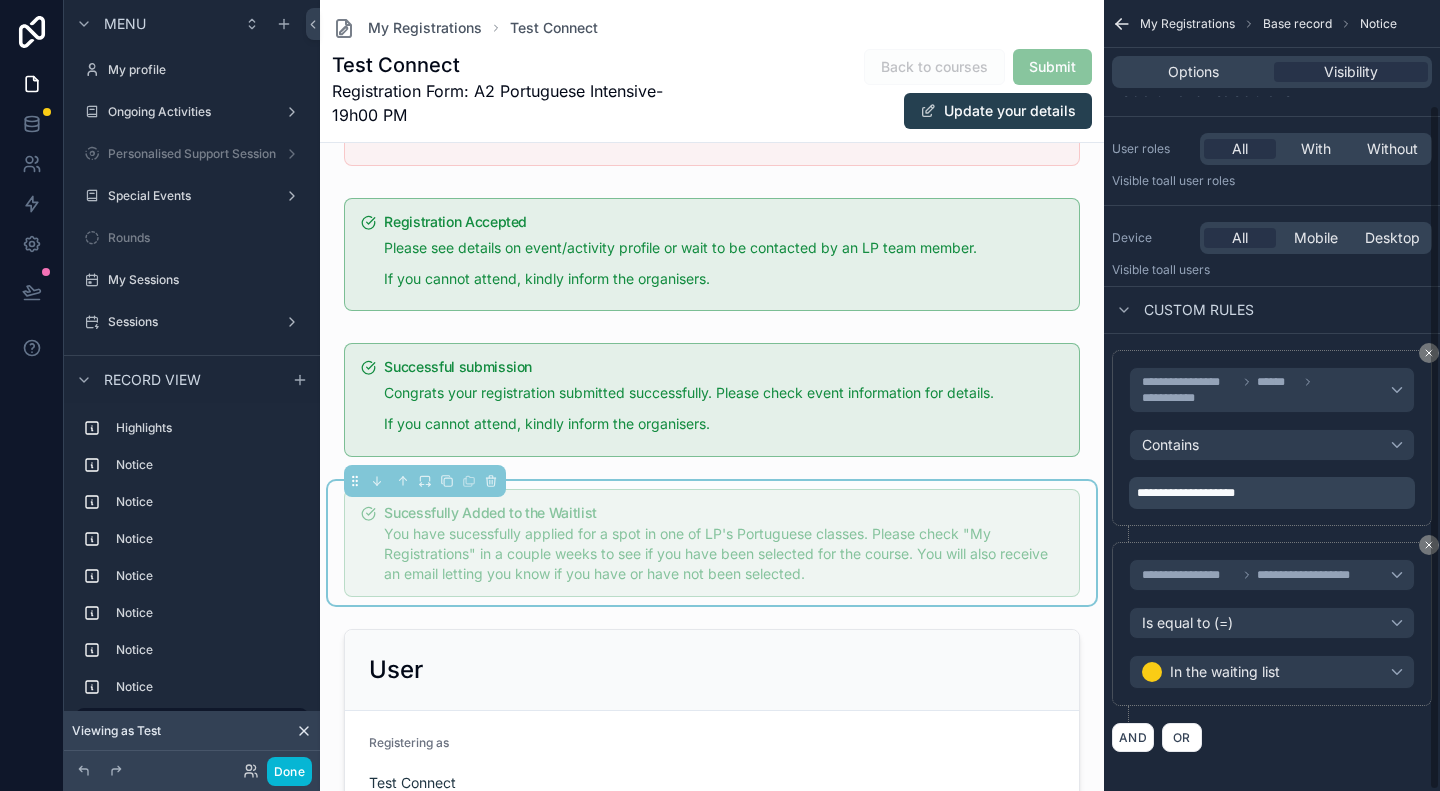 scroll, scrollTop: 121, scrollLeft: 0, axis: vertical 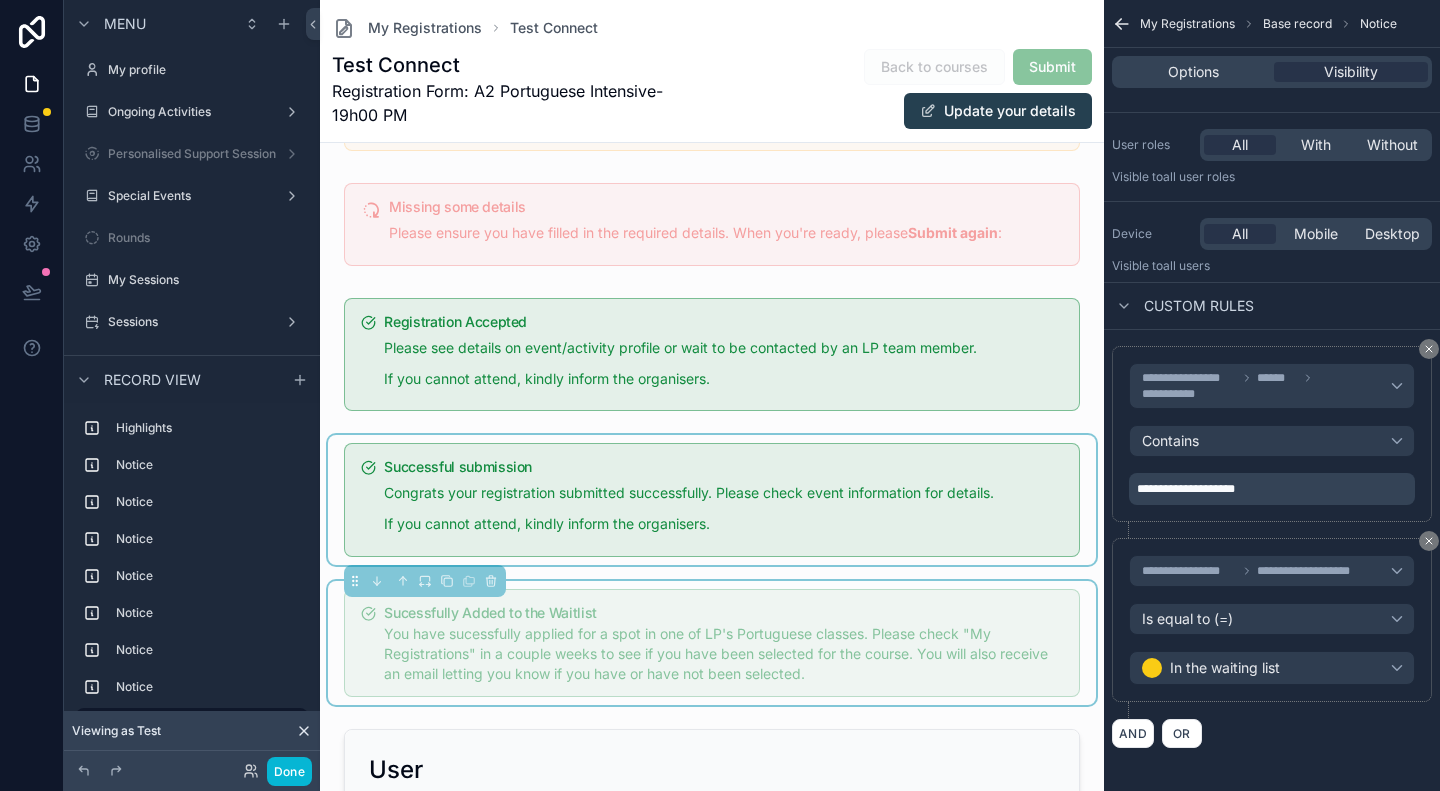 click at bounding box center (712, 500) 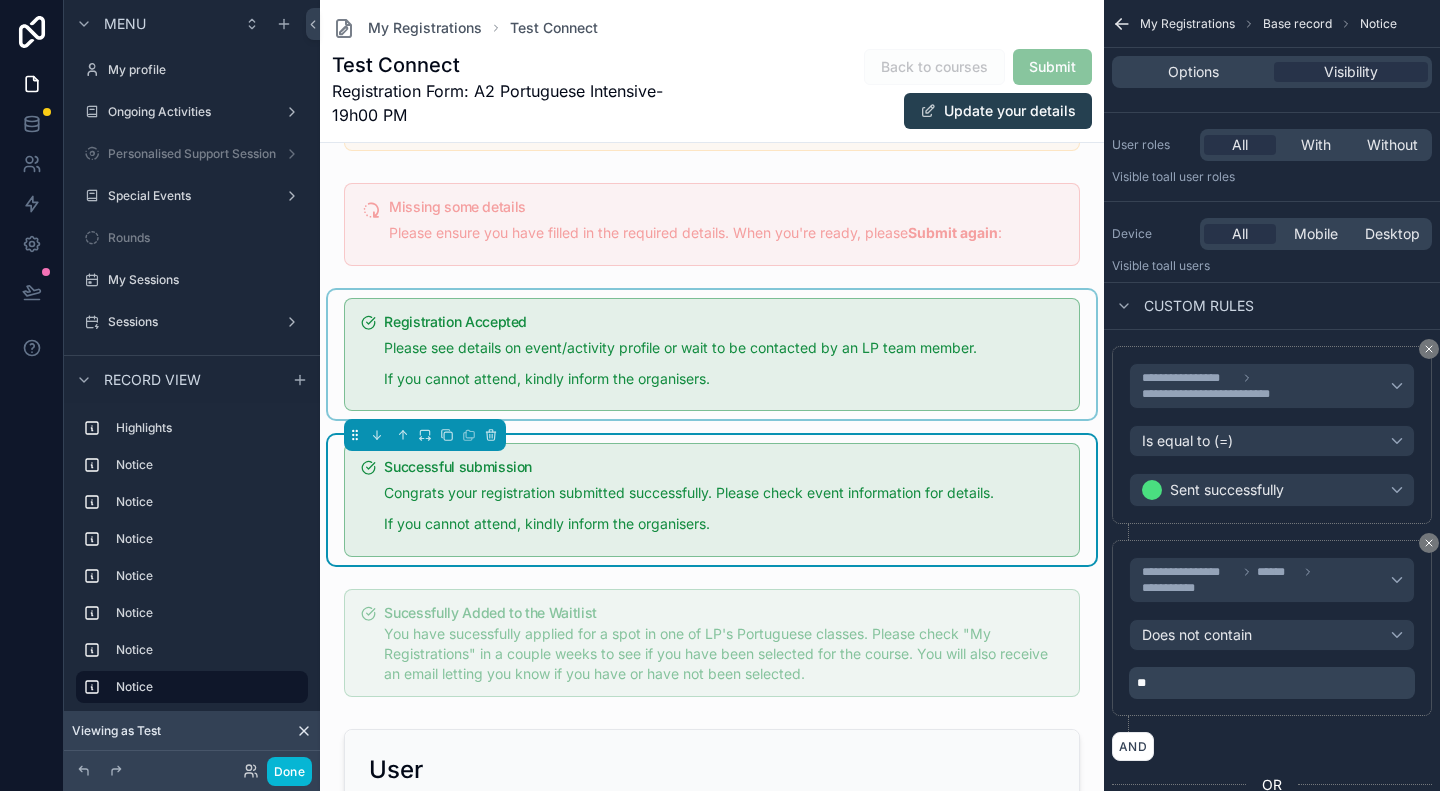 click at bounding box center [712, 355] 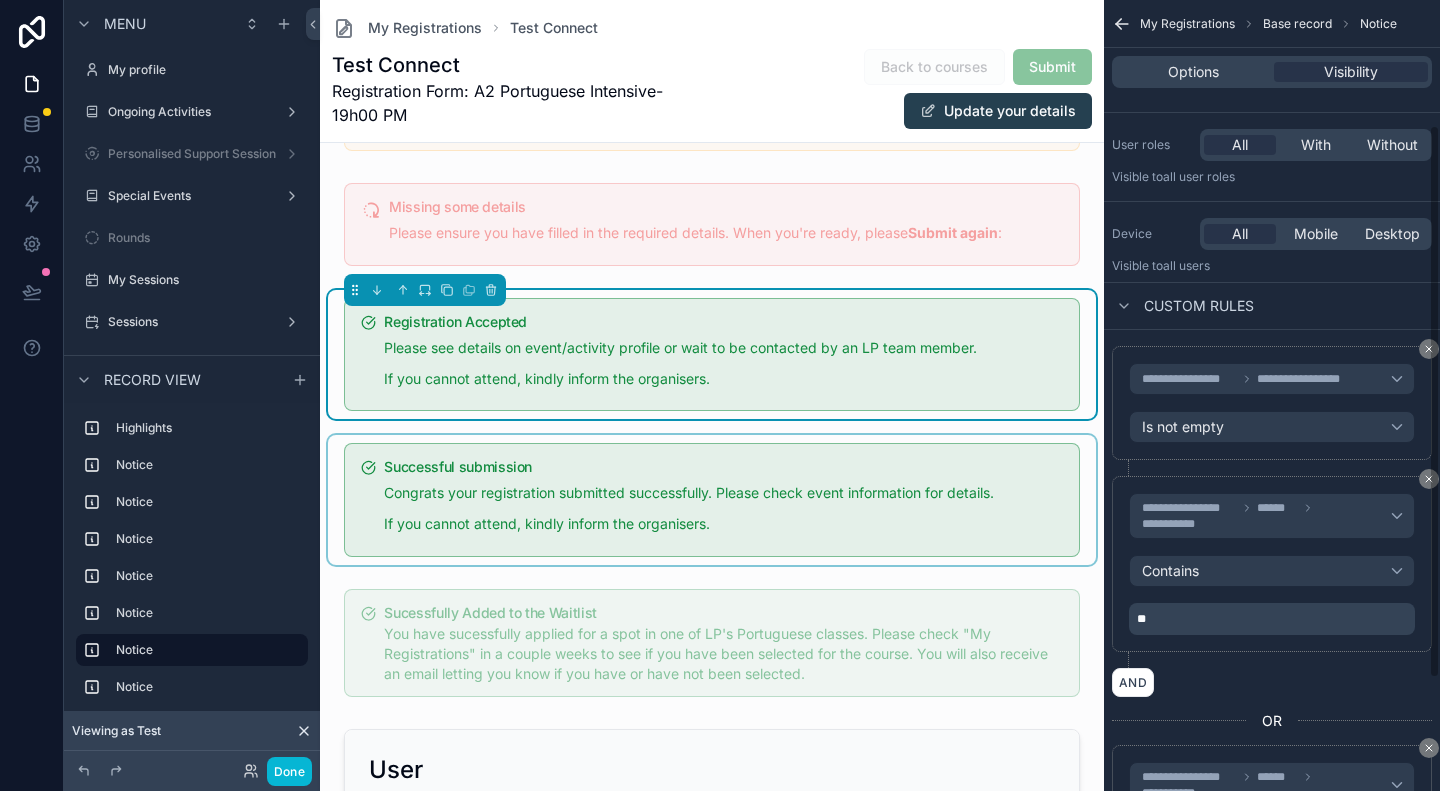 scroll, scrollTop: 221, scrollLeft: 0, axis: vertical 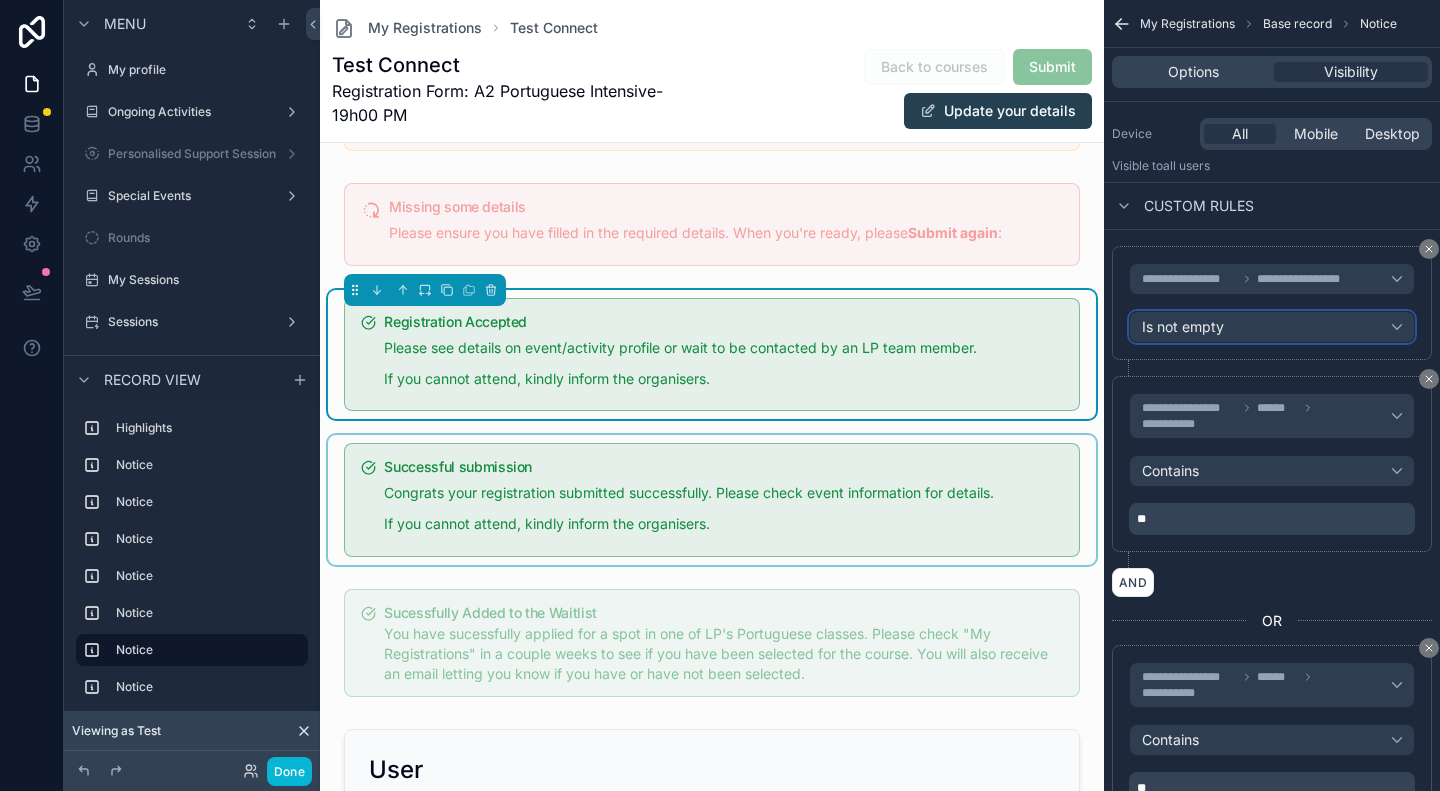 click on "Is not empty" at bounding box center (1272, 327) 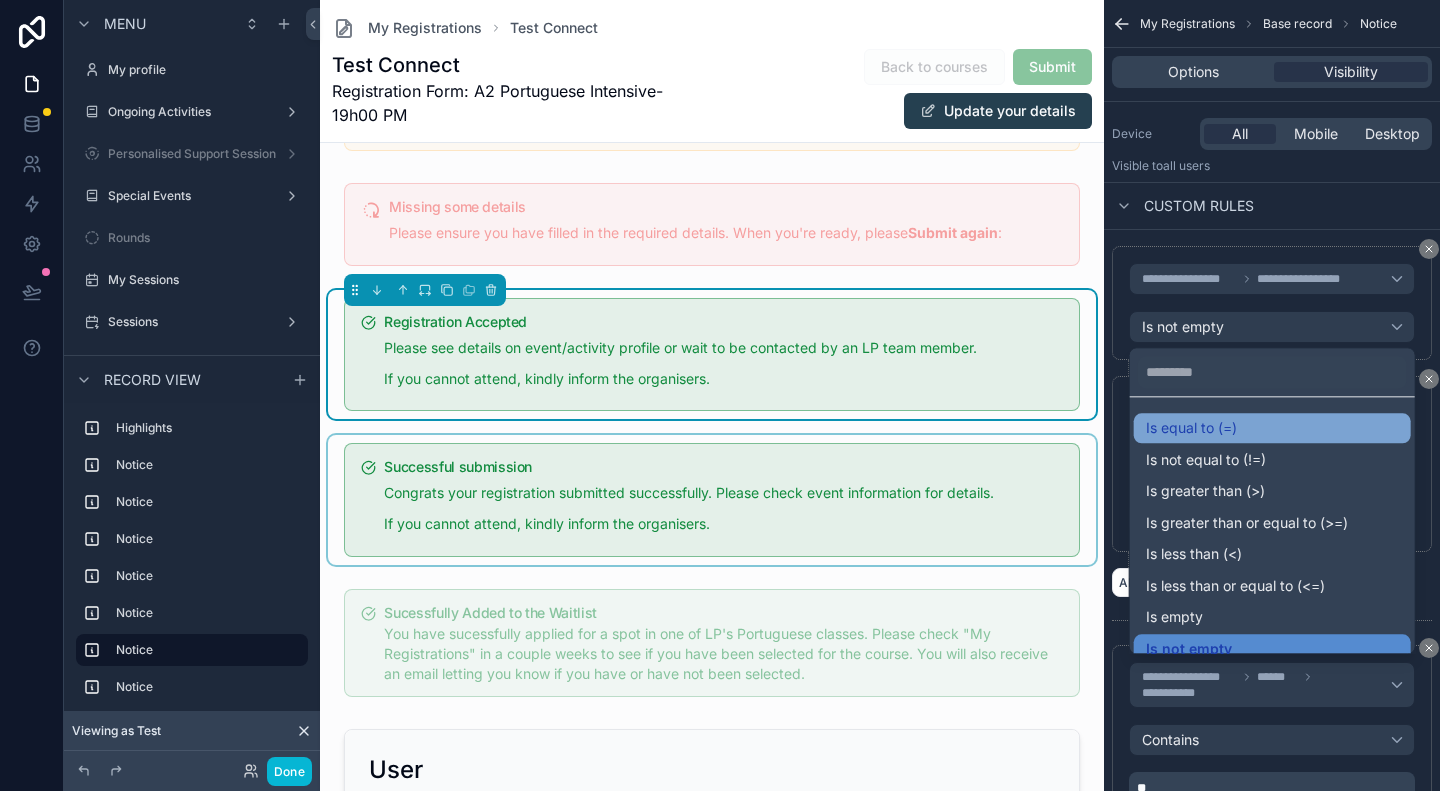 click on "Is equal to (=)" at bounding box center (1191, 428) 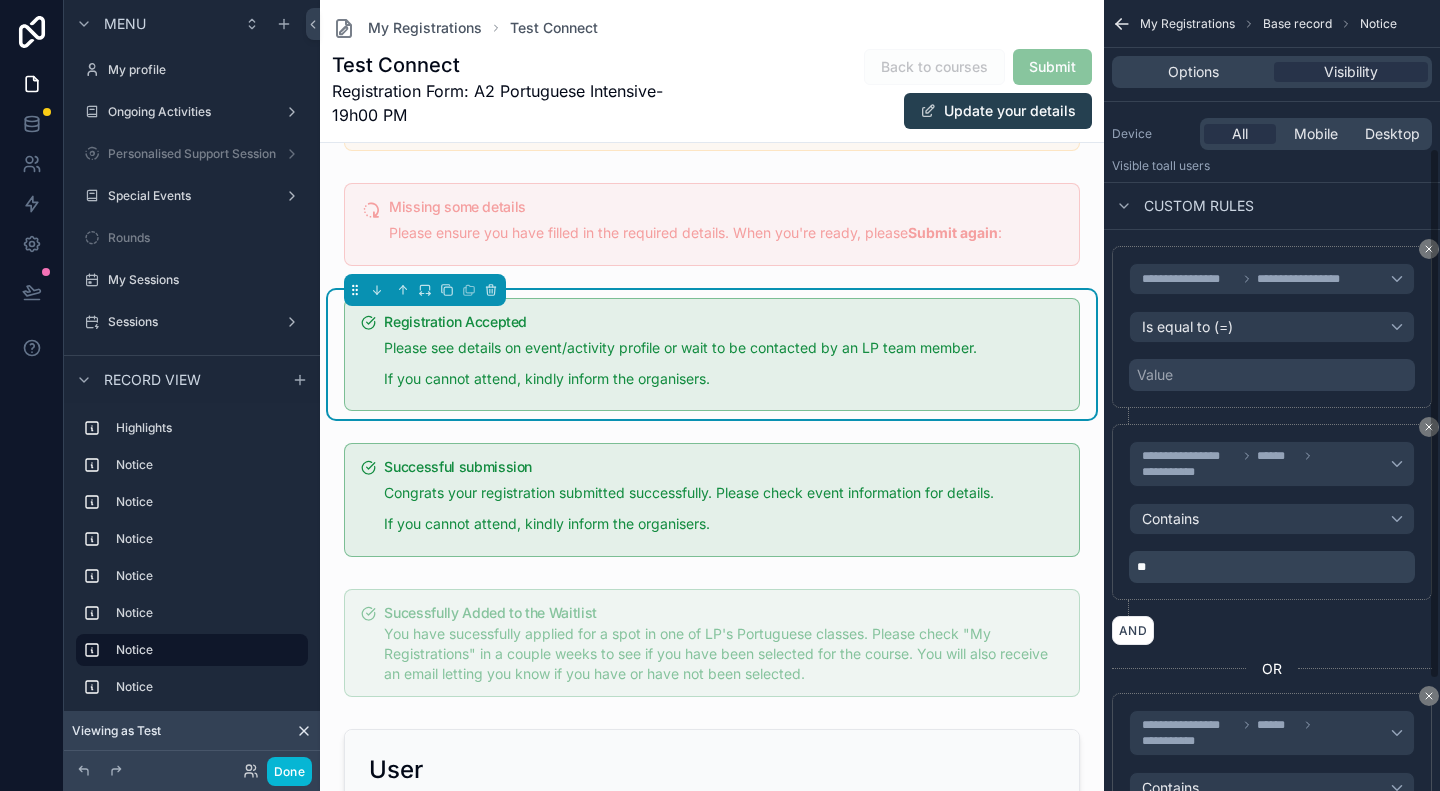 click on "Value" at bounding box center [1272, 375] 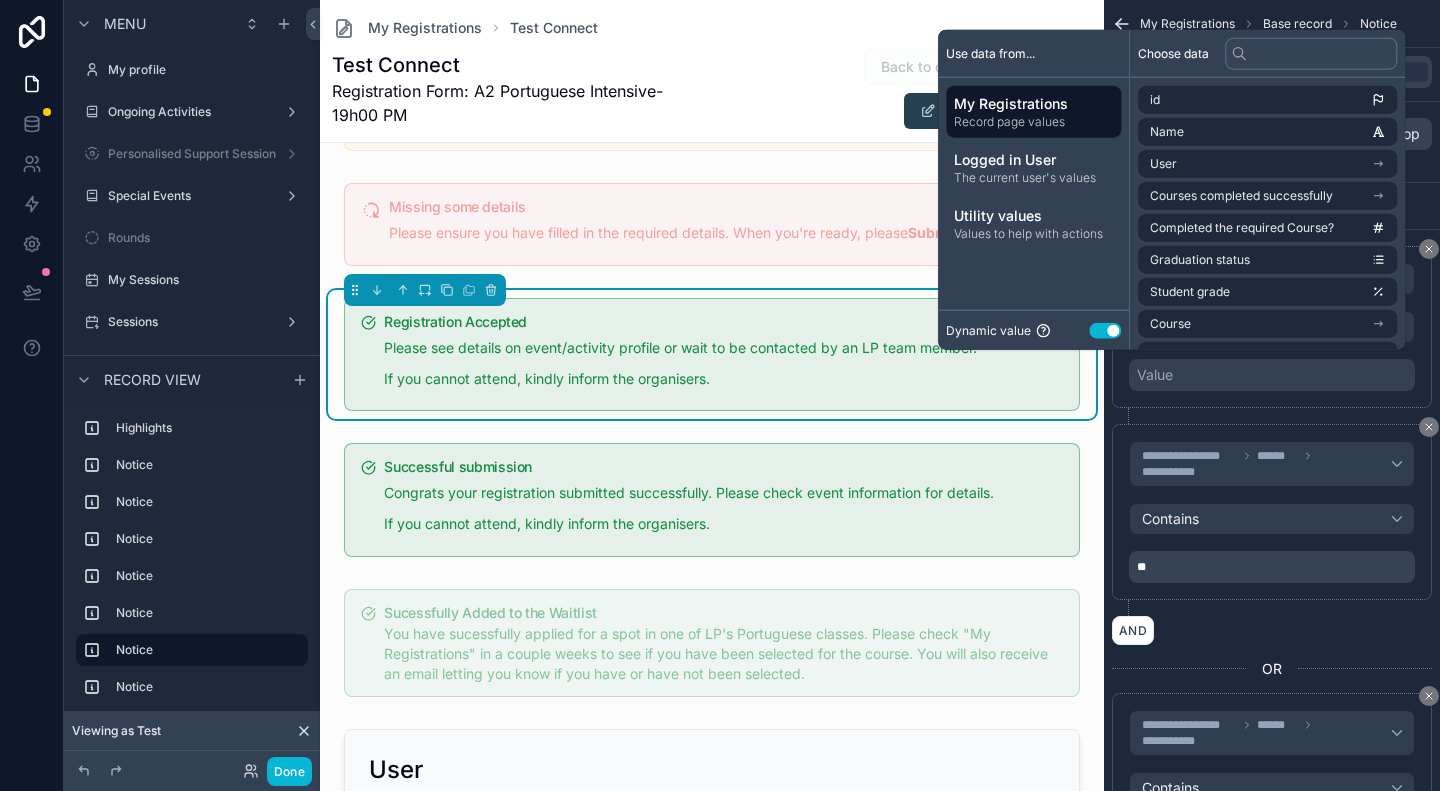 click on "Use setting" at bounding box center [1105, 330] 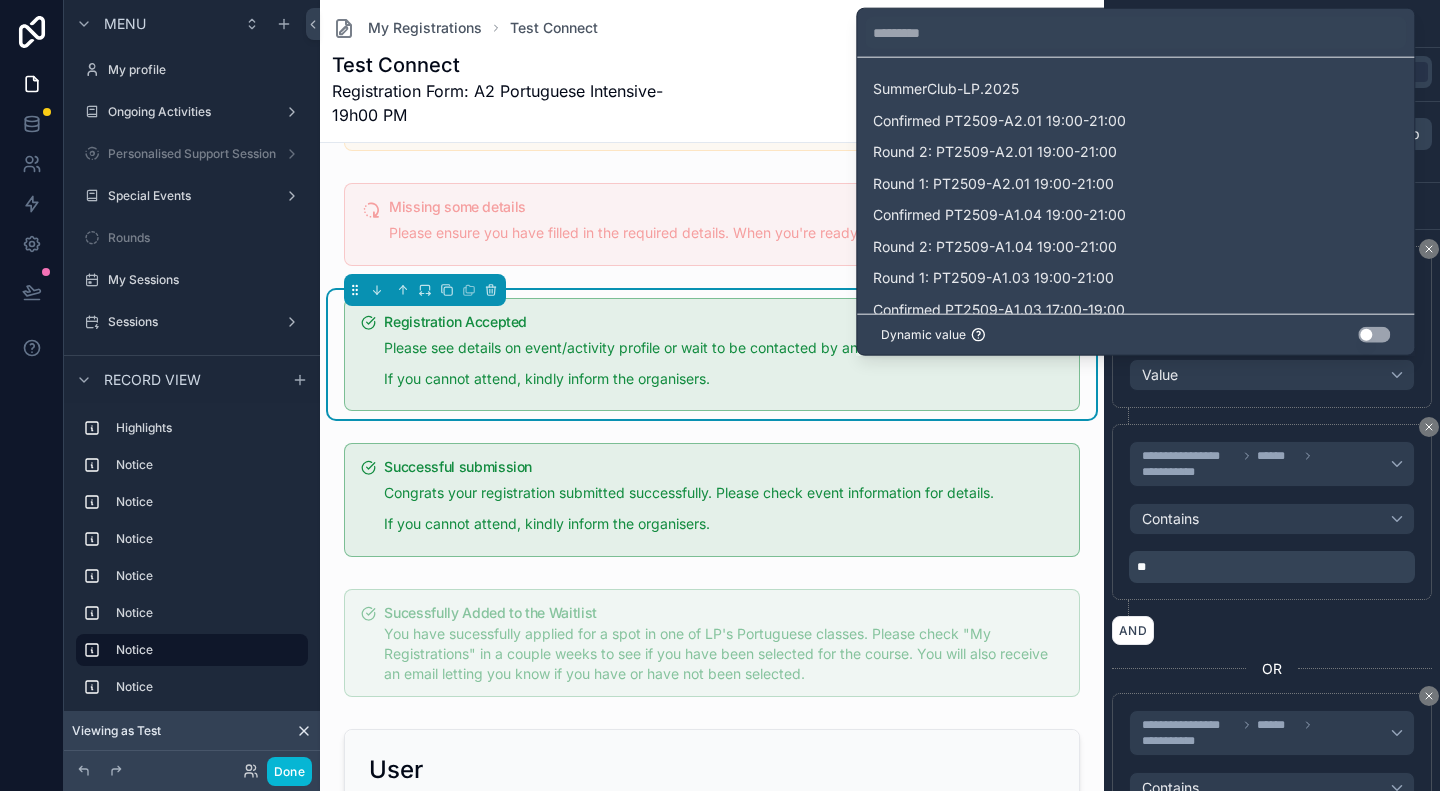 click on "Use setting" at bounding box center (1374, 335) 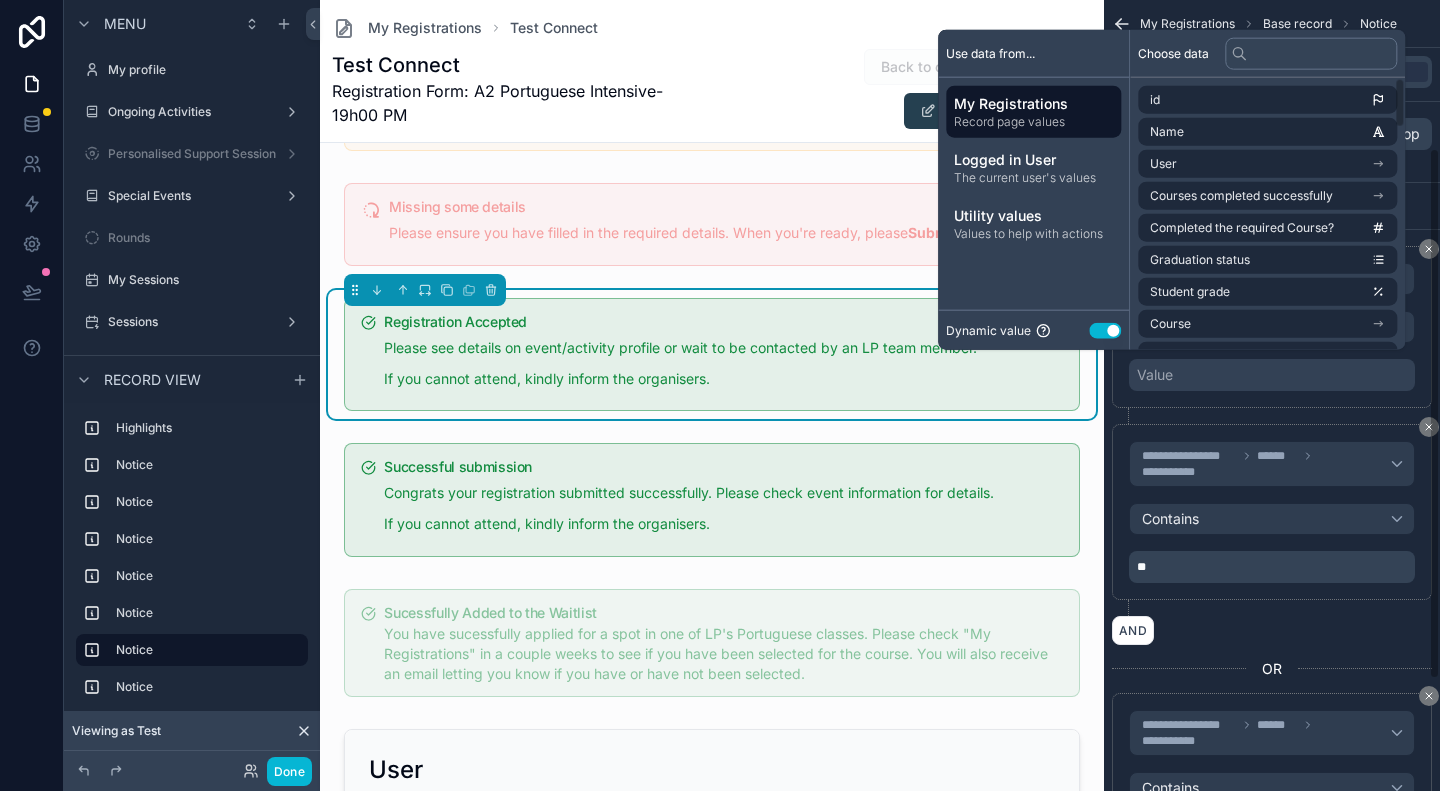 click on "**********" at bounding box center (1272, 327) 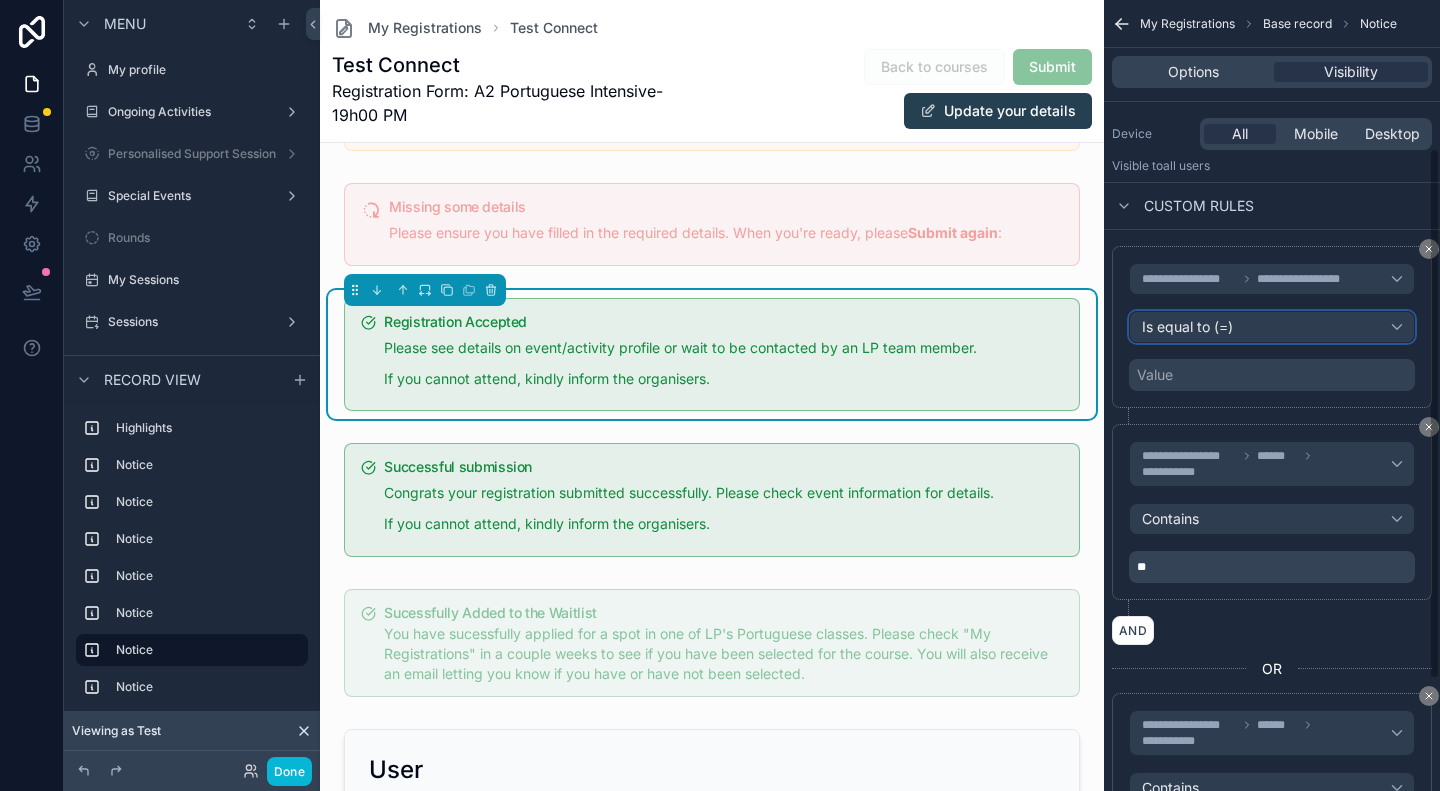 click on "Is equal to (=)" at bounding box center (1272, 327) 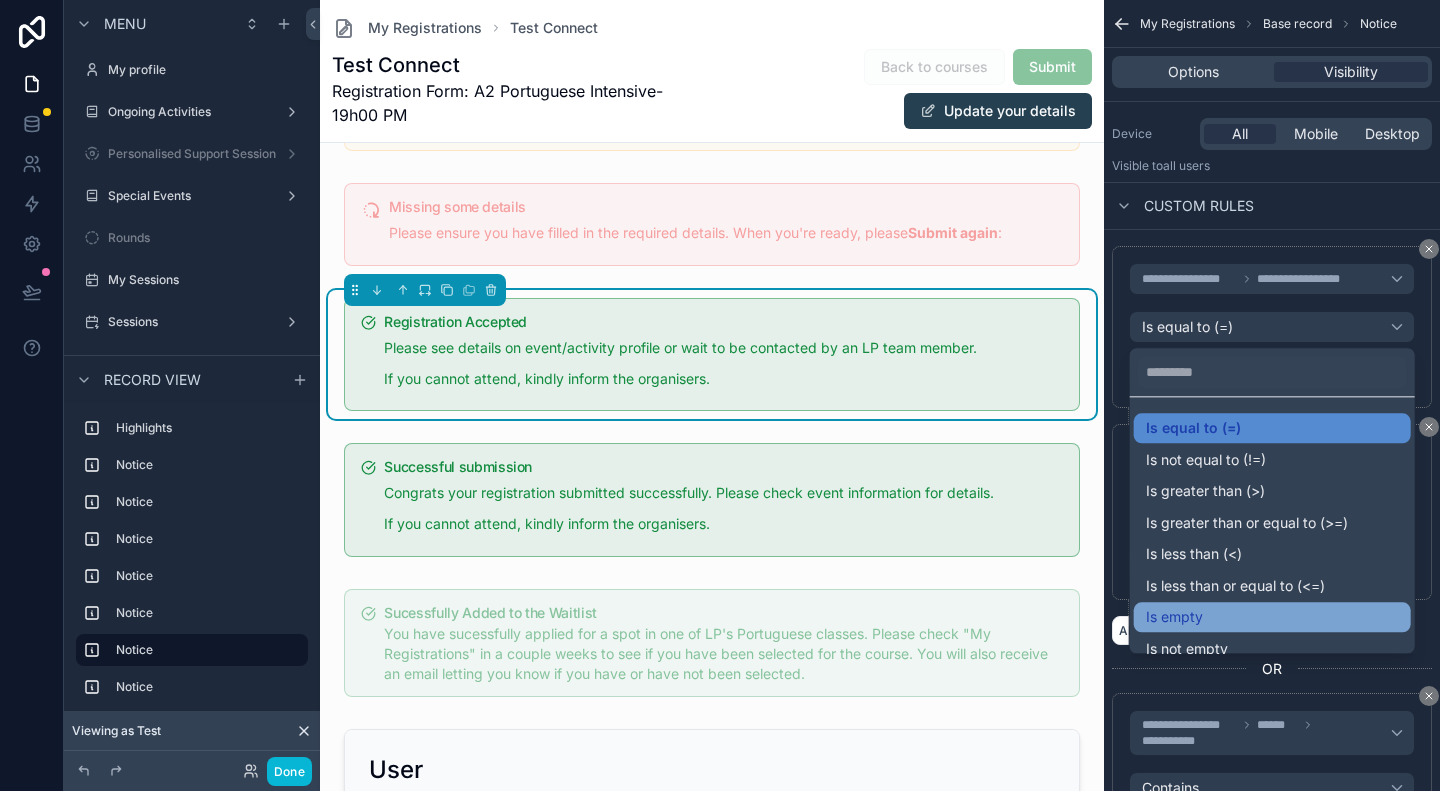click on "Is empty" at bounding box center [1272, 617] 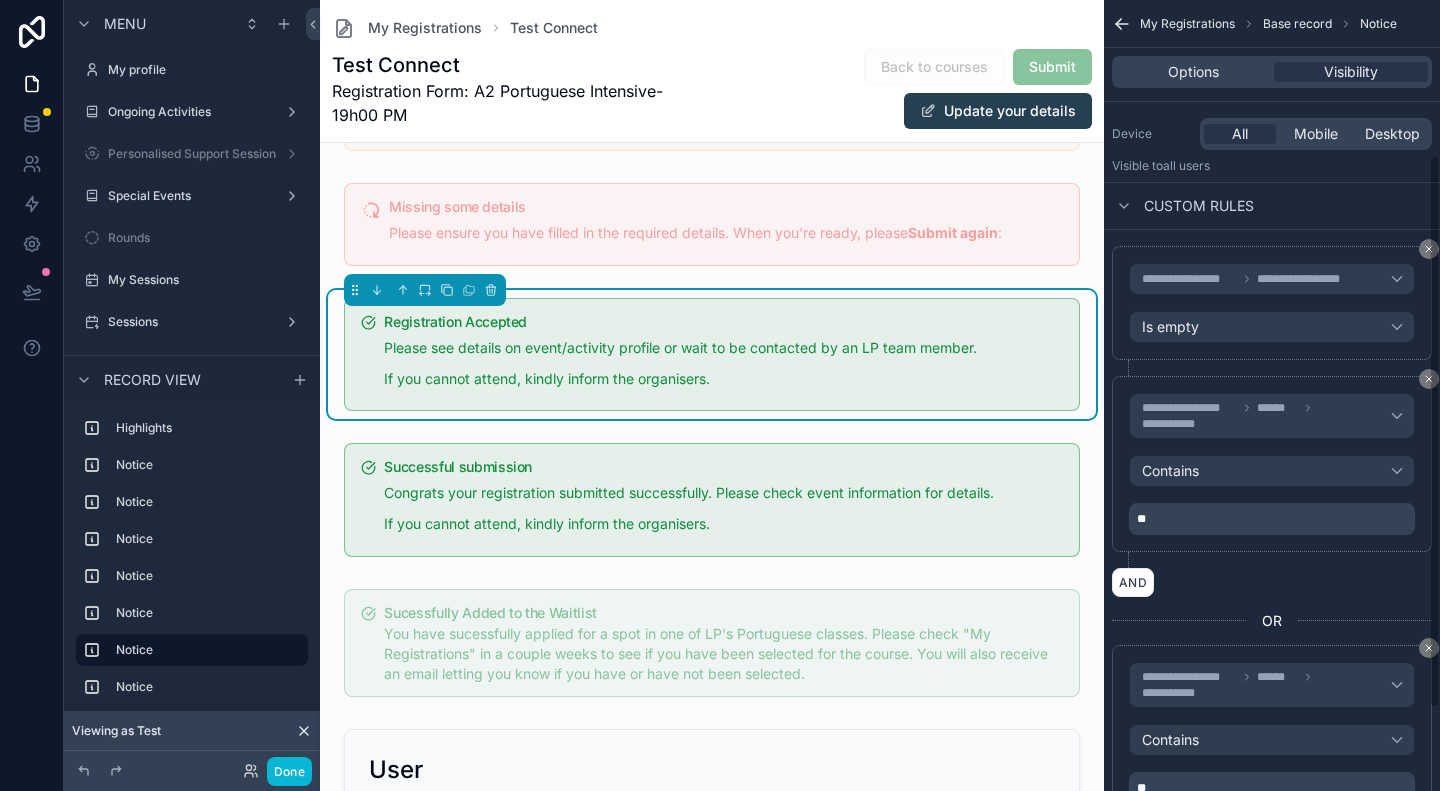 click on "**********" at bounding box center [1272, 311] 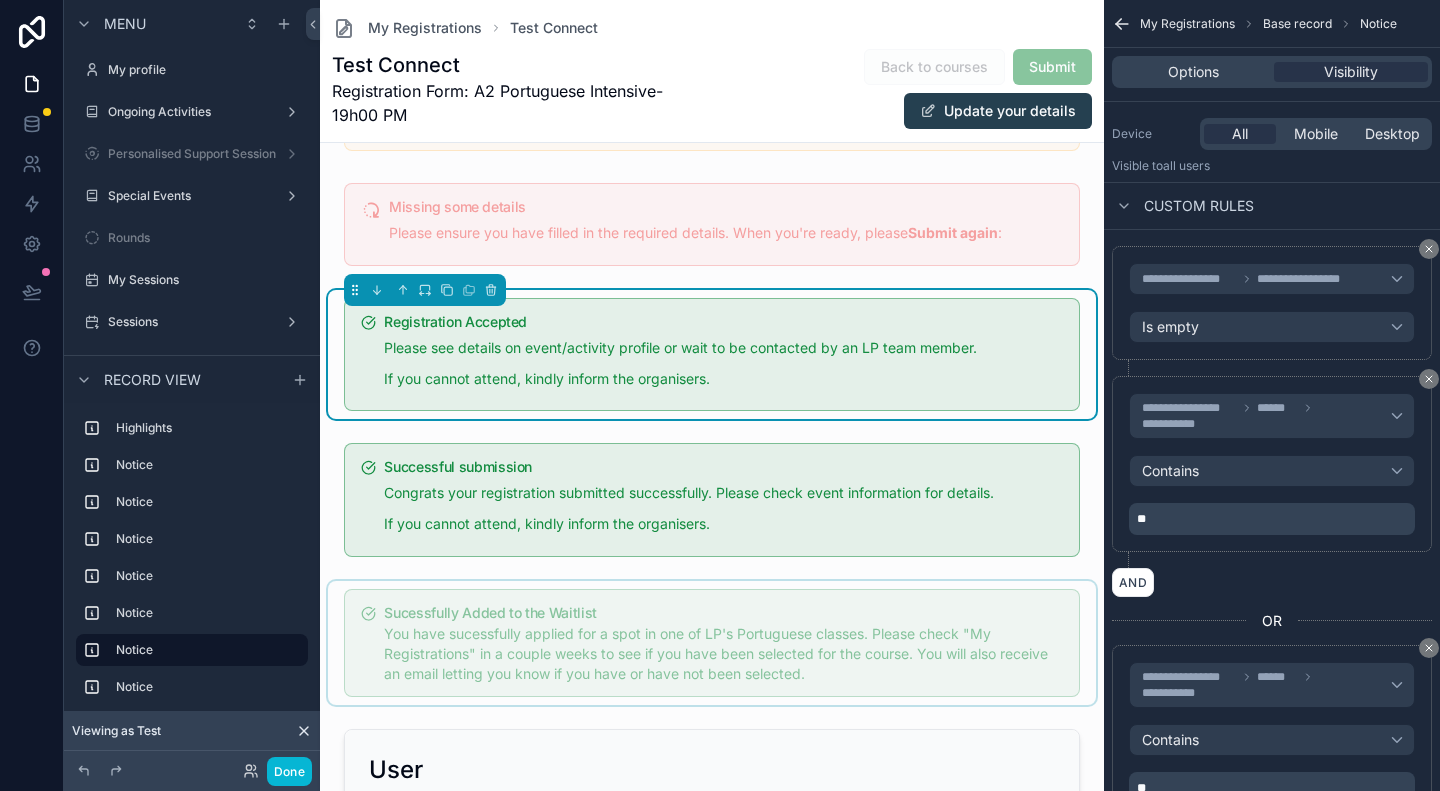 scroll, scrollTop: 400, scrollLeft: 0, axis: vertical 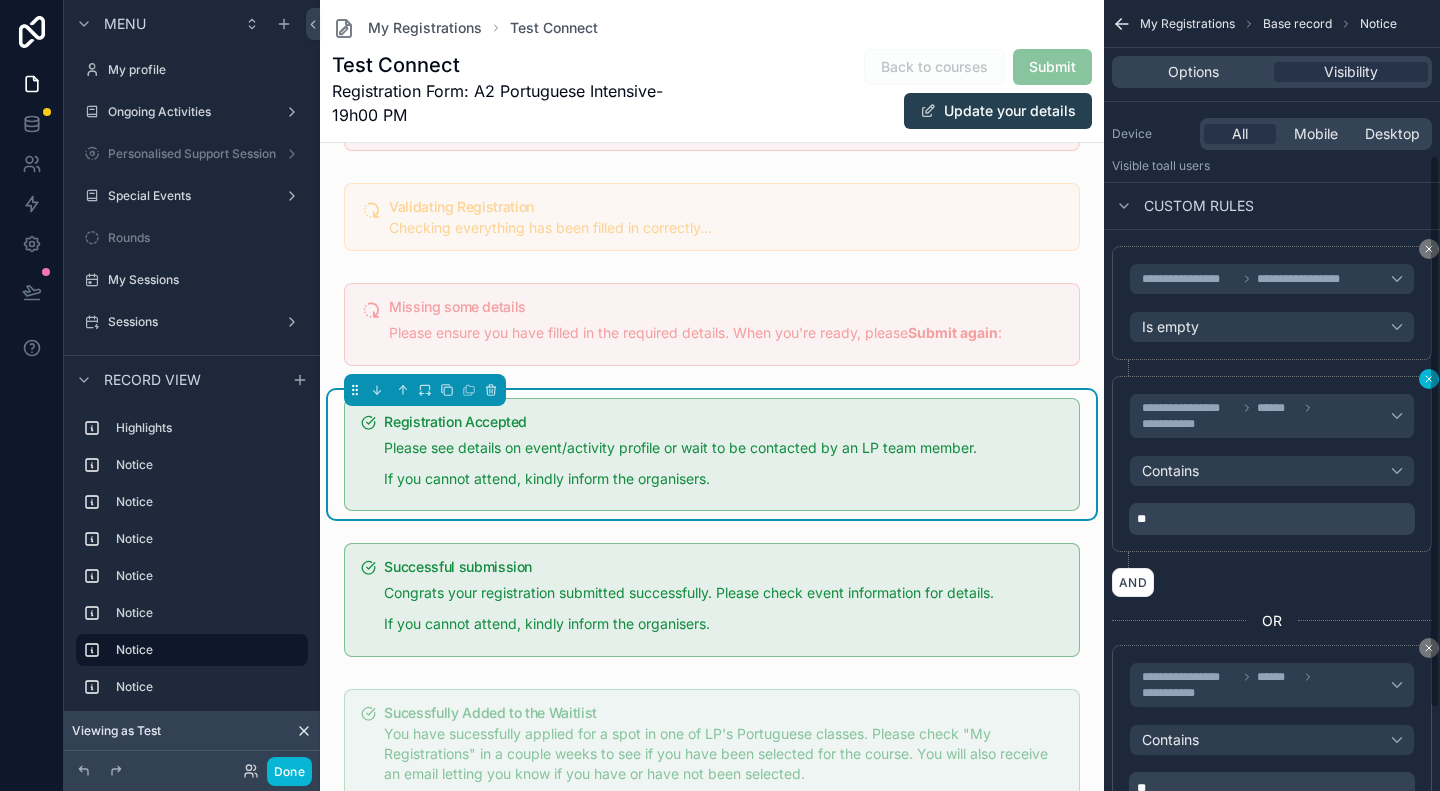 click on "**********" at bounding box center (1272, 395) 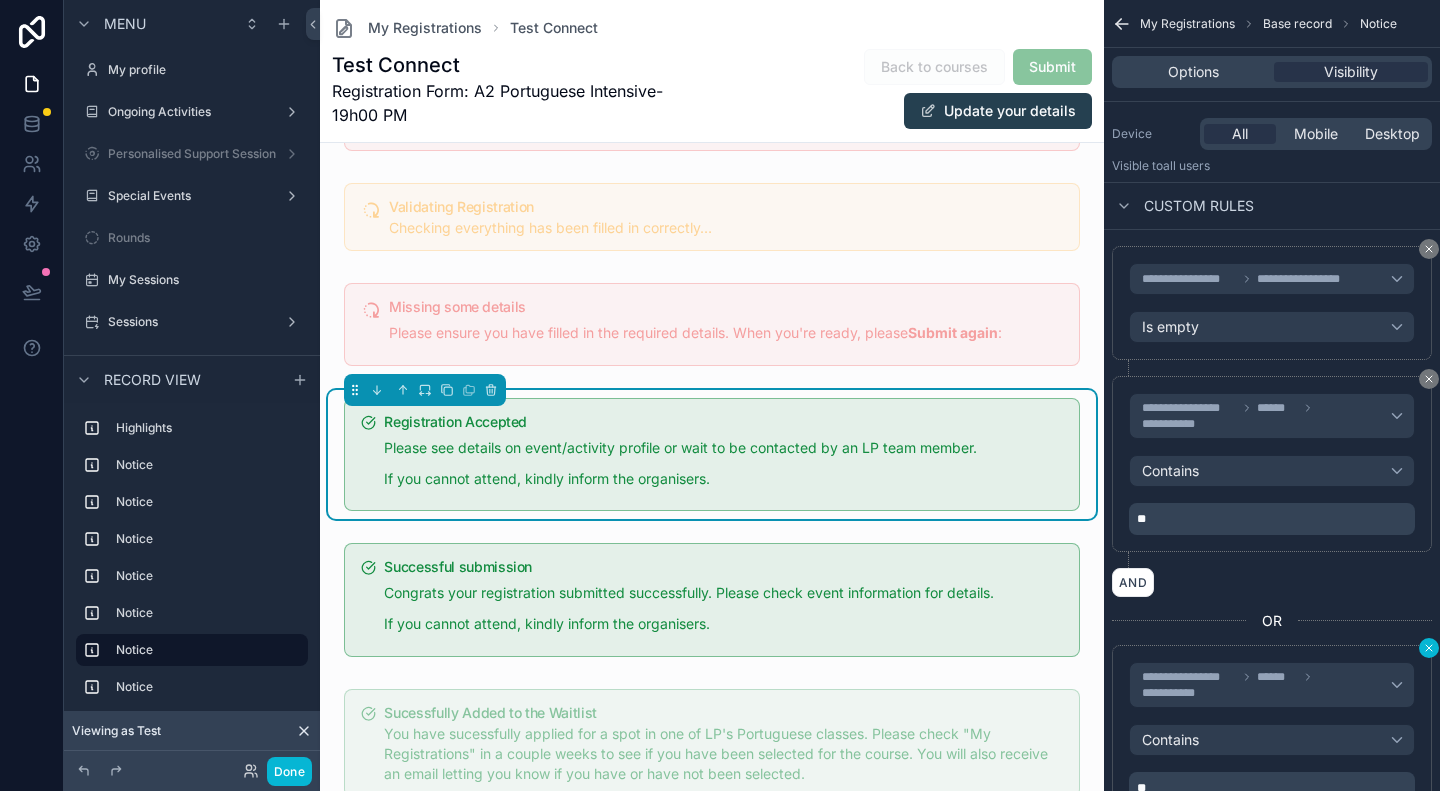 click 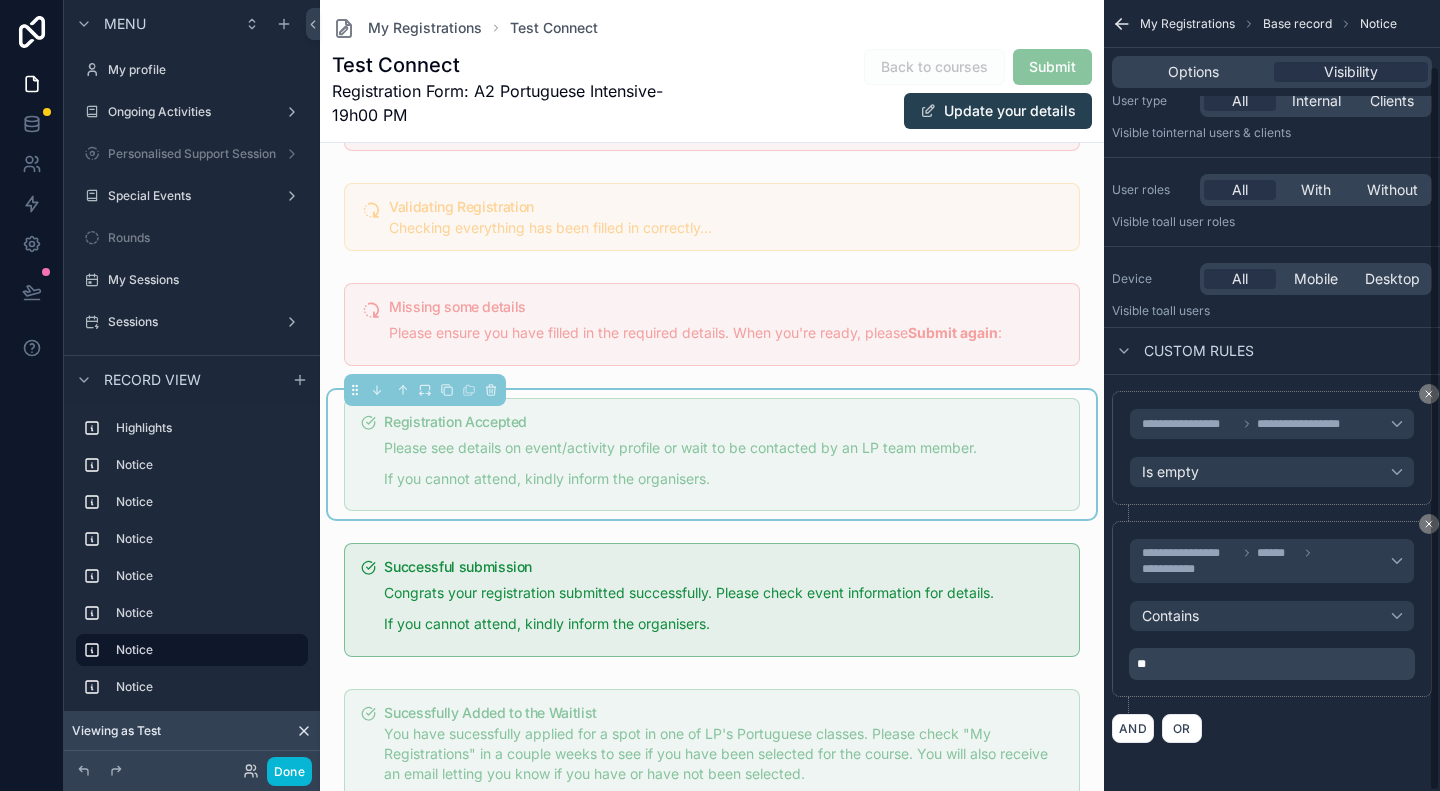 scroll, scrollTop: 72, scrollLeft: 0, axis: vertical 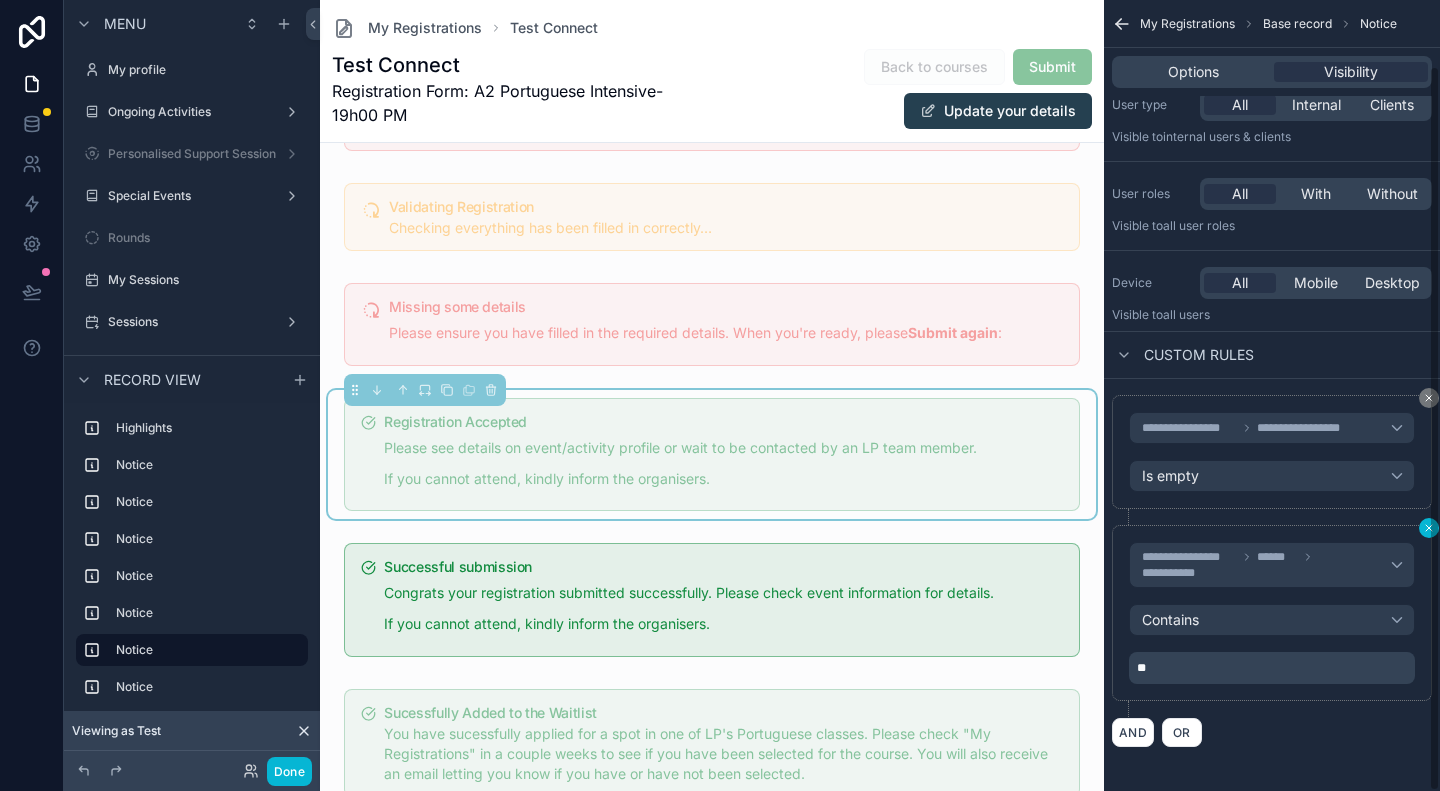 click on "**********" at bounding box center (1272, 395) 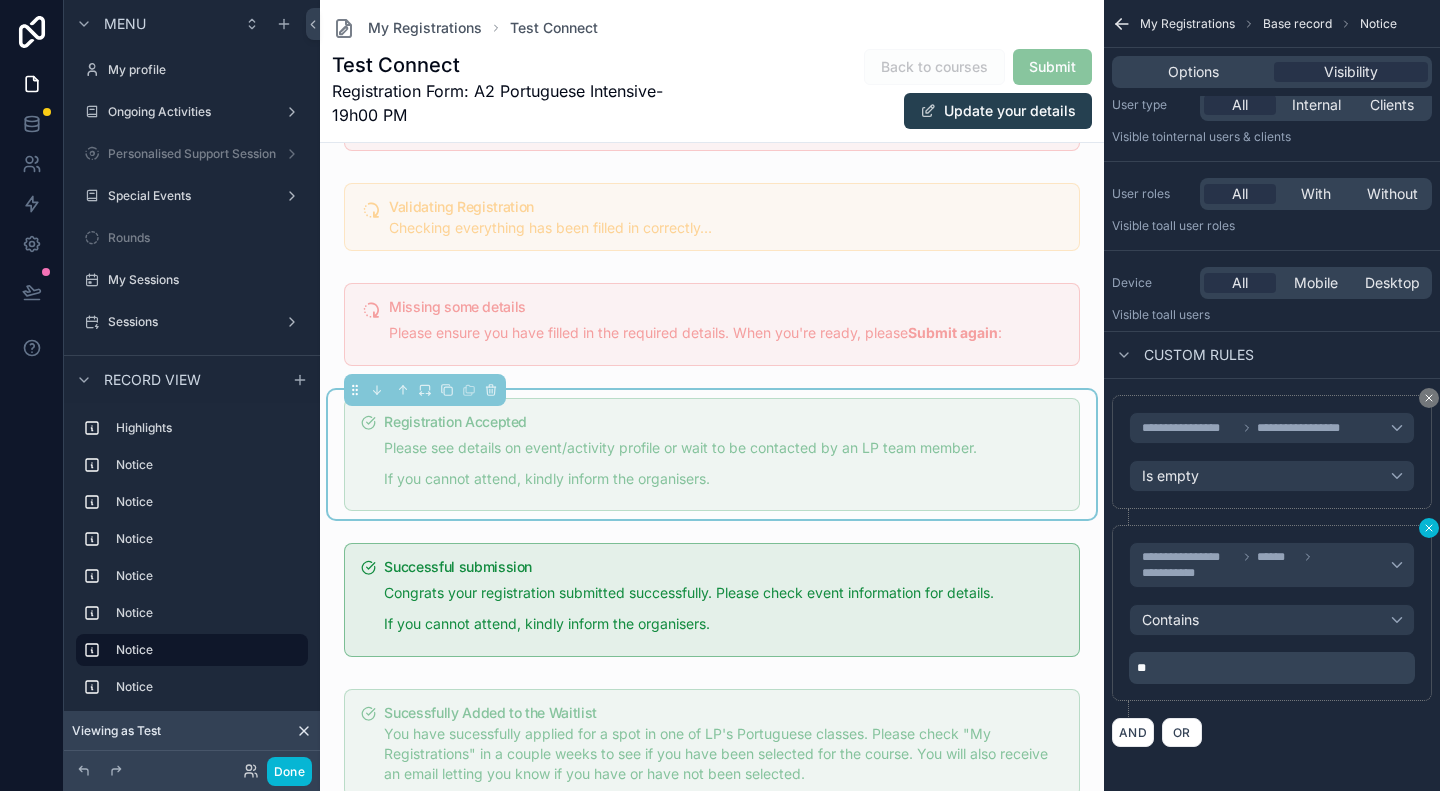 click 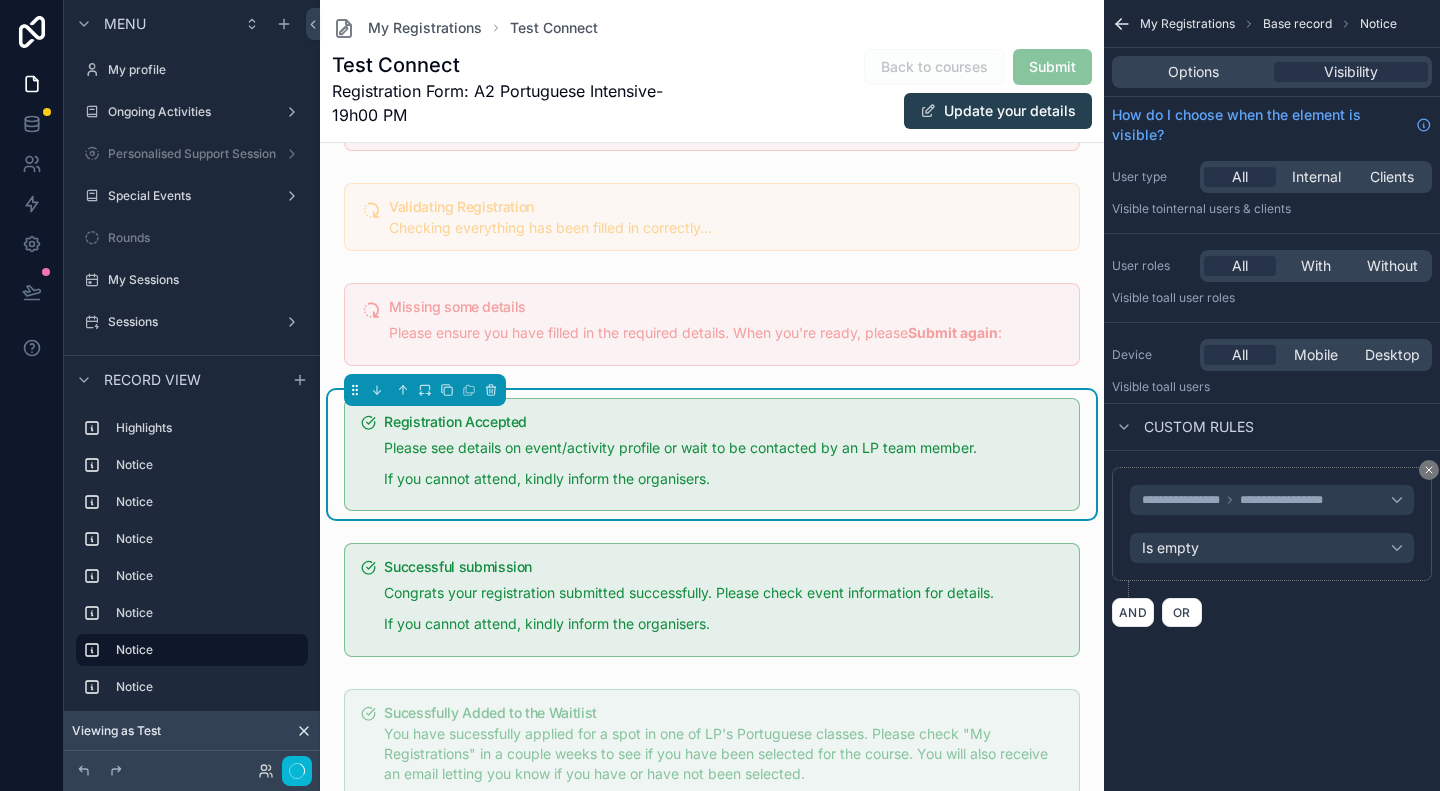 scroll, scrollTop: 0, scrollLeft: 0, axis: both 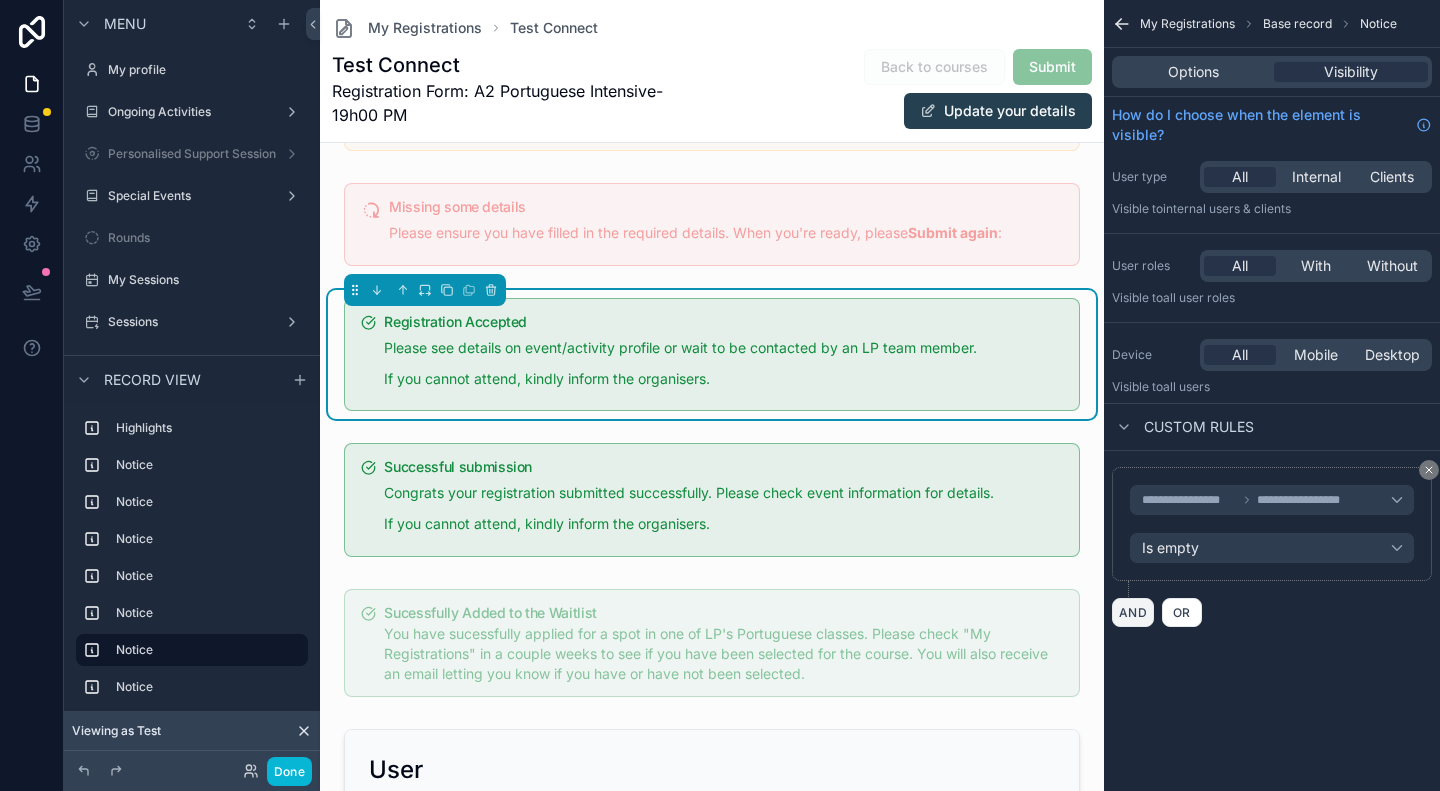 click on "AND" at bounding box center (1133, 612) 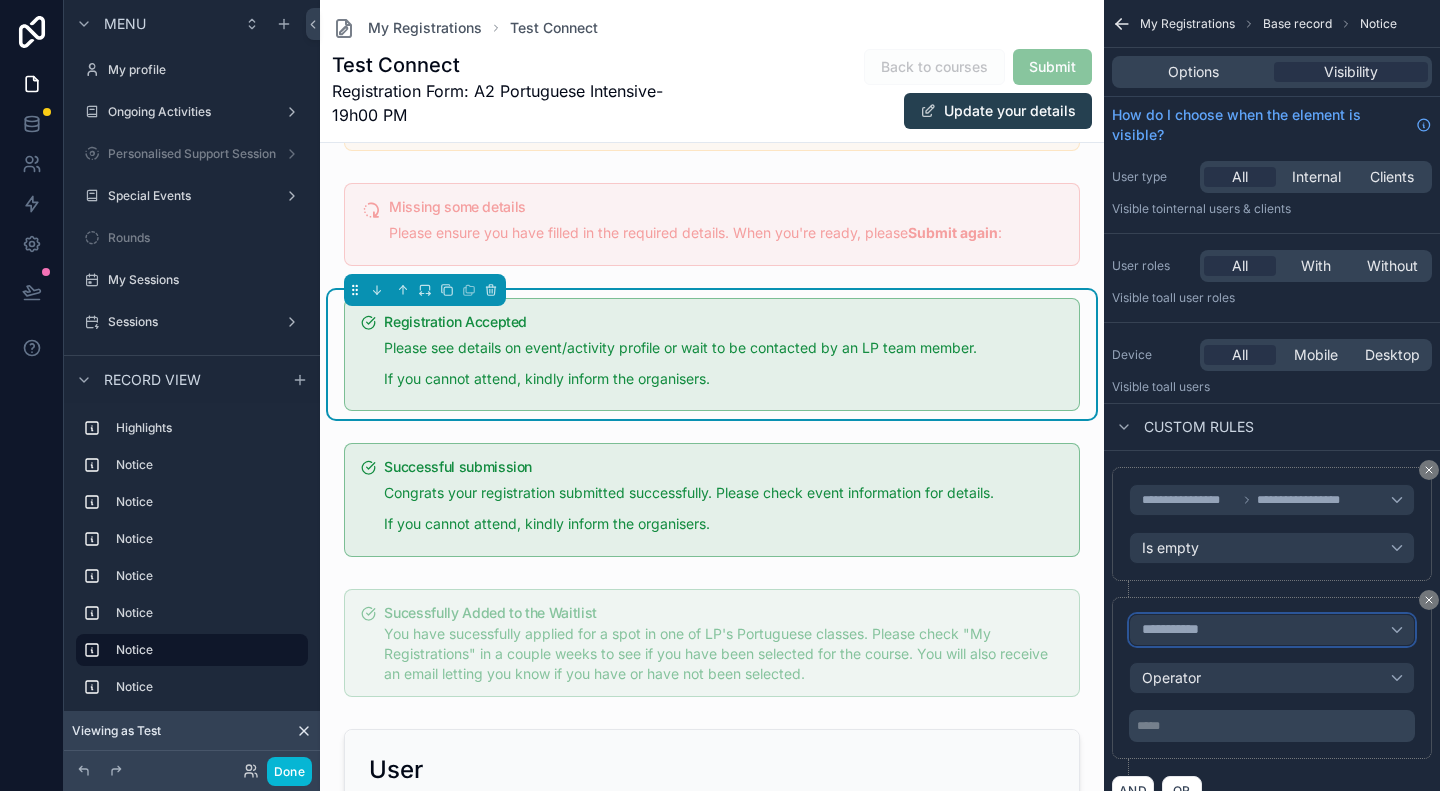 click on "**********" at bounding box center [1179, 630] 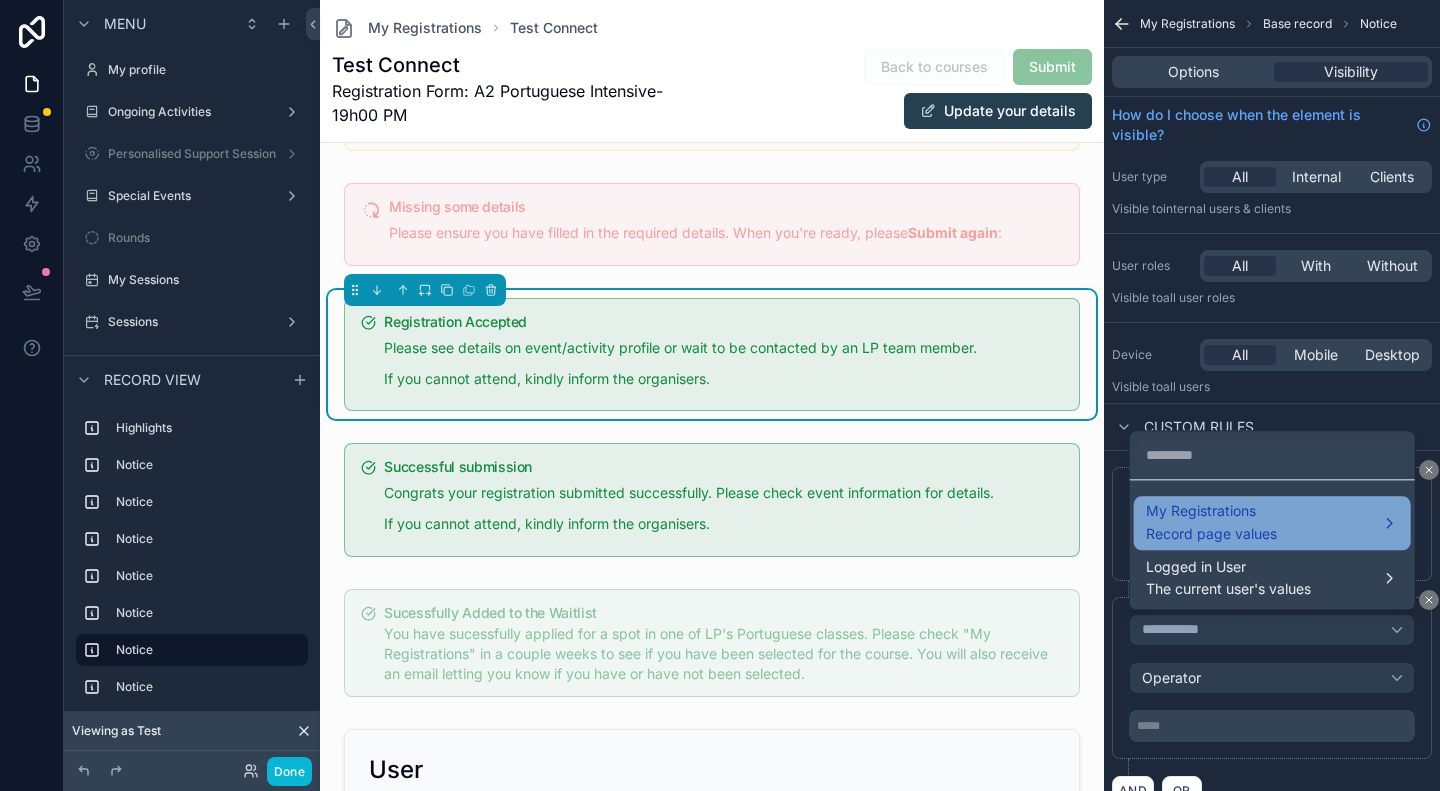 click on "Record page values" at bounding box center [1211, 534] 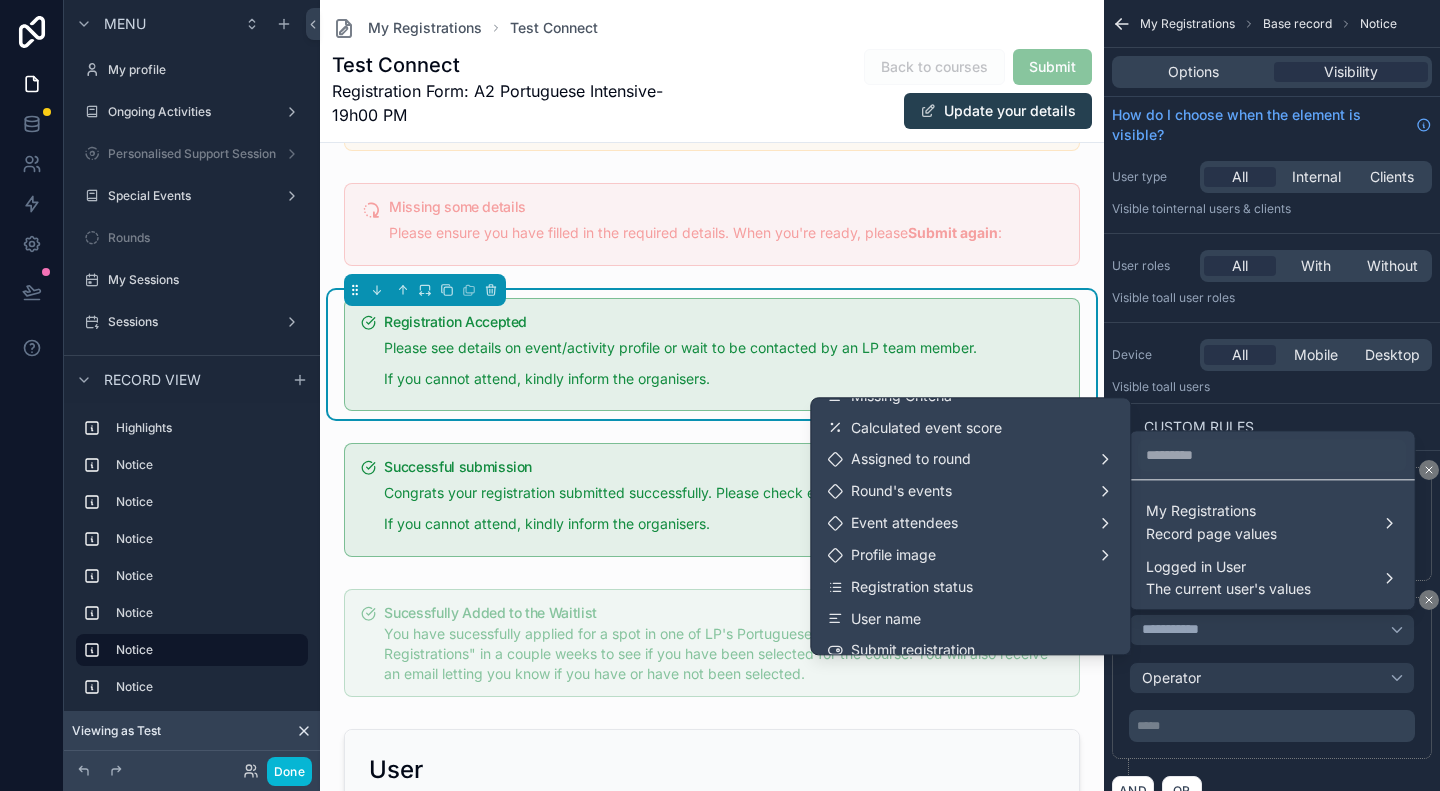 scroll, scrollTop: 400, scrollLeft: 0, axis: vertical 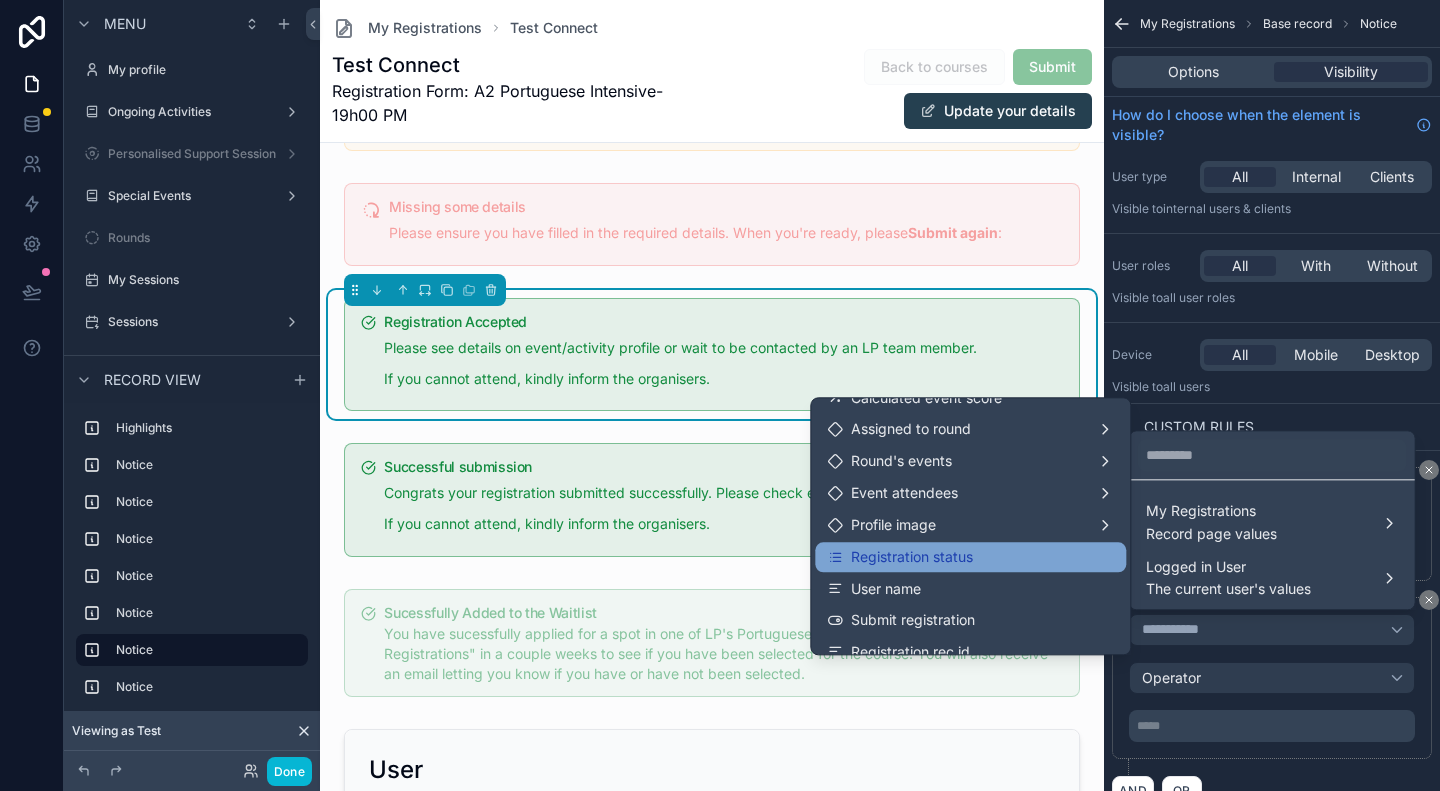 click on "Registration status" at bounding box center (912, 557) 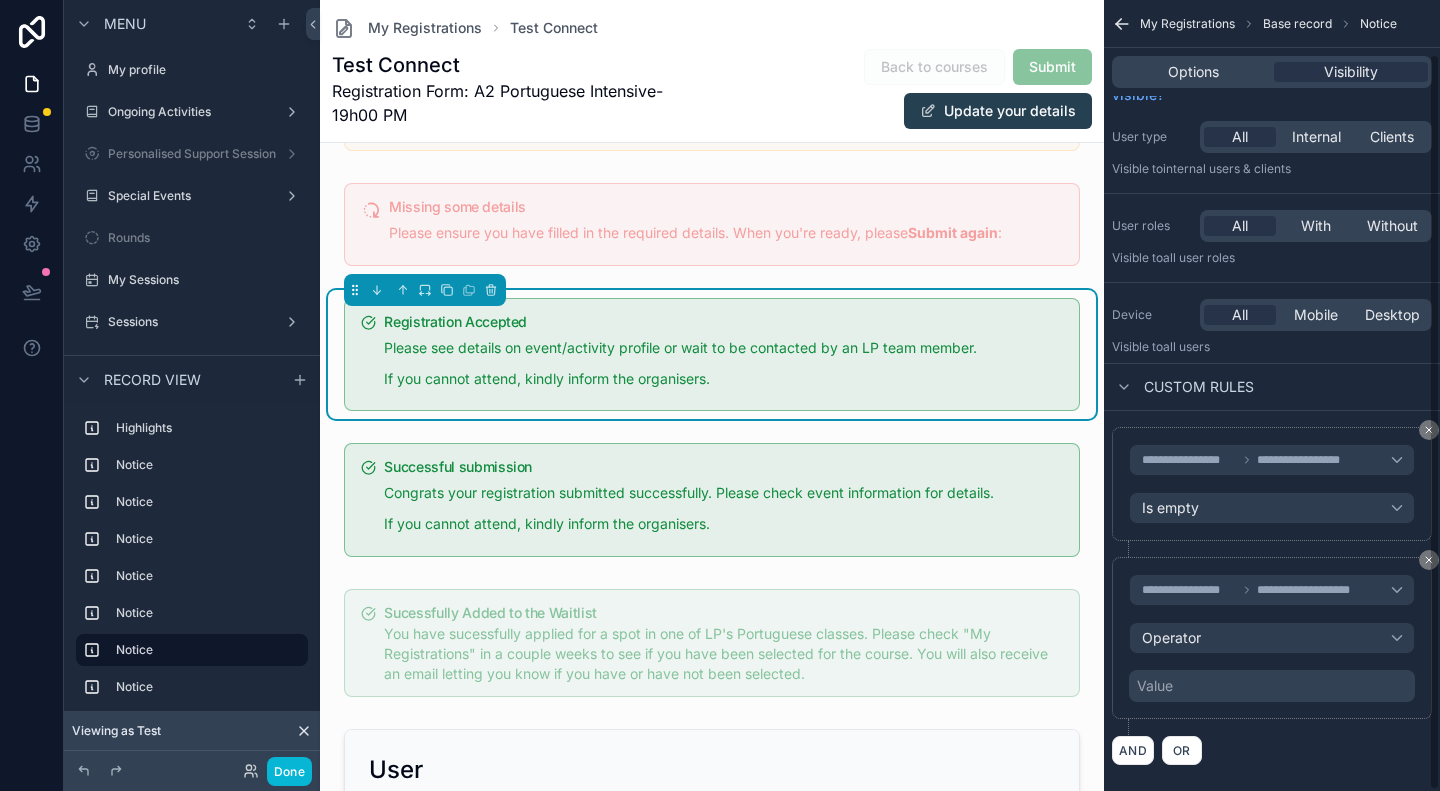 scroll, scrollTop: 58, scrollLeft: 0, axis: vertical 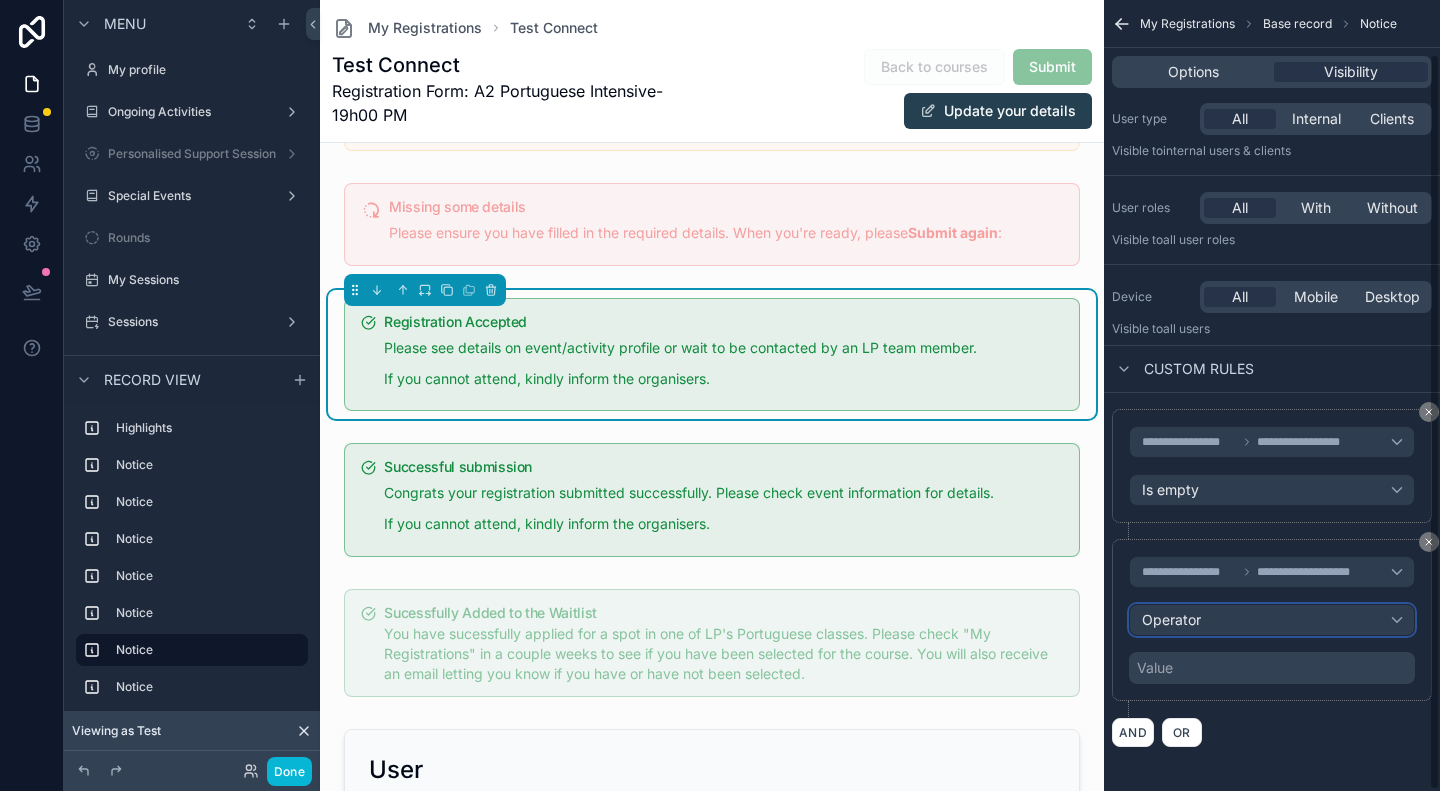 click on "Operator" at bounding box center [1272, 620] 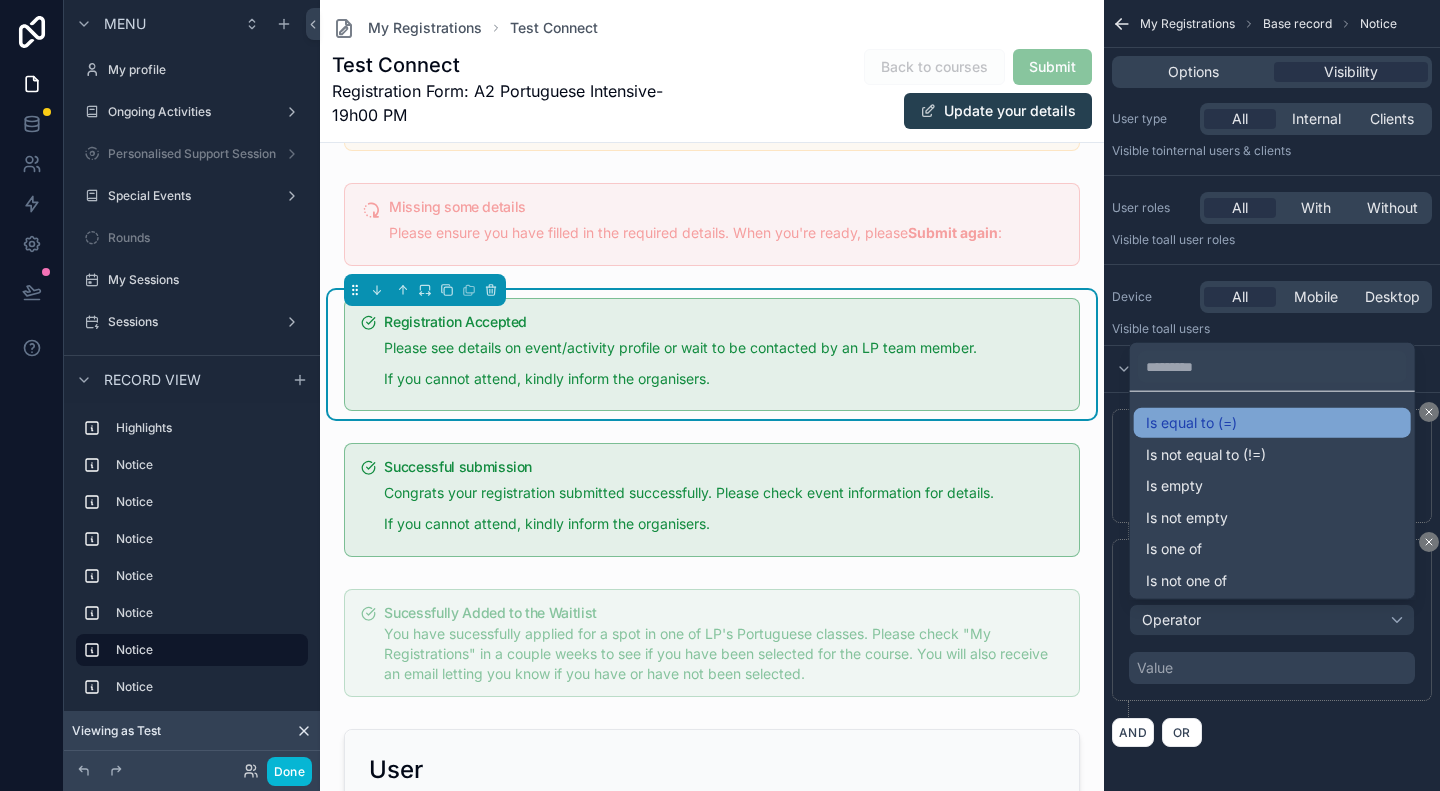 click on "Is equal to (=)" at bounding box center [1191, 423] 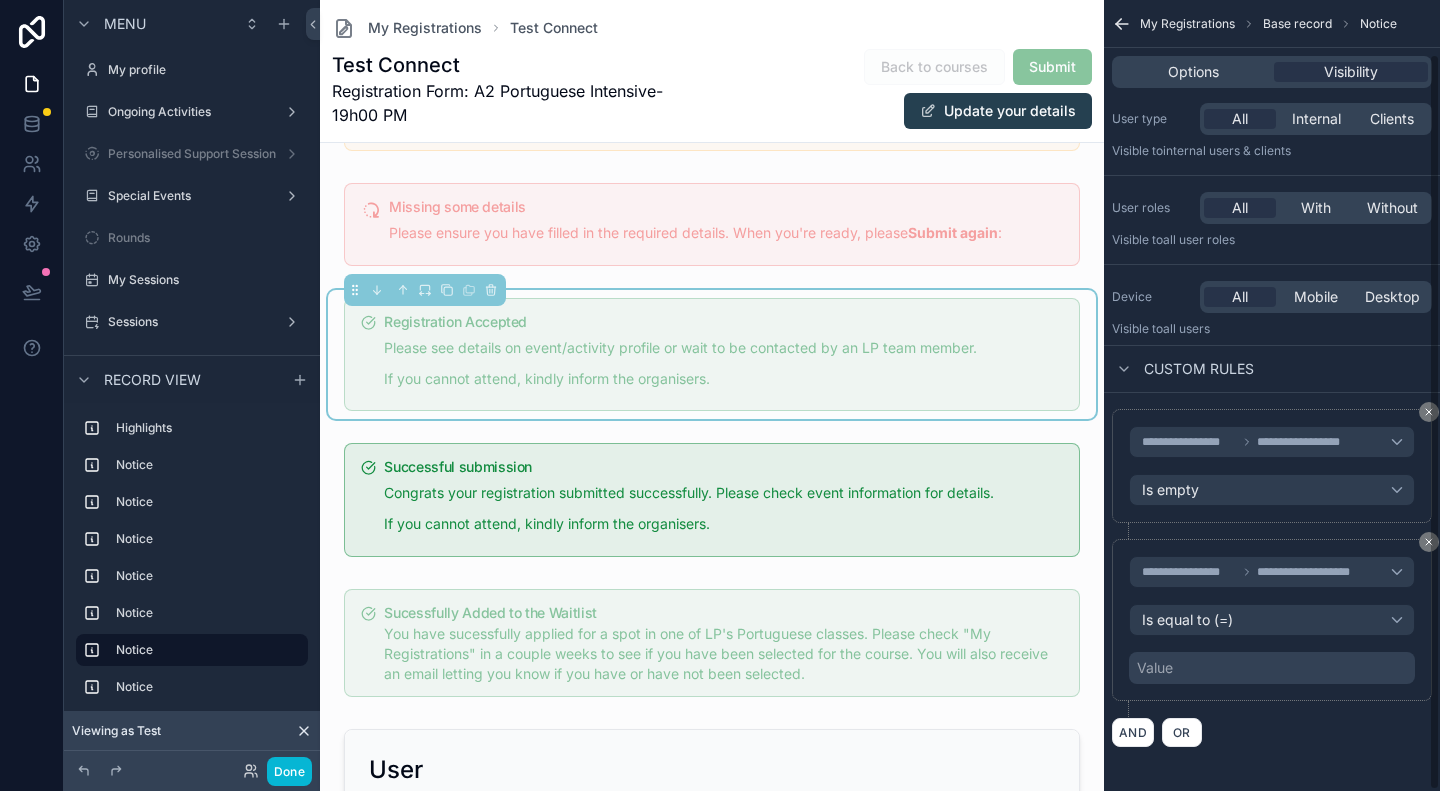 click on "Value" at bounding box center [1272, 668] 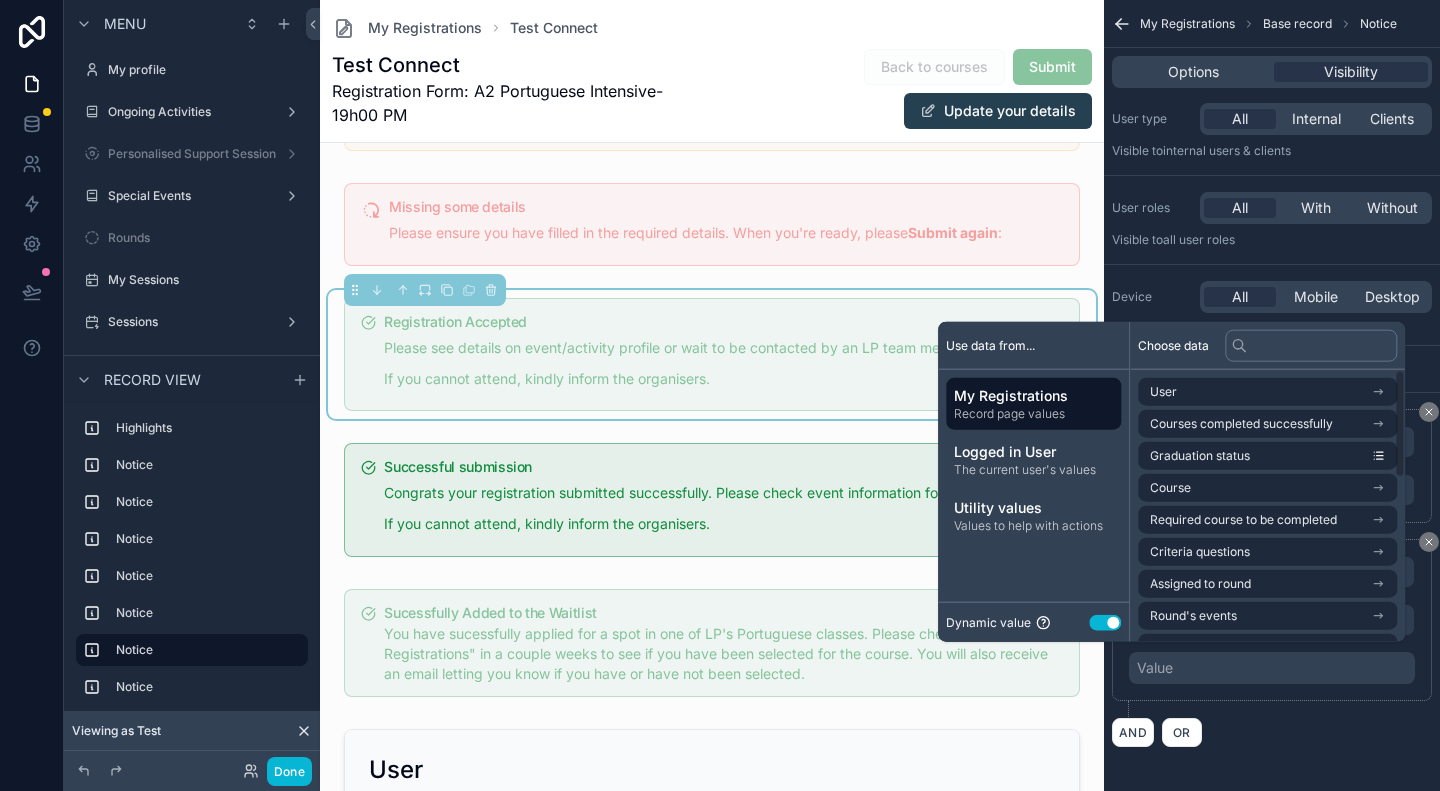 click on "Use setting" at bounding box center [1105, 622] 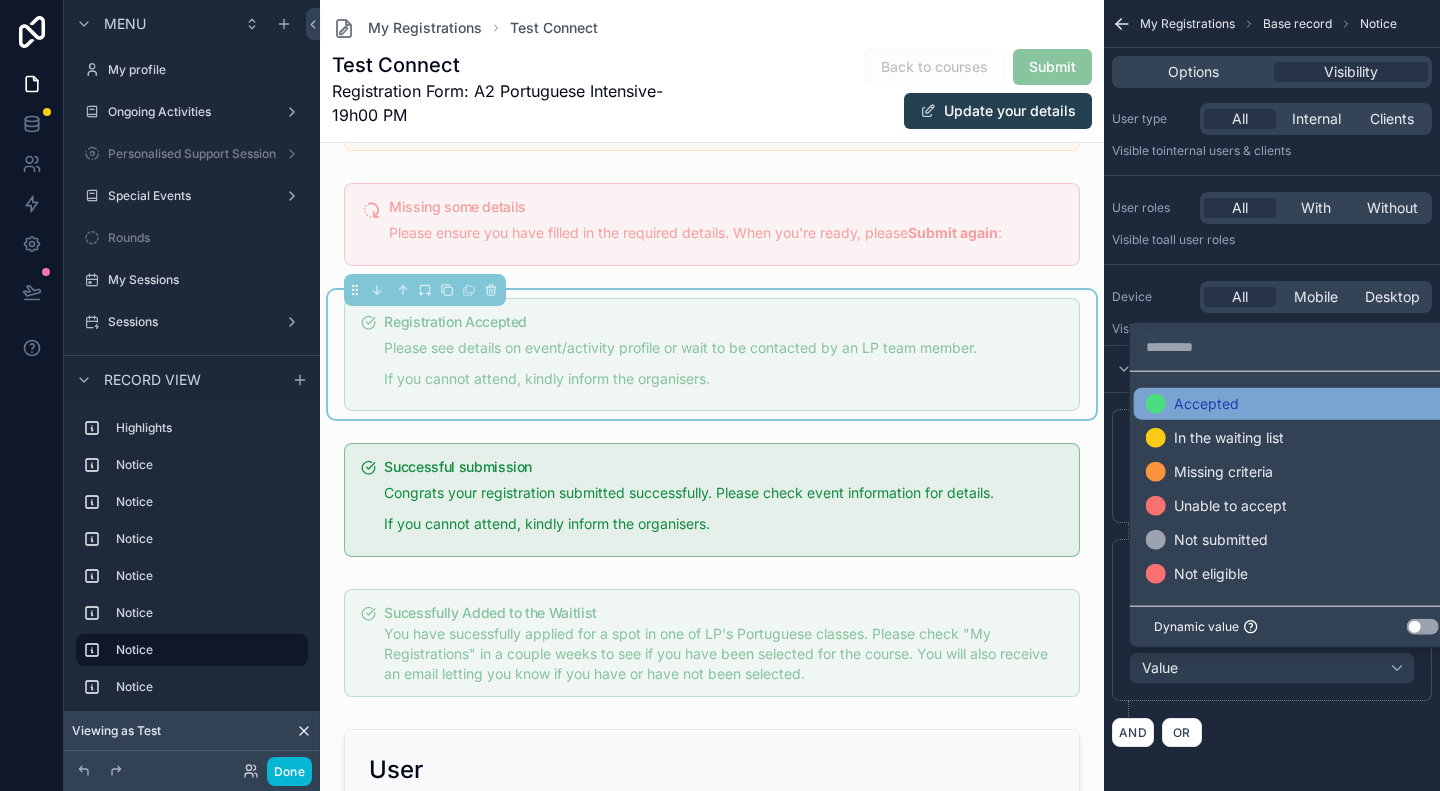 click on "Accepted" at bounding box center [1206, 404] 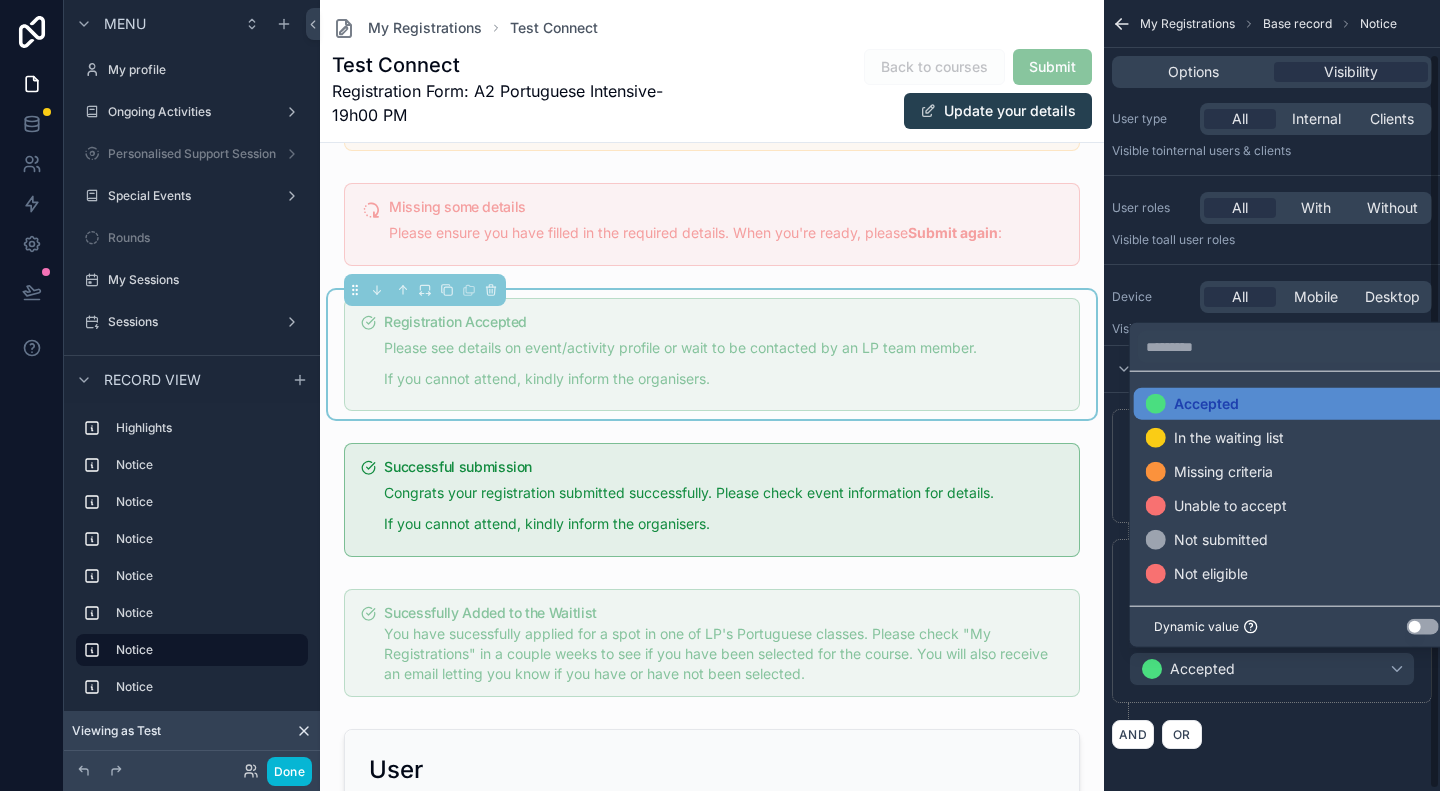 click on "AND OR" at bounding box center (1272, 734) 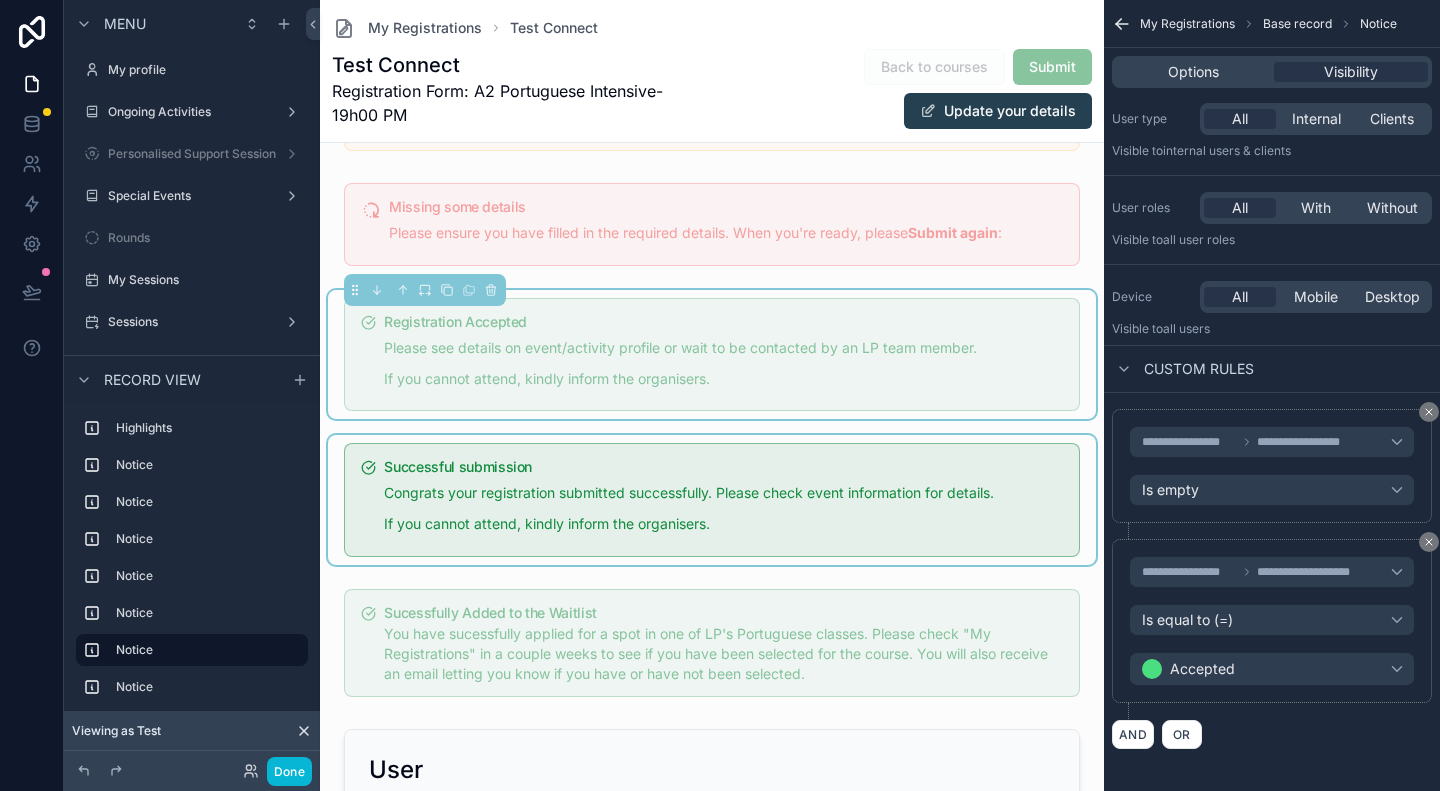 click at bounding box center (712, 500) 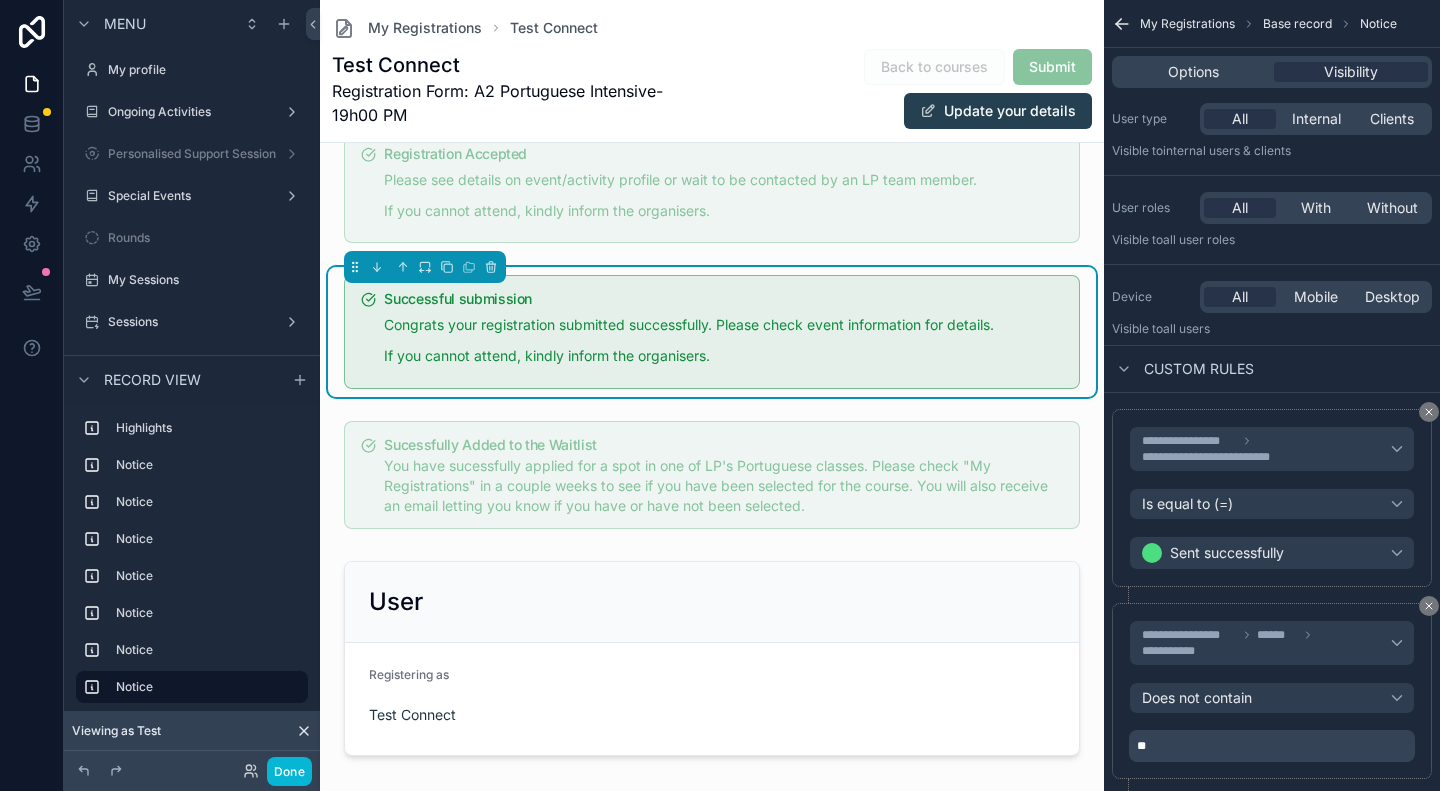 scroll, scrollTop: 700, scrollLeft: 0, axis: vertical 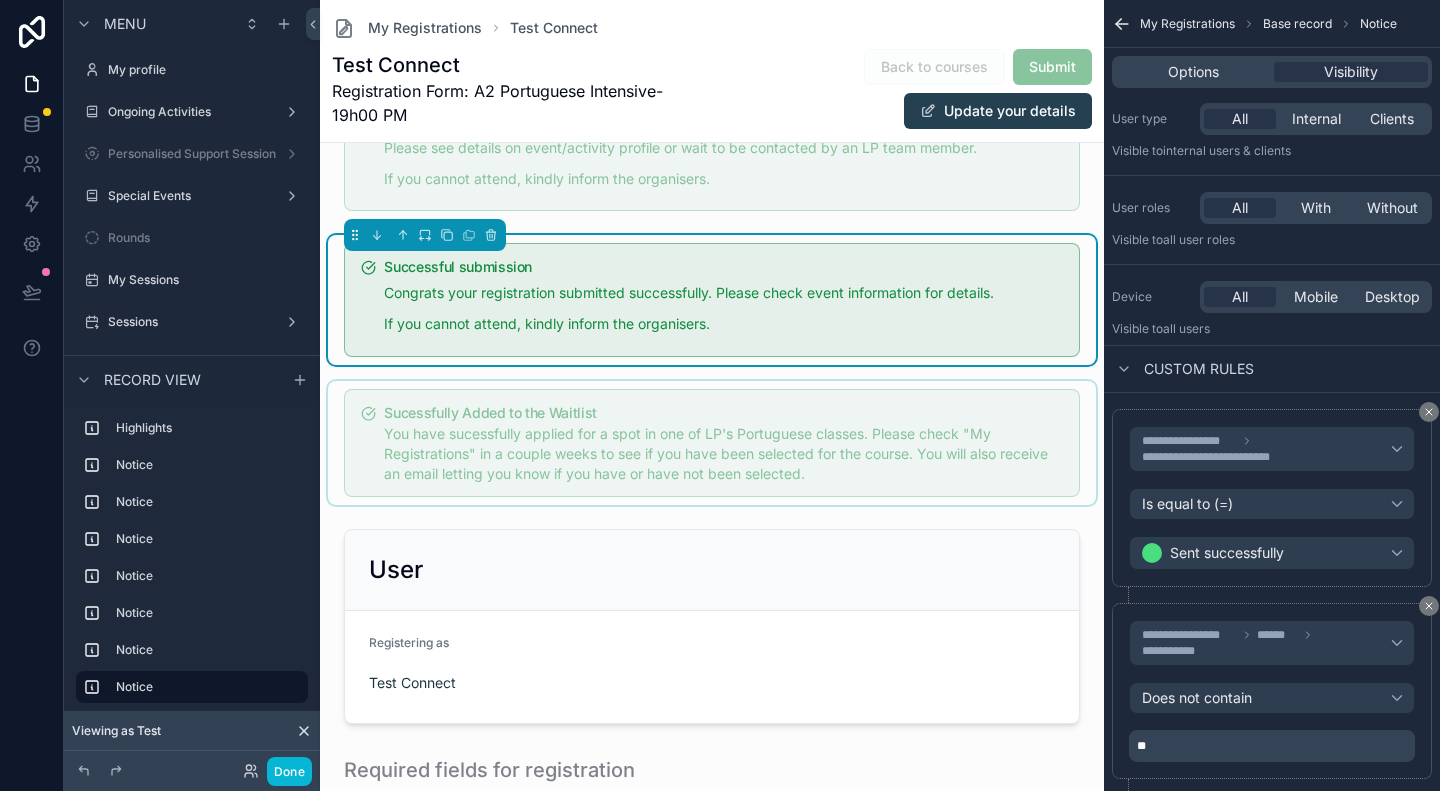 click at bounding box center (712, 443) 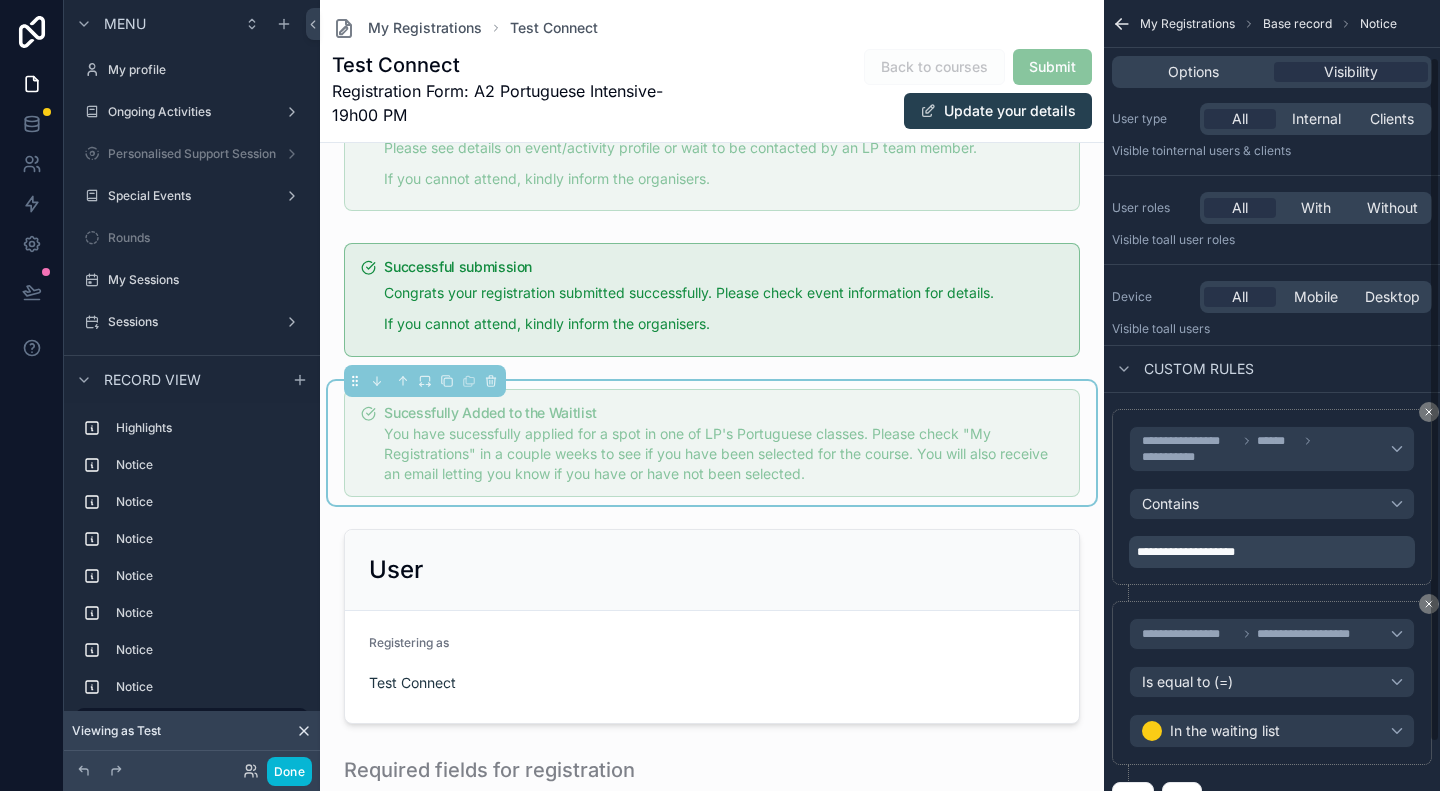 scroll, scrollTop: 121, scrollLeft: 0, axis: vertical 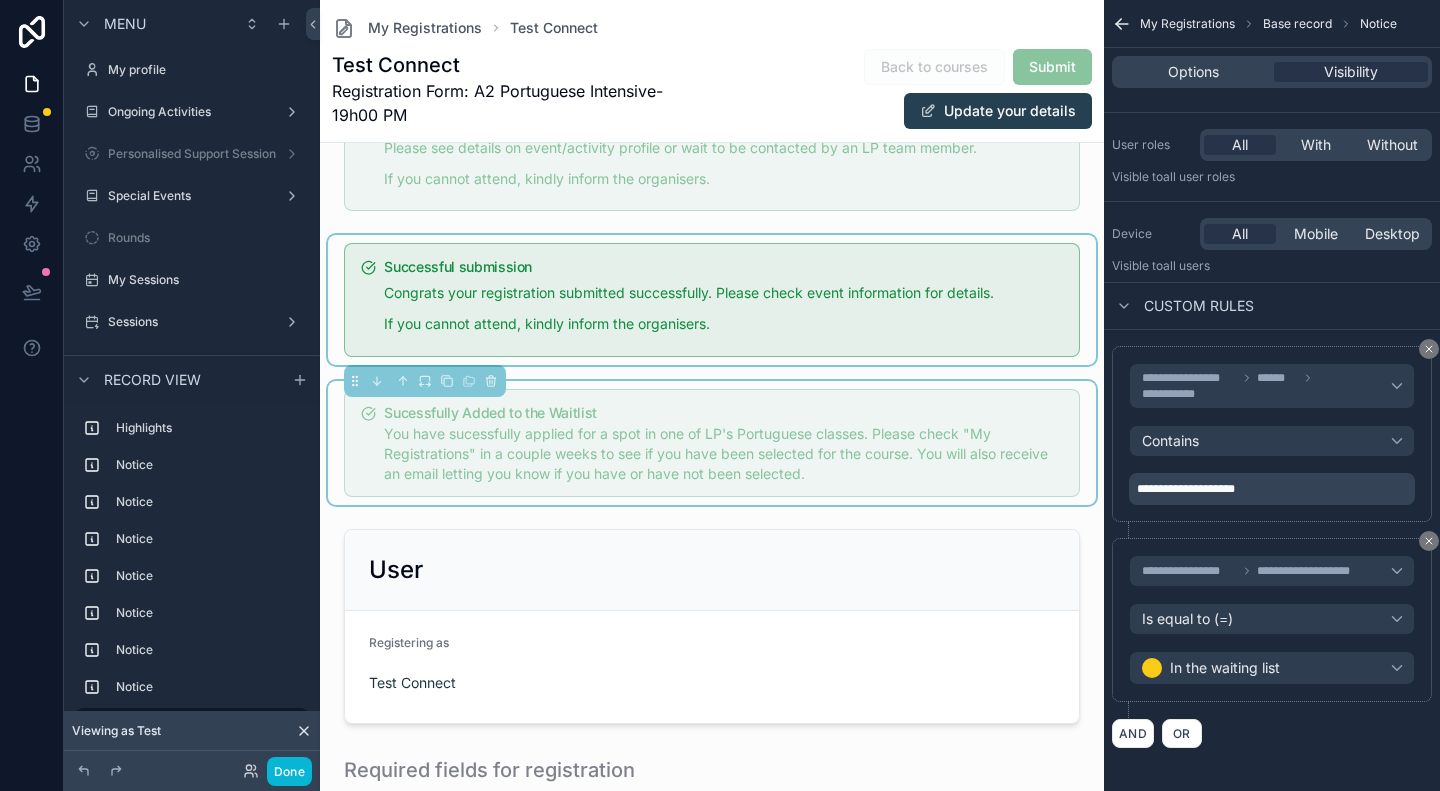 click at bounding box center (712, 300) 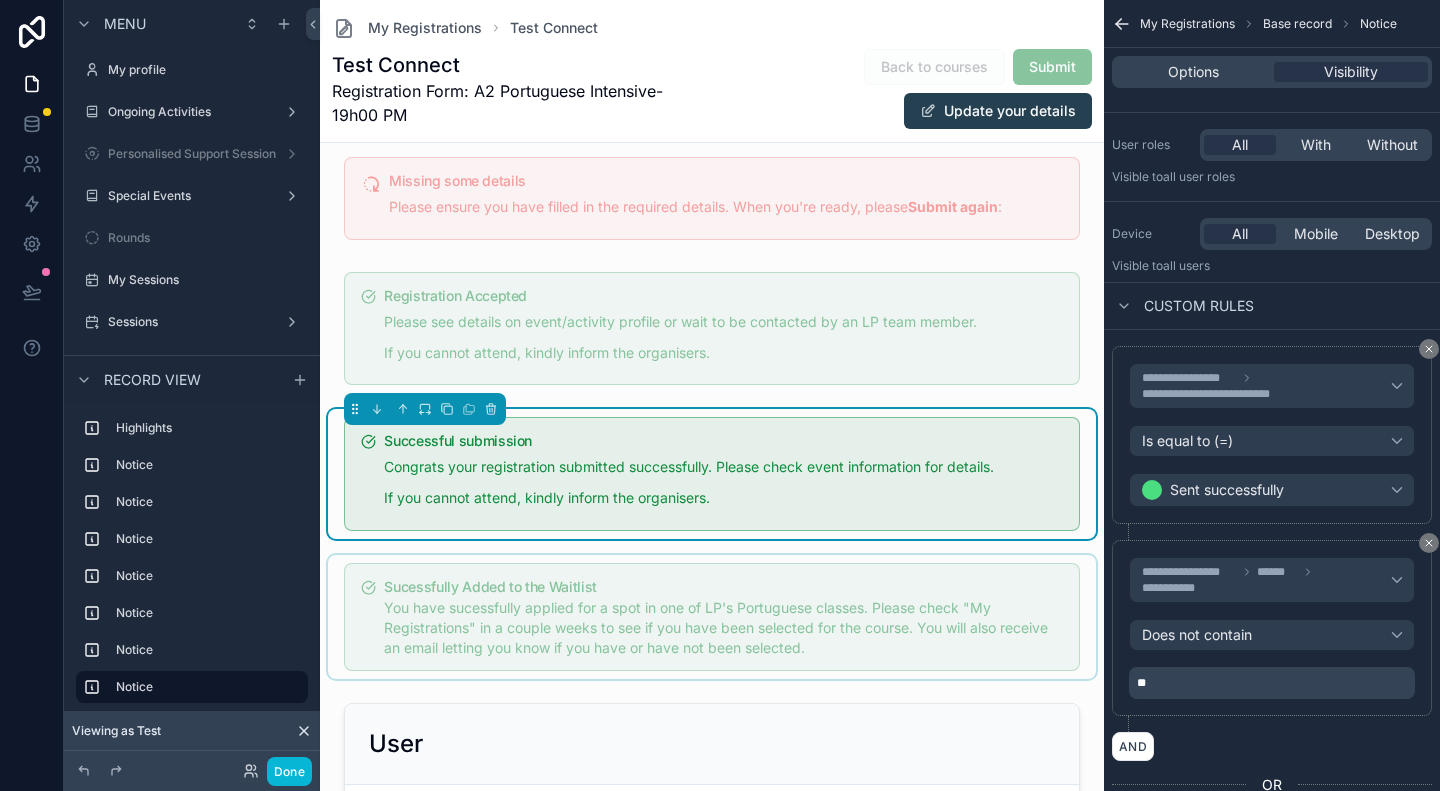scroll, scrollTop: 500, scrollLeft: 0, axis: vertical 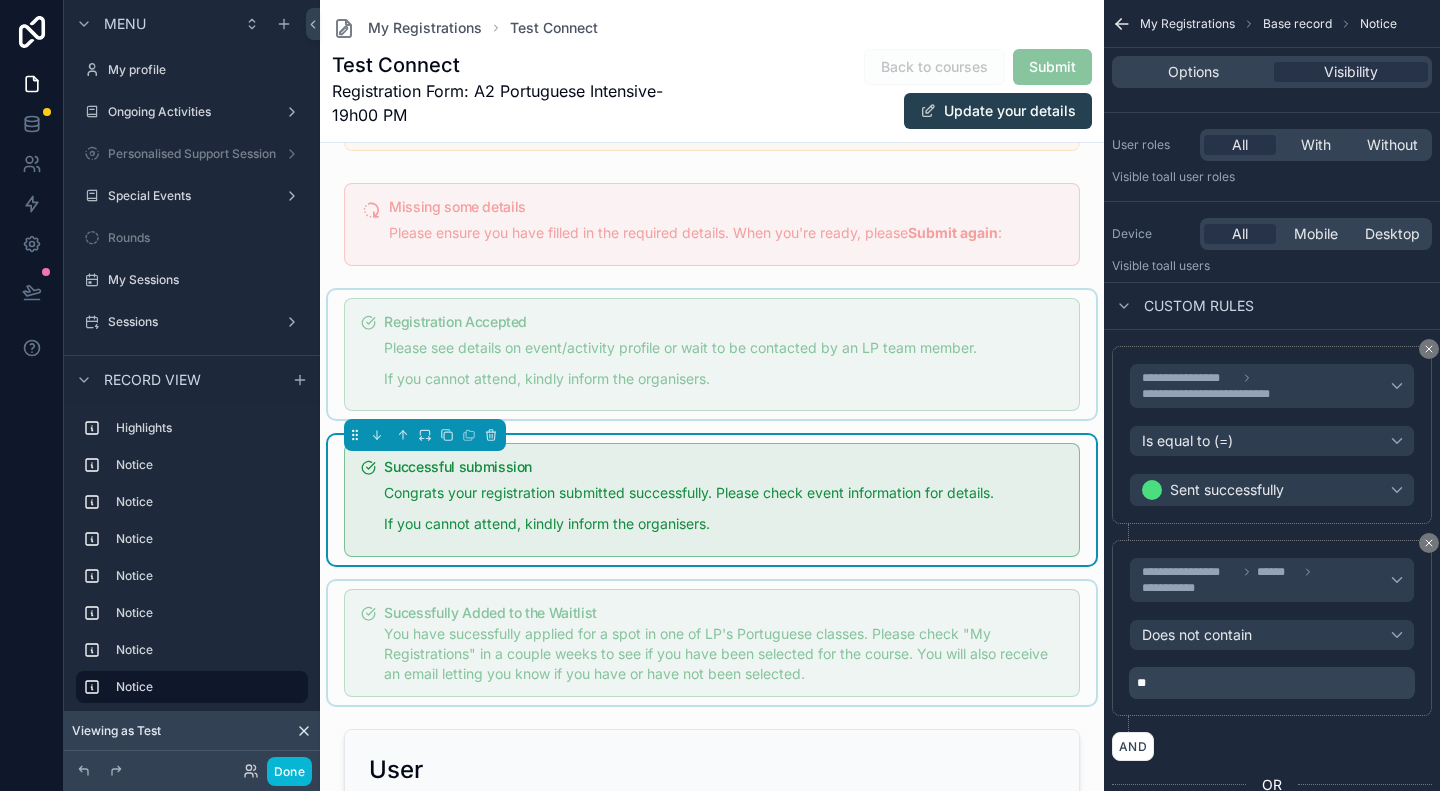 click at bounding box center [712, 355] 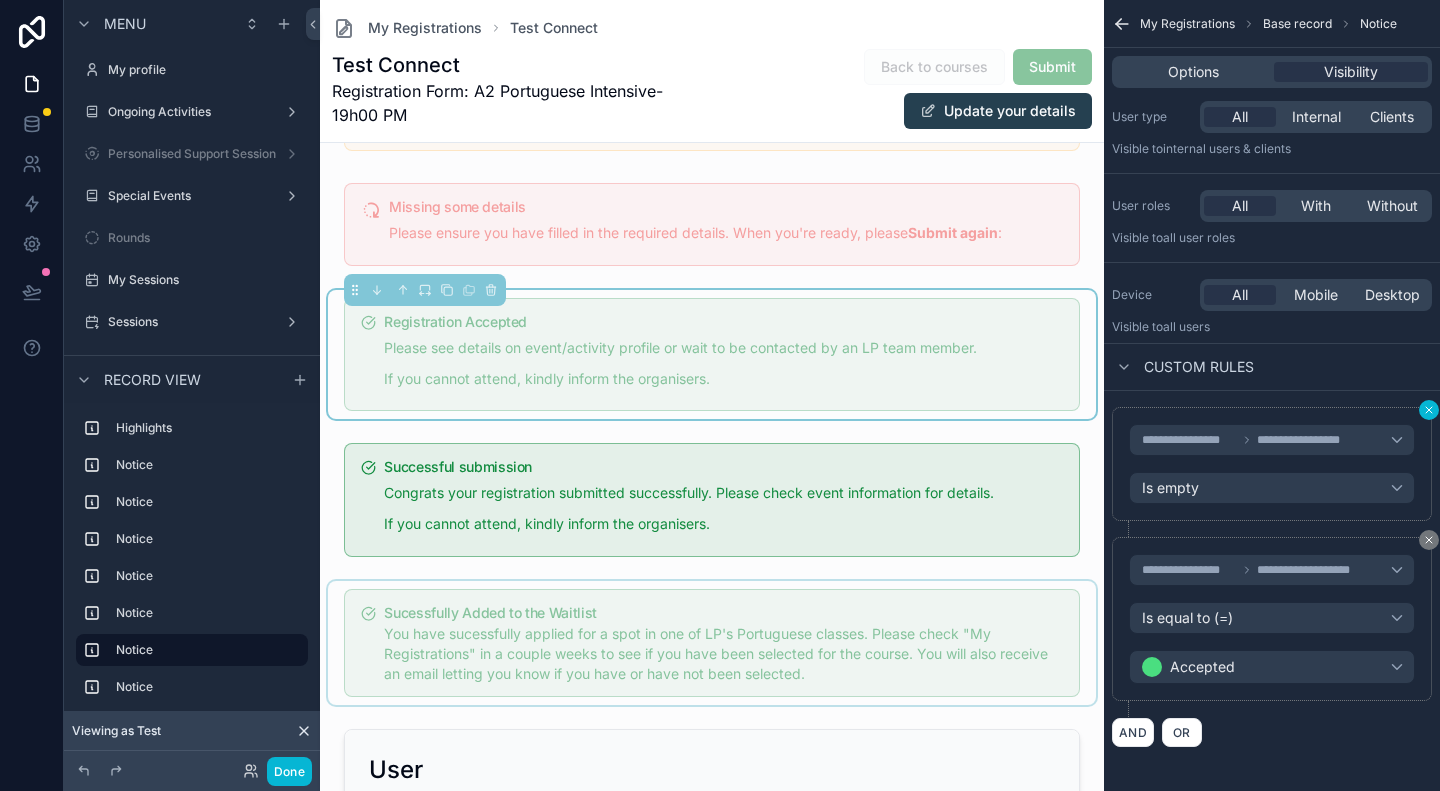 click 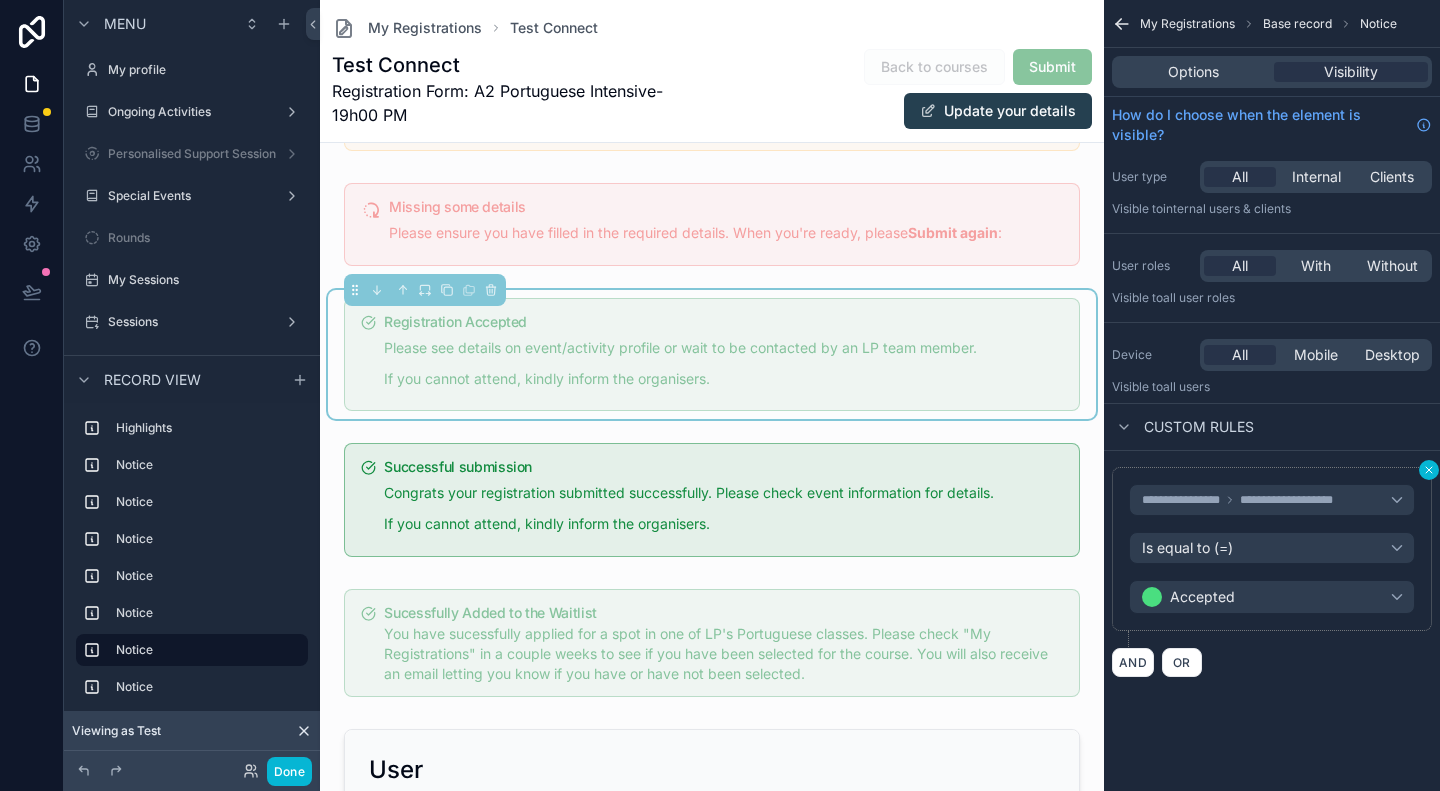 scroll, scrollTop: 0, scrollLeft: 0, axis: both 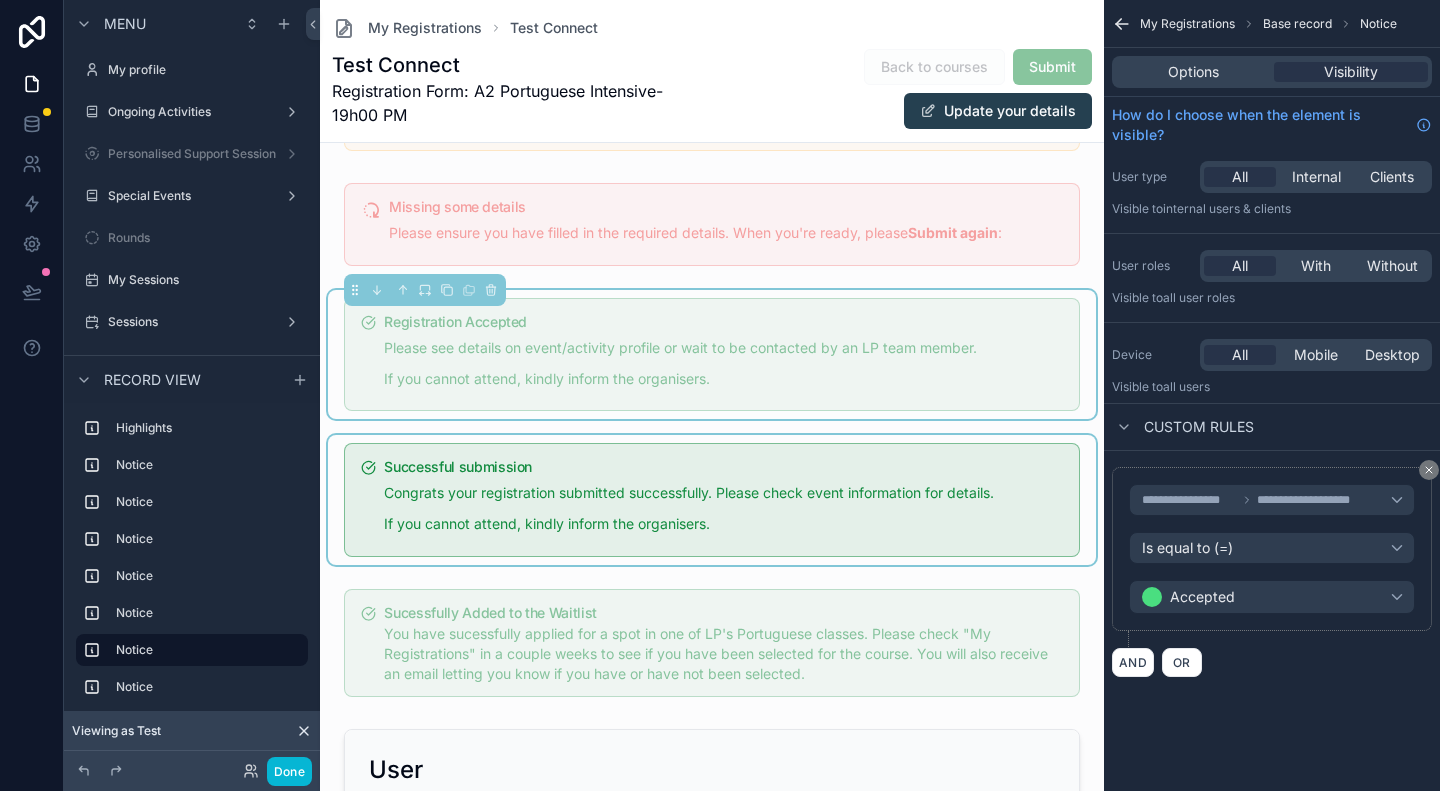 click at bounding box center [712, 500] 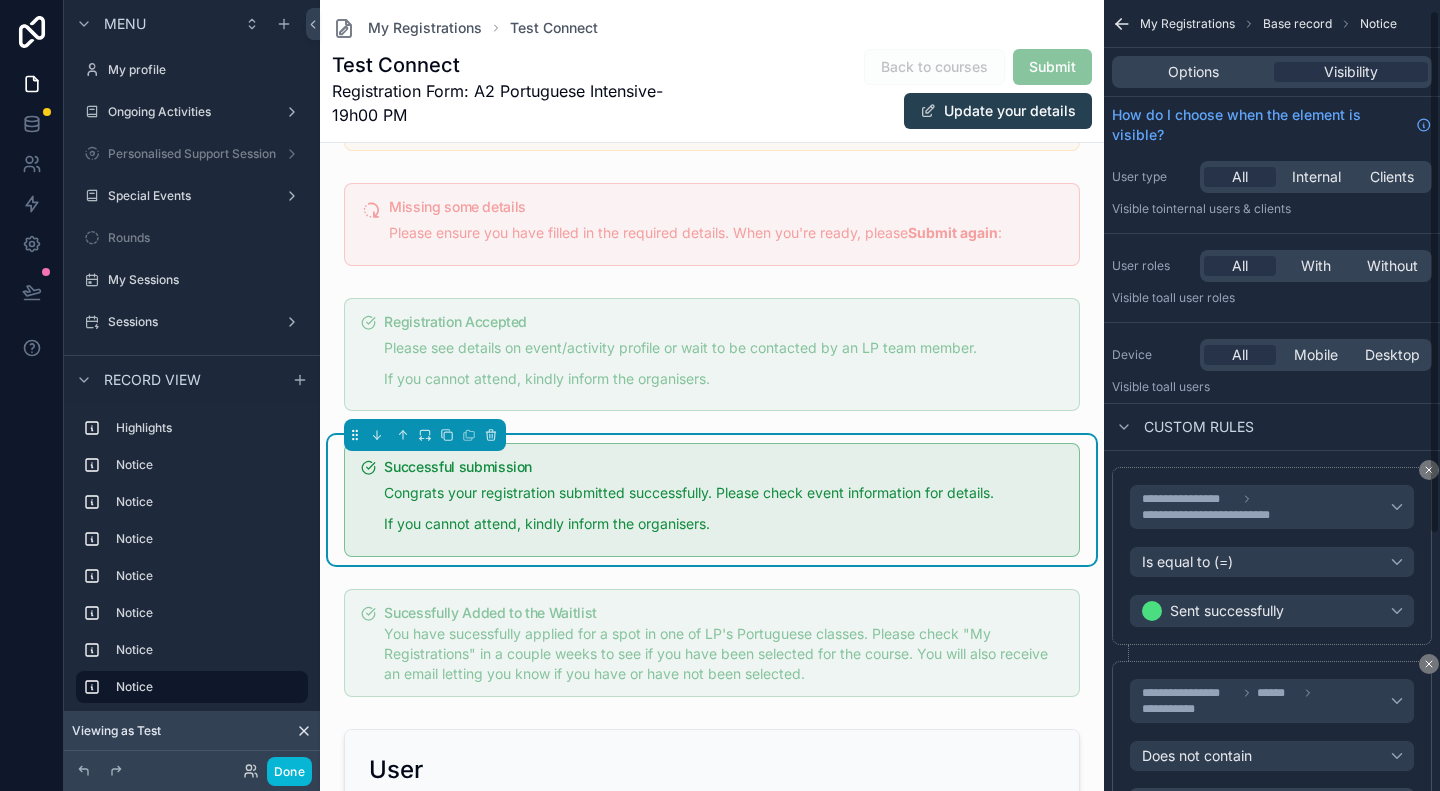 scroll, scrollTop: 100, scrollLeft: 0, axis: vertical 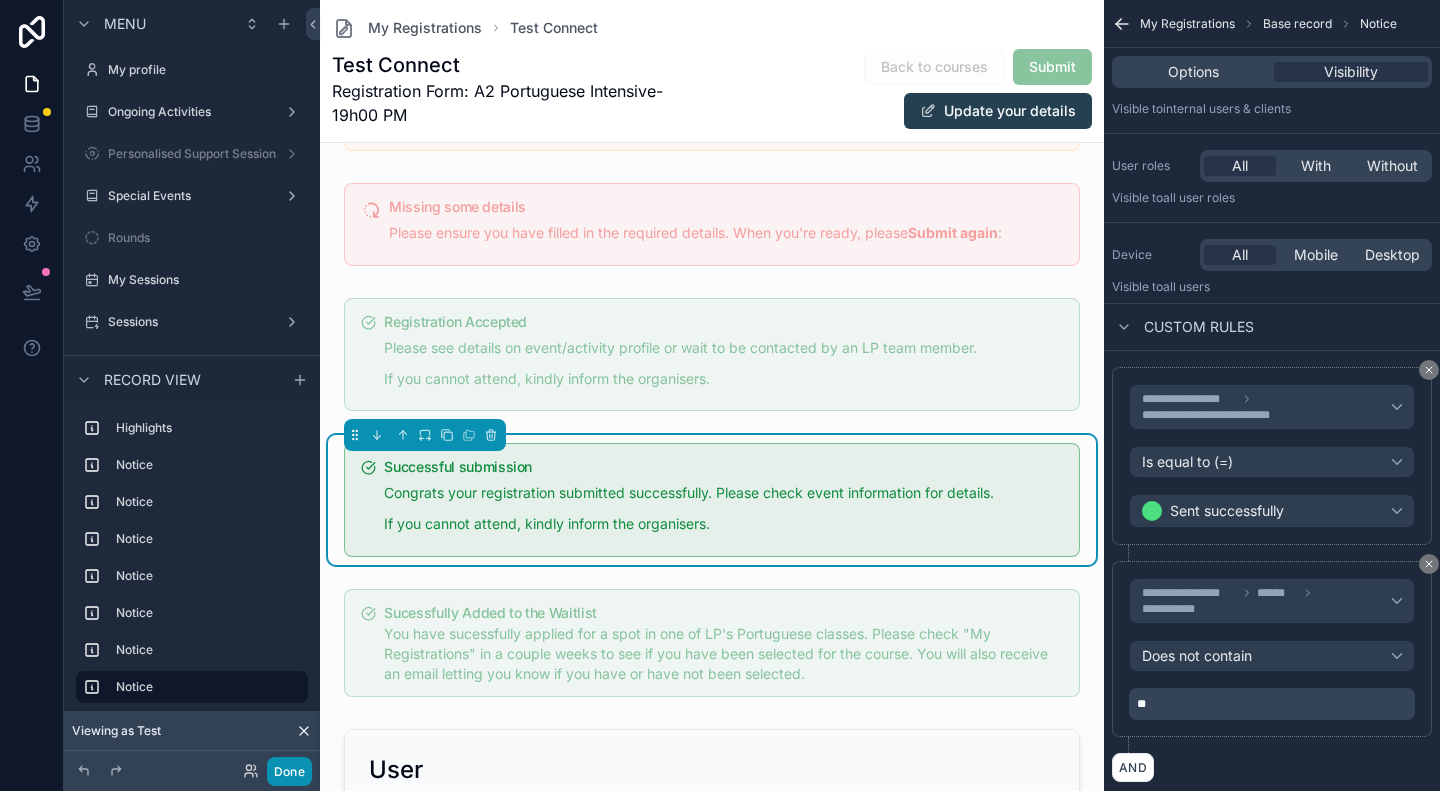 click on "Done" at bounding box center (289, 771) 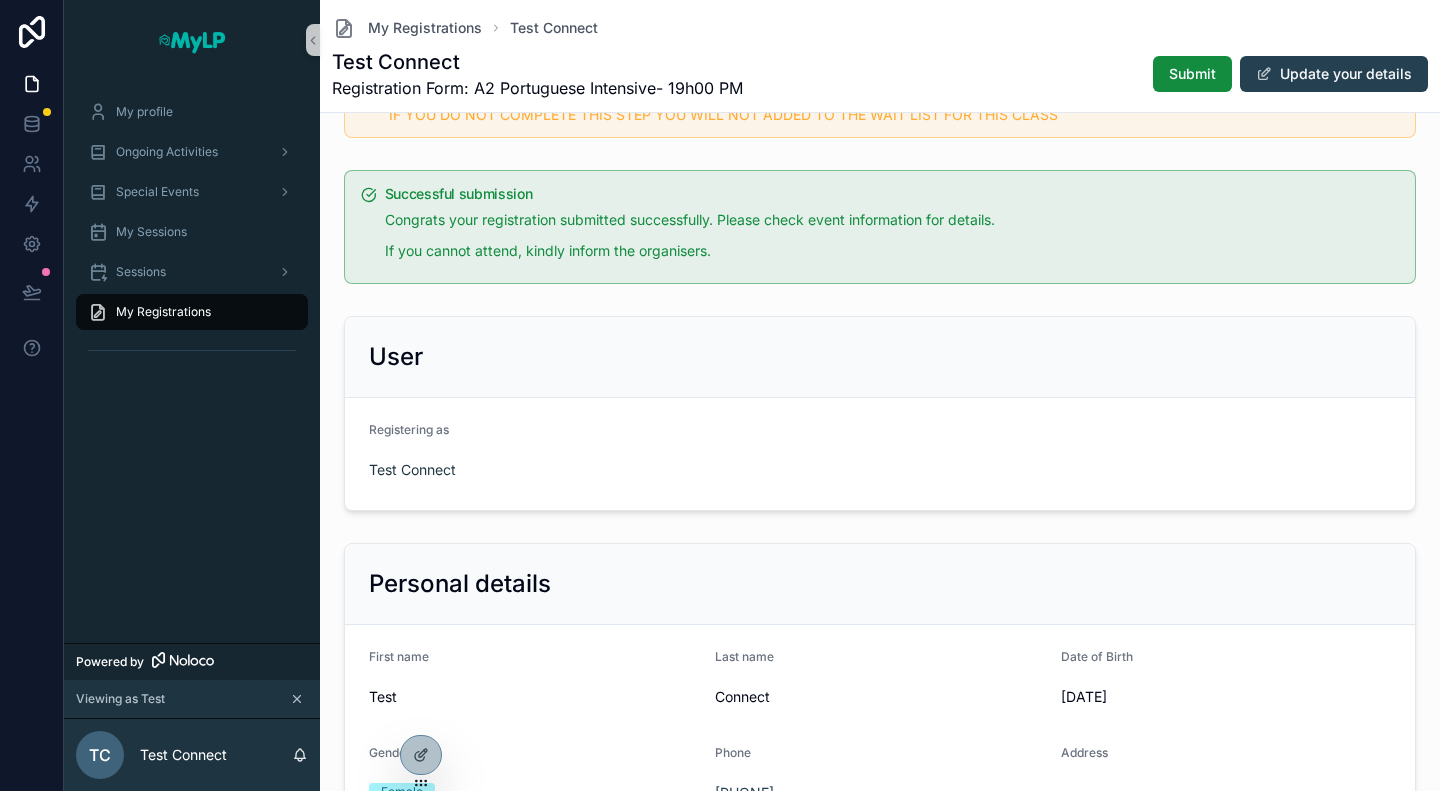 scroll, scrollTop: 0, scrollLeft: 0, axis: both 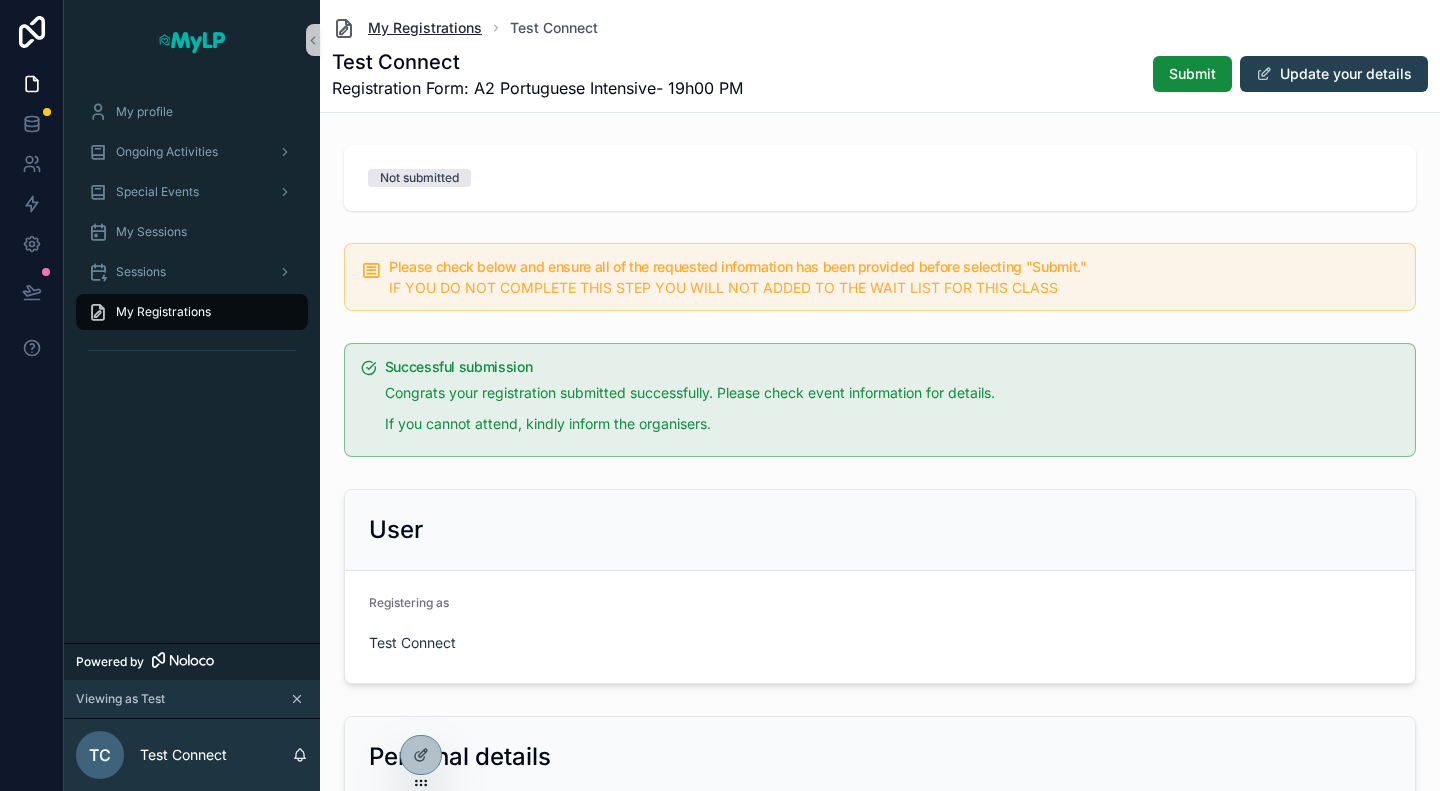 click on "My Registrations" at bounding box center [425, 28] 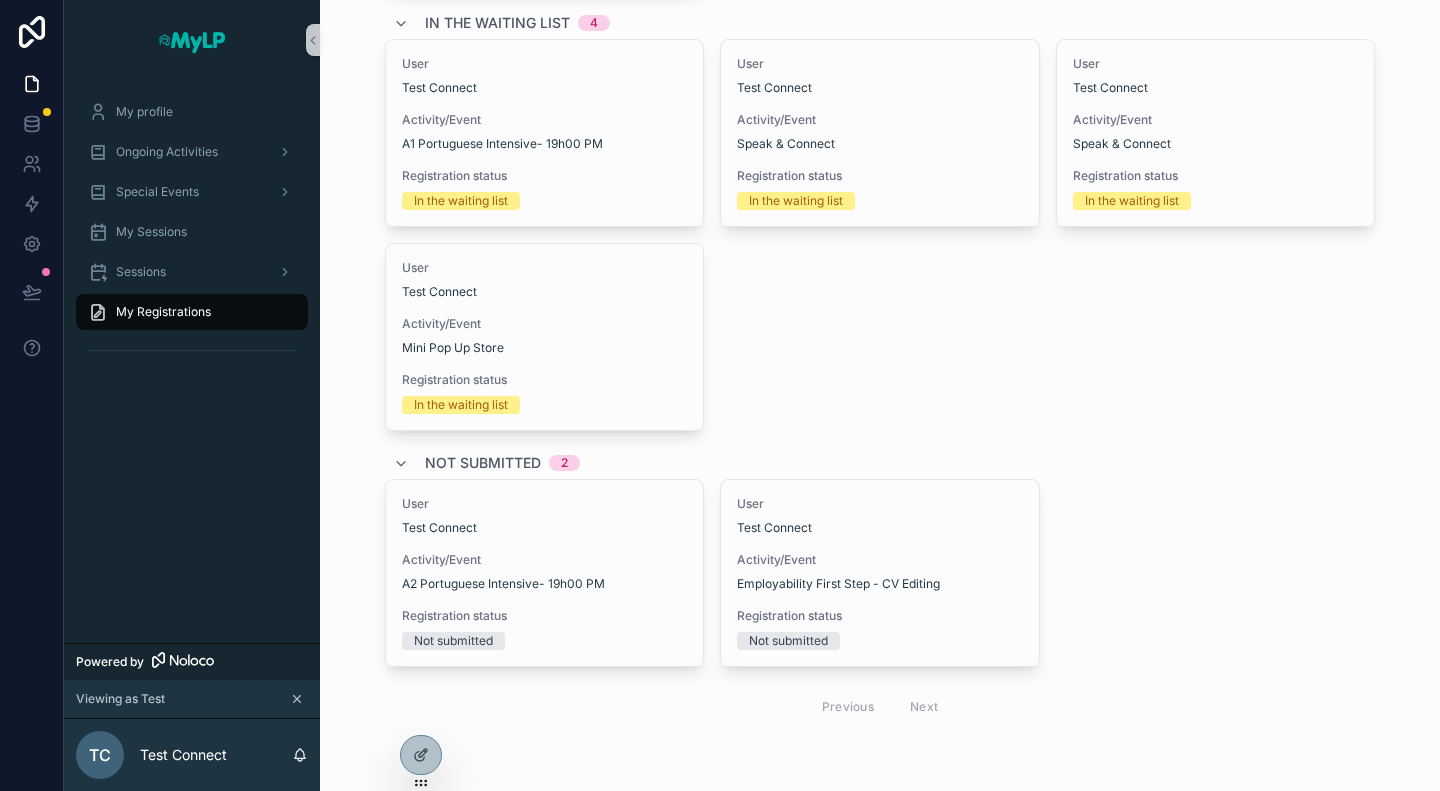 scroll, scrollTop: 251, scrollLeft: 0, axis: vertical 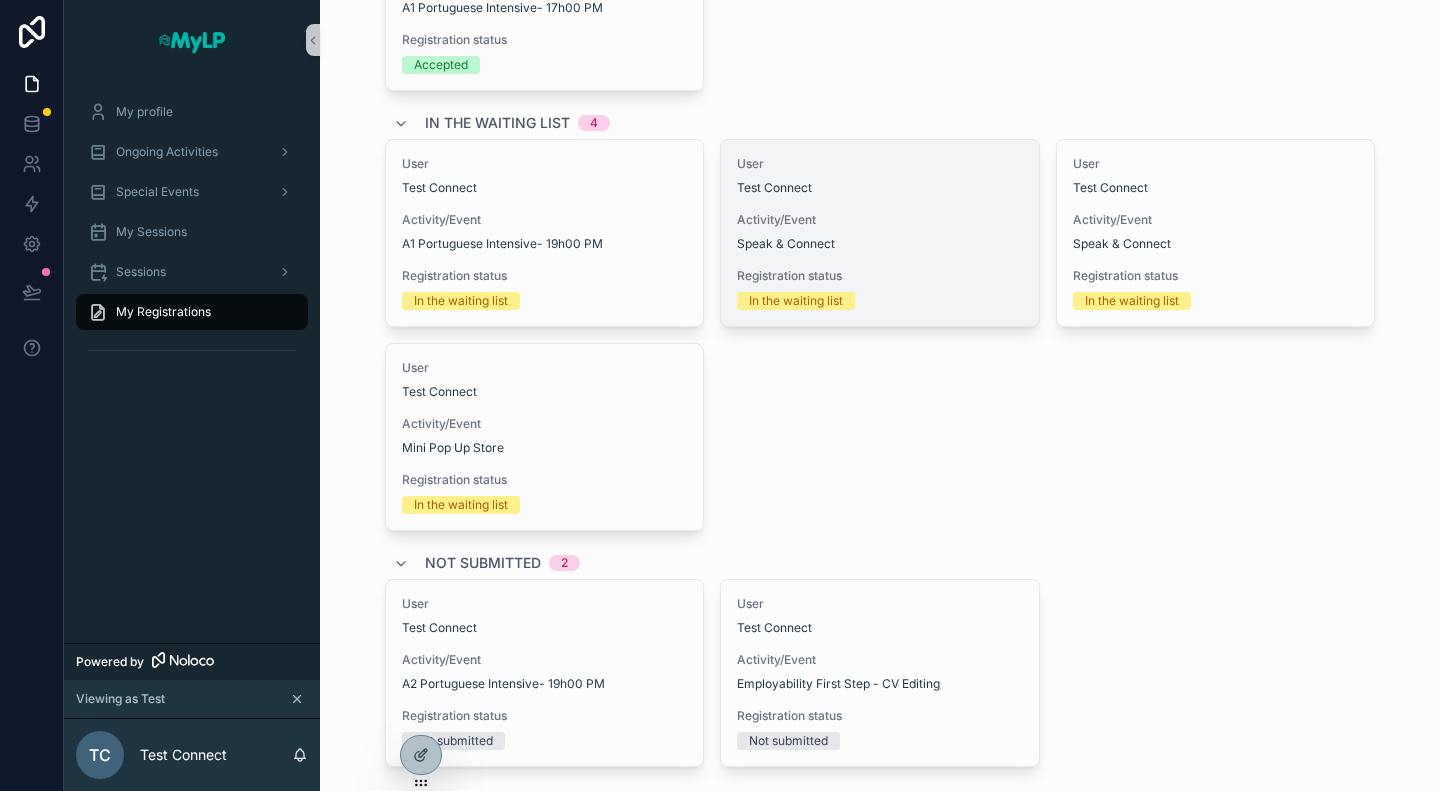 click on "User Test Connect Activity/Event Speak & Connect Registration status In the waiting list" at bounding box center [880, 233] 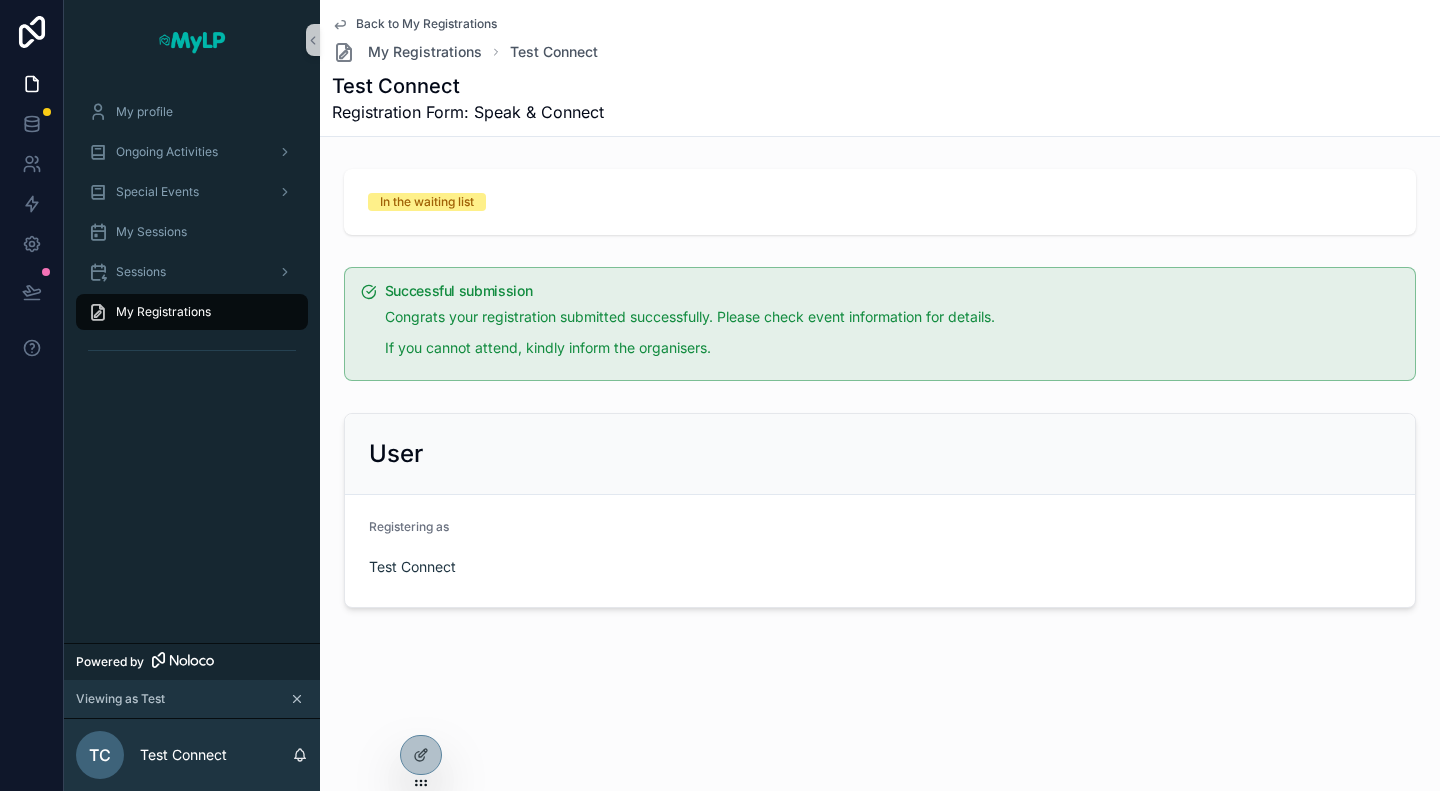 click on "Back to My Registrations" at bounding box center (426, 24) 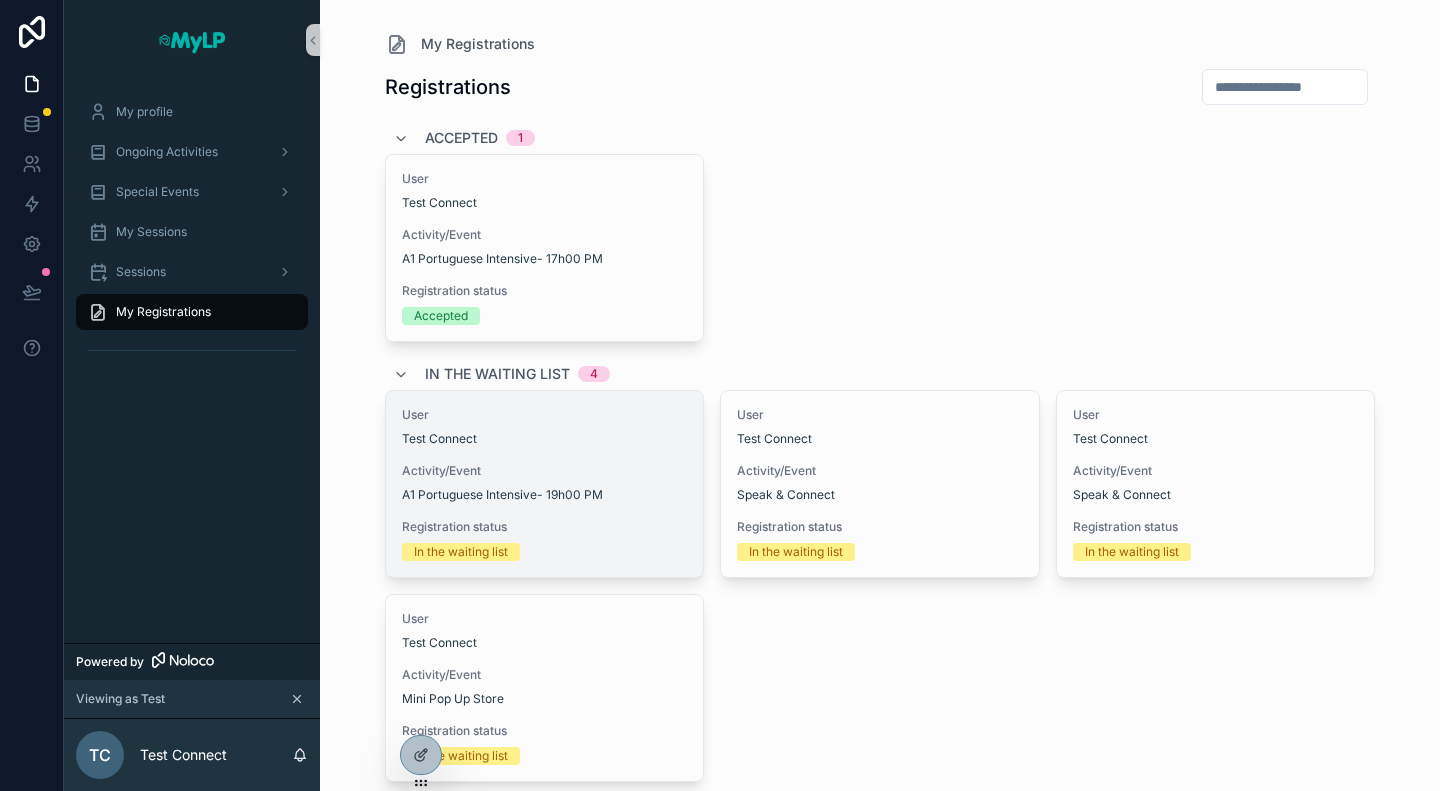 click on "A1 Portuguese Intensive- 19h00 PM" at bounding box center (545, 495) 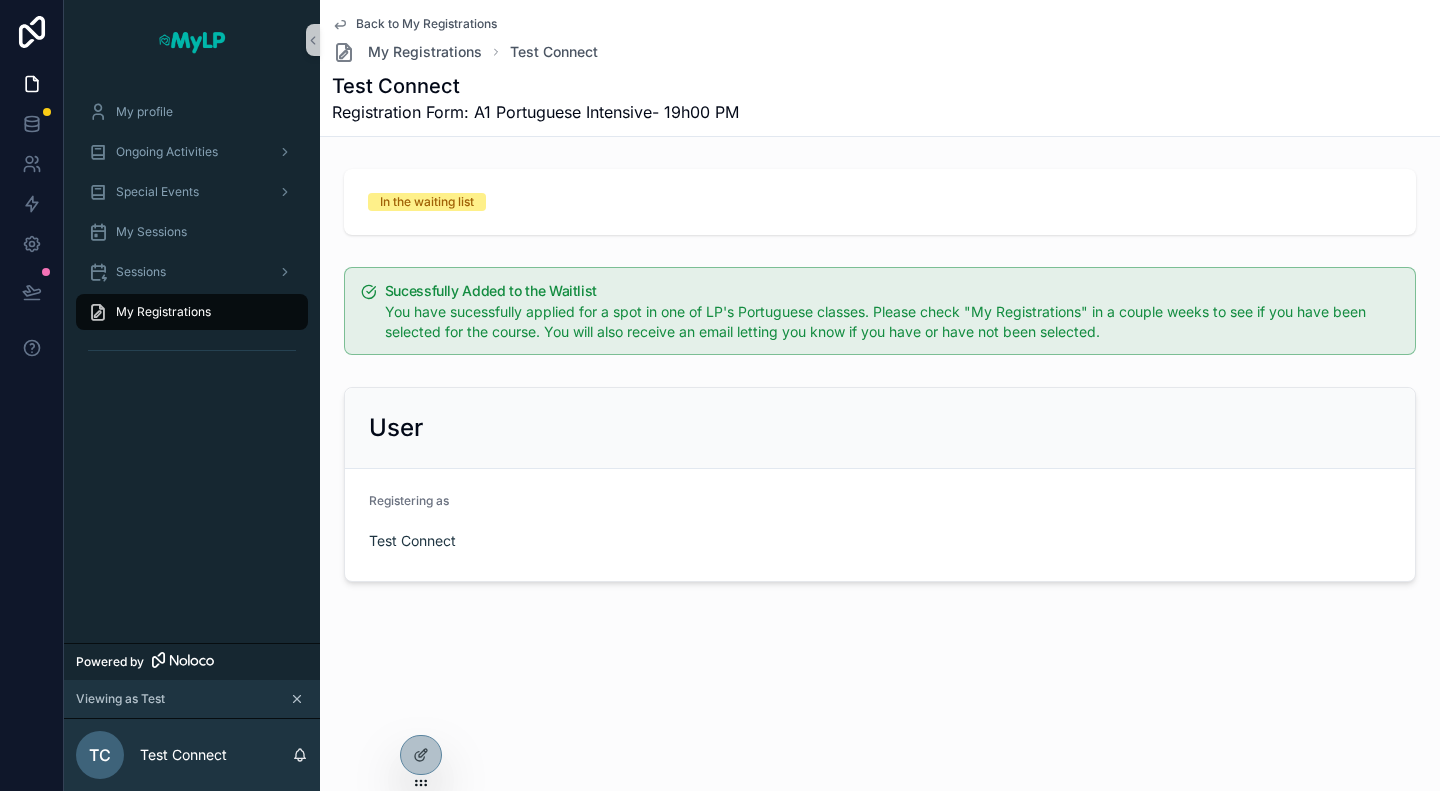 click on "Back to My Registrations" at bounding box center (426, 24) 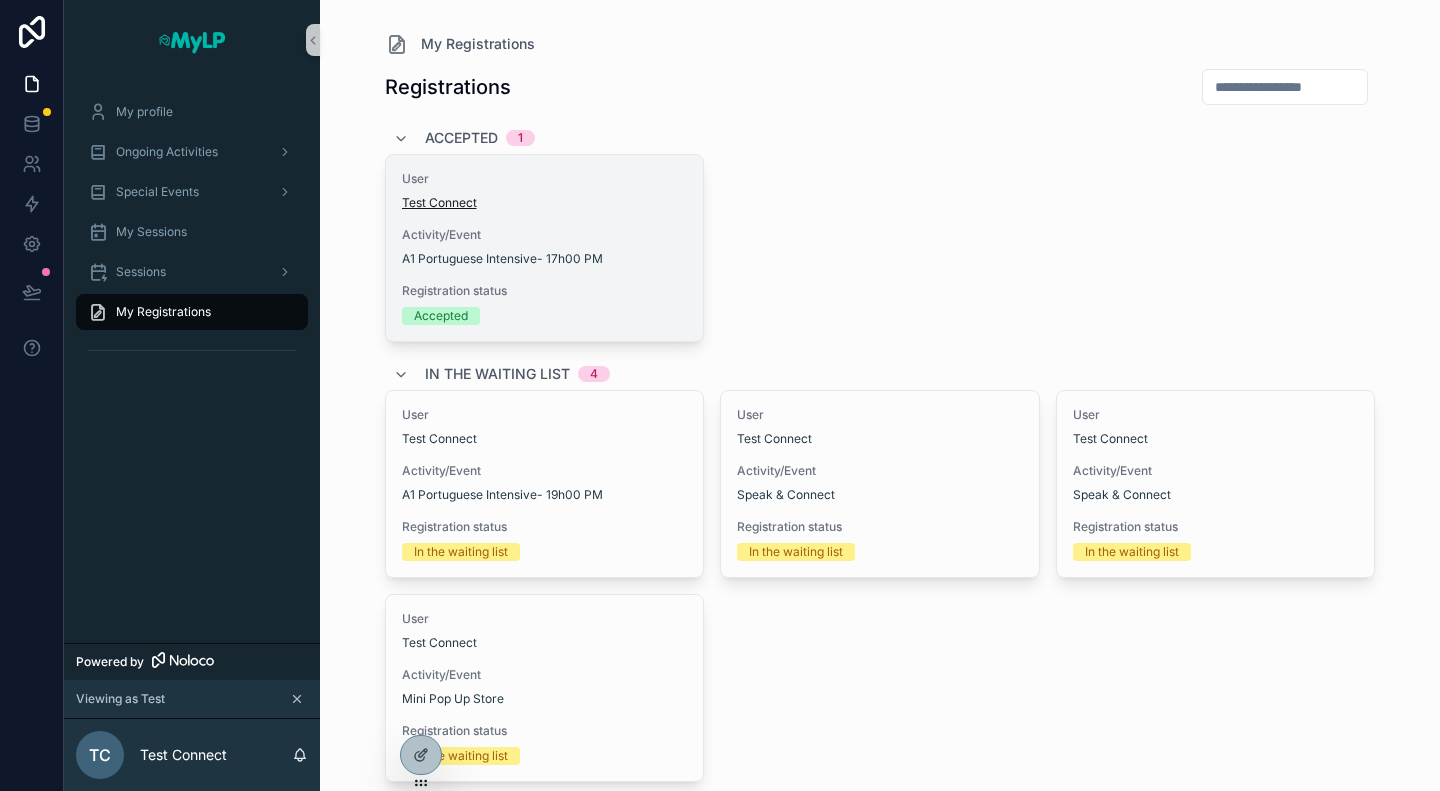 click on "Test Connect" at bounding box center [439, 203] 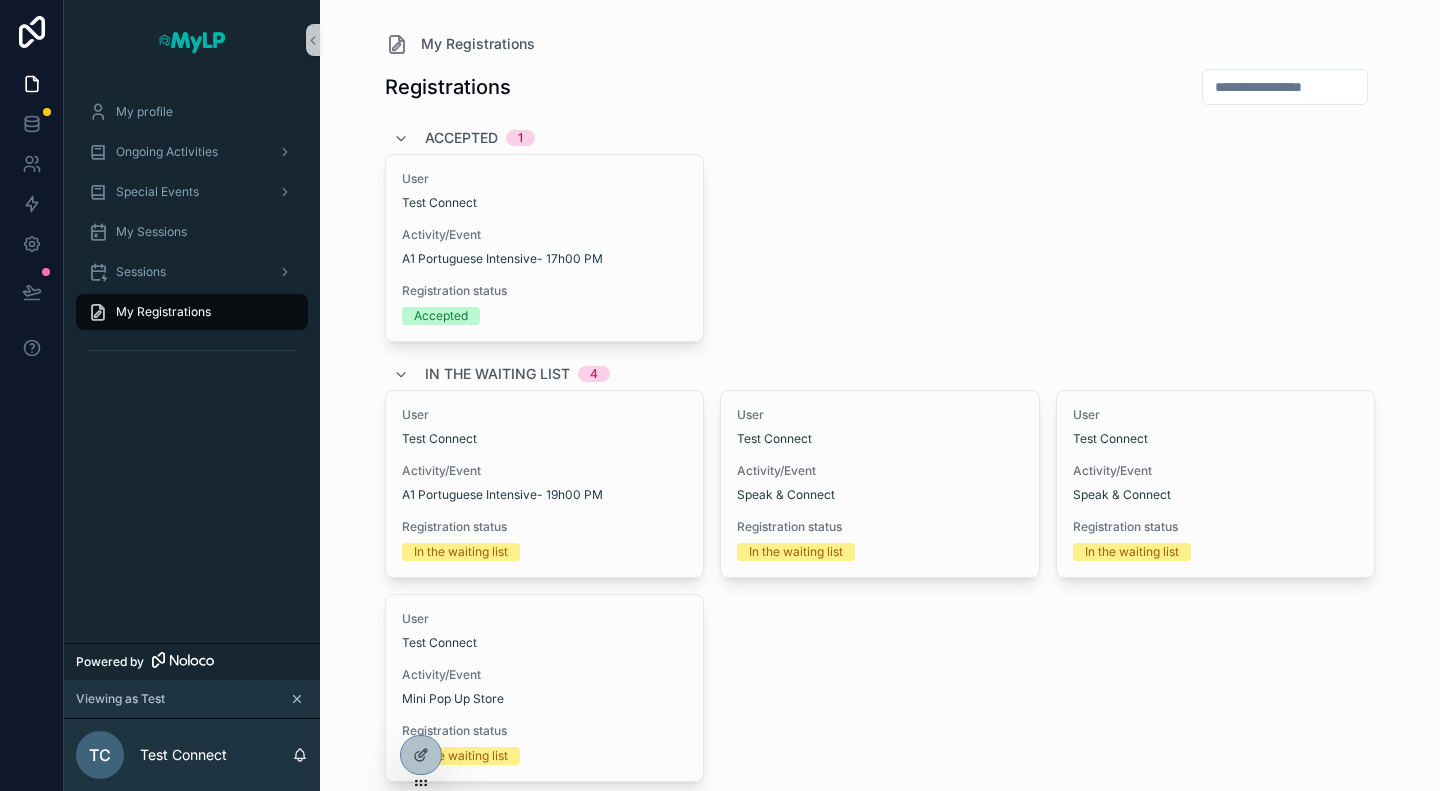 click on "Test Connect" at bounding box center [545, 203] 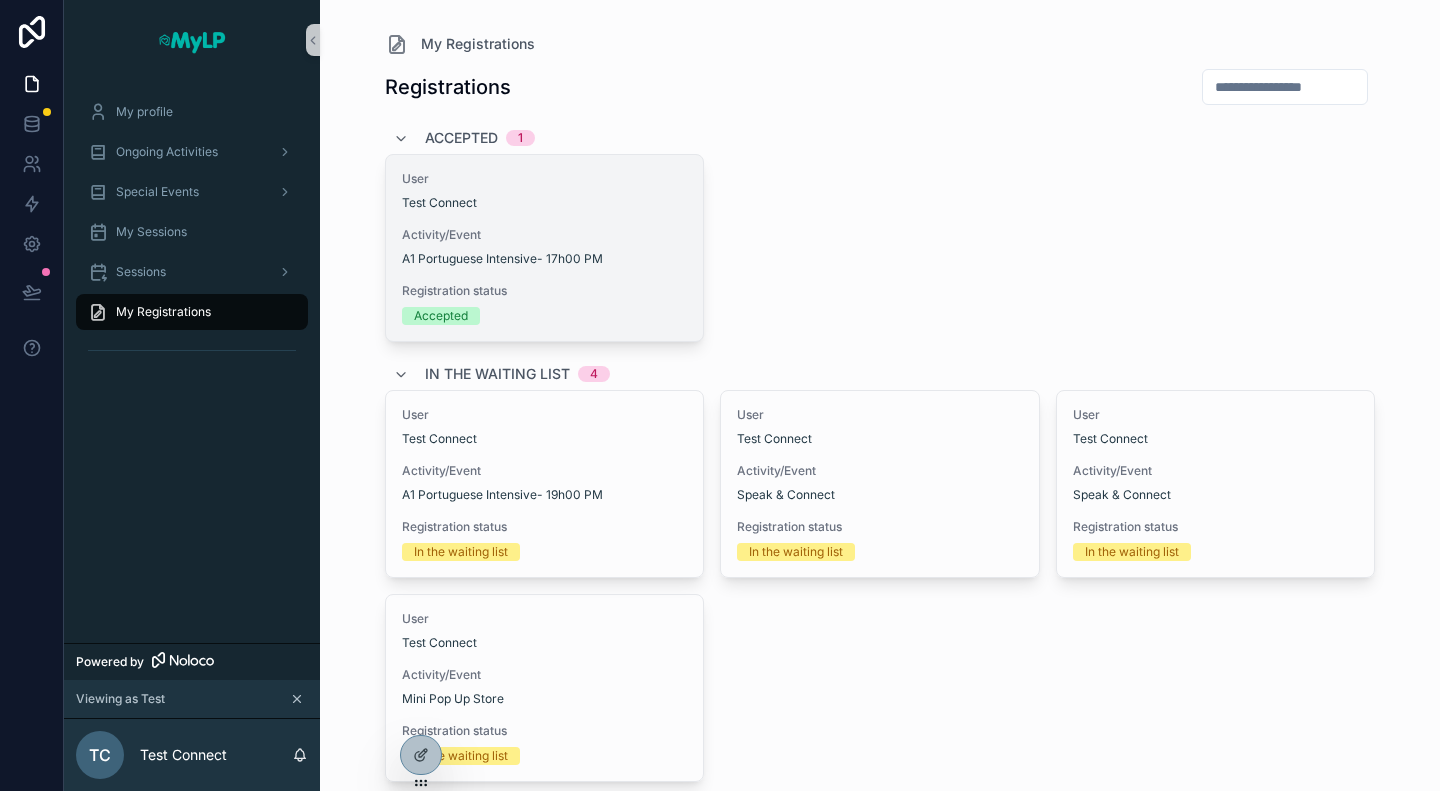 click on "Test Connect" at bounding box center (545, 203) 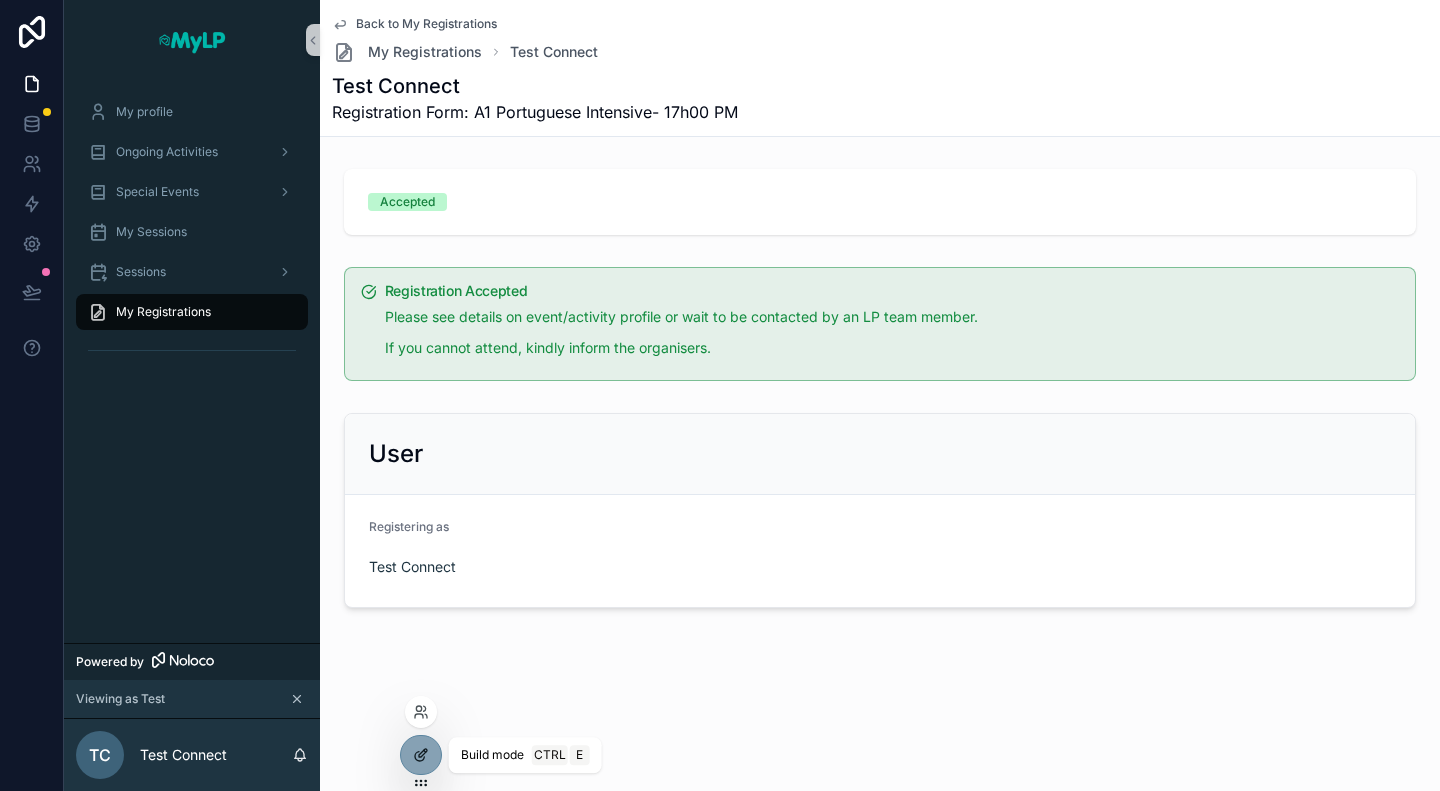 click at bounding box center (421, 755) 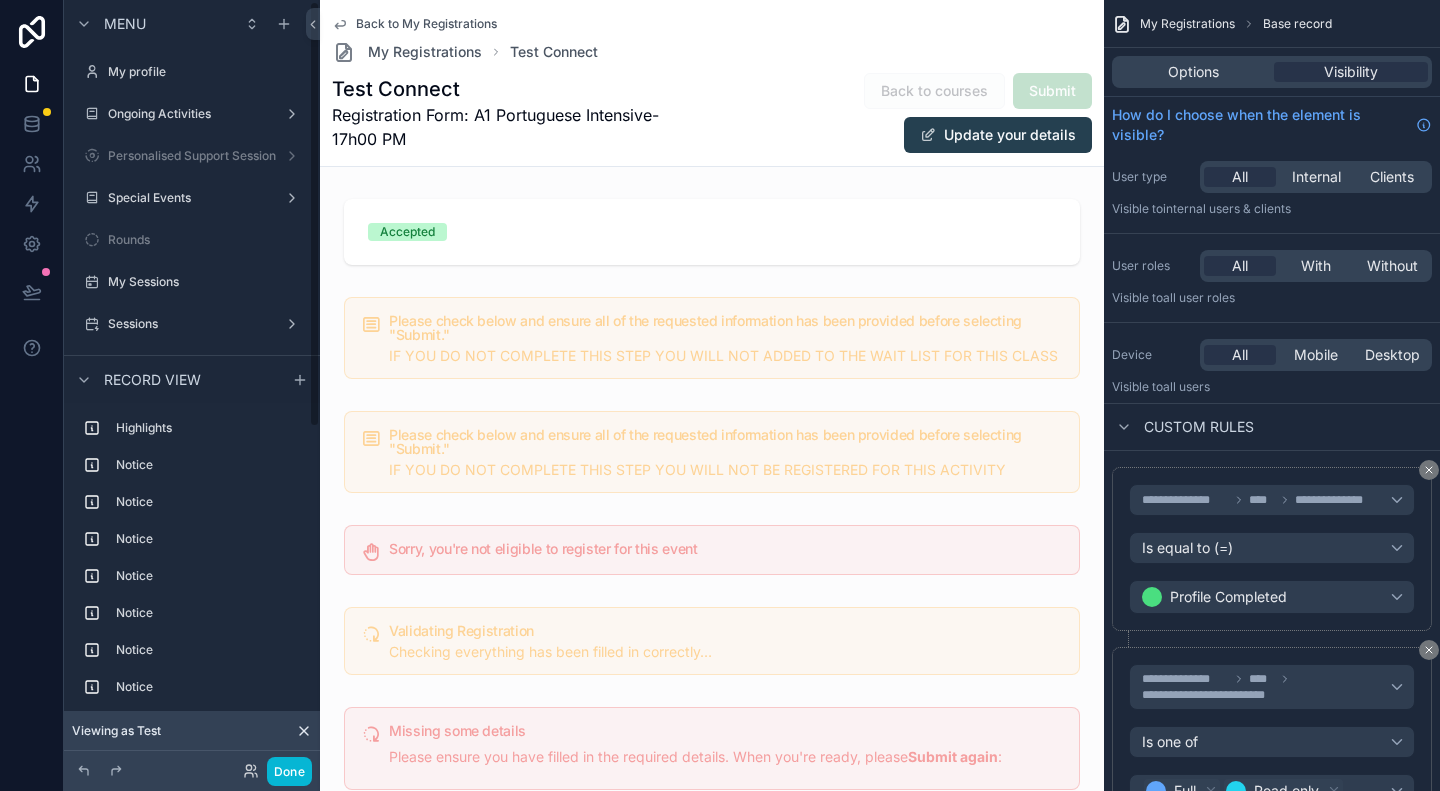 scroll, scrollTop: 2, scrollLeft: 0, axis: vertical 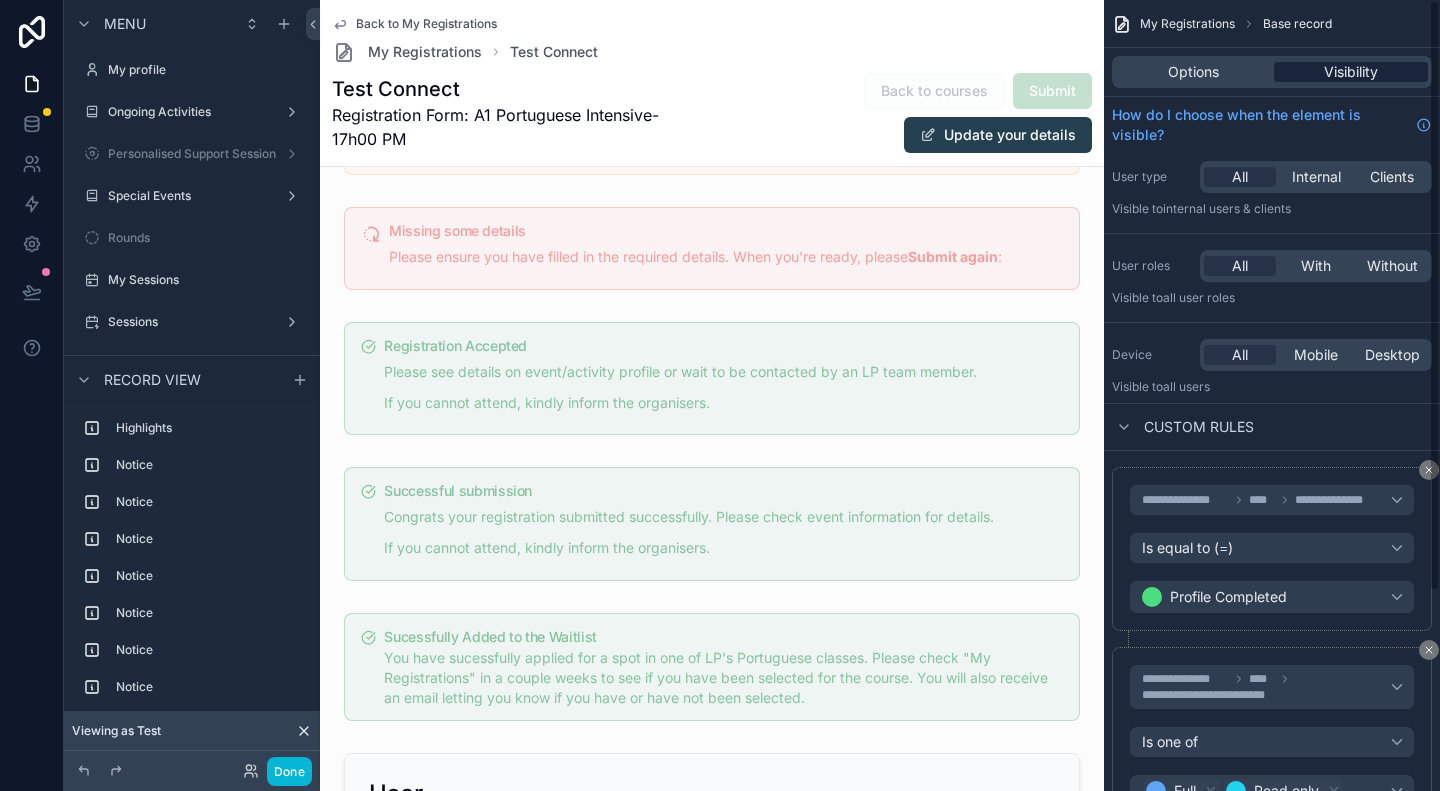 click on "Visibility" at bounding box center [1351, 72] 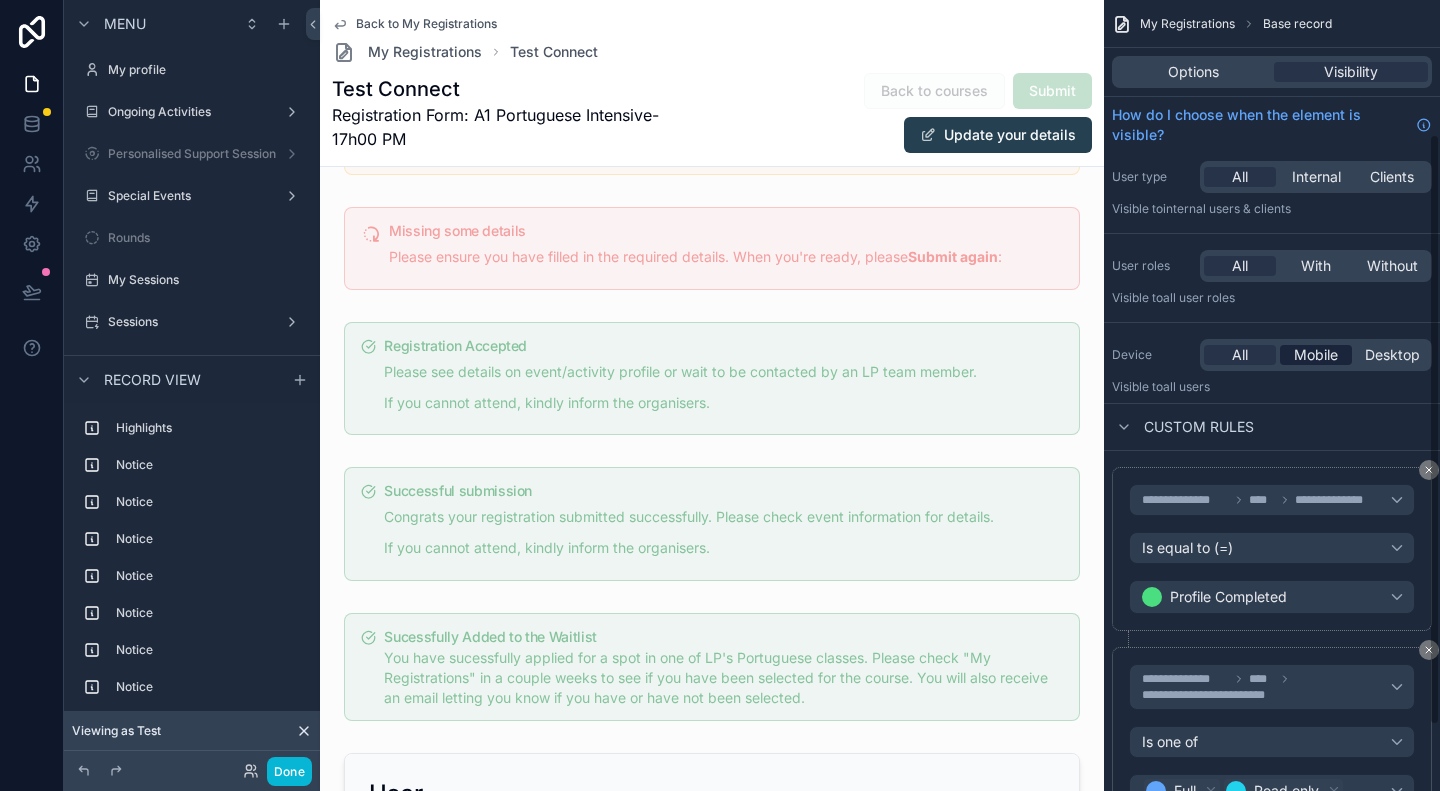 scroll, scrollTop: 265, scrollLeft: 0, axis: vertical 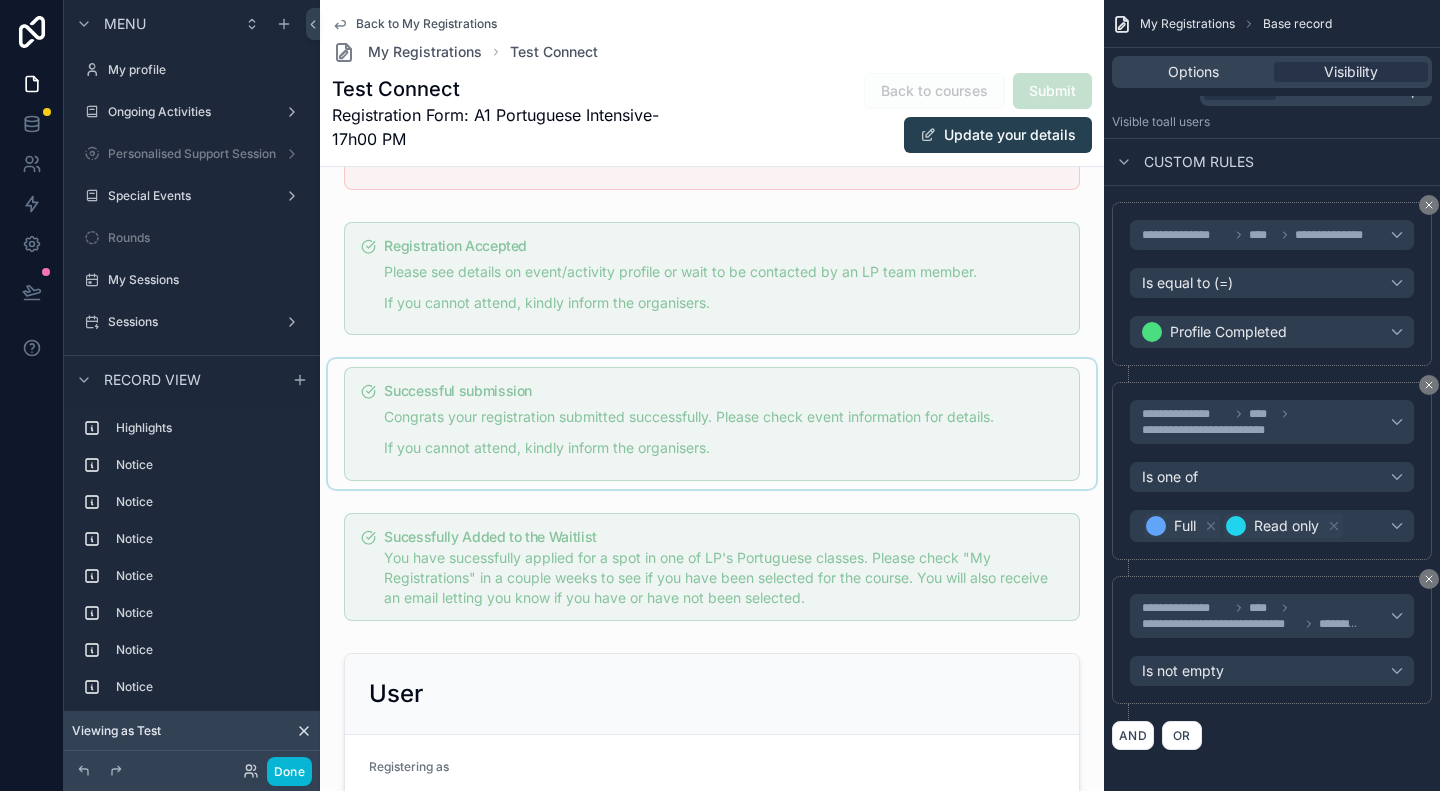 click at bounding box center (712, 424) 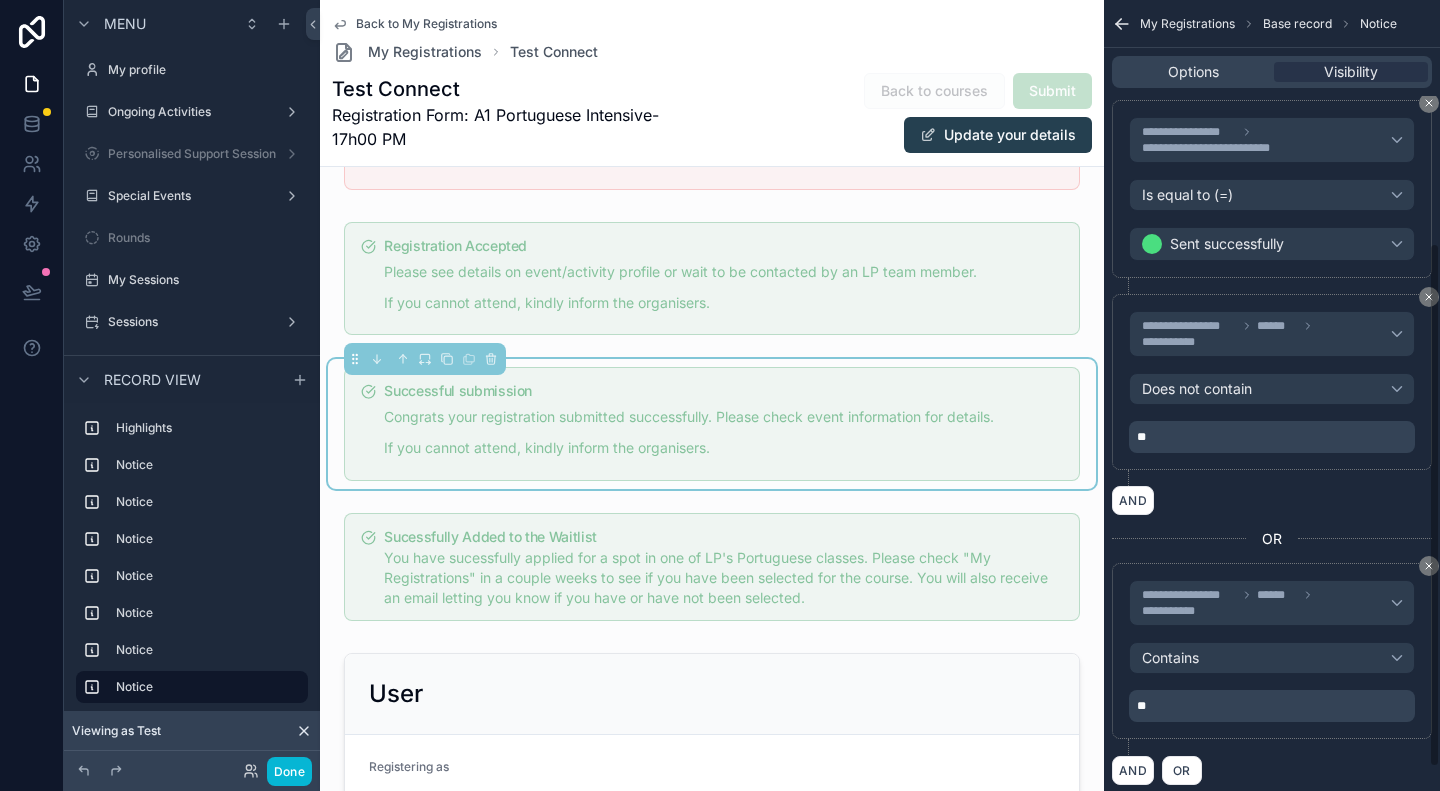 scroll, scrollTop: 402, scrollLeft: 0, axis: vertical 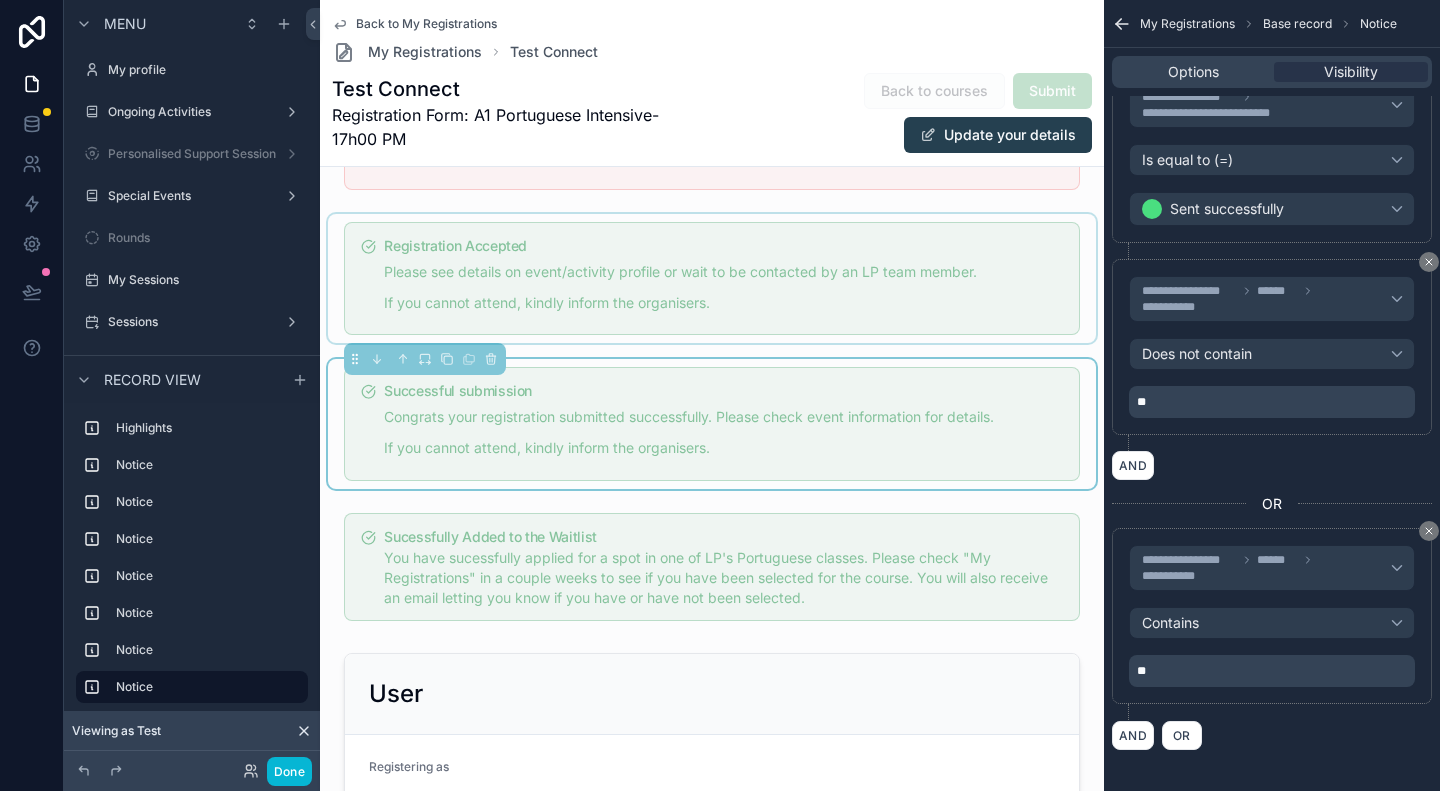 click at bounding box center [712, 279] 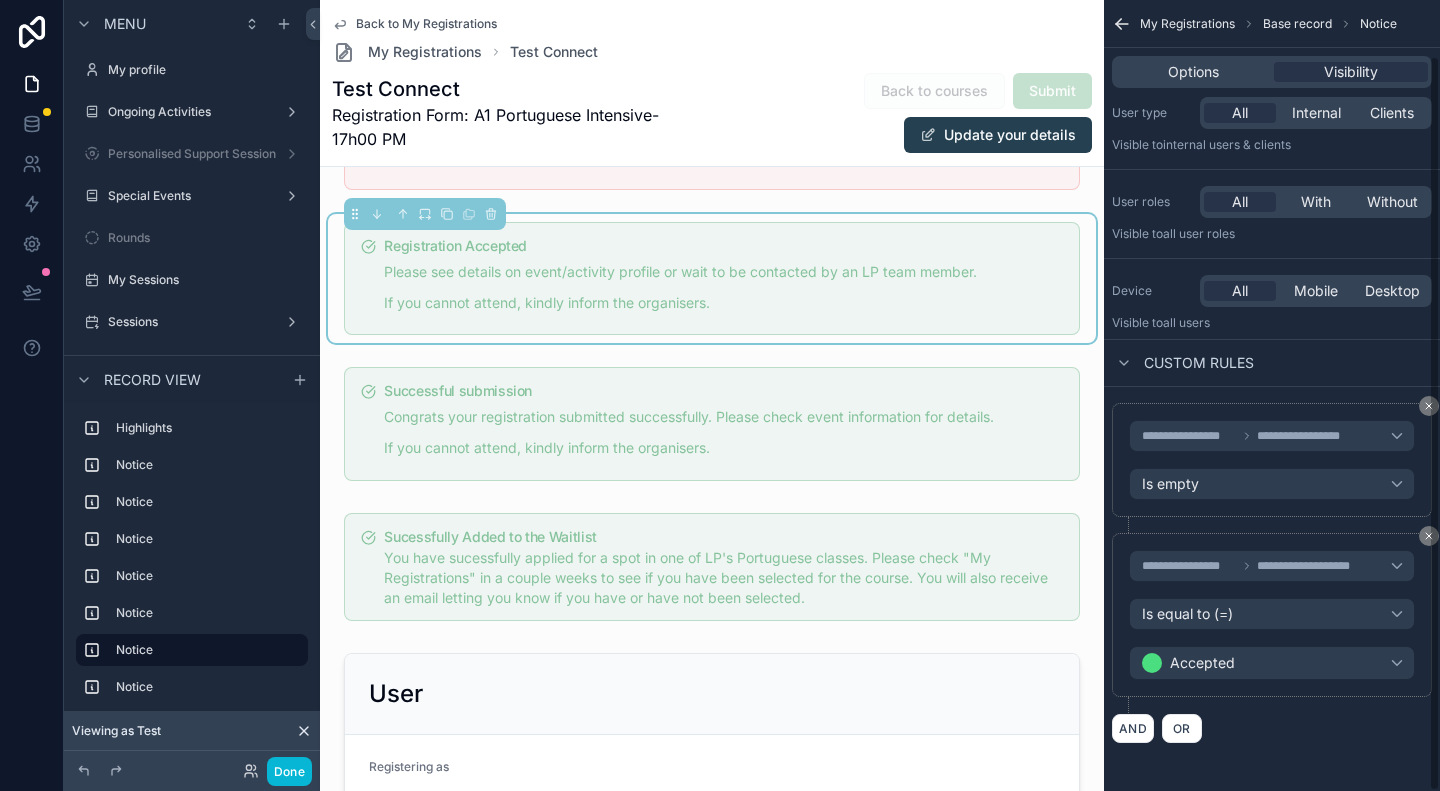 scroll, scrollTop: 60, scrollLeft: 0, axis: vertical 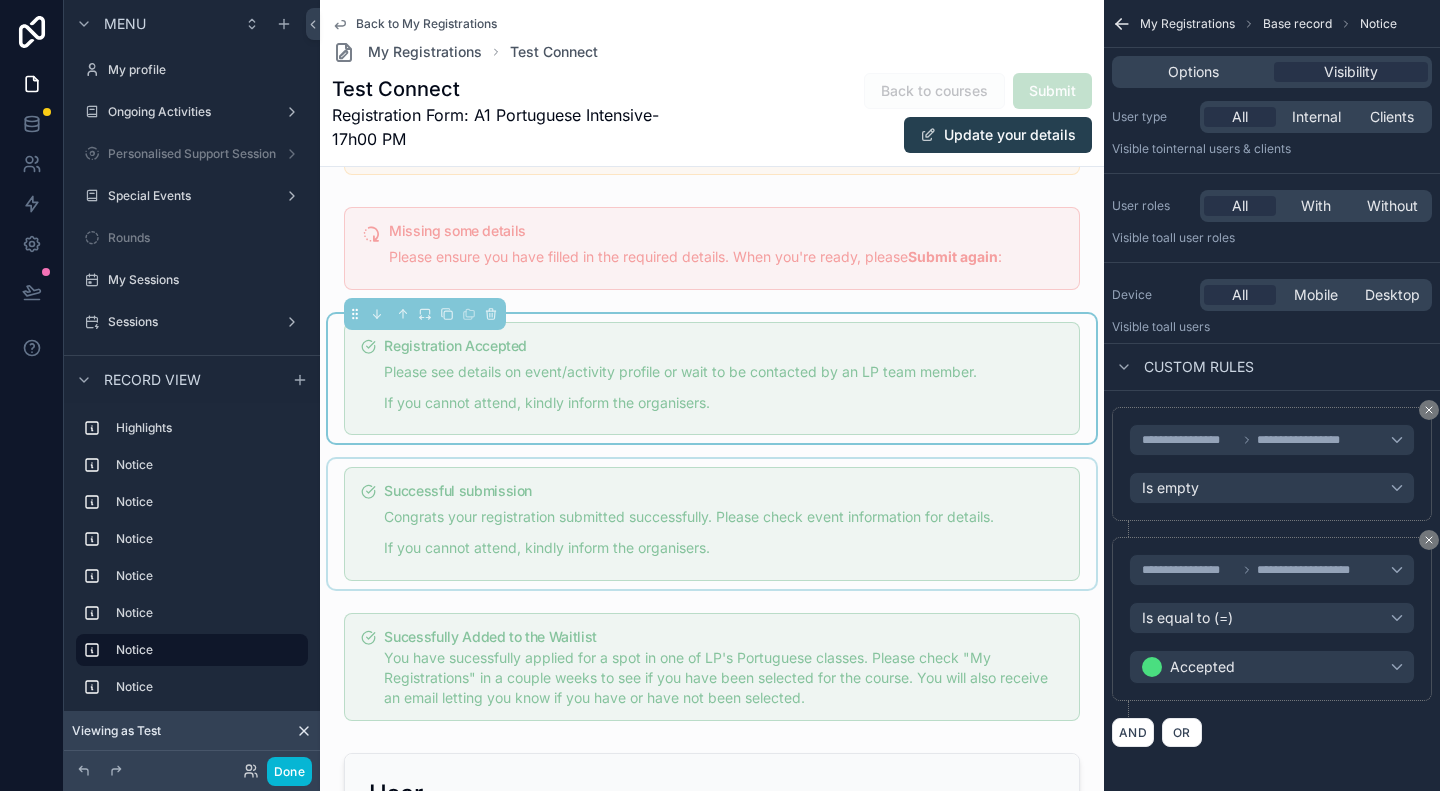click at bounding box center [712, 524] 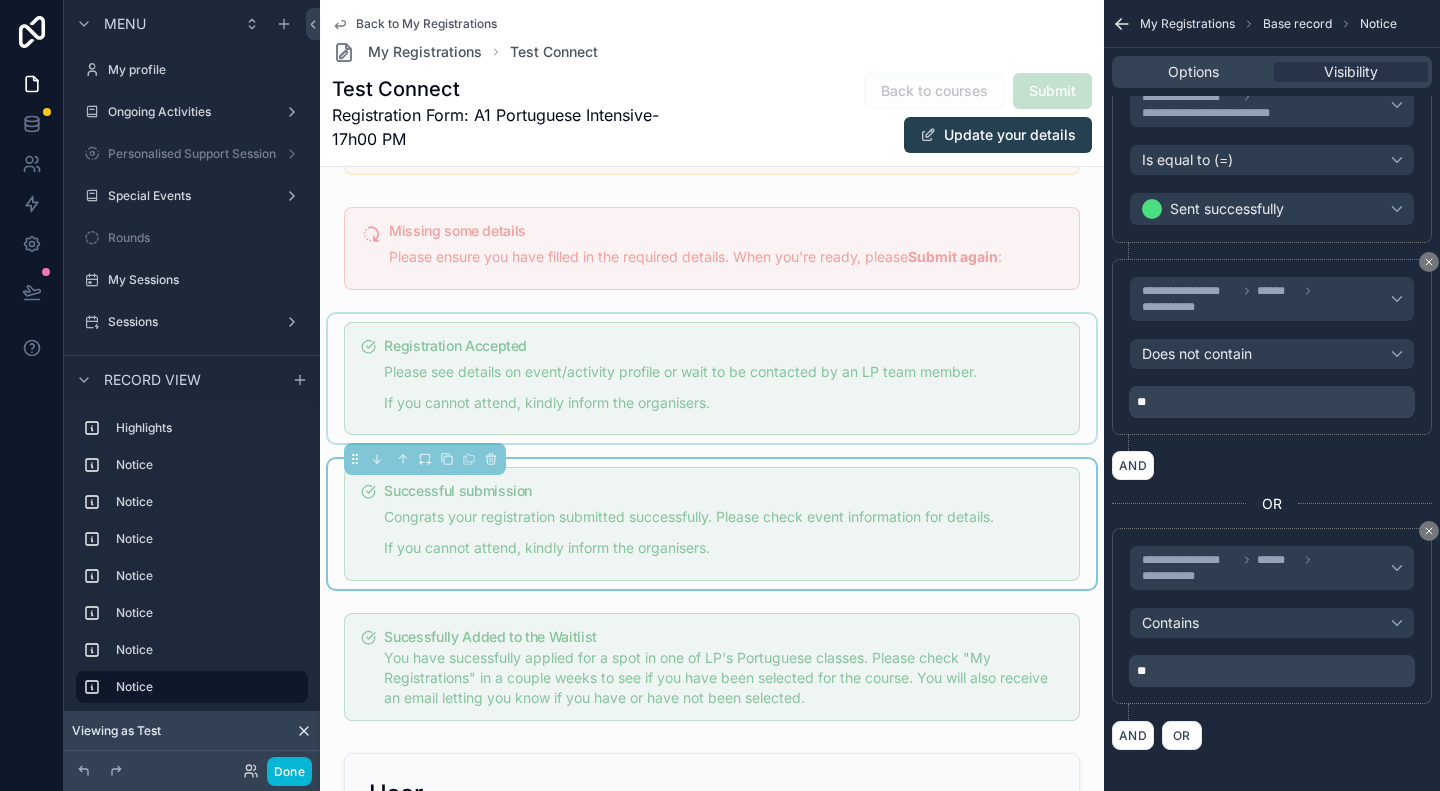 click on "Congrats your registration submitted successfully. Please check event information for details." at bounding box center [723, 517] 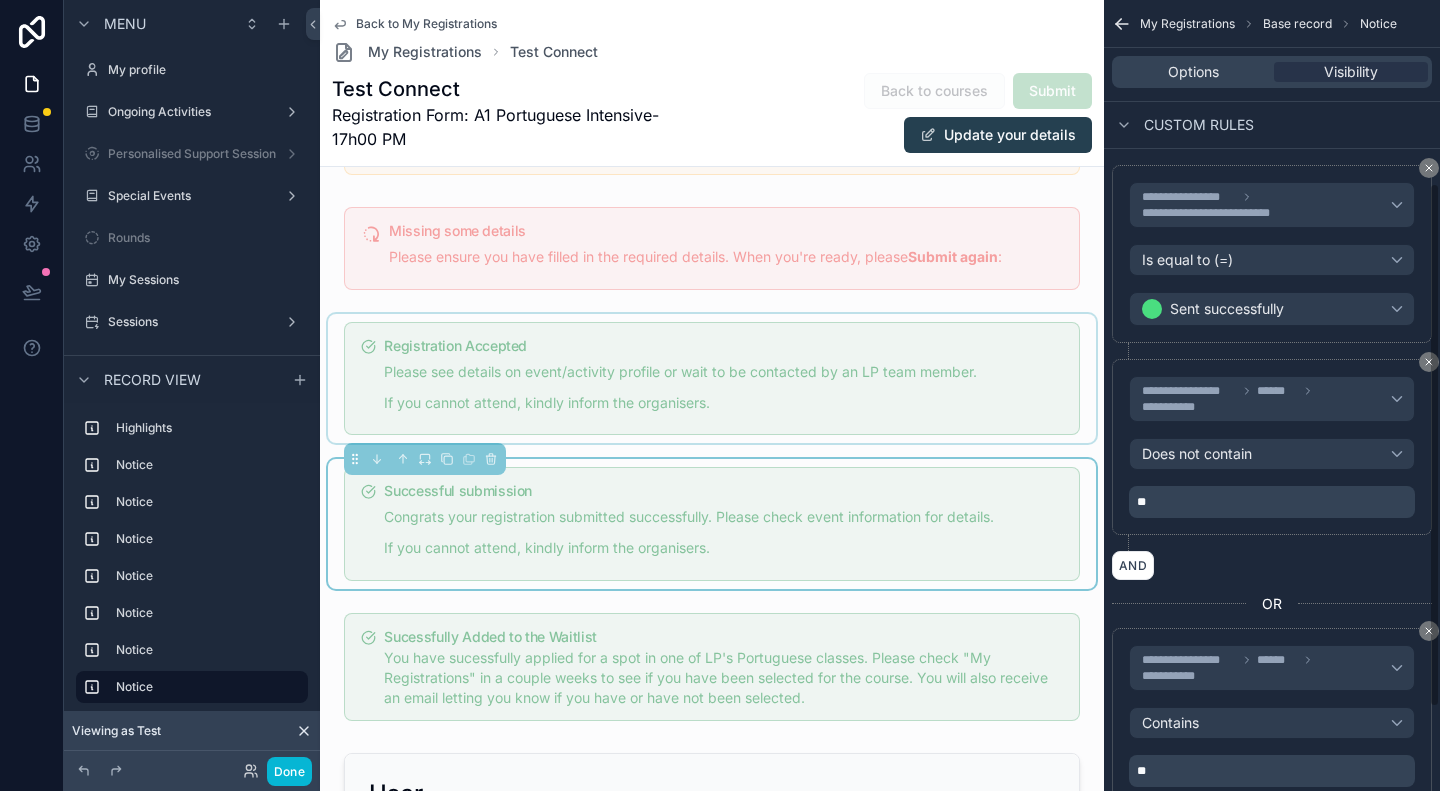 scroll, scrollTop: 202, scrollLeft: 0, axis: vertical 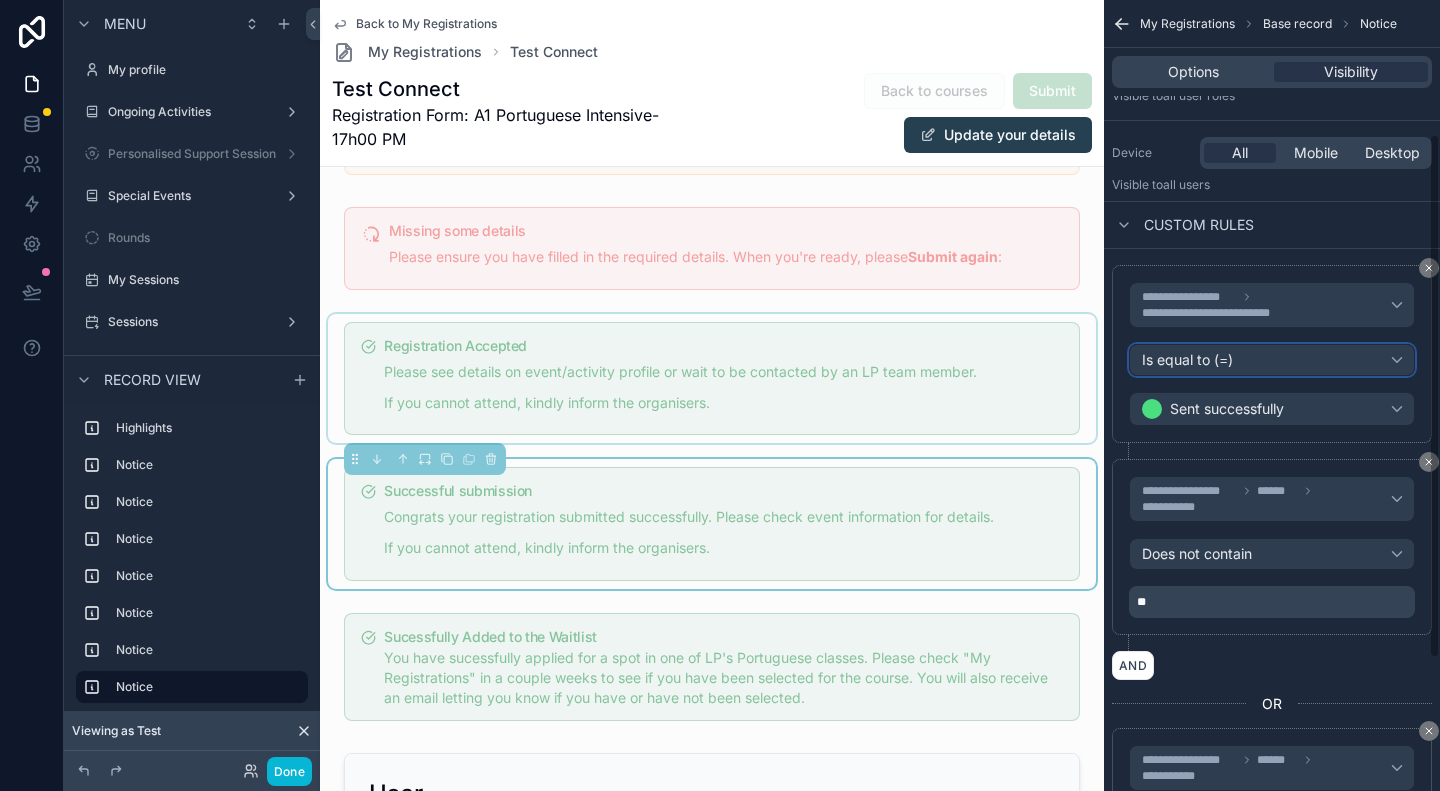 click on "Is equal to (=)" at bounding box center [1272, 360] 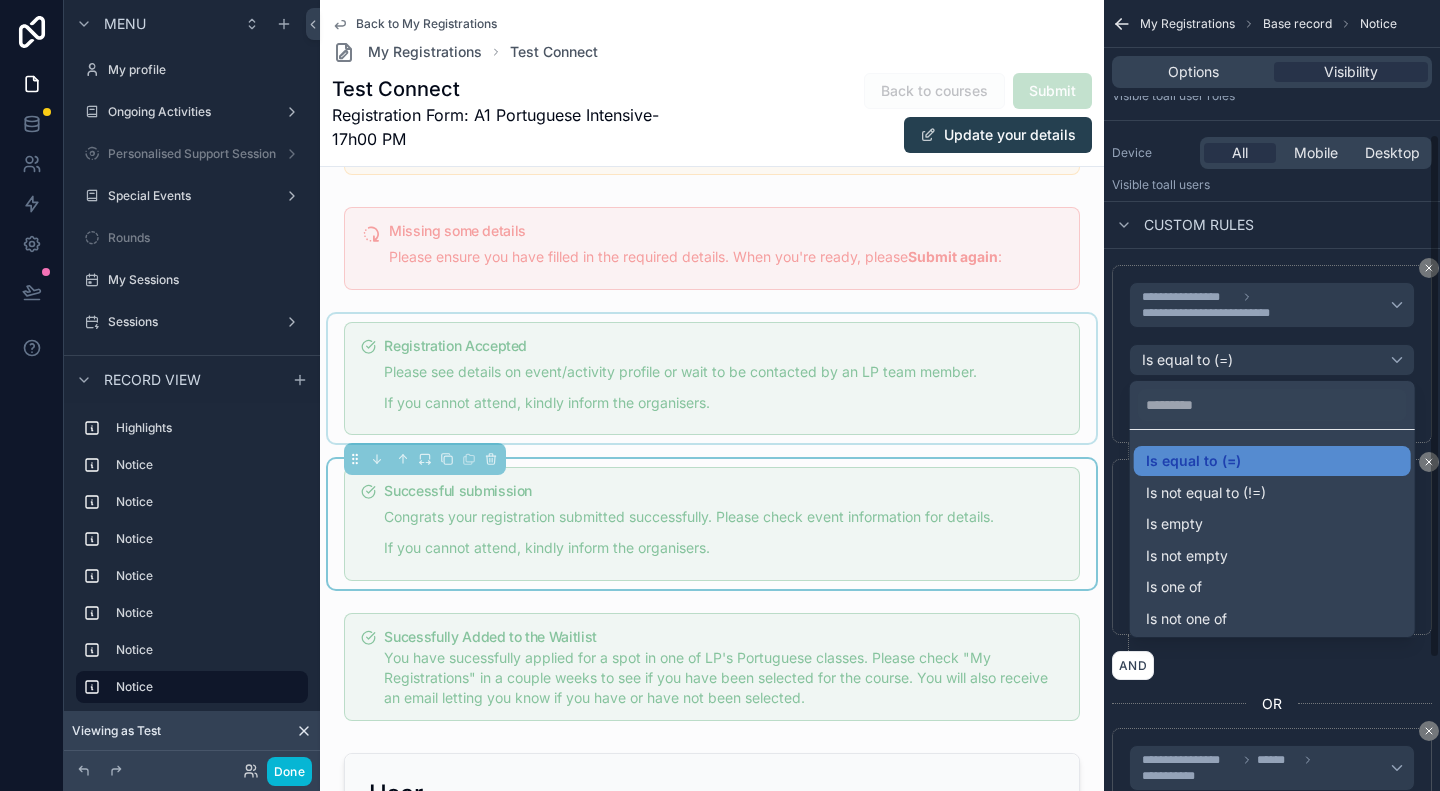 click at bounding box center [720, 395] 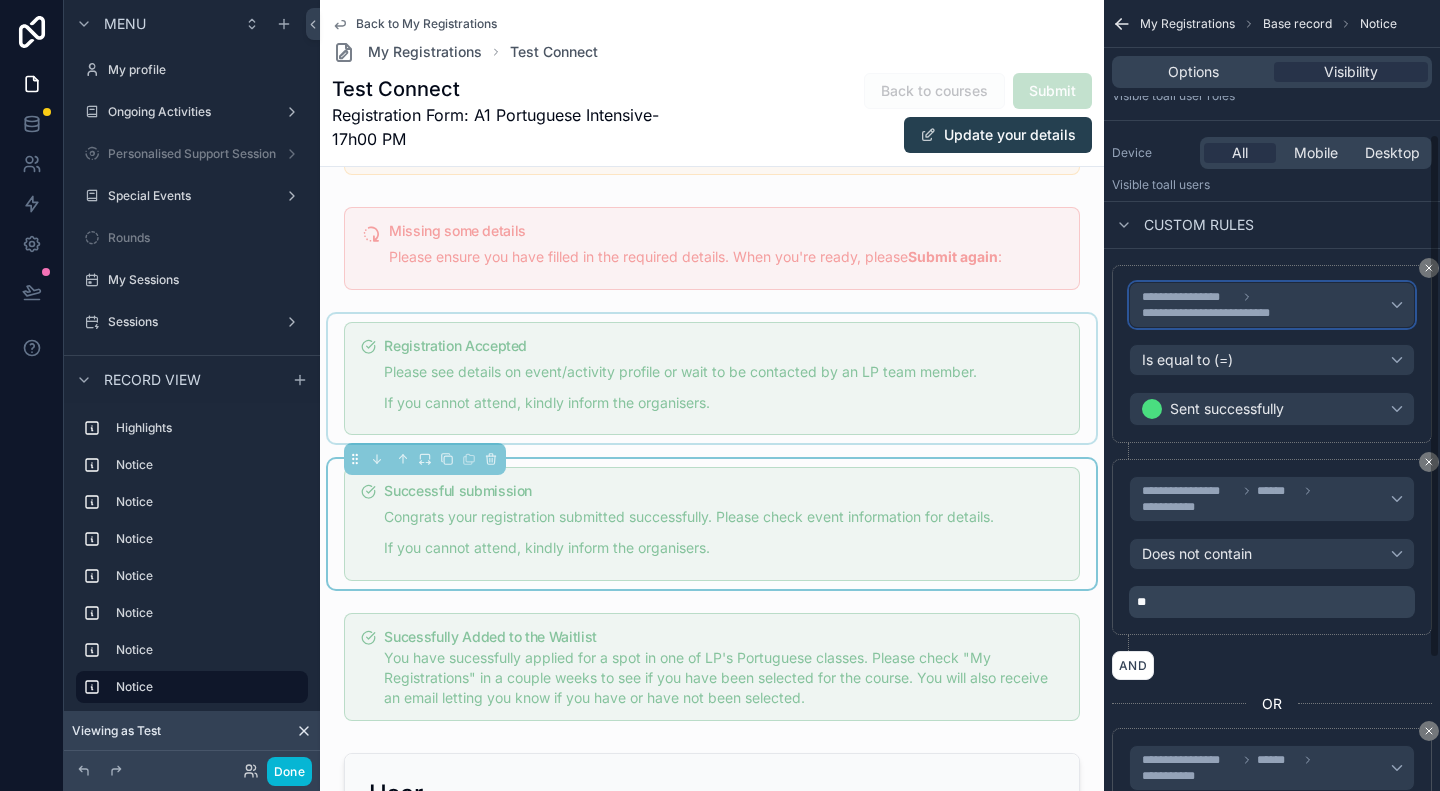 click on "**********" at bounding box center [1266, 305] 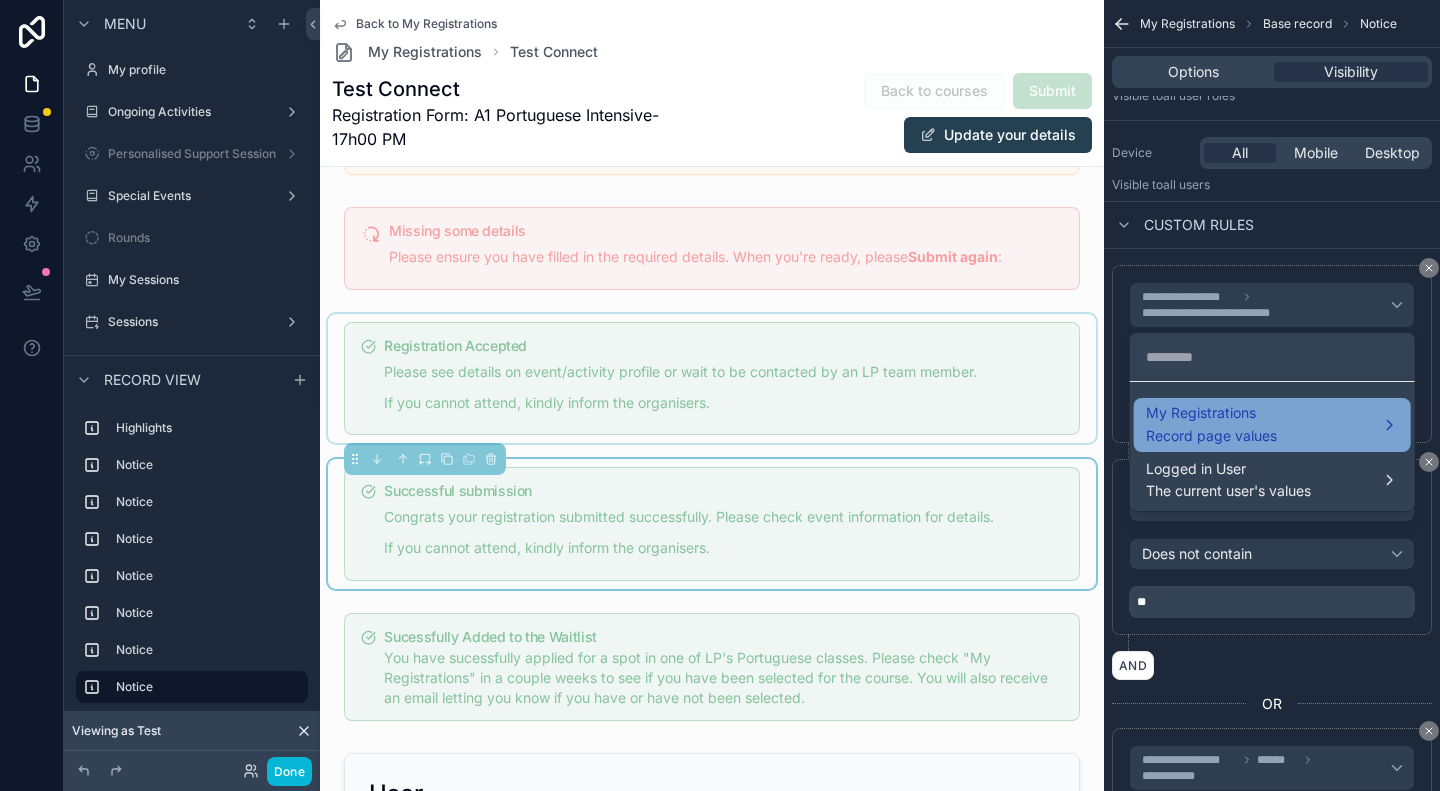 click on "Record page values" at bounding box center [1211, 436] 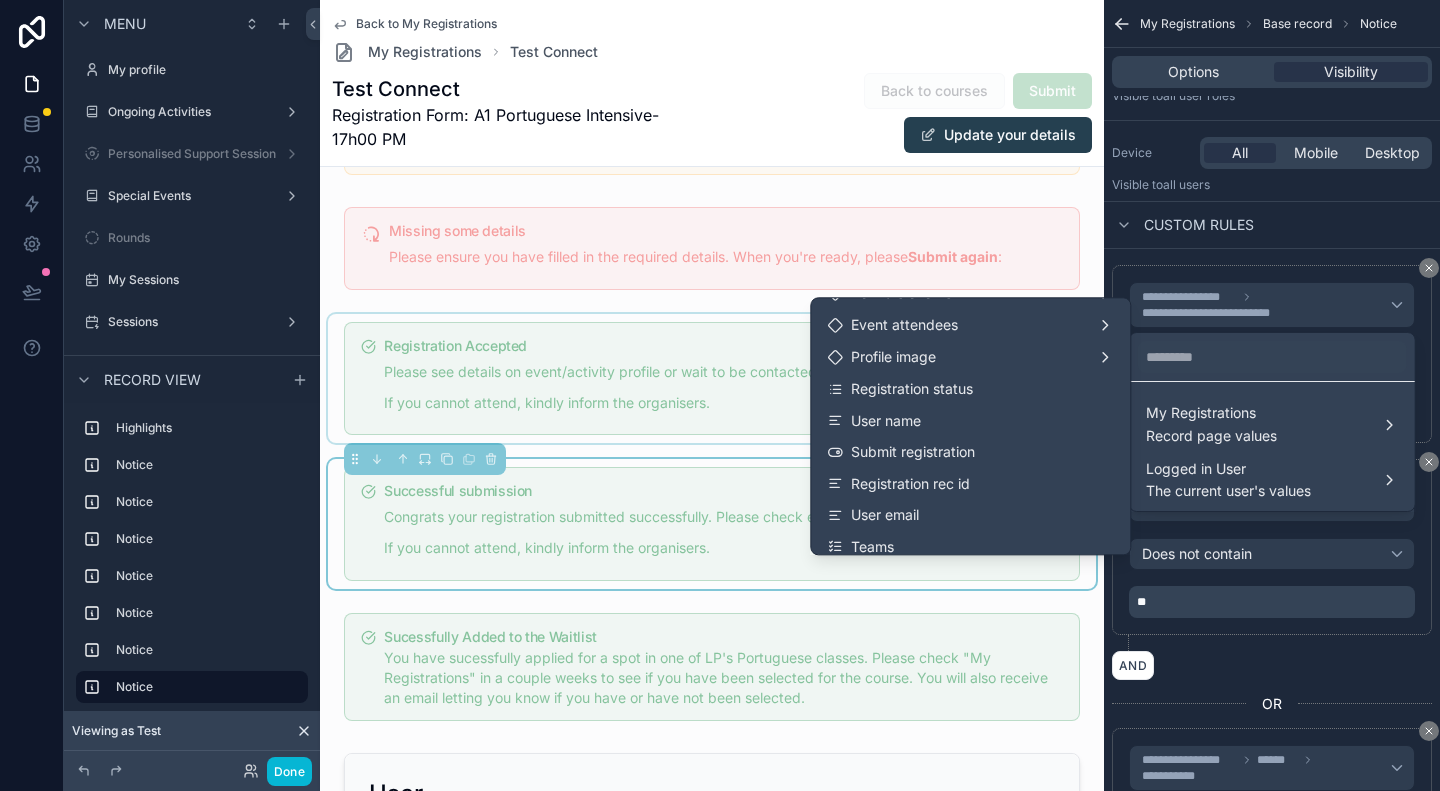 scroll, scrollTop: 500, scrollLeft: 0, axis: vertical 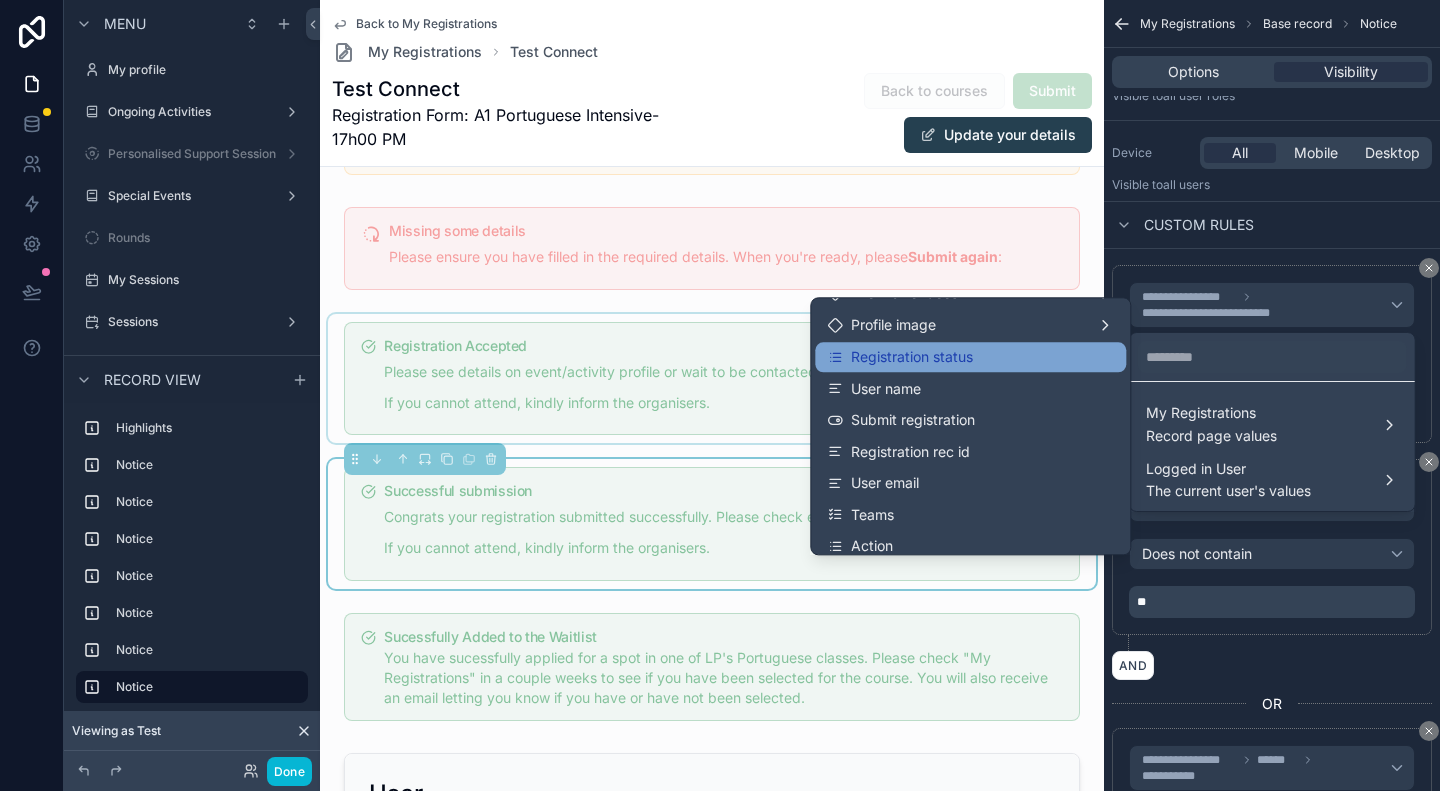 click on "Registration status" at bounding box center (912, 357) 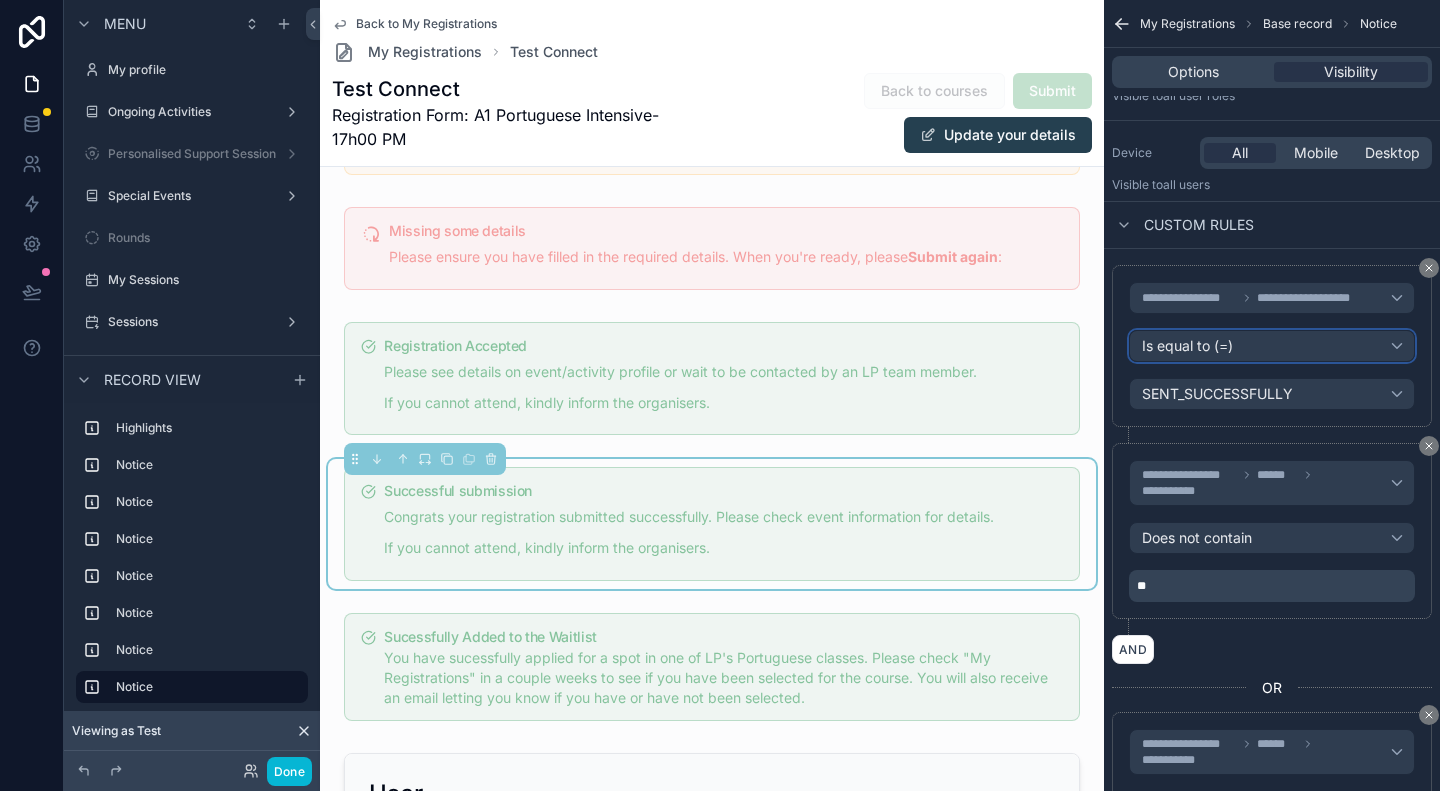 click on "Is equal to (=)" at bounding box center (1272, 346) 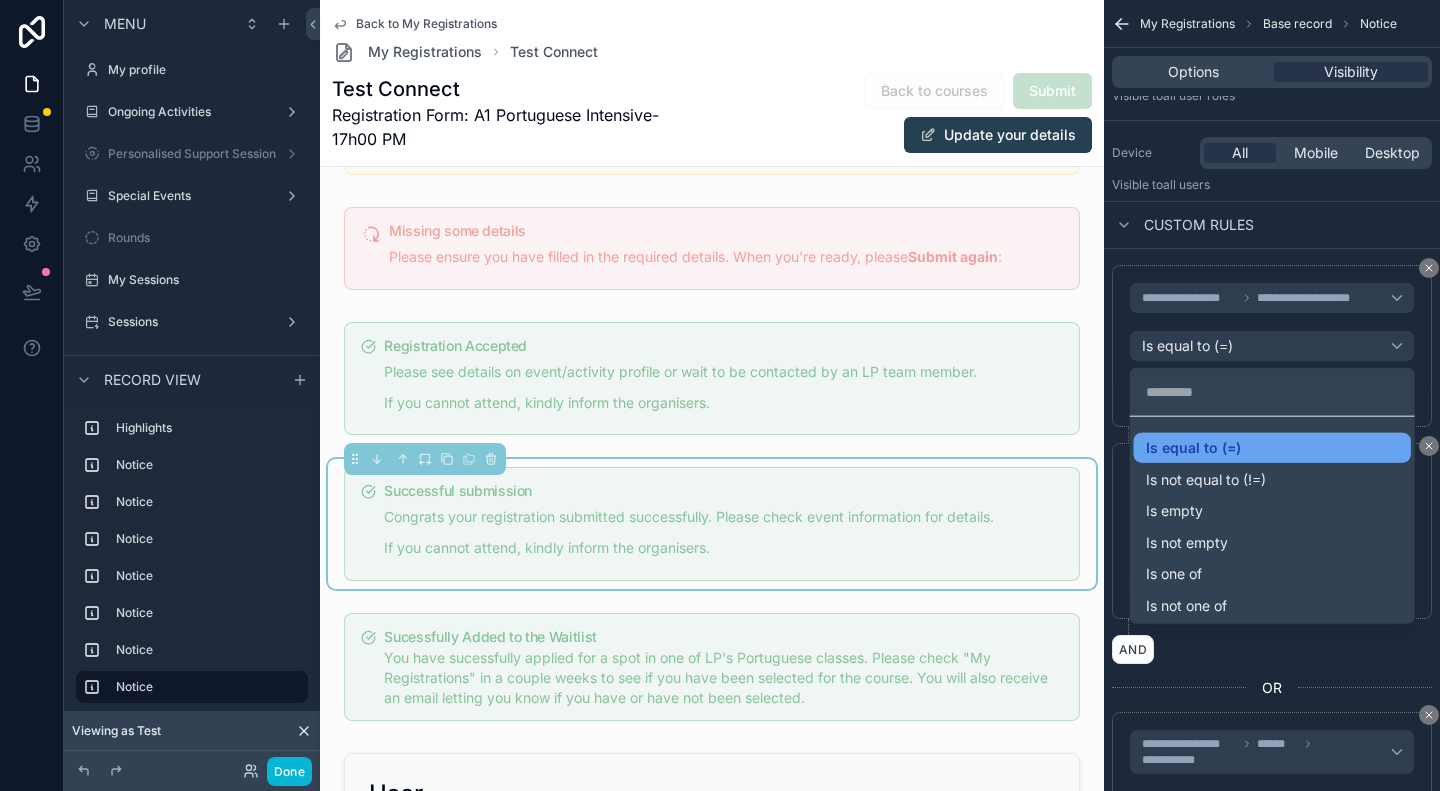 click on "Is equal to (=)" at bounding box center (1272, 448) 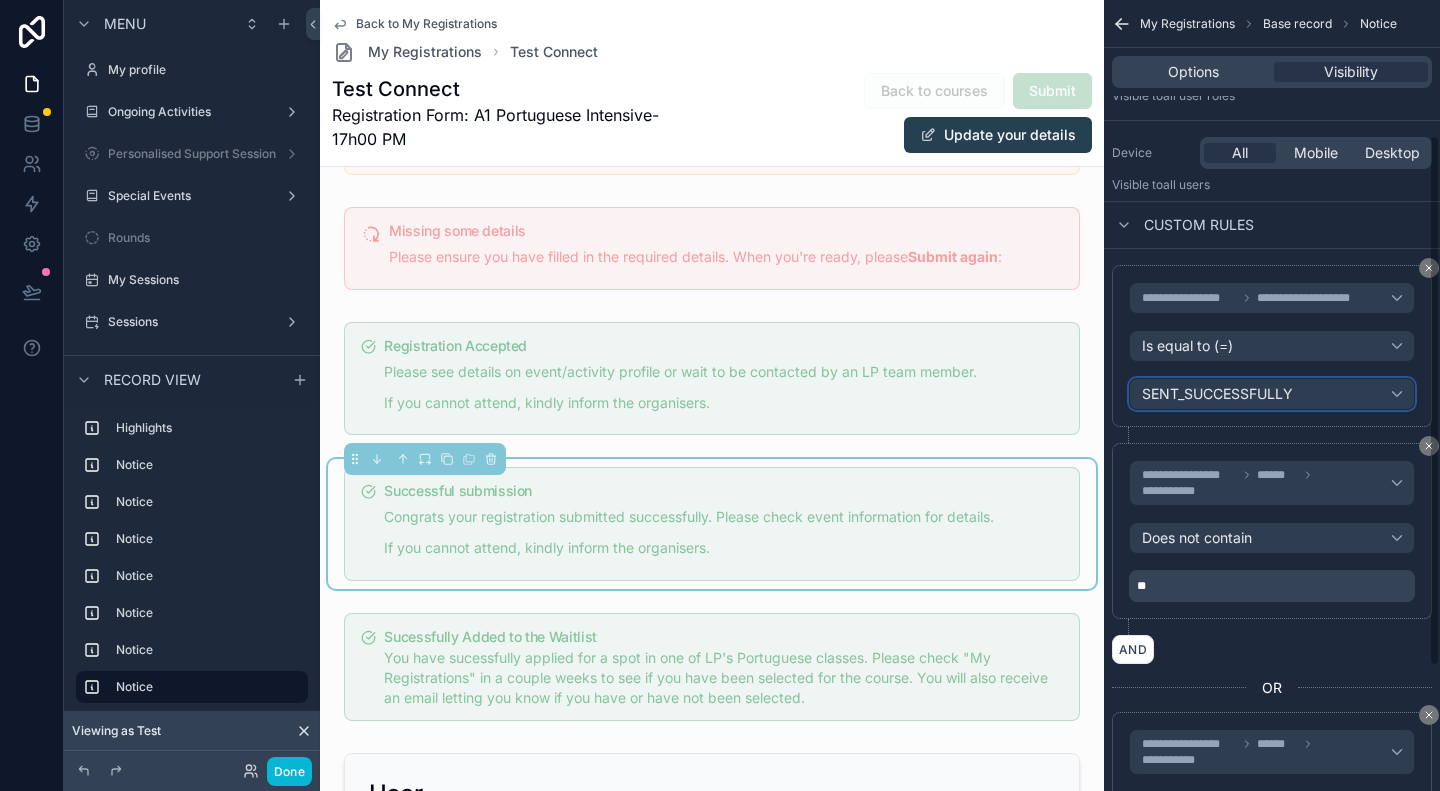click on "SENT_SUCCESSFULLY" at bounding box center (1217, 394) 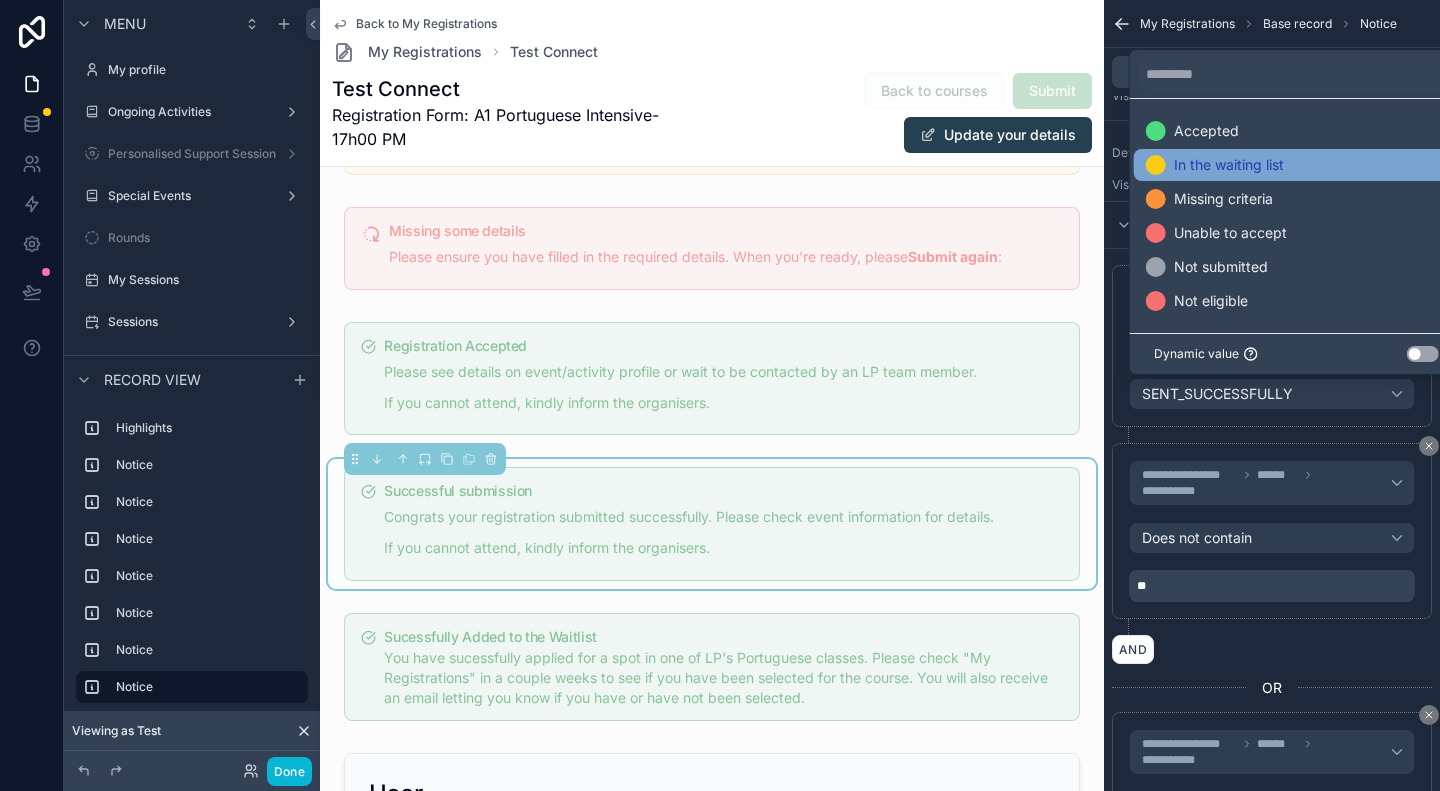 click on "In the waiting list" at bounding box center [1229, 165] 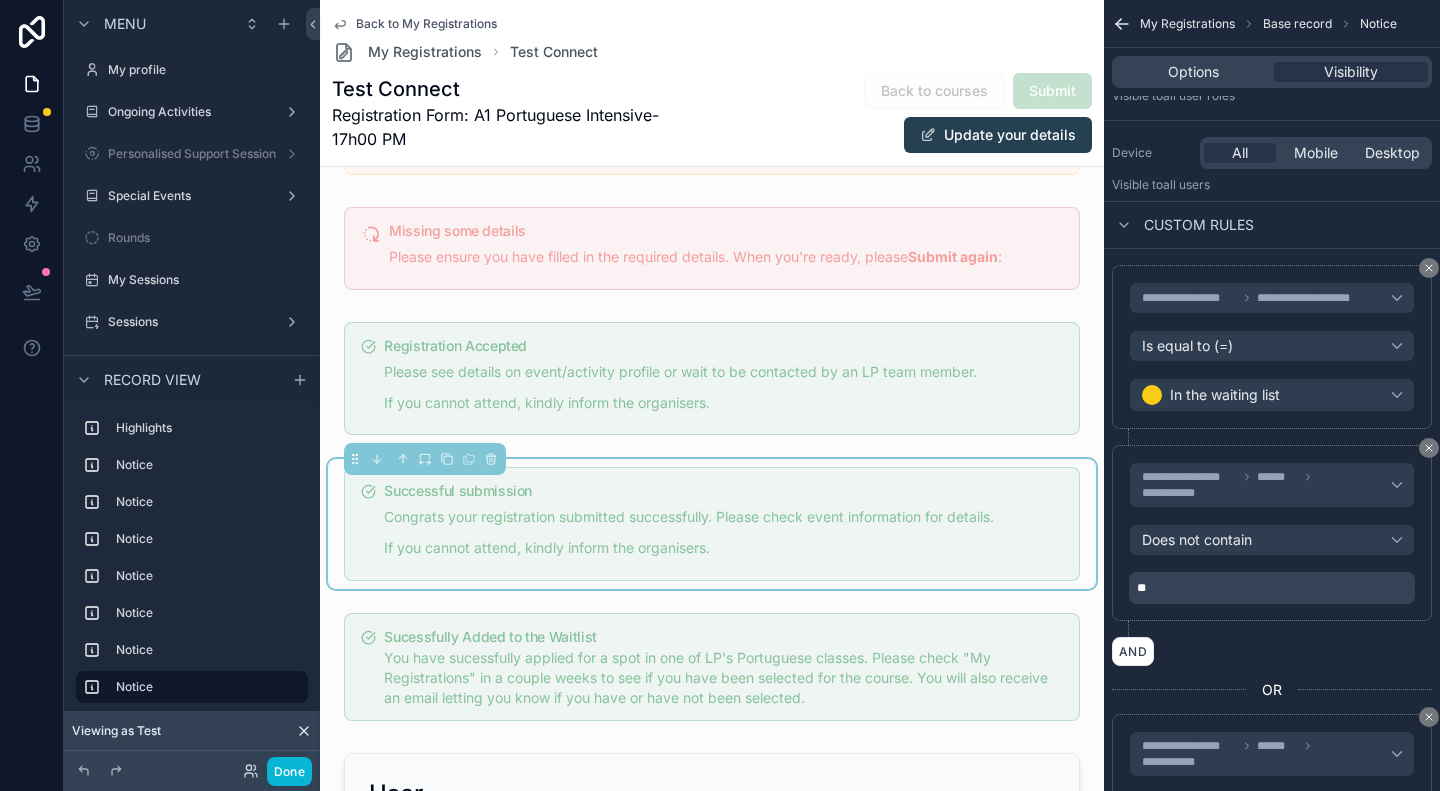 scroll, scrollTop: 302, scrollLeft: 0, axis: vertical 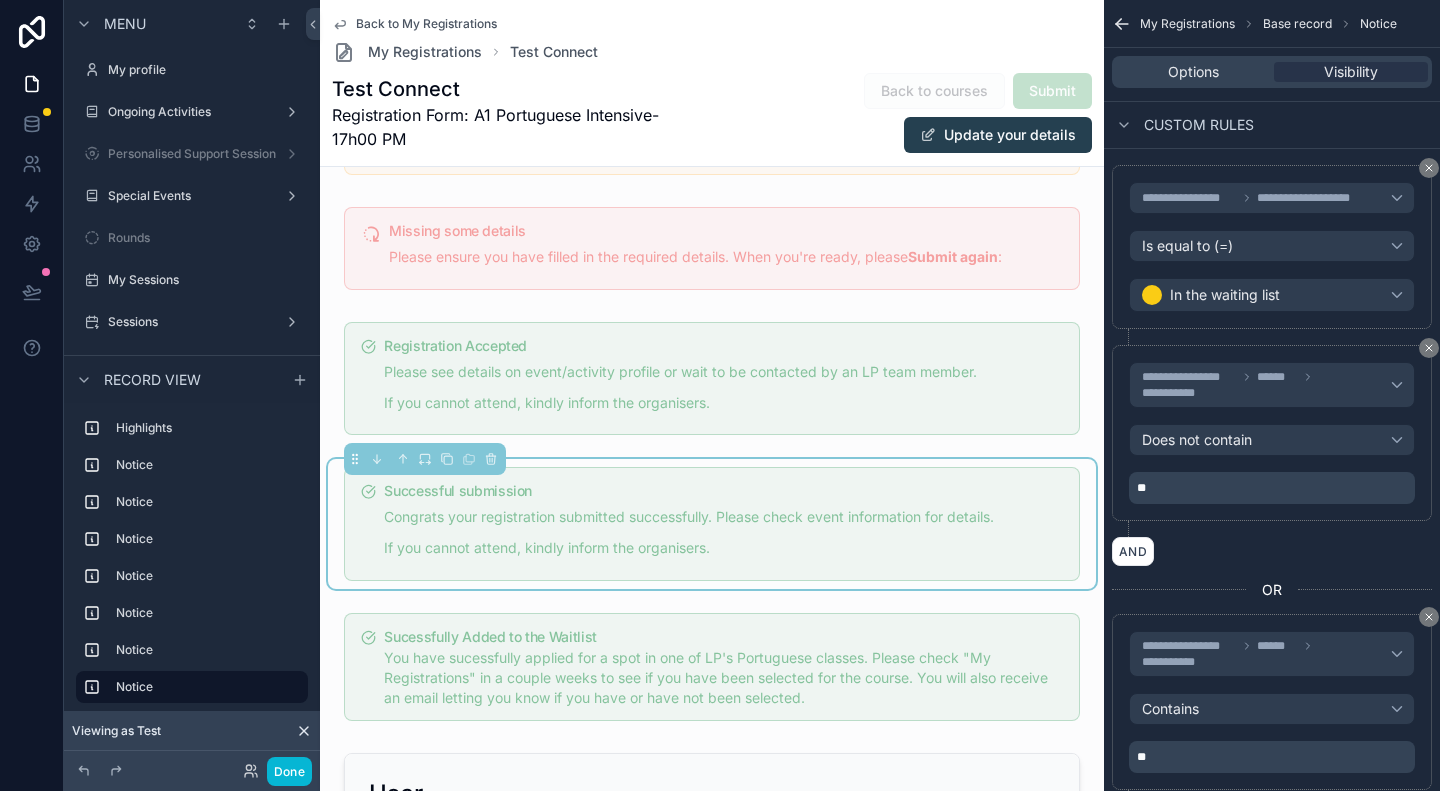 click on "**" at bounding box center (1274, 488) 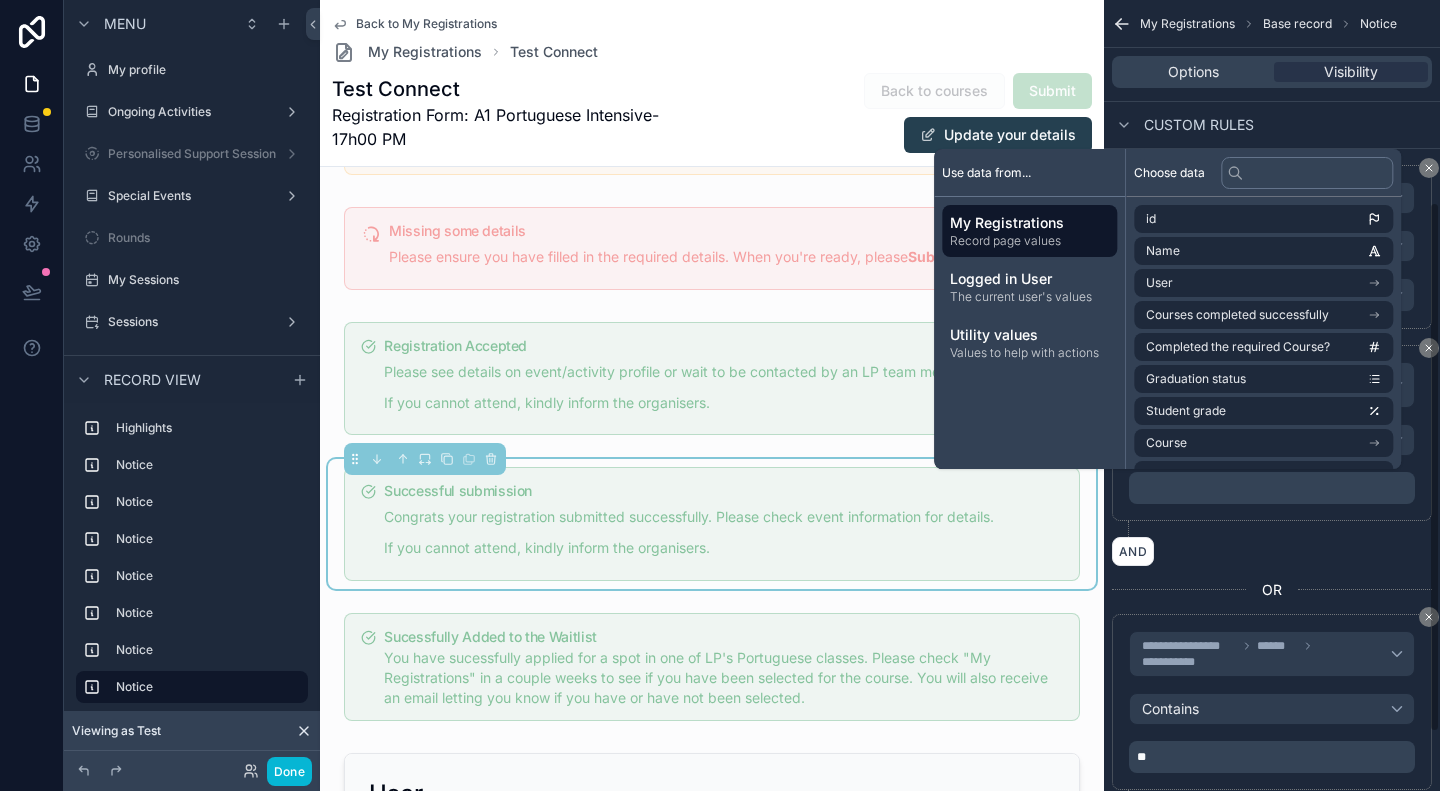type 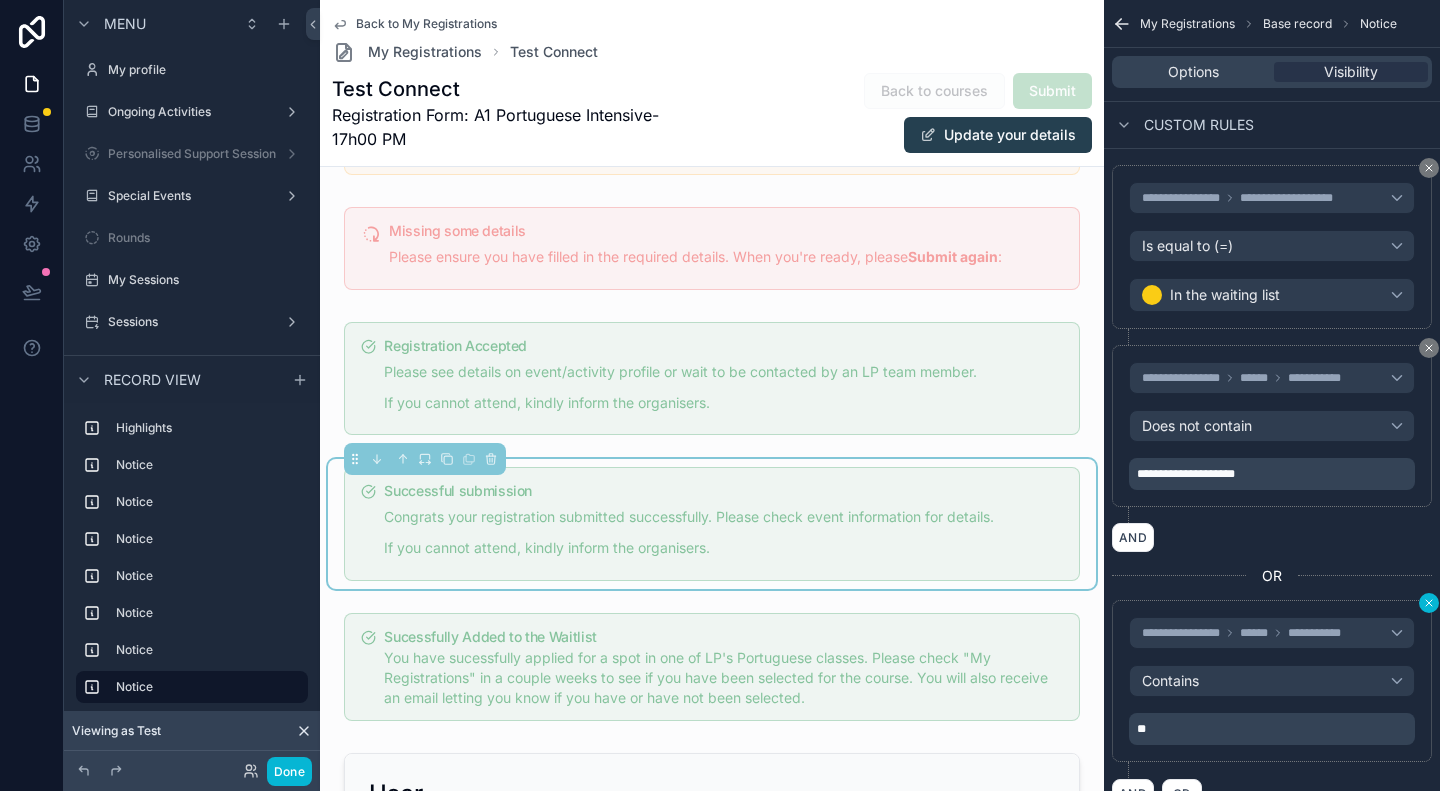 click 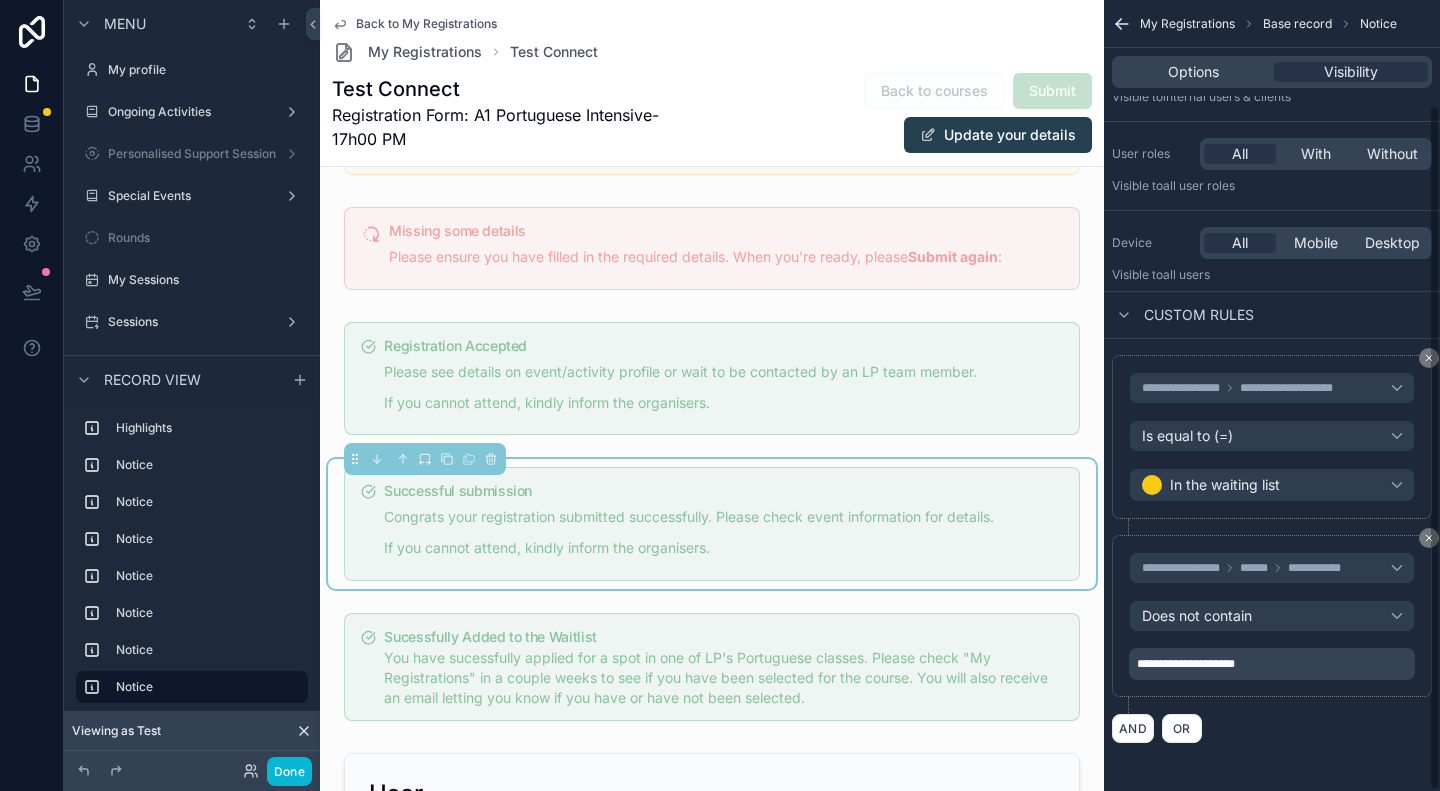 scroll, scrollTop: 121, scrollLeft: 0, axis: vertical 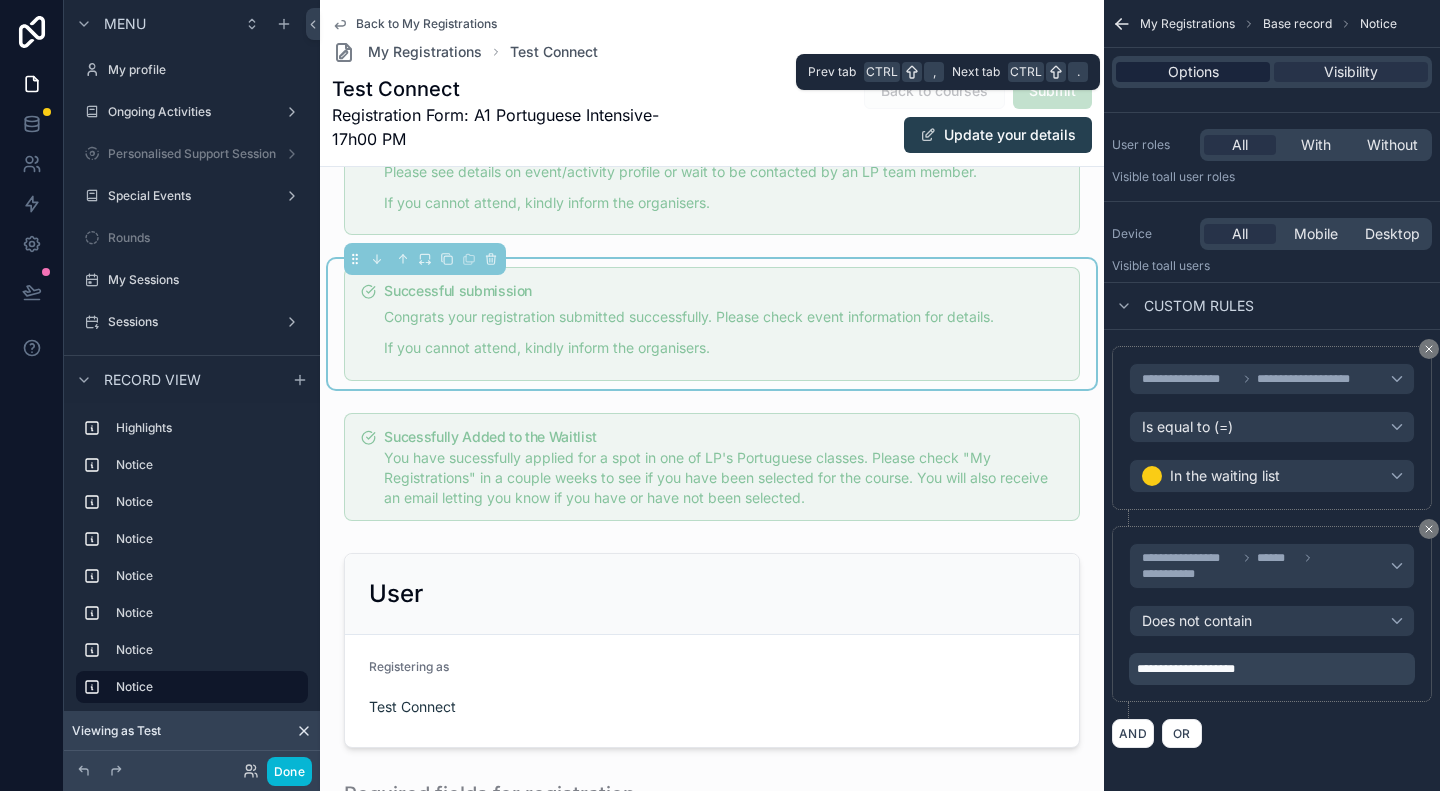 click on "Options" at bounding box center (1193, 72) 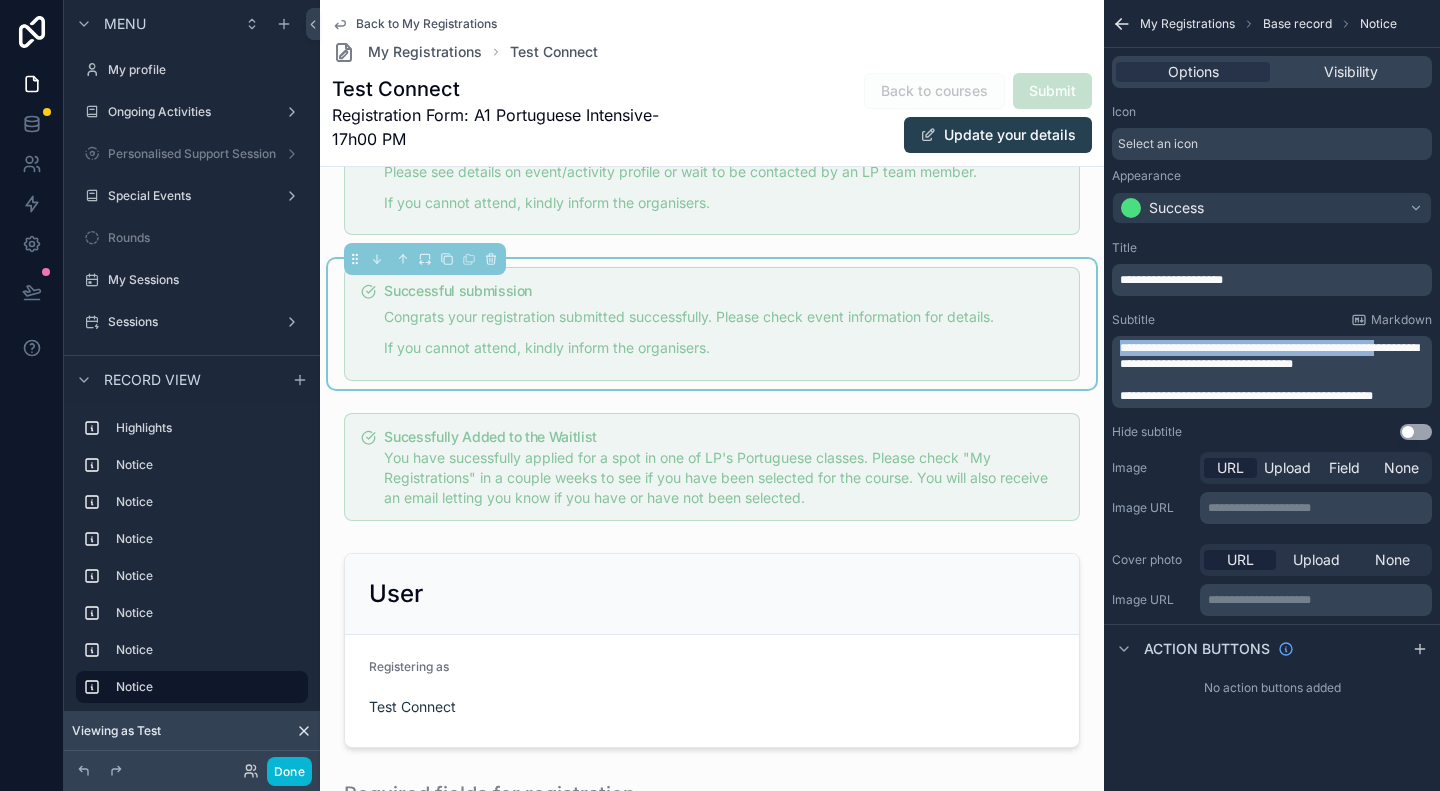 drag, startPoint x: 1124, startPoint y: 349, endPoint x: 1416, endPoint y: 341, distance: 292.10956 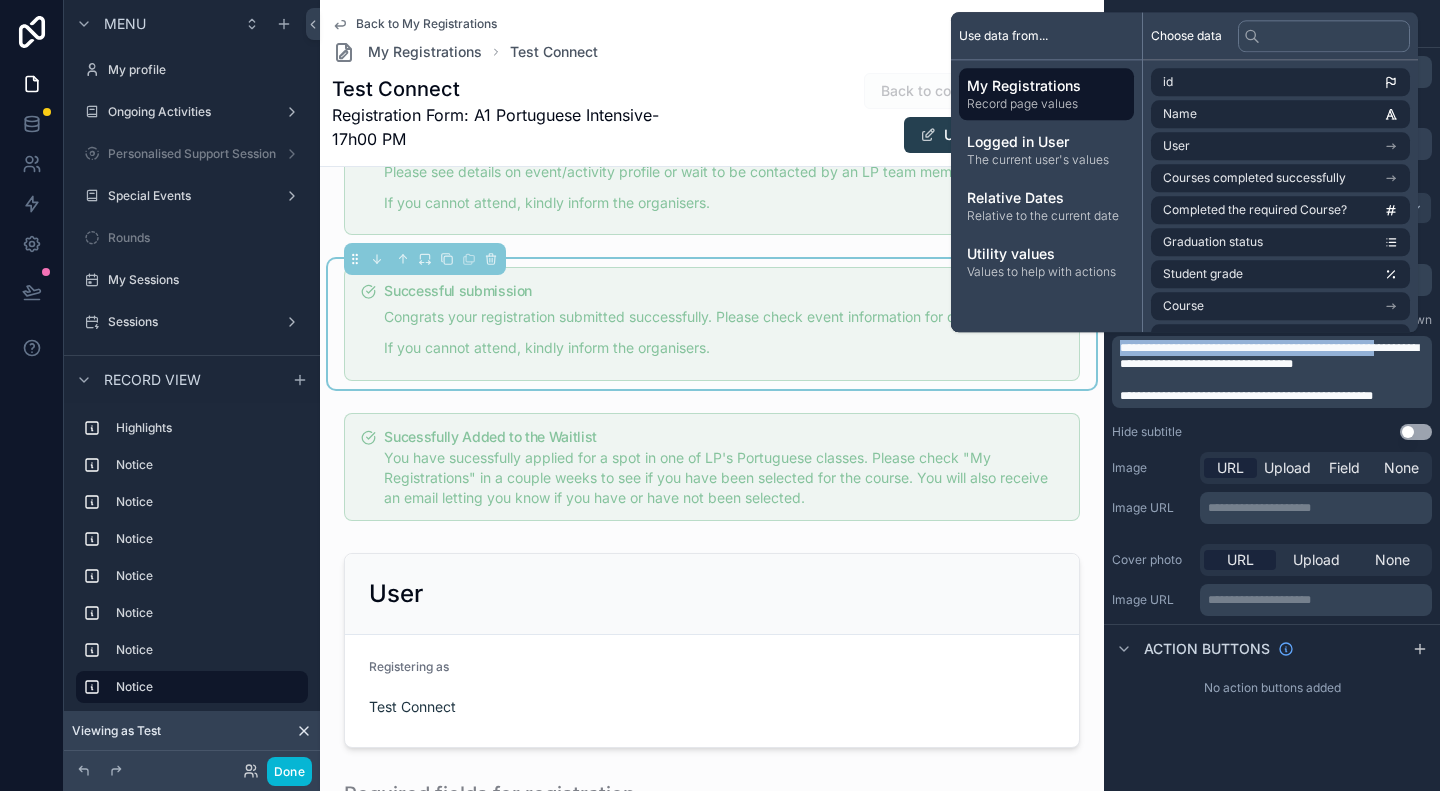 click on "**********" at bounding box center [1269, 356] 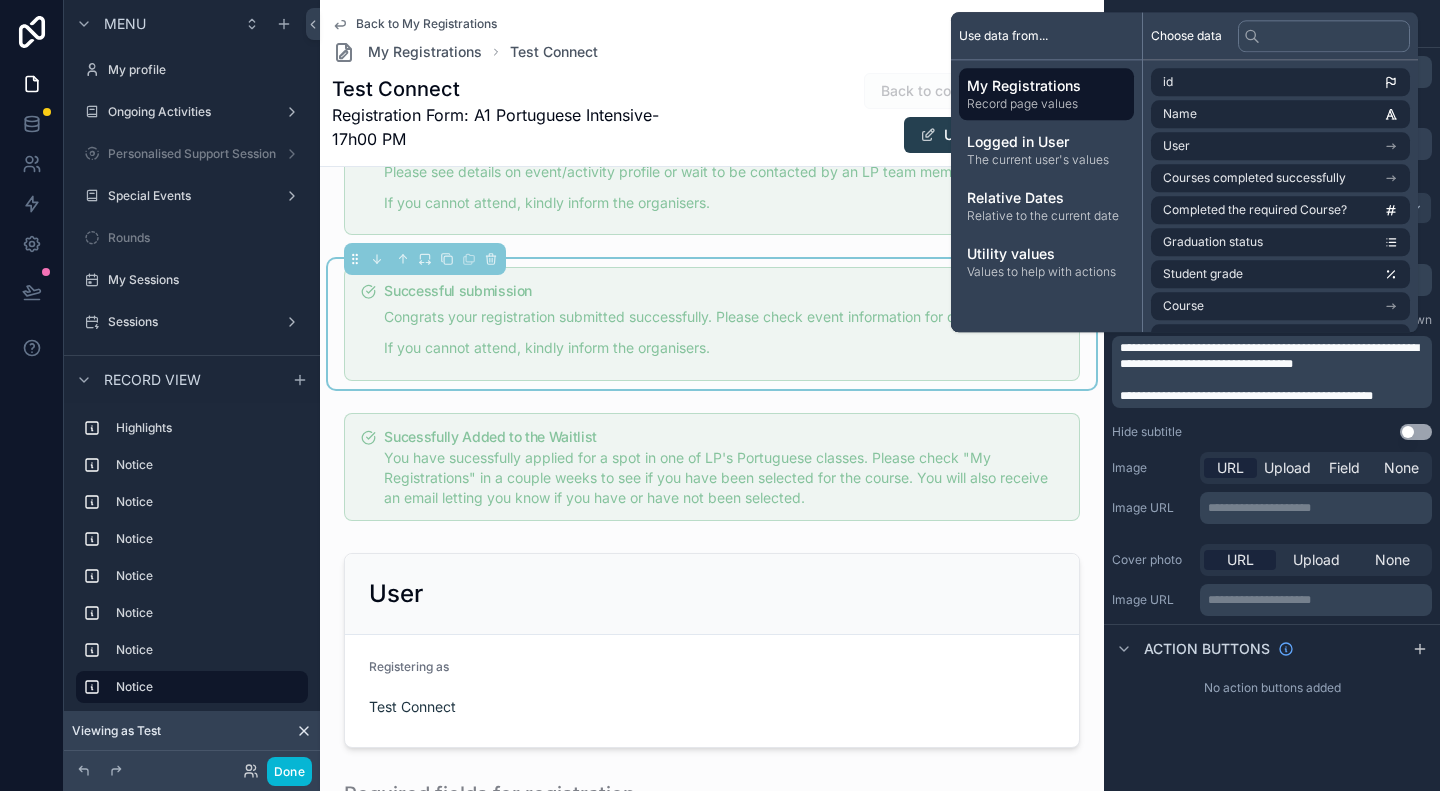 type 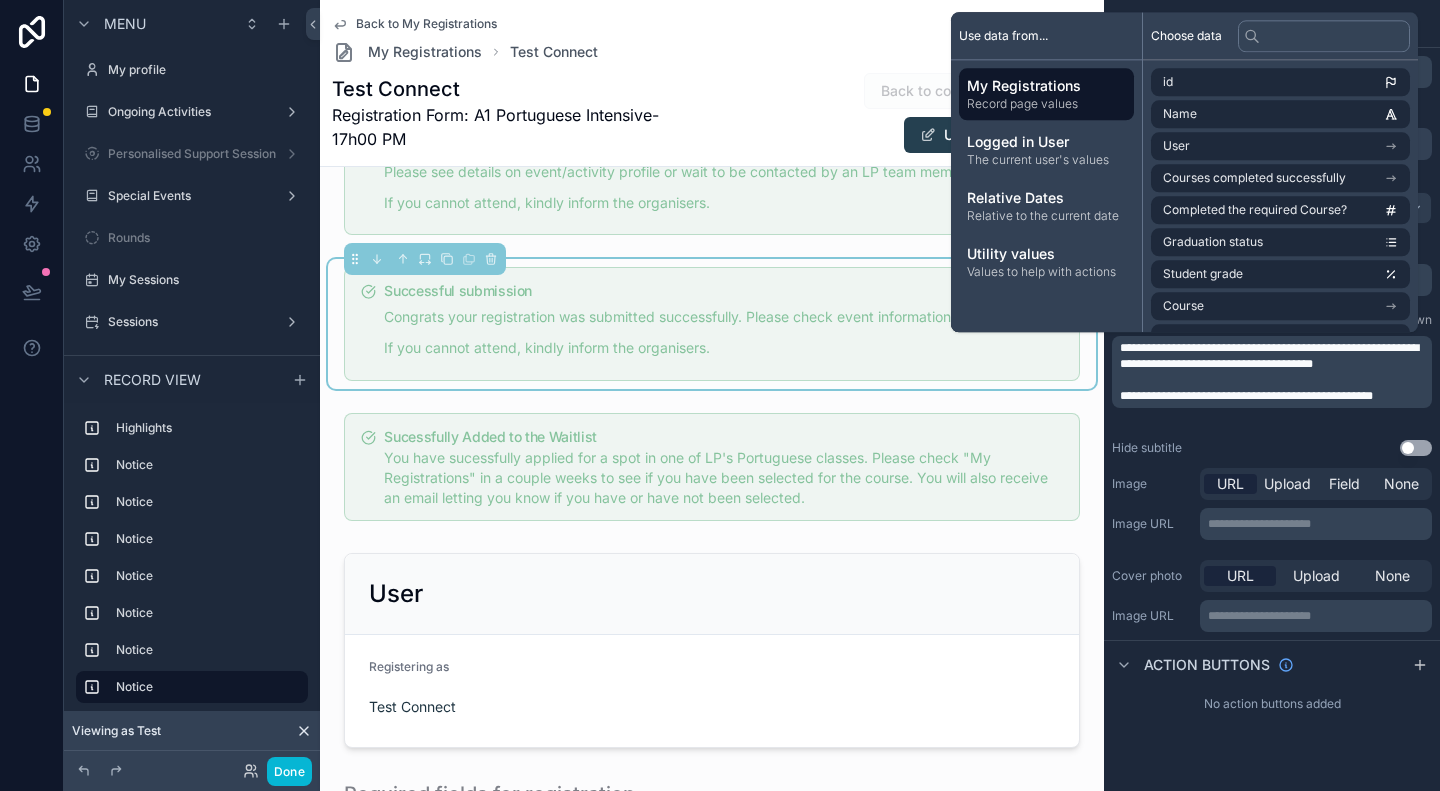 click on "**********" at bounding box center [1269, 356] 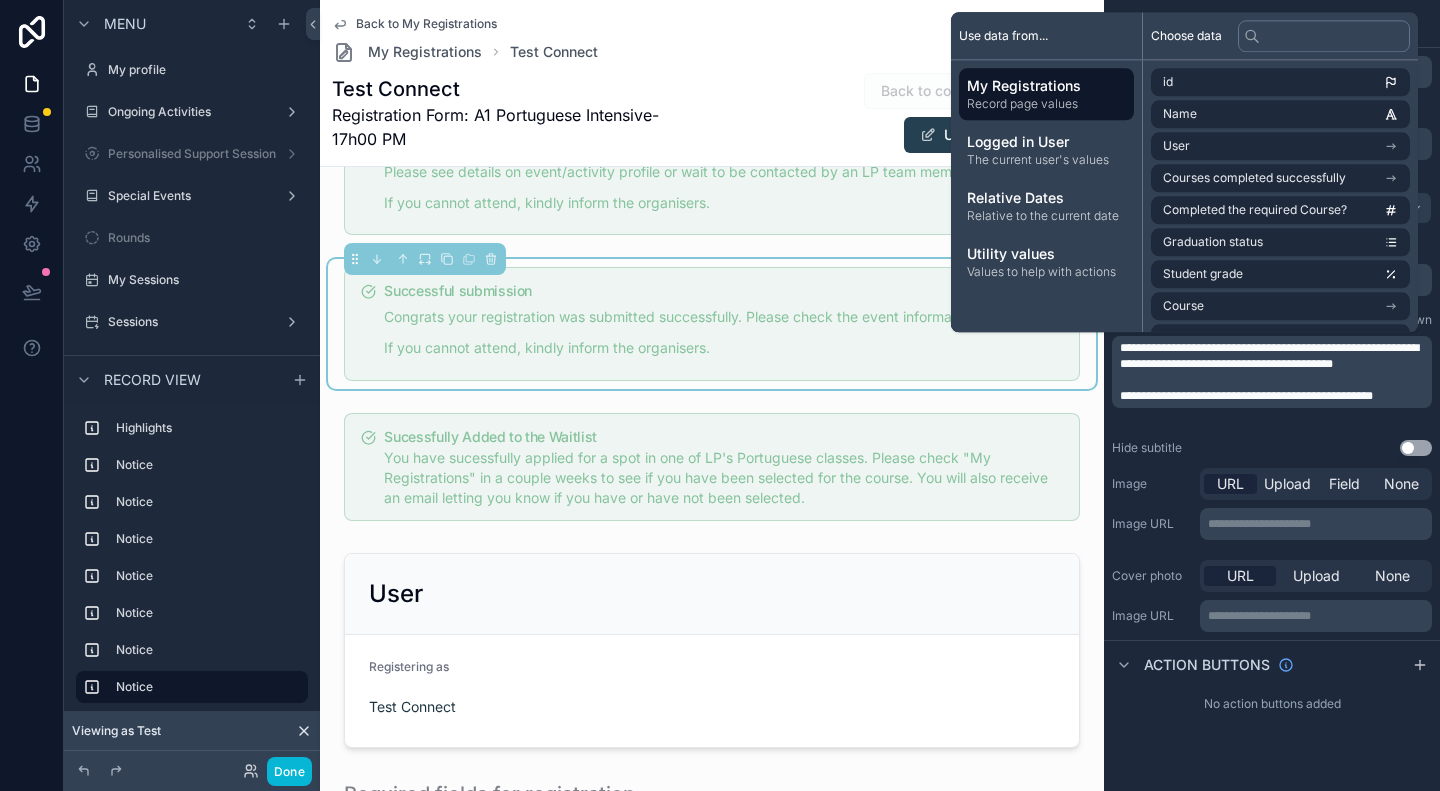 click on "﻿" at bounding box center (1274, 380) 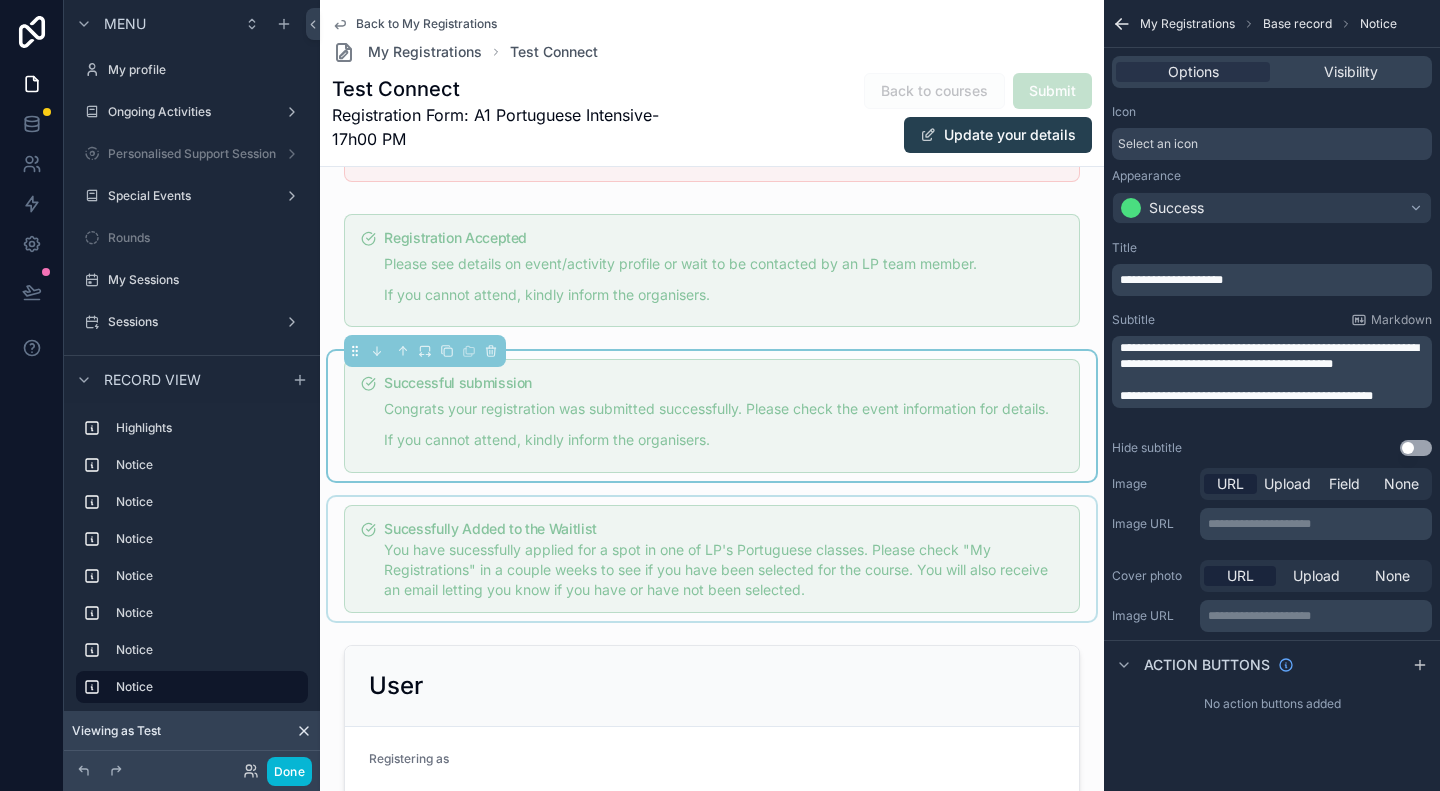 scroll, scrollTop: 600, scrollLeft: 0, axis: vertical 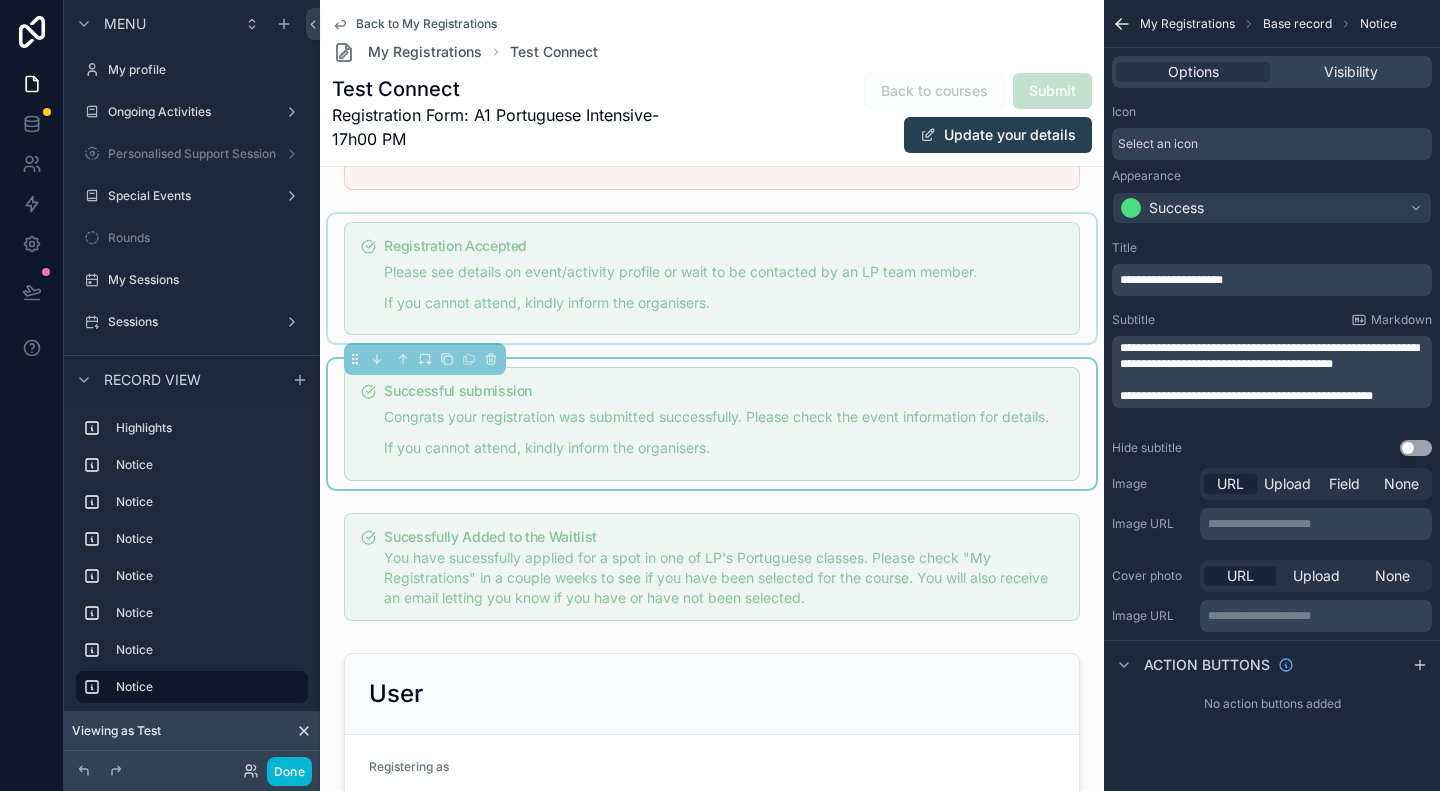click at bounding box center (712, 279) 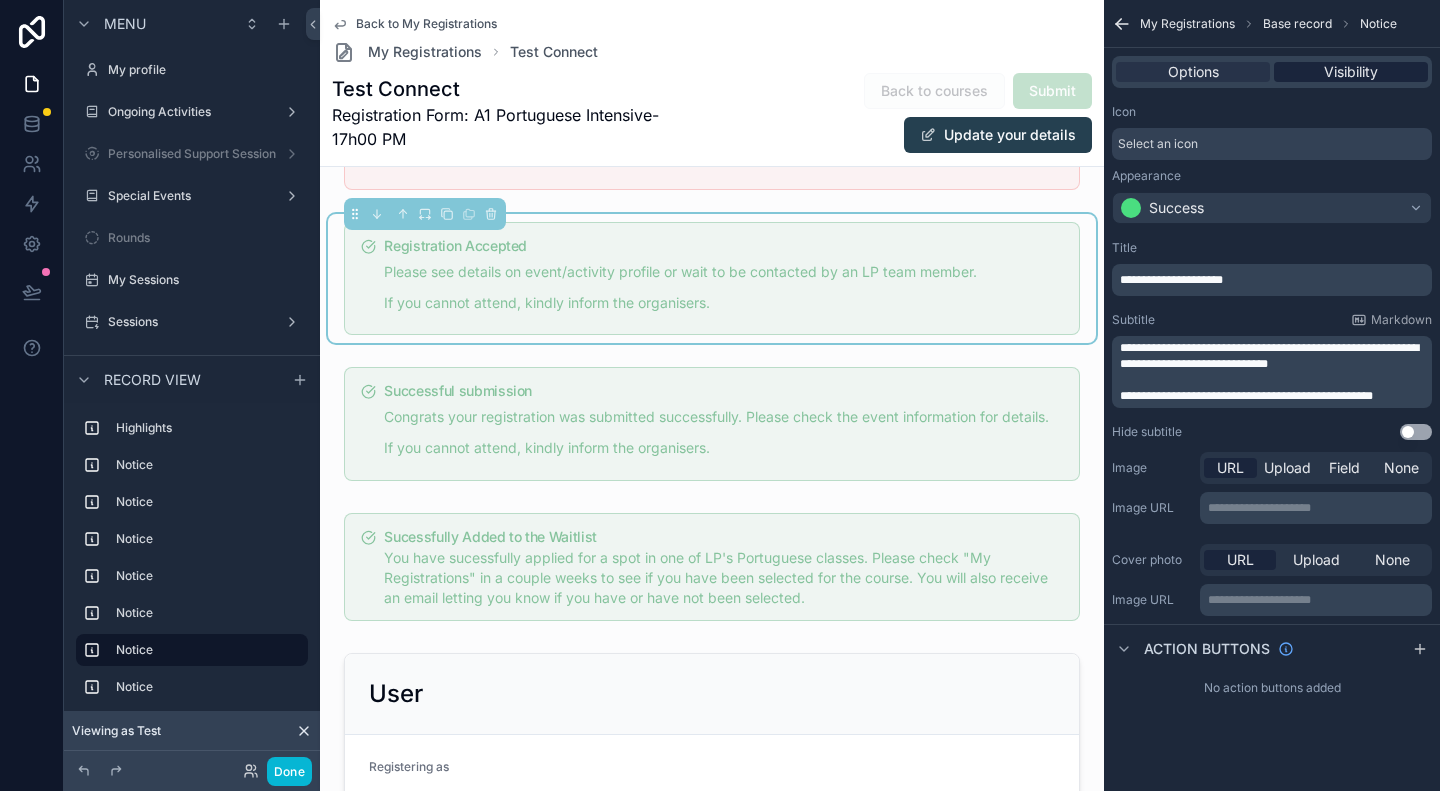 click on "Visibility" at bounding box center (1351, 72) 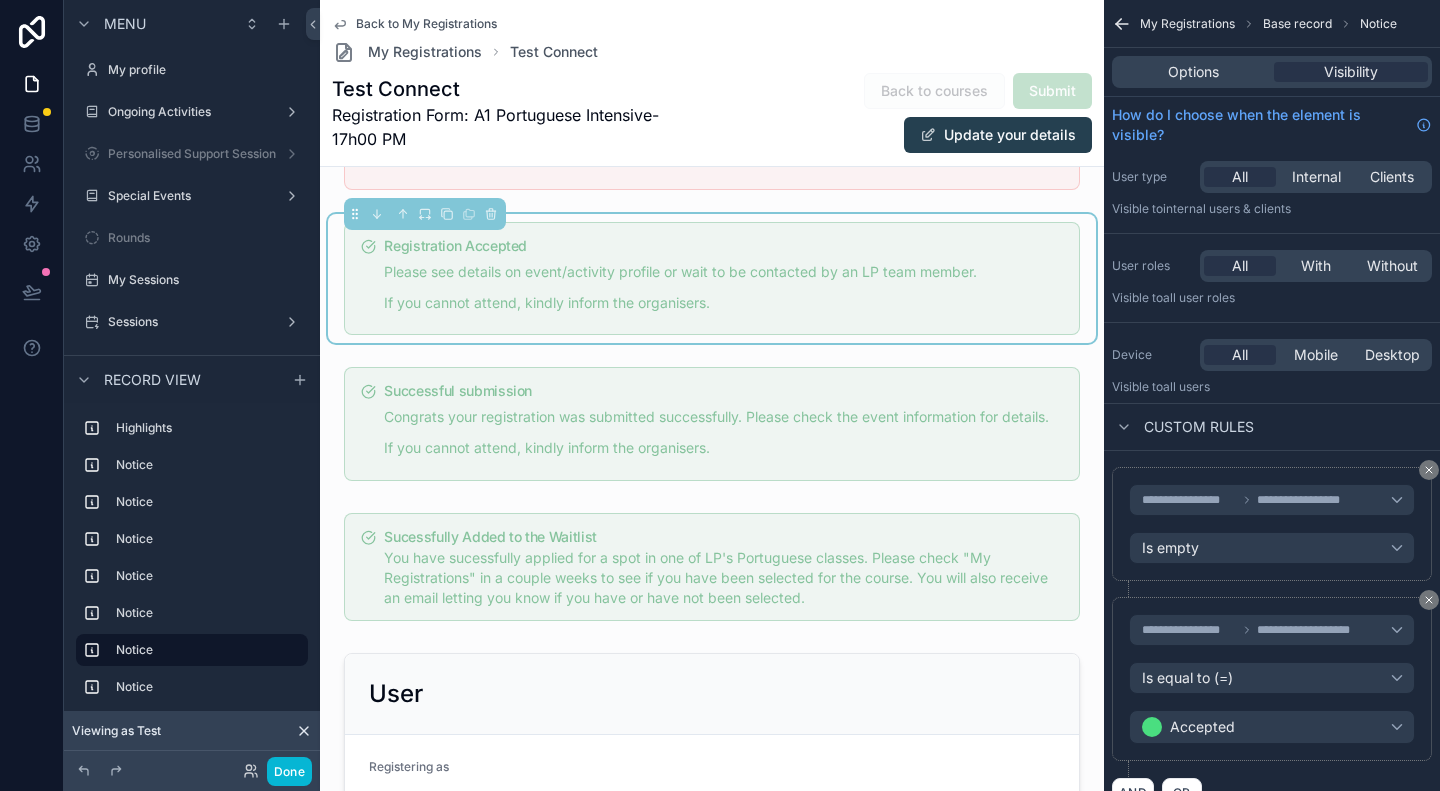 scroll, scrollTop: 60, scrollLeft: 0, axis: vertical 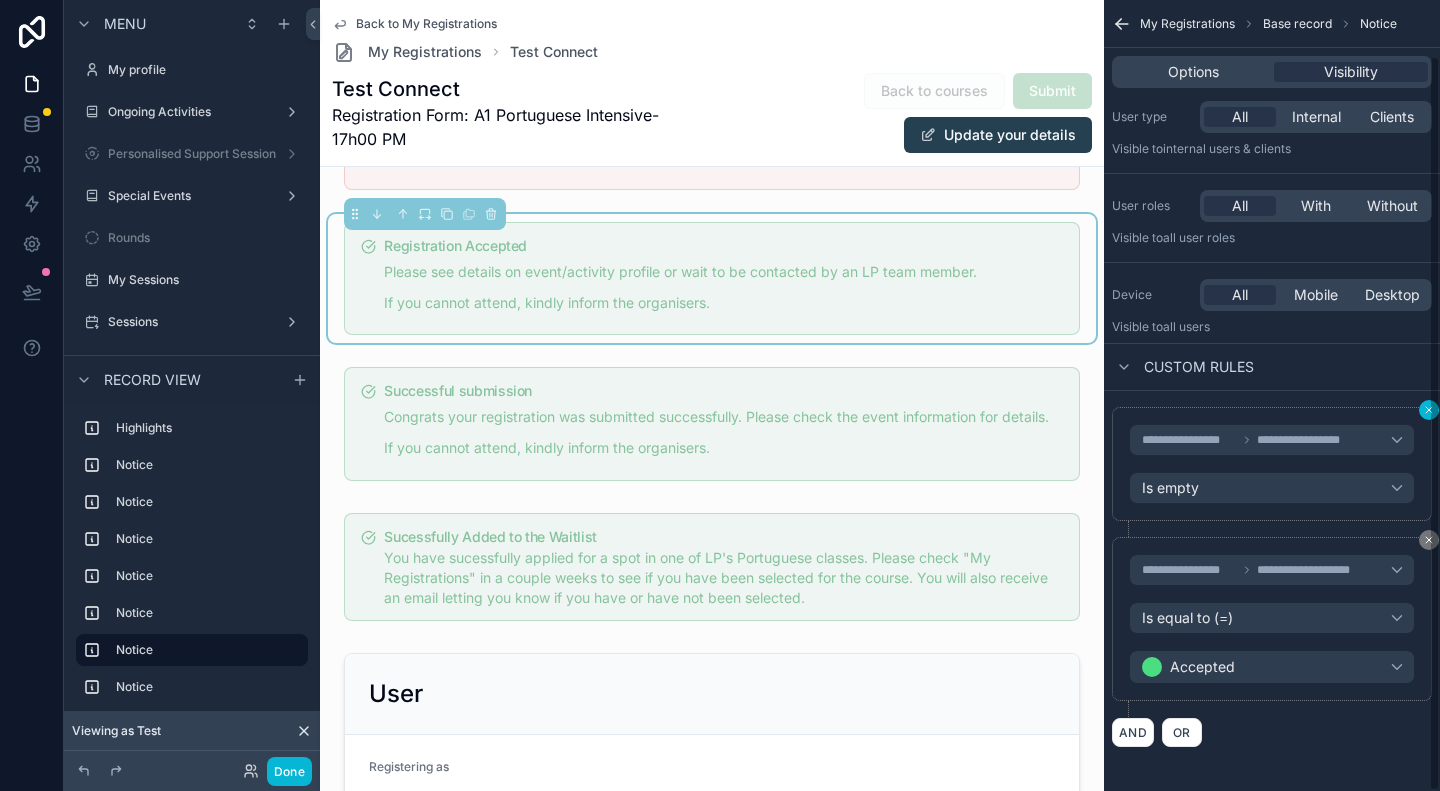 click on "**********" at bounding box center [1272, 395] 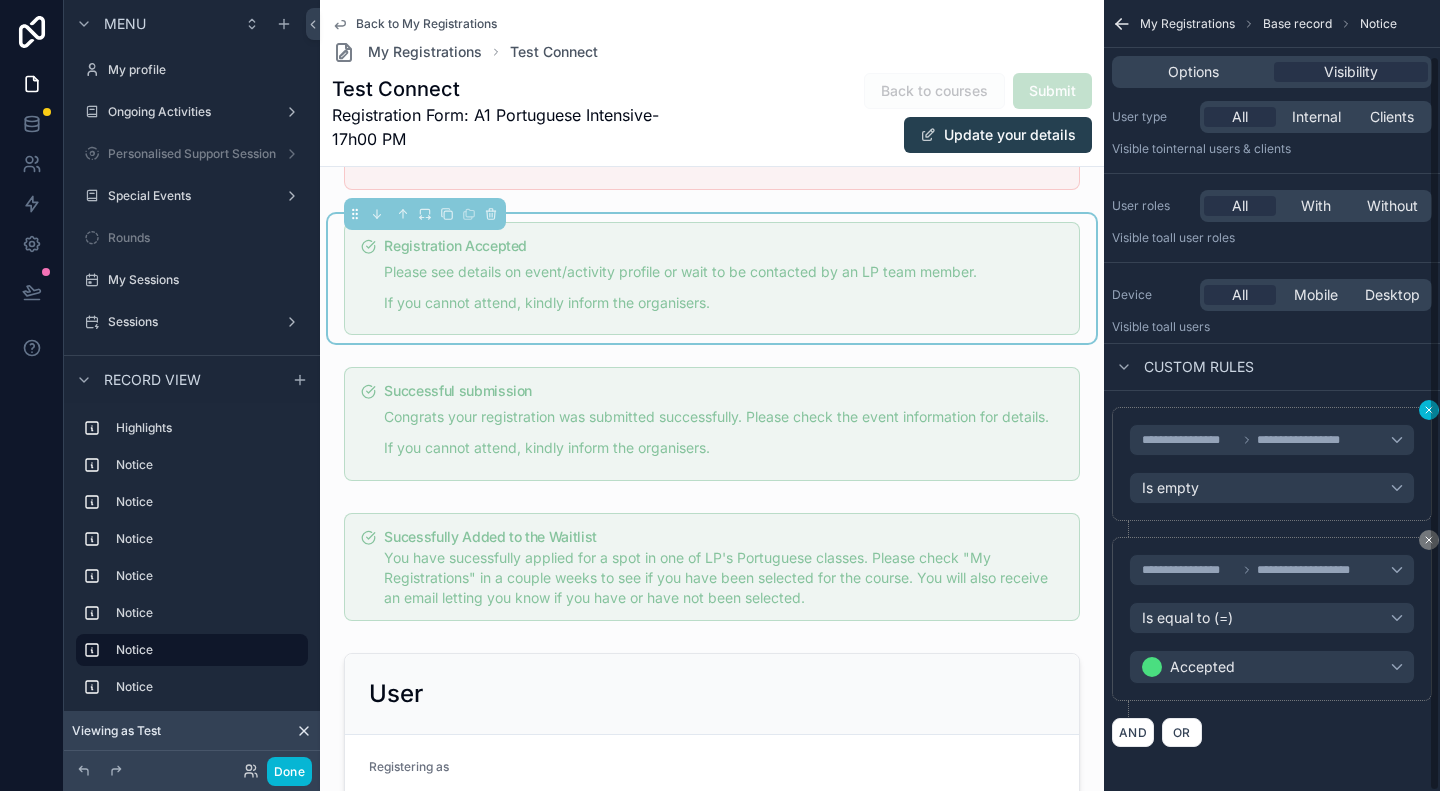 click 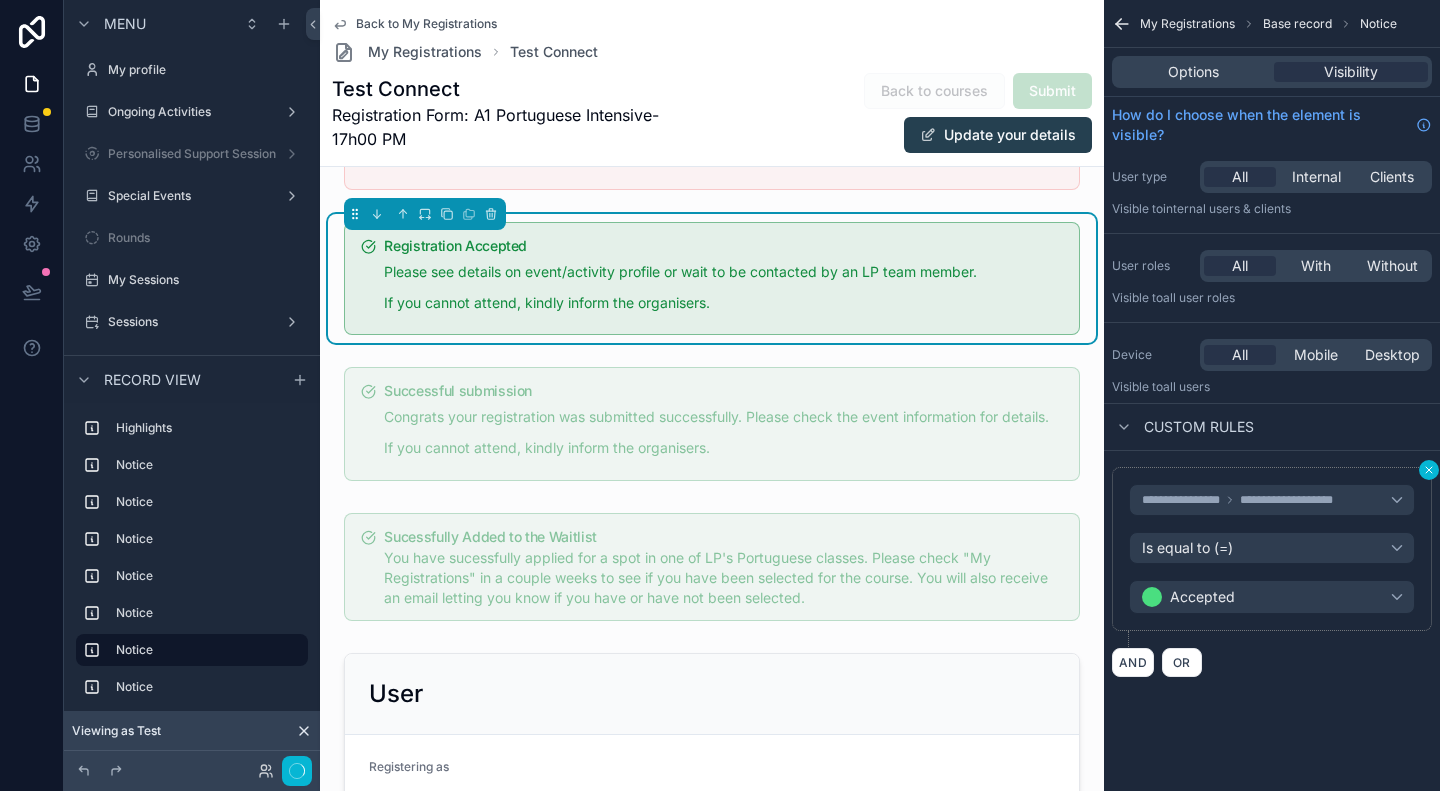 scroll, scrollTop: 0, scrollLeft: 0, axis: both 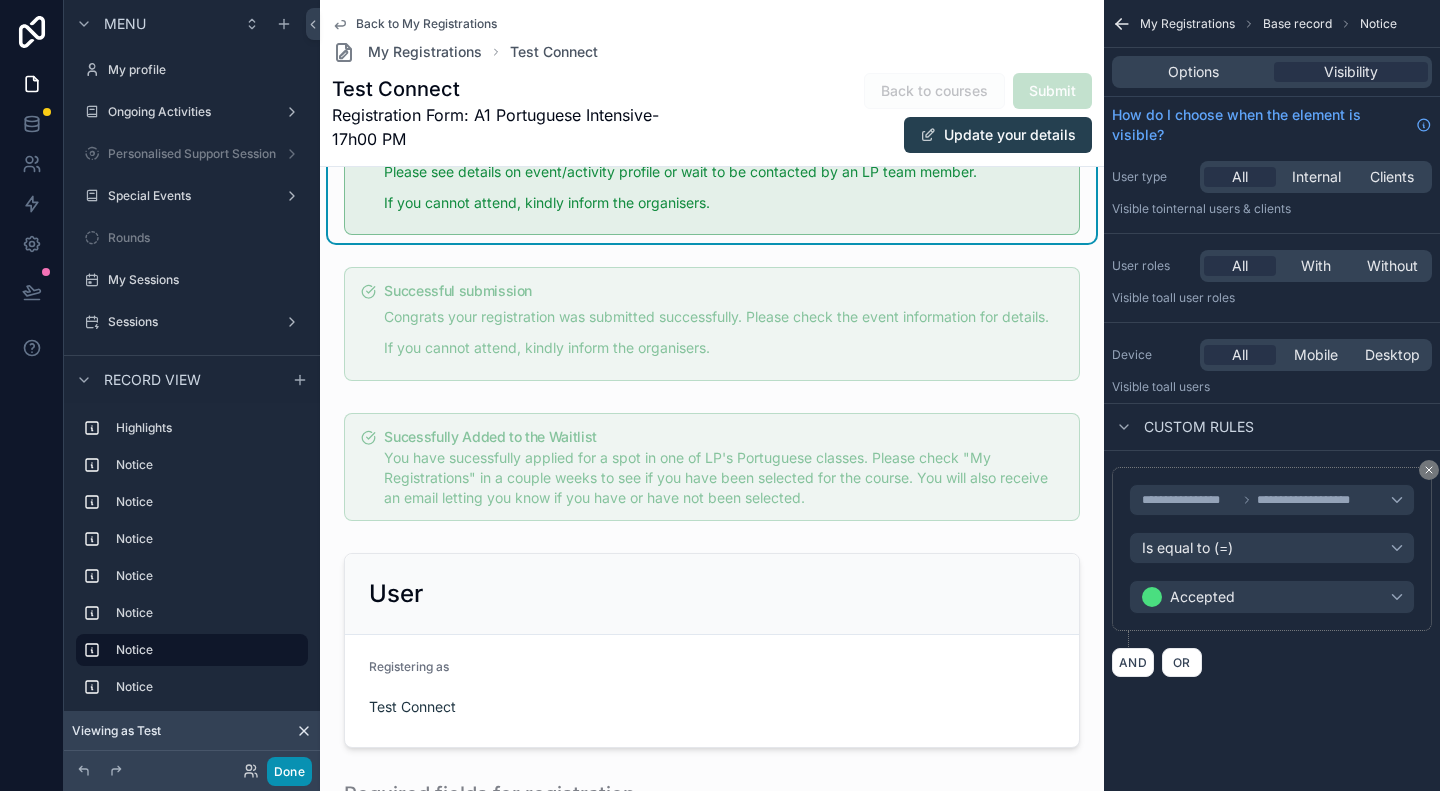click on "Done" at bounding box center (289, 771) 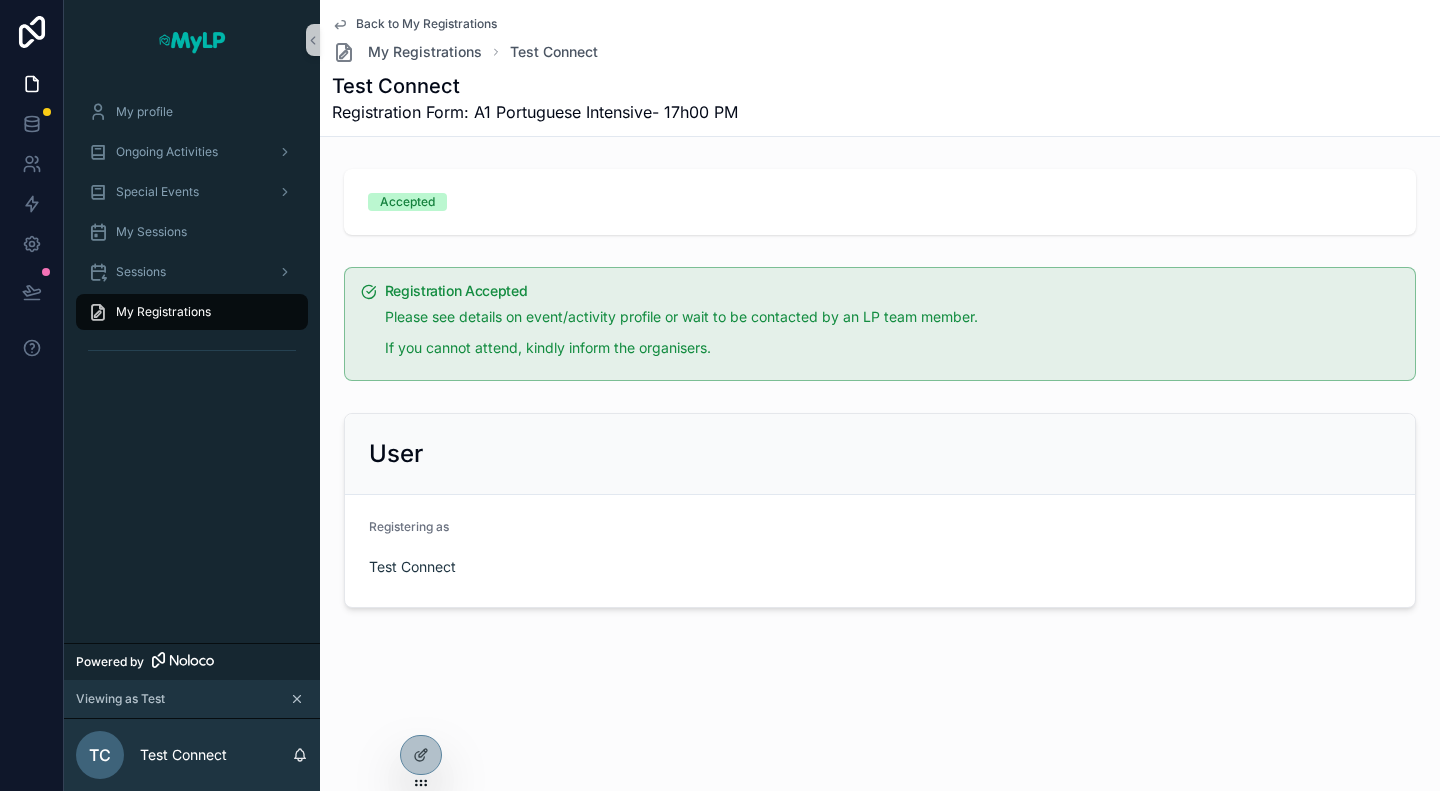 scroll, scrollTop: 0, scrollLeft: 0, axis: both 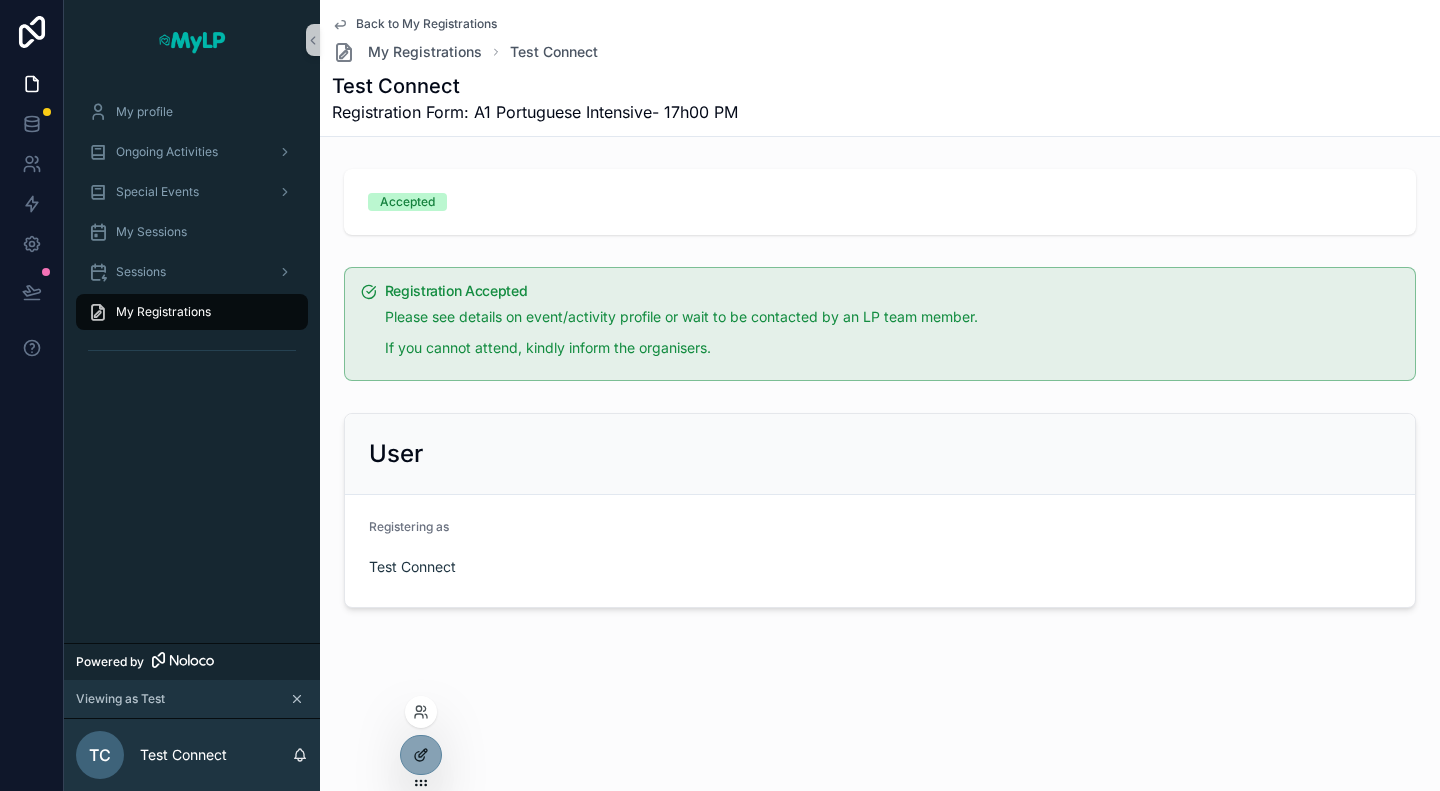click 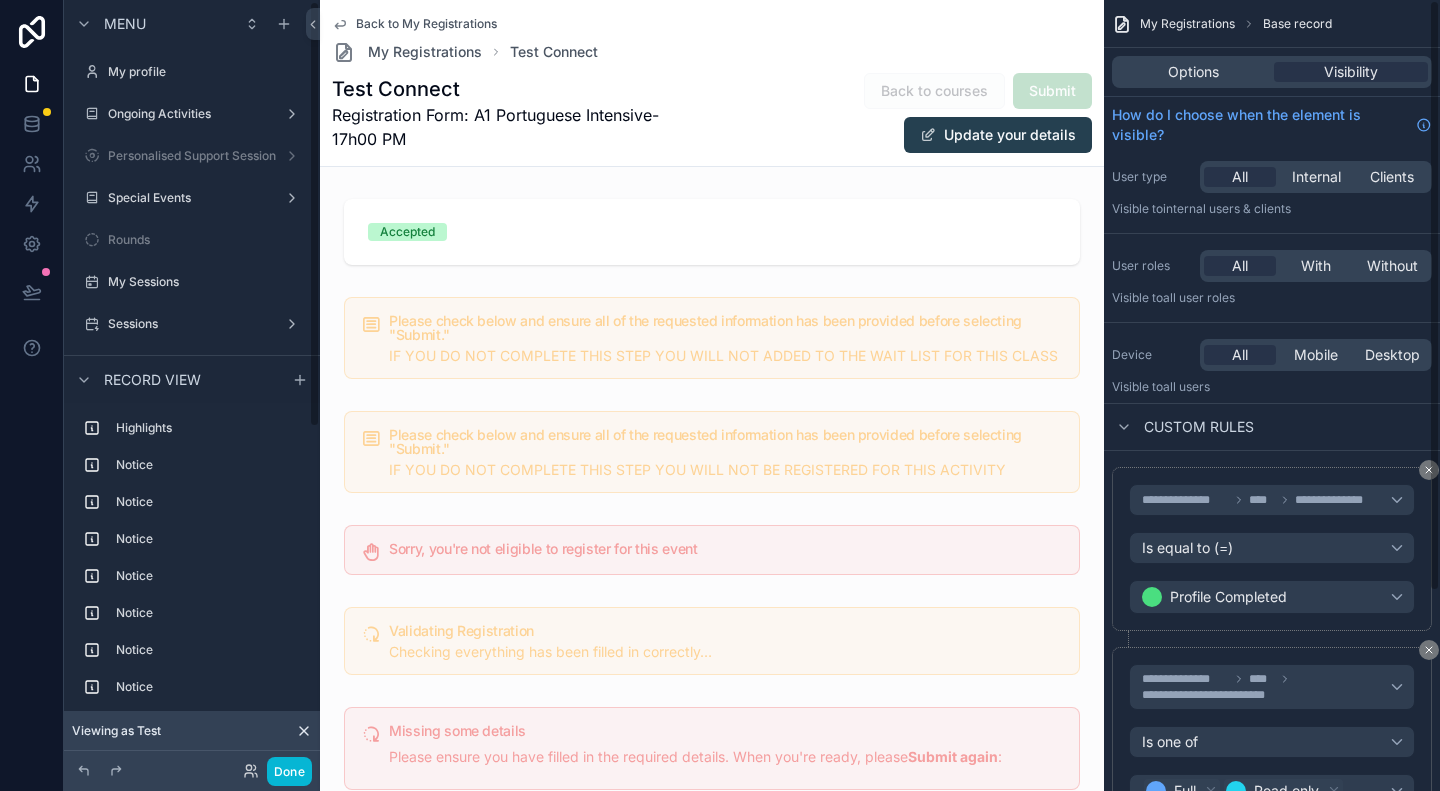 scroll, scrollTop: 2, scrollLeft: 0, axis: vertical 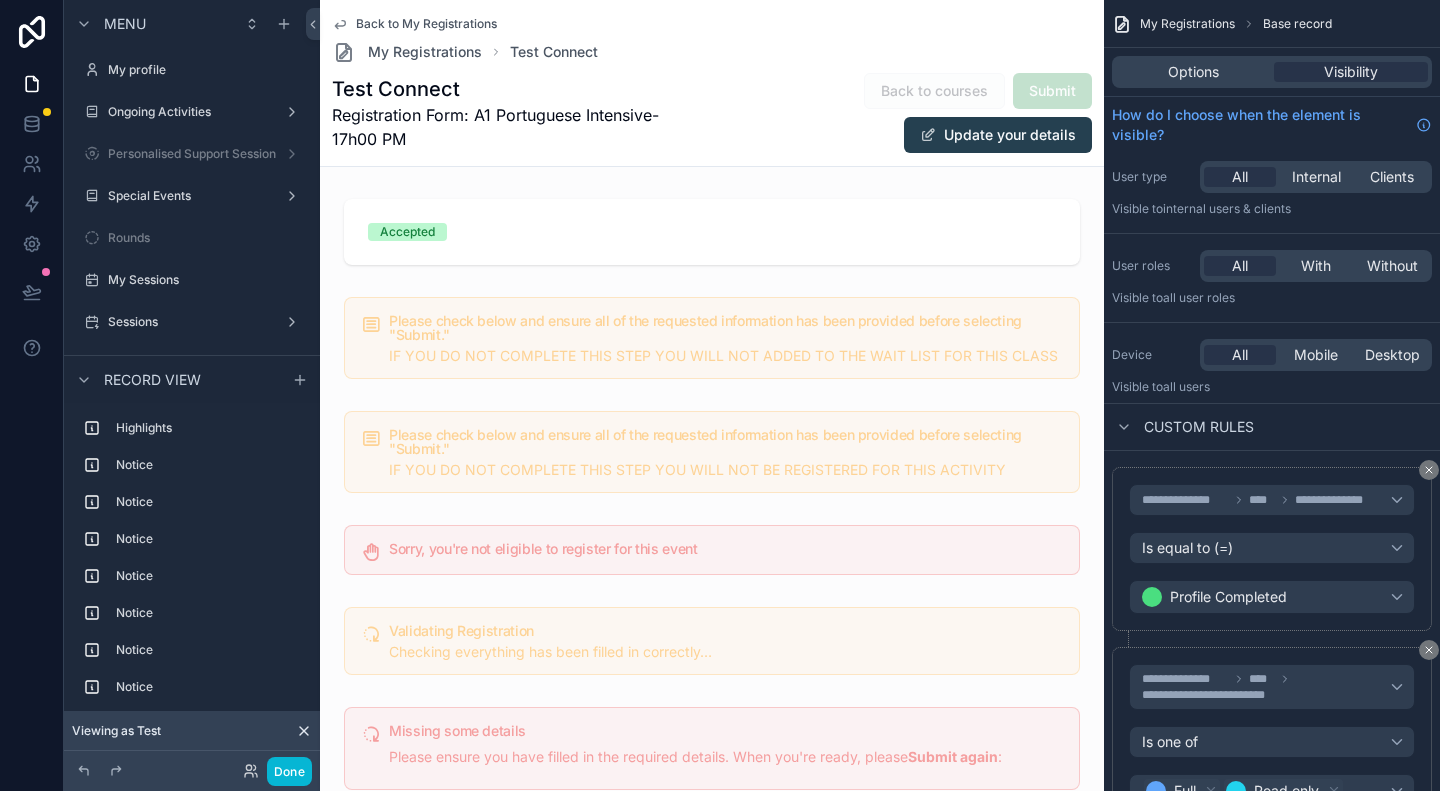 click on "Options Visibility" at bounding box center [1272, 72] 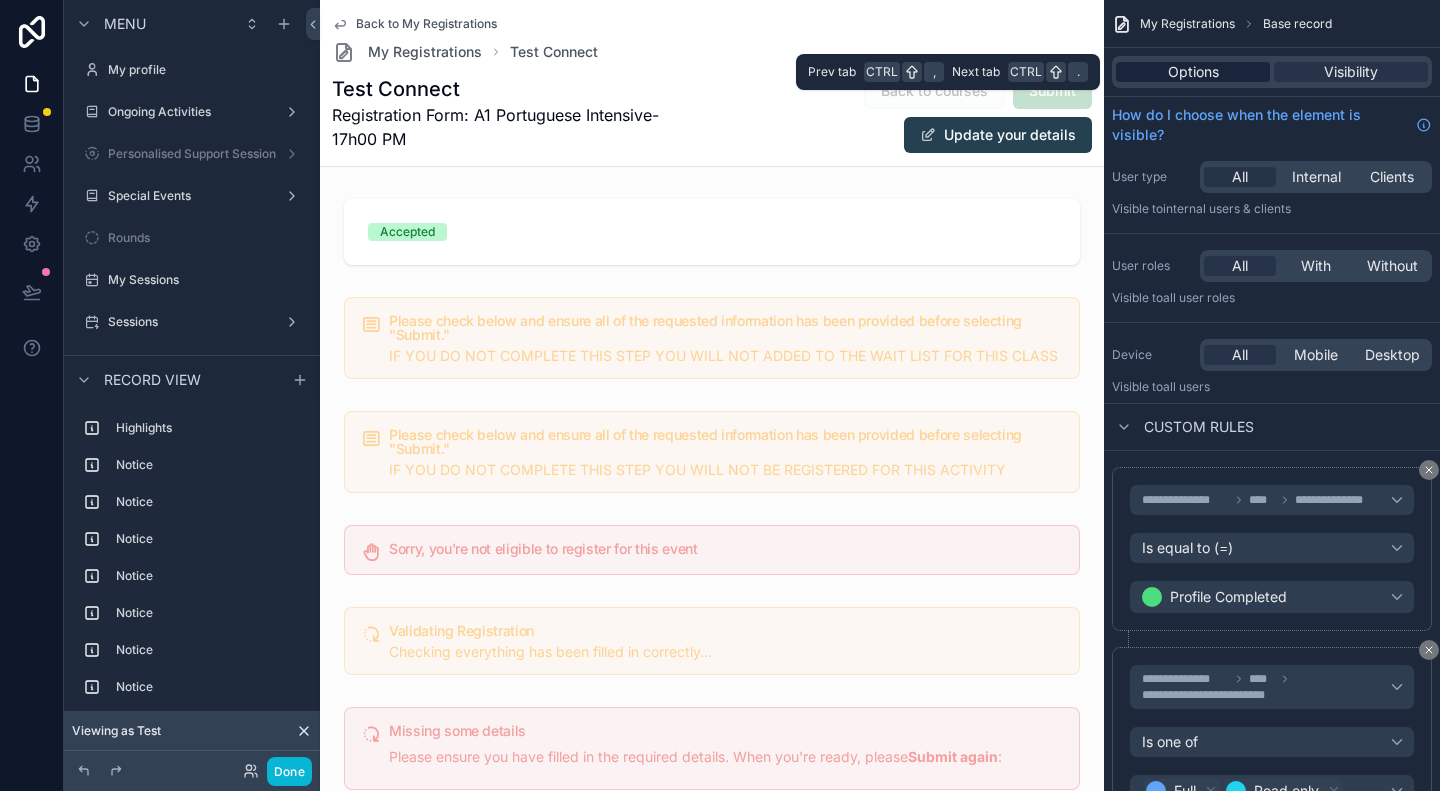 click on "Options" at bounding box center (1193, 72) 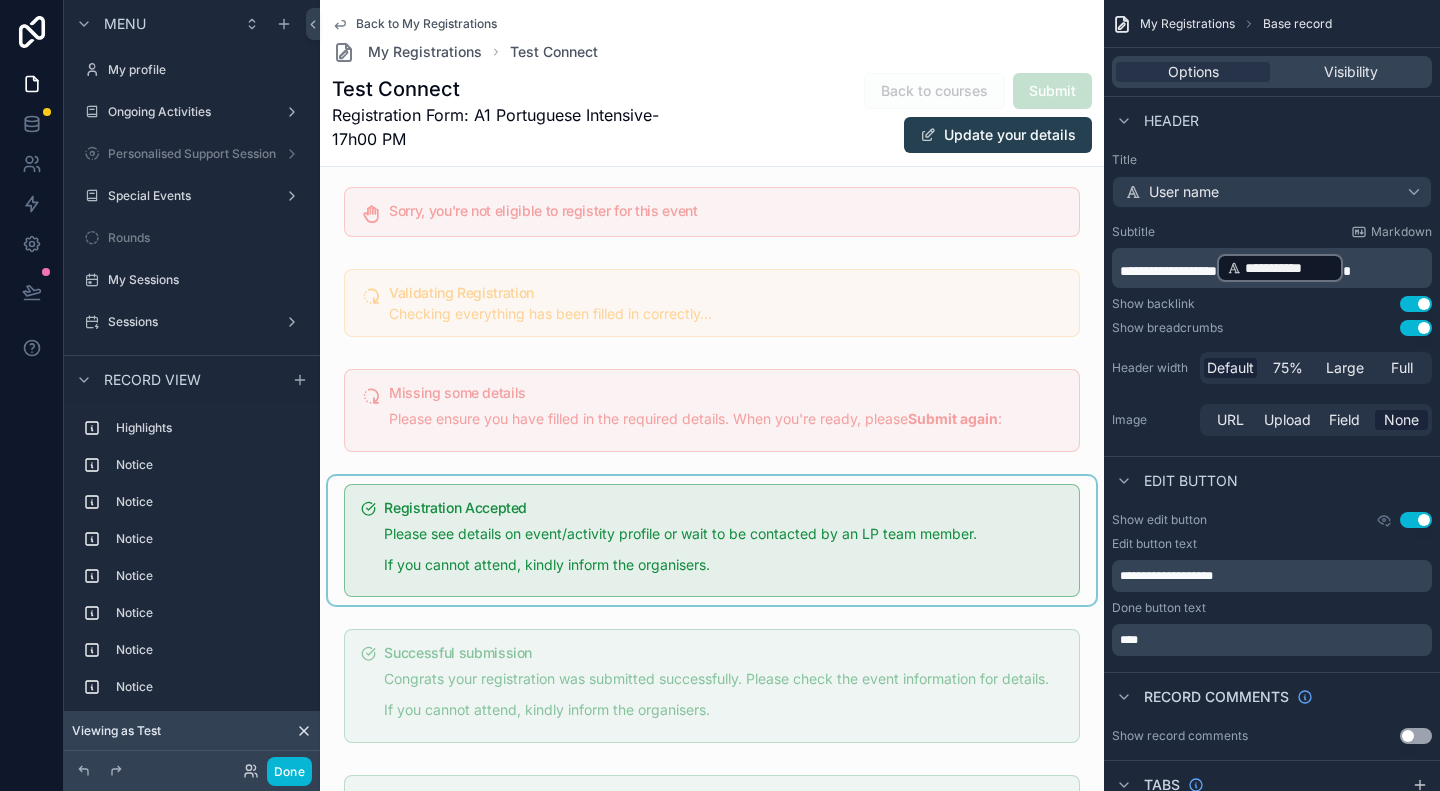 scroll, scrollTop: 400, scrollLeft: 0, axis: vertical 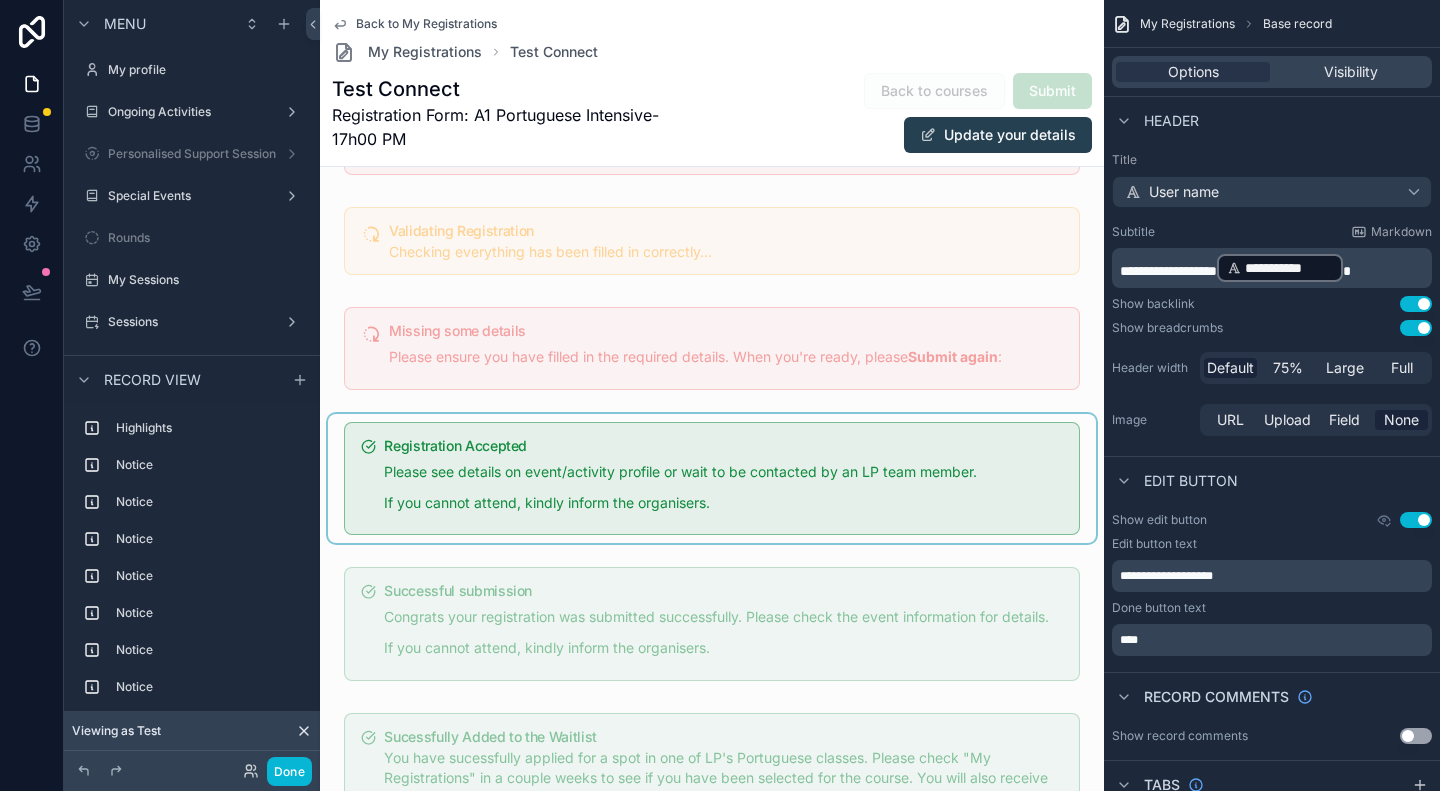 click at bounding box center (712, 479) 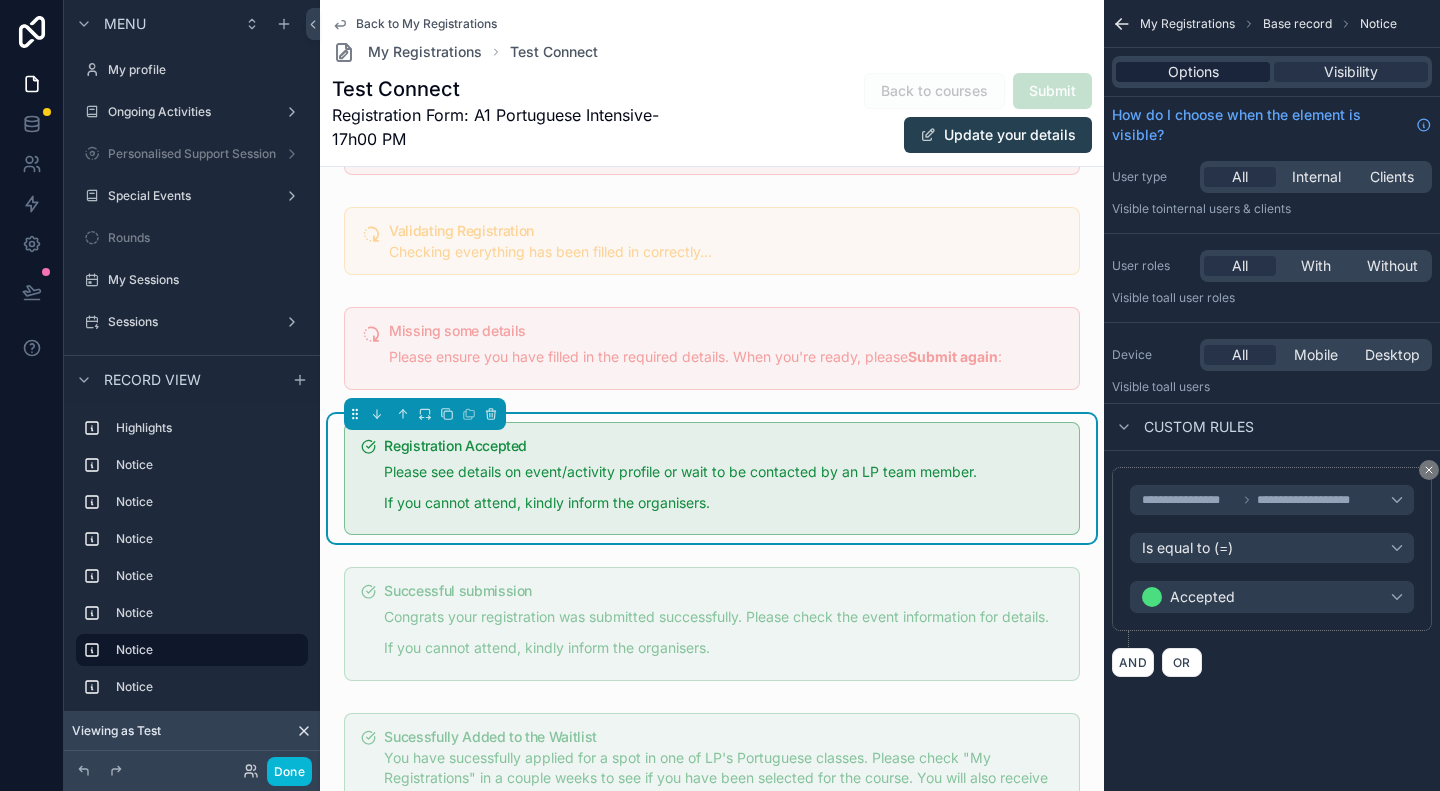 click on "Options" at bounding box center (1193, 72) 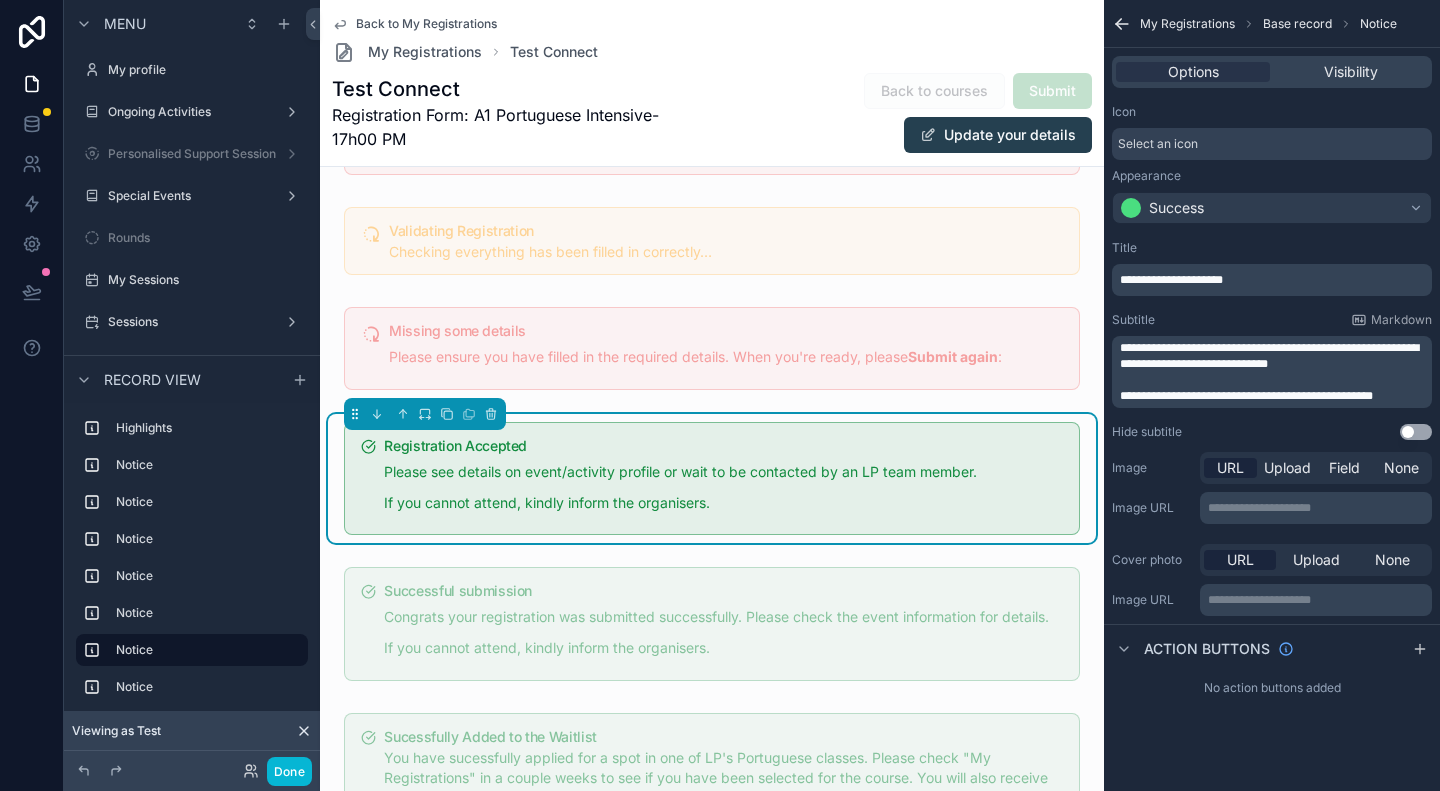 click on "**********" at bounding box center (1269, 356) 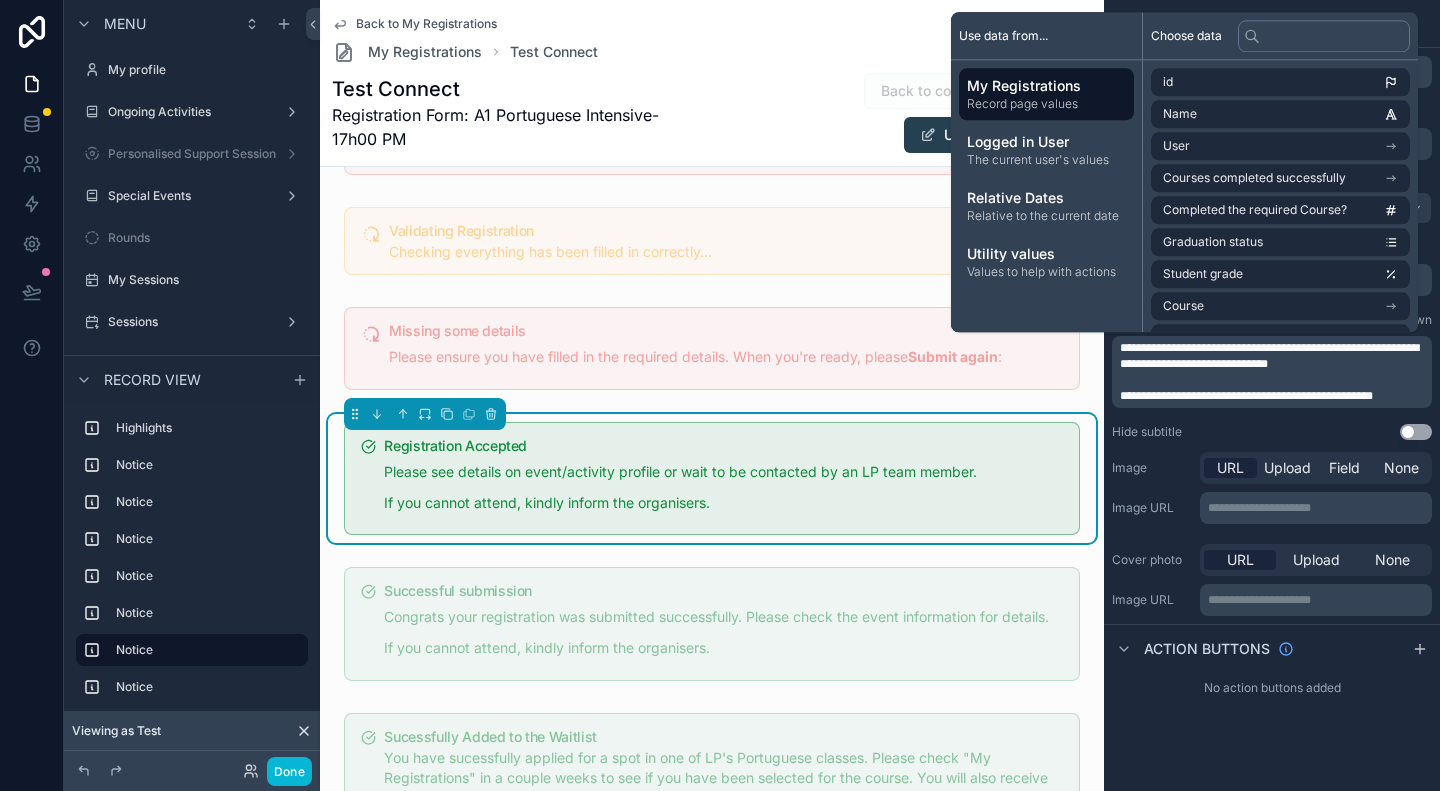 type 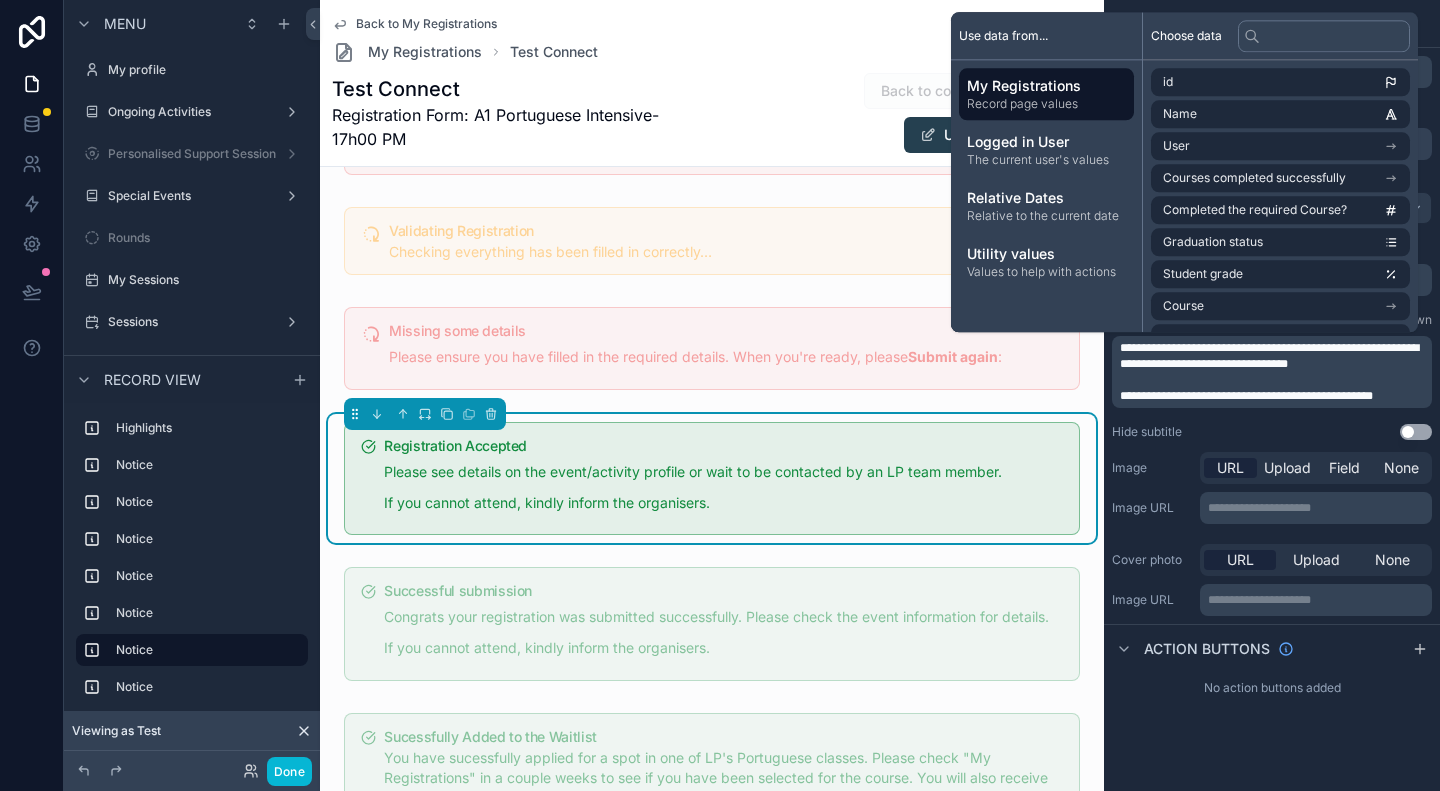 click on "**********" at bounding box center (1269, 356) 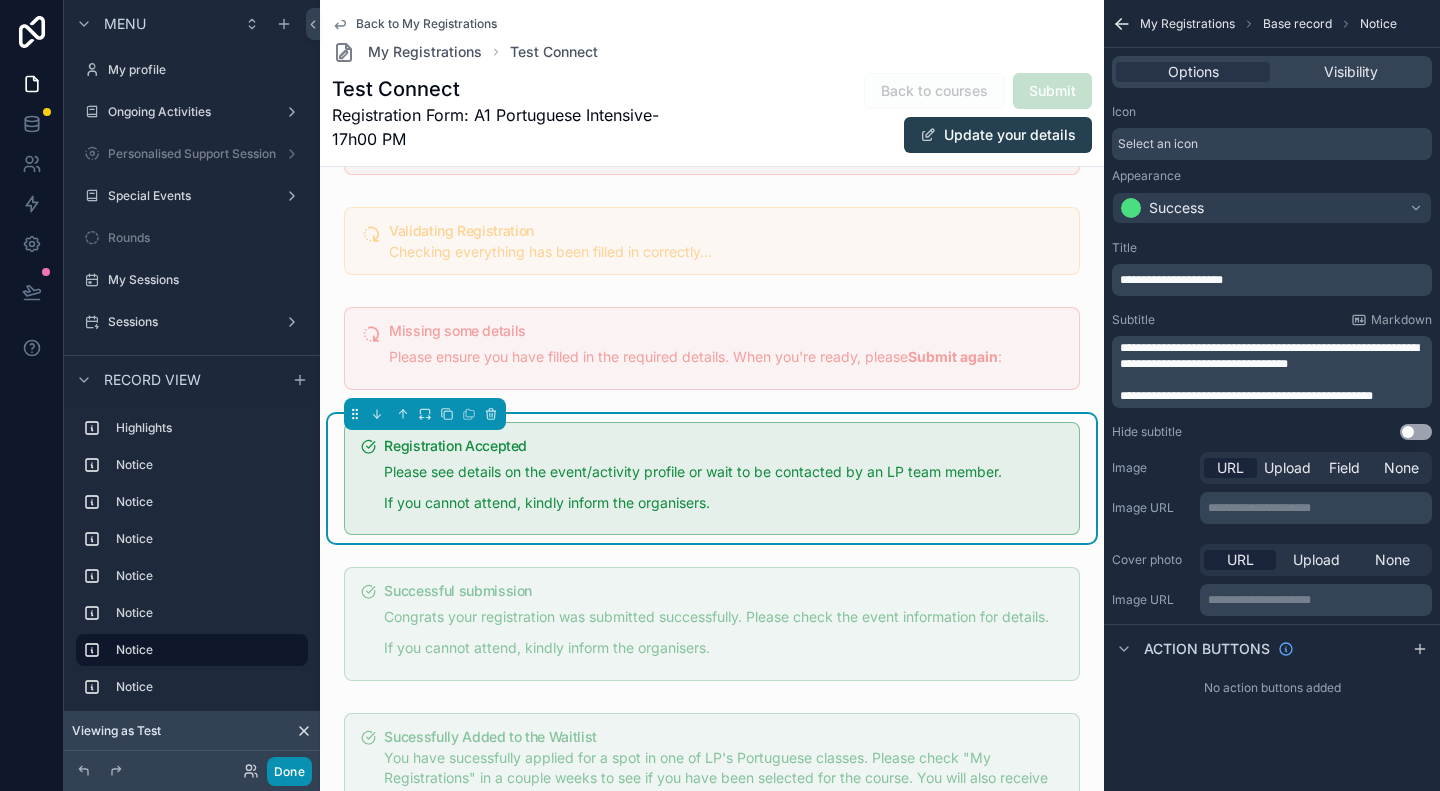 click on "Done" at bounding box center [289, 771] 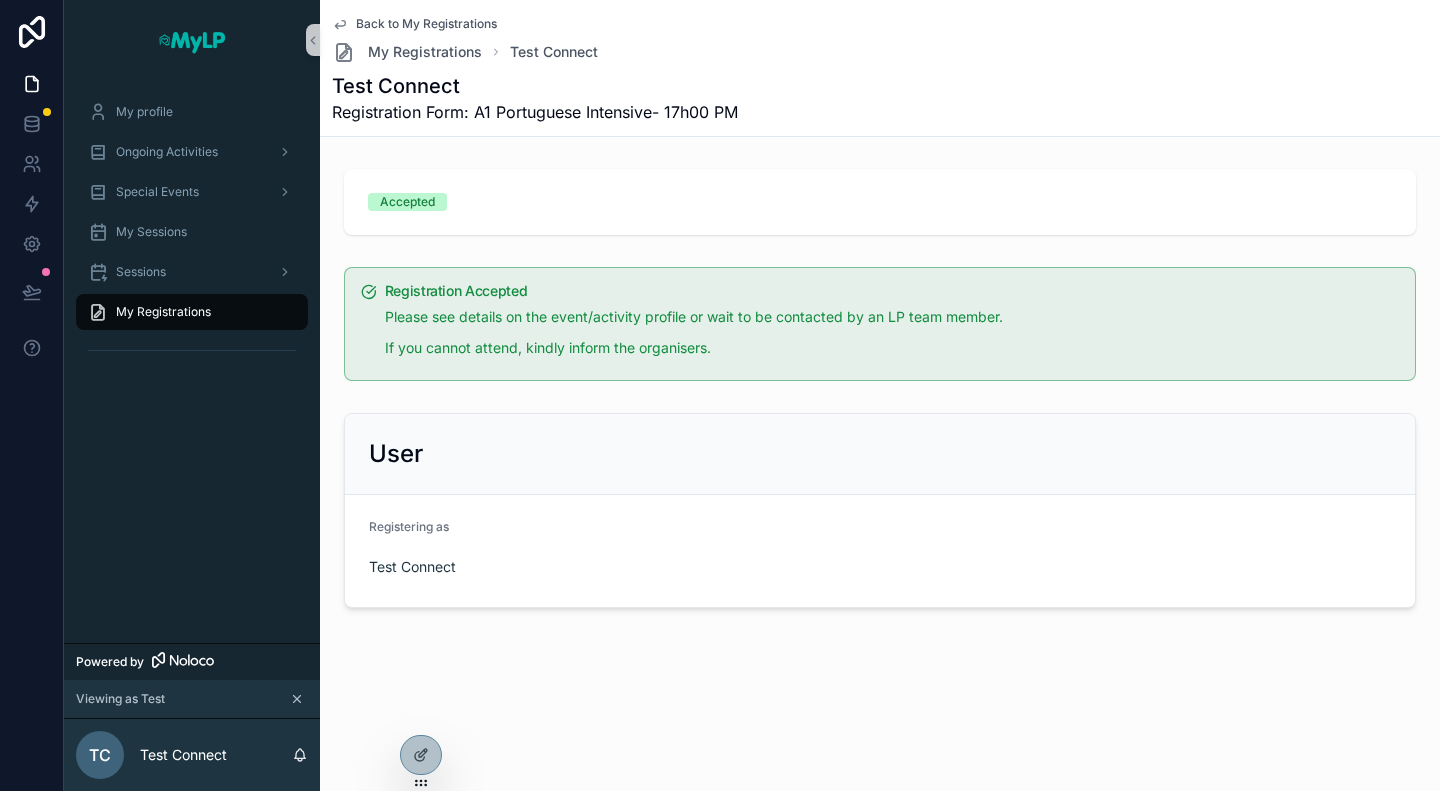 scroll, scrollTop: 0, scrollLeft: 0, axis: both 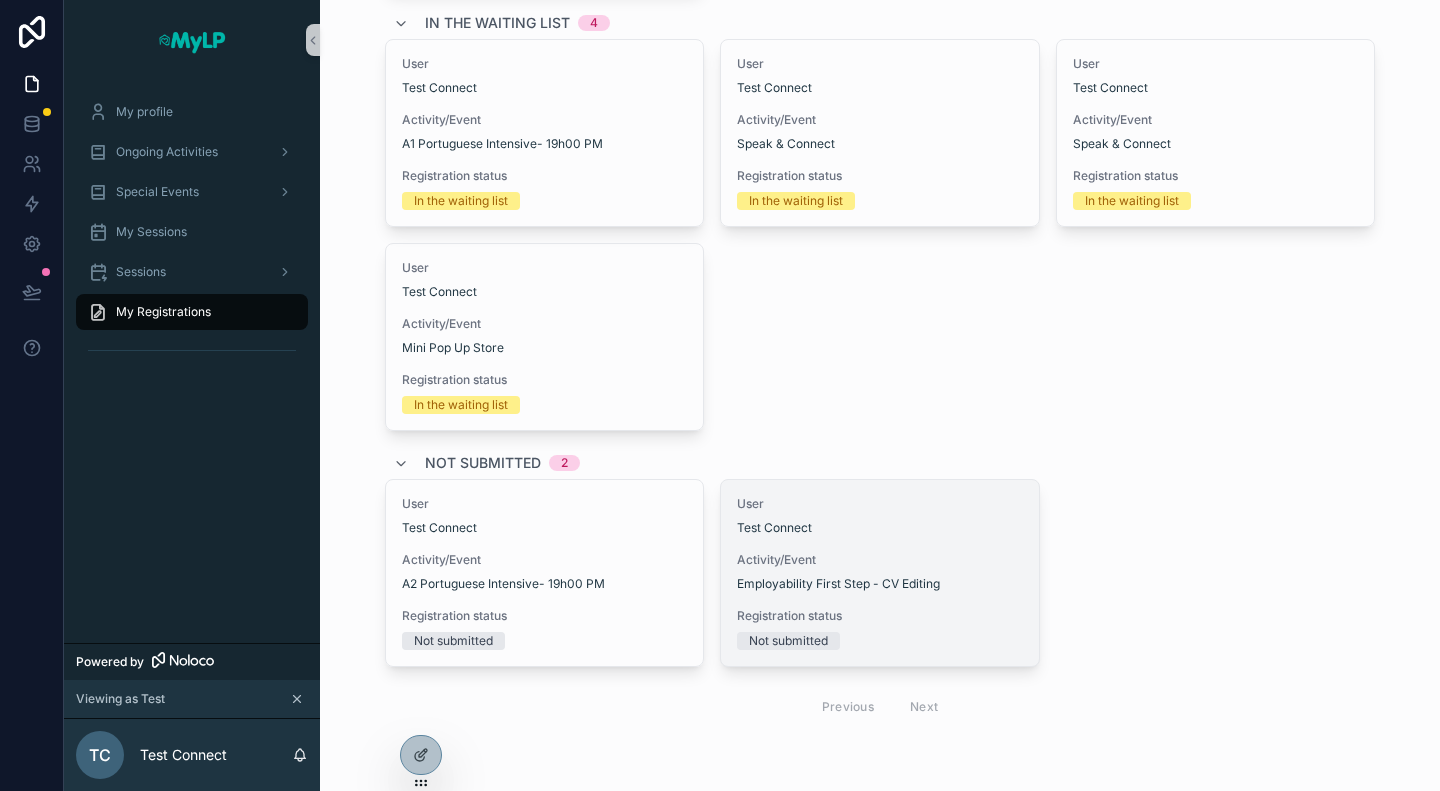 click on "Registration status" at bounding box center (880, 616) 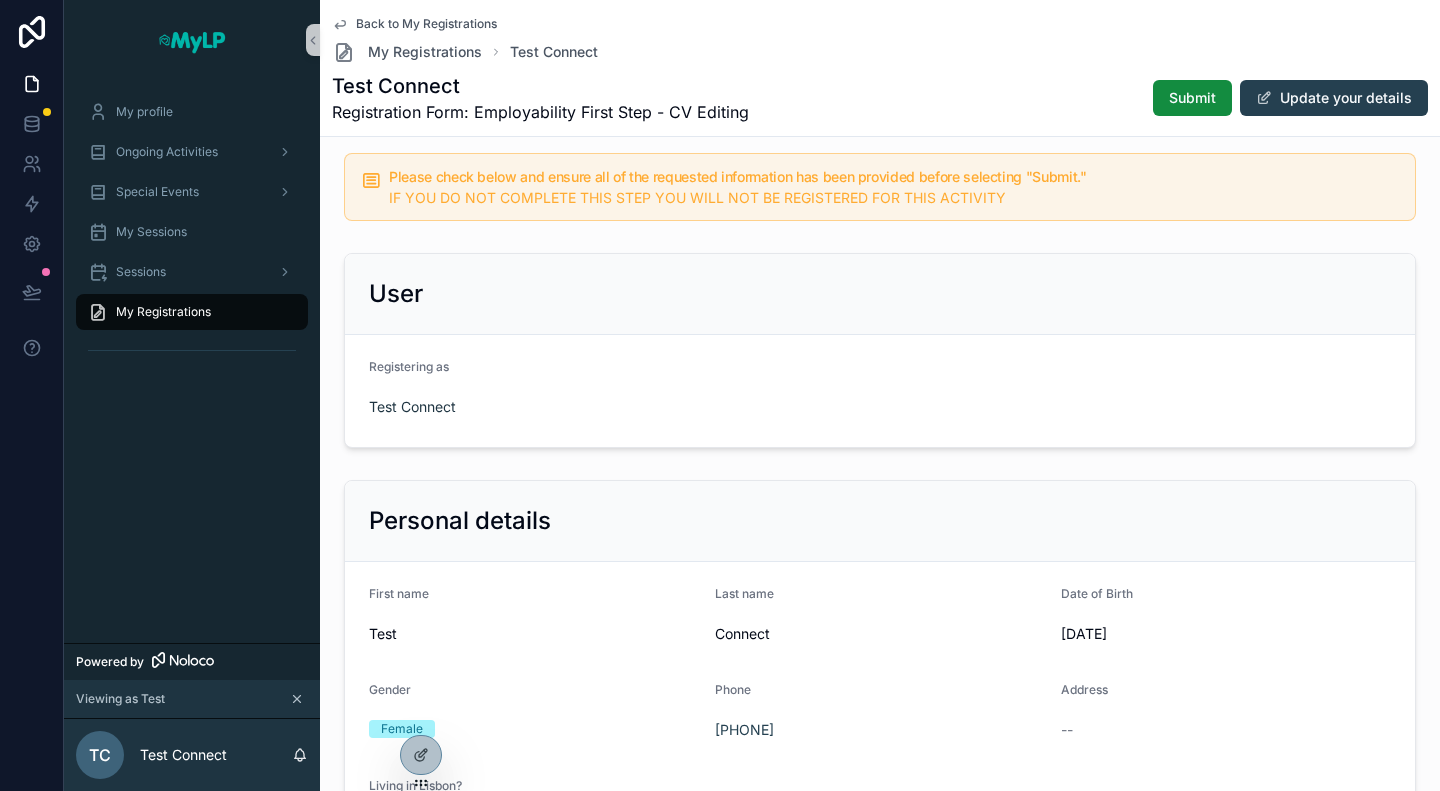 scroll, scrollTop: 0, scrollLeft: 0, axis: both 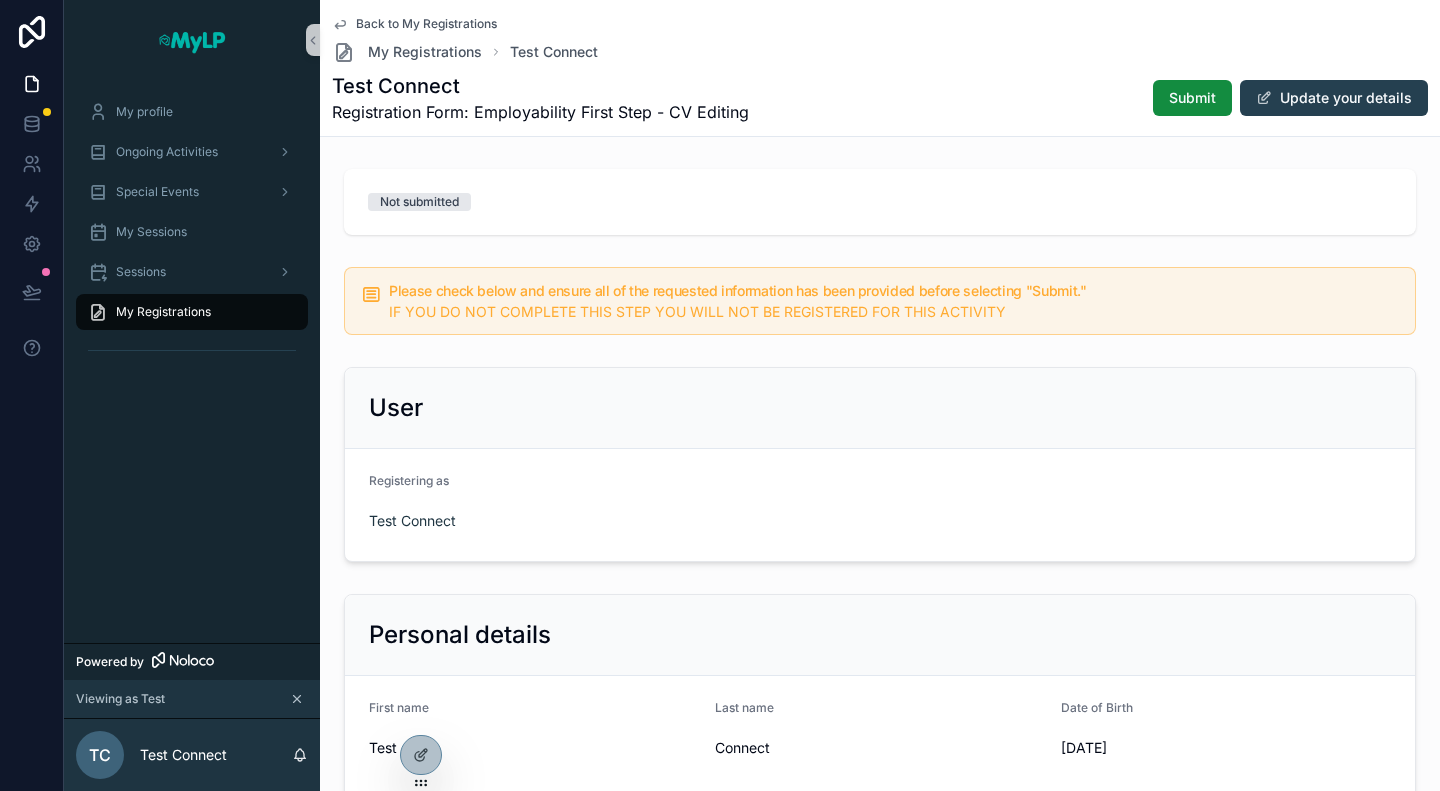 click on "Back to My Registrations" at bounding box center [426, 24] 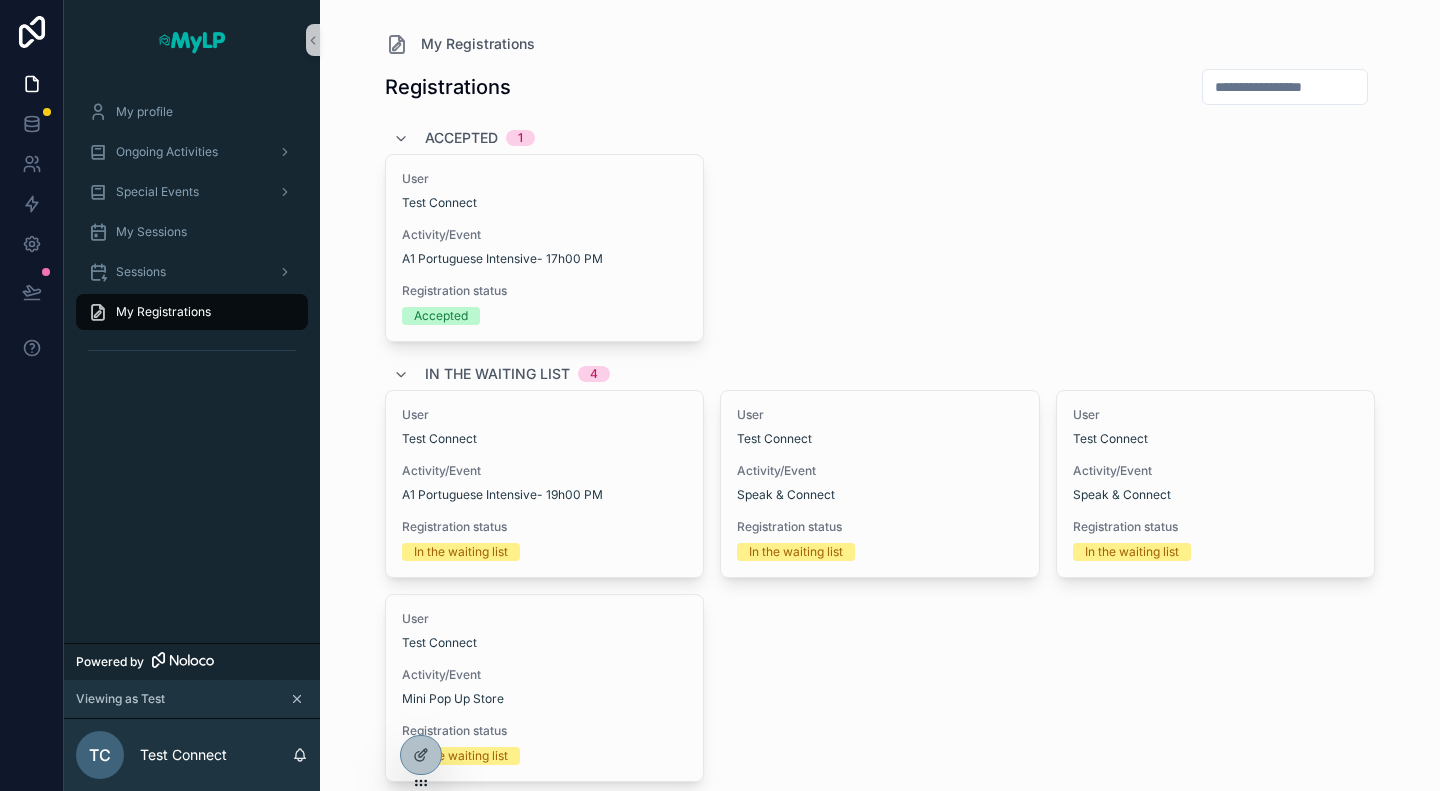 scroll, scrollTop: 351, scrollLeft: 0, axis: vertical 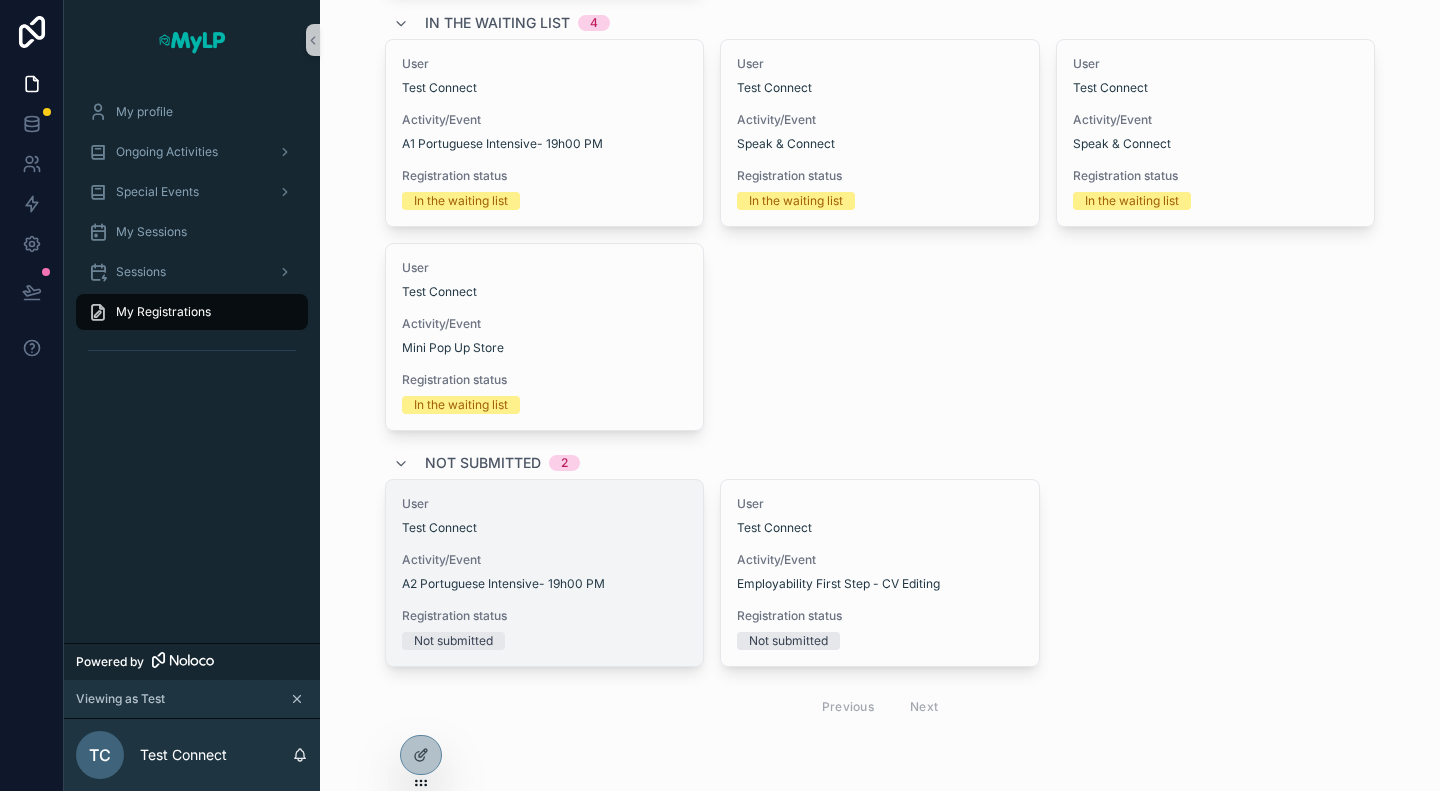 click on "Test Connect" at bounding box center [545, 528] 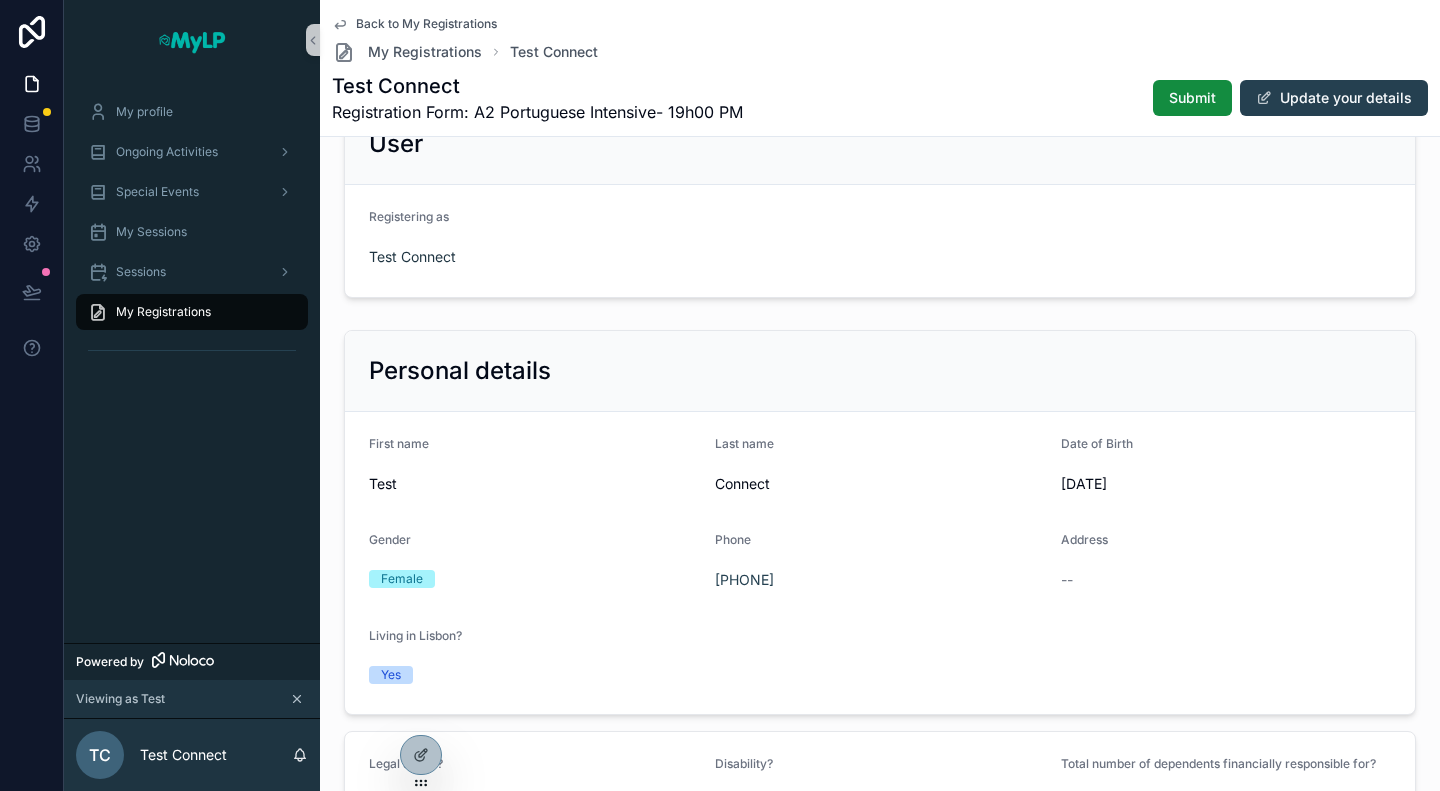 scroll, scrollTop: 0, scrollLeft: 0, axis: both 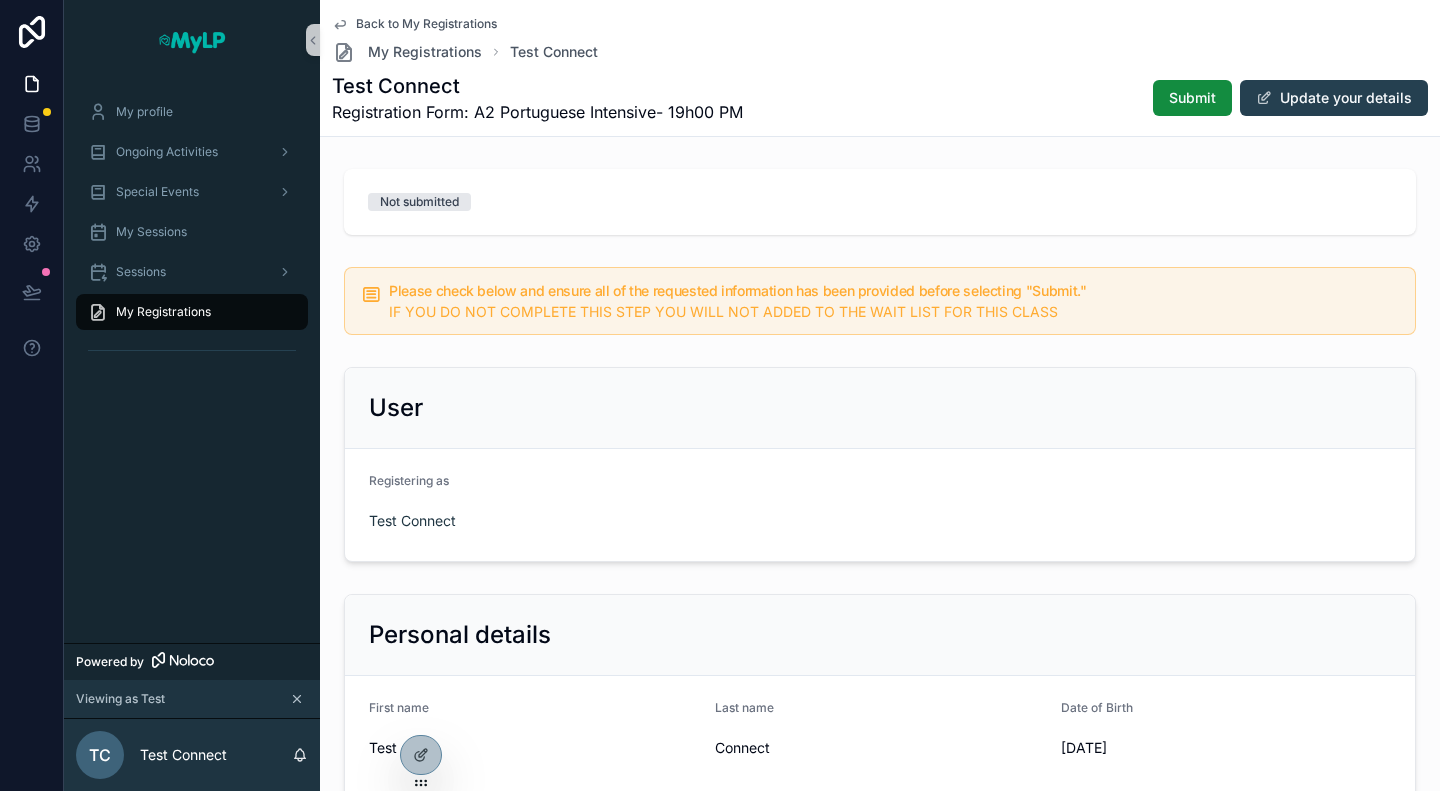 click on "Back to My Registrations" at bounding box center (426, 24) 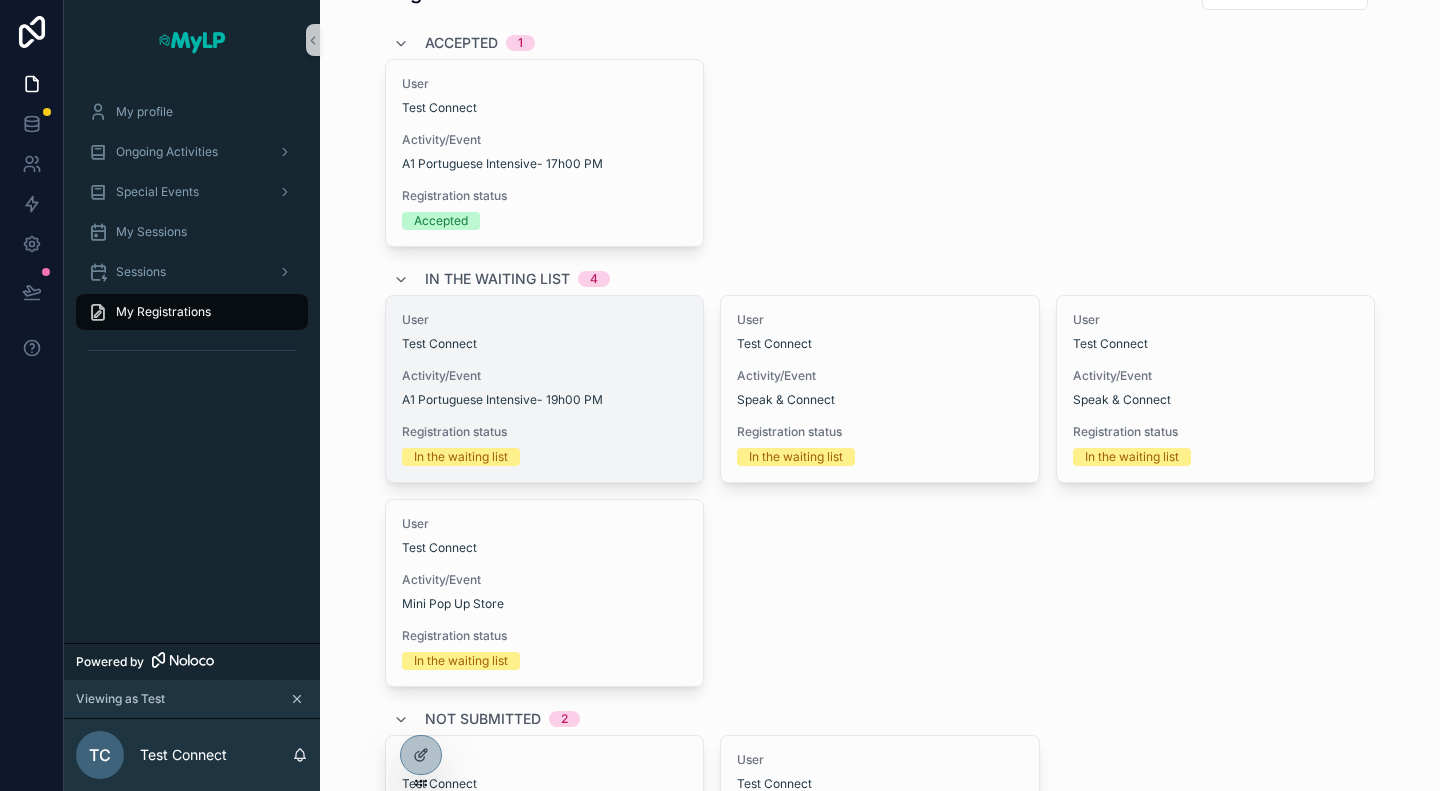 scroll, scrollTop: 200, scrollLeft: 0, axis: vertical 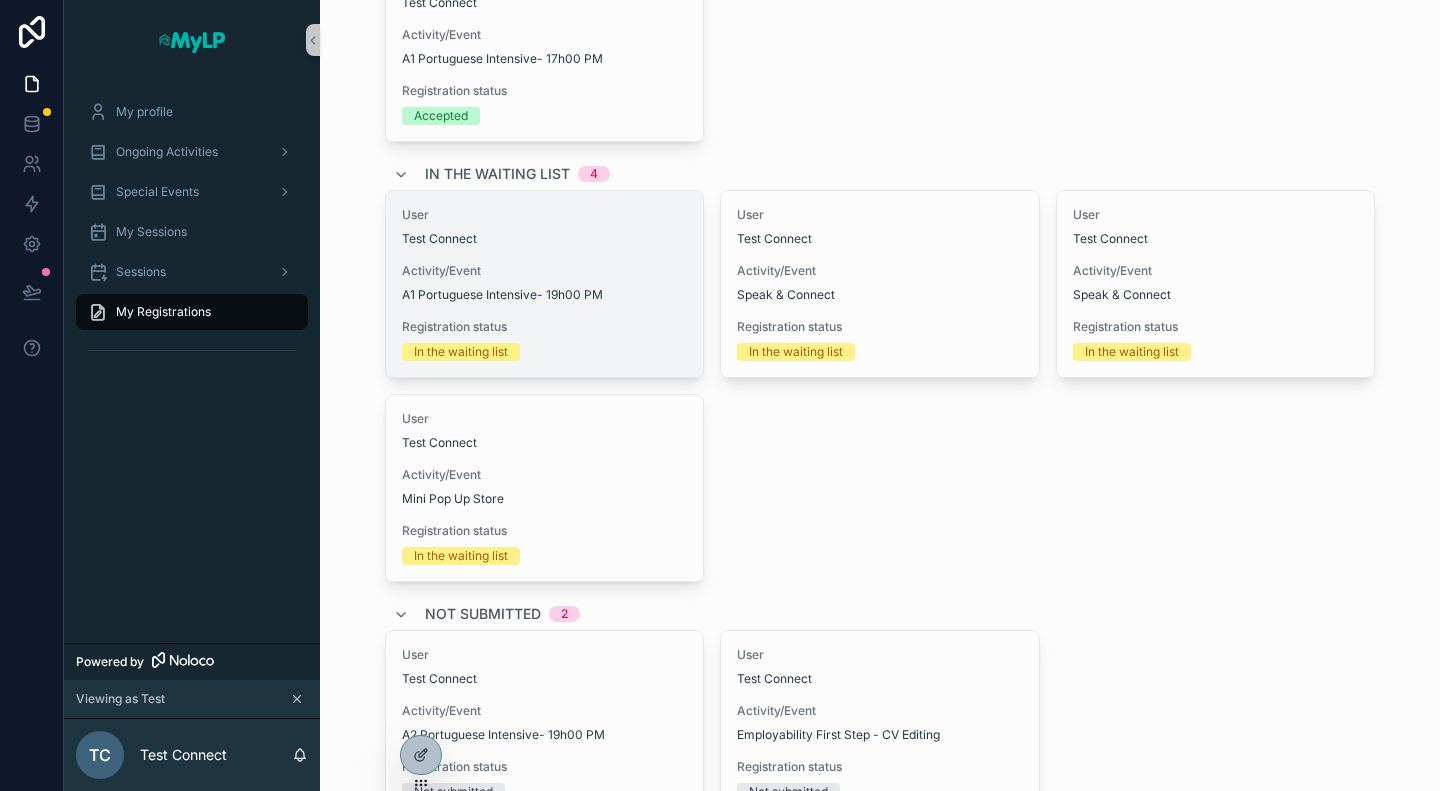 click on "Registration status" at bounding box center (545, 327) 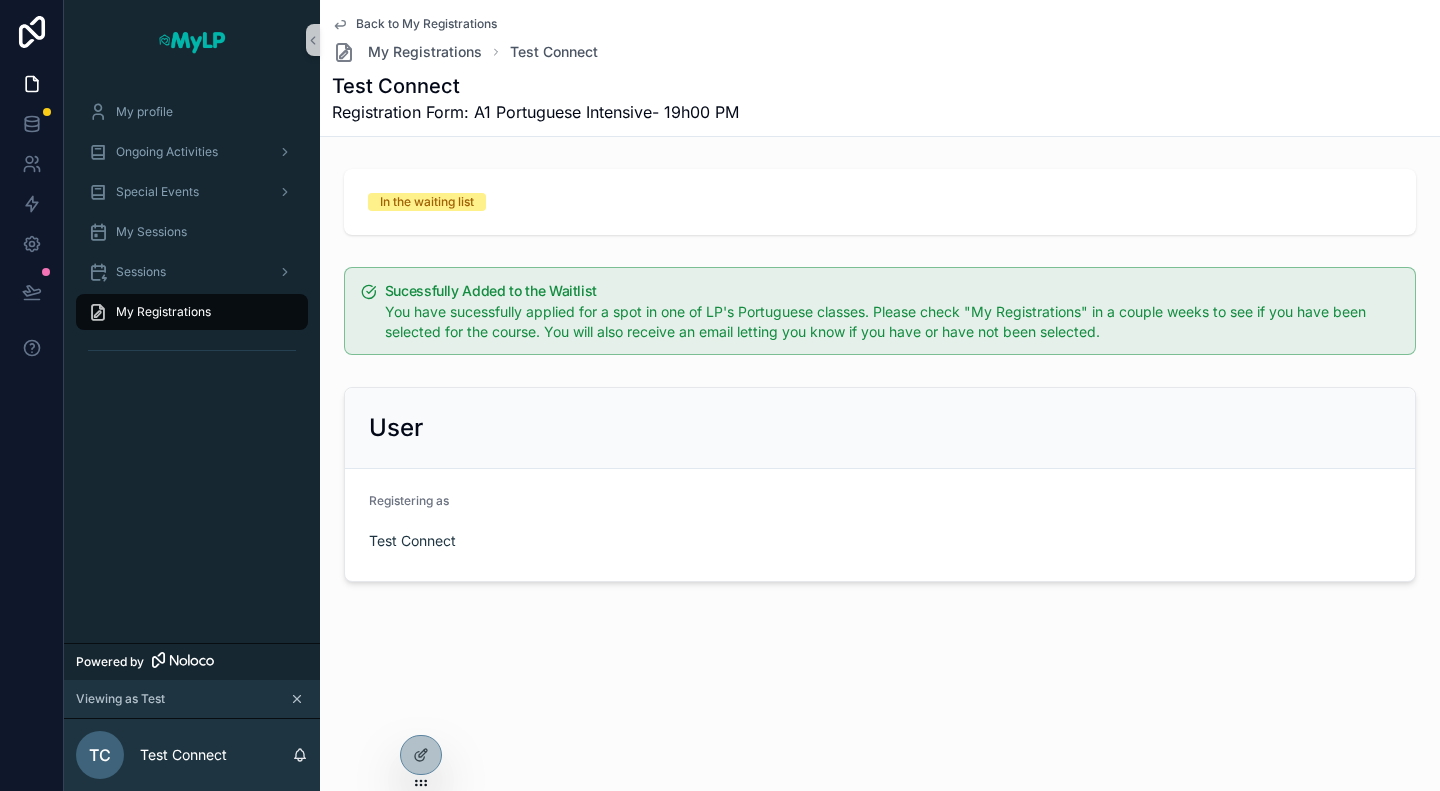 click on "Back to My Registrations" at bounding box center [426, 24] 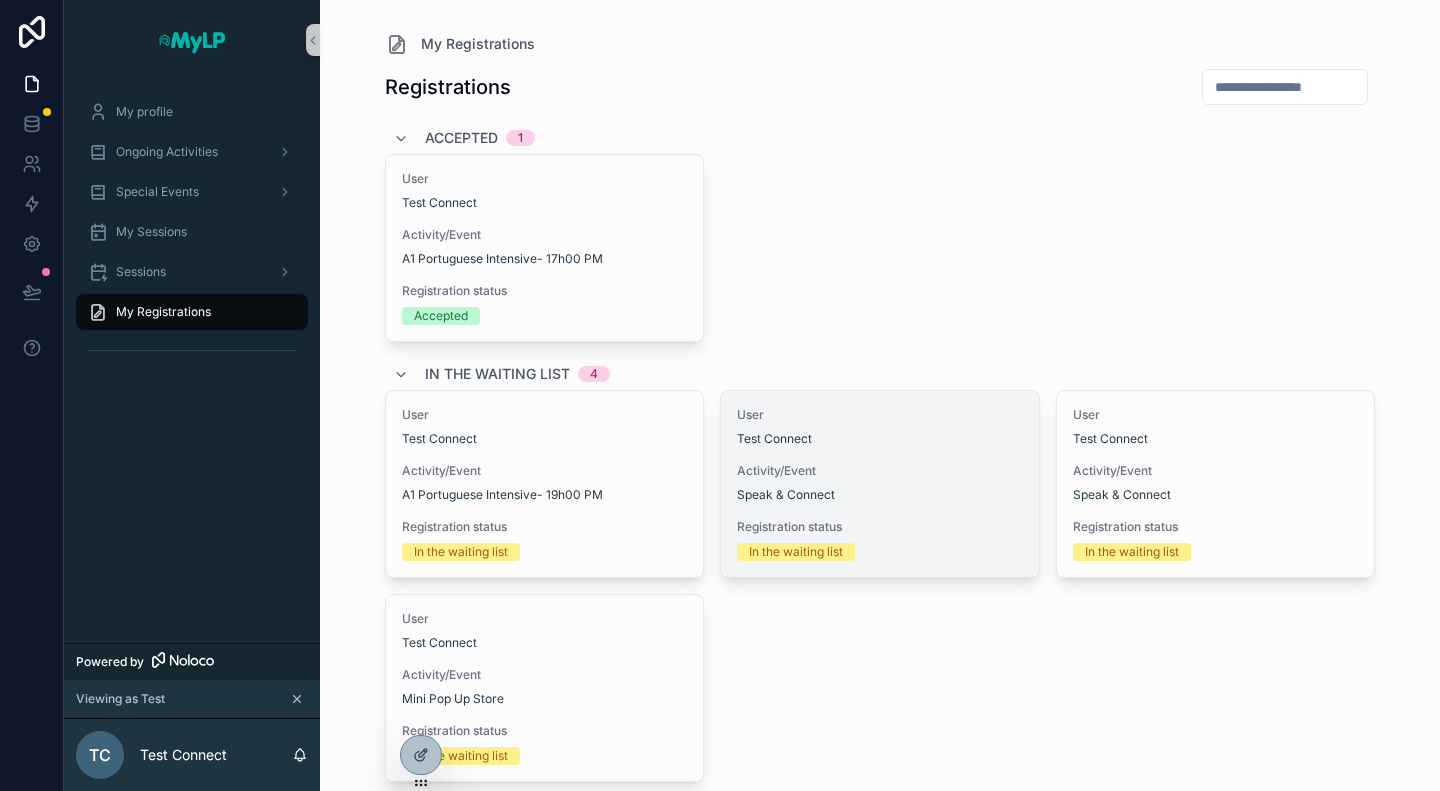 click on "Speak & Connect" at bounding box center (880, 495) 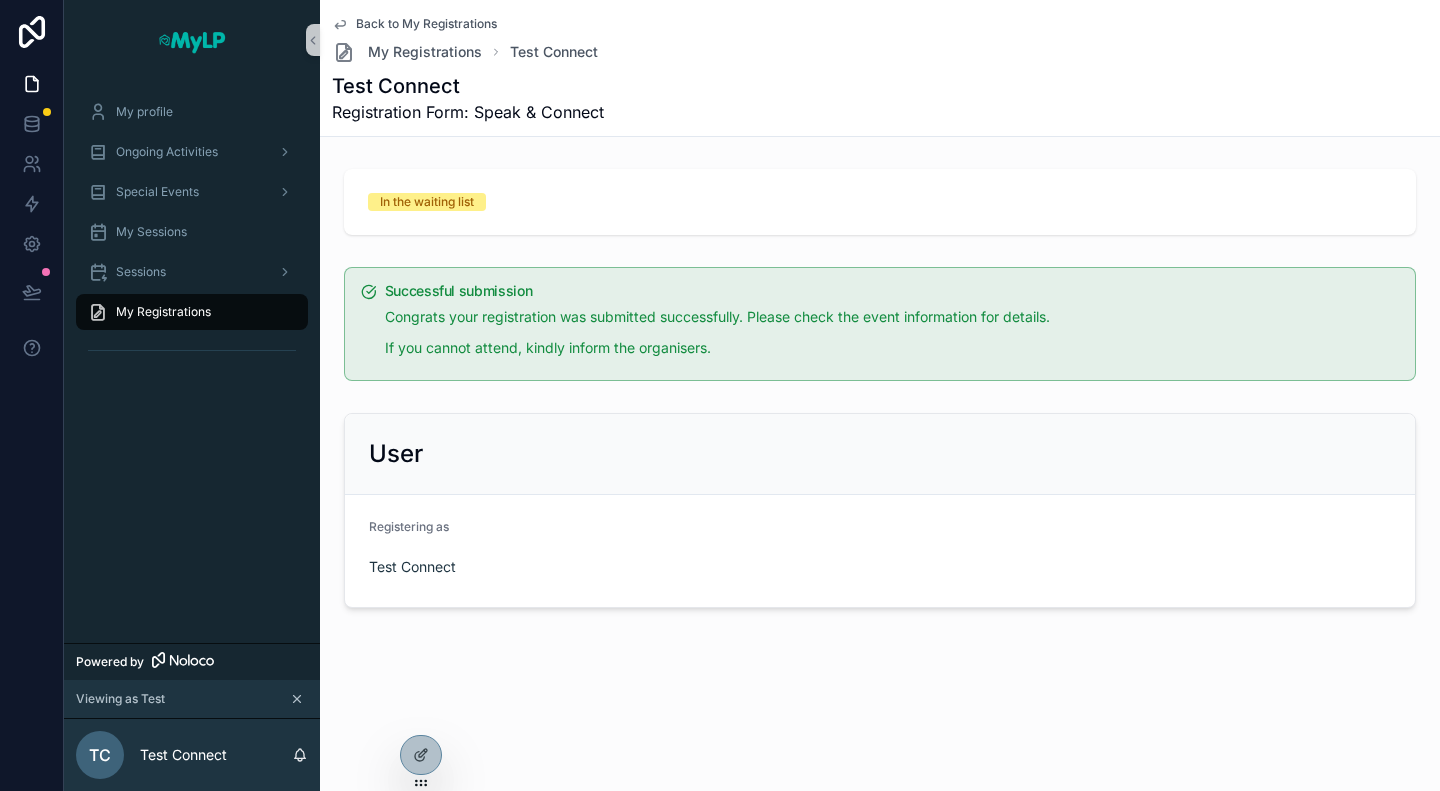 click on "Back to My Registrations" at bounding box center [426, 24] 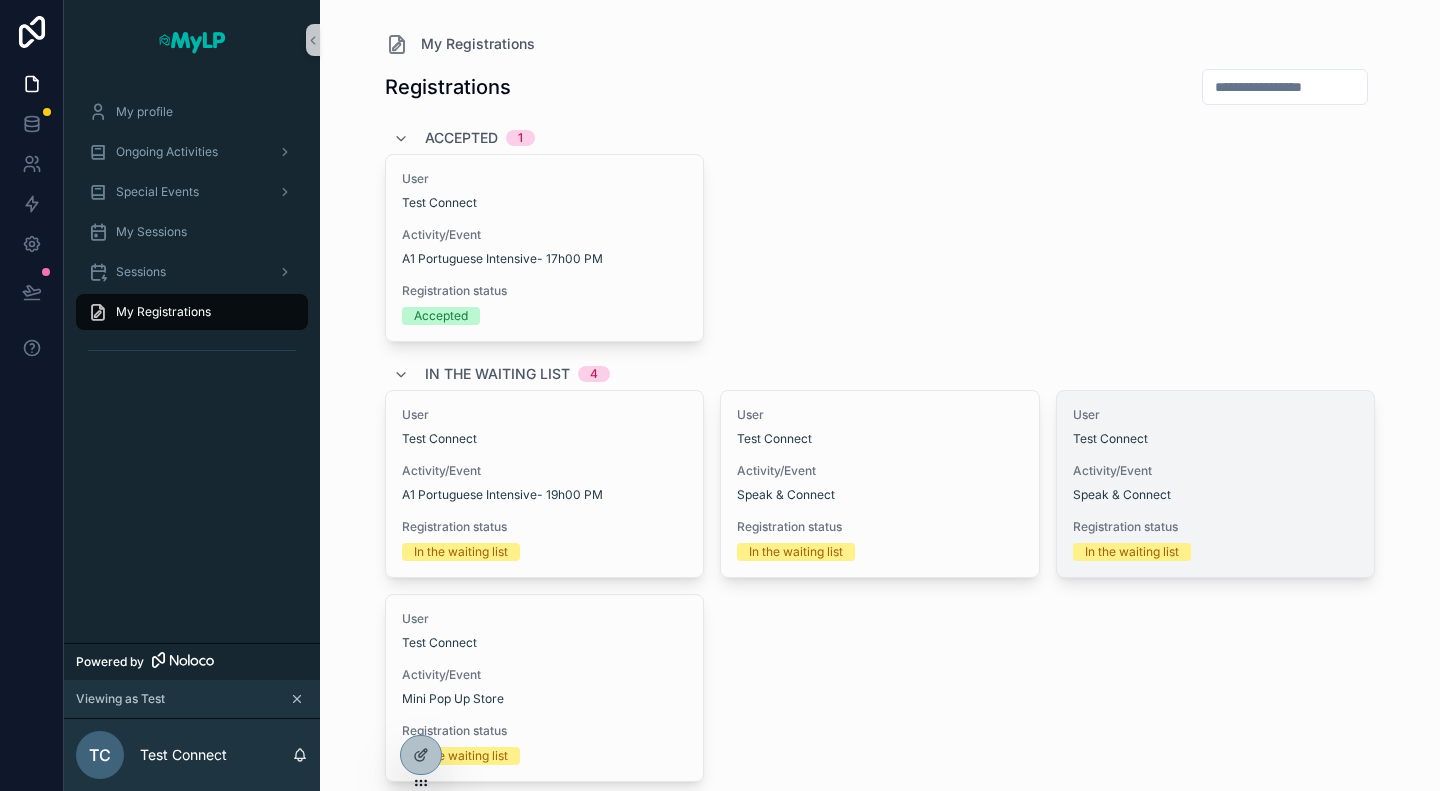 click on "User Test Connect Activity/Event Speak & Connect Registration status In the waiting list" at bounding box center [1216, 484] 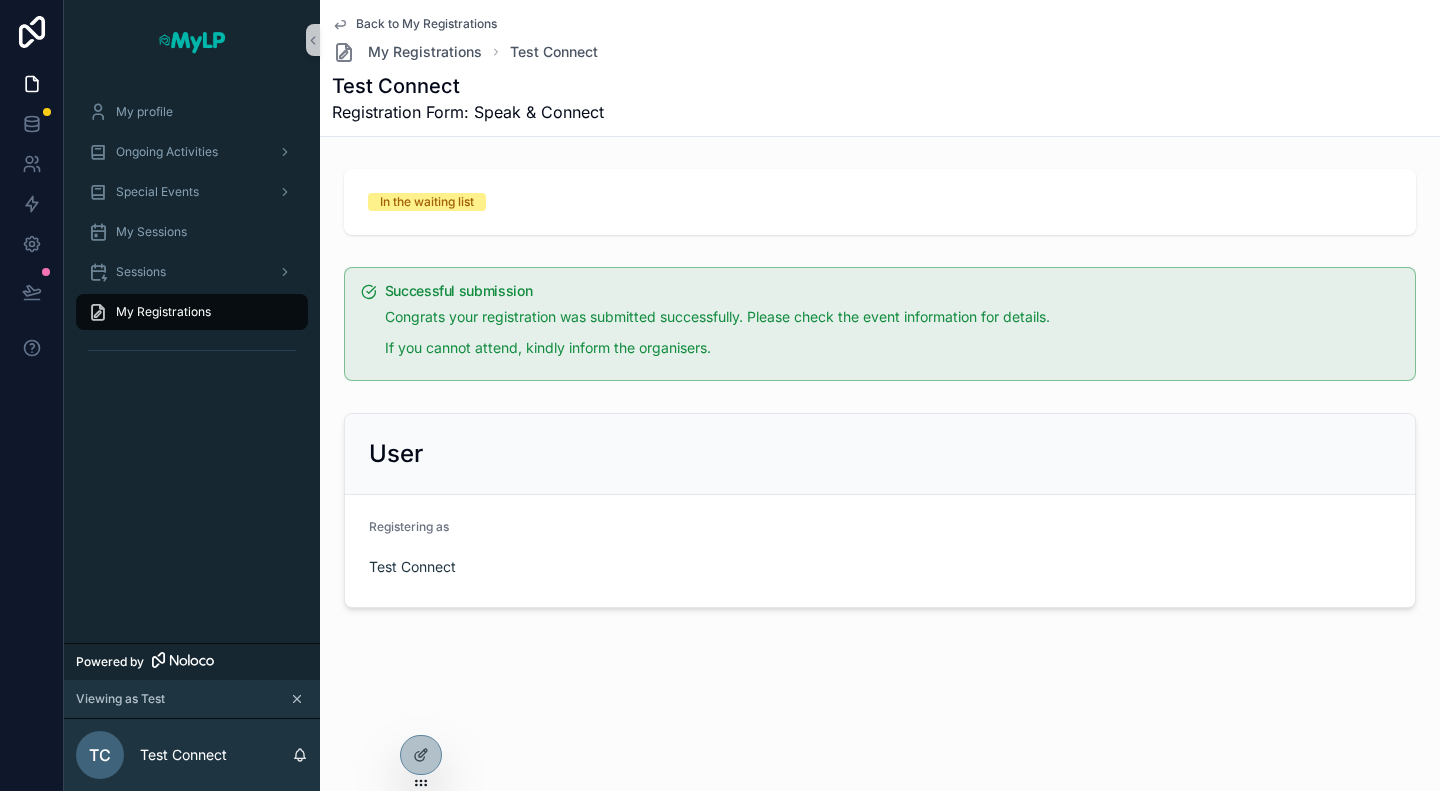 click on "Back to My Registrations" at bounding box center (426, 24) 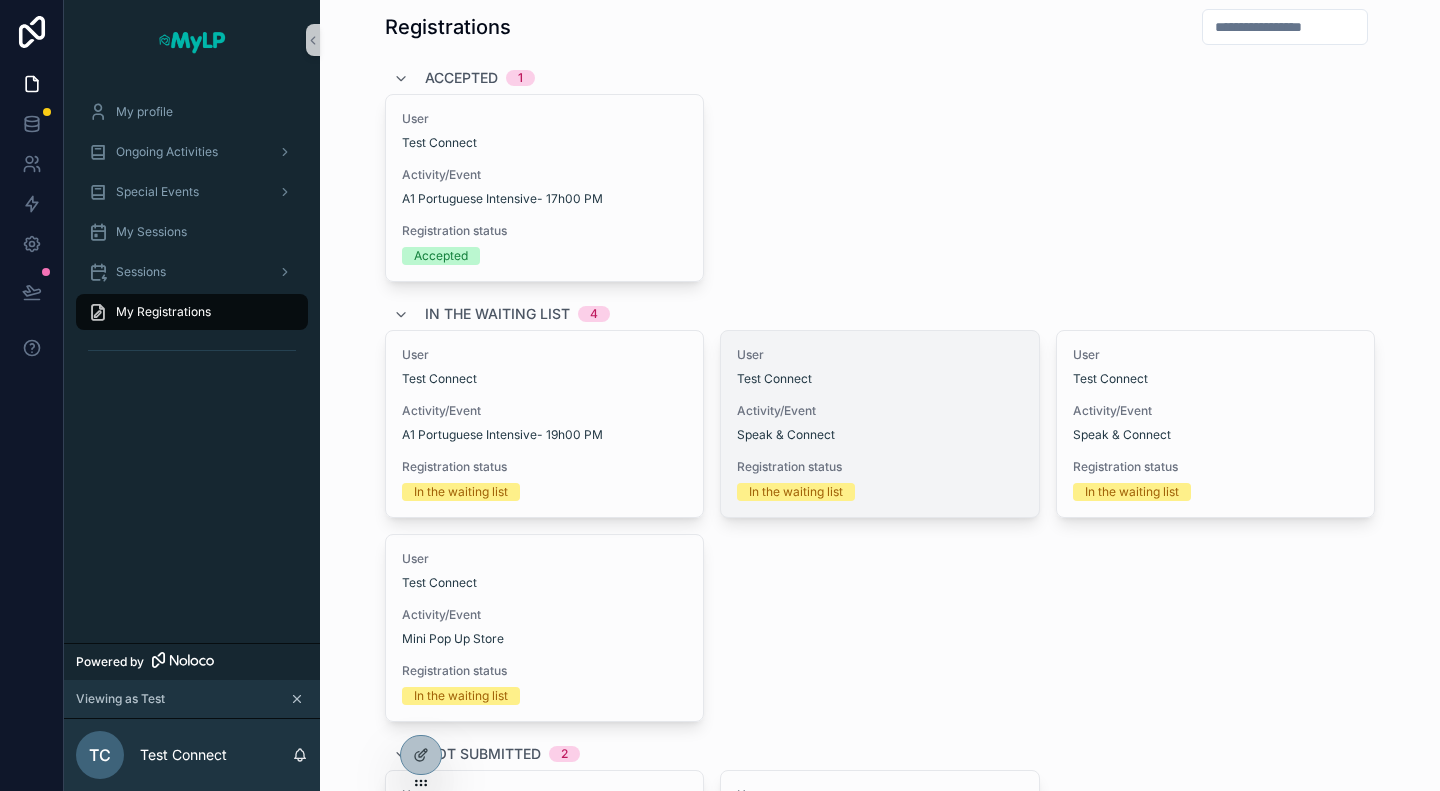 scroll, scrollTop: 100, scrollLeft: 0, axis: vertical 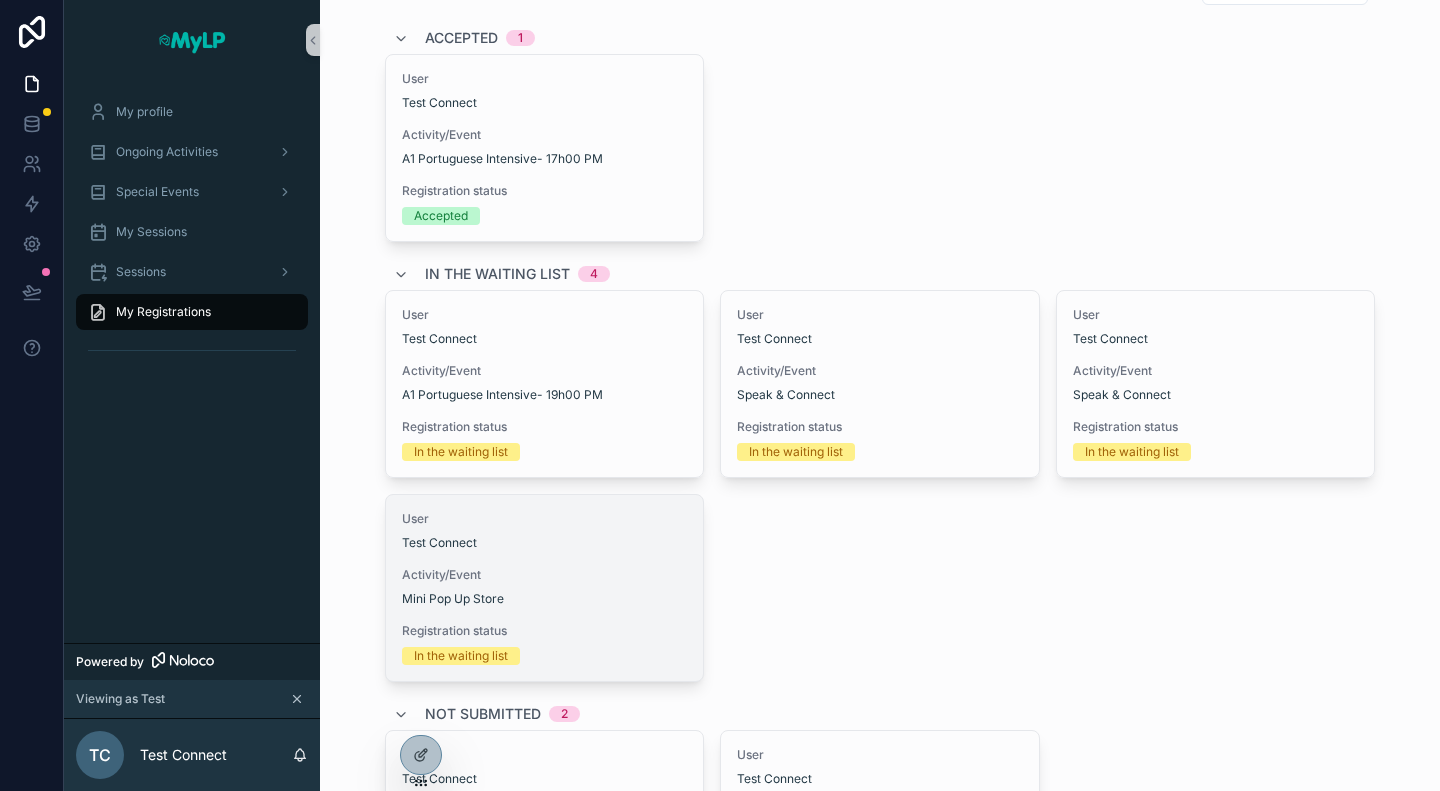 click on "User Test Connect Activity/Event Mini Pop Up Store Registration status In the waiting list" at bounding box center [545, 588] 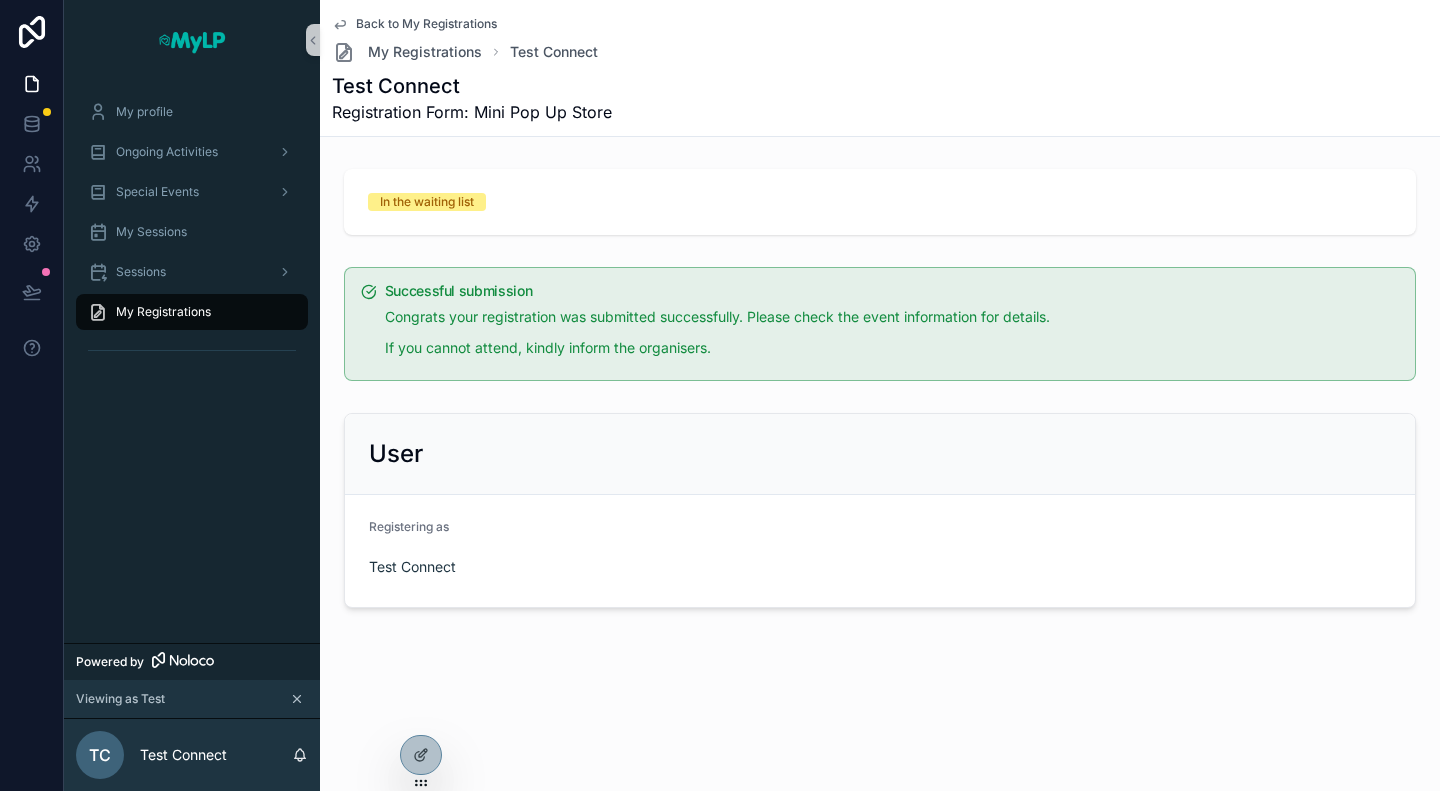 scroll, scrollTop: 0, scrollLeft: 0, axis: both 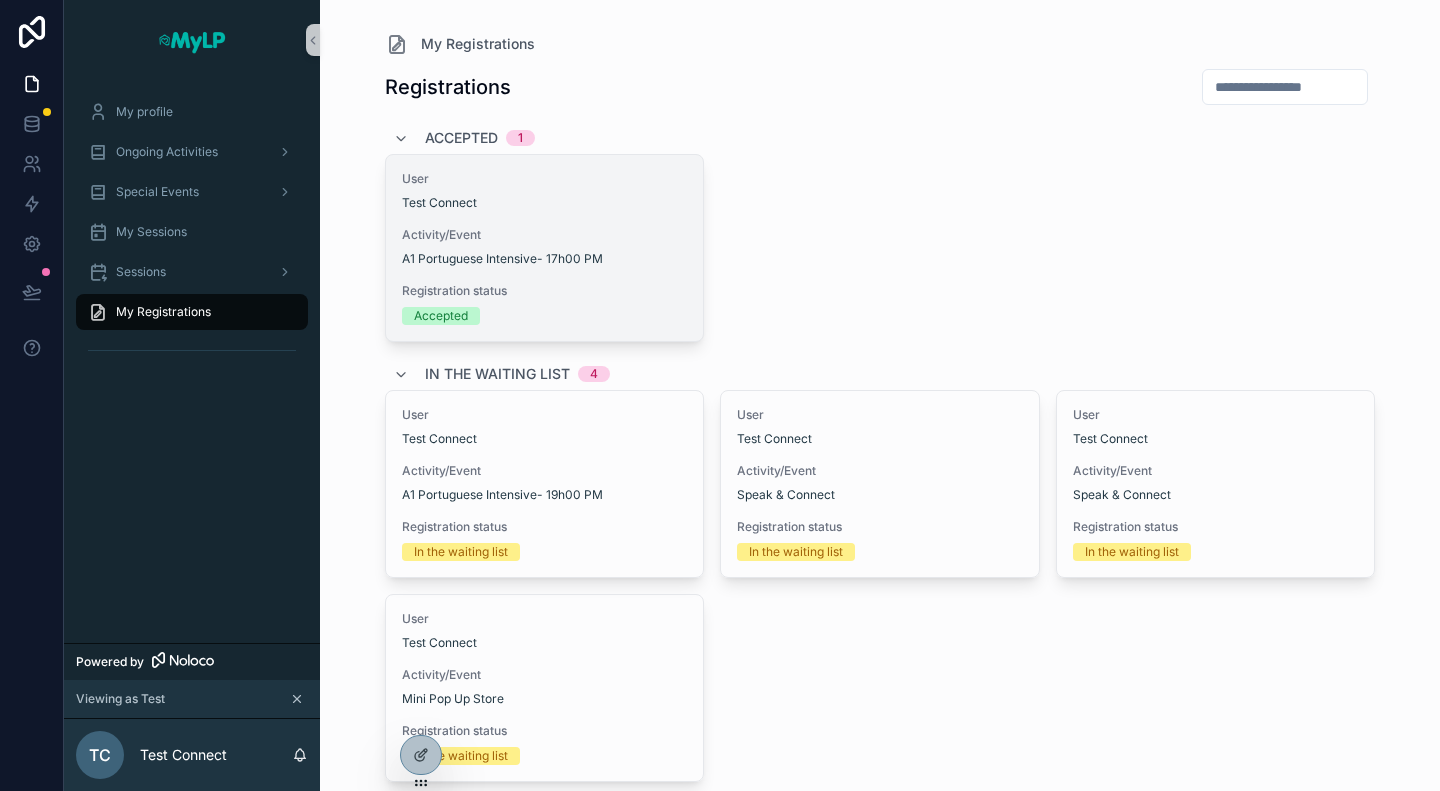 click on "User Test Connect Activity/Event A1 Portuguese Intensive- 17h00 PM Registration status Accepted" at bounding box center [545, 248] 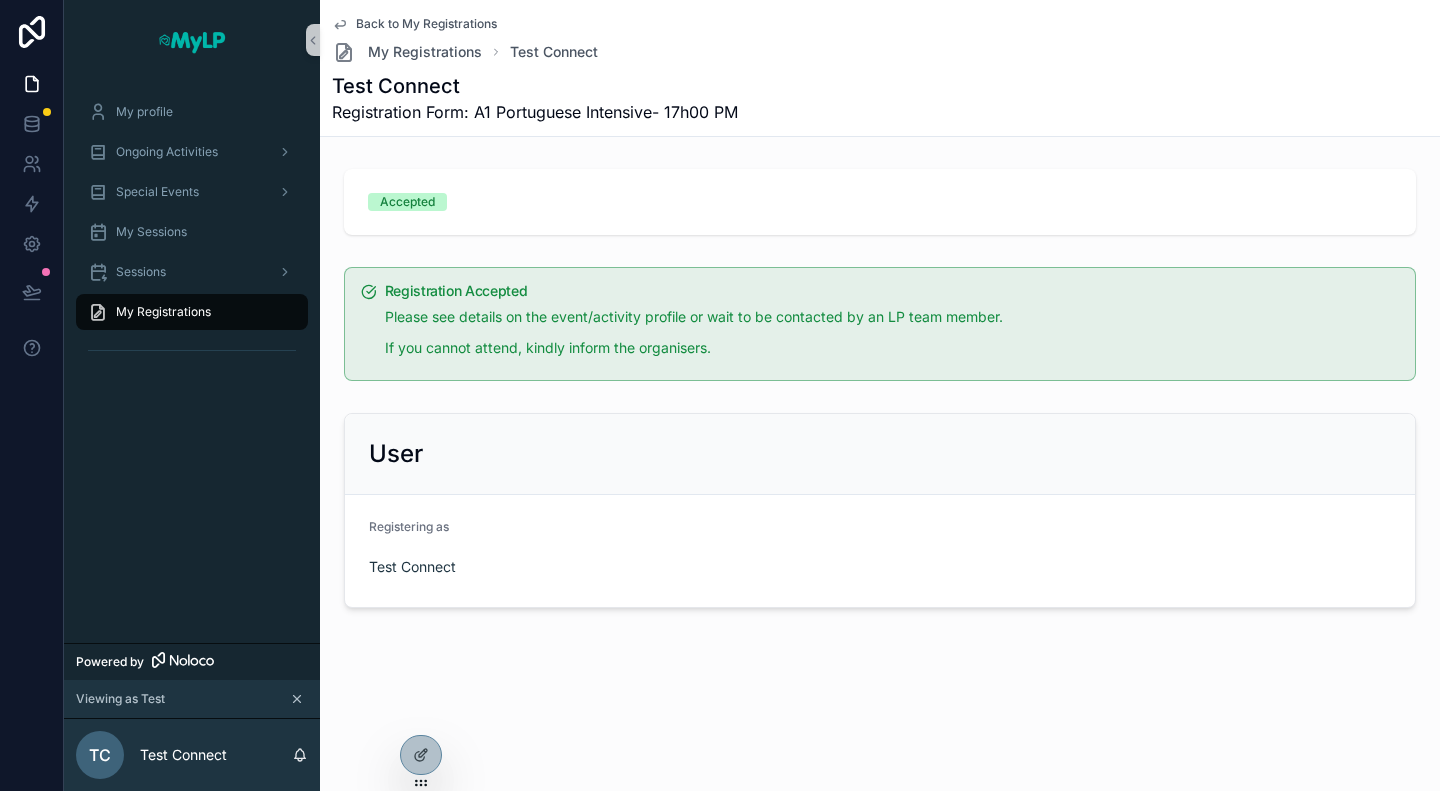 click on "Back to My Registrations" at bounding box center [426, 24] 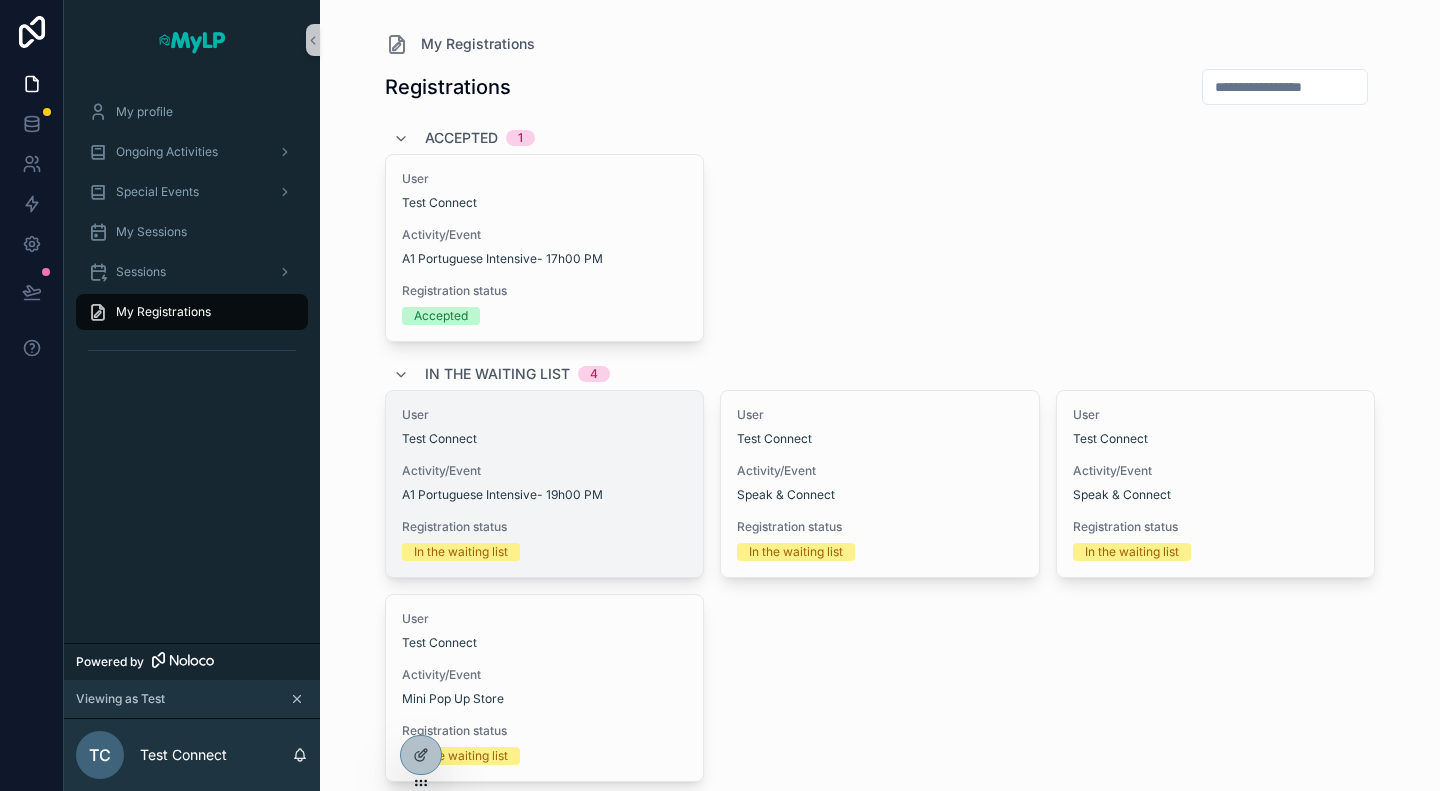 click on "Test Connect" at bounding box center [545, 439] 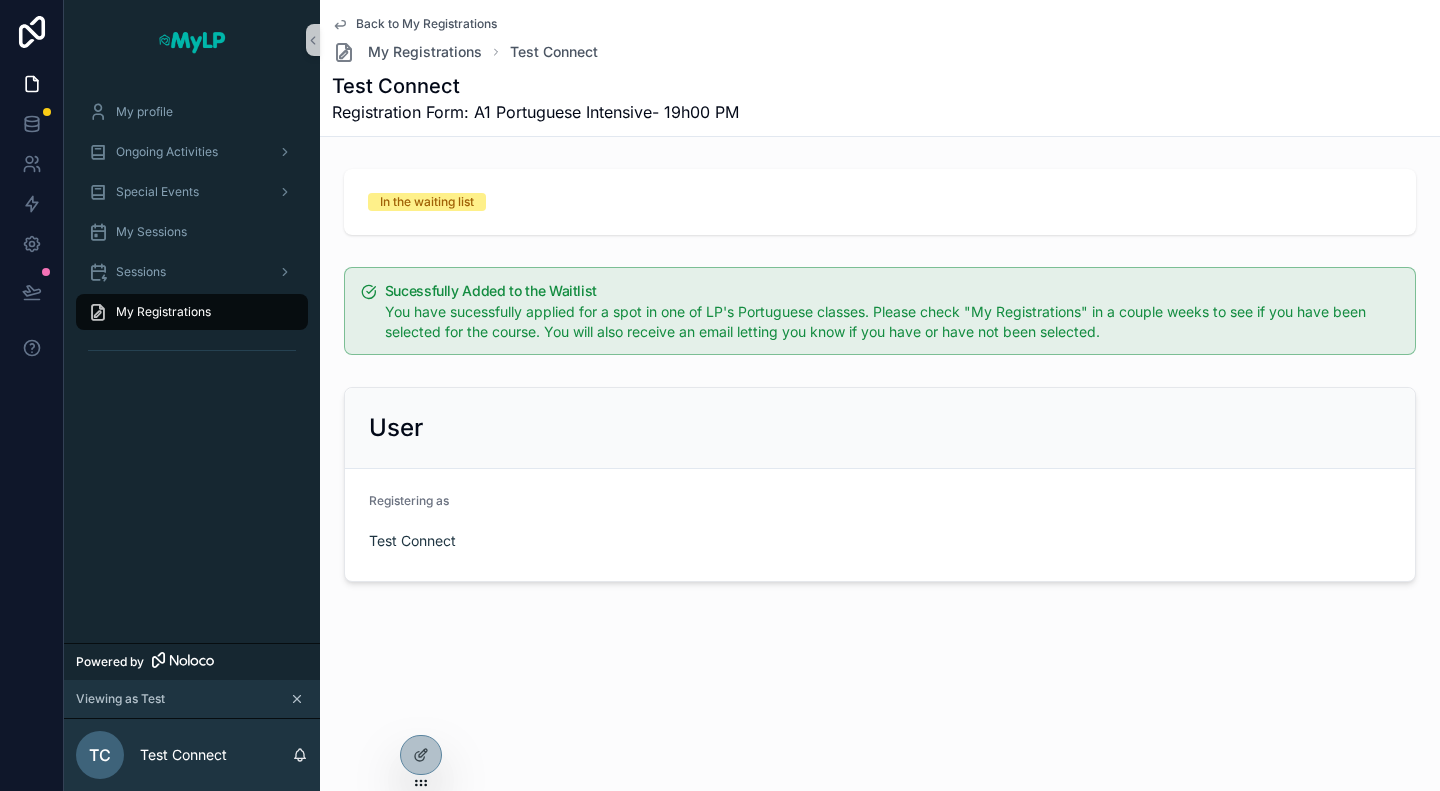 click on "Back to My Registrations" at bounding box center [426, 24] 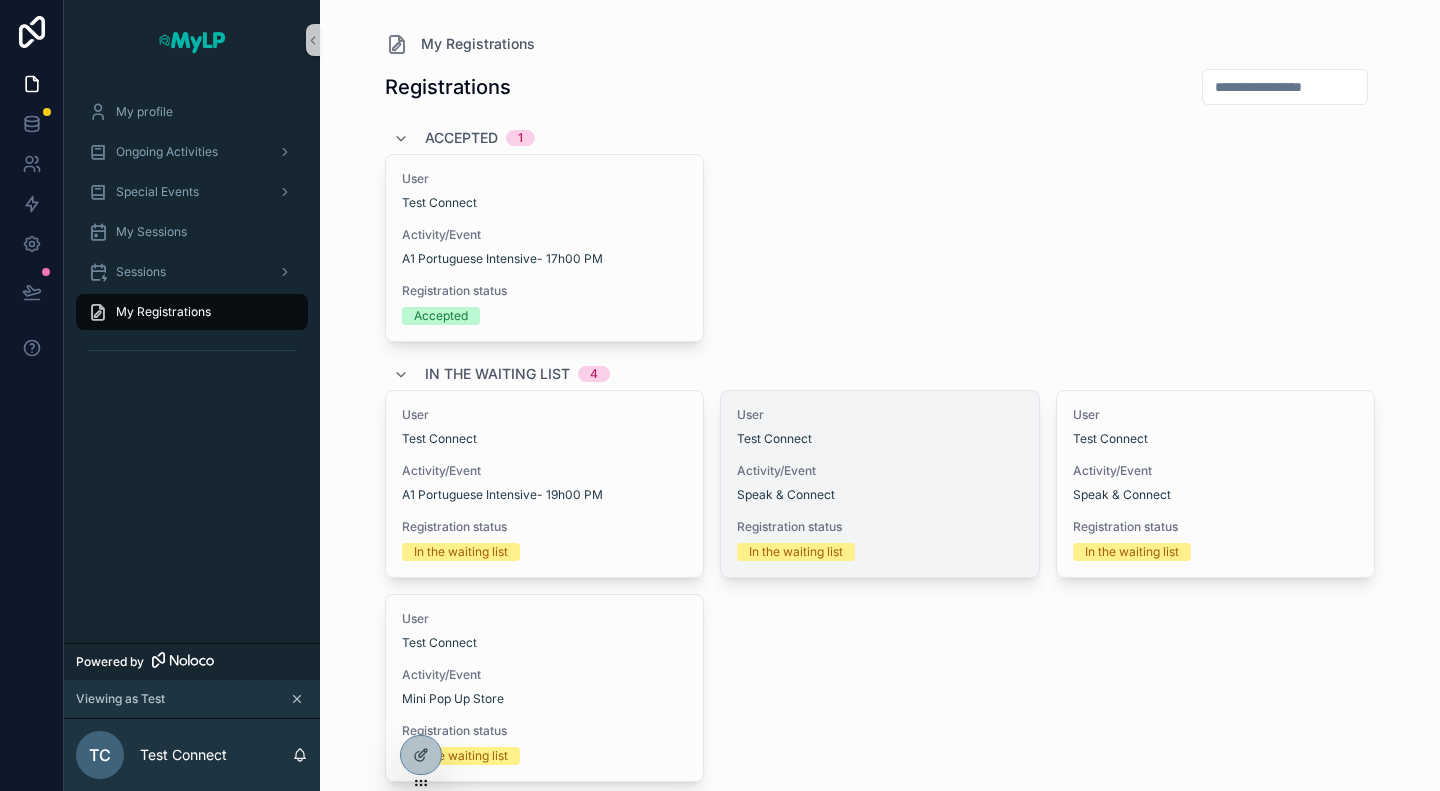click on "User Test Connect Activity/Event Speak & Connect Registration status In the waiting list" at bounding box center (880, 484) 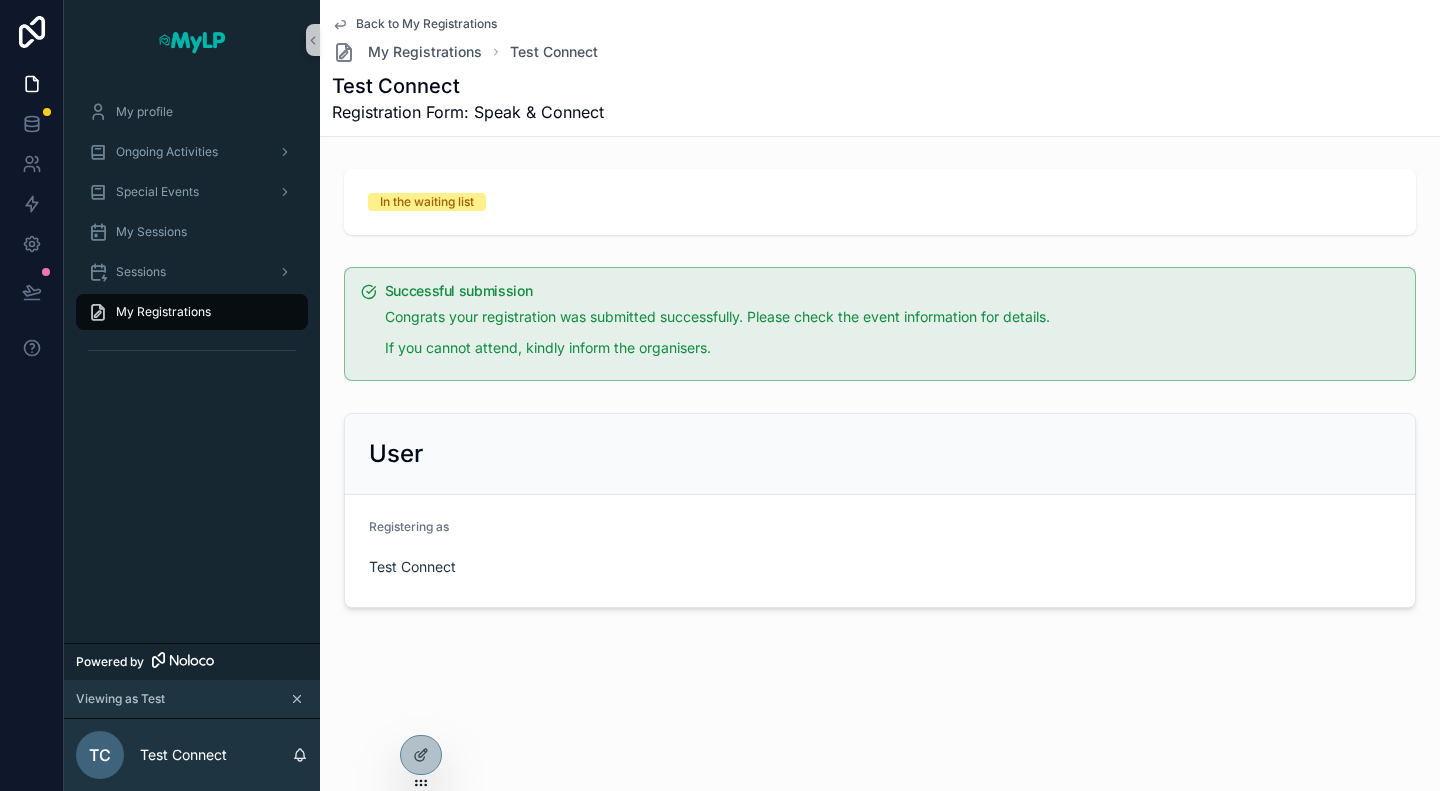 click on "Back to My Registrations" at bounding box center (426, 24) 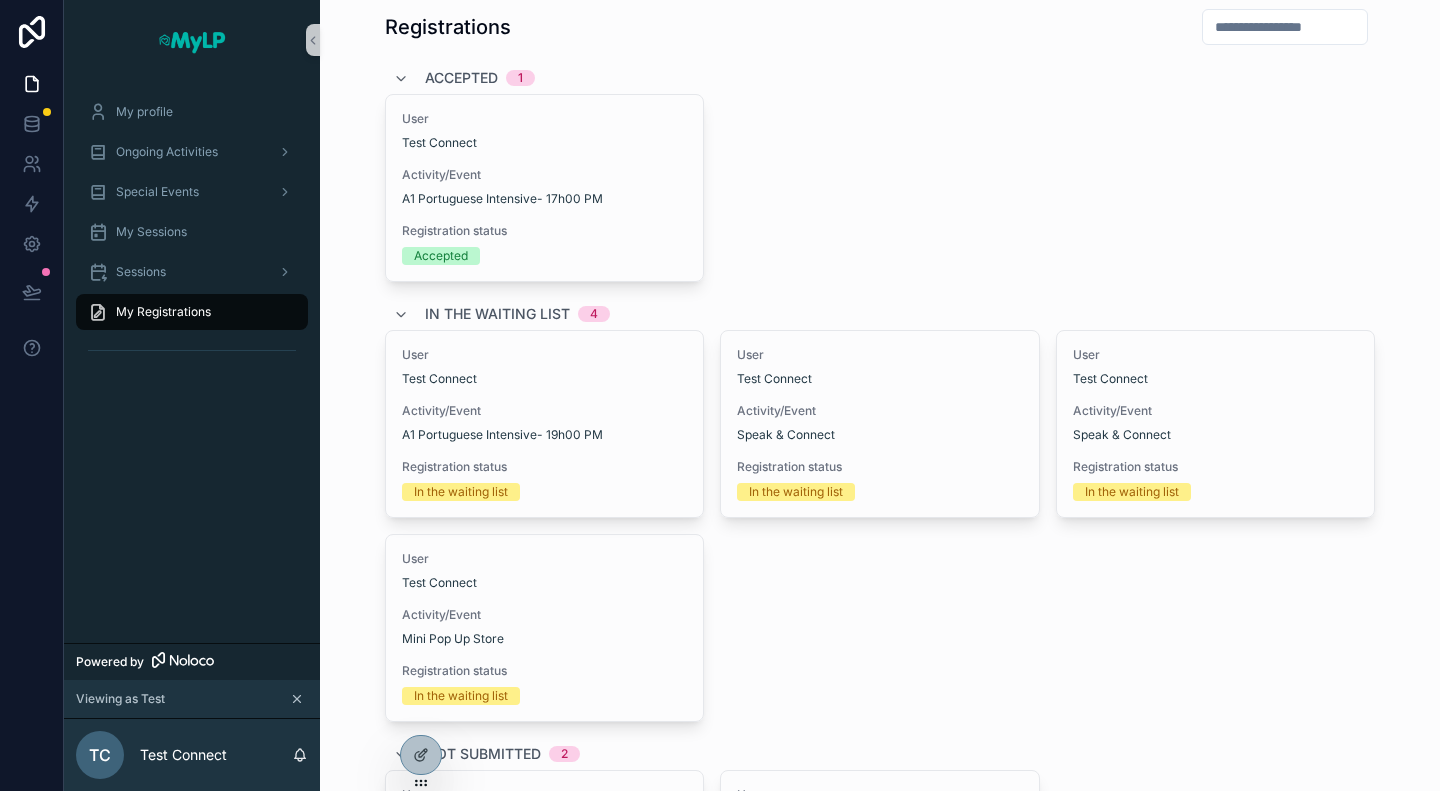 scroll, scrollTop: 0, scrollLeft: 0, axis: both 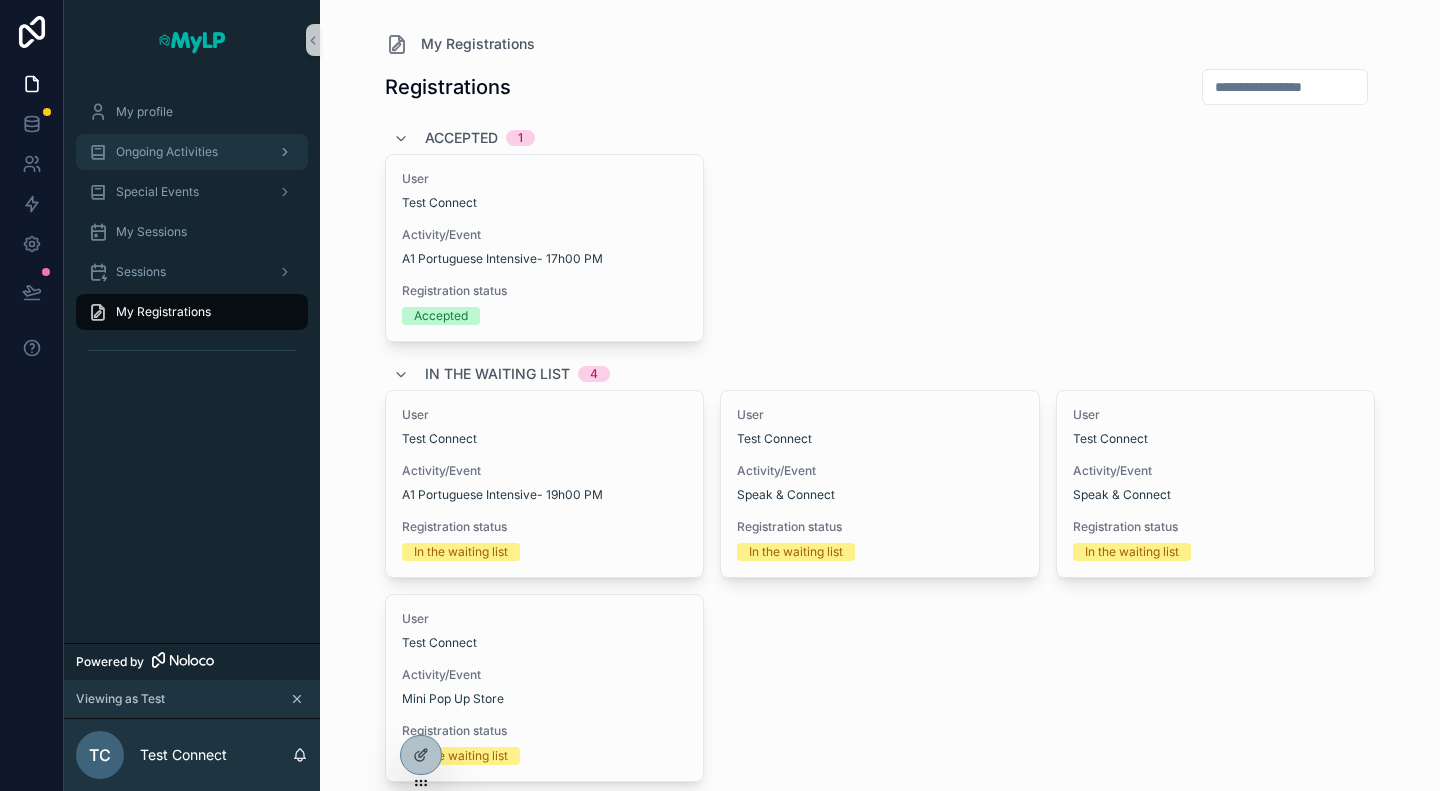 click on "Ongoing Activities" at bounding box center (167, 152) 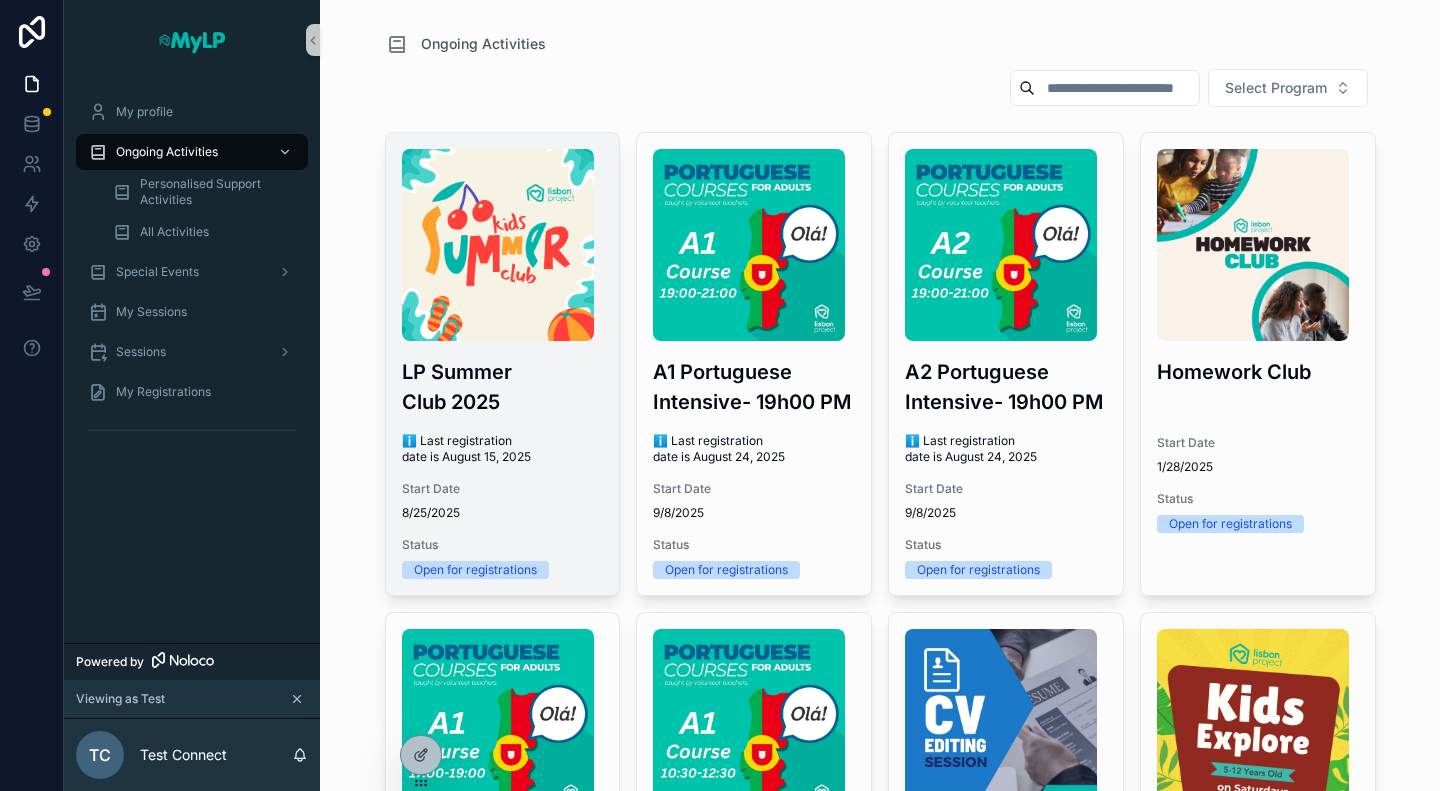 click at bounding box center [498, 245] 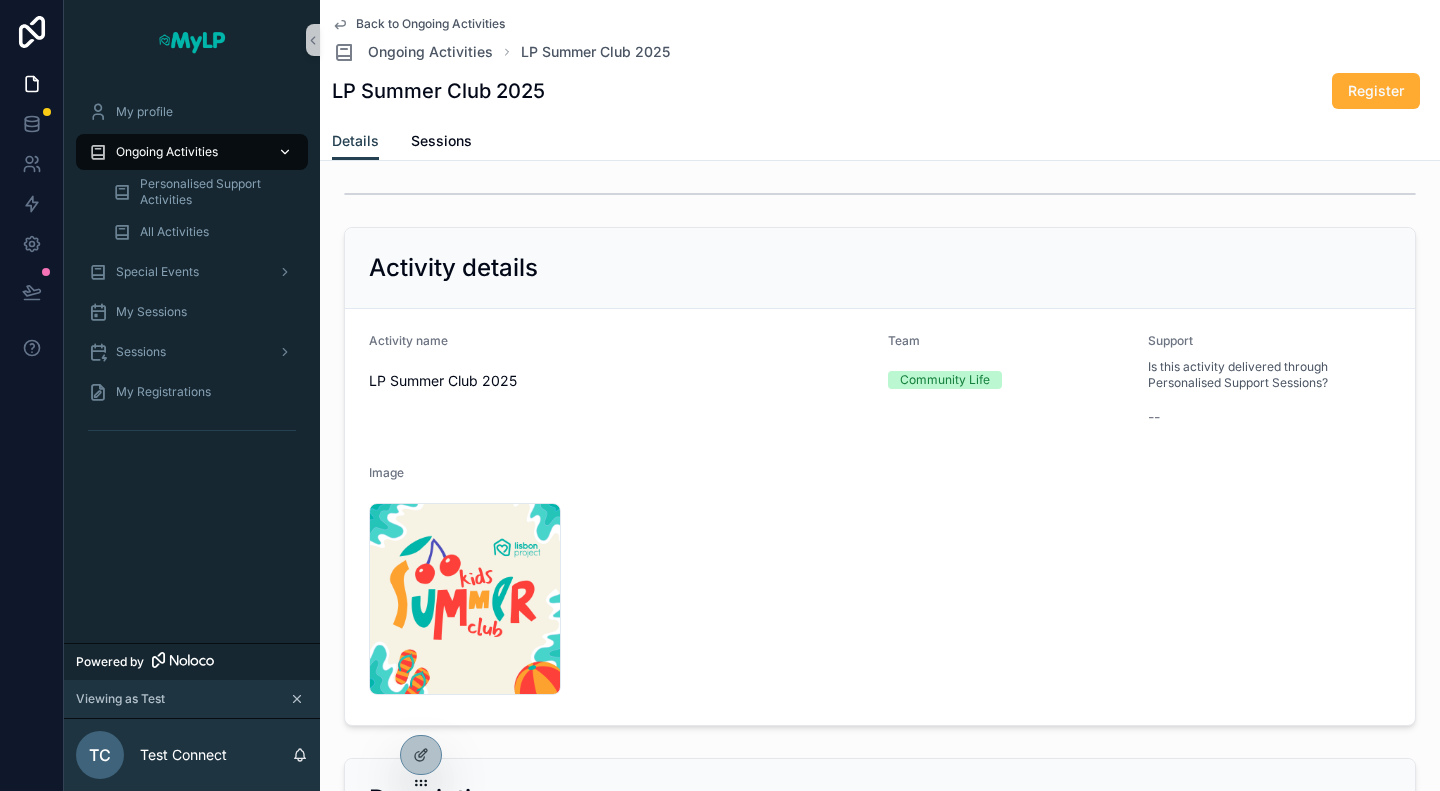 click on "Ongoing Activities" at bounding box center (167, 152) 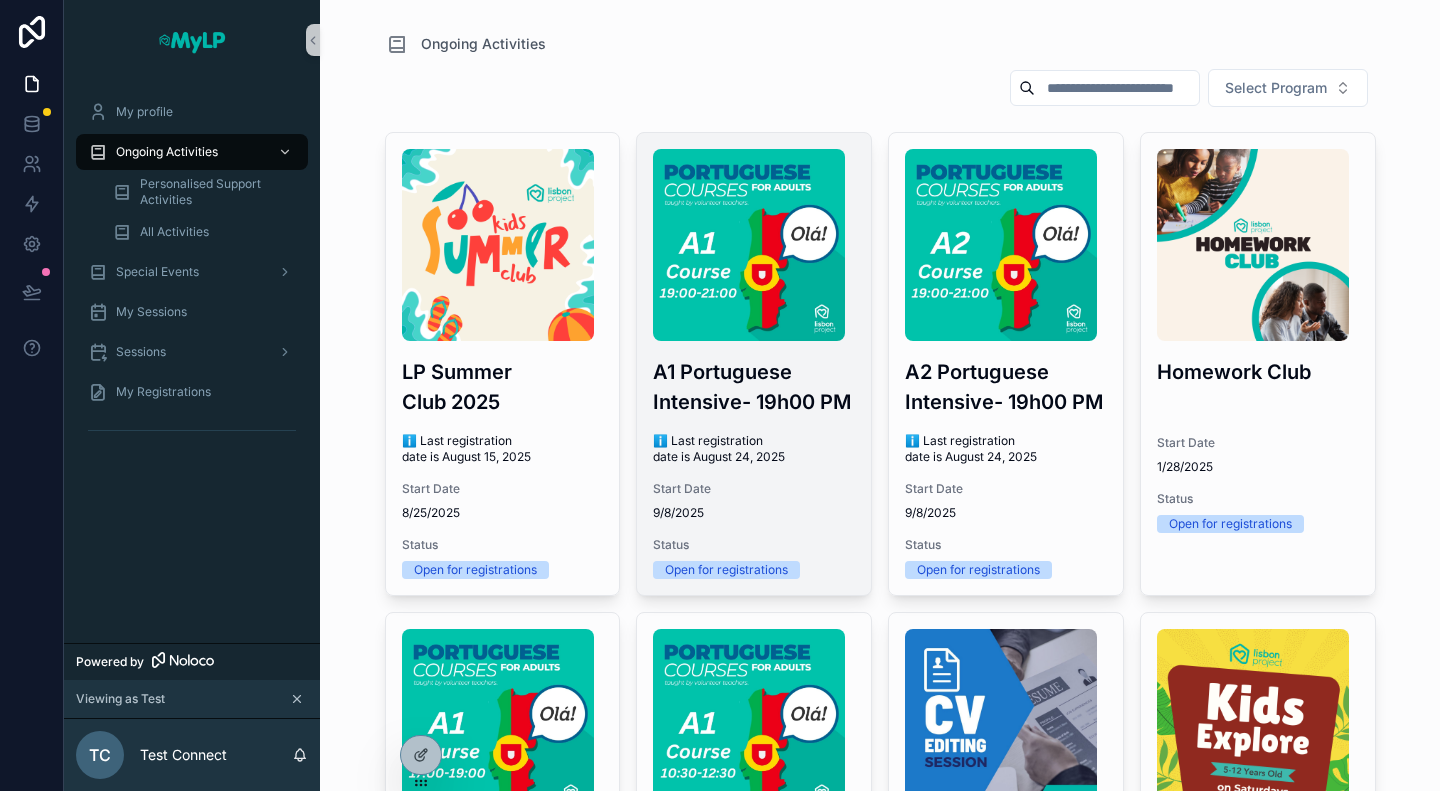 click at bounding box center (749, 245) 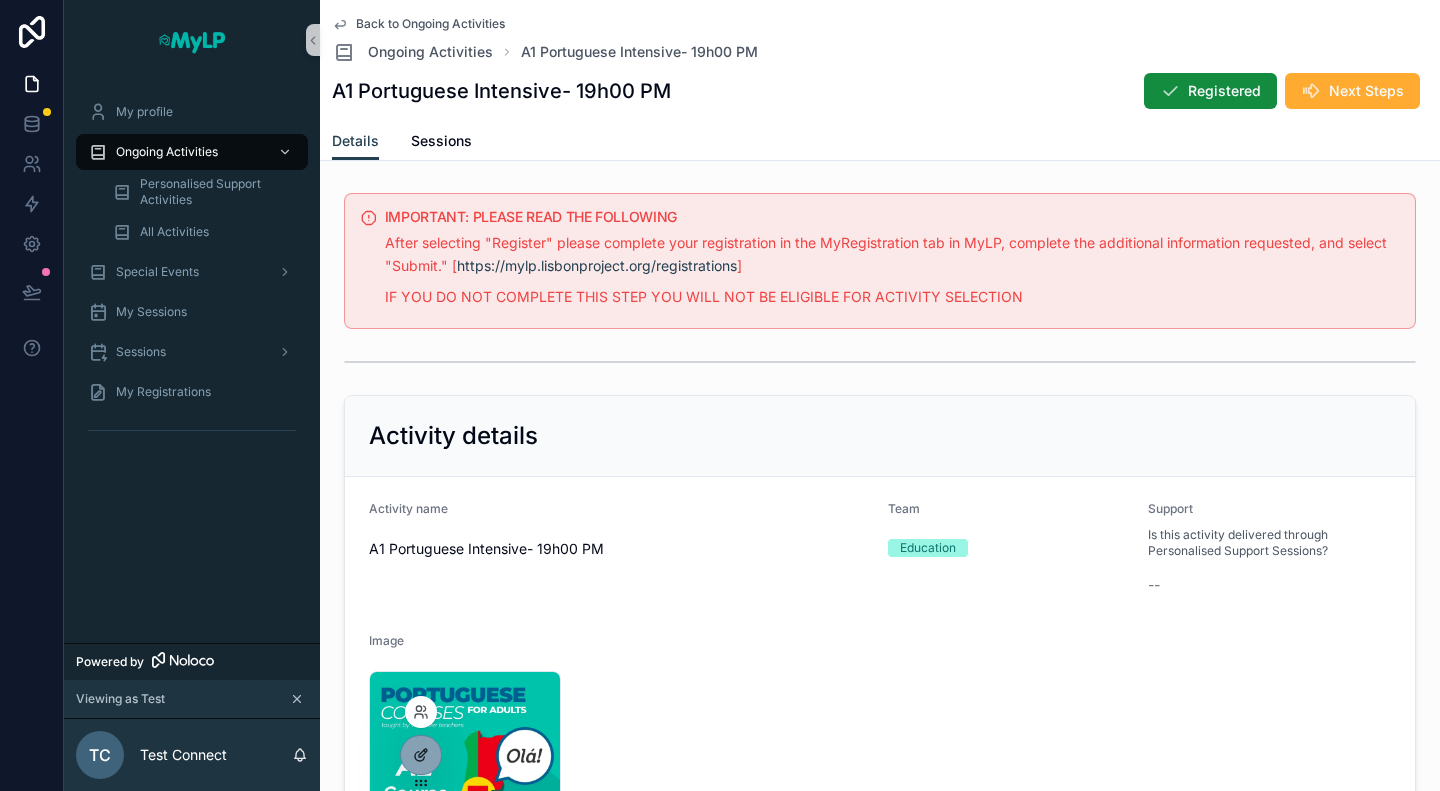 click at bounding box center (421, 755) 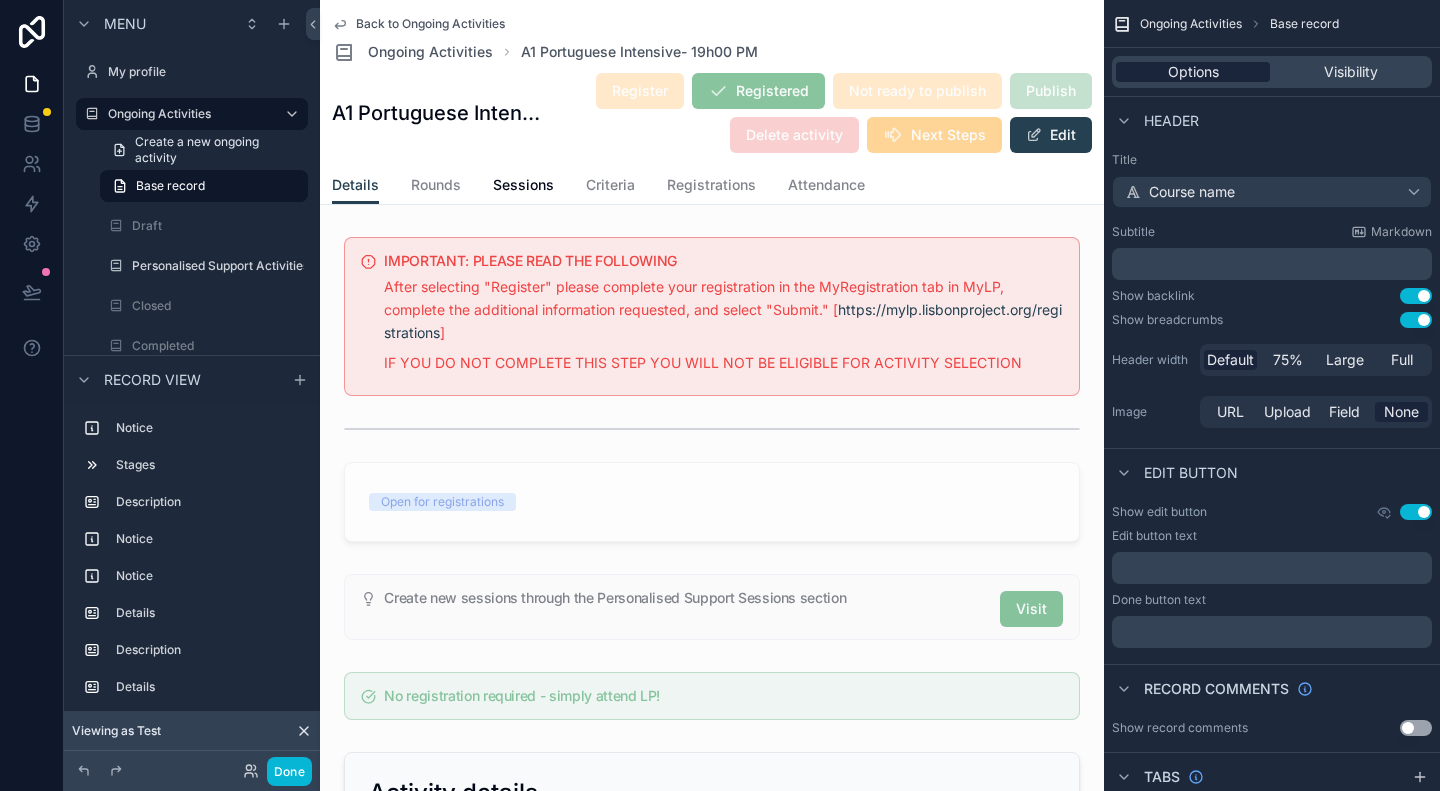click on "Options" at bounding box center (1193, 72) 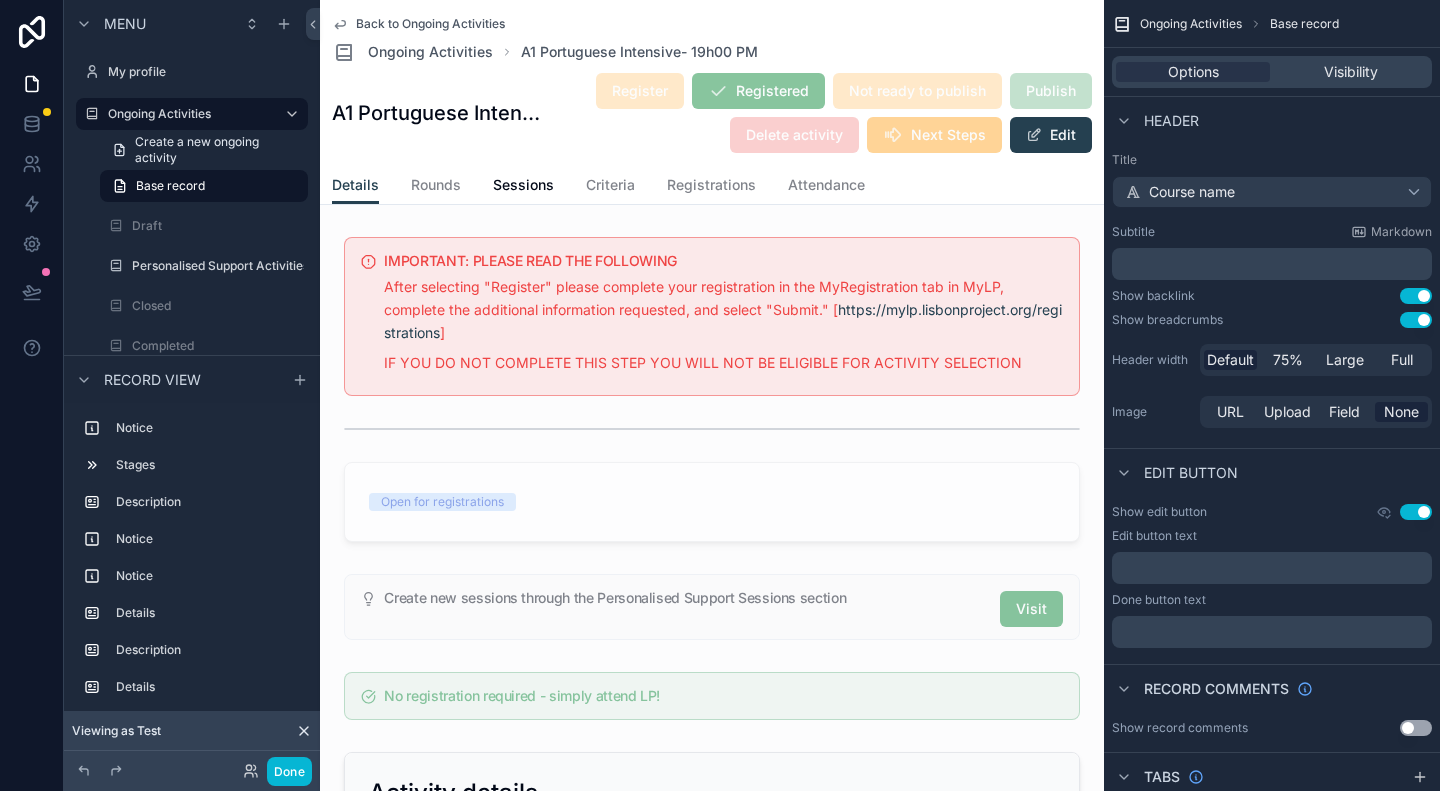 click on "Header" at bounding box center [1171, 121] 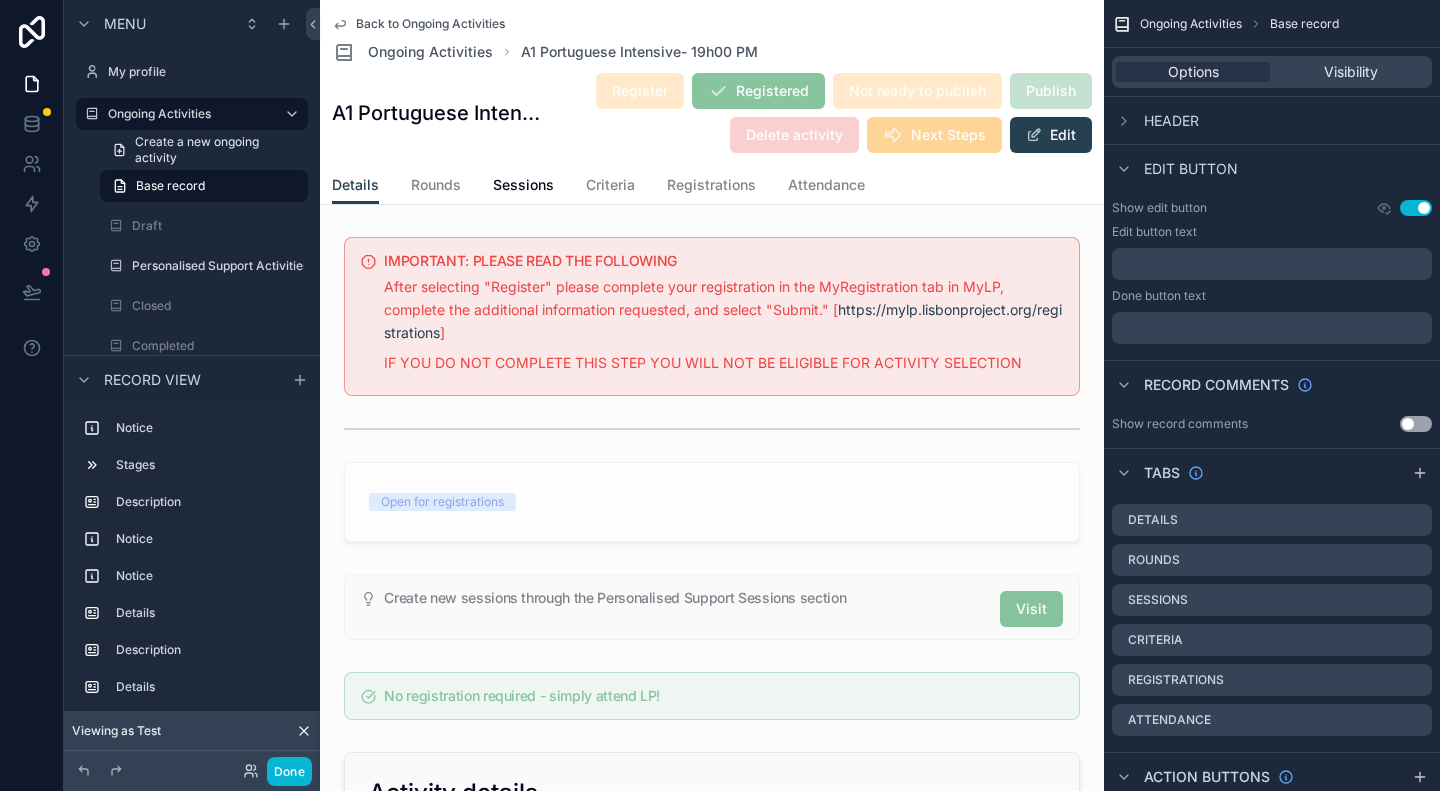 click on "Header" at bounding box center (1171, 121) 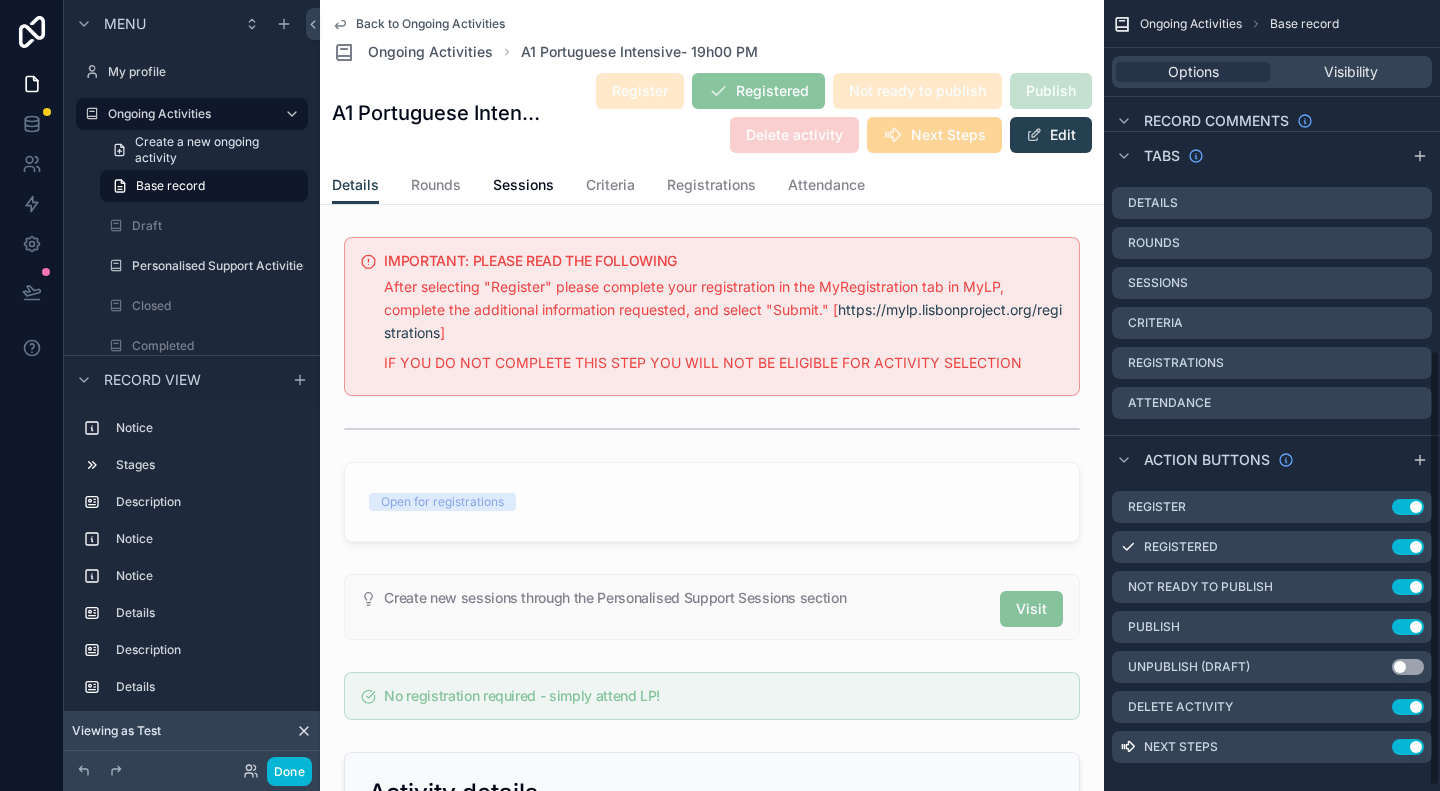 scroll, scrollTop: 640, scrollLeft: 0, axis: vertical 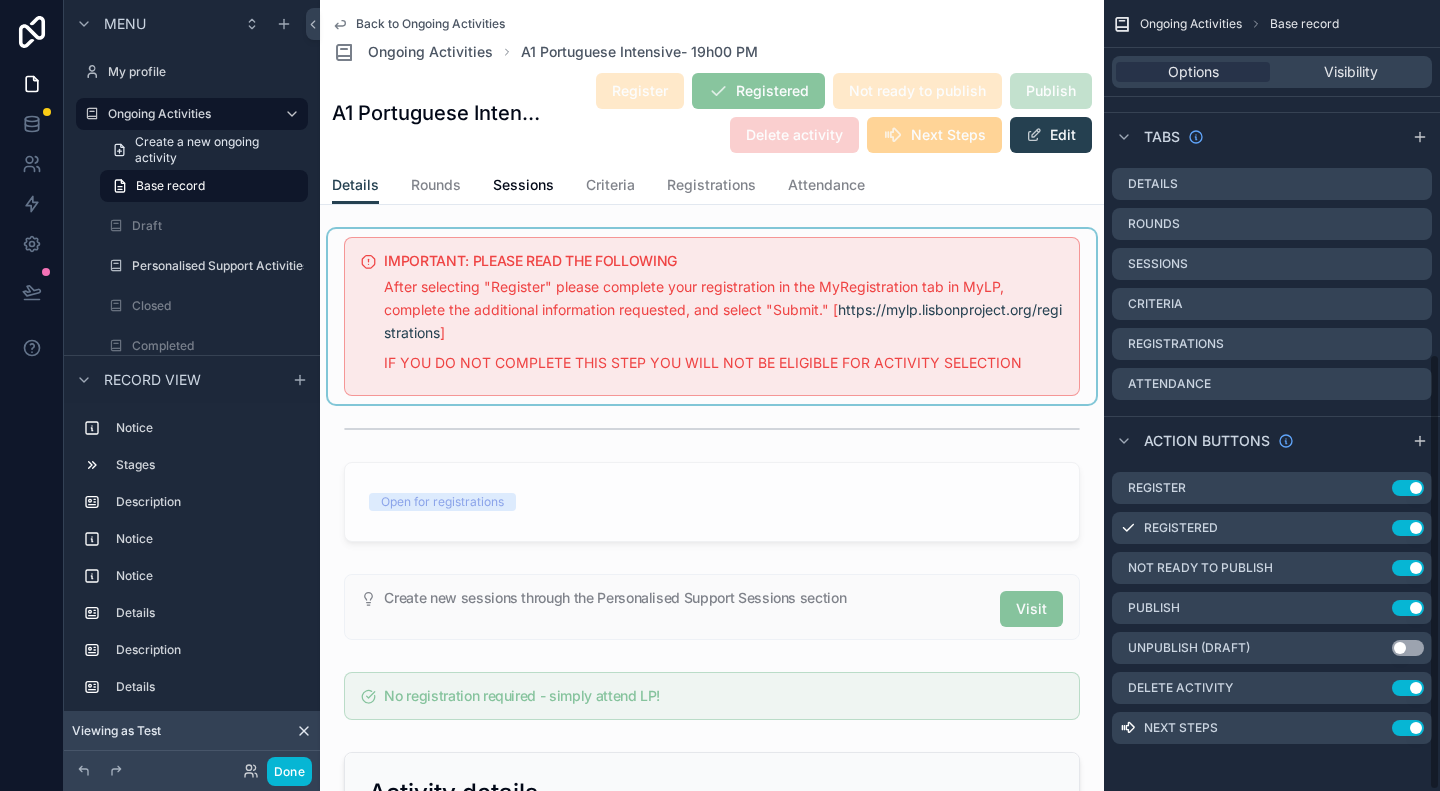 click at bounding box center (712, 316) 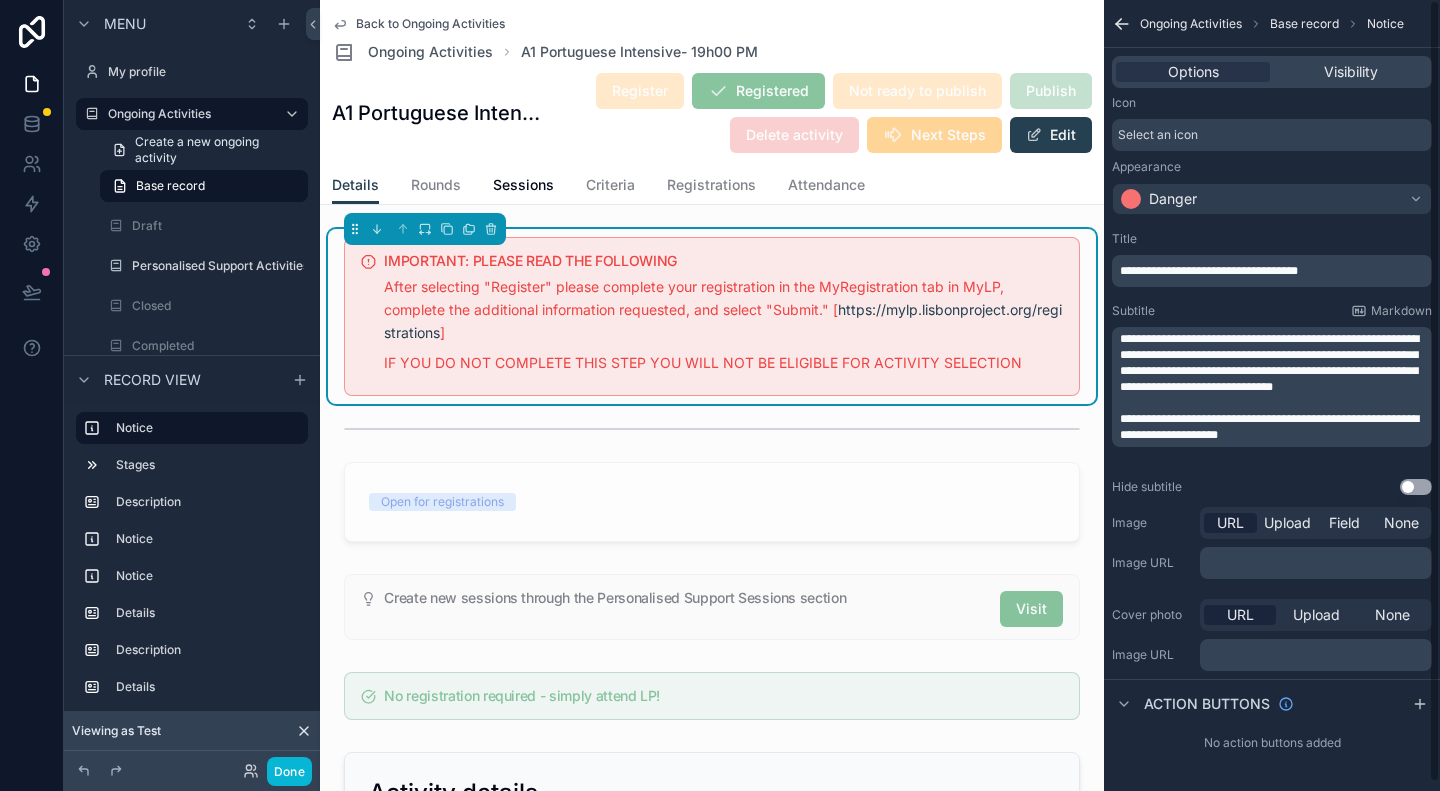 scroll, scrollTop: 0, scrollLeft: 0, axis: both 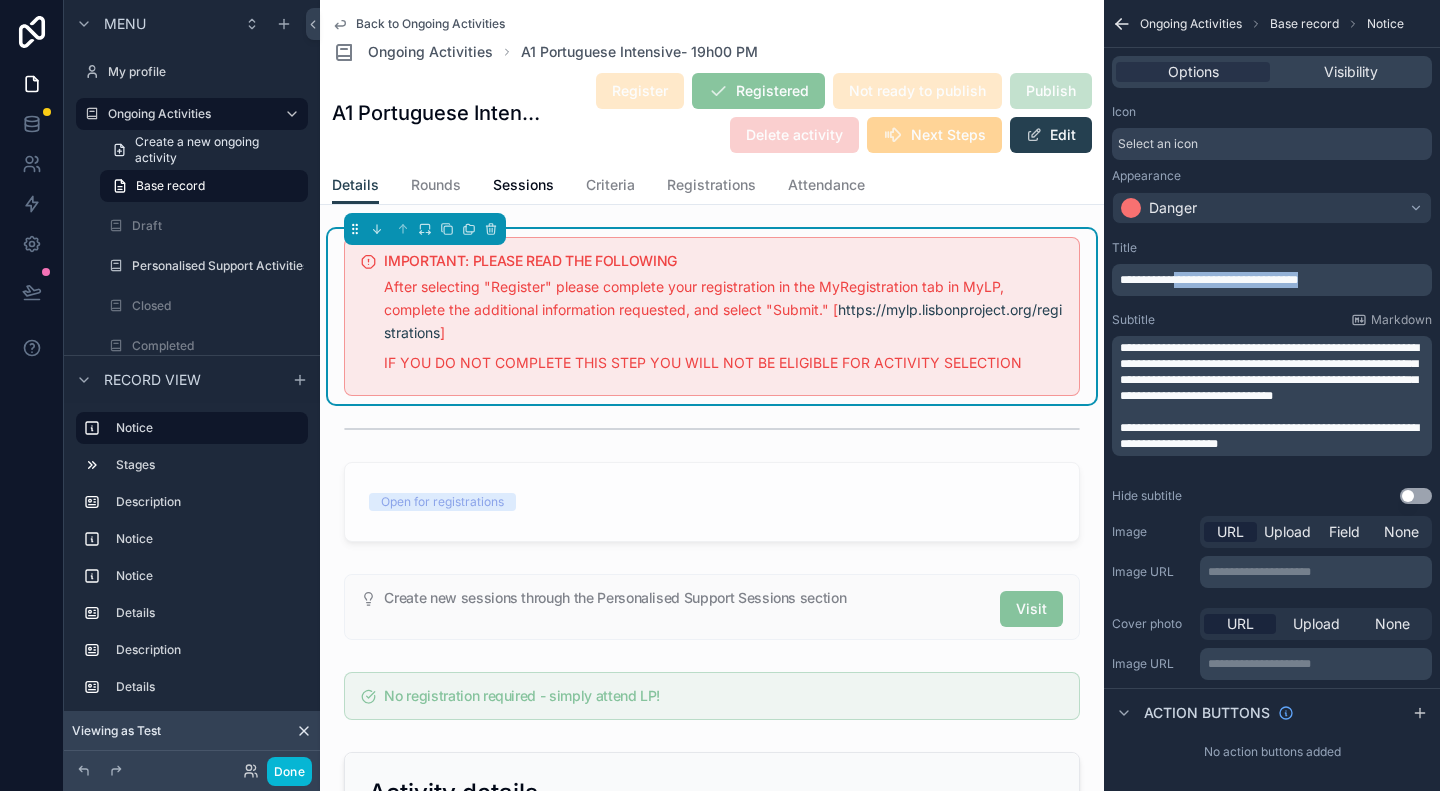 drag, startPoint x: 1198, startPoint y: 284, endPoint x: 1386, endPoint y: 282, distance: 188.01064 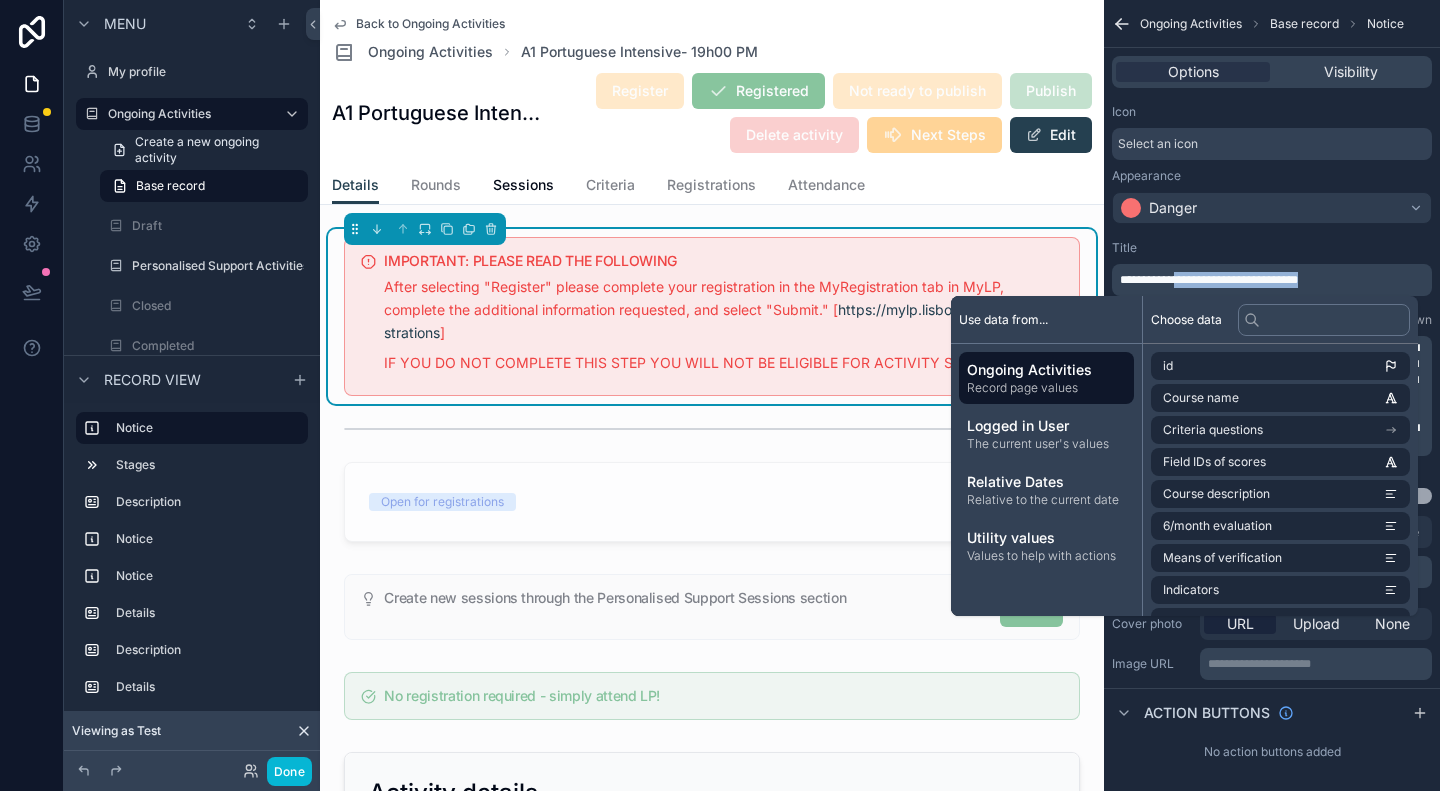 click on "**********" at bounding box center [1274, 280] 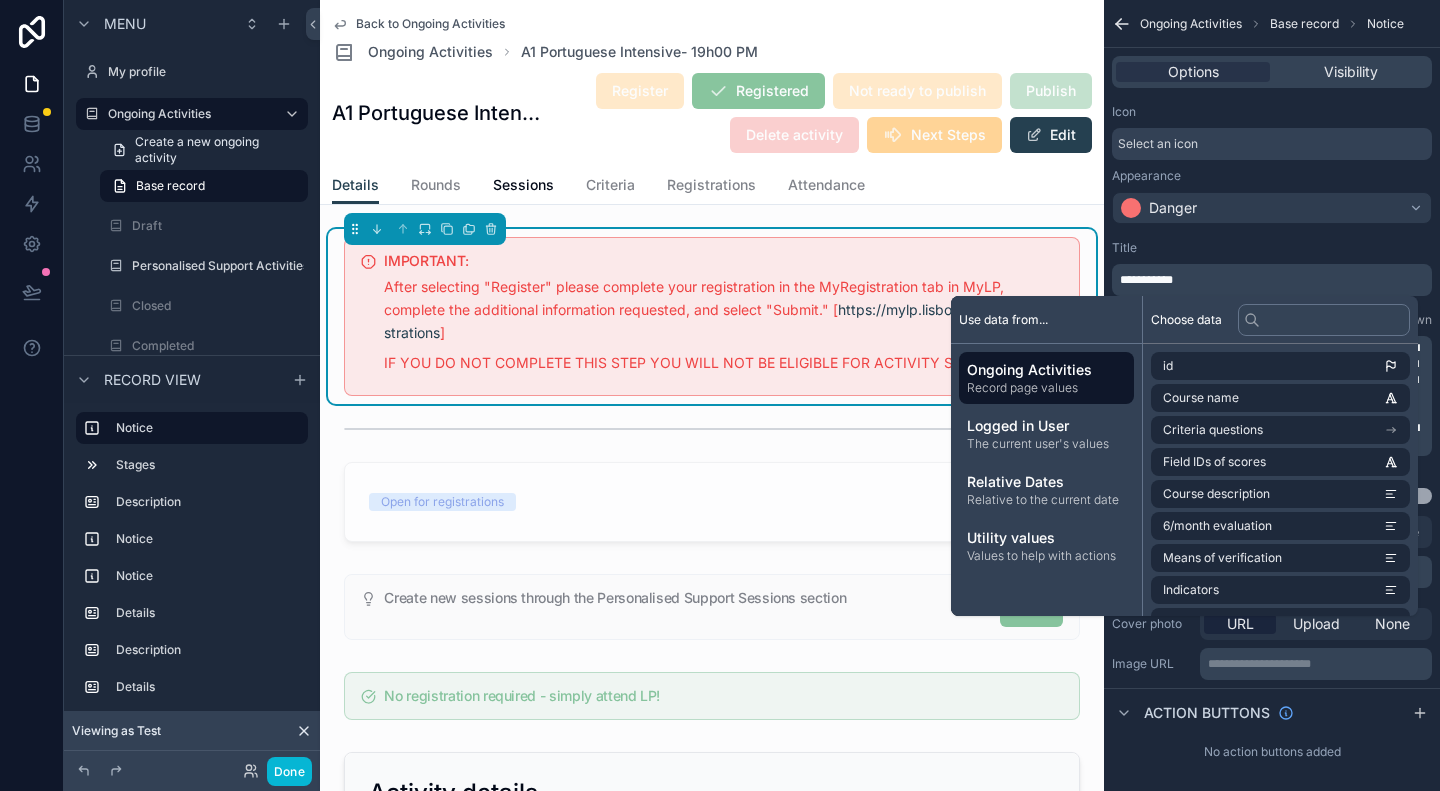 click on "Title" at bounding box center (1272, 248) 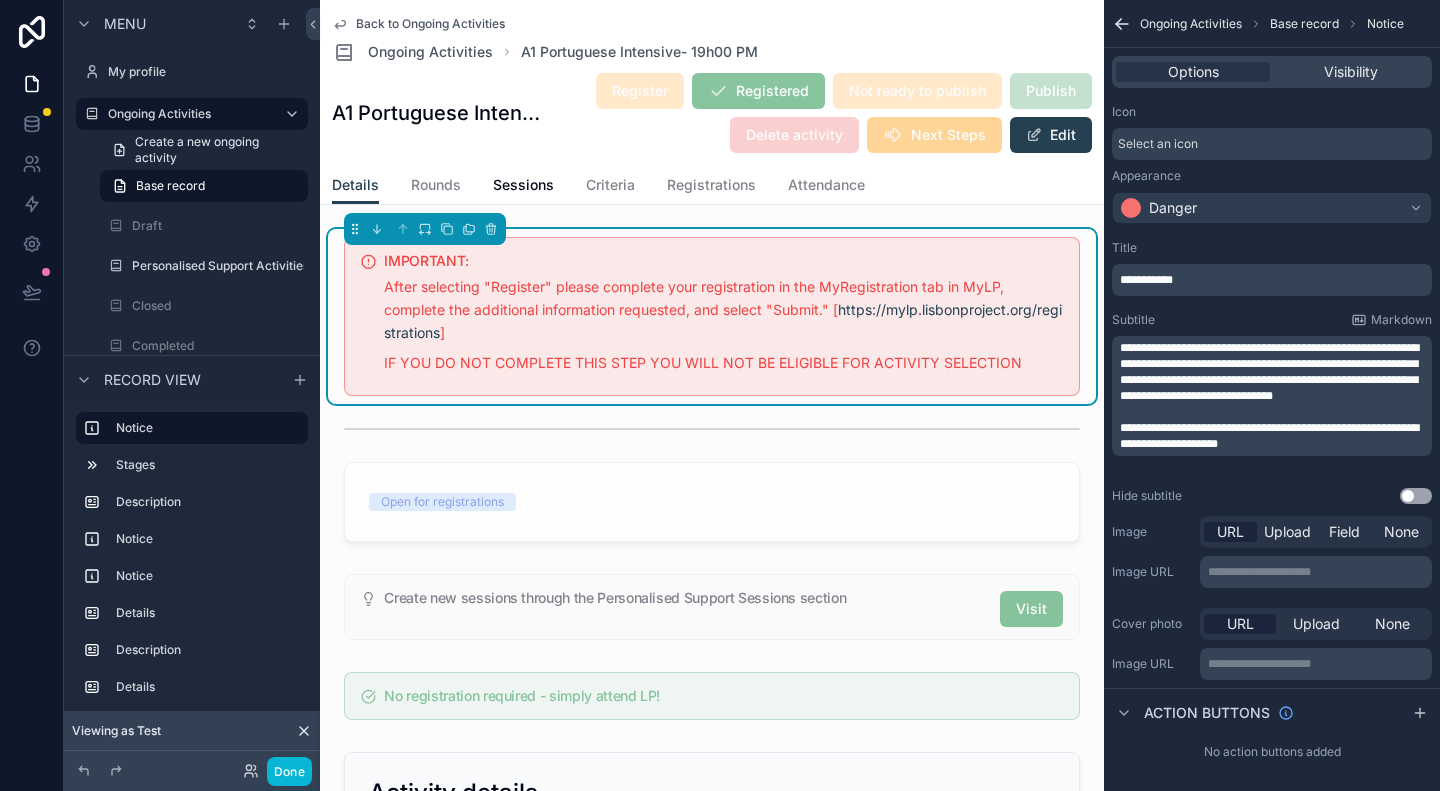 click on "**********" at bounding box center [1274, 280] 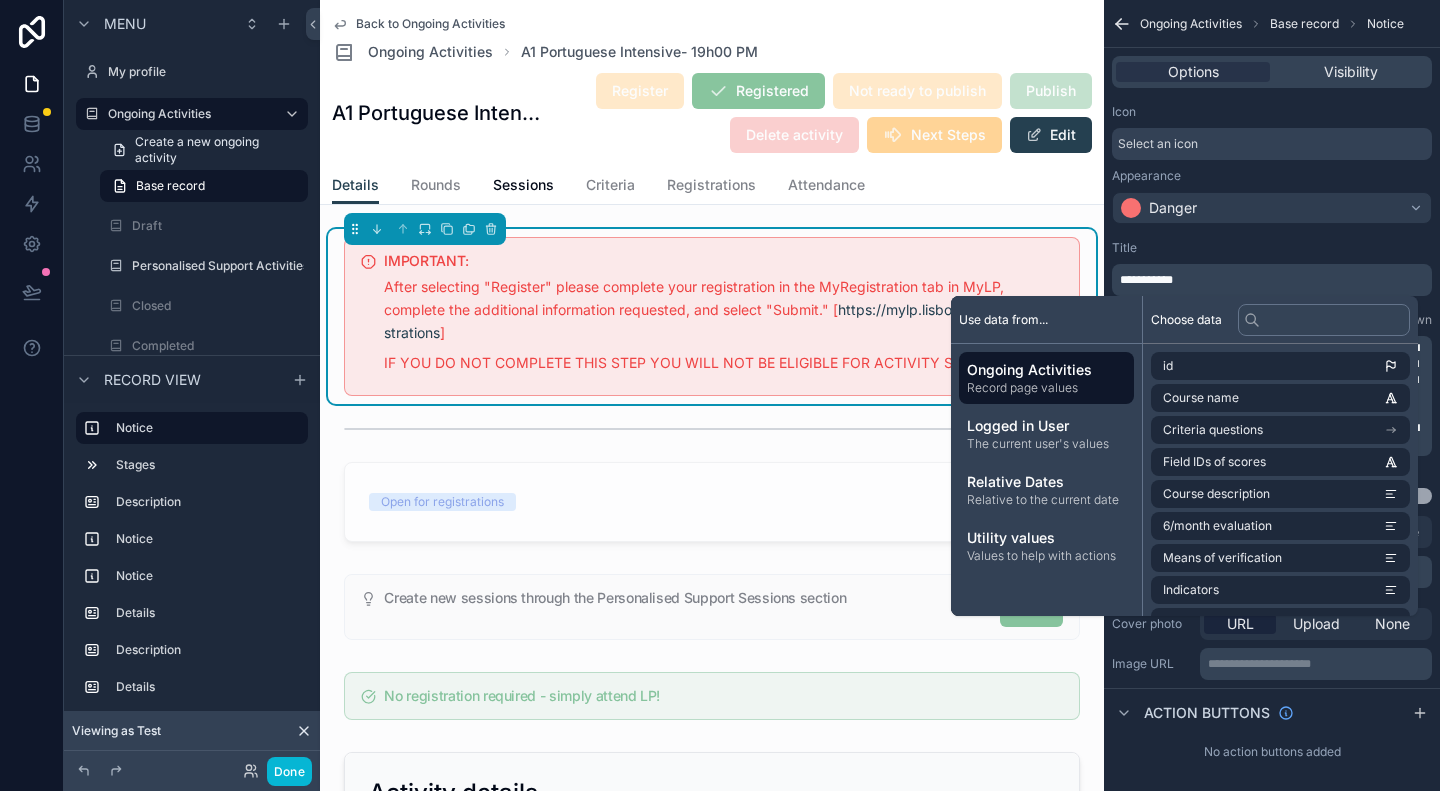 type 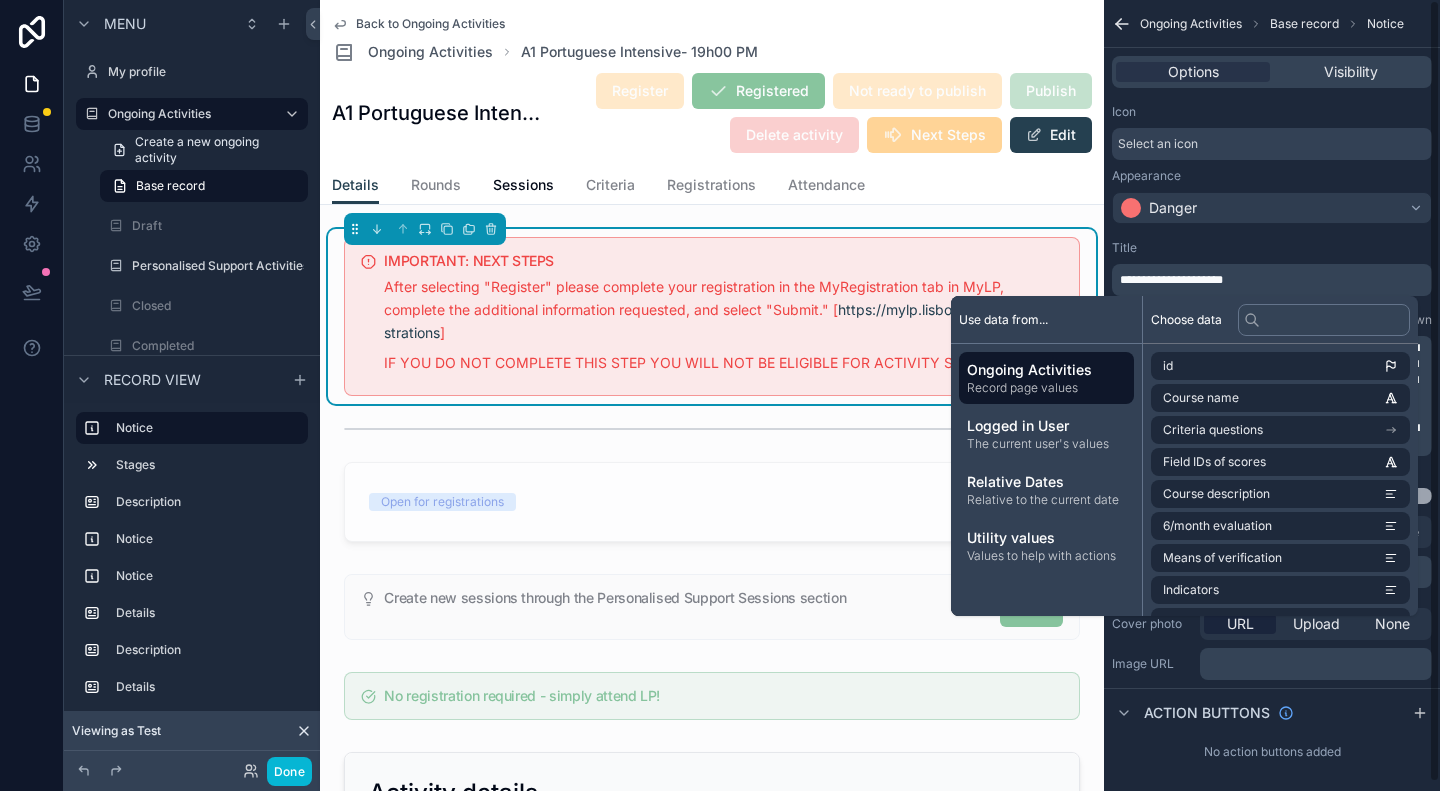 click on "**********" at bounding box center (1272, 372) 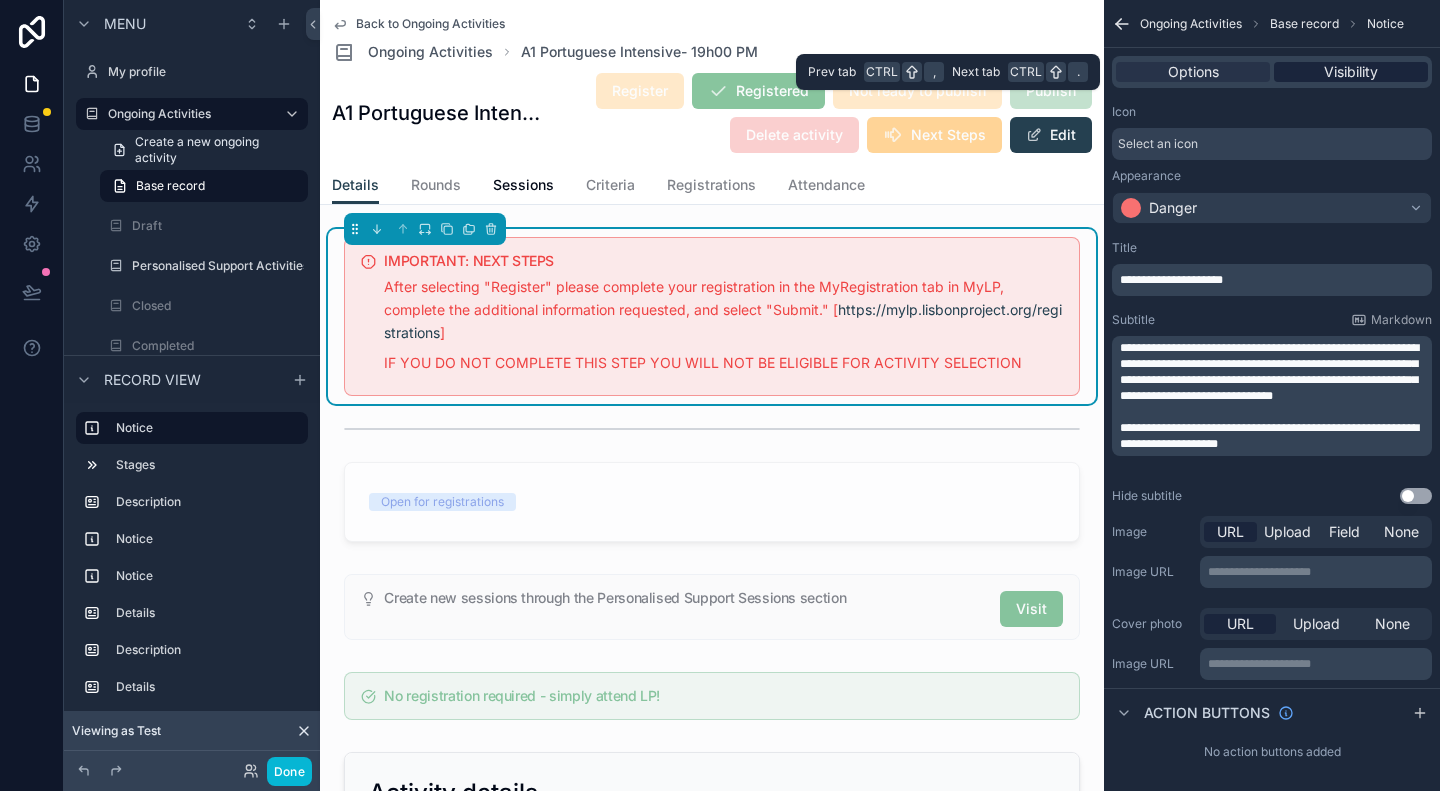 click on "Visibility" at bounding box center [1351, 72] 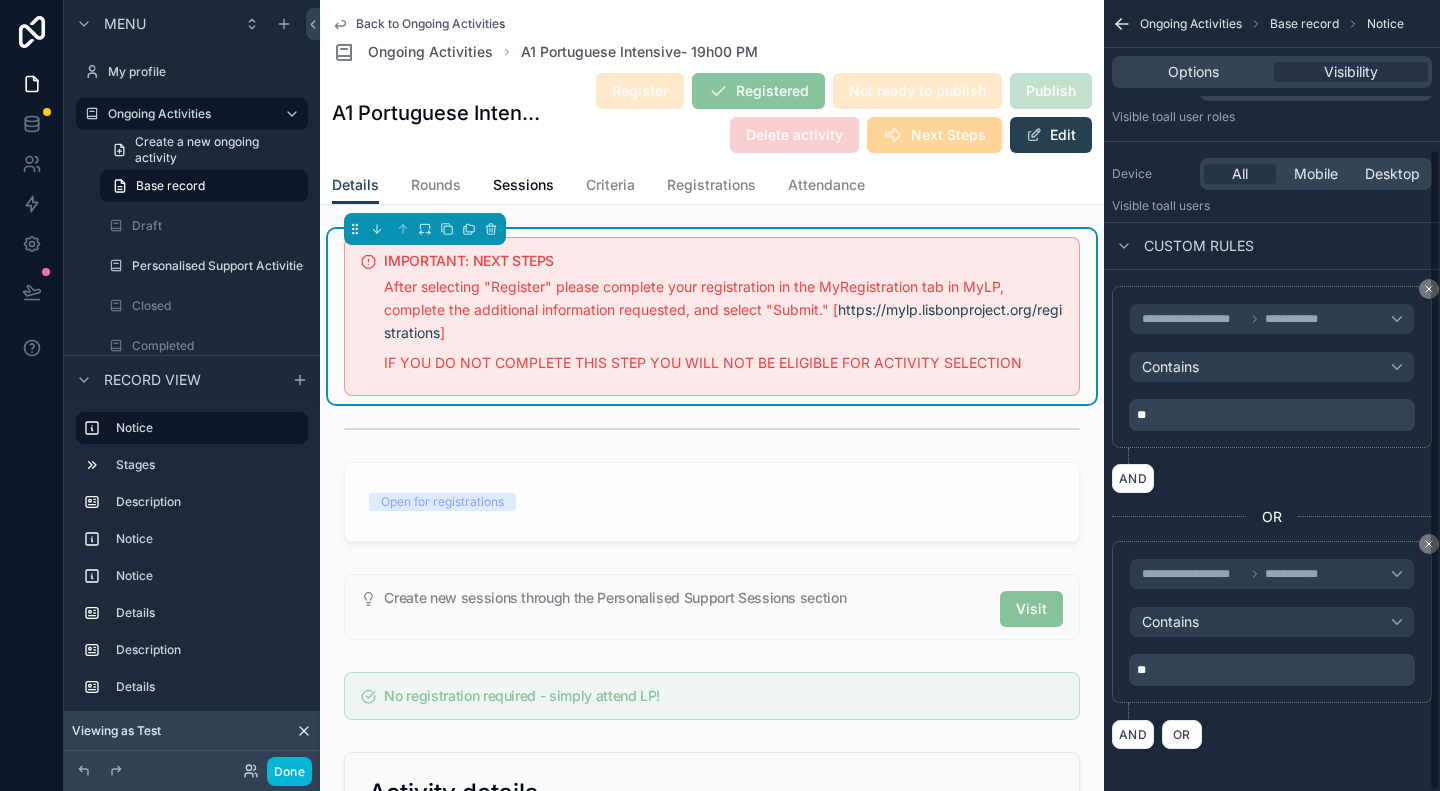 scroll, scrollTop: 183, scrollLeft: 0, axis: vertical 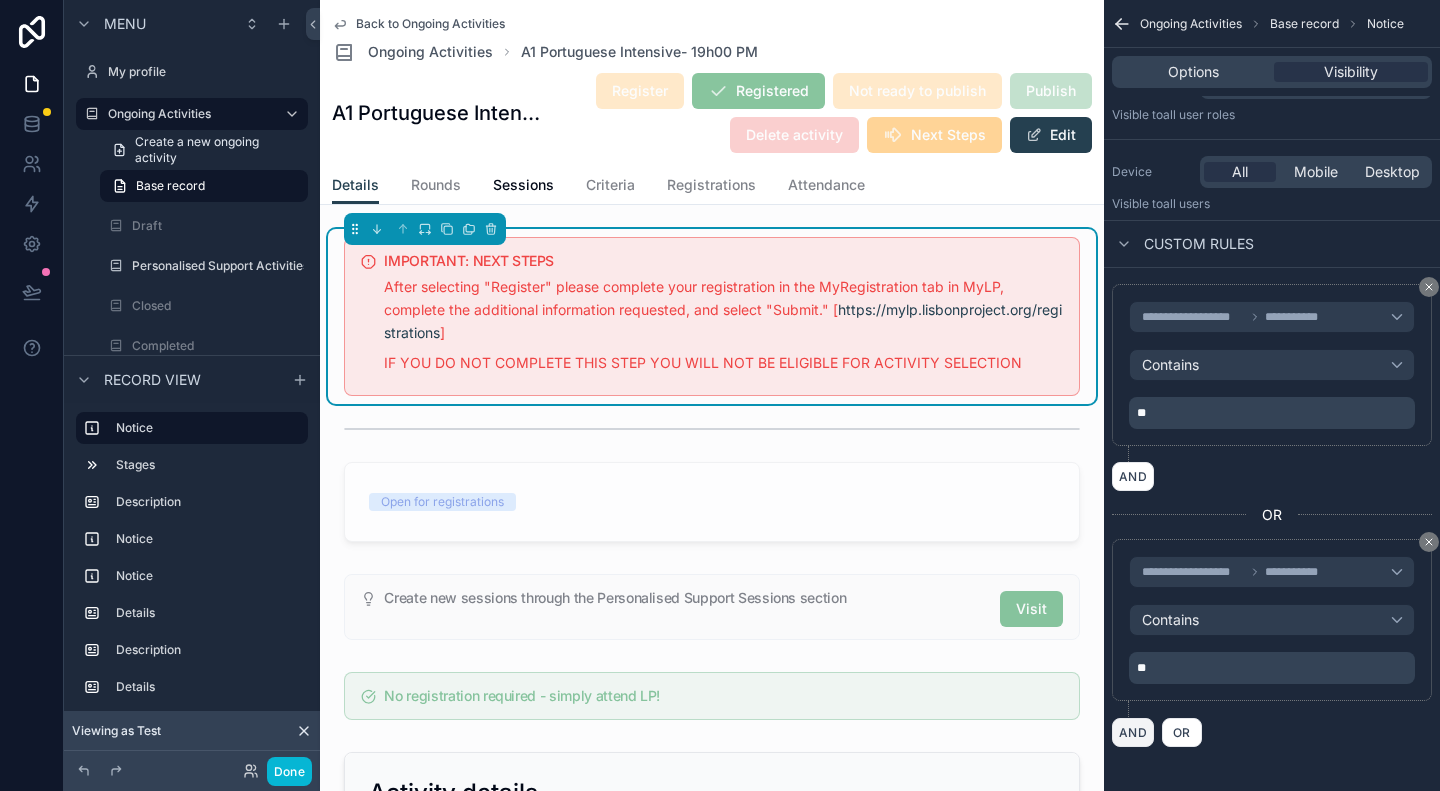 click on "AND" at bounding box center (1133, 732) 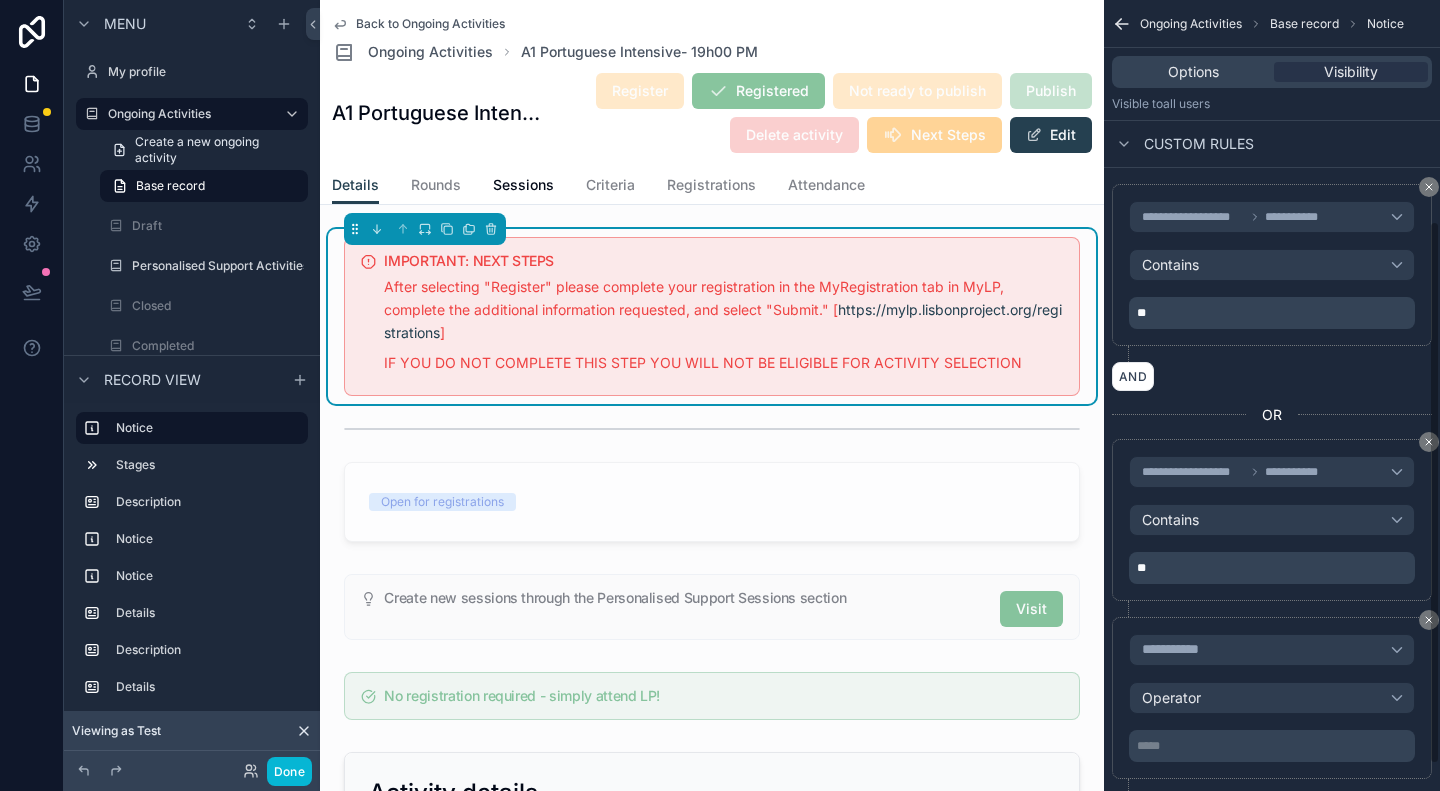 scroll, scrollTop: 360, scrollLeft: 0, axis: vertical 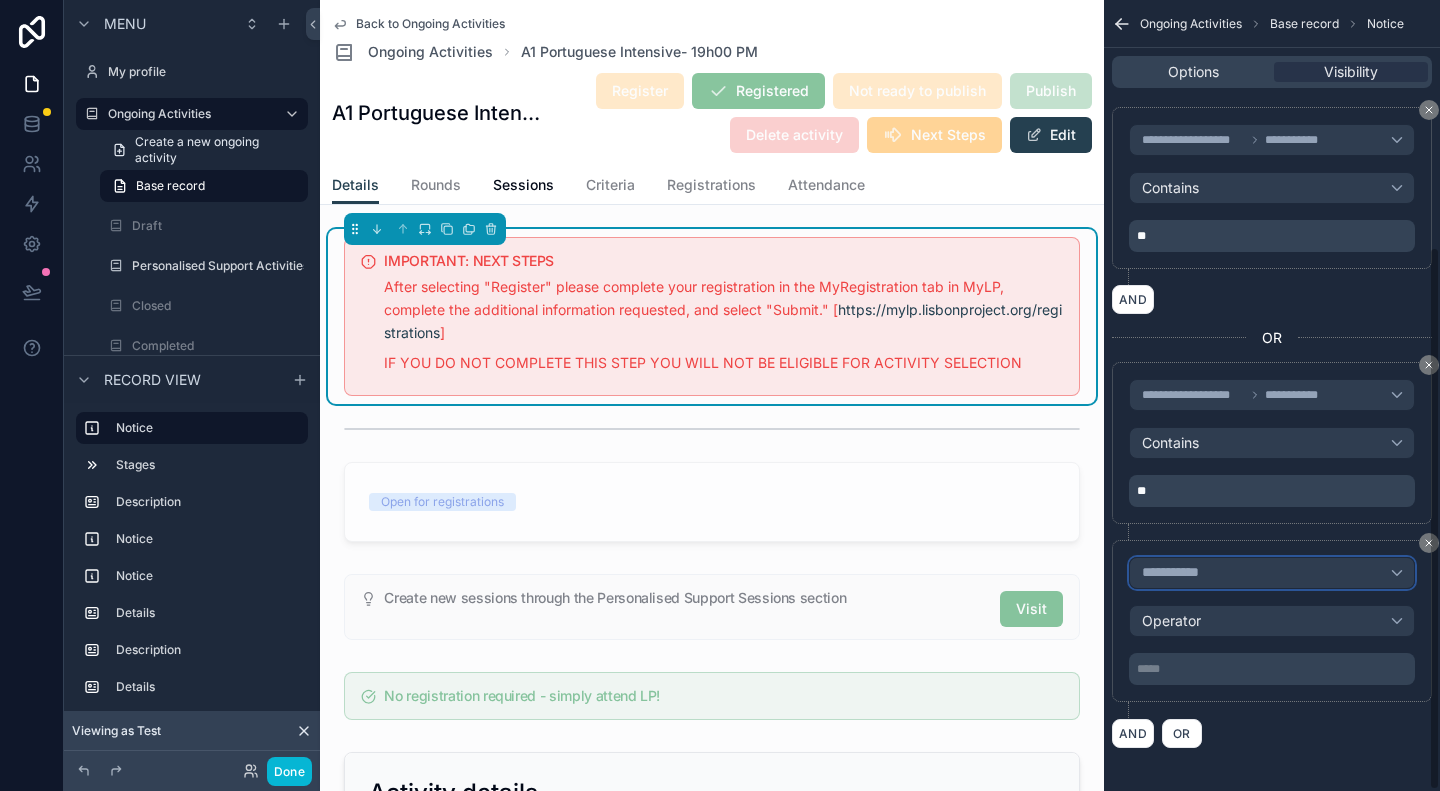 click on "**********" at bounding box center [1272, 573] 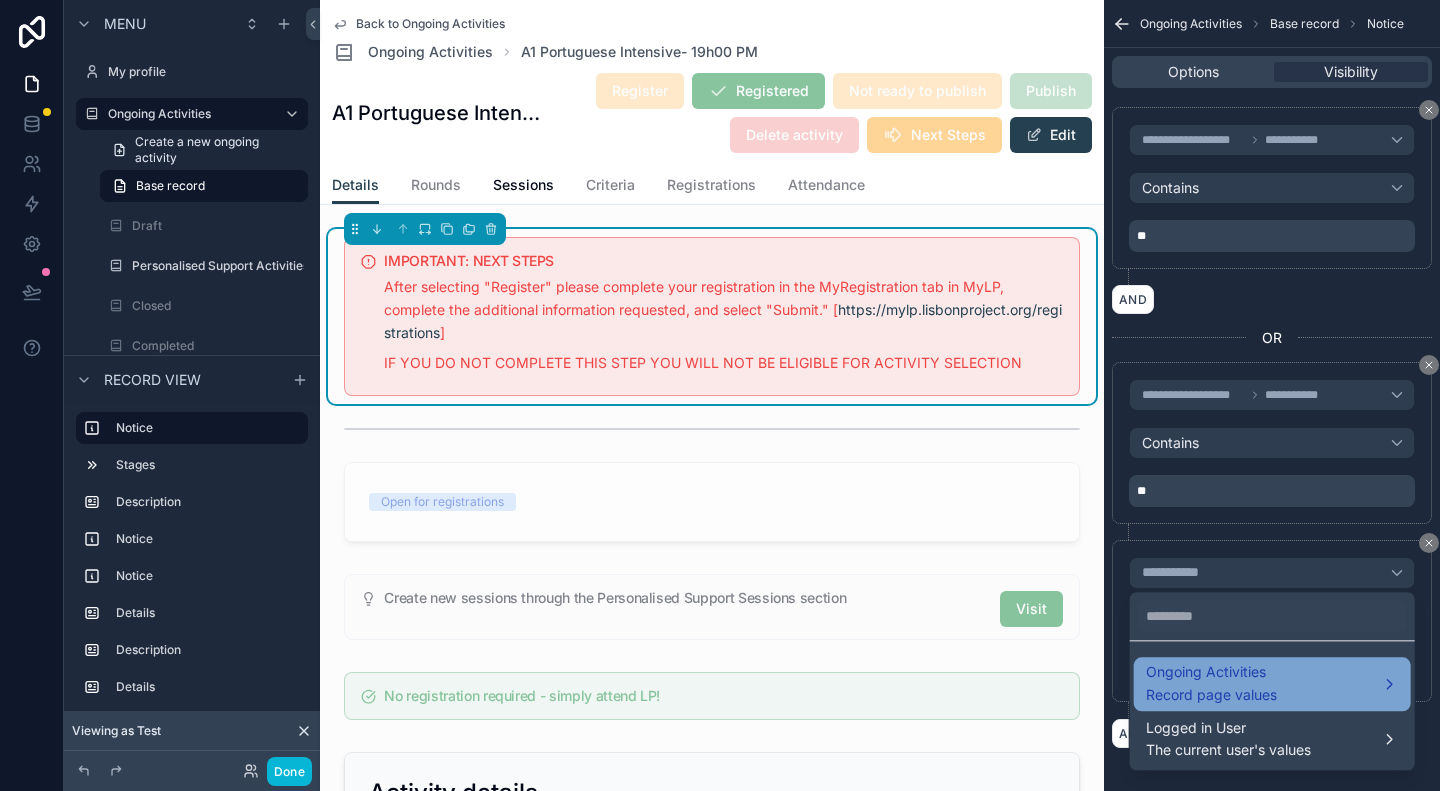 click on "Ongoing Activities Record page values" at bounding box center (1211, 684) 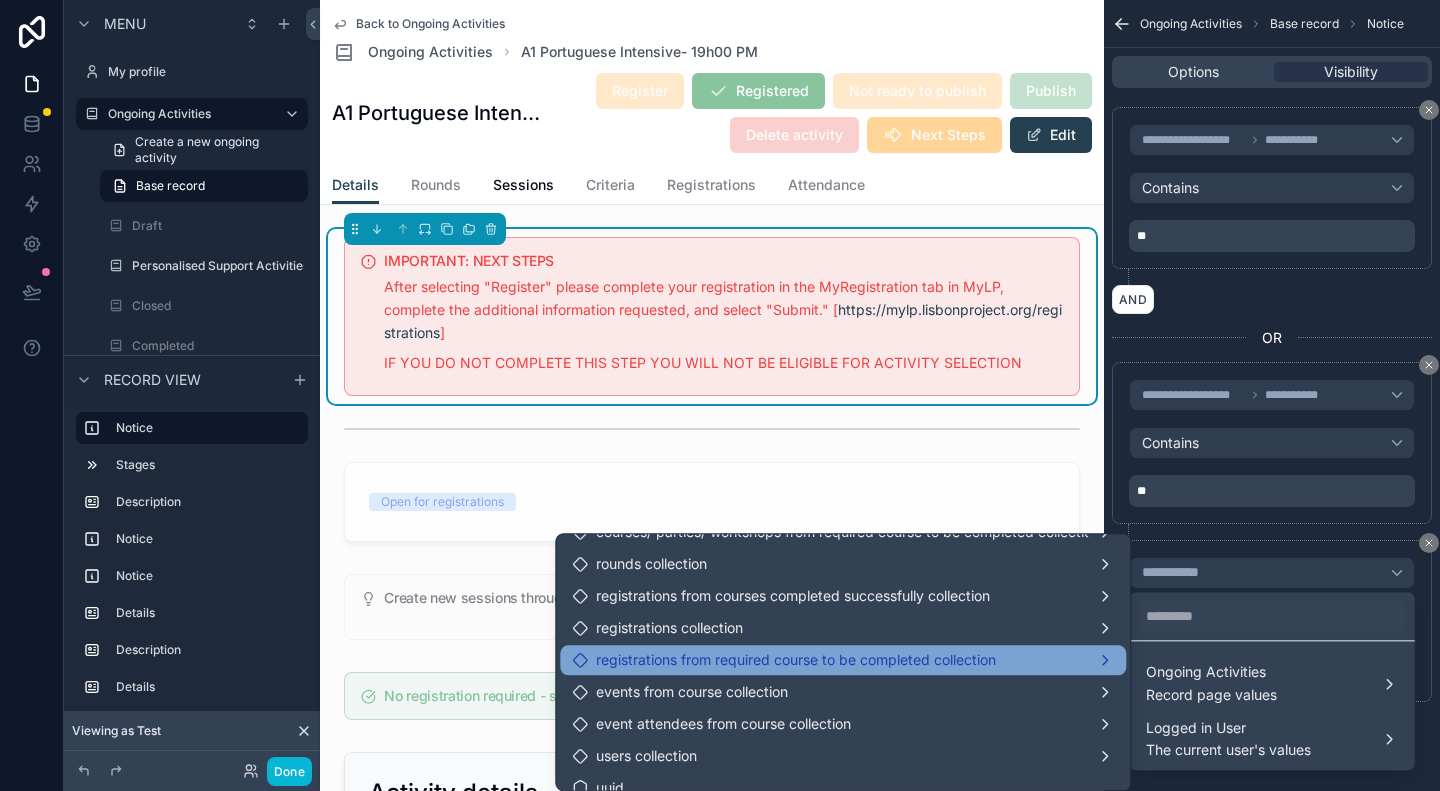 scroll, scrollTop: 1648, scrollLeft: 0, axis: vertical 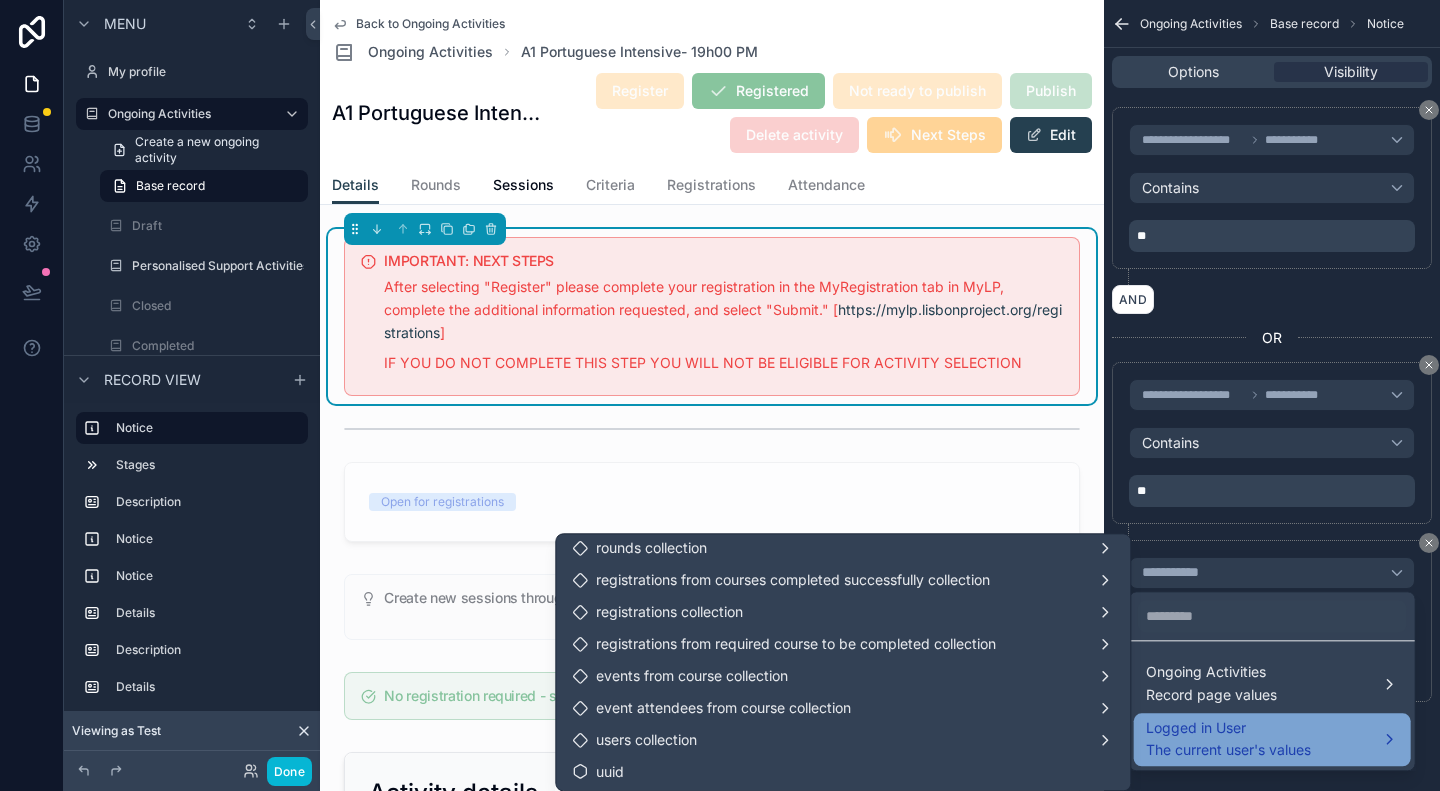 click on "The current user's values" at bounding box center (1228, 750) 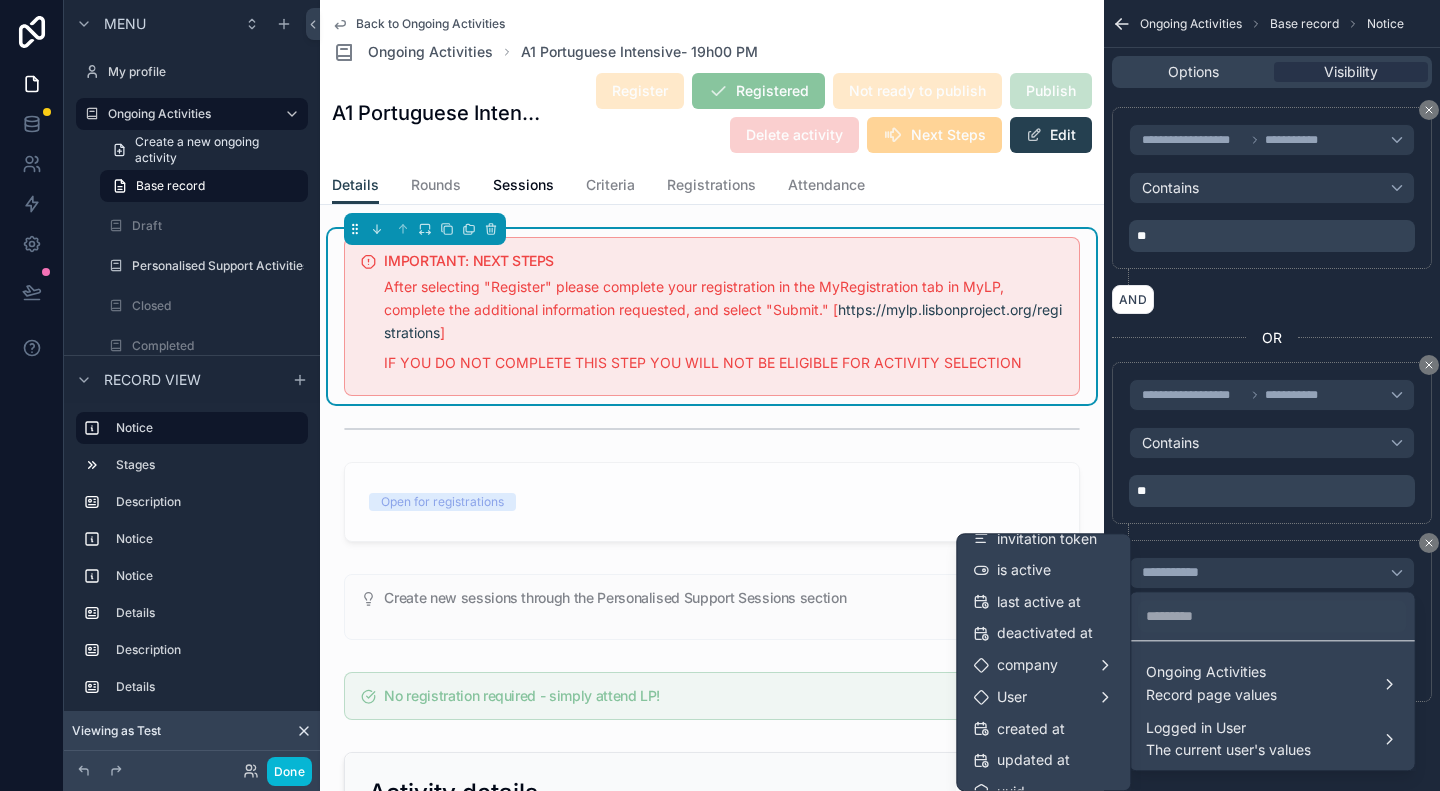 scroll, scrollTop: 256, scrollLeft: 0, axis: vertical 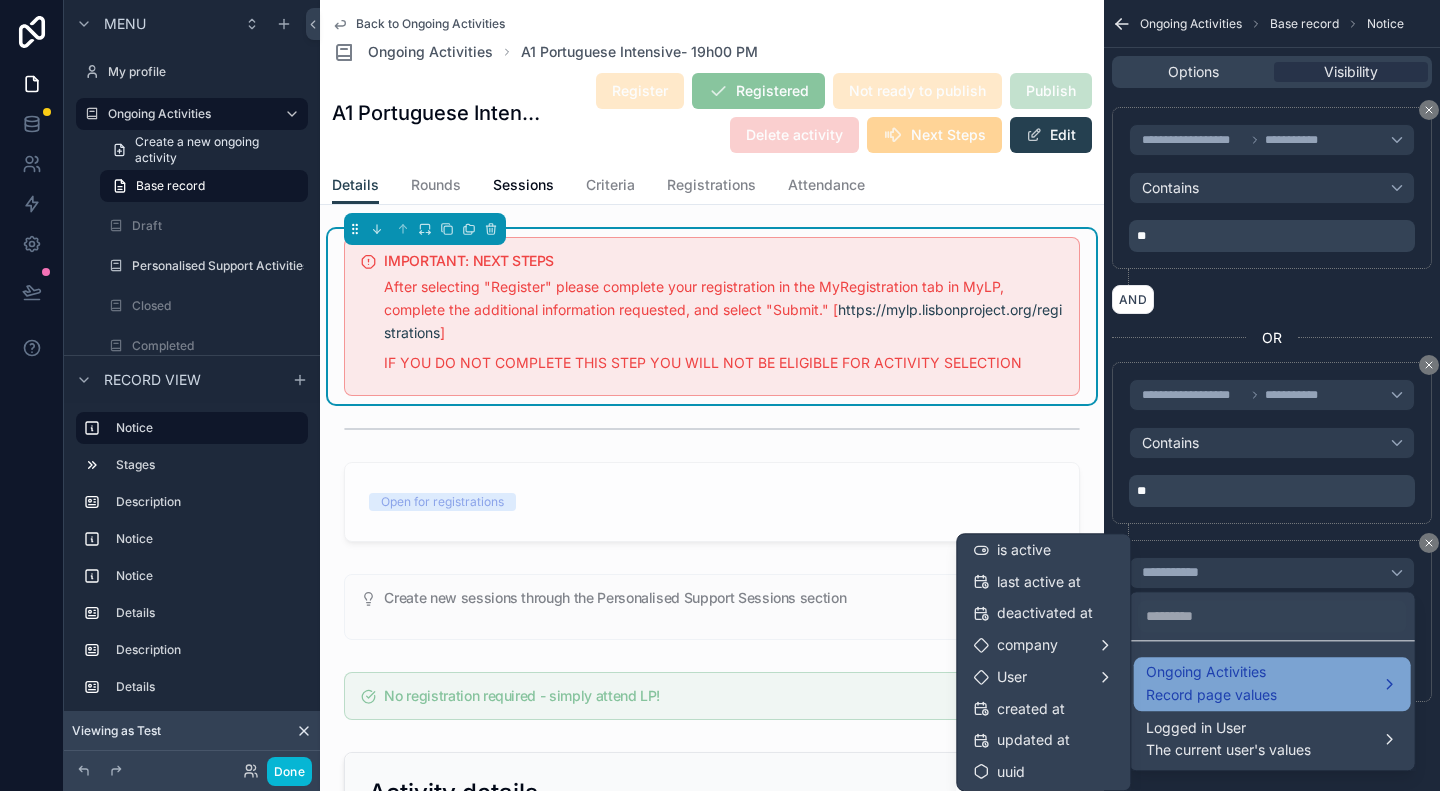 click on "Ongoing Activities Record page values" at bounding box center [1272, 684] 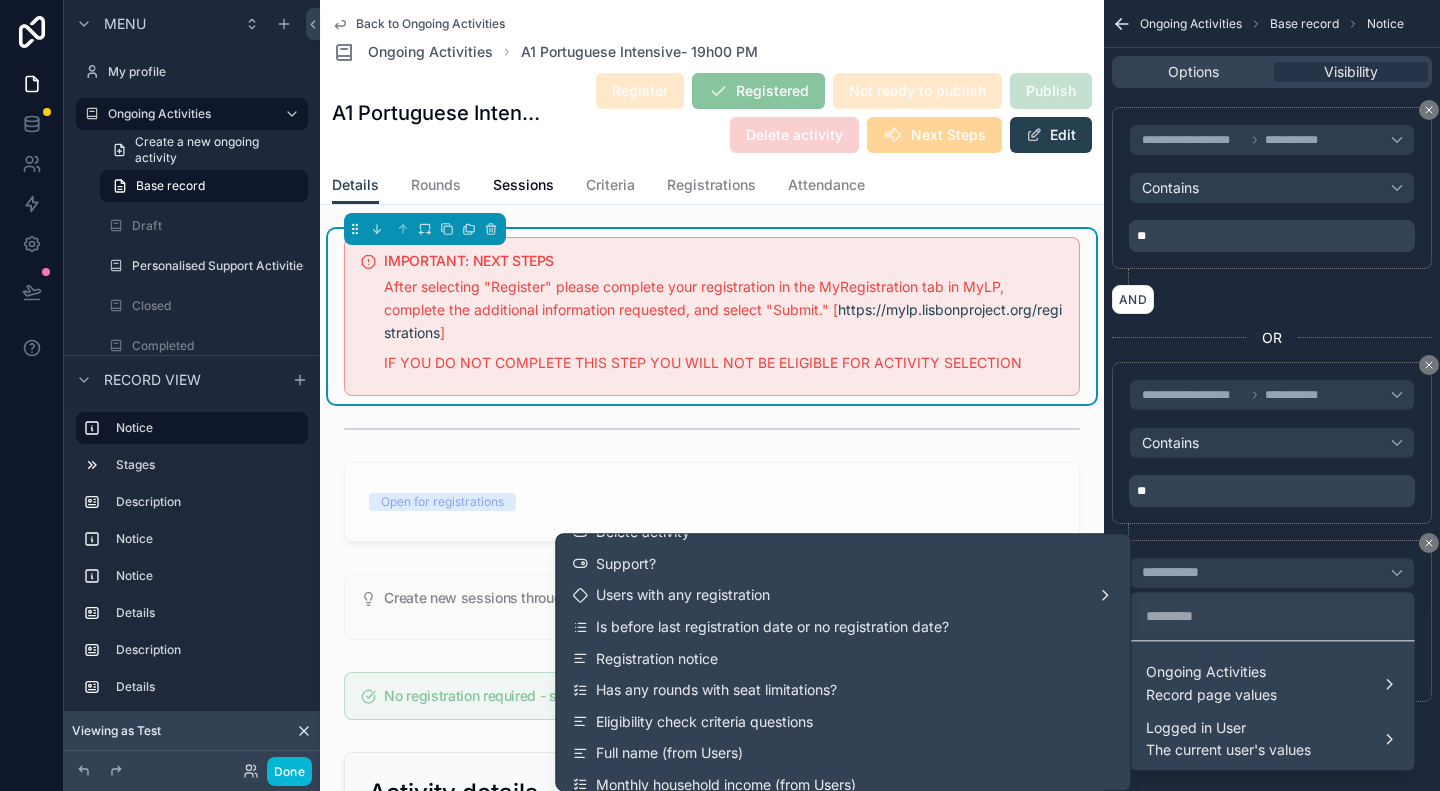 scroll, scrollTop: 1000, scrollLeft: 0, axis: vertical 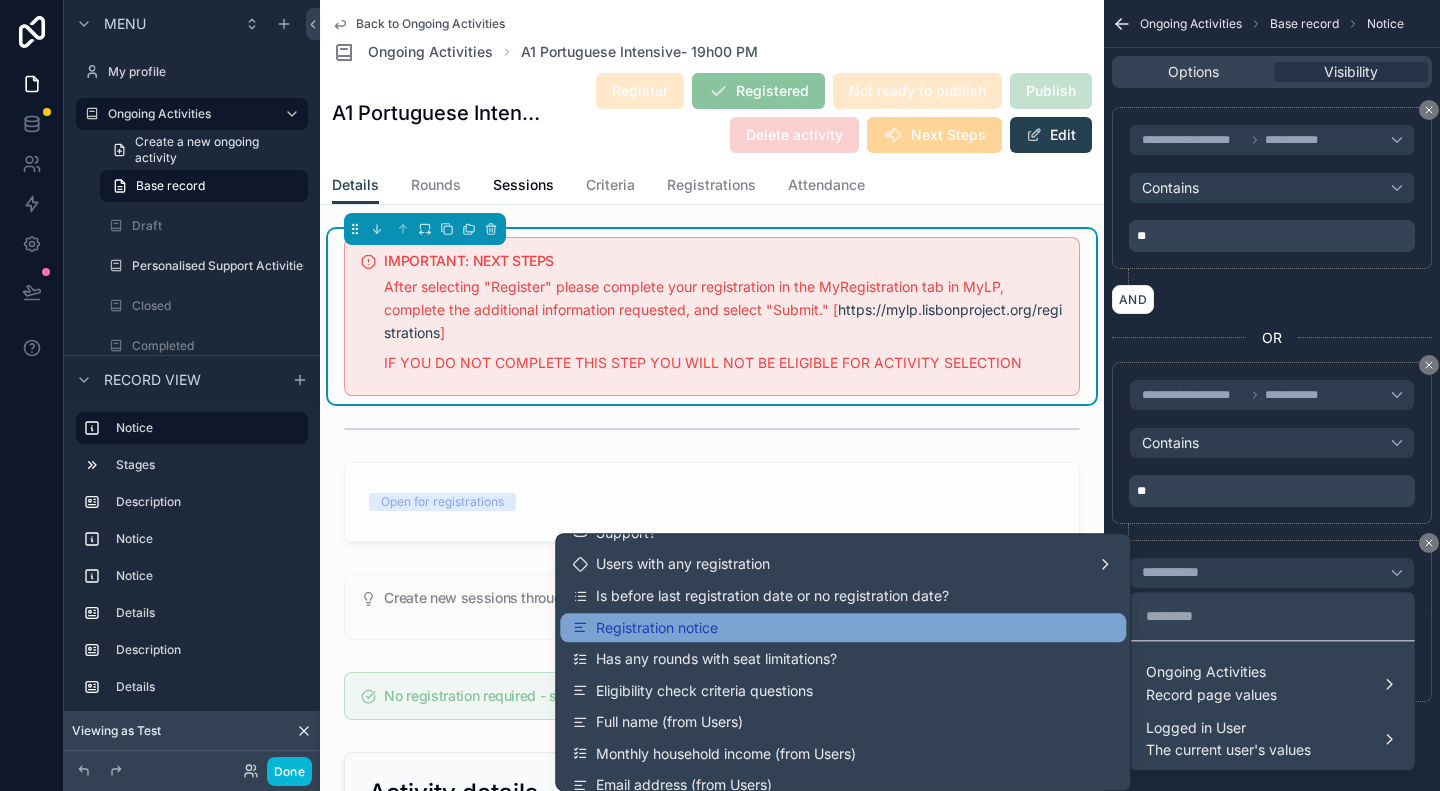 click on "Registration notice" at bounding box center (657, 628) 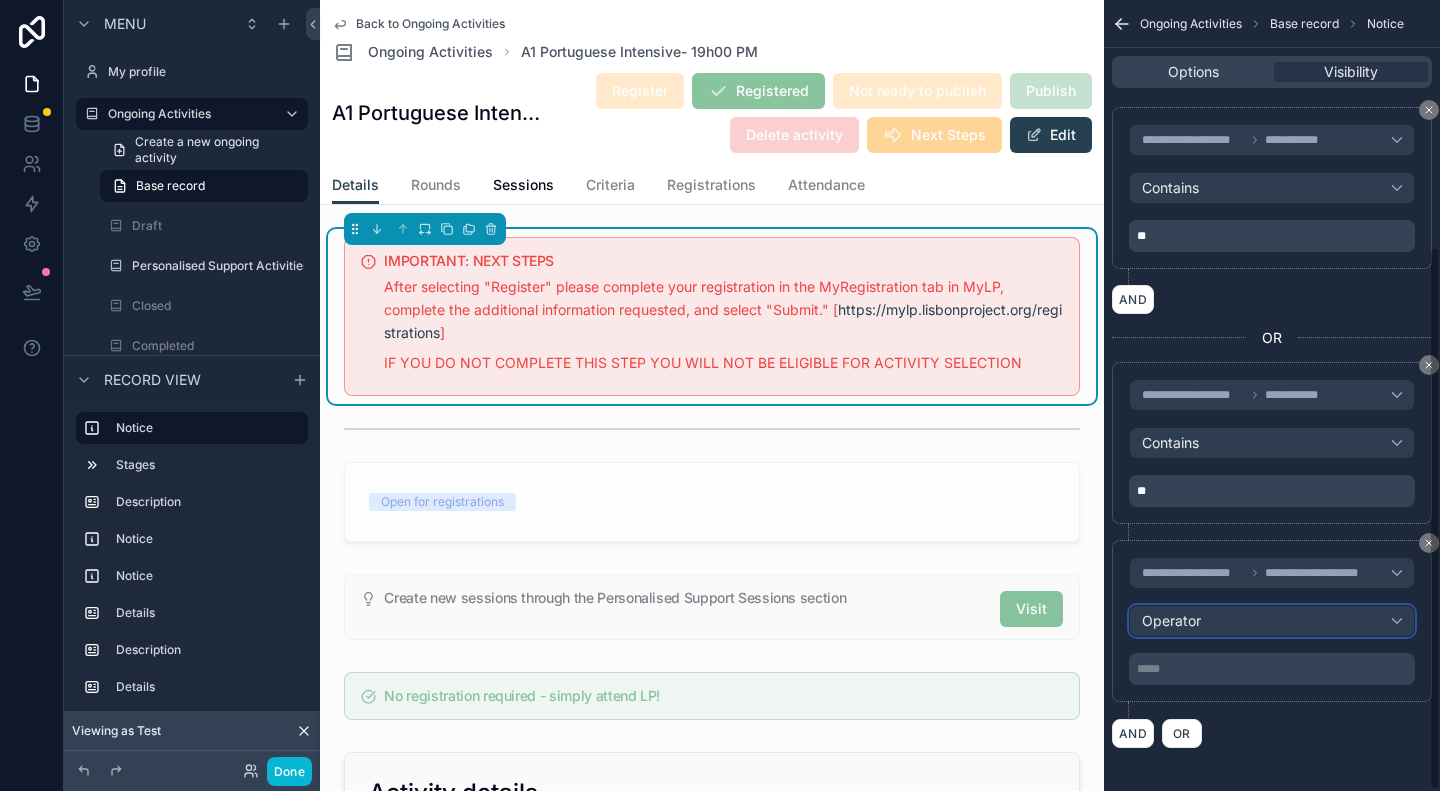click on "Operator" at bounding box center [1171, 620] 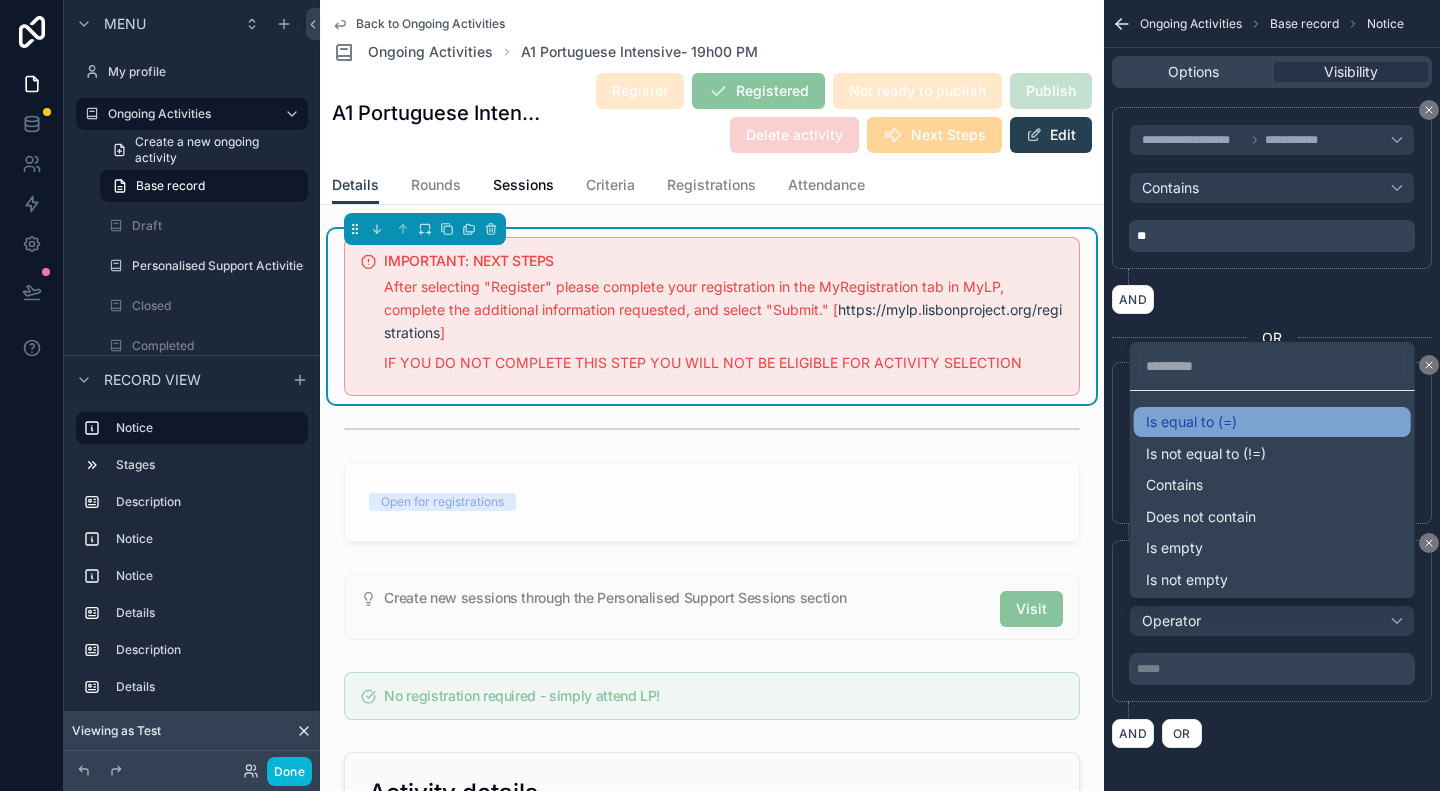 click on "Is equal to (=)" at bounding box center [1272, 422] 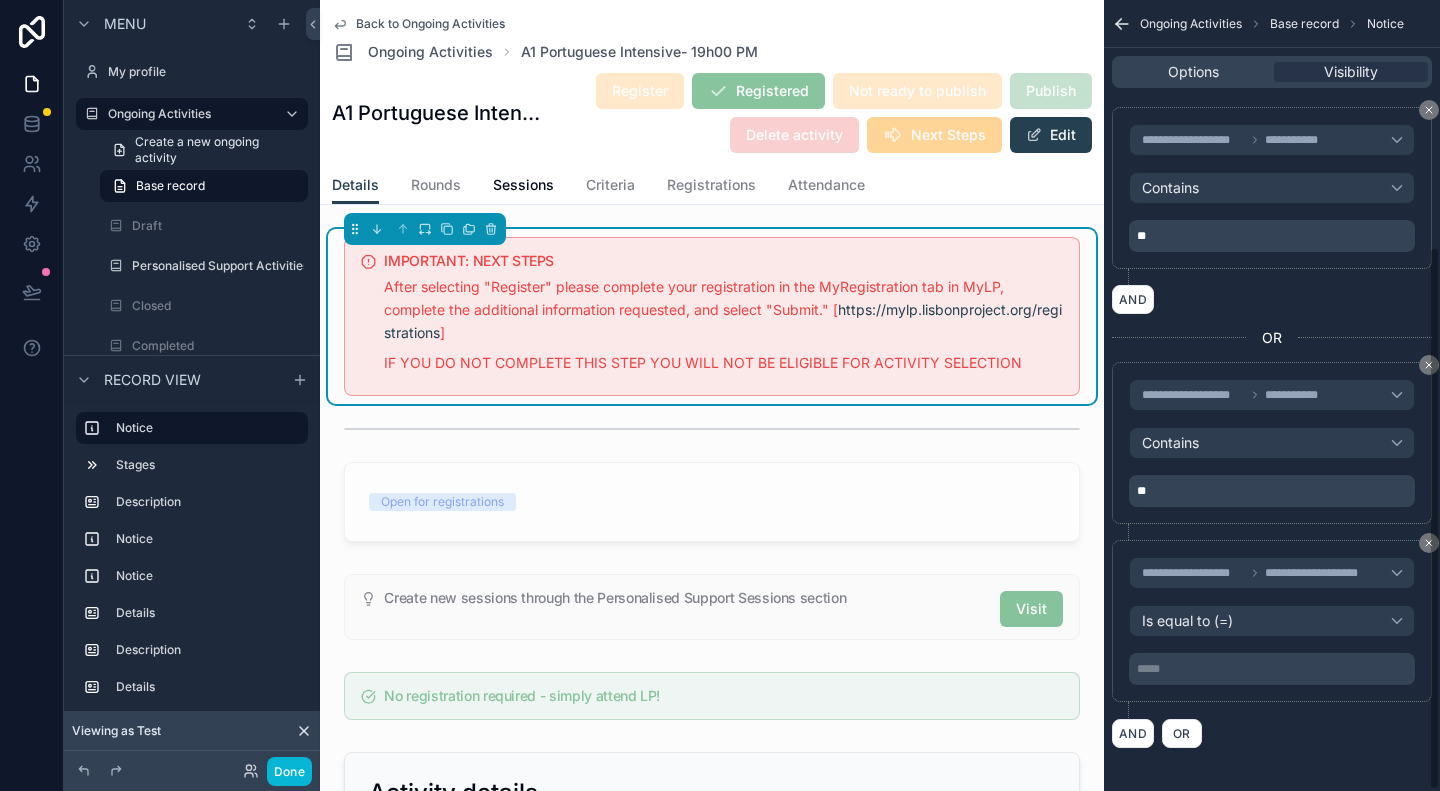 click on "***** ﻿" at bounding box center [1274, 669] 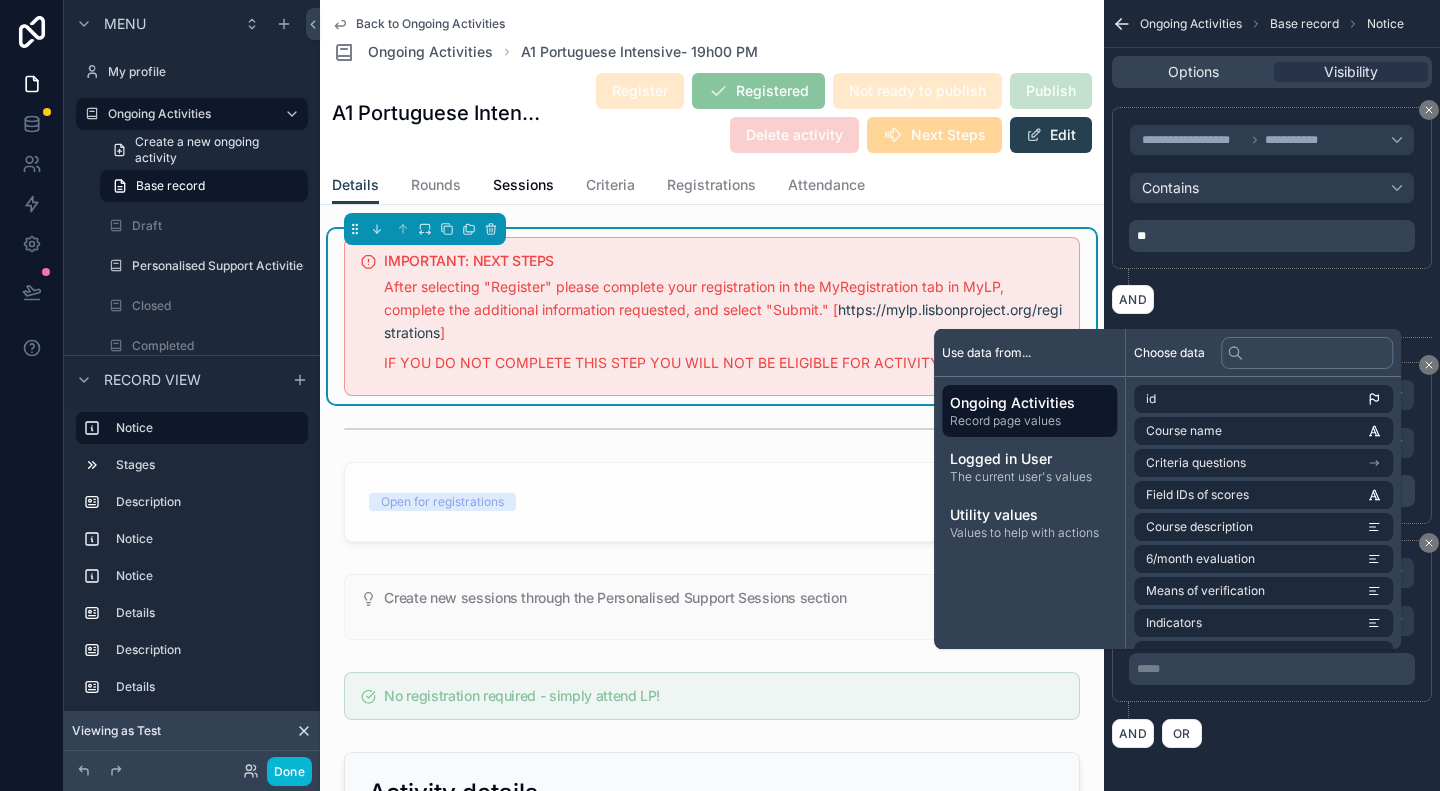 click on "**********" at bounding box center [1272, 629] 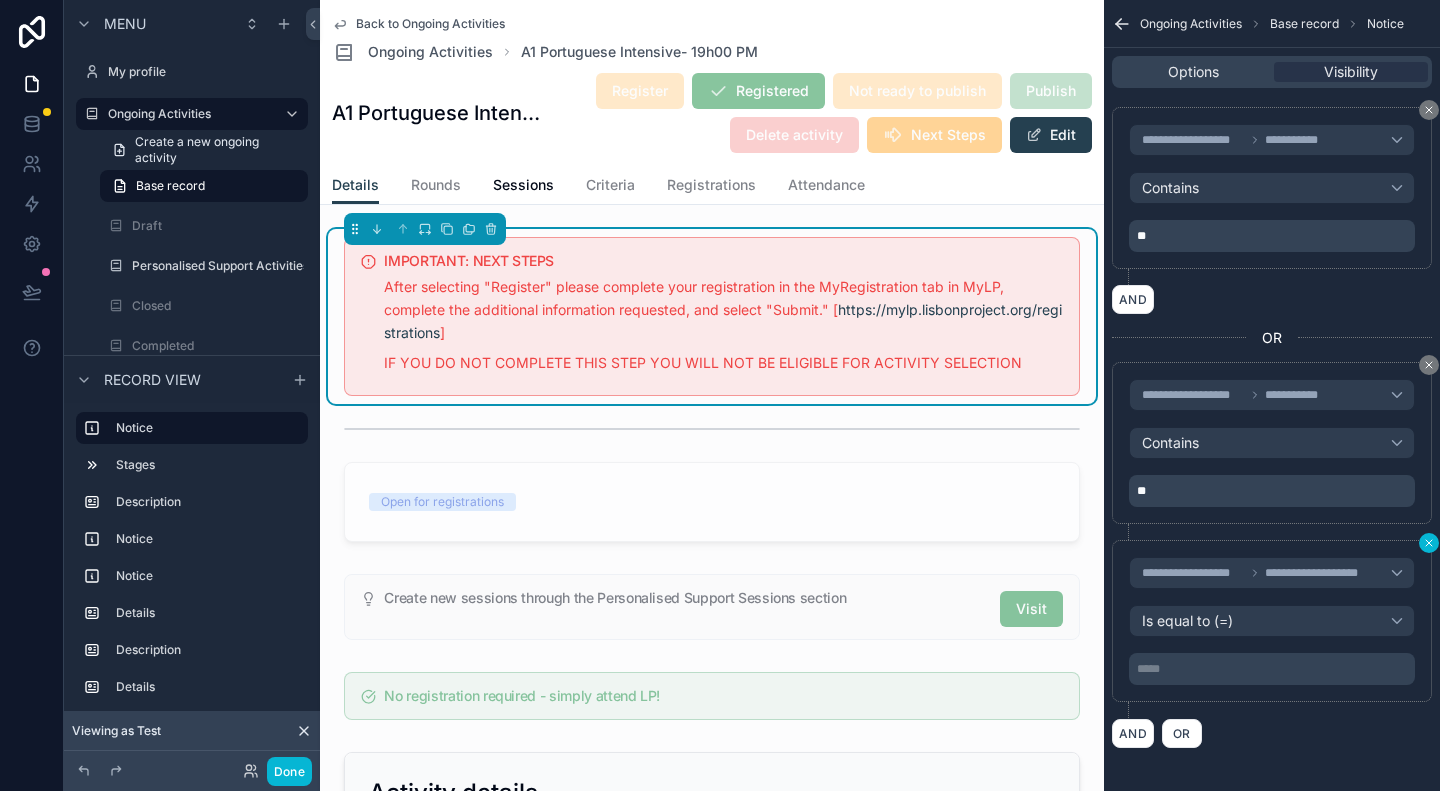 click on "**********" at bounding box center (1272, 395) 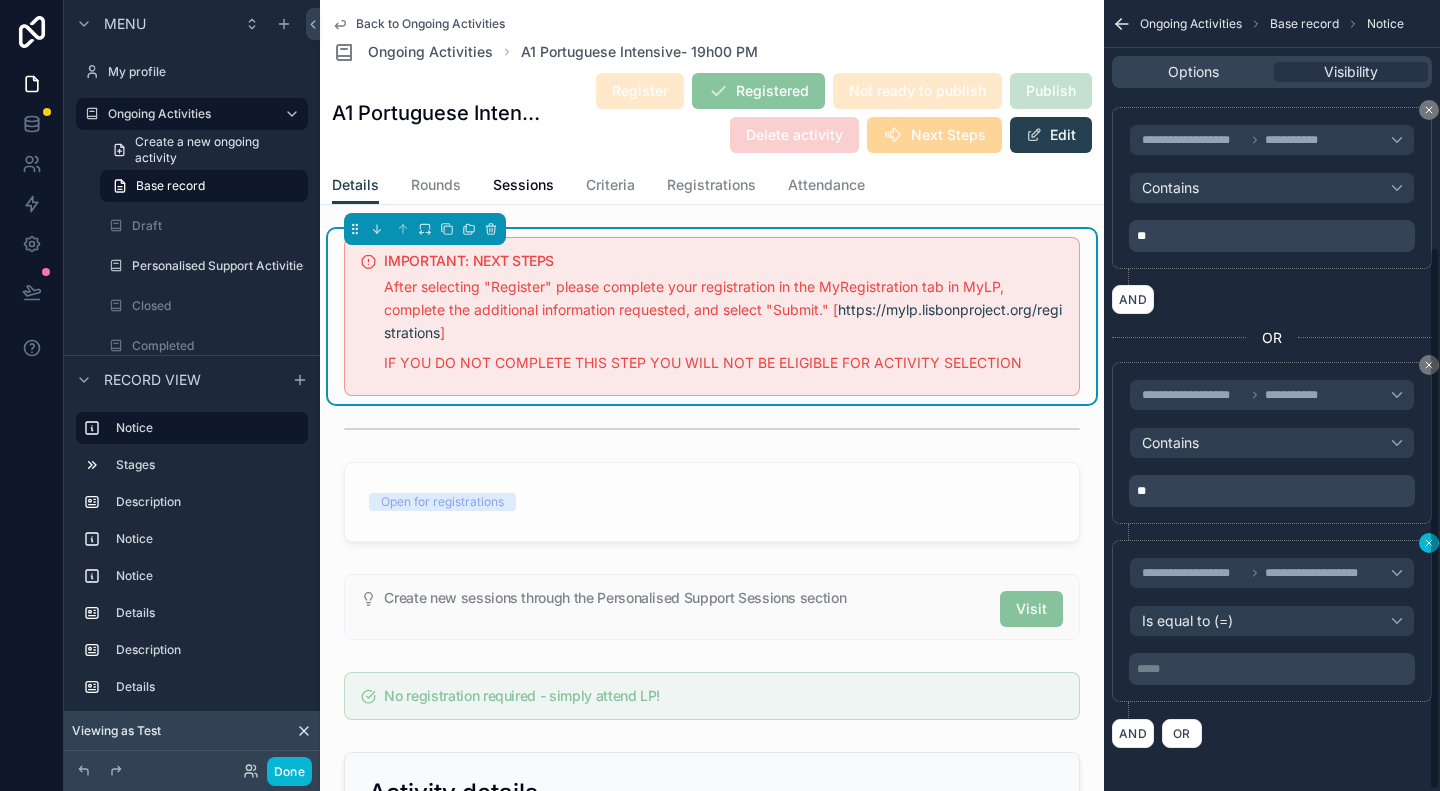 click 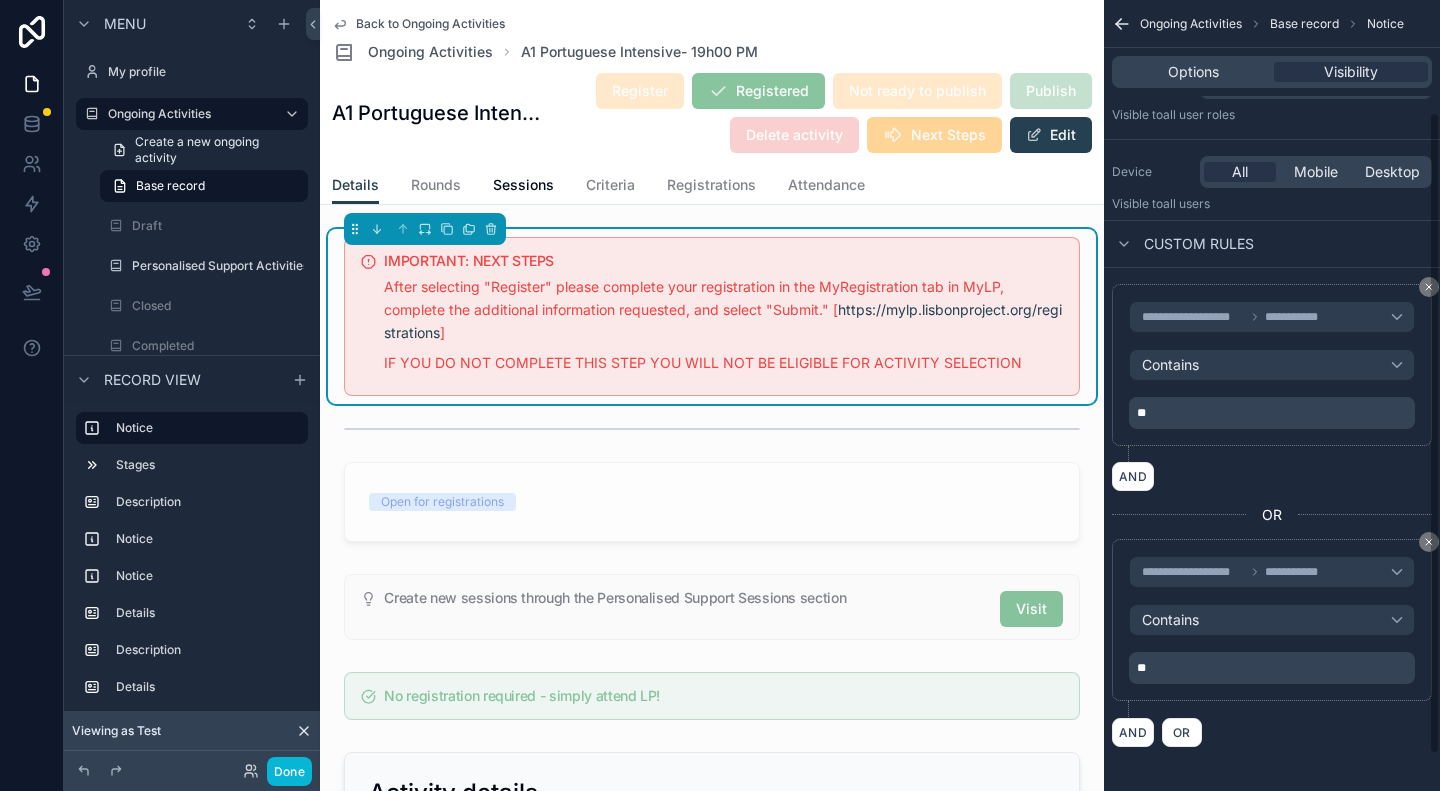 scroll, scrollTop: 0, scrollLeft: 0, axis: both 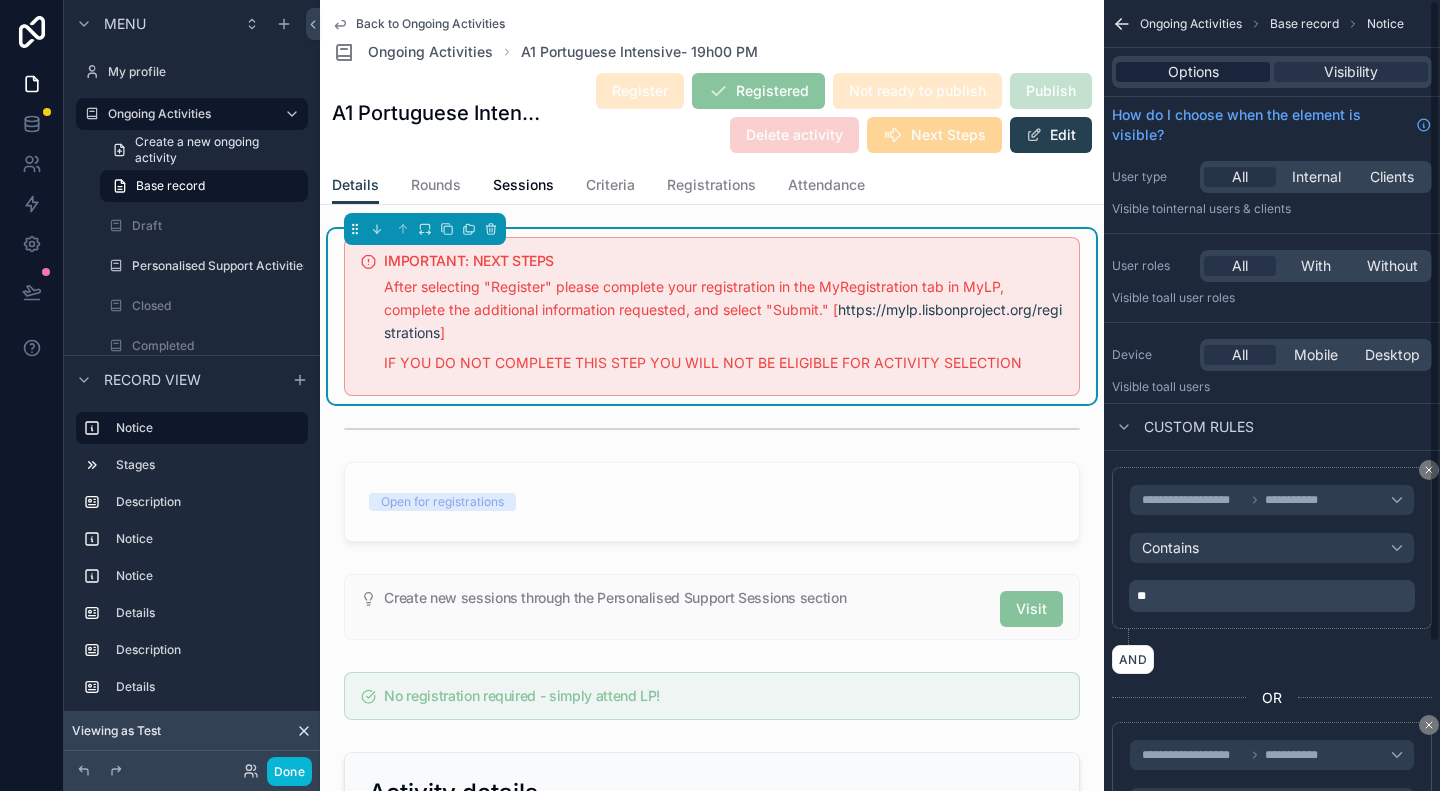 click on "Options" at bounding box center (1193, 72) 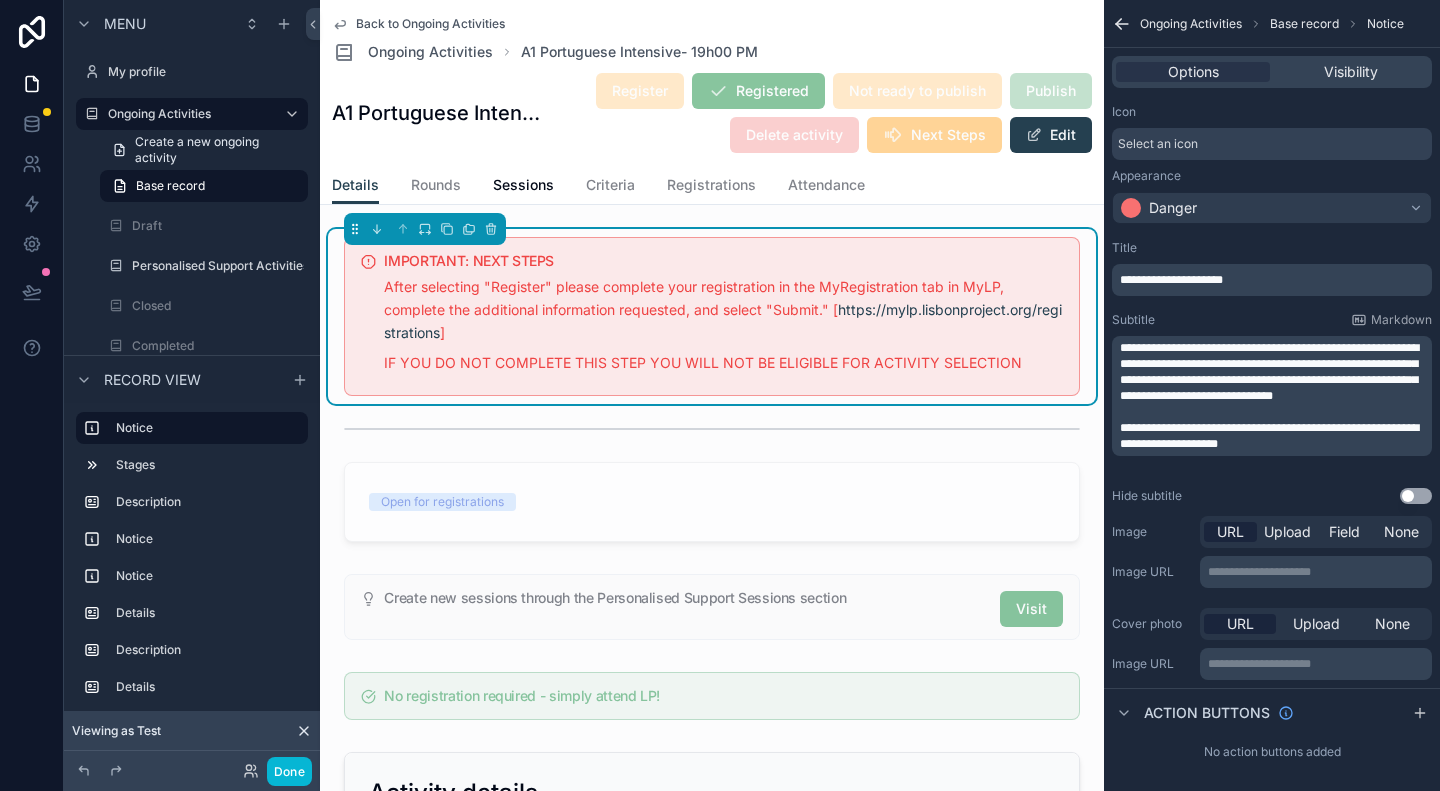 click on "**********" at bounding box center [1171, 280] 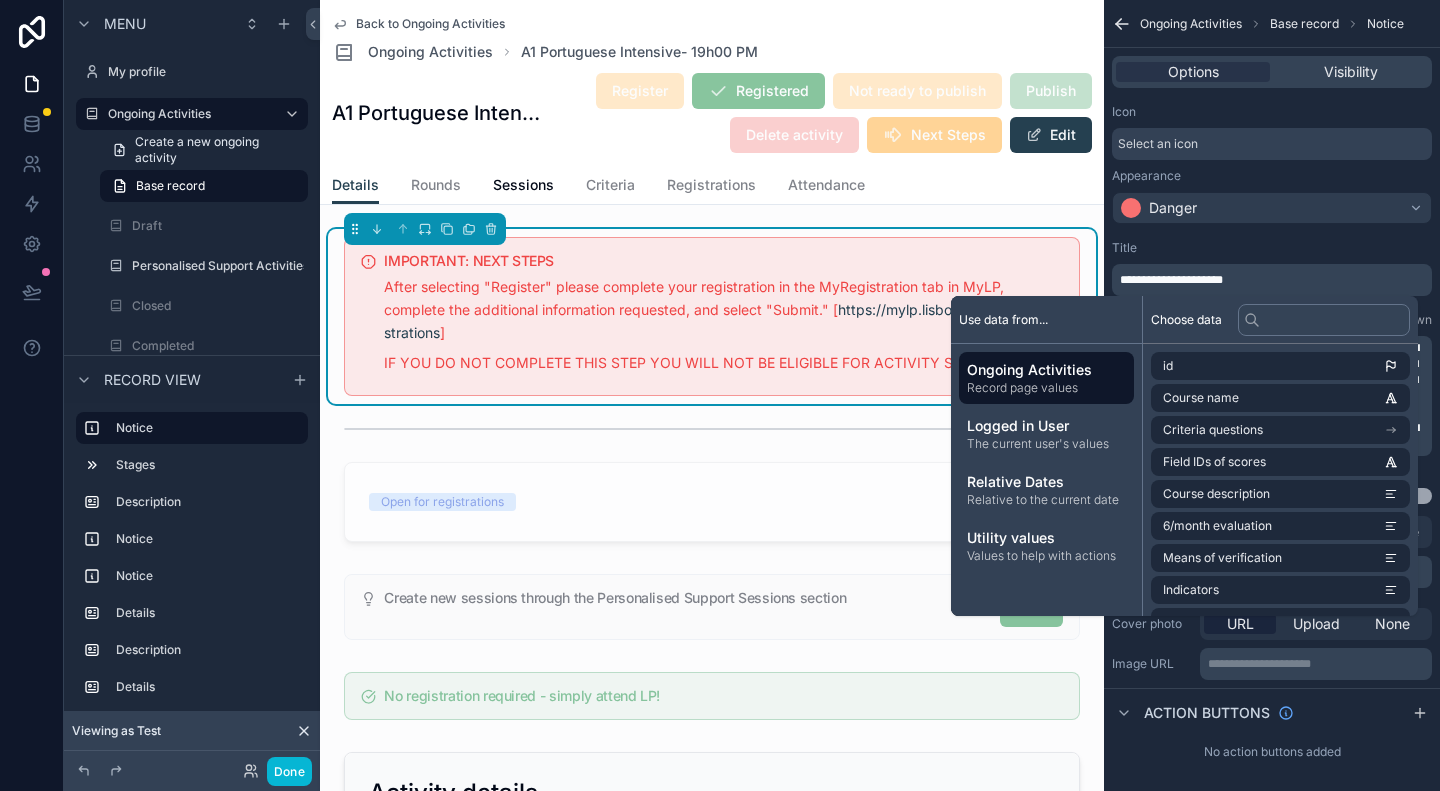 click on "**********" at bounding box center [1274, 280] 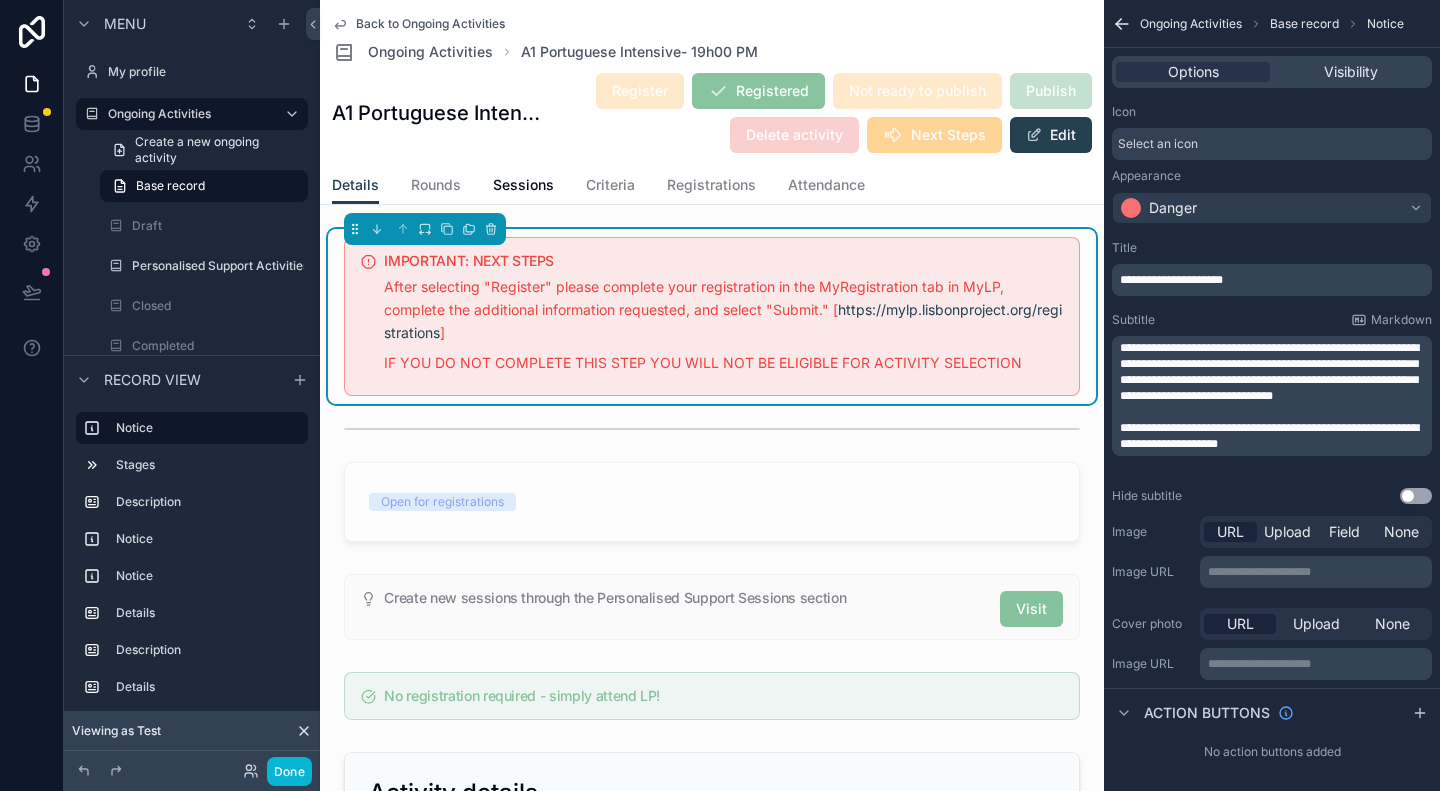 click on "IMPORTANT: NEXT STEPS After selecting "Register" please complete your registration in the MyRegistration tab in MyLP, complete the additional information requested, and select "Submit."  [ https://mylp.lisbonproject.org/registrations ] IF YOU DO NOT COMPLETE THIS STEP YOU WILL NOT BE ELIGIBLE FOR ACTIVITY SELECTION Open for registrations Create new sessions through the Personalised Support Sessions section Visit No registration required - simply attend LP!  Activity details Activity name  A1 Portuguese Intensive- 19h00 PM Team Education Support Is this activity delivered through Personalised Support Sessions? -- Image 4 .jpg Description Portuguese A1 intensive course taught by volunteer teachers.
*Spanish speakers enter directly to A2 Level.
LAST REGISTRATION DATE - AUGUST 10TH Course code: PT2509-A1.04
Level: A1
Type of course: Hybrid (Online on Mondays, in person on Tuesdays and Thursdays)
Hours/week: 6 hours a week
Course duration: 13 weeks Cost: Minimum donation of €40 required, course books included." at bounding box center (712, 1257) 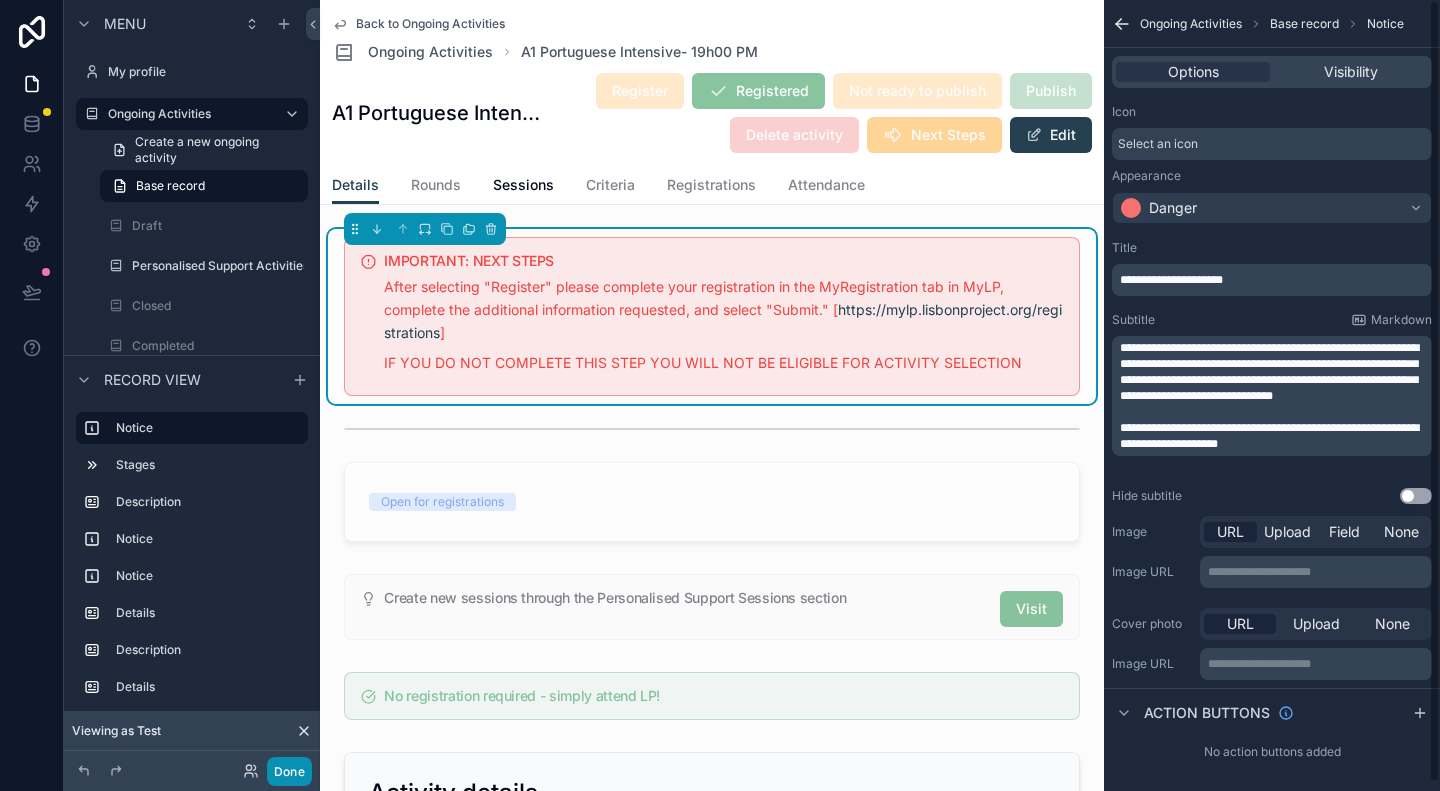 click on "Done" at bounding box center [289, 771] 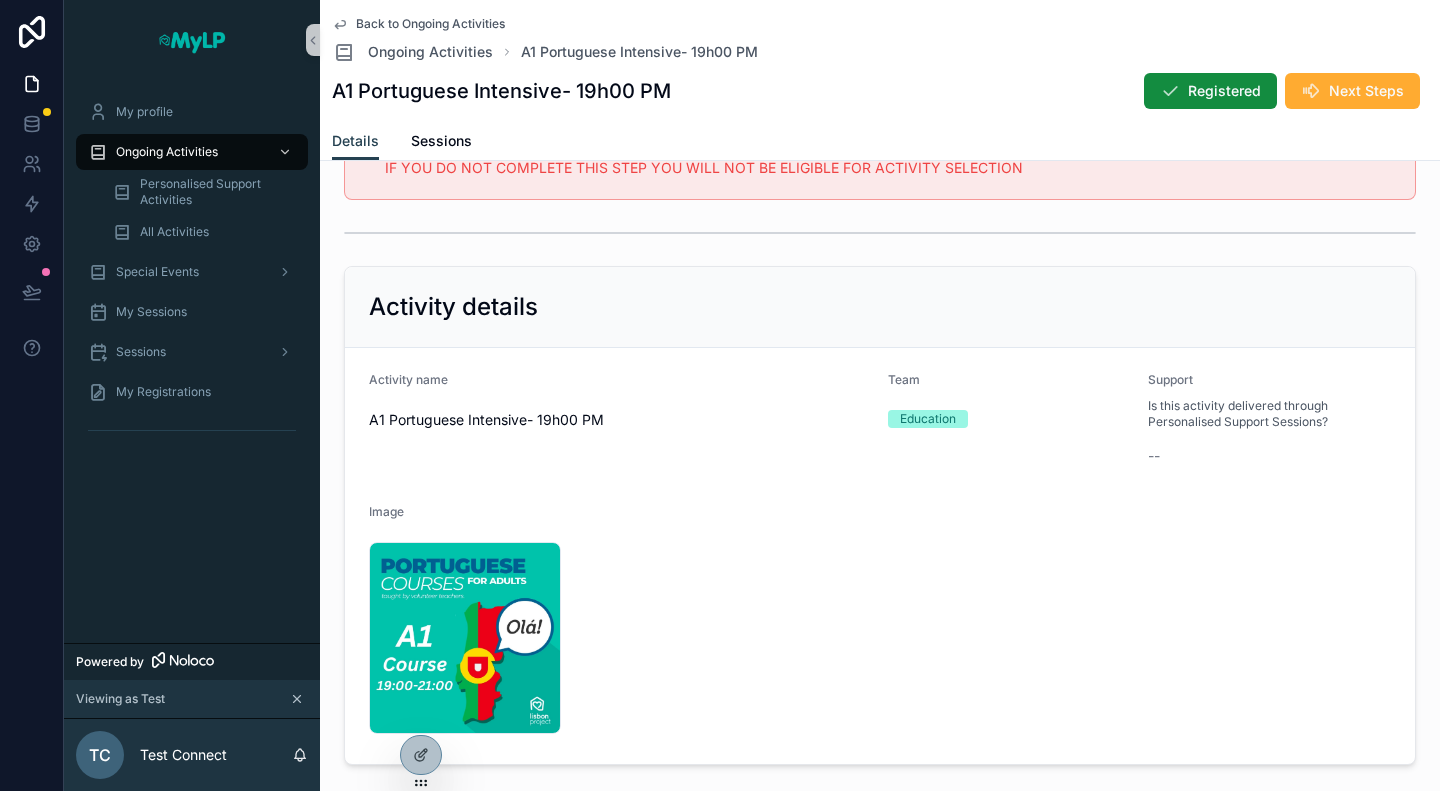 scroll, scrollTop: 0, scrollLeft: 0, axis: both 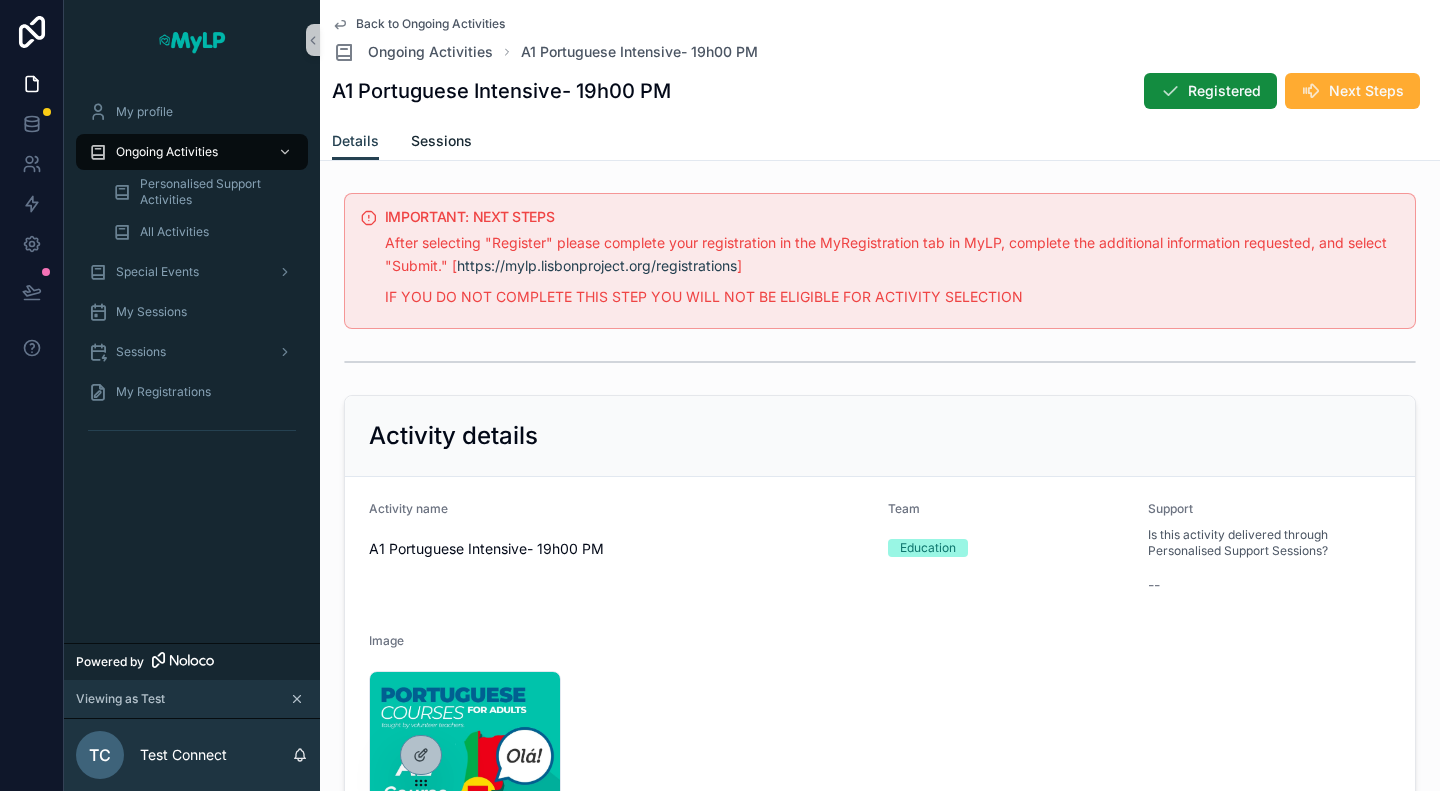 click on "Sessions" at bounding box center [441, 141] 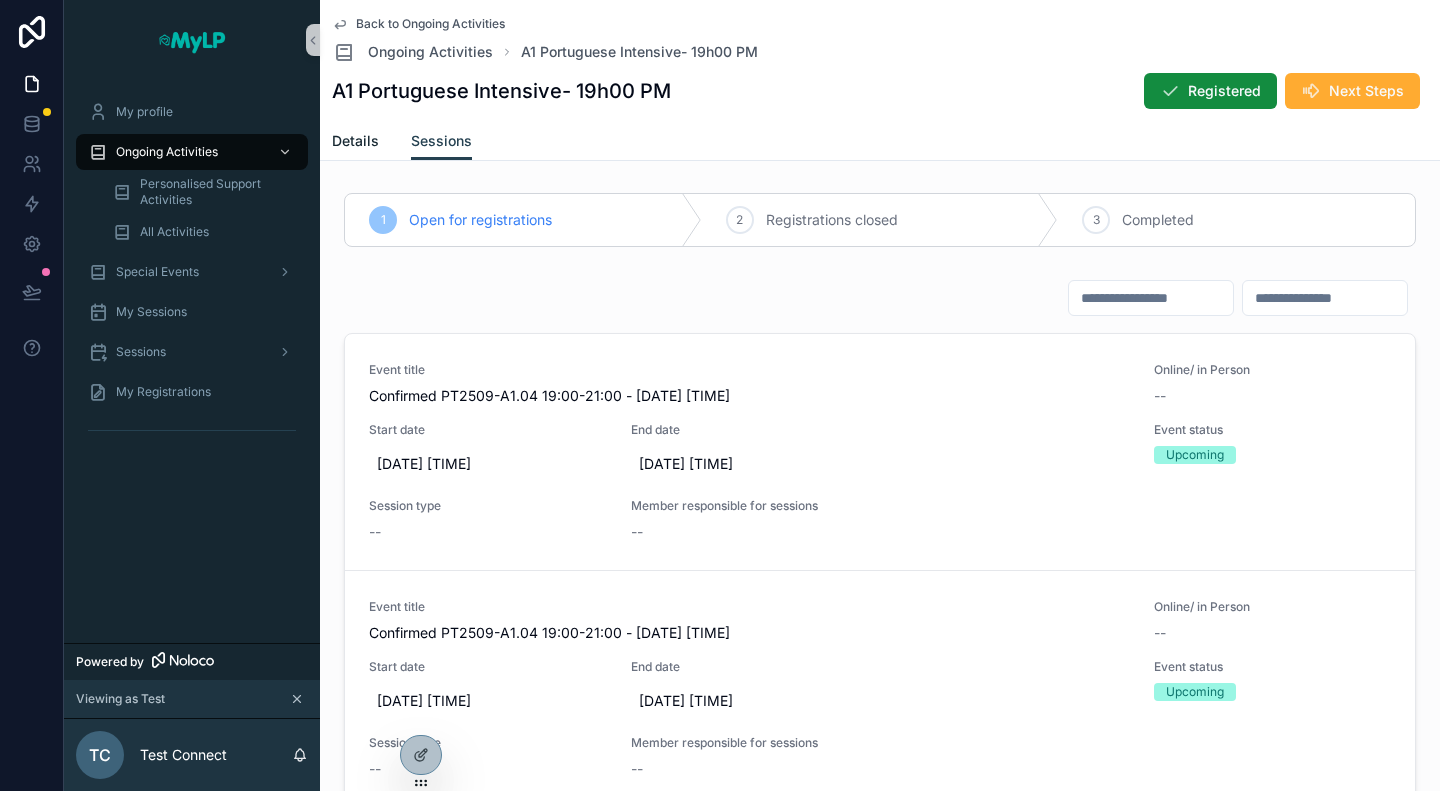 click on "Details" at bounding box center (355, 141) 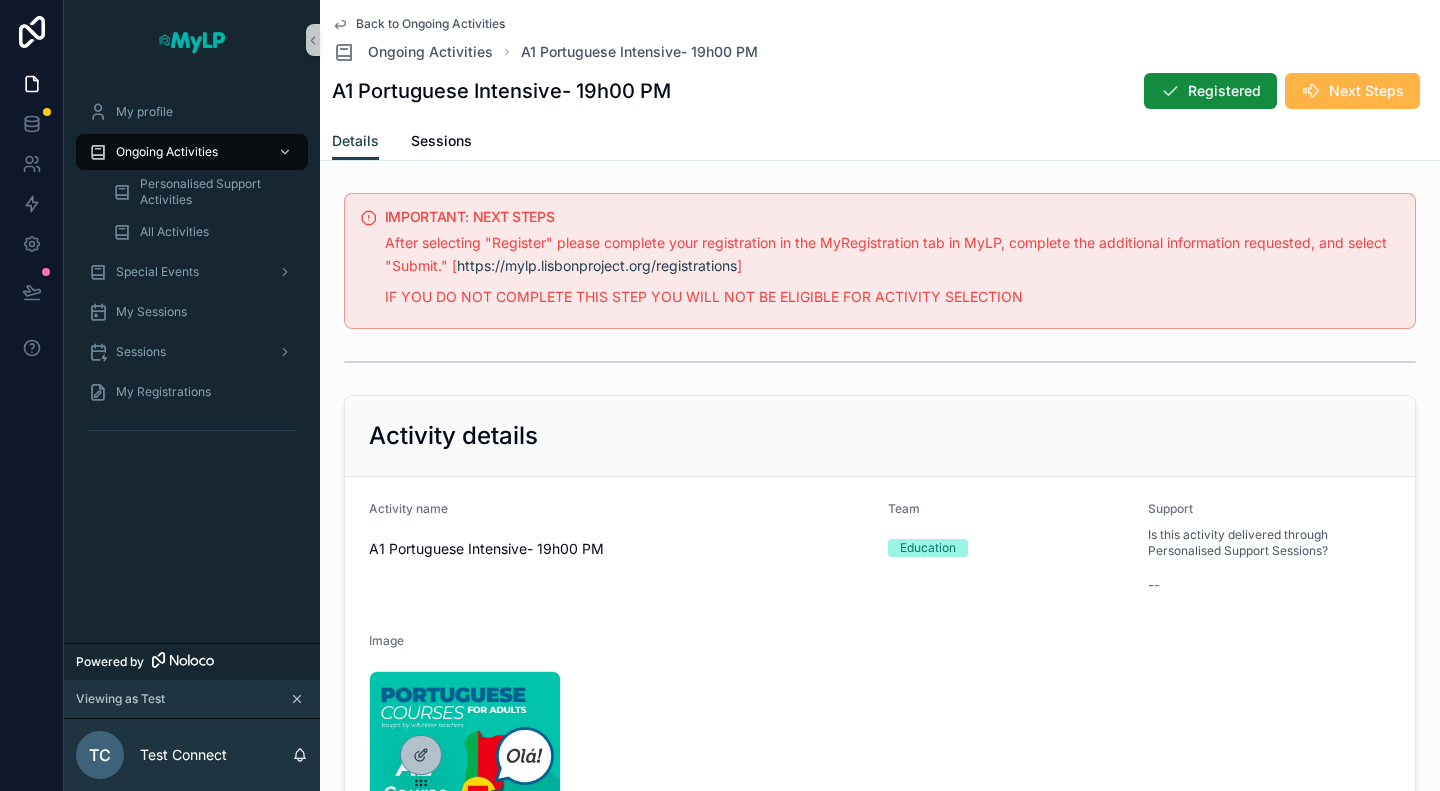 click on "Next Steps" at bounding box center (1366, 91) 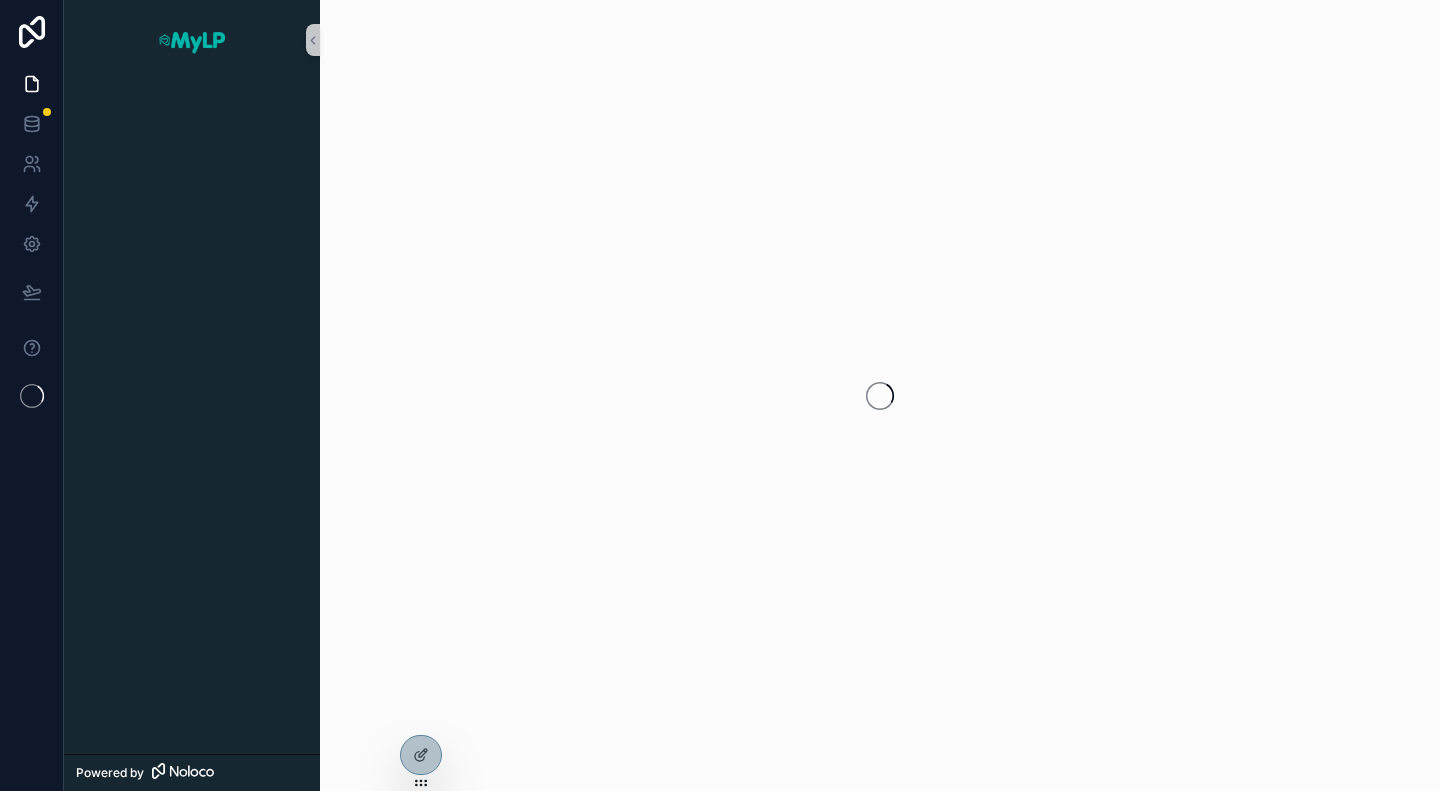 scroll, scrollTop: 0, scrollLeft: 0, axis: both 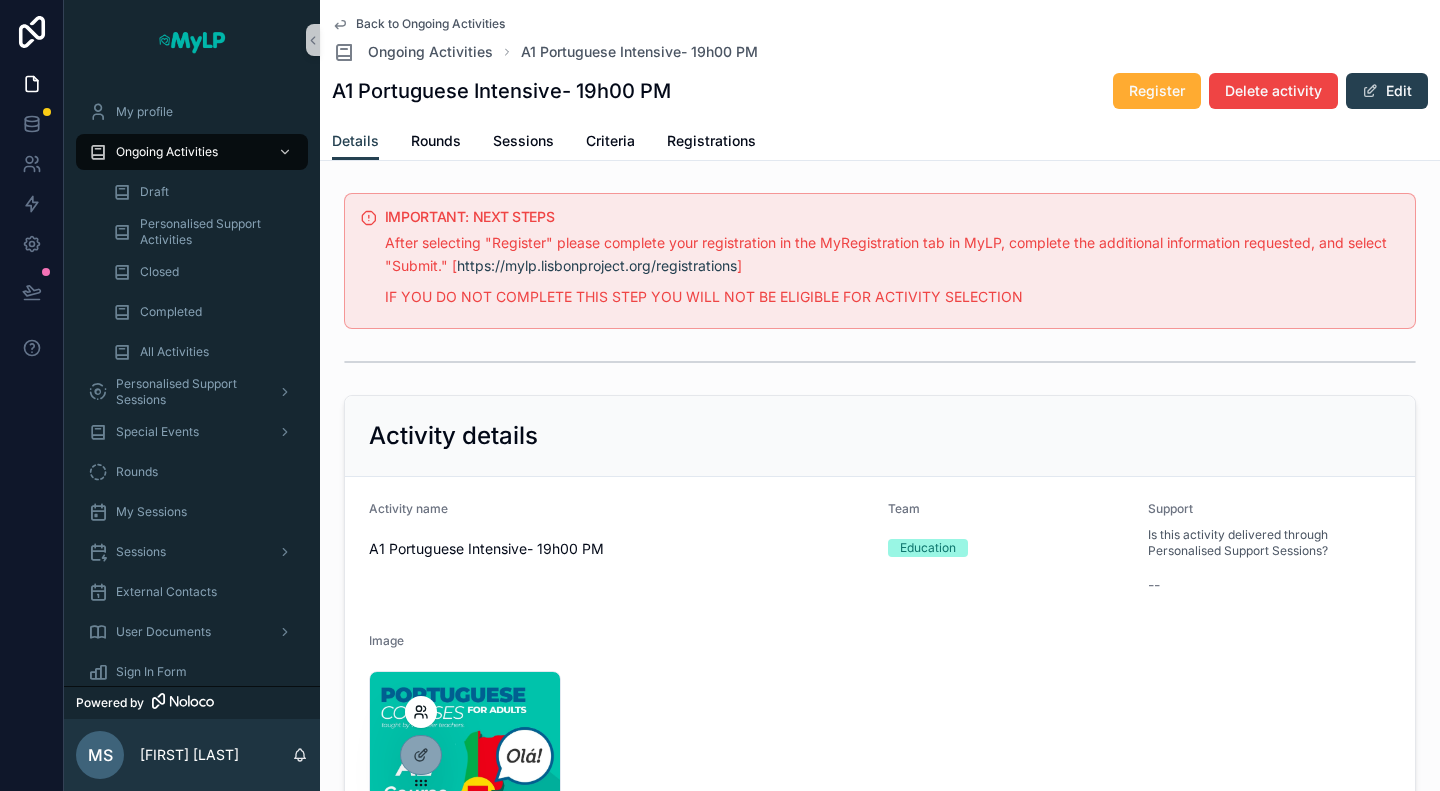 click 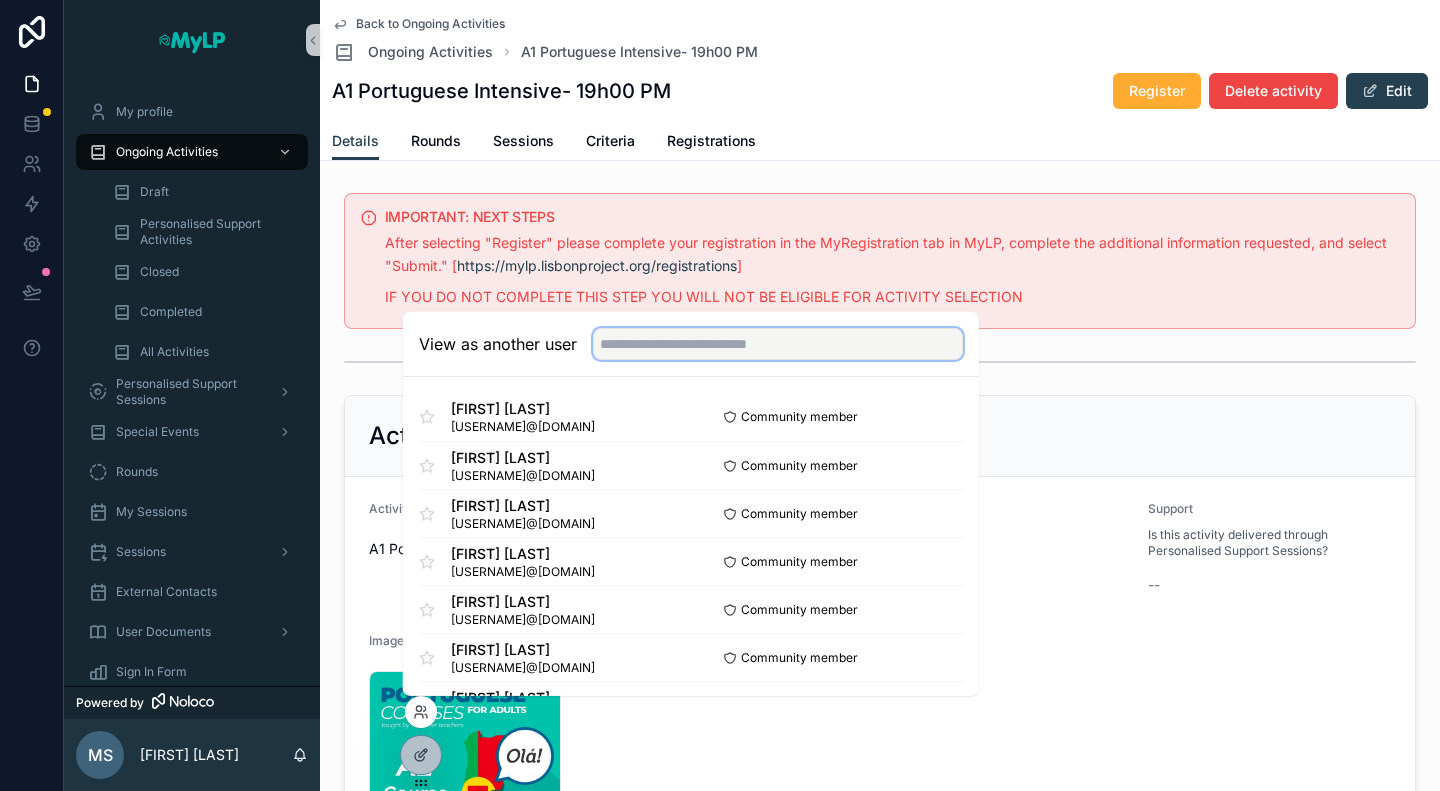 click at bounding box center (778, 344) 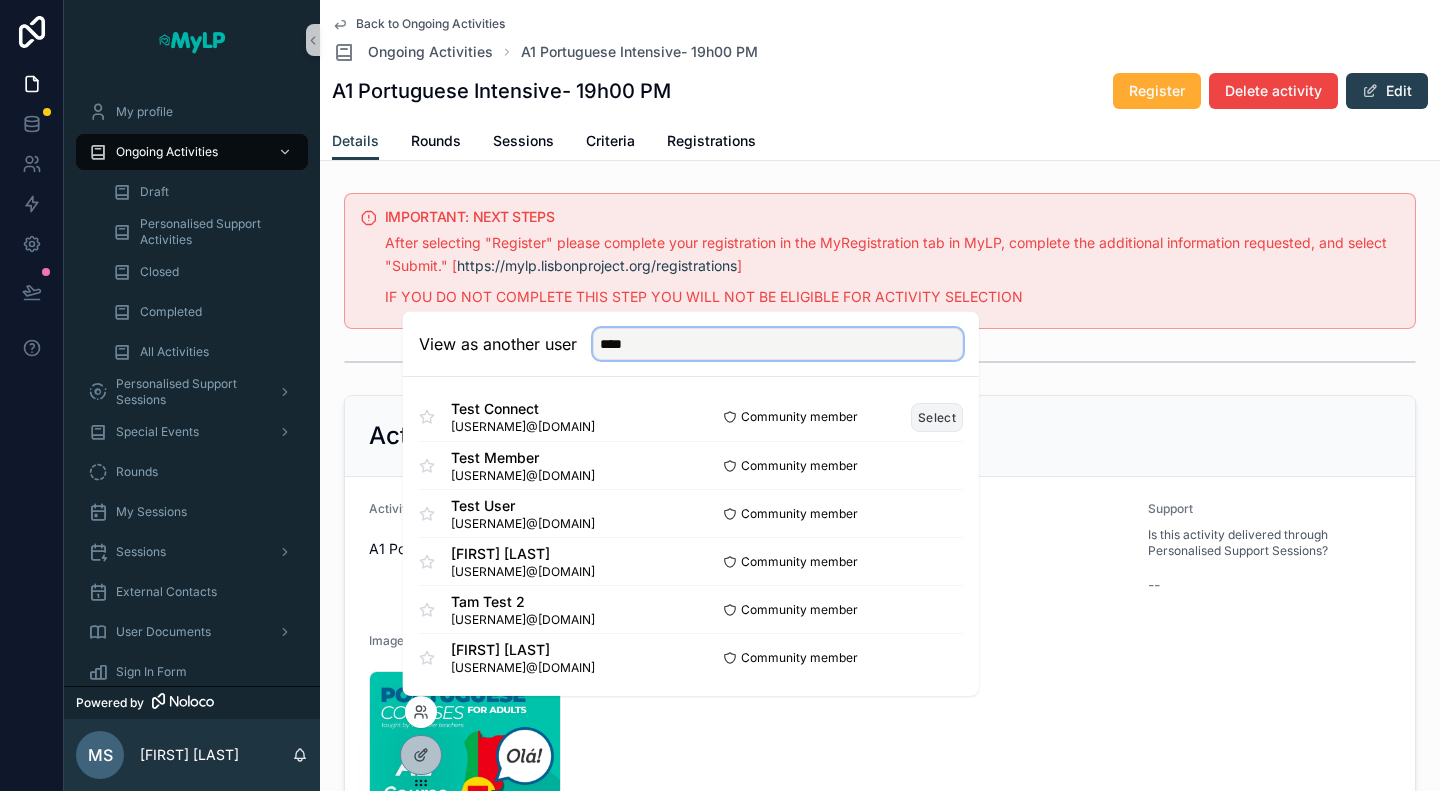 type on "****" 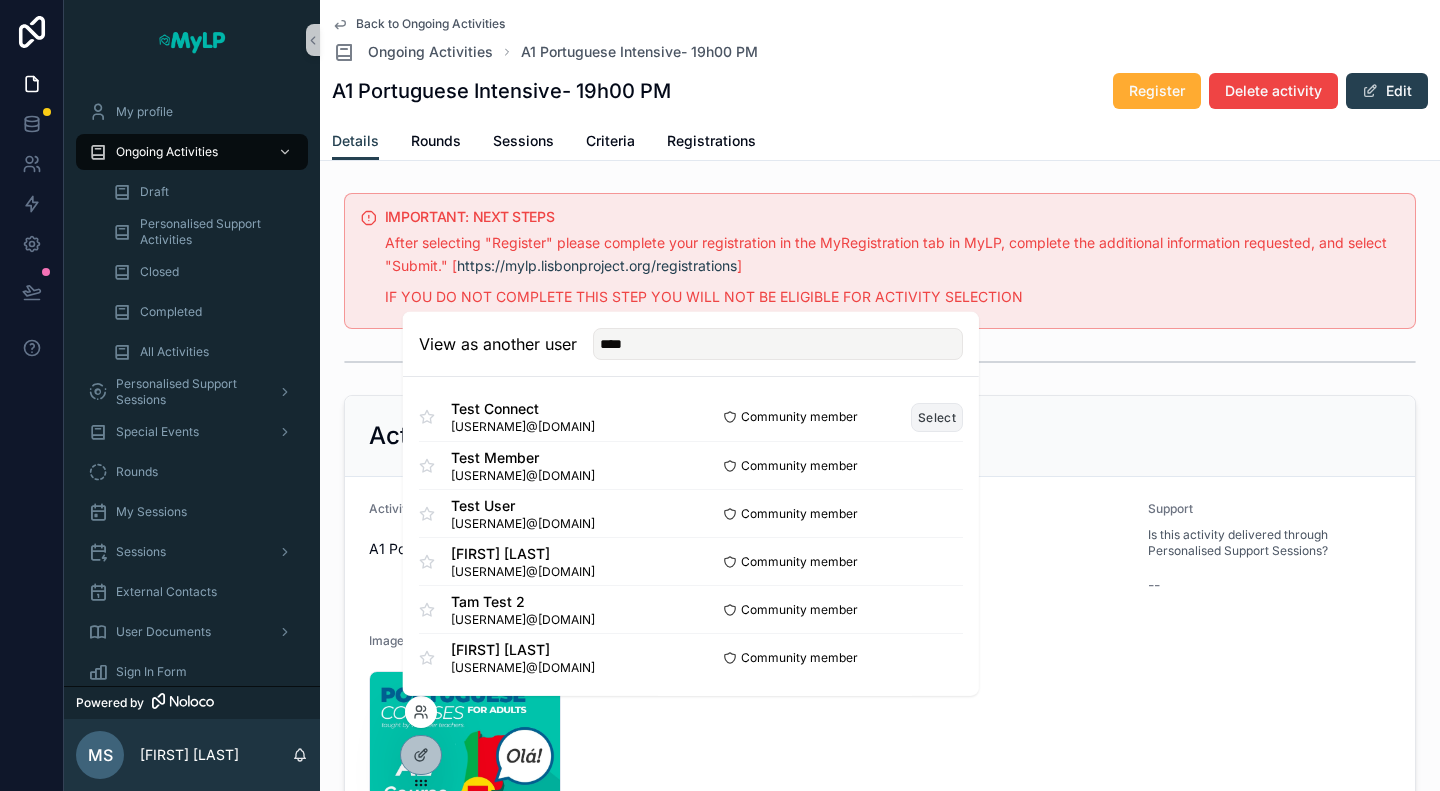 click on "Select" at bounding box center [937, 416] 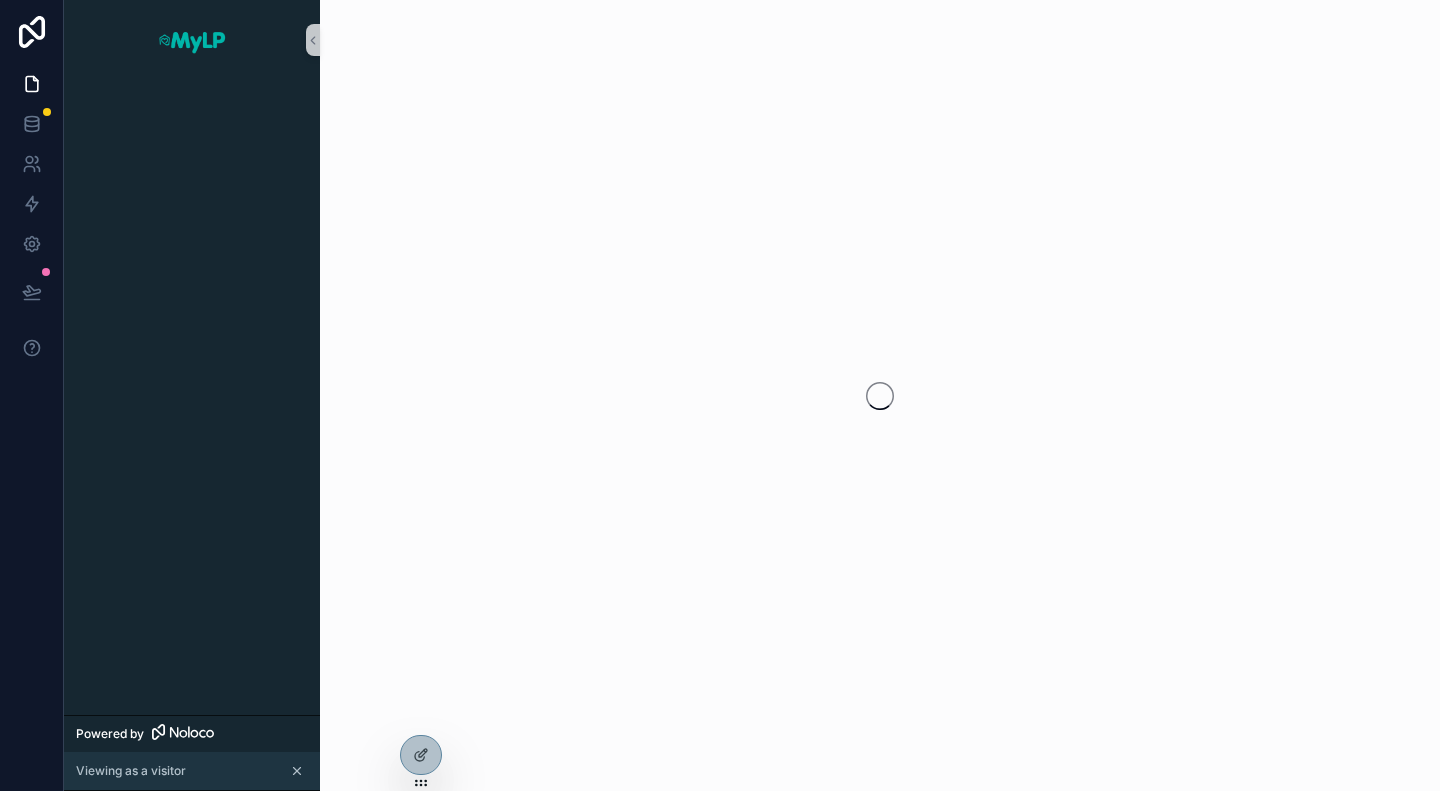 scroll, scrollTop: 0, scrollLeft: 0, axis: both 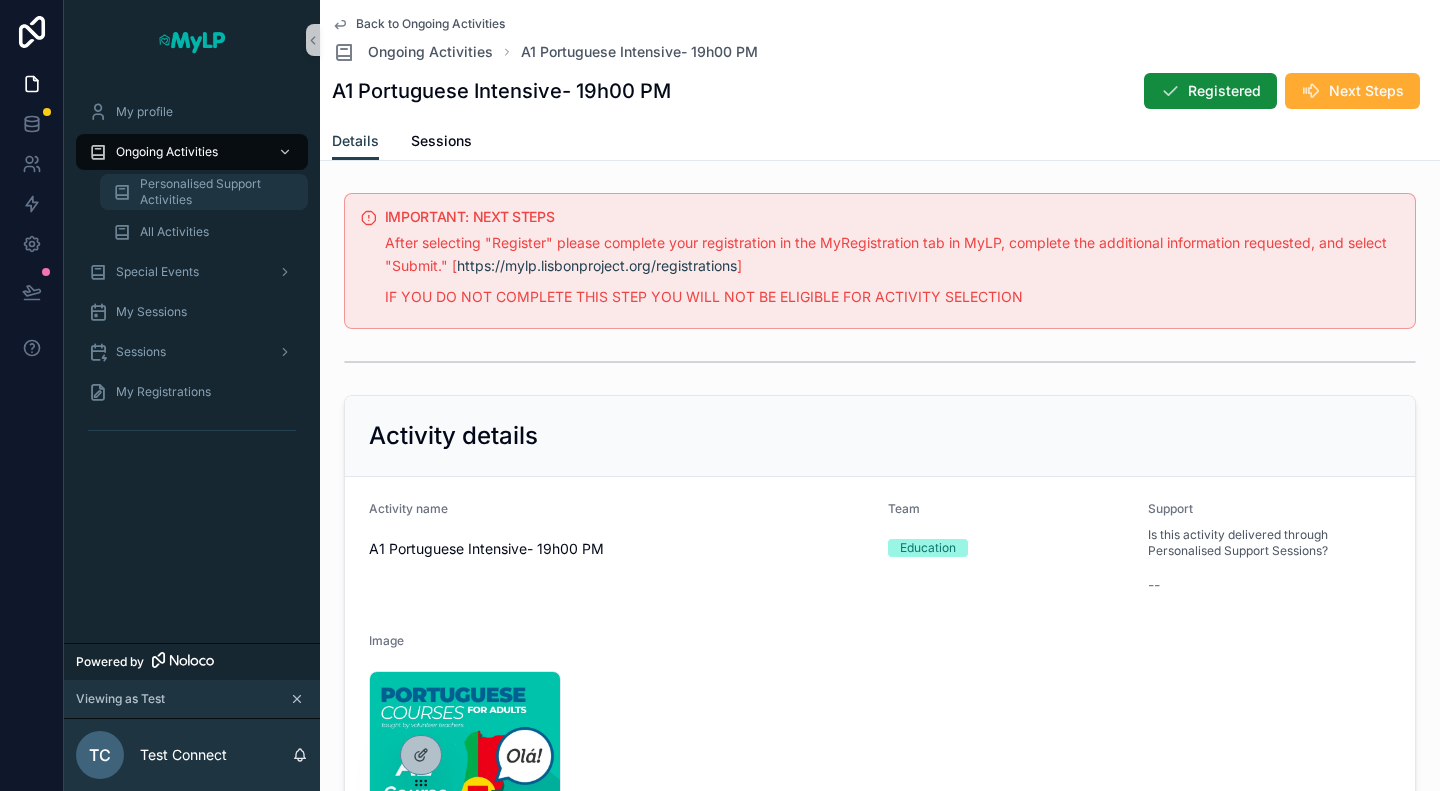 click on "Personalised Support Activities" at bounding box center (214, 192) 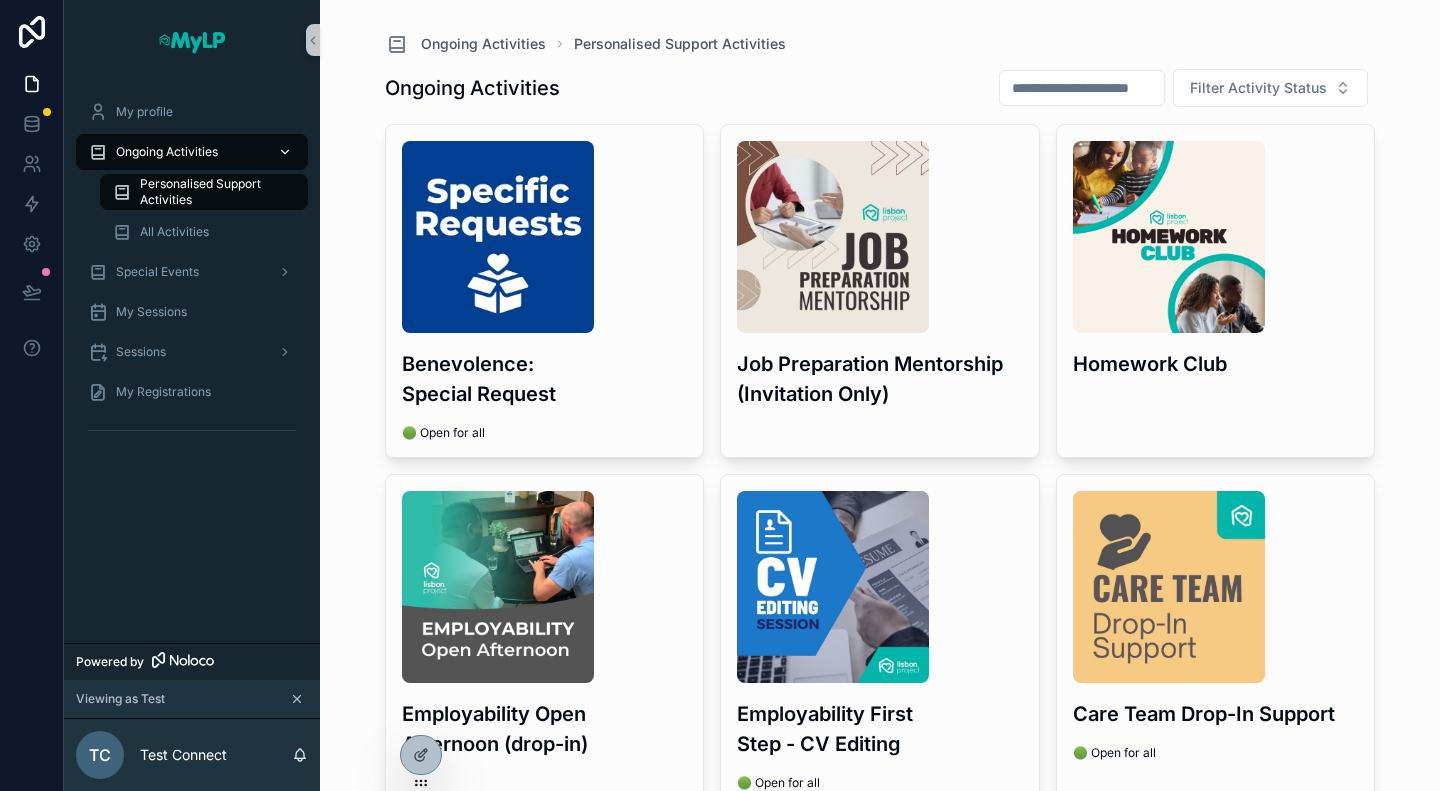 click on "Ongoing Activities" at bounding box center [167, 152] 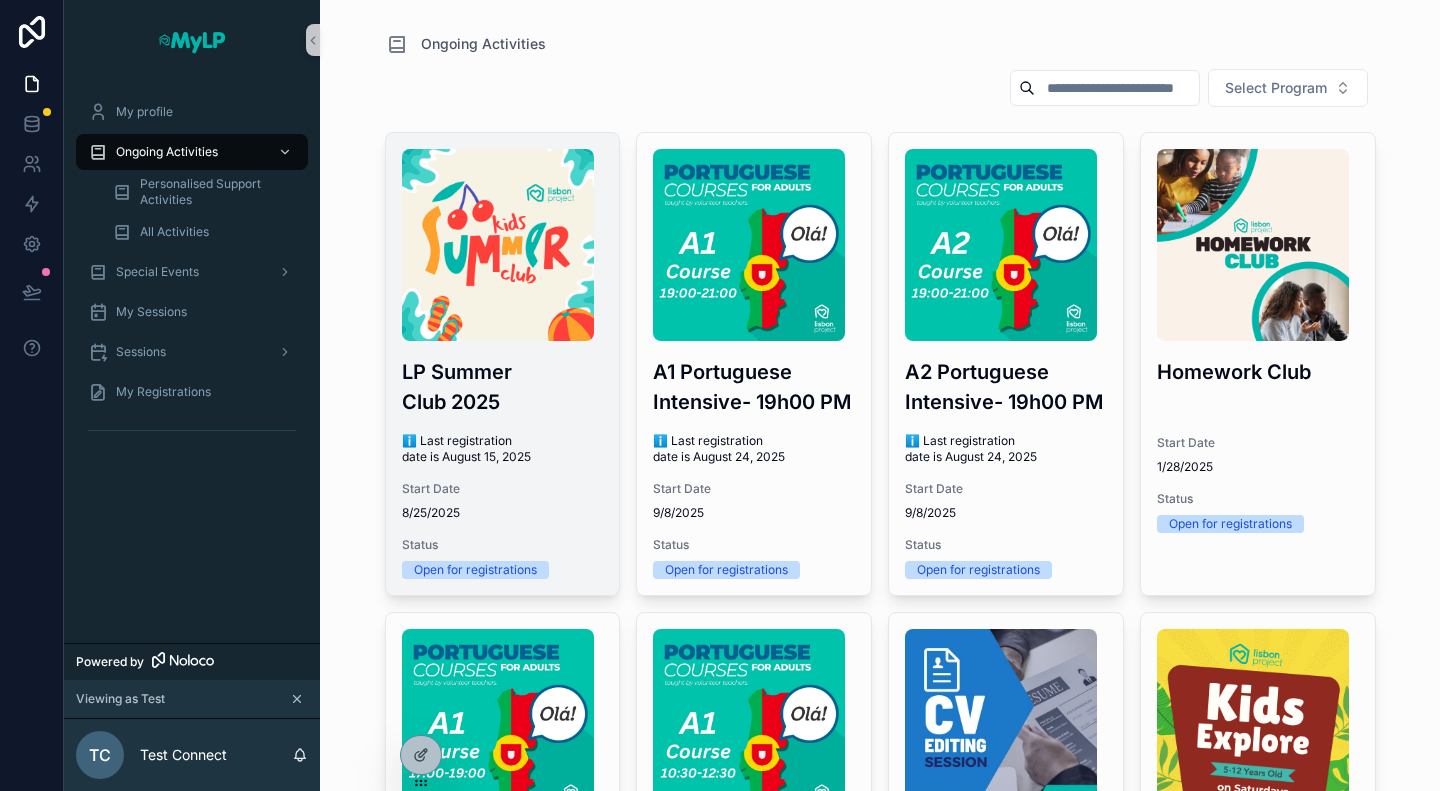 click on "LP Summer Club 2025" at bounding box center [503, 387] 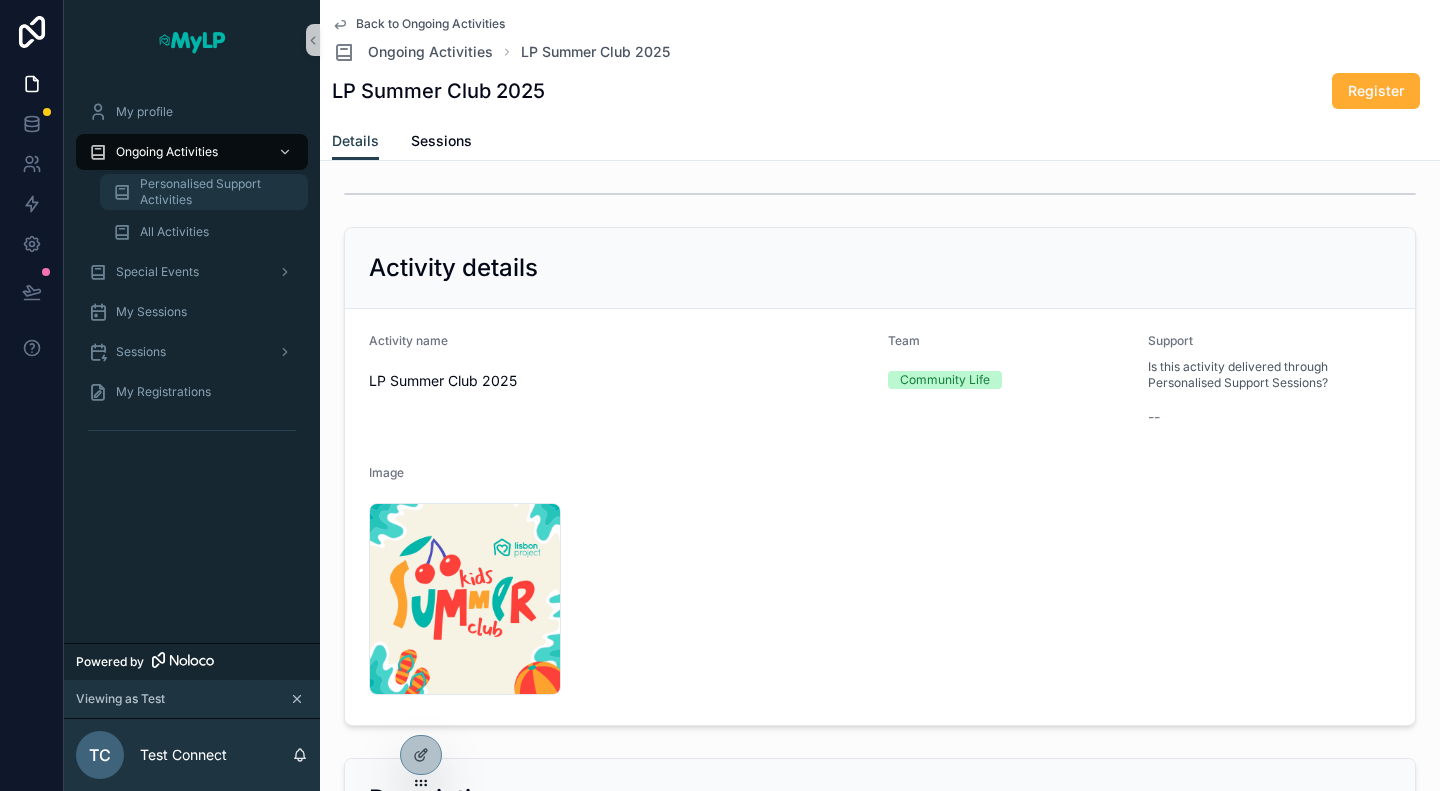click on "Personalised Support Activities" at bounding box center (214, 192) 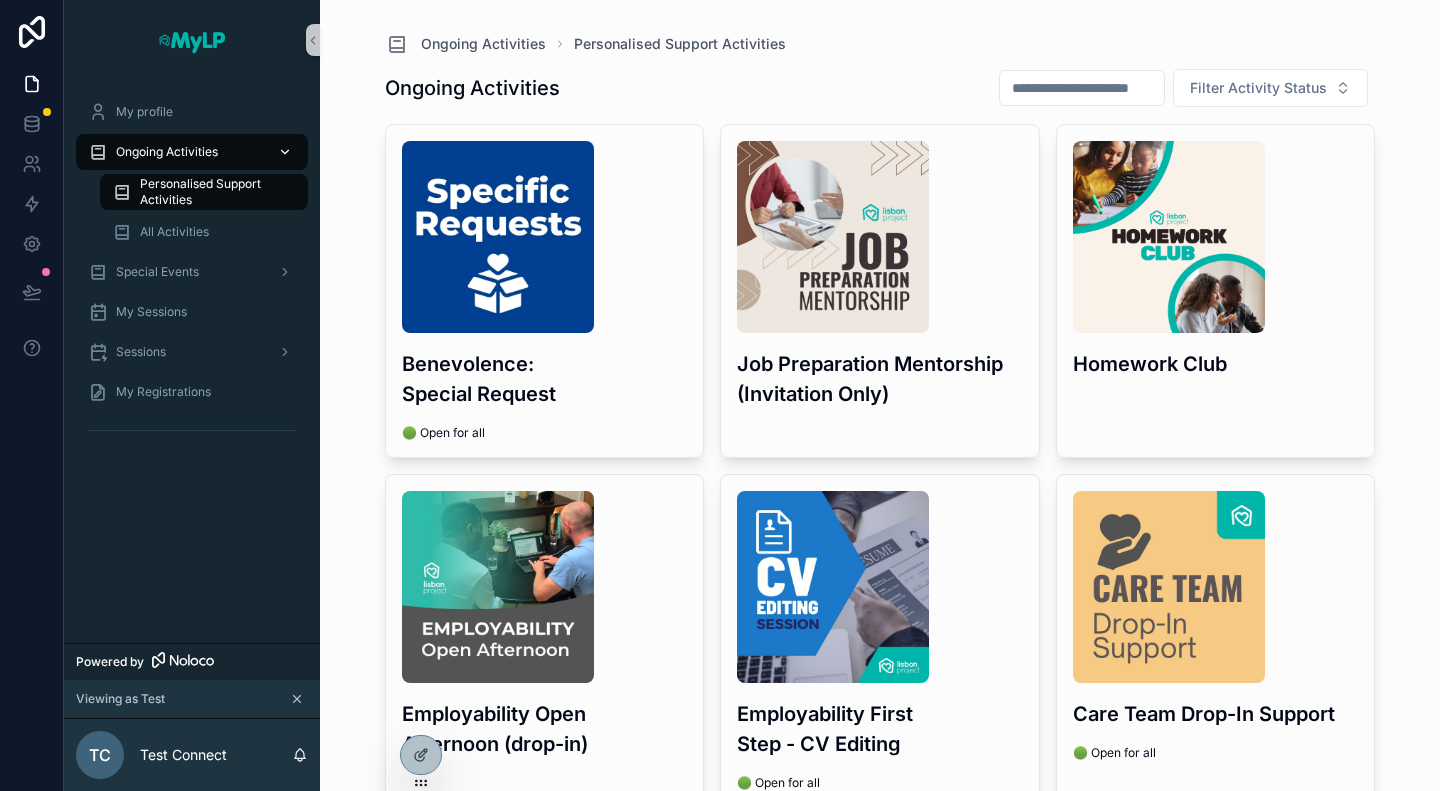 click on "Ongoing Activities" at bounding box center [167, 152] 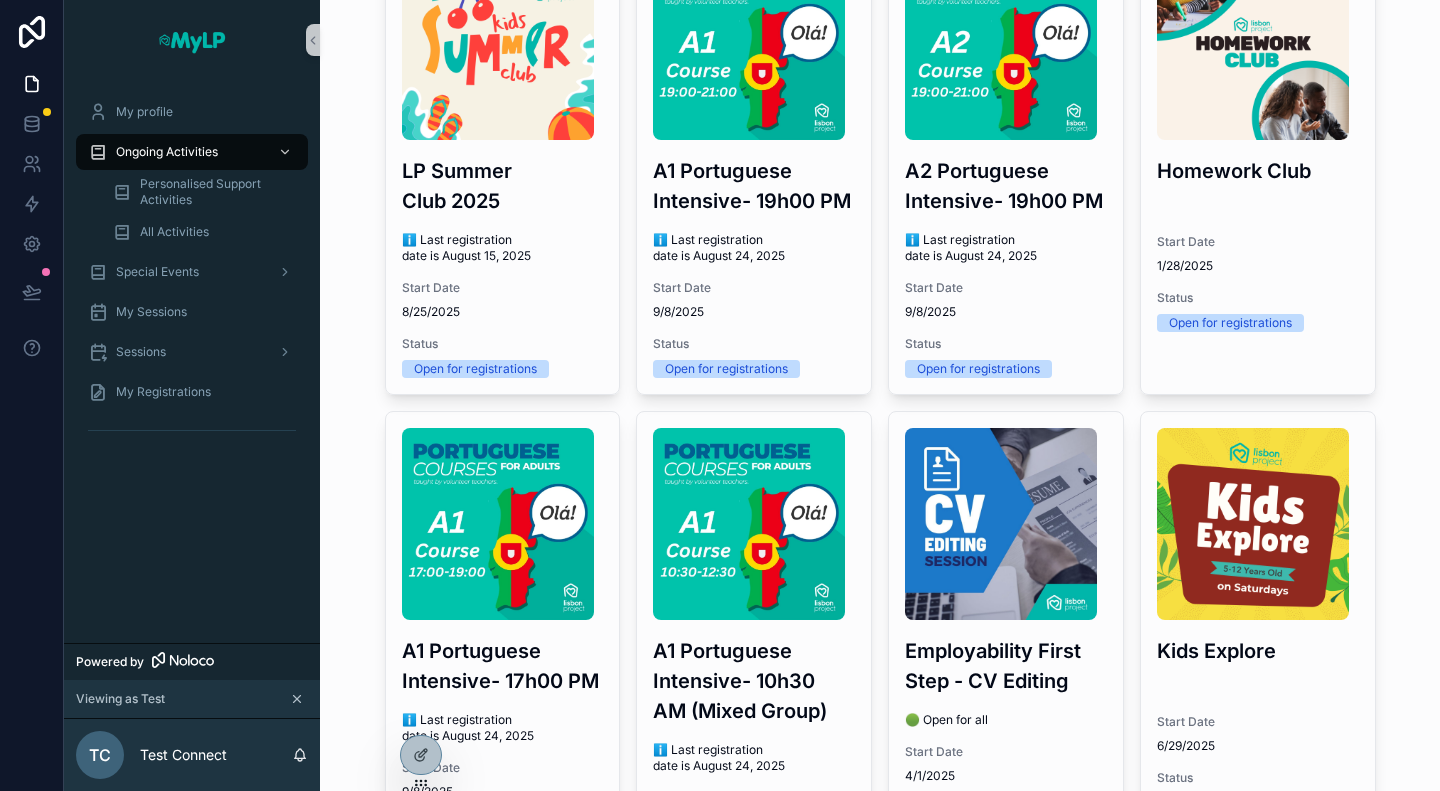 scroll, scrollTop: 300, scrollLeft: 0, axis: vertical 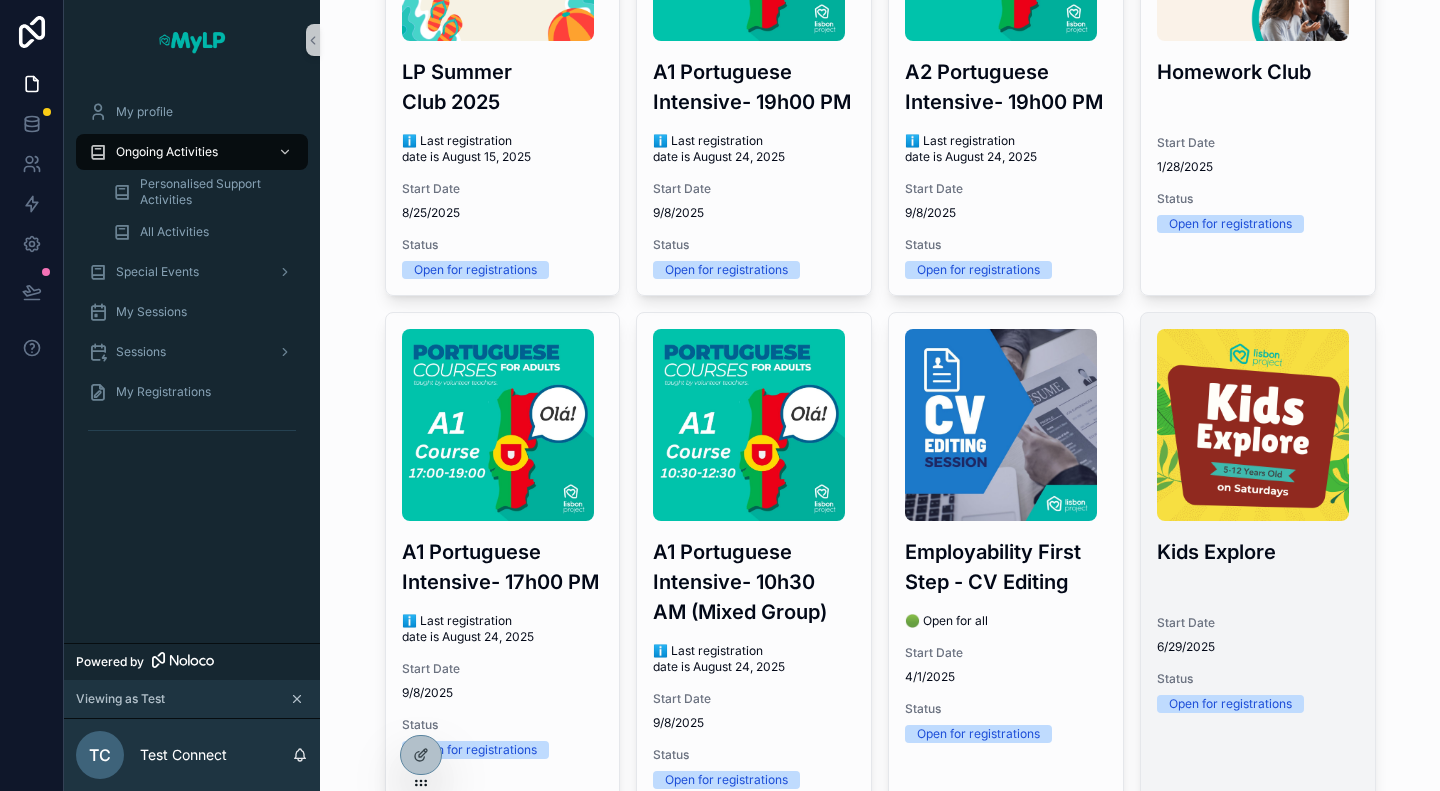 click at bounding box center [1258, 591] 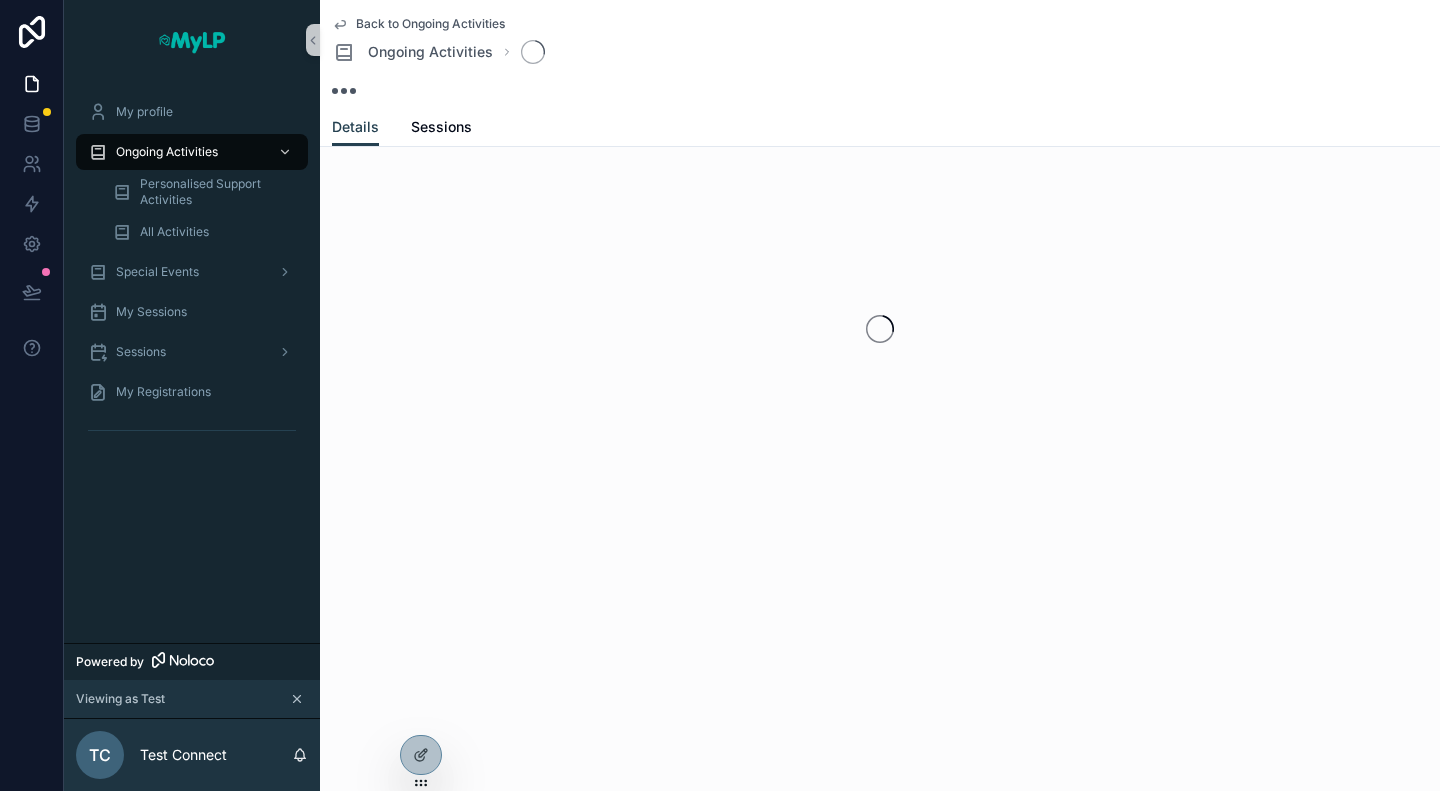 scroll, scrollTop: 0, scrollLeft: 0, axis: both 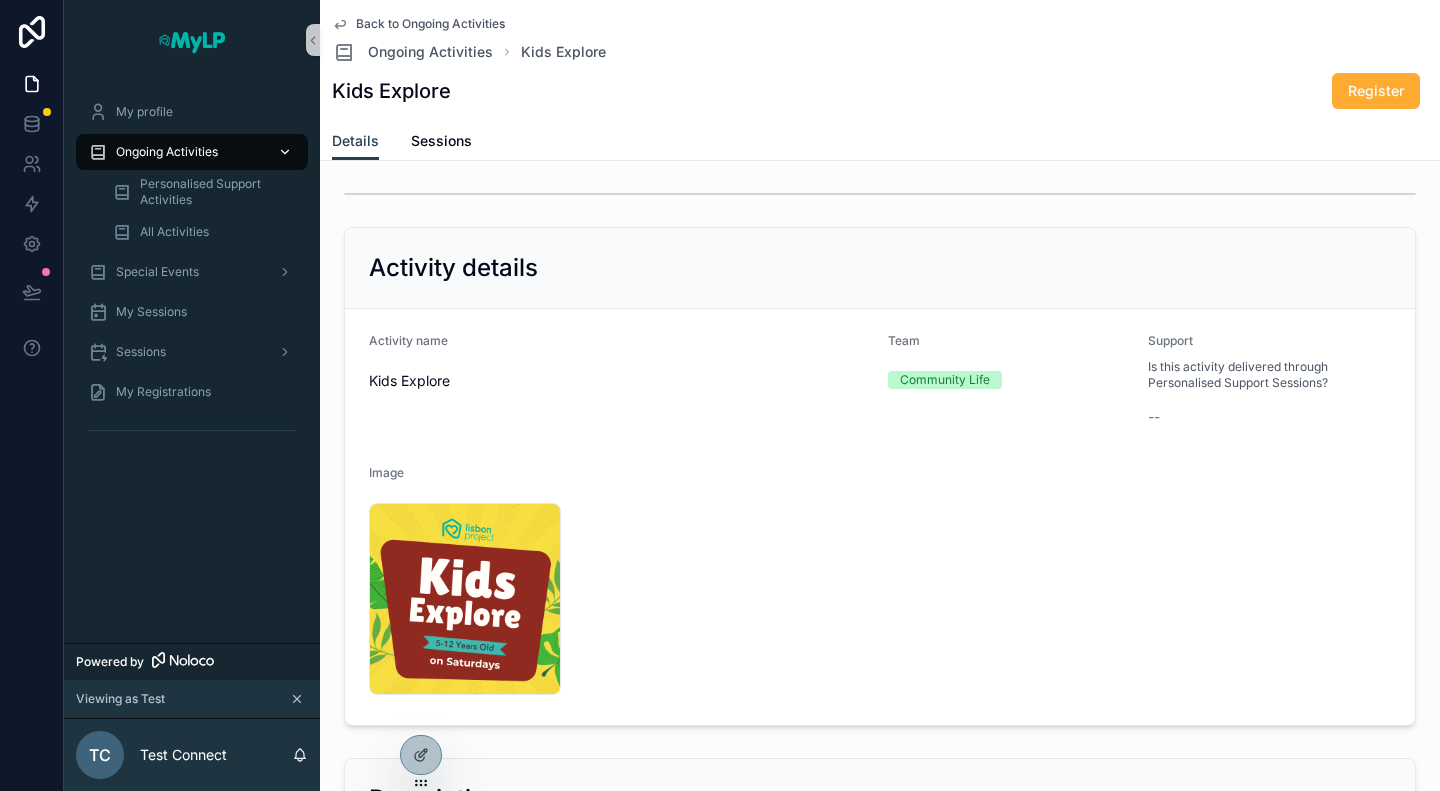 click on "Ongoing Activities" at bounding box center [167, 152] 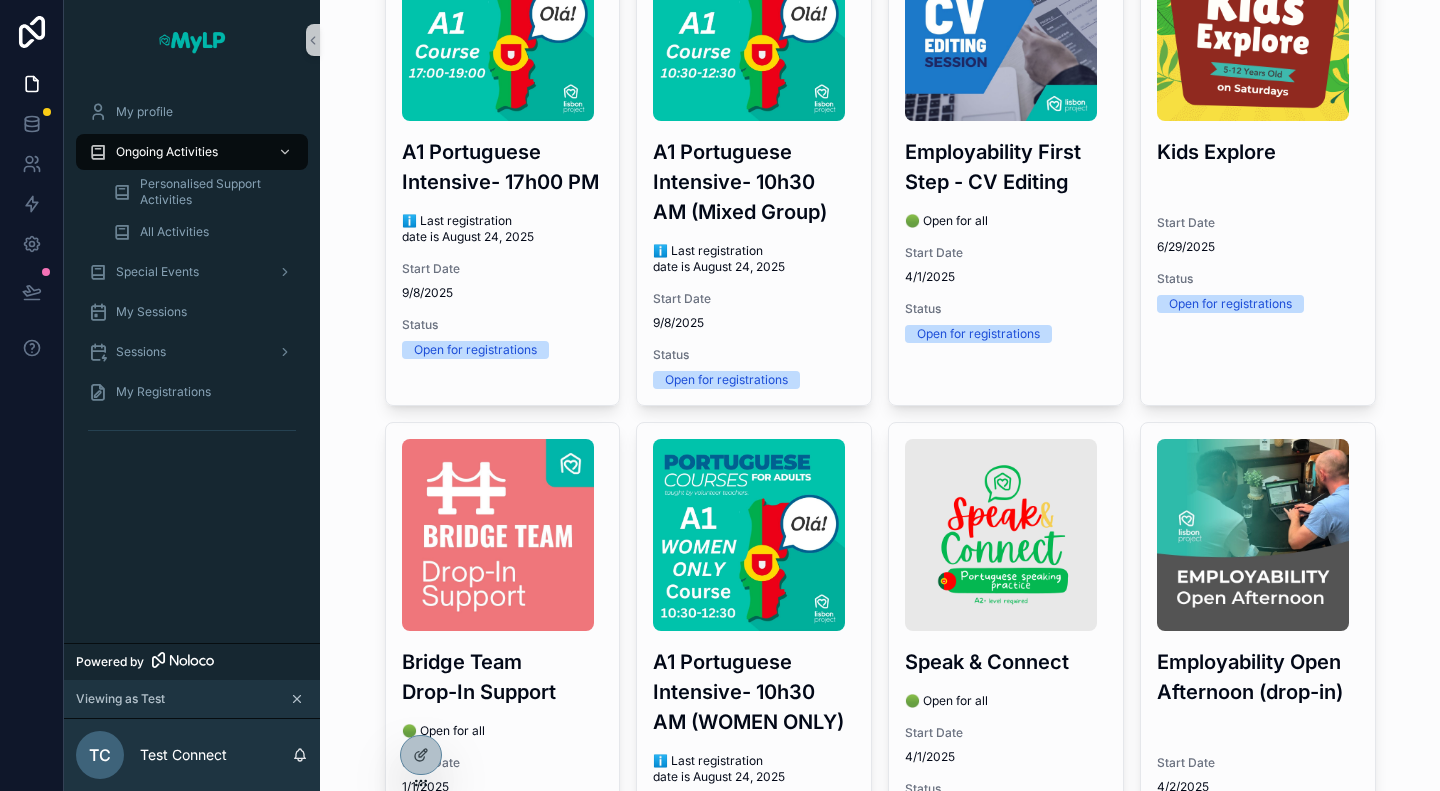scroll, scrollTop: 800, scrollLeft: 0, axis: vertical 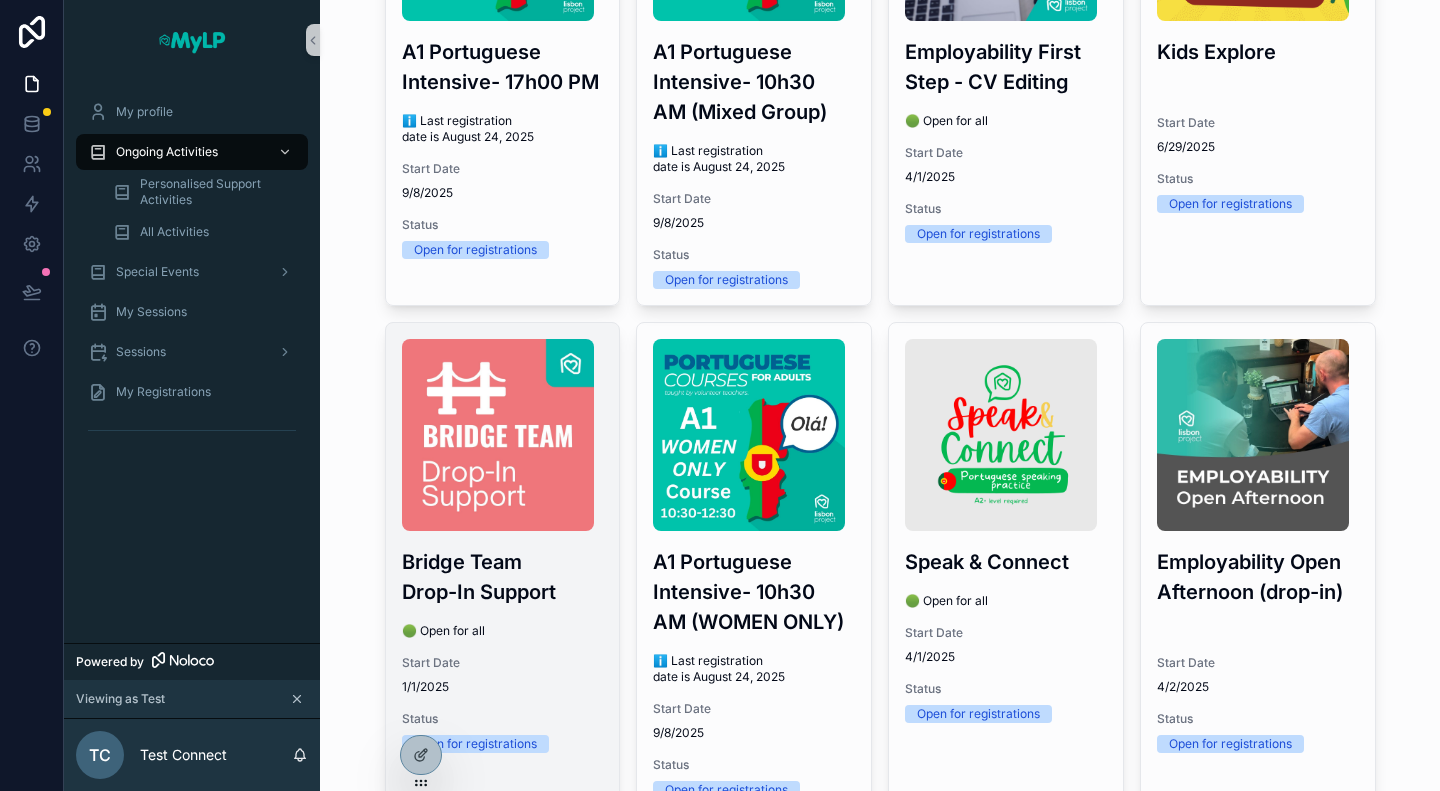 click on "Bridge Team Drop-In Support" at bounding box center [503, 577] 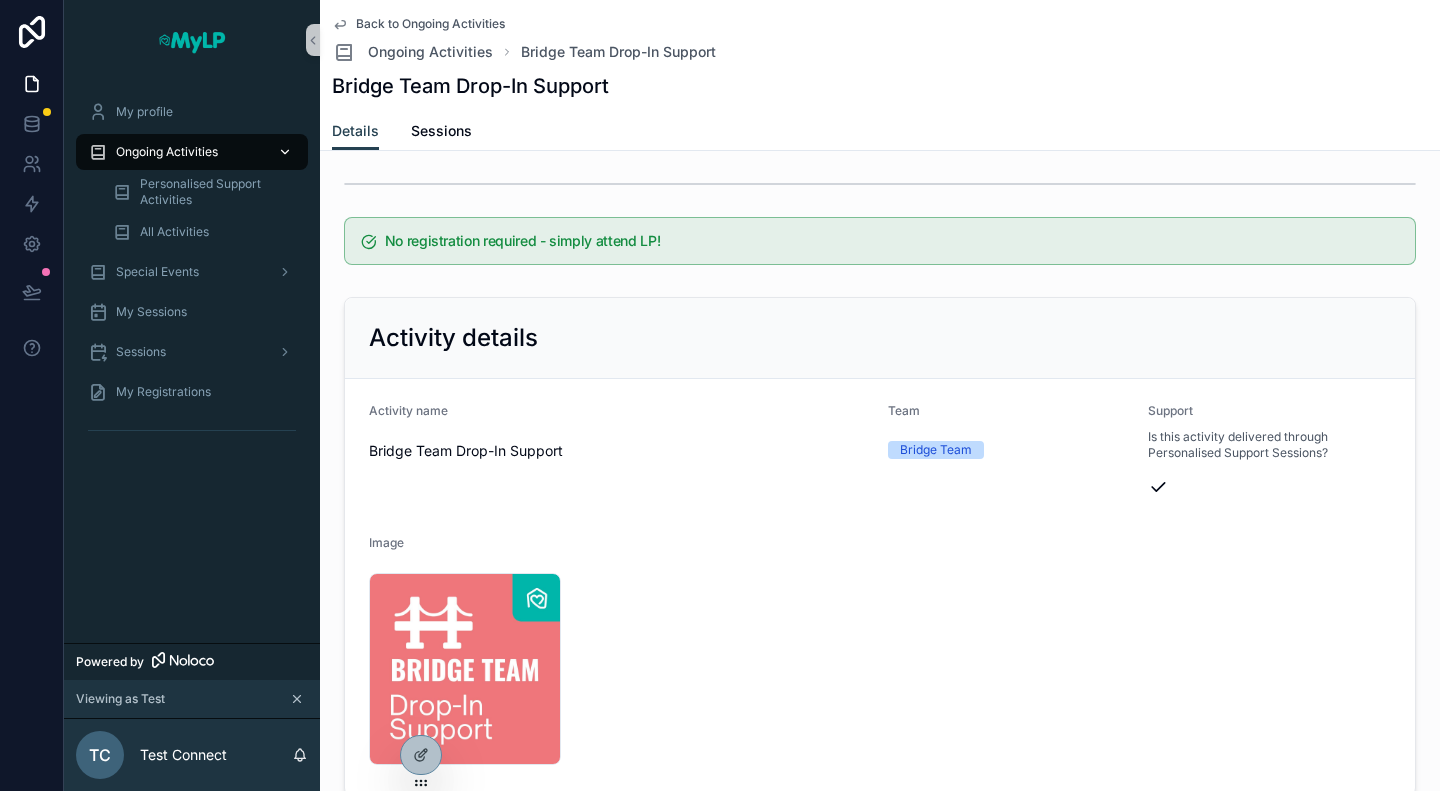 click on "Ongoing Activities" at bounding box center (167, 152) 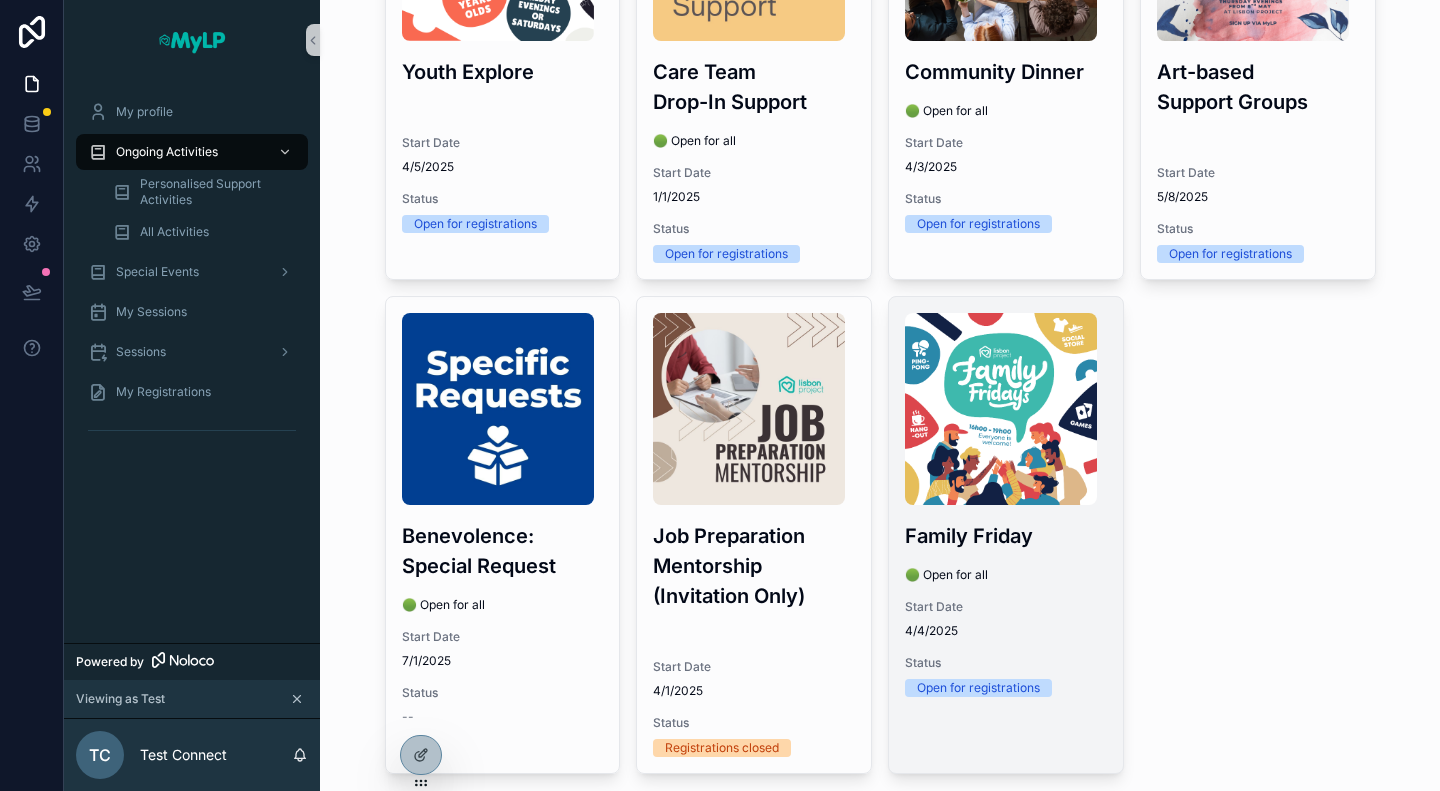 scroll, scrollTop: 1906, scrollLeft: 0, axis: vertical 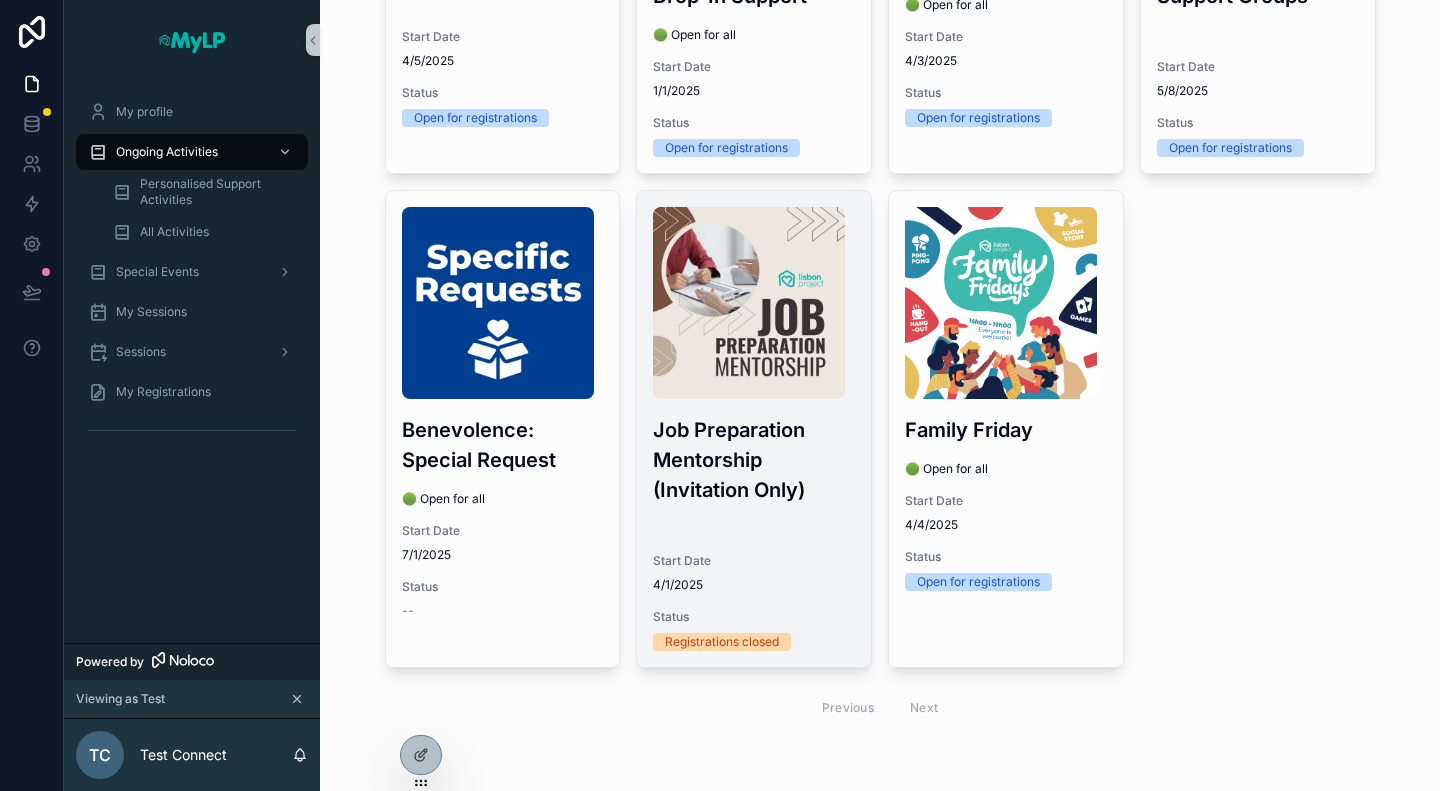 click on "Job Preparation Mentorship (Invitation Only)" at bounding box center [754, 460] 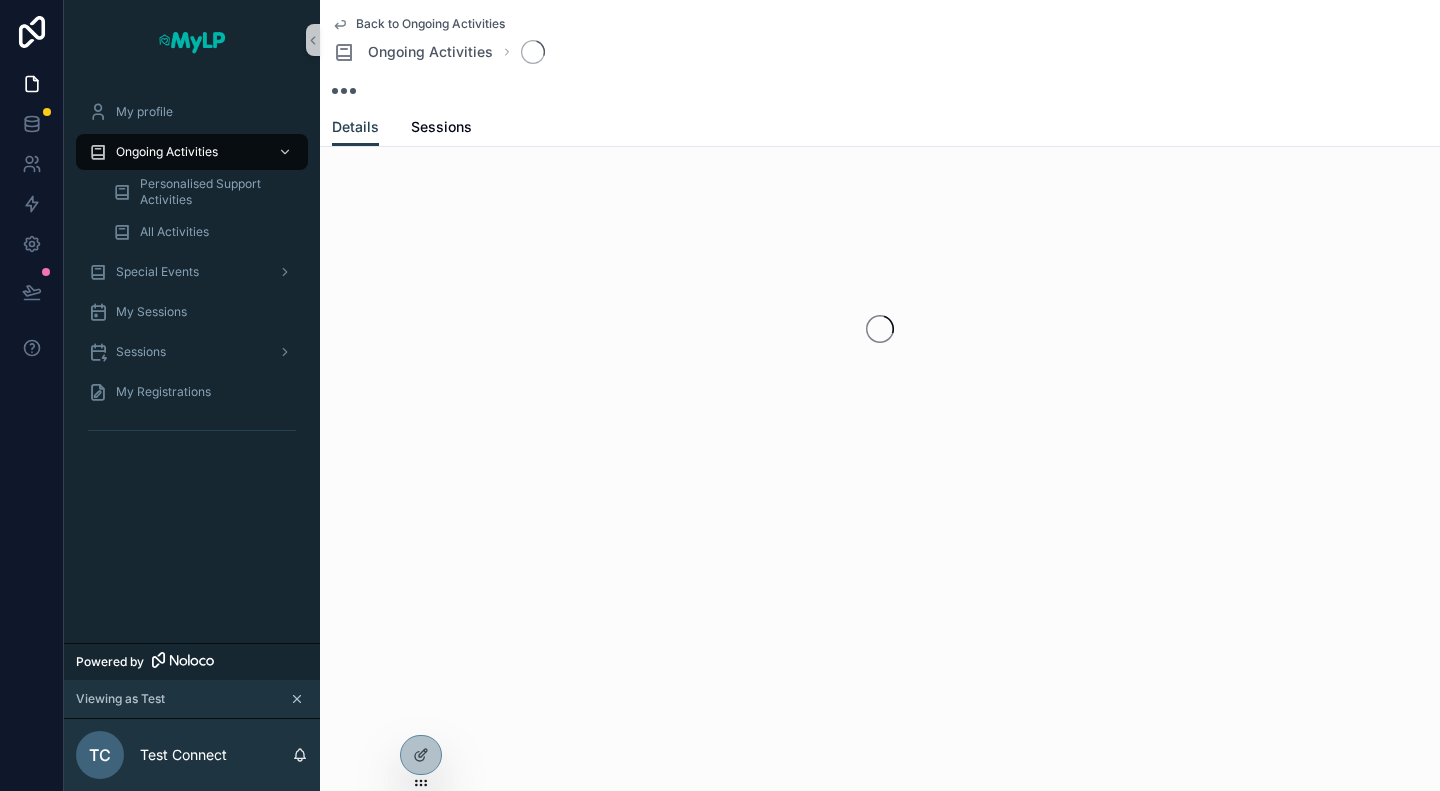 scroll, scrollTop: 0, scrollLeft: 0, axis: both 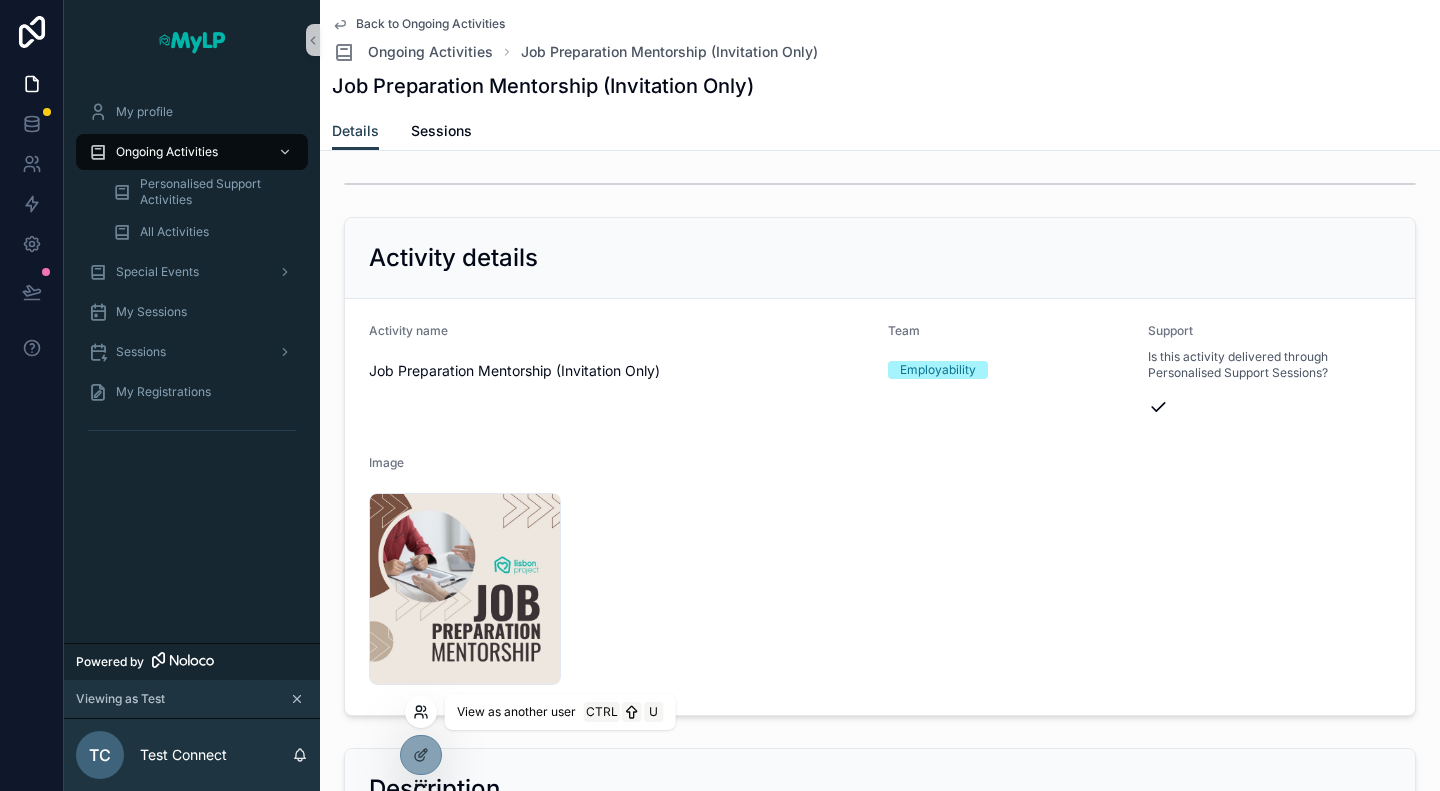 click 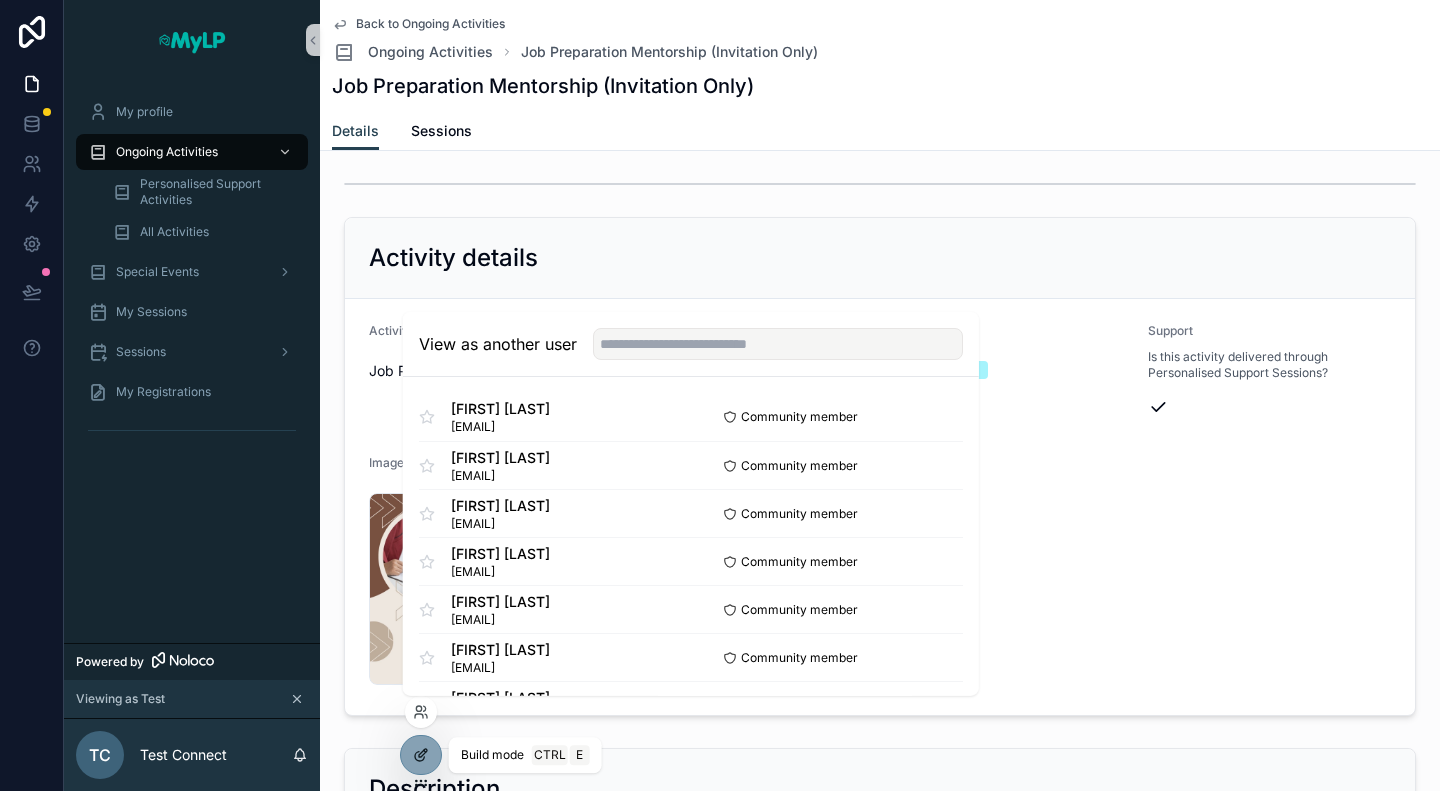 click 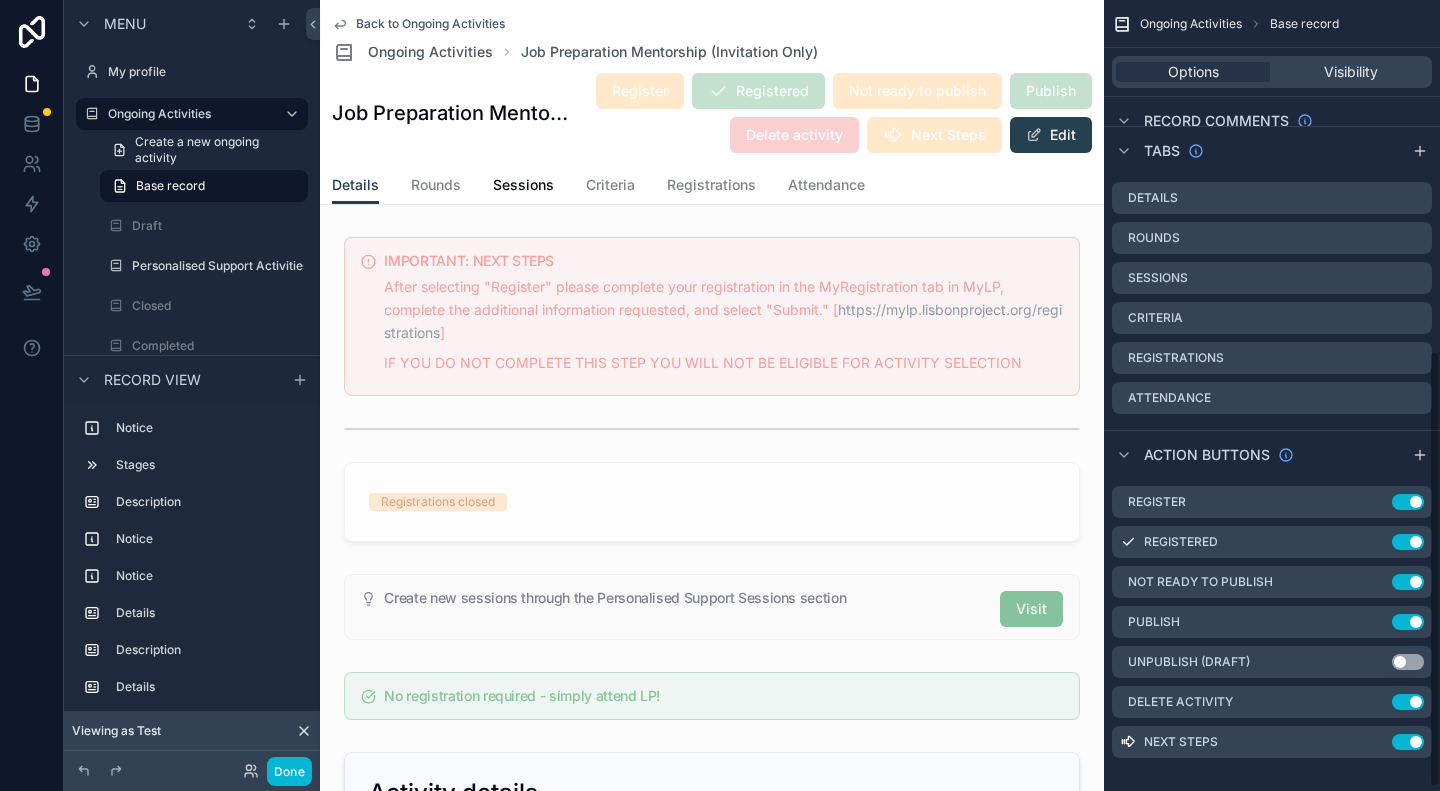 scroll, scrollTop: 640, scrollLeft: 0, axis: vertical 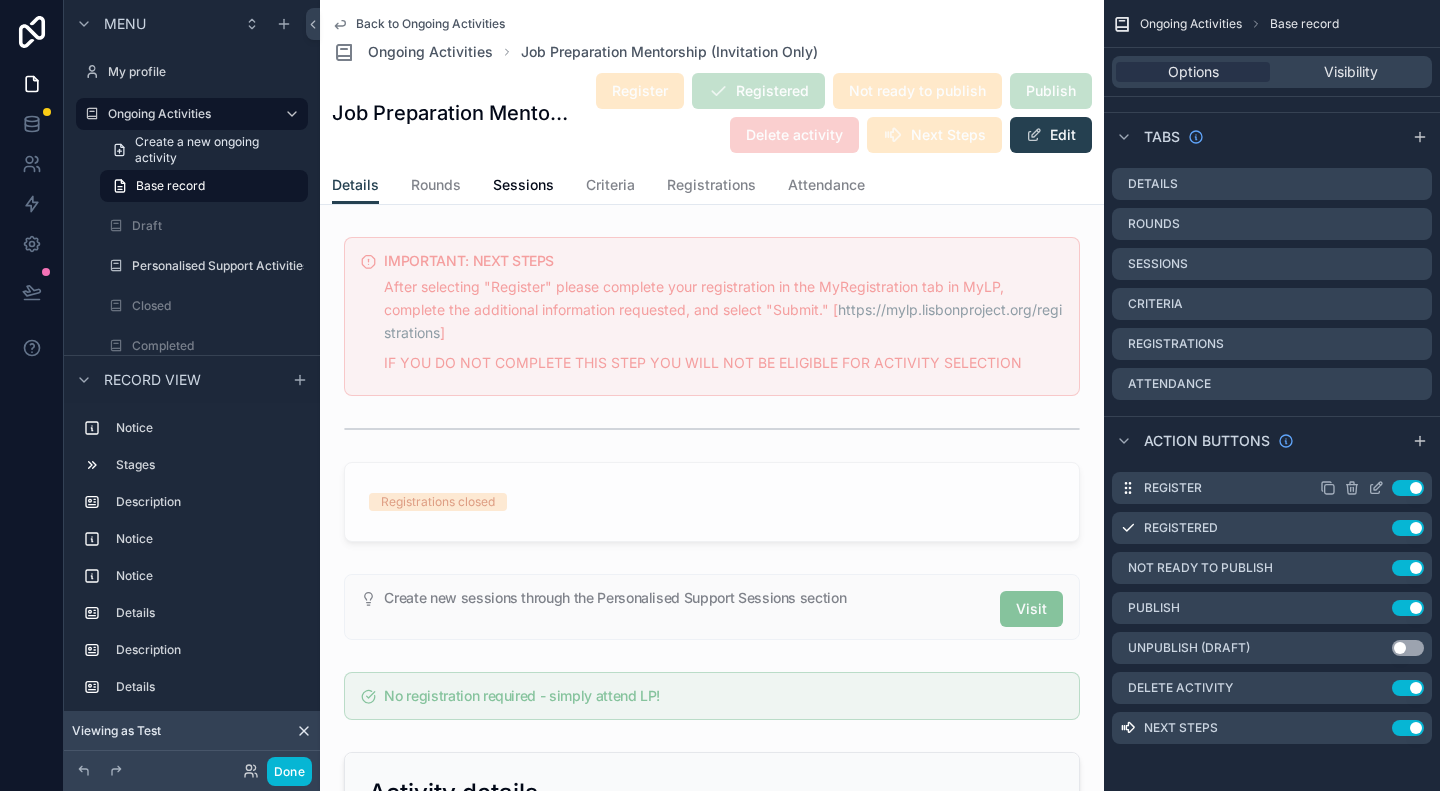 click 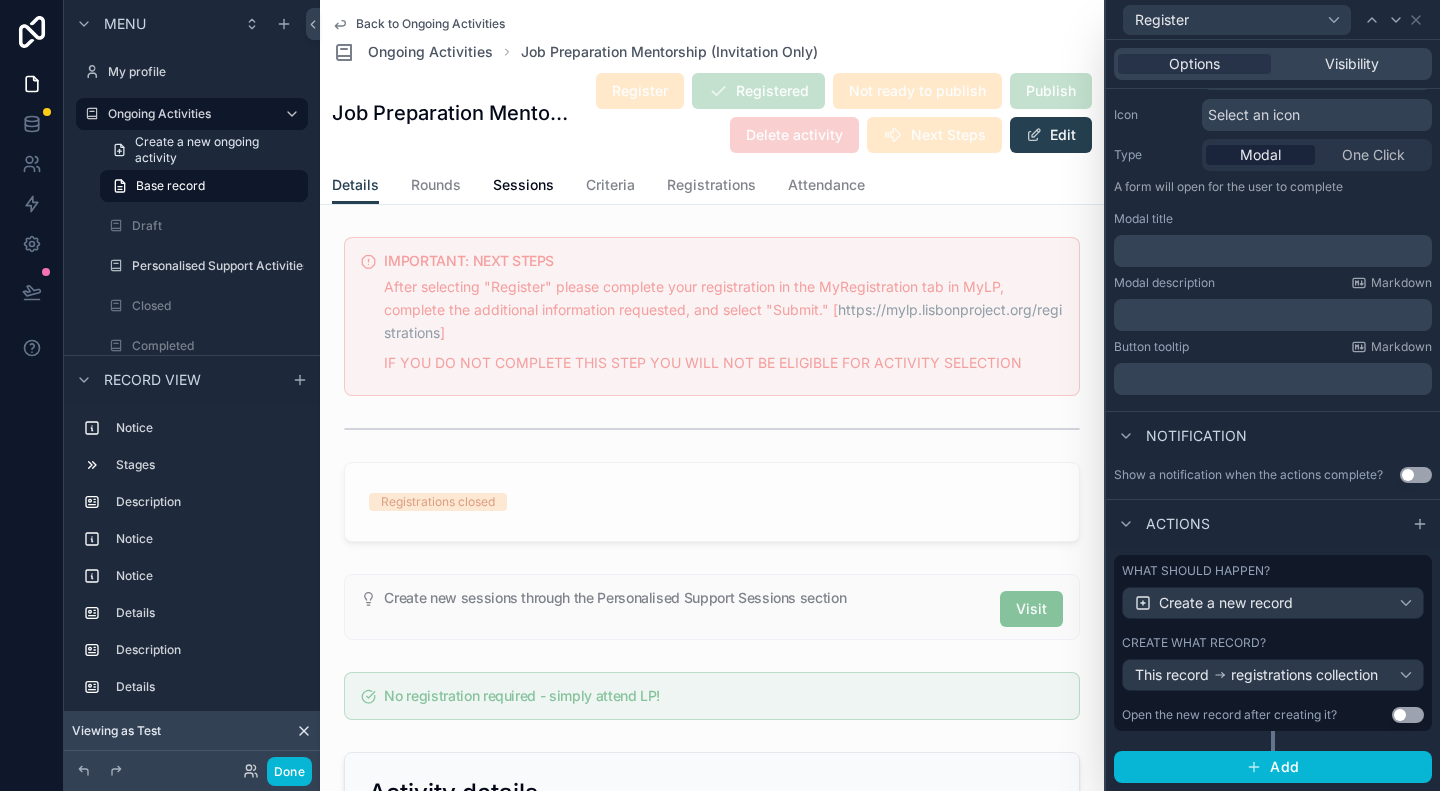 scroll, scrollTop: 212, scrollLeft: 0, axis: vertical 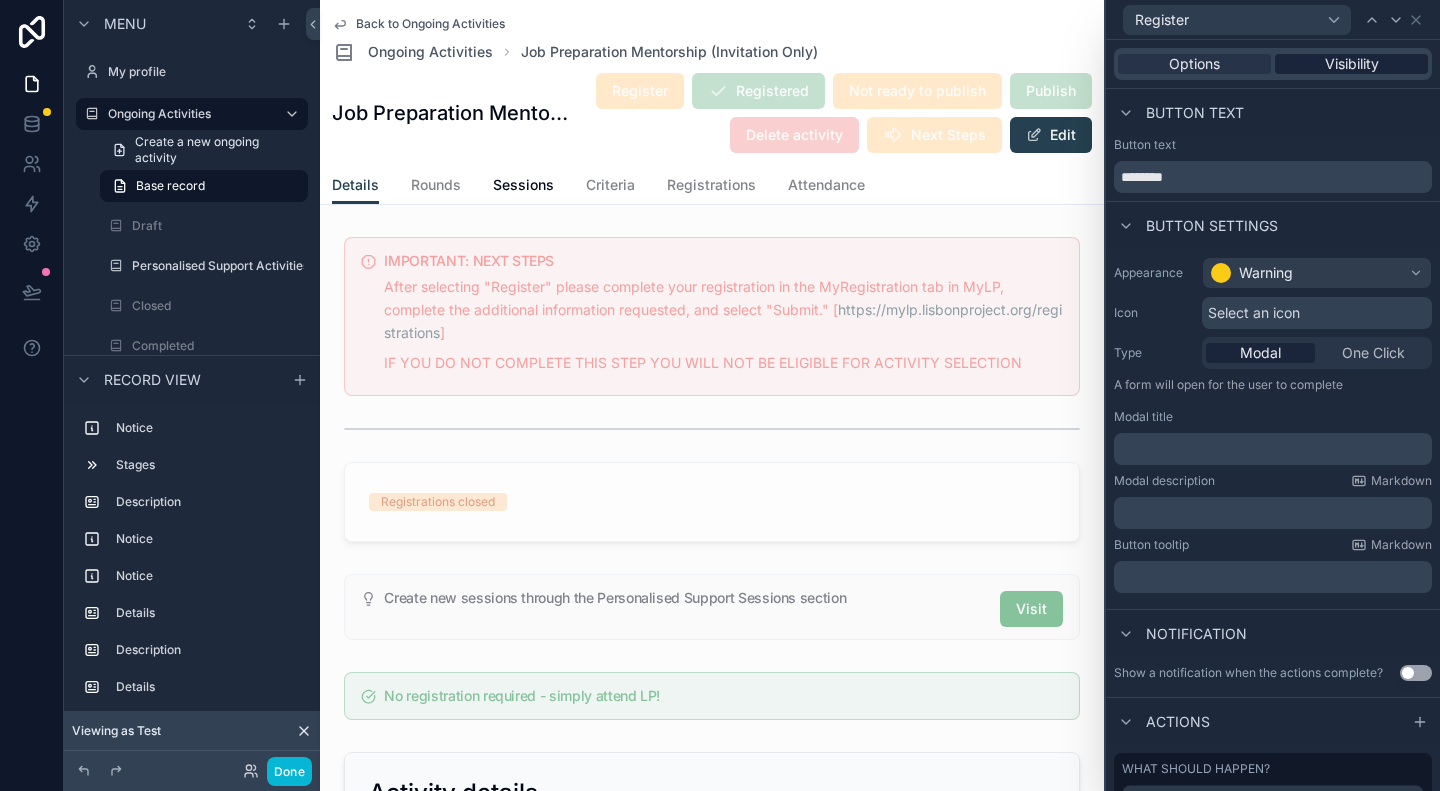 click on "Visibility" at bounding box center [1352, 64] 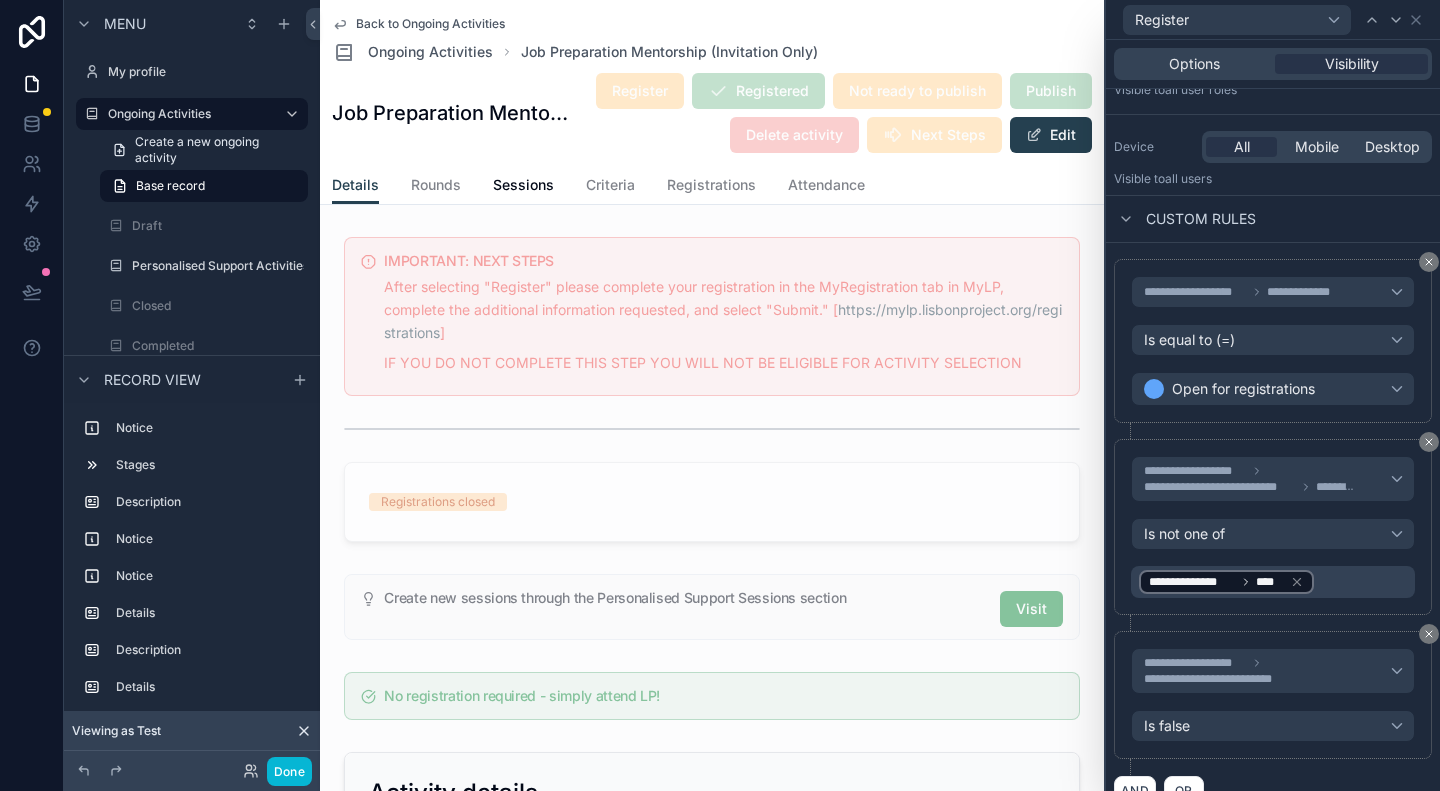 scroll, scrollTop: 224, scrollLeft: 0, axis: vertical 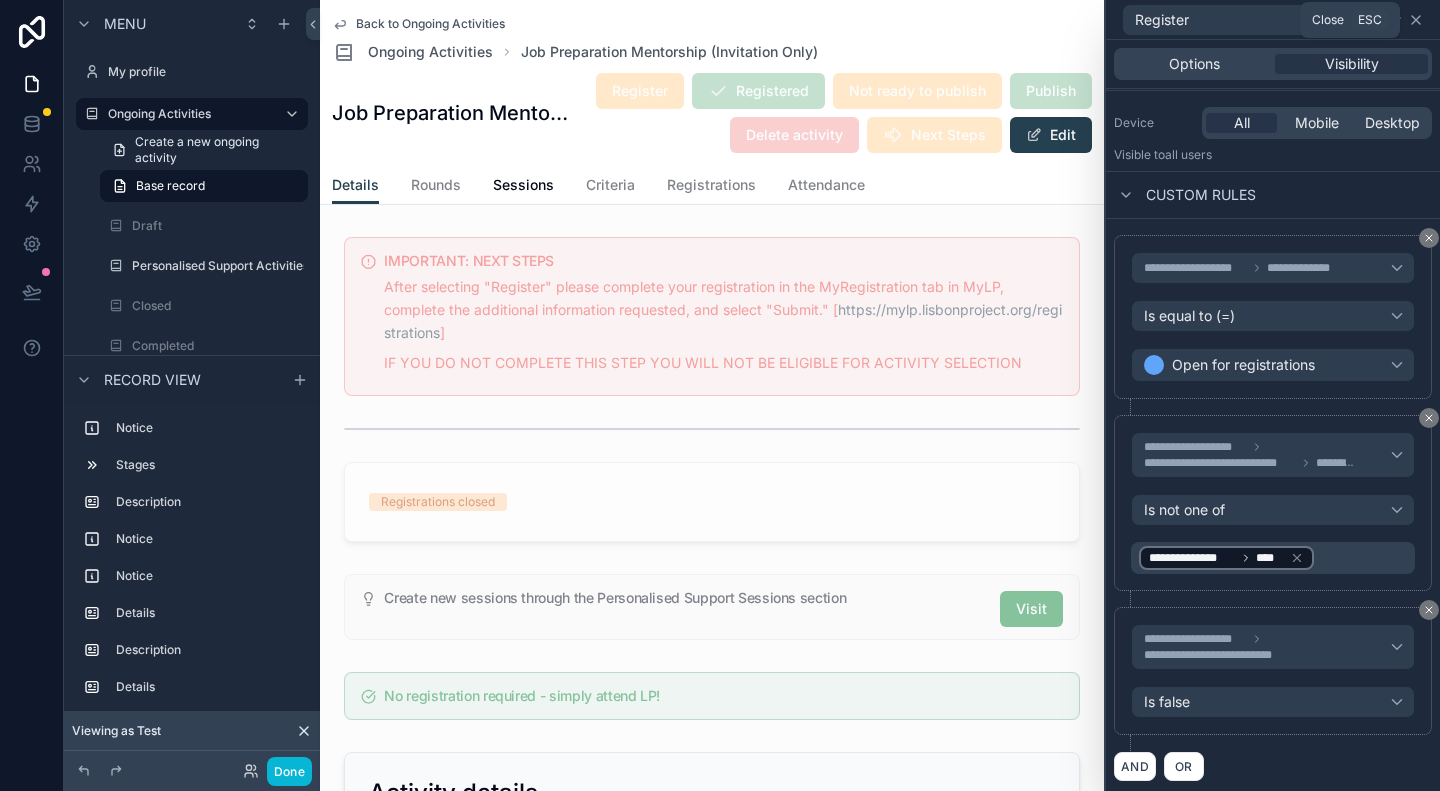 click 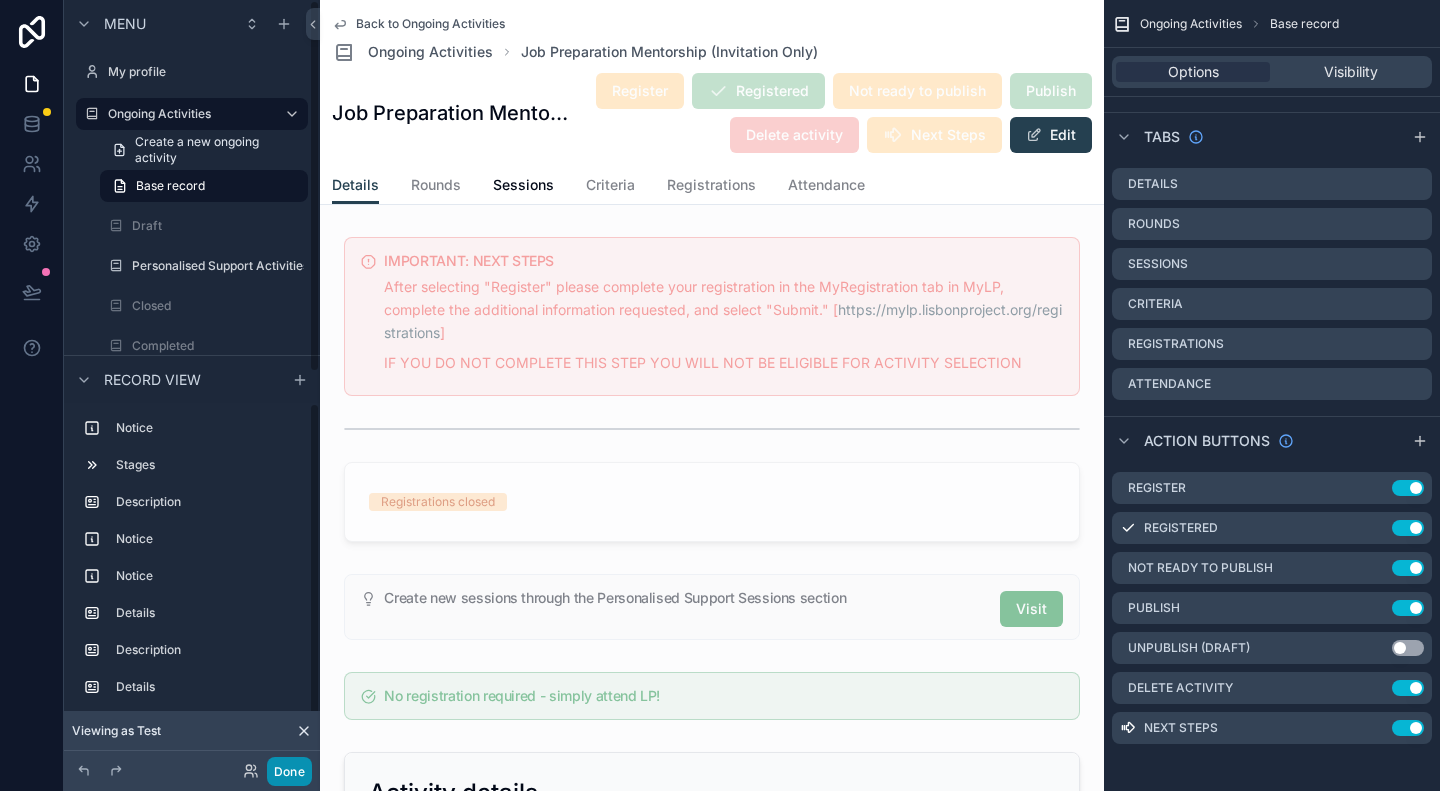 click on "Done" at bounding box center (289, 771) 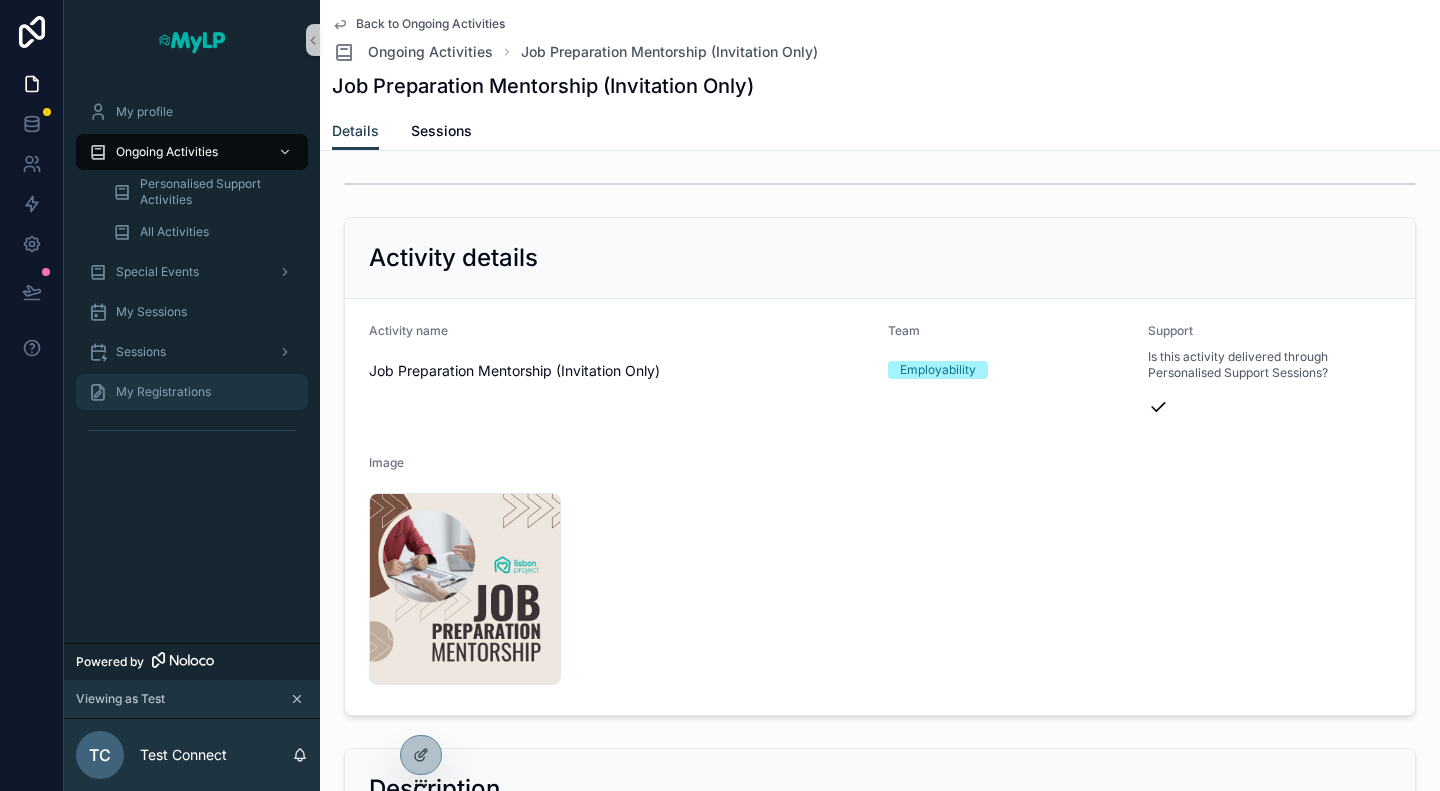 click on "My Registrations" at bounding box center [163, 392] 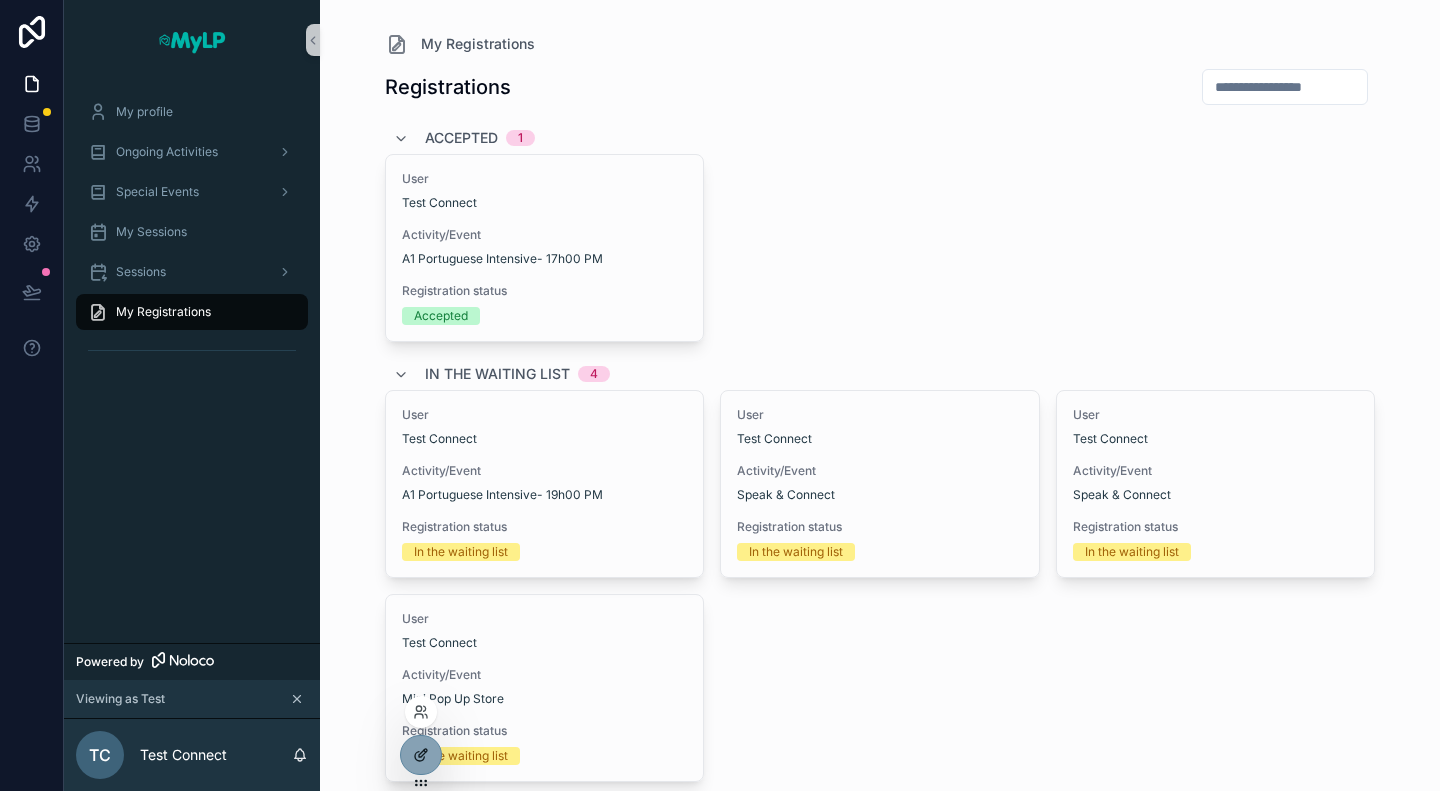 click 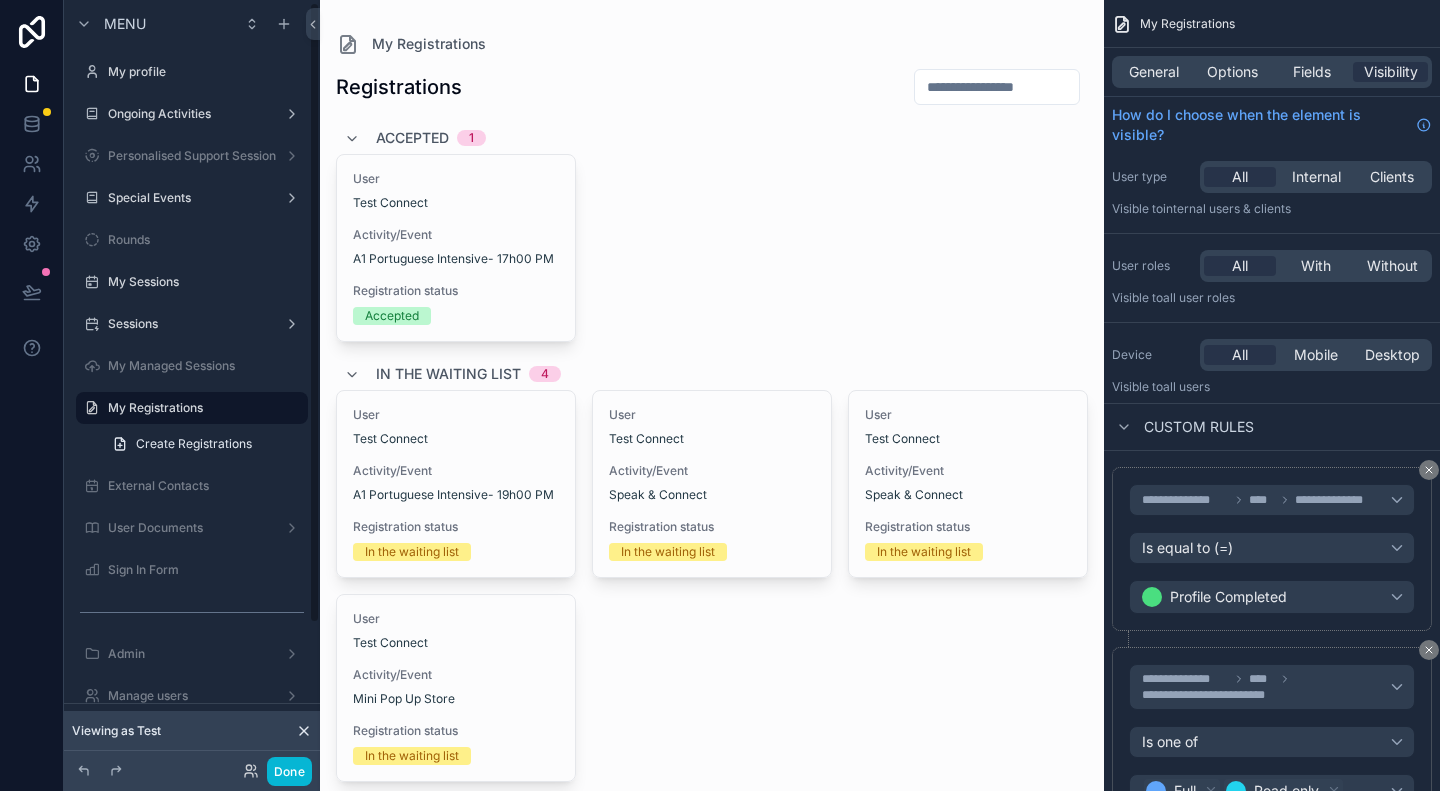 scroll, scrollTop: 2, scrollLeft: 0, axis: vertical 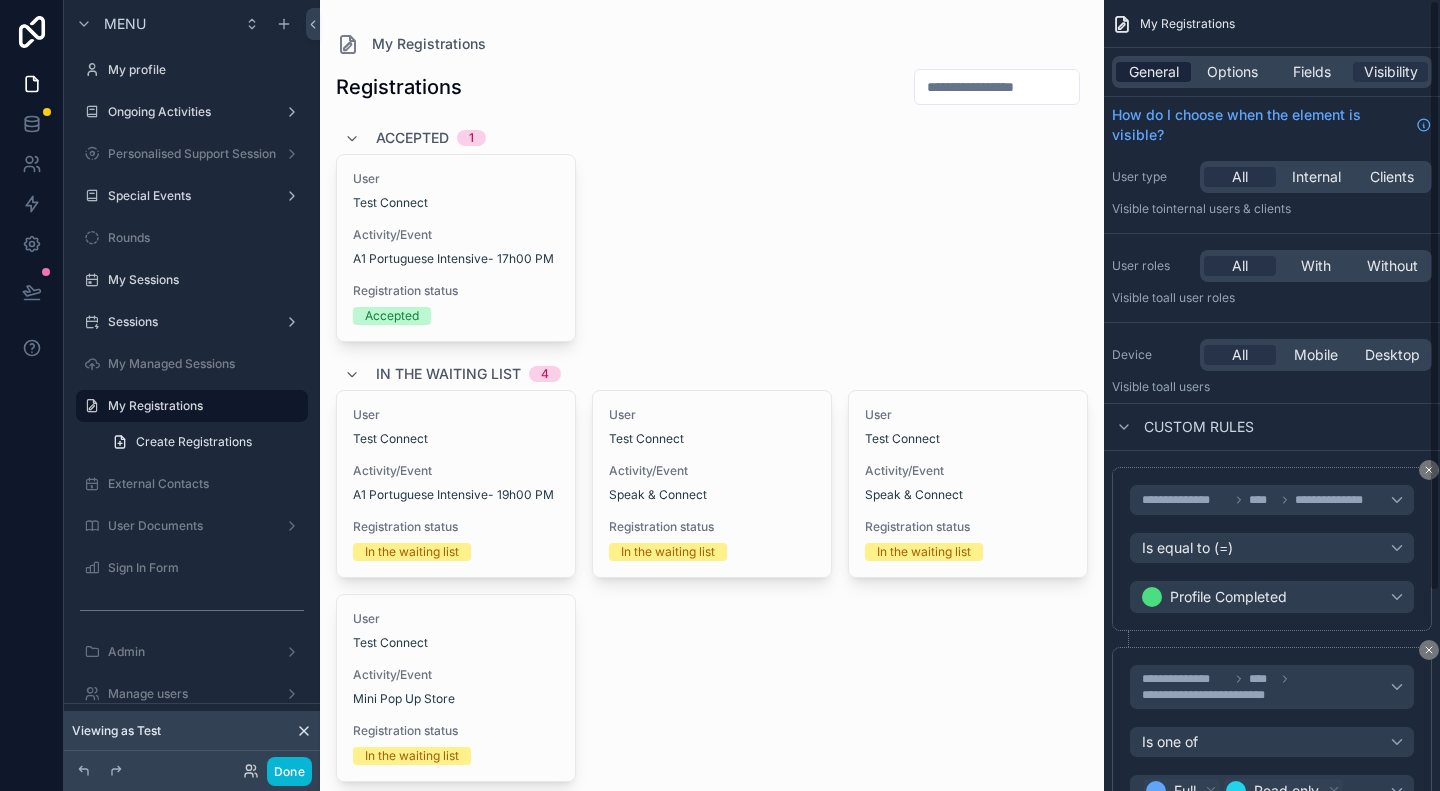 click on "General" at bounding box center (1154, 72) 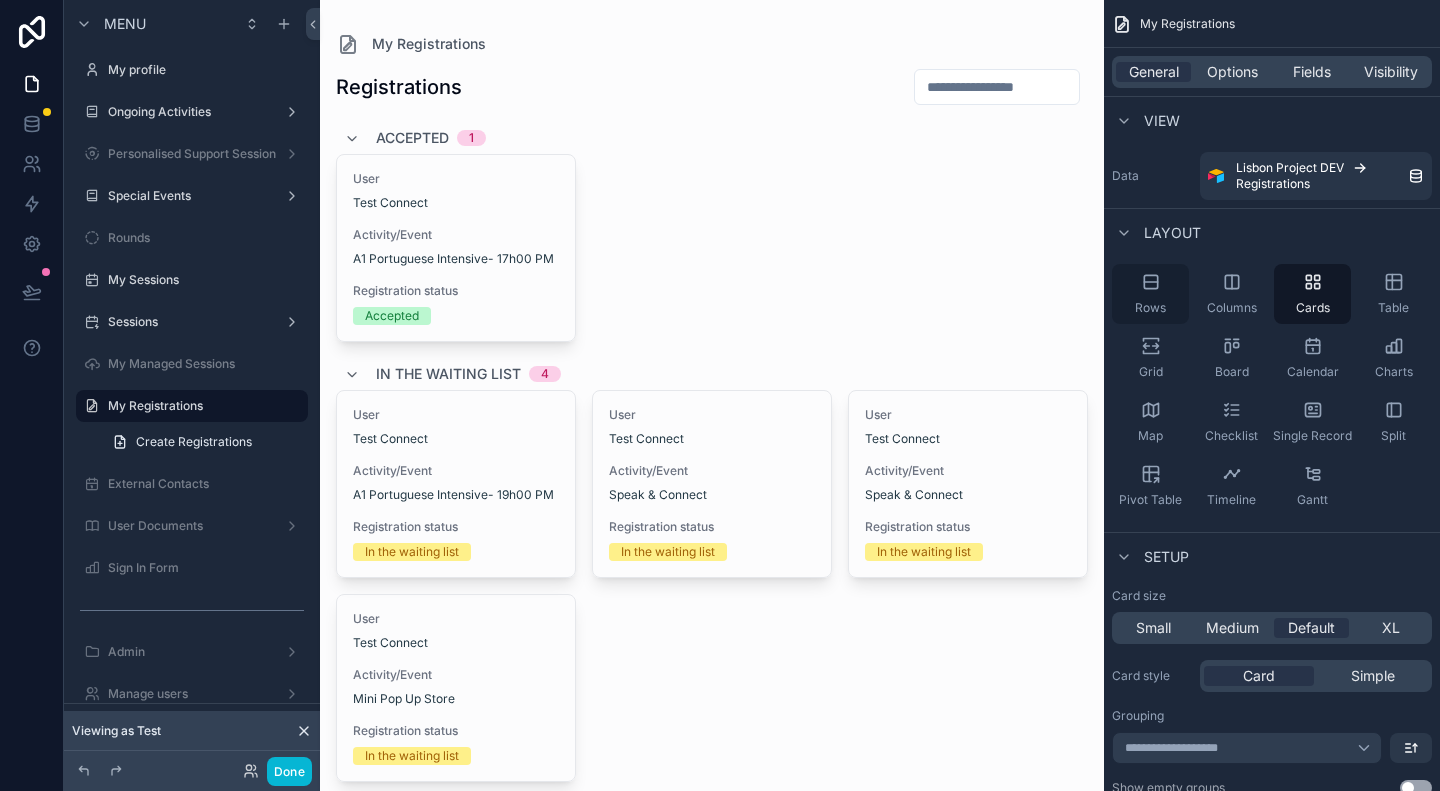 click 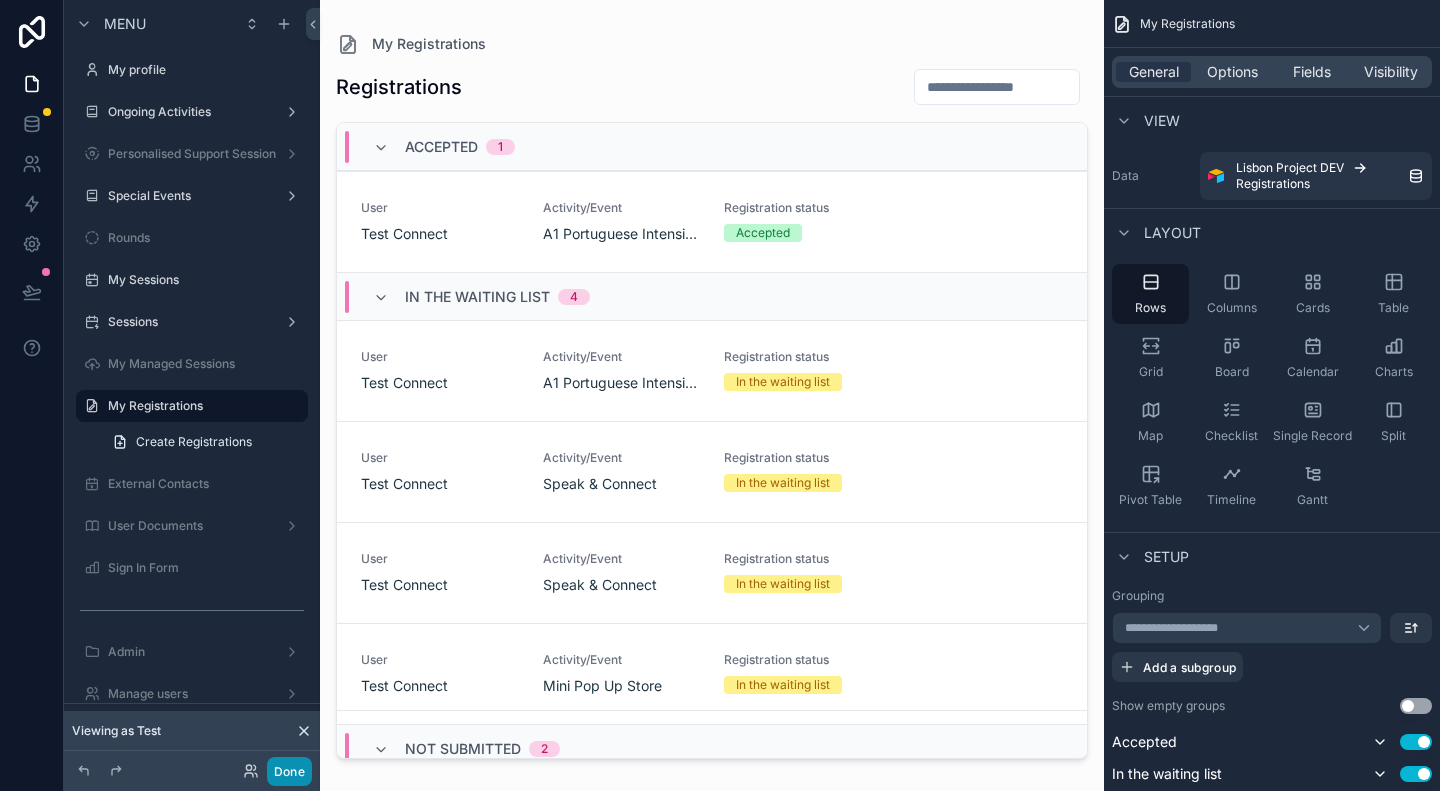 click on "Done" at bounding box center [289, 771] 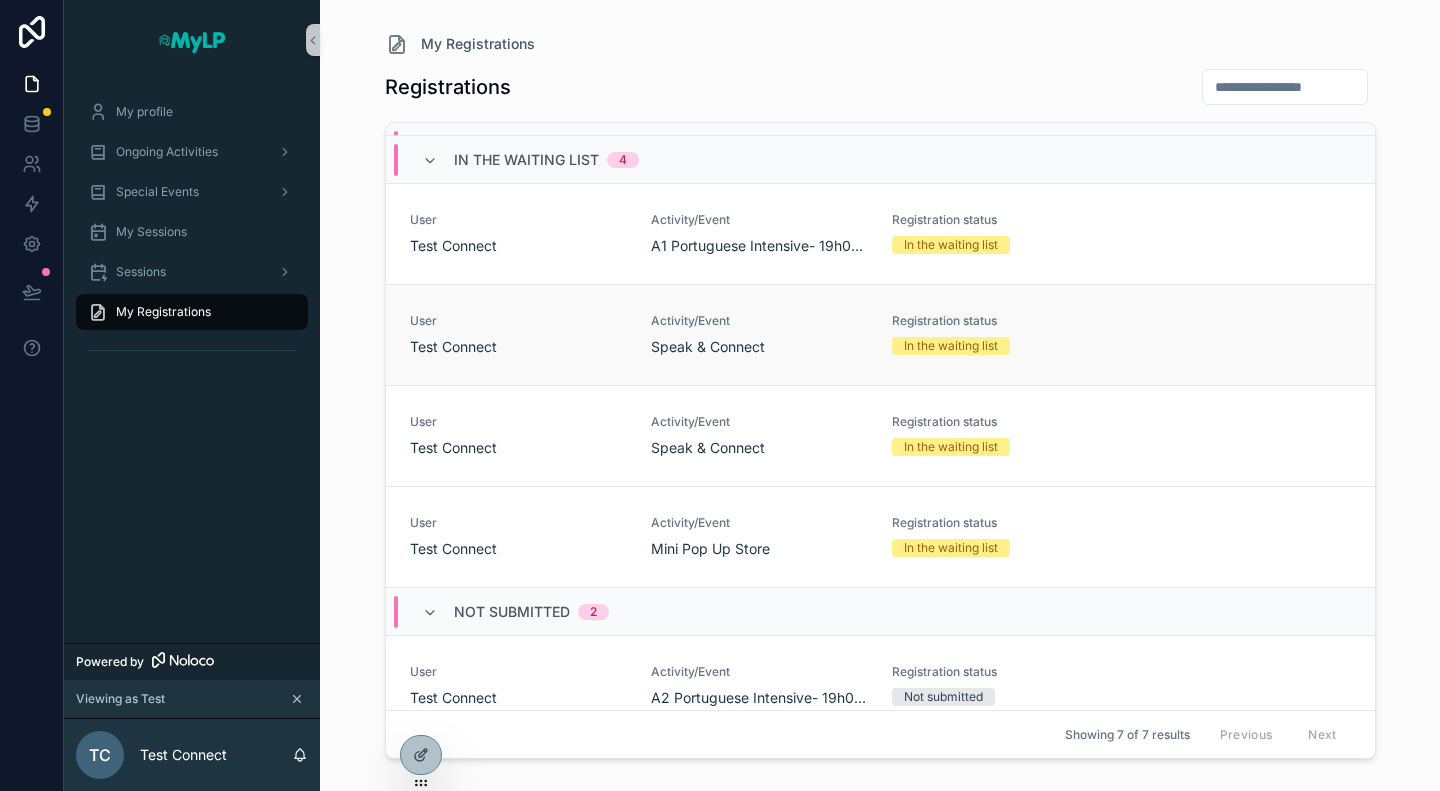 scroll, scrollTop: 0, scrollLeft: 0, axis: both 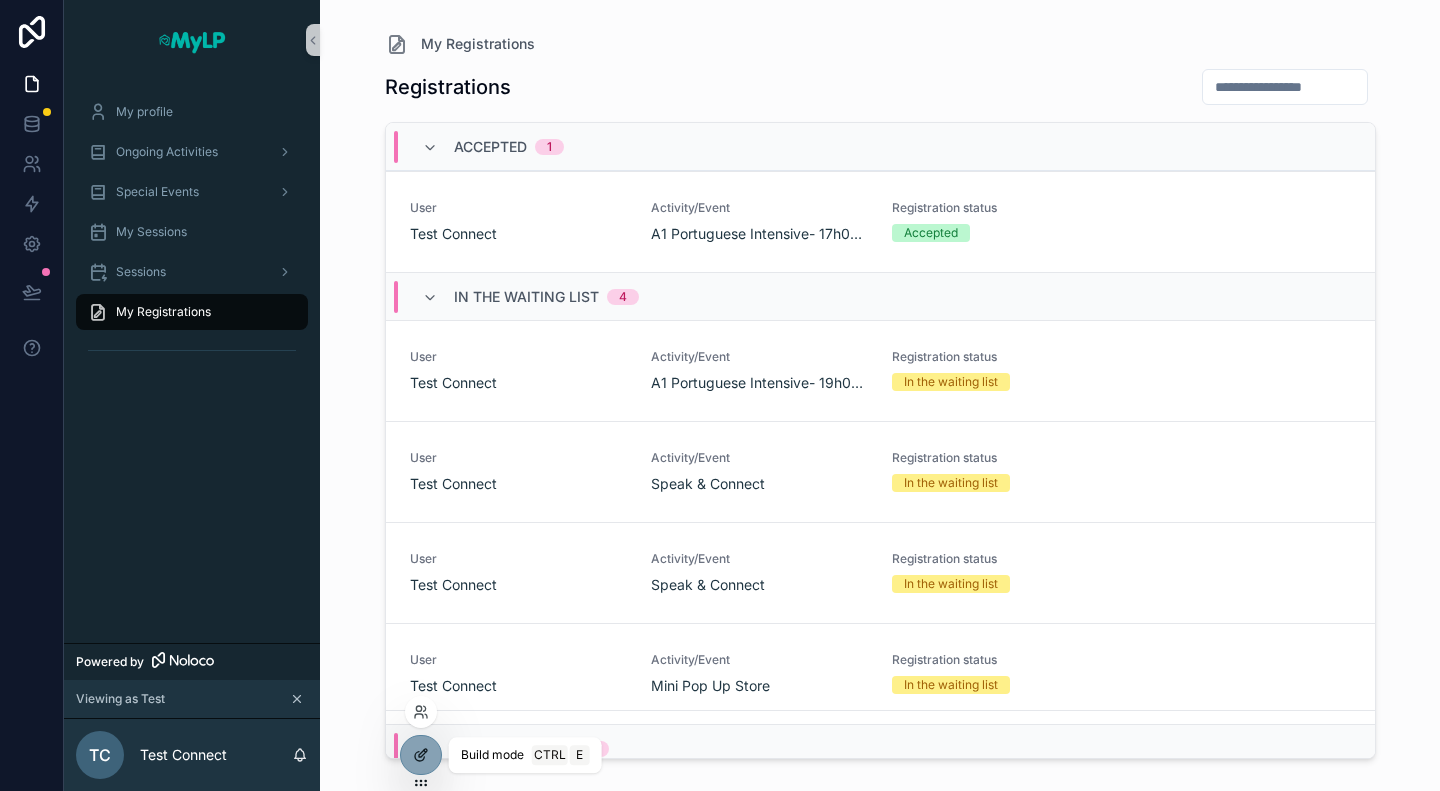 click 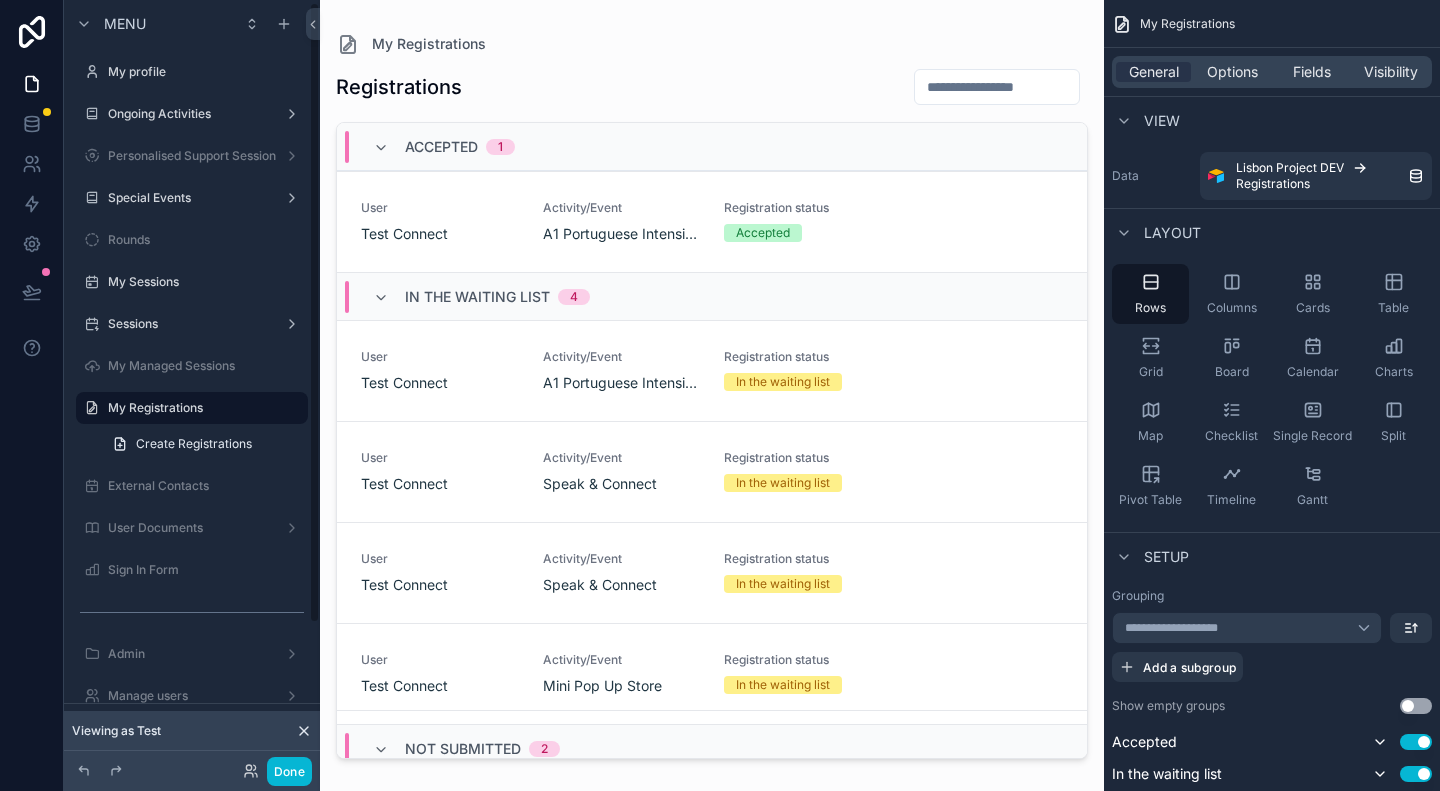 scroll, scrollTop: 2, scrollLeft: 0, axis: vertical 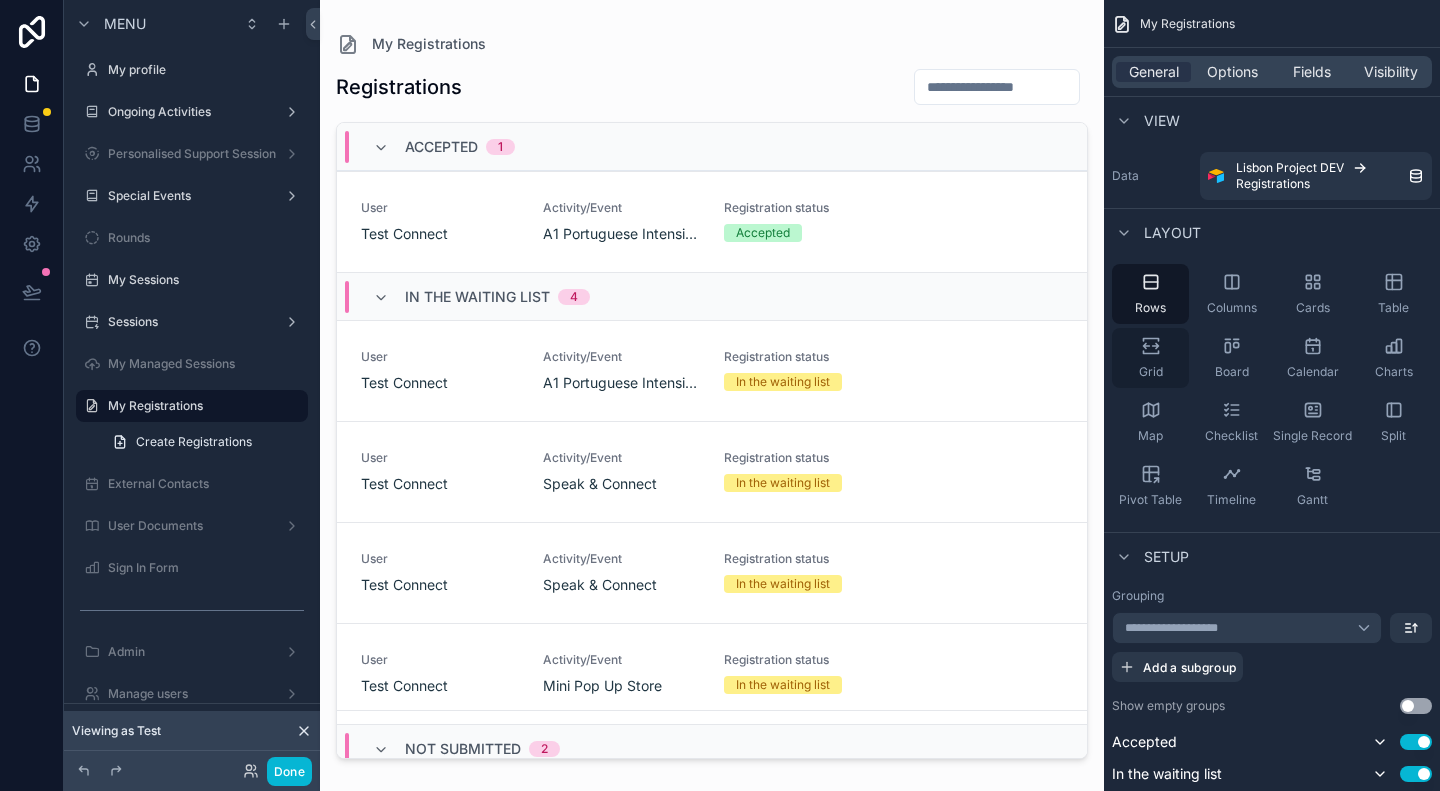 click on "Grid" at bounding box center [1150, 358] 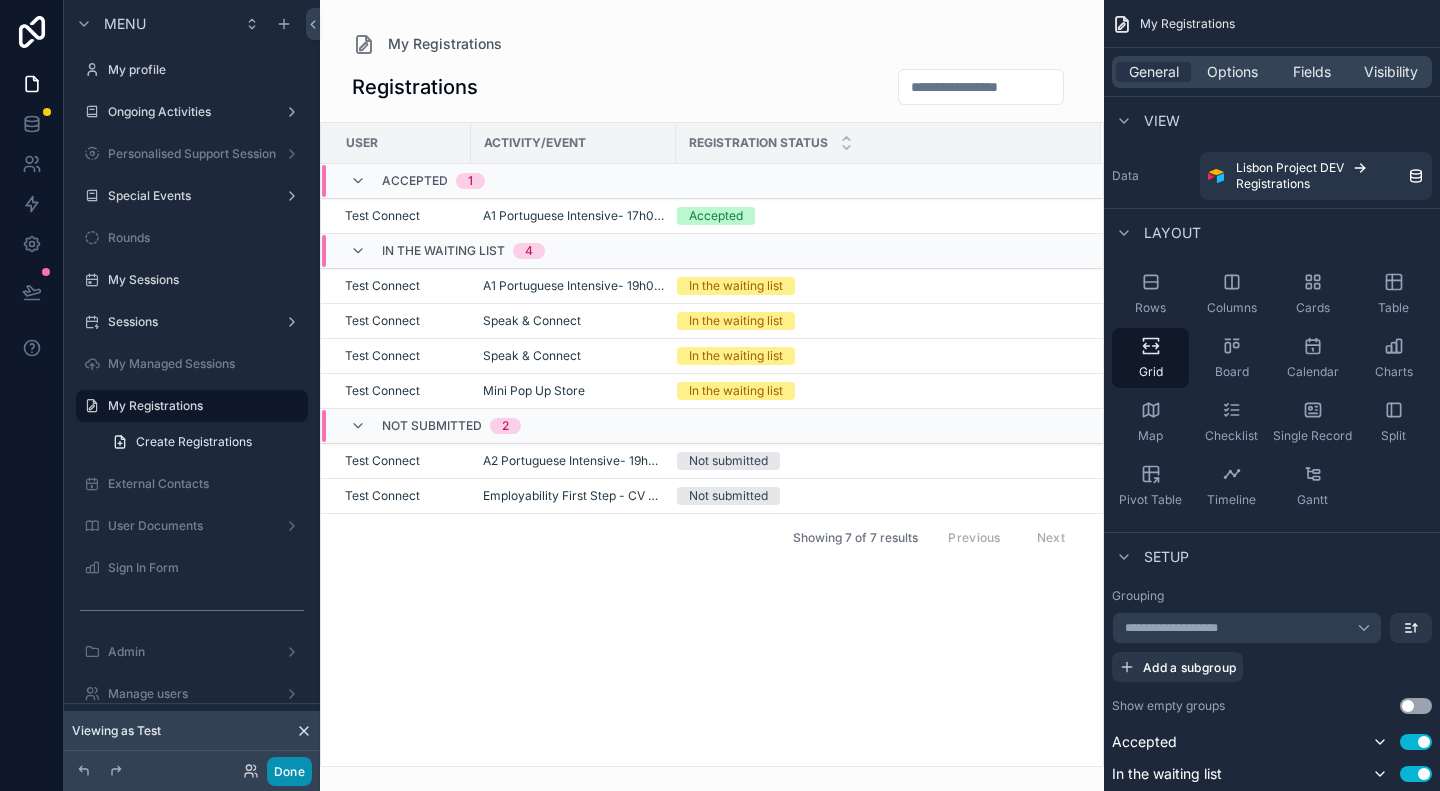 click on "Done" at bounding box center [289, 771] 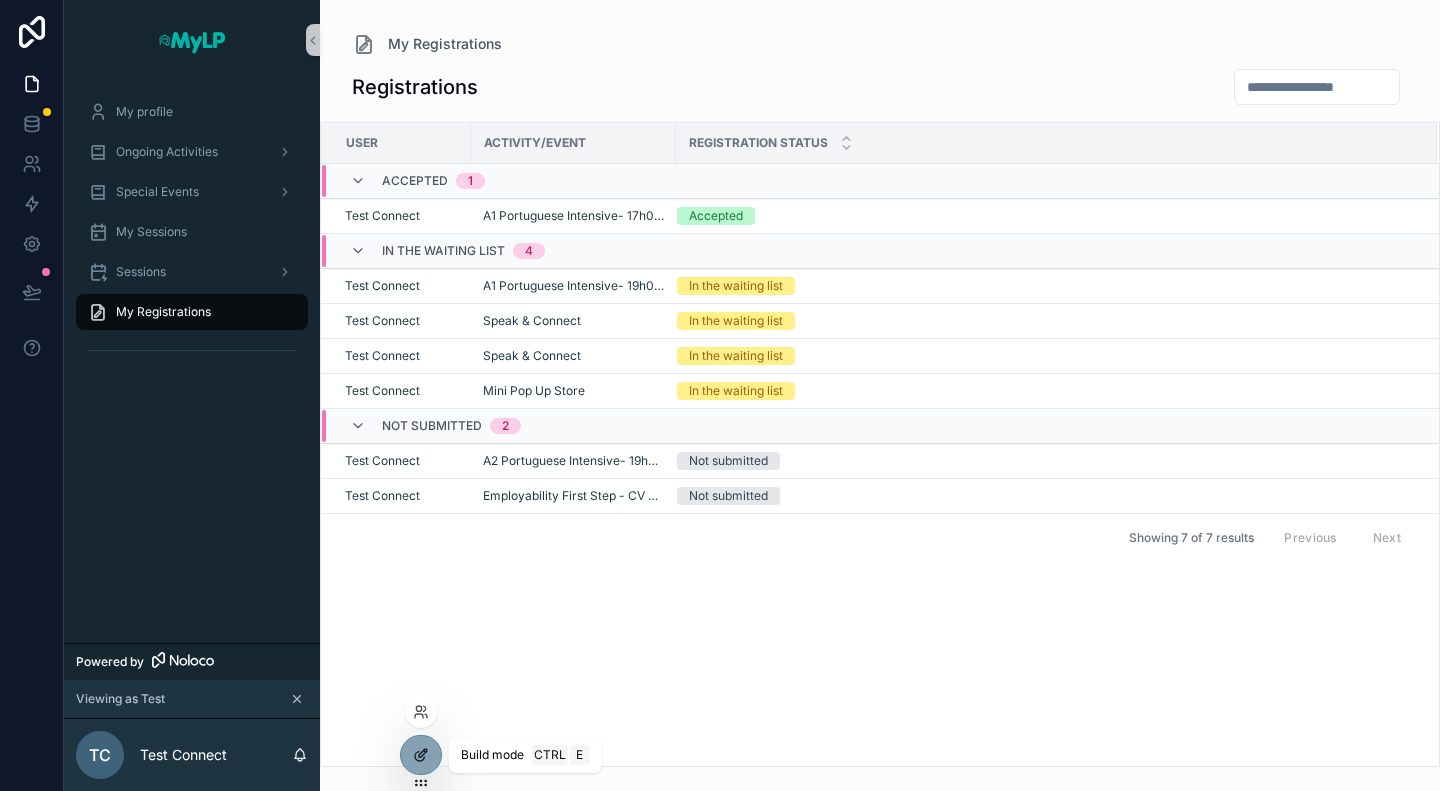 click 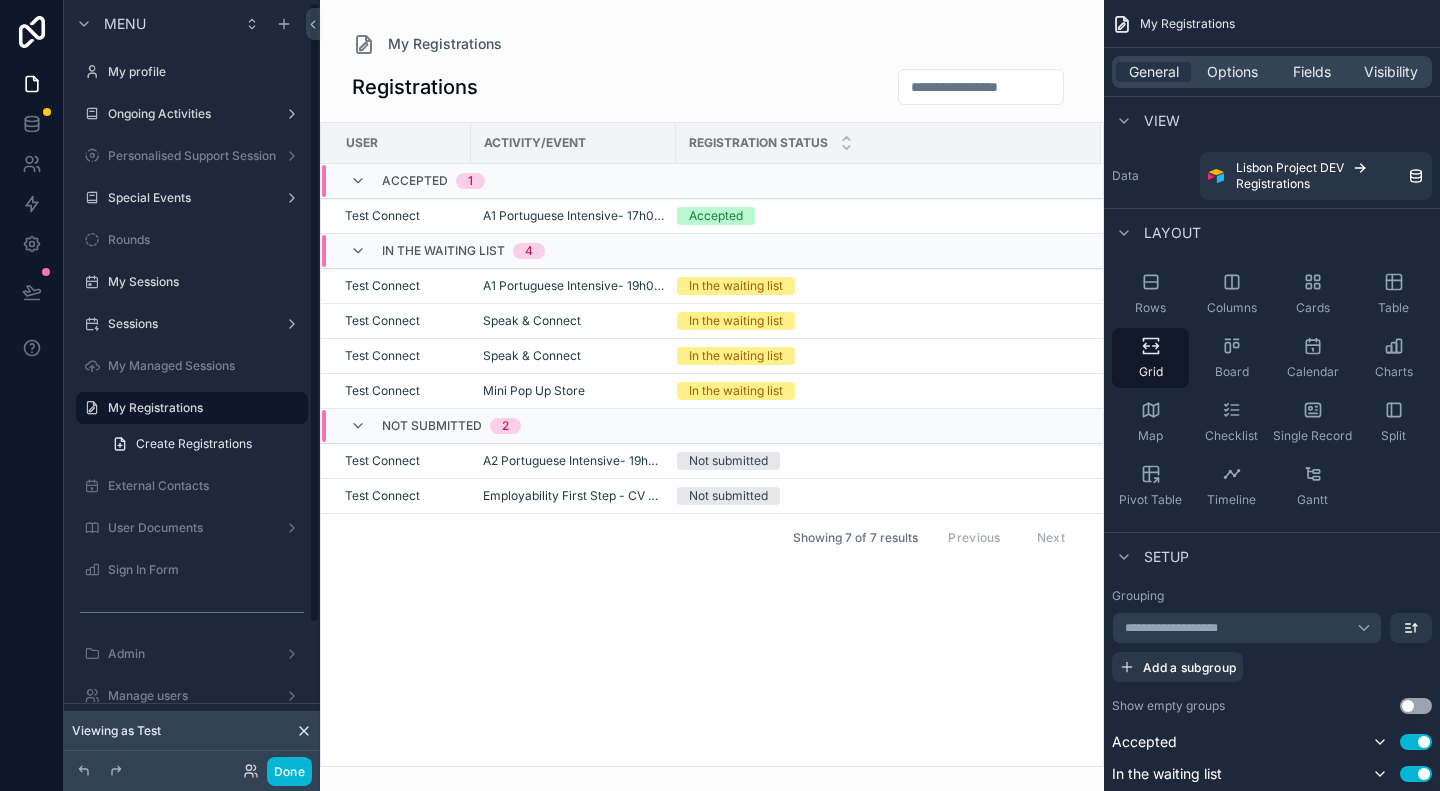 scroll, scrollTop: 2, scrollLeft: 0, axis: vertical 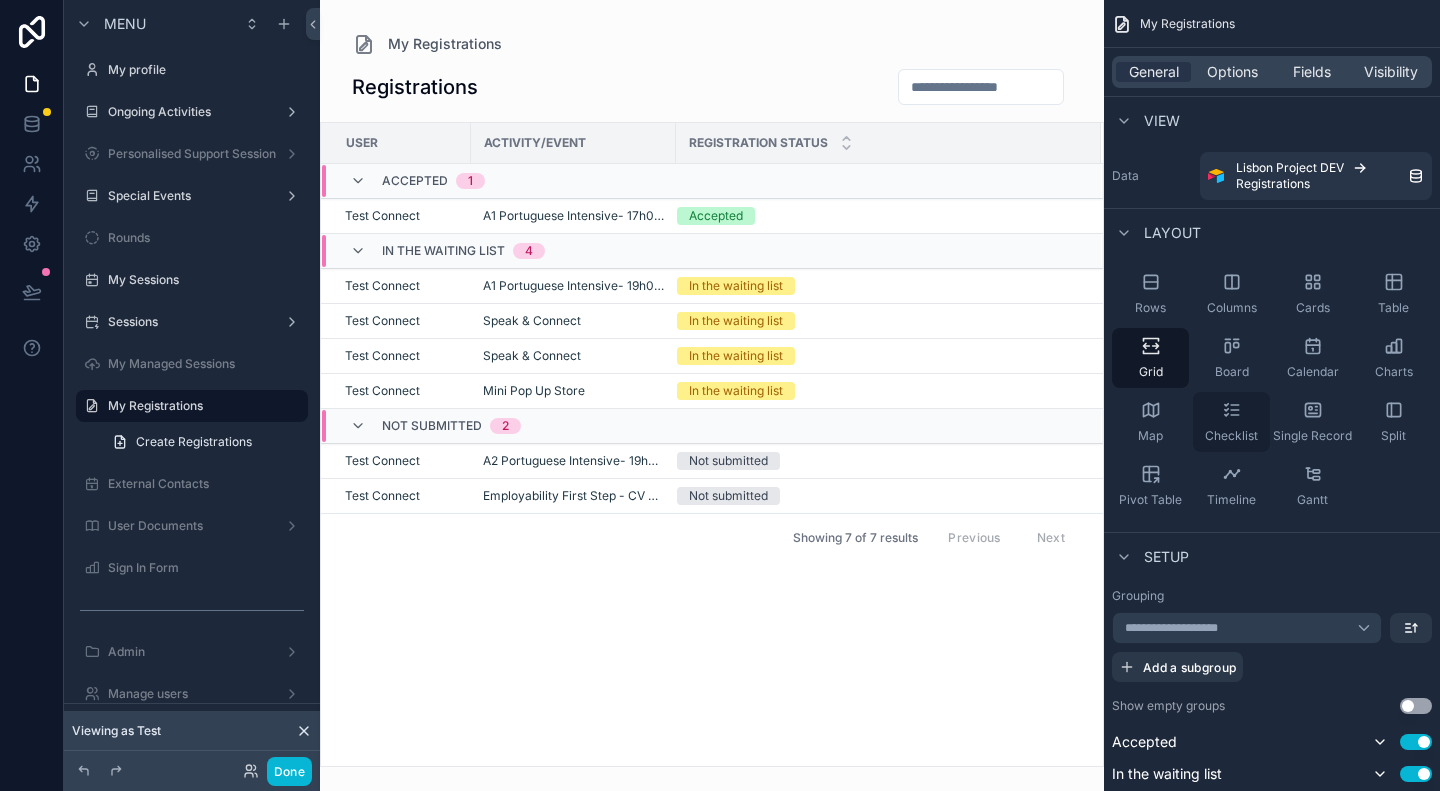 click on "Checklist" at bounding box center [1231, 422] 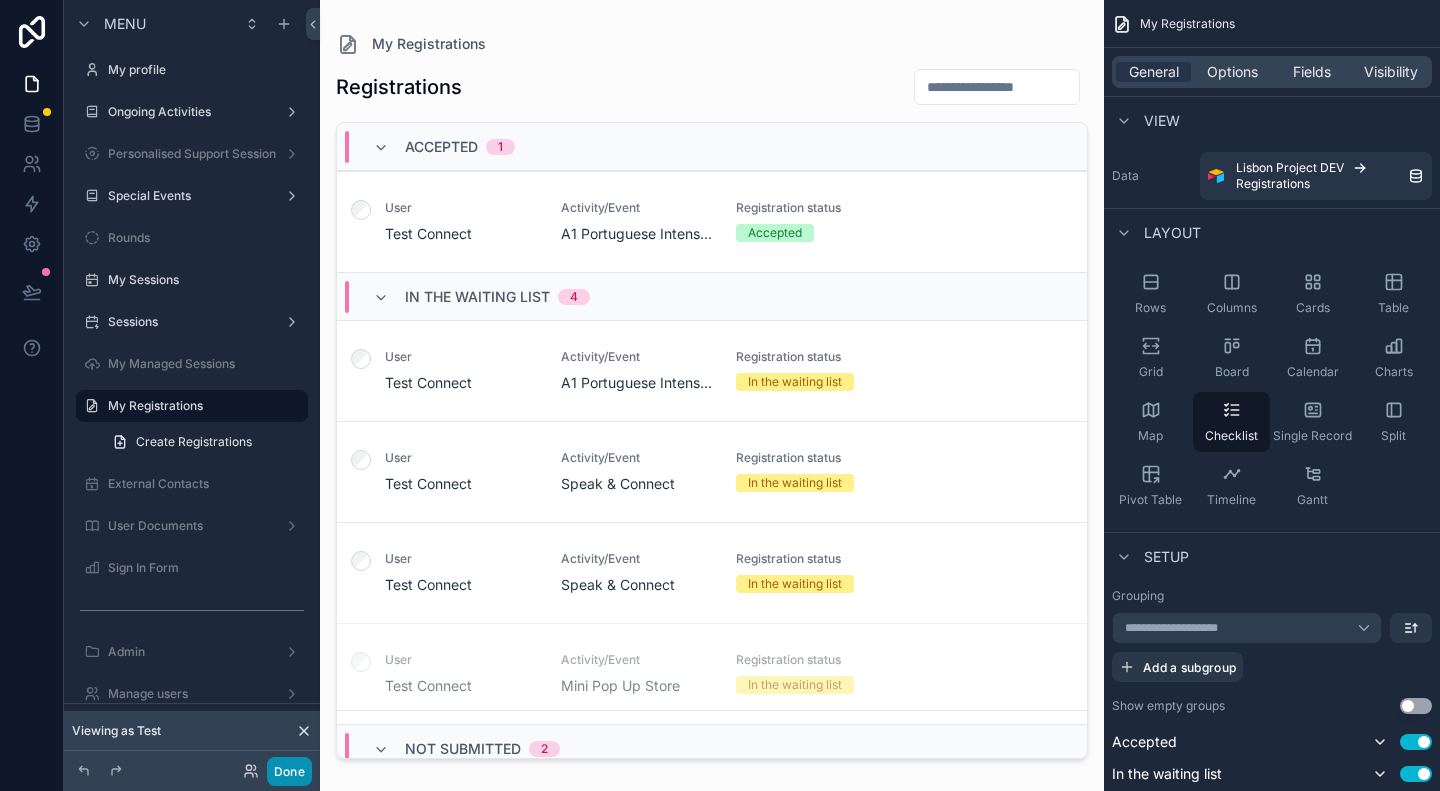 click on "Done" at bounding box center (289, 771) 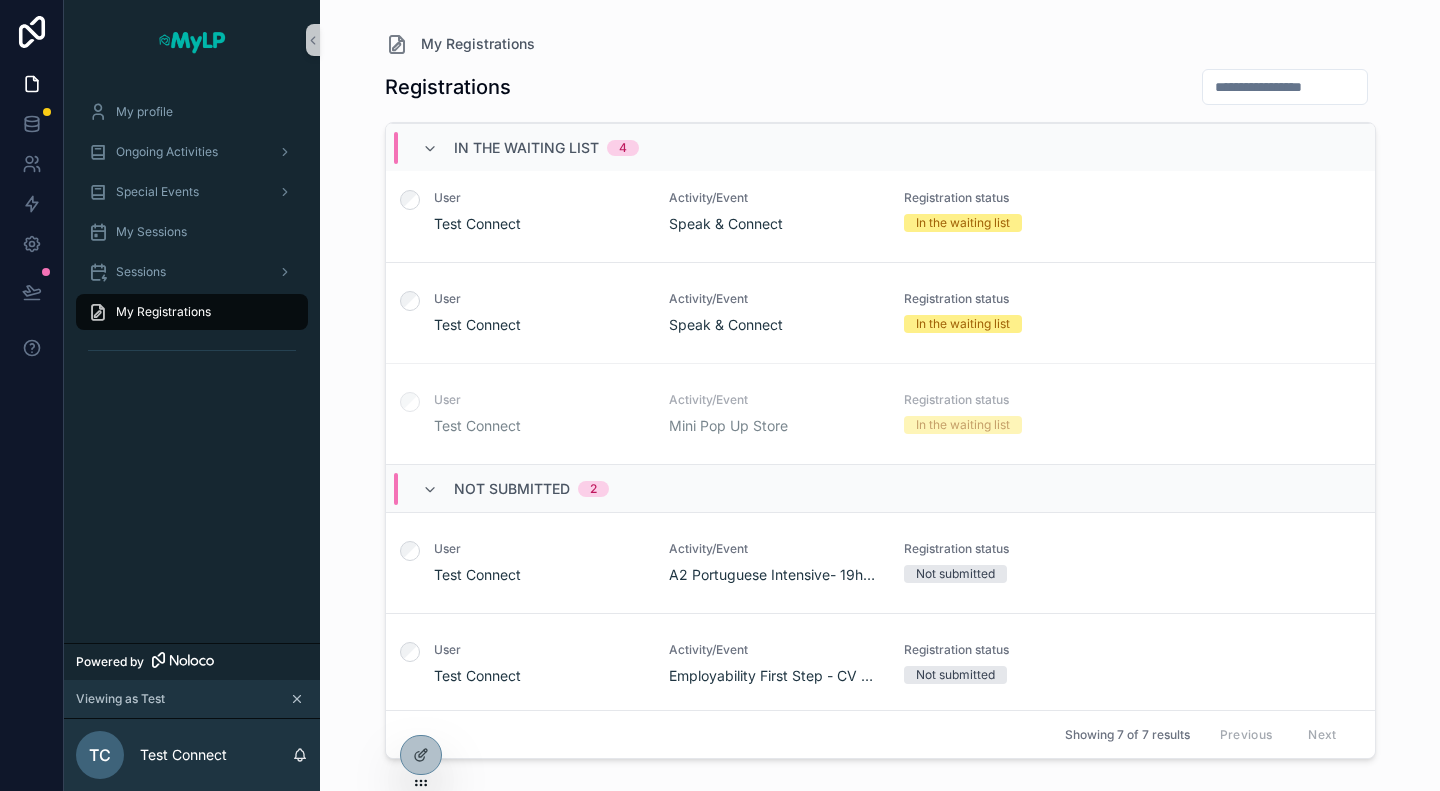 scroll, scrollTop: 0, scrollLeft: 0, axis: both 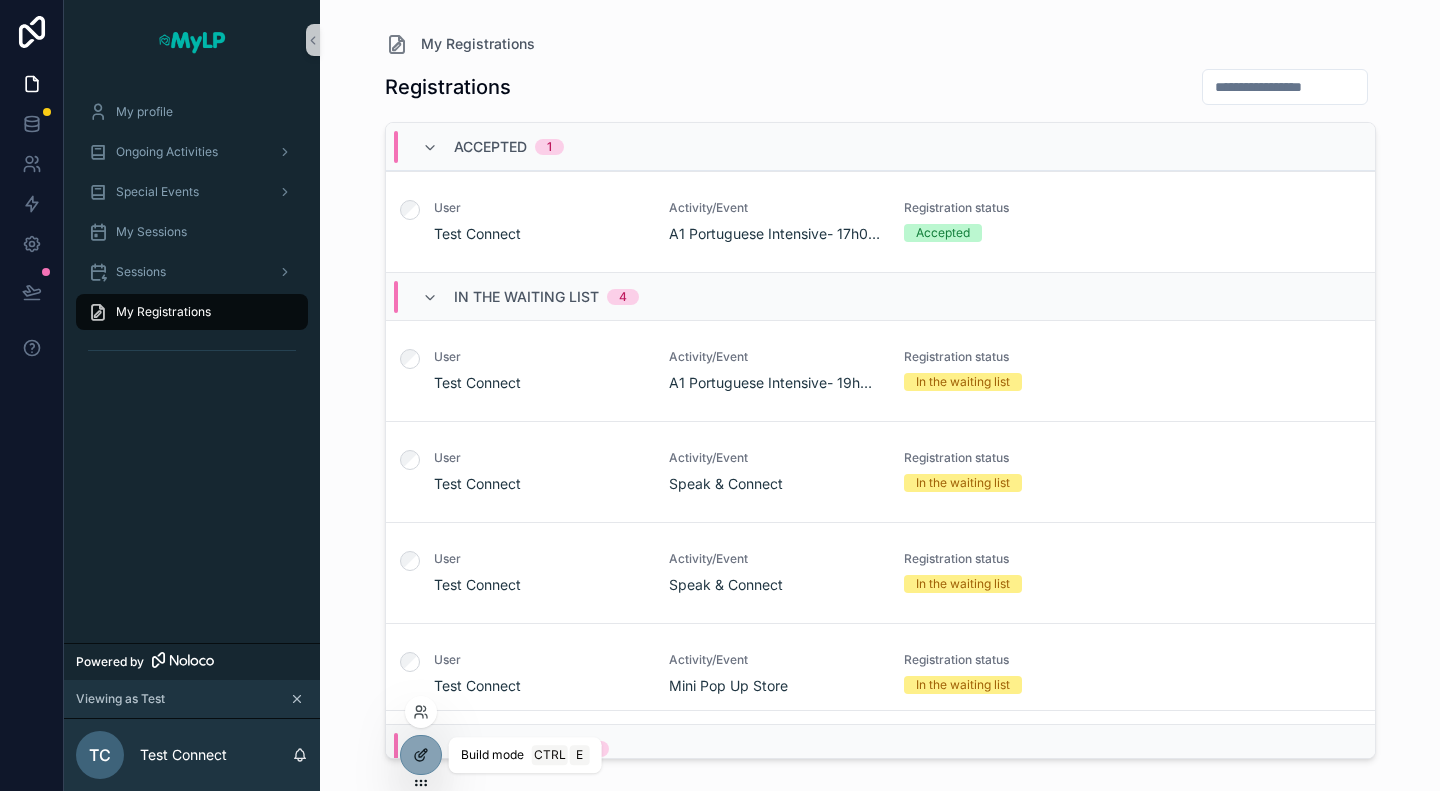 click 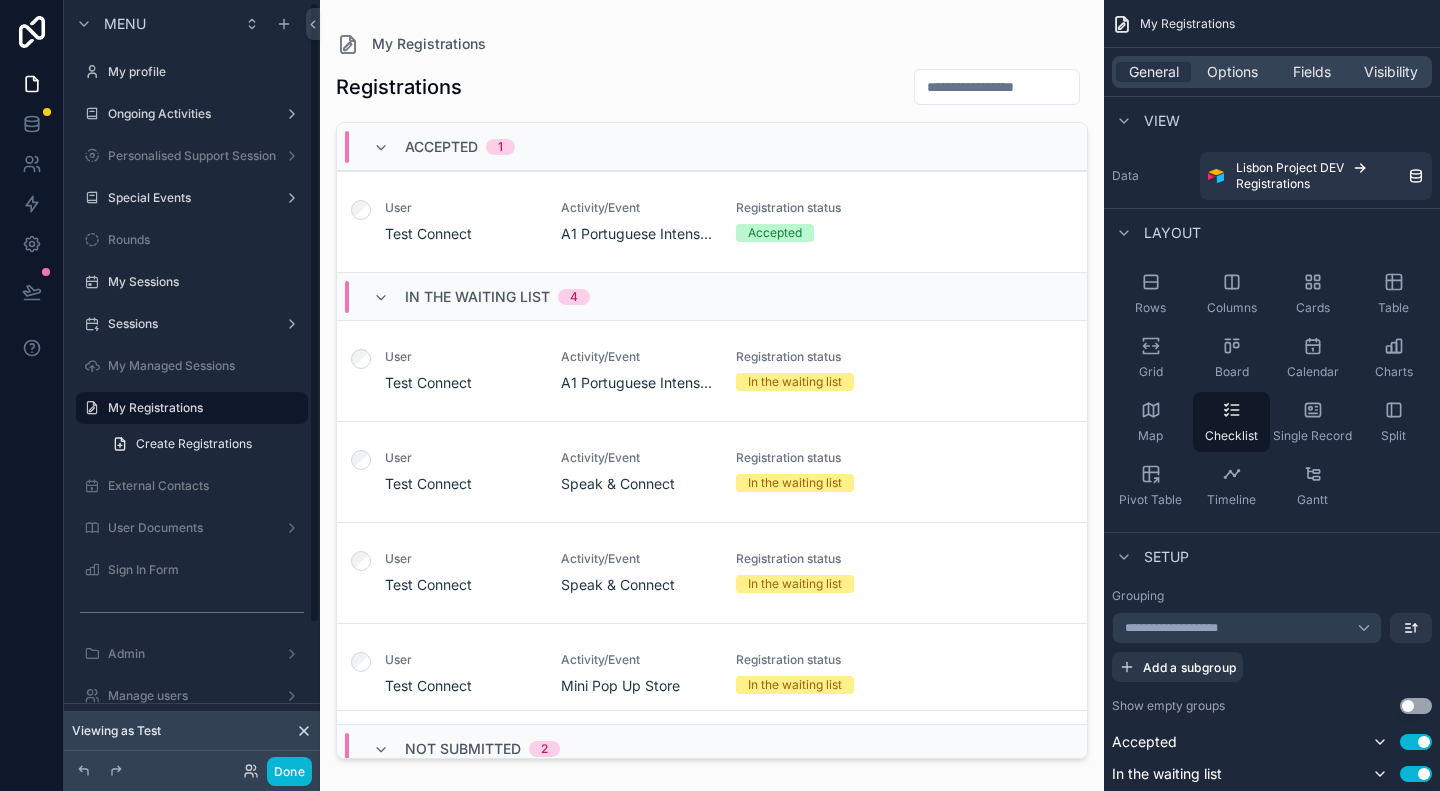 scroll, scrollTop: 2, scrollLeft: 0, axis: vertical 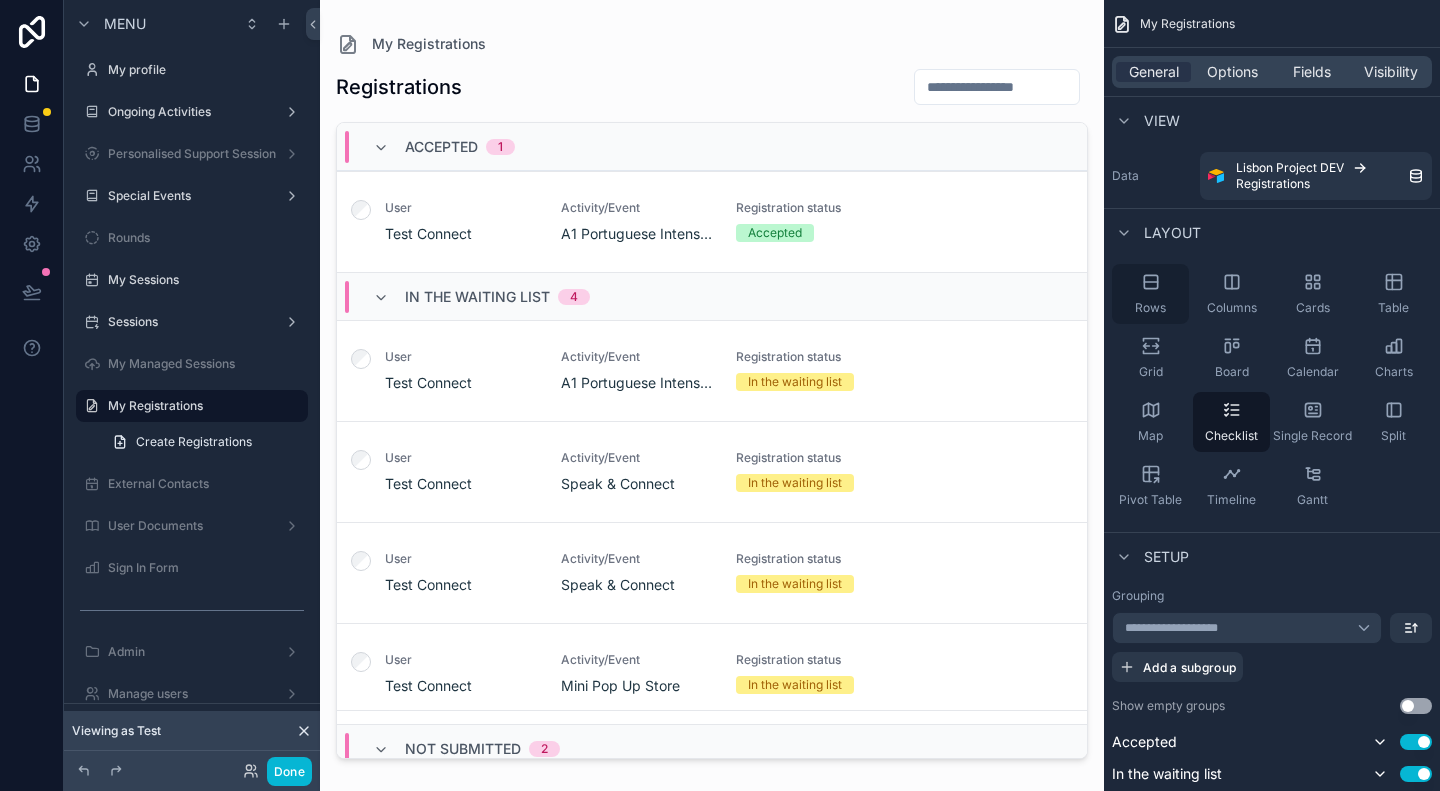 click on "Rows" at bounding box center [1150, 294] 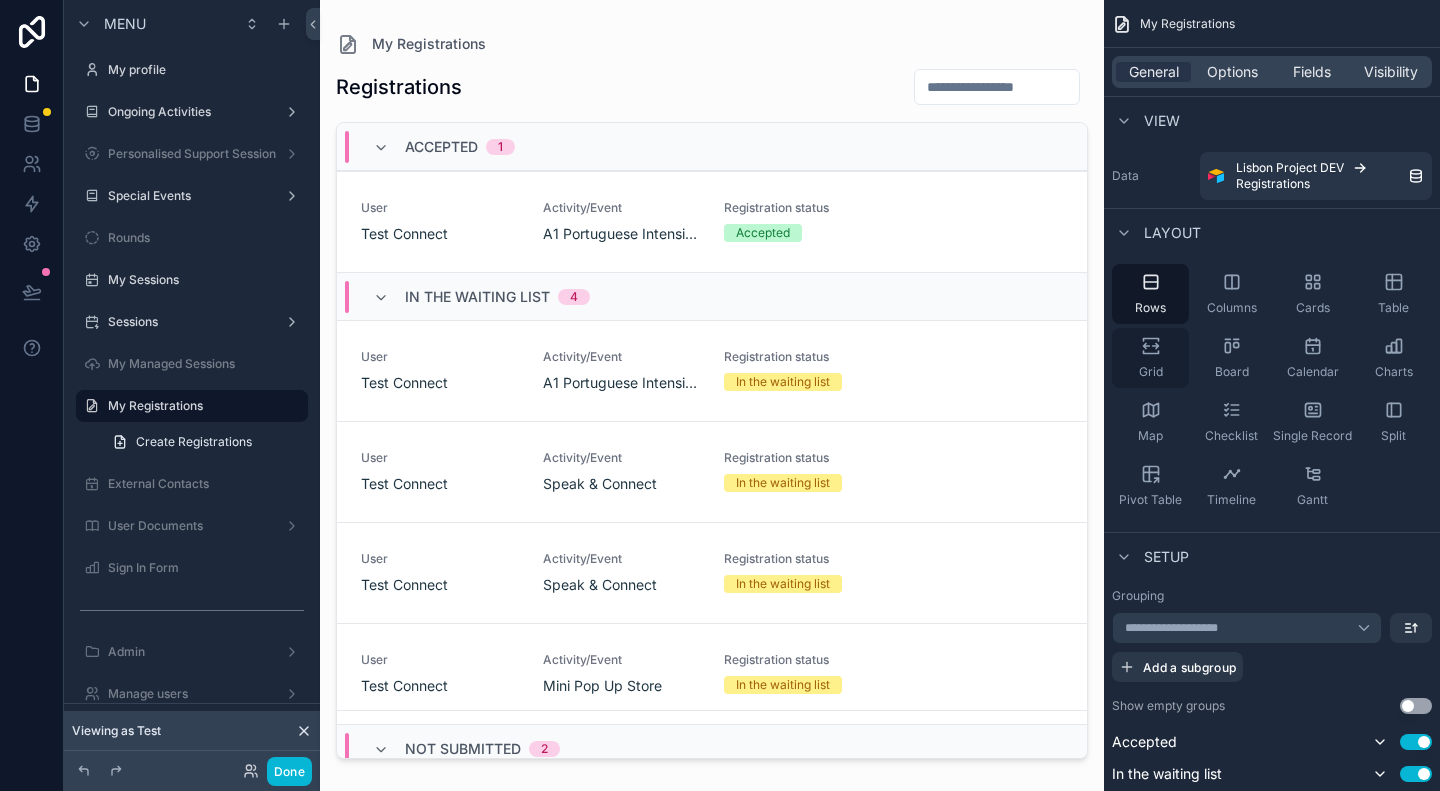 click on "Grid" at bounding box center (1150, 358) 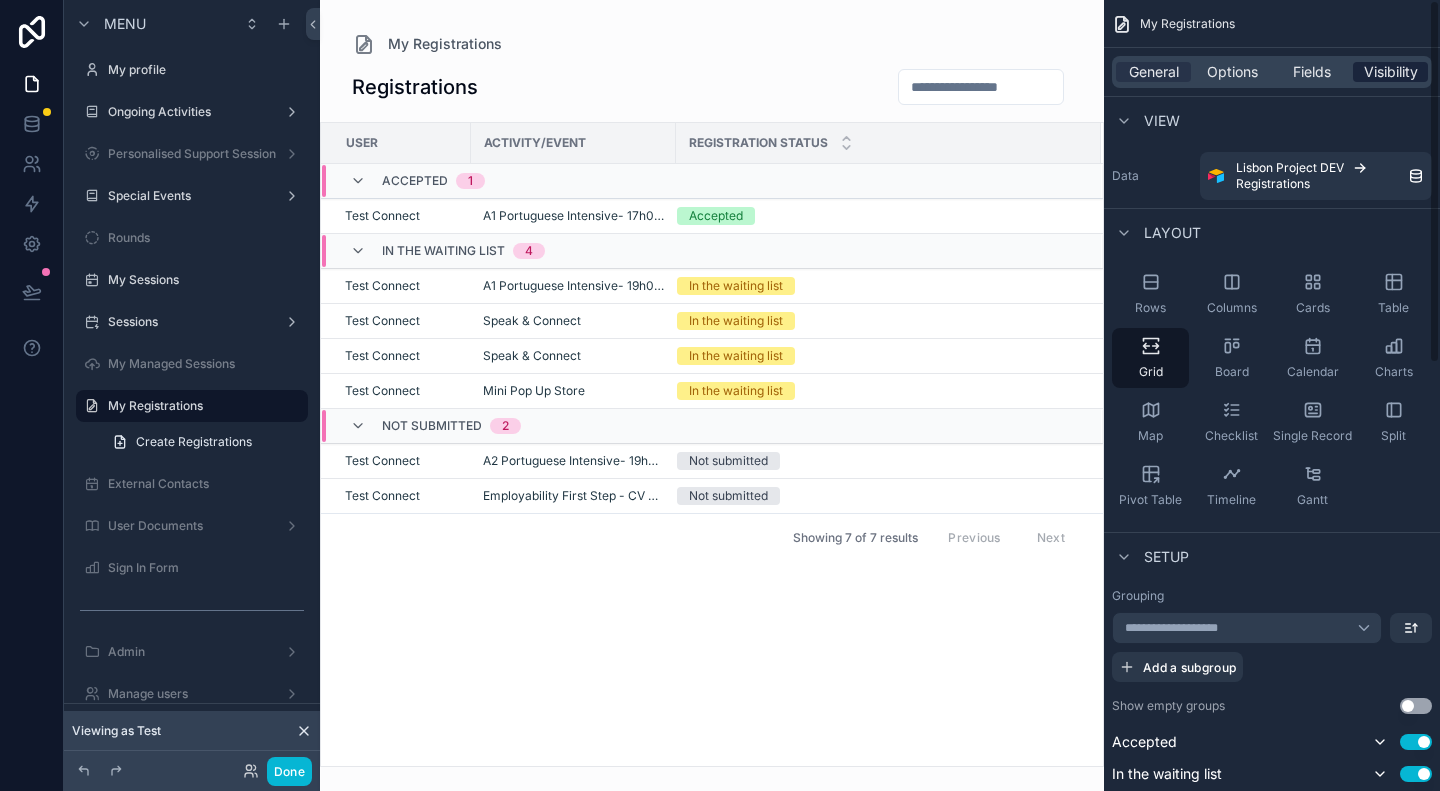 click on "Visibility" at bounding box center (1391, 72) 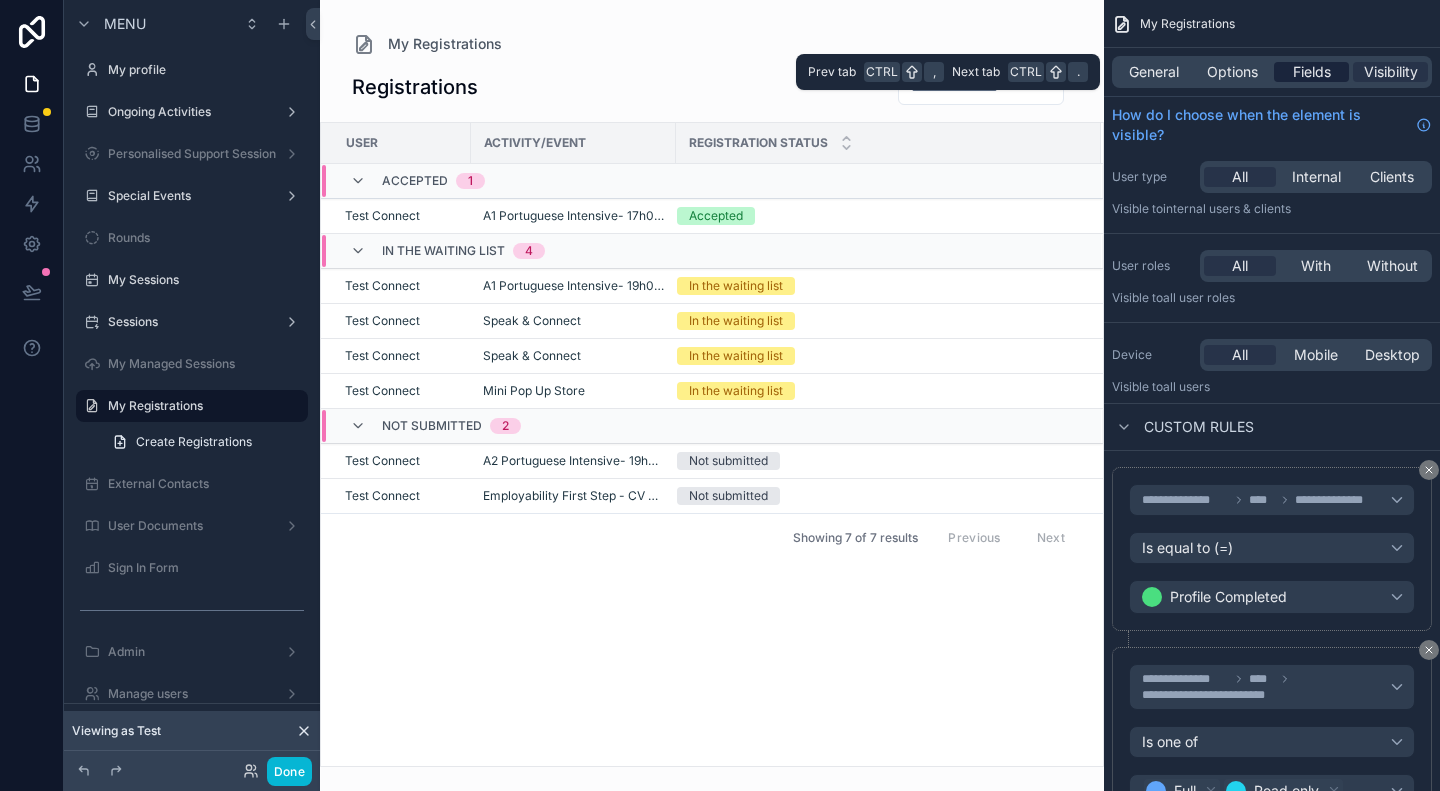 click on "Fields" at bounding box center (1312, 72) 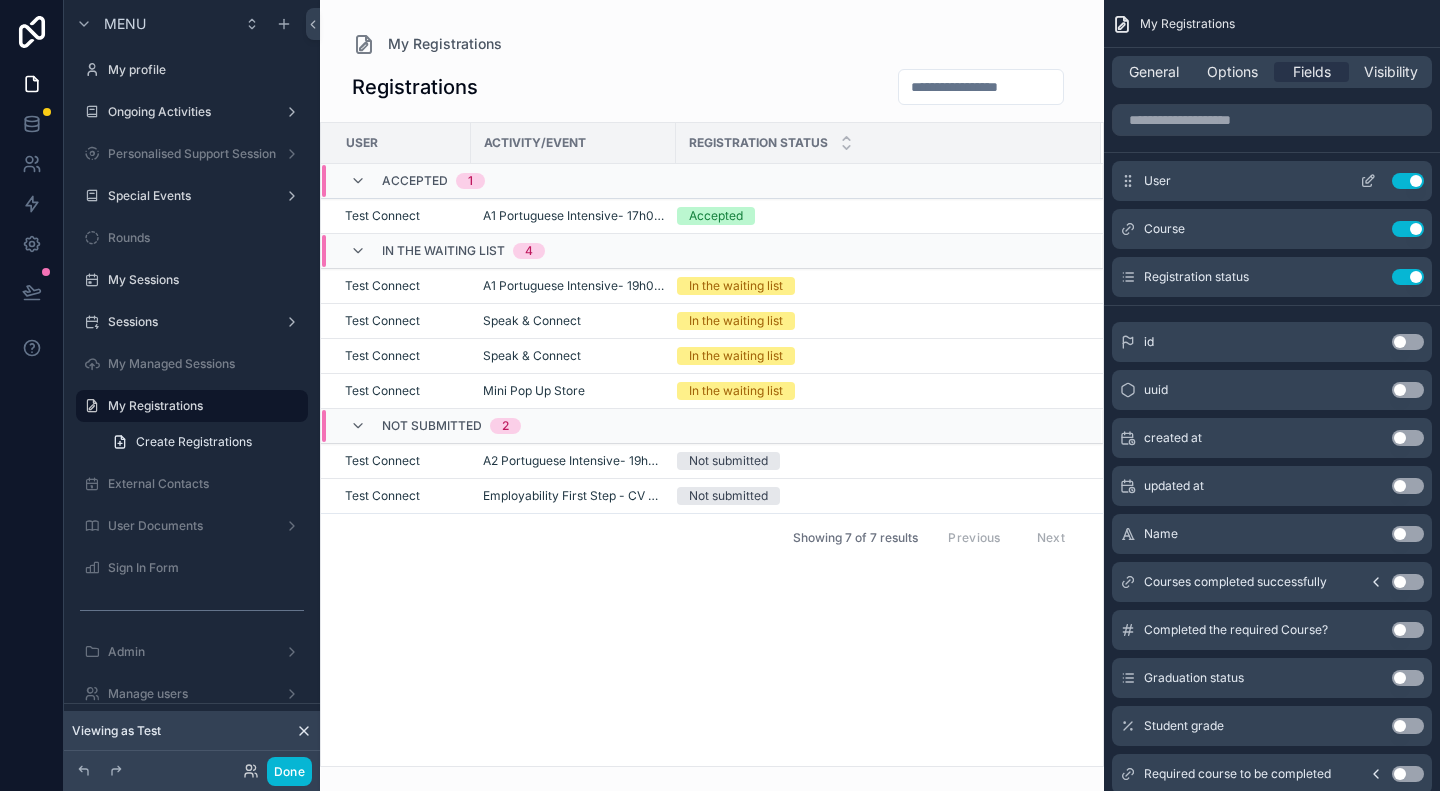 click 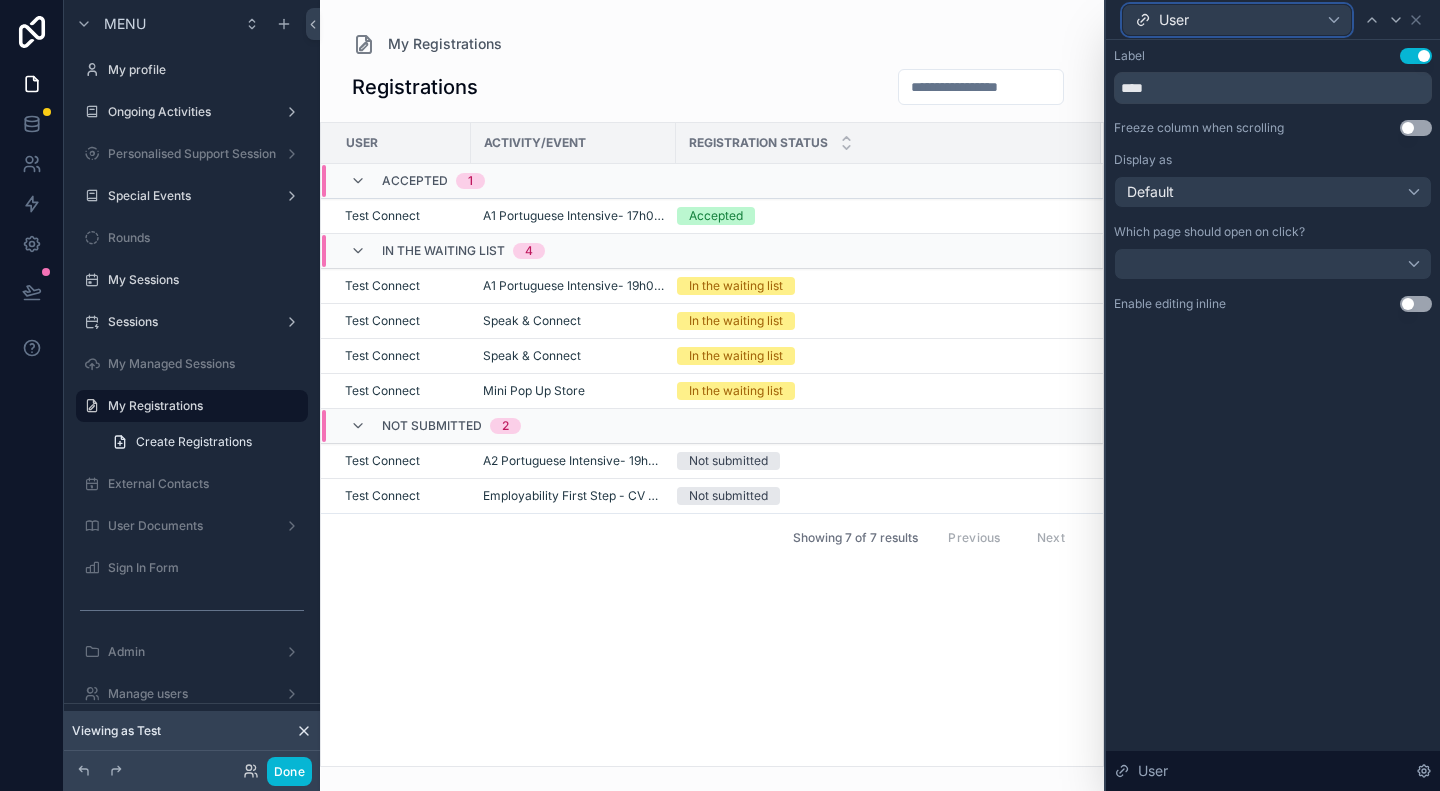 click on "User" at bounding box center (1237, 20) 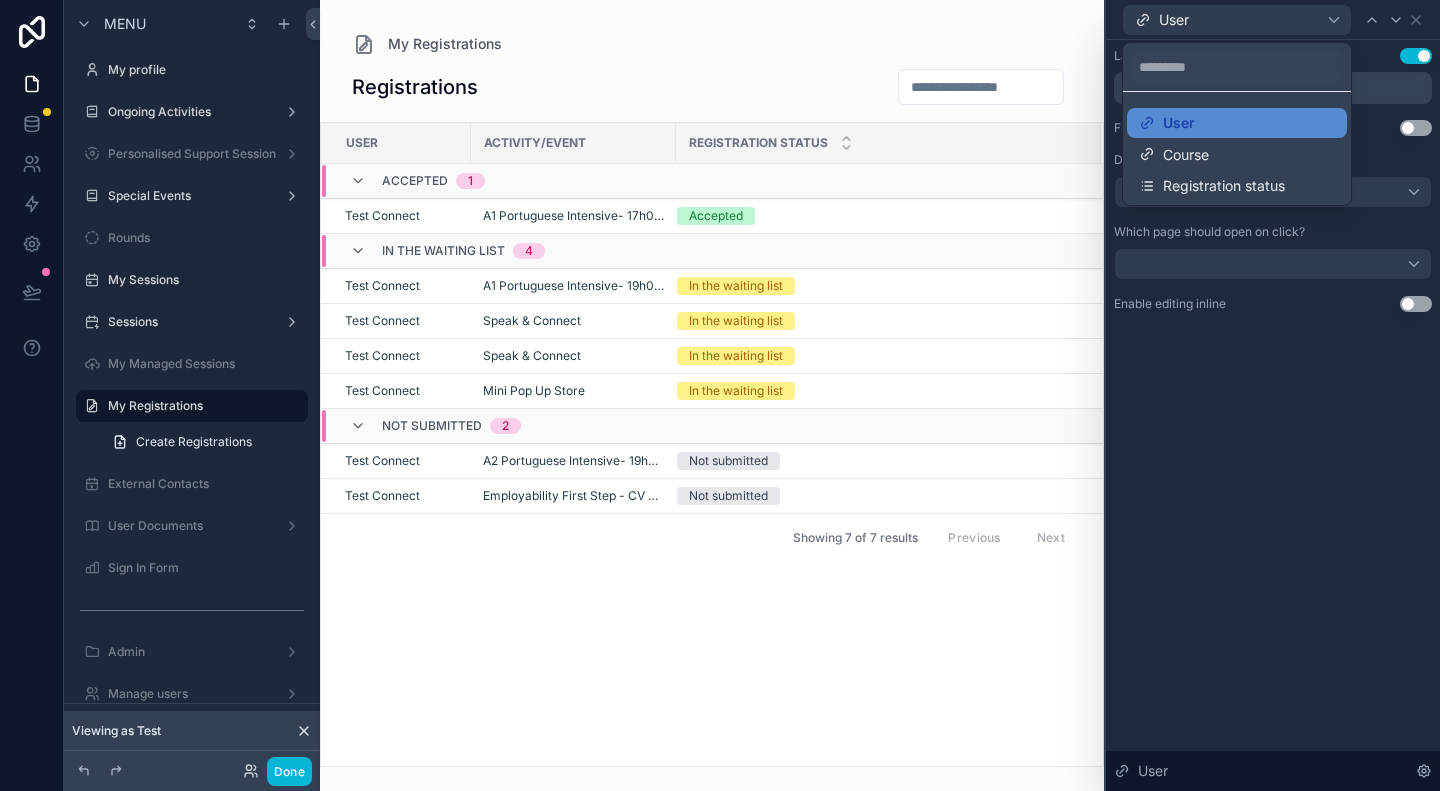 click at bounding box center (1273, 395) 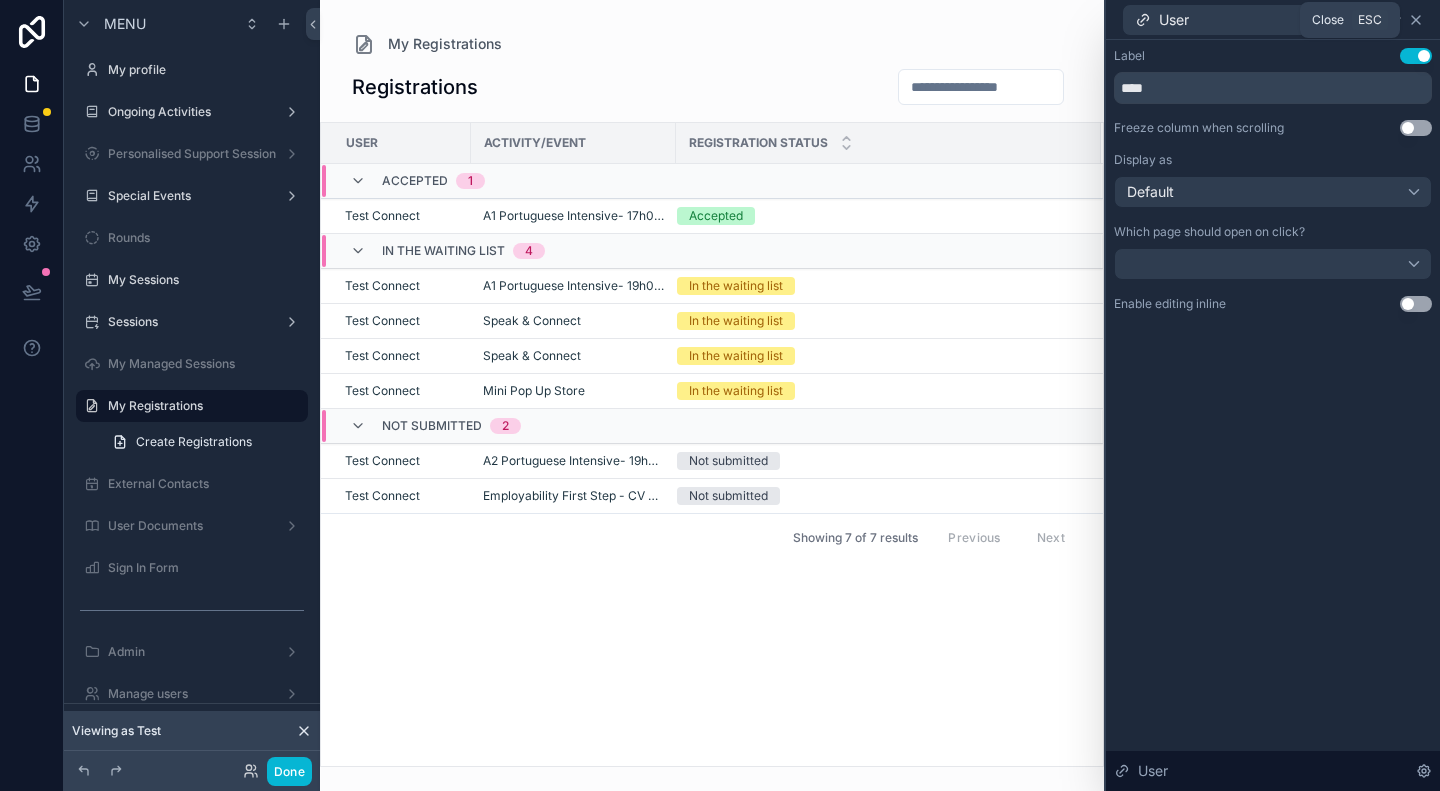 click 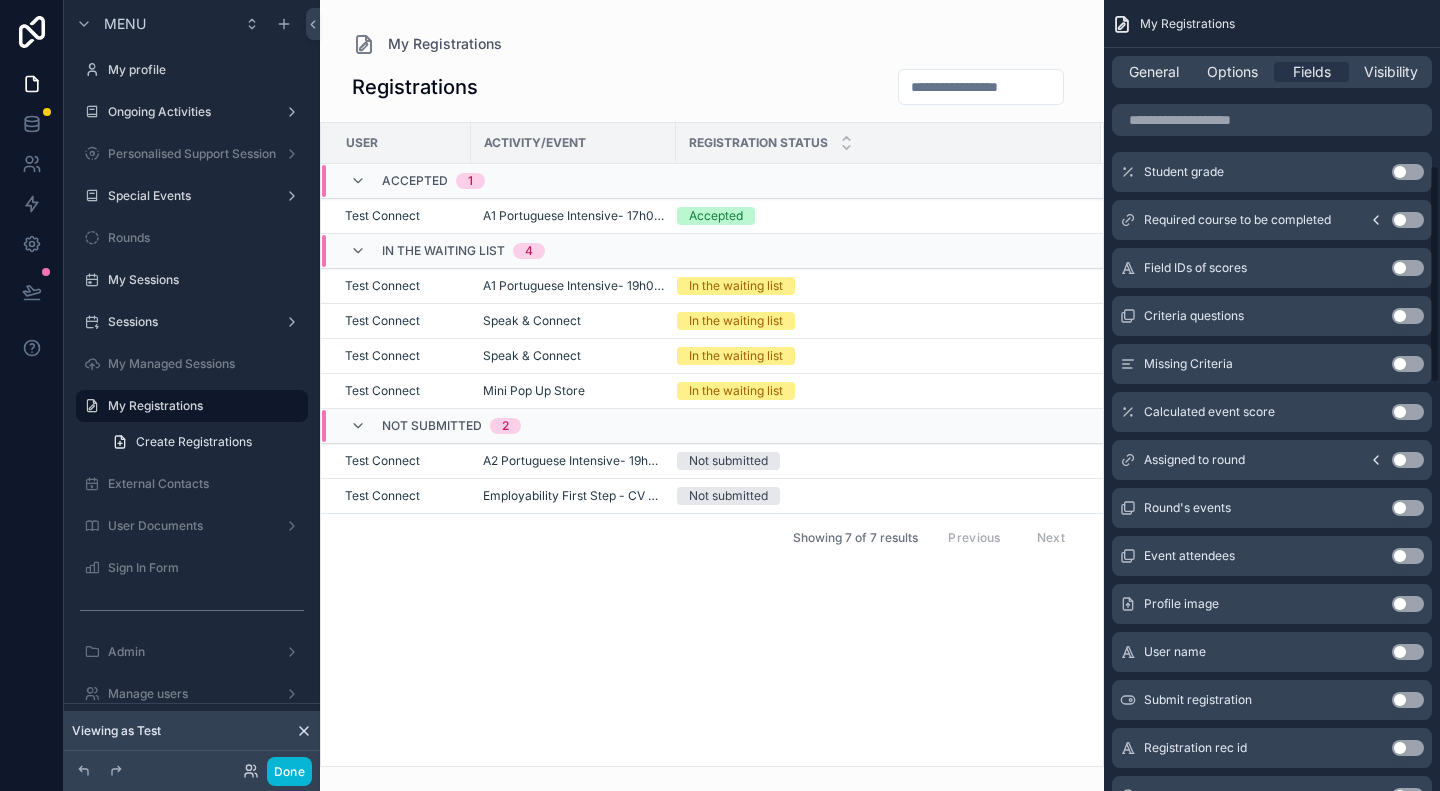 scroll, scrollTop: 600, scrollLeft: 0, axis: vertical 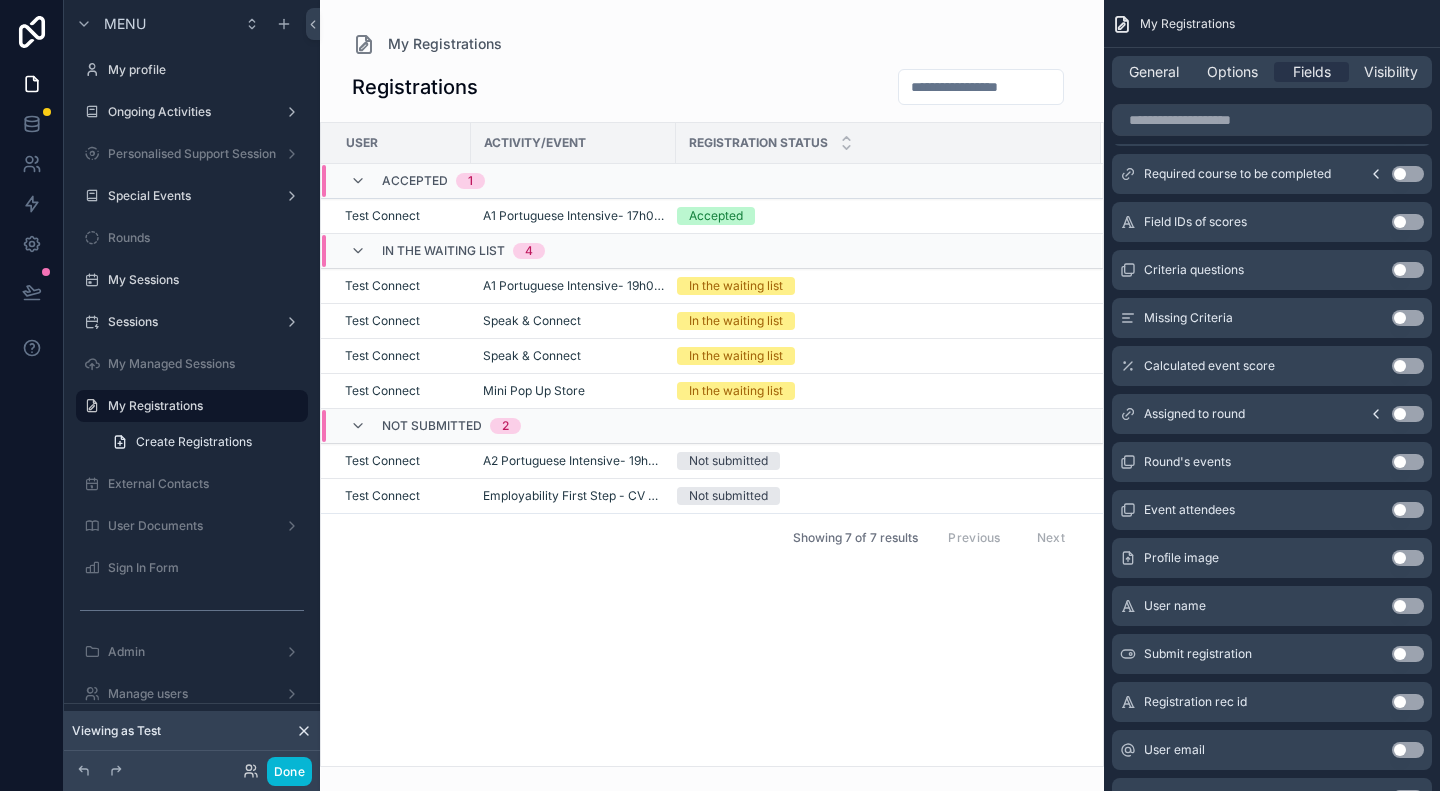 click on "Use setting" at bounding box center (1408, 606) 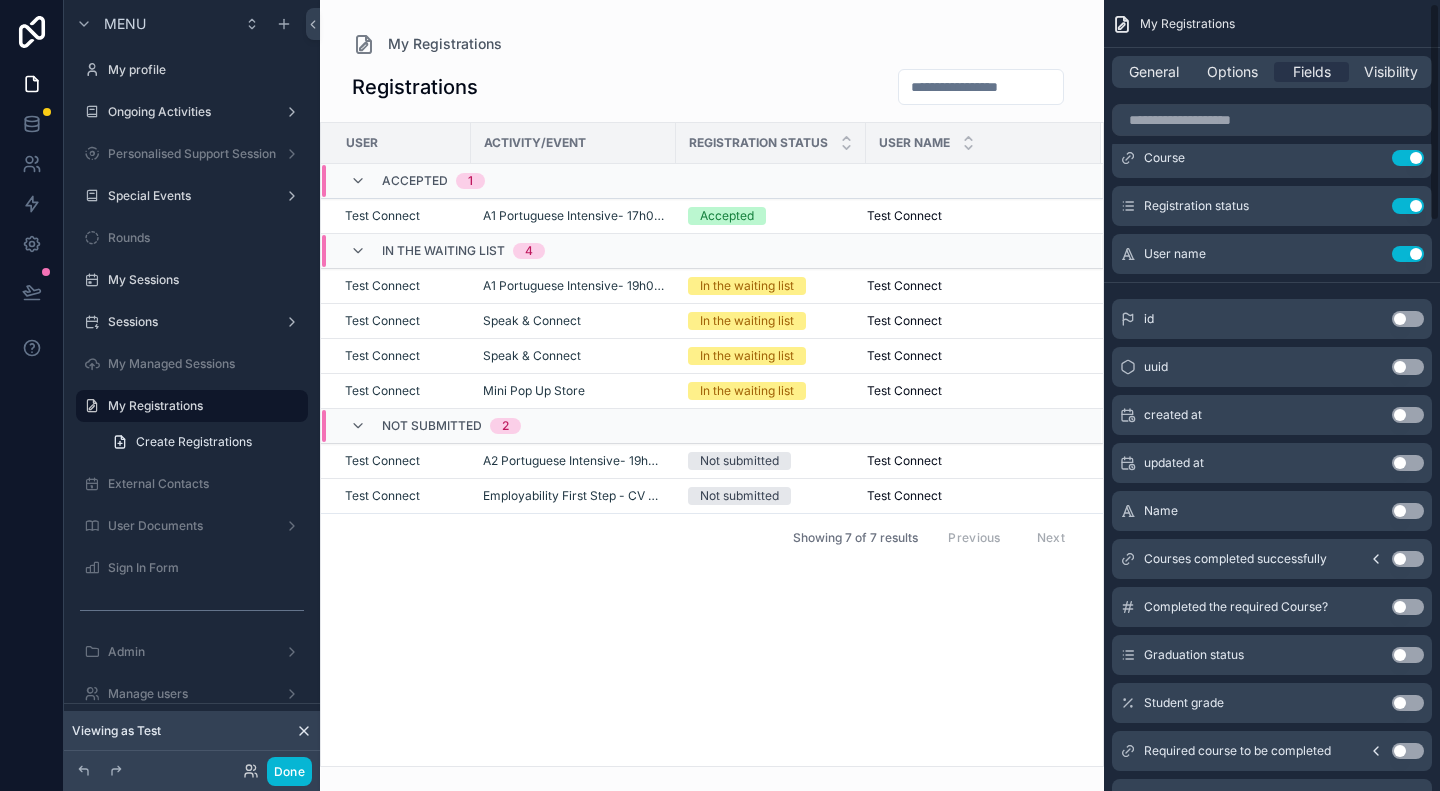 scroll, scrollTop: 0, scrollLeft: 0, axis: both 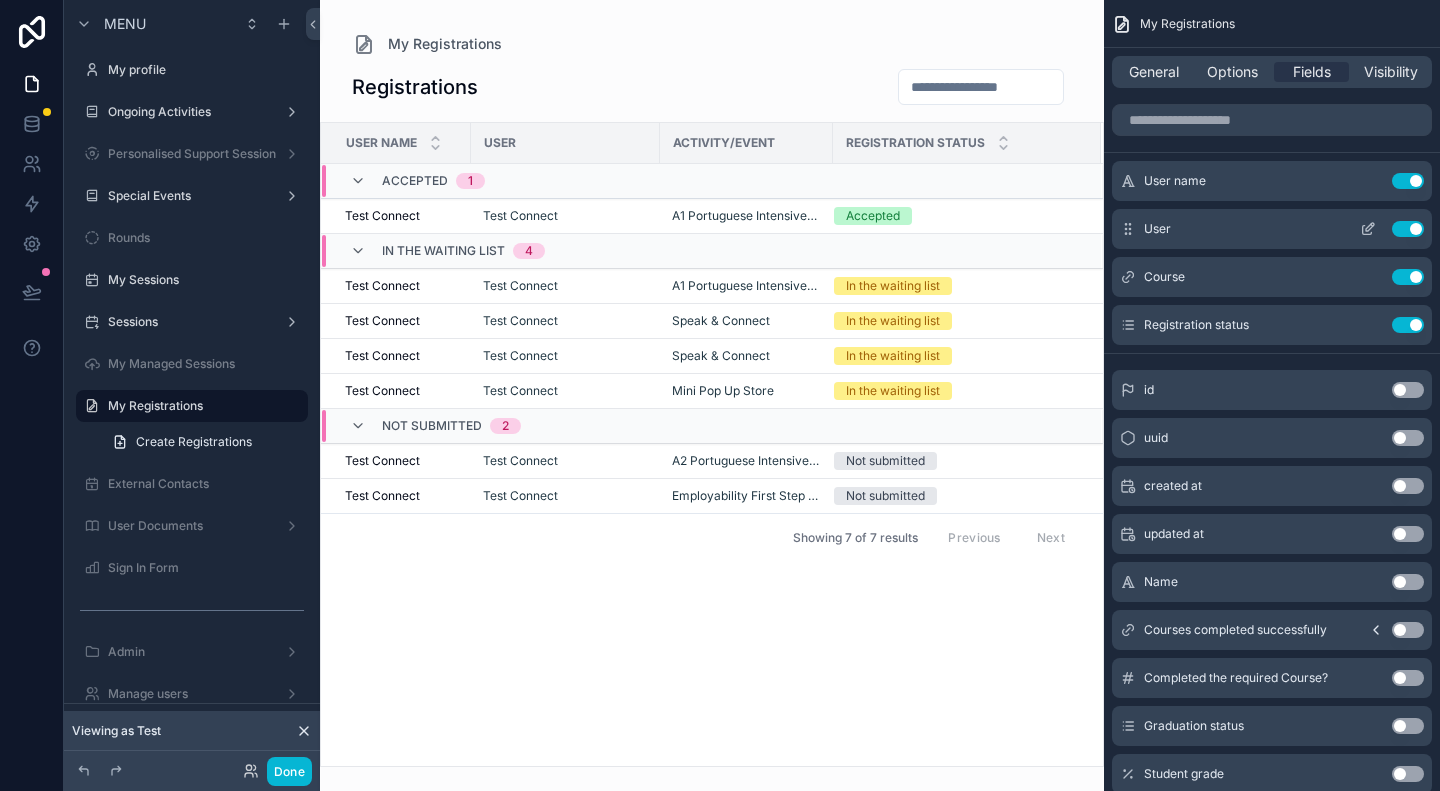 click on "Use setting" at bounding box center [1408, 229] 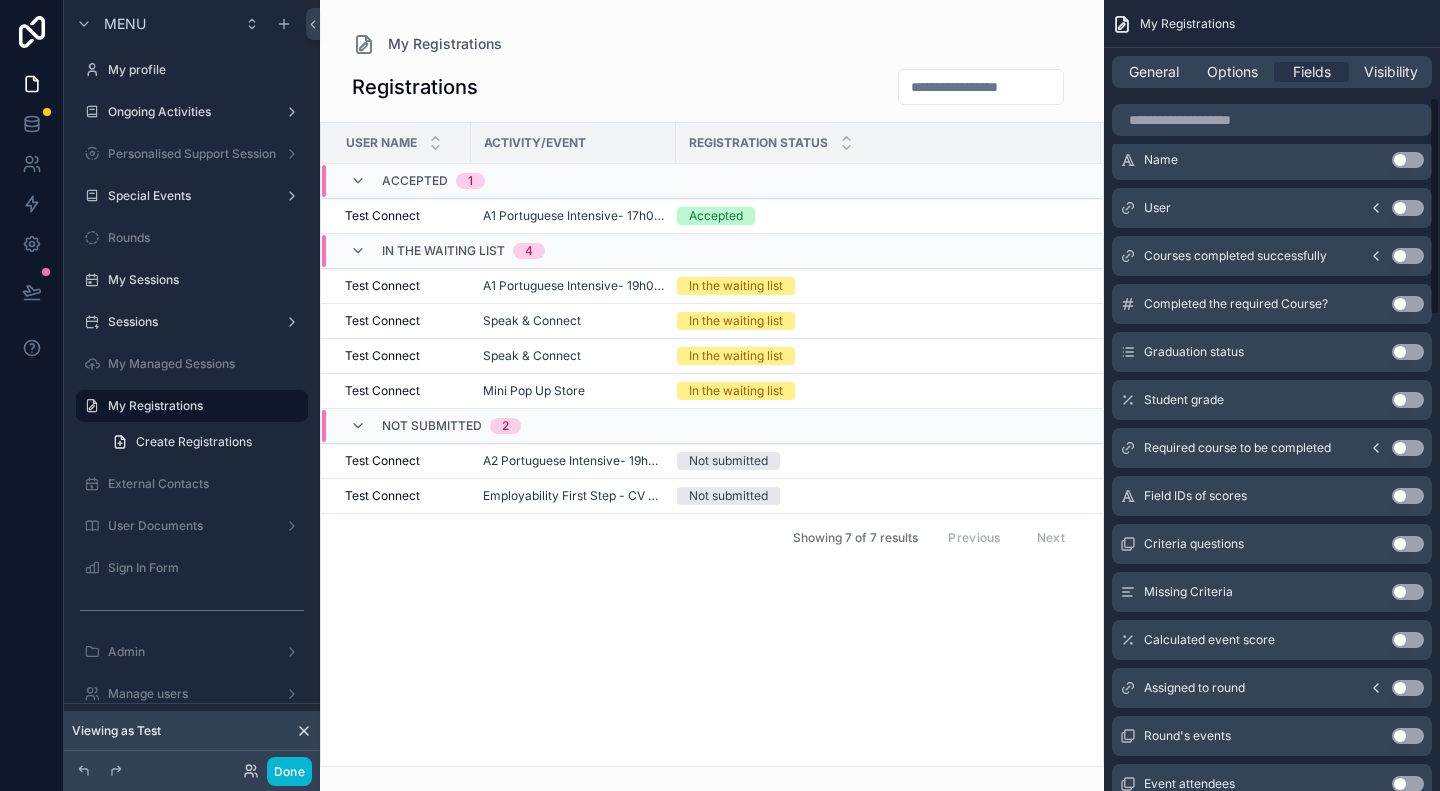 scroll, scrollTop: 0, scrollLeft: 0, axis: both 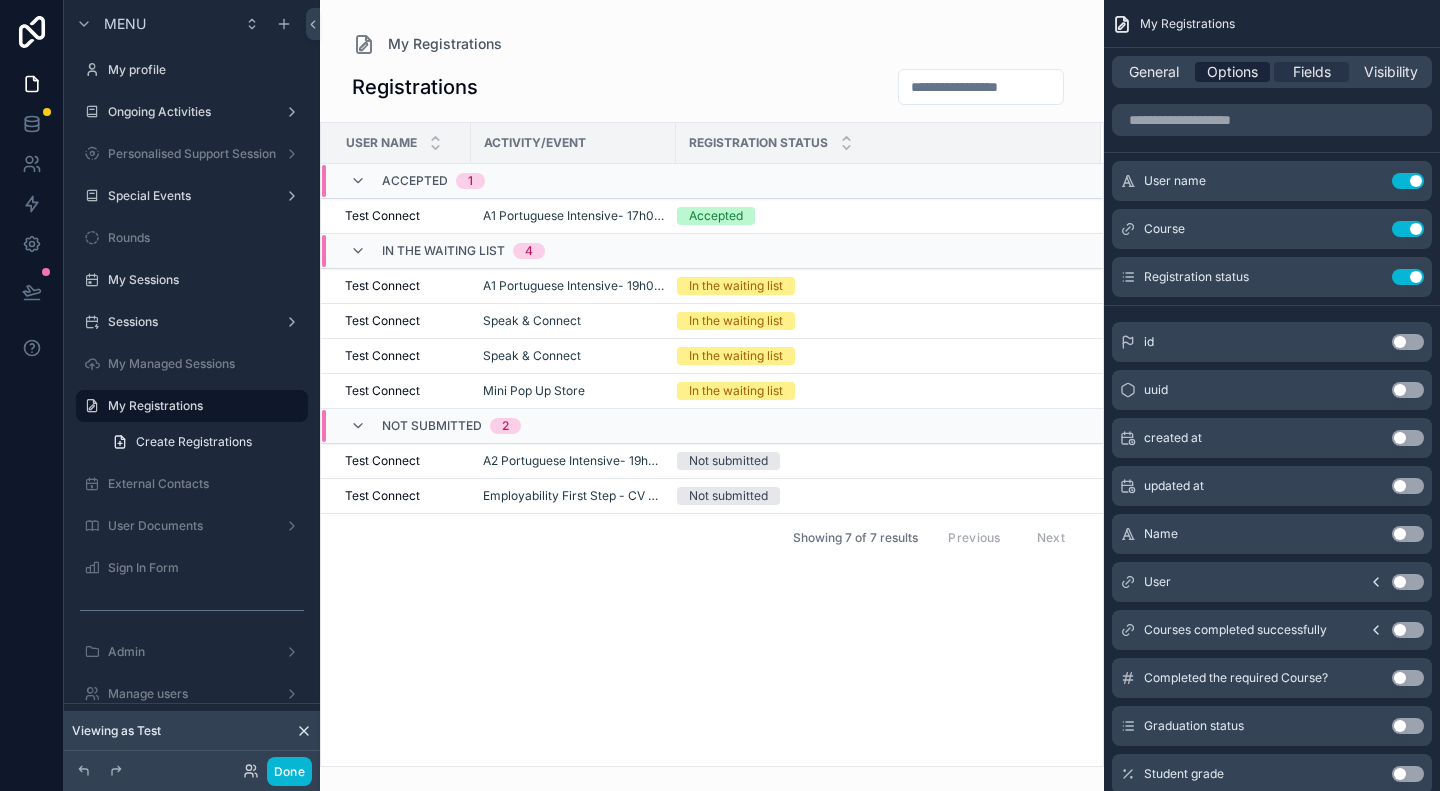 click on "Options" at bounding box center (1232, 72) 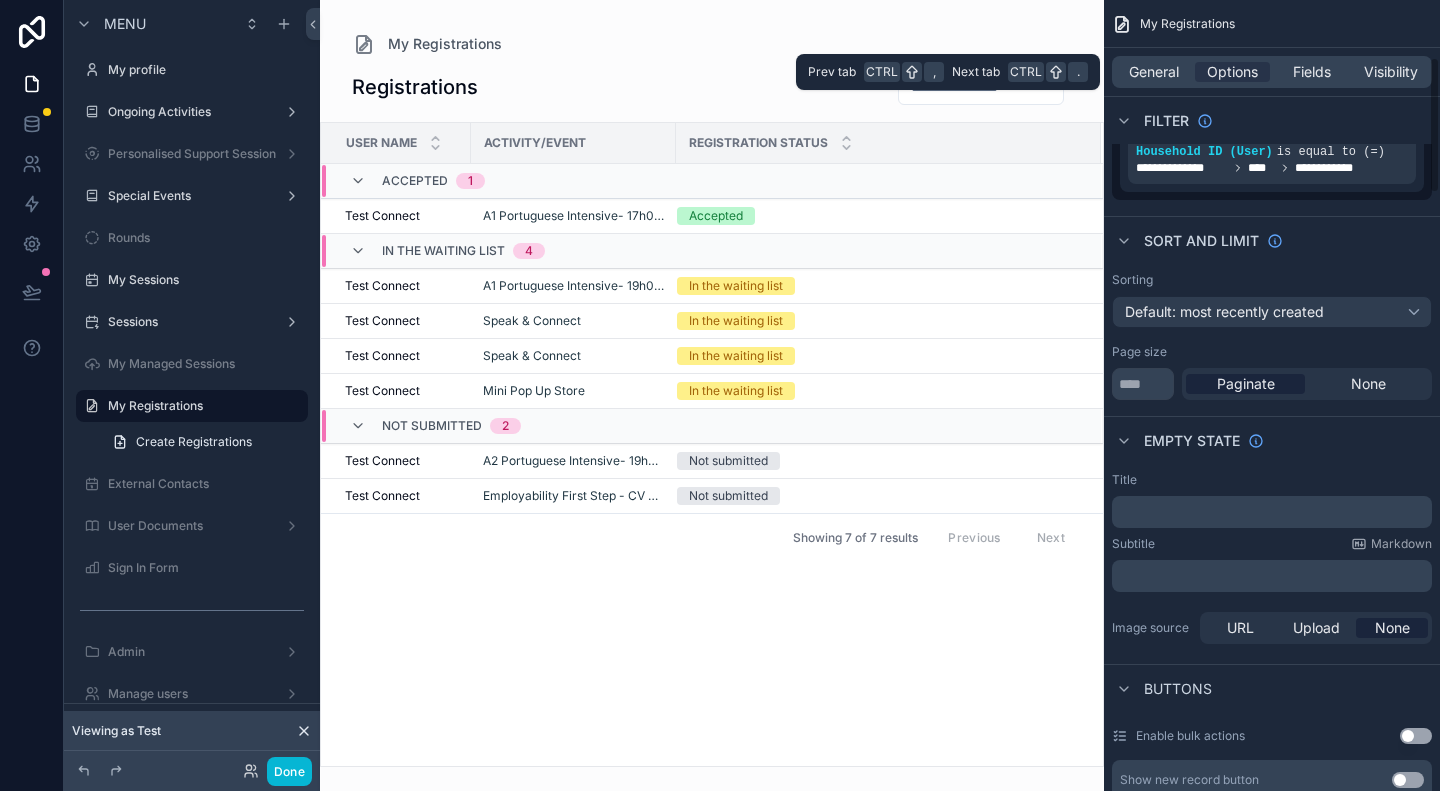 scroll, scrollTop: 0, scrollLeft: 0, axis: both 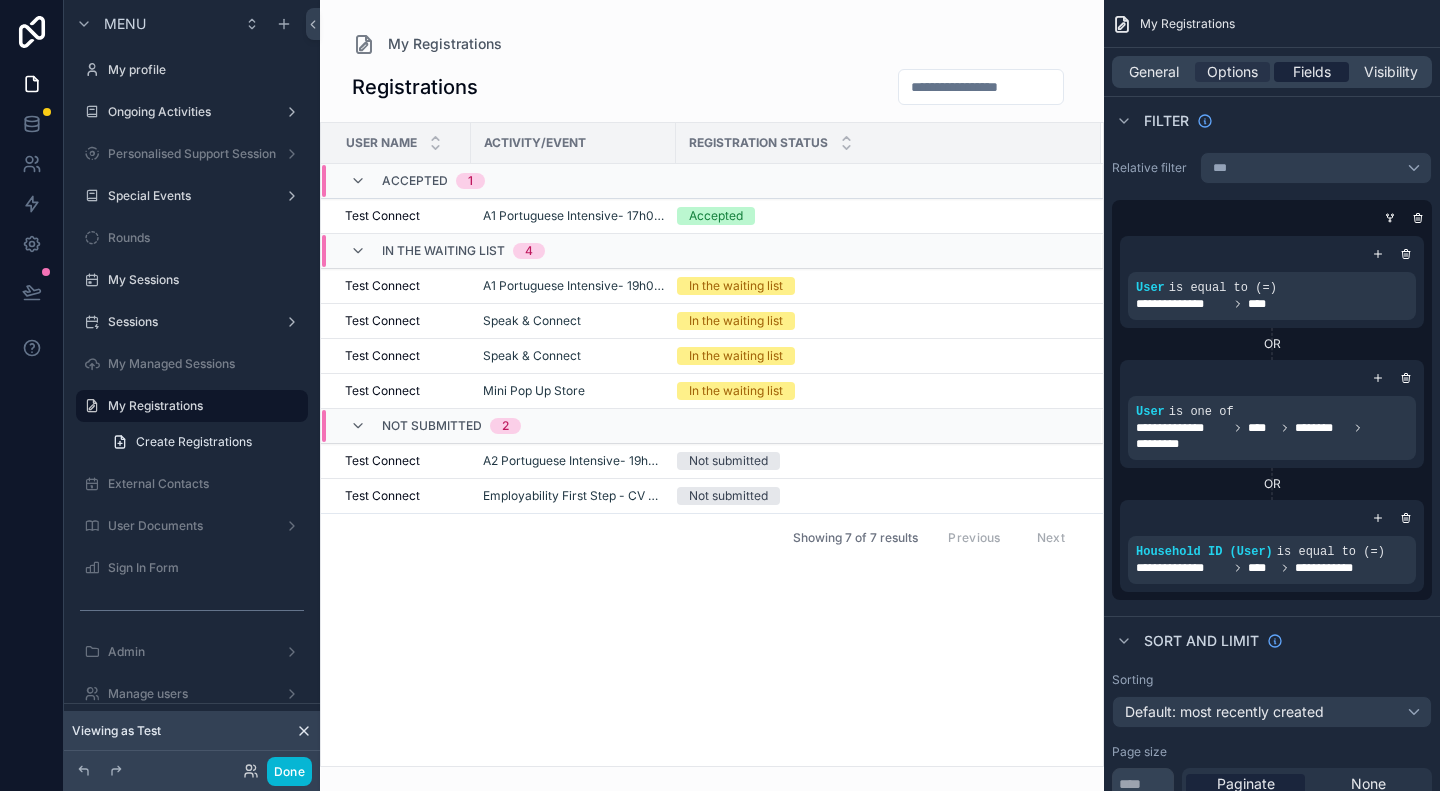 click on "Fields" at bounding box center (1312, 72) 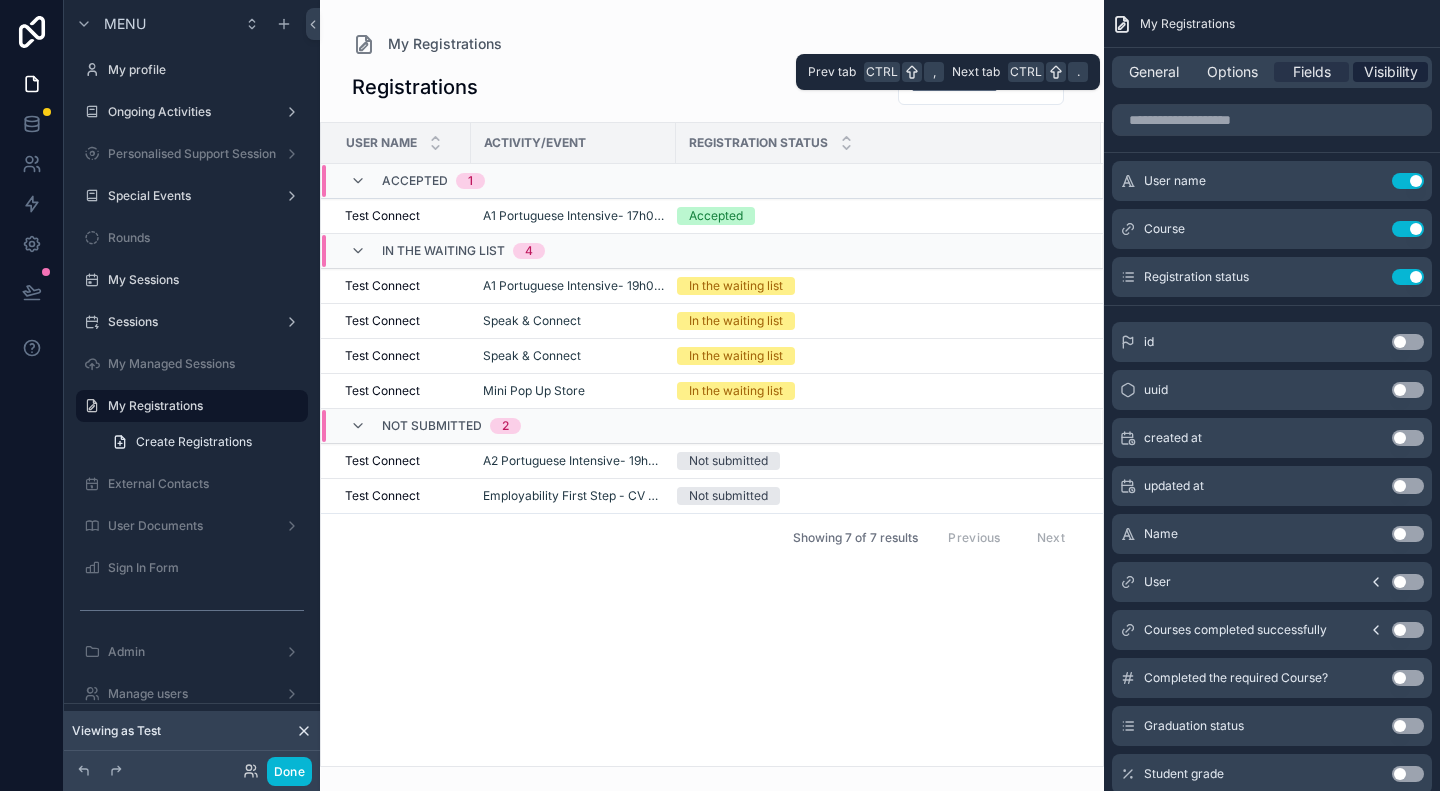 click on "Visibility" at bounding box center [1391, 72] 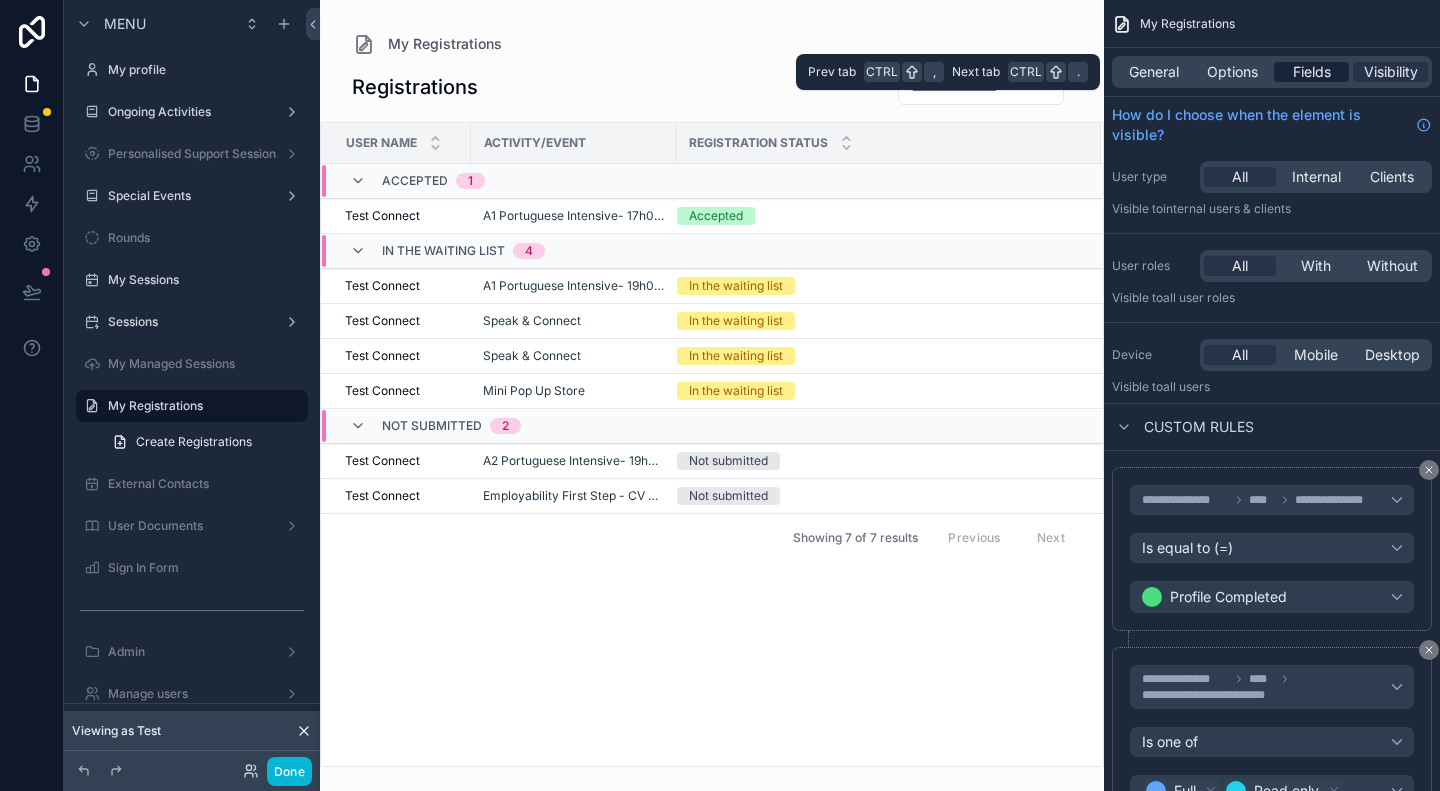 click on "Fields" at bounding box center [1312, 72] 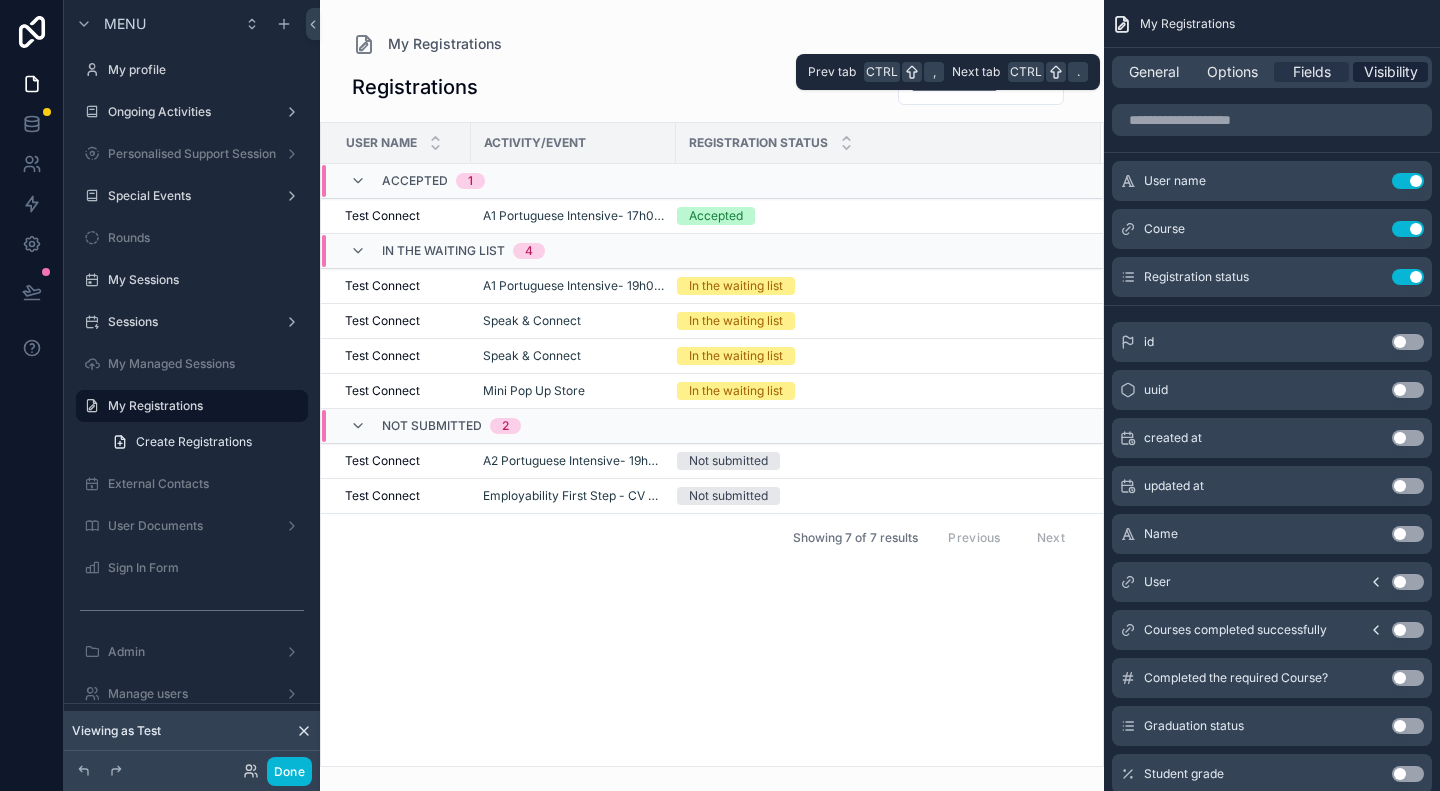 click on "Visibility" at bounding box center [1391, 72] 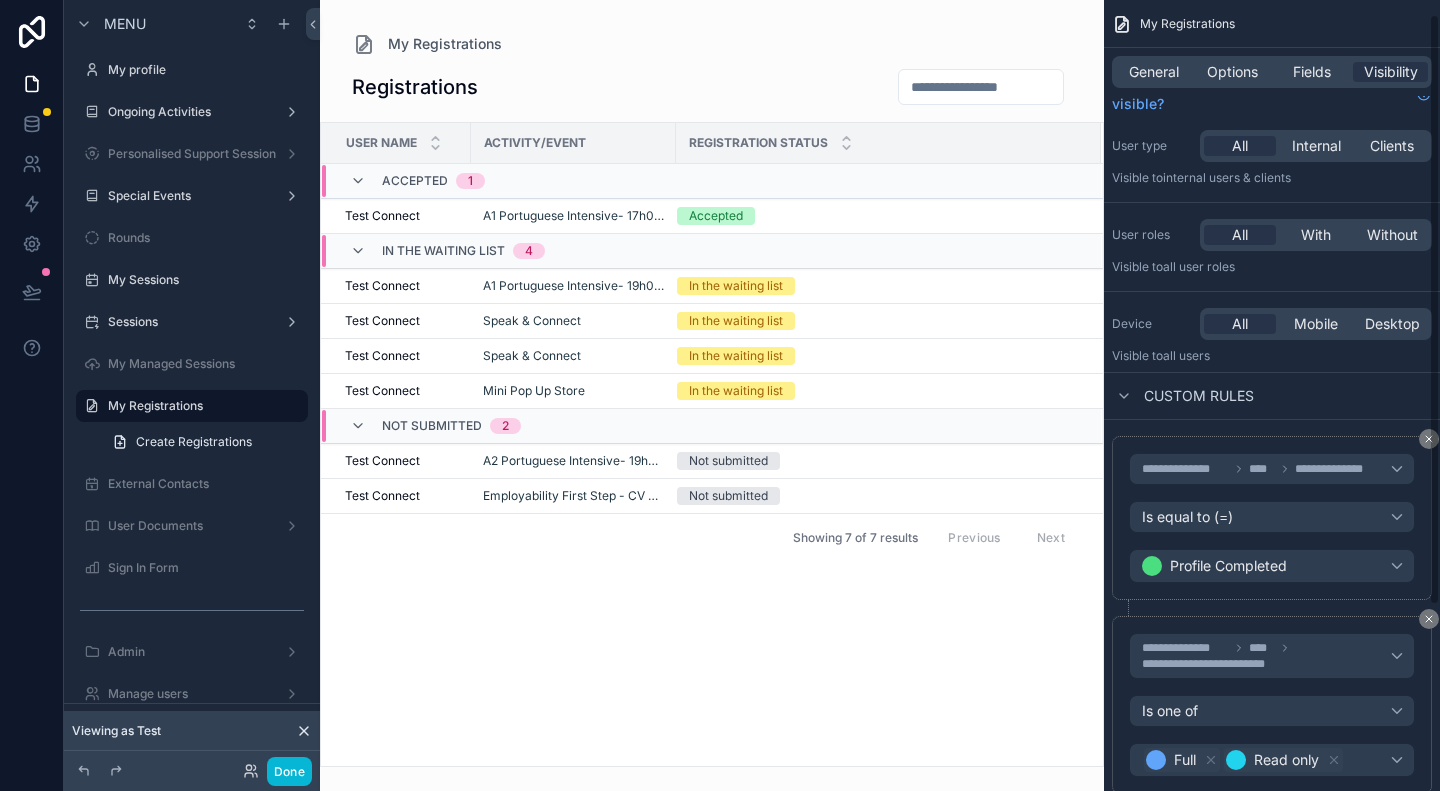 scroll, scrollTop: 0, scrollLeft: 0, axis: both 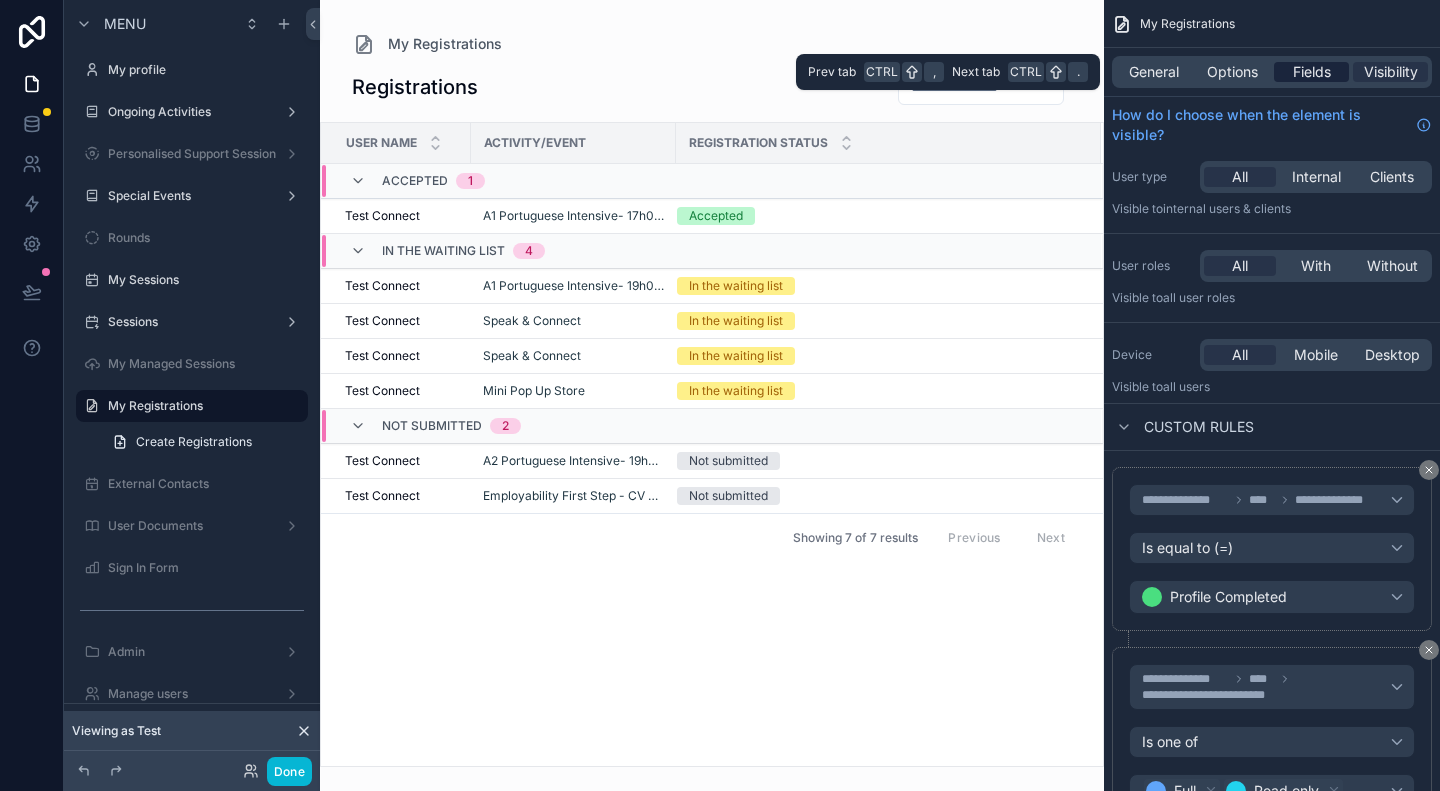 click on "Fields" at bounding box center (1312, 72) 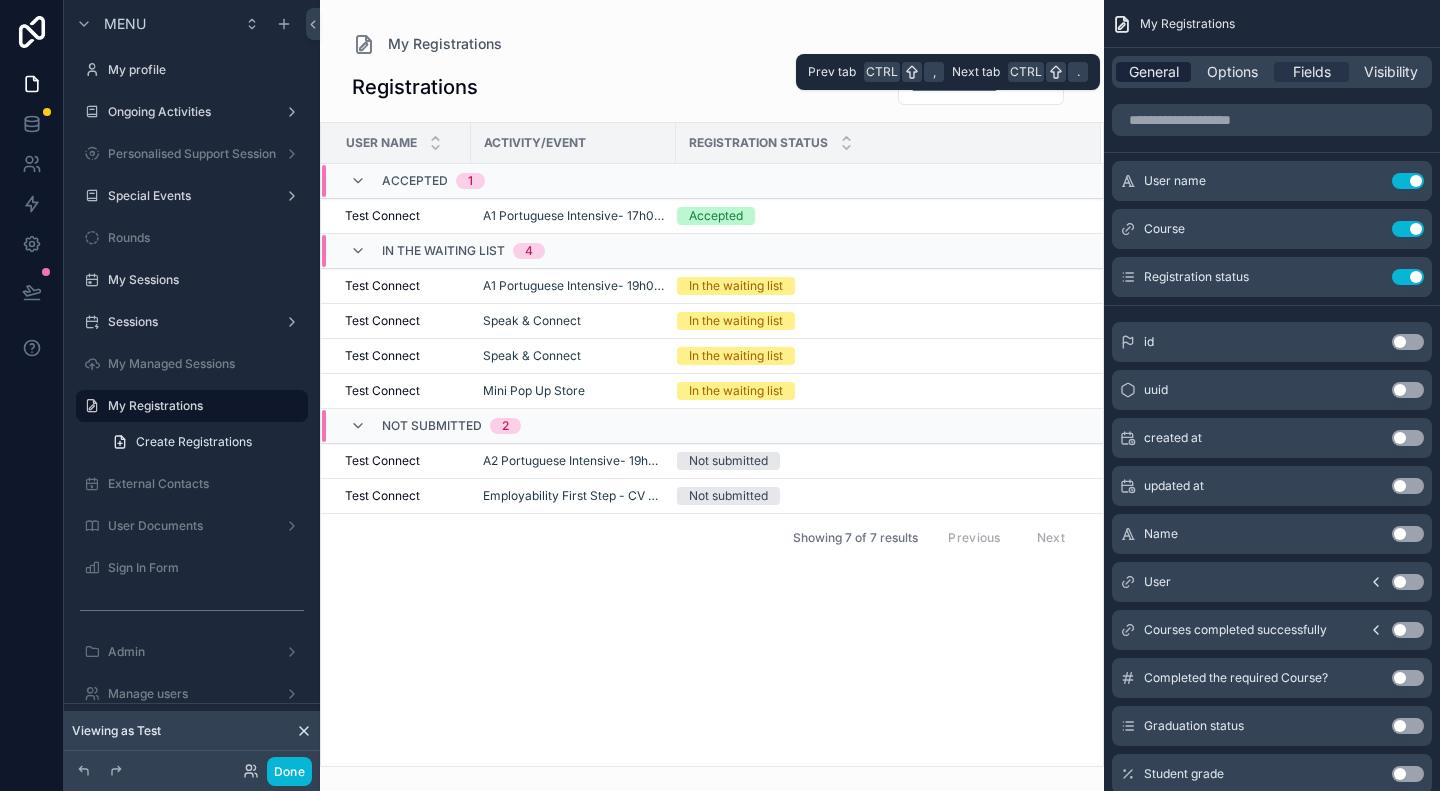 click on "General" at bounding box center [1154, 72] 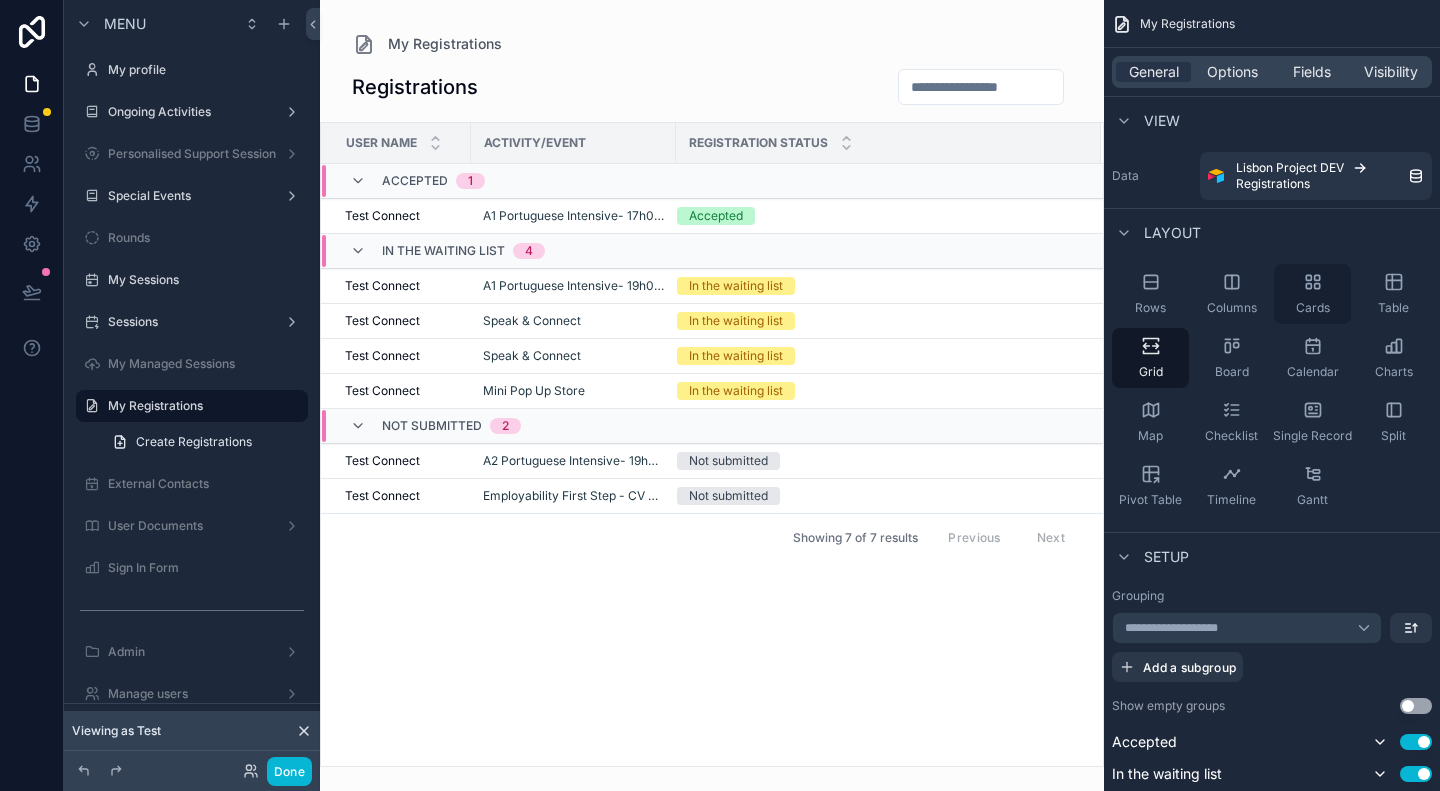 click on "Cards" at bounding box center (1312, 294) 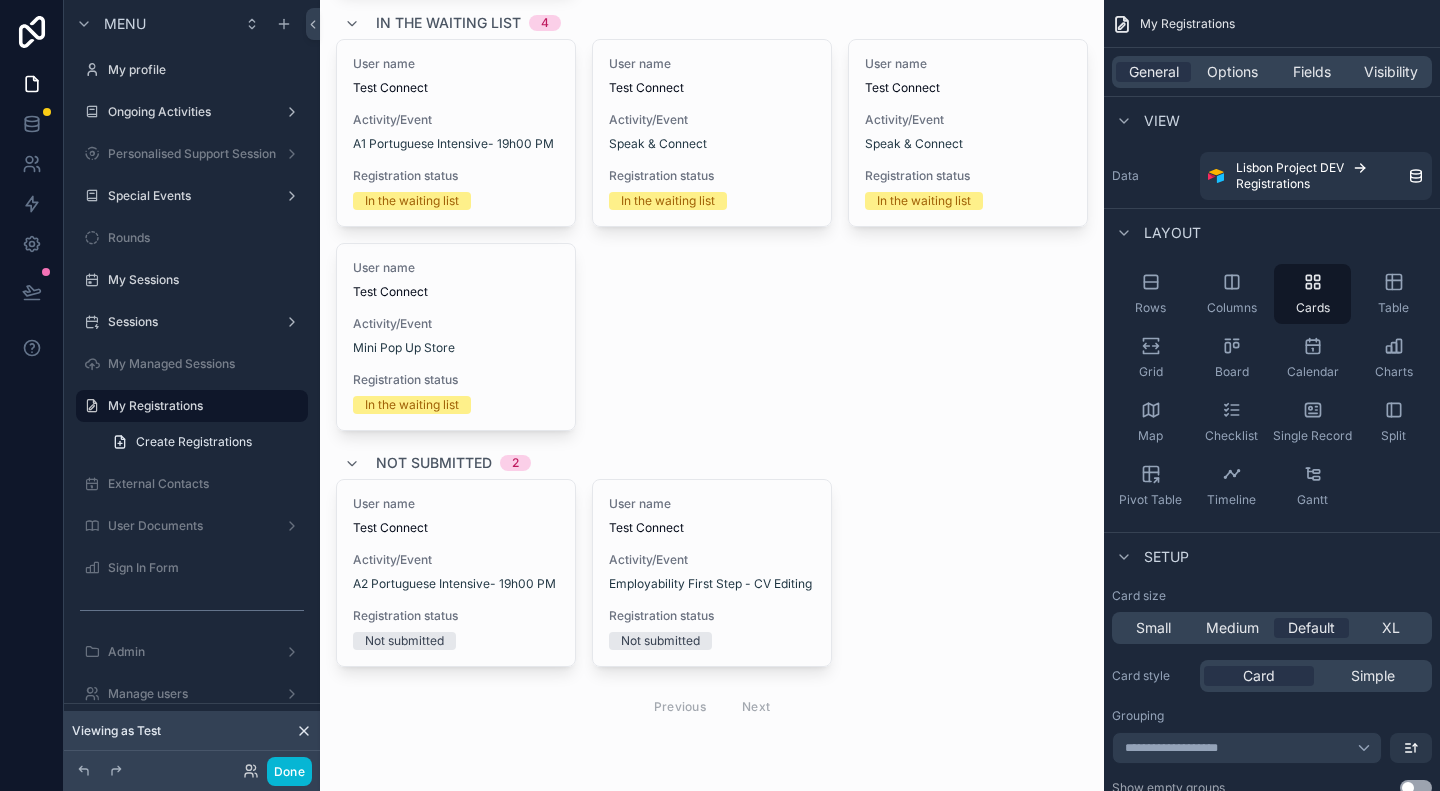 scroll, scrollTop: 0, scrollLeft: 0, axis: both 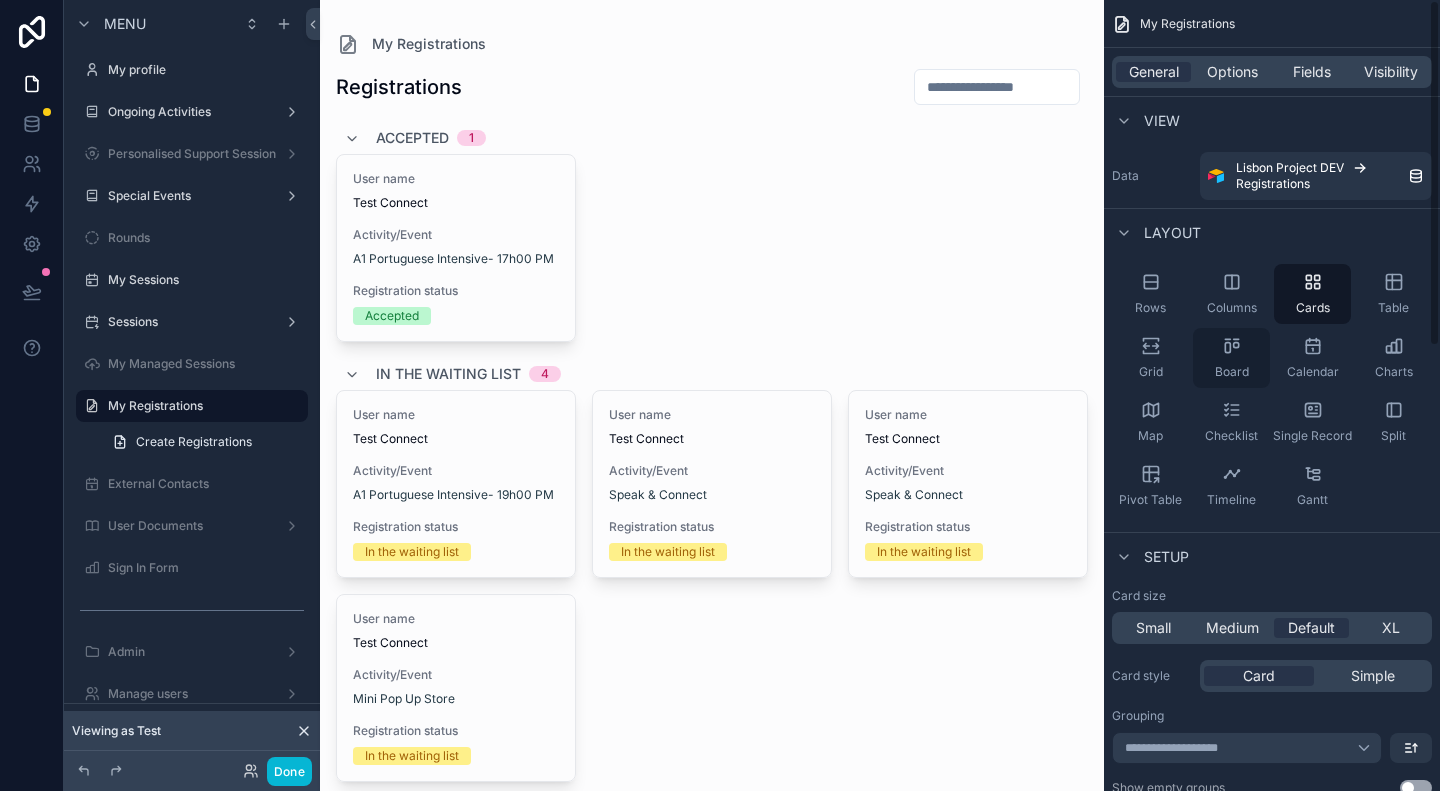 click on "Board" at bounding box center (1231, 358) 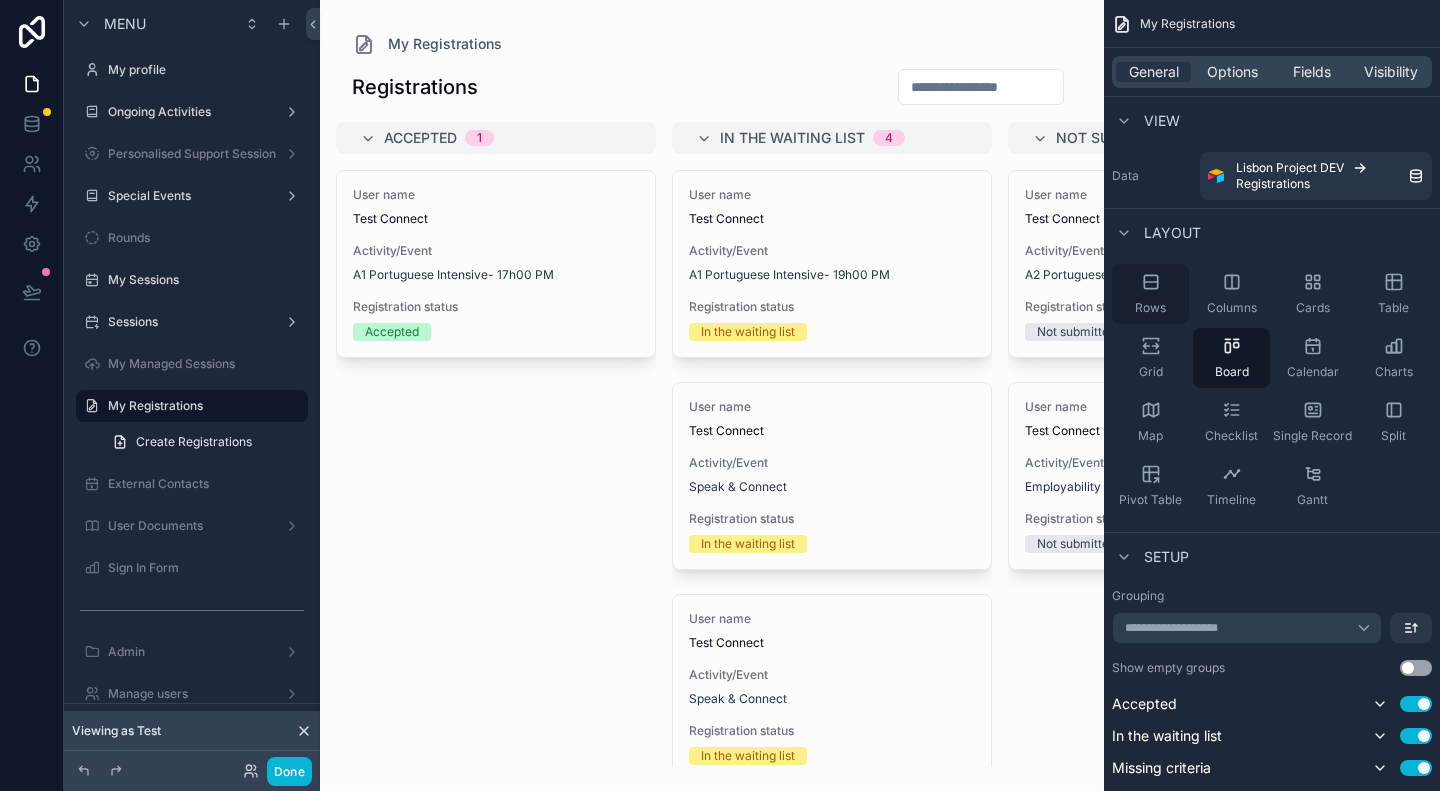 click on "Rows" at bounding box center [1150, 294] 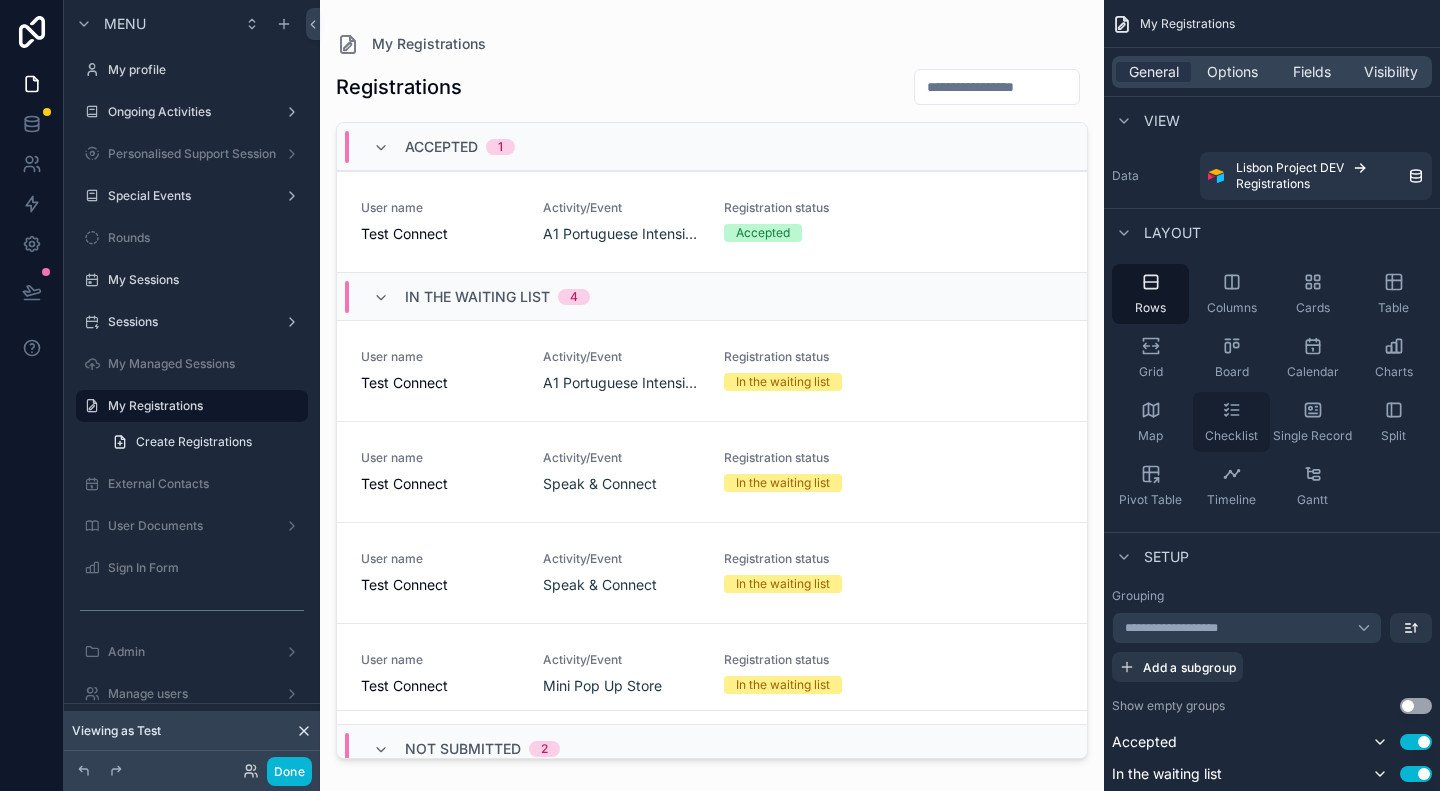 click 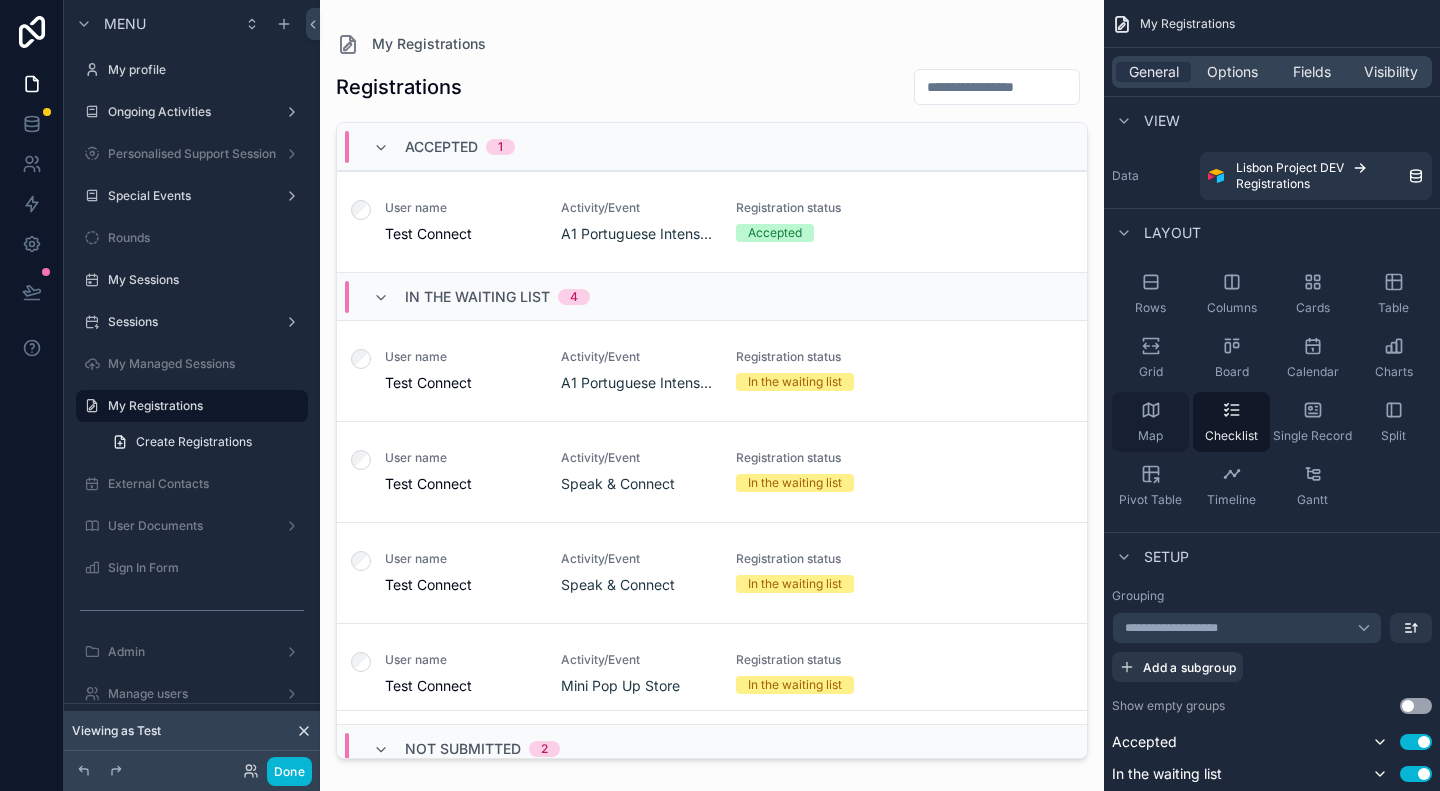 click 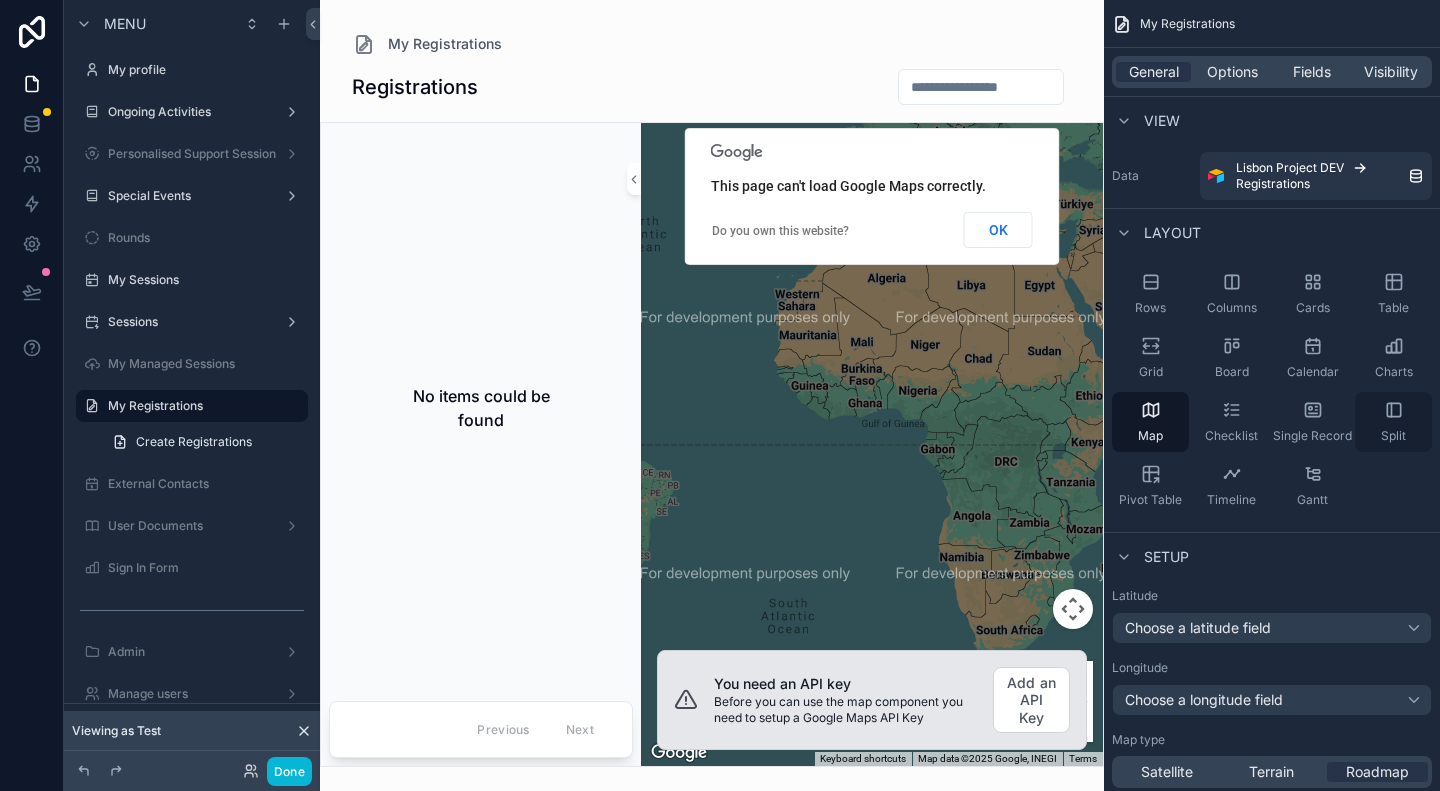 click on "Split" at bounding box center (1393, 422) 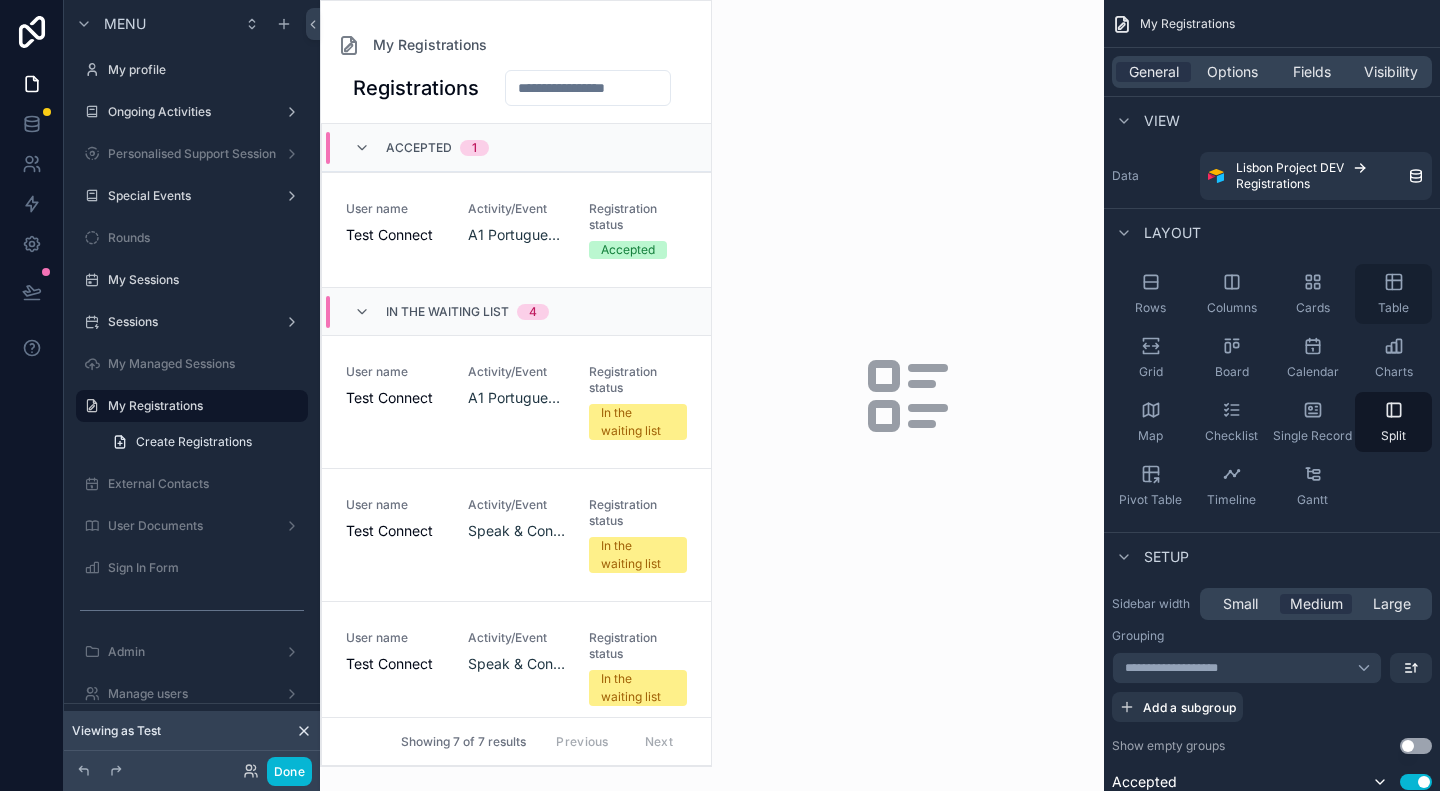 click on "Table" at bounding box center (1393, 308) 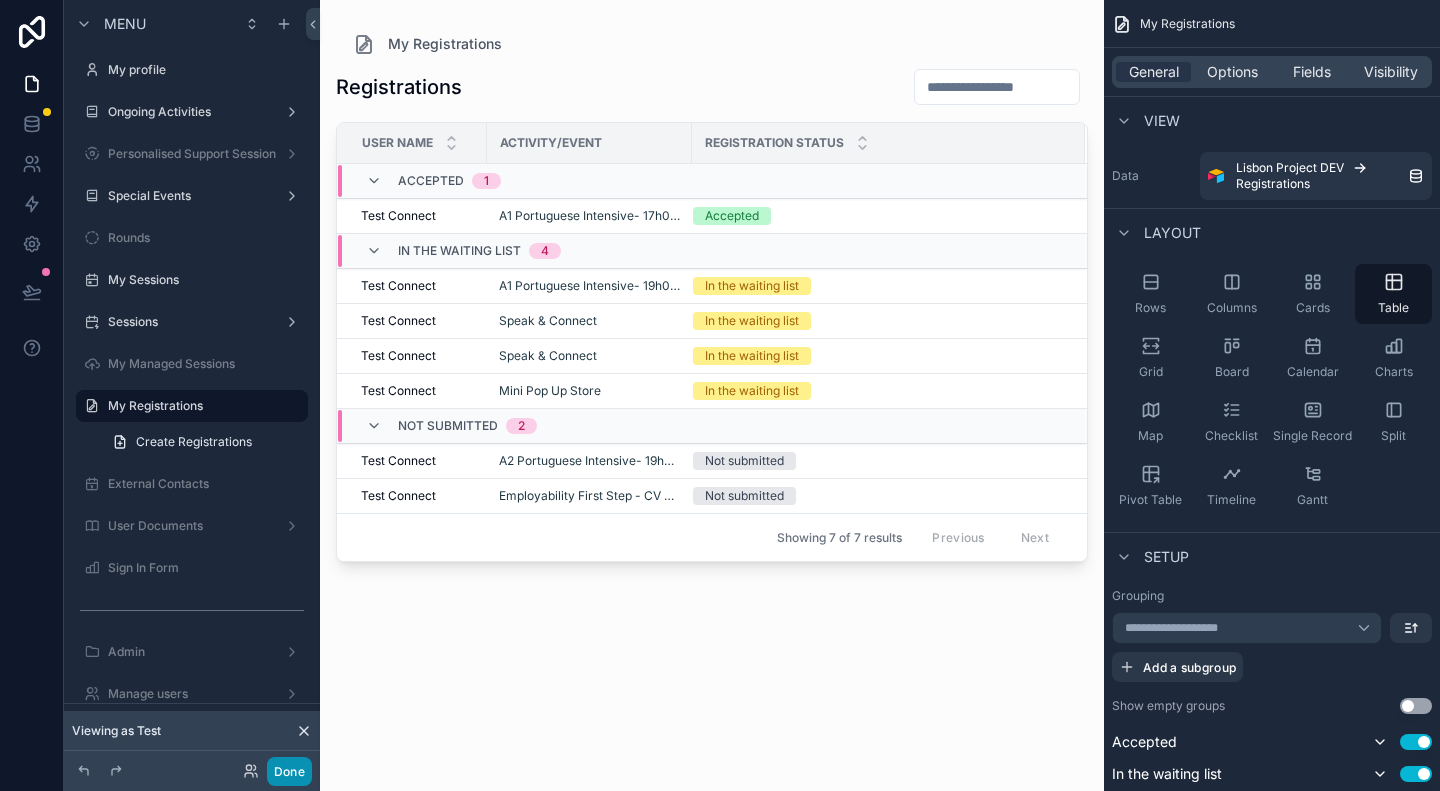 click on "Done" at bounding box center (289, 771) 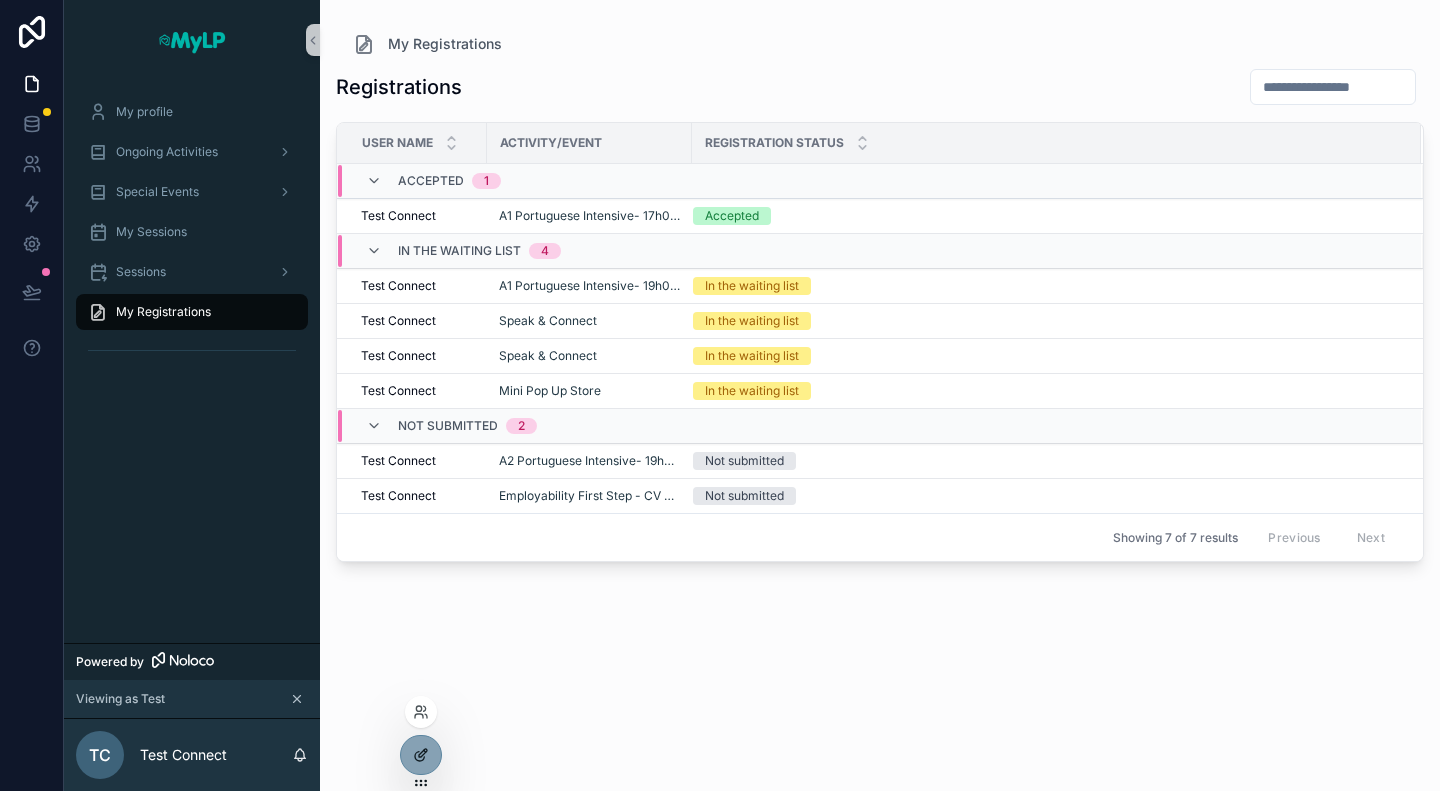 click 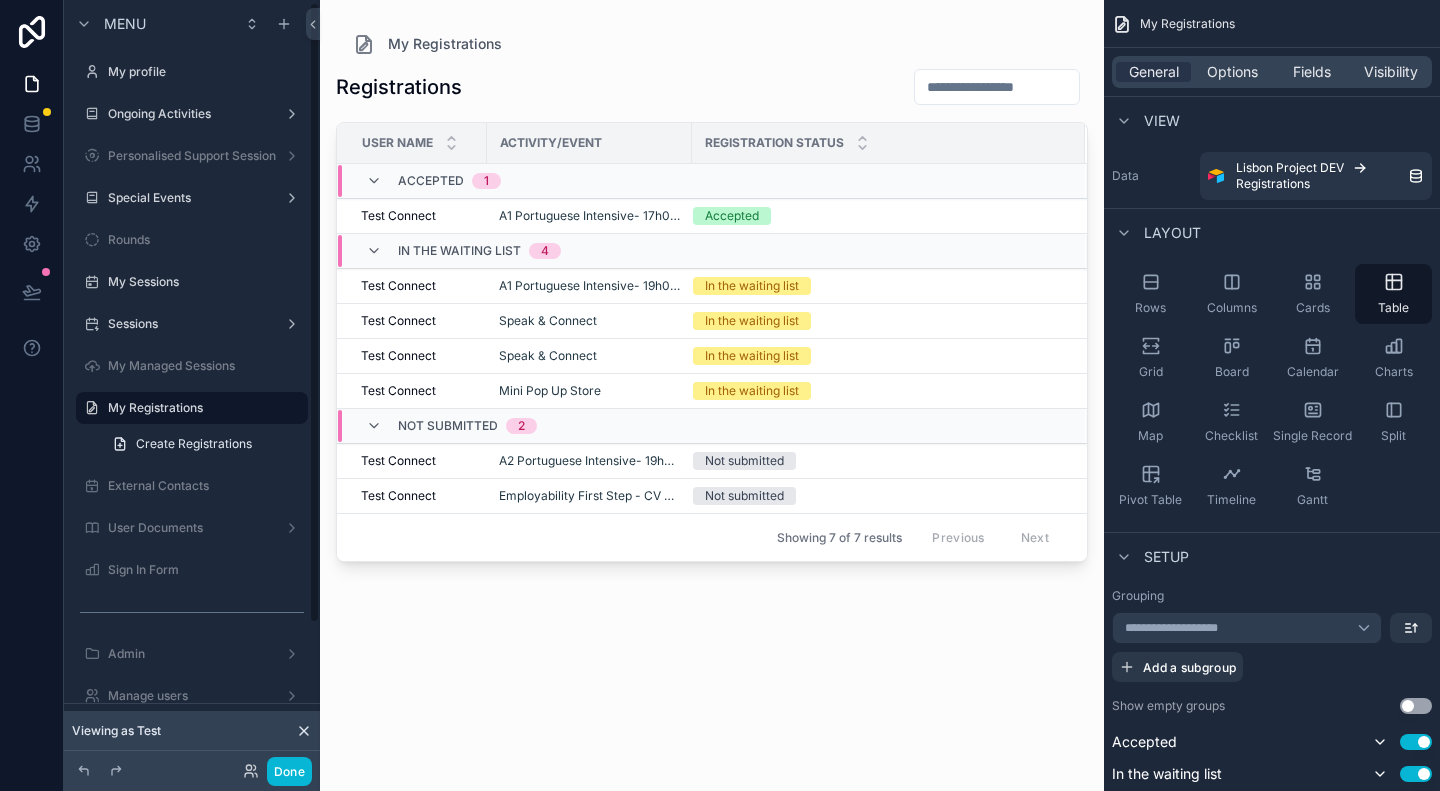 scroll, scrollTop: 2, scrollLeft: 0, axis: vertical 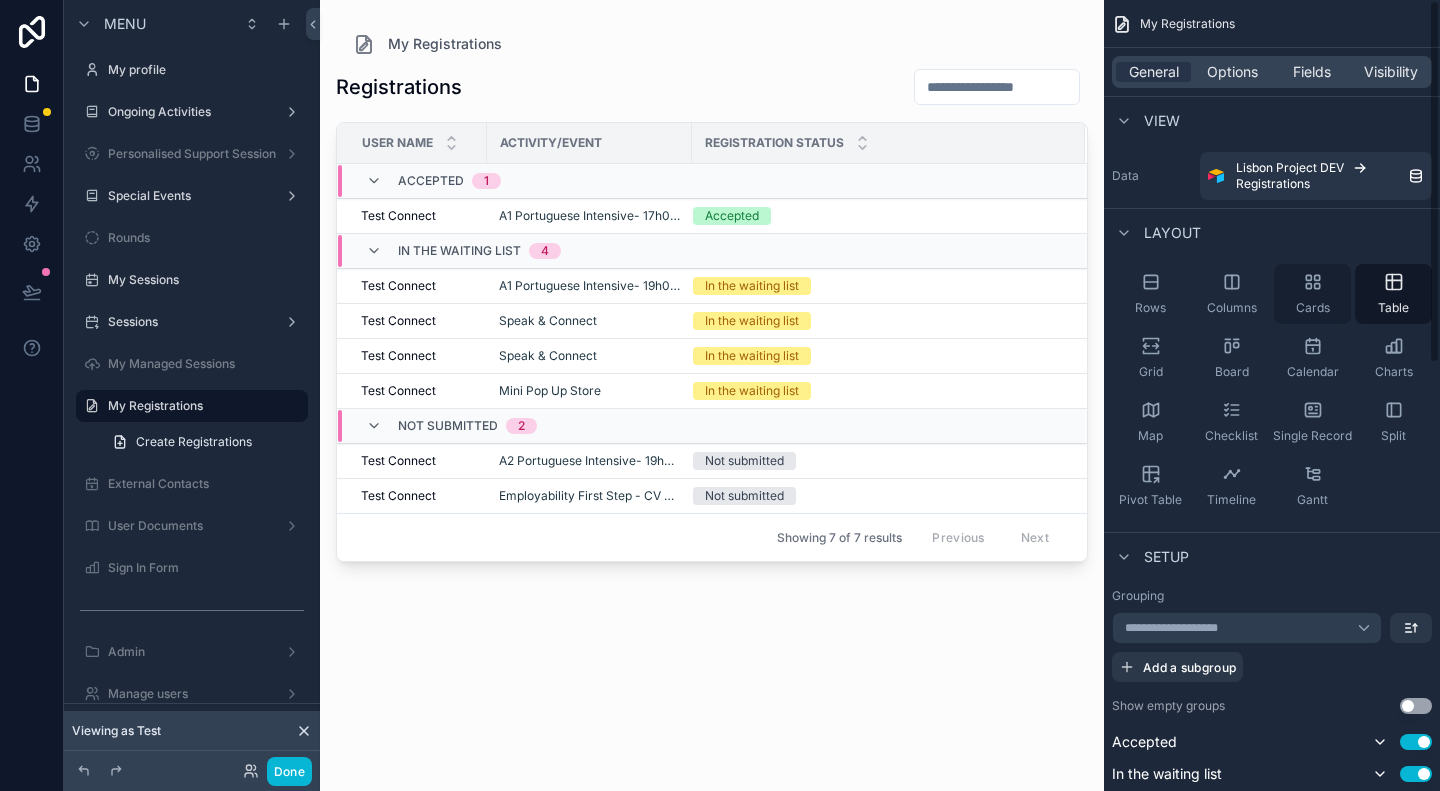 click on "Cards" at bounding box center [1312, 294] 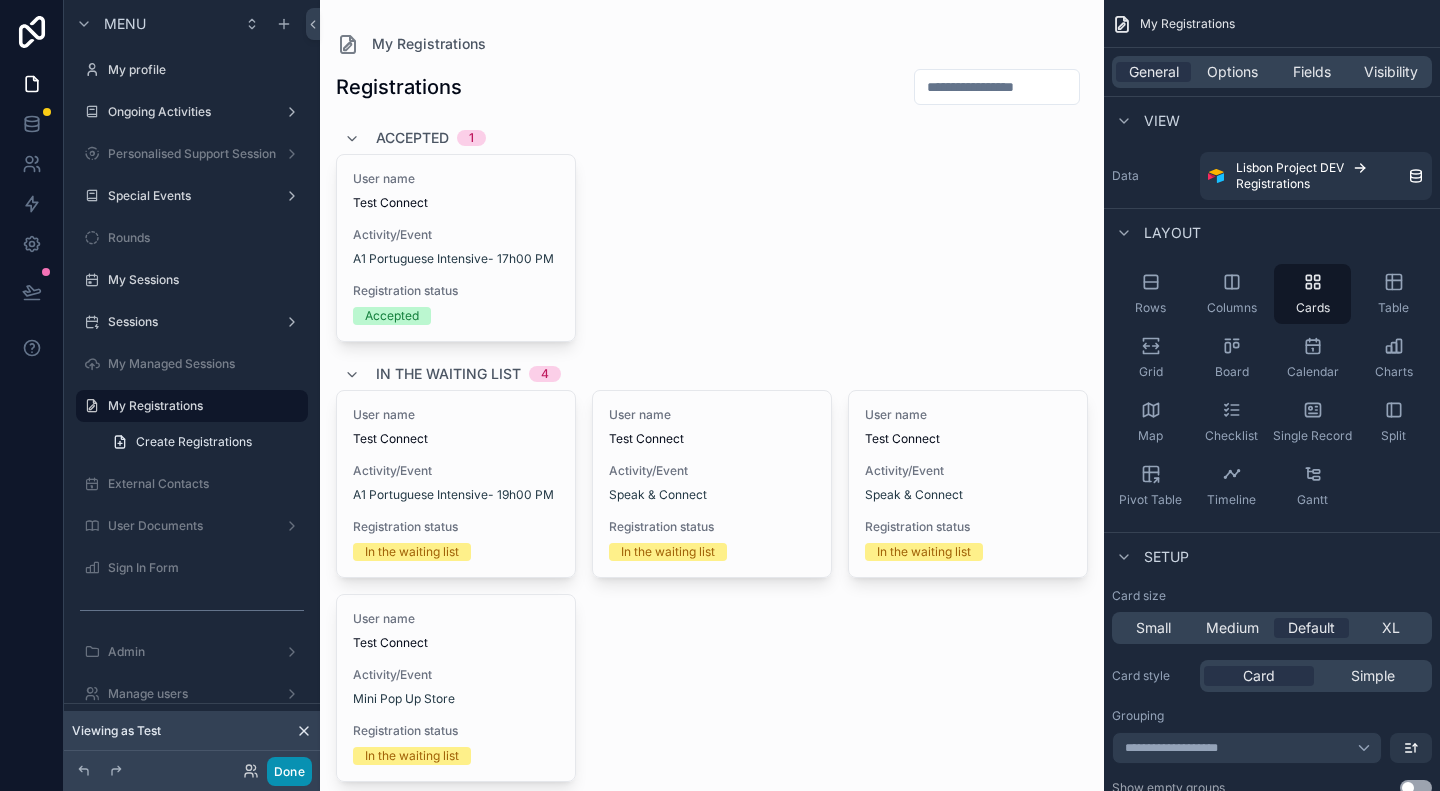 click on "Done" at bounding box center (289, 771) 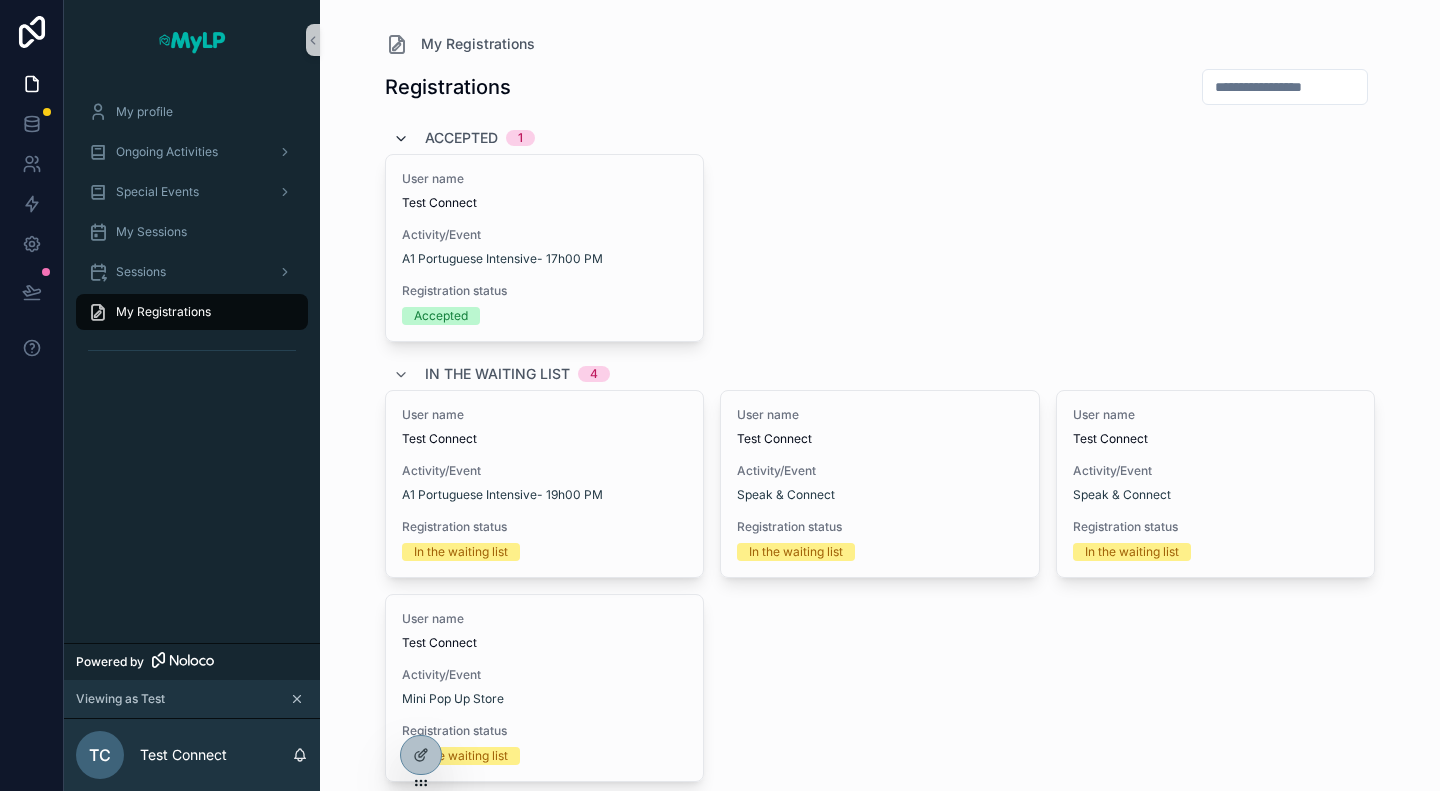 click at bounding box center (401, 139) 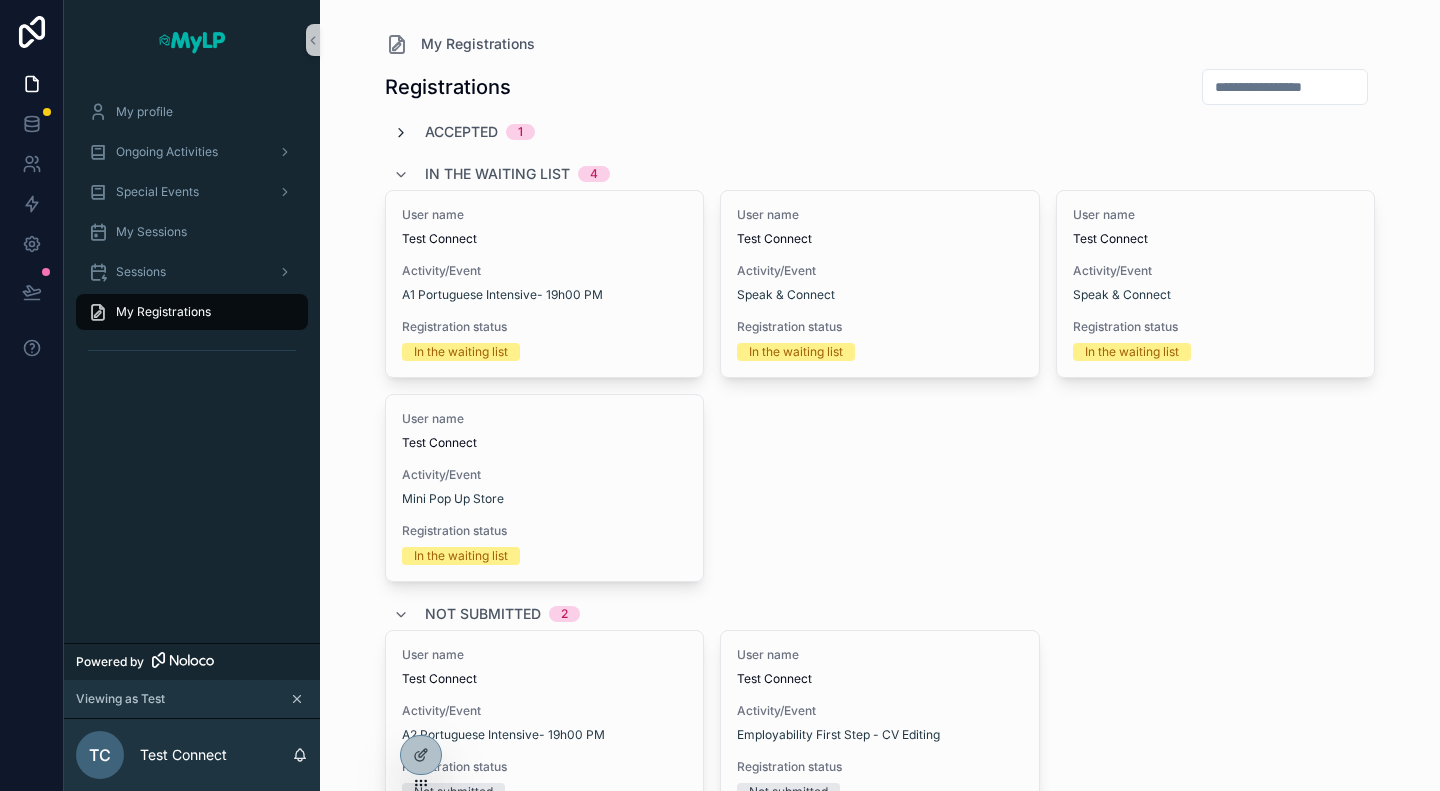 click at bounding box center (401, 133) 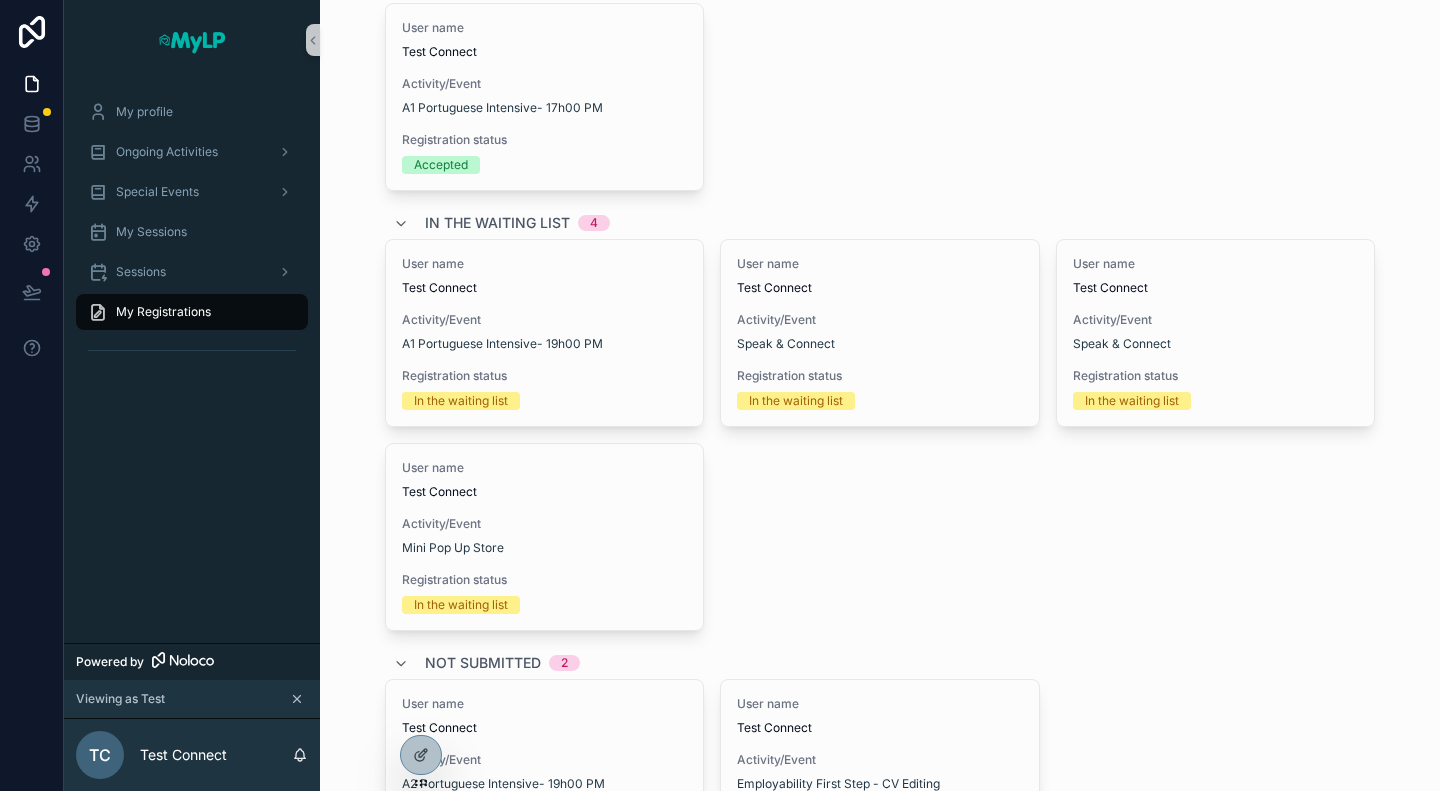 scroll, scrollTop: 0, scrollLeft: 0, axis: both 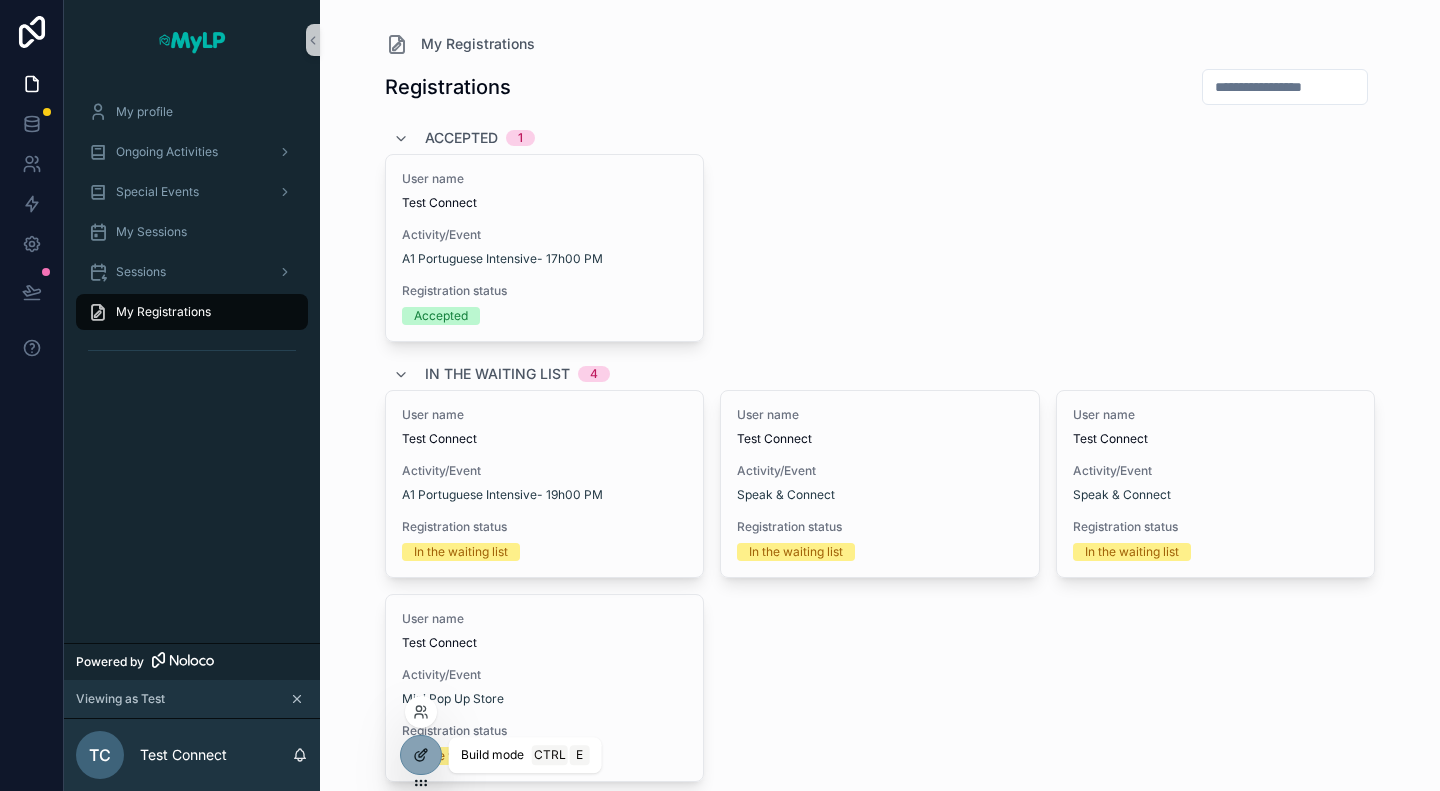 click at bounding box center (421, 755) 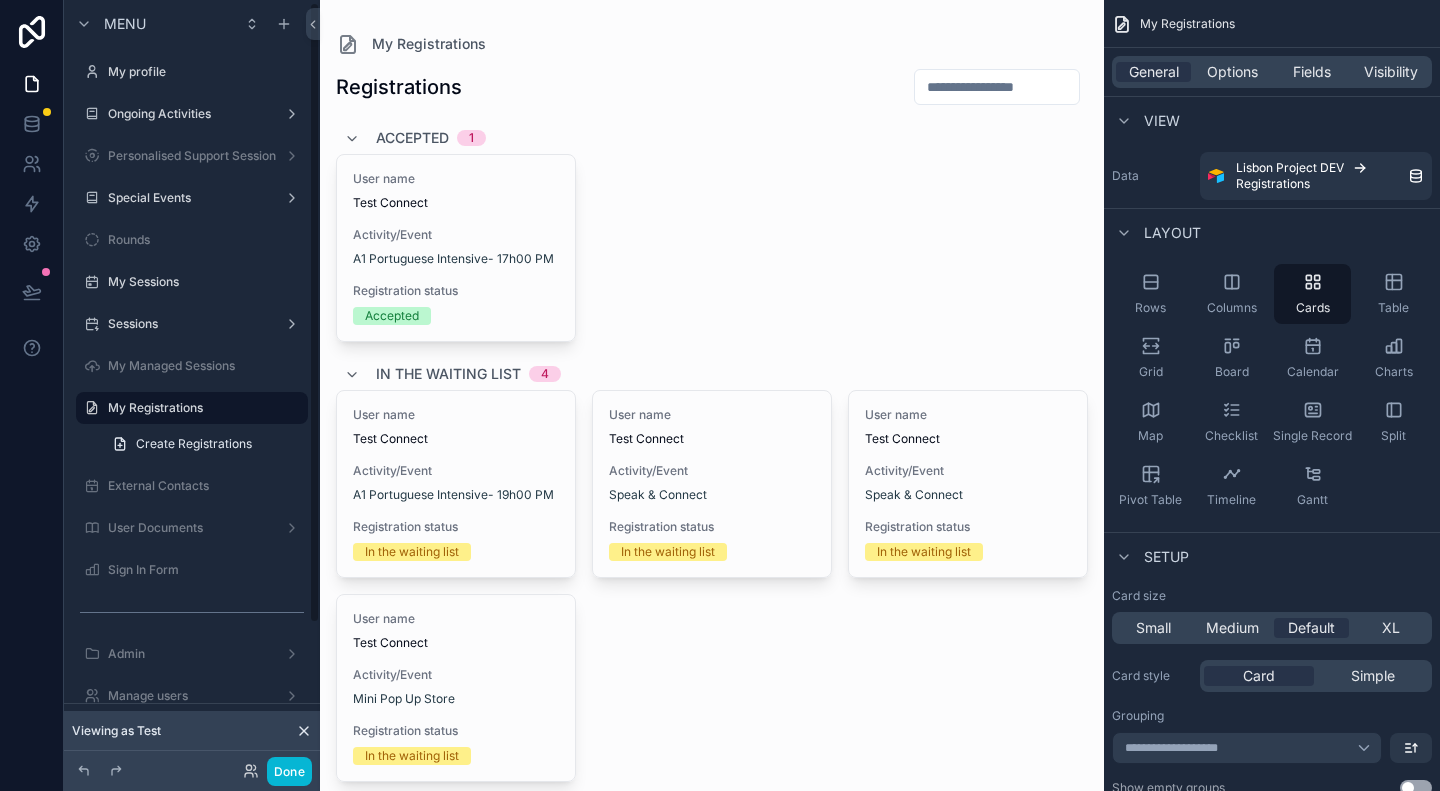 scroll, scrollTop: 2, scrollLeft: 0, axis: vertical 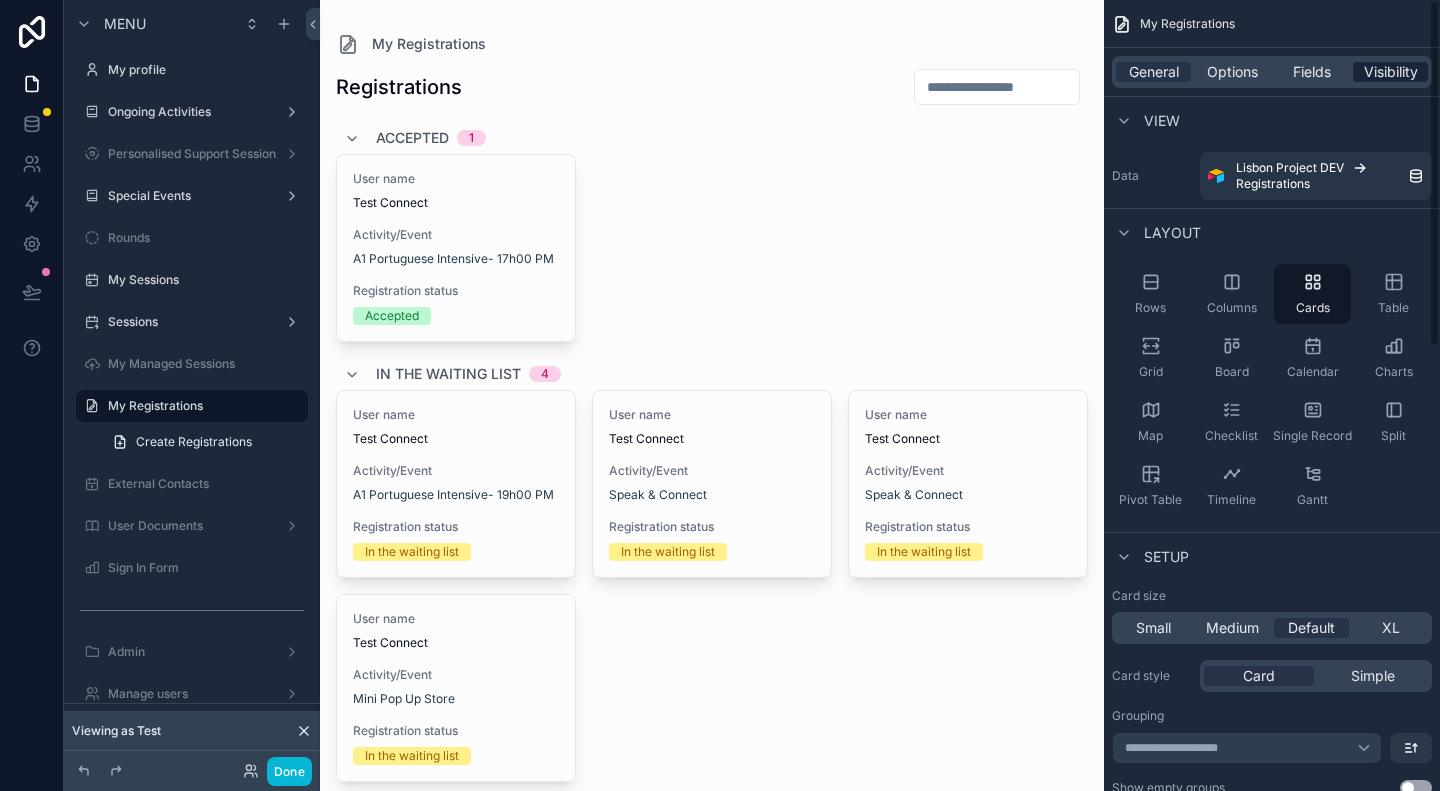 click on "Visibility" at bounding box center (1391, 72) 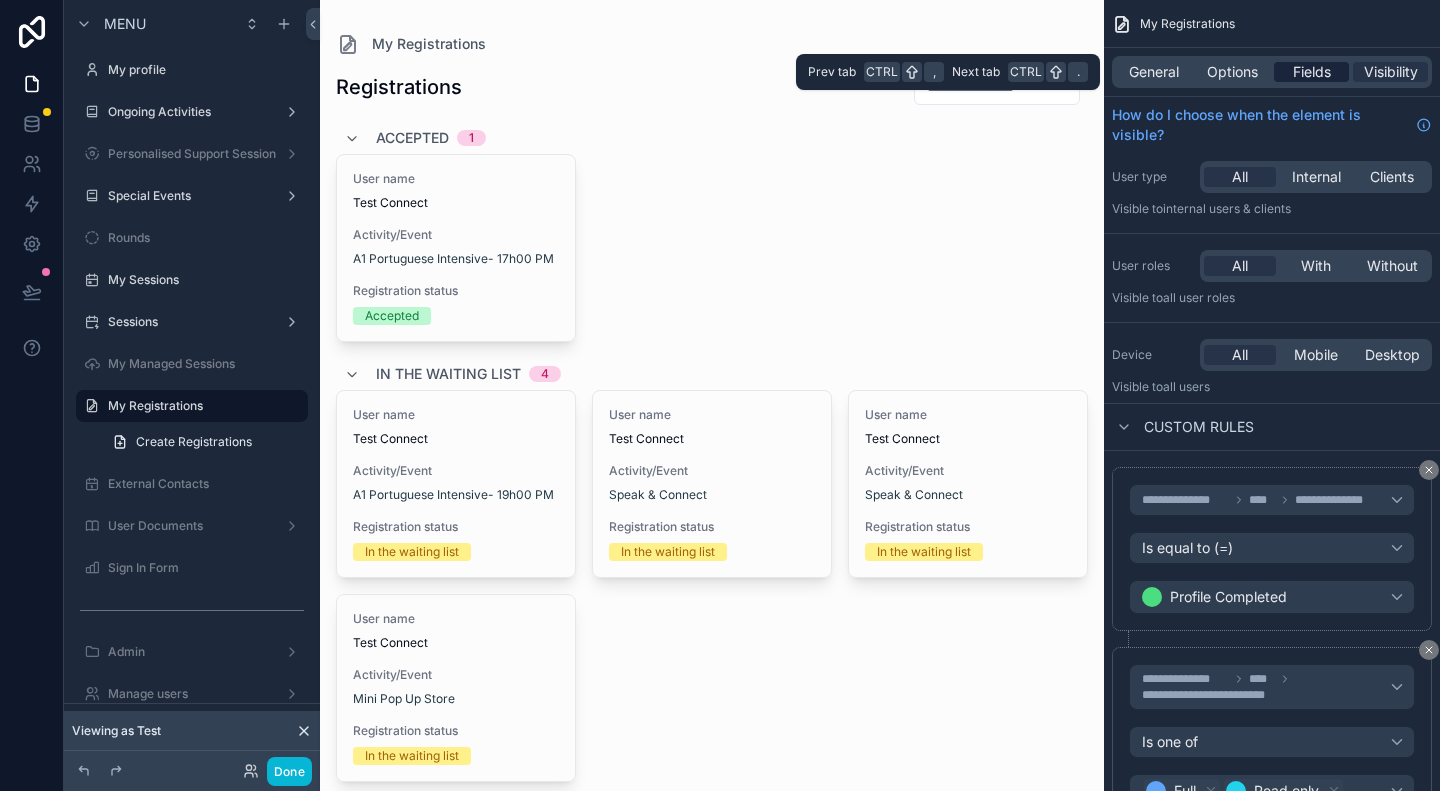 click on "Fields" at bounding box center [1312, 72] 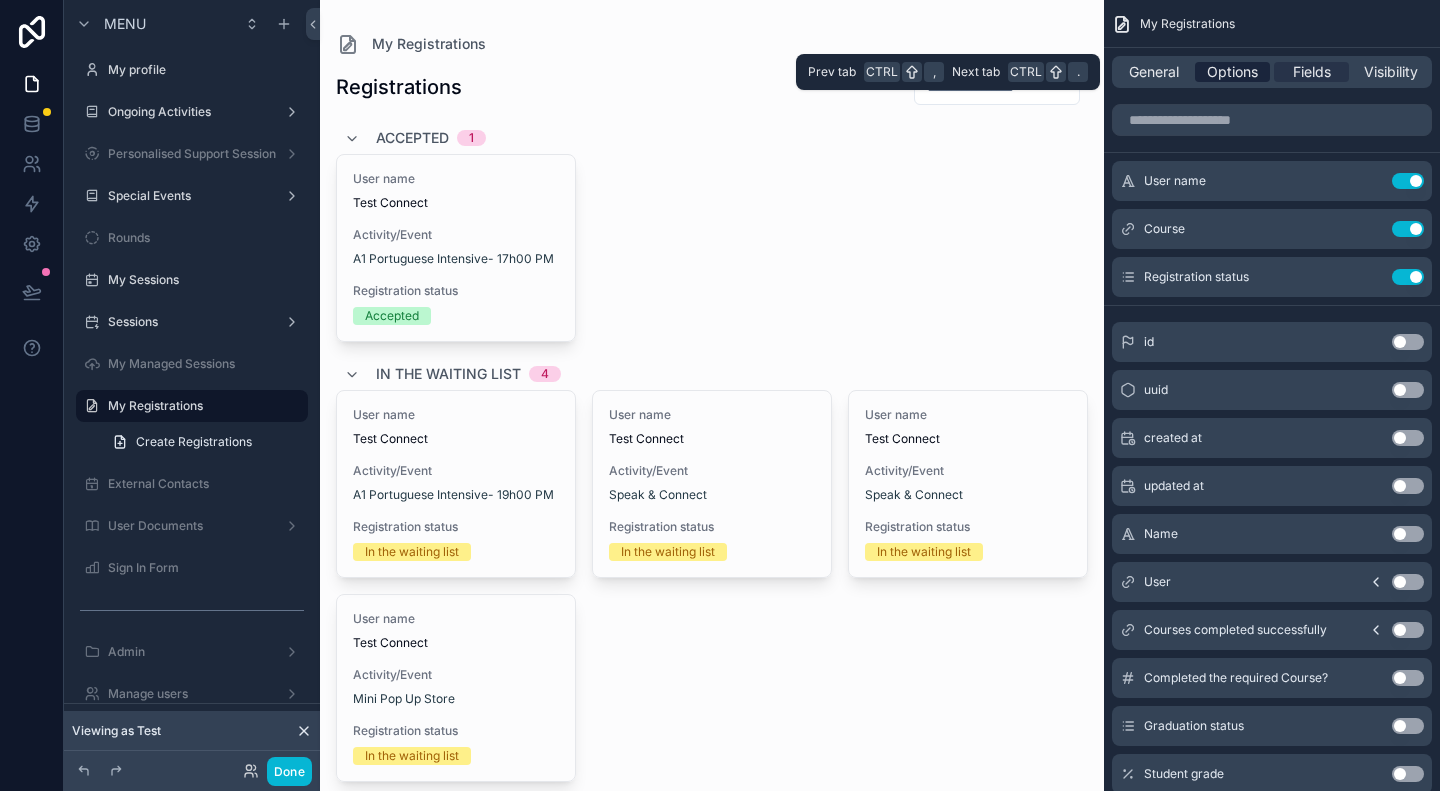 click on "Options" at bounding box center [1232, 72] 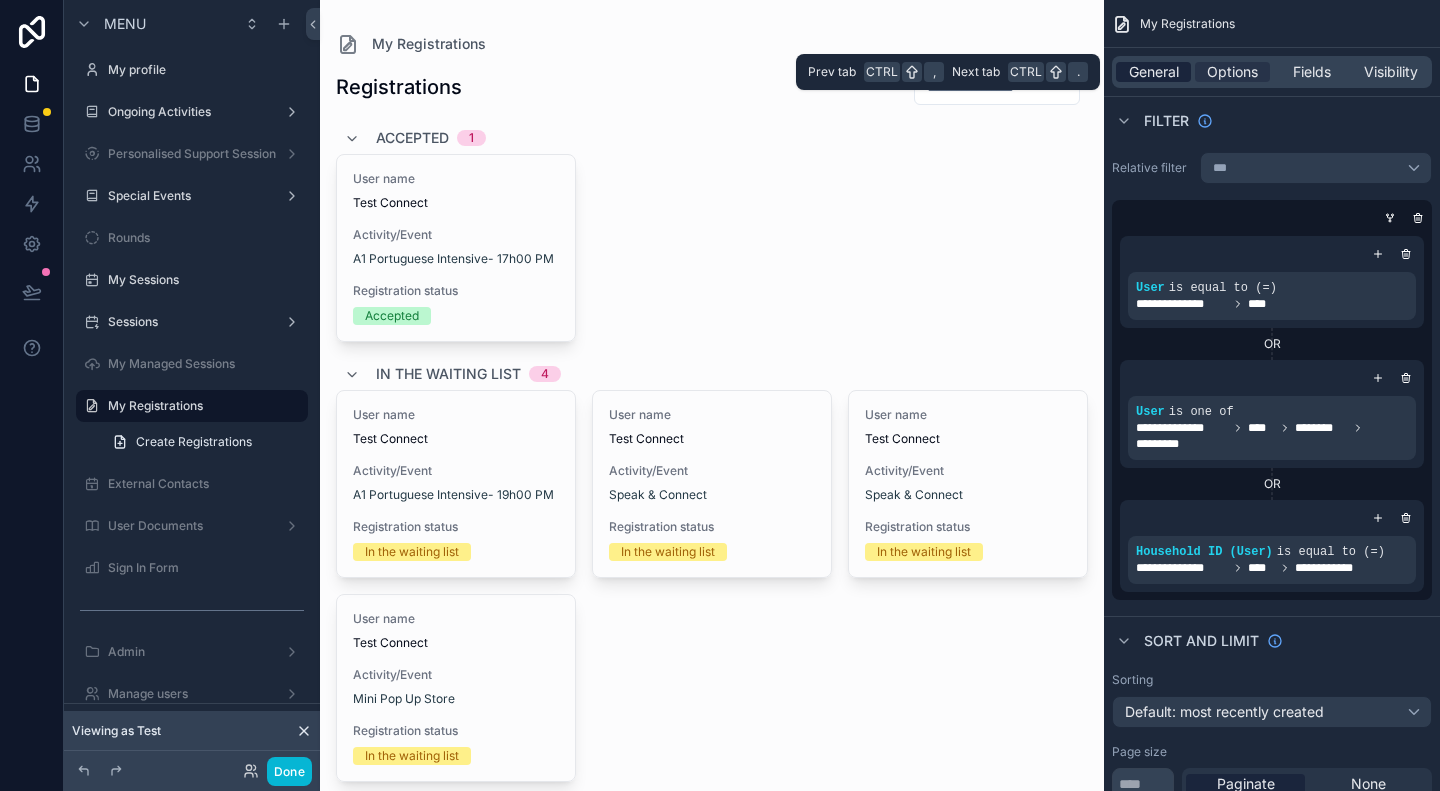 click on "General" at bounding box center (1154, 72) 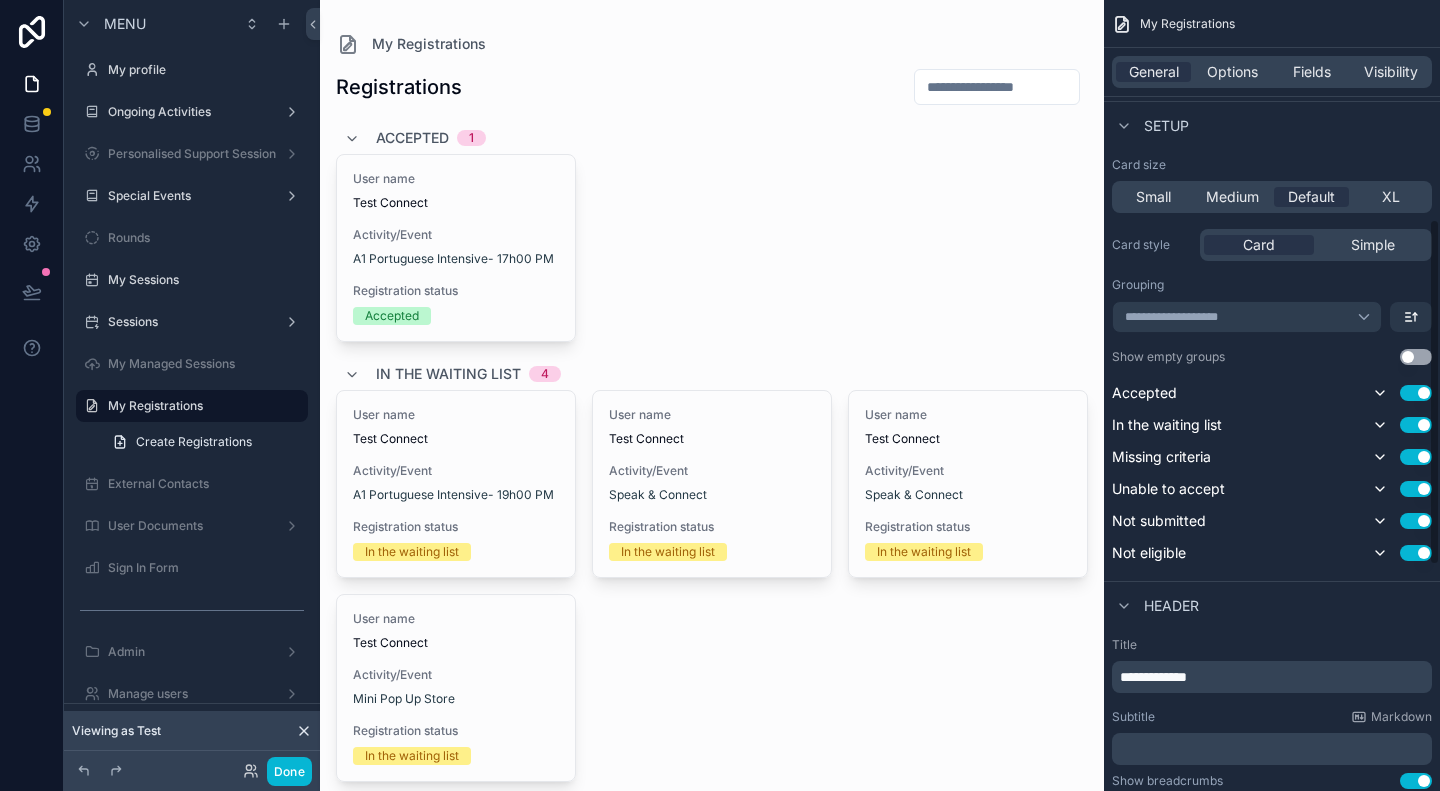 scroll, scrollTop: 500, scrollLeft: 0, axis: vertical 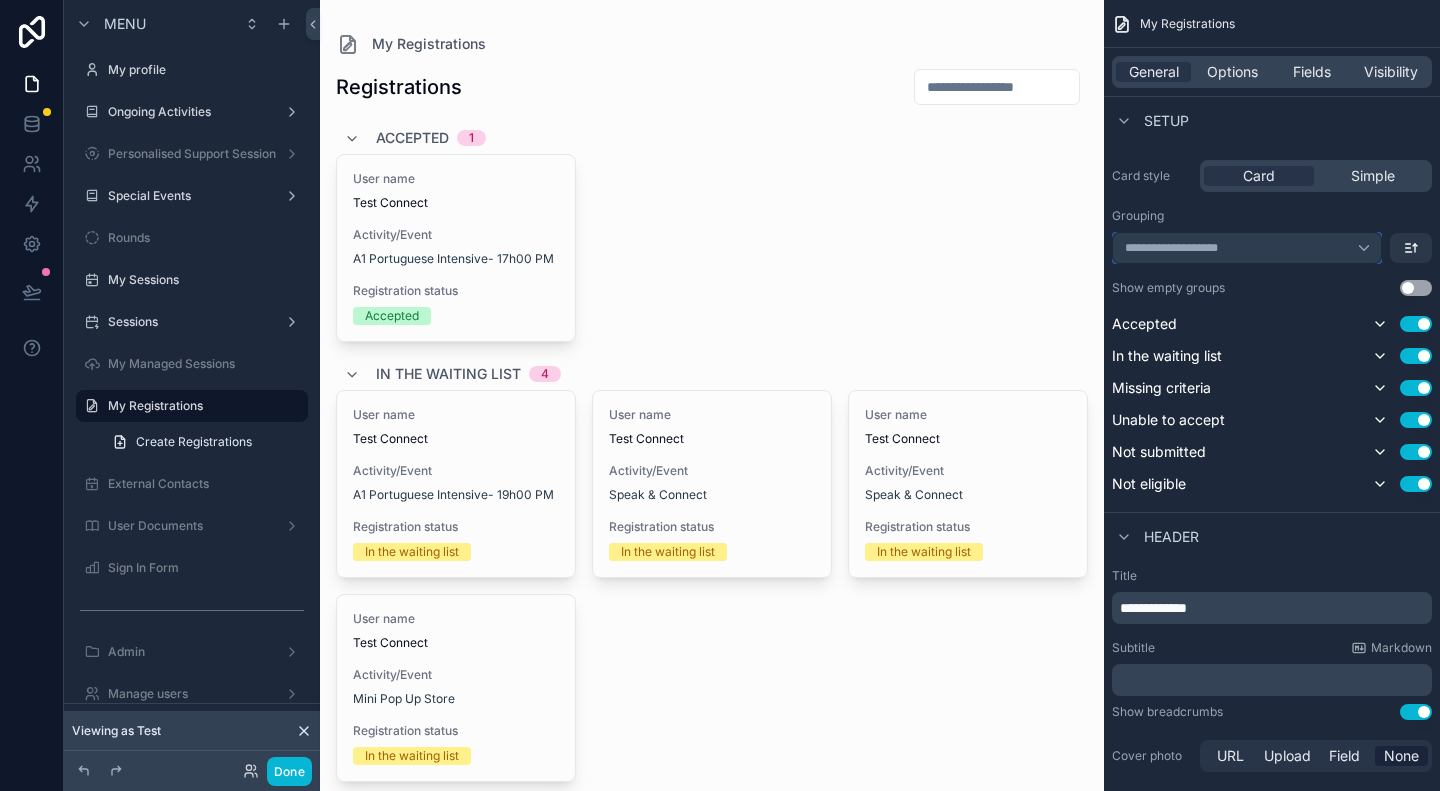 click on "**********" at bounding box center (1247, 248) 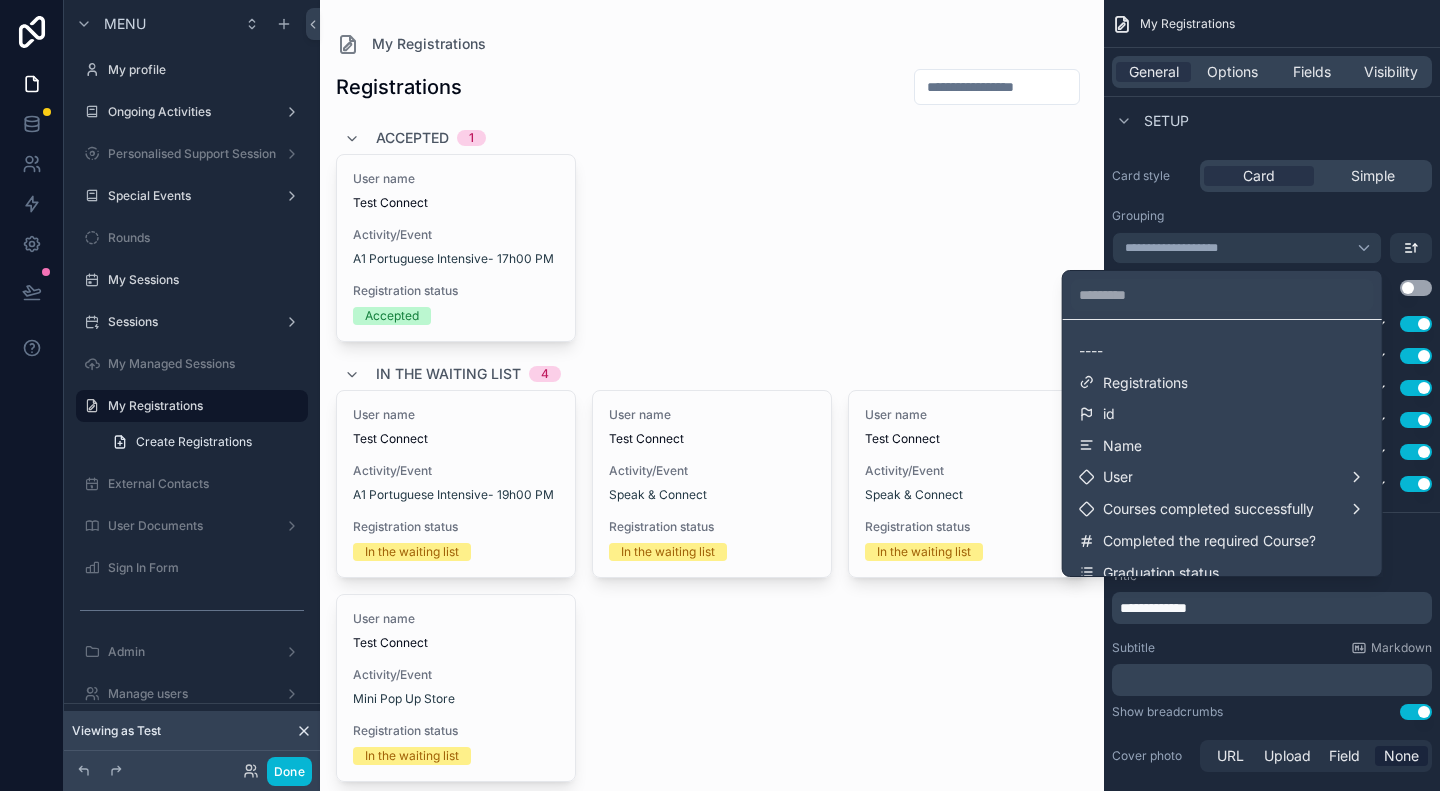 click at bounding box center [720, 395] 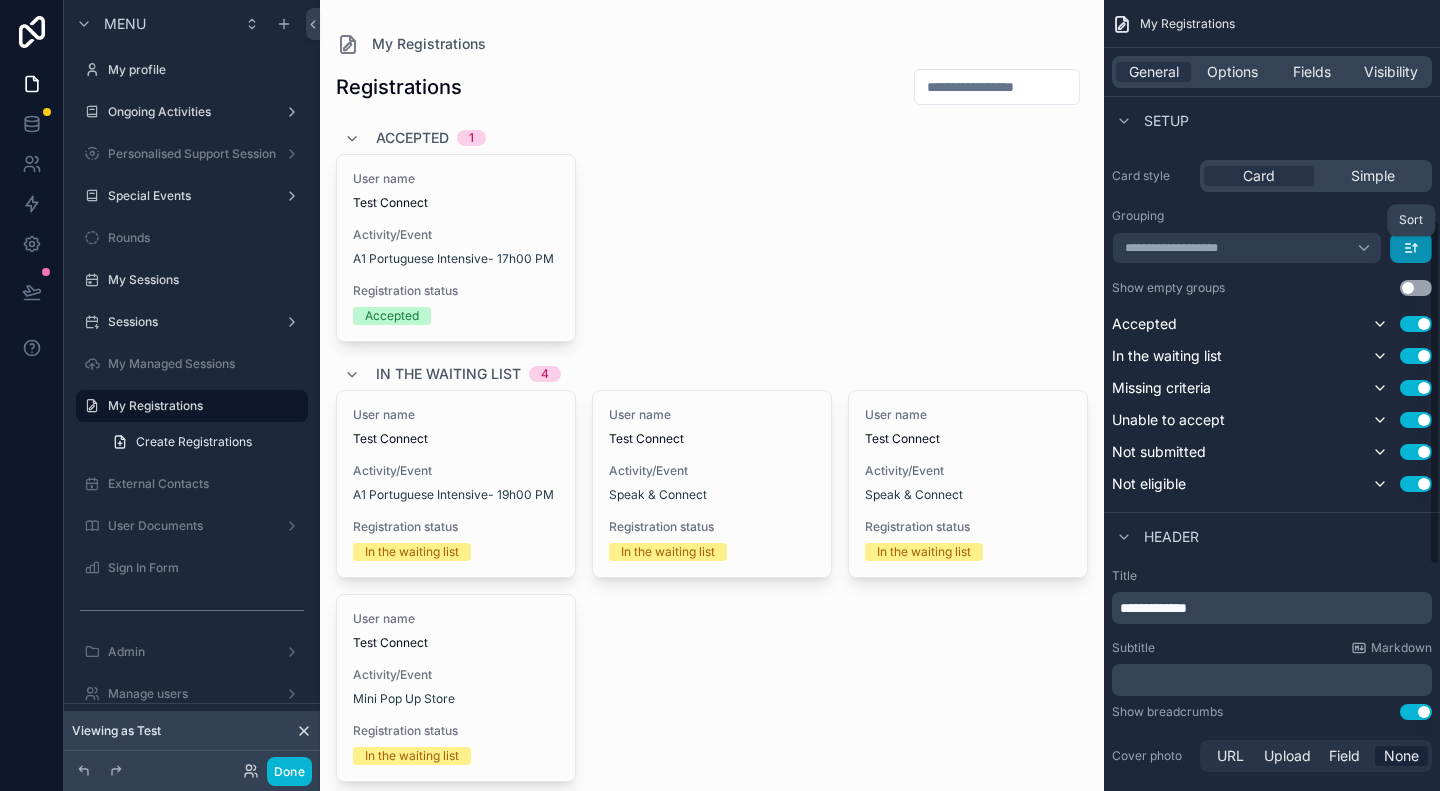 click 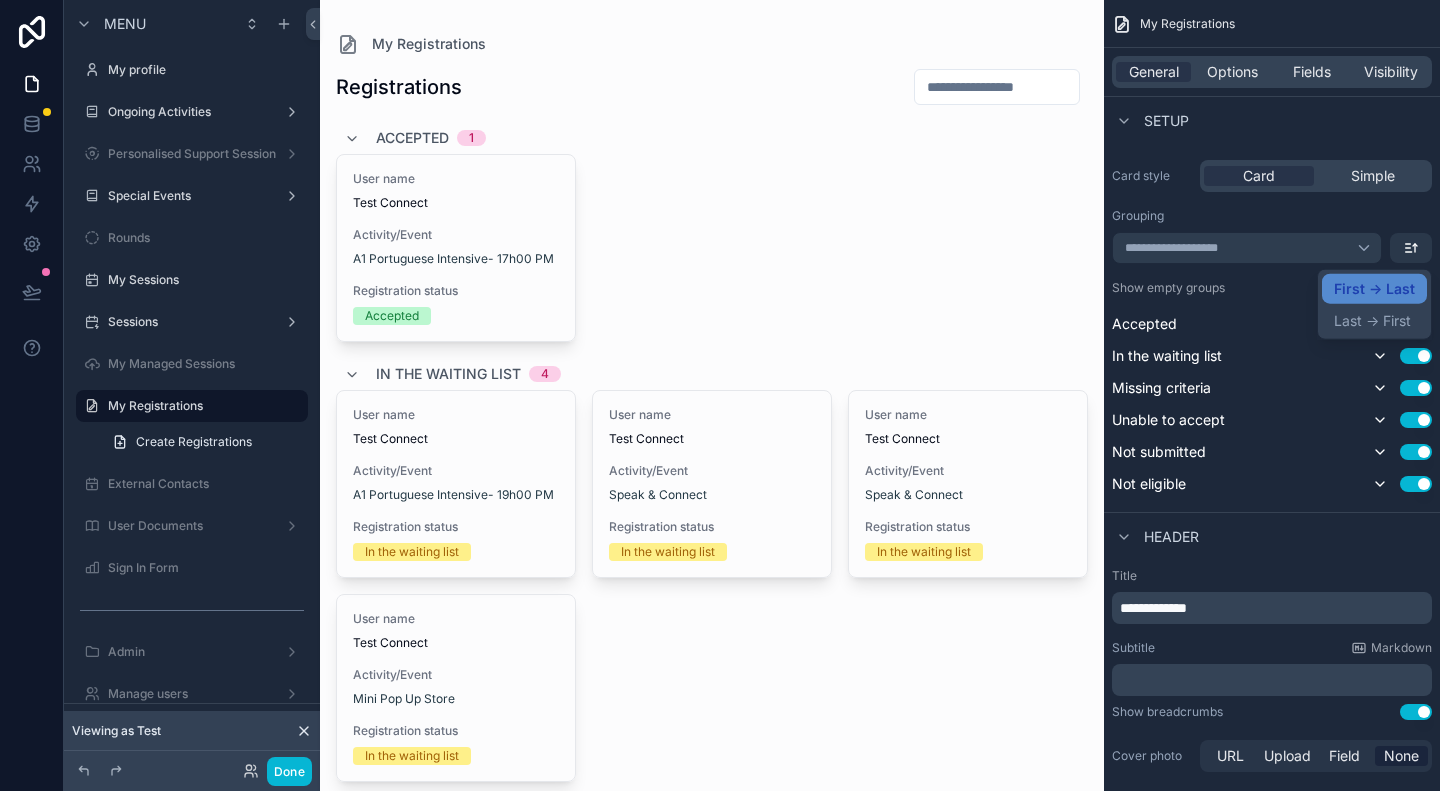 click at bounding box center (720, 395) 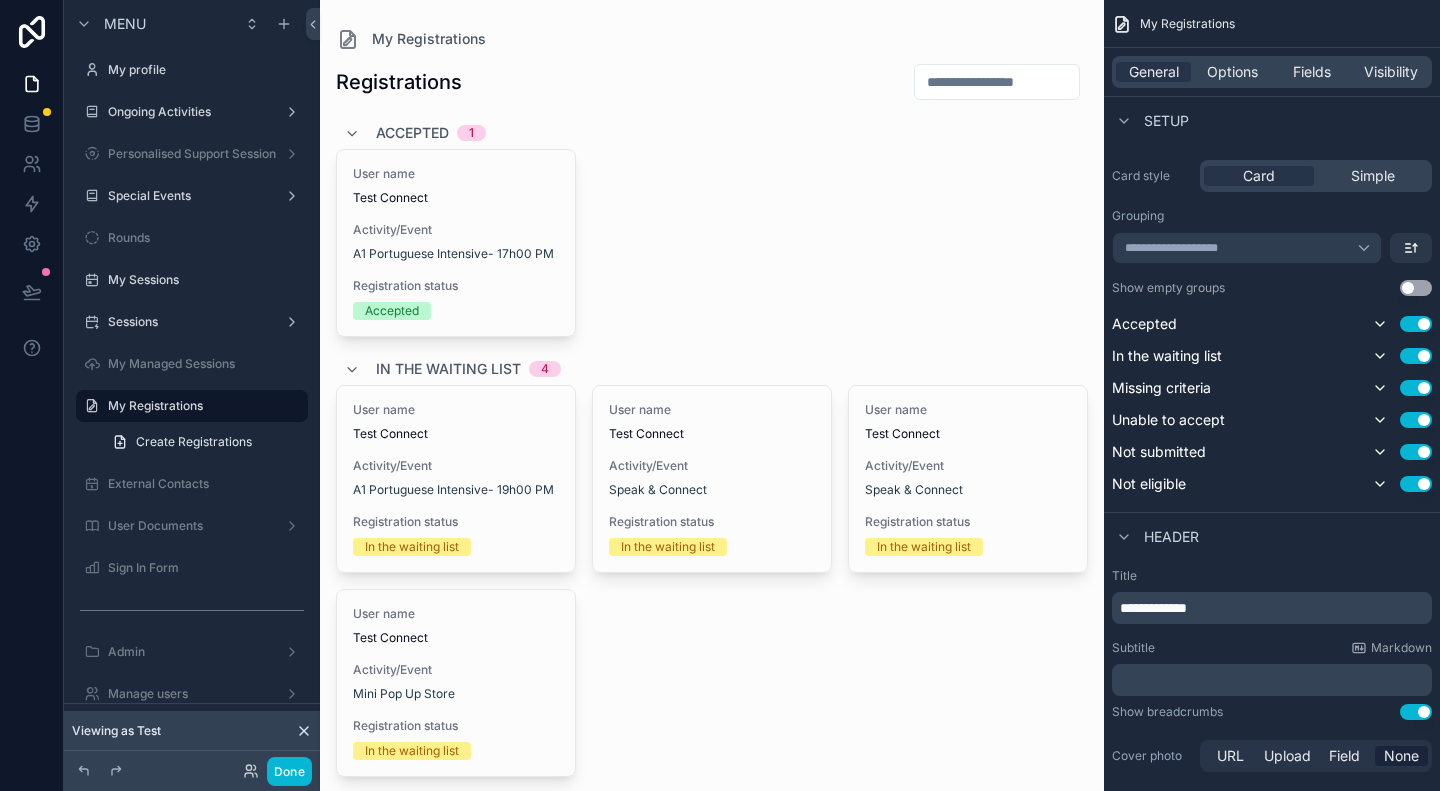scroll, scrollTop: 0, scrollLeft: 0, axis: both 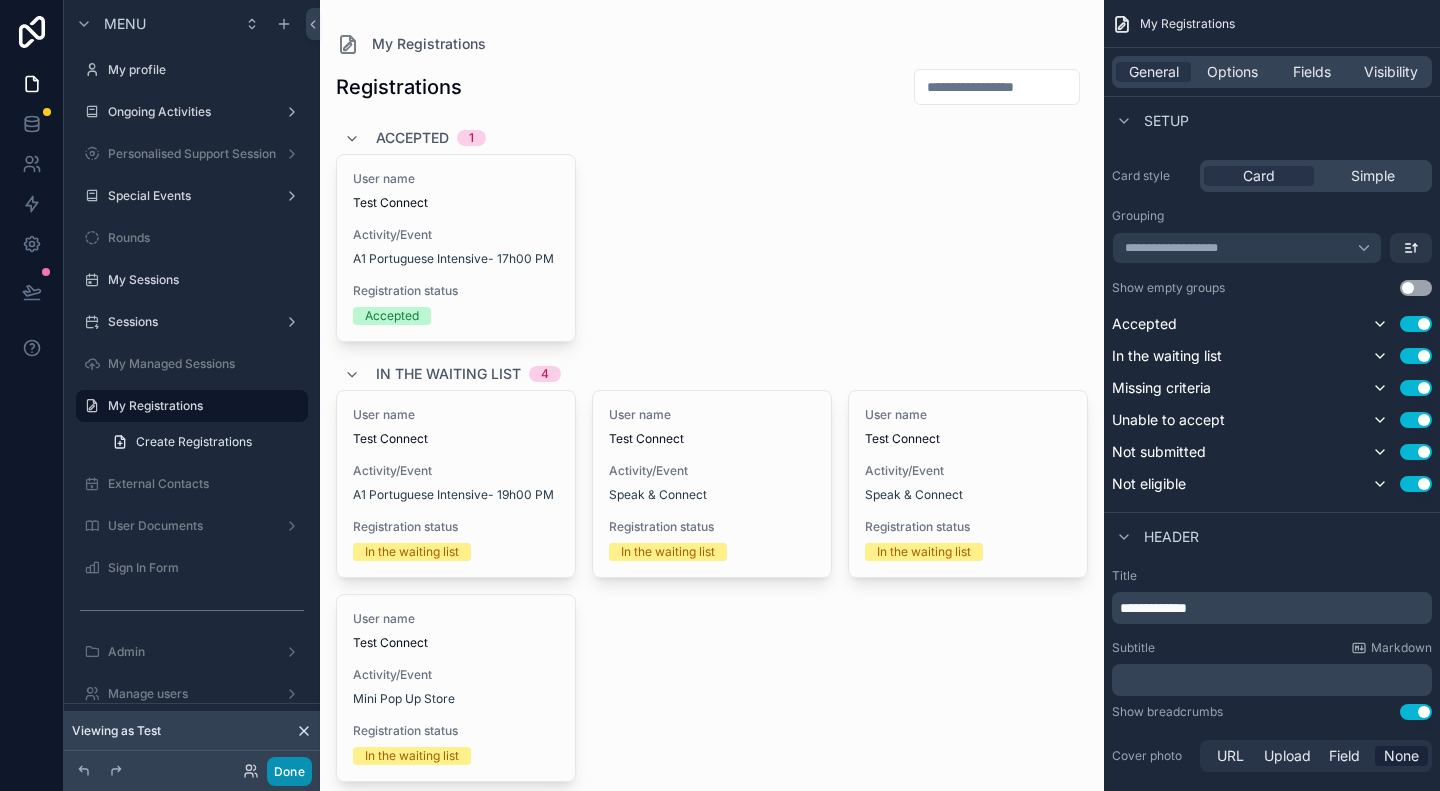 click on "Done" at bounding box center [289, 771] 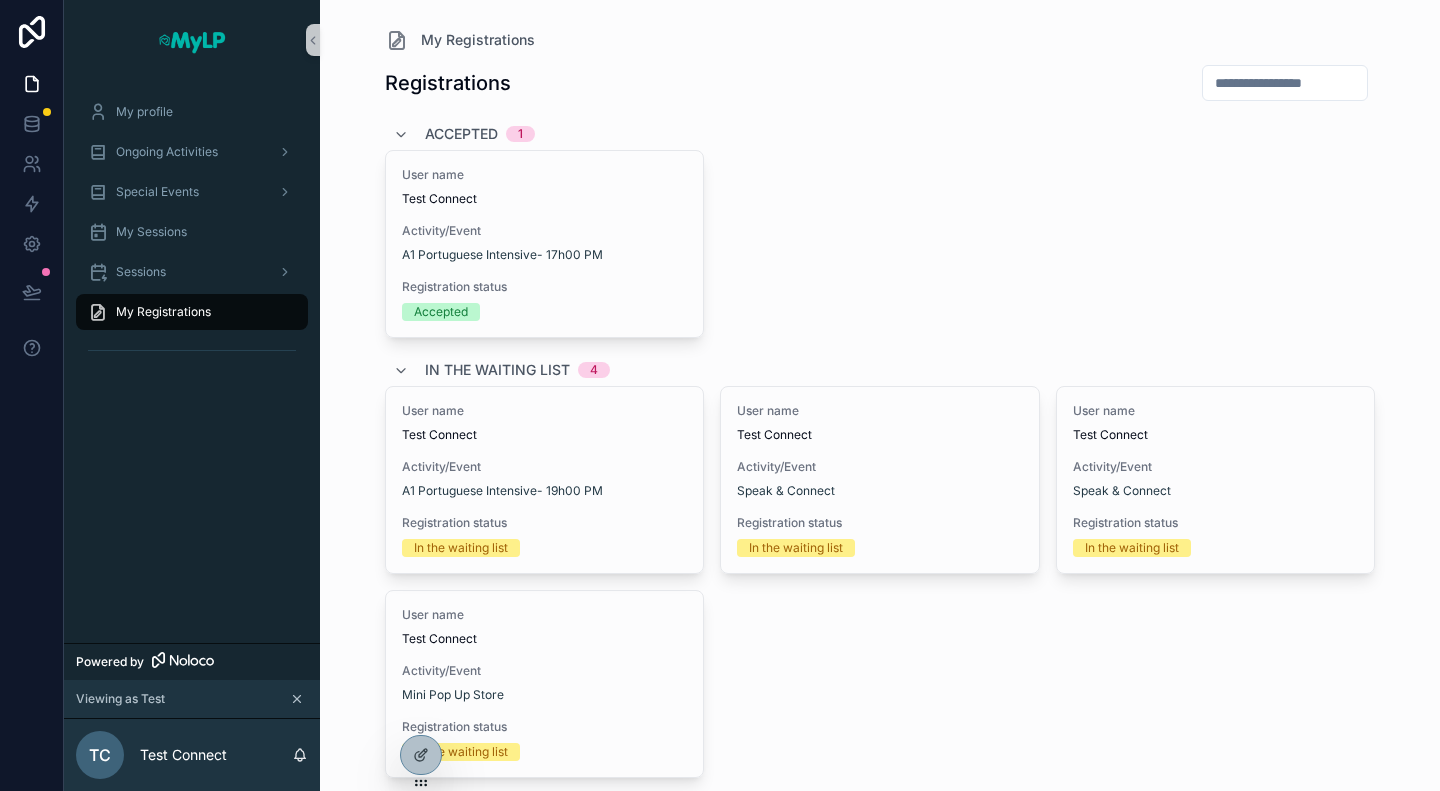 scroll, scrollTop: 0, scrollLeft: 0, axis: both 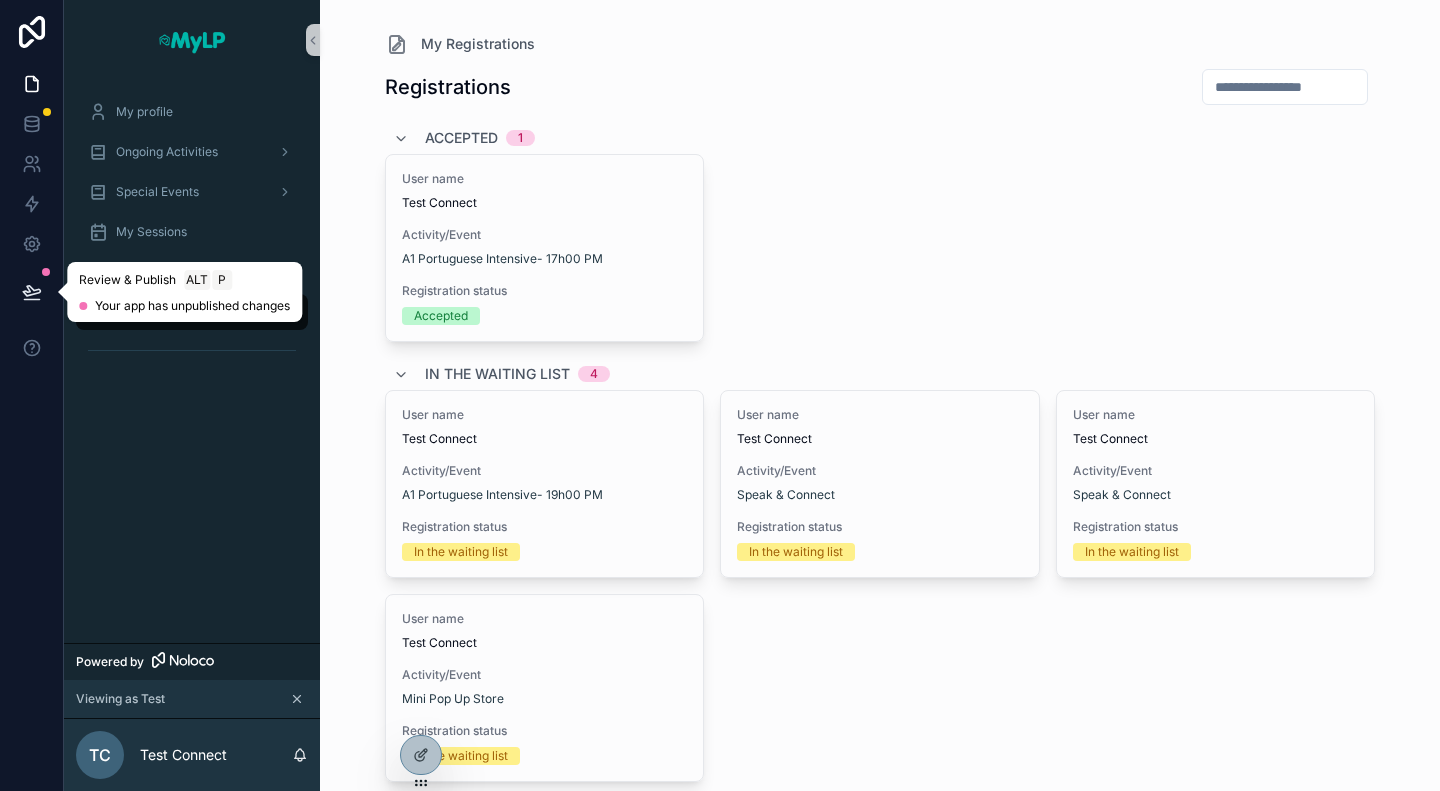 click 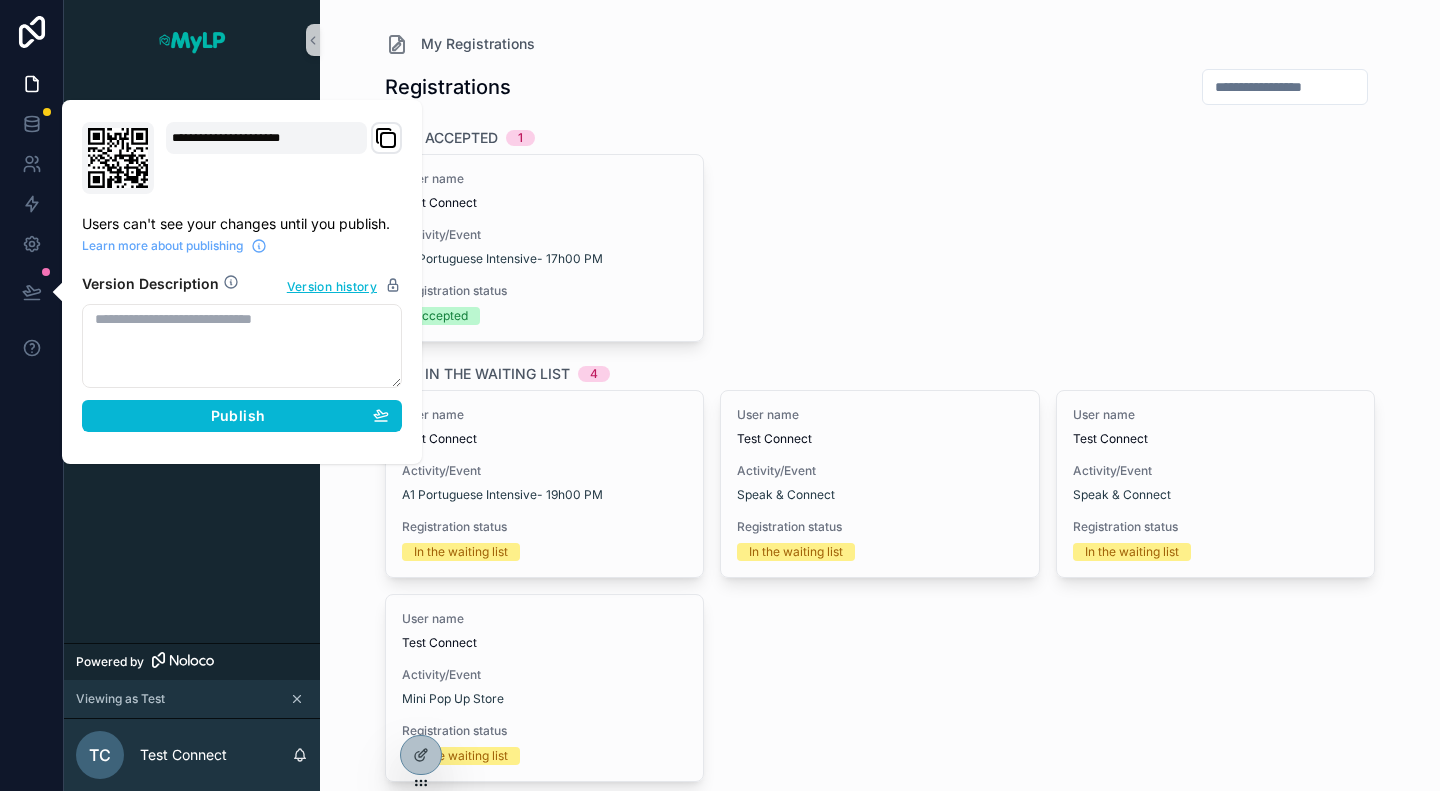 click at bounding box center (242, 346) 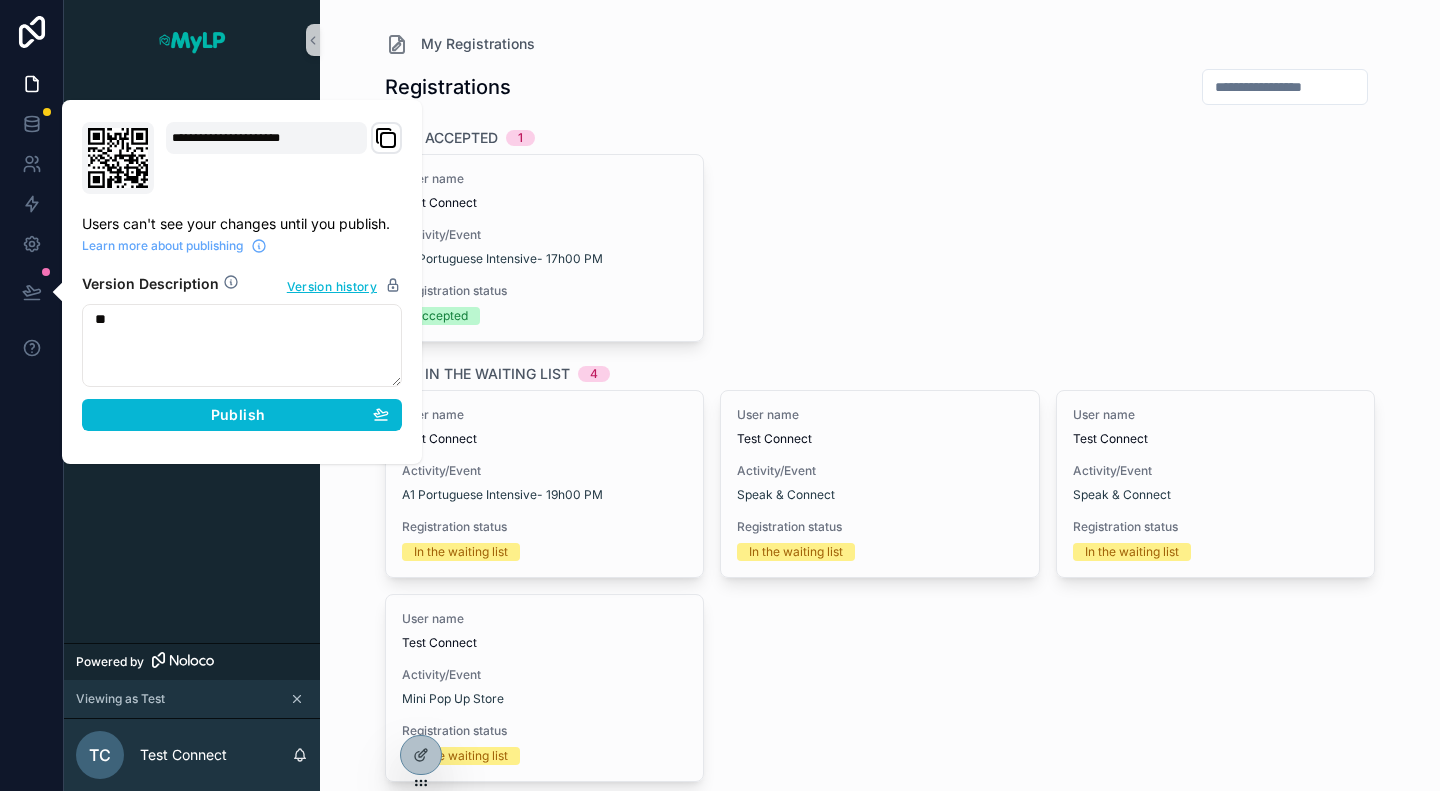 type on "*" 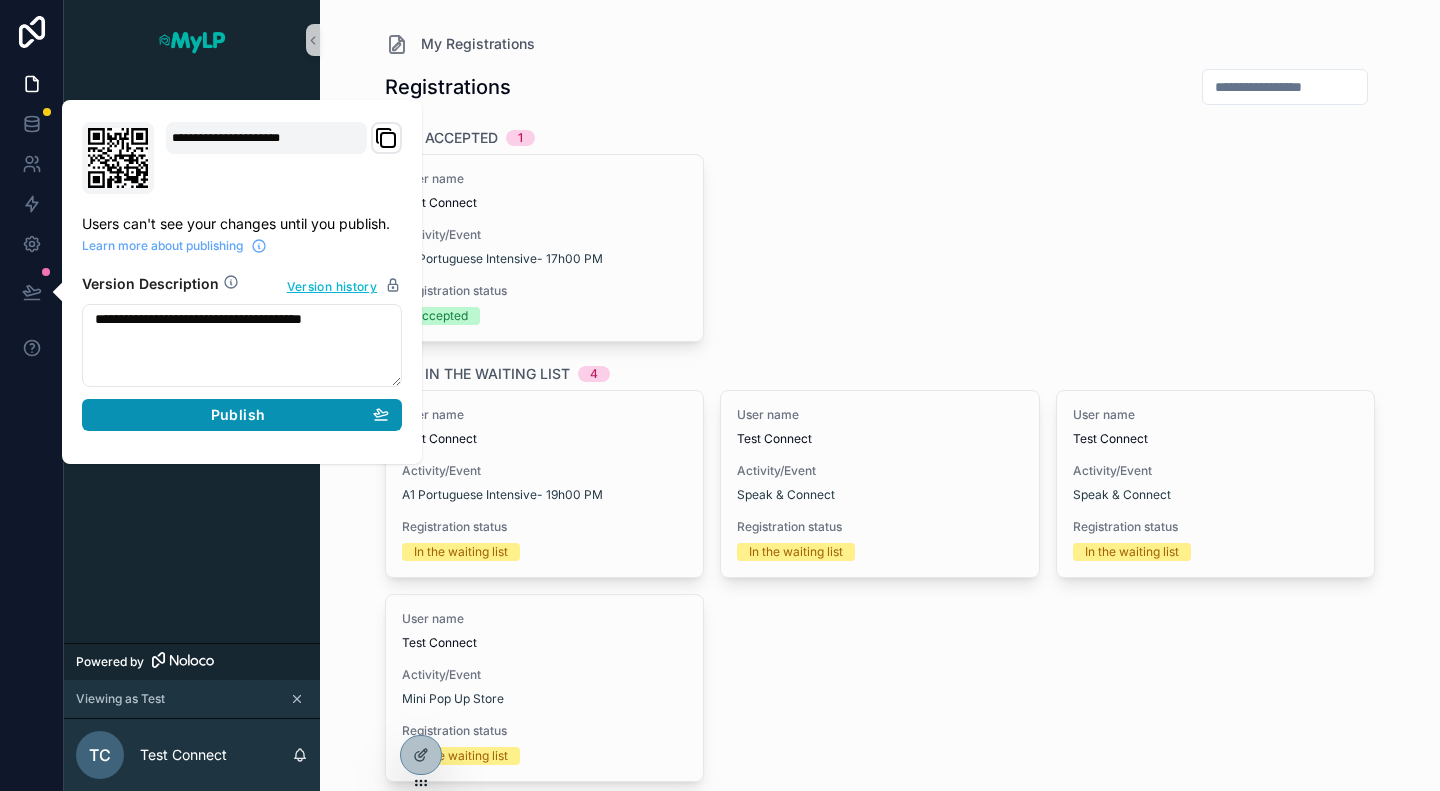 type on "**********" 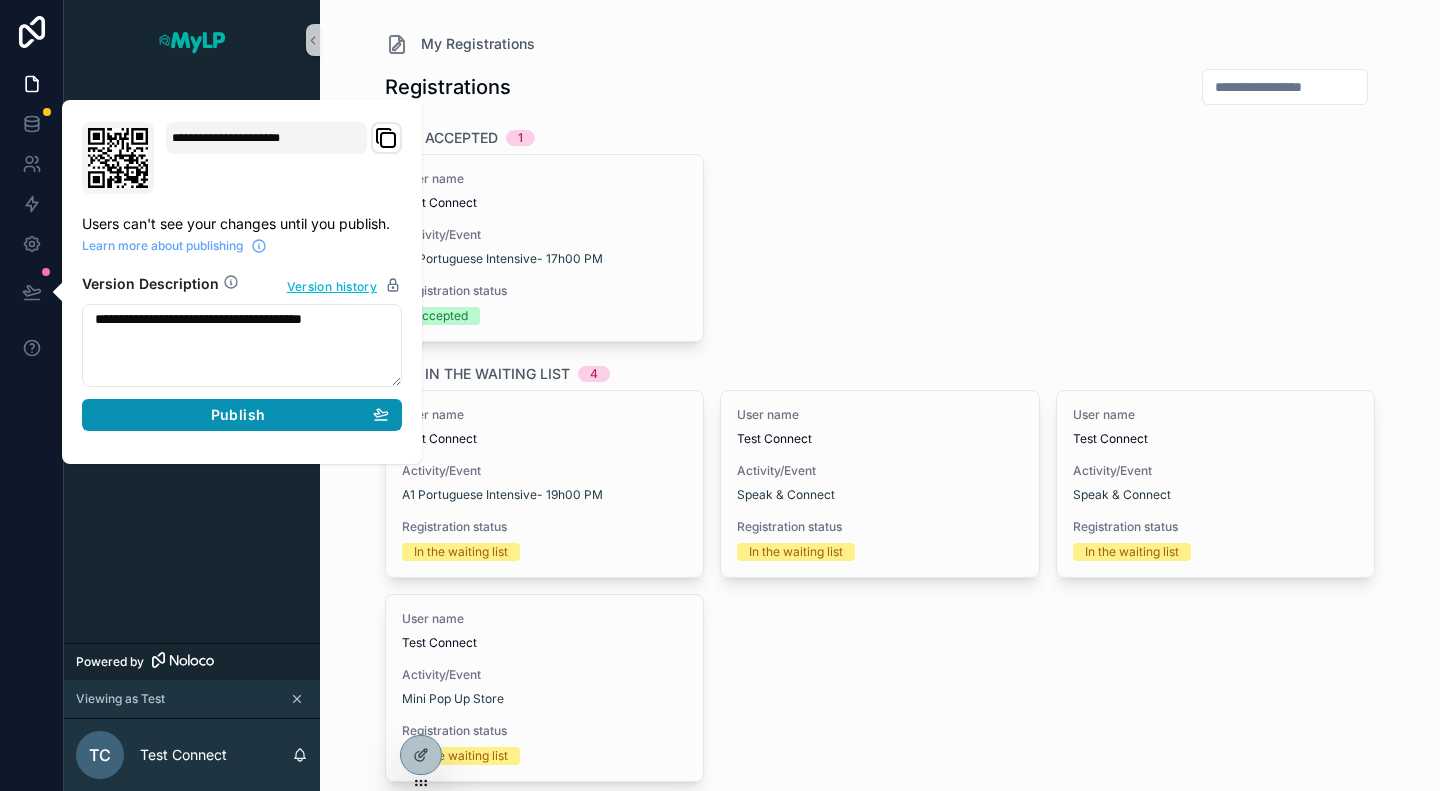 click on "Publish" at bounding box center [238, 415] 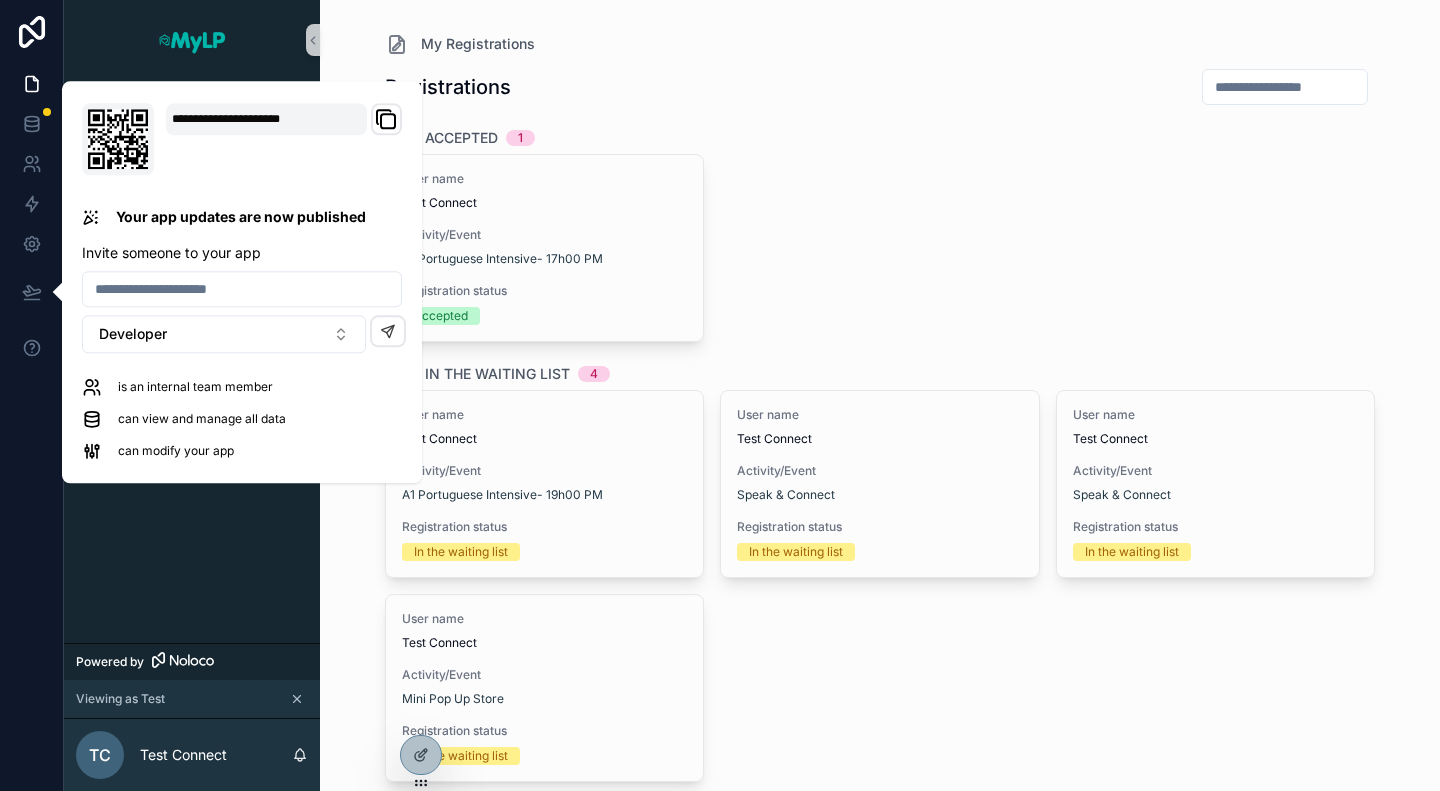 click on "Registrations" at bounding box center (880, 87) 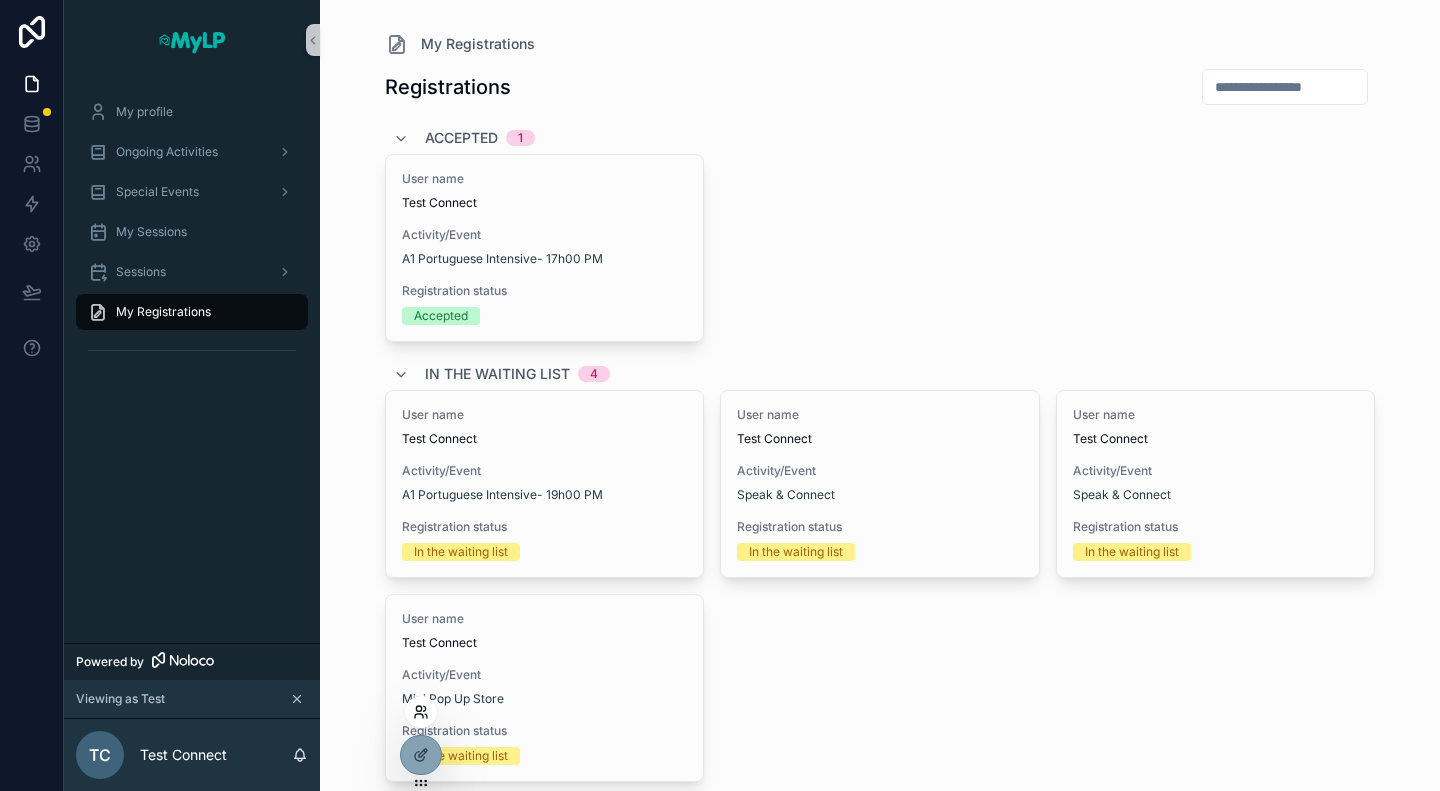 click 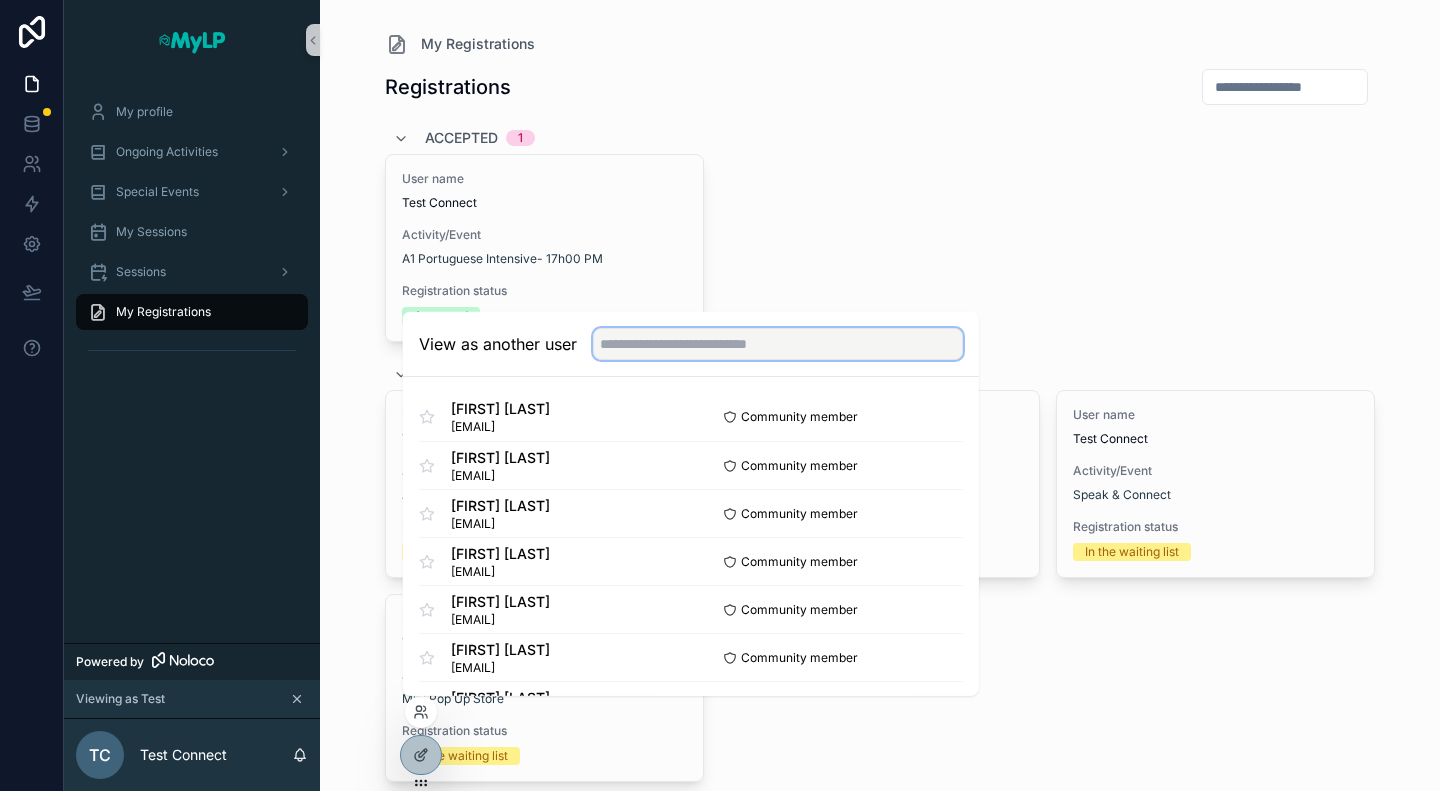 click at bounding box center [778, 344] 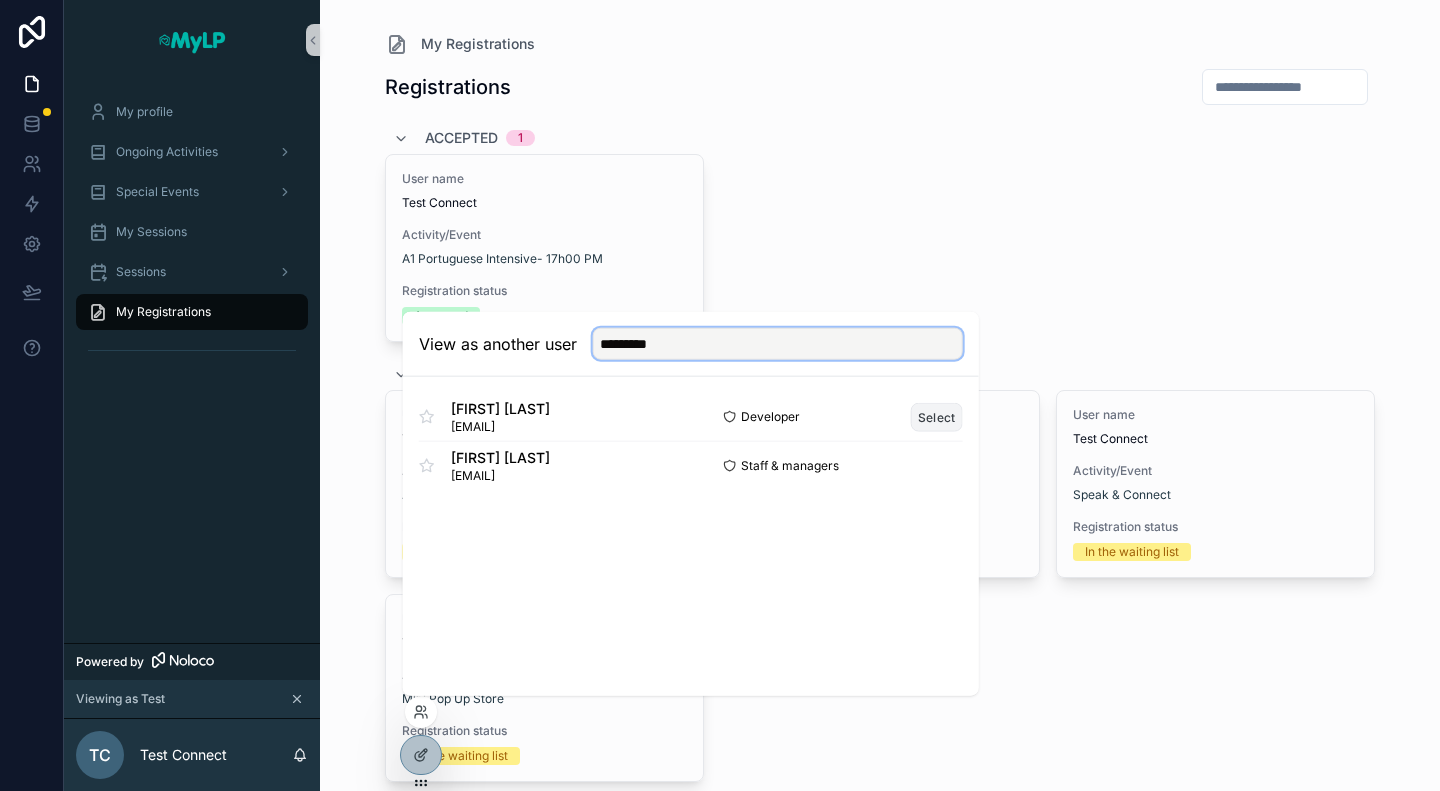 type on "********" 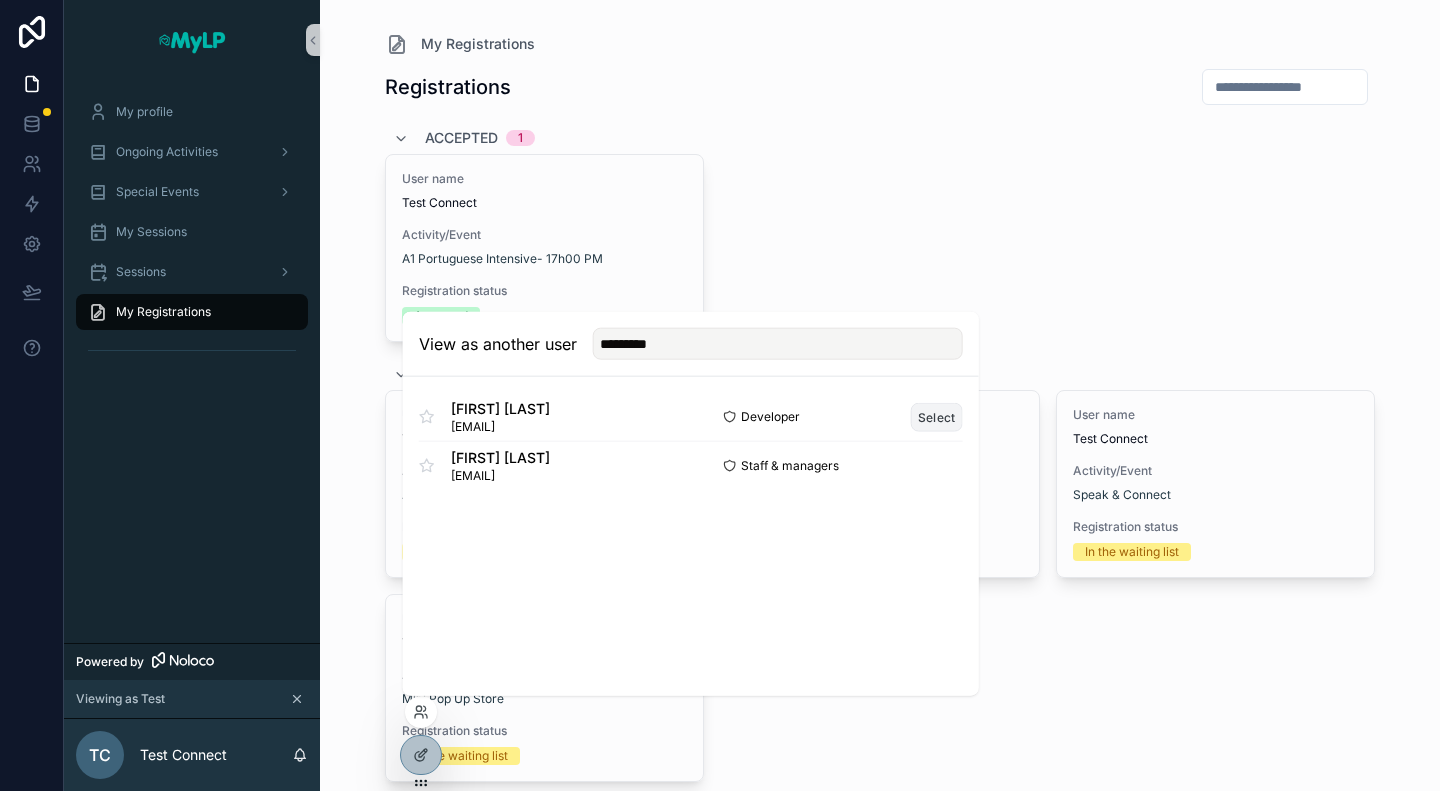click on "Select" at bounding box center [937, 416] 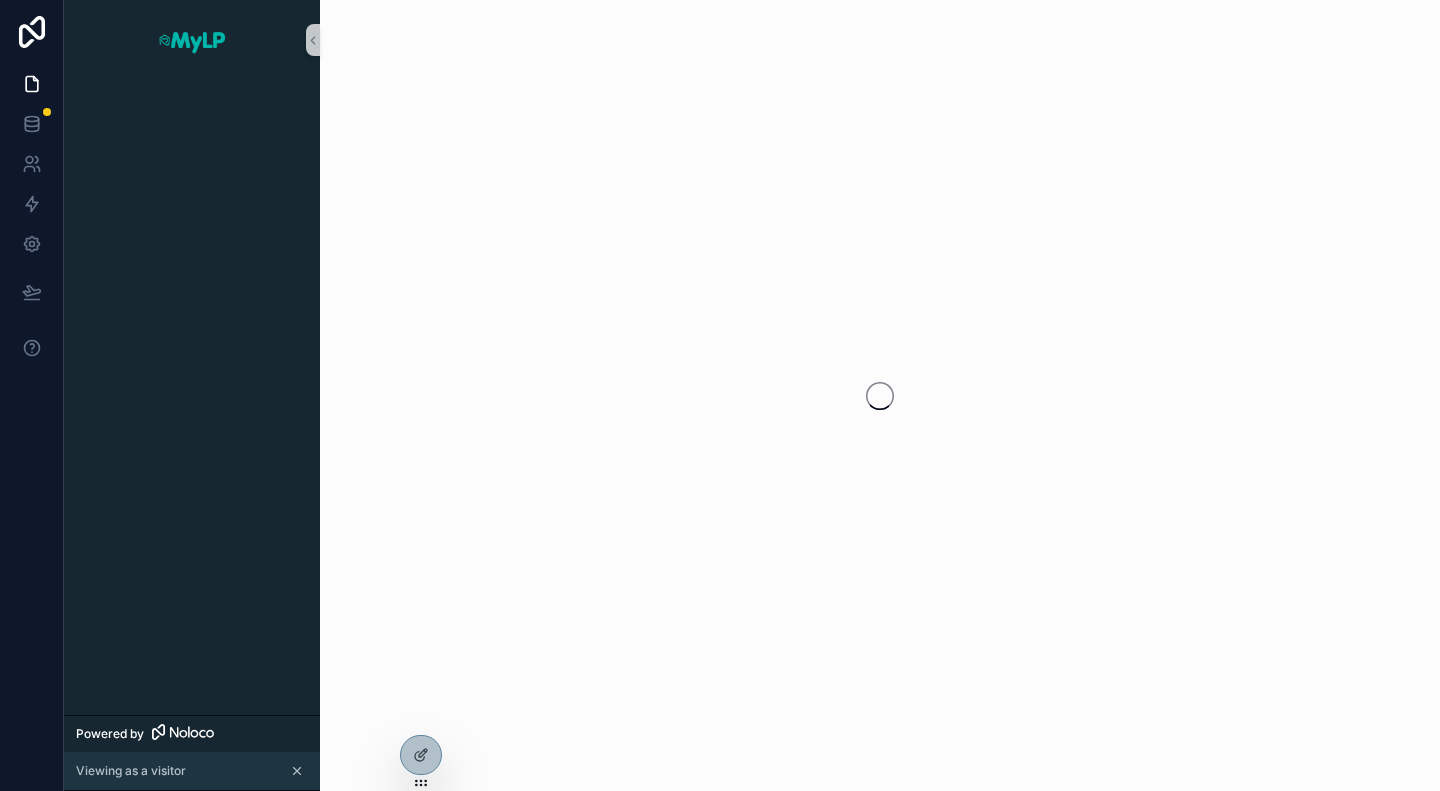 scroll, scrollTop: 0, scrollLeft: 0, axis: both 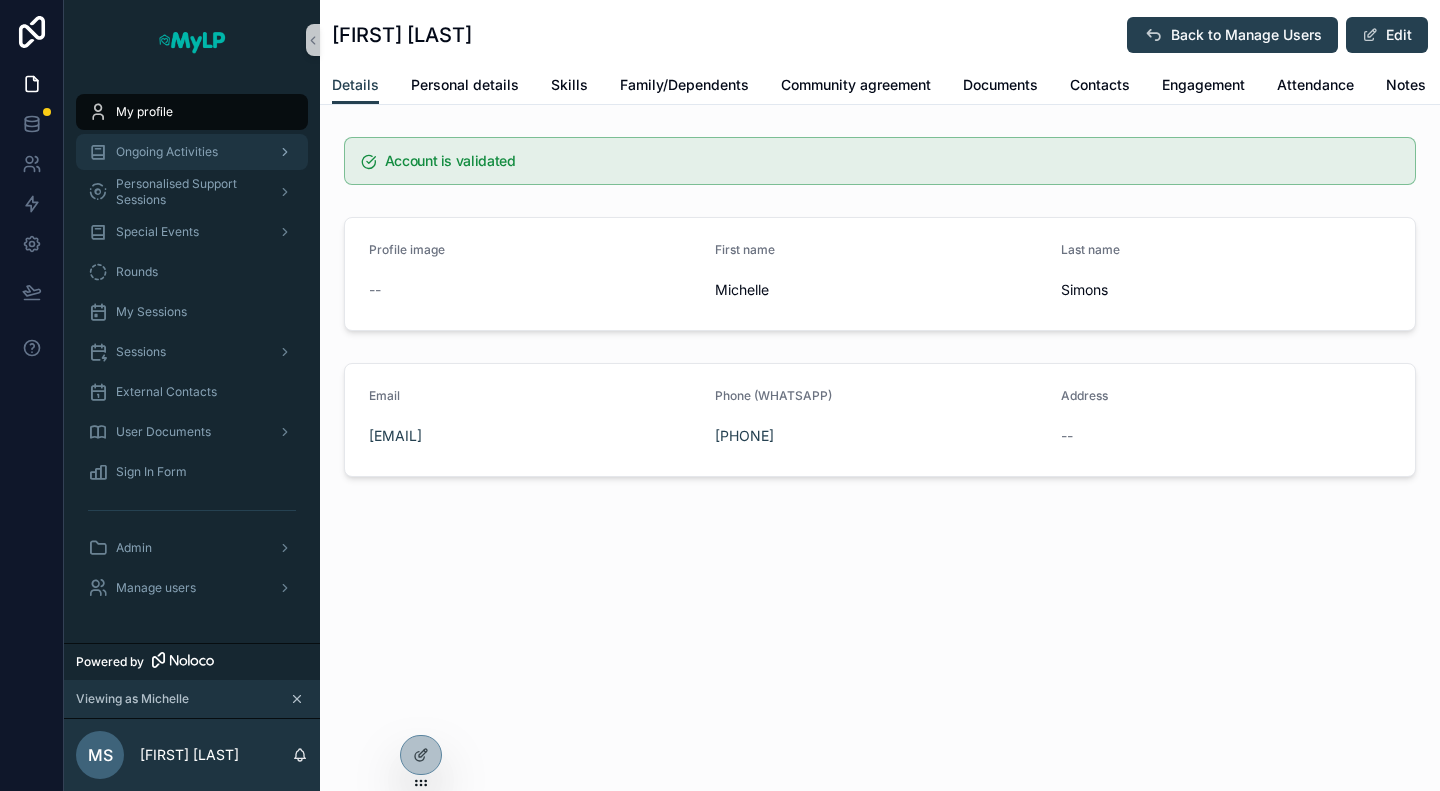 click on "Ongoing Activities" at bounding box center (167, 152) 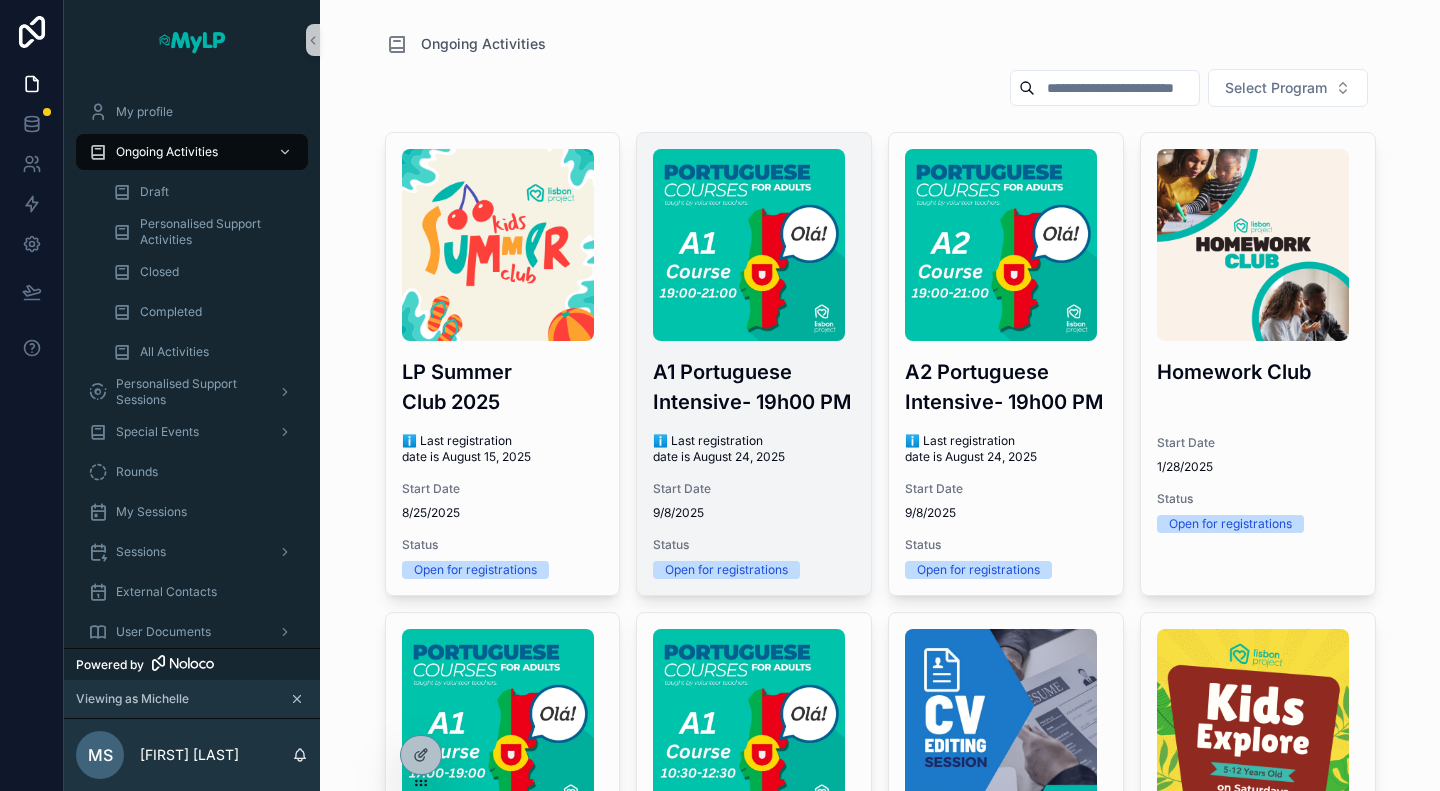 click at bounding box center [749, 245] 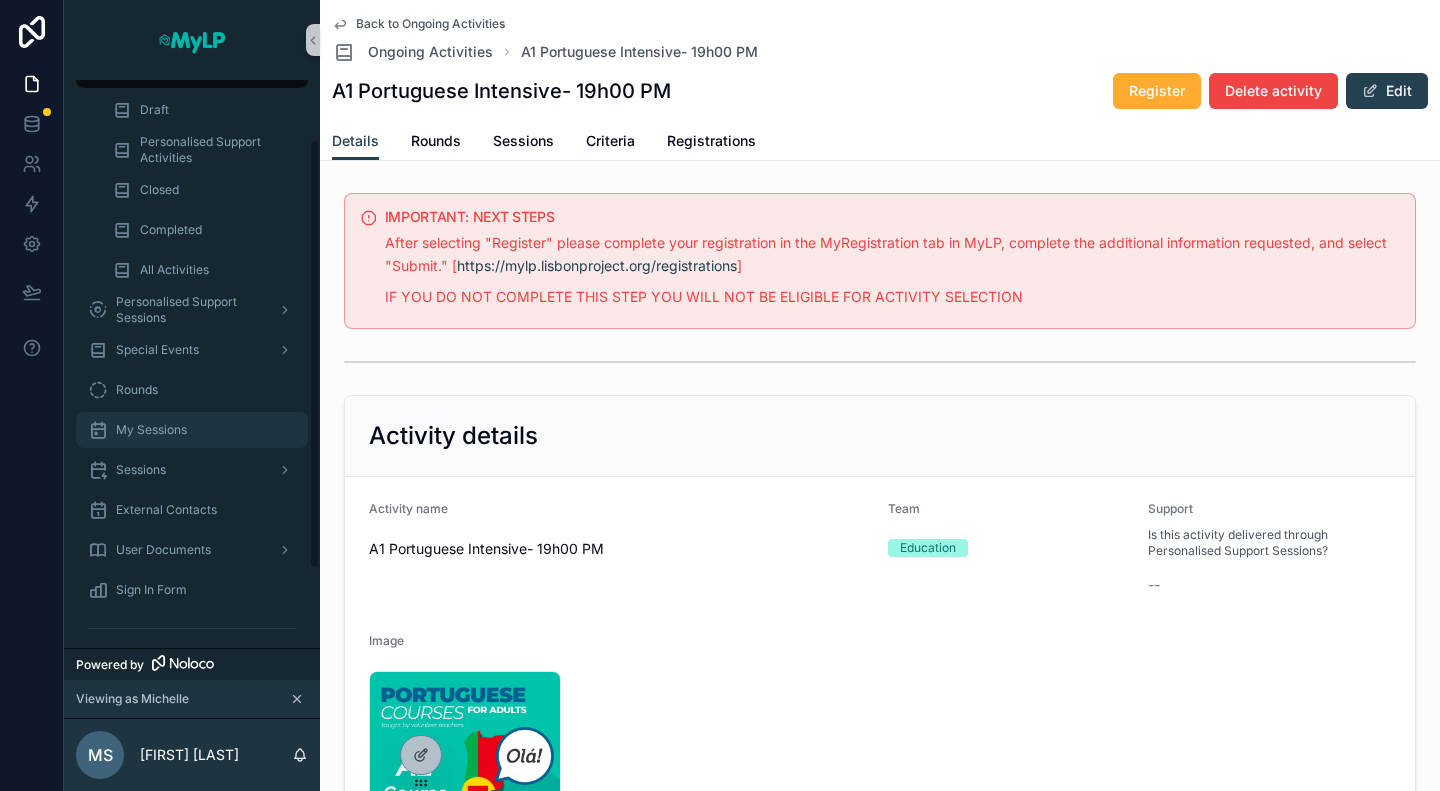 scroll, scrollTop: 0, scrollLeft: 0, axis: both 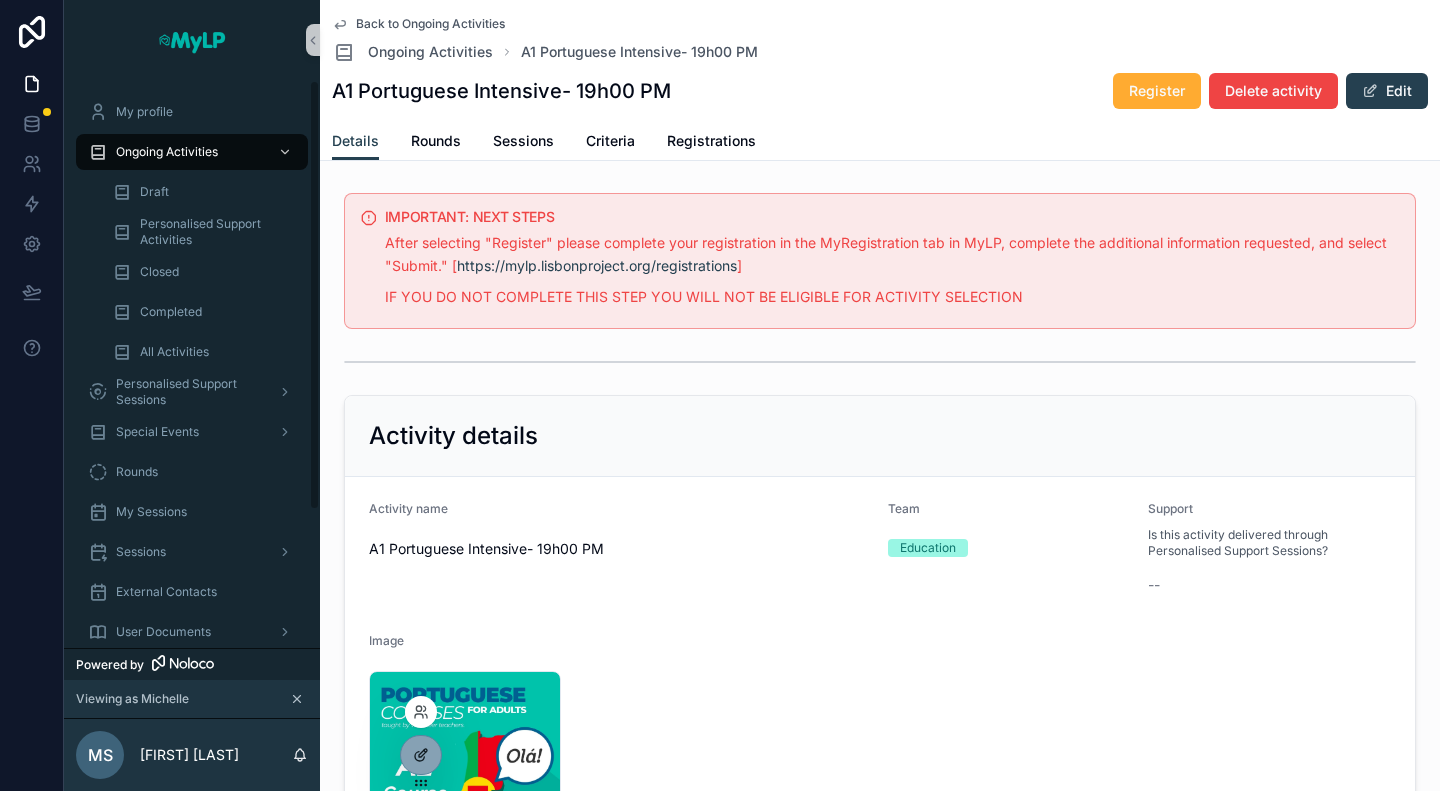 click 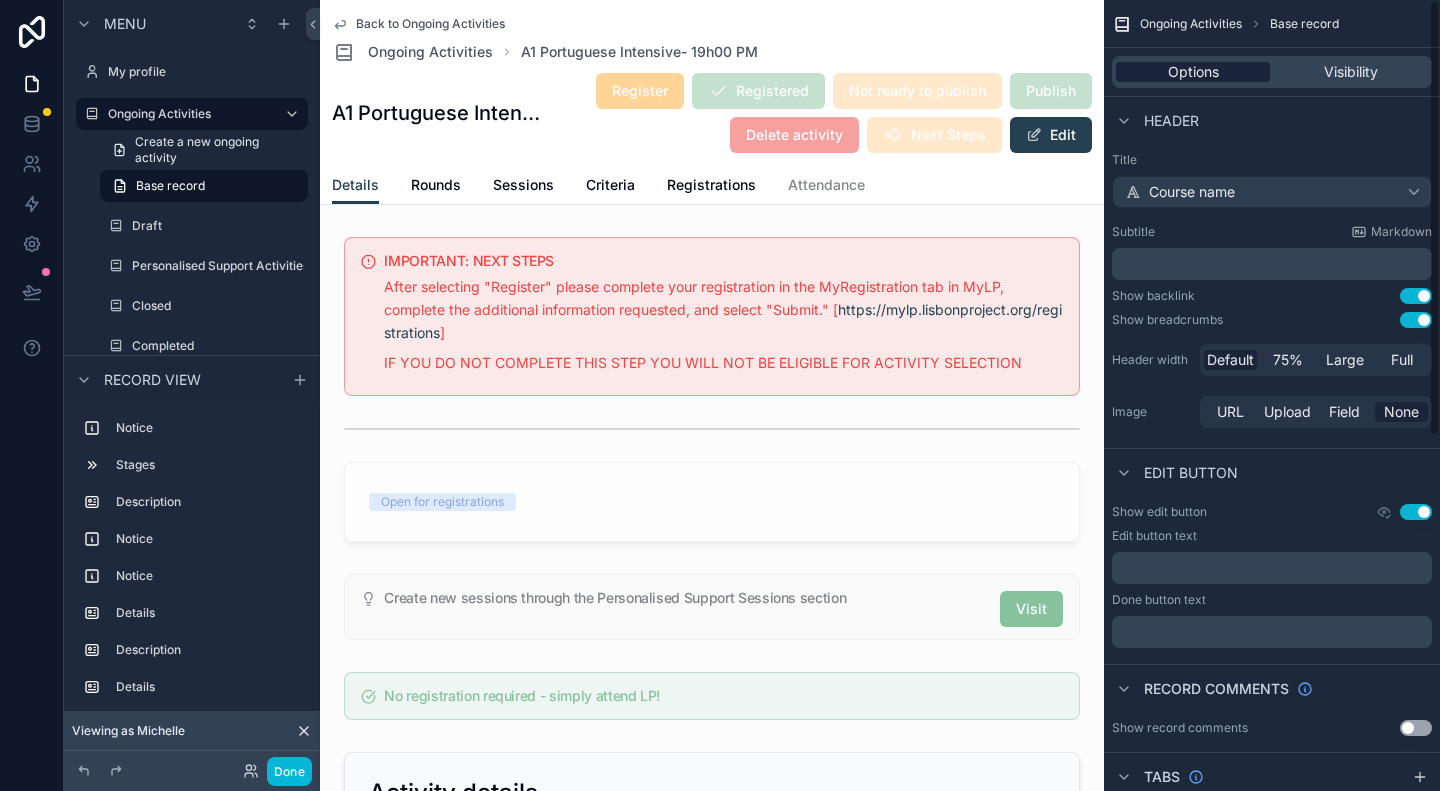 click on "Options" at bounding box center (1193, 72) 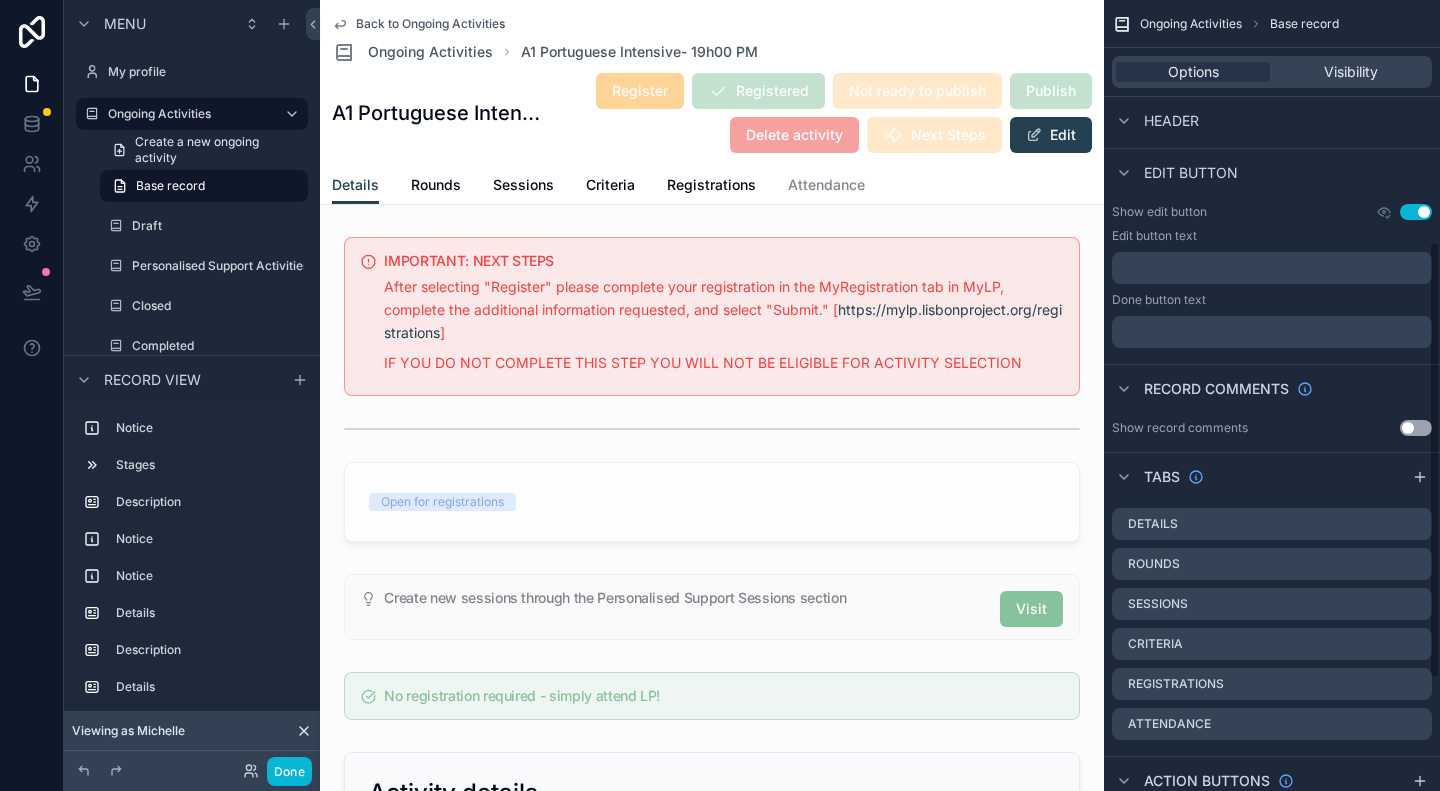 scroll, scrollTop: 640, scrollLeft: 0, axis: vertical 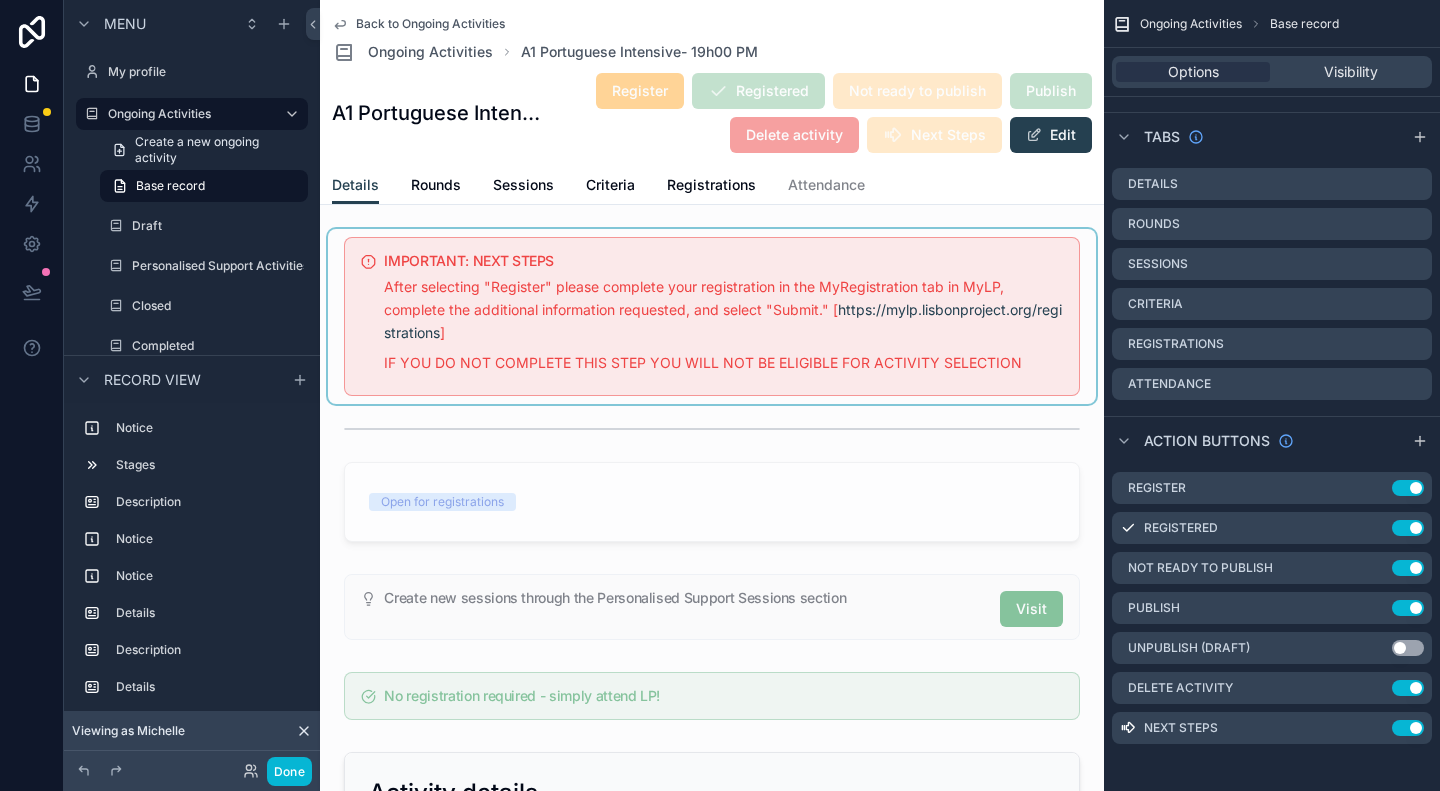 click at bounding box center (712, 316) 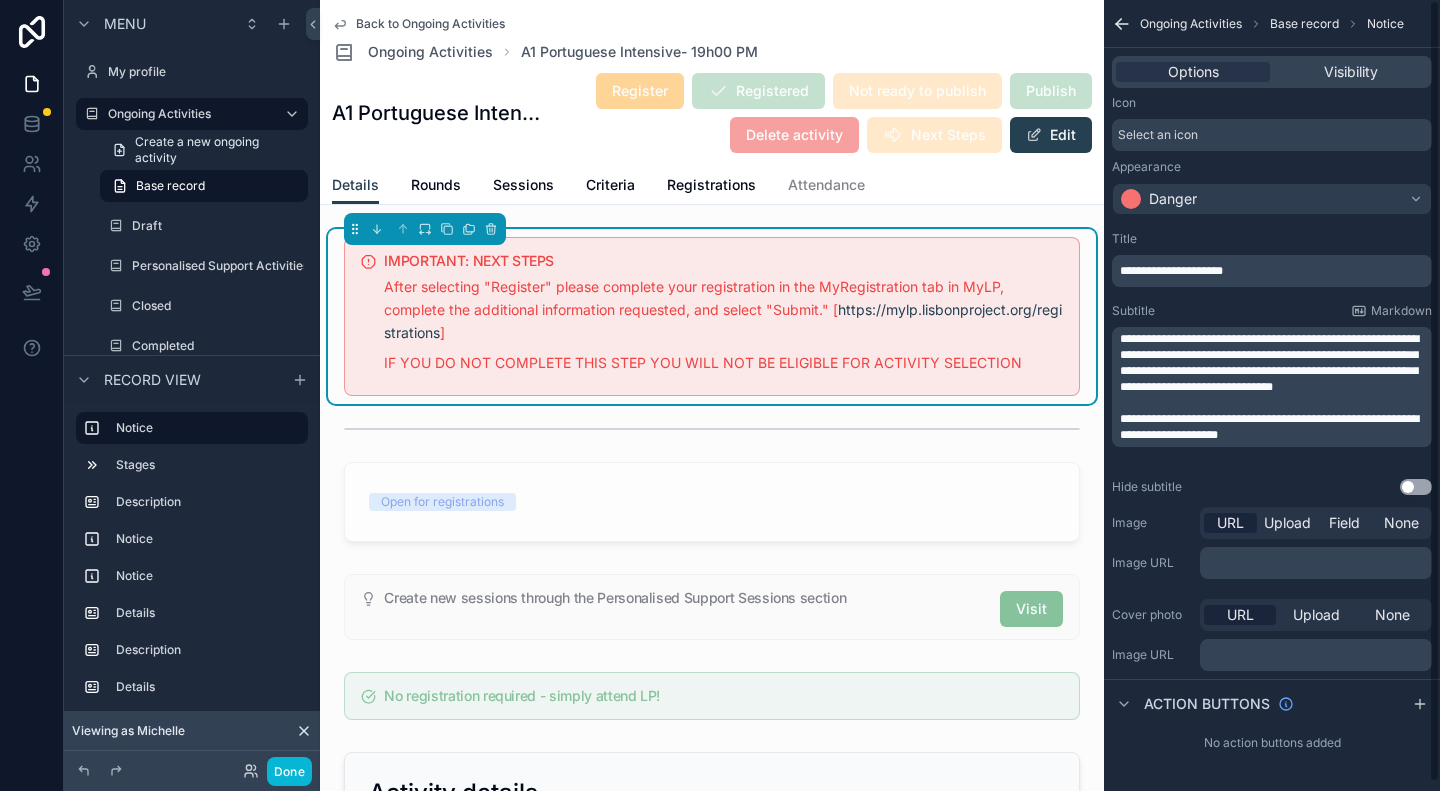 scroll, scrollTop: 0, scrollLeft: 0, axis: both 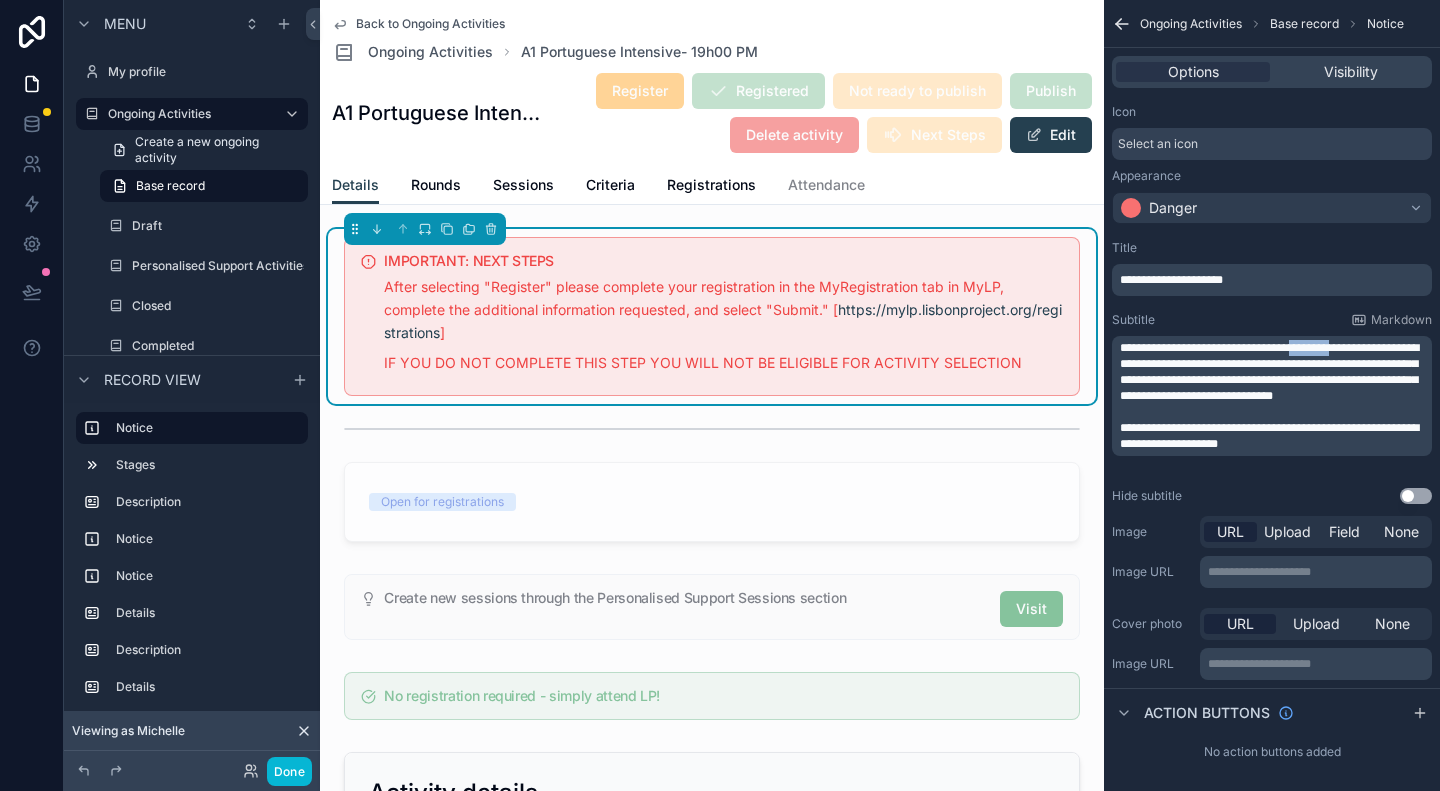 drag, startPoint x: 1306, startPoint y: 351, endPoint x: 1360, endPoint y: 349, distance: 54.037025 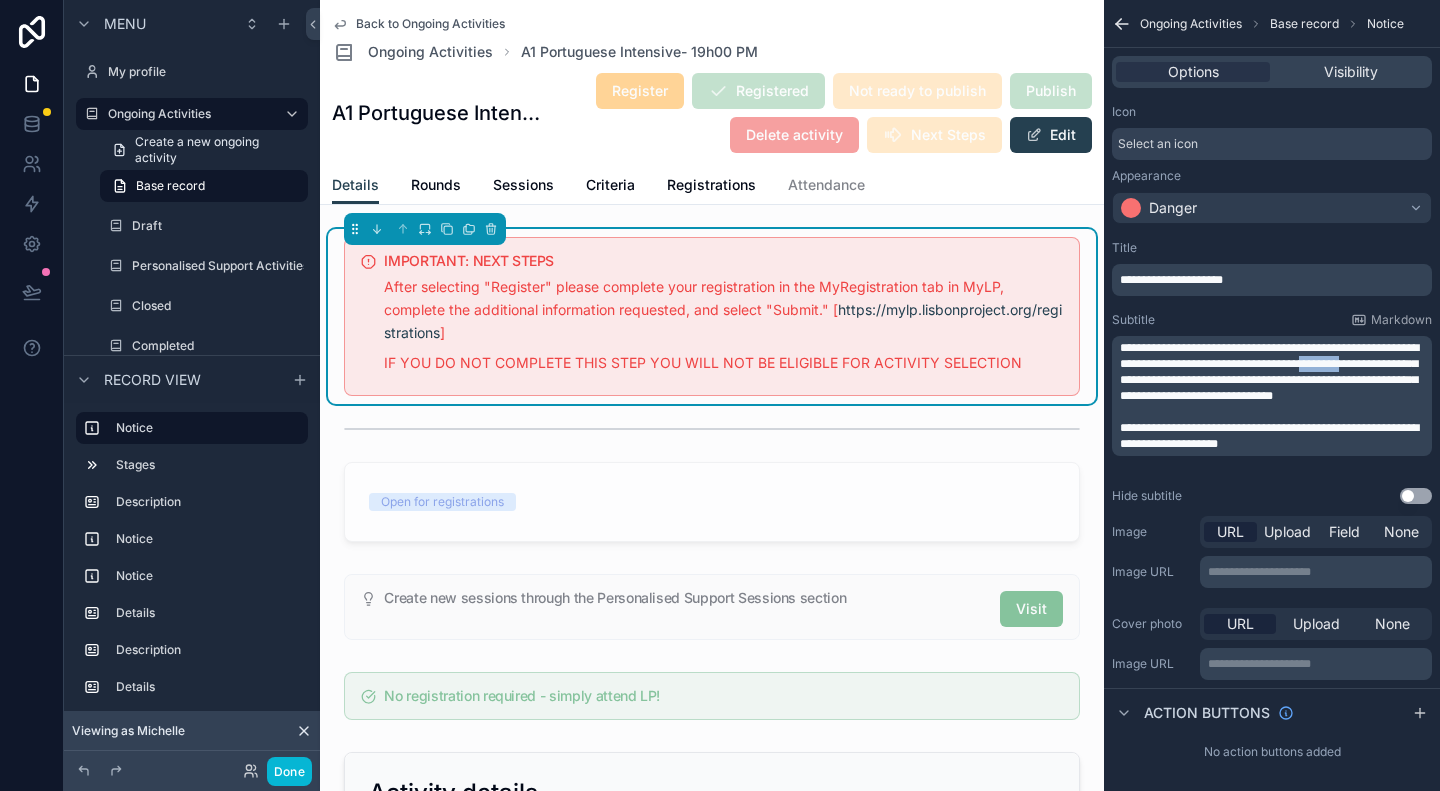 drag, startPoint x: 1172, startPoint y: 378, endPoint x: 1121, endPoint y: 381, distance: 51.088158 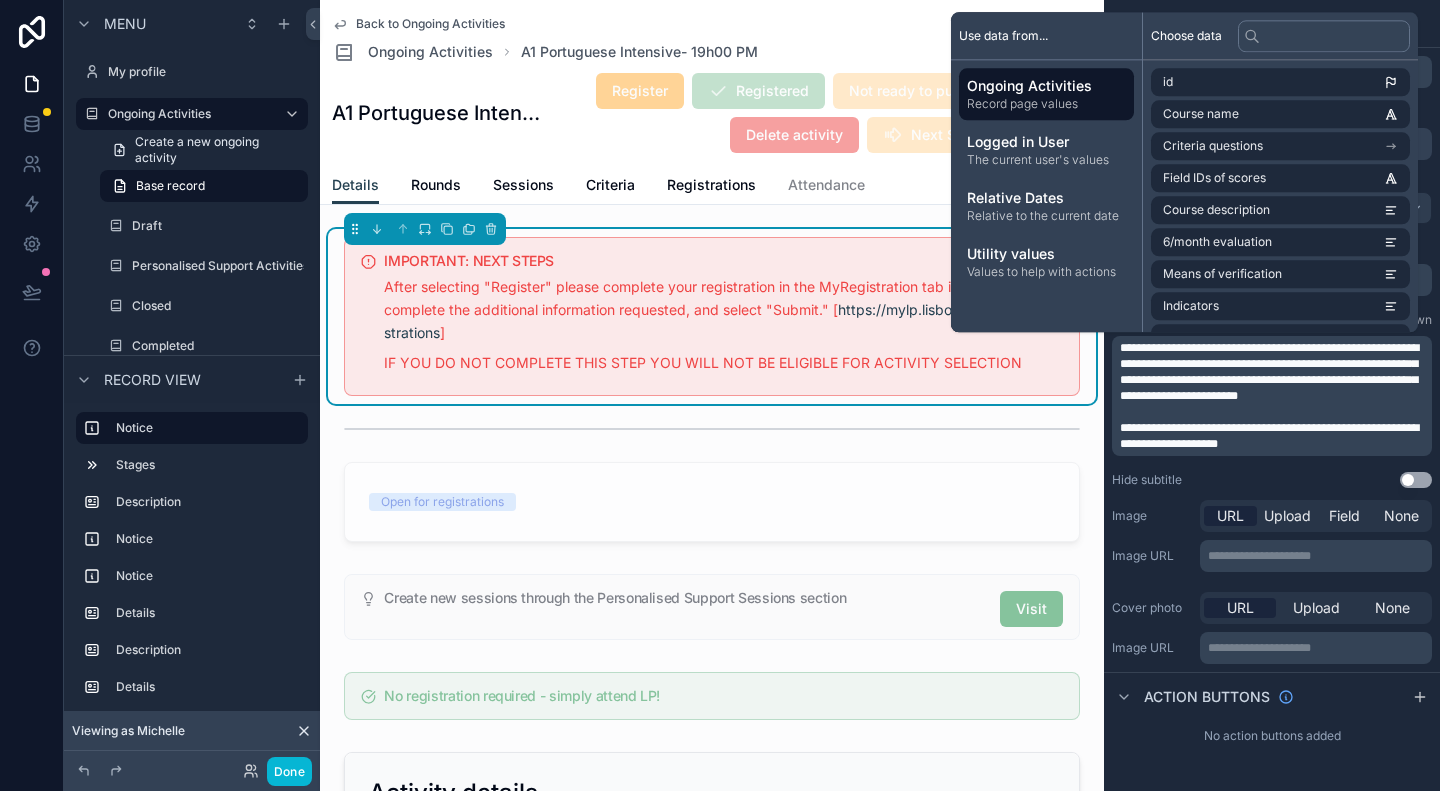 type 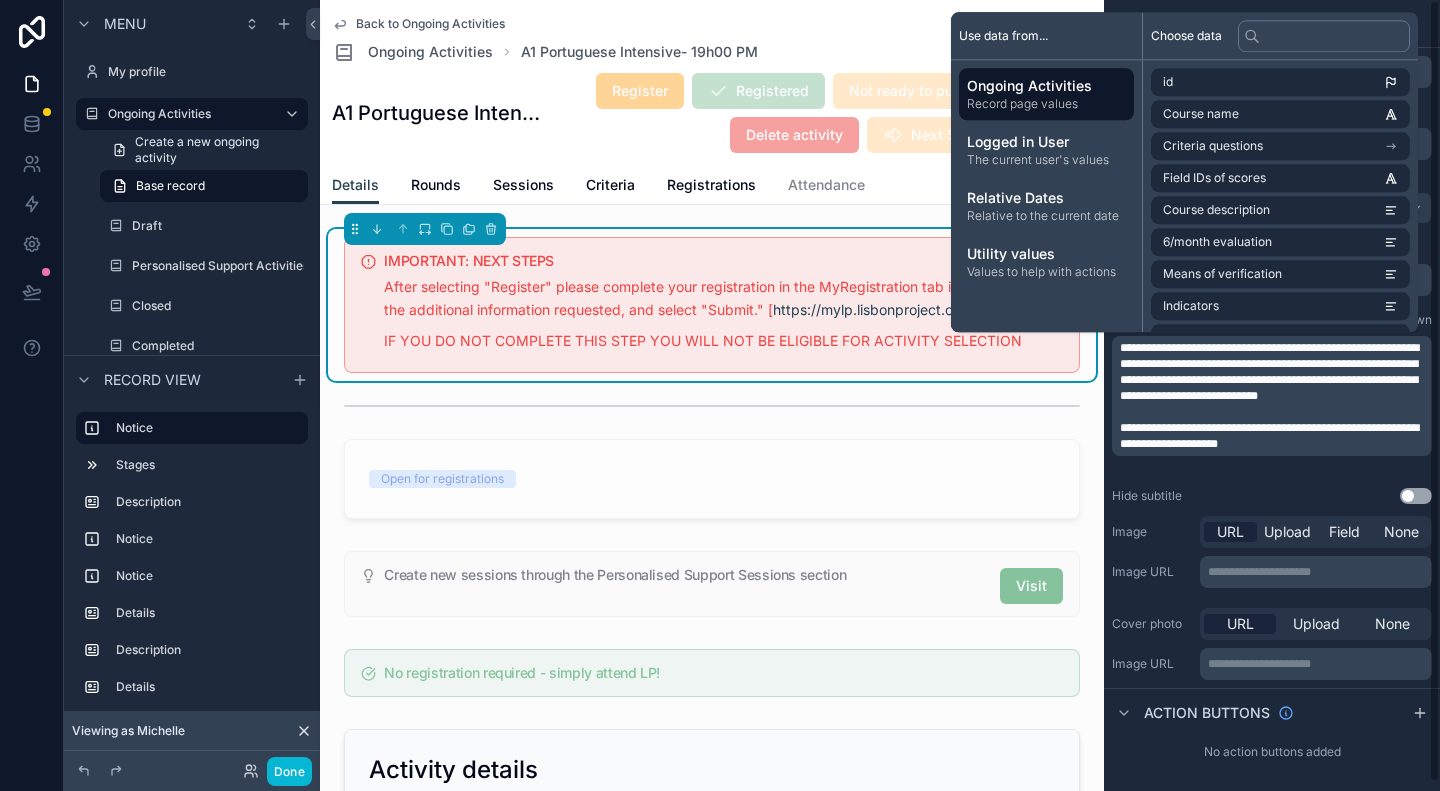 click on "**********" at bounding box center [1274, 372] 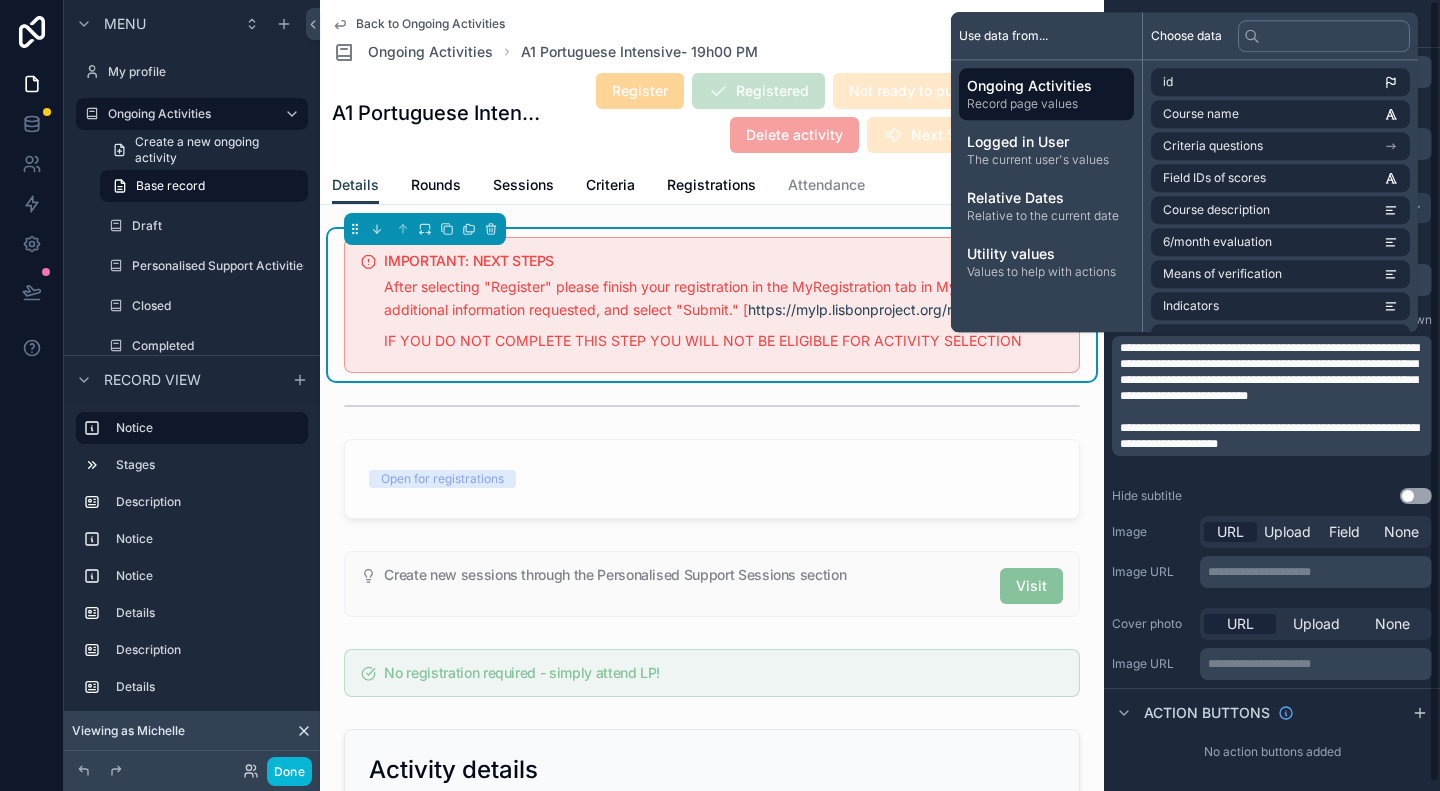 click on "**********" at bounding box center (1272, 372) 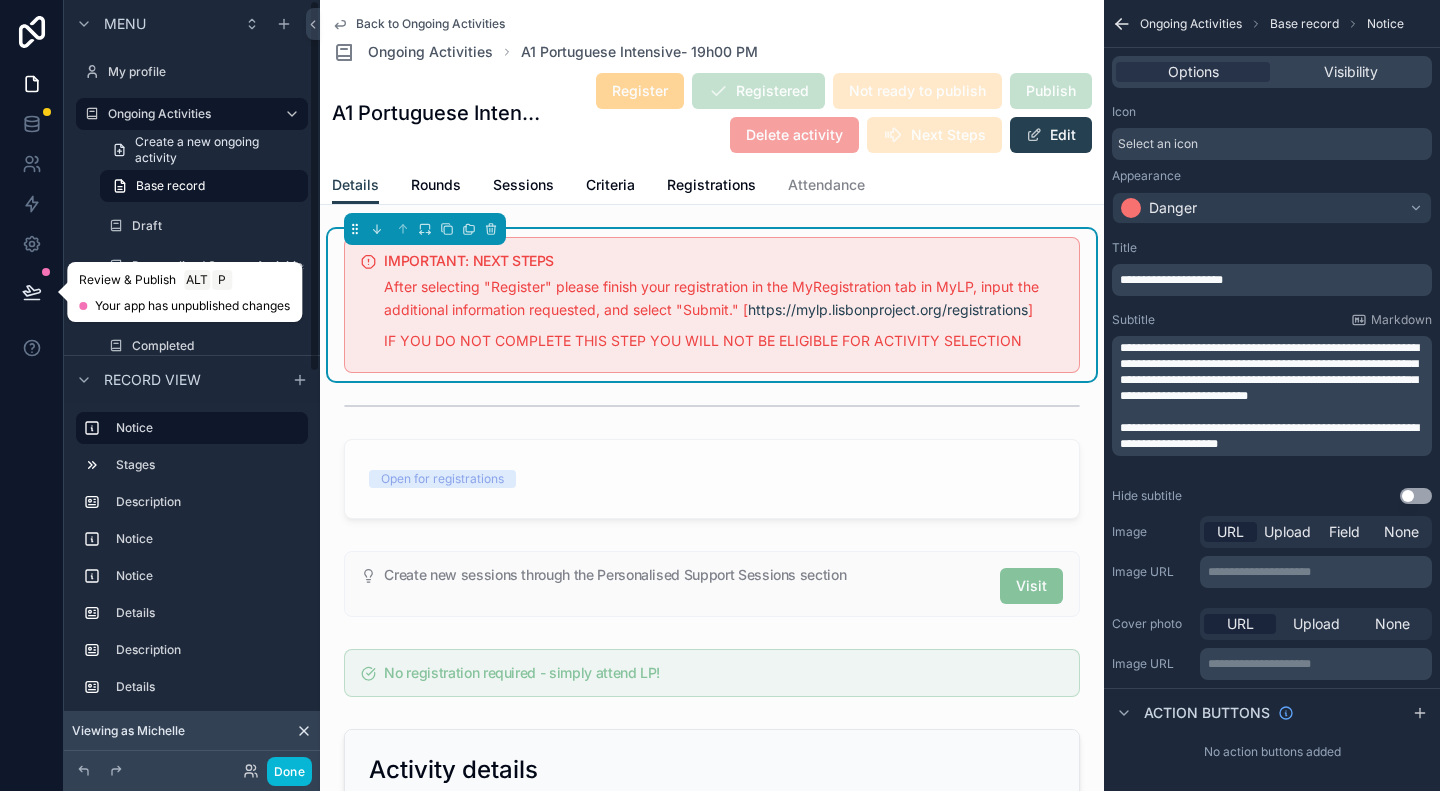 click 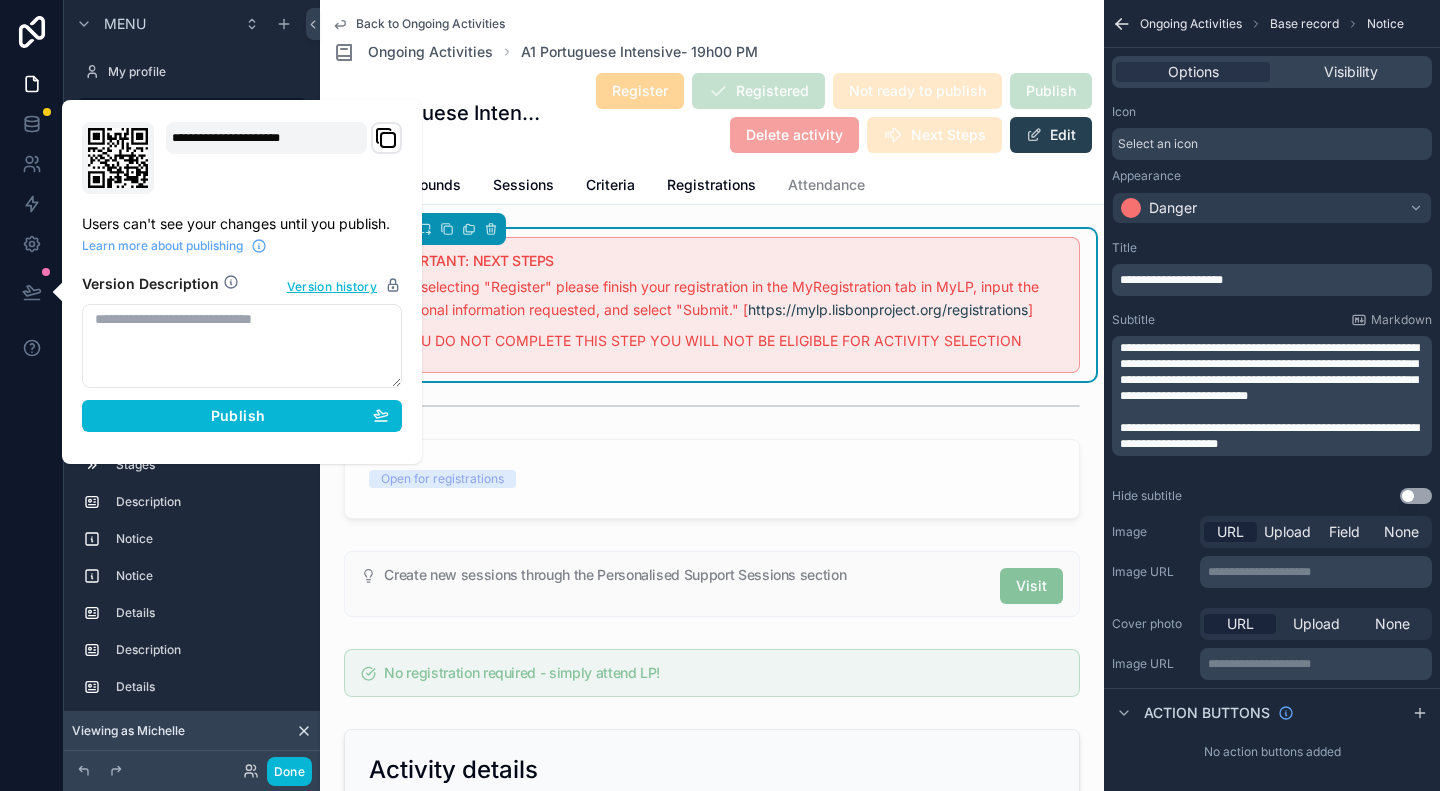 click at bounding box center (242, 346) 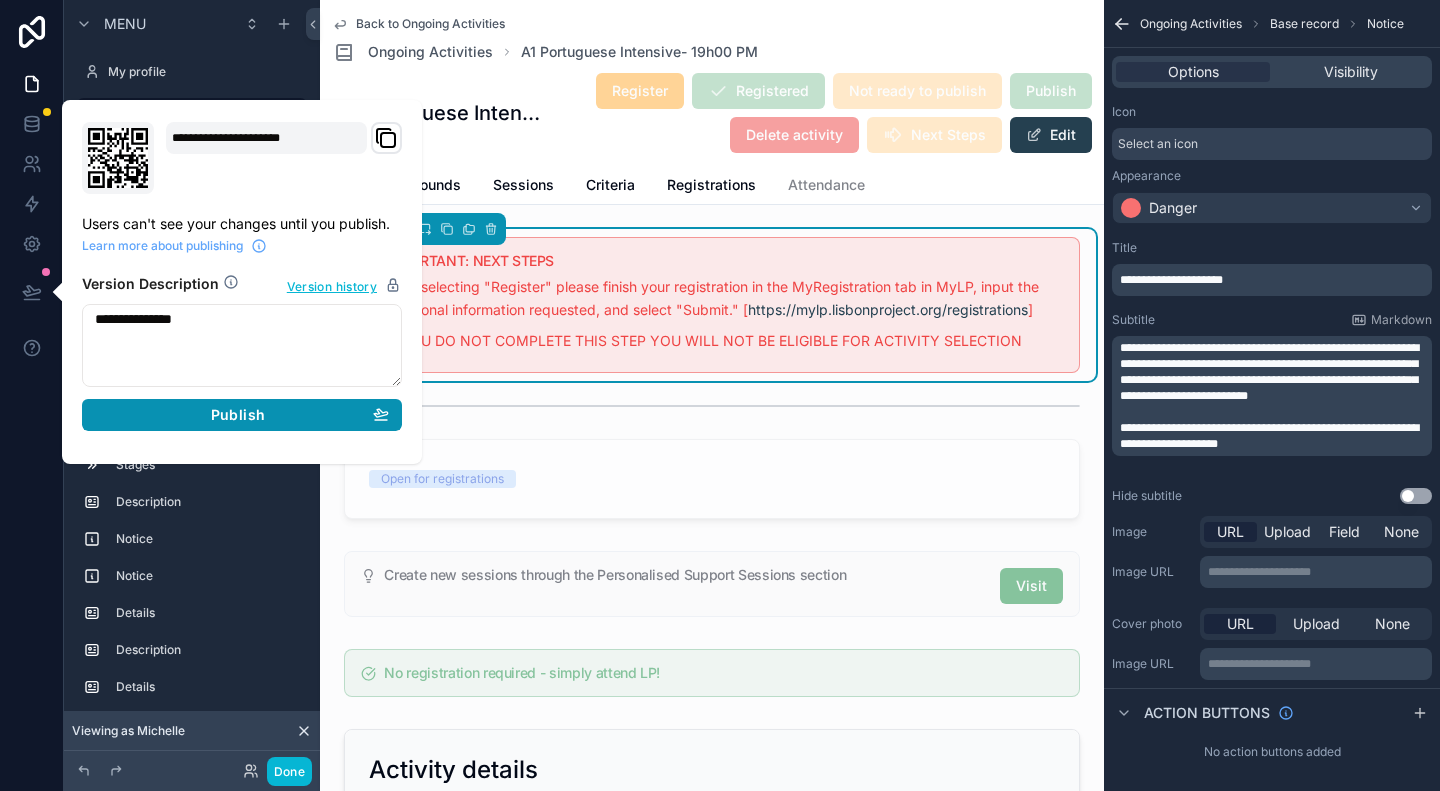 type on "**********" 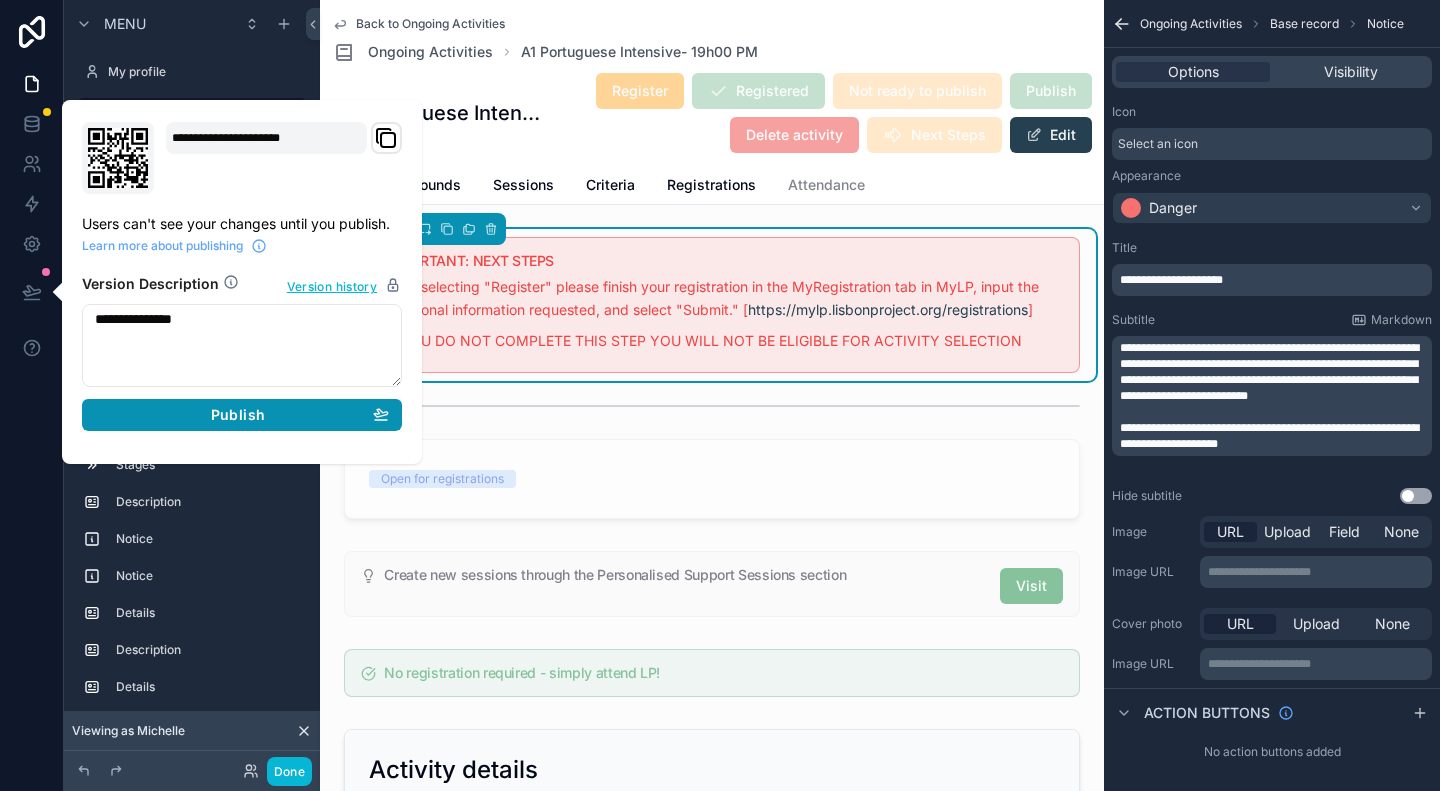 click on "Publish" at bounding box center (238, 415) 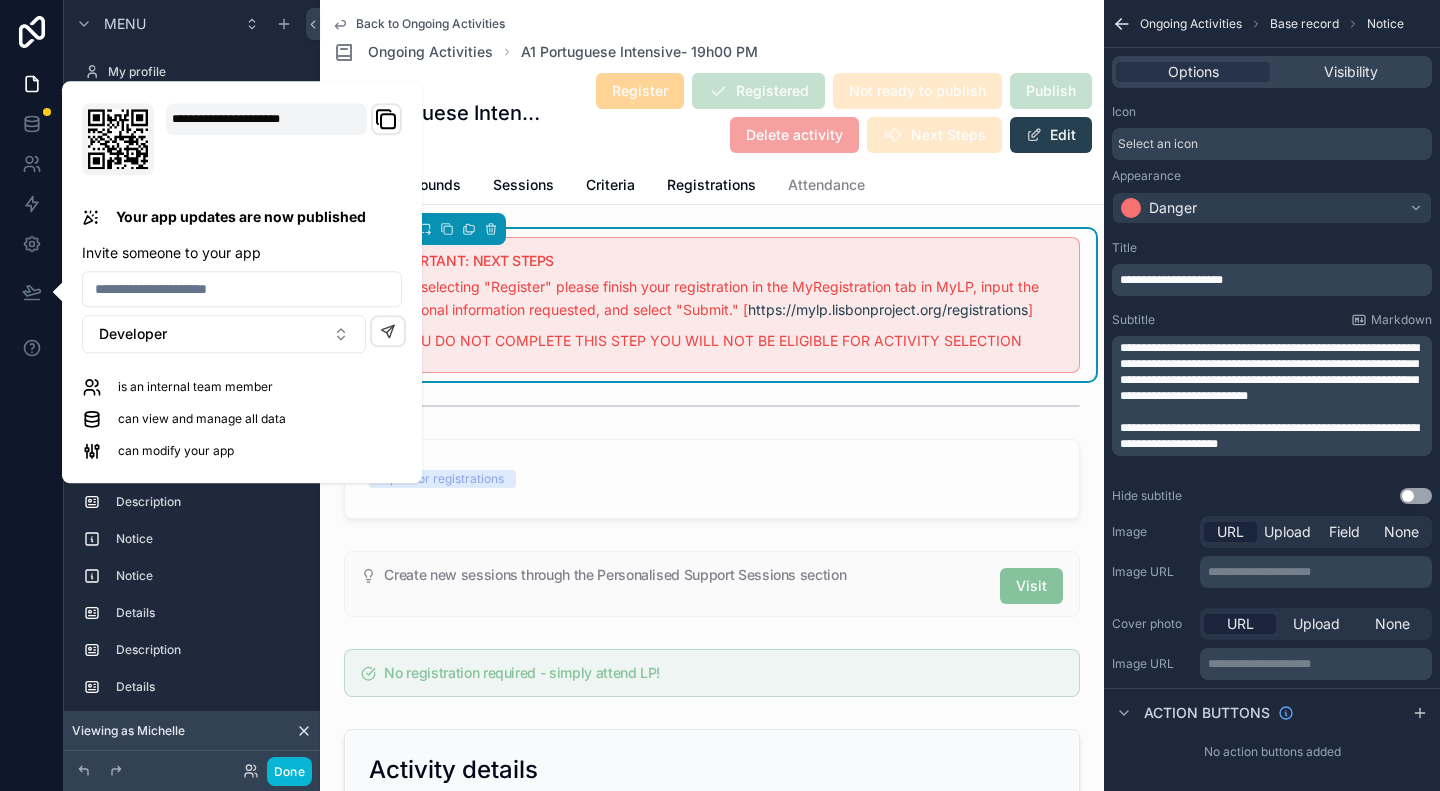 click on "Back to Ongoing Activities Ongoing Activities A1 Portuguese Intensive- 19h00 PM" at bounding box center (712, 40) 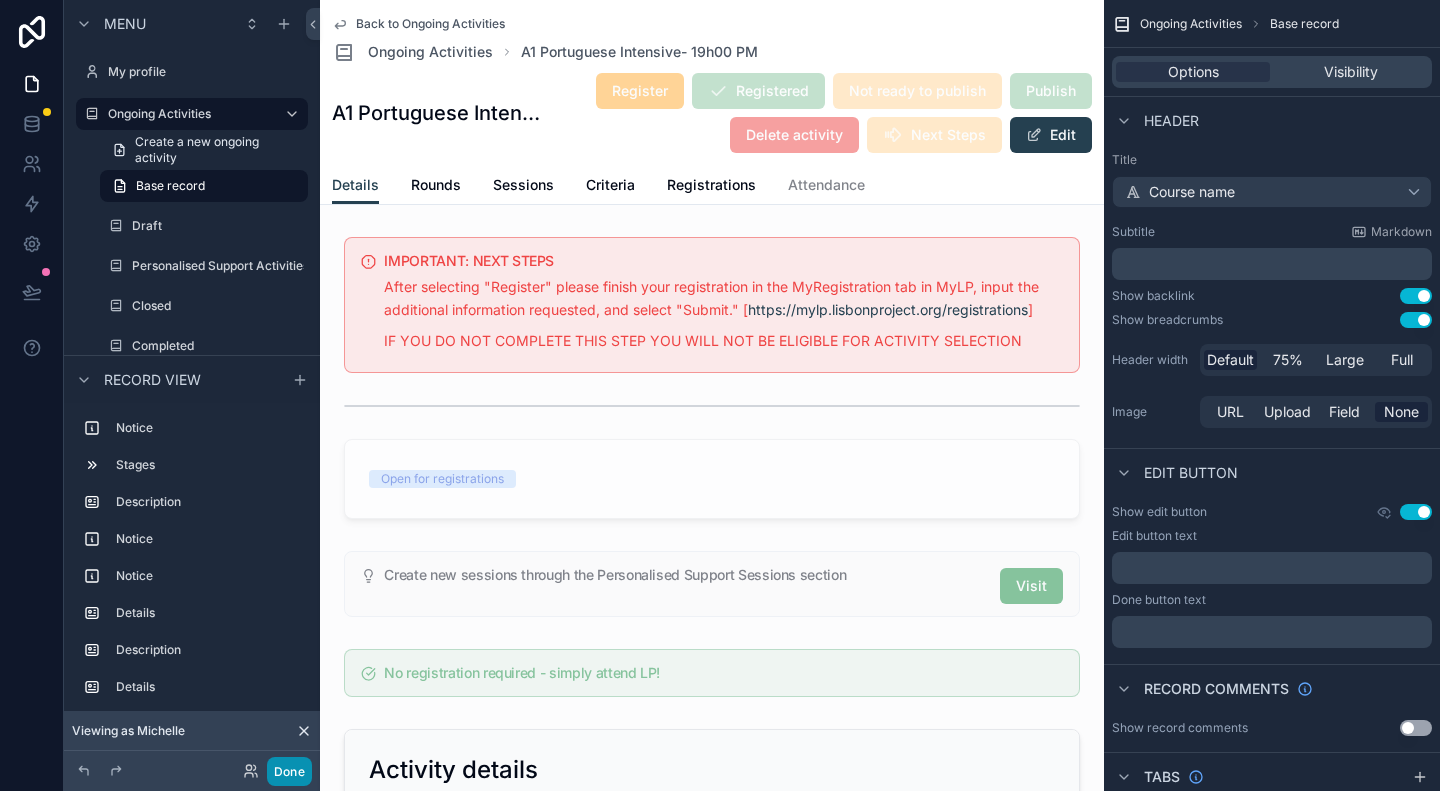 click on "Done" at bounding box center (289, 771) 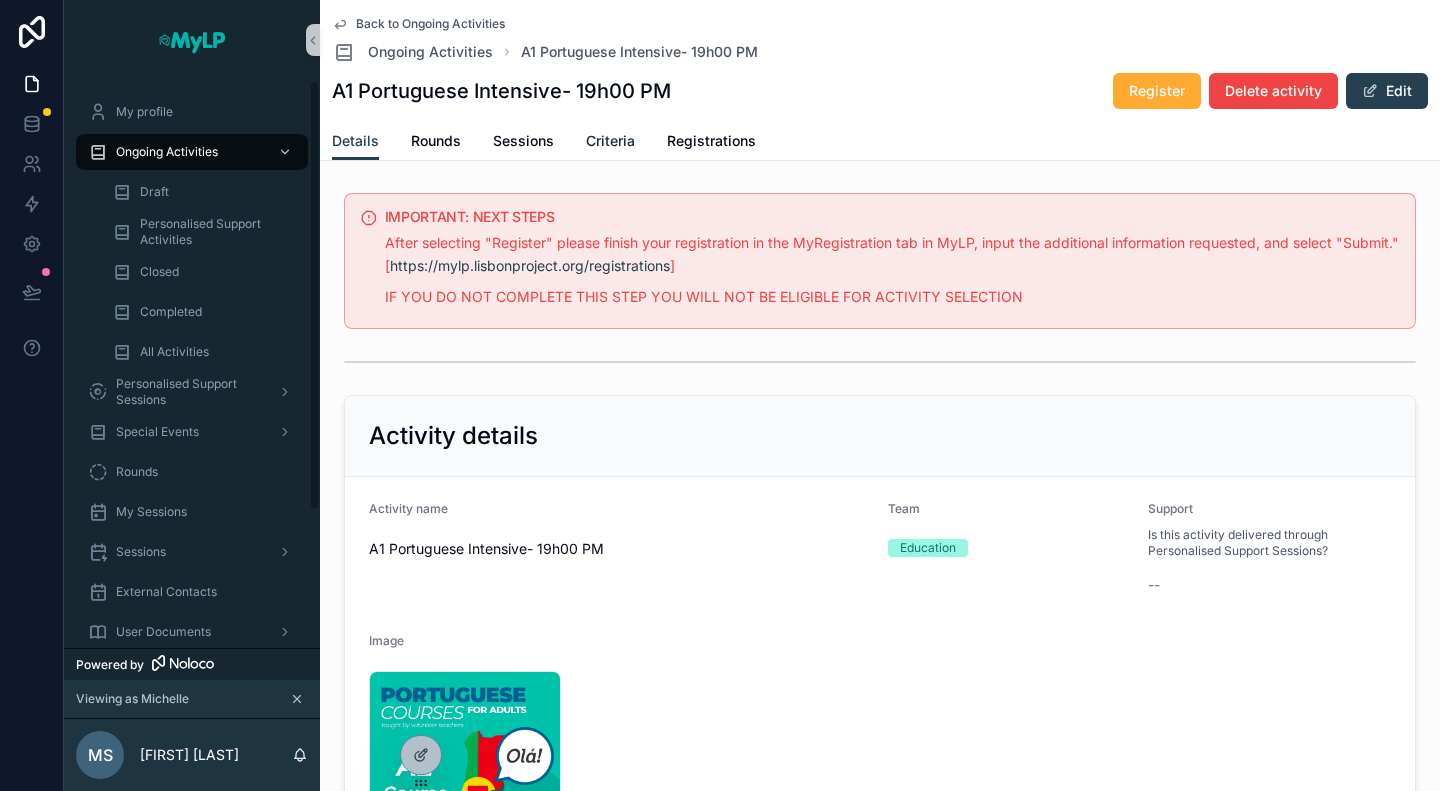 click on "Criteria" at bounding box center (610, 141) 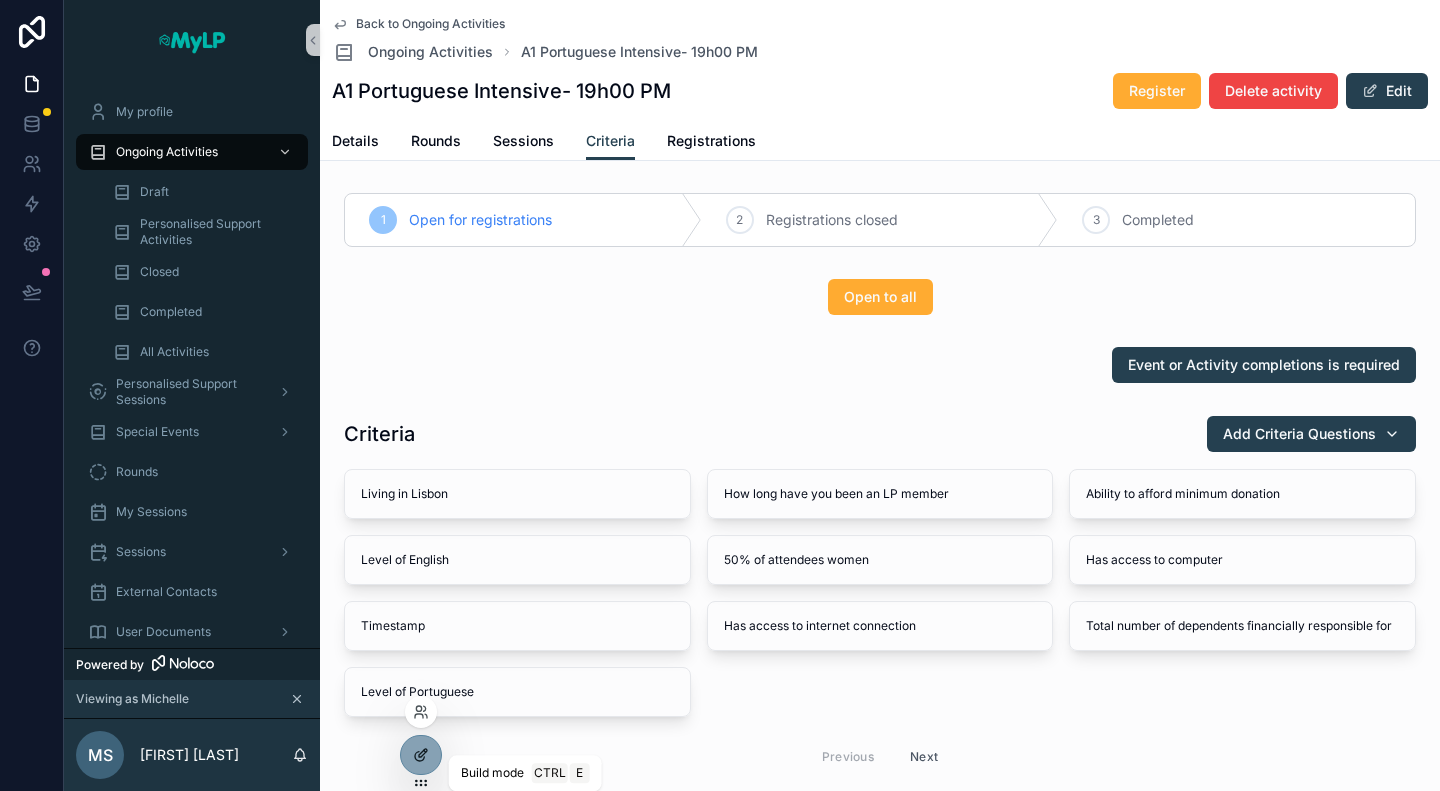 click 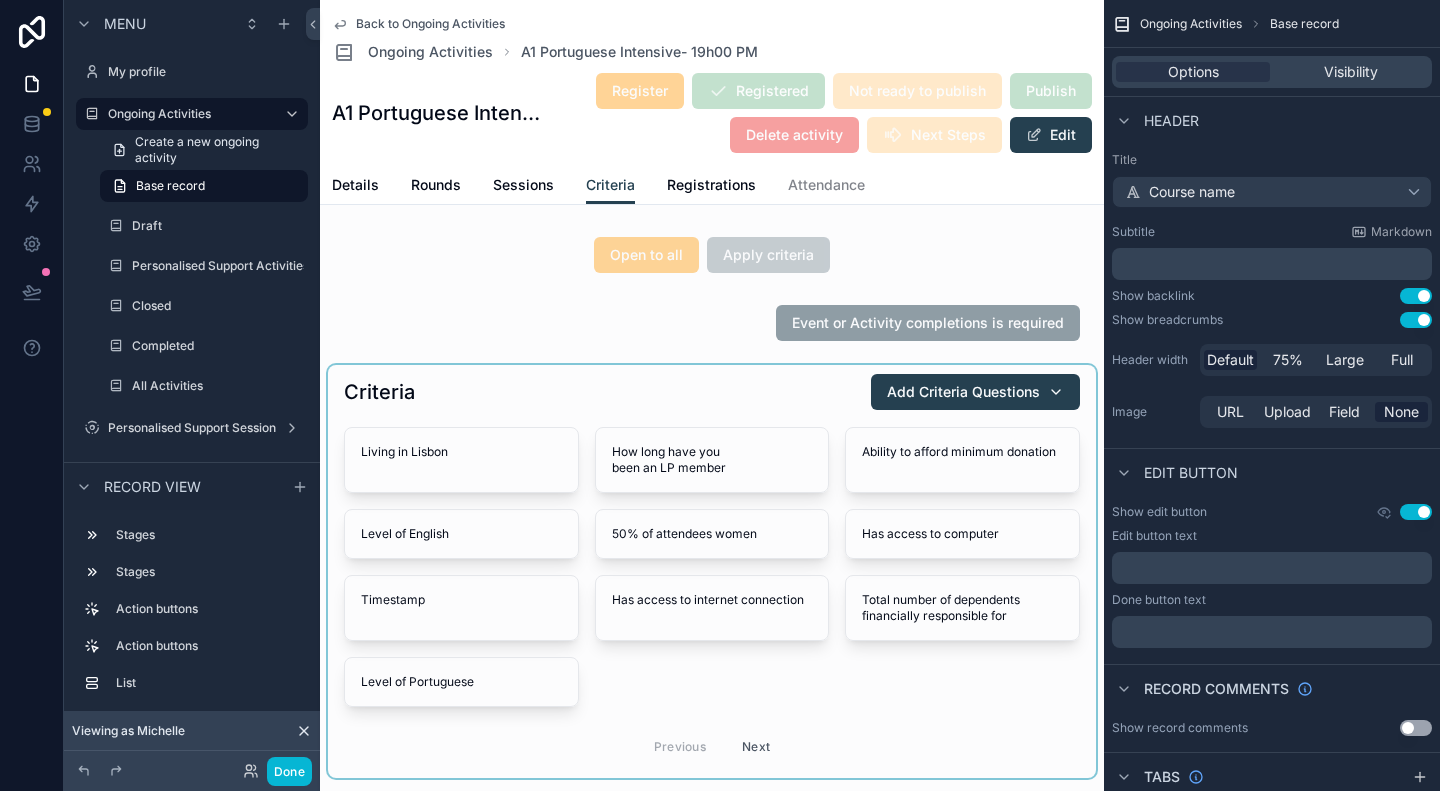 scroll, scrollTop: 200, scrollLeft: 0, axis: vertical 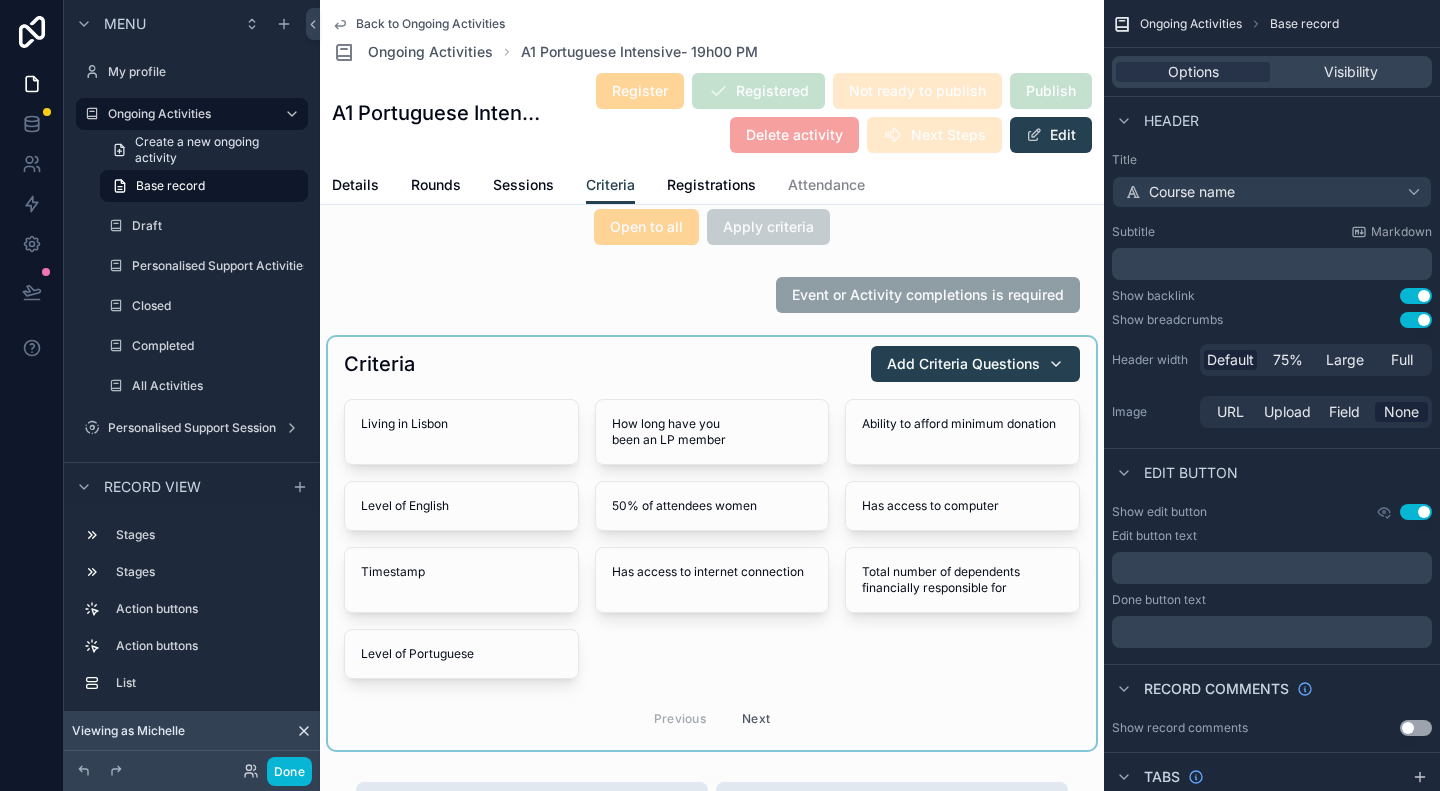 click at bounding box center [712, 543] 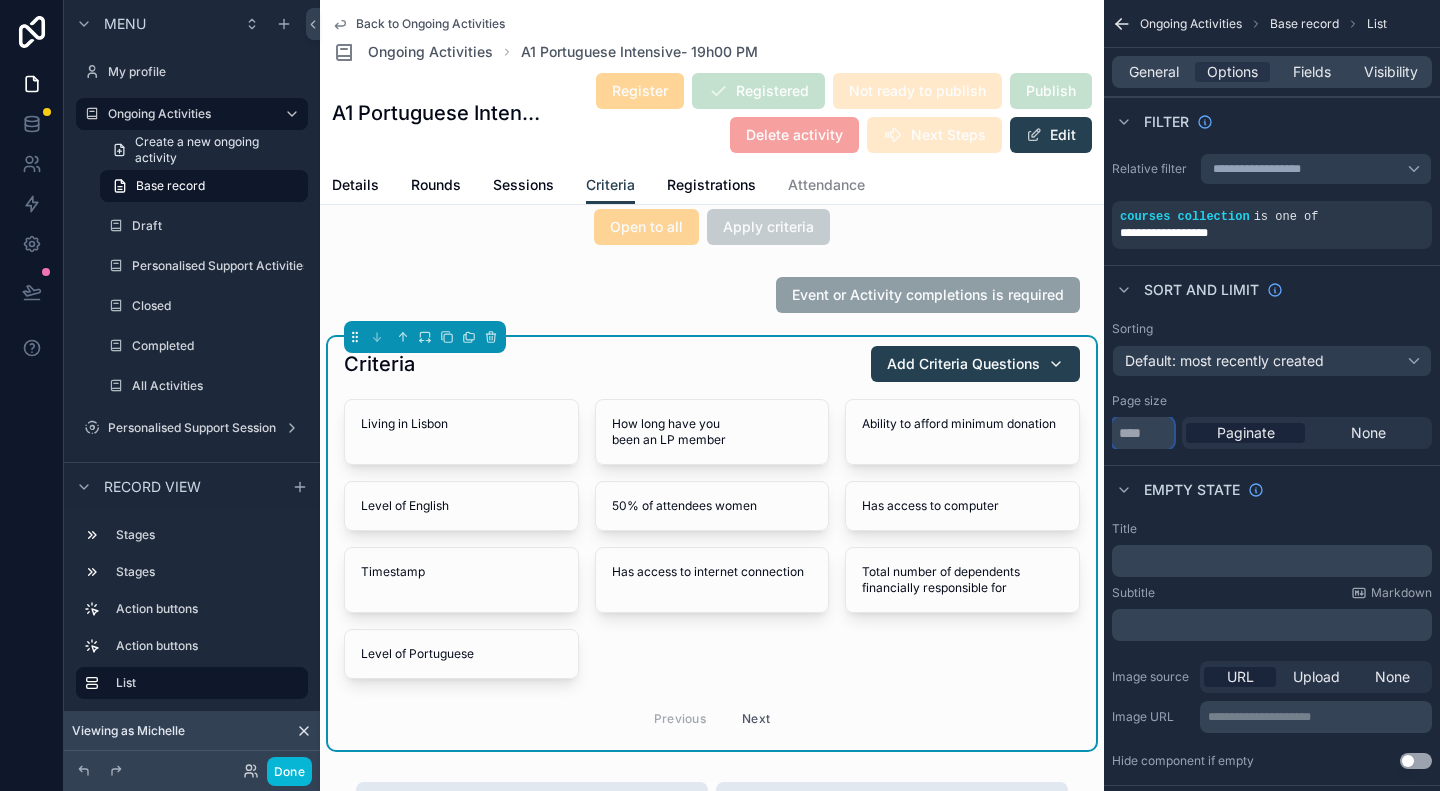 click on "**" at bounding box center [1143, 433] 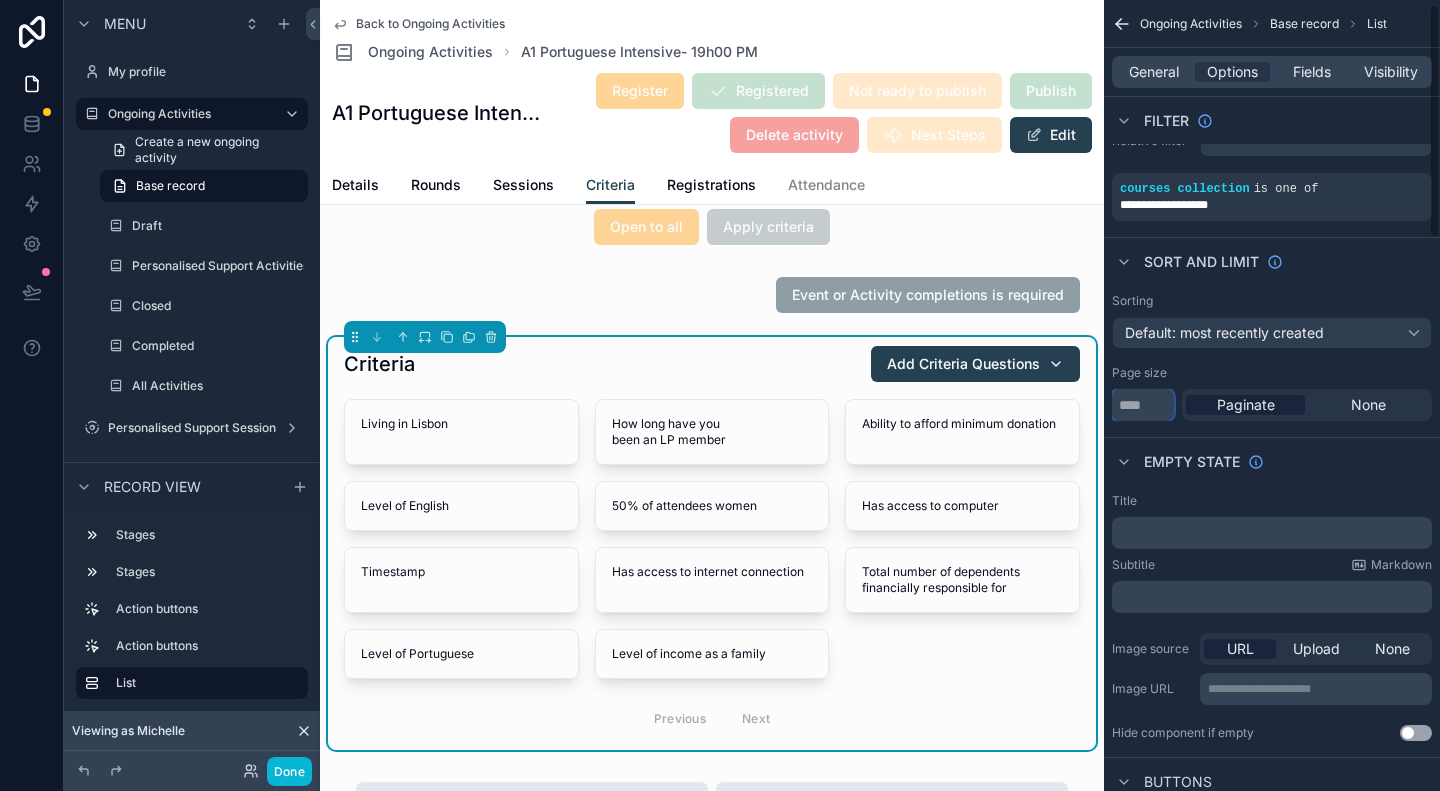 scroll, scrollTop: 0, scrollLeft: 0, axis: both 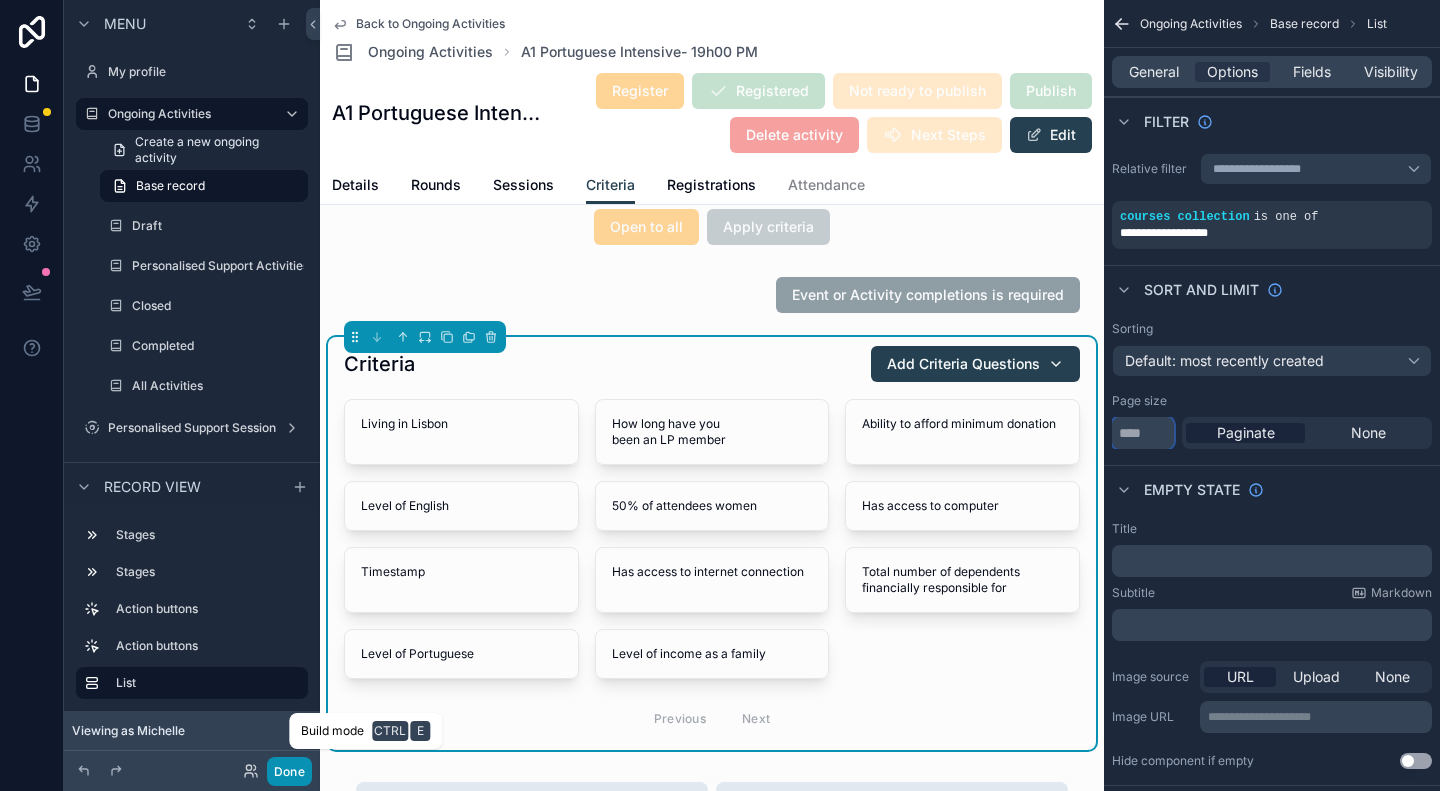 type on "**" 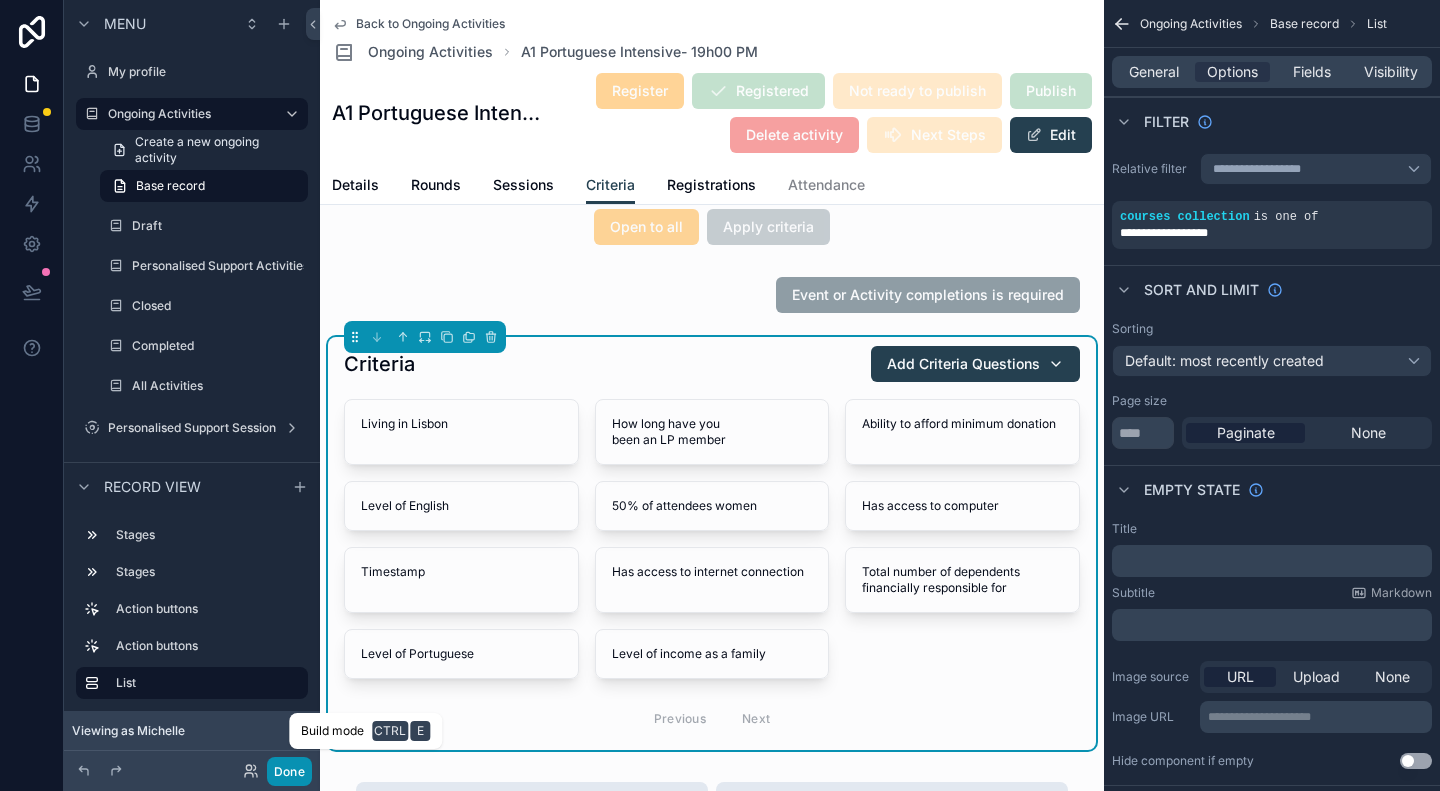 click on "Done" at bounding box center [289, 771] 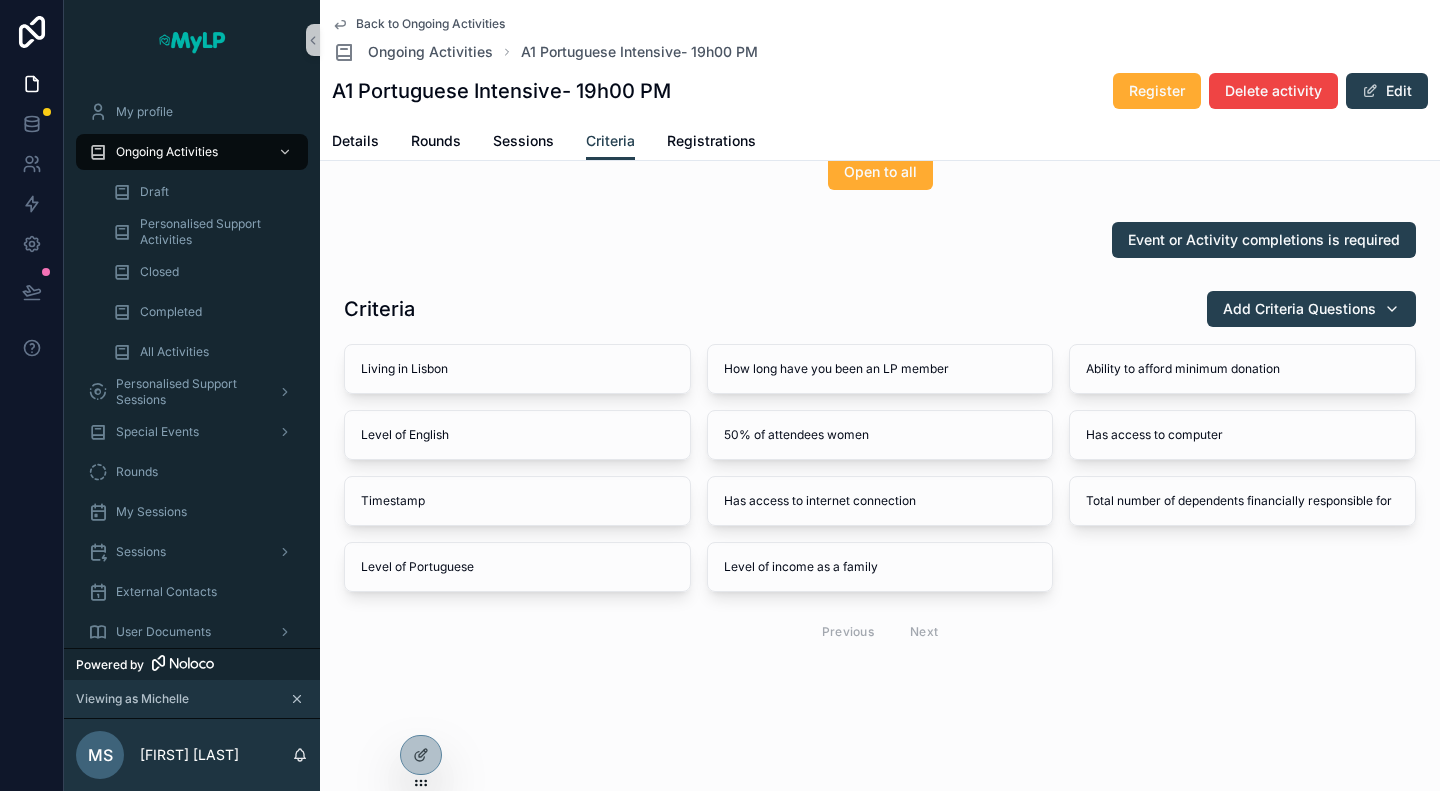 scroll, scrollTop: 0, scrollLeft: 0, axis: both 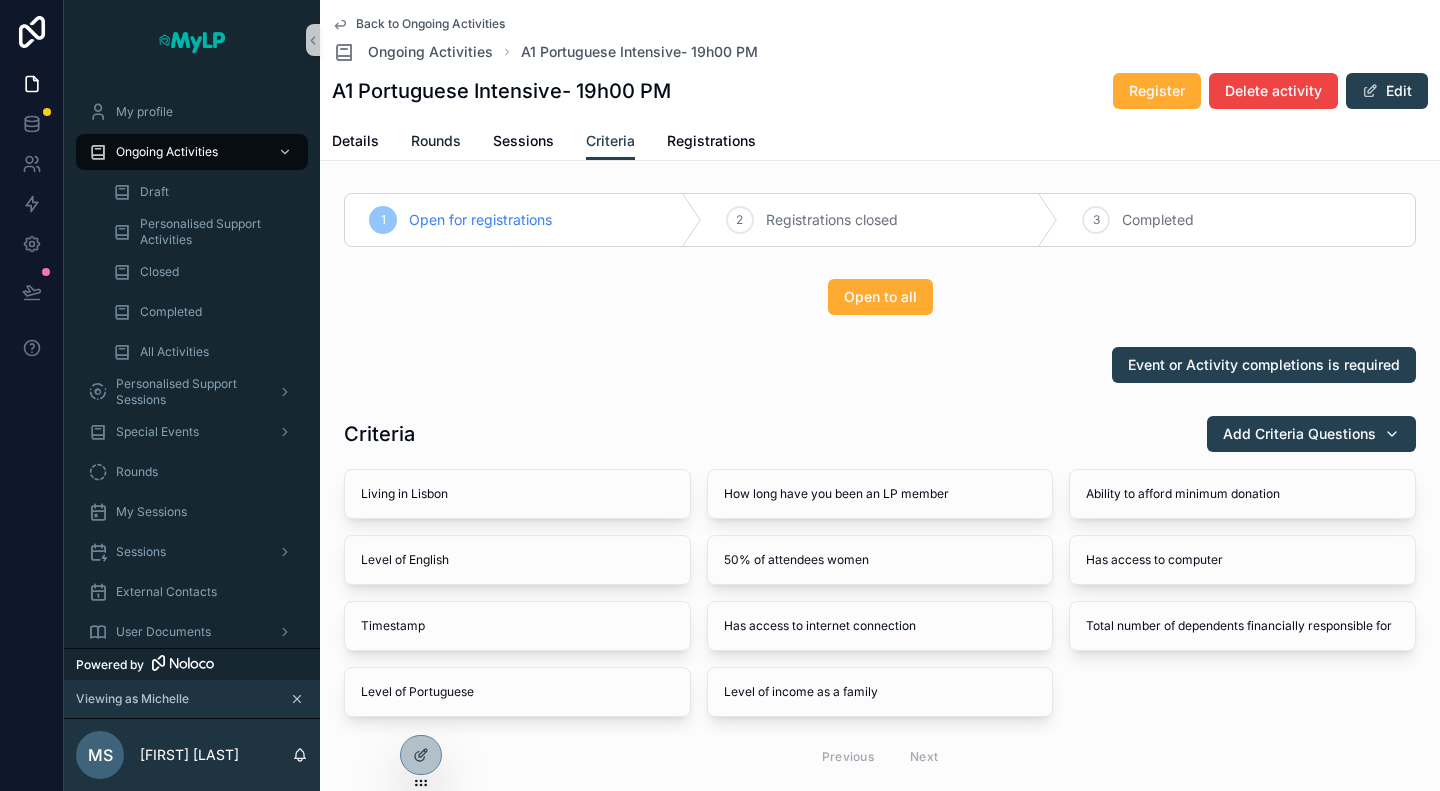 click on "Rounds" at bounding box center [436, 141] 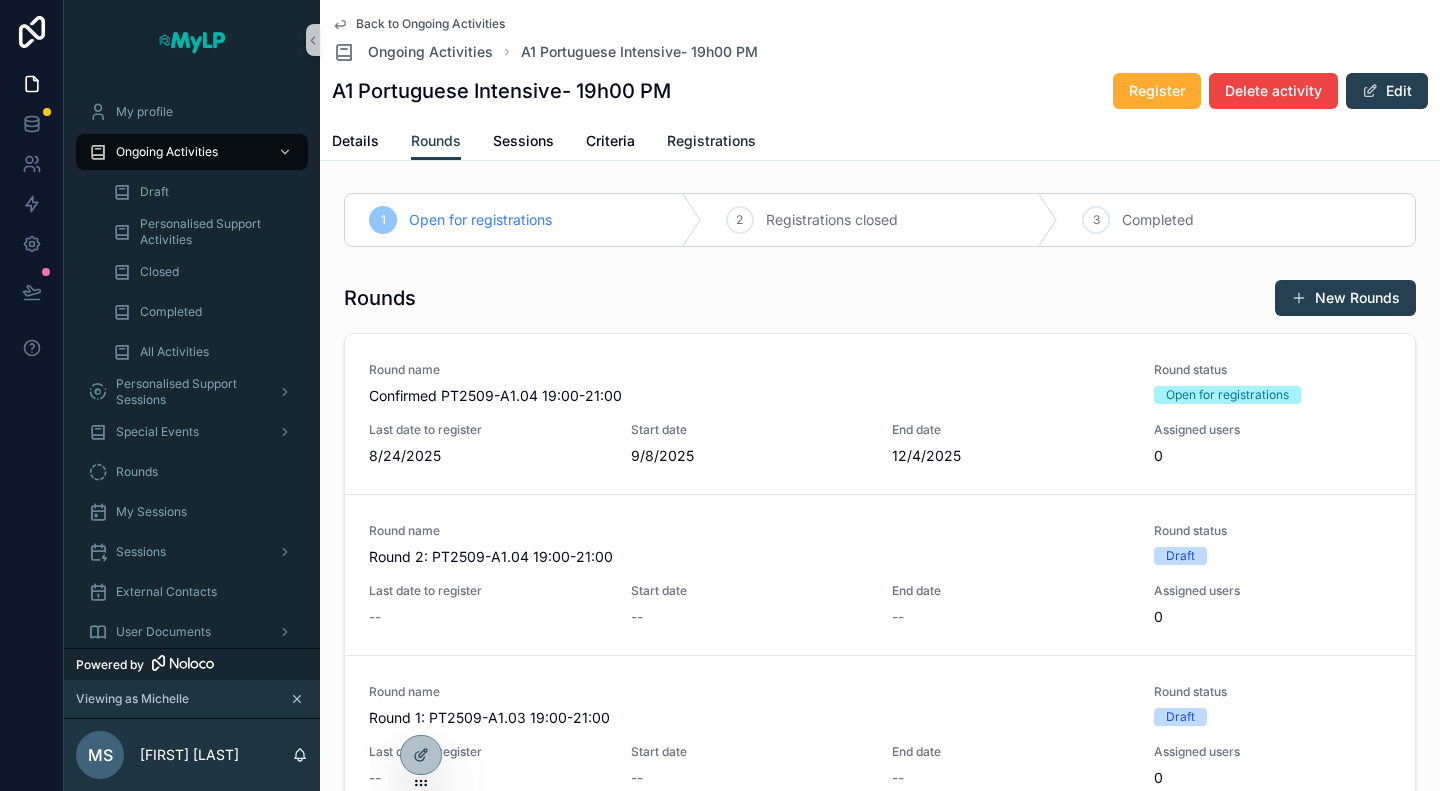 click on "Registrations" at bounding box center [711, 143] 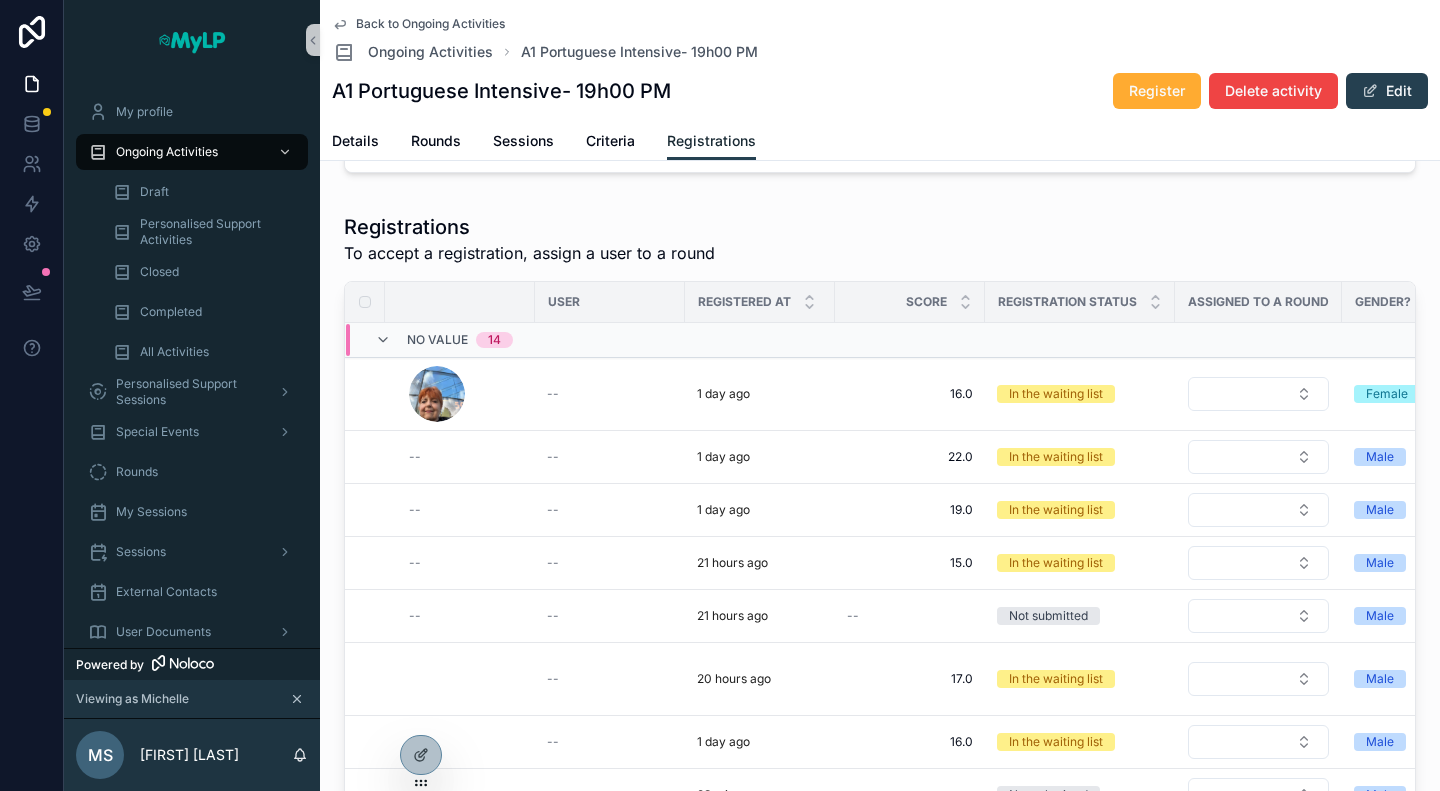 scroll, scrollTop: 500, scrollLeft: 0, axis: vertical 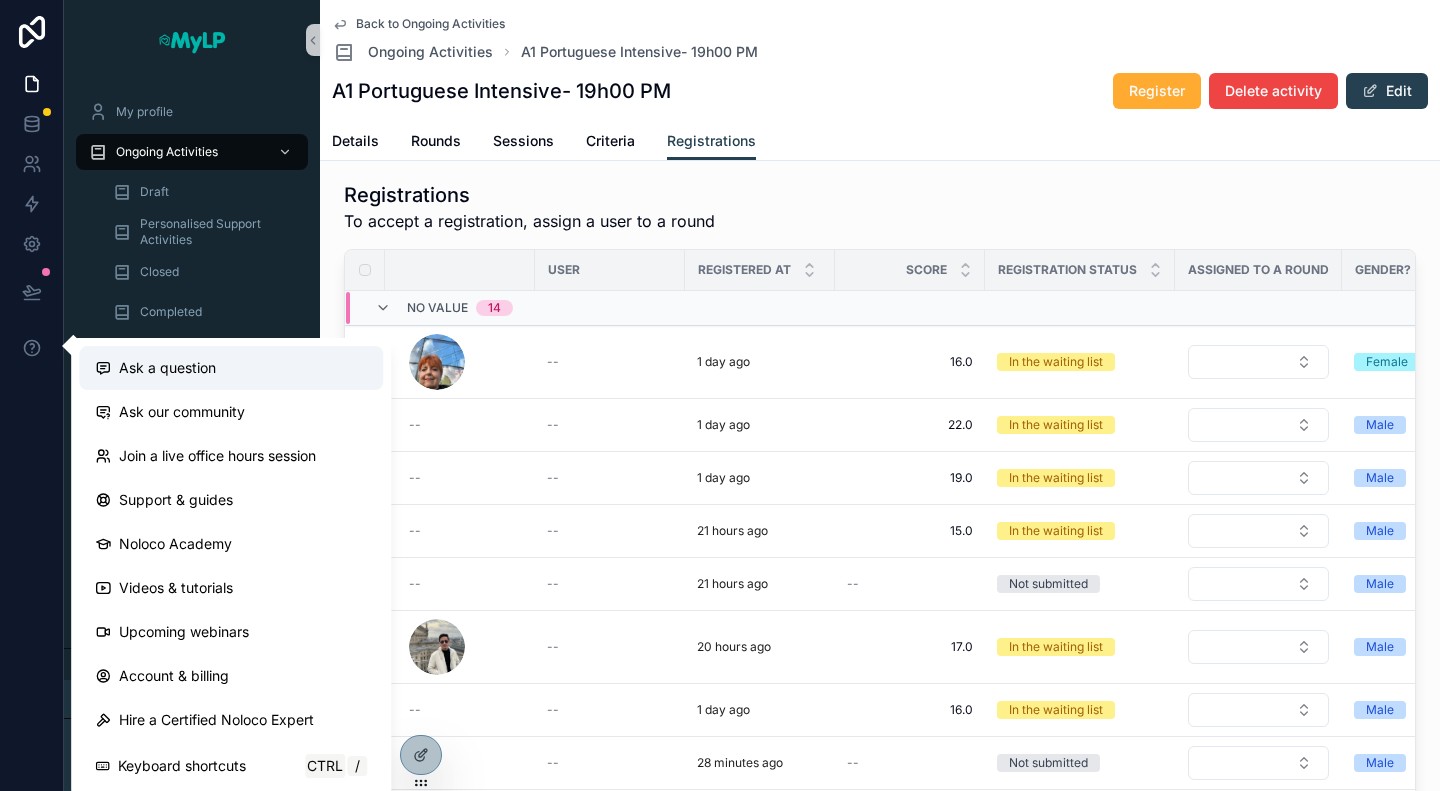 click on "Ask a question" at bounding box center [167, 368] 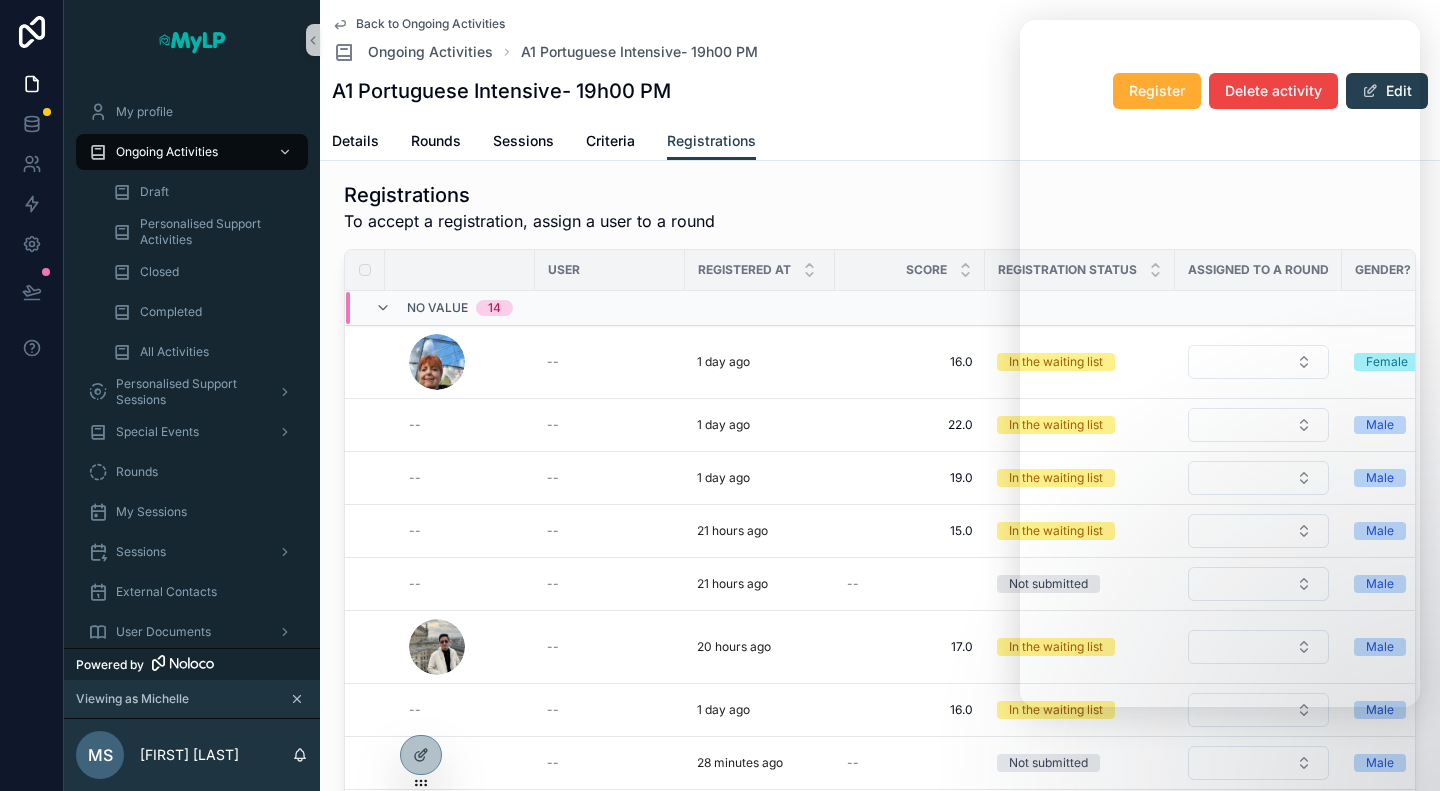 click on "Registrations To accept a registration, assign a user to a round" at bounding box center (880, 207) 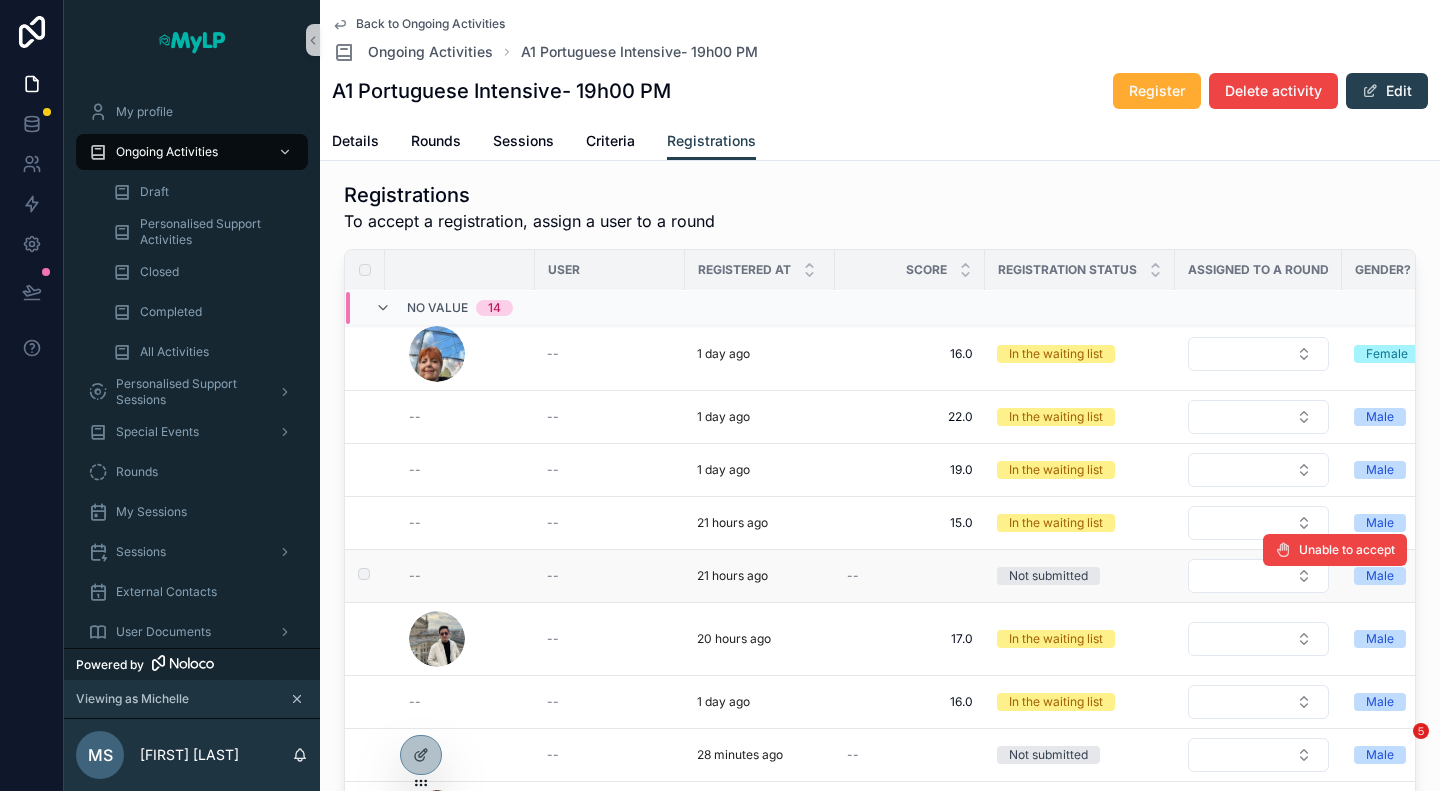 scroll, scrollTop: 334, scrollLeft: 0, axis: vertical 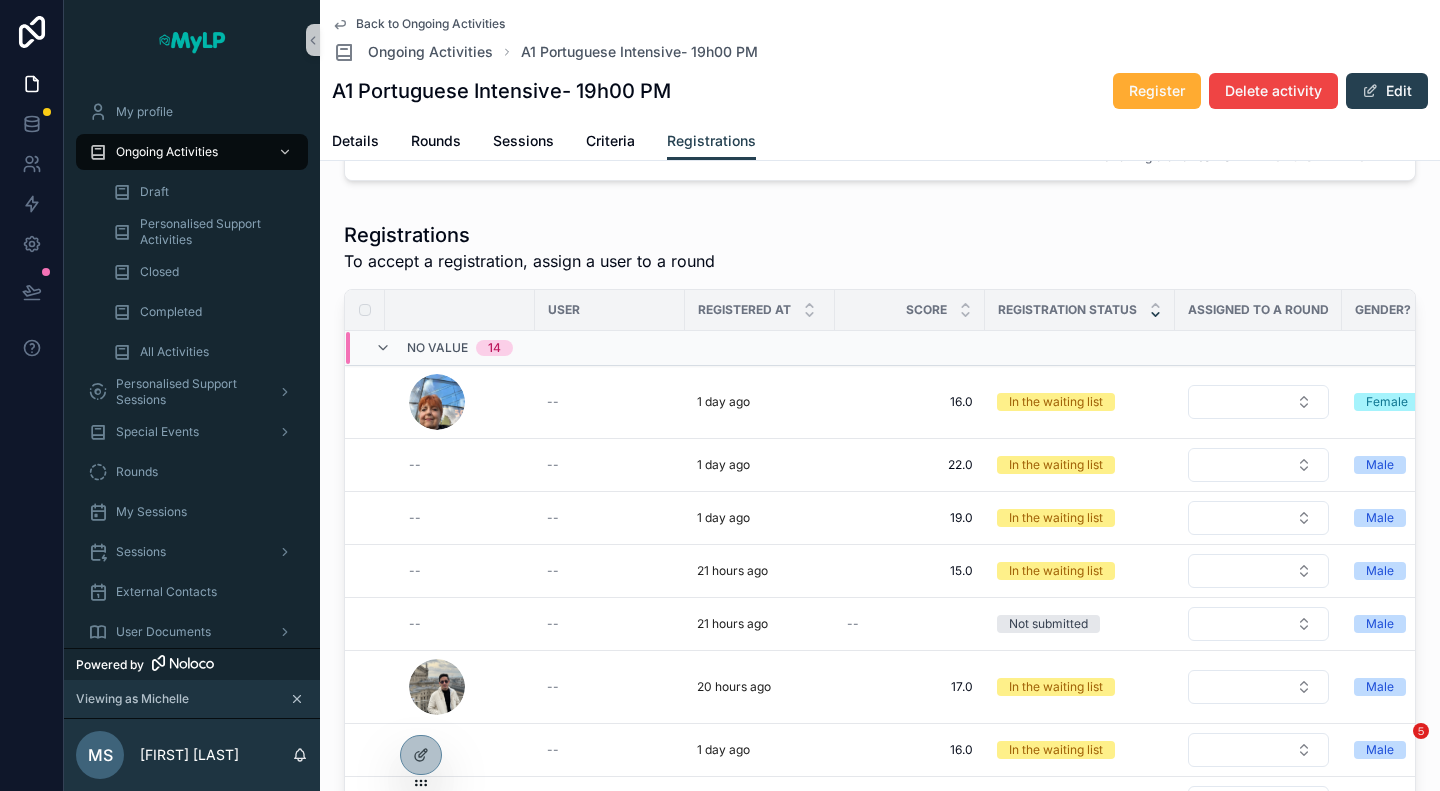 click 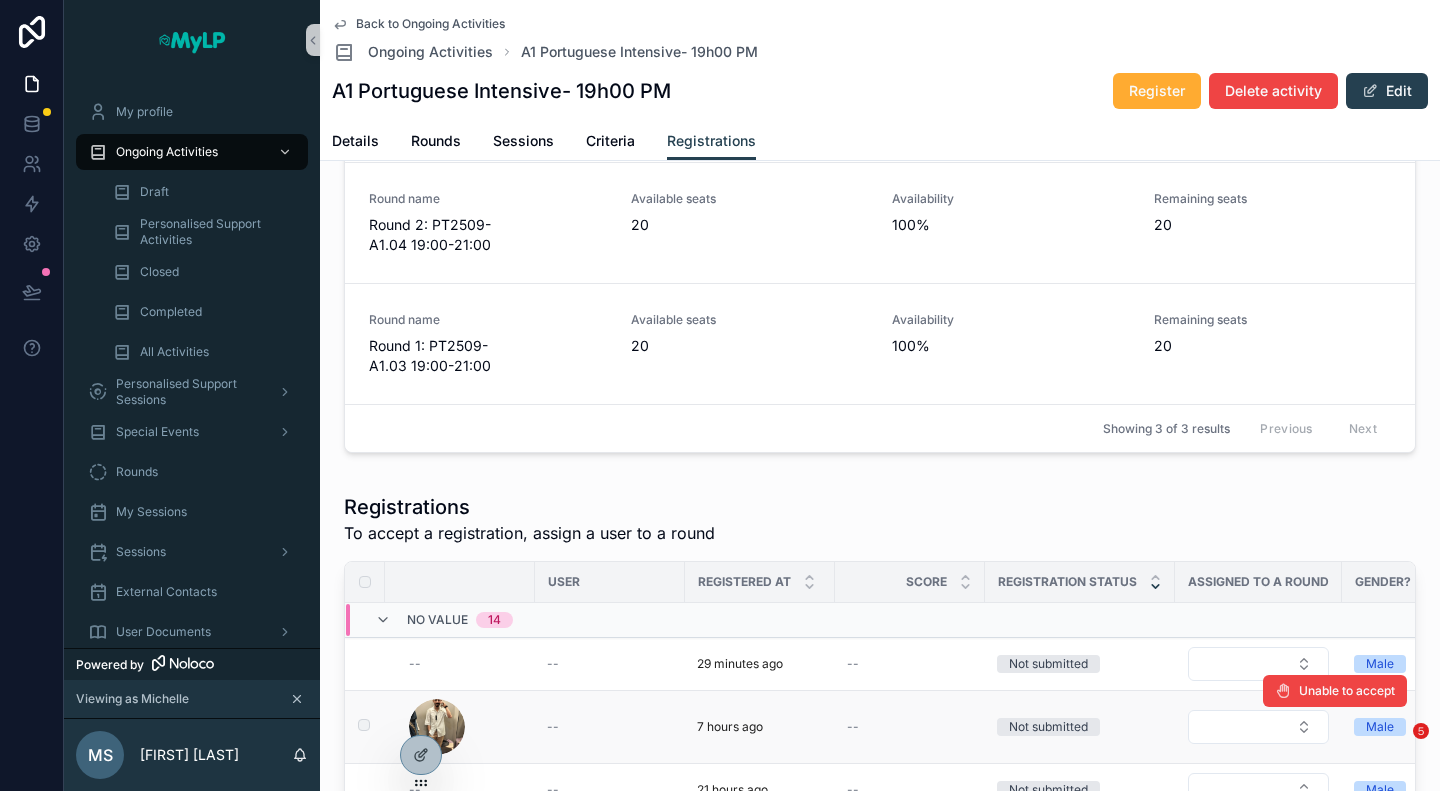 scroll, scrollTop: 460, scrollLeft: 0, axis: vertical 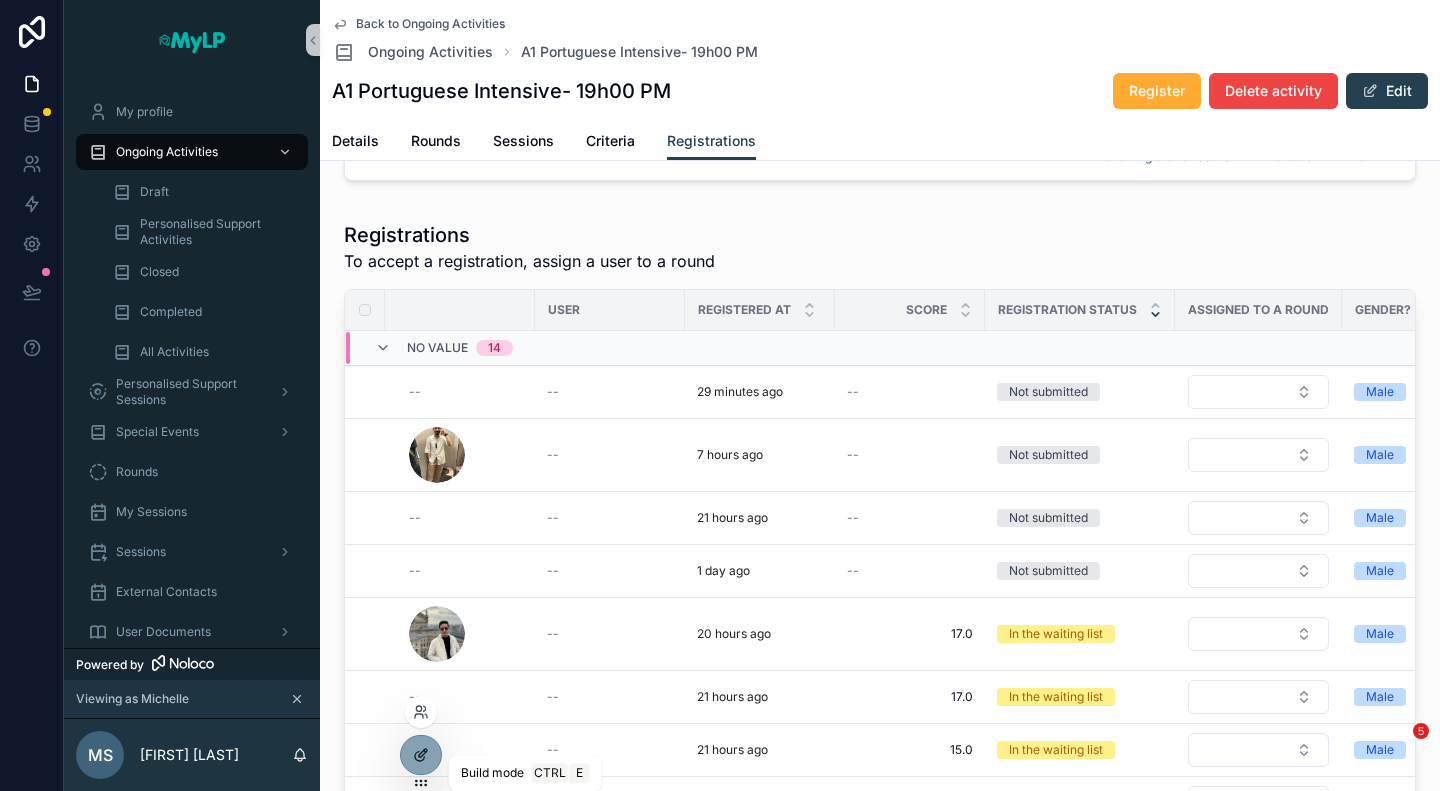 click at bounding box center [421, 755] 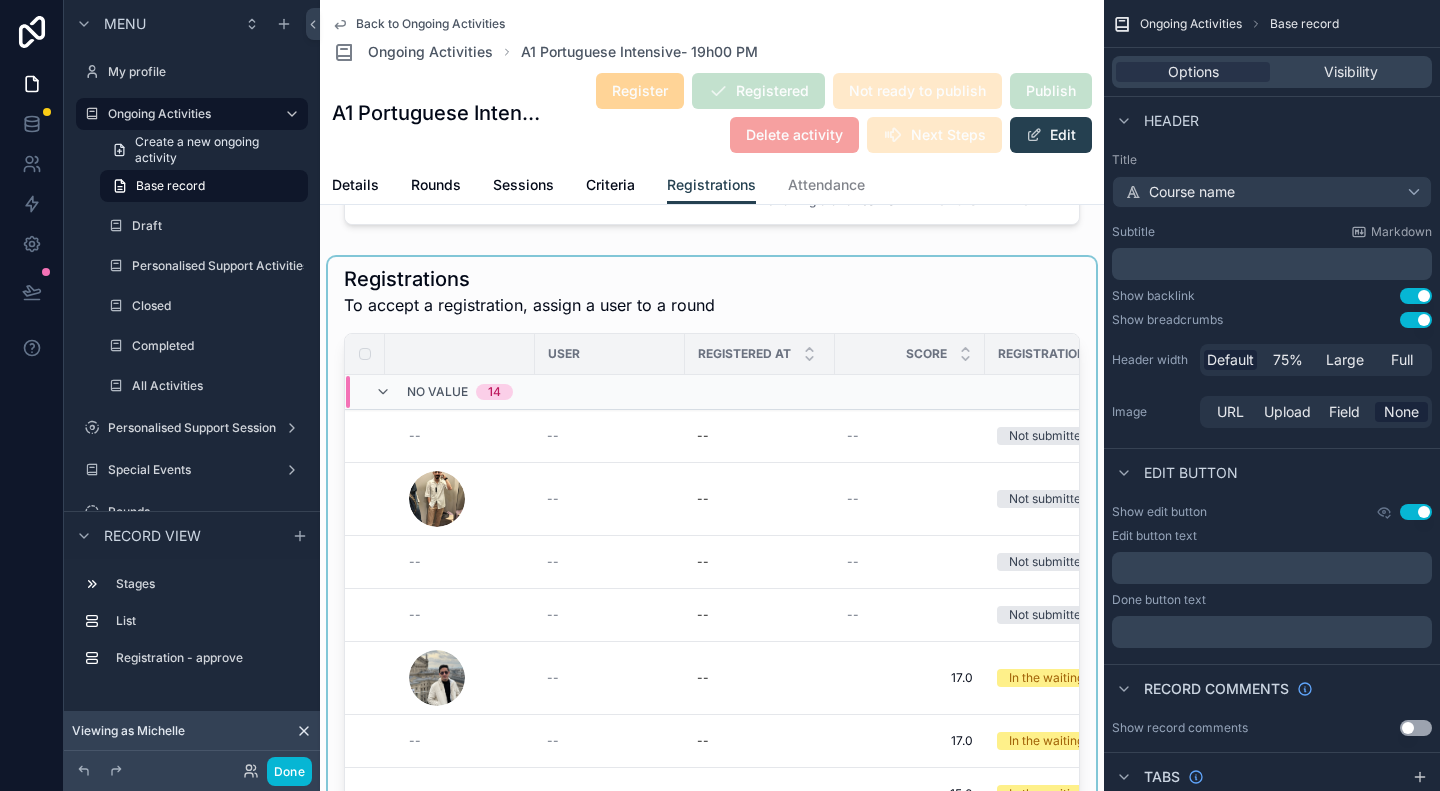click at bounding box center (712, 600) 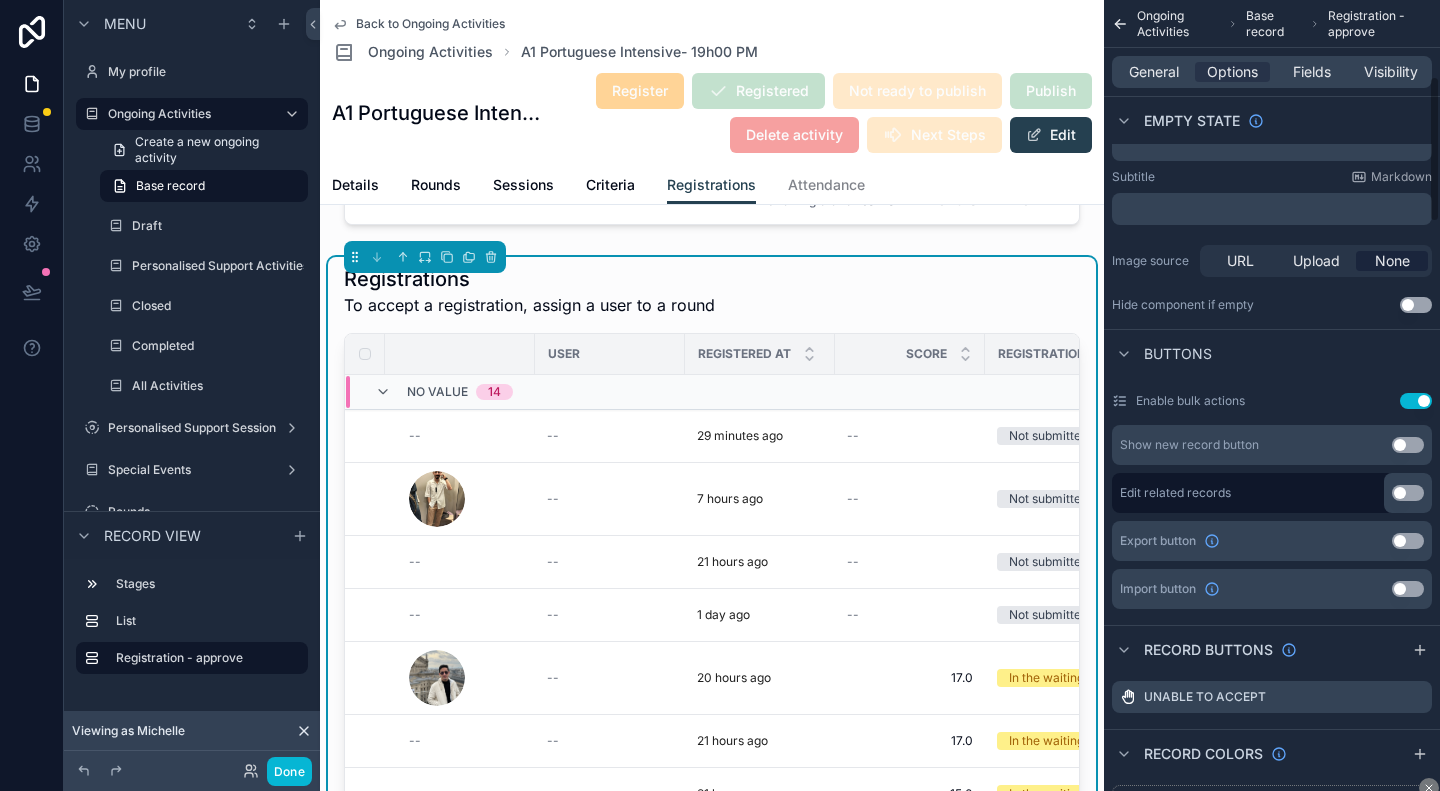 scroll, scrollTop: 500, scrollLeft: 0, axis: vertical 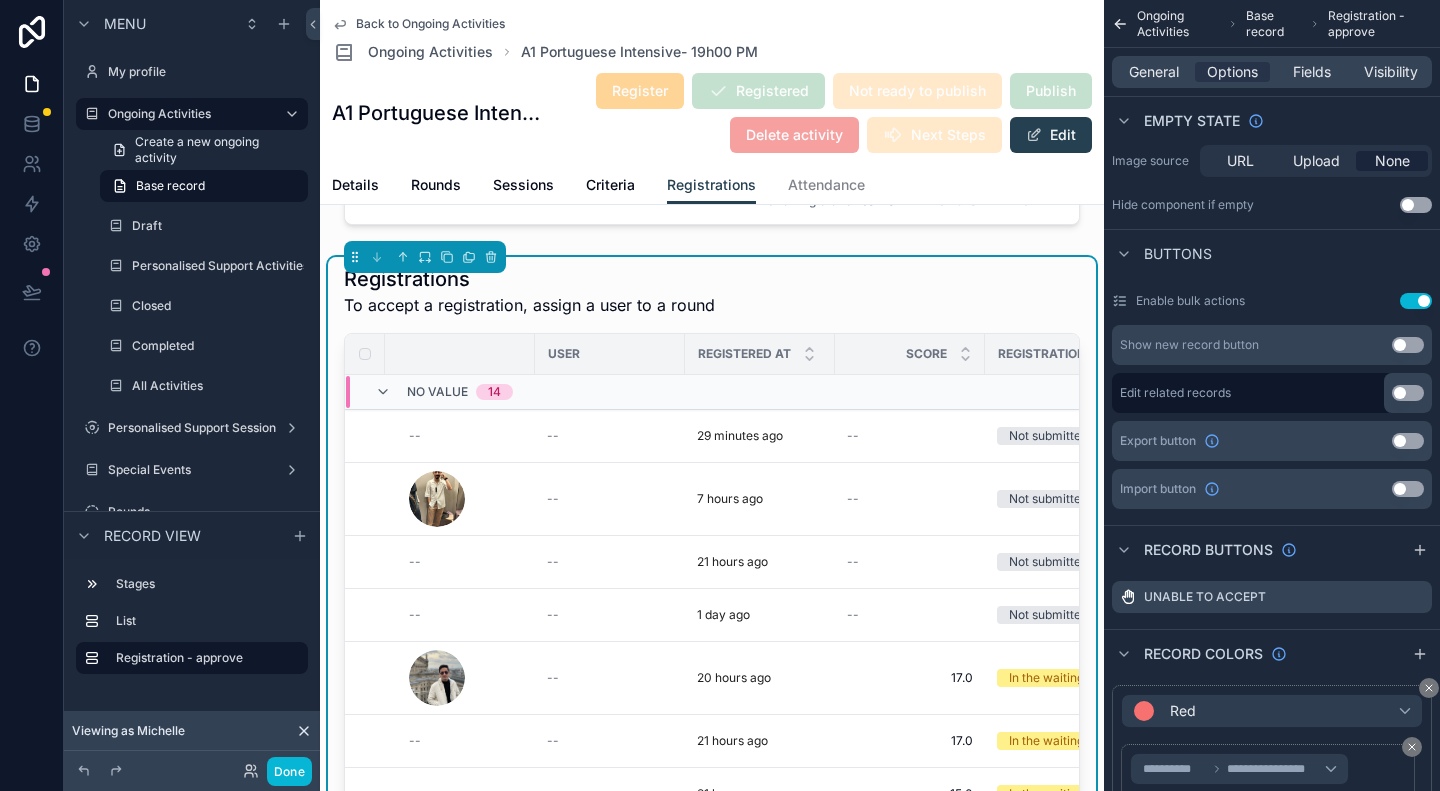 click 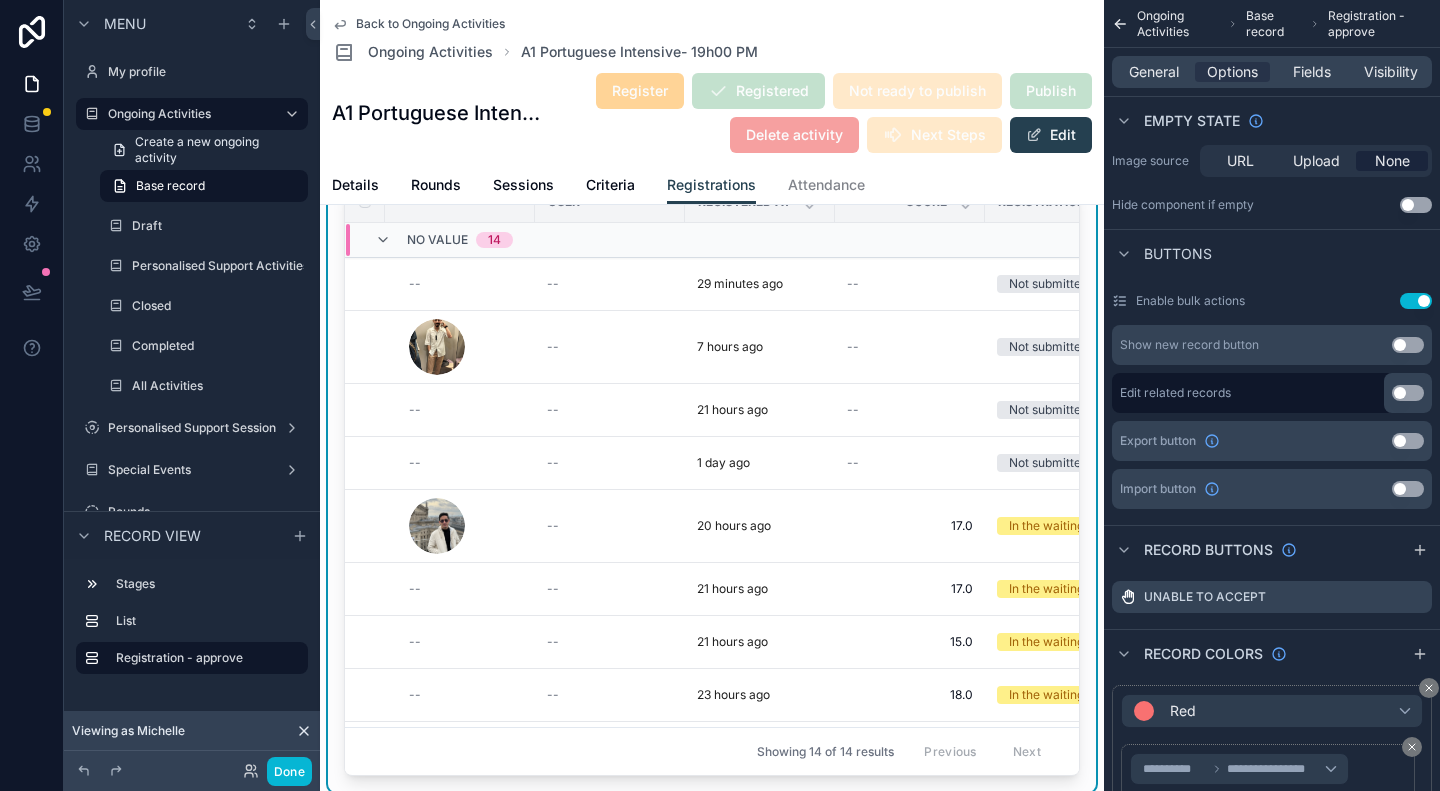 scroll, scrollTop: 604, scrollLeft: 0, axis: vertical 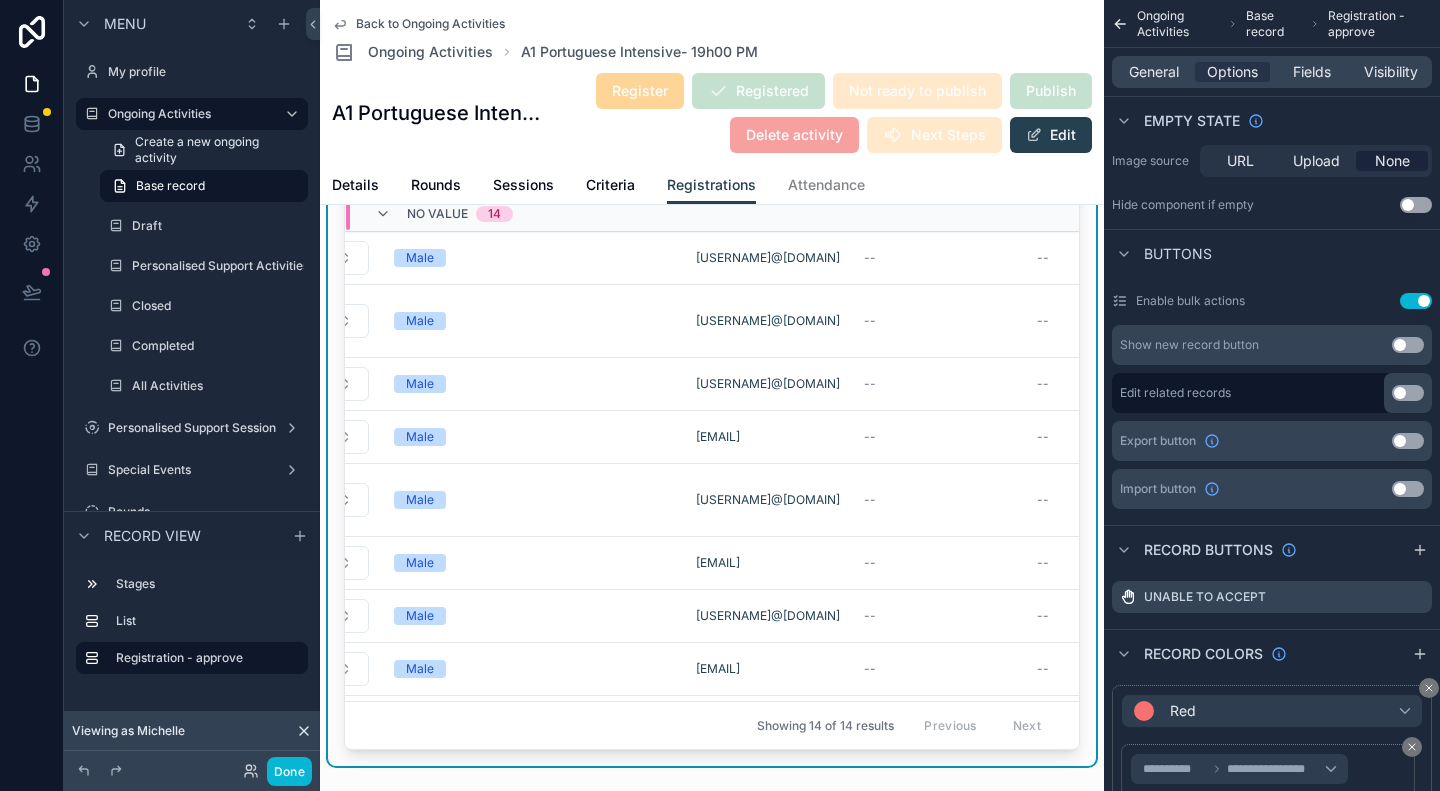 drag, startPoint x: 1086, startPoint y: 422, endPoint x: 1095, endPoint y: 408, distance: 16.643316 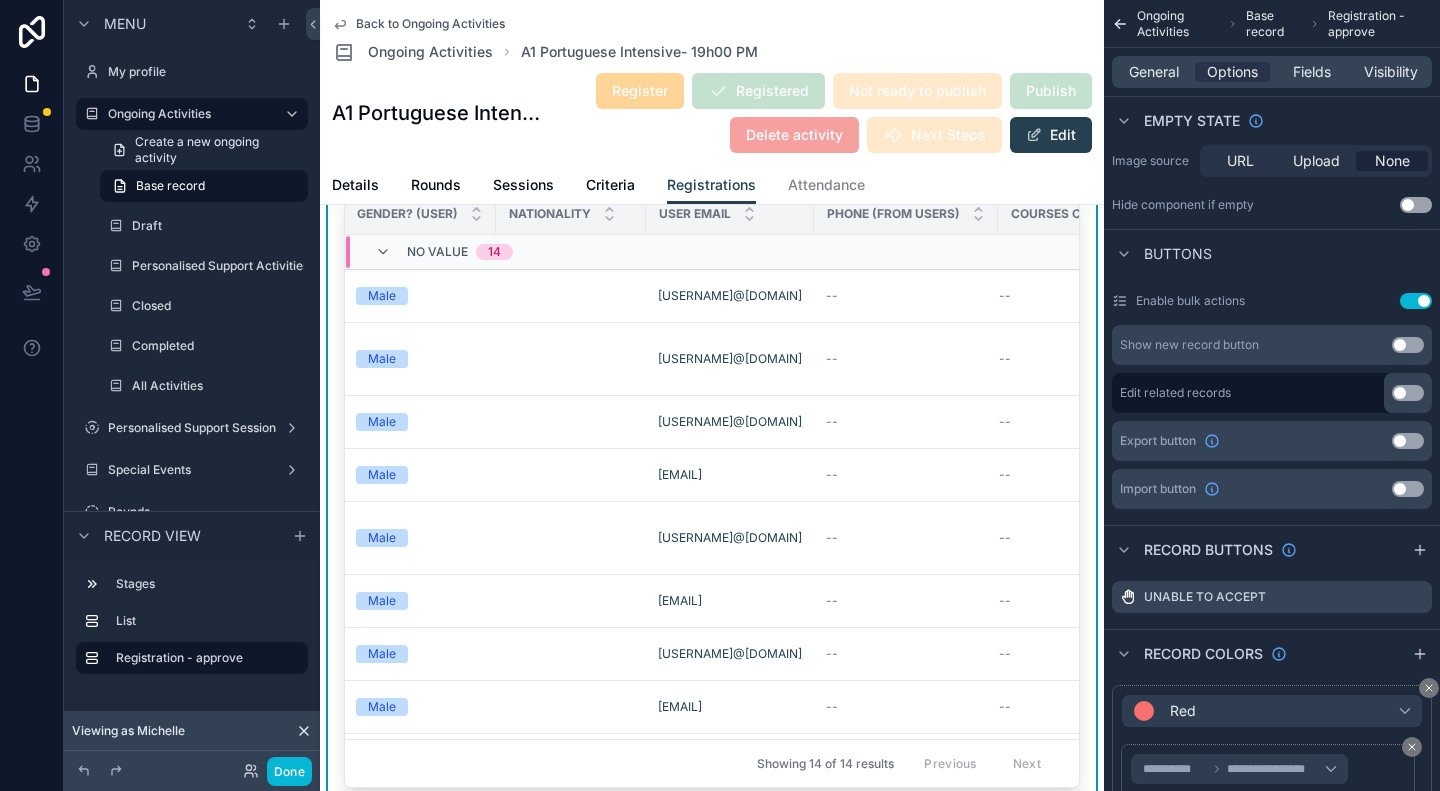 scroll, scrollTop: 0, scrollLeft: 969, axis: horizontal 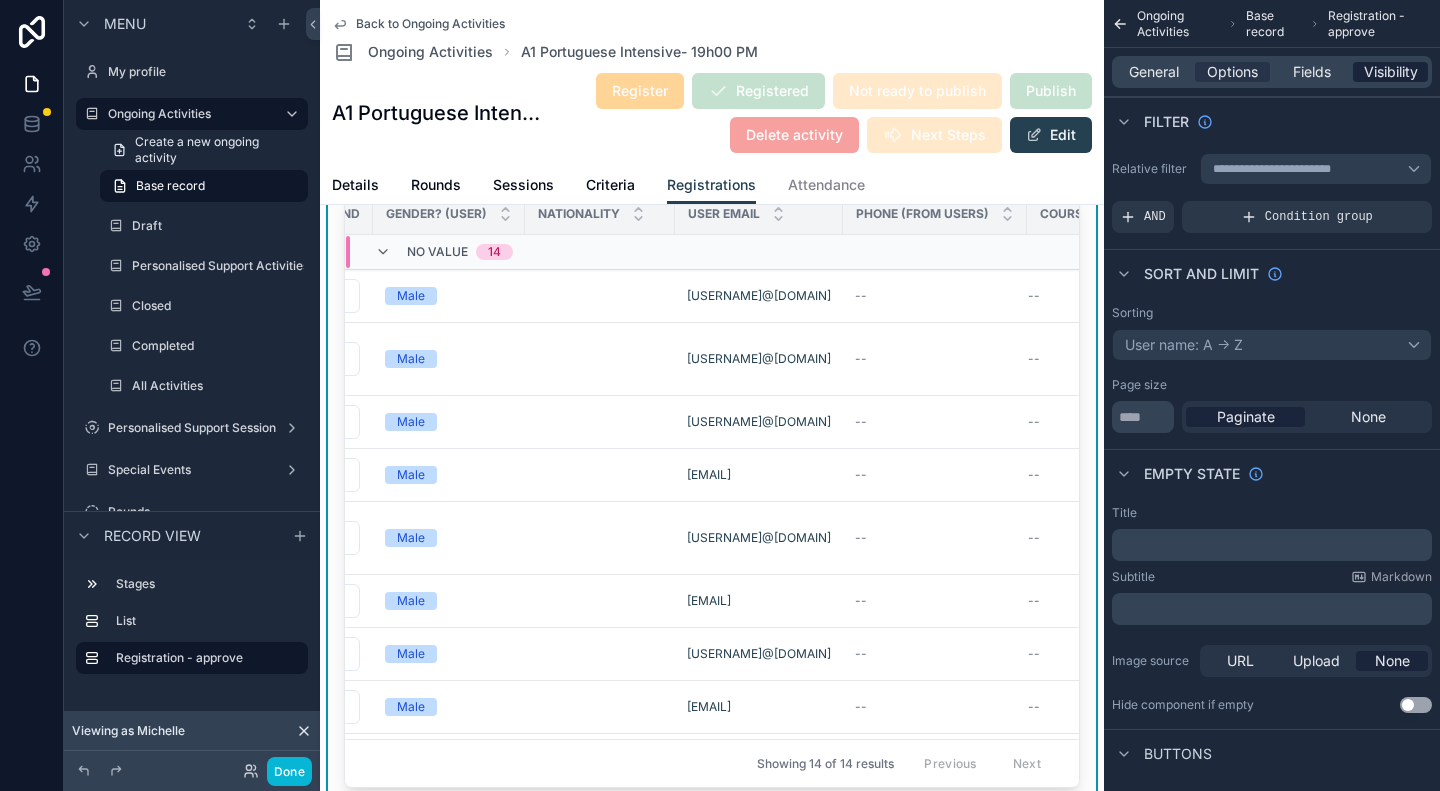 click on "Visibility" at bounding box center (1391, 72) 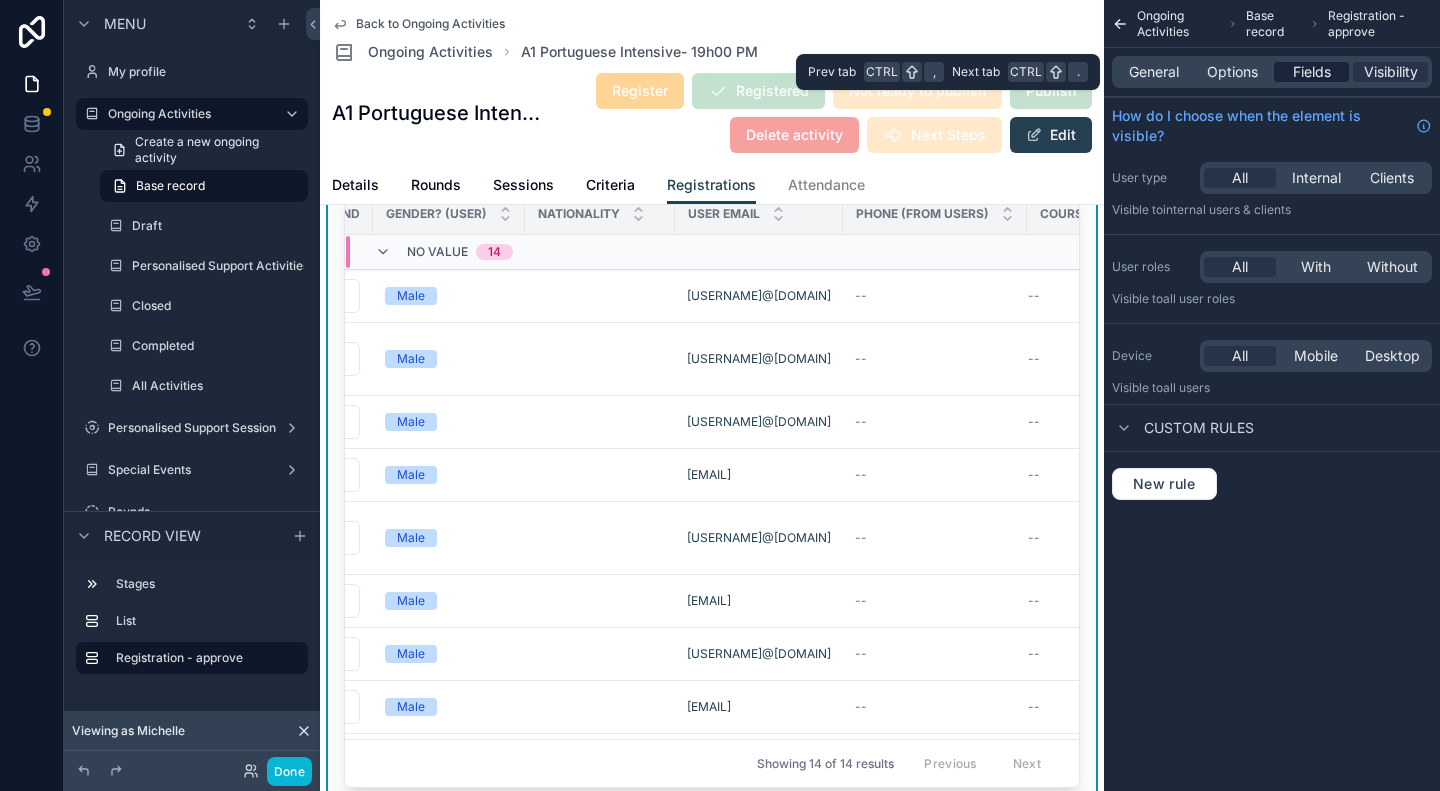 click on "Fields" at bounding box center [1312, 72] 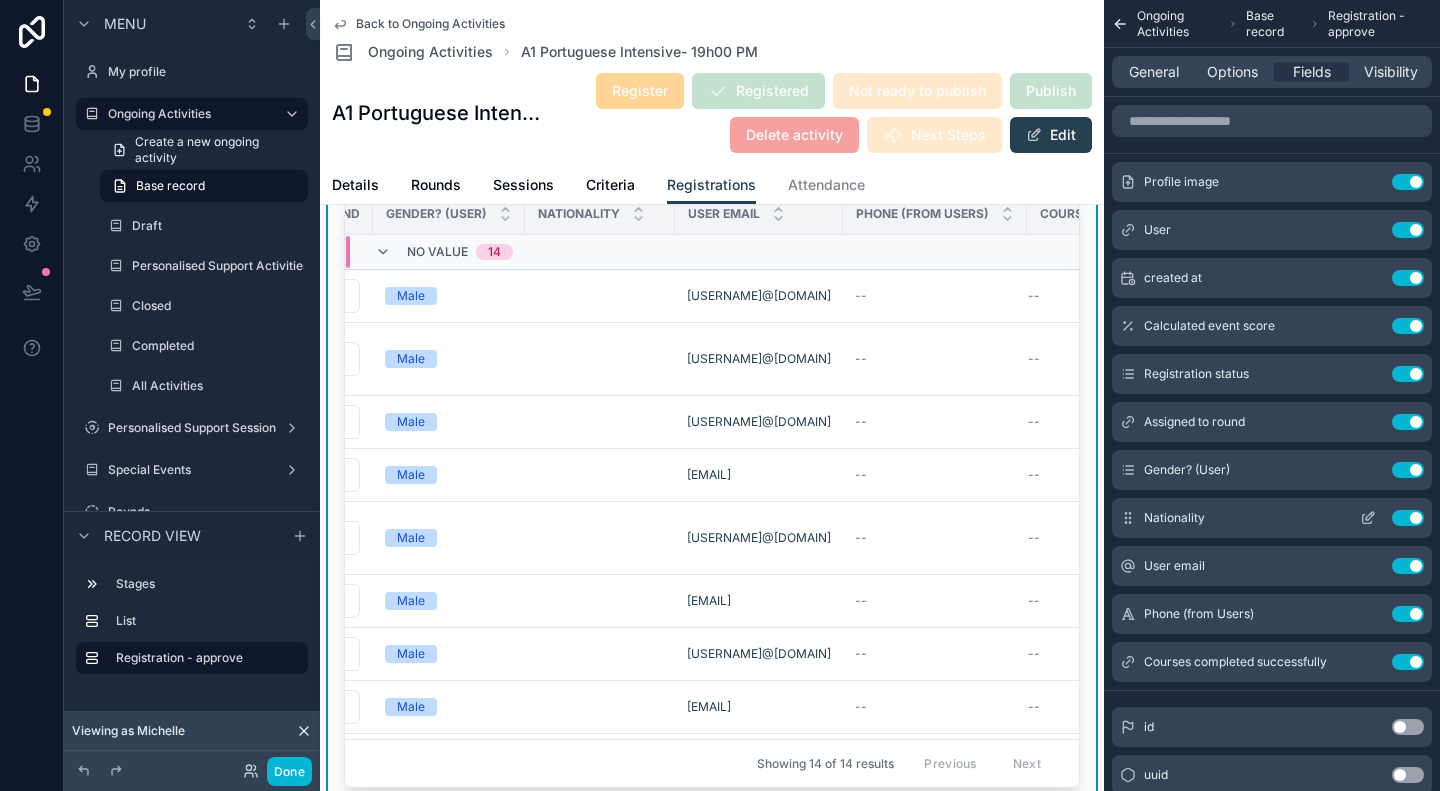 click 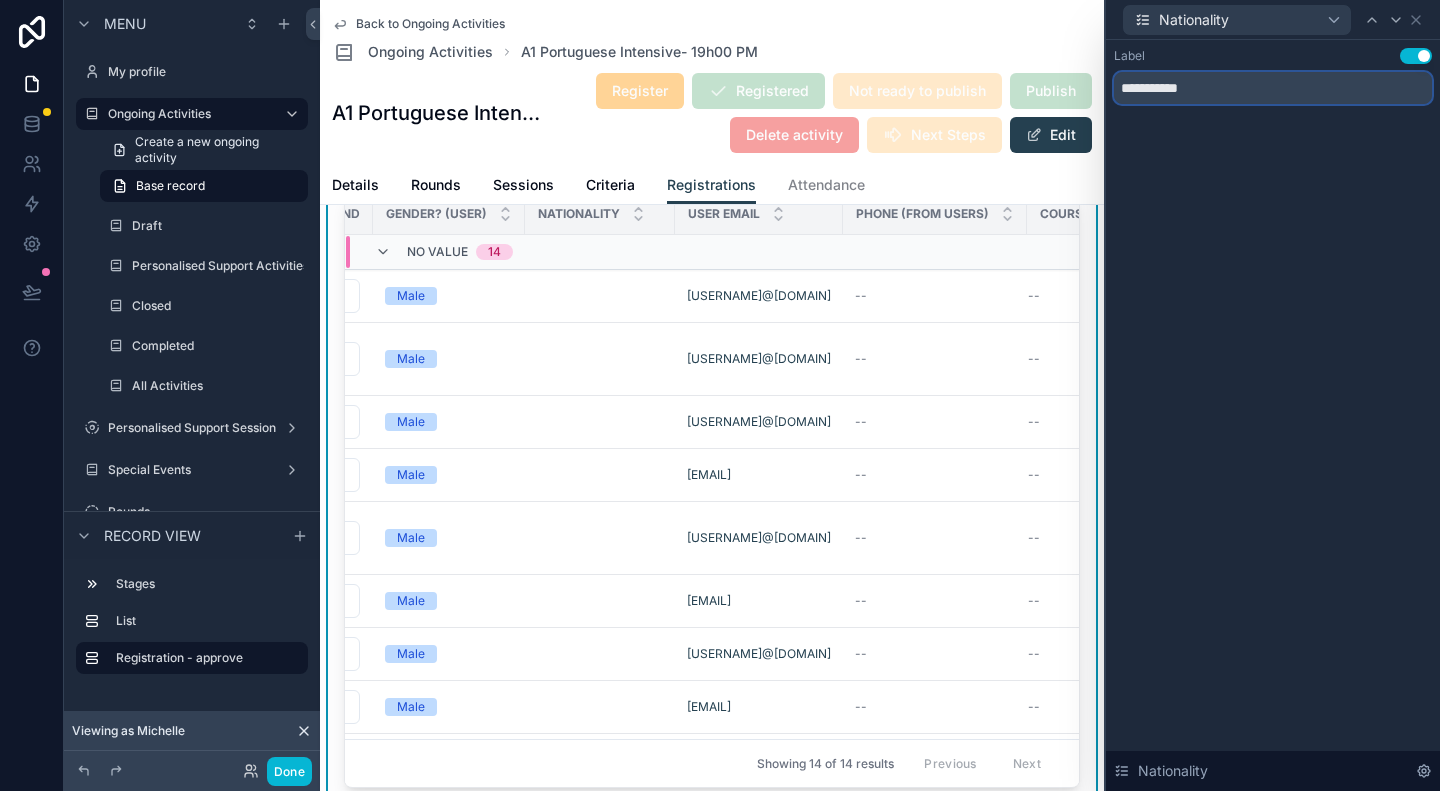 click on "**********" at bounding box center (1273, 88) 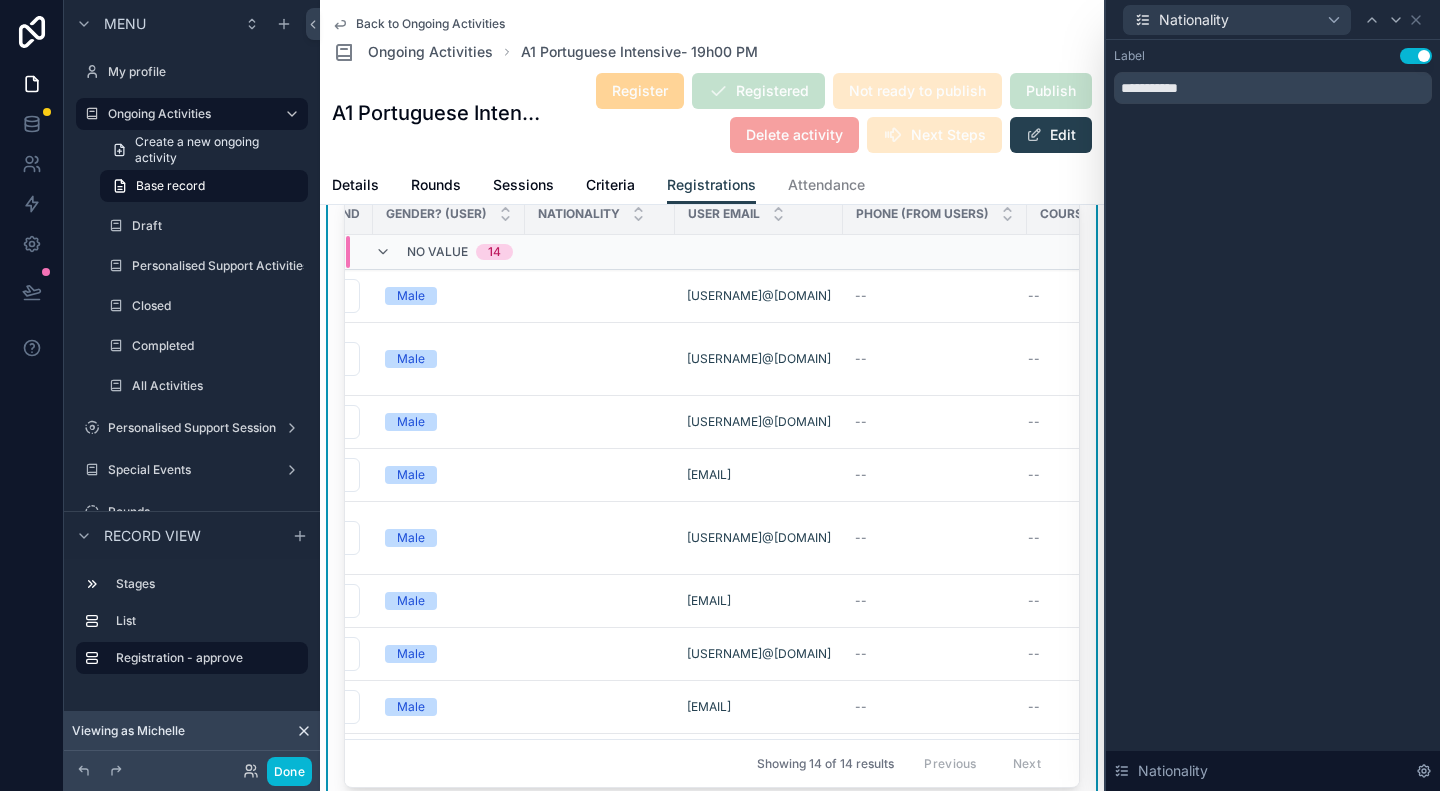 click on "Label Use setting" at bounding box center (1273, 56) 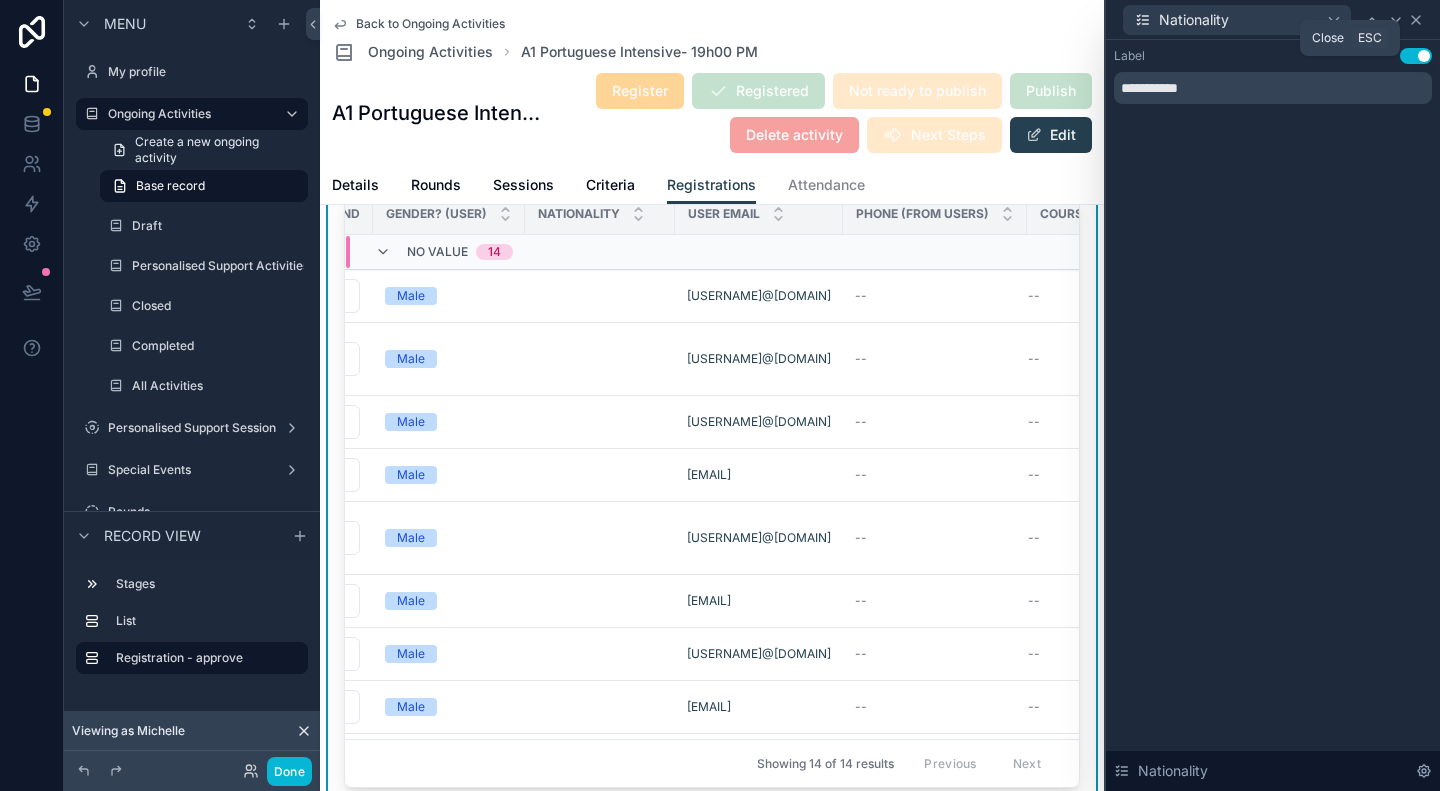 click 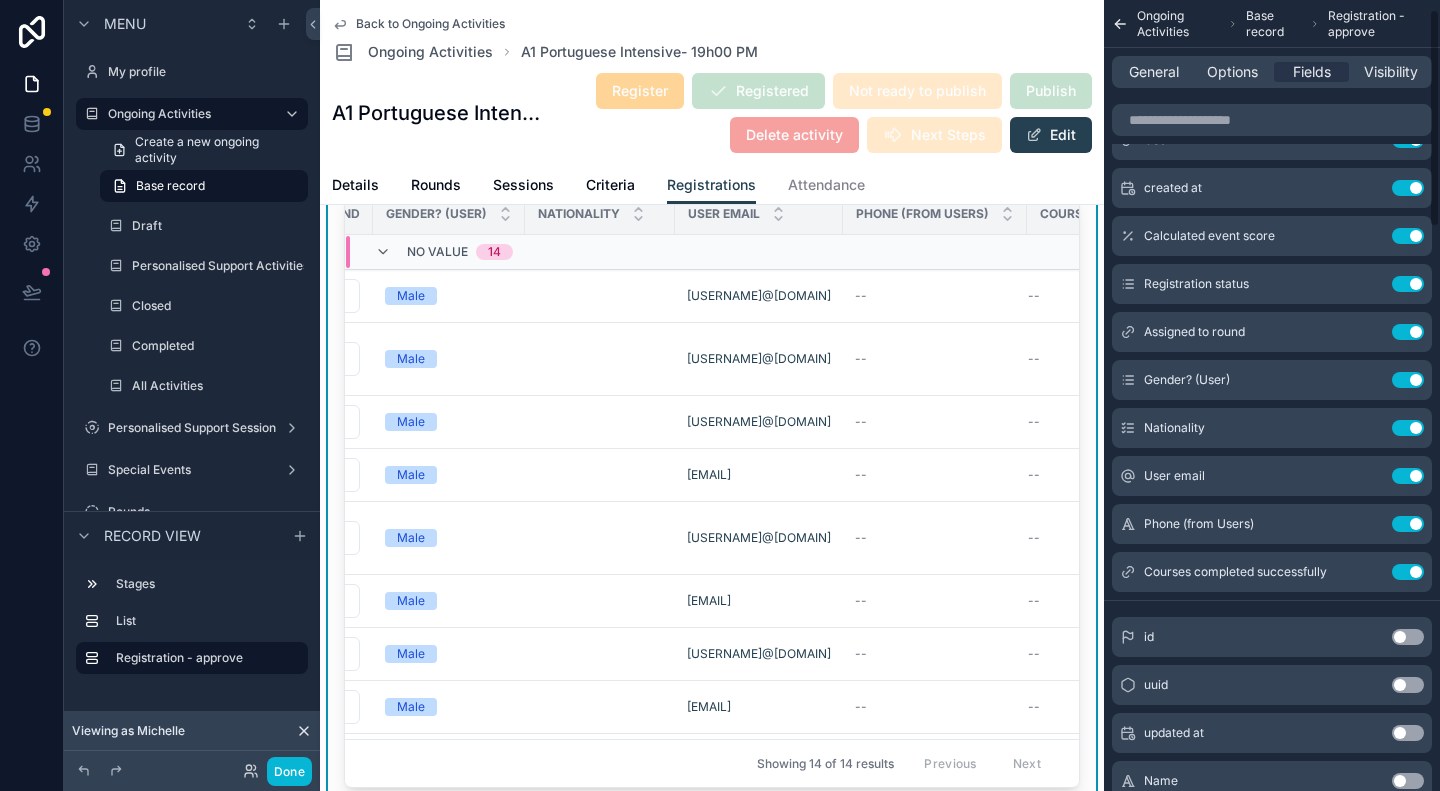 scroll, scrollTop: 0, scrollLeft: 0, axis: both 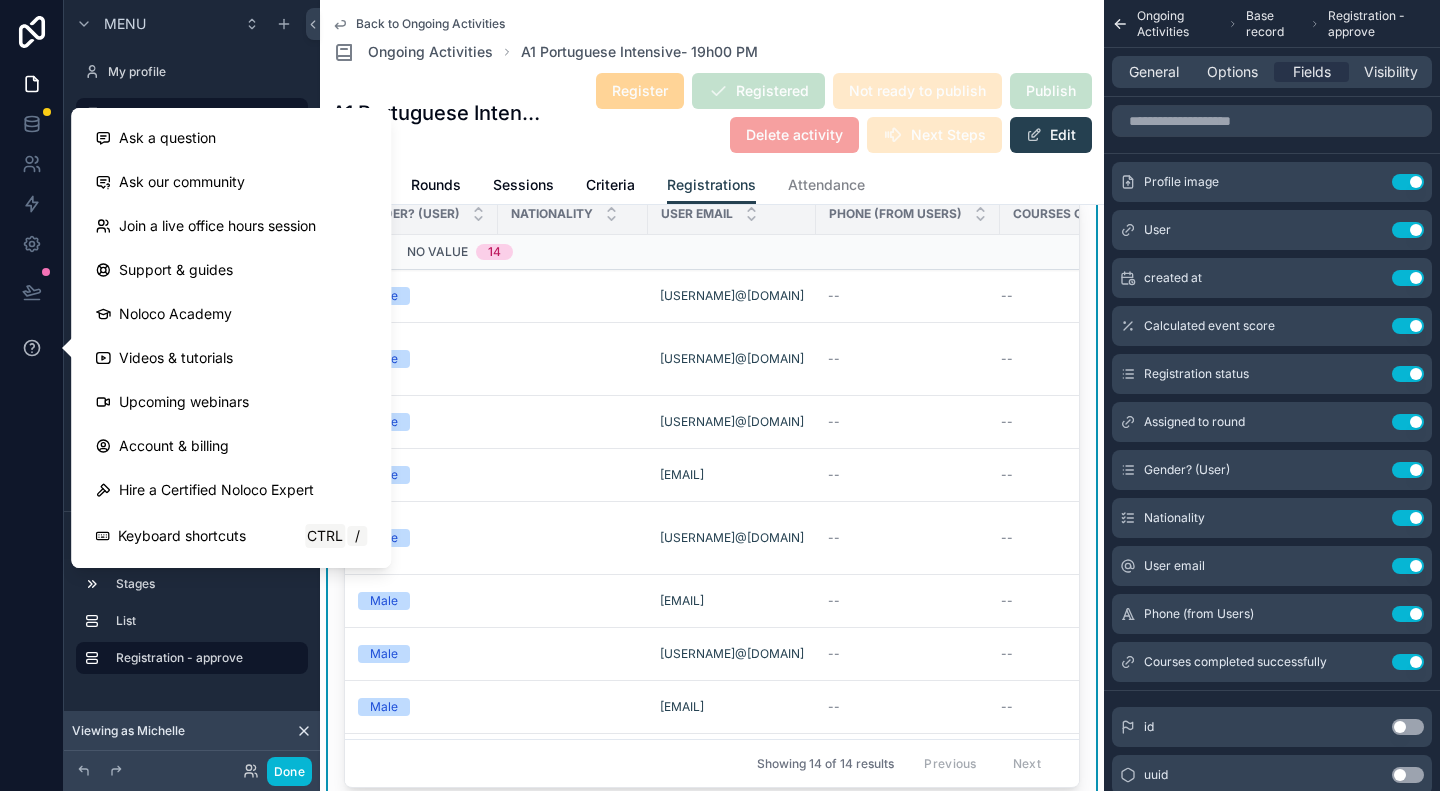 click 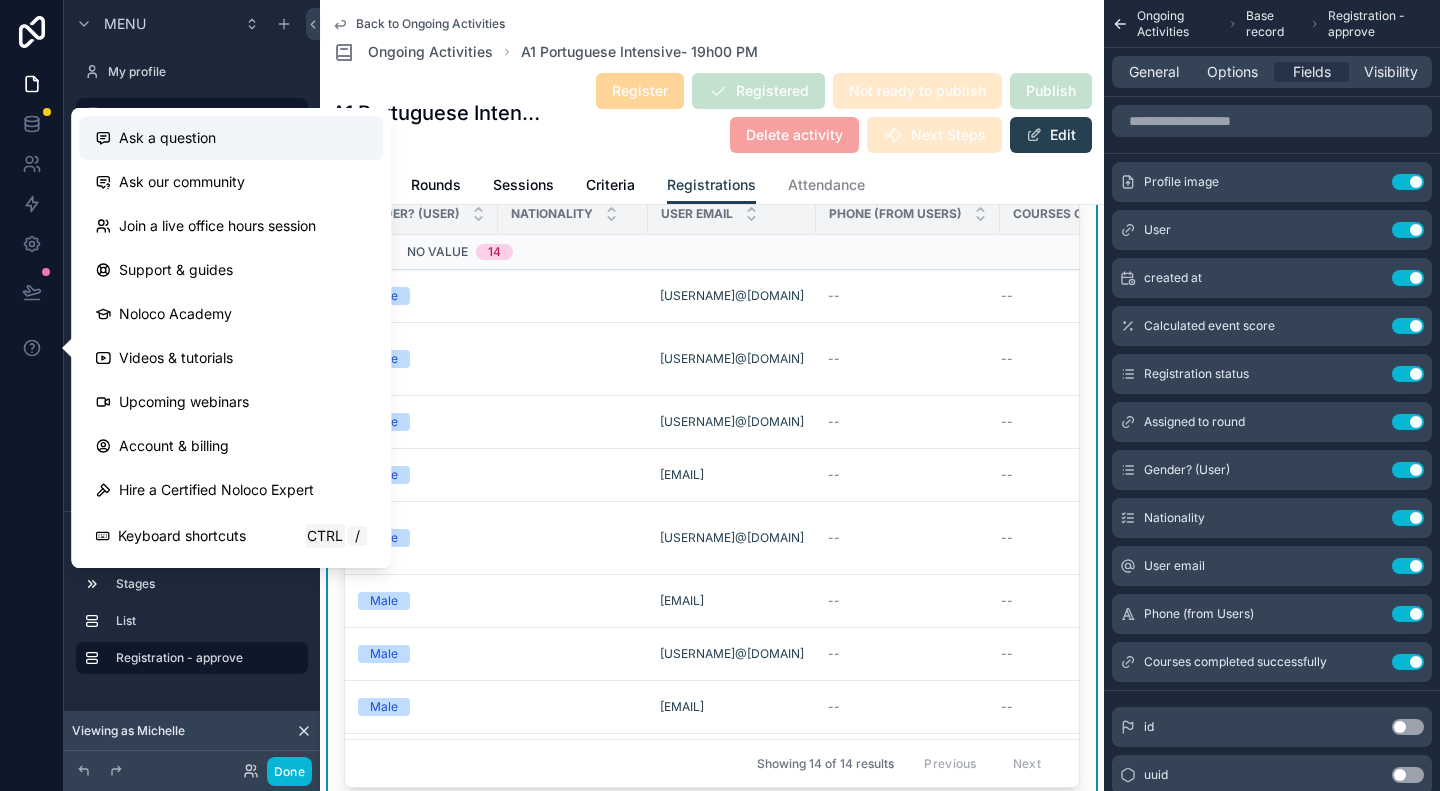 click on "Ask a question" at bounding box center (167, 138) 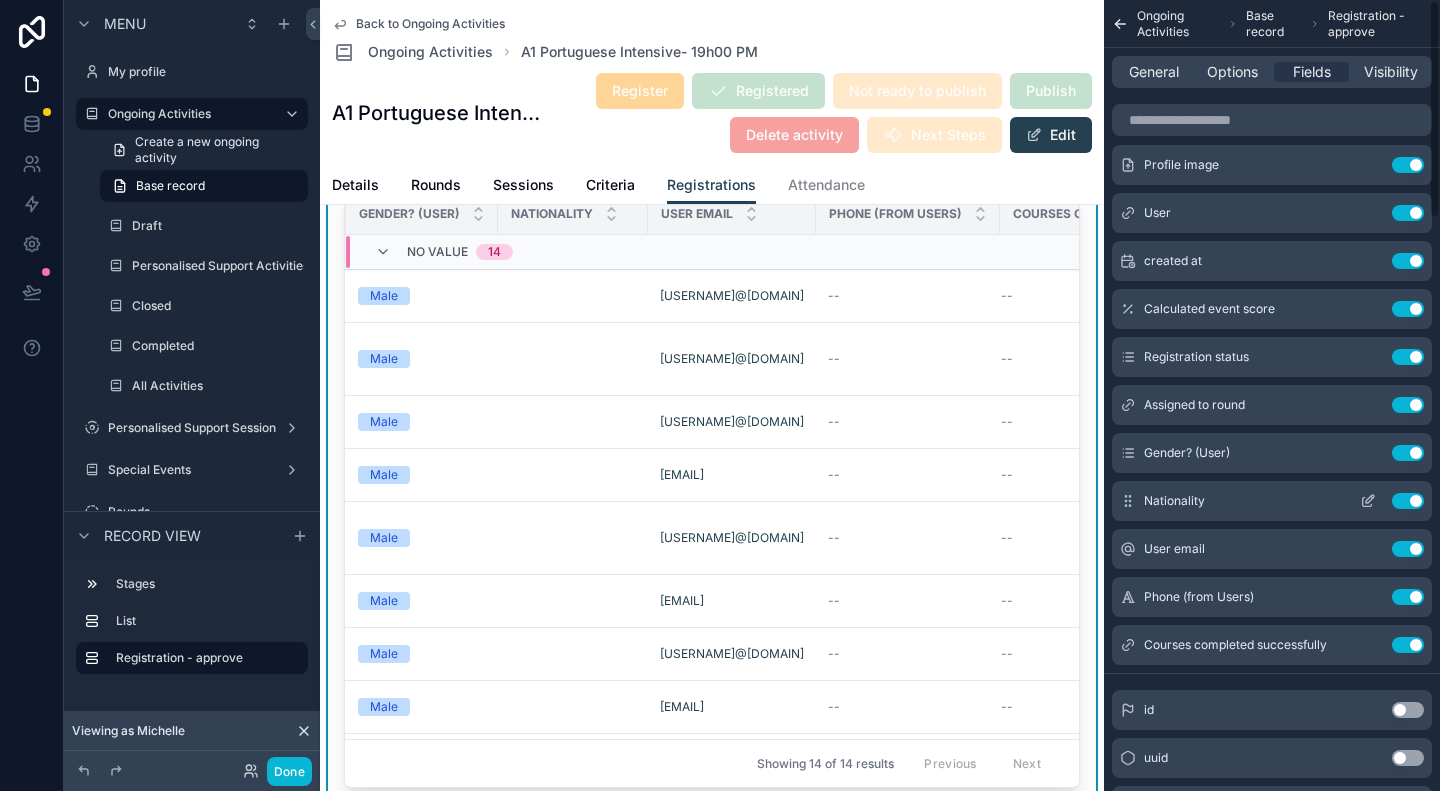 scroll, scrollTop: 0, scrollLeft: 0, axis: both 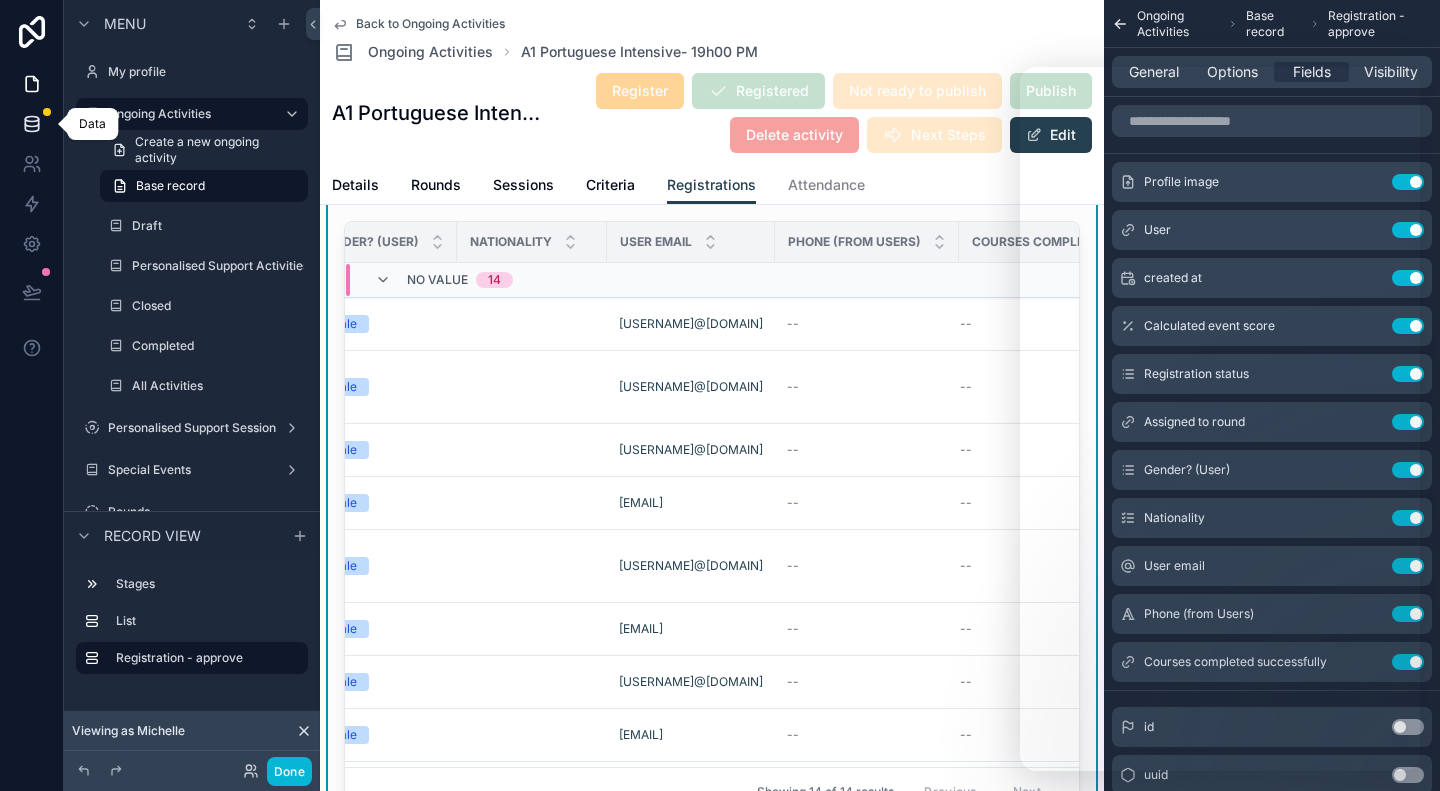 click 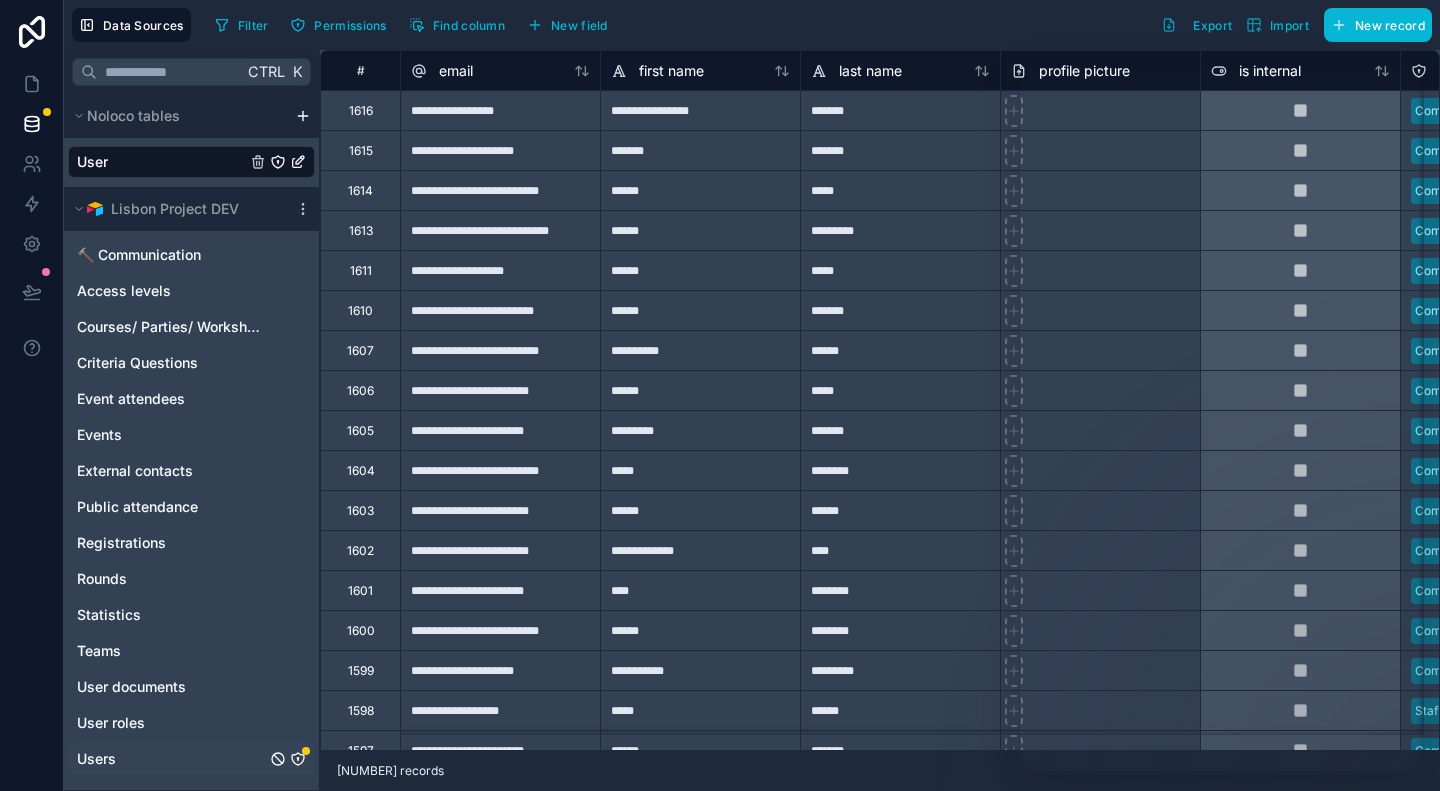 click on "Users" at bounding box center (96, 759) 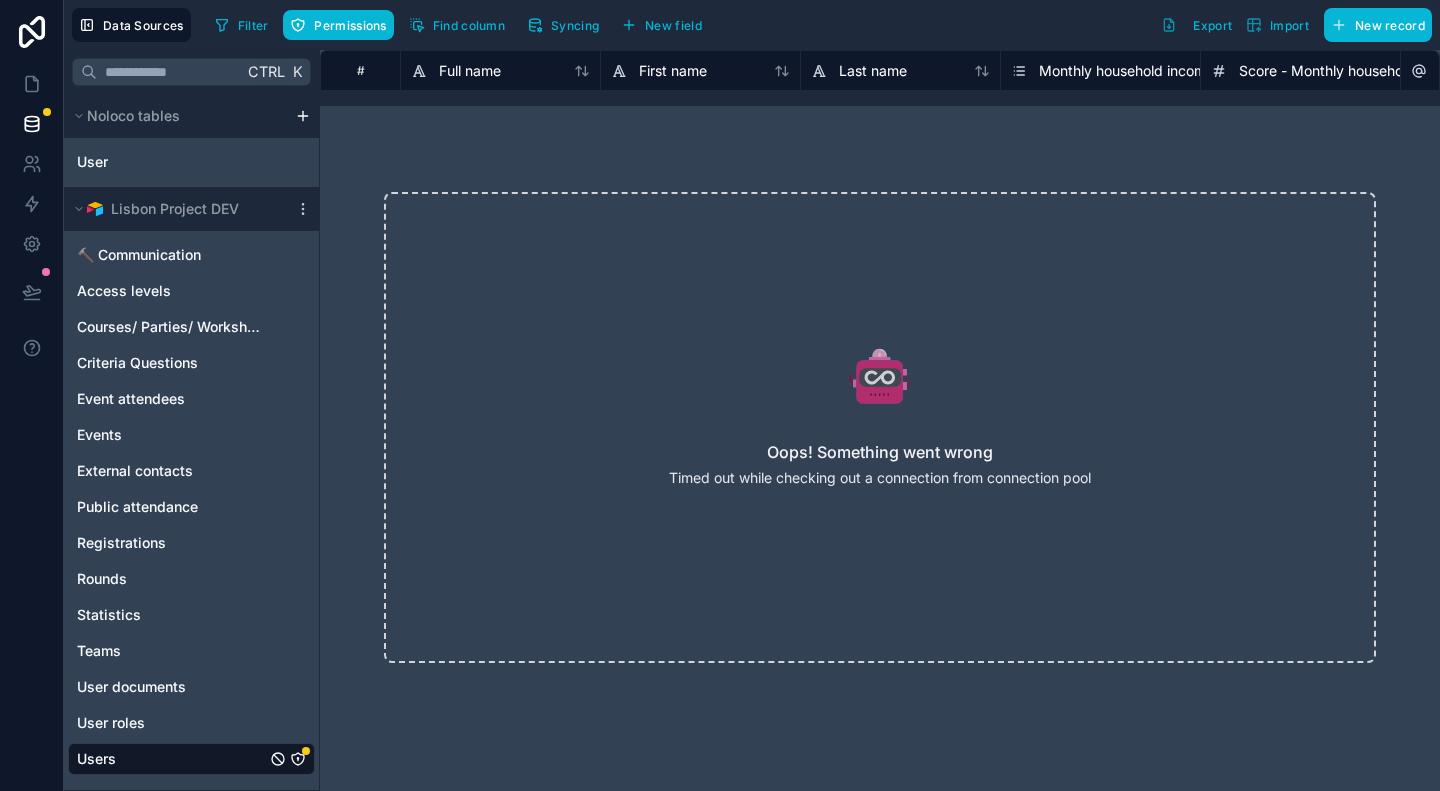 click on "Users" at bounding box center (191, 759) 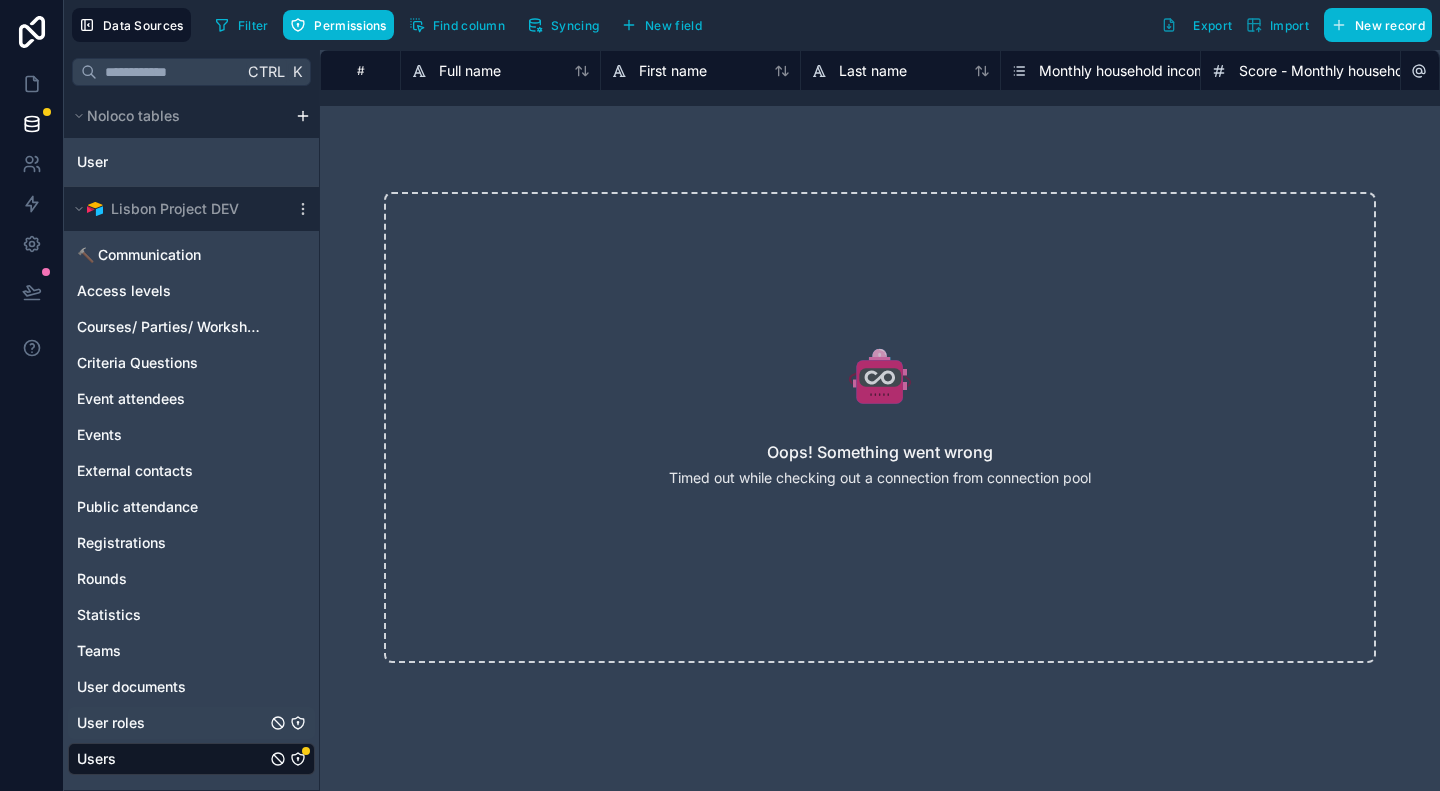 click on "User roles" at bounding box center (111, 723) 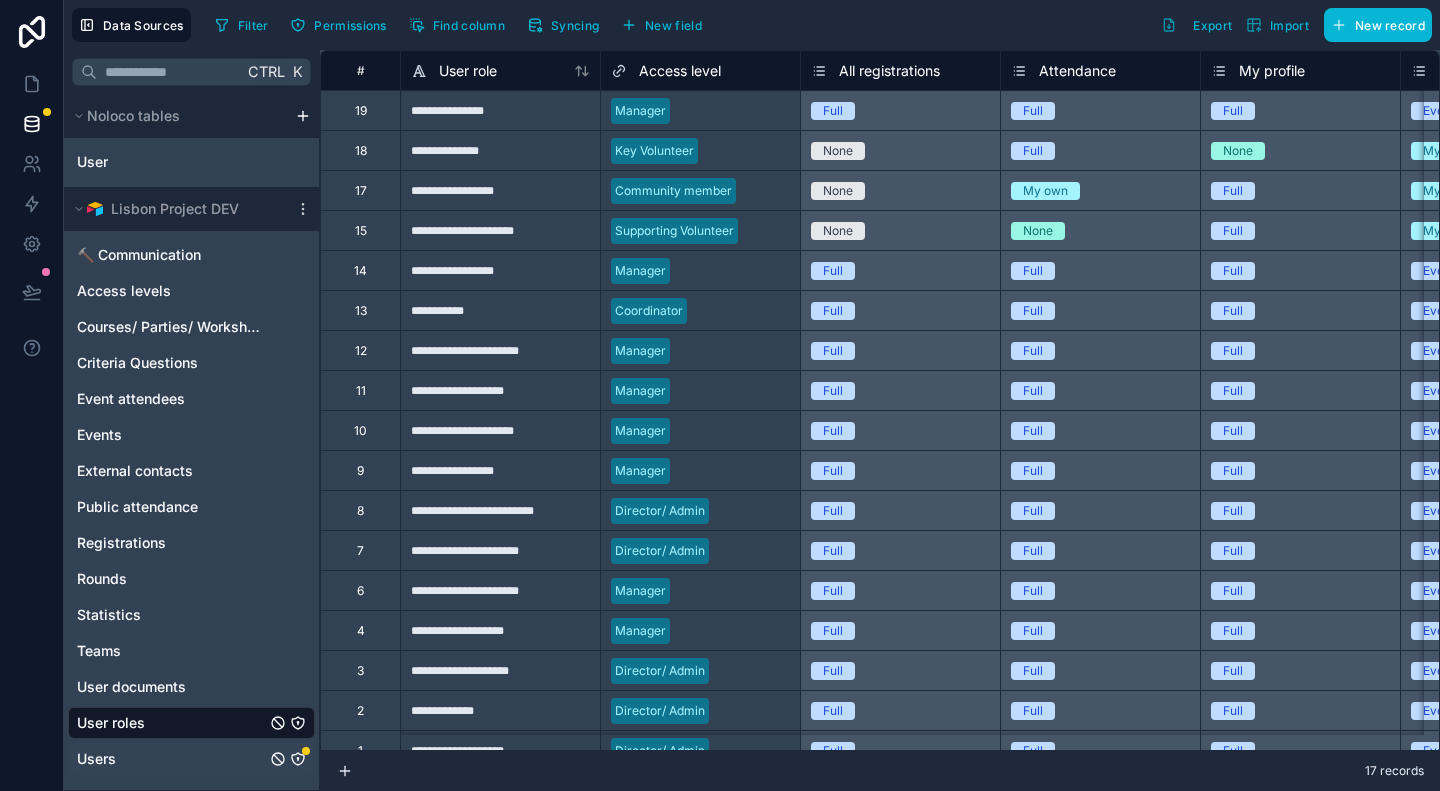 click on "Users" at bounding box center [96, 759] 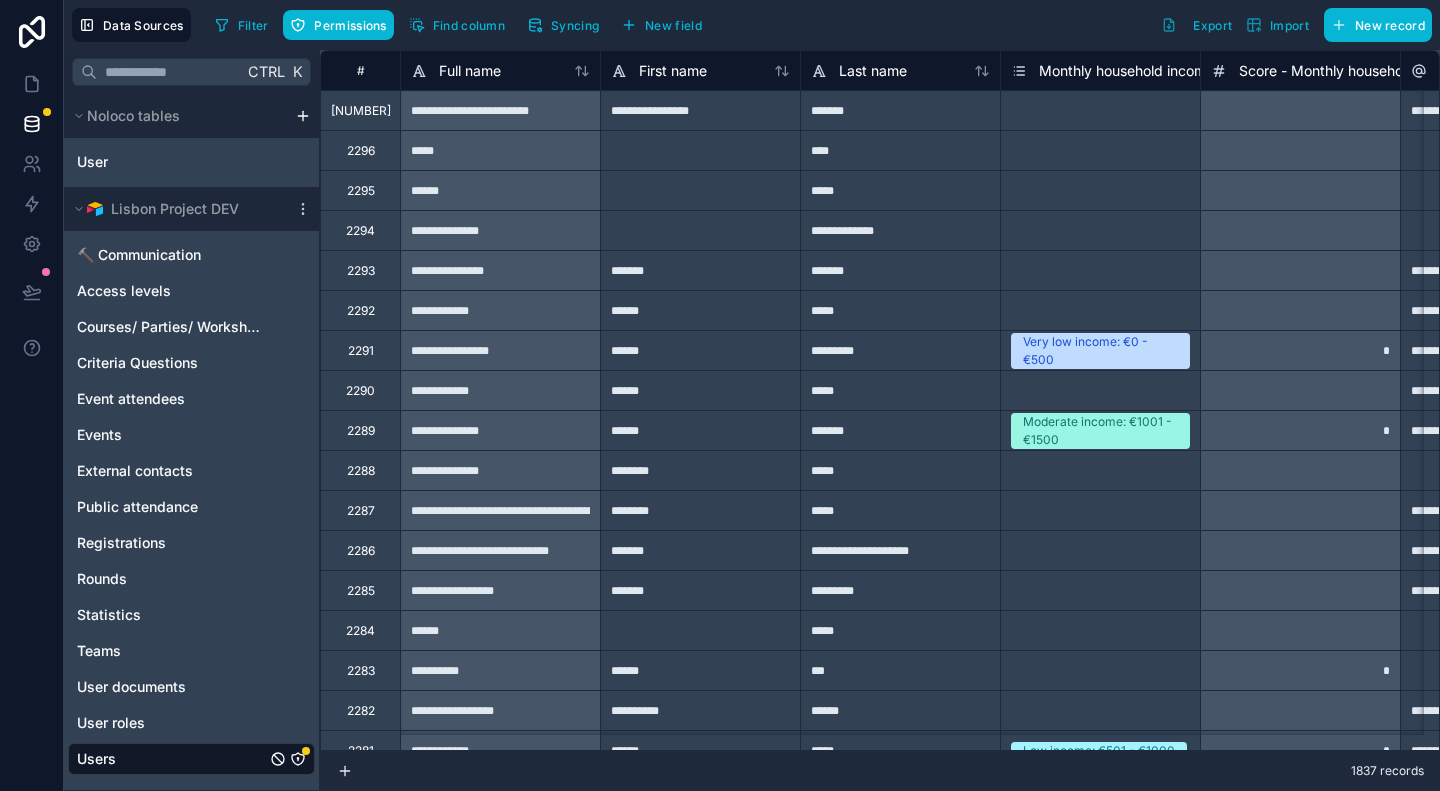 click on "**********" at bounding box center [18360, 1070] 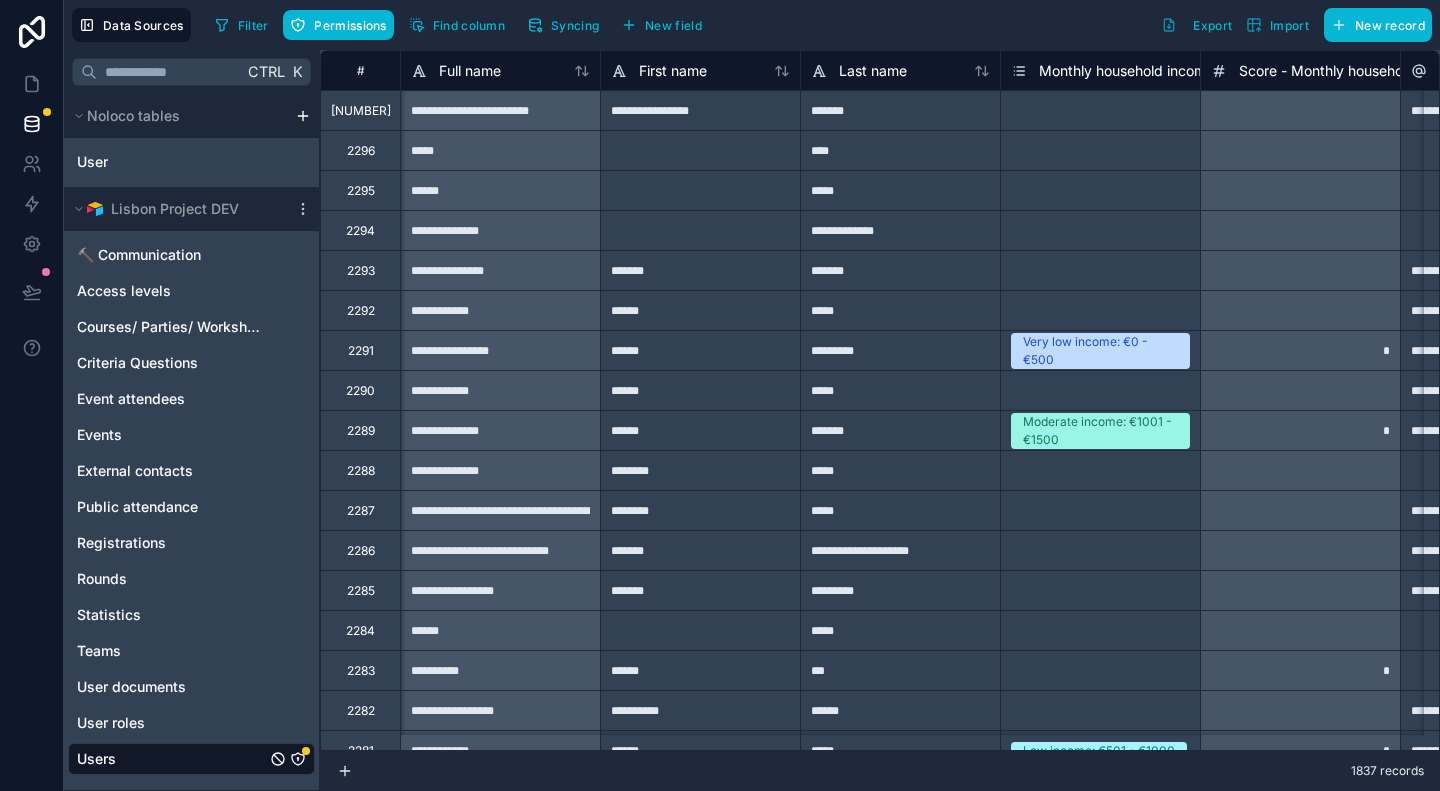 scroll, scrollTop: 0, scrollLeft: 177, axis: horizontal 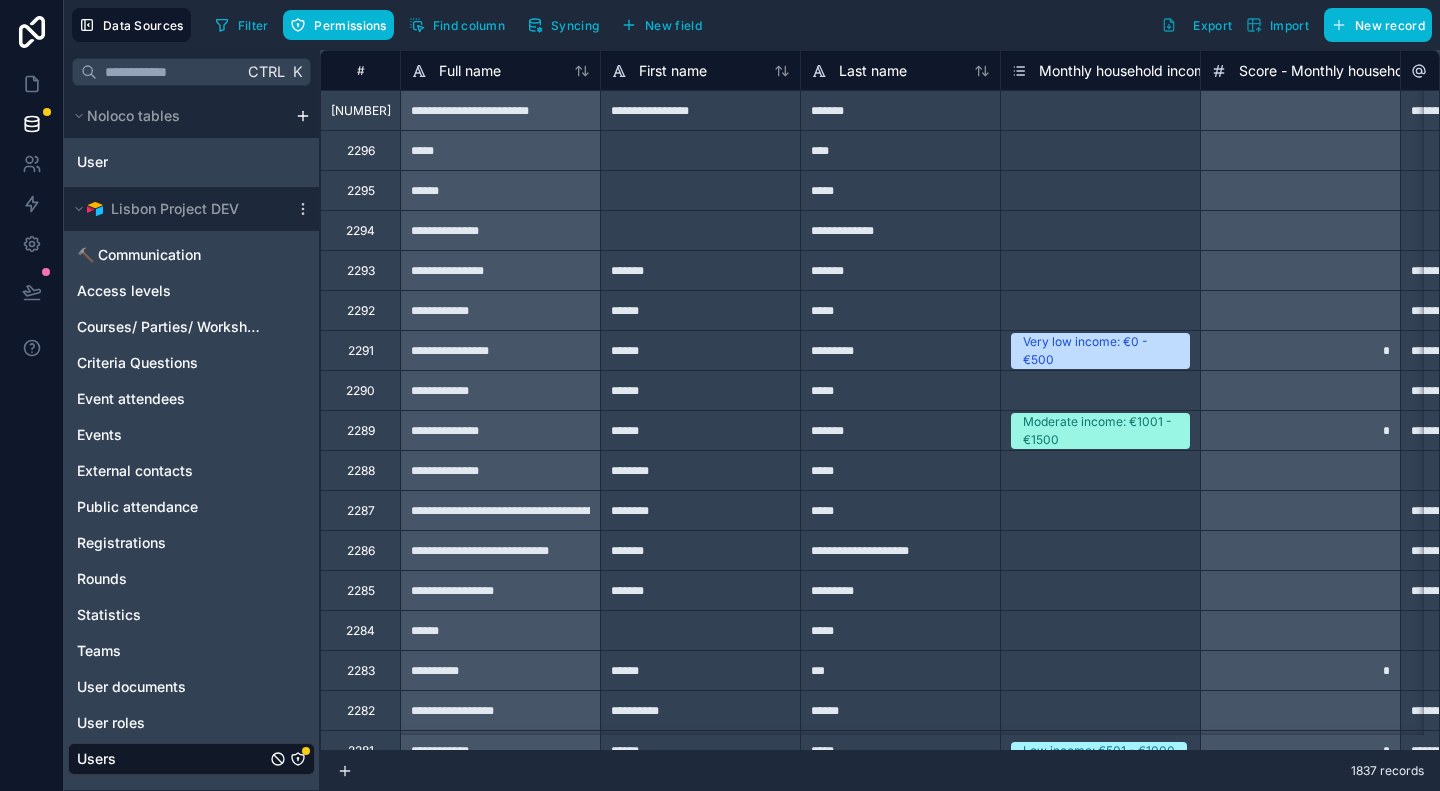 click on "#" at bounding box center [360, 70] 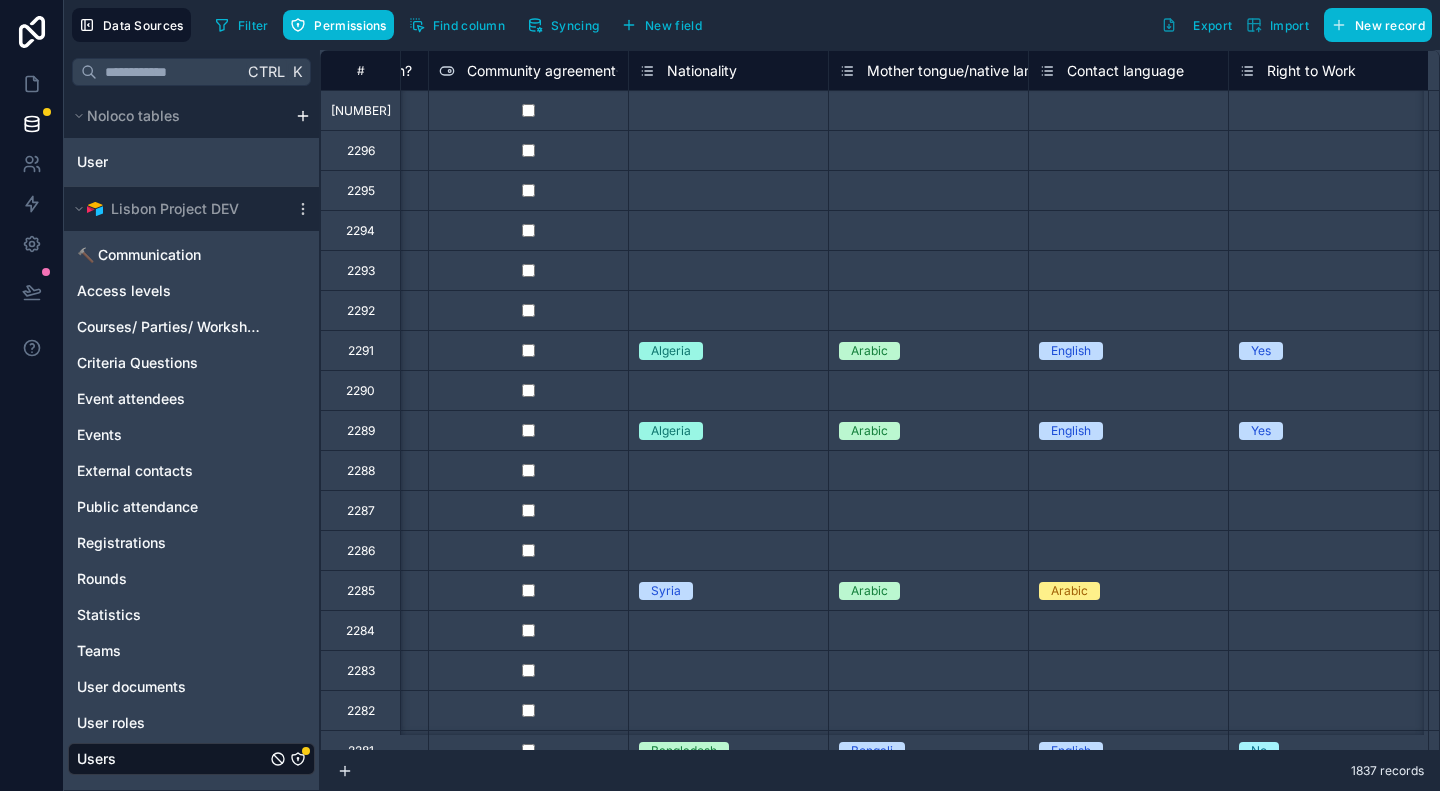 scroll, scrollTop: 0, scrollLeft: 14324, axis: horizontal 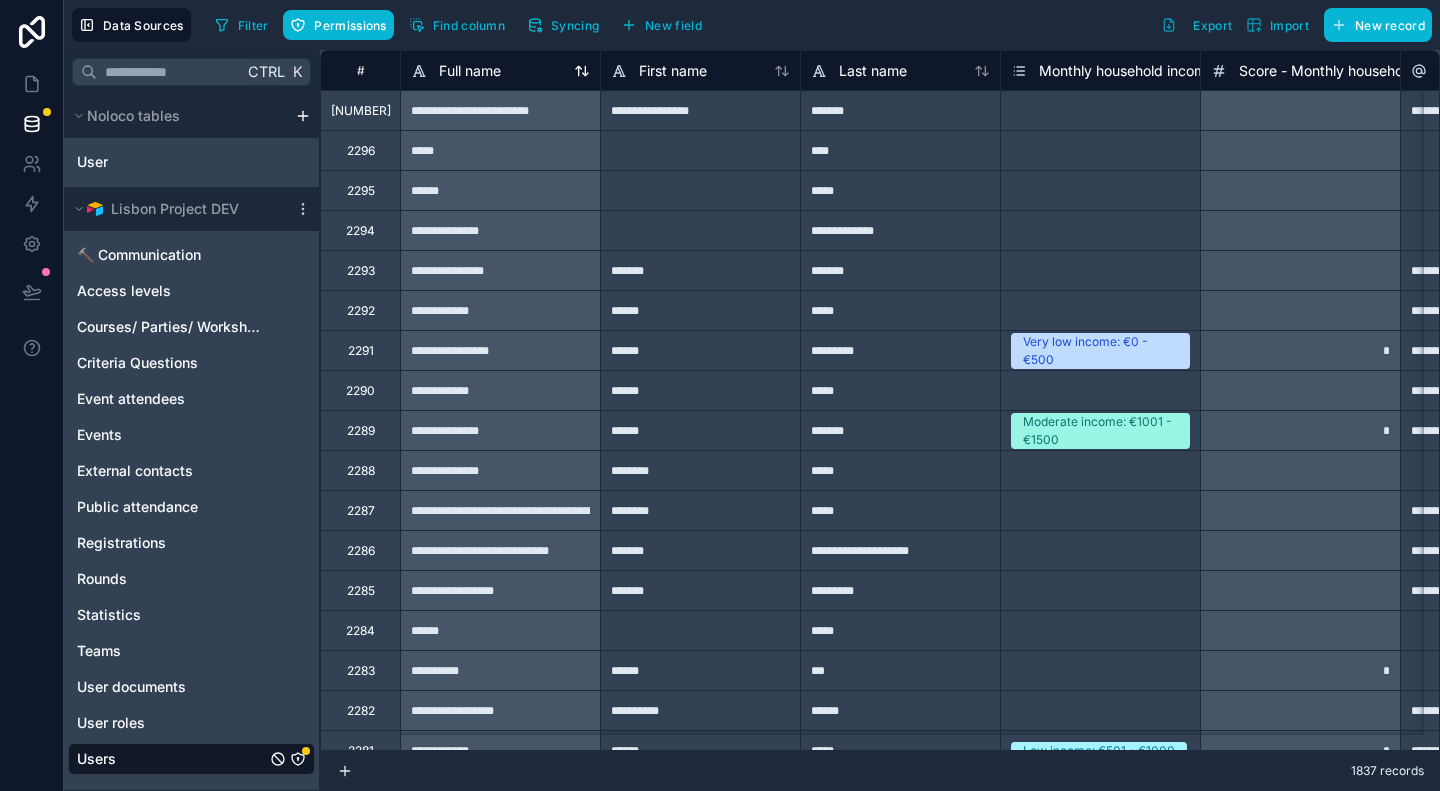 click on "Full name" at bounding box center (500, 71) 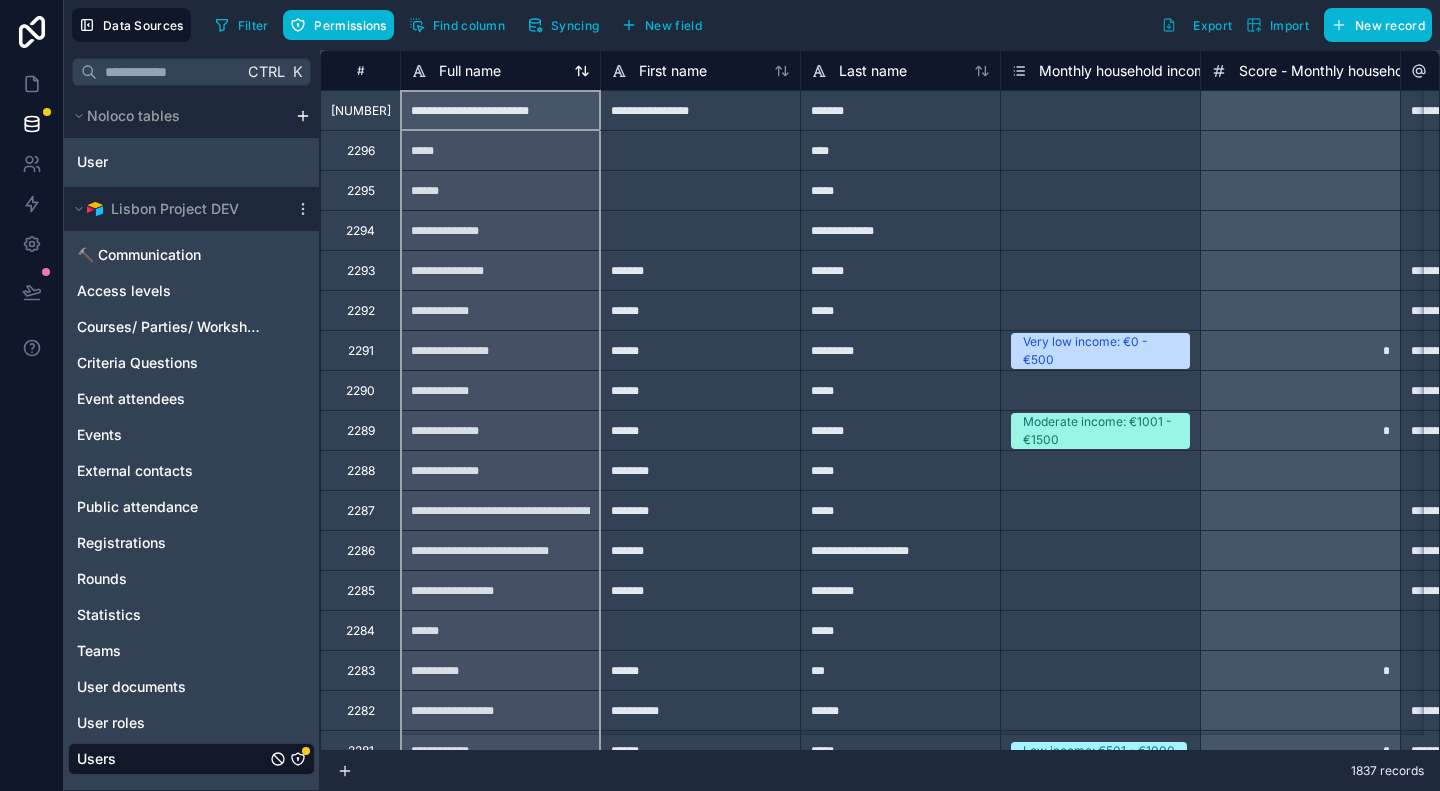 click 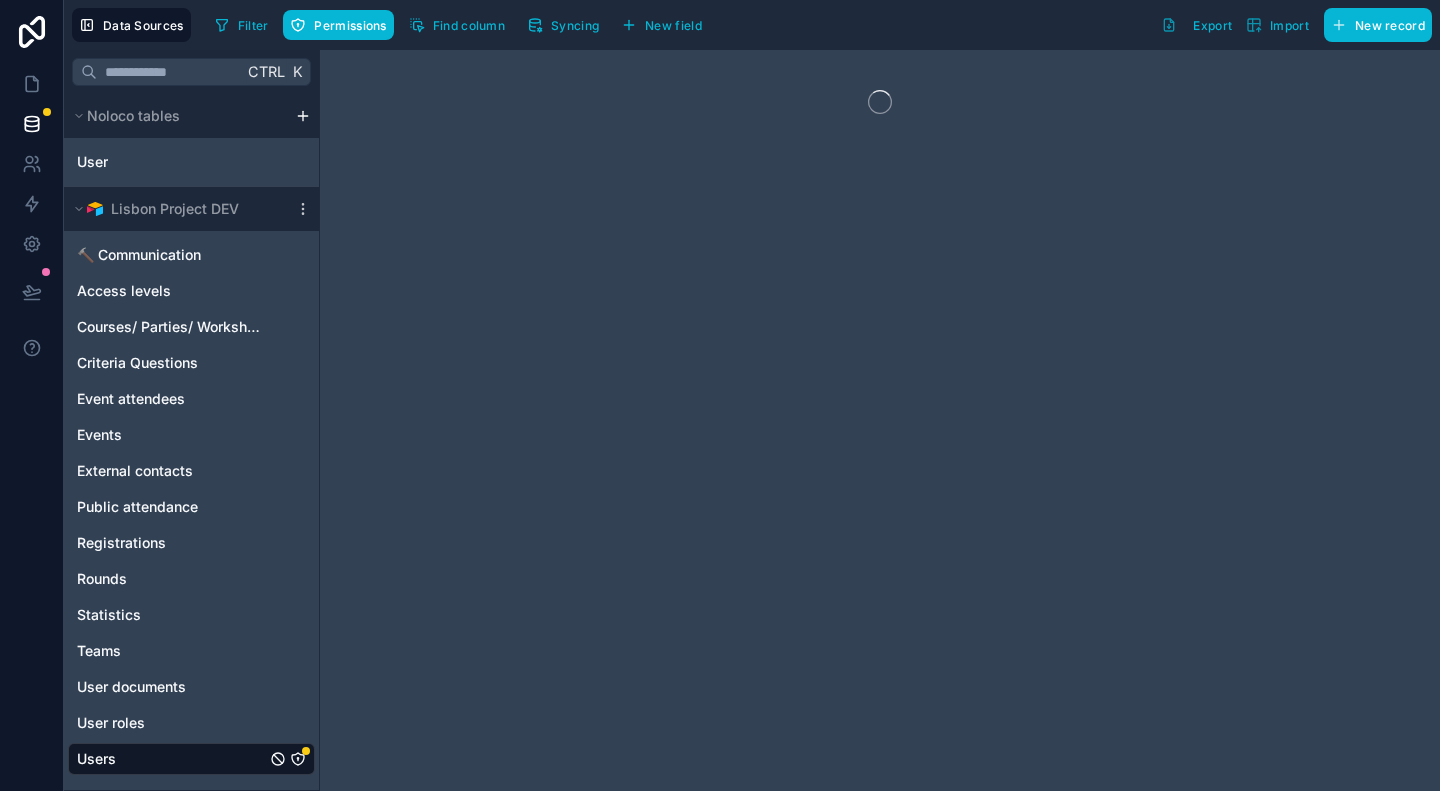 click at bounding box center [880, 420] 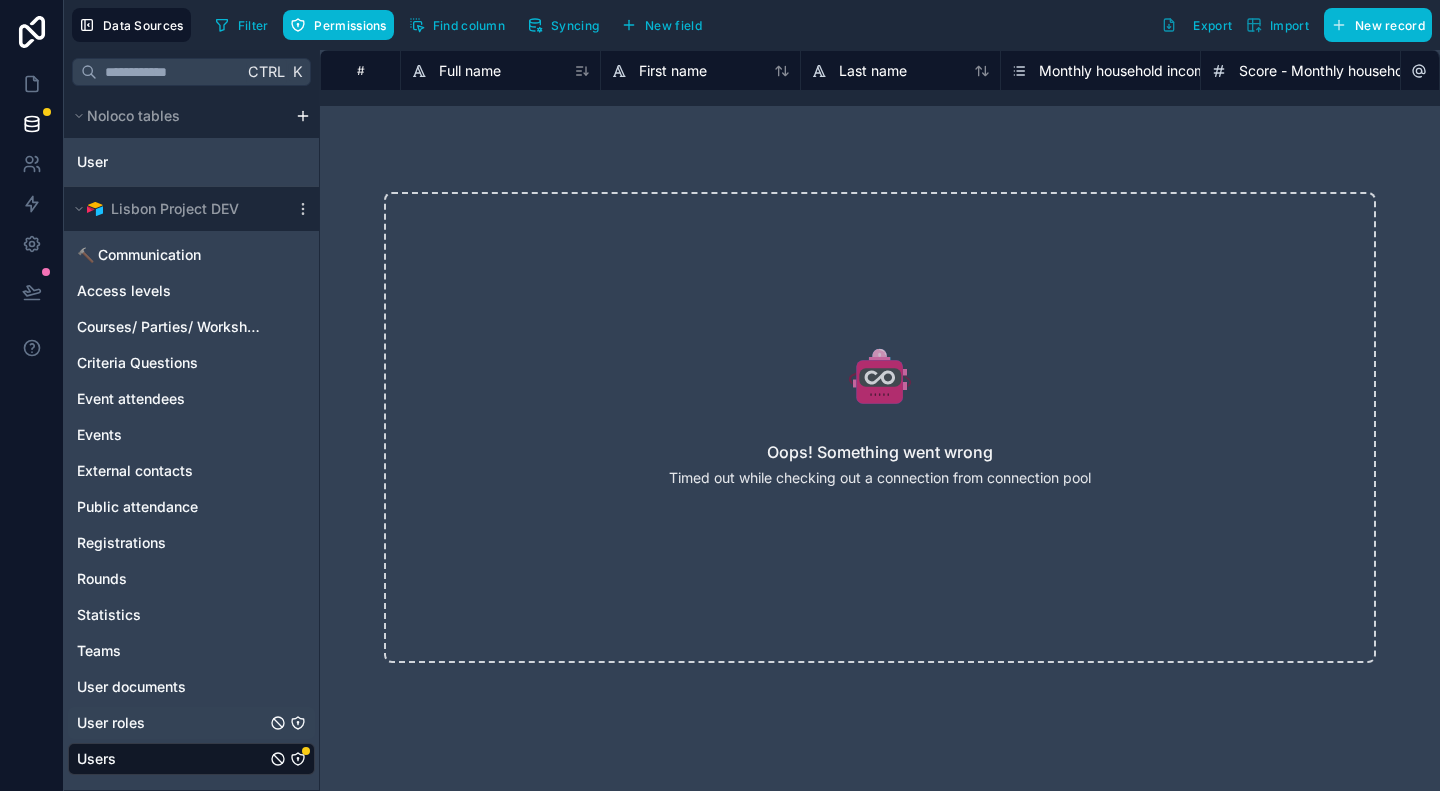 click on "User roles" at bounding box center [111, 723] 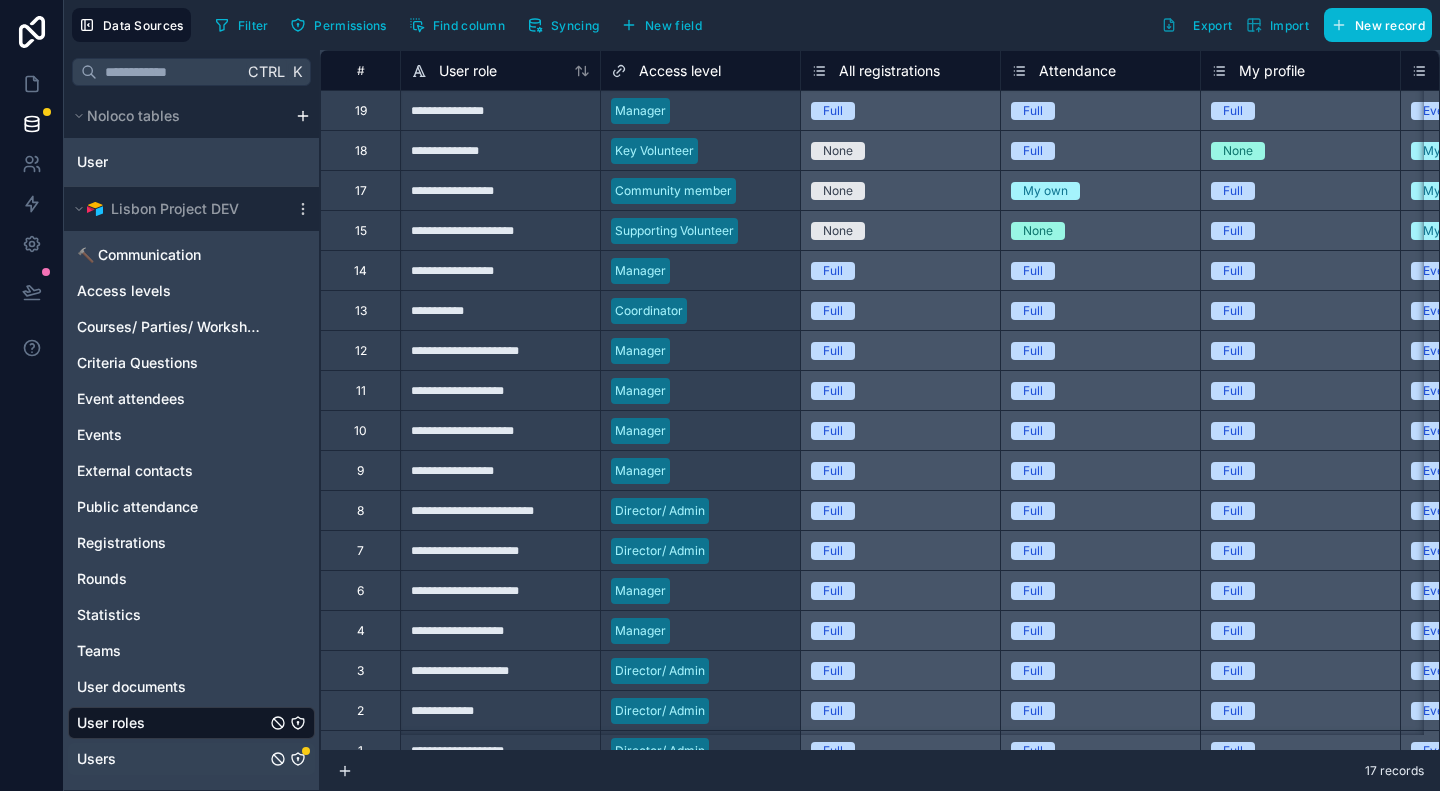 click on "Users" at bounding box center [191, 759] 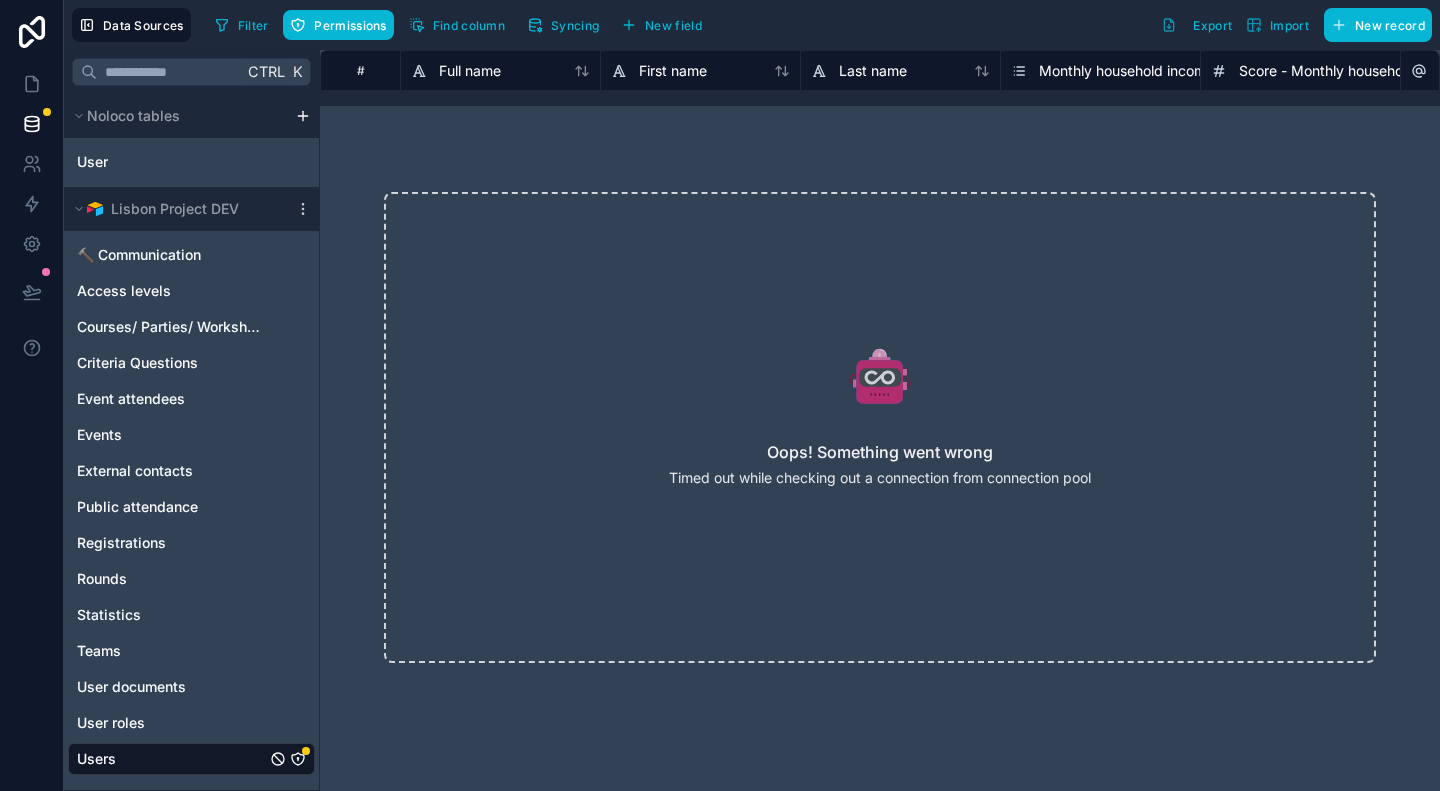 click on "Users" at bounding box center (191, 759) 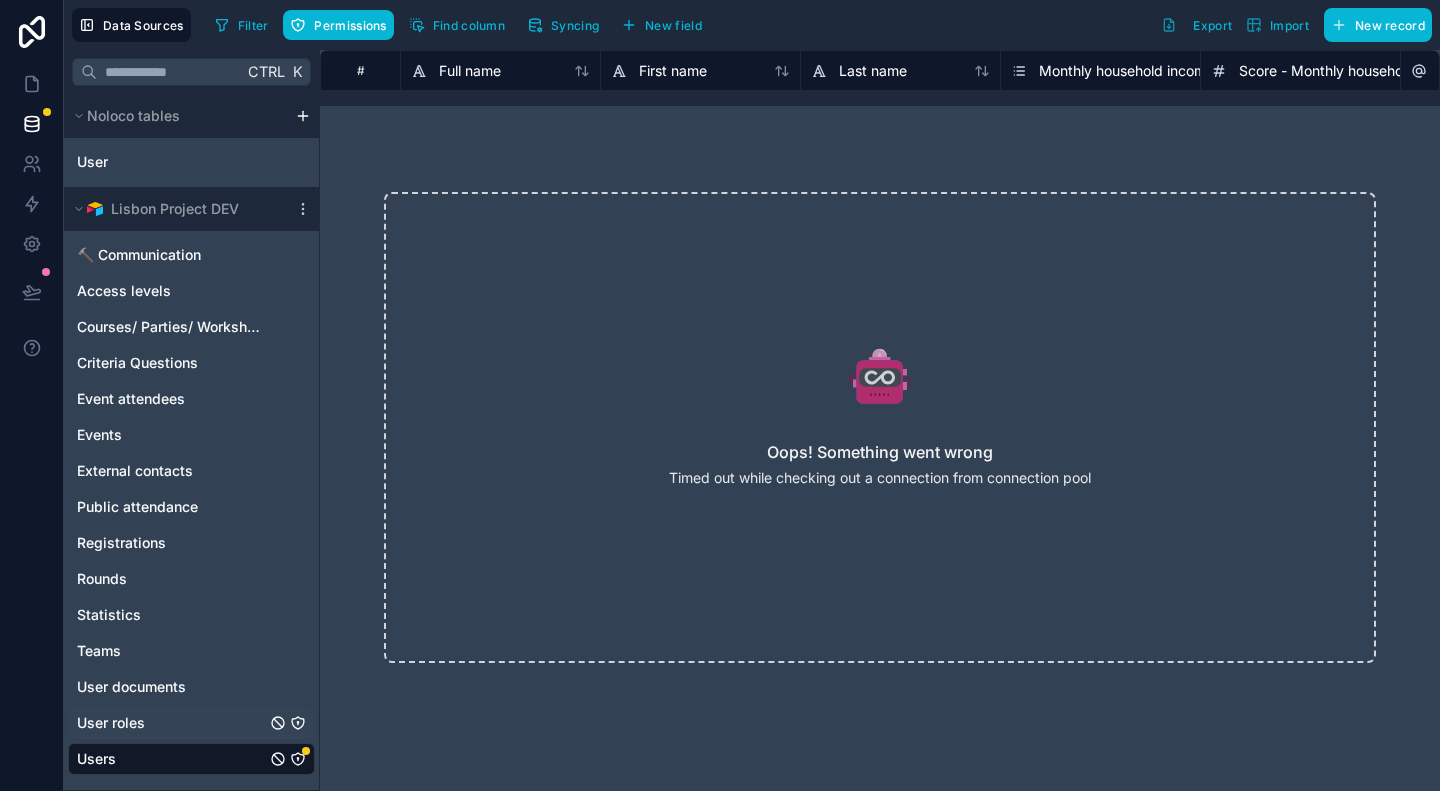 click on "User roles" at bounding box center (111, 723) 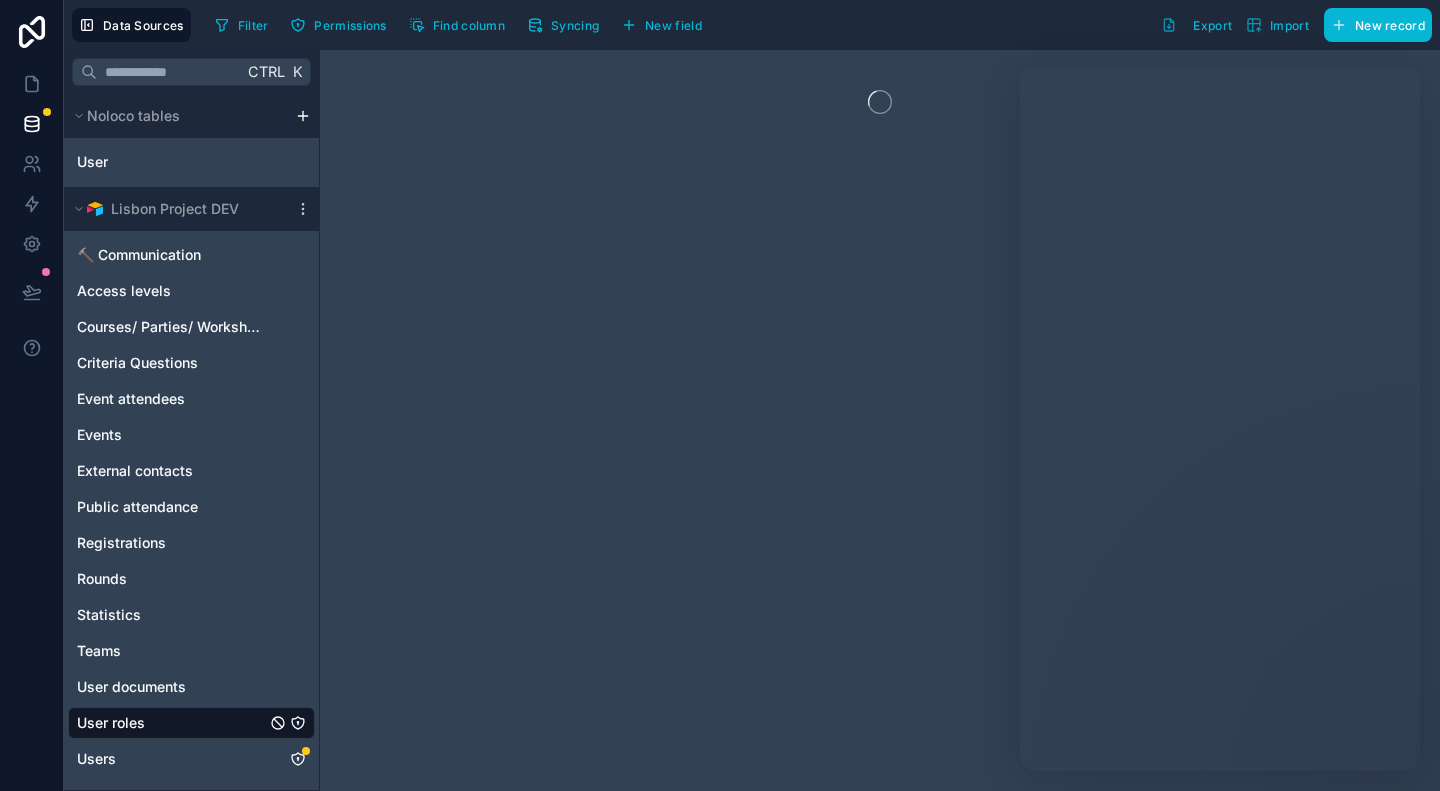 click on "User roles" at bounding box center [191, 723] 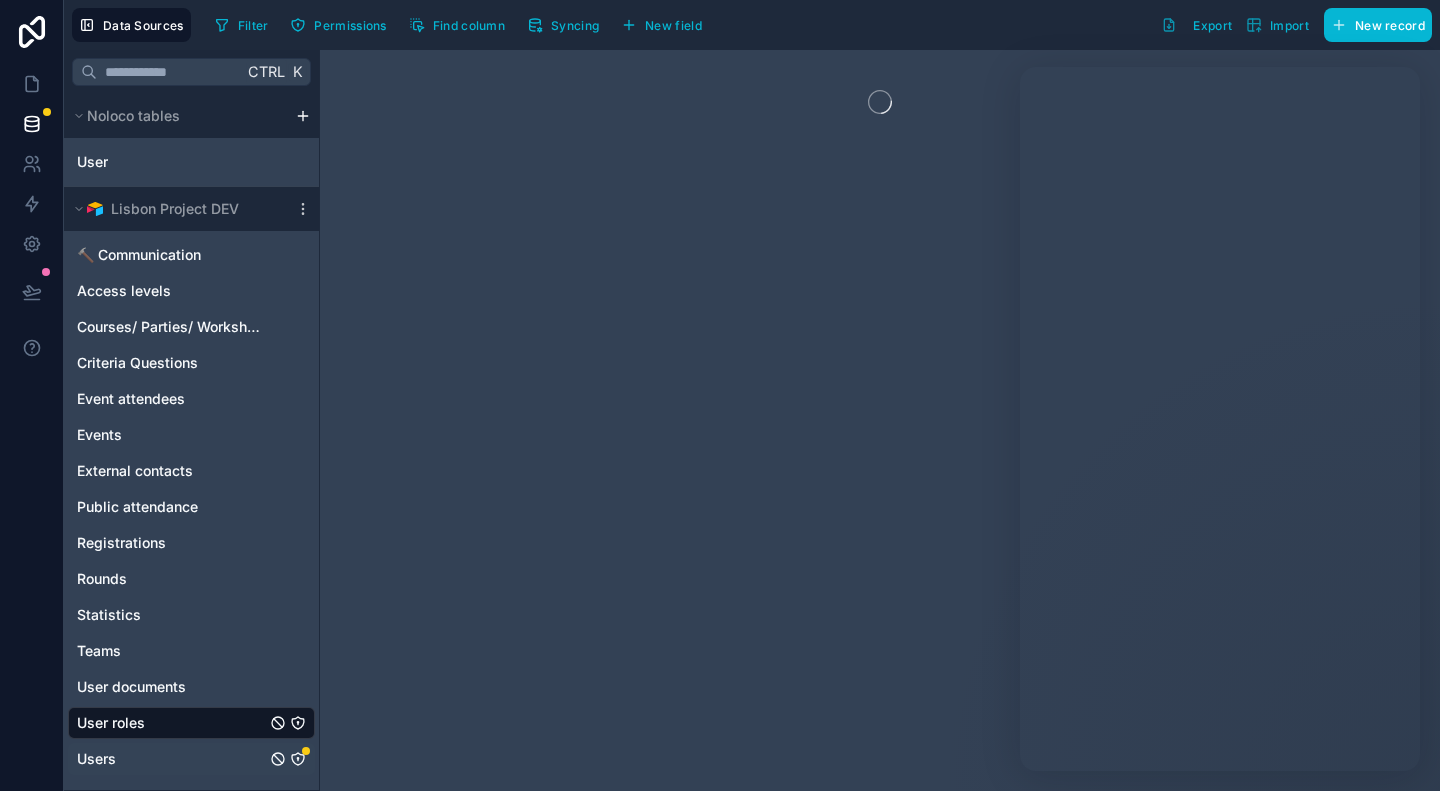 click on "Users" at bounding box center [191, 759] 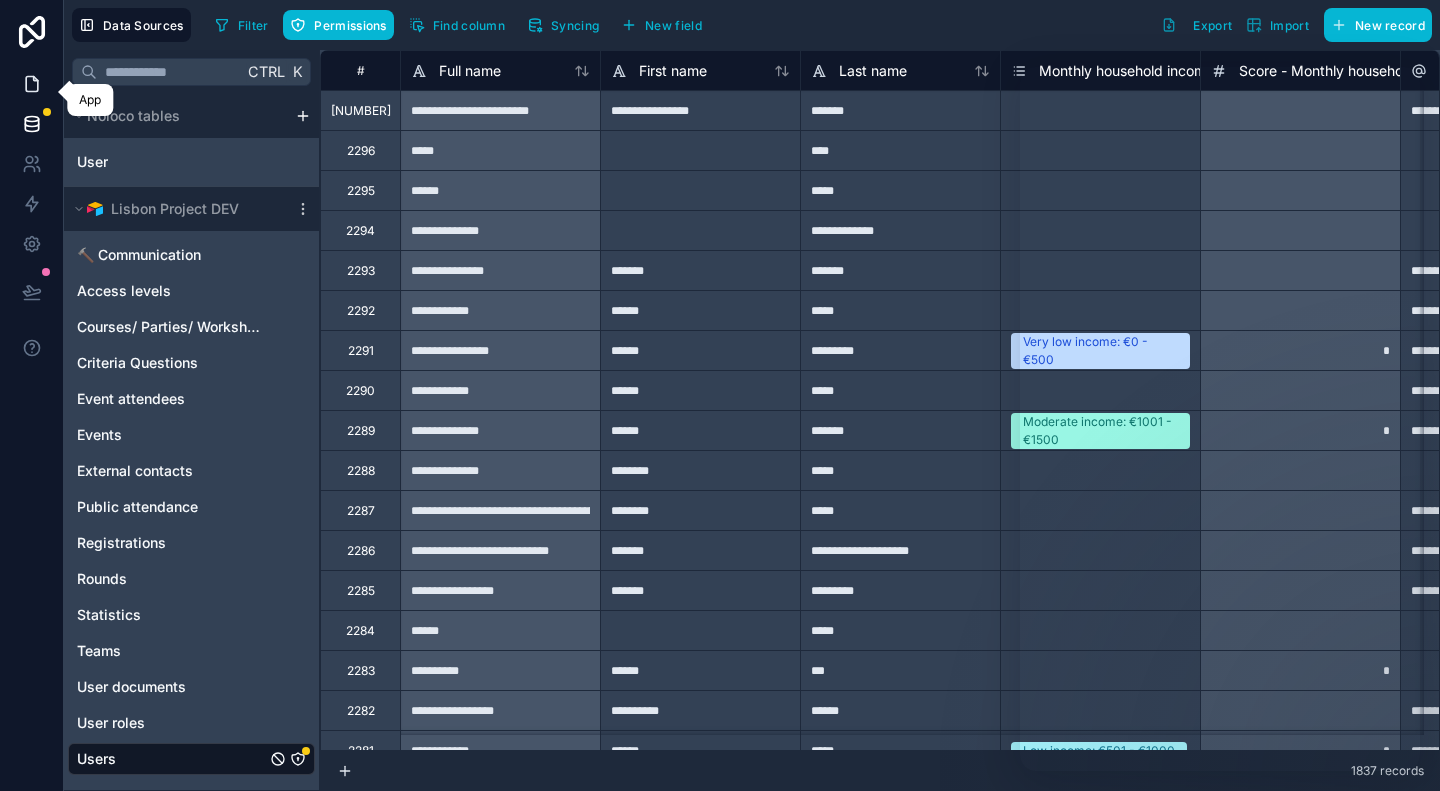 click 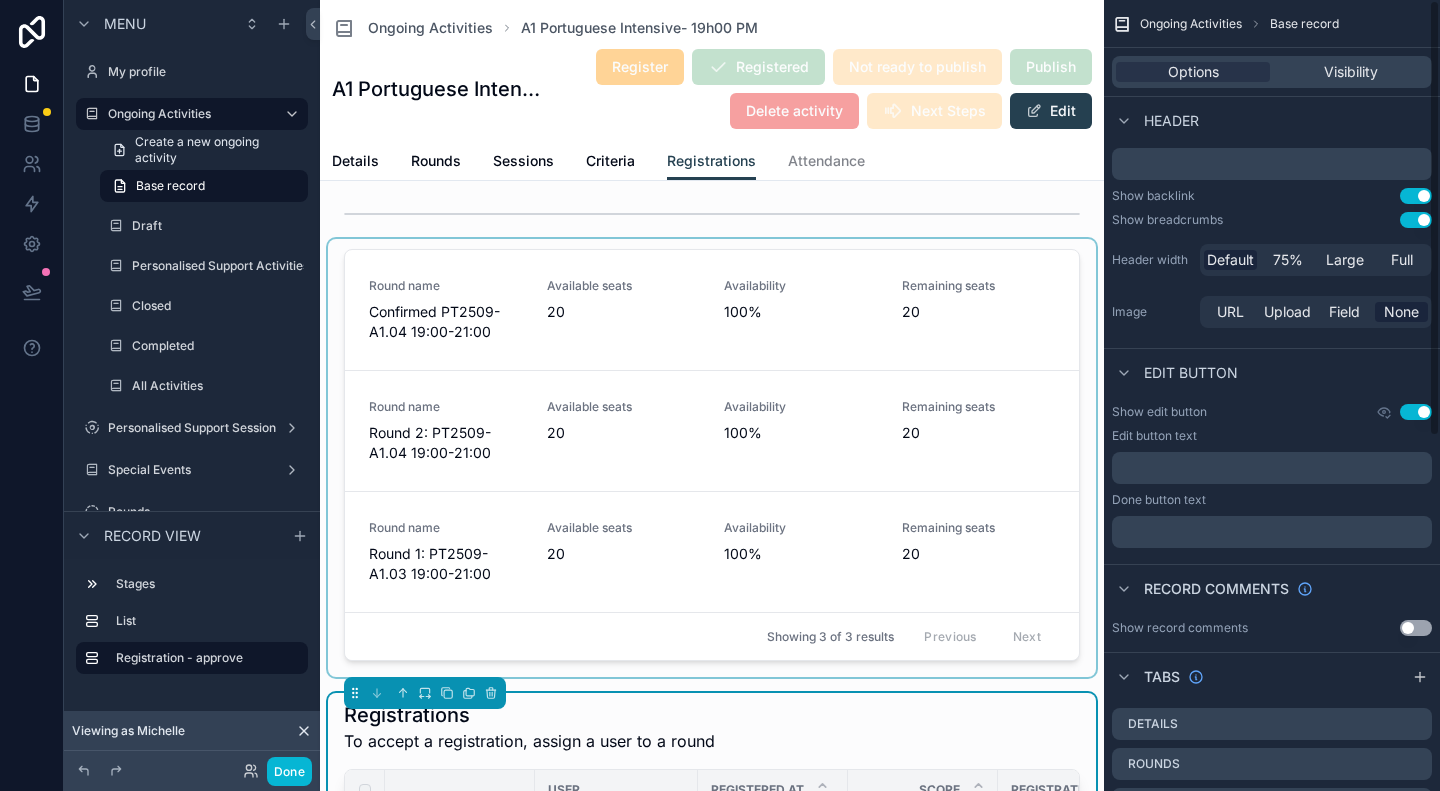 scroll, scrollTop: 0, scrollLeft: 0, axis: both 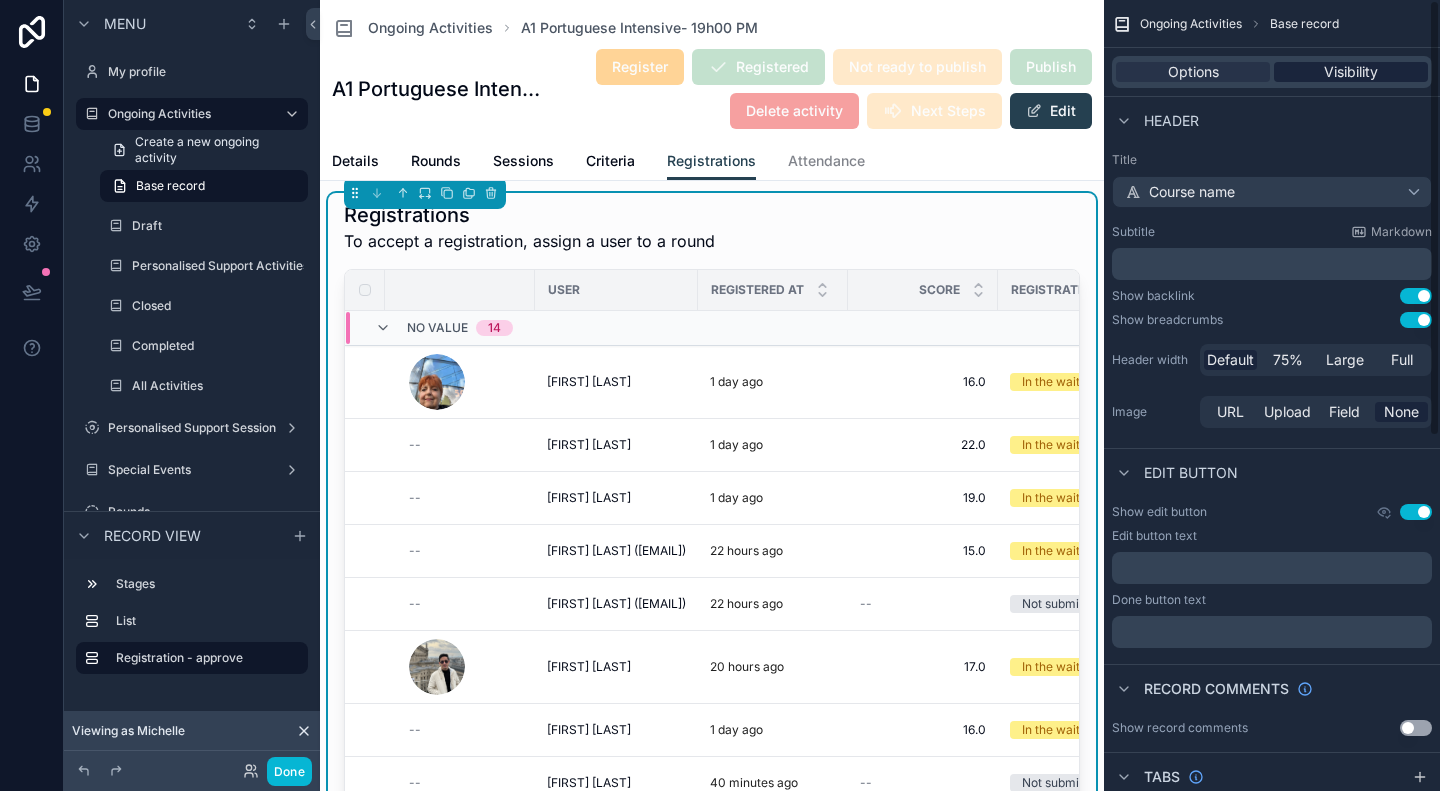click on "Visibility" at bounding box center (1351, 72) 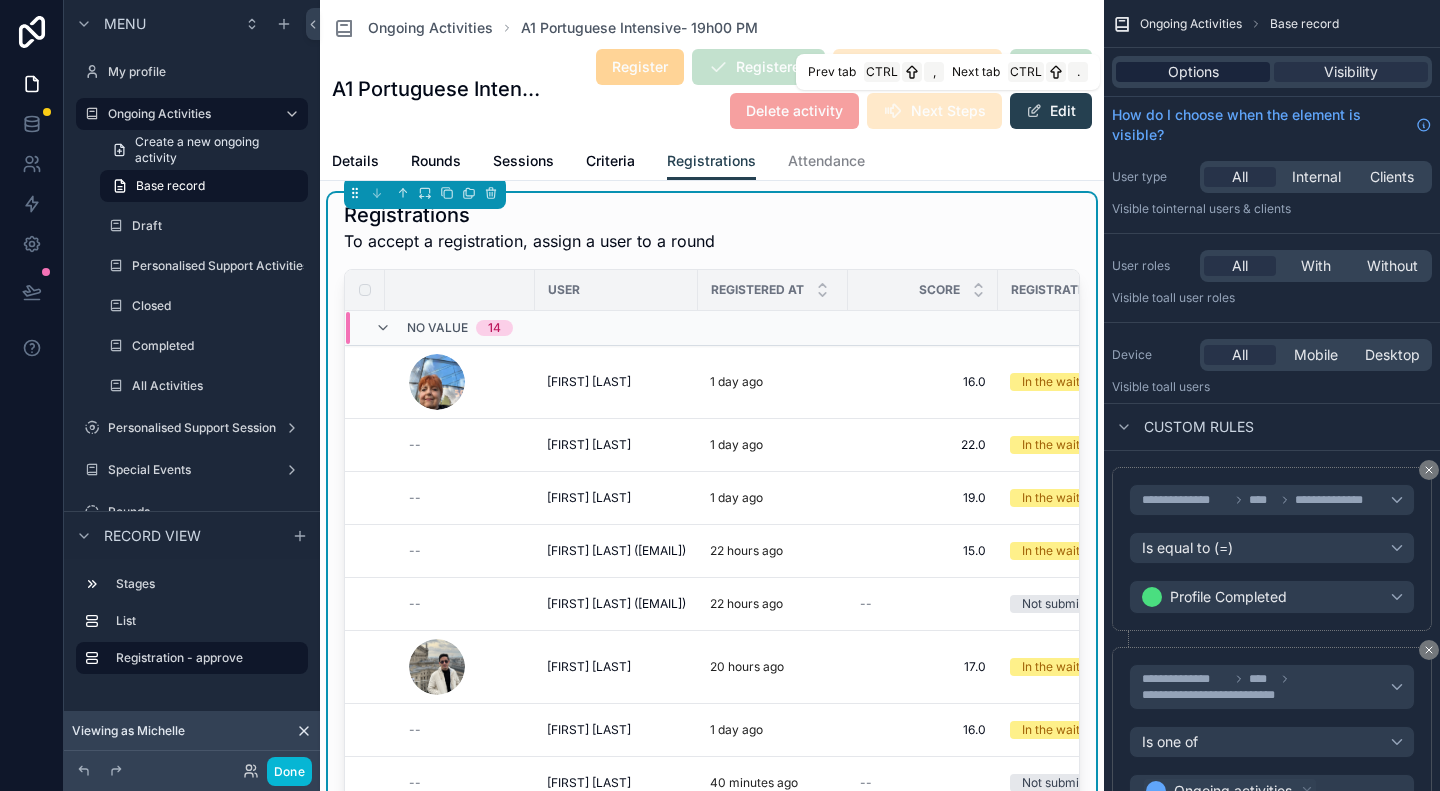 click on "Options" at bounding box center (1193, 72) 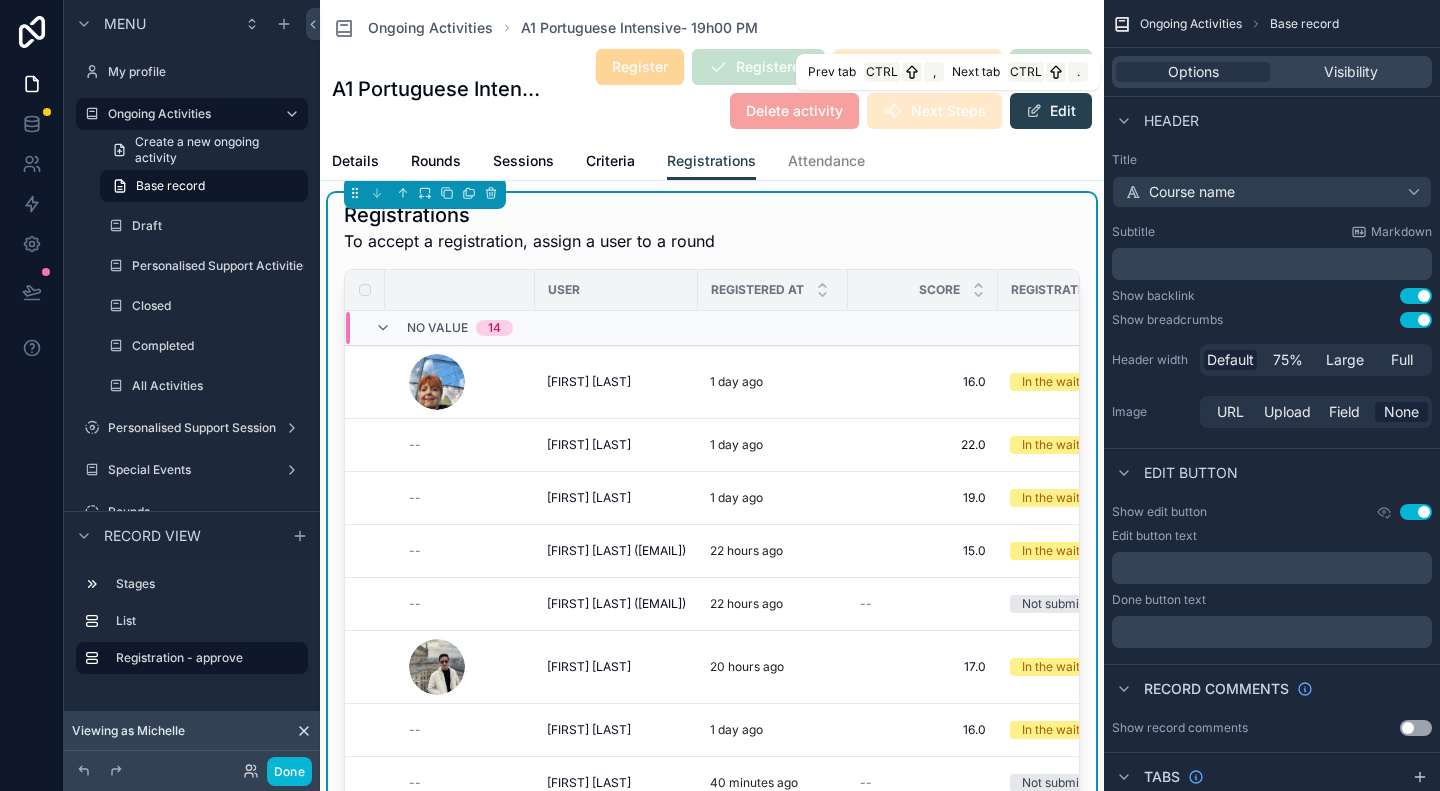 click on "Registrations To accept a registration, assign a user to a round" at bounding box center (712, 227) 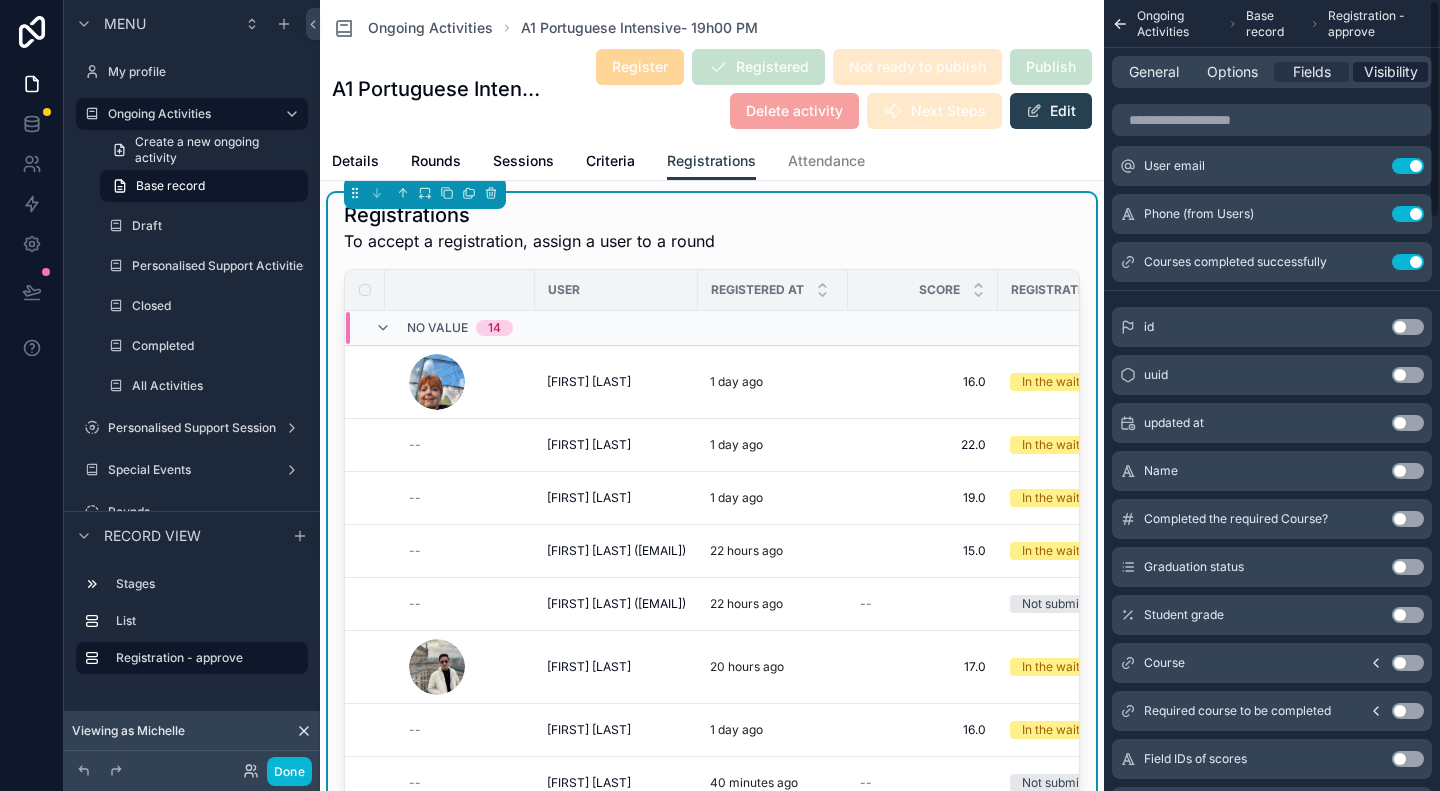 scroll, scrollTop: 0, scrollLeft: 0, axis: both 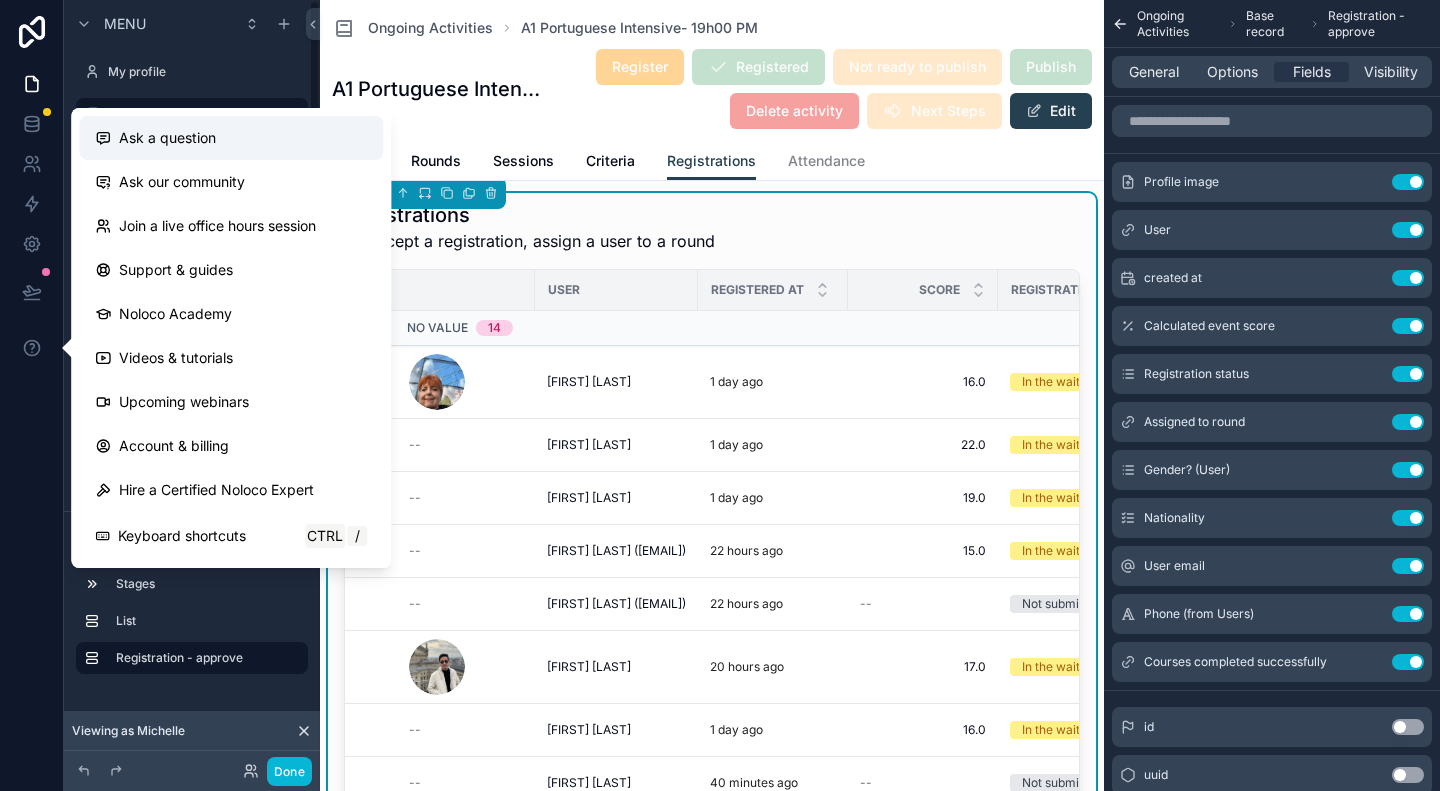 click on "Ask a question" at bounding box center [167, 138] 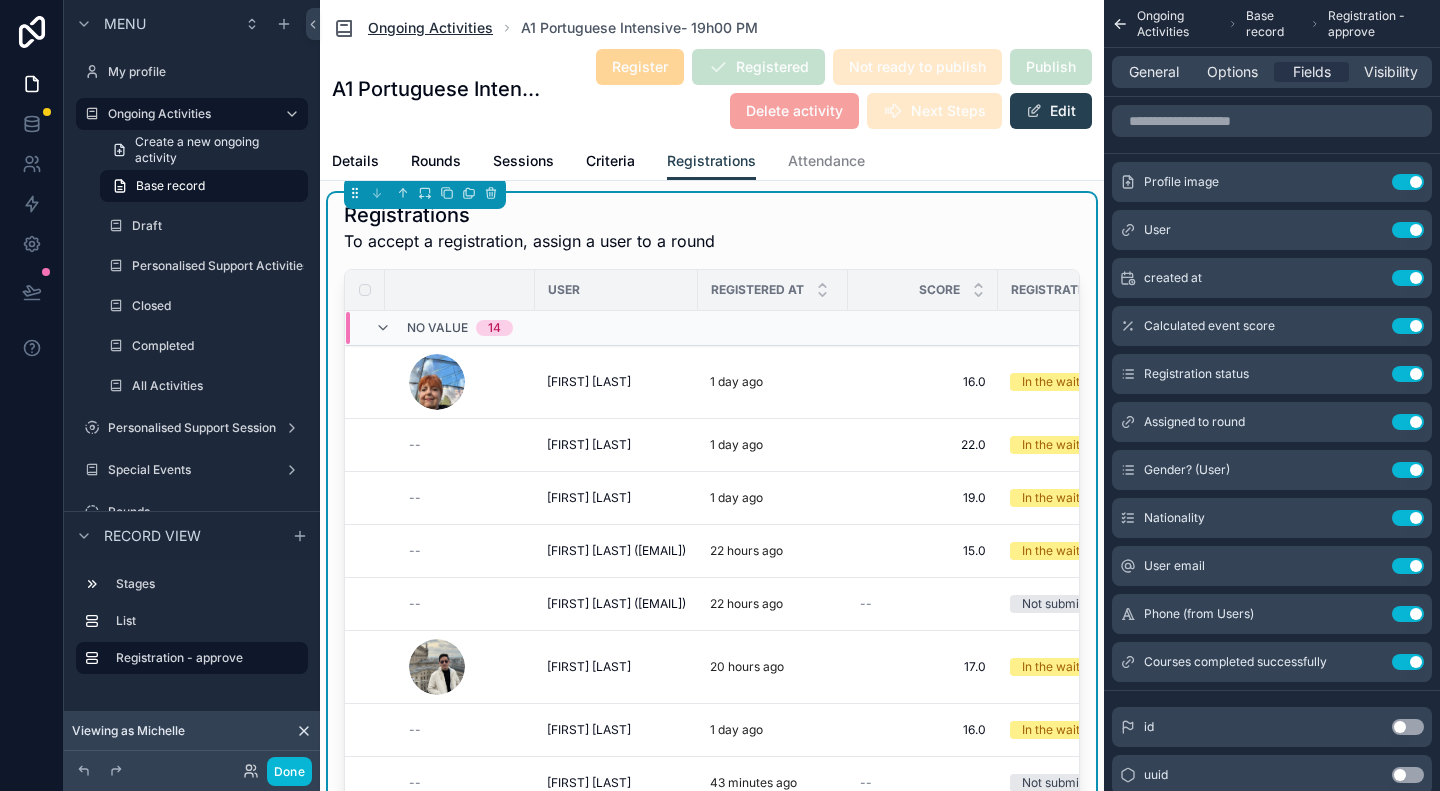 click on "Ongoing Activities" at bounding box center (430, 28) 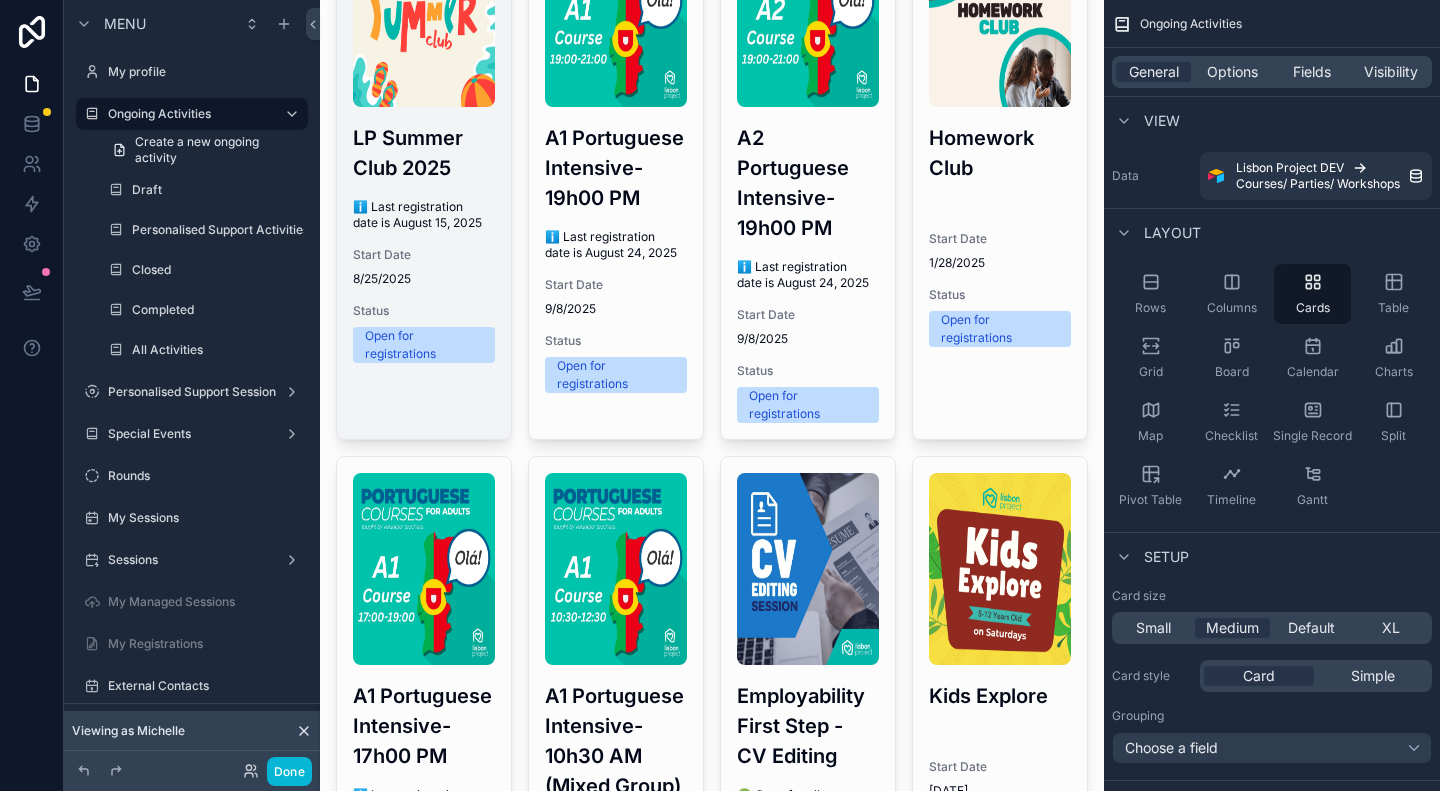 scroll, scrollTop: 0, scrollLeft: 0, axis: both 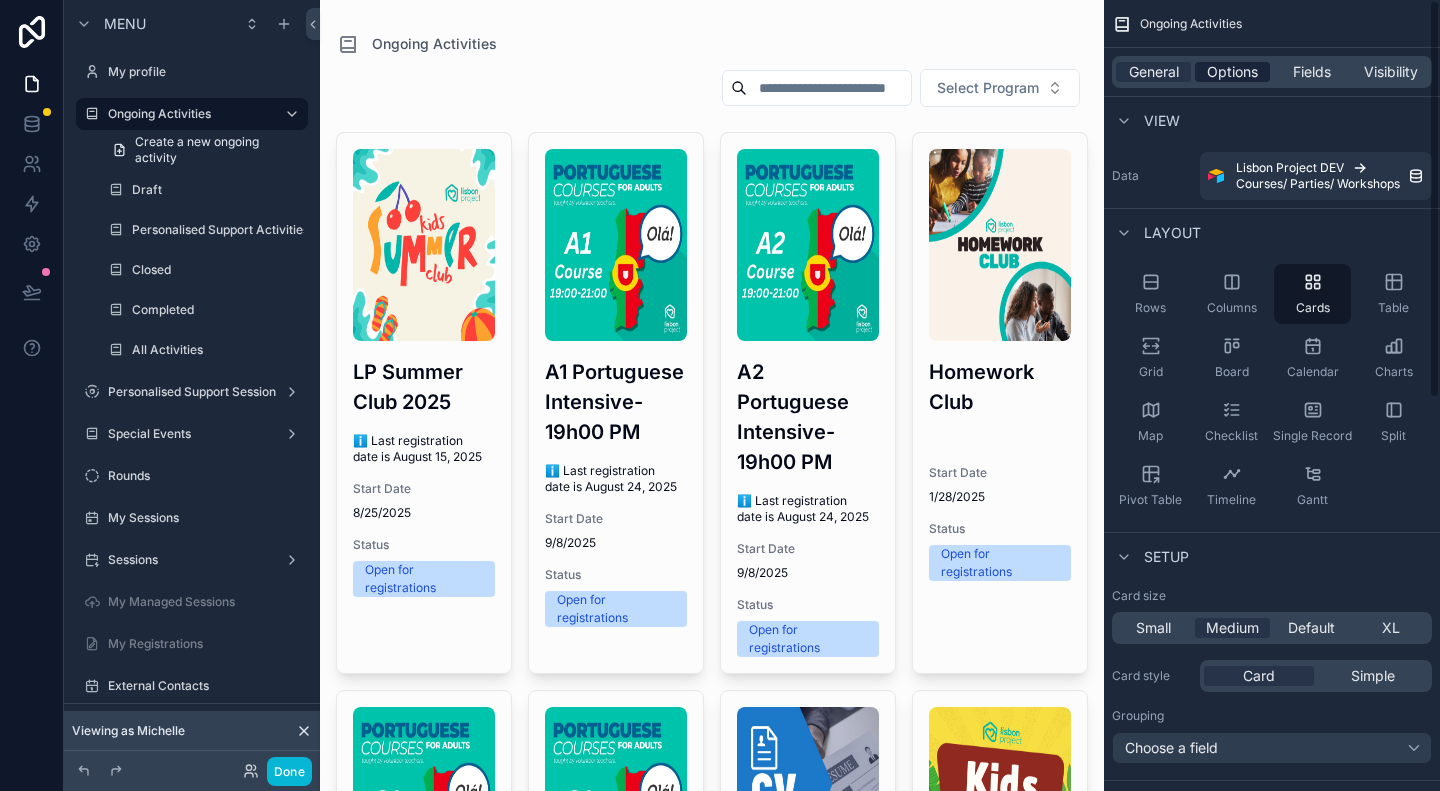 click on "Options" at bounding box center (1232, 72) 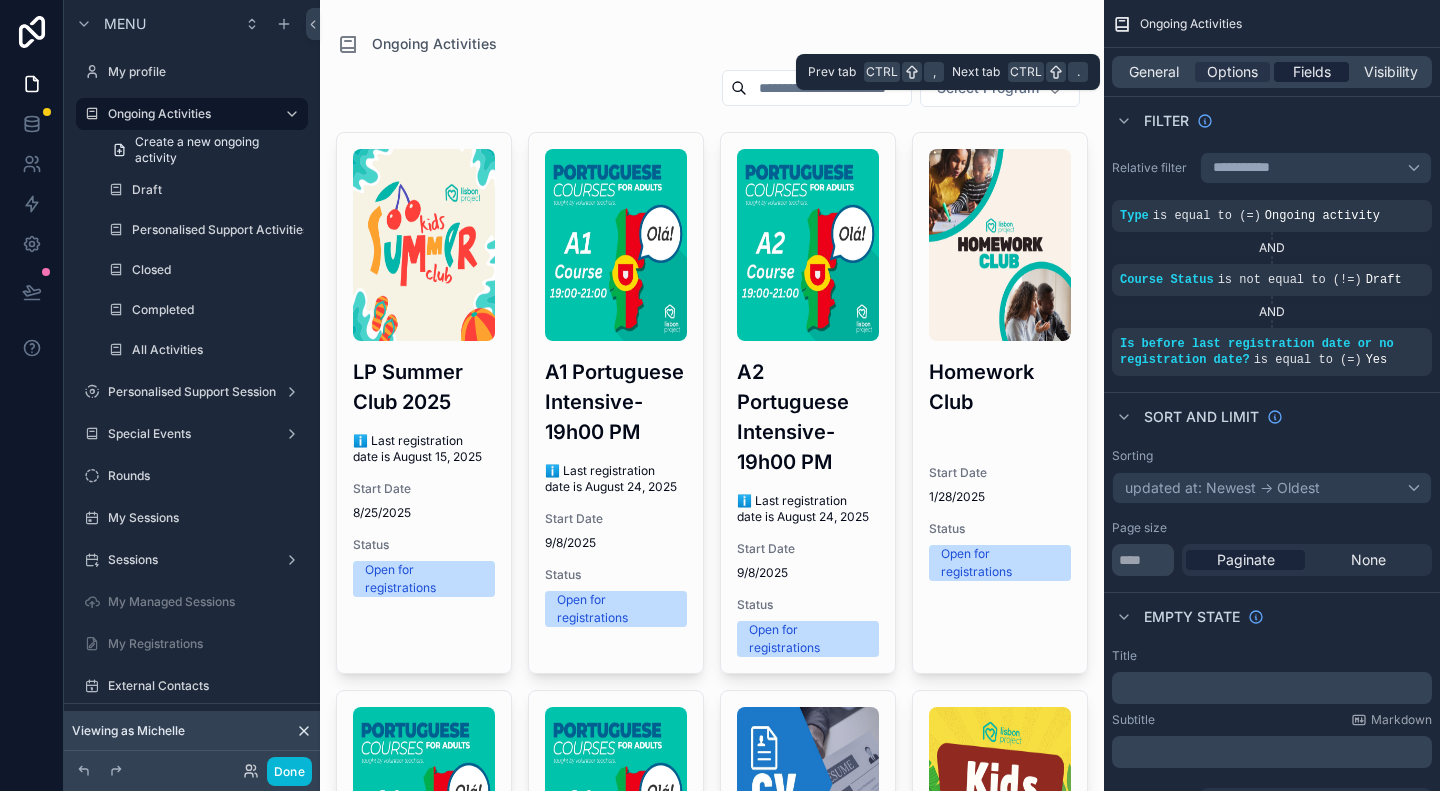 click on "Fields" at bounding box center [1312, 72] 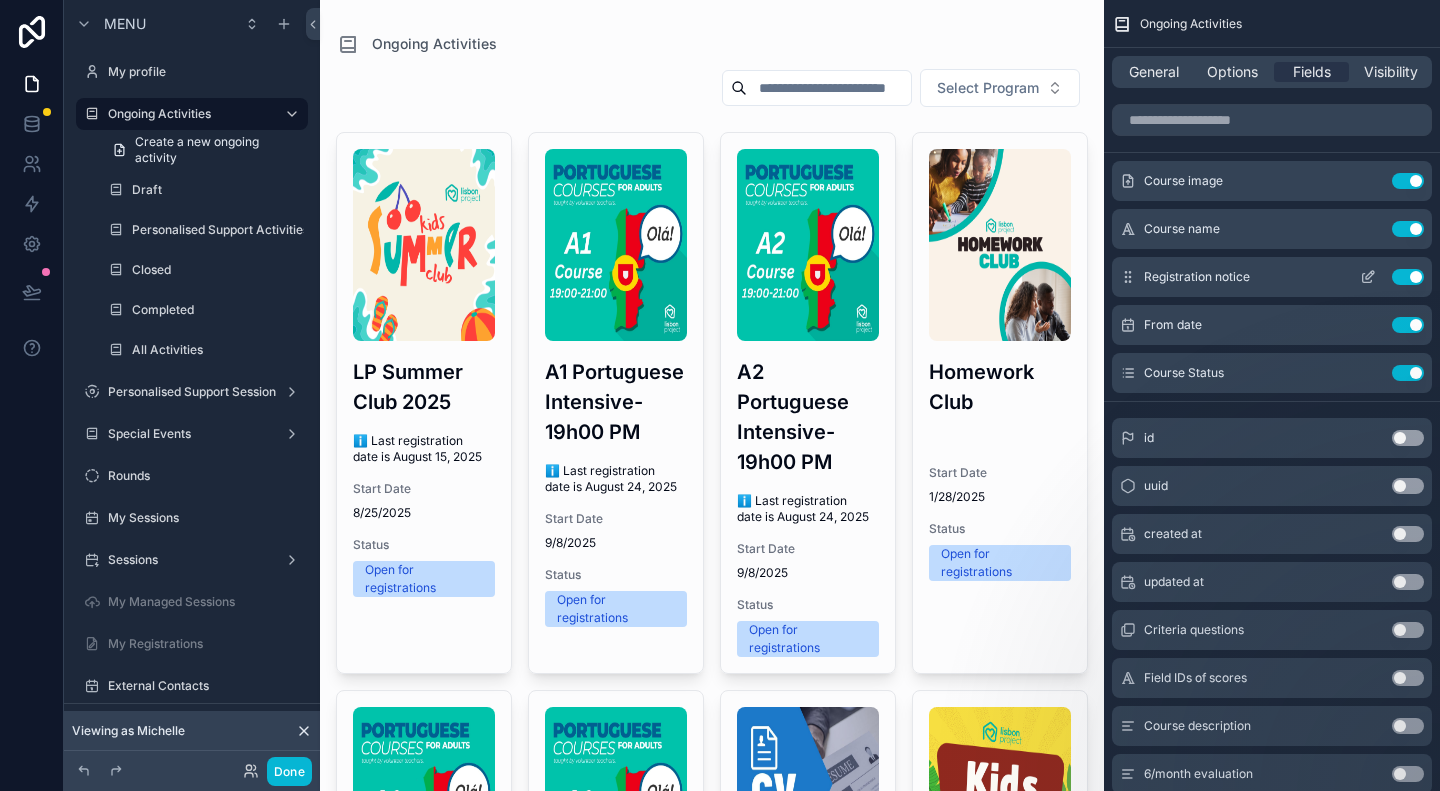 click on "Use setting" at bounding box center [1408, 277] 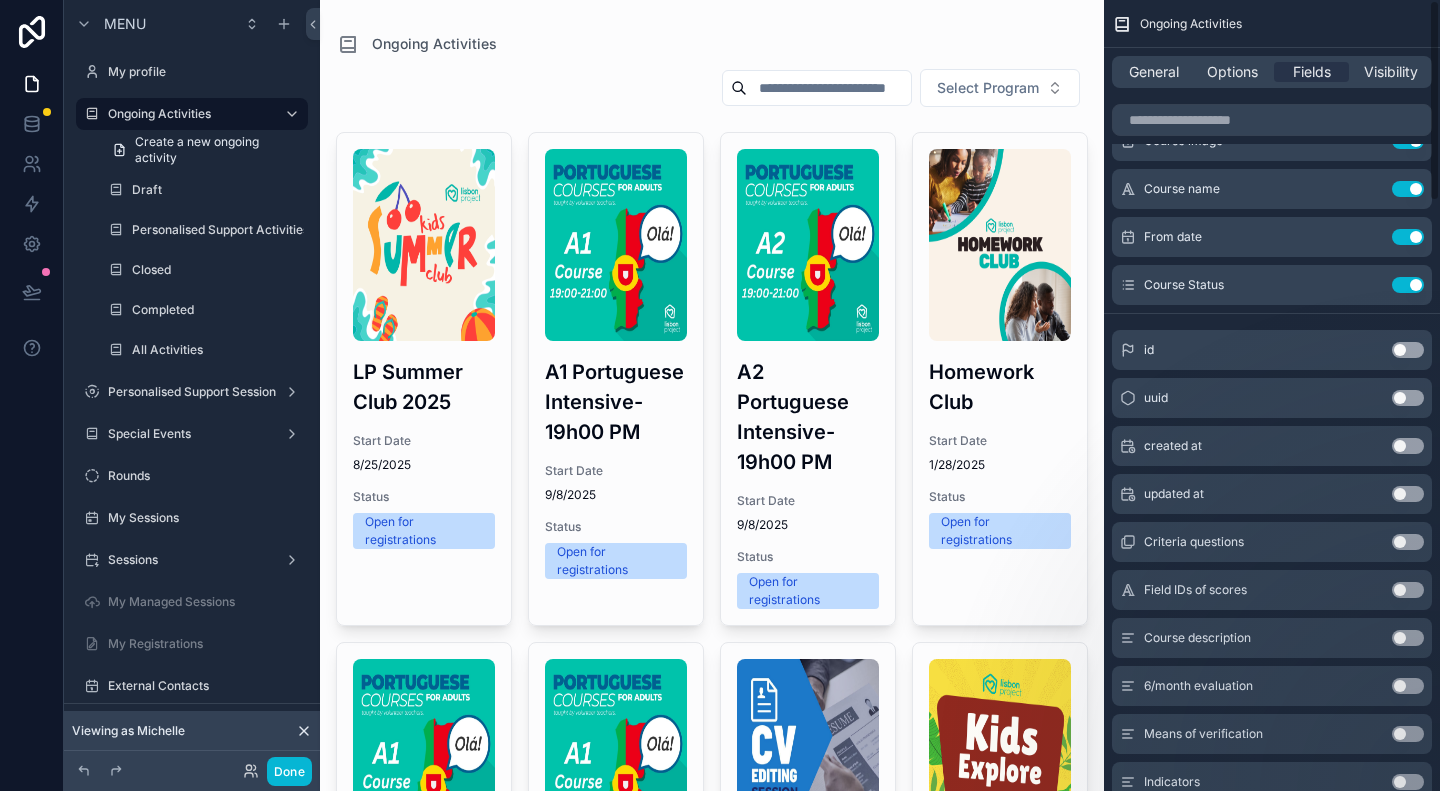 scroll, scrollTop: 0, scrollLeft: 0, axis: both 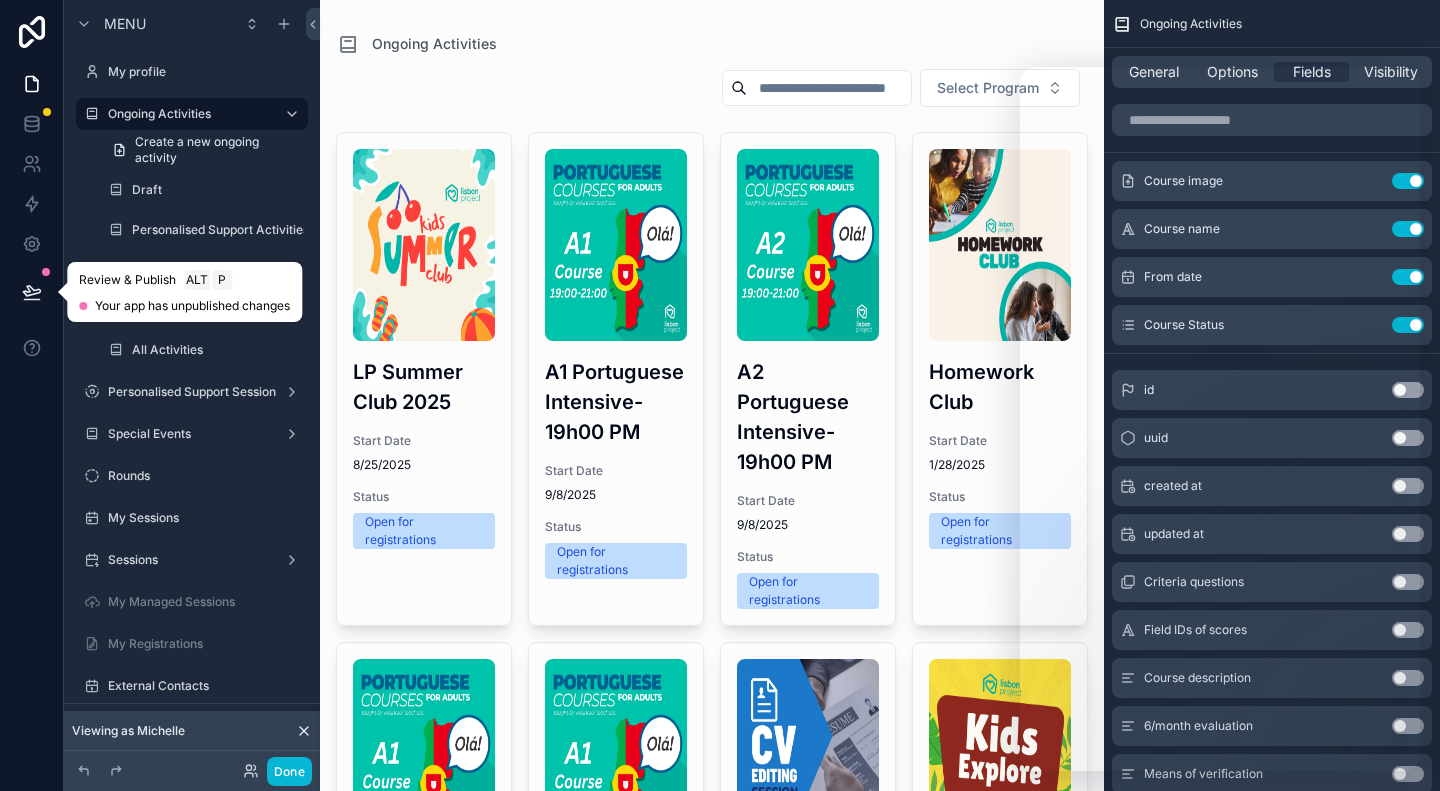 click 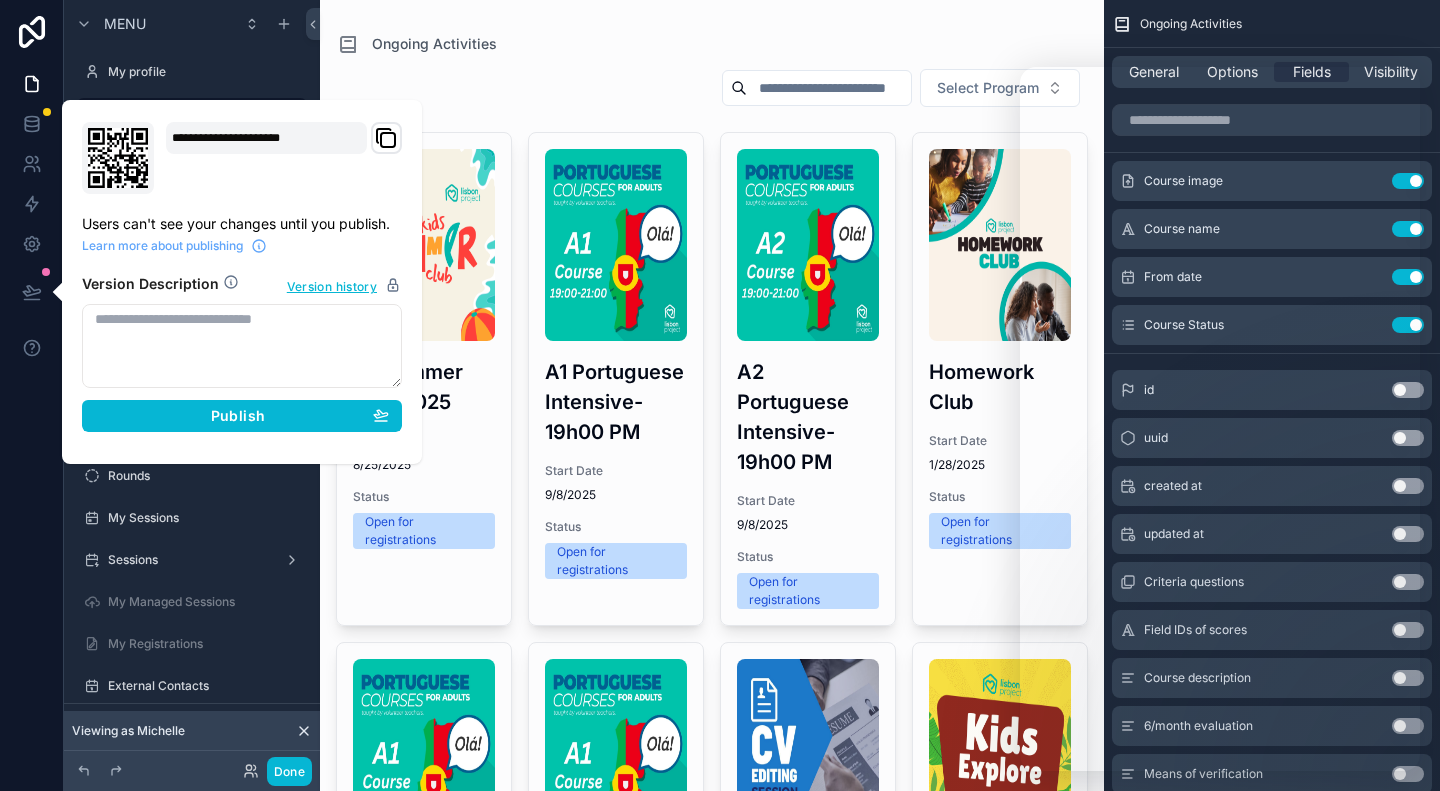 click at bounding box center [242, 346] 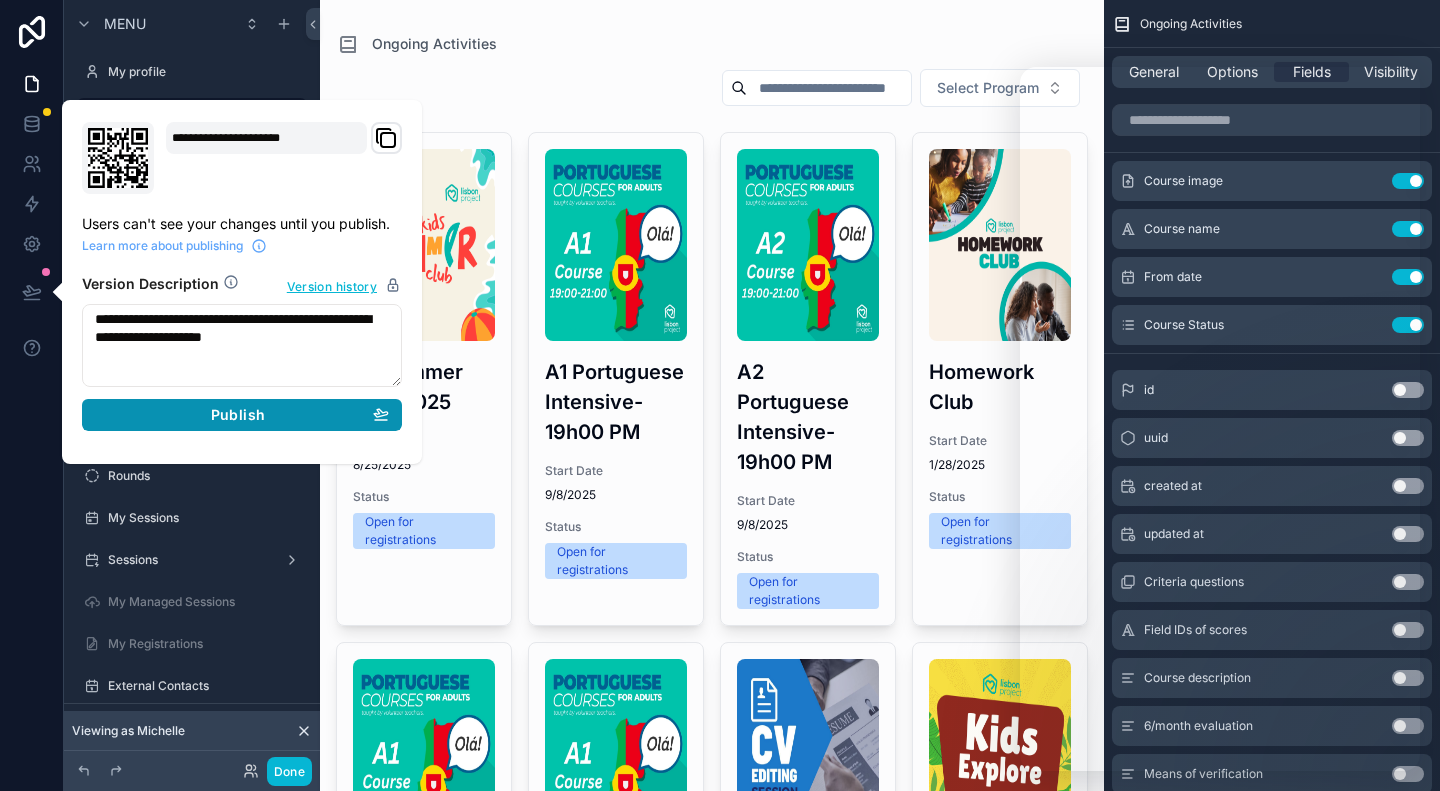 type on "**********" 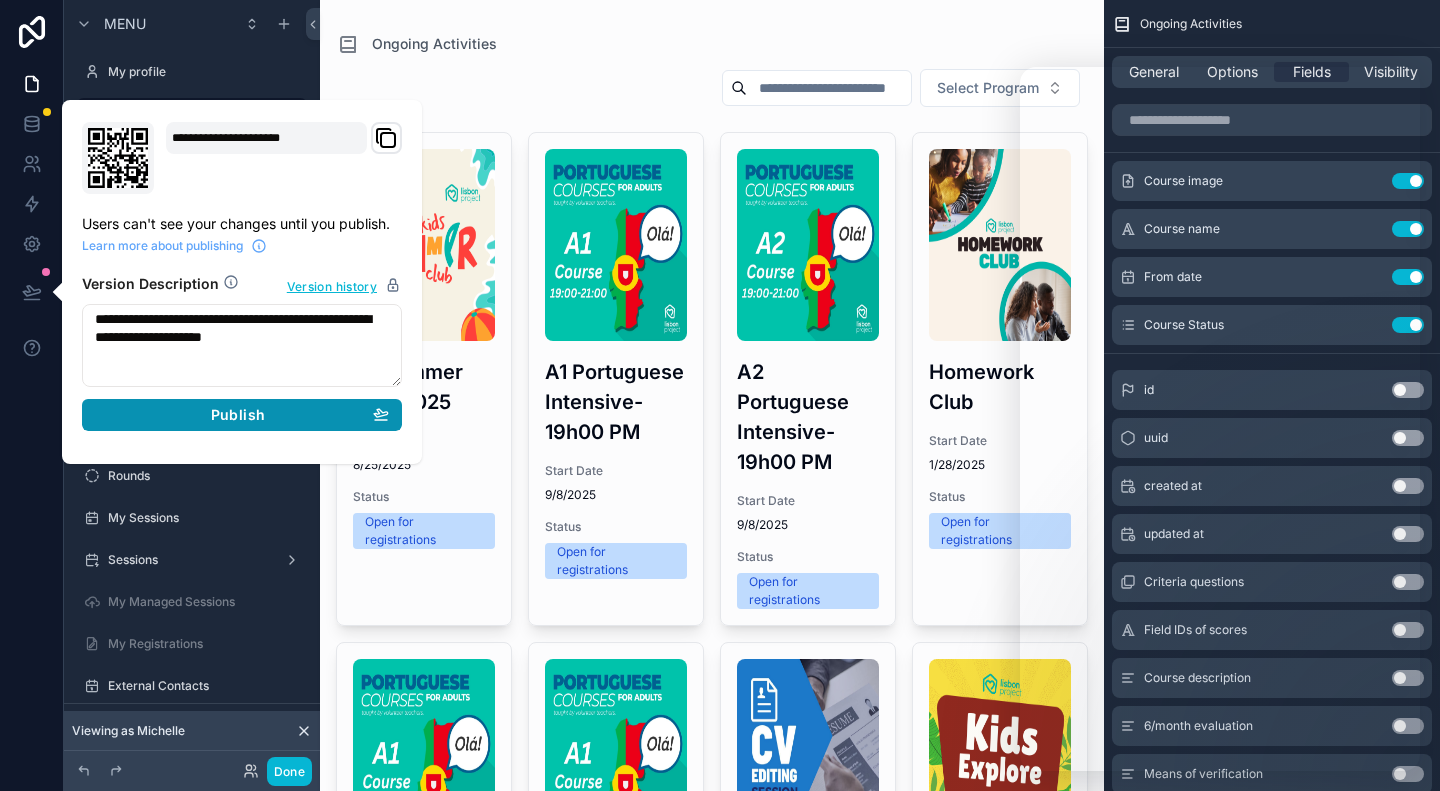 click on "Publish" at bounding box center (242, 415) 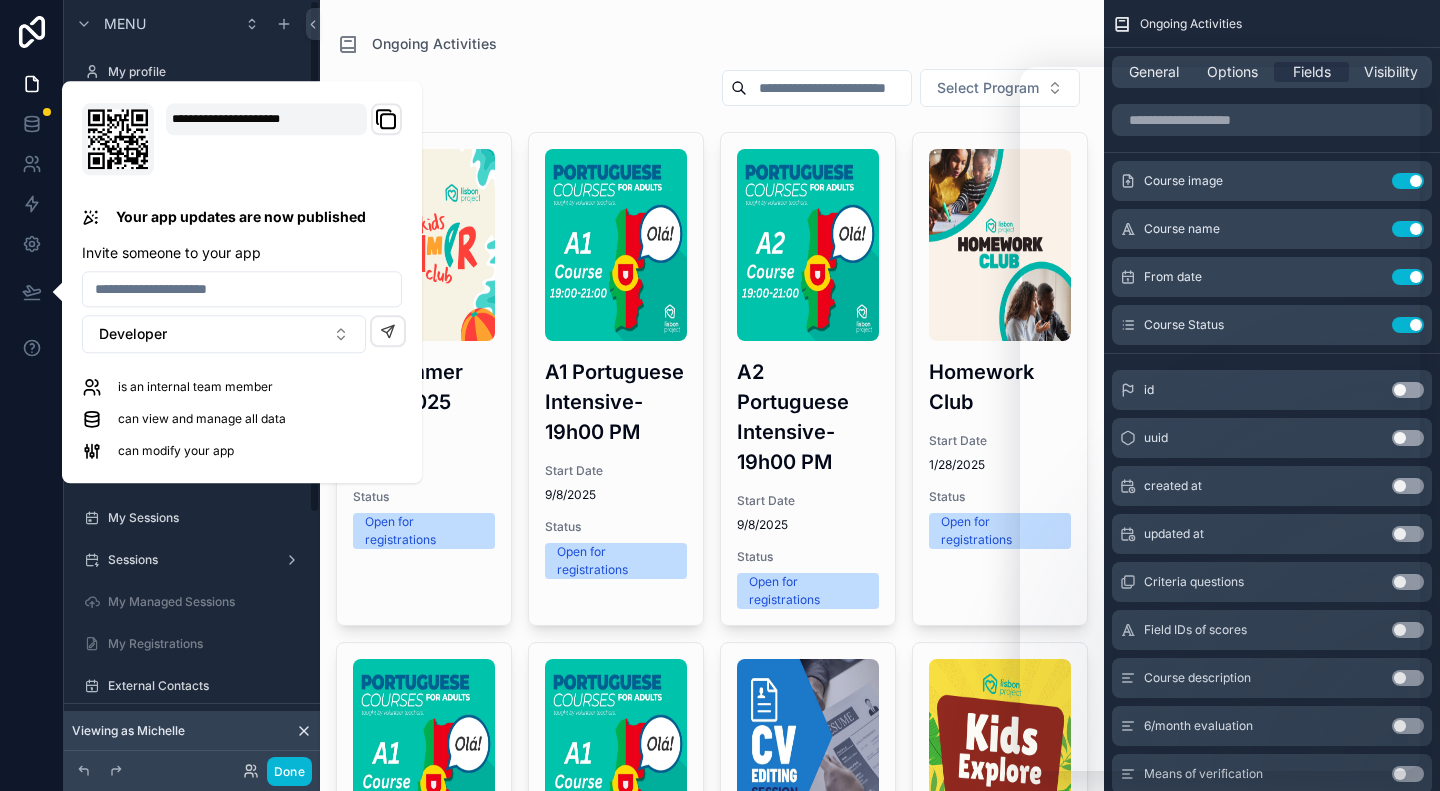 click on "Ongoing Activities" at bounding box center [712, 44] 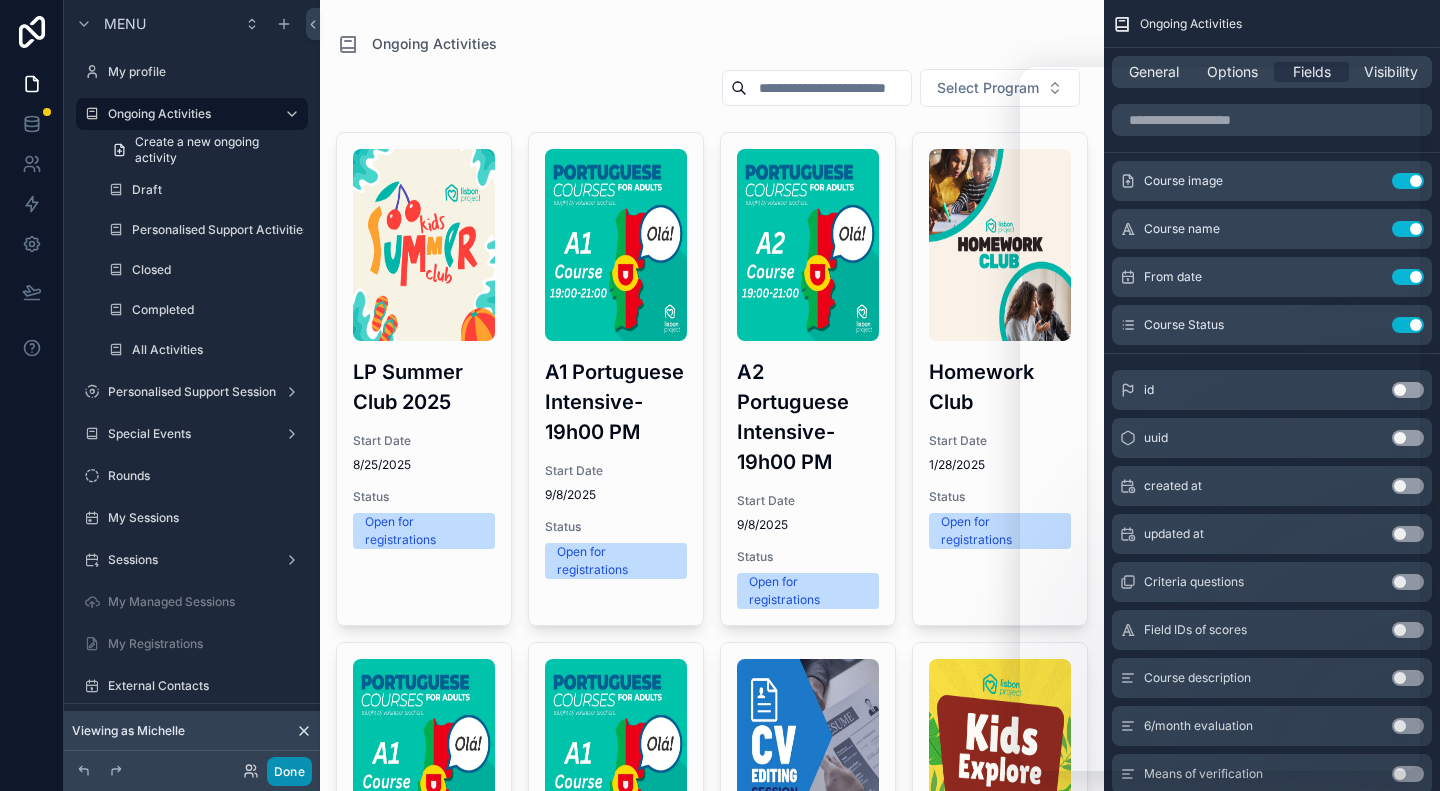 click on "Done" at bounding box center (289, 771) 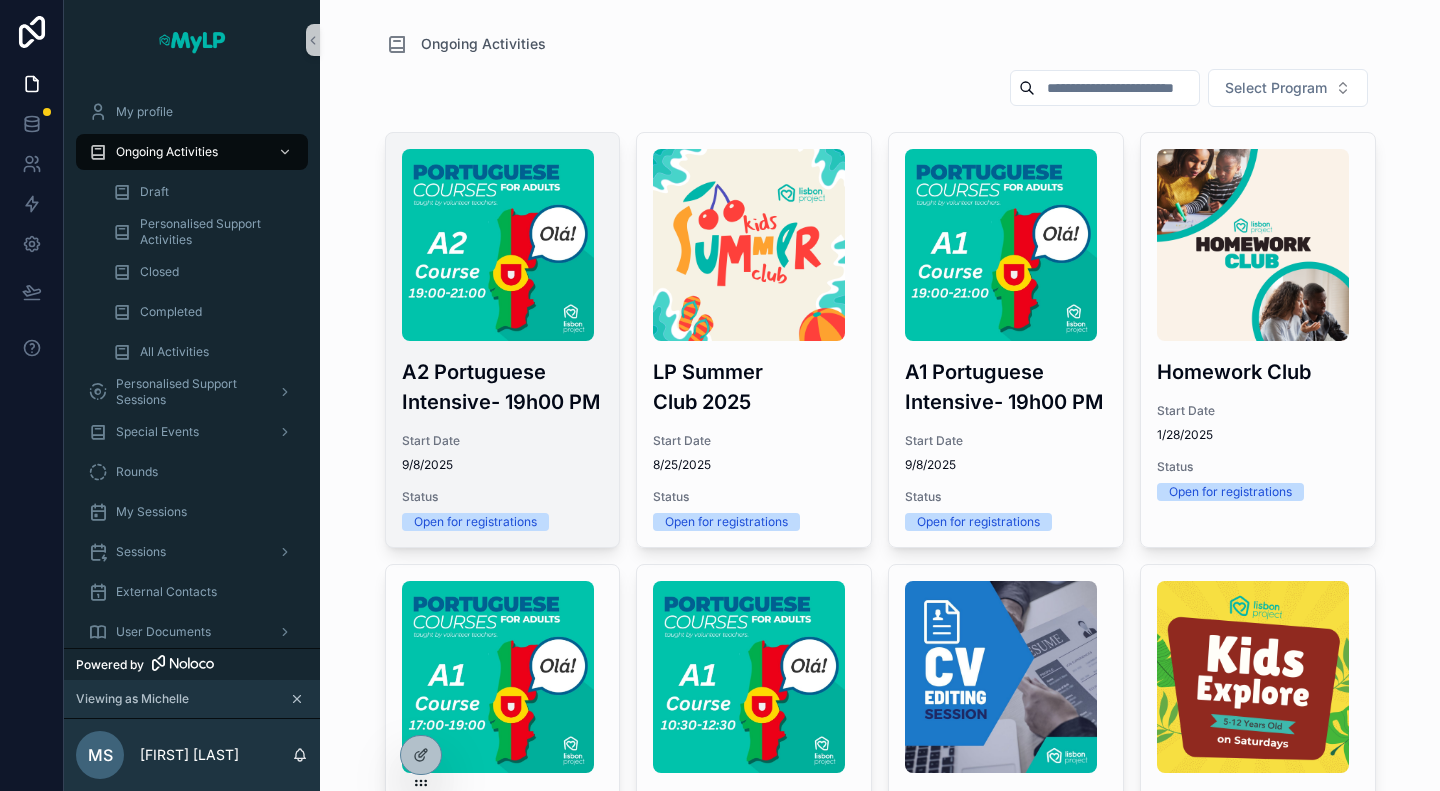 click at bounding box center [498, 245] 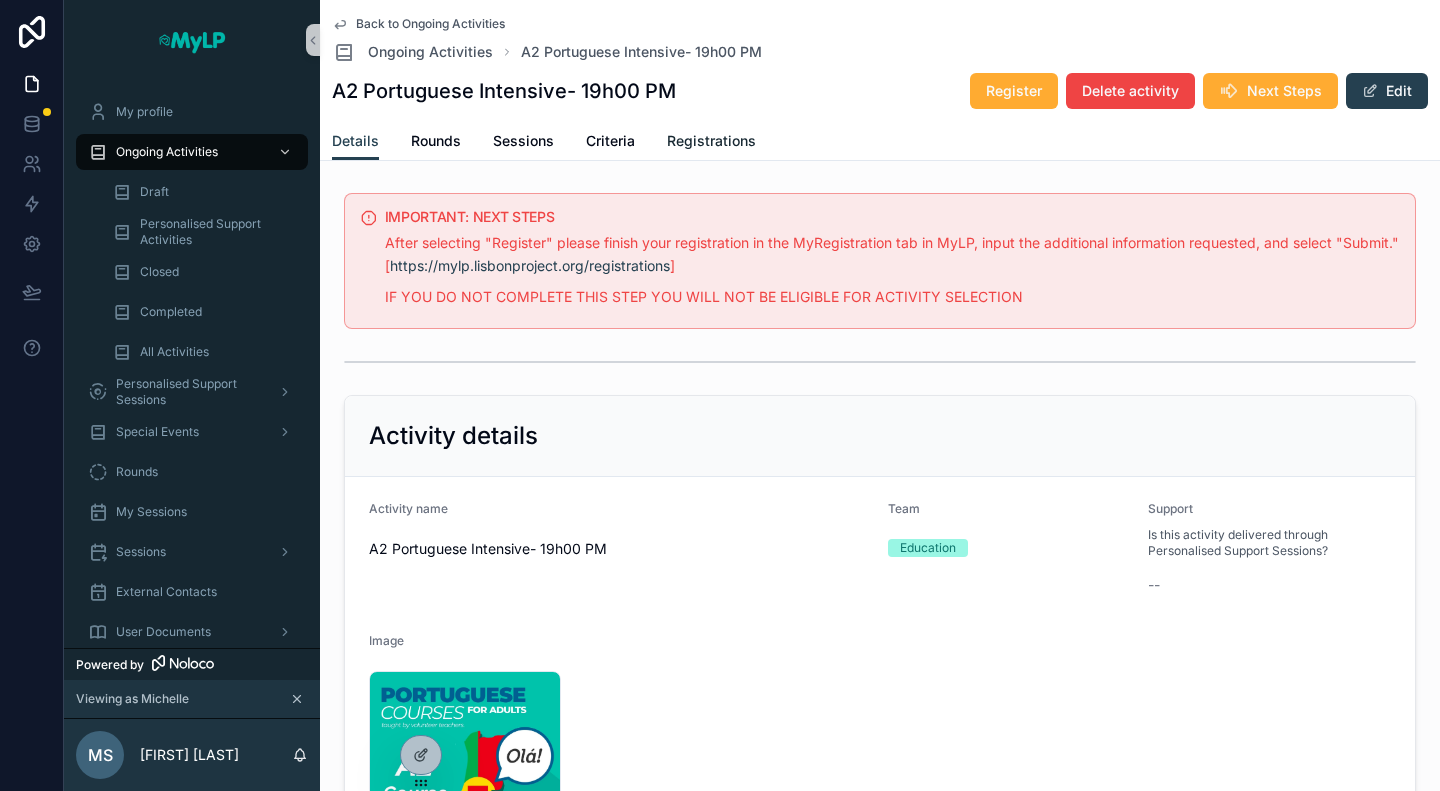click on "Registrations" at bounding box center [711, 141] 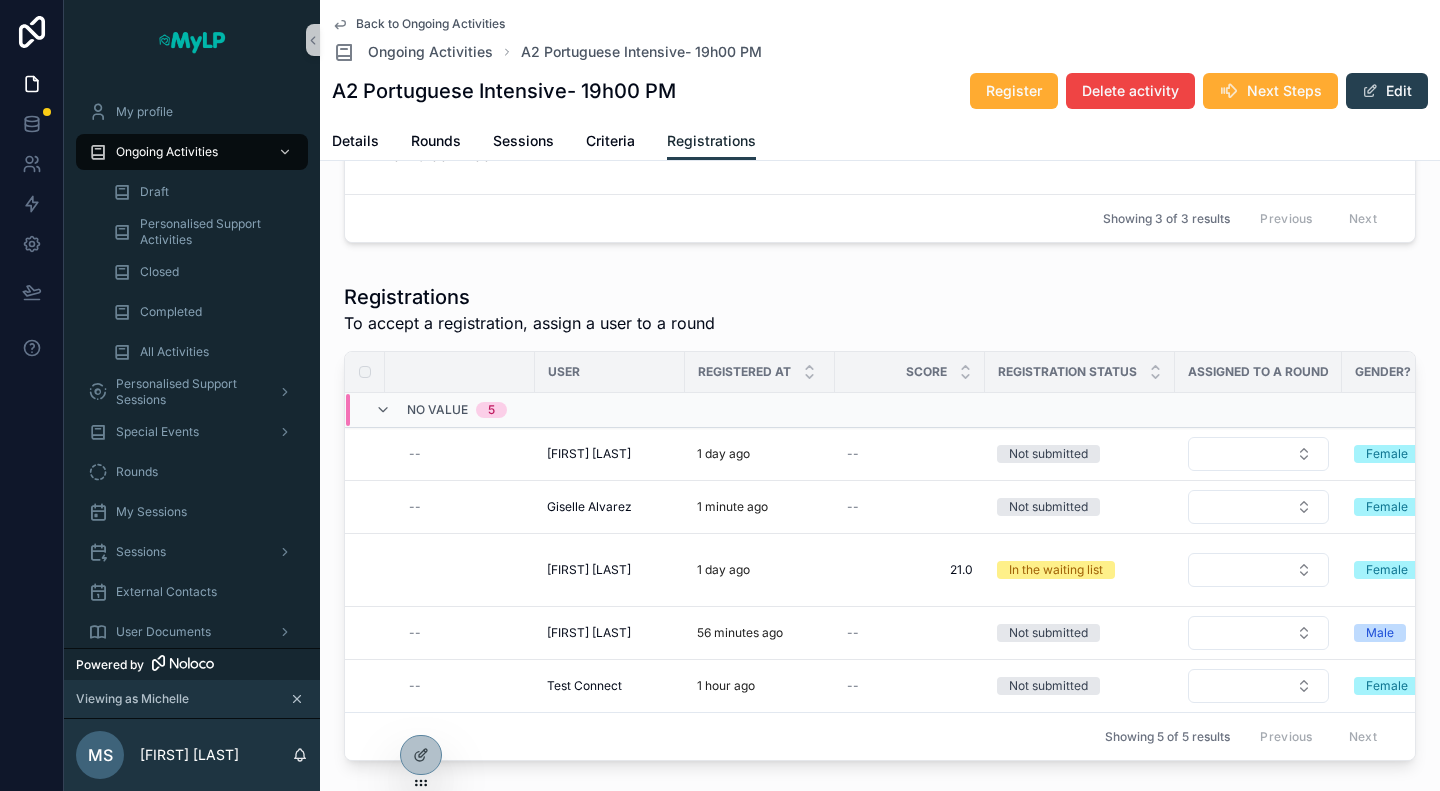 scroll, scrollTop: 400, scrollLeft: 0, axis: vertical 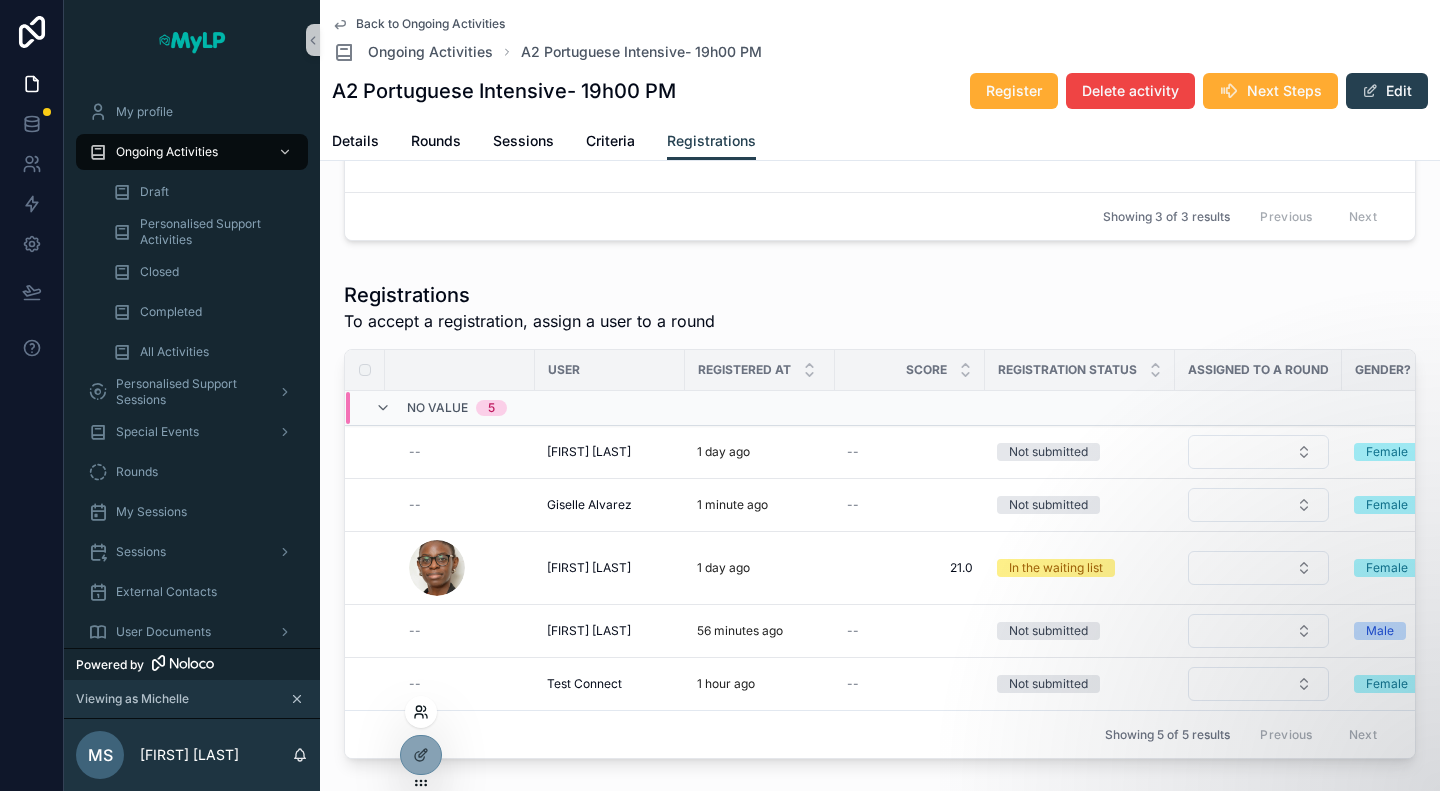 click 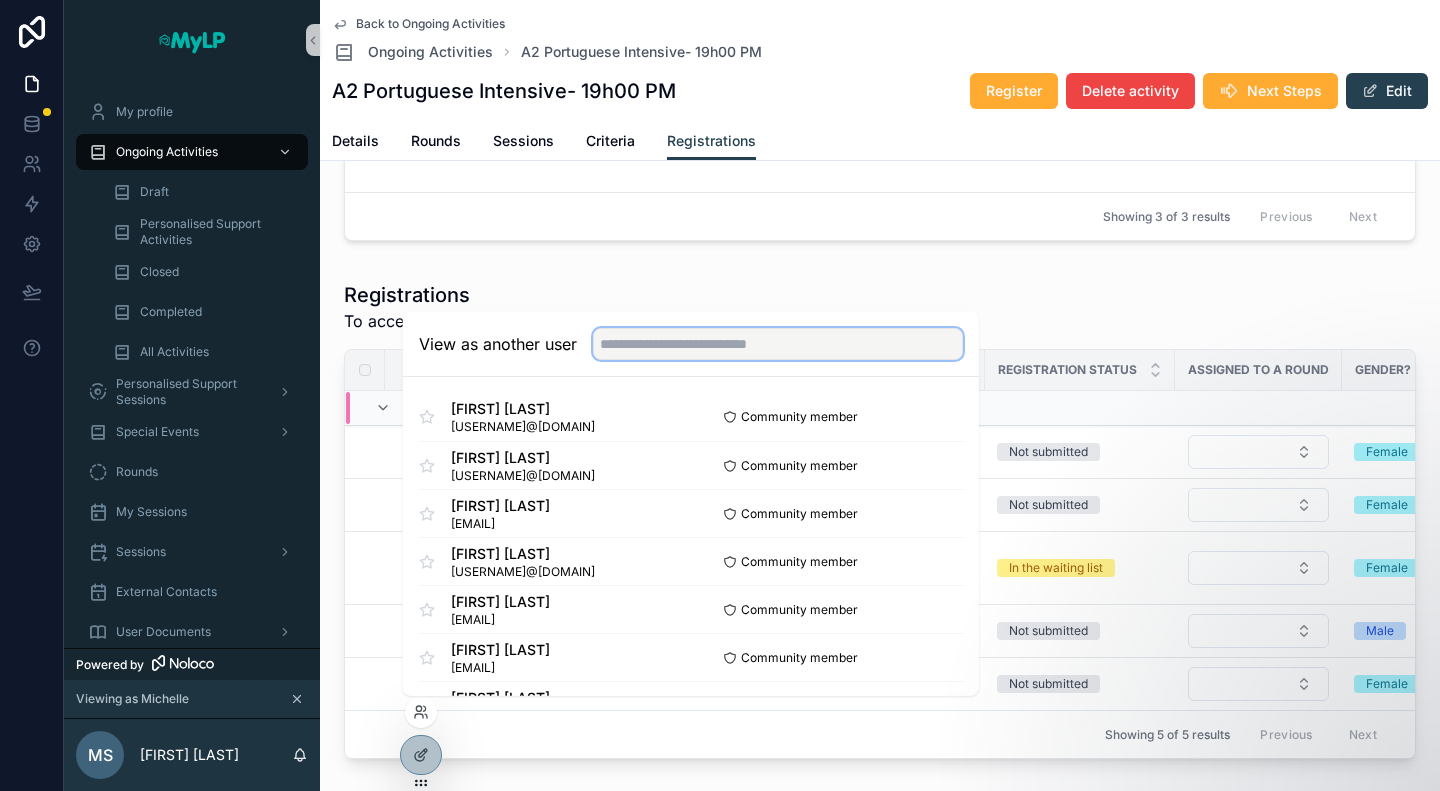 click at bounding box center (778, 344) 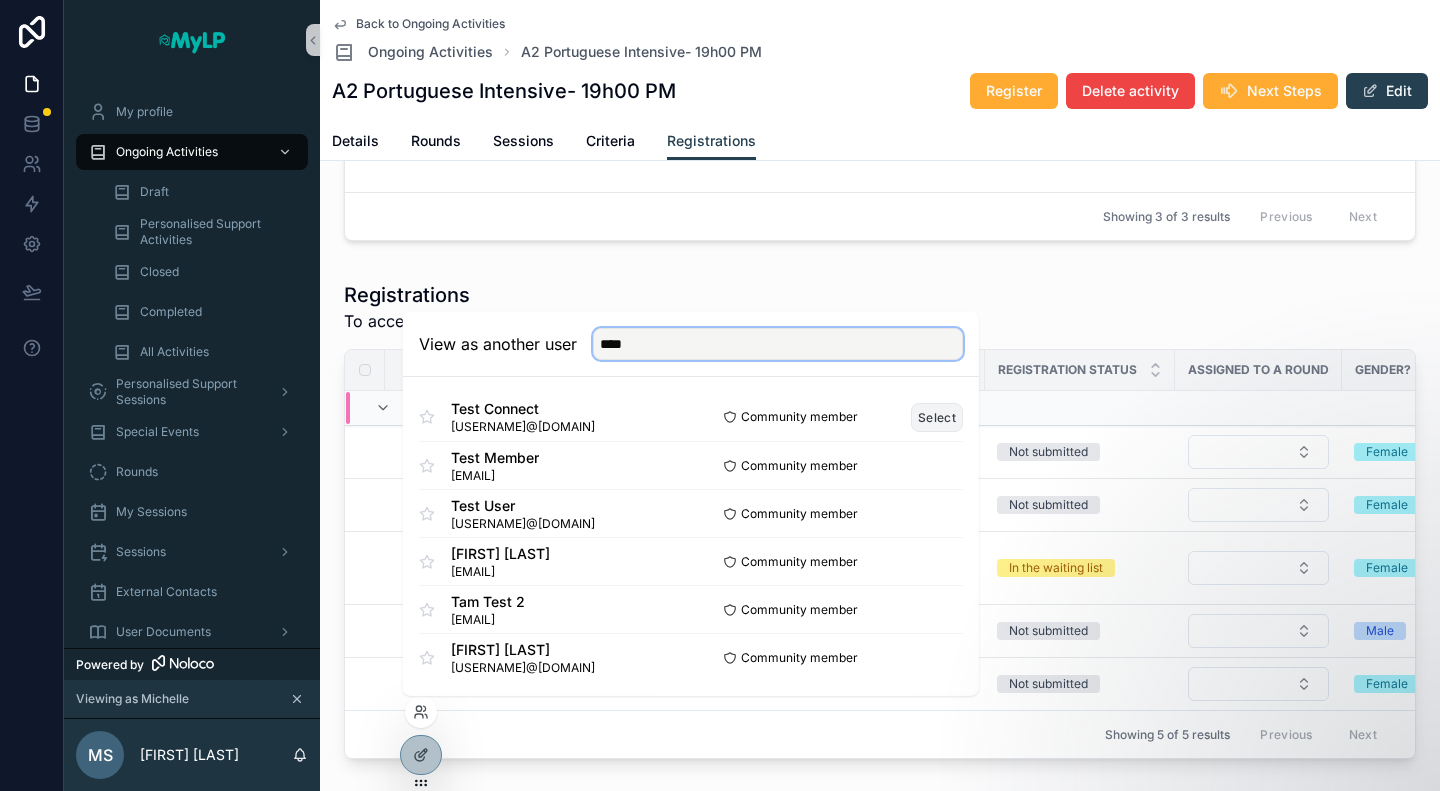 type on "****" 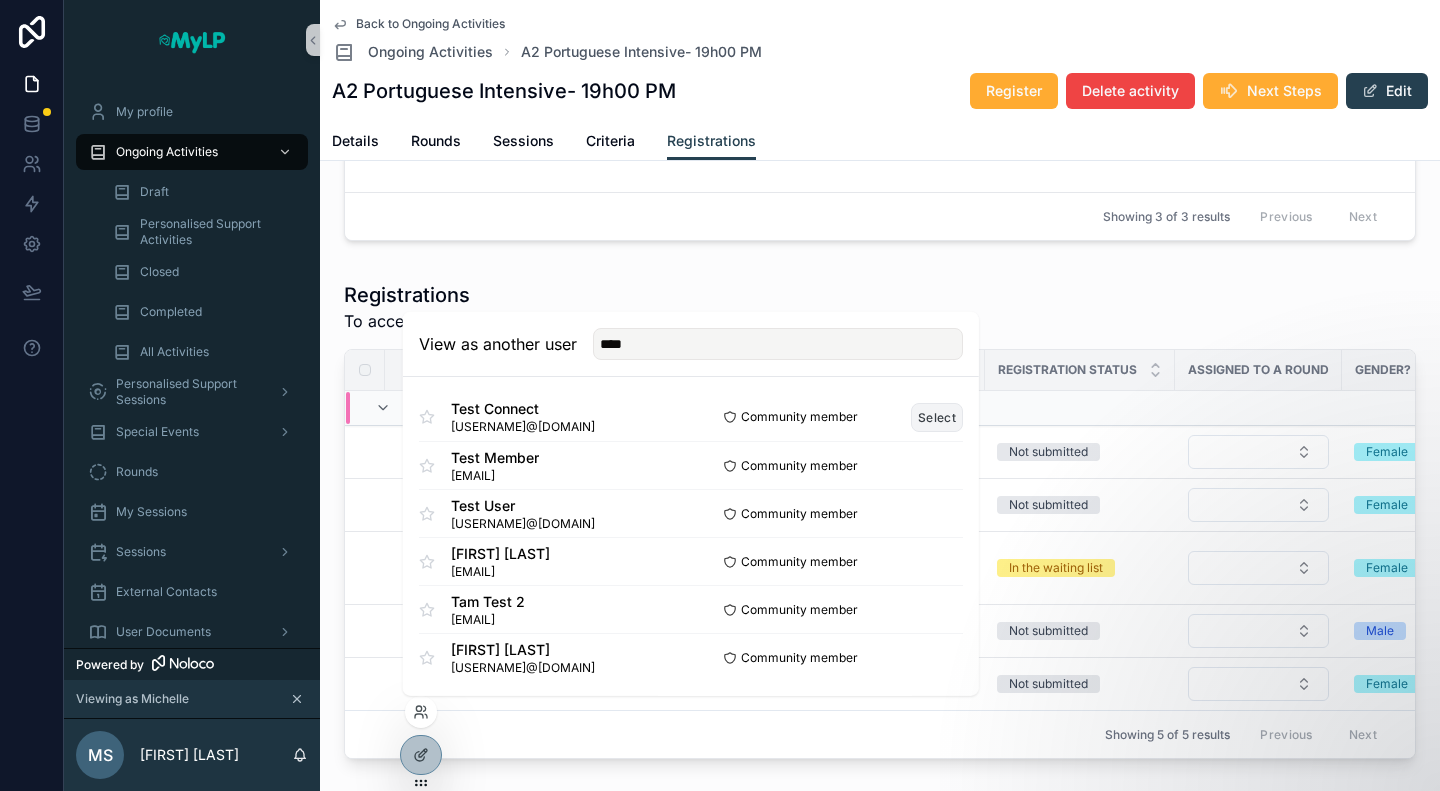 click on "Select" at bounding box center [937, 416] 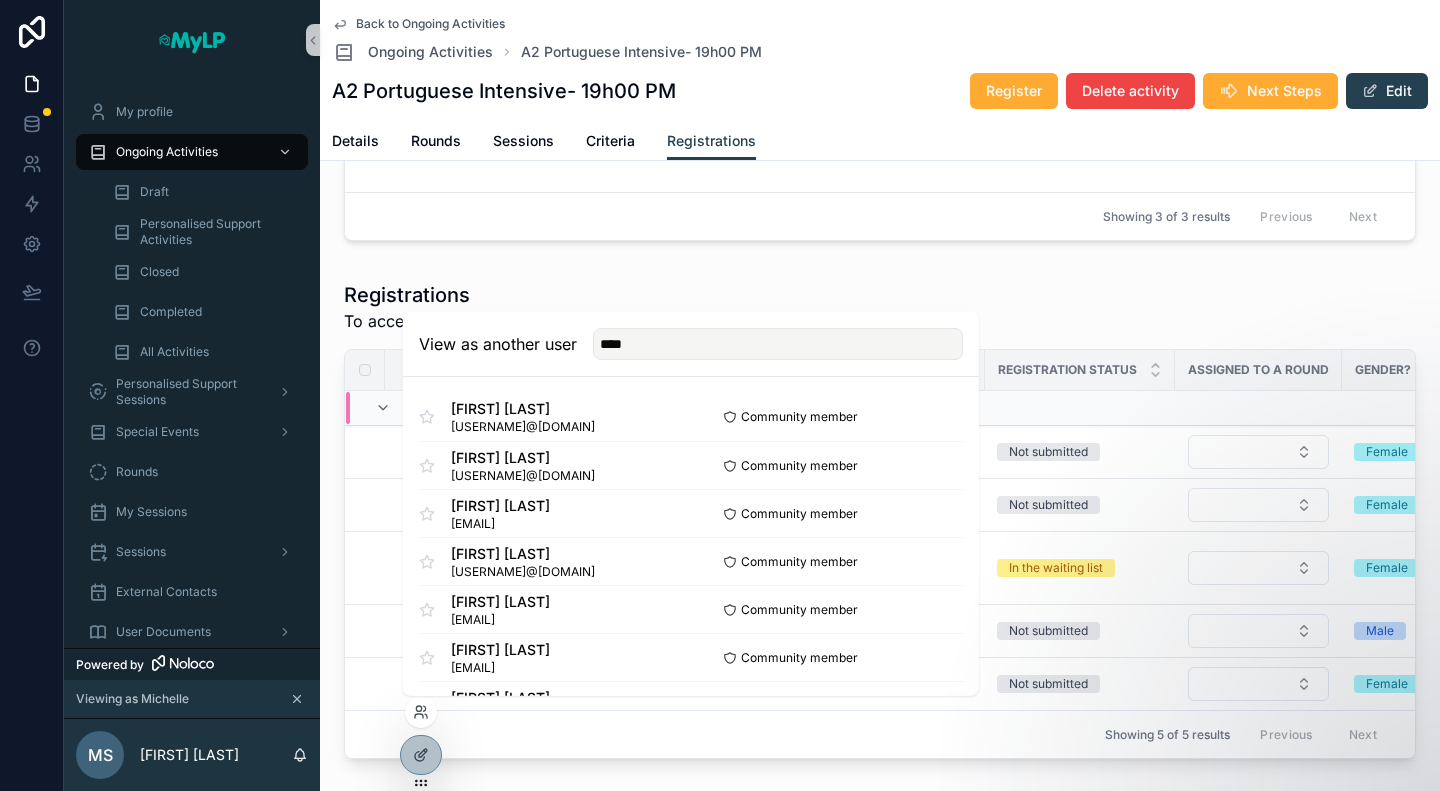 type 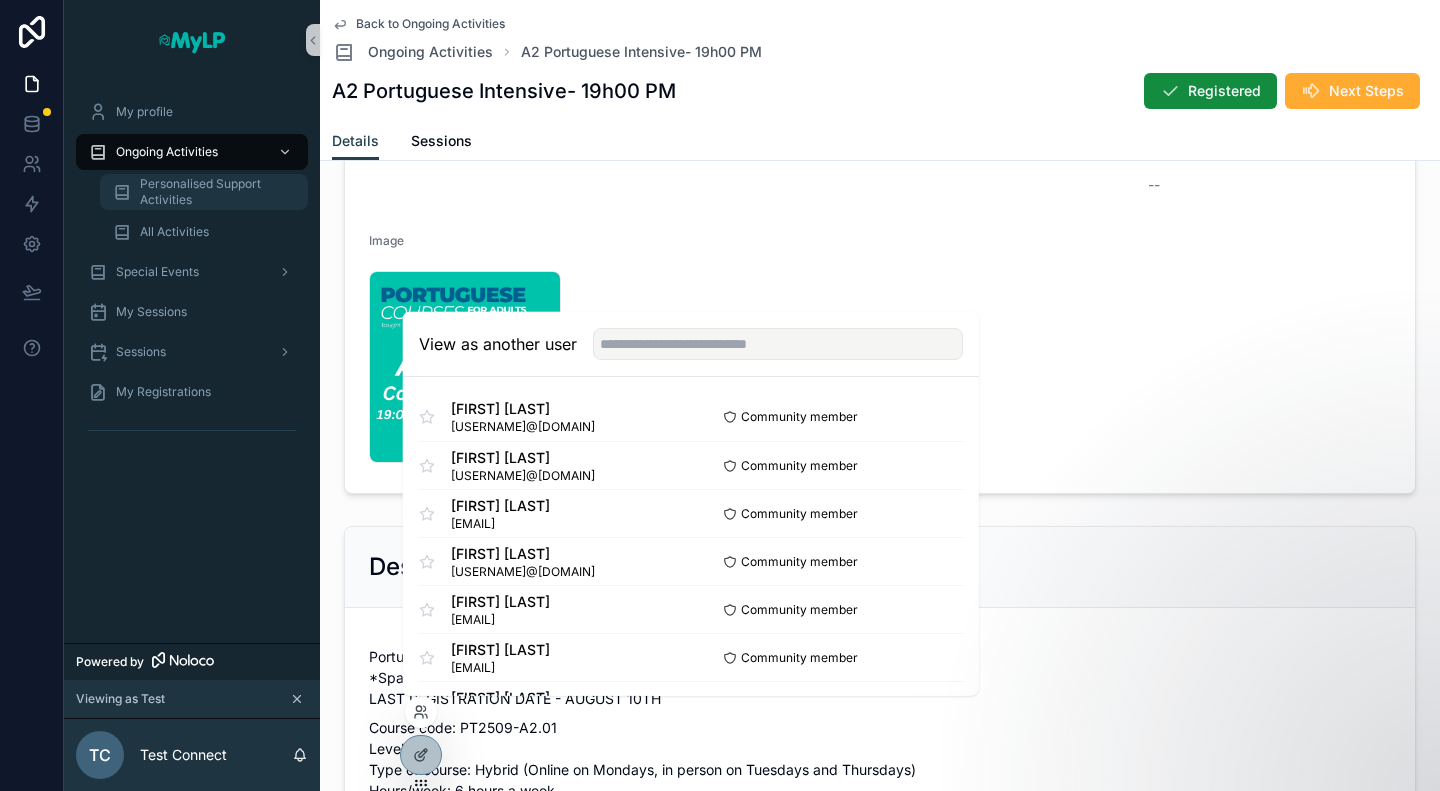 scroll, scrollTop: 0, scrollLeft: 0, axis: both 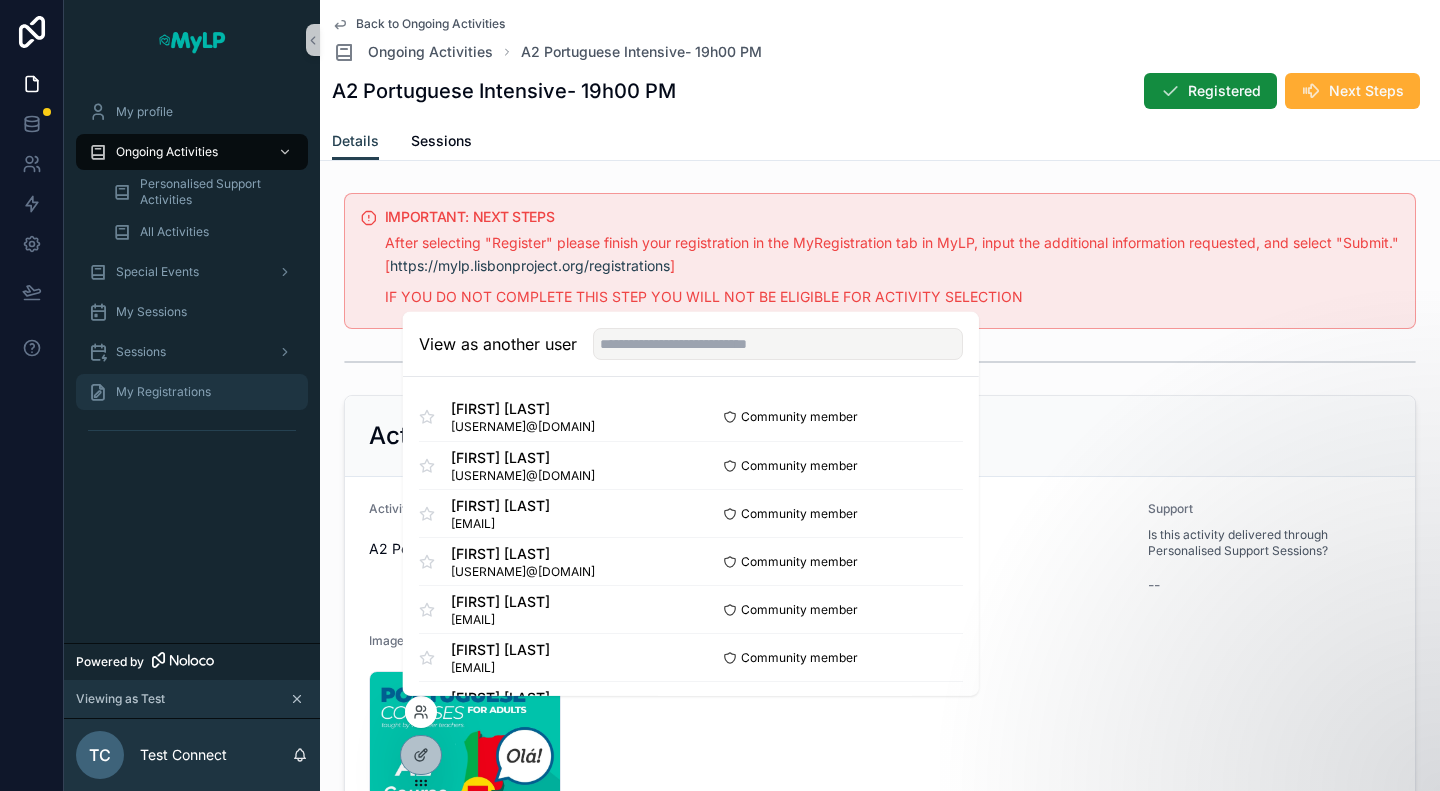 click on "My Registrations" at bounding box center [163, 392] 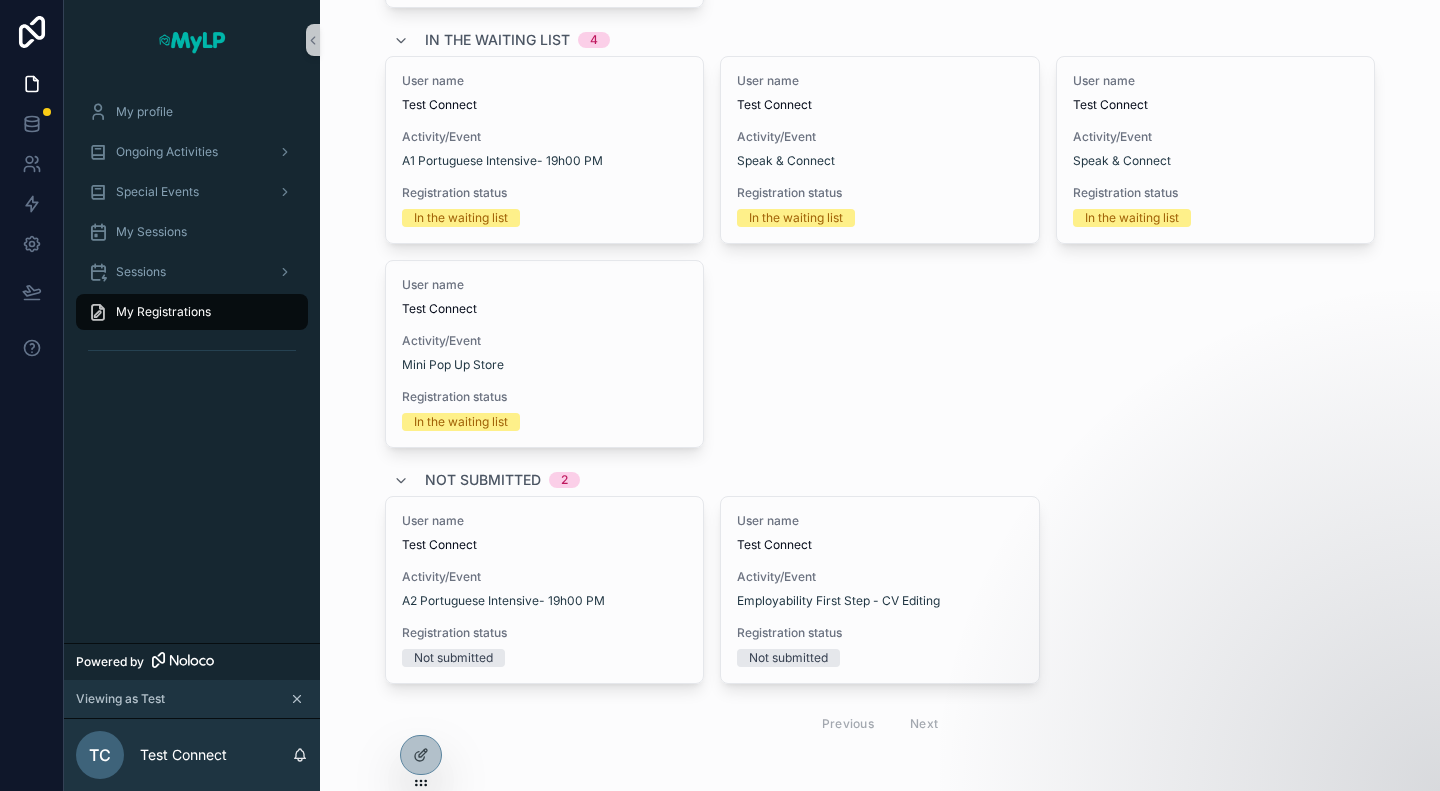 scroll, scrollTop: 351, scrollLeft: 0, axis: vertical 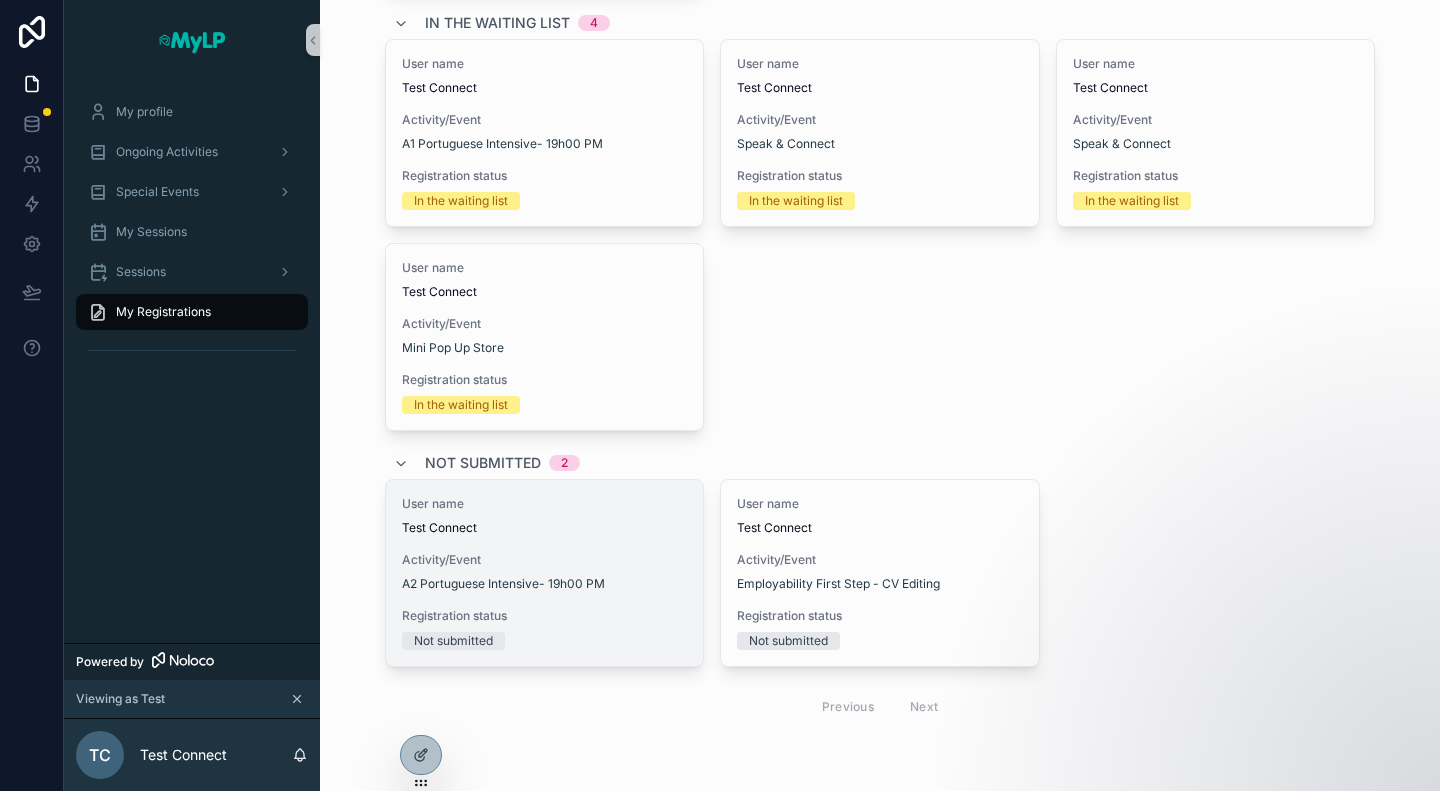 click on "User name Test Connect Activity/Event A2 Portuguese Intensive- 19h00 PM Registration status Not submitted" at bounding box center [545, 573] 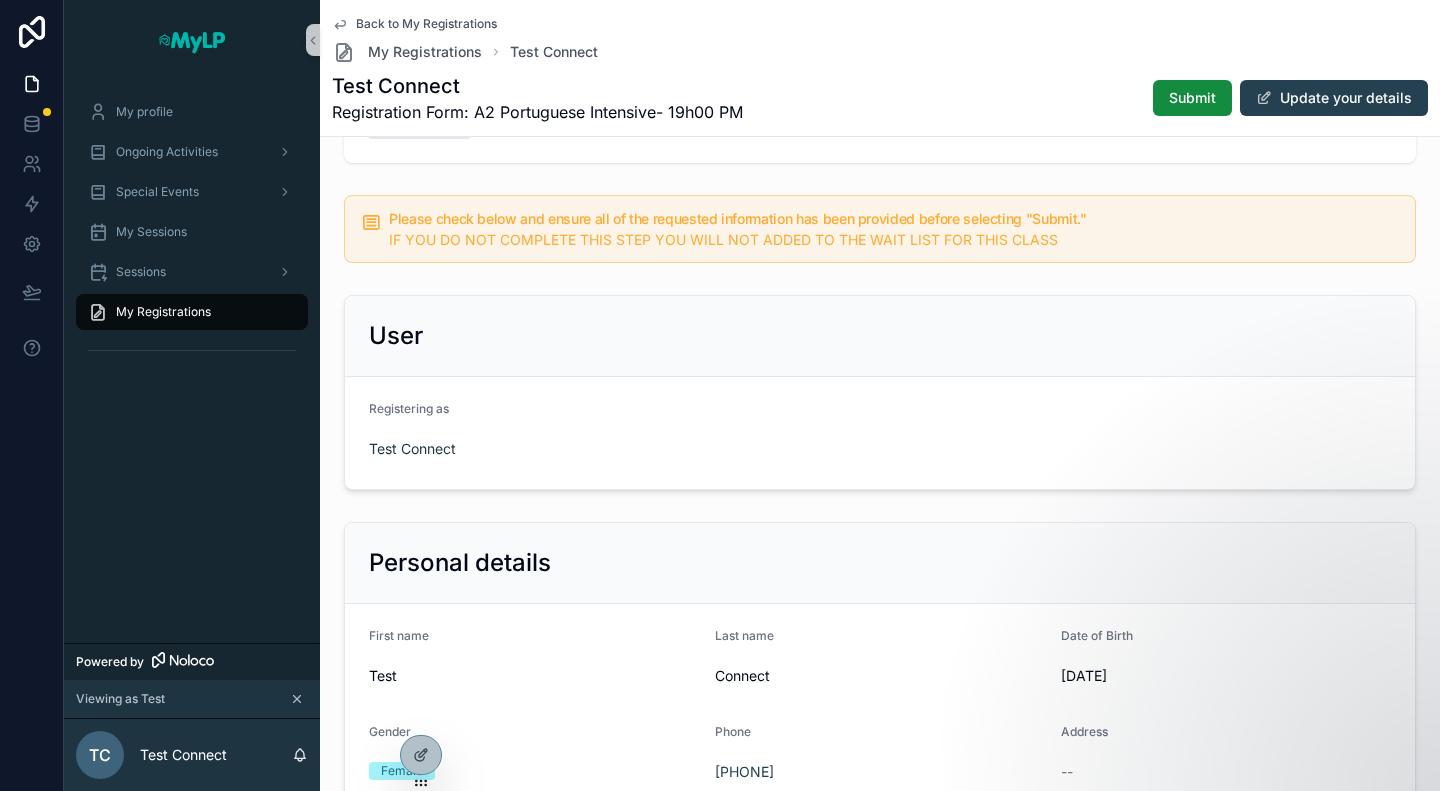 scroll, scrollTop: 0, scrollLeft: 0, axis: both 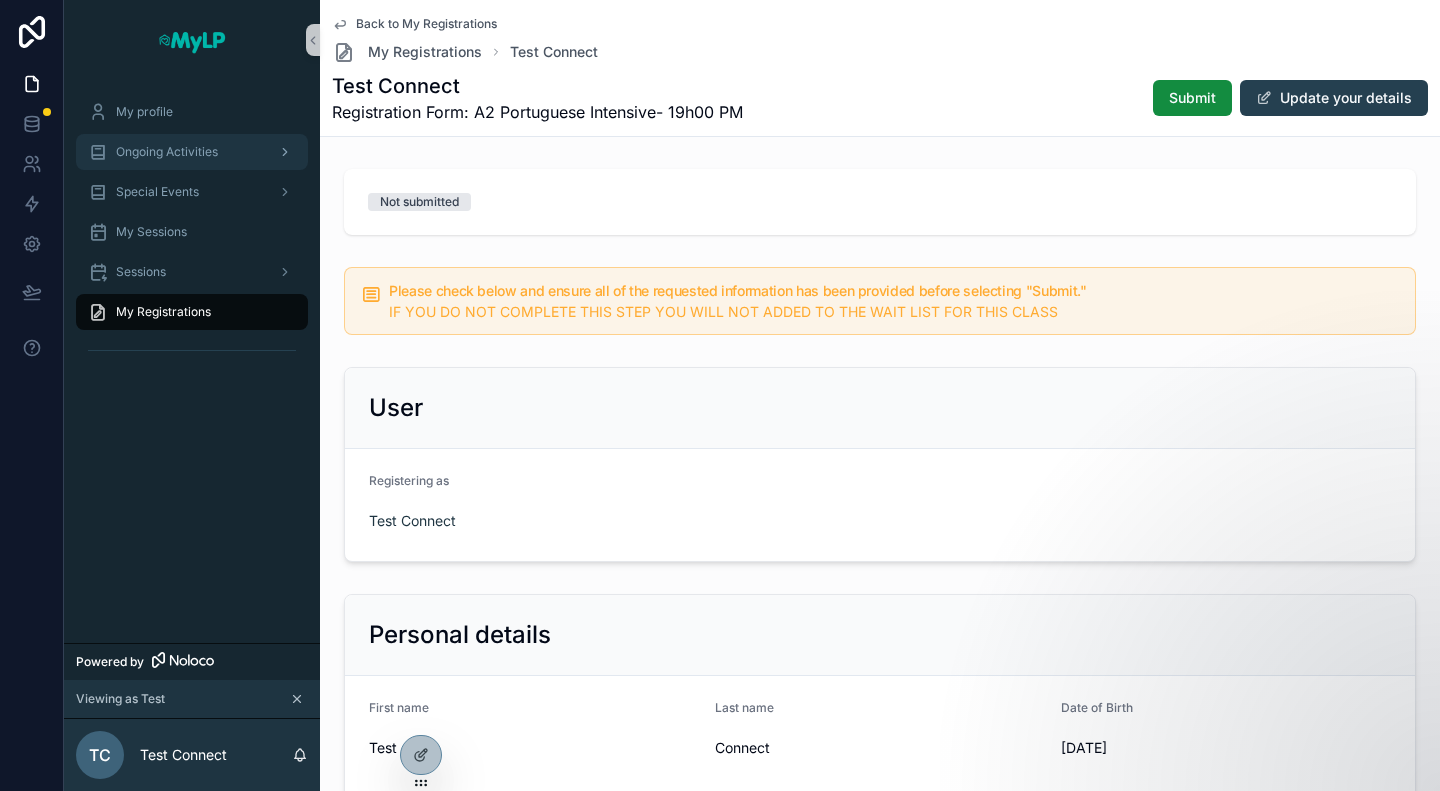 click on "Ongoing Activities" at bounding box center [167, 152] 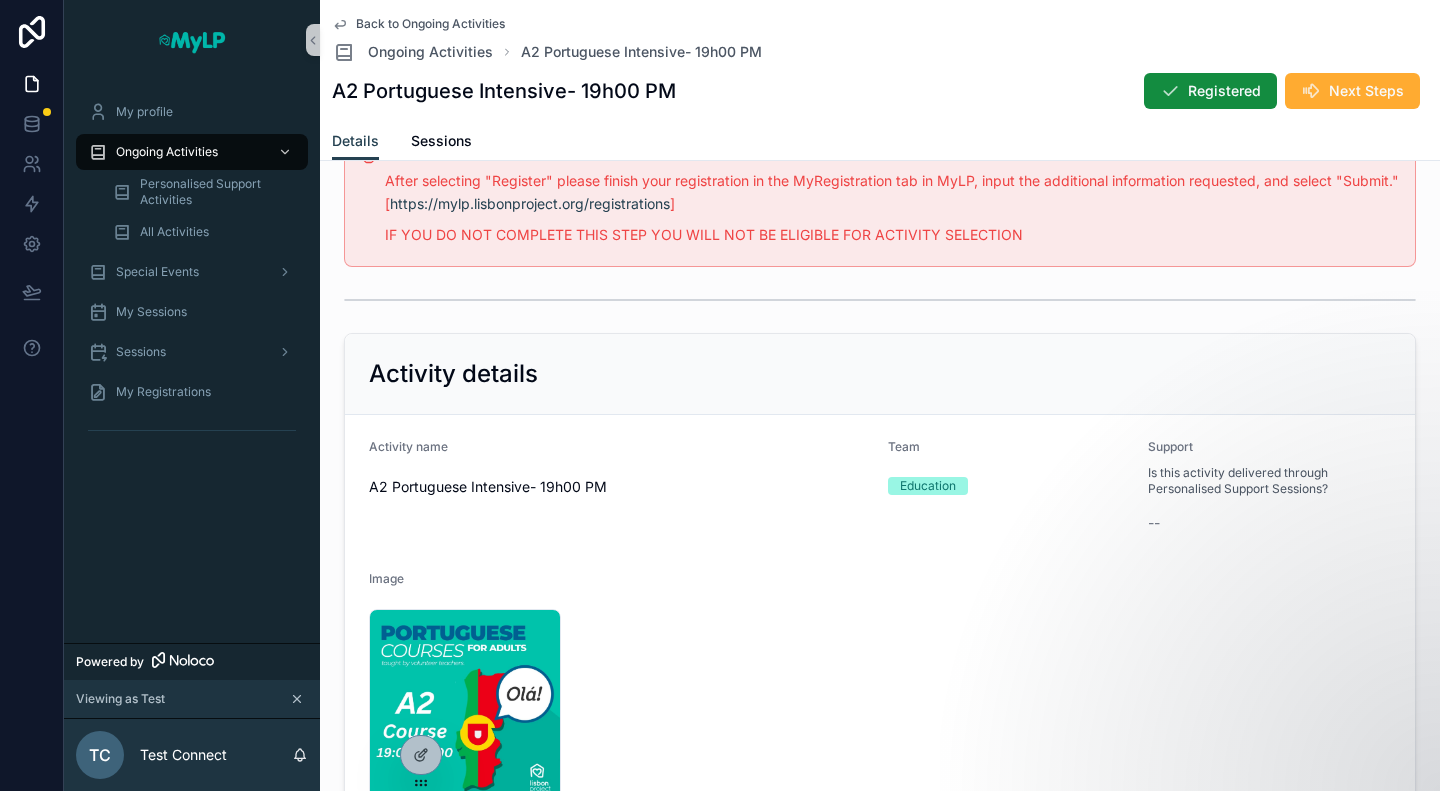 scroll, scrollTop: 0, scrollLeft: 0, axis: both 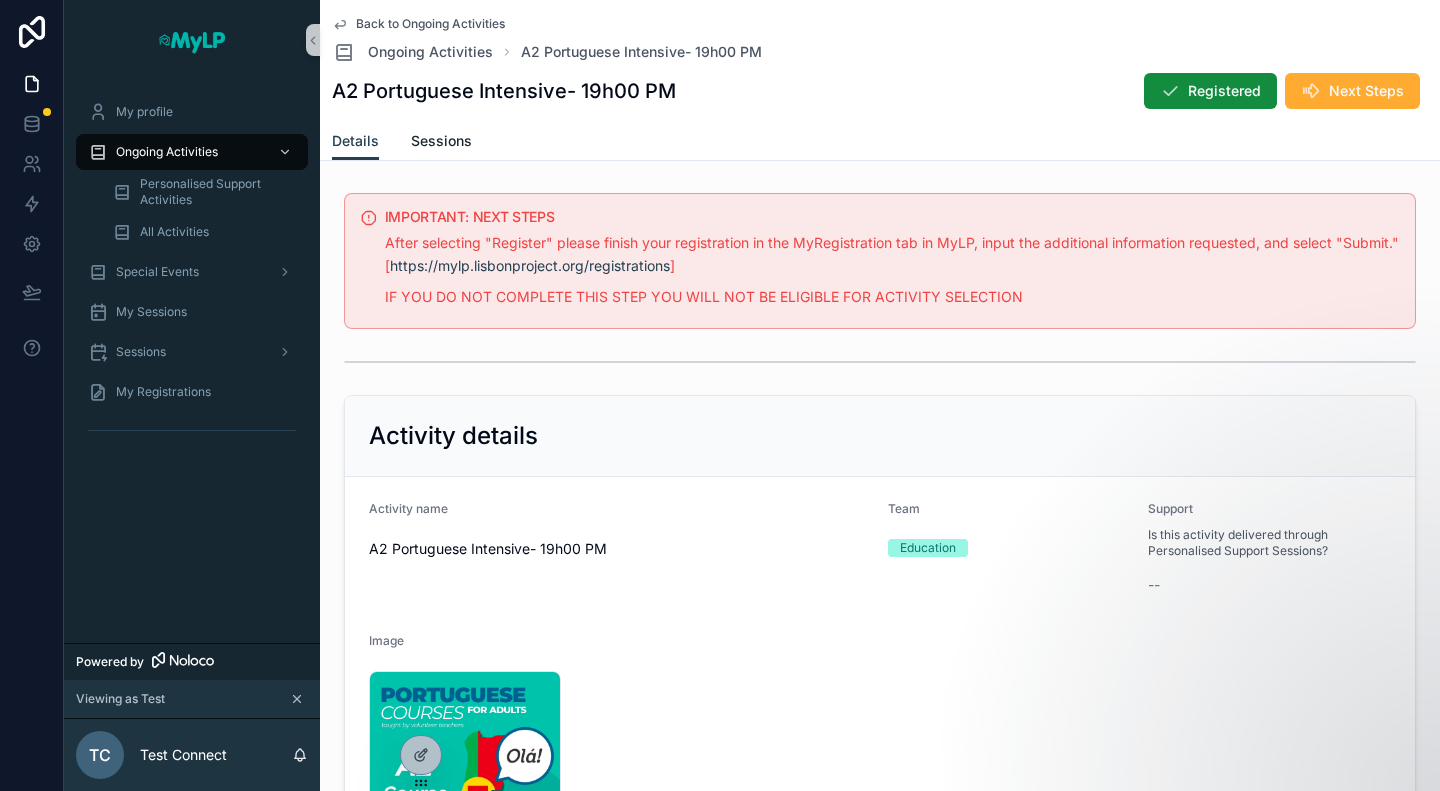 click on "Sessions" at bounding box center (441, 141) 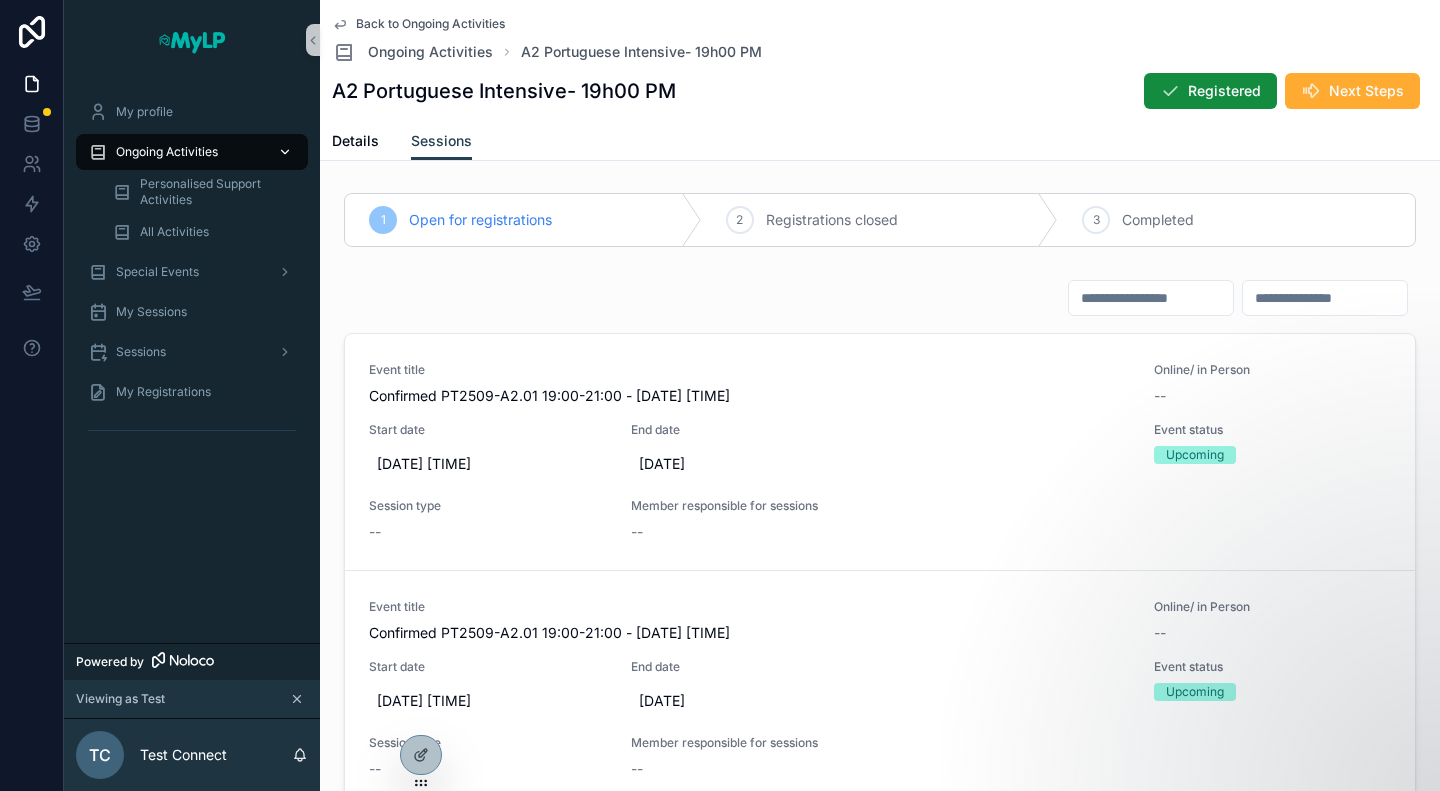 click on "Ongoing Activities" at bounding box center [167, 152] 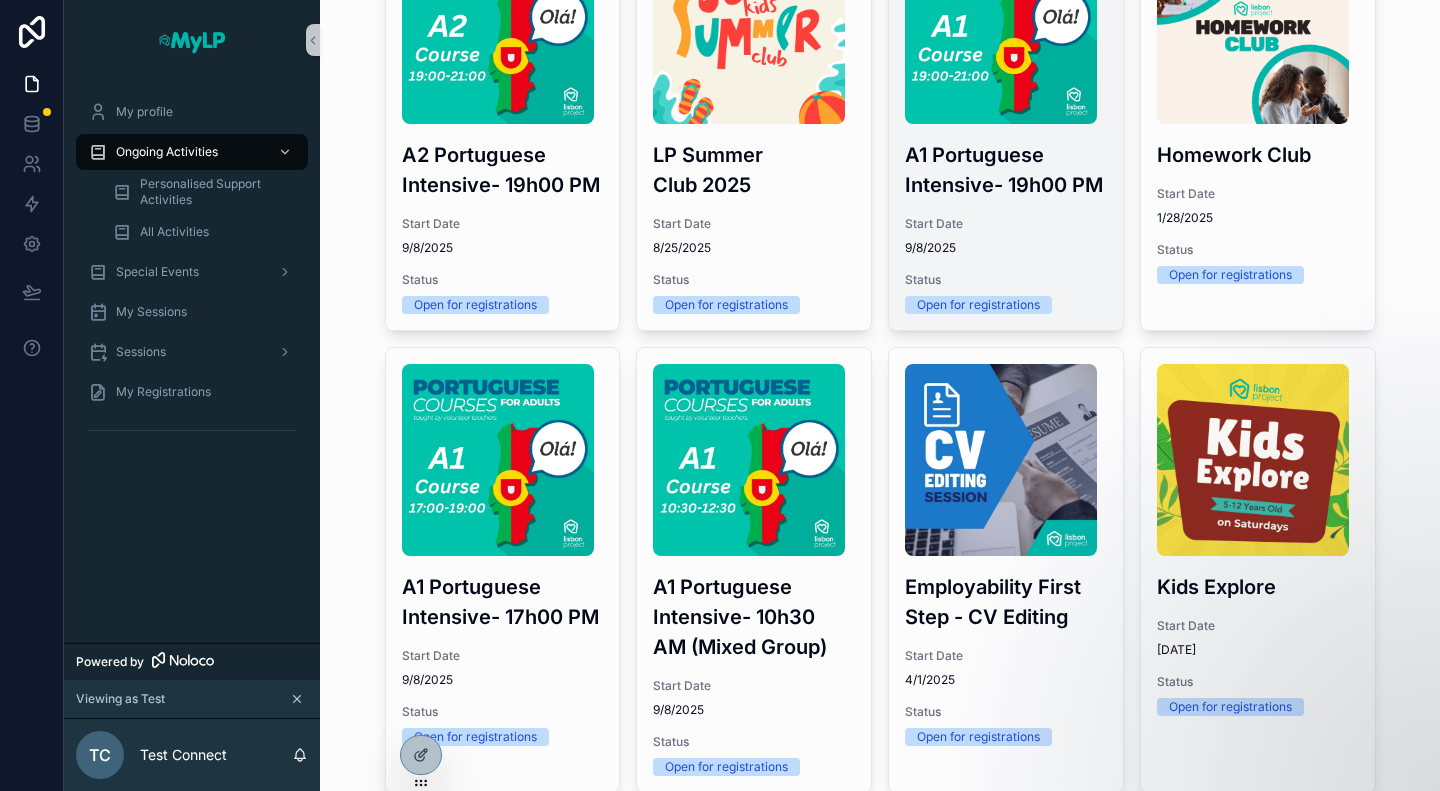 scroll, scrollTop: 300, scrollLeft: 0, axis: vertical 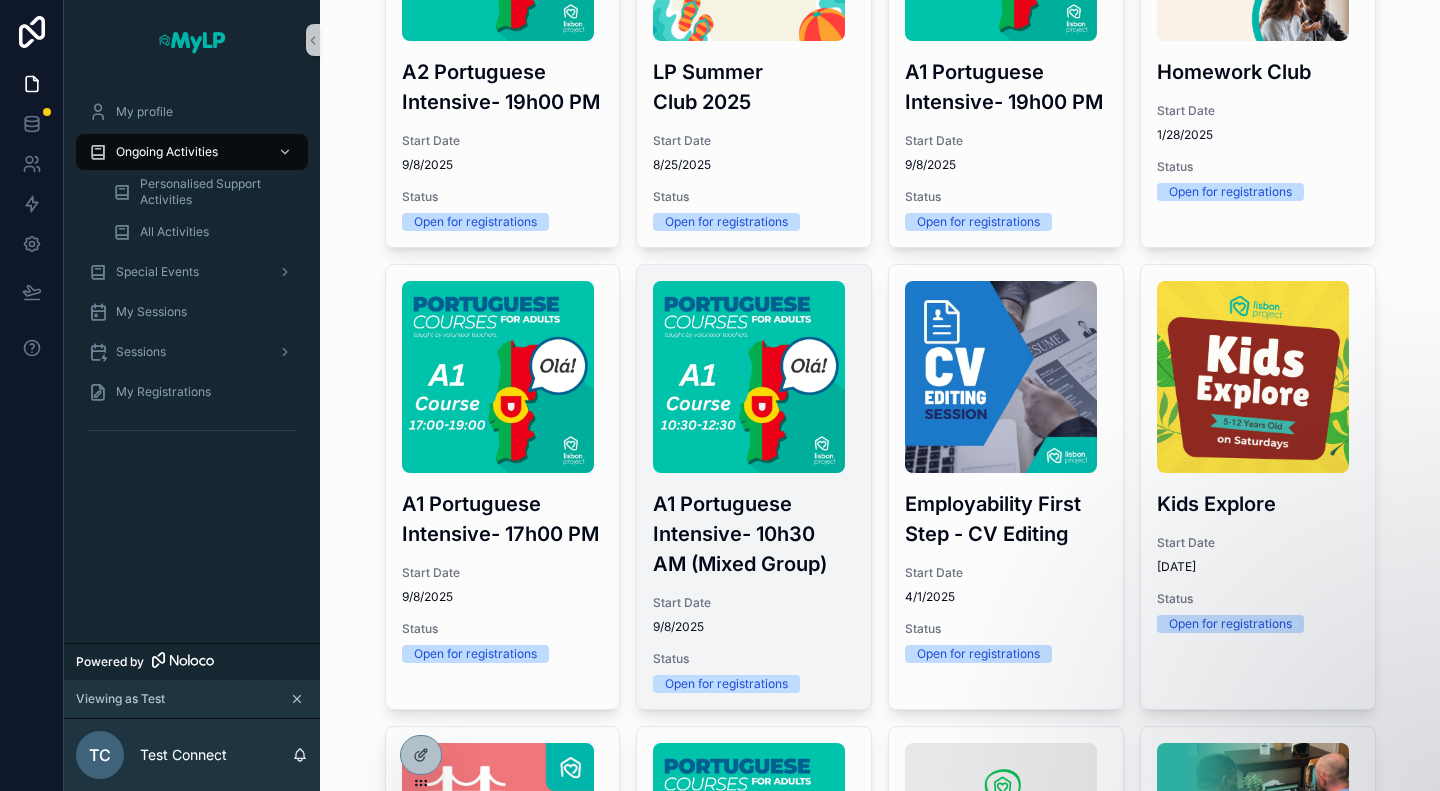 click on "A1 Portuguese Intensive- 10h30 AM (Mixed Group)" at bounding box center [754, 534] 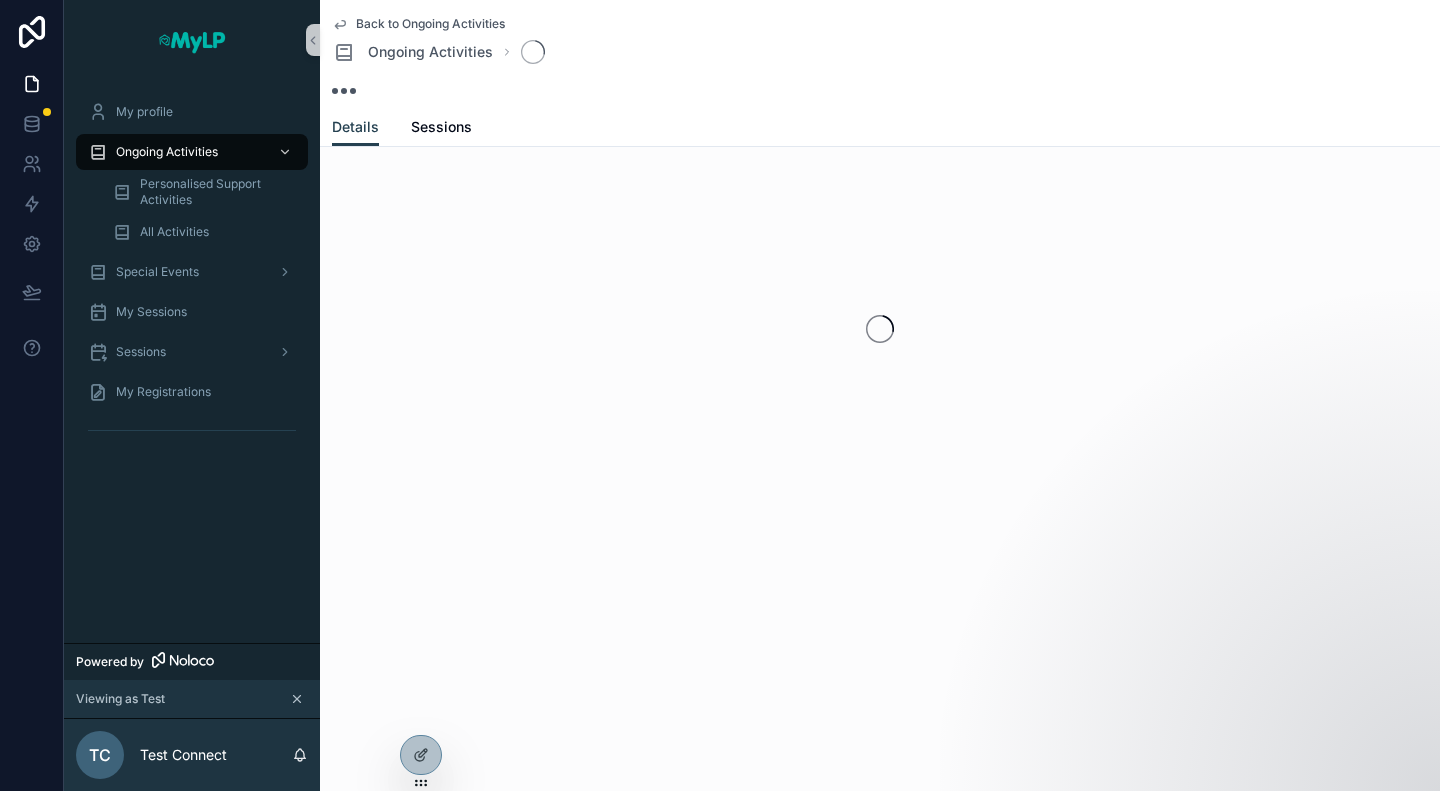 scroll, scrollTop: 0, scrollLeft: 0, axis: both 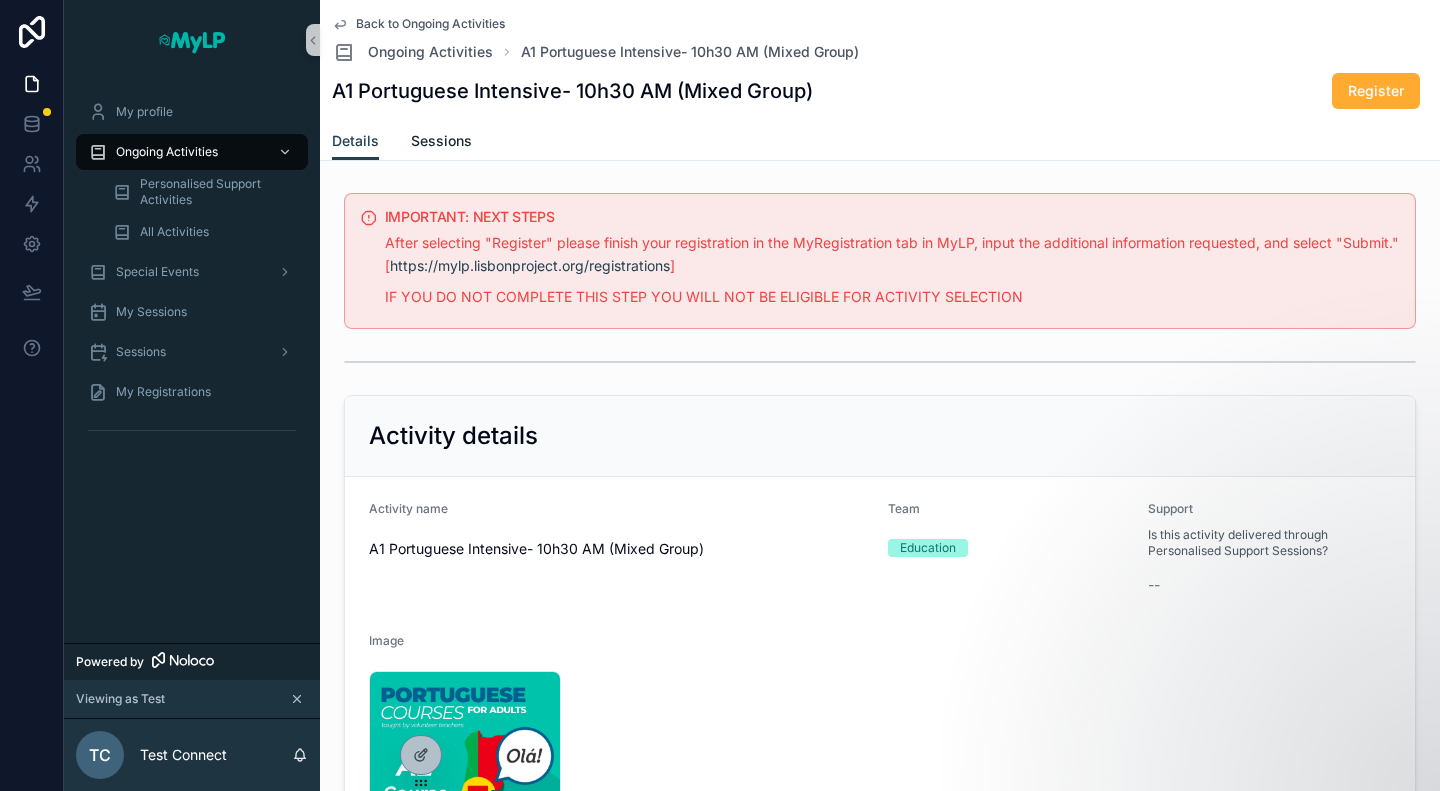 click on "Sessions" at bounding box center (441, 143) 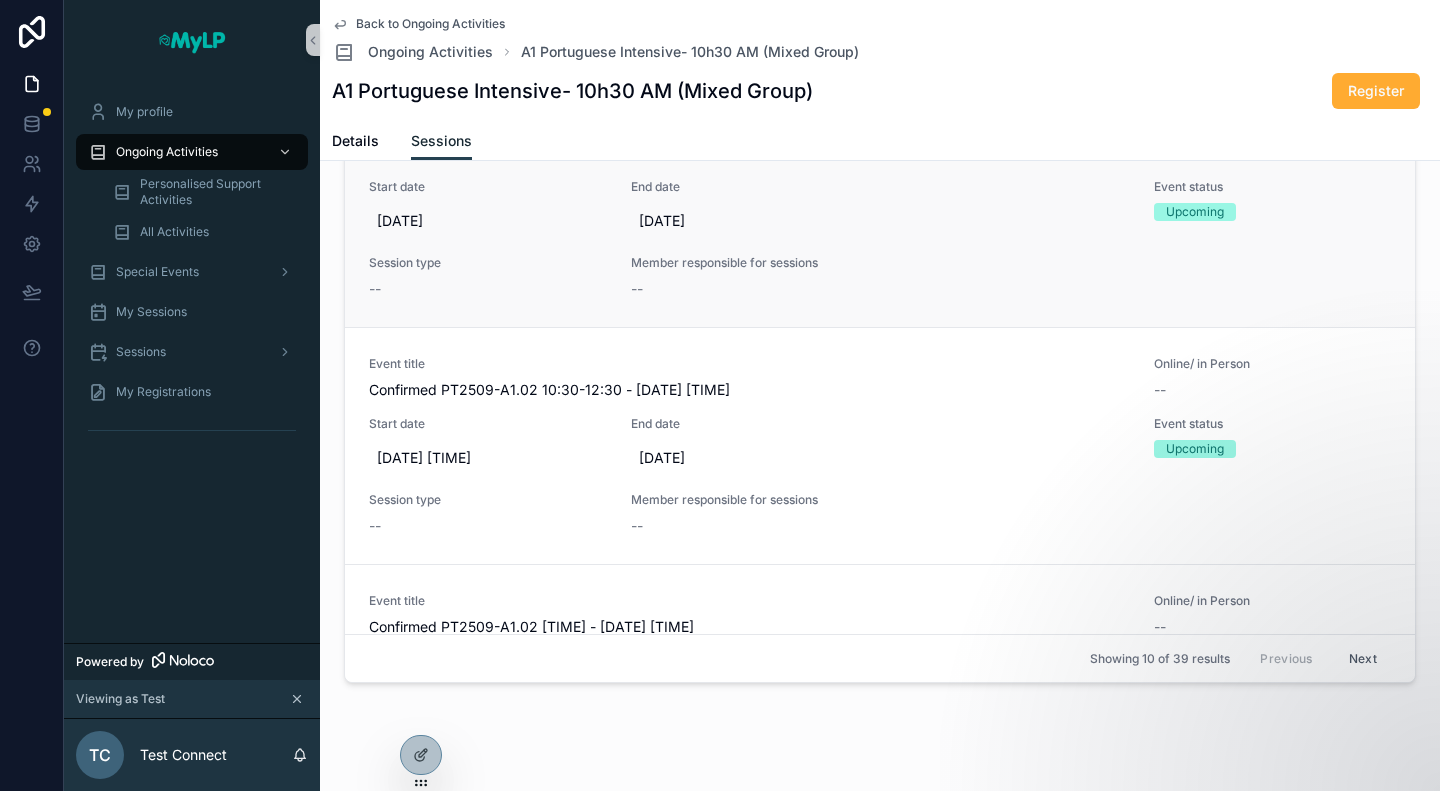 scroll, scrollTop: 278, scrollLeft: 0, axis: vertical 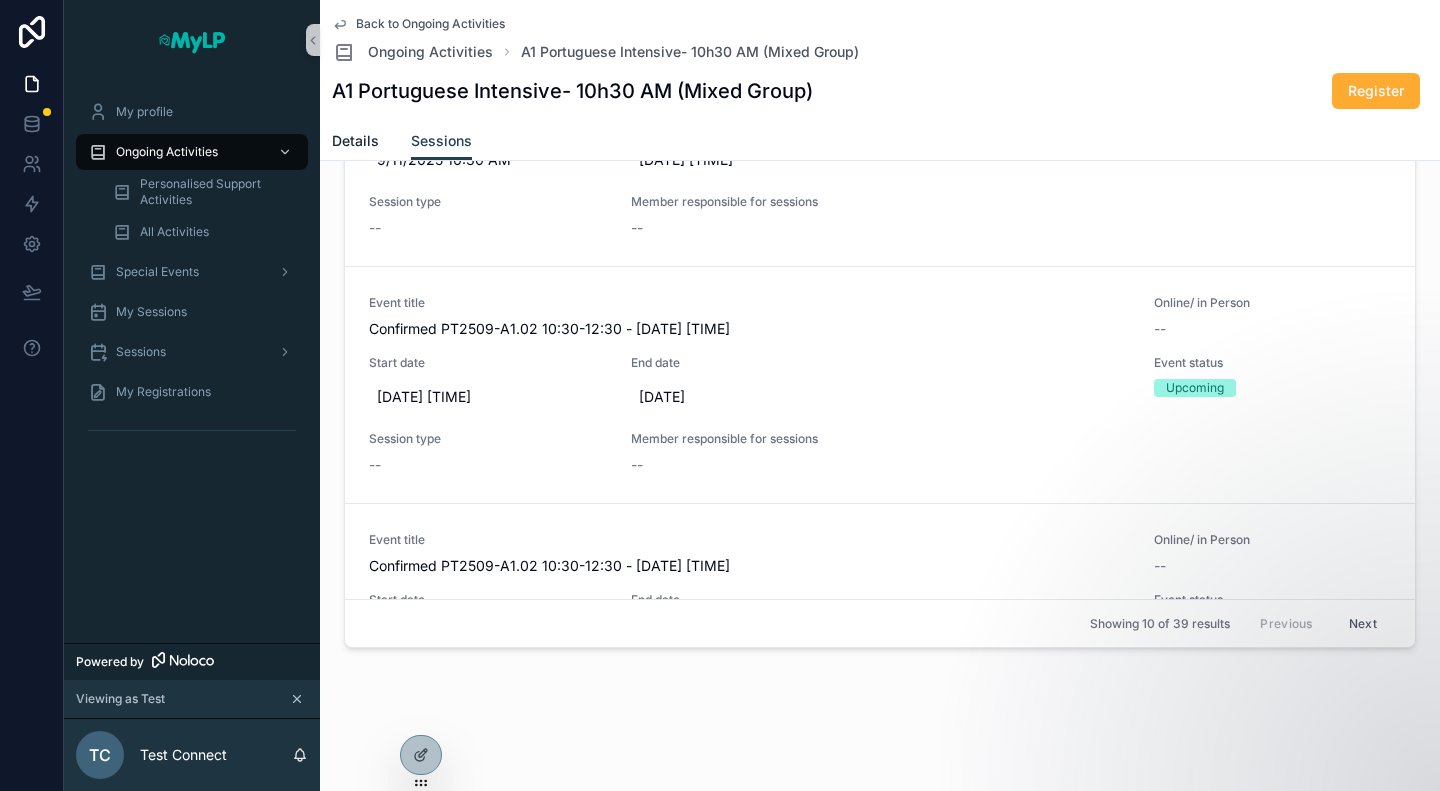 click on "Details" at bounding box center (355, 141) 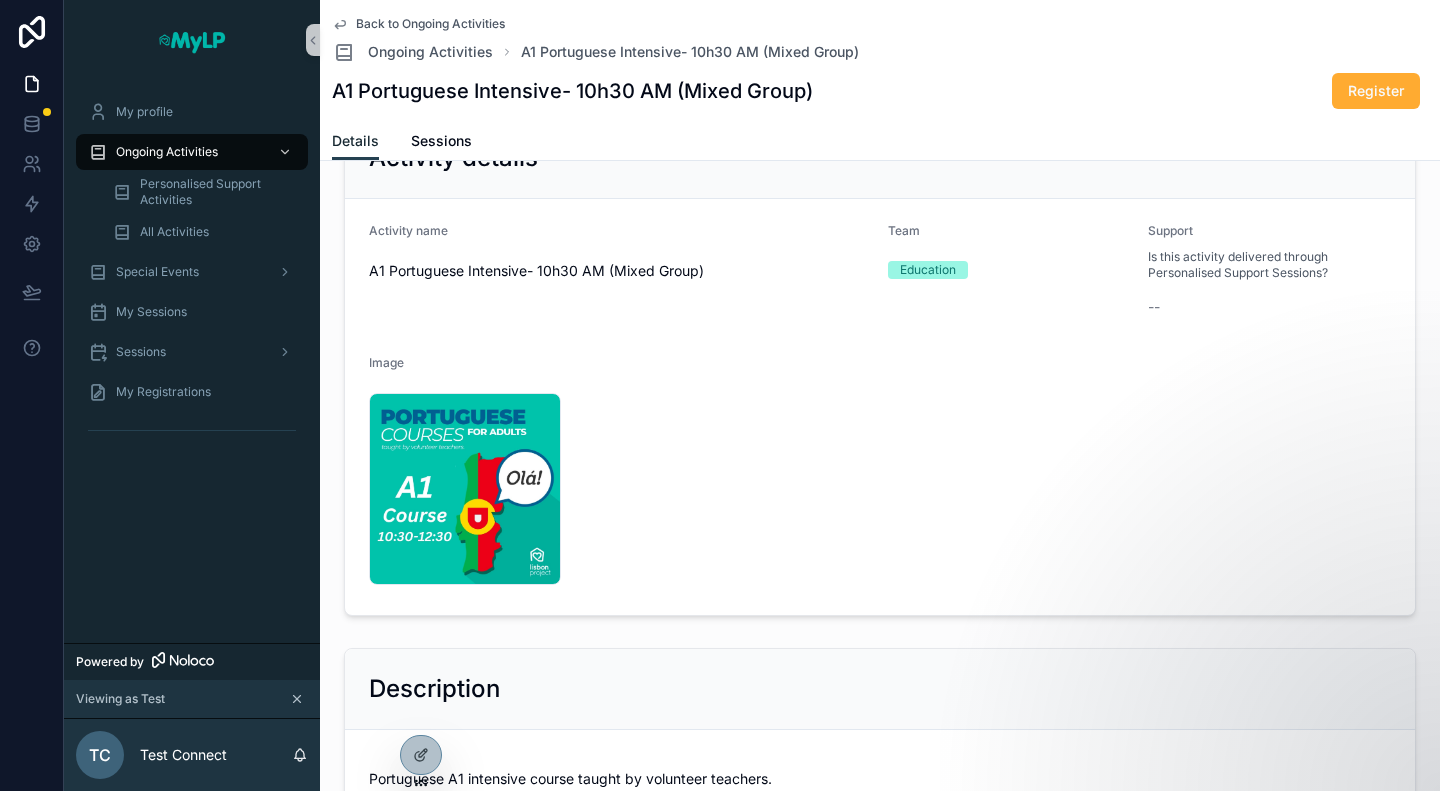 scroll, scrollTop: 0, scrollLeft: 0, axis: both 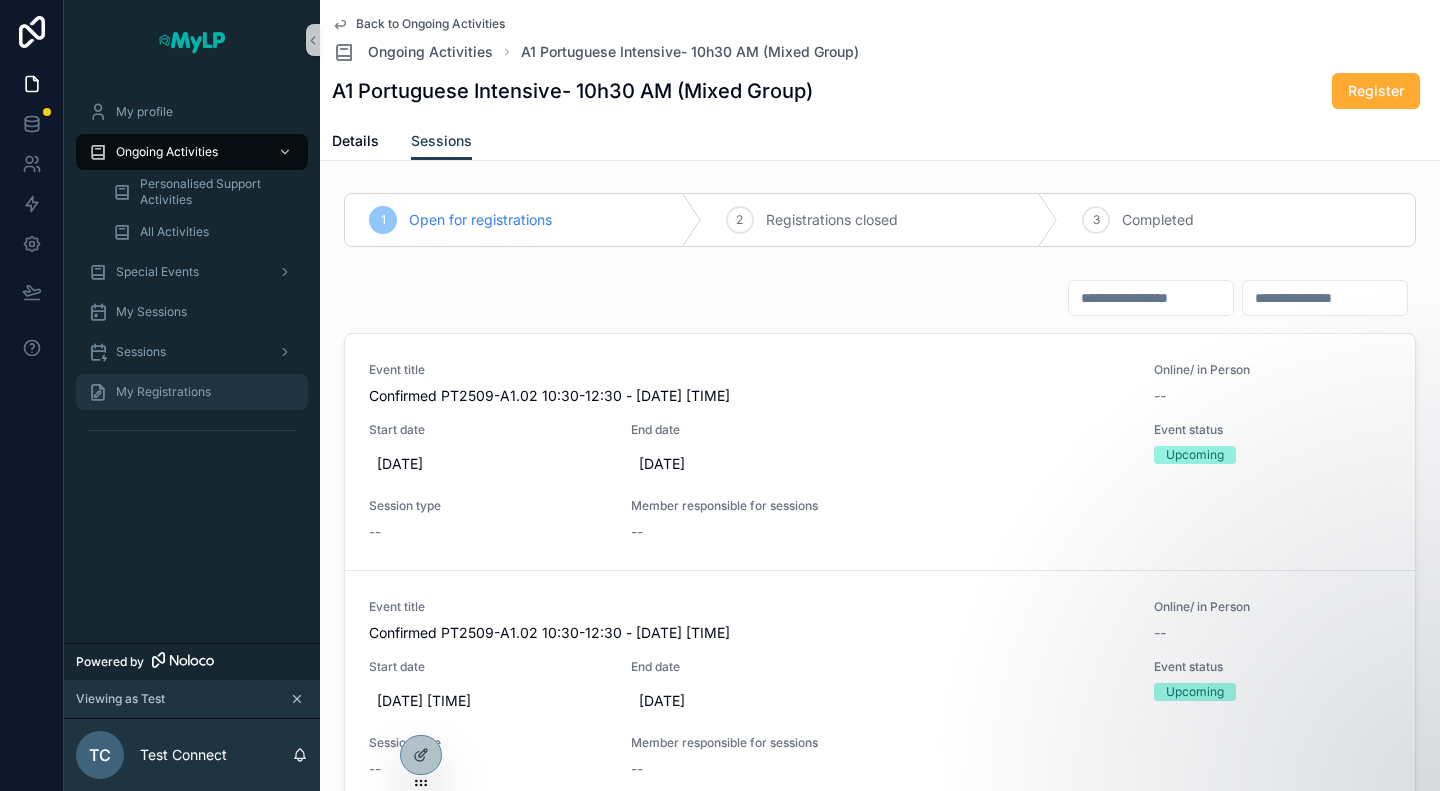 click on "My Registrations" at bounding box center (163, 392) 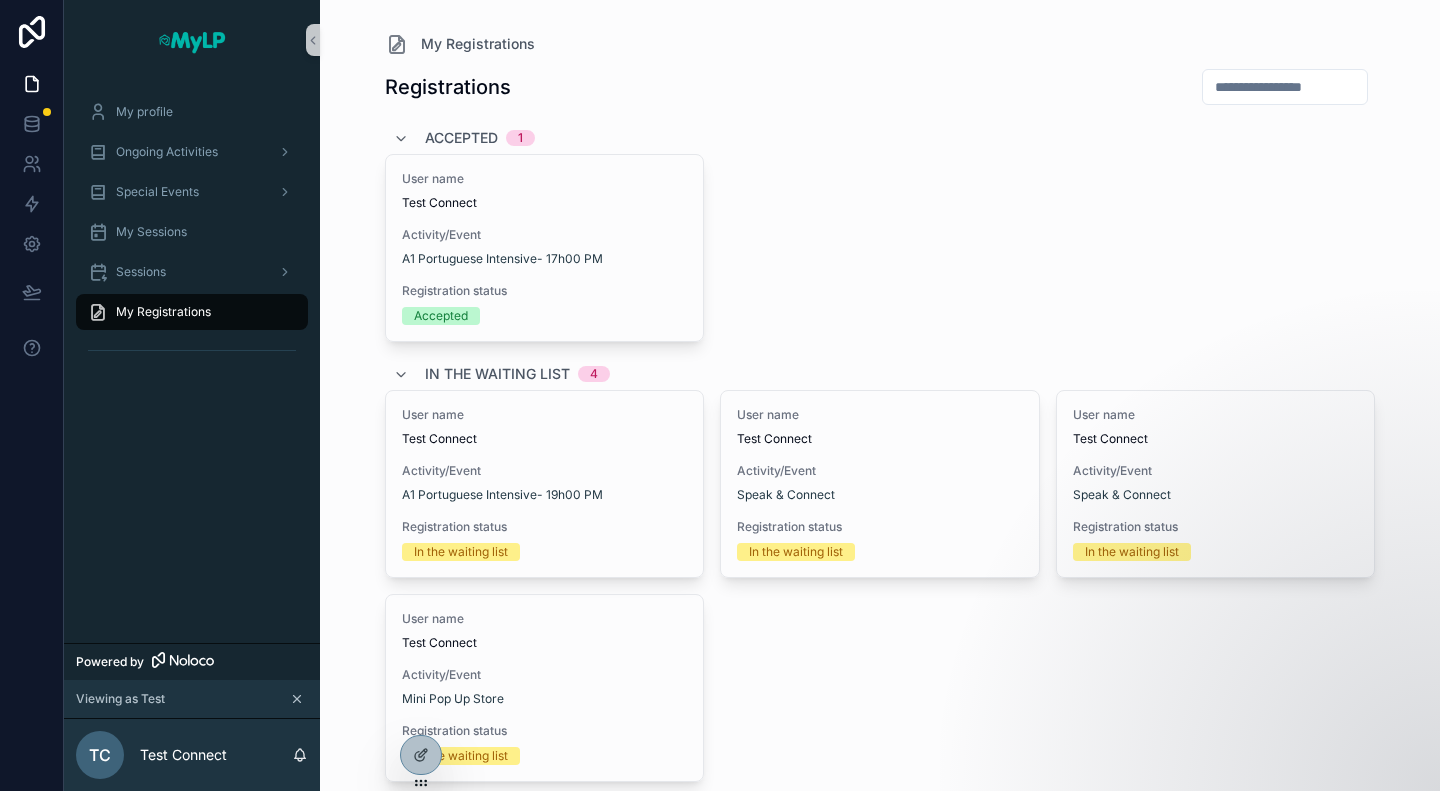 scroll, scrollTop: 351, scrollLeft: 0, axis: vertical 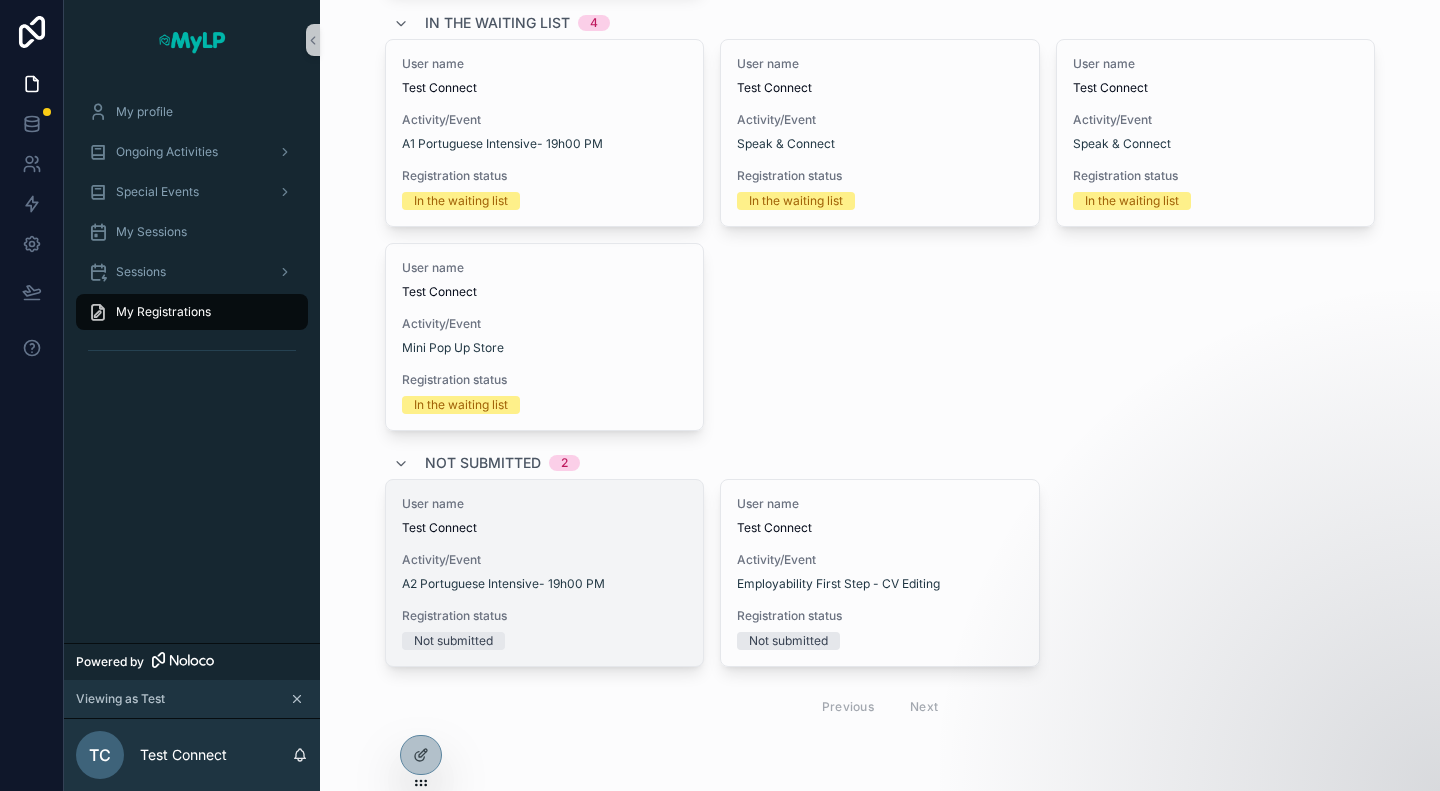 click on "Test Connect" at bounding box center (545, 528) 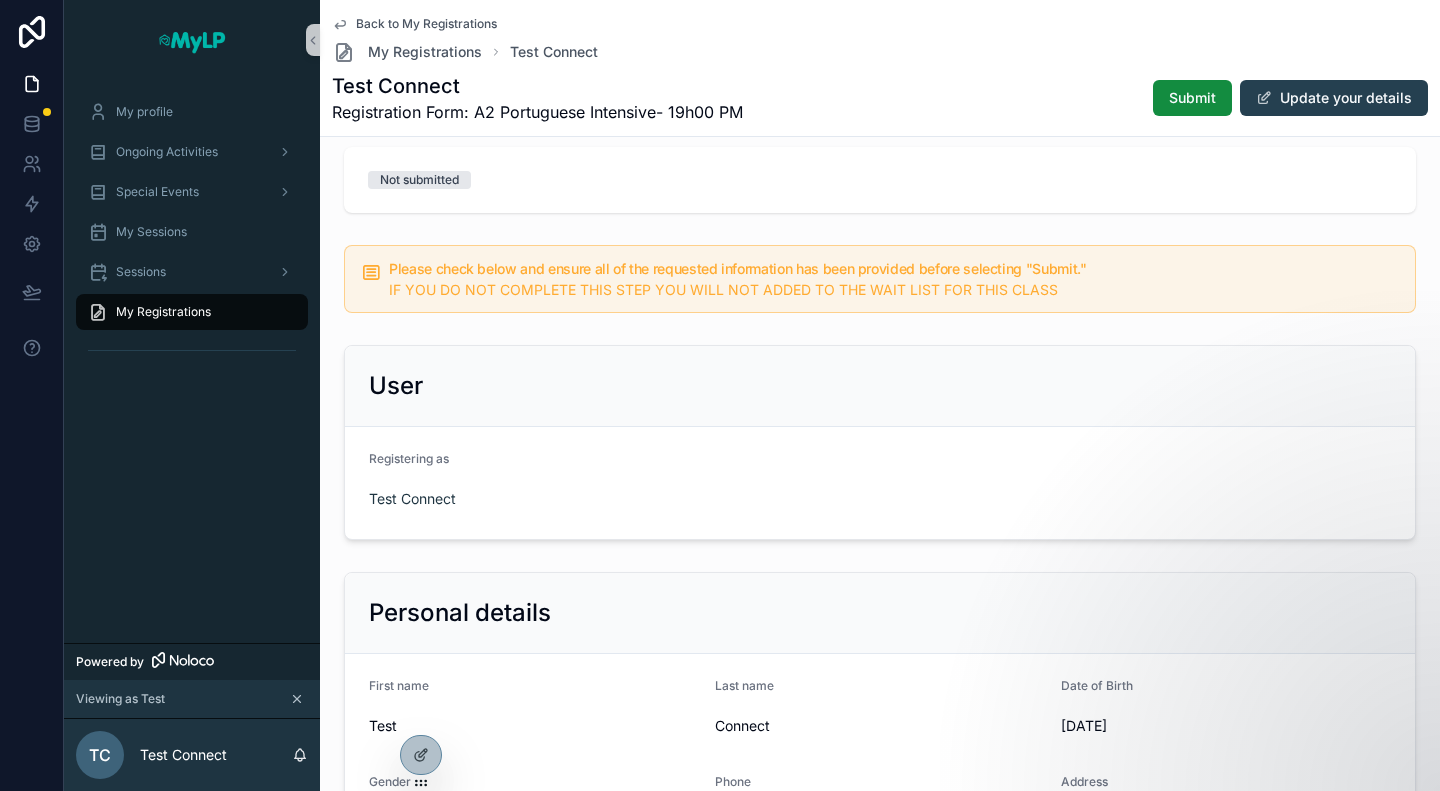 scroll, scrollTop: 0, scrollLeft: 0, axis: both 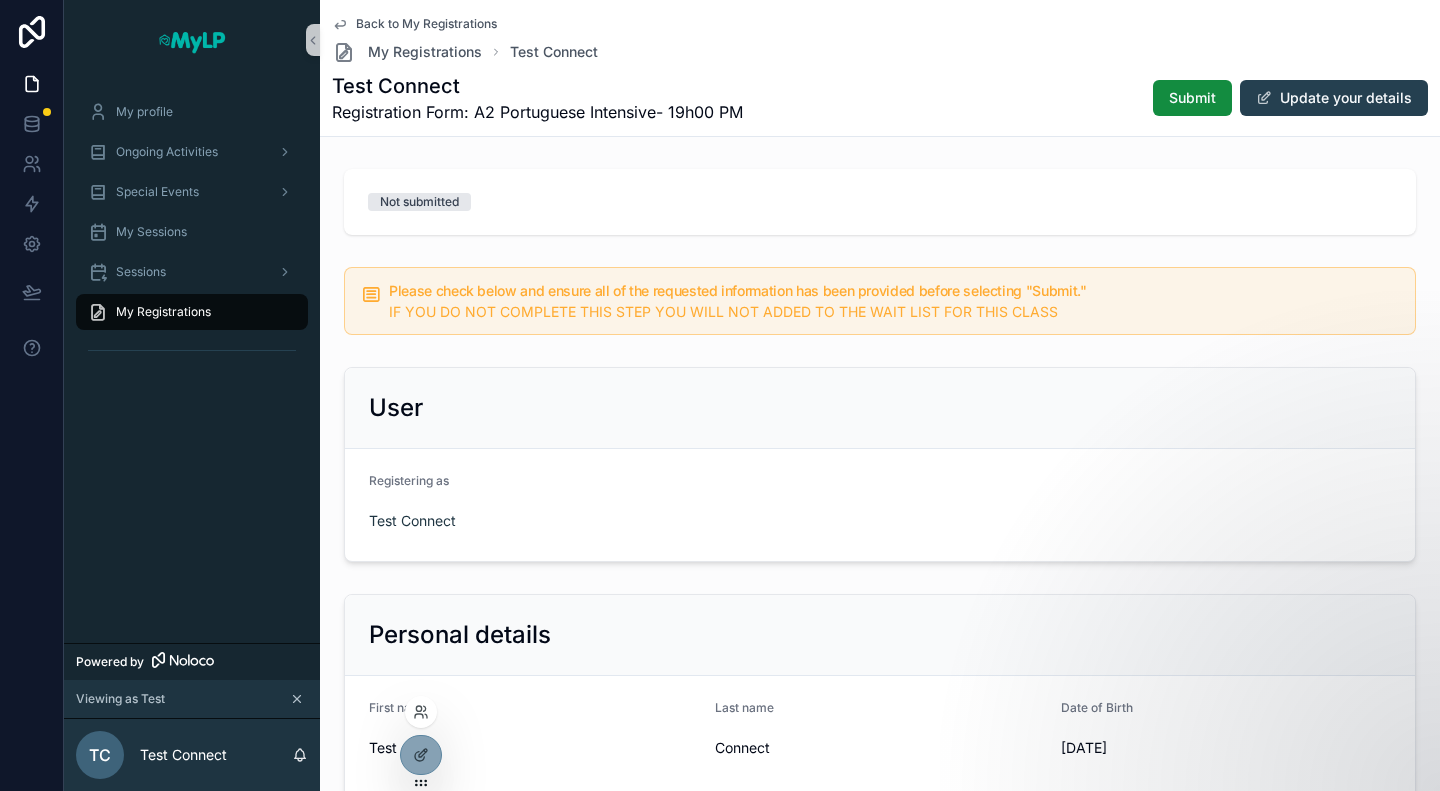 click at bounding box center (421, 712) 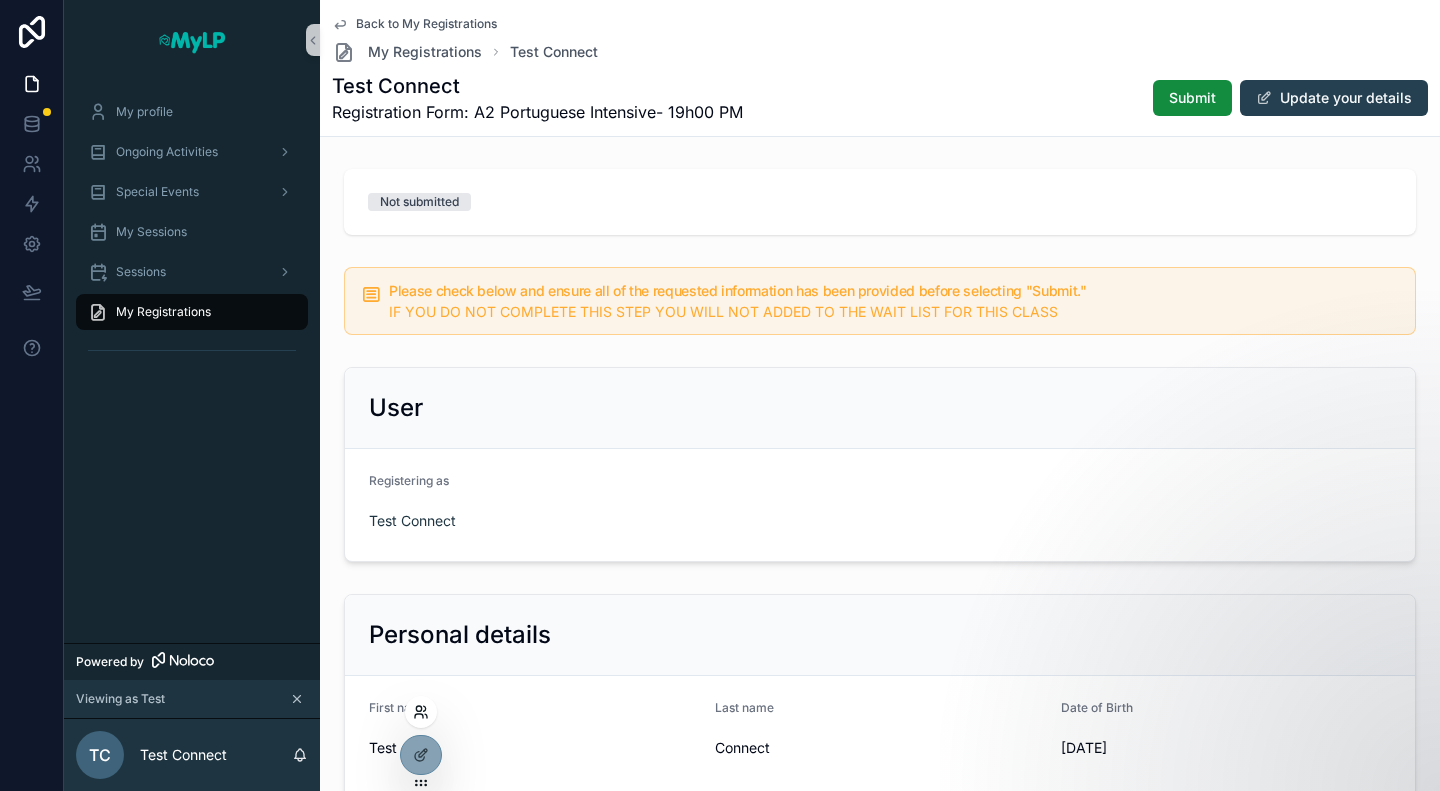 click 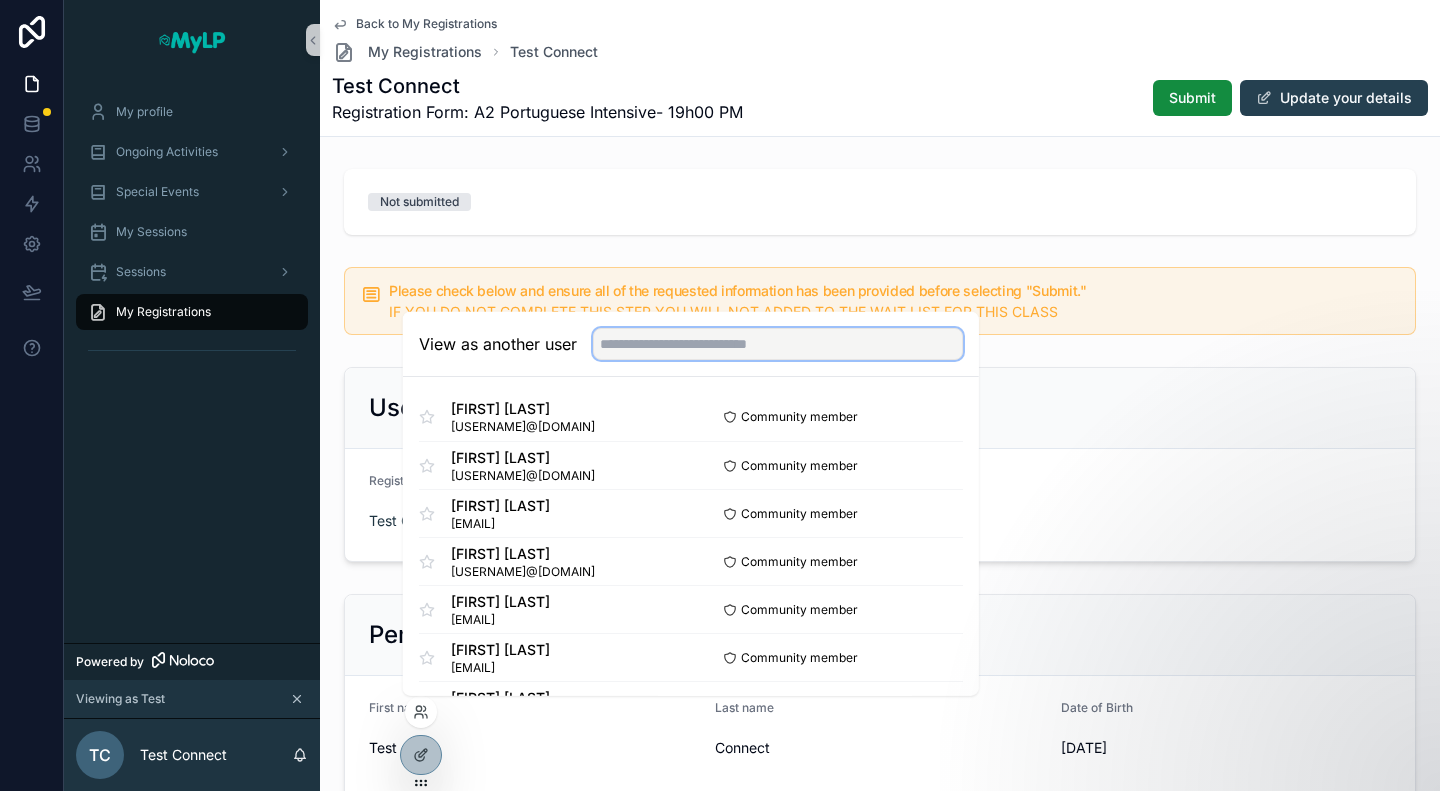 click at bounding box center (778, 344) 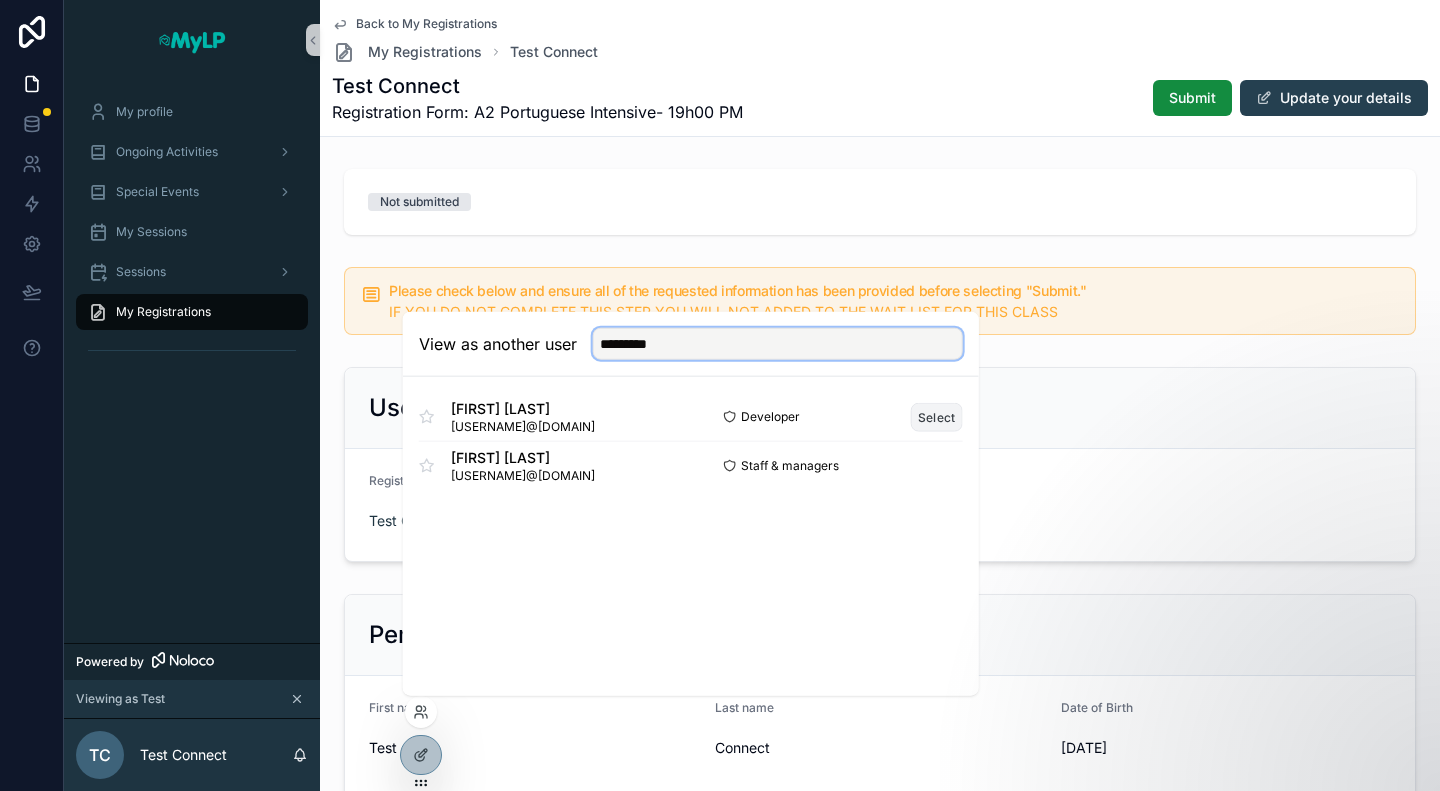 type on "********" 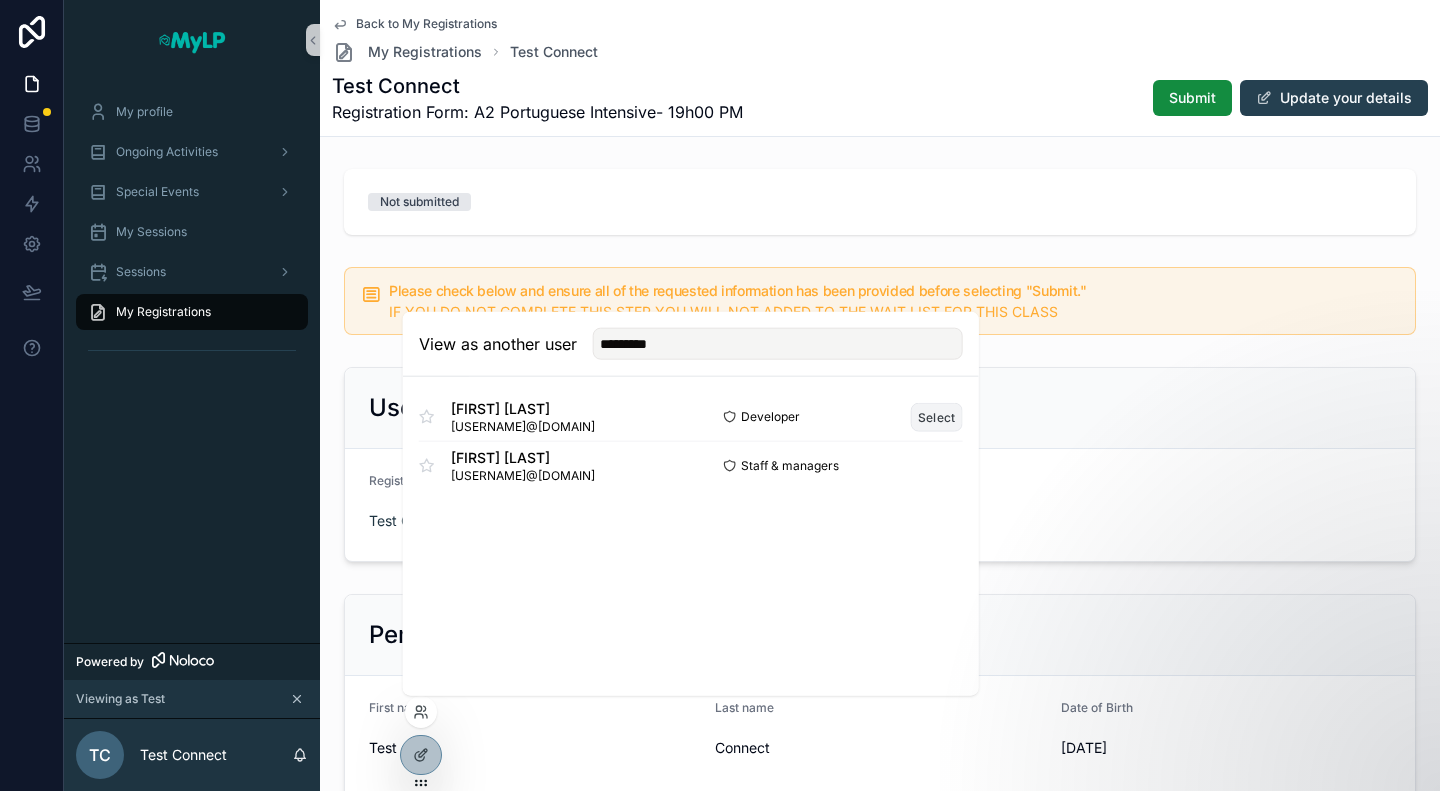 click on "Select" at bounding box center [937, 416] 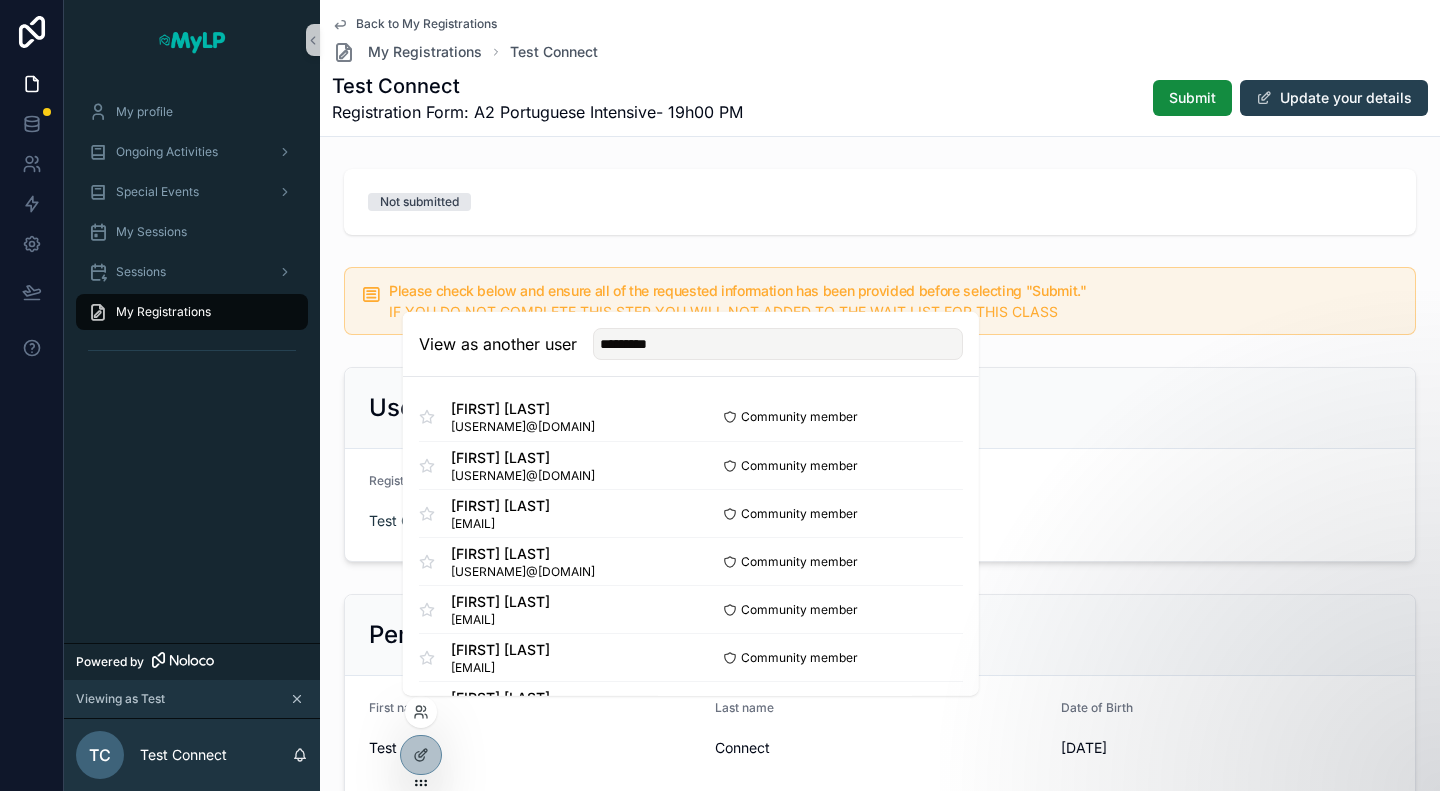 type 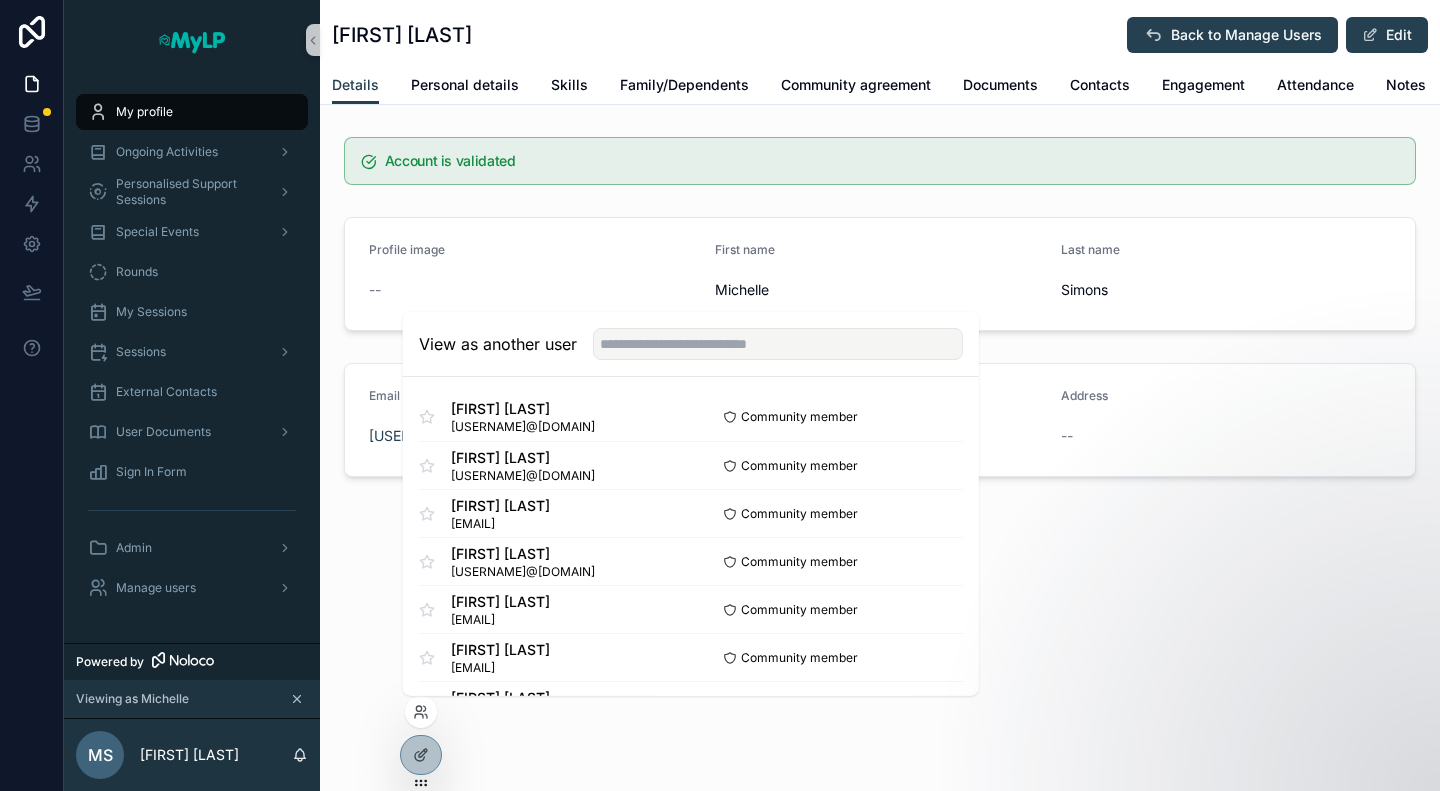 click on "Account is validated Profile image -- First name Michelle Last name Simons Email michelle2026@protonmail.com Phone (WHATSAPP) +351 967 249 100 Address --" at bounding box center [880, 307] 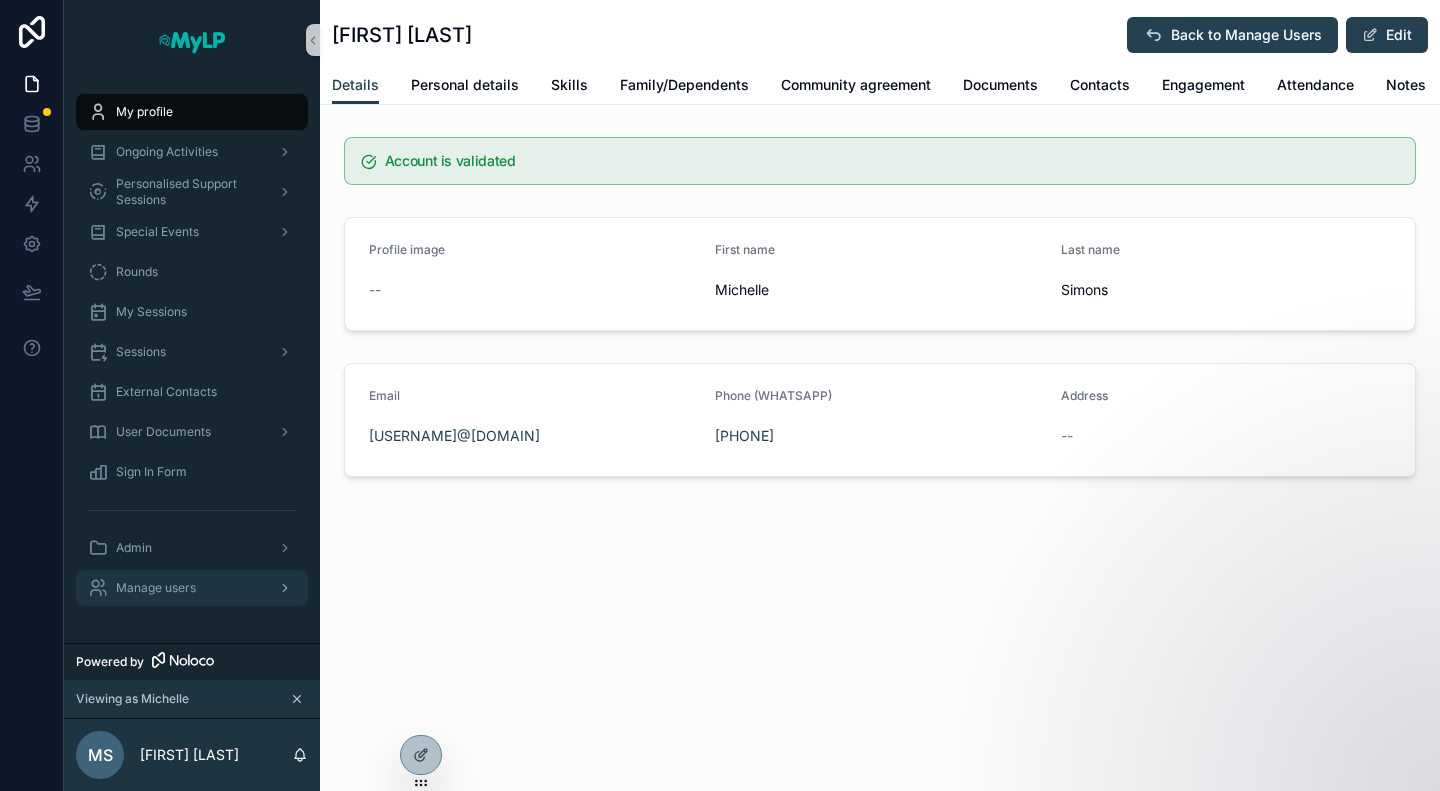 click on "Manage users" at bounding box center [156, 588] 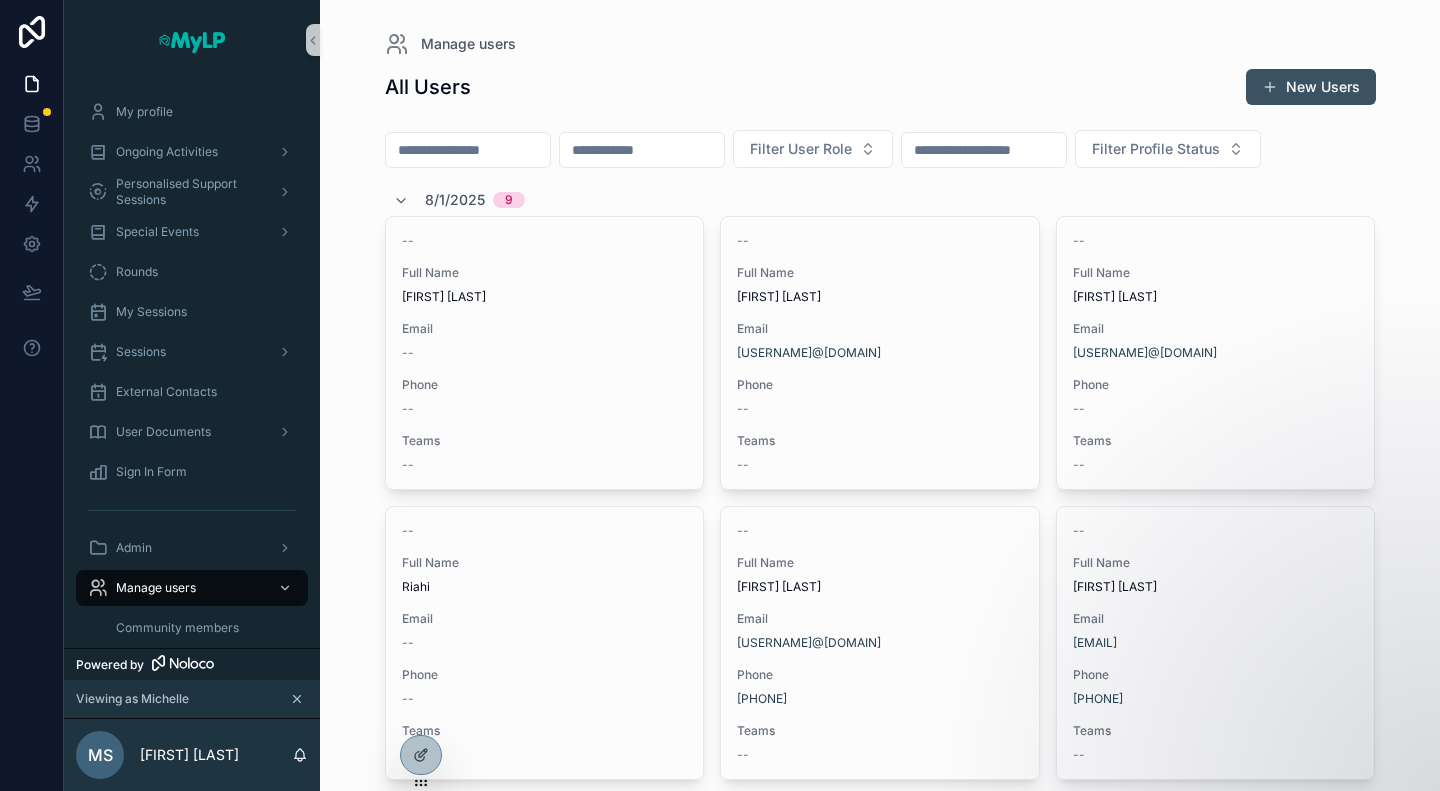 click on "New Users" at bounding box center [1311, 87] 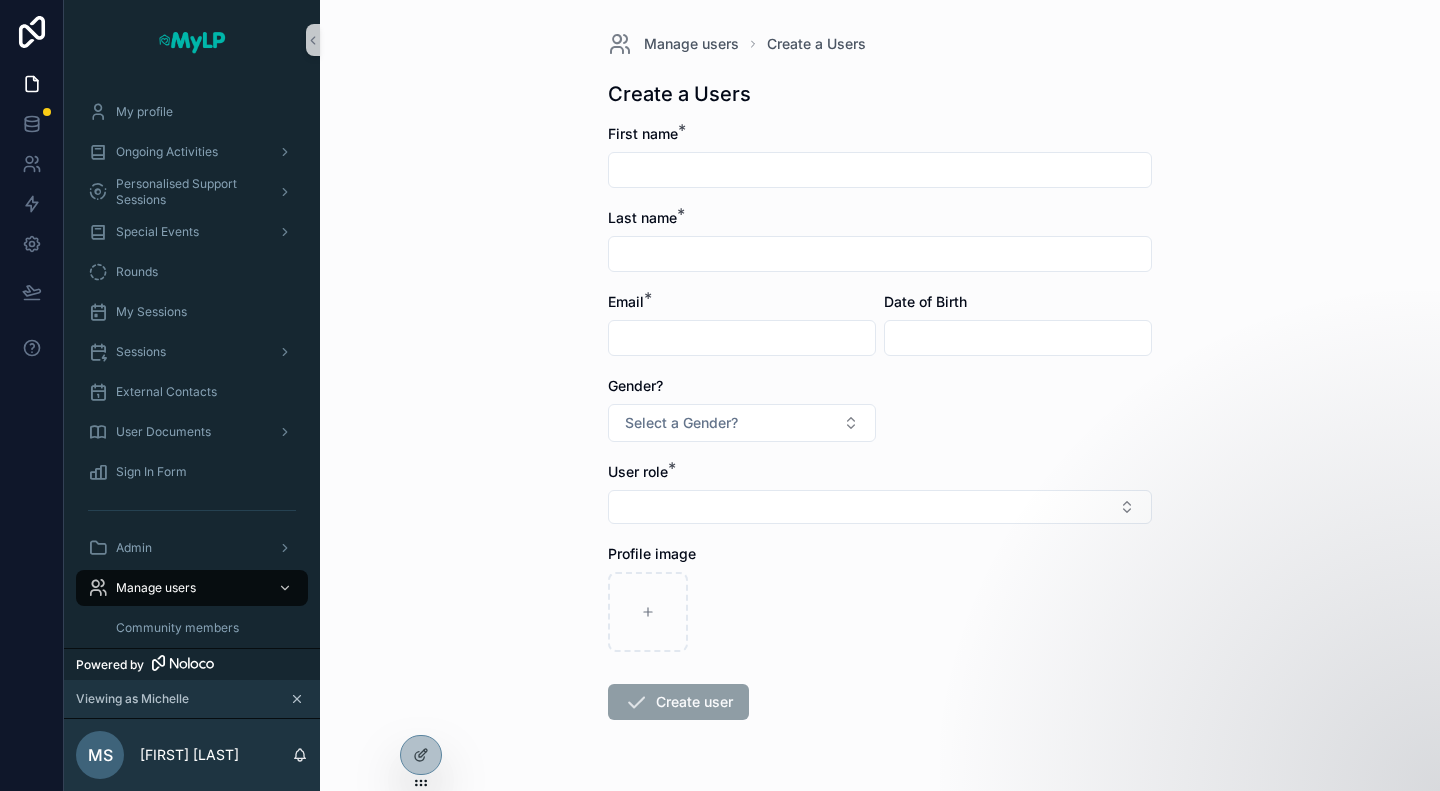 click at bounding box center (880, 170) 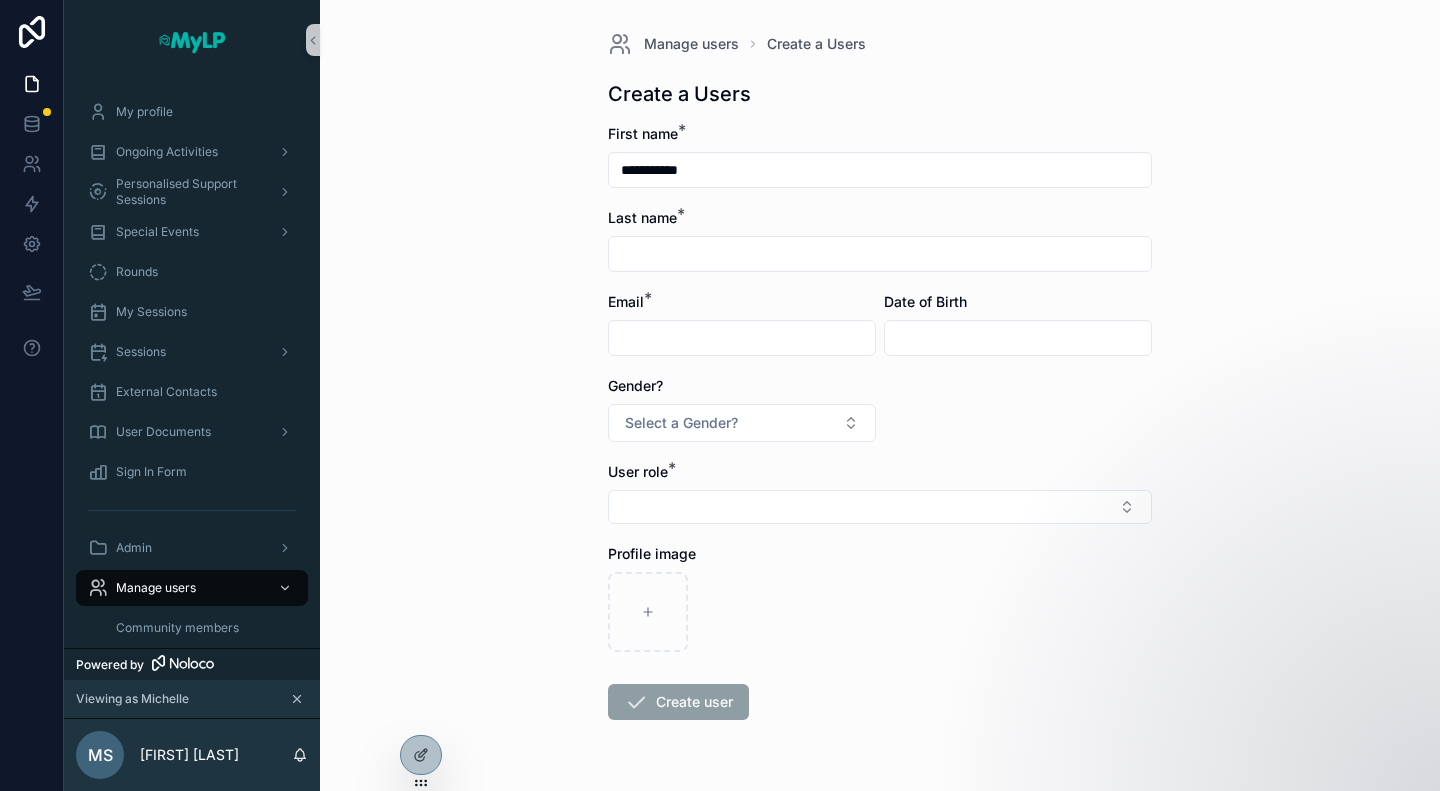 drag, startPoint x: 712, startPoint y: 170, endPoint x: 658, endPoint y: 167, distance: 54.08327 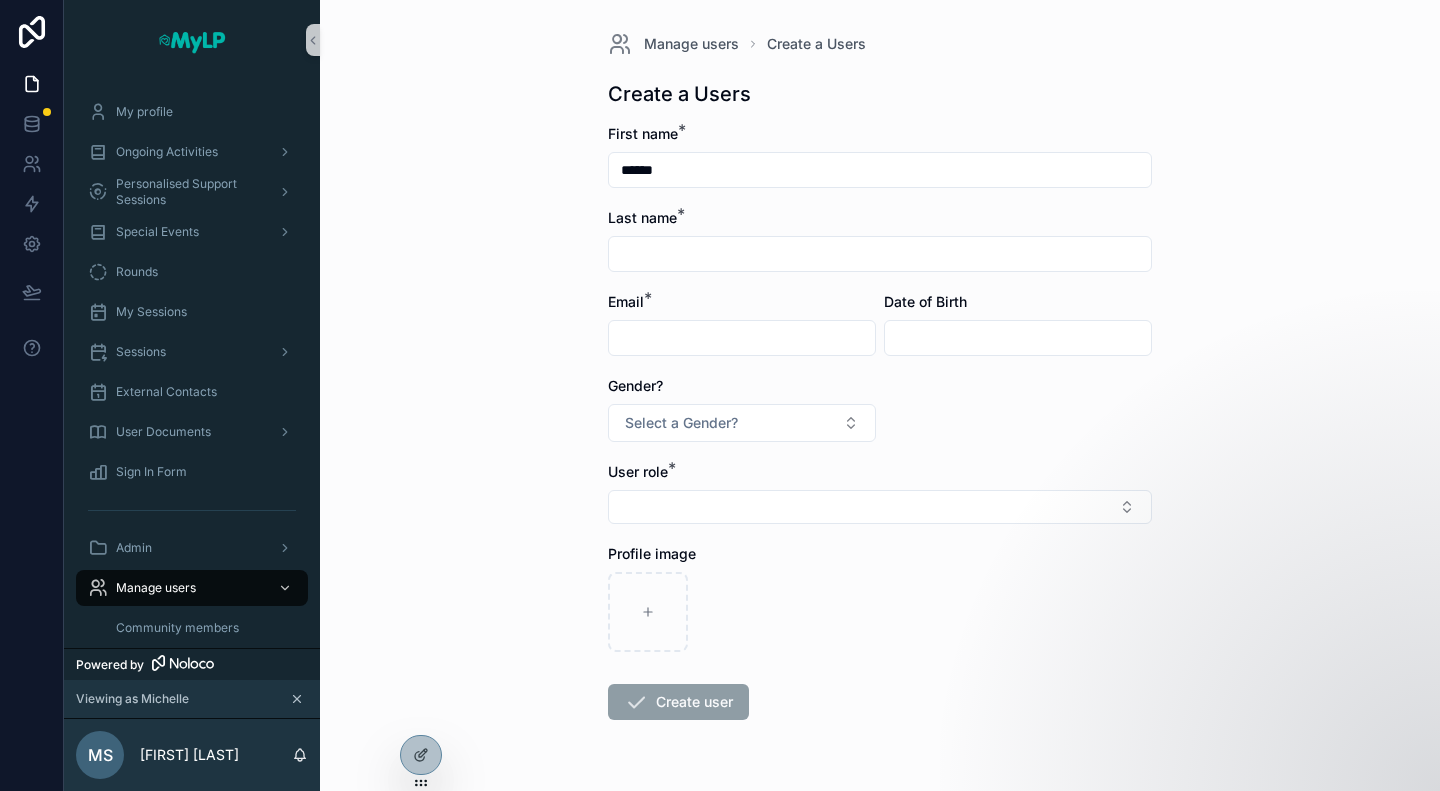 type on "*****" 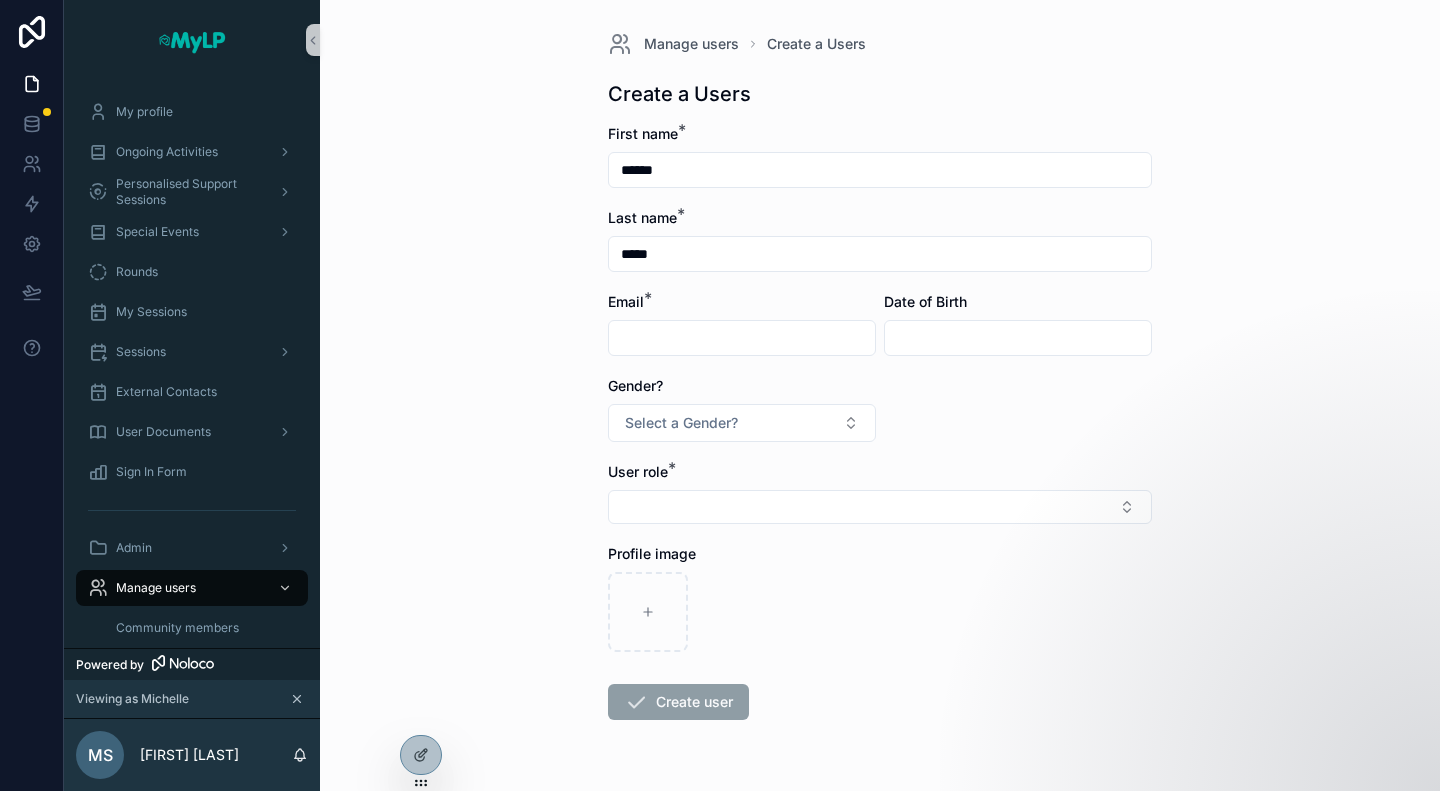 type on "*****" 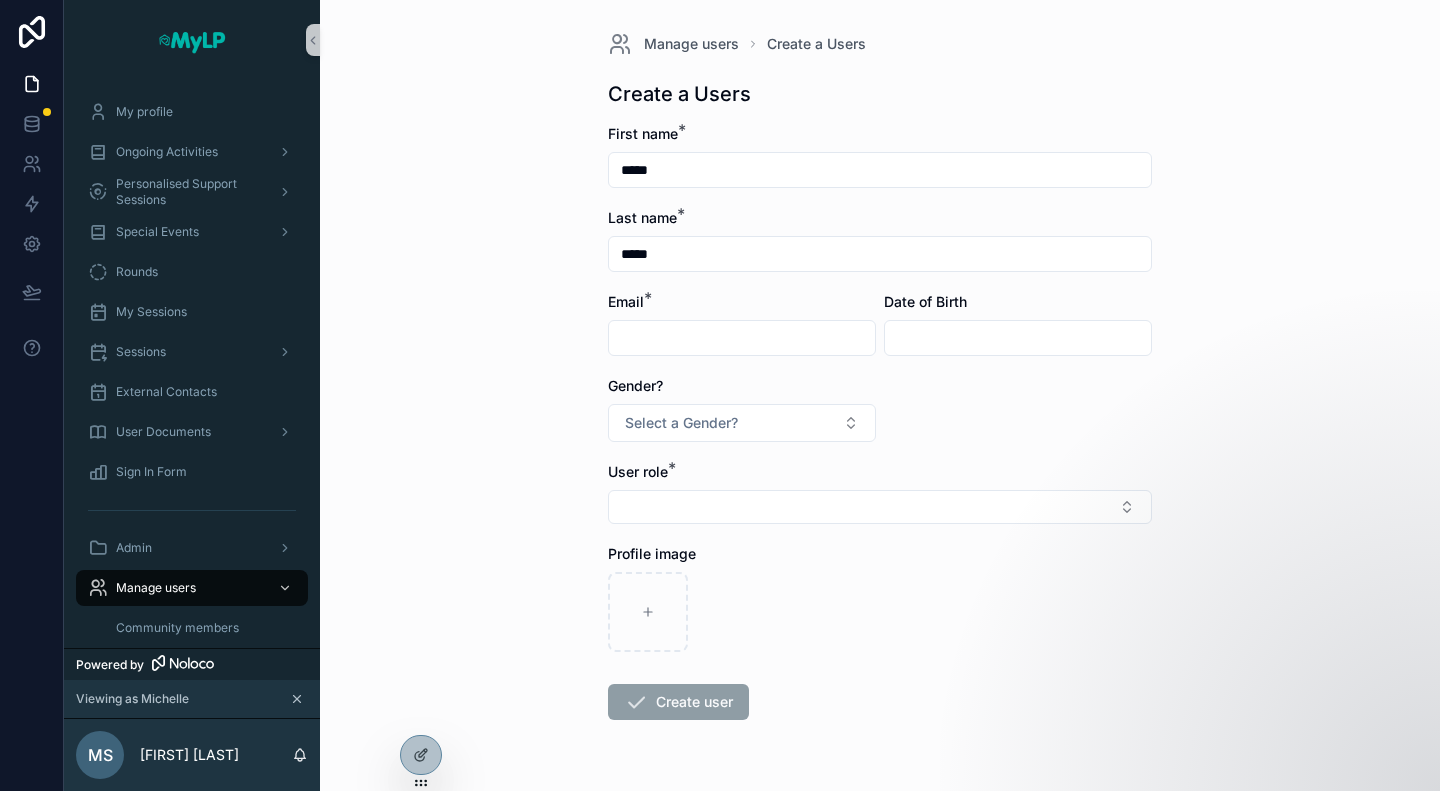 type on "*****" 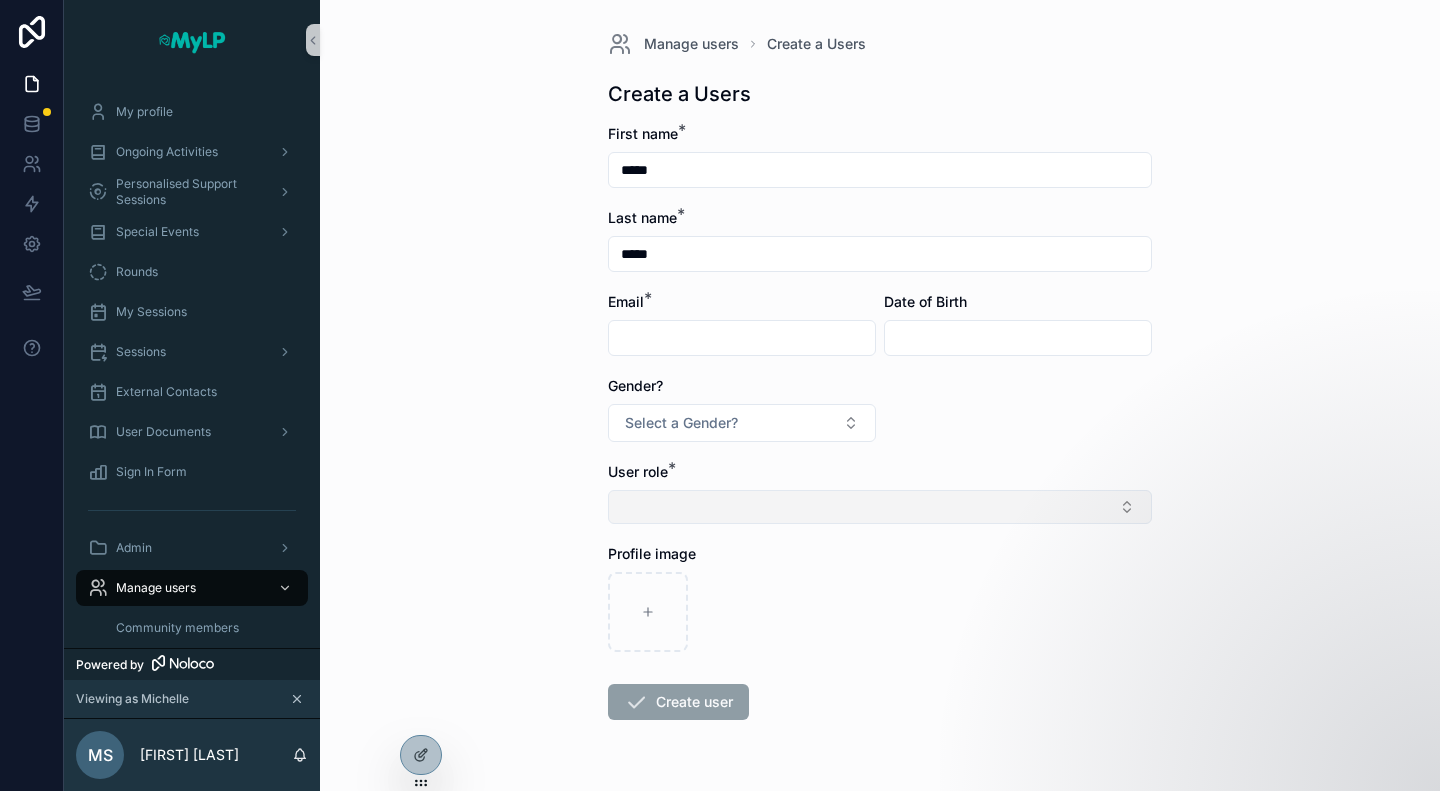 click at bounding box center (880, 507) 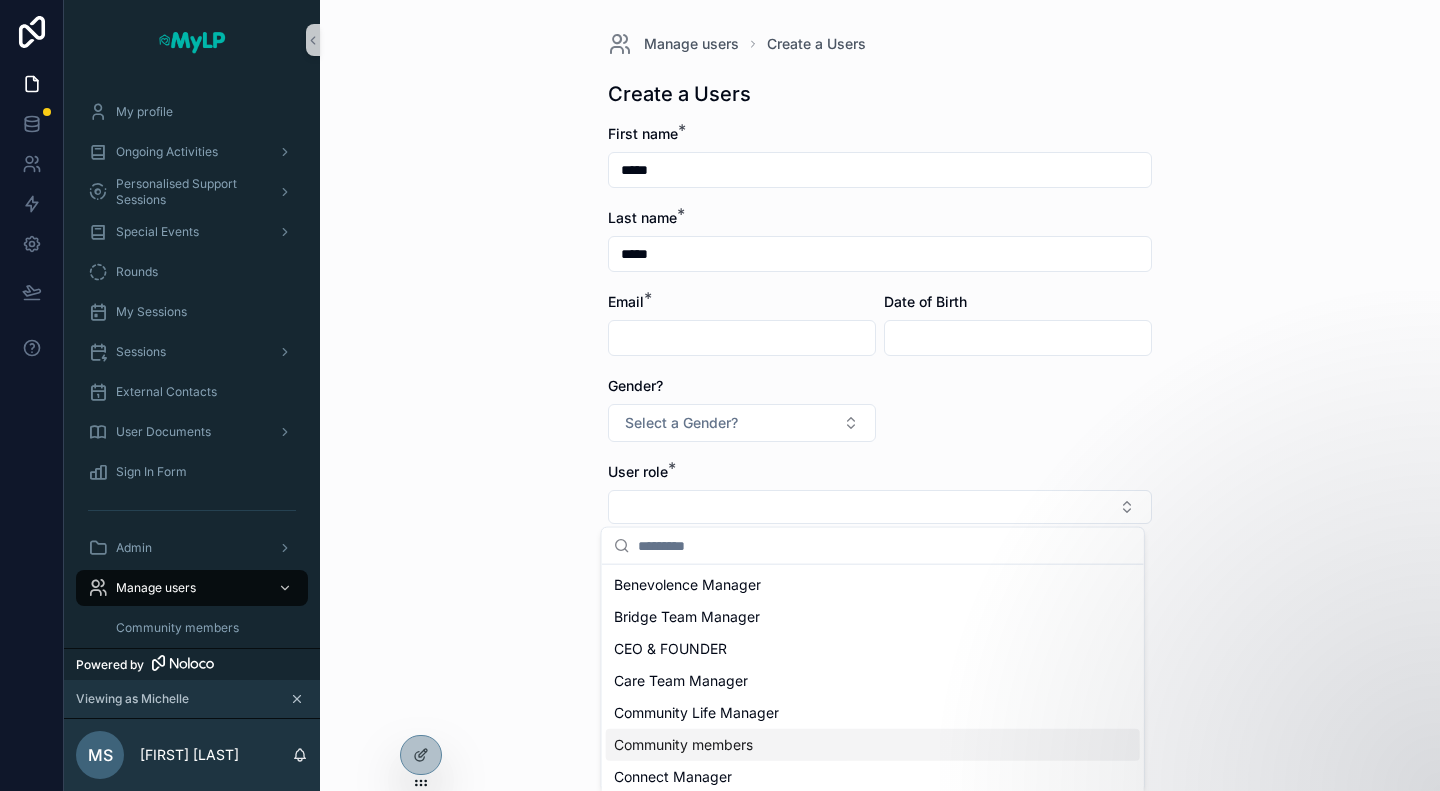 click on "Community members" at bounding box center (683, 745) 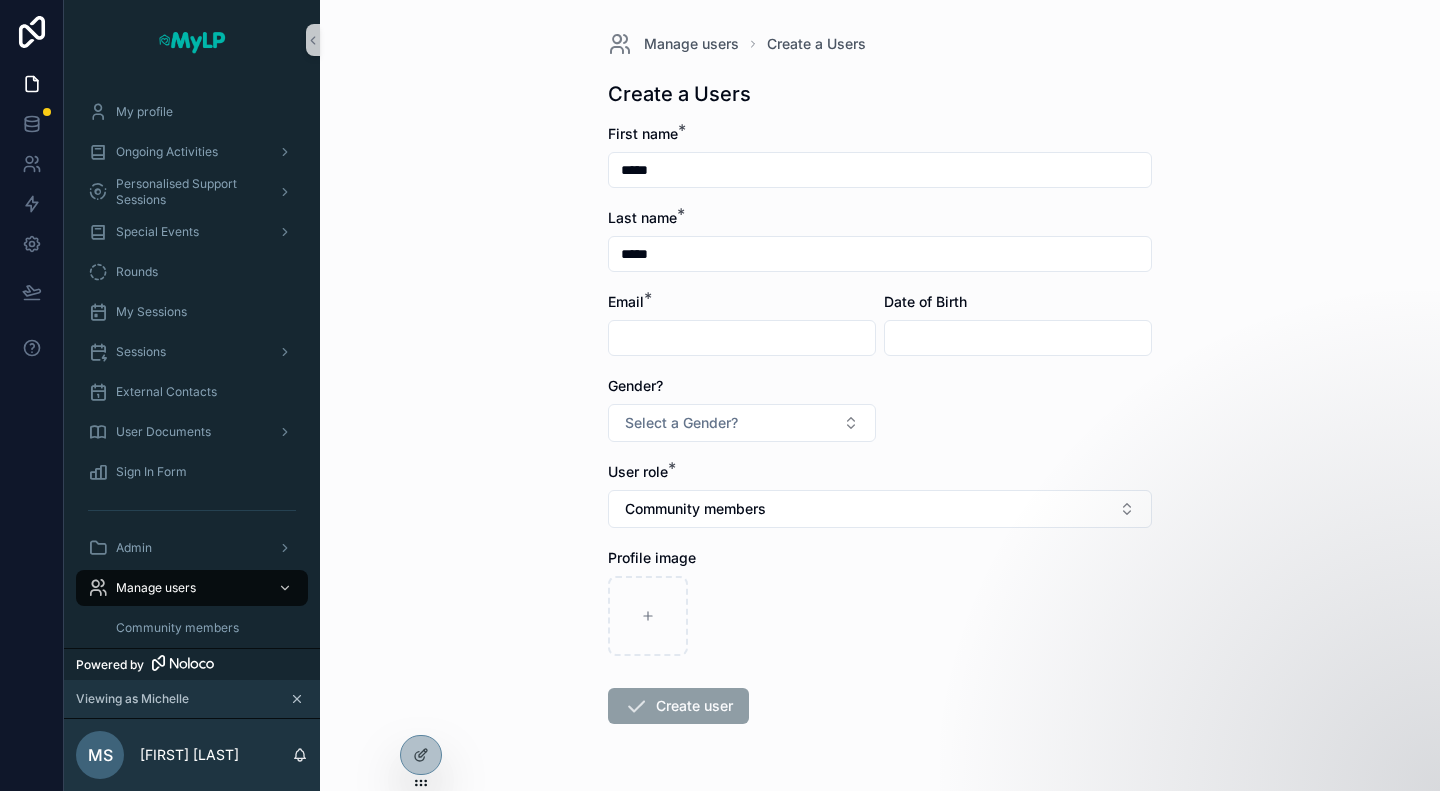 click on "First name * ***** Last name * ***** Email * Date of Birth Gender? Select a Gender? User role * Community members Profile image Create user" at bounding box center (880, 488) 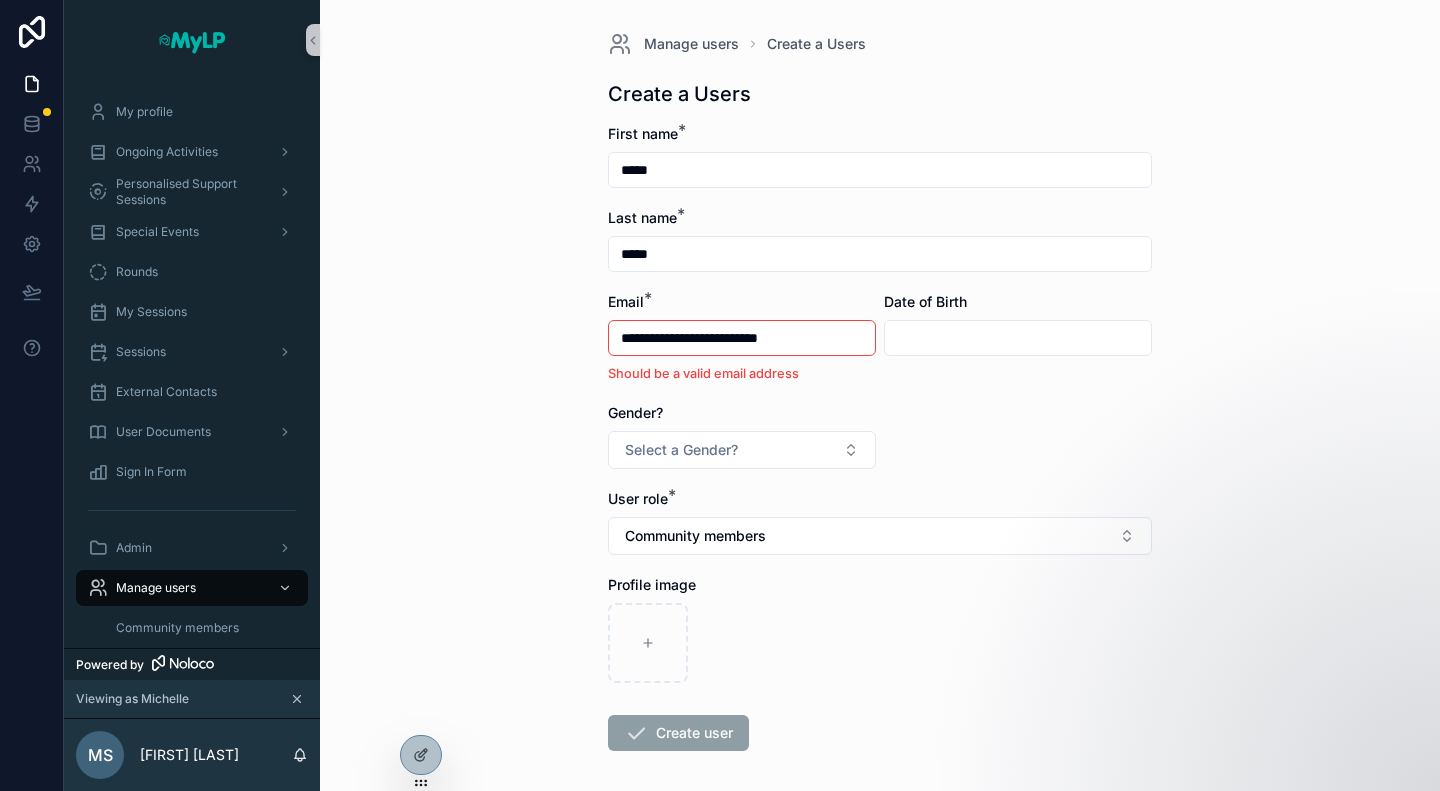 drag, startPoint x: 730, startPoint y: 333, endPoint x: 763, endPoint y: 353, distance: 38.587563 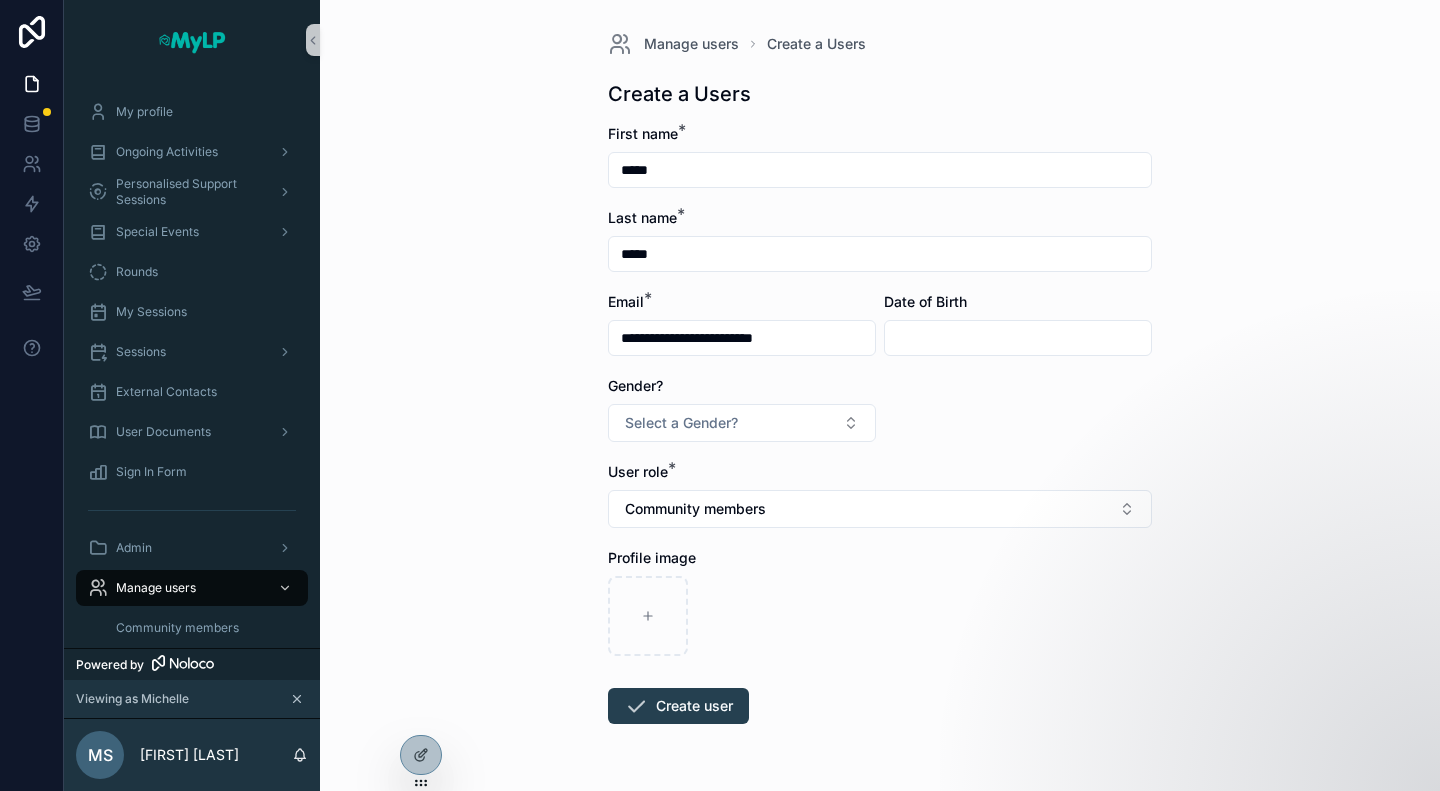 type on "**********" 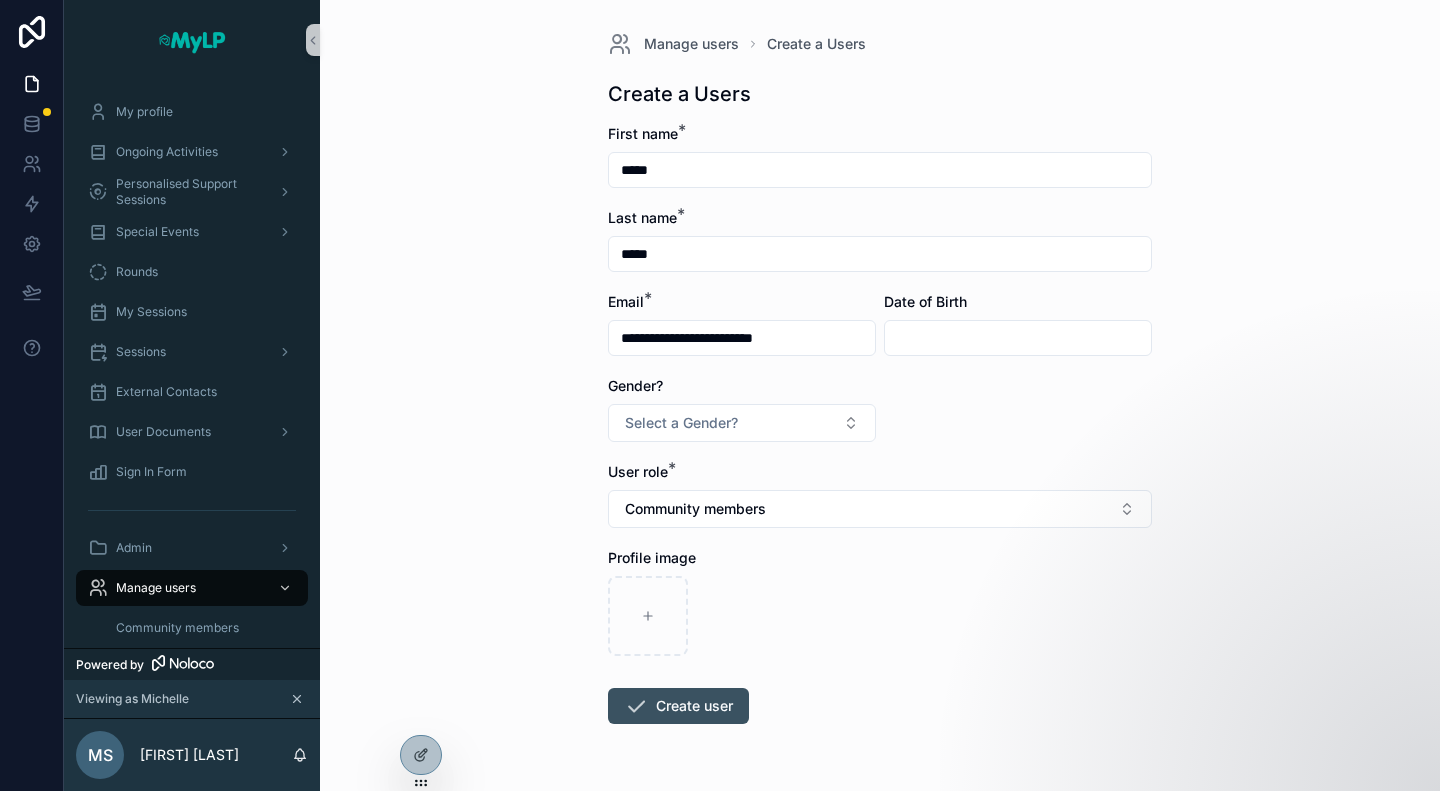 click on "Create user" at bounding box center (678, 706) 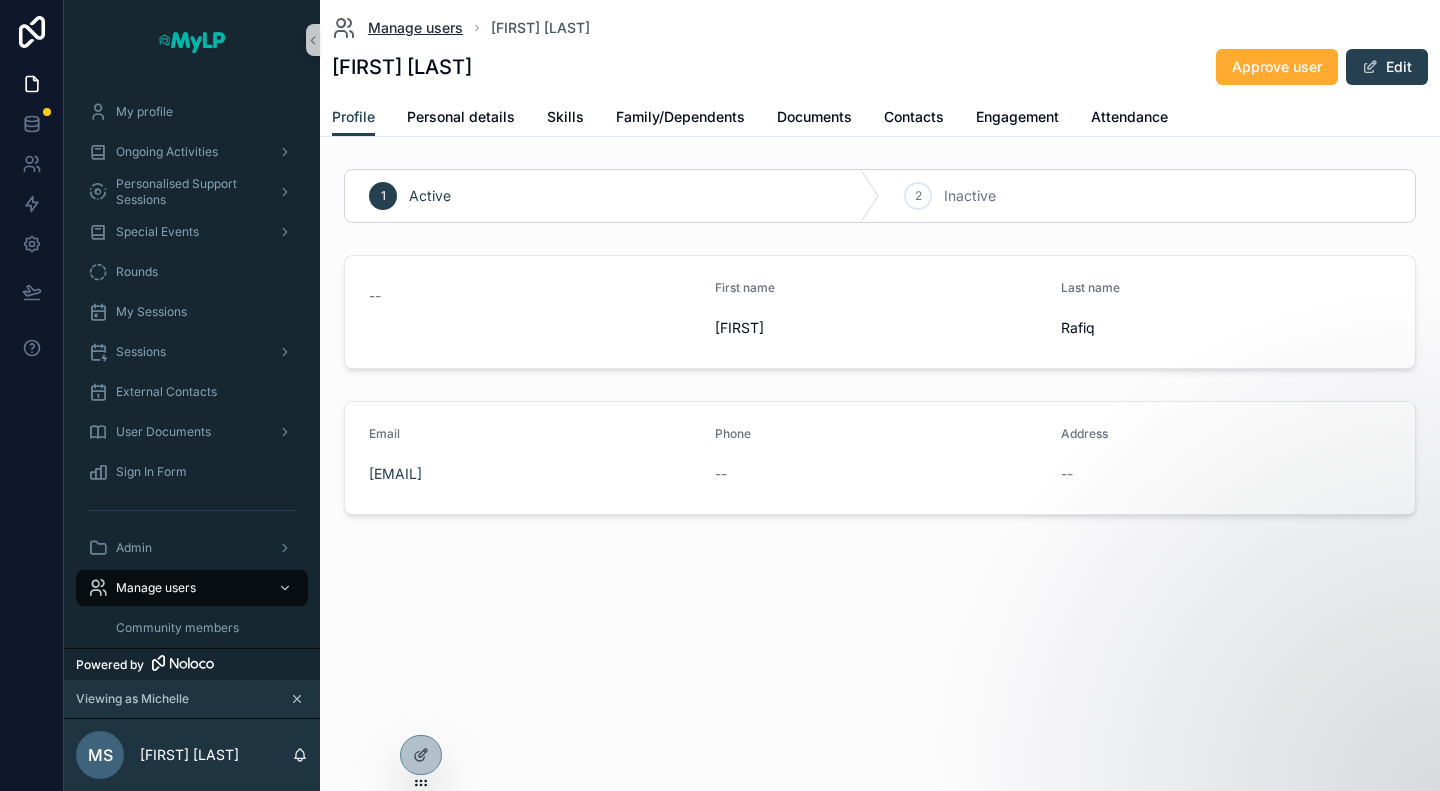 click on "Manage users" at bounding box center (415, 28) 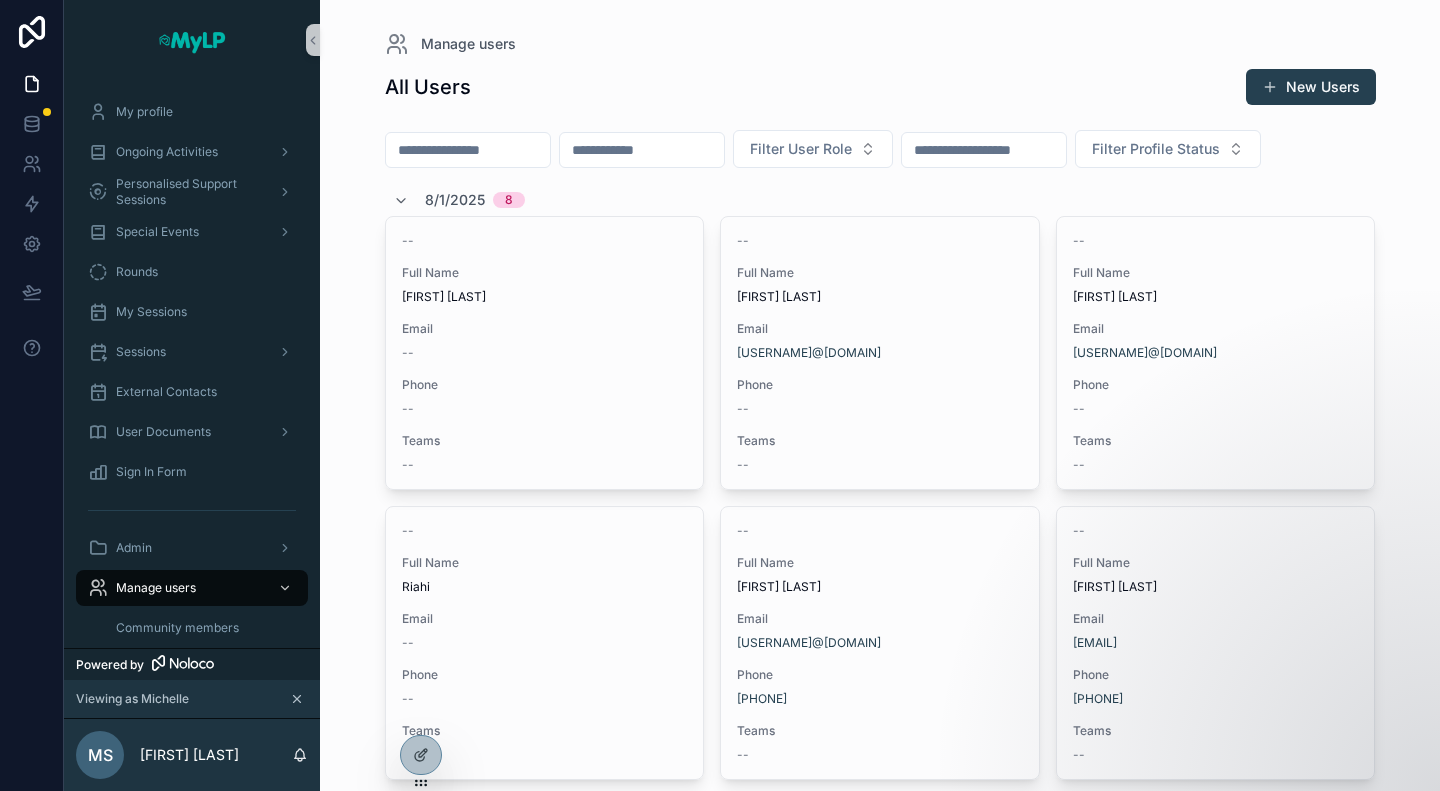 click at bounding box center [642, 150] 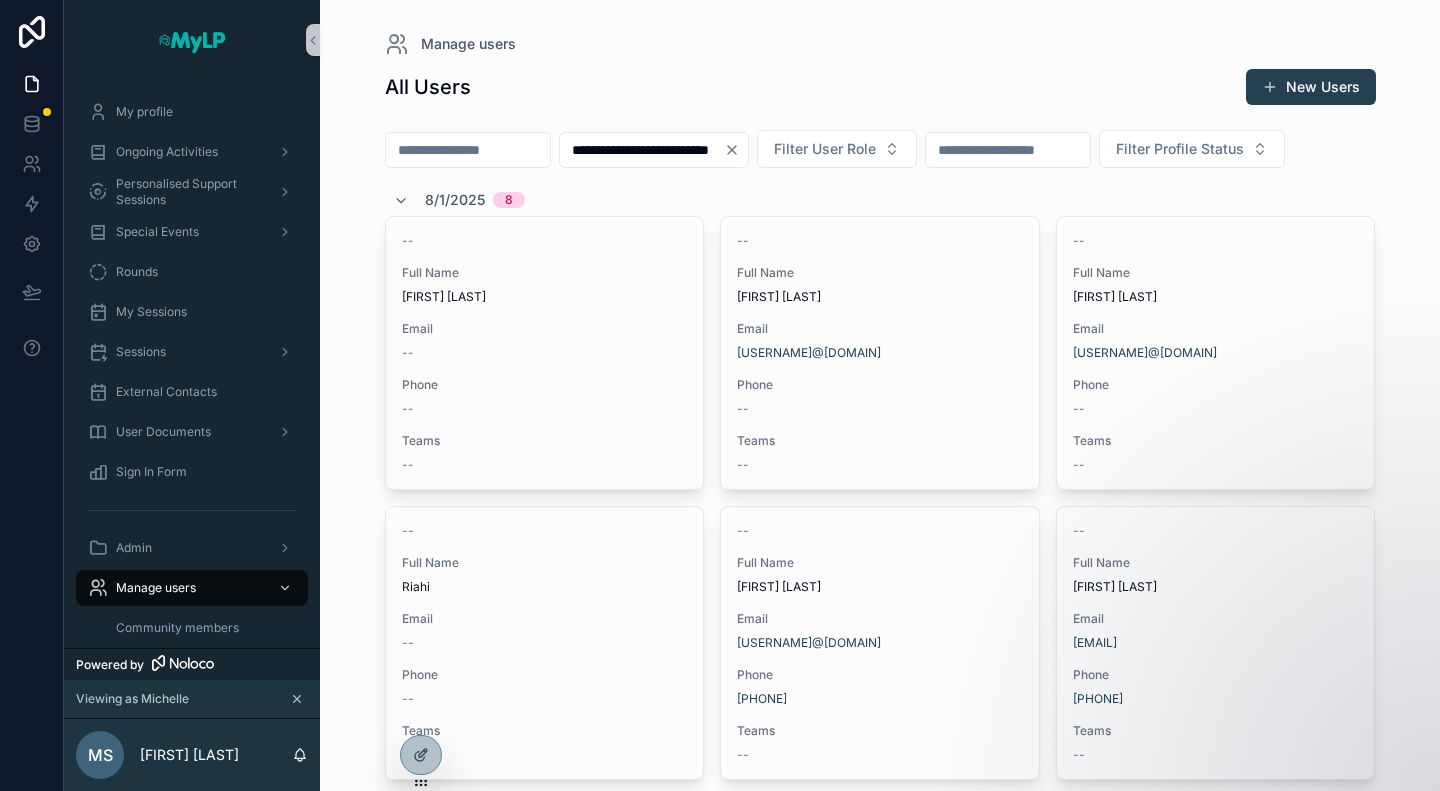 scroll, scrollTop: 0, scrollLeft: 16, axis: horizontal 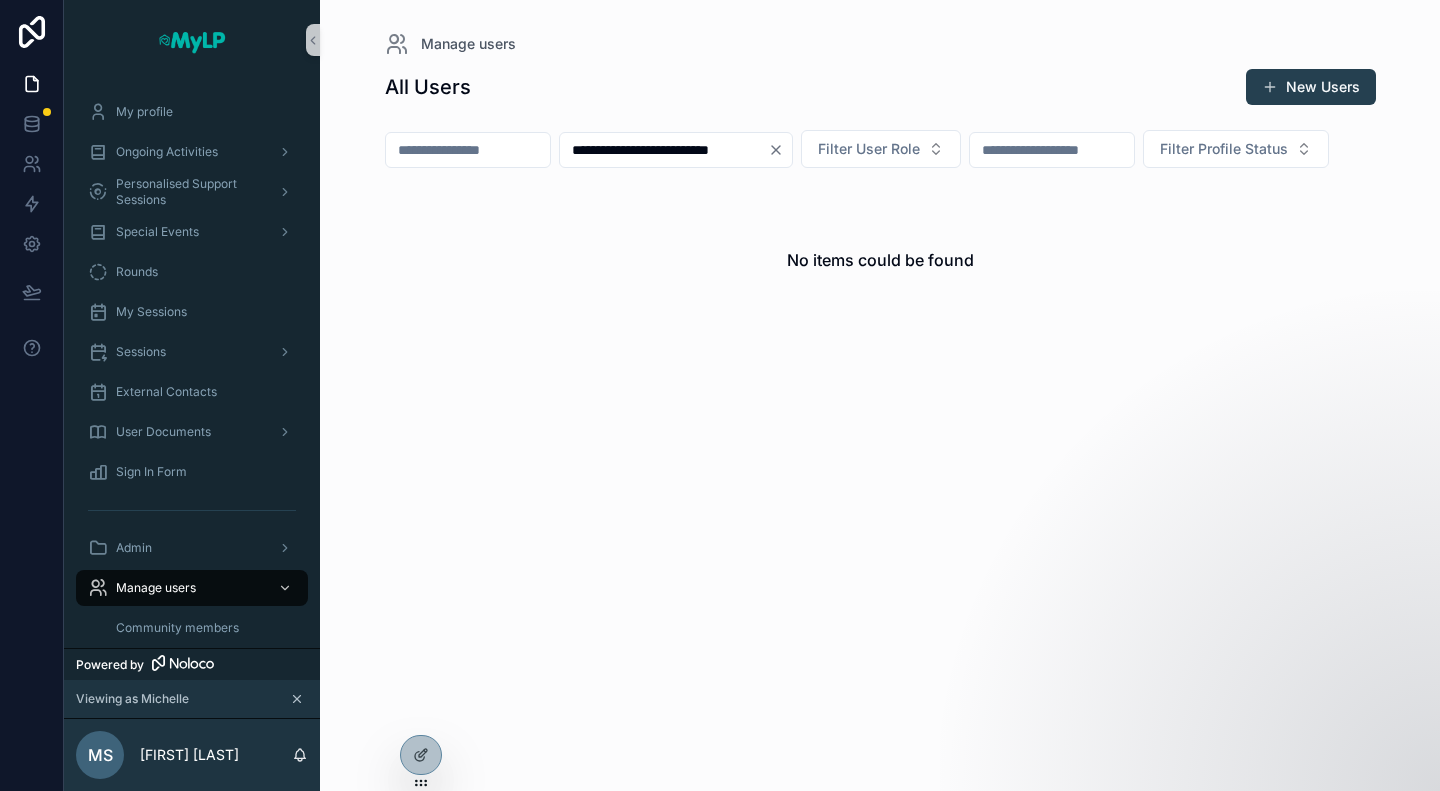 click on "**********" at bounding box center (664, 150) 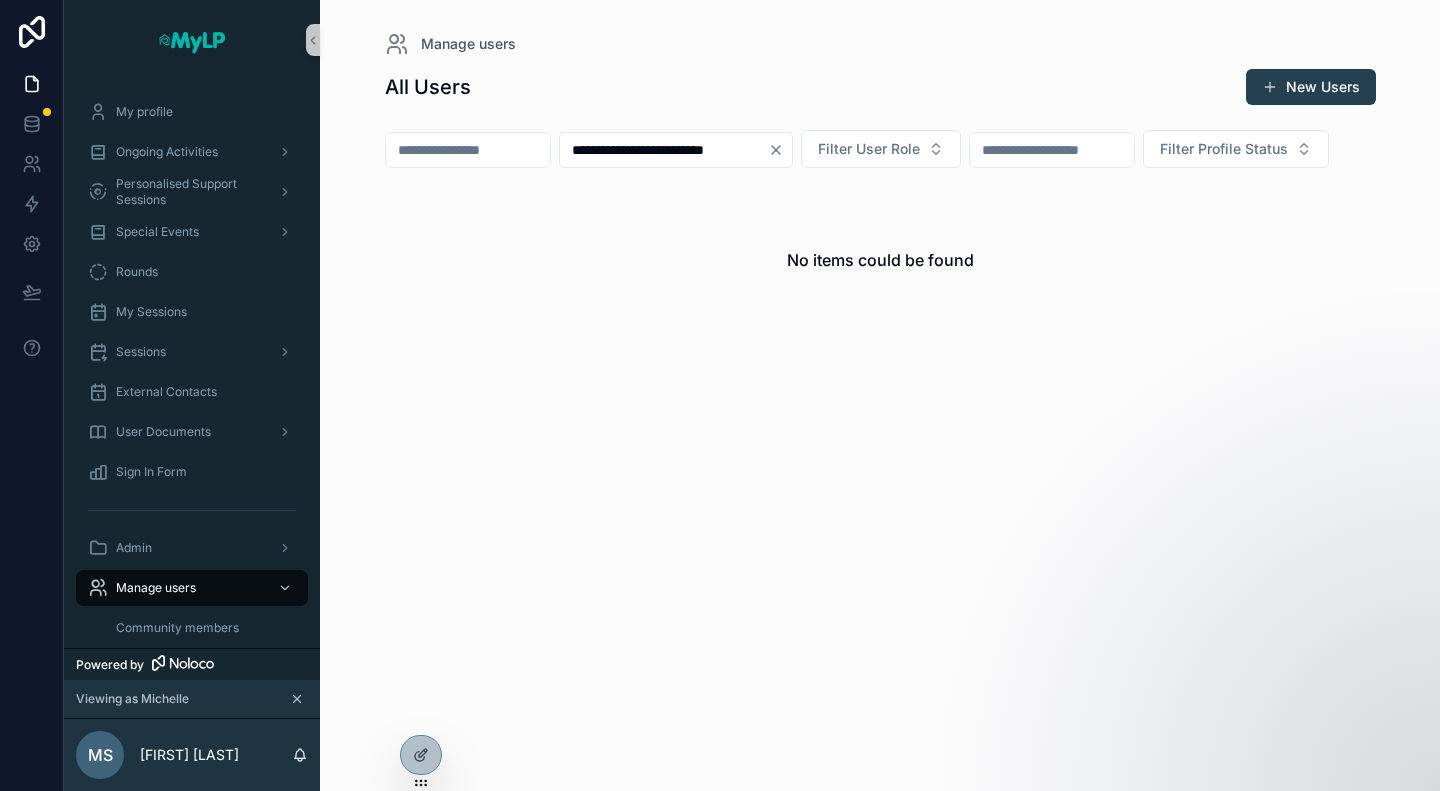 scroll, scrollTop: 0, scrollLeft: 12, axis: horizontal 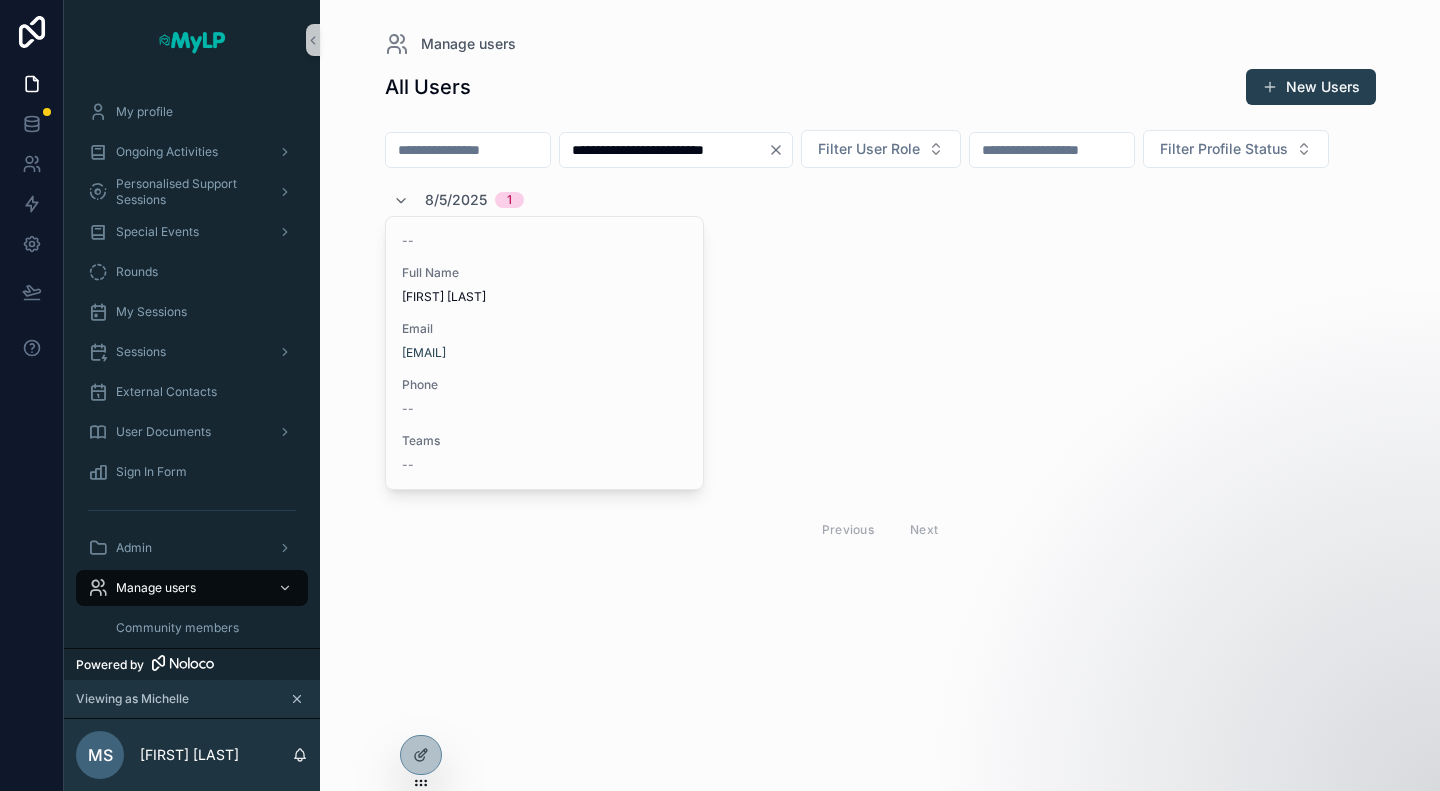 type on "**********" 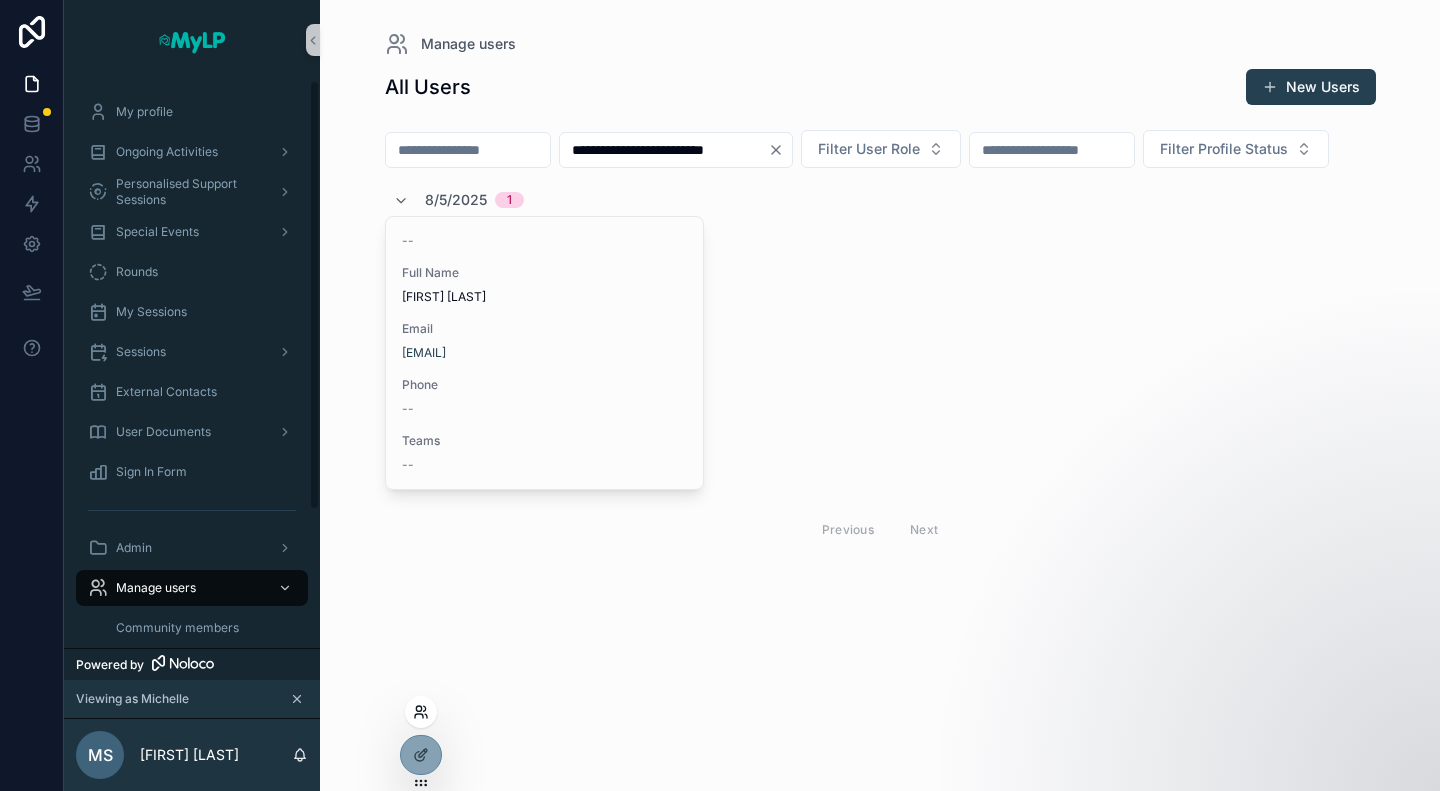 click 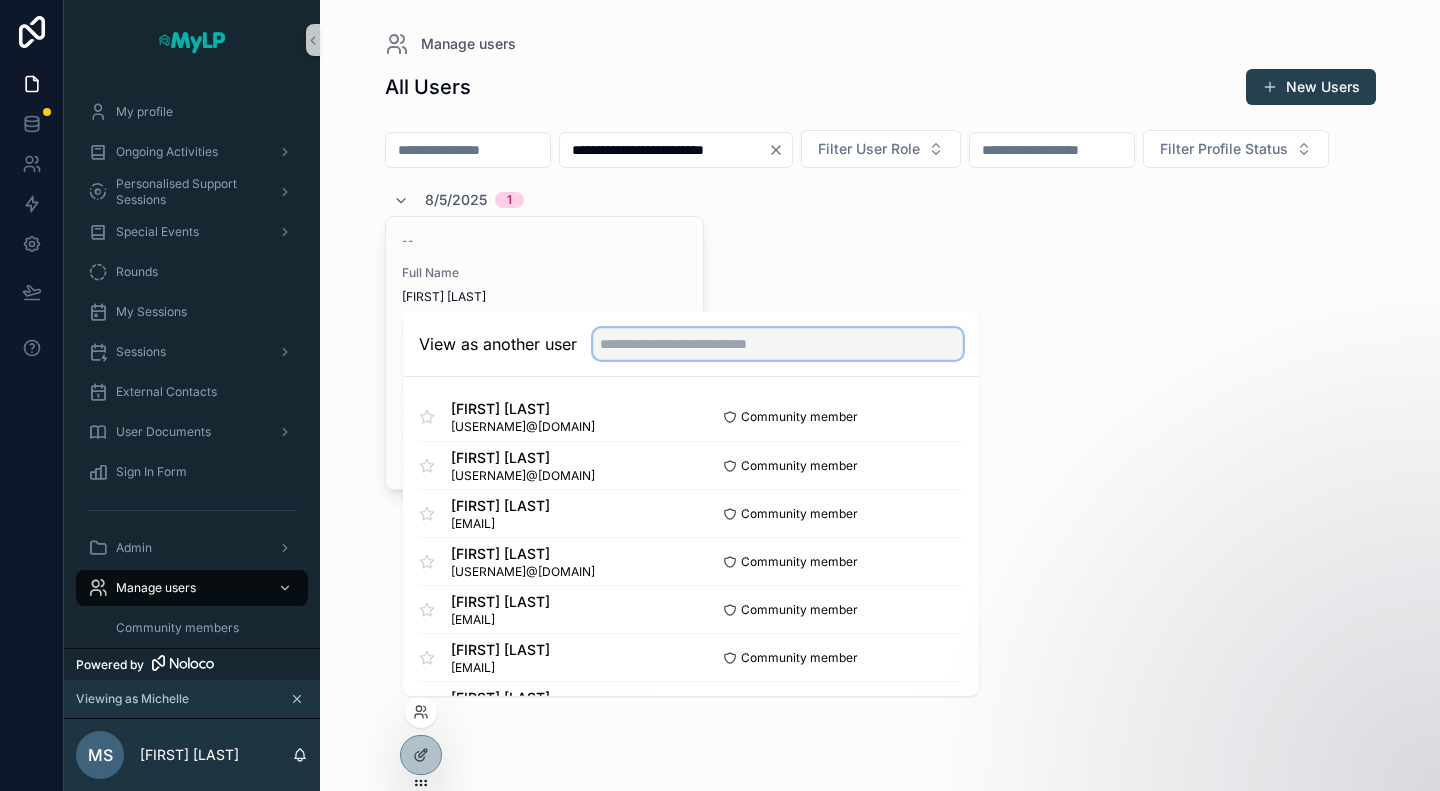 click at bounding box center [778, 344] 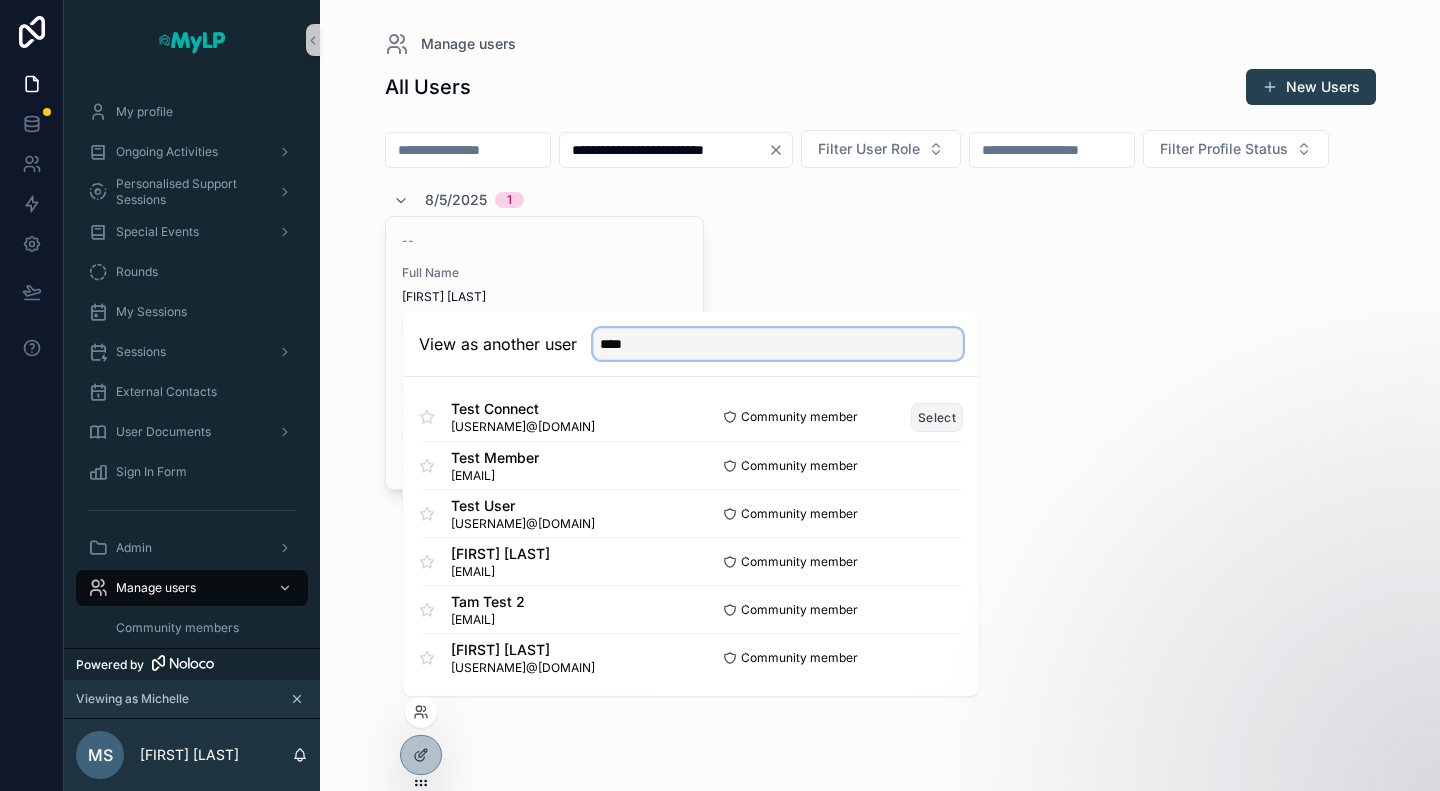 type on "****" 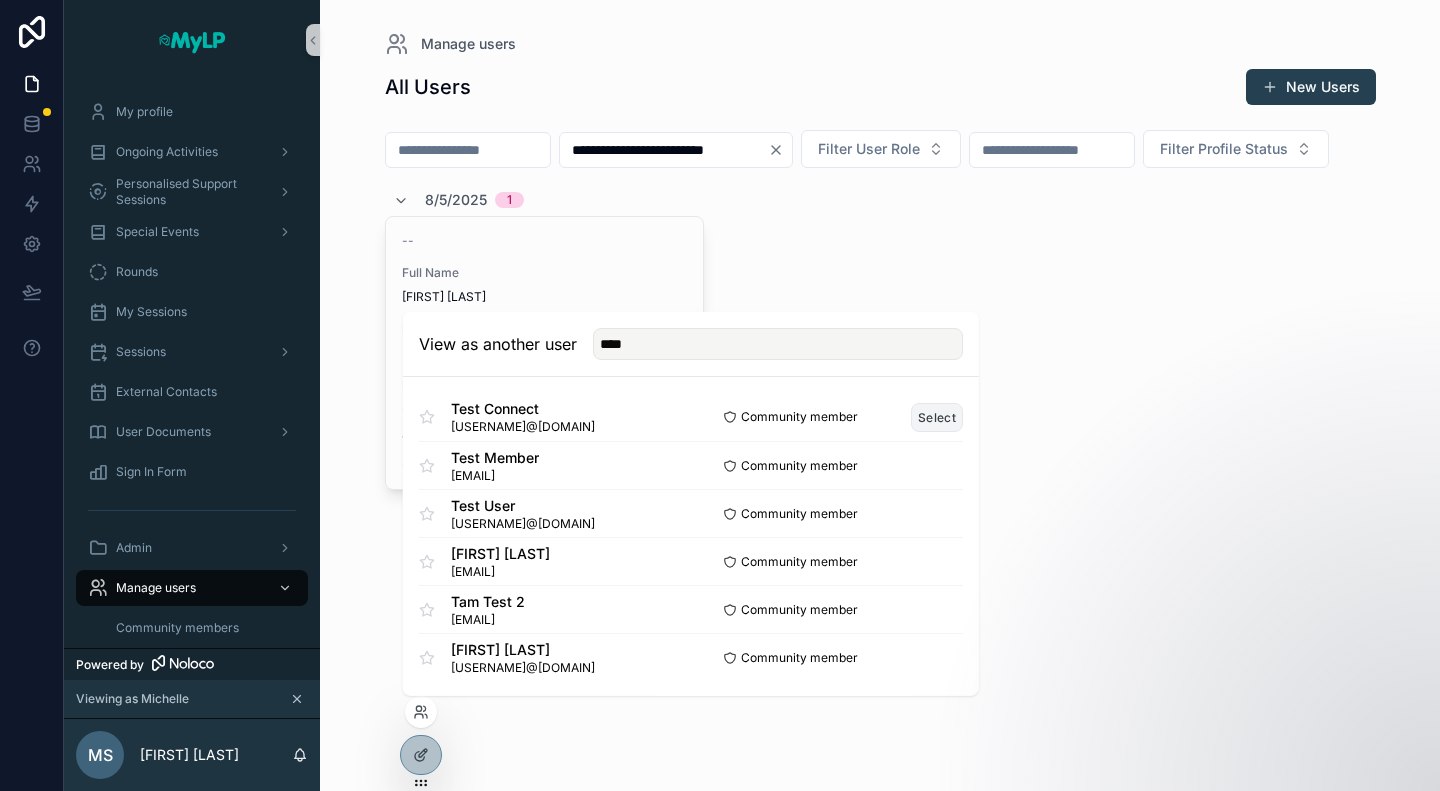 click on "Select" at bounding box center (937, 416) 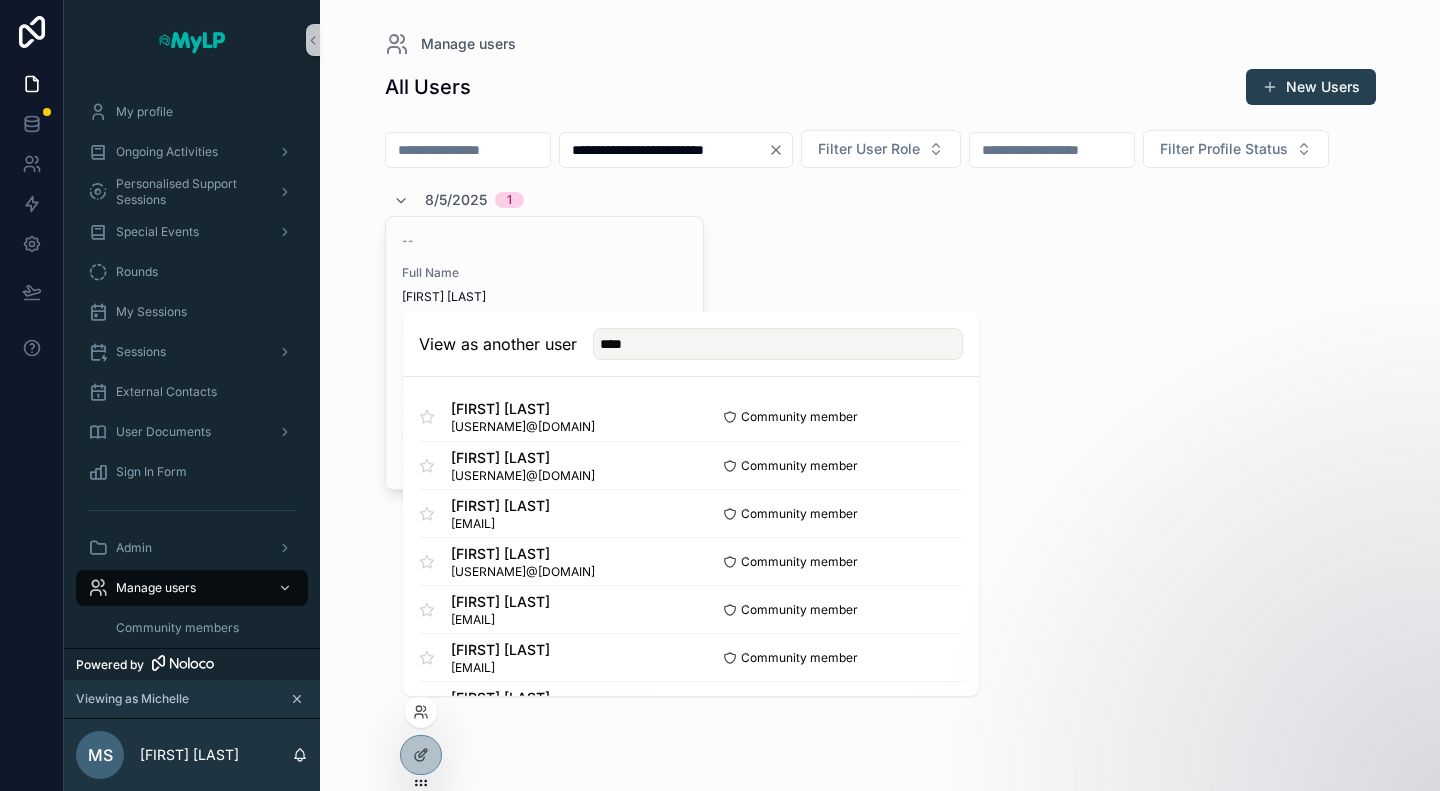 type 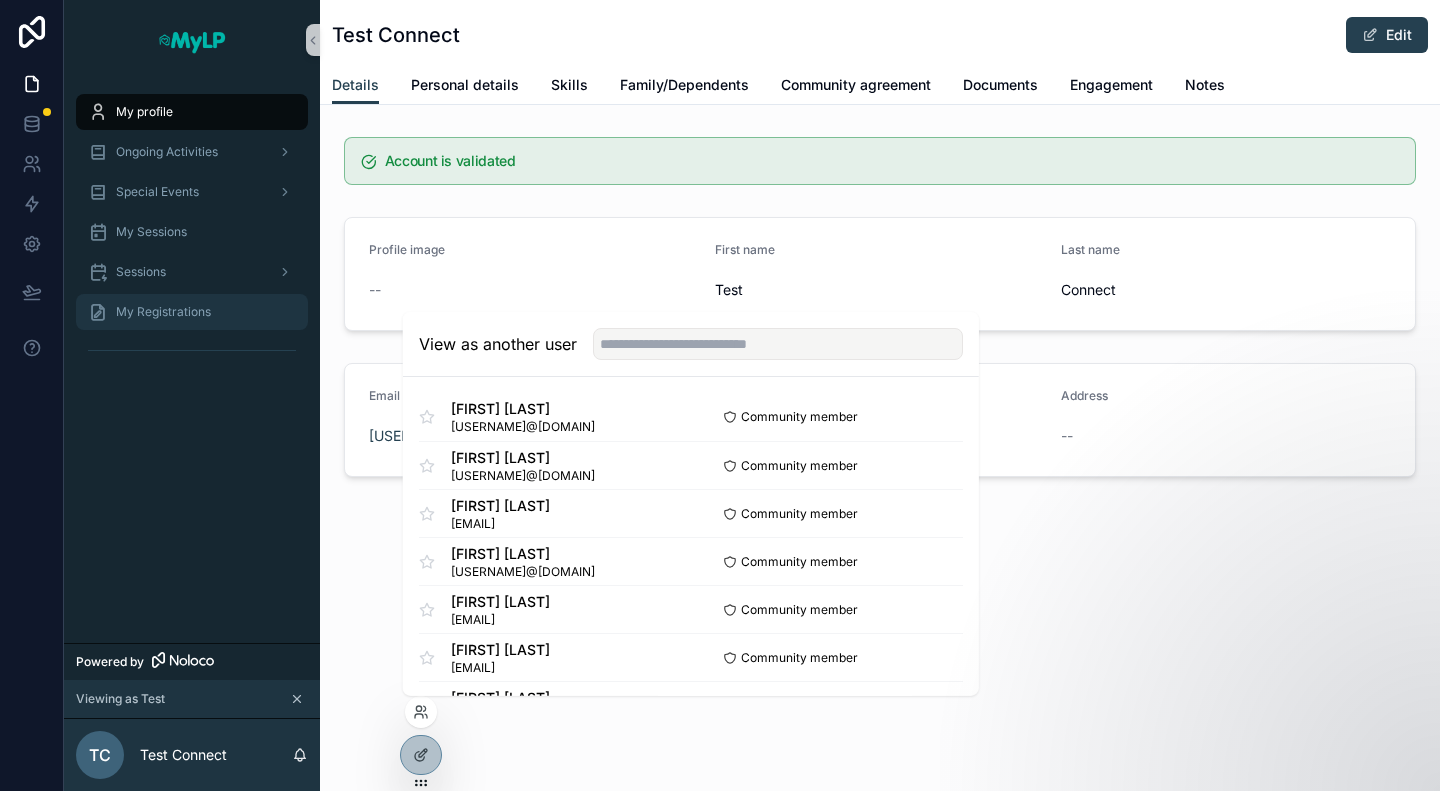 click on "My Registrations" at bounding box center [163, 312] 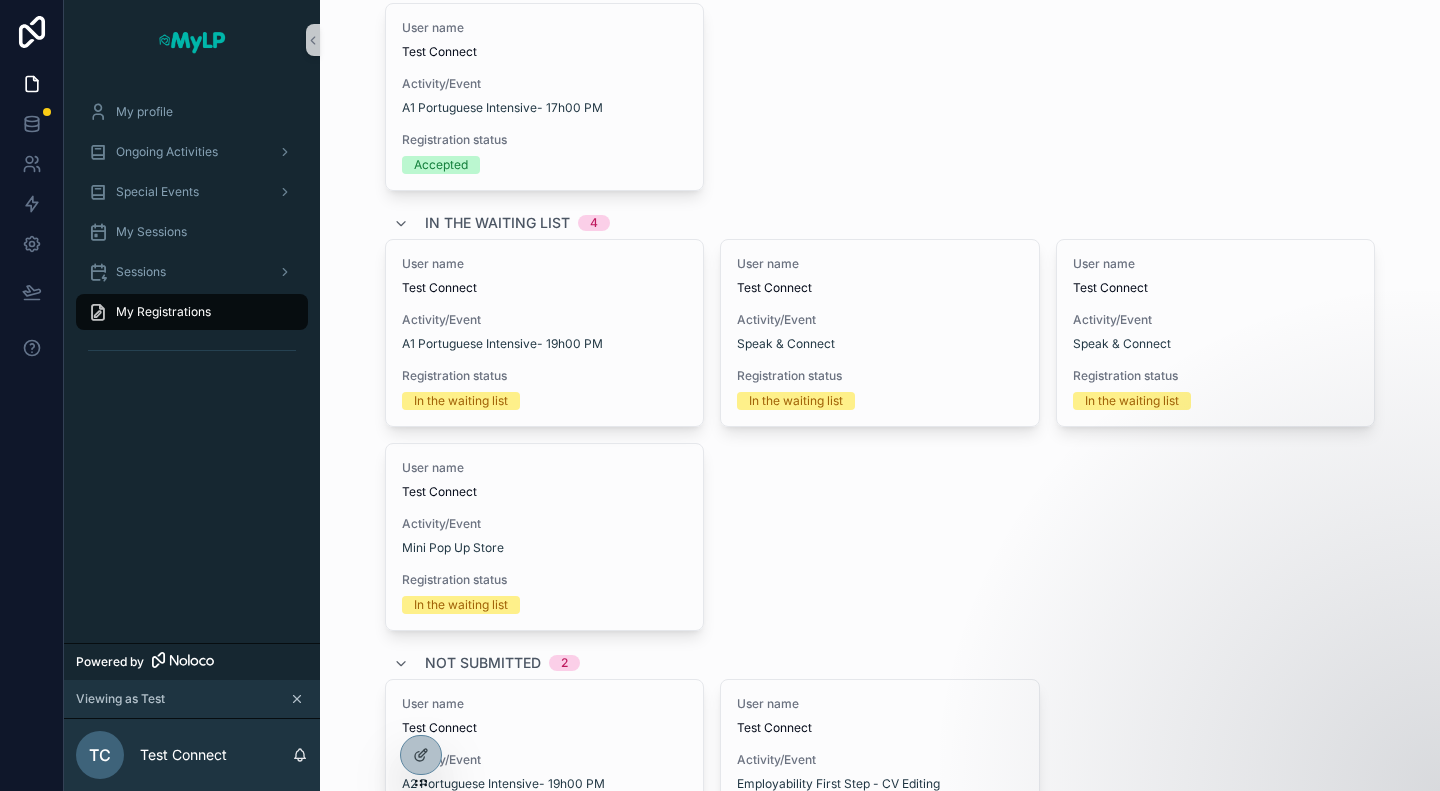 scroll, scrollTop: 351, scrollLeft: 0, axis: vertical 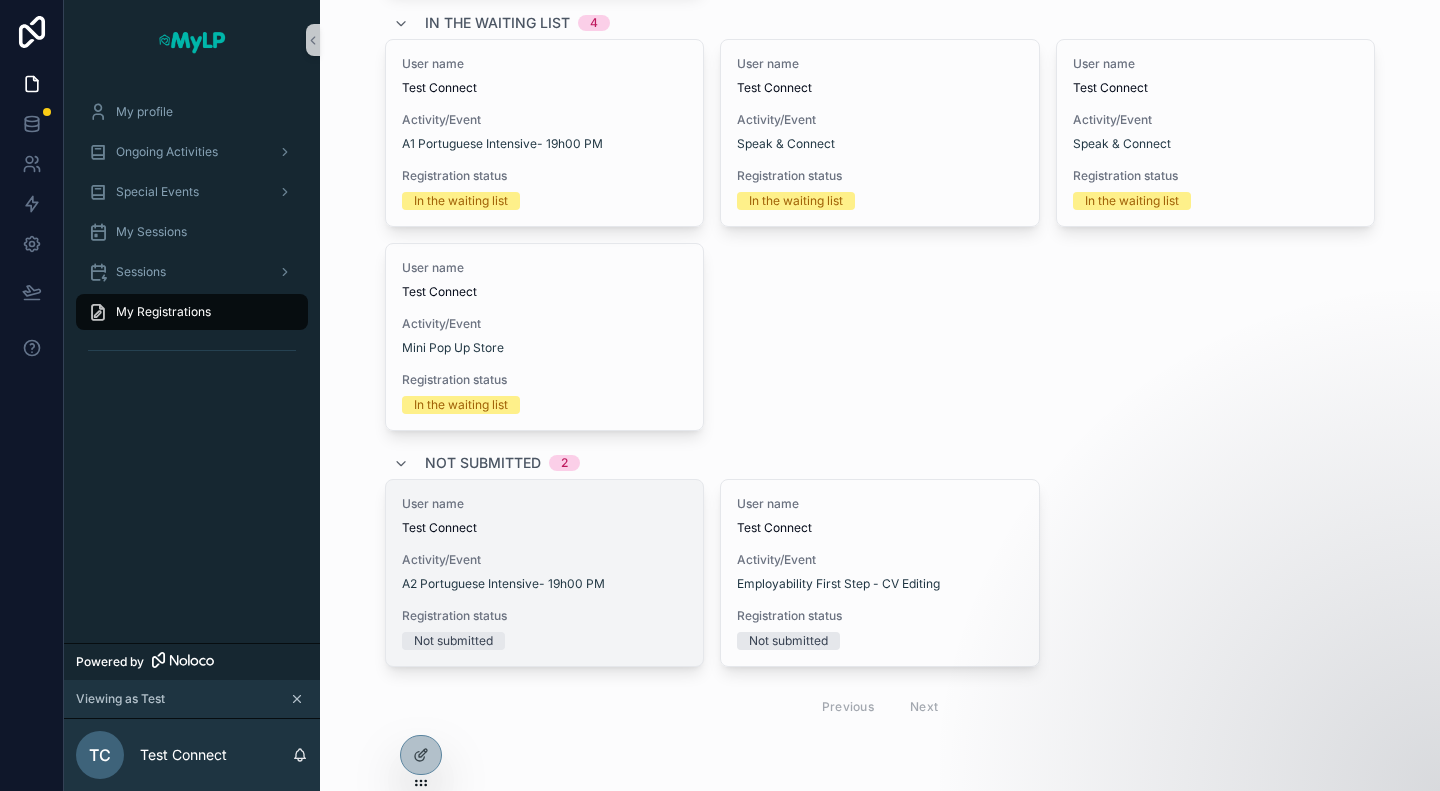 click on "Test Connect" at bounding box center [545, 528] 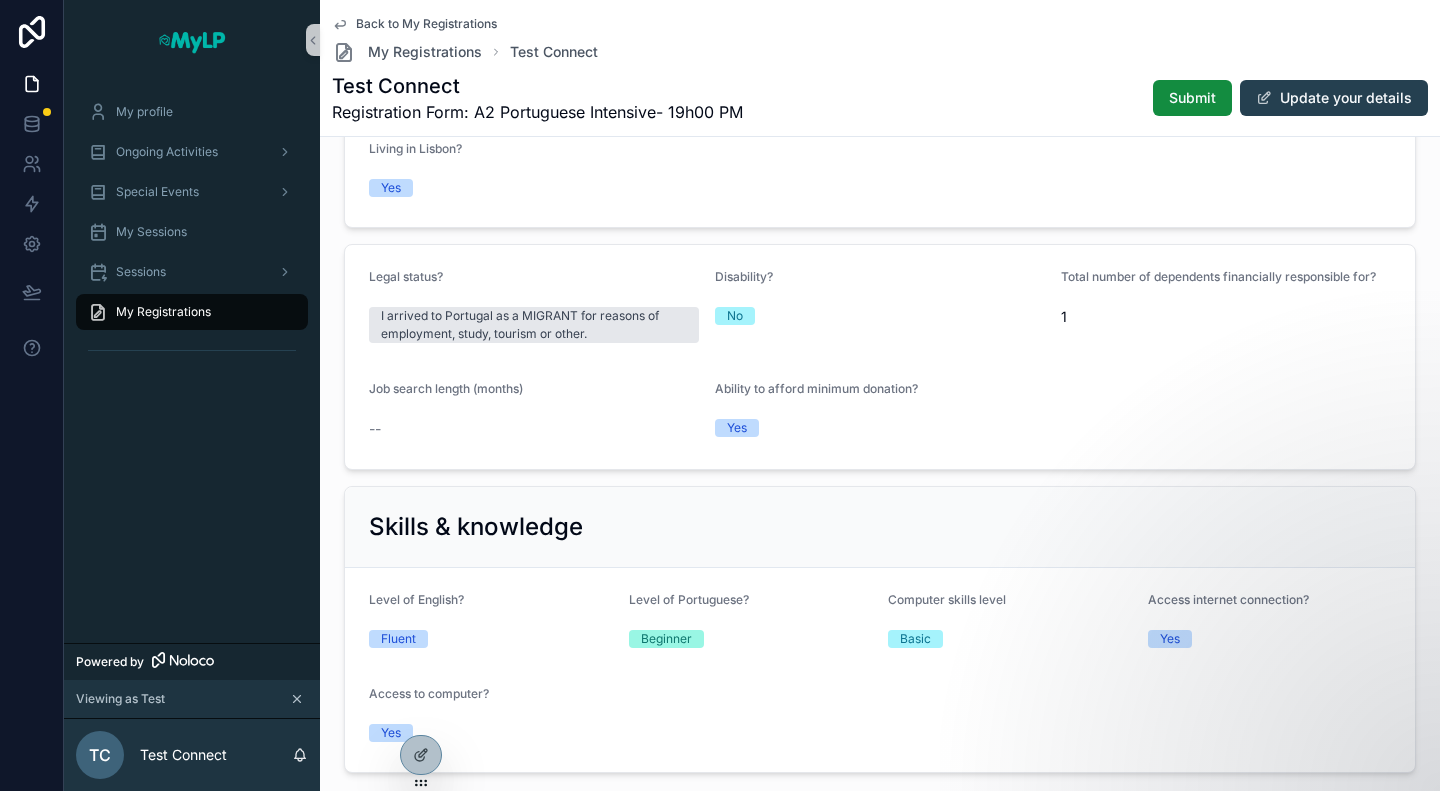 scroll, scrollTop: 864, scrollLeft: 0, axis: vertical 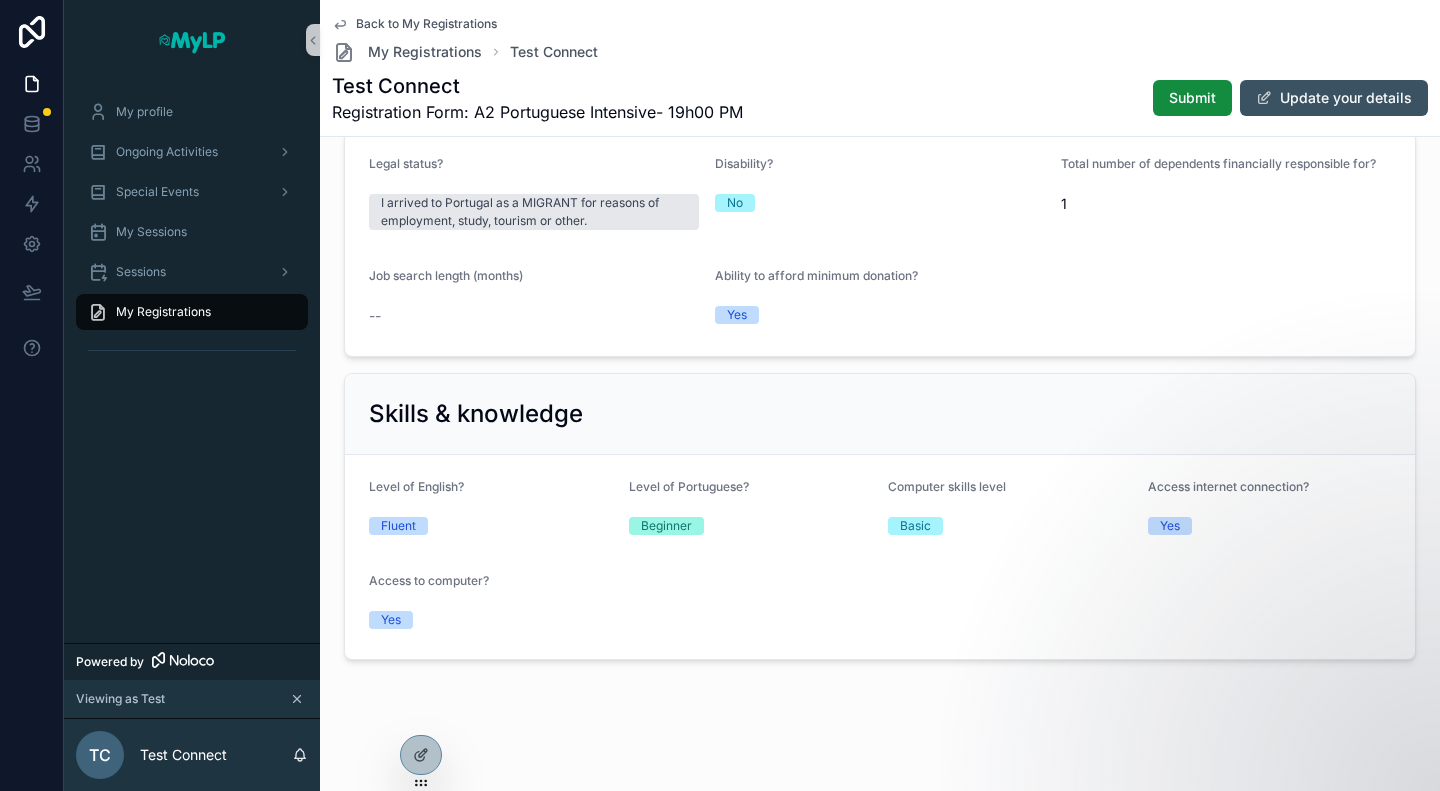 click on "Update your details" at bounding box center (1334, 98) 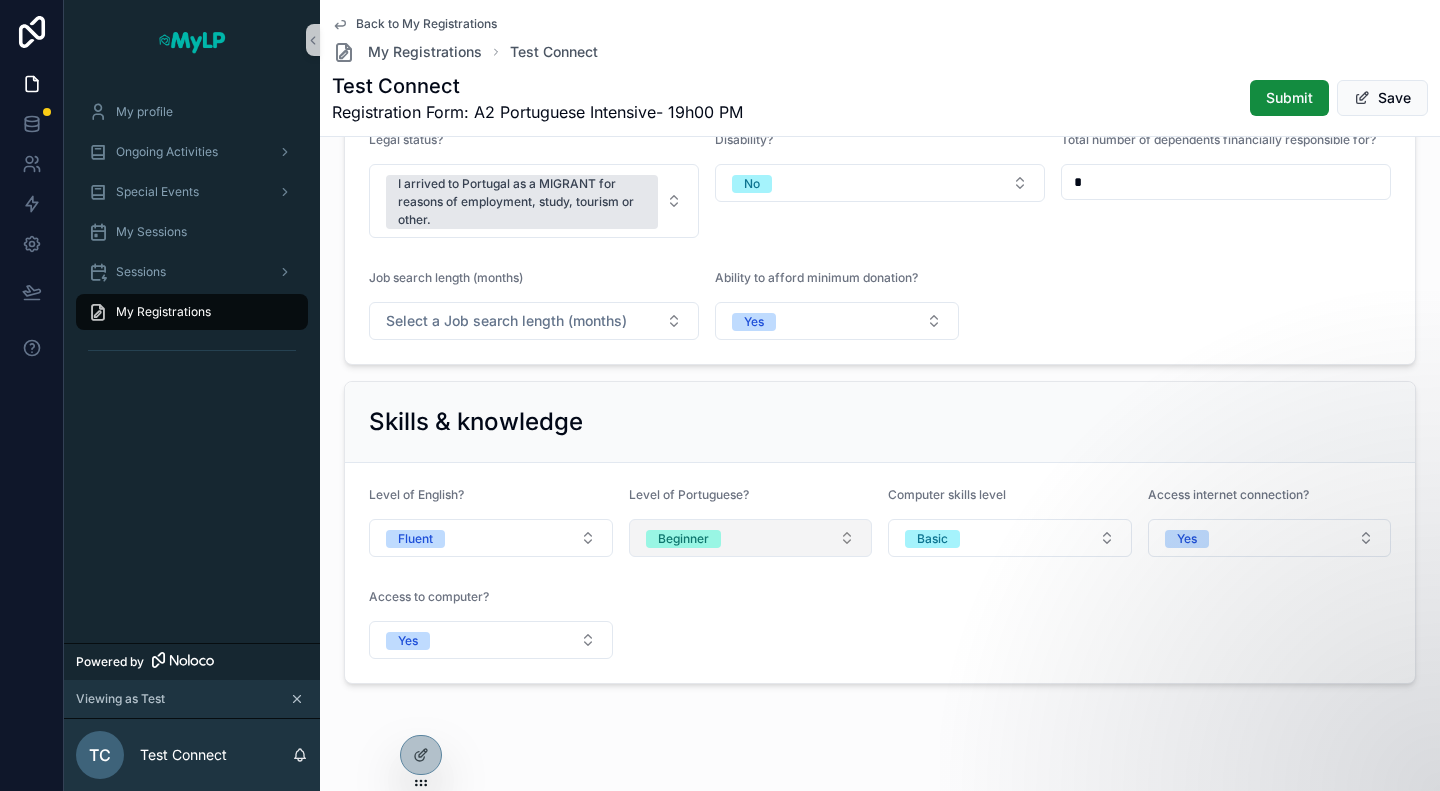 scroll, scrollTop: 930, scrollLeft: 0, axis: vertical 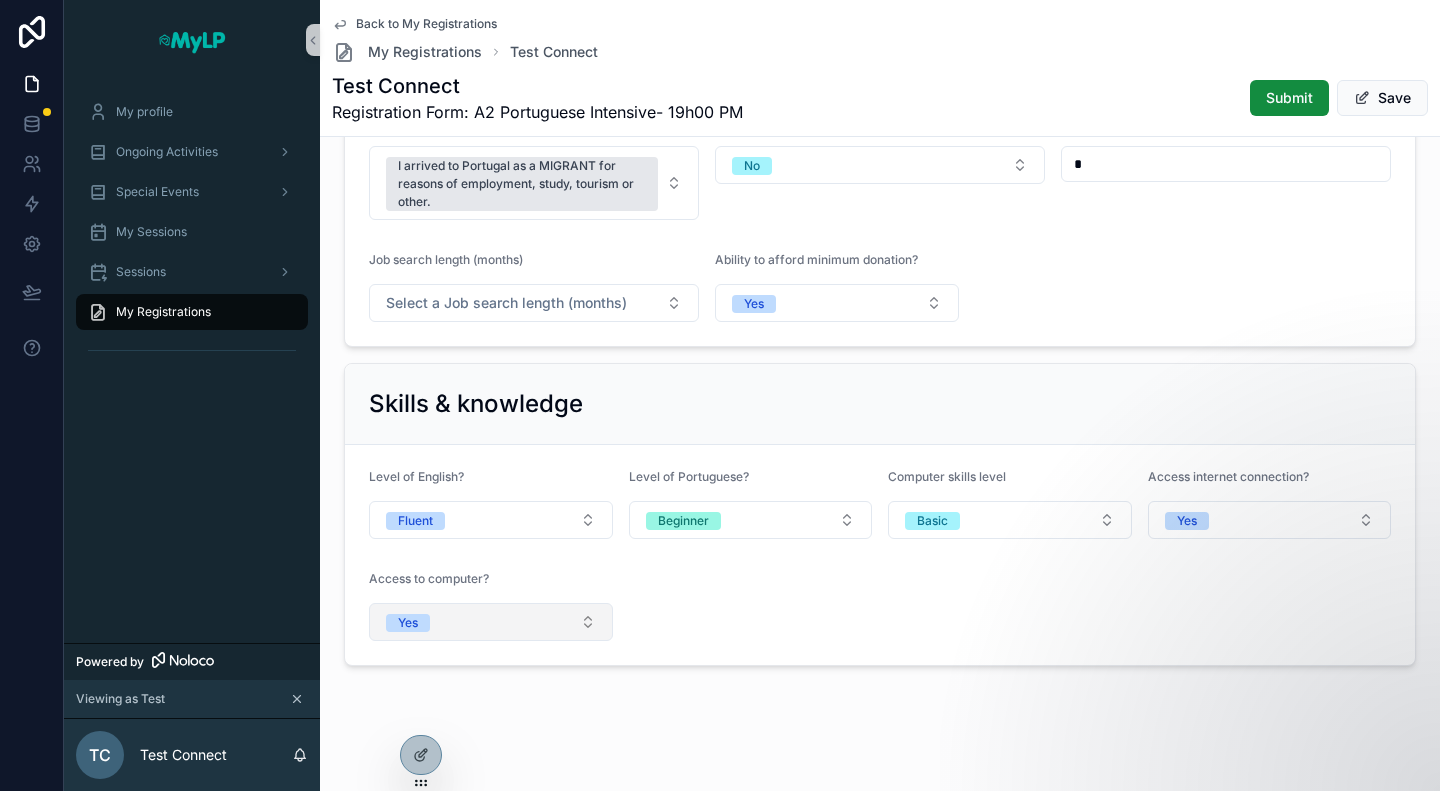 click on "Yes" at bounding box center [491, 622] 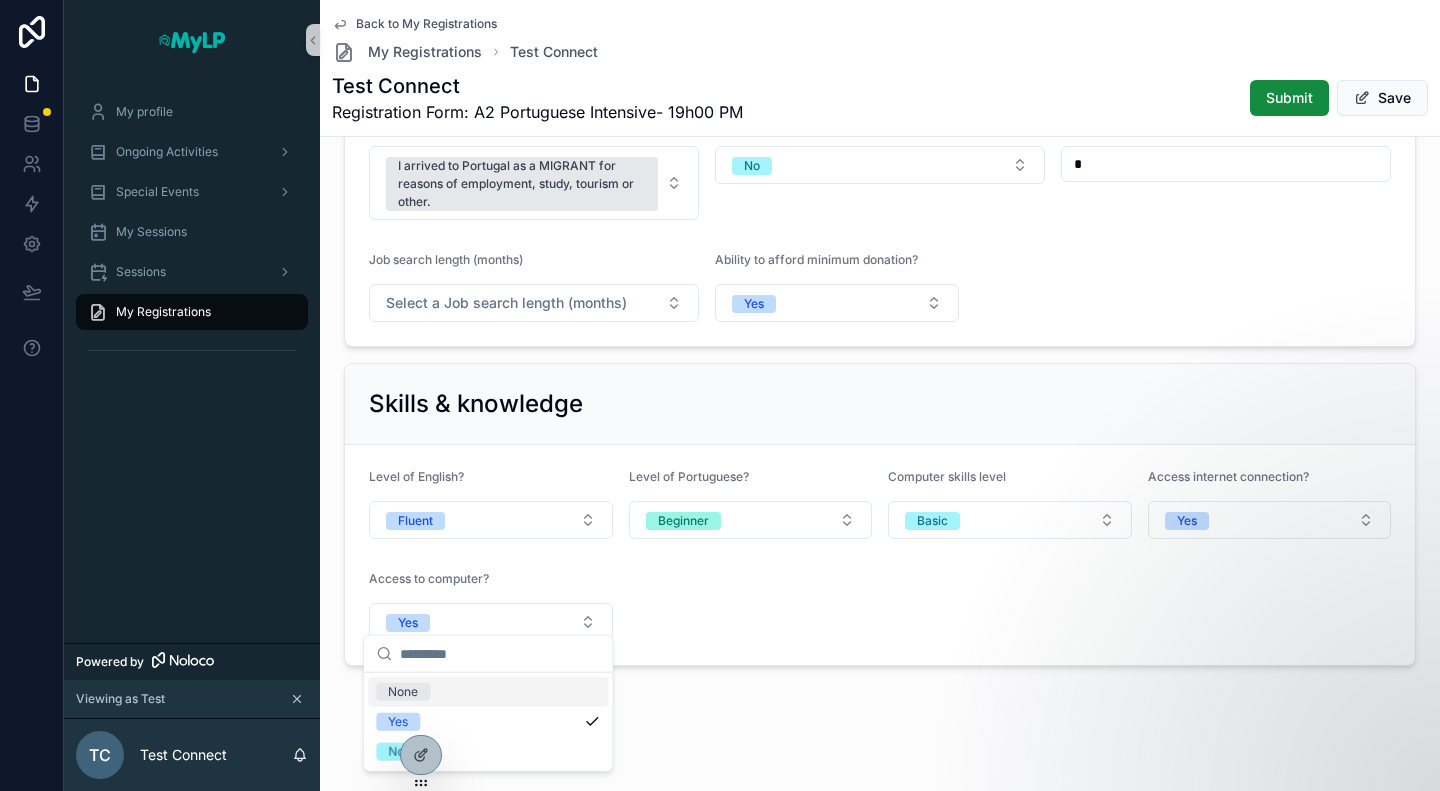 click on "None" at bounding box center (488, 692) 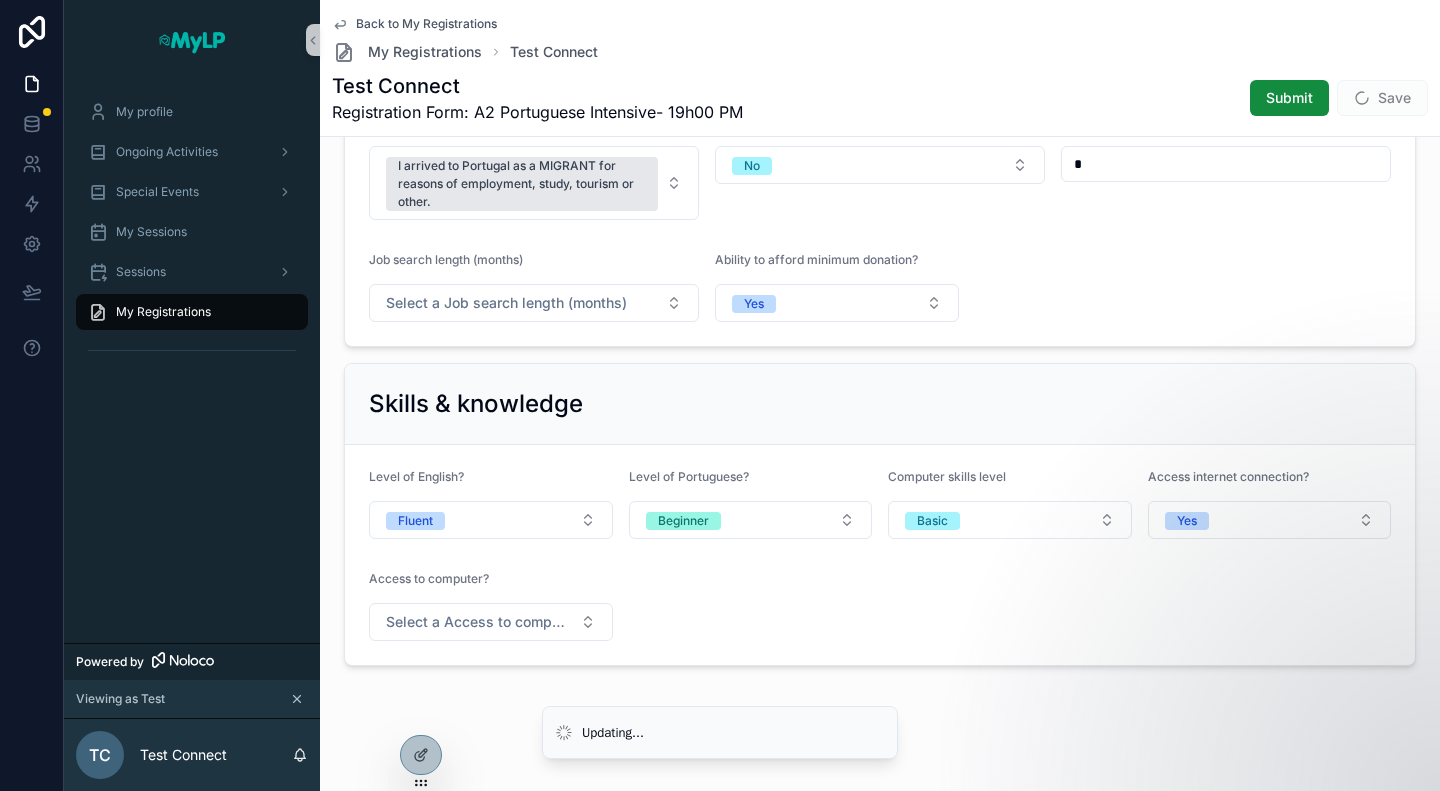 click on "Level of English? Fluent Level of Portuguese? Beginner Computer skills level Basic Access internet connection? Yes Access to computer? Select a Access to computer?" at bounding box center [880, 555] 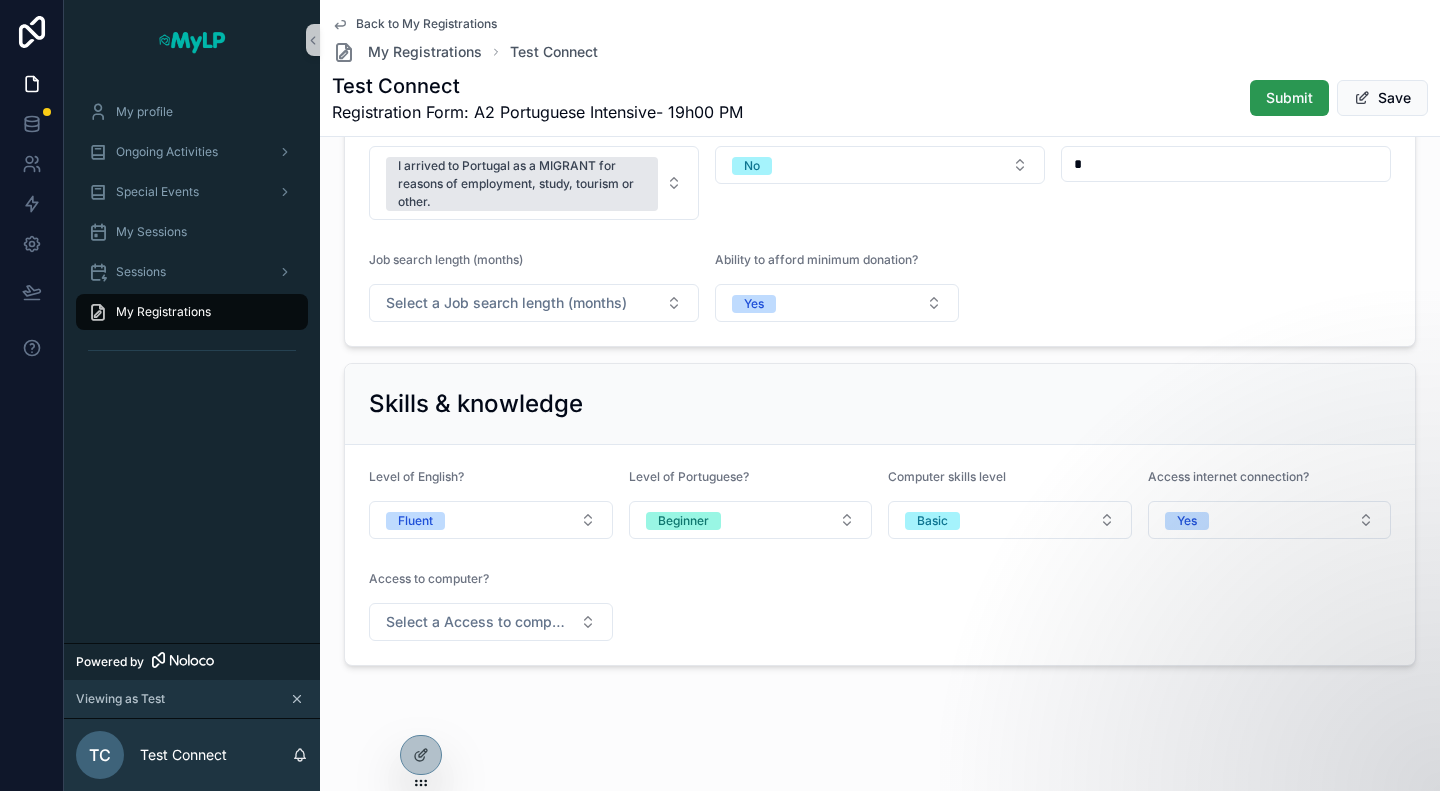click on "Submit" at bounding box center [1289, 98] 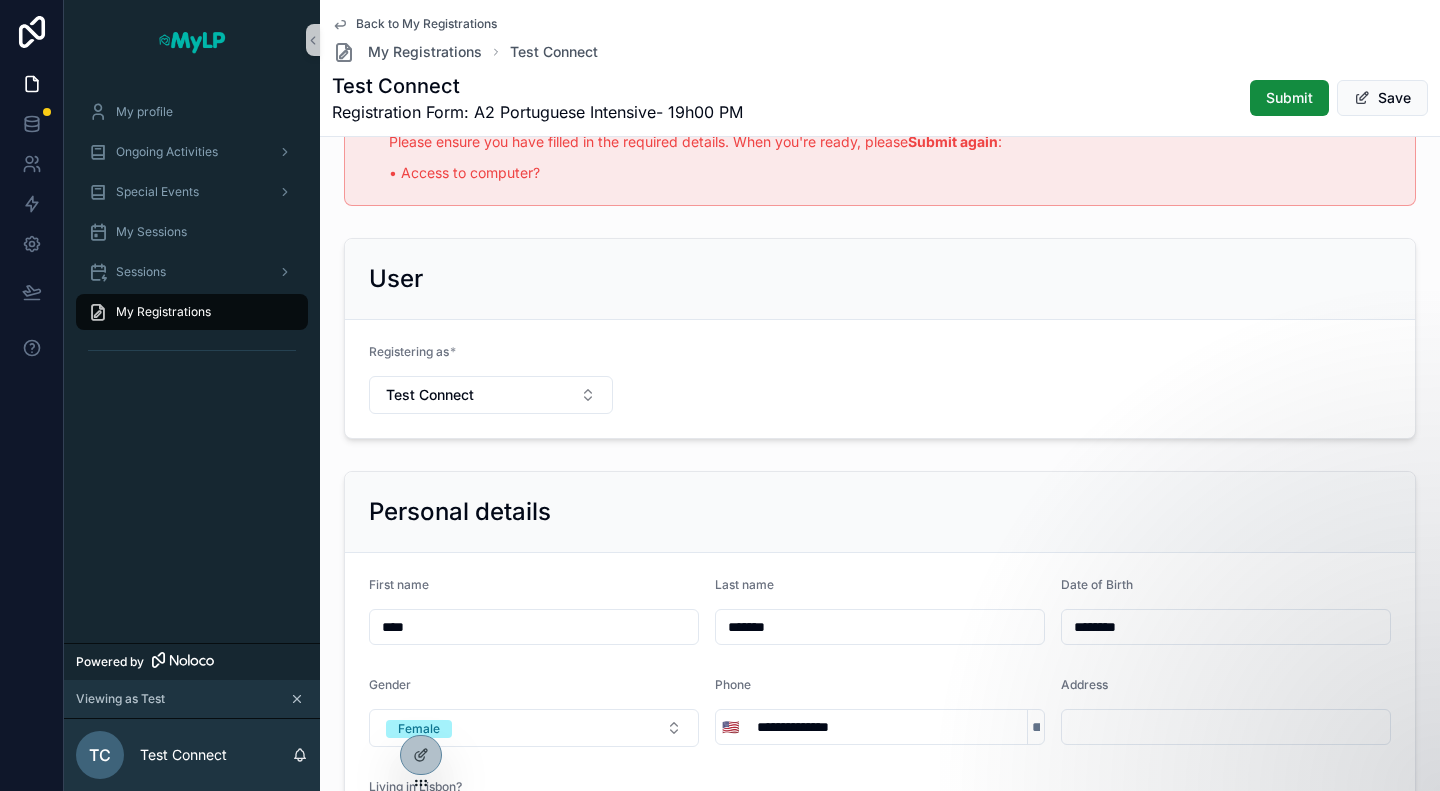 scroll, scrollTop: 0, scrollLeft: 0, axis: both 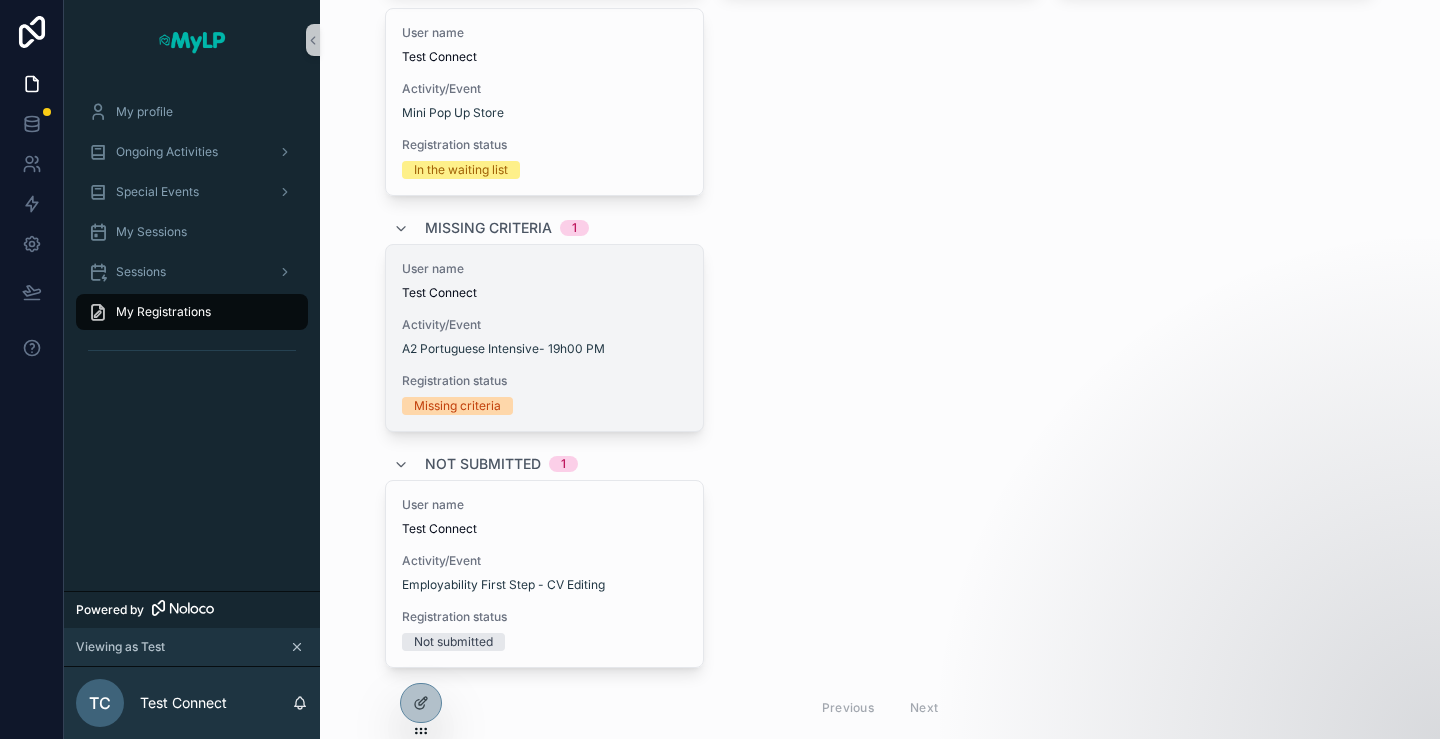 click on "Activity/Event" at bounding box center [545, 325] 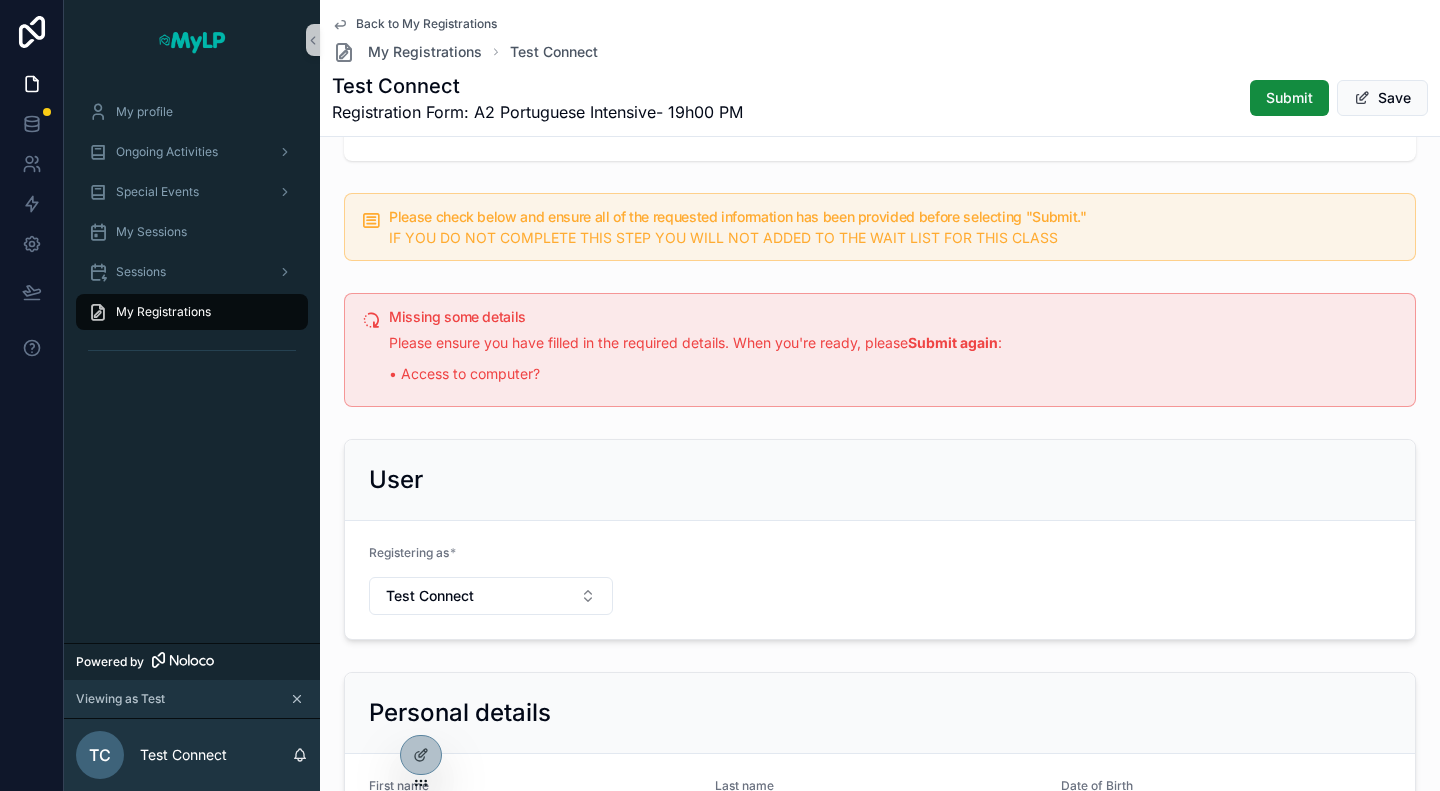 scroll, scrollTop: 0, scrollLeft: 0, axis: both 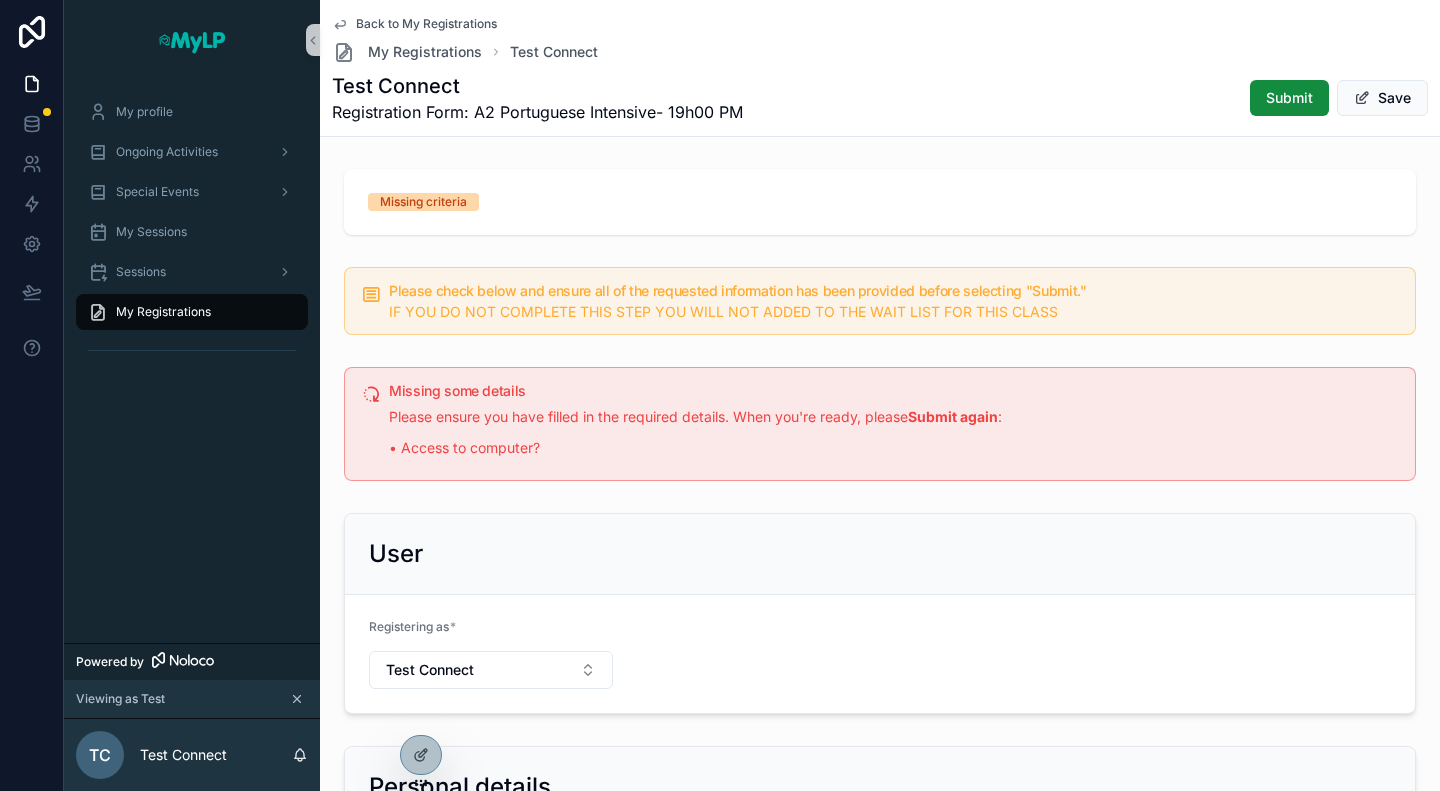 click on "IF YOU DO NOT COMPLETE THIS STEP YOU WILL NOT ADDED TO THE WAIT LIST FOR THIS CLASS" at bounding box center (723, 311) 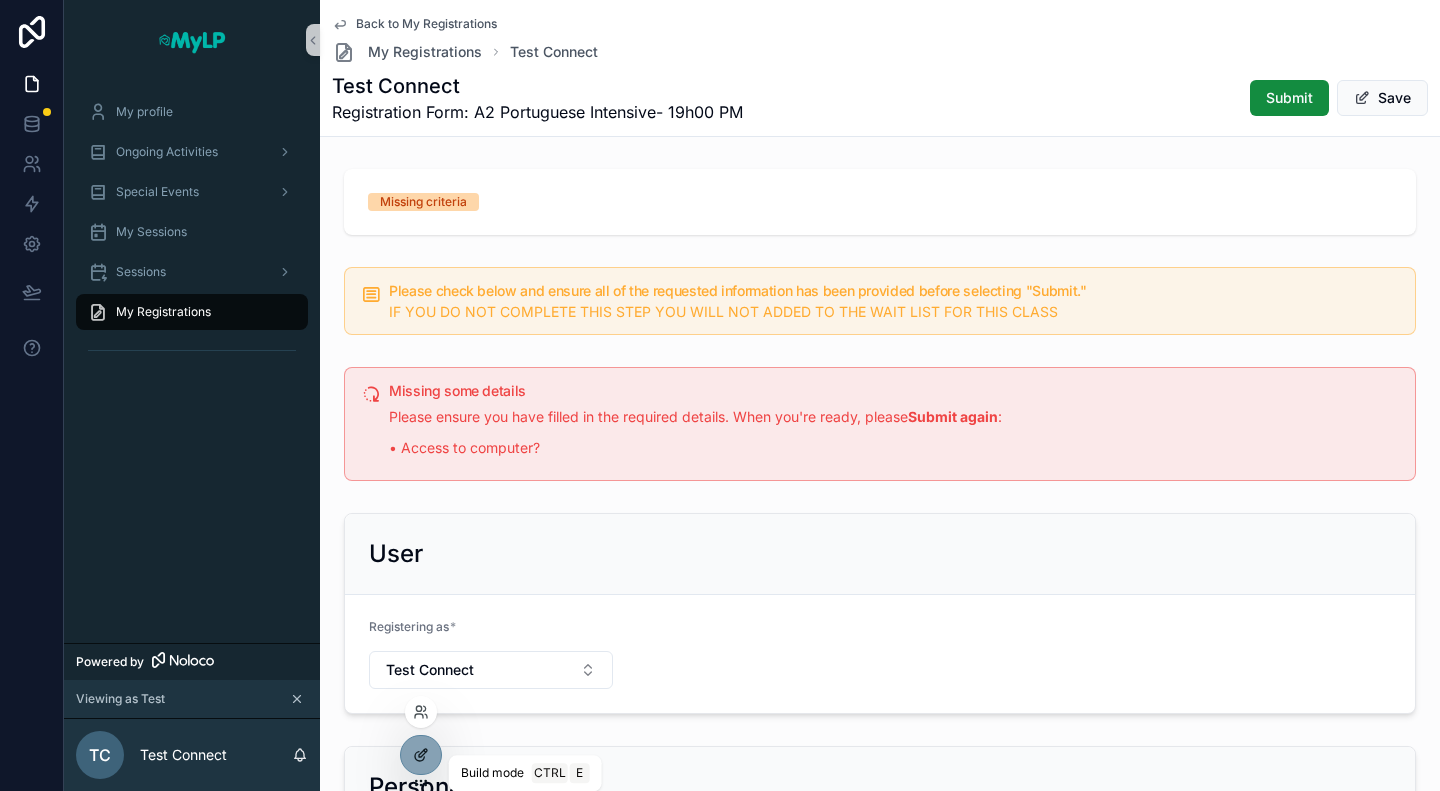 click at bounding box center (421, 755) 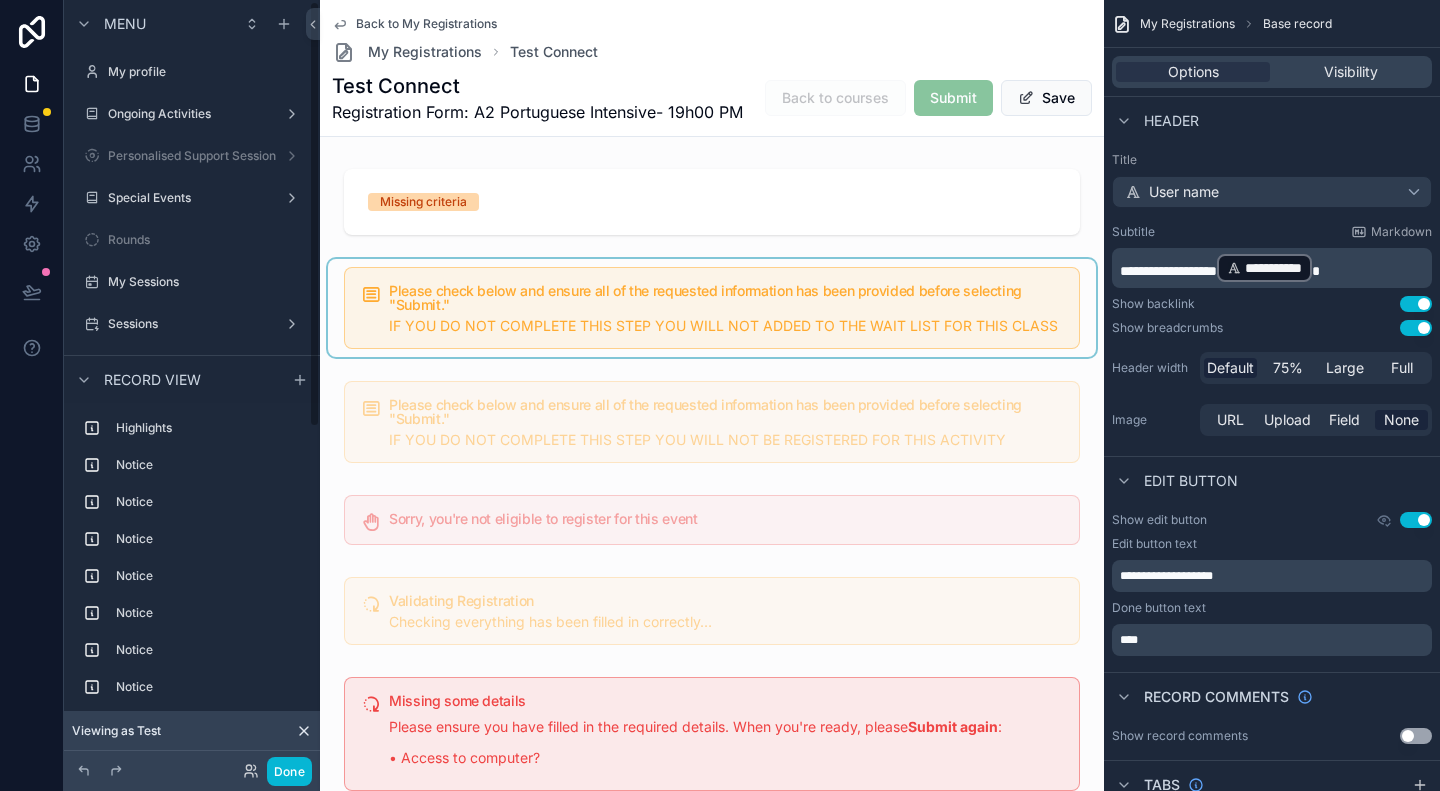 scroll, scrollTop: 2, scrollLeft: 0, axis: vertical 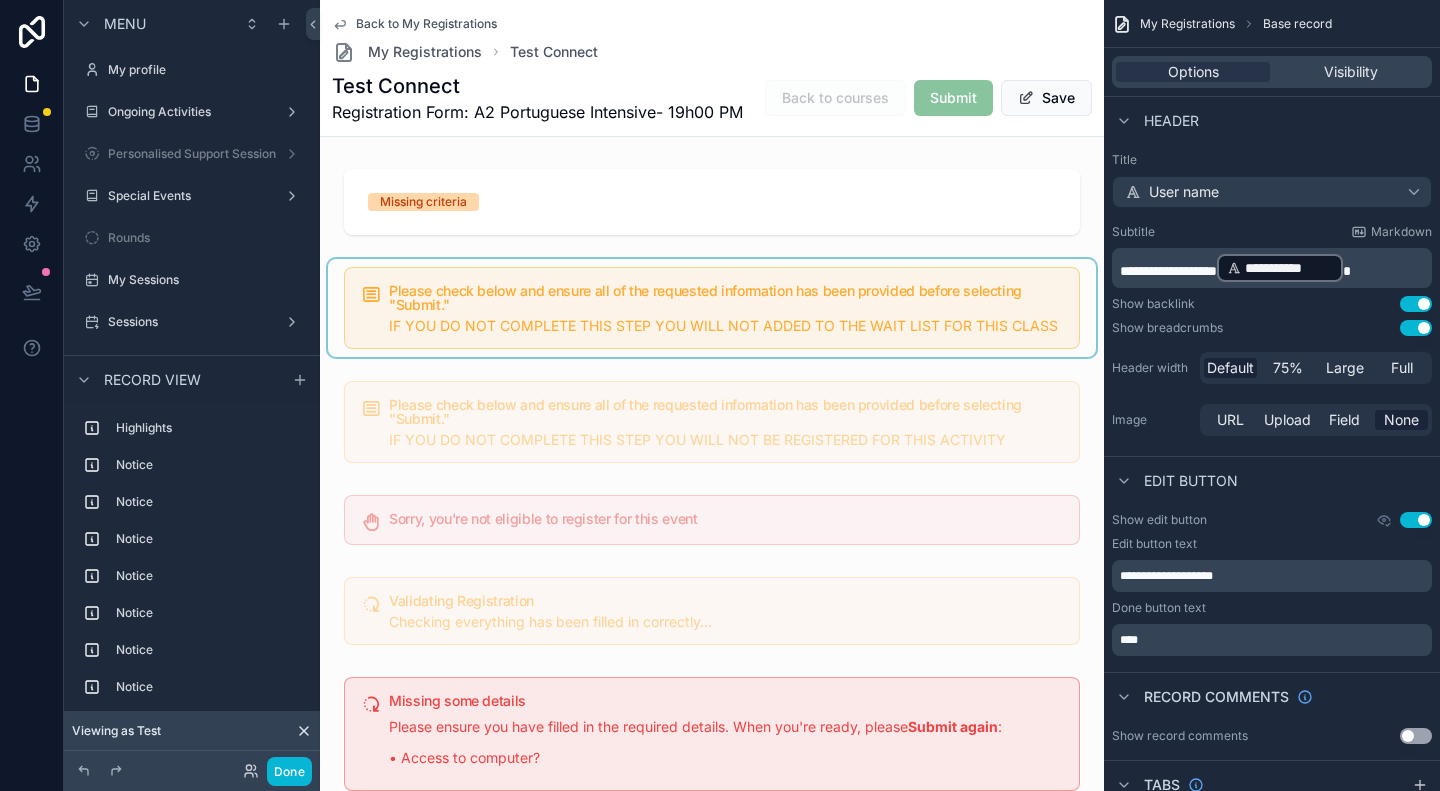 click at bounding box center [712, 308] 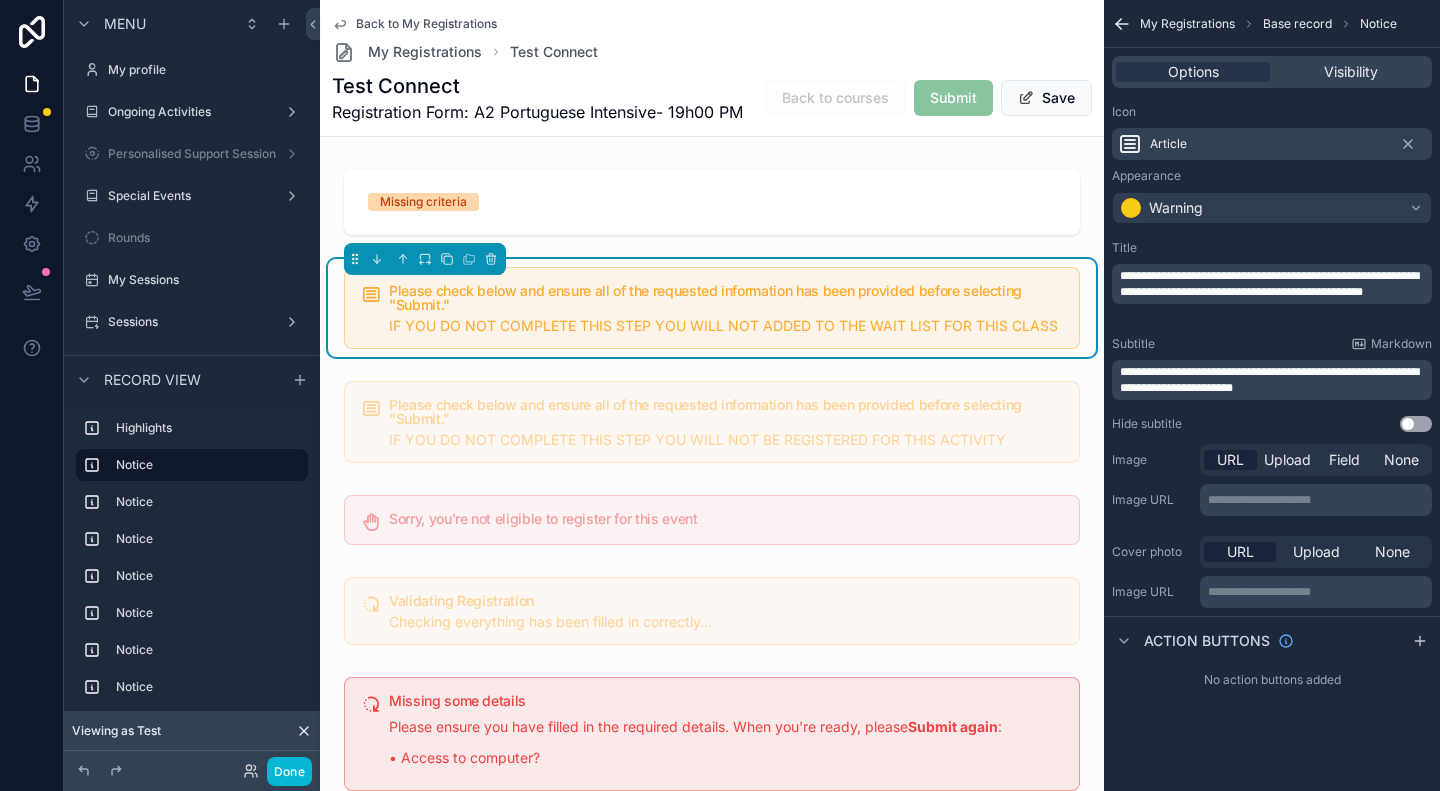 click on "**********" at bounding box center (1269, 380) 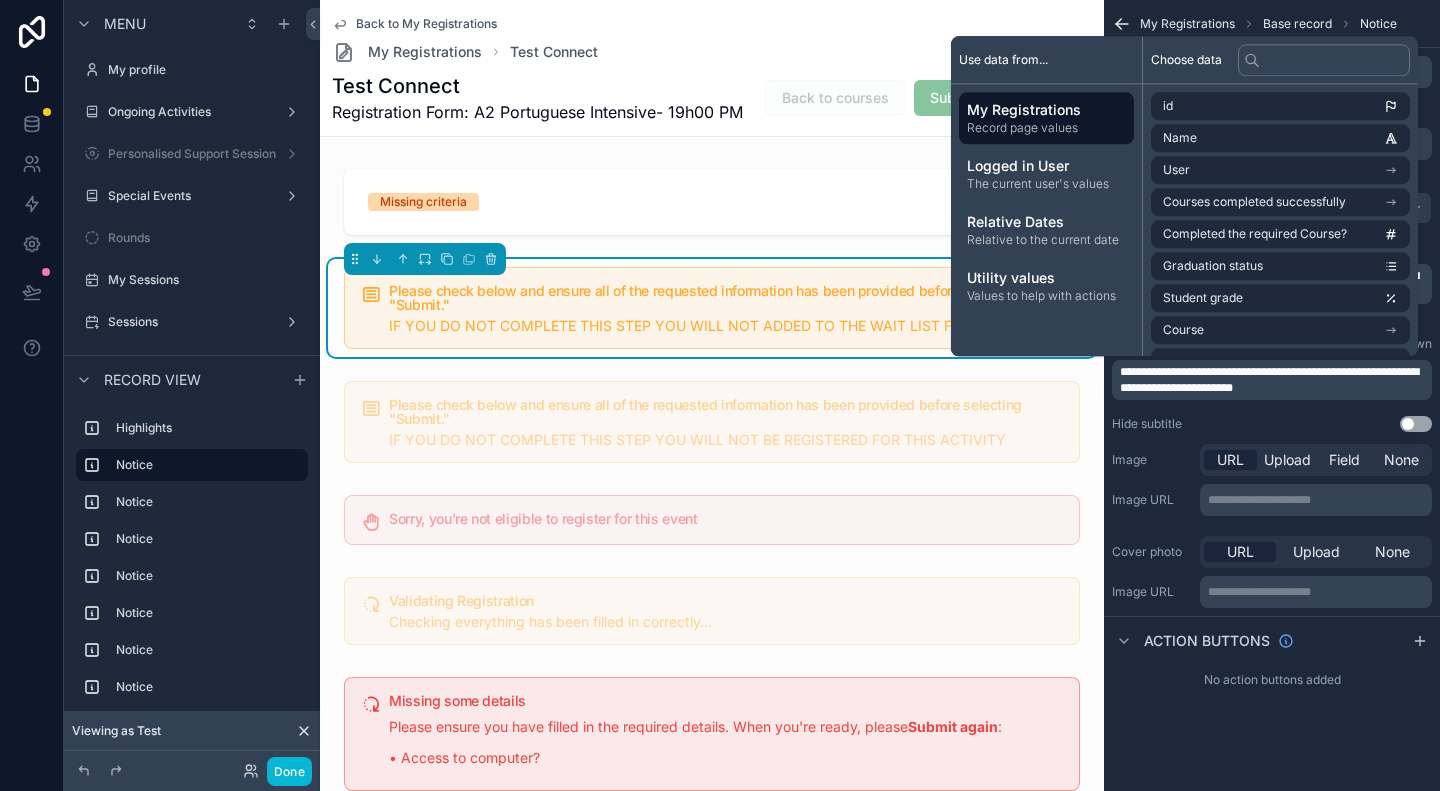 type 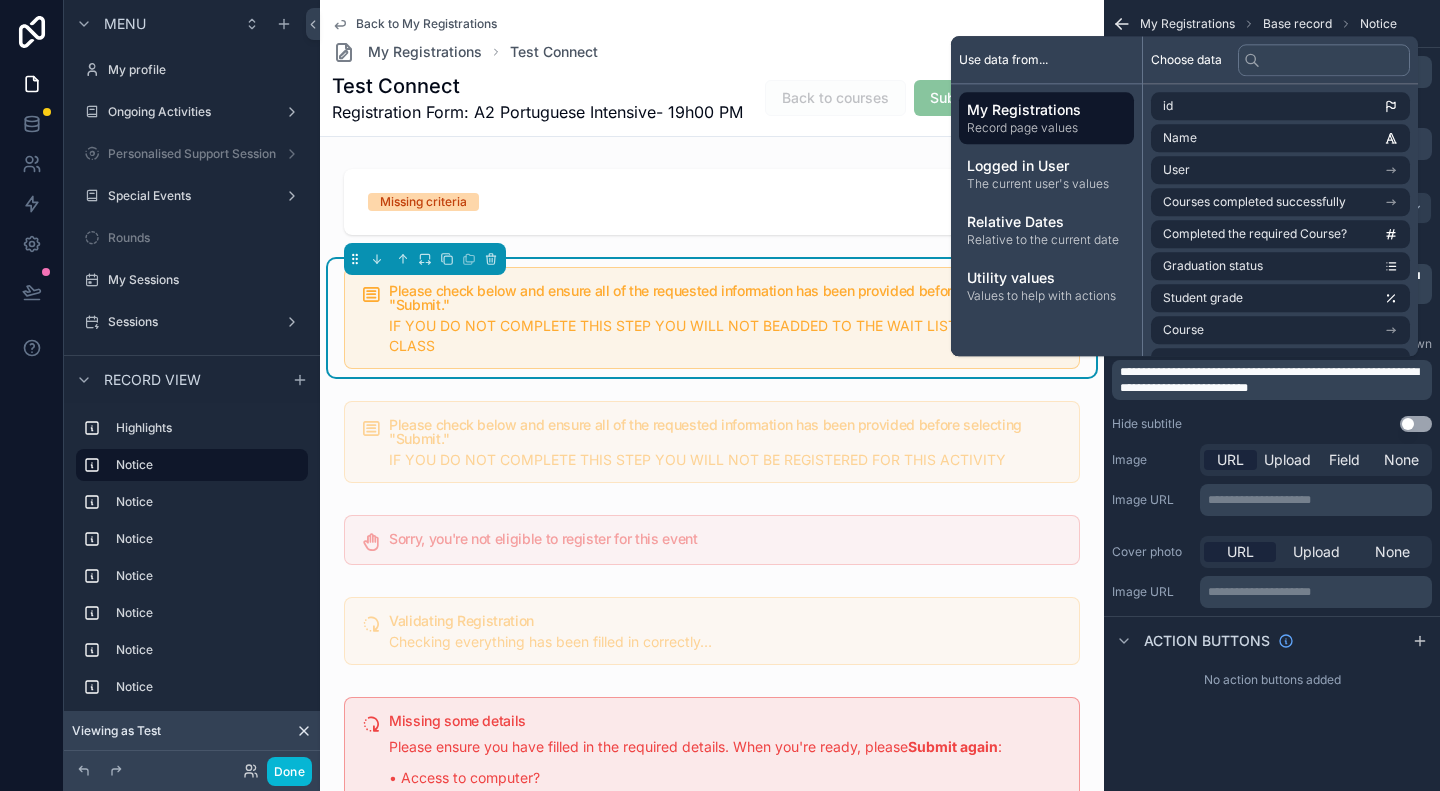 click on "Hide subtitle Use setting" at bounding box center (1272, 424) 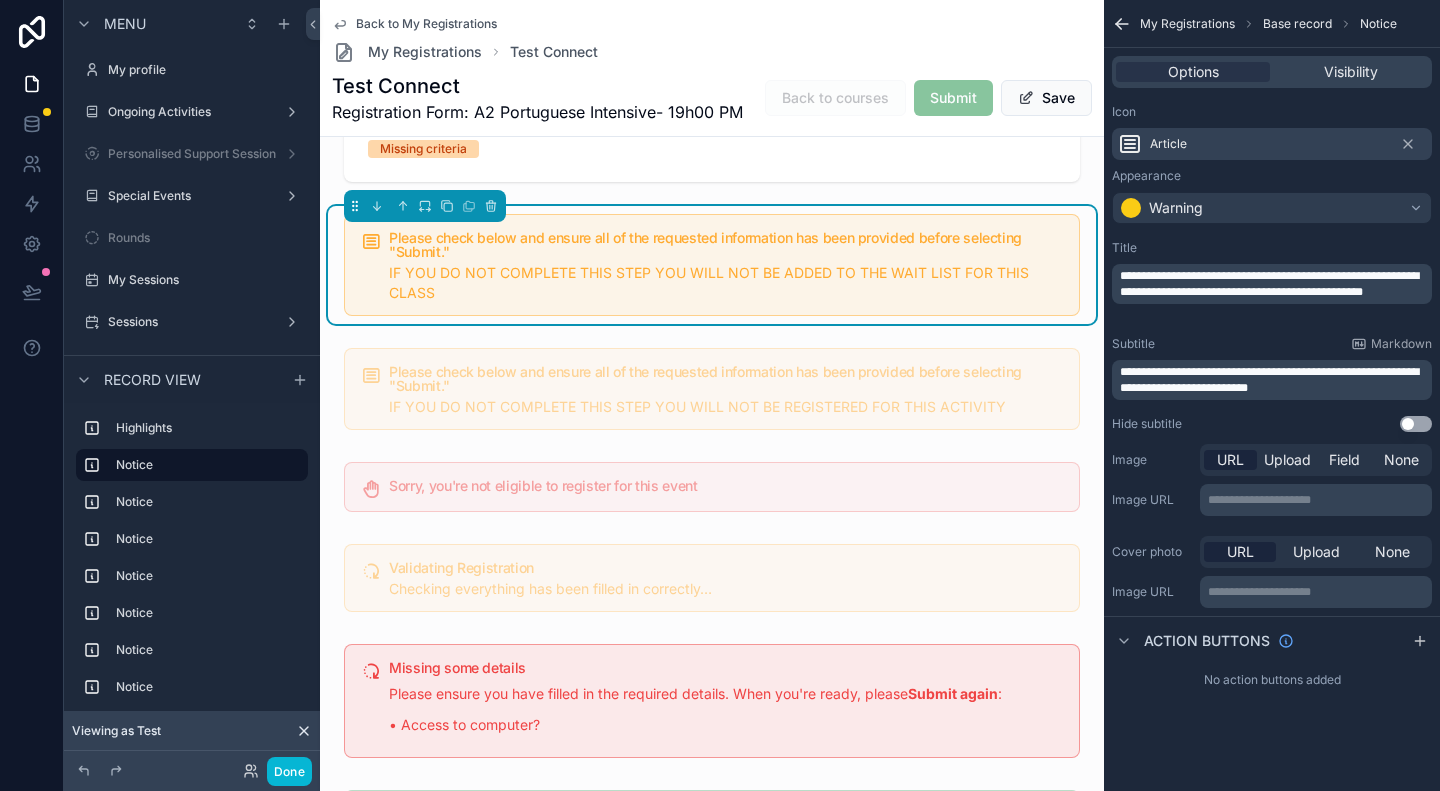scroll, scrollTop: 0, scrollLeft: 0, axis: both 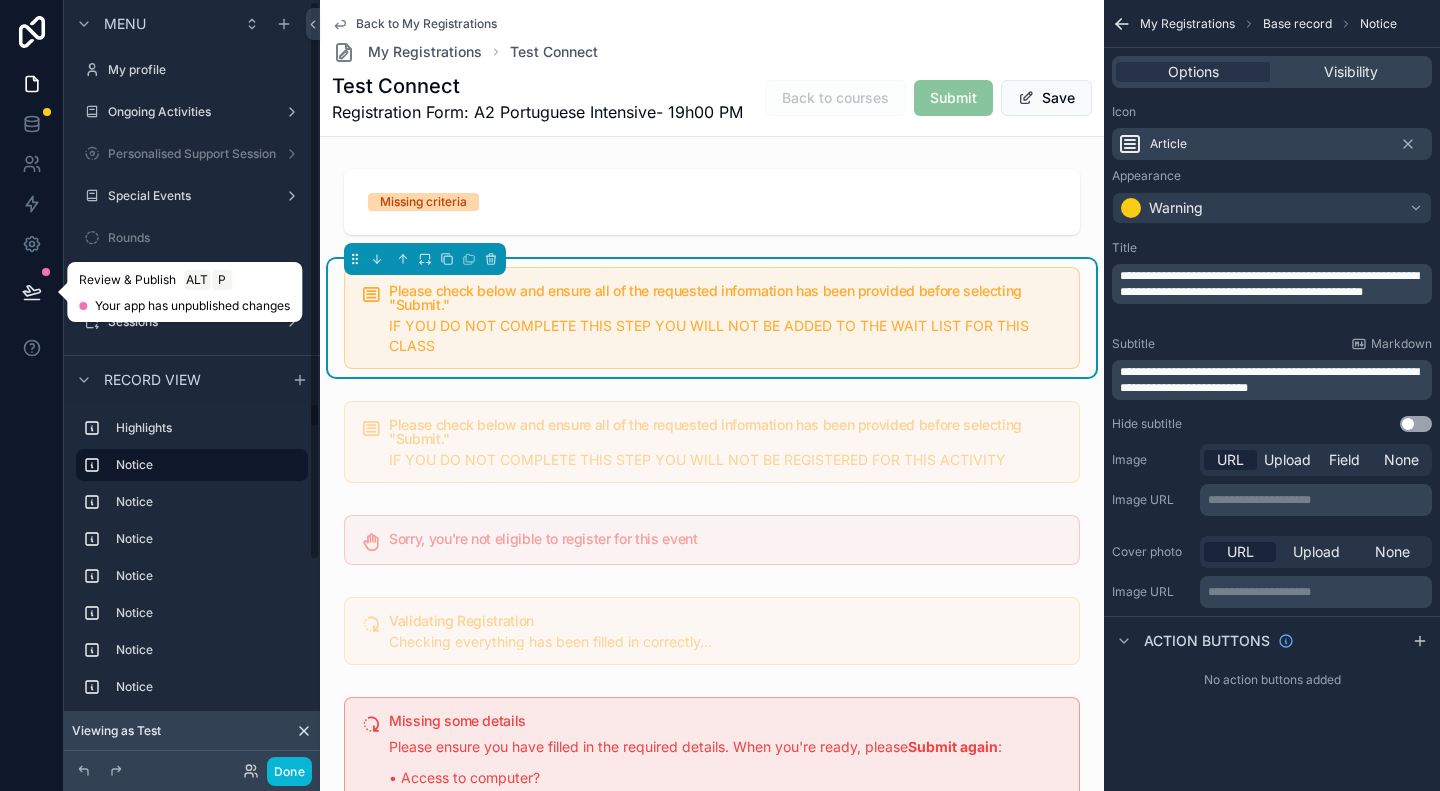 click 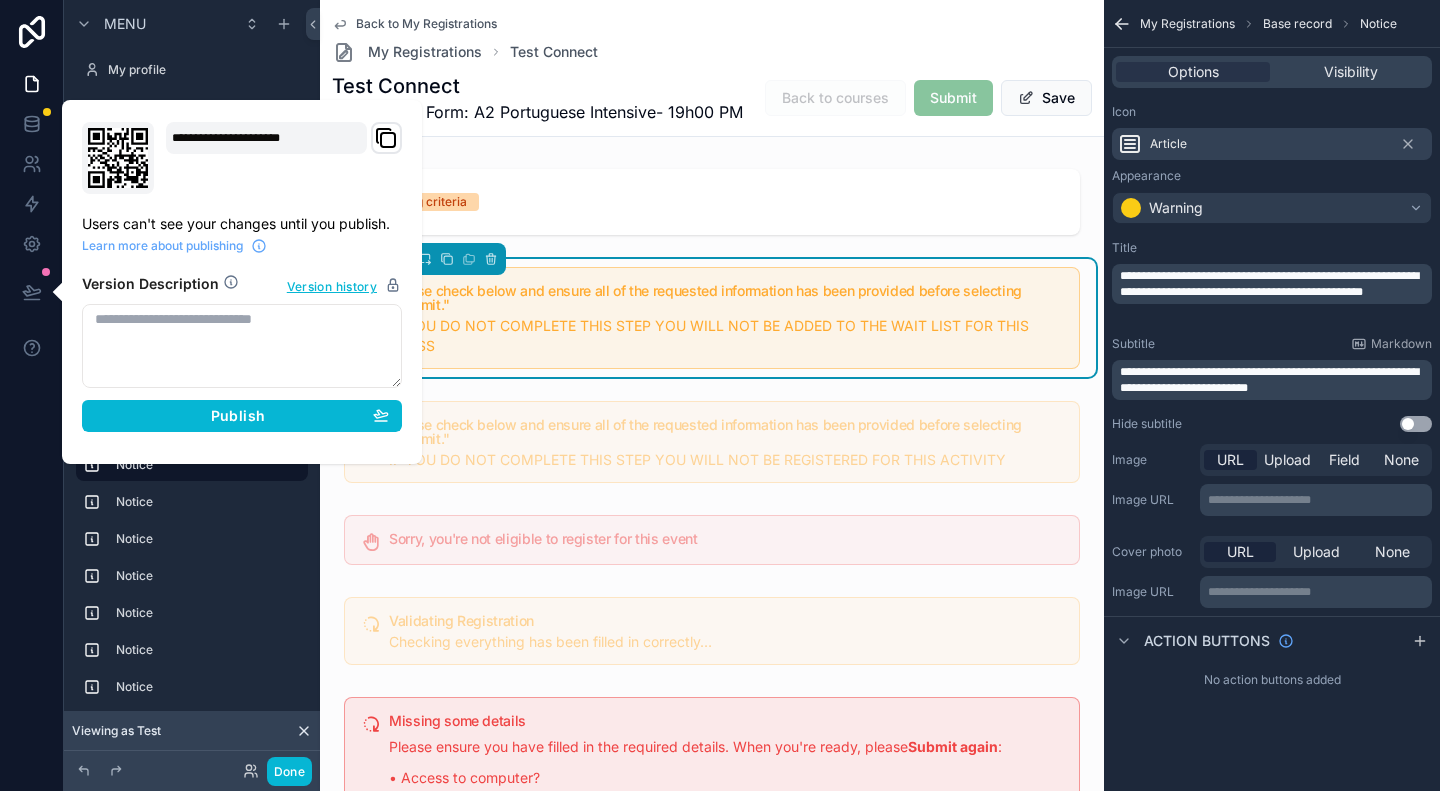 click at bounding box center [242, 346] 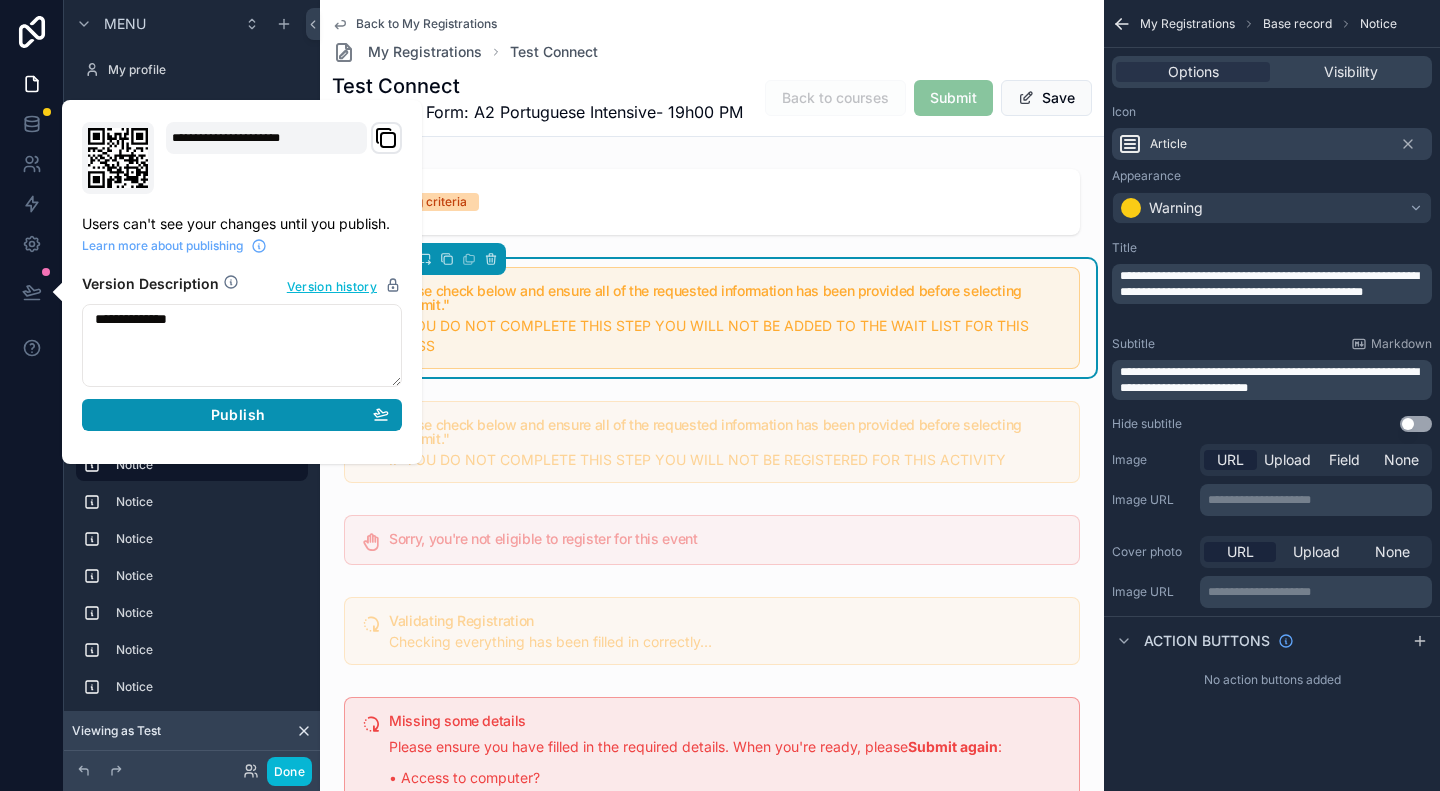 type on "**********" 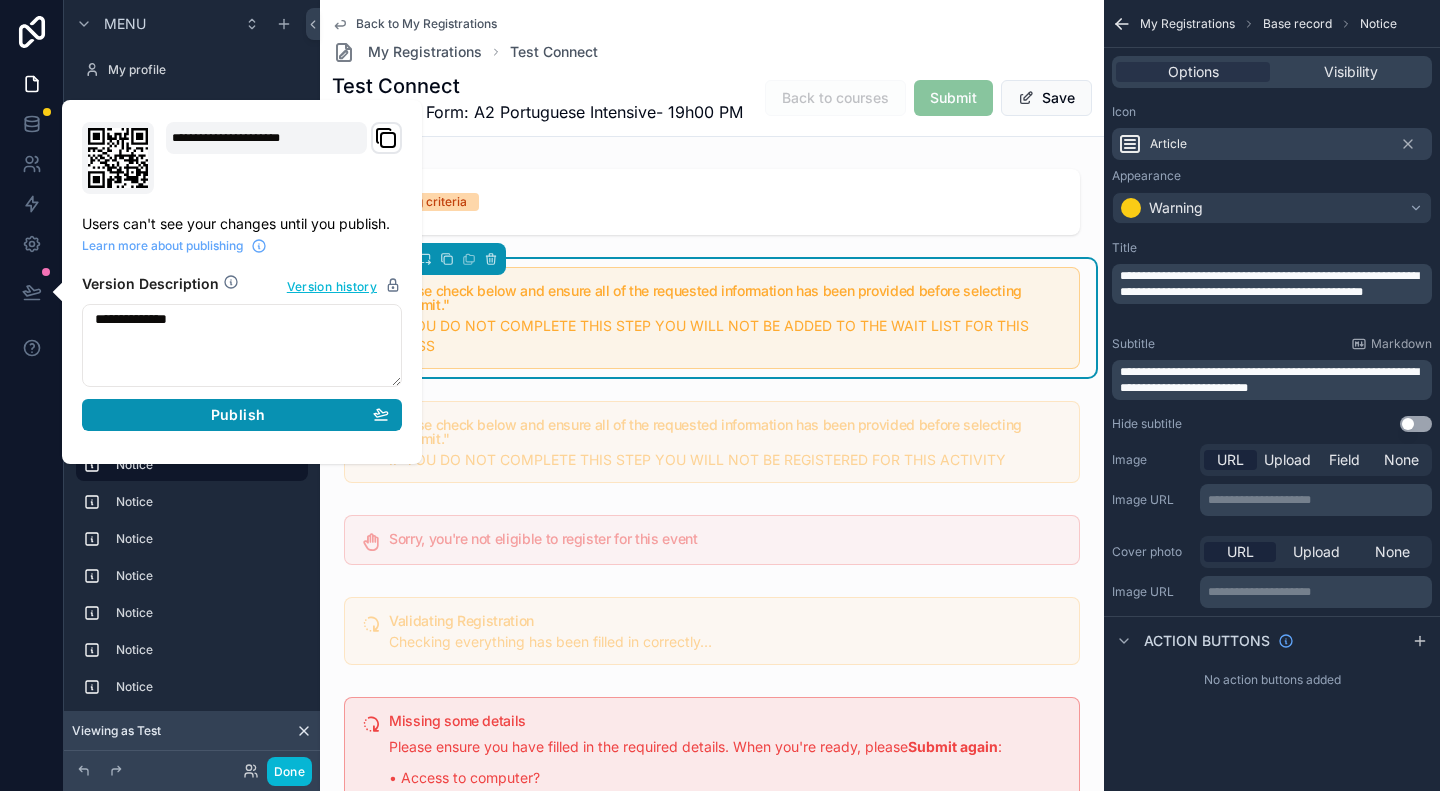 click on "Publish" at bounding box center [242, 415] 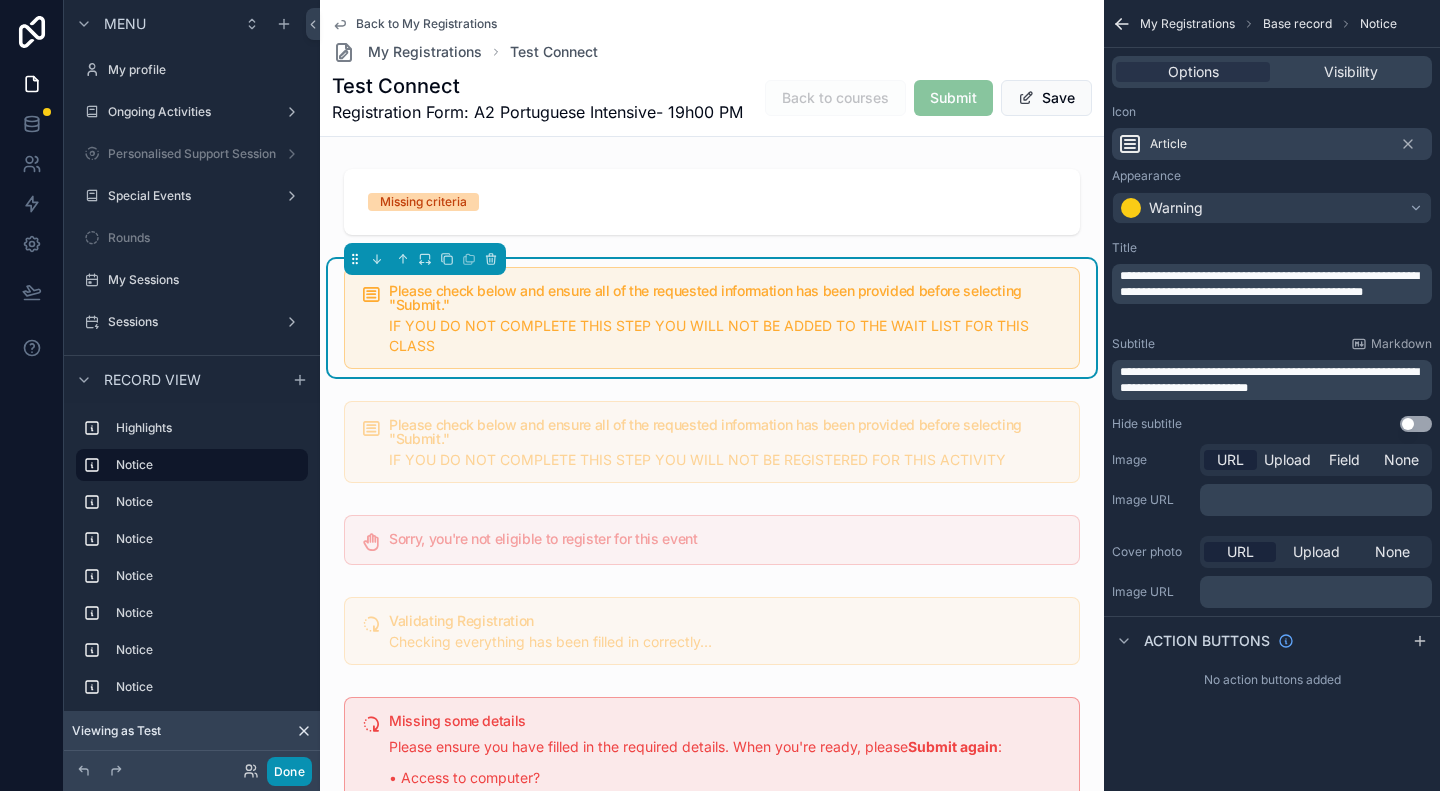 click on "Done" at bounding box center [289, 771] 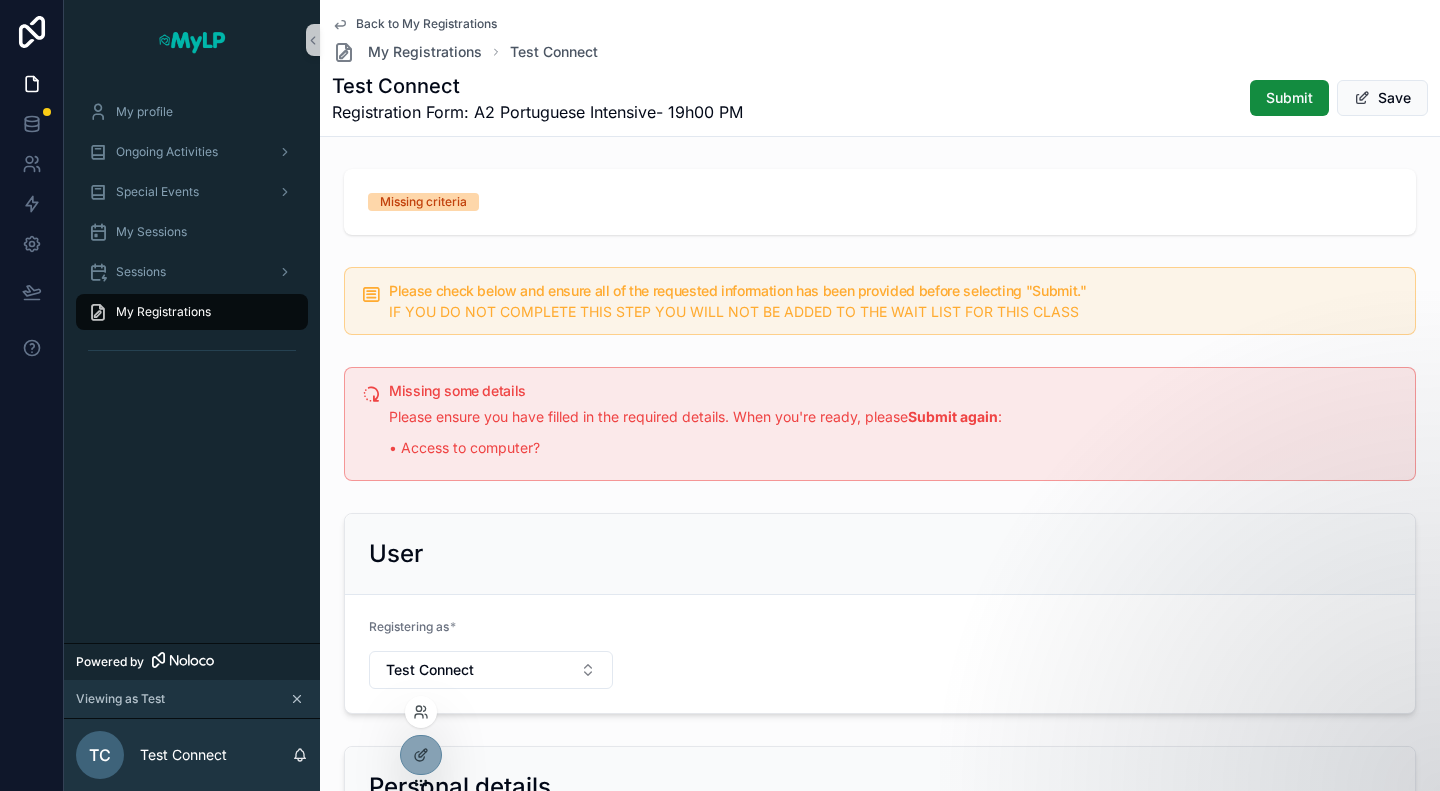 click at bounding box center (421, 712) 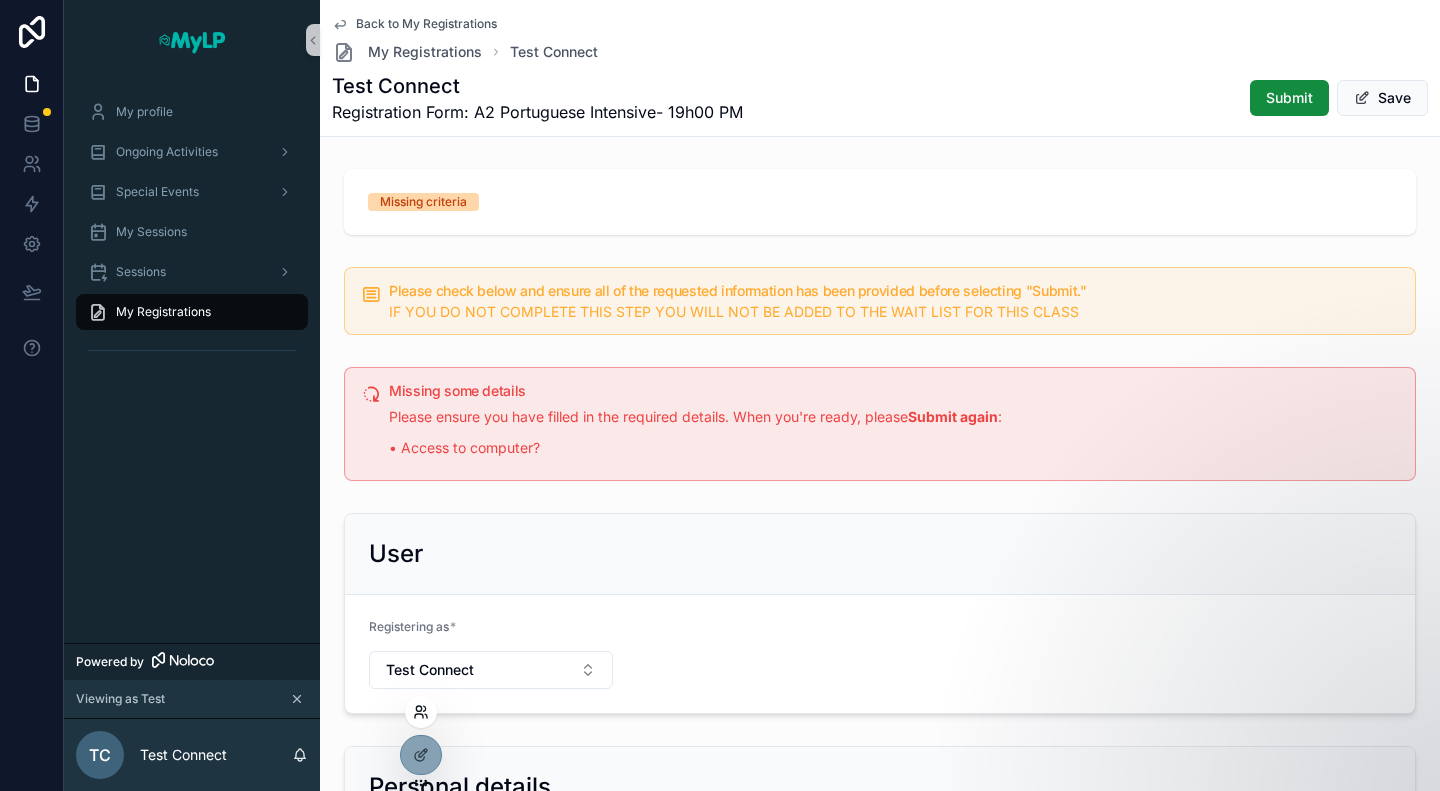 click 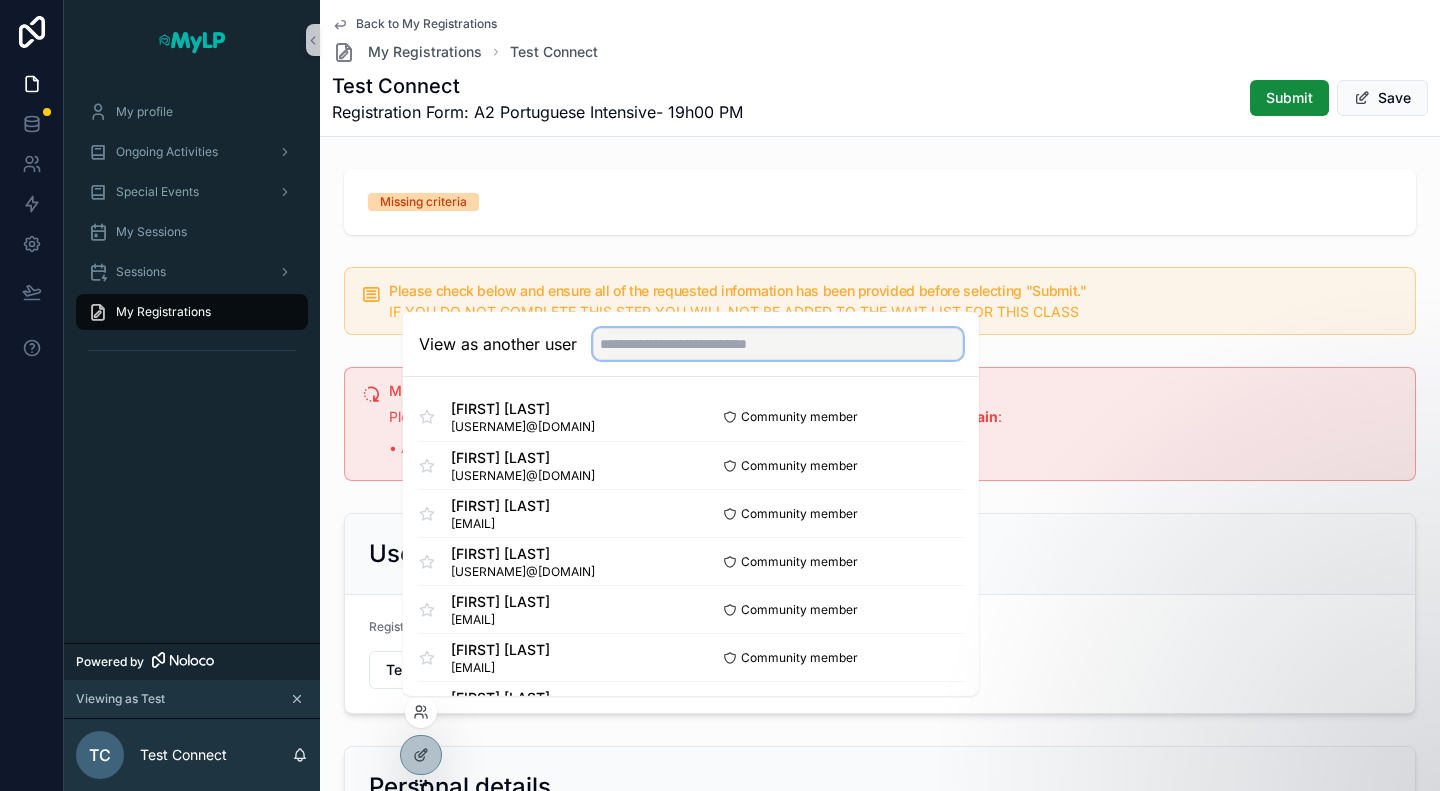 click at bounding box center [778, 344] 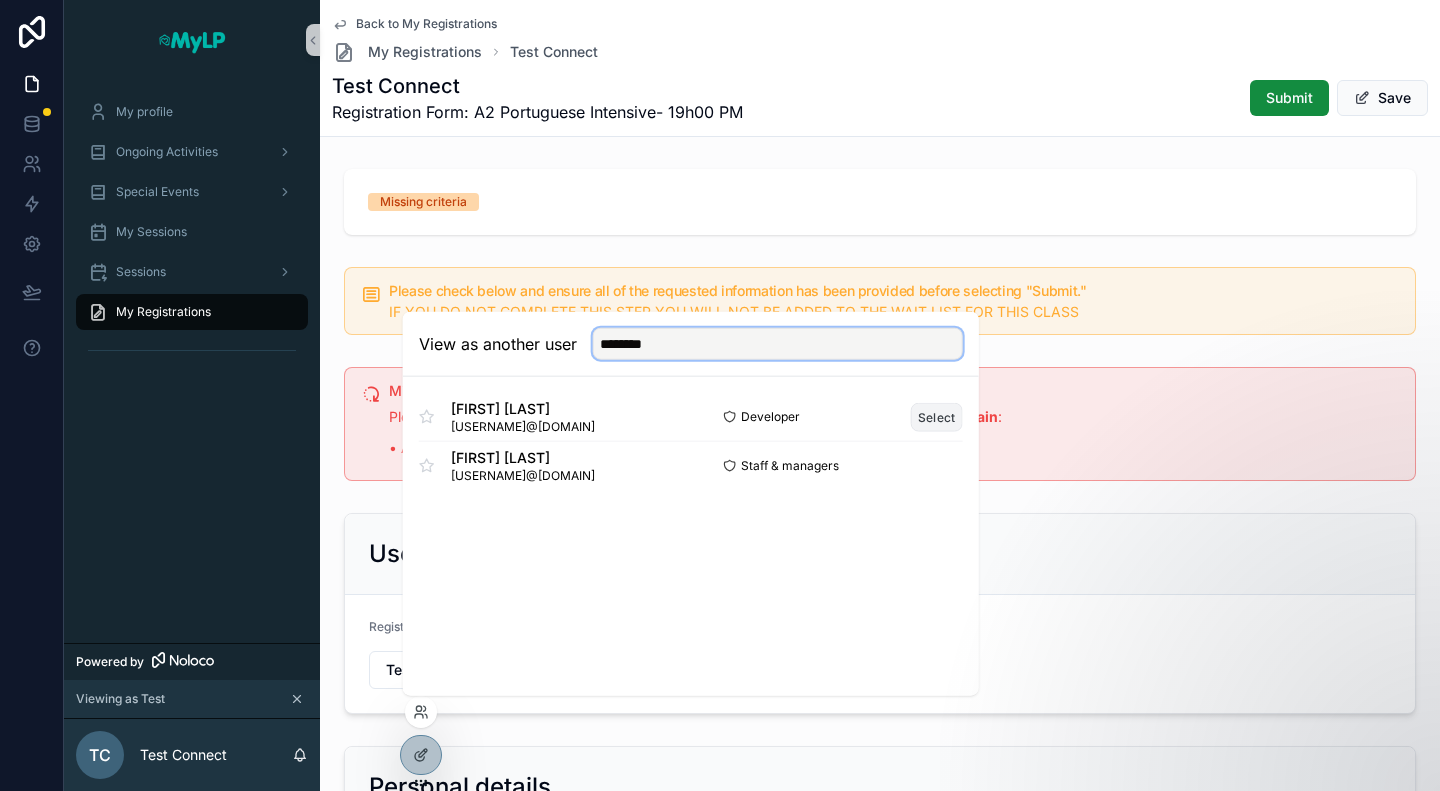 type on "********" 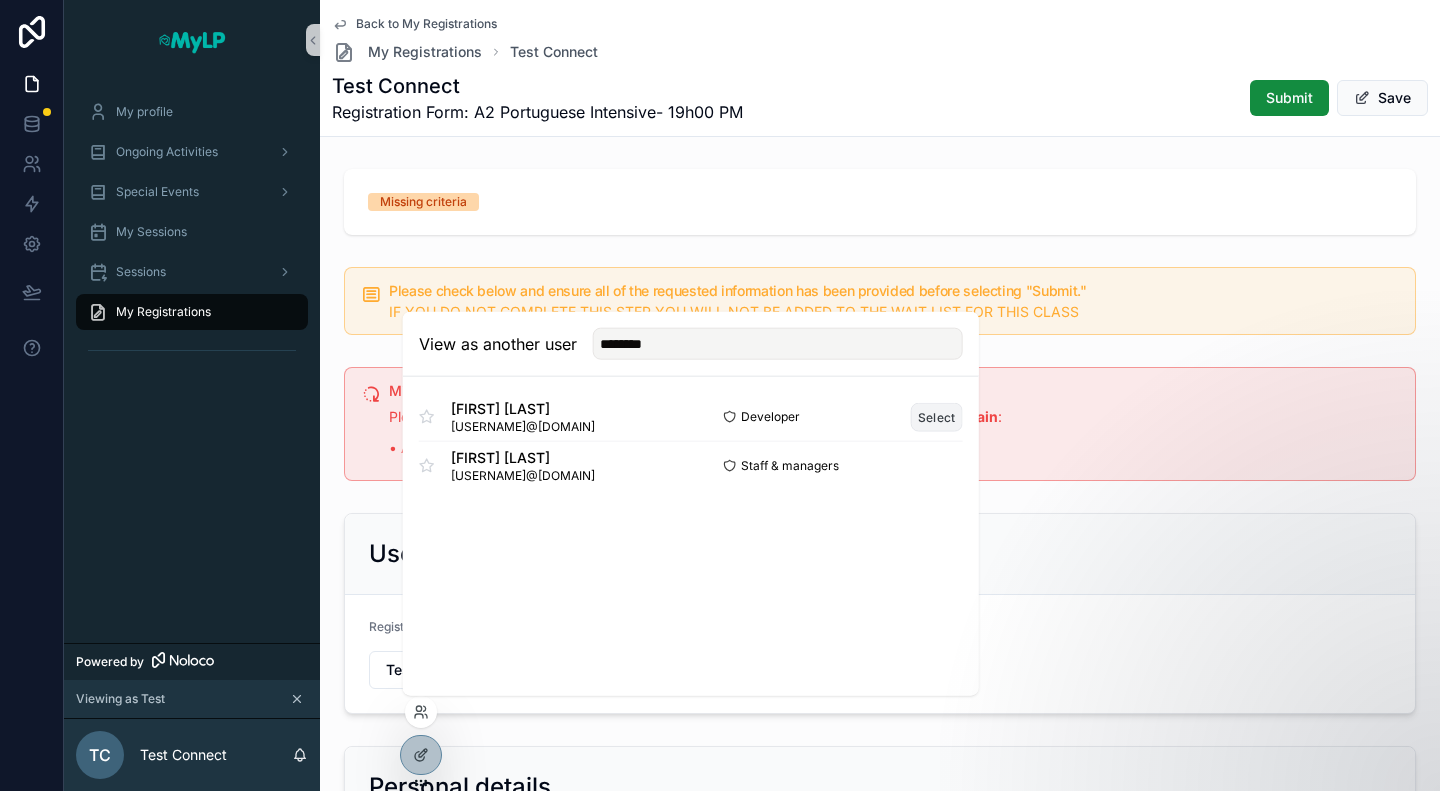 click on "Select" at bounding box center (937, 416) 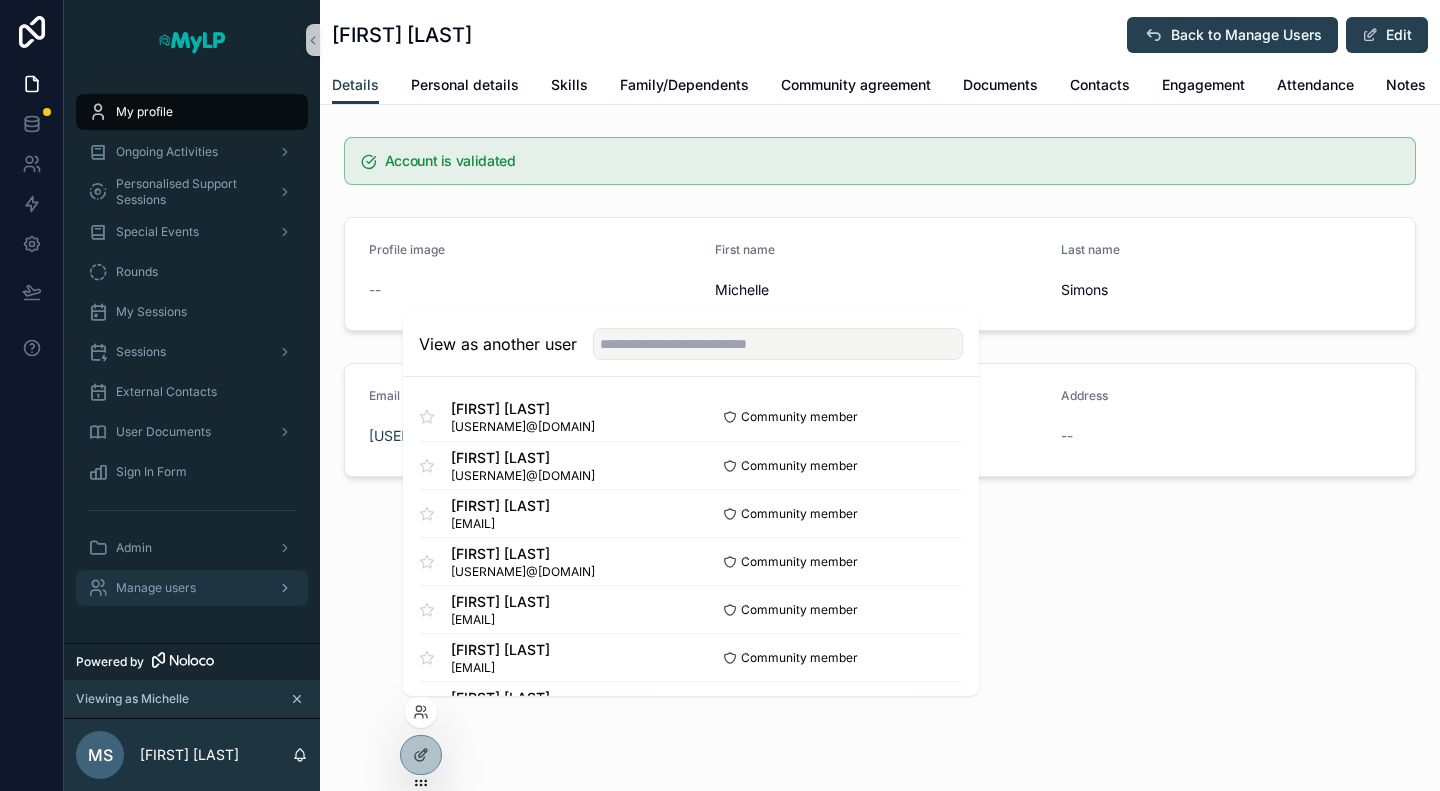 click on "Manage users" at bounding box center (156, 588) 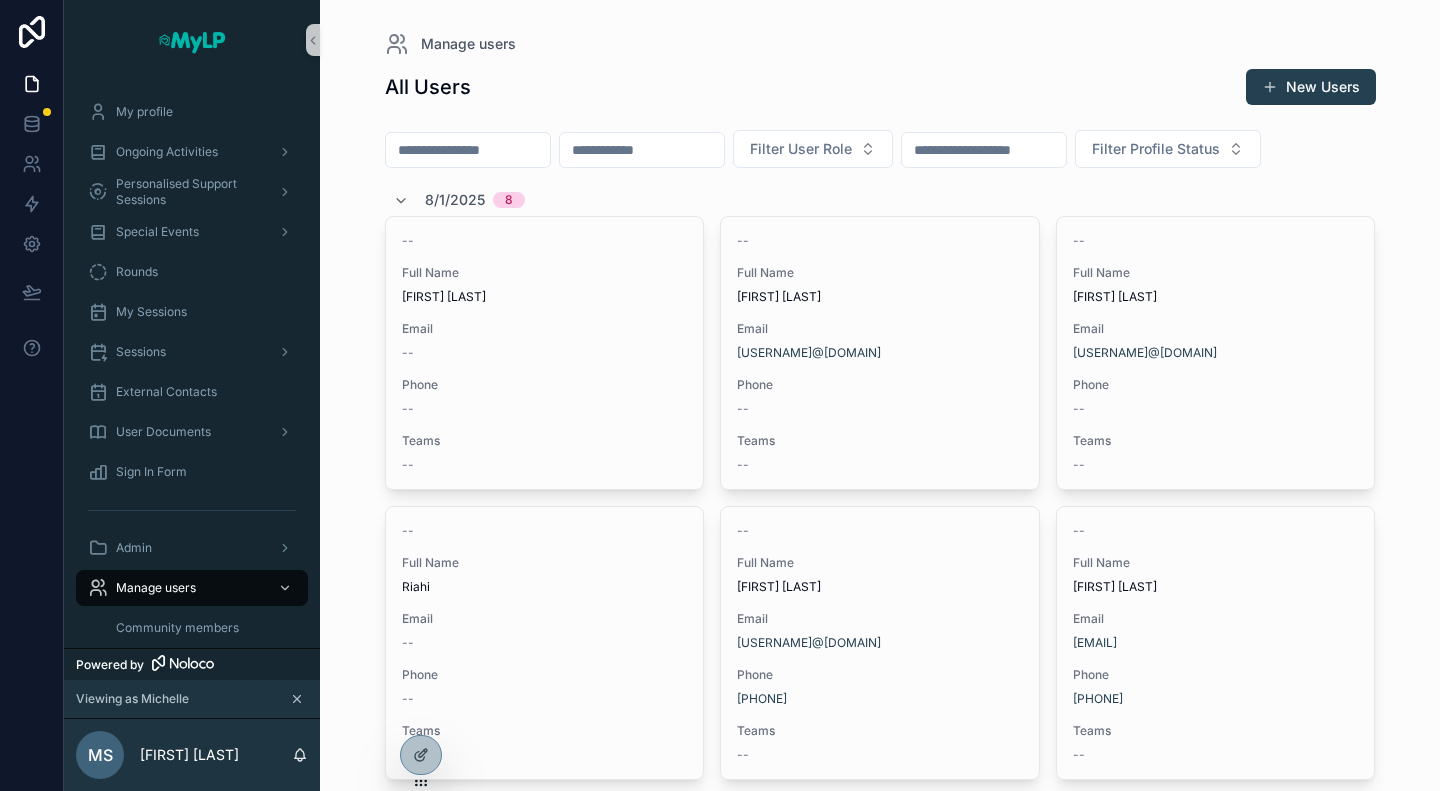 click at bounding box center (642, 150) 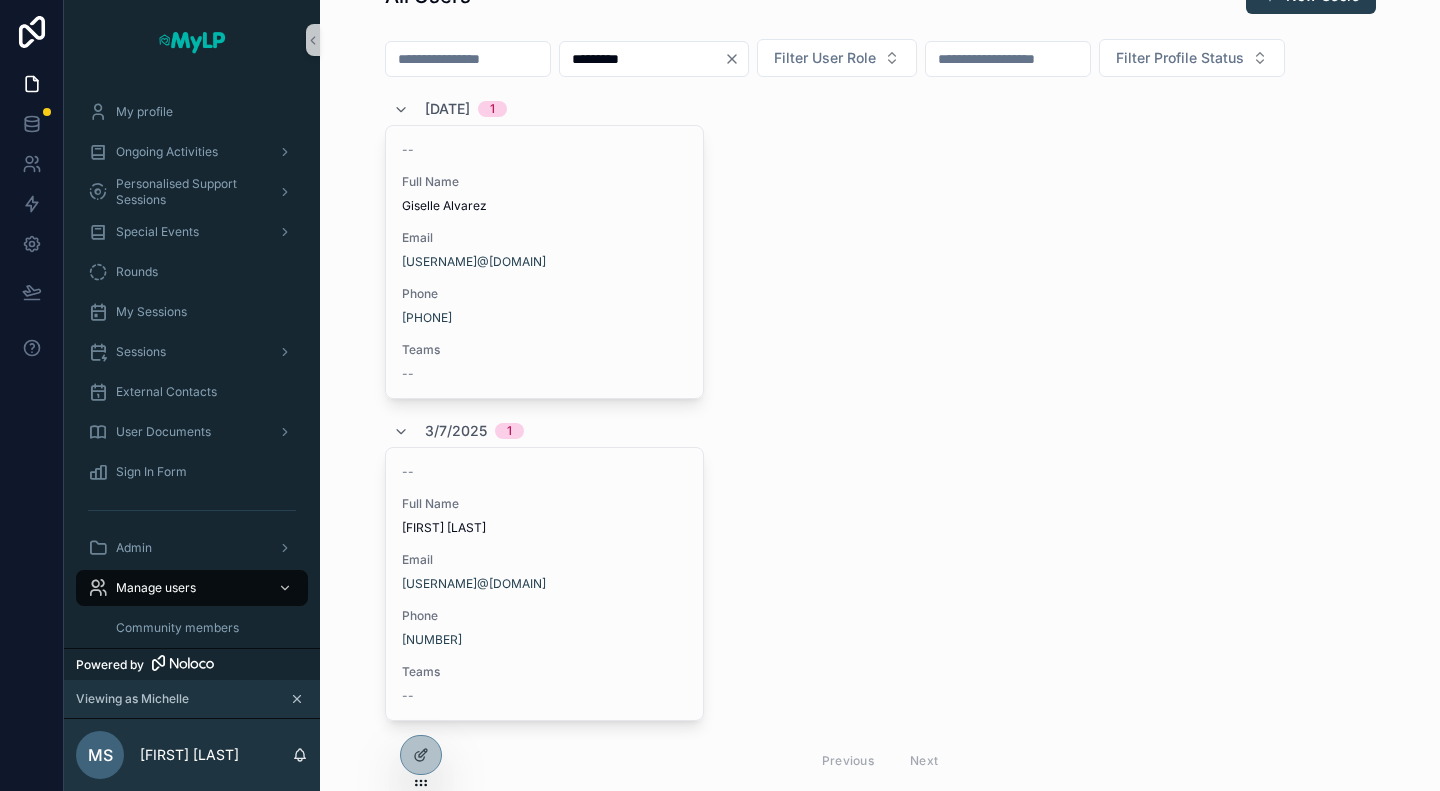 scroll, scrollTop: 0, scrollLeft: 0, axis: both 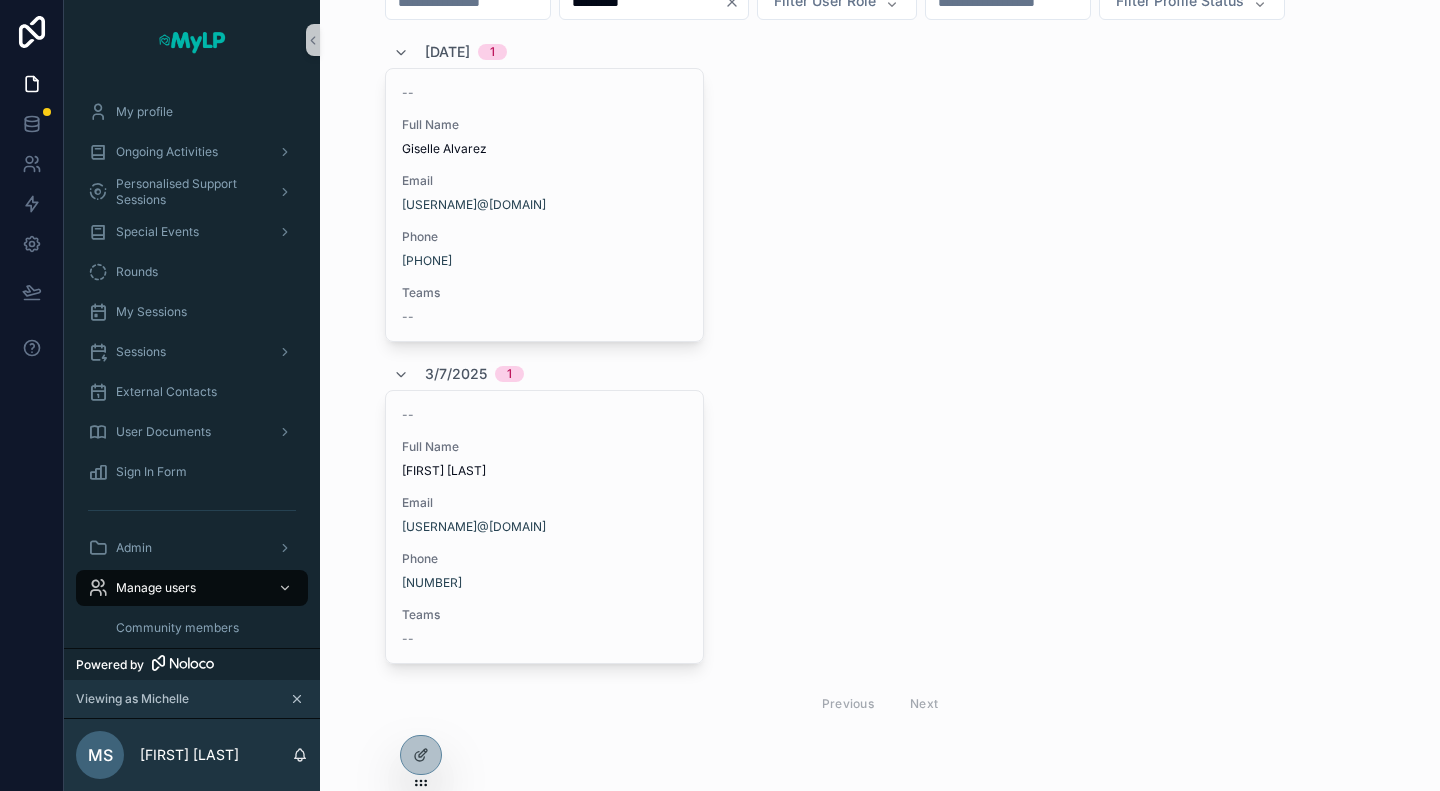 click on "Previous Next" at bounding box center (880, 703) 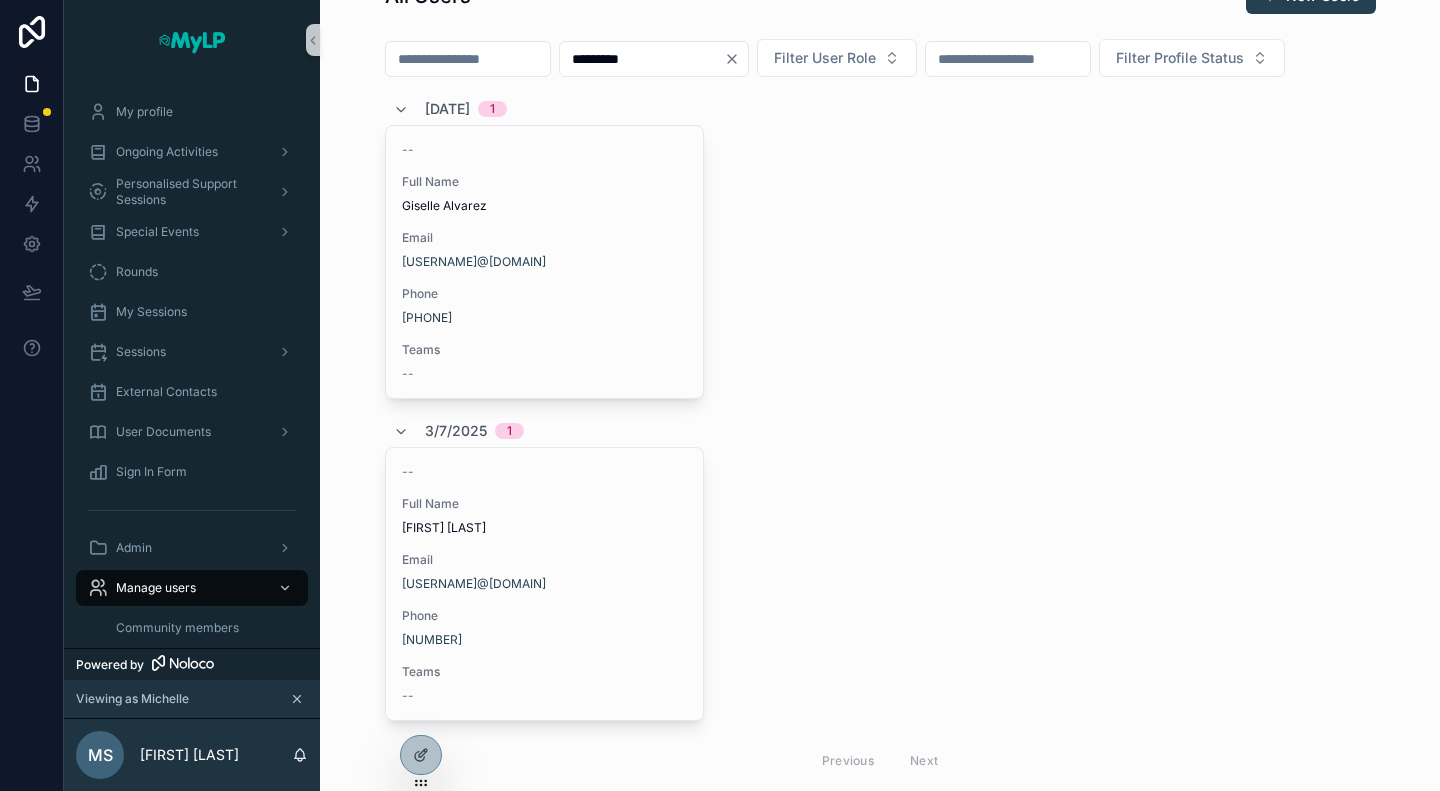 scroll, scrollTop: 0, scrollLeft: 0, axis: both 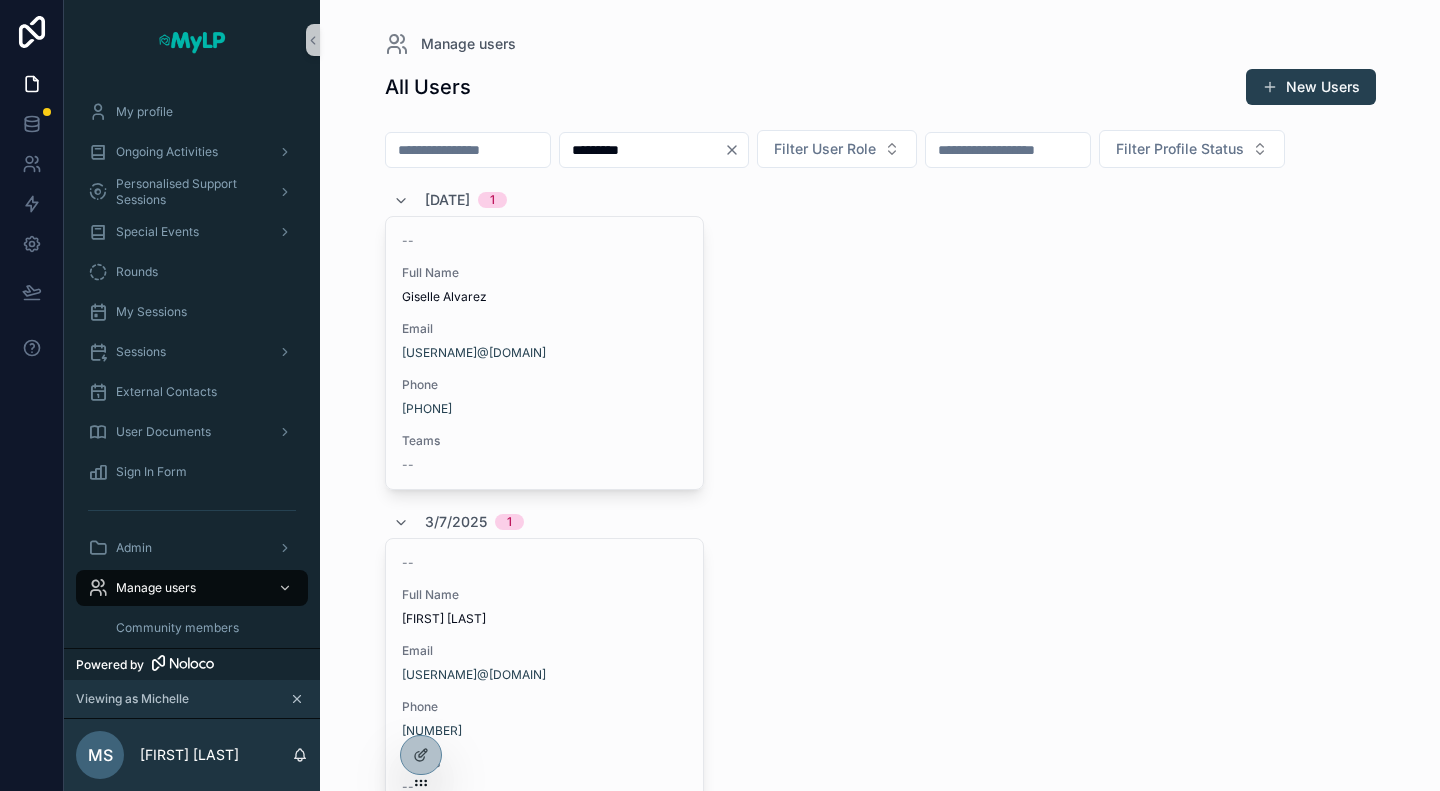 click on "*********" at bounding box center [642, 150] 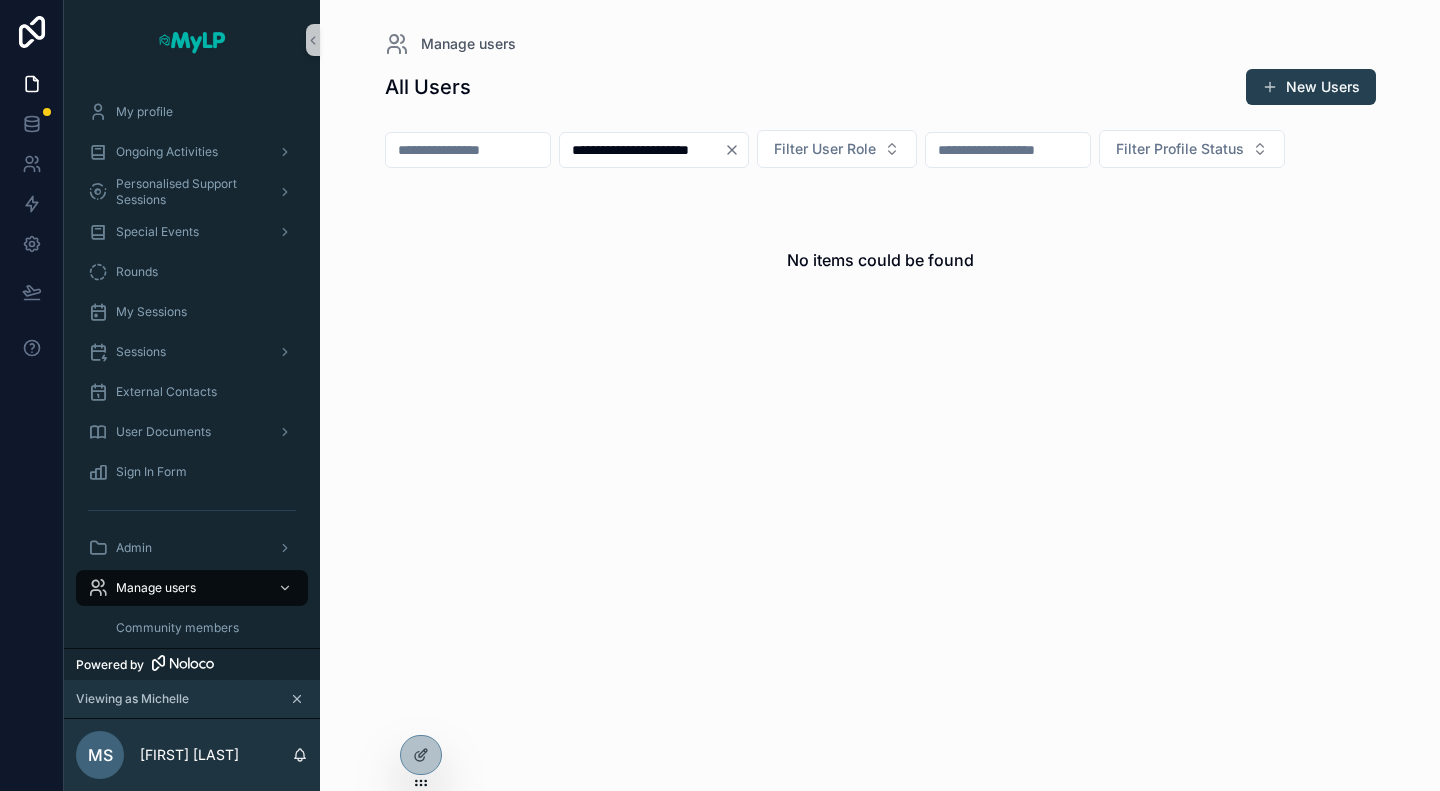 type on "**********" 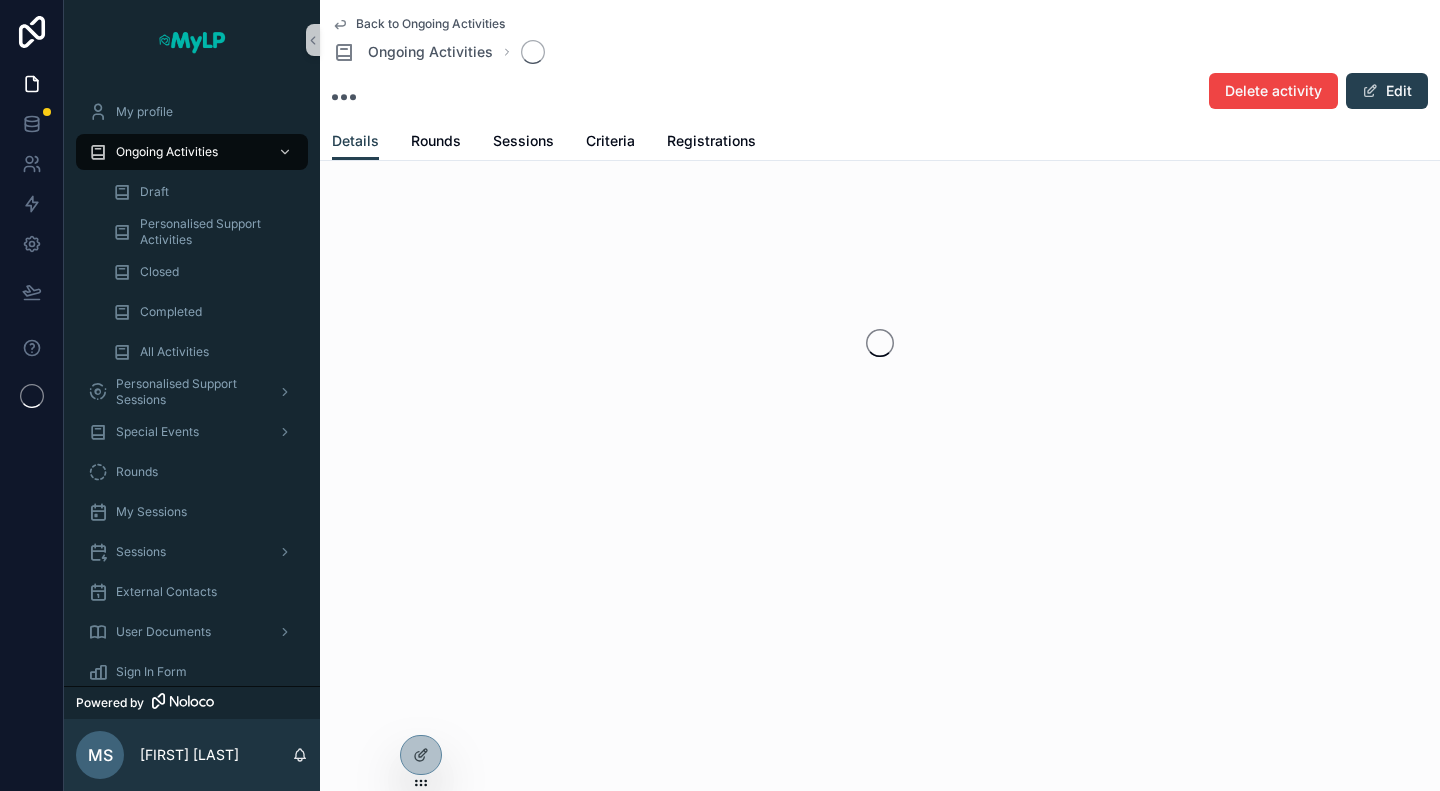 scroll, scrollTop: 0, scrollLeft: 0, axis: both 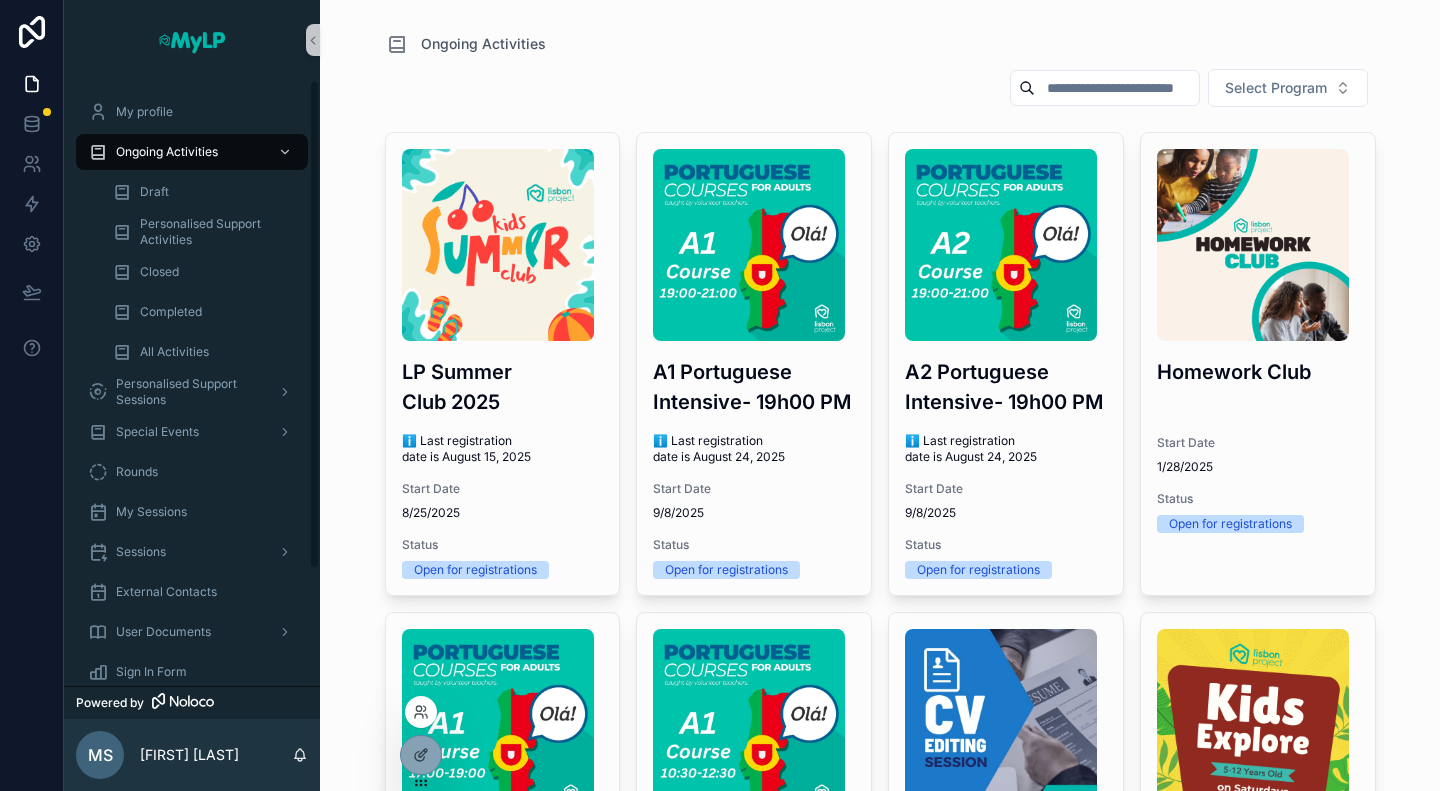 click at bounding box center (421, 712) 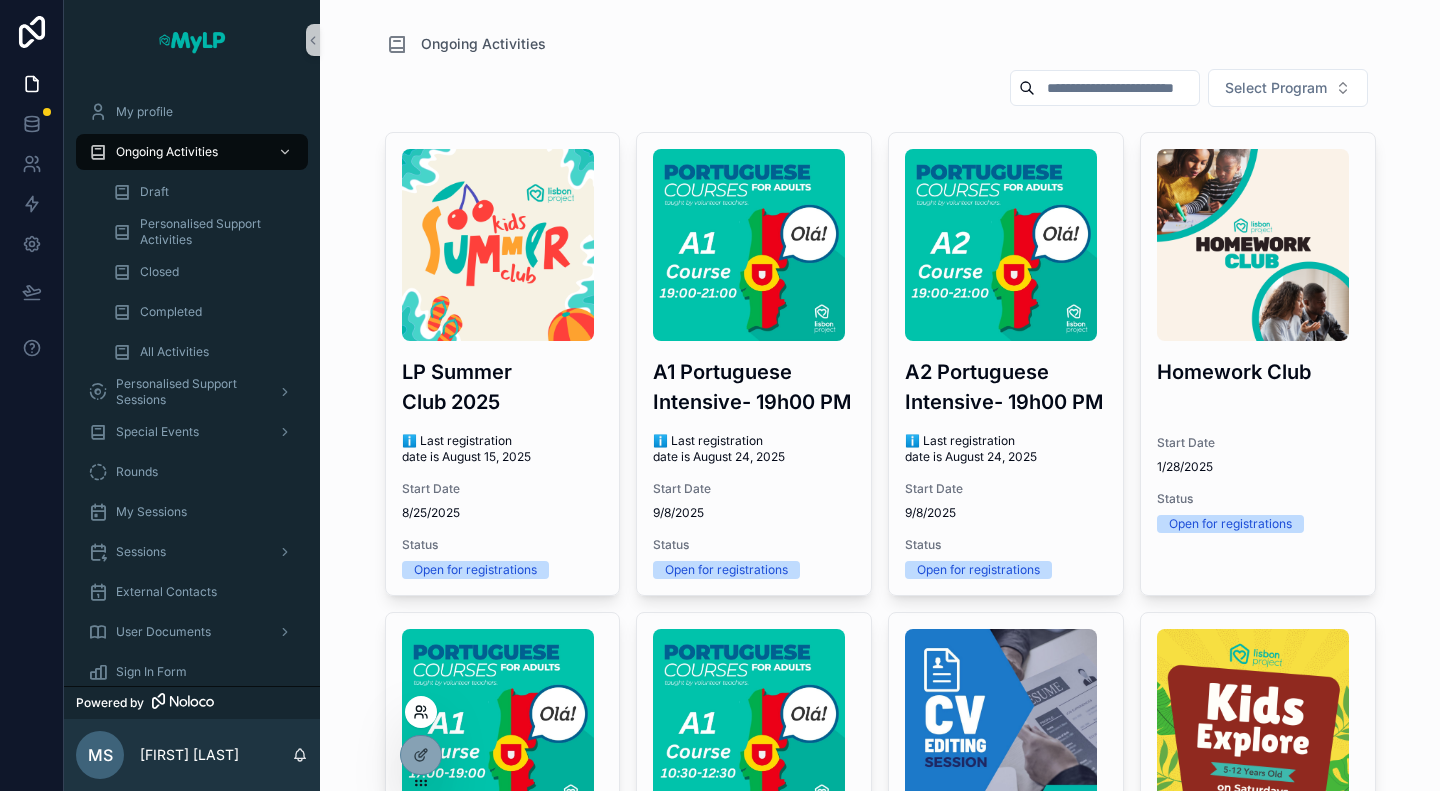 click 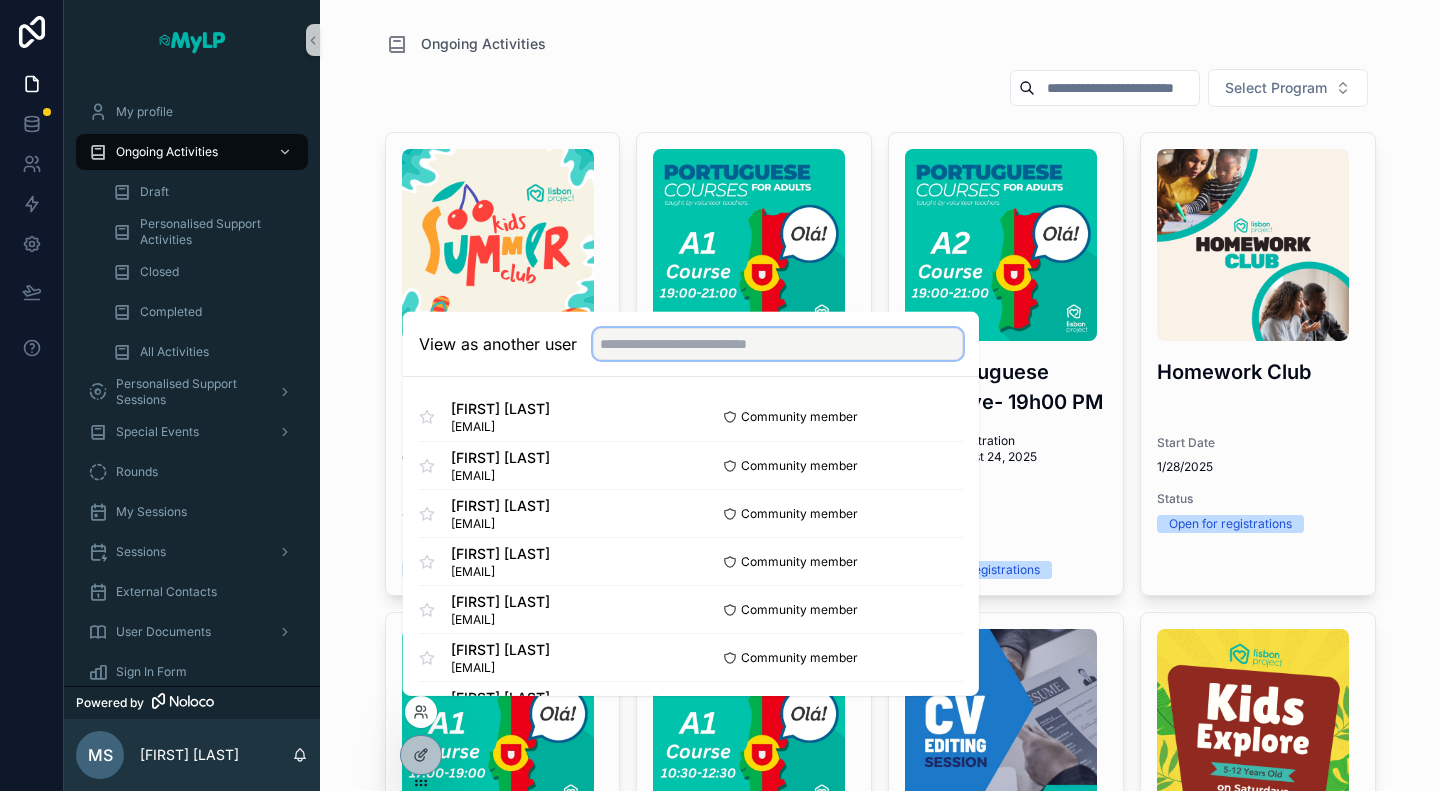click at bounding box center [778, 344] 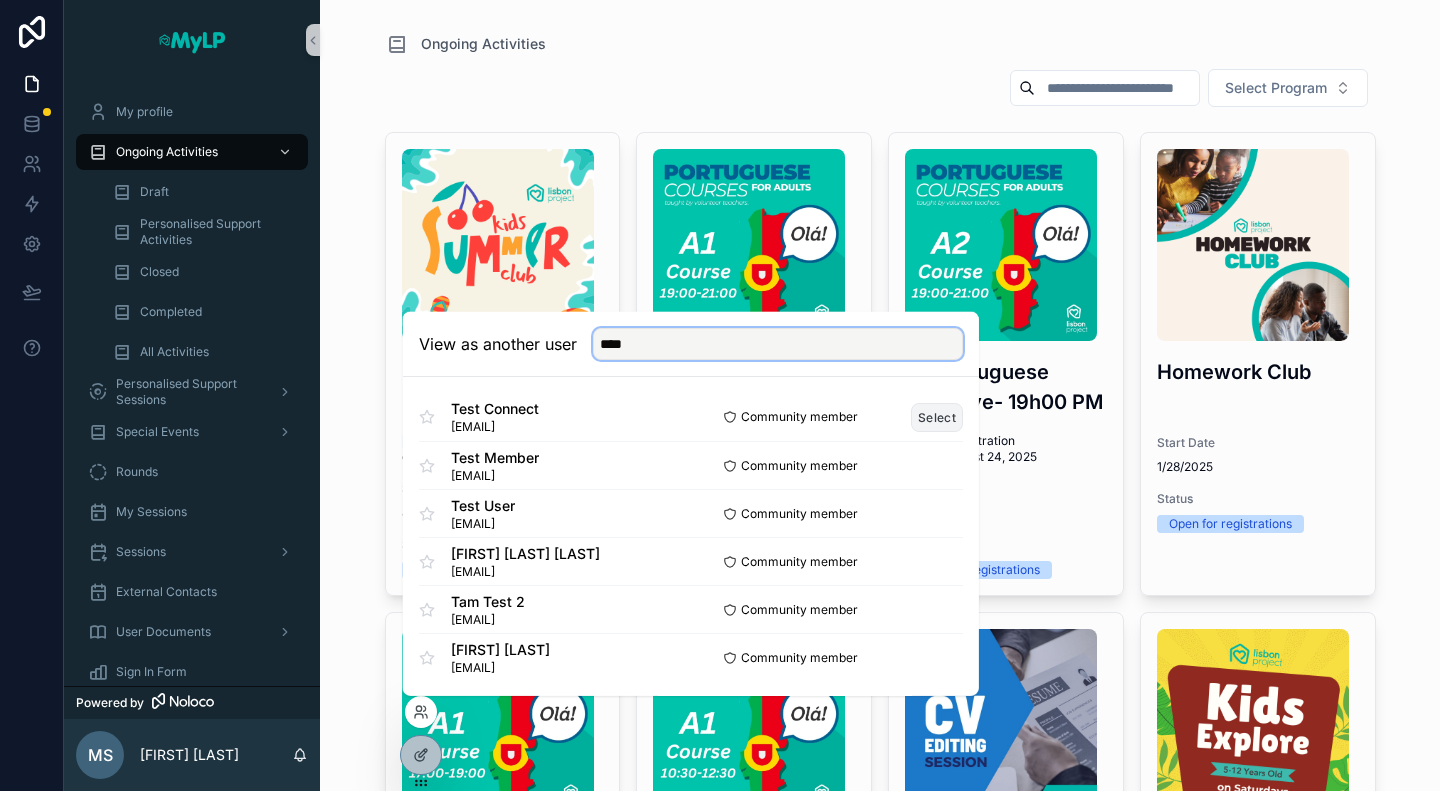 type on "****" 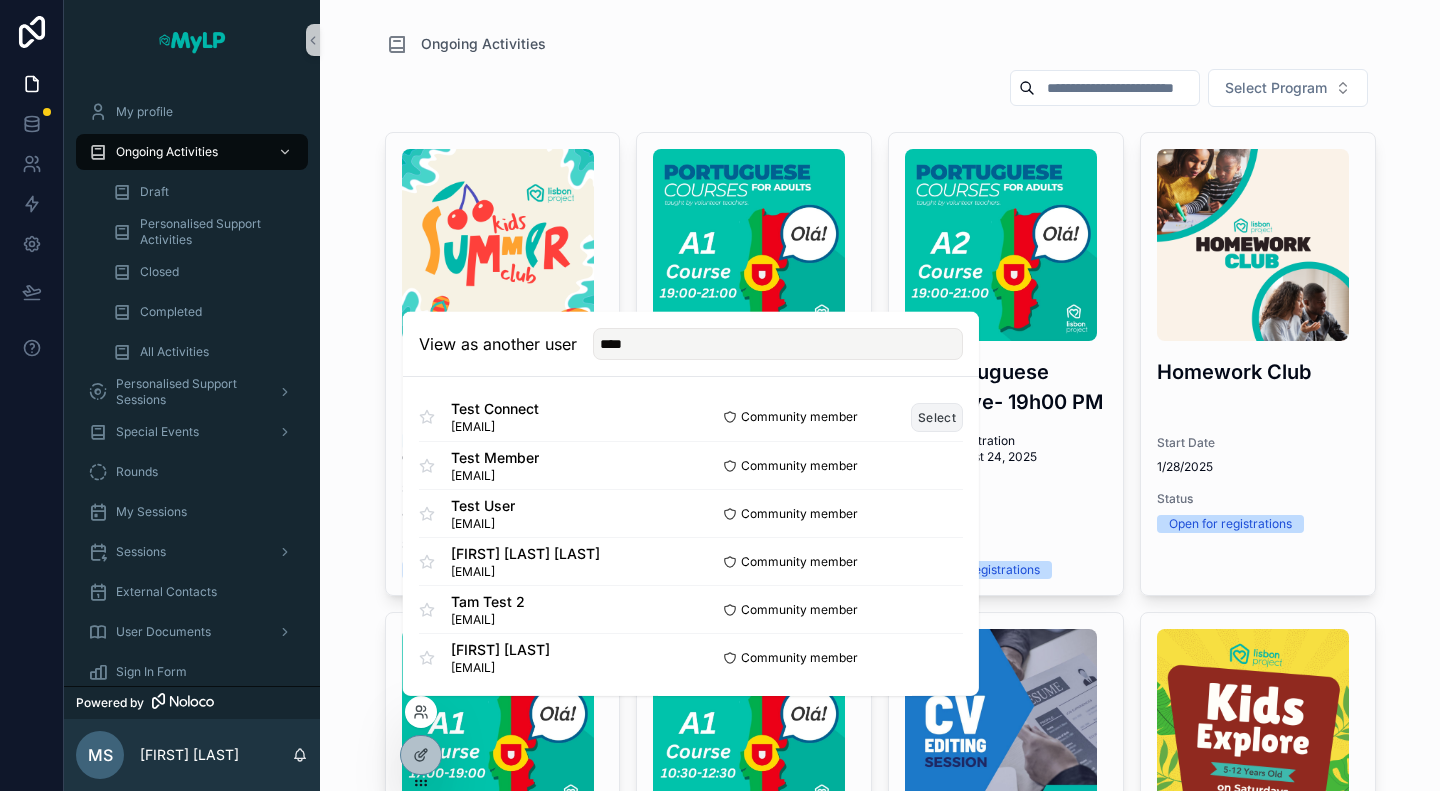 click on "Select" at bounding box center [937, 416] 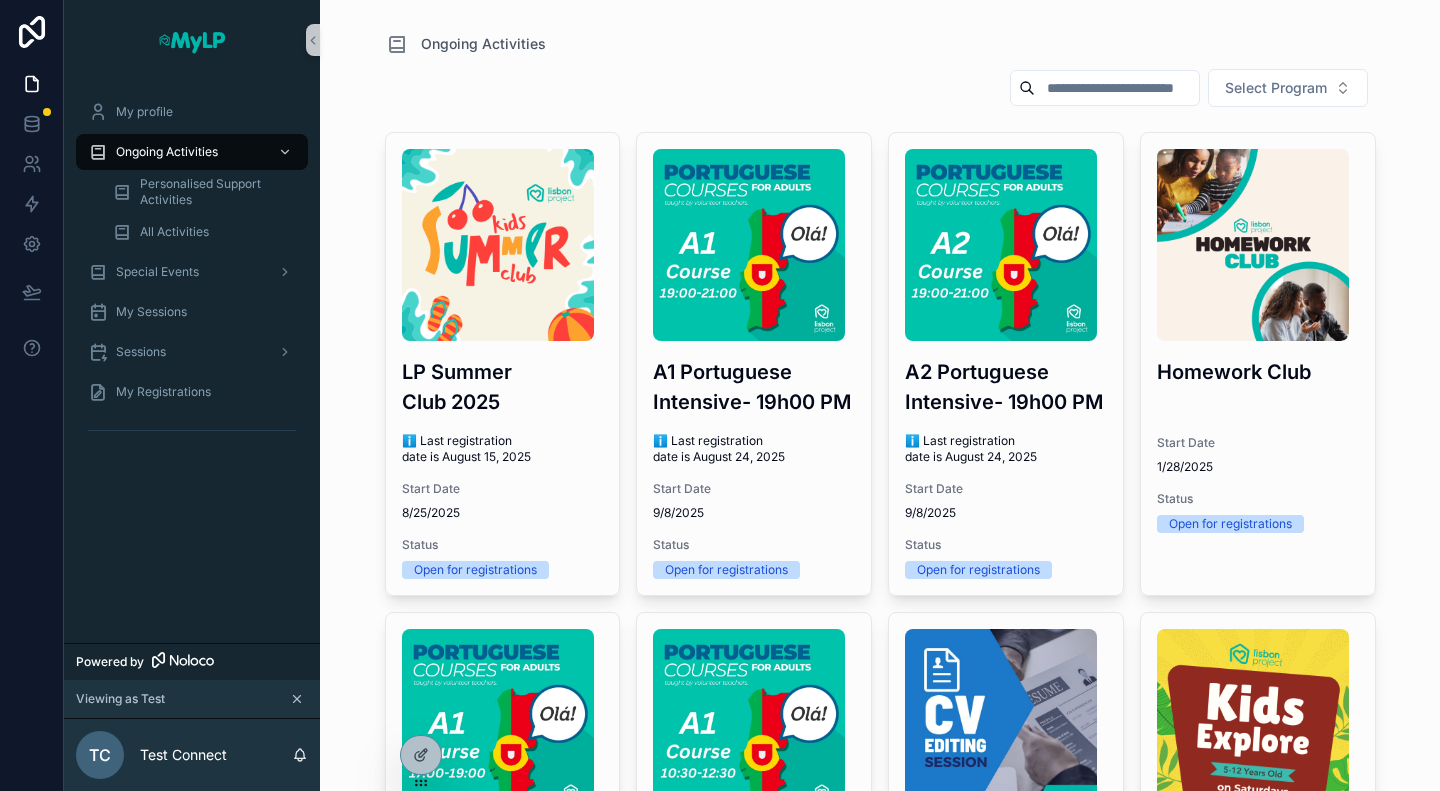 scroll, scrollTop: 0, scrollLeft: 0, axis: both 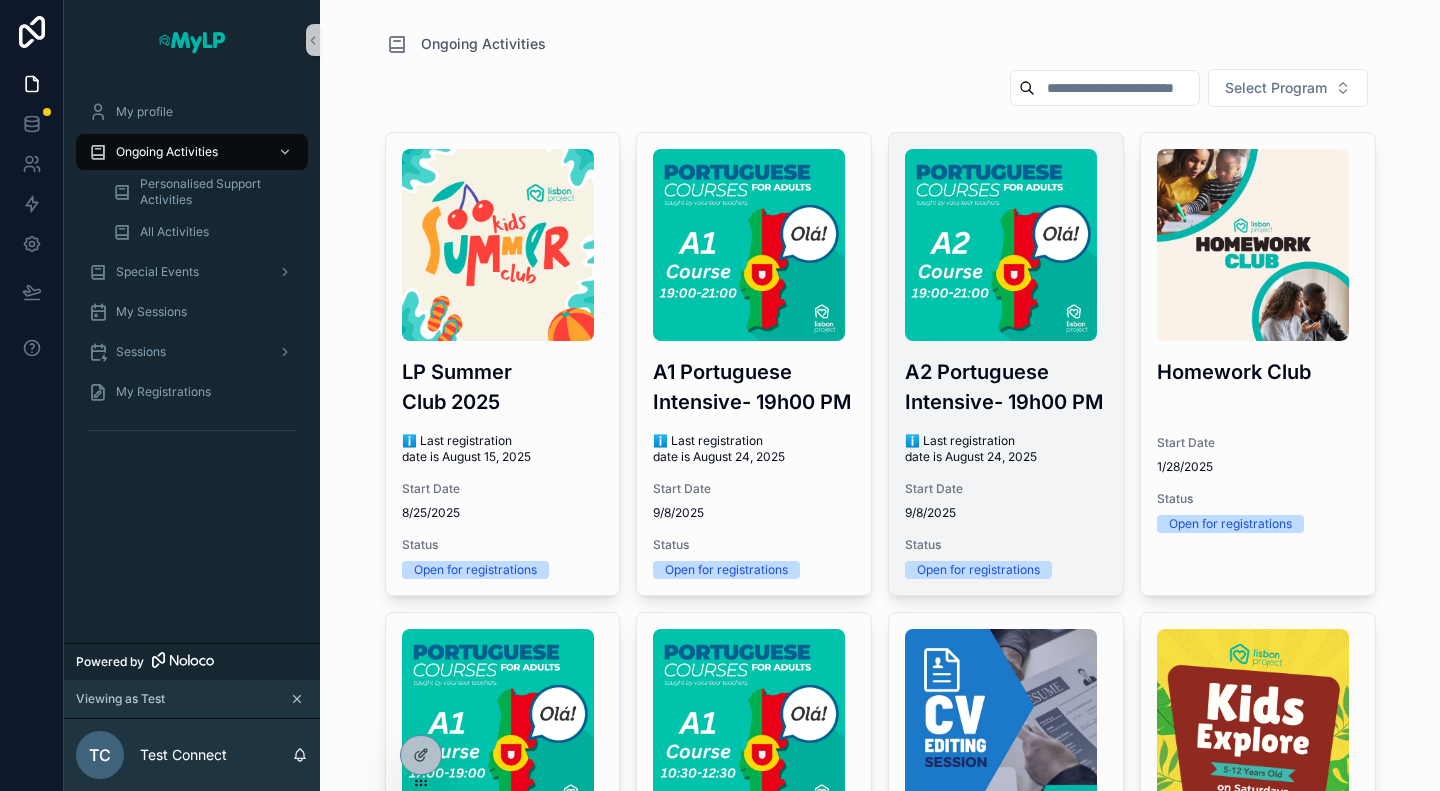 click on "A2 Portuguese Intensive- 19h00 PM ℹ️ Last registration date is August 24, 2025 Start Date 9/8/2025 Status Open for registrations" at bounding box center (1006, 364) 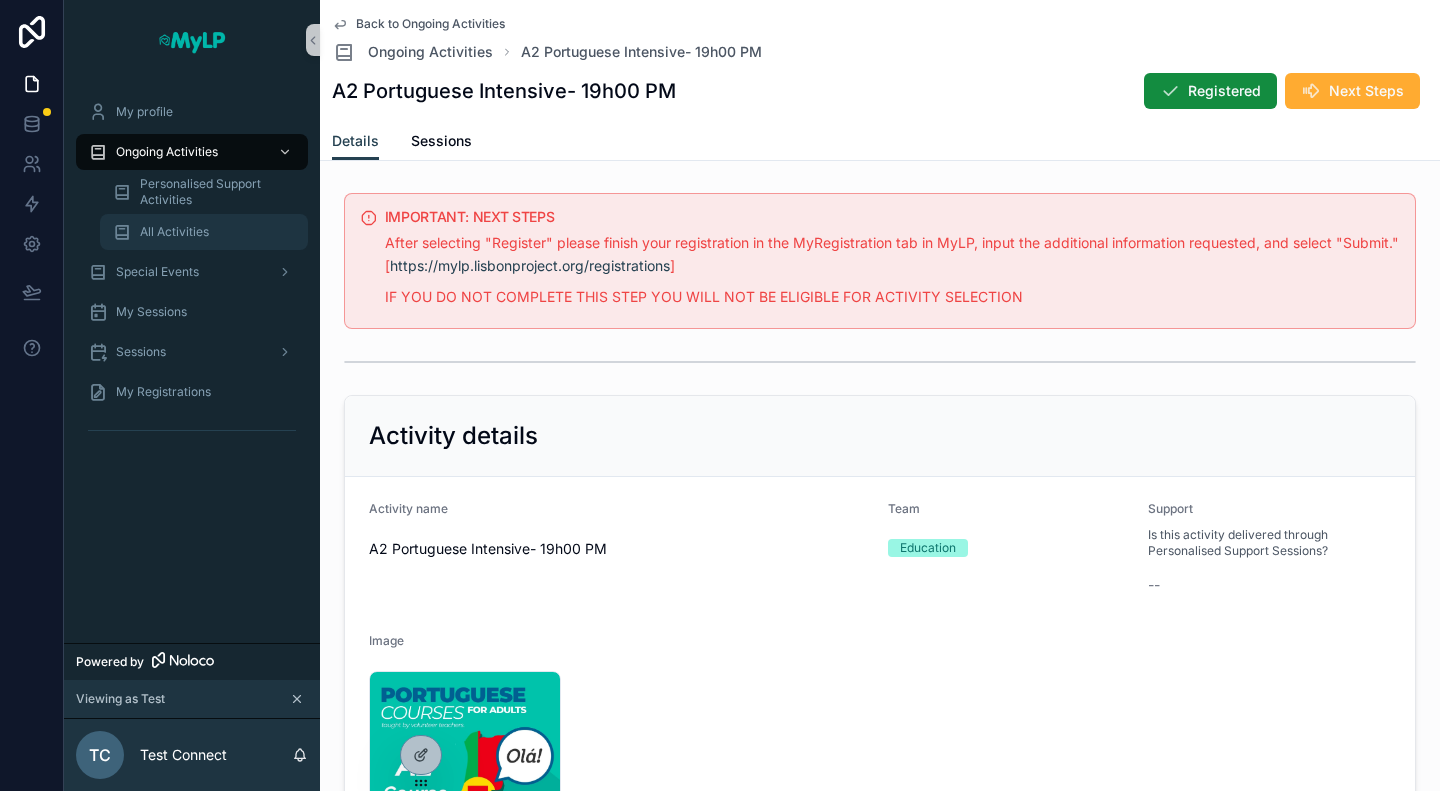 click on "All Activities" at bounding box center [204, 232] 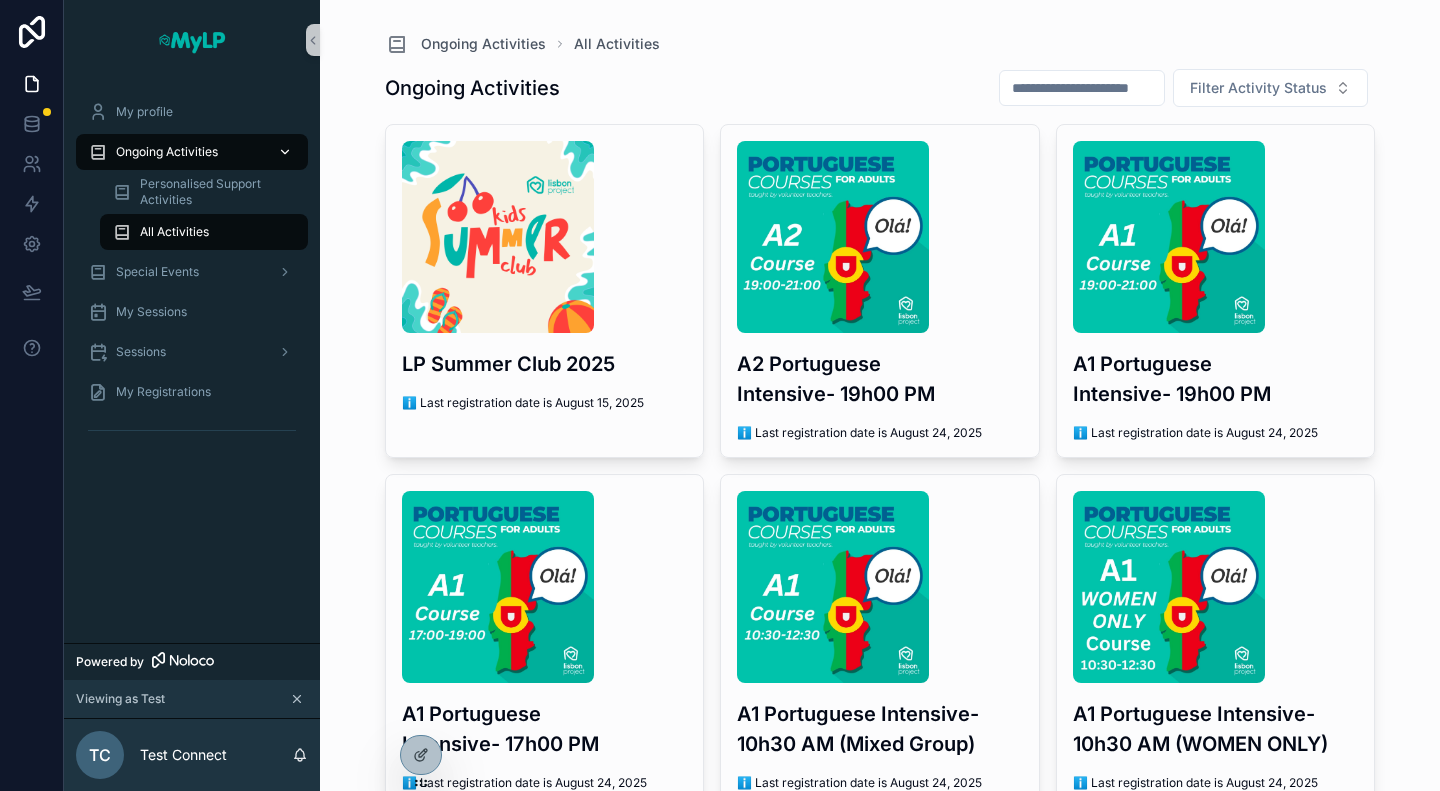 click on "Ongoing Activities" at bounding box center (167, 152) 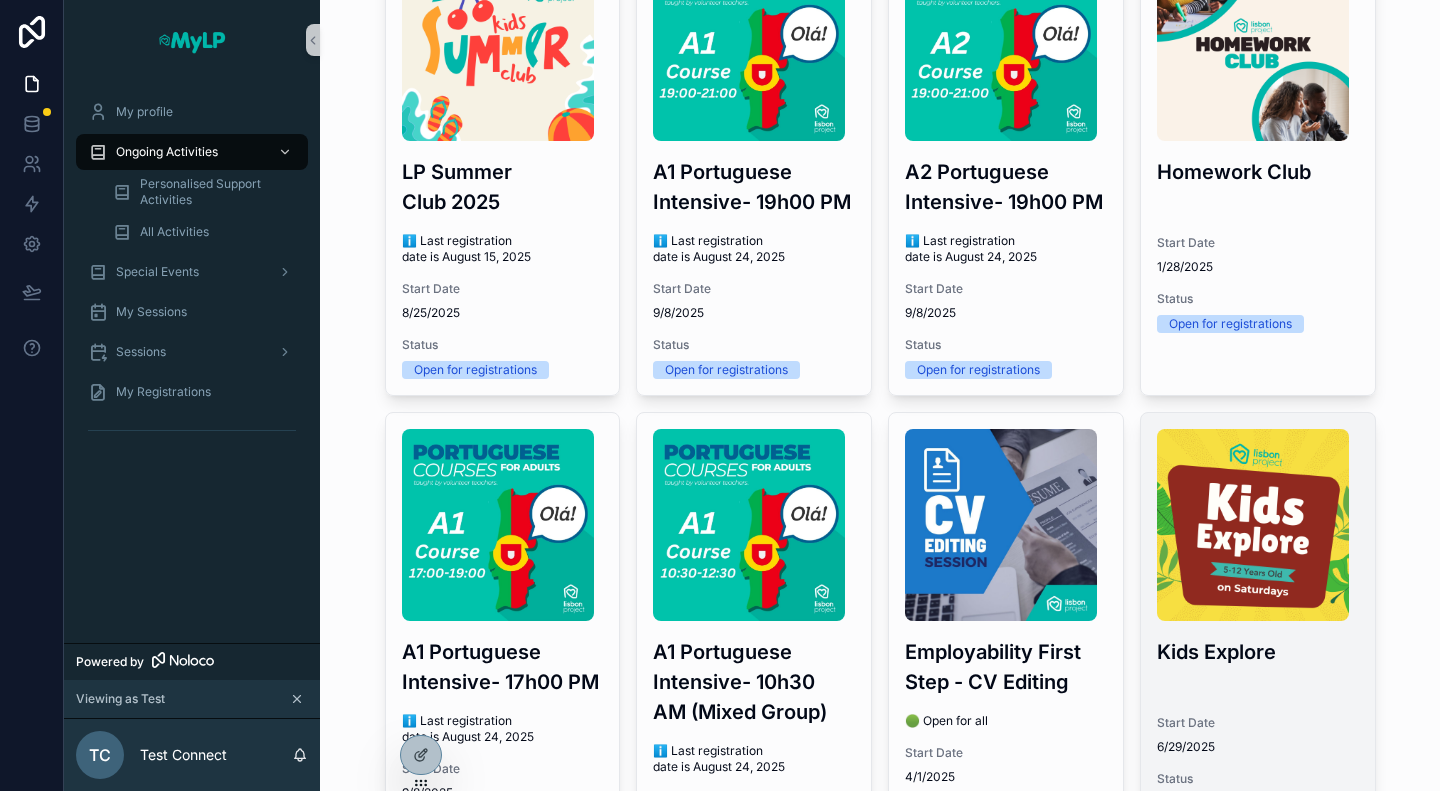 scroll, scrollTop: 0, scrollLeft: 0, axis: both 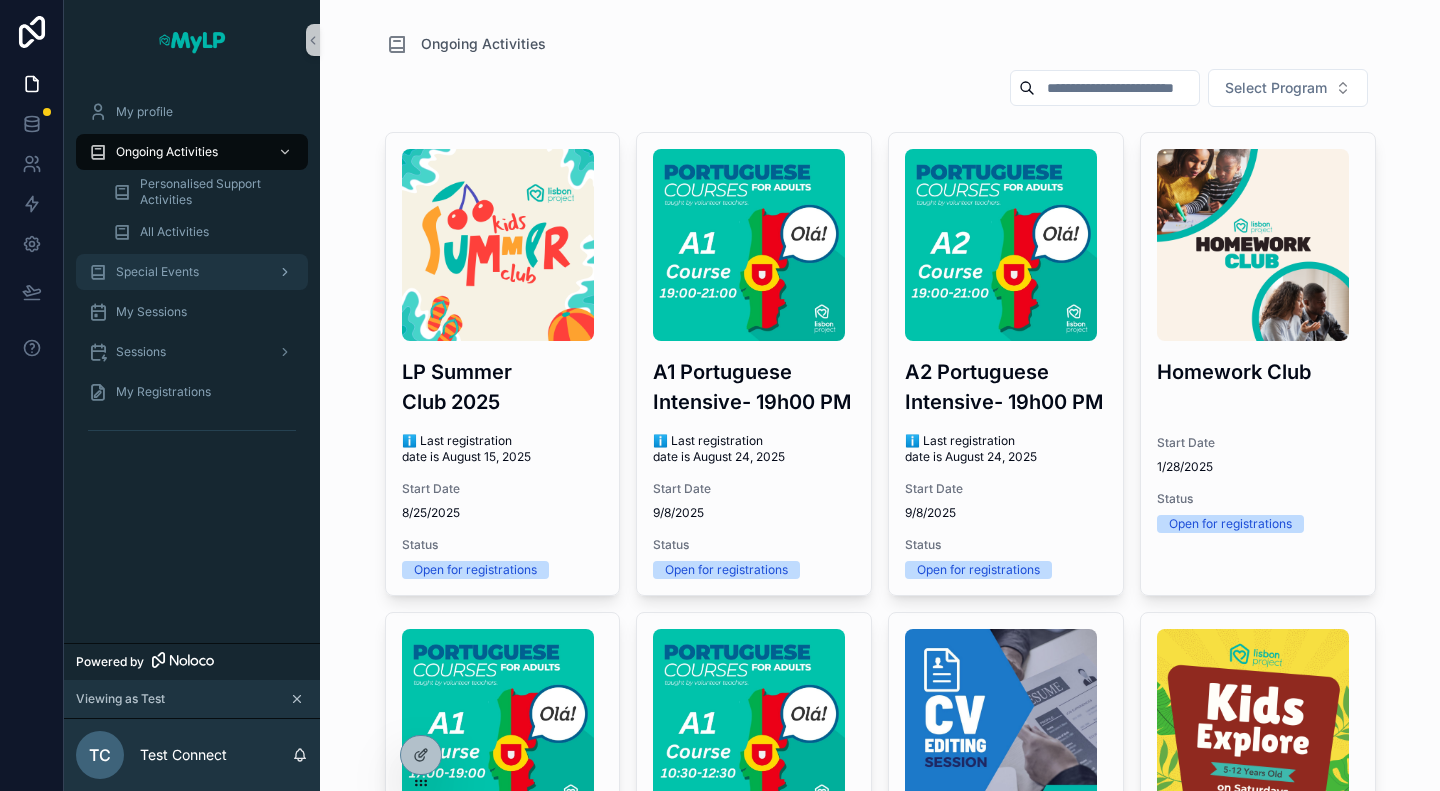 click on "Special Events" at bounding box center [157, 272] 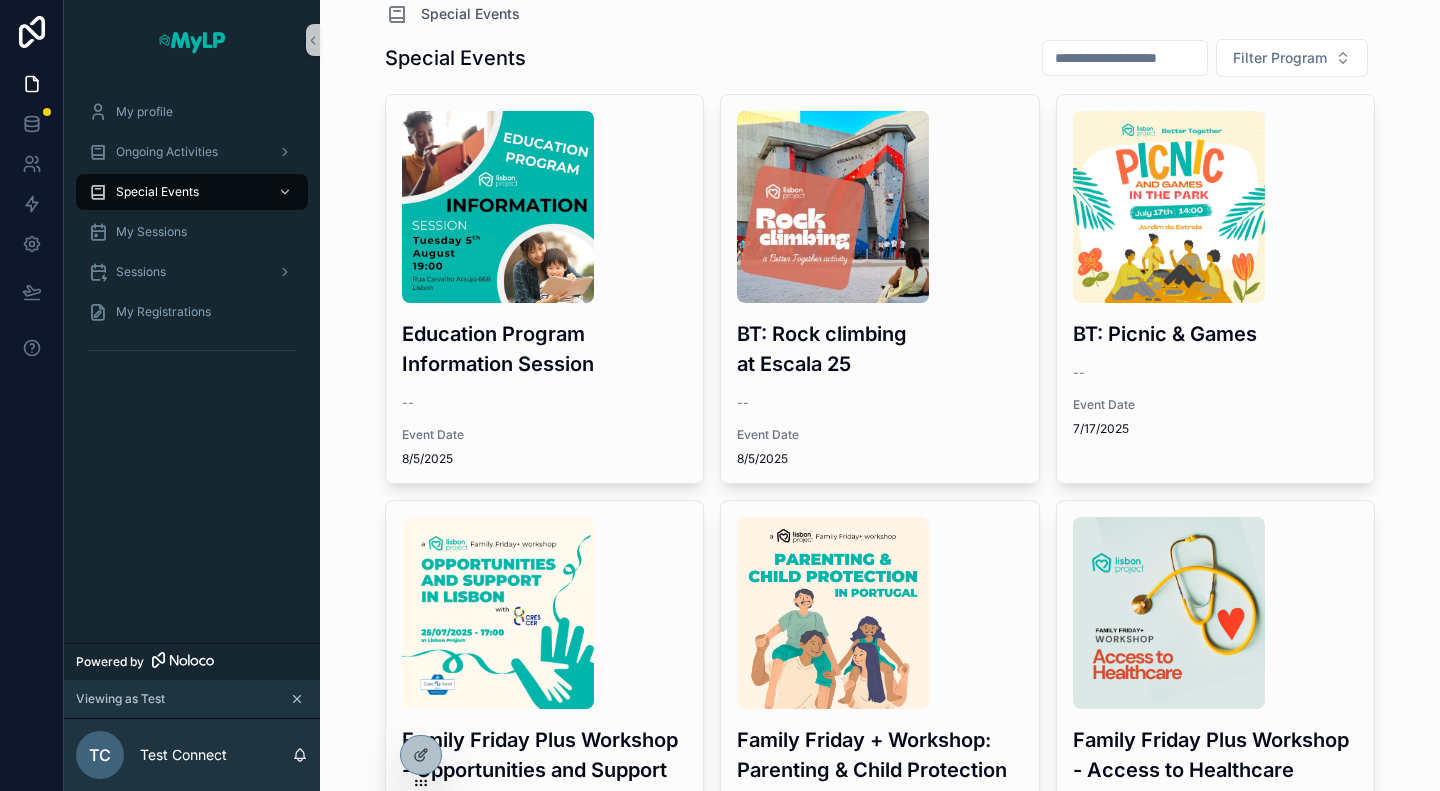 scroll, scrollTop: 0, scrollLeft: 0, axis: both 